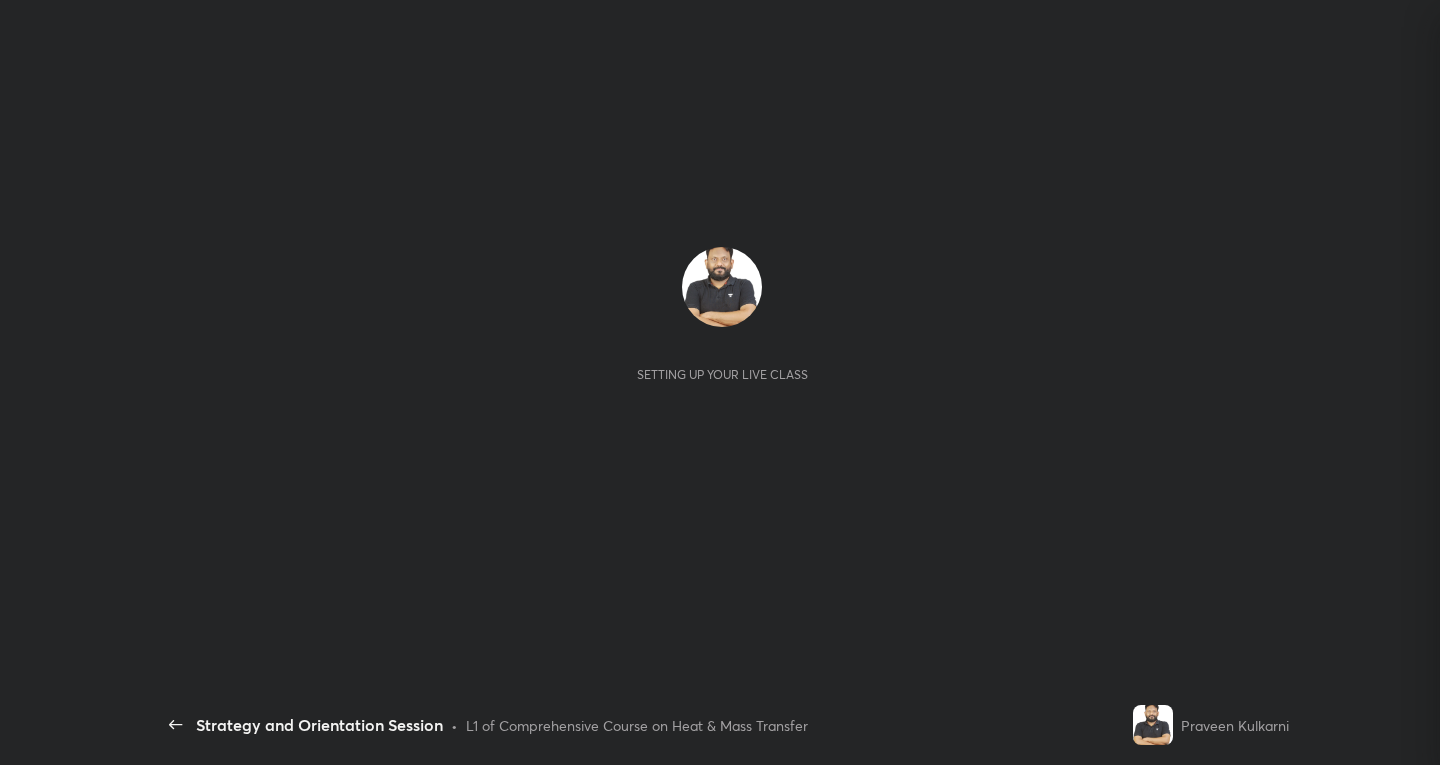 scroll, scrollTop: 0, scrollLeft: 0, axis: both 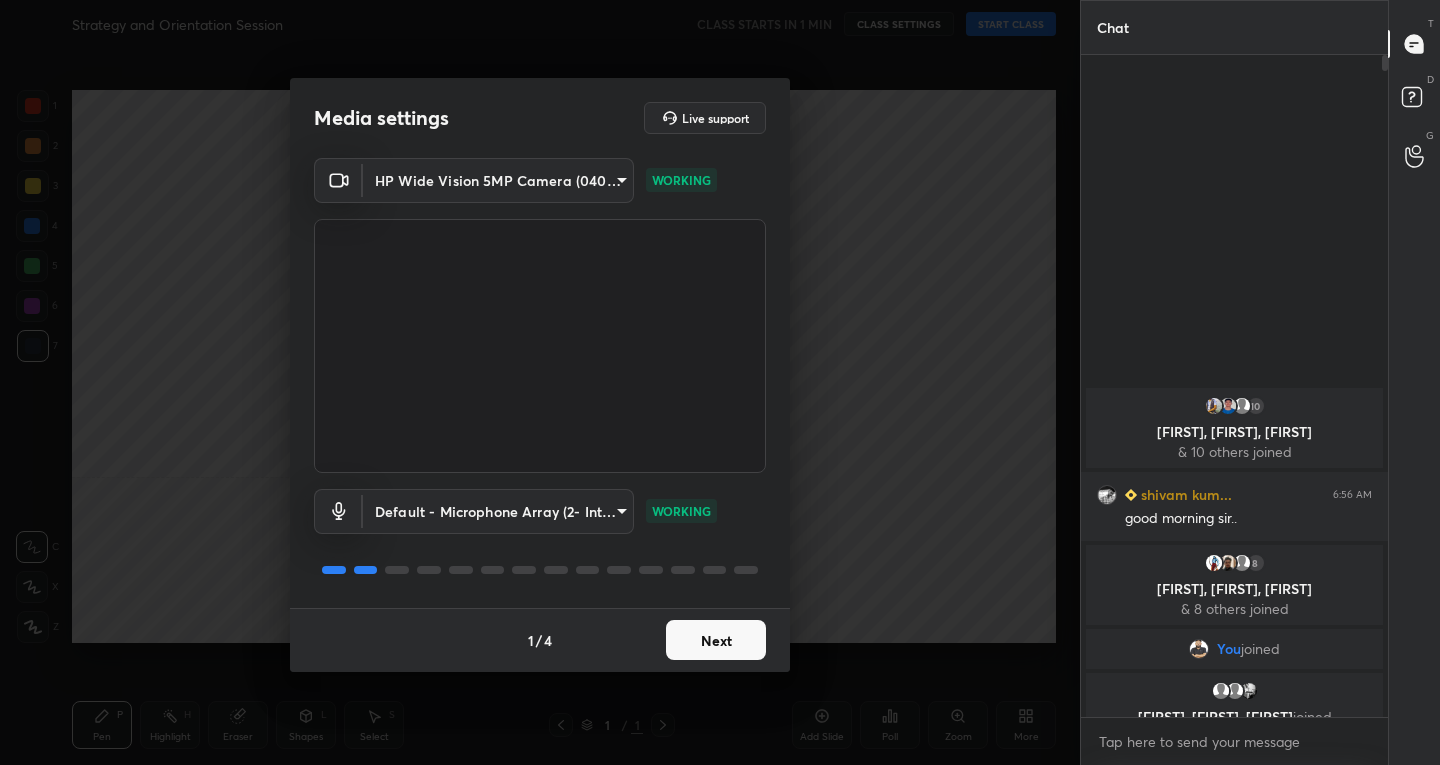 click on "Next" at bounding box center [716, 640] 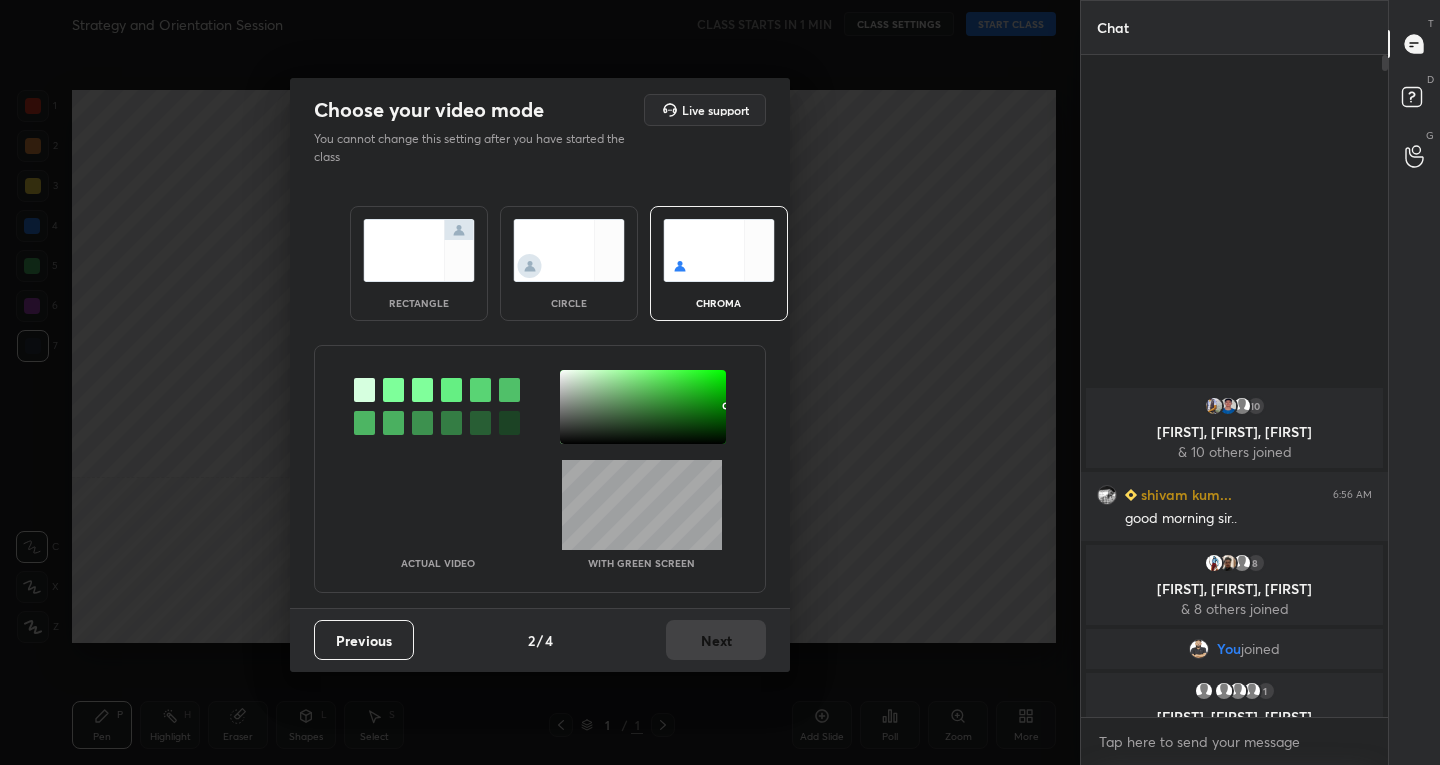 click at bounding box center [438, 505] 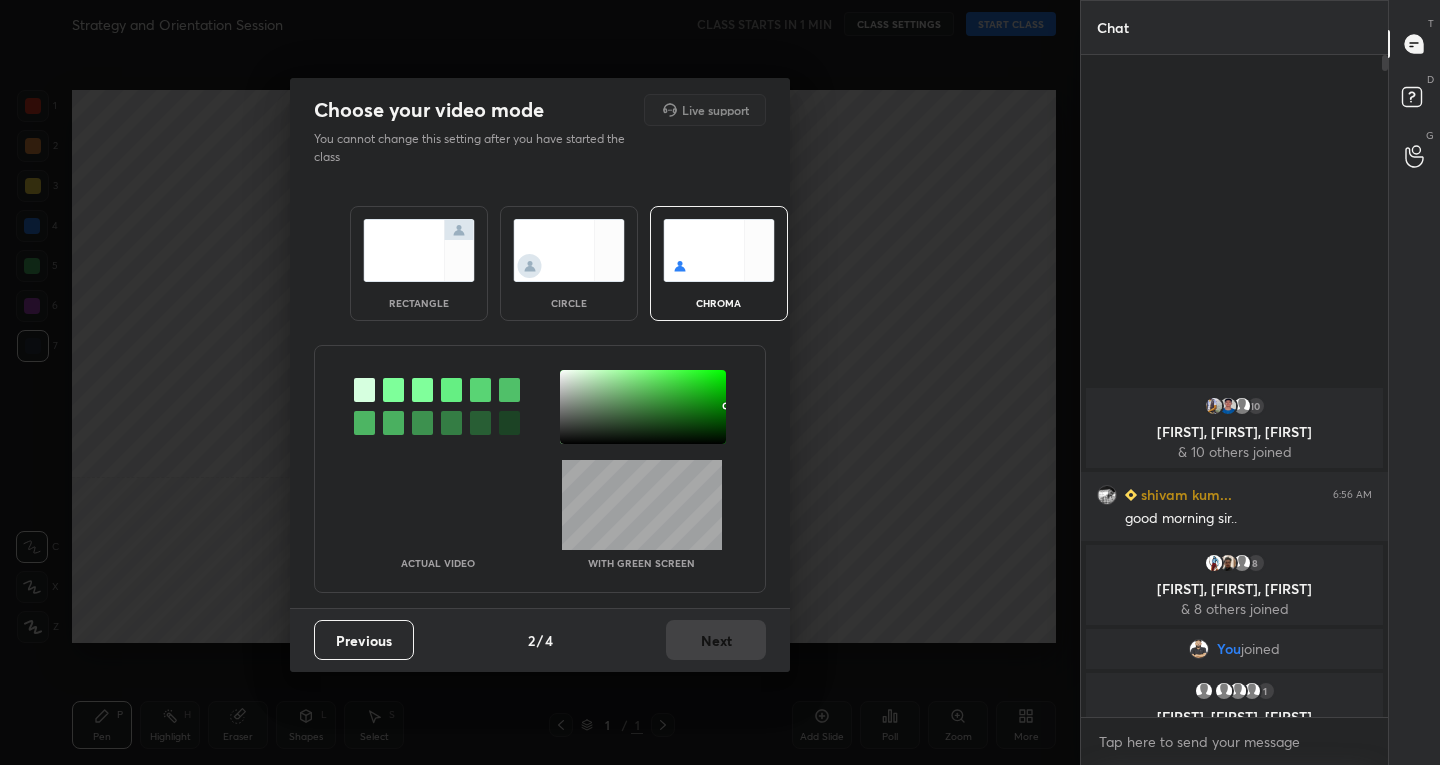 click on "Choose your video mode Live support" at bounding box center (540, 110) 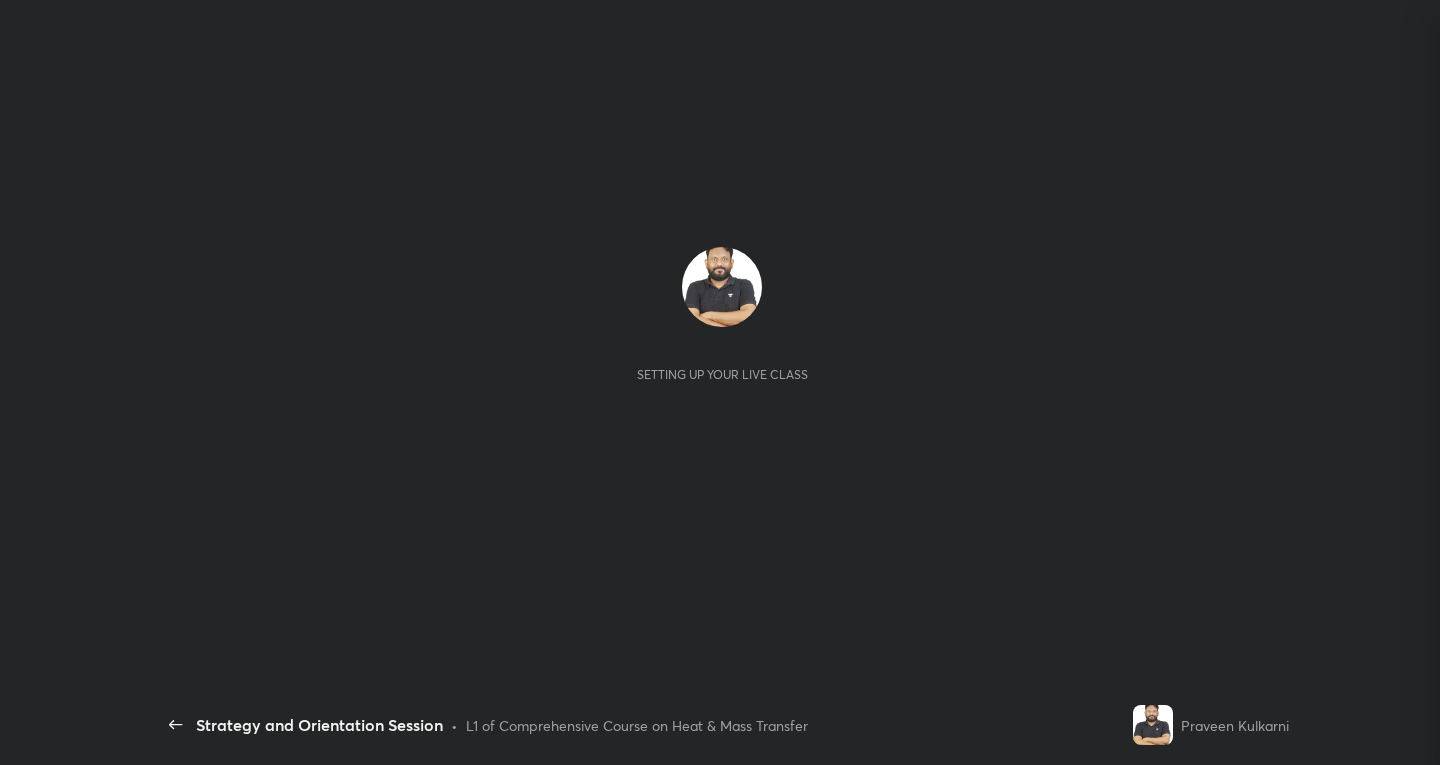 scroll, scrollTop: 0, scrollLeft: 0, axis: both 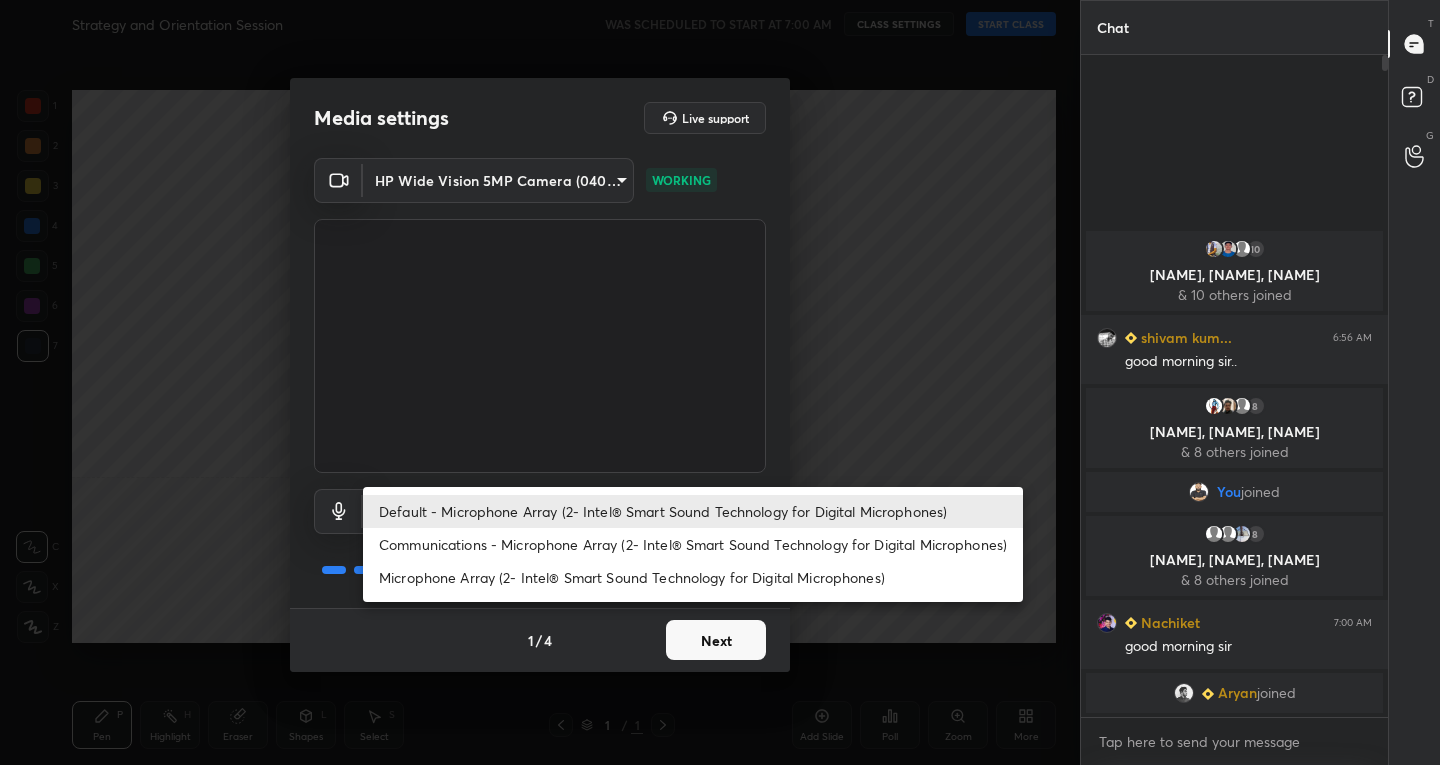 click on "1 2 3 4 5 6 7 C X Z C X Z E E Erase all   H H Strategy and Orientation Session WAS SCHEDULED TO START AT  7:00 AM CLASS SETTINGS START CLASS Setting up your live class Back Strategy and Orientation Session • L1 of Comprehensive Course on Heat & Mass Transfer Praveen Kulkarni Pen P Highlight H Eraser Shapes L Select S 1 / 1 Add Slide Poll Zoom More Chat 10 Aditya, paNkaj, Pravat &  10 others  joined shivam kum... 6:56 AM good morning sir.. 8 Gaurav, Kripanshu, Reddisai &  8 others  joined You  joined 8 APOORV, Giridhari, Praween &  8 others  joined Nachiket 7:00 AM good morning sir Aryan  joined 2 NEW MESSAGES Enable hand raising Enable raise hand to speak to learners. Once enabled, chat will be turned off temporarily. Enable x   Doubts asked by learners will show up here Raise hand disabled You have disabled Raise hand currently. Enable it to invite learners to speak Enable Can't raise hand Looks like educator just invited you to speak. Please wait before you can raise your hand again. Got it T Messages (T)" at bounding box center [720, 382] 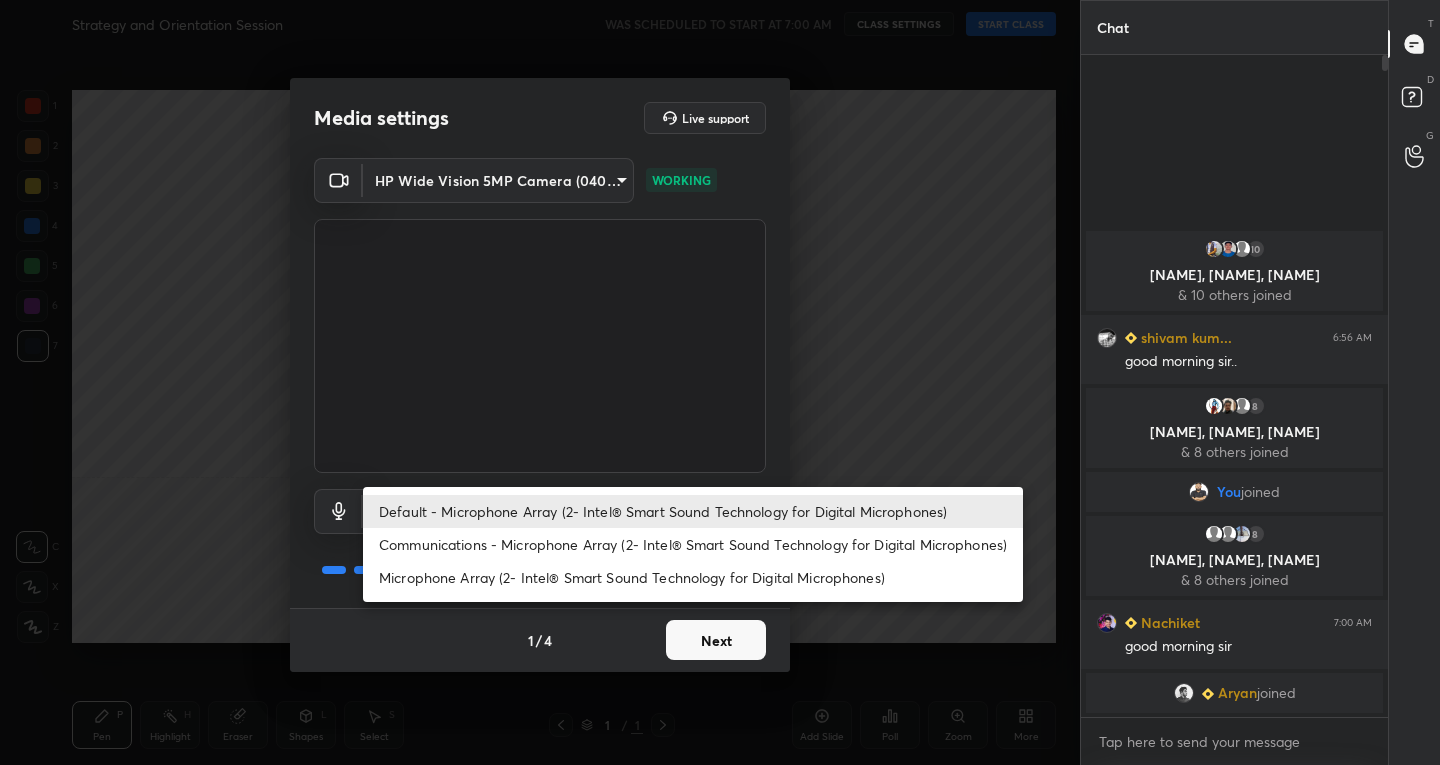 click on "Microphone Array (2- Intel® Smart Sound Technology for Digital Microphones)" at bounding box center [693, 577] 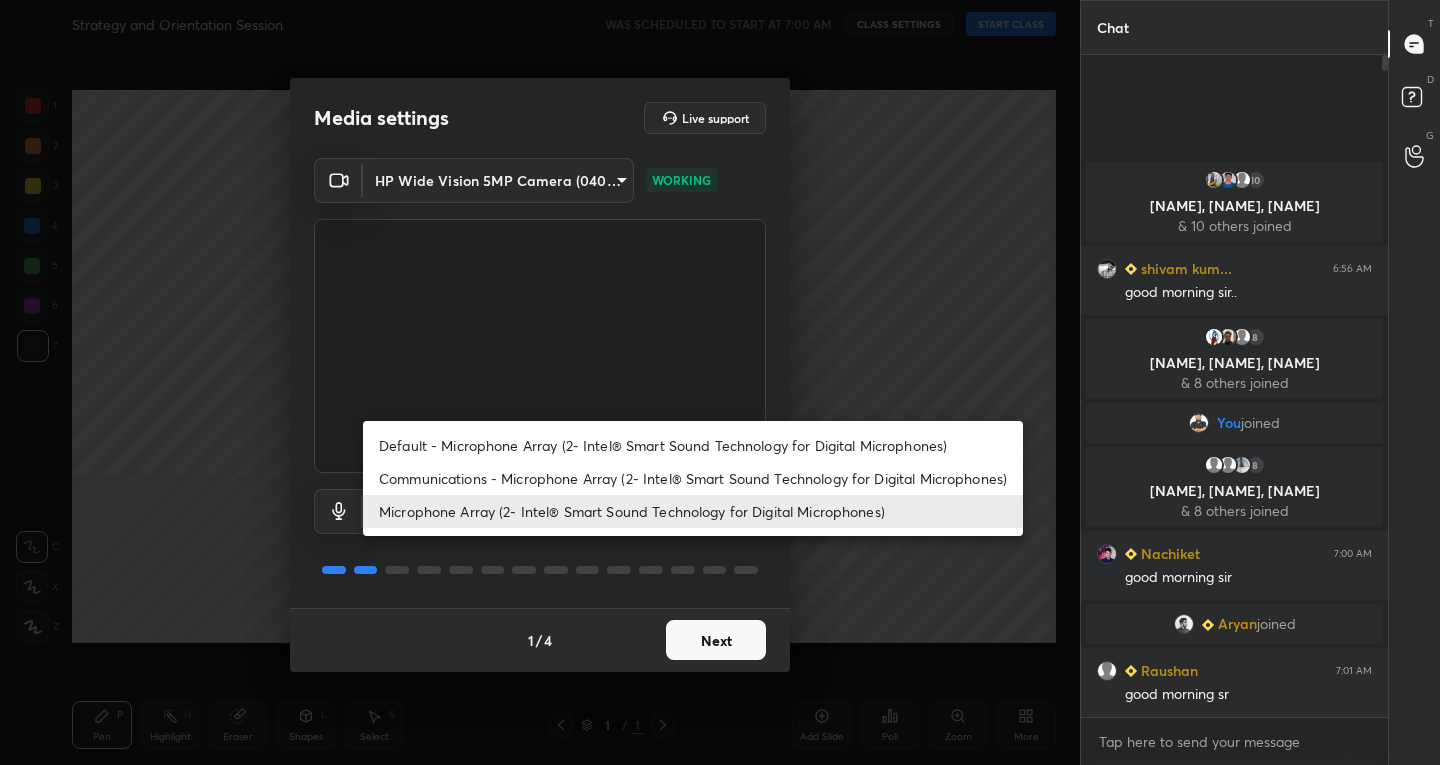 click on "1 2 3 4 5 6 7 C X Z C X Z E E Erase all   H H Strategy and Orientation Session WAS SCHEDULED TO START AT  7:00 AM CLASS SETTINGS START CLASS Setting up your live class Back Strategy and Orientation Session • L1 of Comprehensive Course on Heat & Mass Transfer Praveen Kulkarni Pen P Highlight H Eraser Shapes L Select S 1 / 1 Add Slide Poll Zoom More Chat 10 Aditya, paNkaj, Pravat &  10 others  joined shivam kum... 6:56 AM good morning sir.. 8 Gaurav, Kripanshu, Reddisai &  8 others  joined You  joined 8 APOORV, Giridhari, Praween &  8 others  joined Nachiket 7:00 AM good morning sir Aryan  joined Raushan 7:01 AM good morning sr 3 NEW MESSAGES Enable hand raising Enable raise hand to speak to learners. Once enabled, chat will be turned off temporarily. Enable x   Doubts asked by learners will show up here Raise hand disabled You have disabled Raise hand currently. Enable it to invite learners to speak Enable Can't raise hand Got it T Messages (T) D Doubts (D) G Raise Hand (G) Report an issue Buffering ​ 1 /" at bounding box center [720, 382] 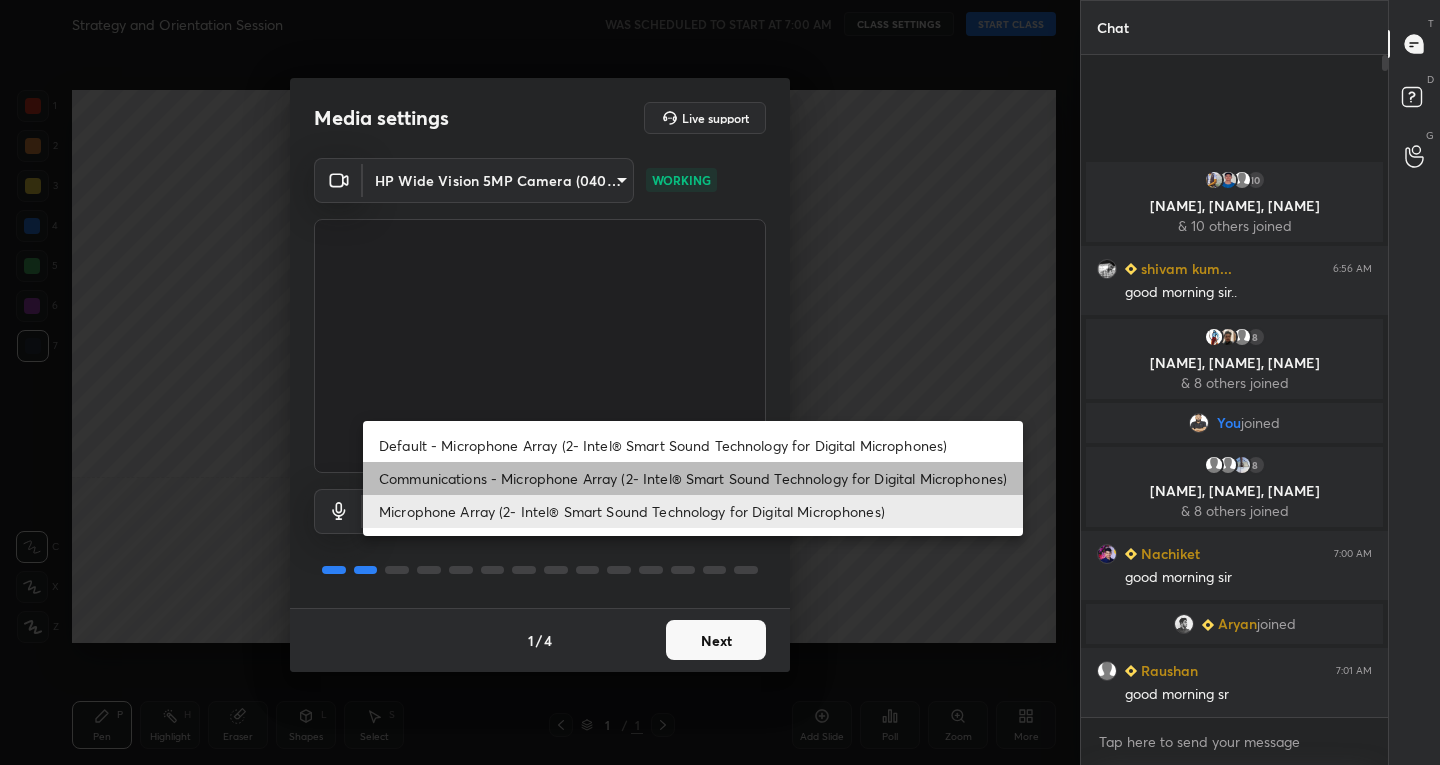 click on "Communications - Microphone Array (2- Intel® Smart Sound Technology for Digital Microphones)" at bounding box center [693, 478] 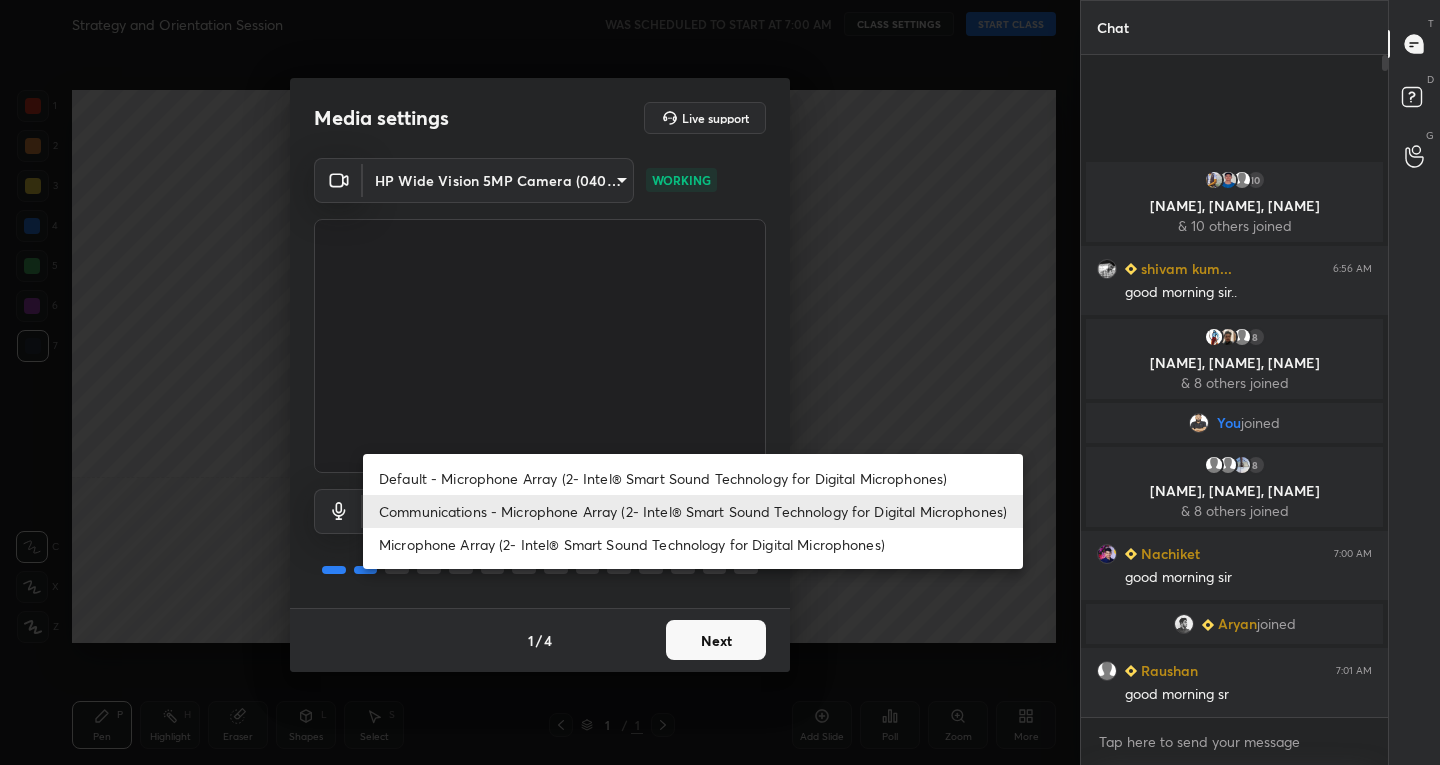 click on "1 2 3 4 5 6 7 C X Z C X Z E E Erase all   H H Strategy and Orientation Session WAS SCHEDULED TO START AT  7:00 AM CLASS SETTINGS START CLASS Setting up your live class Back Strategy and Orientation Session • L1 of Comprehensive Course on Heat & Mass Transfer Praveen Kulkarni Pen P Highlight H Eraser Shapes L Select S 1 / 1 Add Slide Poll Zoom More Chat 10 Aditya, paNkaj, Pravat &  10 others  joined shivam kum... 6:56 AM good morning sir.. 8 Gaurav, Kripanshu, Reddisai &  8 others  joined You  joined 8 APOORV, Giridhari, Praween &  8 others  joined Nachiket 7:00 AM good morning sir Aryan  joined Raushan 7:01 AM good morning sr 3 NEW MESSAGES Enable hand raising Enable raise hand to speak to learners. Once enabled, chat will be turned off temporarily. Enable x   Doubts asked by learners will show up here Raise hand disabled You have disabled Raise hand currently. Enable it to invite learners to speak Enable Can't raise hand Got it T Messages (T) D Doubts (D) G Raise Hand (G) Report an issue Buffering ​ 1 /" at bounding box center (720, 382) 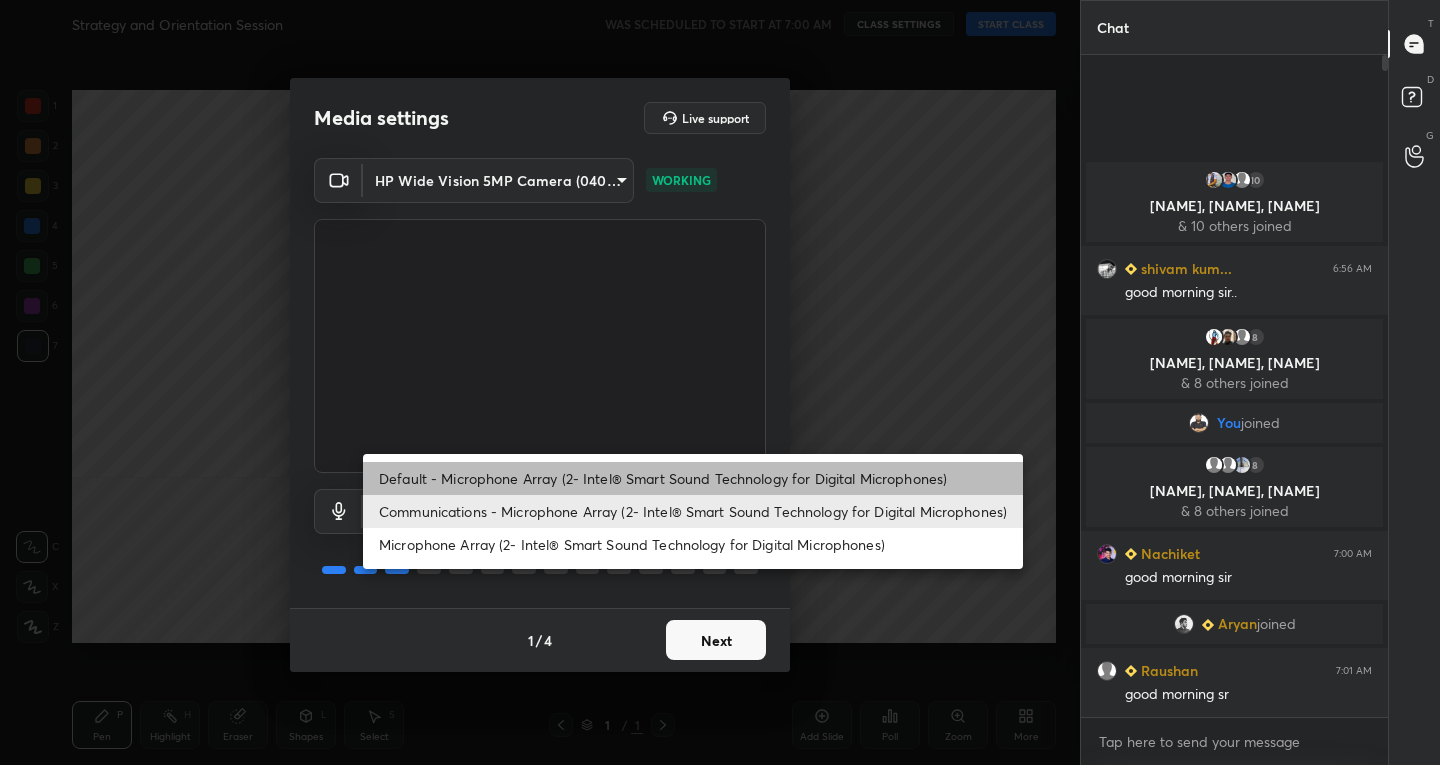 click on "Default - Microphone Array (2- Intel® Smart Sound Technology for Digital Microphones)" at bounding box center (693, 478) 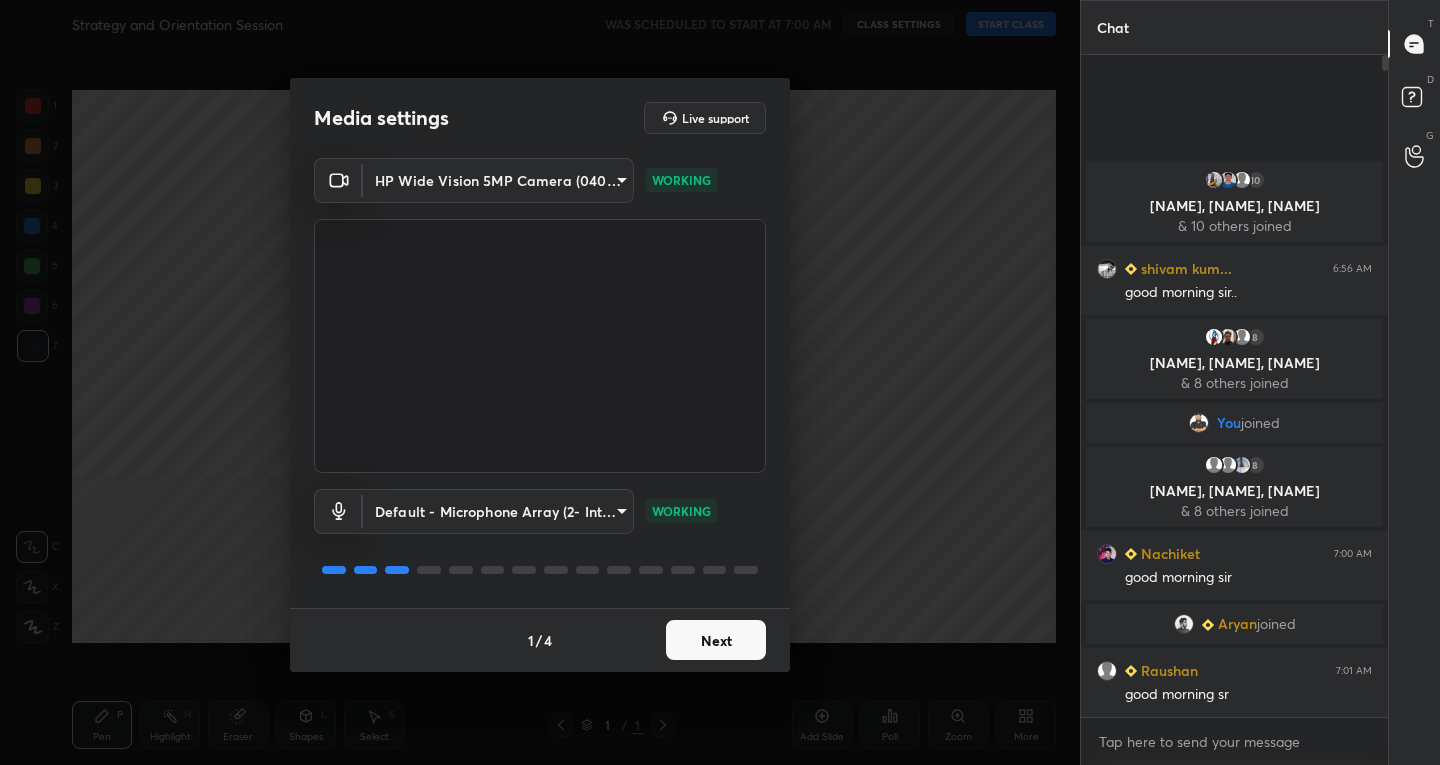 click on "Next" at bounding box center [716, 640] 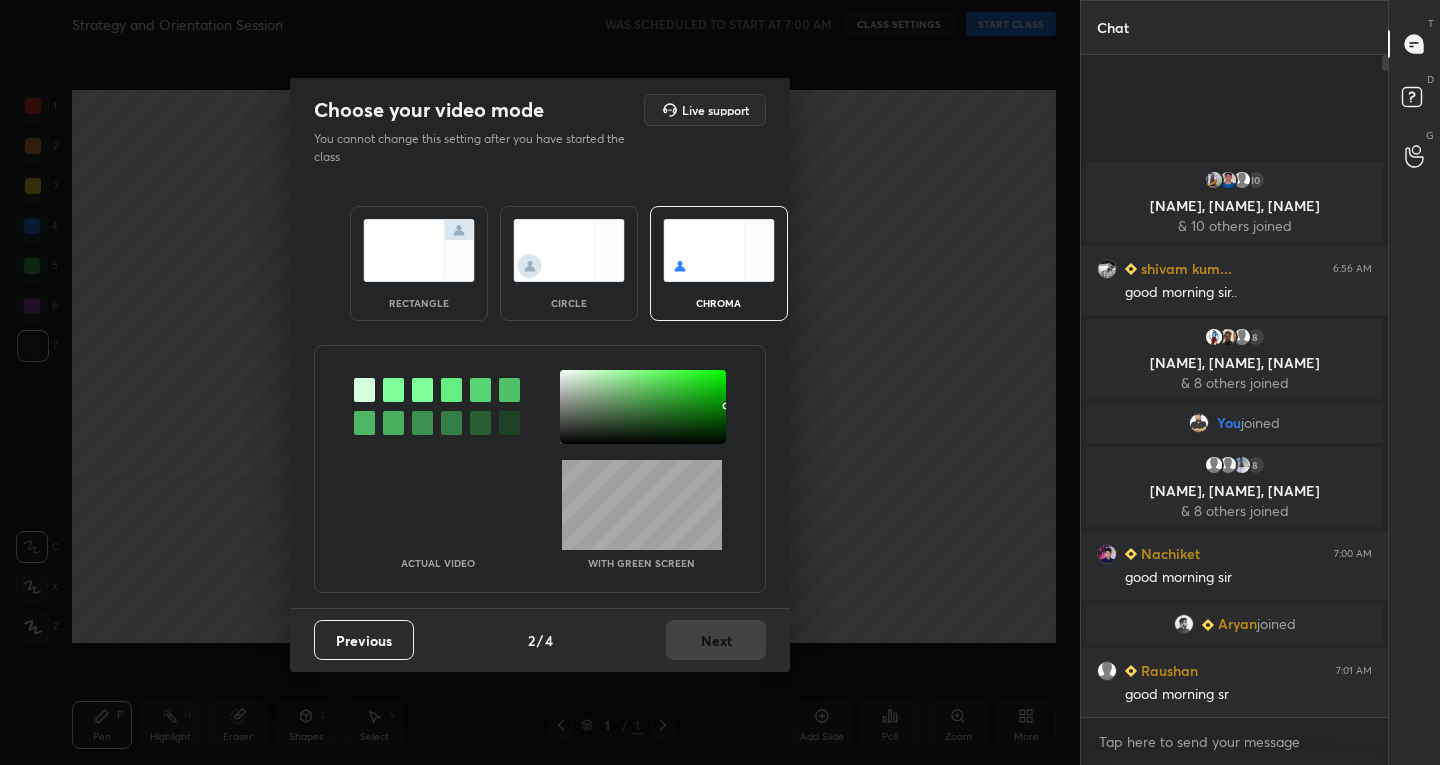 click at bounding box center (419, 250) 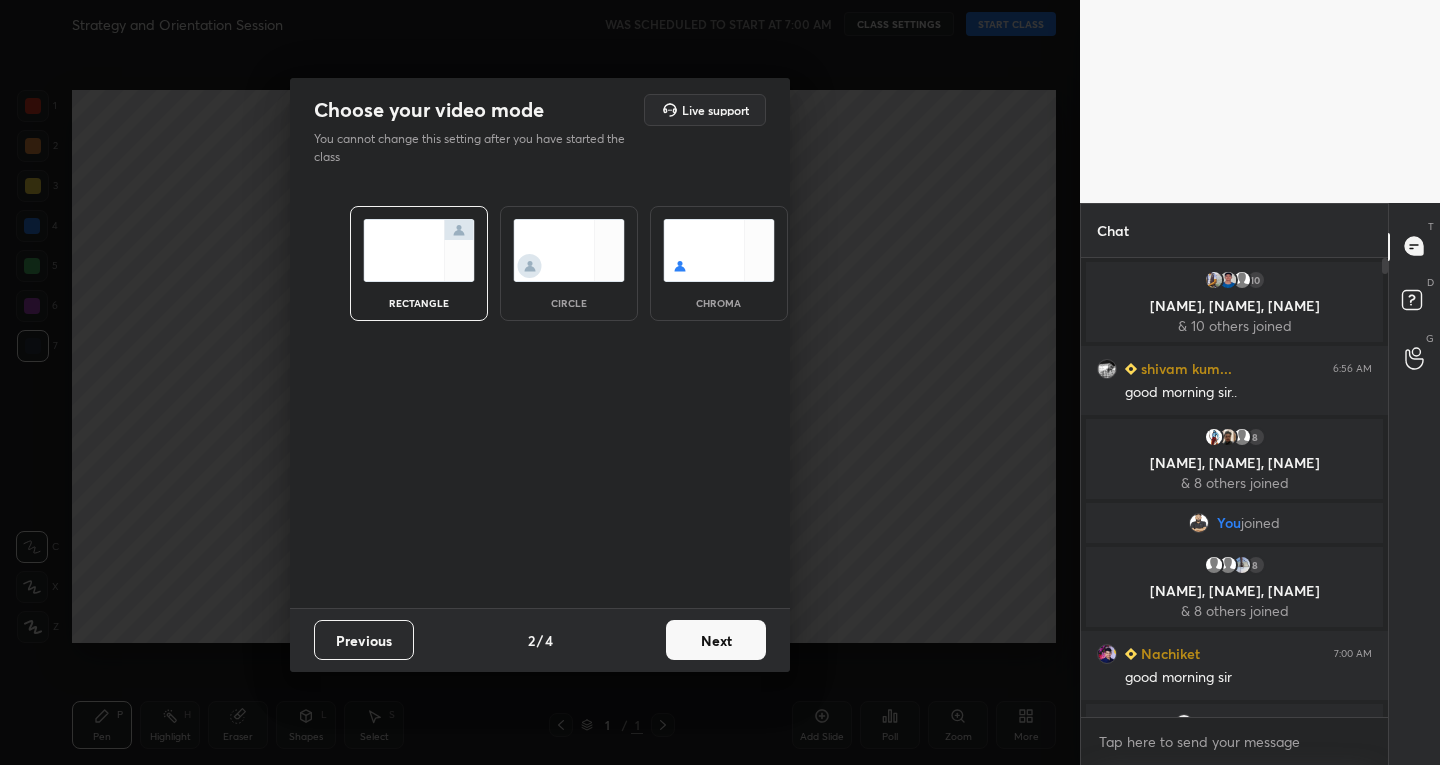 scroll, scrollTop: 453, scrollLeft: 301, axis: both 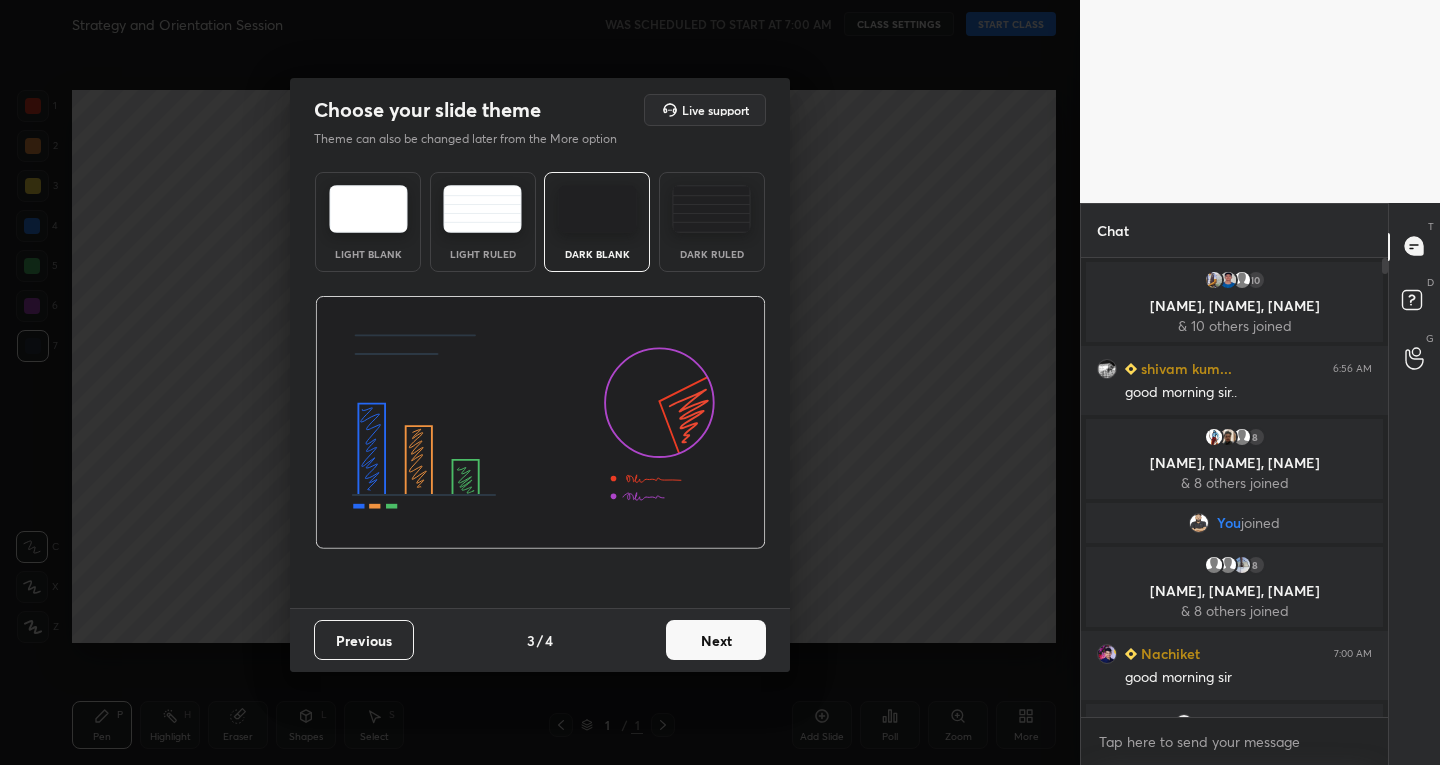click on "Next" at bounding box center (716, 640) 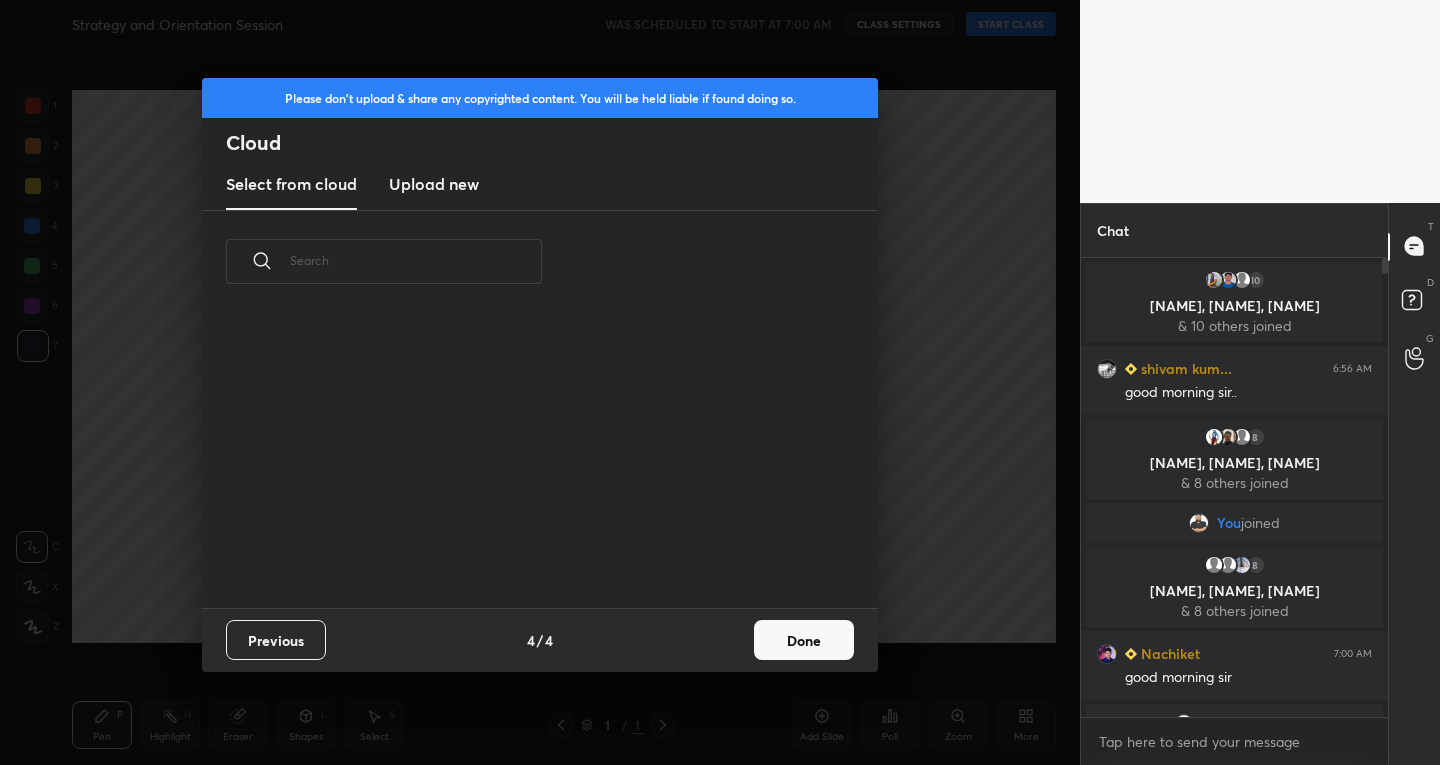 scroll, scrollTop: 7, scrollLeft: 11, axis: both 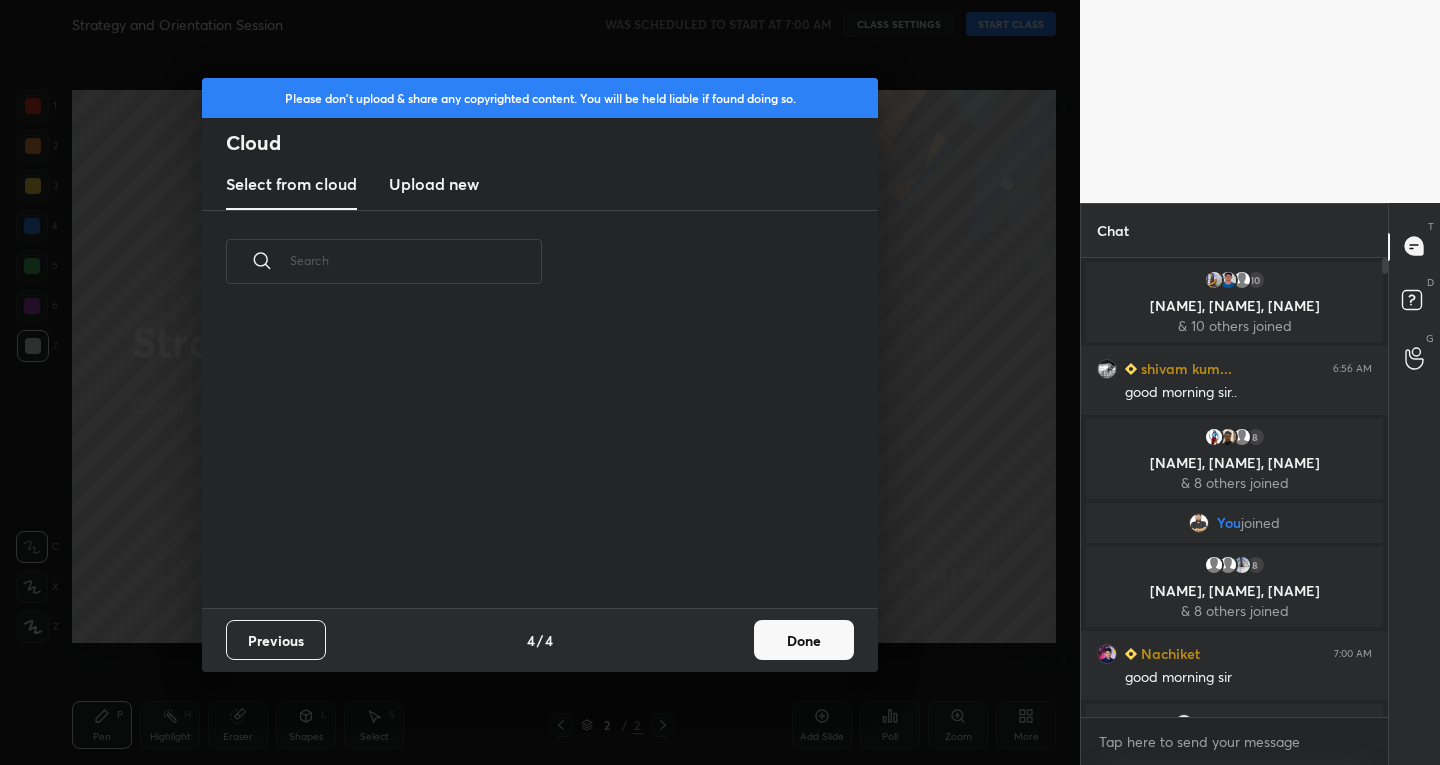 click on "Done" at bounding box center [804, 640] 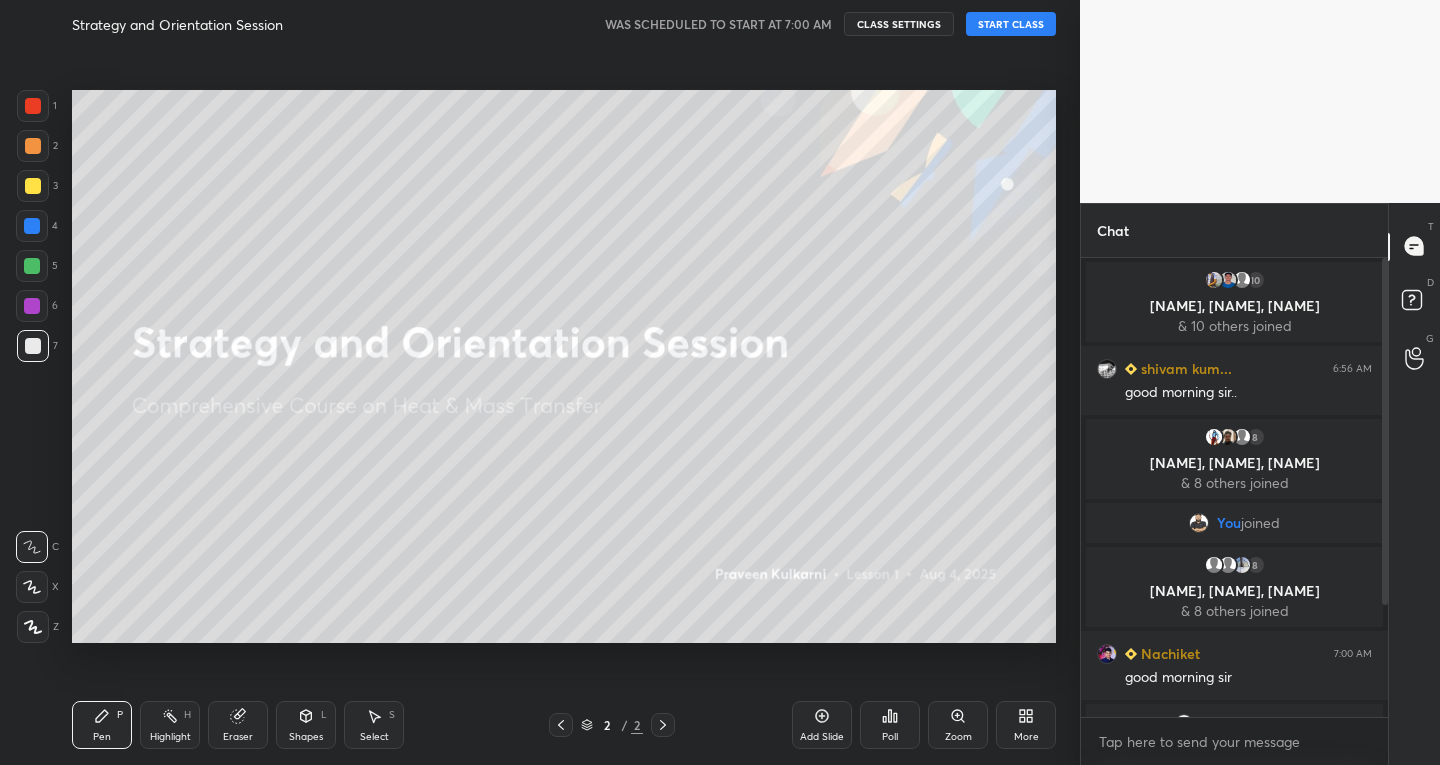 click on "START CLASS" at bounding box center [1011, 24] 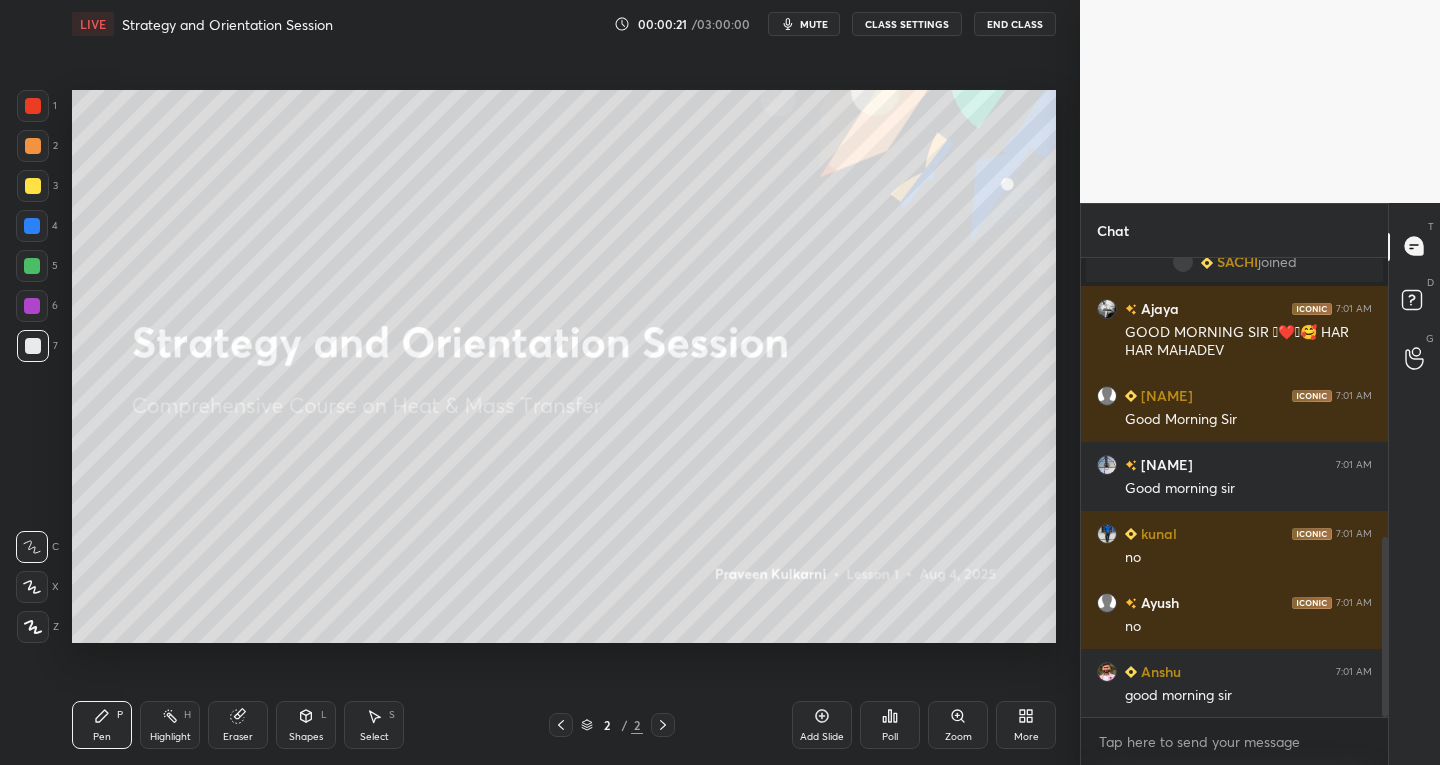 scroll, scrollTop: 717, scrollLeft: 0, axis: vertical 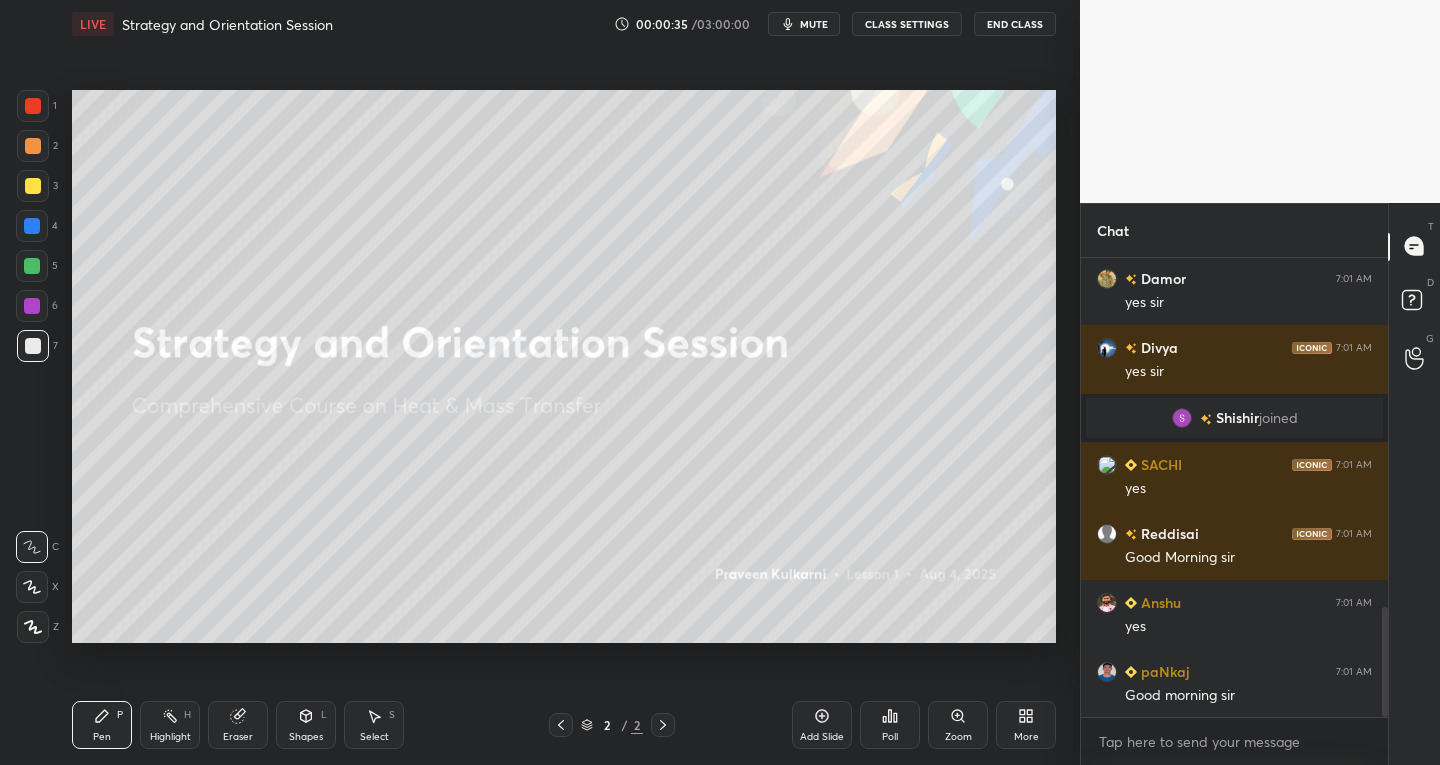 click 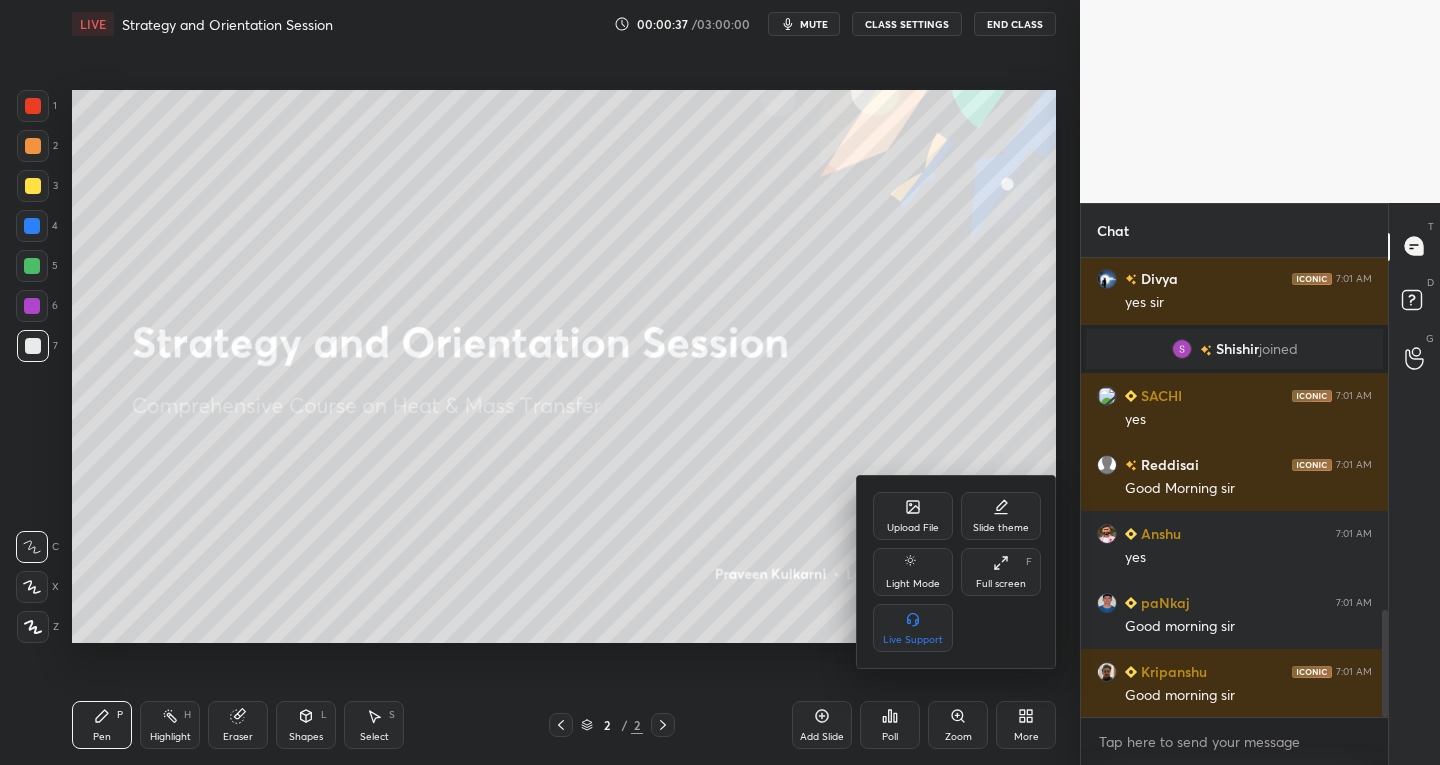 scroll, scrollTop: 1593, scrollLeft: 0, axis: vertical 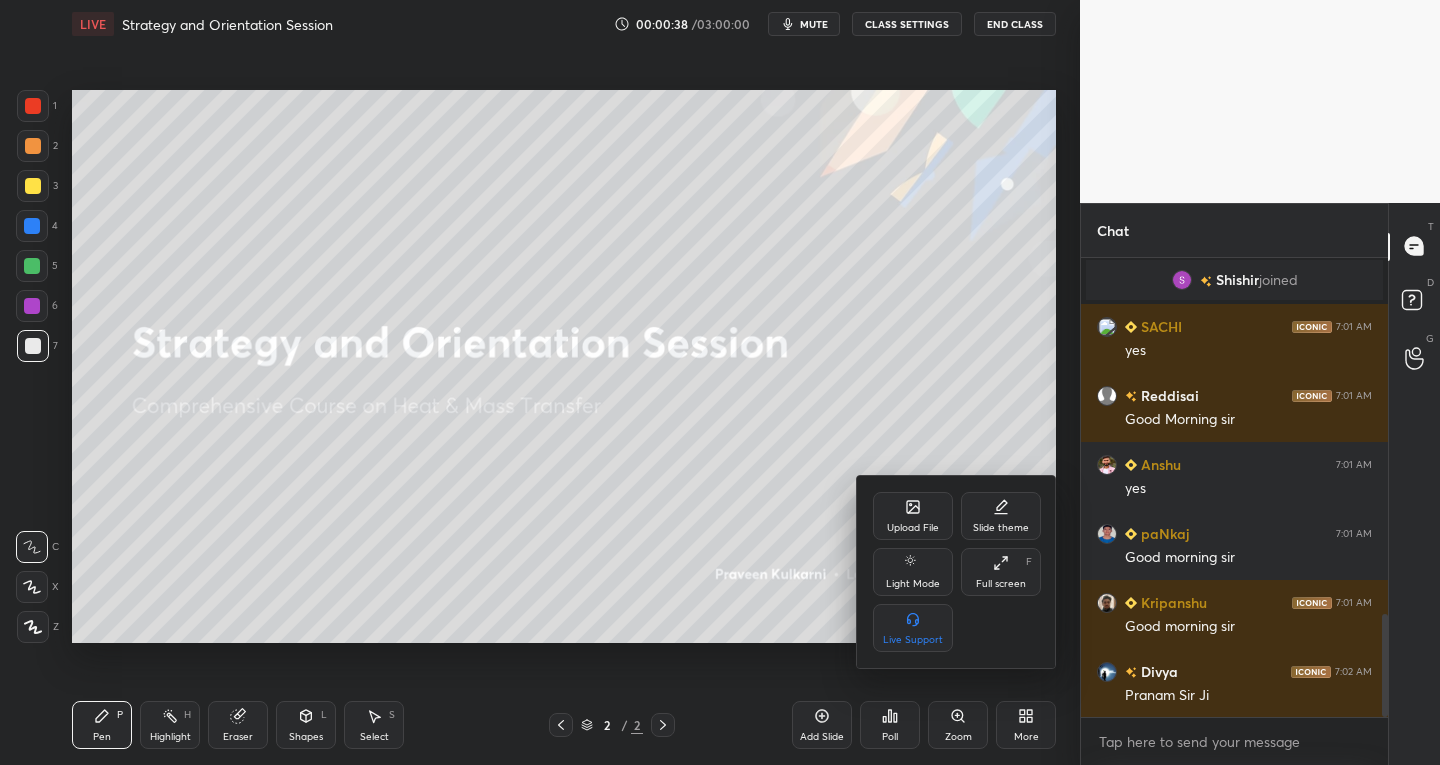 click 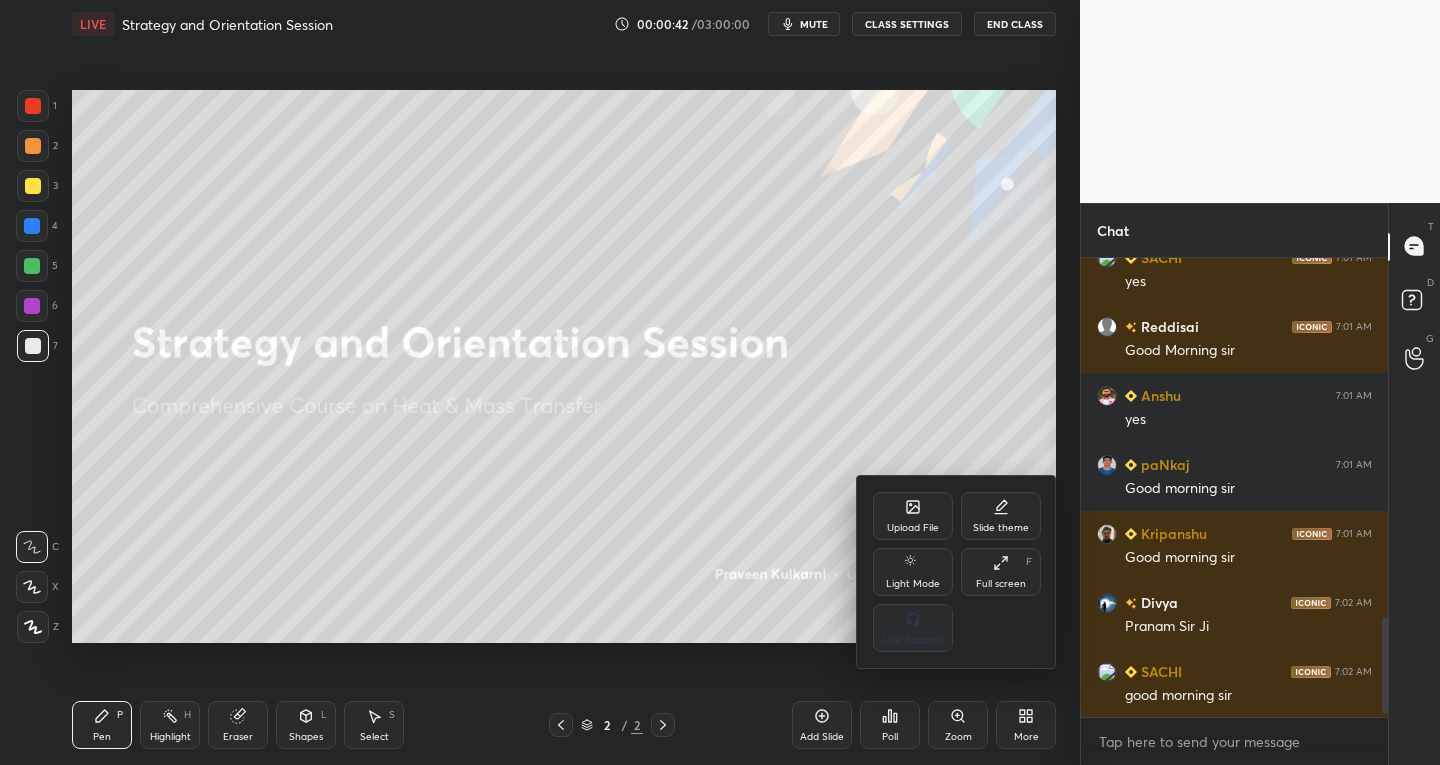 scroll, scrollTop: 1731, scrollLeft: 0, axis: vertical 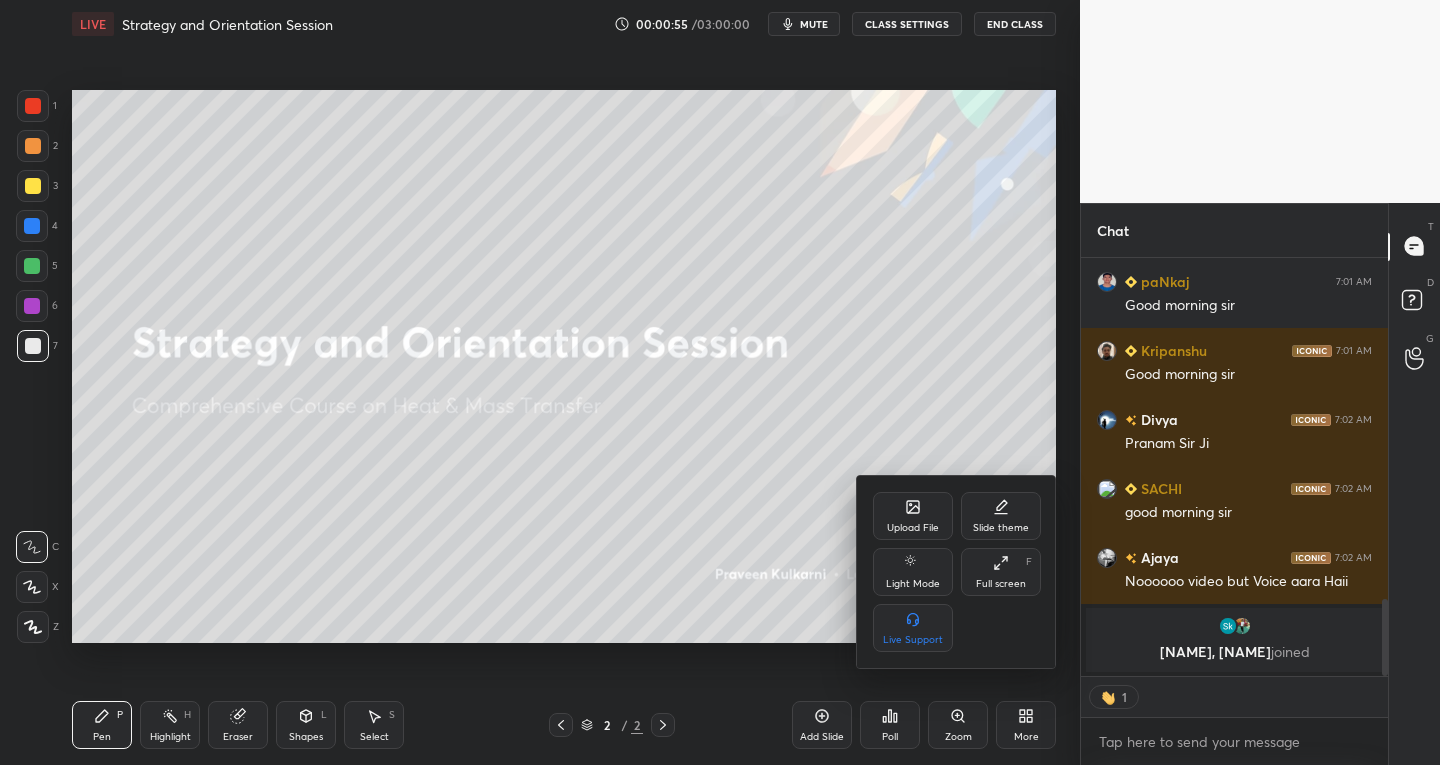 type on "x" 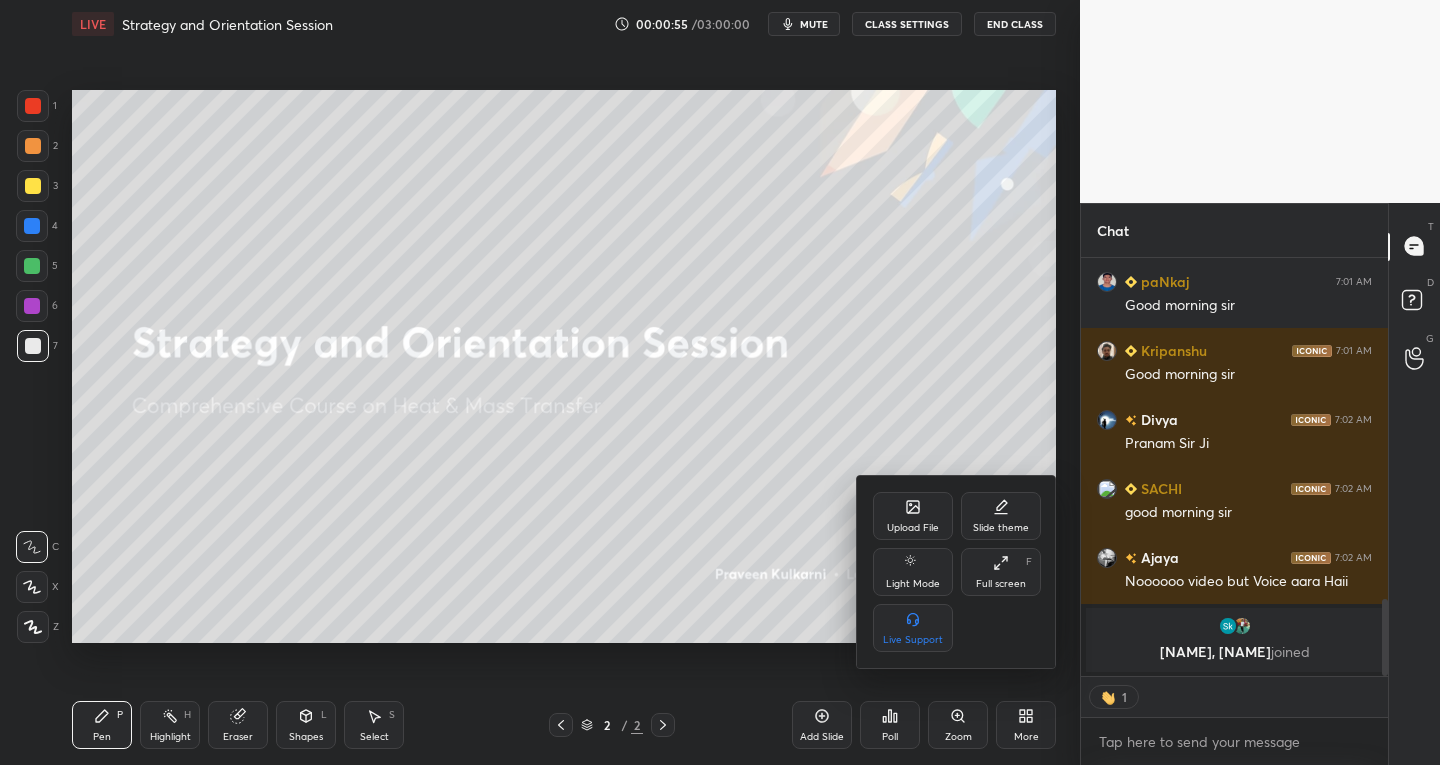 scroll, scrollTop: 7, scrollLeft: 7, axis: both 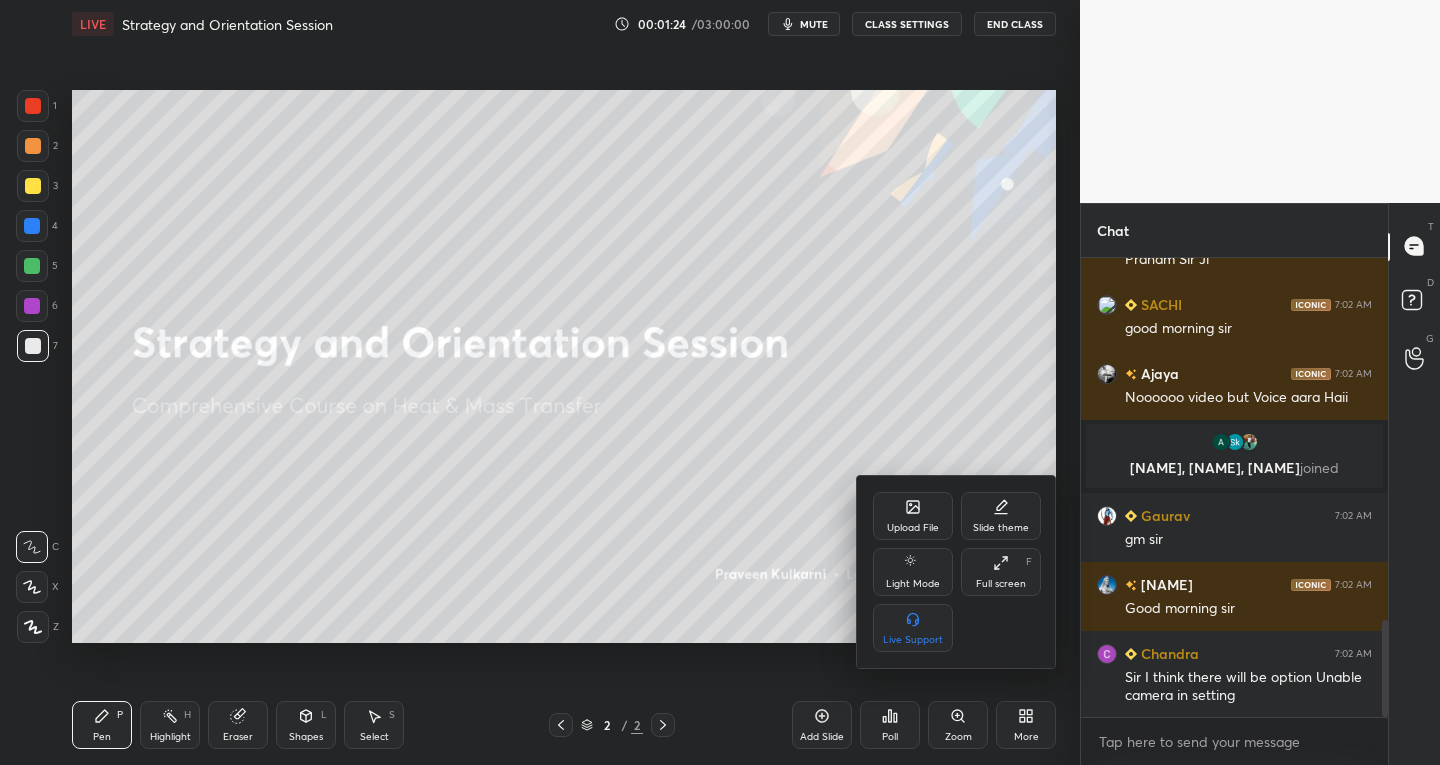 click on "Live Support" at bounding box center (913, 628) 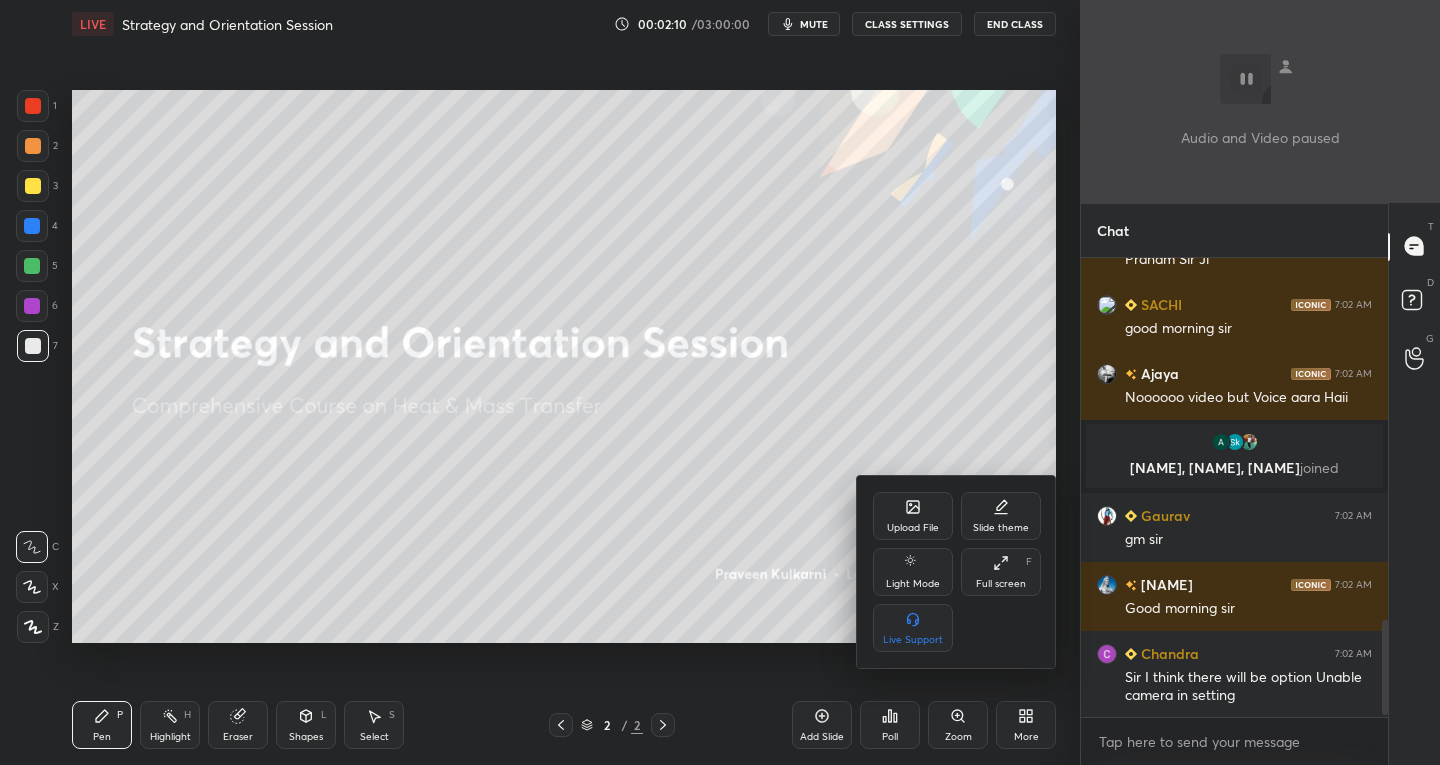 scroll, scrollTop: 1794, scrollLeft: 0, axis: vertical 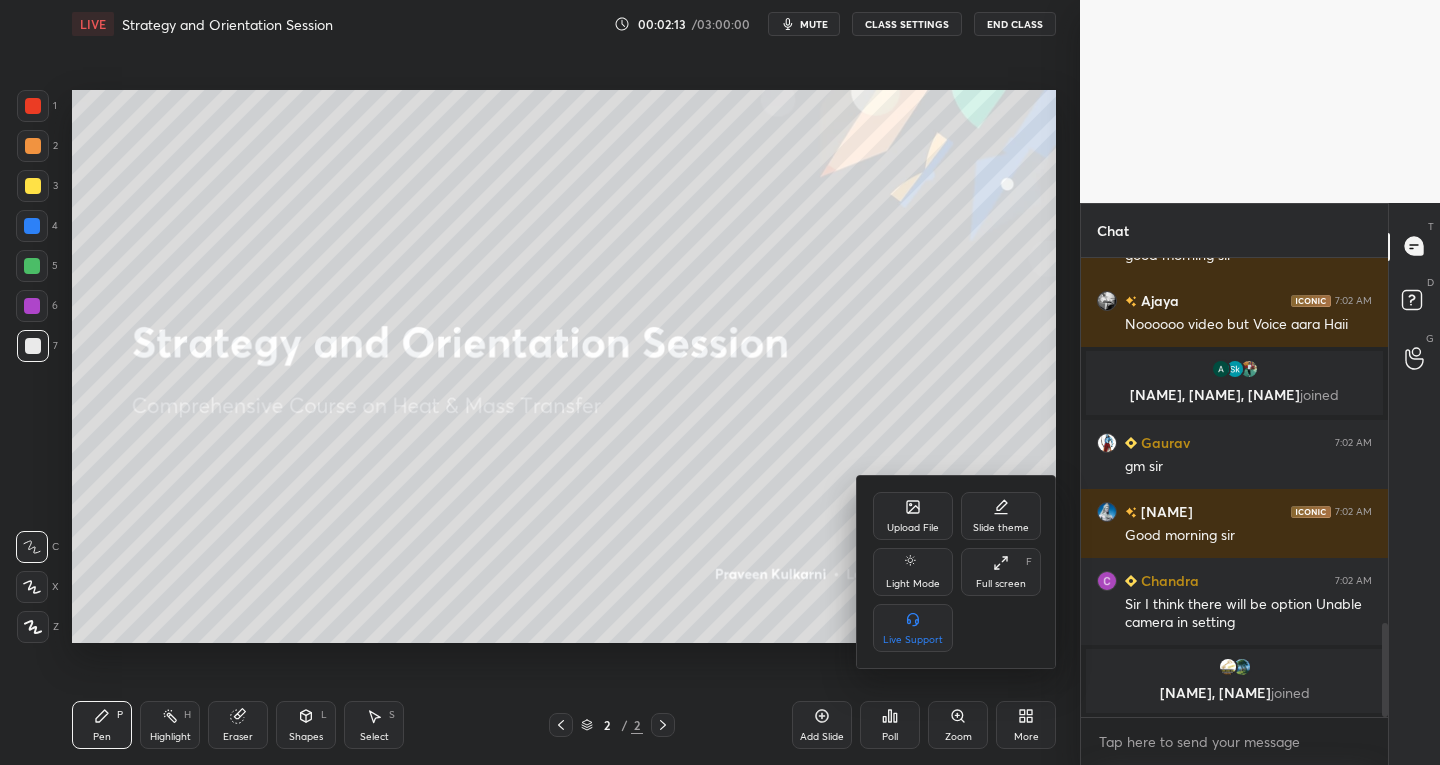 click at bounding box center (720, 382) 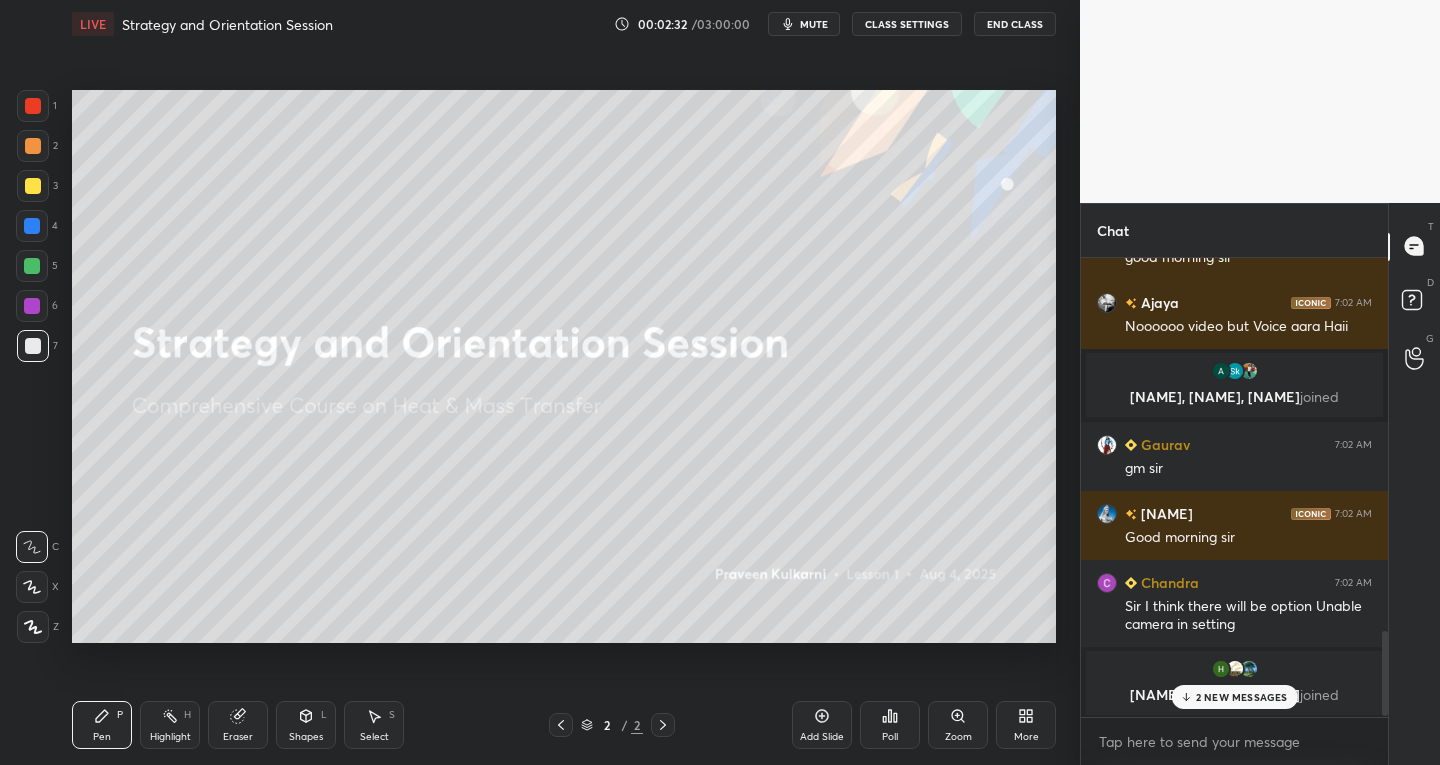 scroll, scrollTop: 2171, scrollLeft: 0, axis: vertical 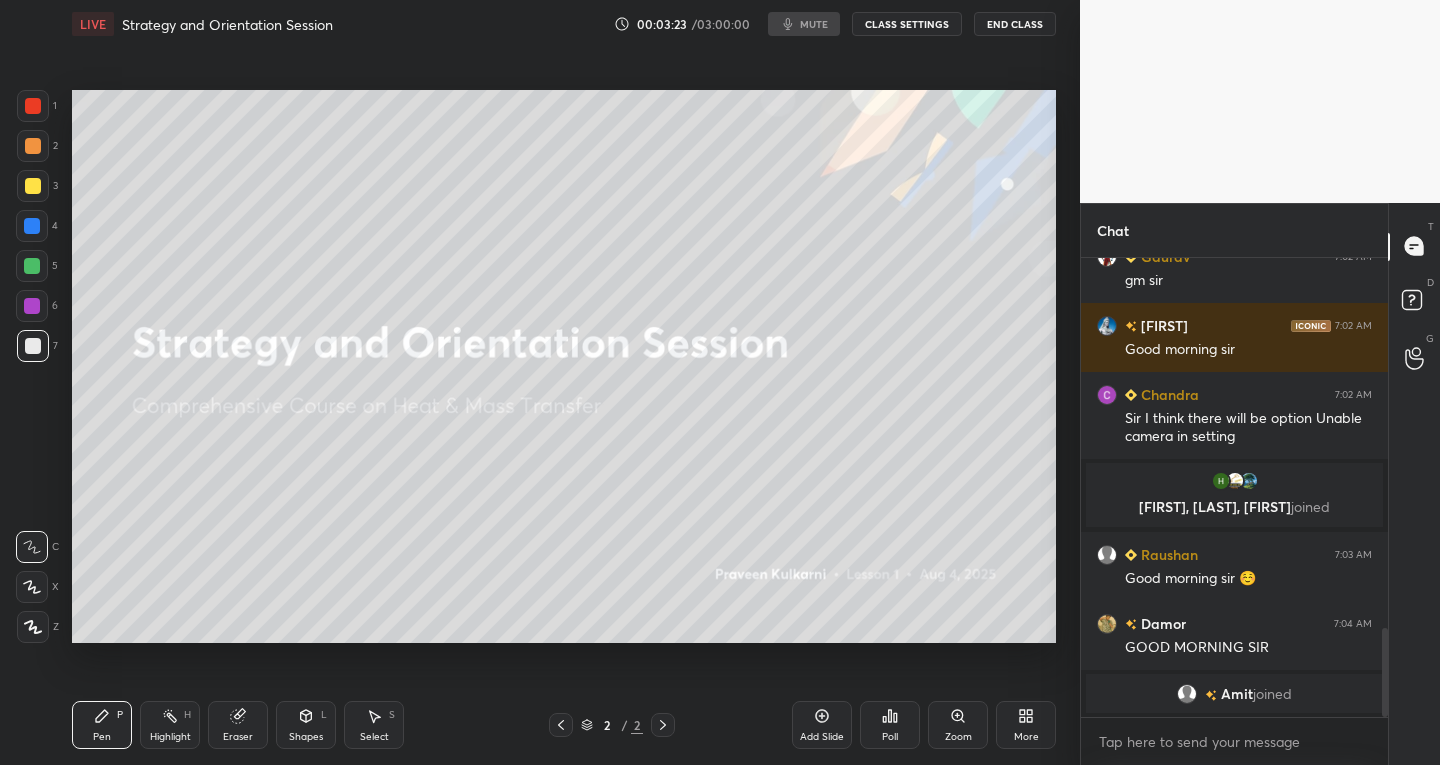 type on "x" 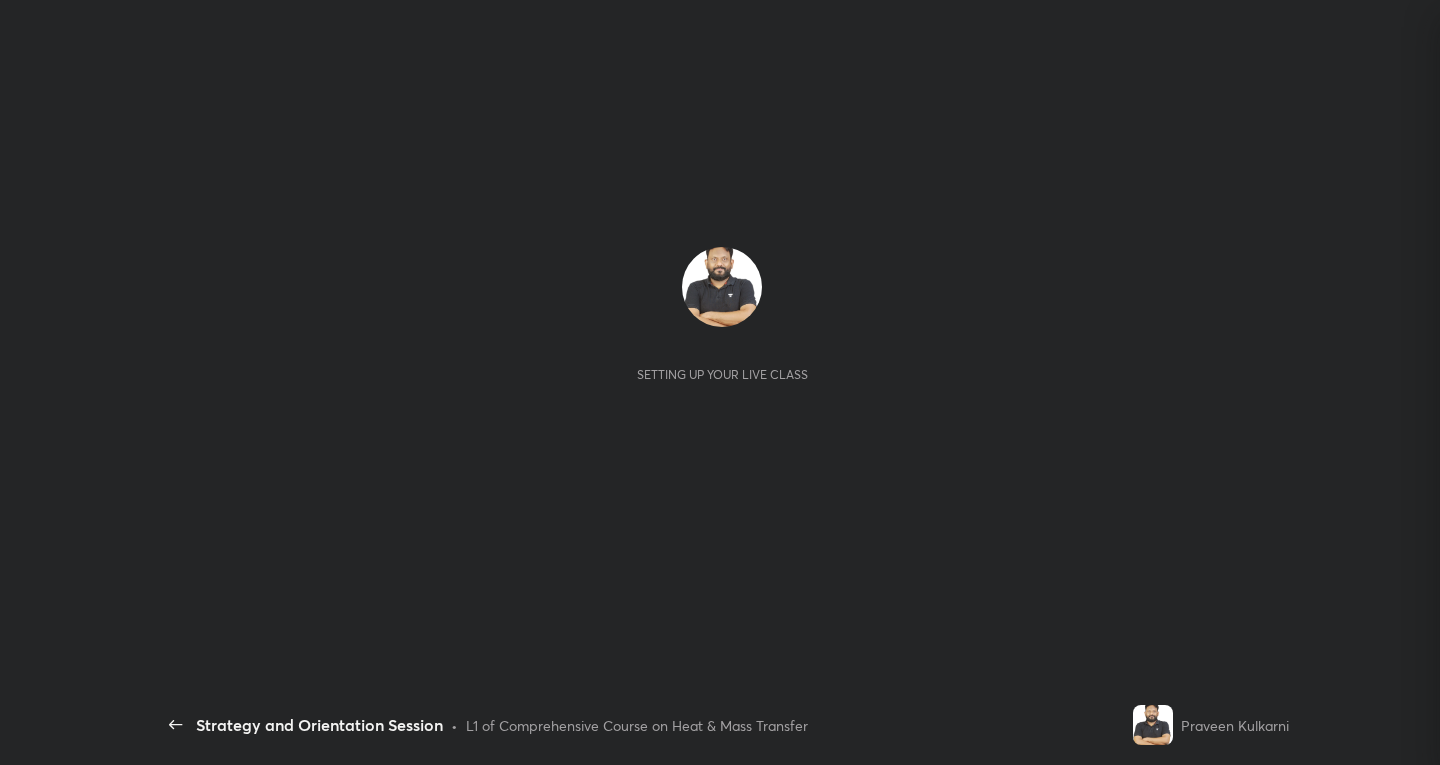 scroll, scrollTop: 0, scrollLeft: 0, axis: both 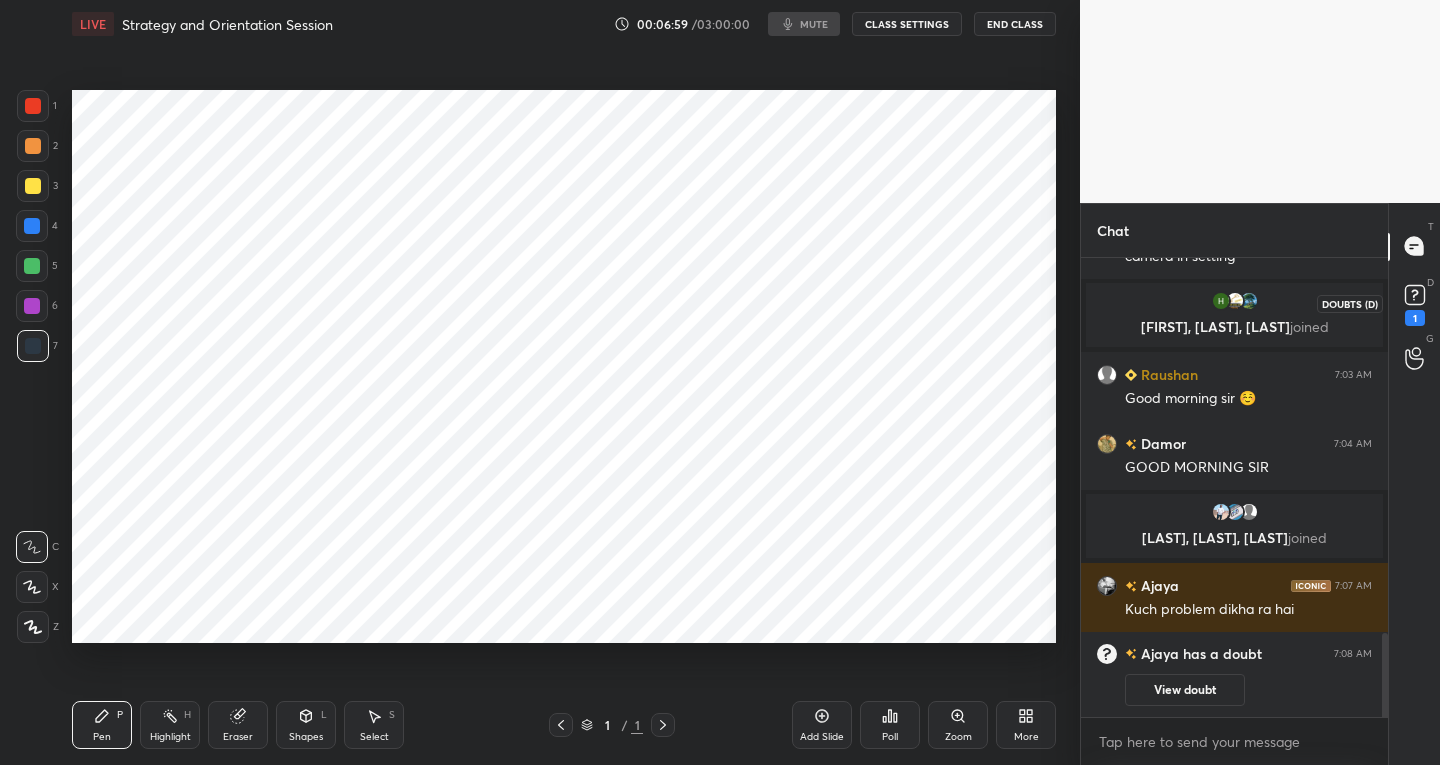 click 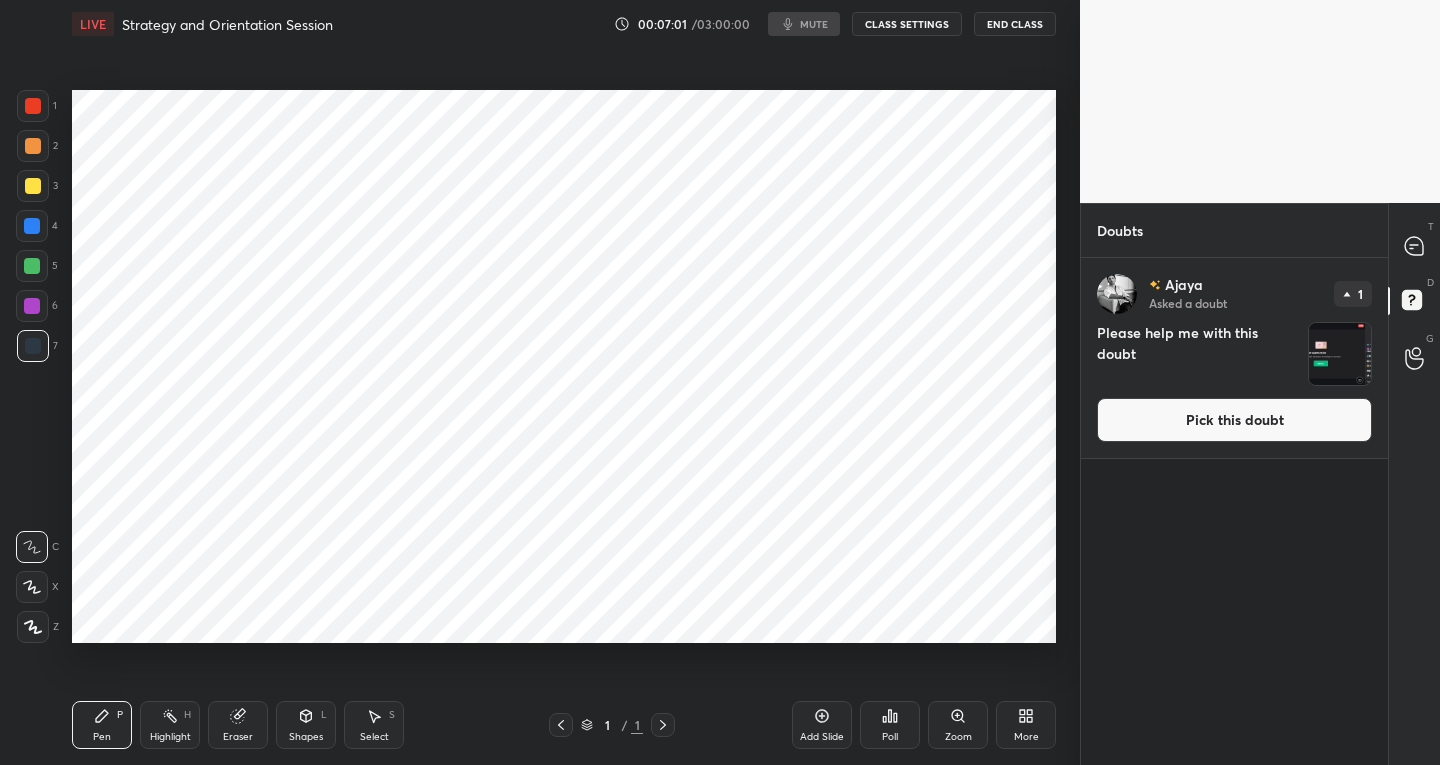 click at bounding box center [1340, 354] 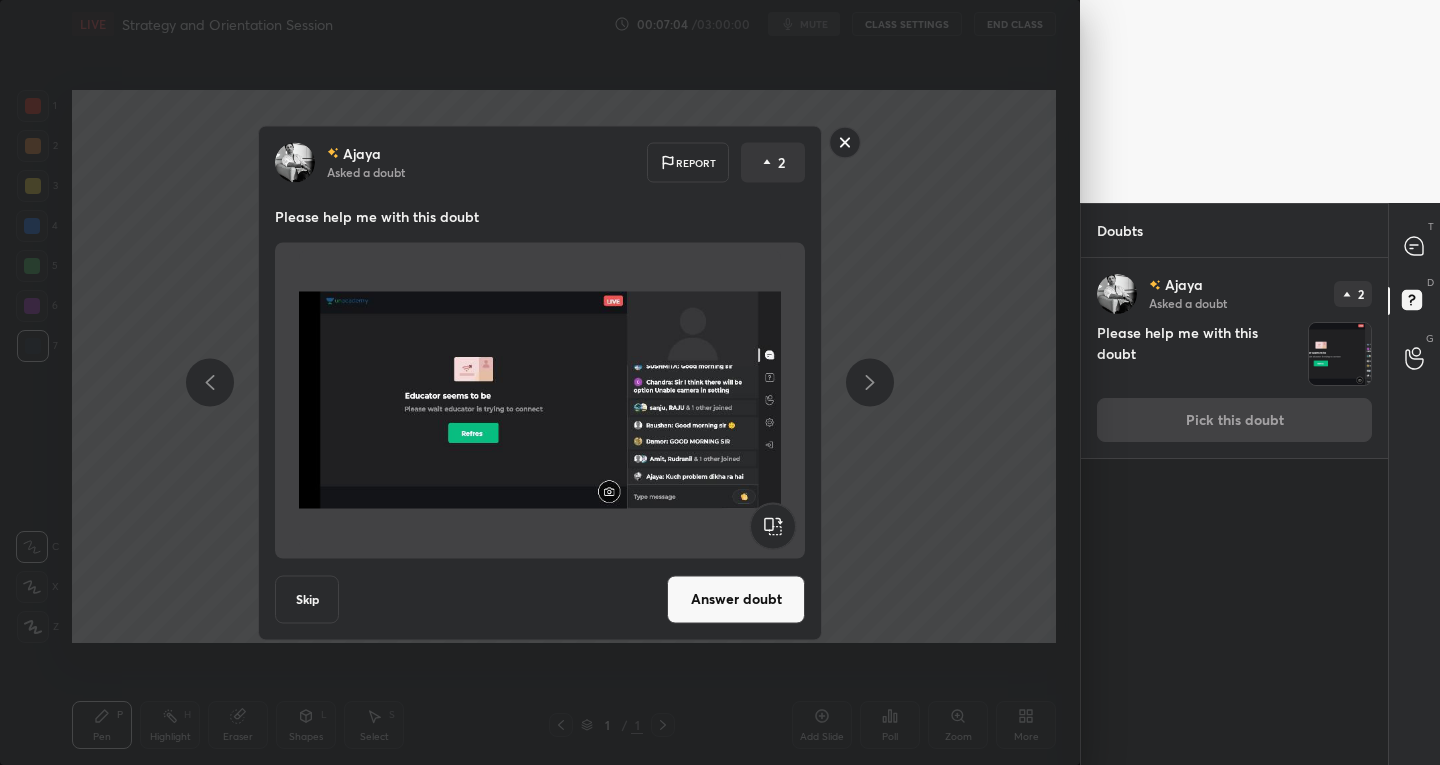 click 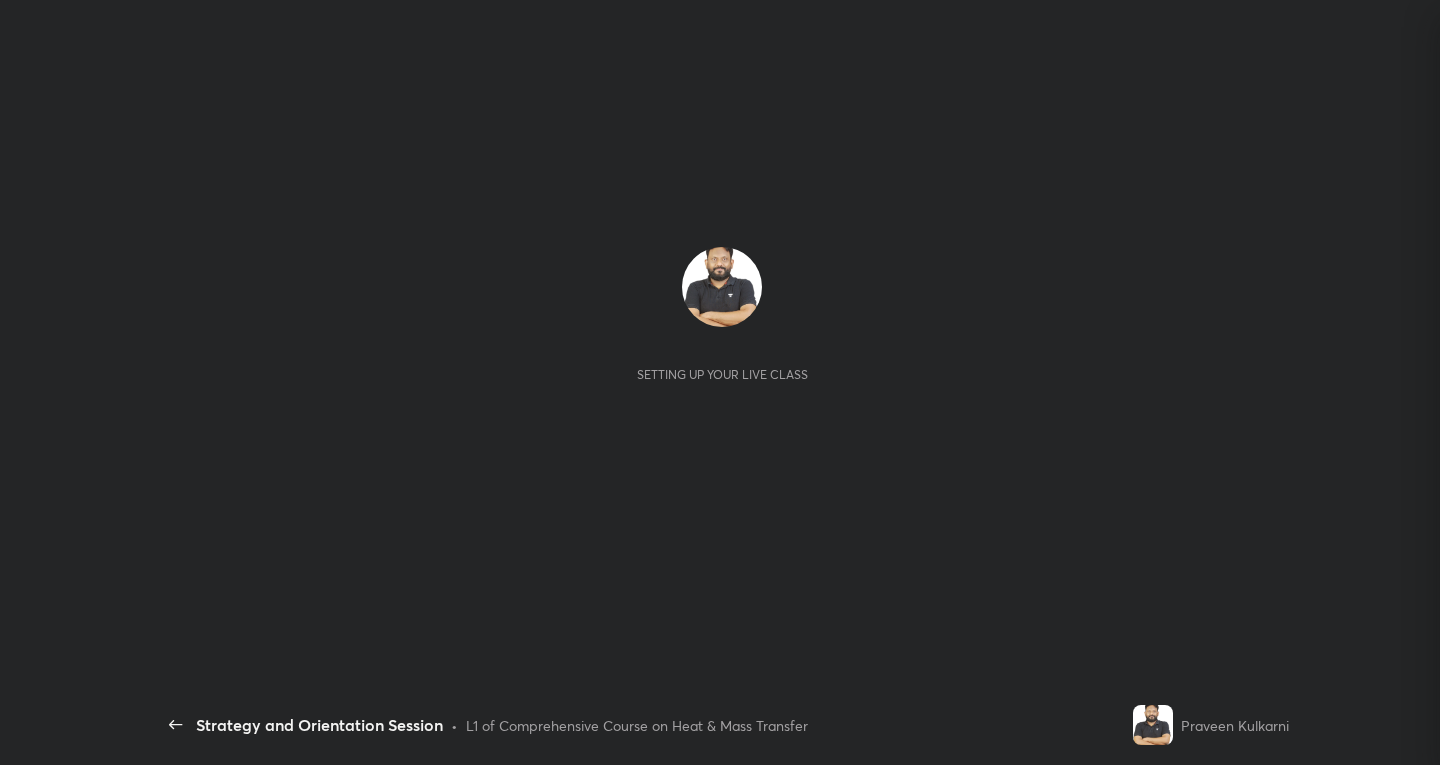 scroll, scrollTop: 0, scrollLeft: 0, axis: both 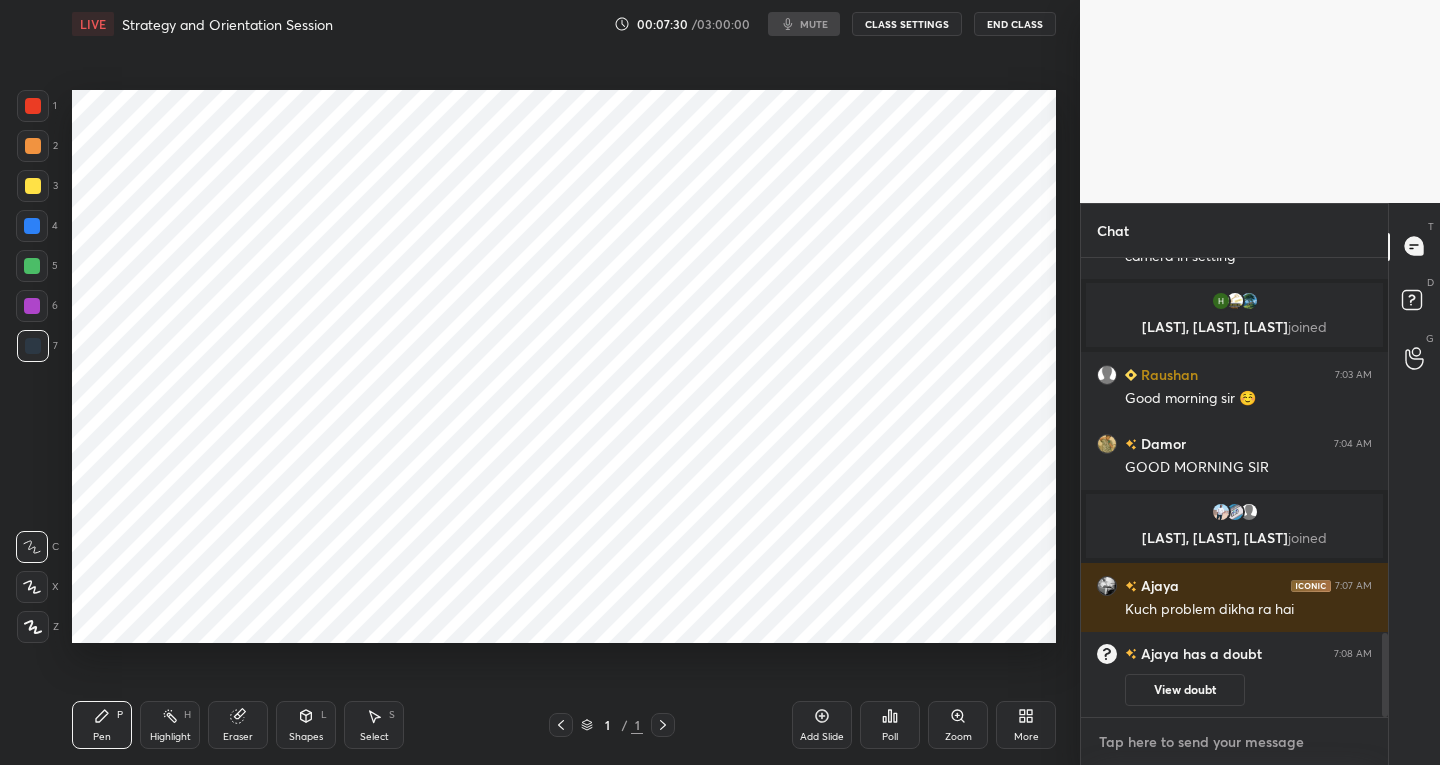 type on "x" 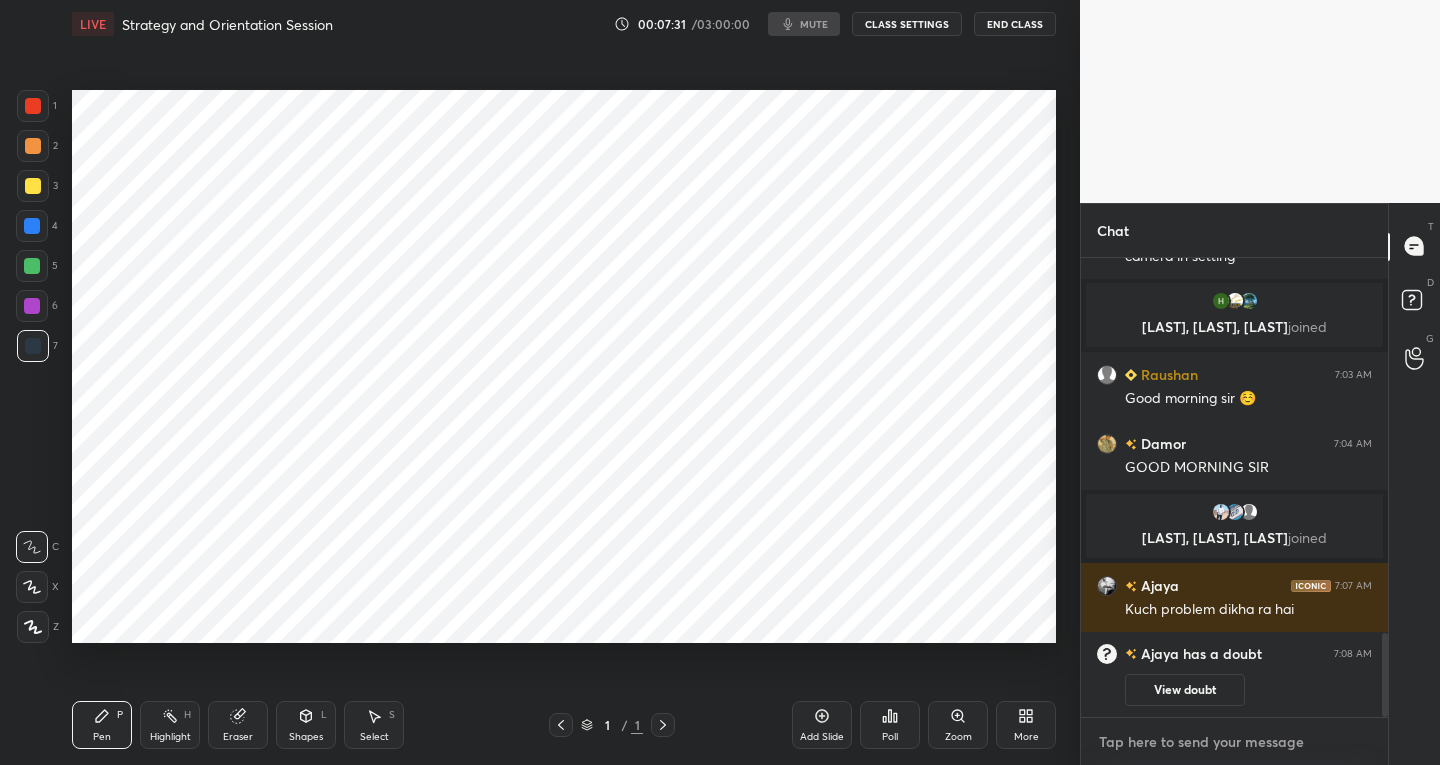 click at bounding box center (1234, 742) 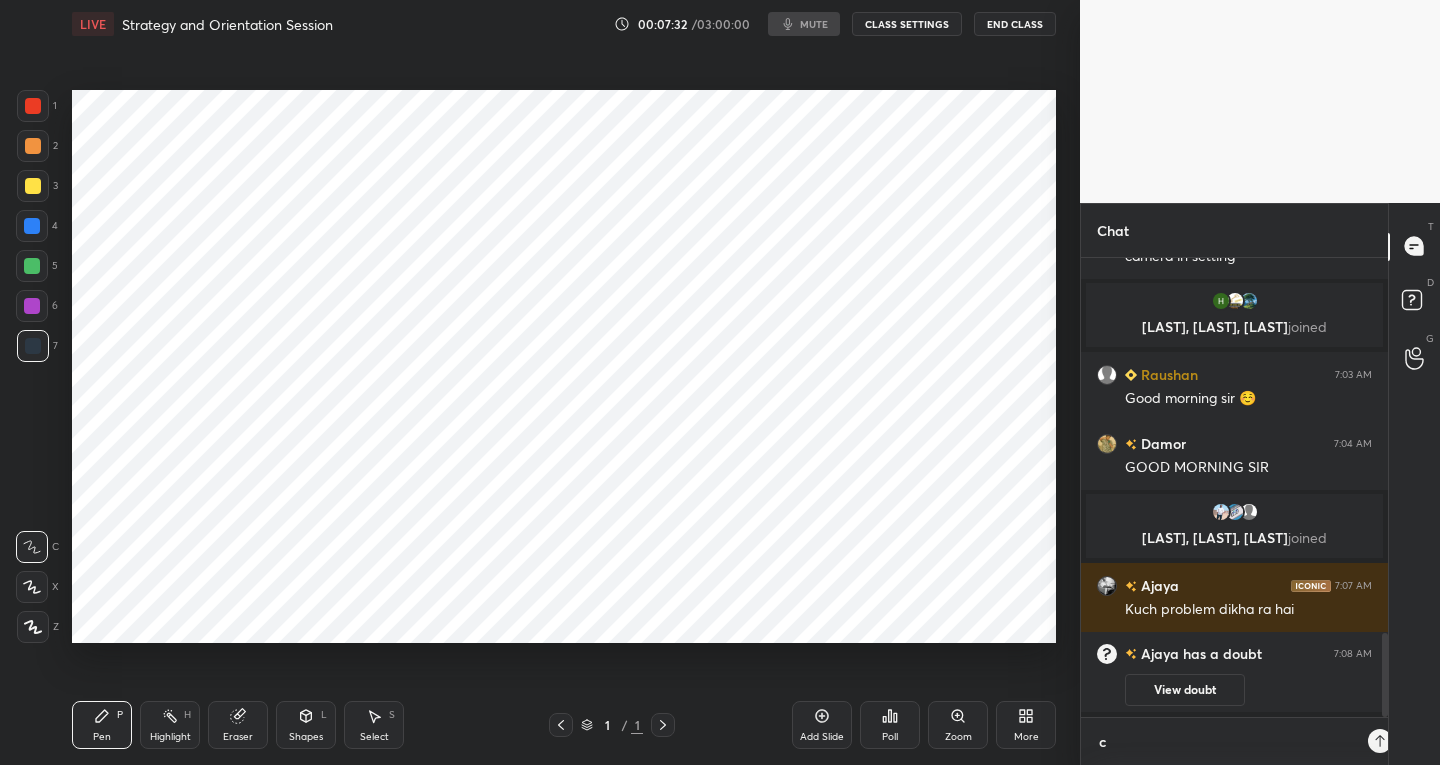 scroll, scrollTop: 447, scrollLeft: 301, axis: both 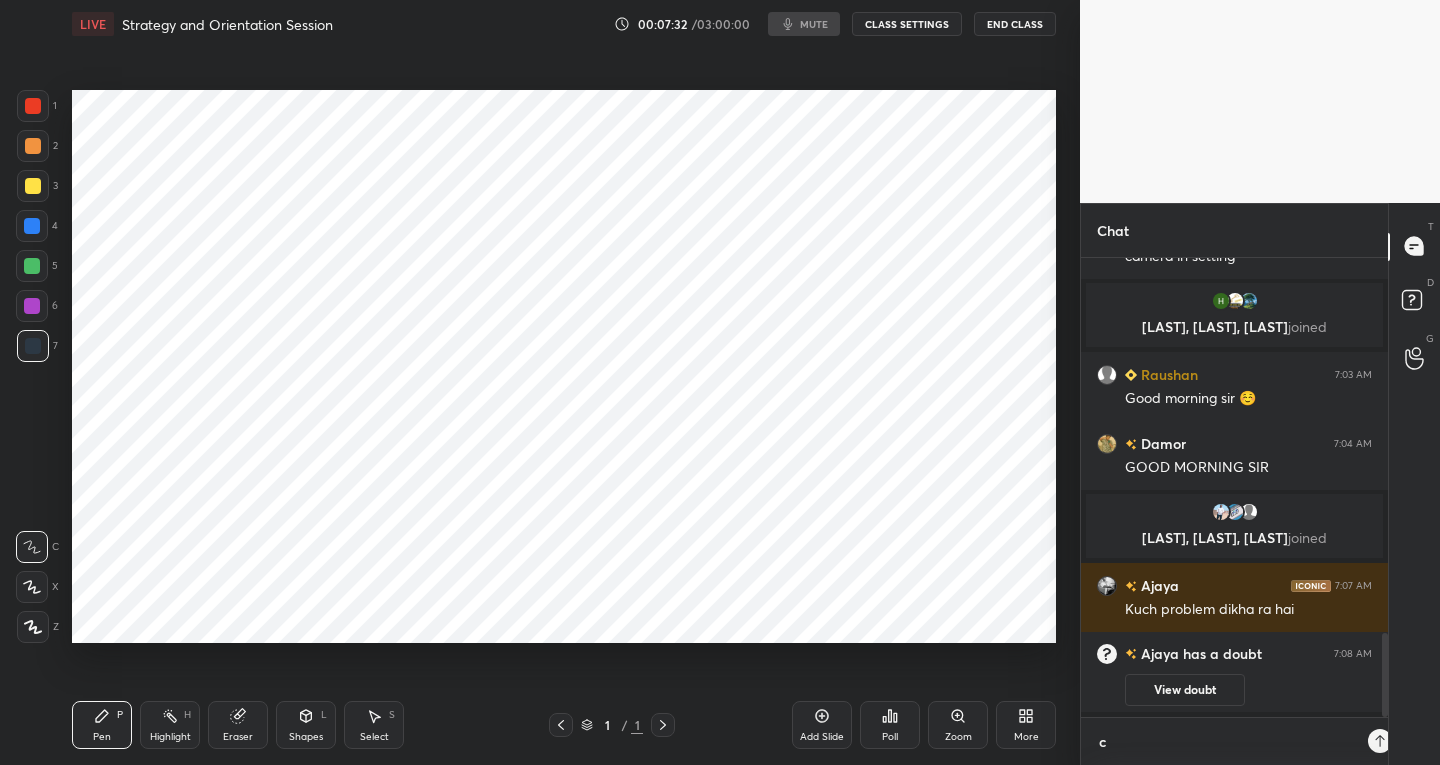 type on "ca" 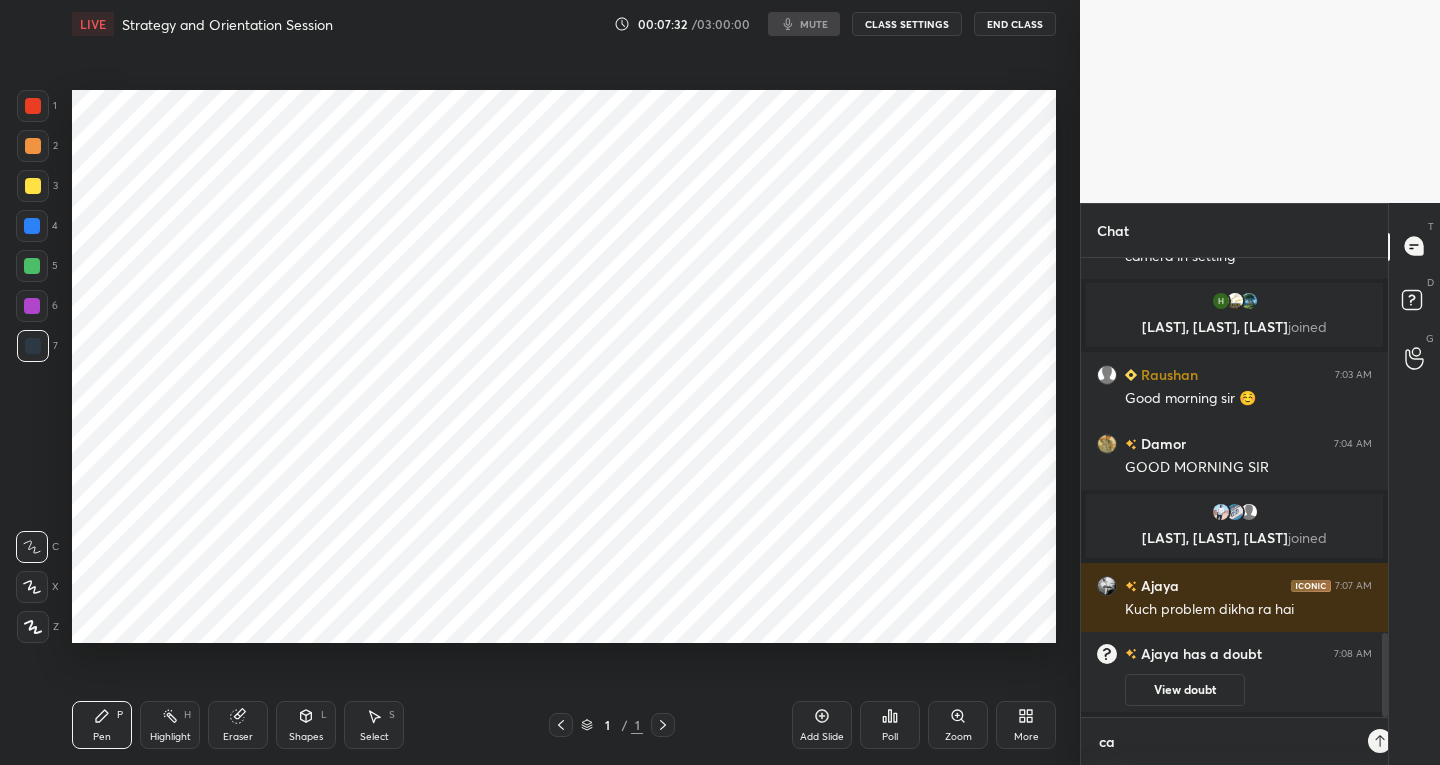 scroll, scrollTop: 7, scrollLeft: 7, axis: both 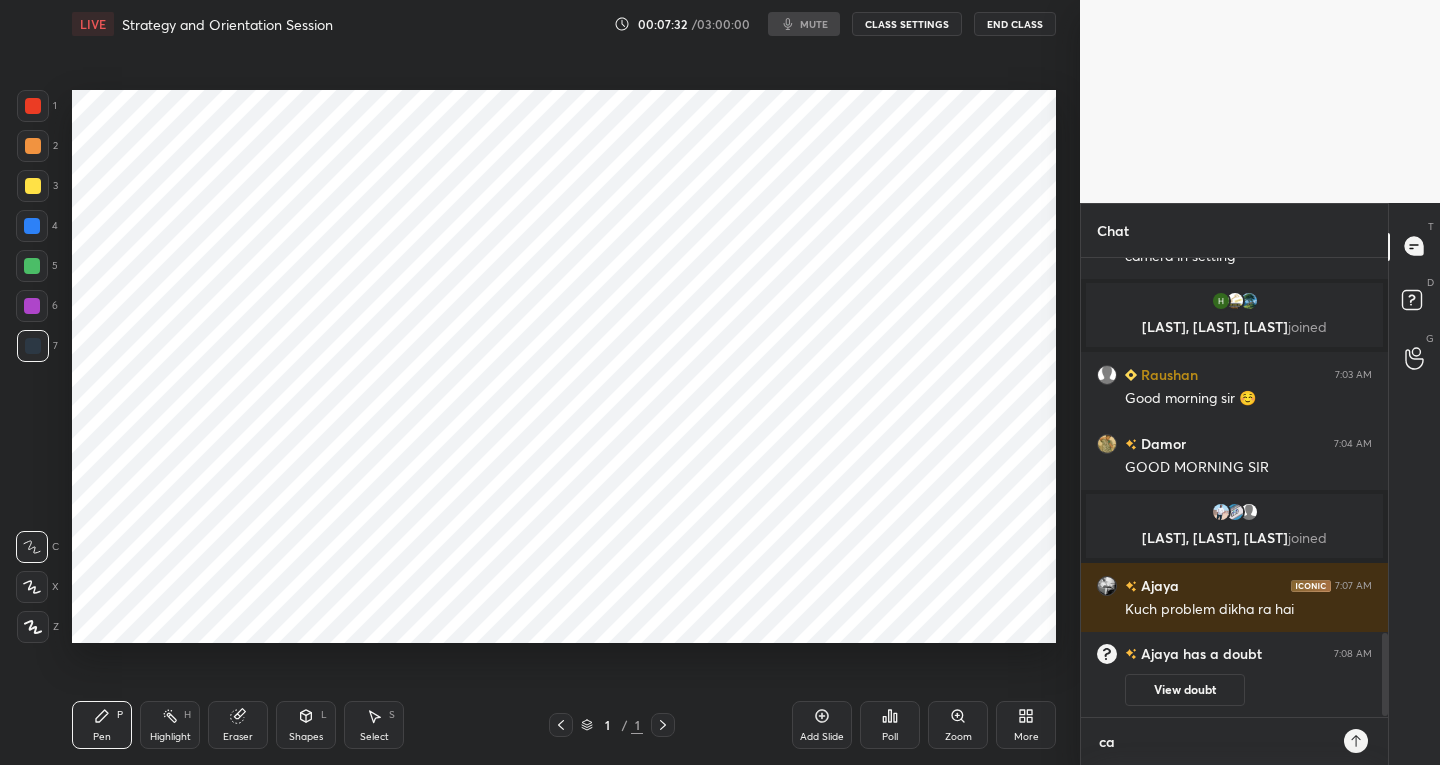 type on "can" 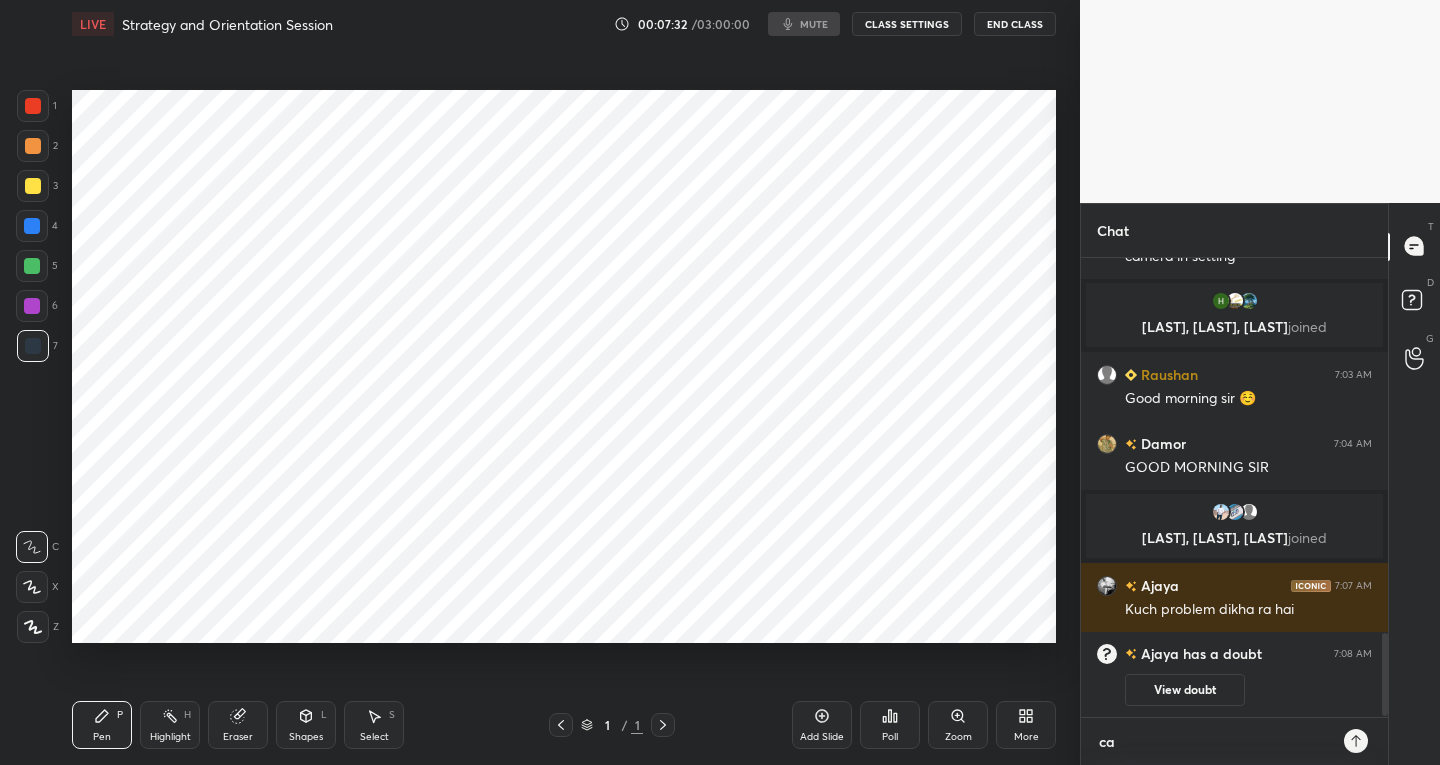 type on "x" 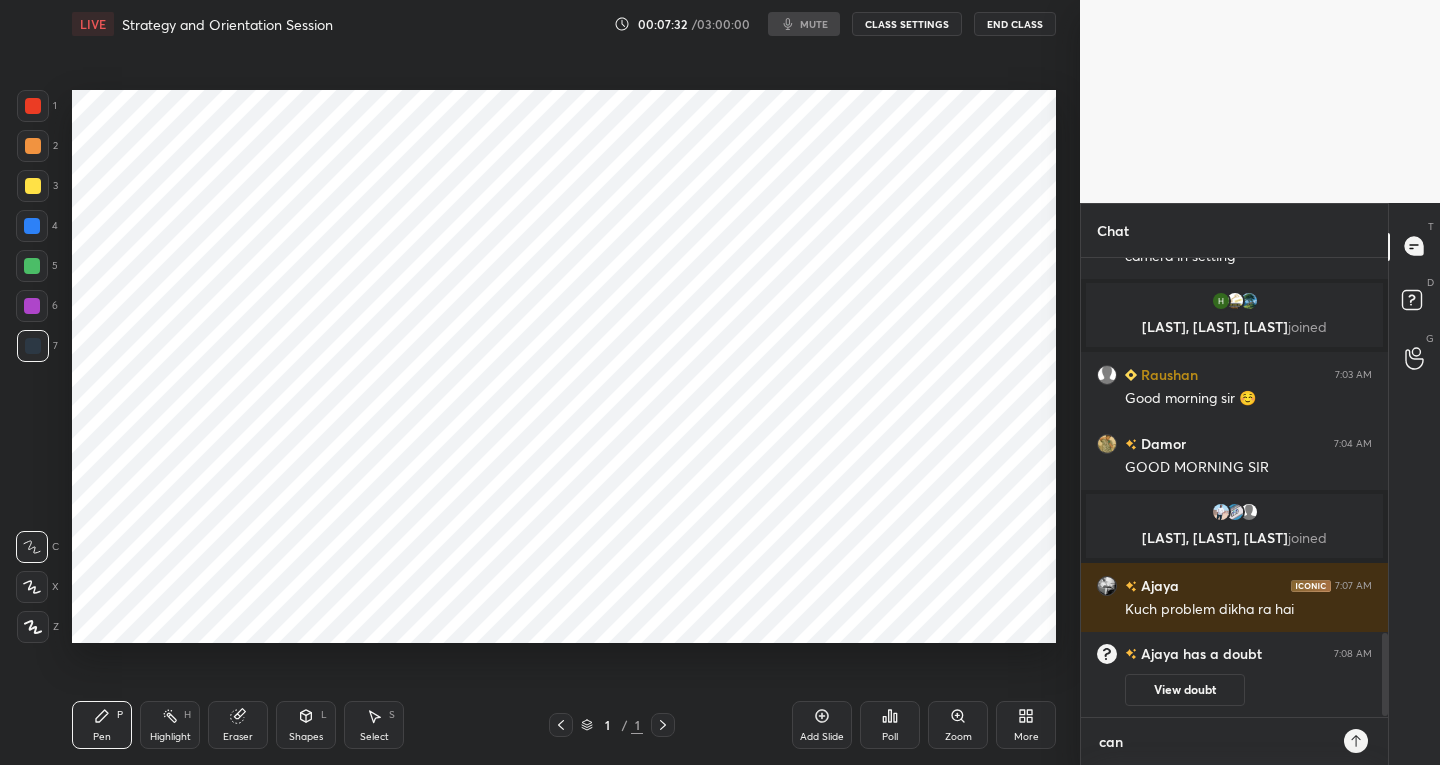 type on "can" 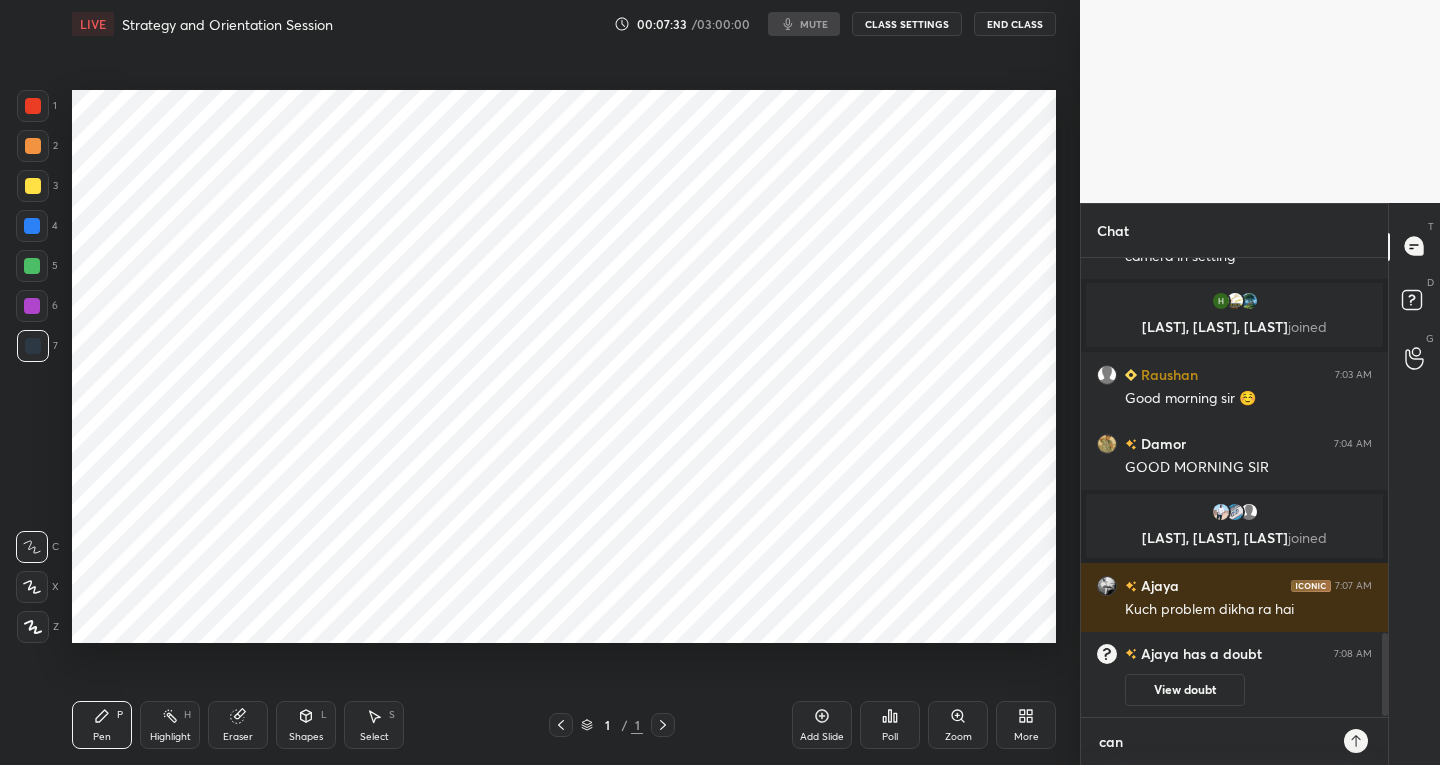 type on "can y" 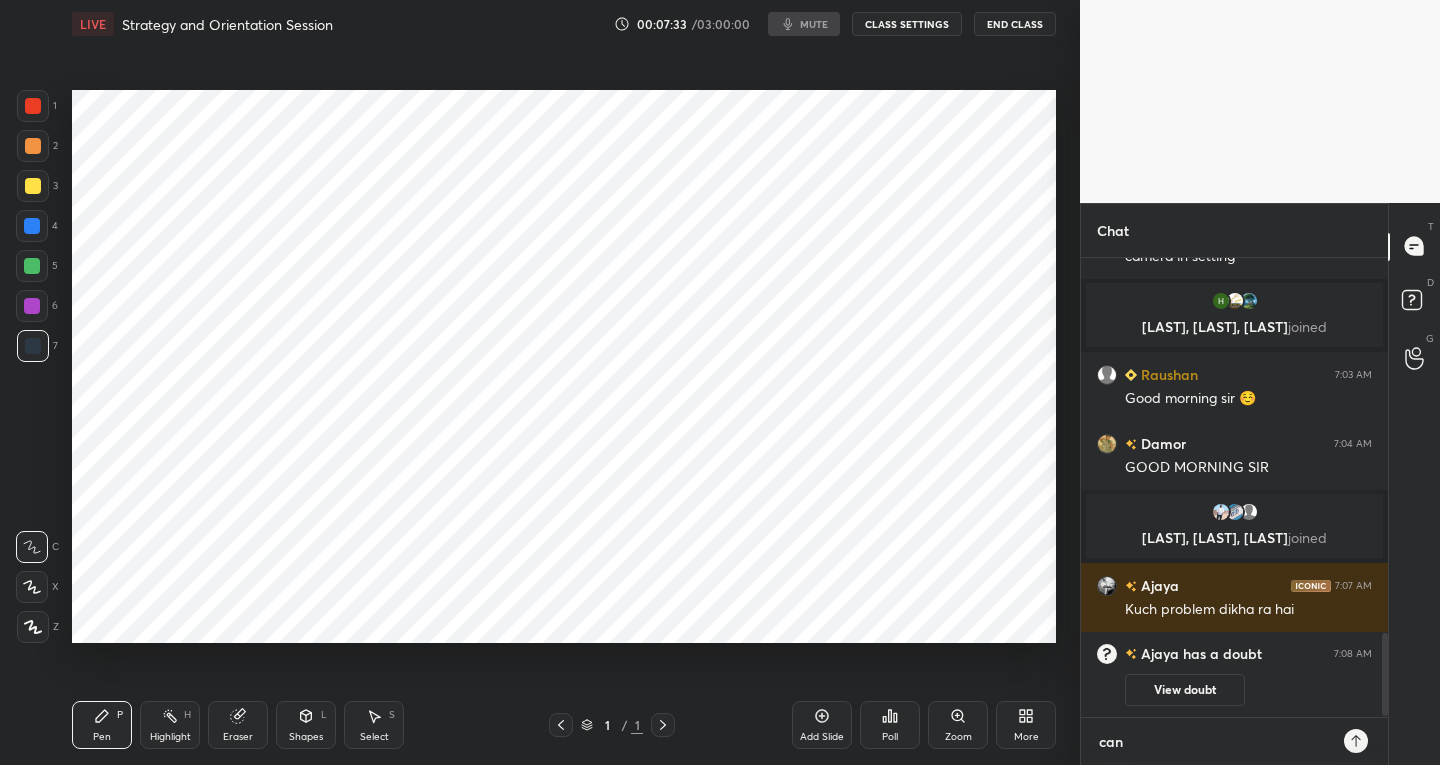 type on "x" 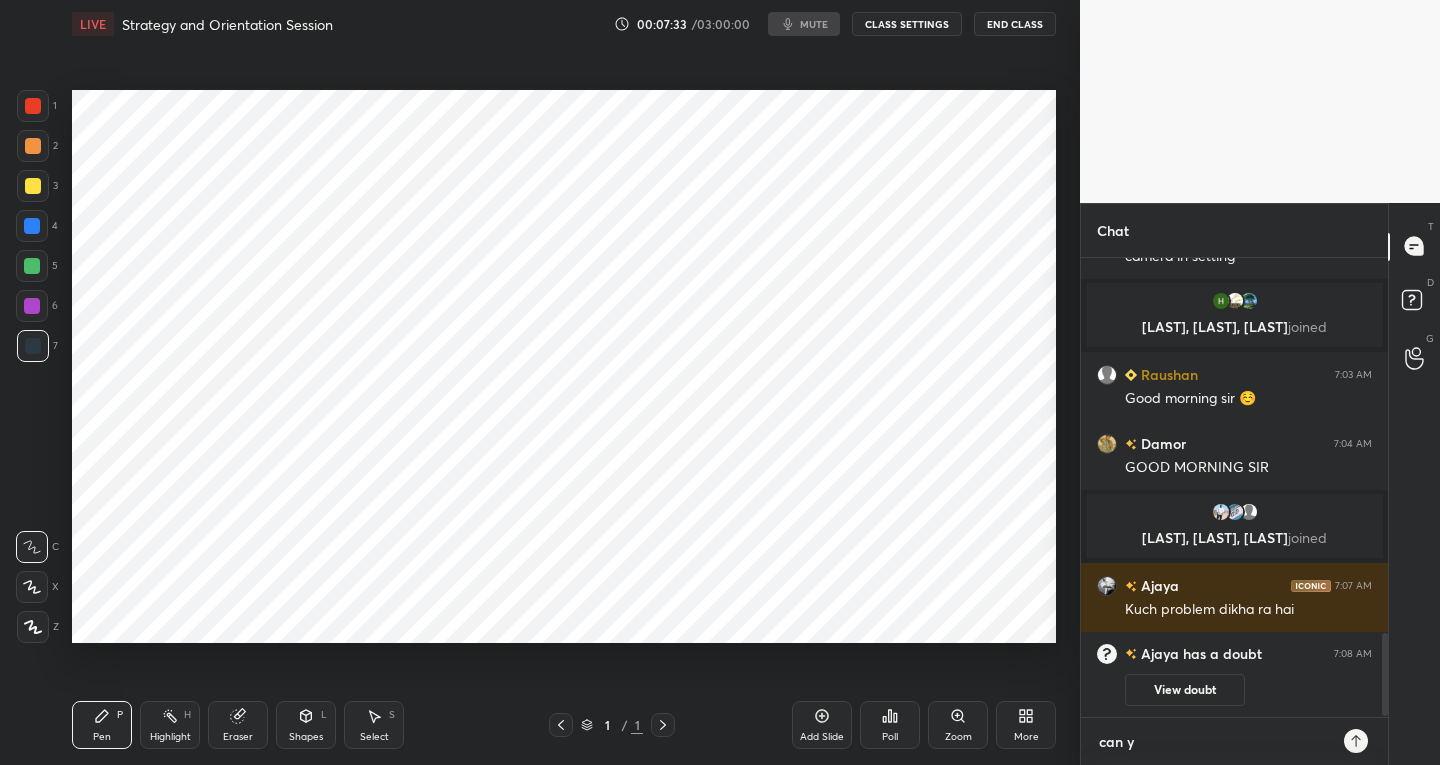 type on "can yo" 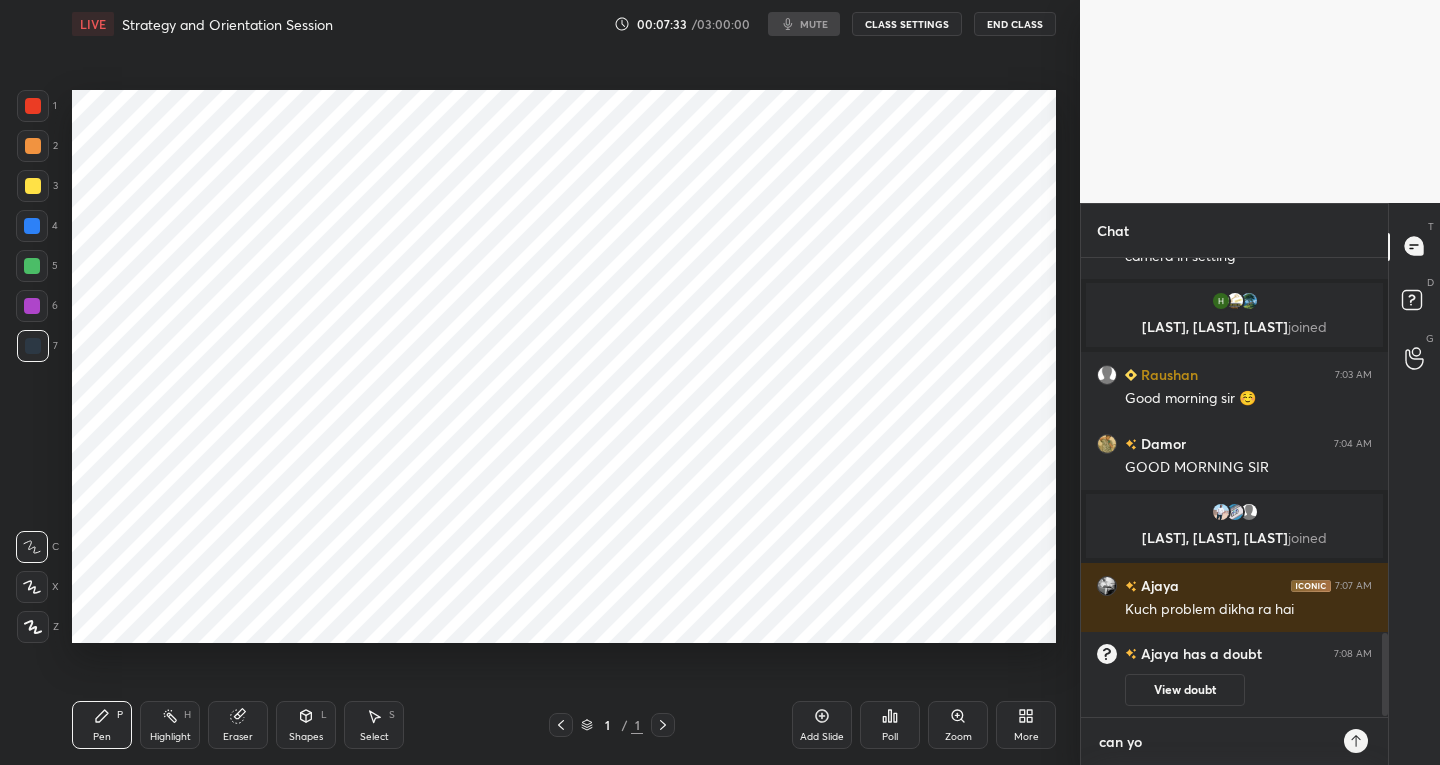 type on "can you" 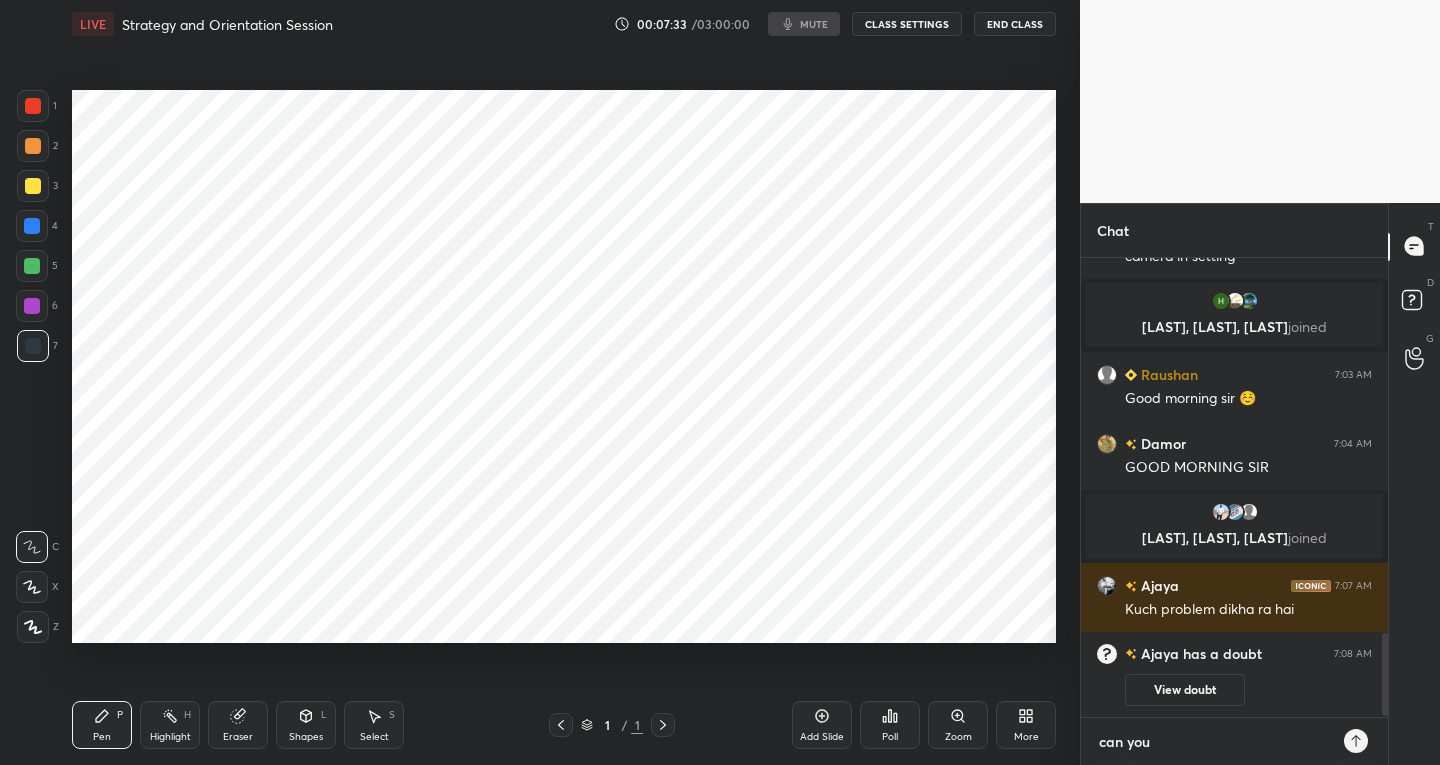 type on "can you" 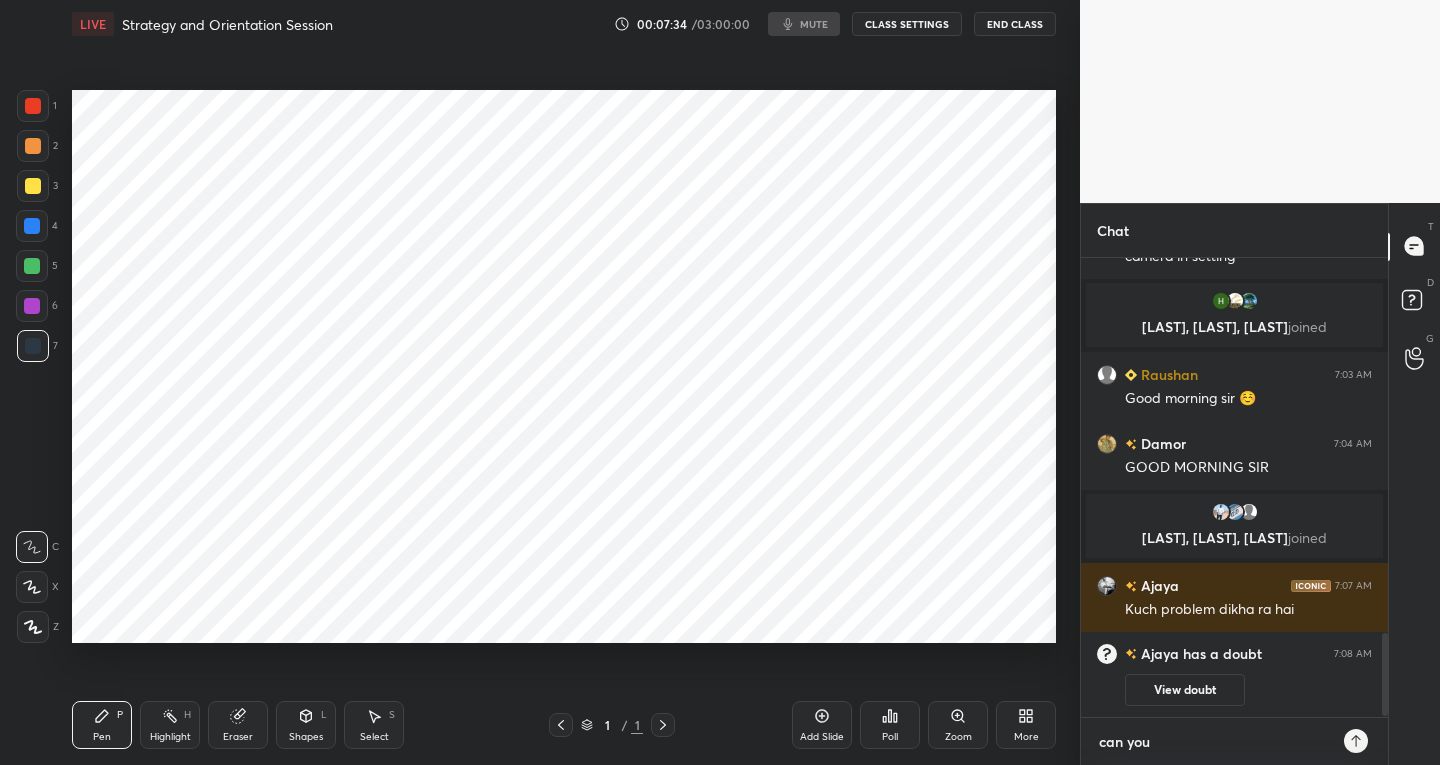 type on "can you h" 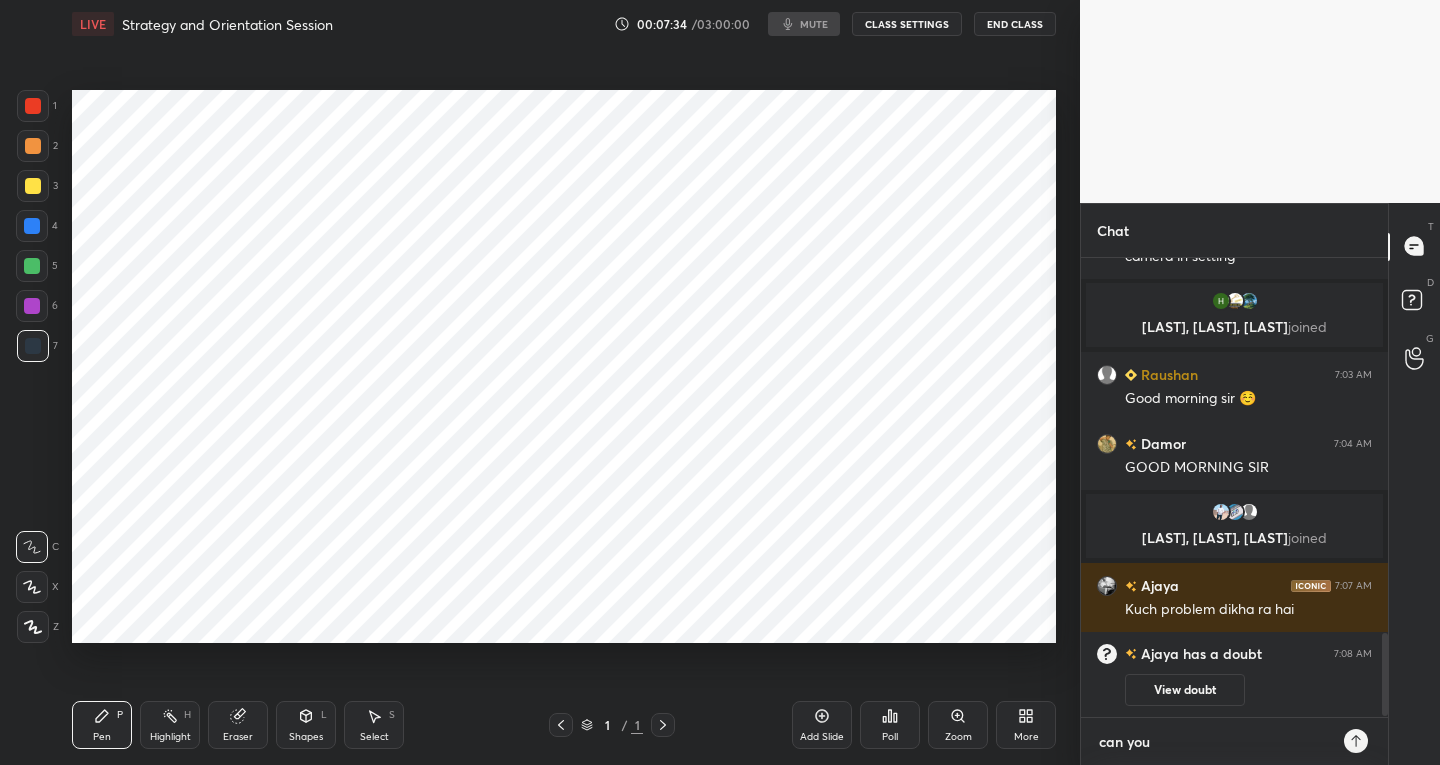 type on "x" 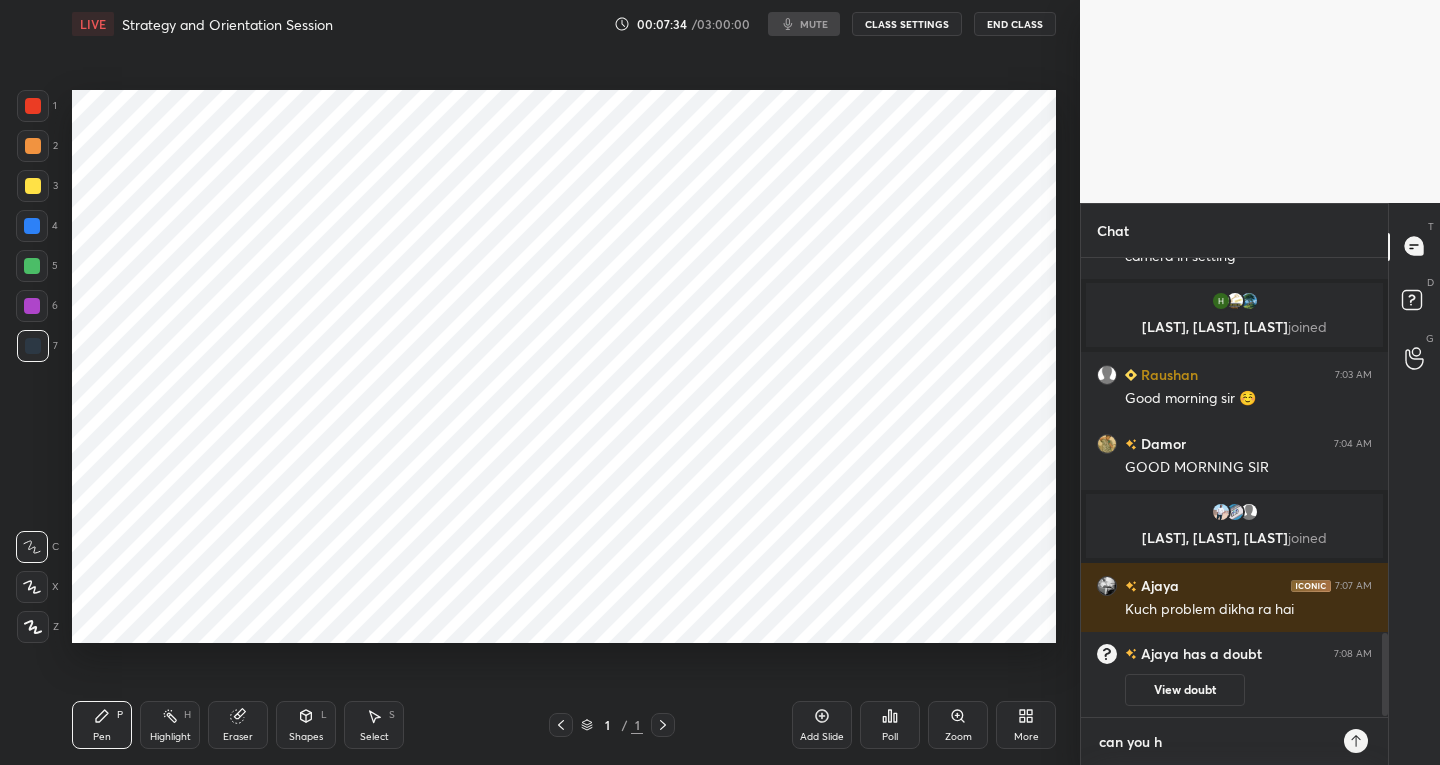 type on "can you he" 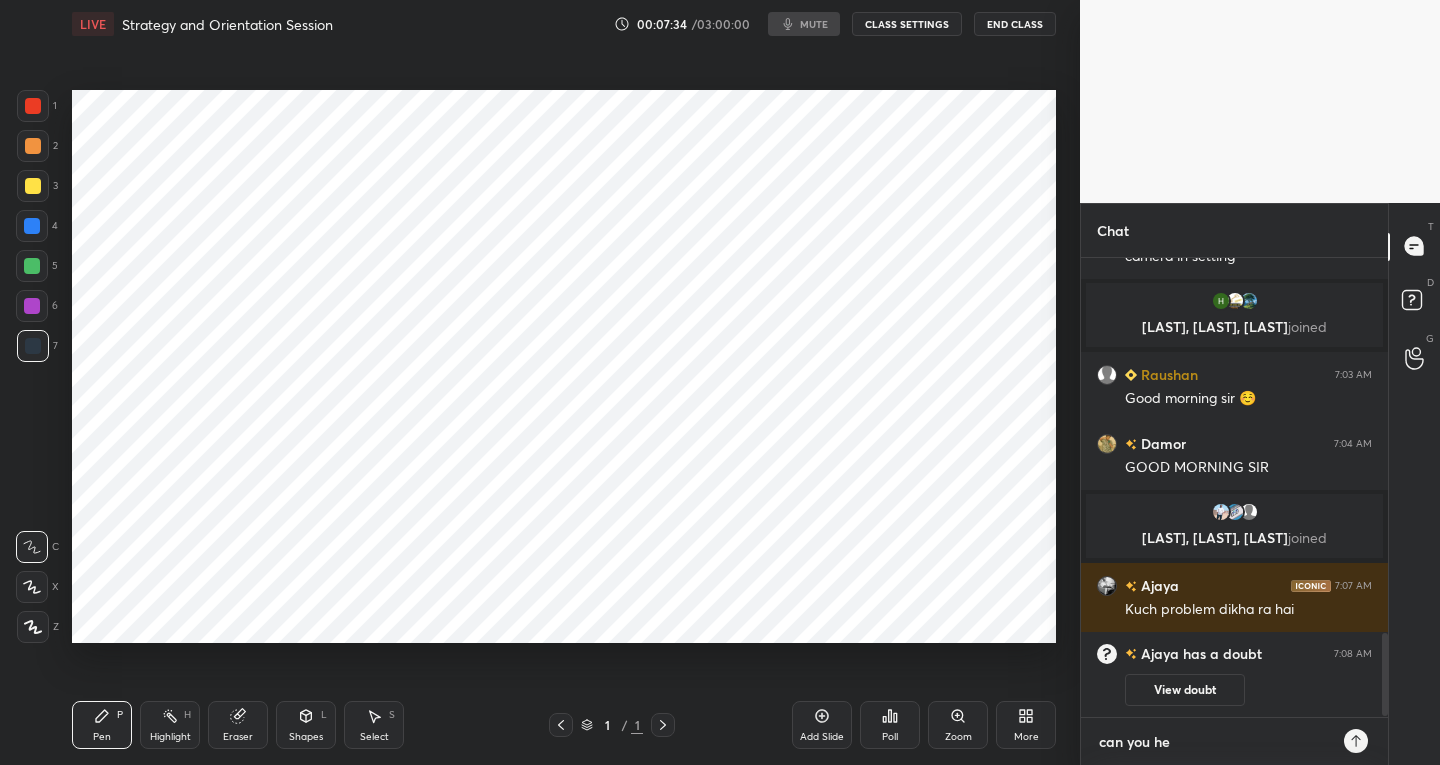 type on "can you hea" 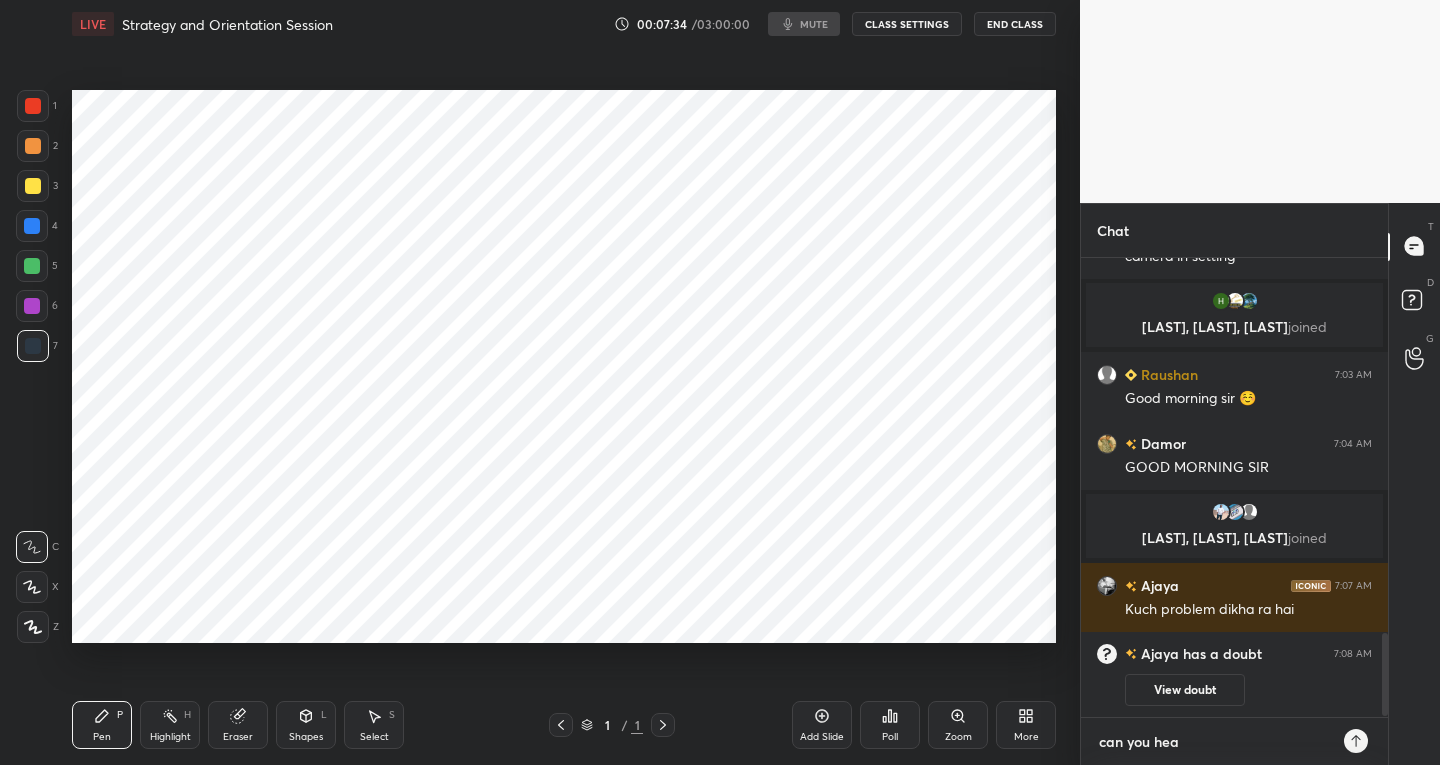 type on "can you hear" 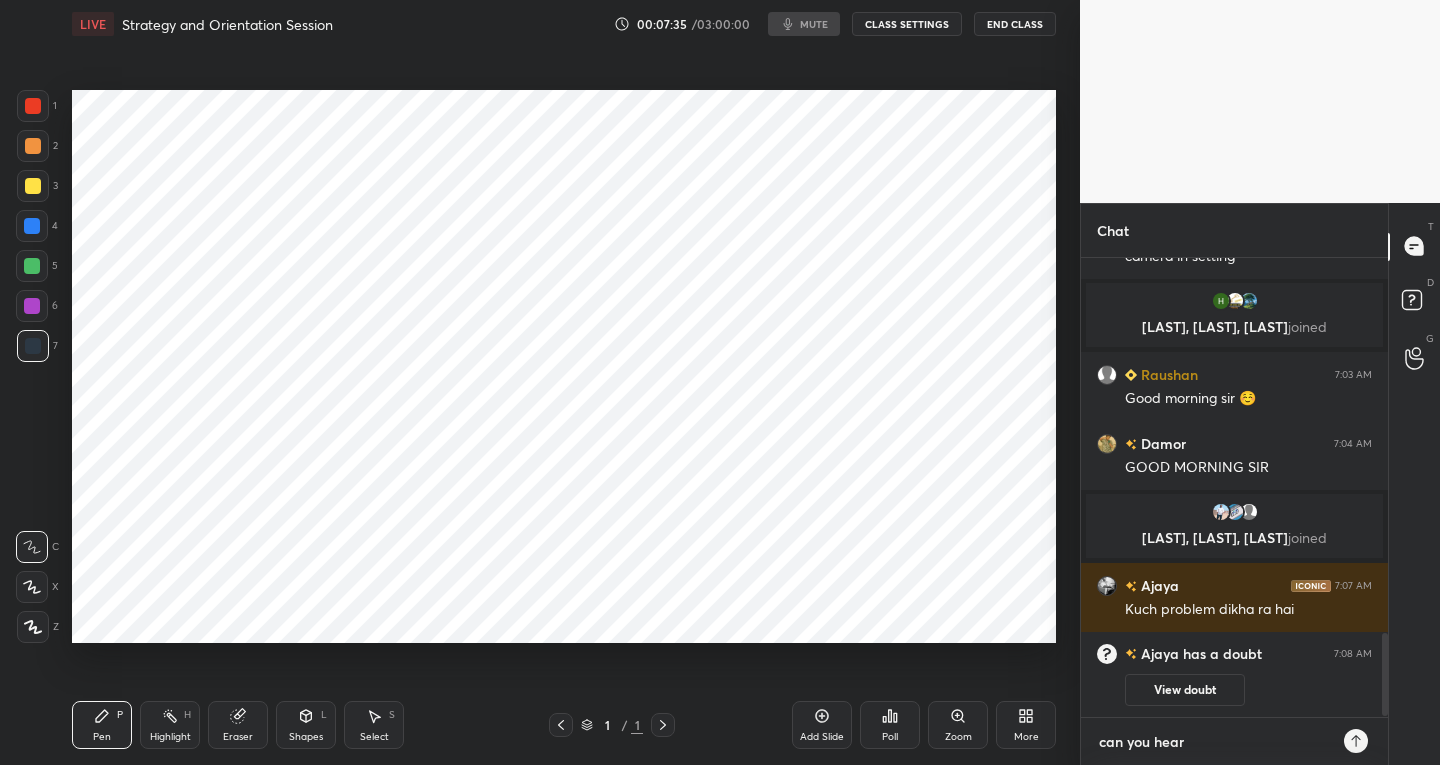 type on "can you hear" 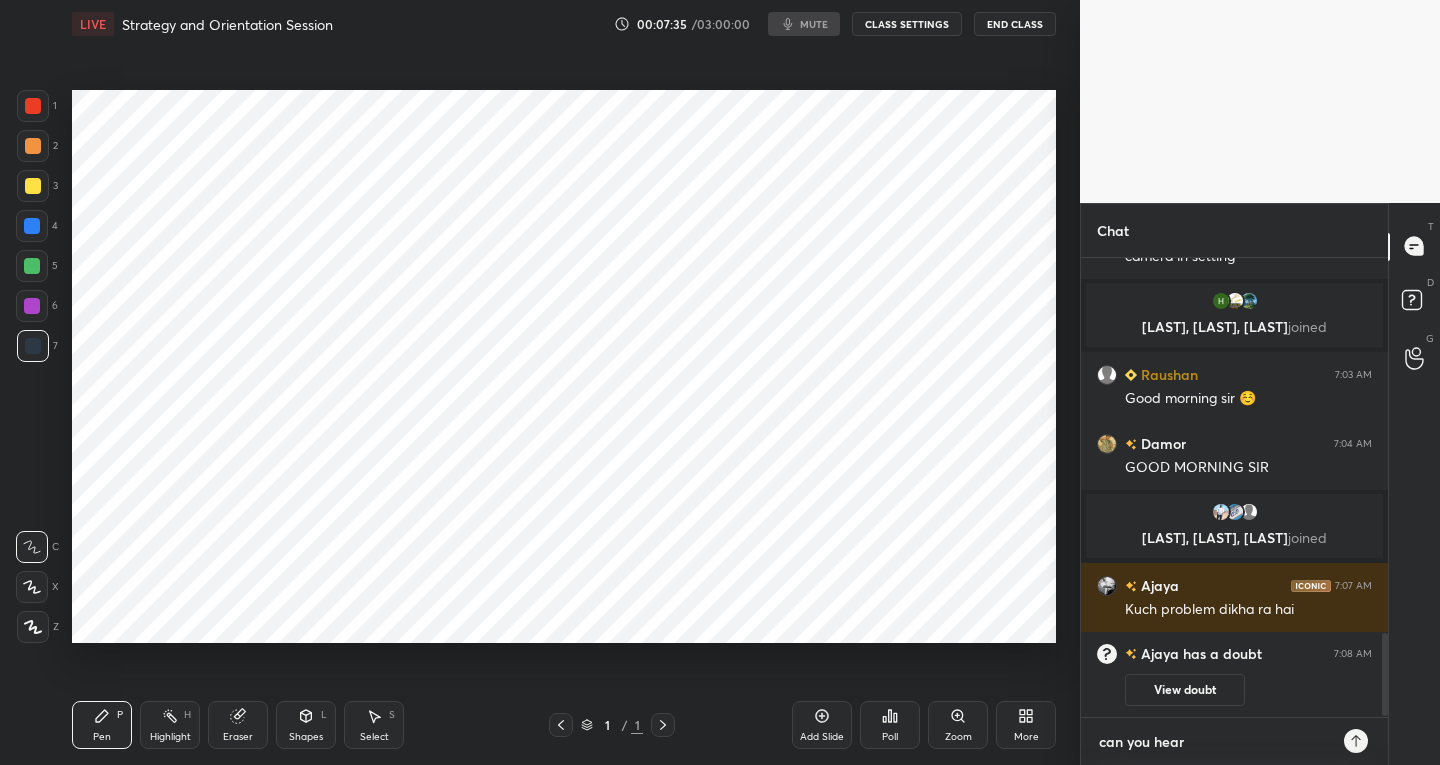 type on "x" 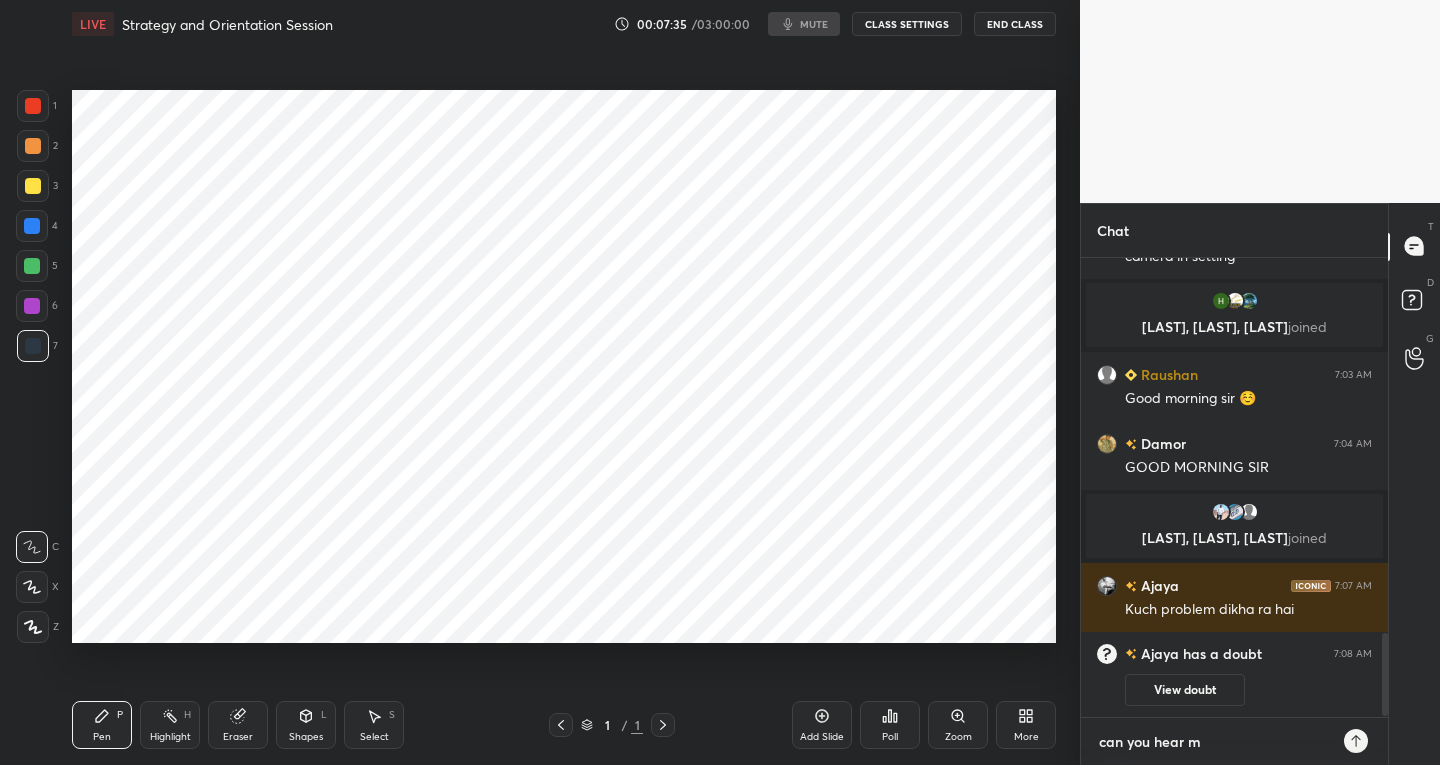 type on "can you hear me" 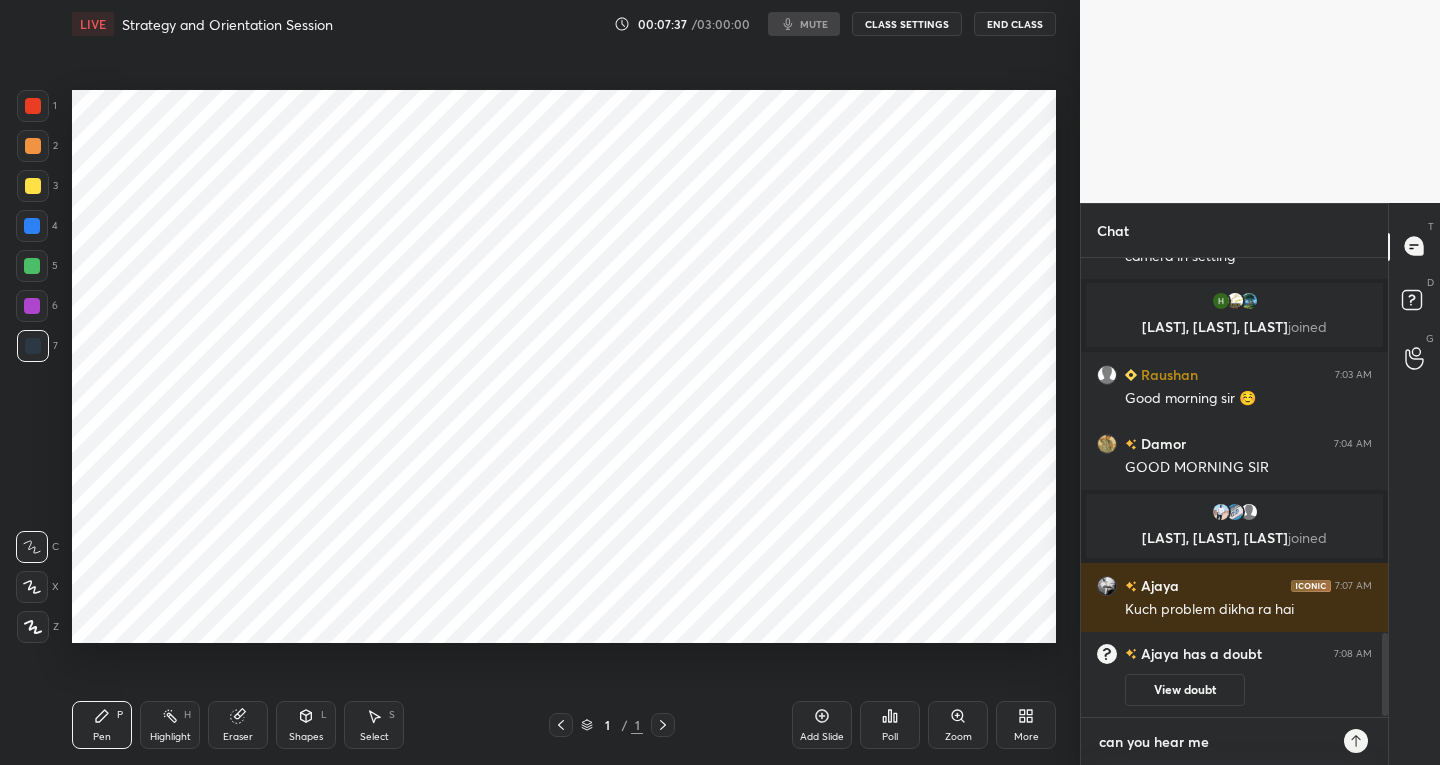 type 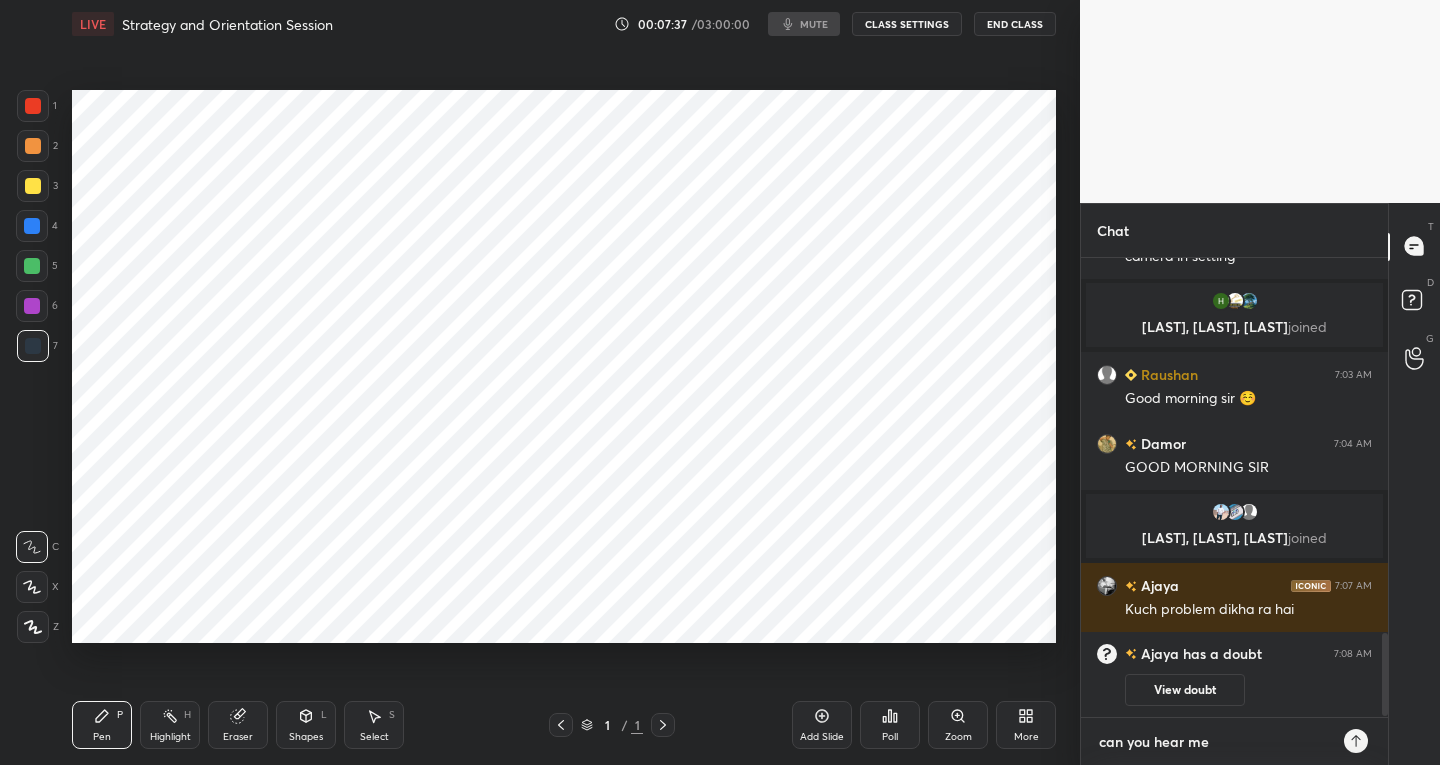 type on "x" 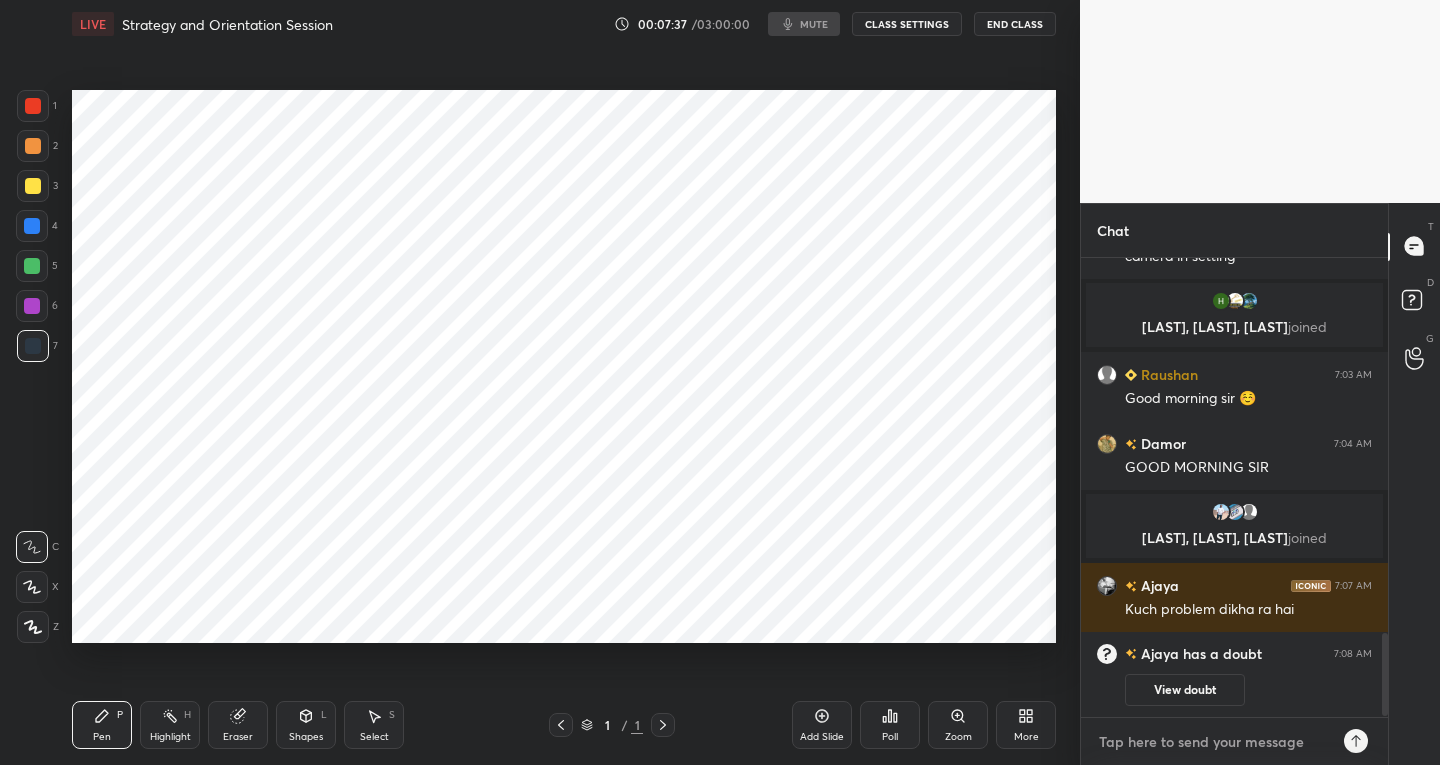 scroll, scrollTop: 1939, scrollLeft: 0, axis: vertical 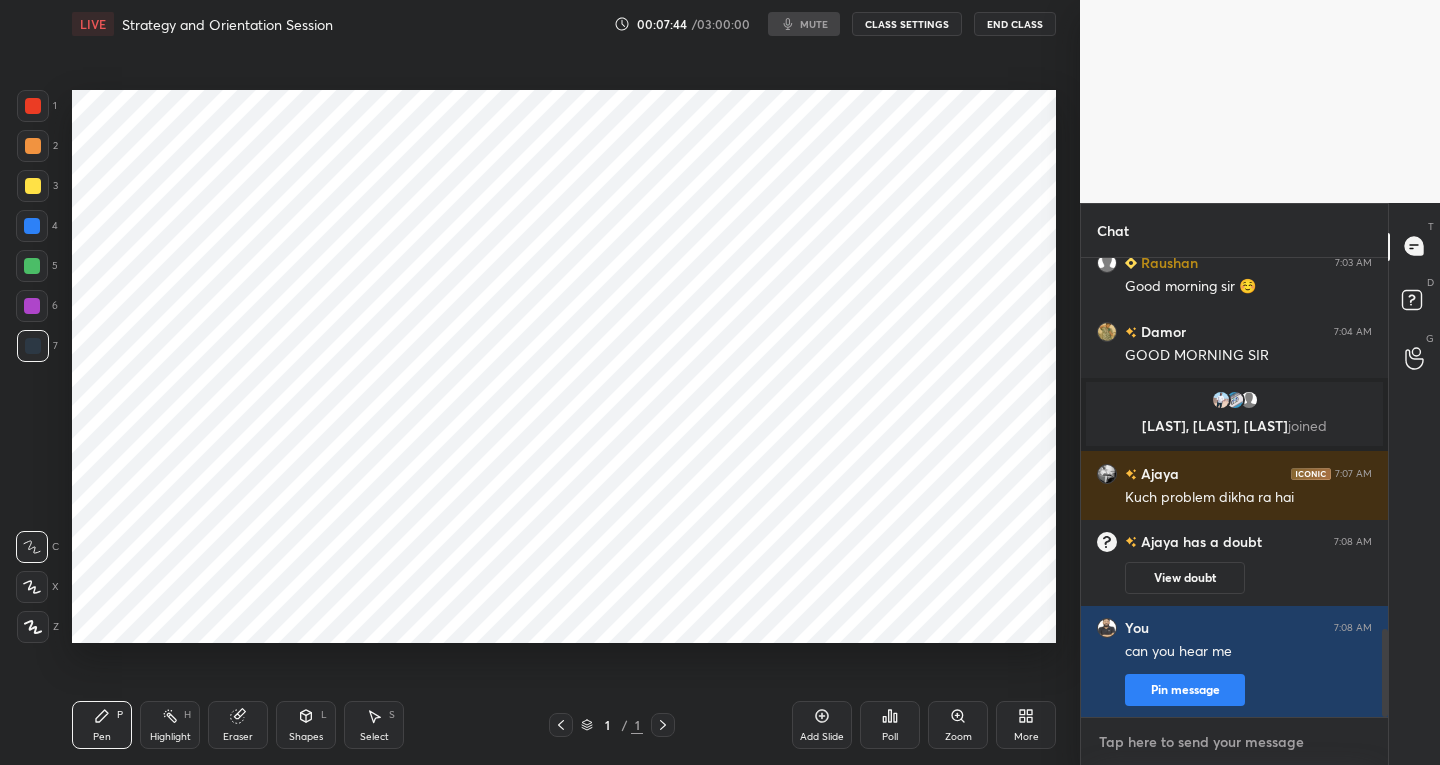 click at bounding box center (1234, 742) 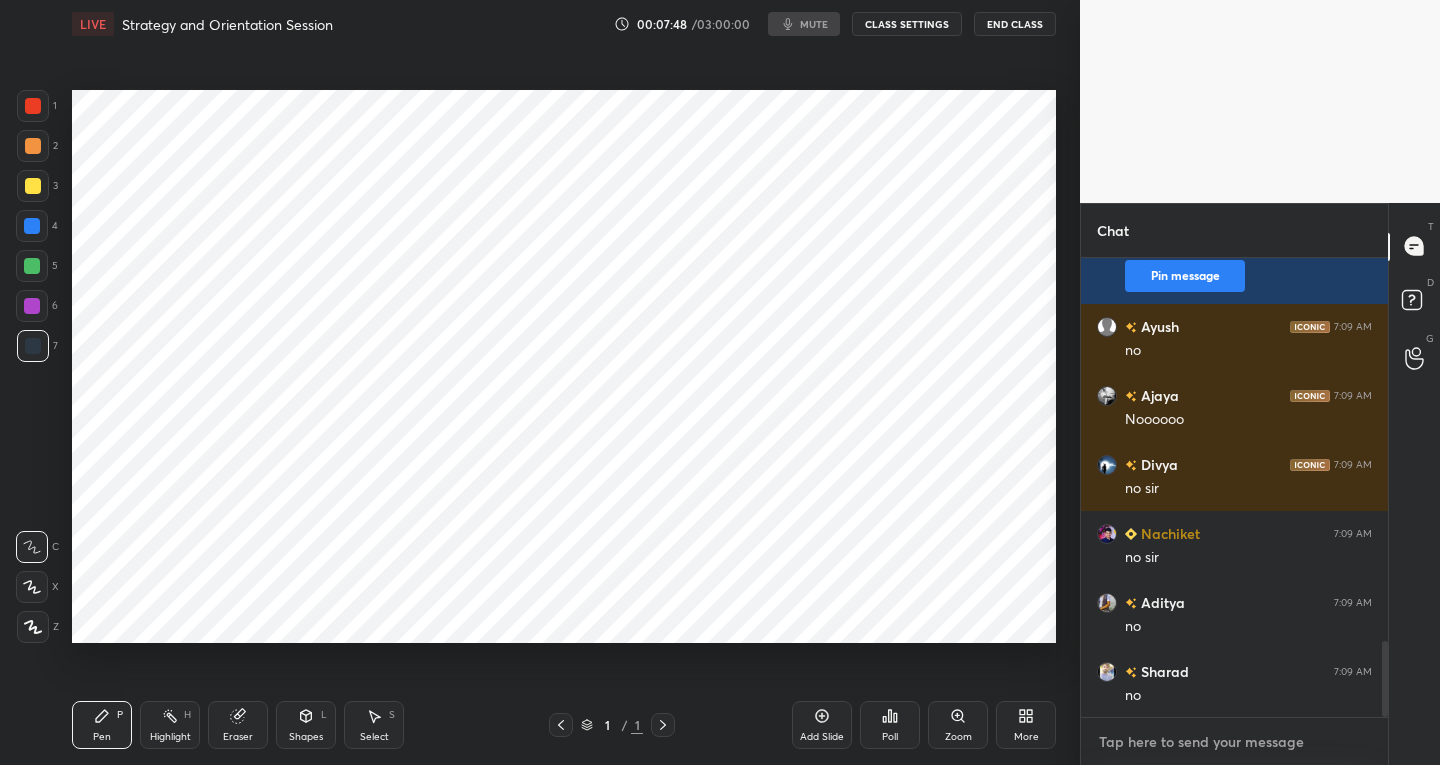scroll, scrollTop: 2405, scrollLeft: 0, axis: vertical 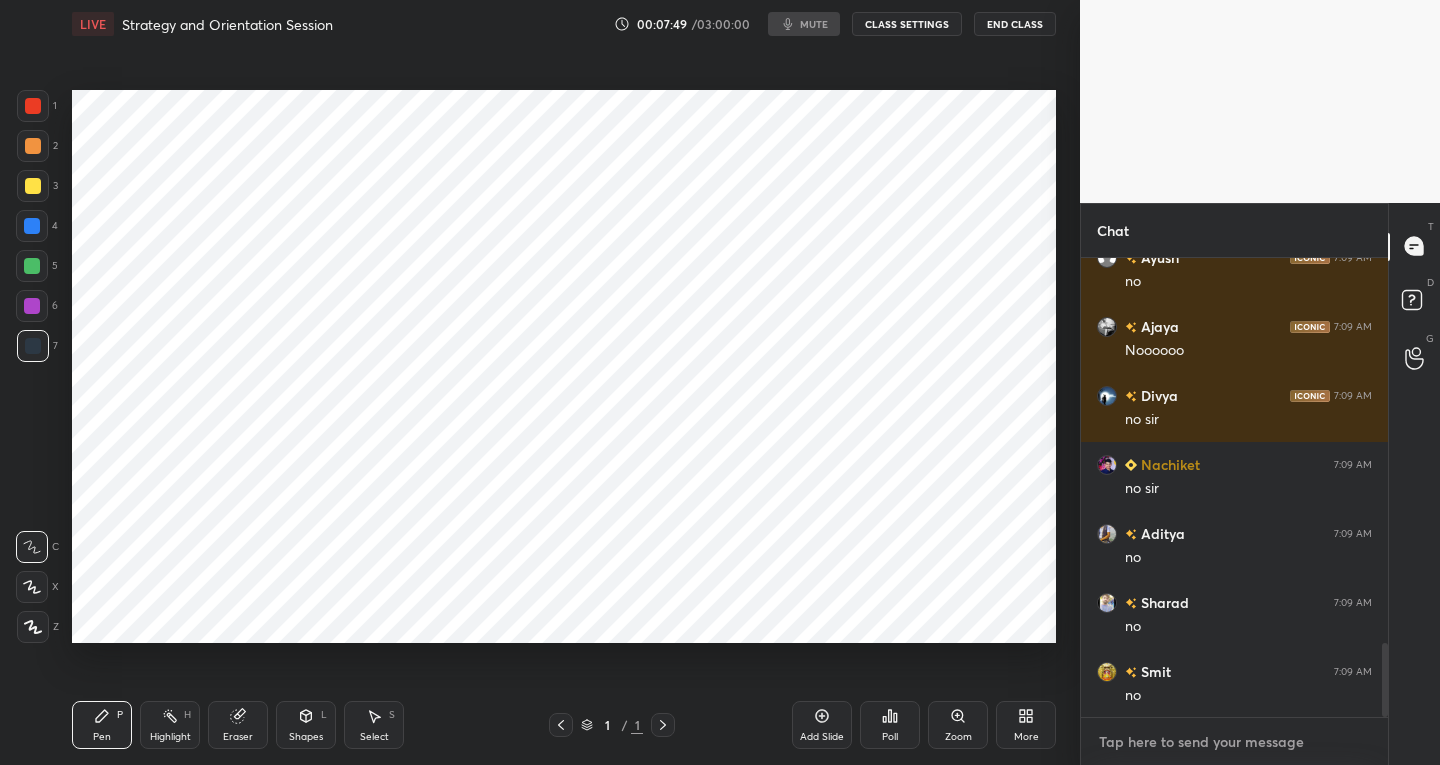 click at bounding box center (1234, 742) 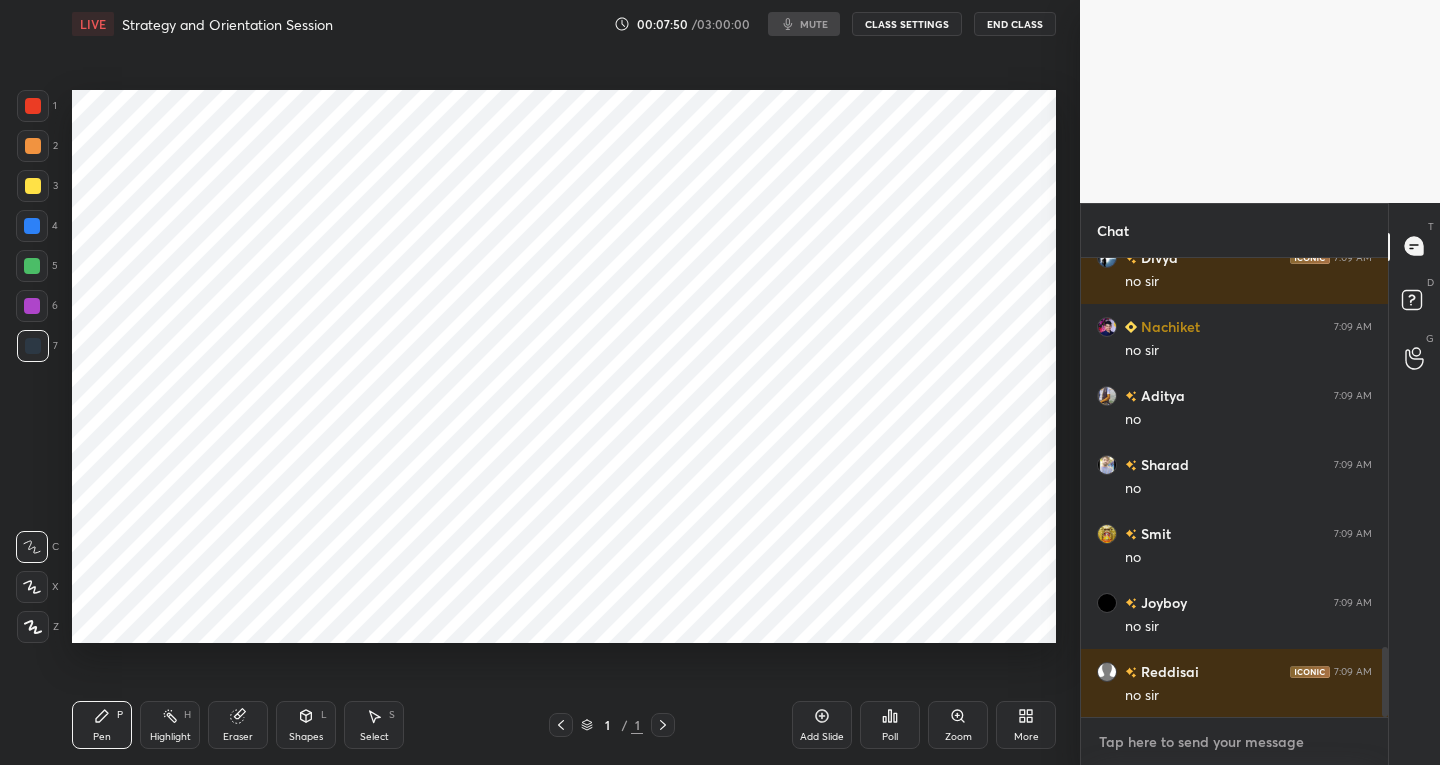 type on "p" 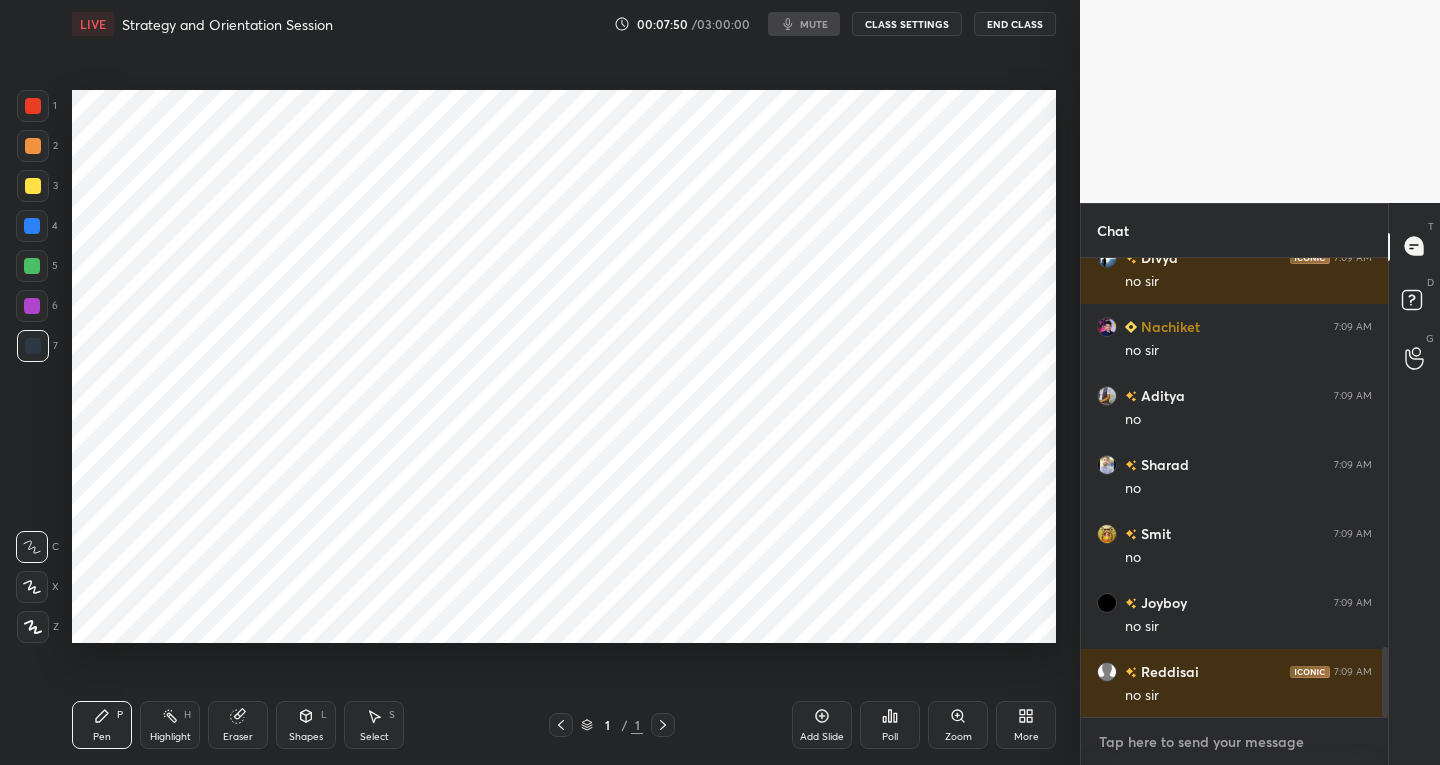type on "x" 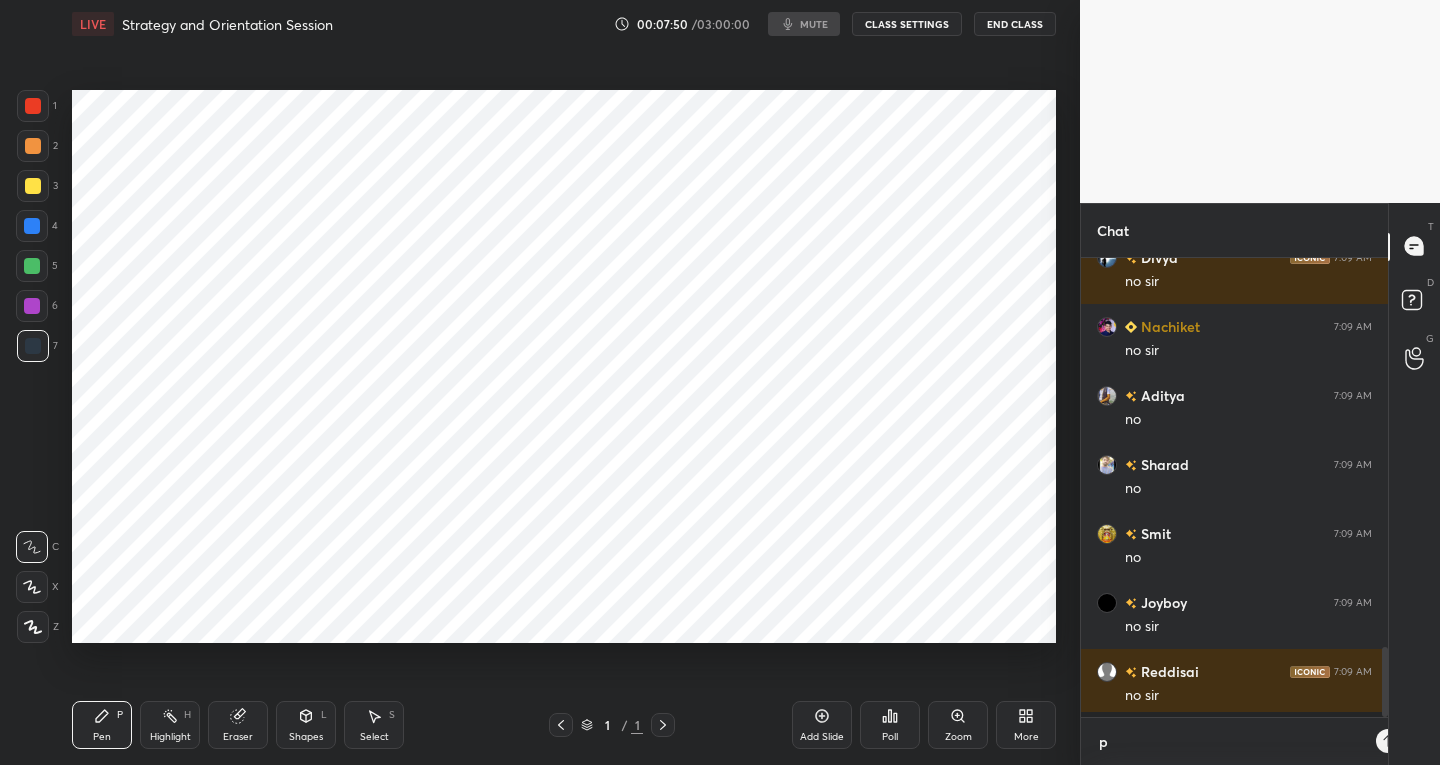 scroll, scrollTop: 447, scrollLeft: 301, axis: both 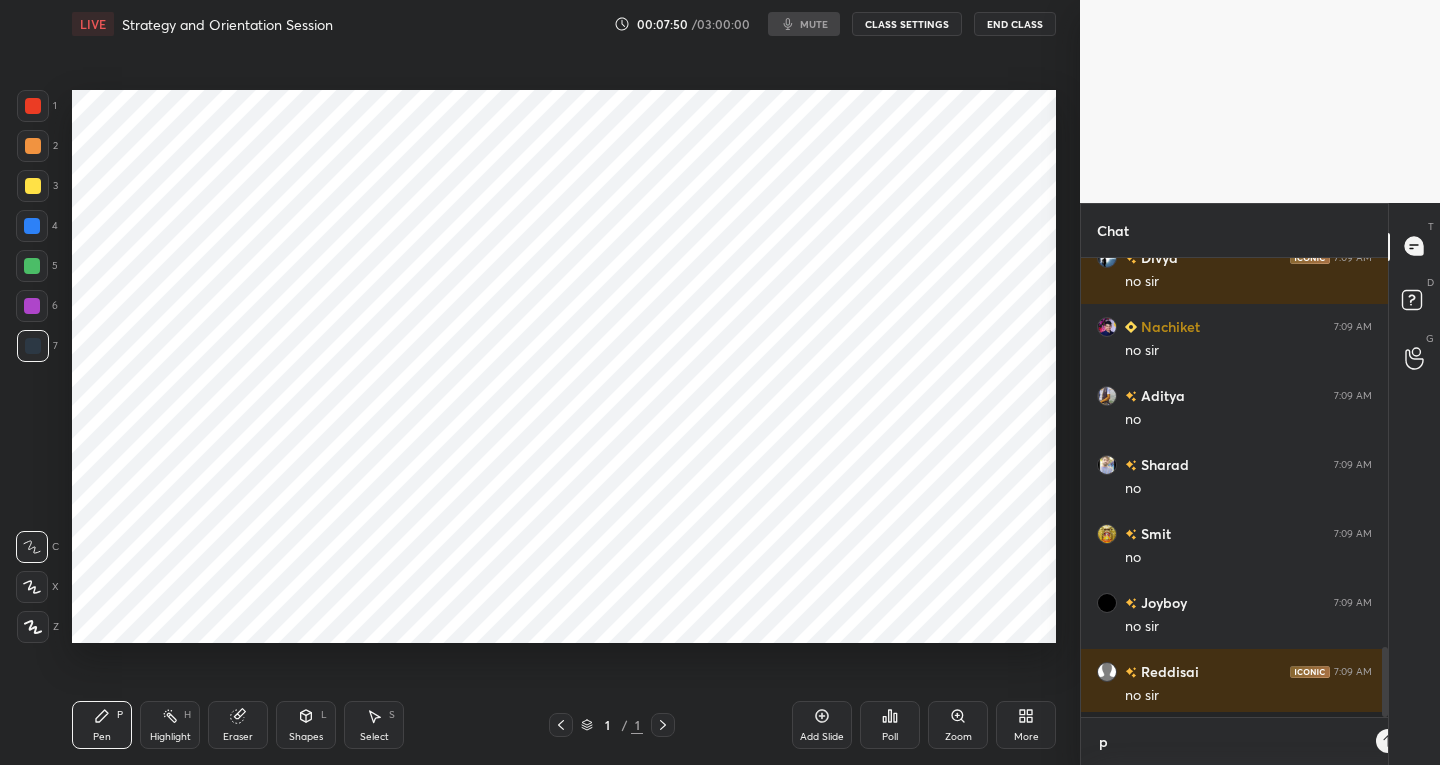 type on "pl" 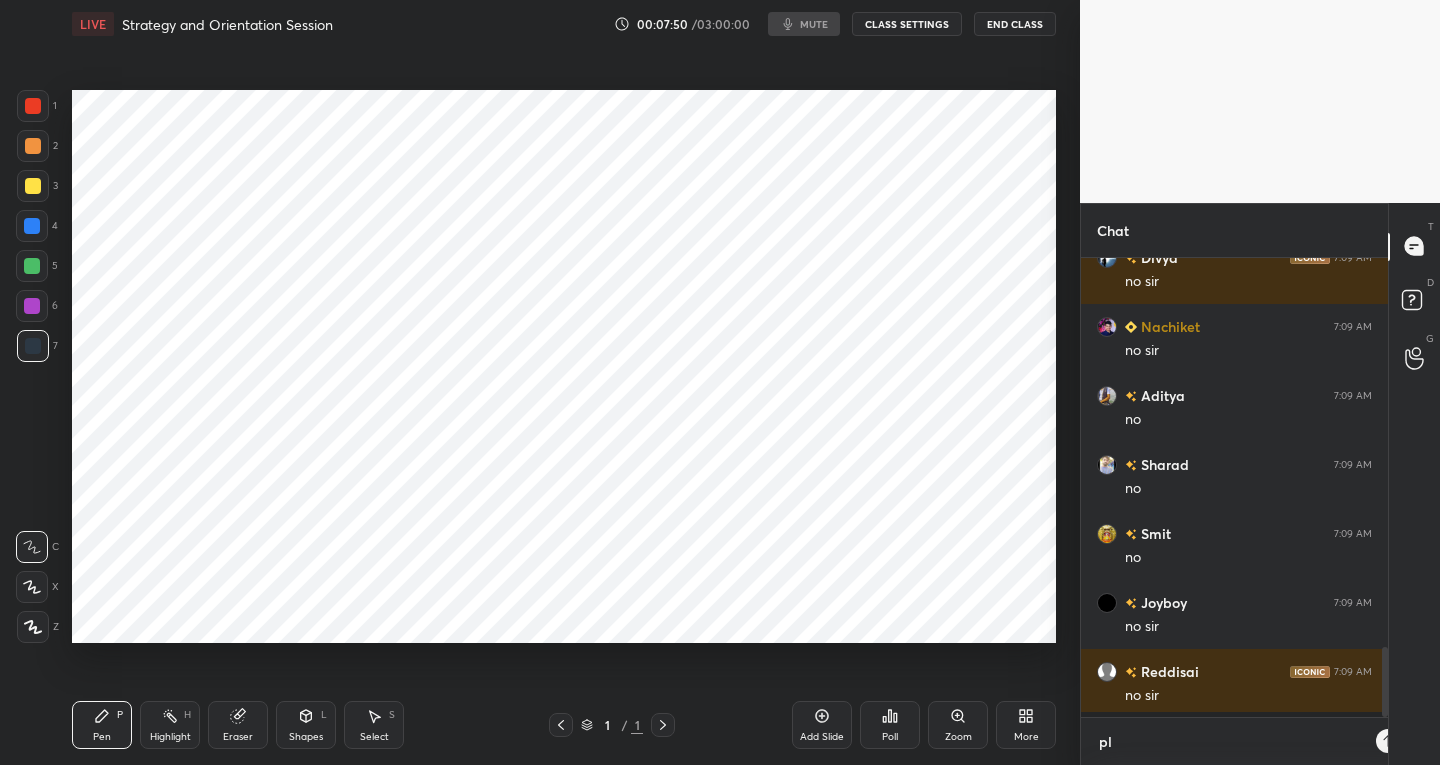 type on "x" 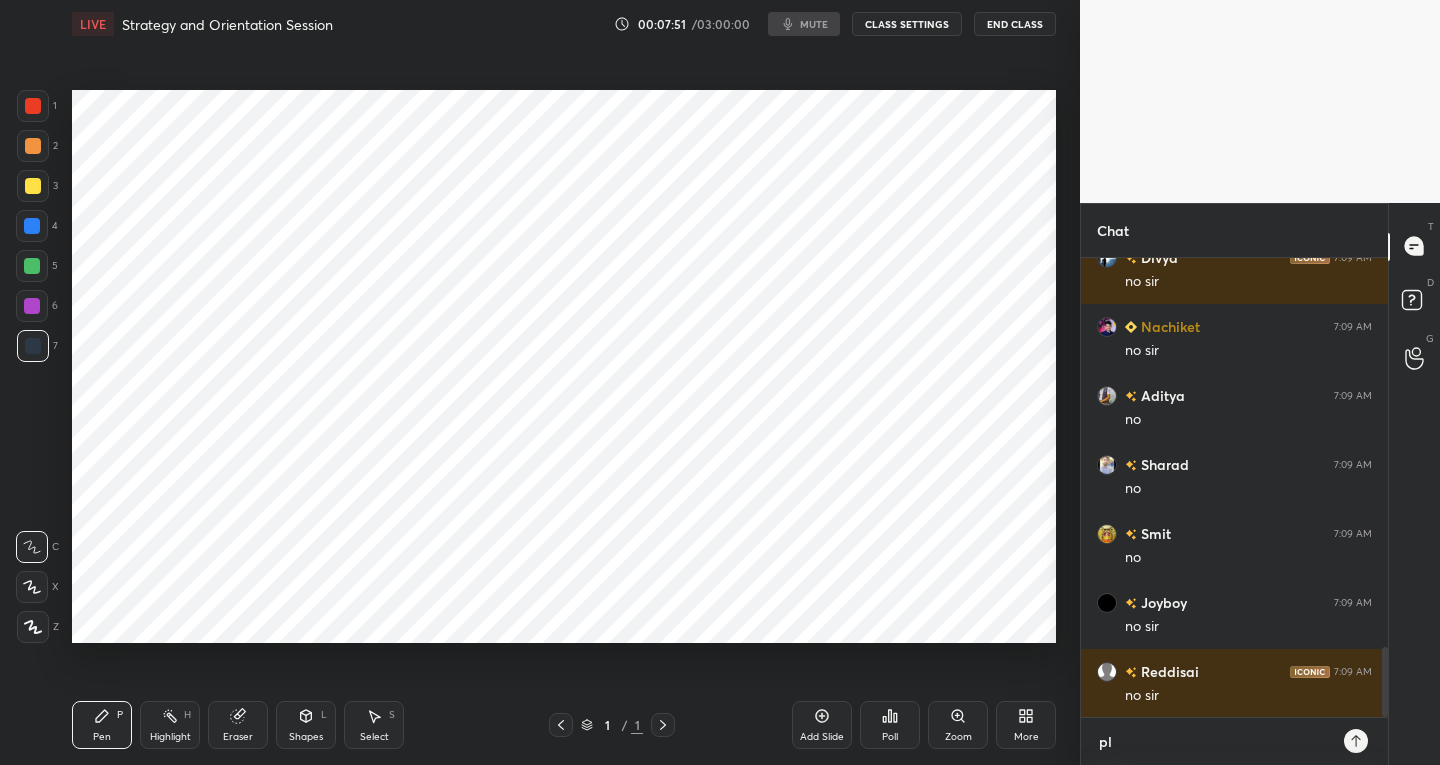 scroll 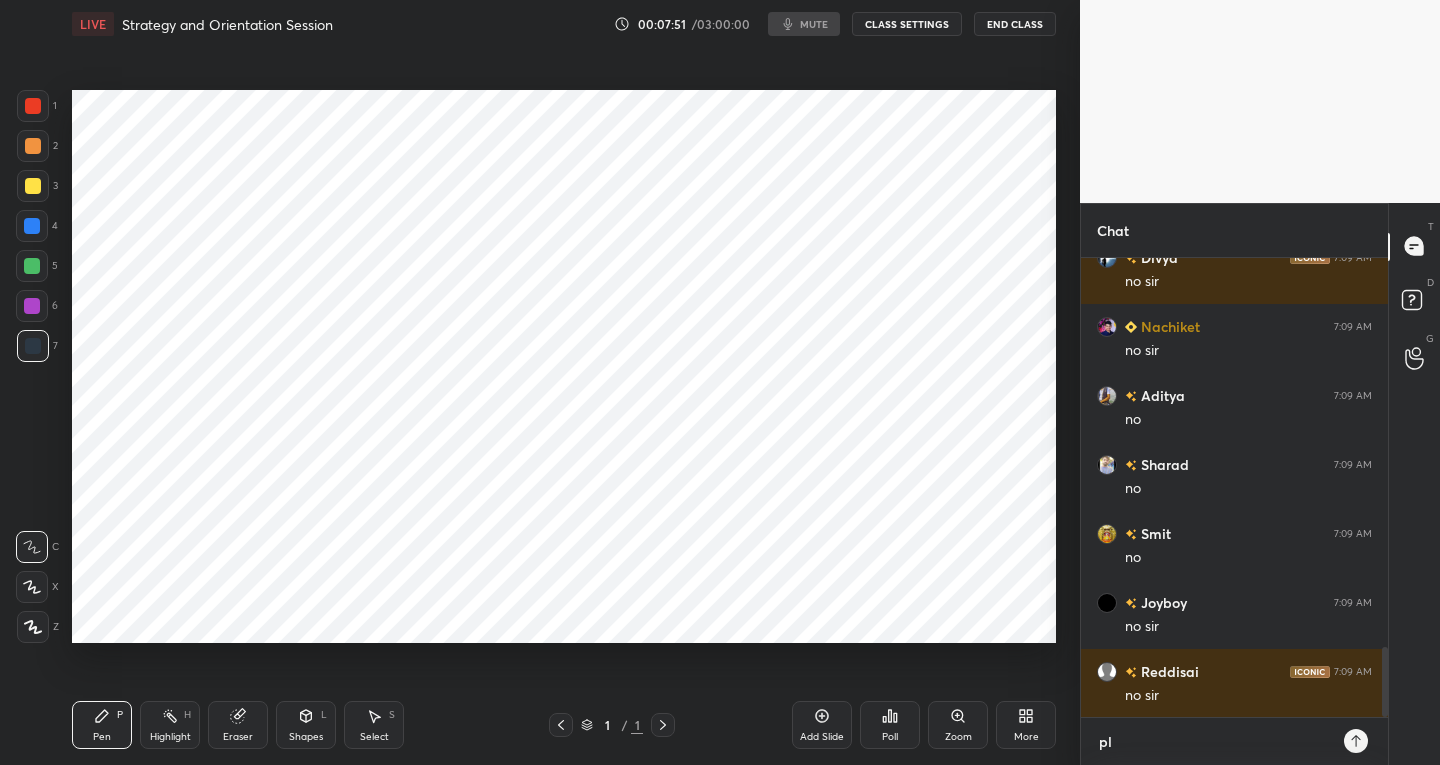 type on "ple" 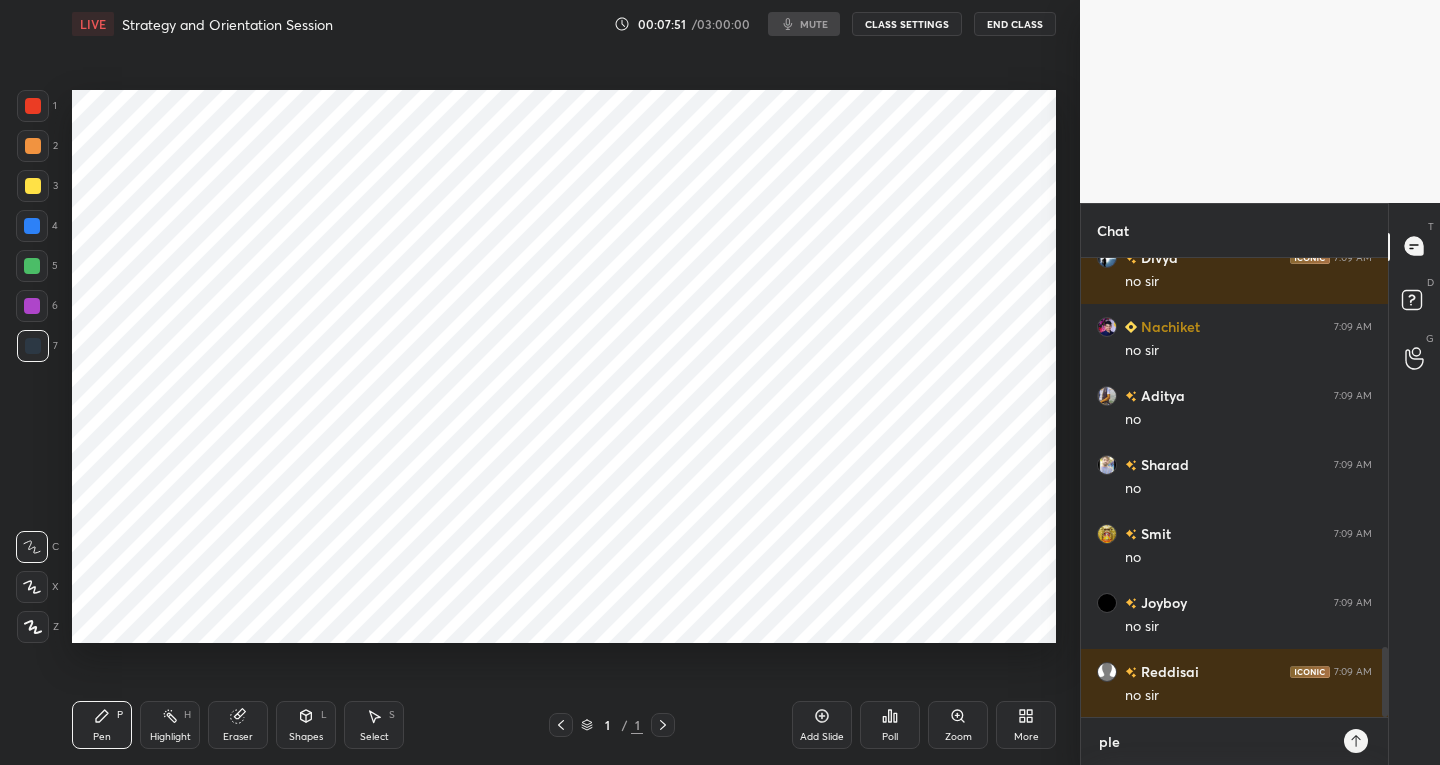 type on "plea" 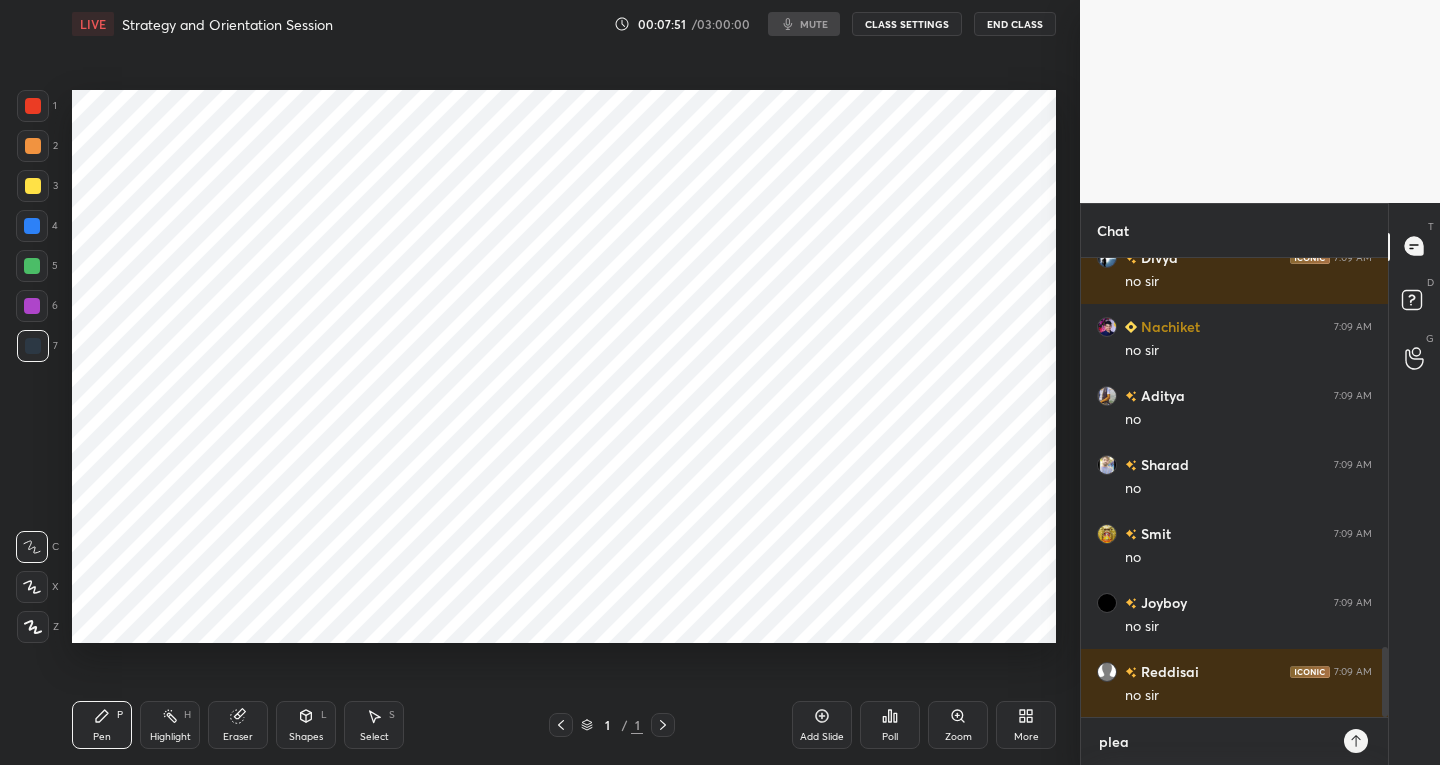 type on "pleas" 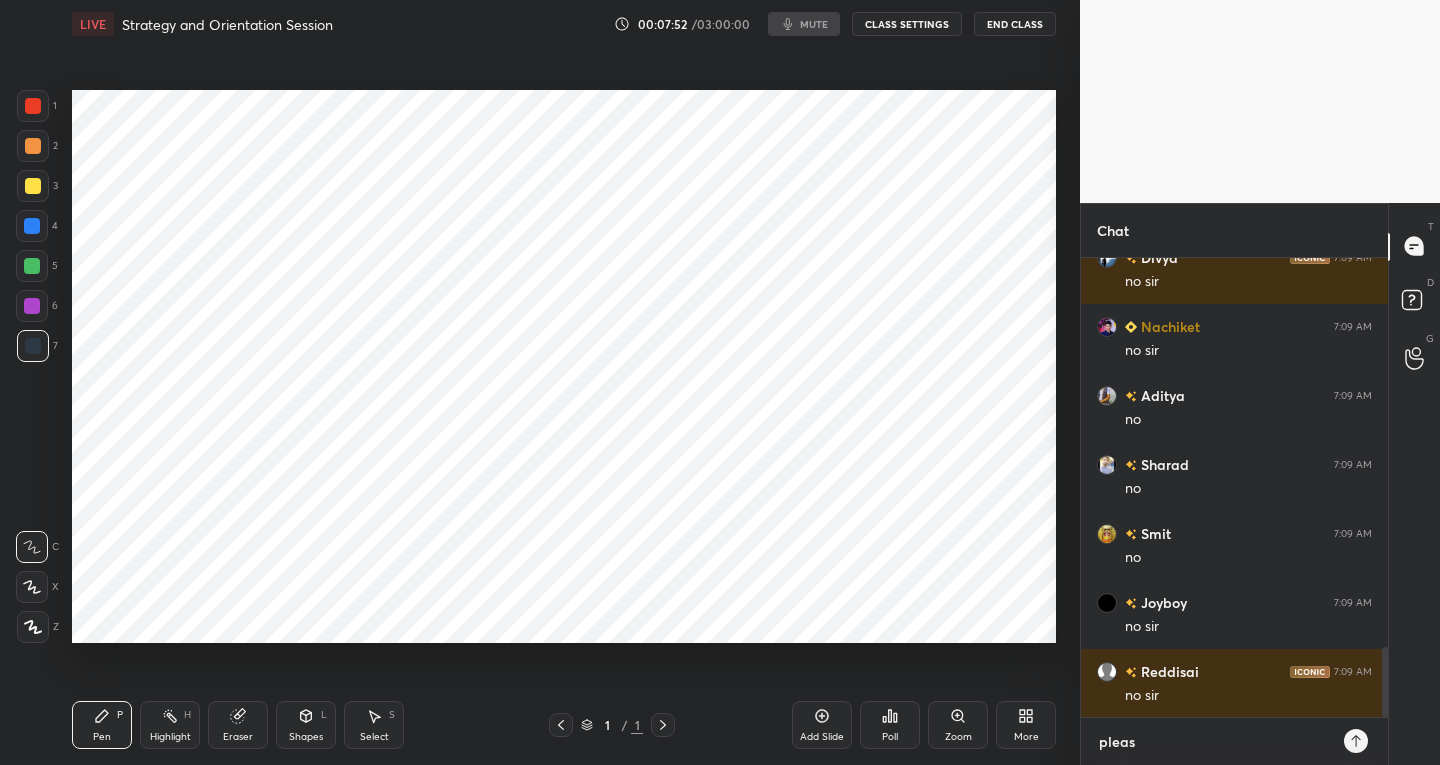 type on "please" 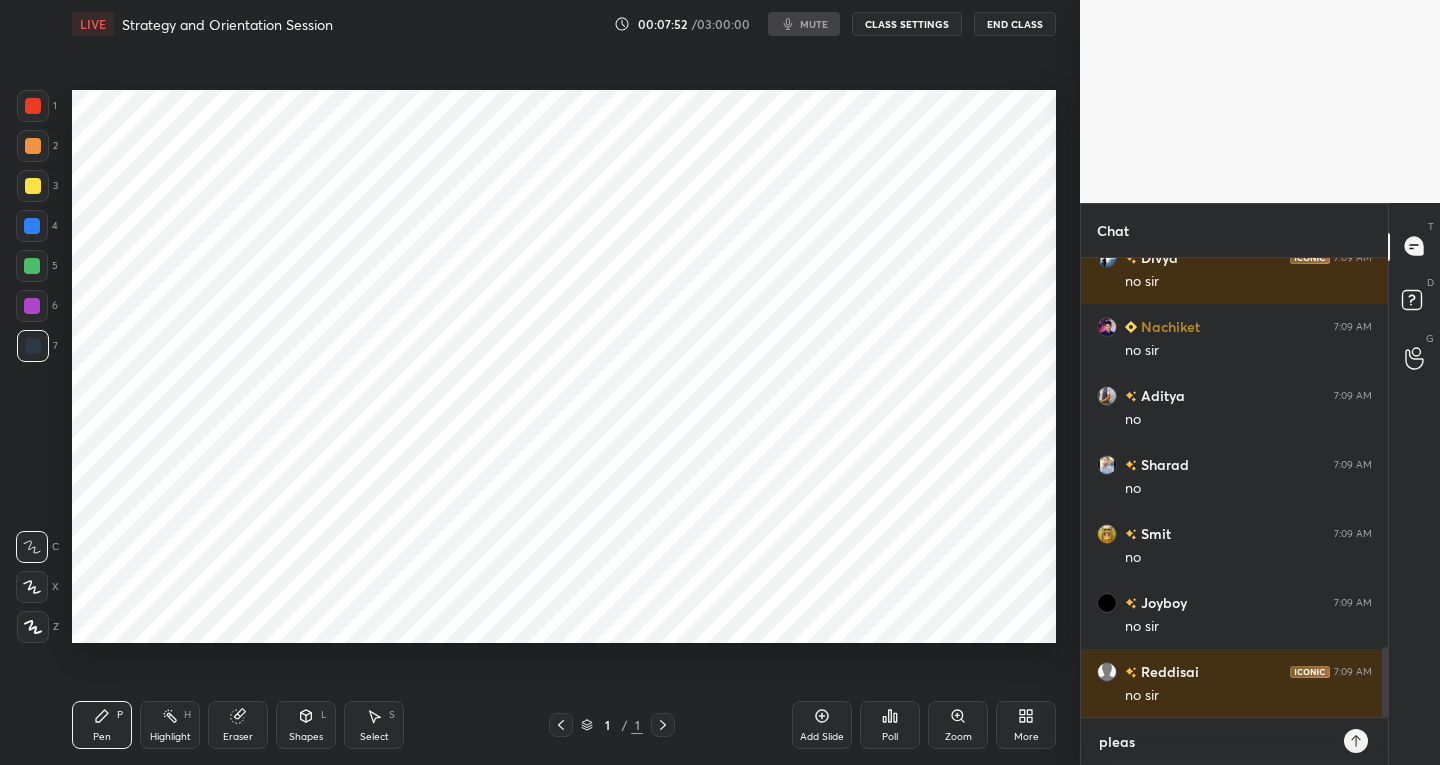 type on "x" 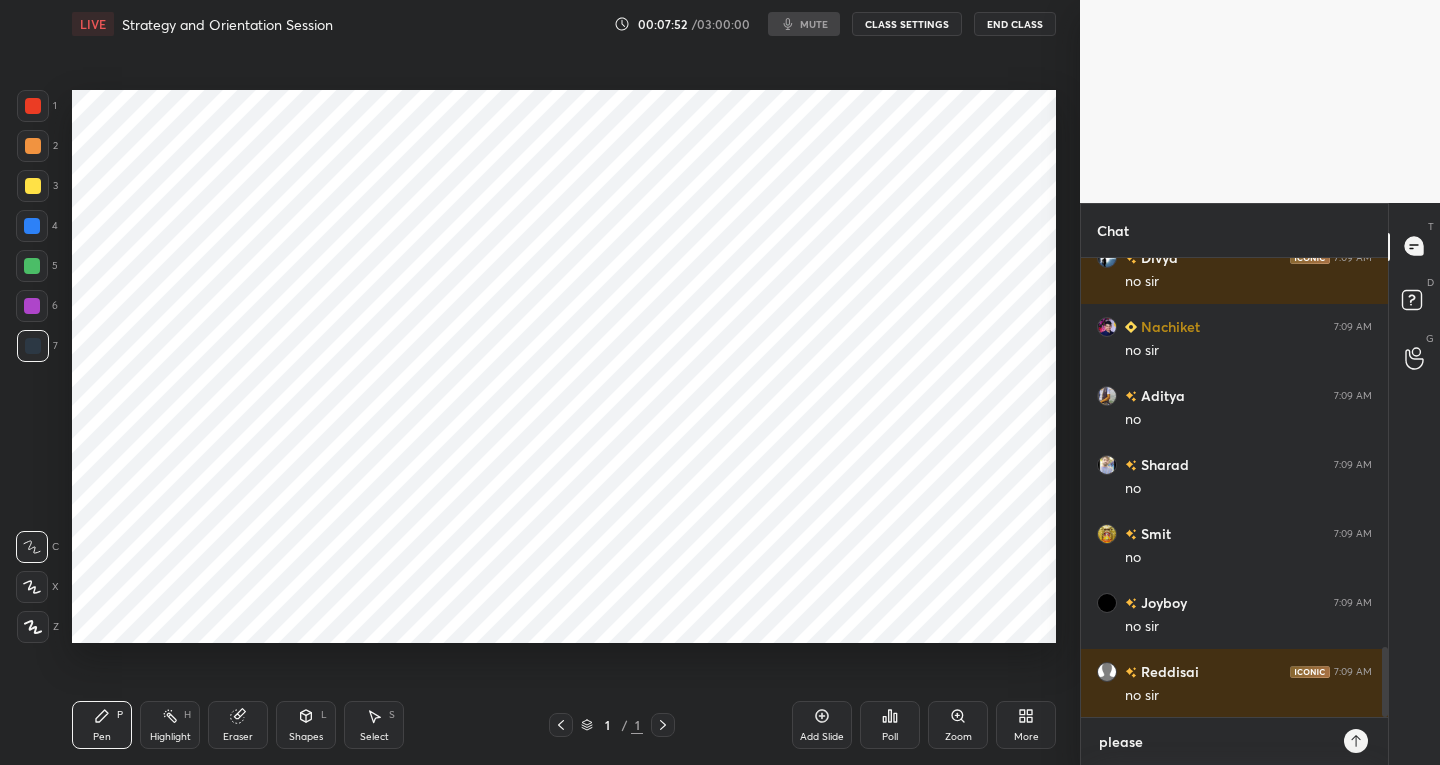 type on "please" 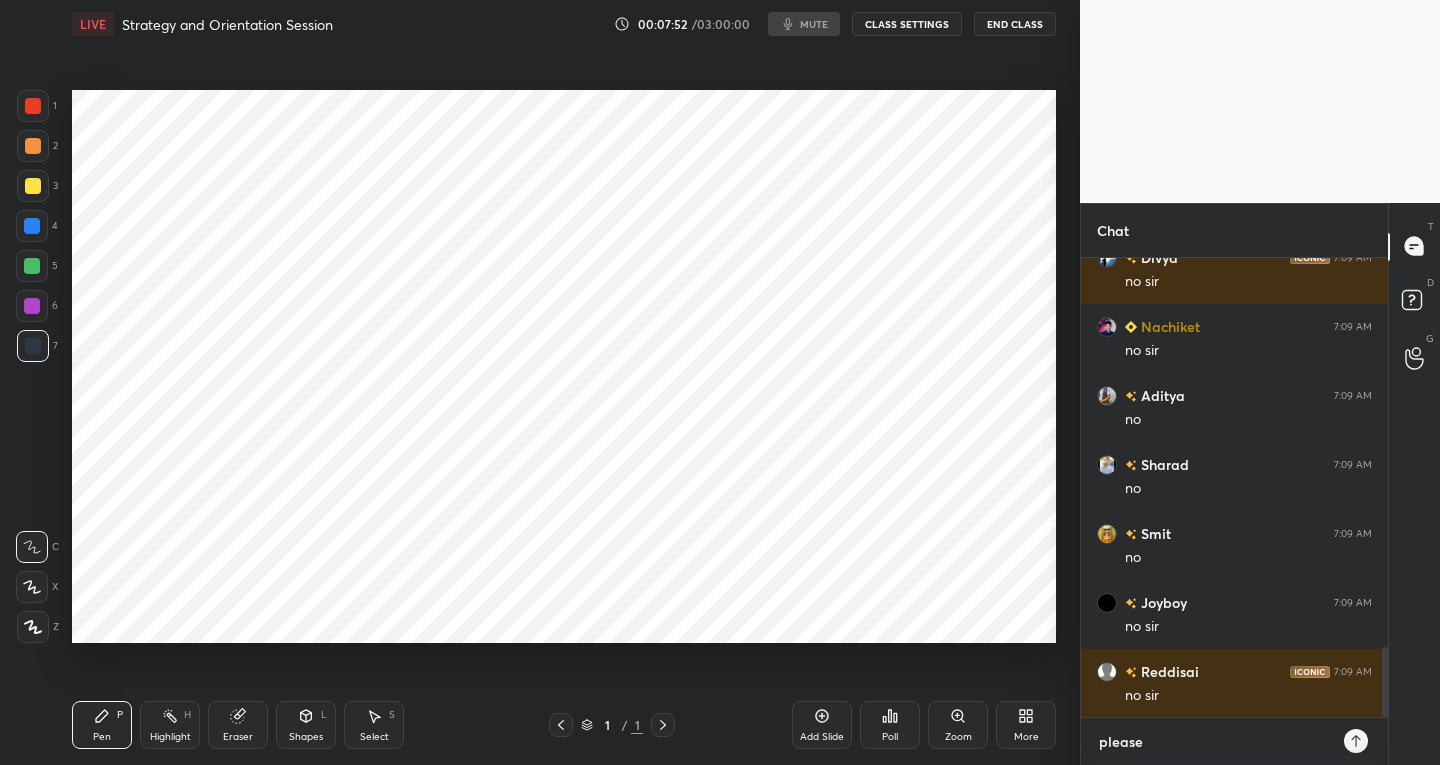 type on "x" 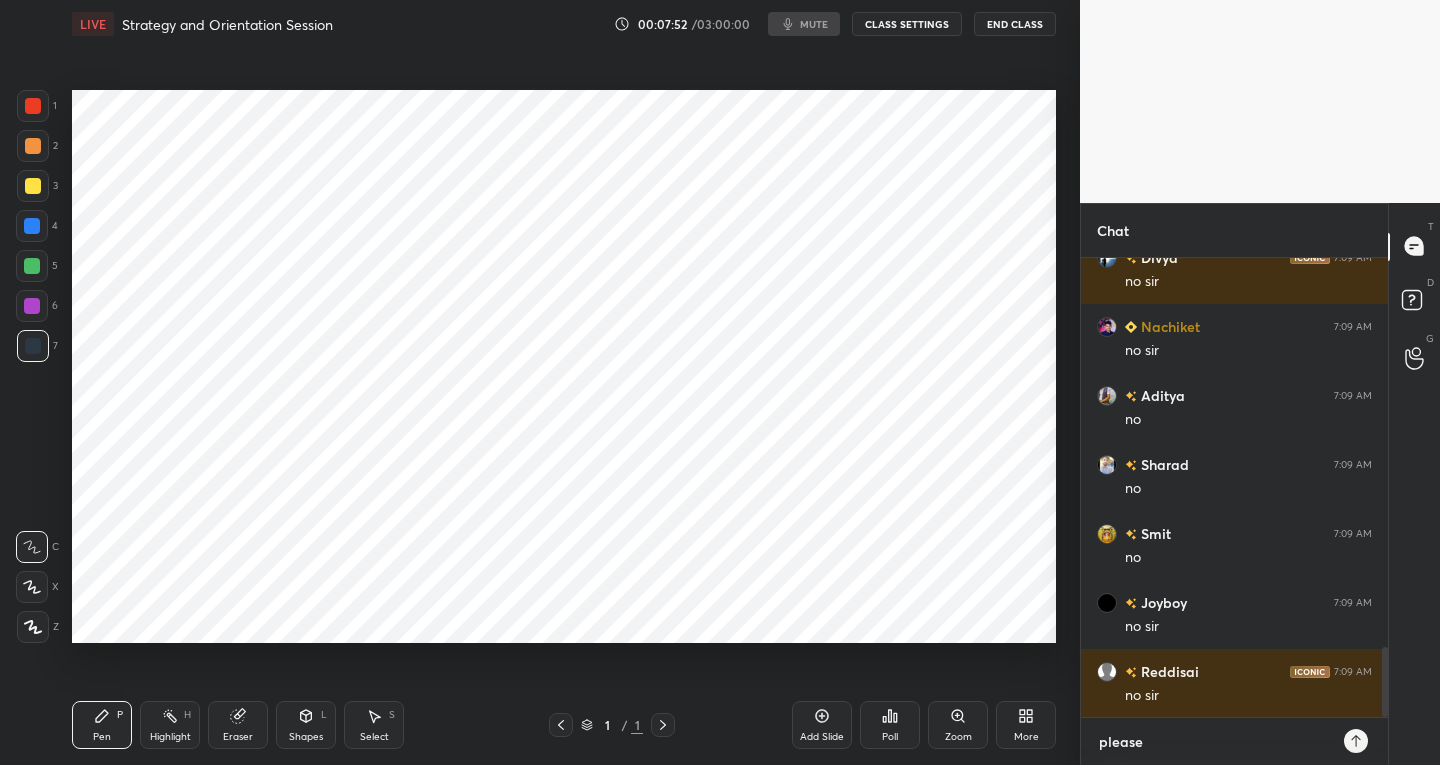 type on "please w" 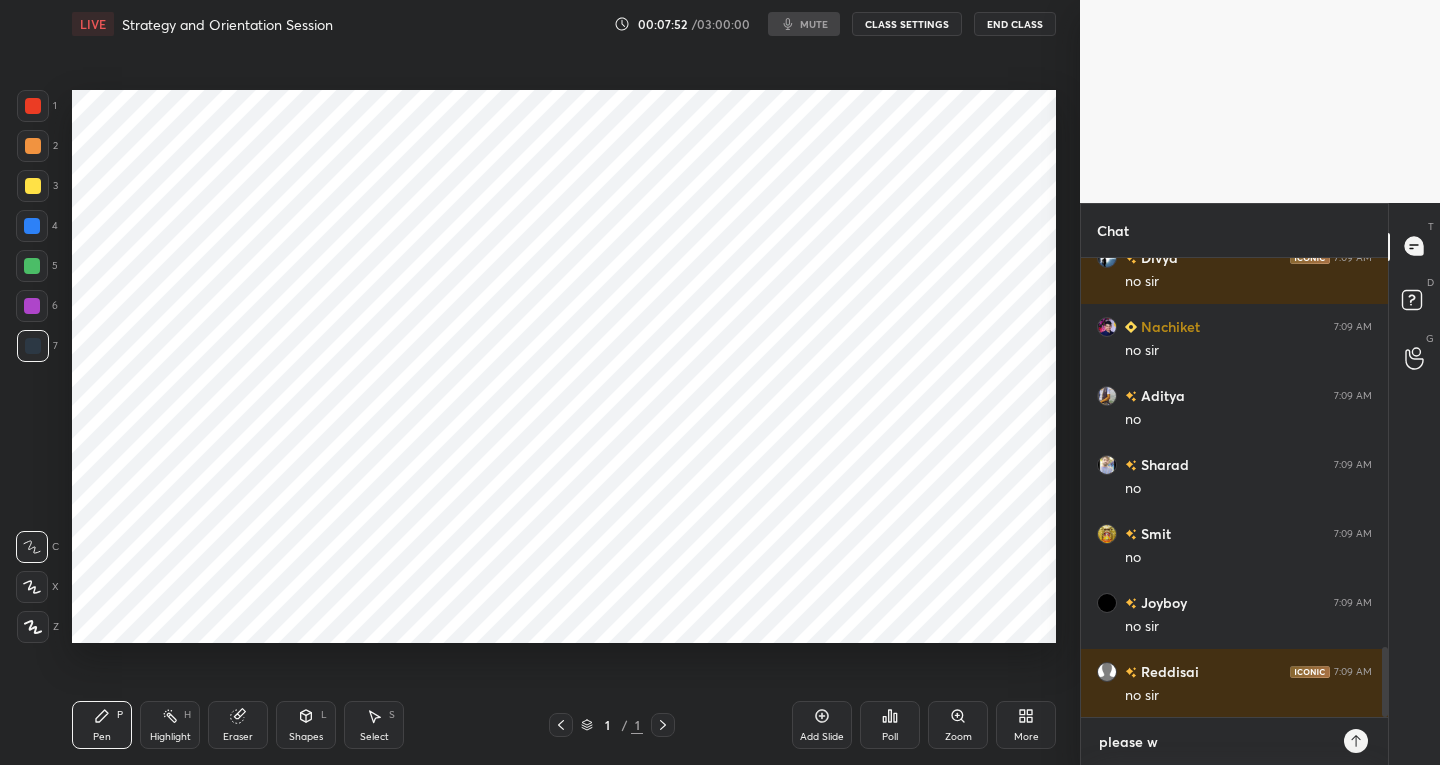 type on "please wa" 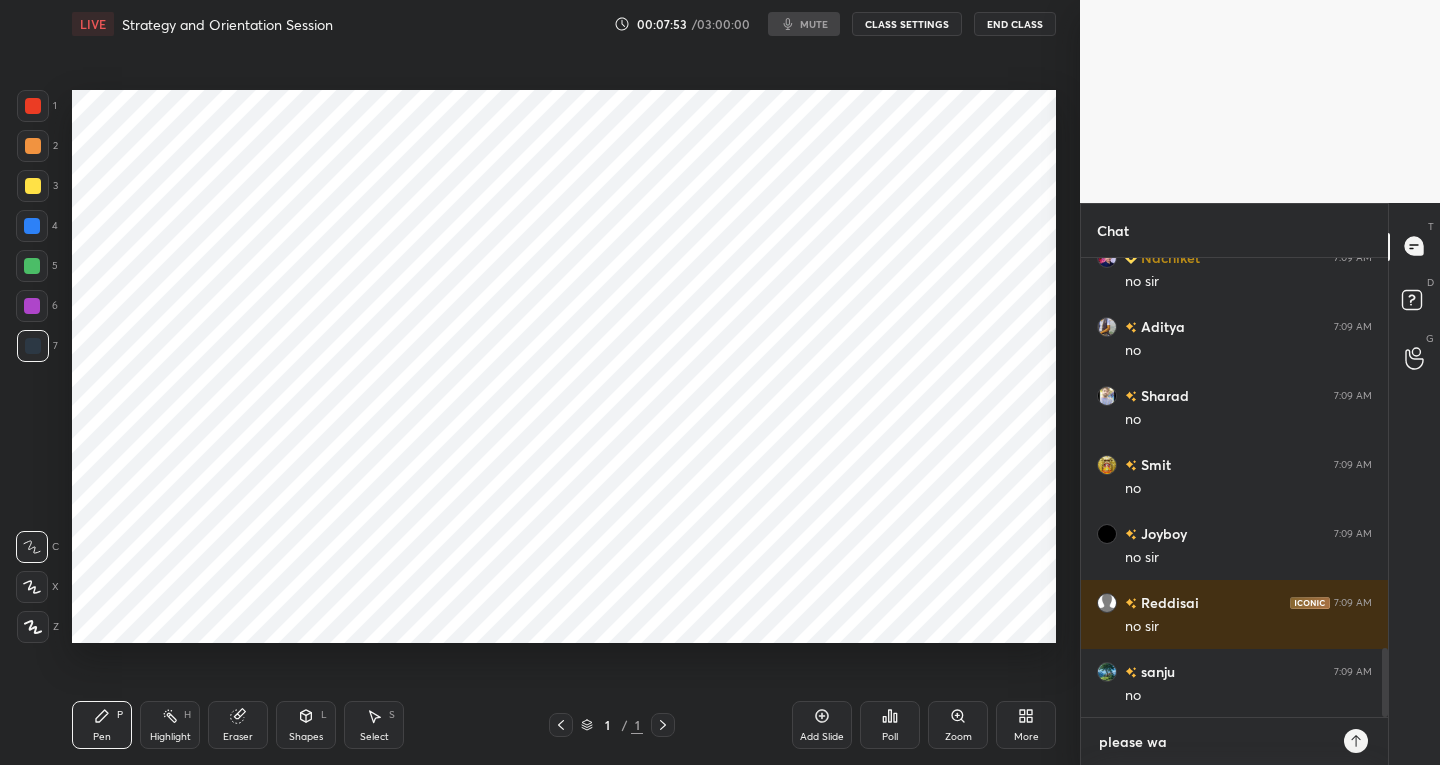 type on "please wai" 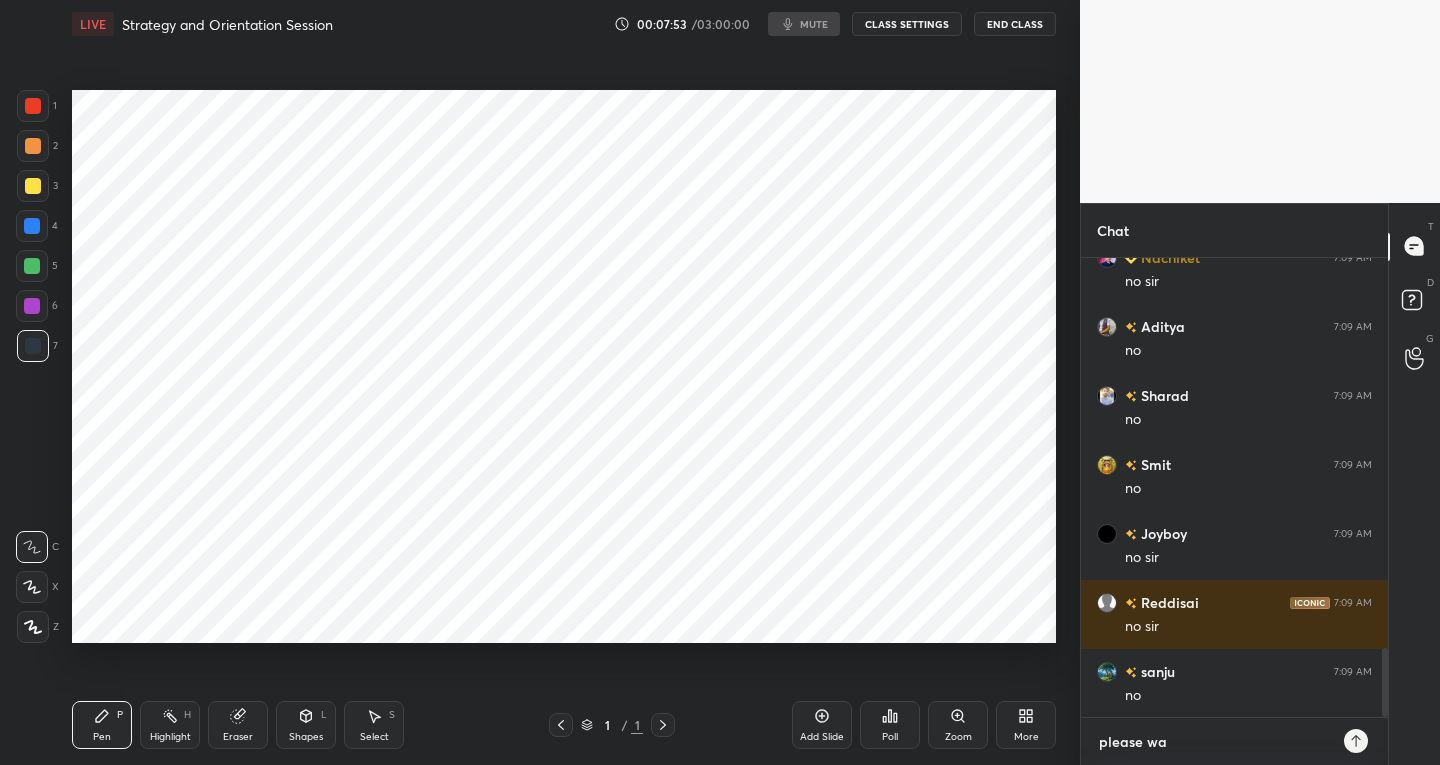 type on "x" 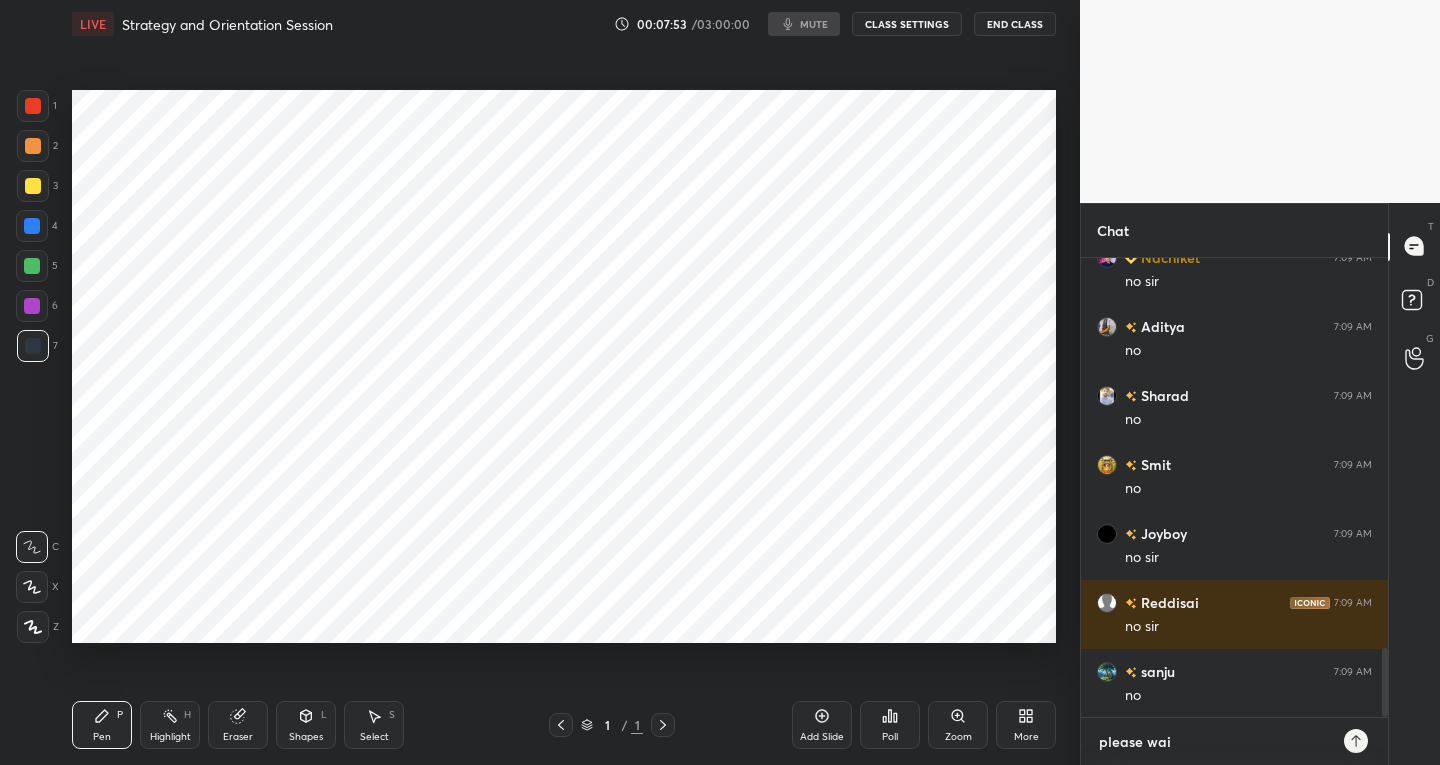 type on "please wait" 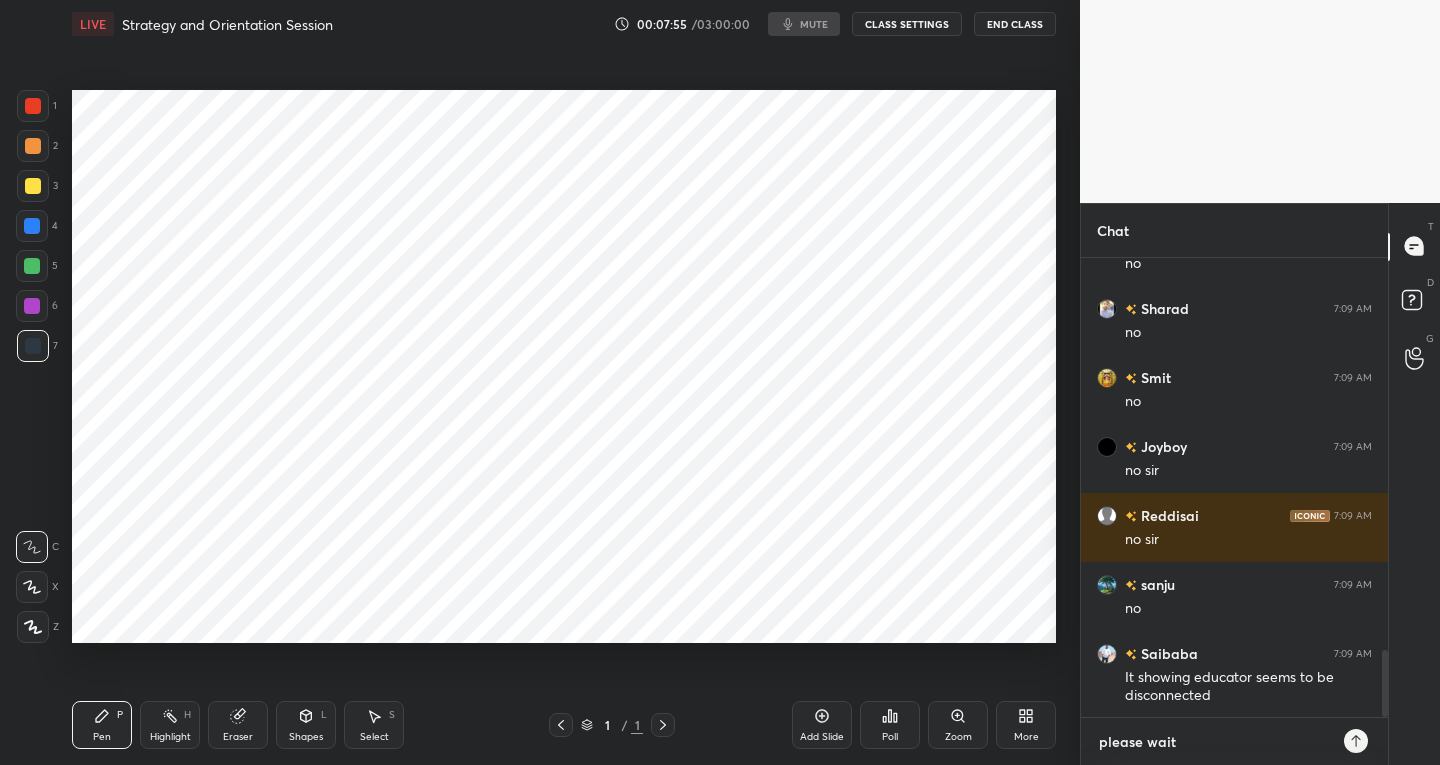type 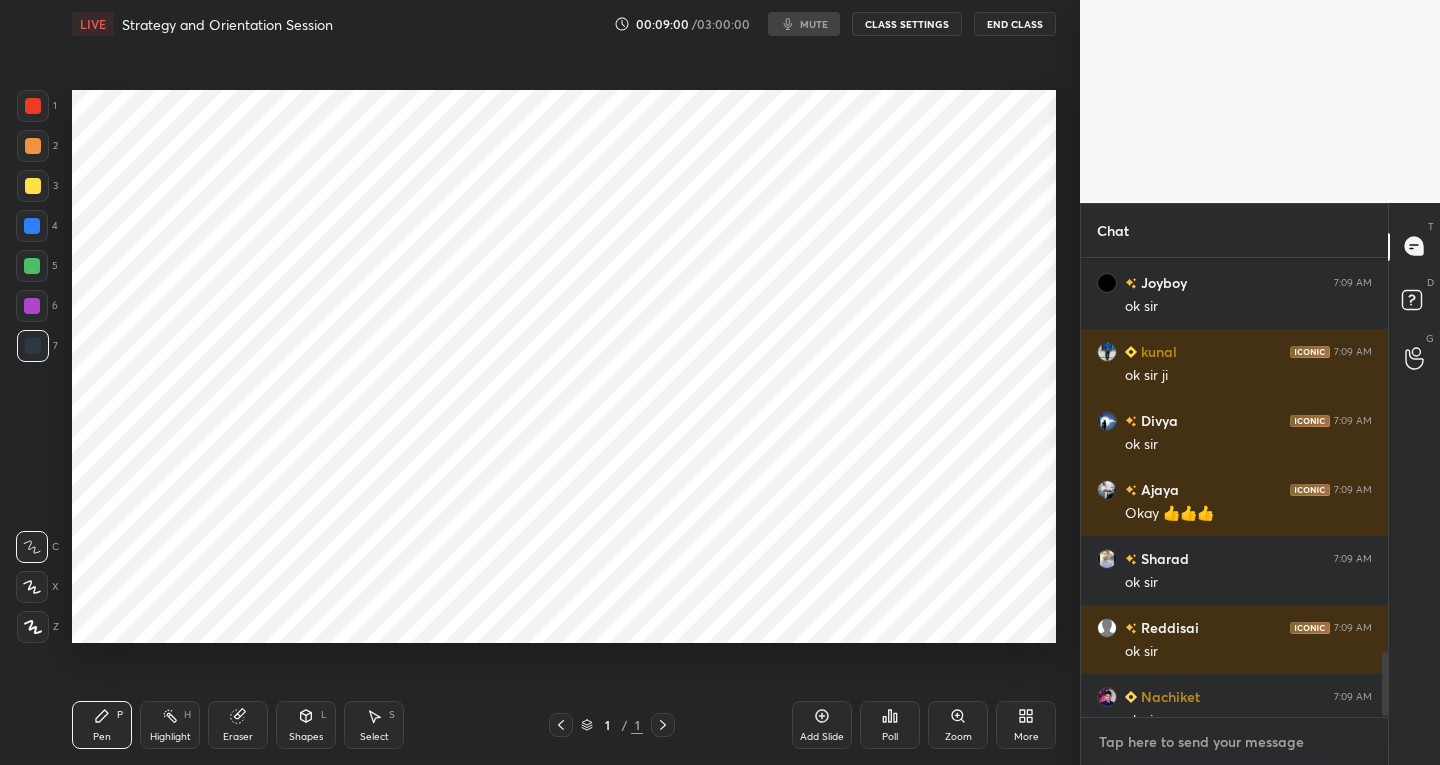 type on "x" 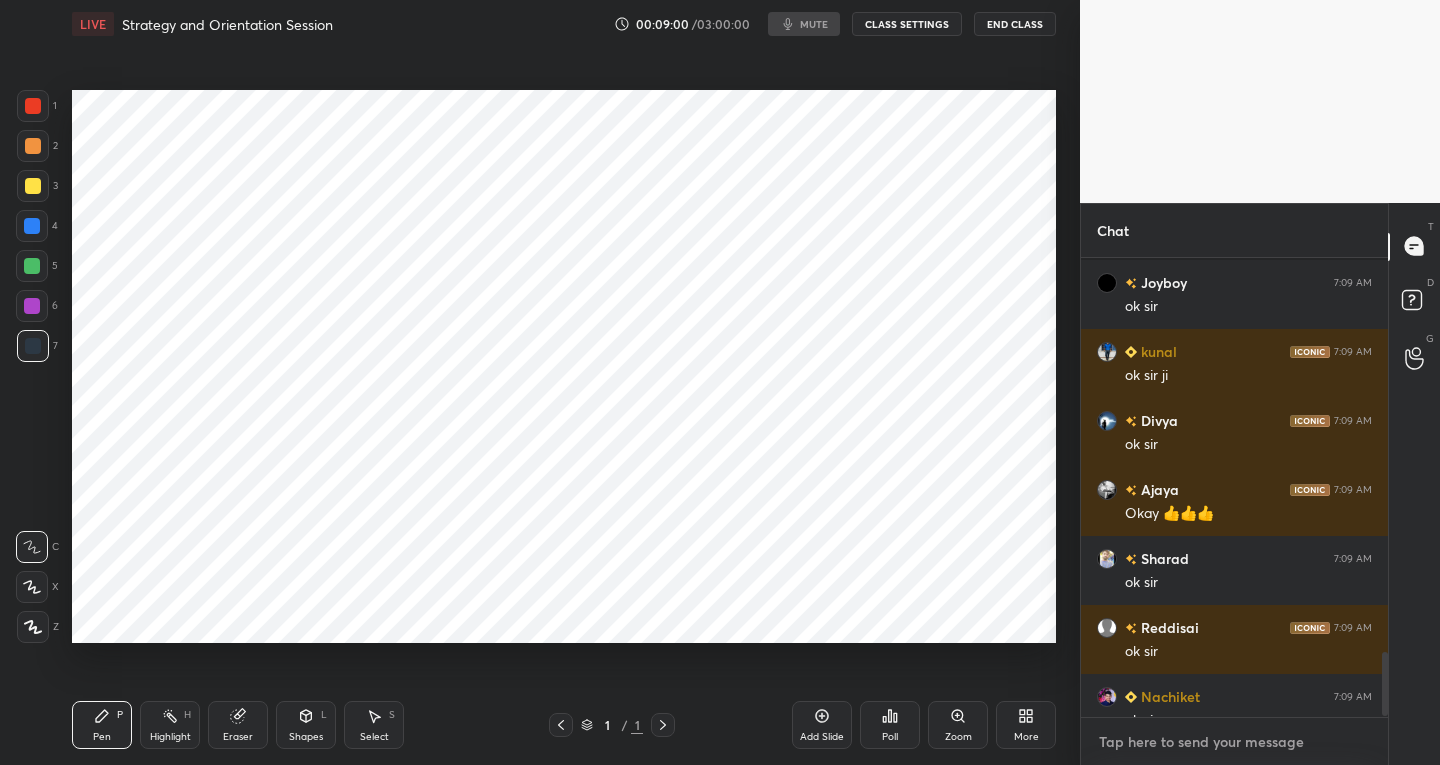 scroll, scrollTop: 2884, scrollLeft: 0, axis: vertical 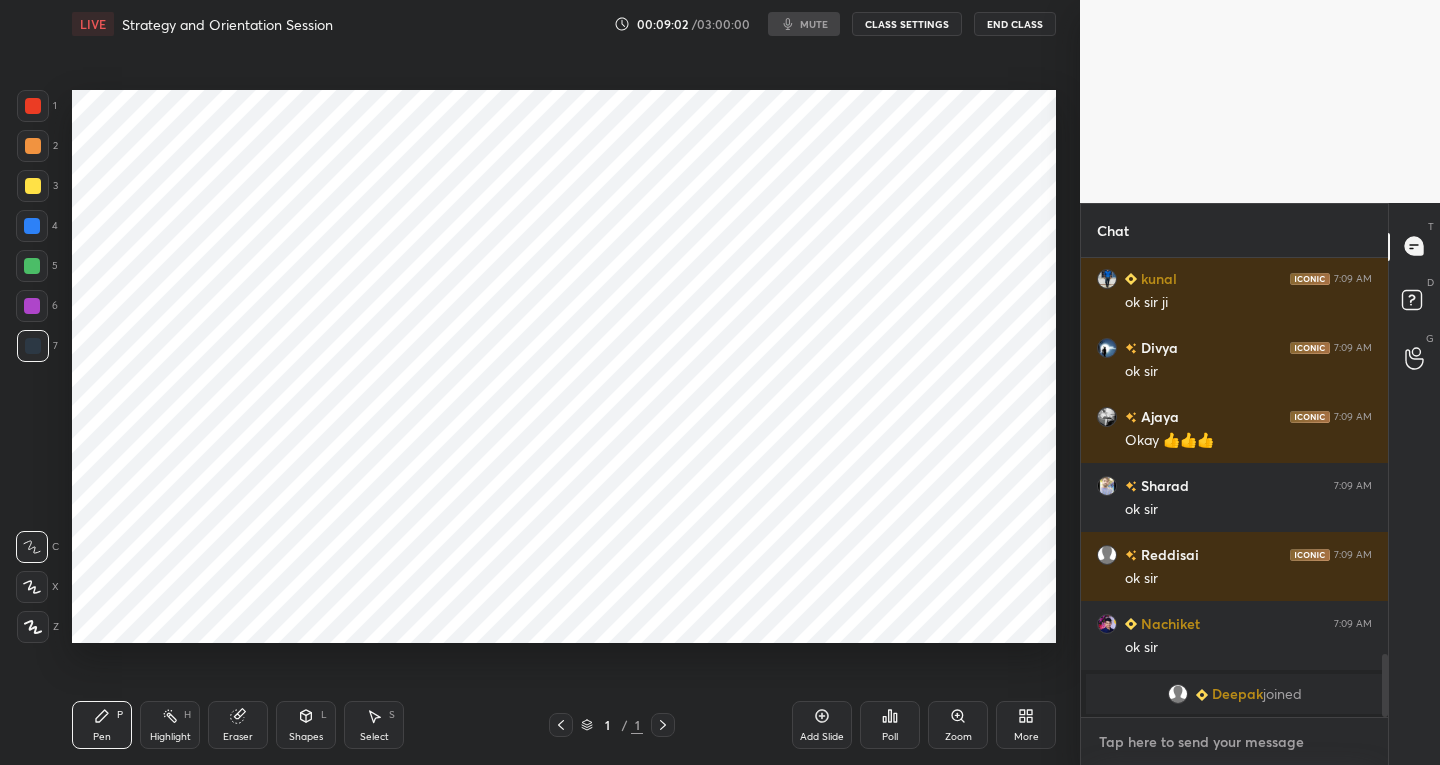 click at bounding box center [1234, 742] 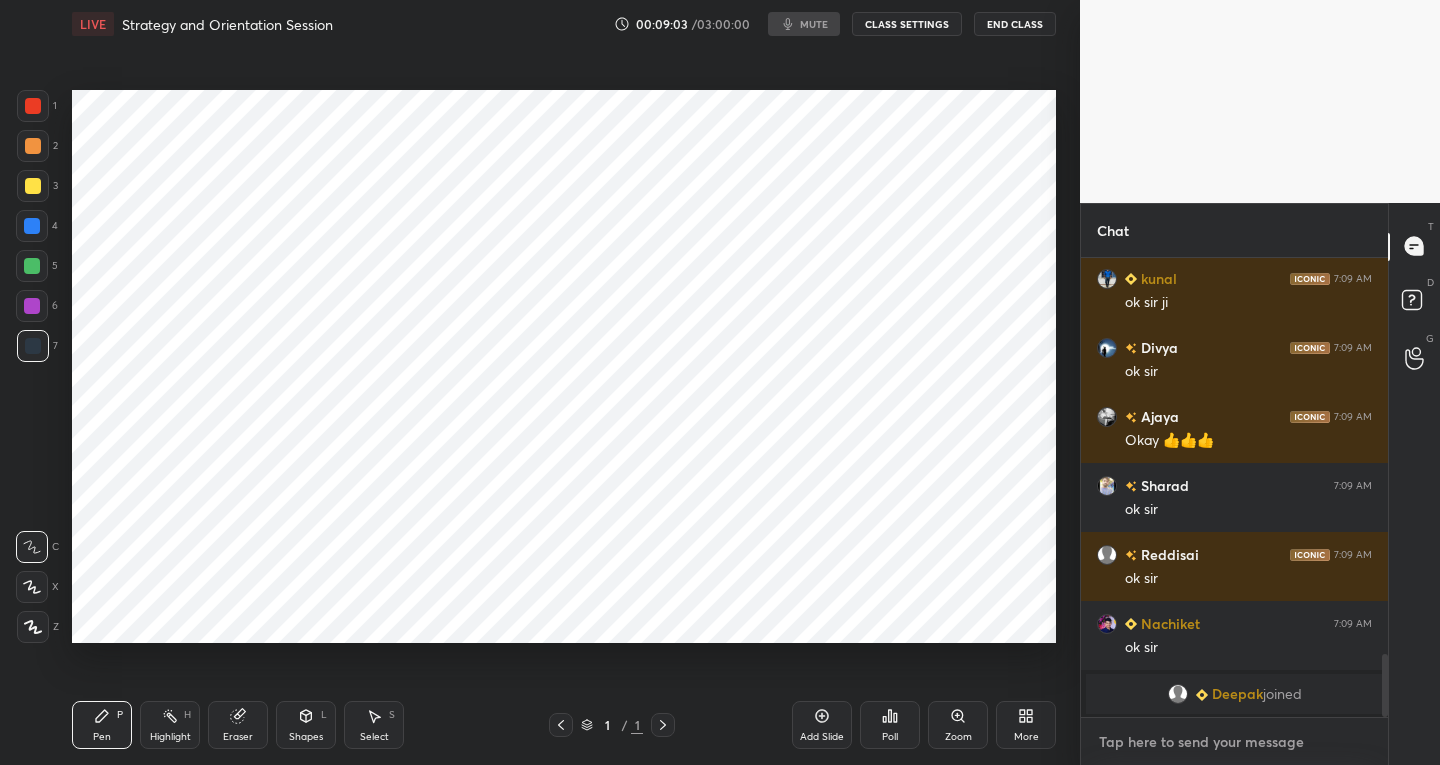 type on "i" 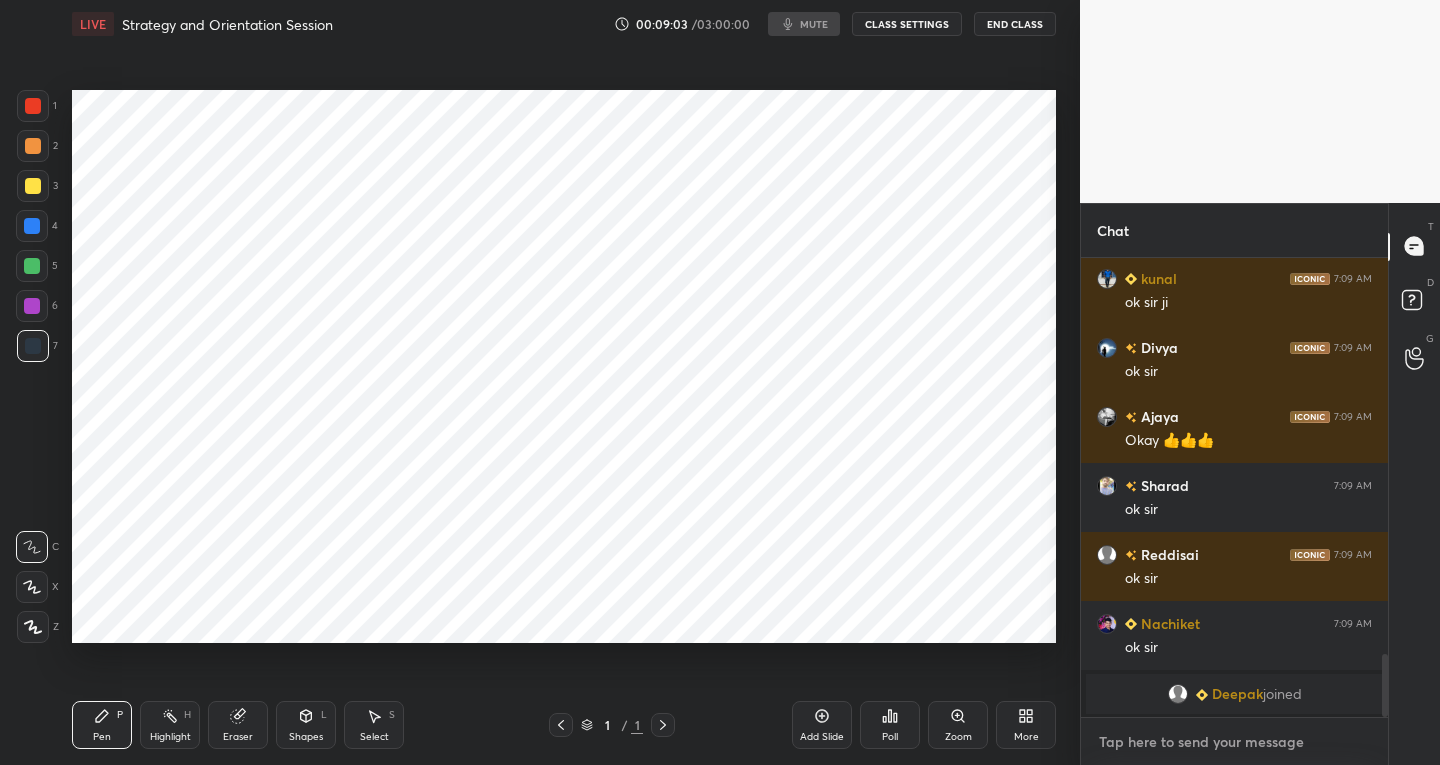 type on "x" 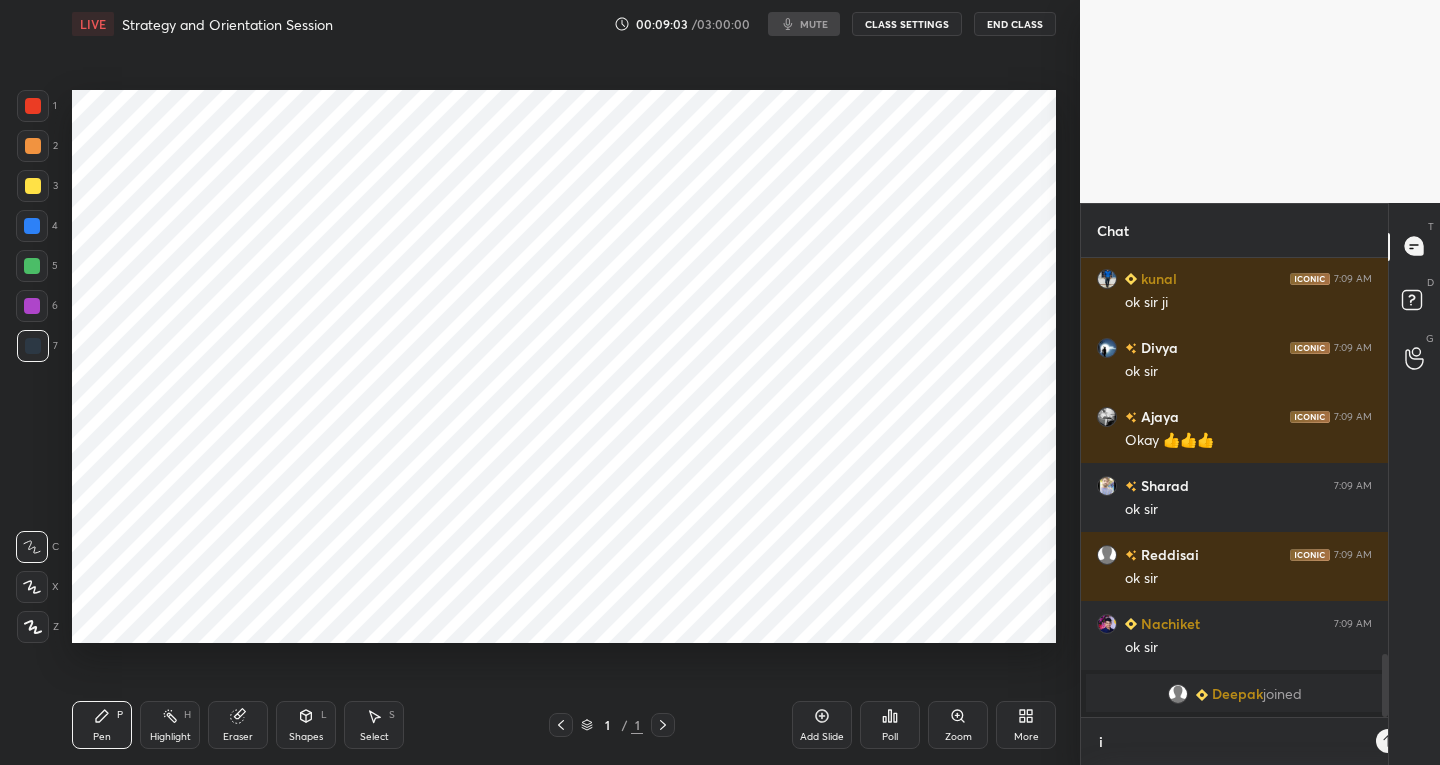 scroll, scrollTop: 447, scrollLeft: 301, axis: both 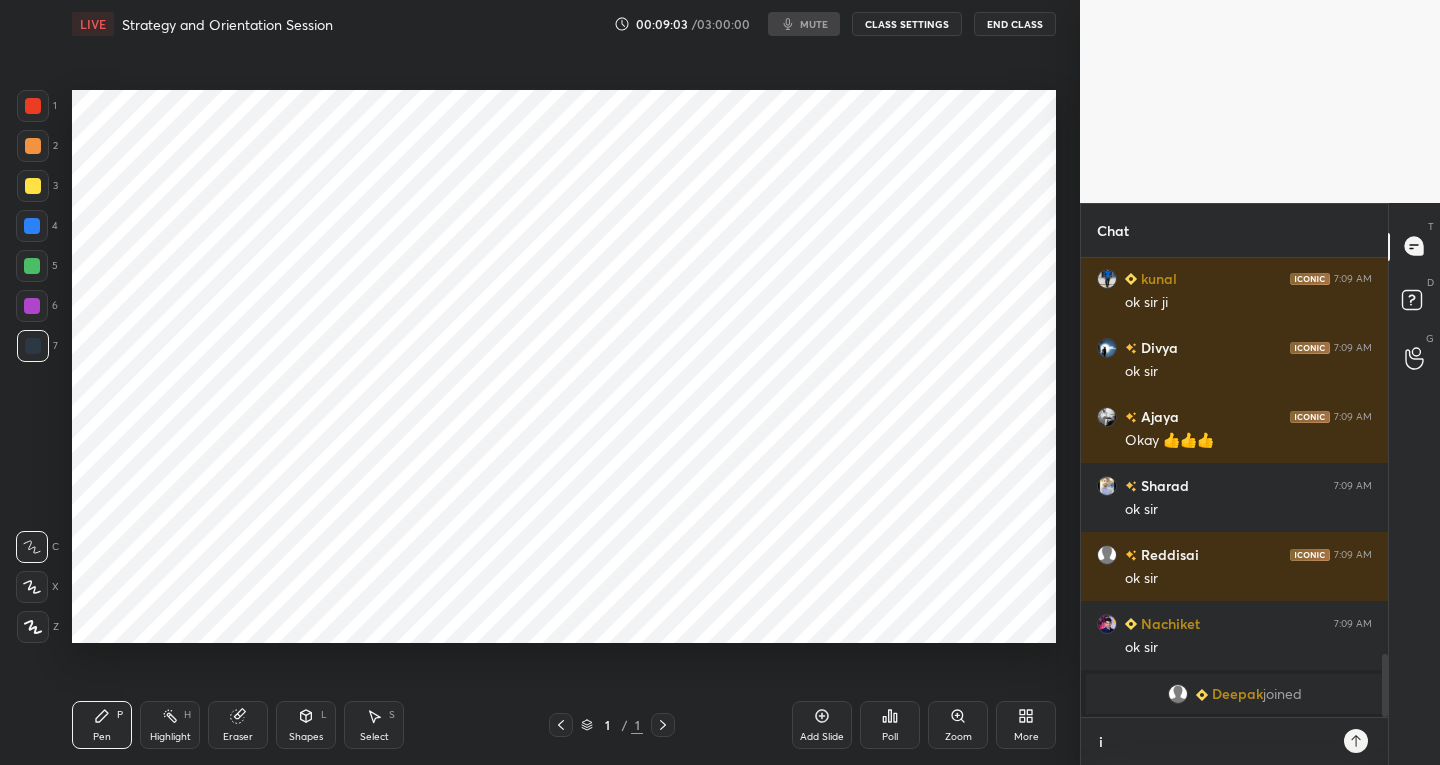 type on "i" 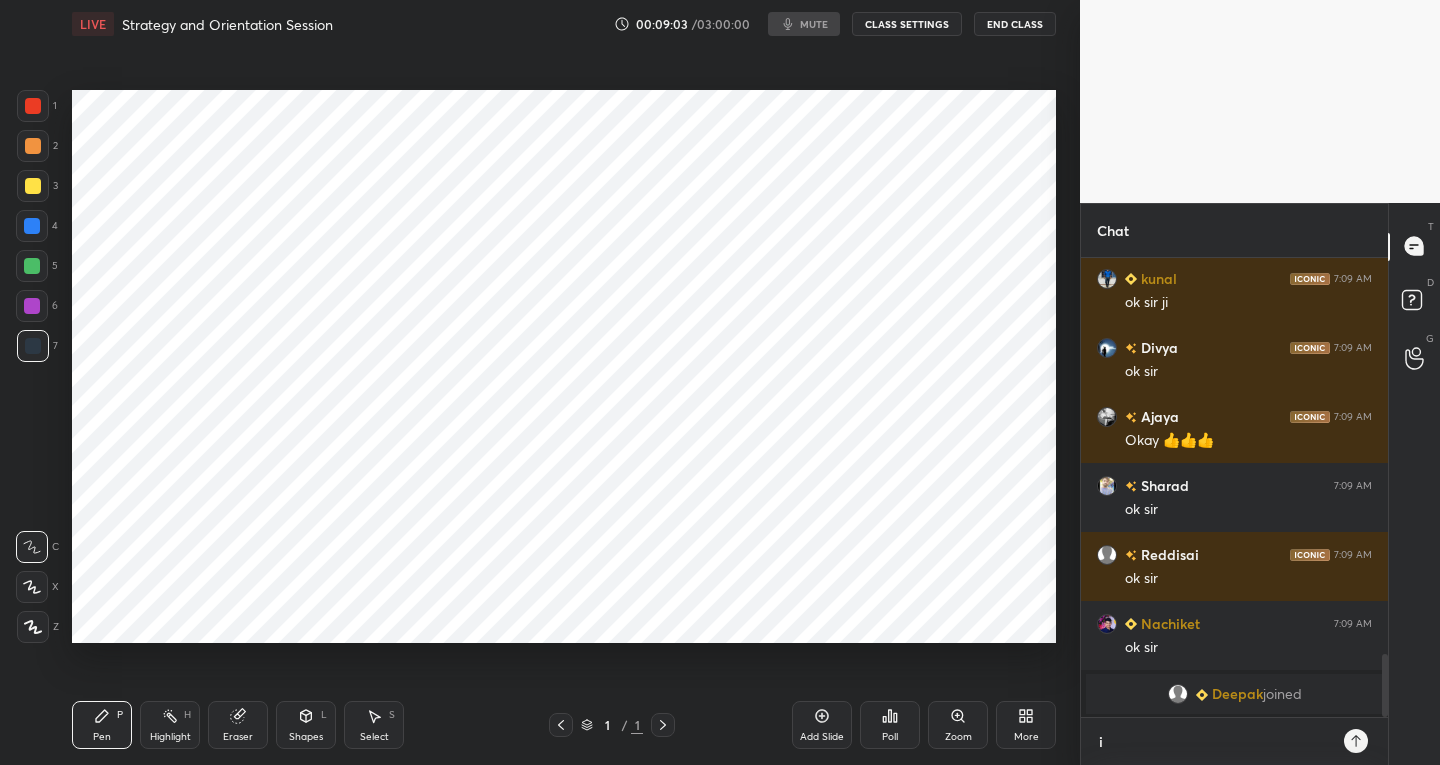 type on "x" 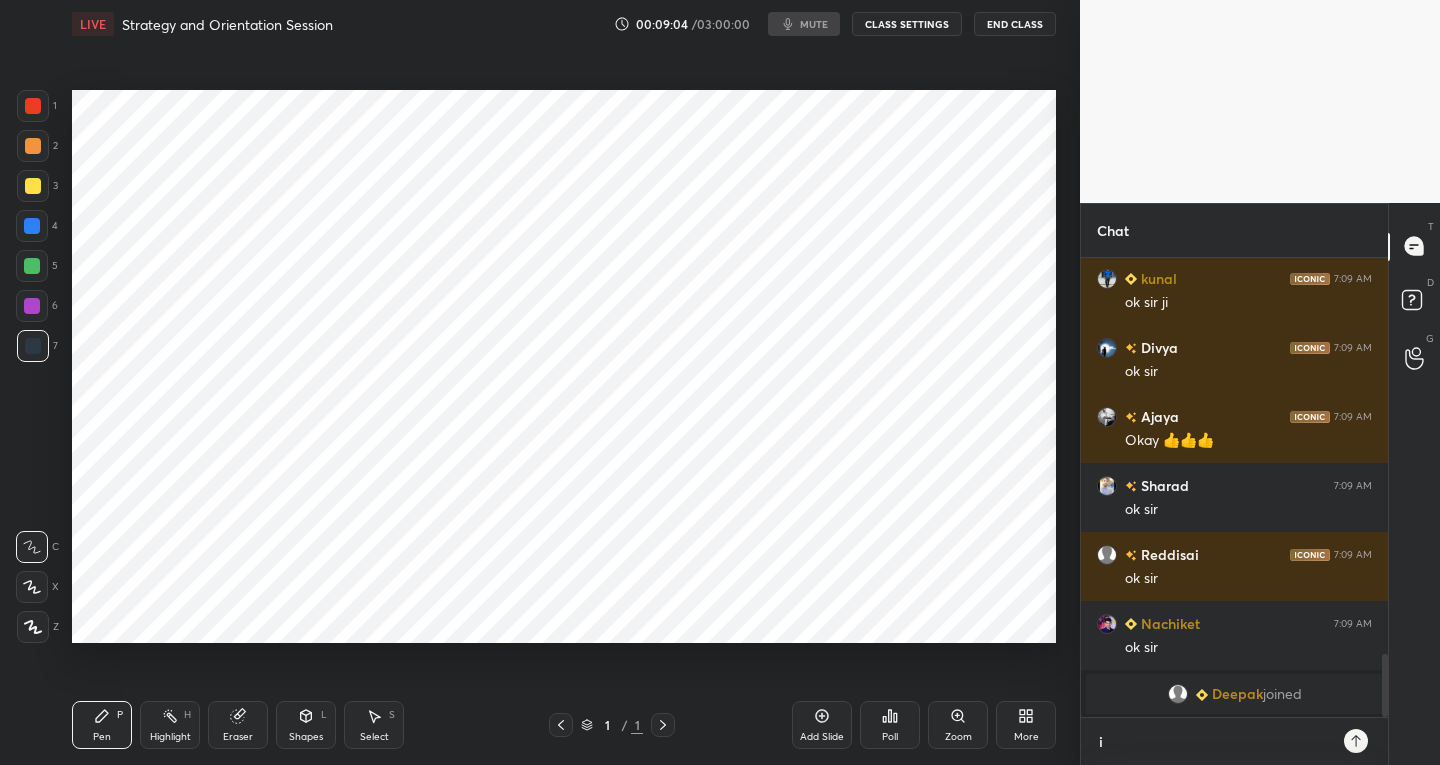type on "i h" 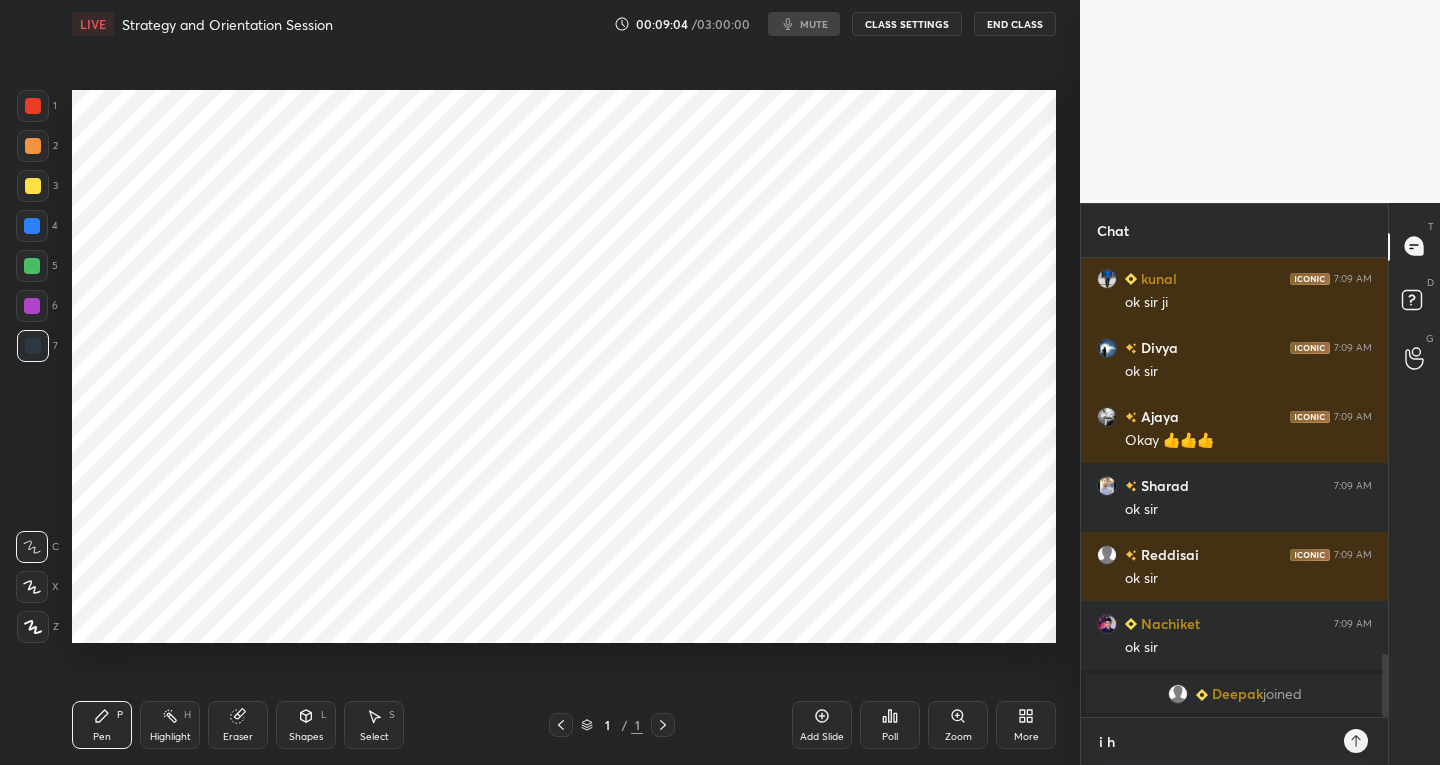 type on "x" 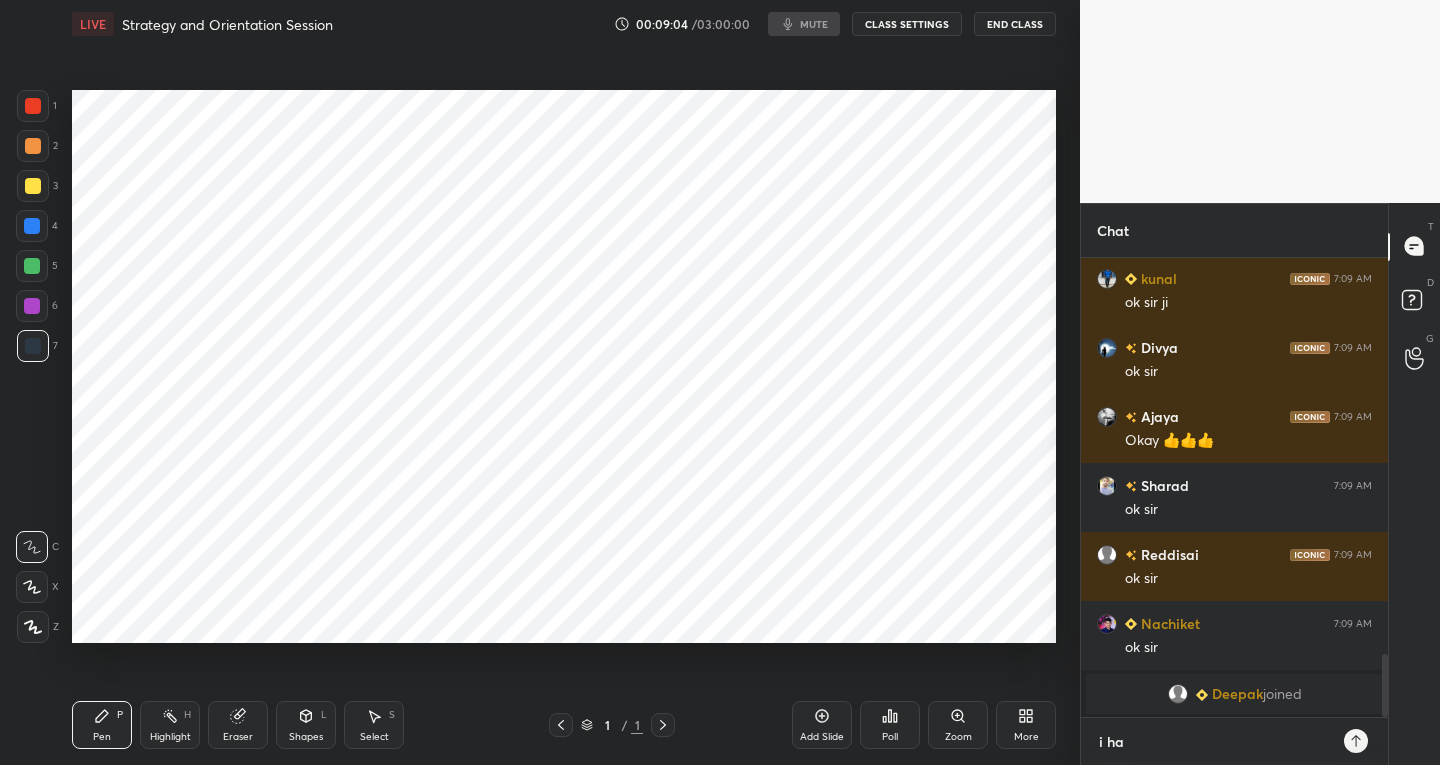 type on "i hav" 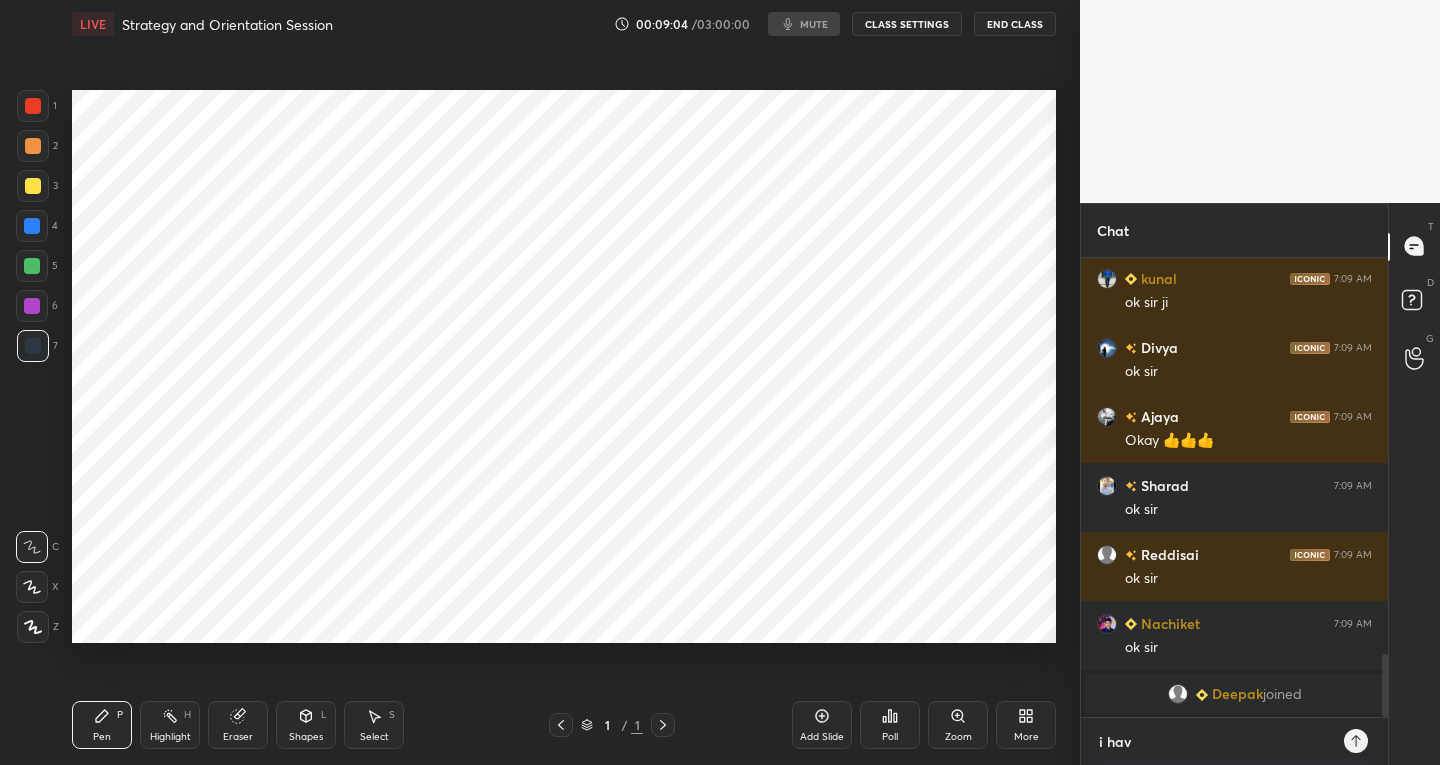 type on "i have" 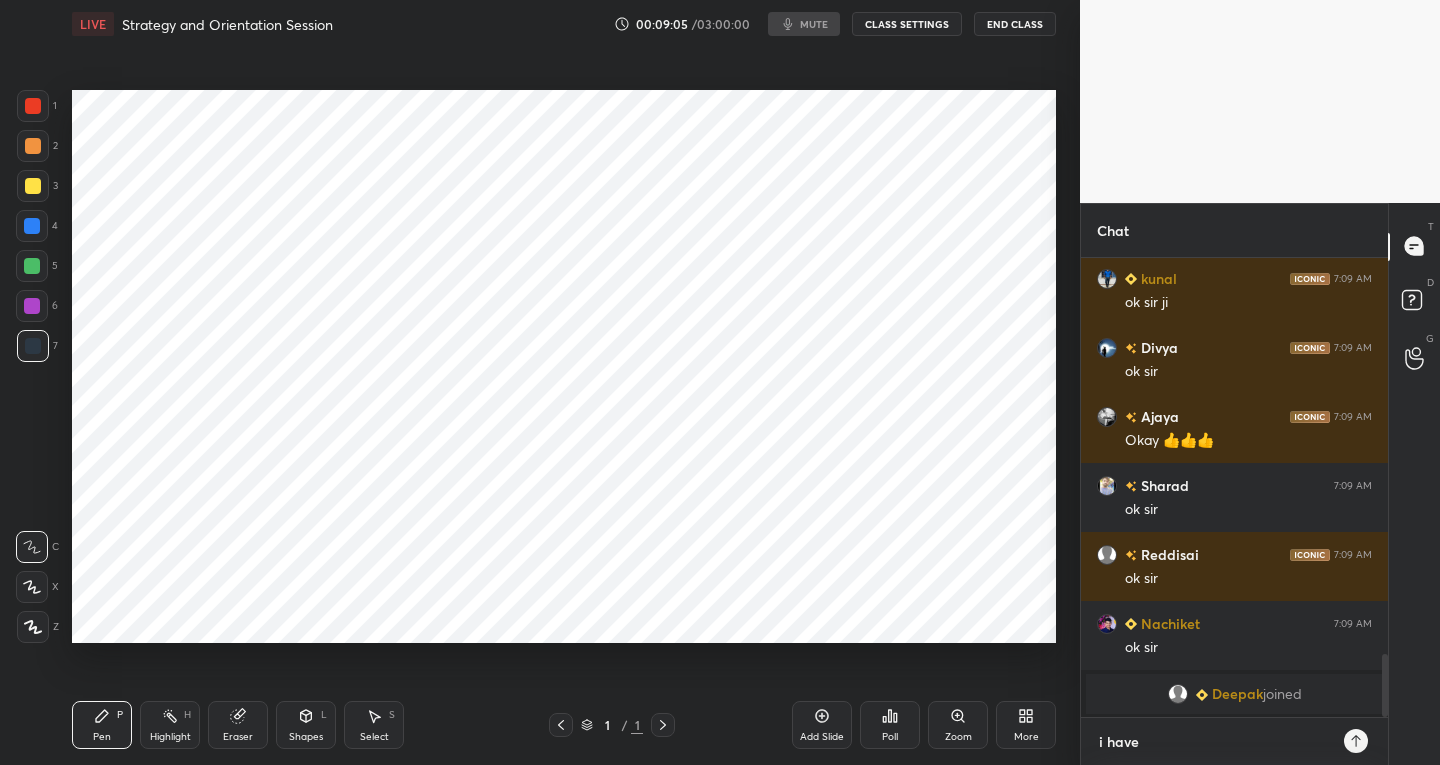 type on "i have" 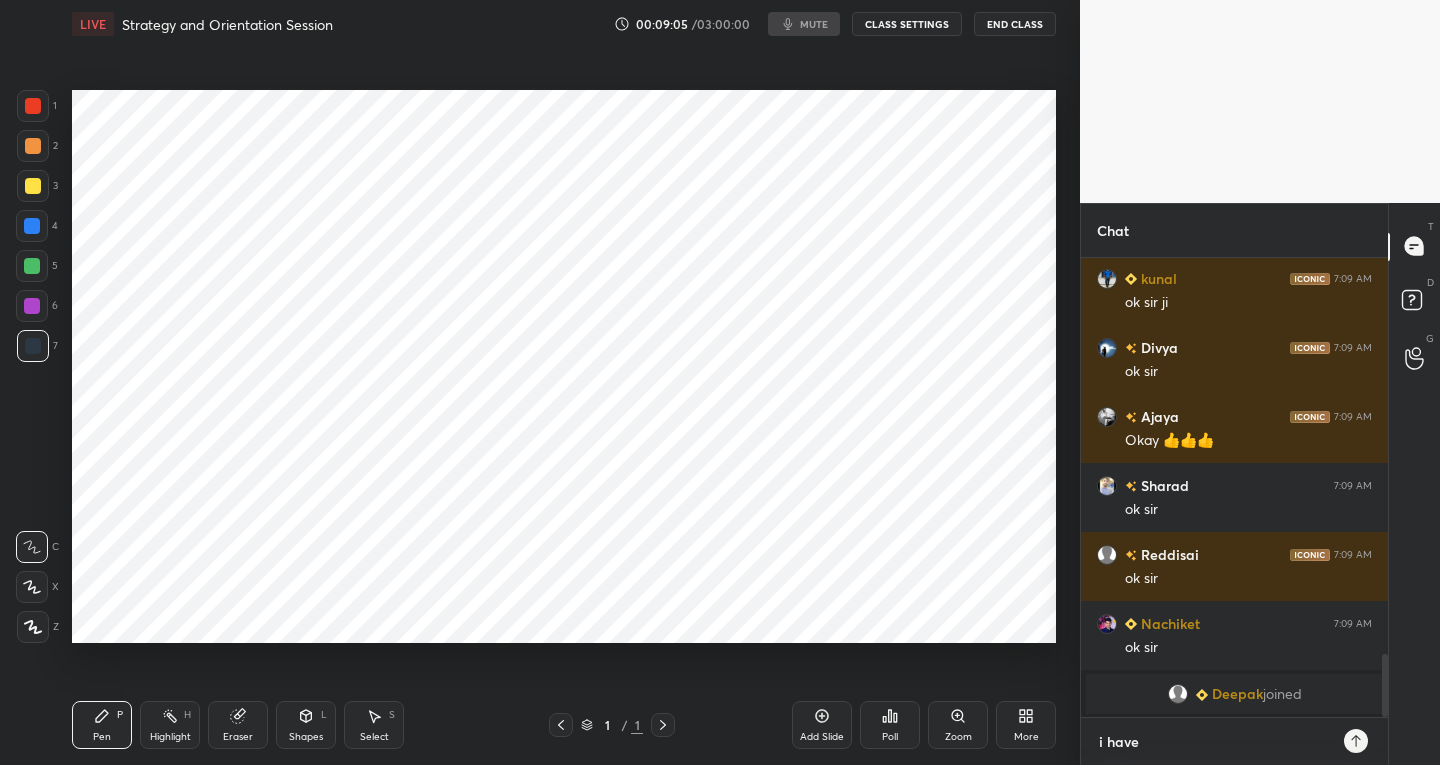 type on "x" 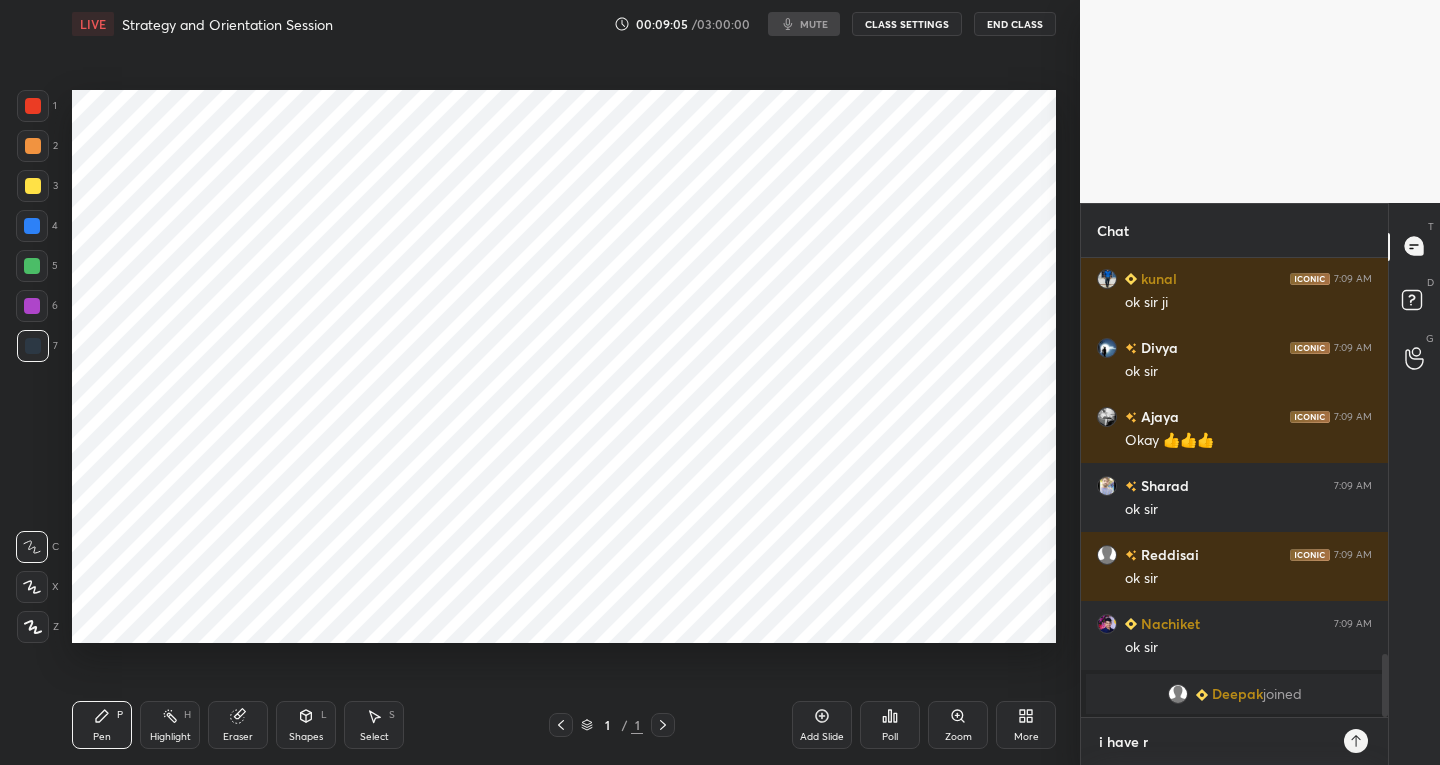type on "i have ra" 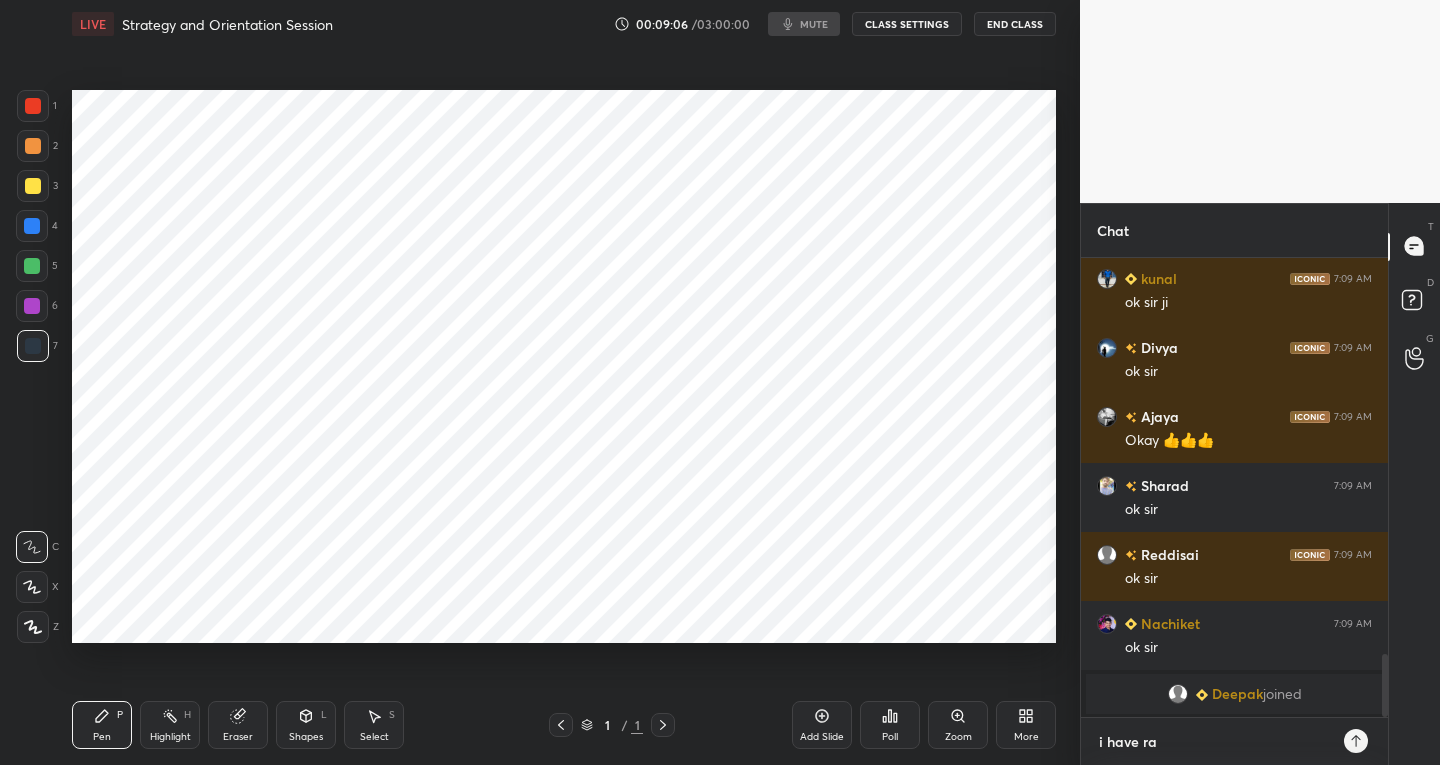 type on "i have rai" 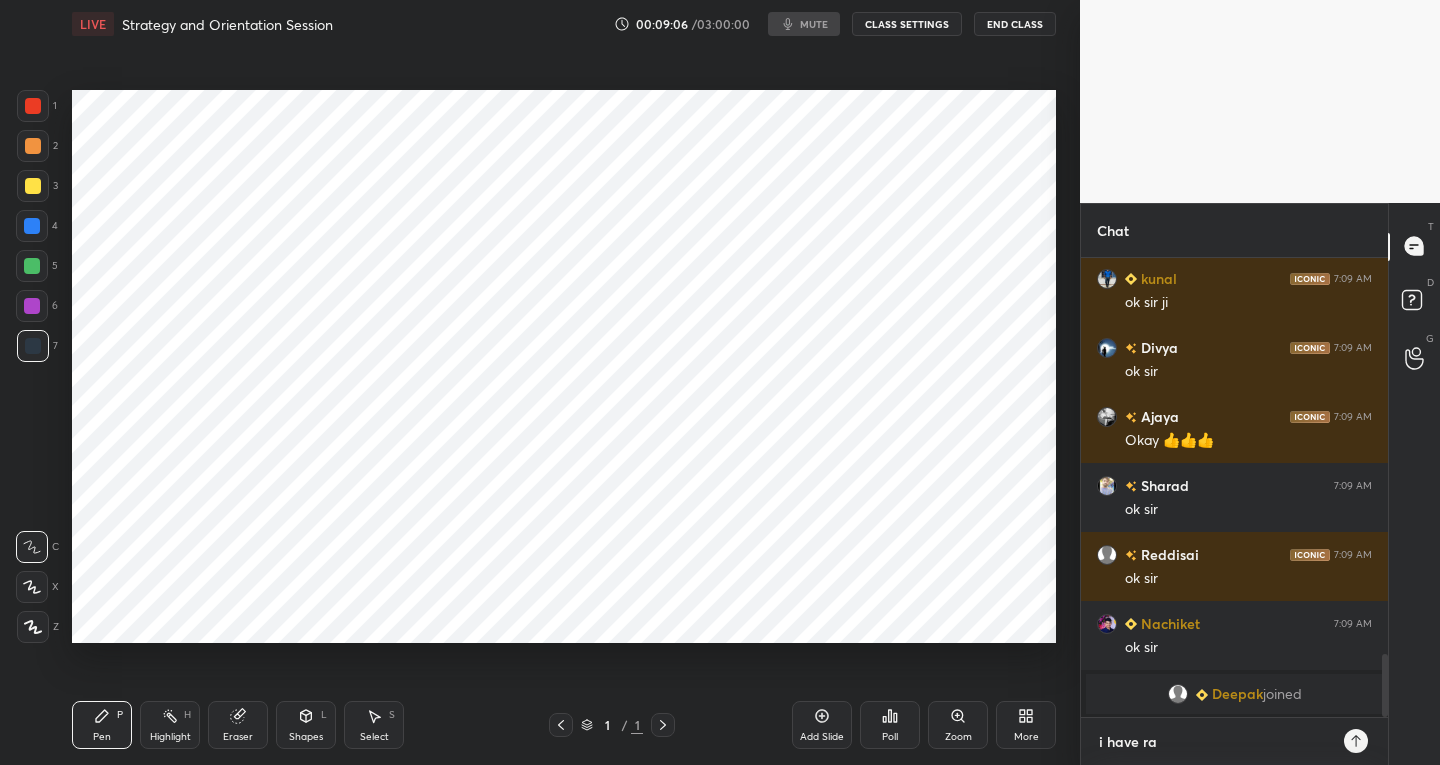 type on "x" 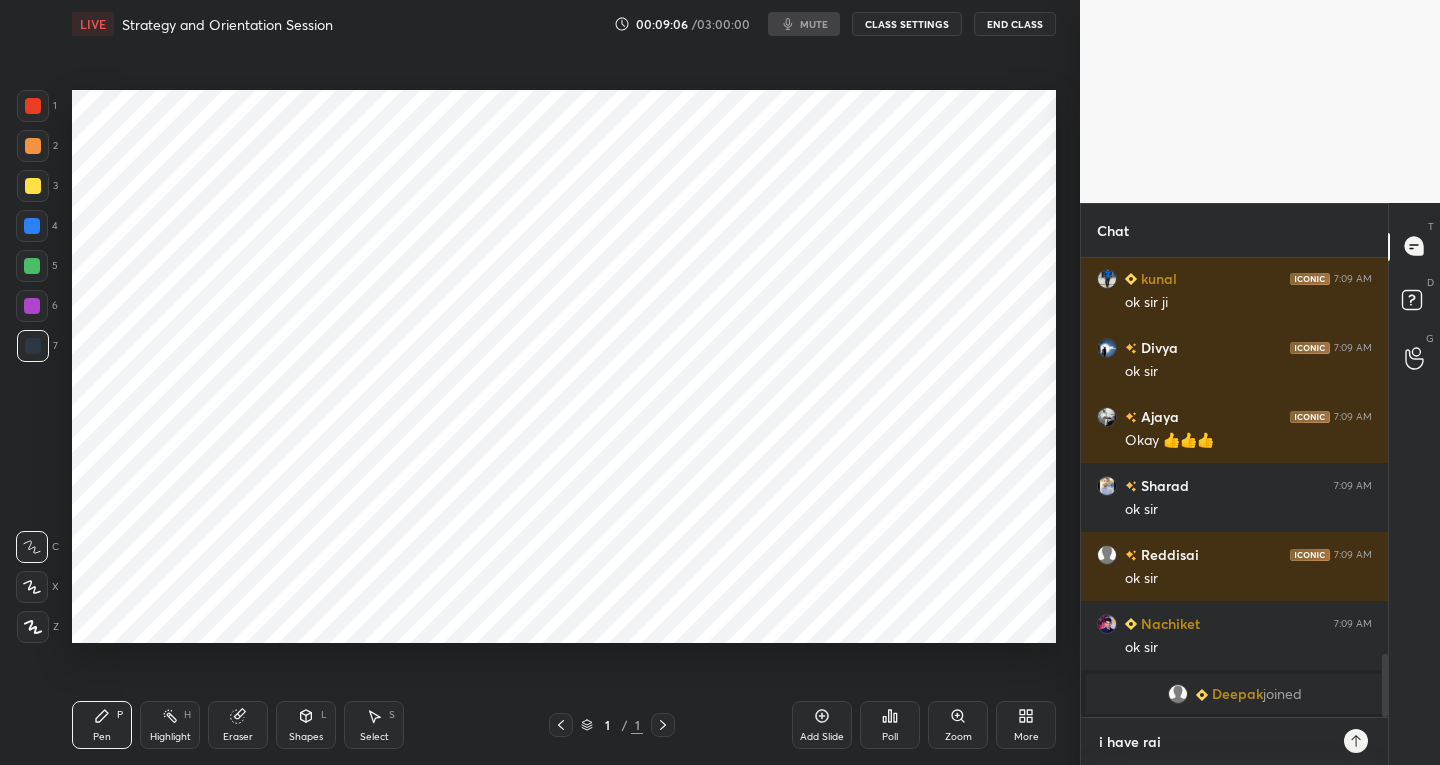 type on "i have rais" 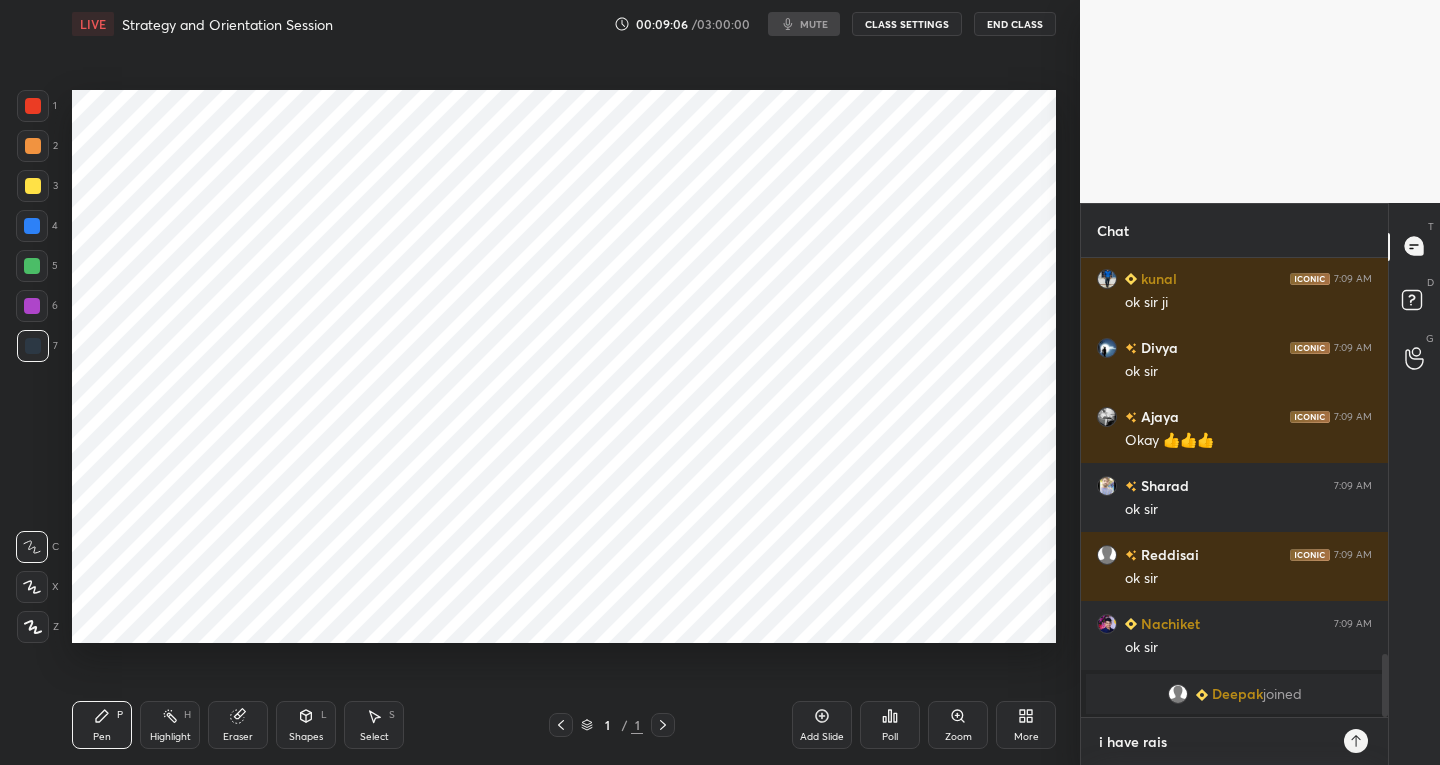 type on "i have raise" 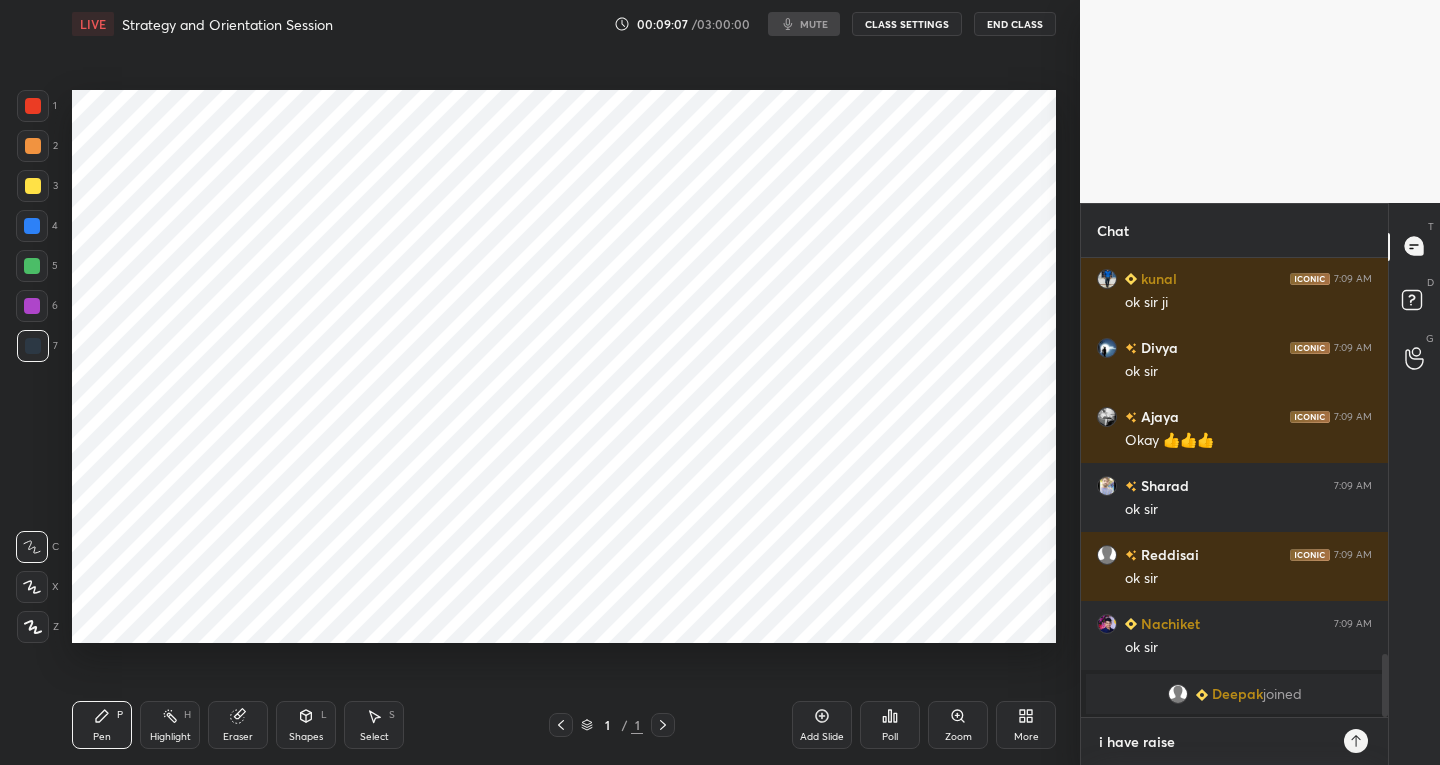 type on "i have raised" 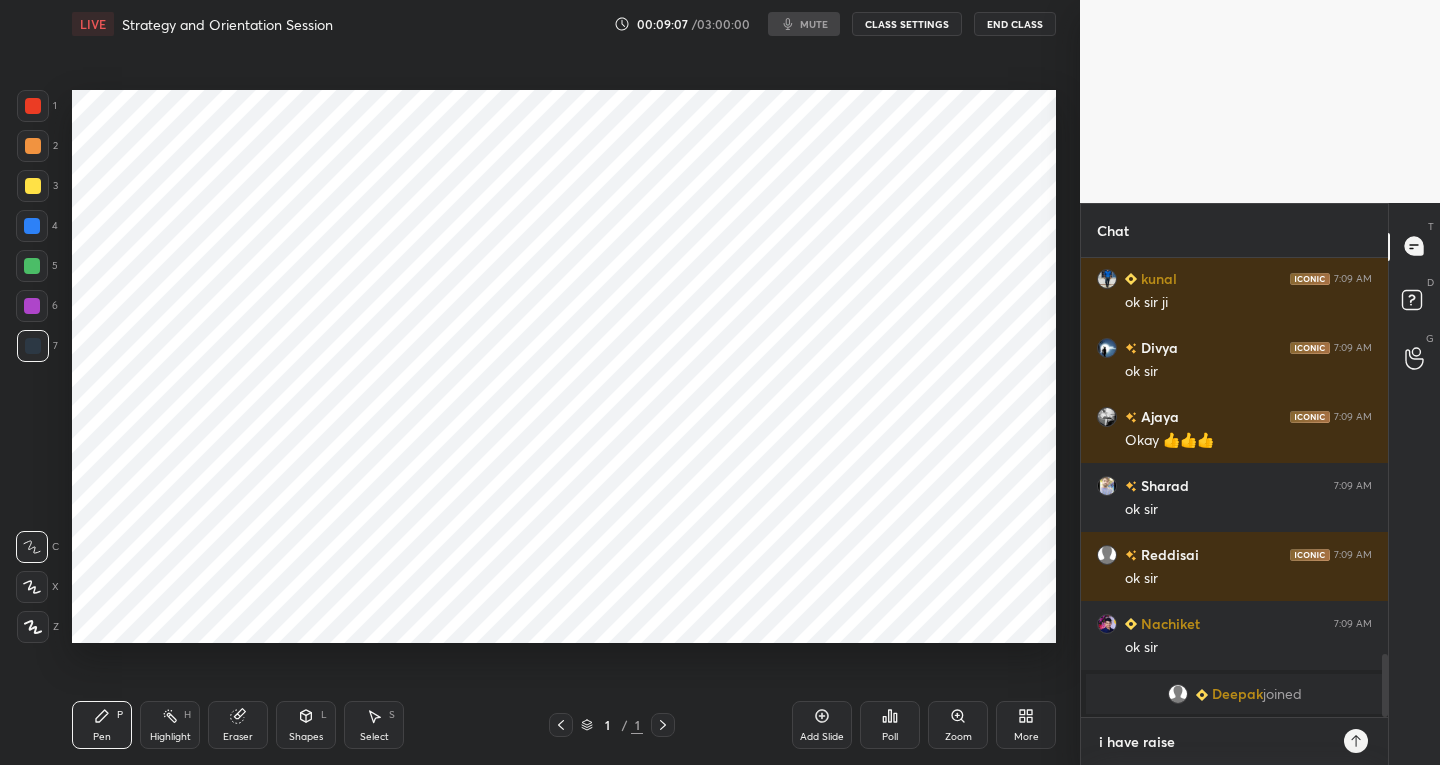 type on "x" 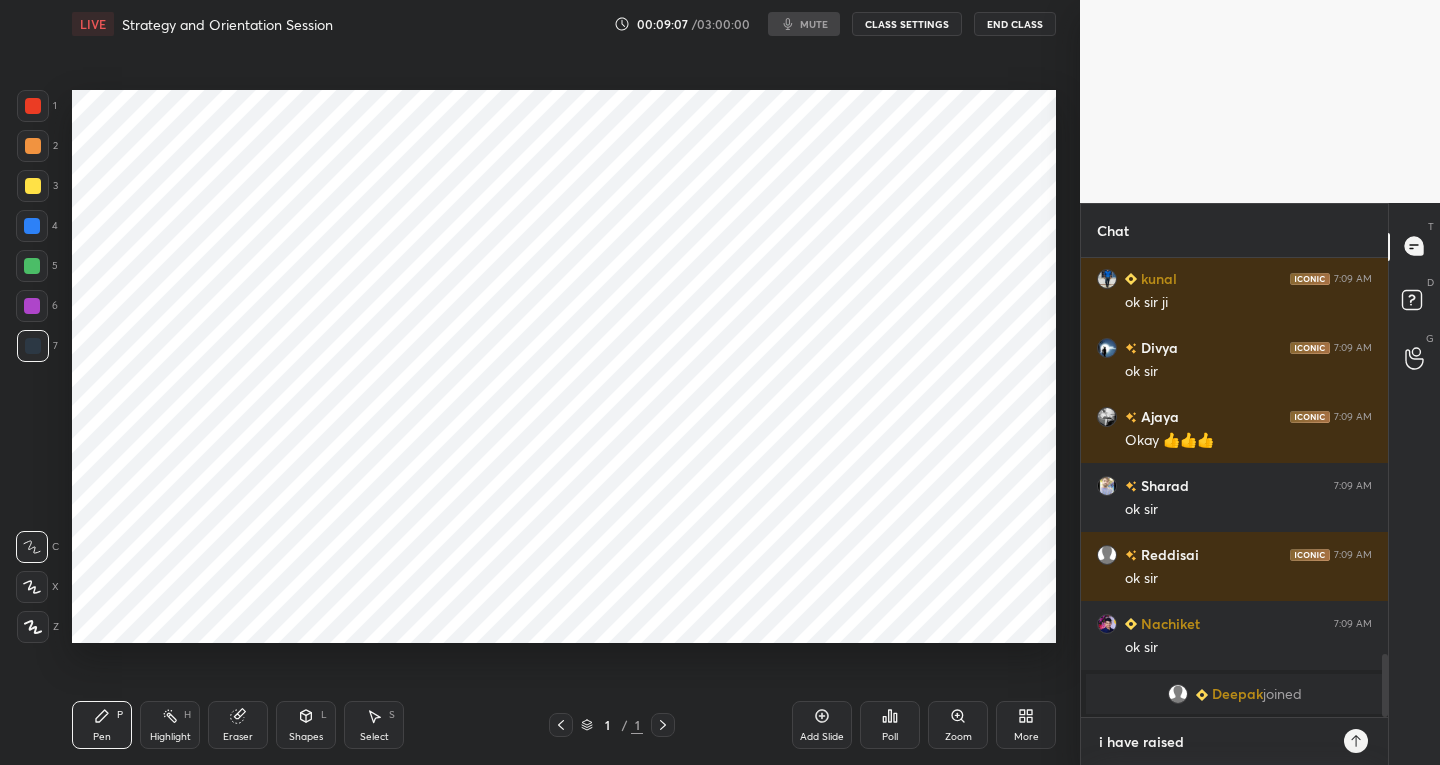 type on "i have raised" 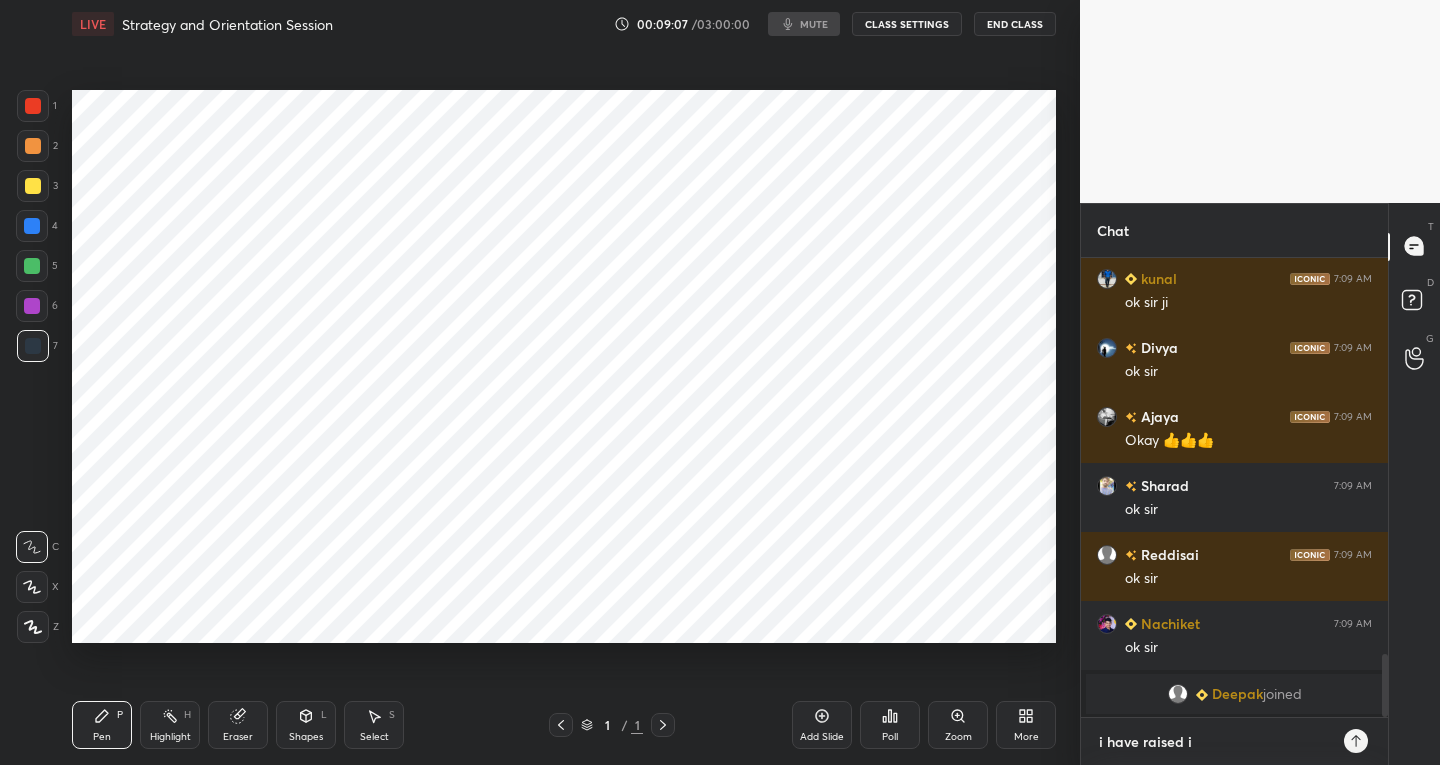 type on "i have raised is" 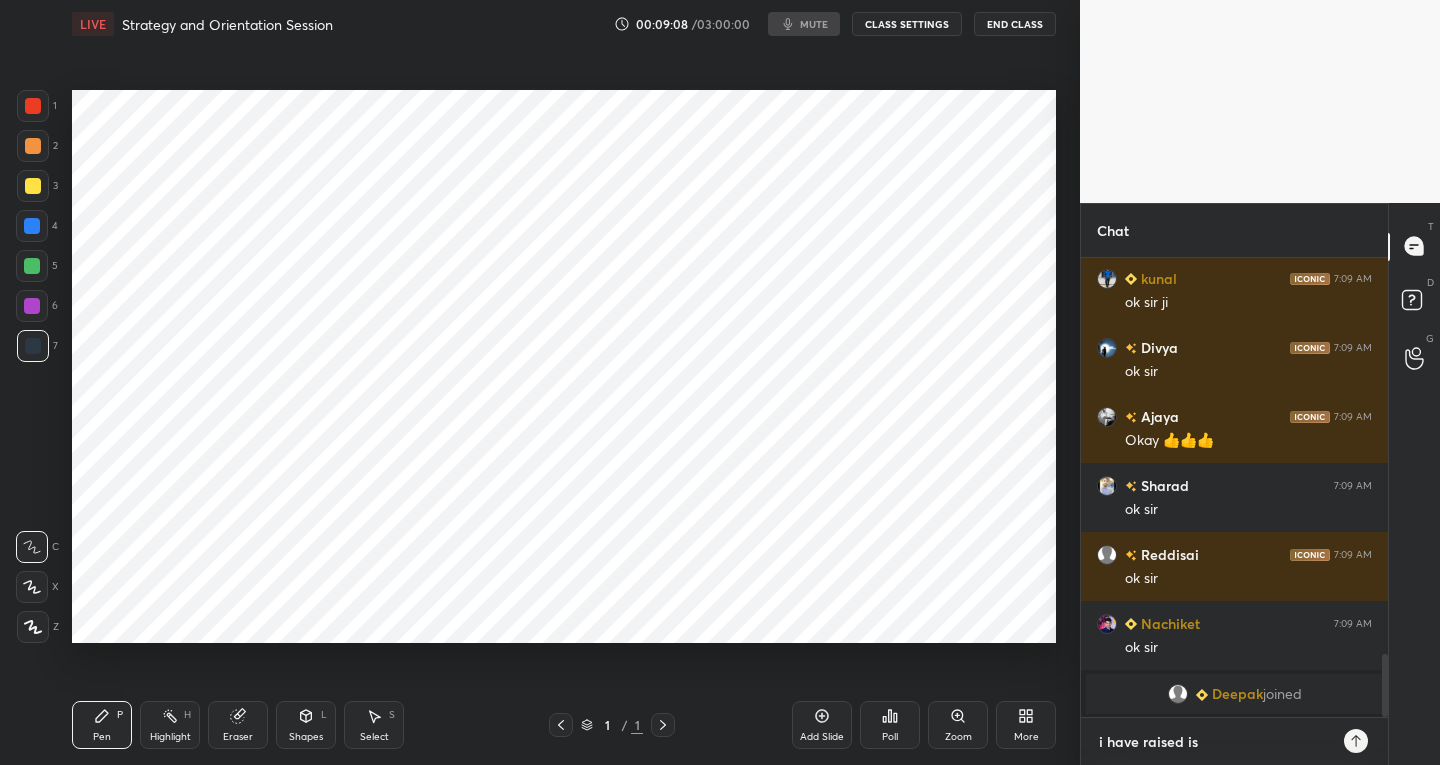type on "i have raised iss" 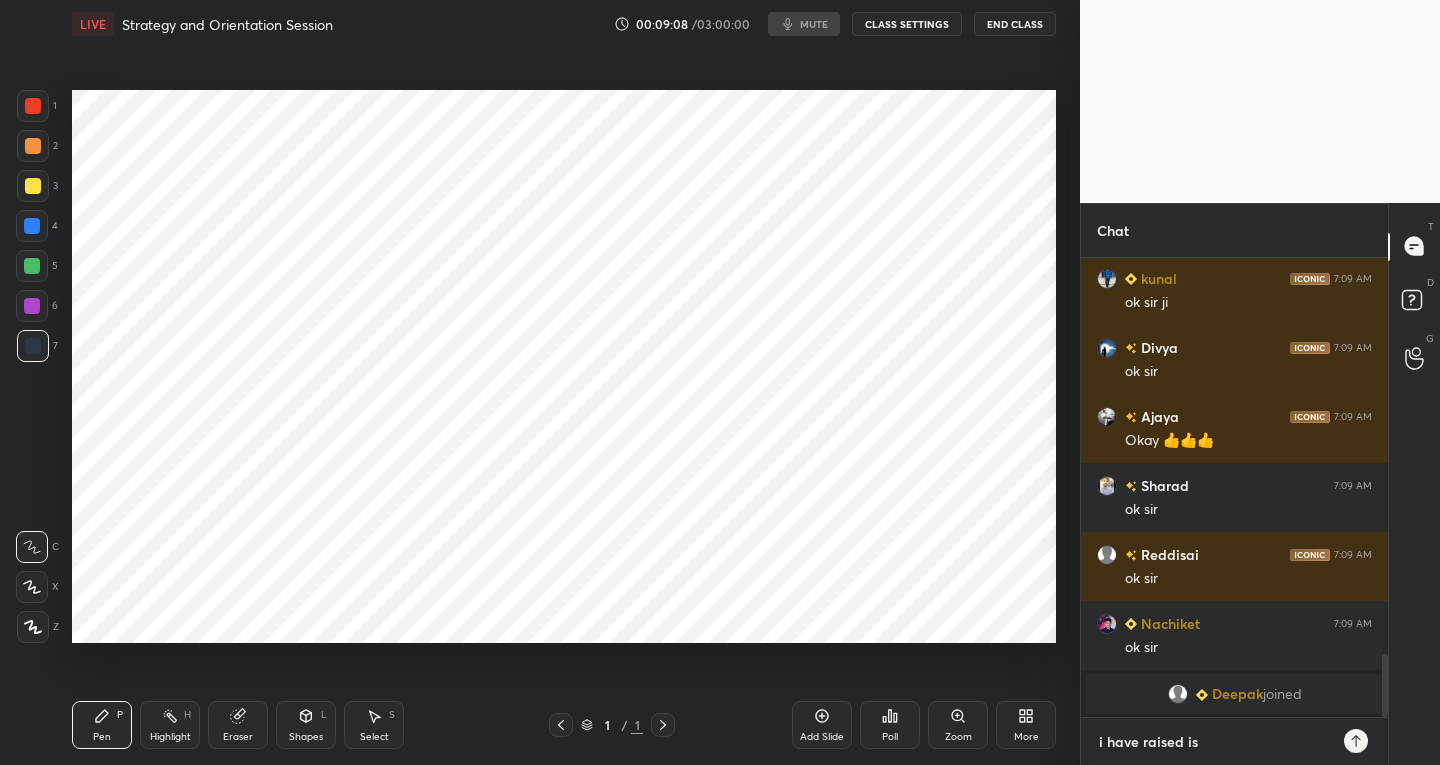type on "x" 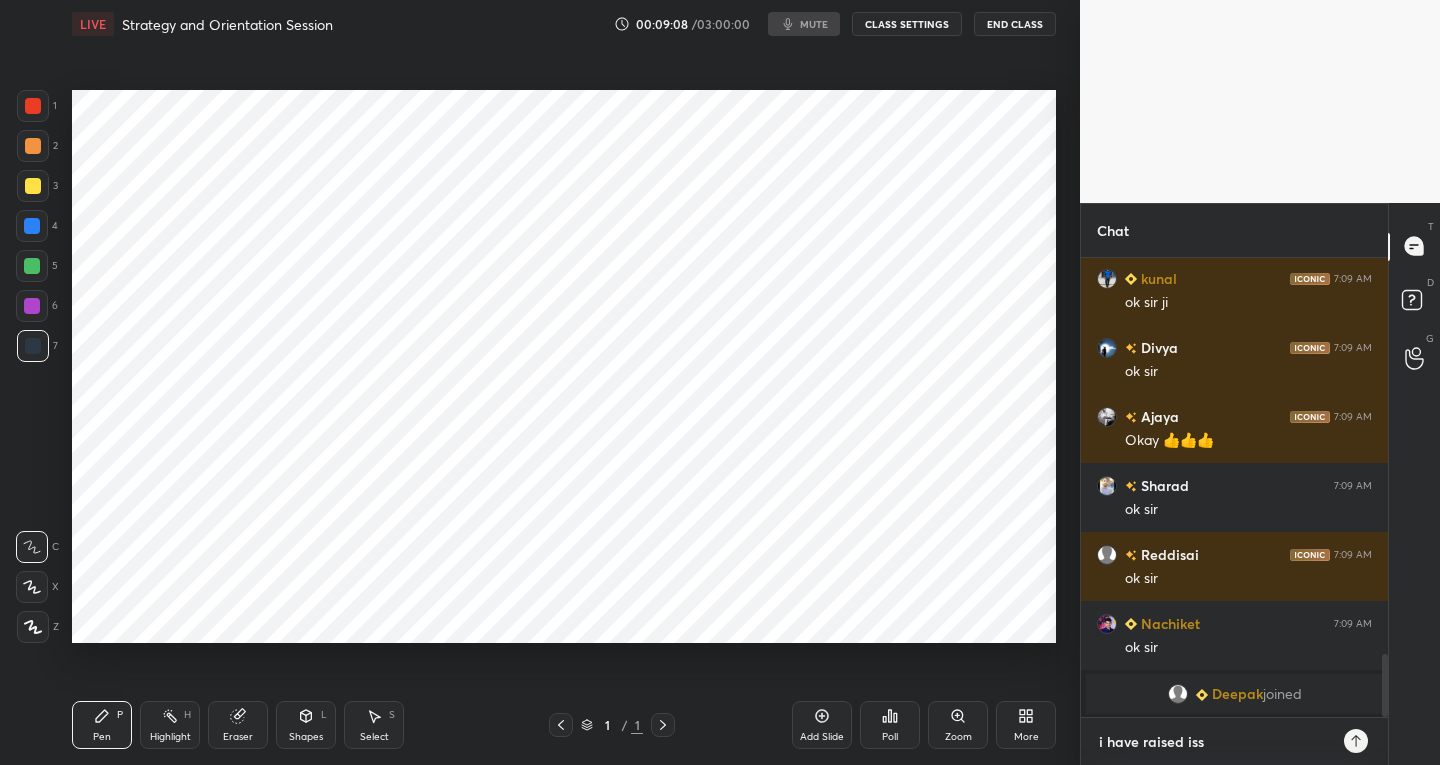 type on "i have raised issu" 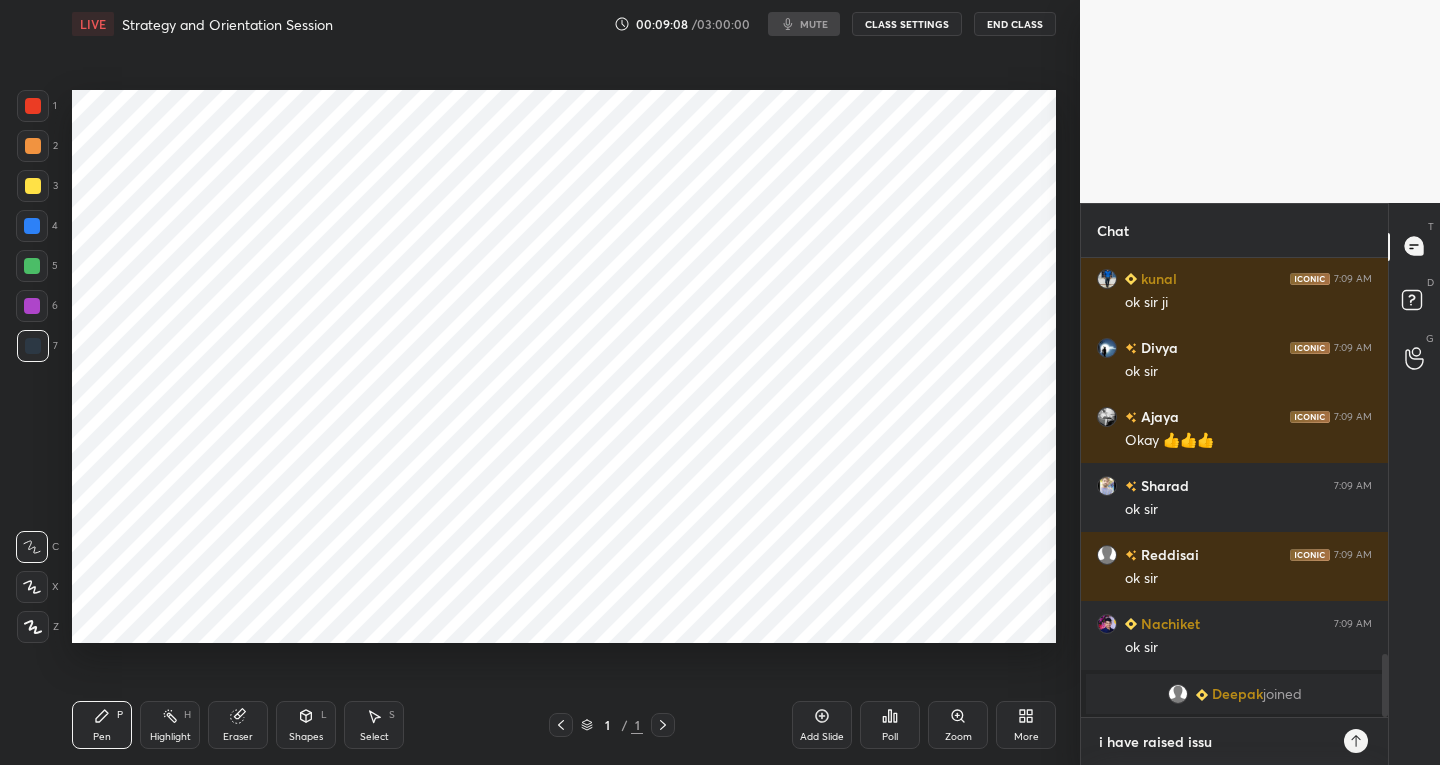type on "i have raised issue" 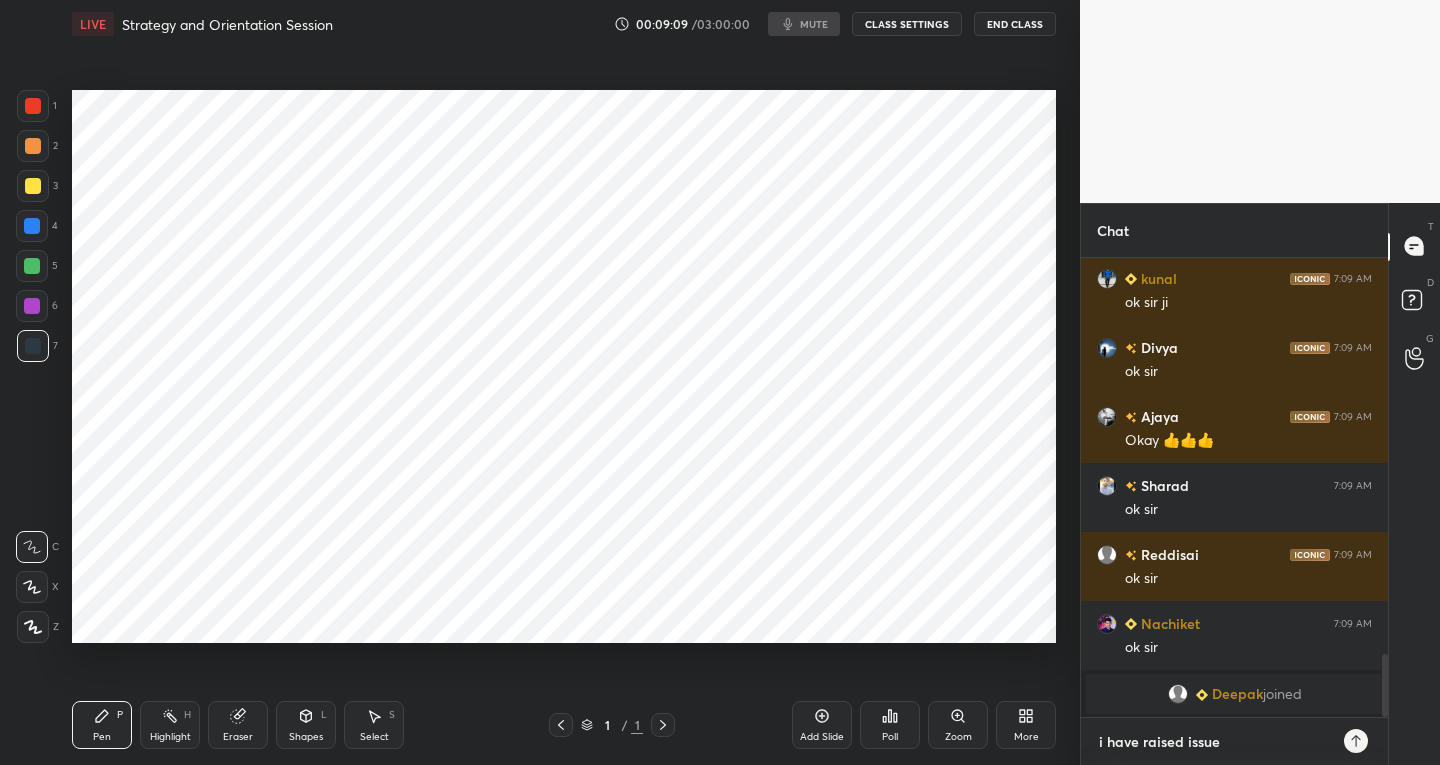 type on "i have raised issue," 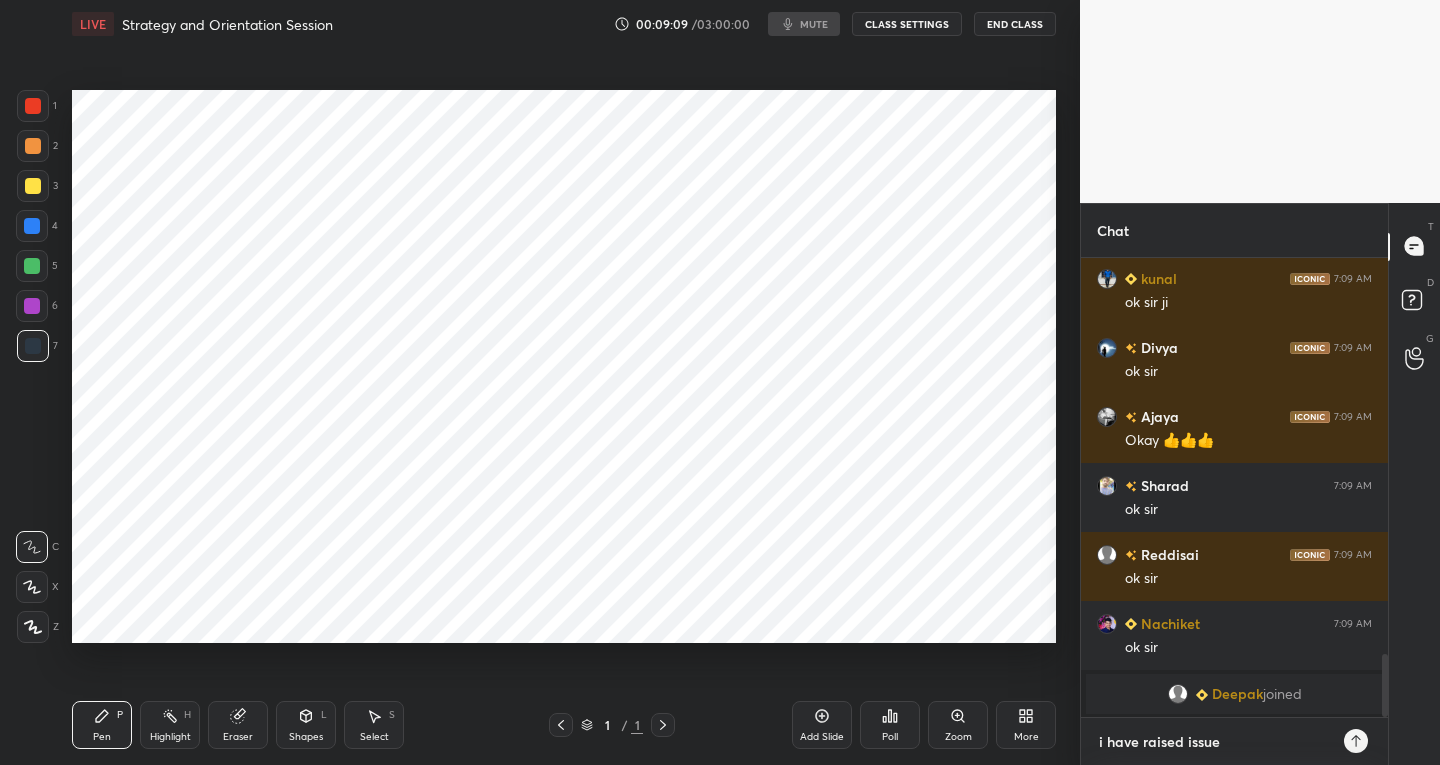 type on "x" 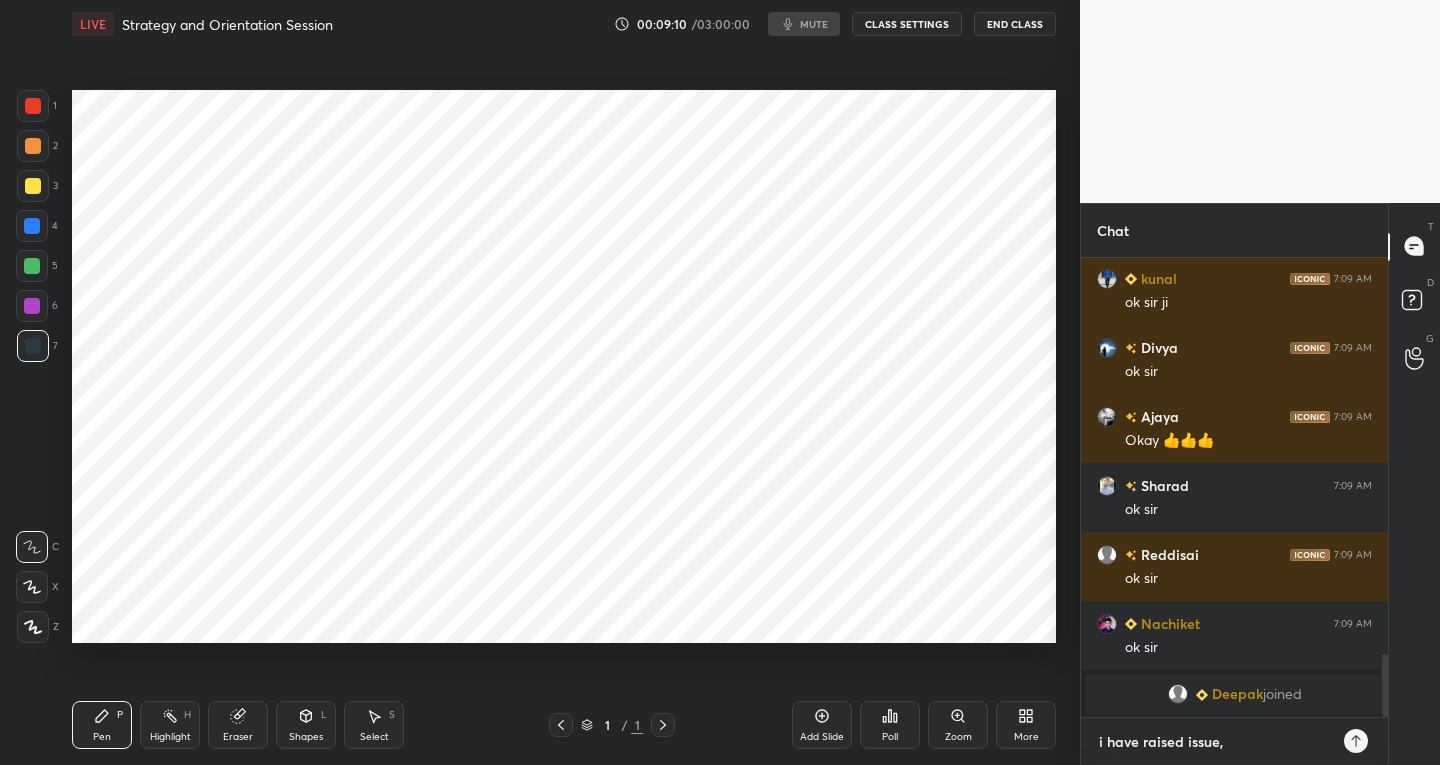type on "i have raised issue," 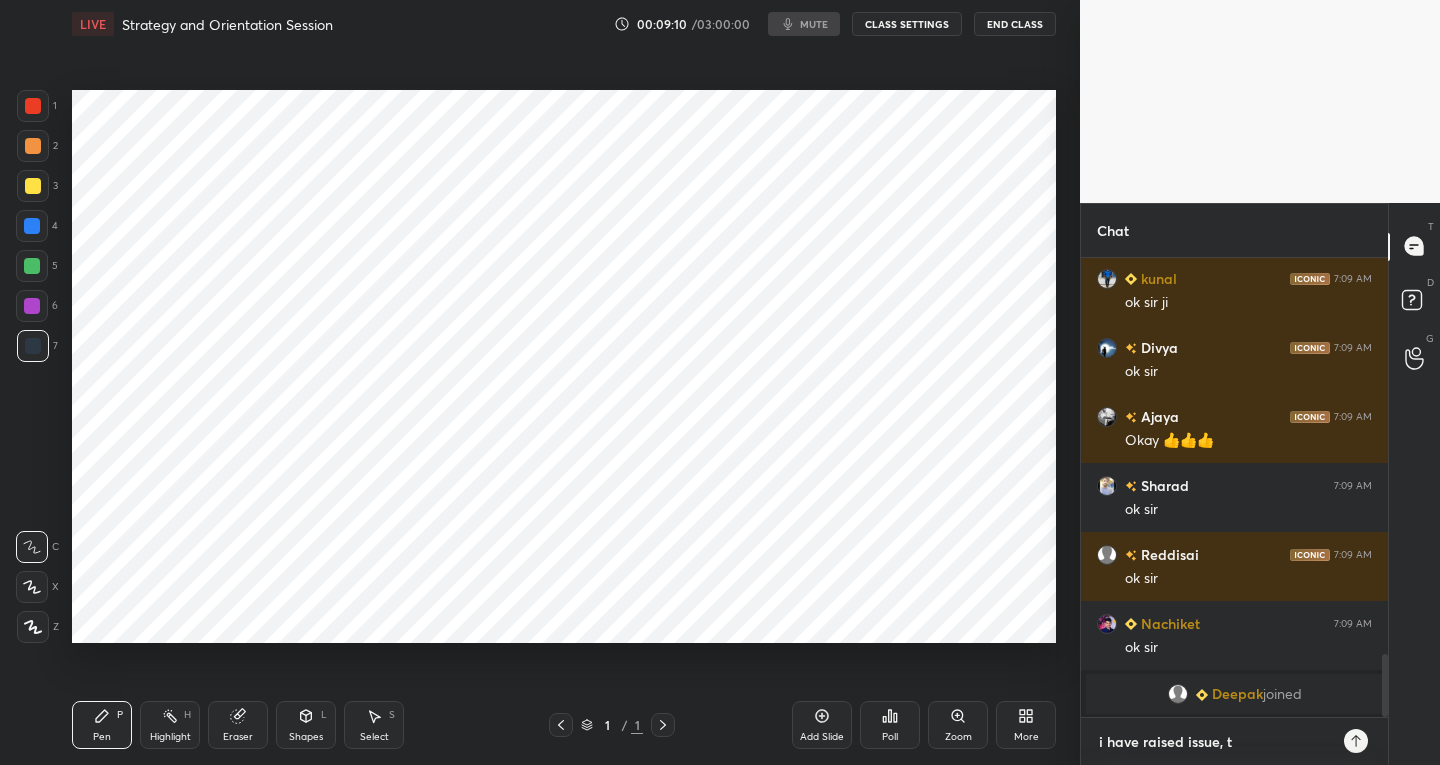 type on "i have raised issue, th" 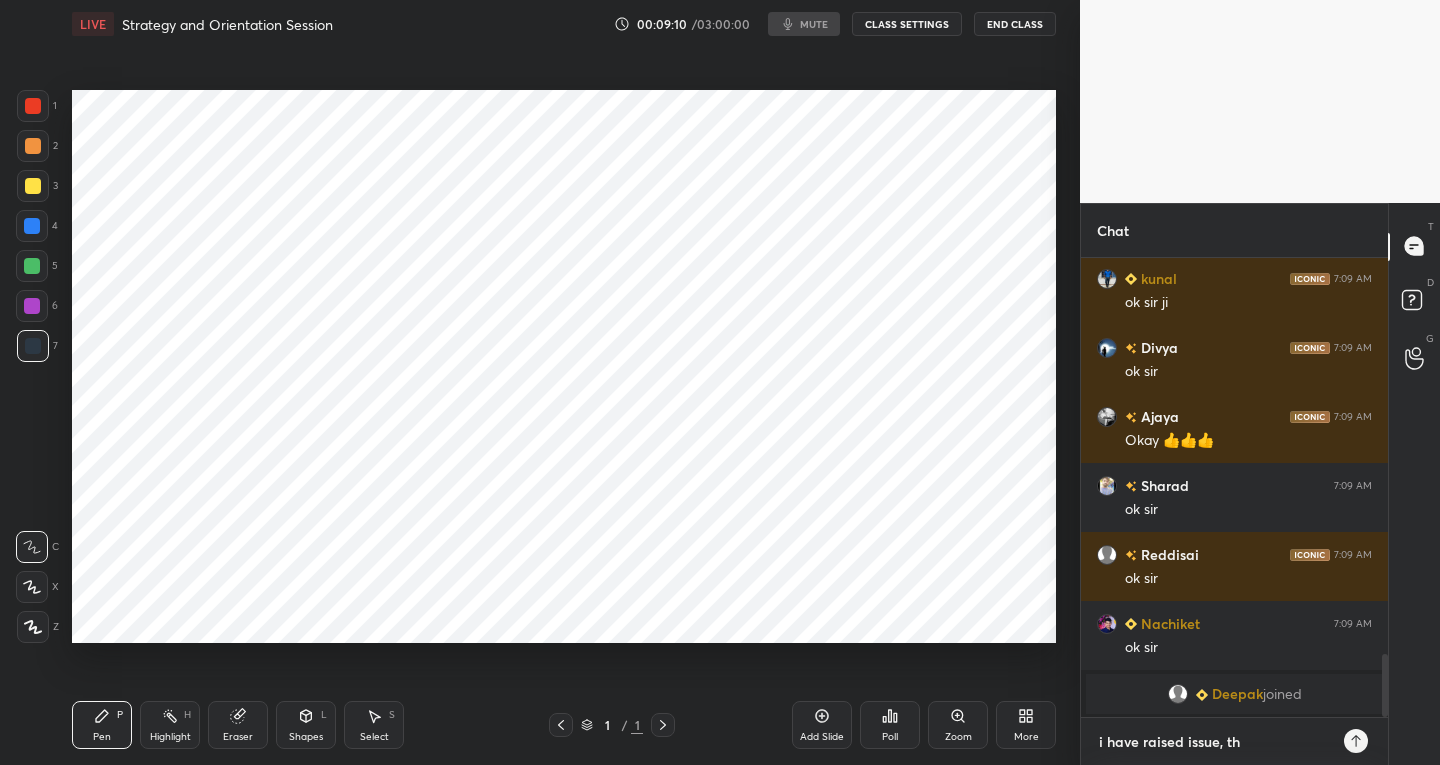 type on "i have raised issue, the" 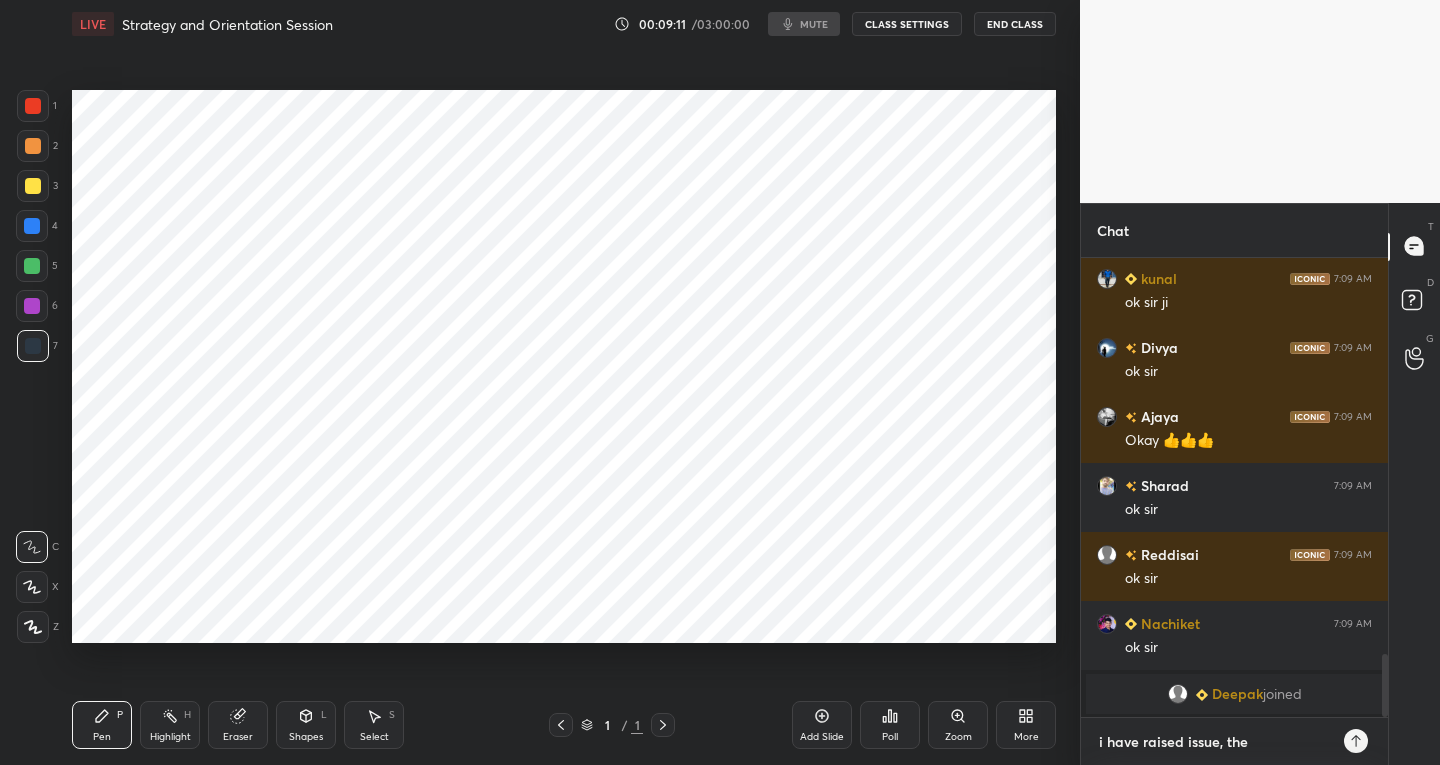type on "i have raised issue, they" 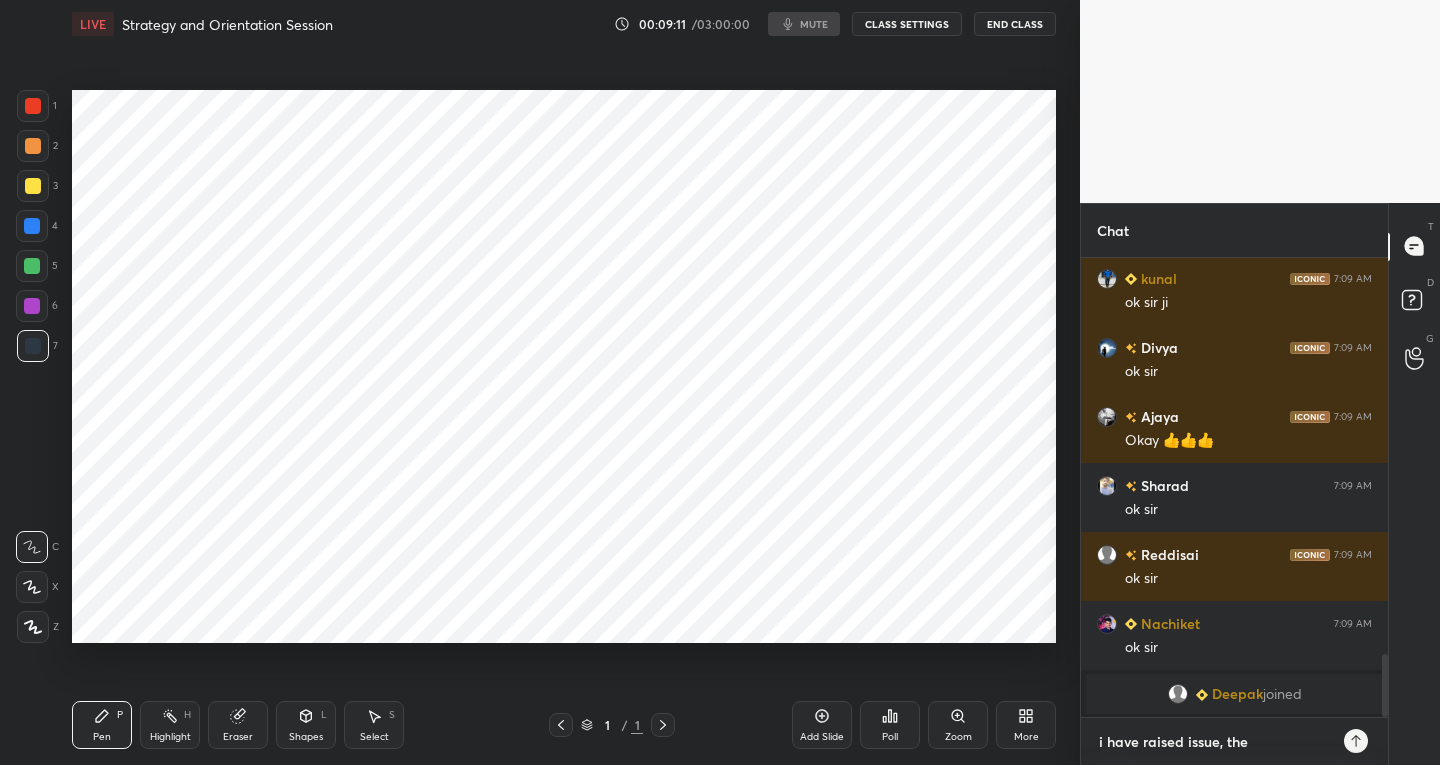 type on "x" 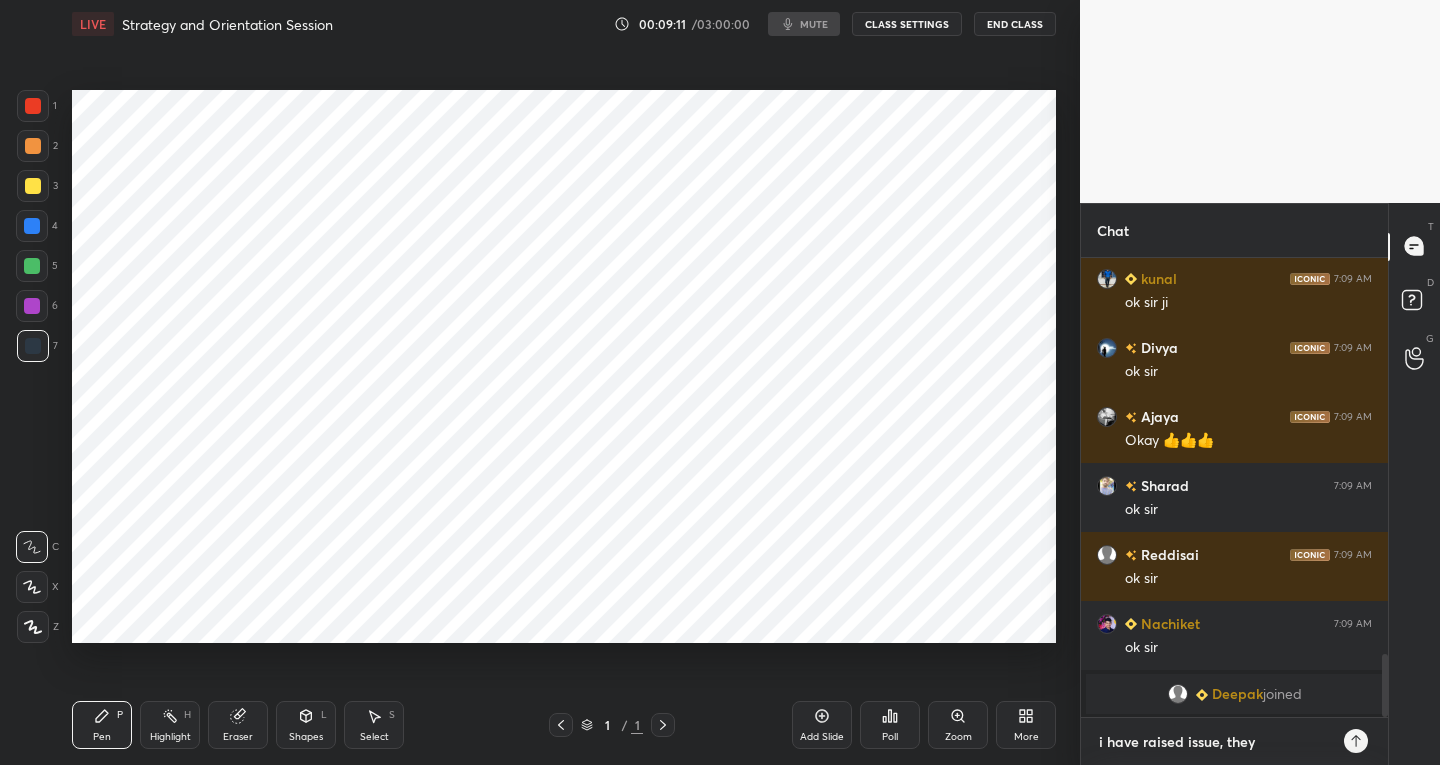 type on "i have raised issue, they" 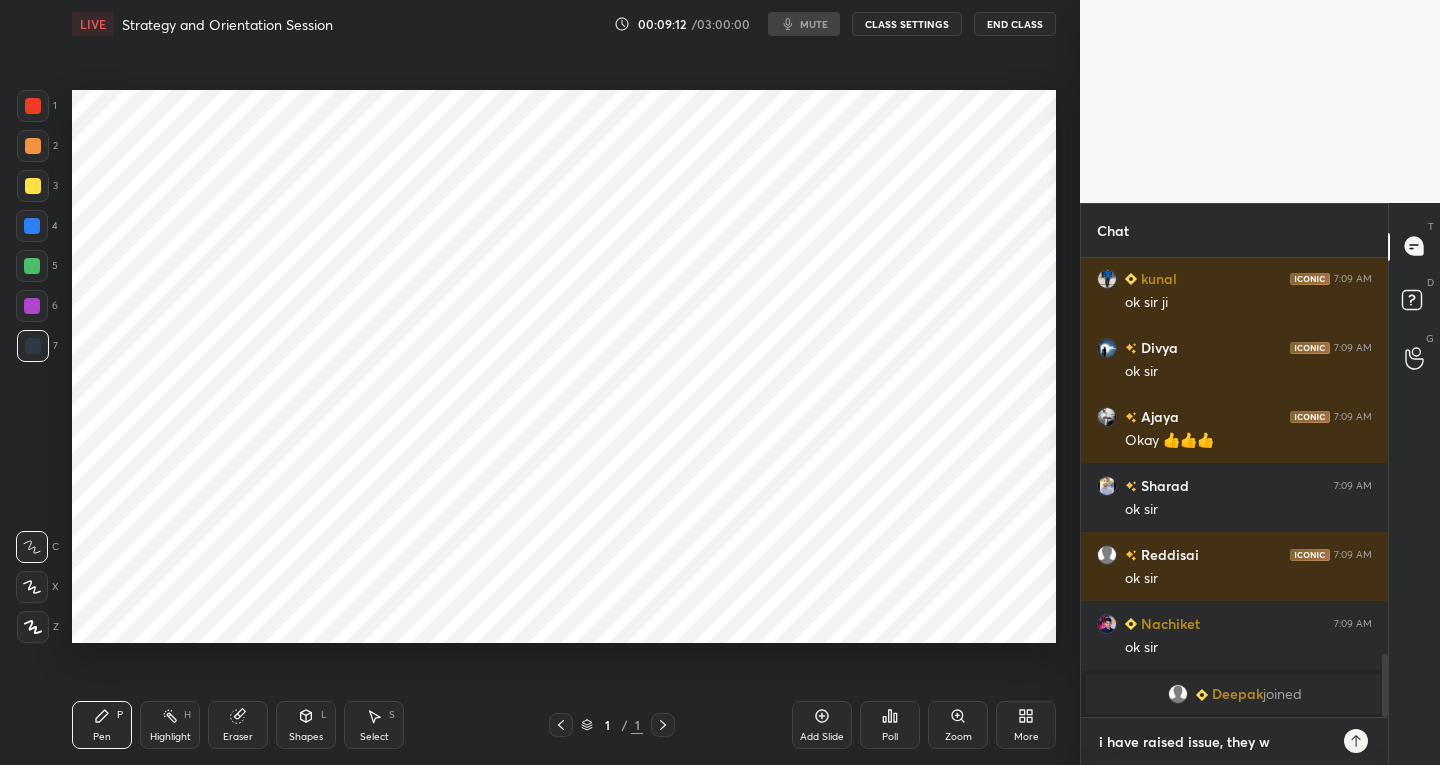 type on "i have raised issue, they wi" 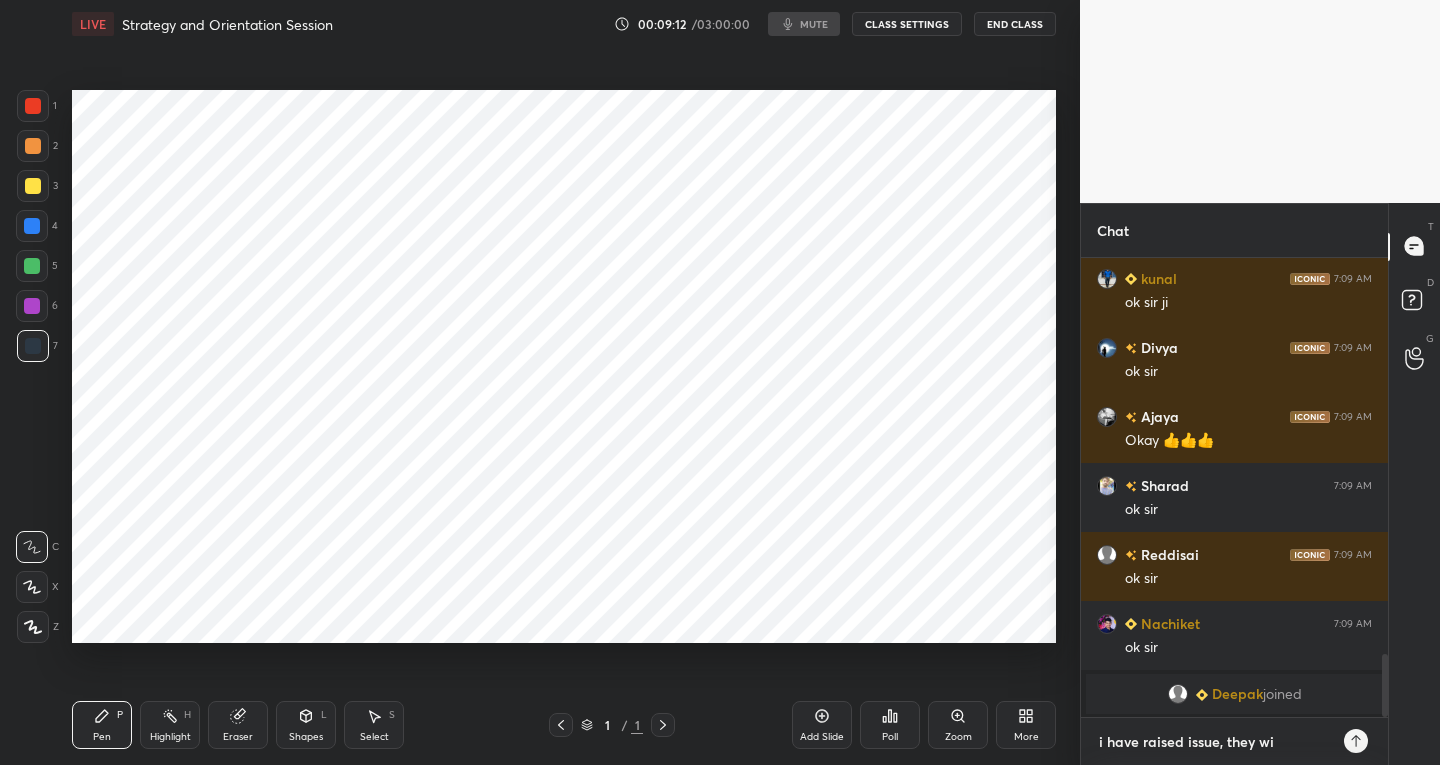 type on "x" 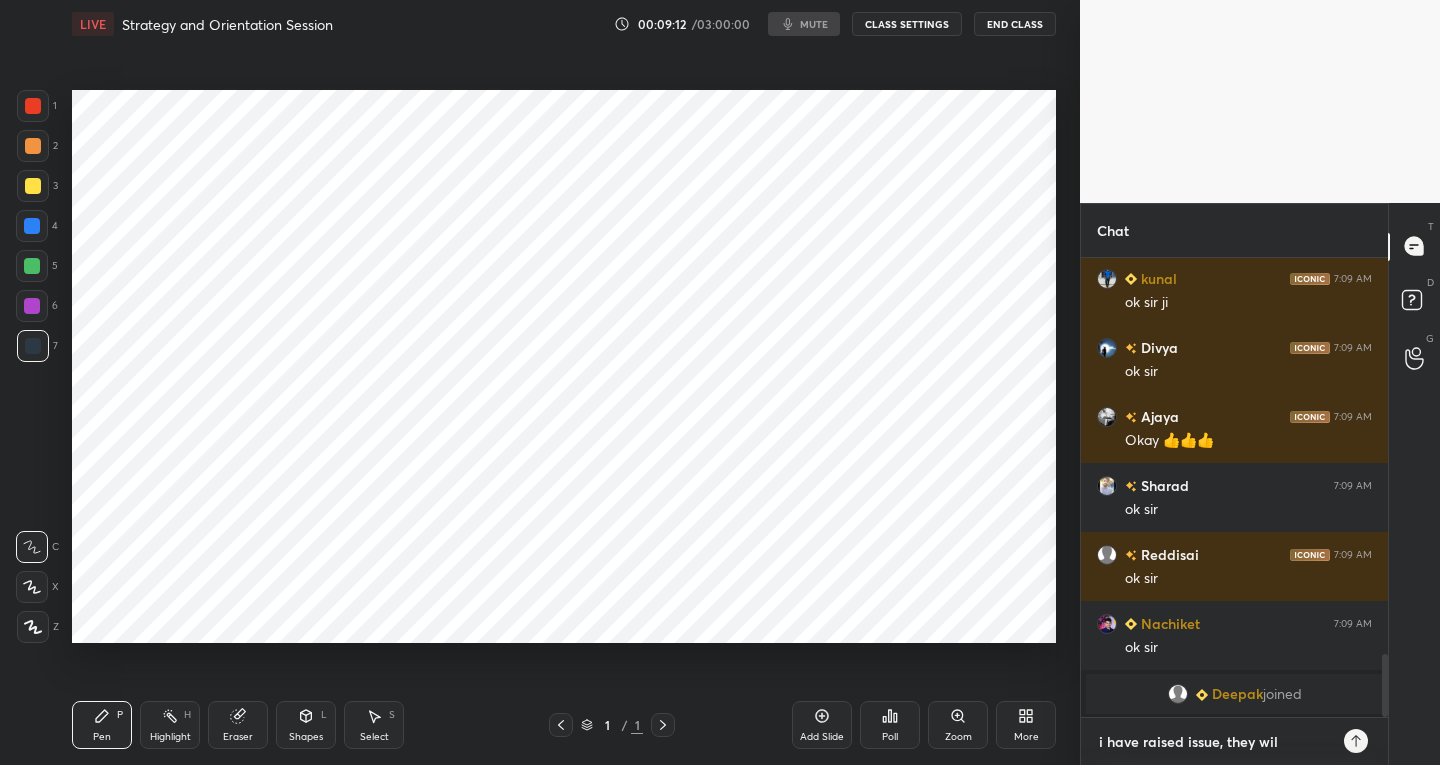 type on "x" 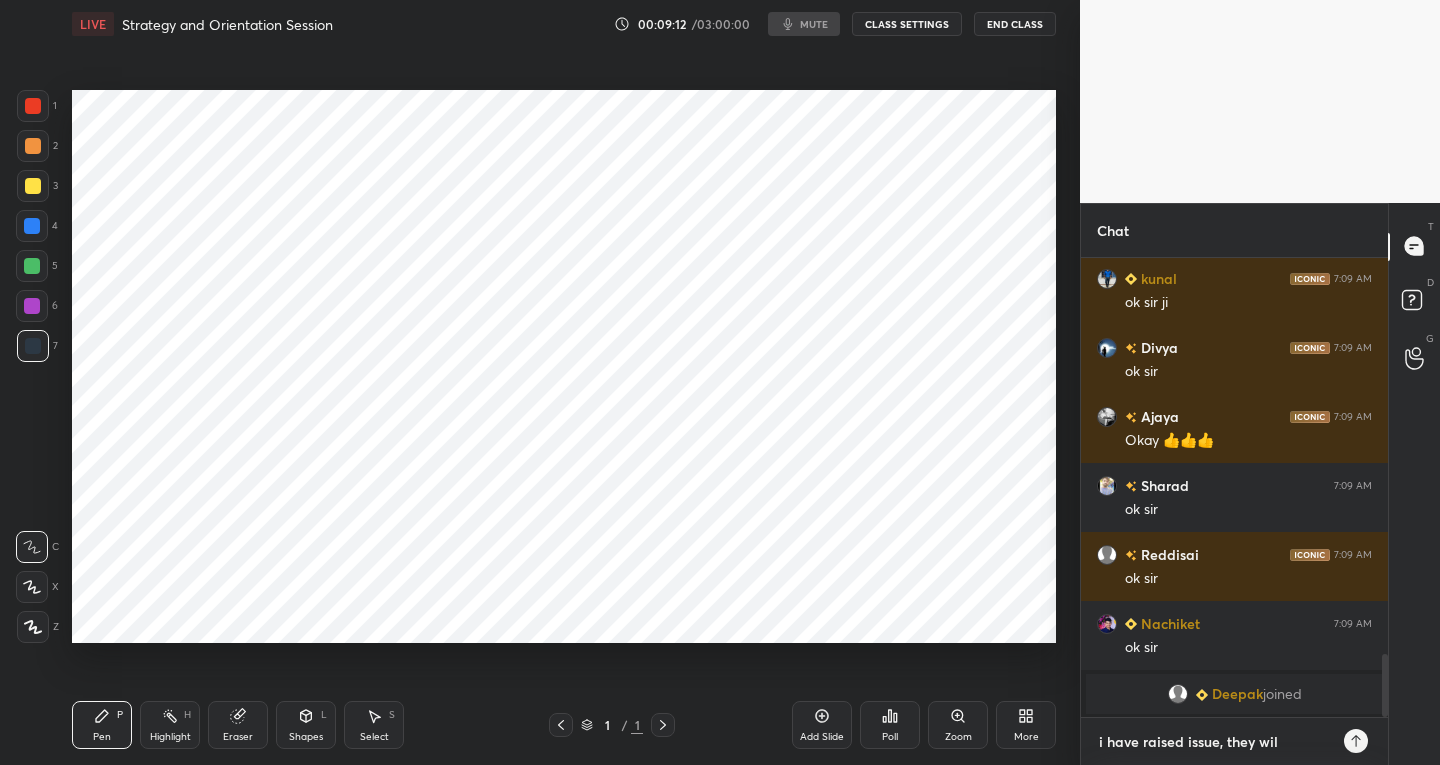 type on "i have raised issue, they will" 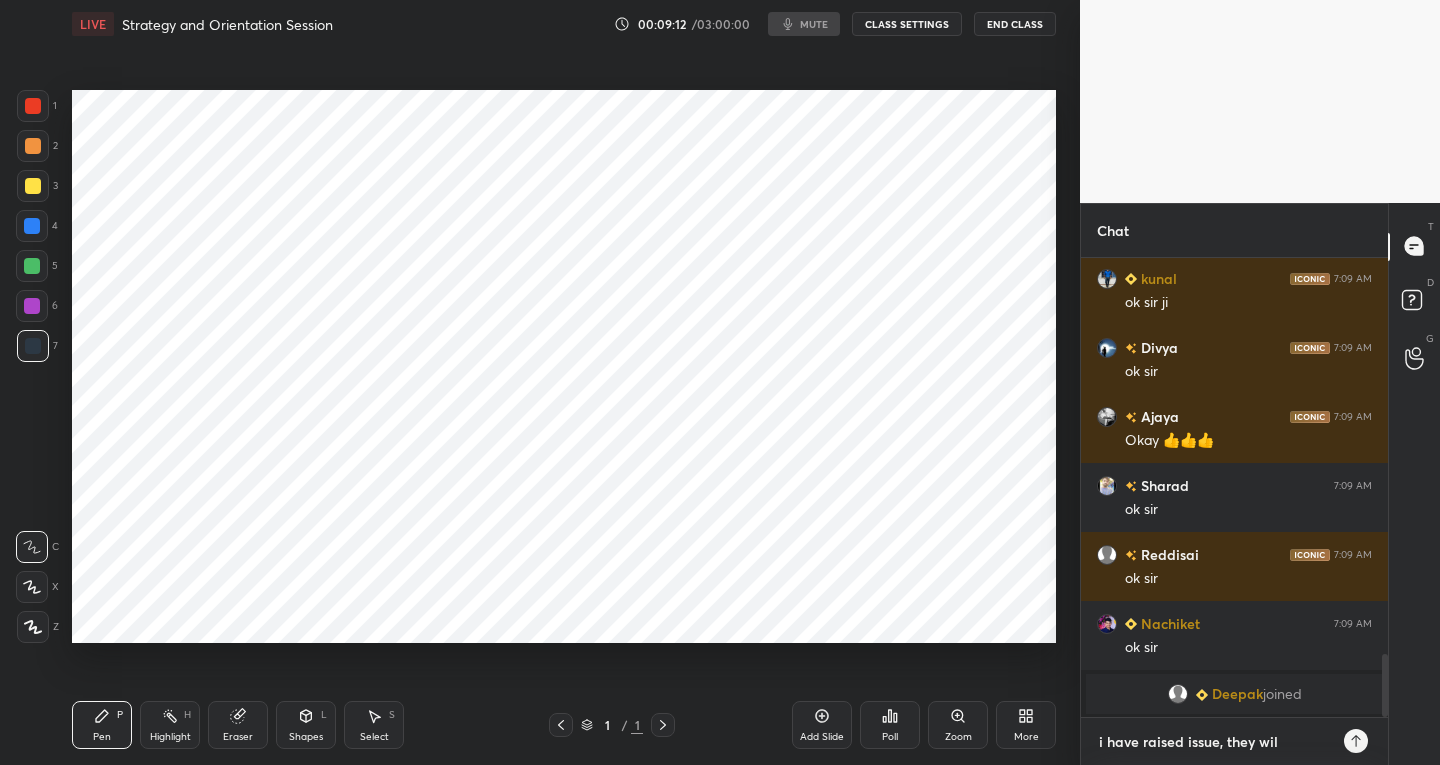 type on "x" 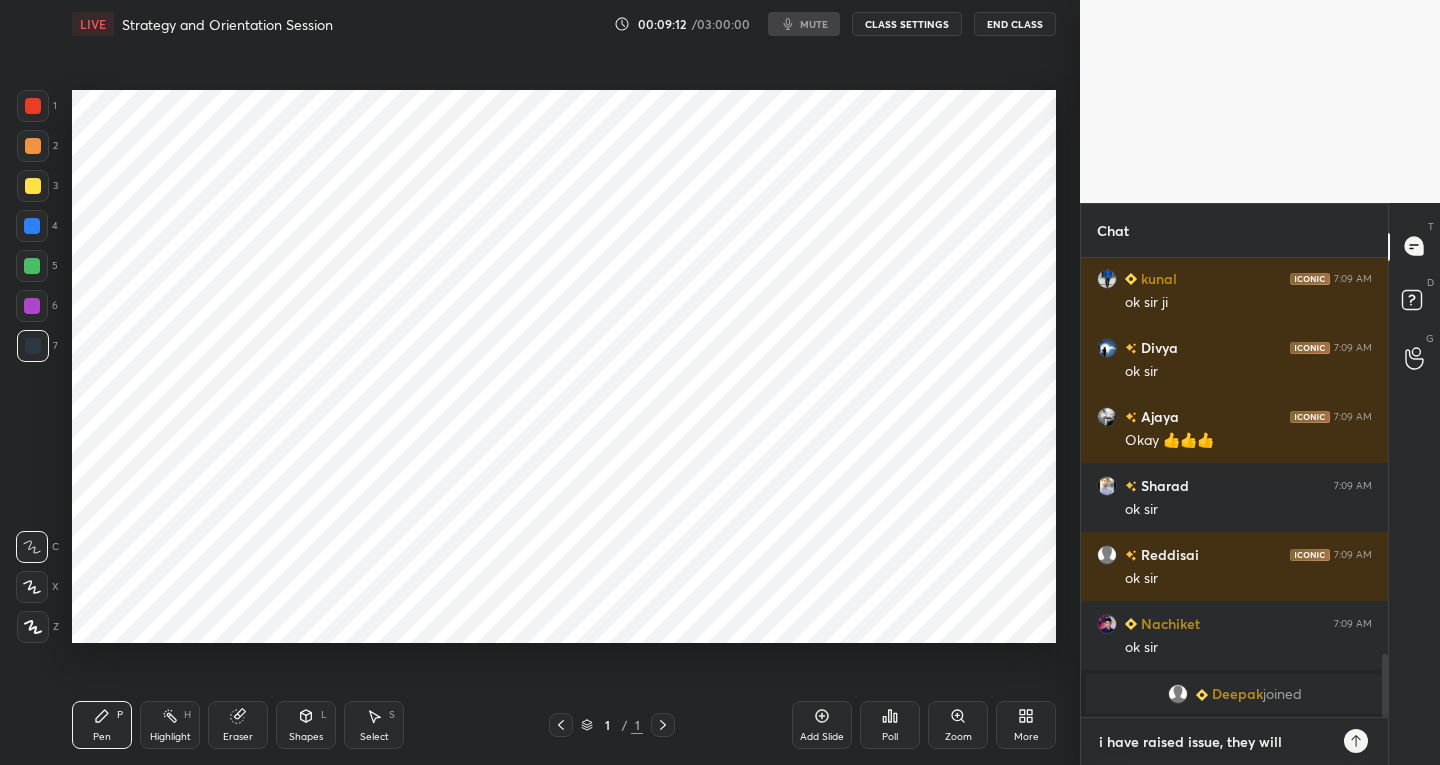 type on "i have raised issue, they will" 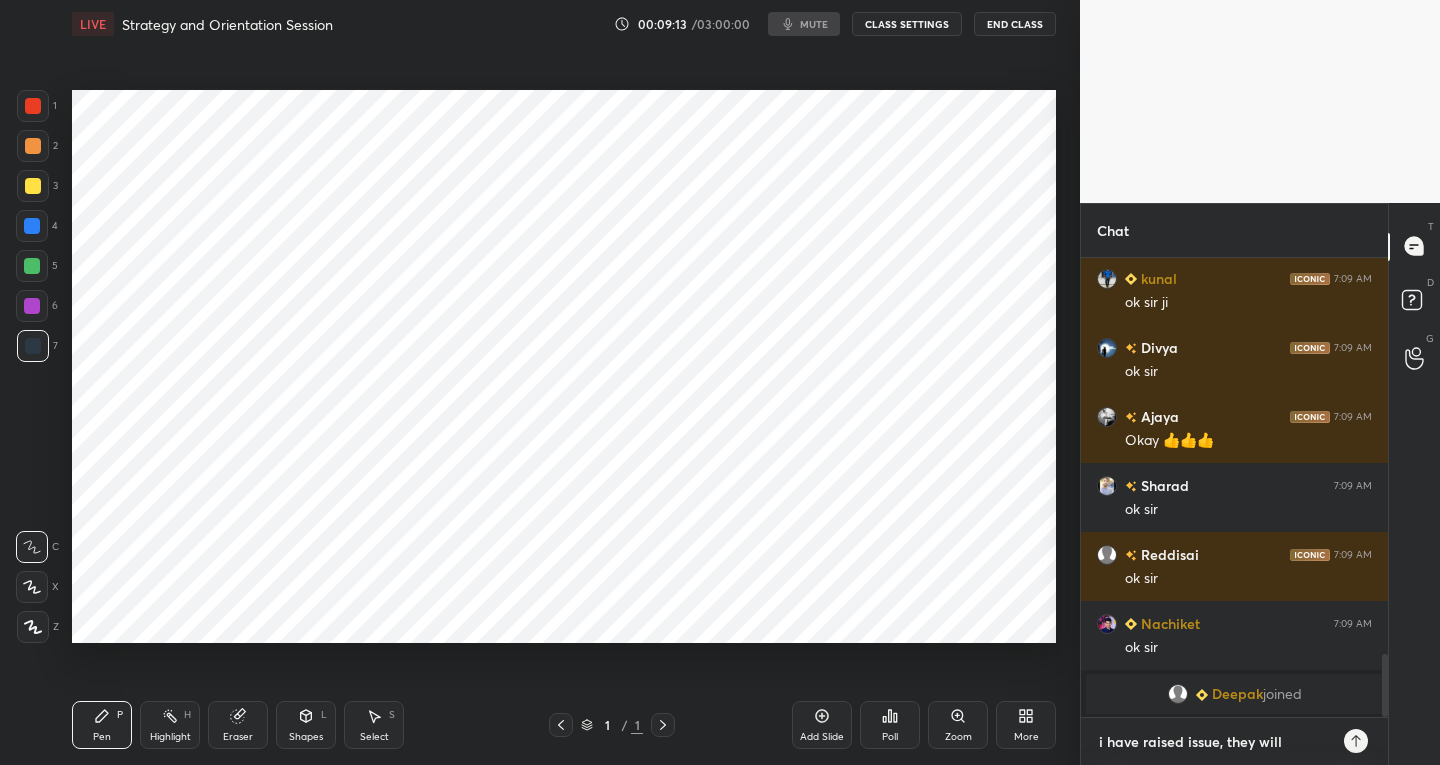 type on "i have raised issue, they will g" 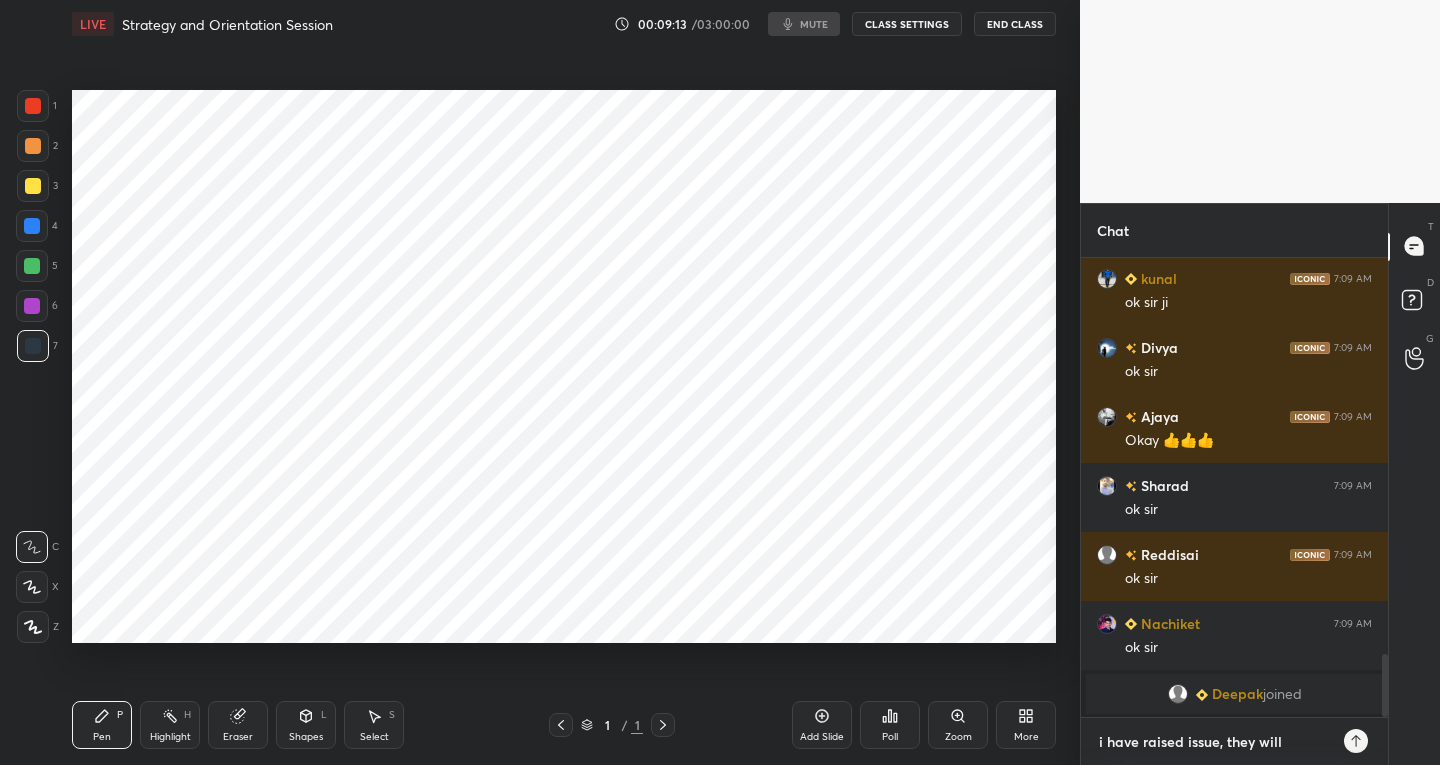 type on "x" 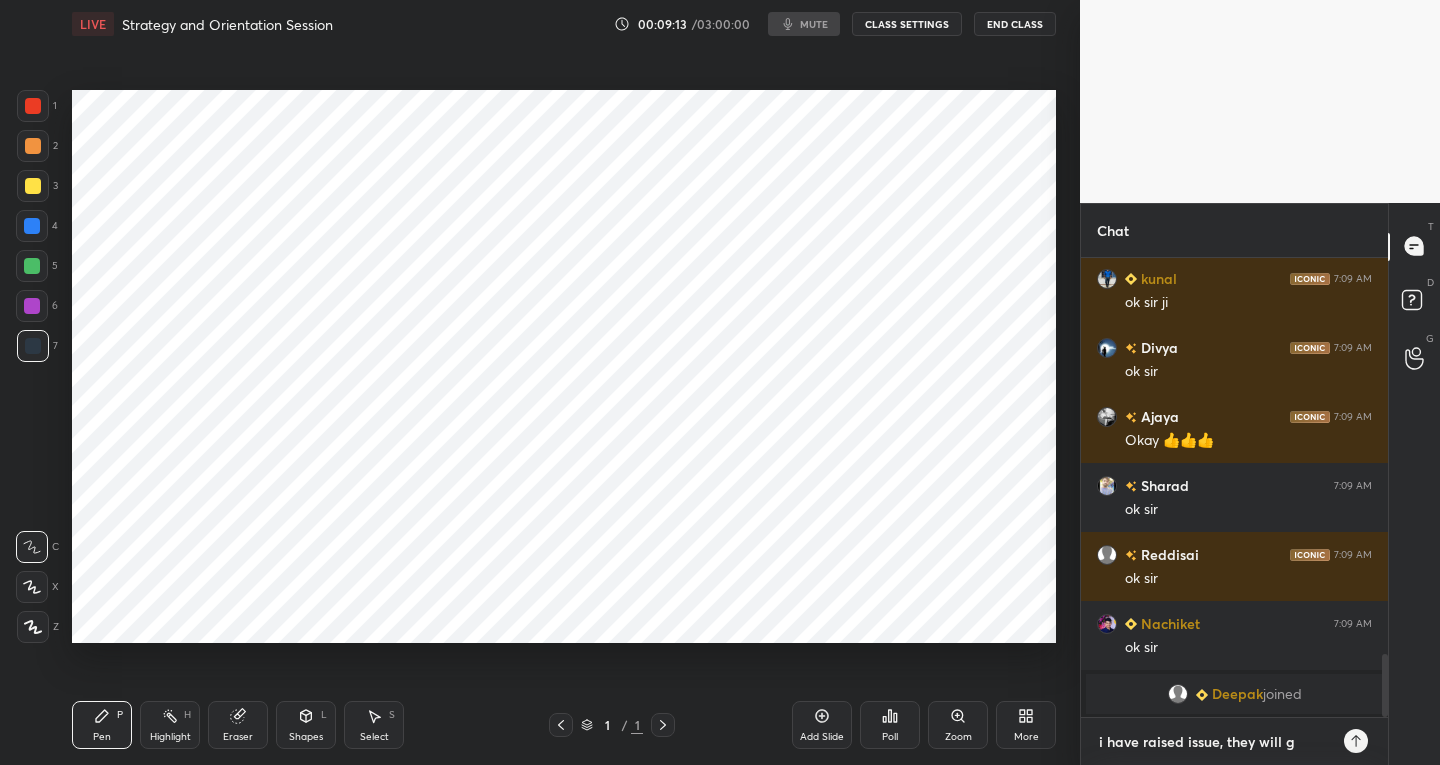 type on "i have raised issue, they will ge" 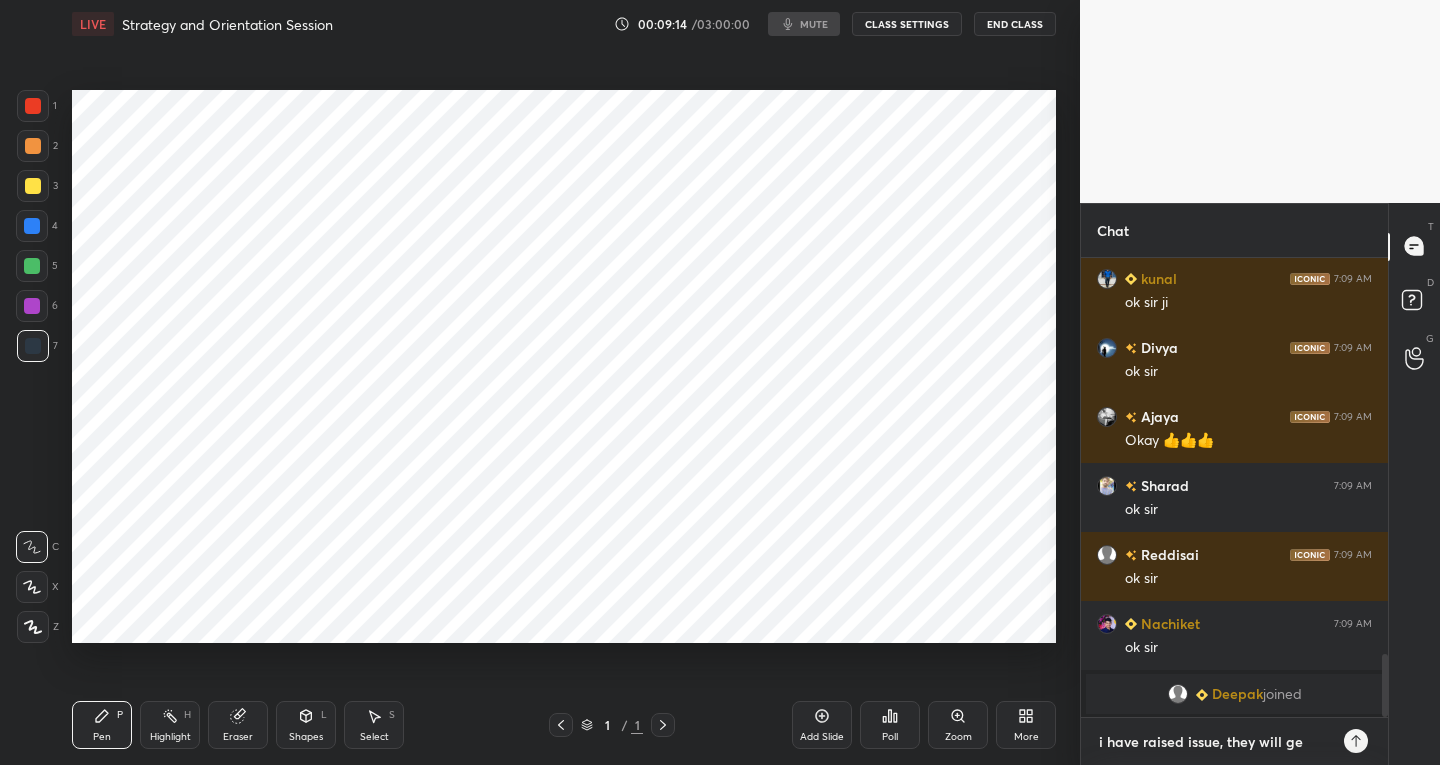 type on "i have raised issue, they will get" 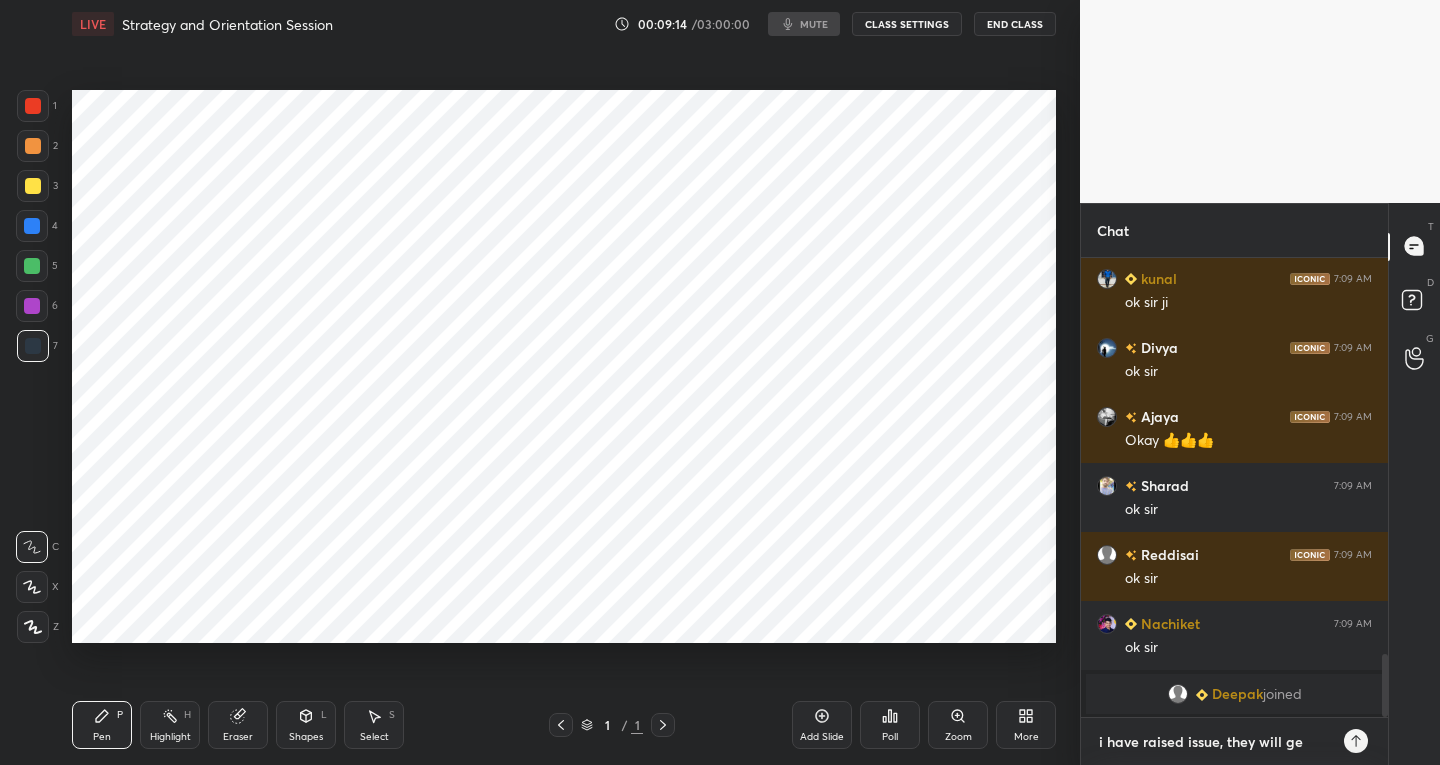 type on "x" 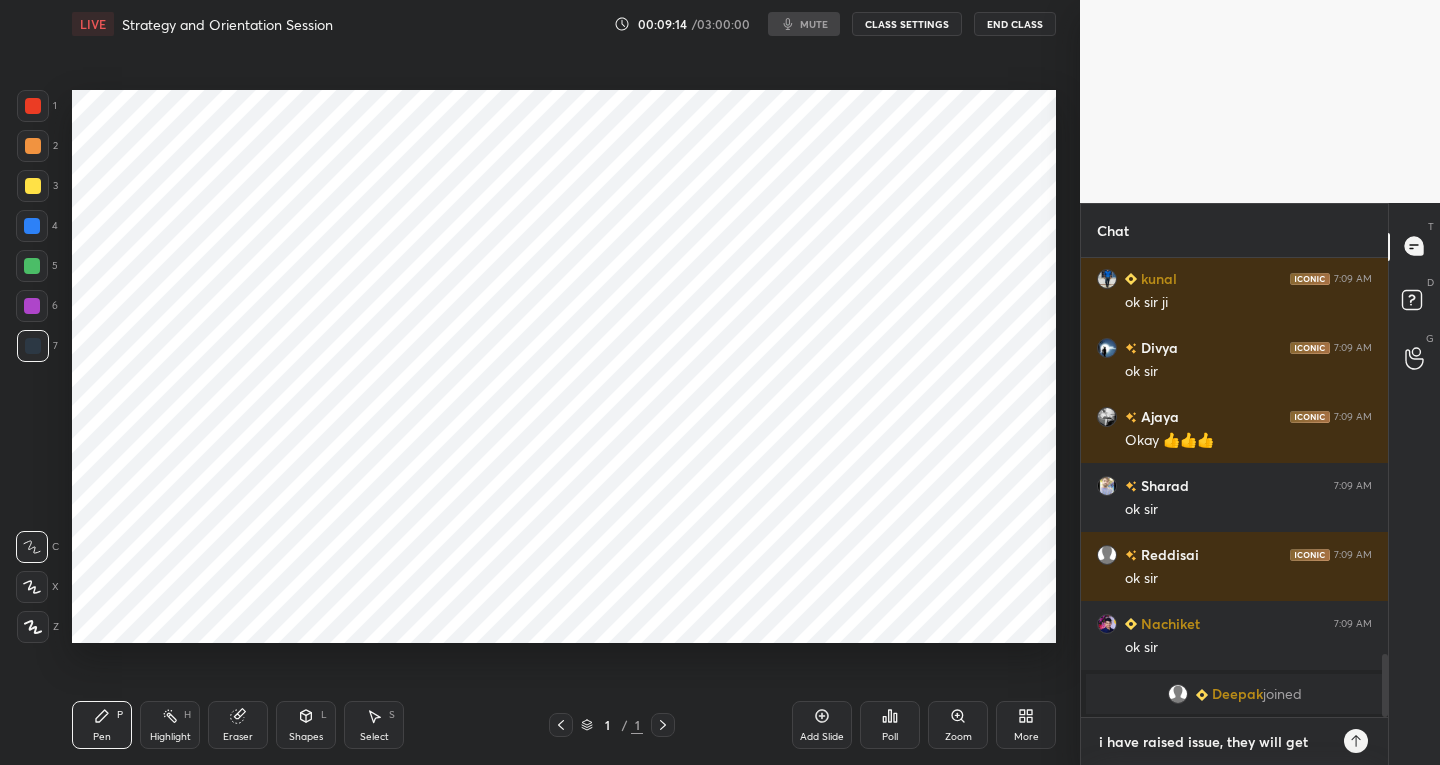 type on "i have raised issue, they will get" 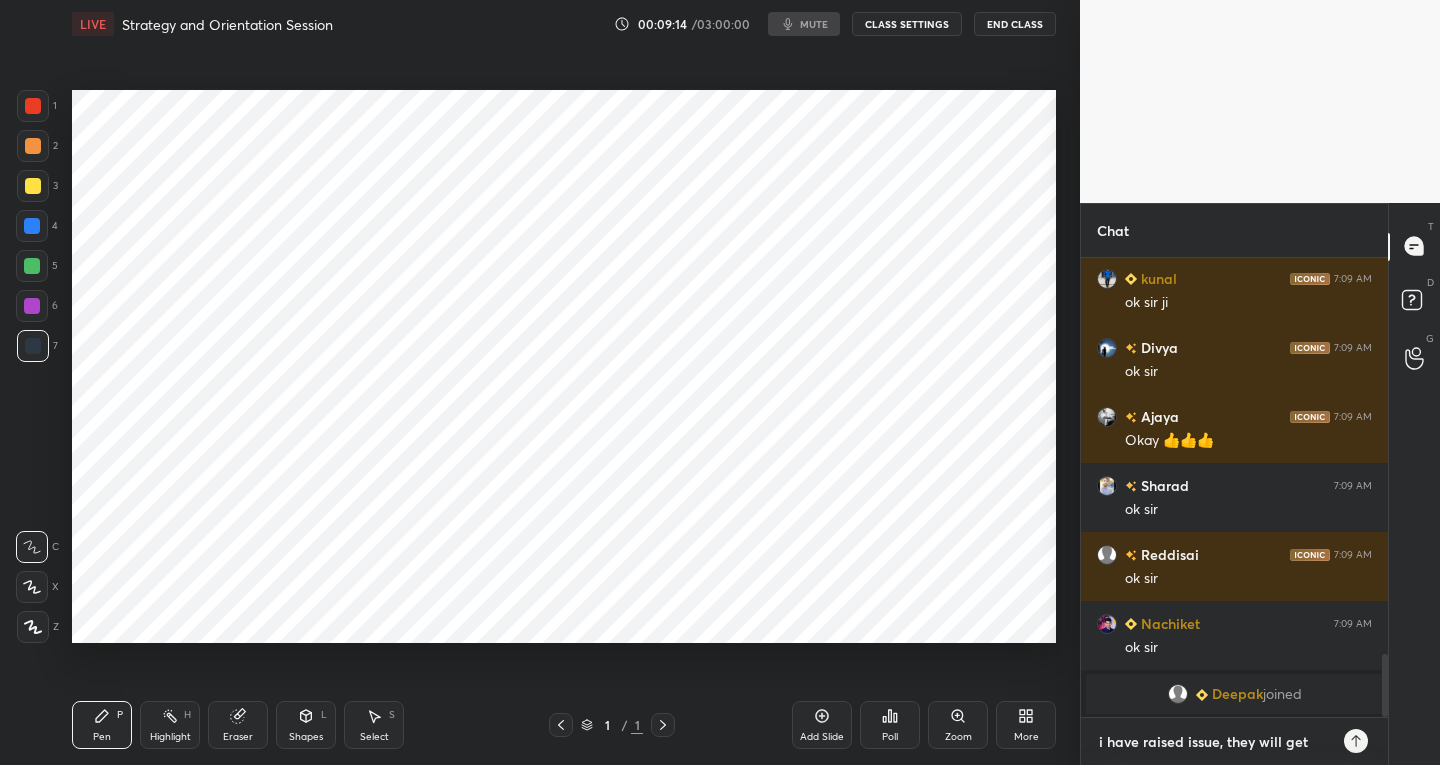 type on "x" 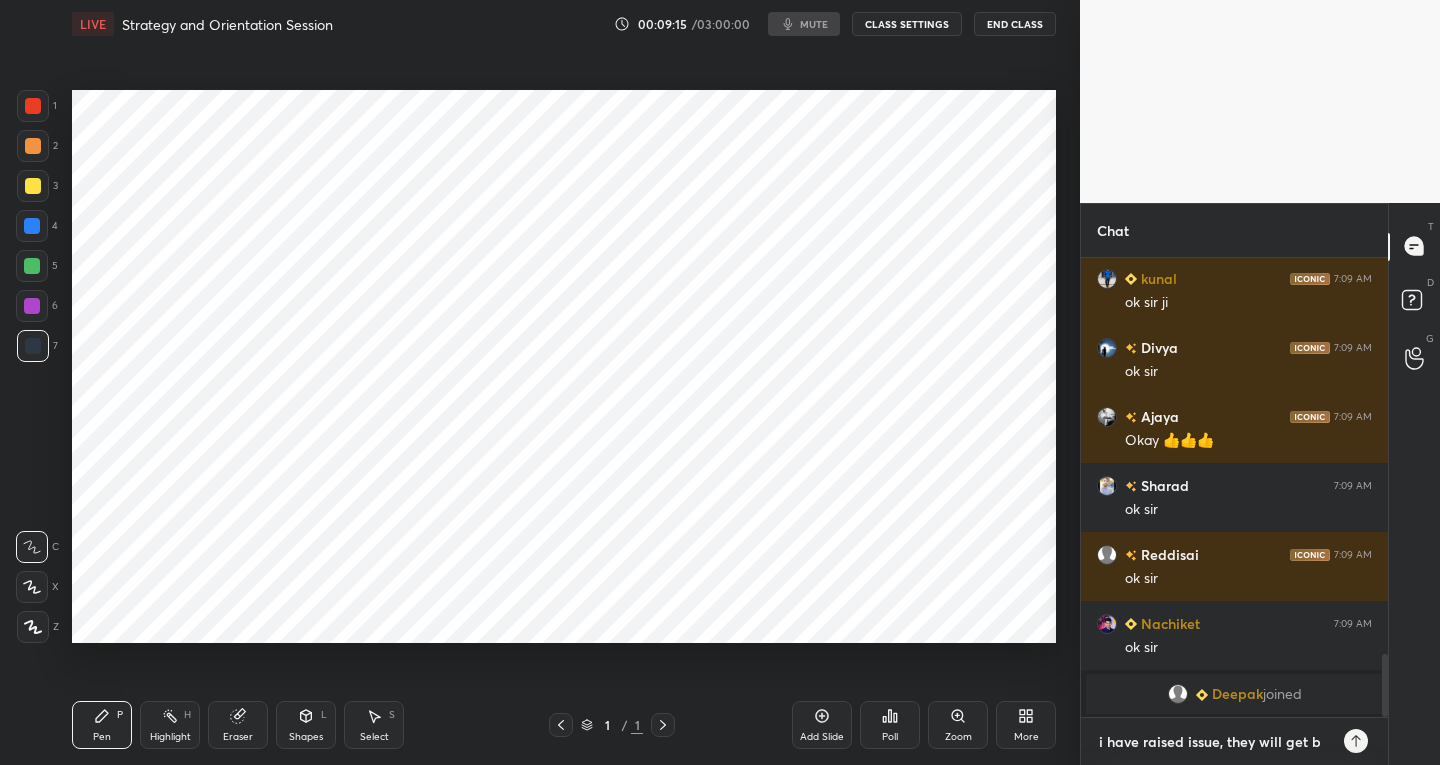 type on "i have raised issue, they will get ba" 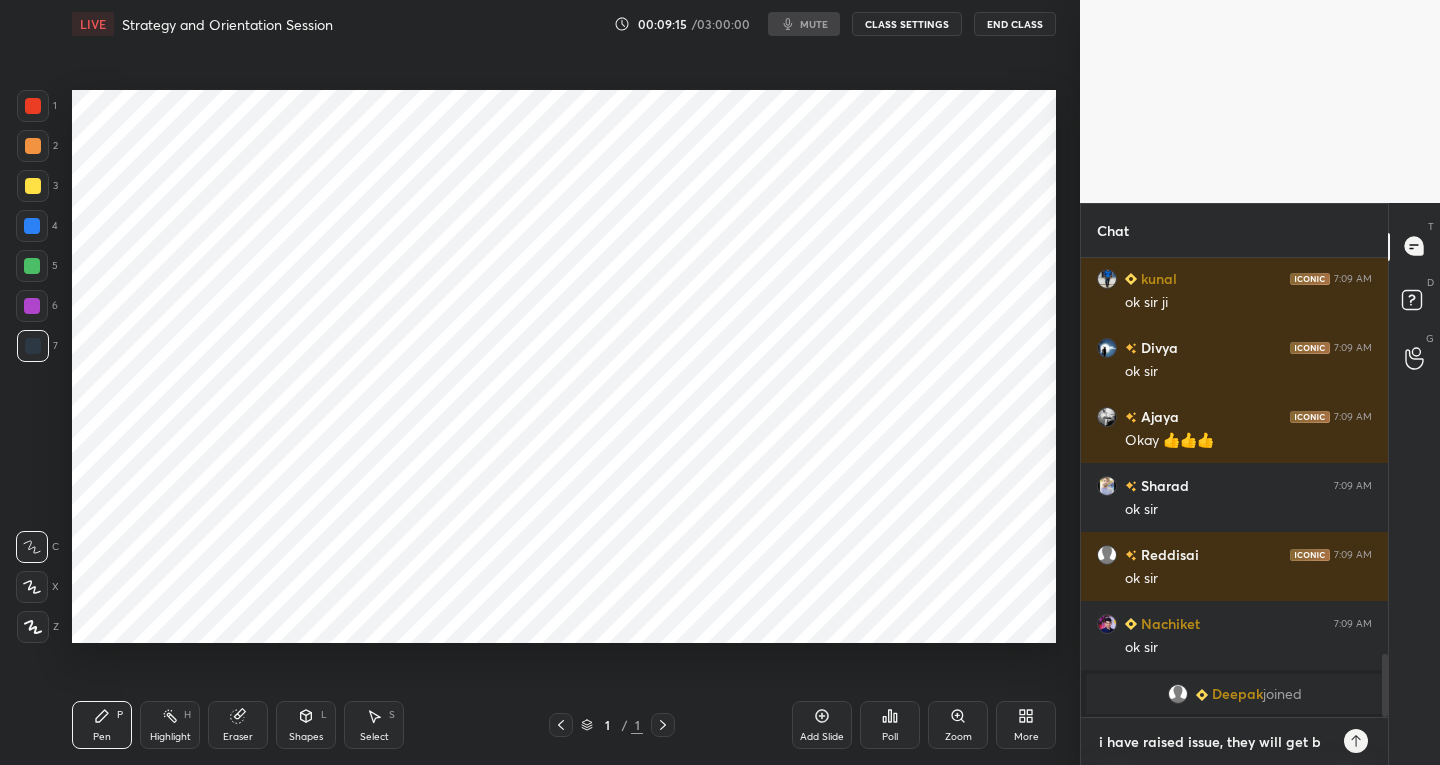 type on "x" 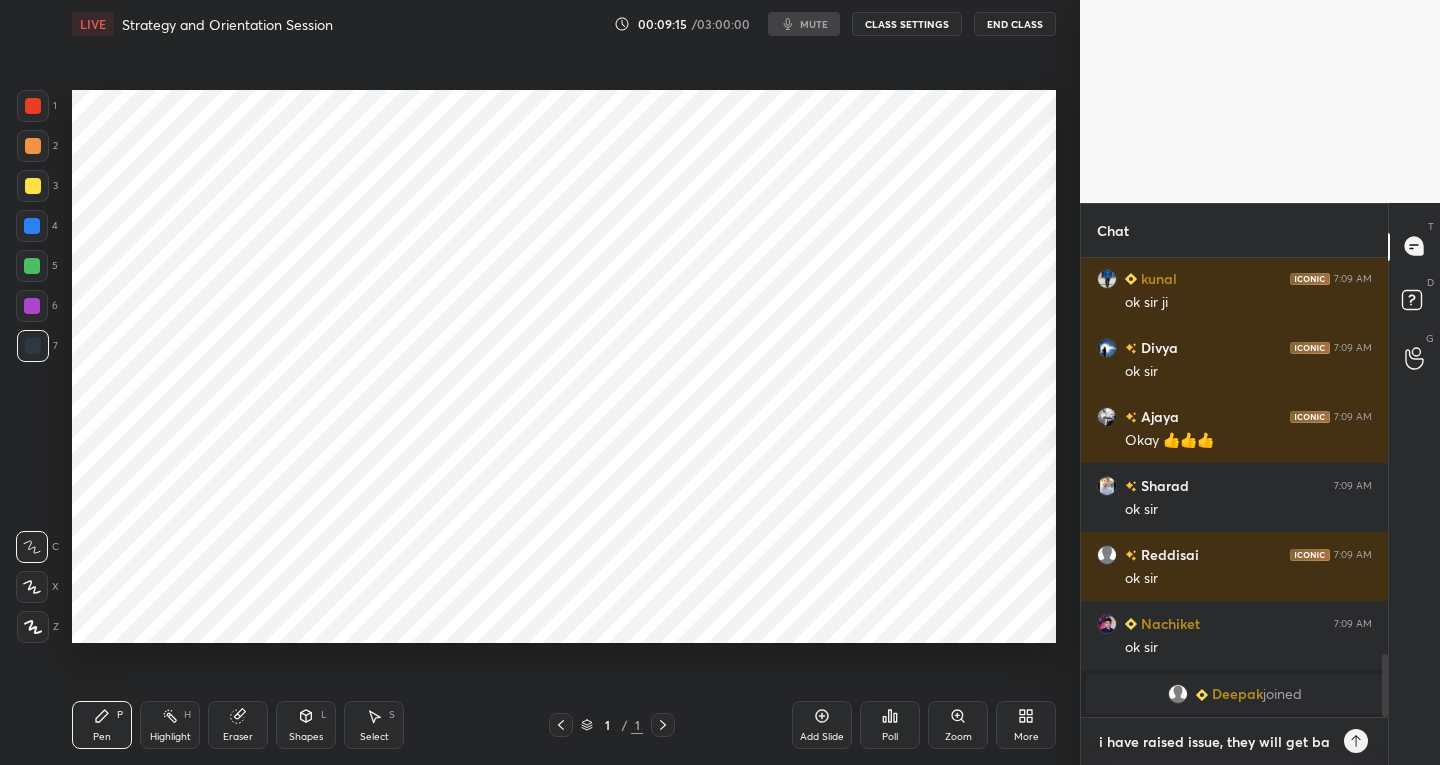 type on "i have raised issue, they will get bac" 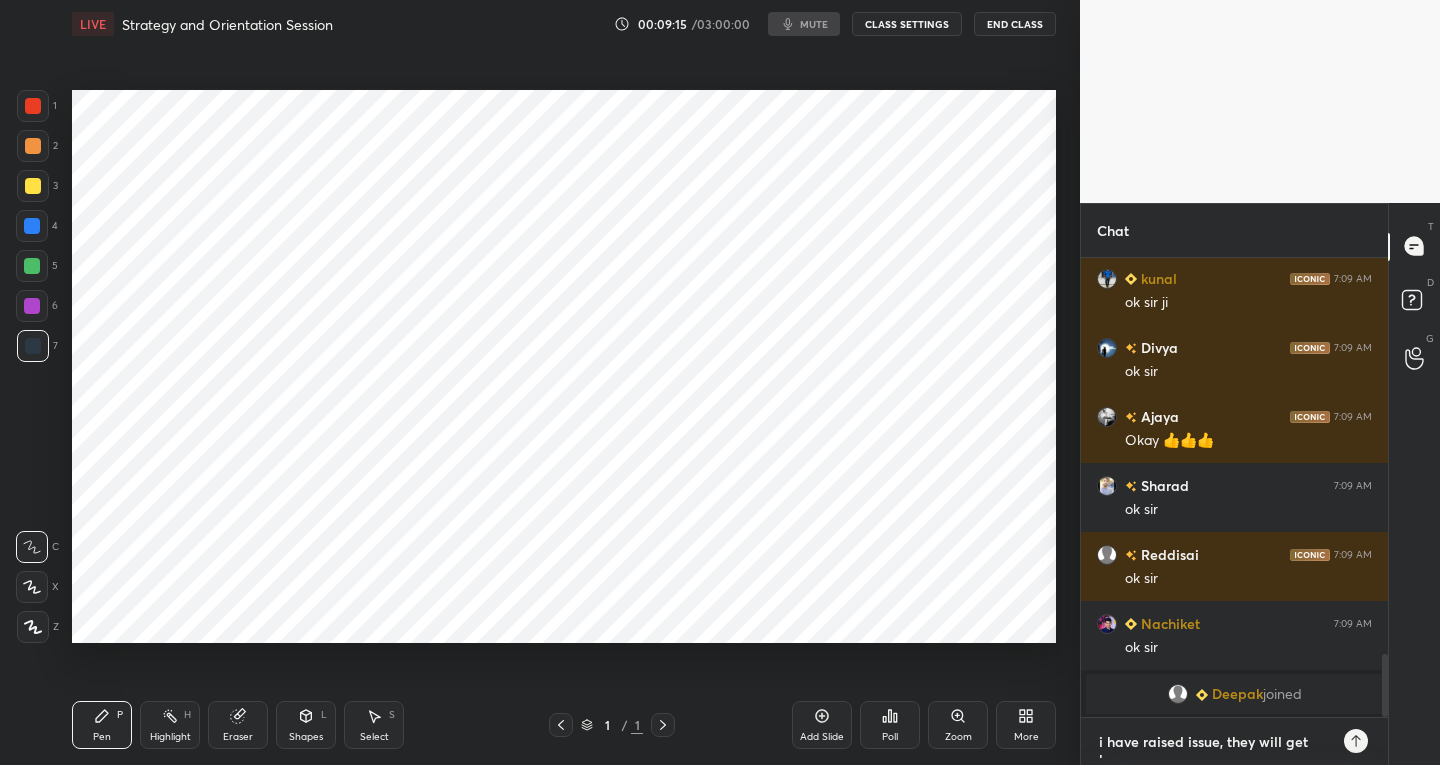 scroll, scrollTop: 11, scrollLeft: 0, axis: vertical 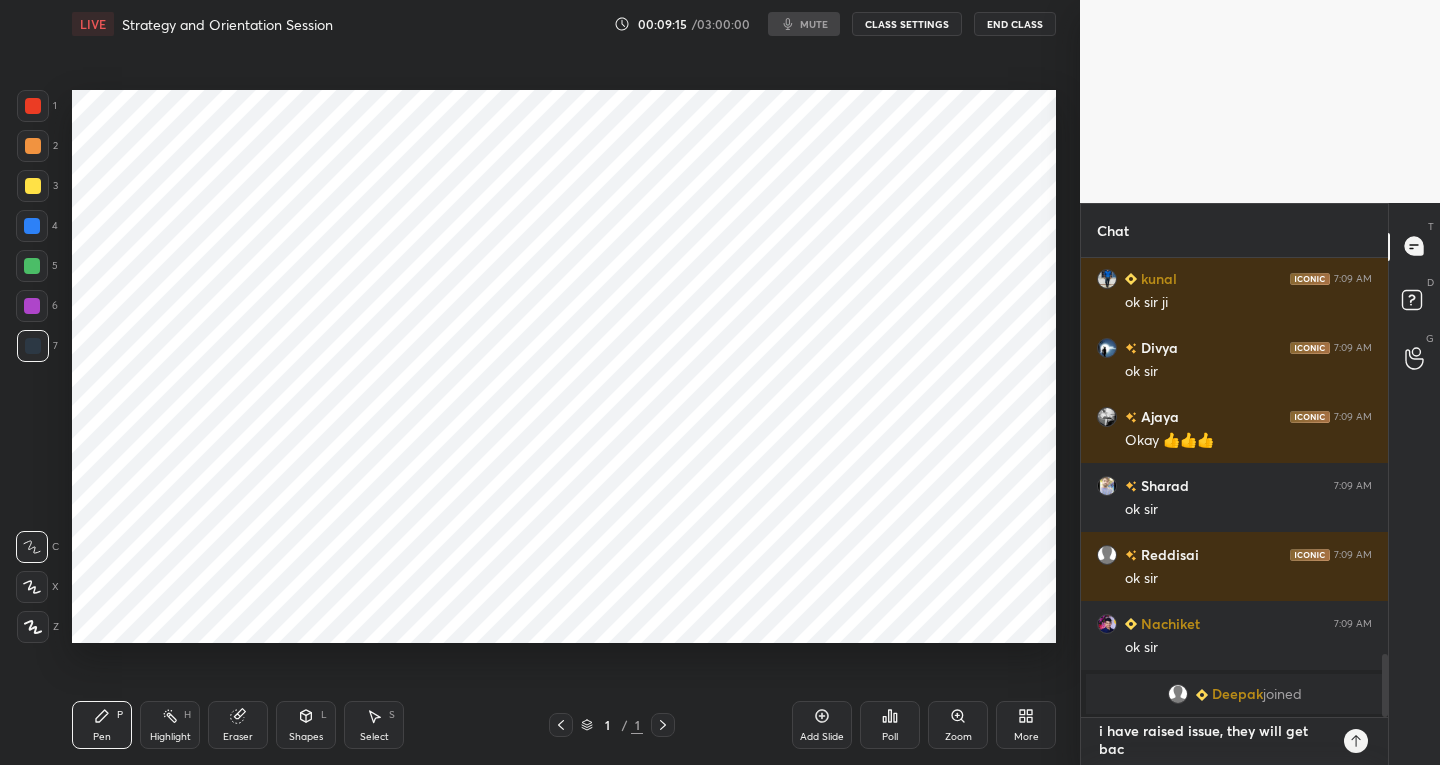 type on "i have raised issue, they will get back" 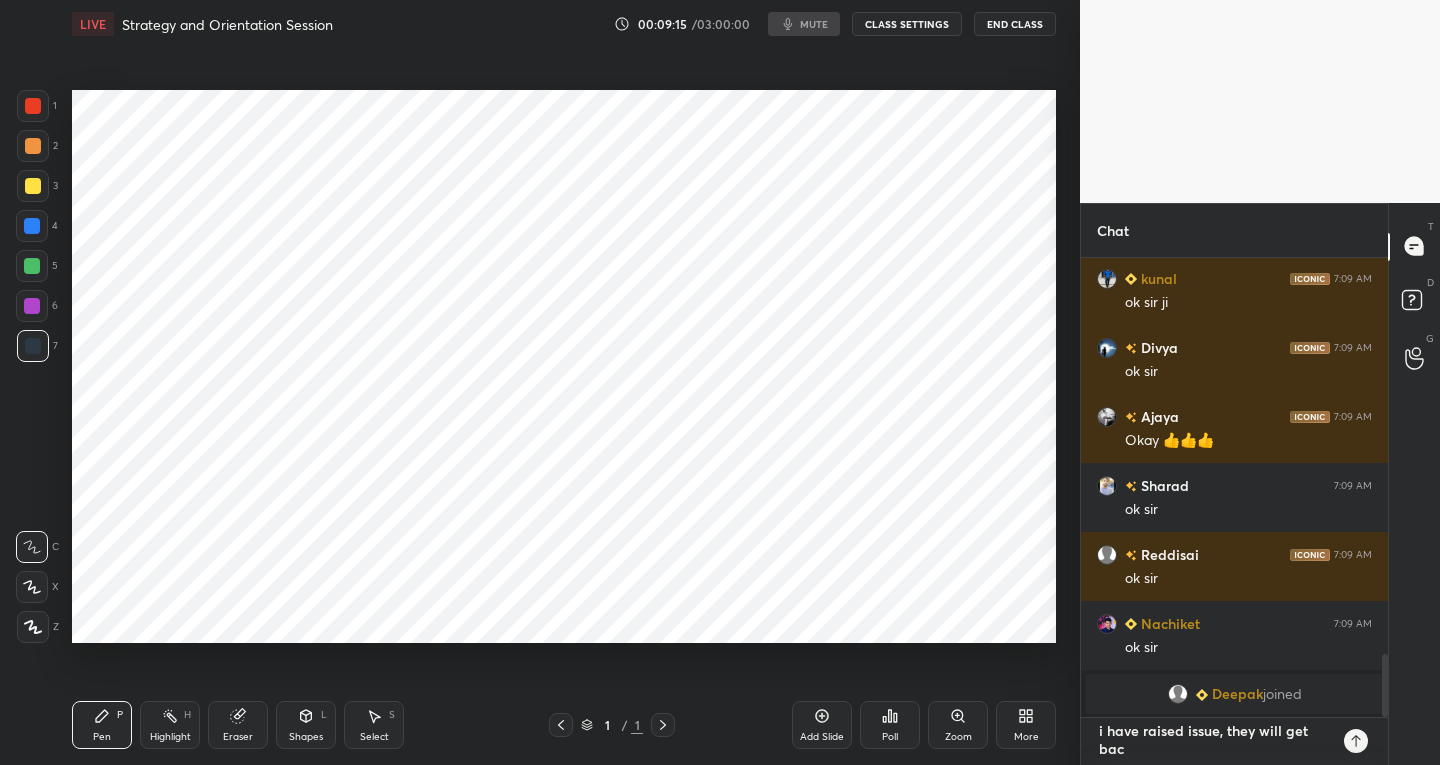 type on "x" 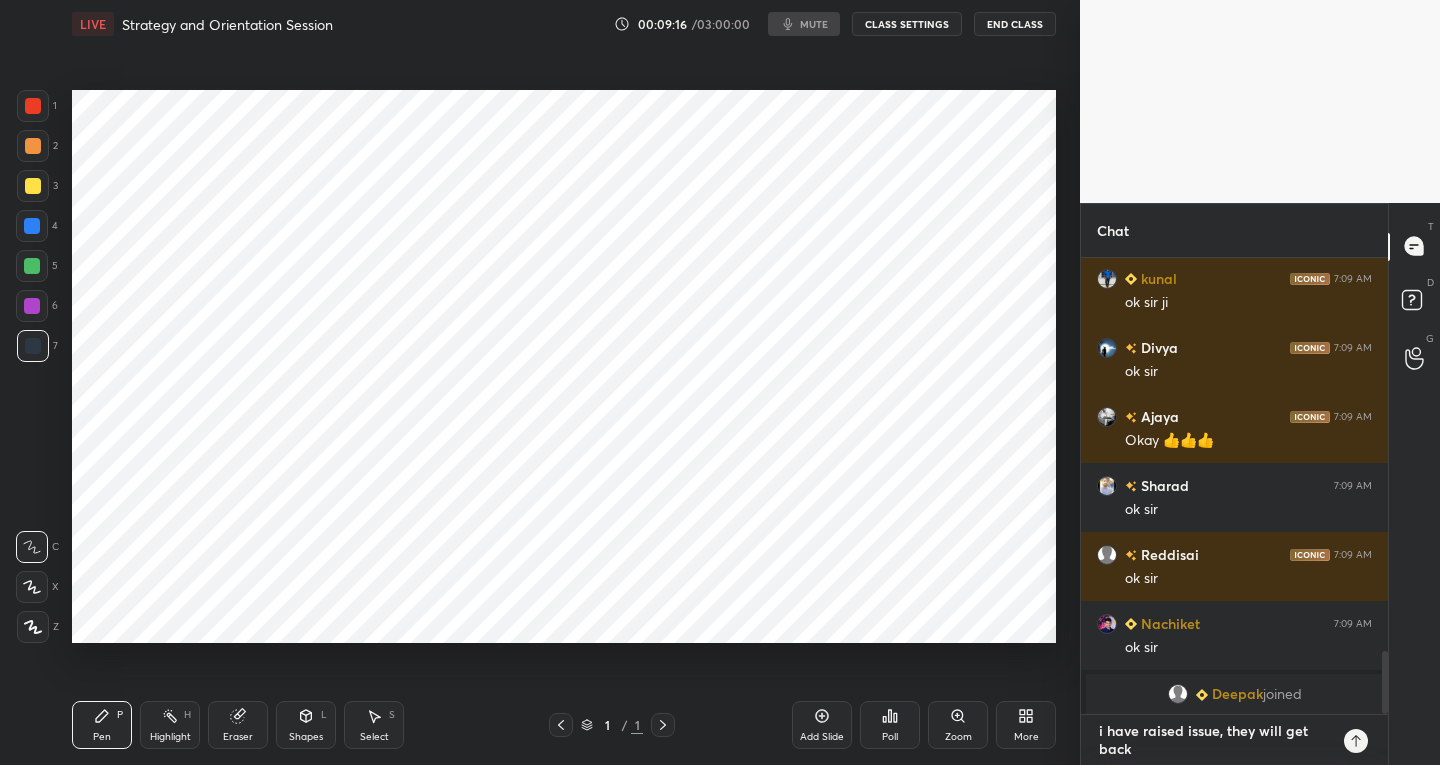 scroll, scrollTop: 0, scrollLeft: 0, axis: both 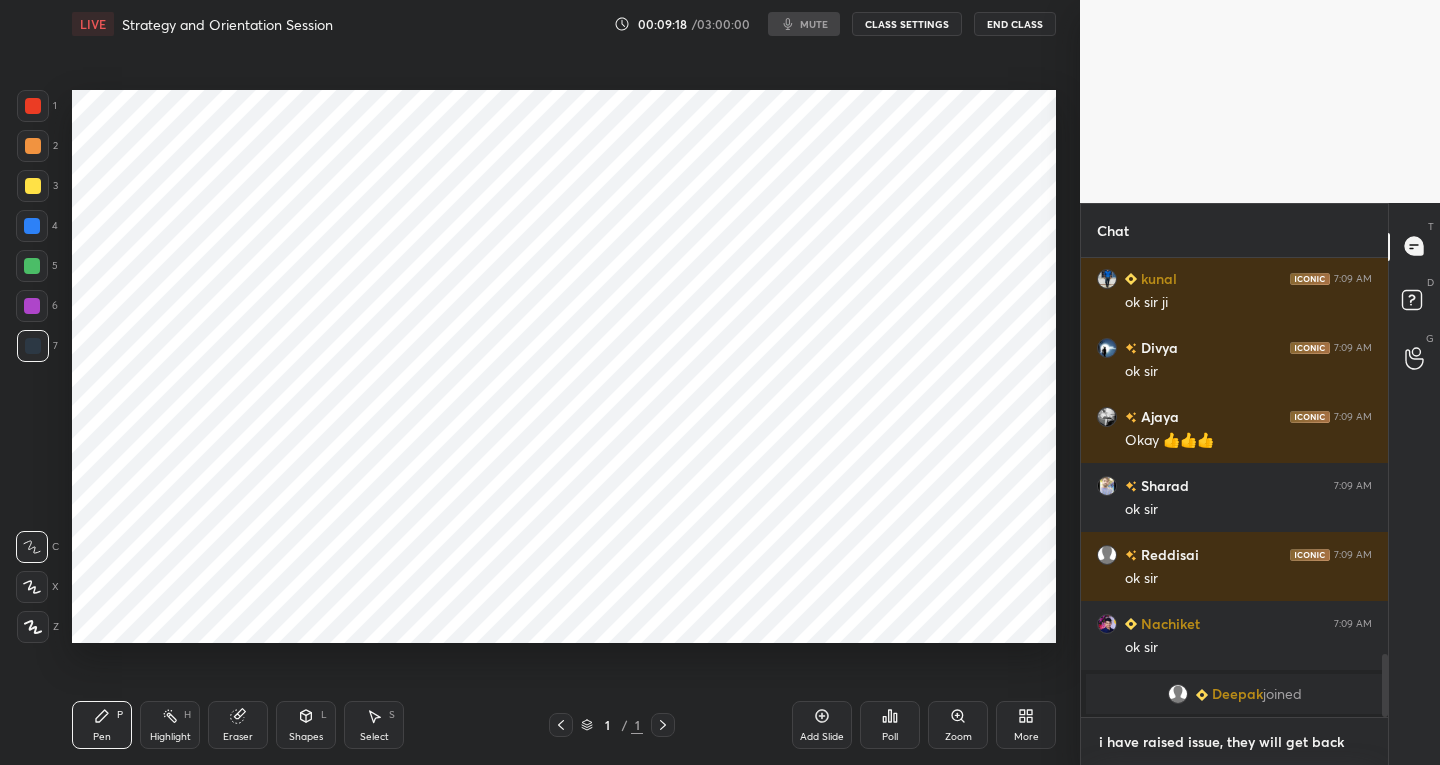 type 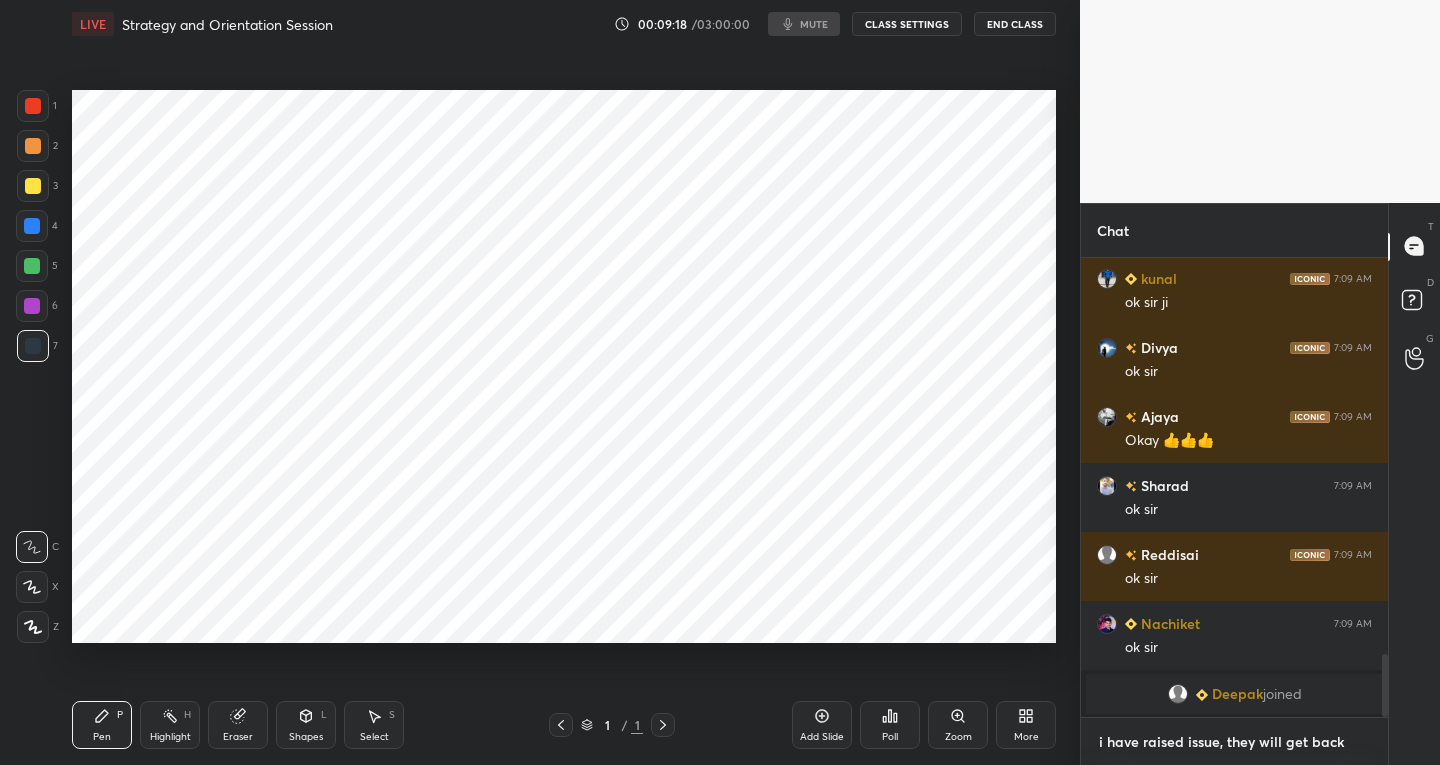 type on "x" 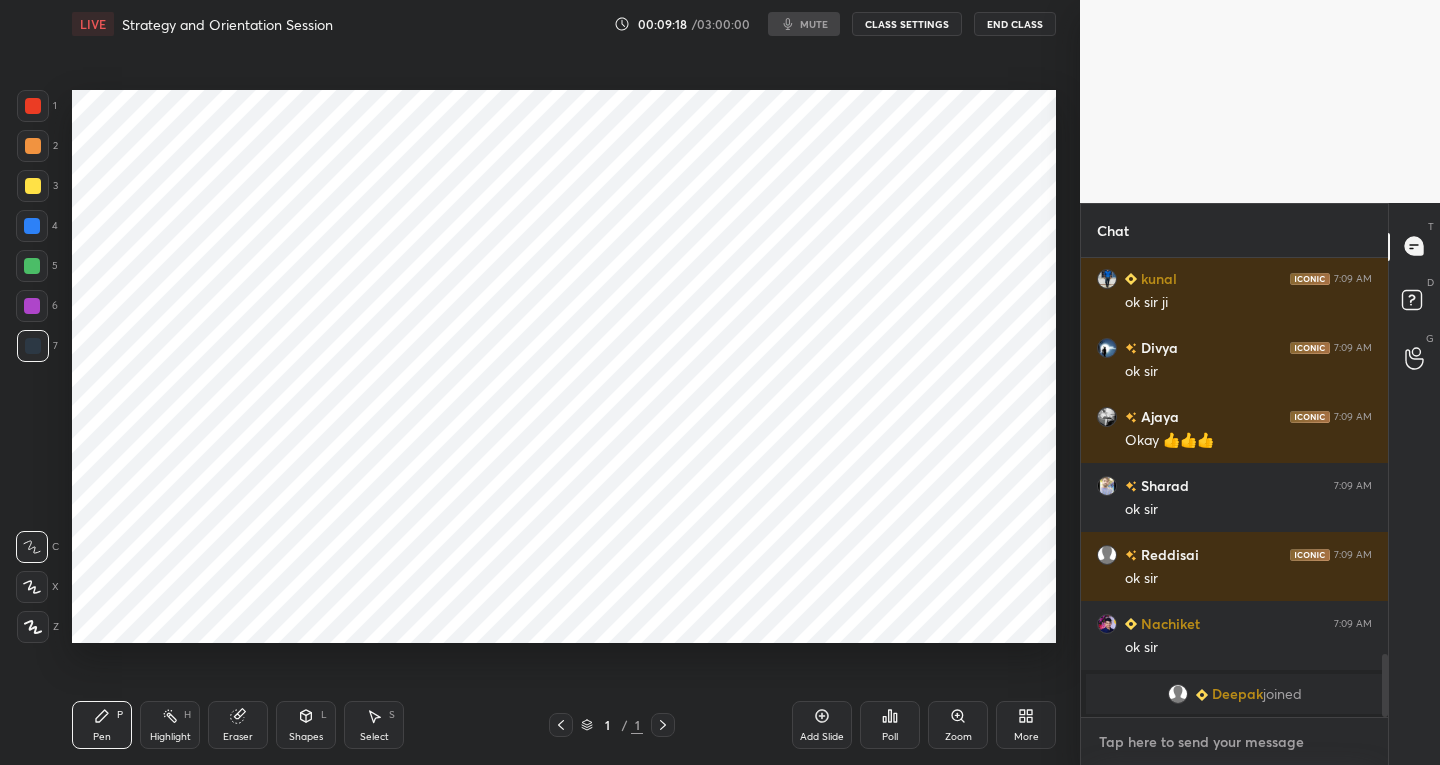 scroll, scrollTop: 7, scrollLeft: 7, axis: both 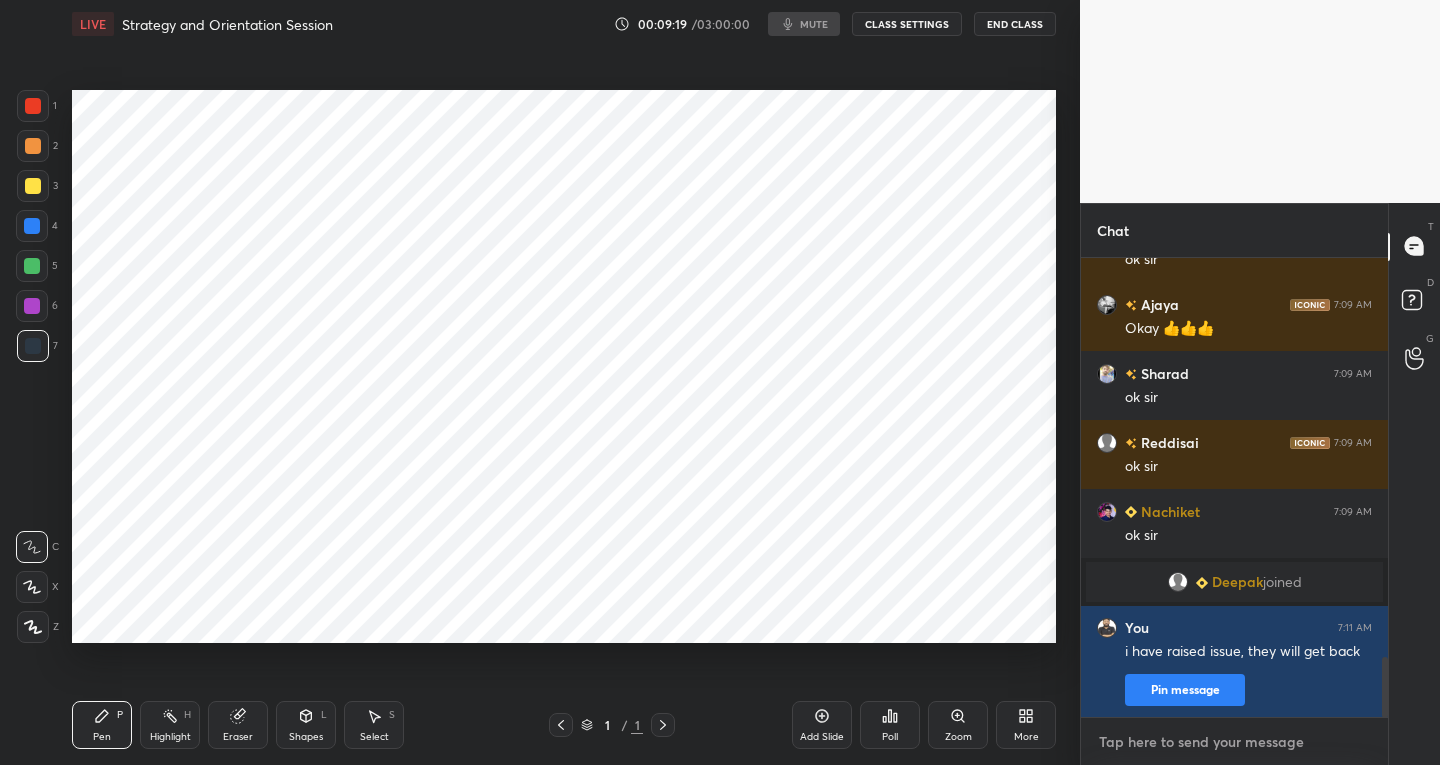 type on "p" 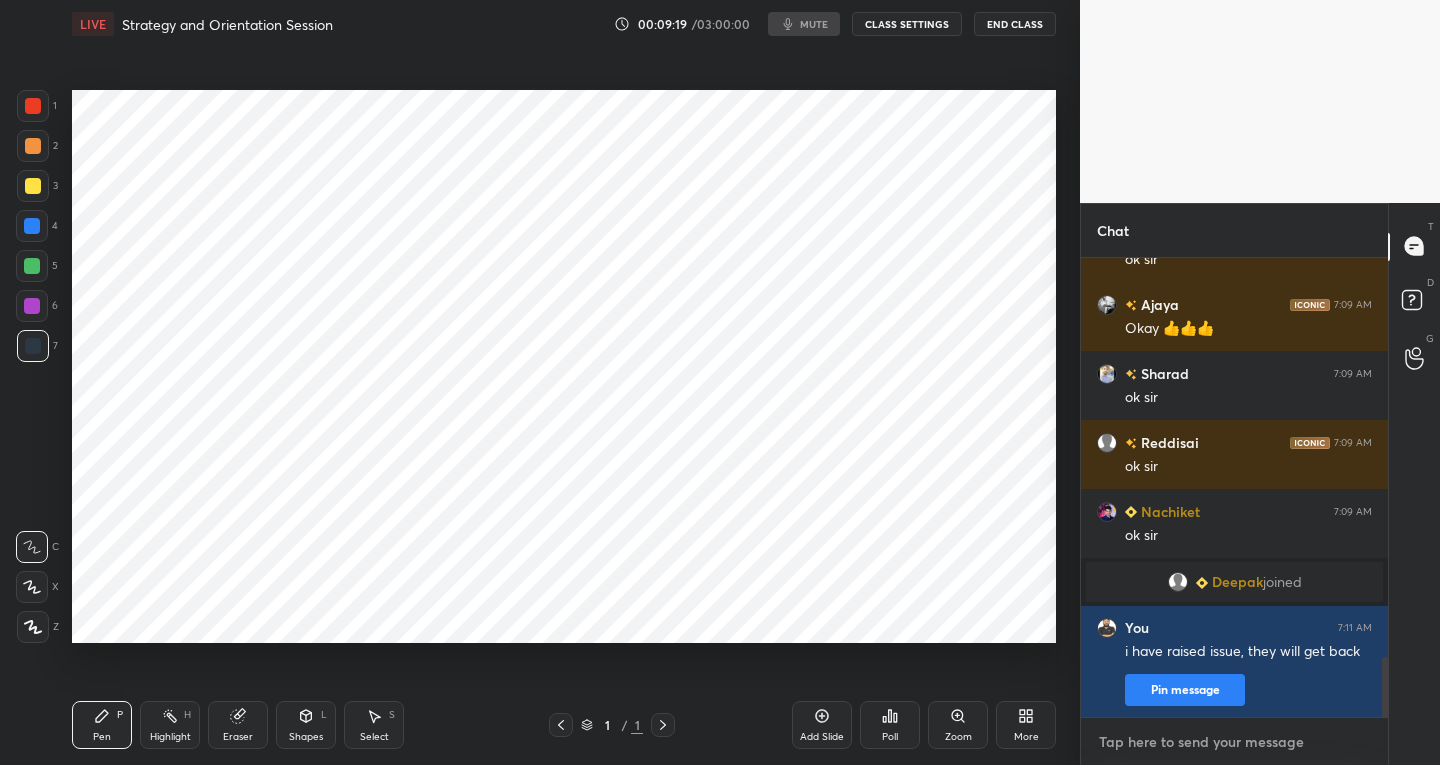 type on "x" 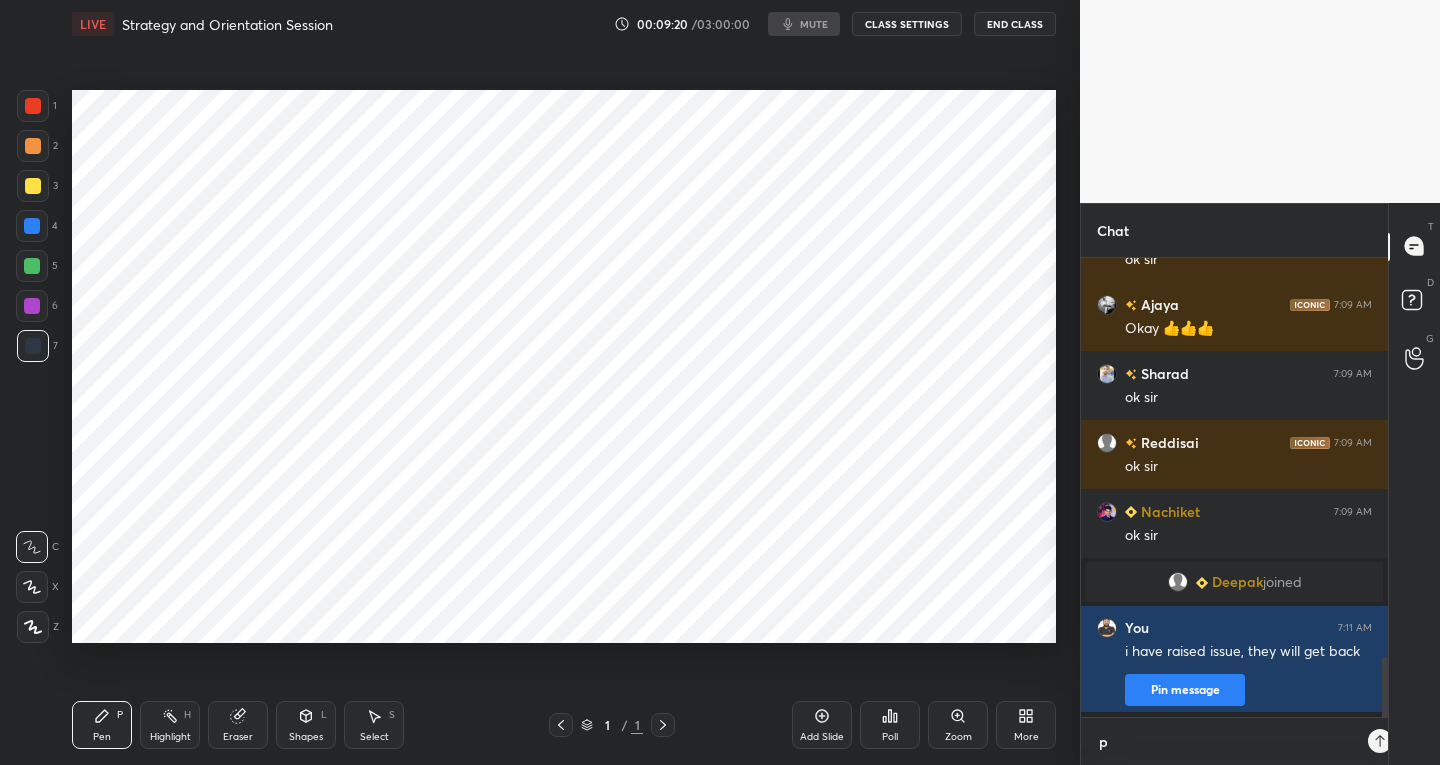 scroll, scrollTop: 447, scrollLeft: 301, axis: both 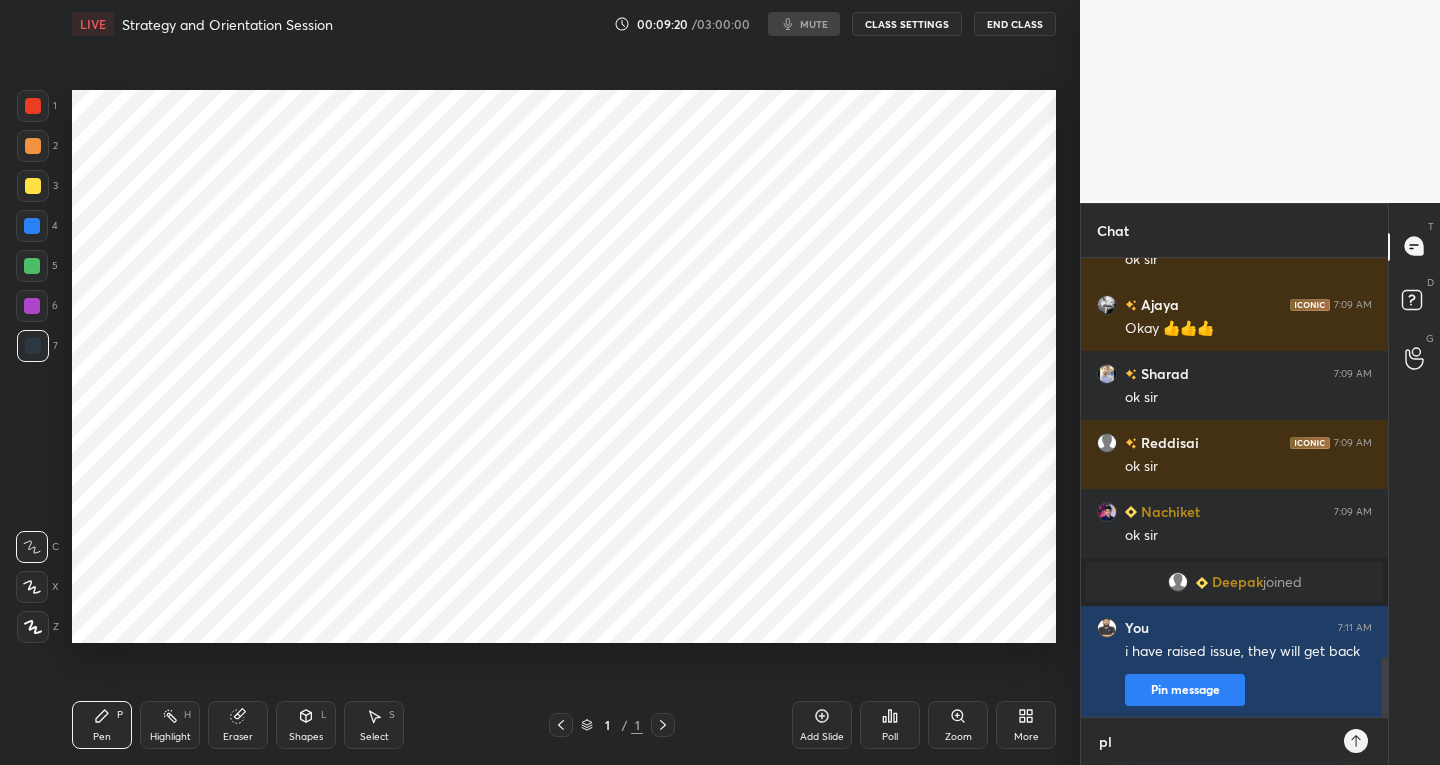 type on "ple" 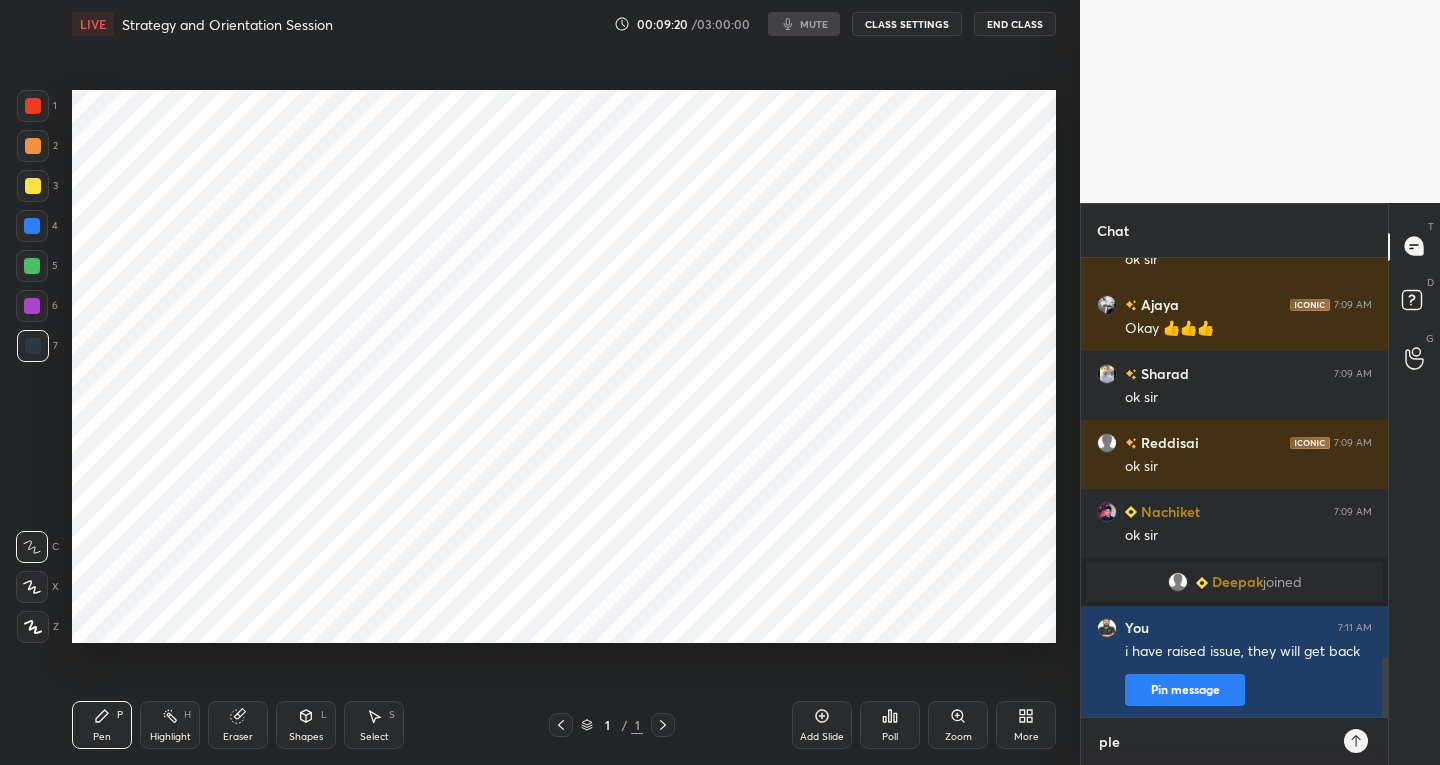 type on "x" 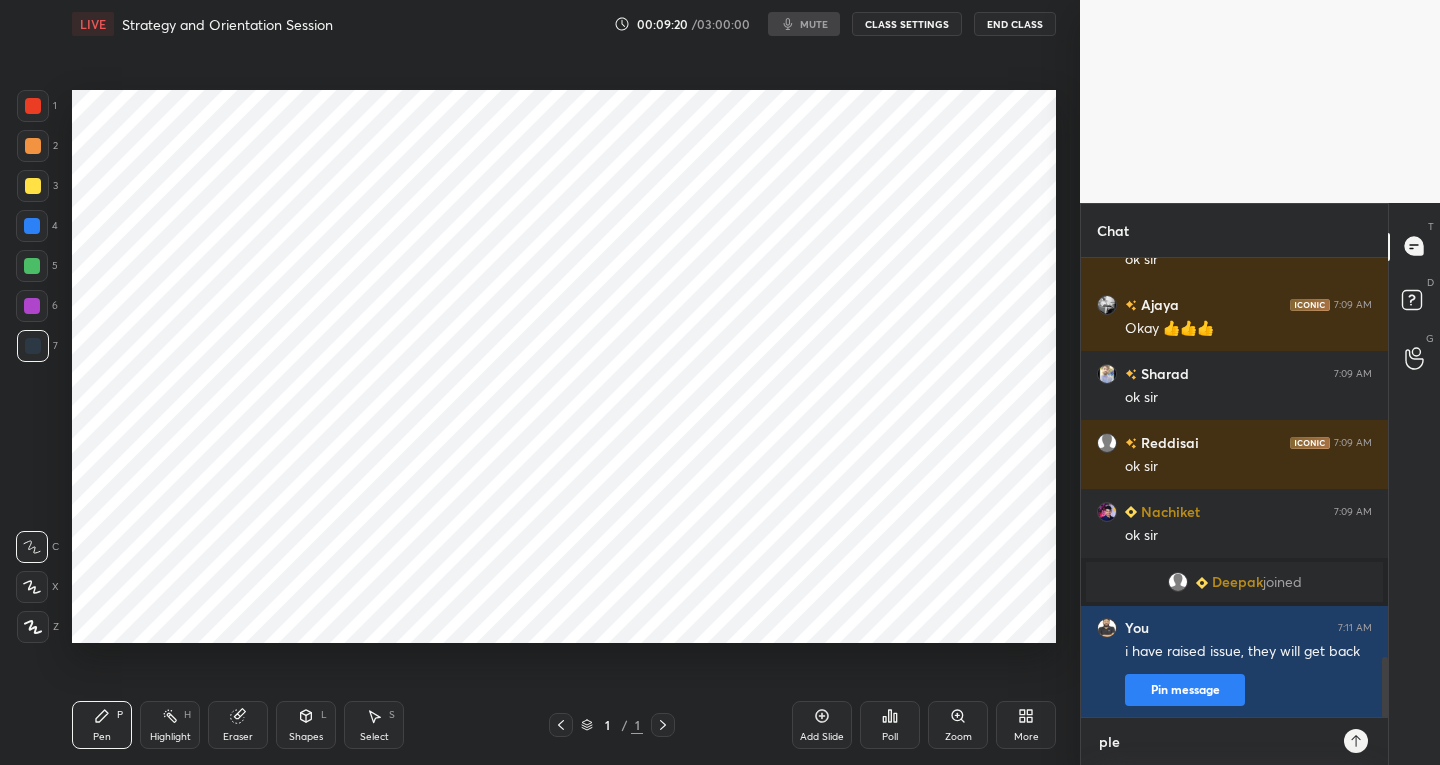 type on "plea" 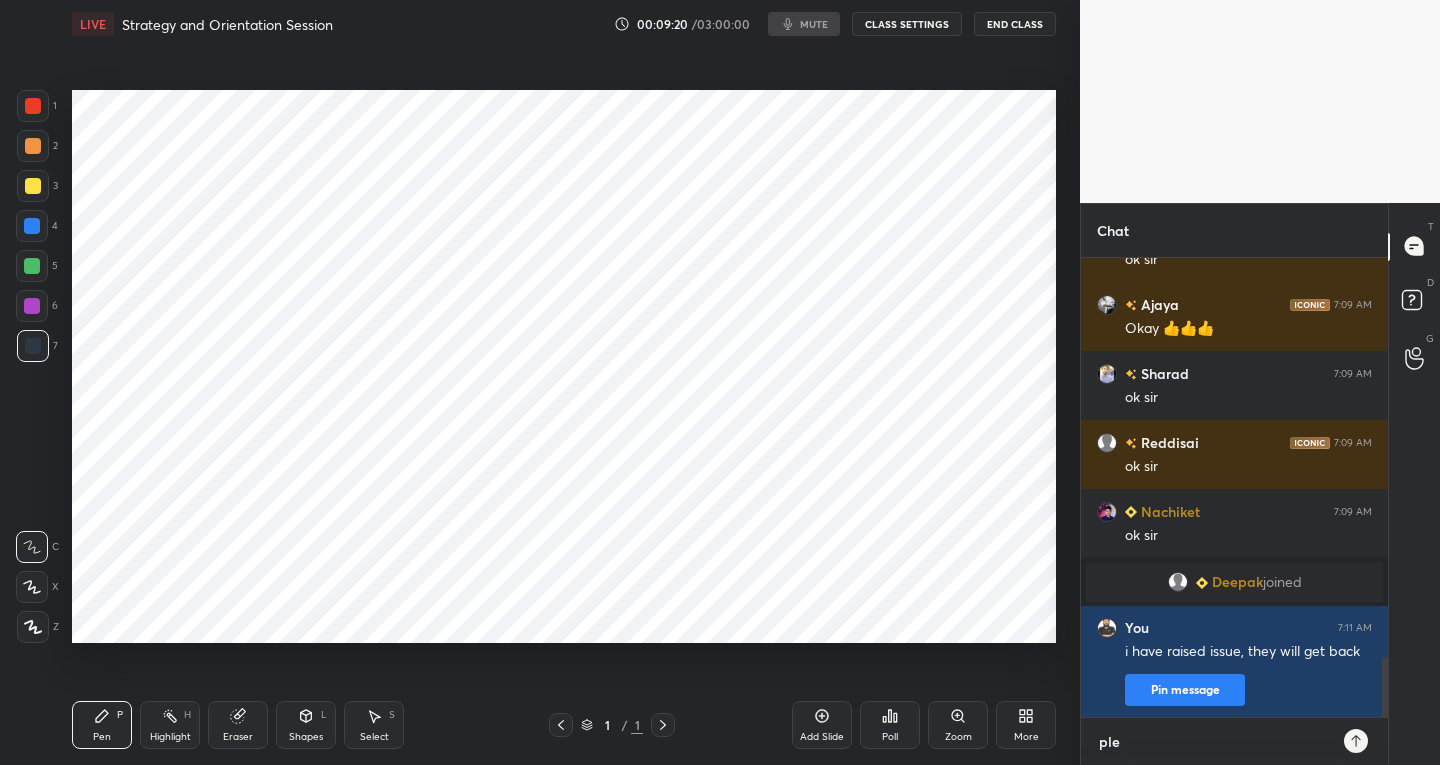 type on "x" 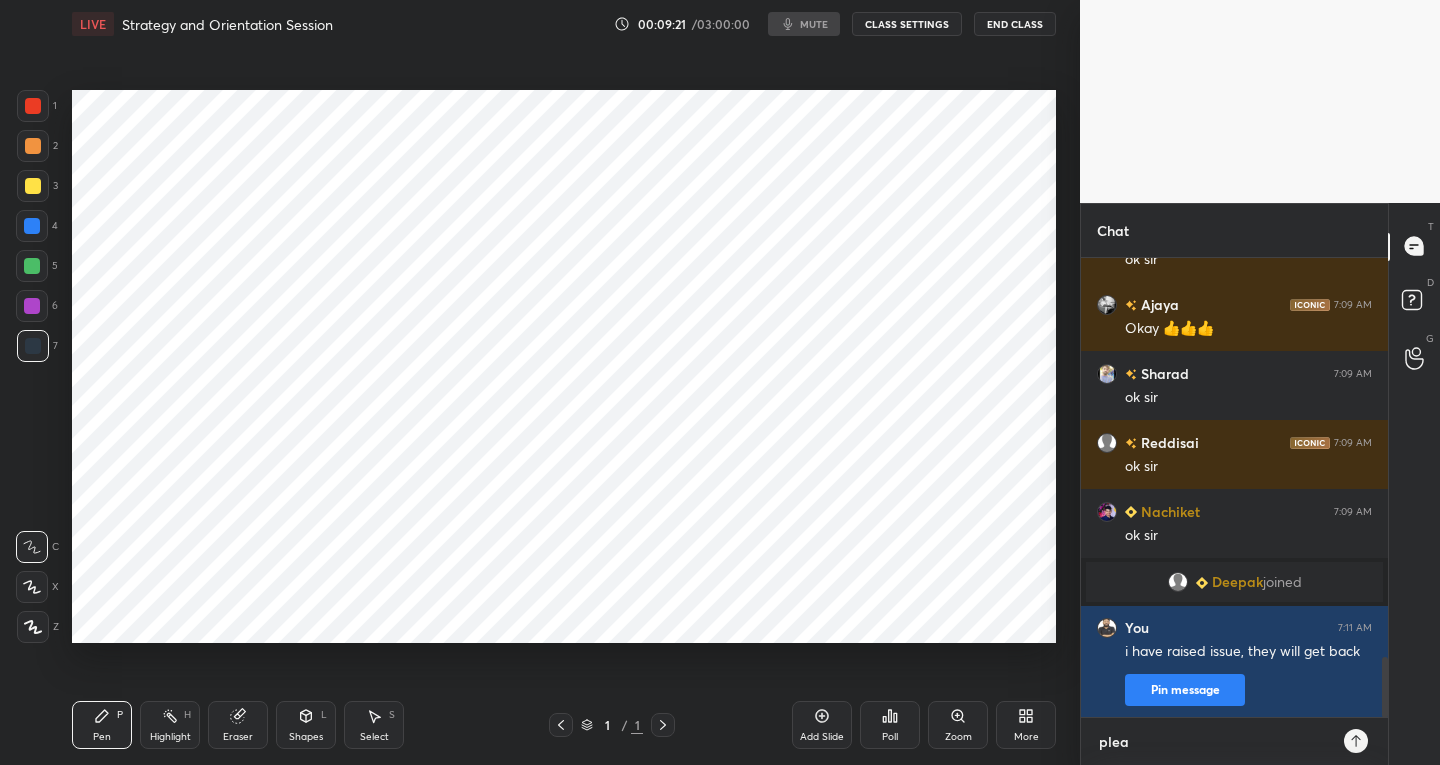 type on "pleas" 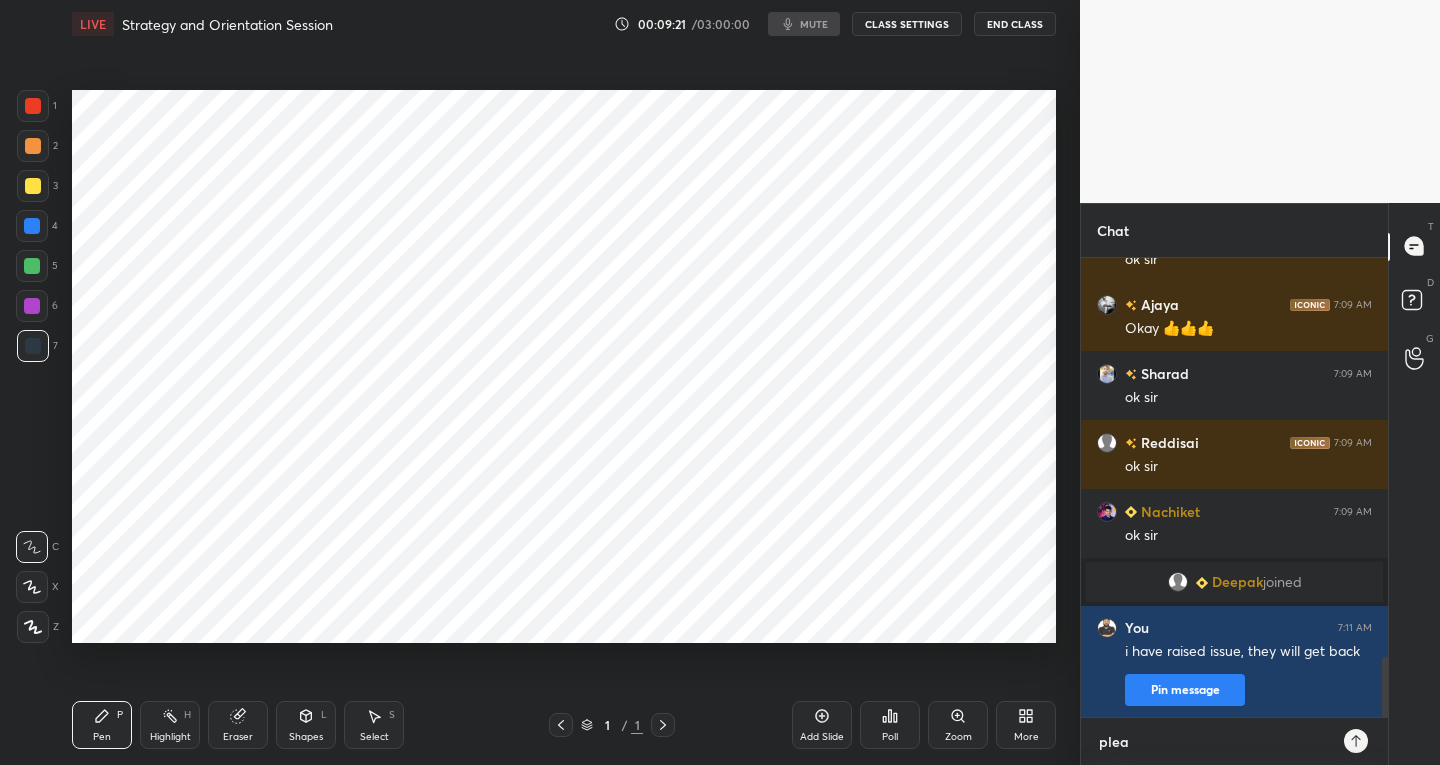 type on "x" 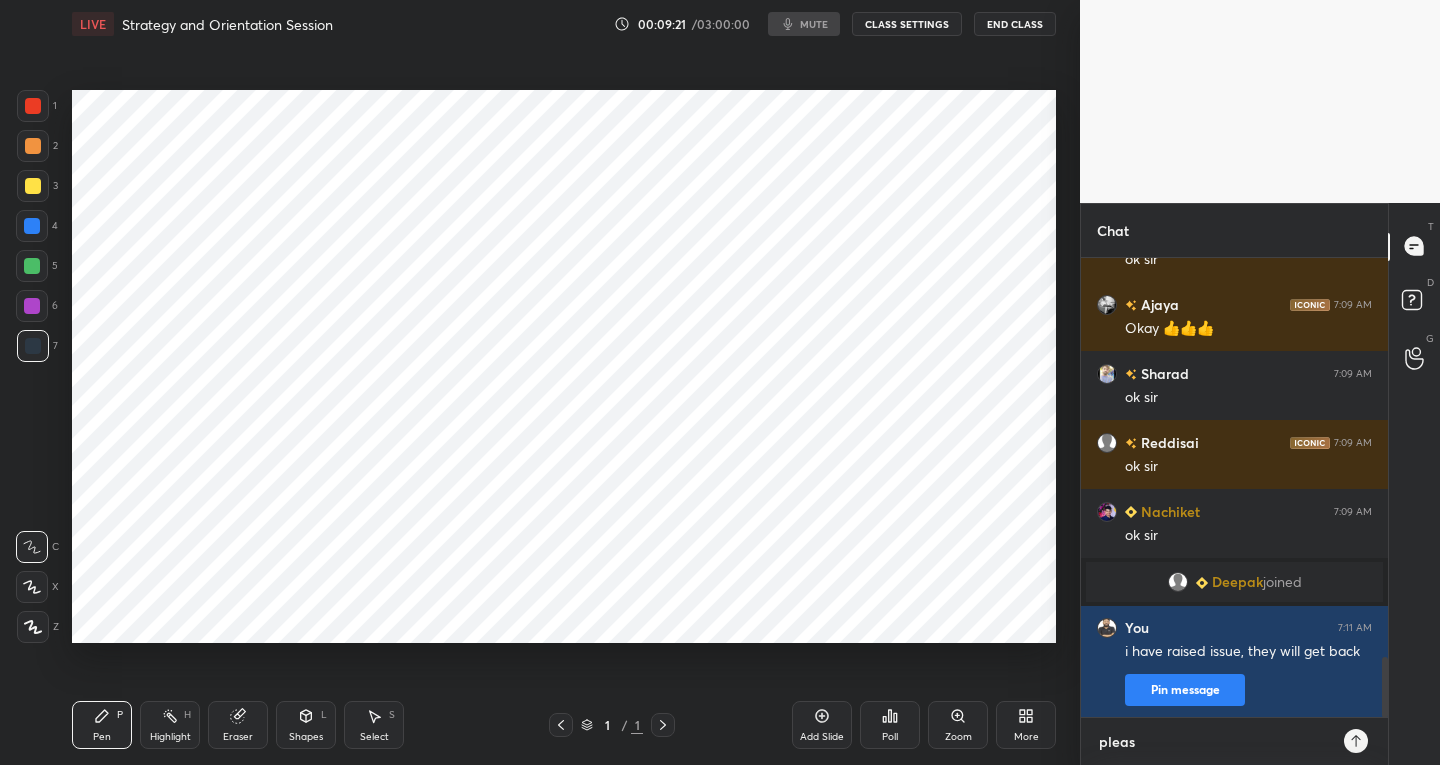 type on "please" 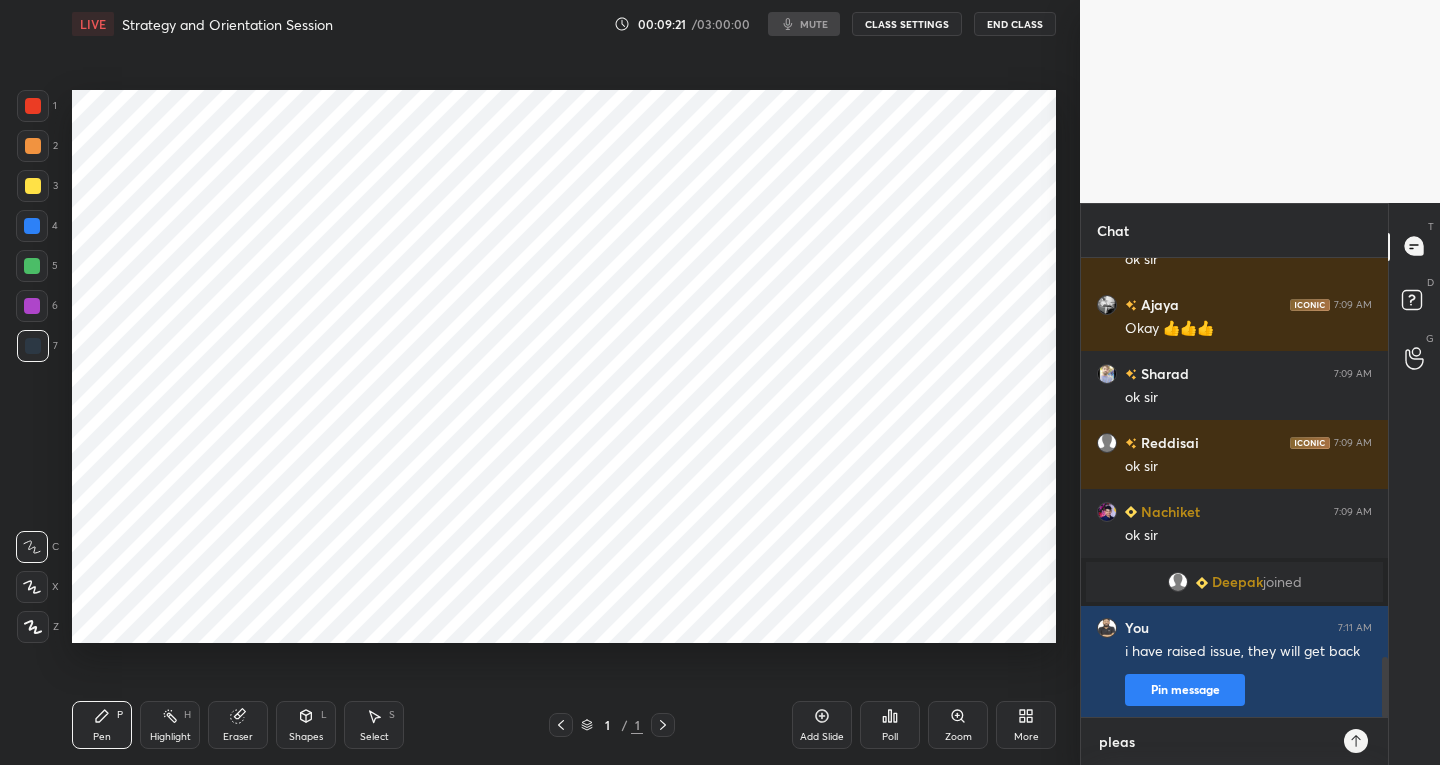 type on "x" 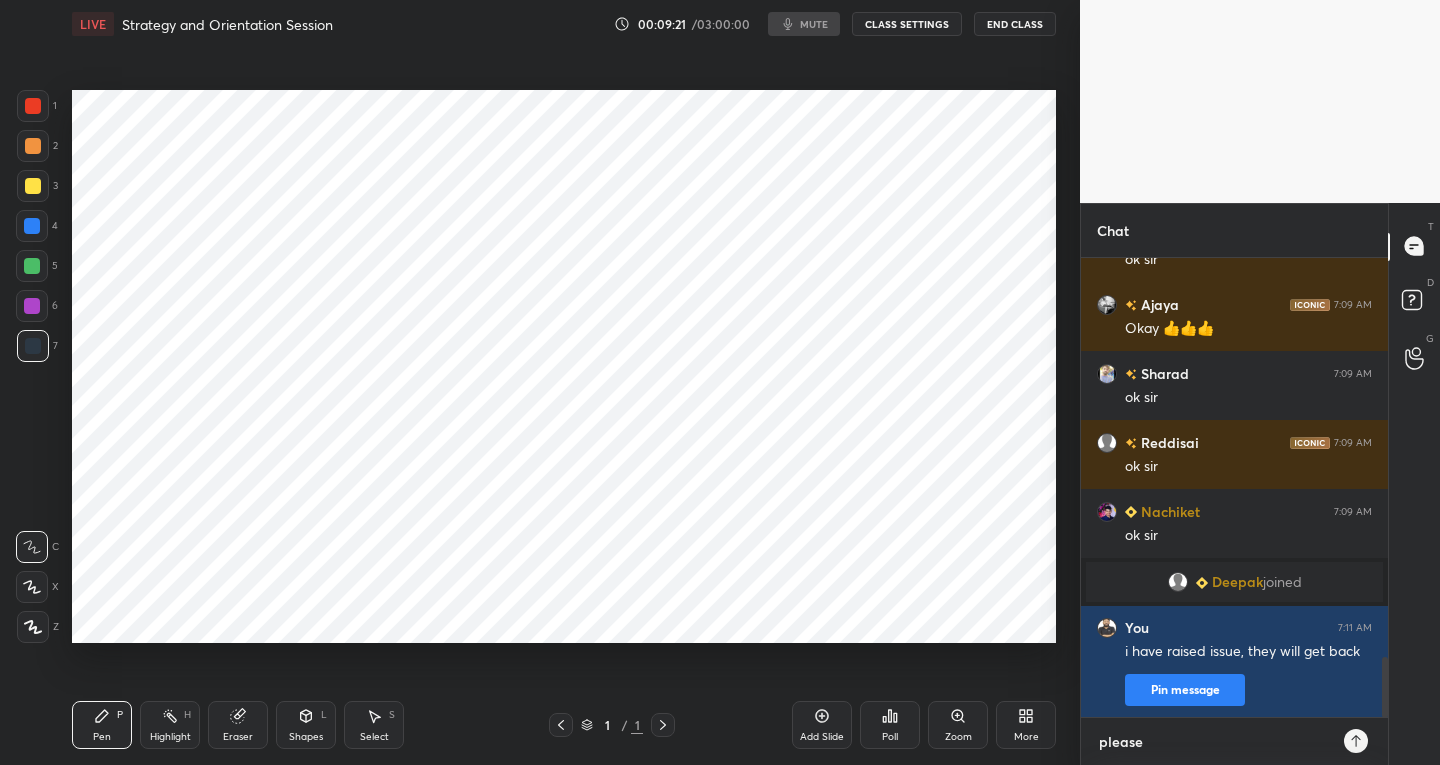type on "please" 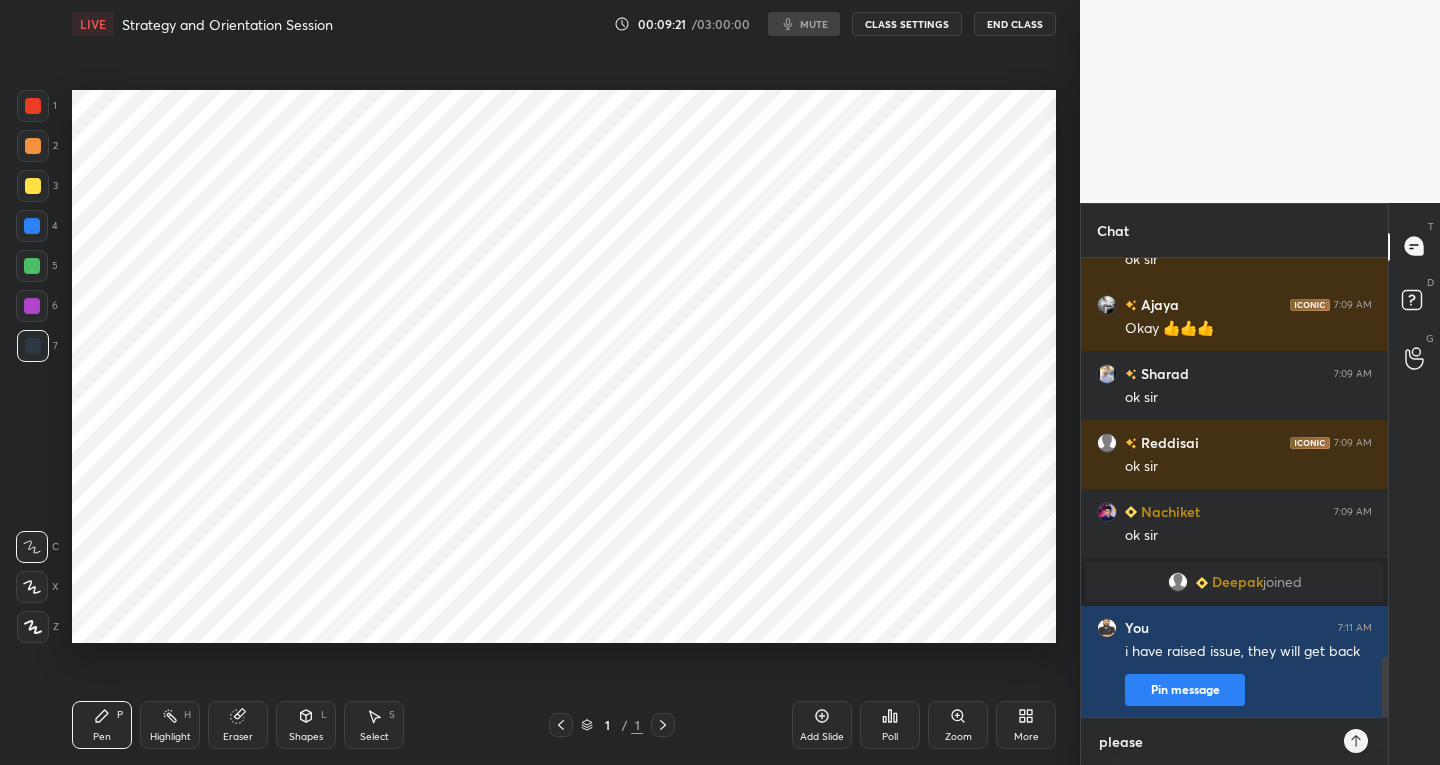 type on "x" 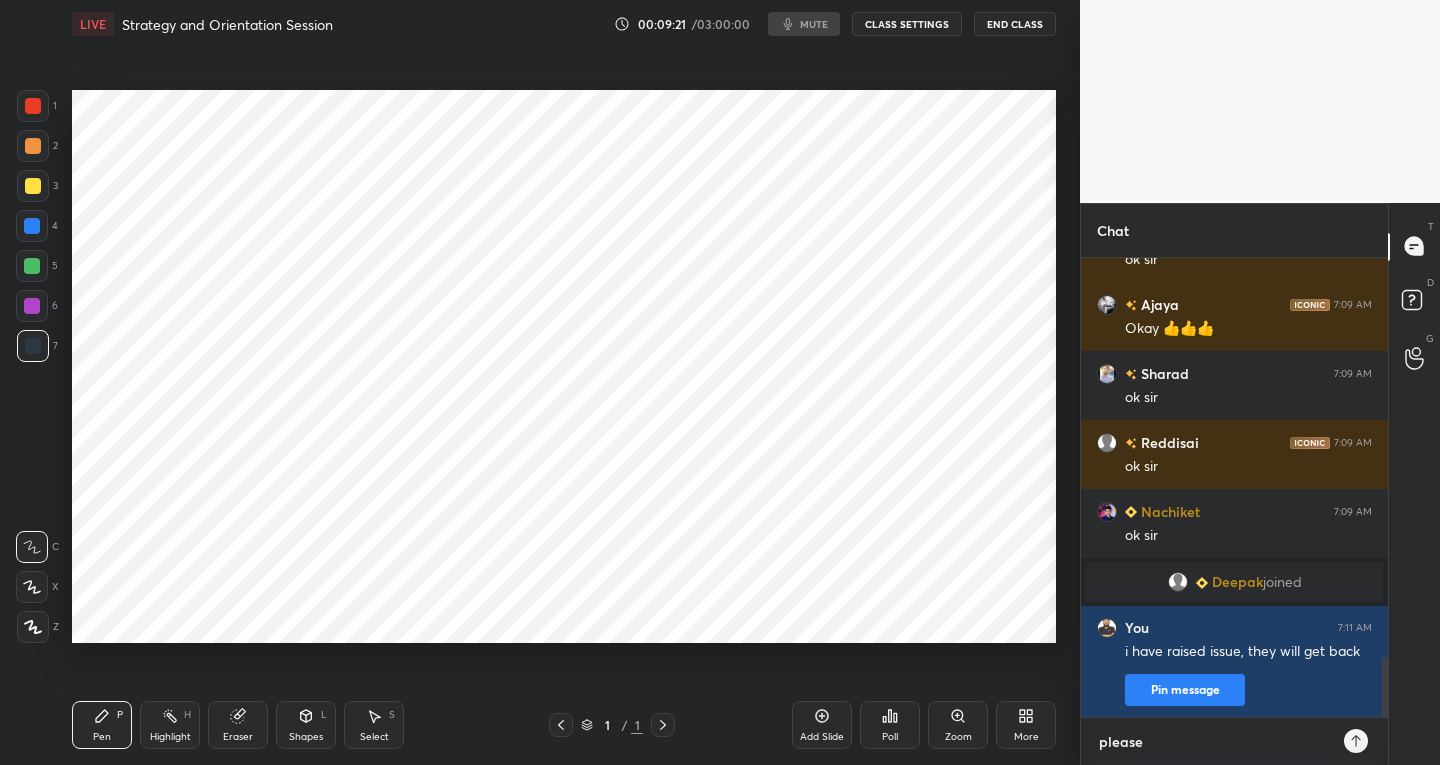 type on "please w" 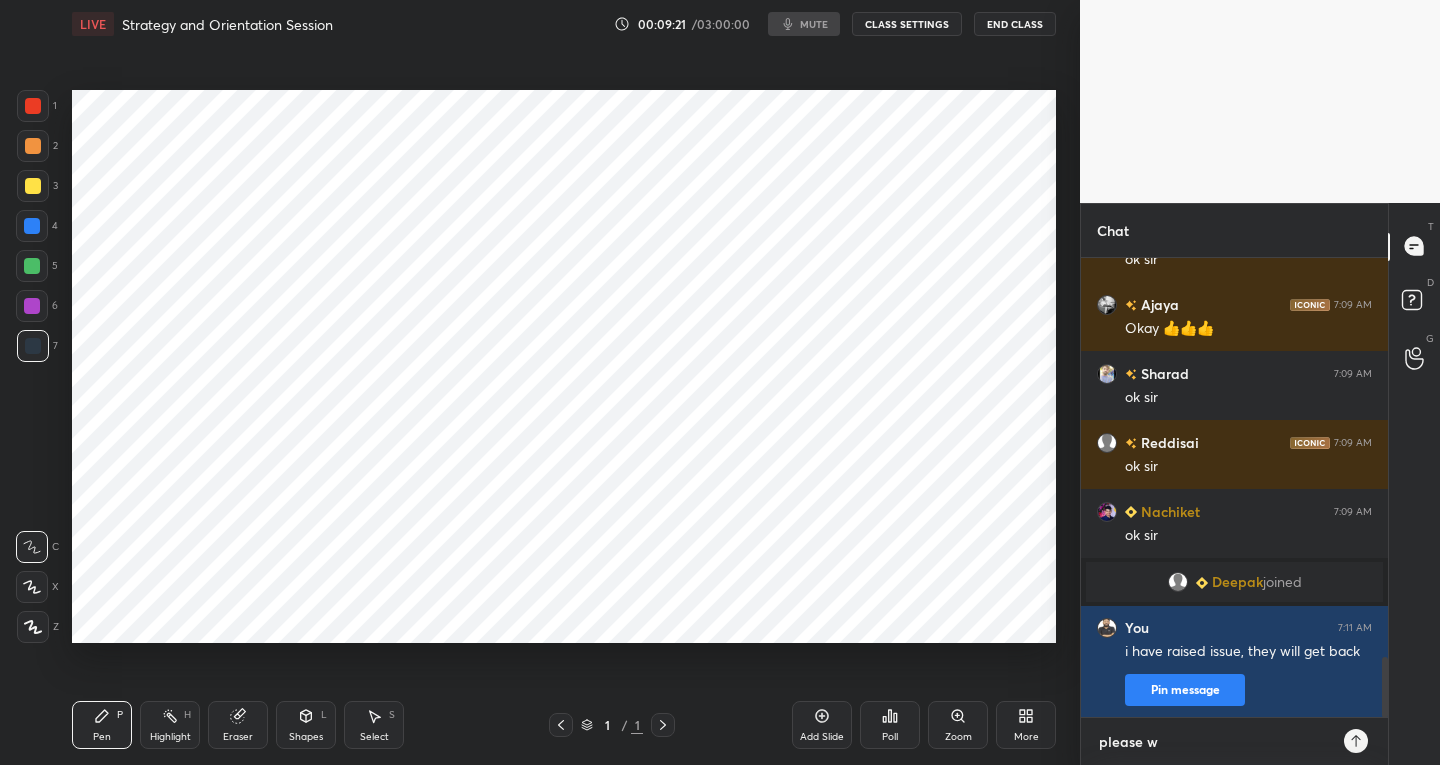 type on "x" 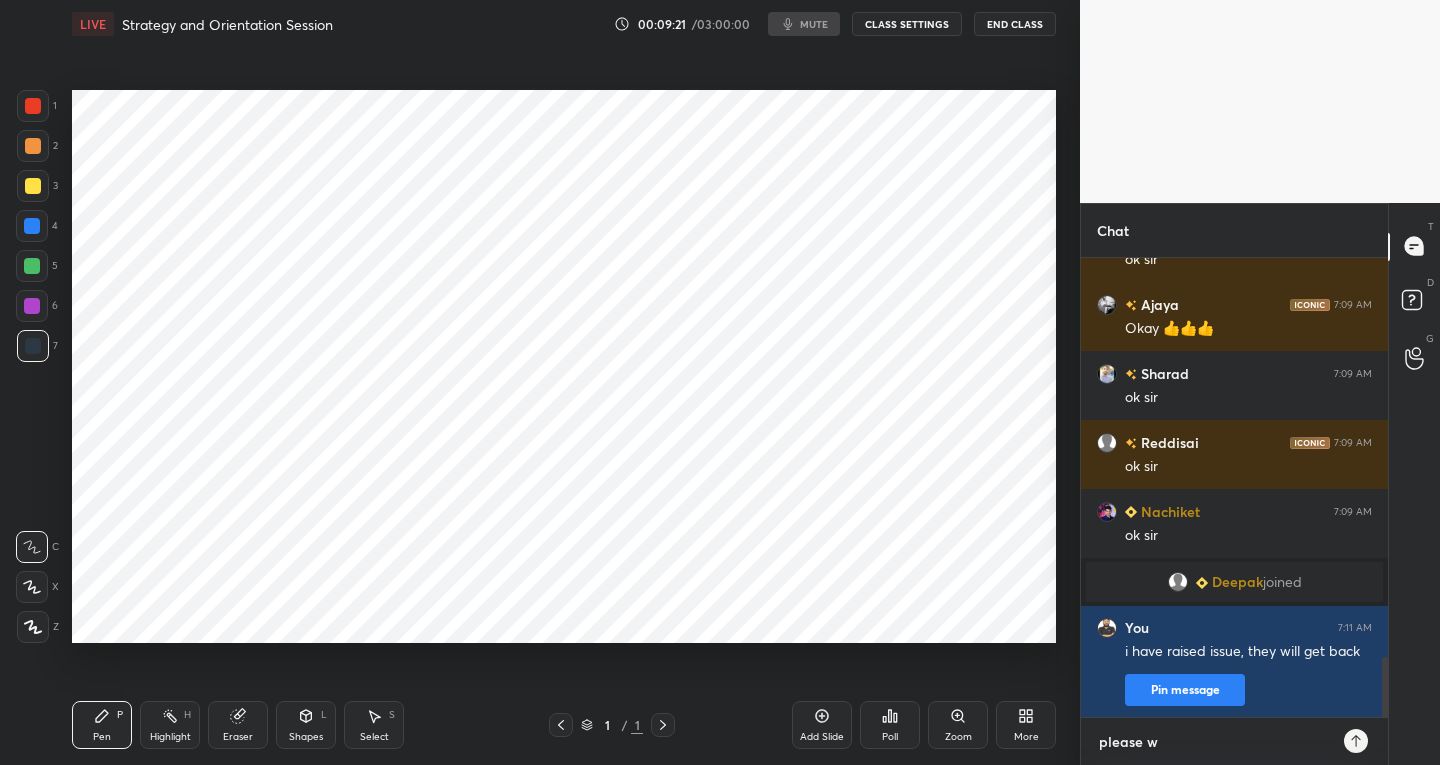 type on "please wa" 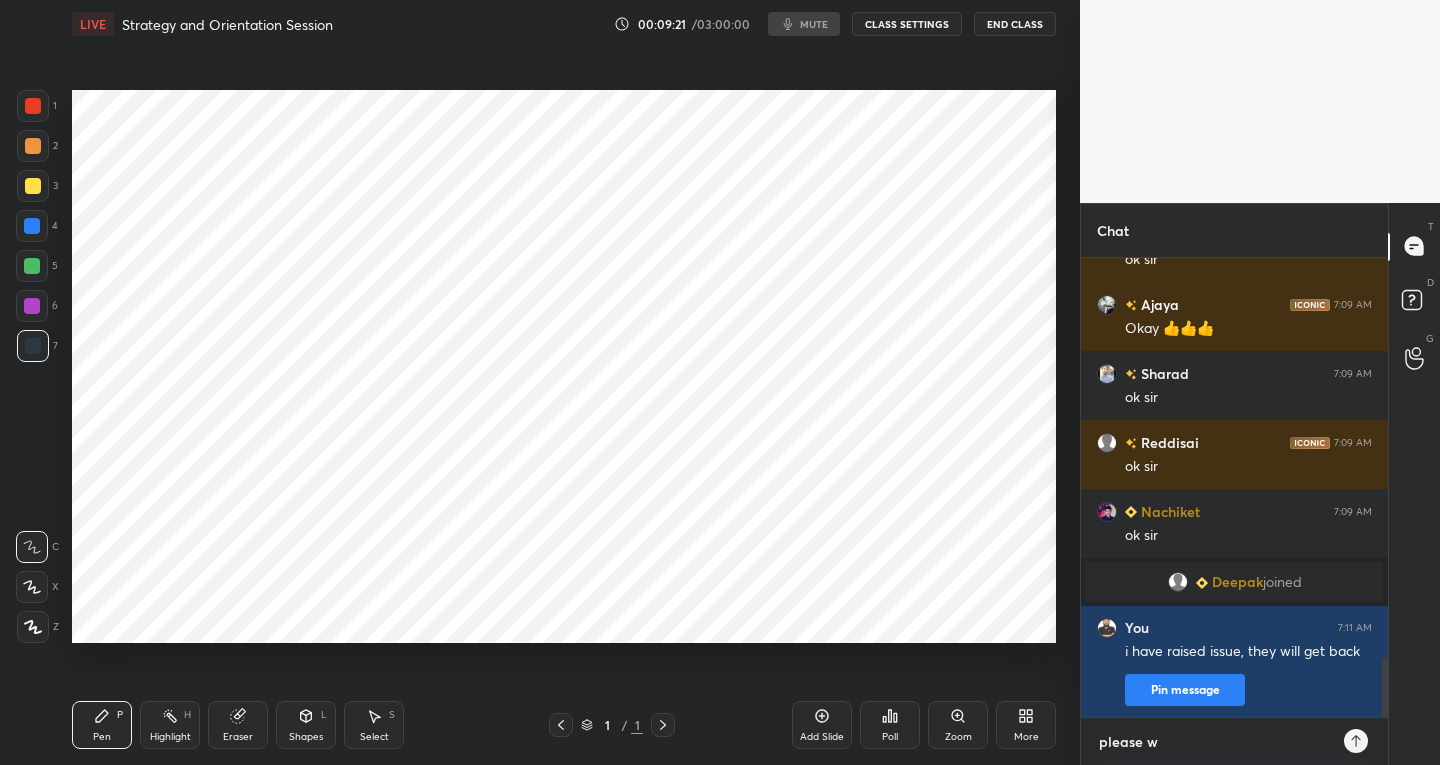 type on "x" 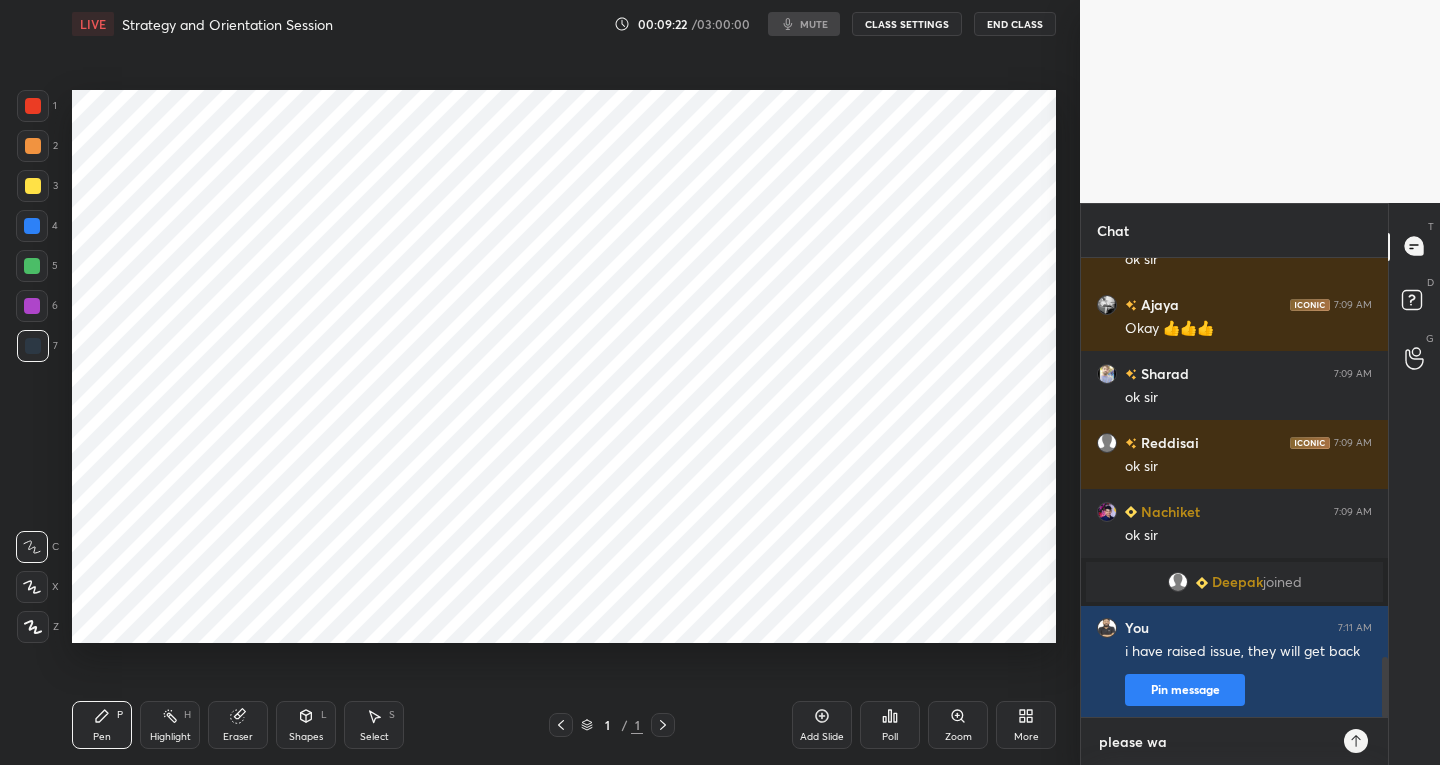 type on "please wai" 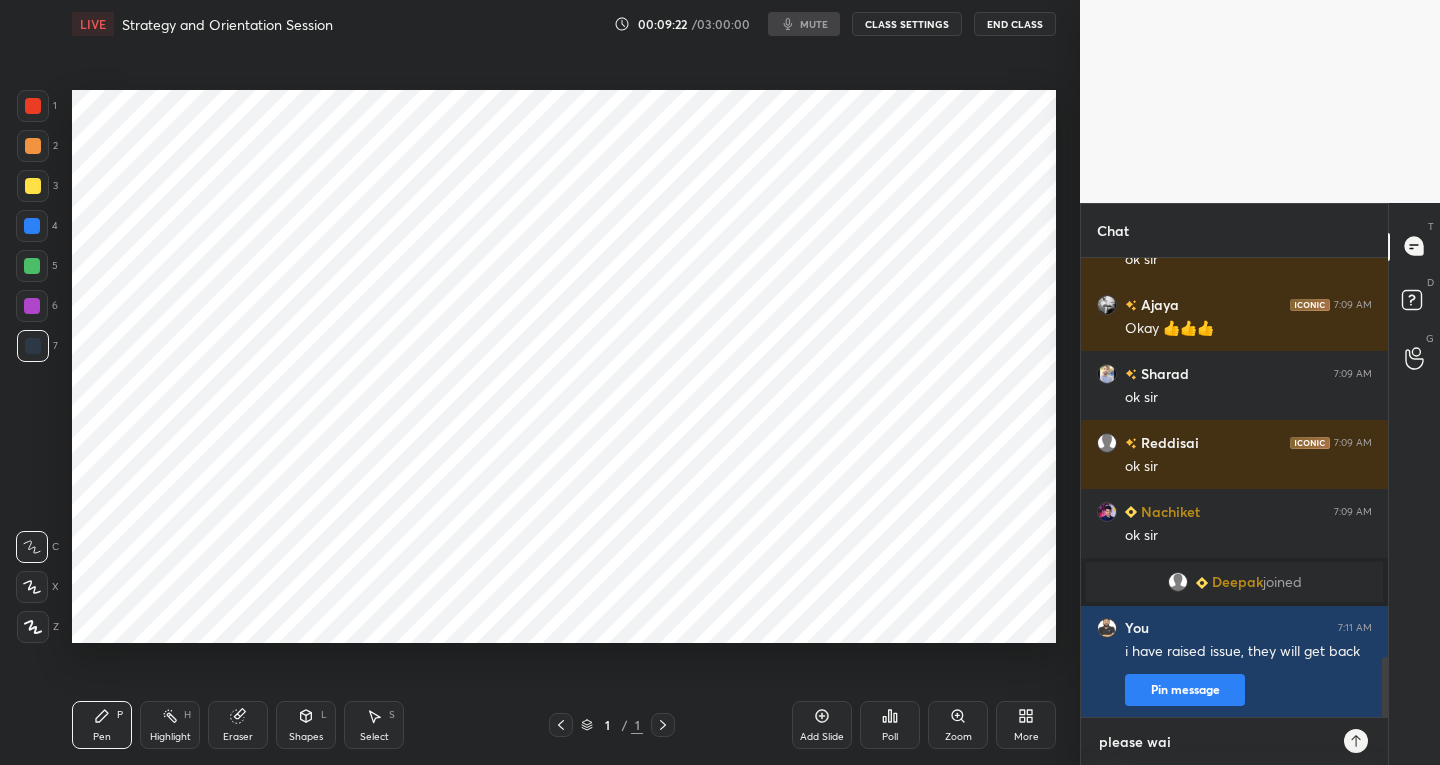 type on "please wait" 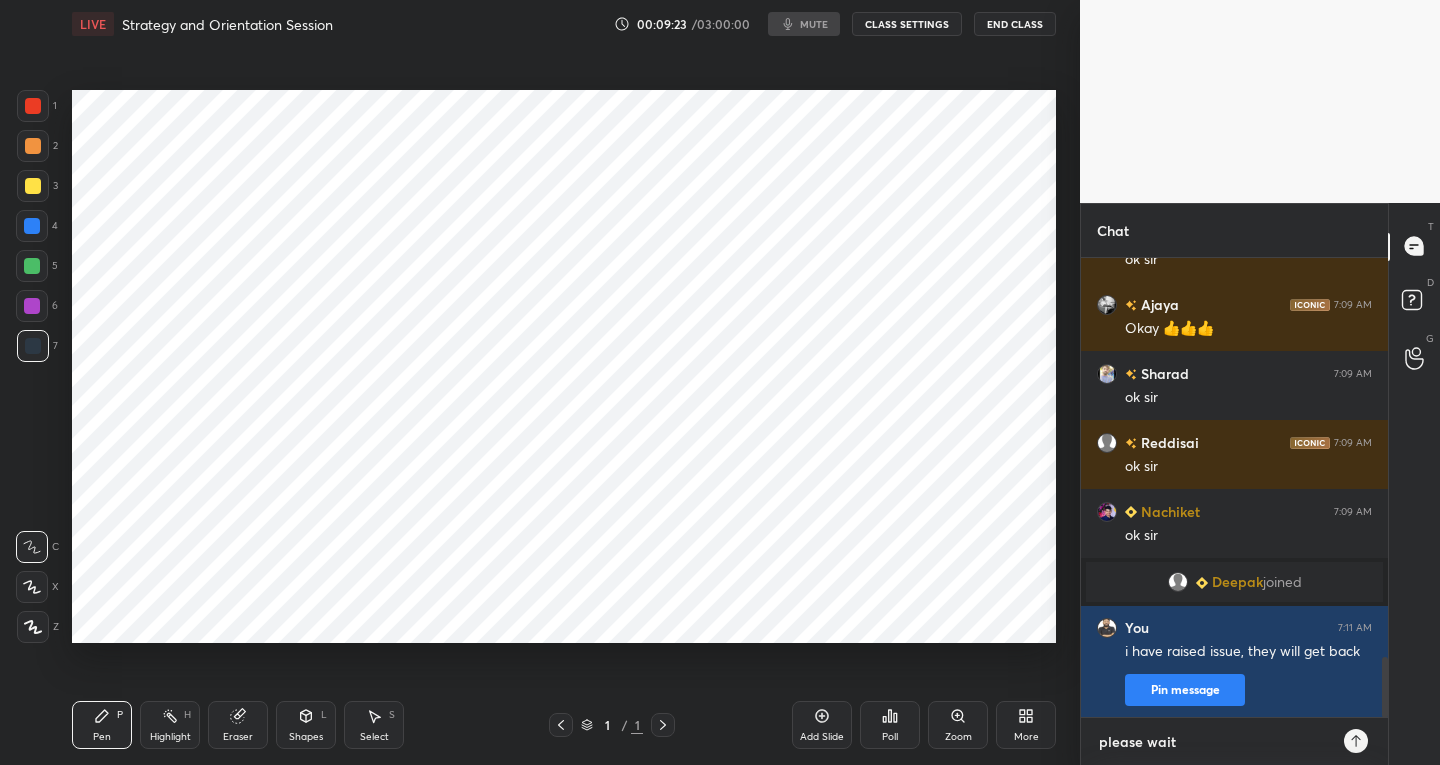 type 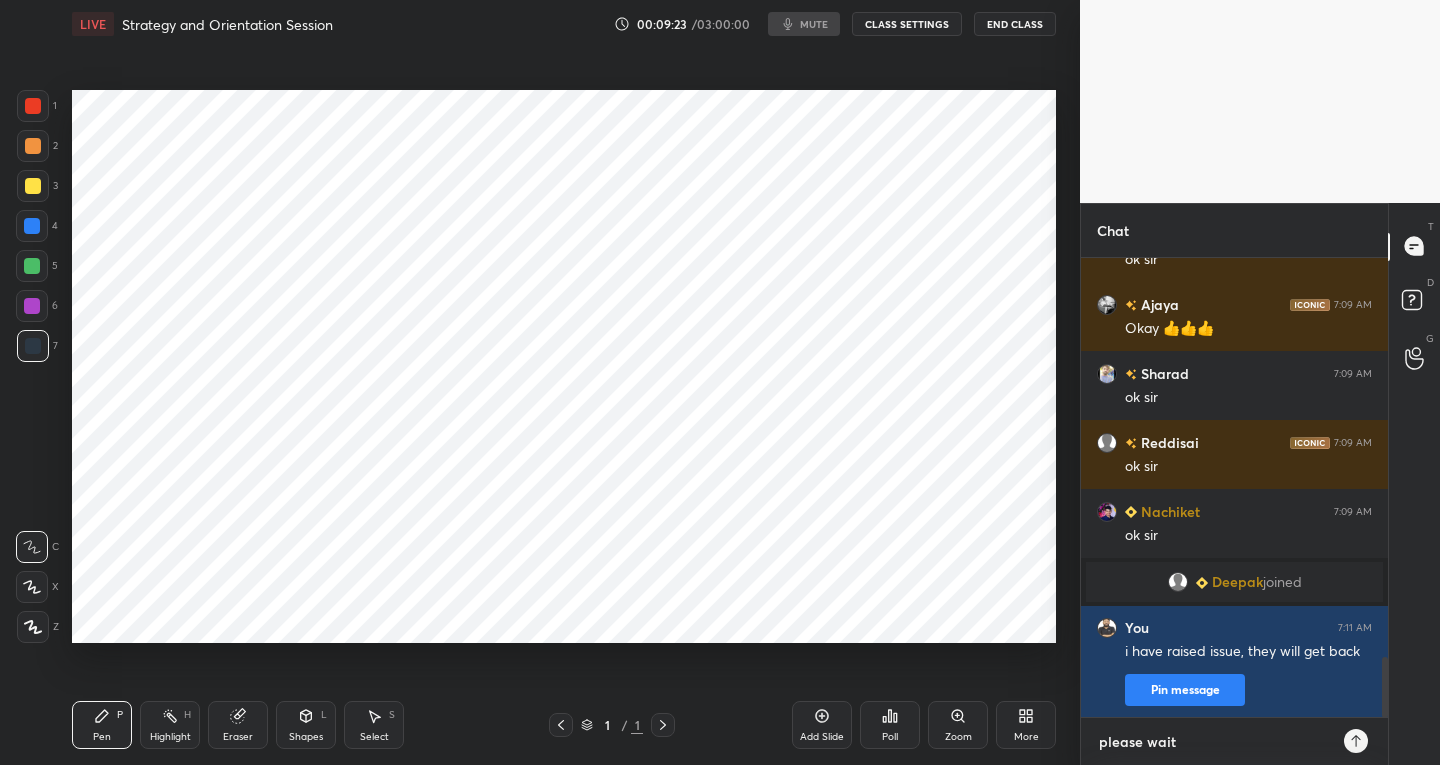 type on "x" 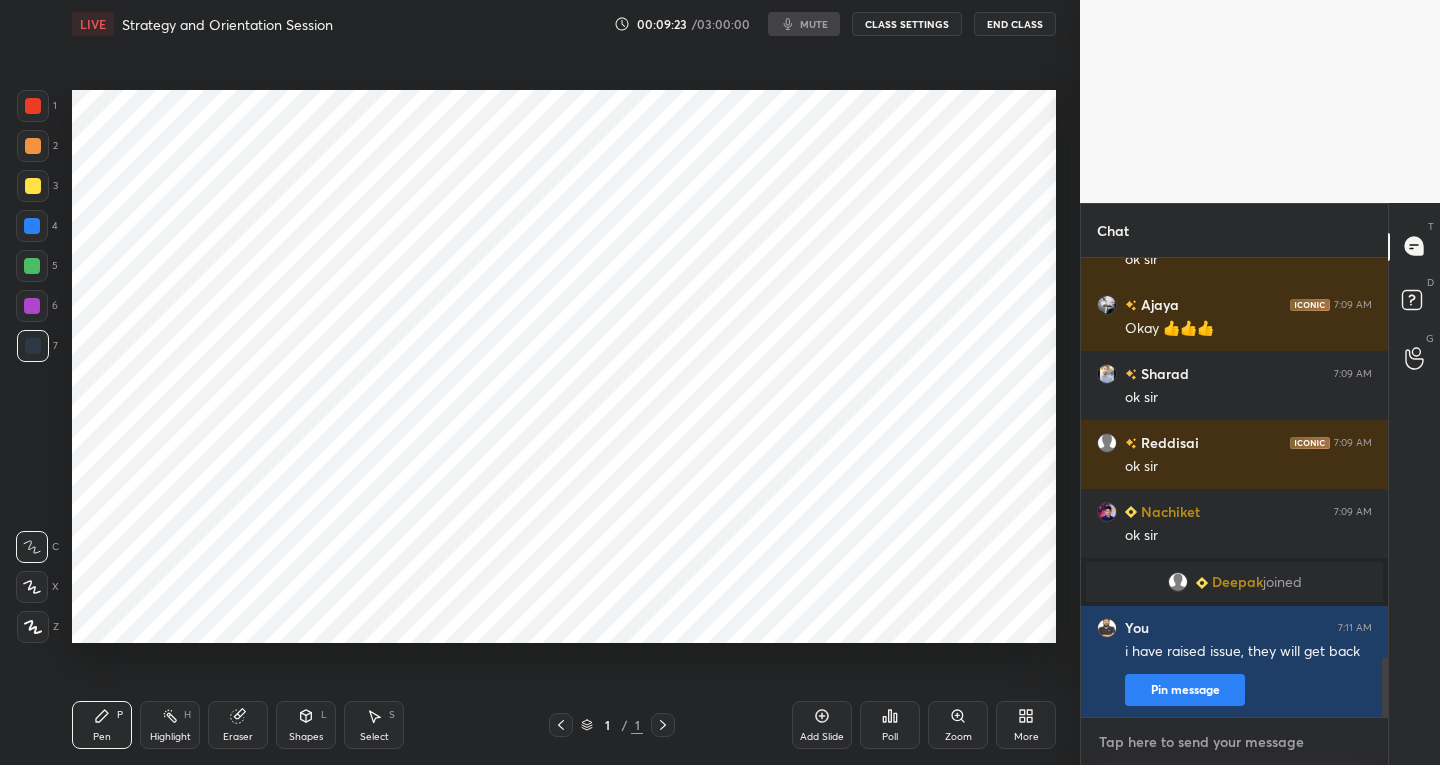 scroll, scrollTop: 3146, scrollLeft: 0, axis: vertical 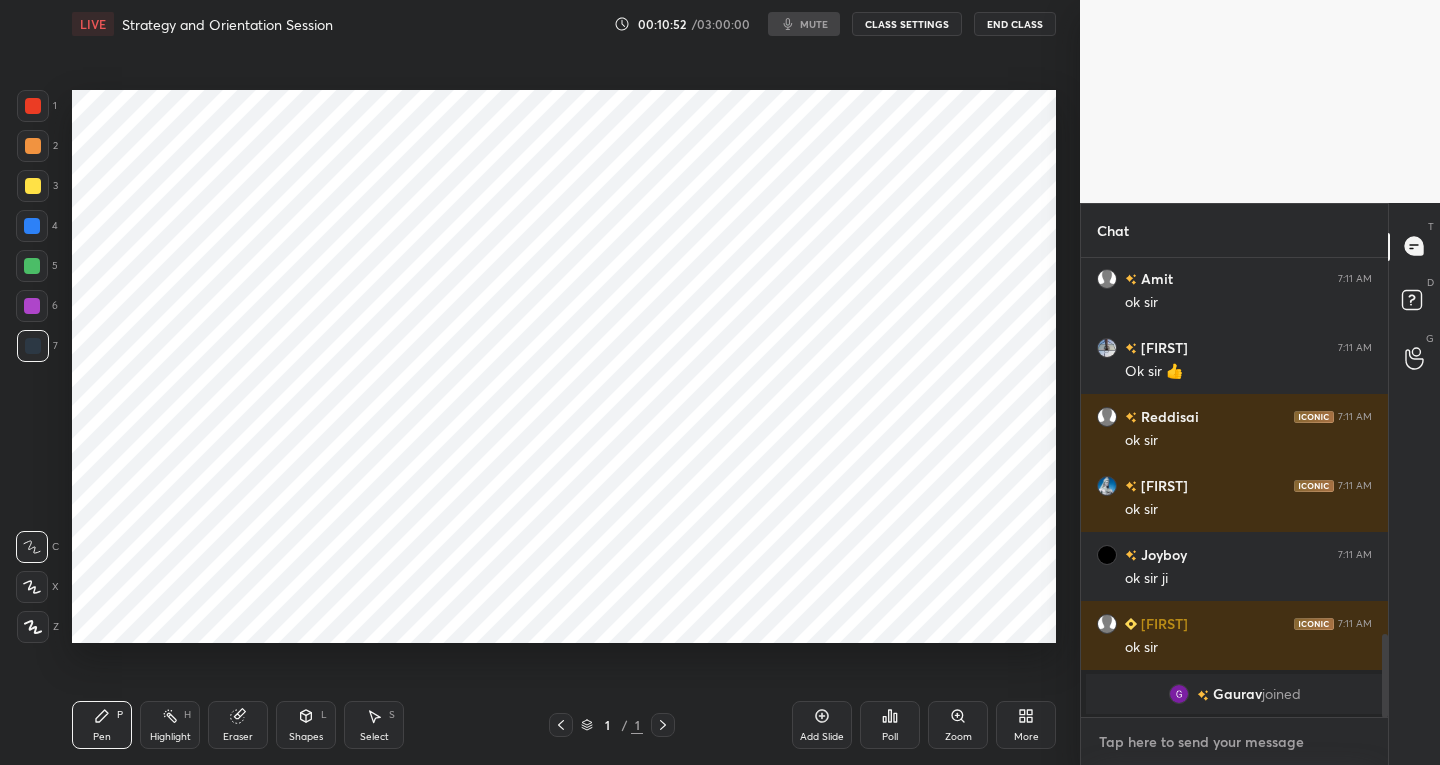 type on "x" 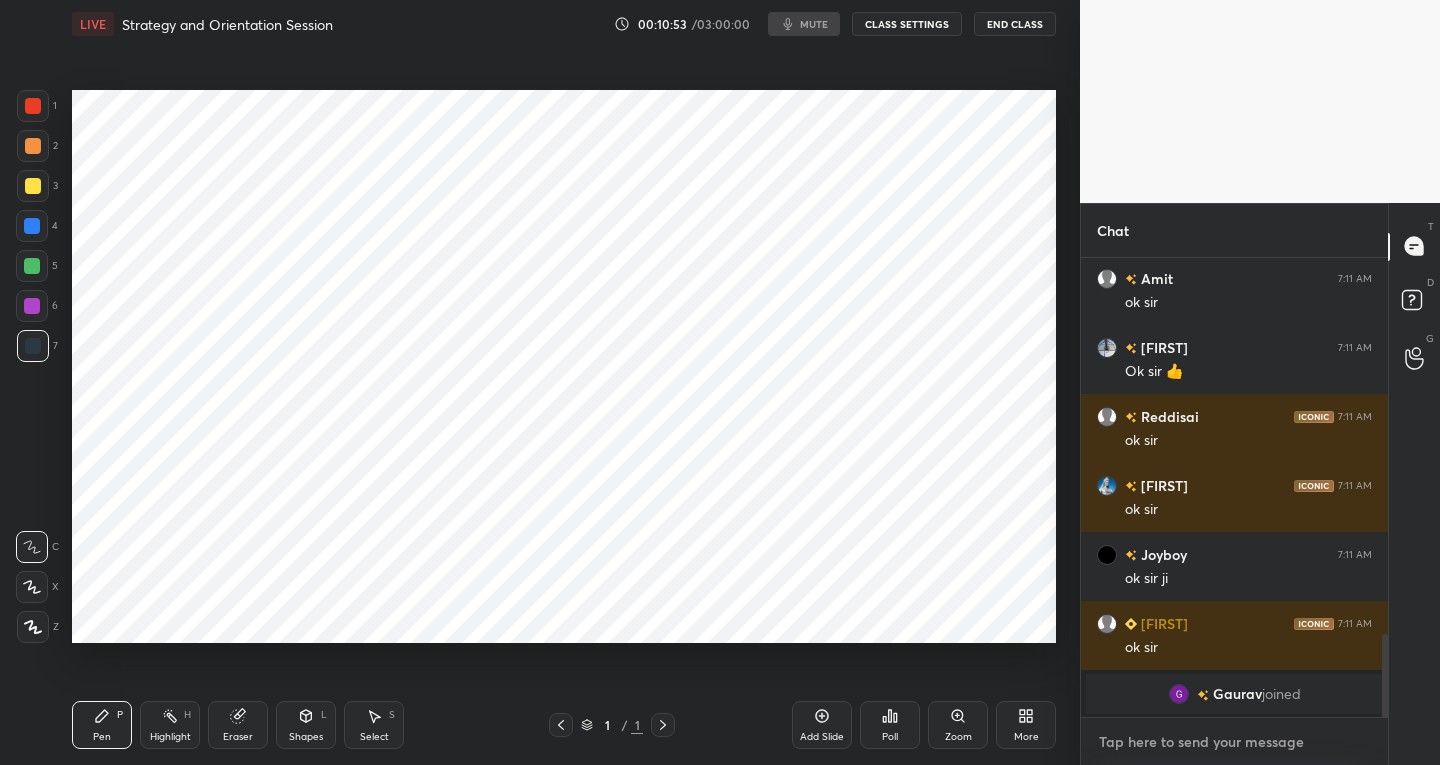 type on "p" 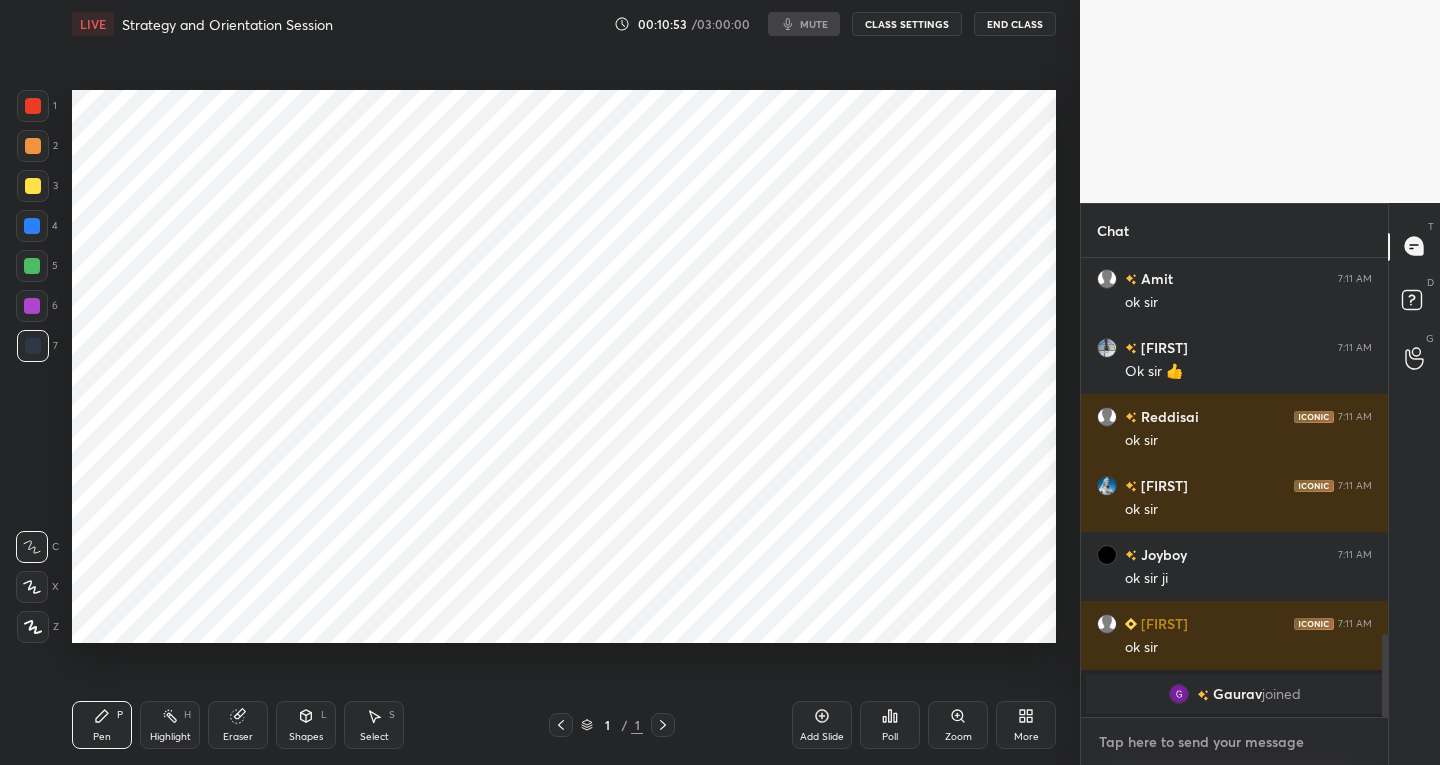 type on "x" 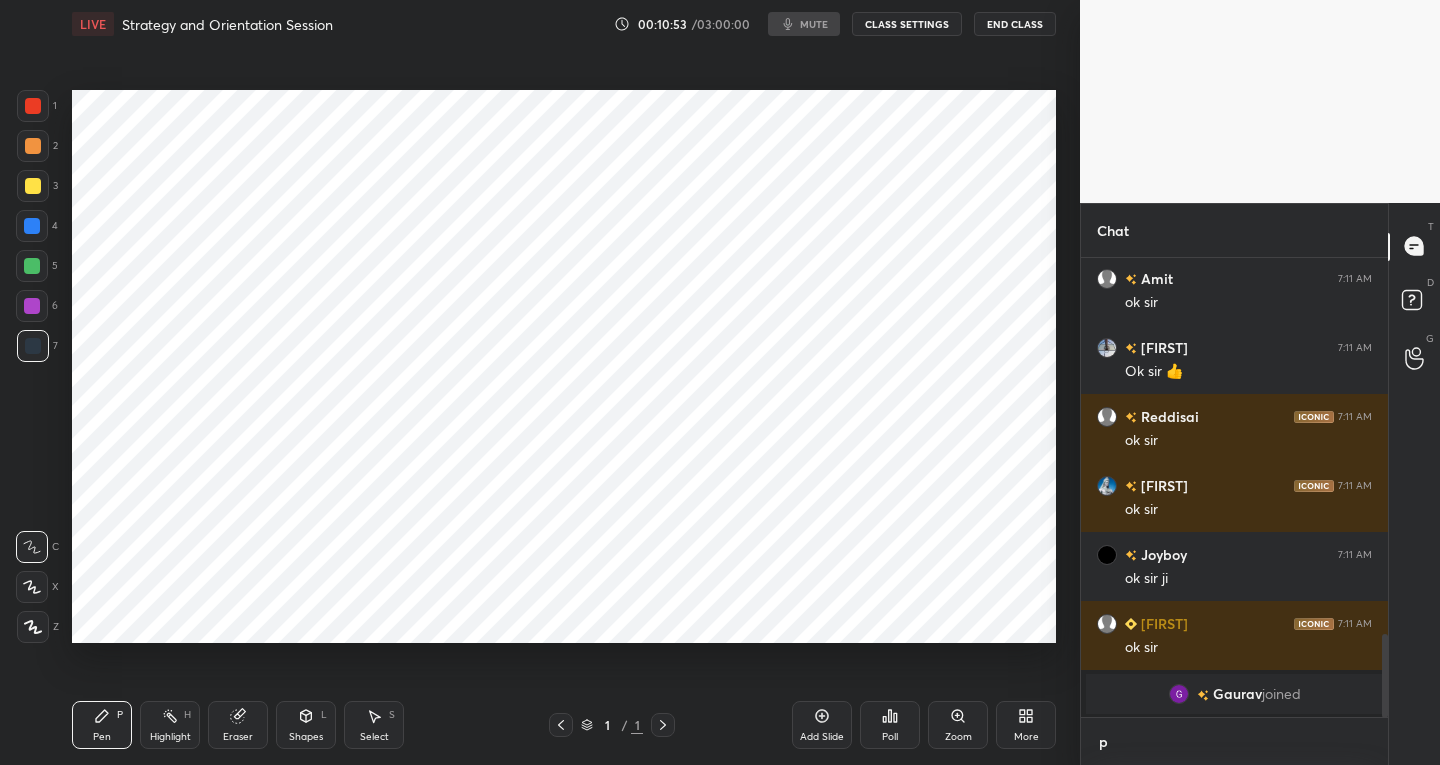 scroll, scrollTop: 447, scrollLeft: 301, axis: both 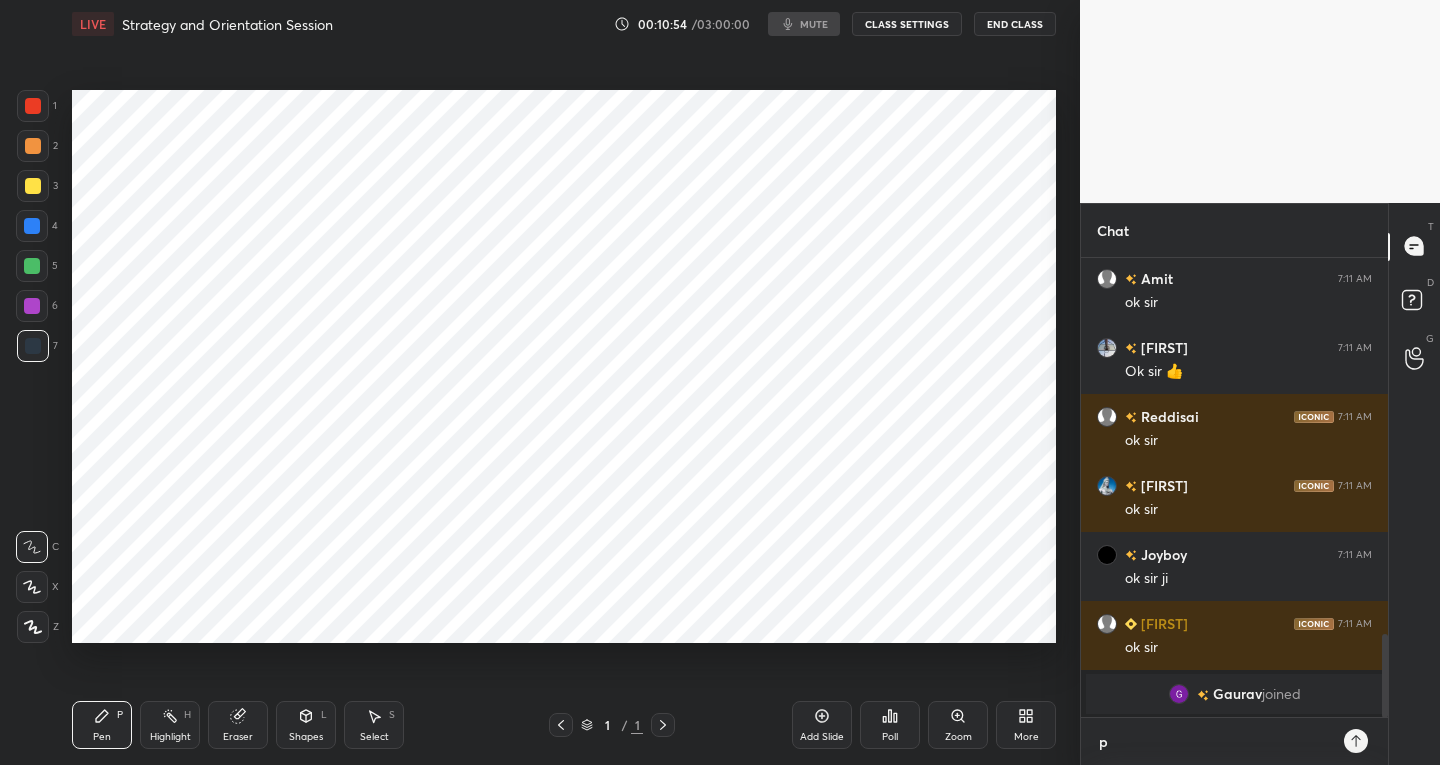 type on "pl" 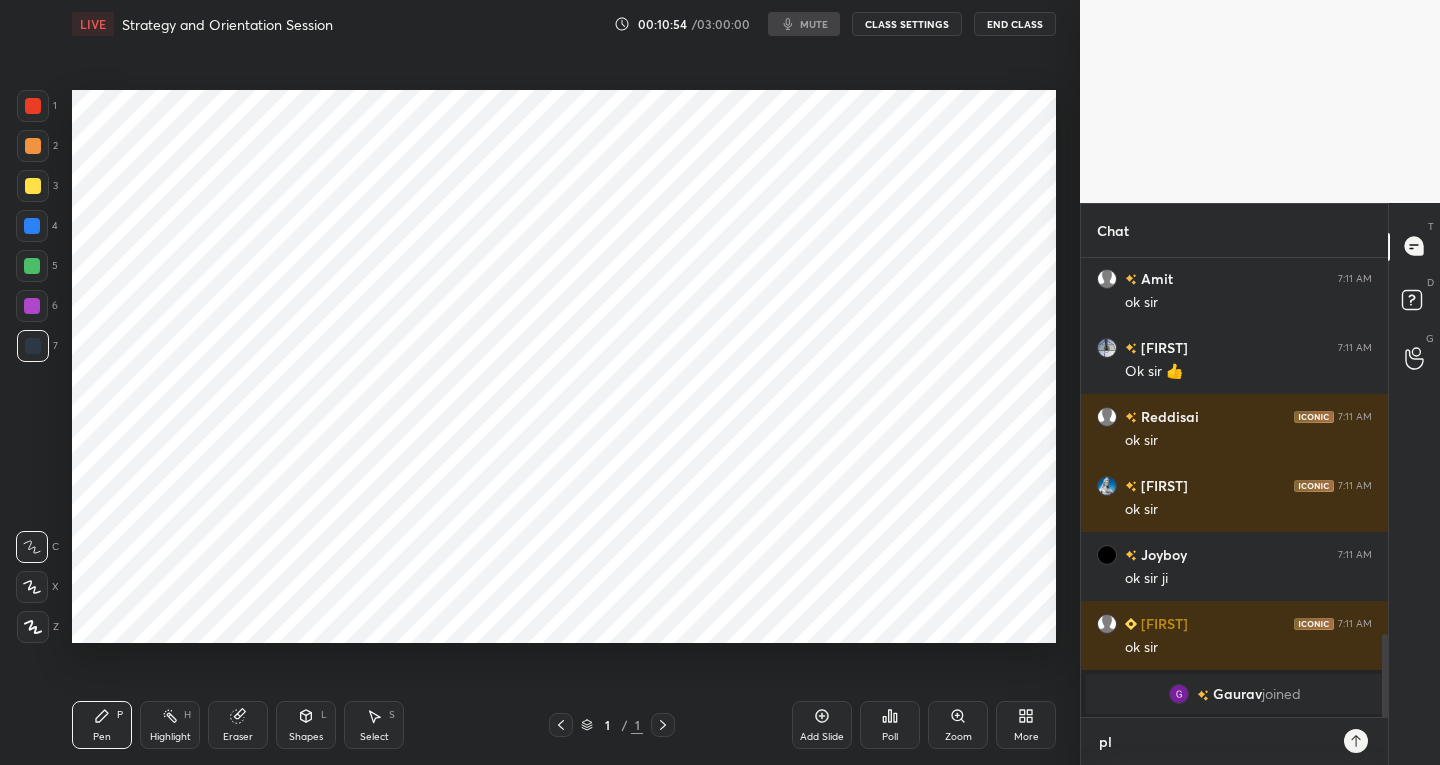 scroll, scrollTop: 7, scrollLeft: 7, axis: both 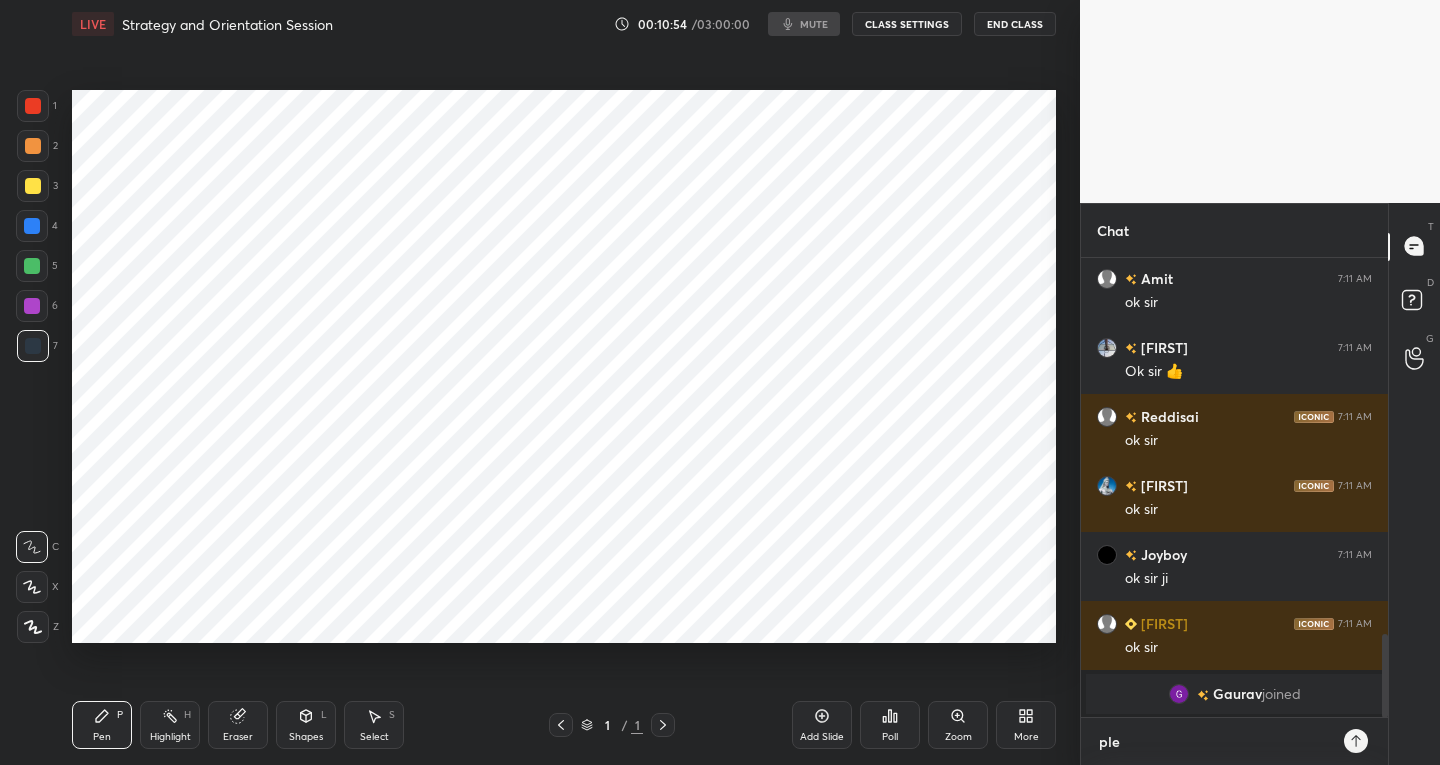 type on "plea" 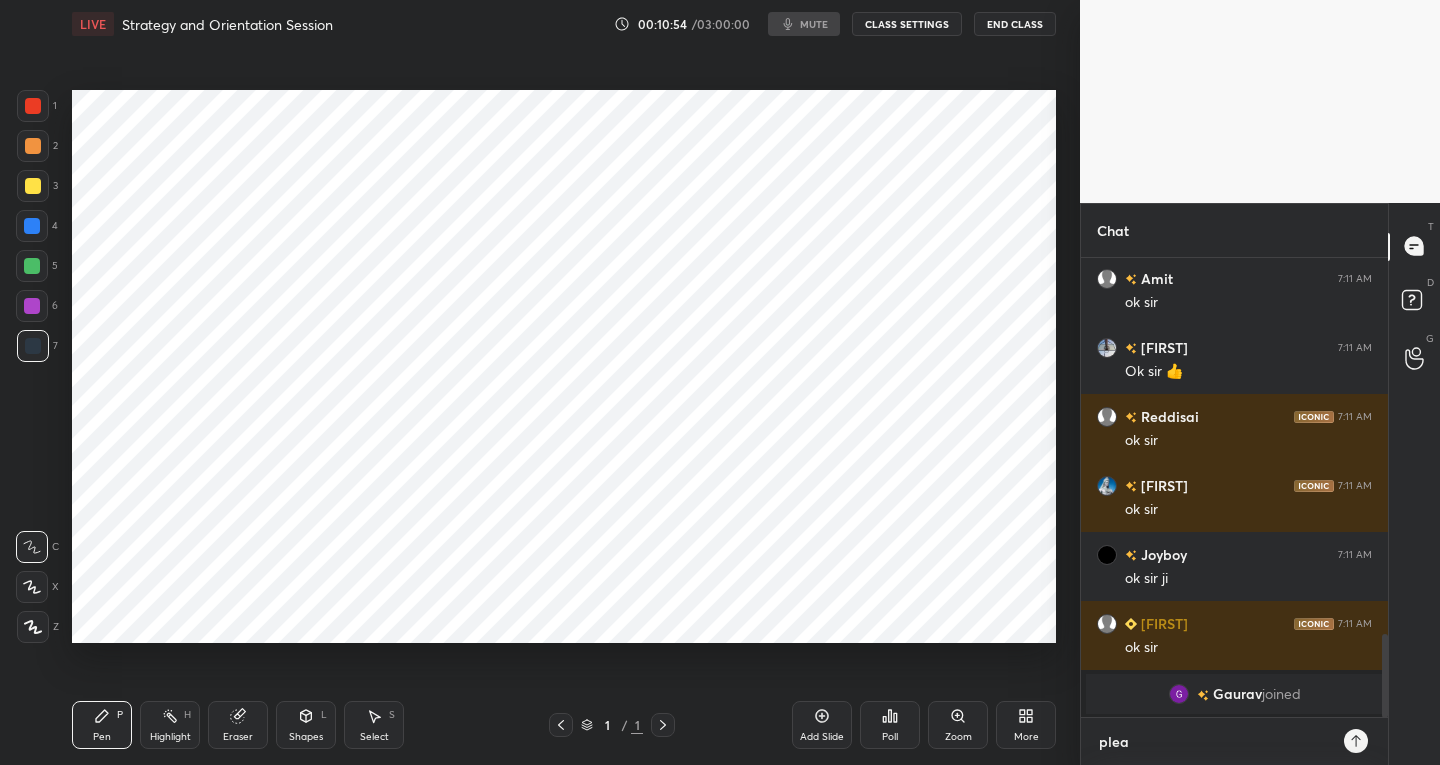 type on "x" 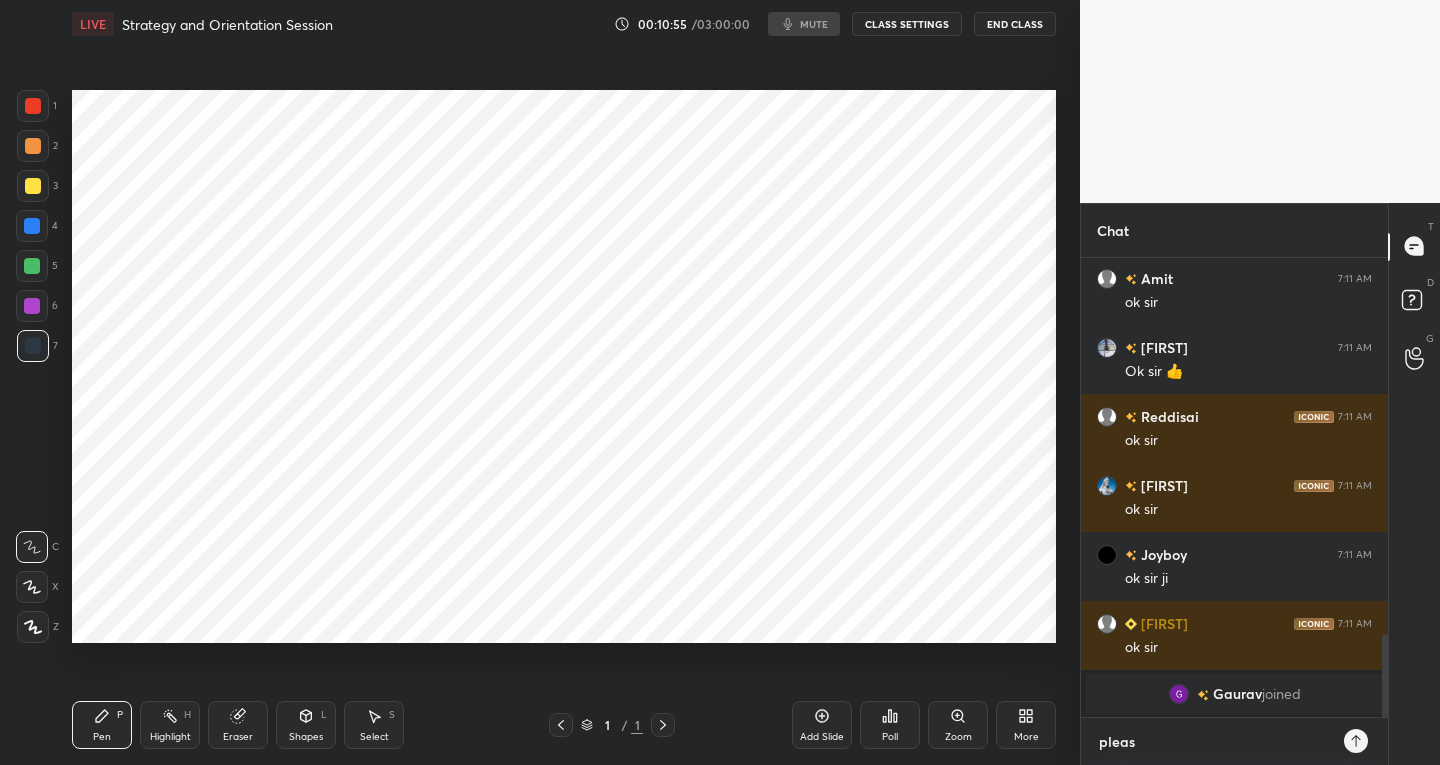 type on "please" 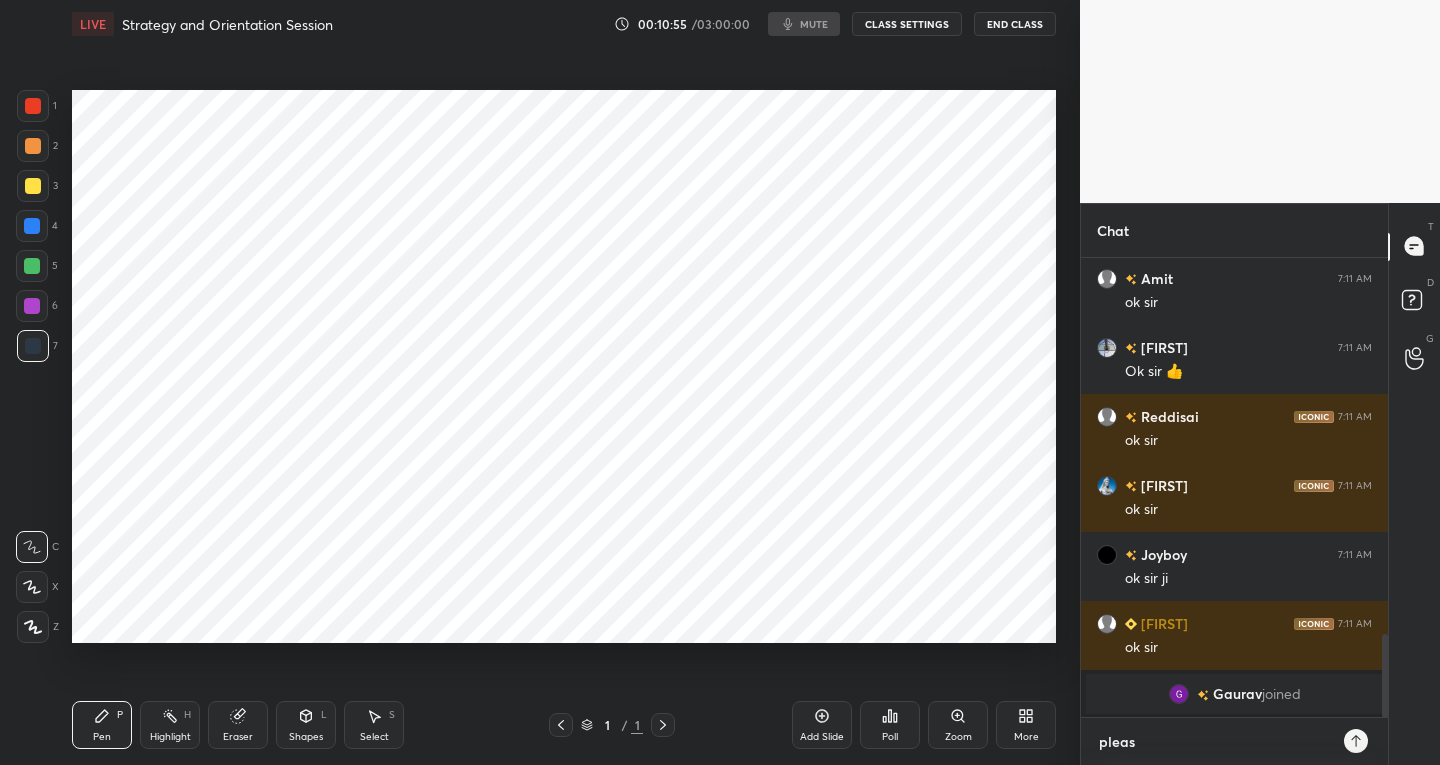 type on "x" 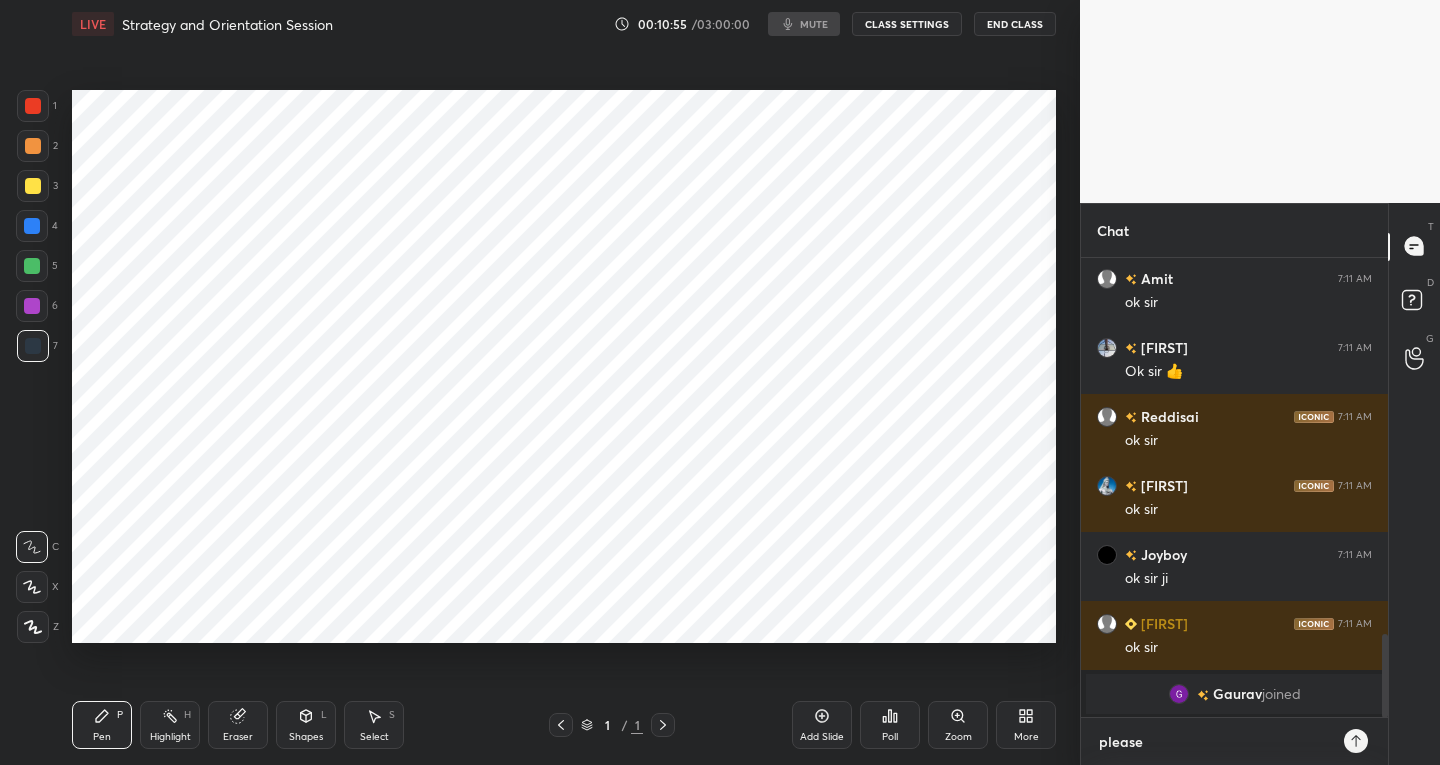 type on "please" 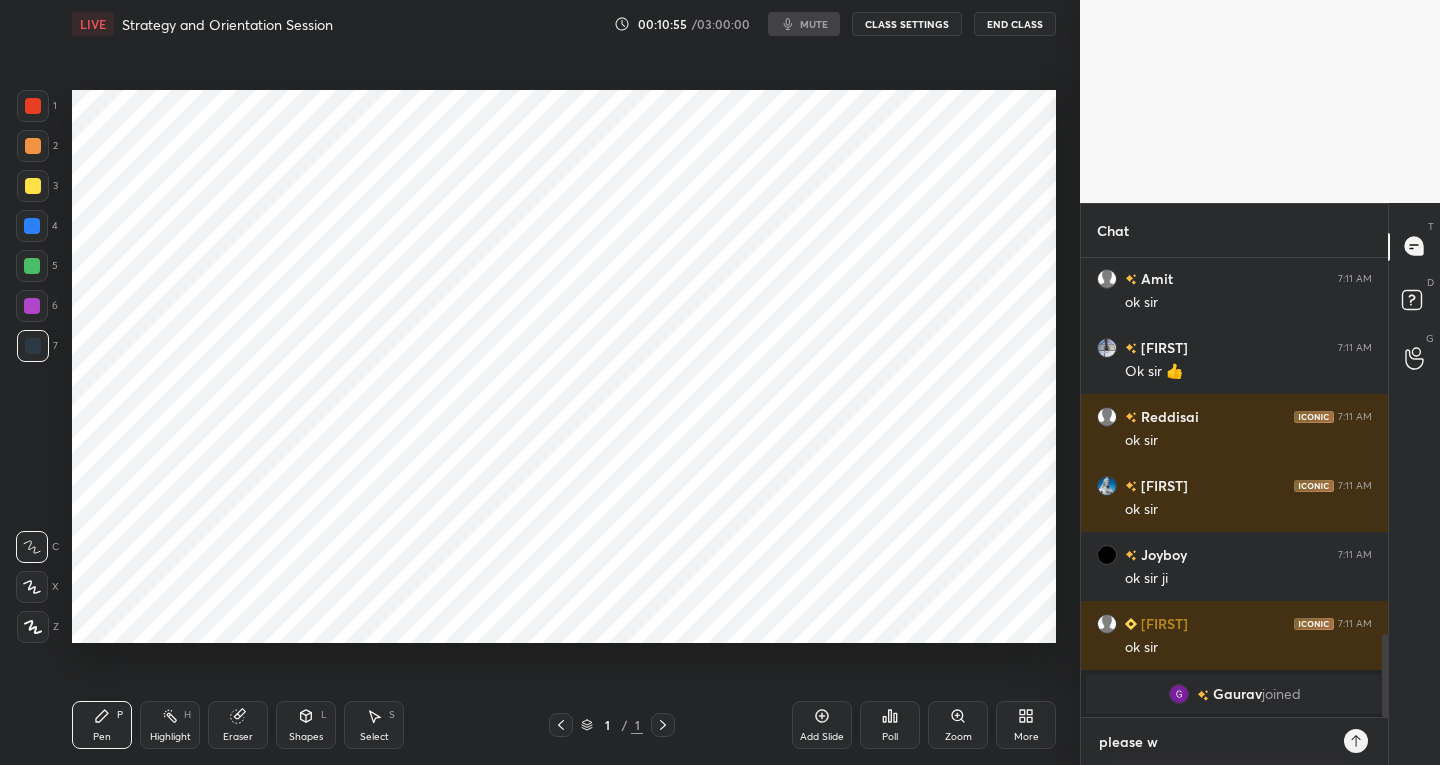 type on "please wa" 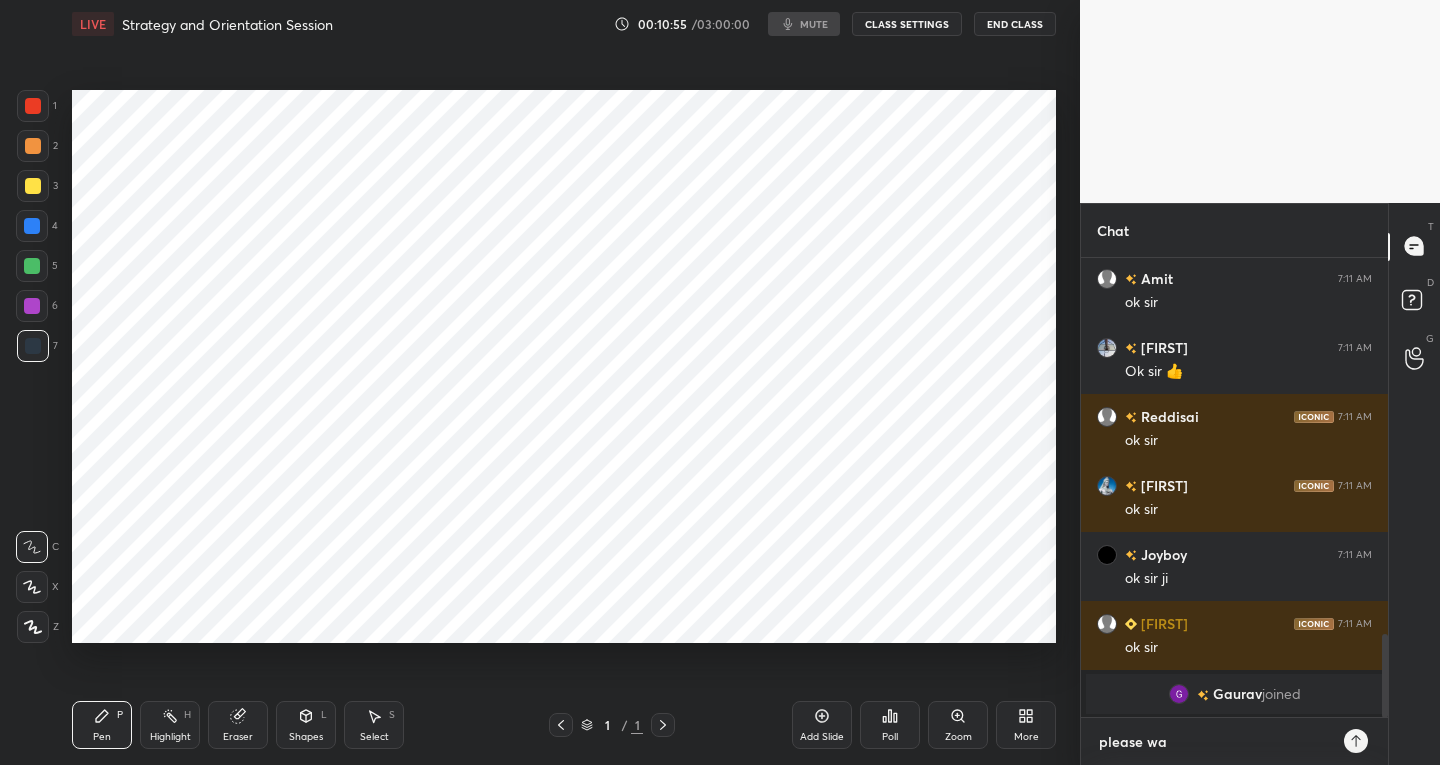type on "please wai" 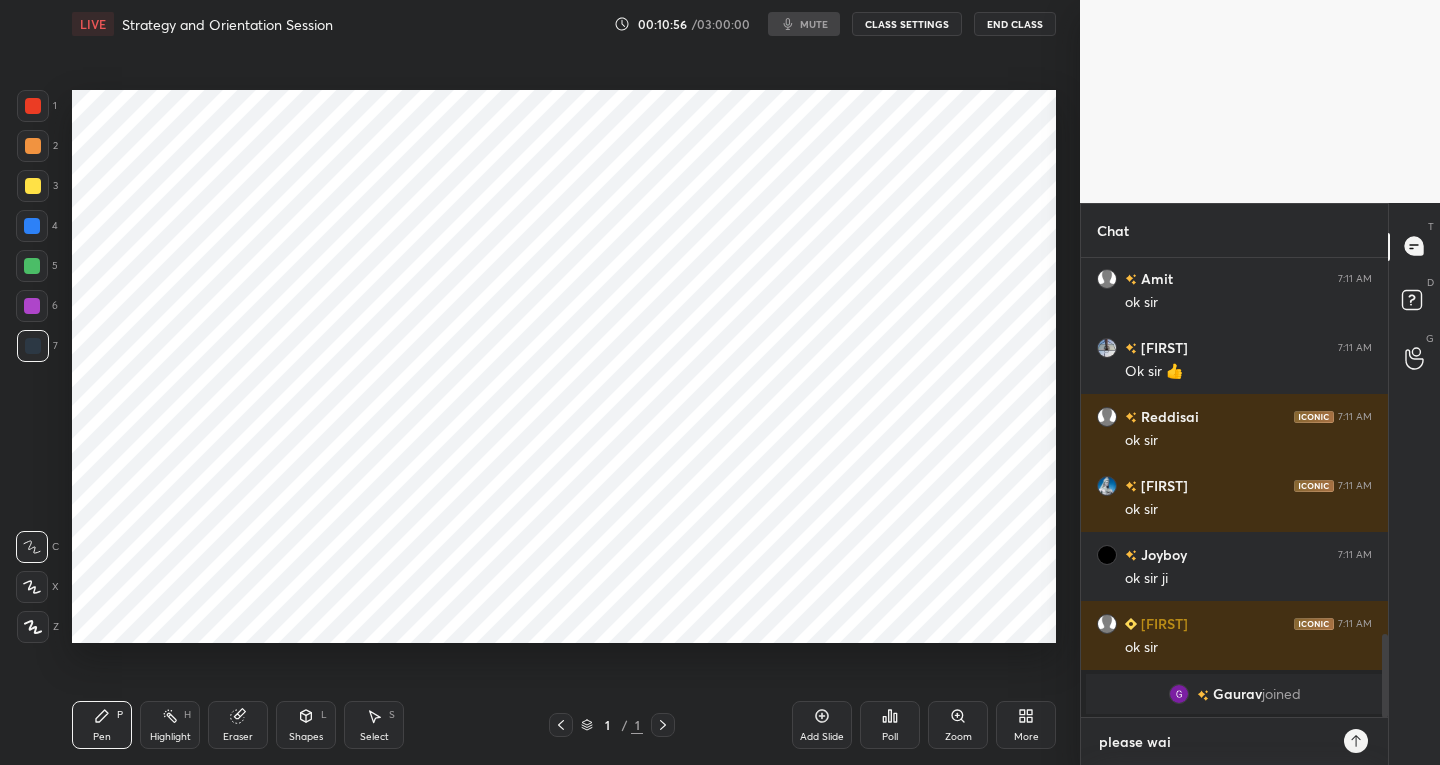 type on "please wait" 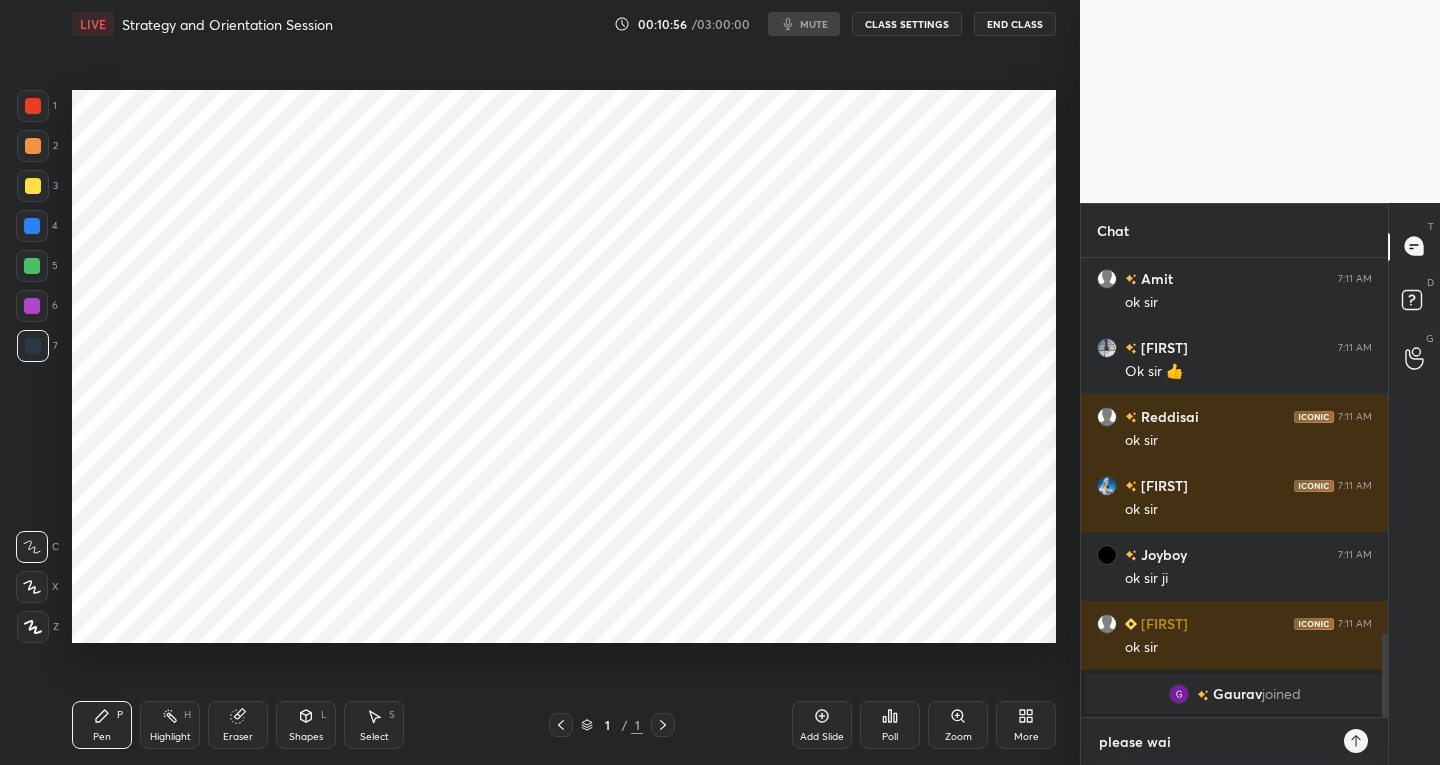 type on "x" 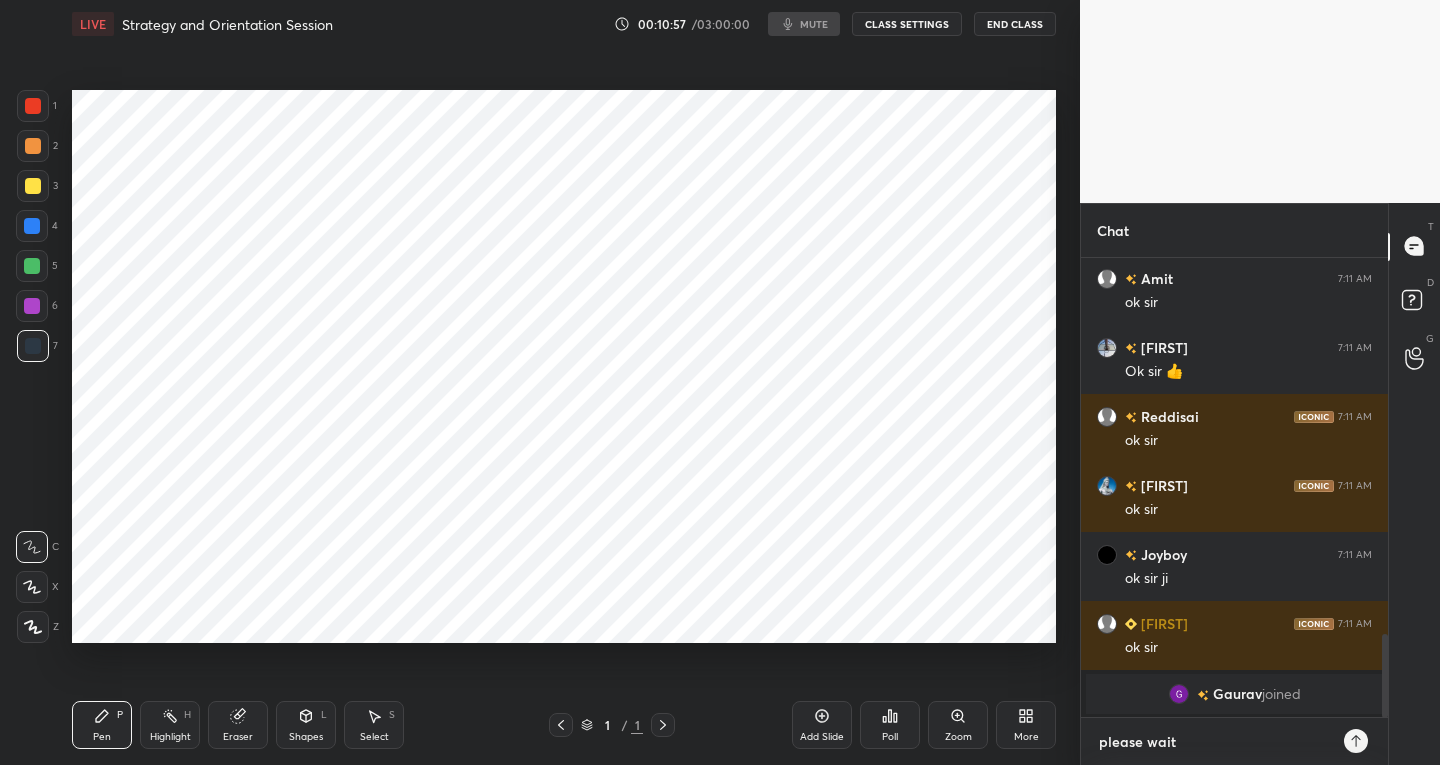 type 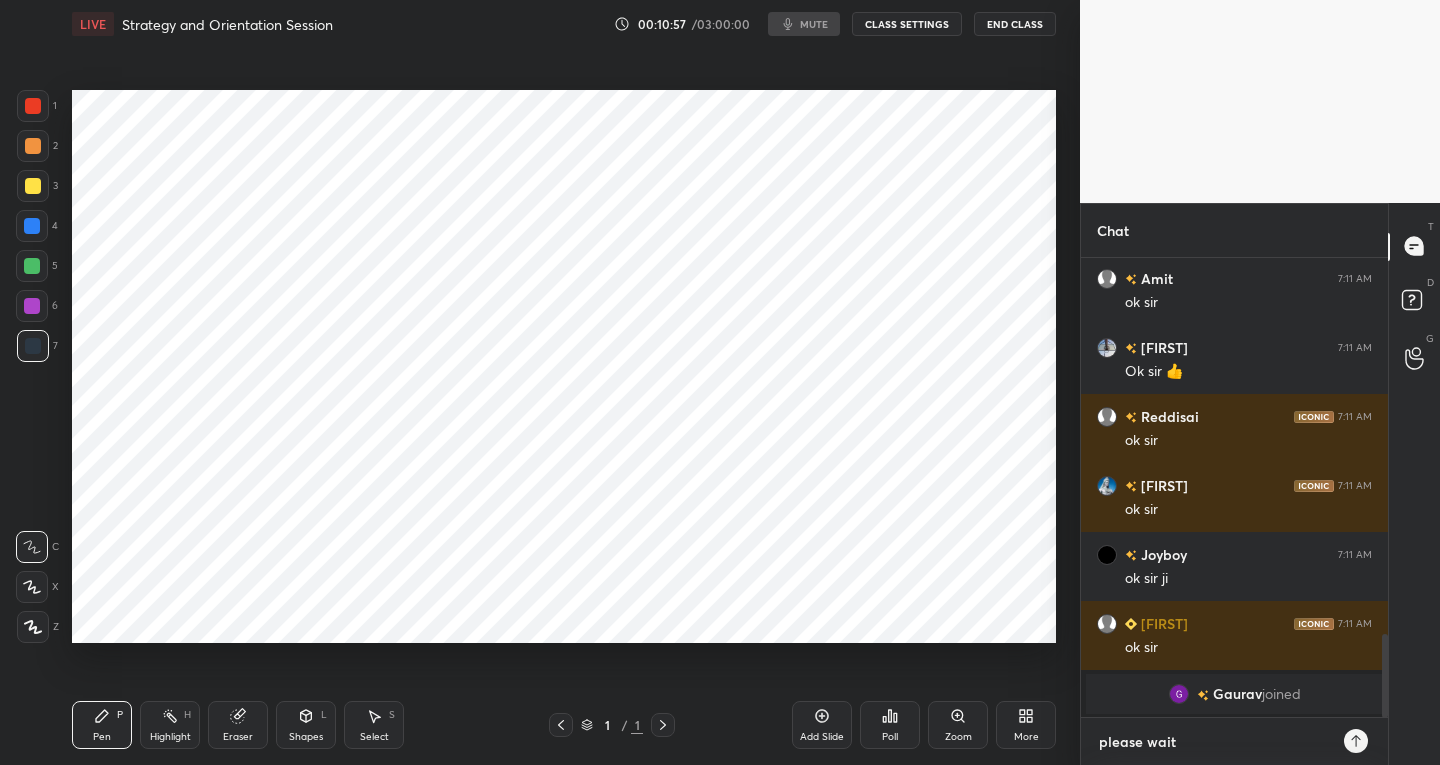 type on "x" 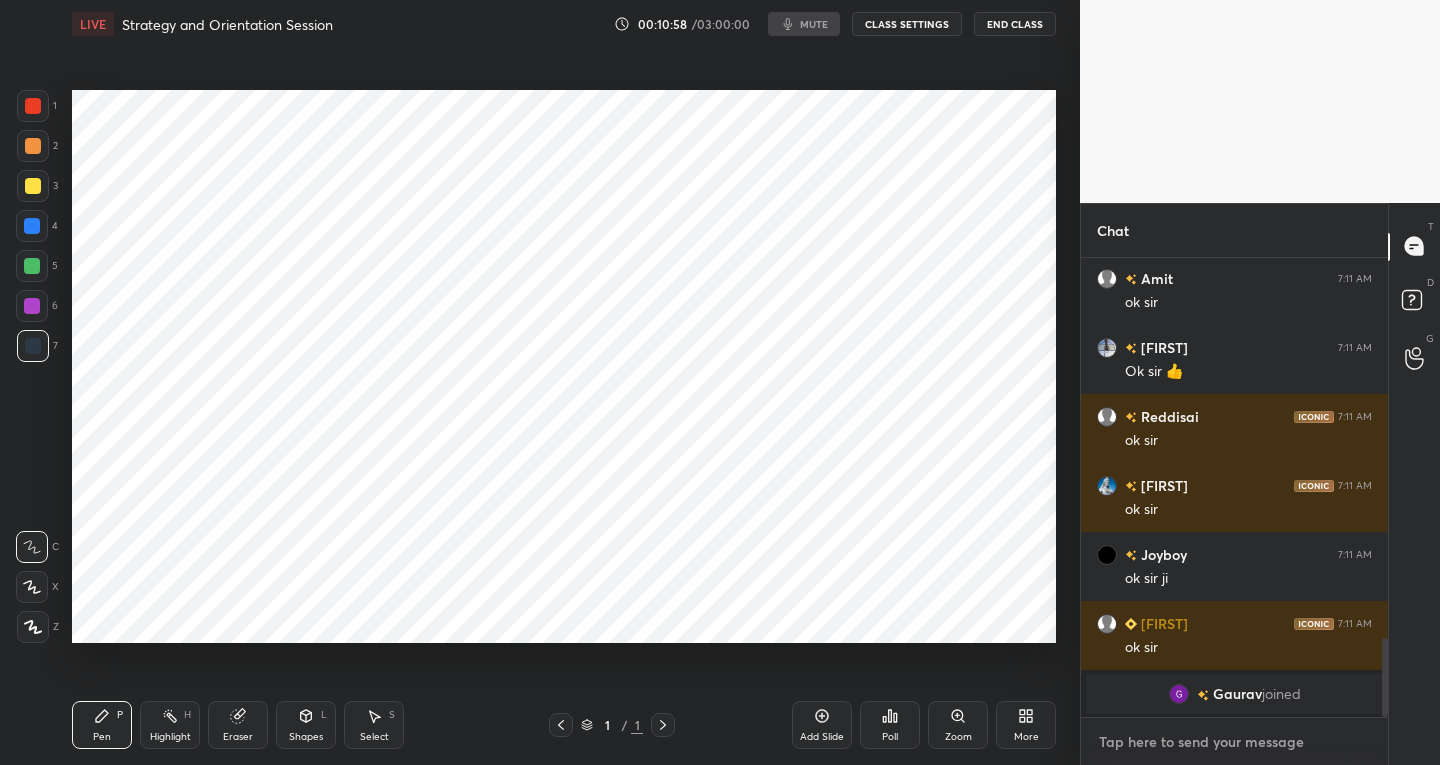 scroll, scrollTop: 2207, scrollLeft: 0, axis: vertical 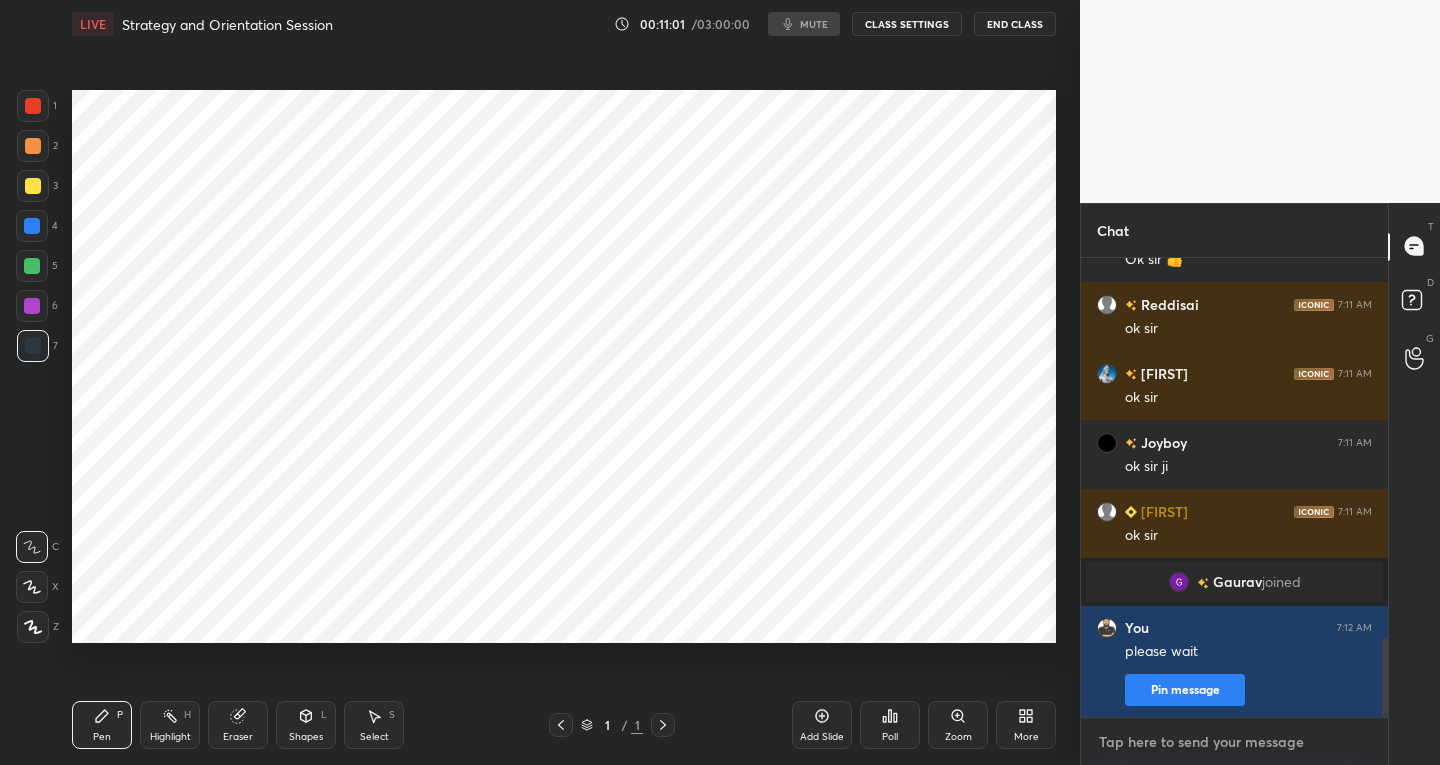 click at bounding box center [1234, 742] 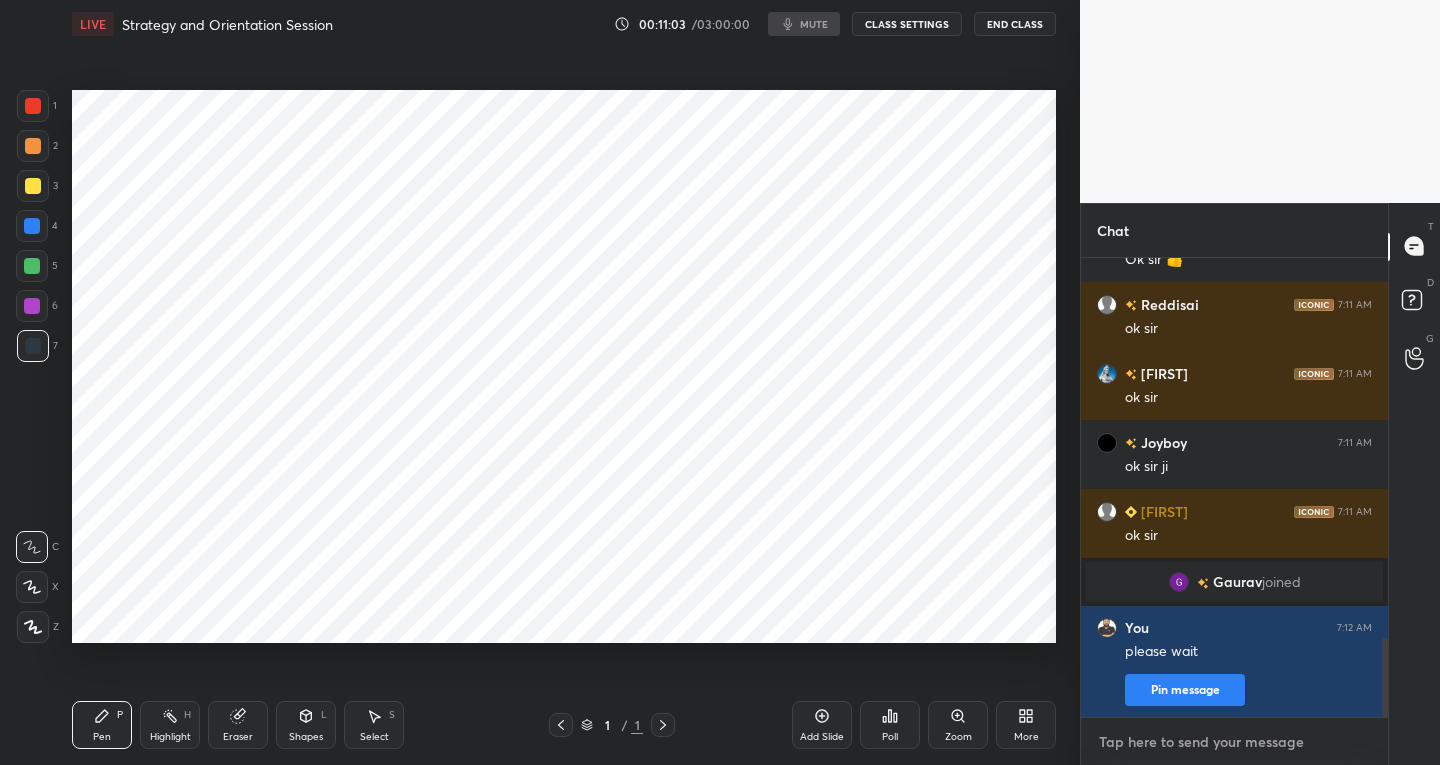 type on "i" 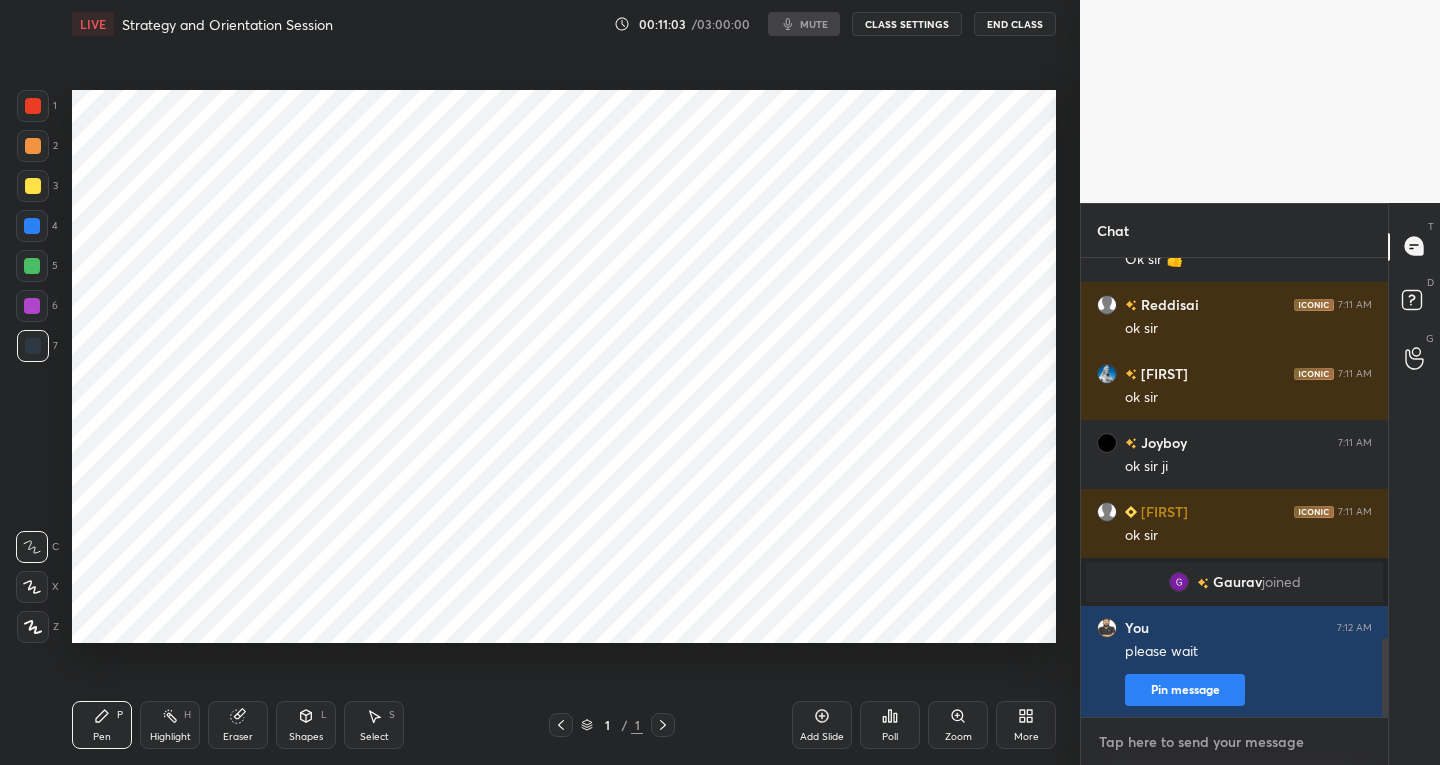 type on "x" 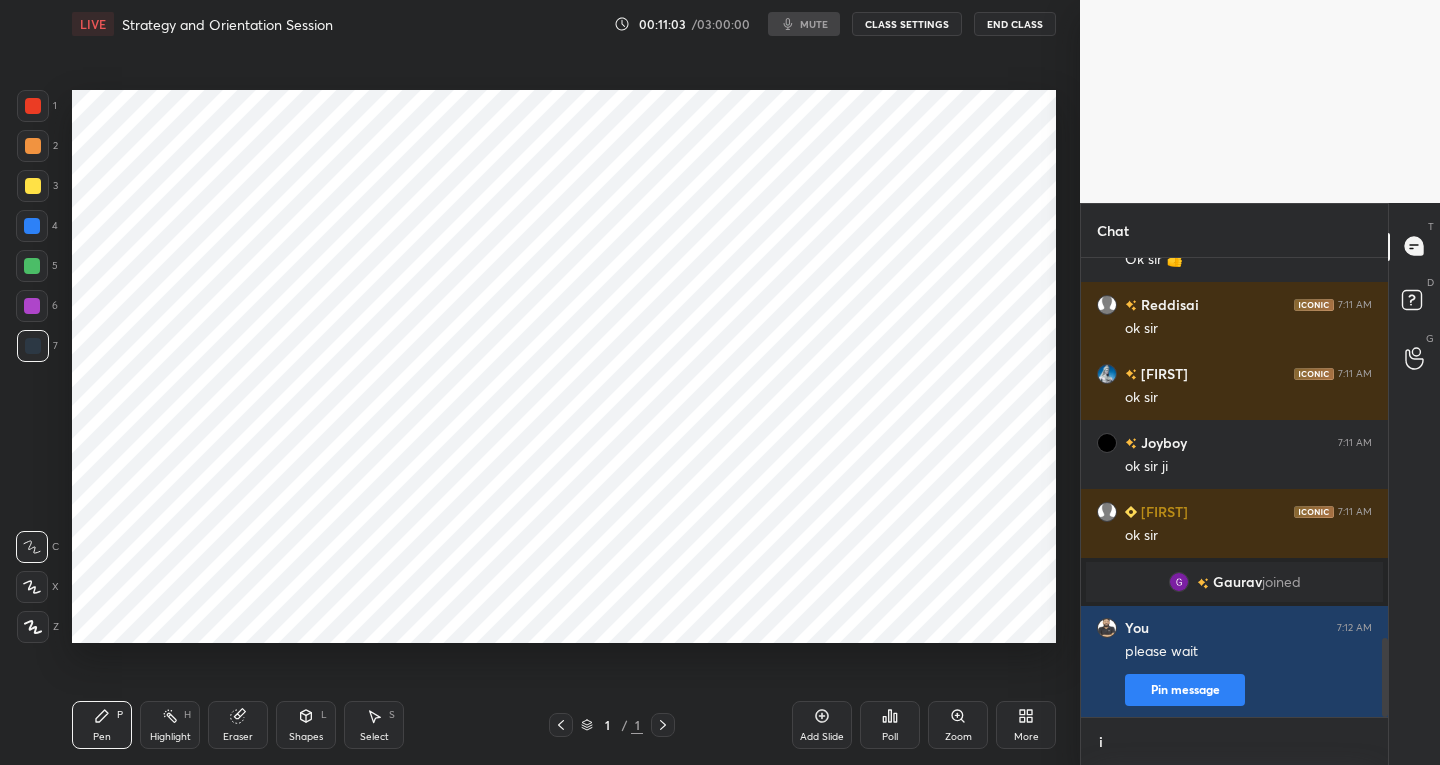 scroll, scrollTop: 447, scrollLeft: 301, axis: both 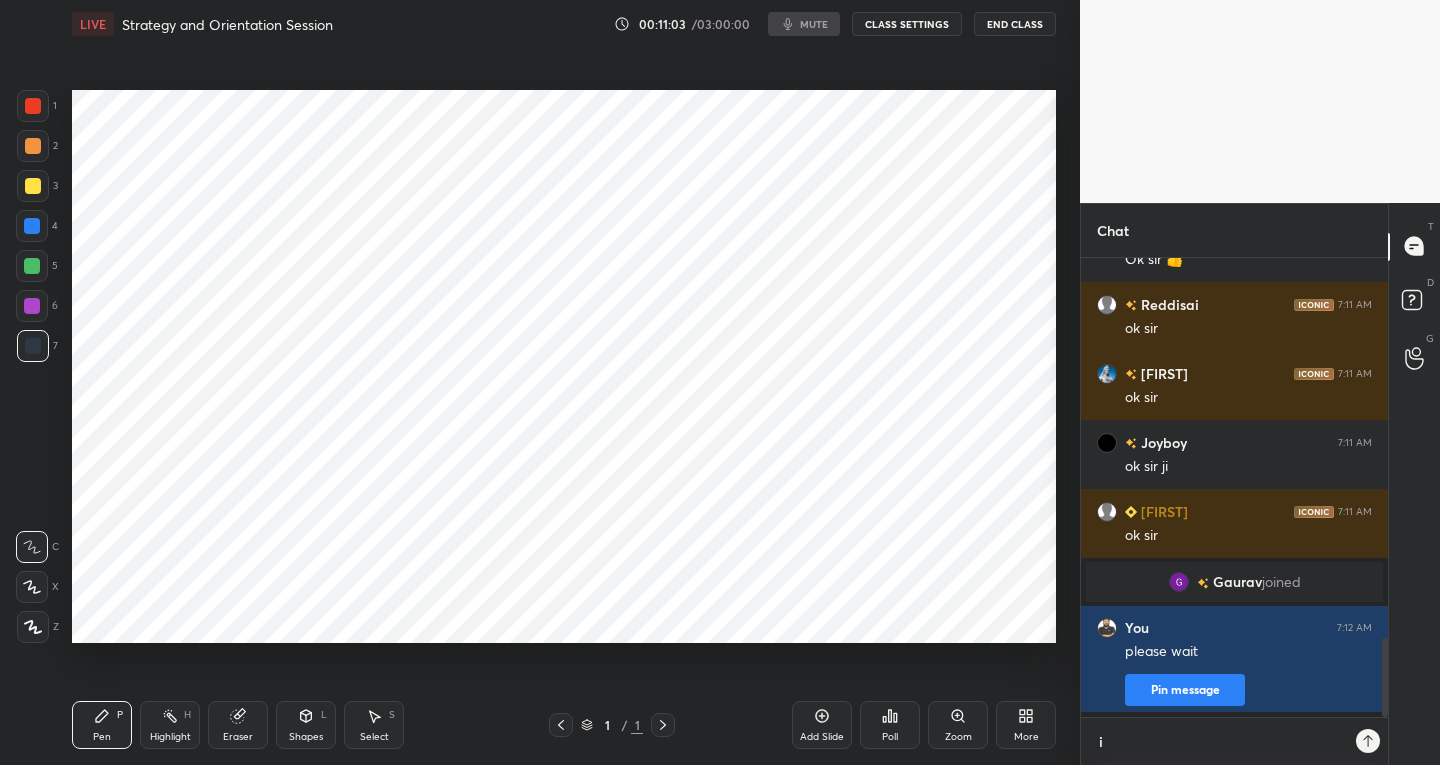 type on "in" 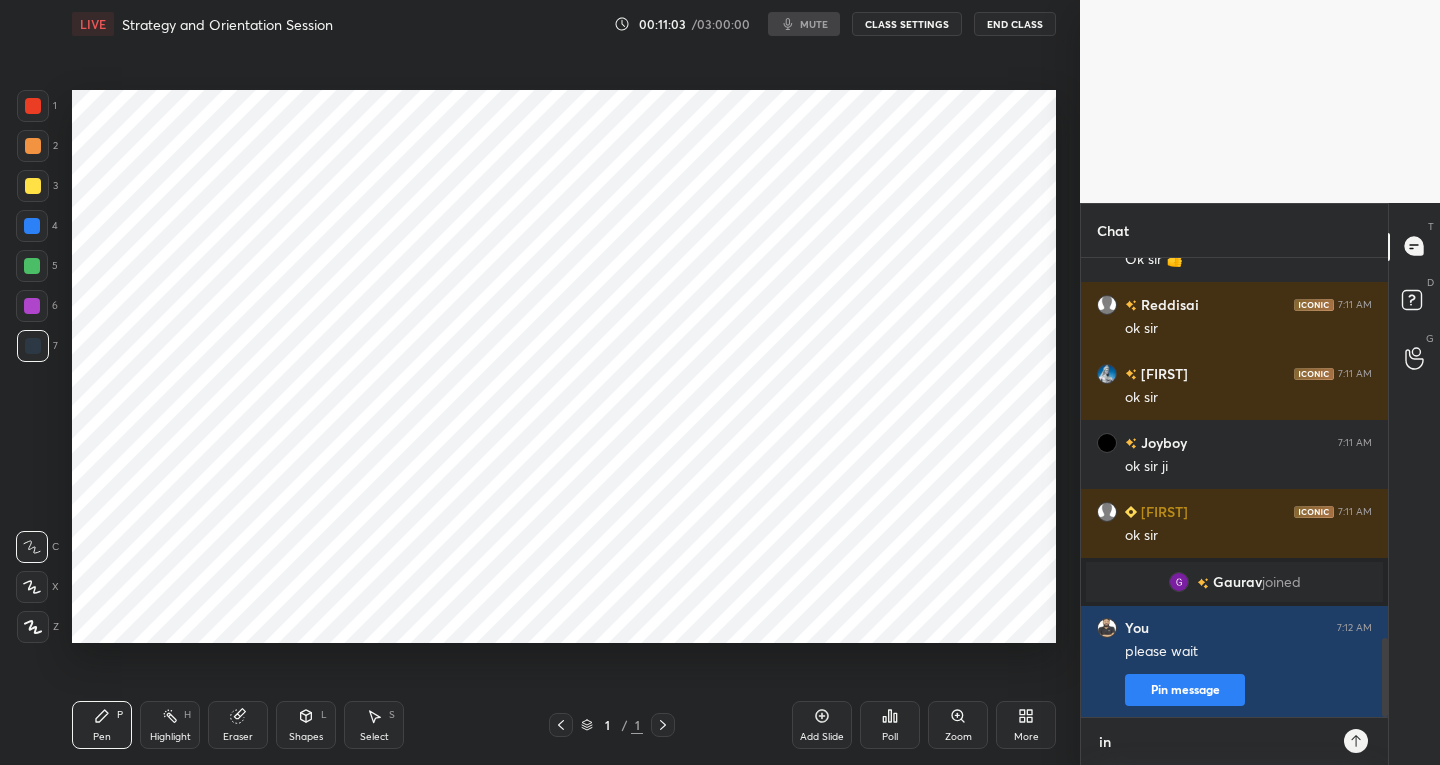 type on "in" 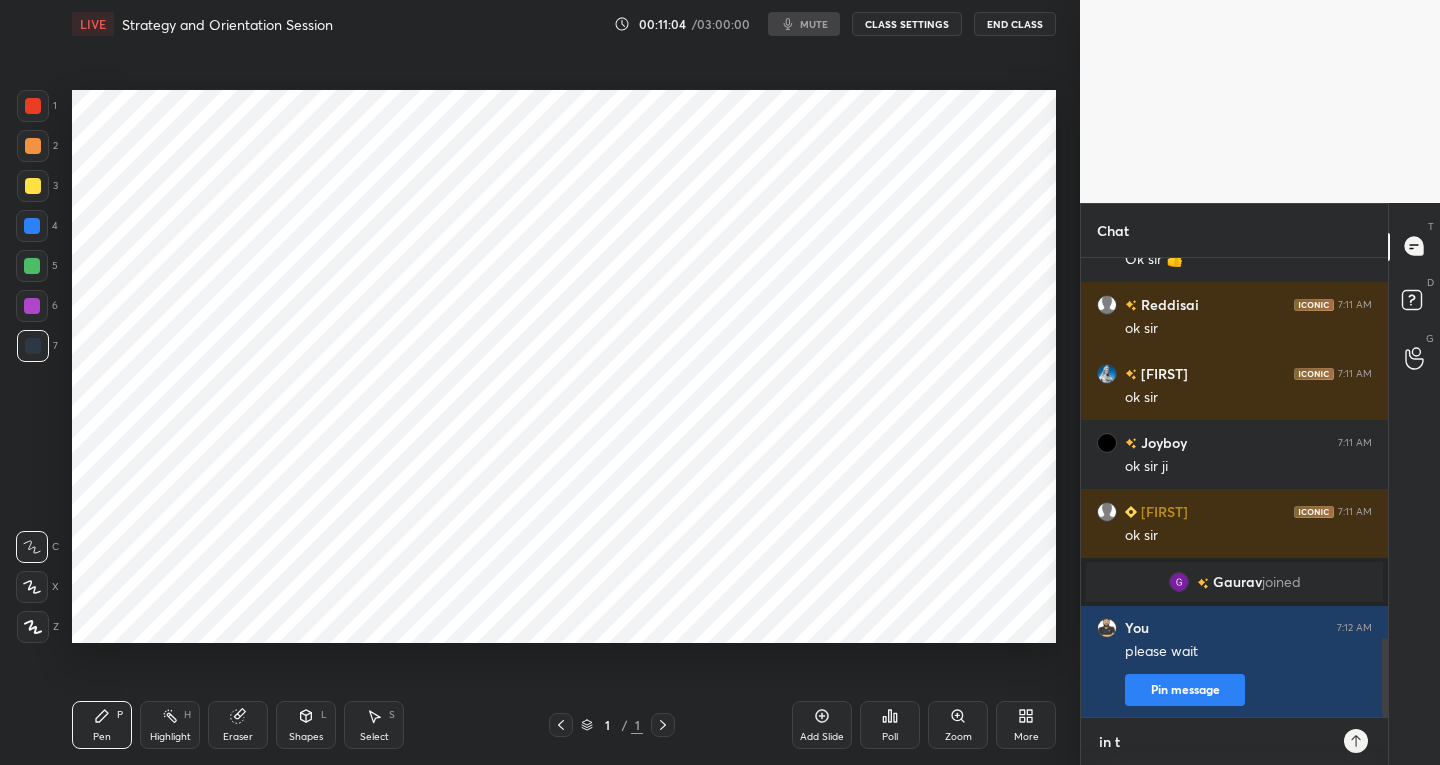 type on "in th" 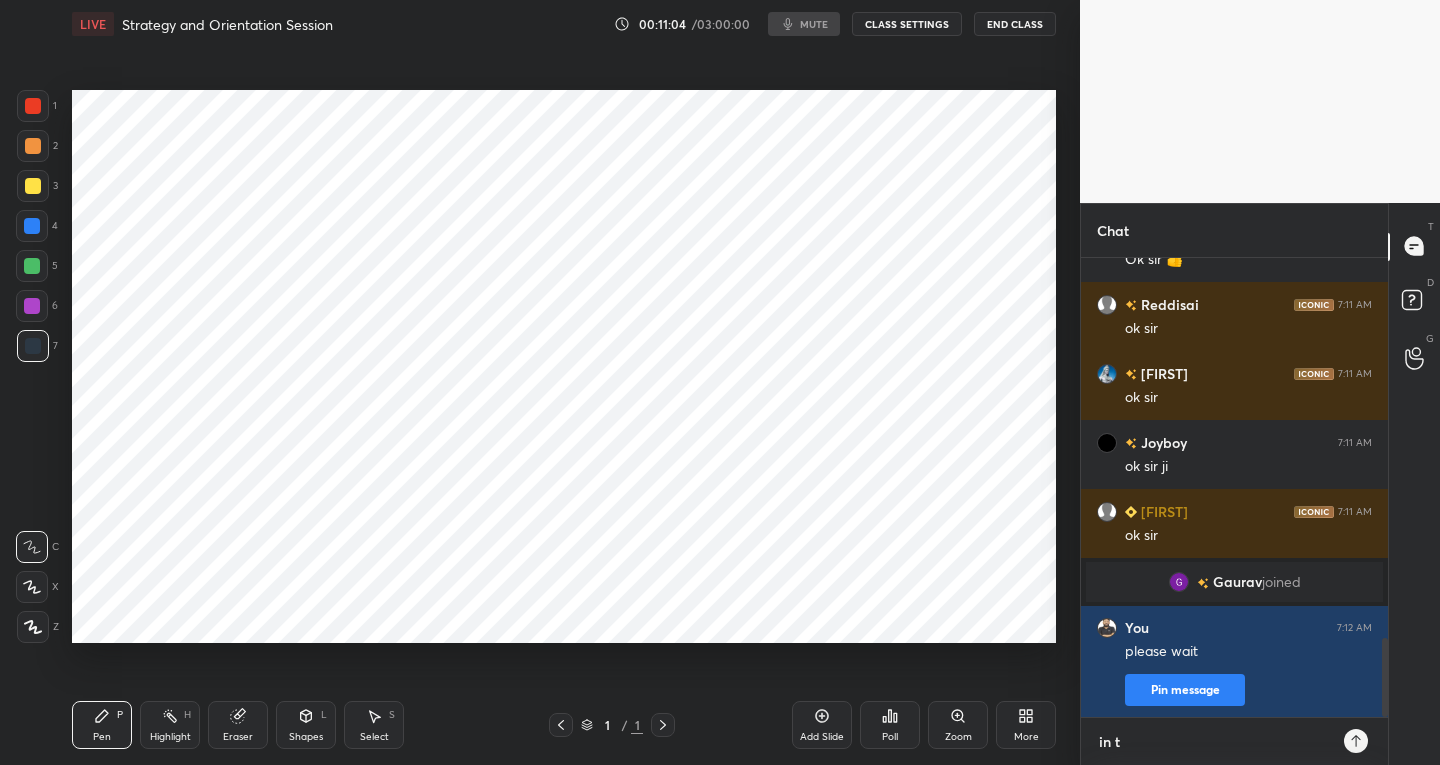type on "x" 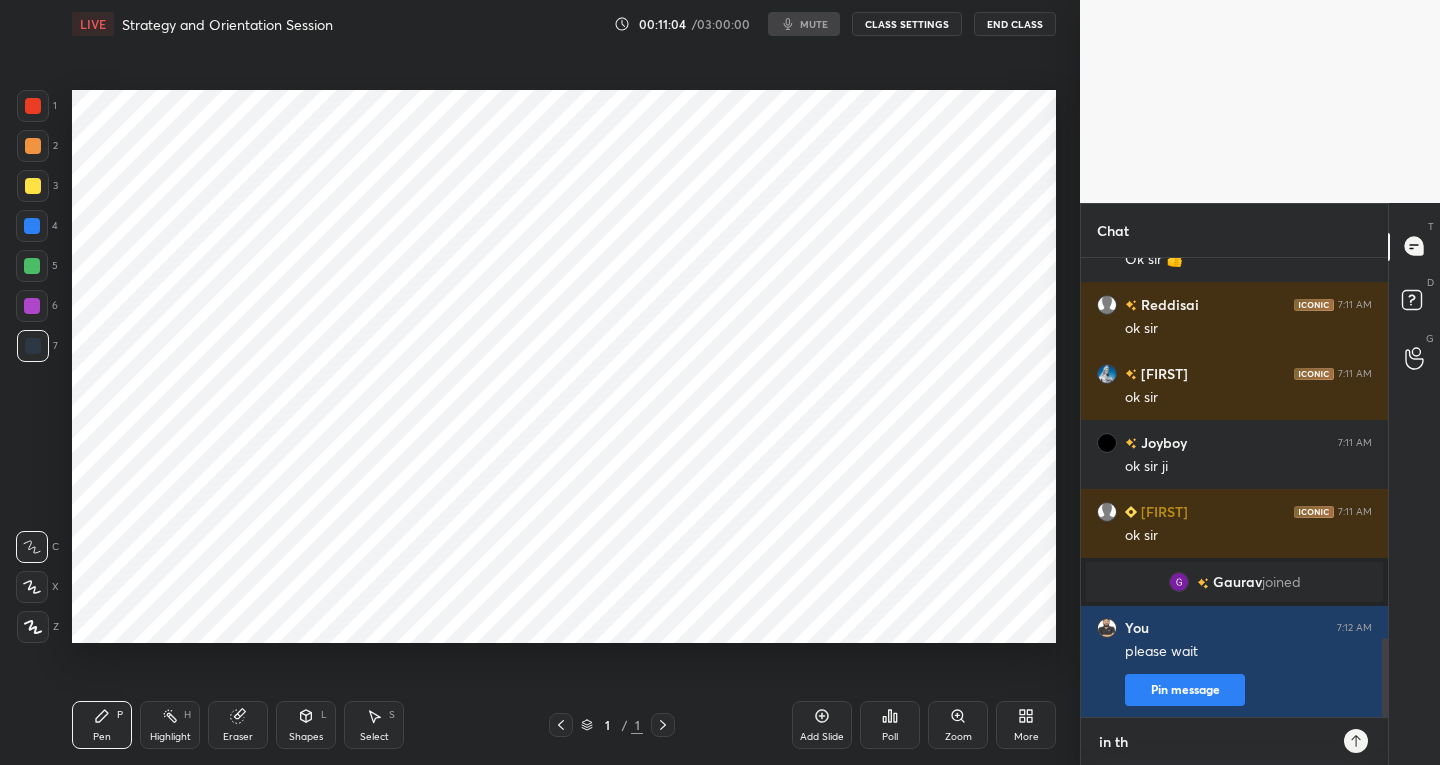 type on "in the" 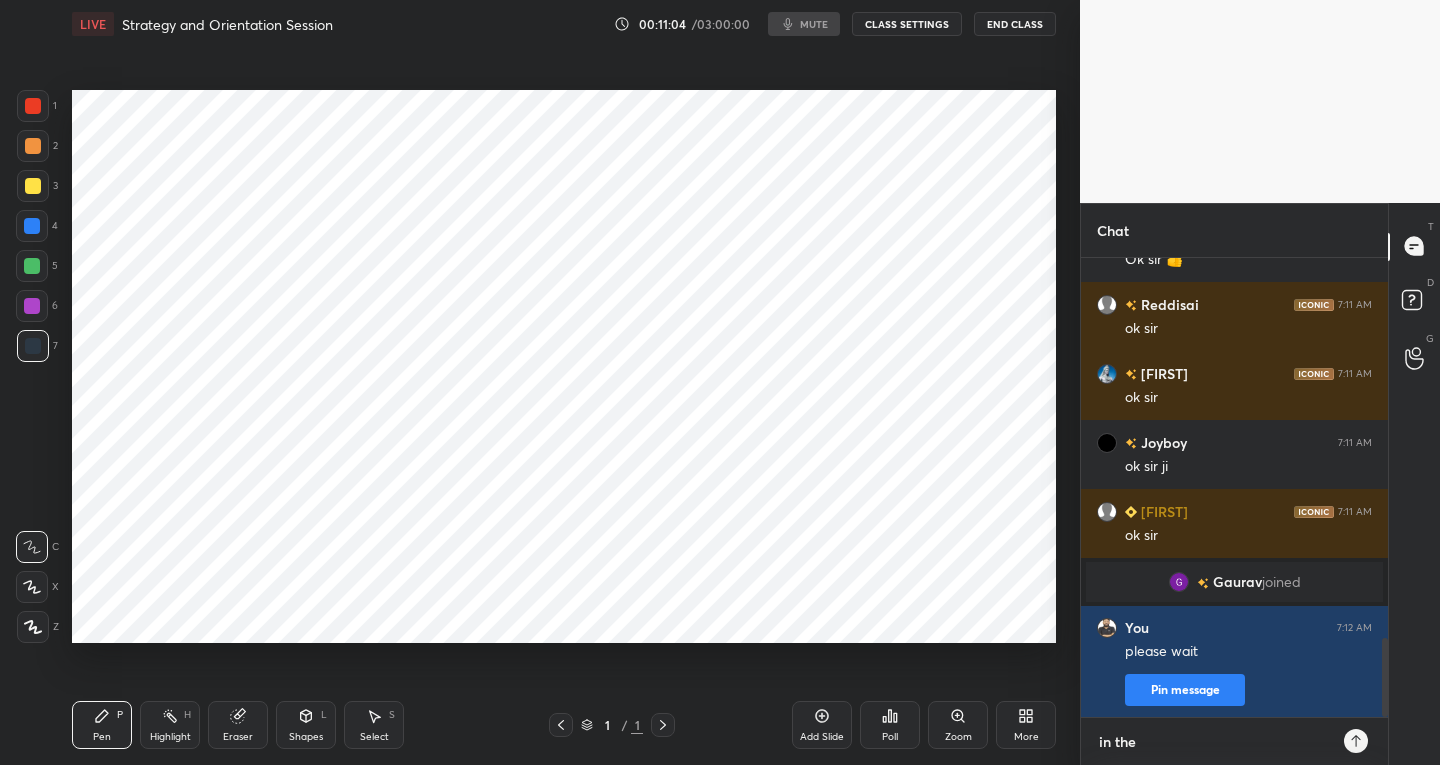 type on "in the" 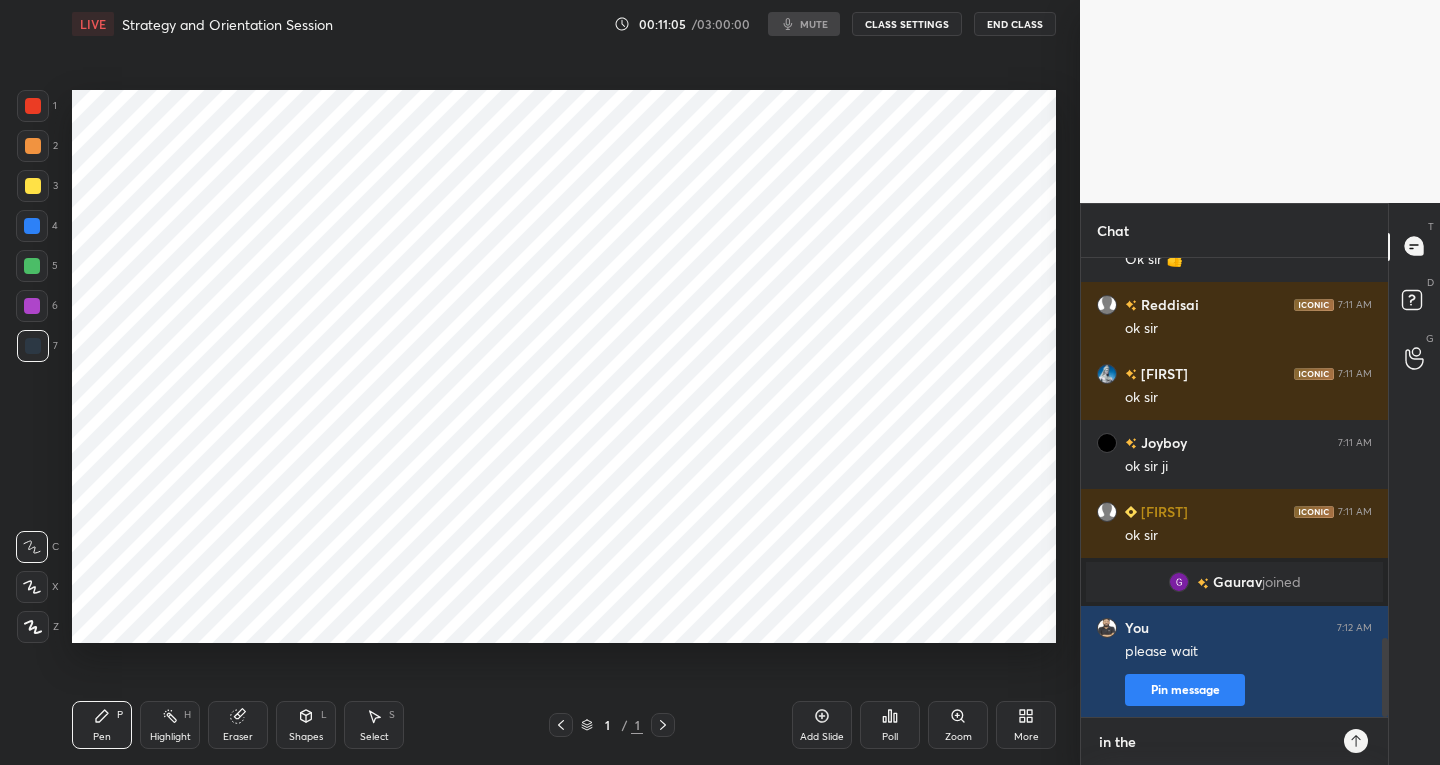 type on "in the m" 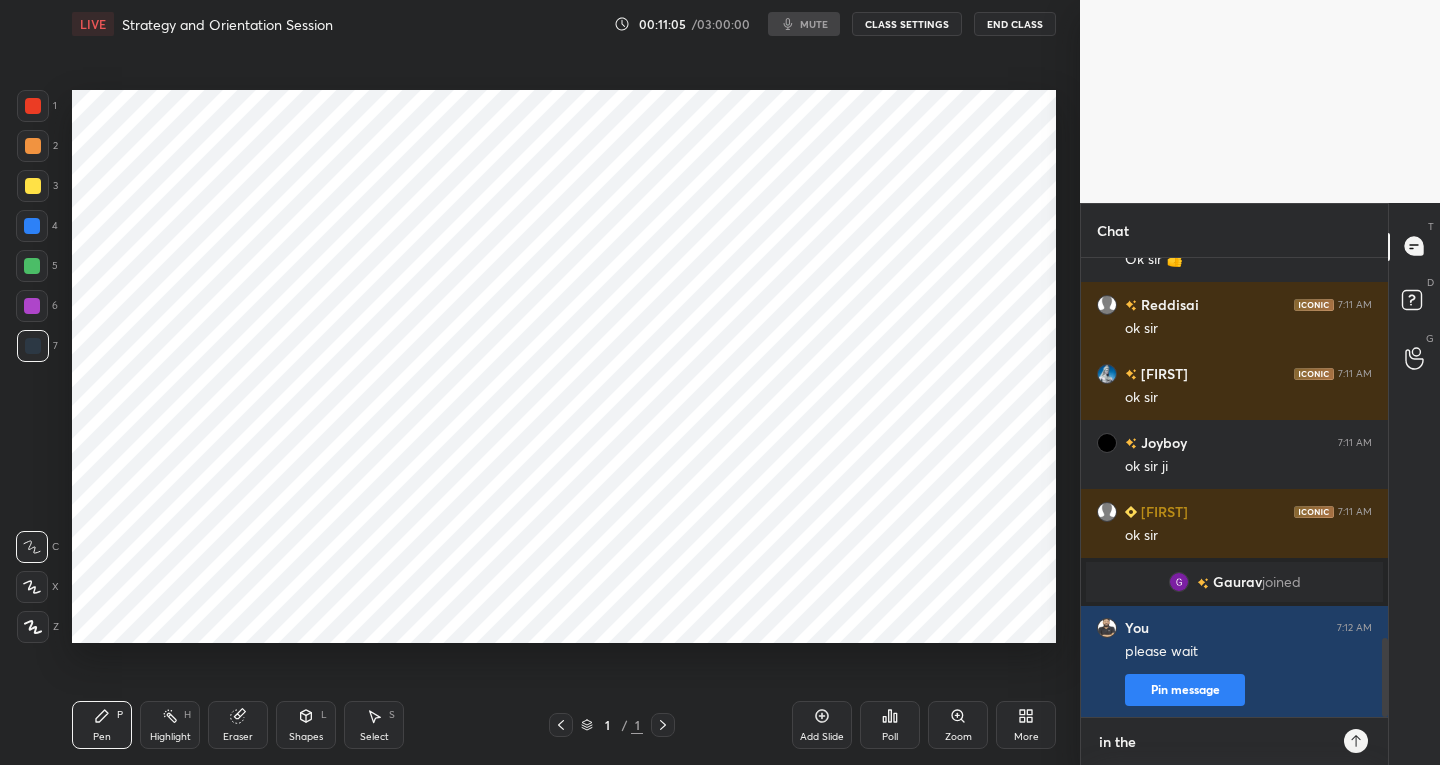type on "x" 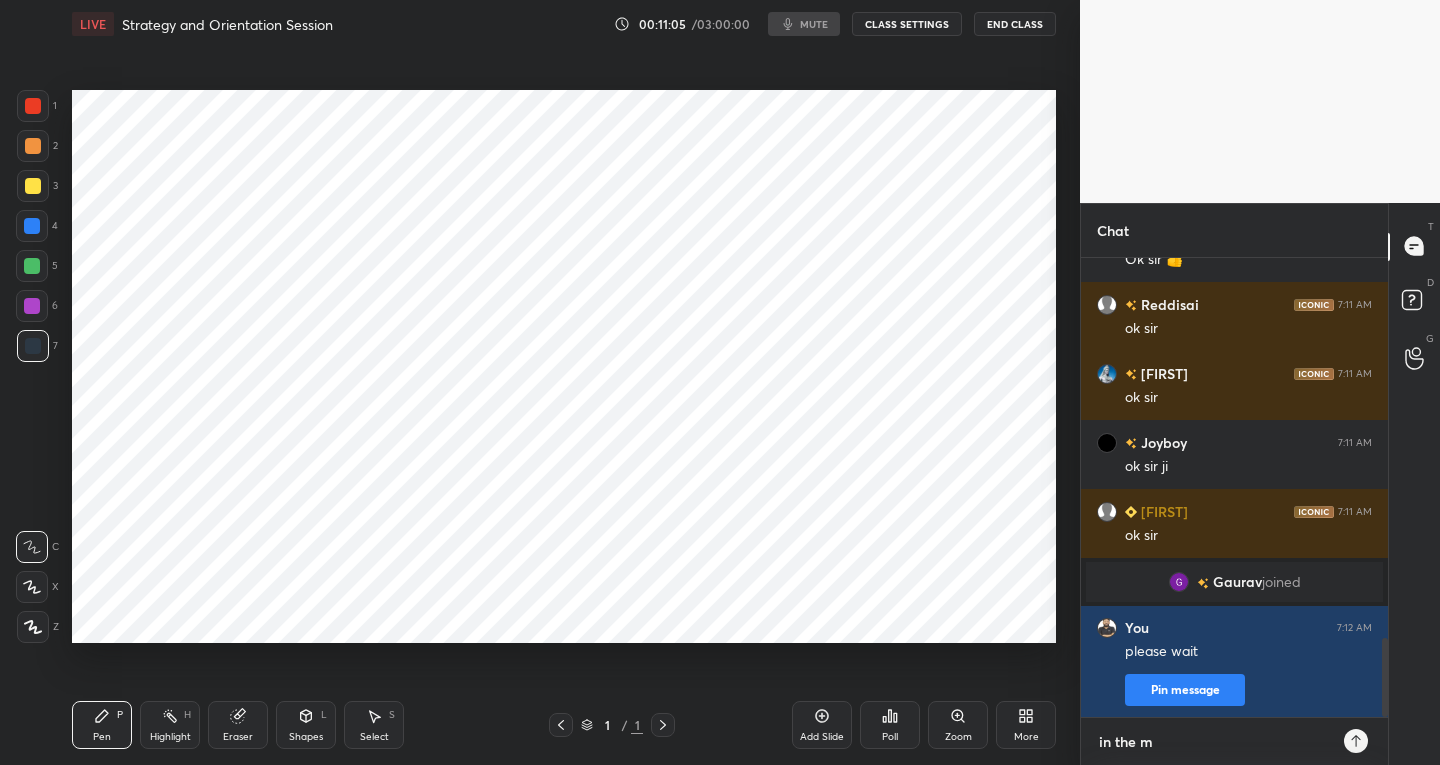 type on "in the me" 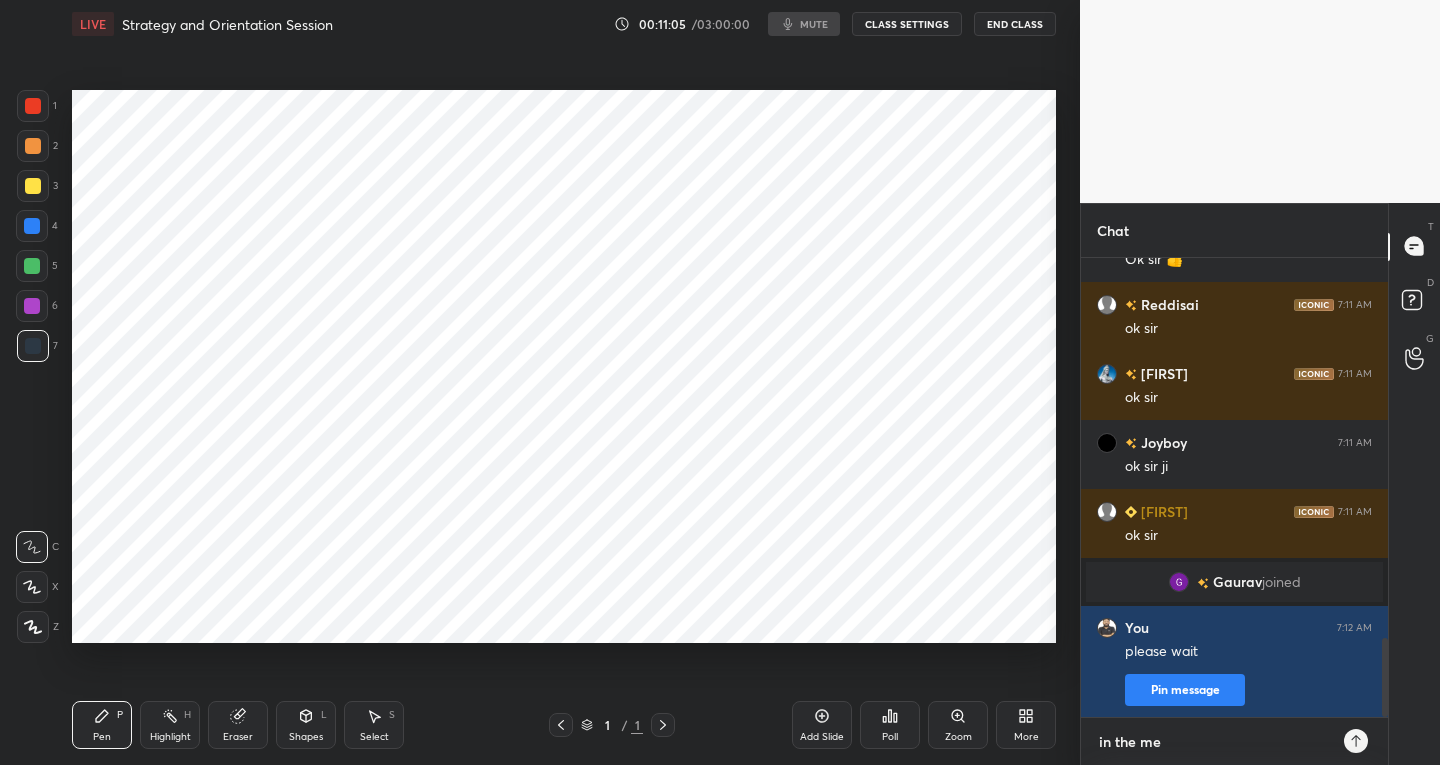 type on "in the mea" 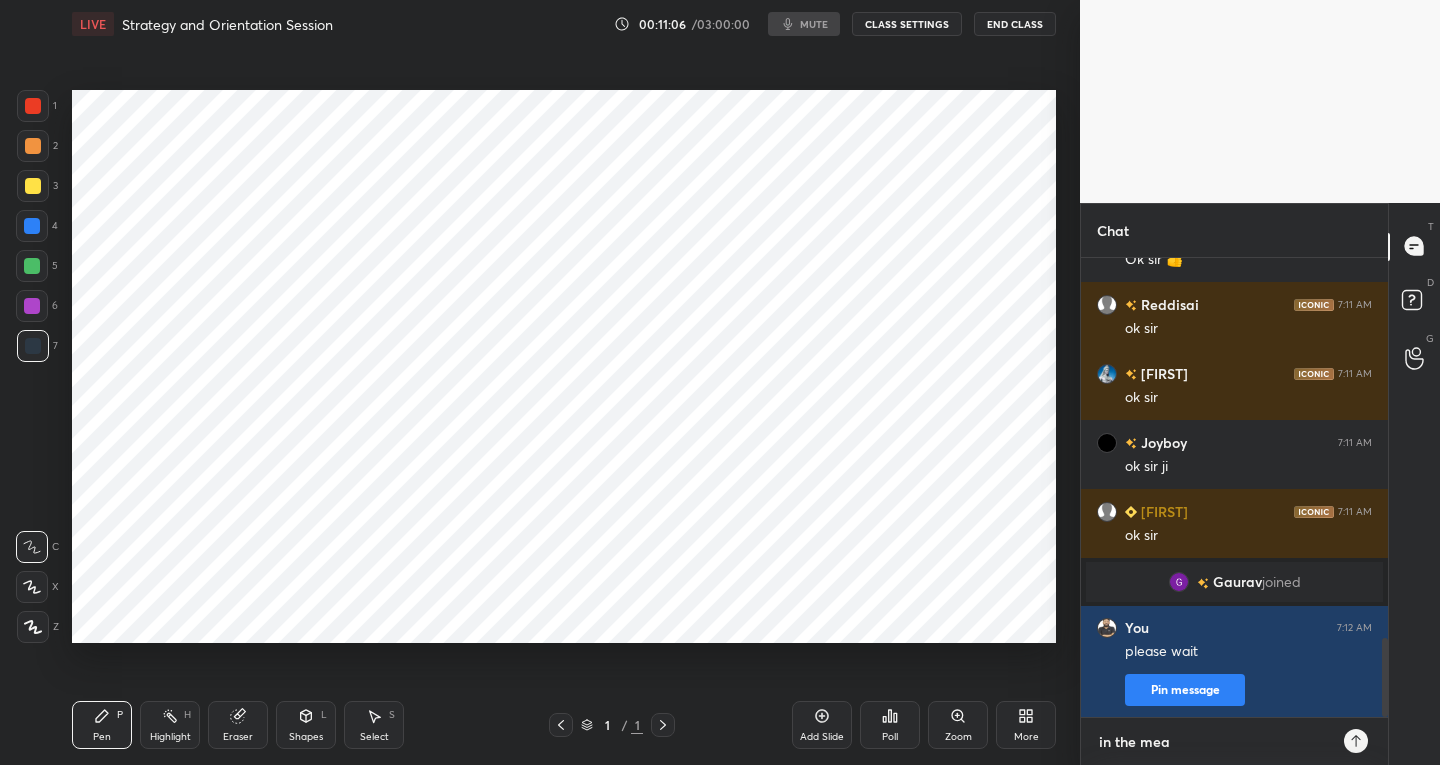 type on "in the mean" 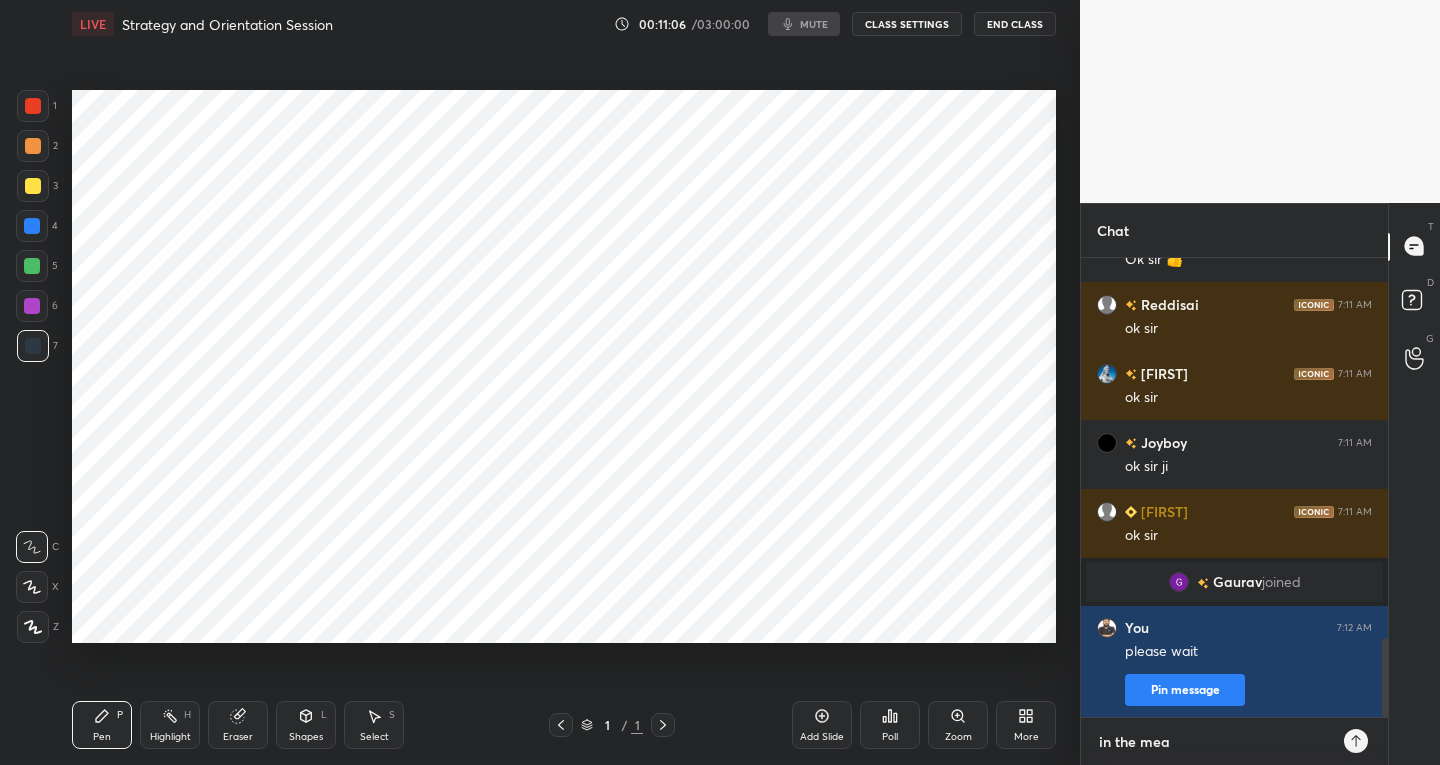 type on "x" 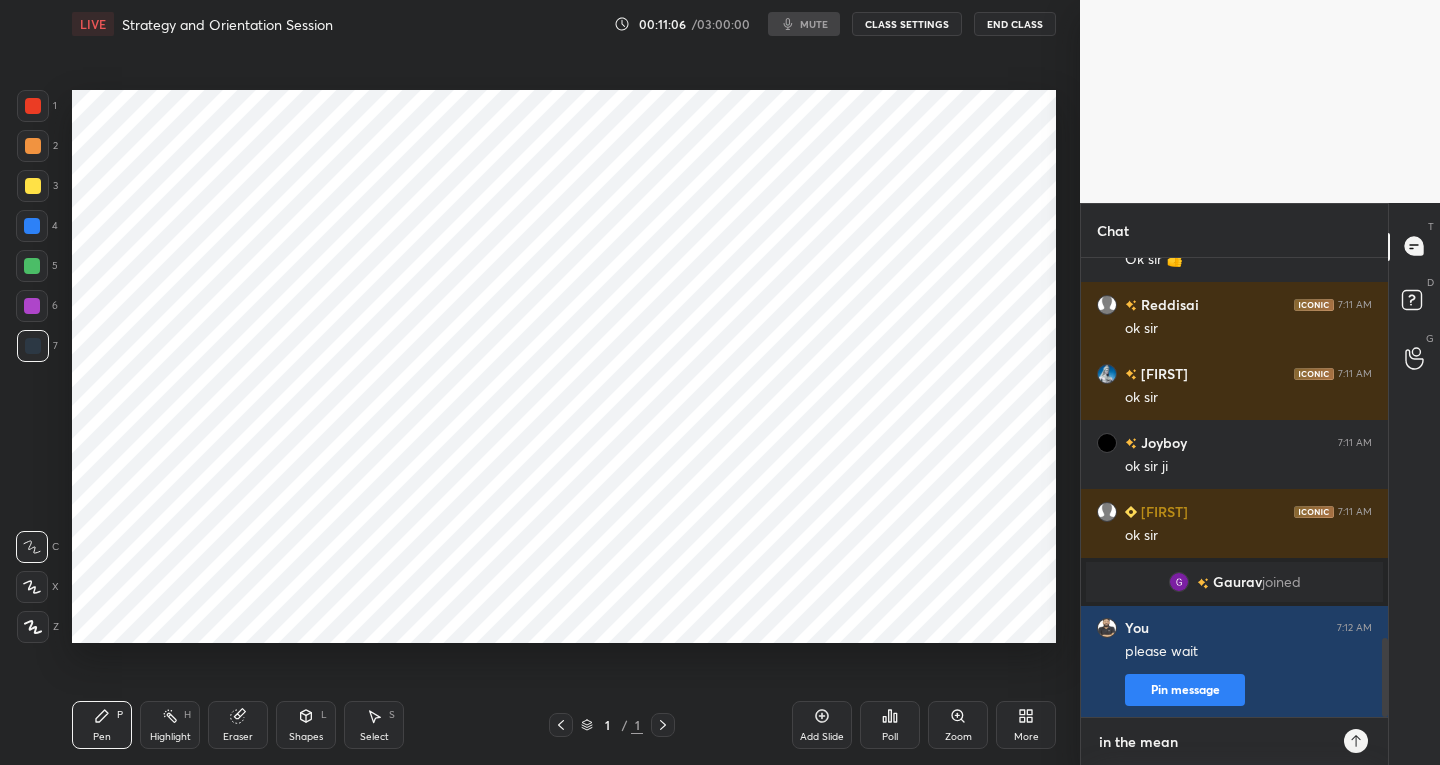 type on "in the mean" 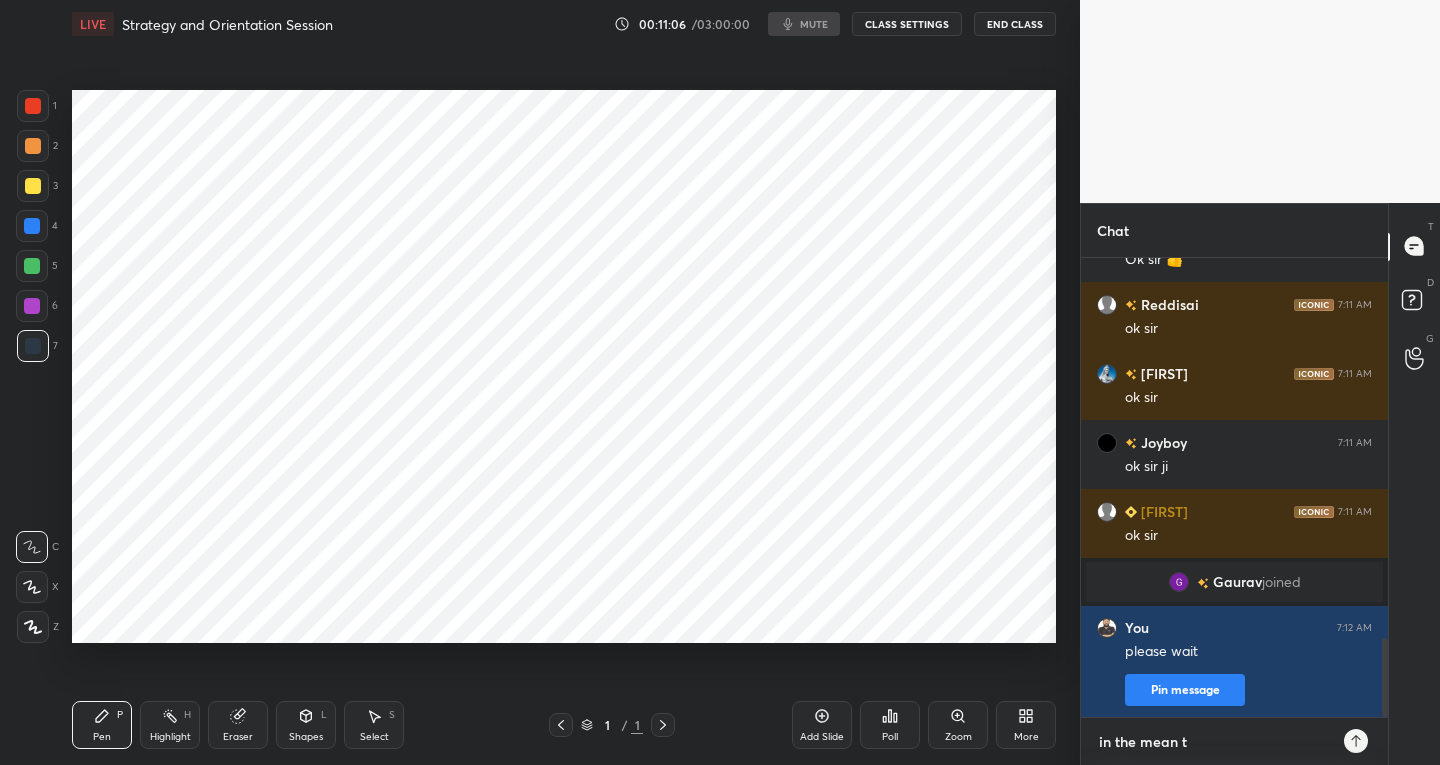 type on "in the mean ti" 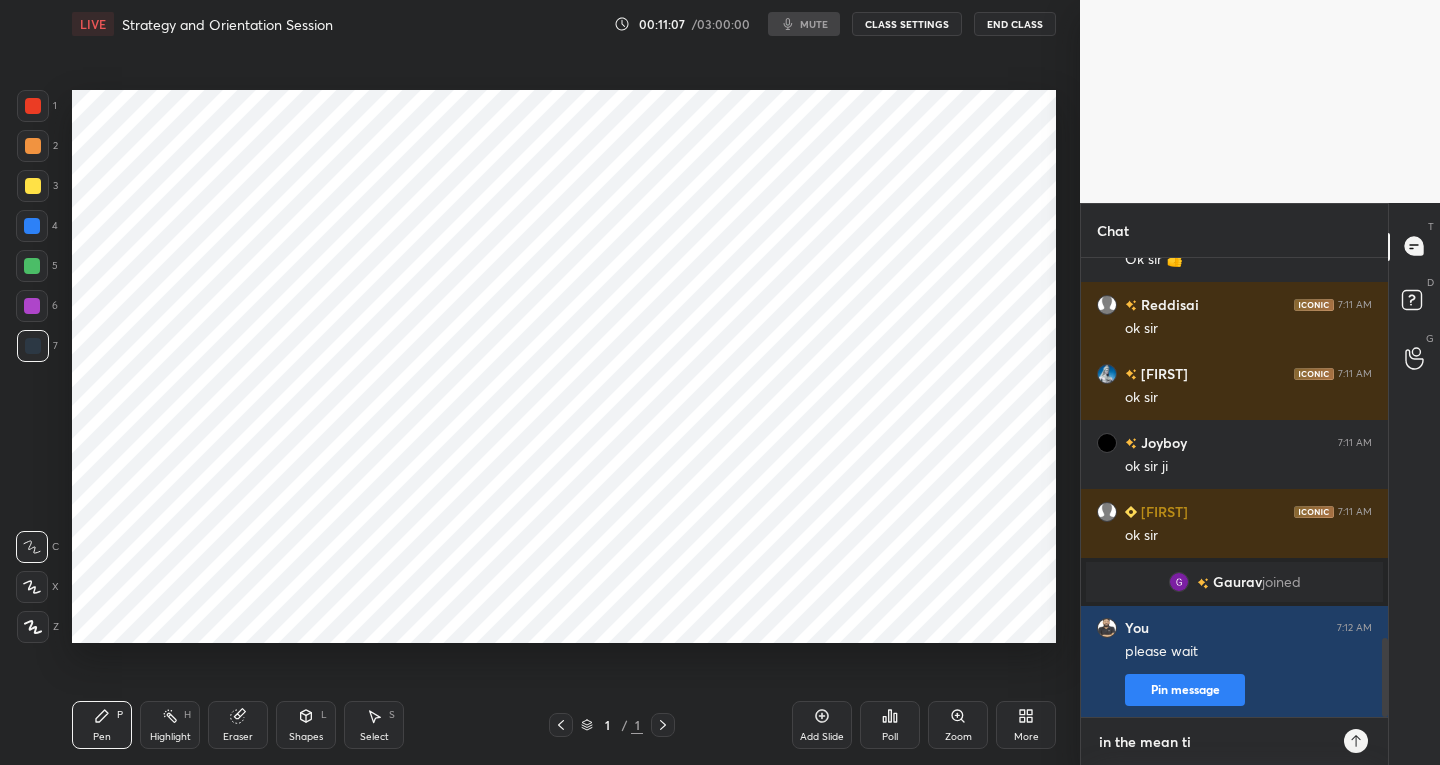 type on "in the mean tim" 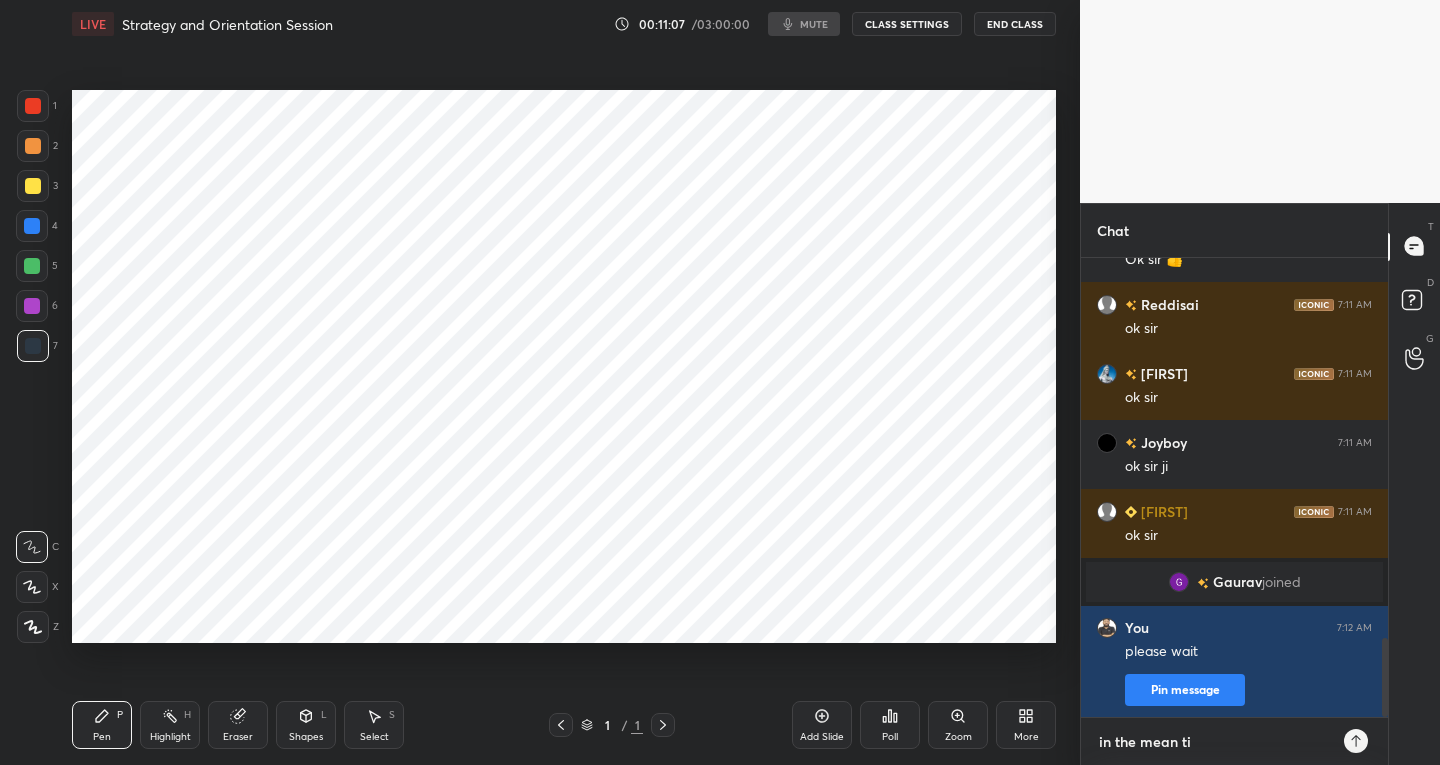 type on "x" 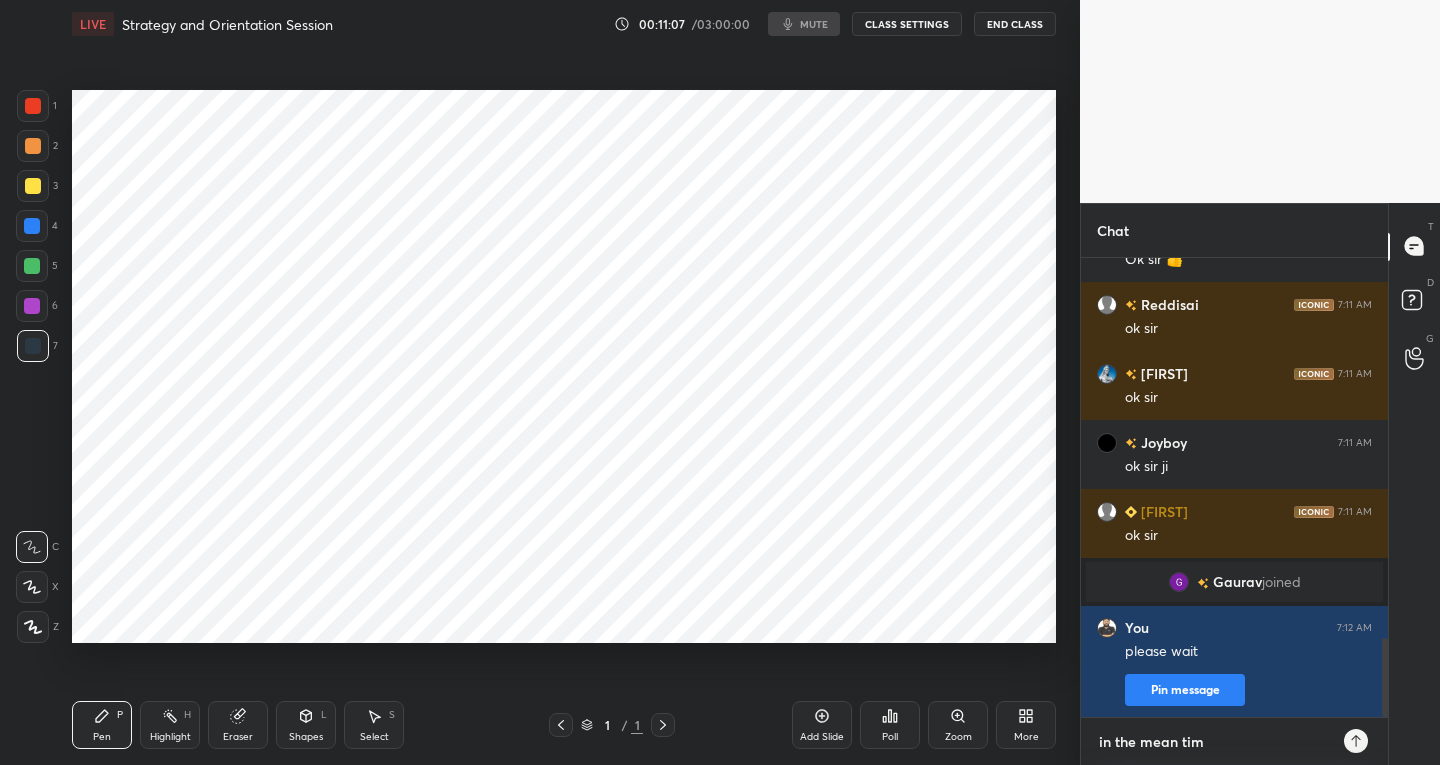 type on "in the mean time" 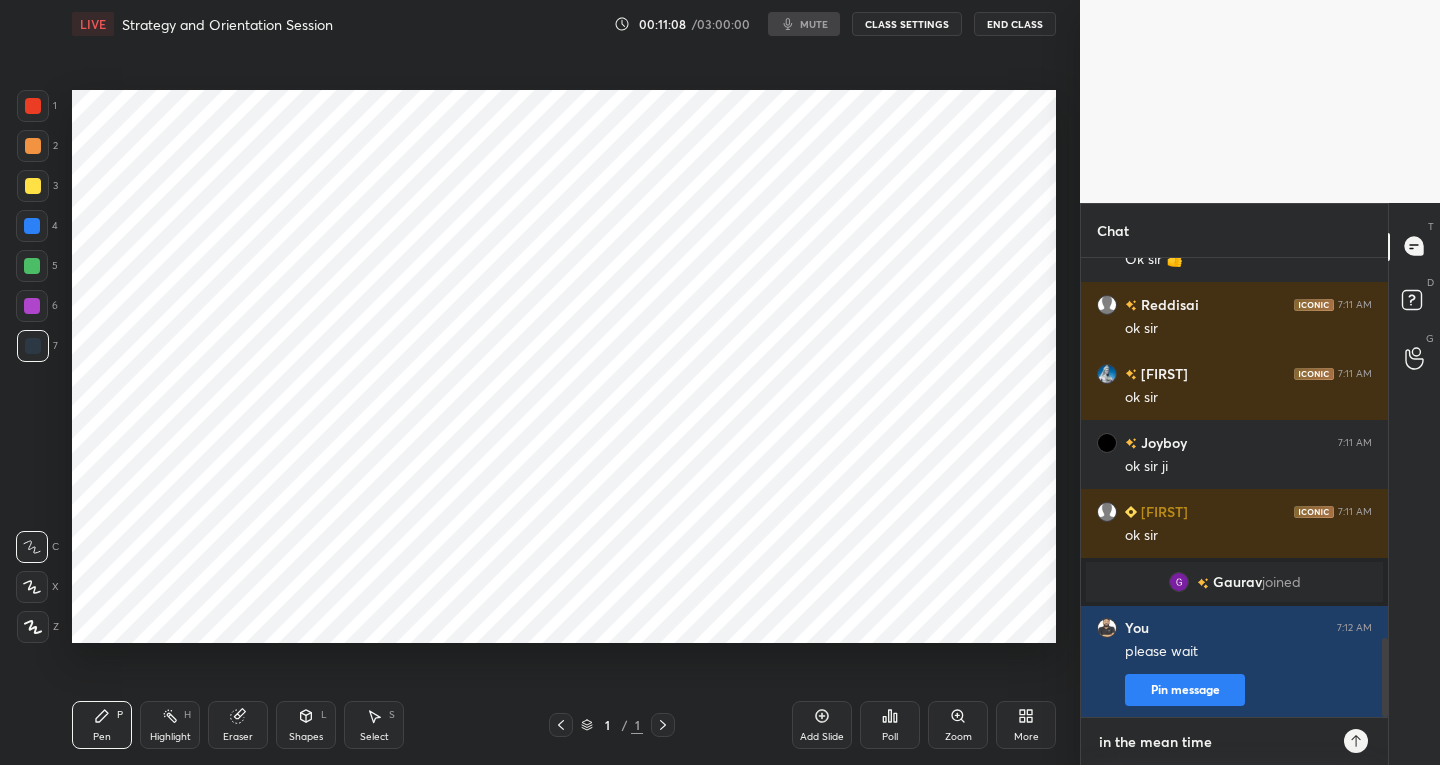 type on "in the mean time," 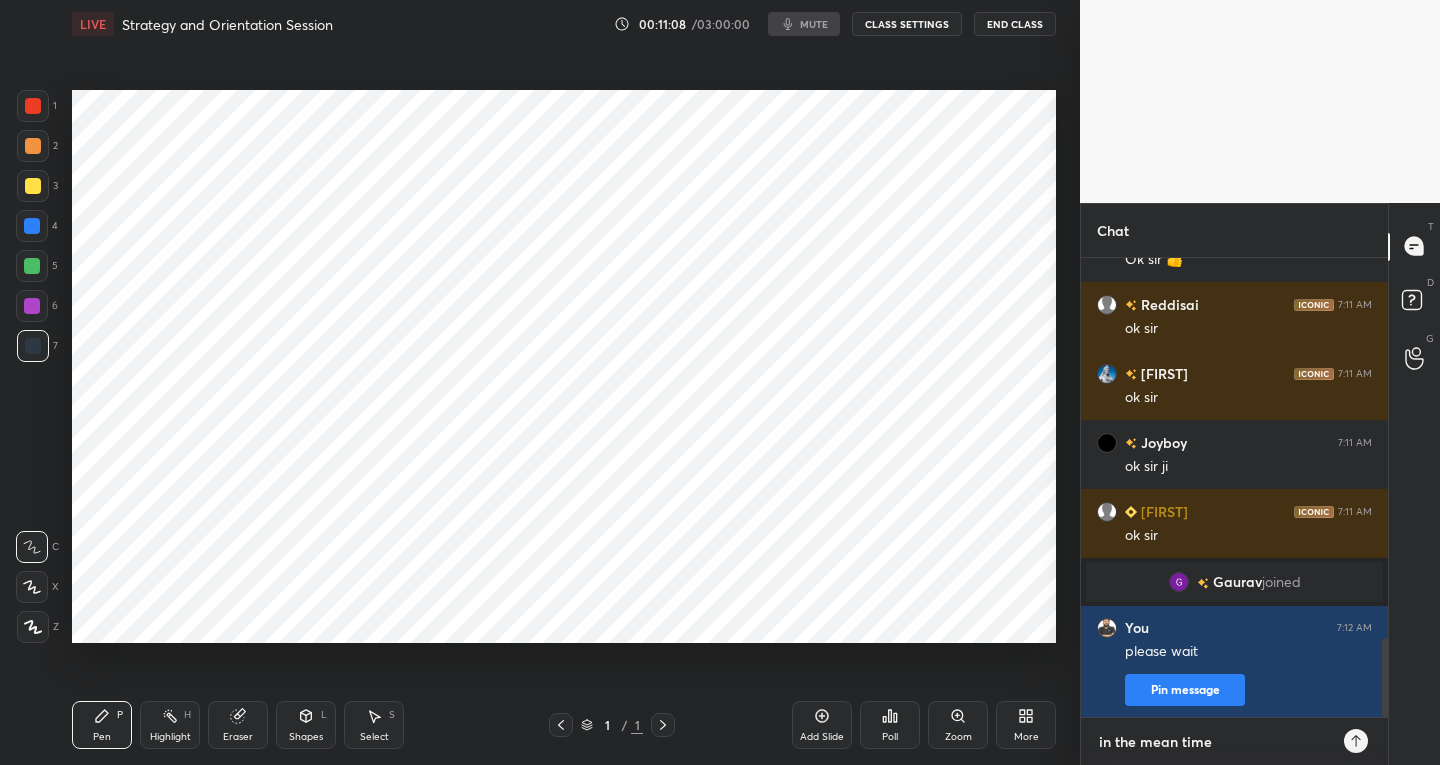type on "x" 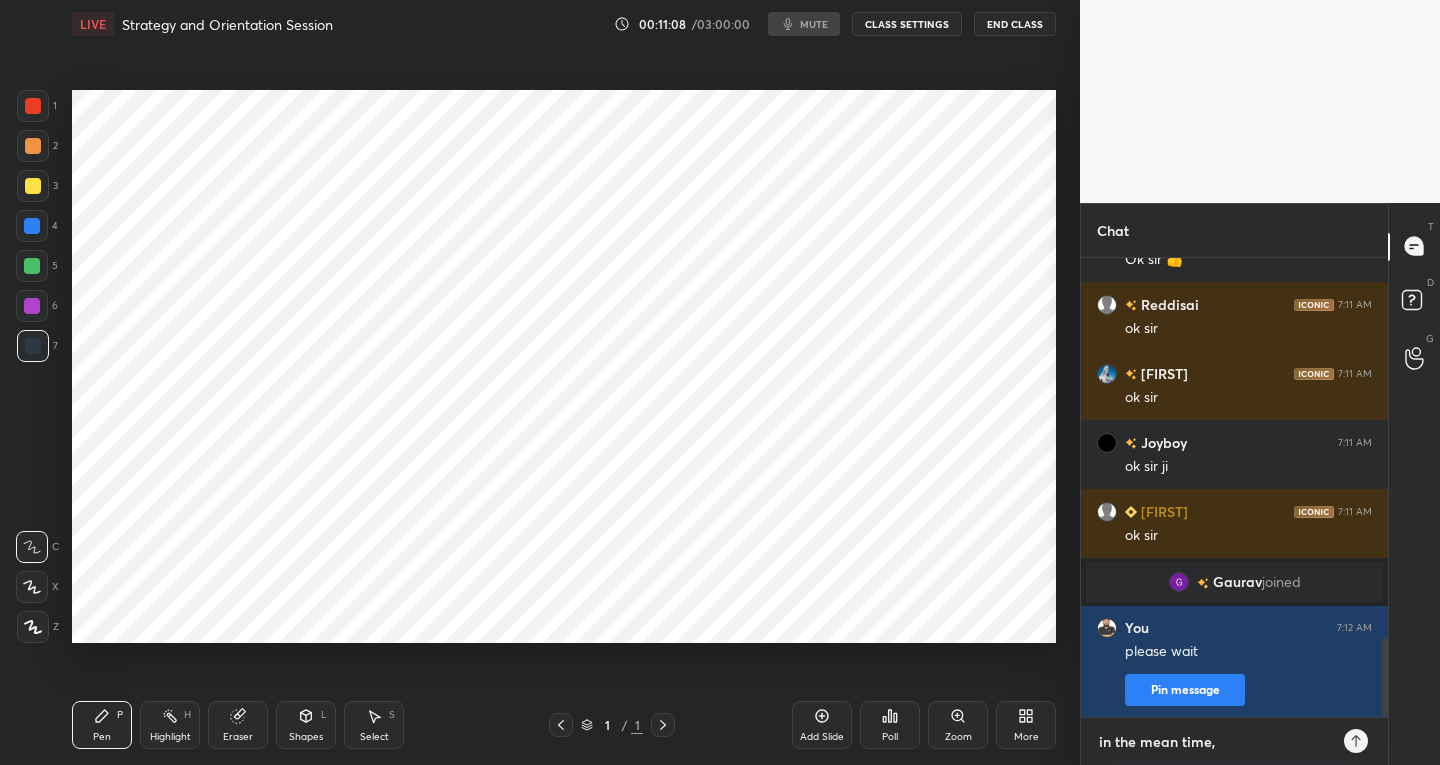 type on "in the mean time," 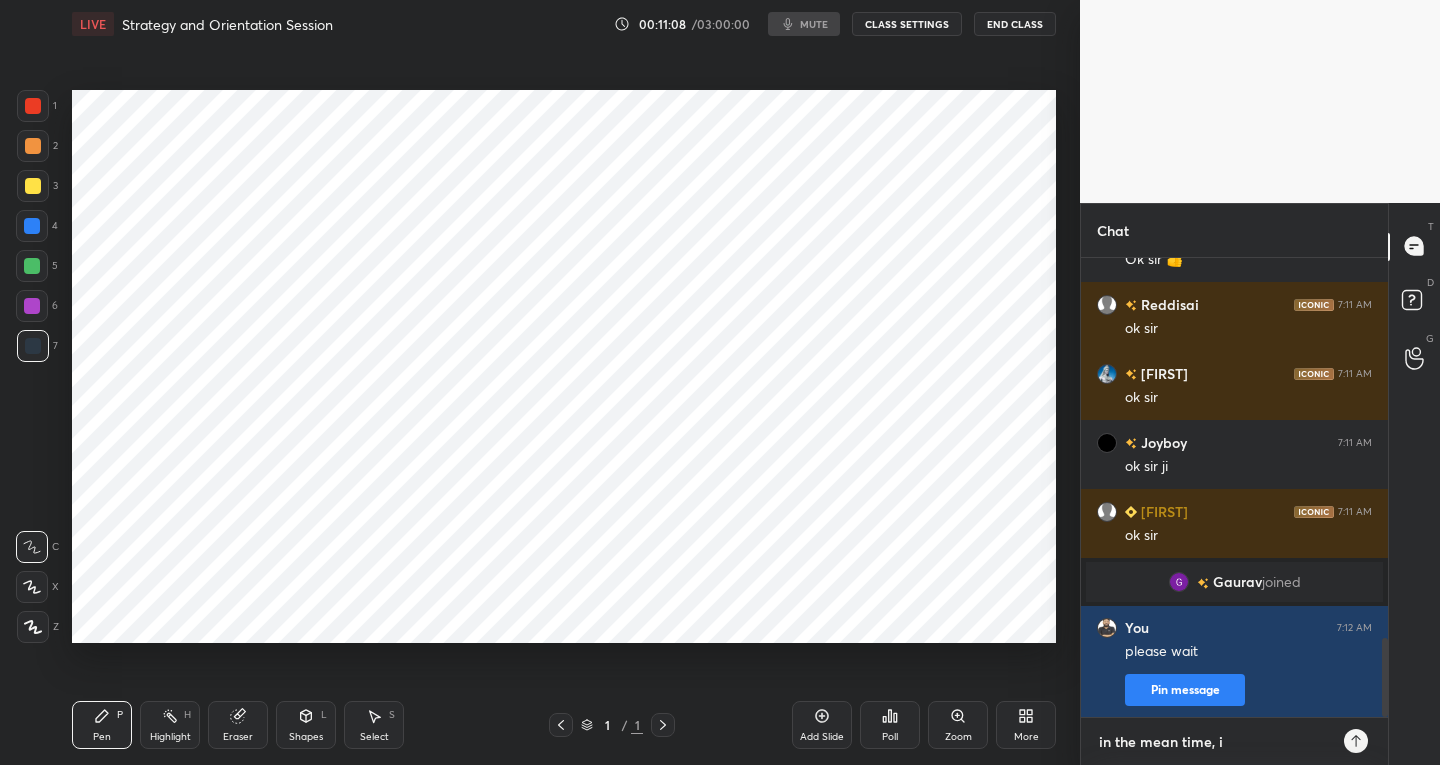 type on "in the mean time, i" 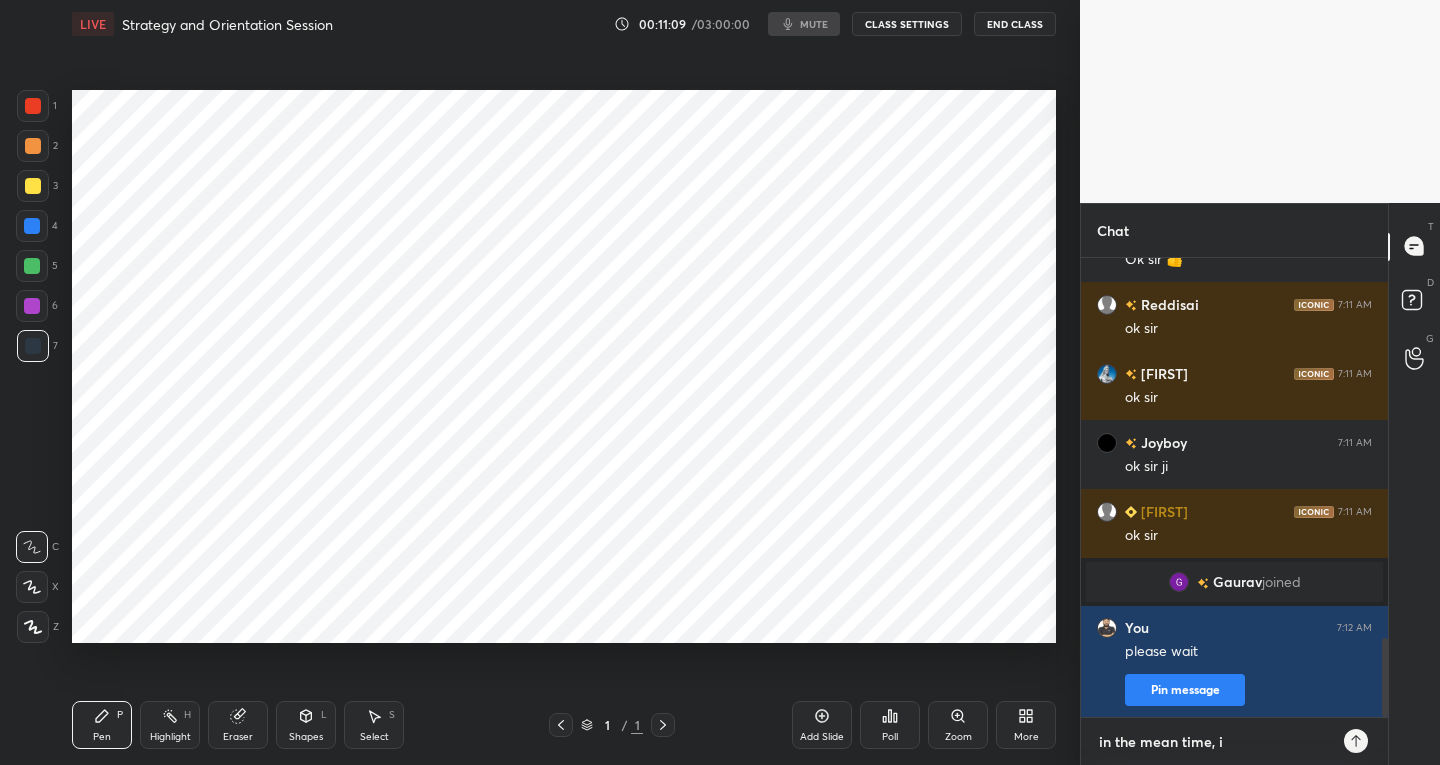 type on "in the mean time, i w" 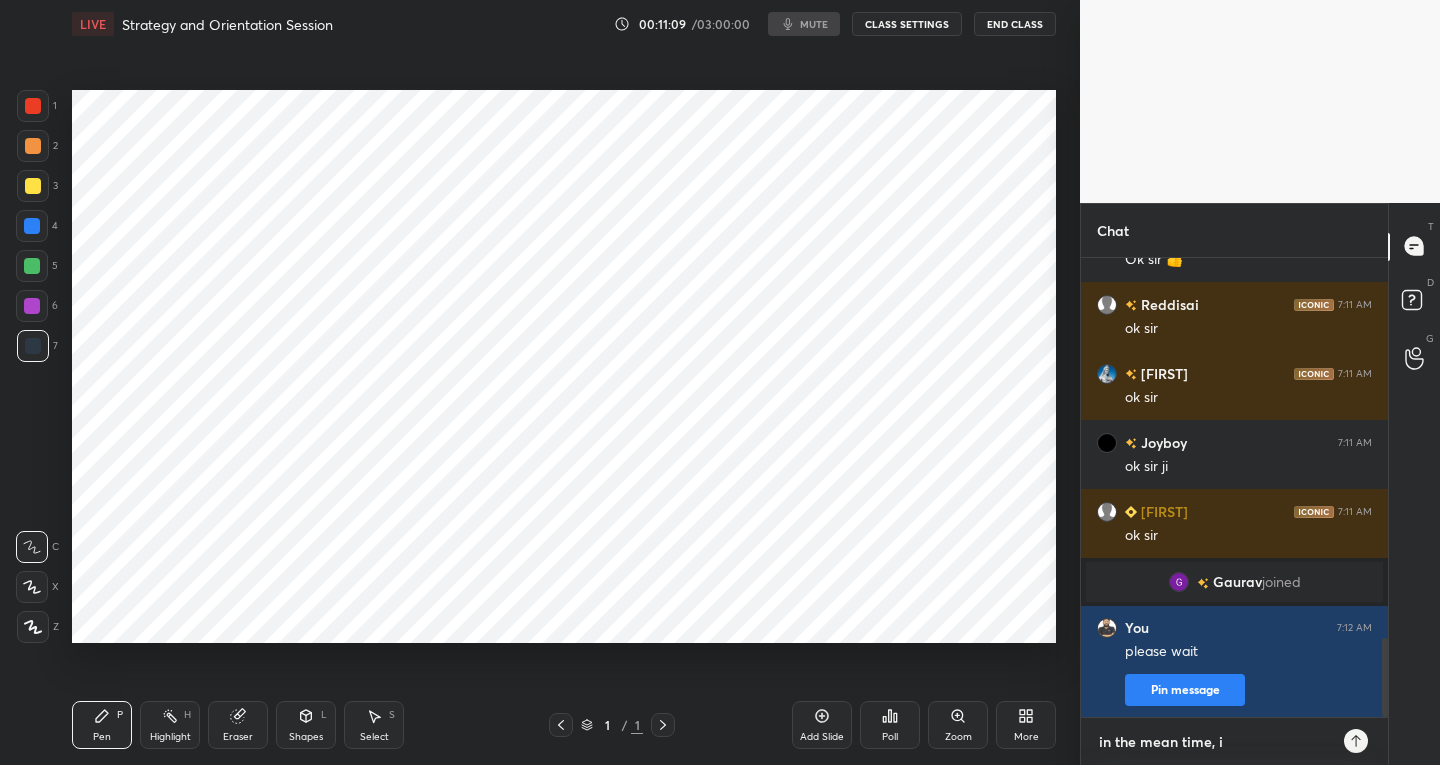 type on "x" 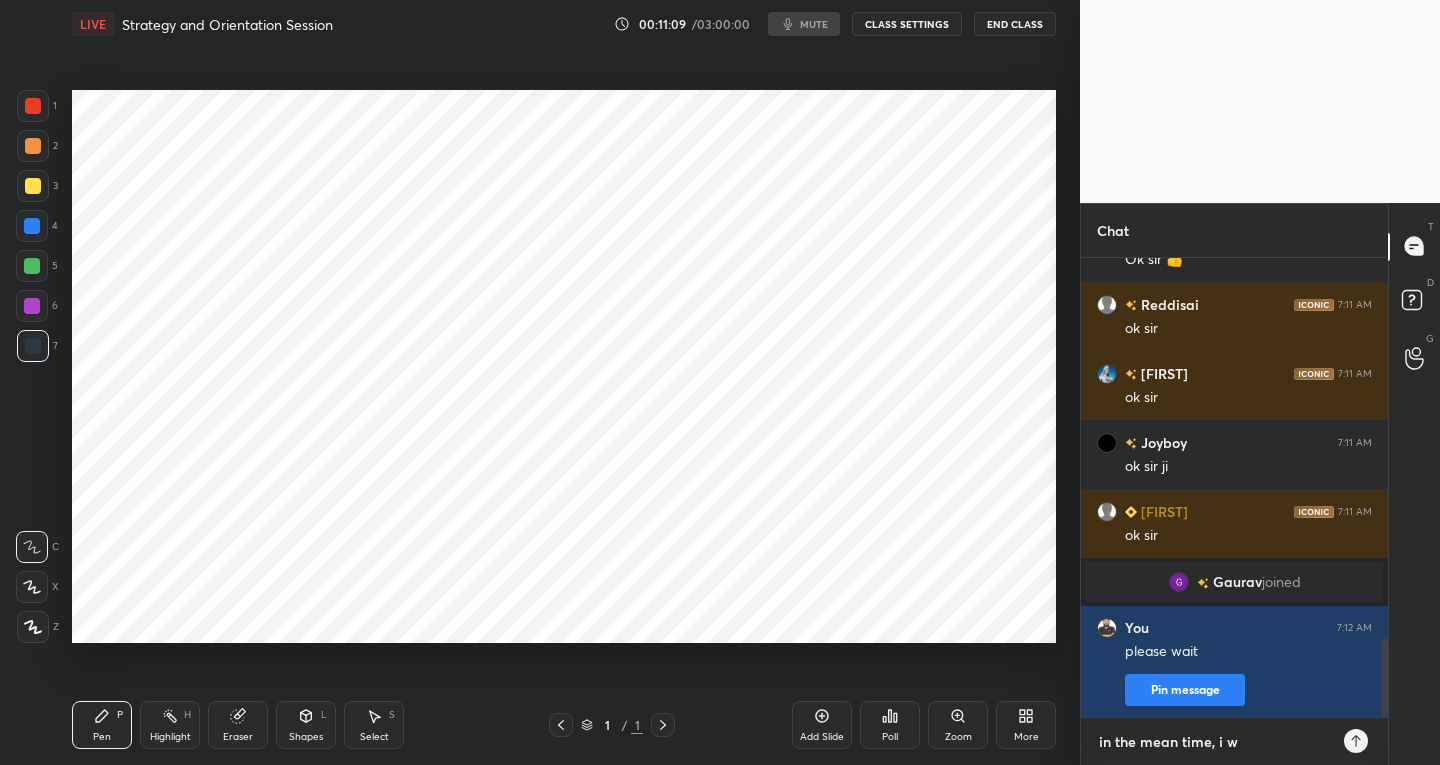 type on "in the mean time, i wi" 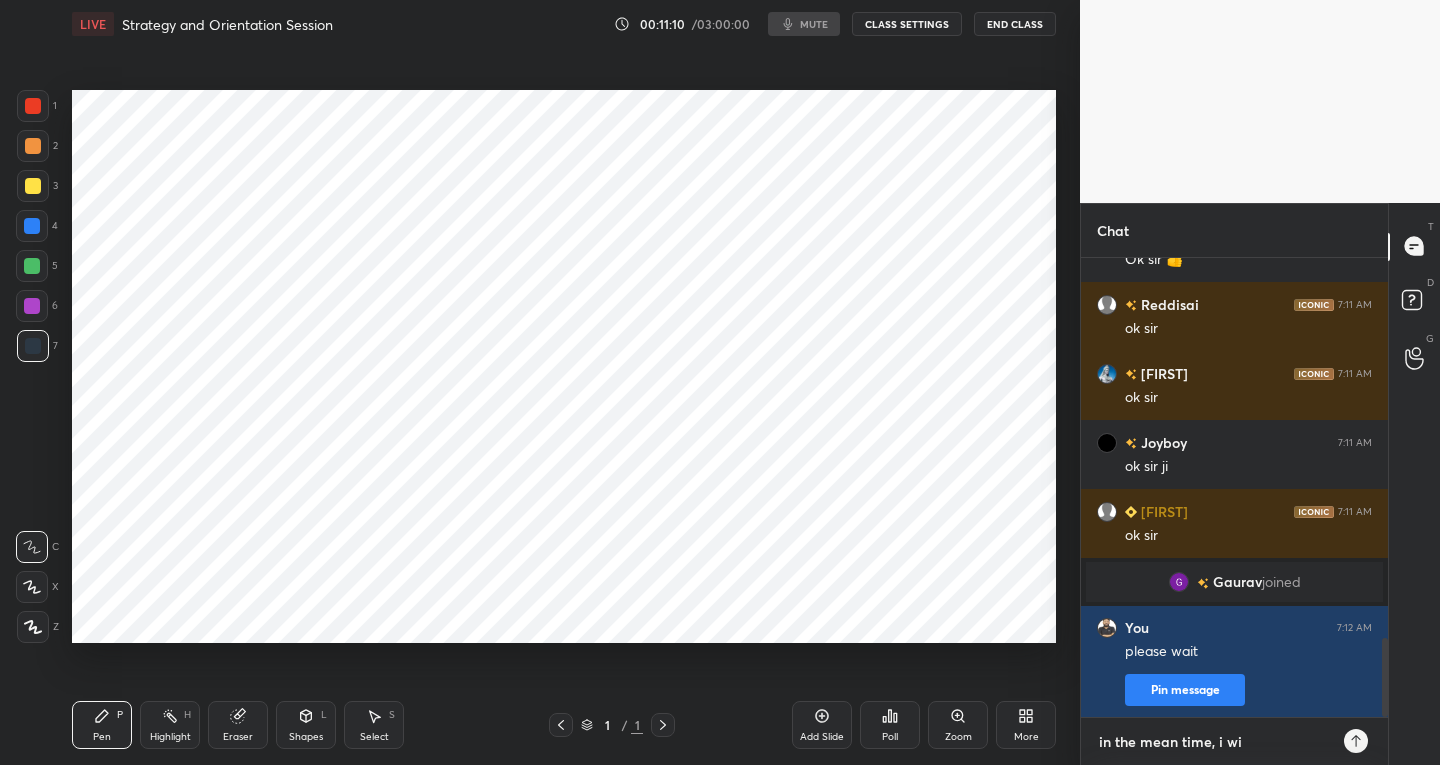 type on "in the mean time, i wil" 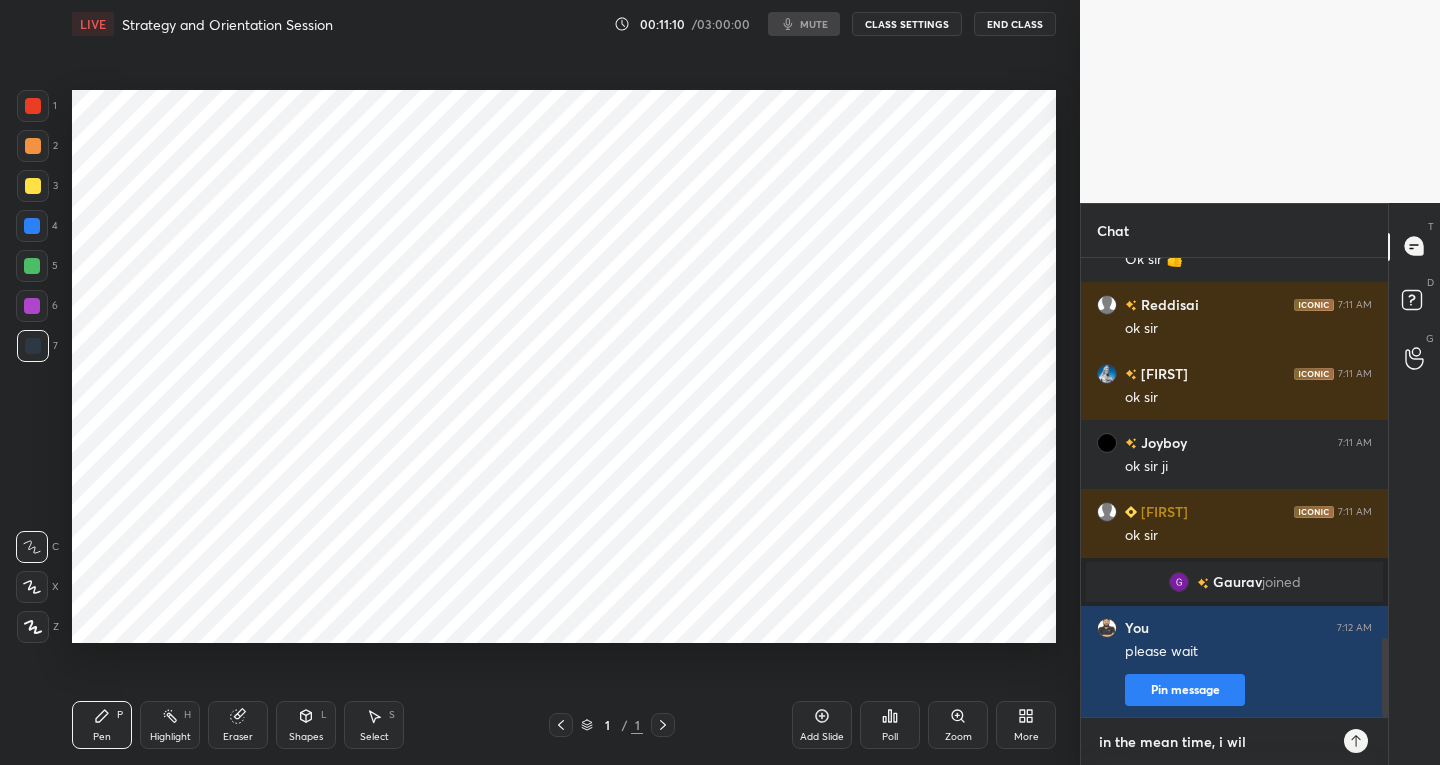 type on "in the mean time, i will" 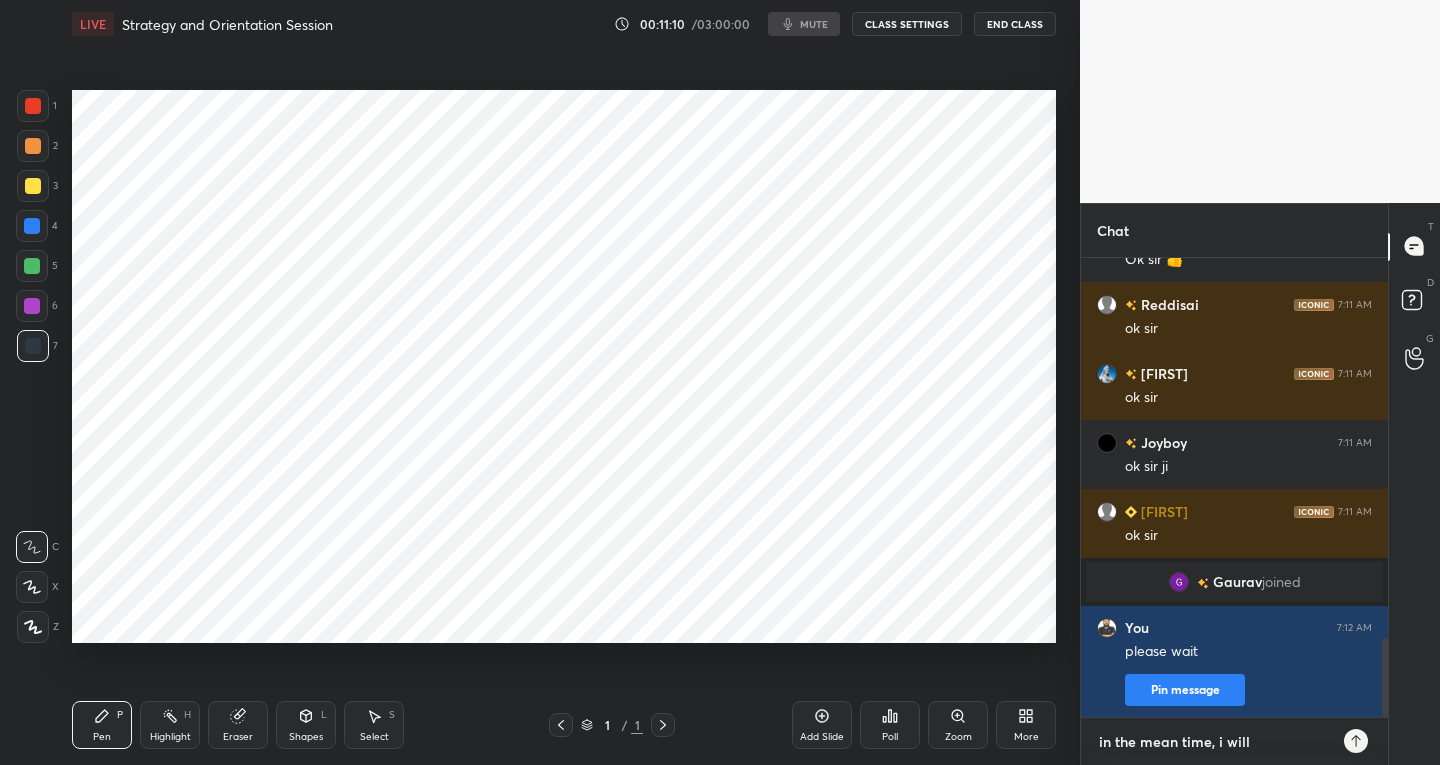 type on "in the mean time, i will" 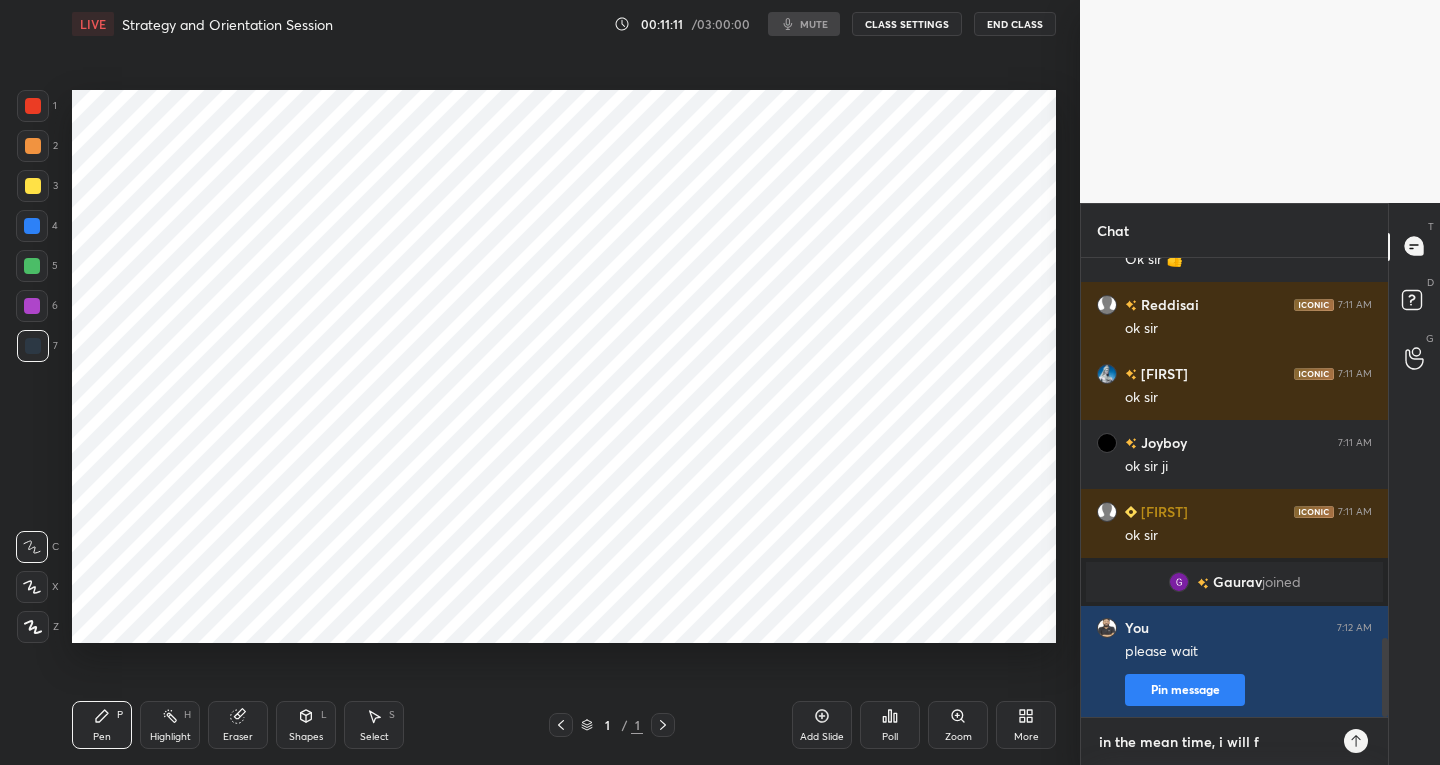 type on "in the mean time, i will fo" 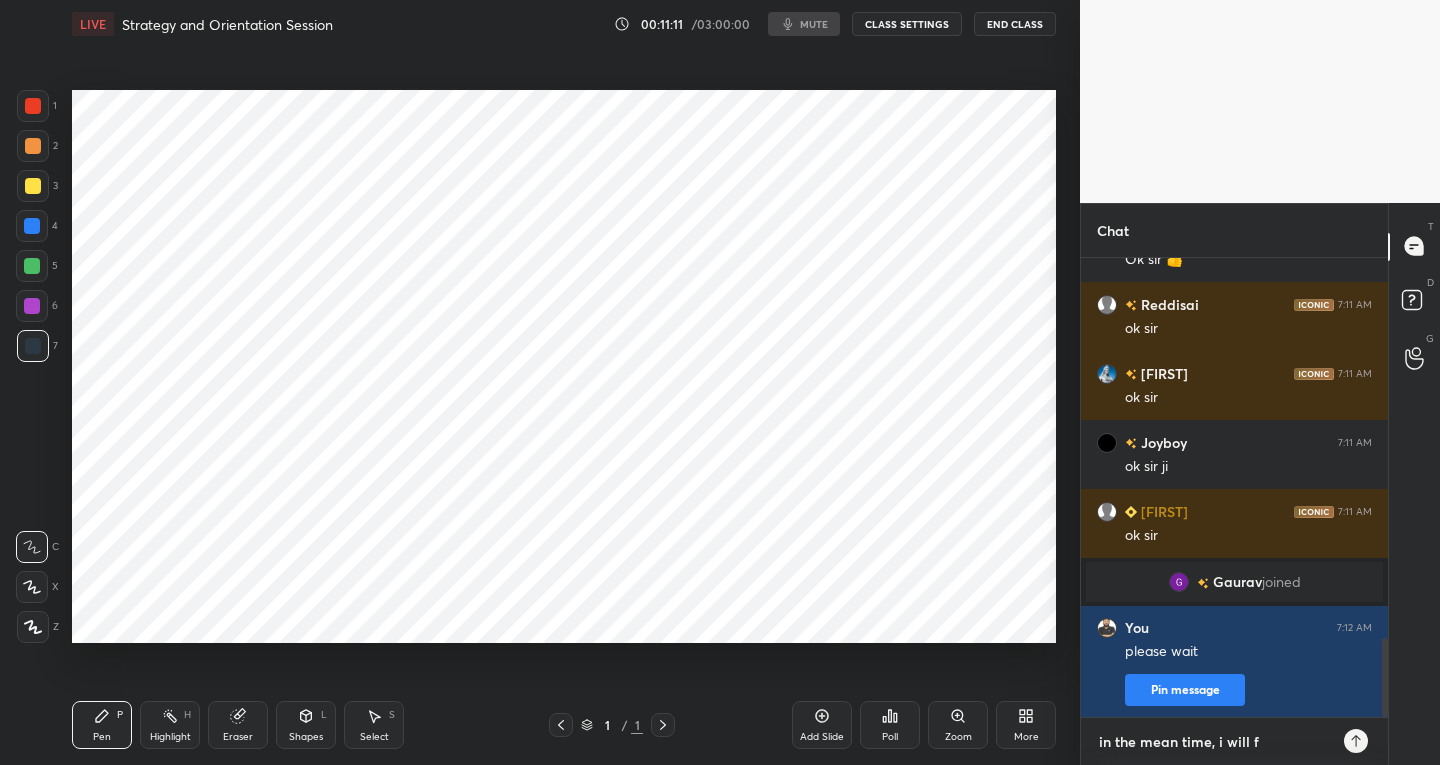 type on "x" 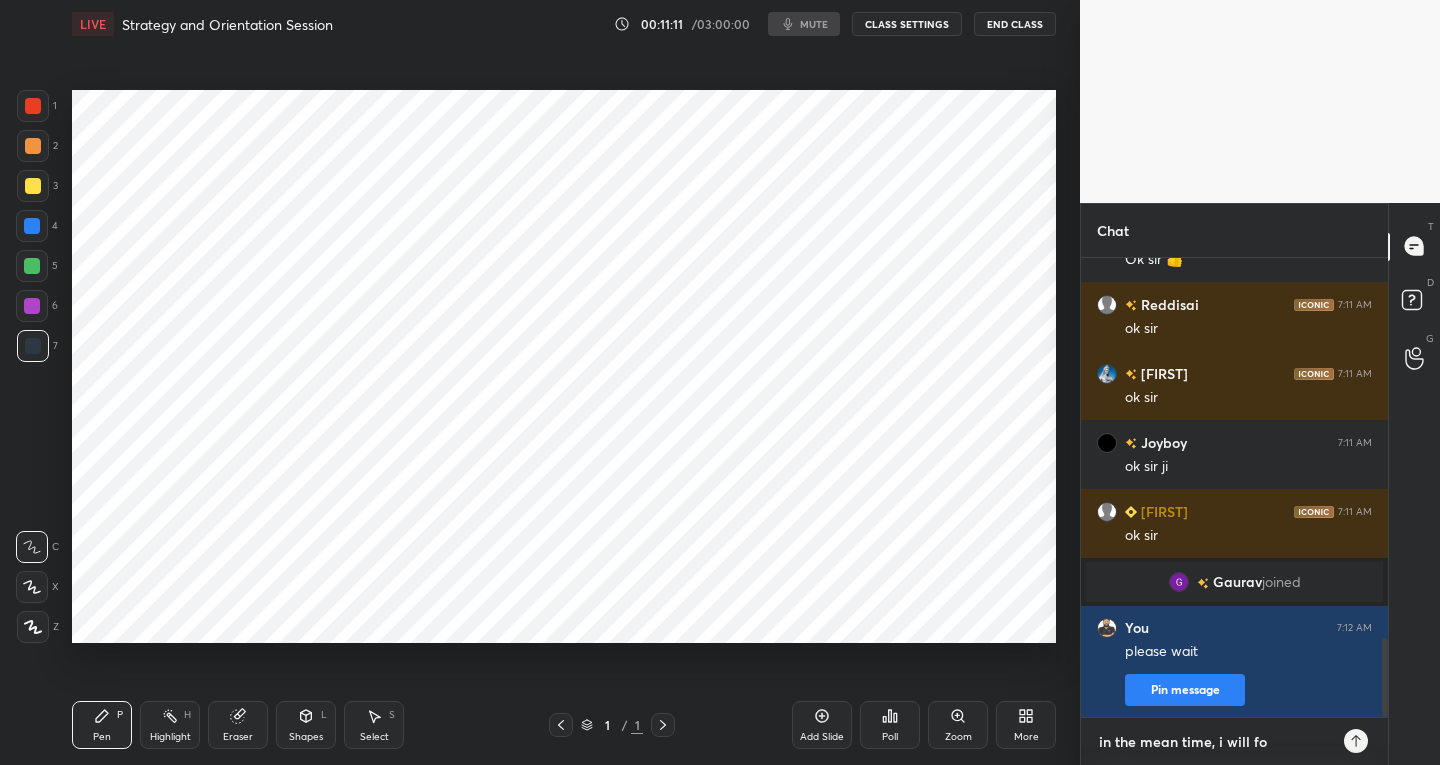 type on "in the mean time, i will for" 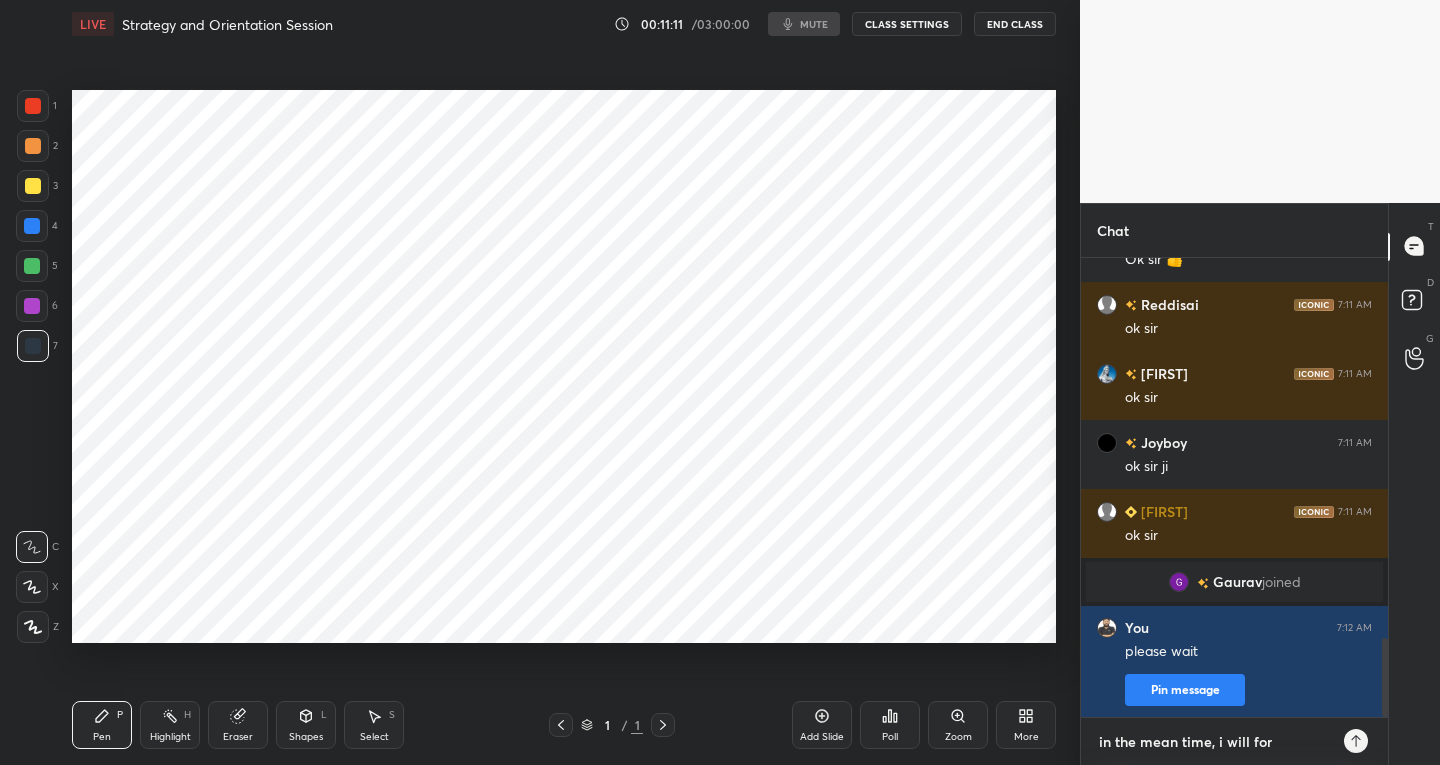 type on "in the mean time, i will form" 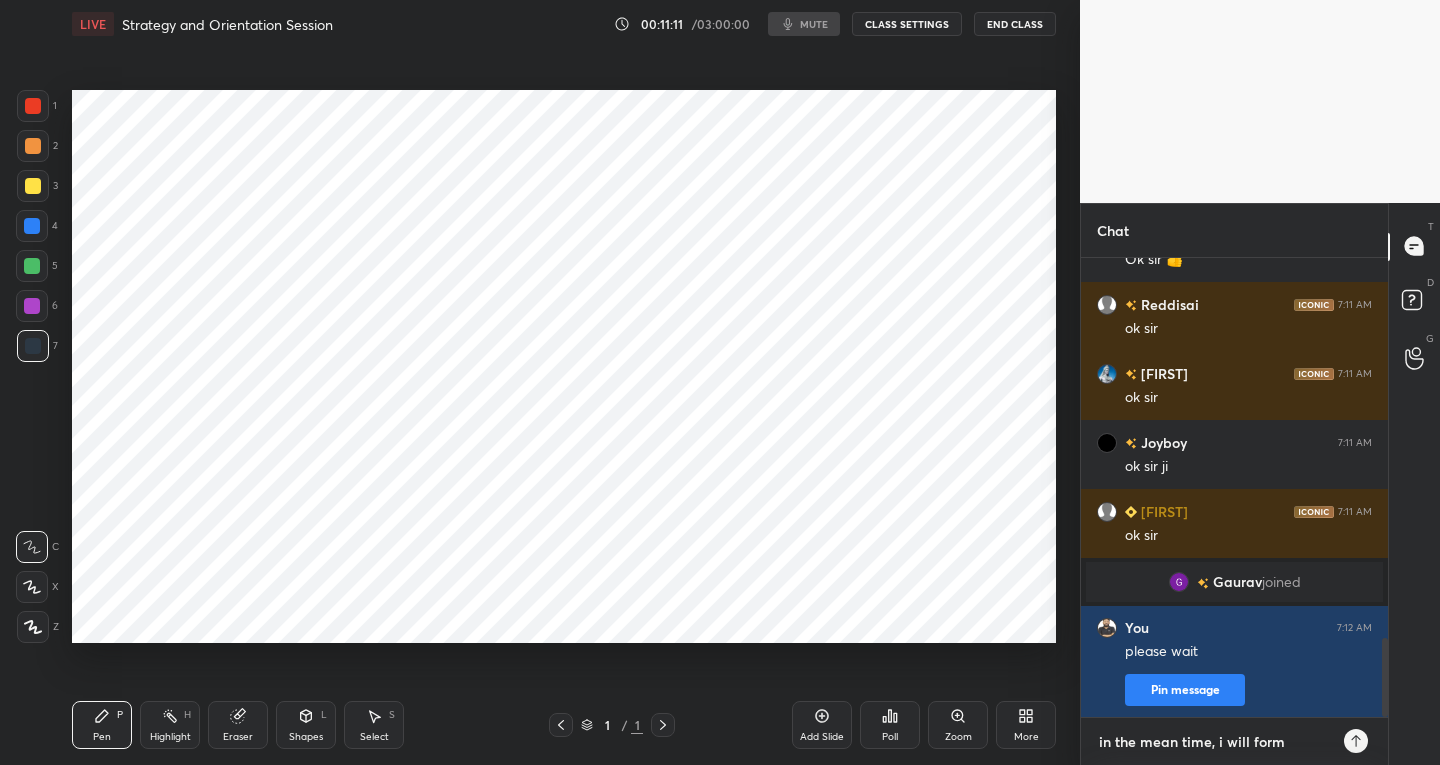 type on "in the mean time, i will form" 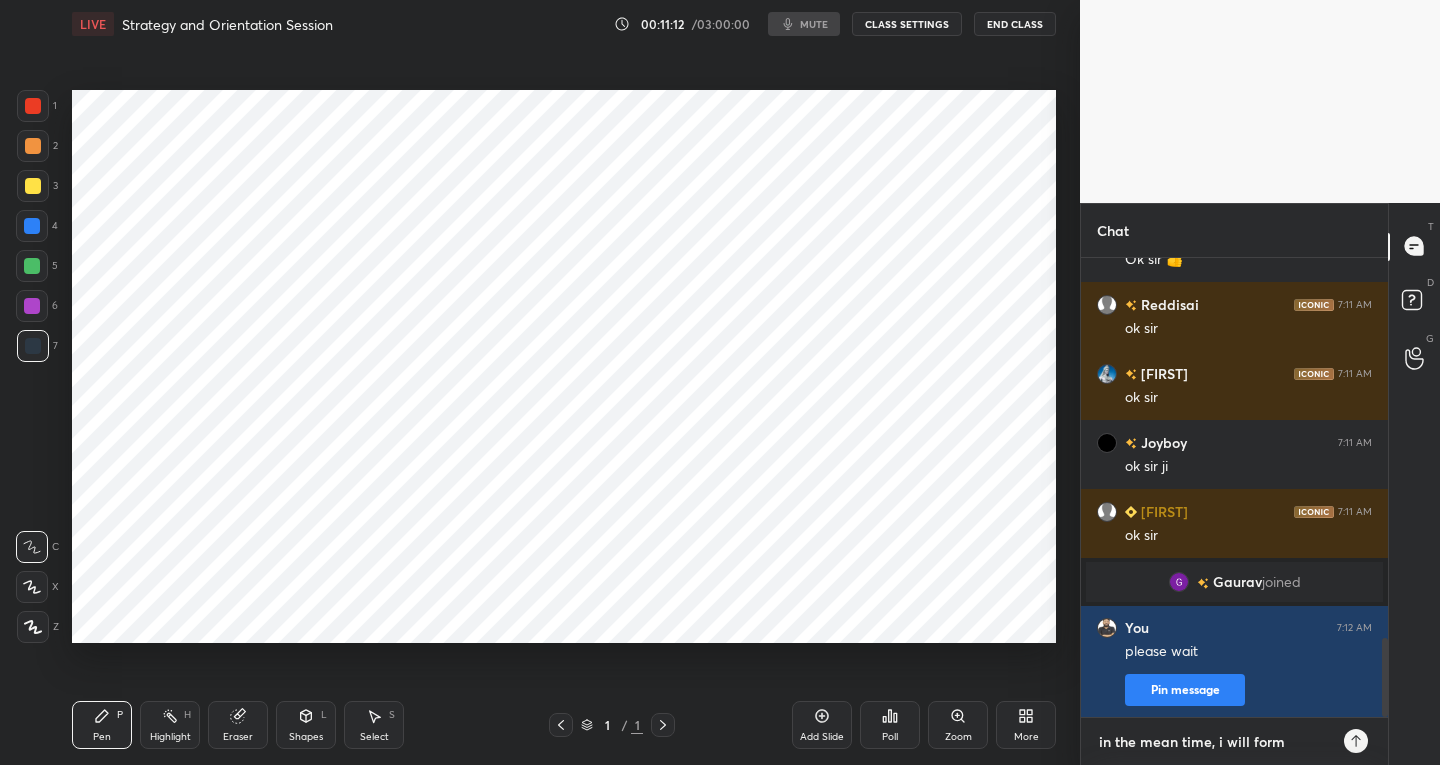 type on "in the mean time, i will form a" 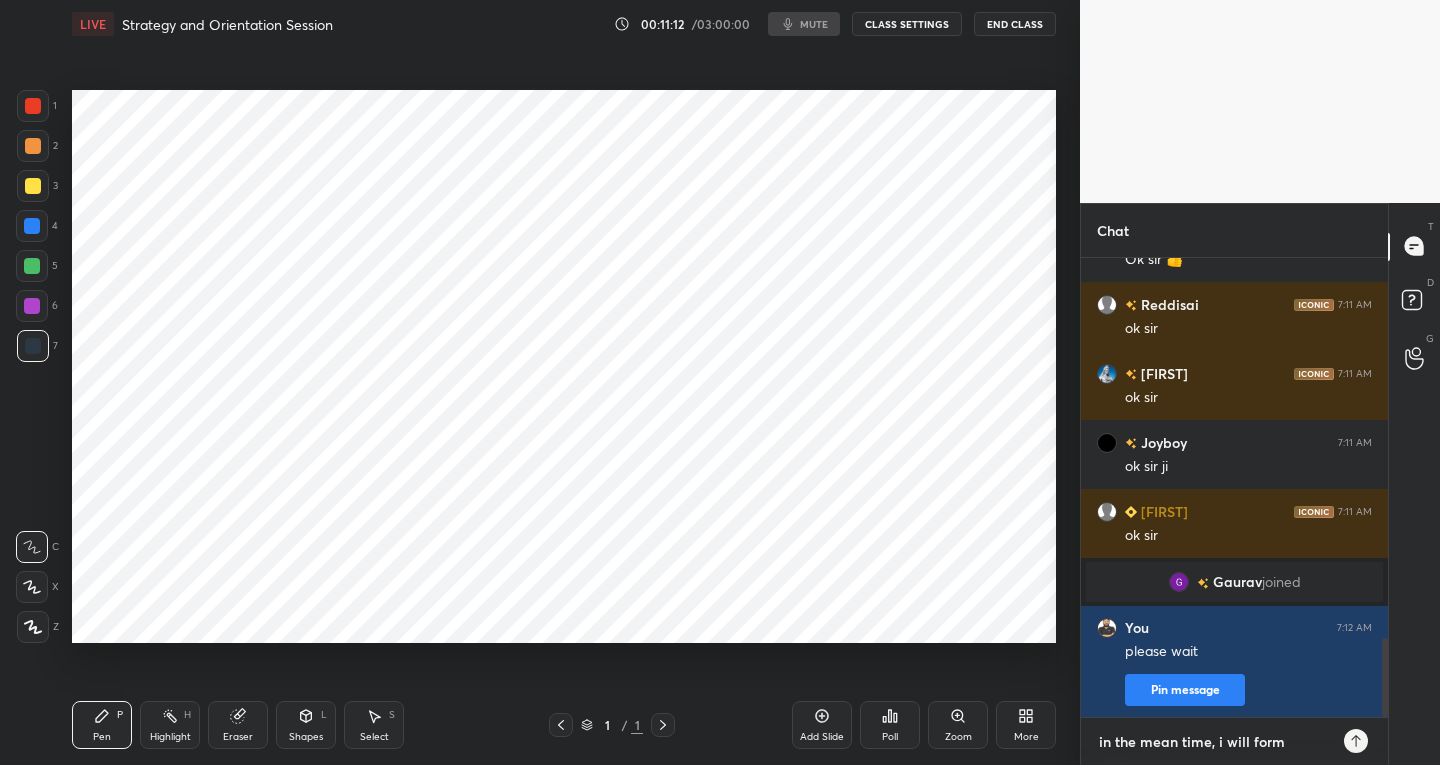 type on "x" 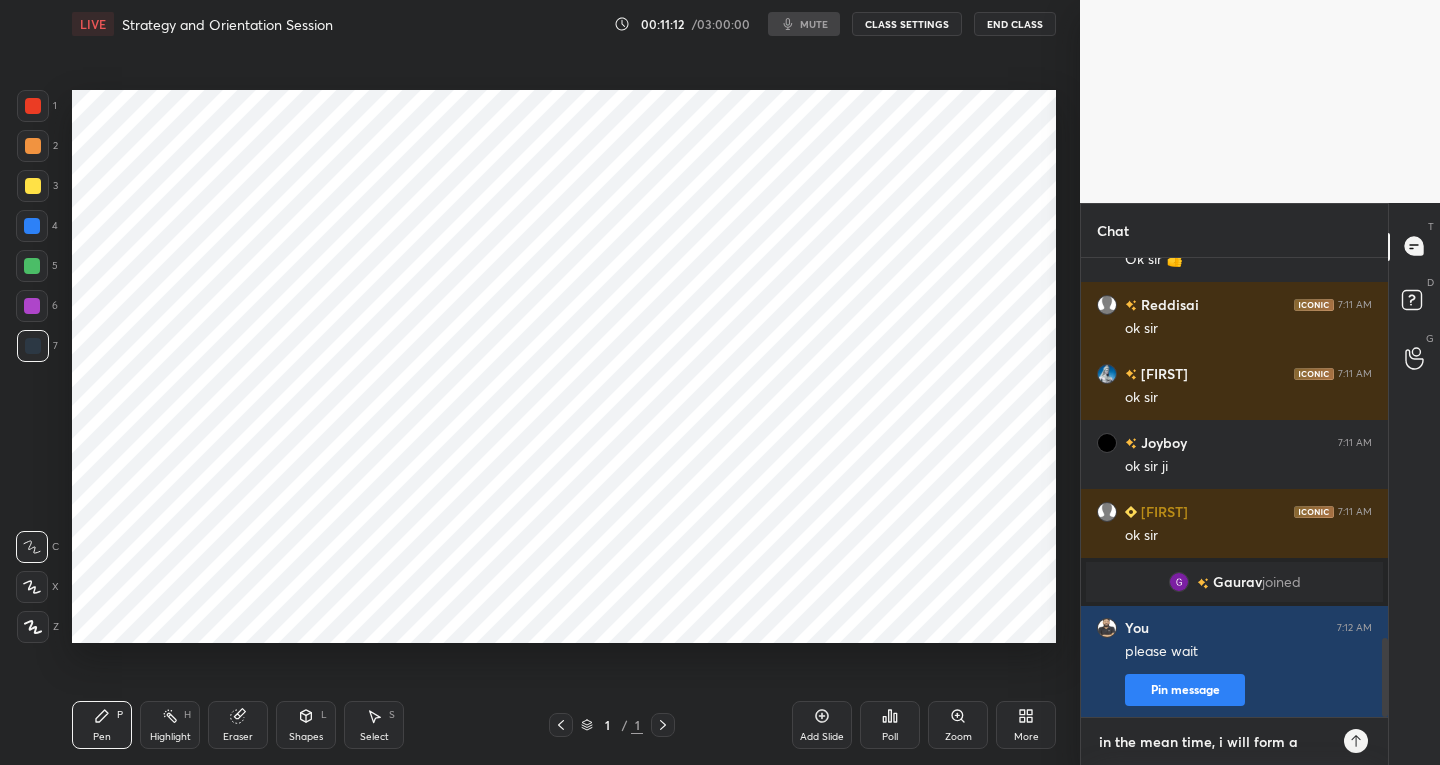 type on "in the mean time, i will form a" 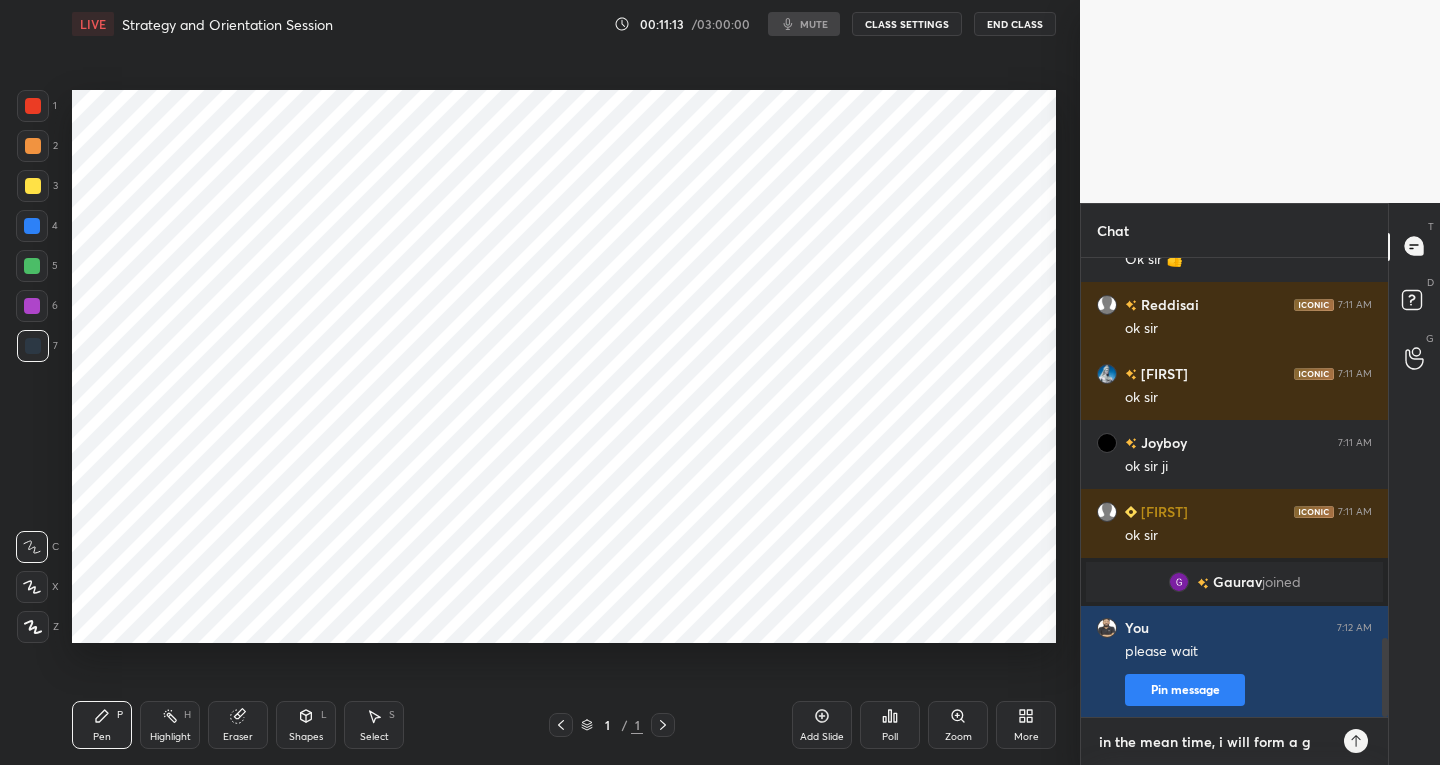 type on "in the mean time, i will form a gr" 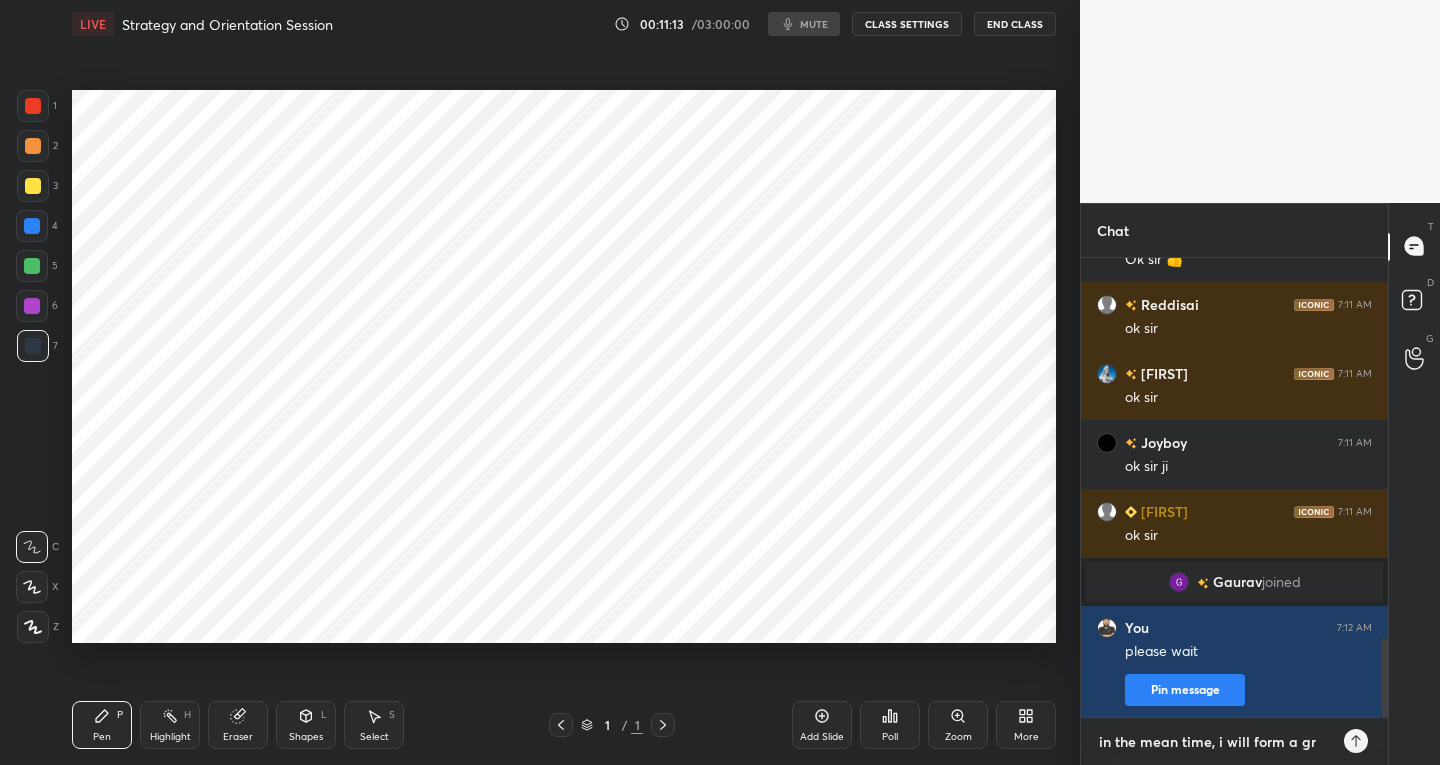 type on "in the mean time, i will form a gro" 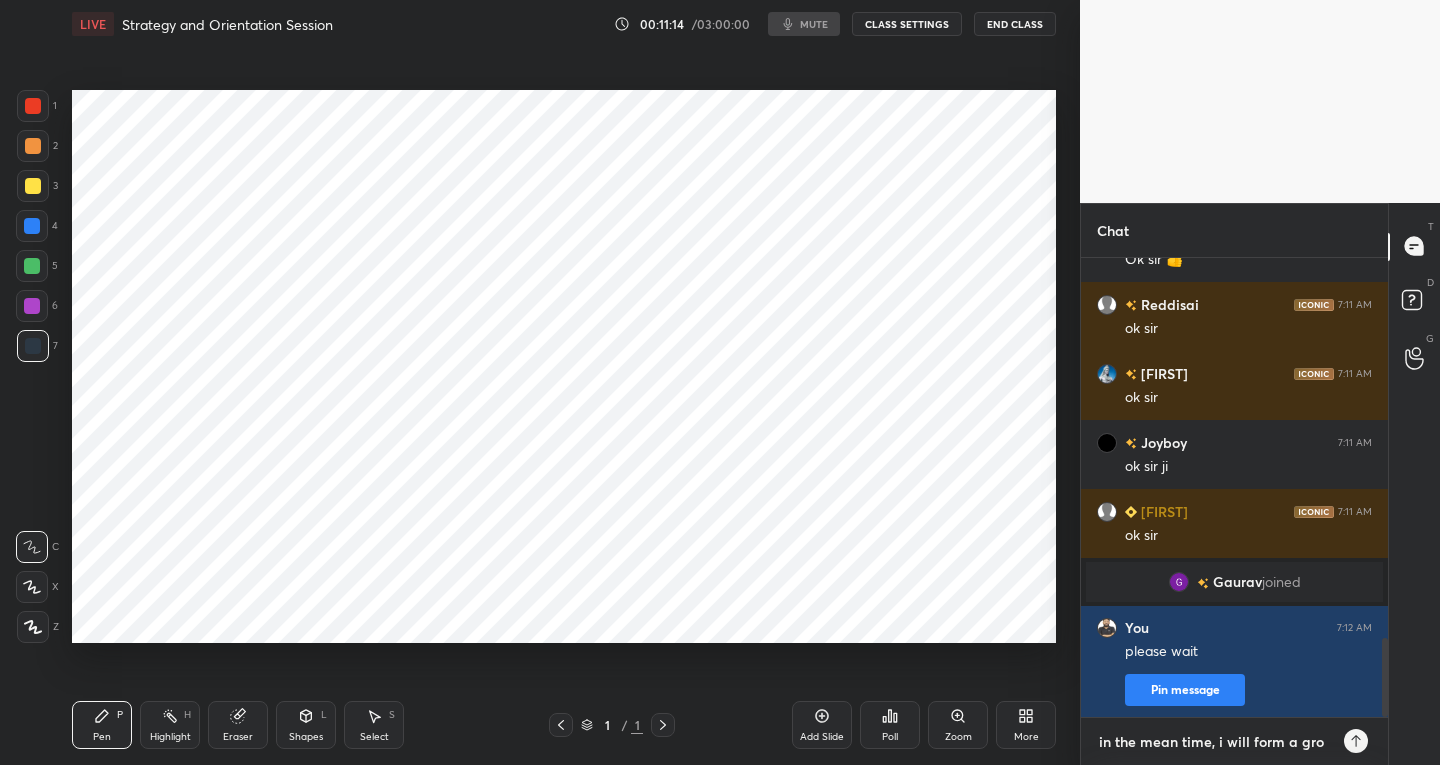 type on "in the mean time, i will form a grou" 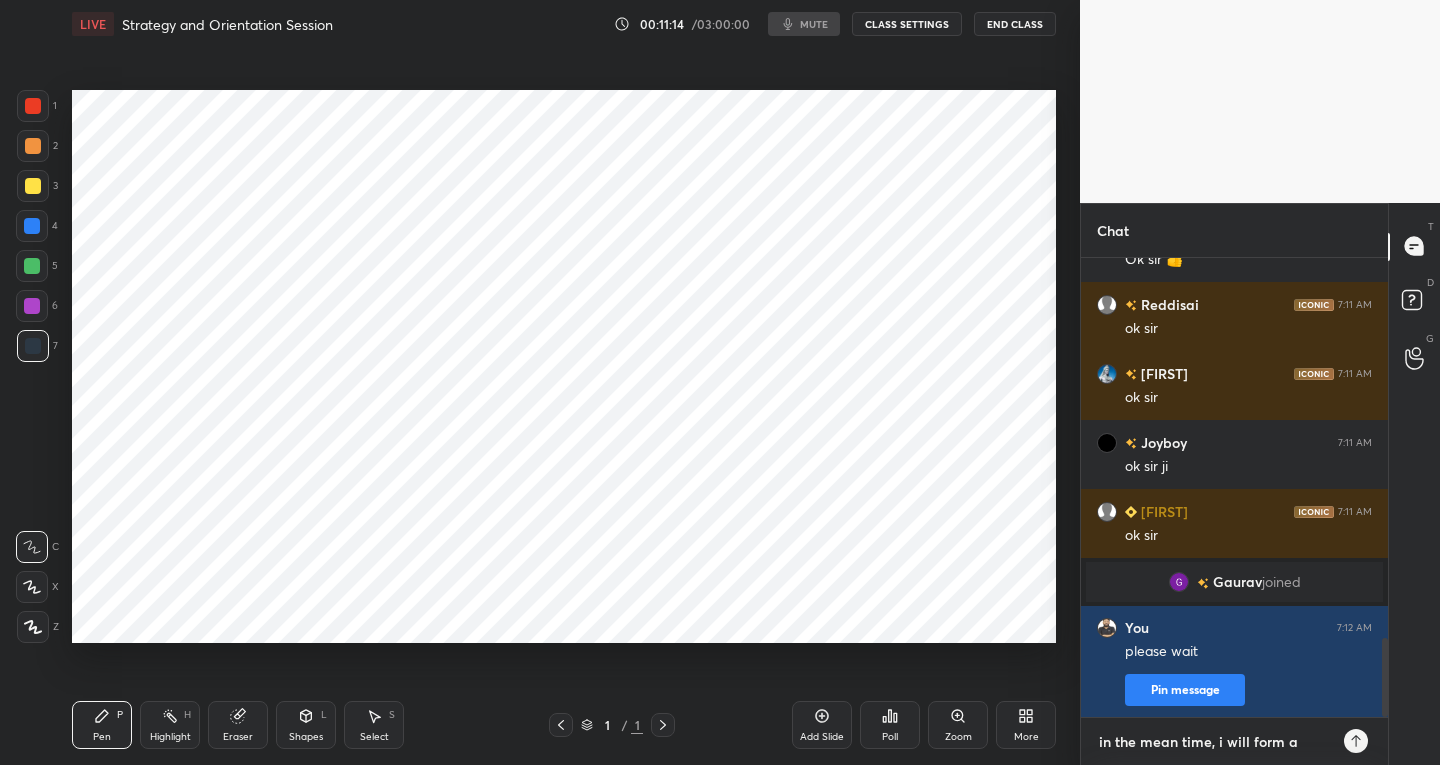 type on "x" 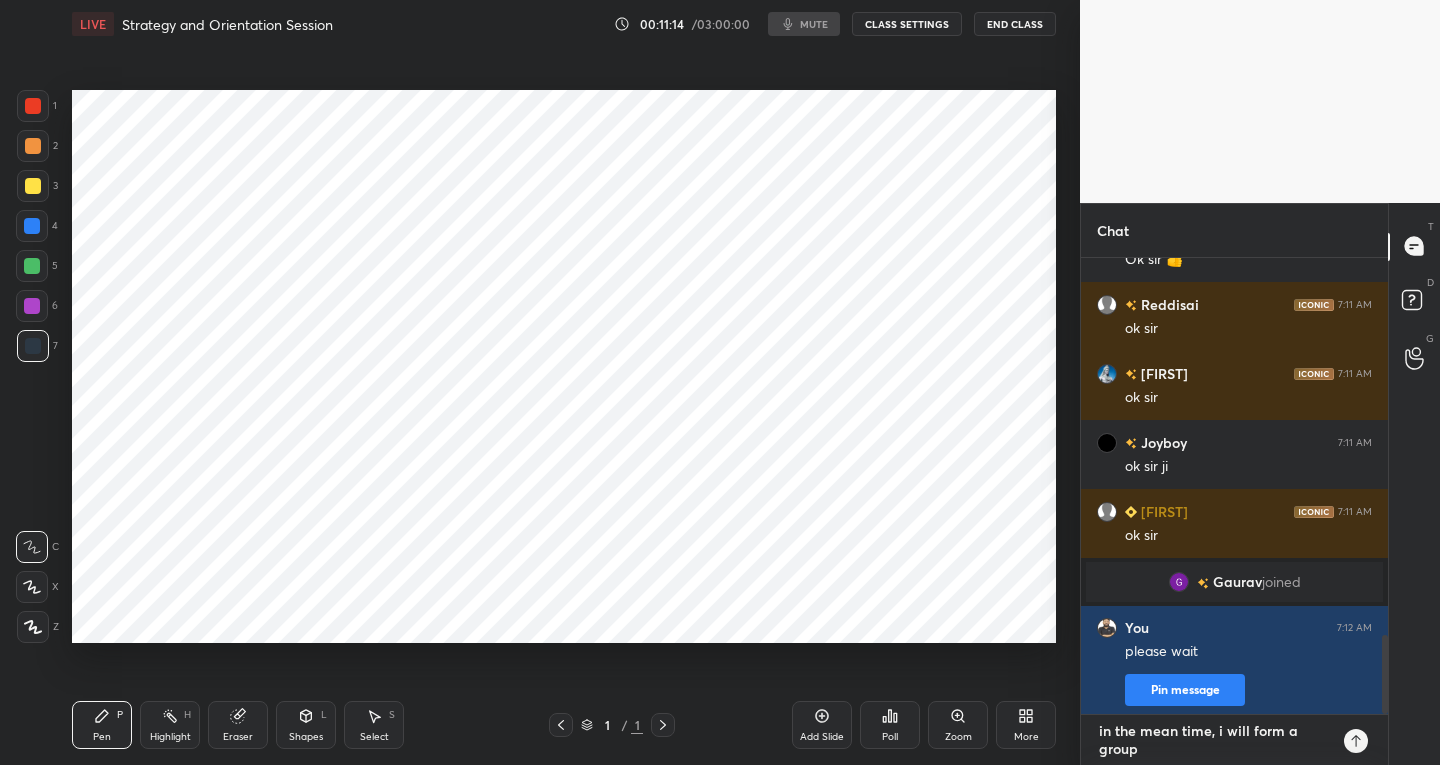 scroll, scrollTop: 0, scrollLeft: 0, axis: both 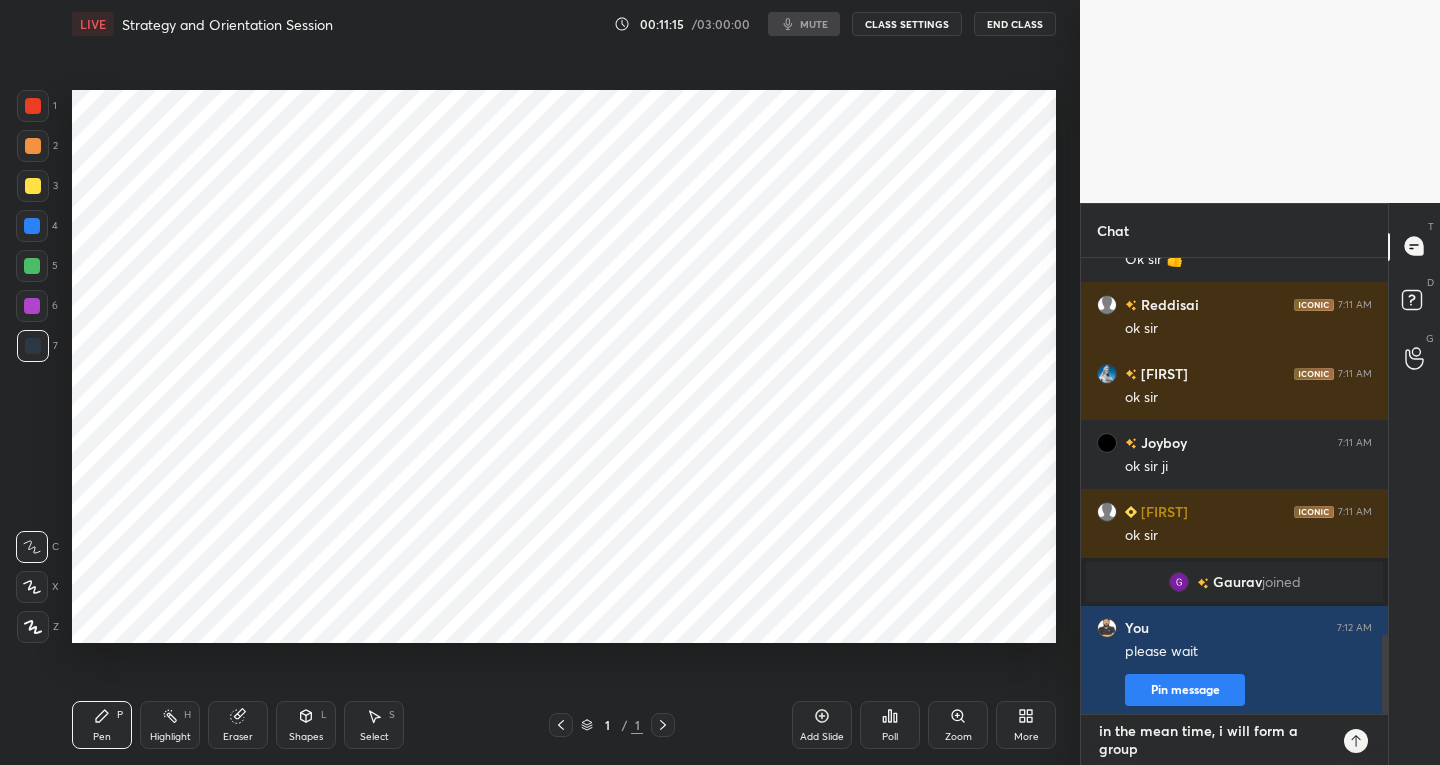 type on "in the mean time, i will form a group," 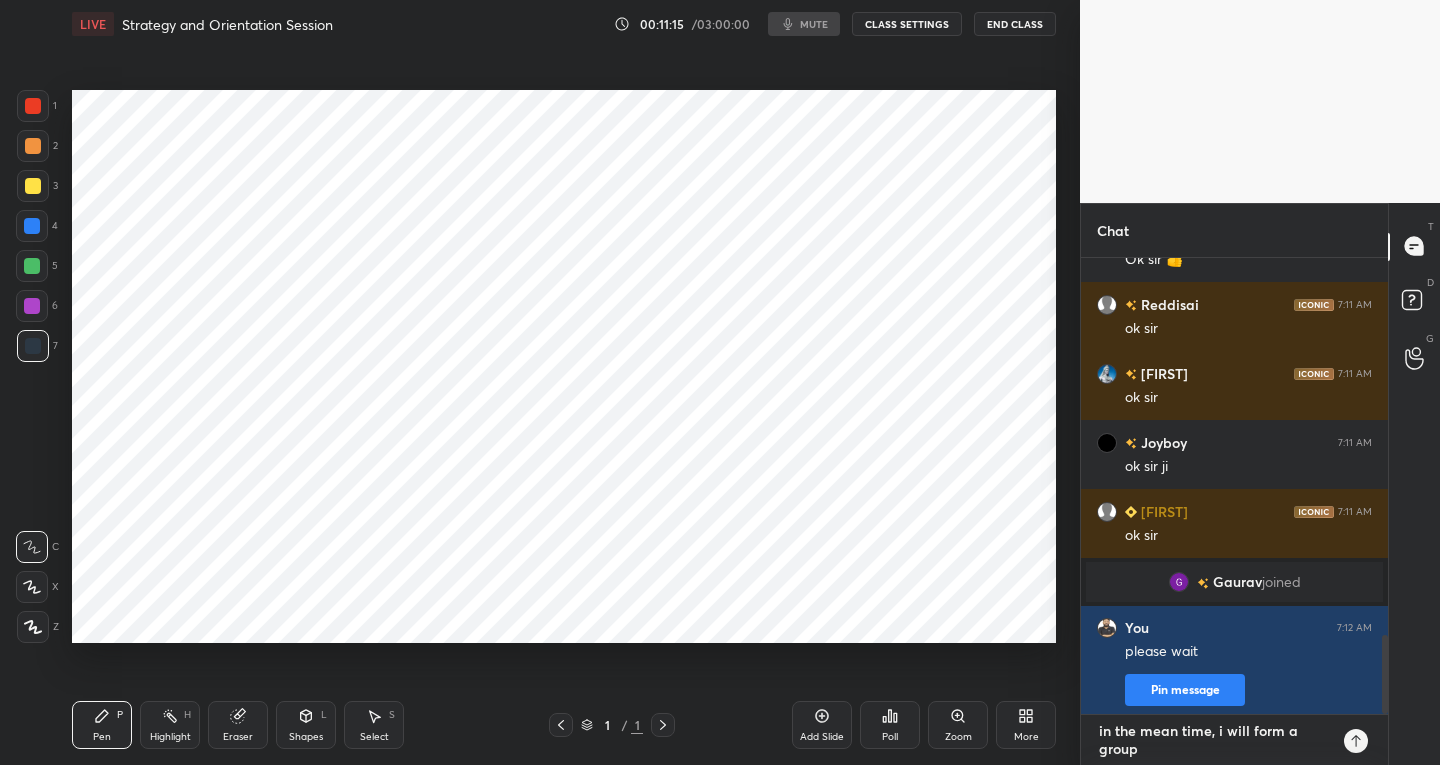 type on "x" 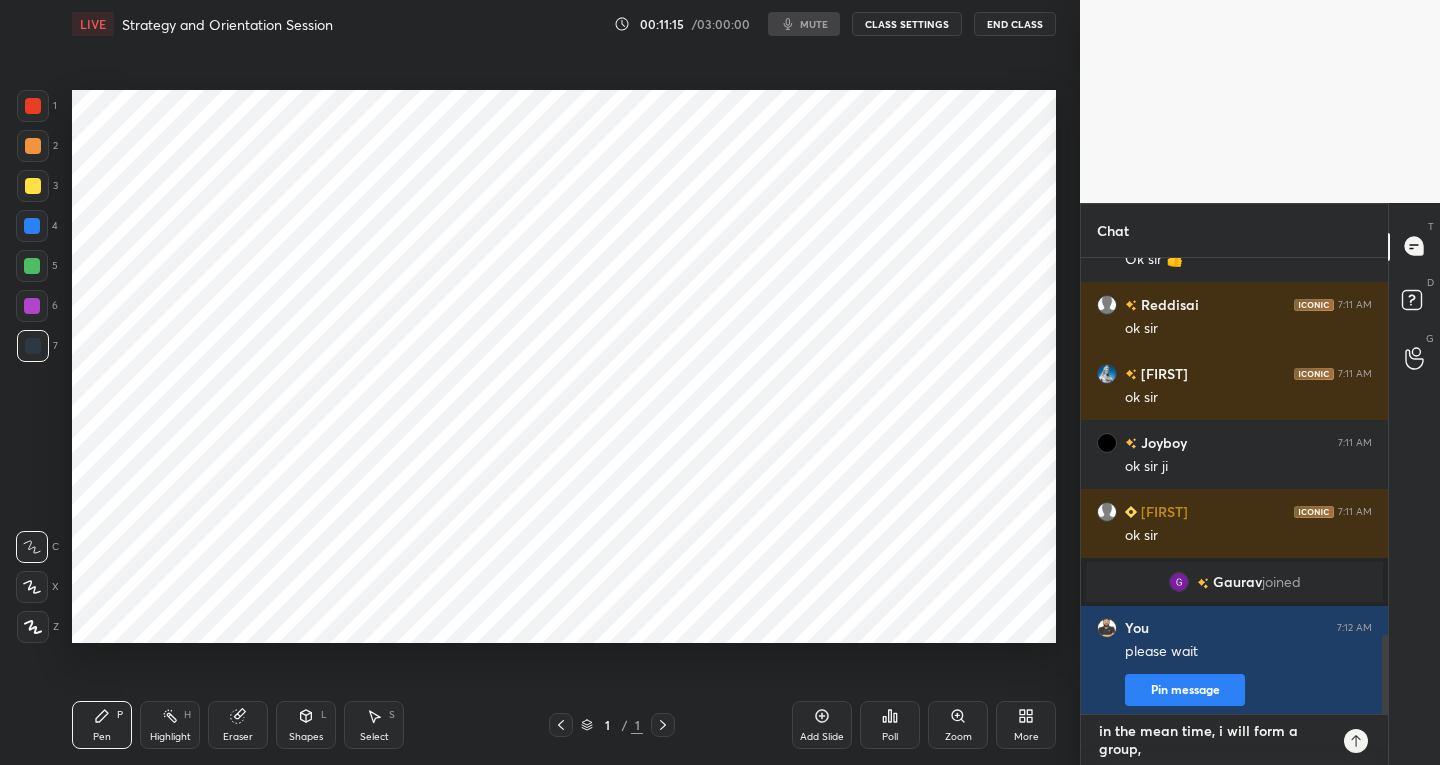 type on "in the mean time, i will form a group," 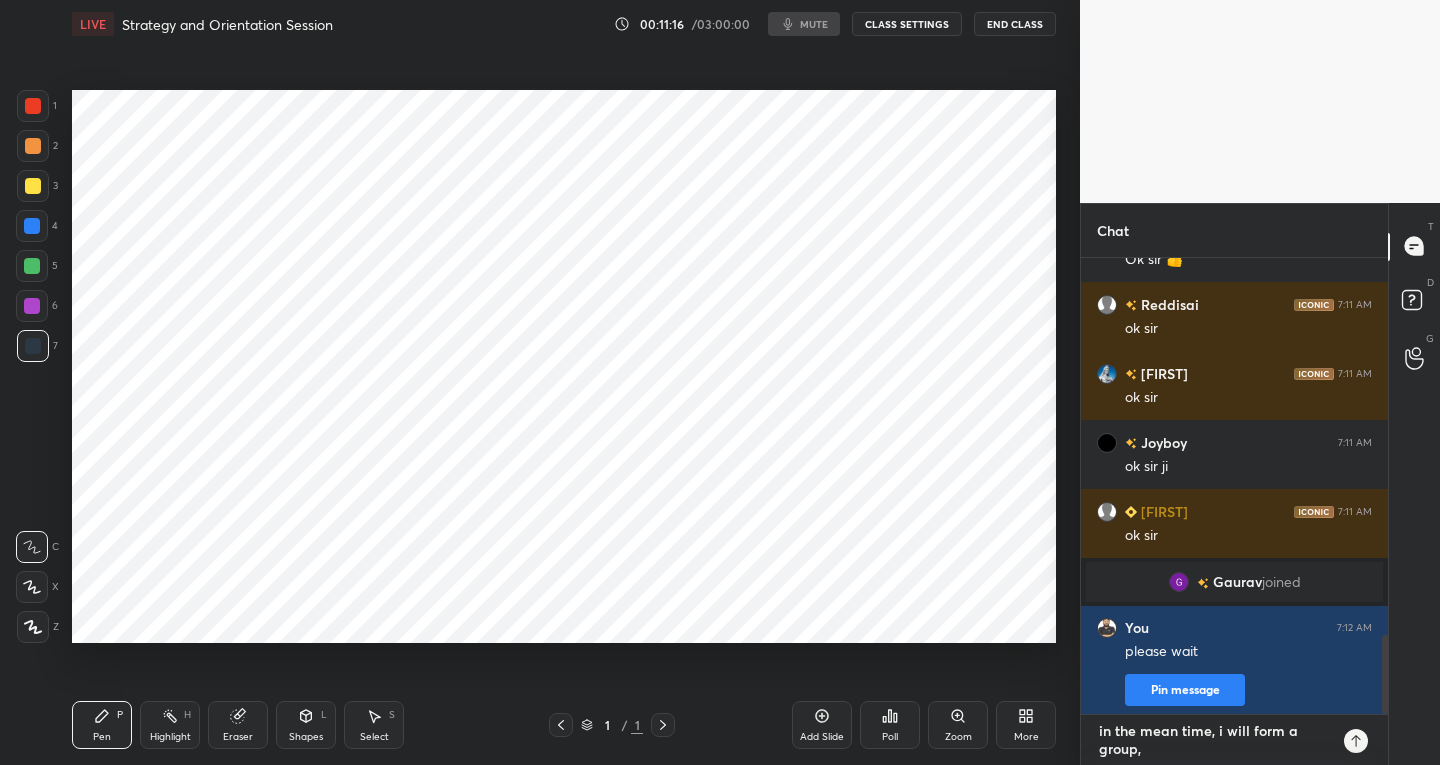 type on "in the mean time, i will form a group, p" 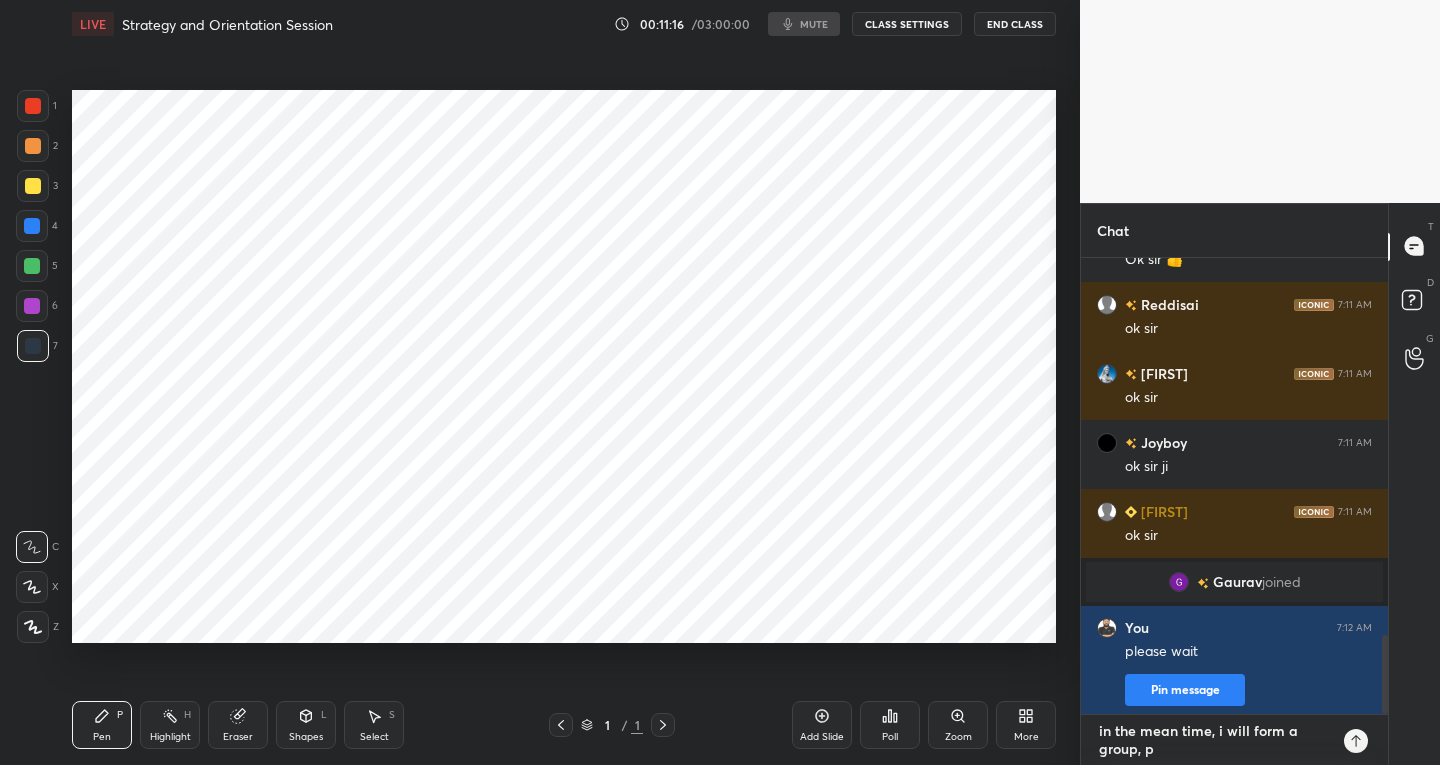 type on "in the mean time, i will form a group, pl" 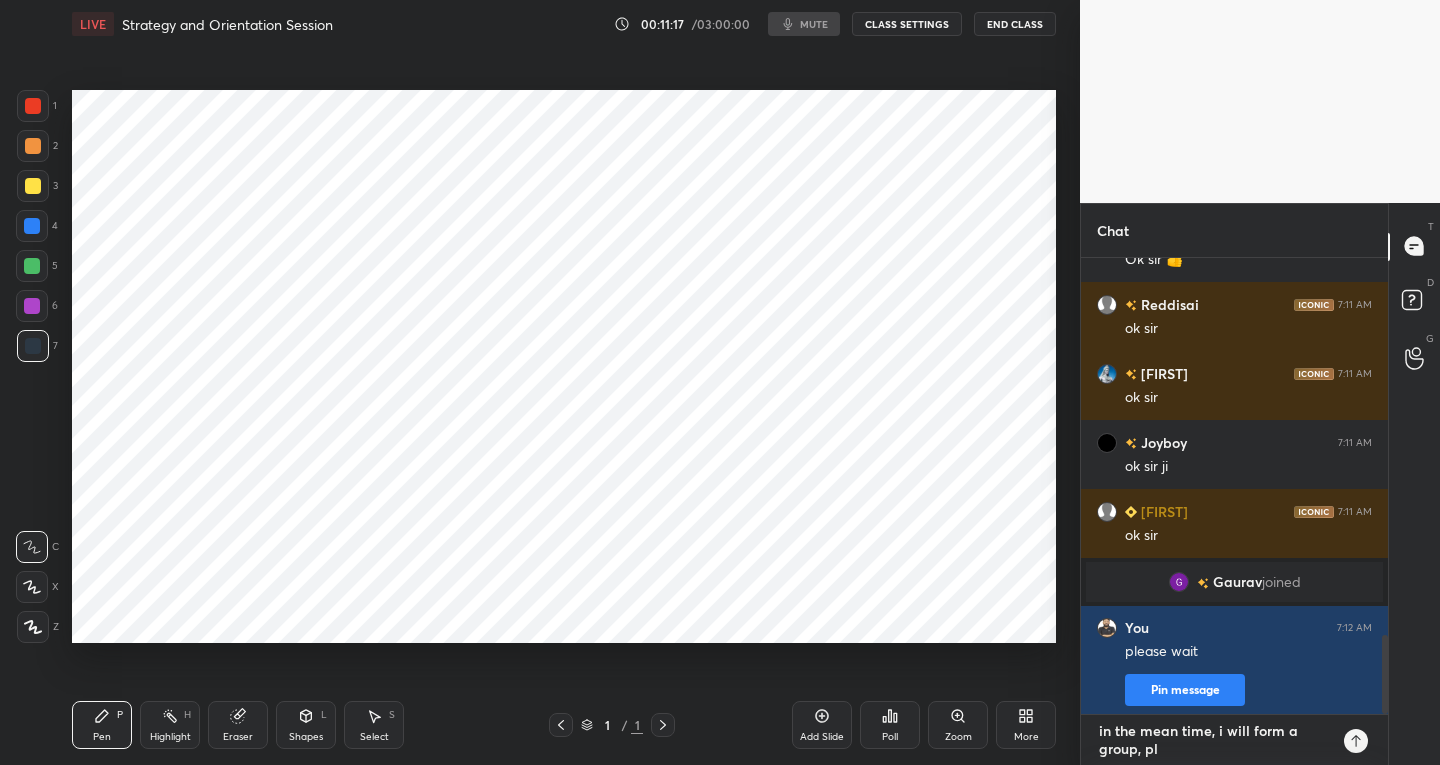 type on "in the mean time, i will form a group, ple" 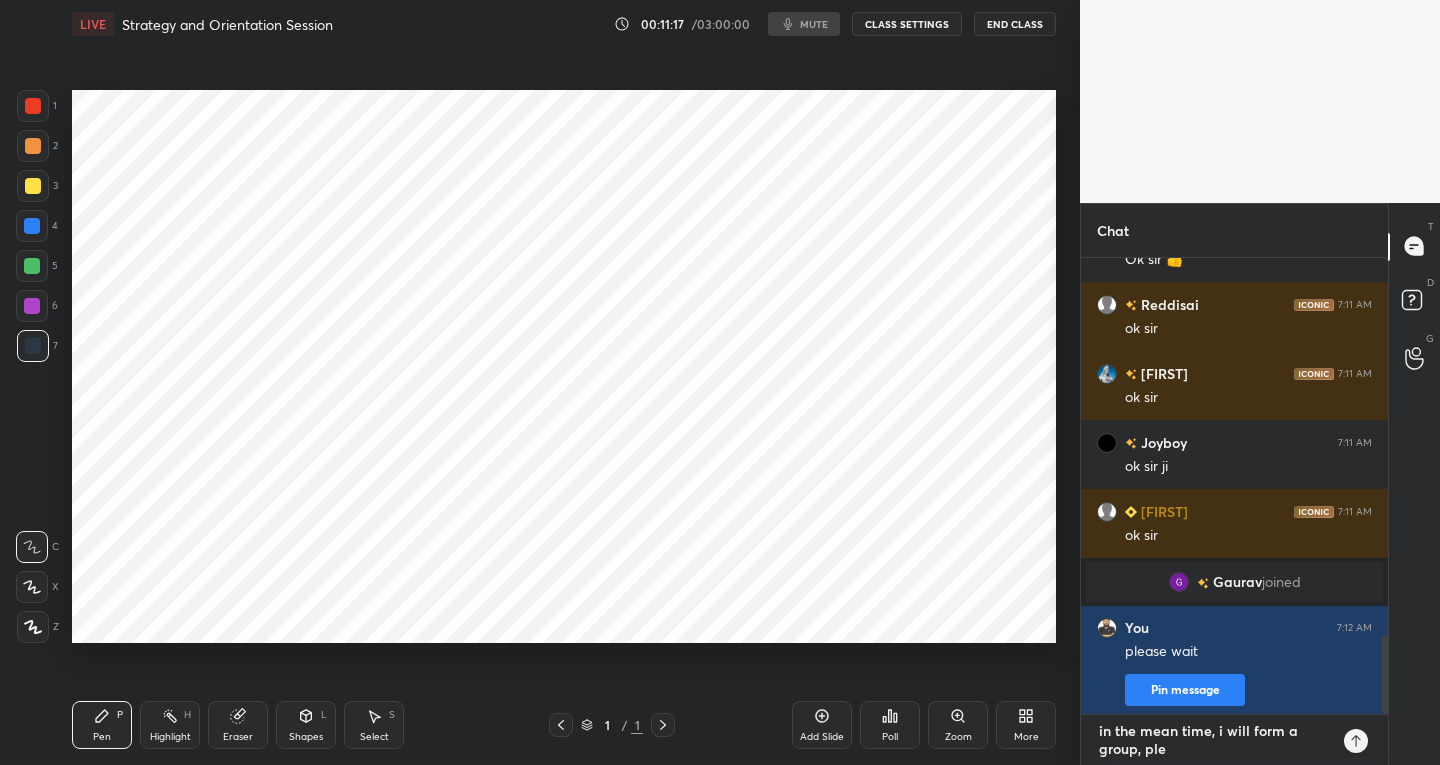 type on "in the mean time, i will form a group, ples" 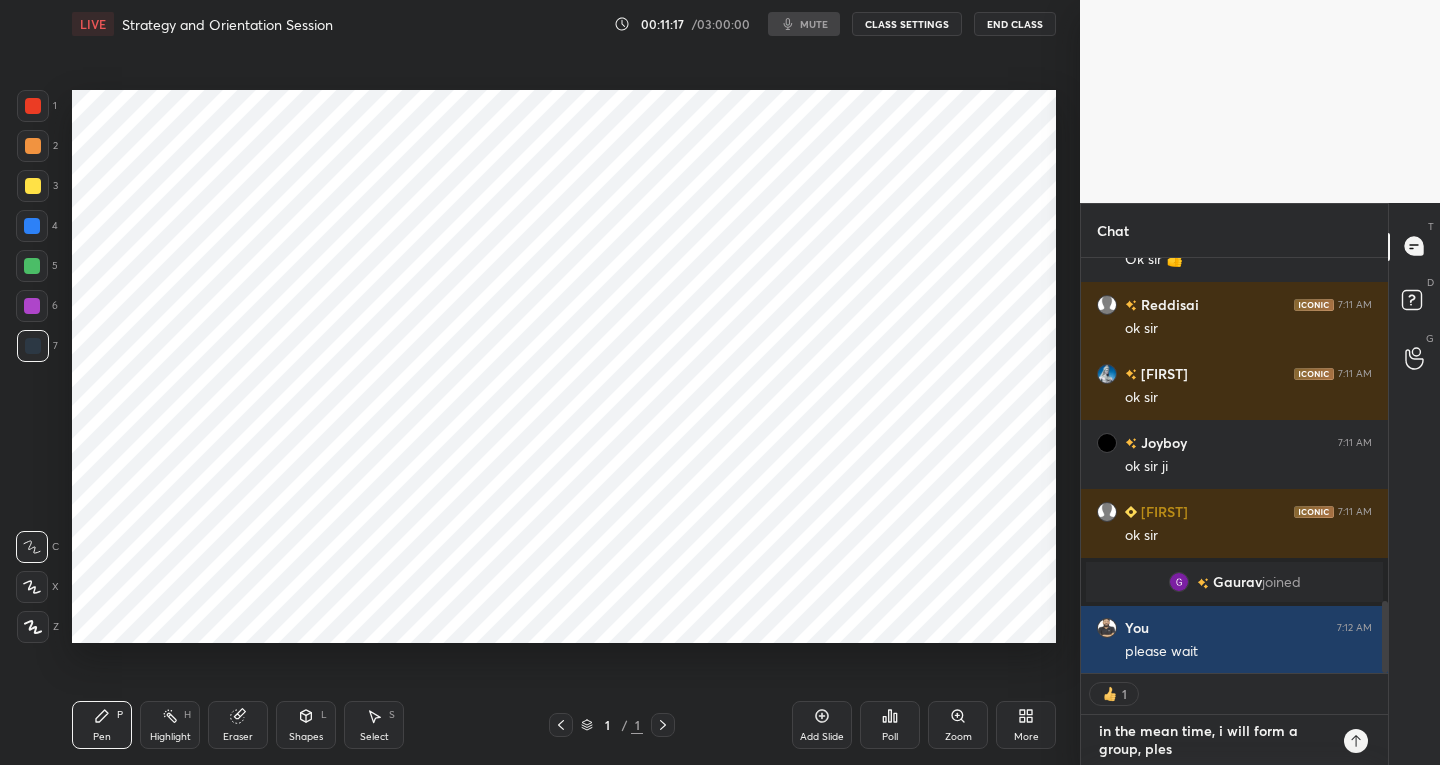 scroll 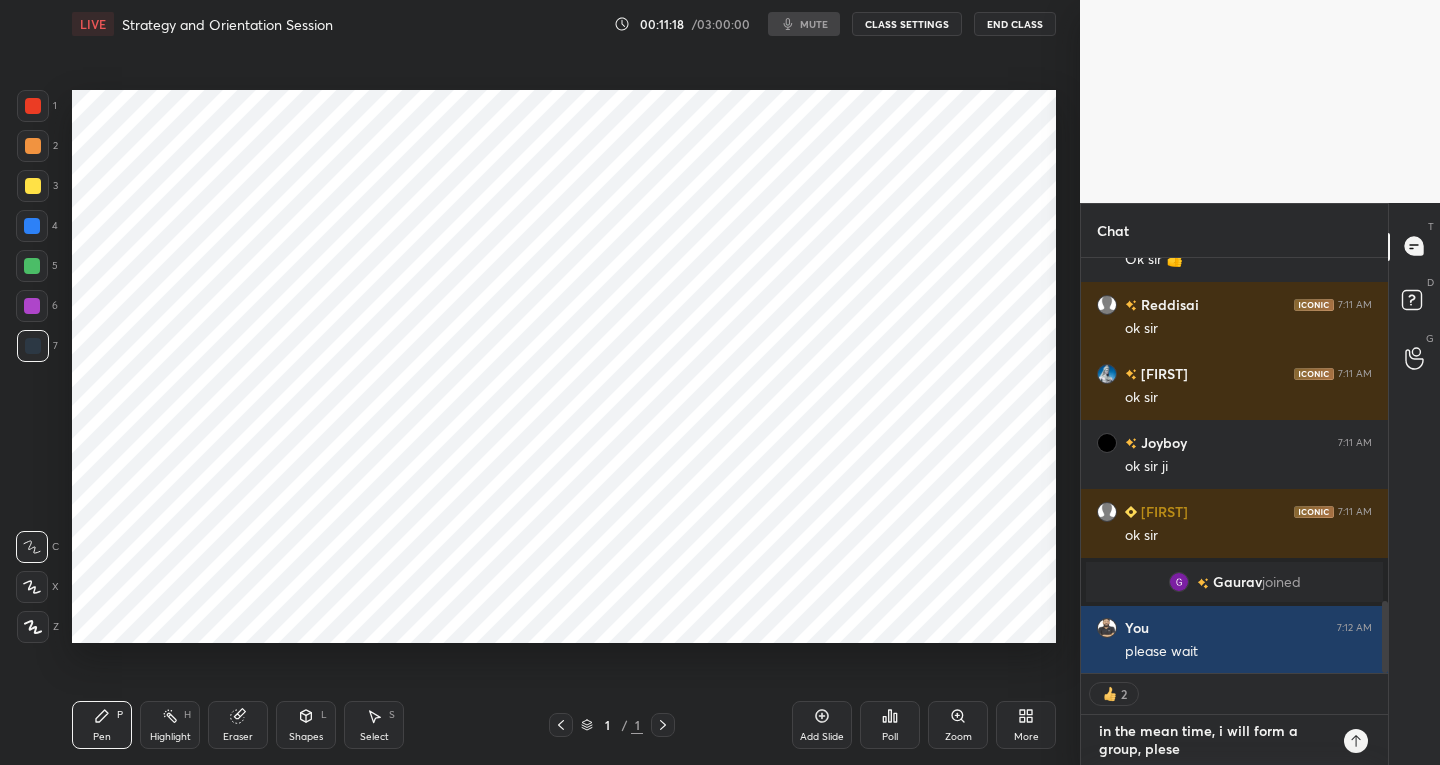 type on "x" 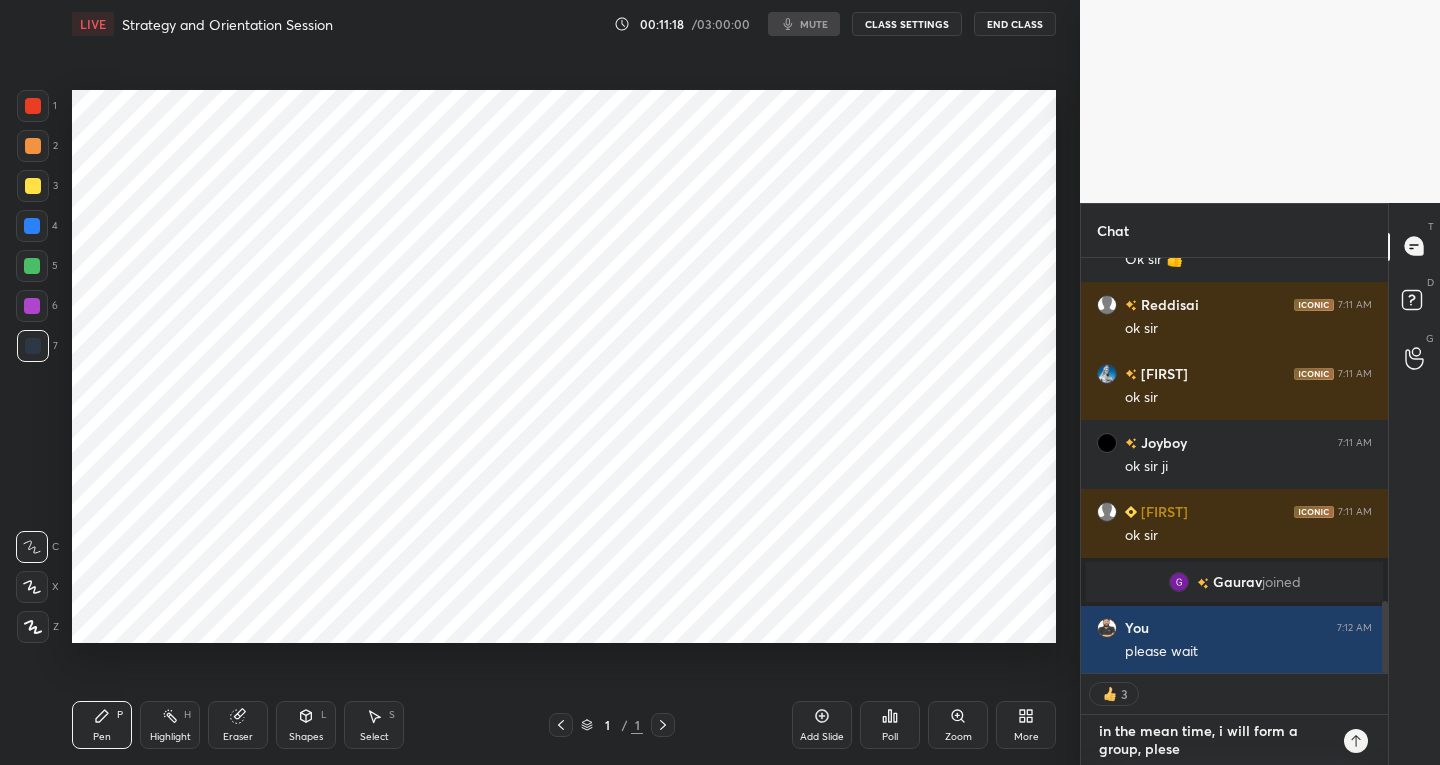type on "in the mean time, i will form a group, plese" 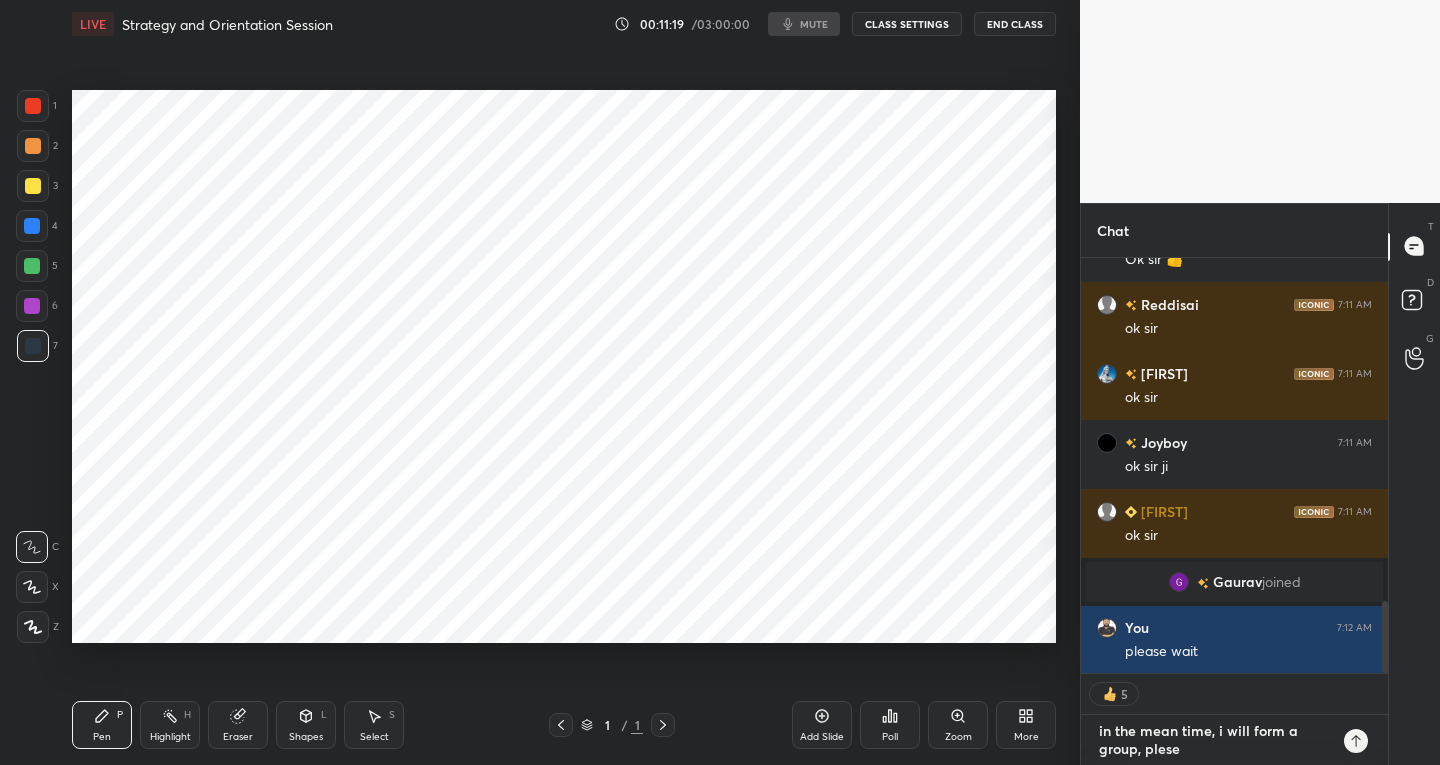 type on "x" 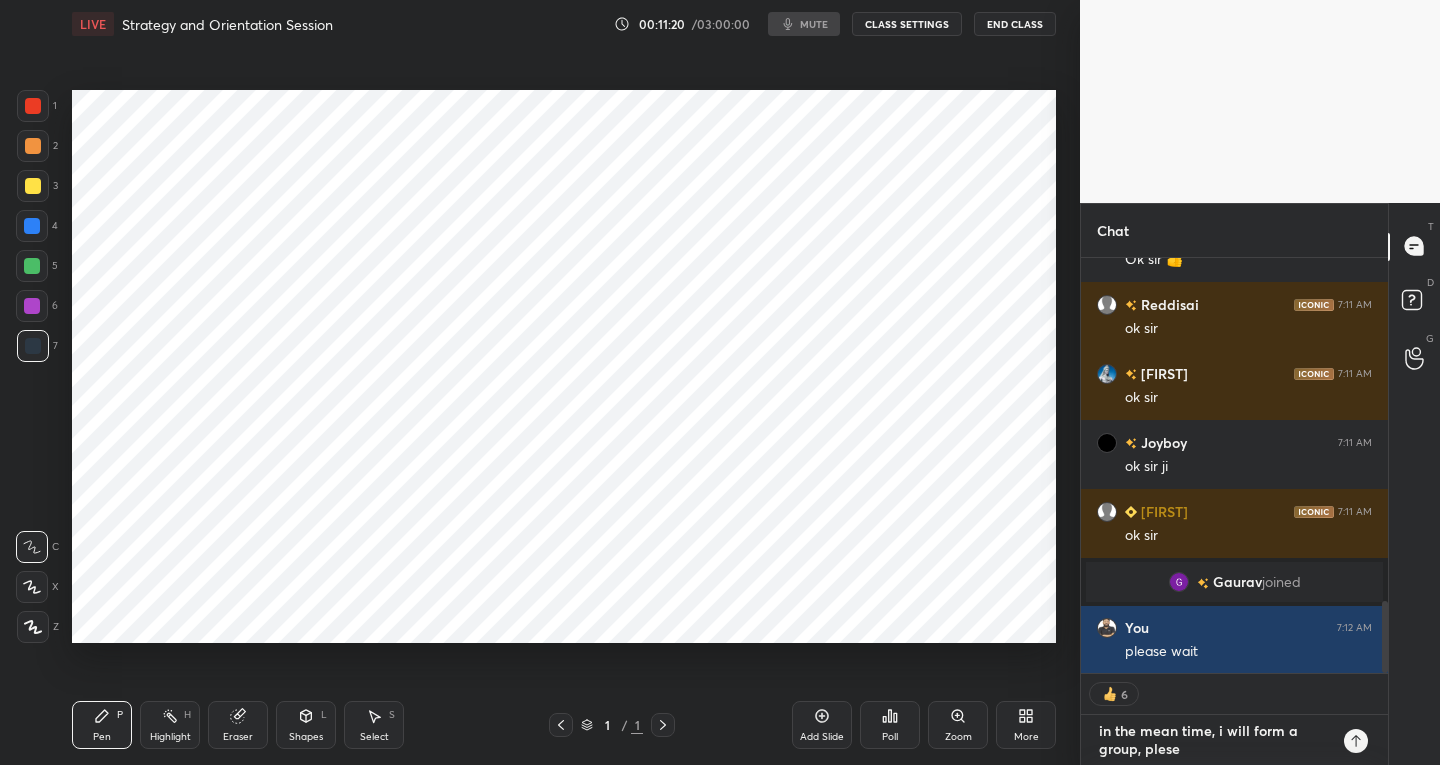 type on "in the mean time, i will form a group, plese" 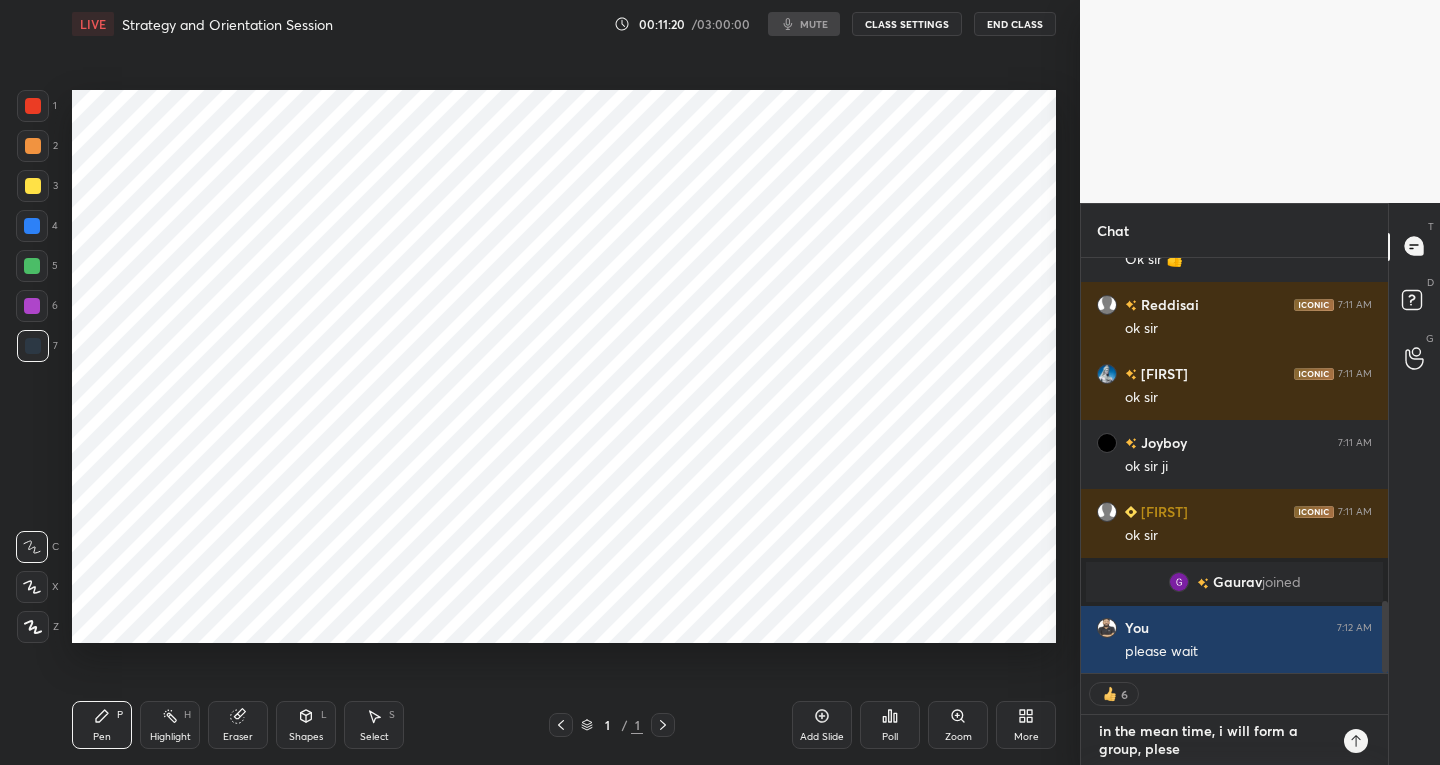 type on "x" 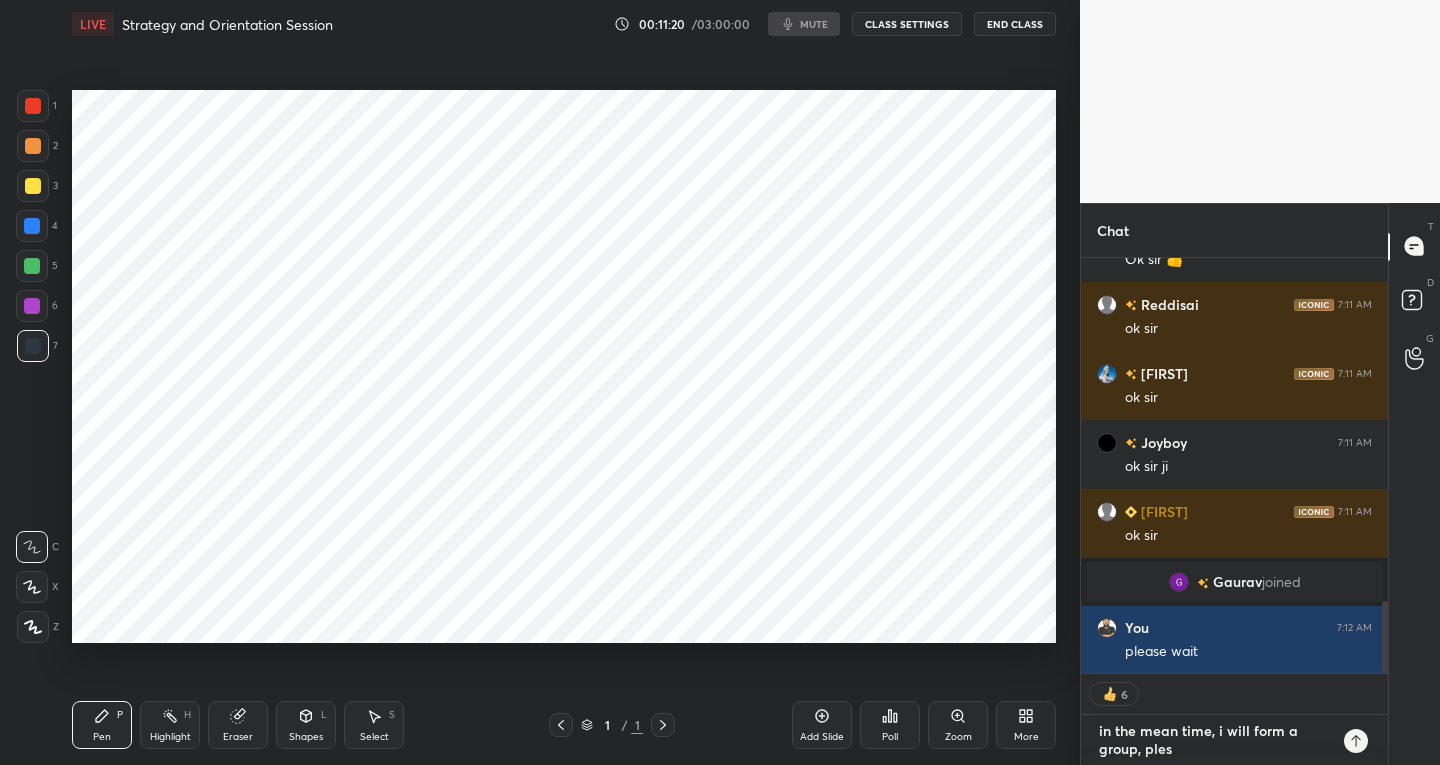 type on "in the mean time, i will form a group, ple" 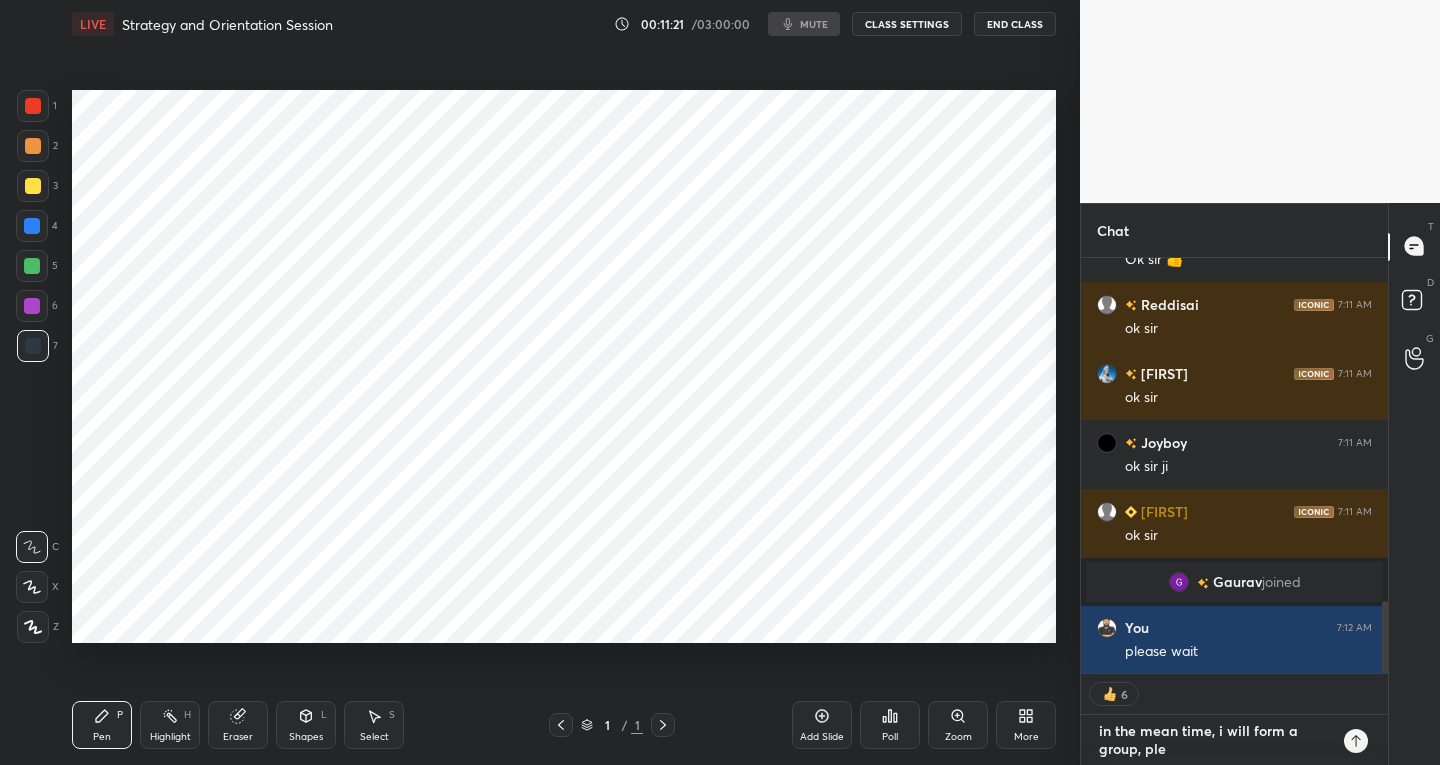 type on "x" 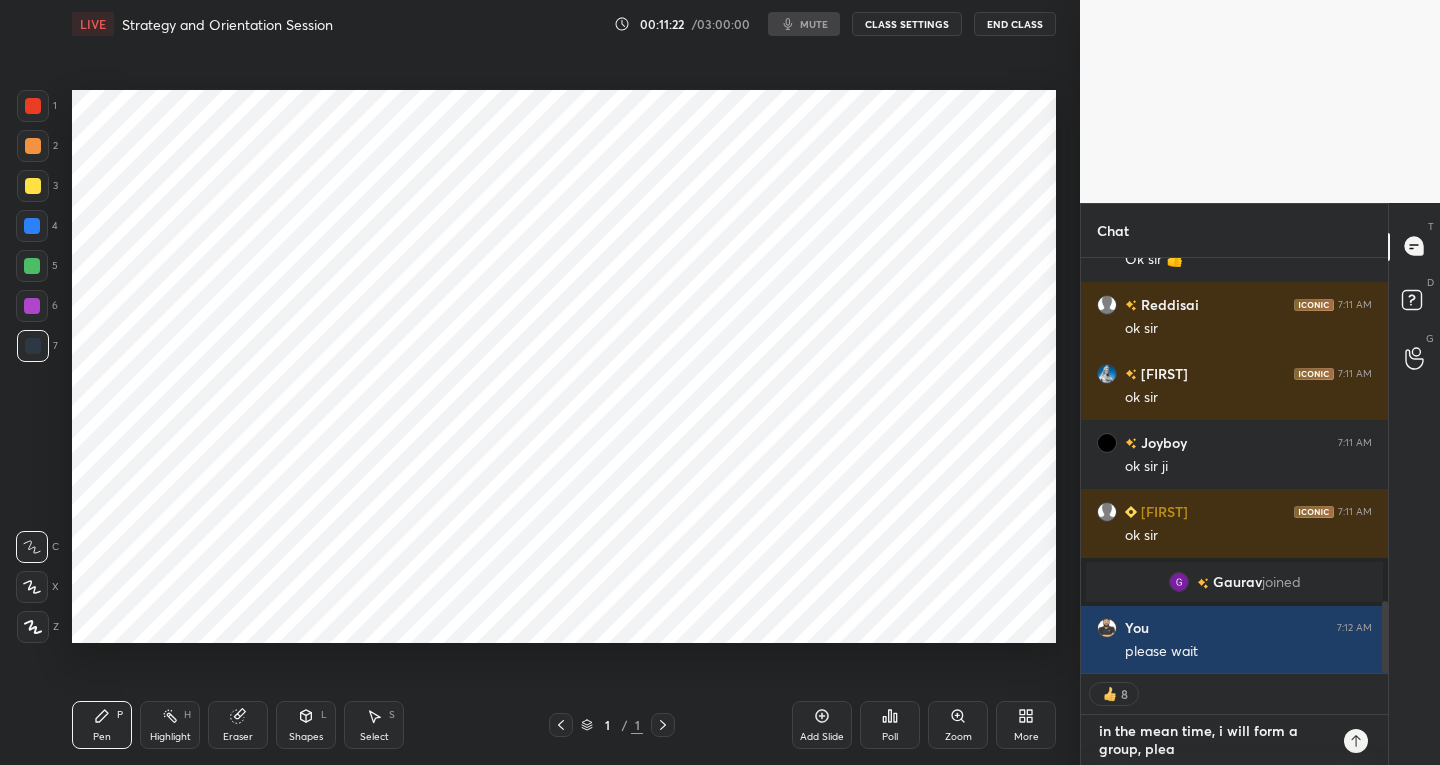 type on "x" 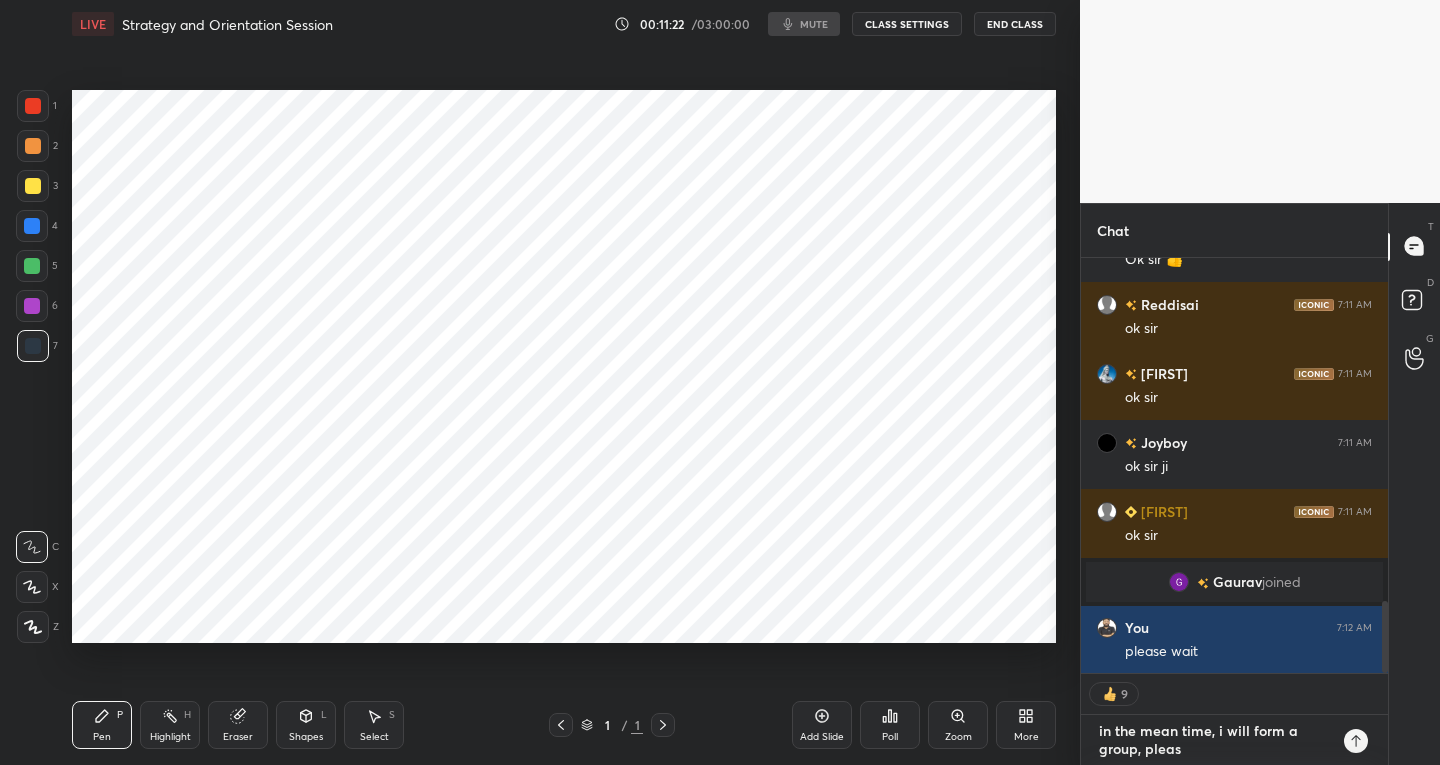 type on "x" 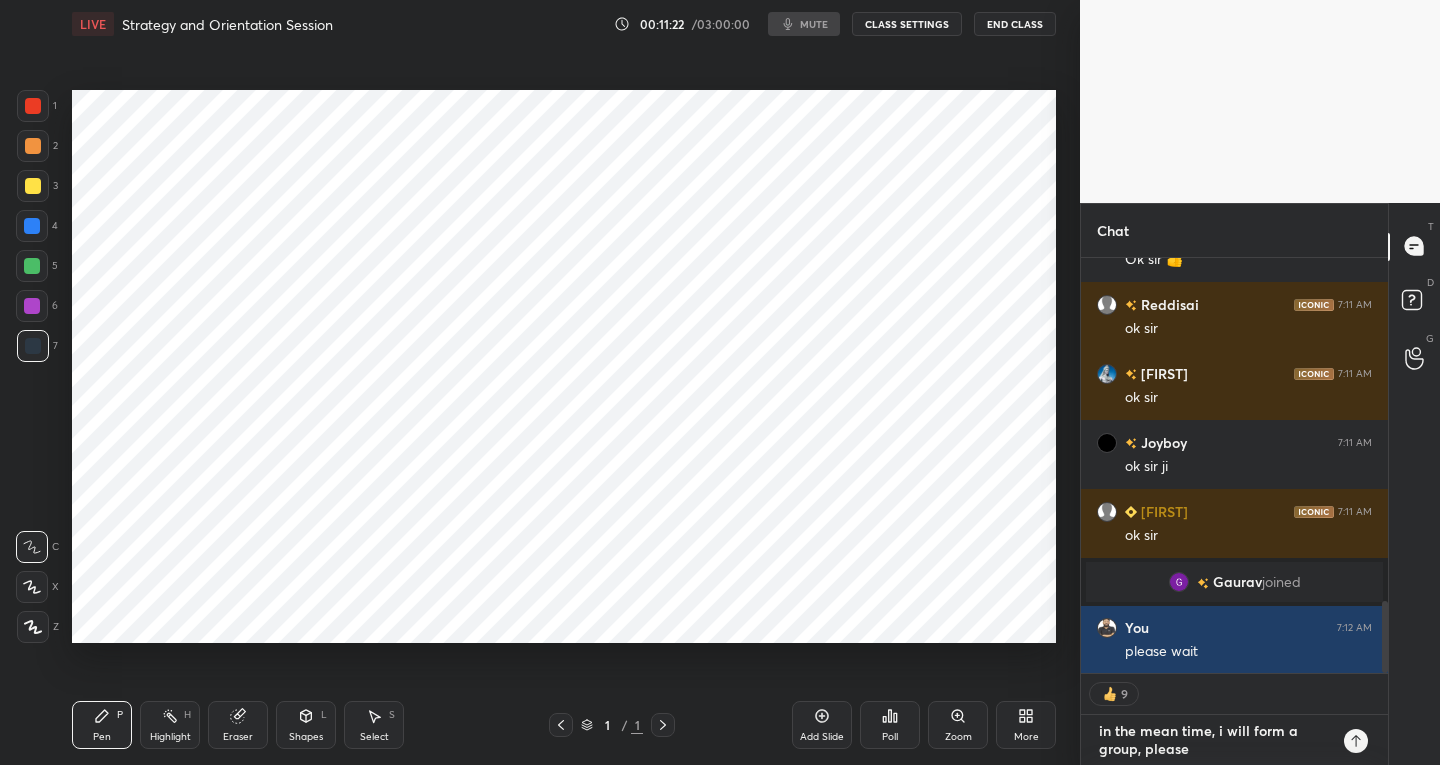 type on "x" 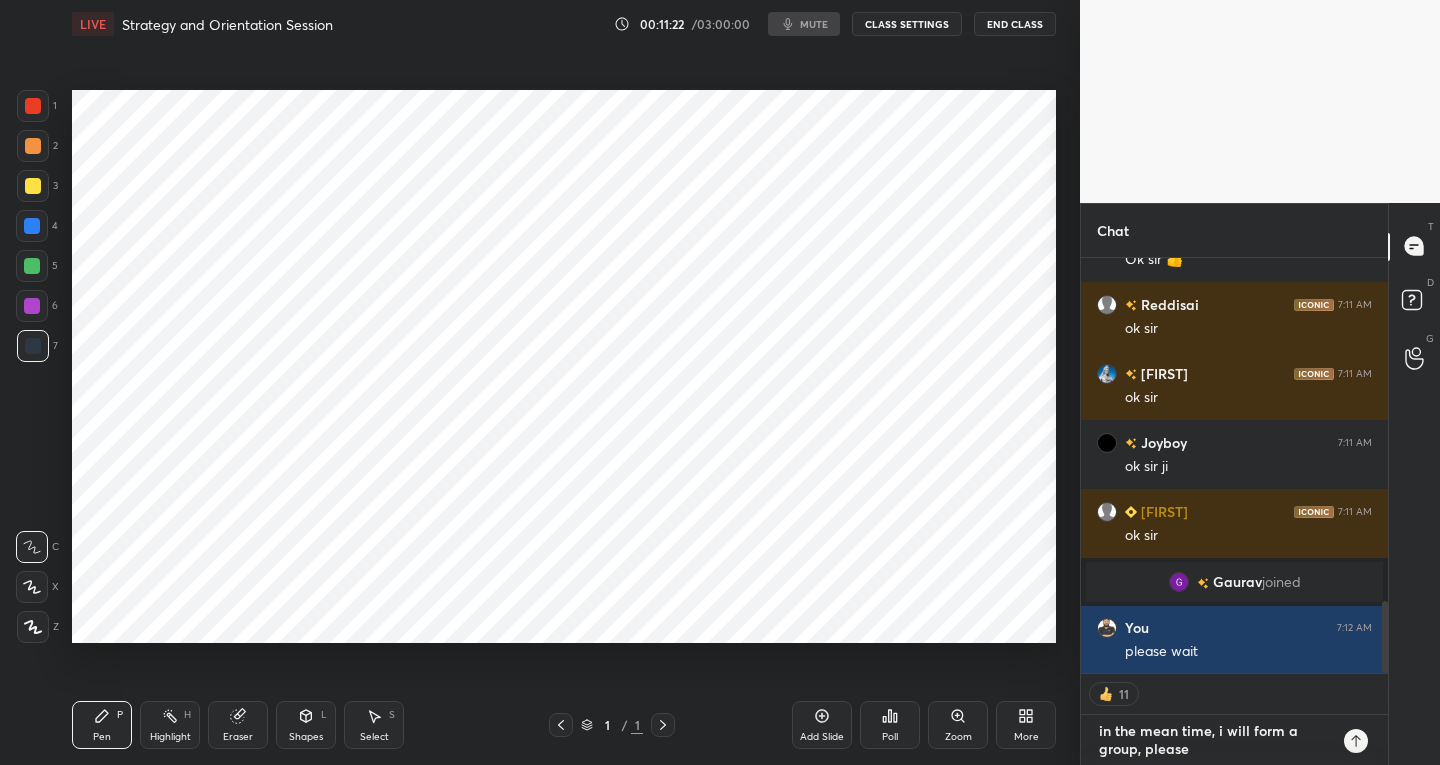 type on "in the mean time, i will form a group, please" 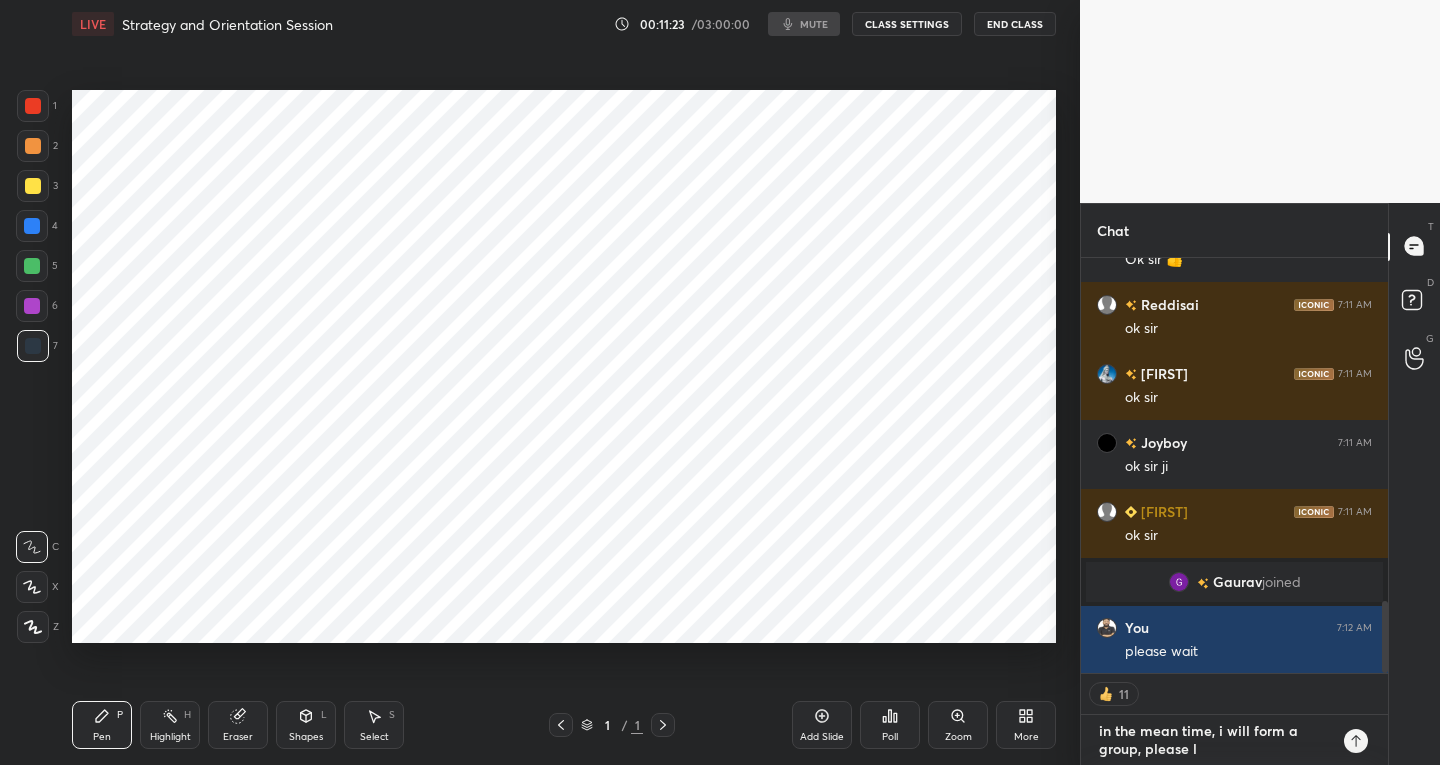 type on "x" 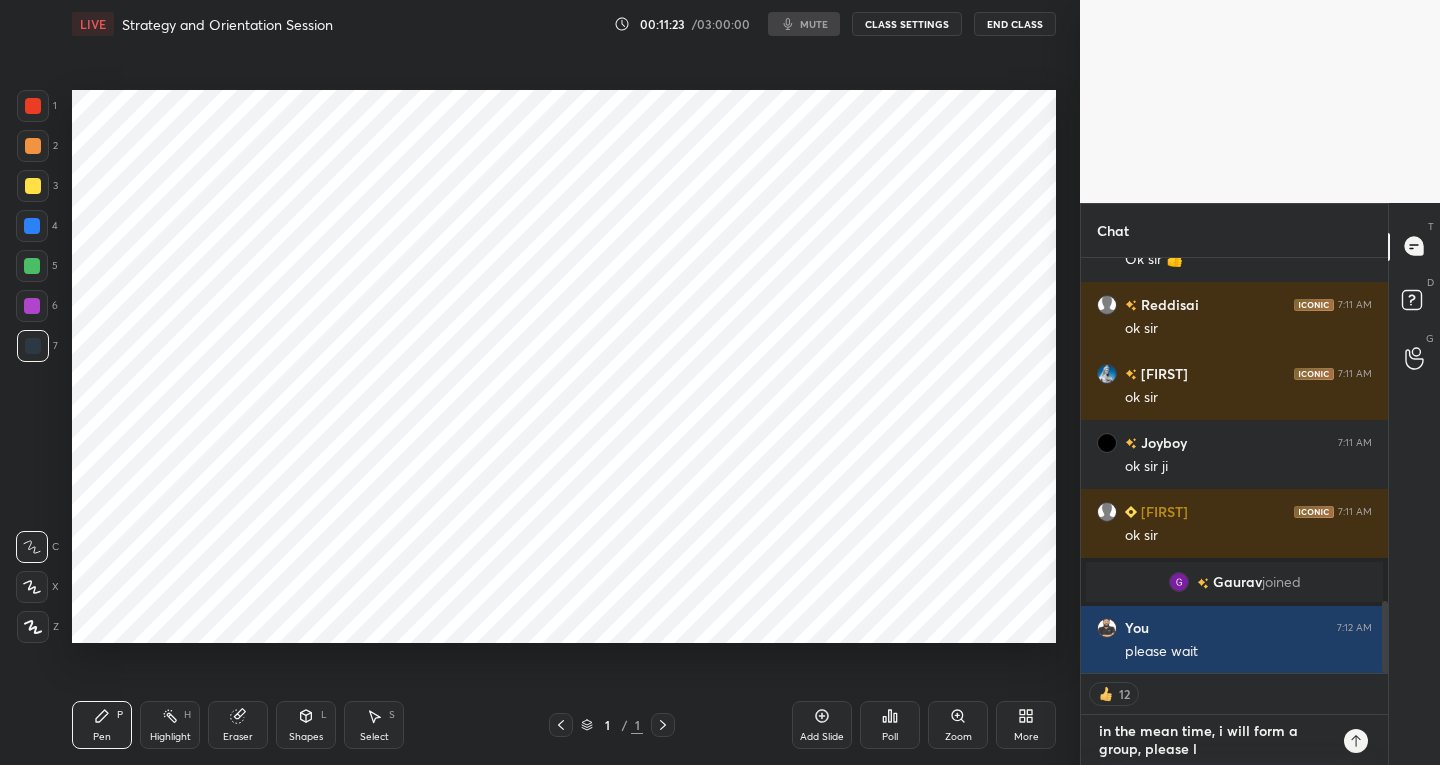 type on "in the mean time, i will form a group, please" 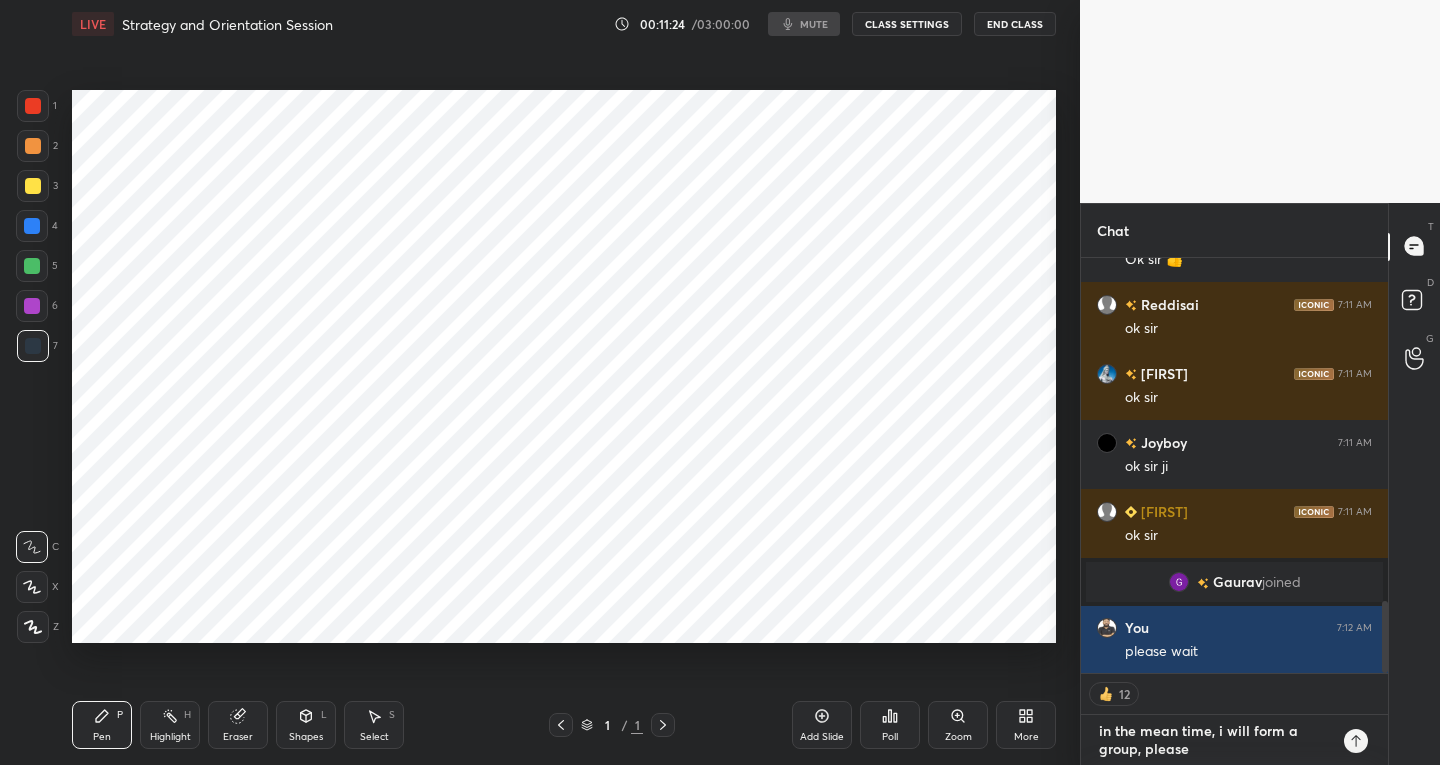 type on "x" 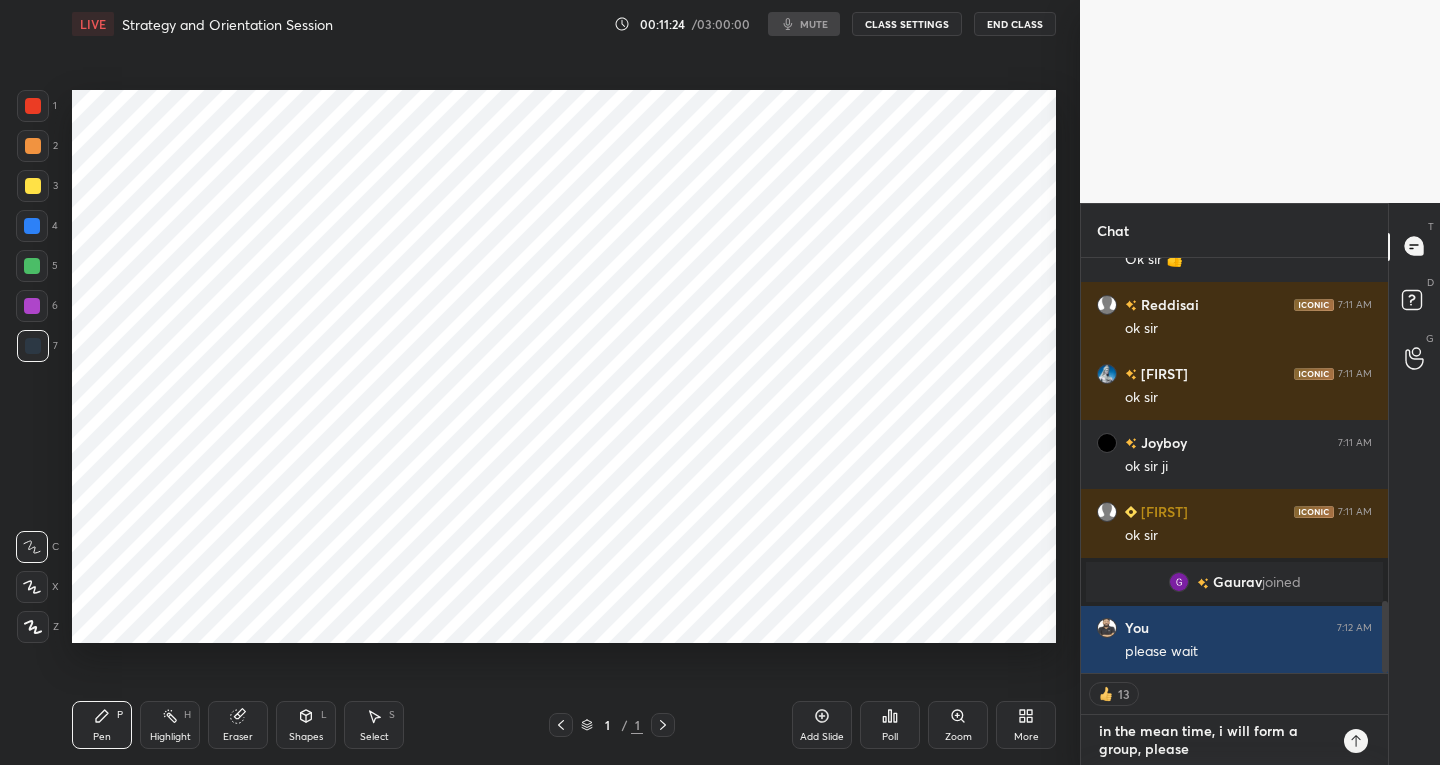 type on "in the mean time, i will form a group, please j" 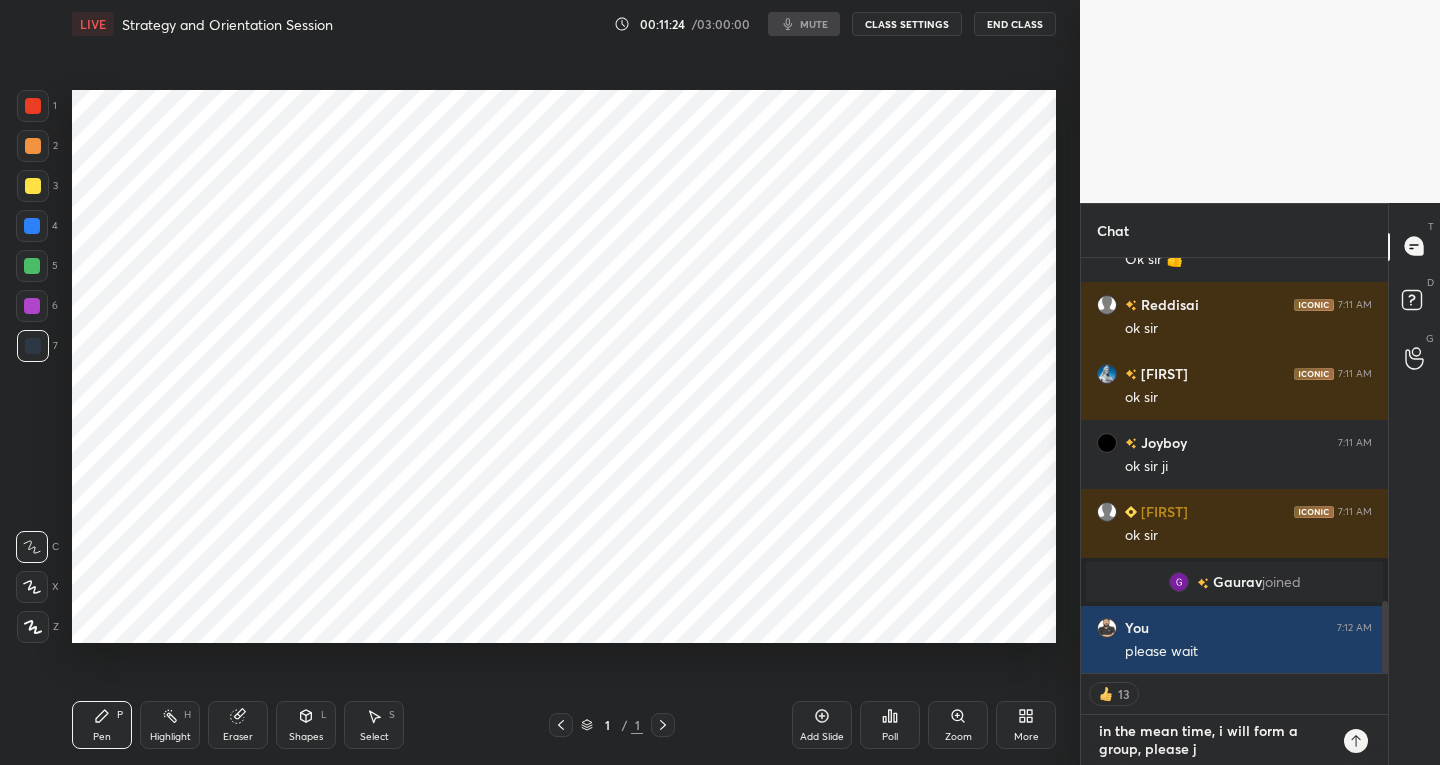 type on "in the mean time, i will form a group, please jo" 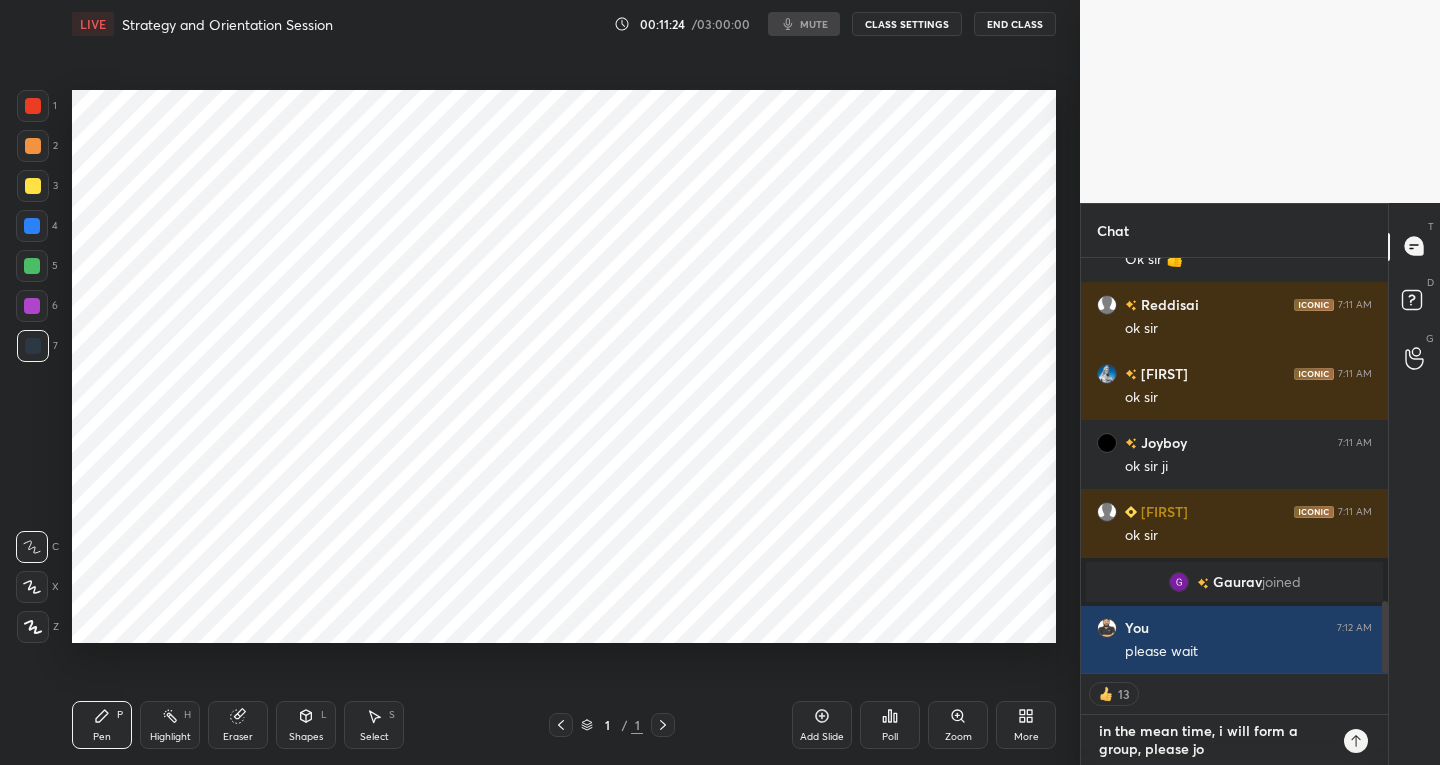 type on "in the mean time, i will form a group, please joi" 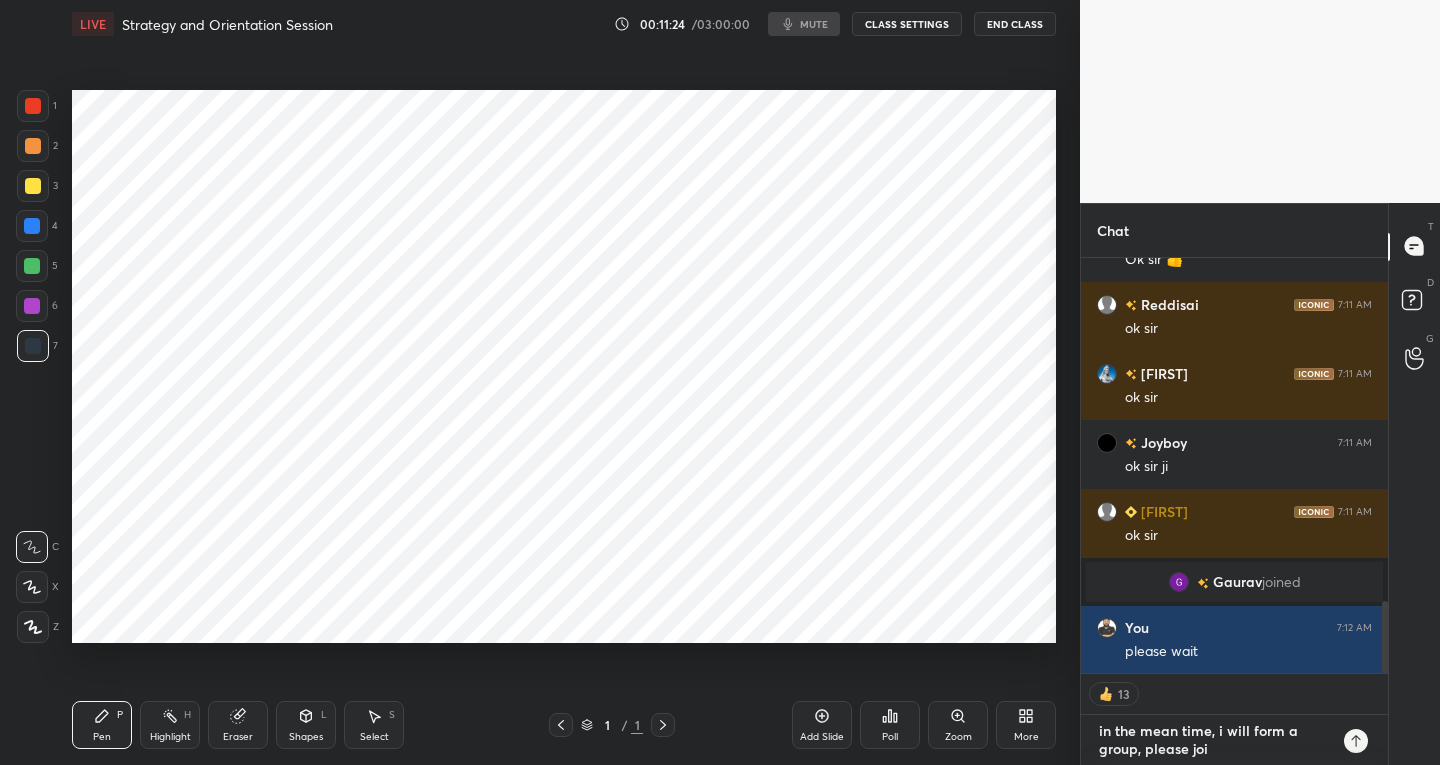 type on "x" 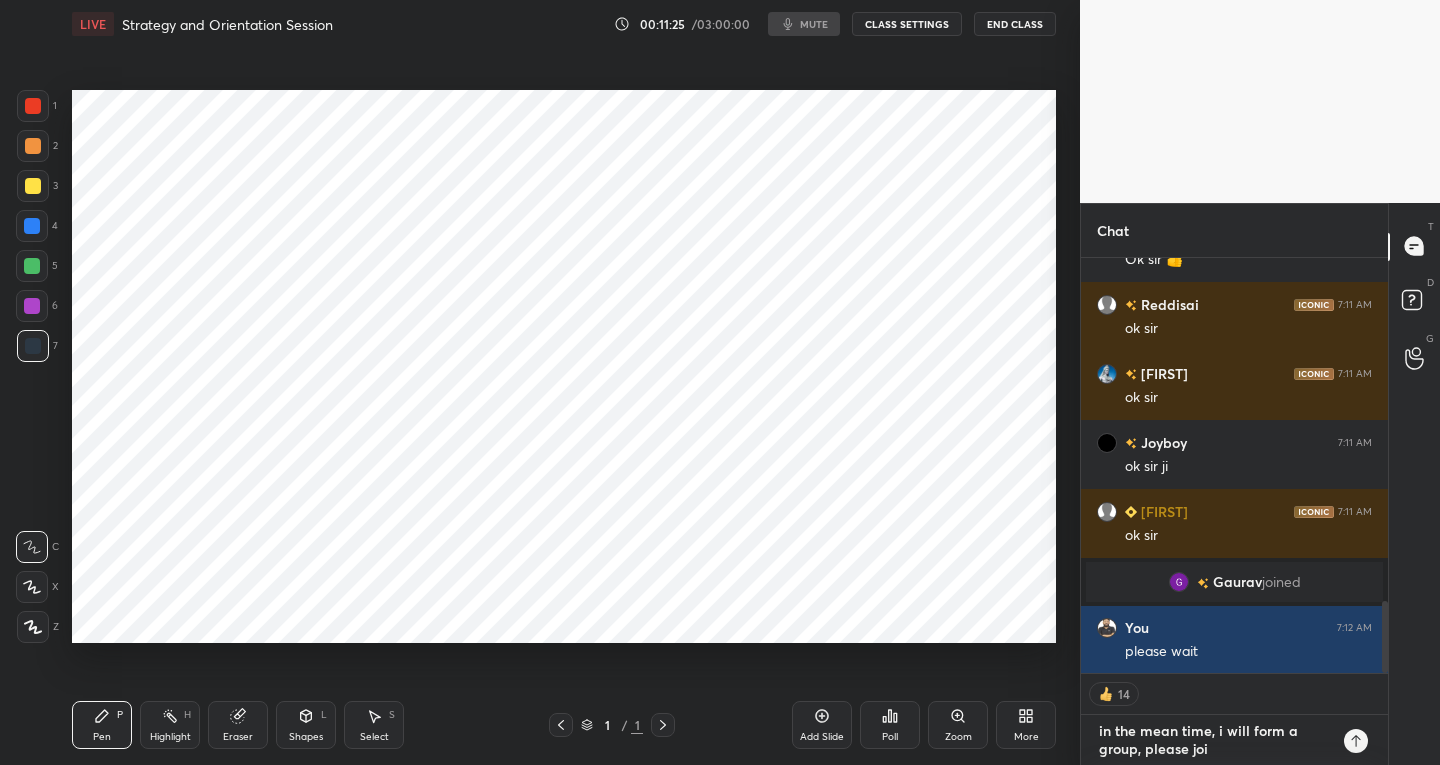 type on "in the mean time, i will form a group, please join" 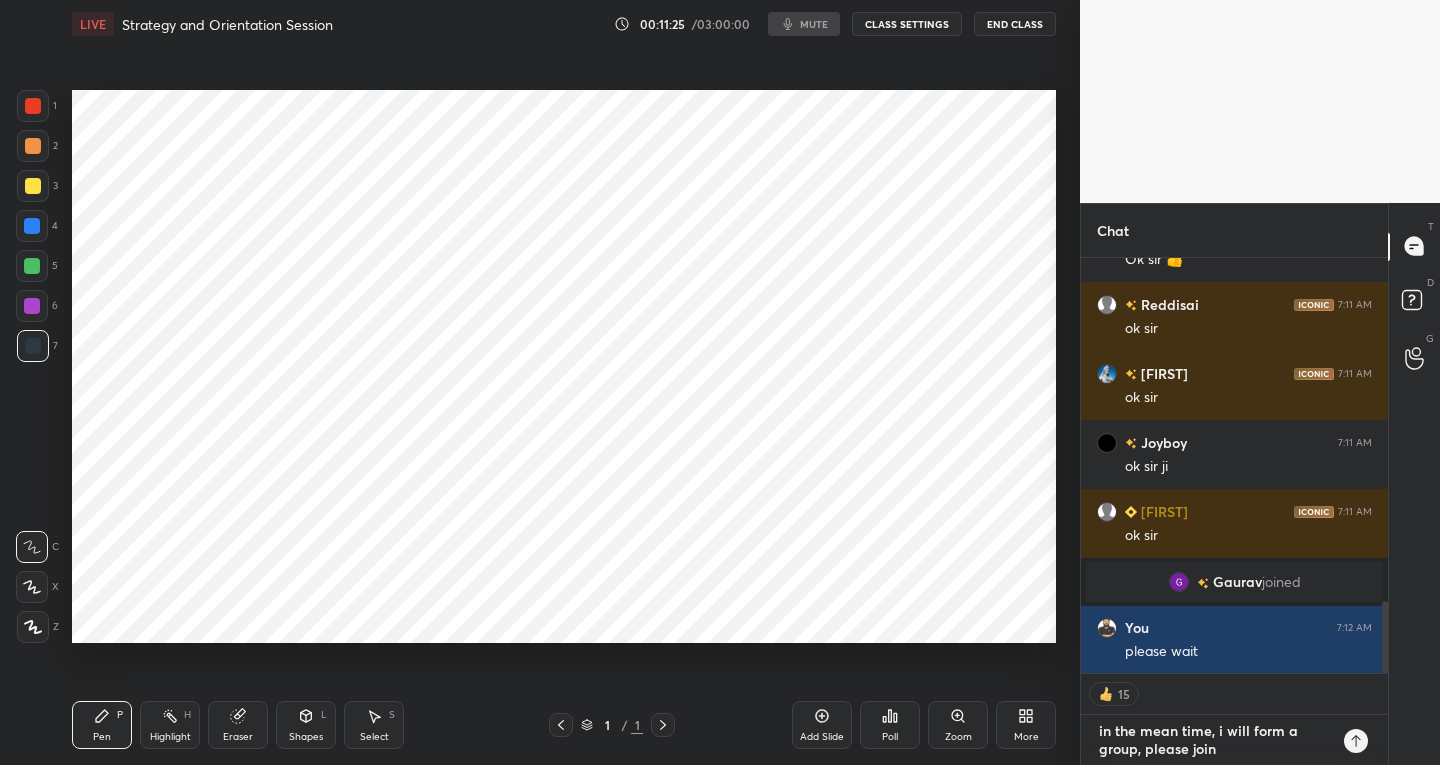 type on "x" 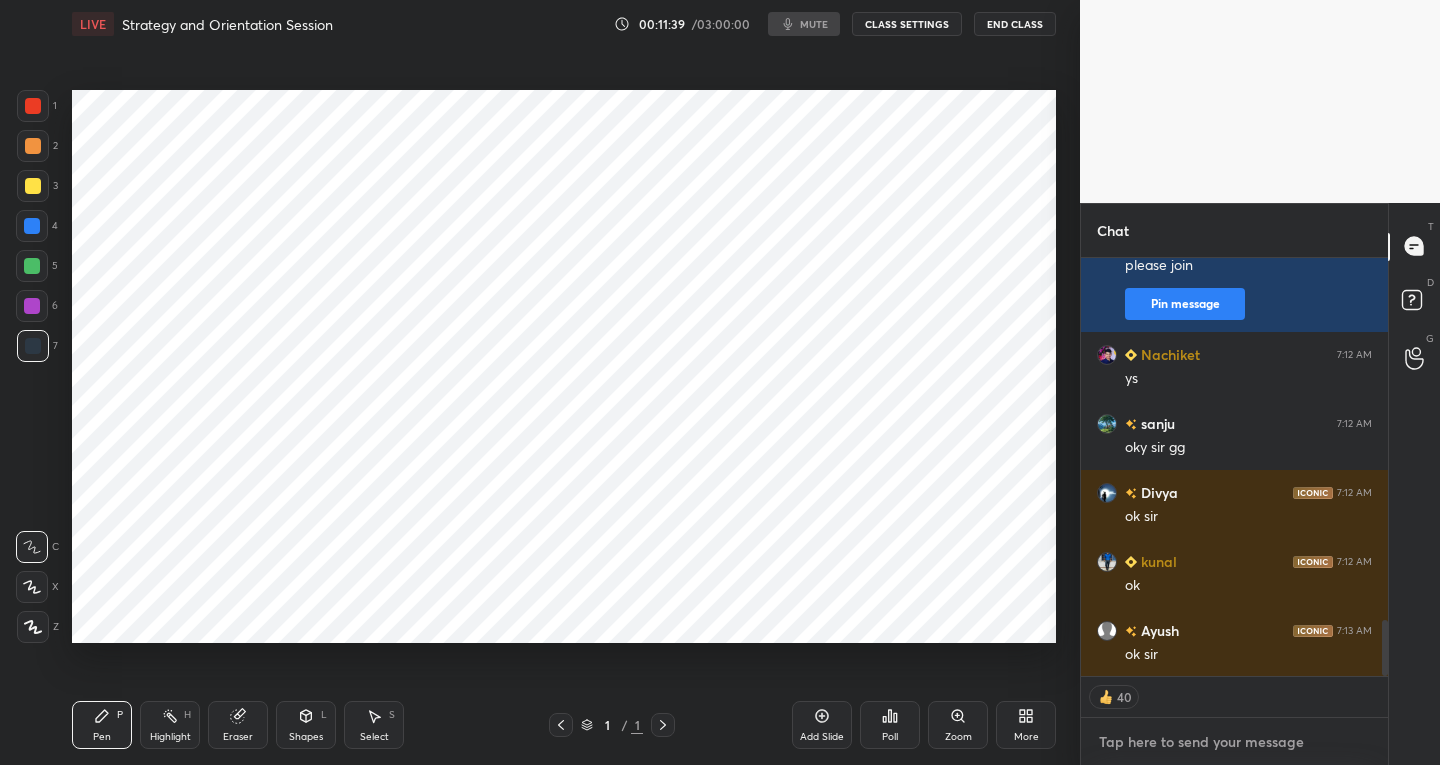 type on "x" 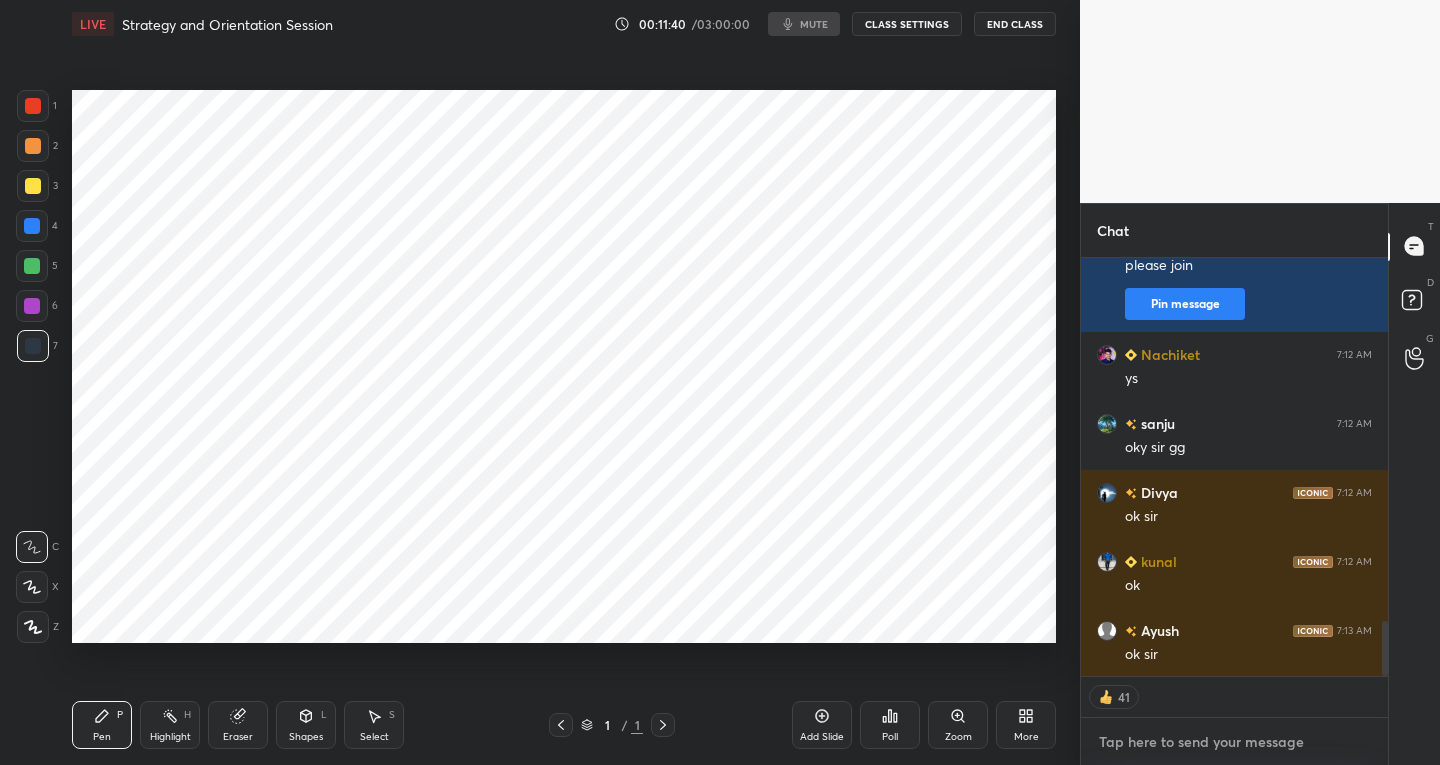scroll, scrollTop: 2792, scrollLeft: 0, axis: vertical 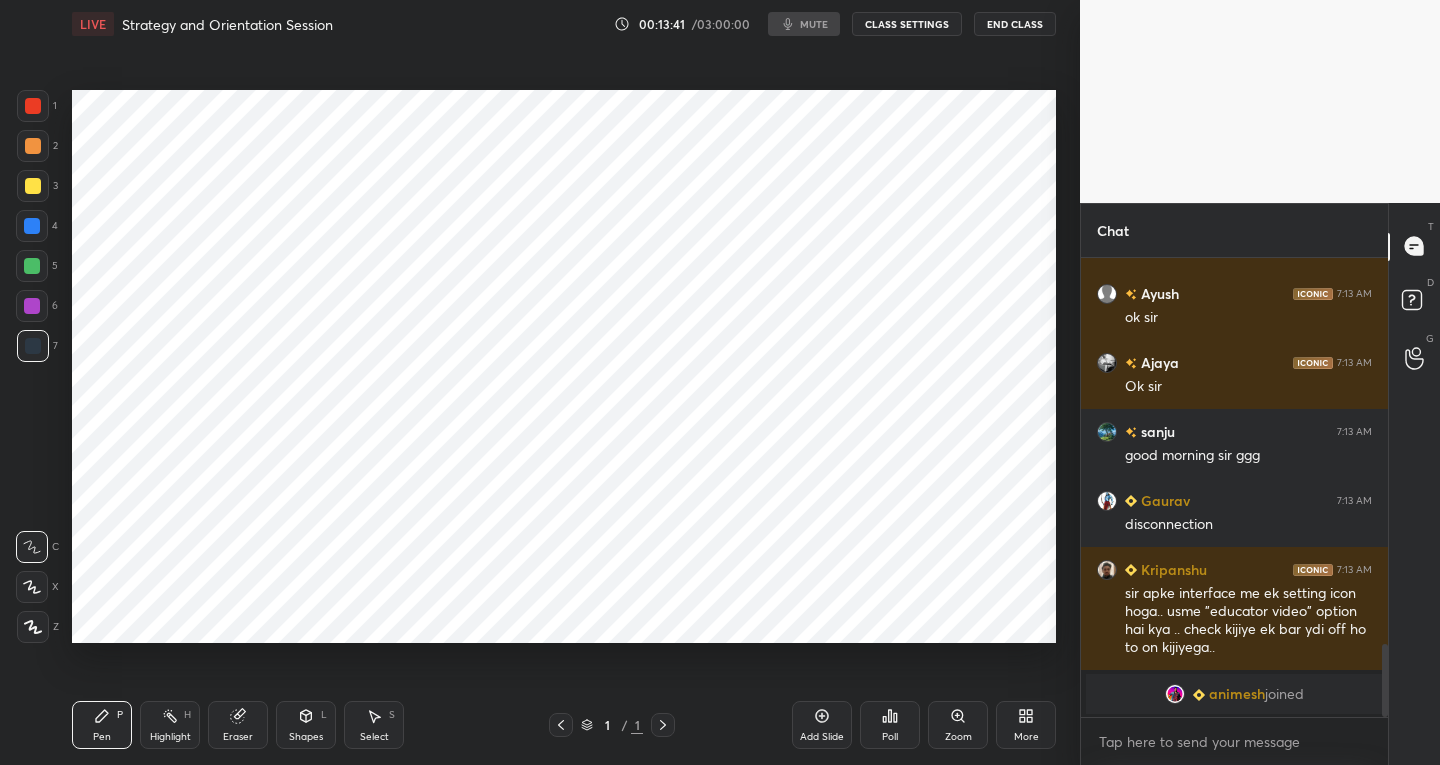 click on "More" at bounding box center (1026, 725) 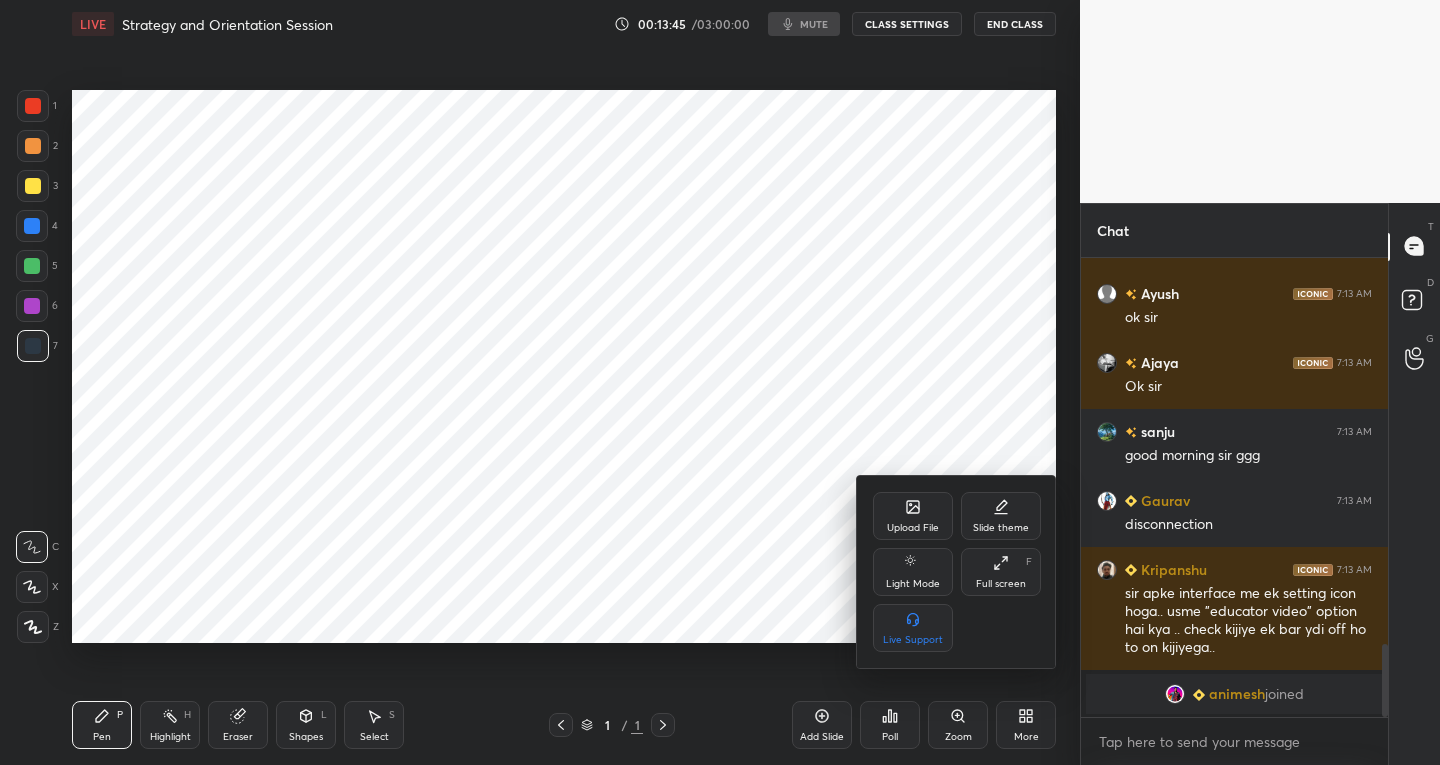 click at bounding box center (720, 382) 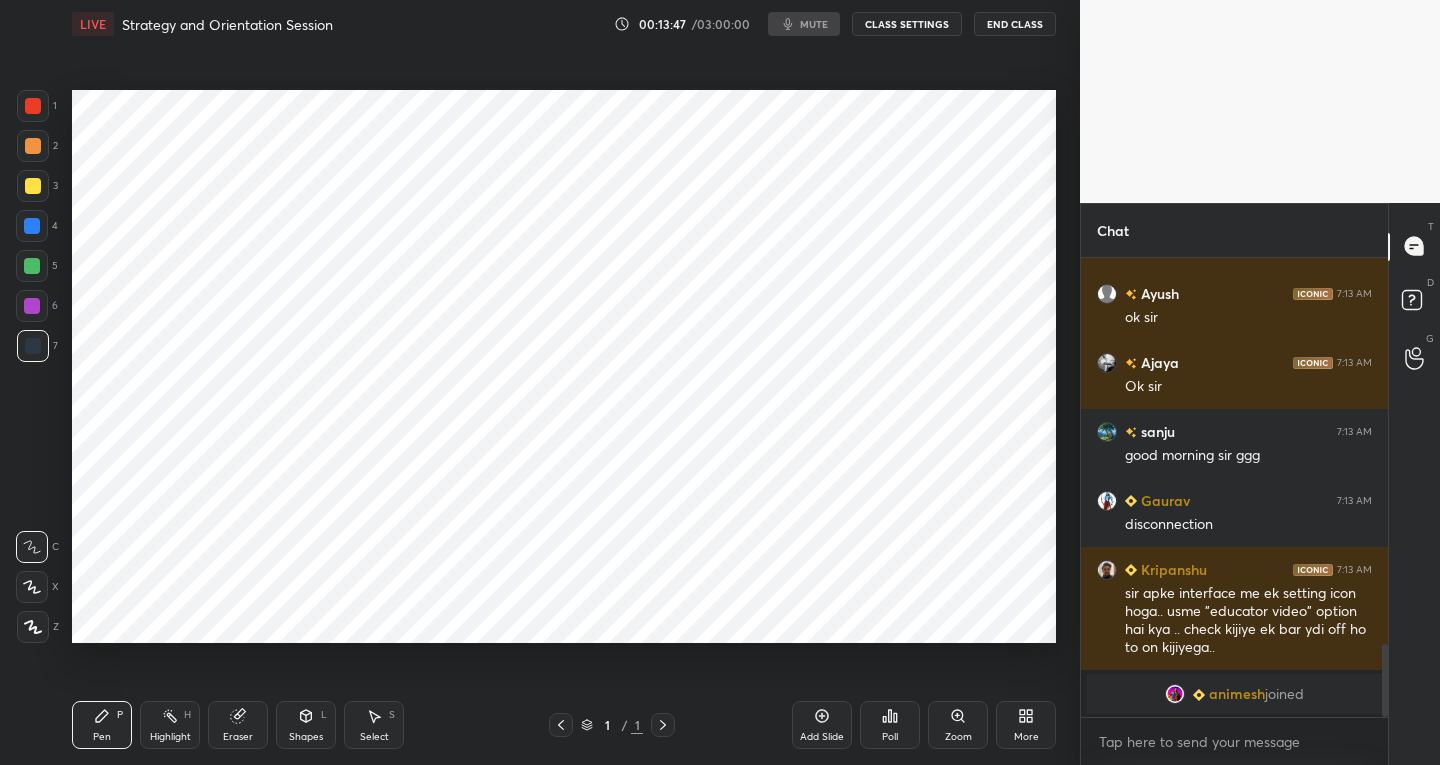 click on "CLASS SETTINGS" at bounding box center (907, 24) 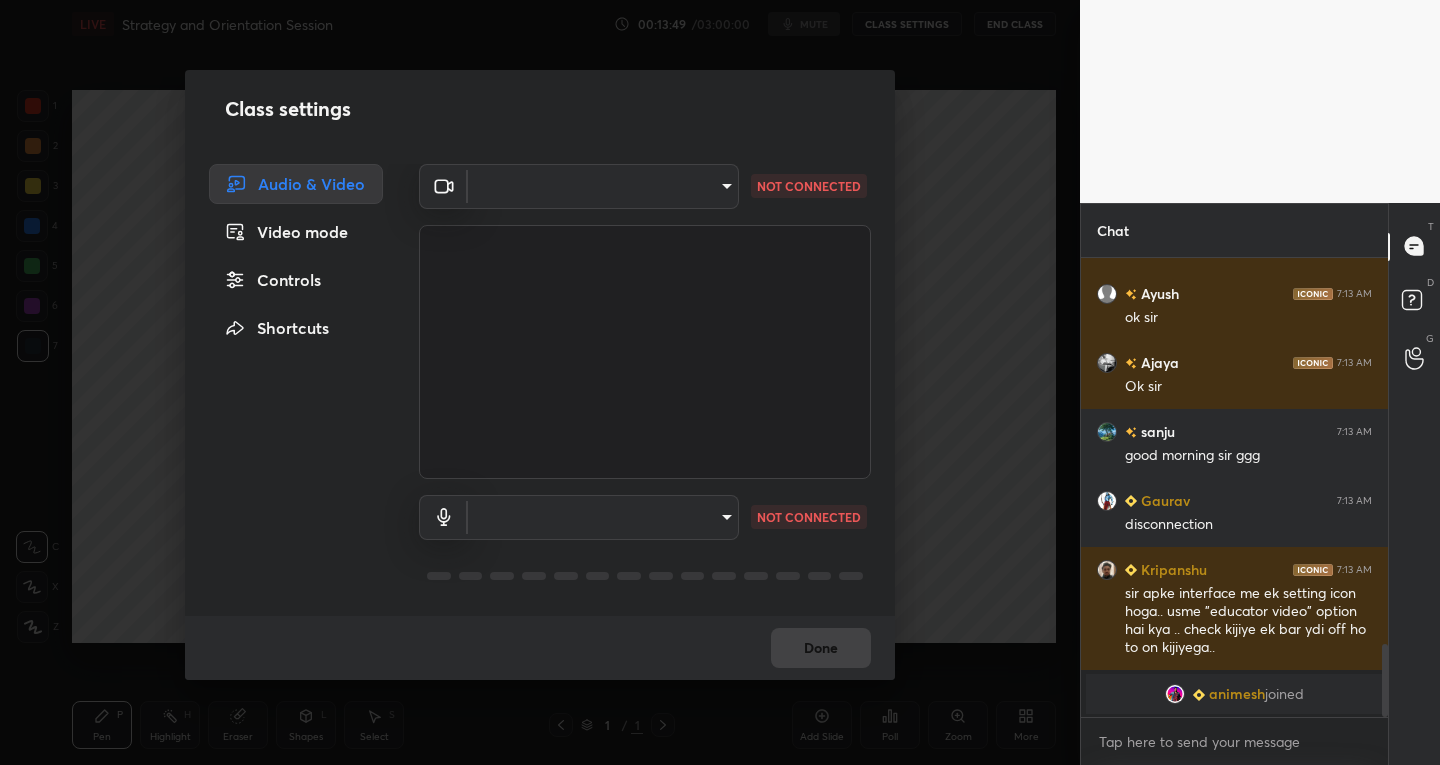 click on "Video mode" at bounding box center (296, 232) 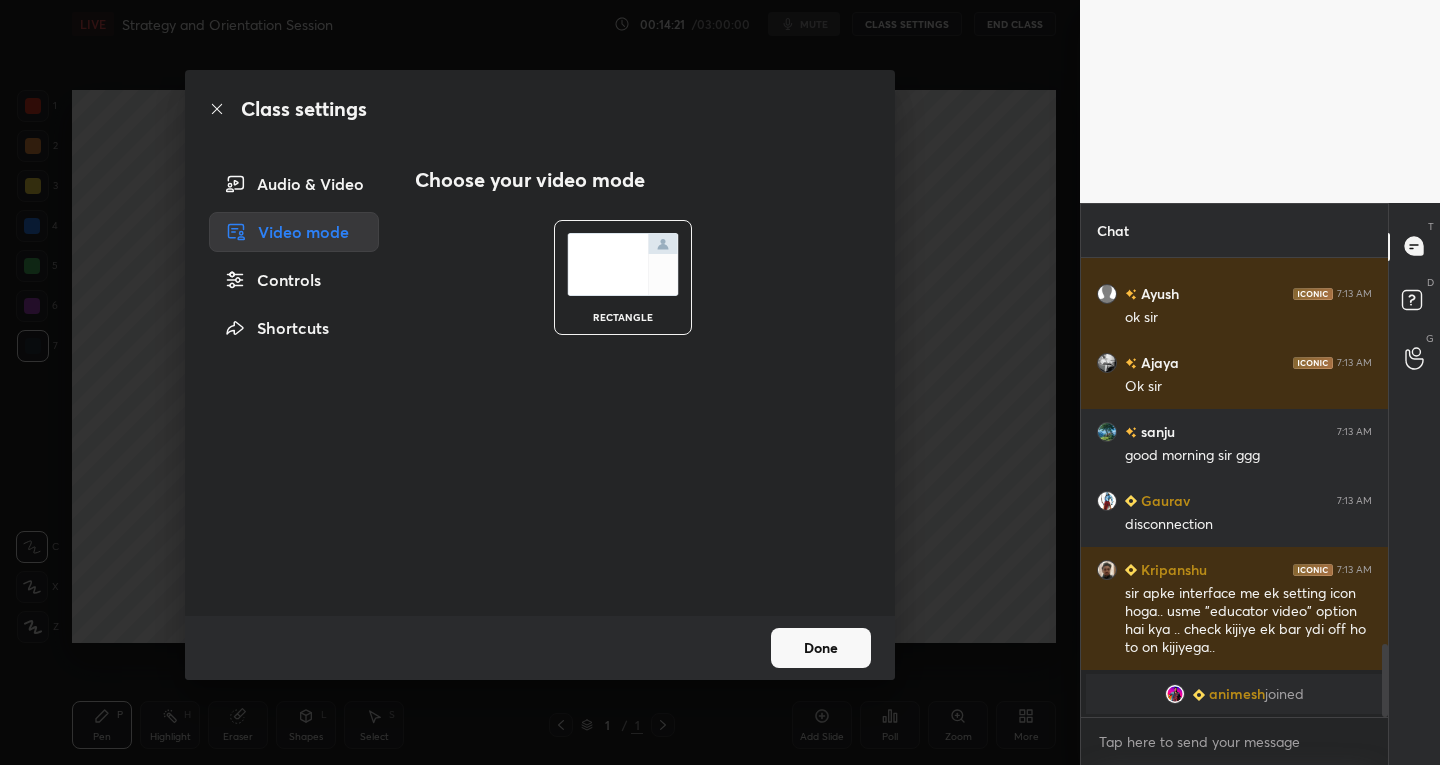 click on "Choose your video mode" at bounding box center [530, 180] 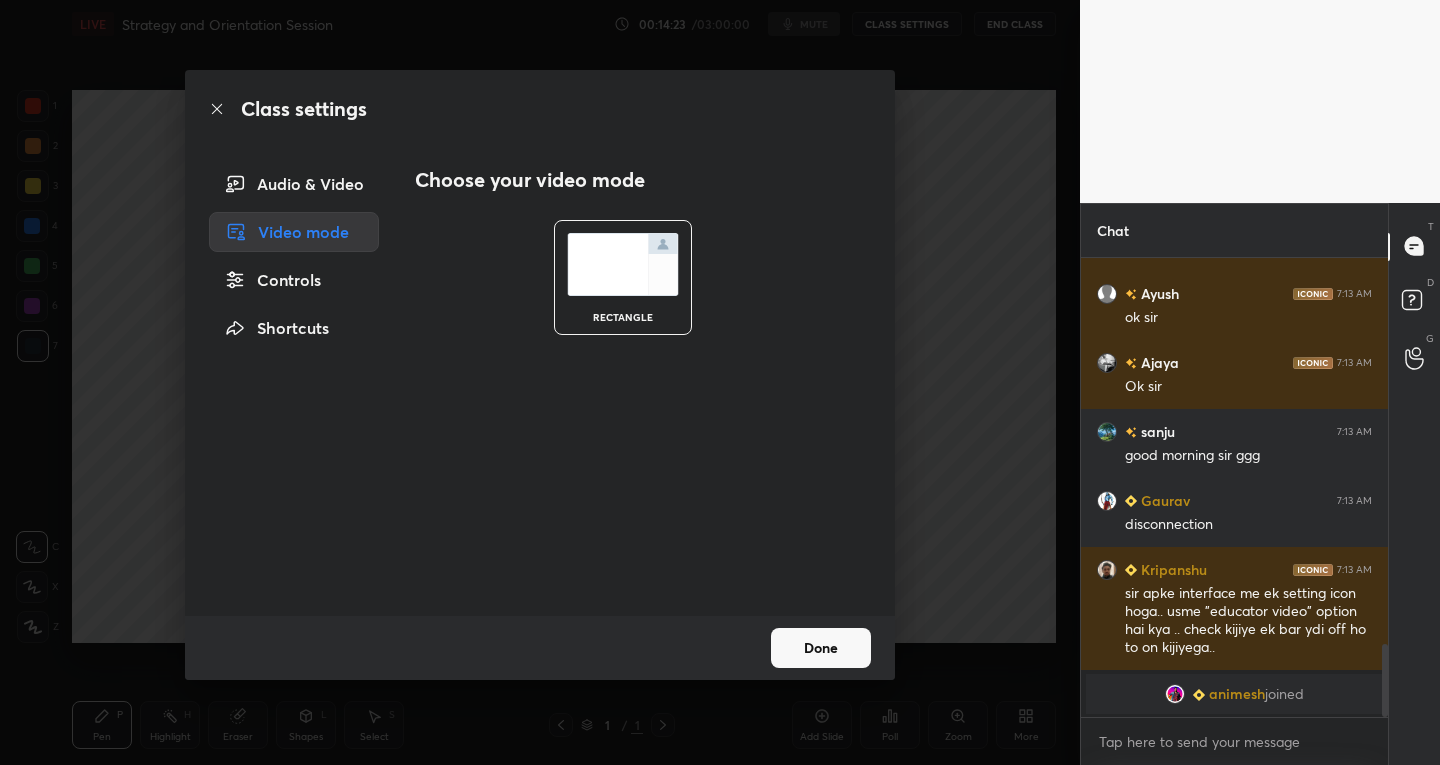 click at bounding box center (623, 264) 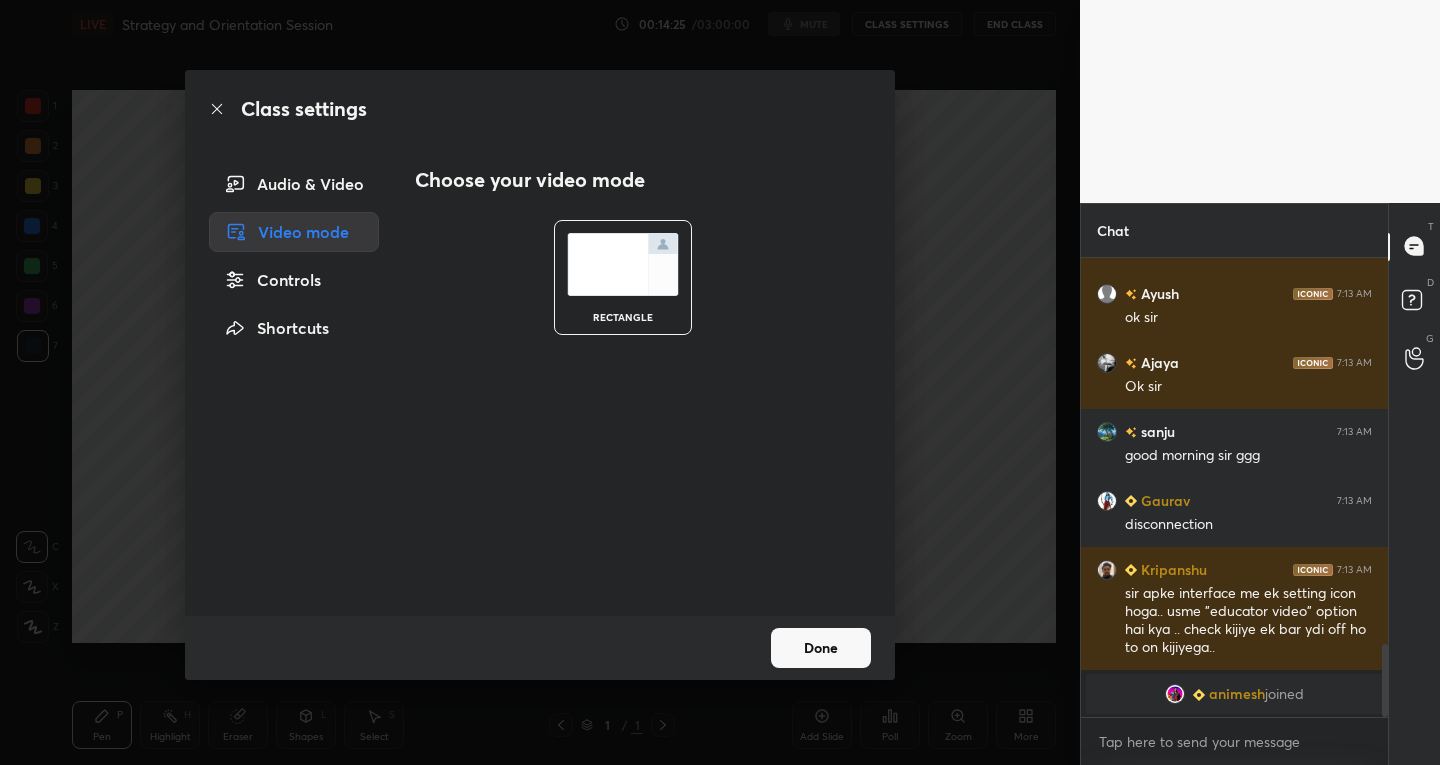 click on "Done" at bounding box center (821, 648) 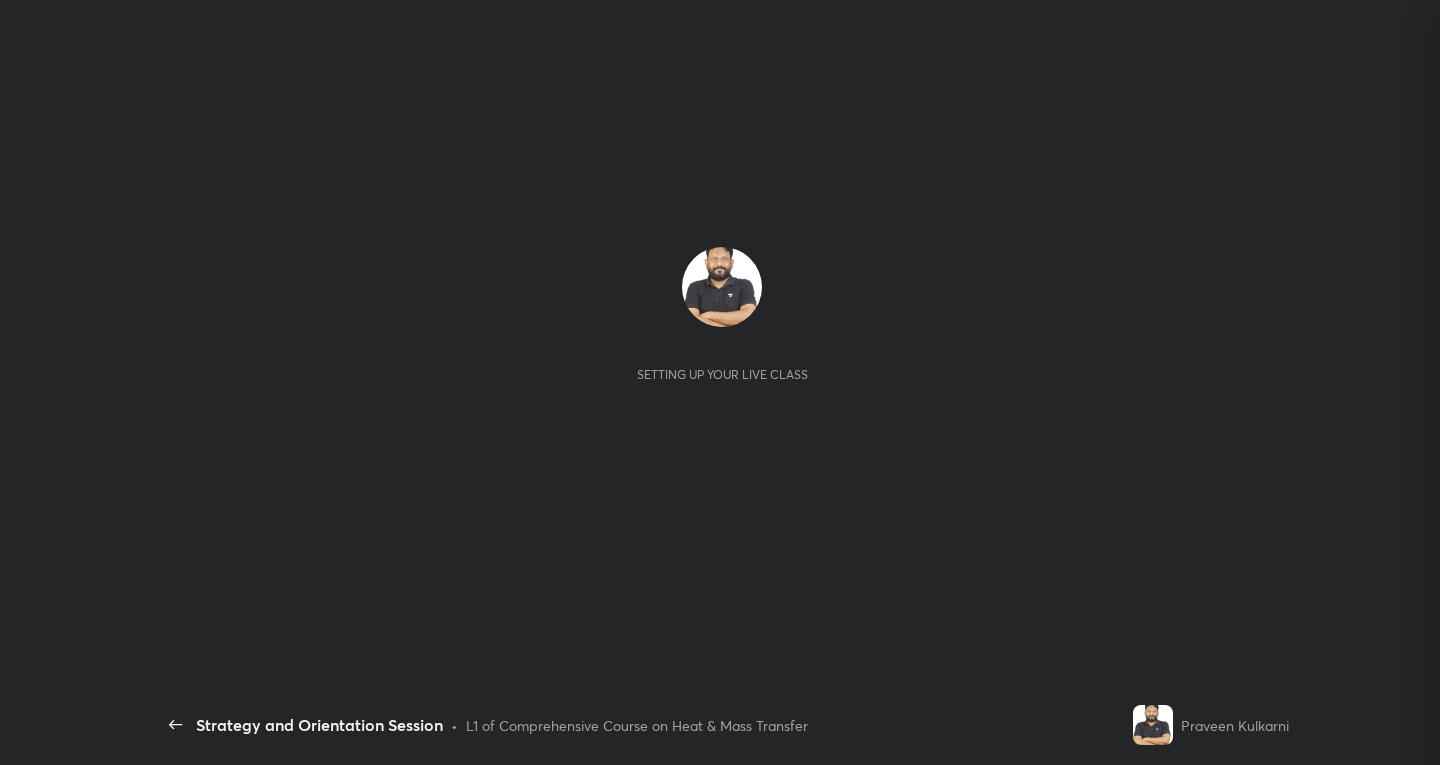 scroll, scrollTop: 0, scrollLeft: 0, axis: both 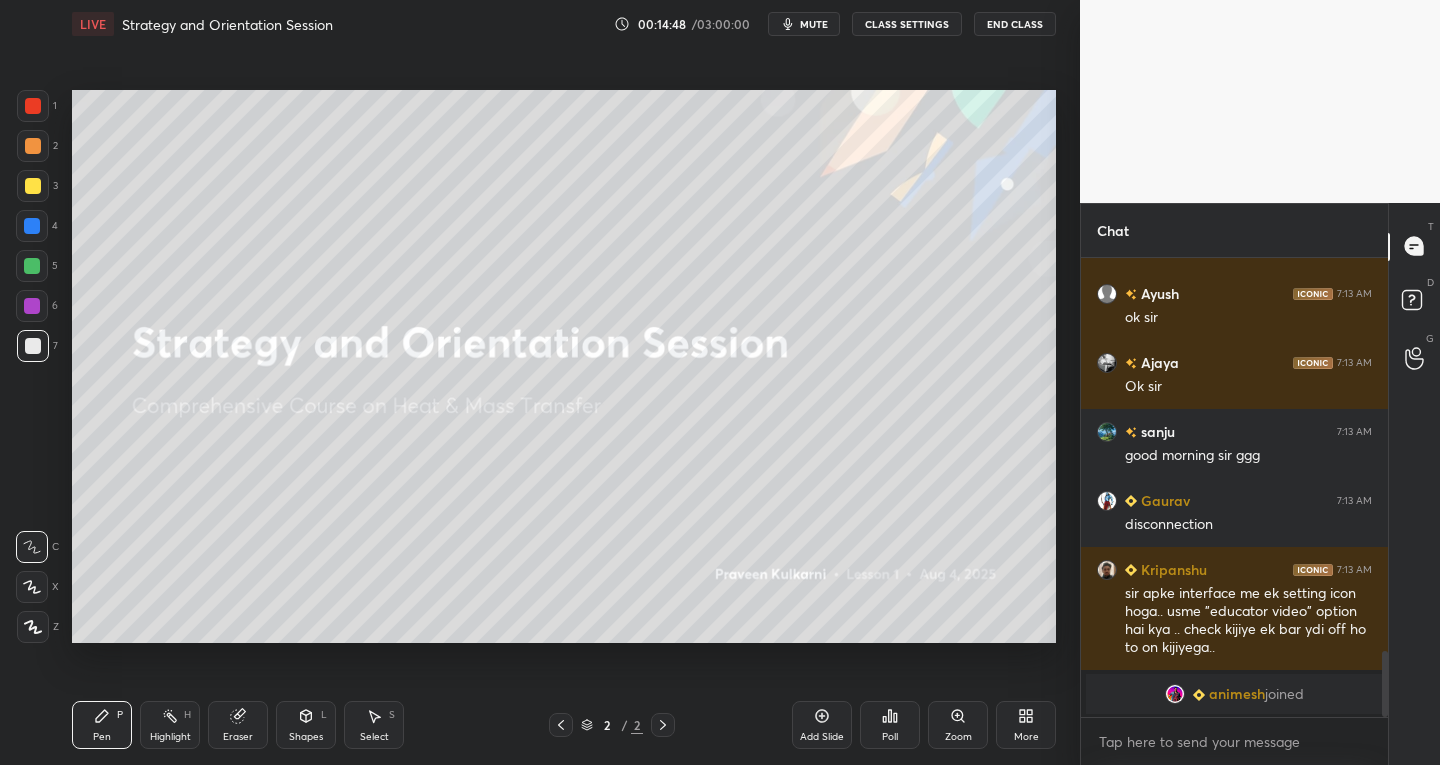 click on "CLASS SETTINGS" at bounding box center (907, 24) 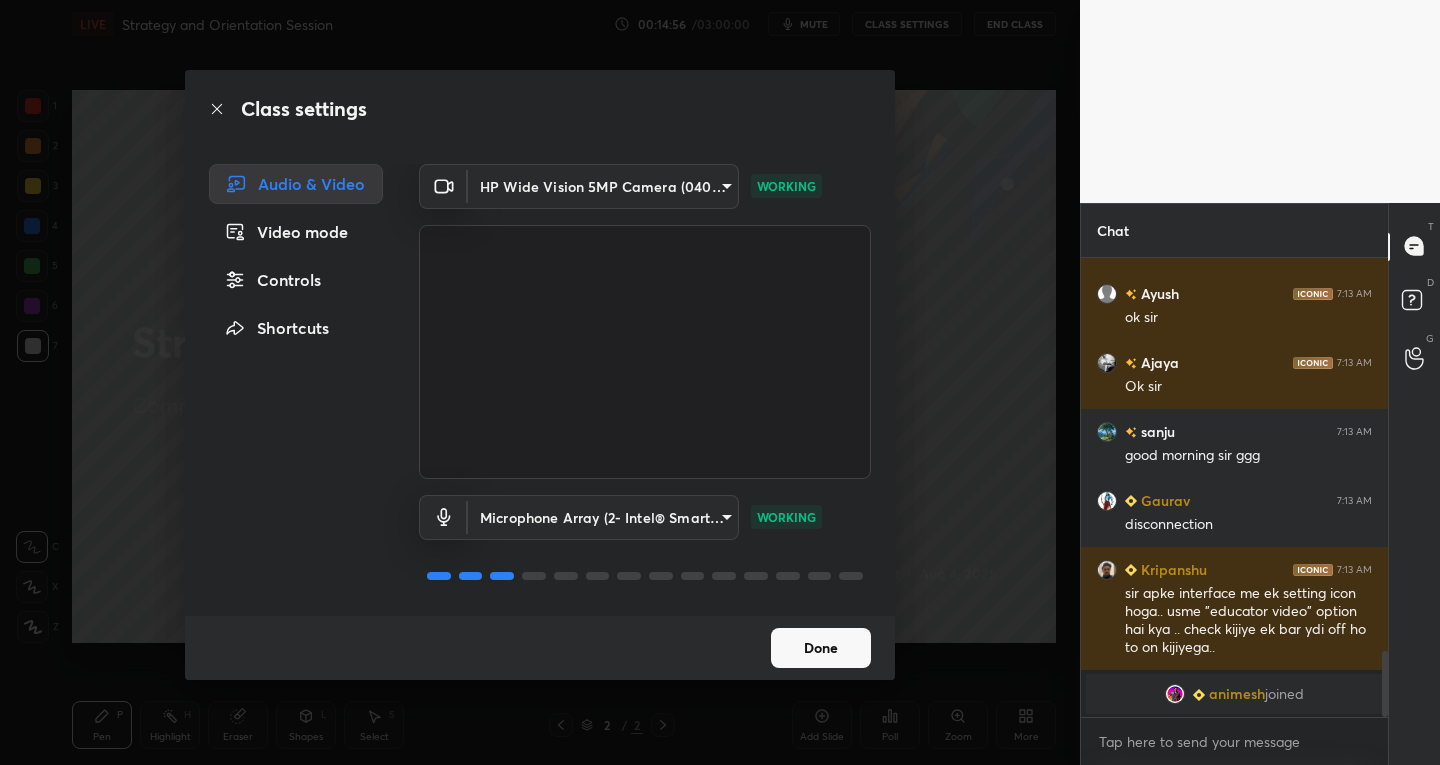 click on "Audio & Video" at bounding box center (296, 184) 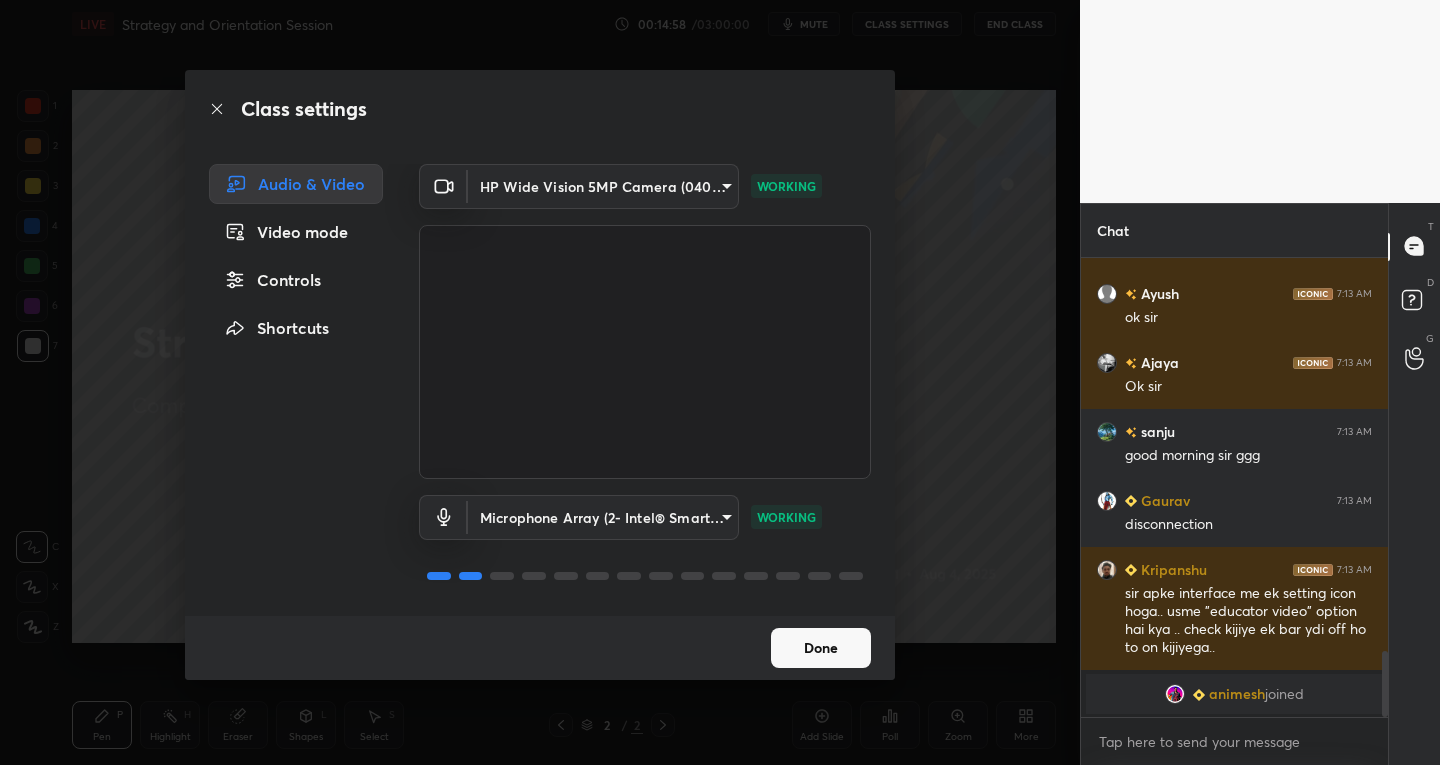 click on "Video mode" at bounding box center [296, 232] 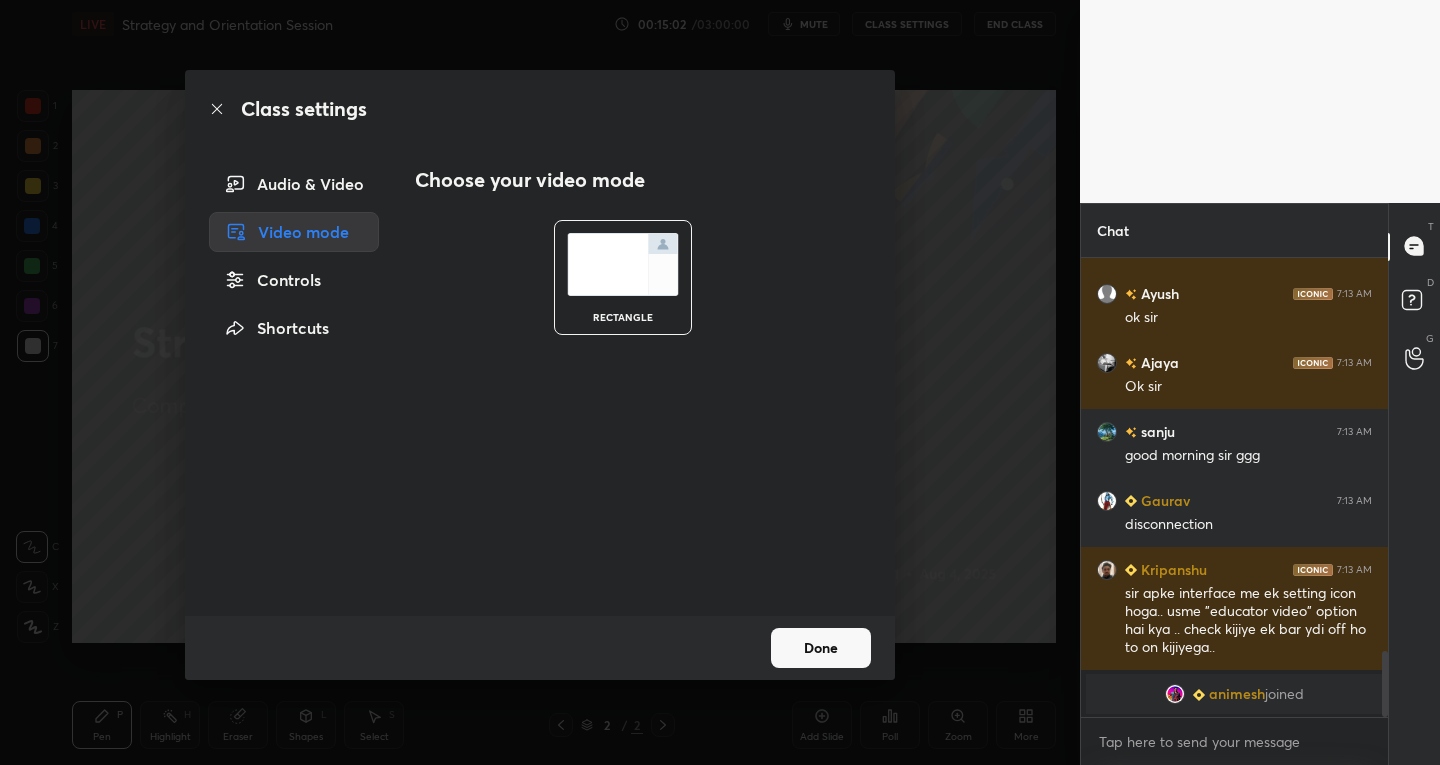 click on "Controls" at bounding box center [294, 280] 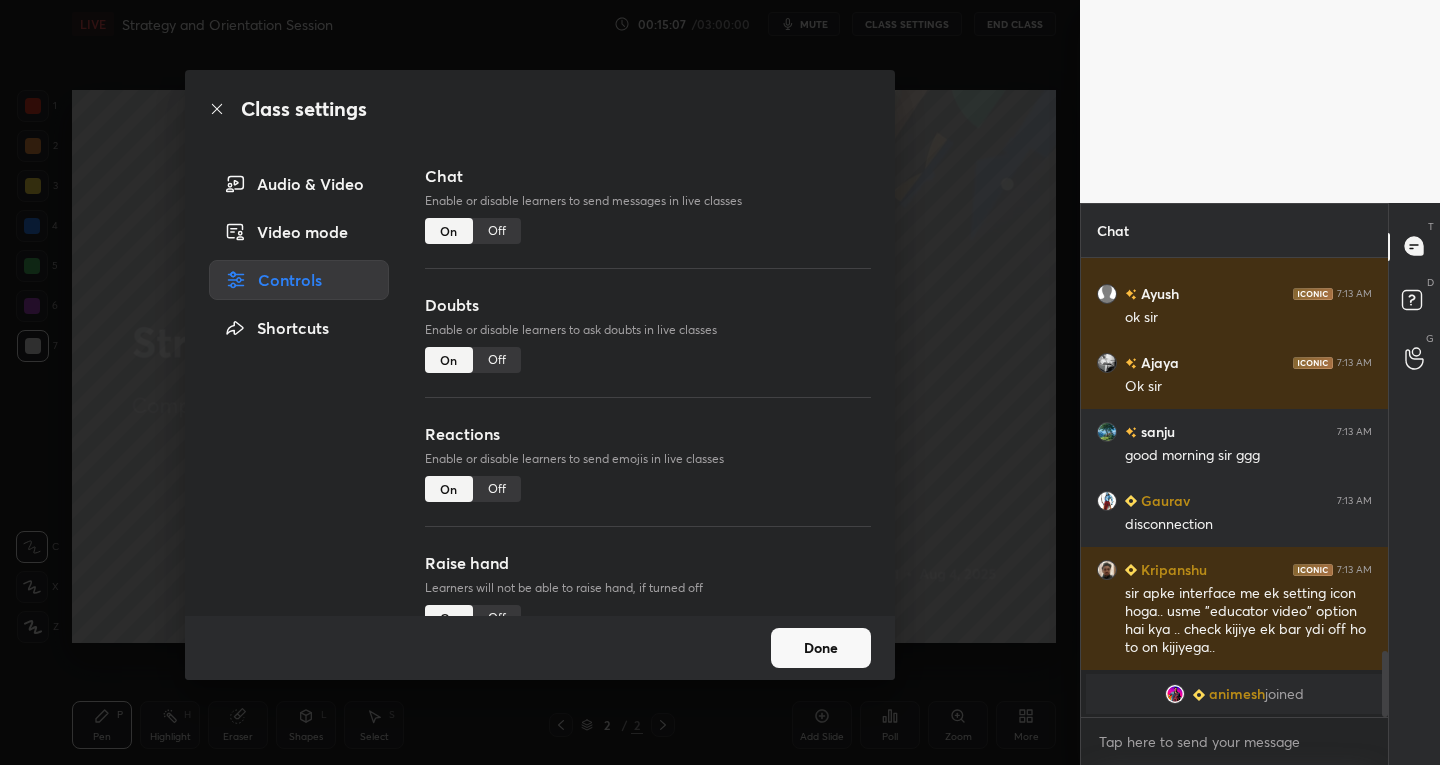 click on "Done" at bounding box center (821, 648) 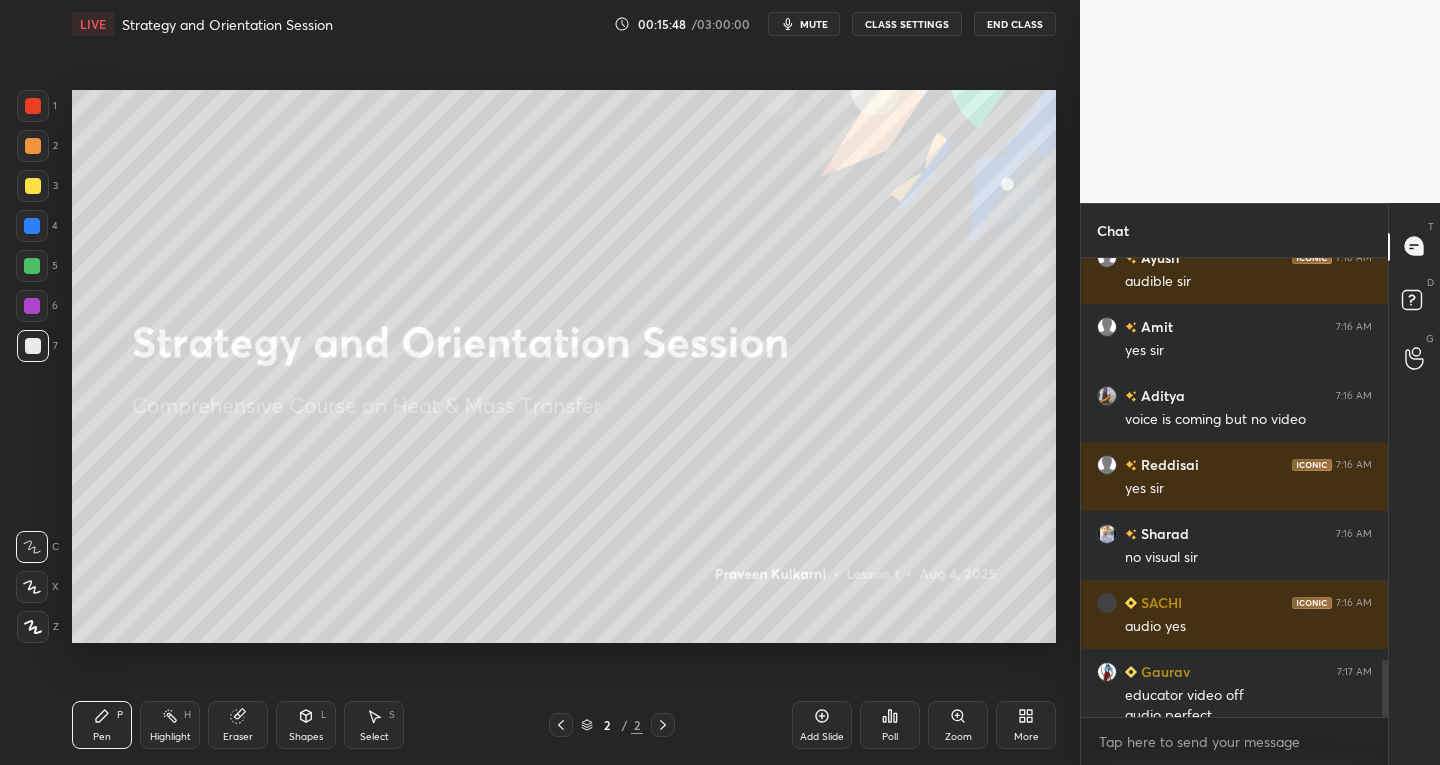 scroll, scrollTop: 3226, scrollLeft: 0, axis: vertical 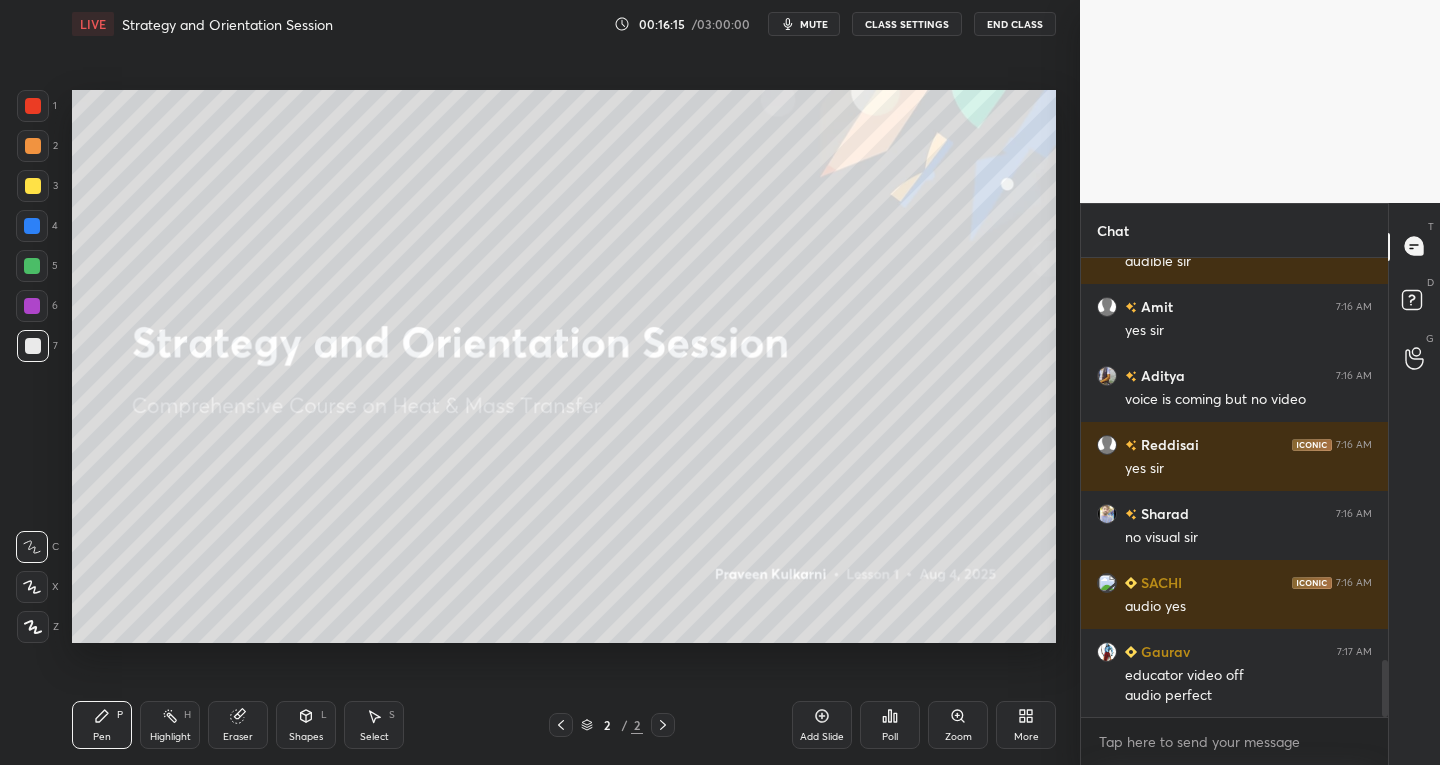 click on "CLASS SETTINGS" at bounding box center [907, 24] 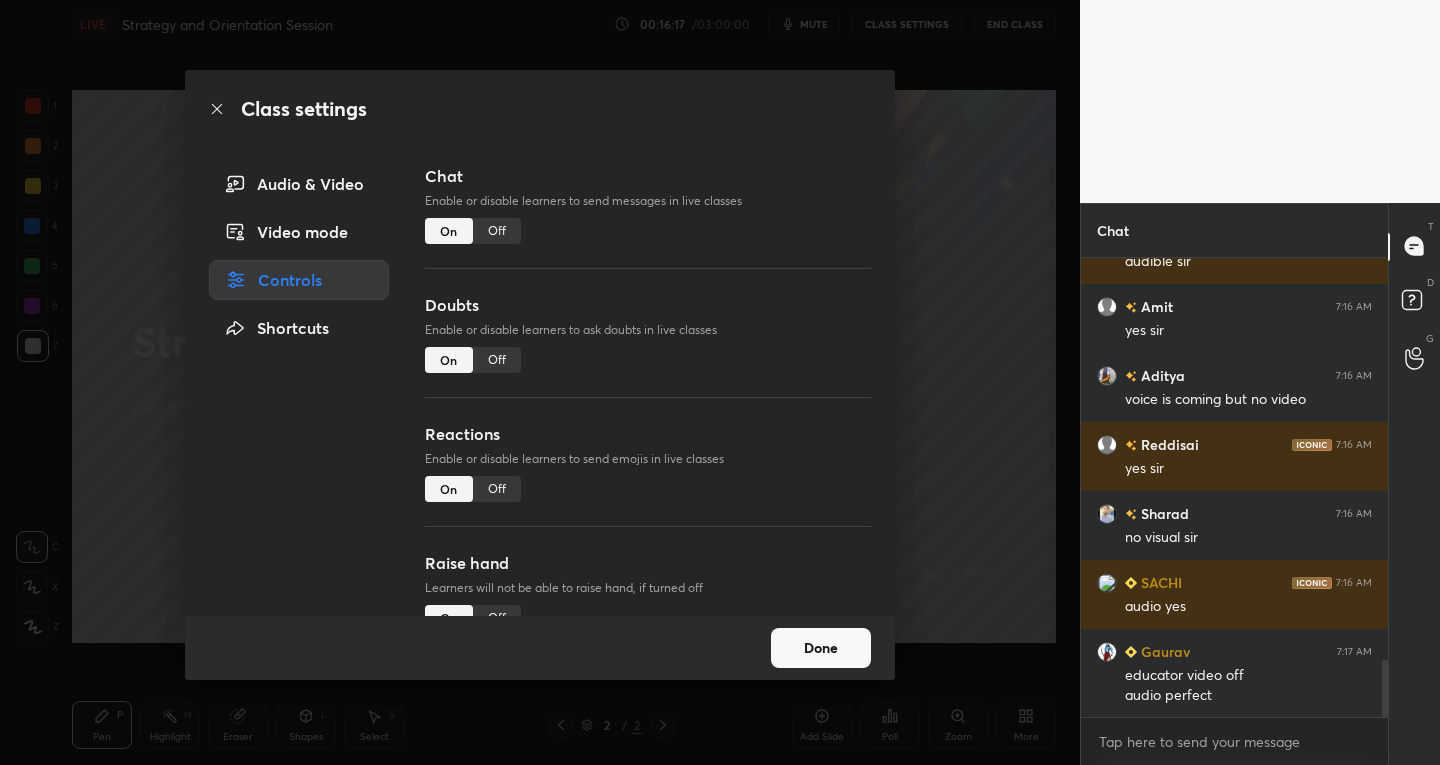 click on "Video mode" at bounding box center (299, 232) 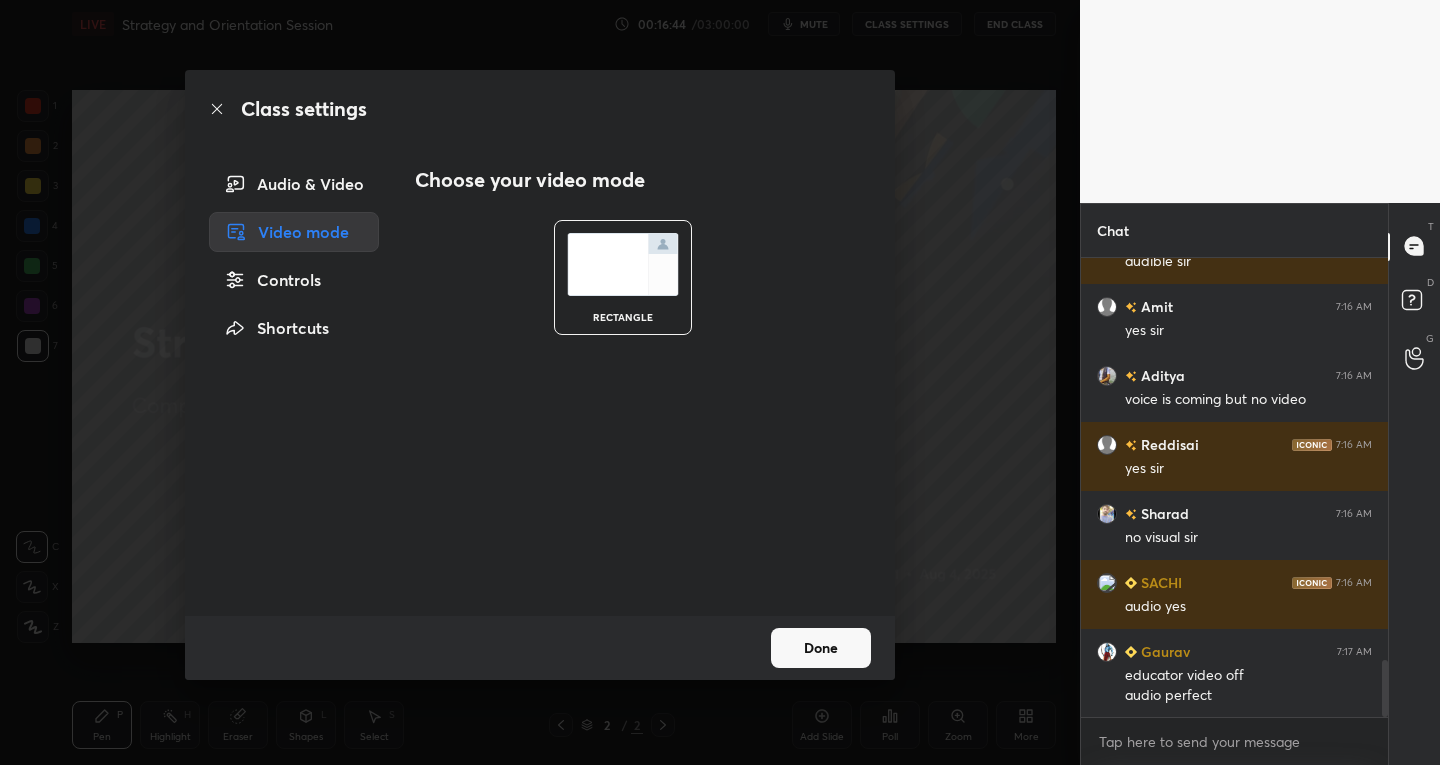 click on "Video mode" at bounding box center [294, 232] 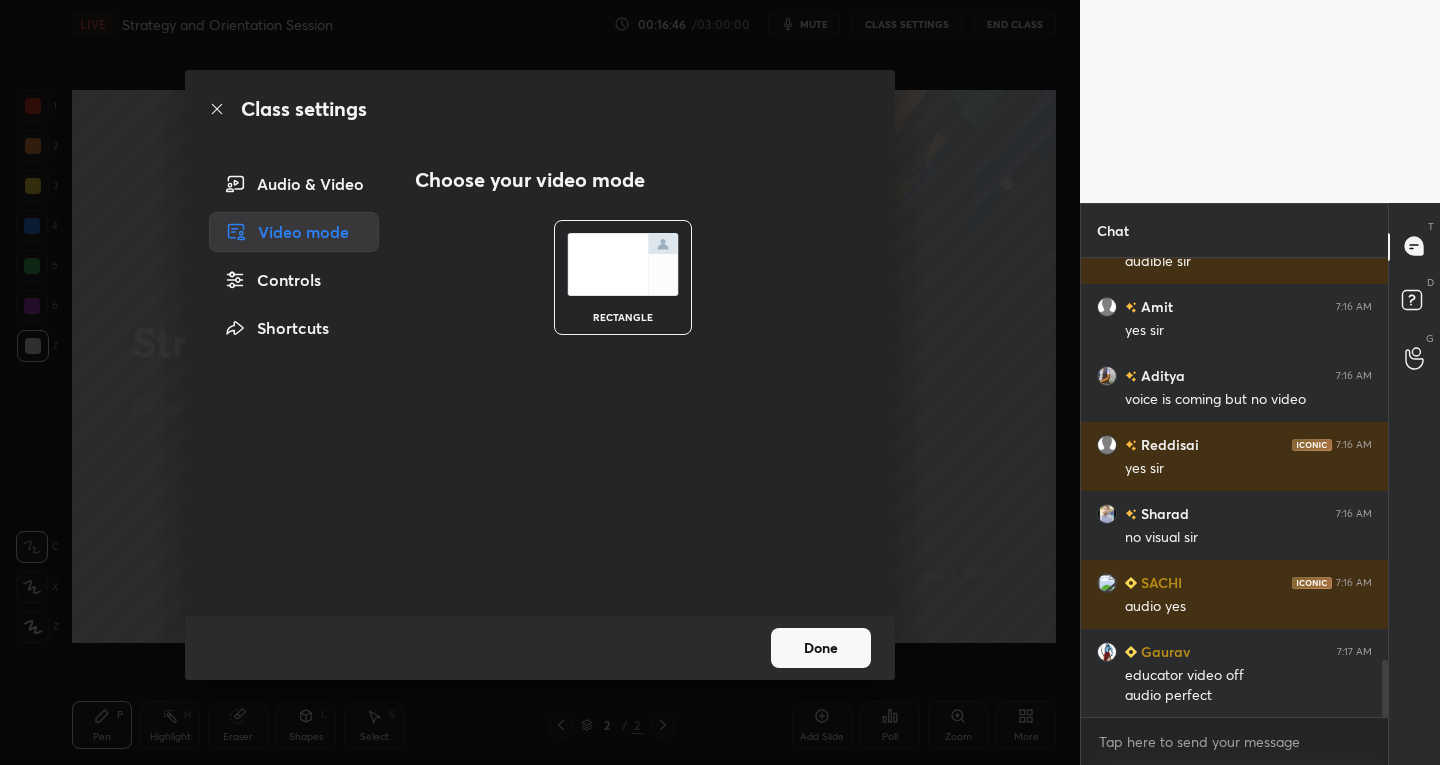 click on "Audio & Video" at bounding box center (294, 184) 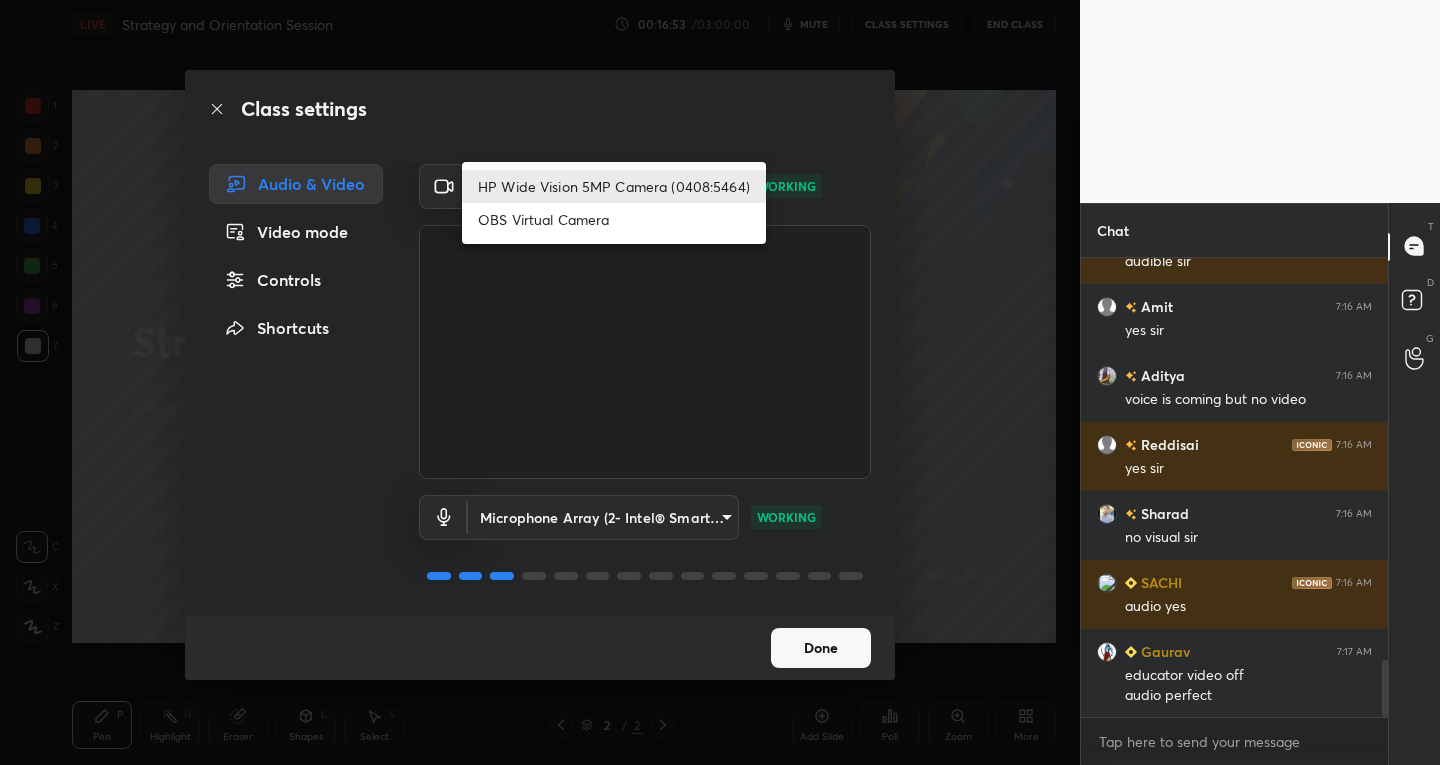 click on "1 2 3 4 5 6 7 C X Z C X Z E E Erase all   H H LIVE Strategy and Orientation Session 00:16:53 /  03:00:00 mute CLASS SETTINGS End Class Setting up your live class Poll for   secs No correct answer Start poll Back Strategy and Orientation Session • L1 of Comprehensive Course on Heat & Mass Transfer Praveen Kulkarni Pen P Highlight H Eraser Shapes L Select S 2 / 2 Add Slide Poll Zoom More Chat Praween 7:16 AM Yy Ayush 7:16 AM audible sir Amit 7:16 AM yes sir Aditya 7:16 AM voice is coming but no video Reddisai 7:16 AM yes sir Sharad 7:16 AM no visual sir SACHI 7:16 AM audio yes Gaurav 7:17 AM educator video off audio perfect JUMP TO LATEST Enable hand raising Enable raise hand to speak to learners. Once enabled, chat will be turned off temporarily. Enable x   Ajaya Asked a doubt 3 Please help me with this doubt Pick this doubt NEW DOUBTS ASKED No one has raised a hand yet Can't raise hand Looks like educator just invited you to speak. Please wait before you can raise your hand again. Got it T Messages (T) D G" at bounding box center [720, 382] 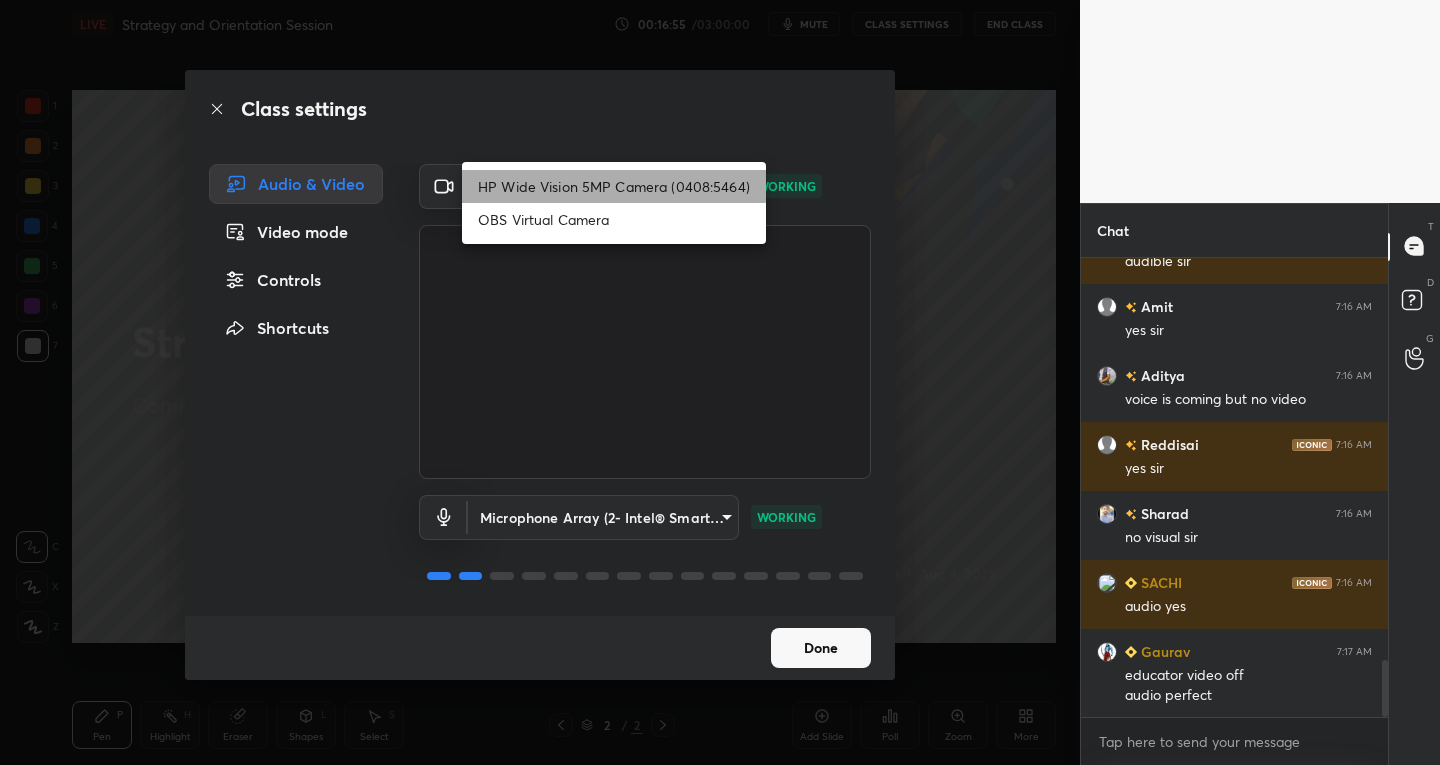 click on "HP Wide Vision 5MP Camera (0408:5464)" at bounding box center [614, 186] 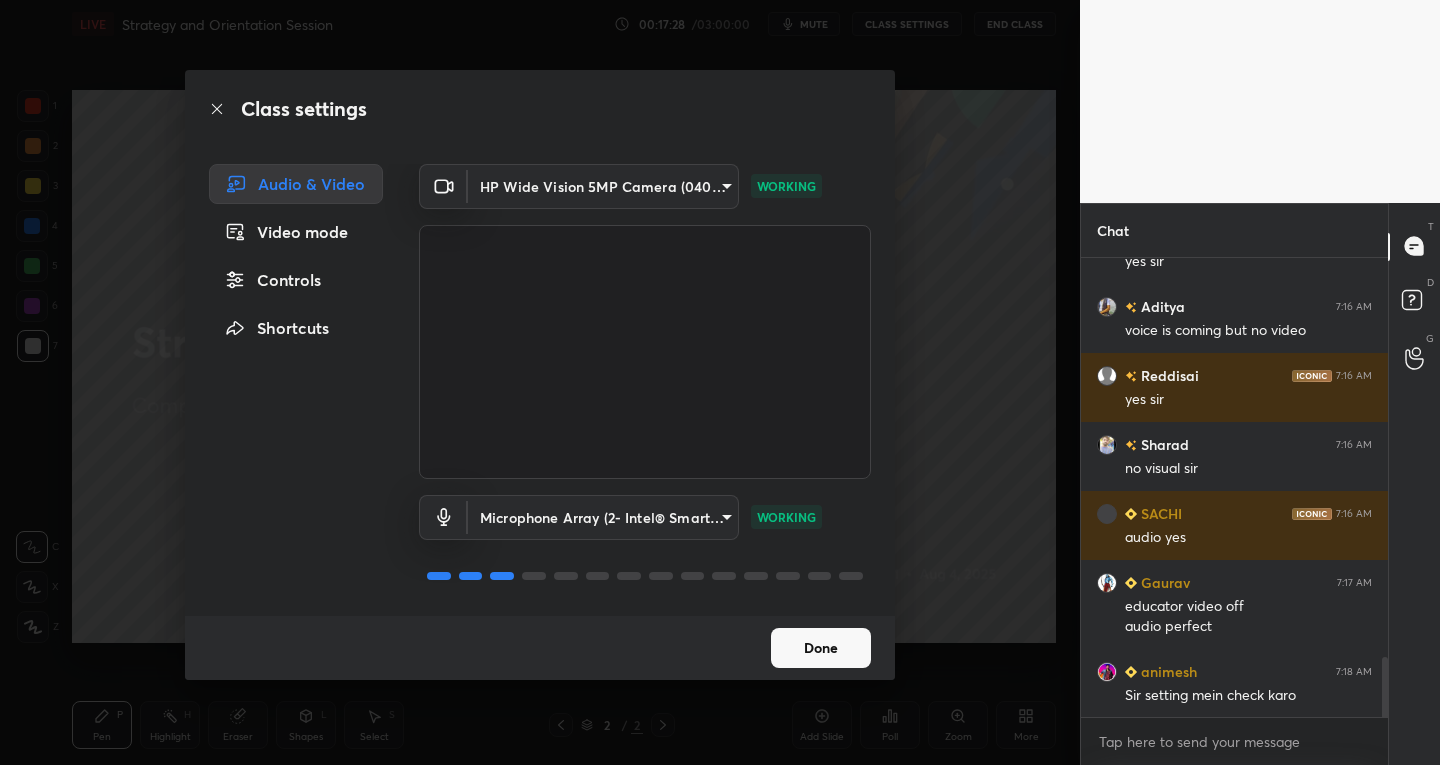 scroll, scrollTop: 3060, scrollLeft: 0, axis: vertical 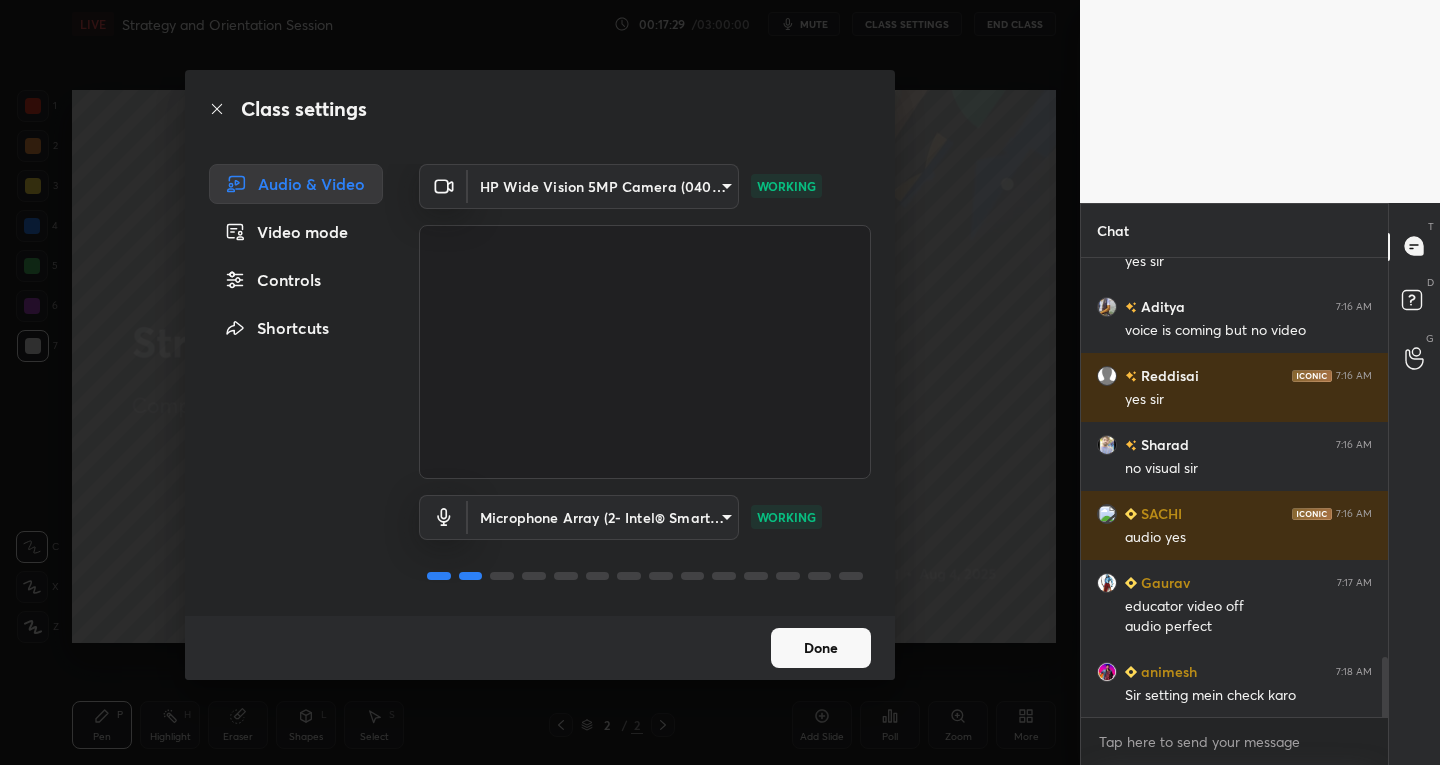 click on "Done" at bounding box center [821, 648] 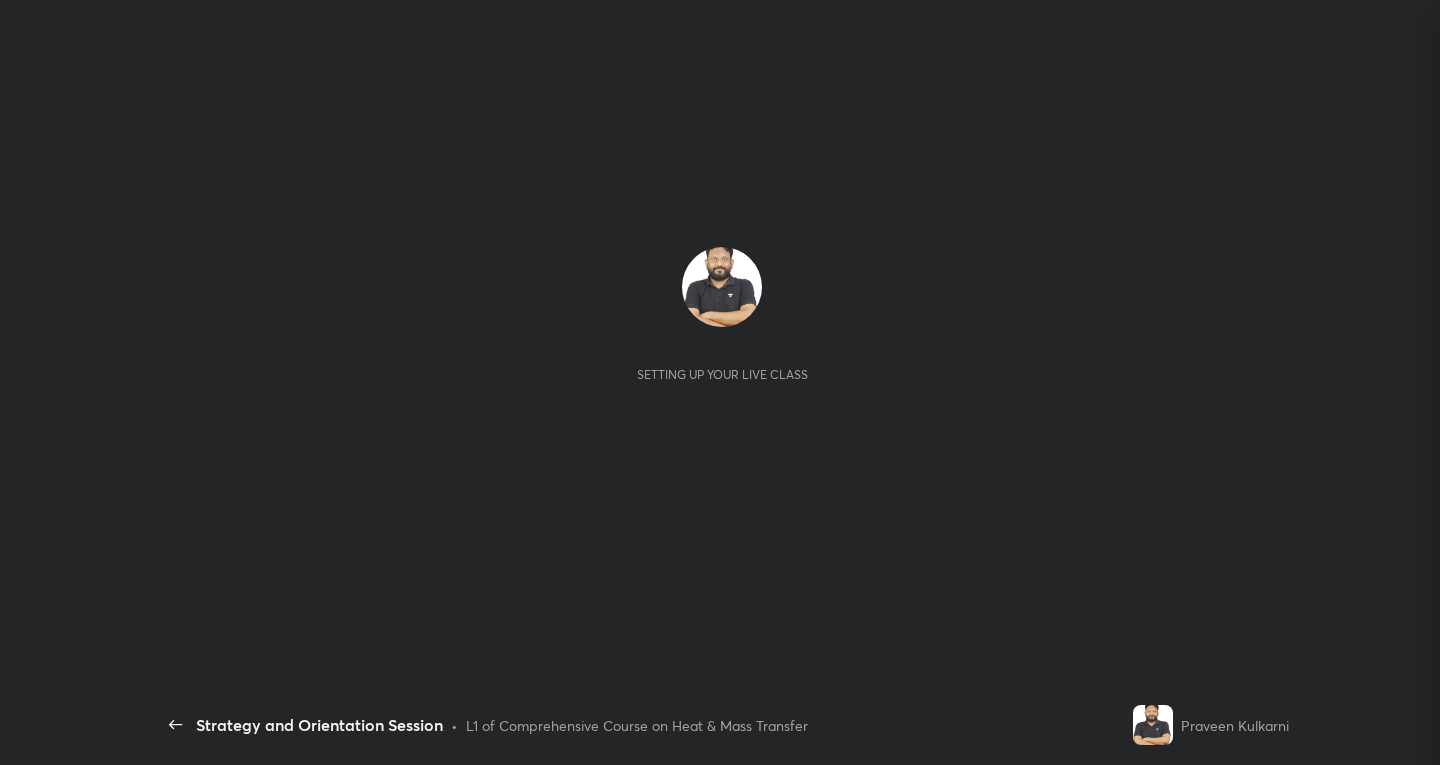 scroll, scrollTop: 0, scrollLeft: 0, axis: both 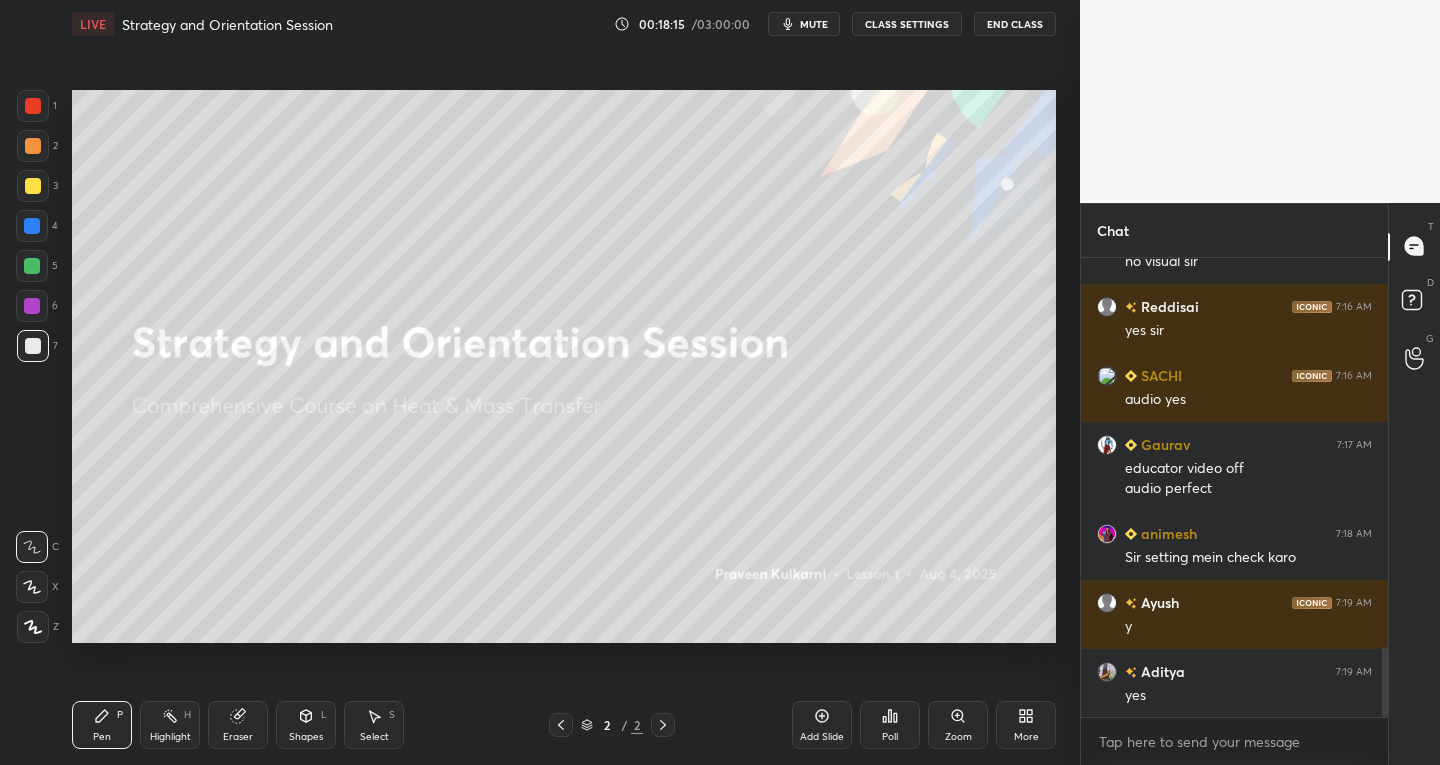 click on "CLASS SETTINGS" at bounding box center [907, 24] 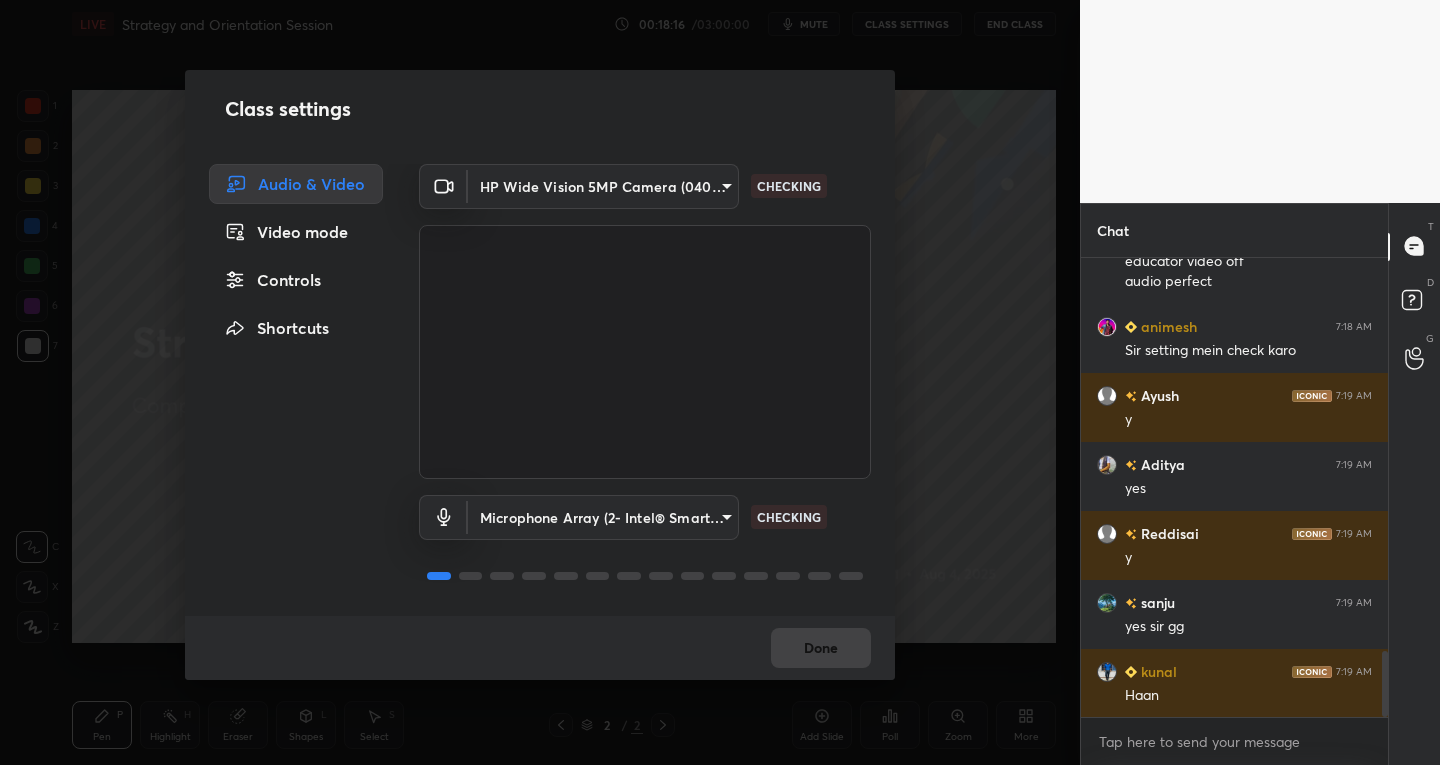 scroll, scrollTop: 2836, scrollLeft: 0, axis: vertical 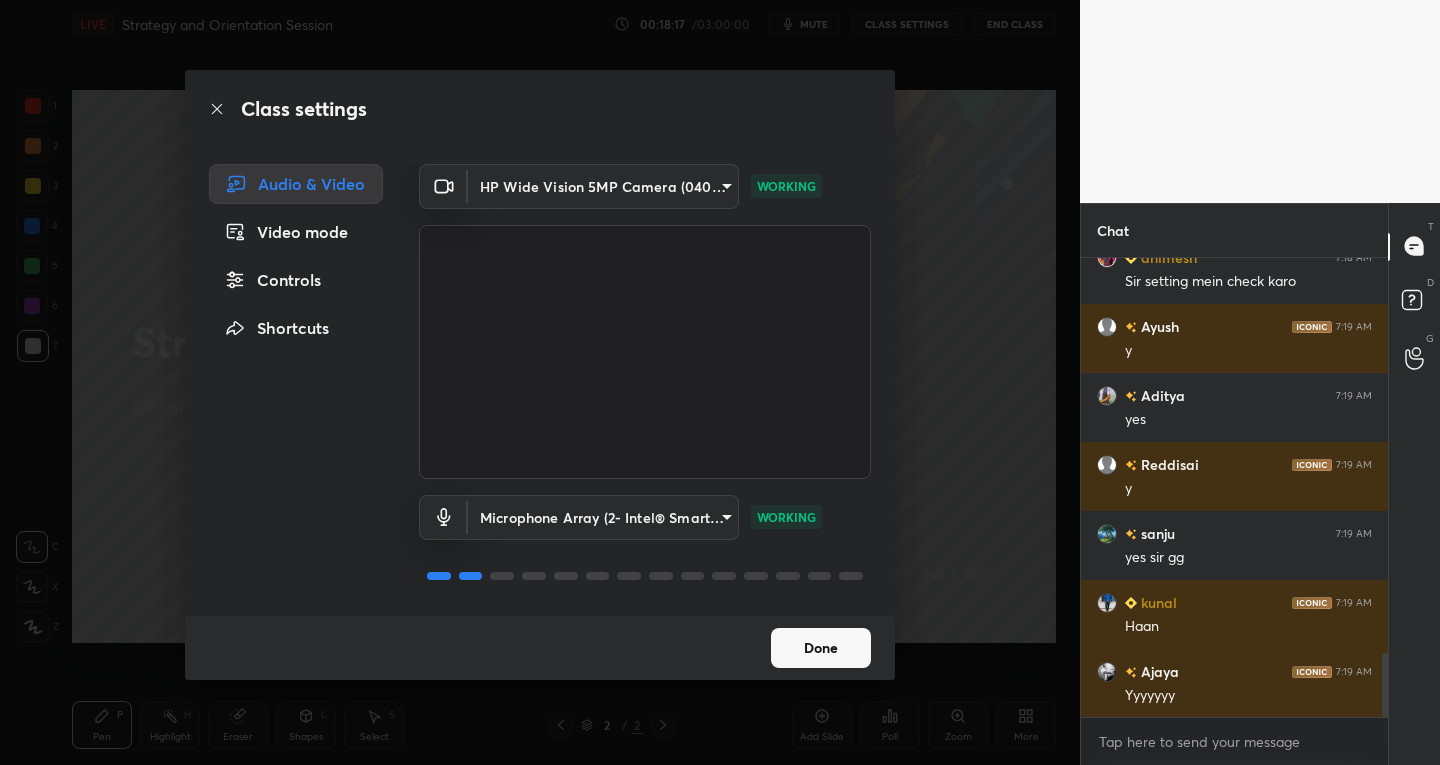click on "Audio & Video" at bounding box center [296, 184] 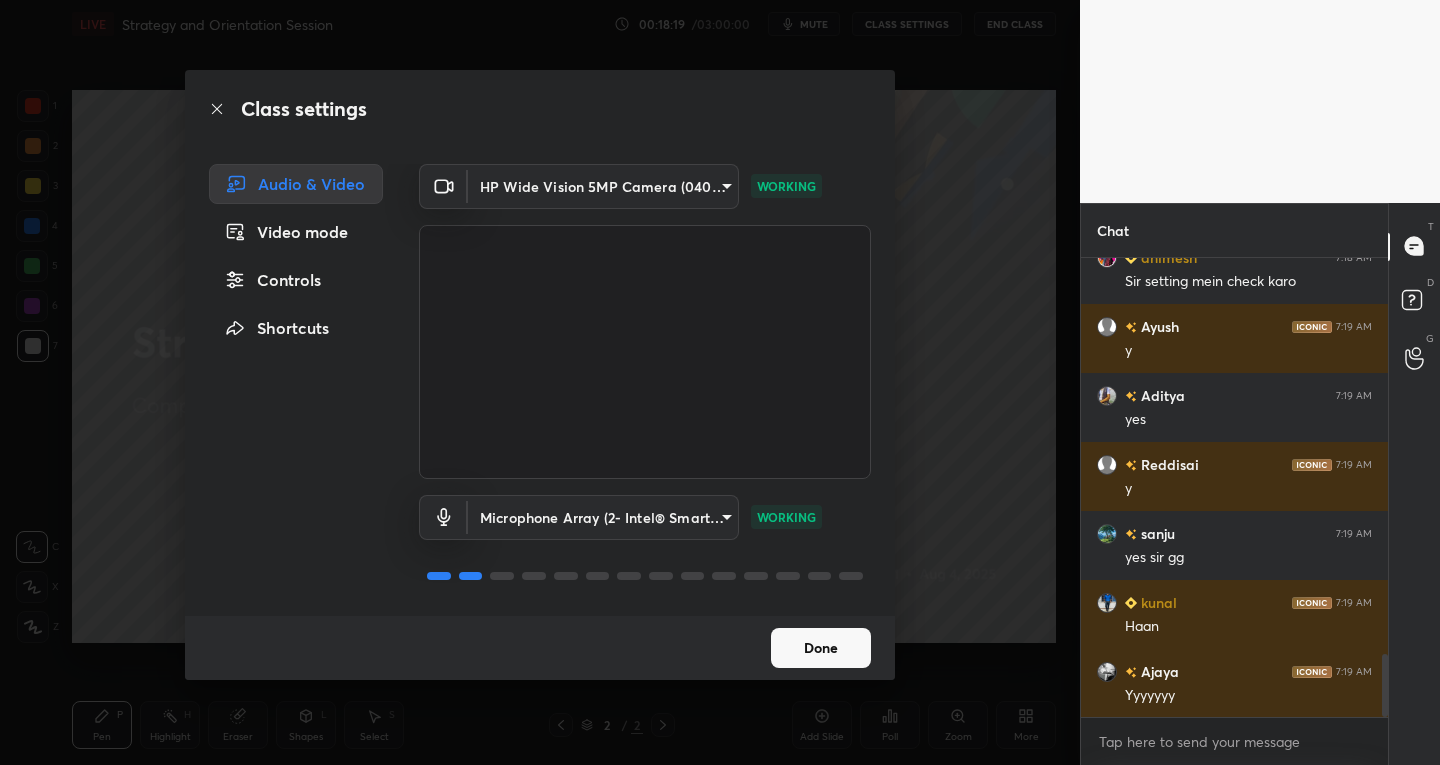 click on "Video mode" at bounding box center (296, 232) 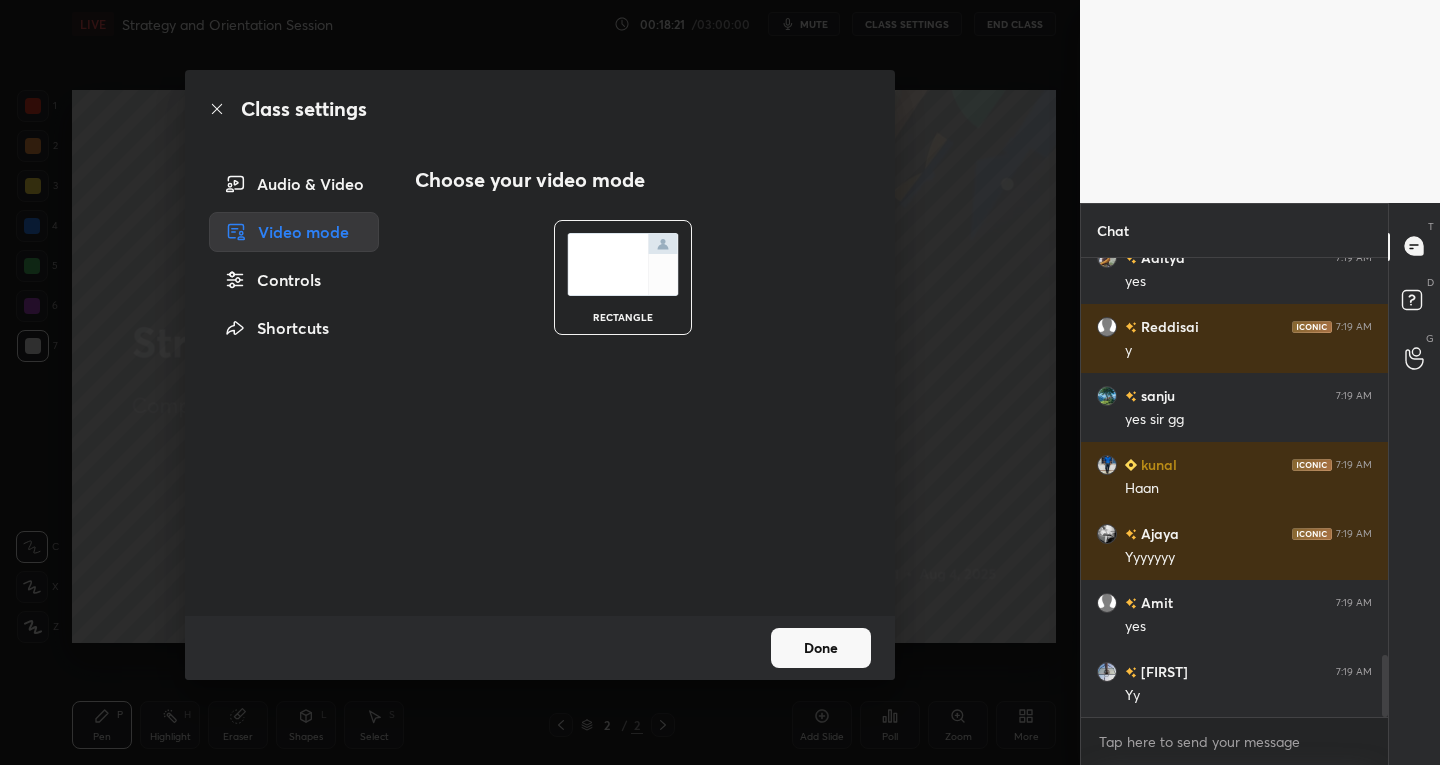 scroll, scrollTop: 3043, scrollLeft: 0, axis: vertical 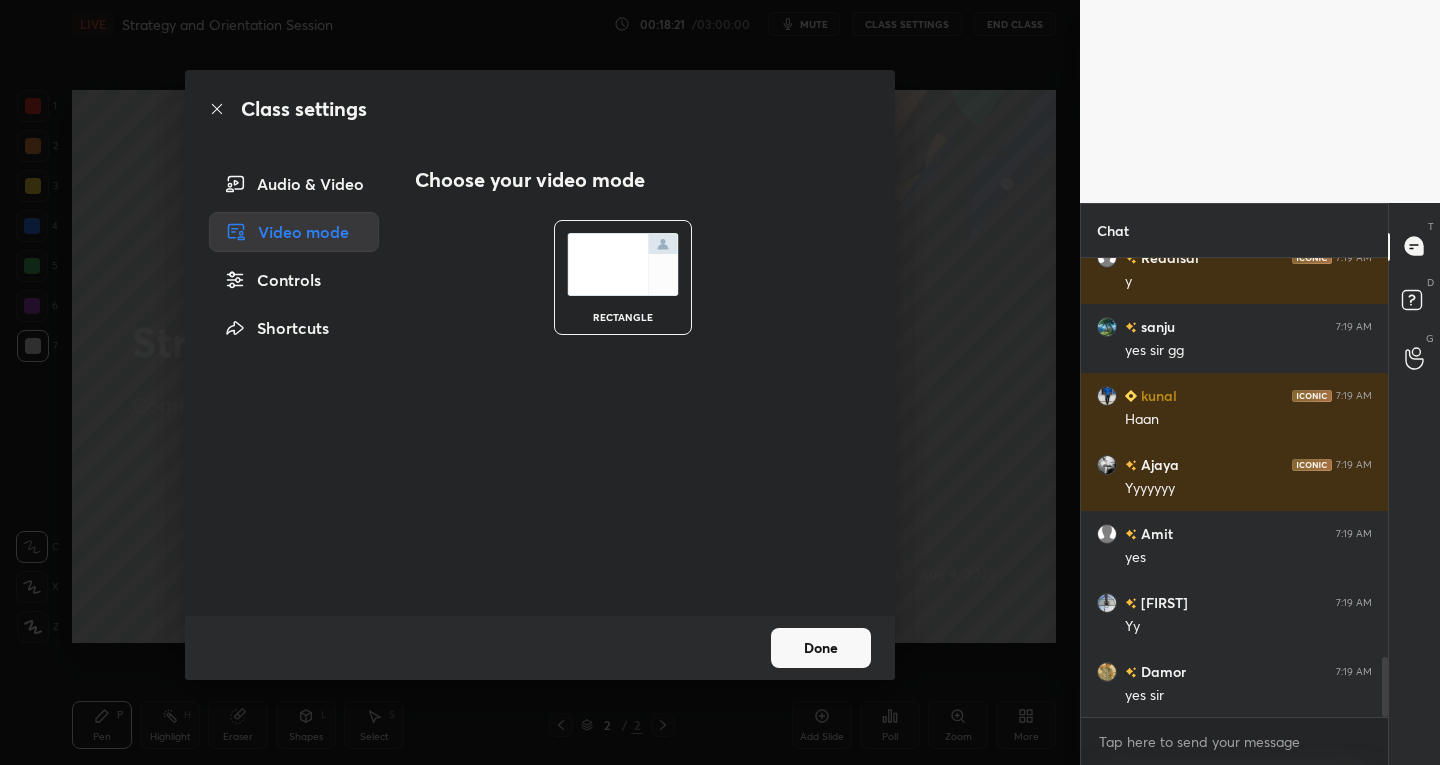 click on "Controls" at bounding box center (294, 280) 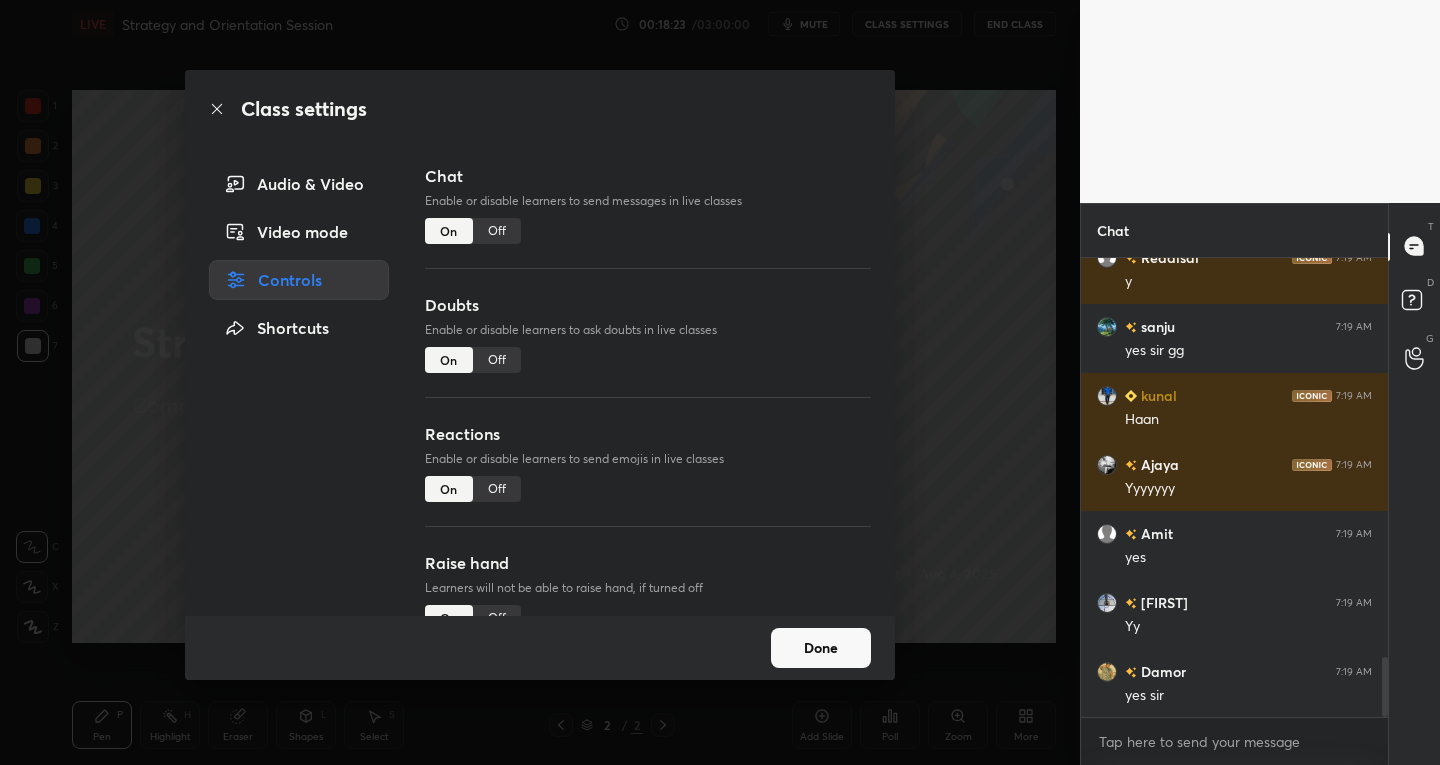 click on "Audio & Video" at bounding box center [299, 184] 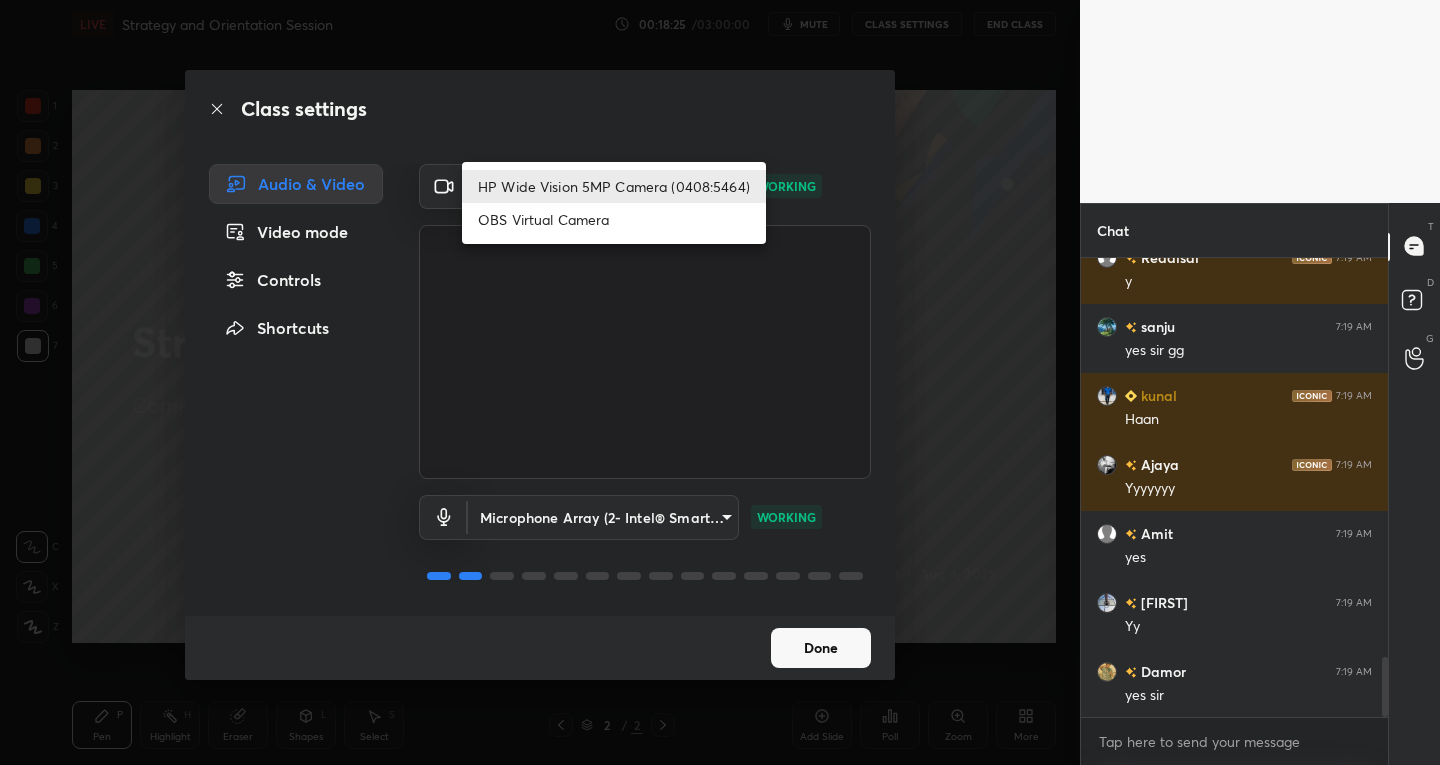 click on "1 2 3 4 5 6 7 C X Z C X Z E E Erase all   H H LIVE Strategy and Orientation Session 00:18:25 /  03:00:00 mute CLASS SETTINGS End Class Setting up your live class Poll for   secs No correct answer Start poll Back Strategy and Orientation Session • L1 of Comprehensive Course on Heat & Mass Transfer Praveen Kulkarni Pen P Highlight H Eraser Shapes L Select S 2 / 2 Add Slide Poll Zoom More Chat Aditya 7:19 AM yes Reddisai 7:19 AM y sanju 7:19 AM yes sir gg kunal 7:19 AM Haan Ajaya 7:19 AM Yyyyyyy Amit 7:19 AM yes Praween 7:19 AM Yy Damor 7:19 AM yes sir JUMP TO LATEST Enable hand raising Enable raise hand to speak to learners. Once enabled, chat will be turned off temporarily. Enable x   Ajaya Asked a doubt 3 Please help me with this doubt Pick this doubt NEW DOUBTS ASKED No one has raised a hand yet Can't raise hand Looks like educator just invited you to speak. Please wait before you can raise your hand again. Got it T Messages (T) D Doubts (D) G Raise Hand (G) Report an issue Reason for reporting Buffering" at bounding box center [720, 382] 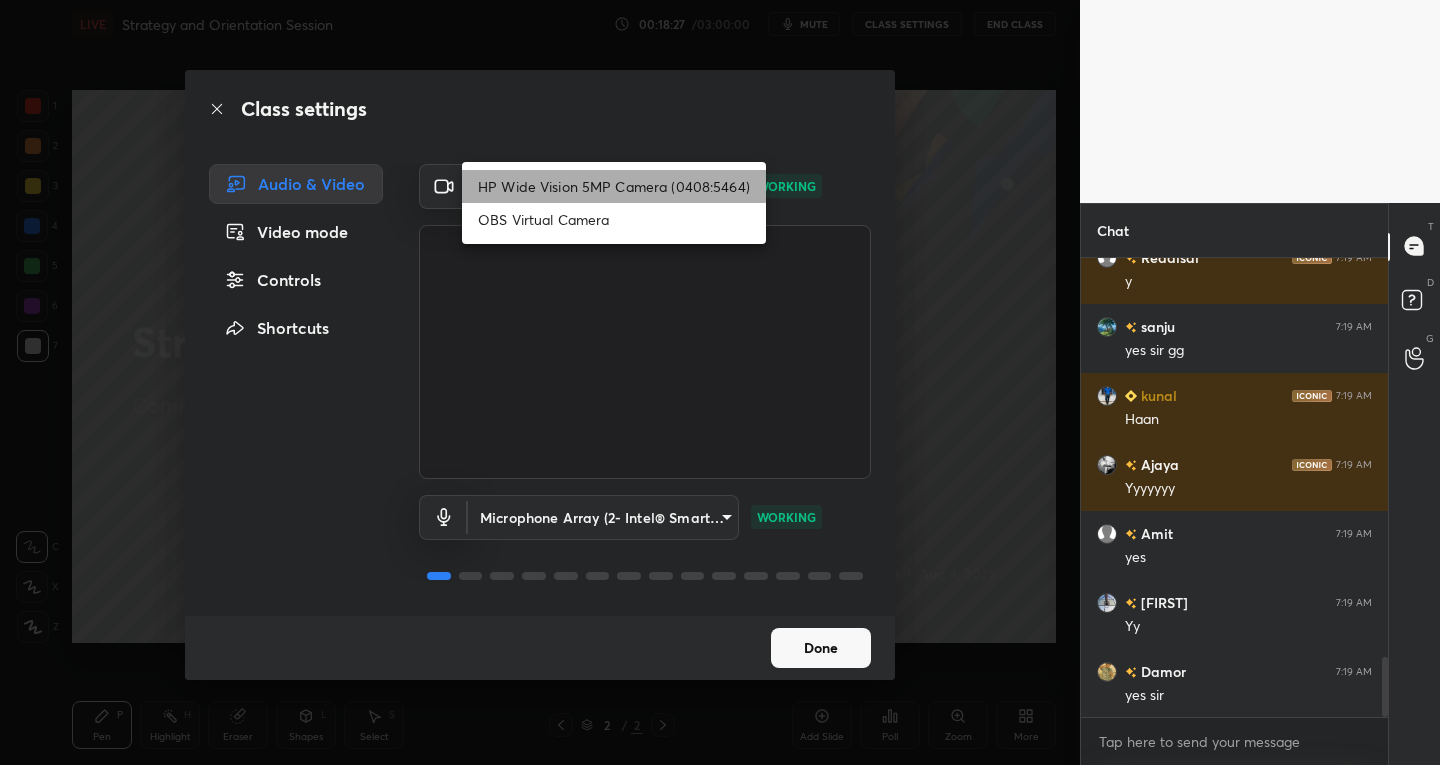 click on "HP Wide Vision 5MP Camera (0408:5464)" at bounding box center [614, 186] 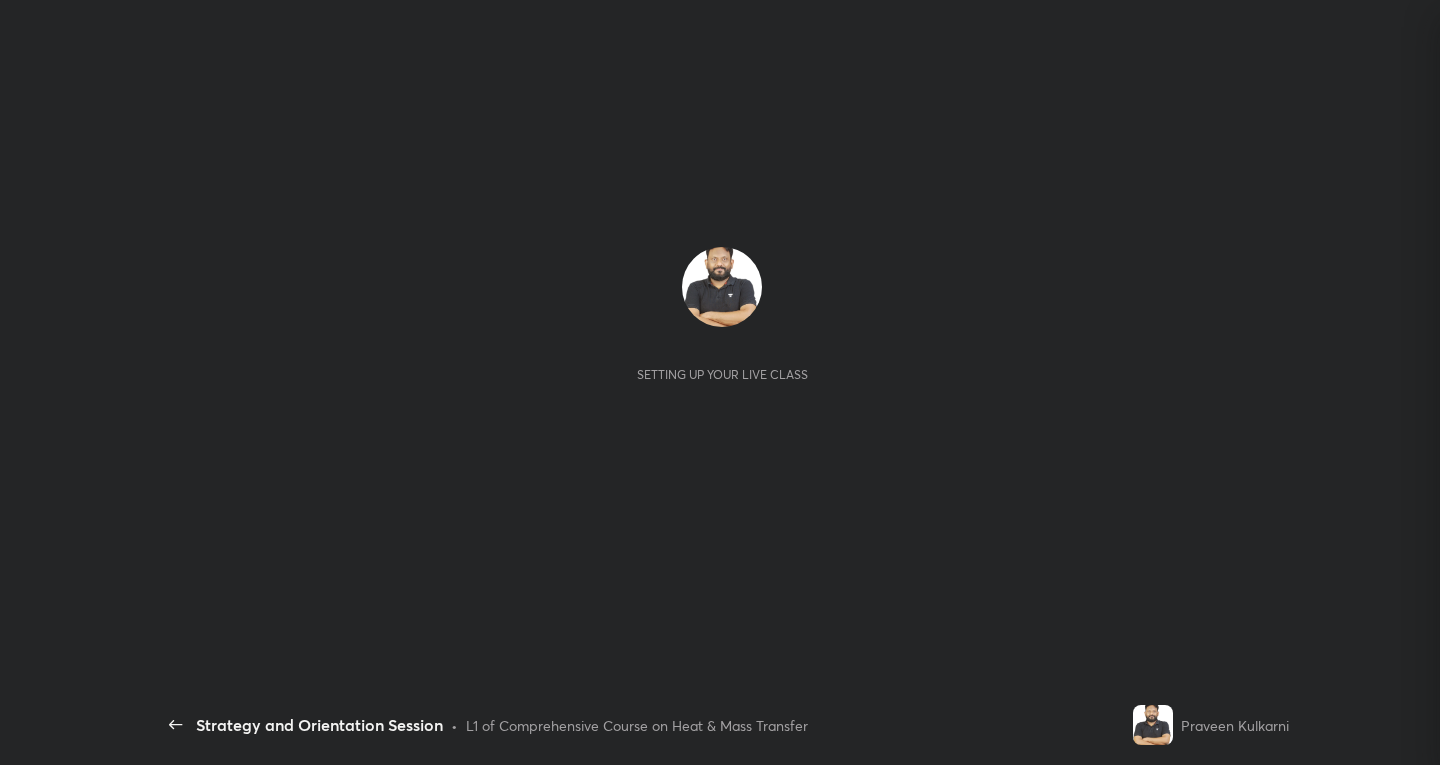 scroll, scrollTop: 0, scrollLeft: 0, axis: both 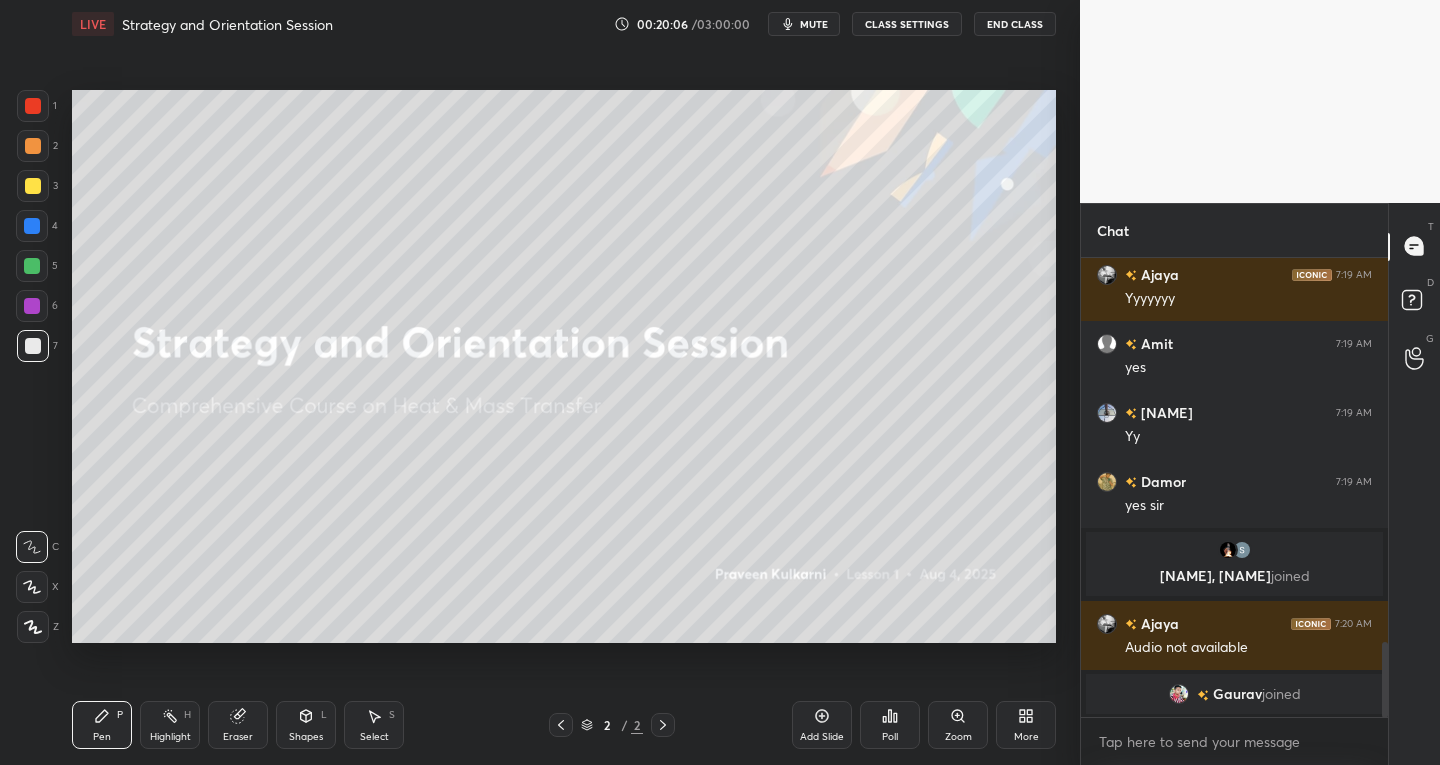 click on "CLASS SETTINGS" at bounding box center [907, 24] 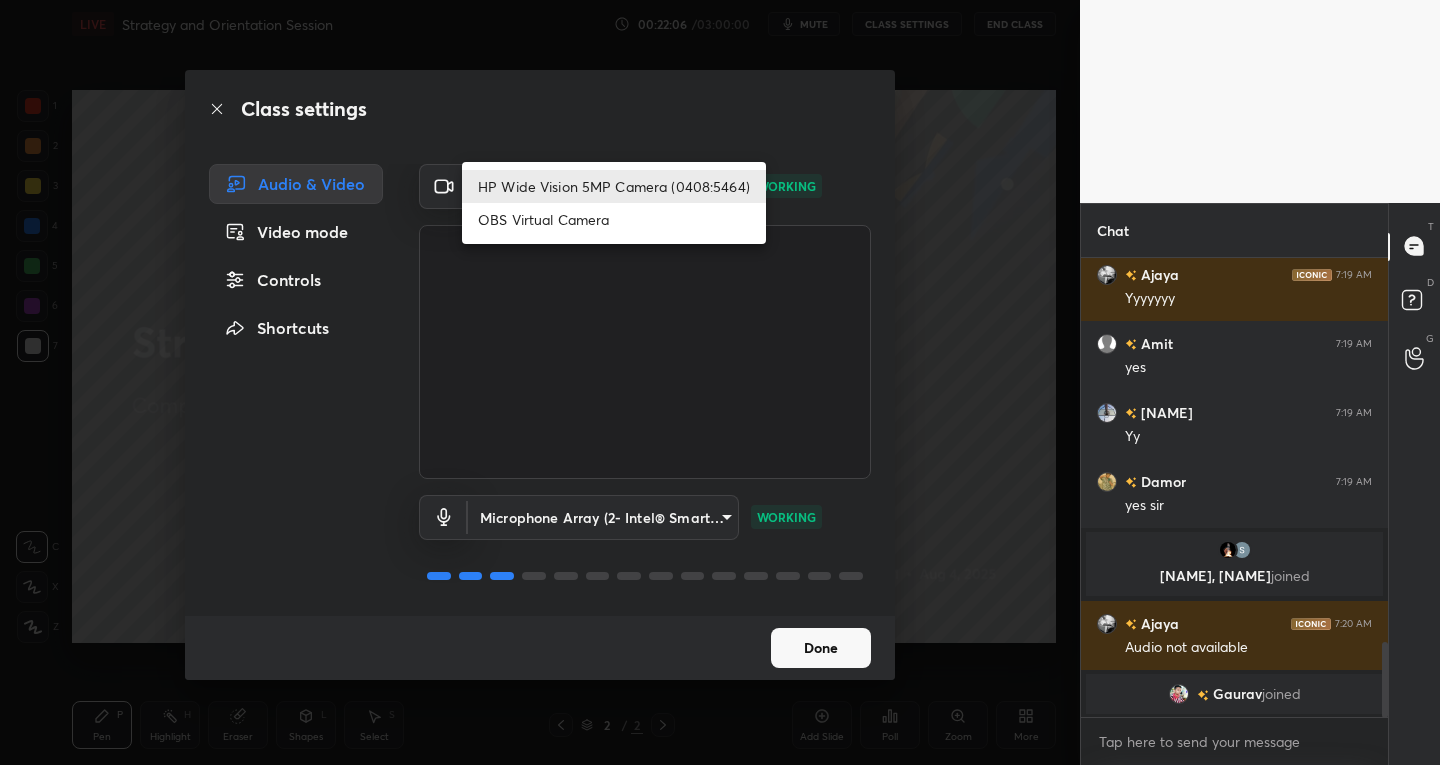 click on "1 2 3 4 5 6 7 C X Z C X Z E E Erase all   H H LIVE Strategy and Orientation Session 00:22:06 /  03:00:00 mute CLASS SETTINGS End Class Setting up your live class Poll for   secs No correct answer Start poll Back Strategy and Orientation Session • L1 of Comprehensive Course on Heat & Mass Transfer Praveen Kulkarni Pen P Highlight H Eraser Shapes L Select S 2 / 2 Add Slide Poll Zoom More Chat [FIRST] [TIME] Haan [FIRST] [TIME] Yyyyyyy [FIRST] [TIME] yes [FIRST] [TIME] Yy [FIRST] [TIME] yes sir [FIRST], [FIRST]  joined [FIRST] [TIME] Audio not available [FIRST]  joined JUMP TO LATEST Enable hand raising Enable raise hand to speak to learners. Once enabled, chat will be turned off temporarily. Enable x   Ajaya Asked a doubt 3 Please help me with this doubt Pick this doubt NEW DOUBTS ASKED No one has raised a hand yet Can't raise hand Looks like educator just invited you to speak. Please wait before you can raise your hand again. Got it T Messages (T) D Doubts (D) G Raise Hand (G) Report an issue Reason for reporting" at bounding box center [720, 382] 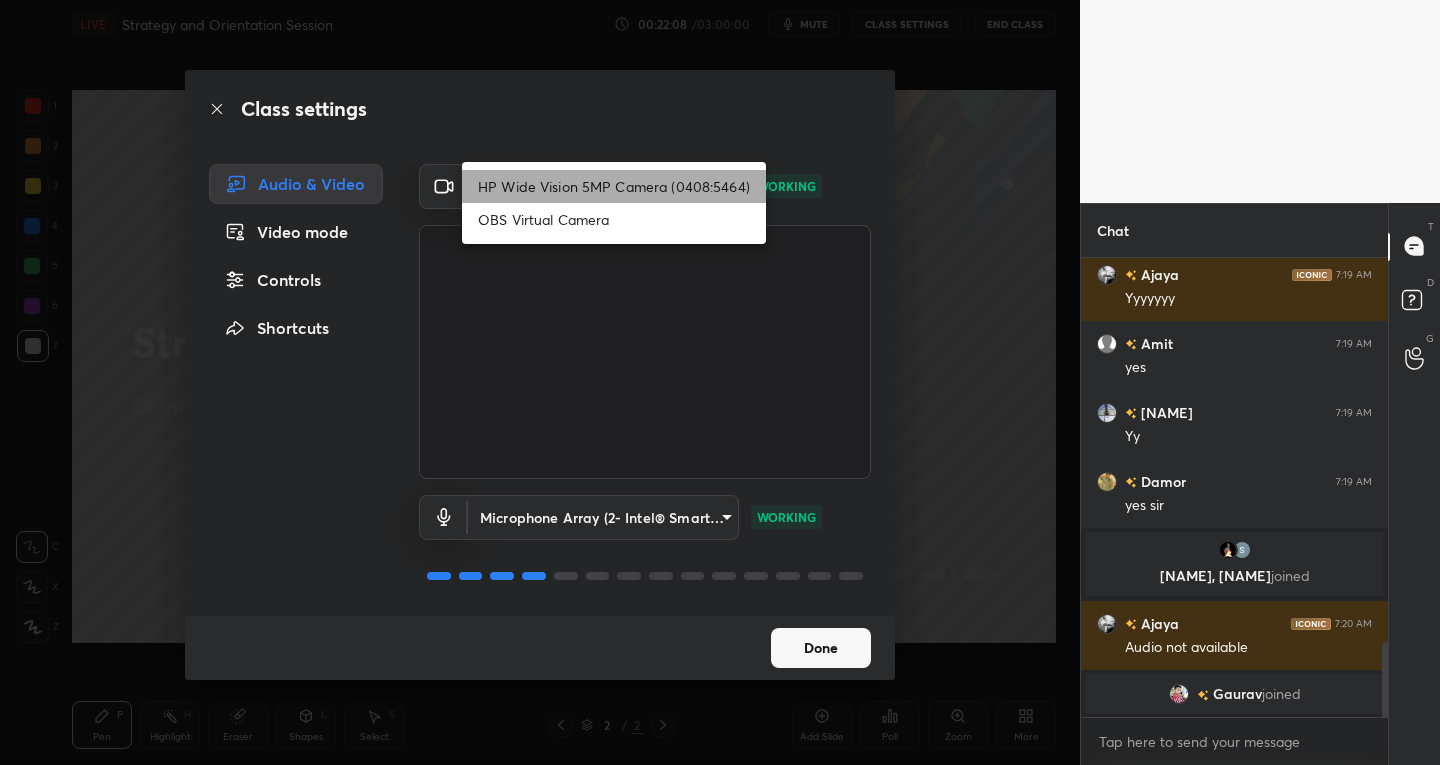 click on "HP Wide Vision 5MP Camera (0408:5464)" at bounding box center (614, 186) 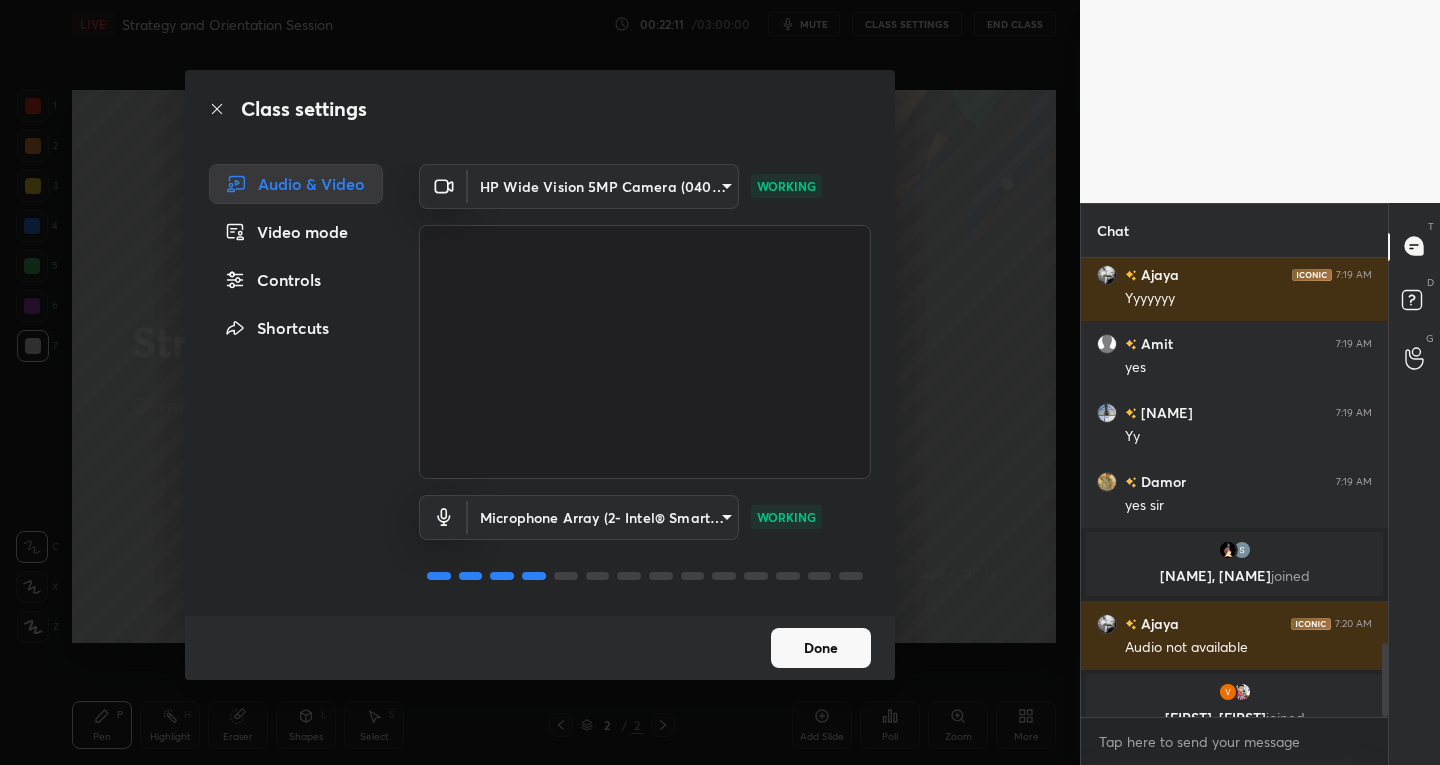 scroll, scrollTop: 2398, scrollLeft: 0, axis: vertical 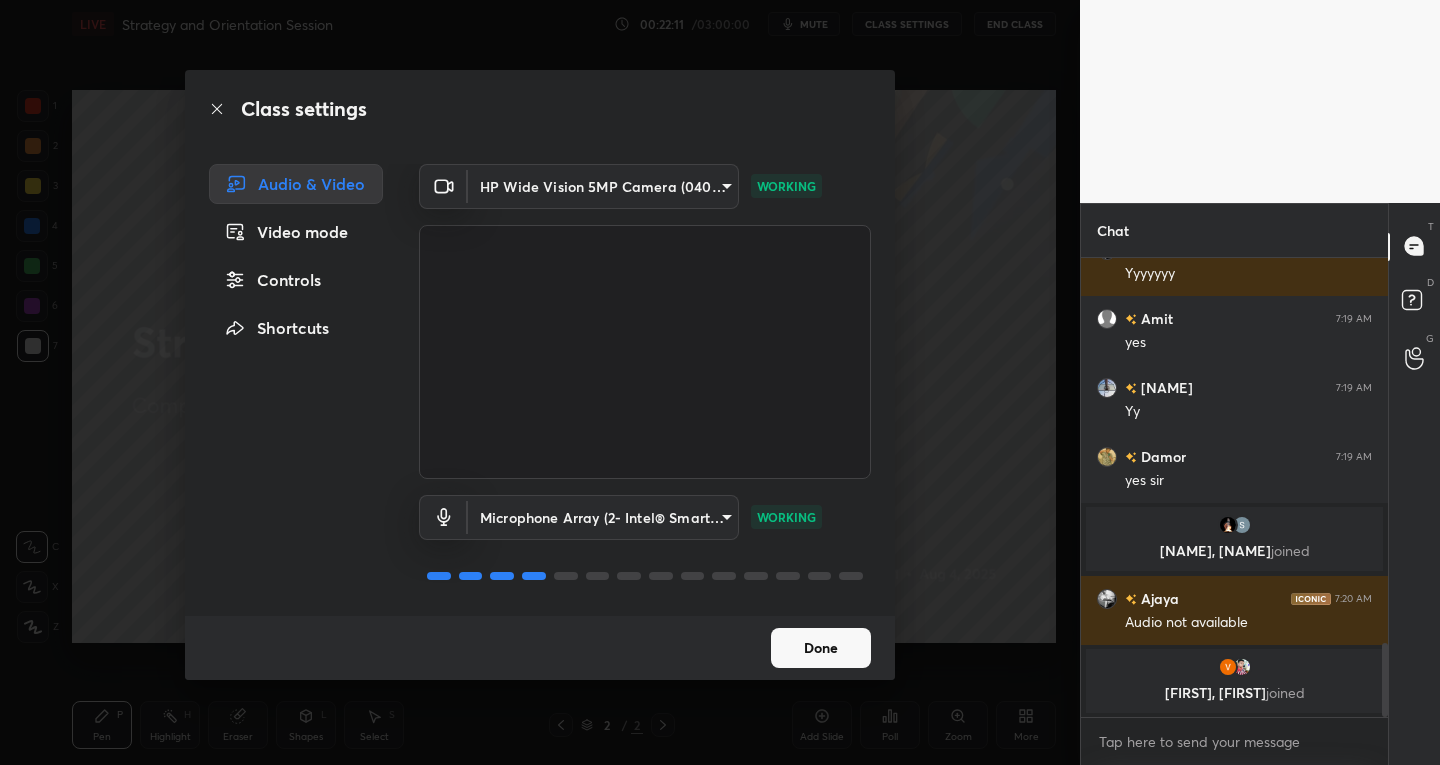 click on "Done" at bounding box center [821, 648] 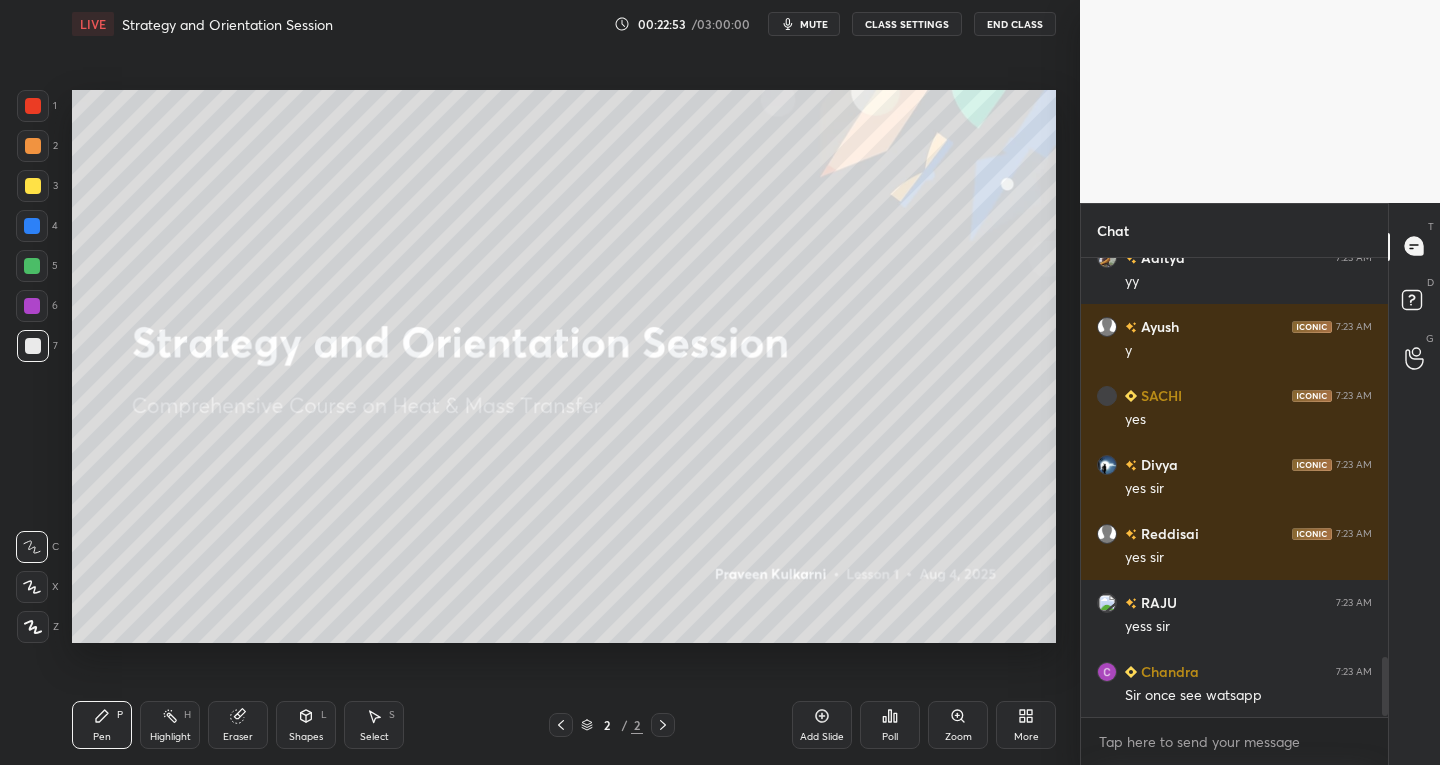 scroll, scrollTop: 3192, scrollLeft: 0, axis: vertical 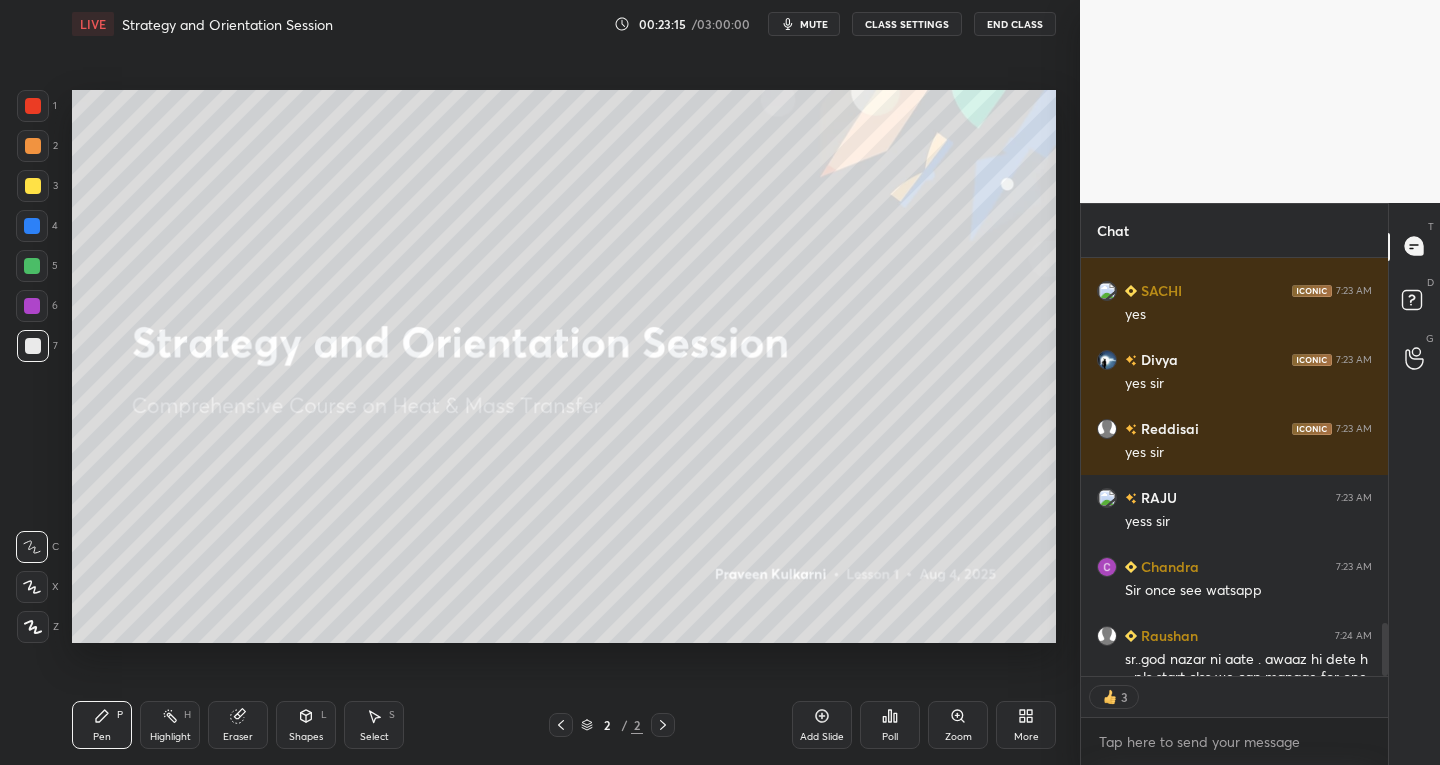 click on "CLASS SETTINGS" at bounding box center [907, 24] 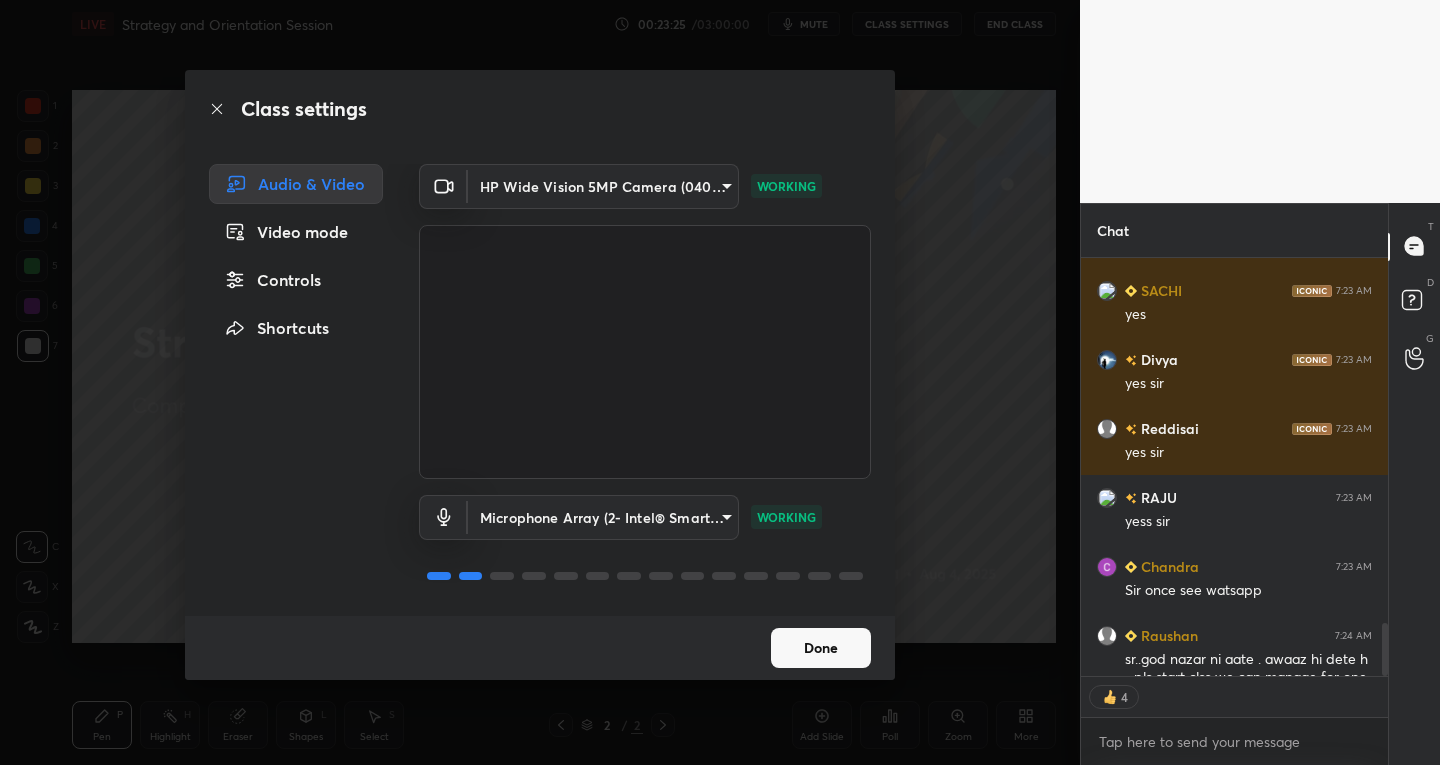 click on "Video mode" at bounding box center [296, 232] 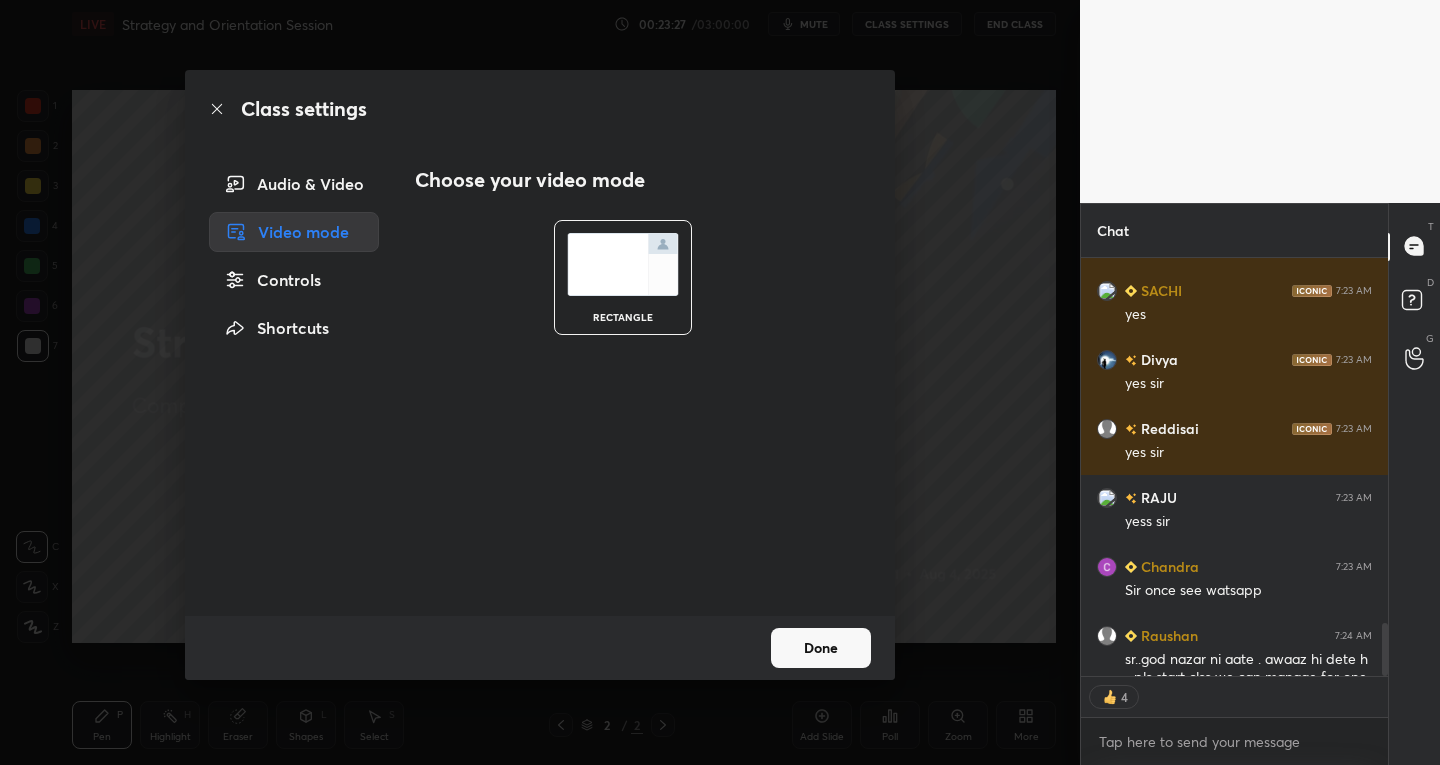 click on "Controls" at bounding box center [294, 280] 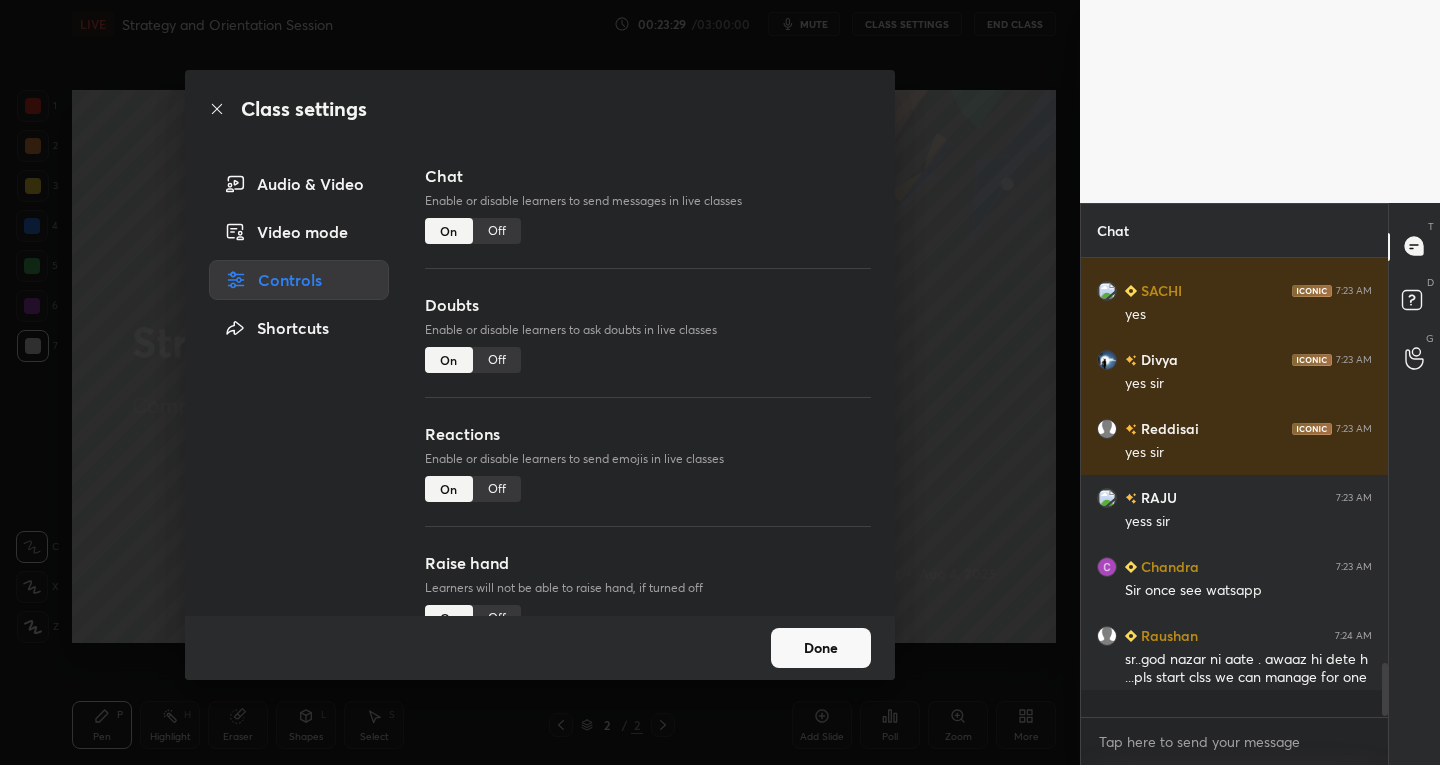 scroll, scrollTop: 7, scrollLeft: 7, axis: both 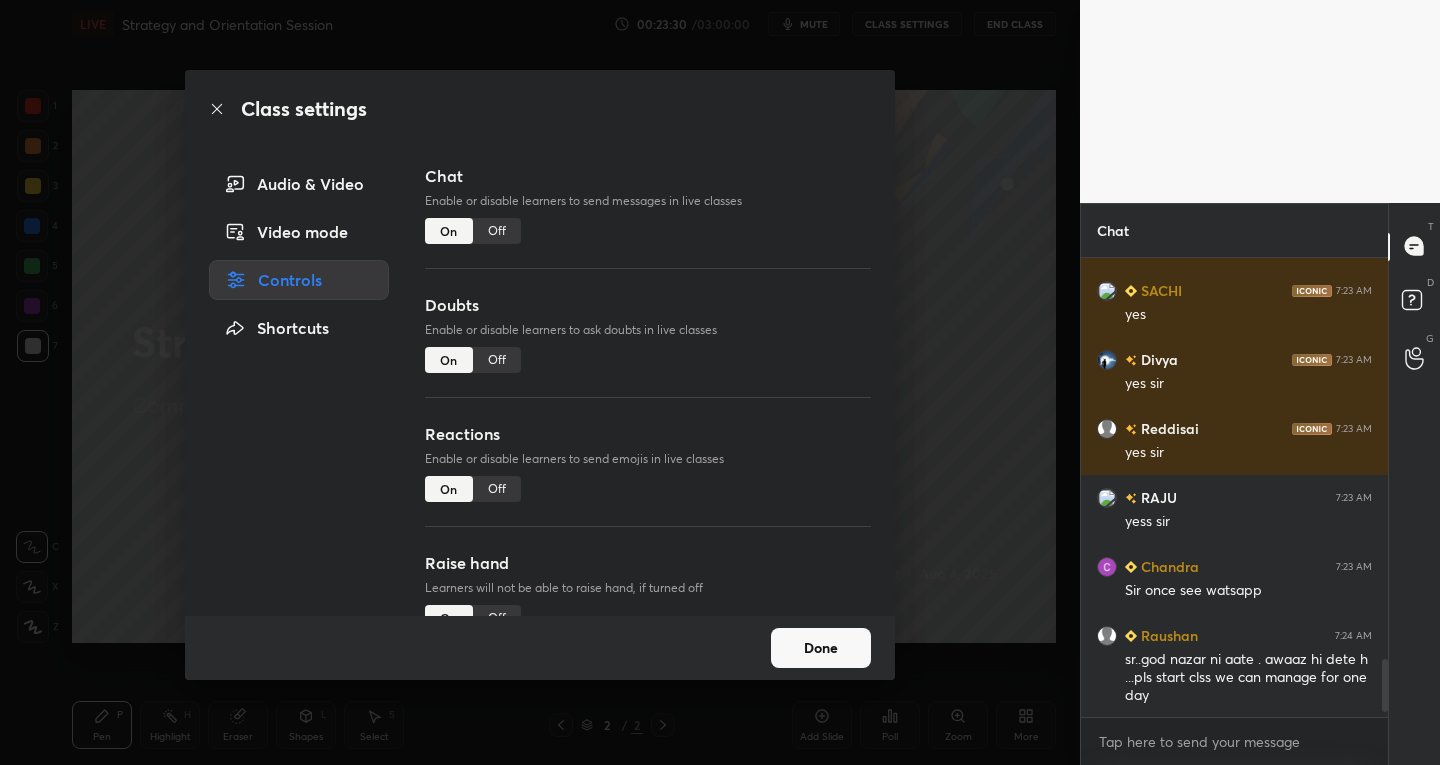 click on "Audio & Video" at bounding box center (299, 184) 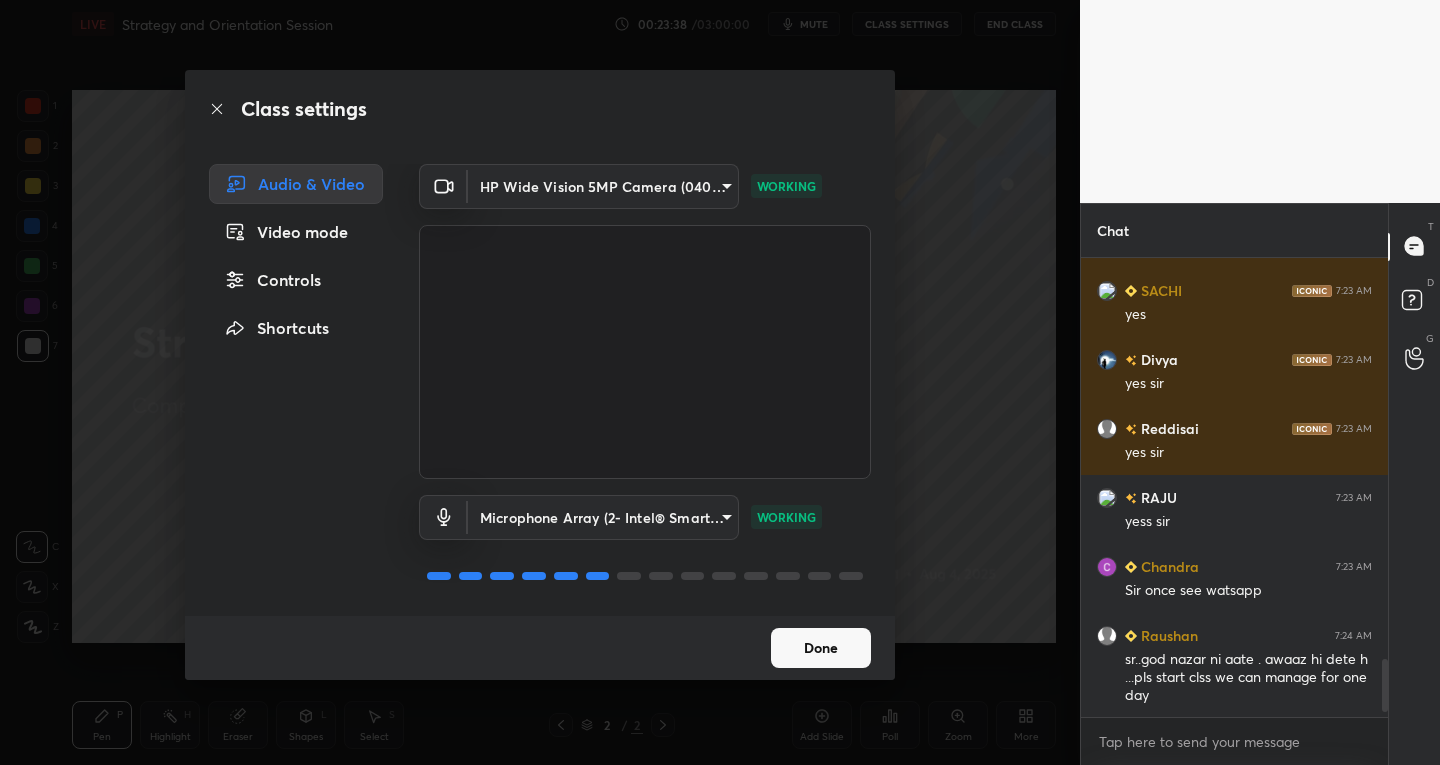 click on "Done" at bounding box center (821, 648) 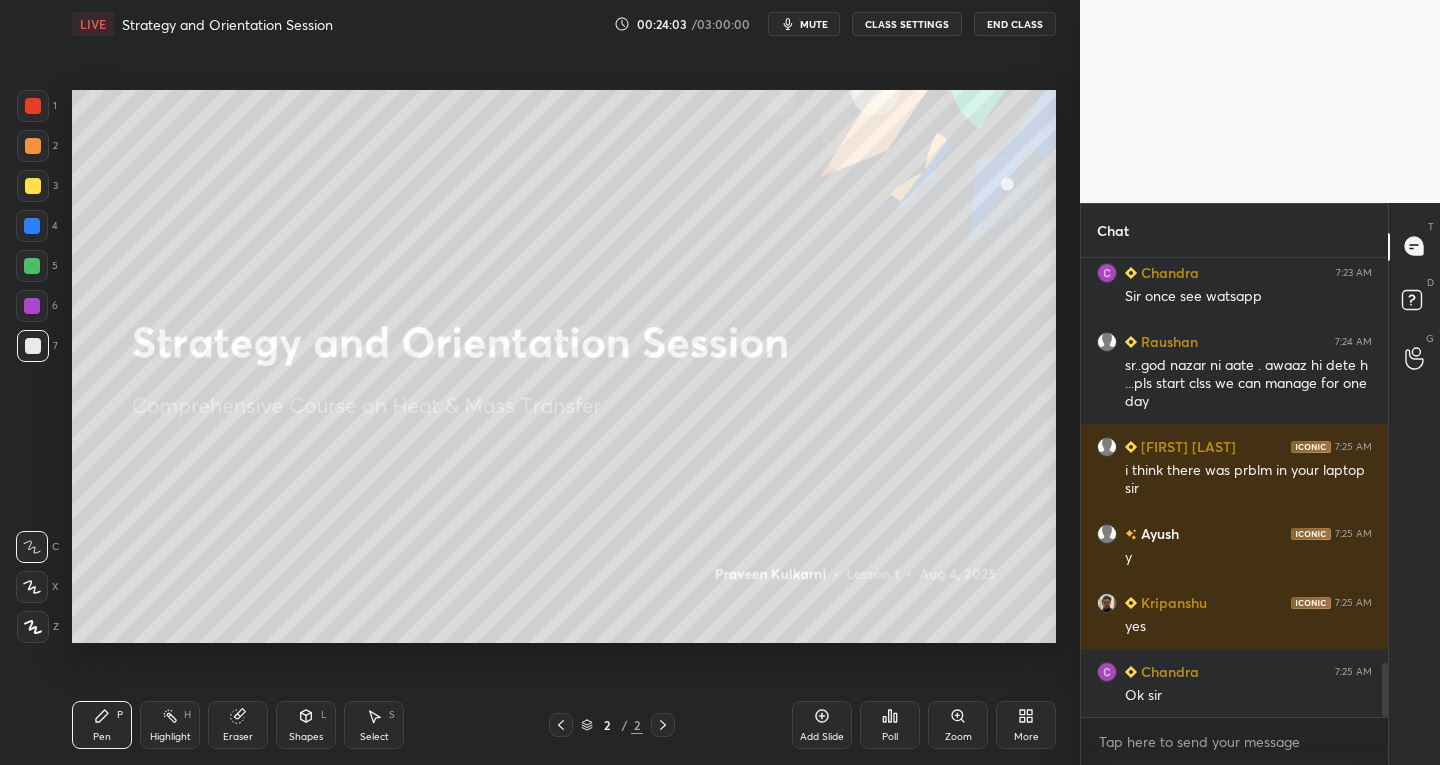 scroll, scrollTop: 3555, scrollLeft: 0, axis: vertical 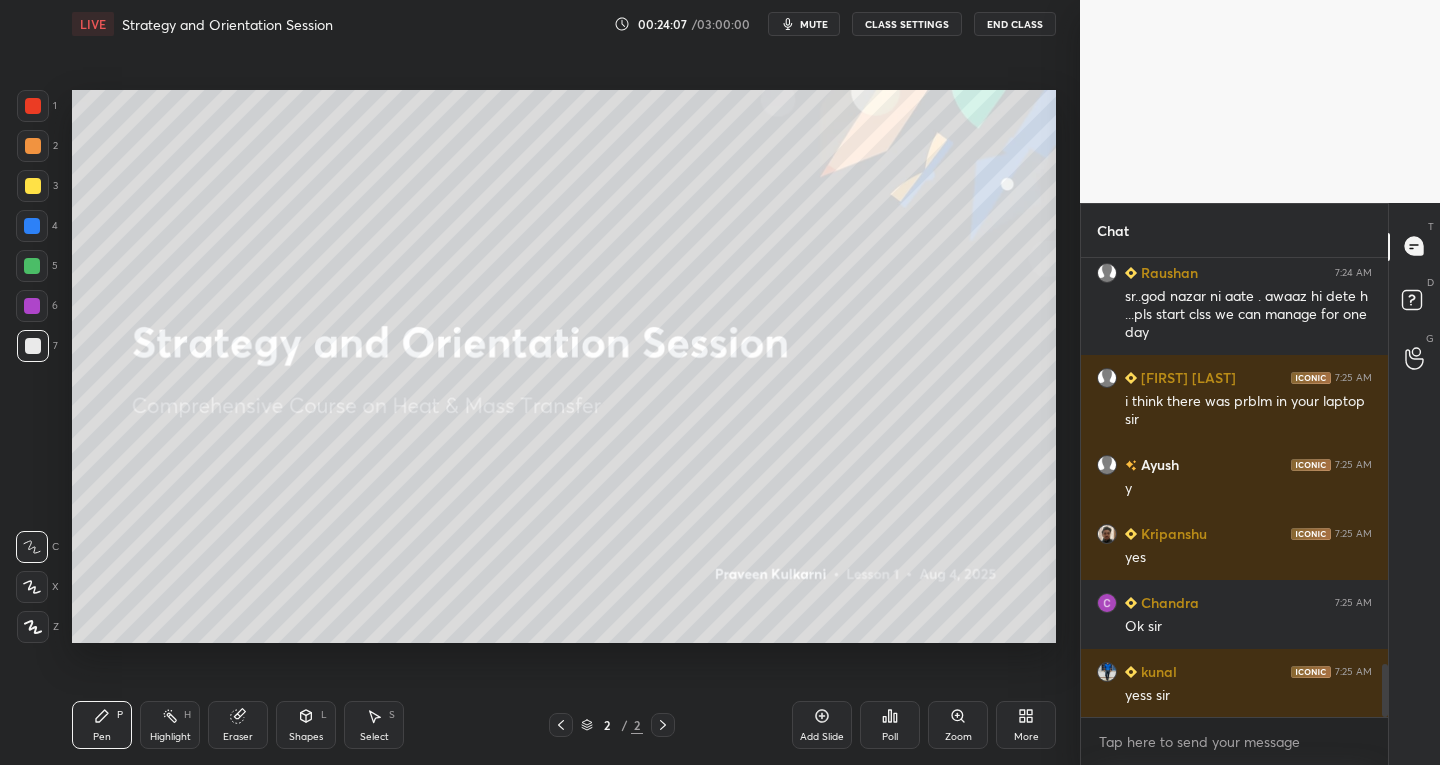 click on "Add Slide" at bounding box center (822, 725) 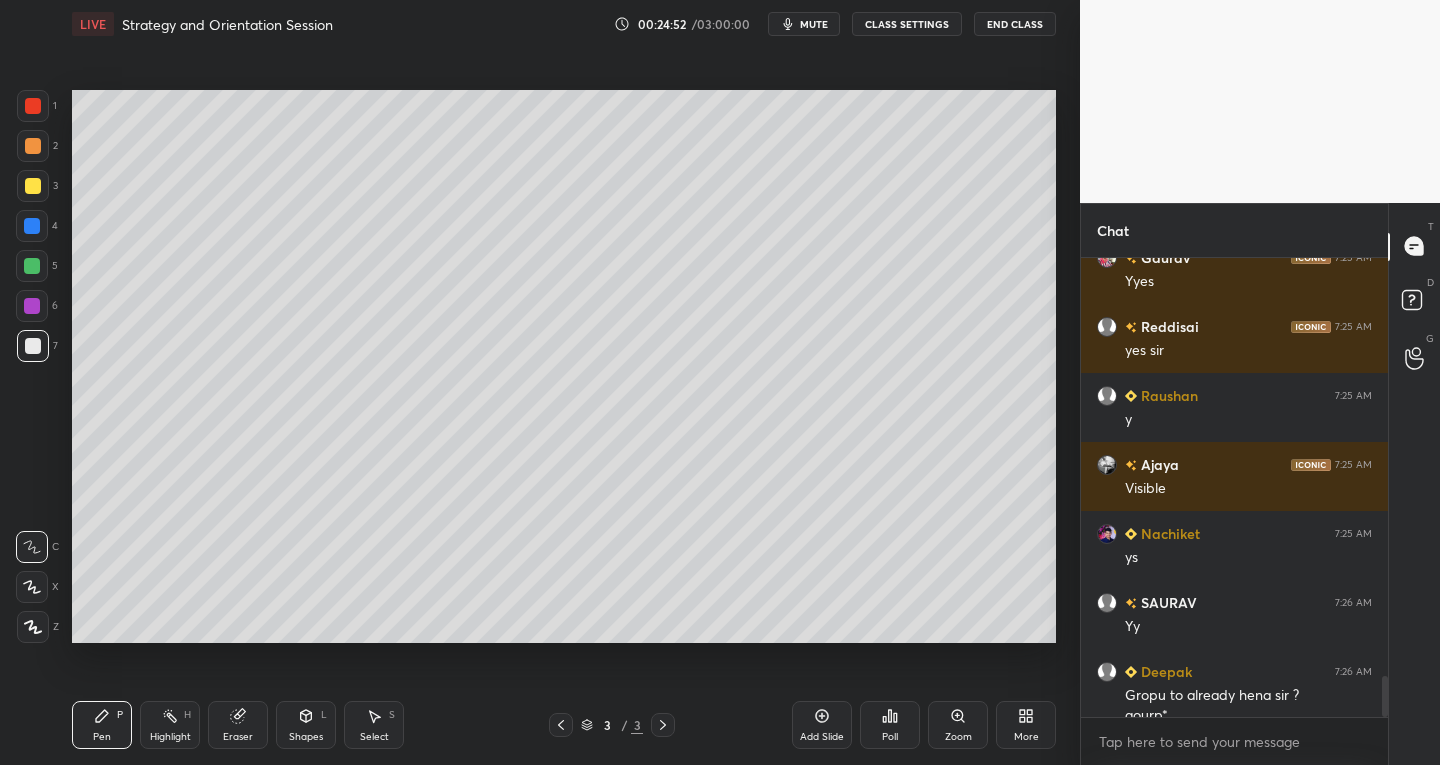 scroll, scrollTop: 4679, scrollLeft: 0, axis: vertical 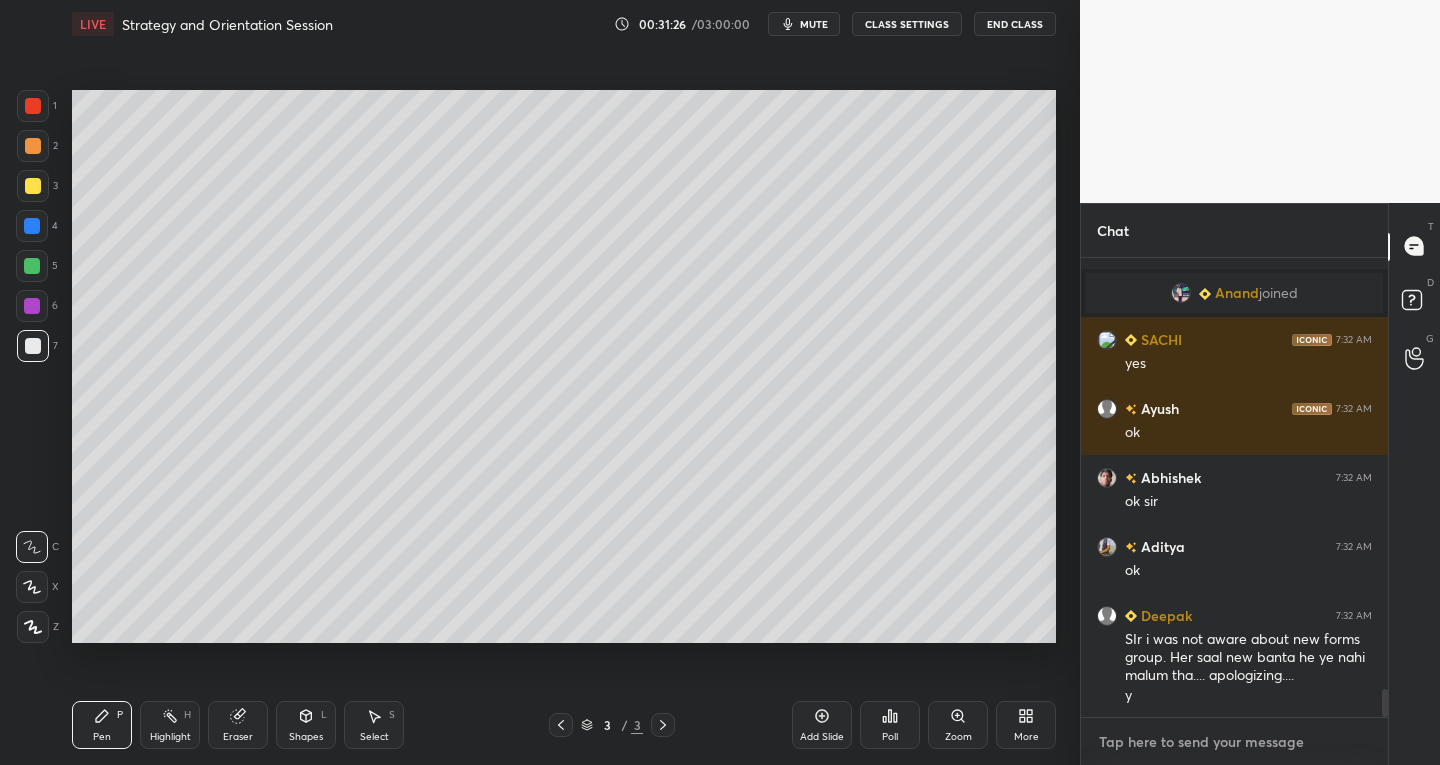 type on "x" 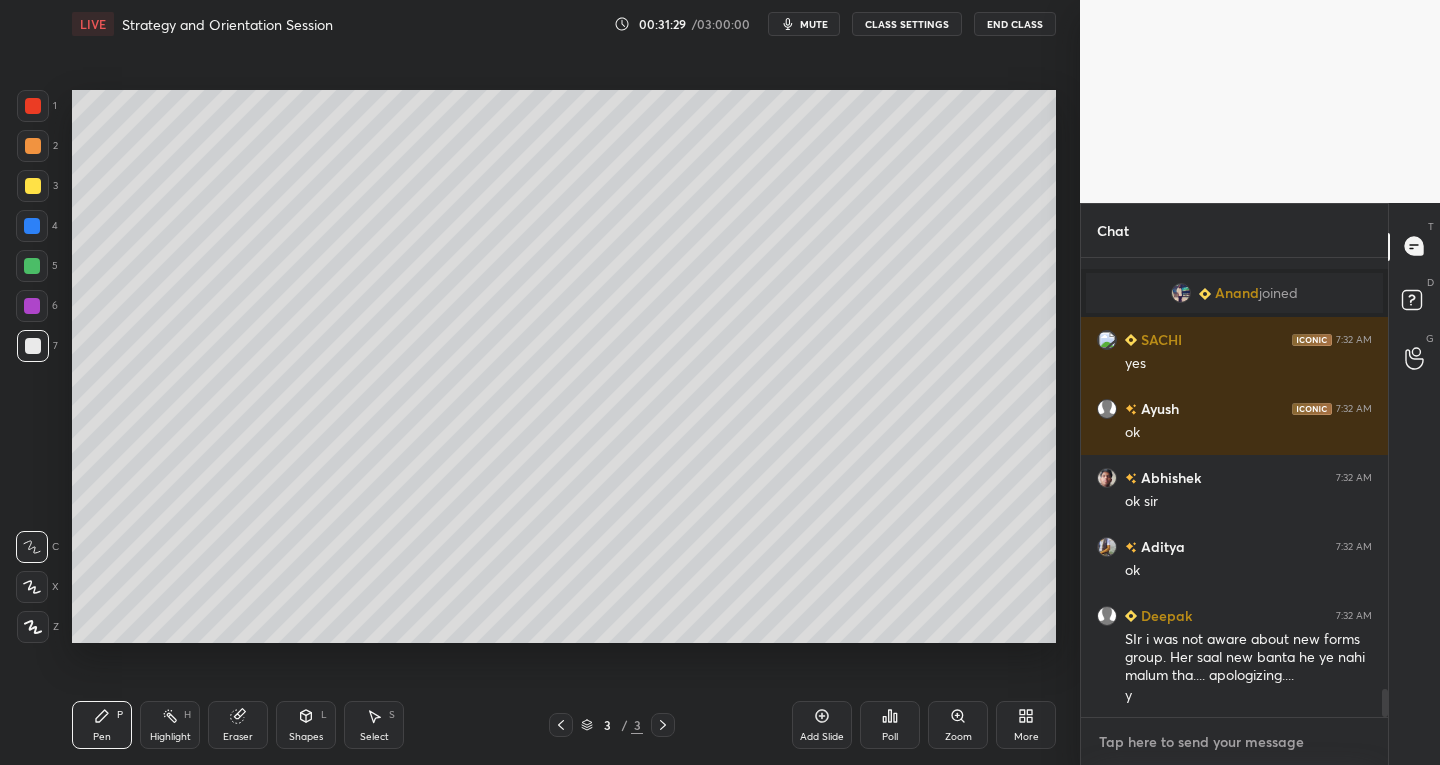 paste on "https://chat.whatsapp.com/IOjFe6GJI0d09JSwjXZtJh?mode=ac_t" 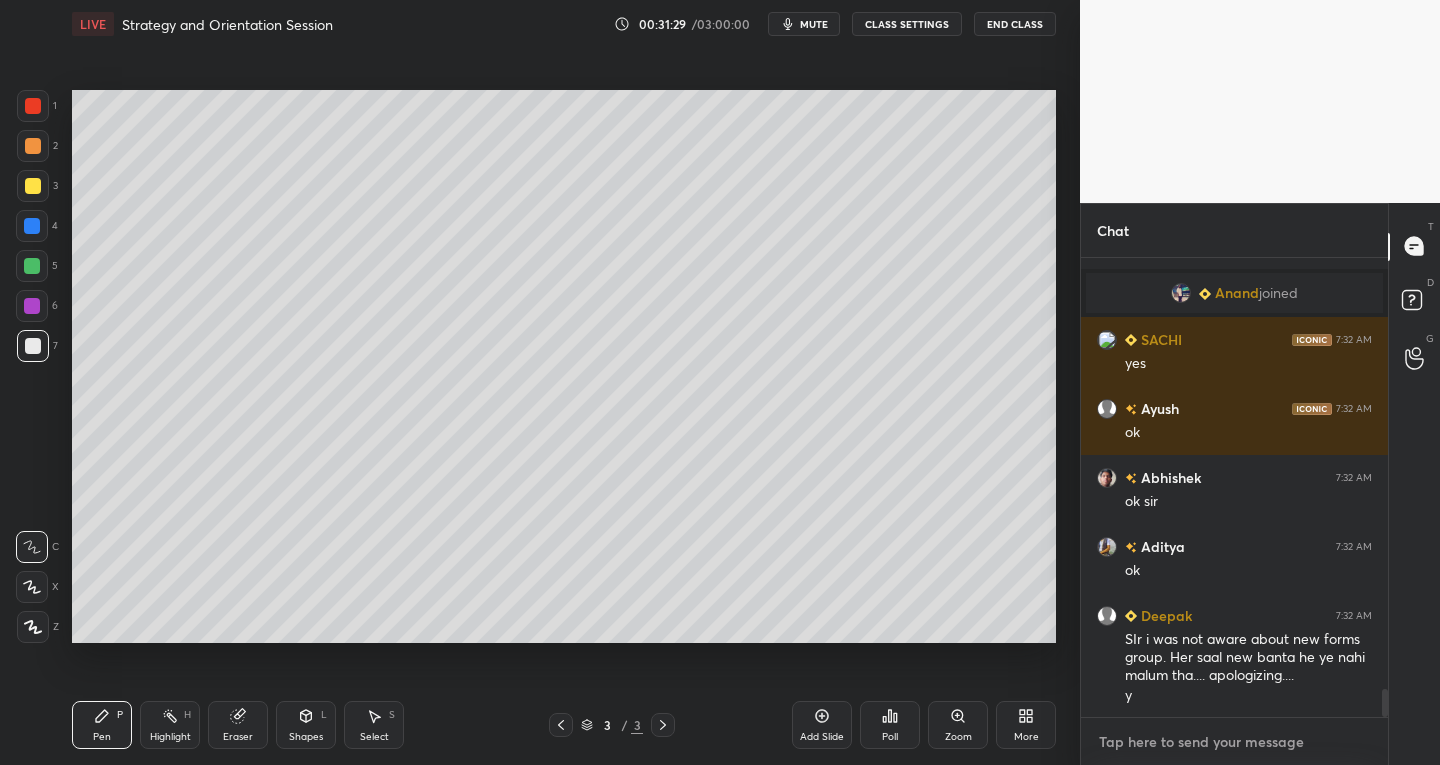 type on "https://chat.whatsapp.com/IOjFe6GJI0d09JSwjXZtJh?mode=ac_t" 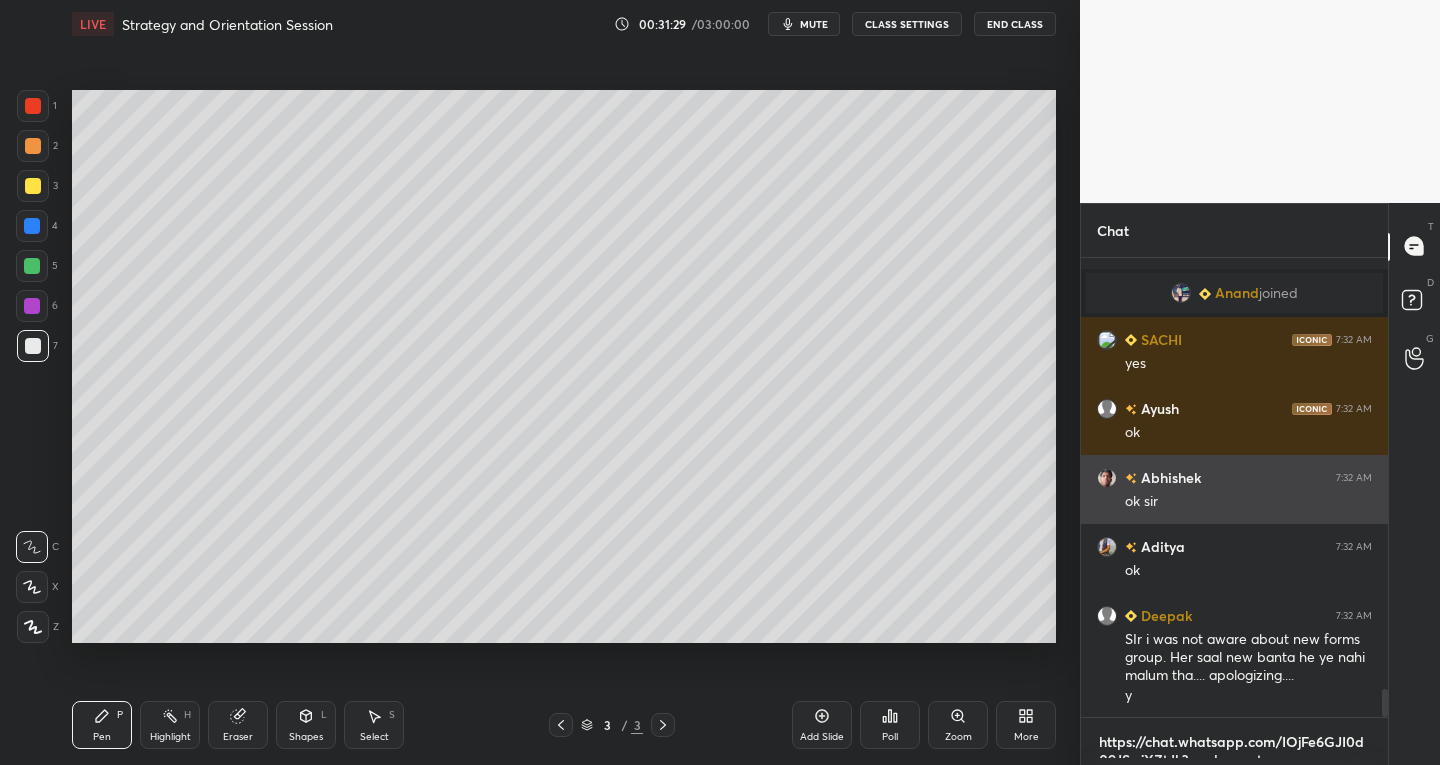 scroll, scrollTop: 0, scrollLeft: 0, axis: both 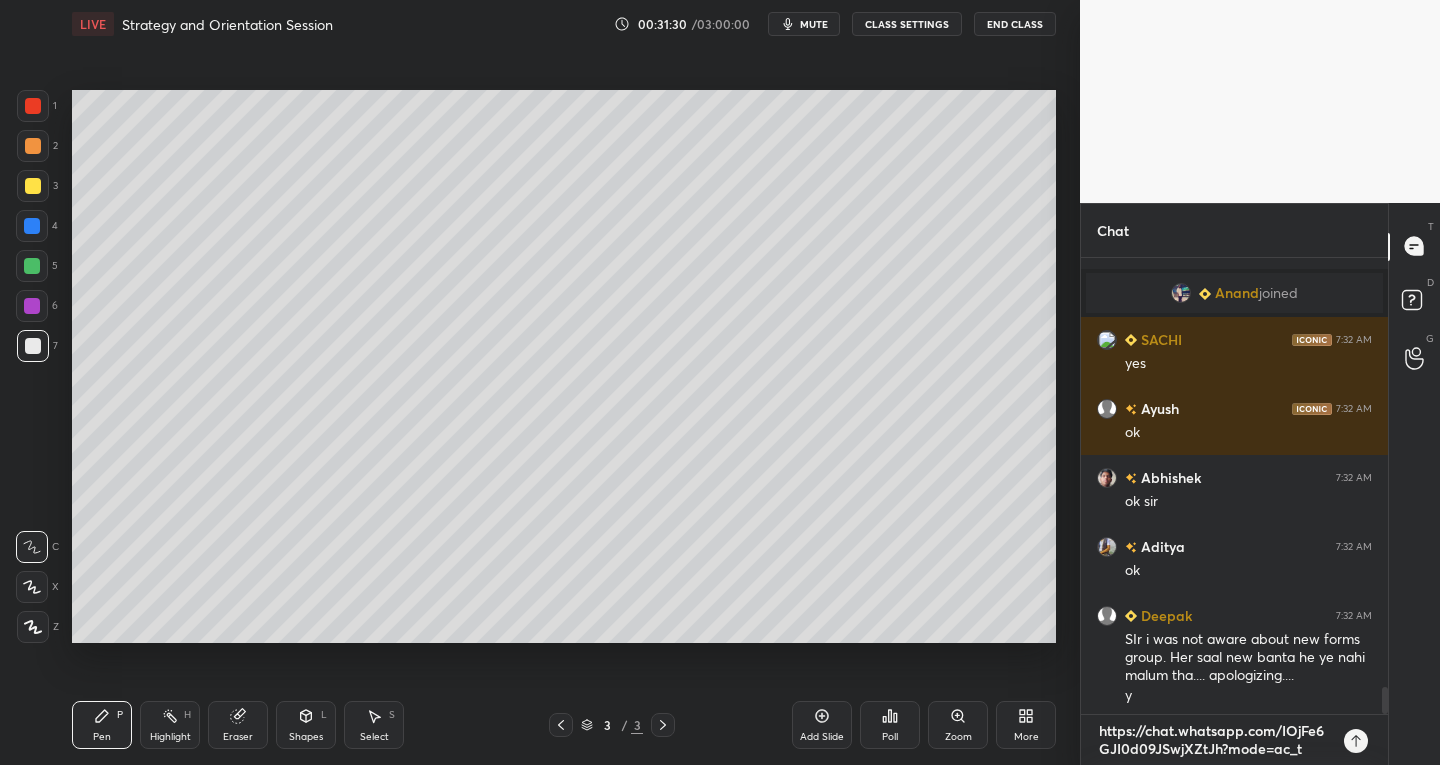 type on "https://chat.whatsapp.com/IOjFe6GJI0d09JSwjXZtJh?mode=ac_t" 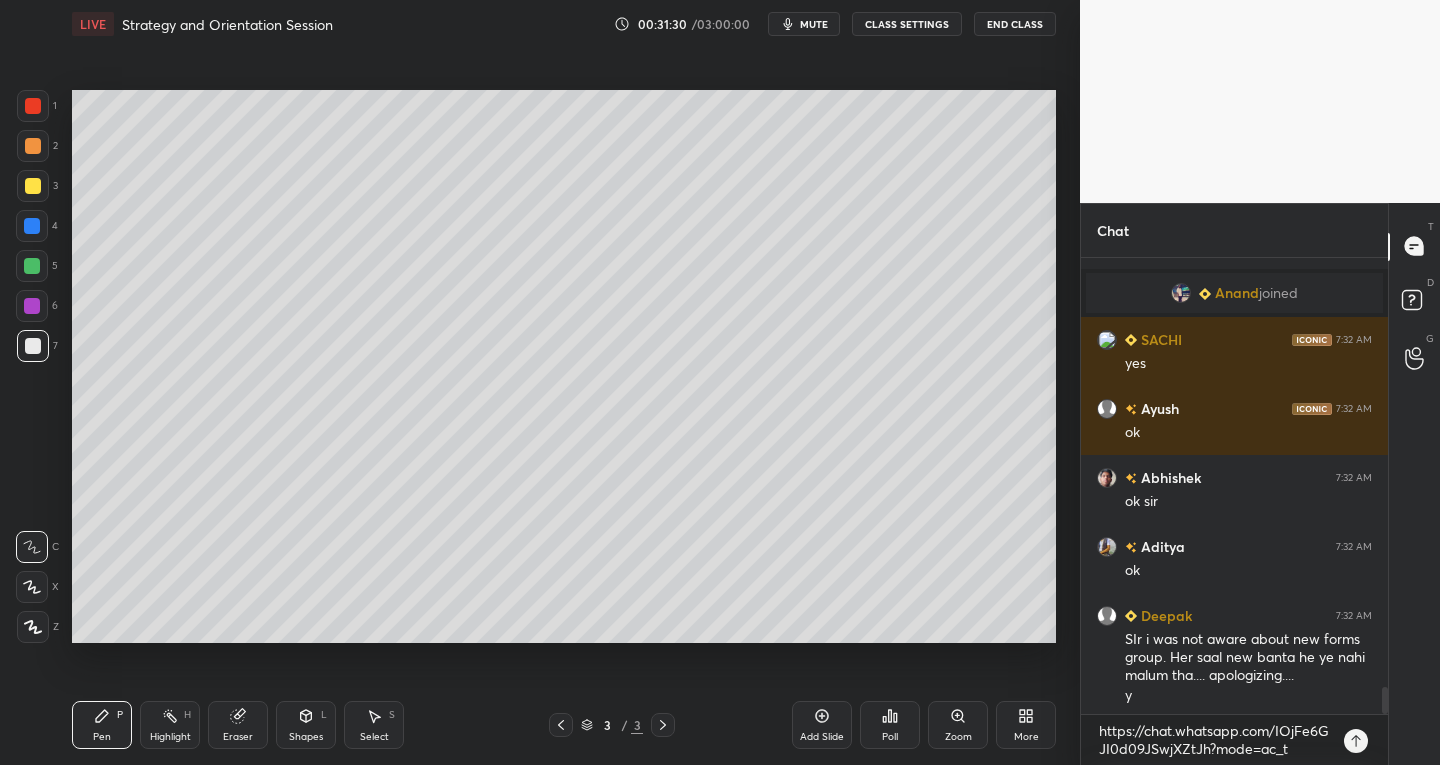 type on "x" 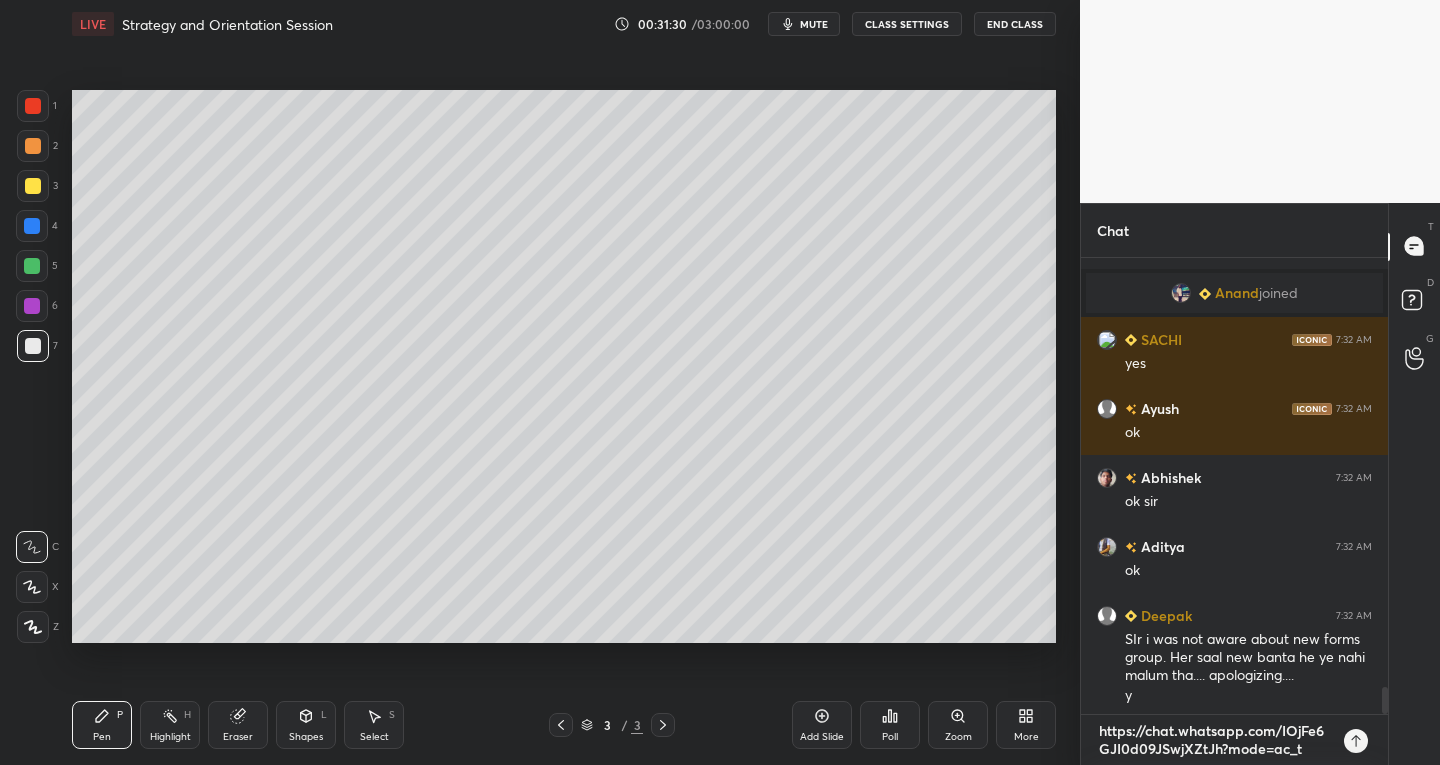 type 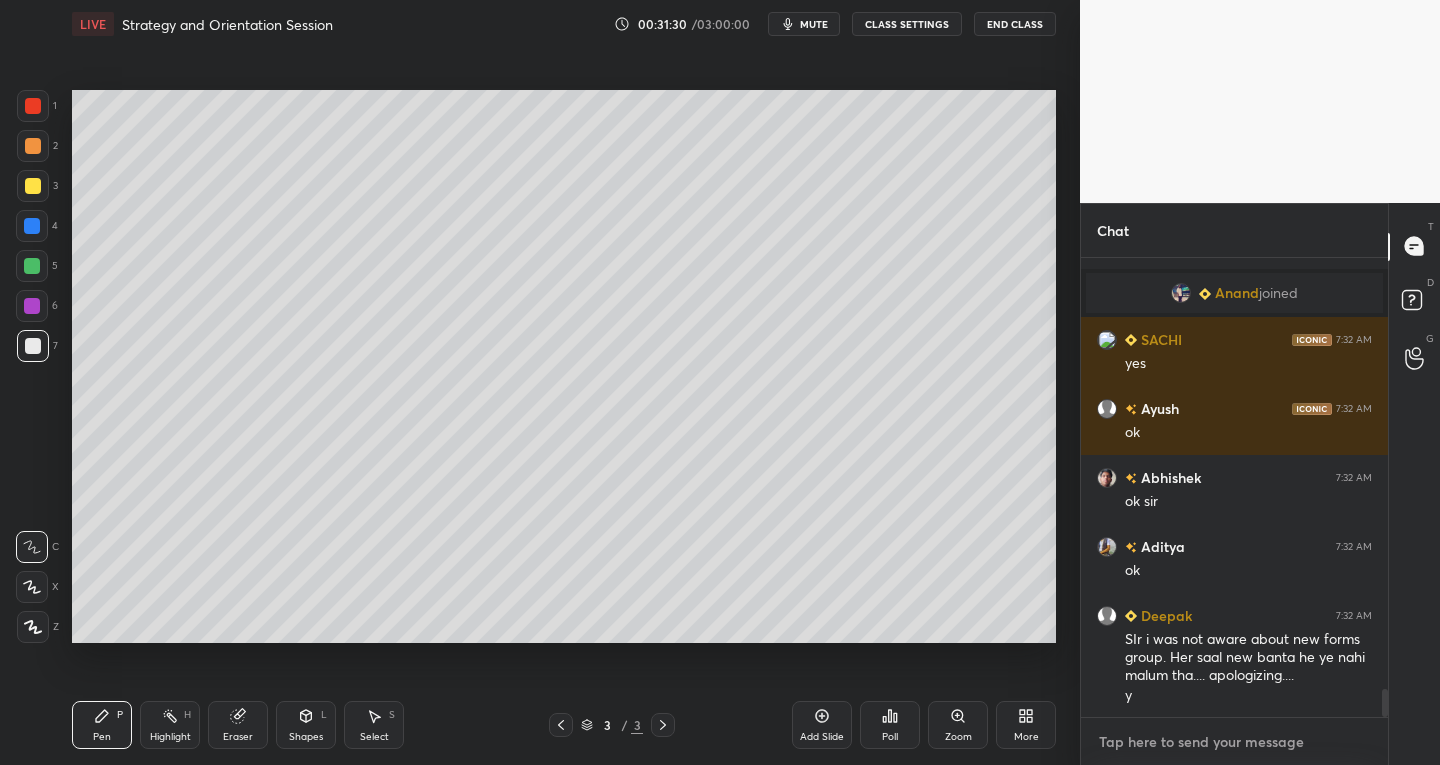 scroll, scrollTop: 7, scrollLeft: 7, axis: both 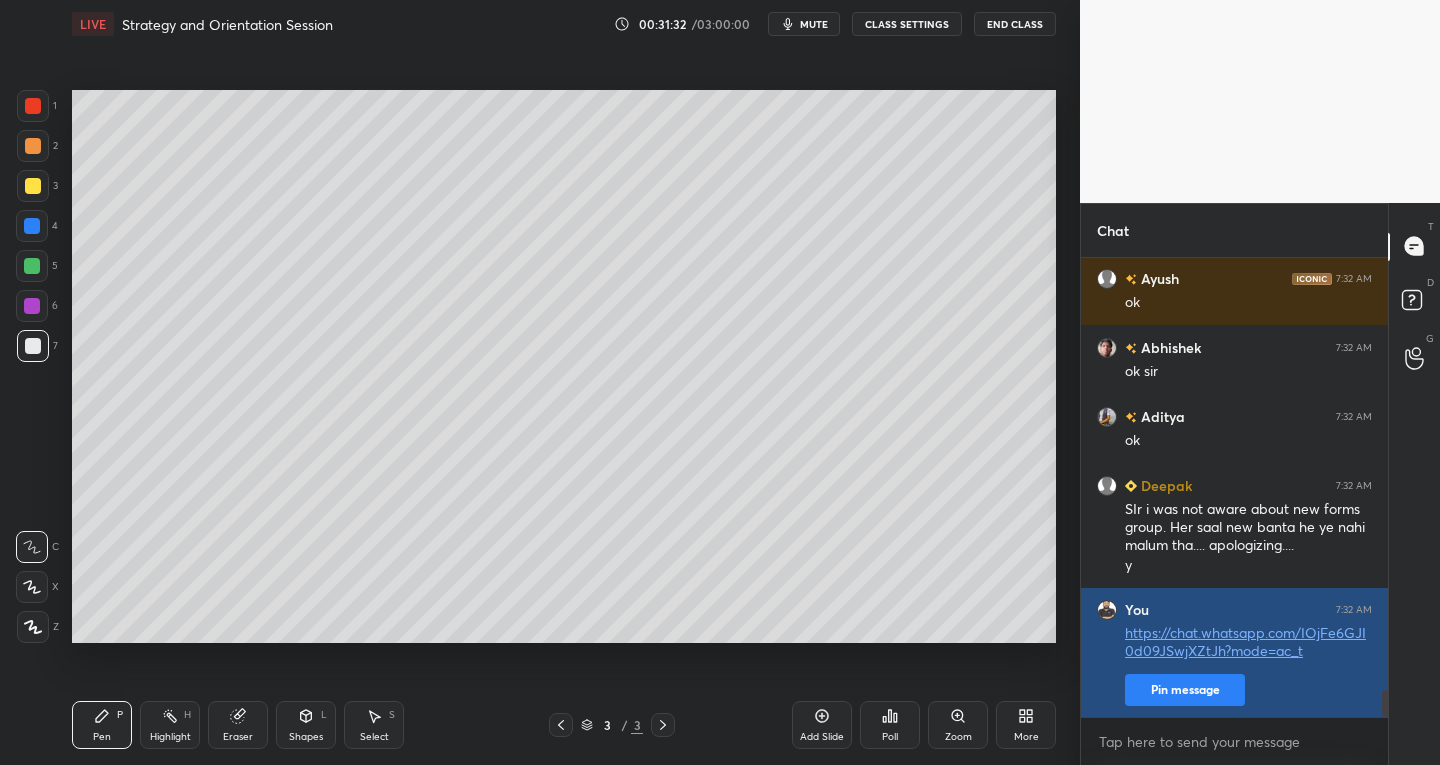 click on "Pin message" at bounding box center [1185, 690] 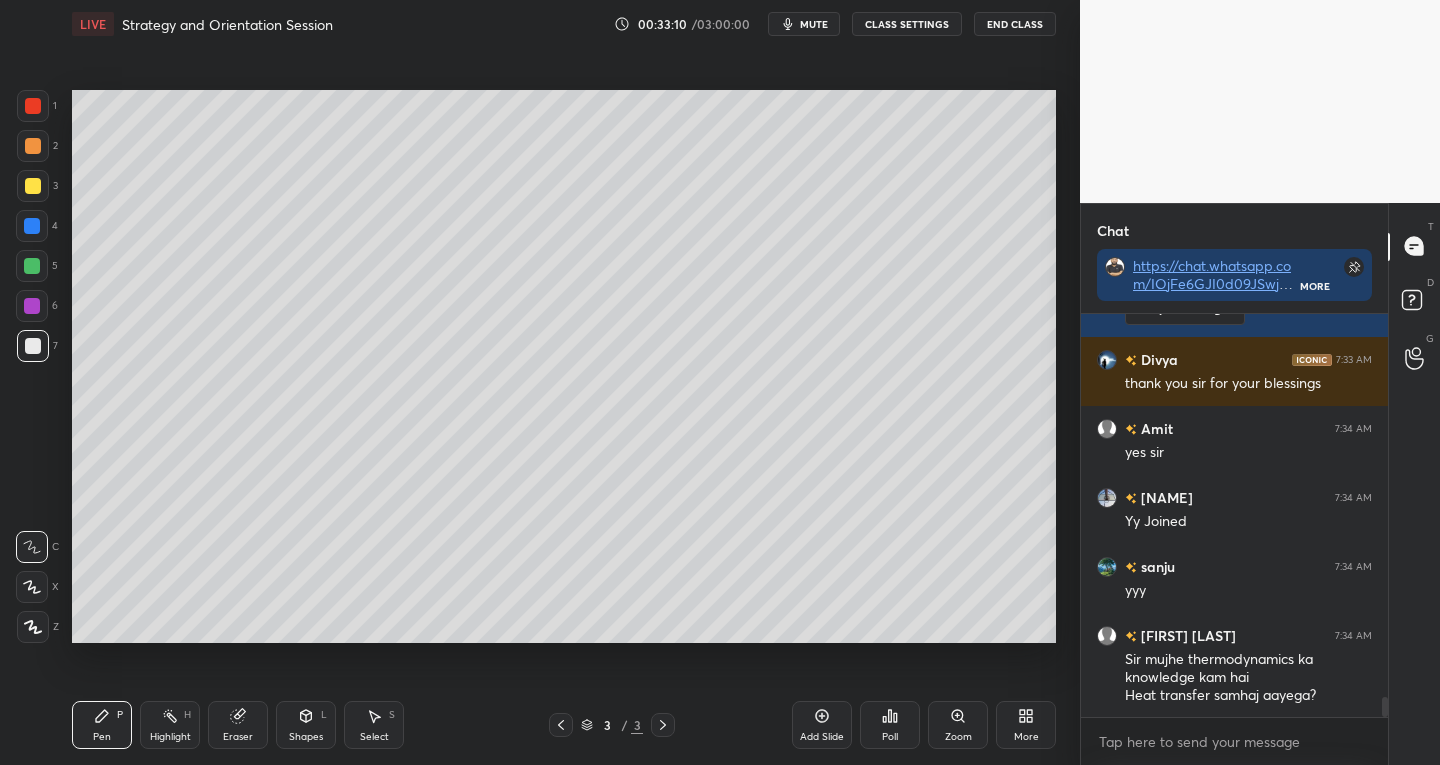 scroll, scrollTop: 7817, scrollLeft: 0, axis: vertical 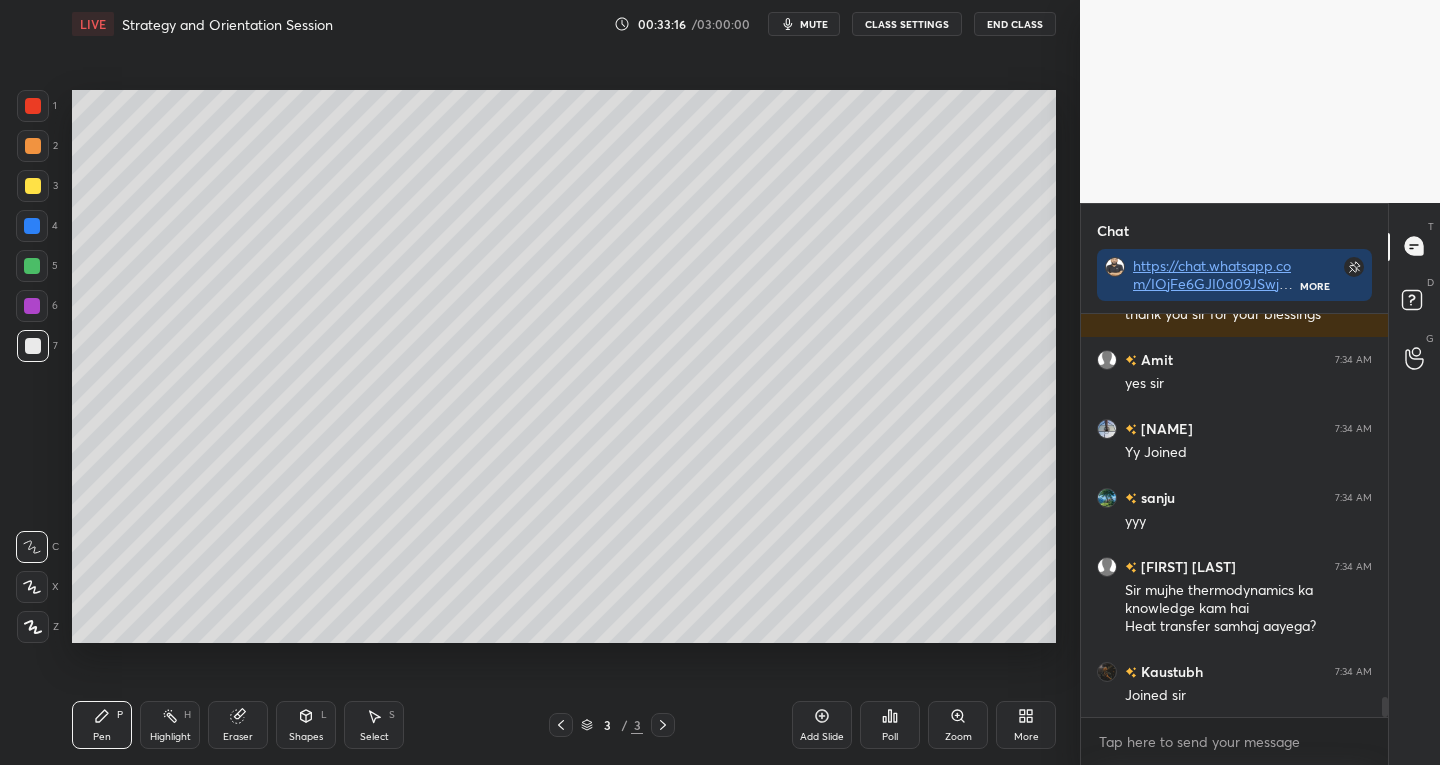 click on "Select" at bounding box center [374, 737] 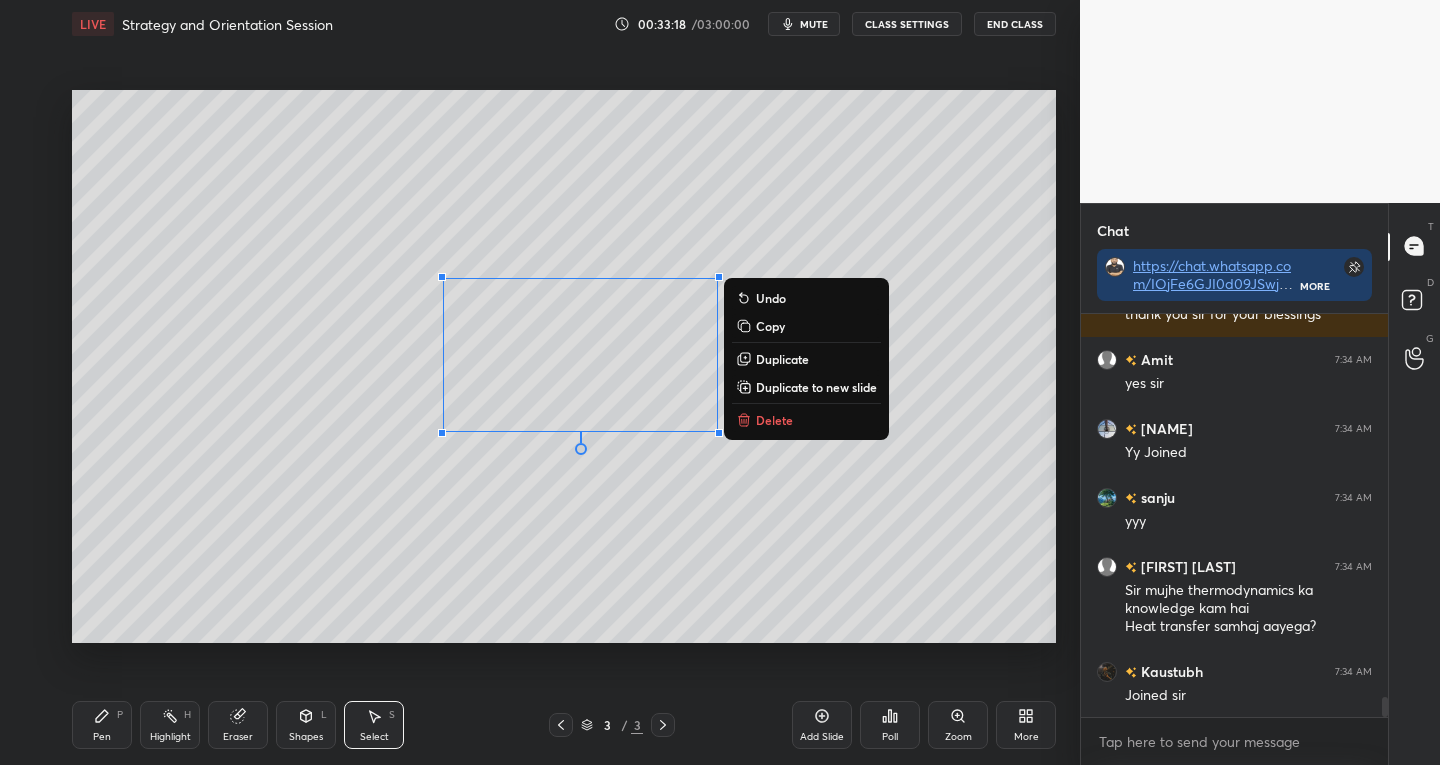 click on "Delete" at bounding box center (774, 420) 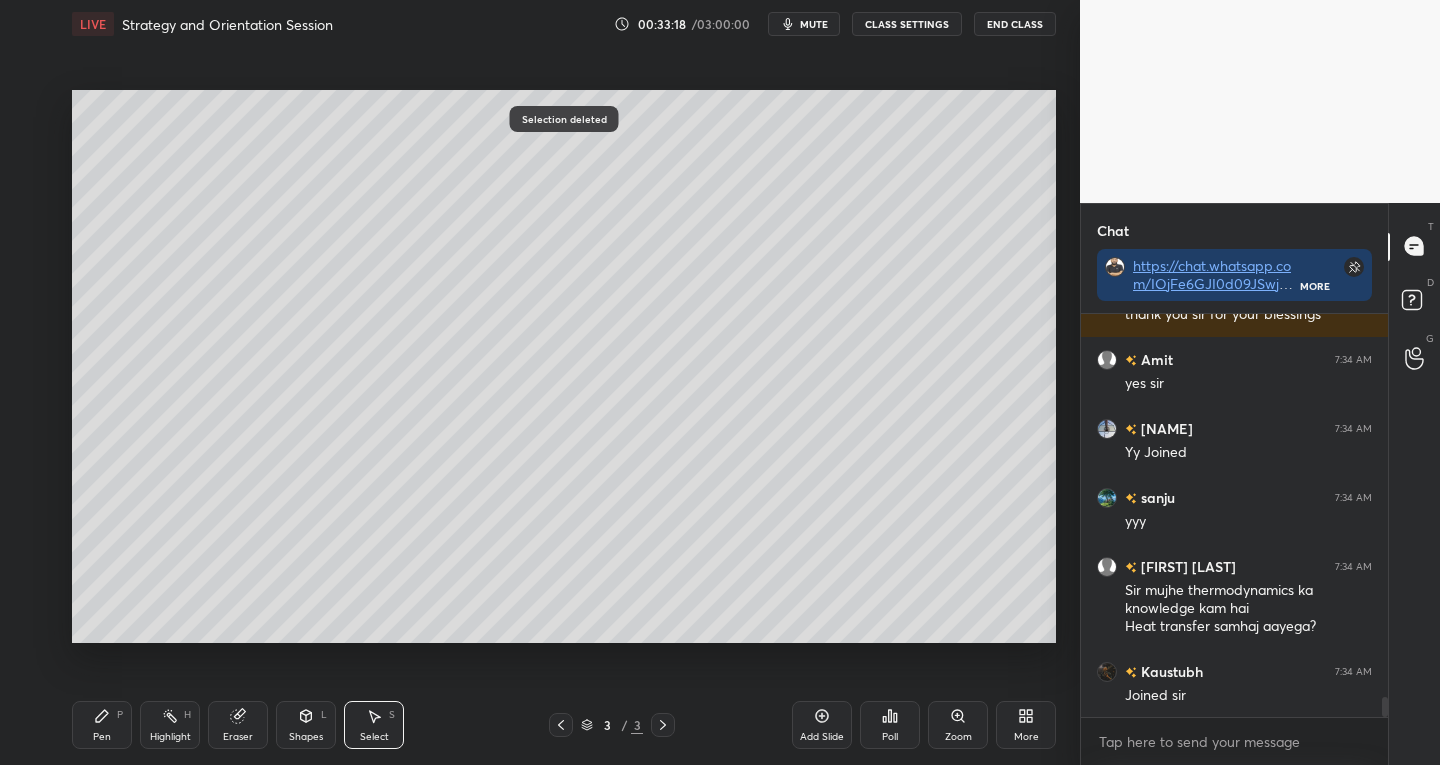 click on "Pen P" at bounding box center (102, 725) 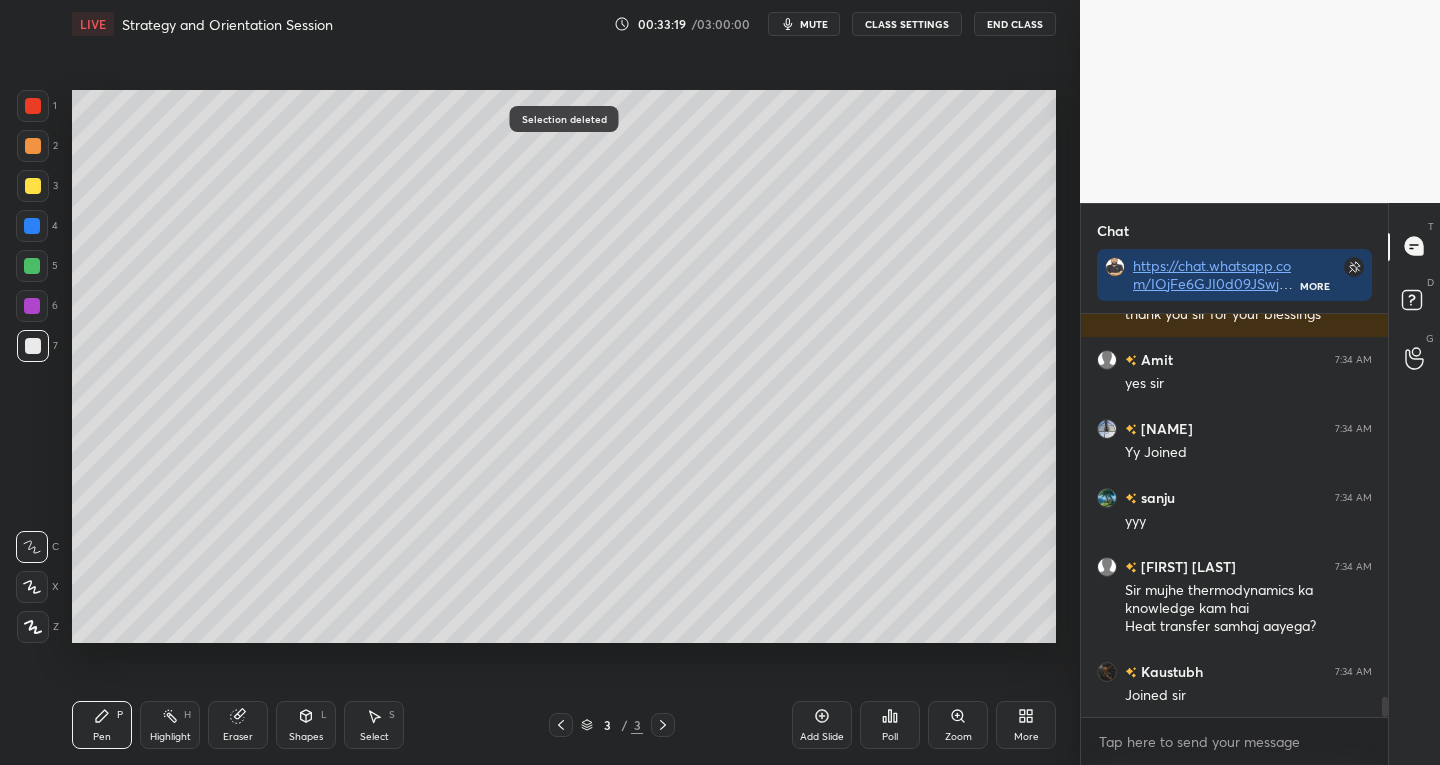 click 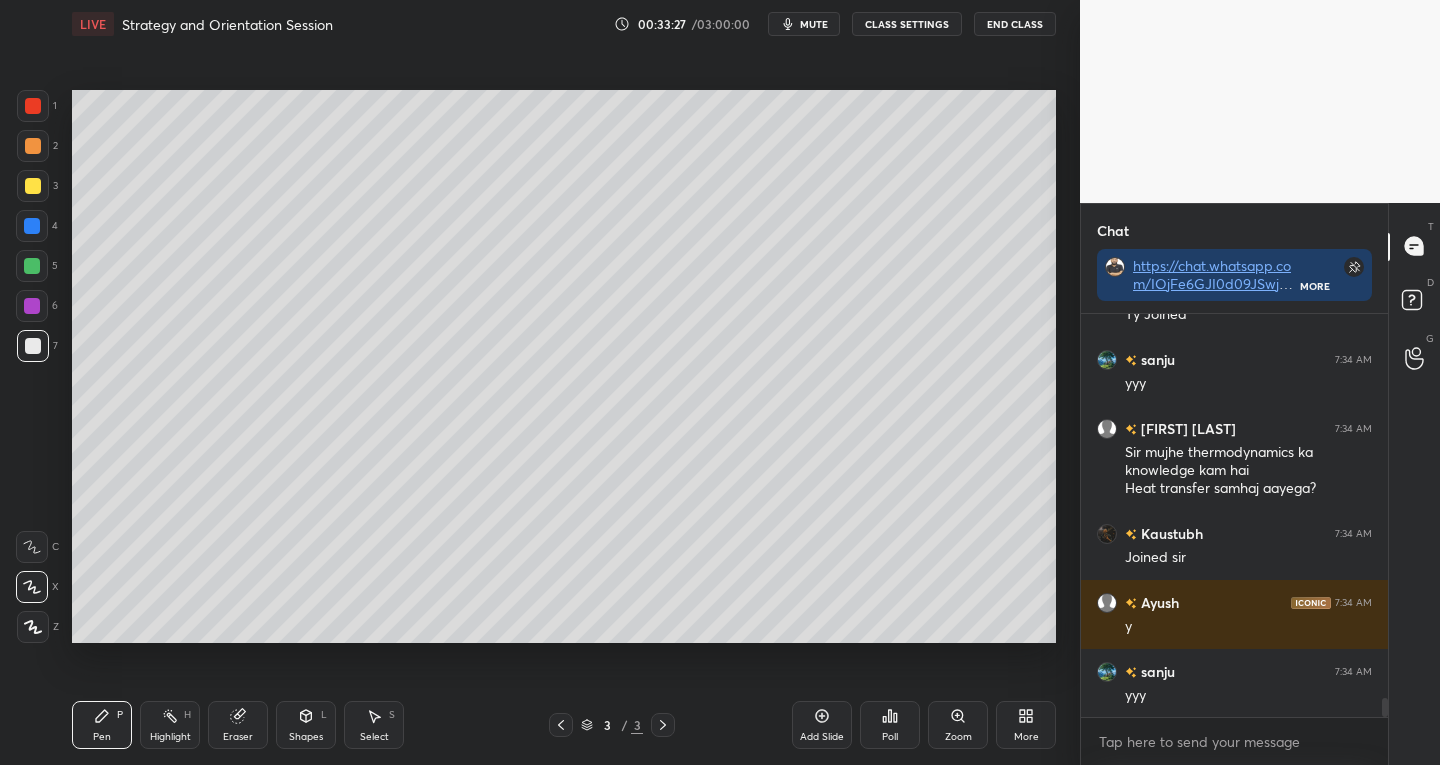scroll, scrollTop: 8024, scrollLeft: 0, axis: vertical 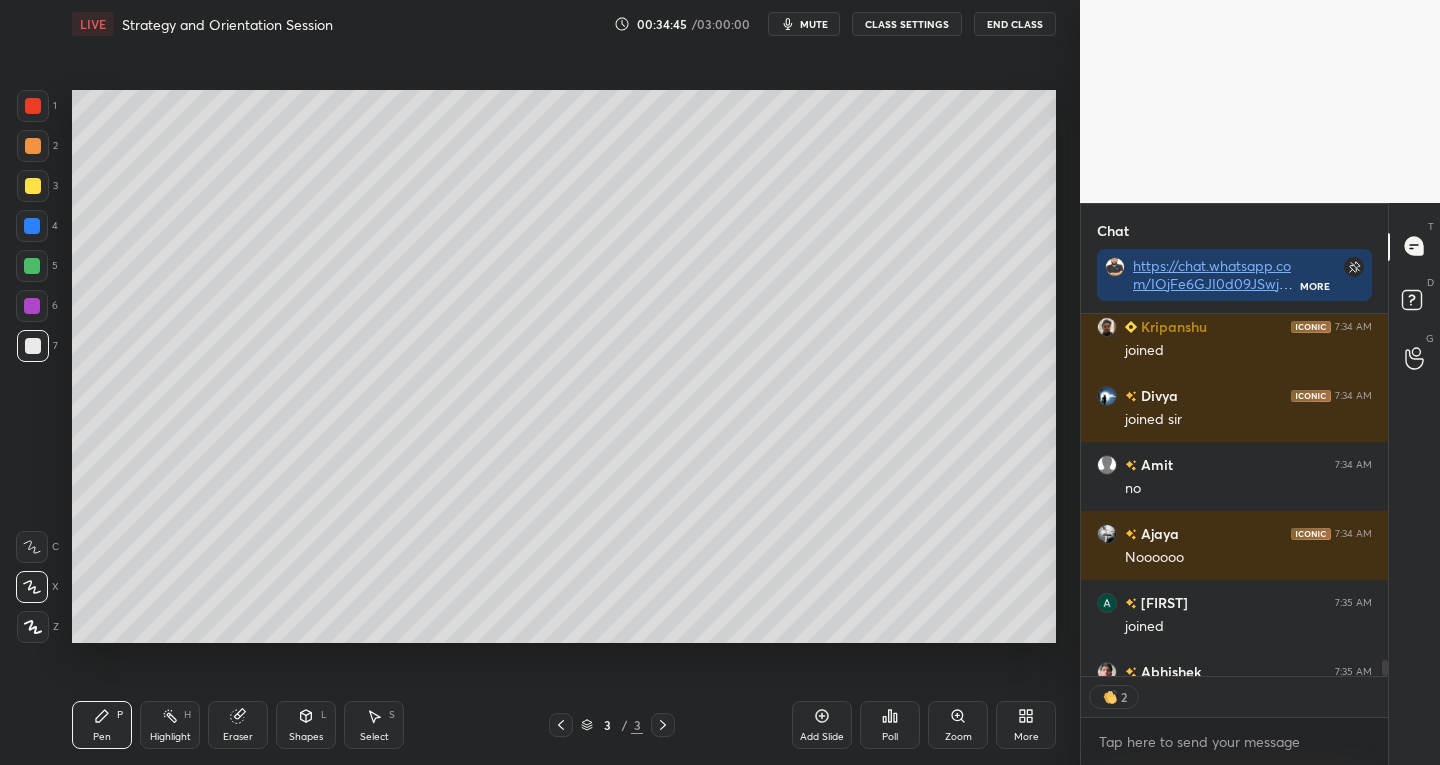 click 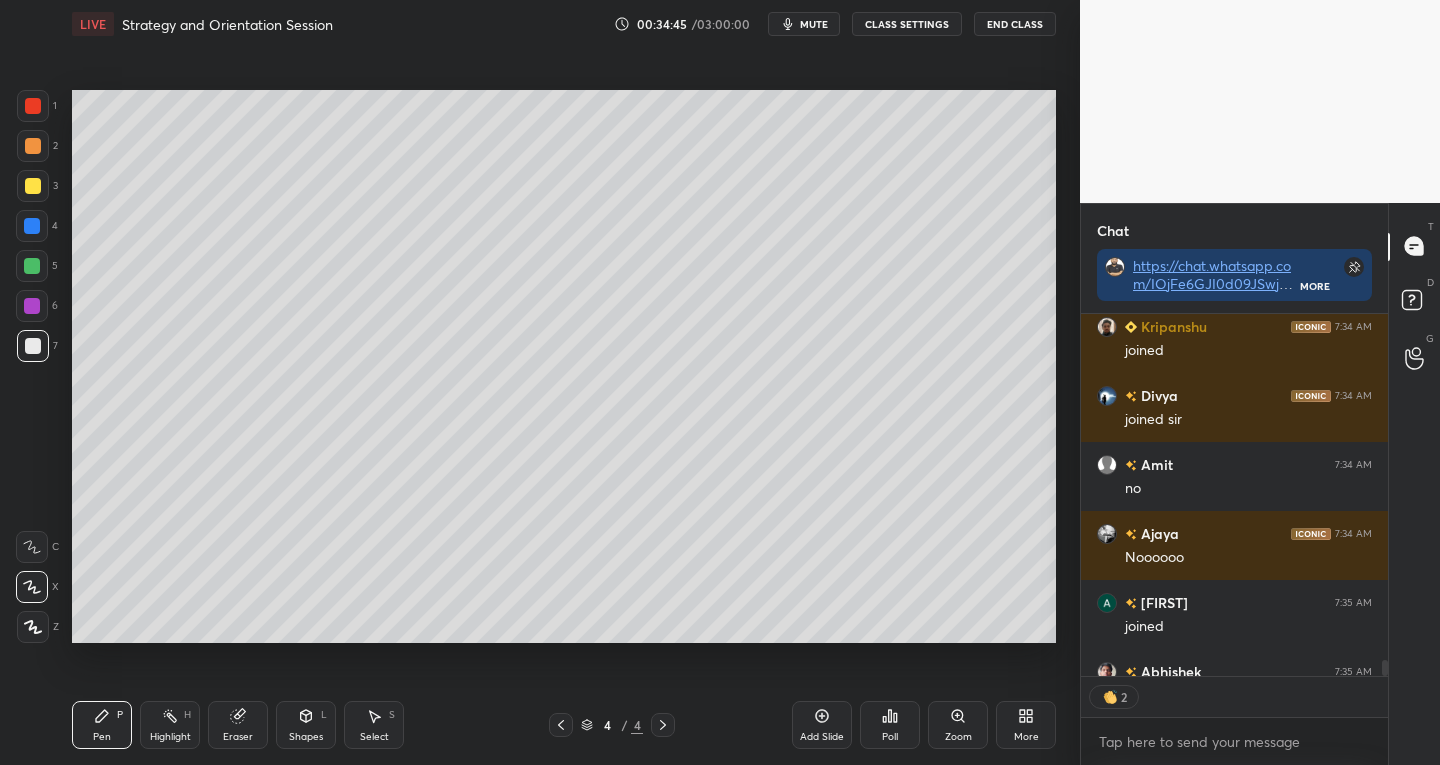 scroll, scrollTop: 8962, scrollLeft: 0, axis: vertical 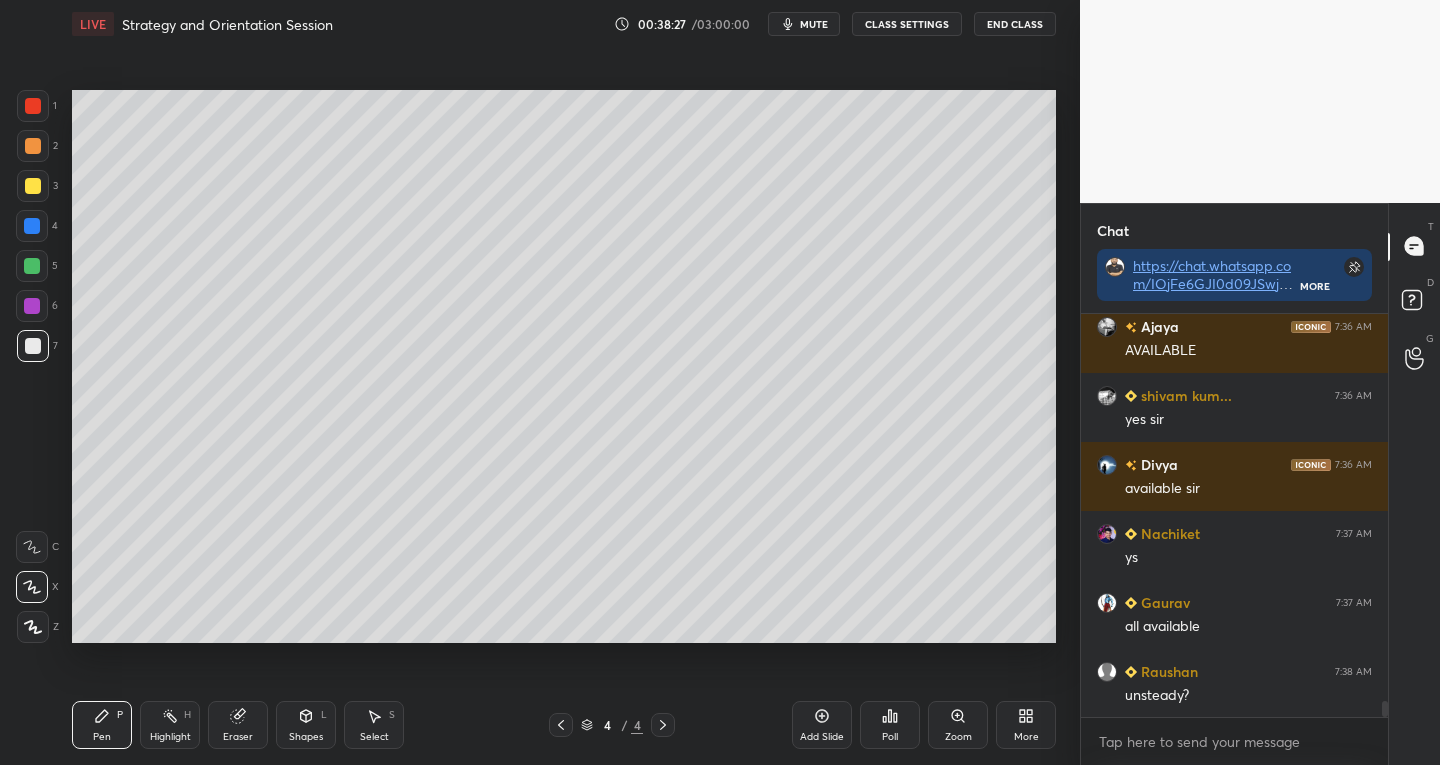 click on "Eraser" at bounding box center (238, 725) 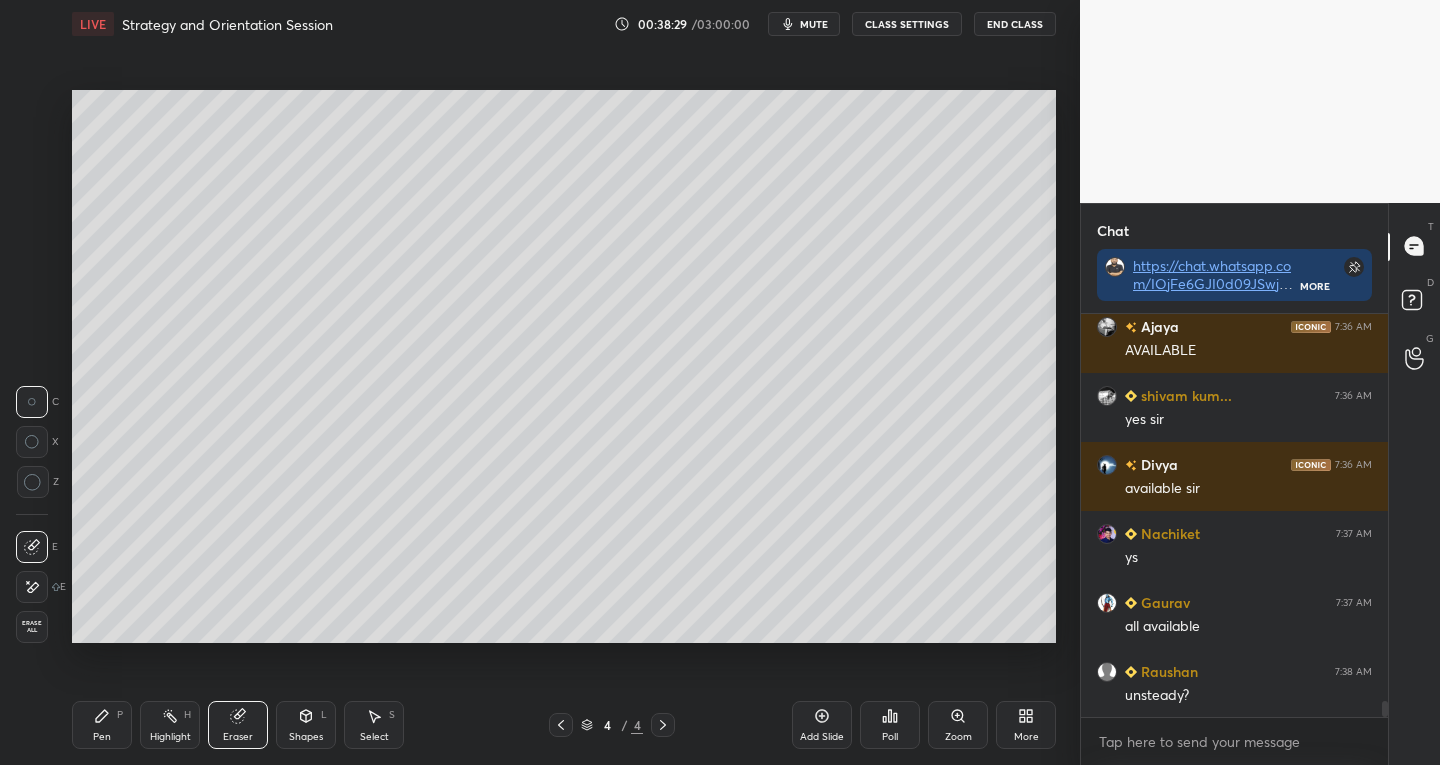 click on "Pen P Highlight H Eraser Shapes L Select S" at bounding box center [252, 725] 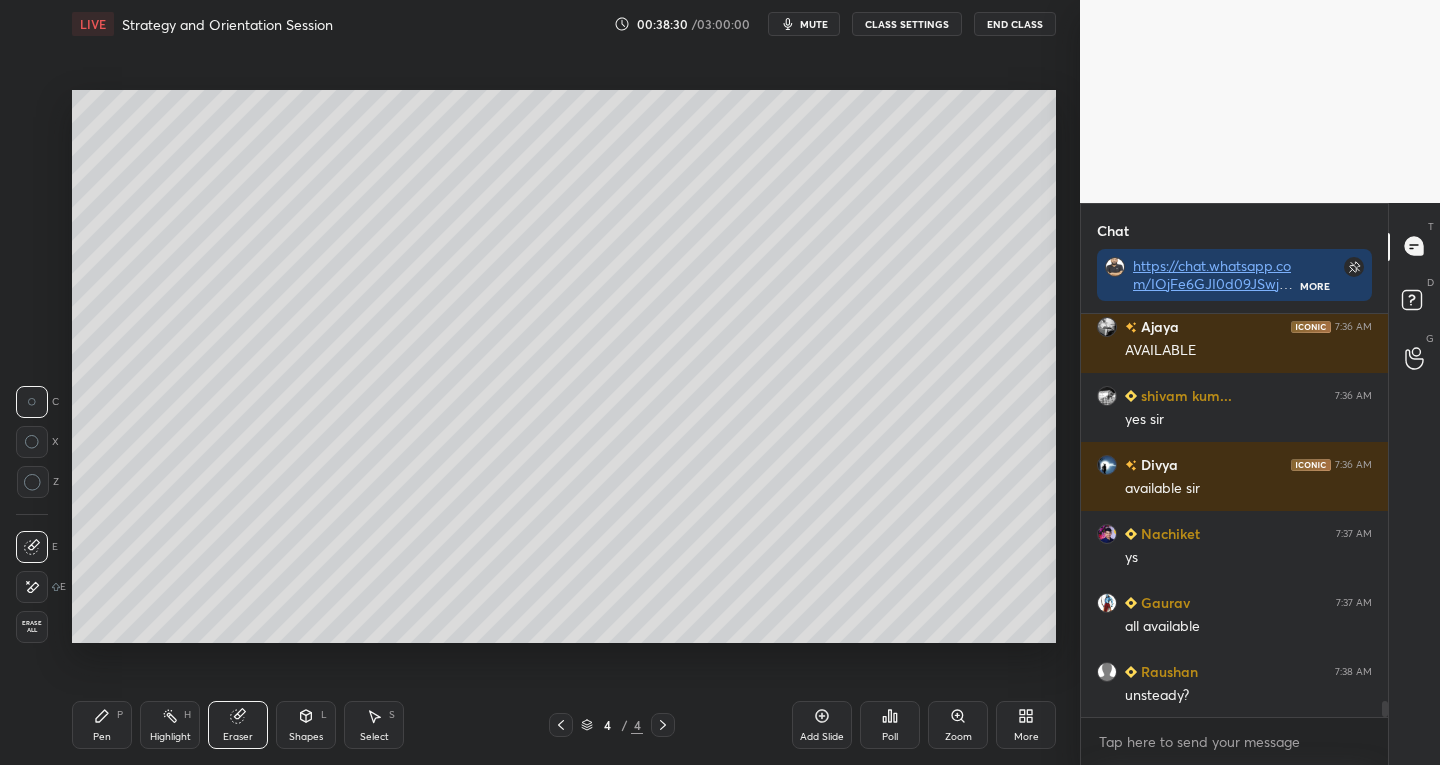 click on "Pen P" at bounding box center [102, 725] 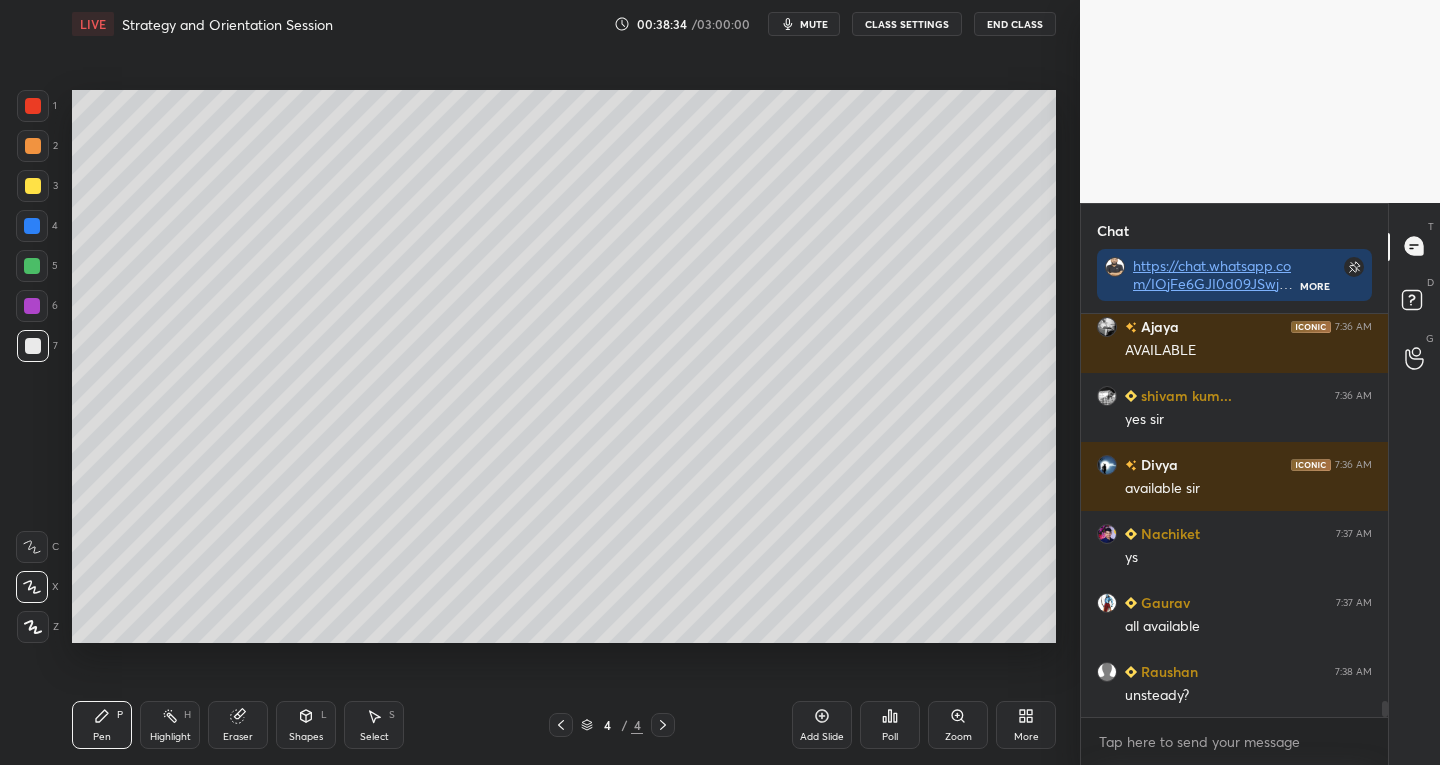 click 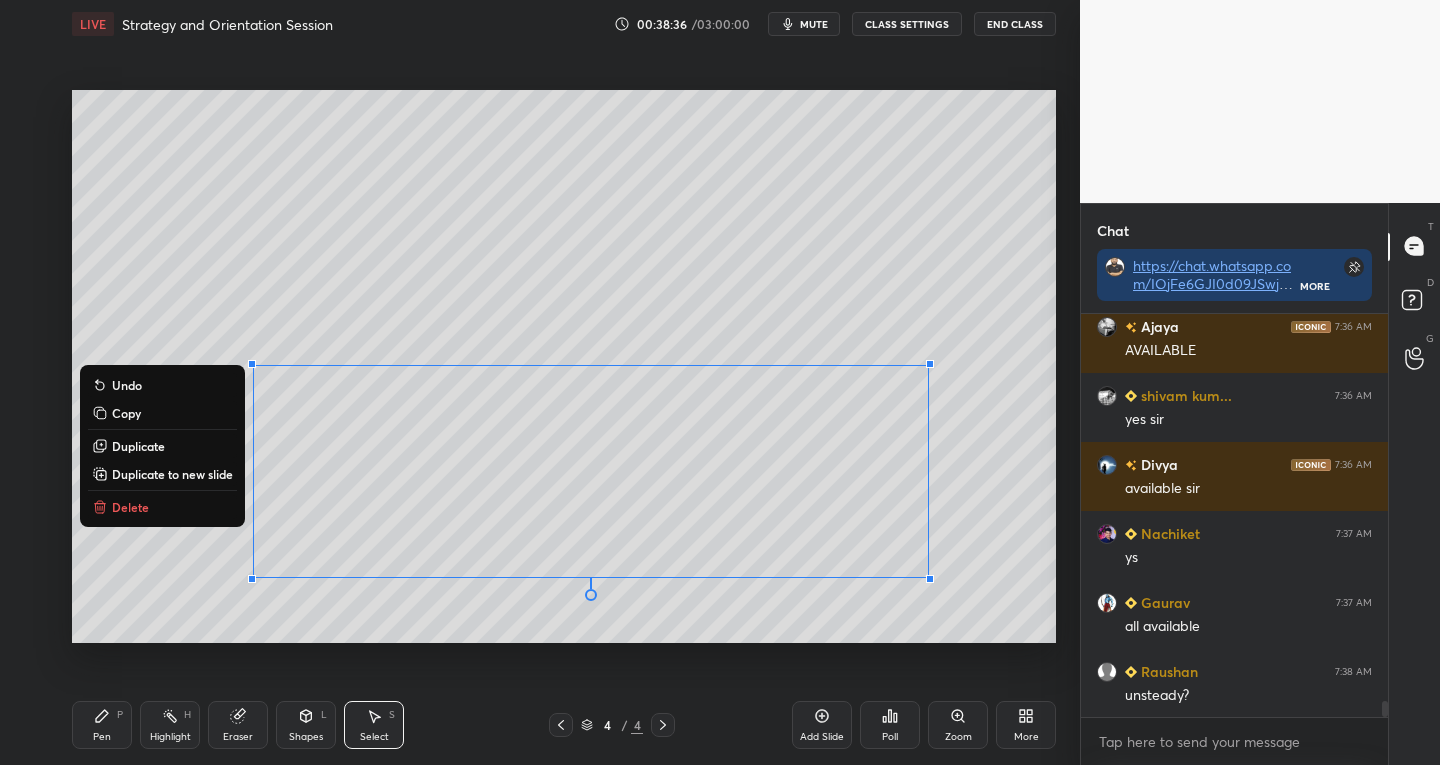 click 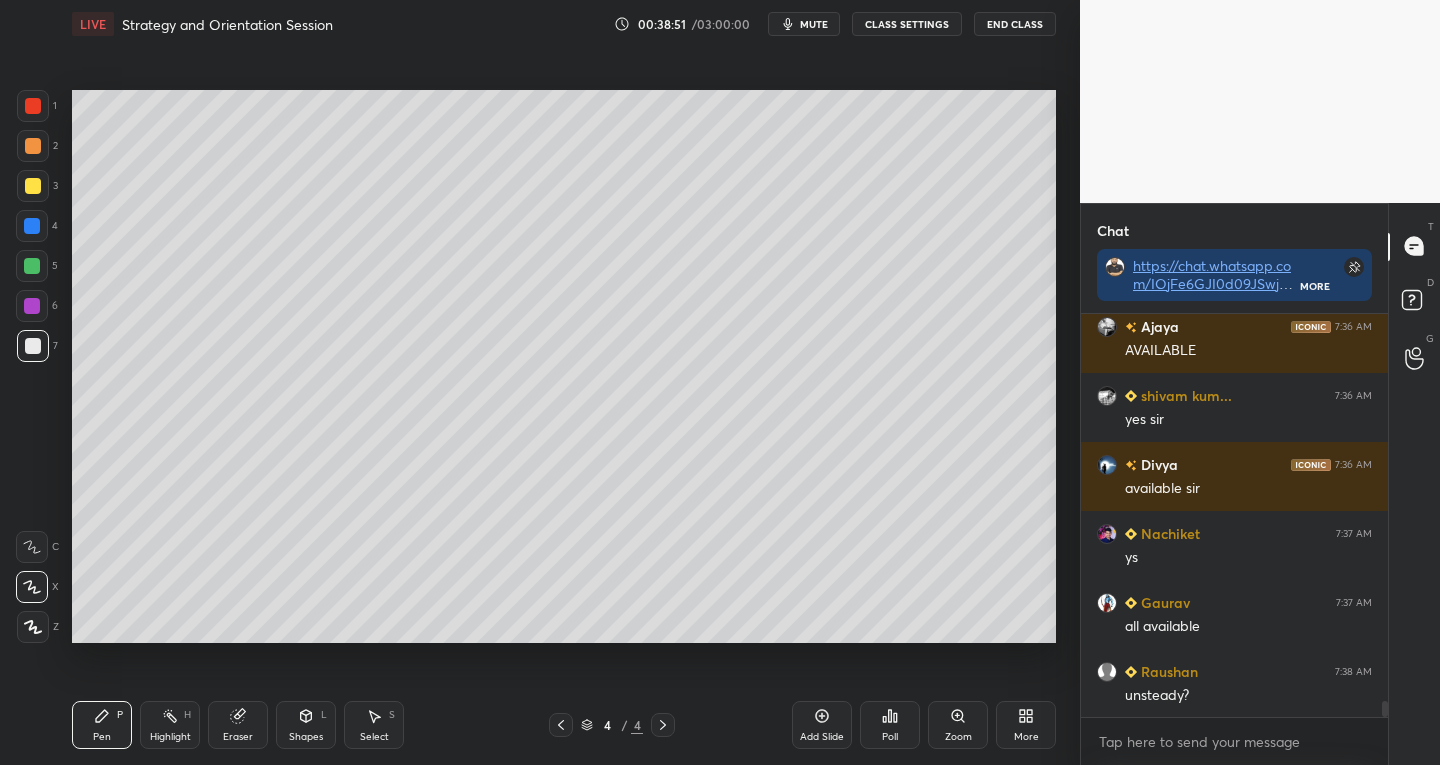 click on "Select" at bounding box center [374, 737] 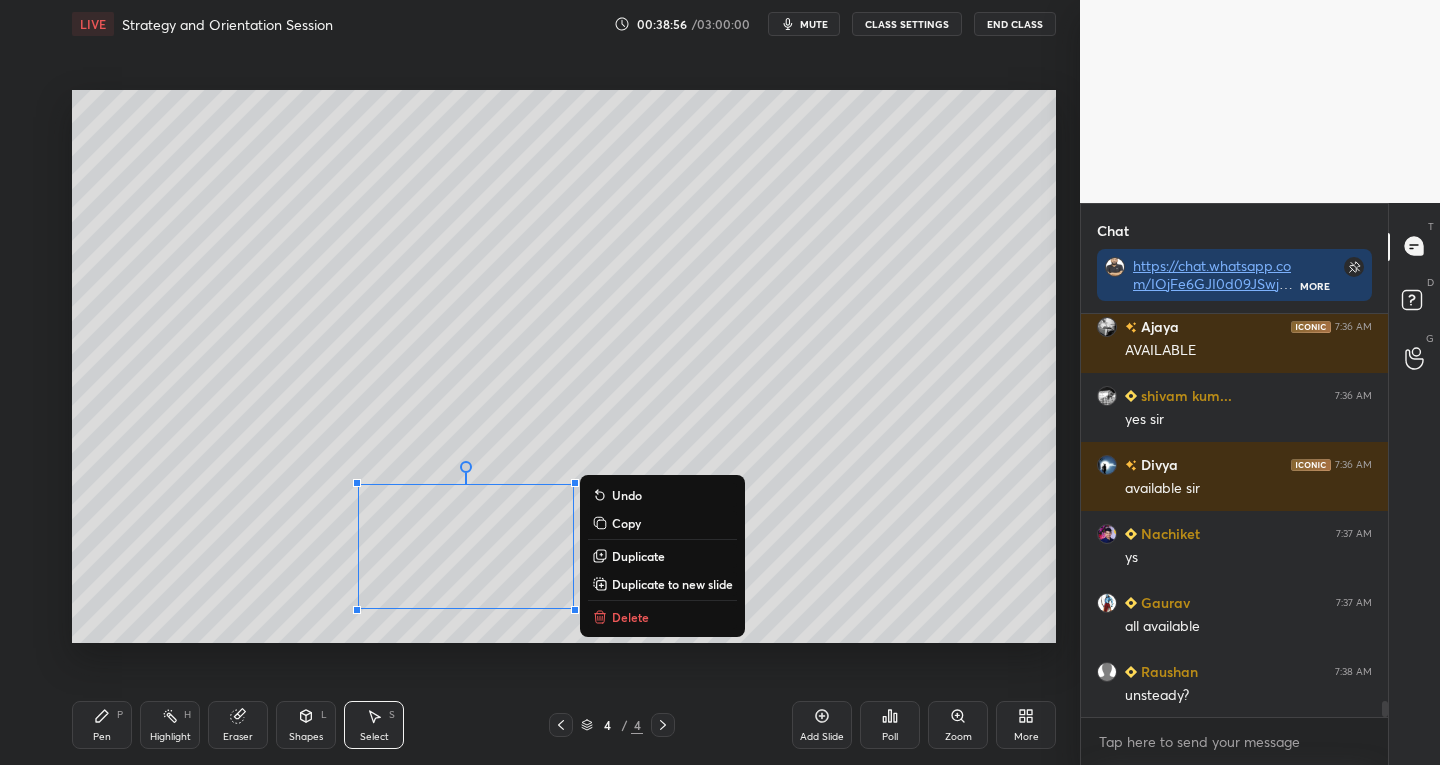 click on "Duplicate" at bounding box center [638, 556] 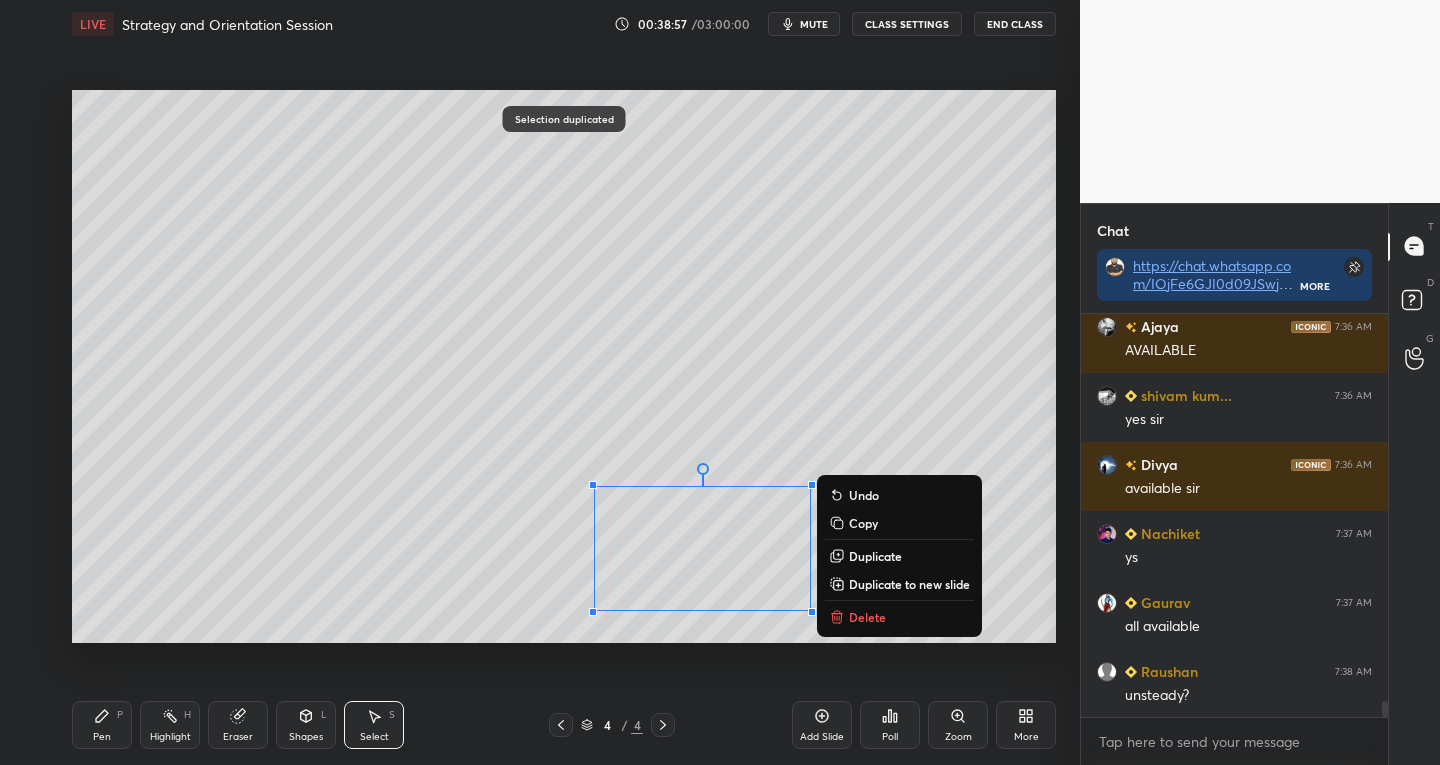 click on "Duplicate" at bounding box center [875, 556] 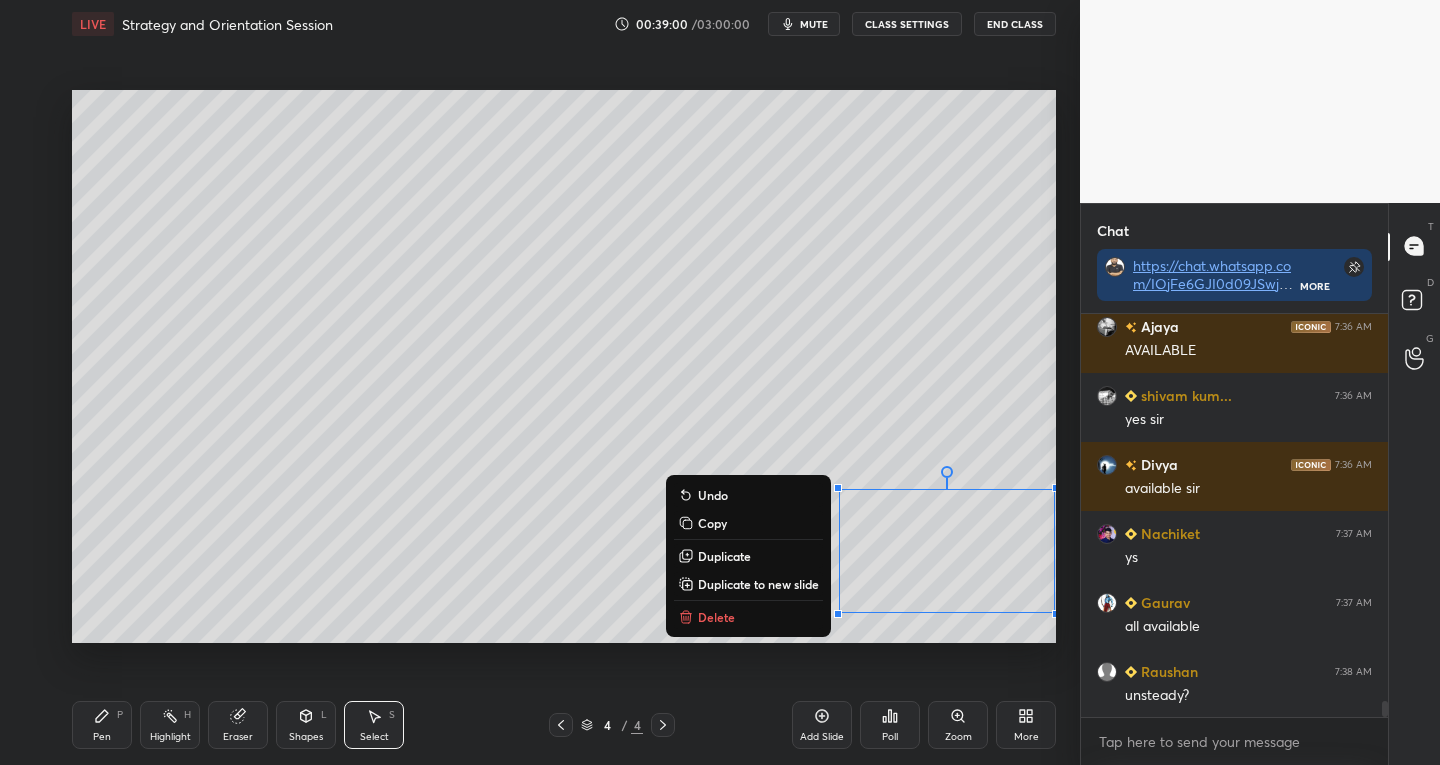 click 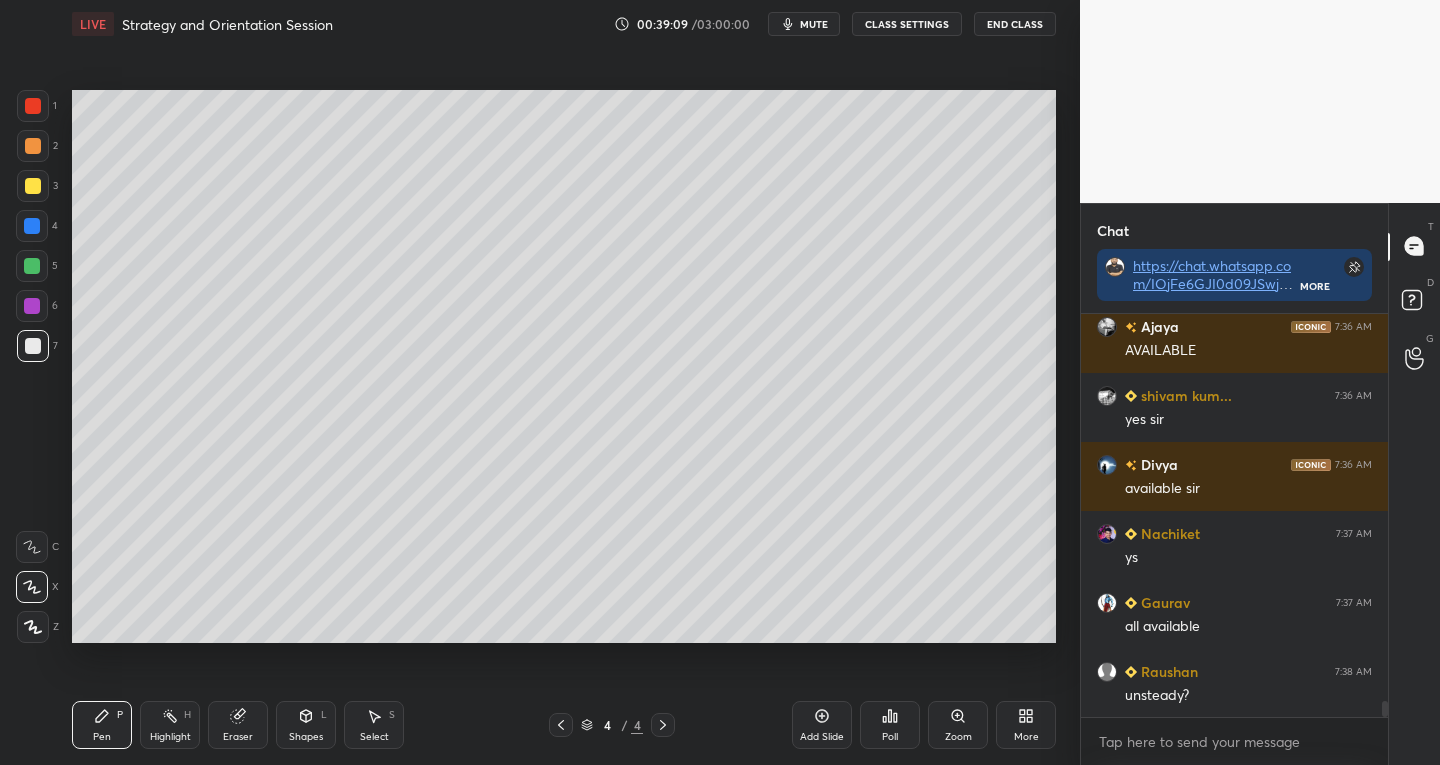 click on "Setting up your live class Poll for   secs No correct answer Start poll" at bounding box center (564, 366) 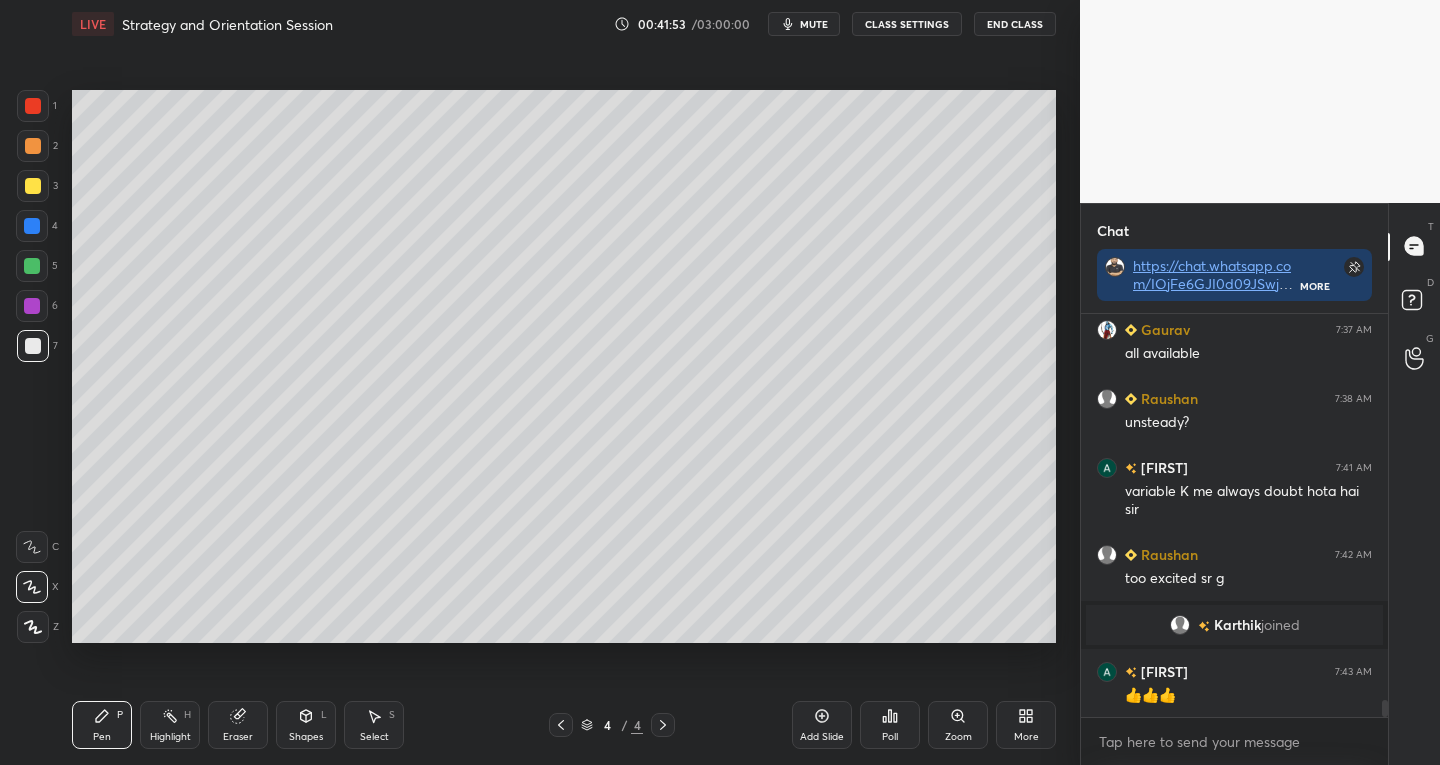 scroll, scrollTop: 9078, scrollLeft: 0, axis: vertical 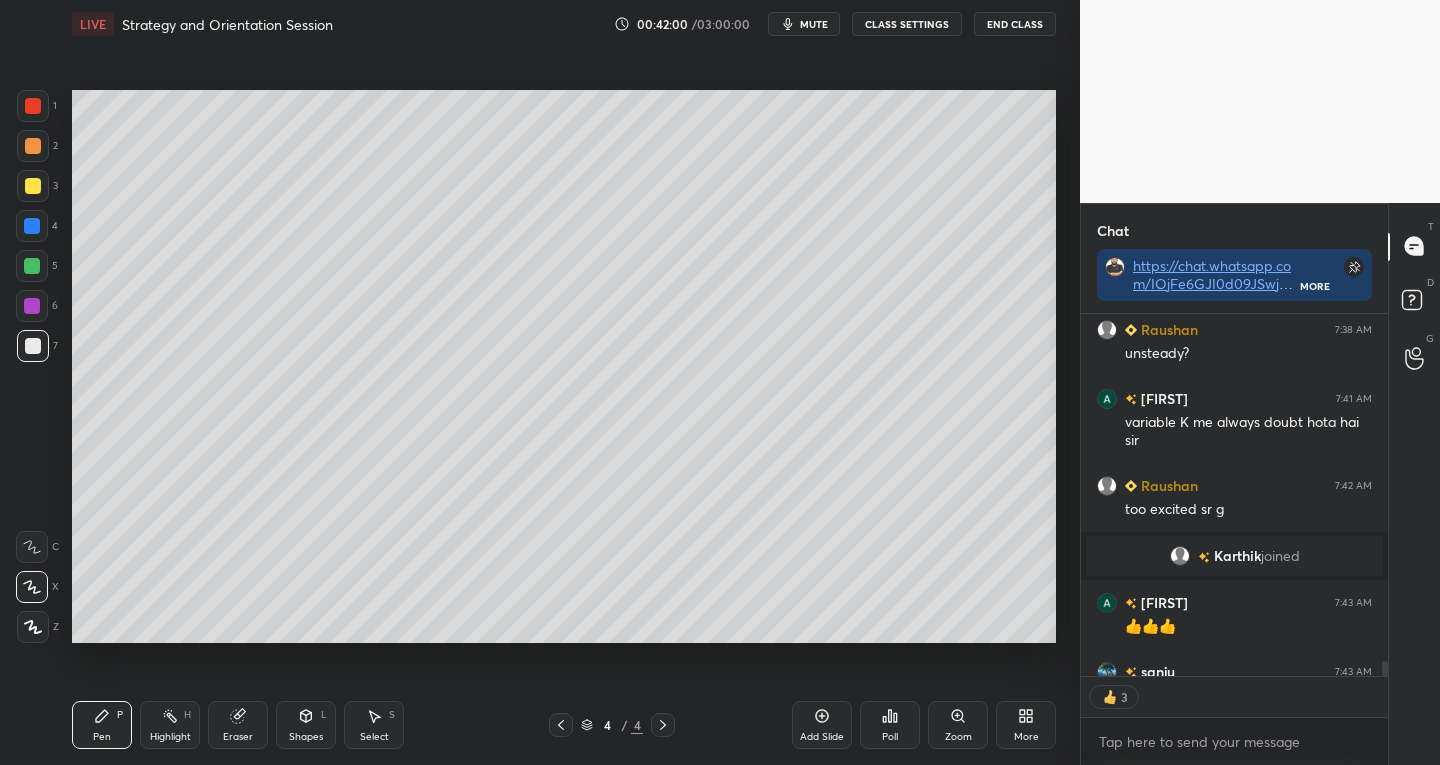 click 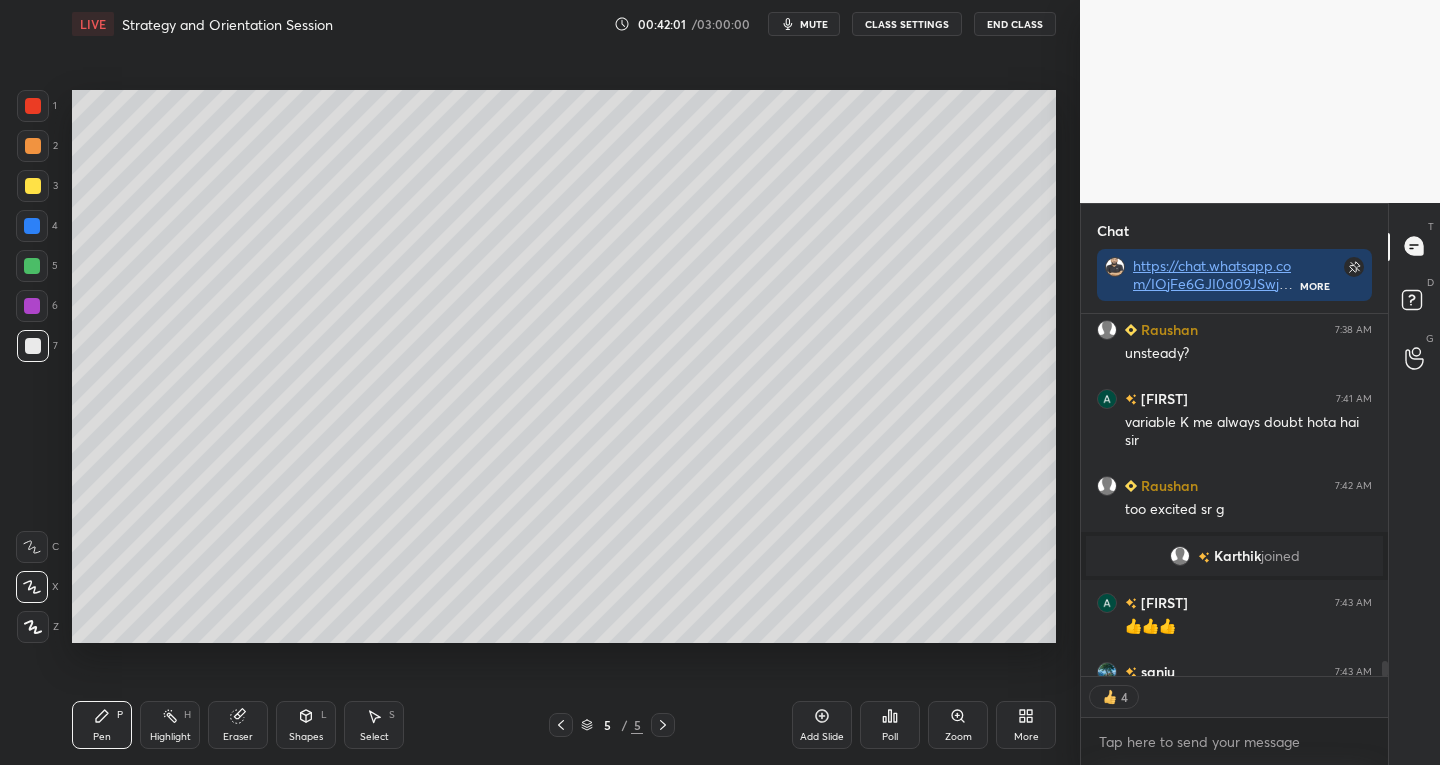 scroll, scrollTop: 9188, scrollLeft: 0, axis: vertical 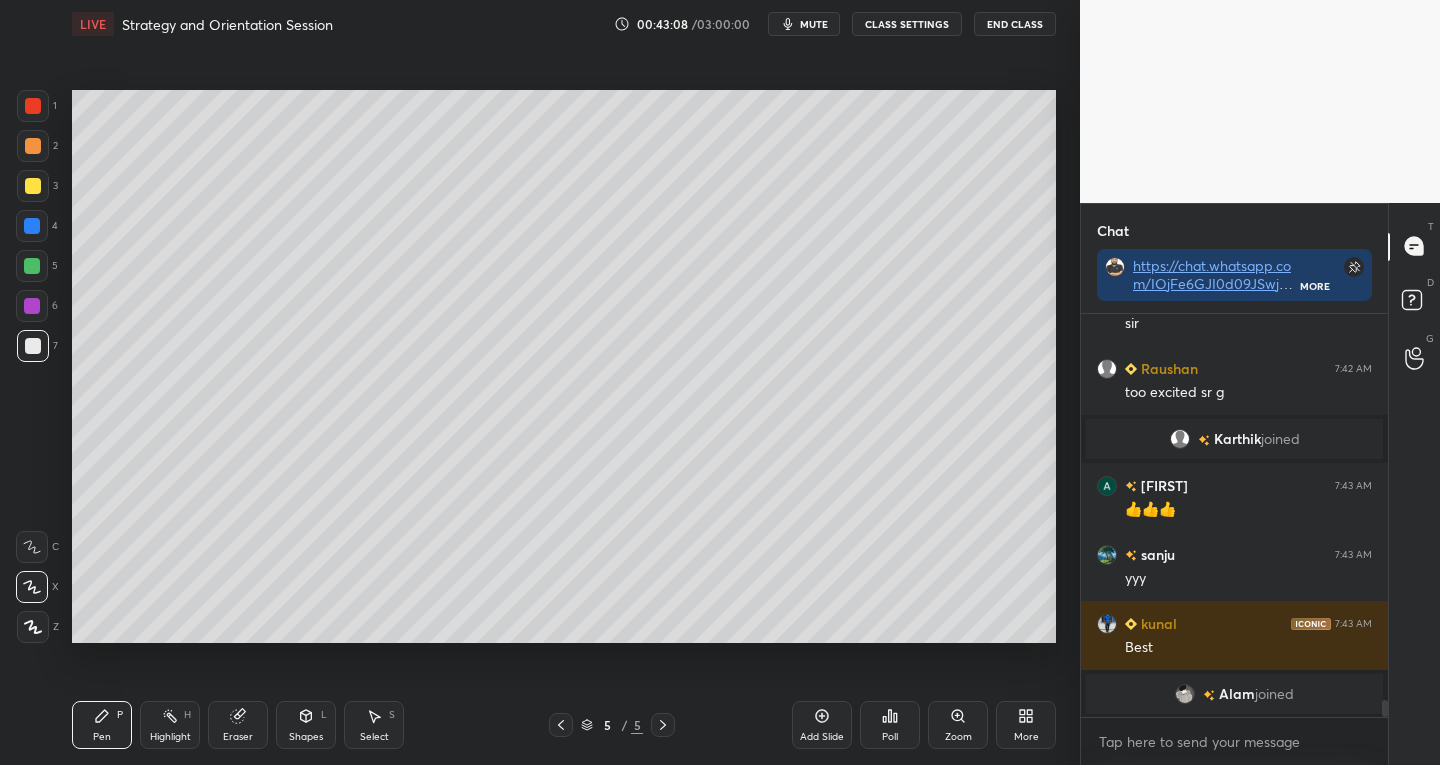 click on "Add Slide" at bounding box center [822, 725] 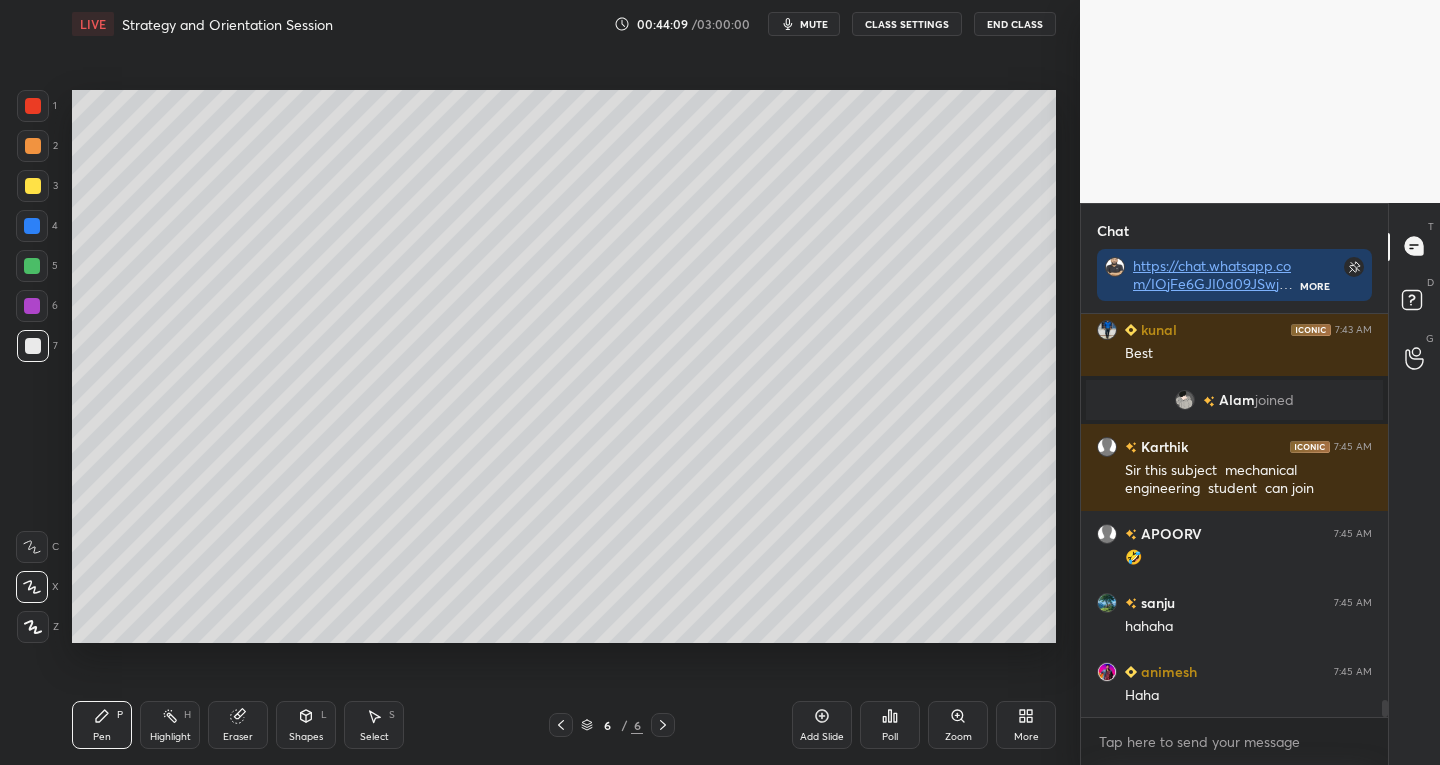 scroll, scrollTop: 9444, scrollLeft: 0, axis: vertical 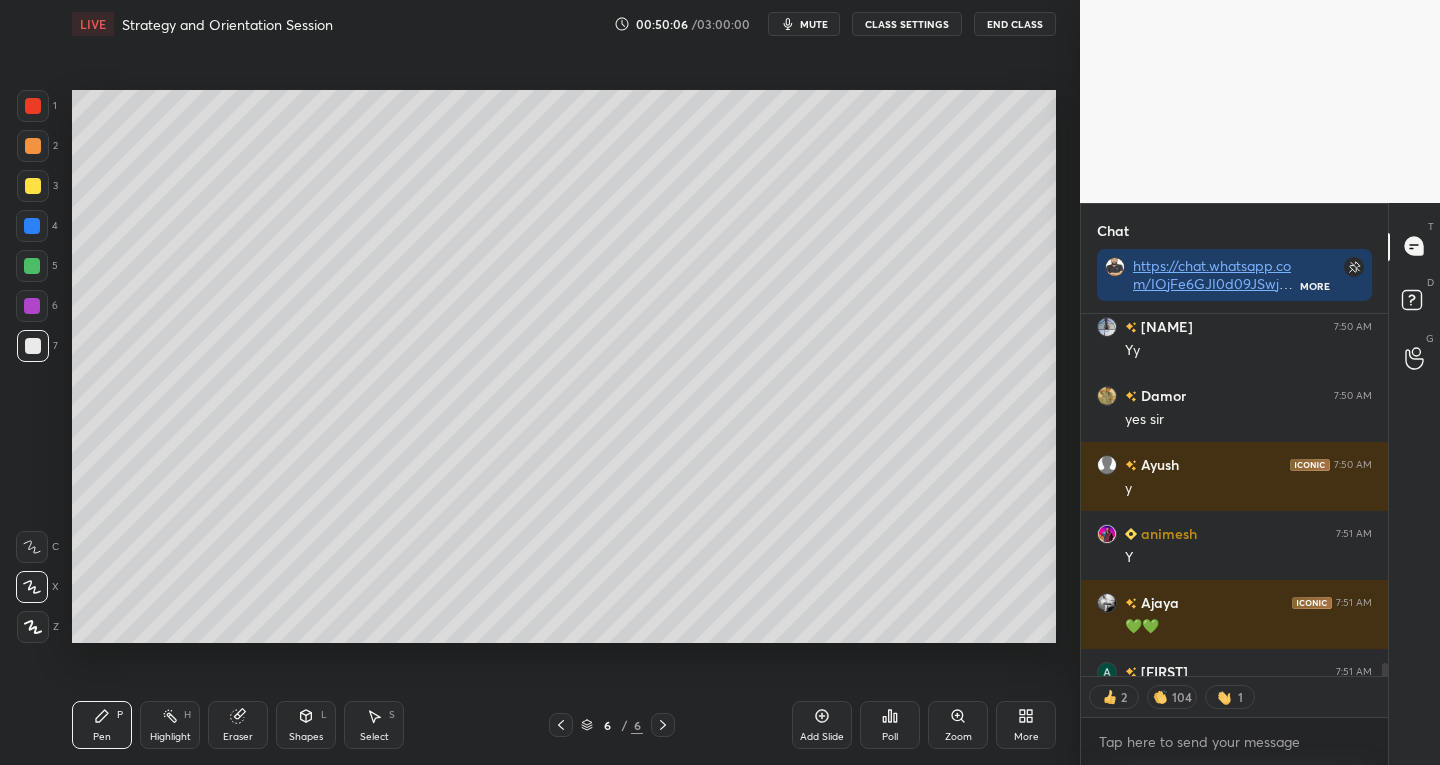 click on "Add Slide" at bounding box center [822, 737] 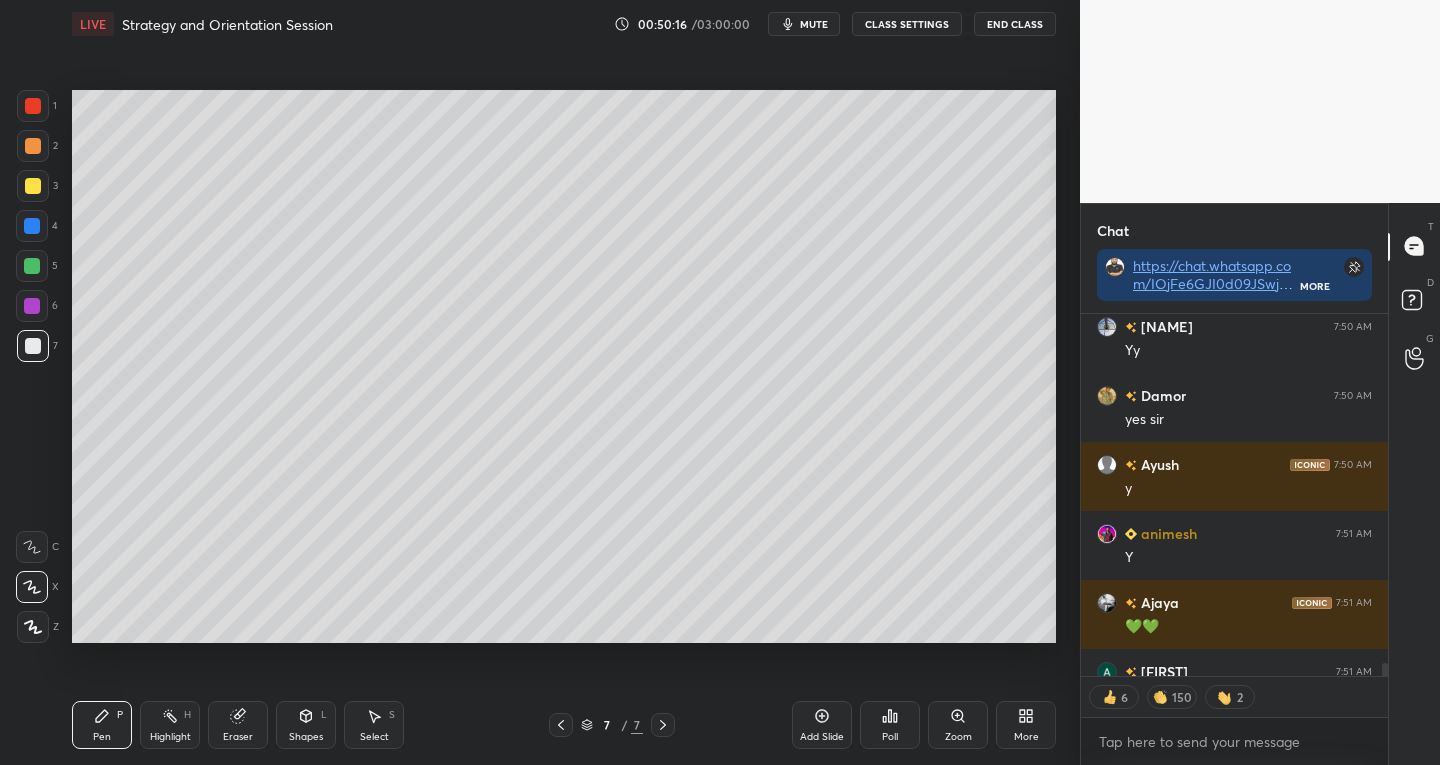 click at bounding box center (561, 725) 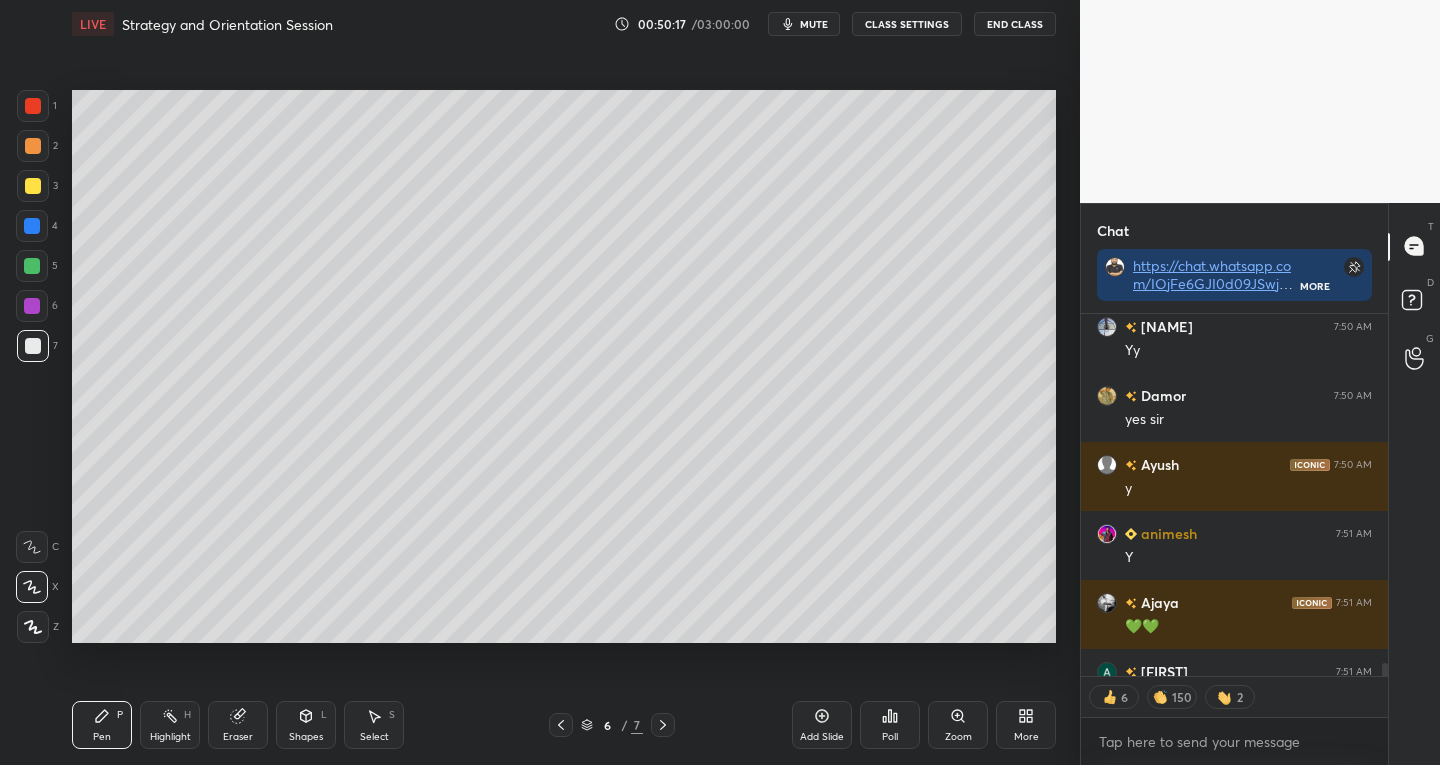 click 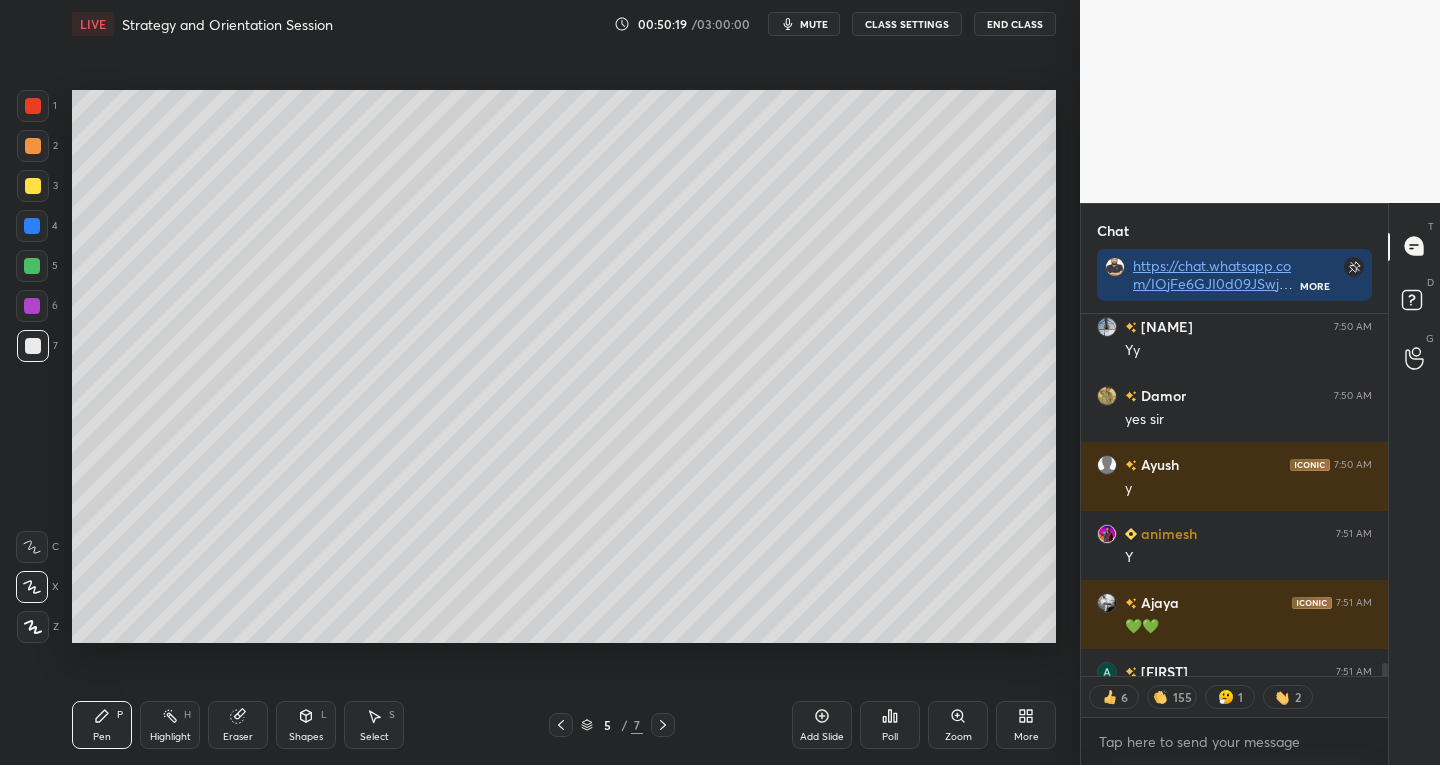 click 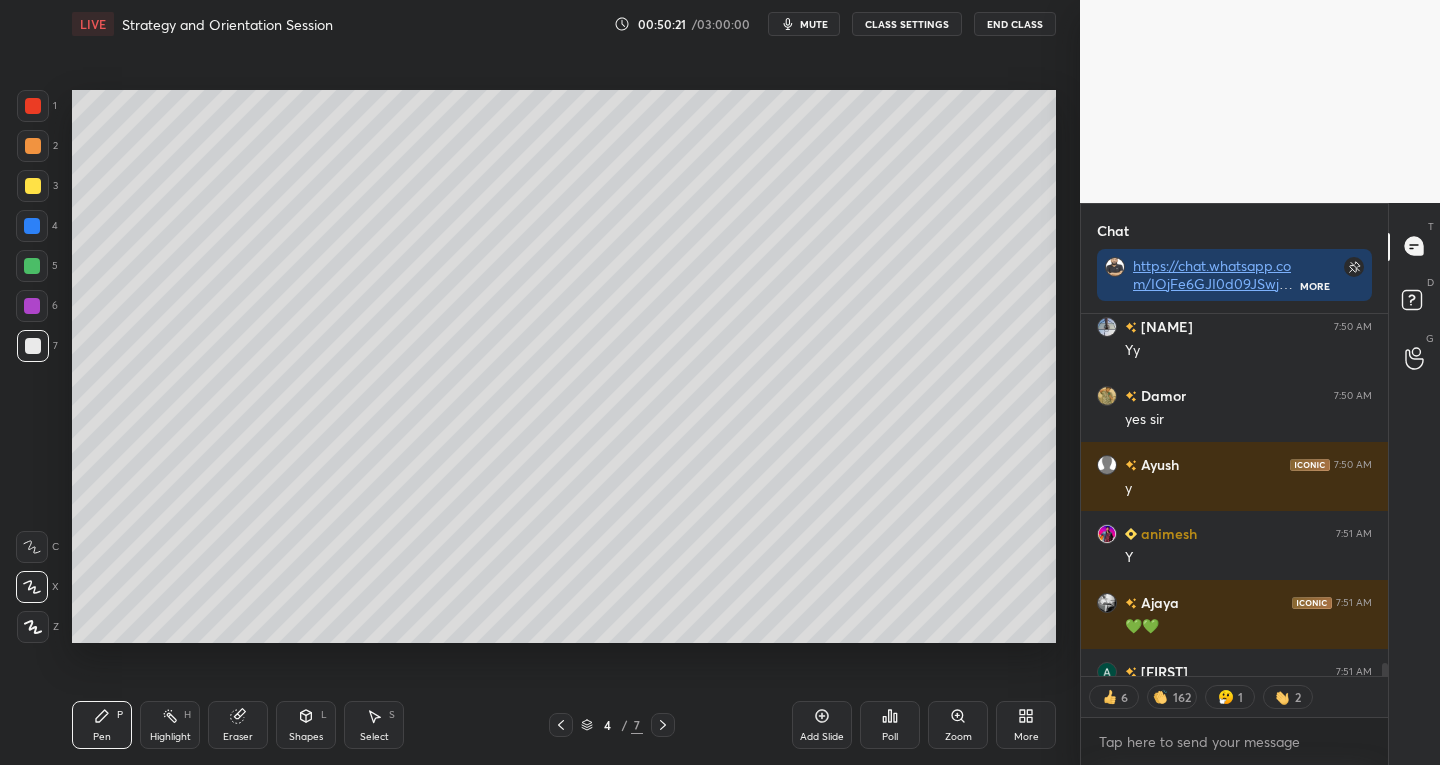 click 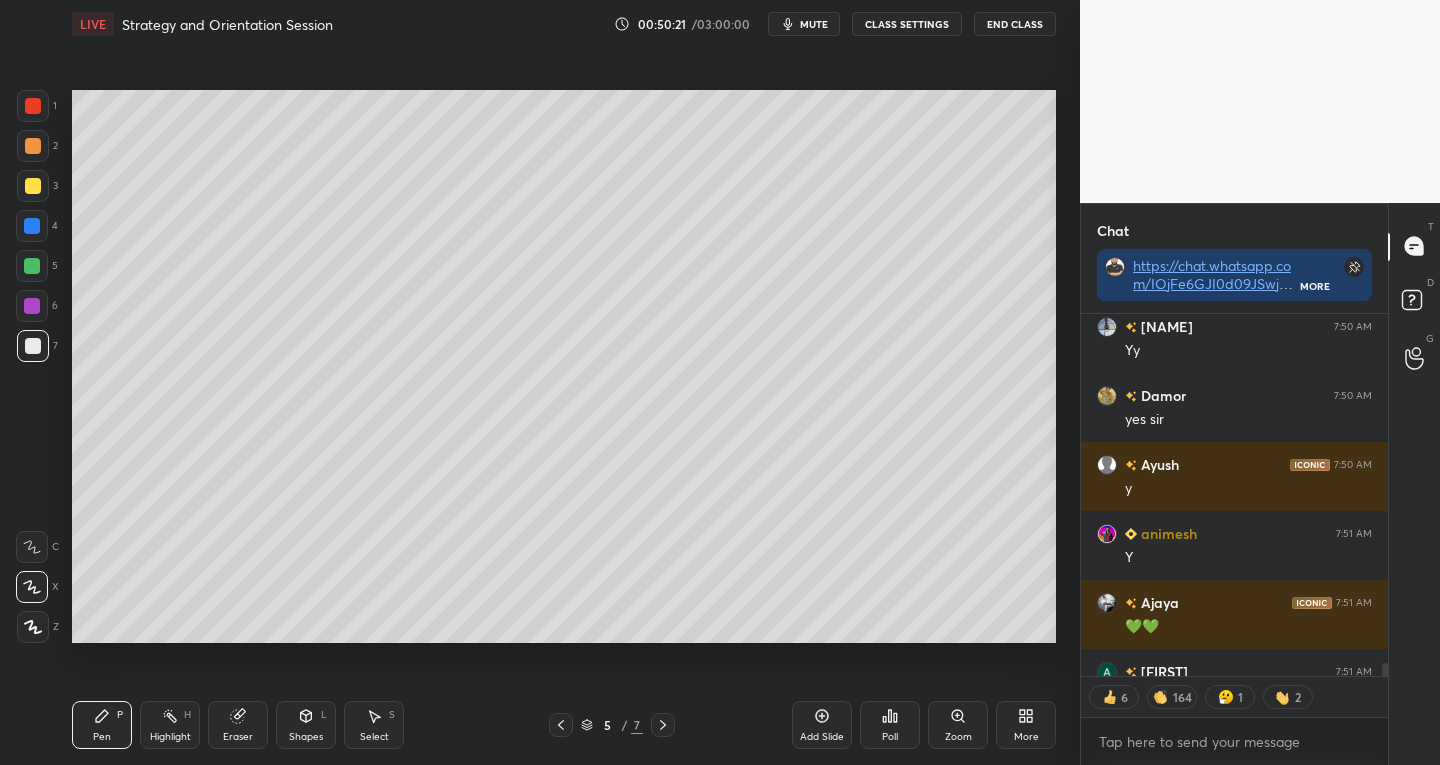 click 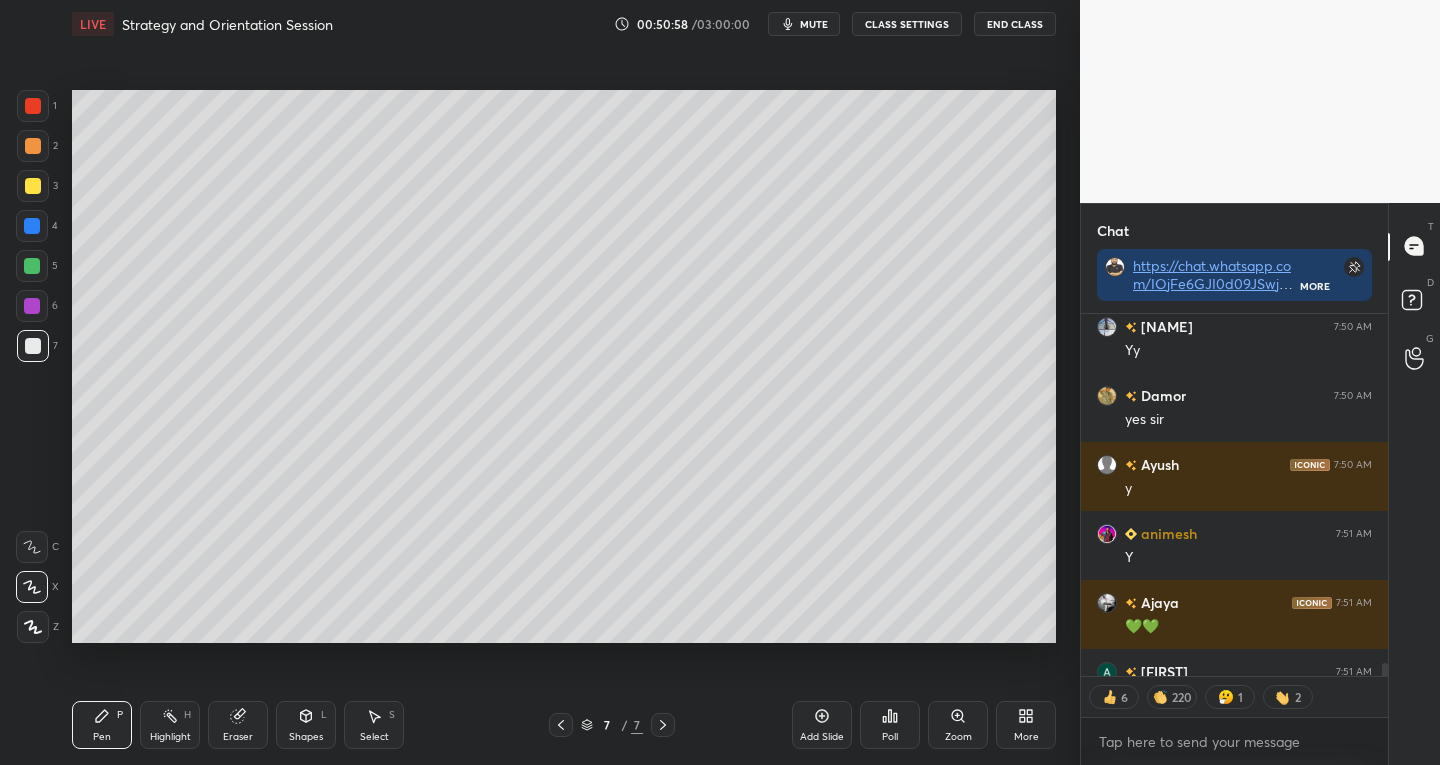 scroll, scrollTop: 7, scrollLeft: 7, axis: both 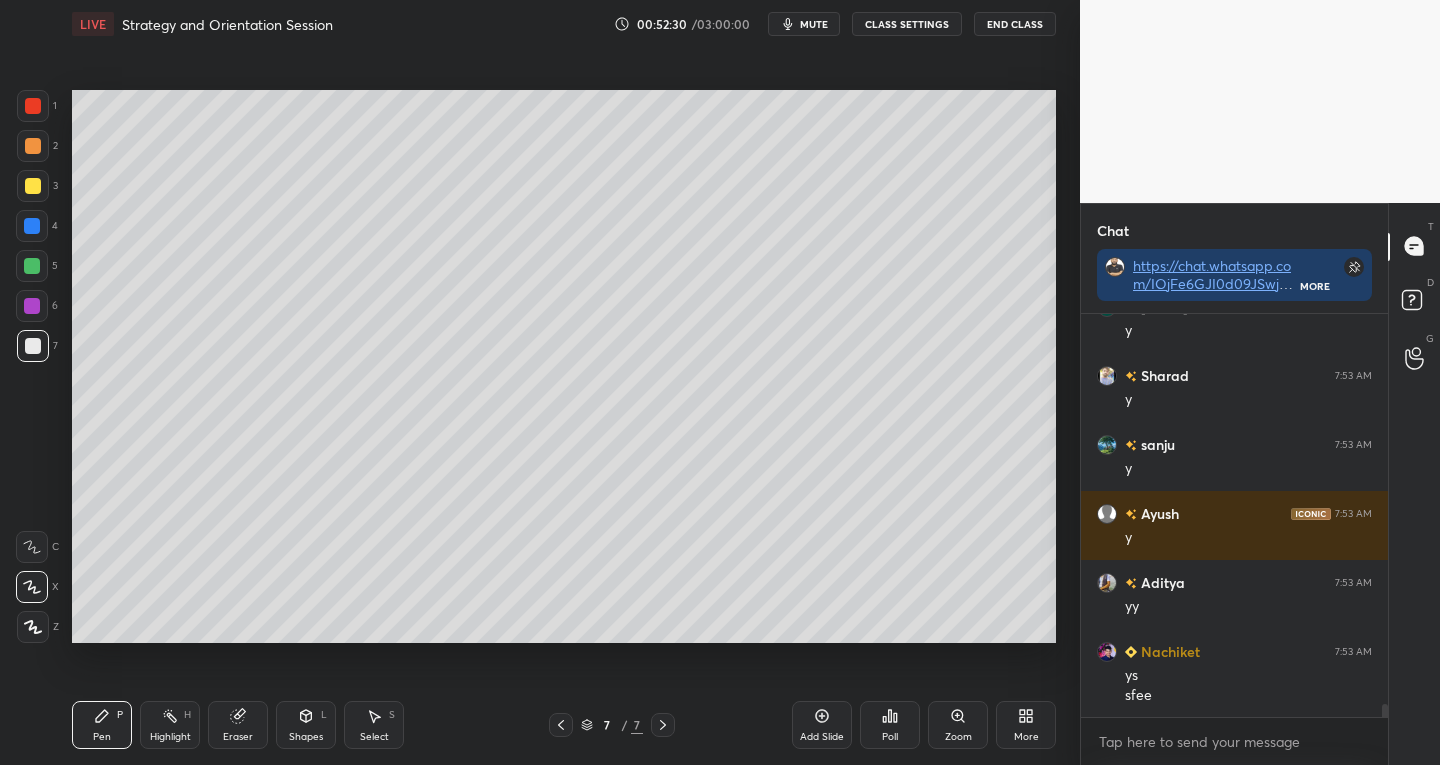 click at bounding box center [33, 106] 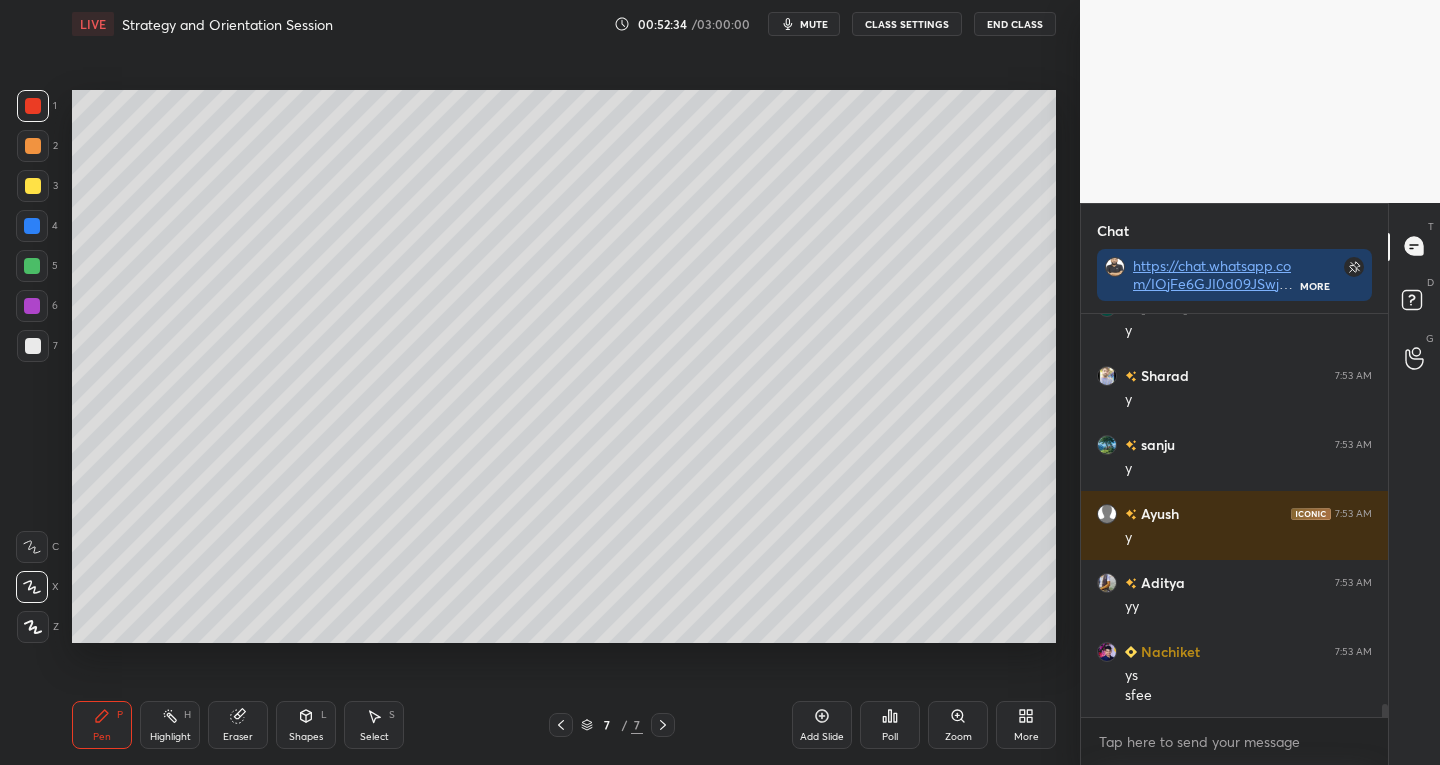 click at bounding box center [33, 346] 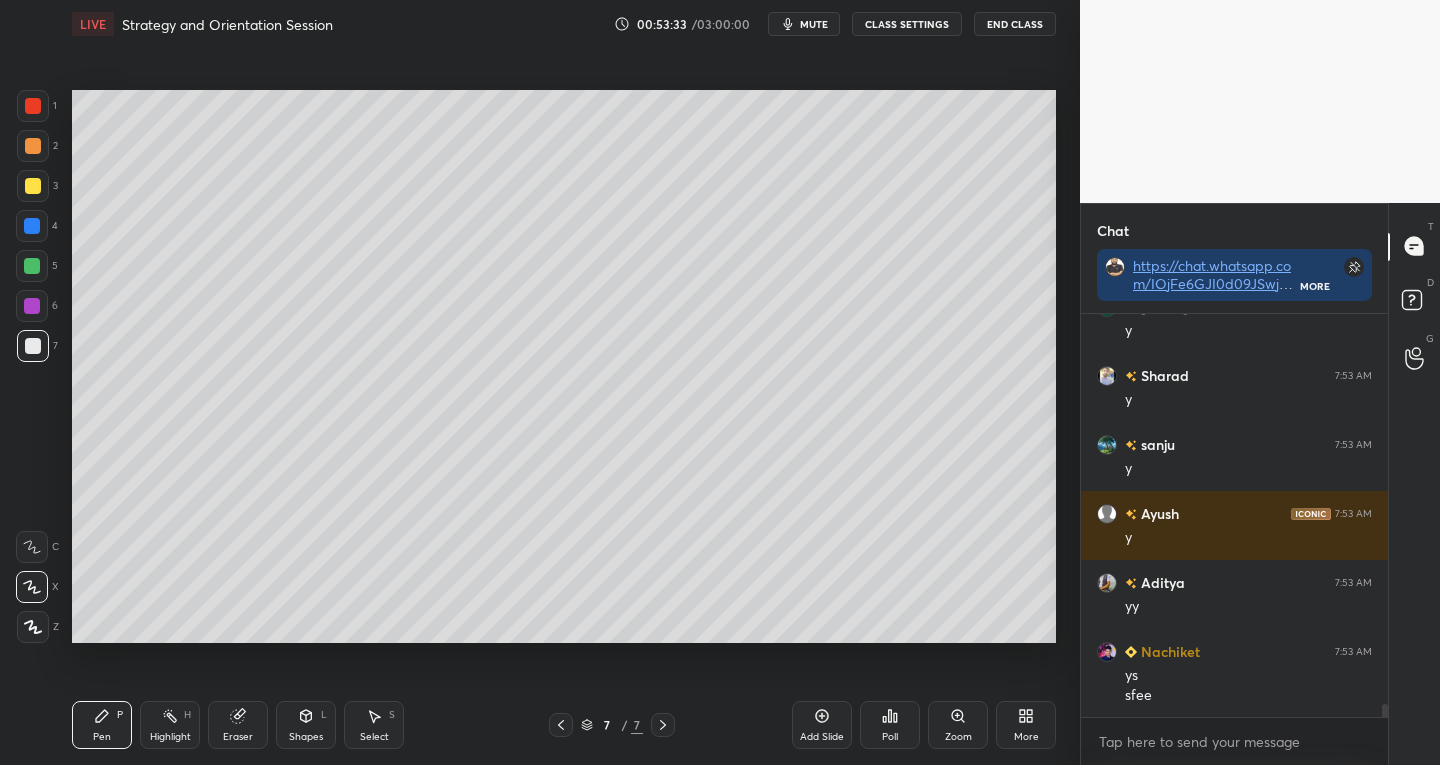 scroll, scrollTop: 12011, scrollLeft: 0, axis: vertical 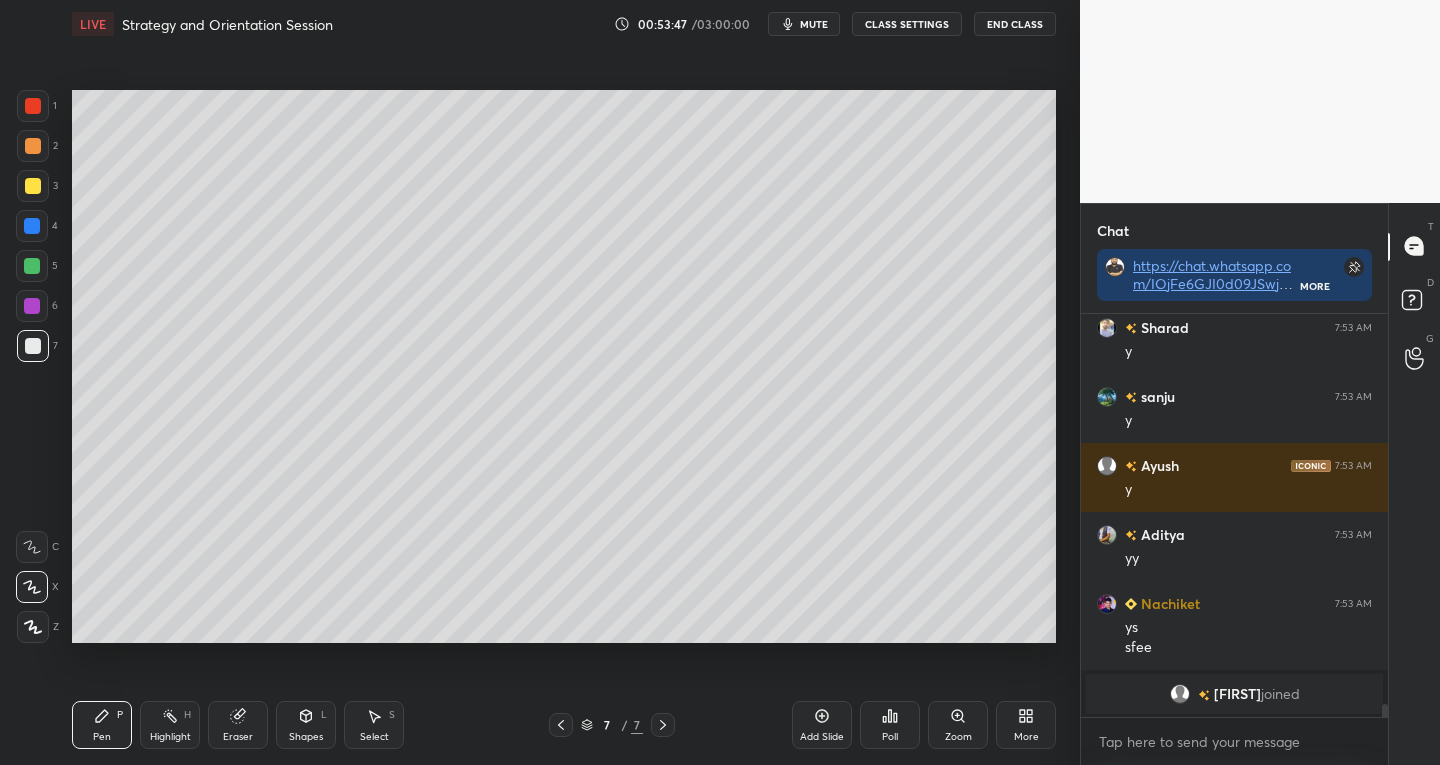 click at bounding box center (33, 186) 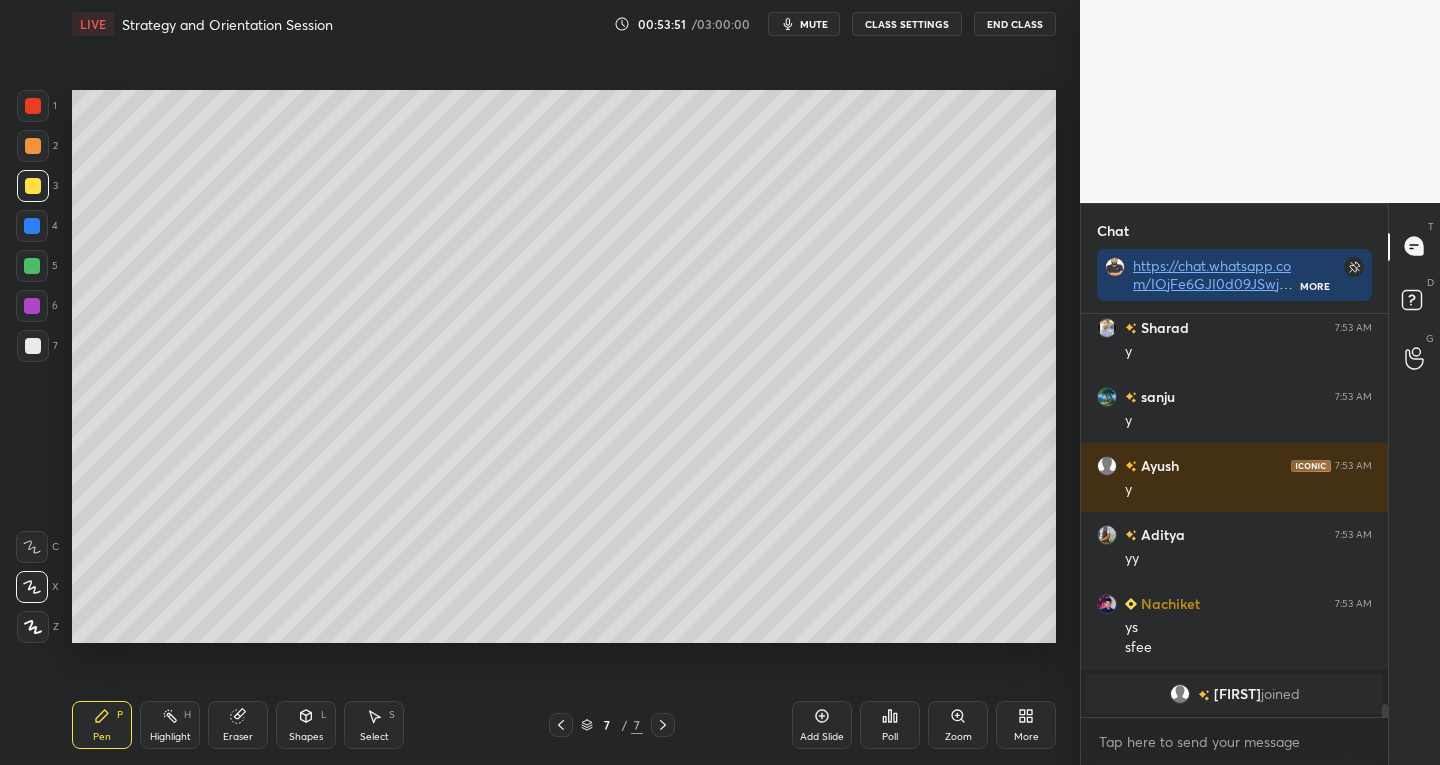 click on "7" at bounding box center [37, 346] 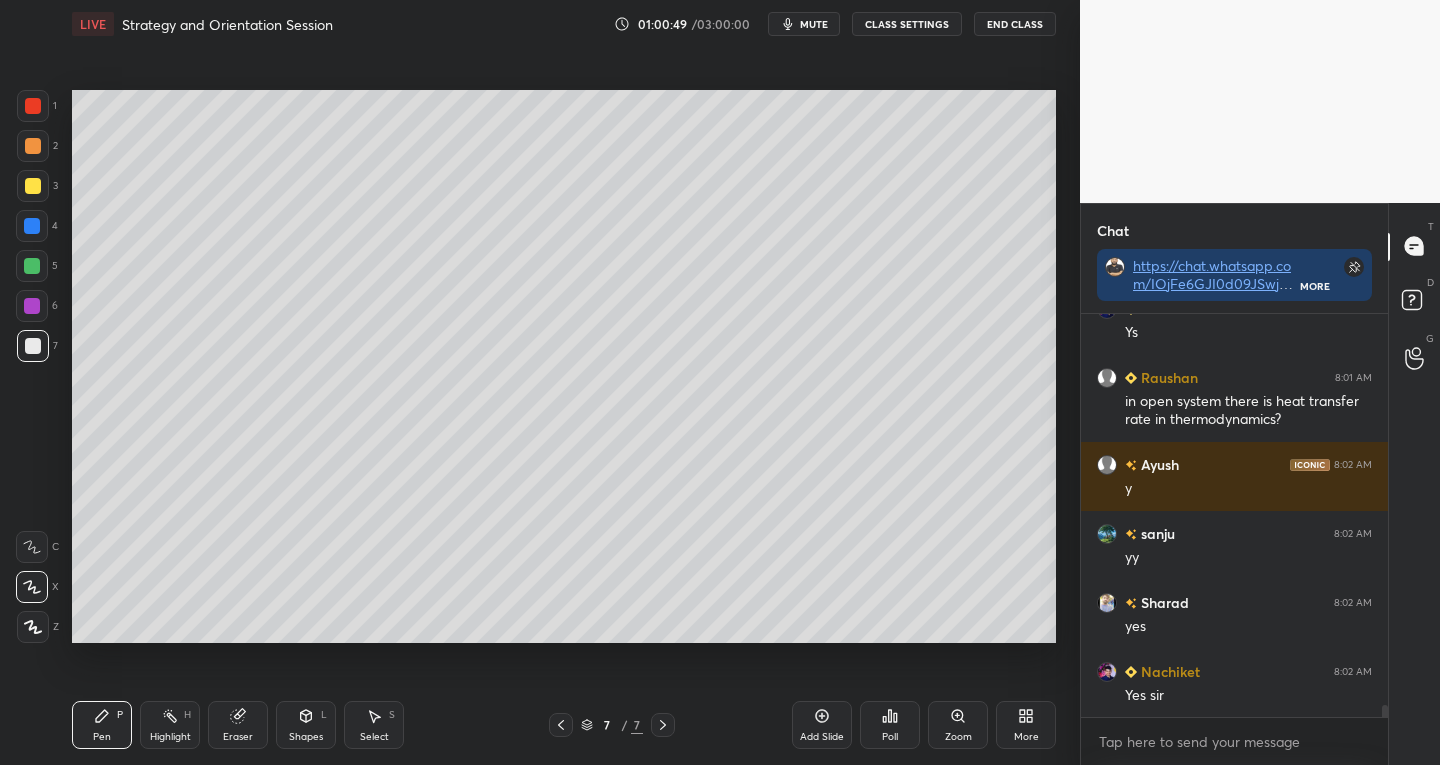 scroll, scrollTop: 13503, scrollLeft: 0, axis: vertical 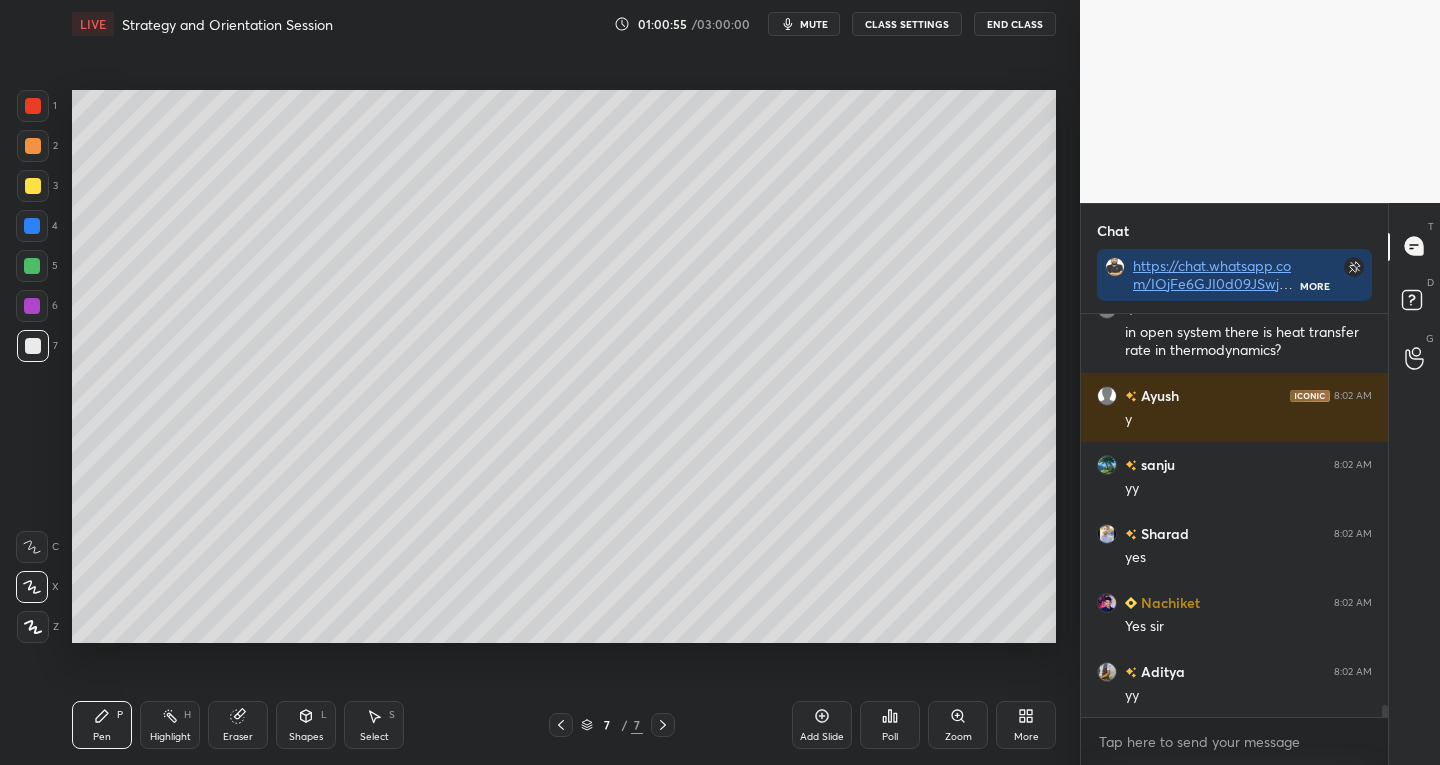 click 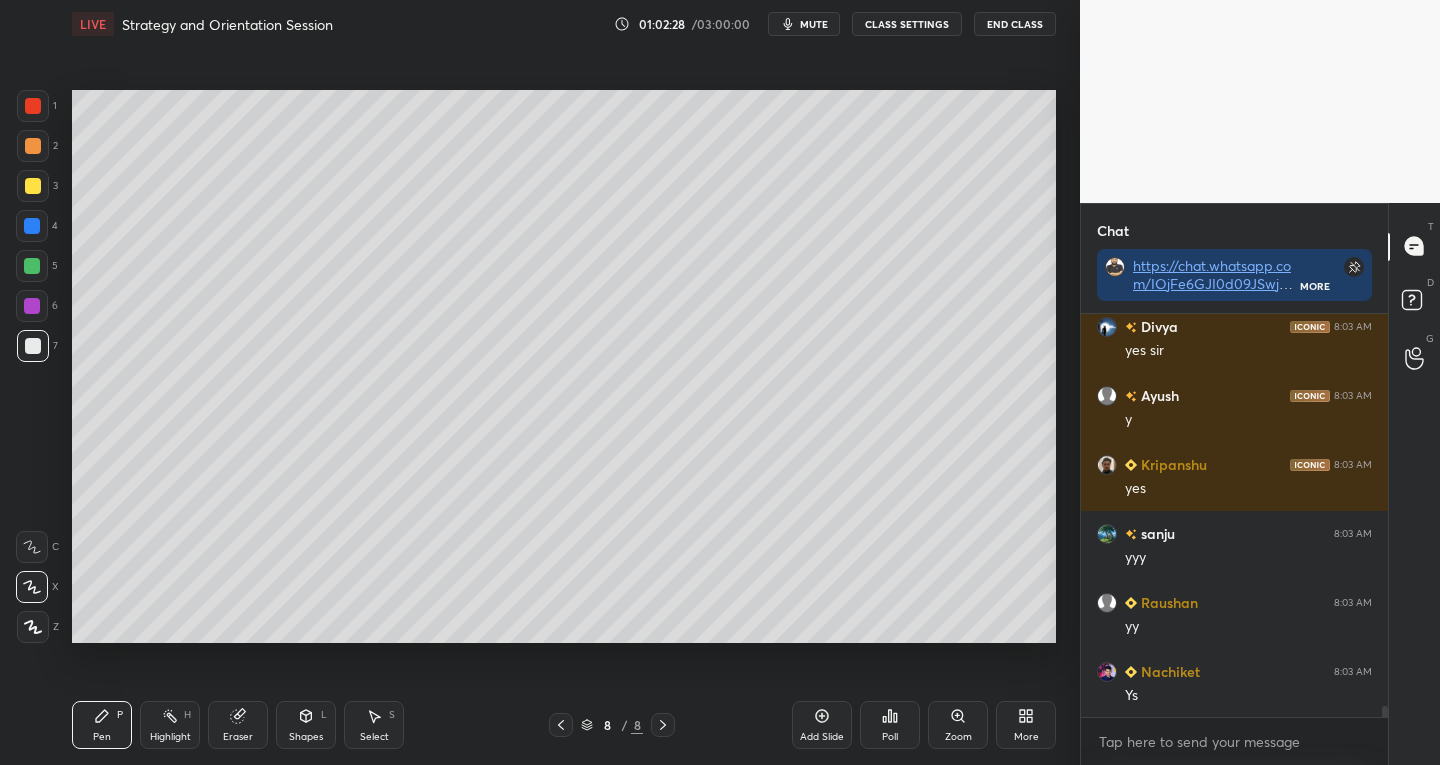 scroll, scrollTop: 14055, scrollLeft: 0, axis: vertical 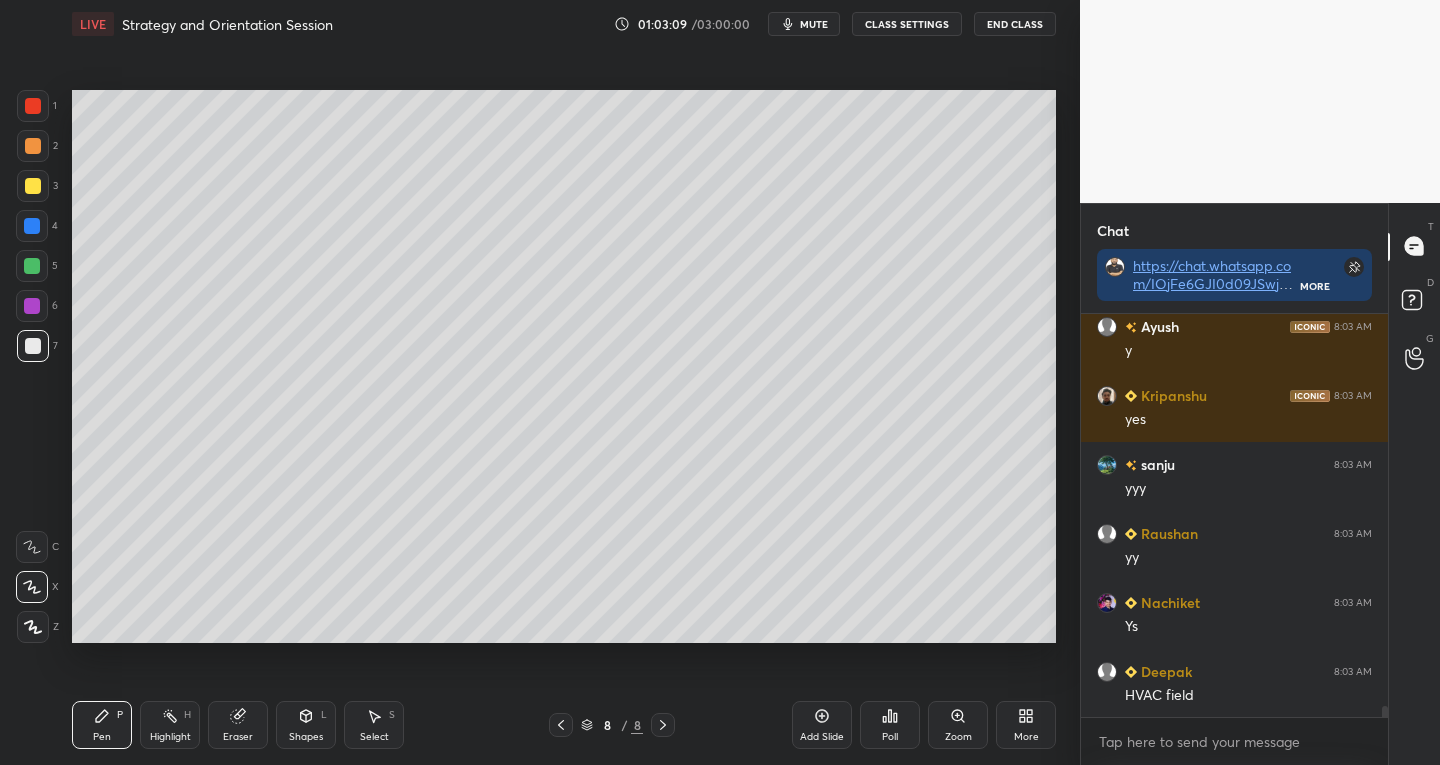 click 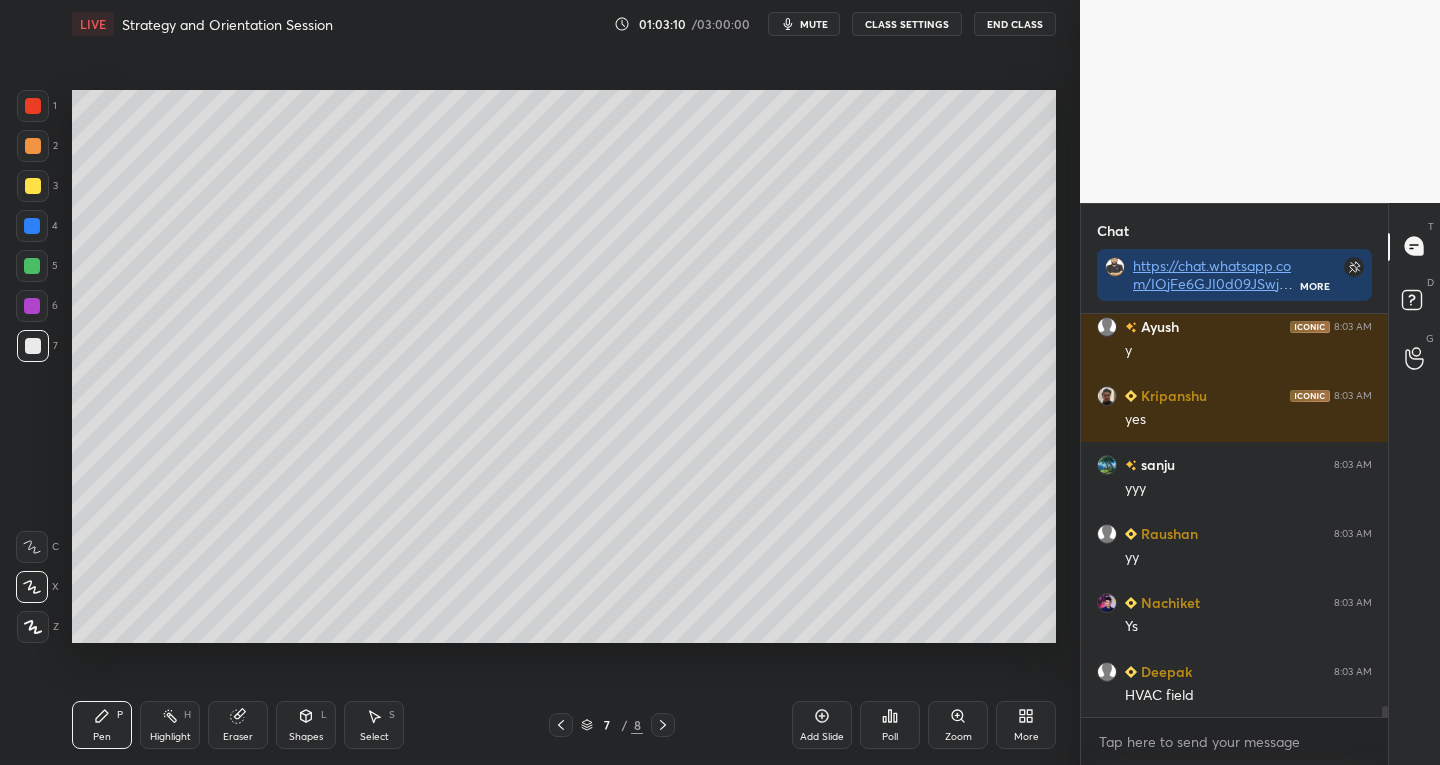 click 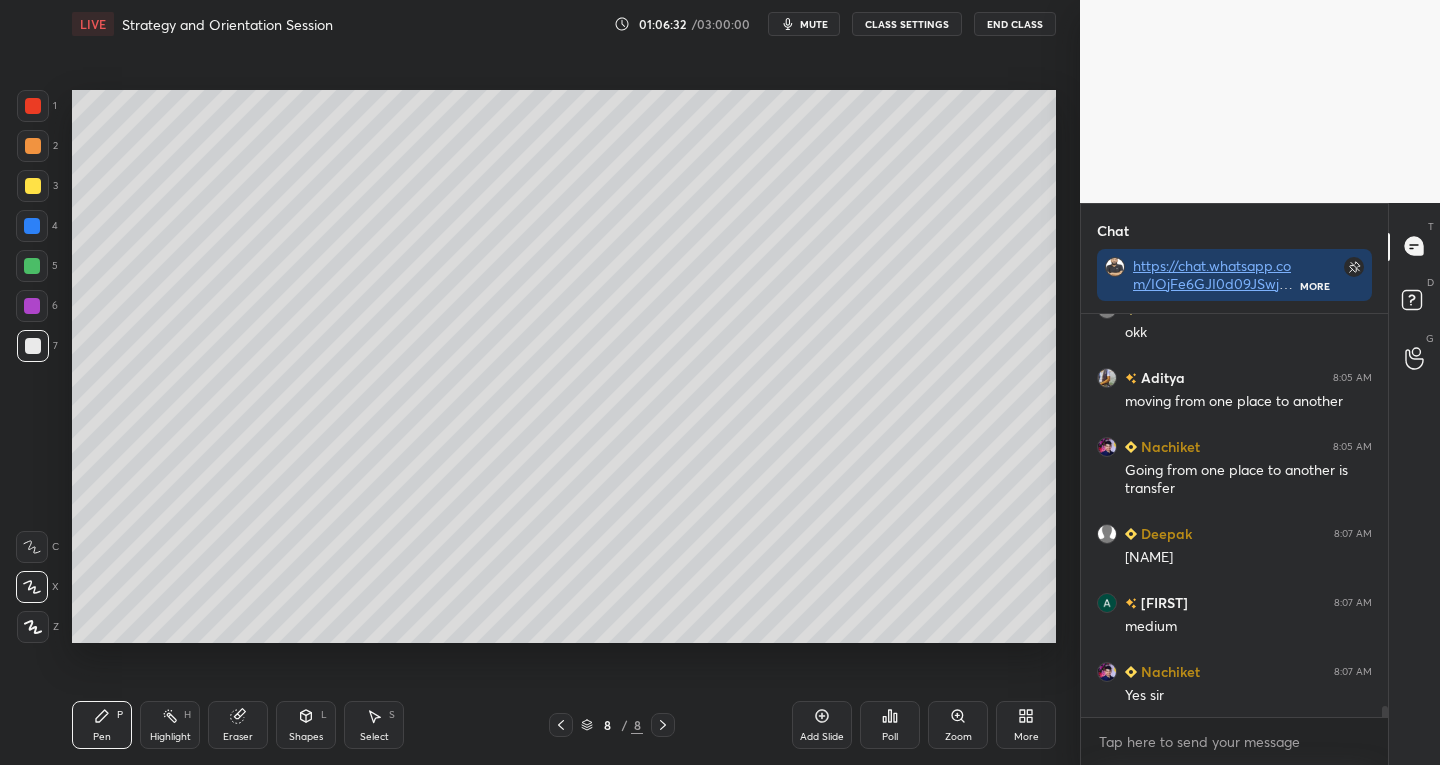 scroll, scrollTop: 14760, scrollLeft: 0, axis: vertical 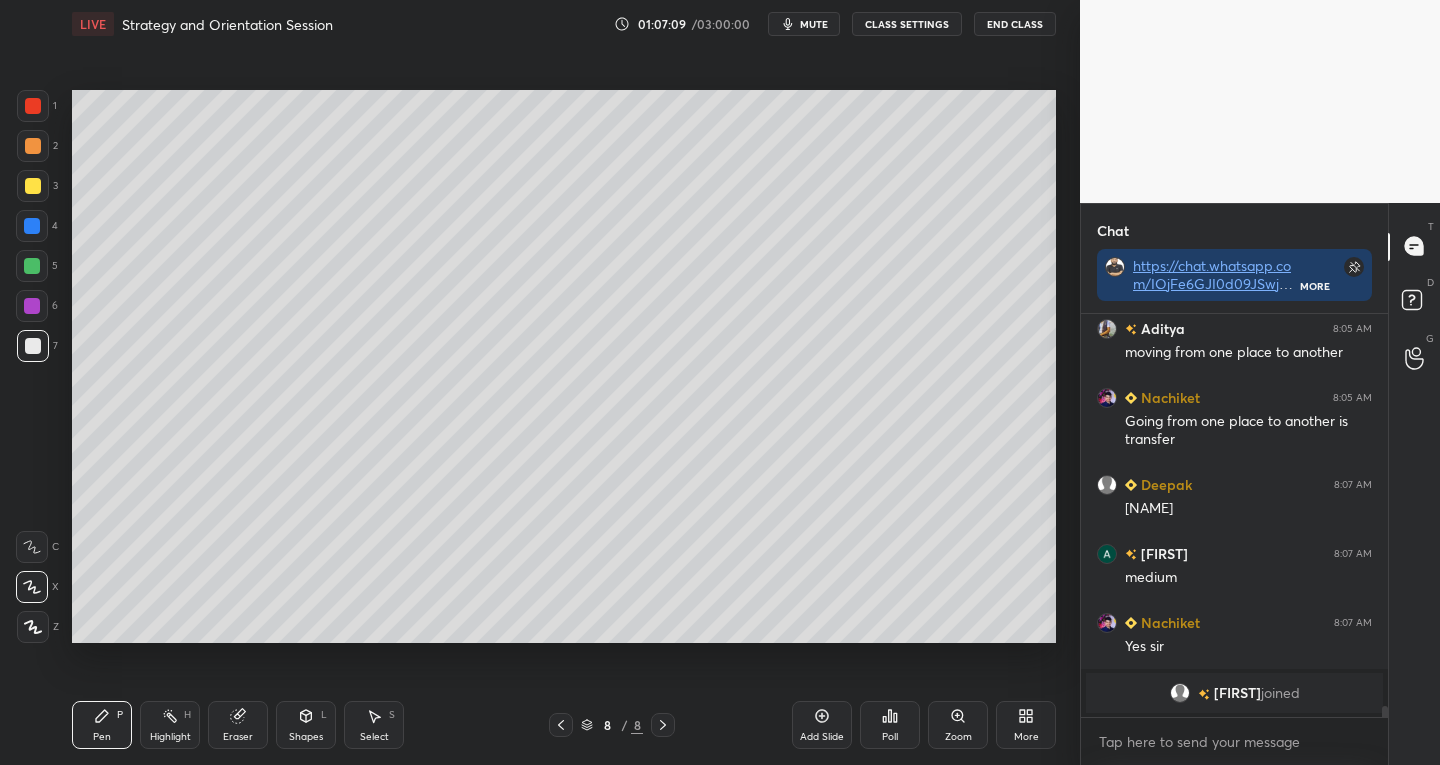 click on "Select S" at bounding box center [374, 725] 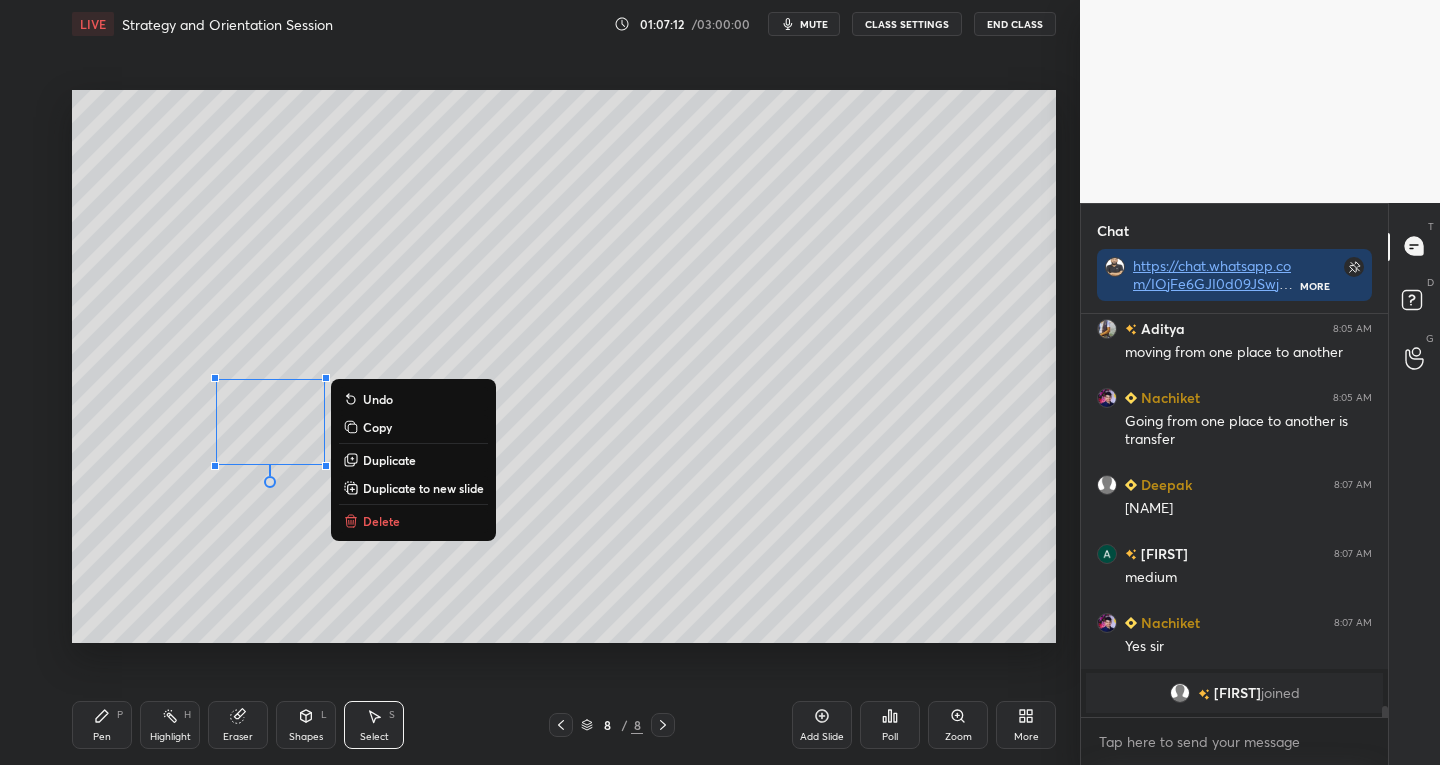 click on "Duplicate" at bounding box center (389, 460) 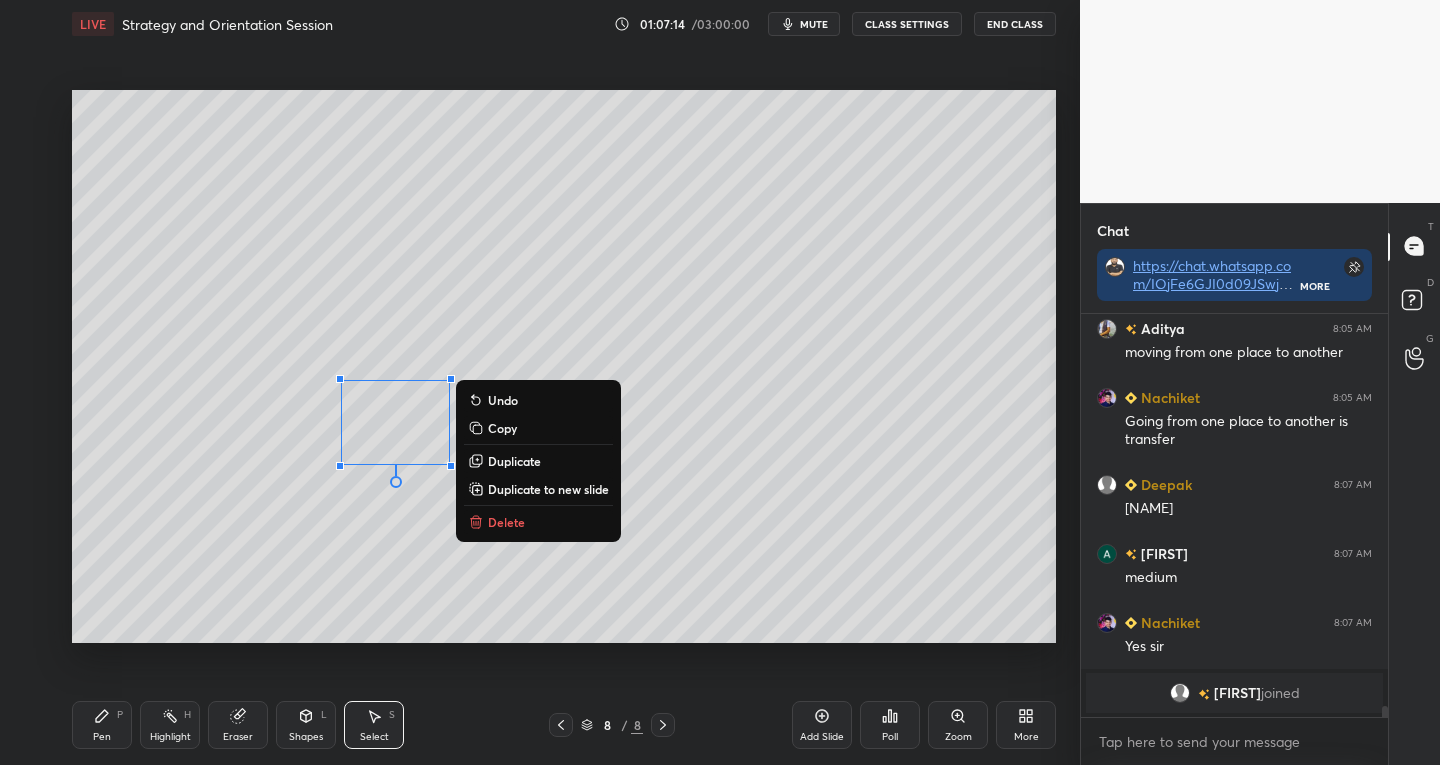 click on "0 ° Undo Copy Duplicate Duplicate to new slide Delete" at bounding box center [564, 367] 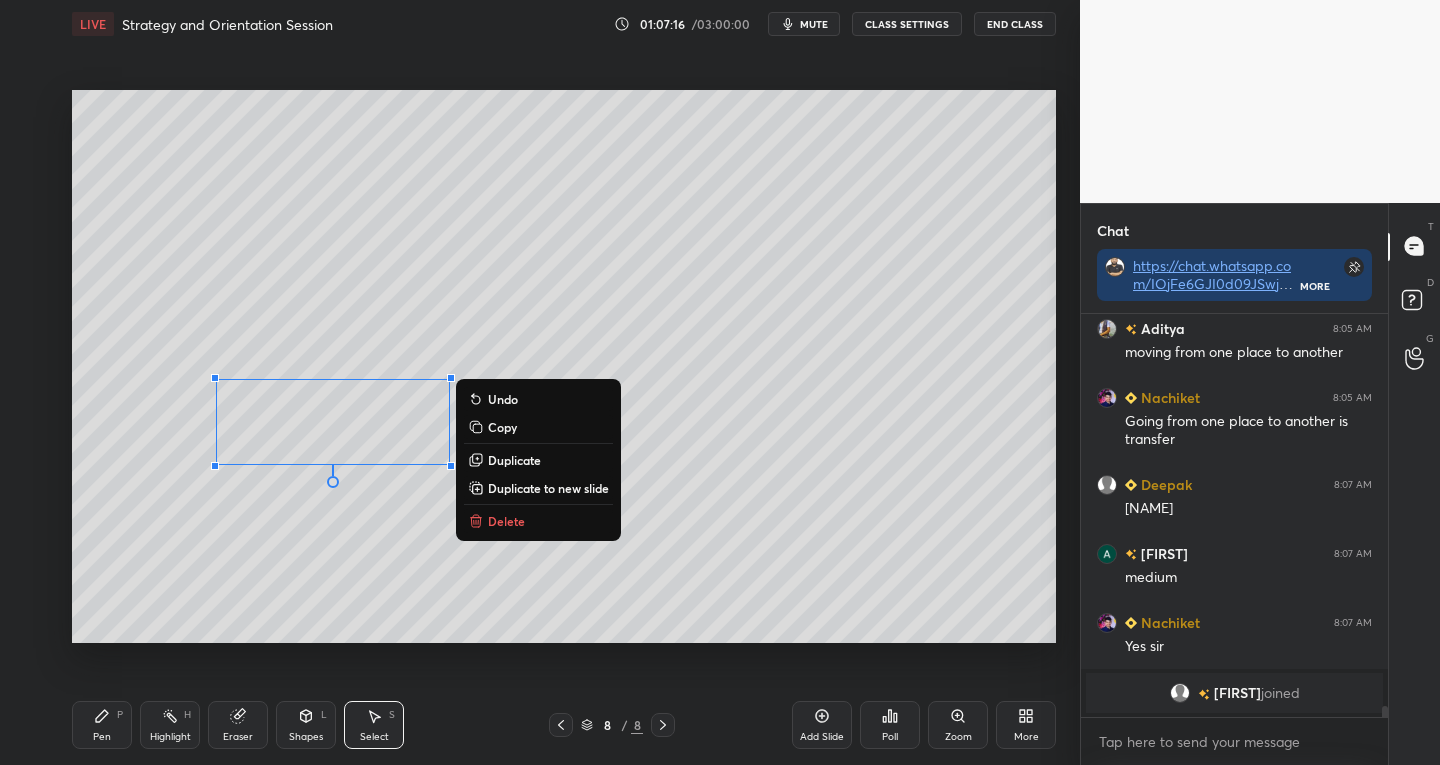 click on "Duplicate" at bounding box center [538, 460] 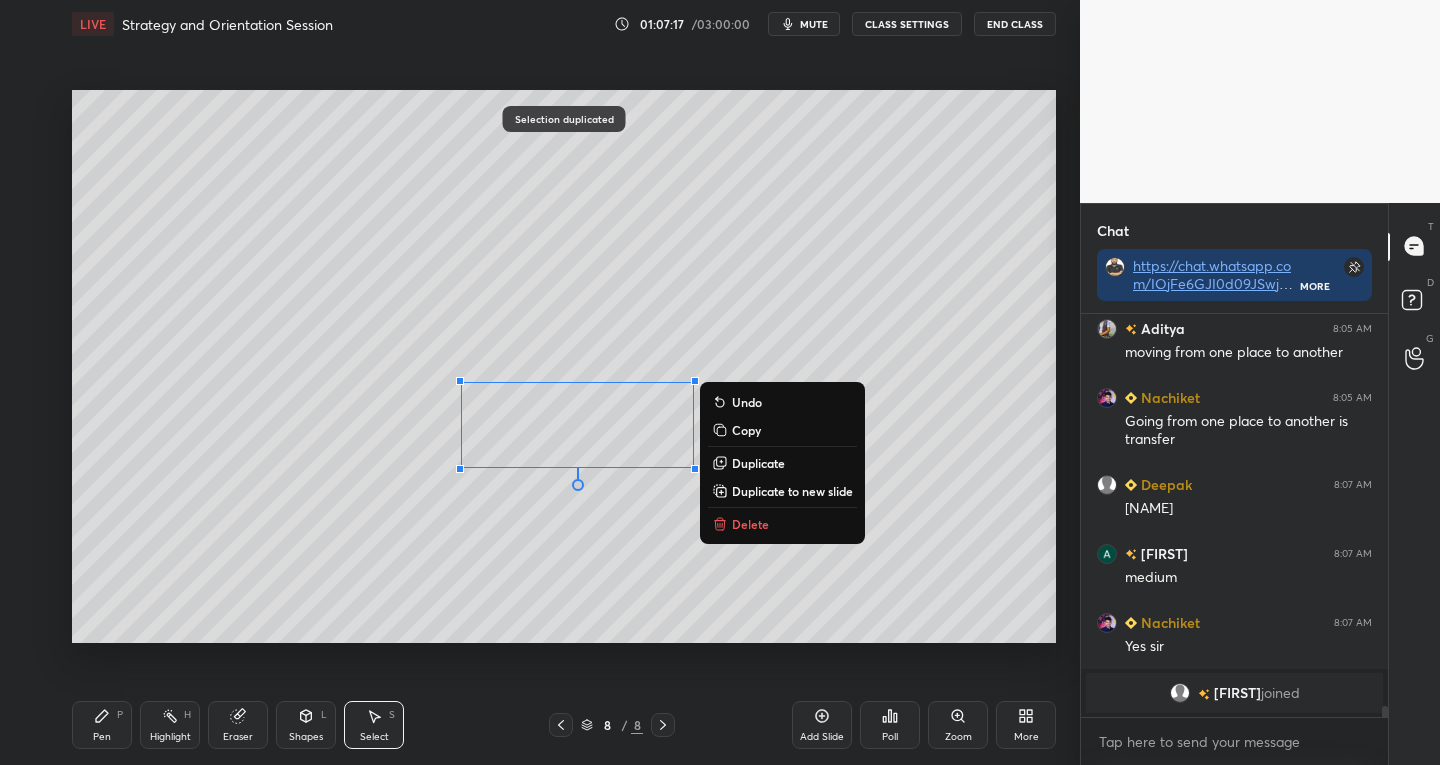 click on "0 ° Undo Copy Duplicate Duplicate to new slide Delete" at bounding box center (564, 367) 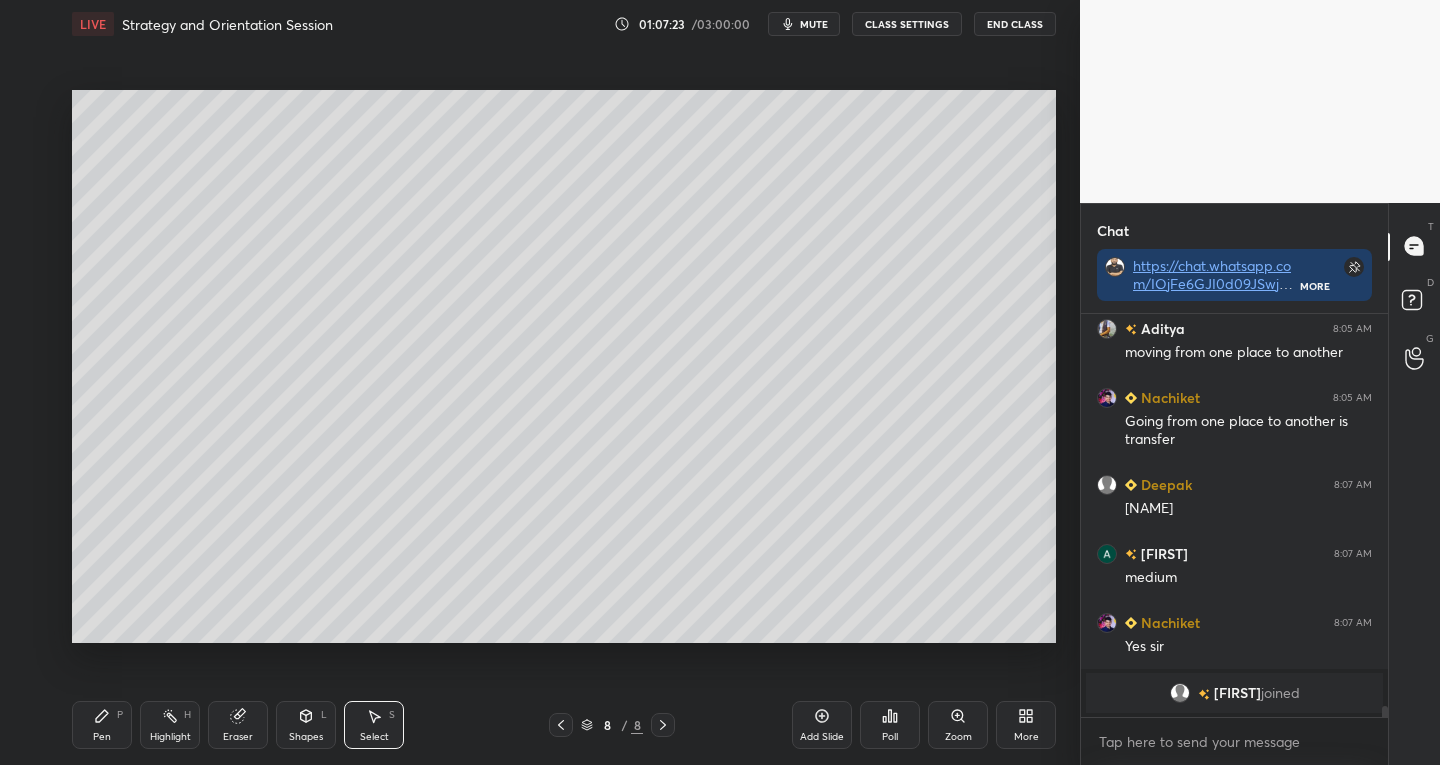 click on "Select S" at bounding box center [374, 725] 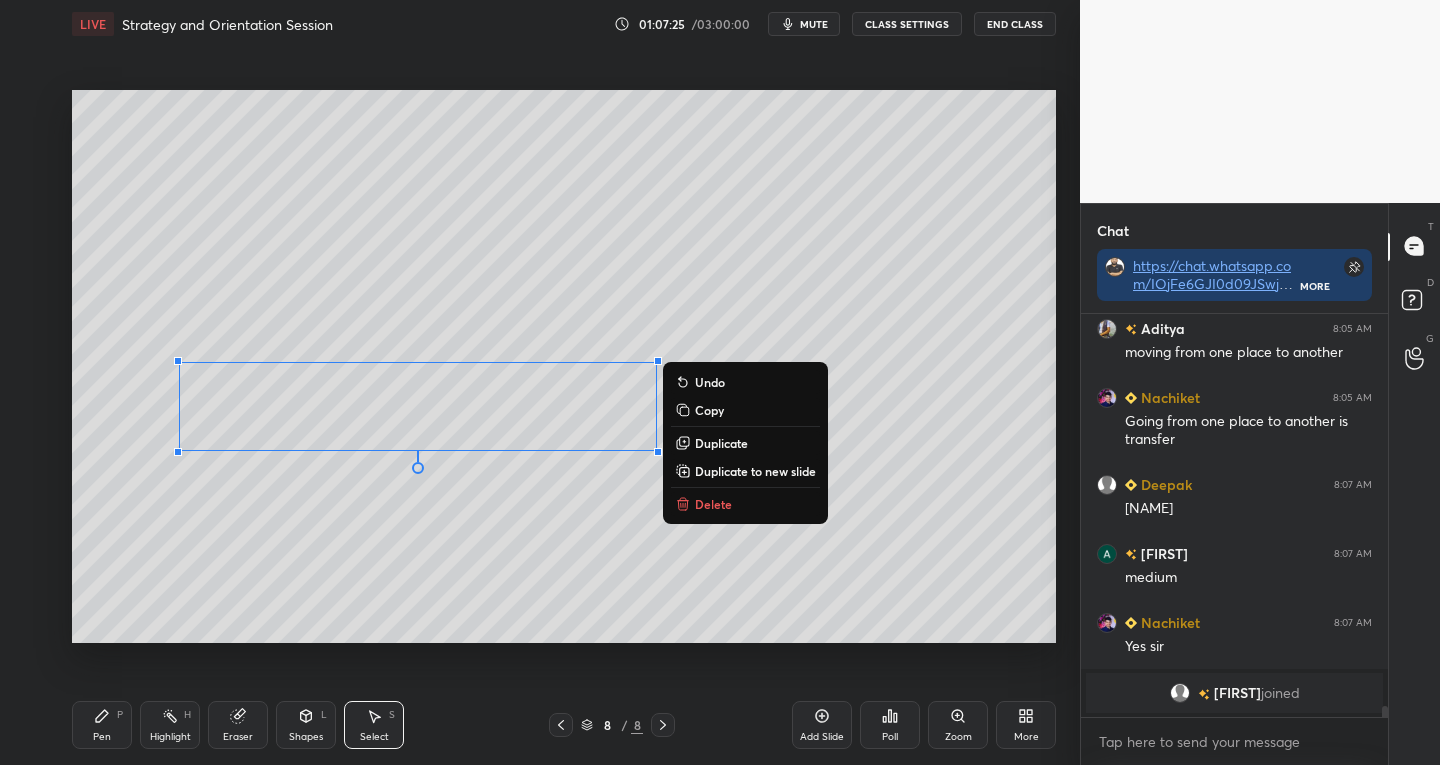 click on "0 ° Undo Copy Duplicate Duplicate to new slide Delete" at bounding box center [564, 367] 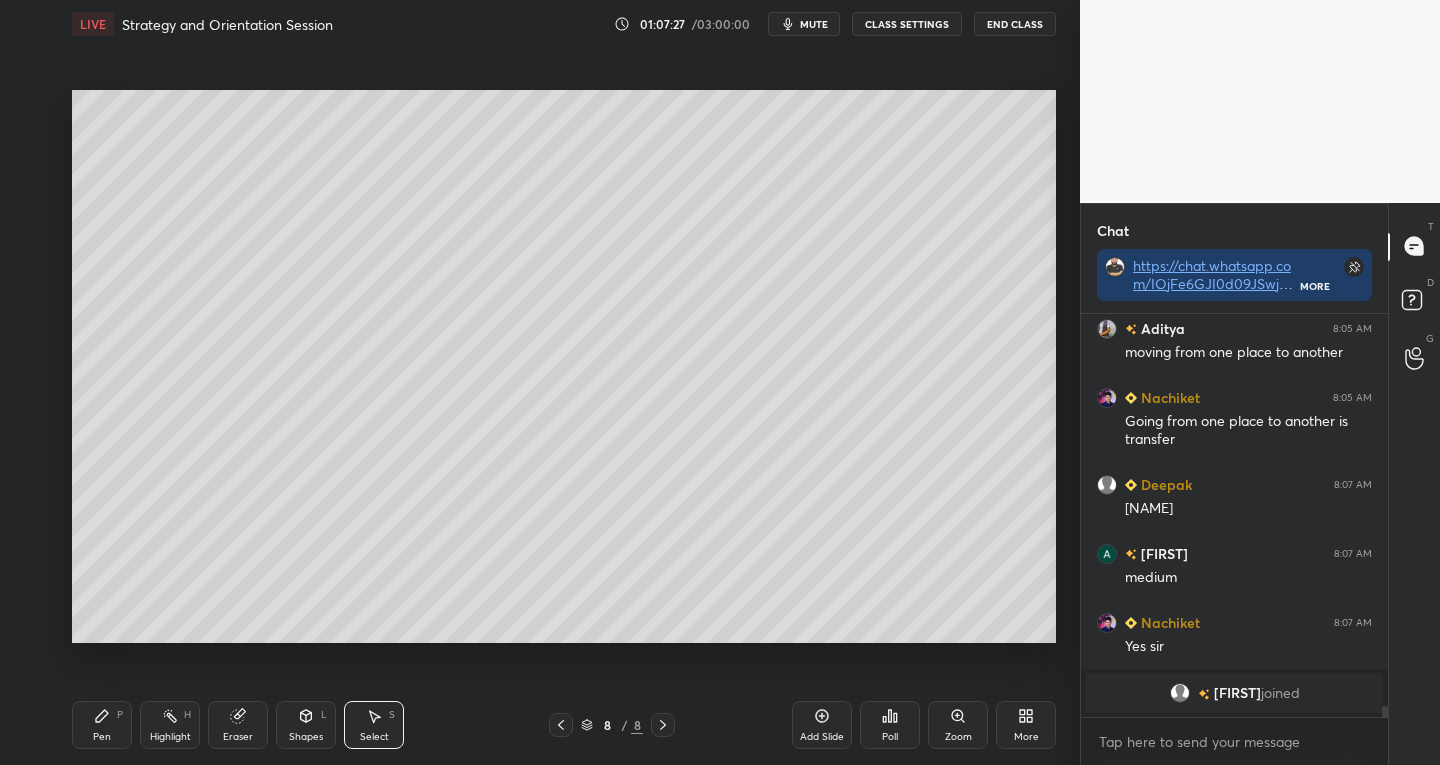 click on "Pen" at bounding box center [102, 737] 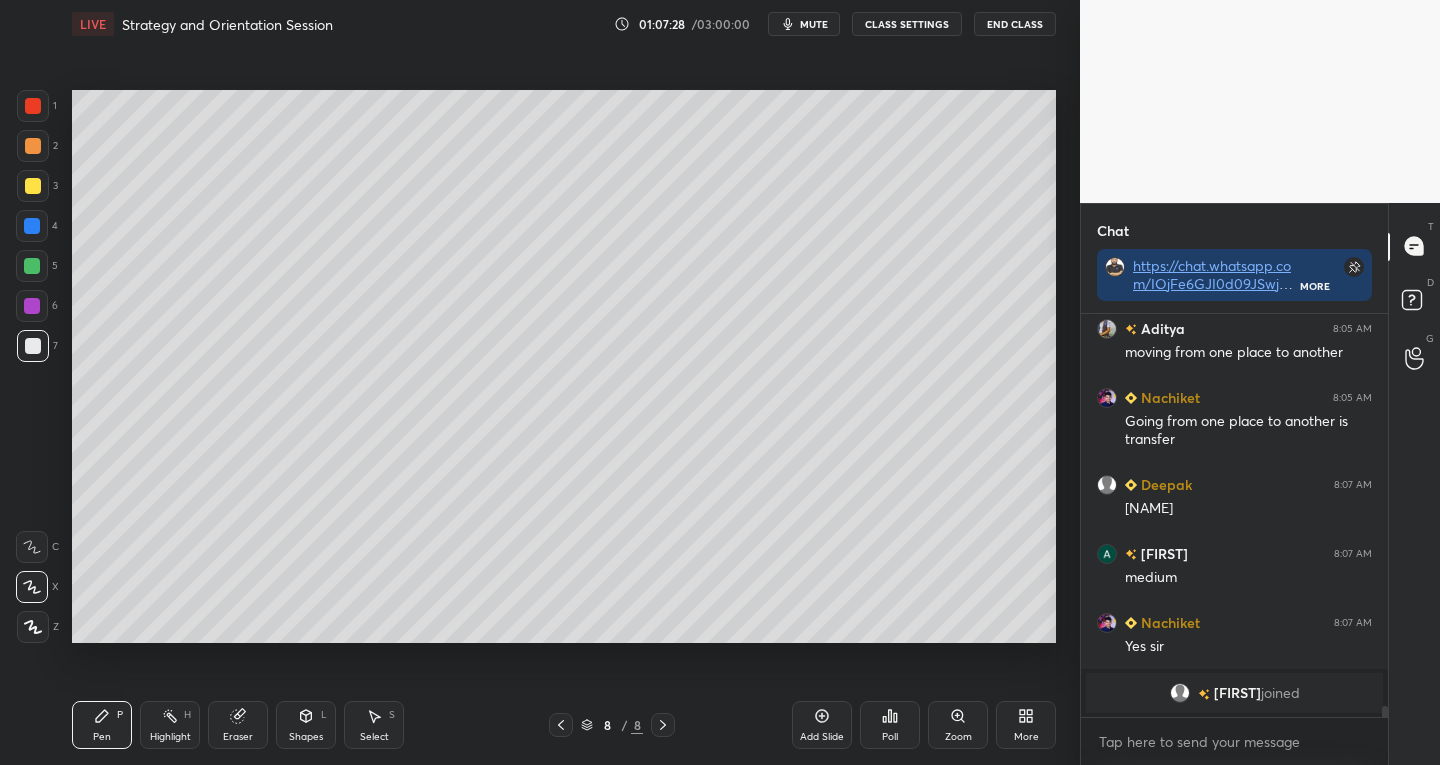 click at bounding box center [33, 186] 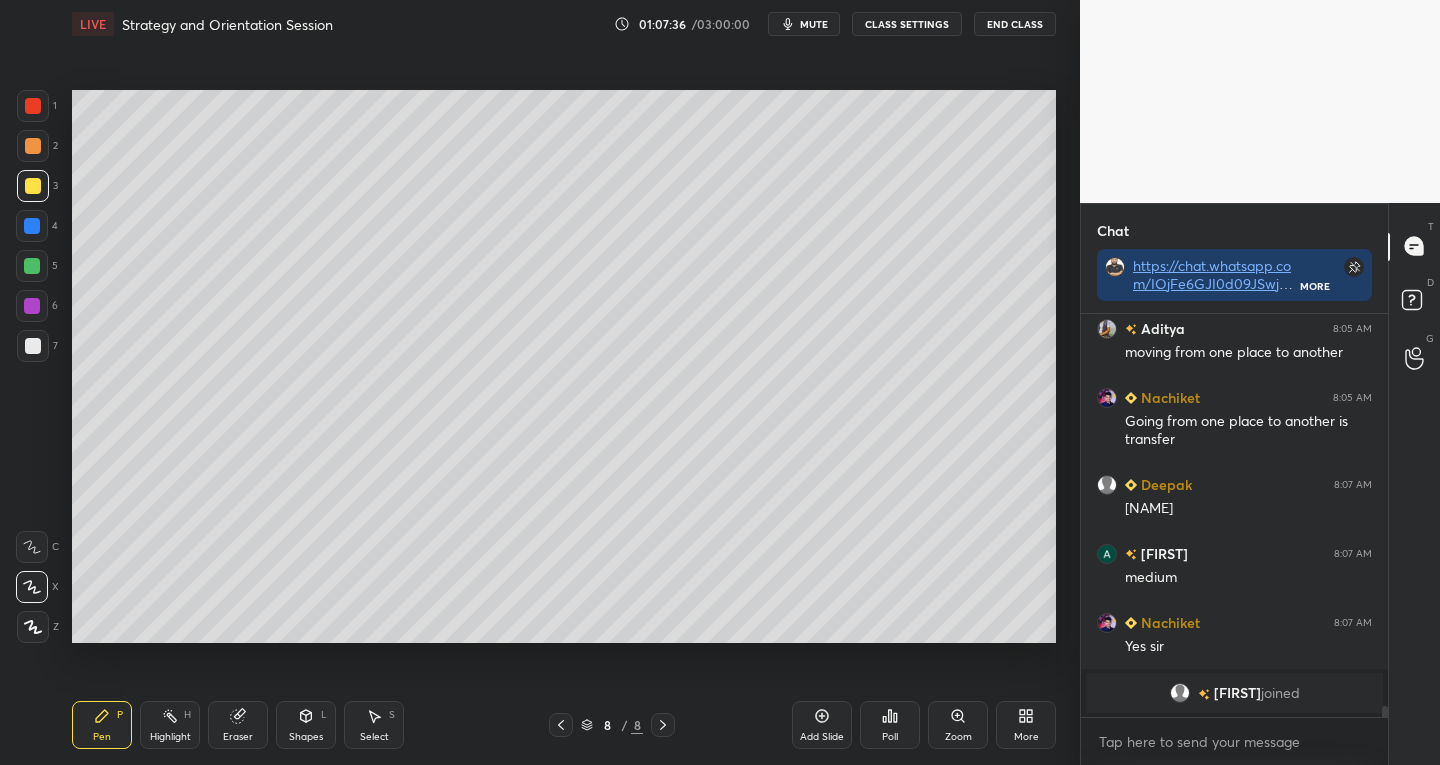 click at bounding box center [33, 346] 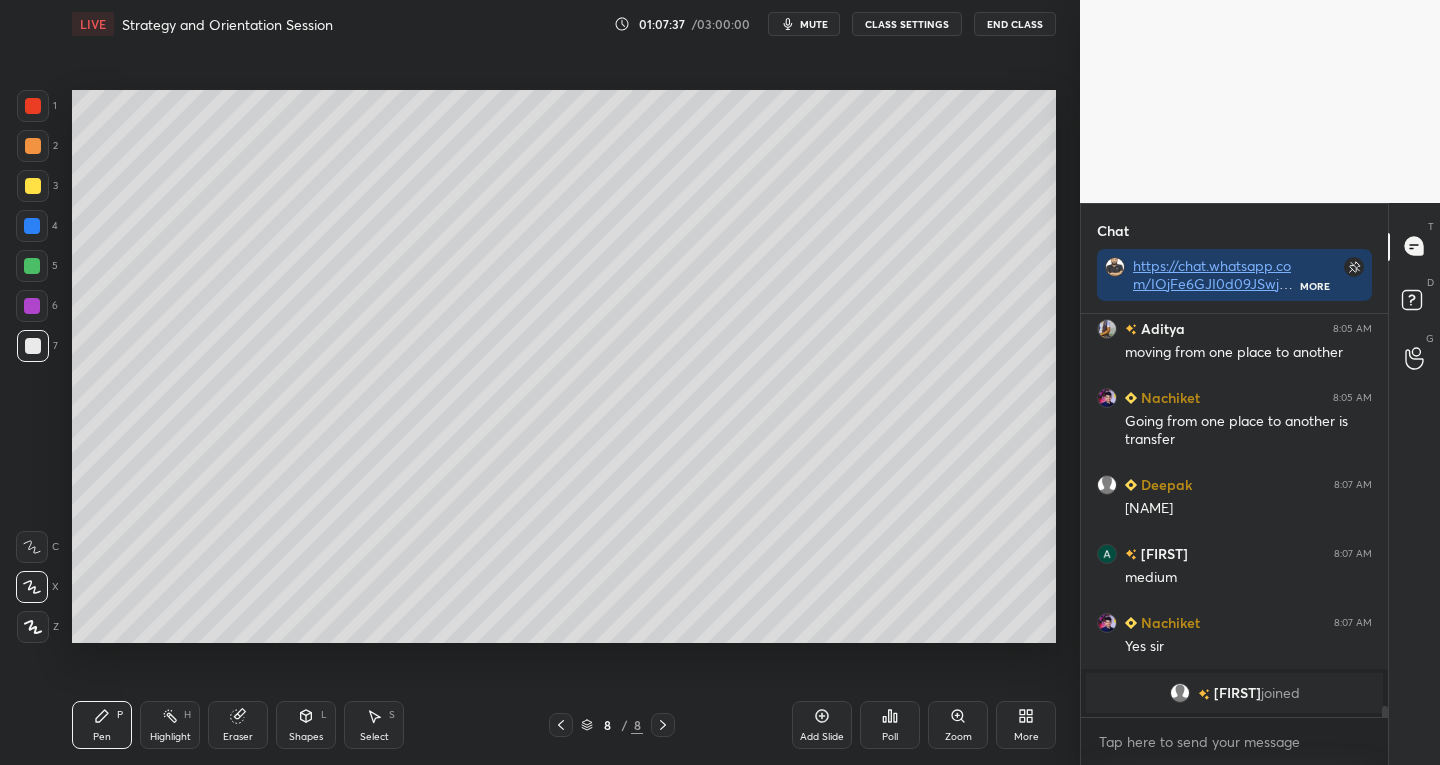 click at bounding box center (33, 106) 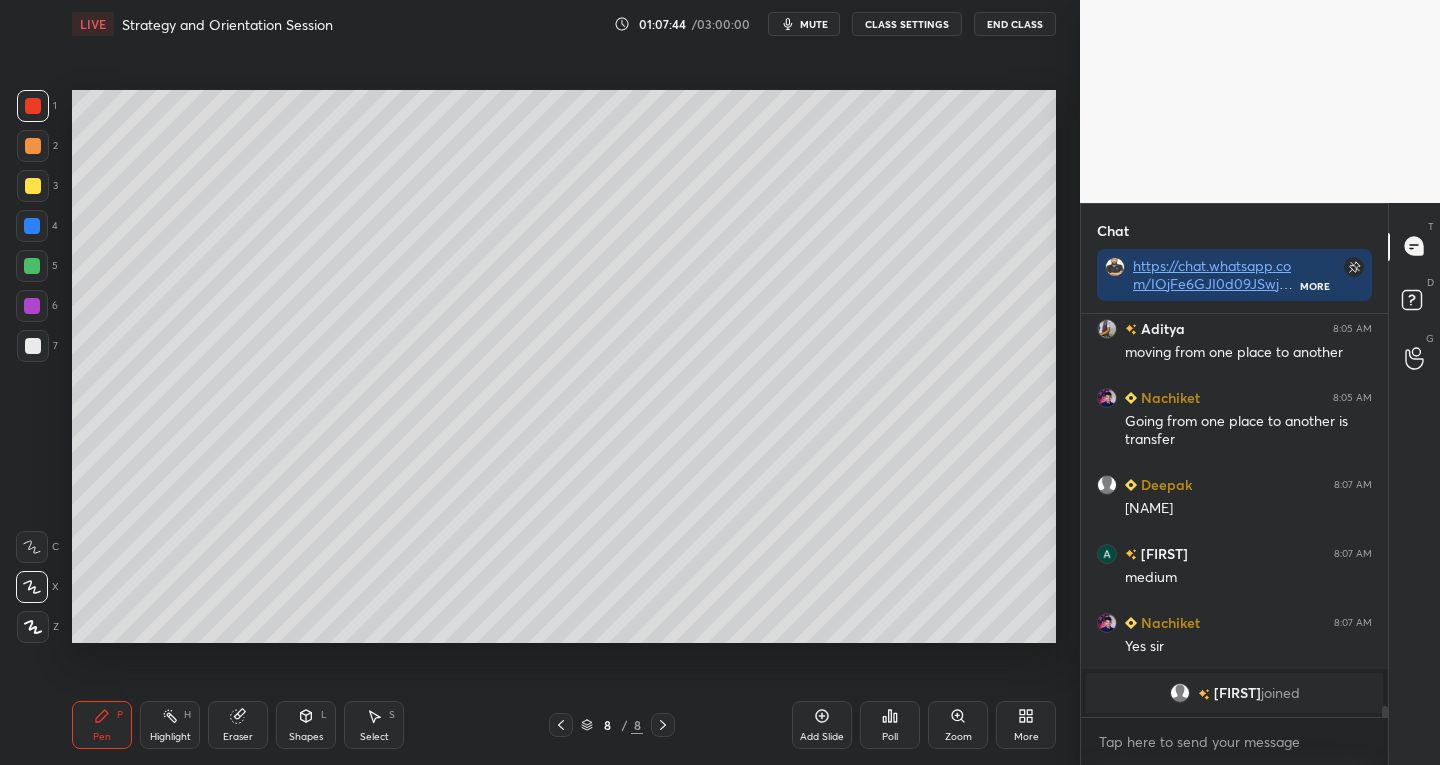 click at bounding box center (33, 186) 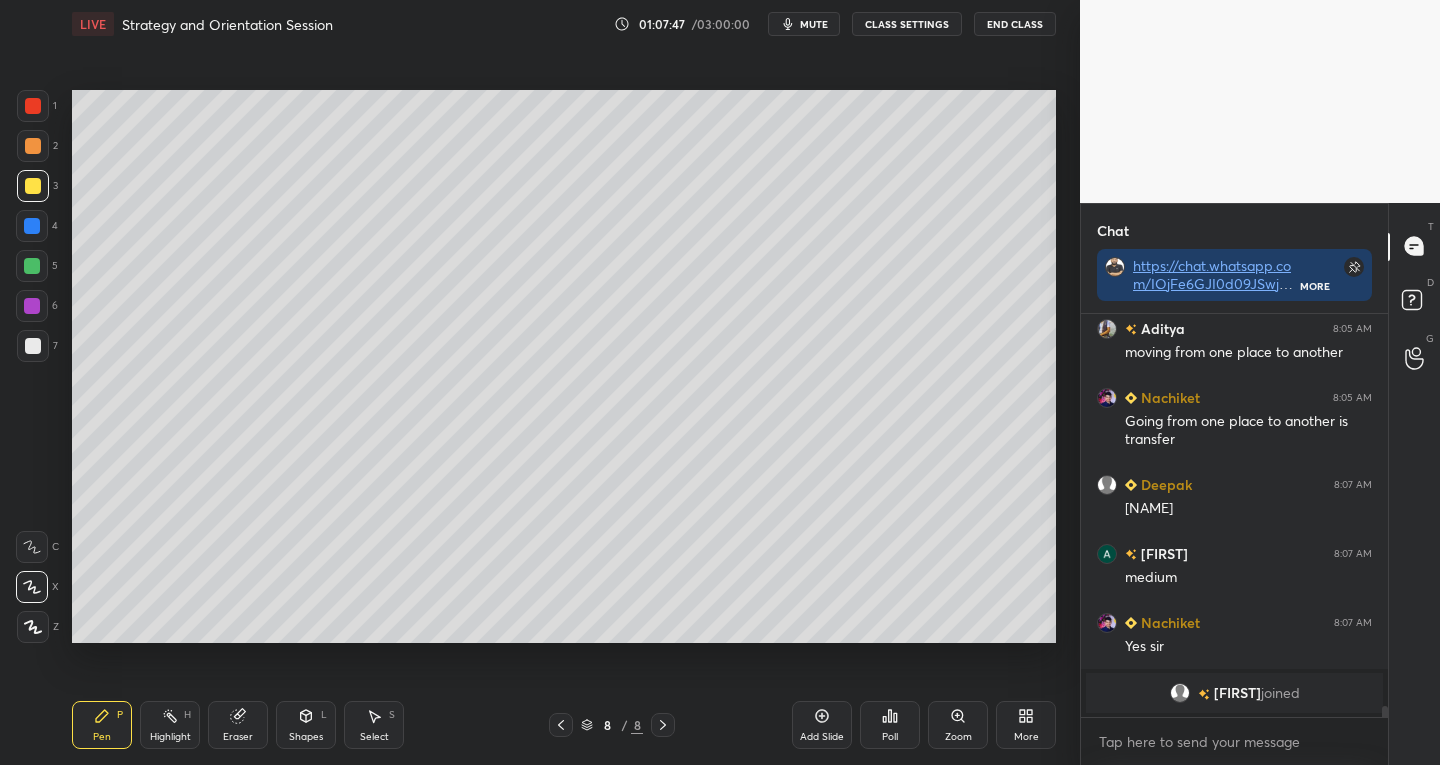 click at bounding box center (32, 266) 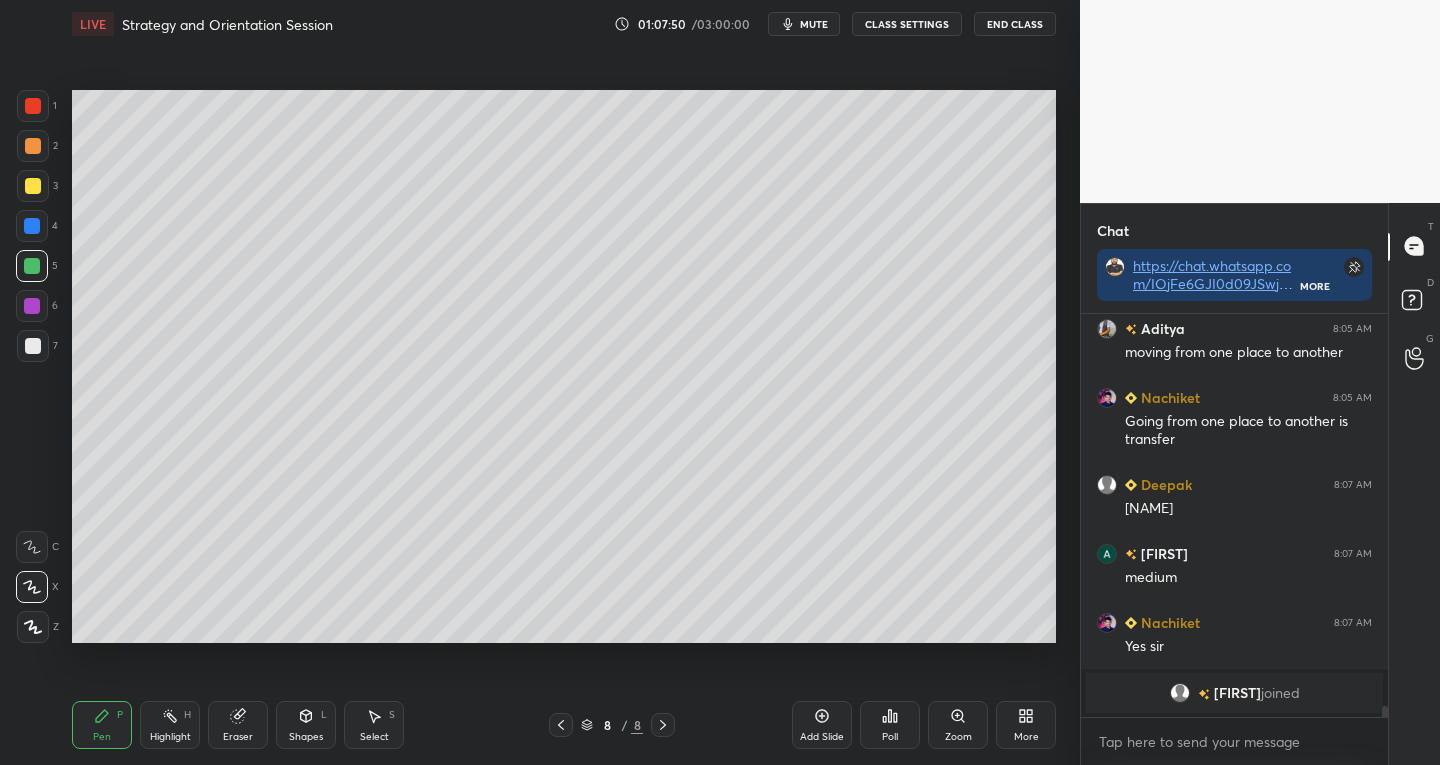 click 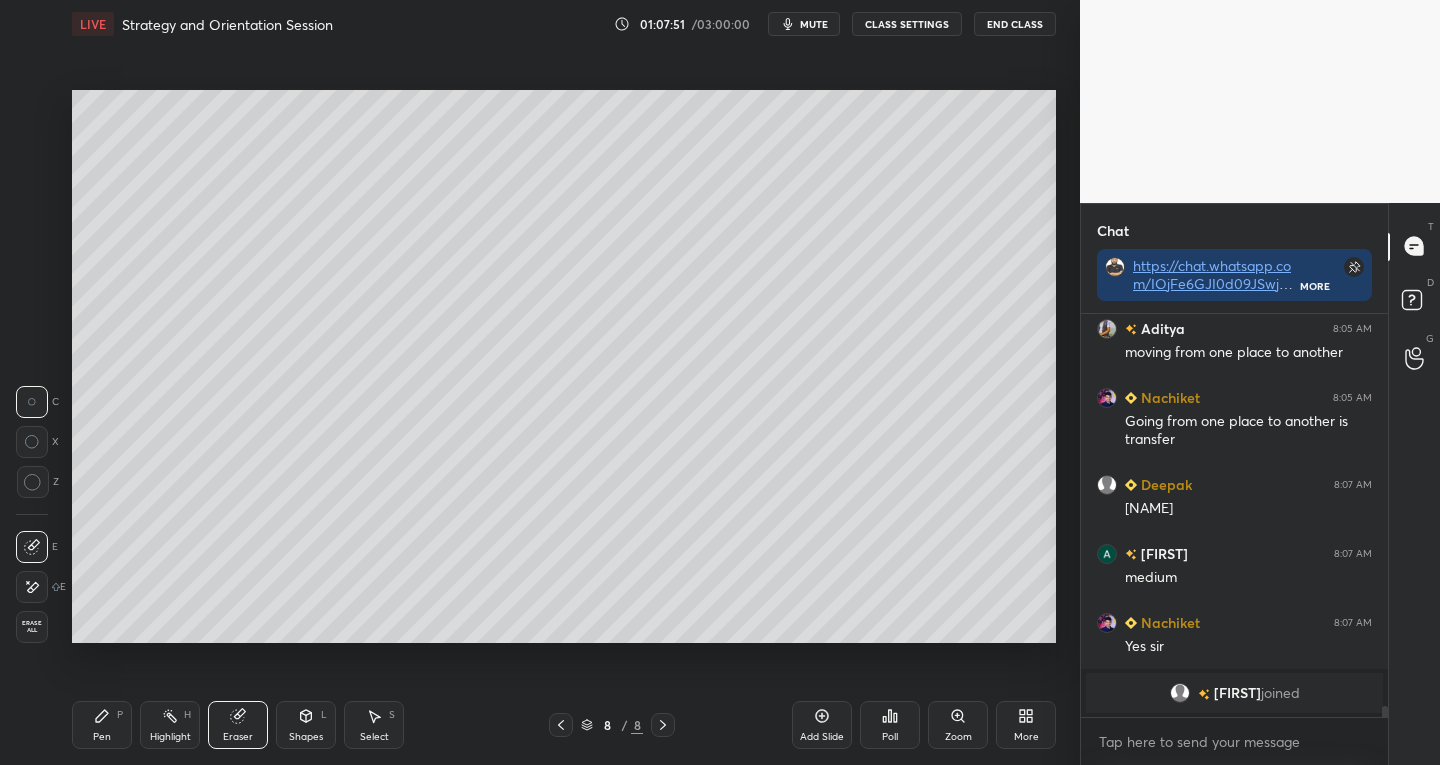 click at bounding box center (32, 547) 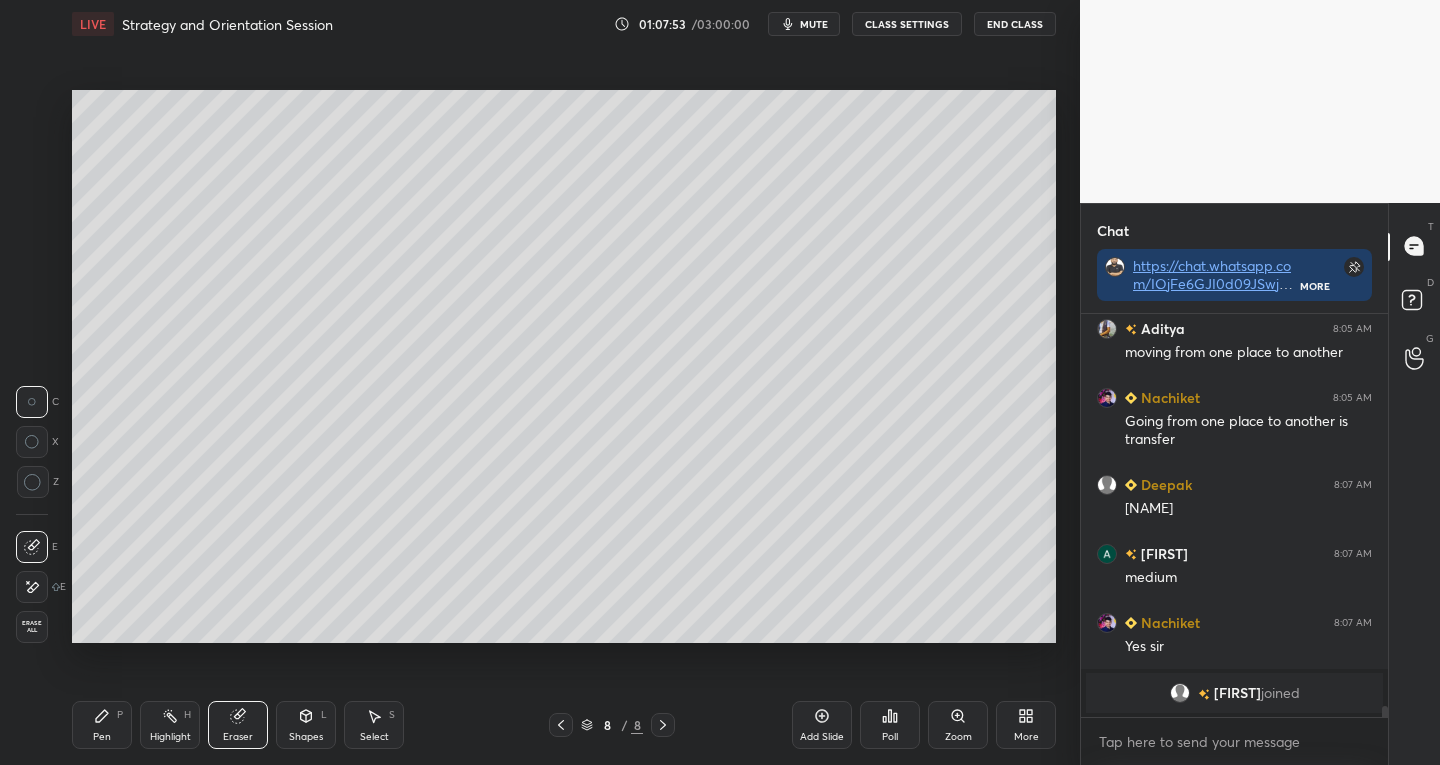 click on "Pen" at bounding box center (102, 737) 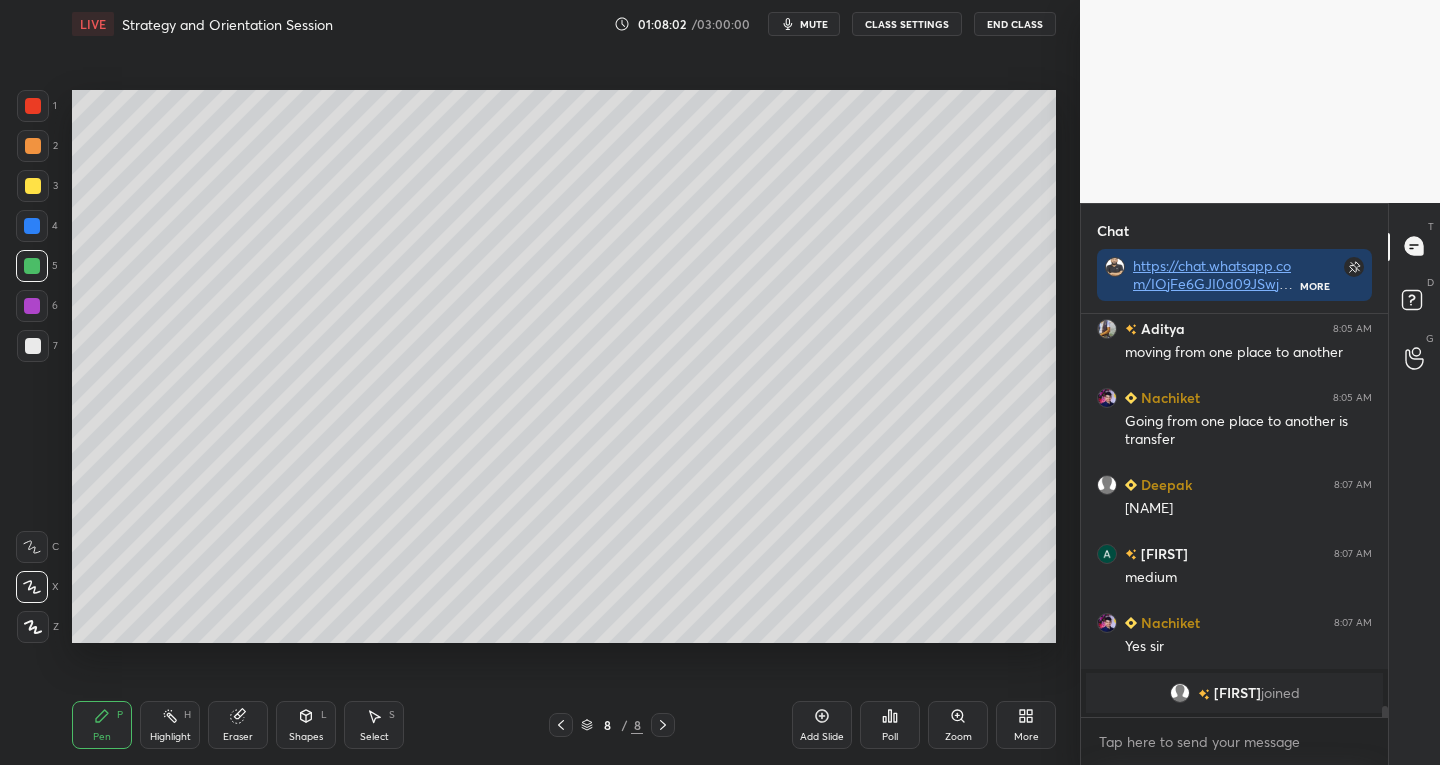 click at bounding box center (32, 266) 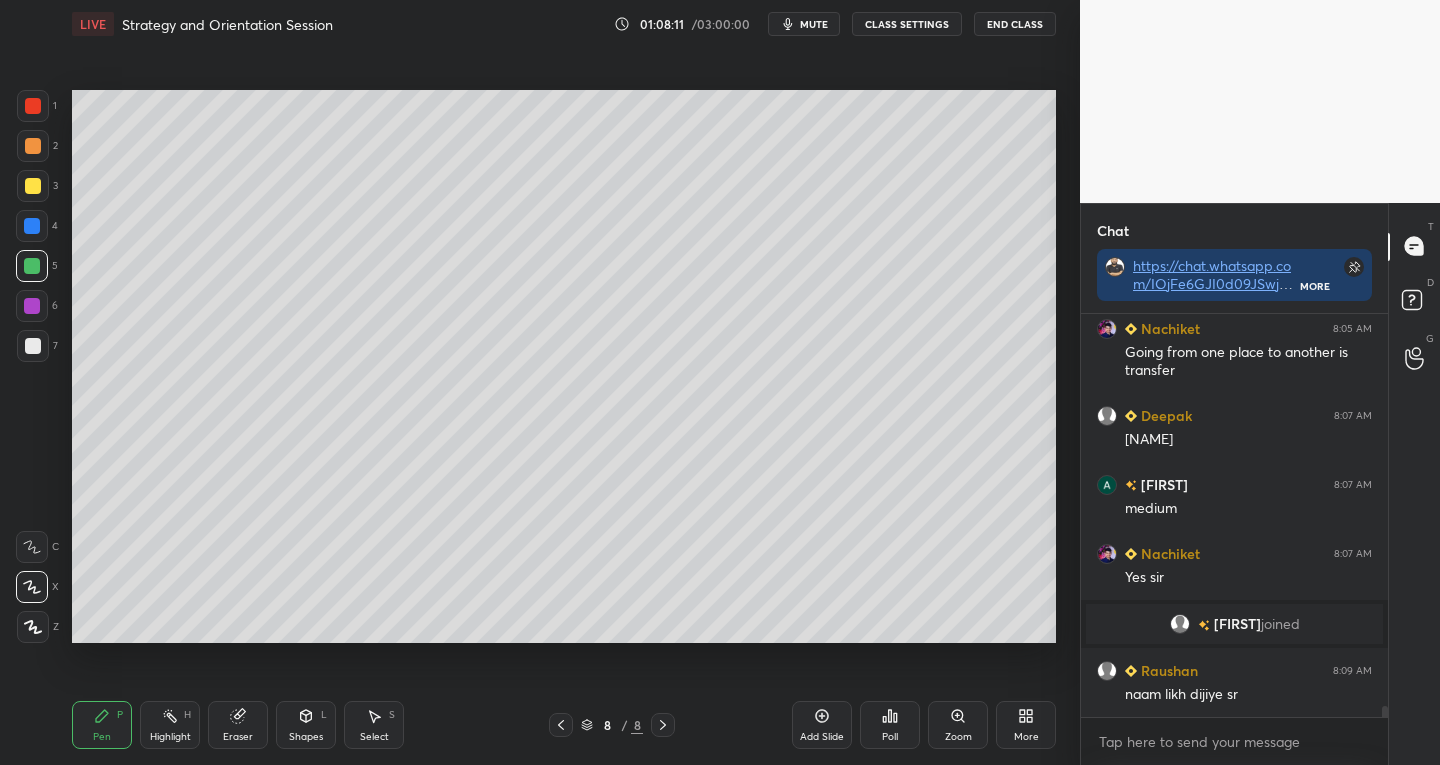 scroll, scrollTop: 13992, scrollLeft: 0, axis: vertical 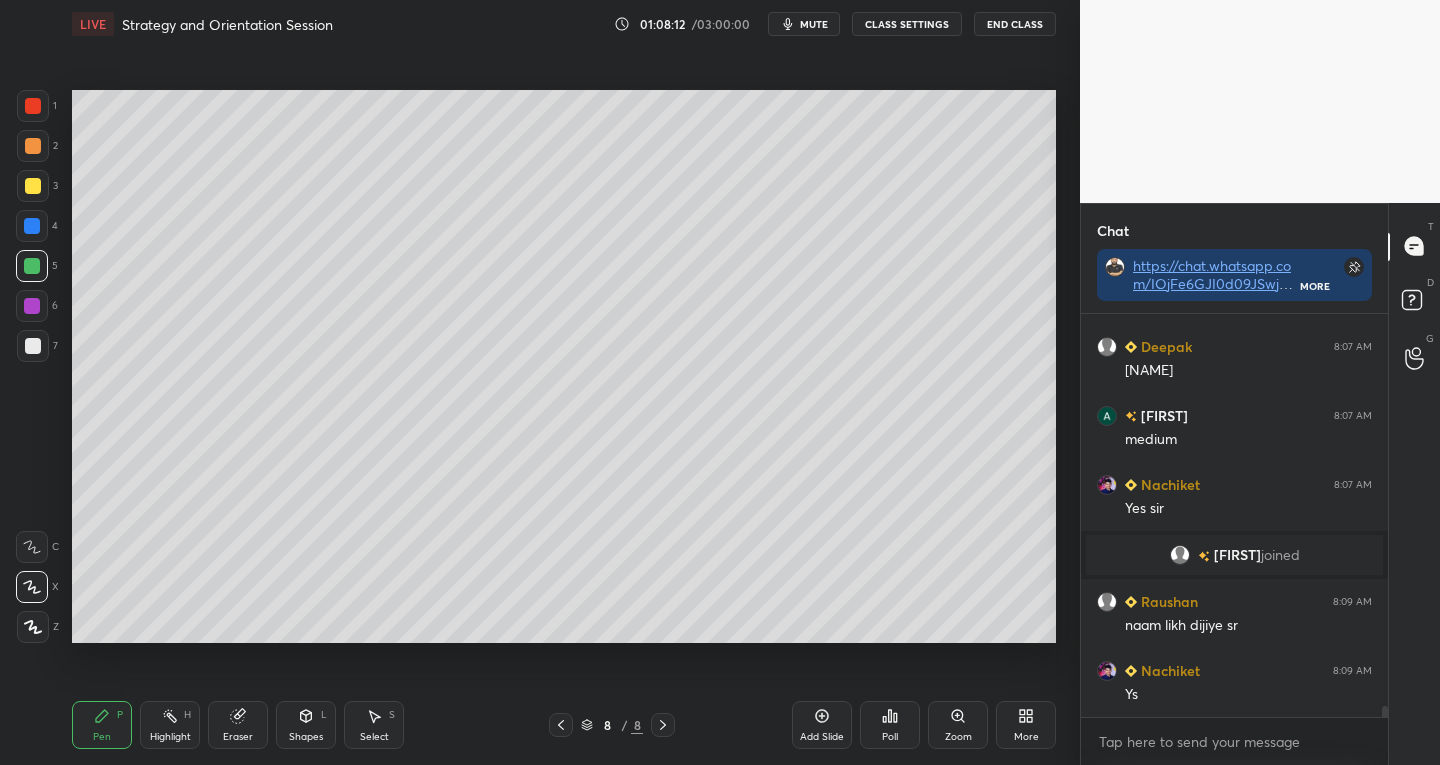 click at bounding box center [33, 186] 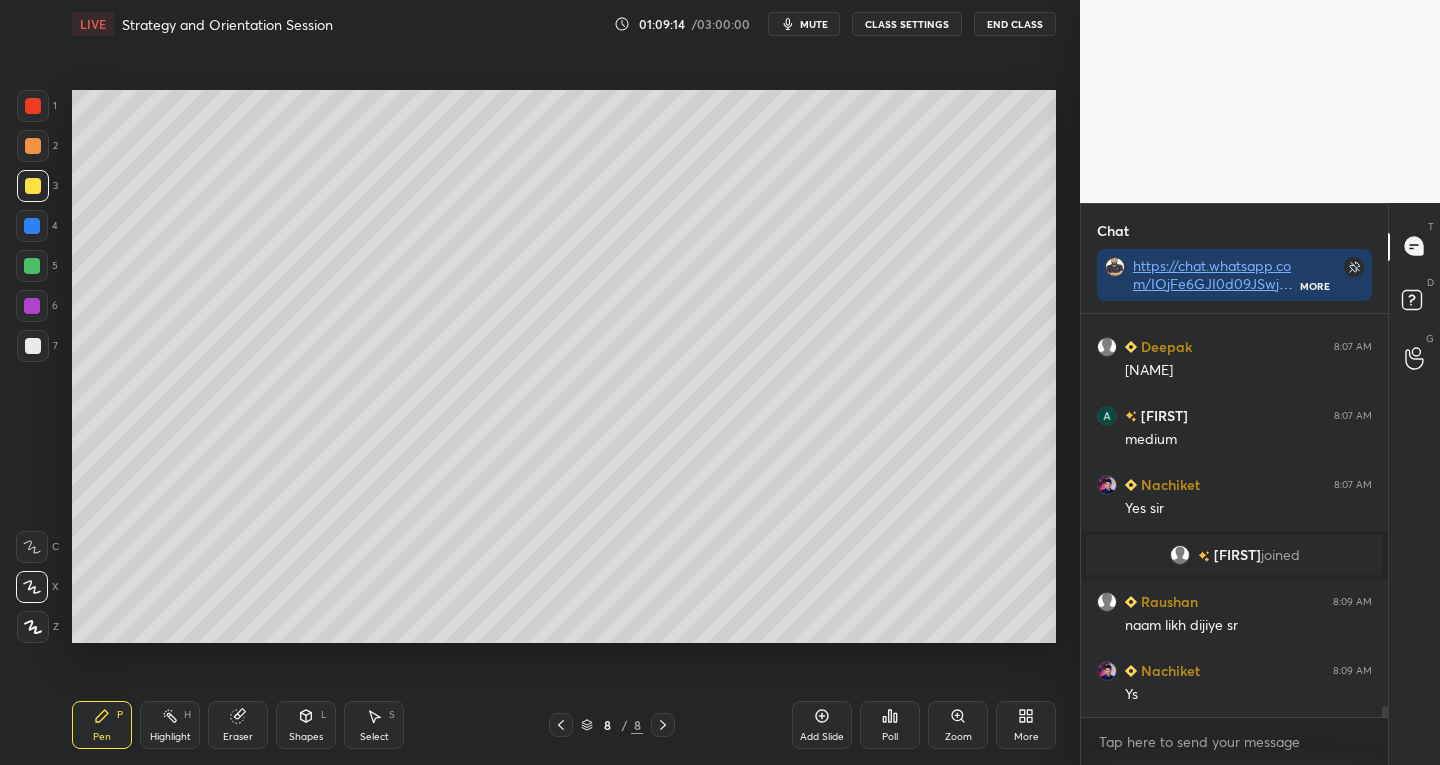 click on "Select S" at bounding box center (374, 725) 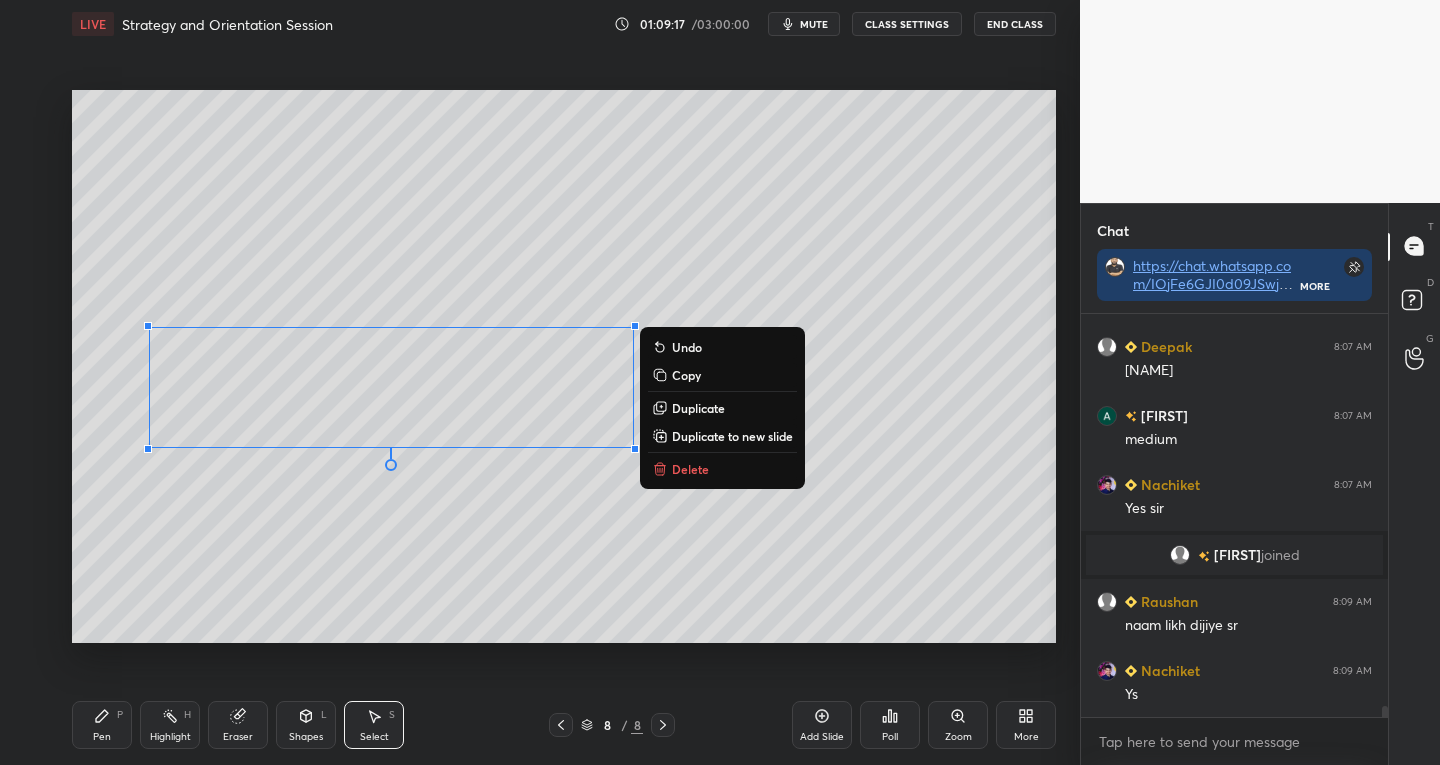 click on "Duplicate" at bounding box center [722, 408] 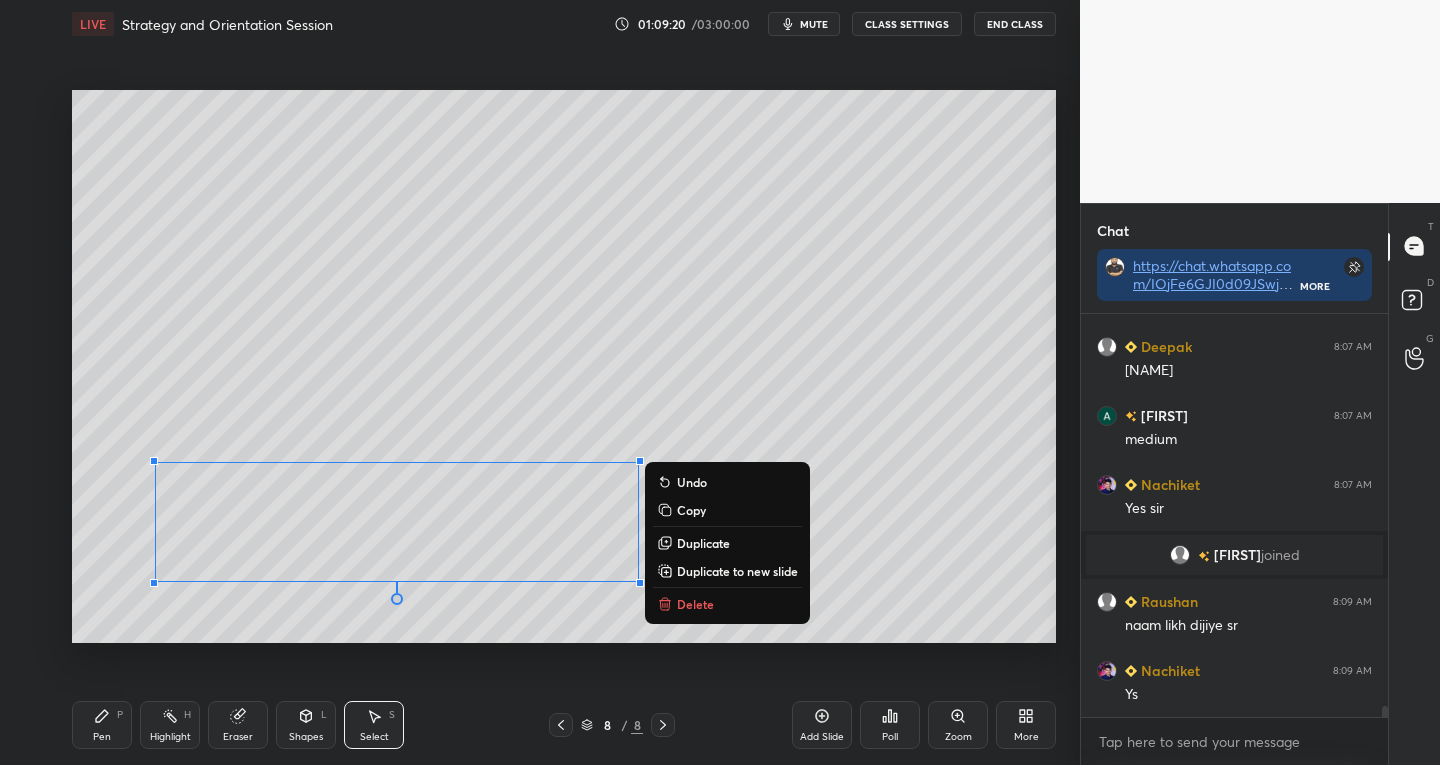 click on "0 ° Undo Copy Duplicate Duplicate to new slide Delete" at bounding box center (564, 367) 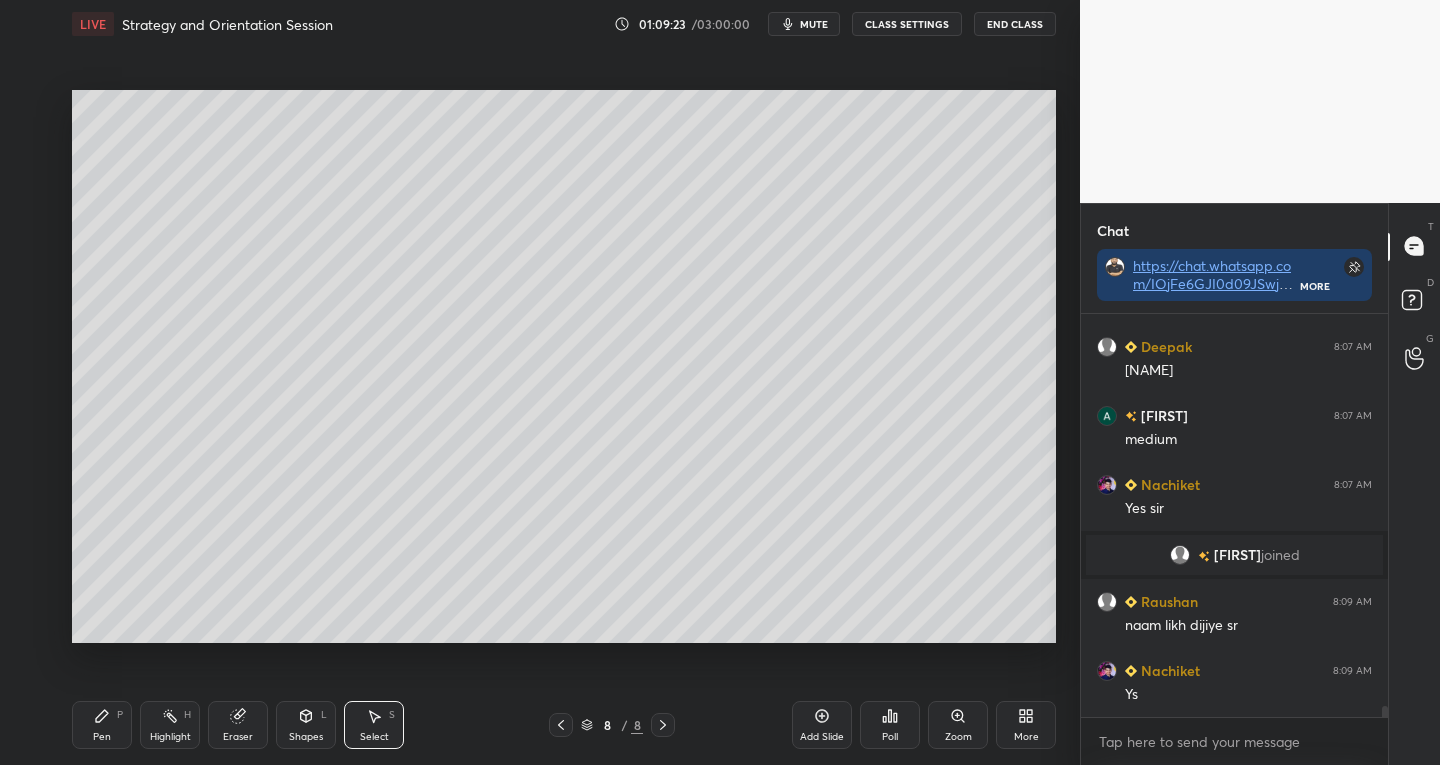 click 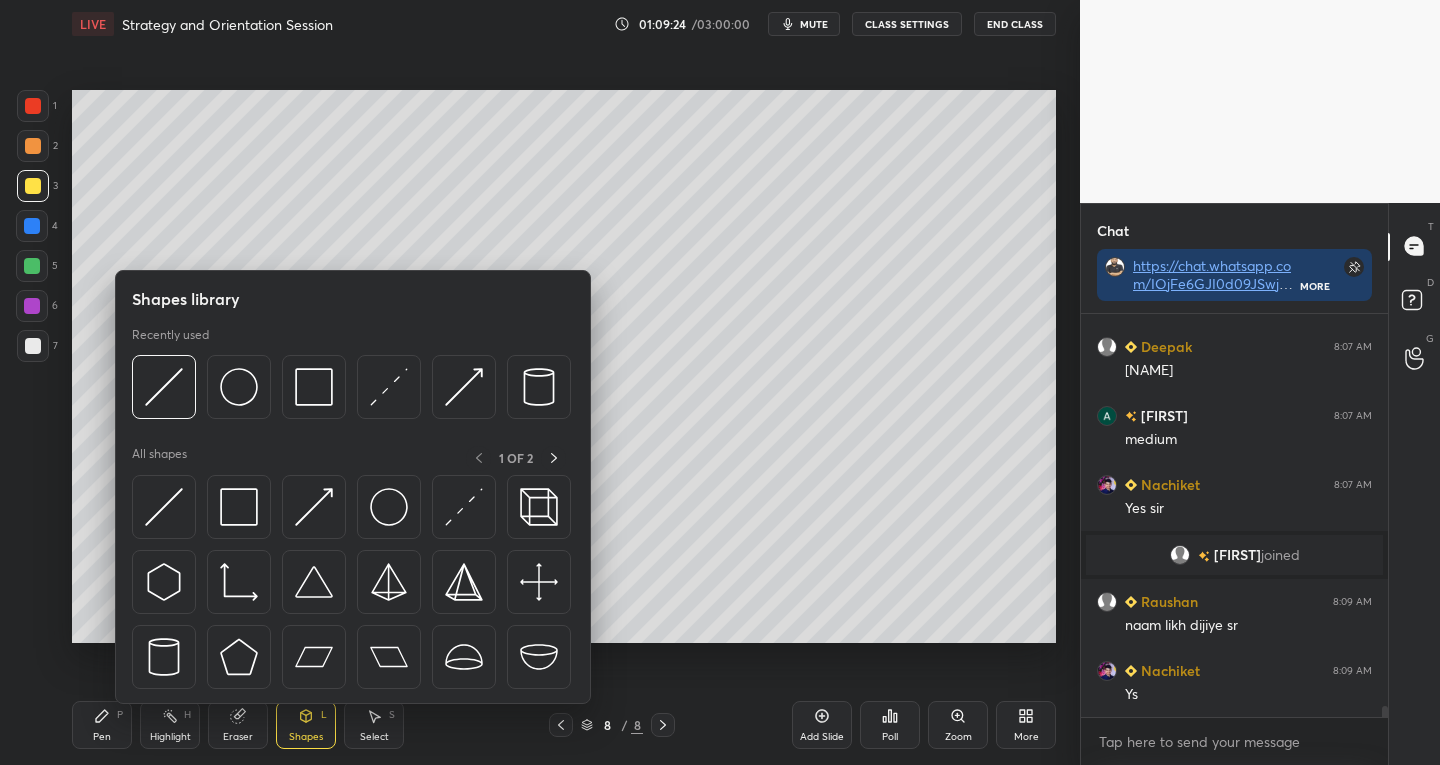 click on "Shapes" at bounding box center (306, 737) 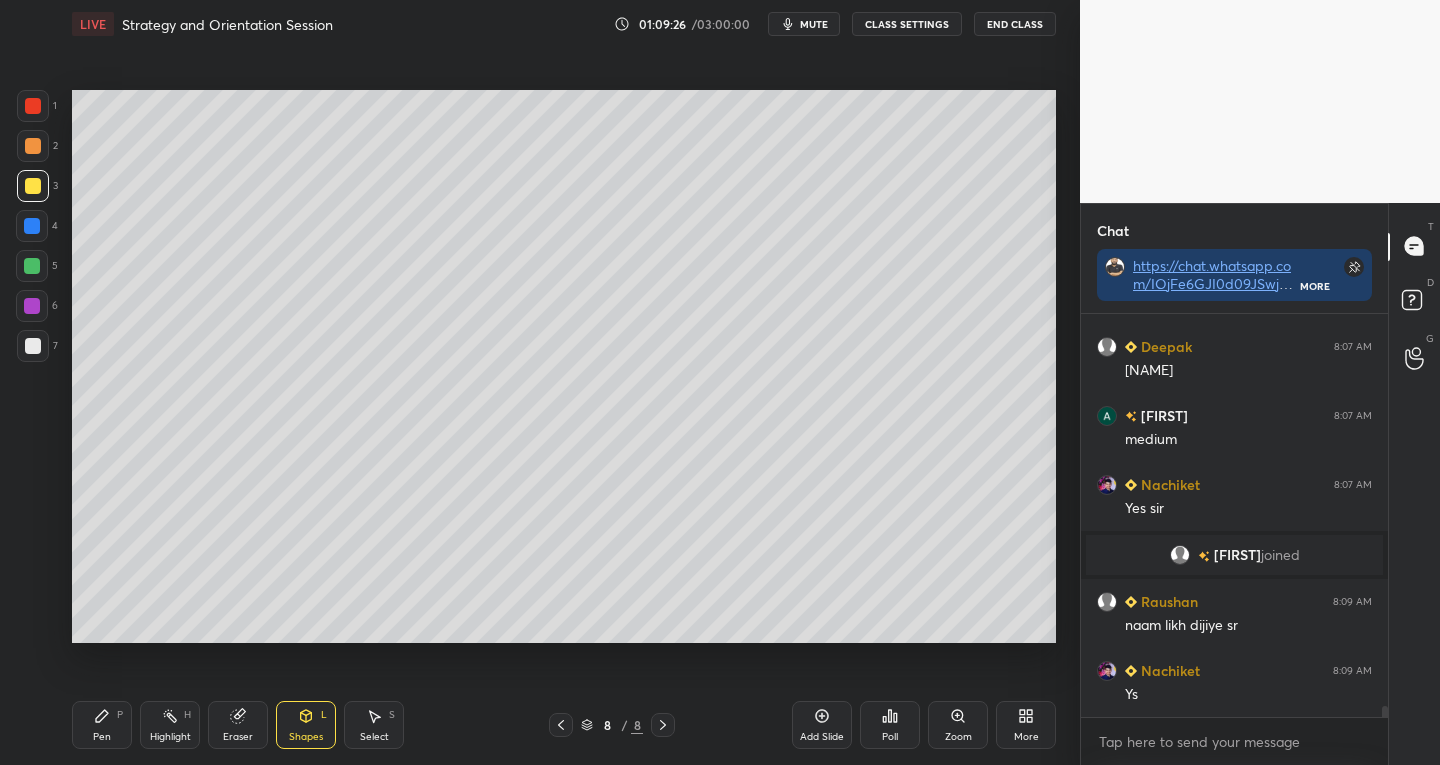 click on "Select S" at bounding box center [374, 725] 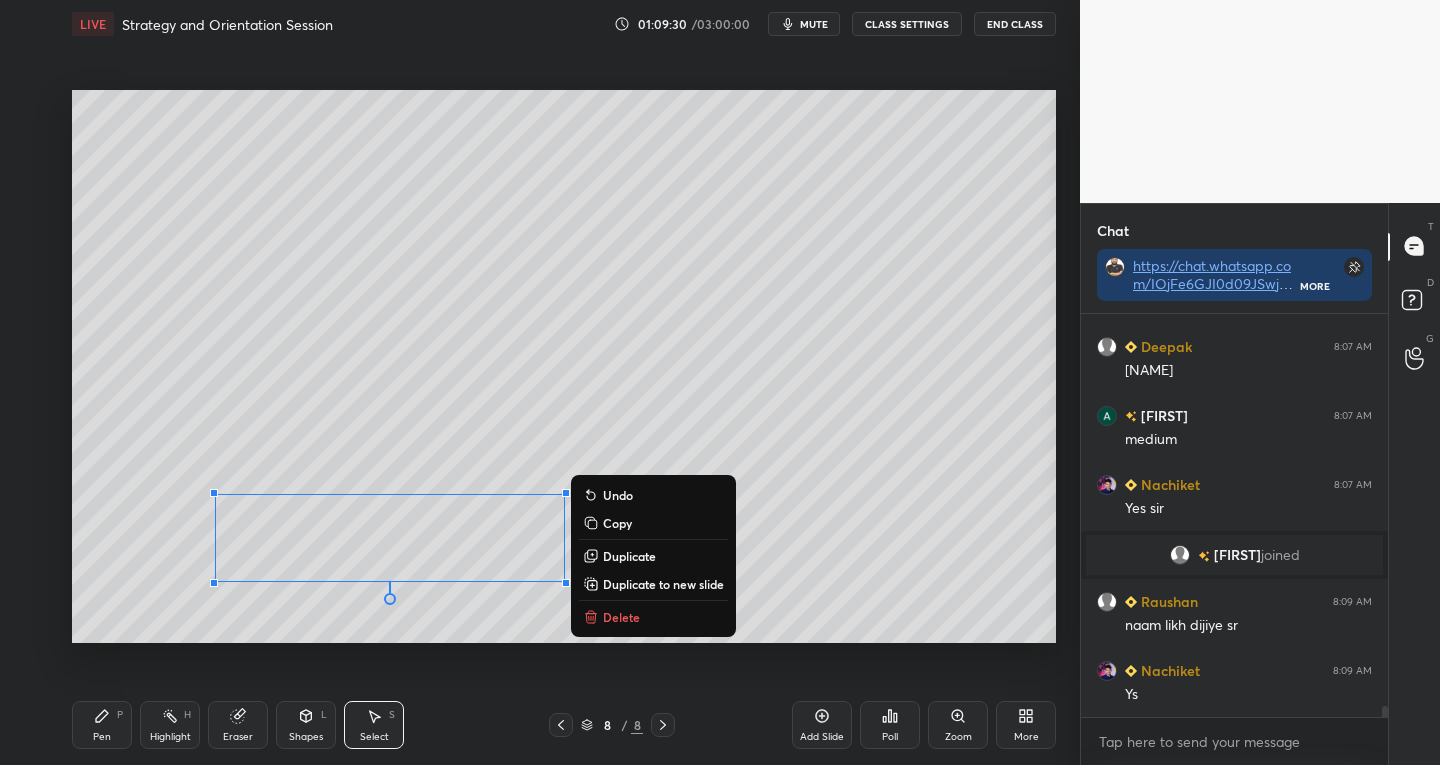 click on "Delete" at bounding box center [621, 617] 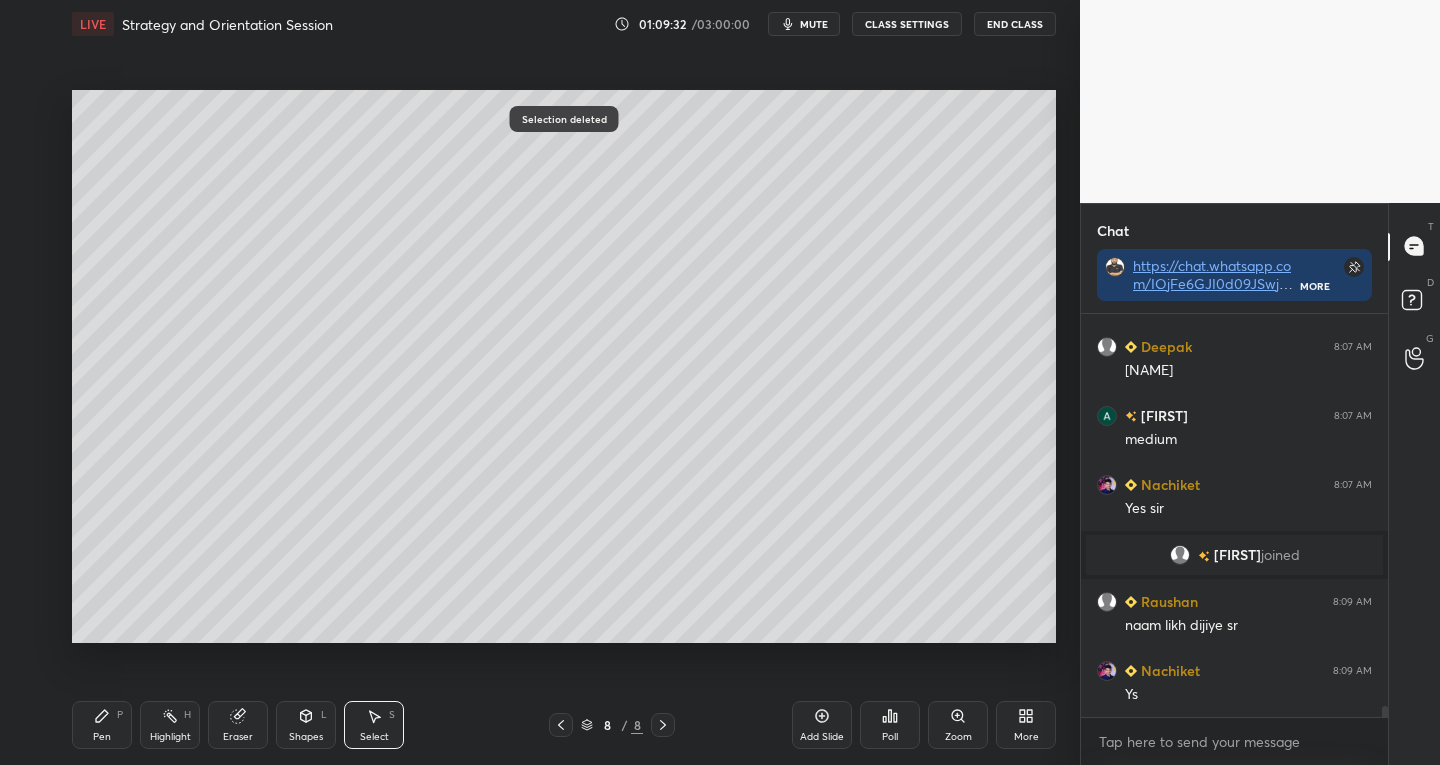 click 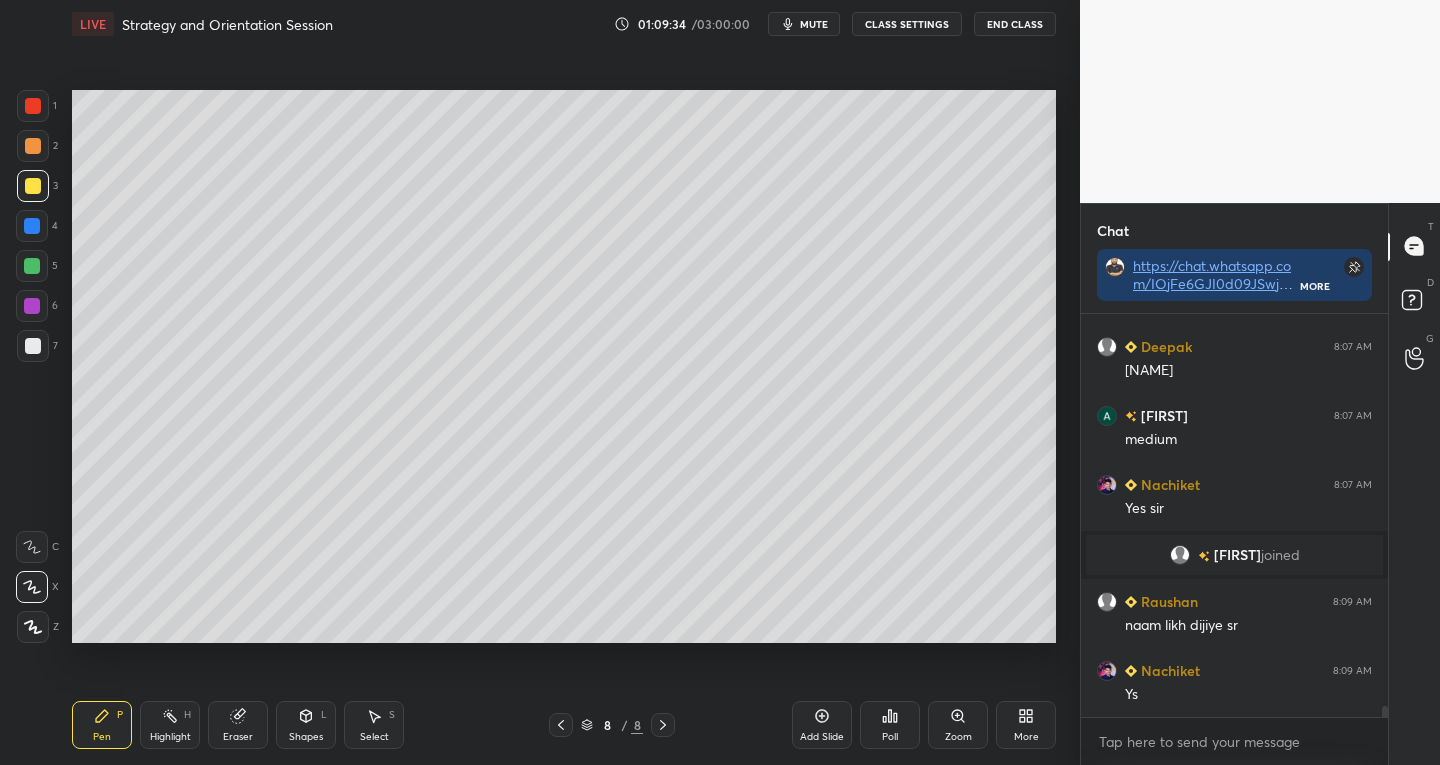 click 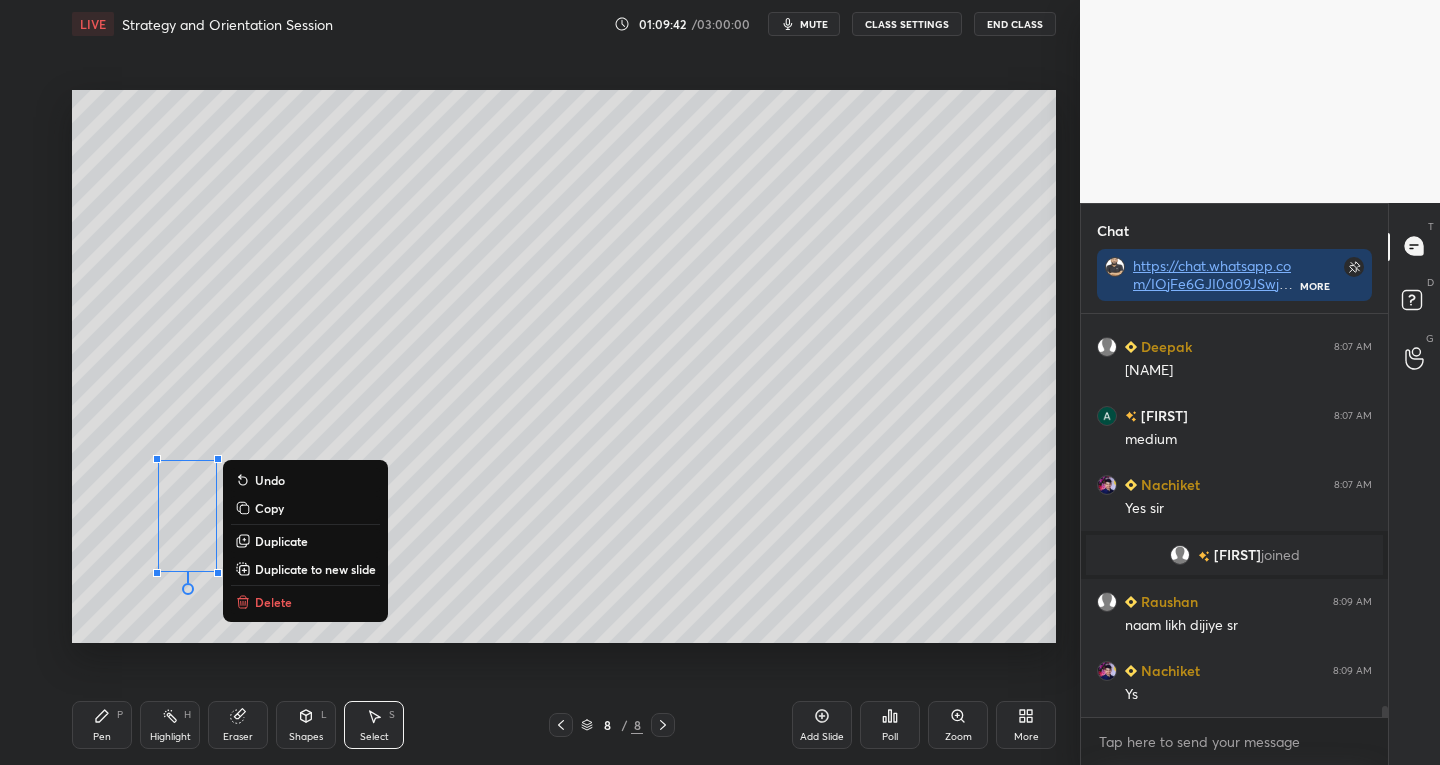 click on "P" at bounding box center (120, 715) 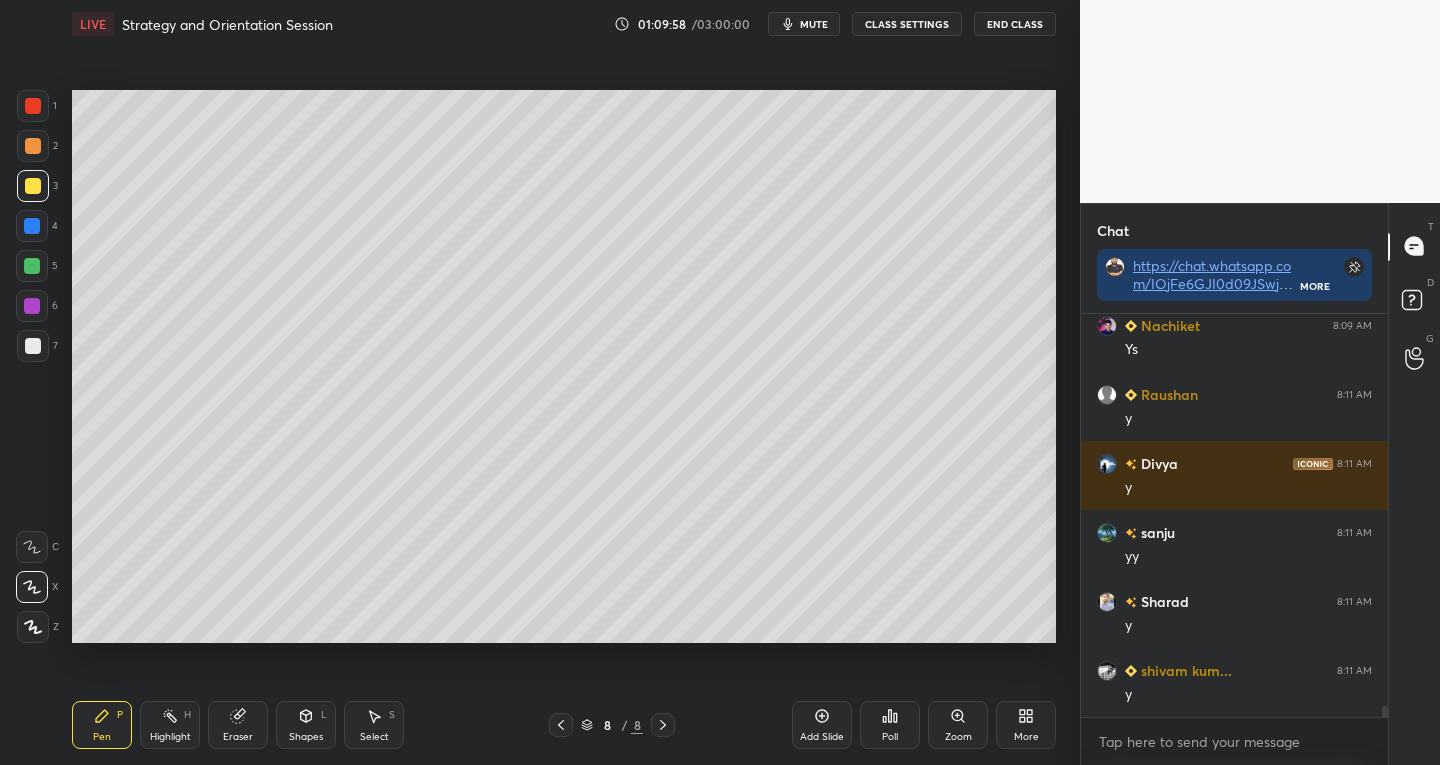 scroll, scrollTop: 14475, scrollLeft: 0, axis: vertical 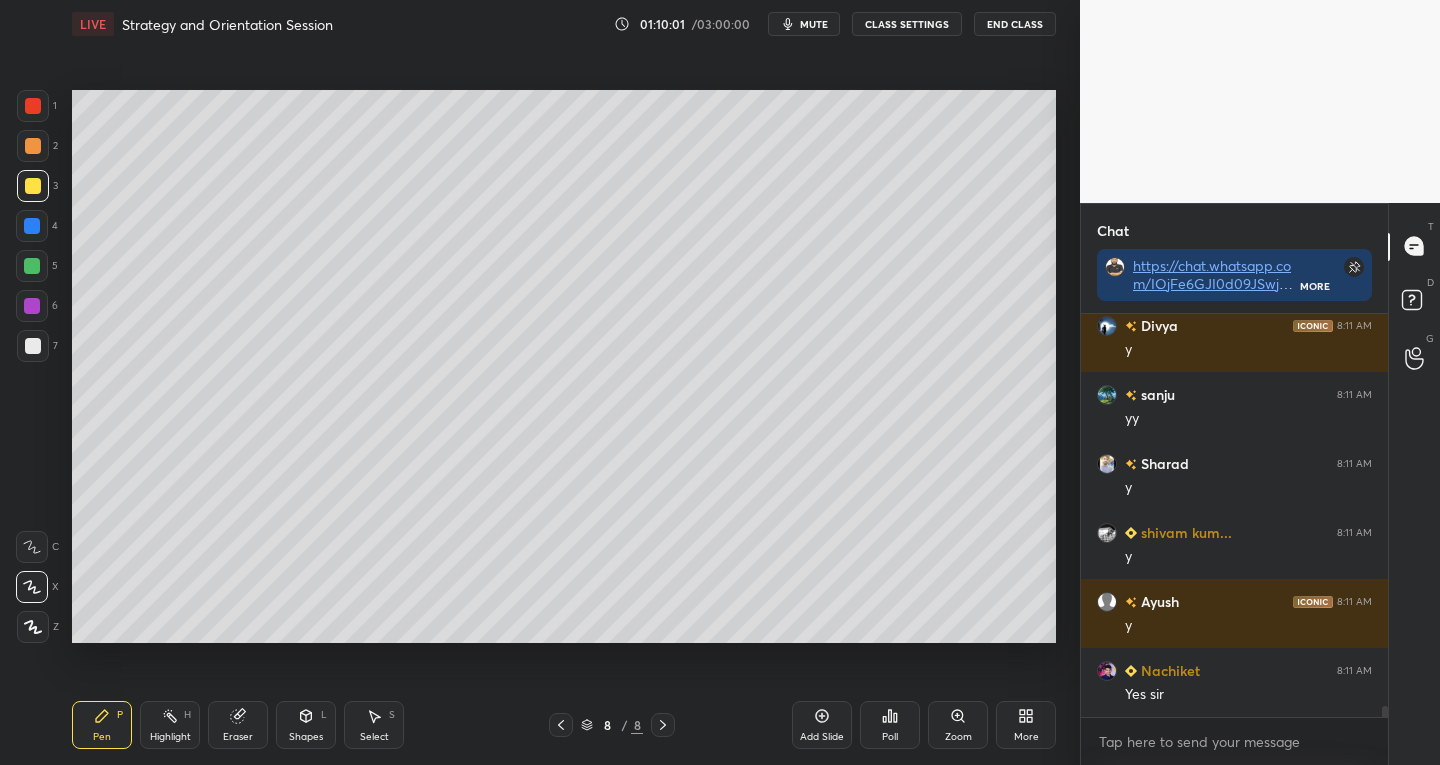 click on "Select" at bounding box center [374, 737] 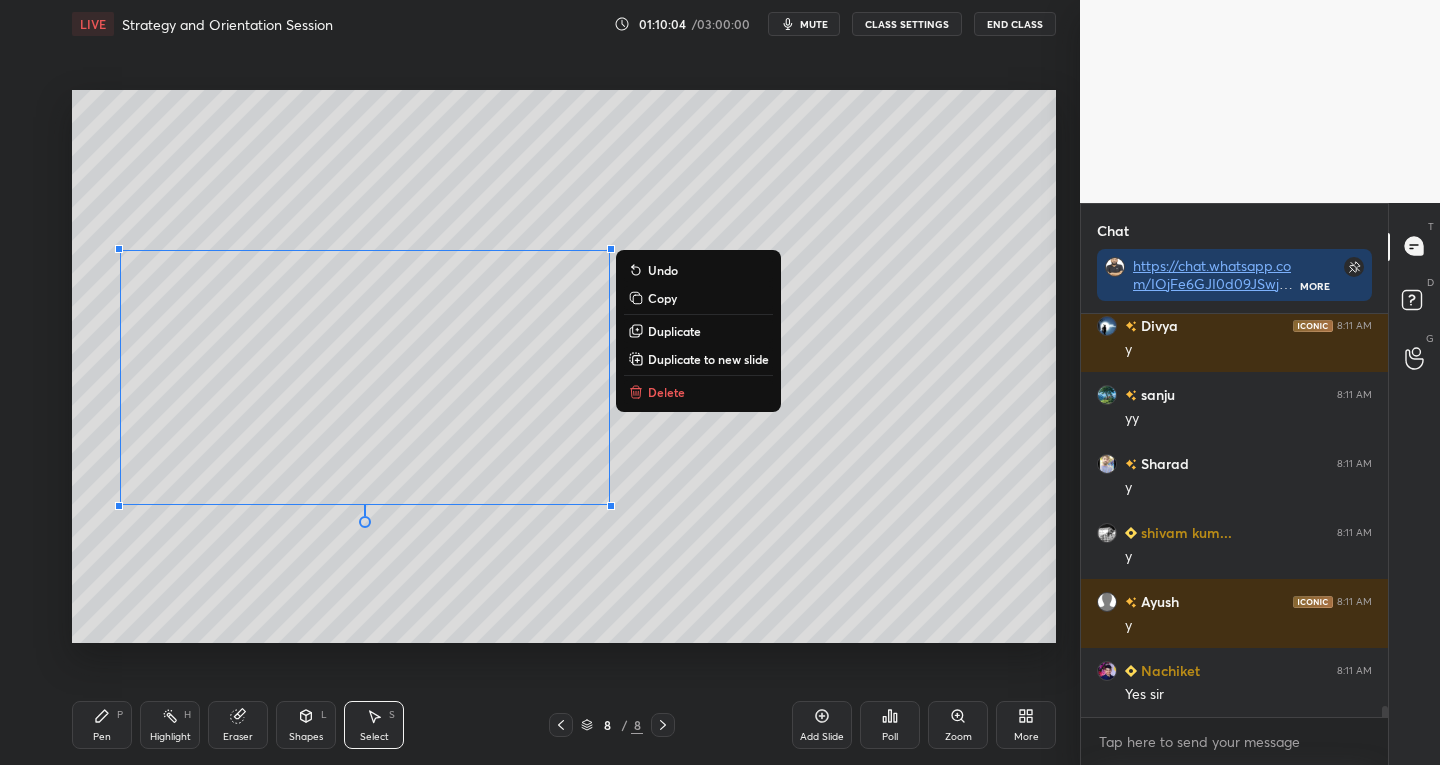 click on "0 ° Undo Copy Duplicate Duplicate to new slide Delete Setting up your live class Poll for   secs No correct answer Start poll" at bounding box center (564, 366) 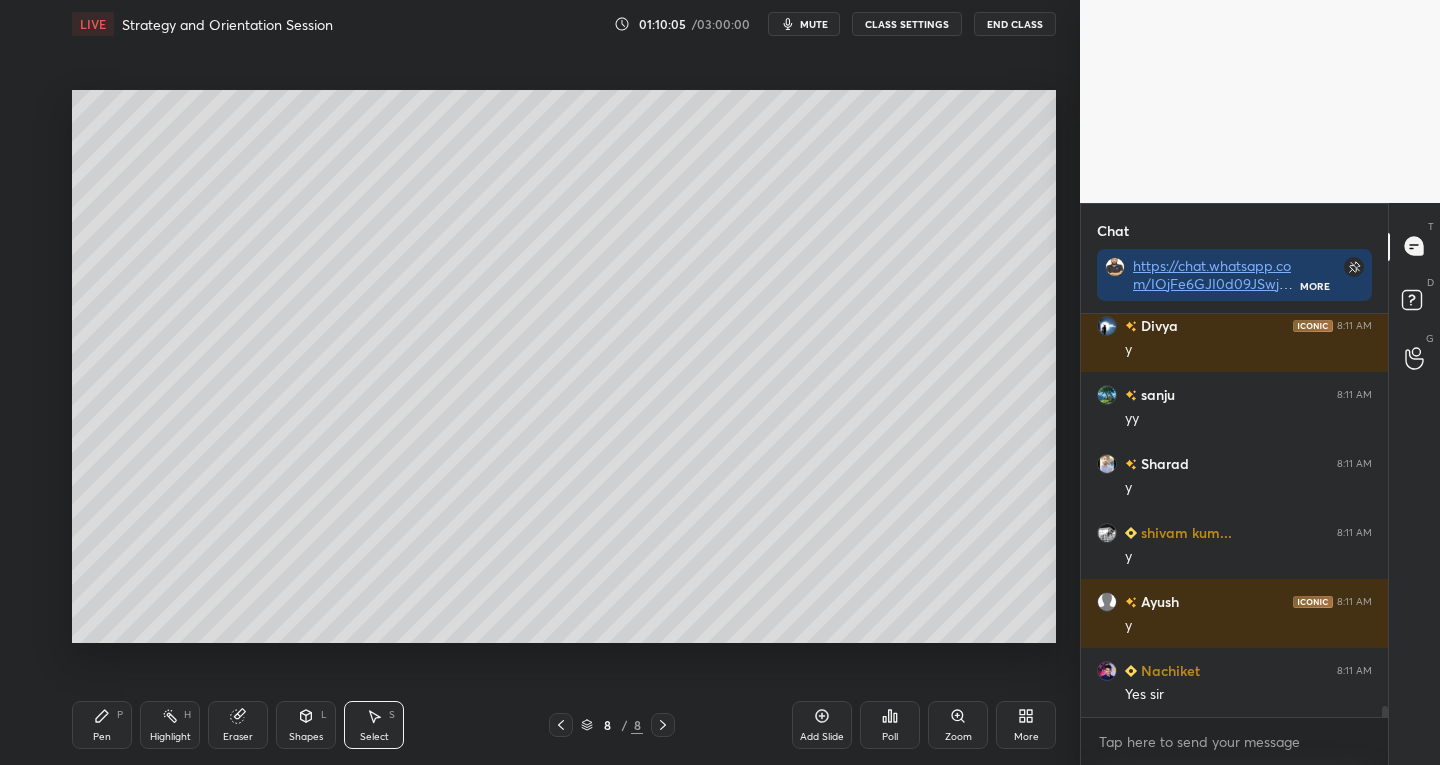 click on "Pen P Highlight H Eraser Shapes L Select S" at bounding box center [252, 725] 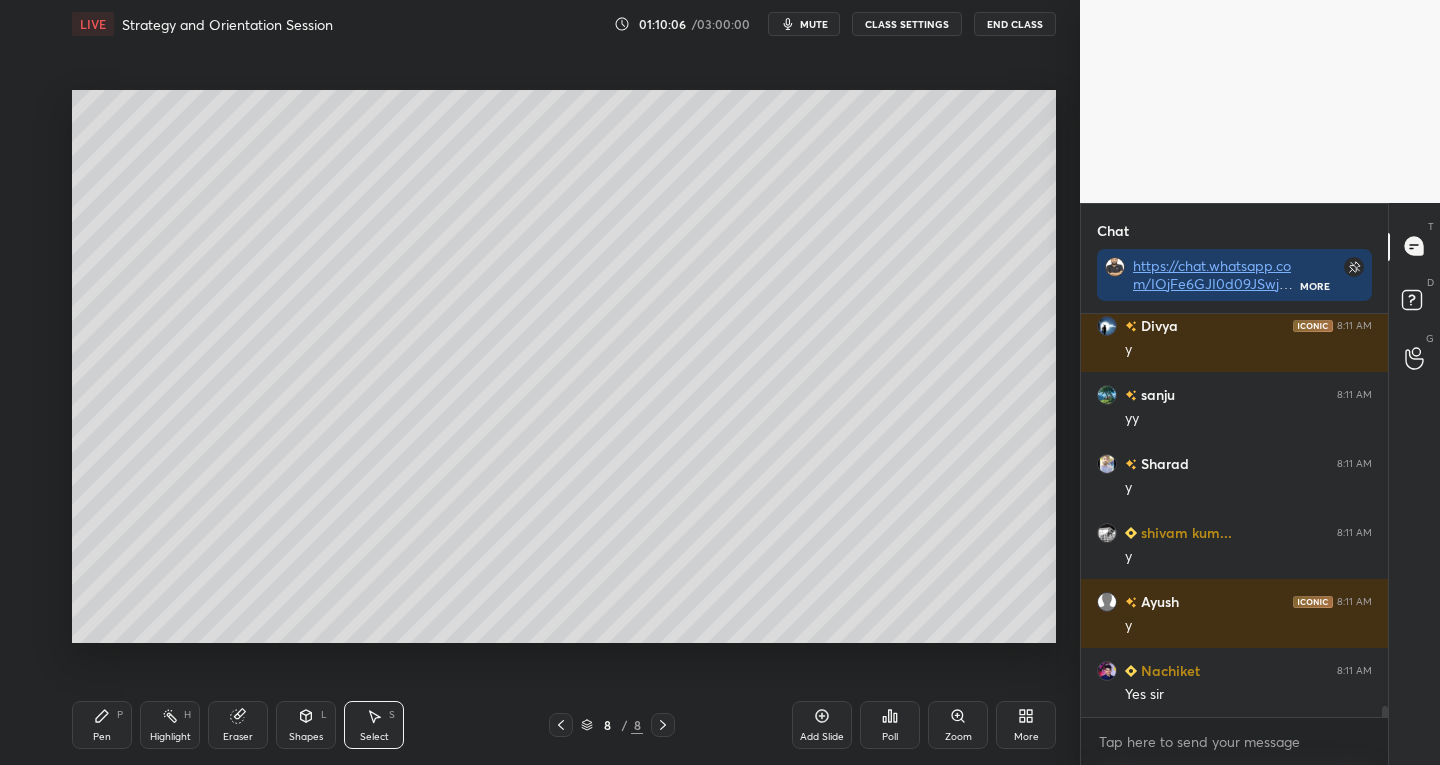 scroll, scrollTop: 14544, scrollLeft: 0, axis: vertical 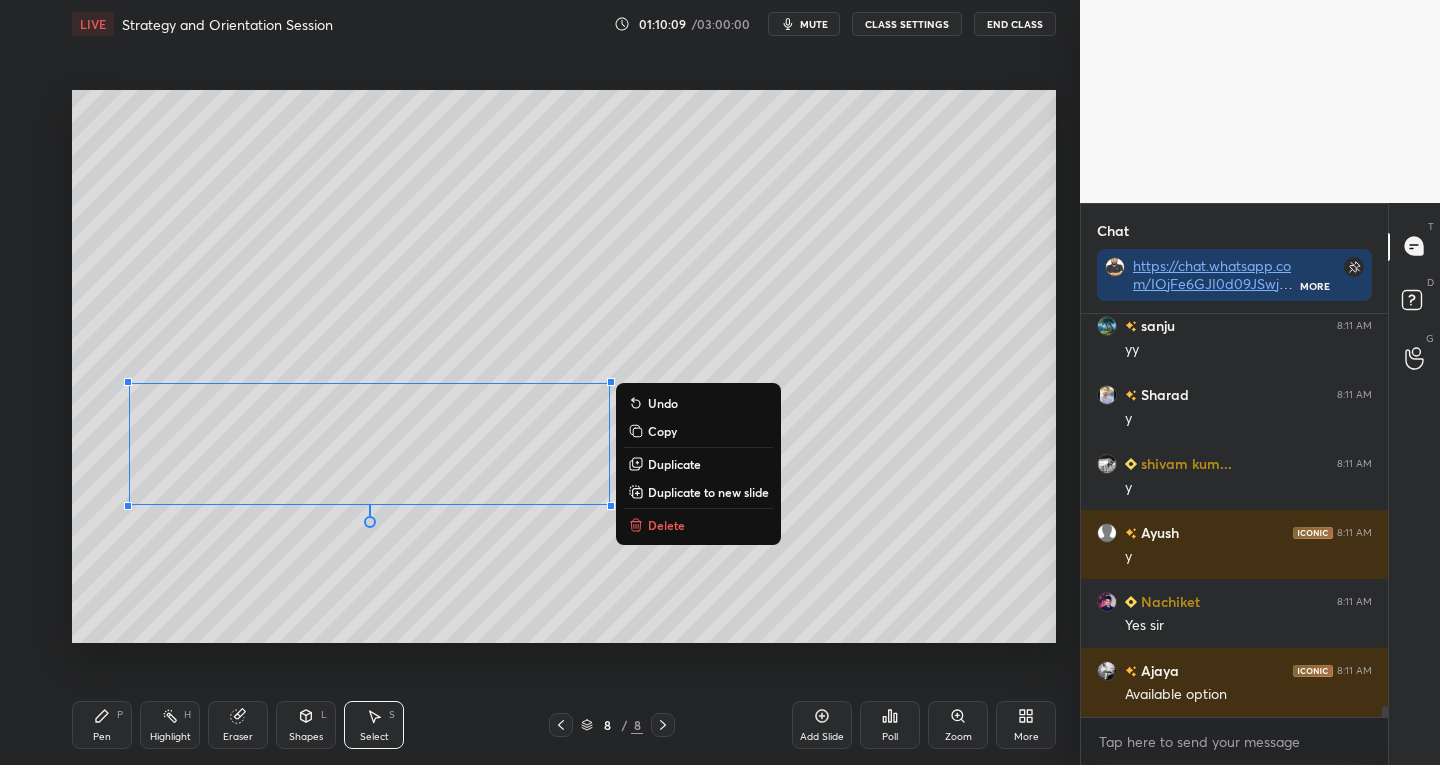 click on "Duplicate" at bounding box center (674, 464) 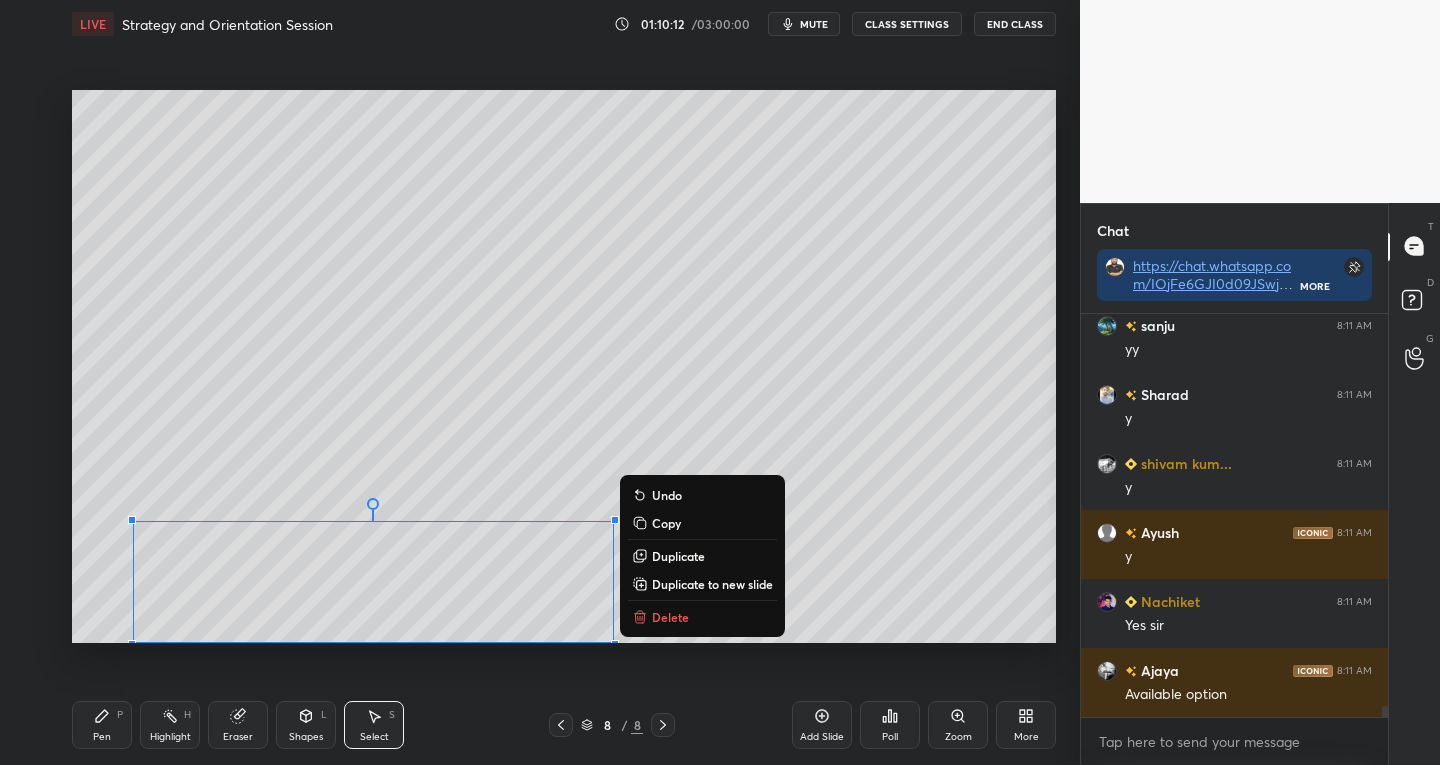 click on "0 ° Undo Copy Duplicate Duplicate to new slide Delete" at bounding box center (564, 367) 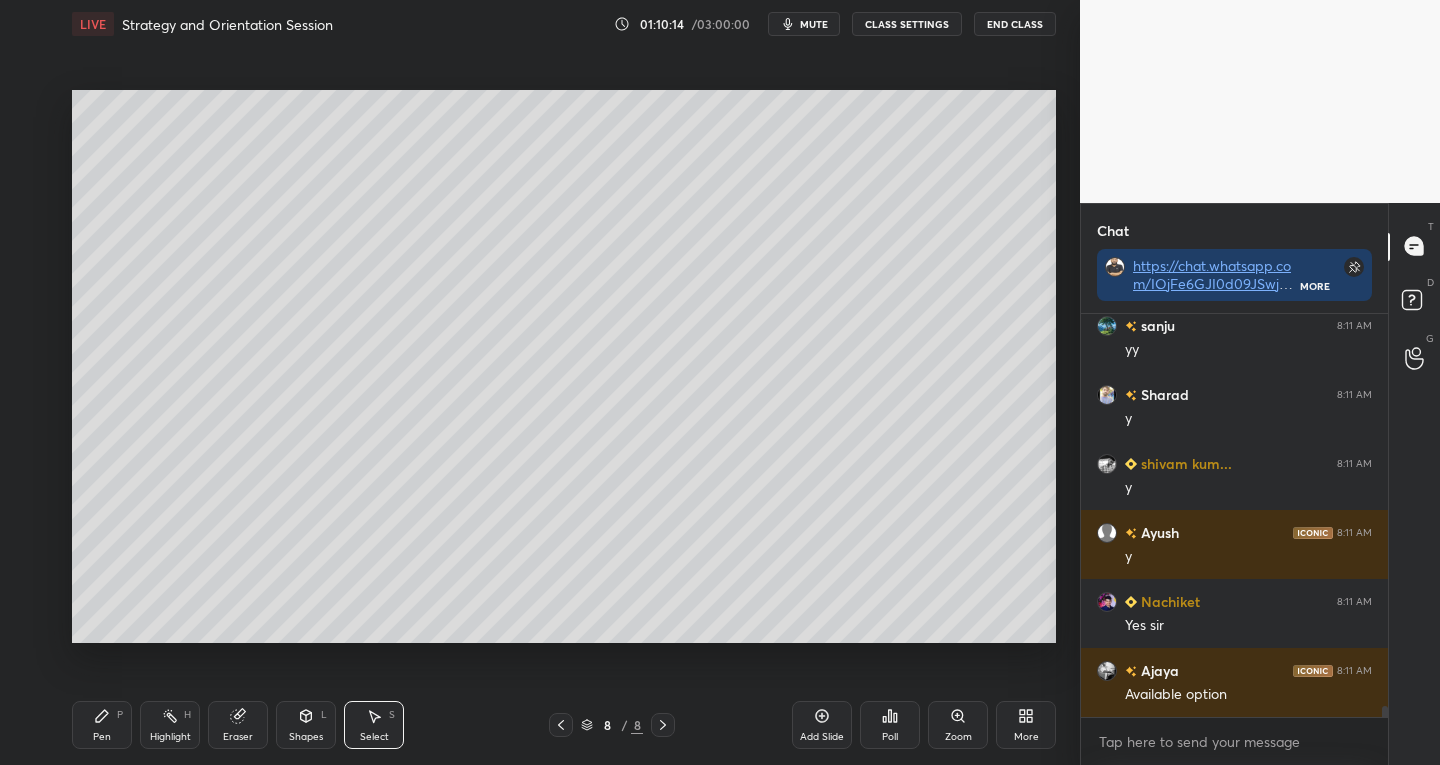 scroll, scrollTop: 14613, scrollLeft: 0, axis: vertical 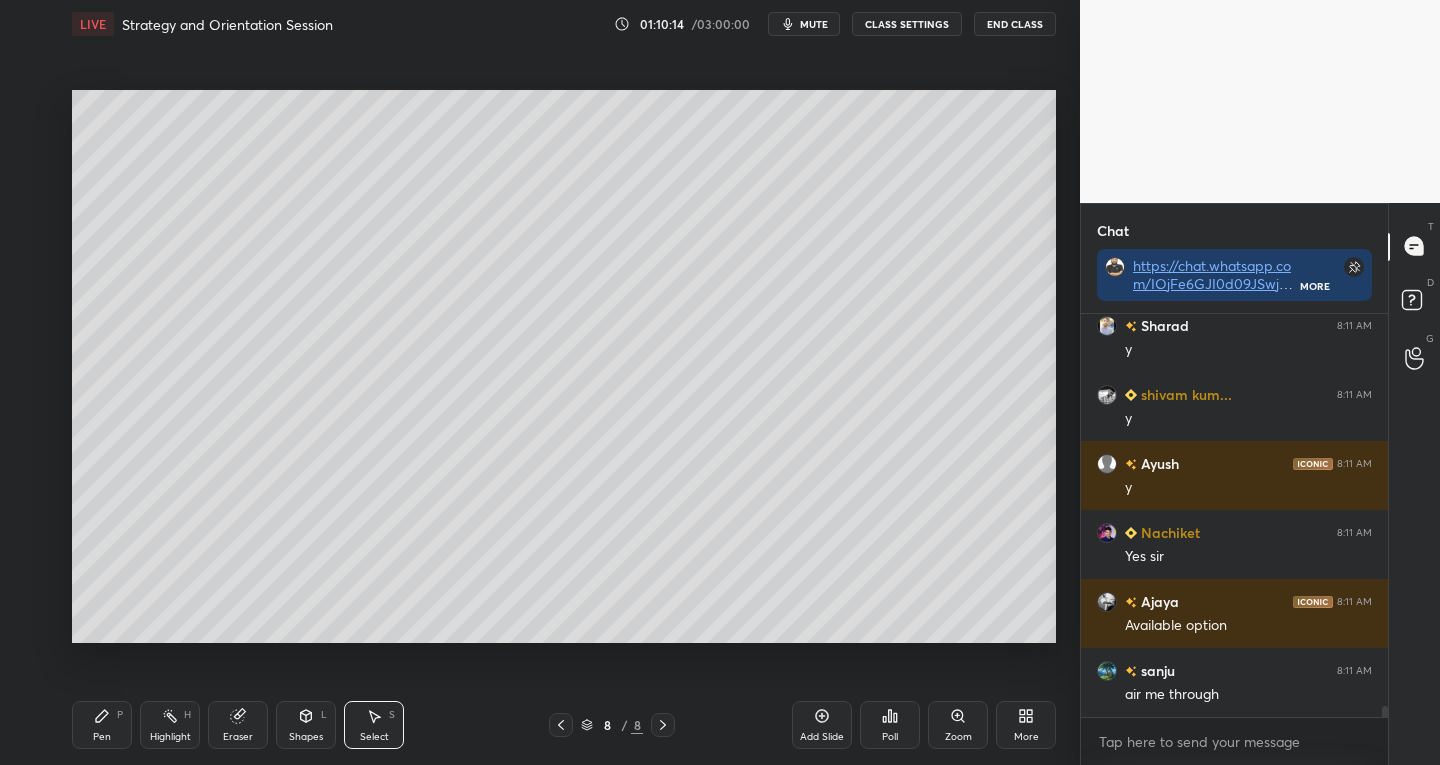 click 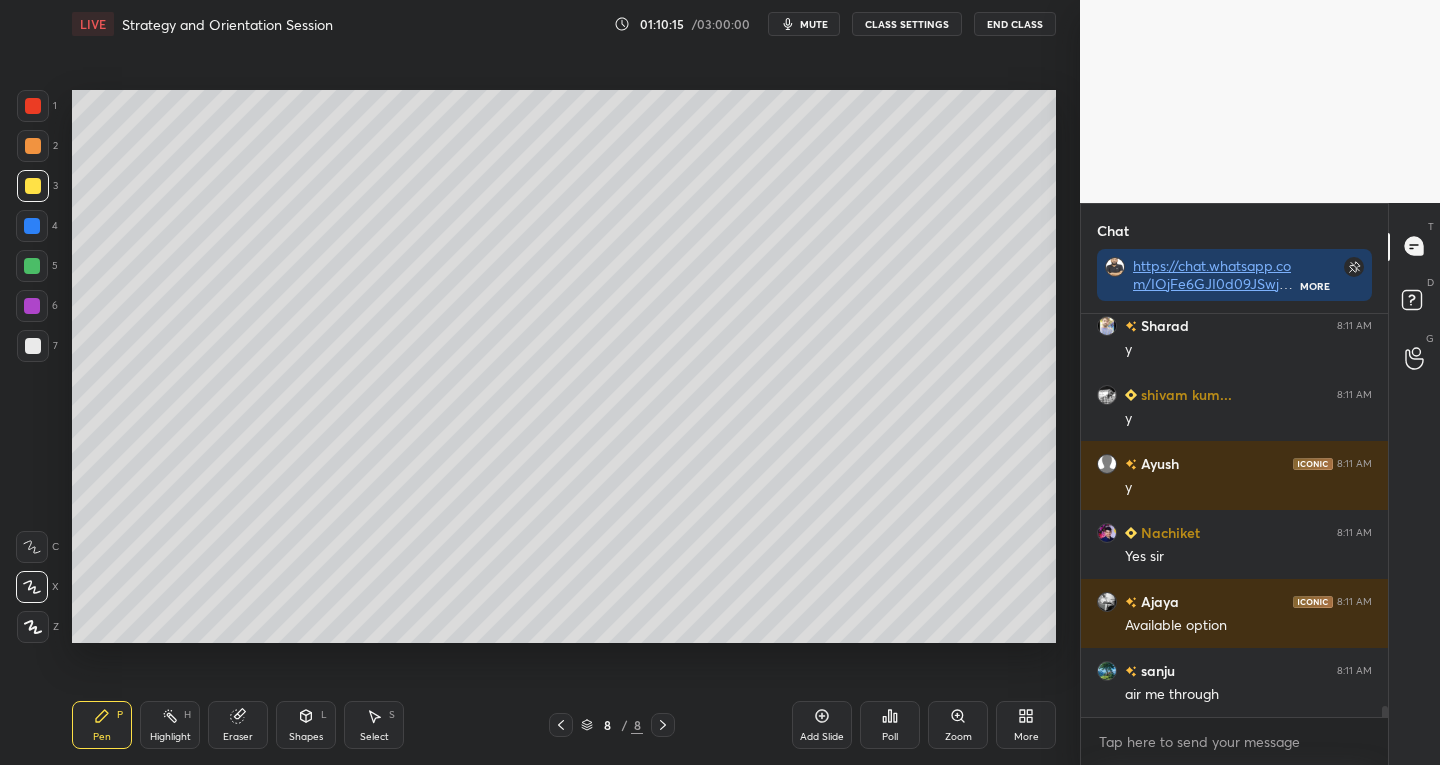 click on "X" at bounding box center (37, 587) 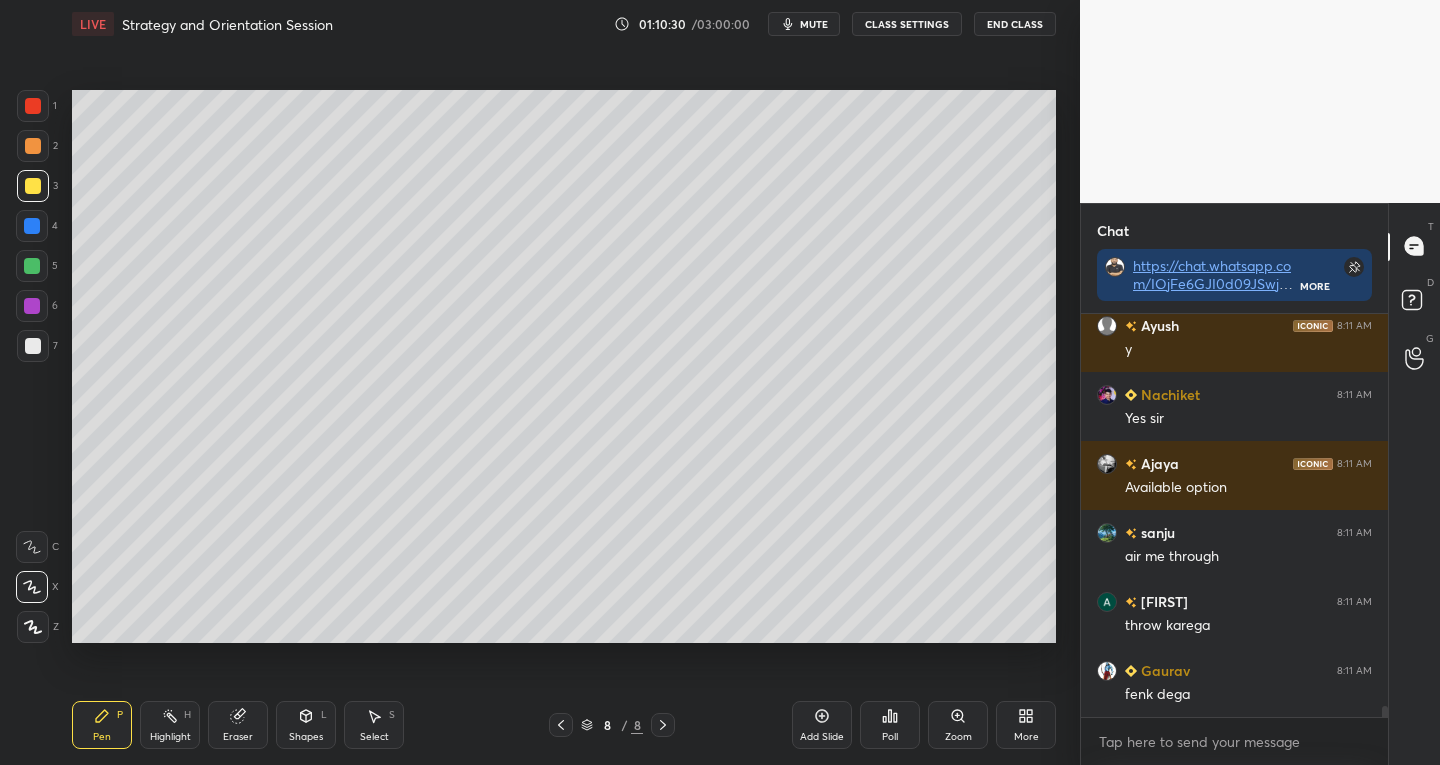 scroll, scrollTop: 14820, scrollLeft: 0, axis: vertical 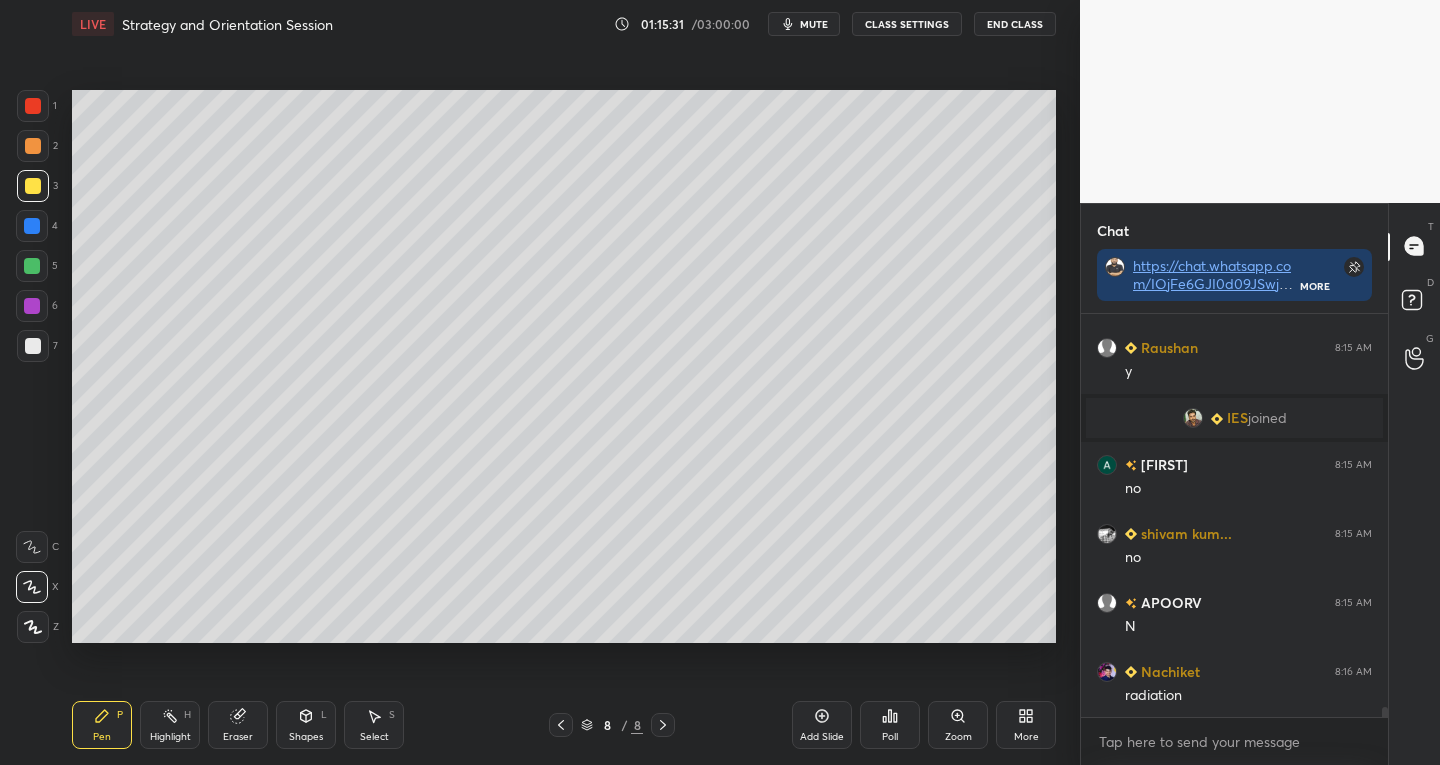 click on "Add Slide" at bounding box center (822, 725) 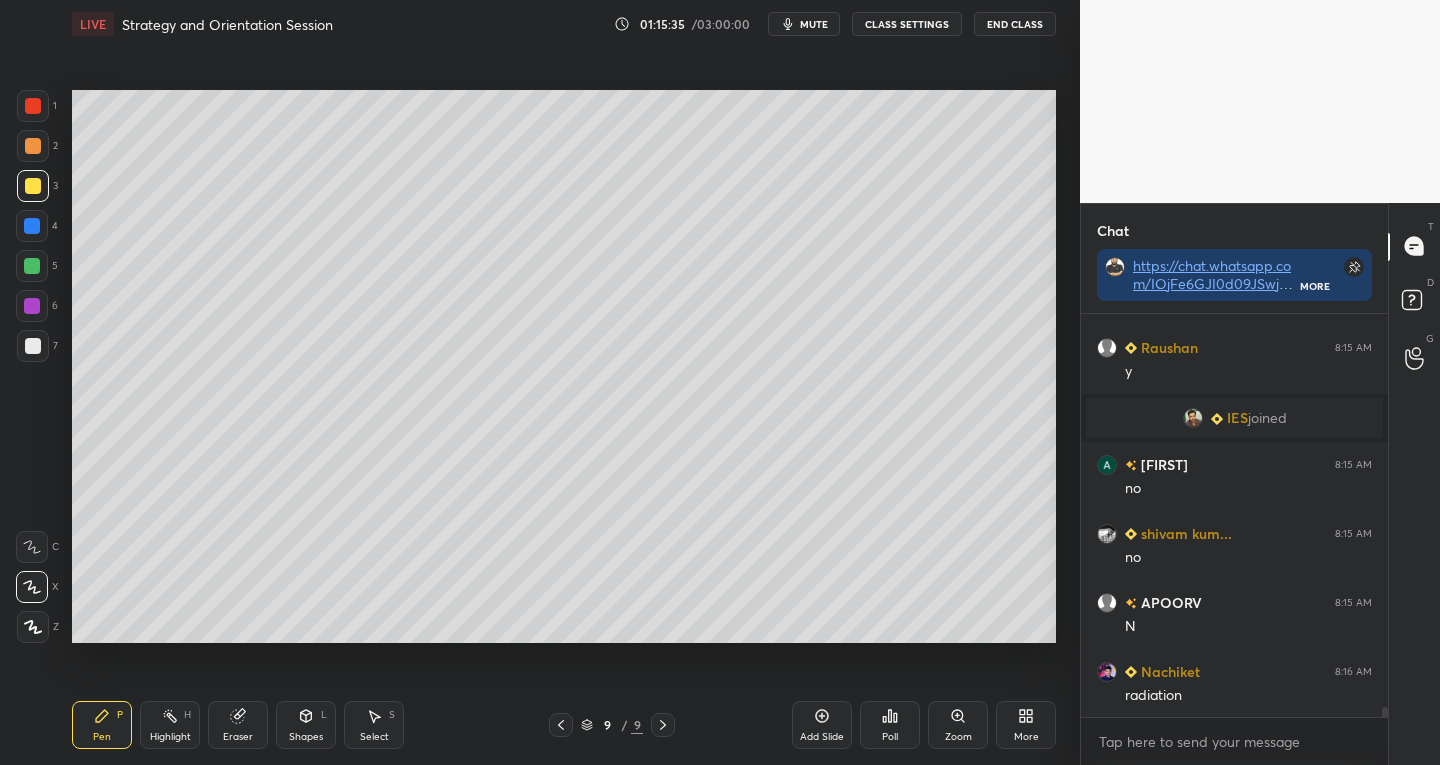 click on "Shapes" at bounding box center (306, 737) 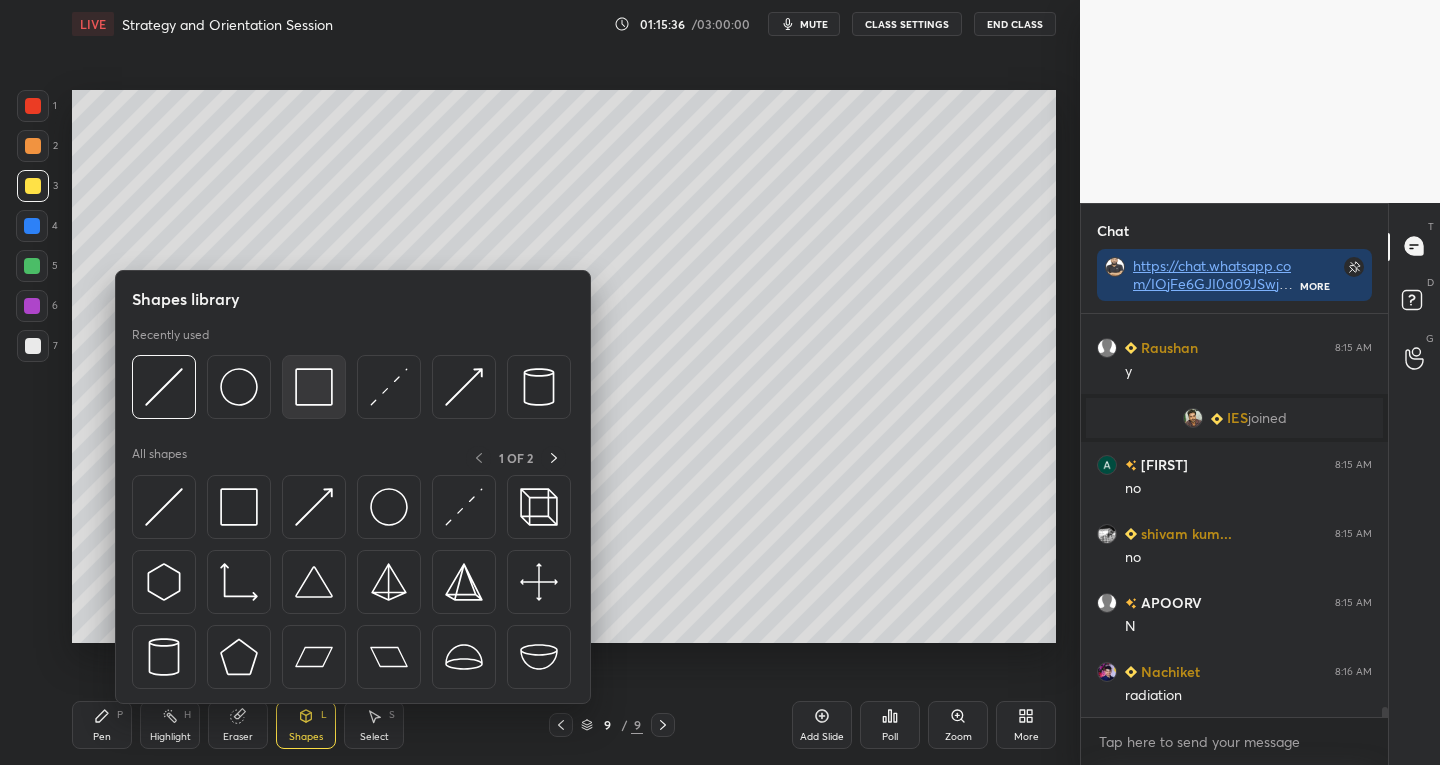 click at bounding box center (314, 387) 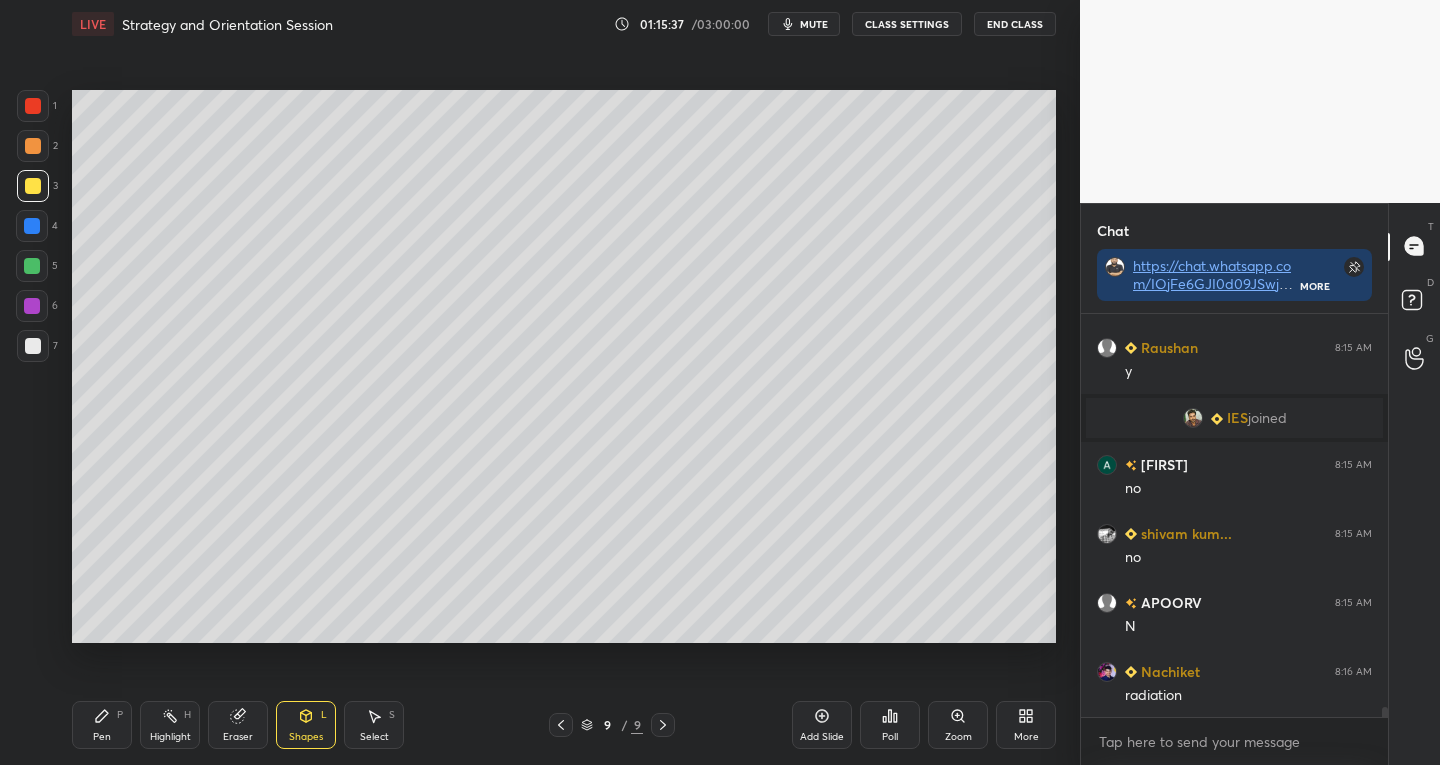 click on "Pen P" at bounding box center (102, 725) 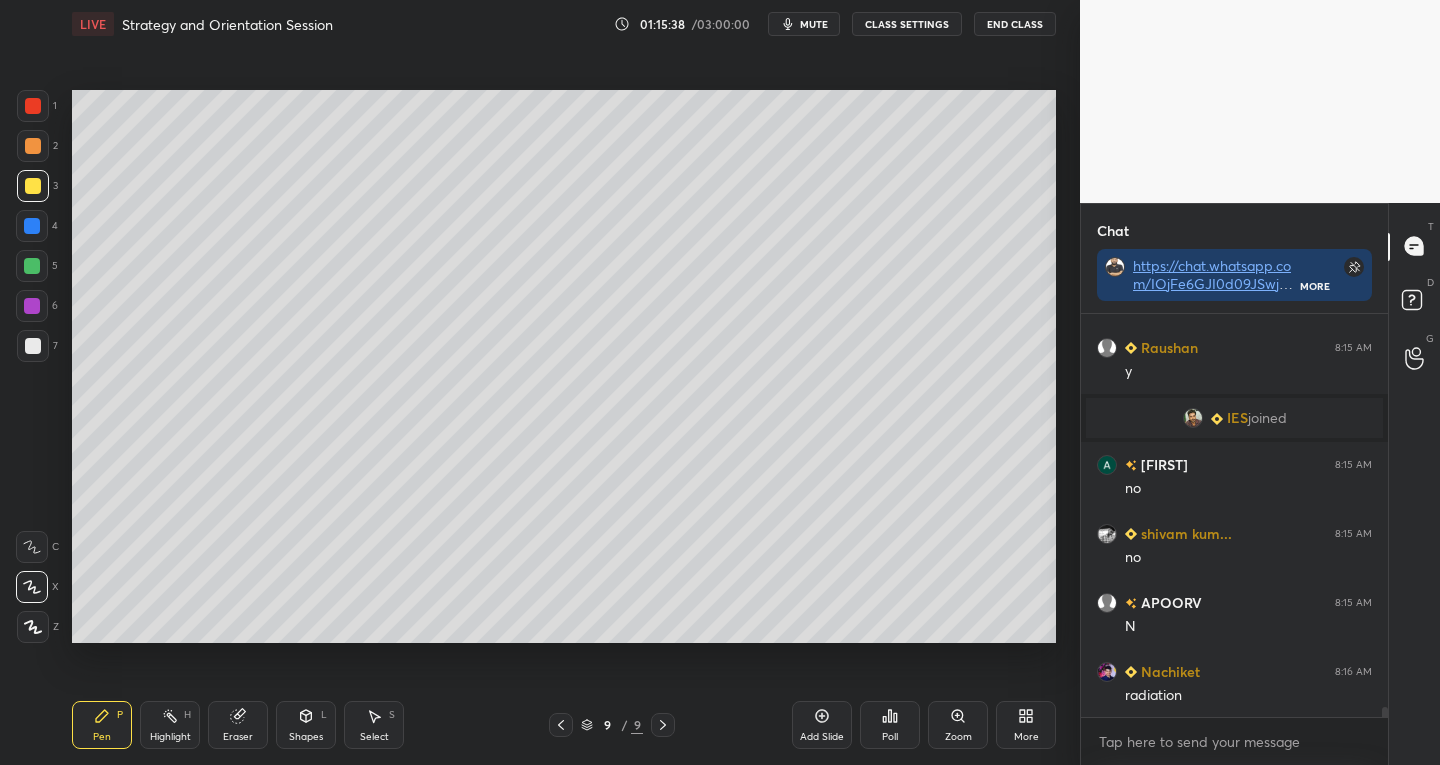 click on "P" at bounding box center (120, 715) 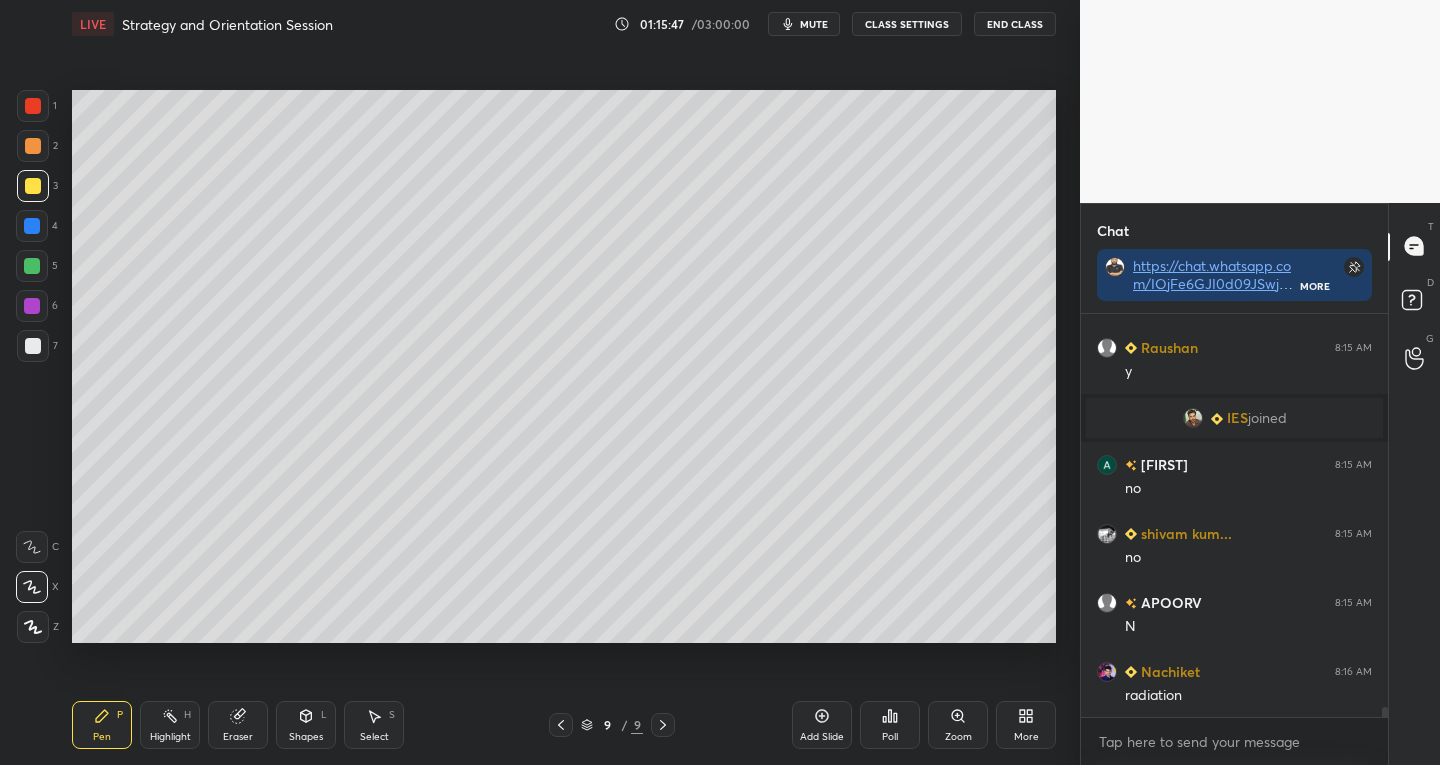 click 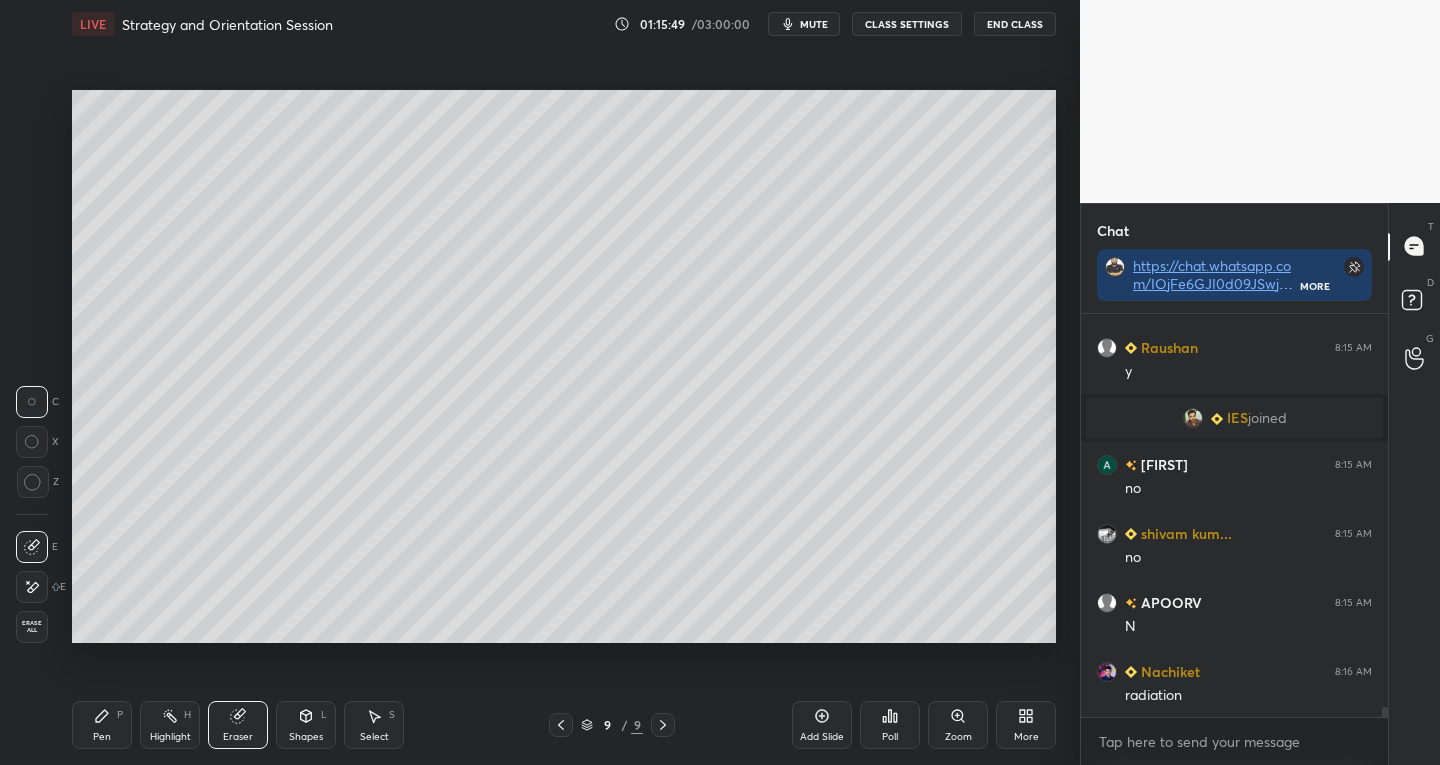 click on "Pen P" at bounding box center (102, 725) 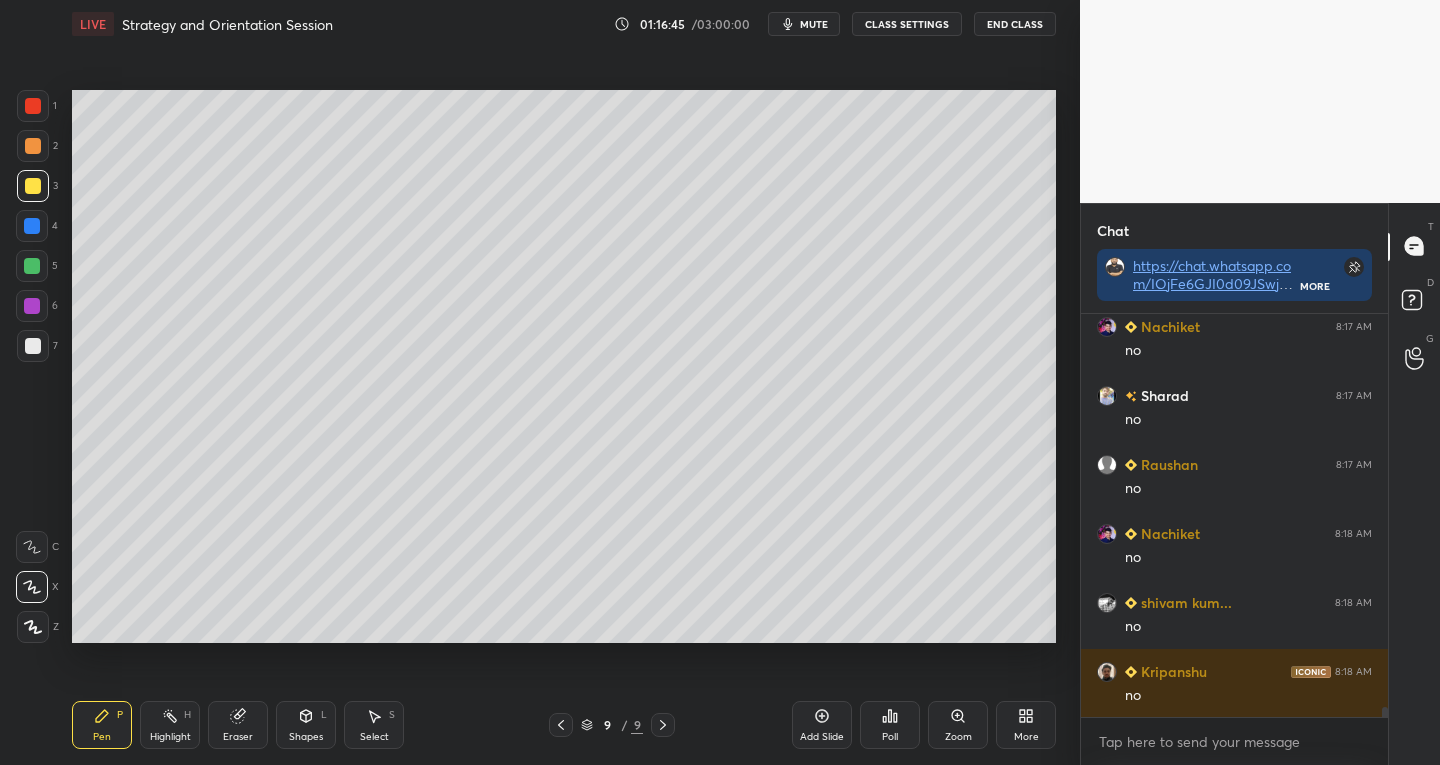 scroll, scrollTop: 16745, scrollLeft: 0, axis: vertical 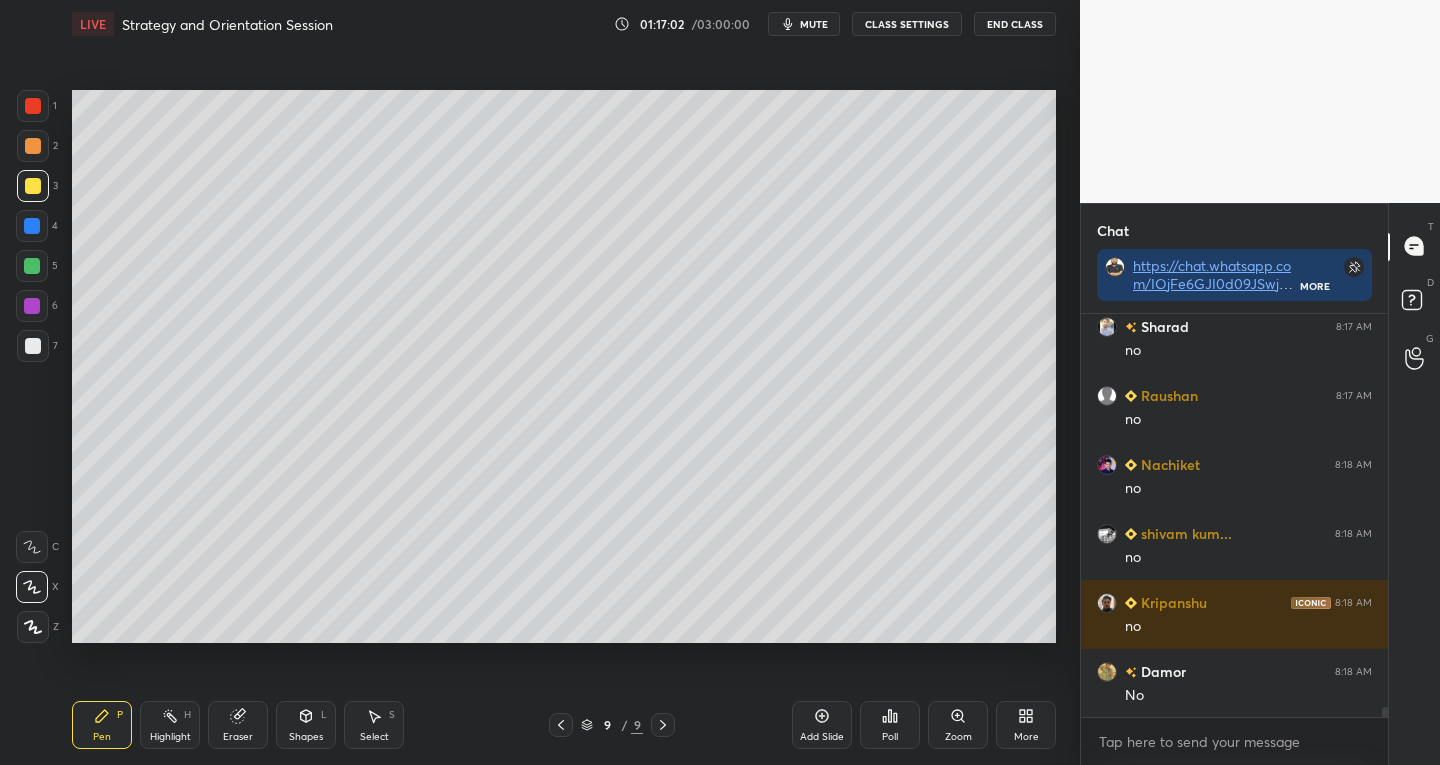 click 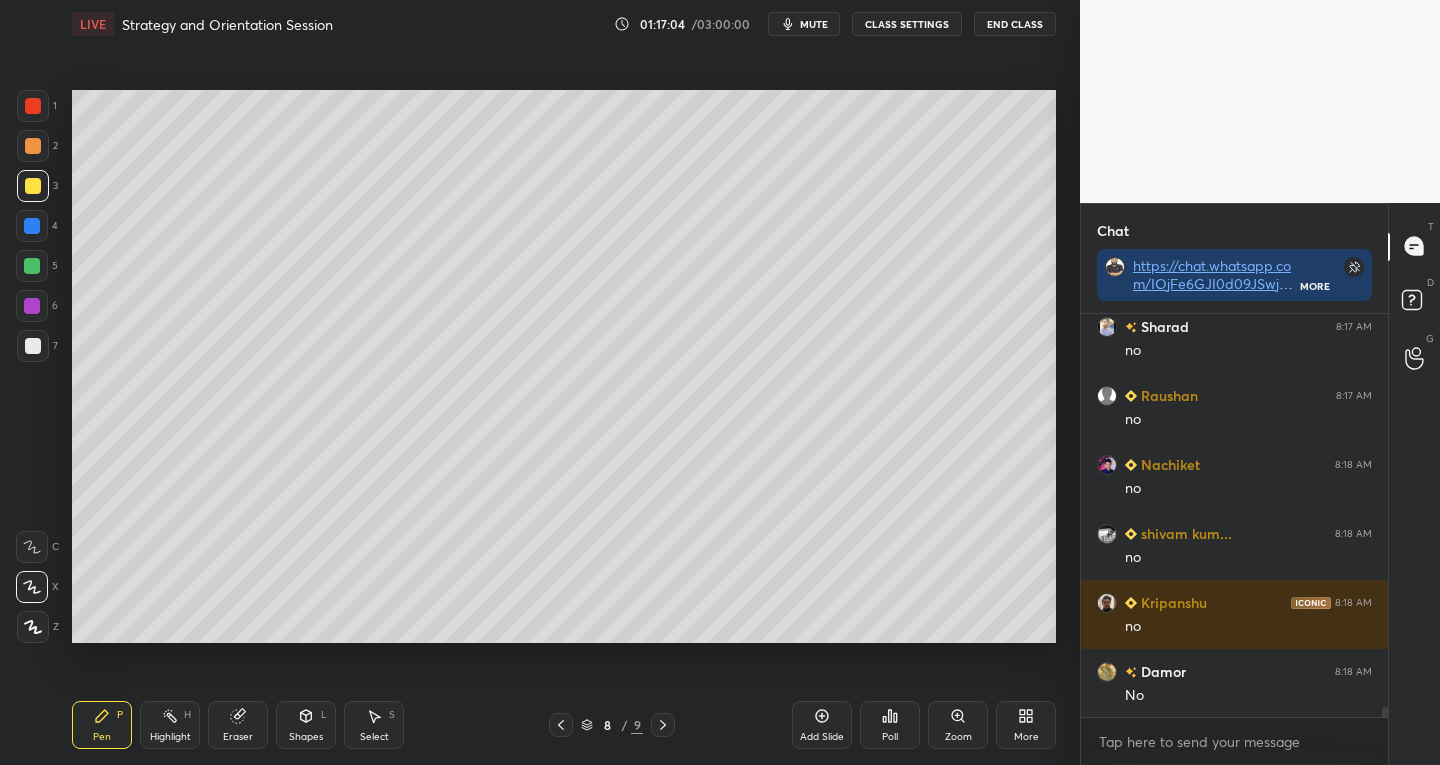 click 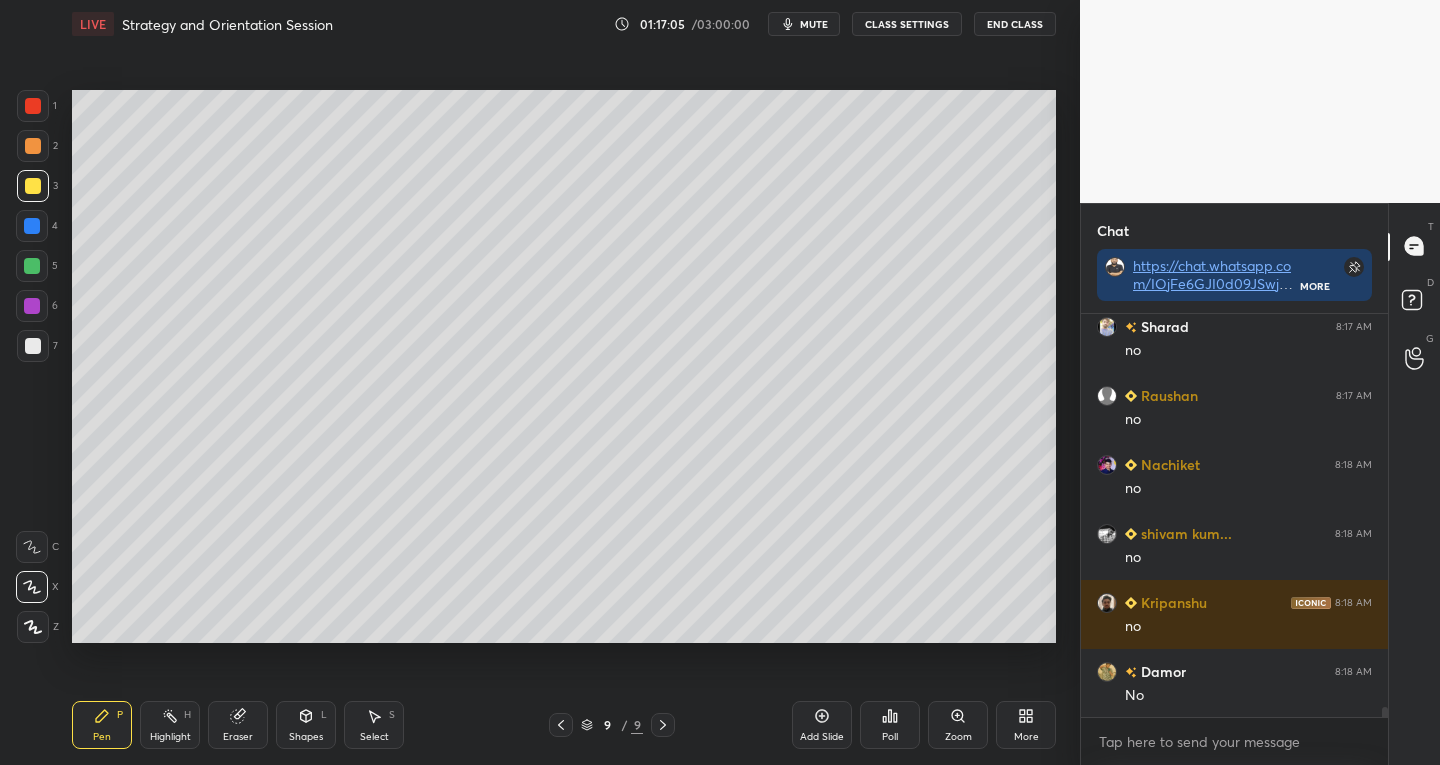 click on "Eraser" at bounding box center (238, 737) 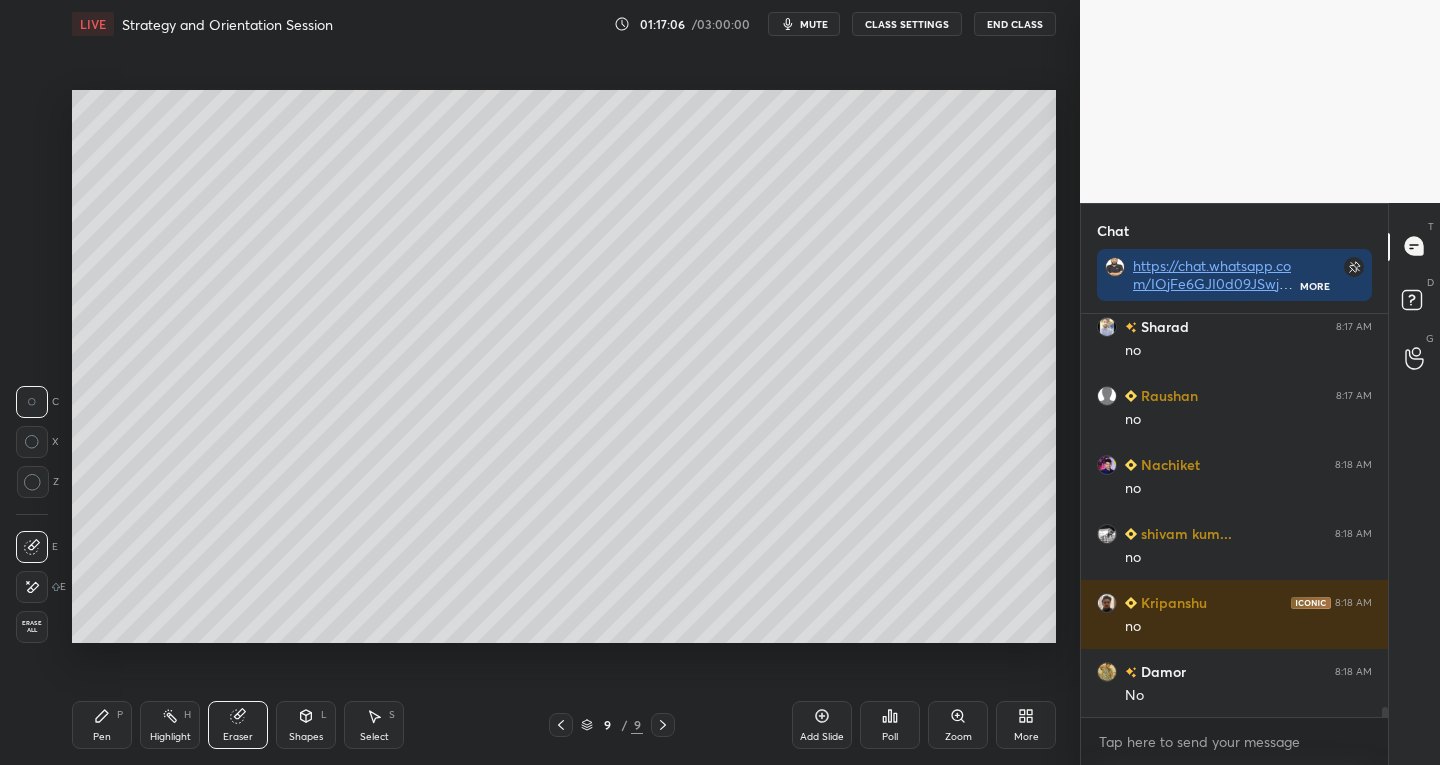 click on "Erase all" at bounding box center [32, 627] 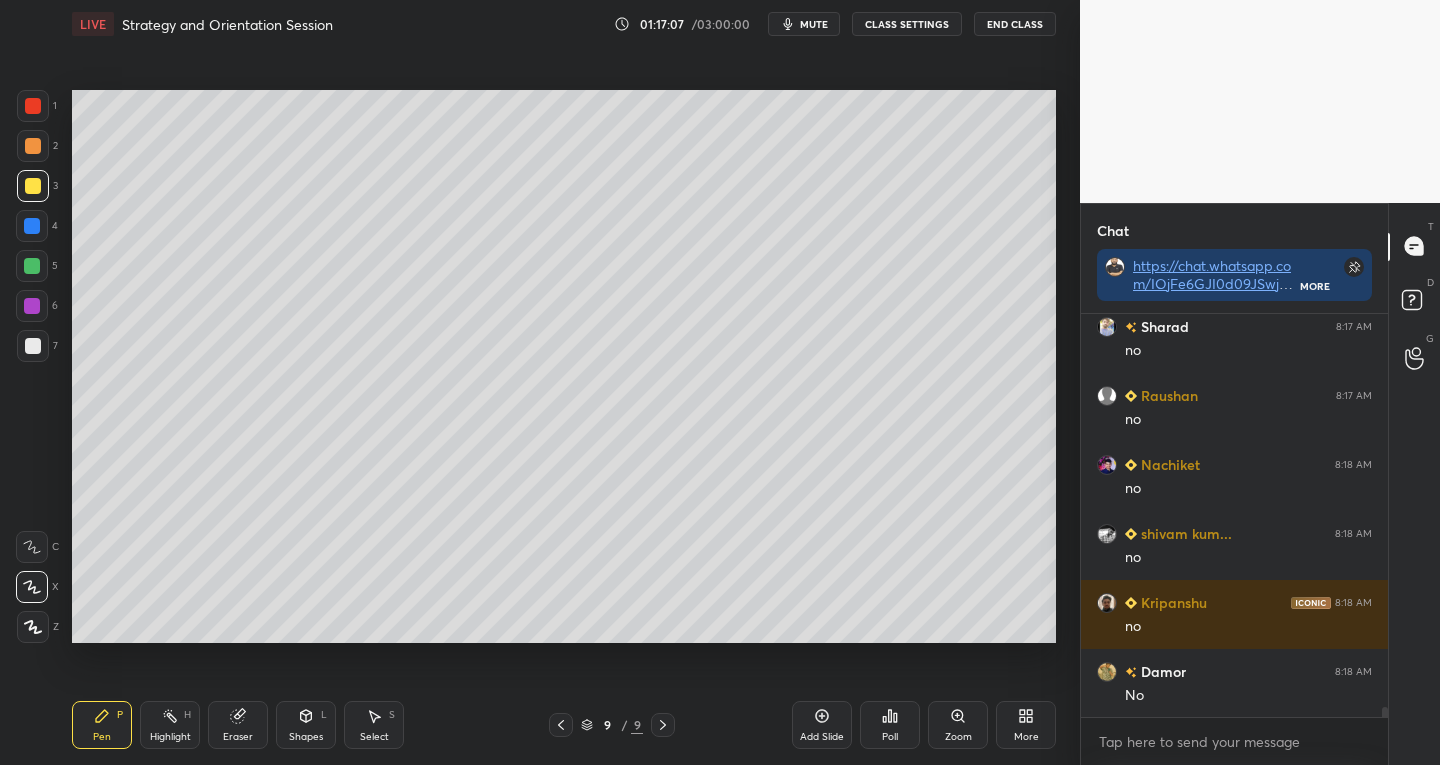 click 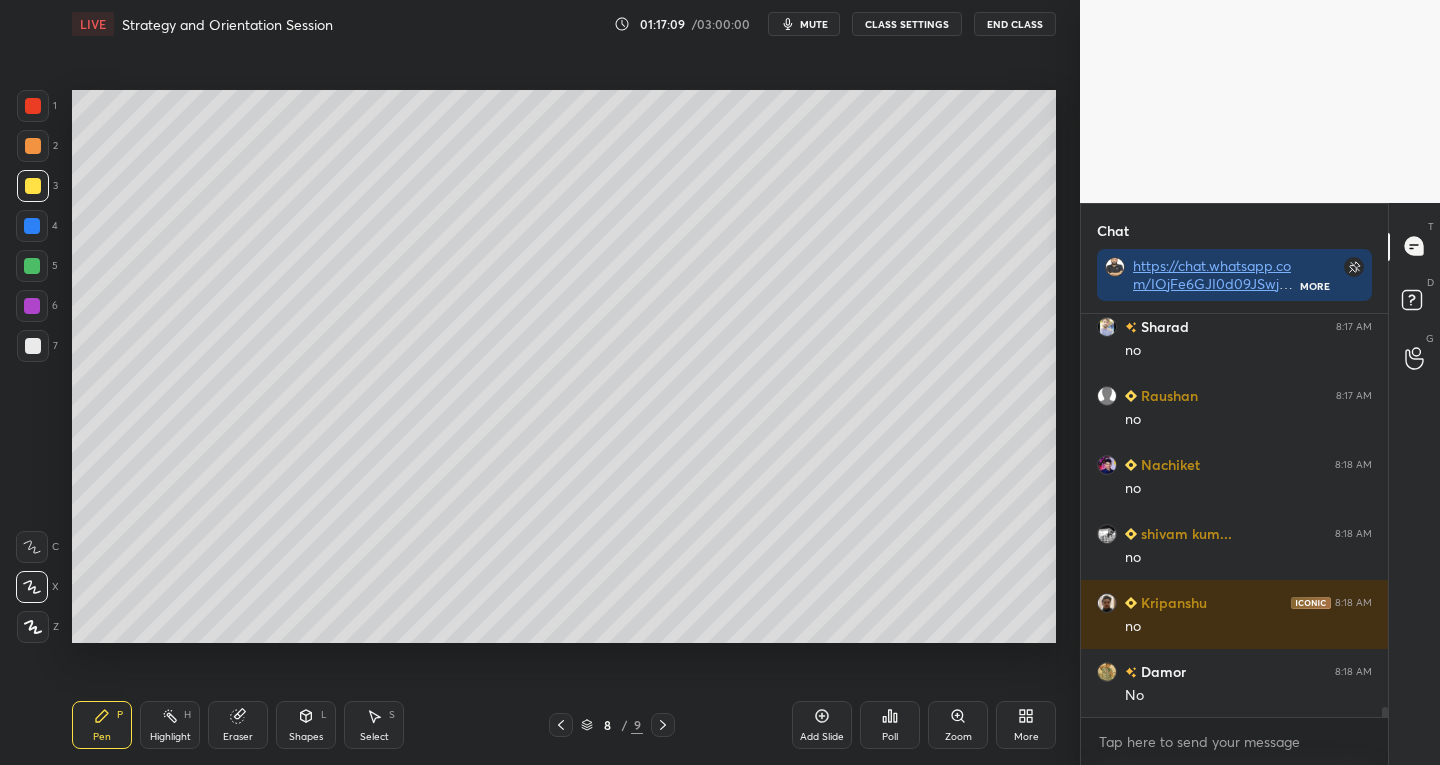 click at bounding box center [33, 346] 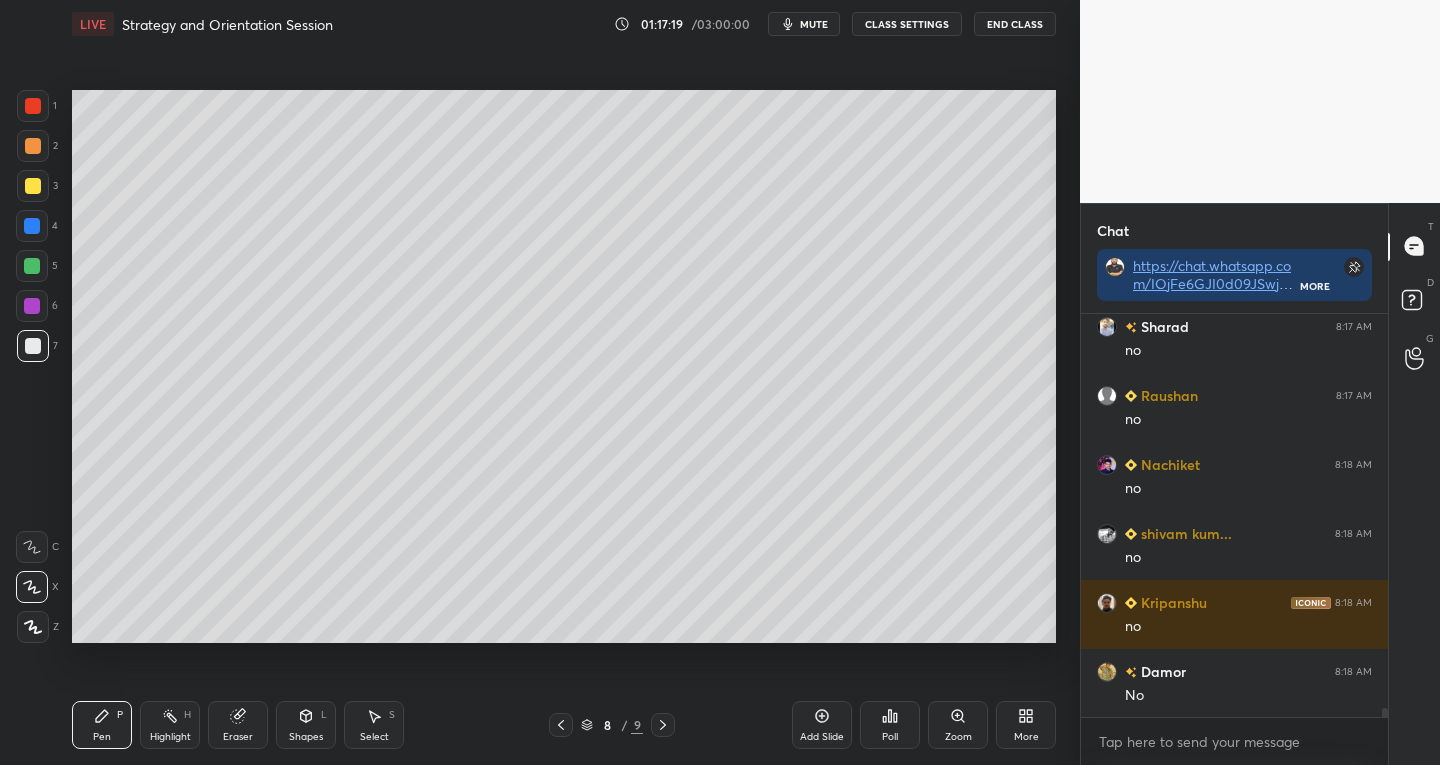 scroll, scrollTop: 16814, scrollLeft: 0, axis: vertical 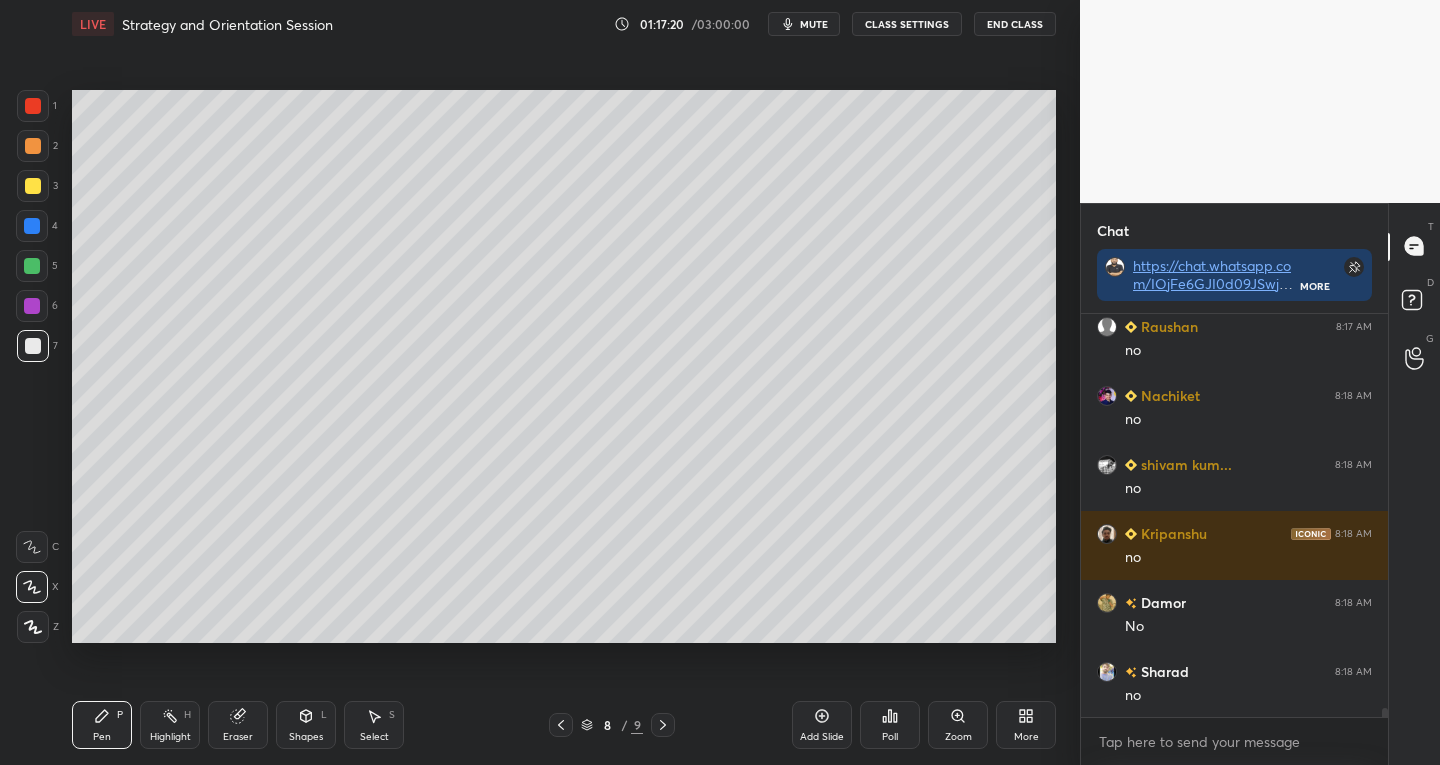 click 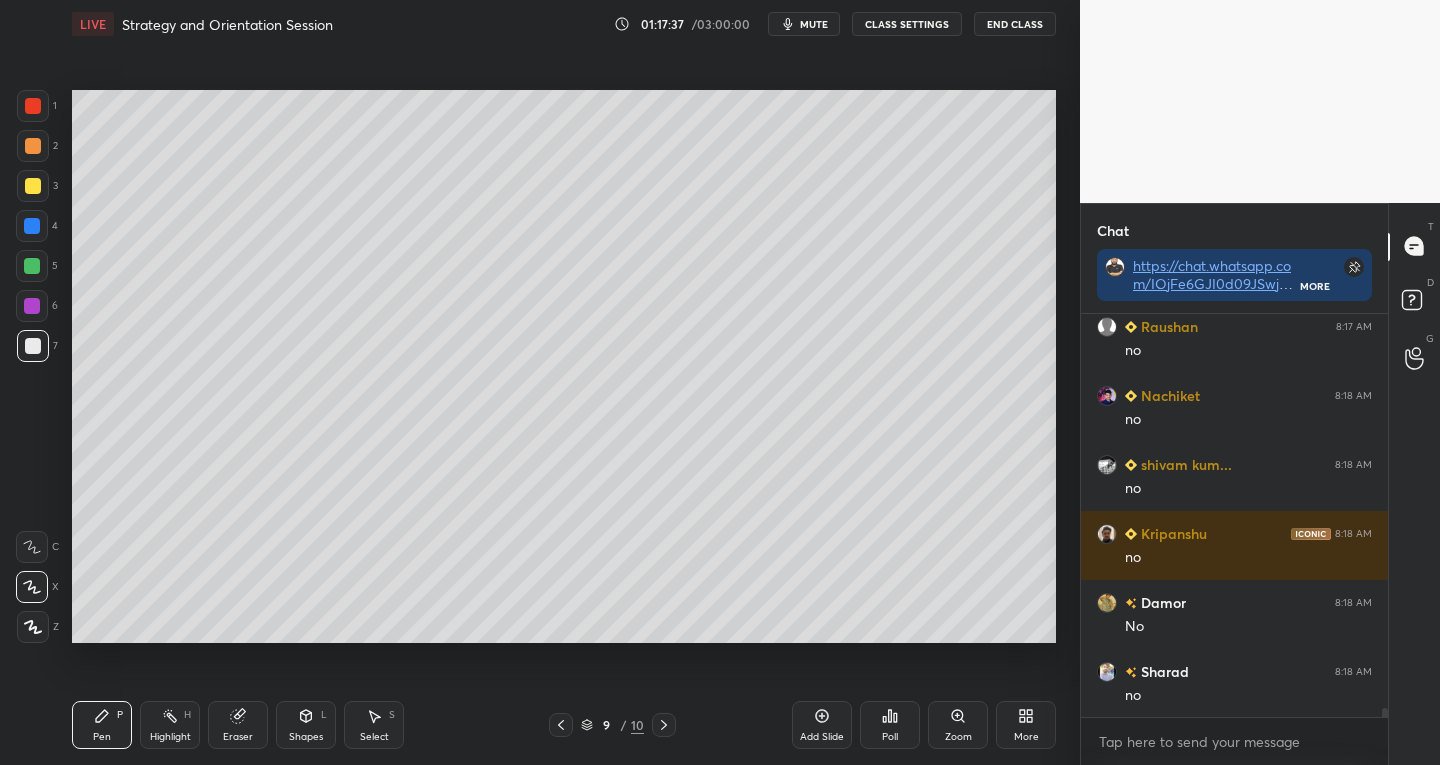 click at bounding box center [33, 186] 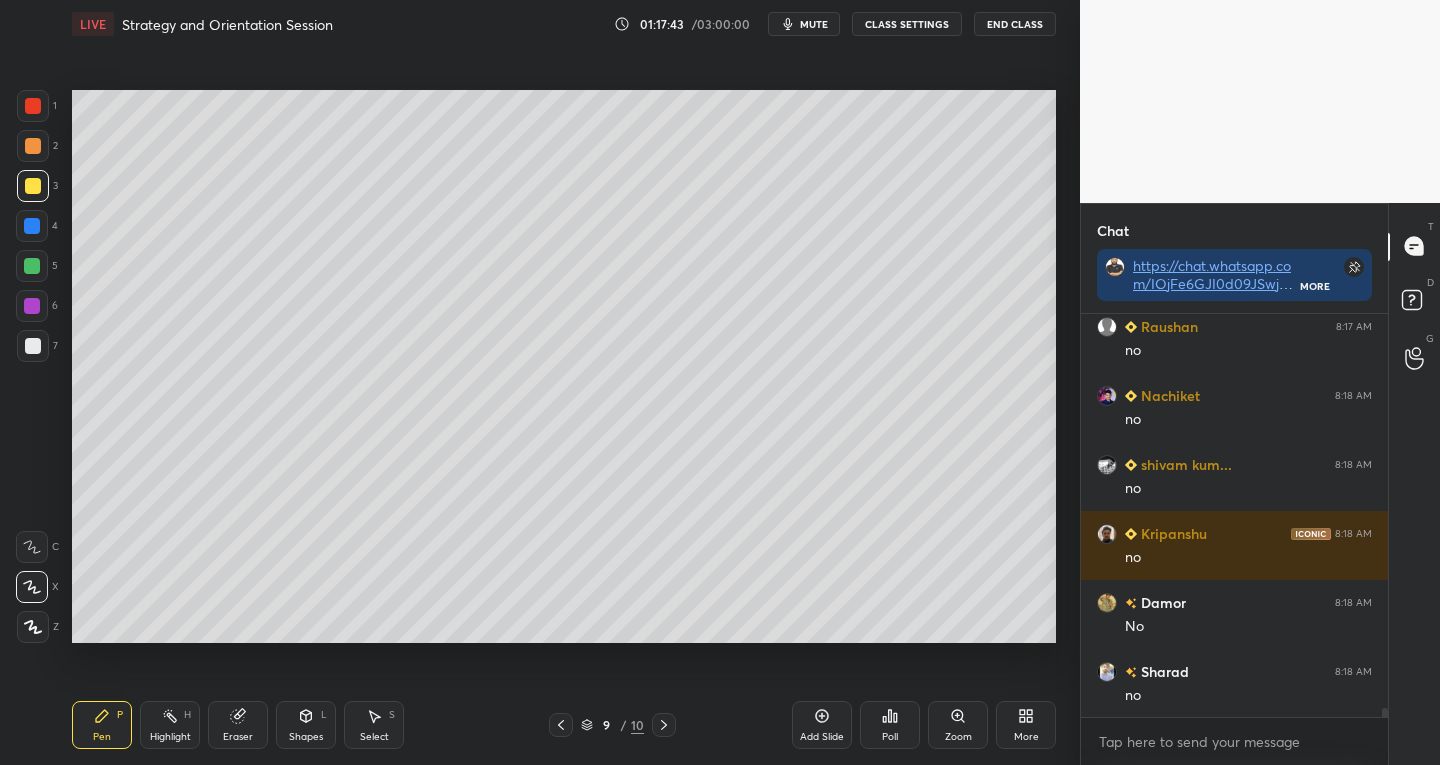 click at bounding box center [33, 346] 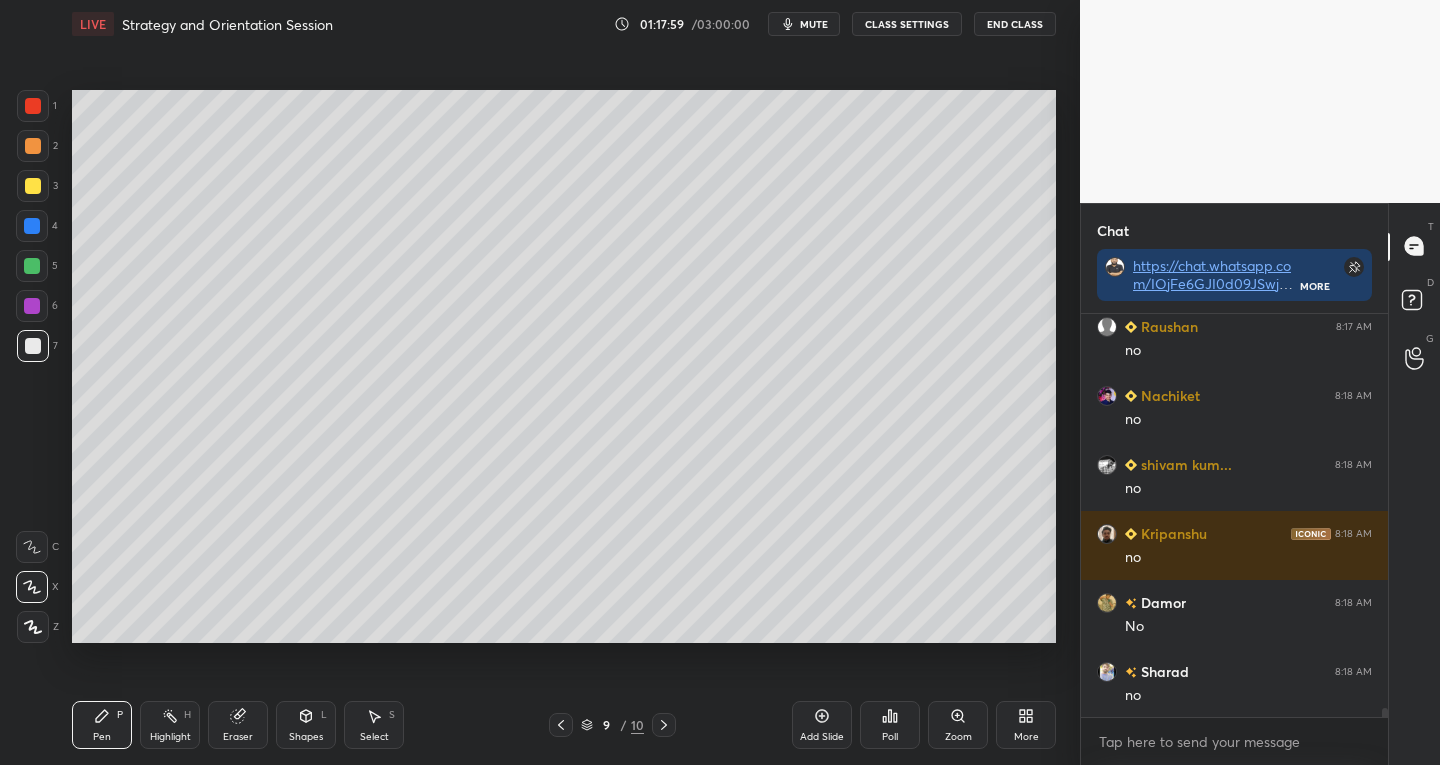 click at bounding box center (33, 186) 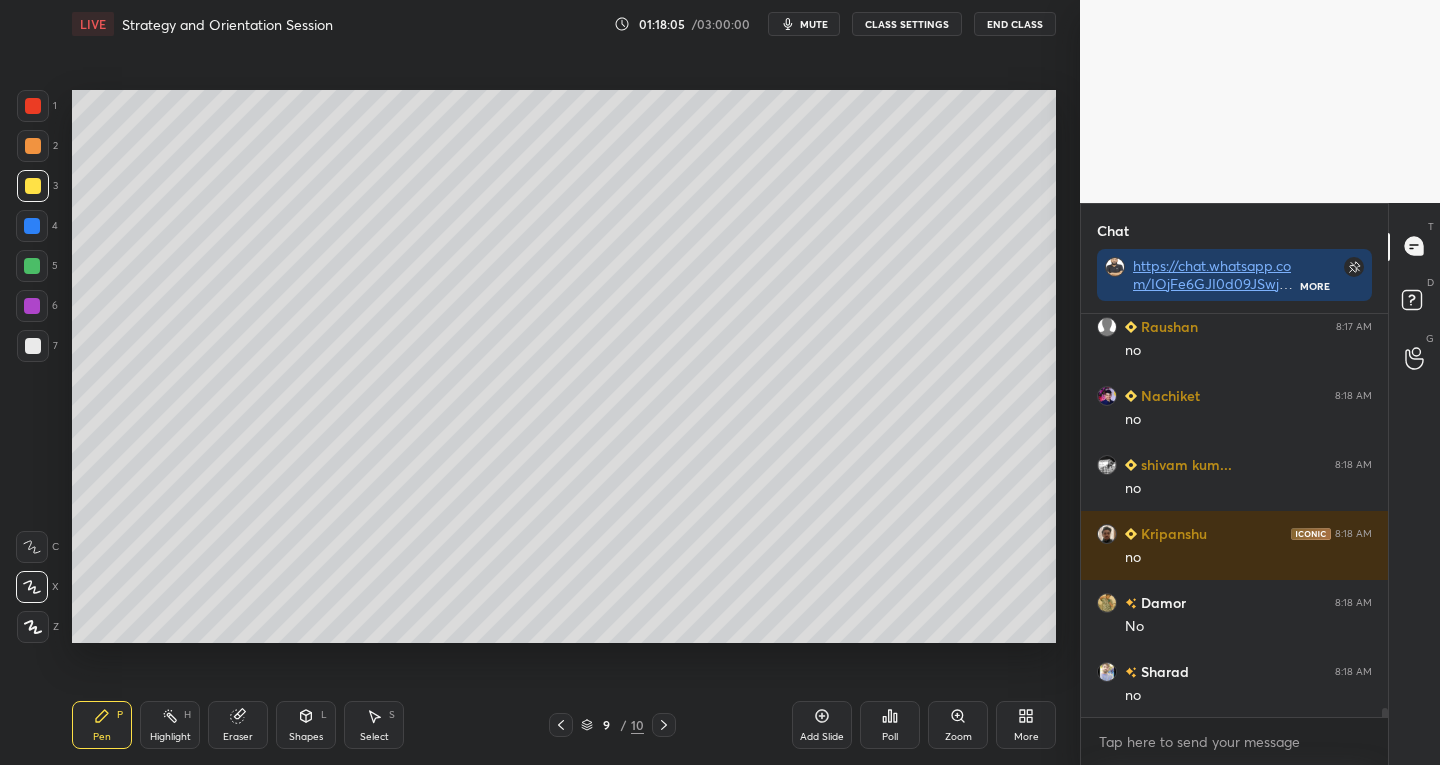 click at bounding box center [33, 346] 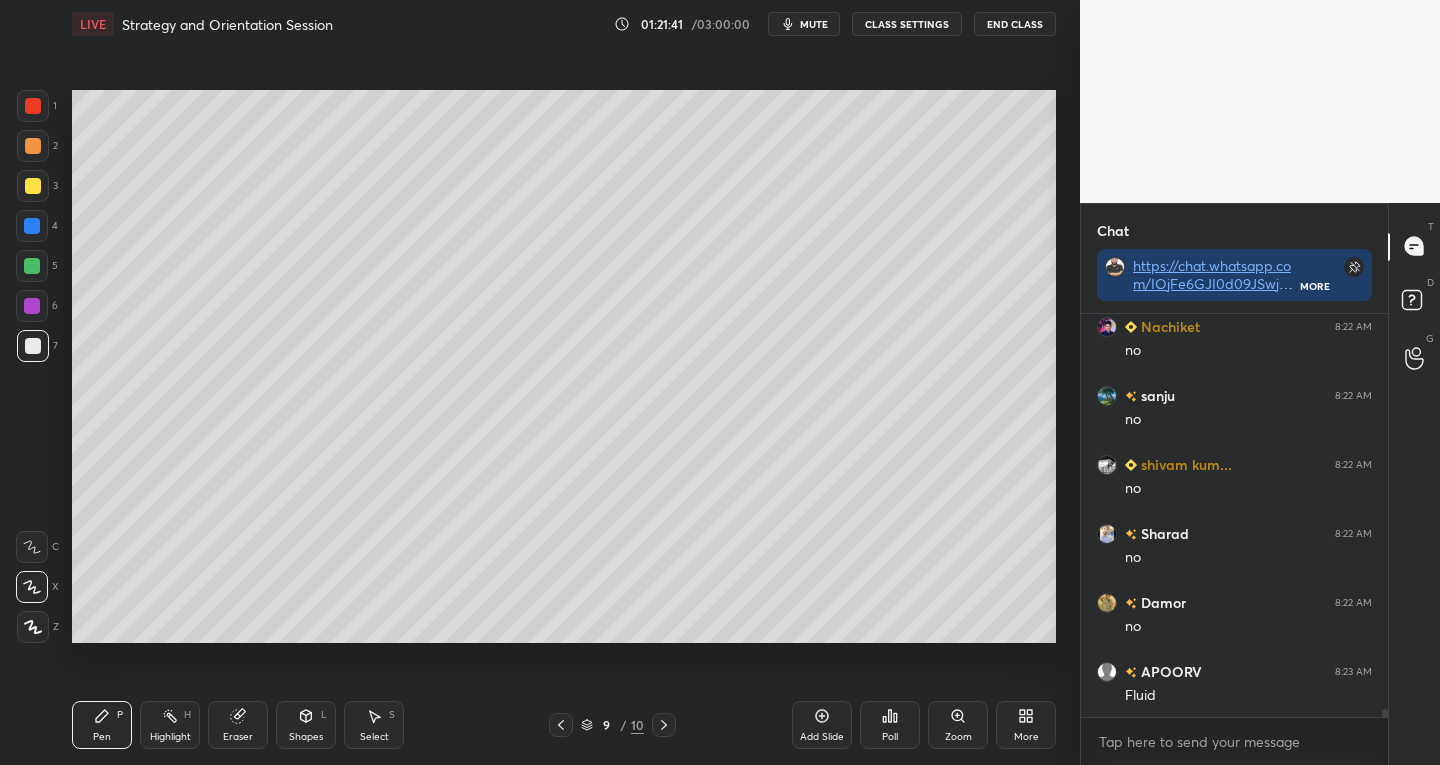scroll, scrollTop: 19091, scrollLeft: 0, axis: vertical 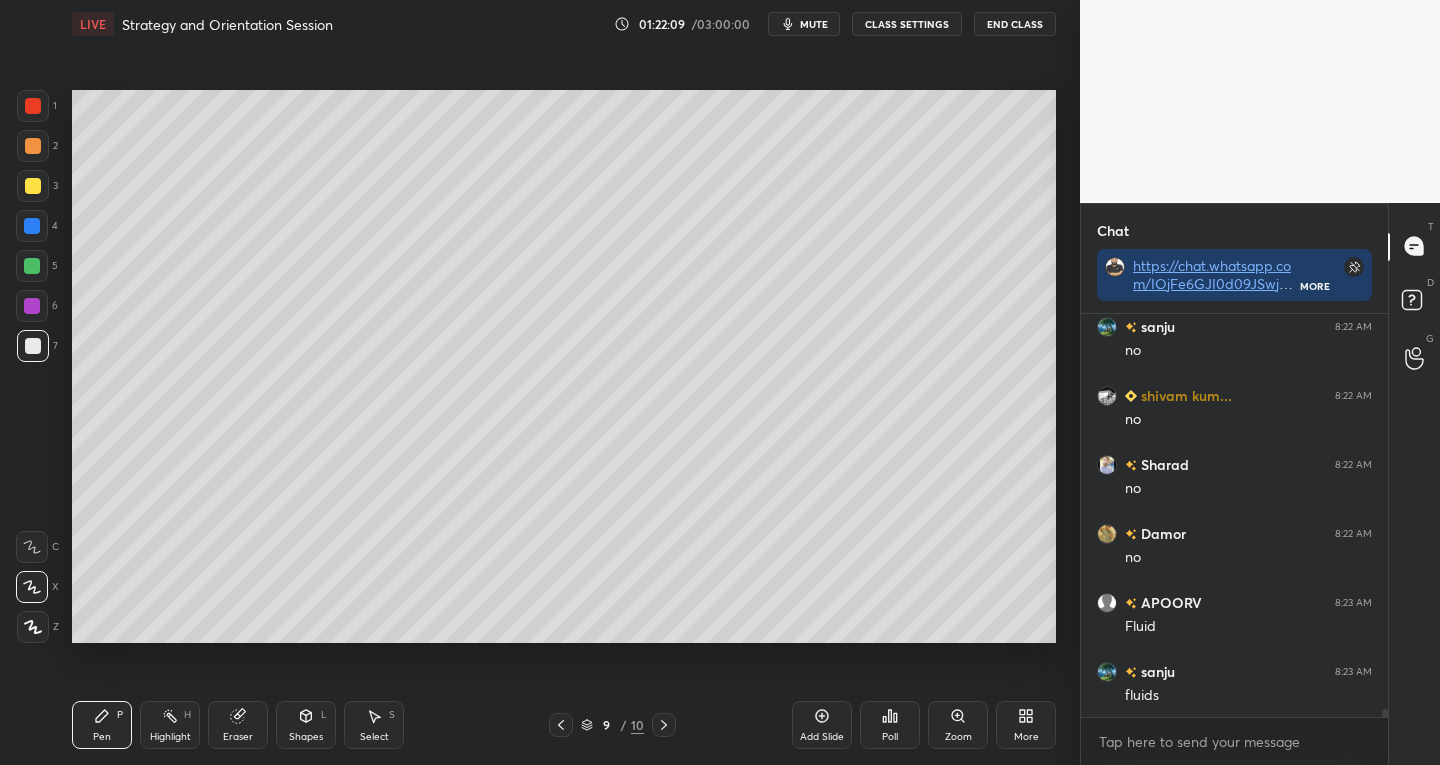 click on "Shapes" at bounding box center (306, 737) 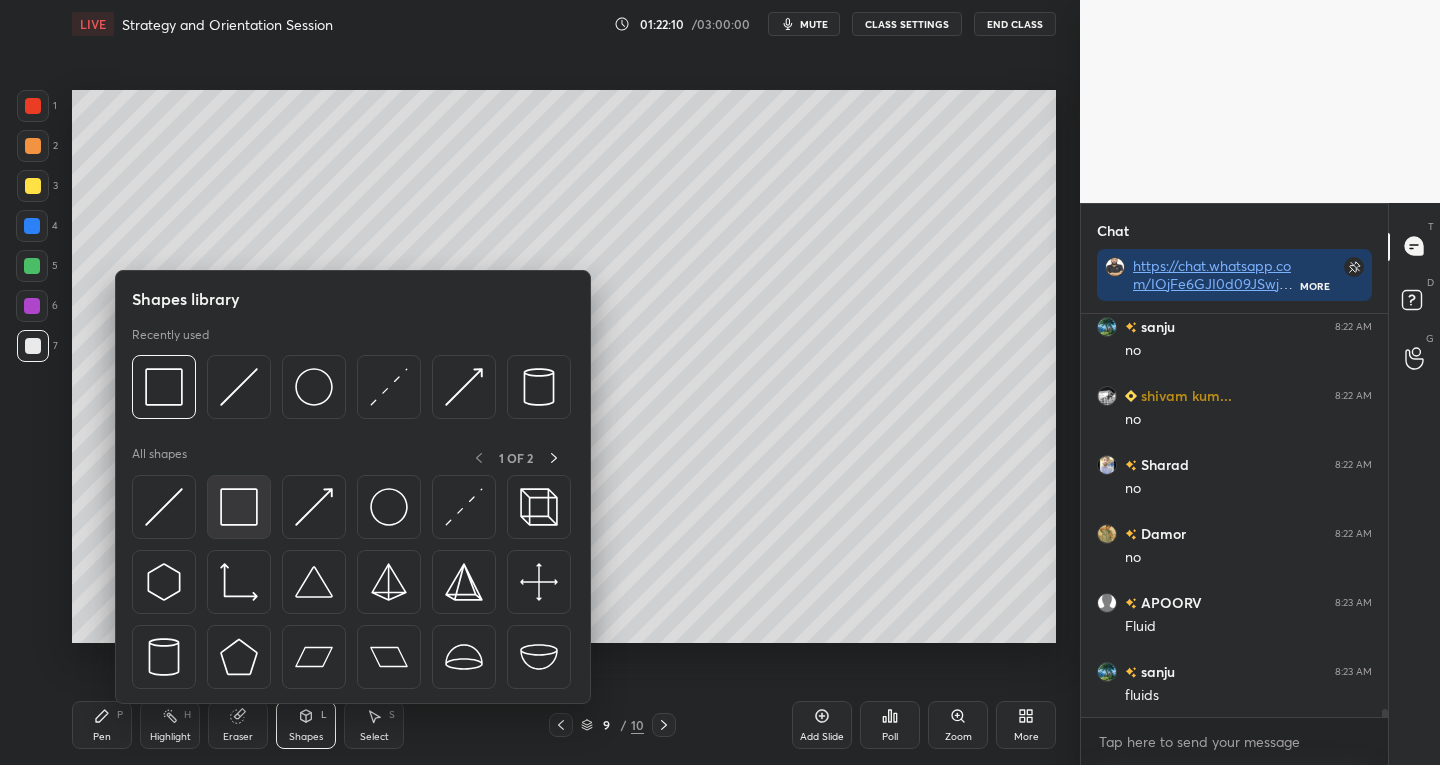 click at bounding box center [239, 507] 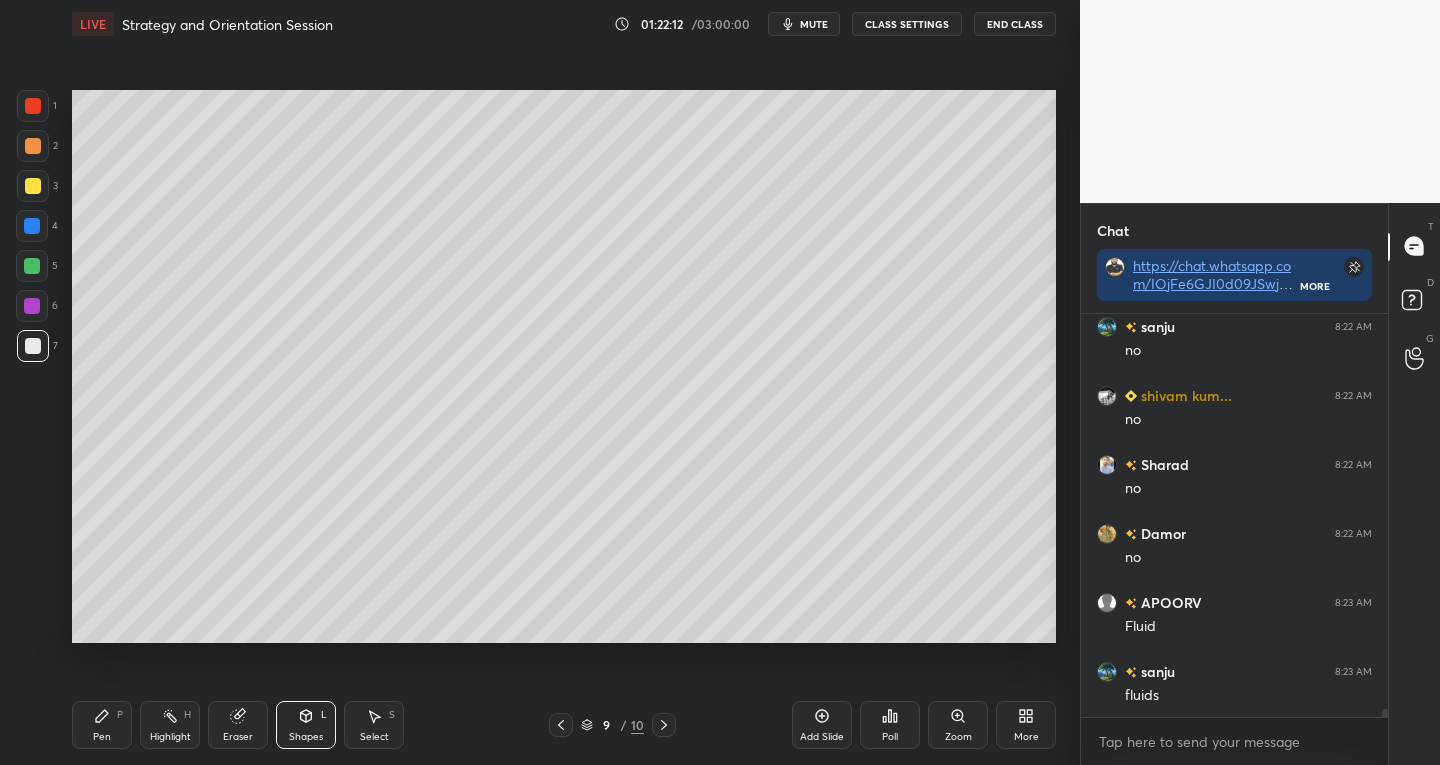 click on "Eraser" at bounding box center [238, 725] 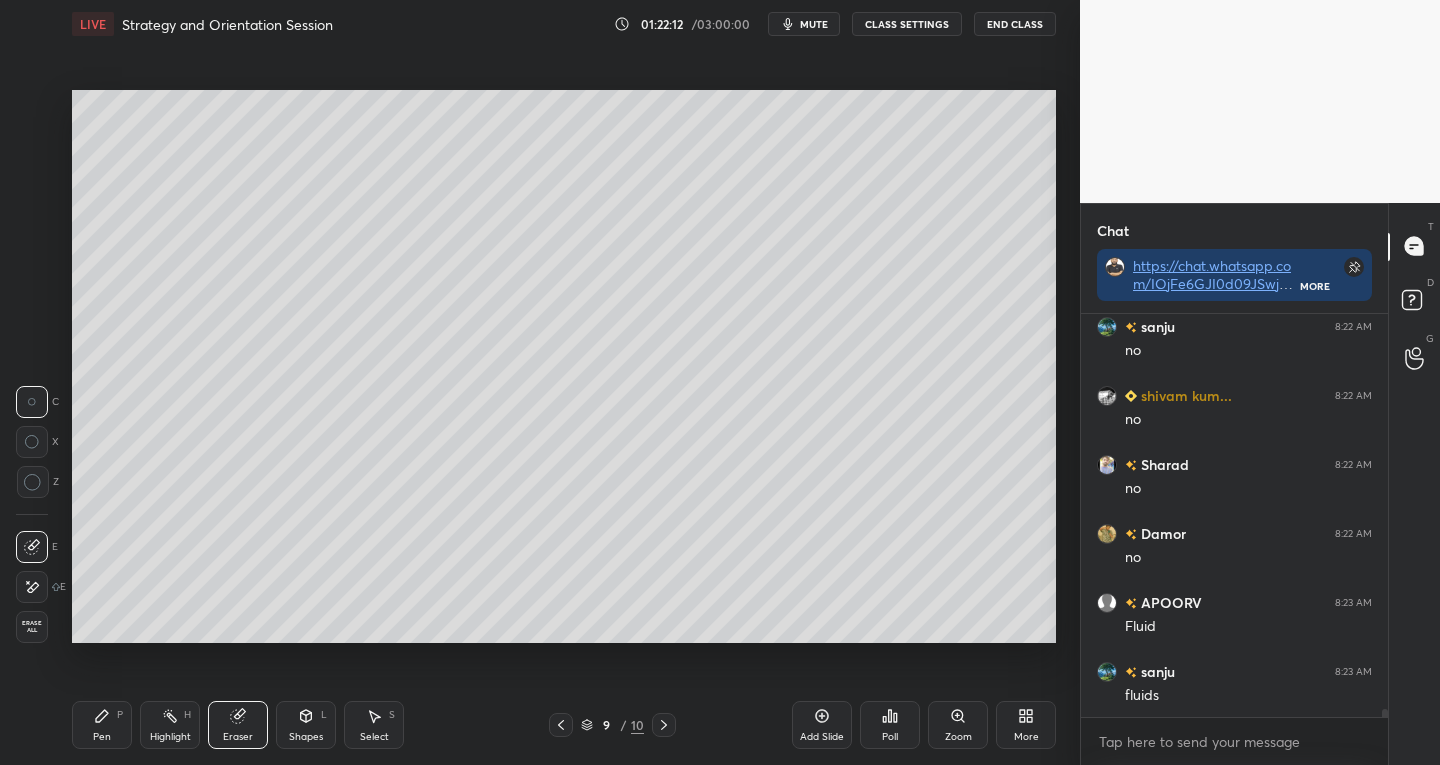 click 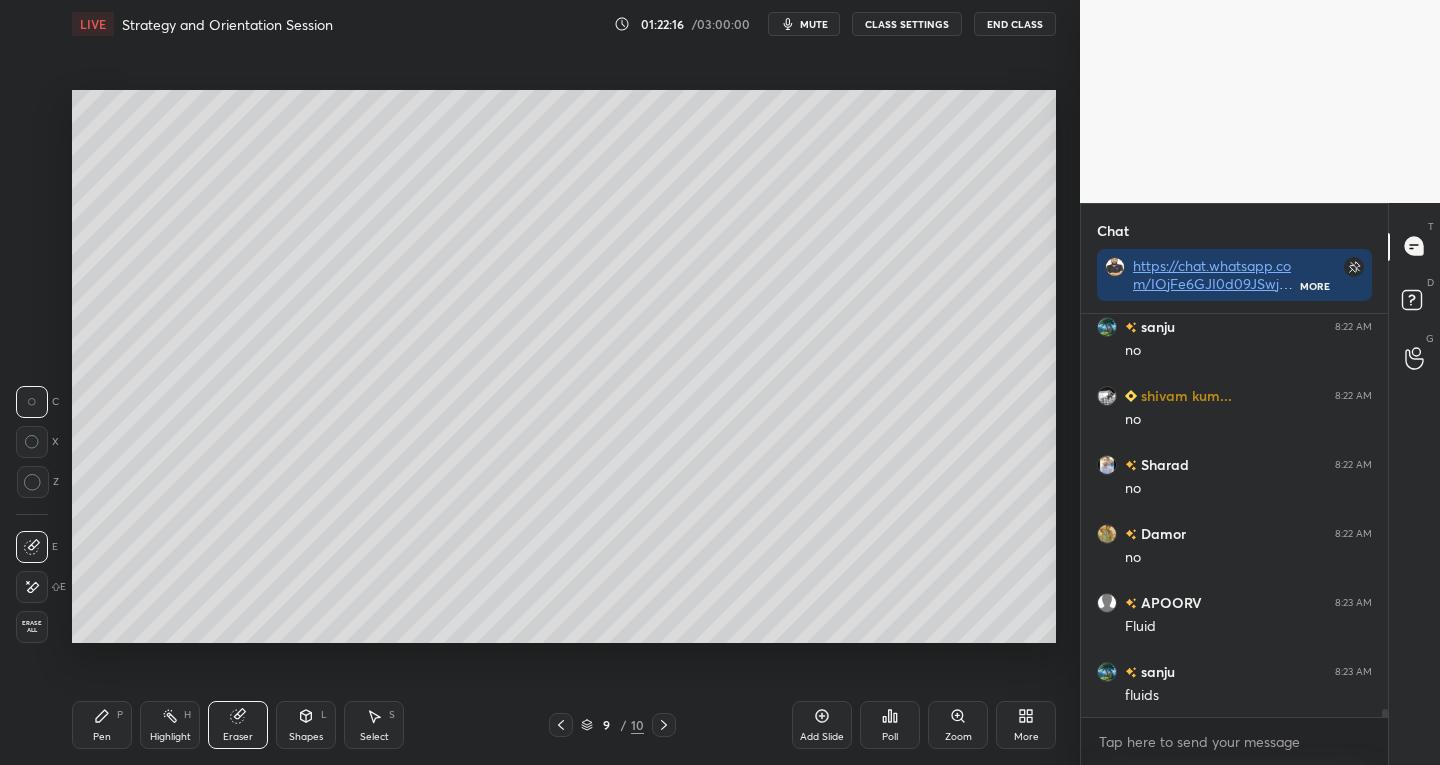 click on "Shapes L" at bounding box center [306, 725] 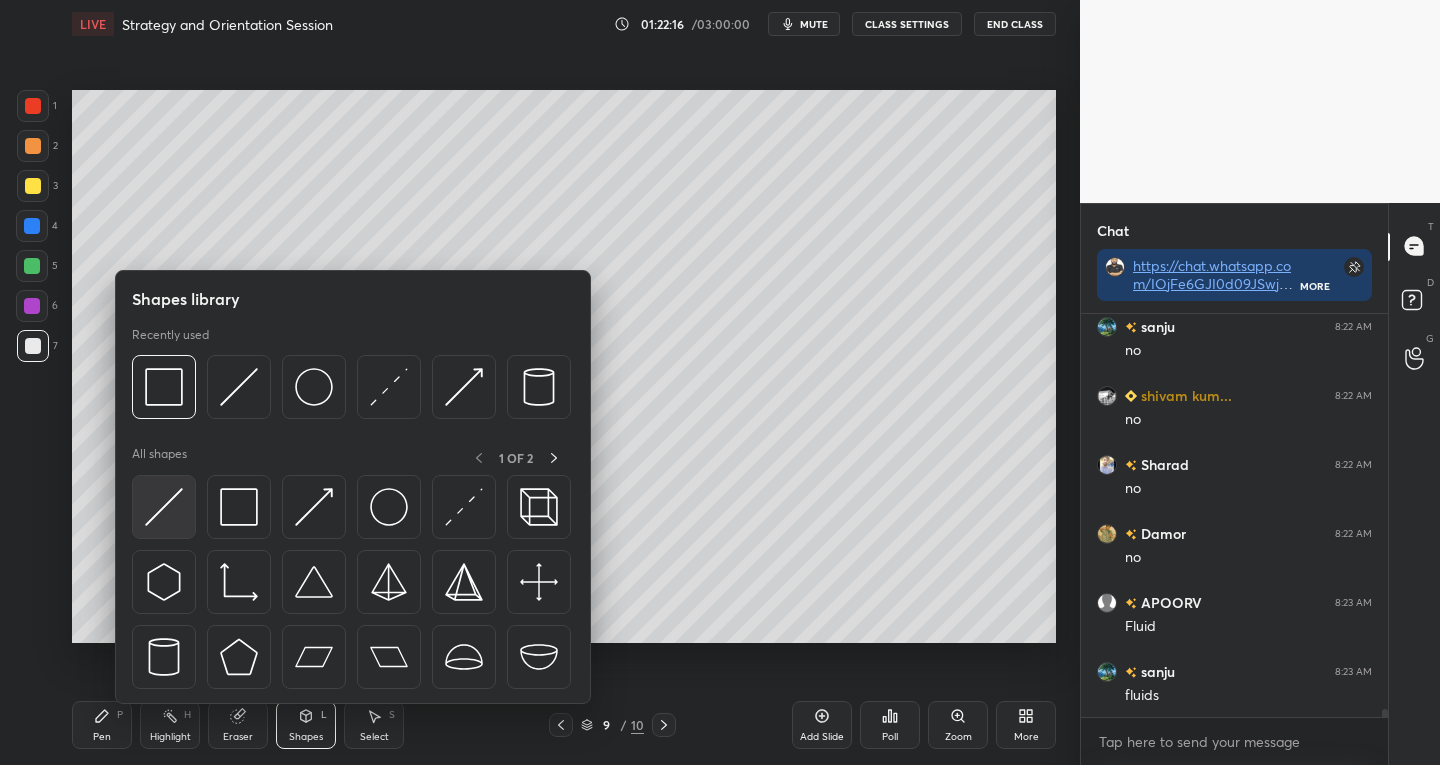 click at bounding box center (164, 507) 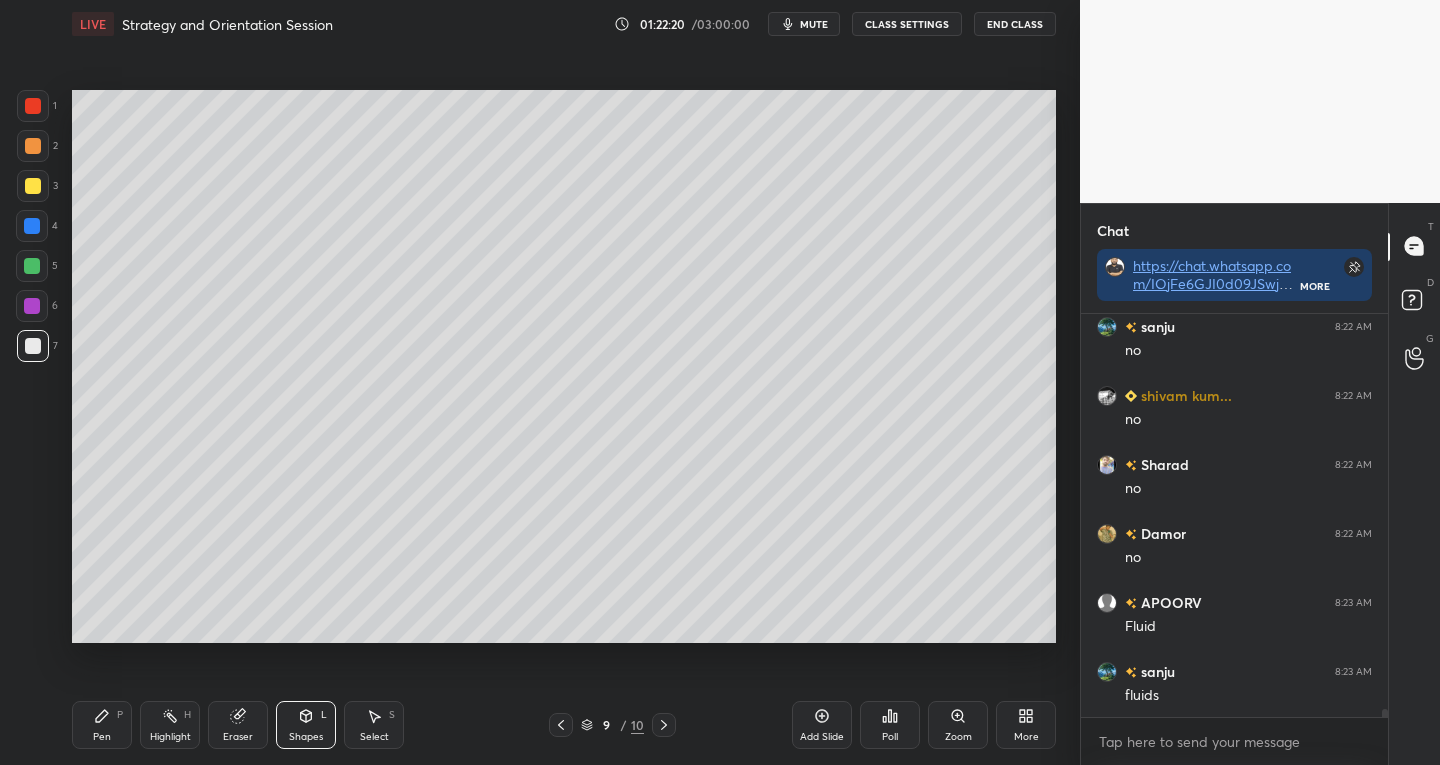 click at bounding box center (32, 226) 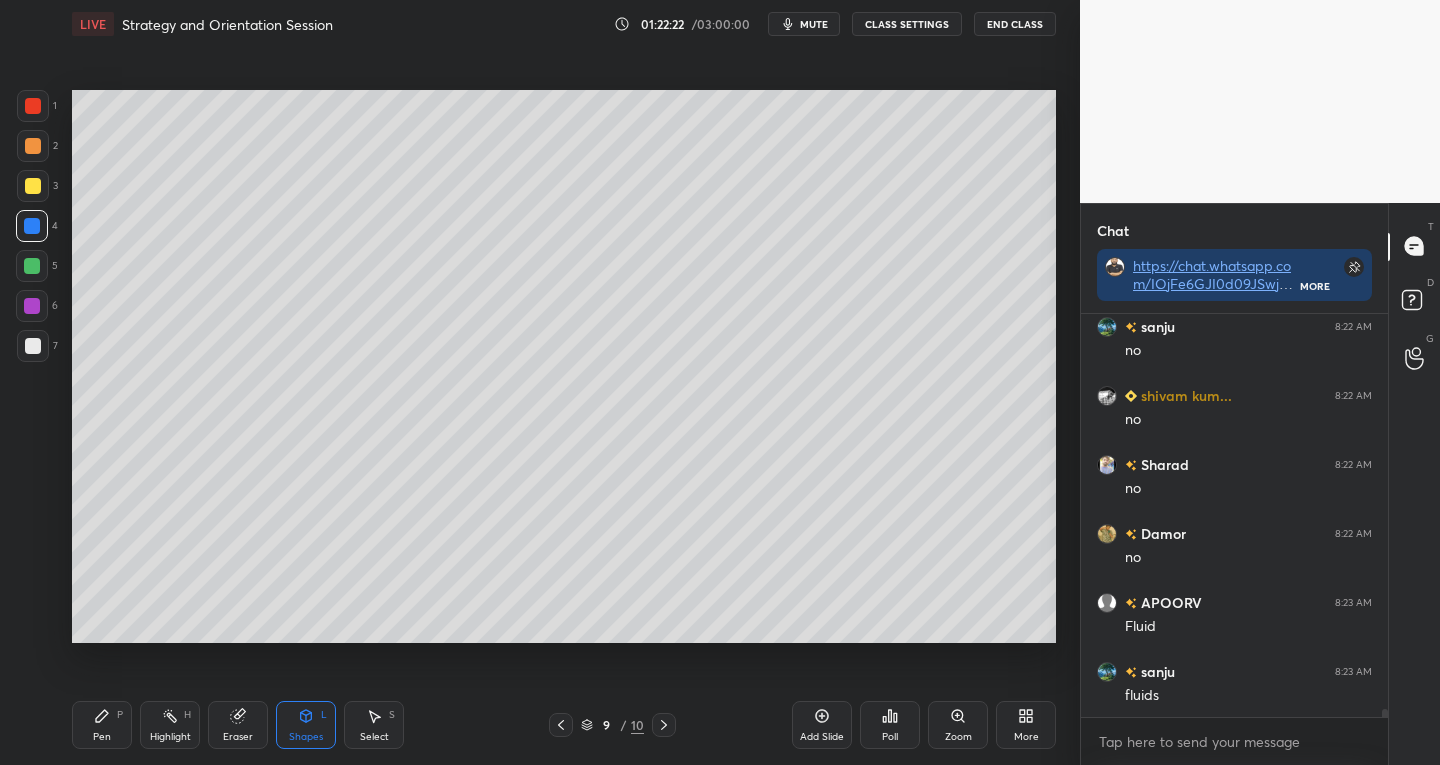 click at bounding box center [33, 106] 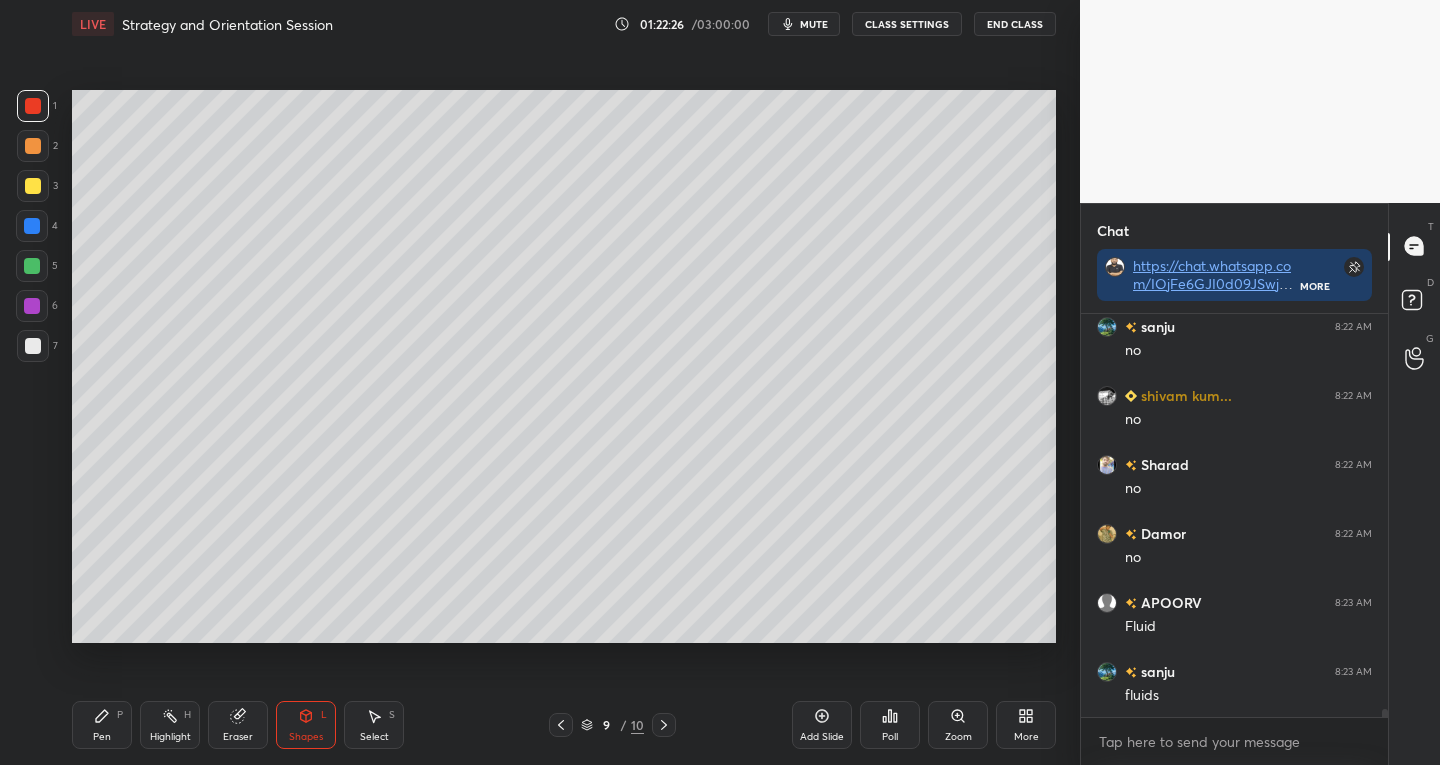 click at bounding box center [32, 226] 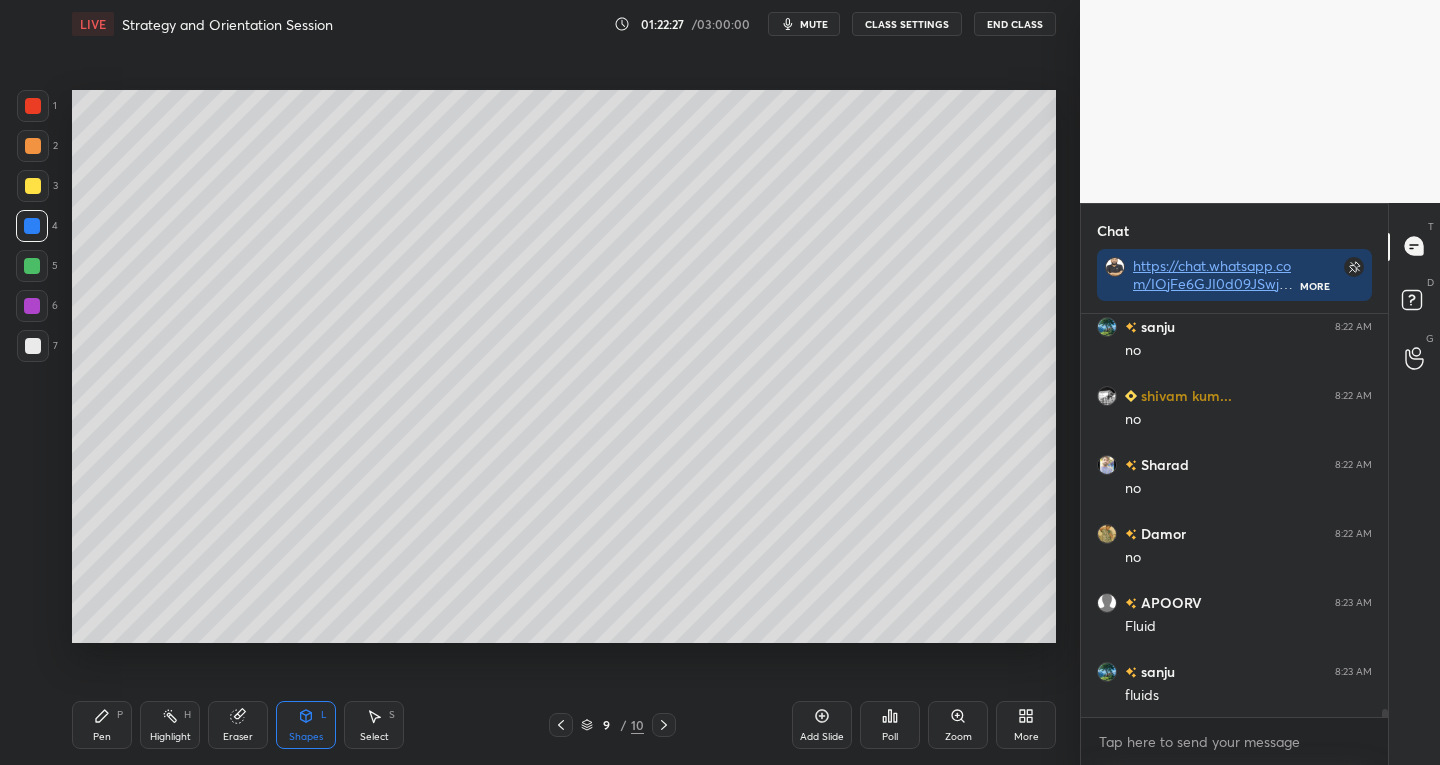 click on "Shapes L" at bounding box center [306, 725] 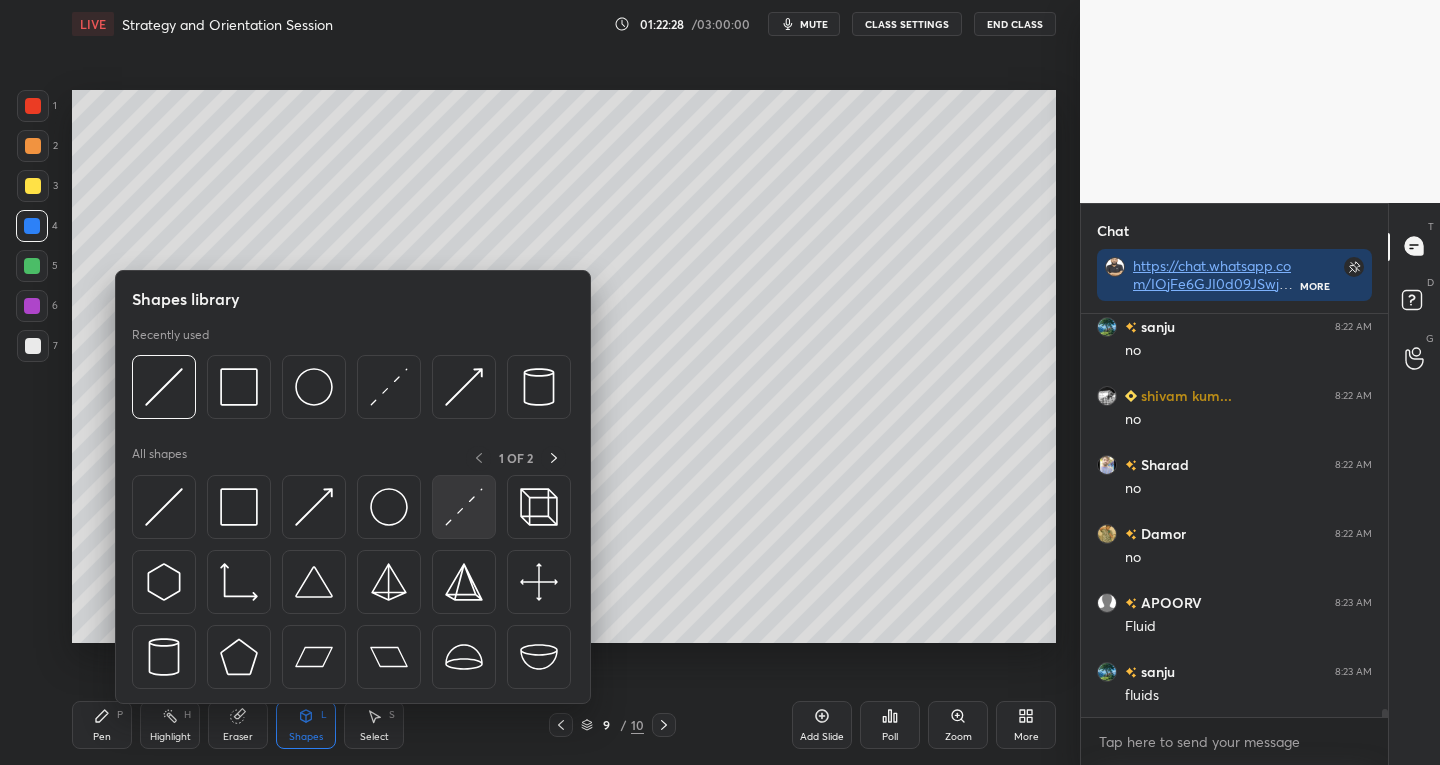 click at bounding box center (464, 507) 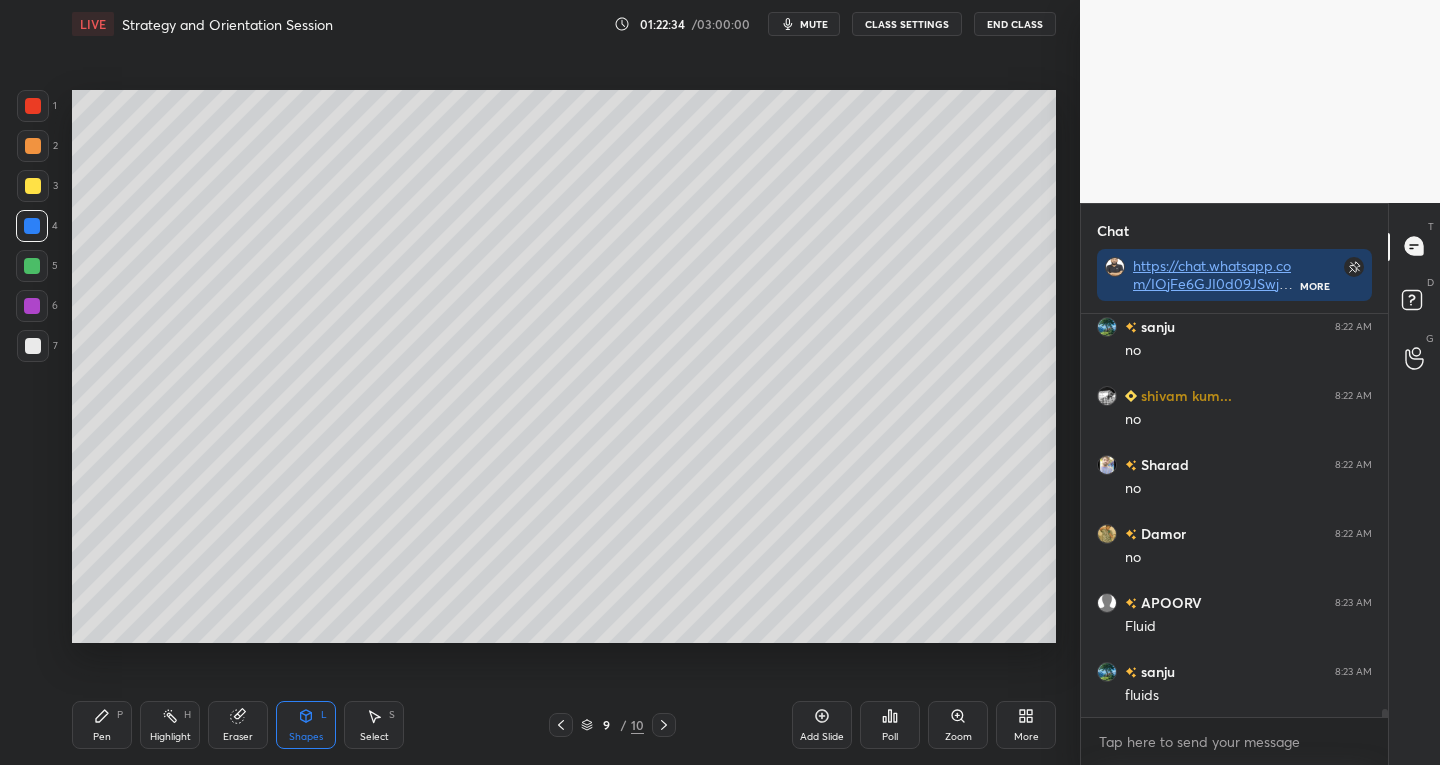 click at bounding box center [33, 106] 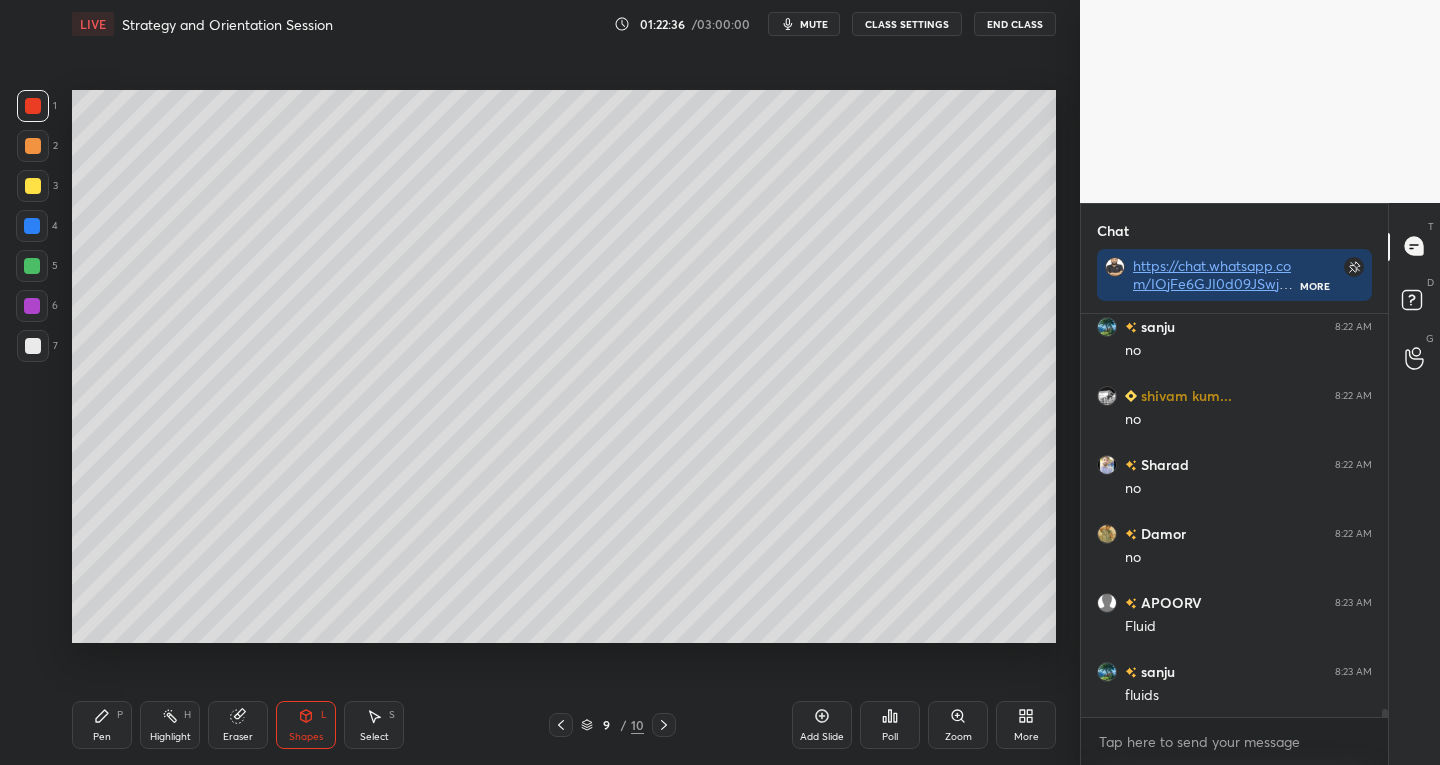 click on "Pen P" at bounding box center (102, 725) 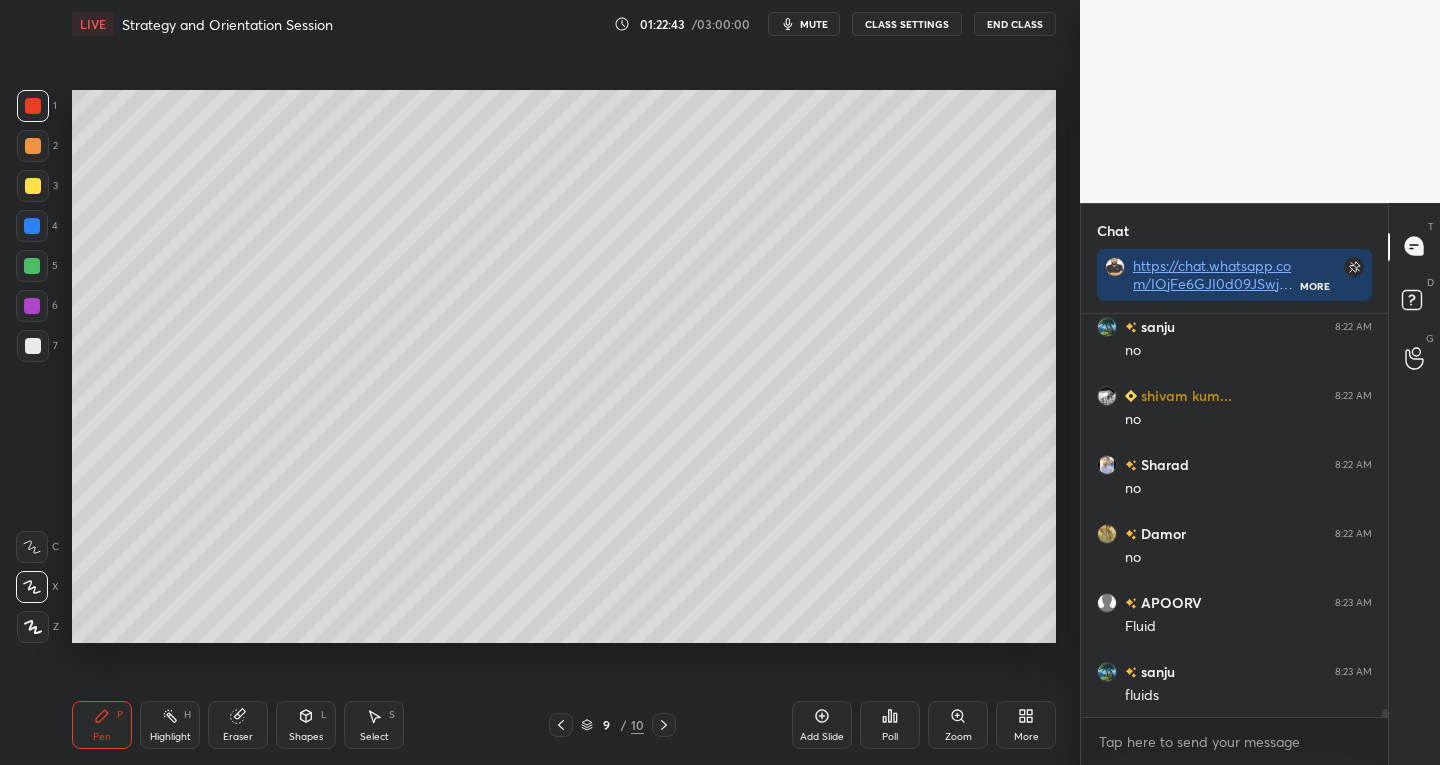 click on "Setting up your live class Poll for   secs No correct answer Start poll" at bounding box center [564, 366] 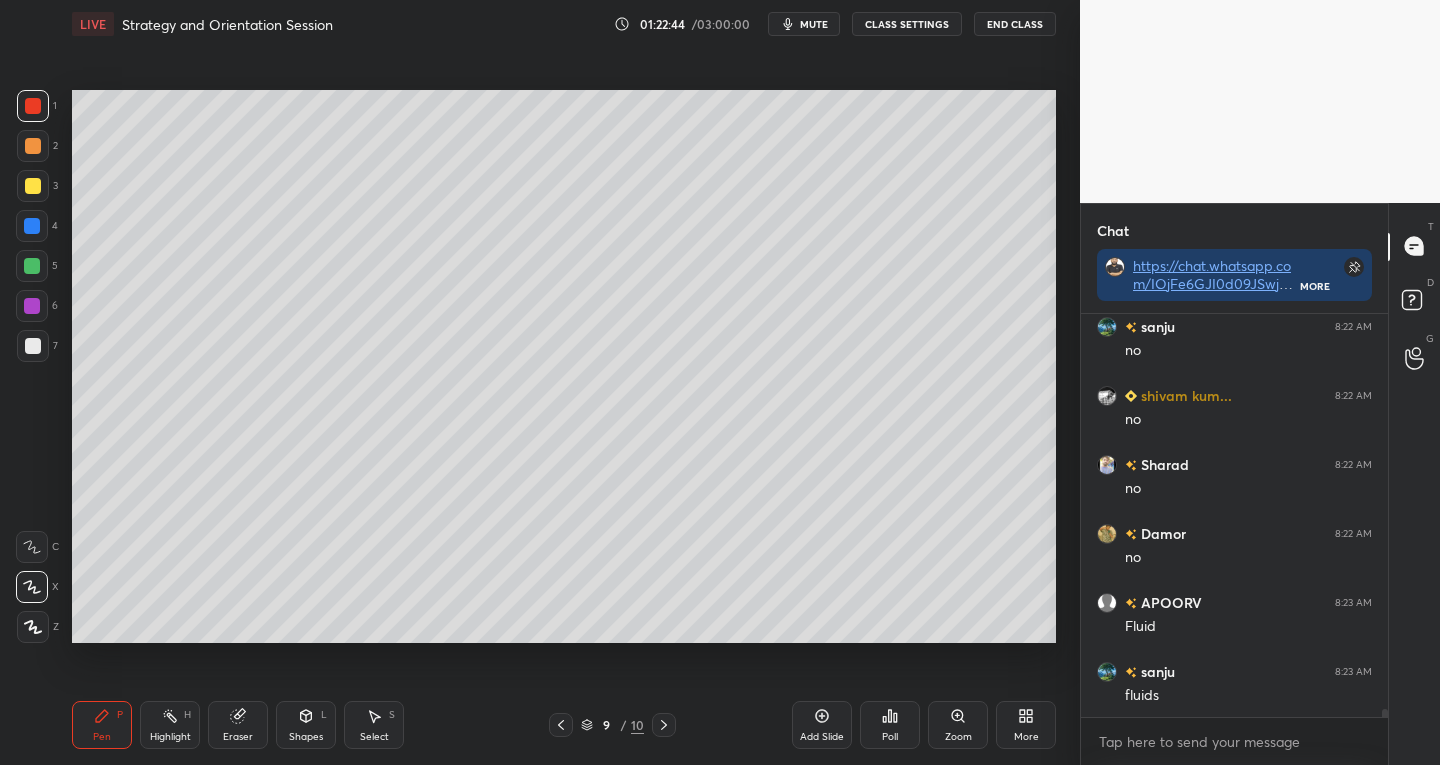 click at bounding box center [33, 346] 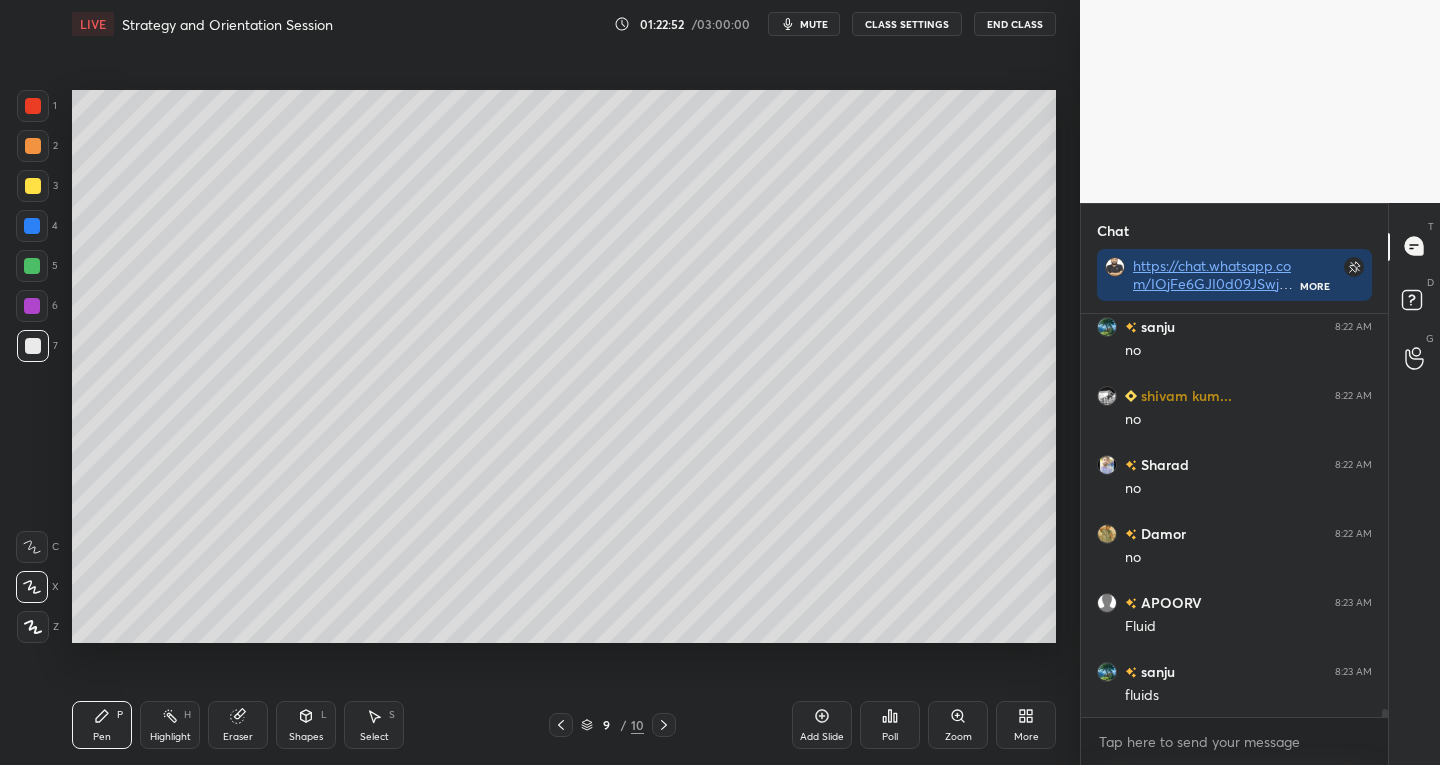 click at bounding box center [33, 186] 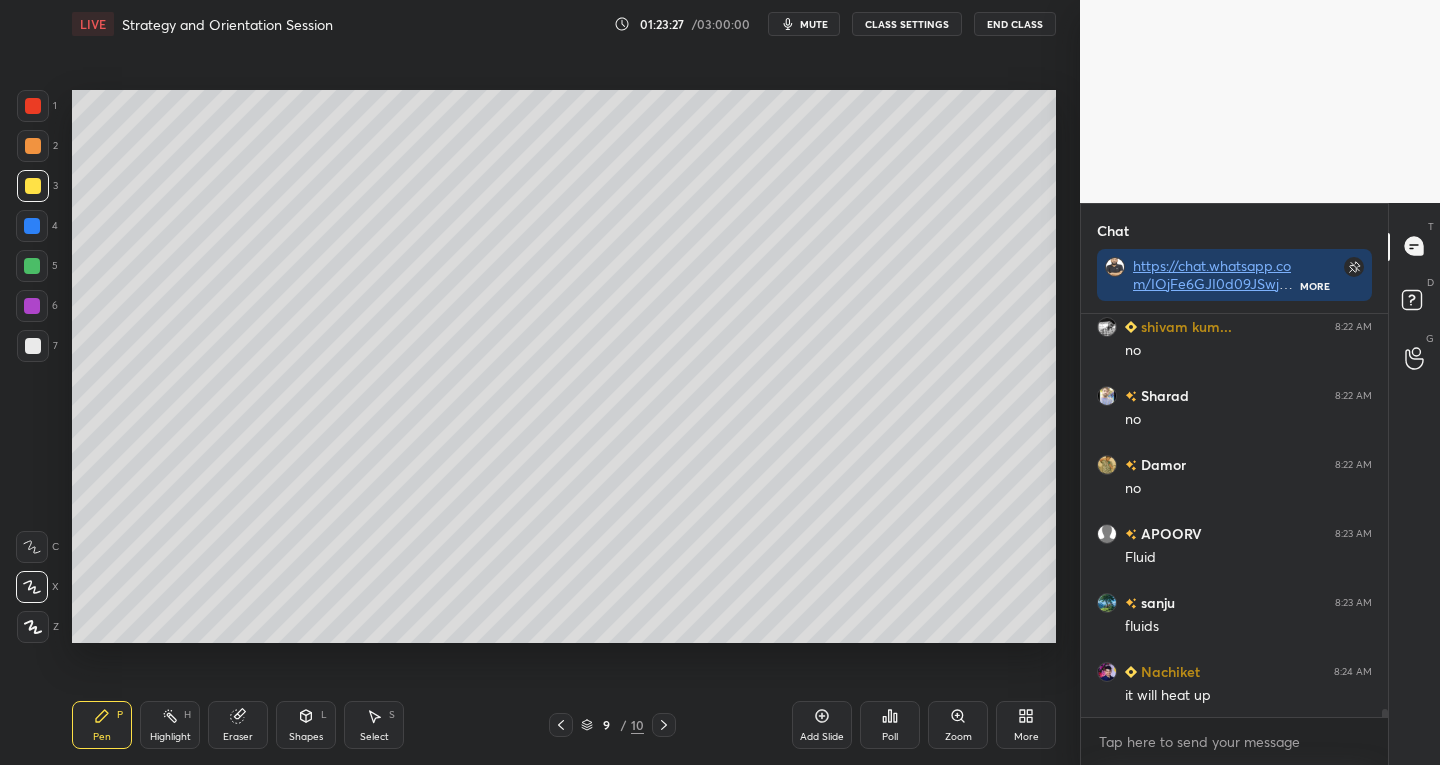 scroll, scrollTop: 19229, scrollLeft: 0, axis: vertical 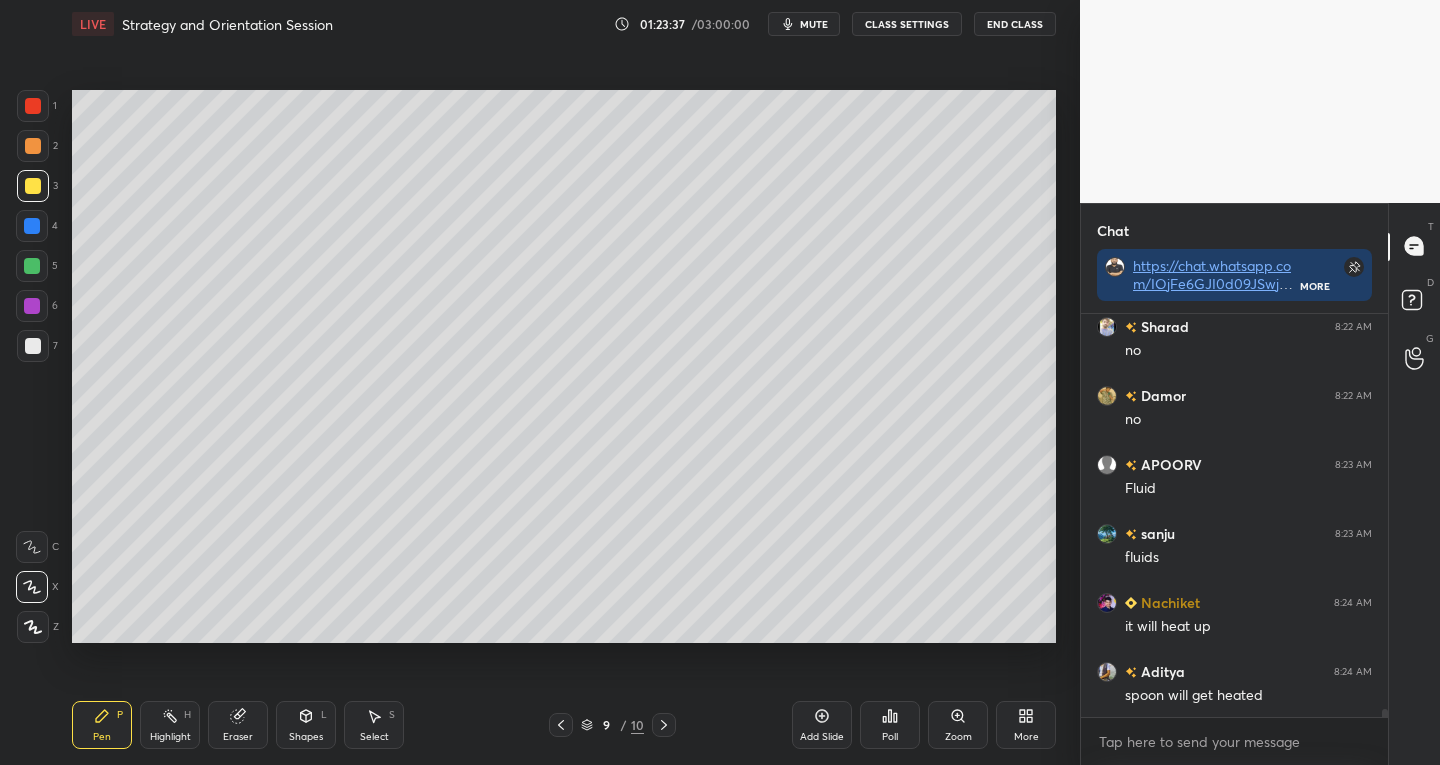 click at bounding box center (33, 346) 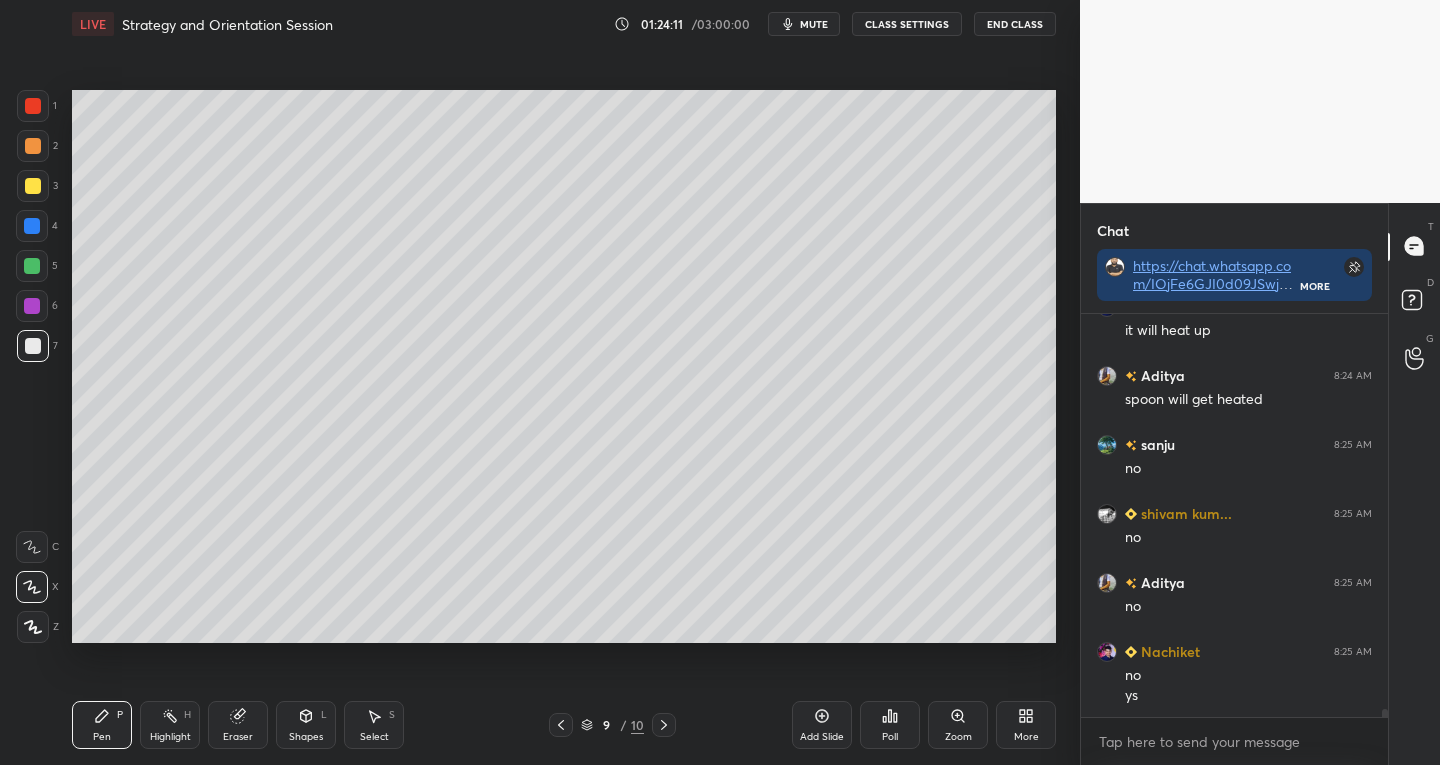 scroll, scrollTop: 19594, scrollLeft: 0, axis: vertical 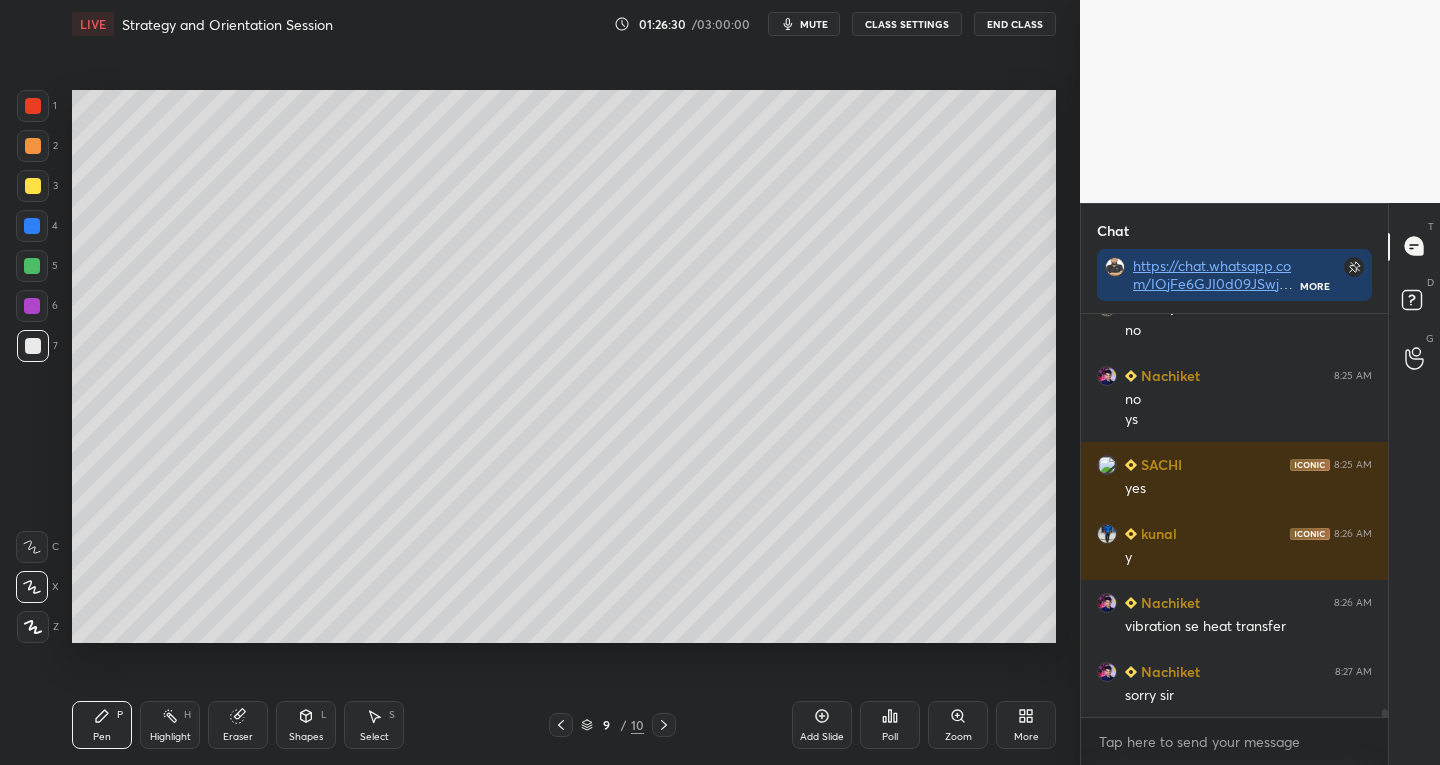 click on "Eraser" at bounding box center [238, 737] 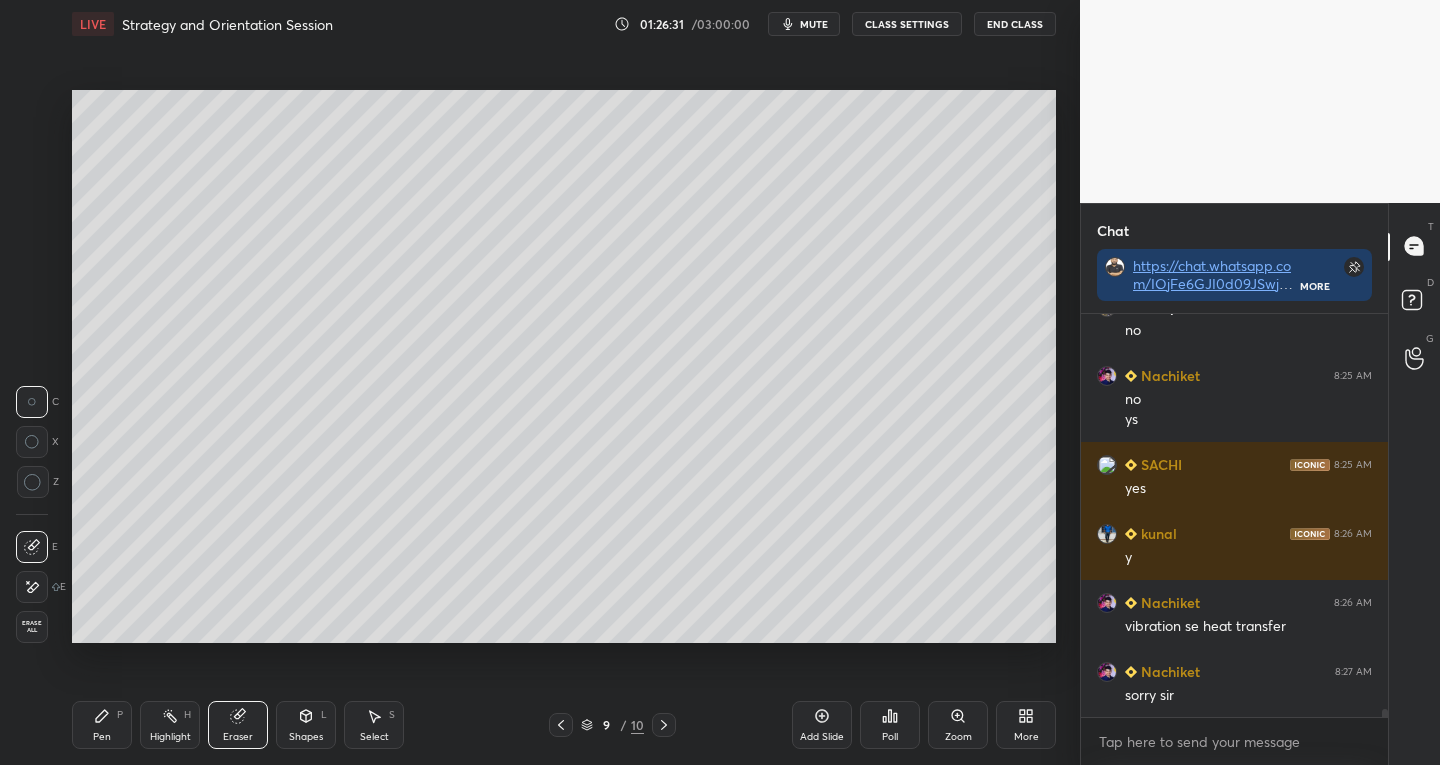 click on "Pen P" at bounding box center (102, 725) 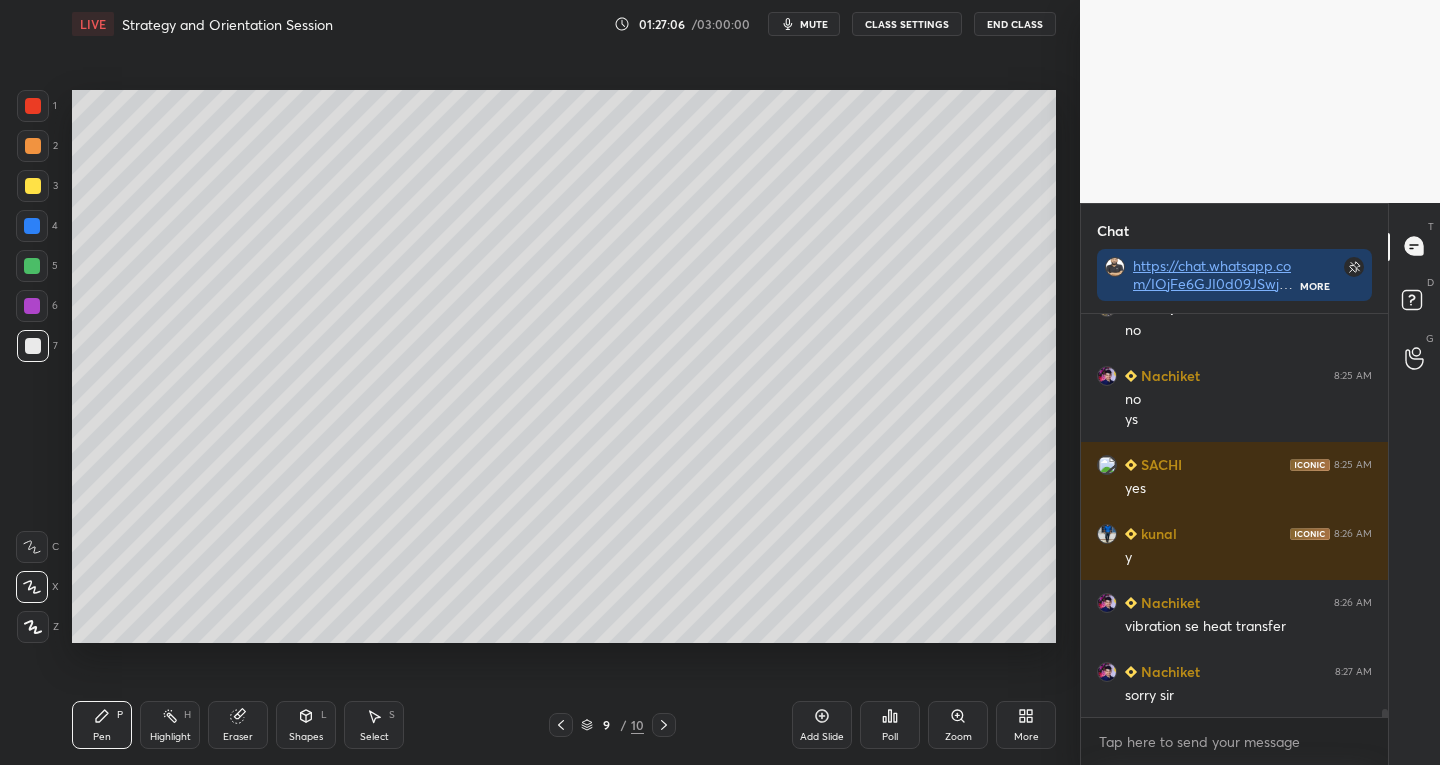 click 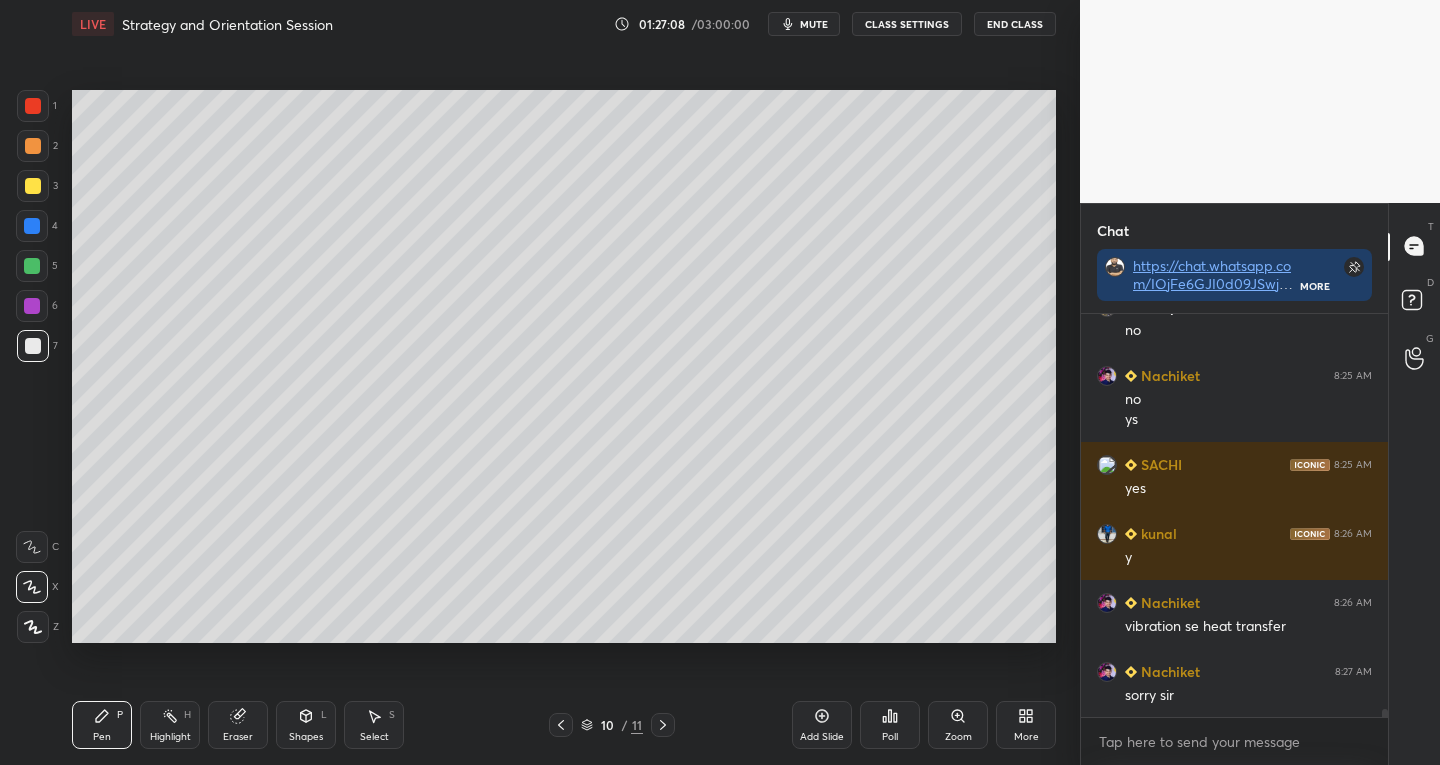 click on "10 / 11" at bounding box center [612, 725] 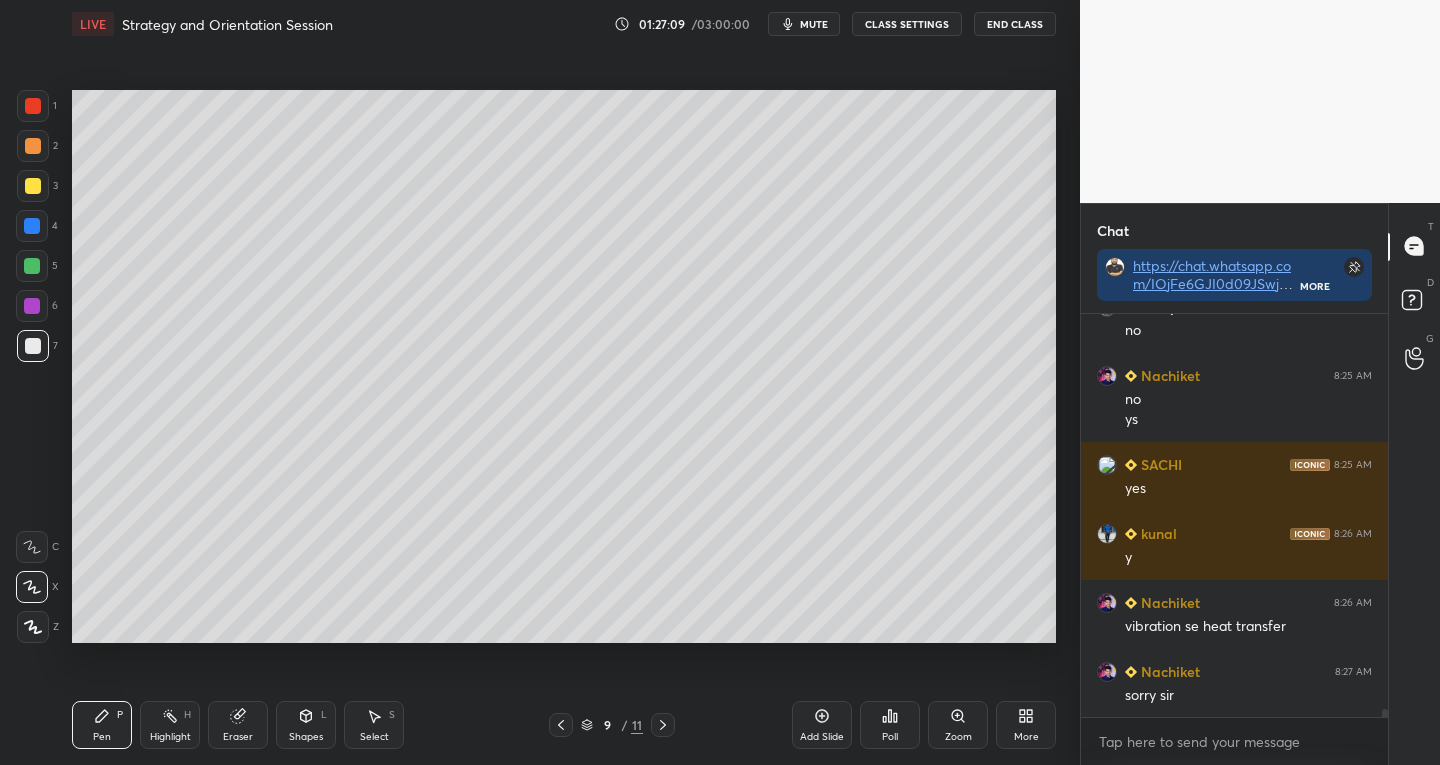 click at bounding box center [561, 725] 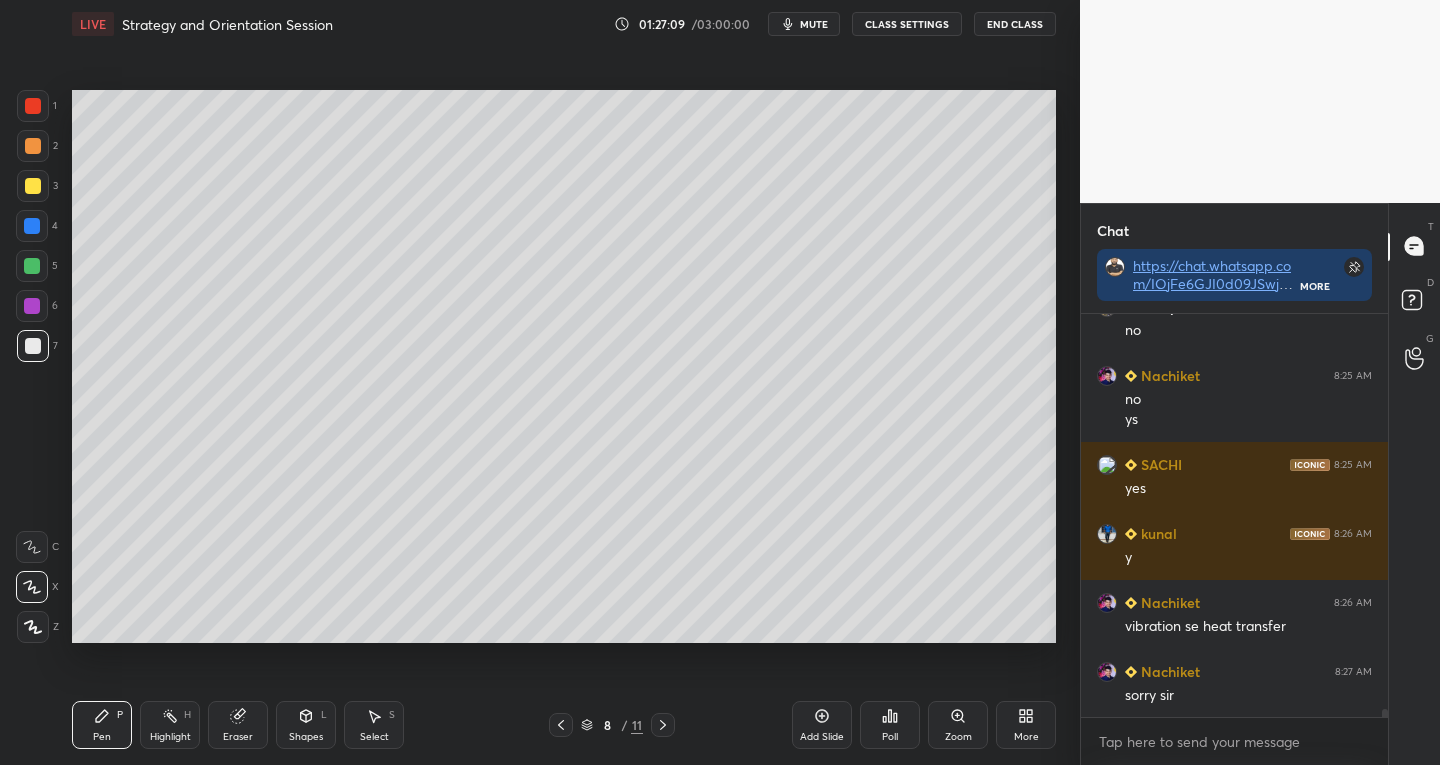 scroll, scrollTop: 19849, scrollLeft: 0, axis: vertical 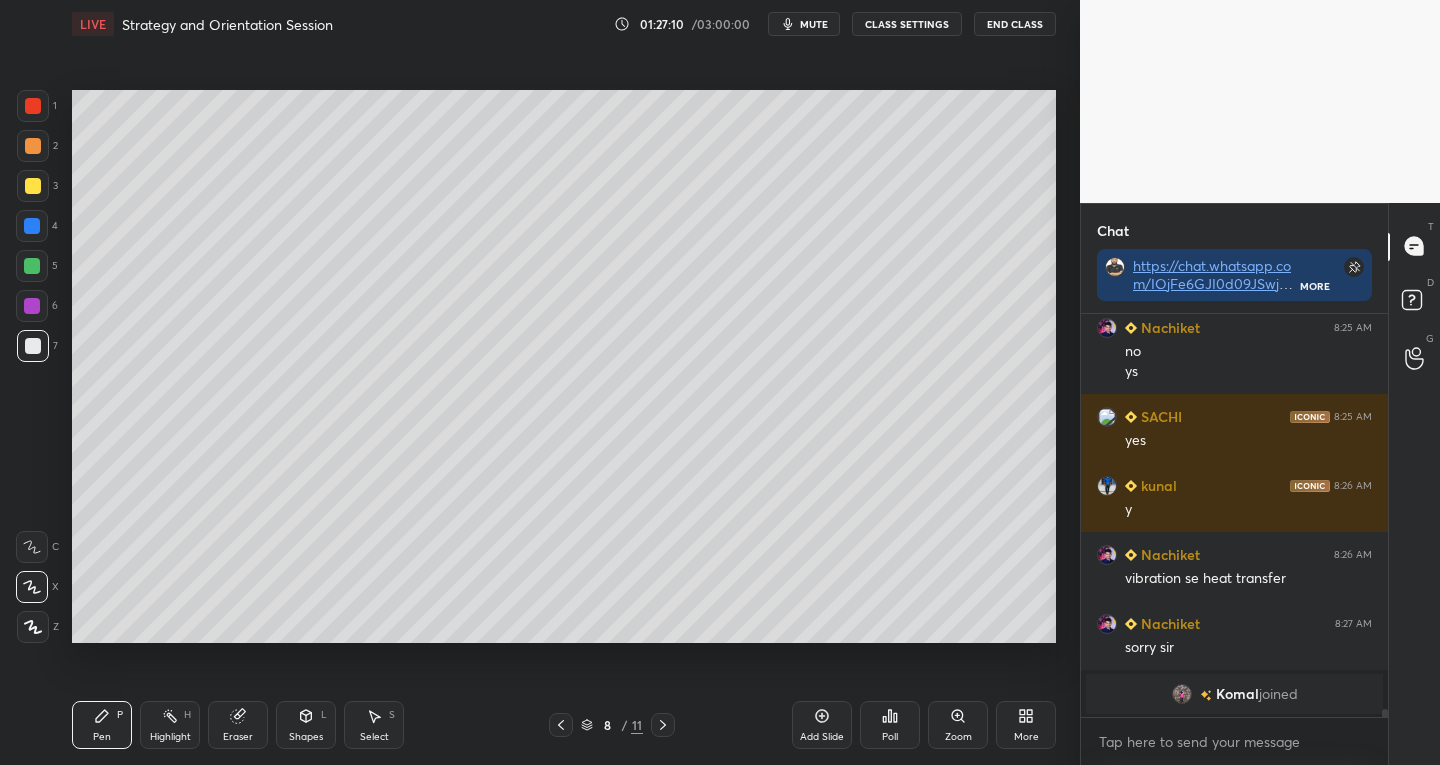 click 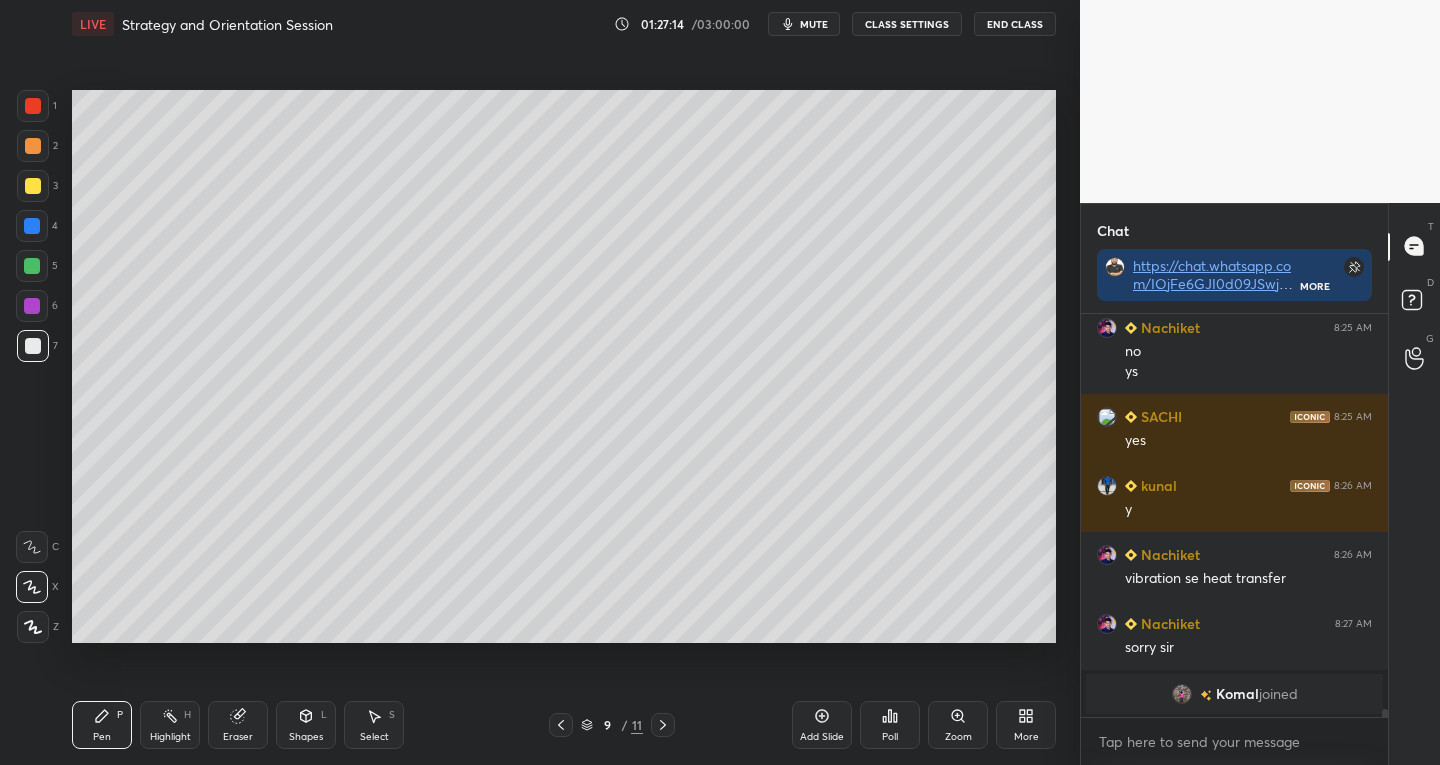 click on "Select" at bounding box center [374, 737] 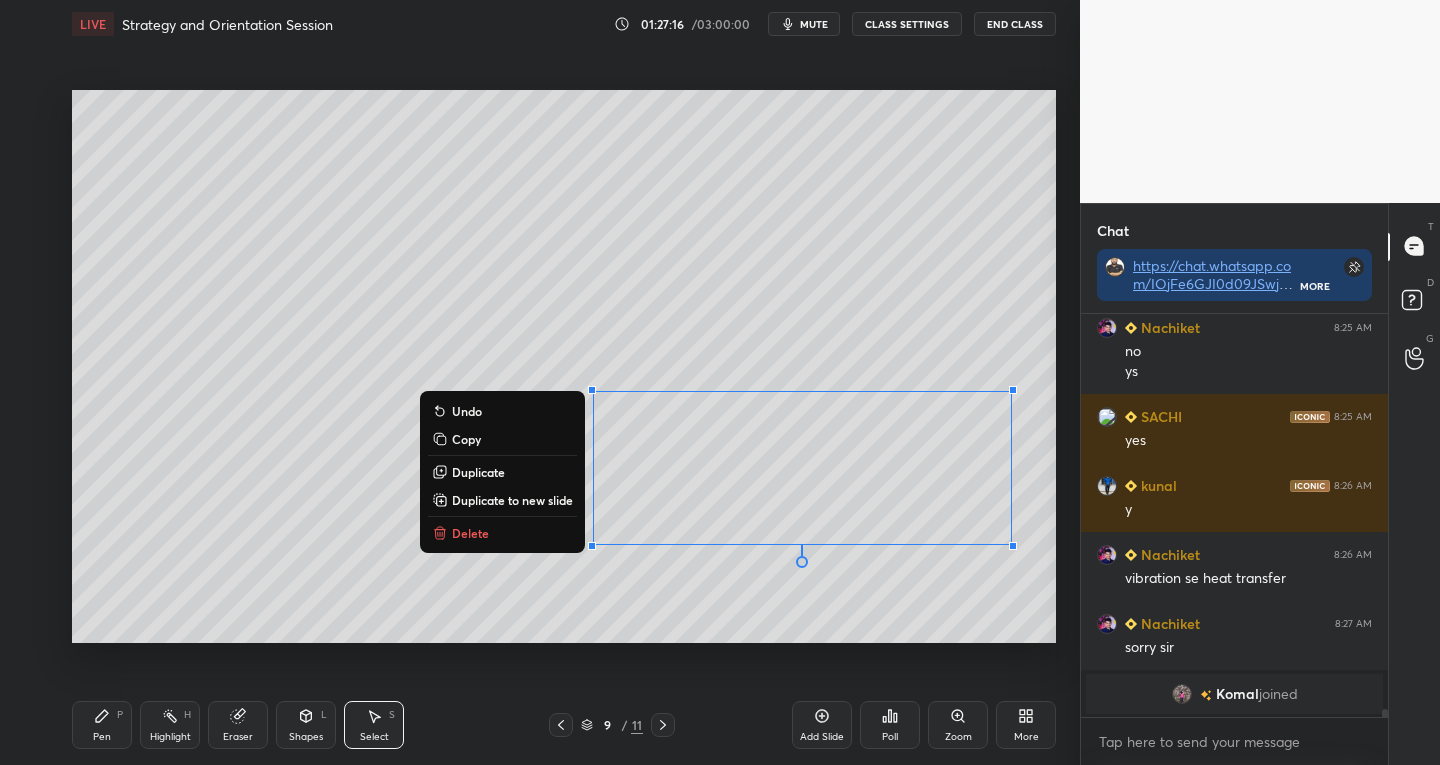 click on "Duplicate to new slide" at bounding box center (512, 500) 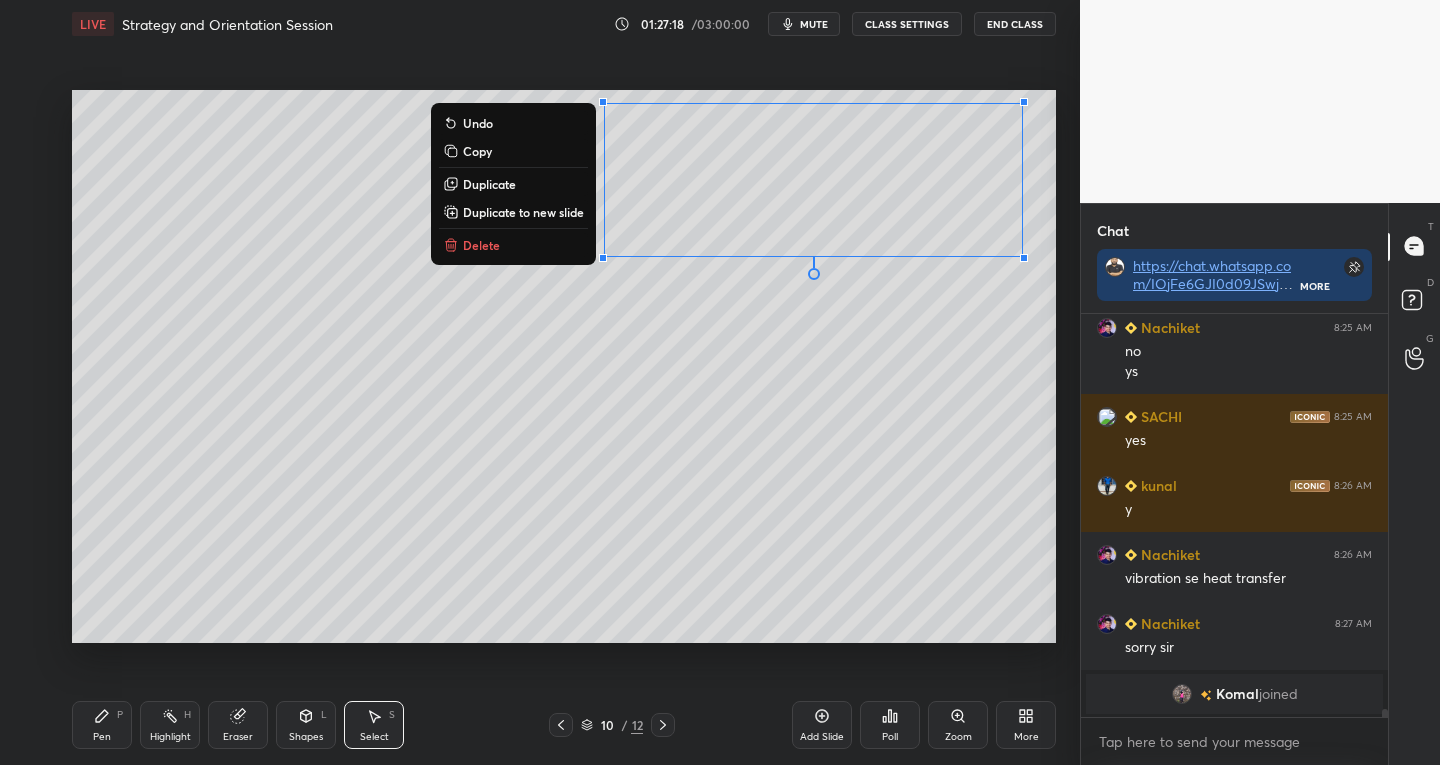 click on "0 ° Undo Copy Duplicate Duplicate to new slide Delete" at bounding box center (564, 367) 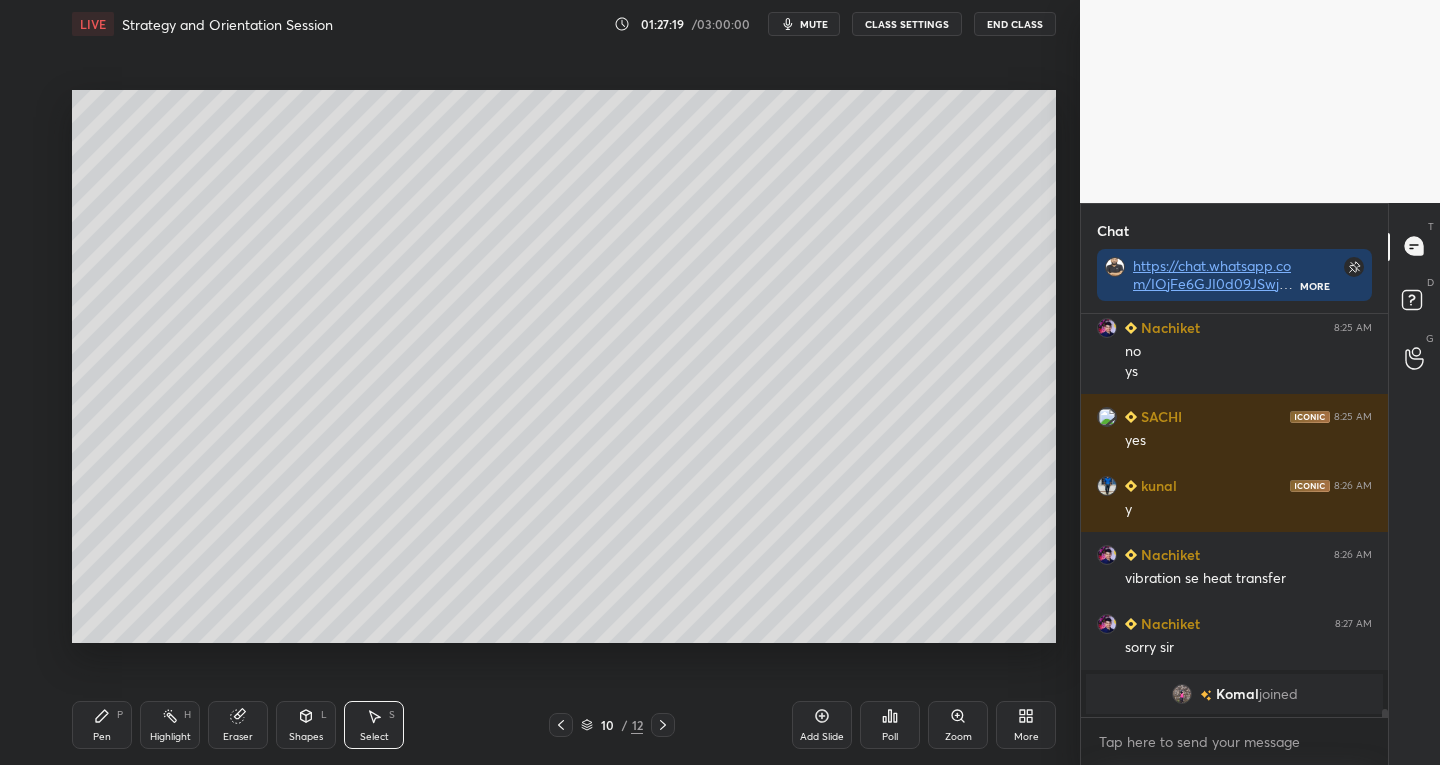 click on "Pen P" at bounding box center (102, 725) 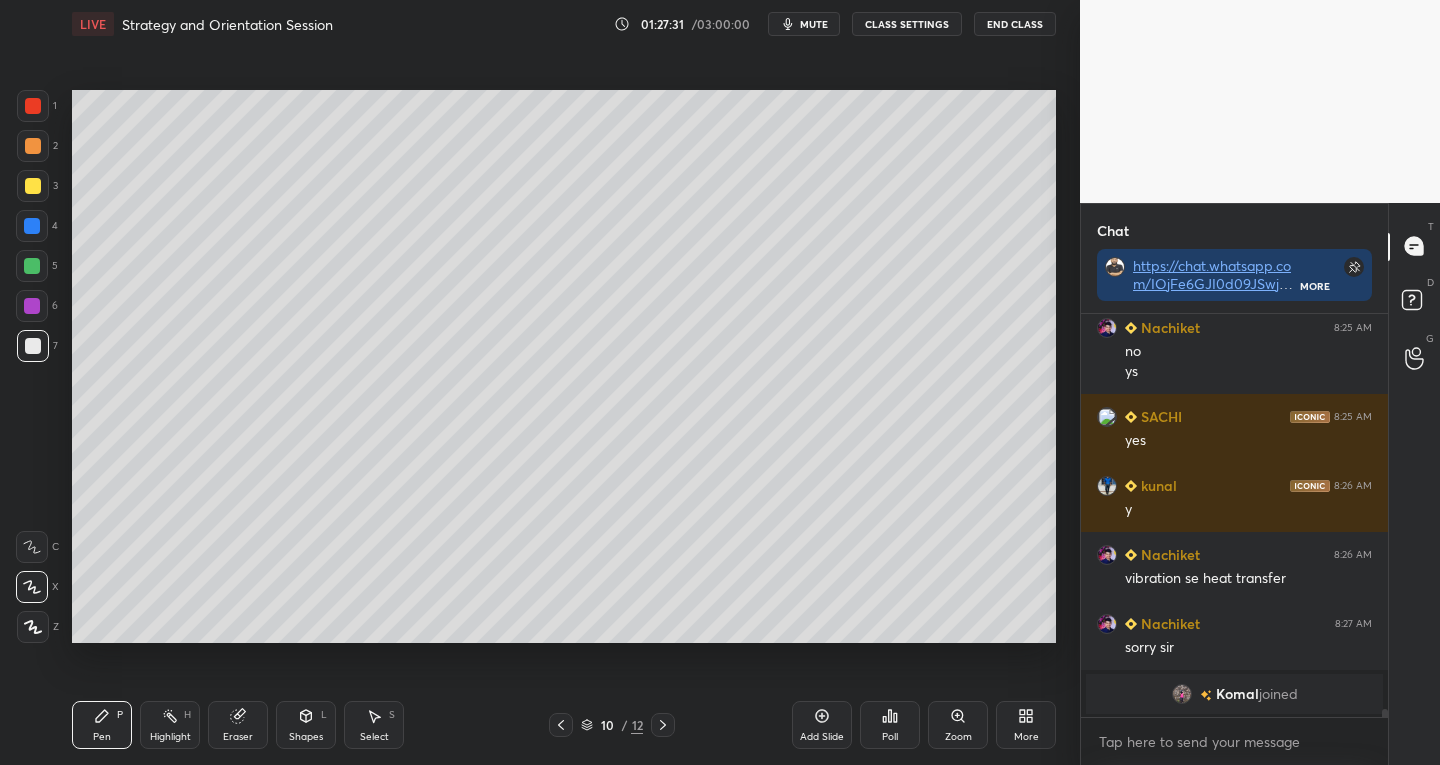 click on "Shapes L" at bounding box center (306, 725) 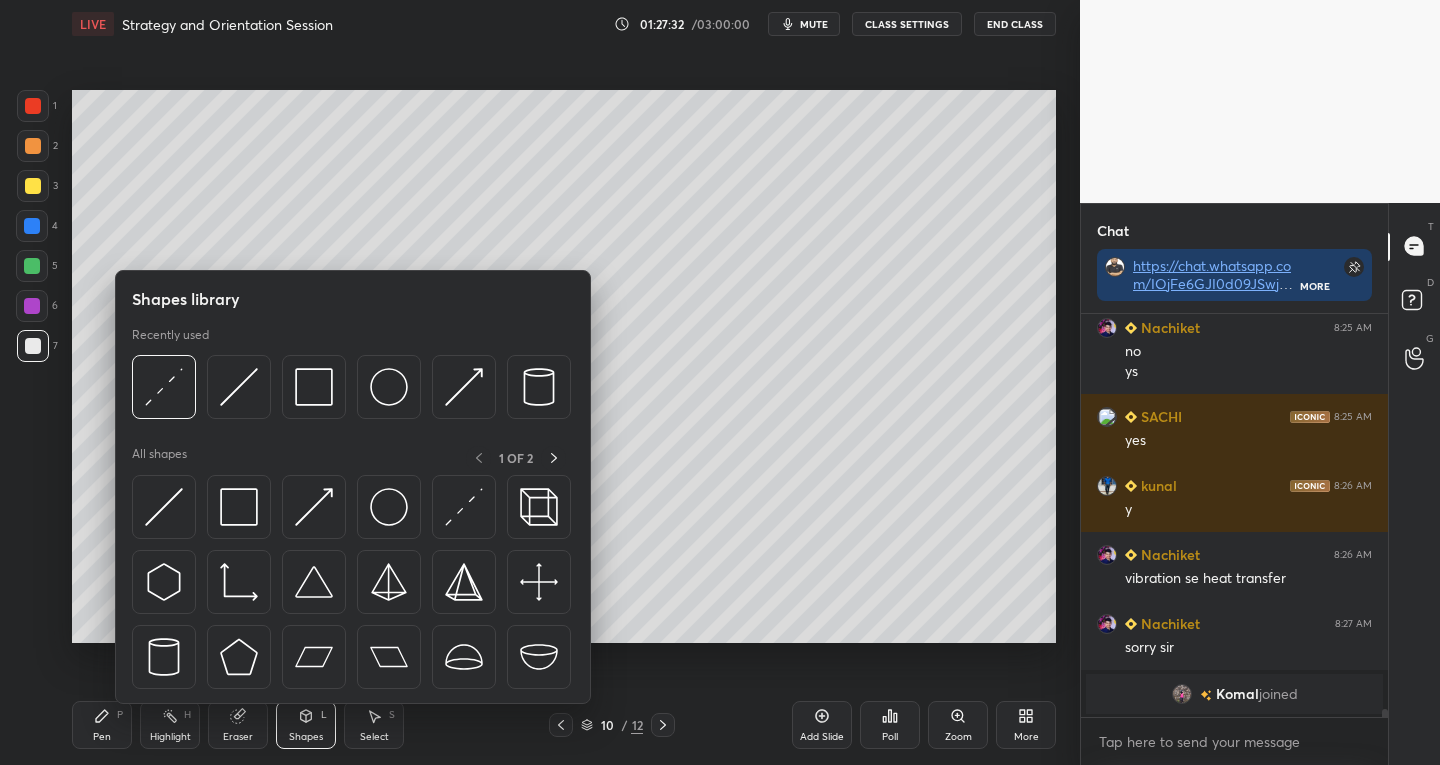 click on "Pen" at bounding box center [102, 737] 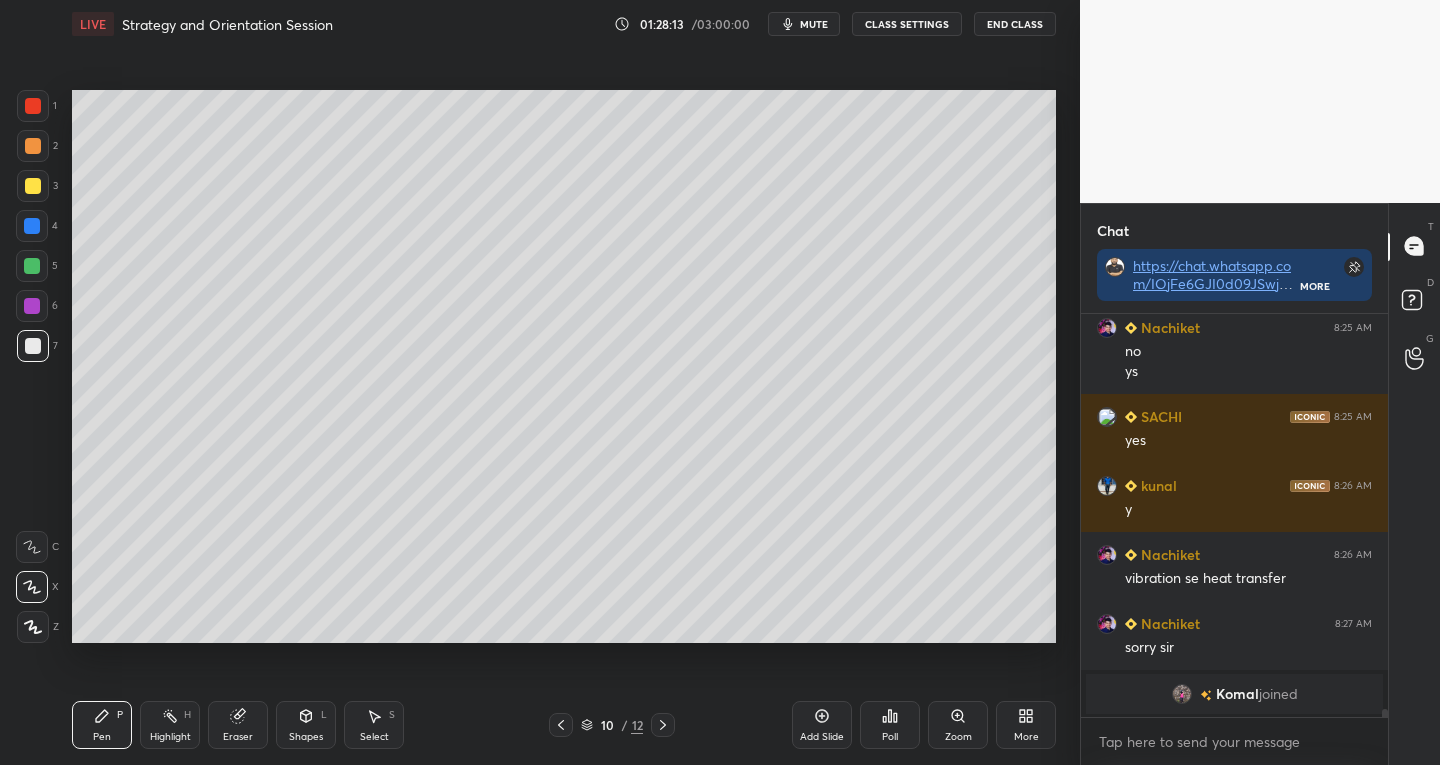 click on "Select S" at bounding box center (374, 725) 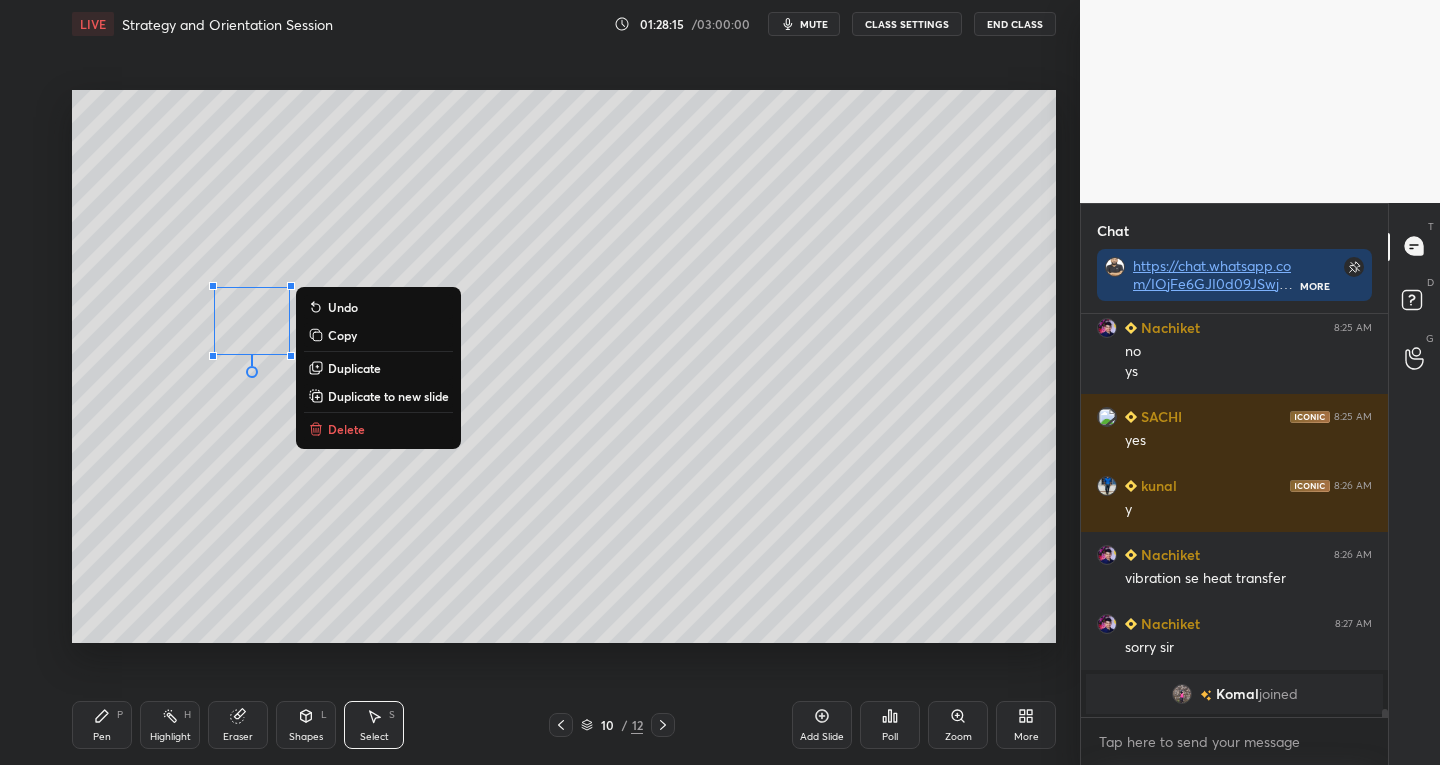 click on "Duplicate" at bounding box center [354, 368] 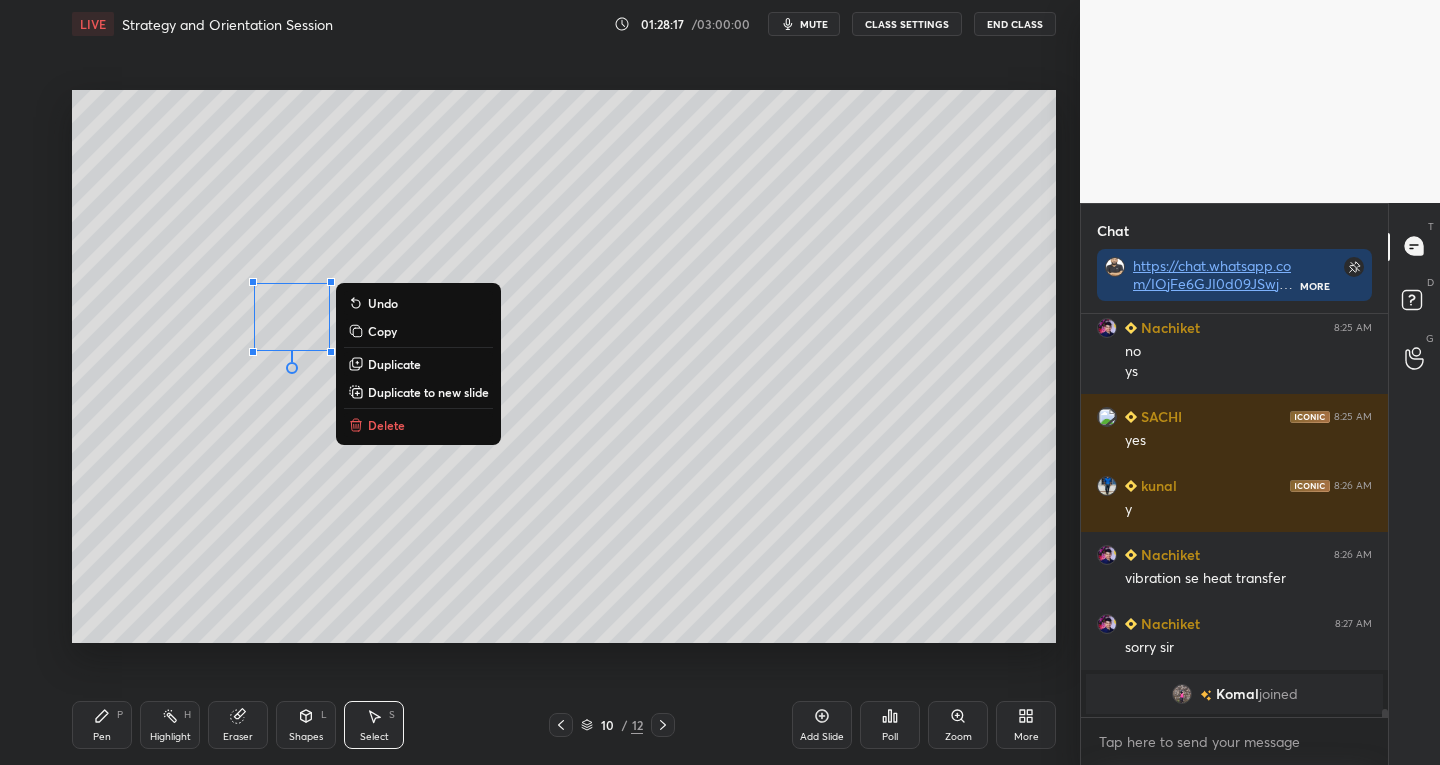 click on "Duplicate" at bounding box center (418, 364) 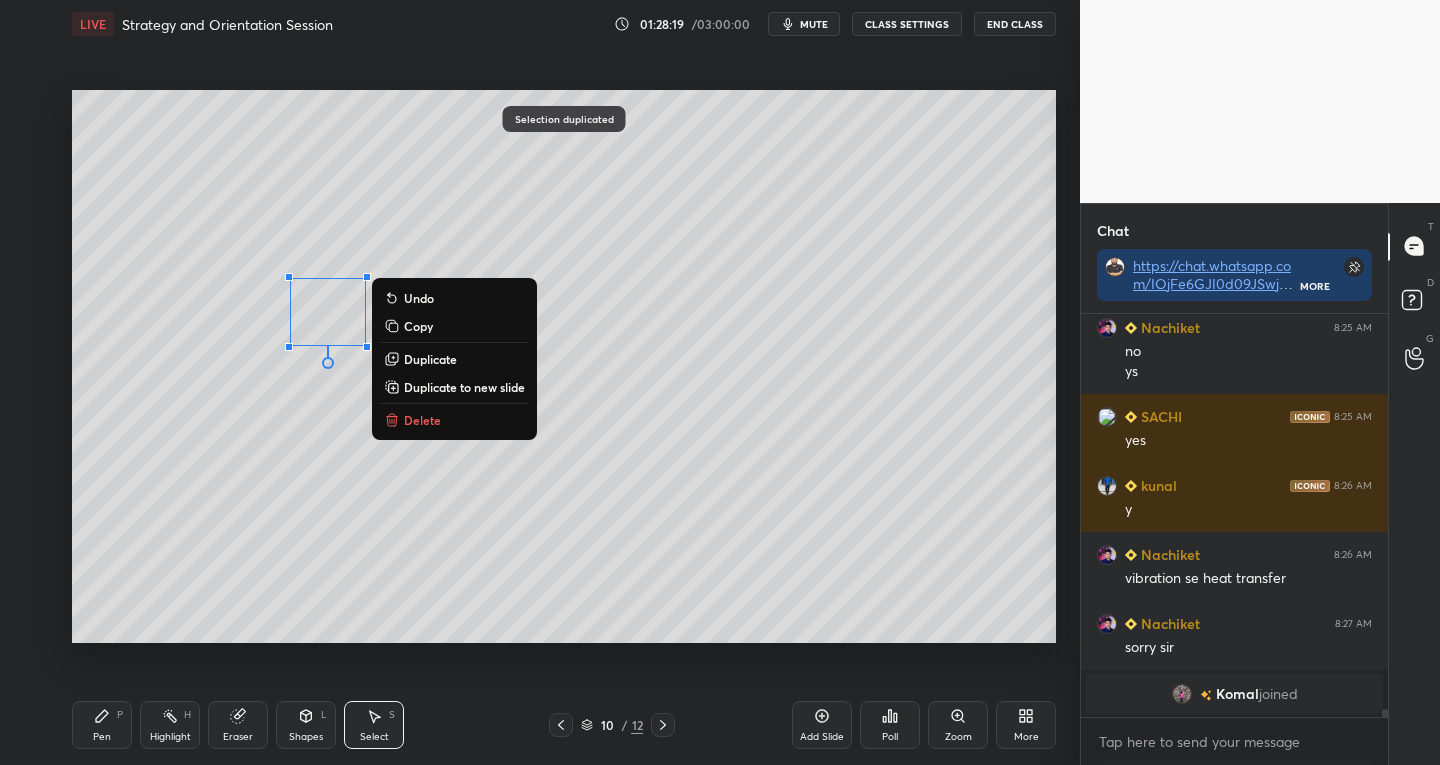 click on "0 ° Undo Copy Duplicate Duplicate to new slide Delete" at bounding box center [564, 367] 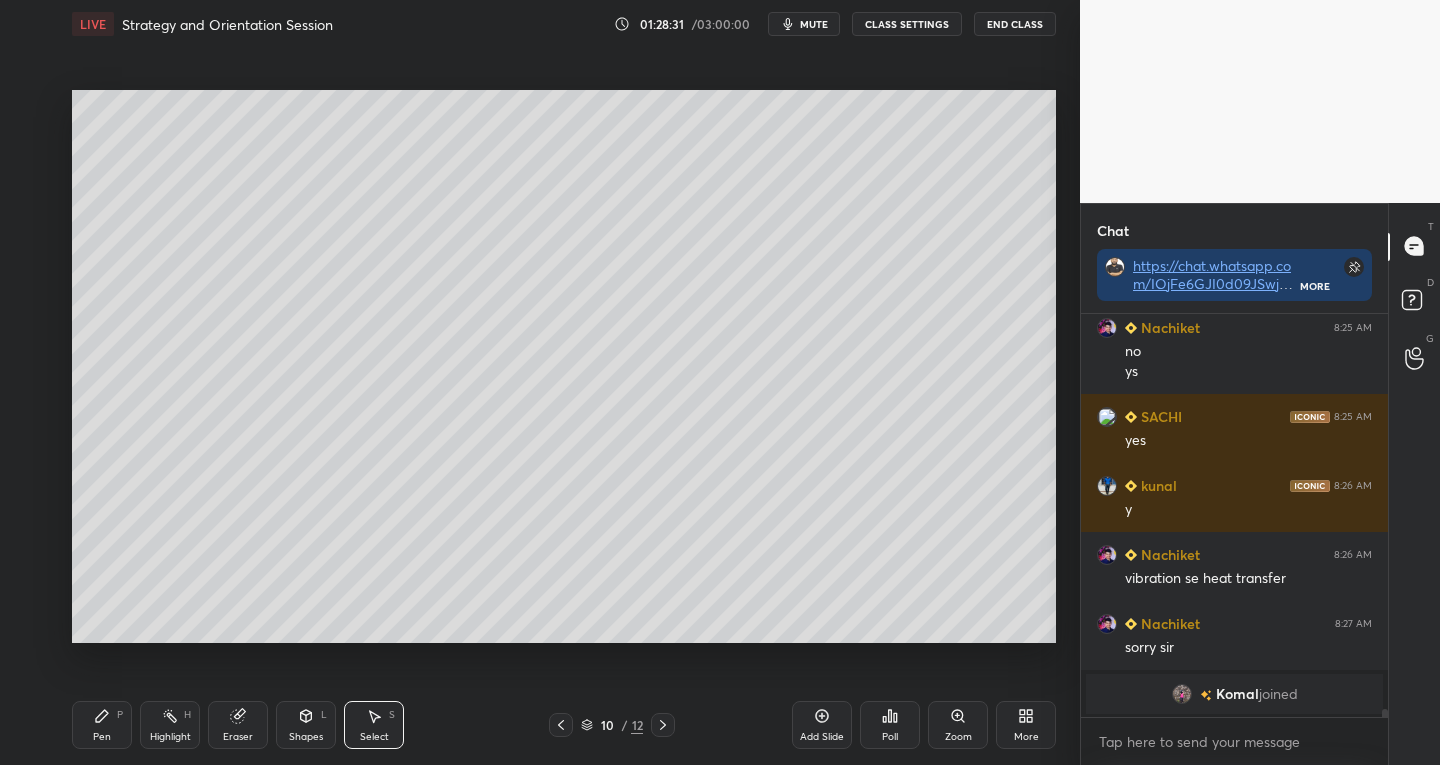click on "Pen" at bounding box center [102, 737] 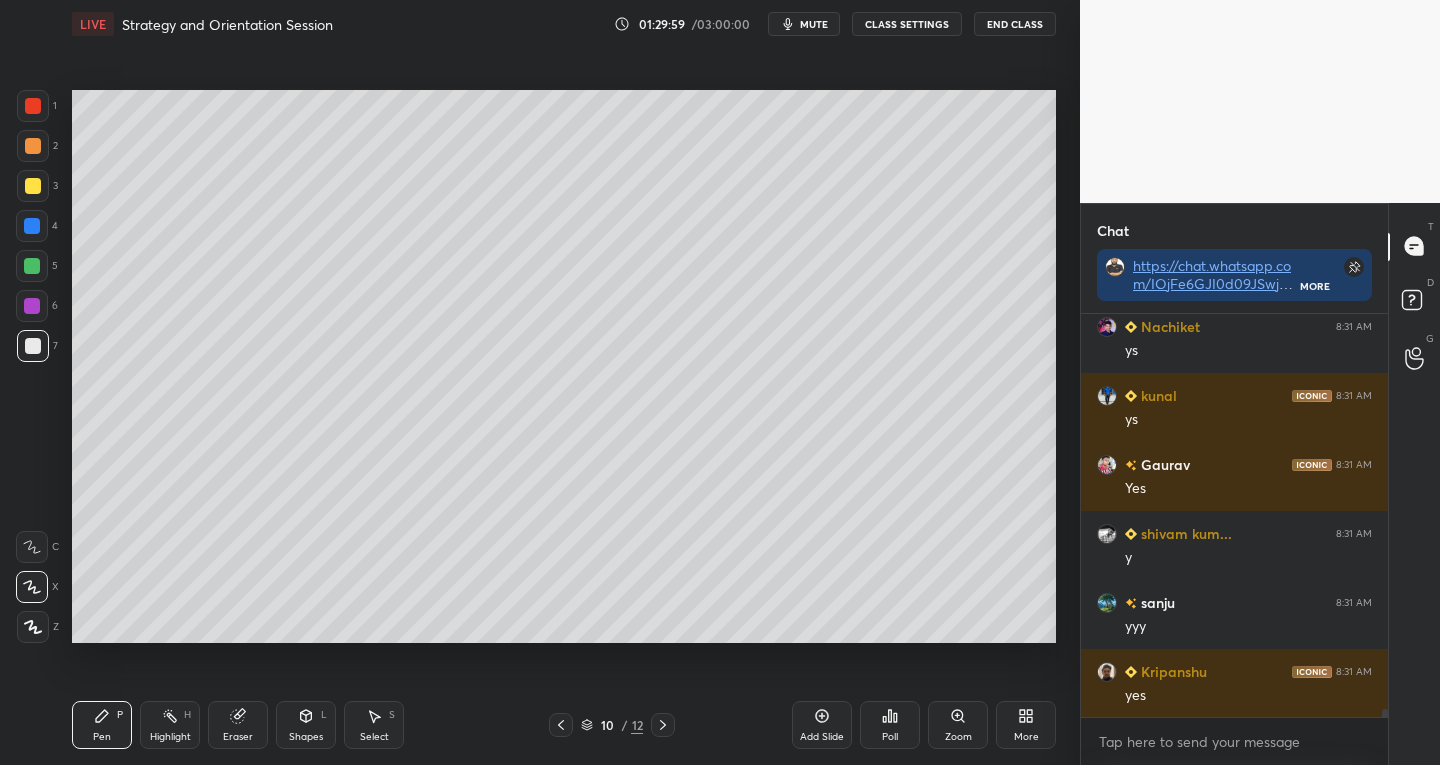 scroll, scrollTop: 19684, scrollLeft: 0, axis: vertical 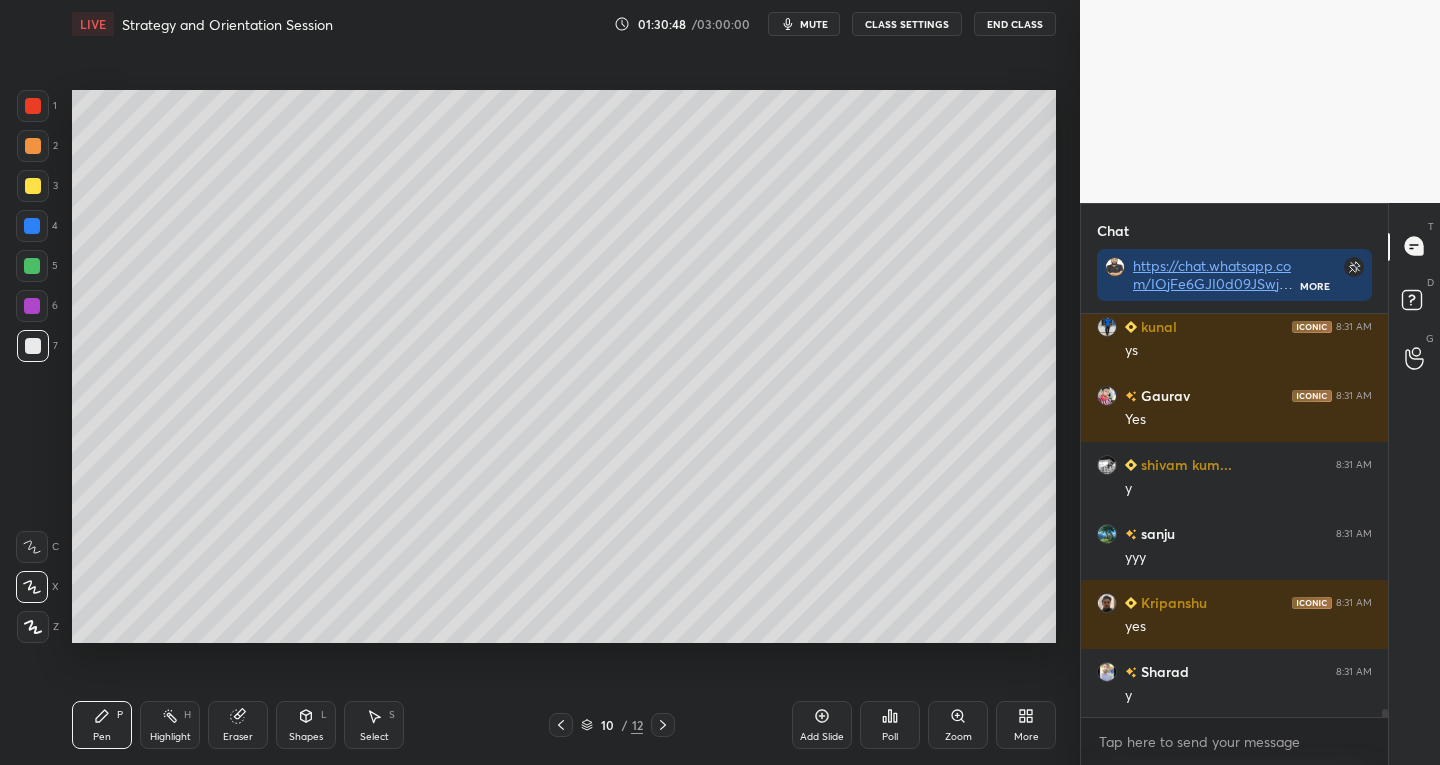 click on "mute" at bounding box center (814, 24) 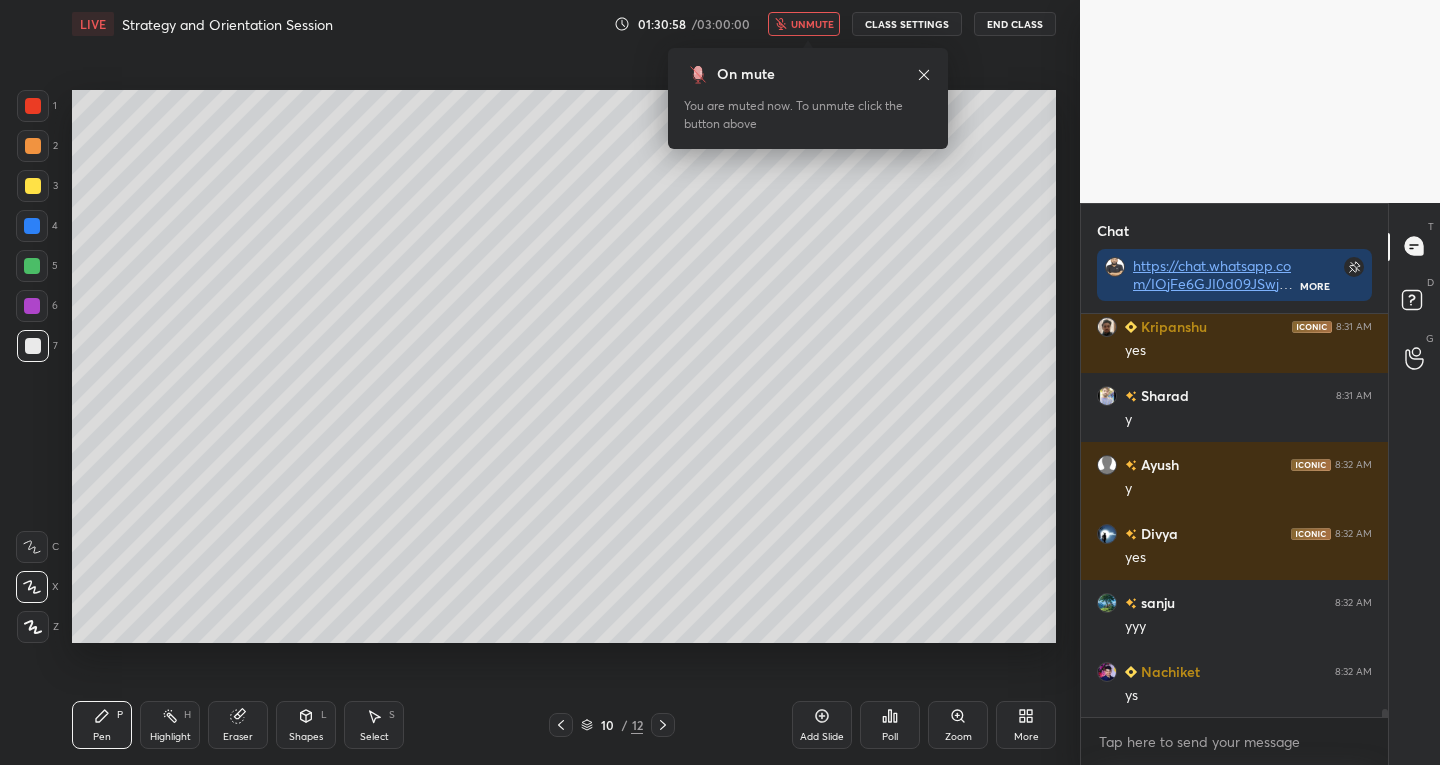 scroll, scrollTop: 20029, scrollLeft: 0, axis: vertical 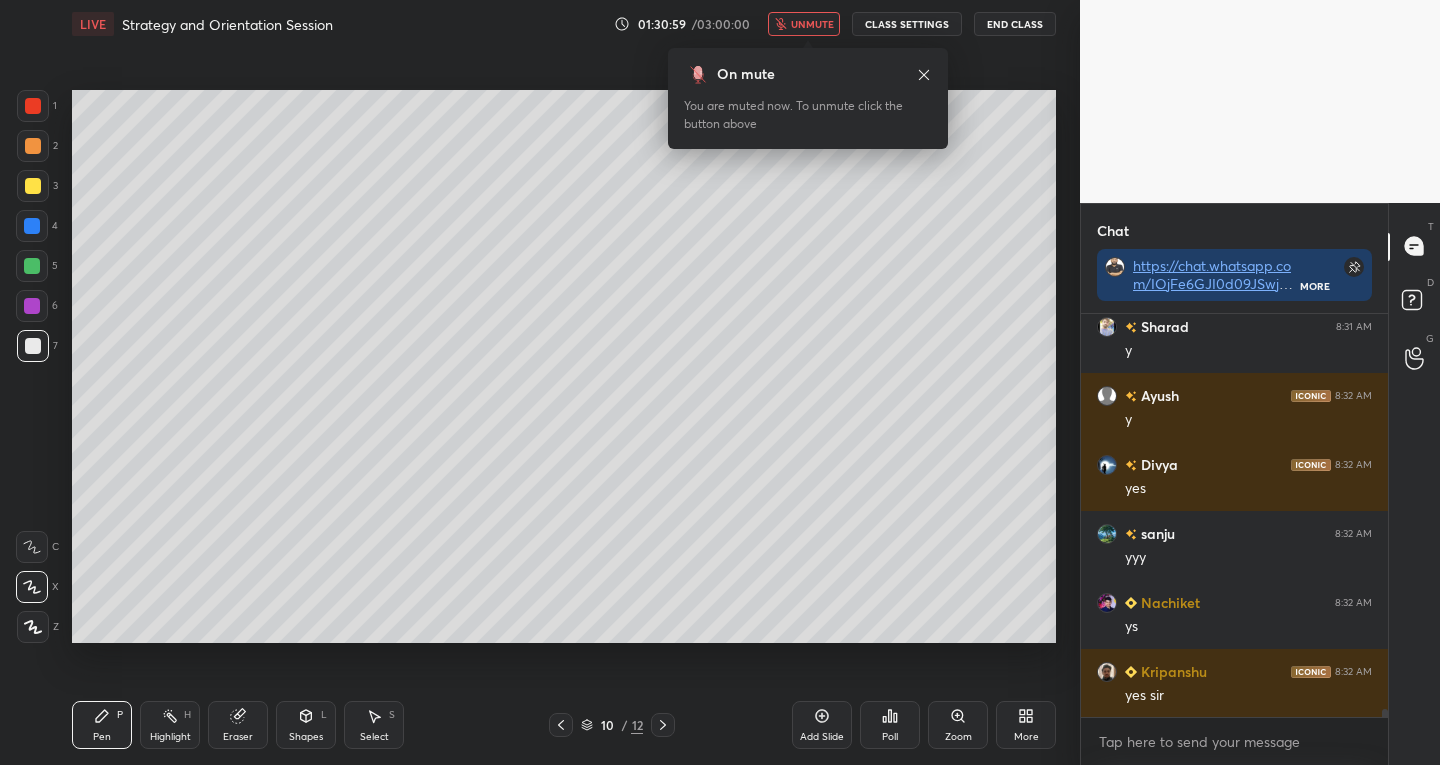 click on "unmute" at bounding box center [812, 24] 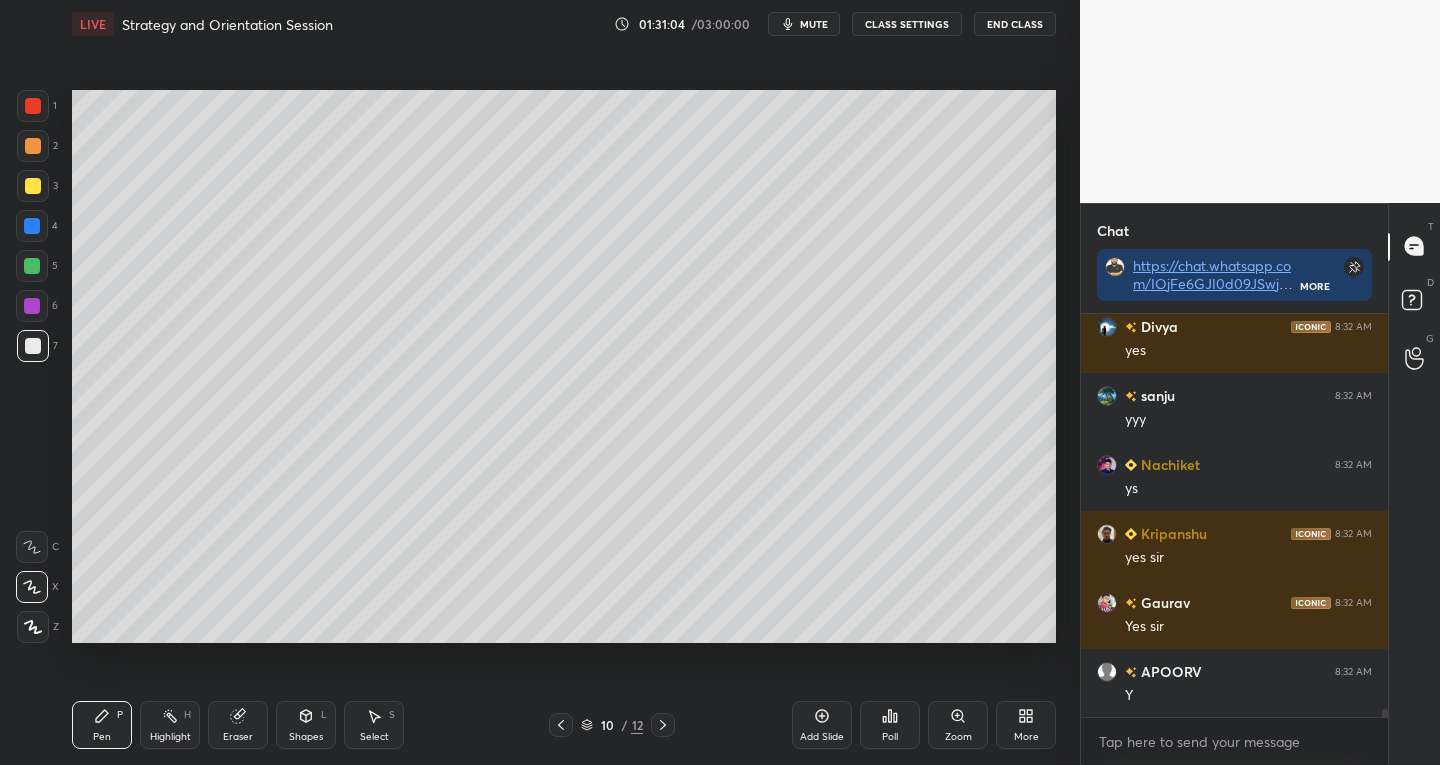 scroll, scrollTop: 20236, scrollLeft: 0, axis: vertical 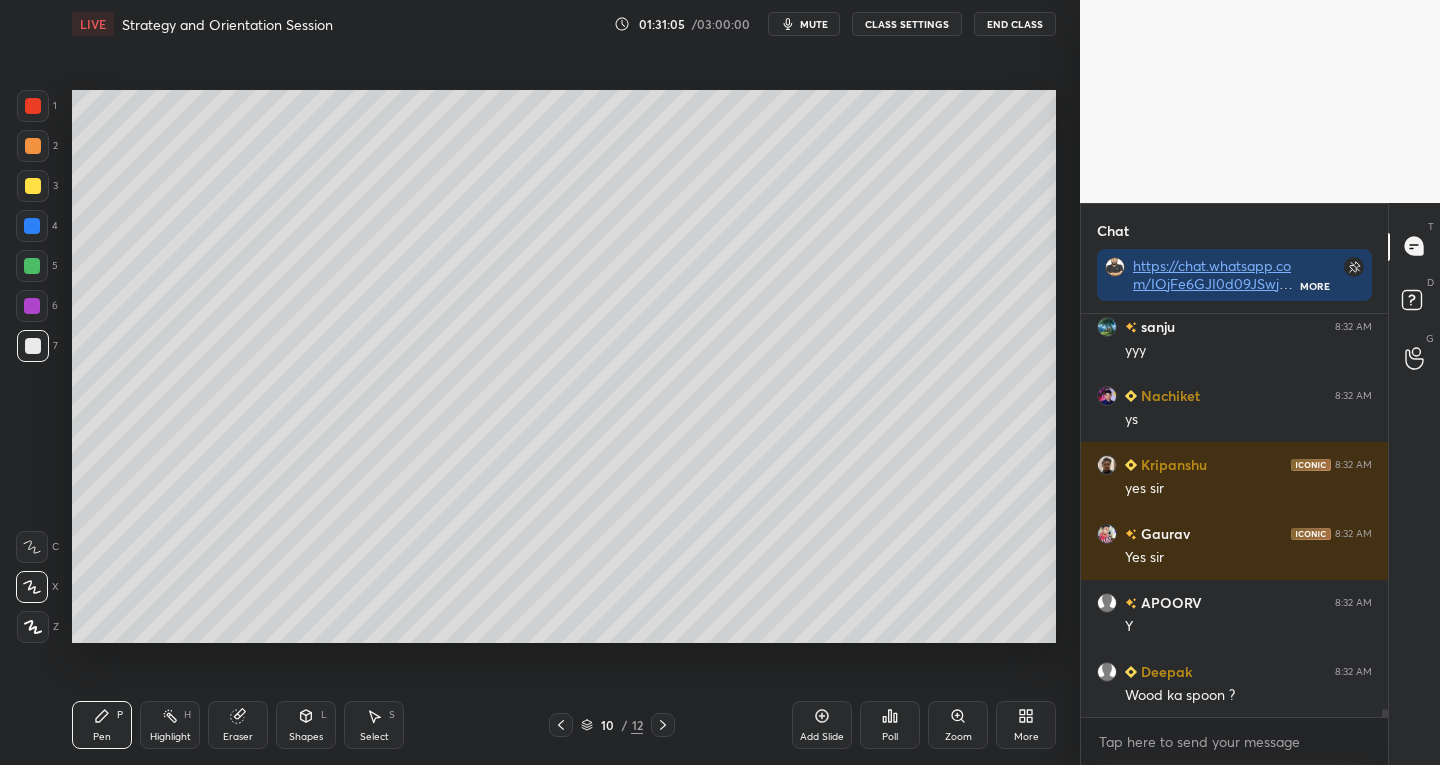 click 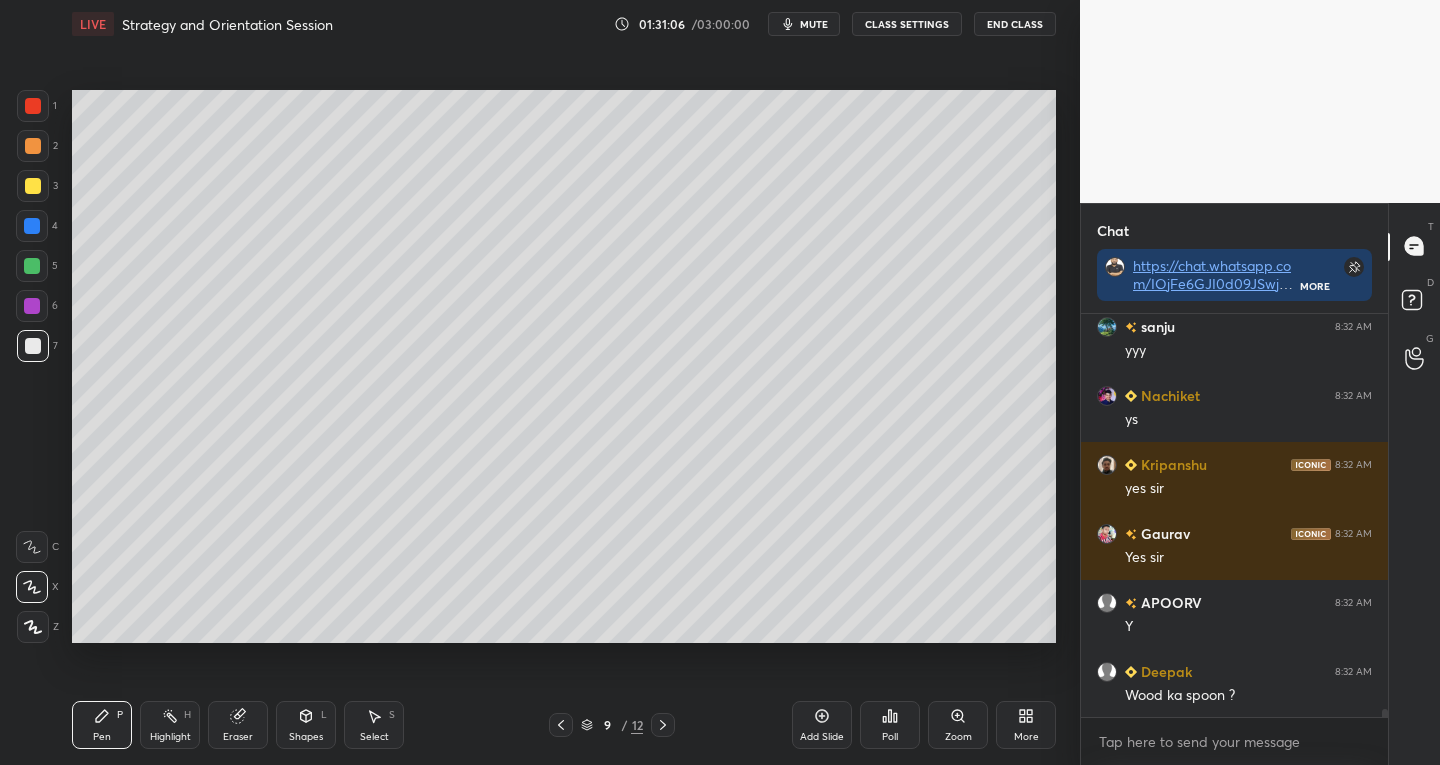 click at bounding box center [33, 346] 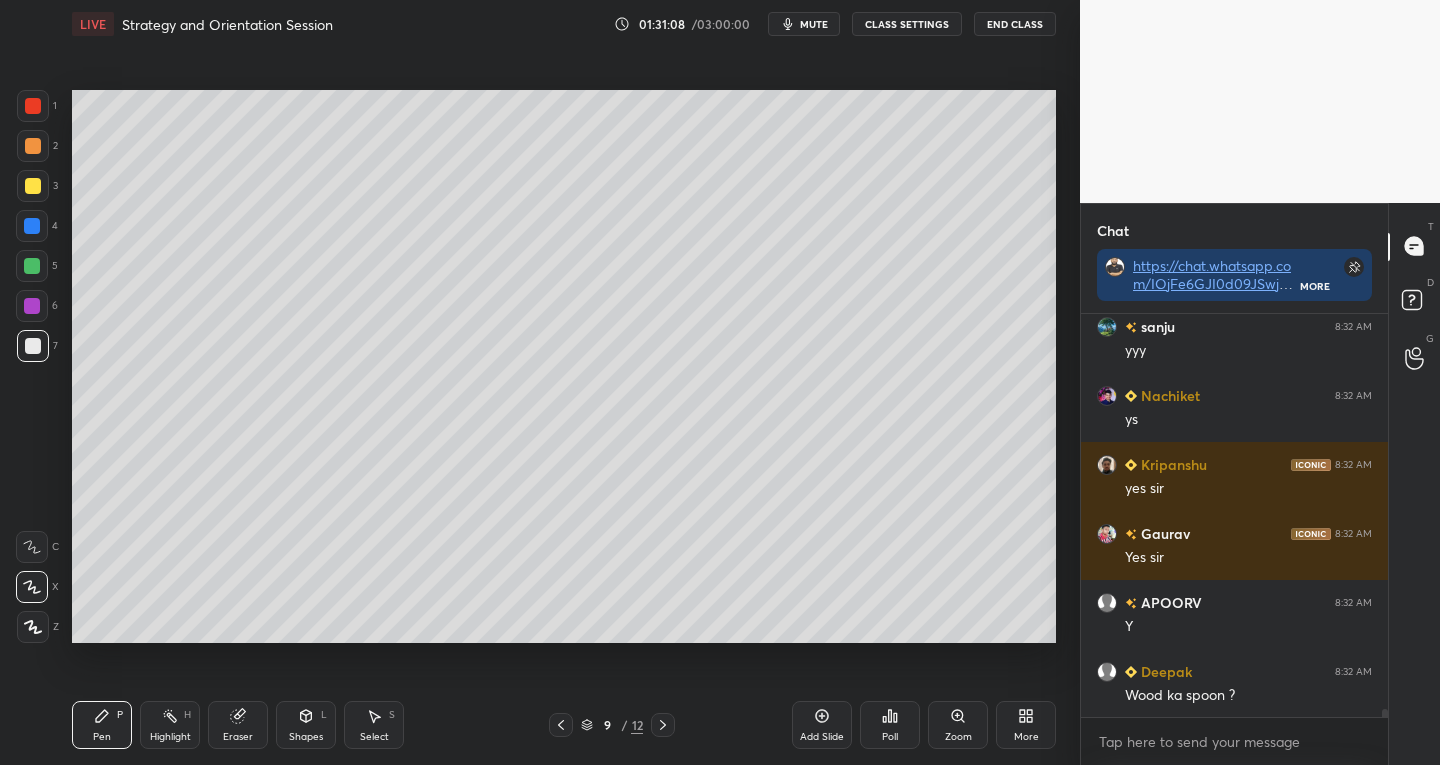 click 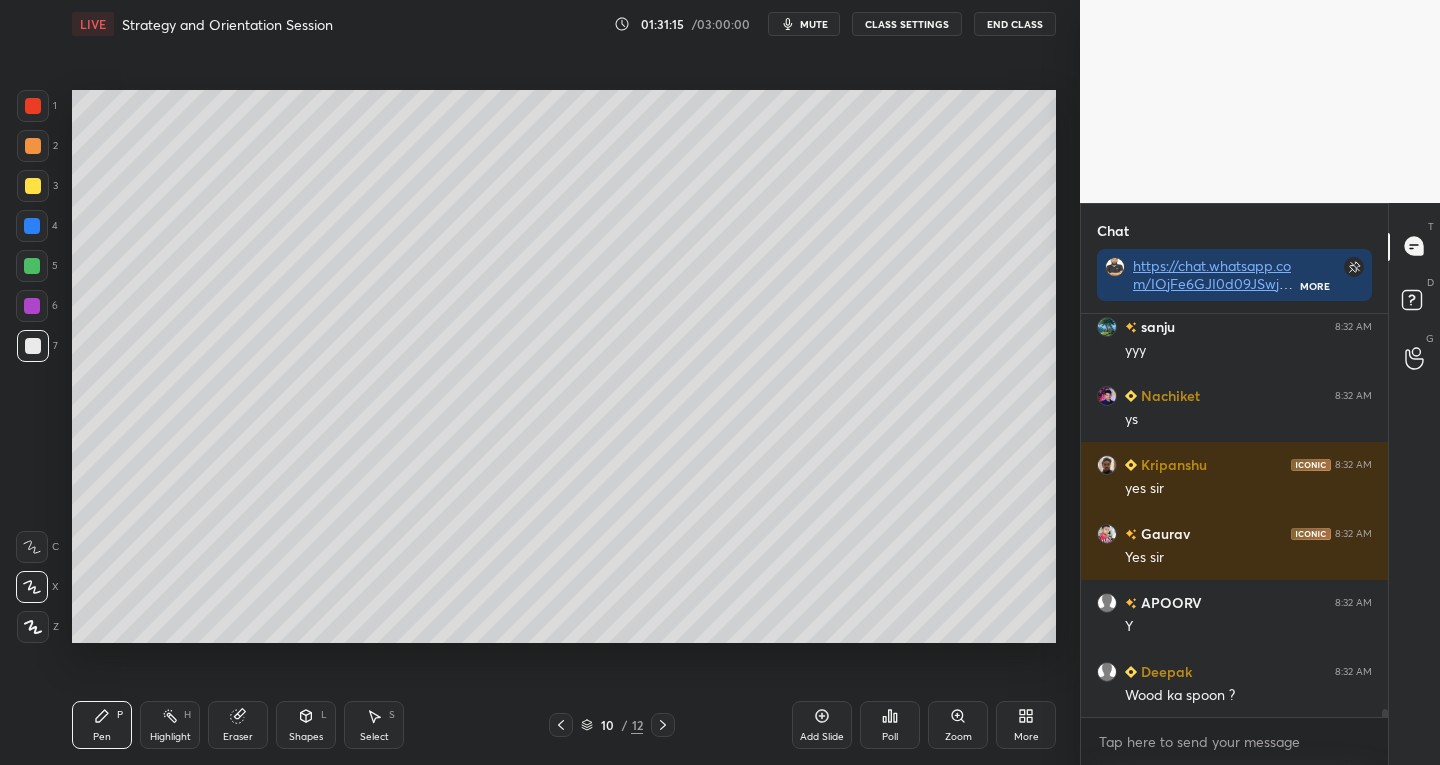 click on "Eraser" at bounding box center (238, 725) 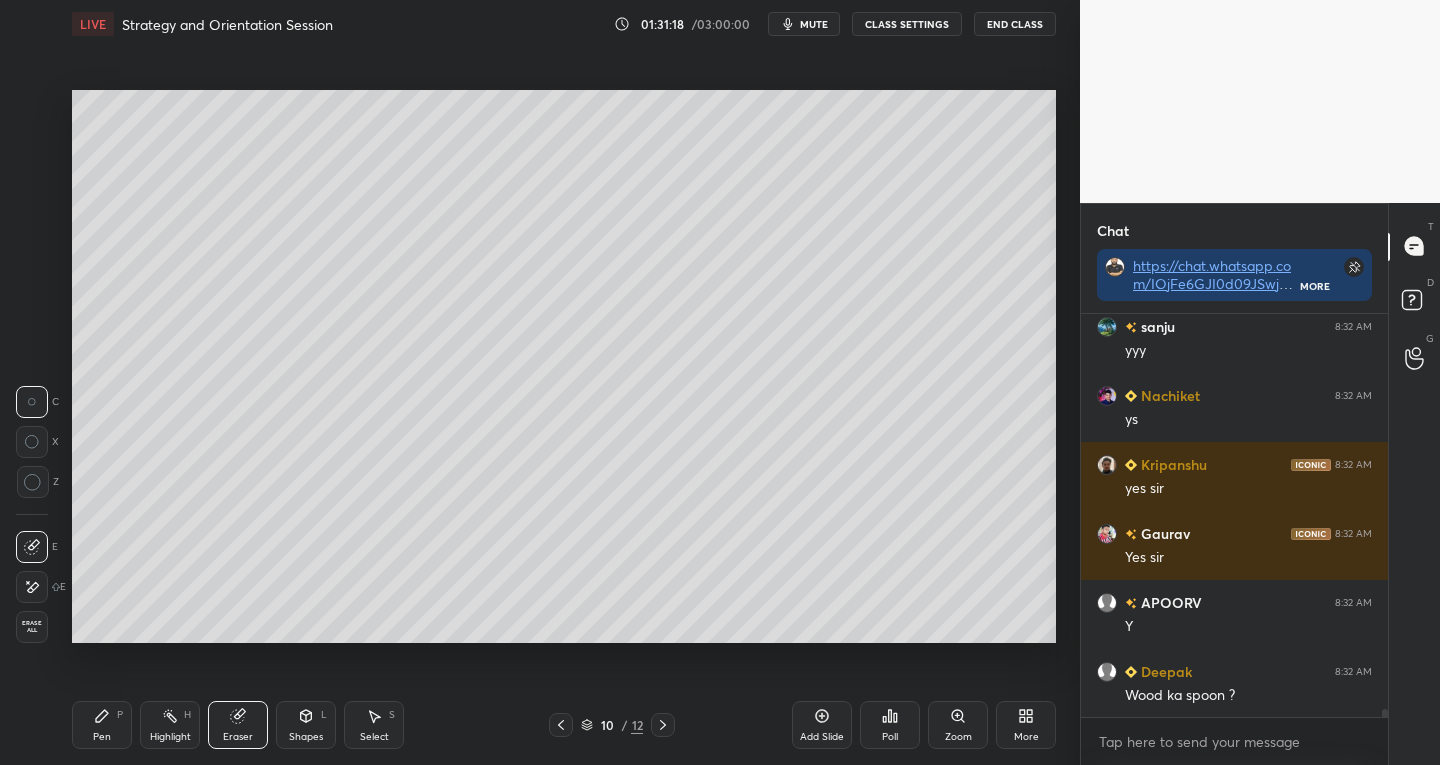 click on "Pen P" at bounding box center (102, 725) 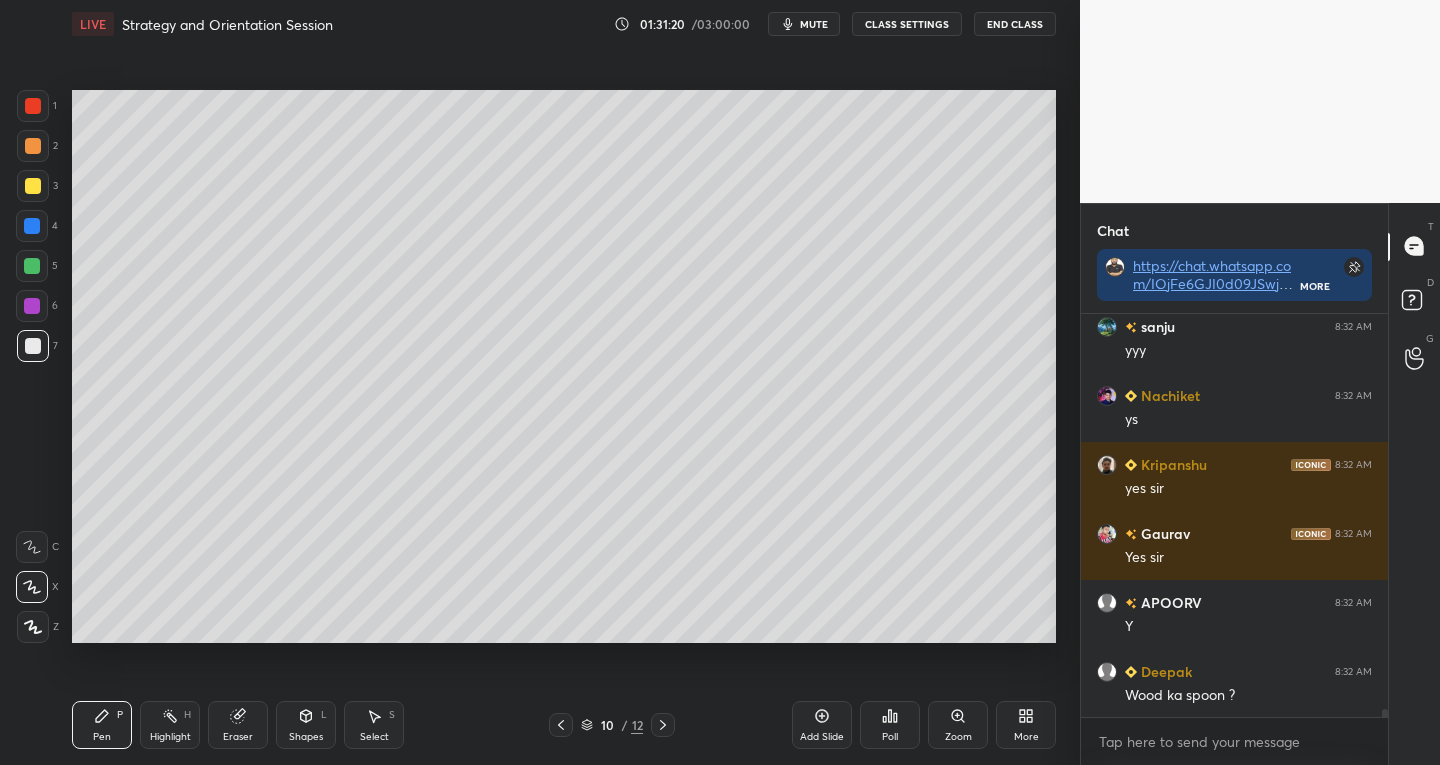 click at bounding box center (33, 186) 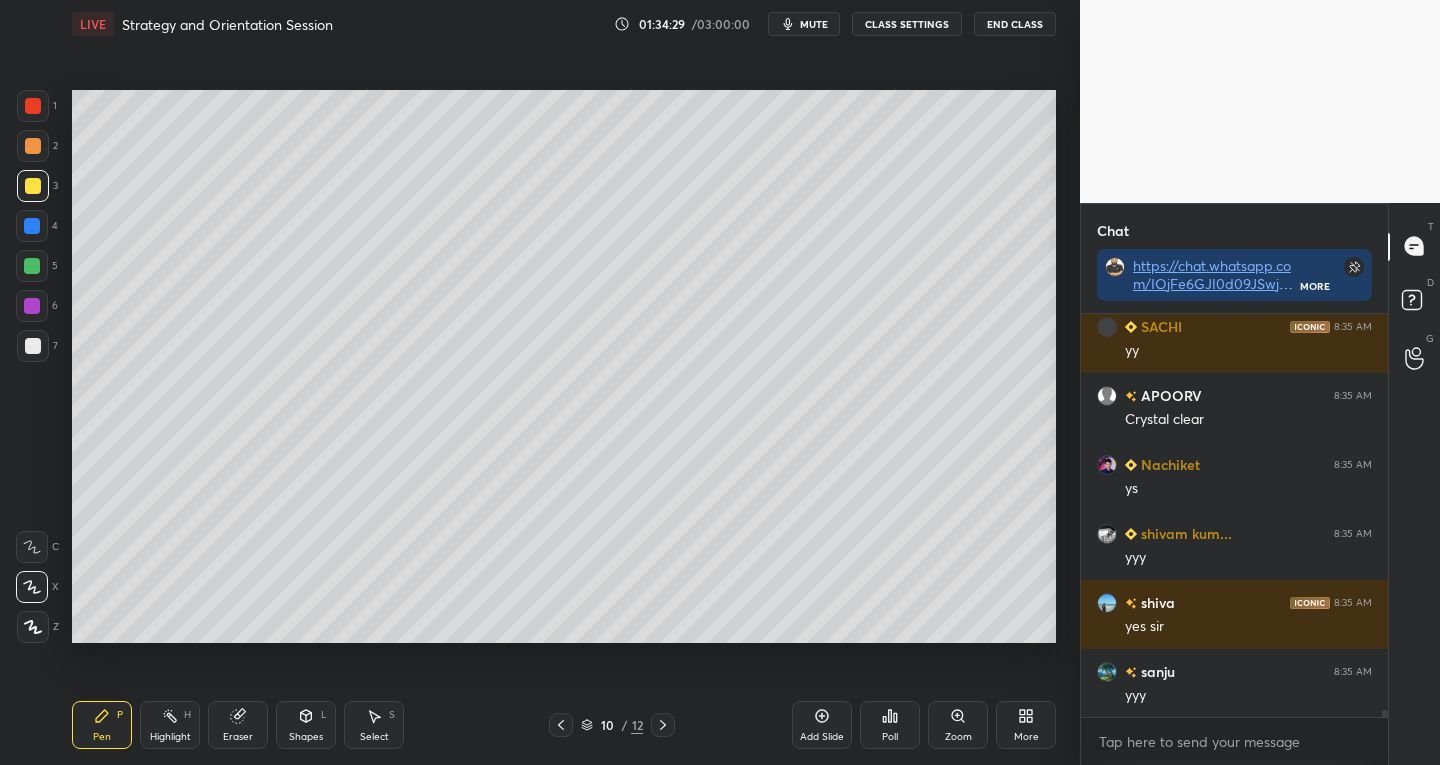scroll, scrollTop: 22186, scrollLeft: 0, axis: vertical 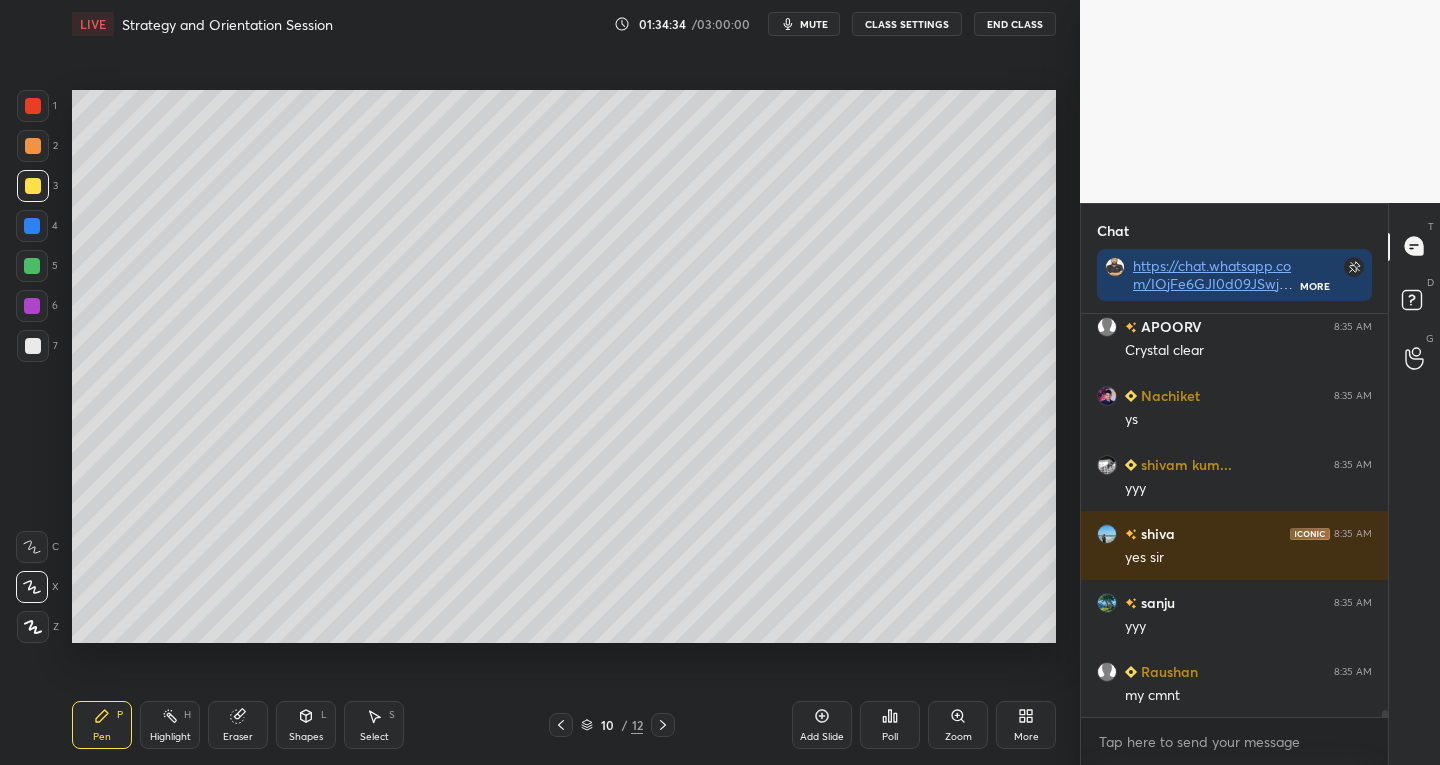 click at bounding box center [33, 346] 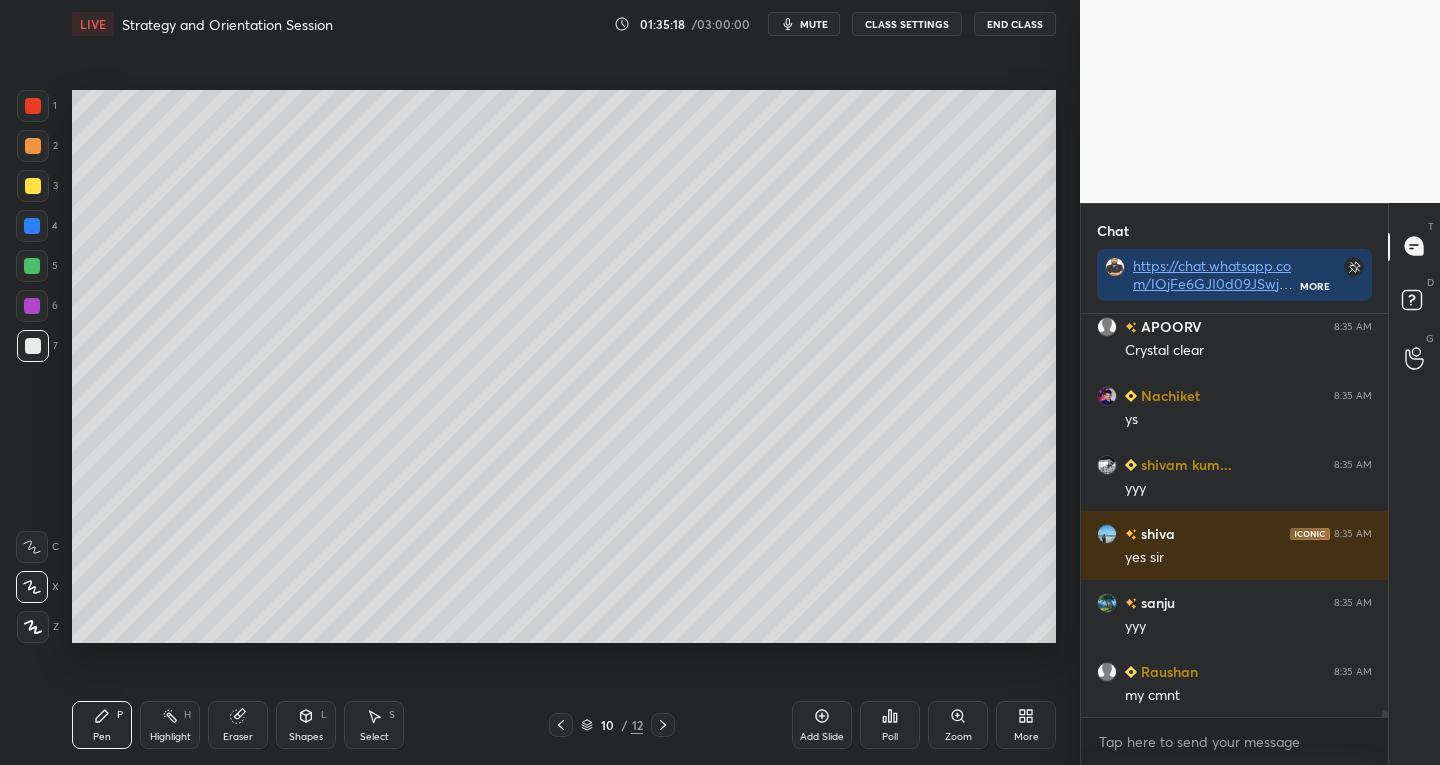 scroll, scrollTop: 22255, scrollLeft: 0, axis: vertical 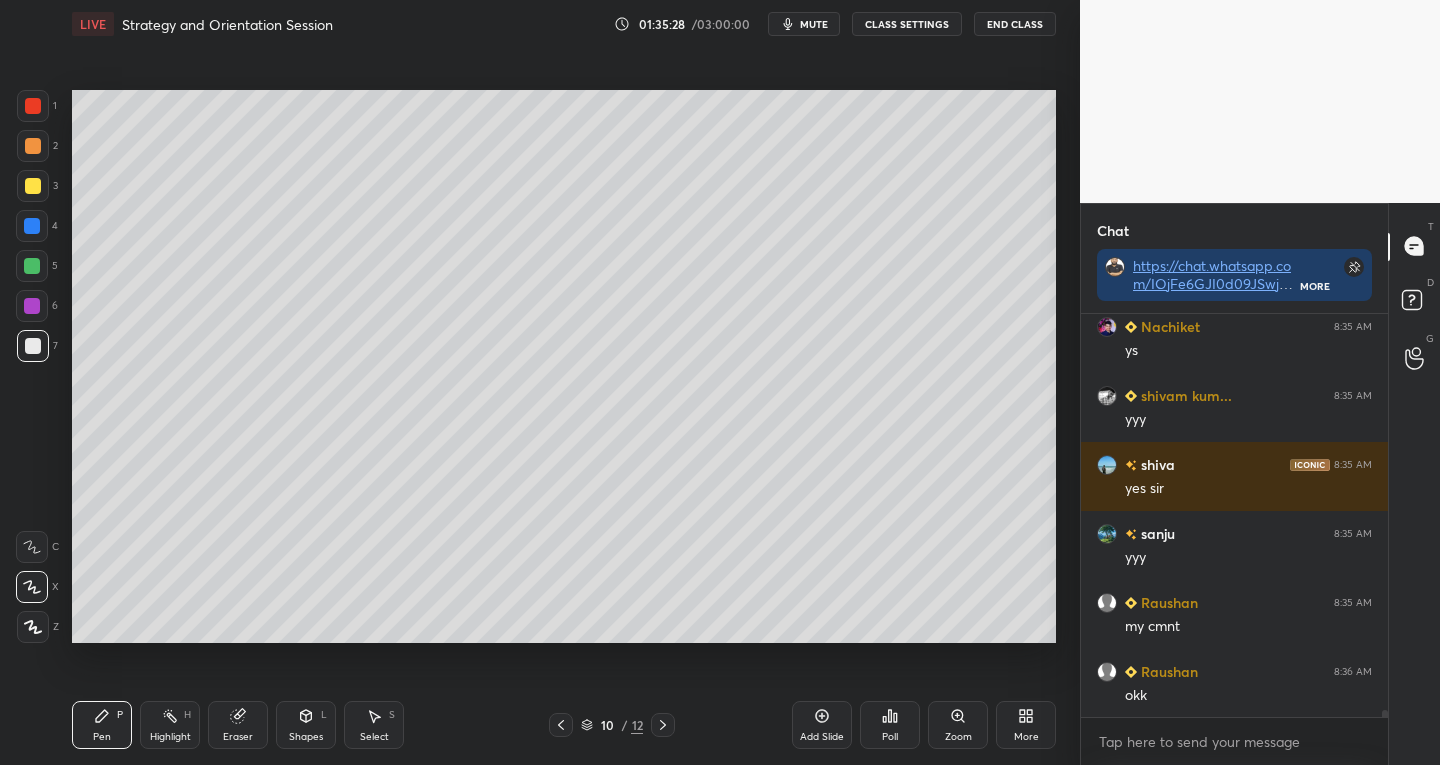 click 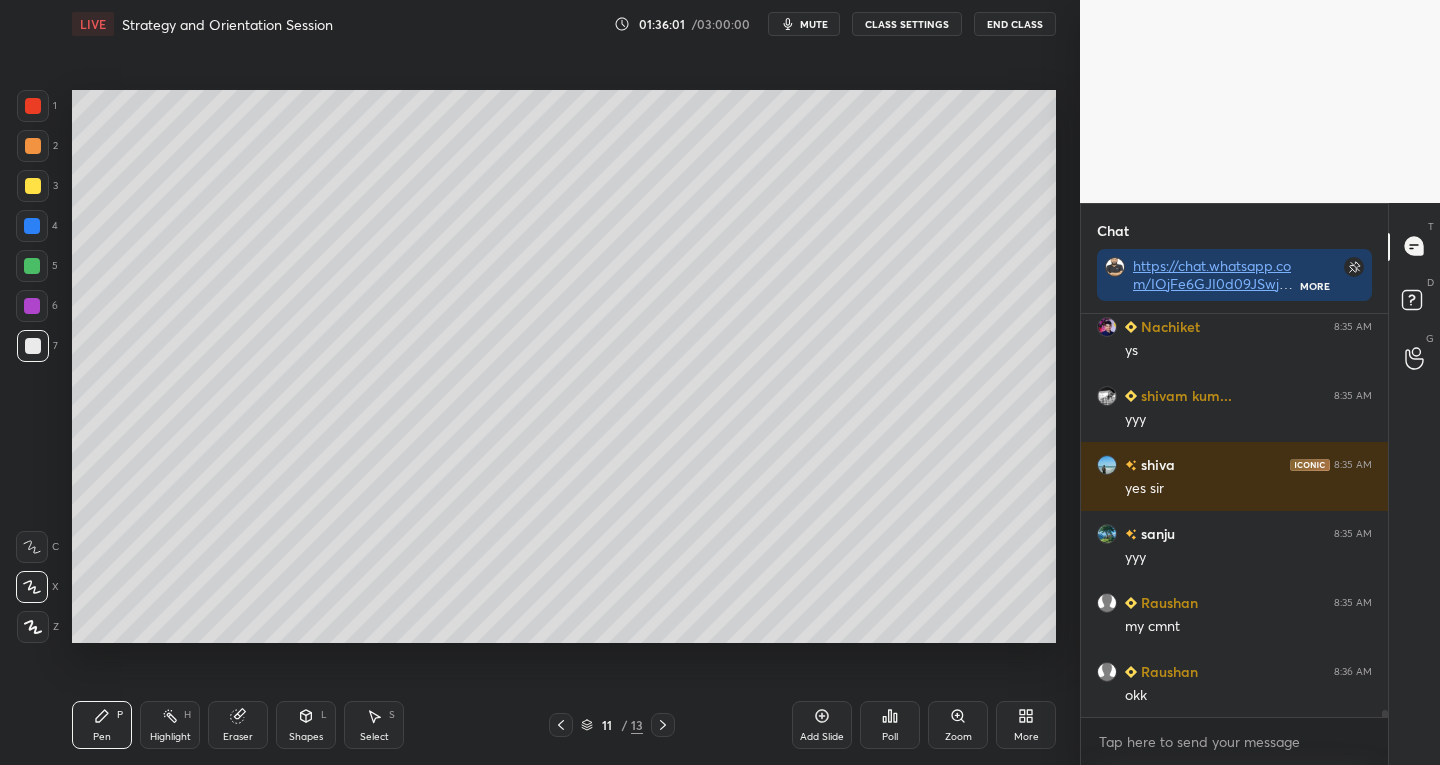 click on "Shapes L" at bounding box center (306, 725) 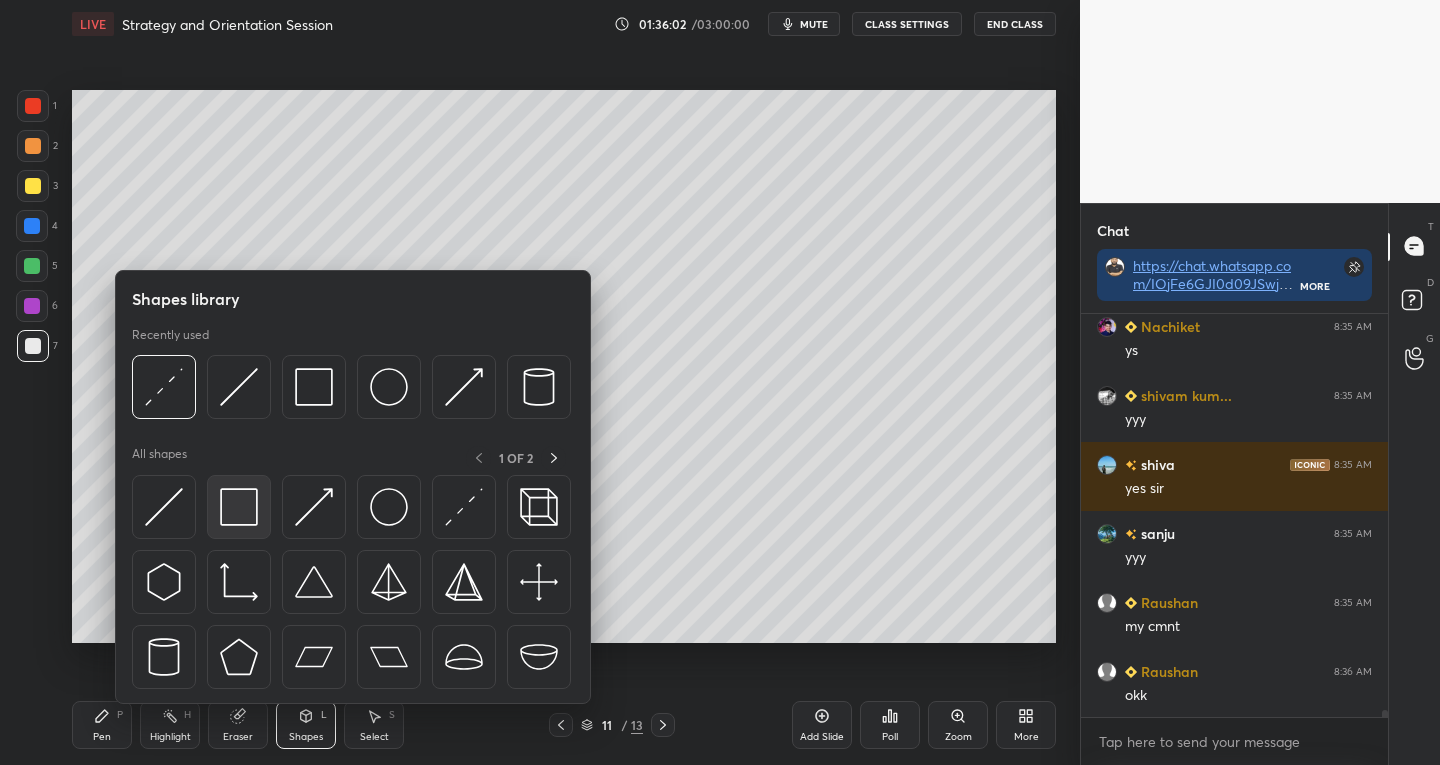 click at bounding box center (239, 507) 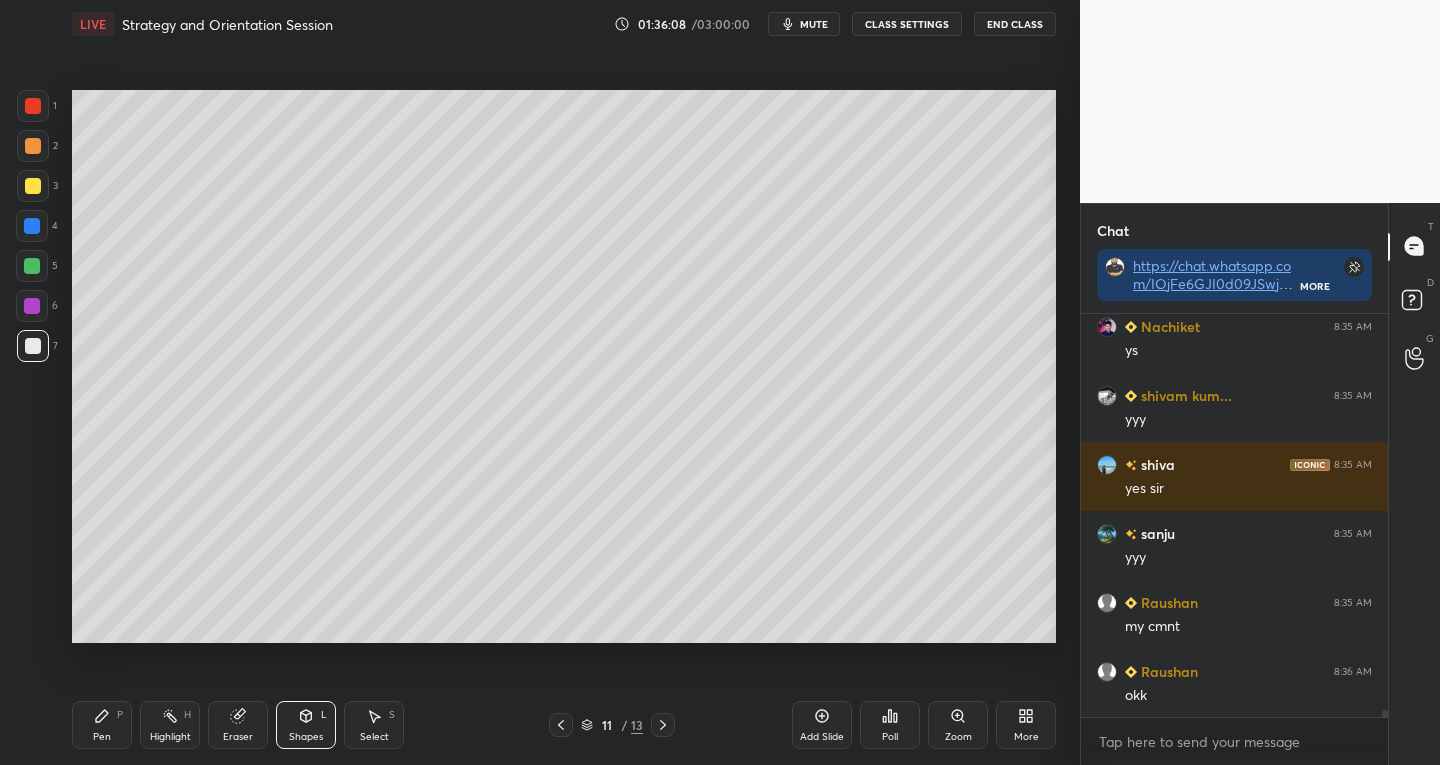 click on "Shapes L" at bounding box center (306, 725) 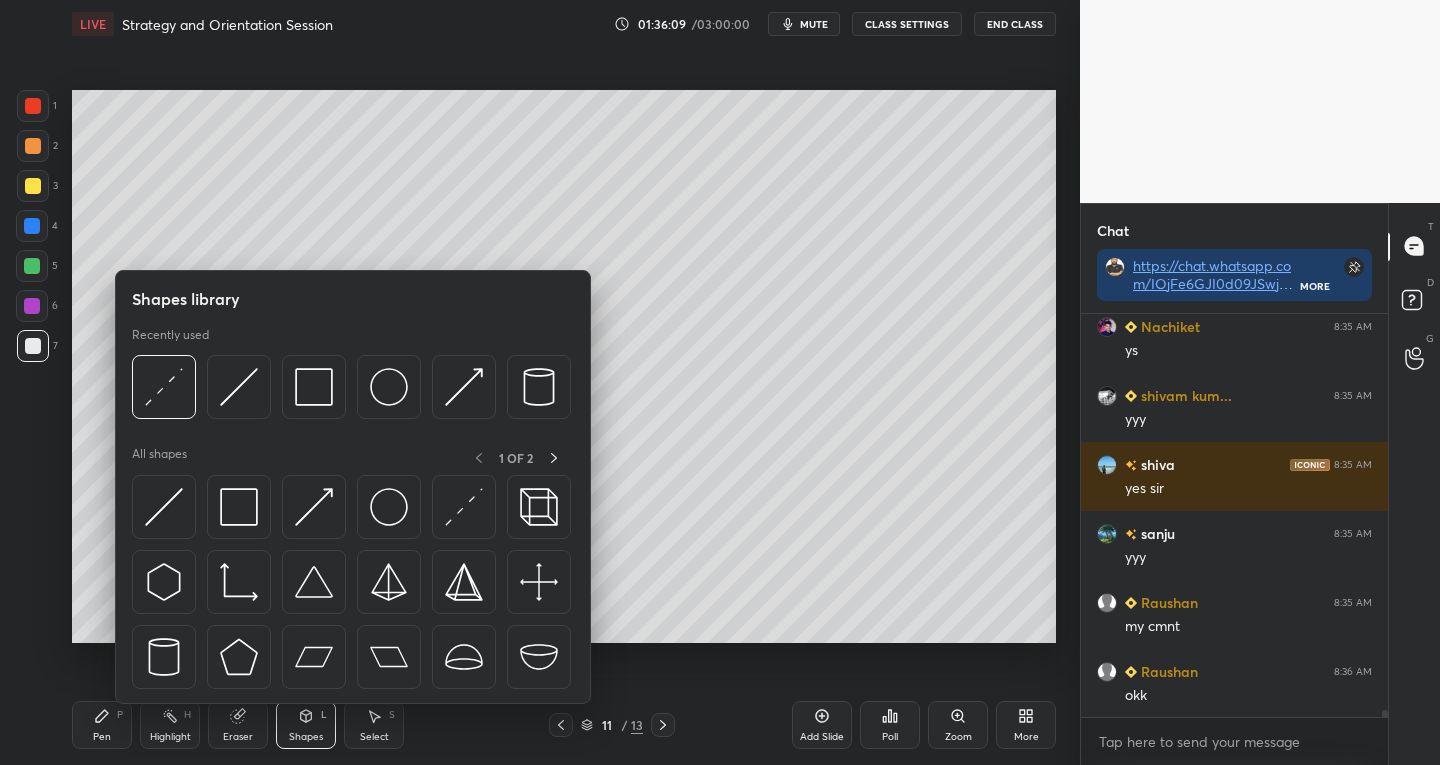 click on "Shapes" at bounding box center [306, 737] 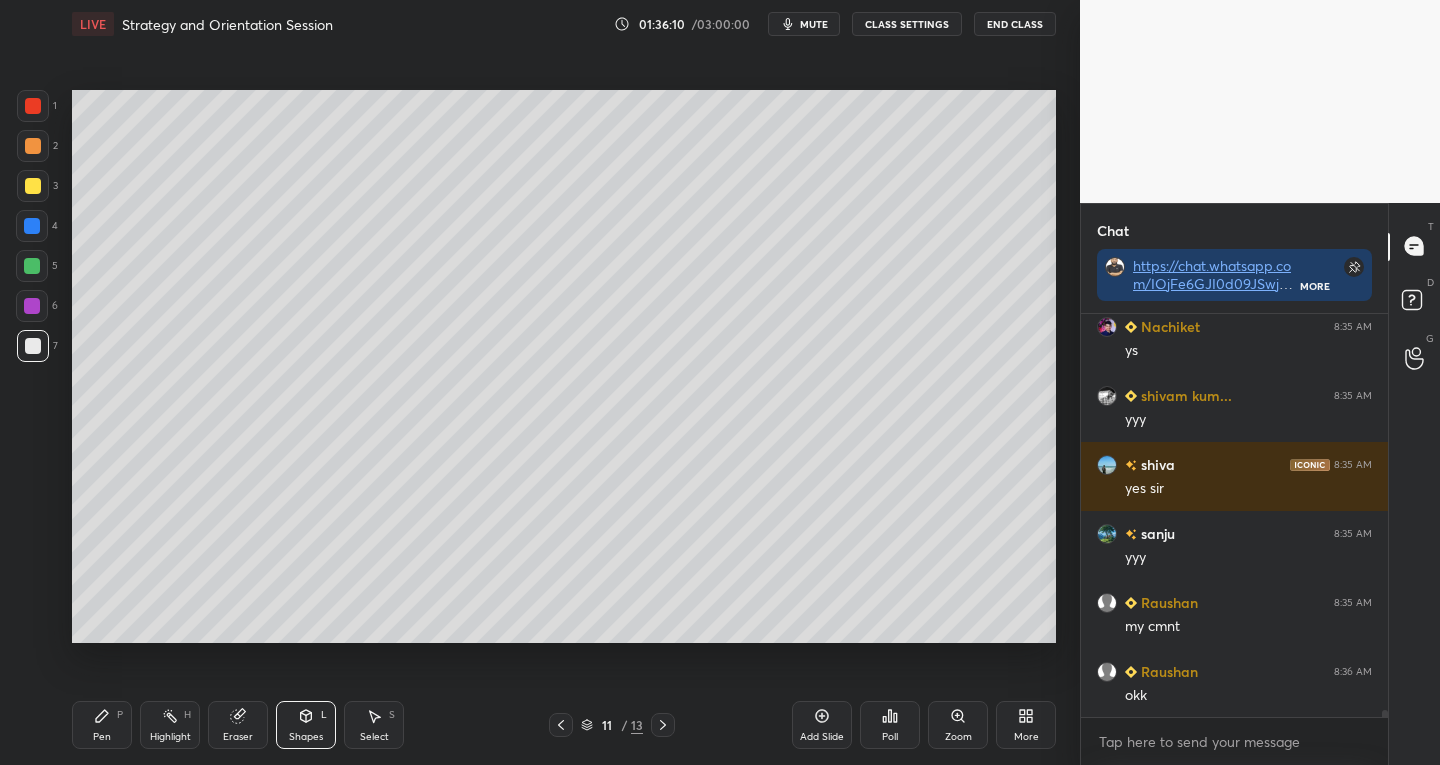 click 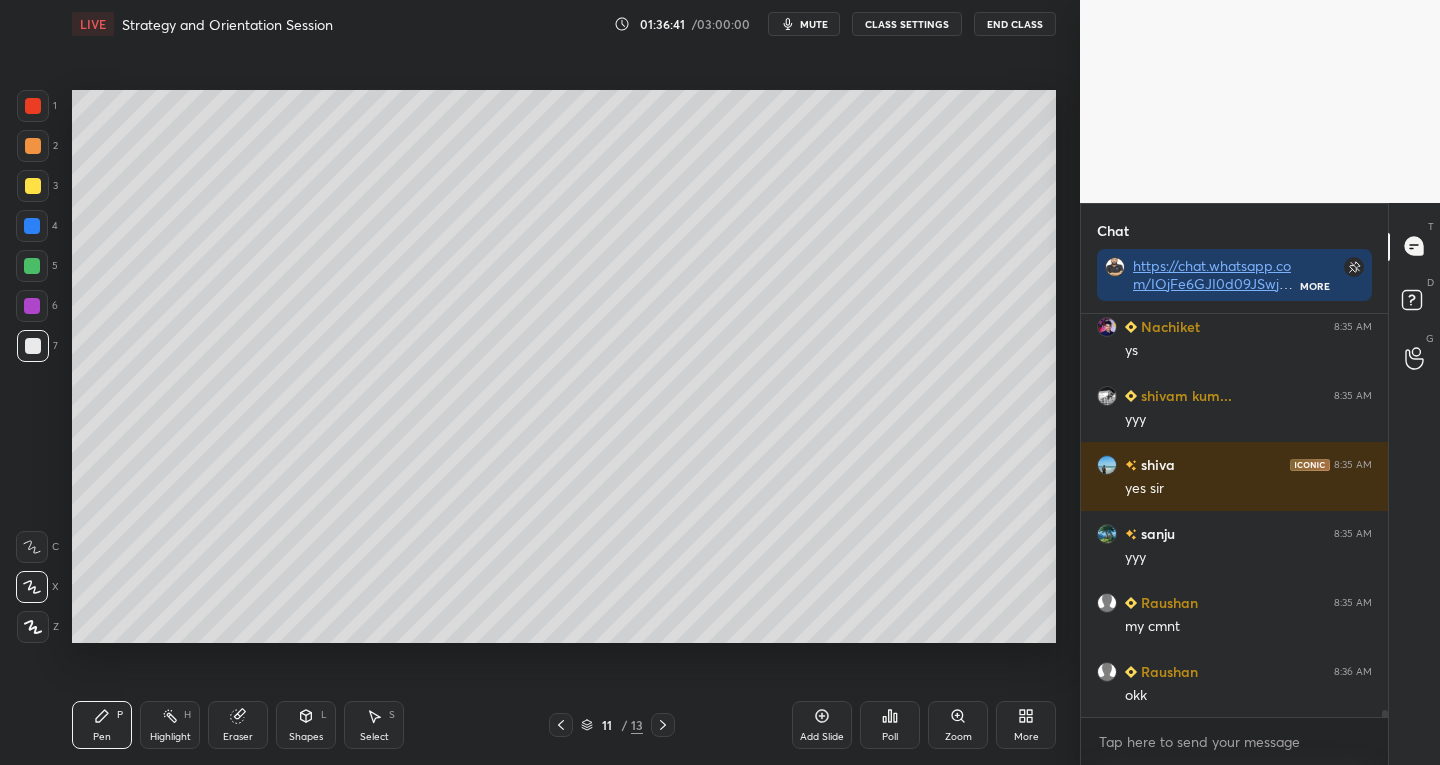 scroll, scrollTop: 356, scrollLeft: 301, axis: both 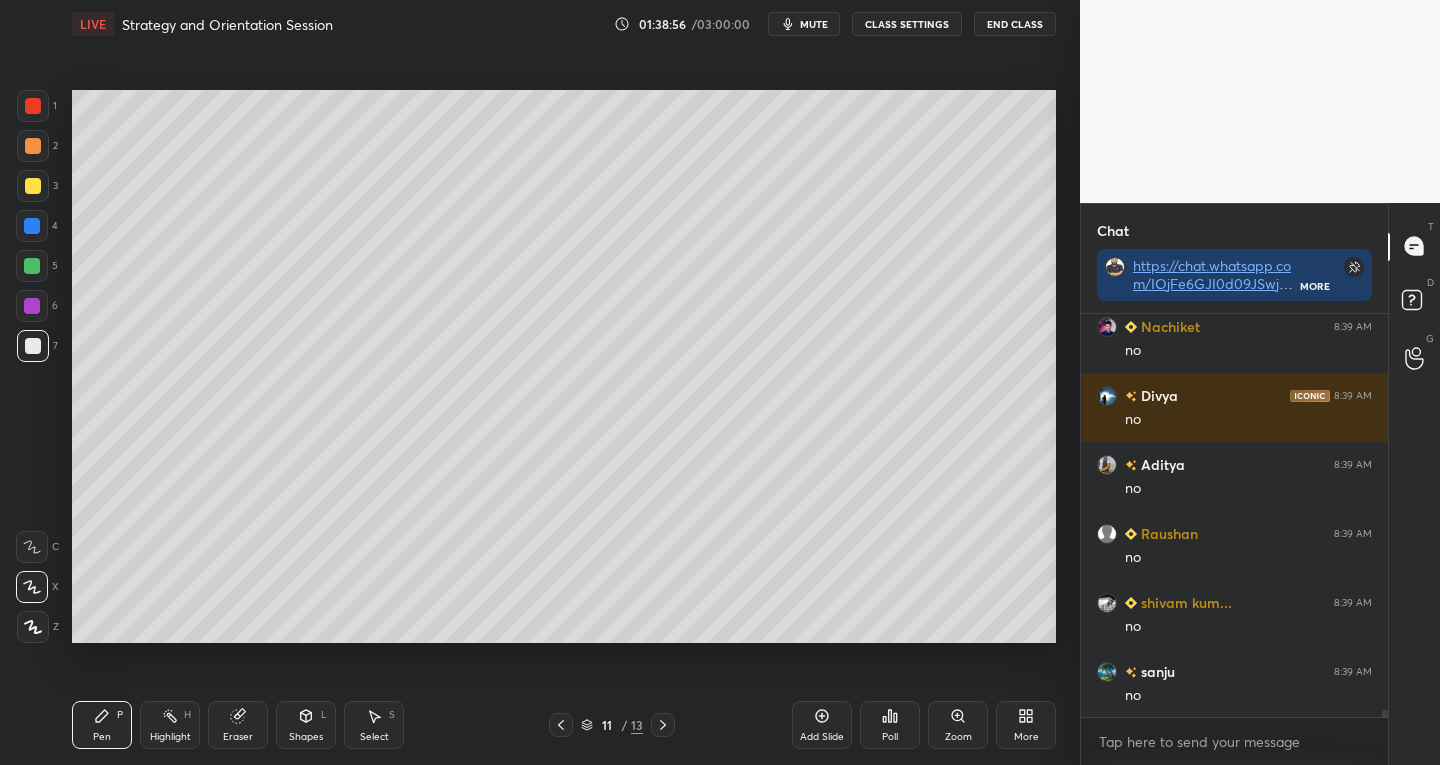 click 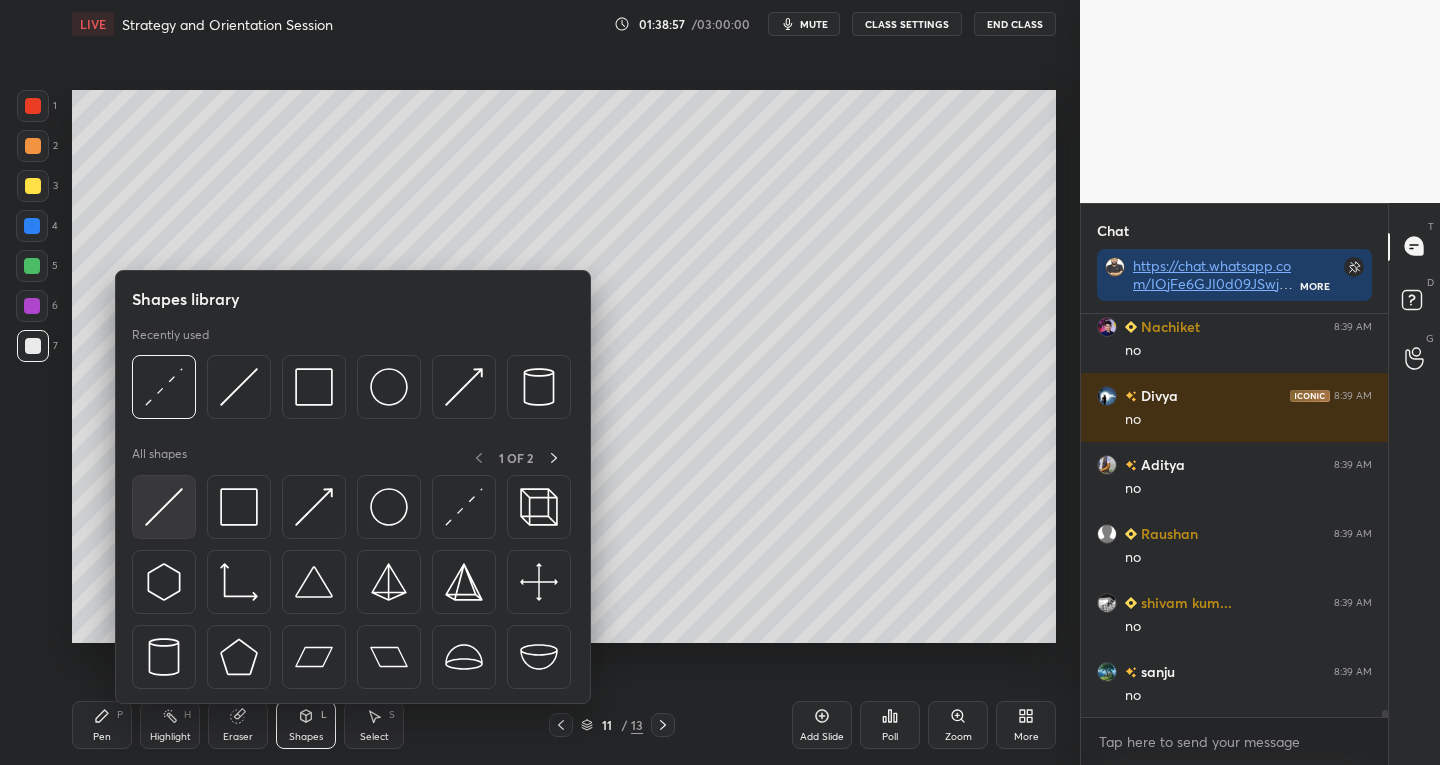 click at bounding box center [164, 507] 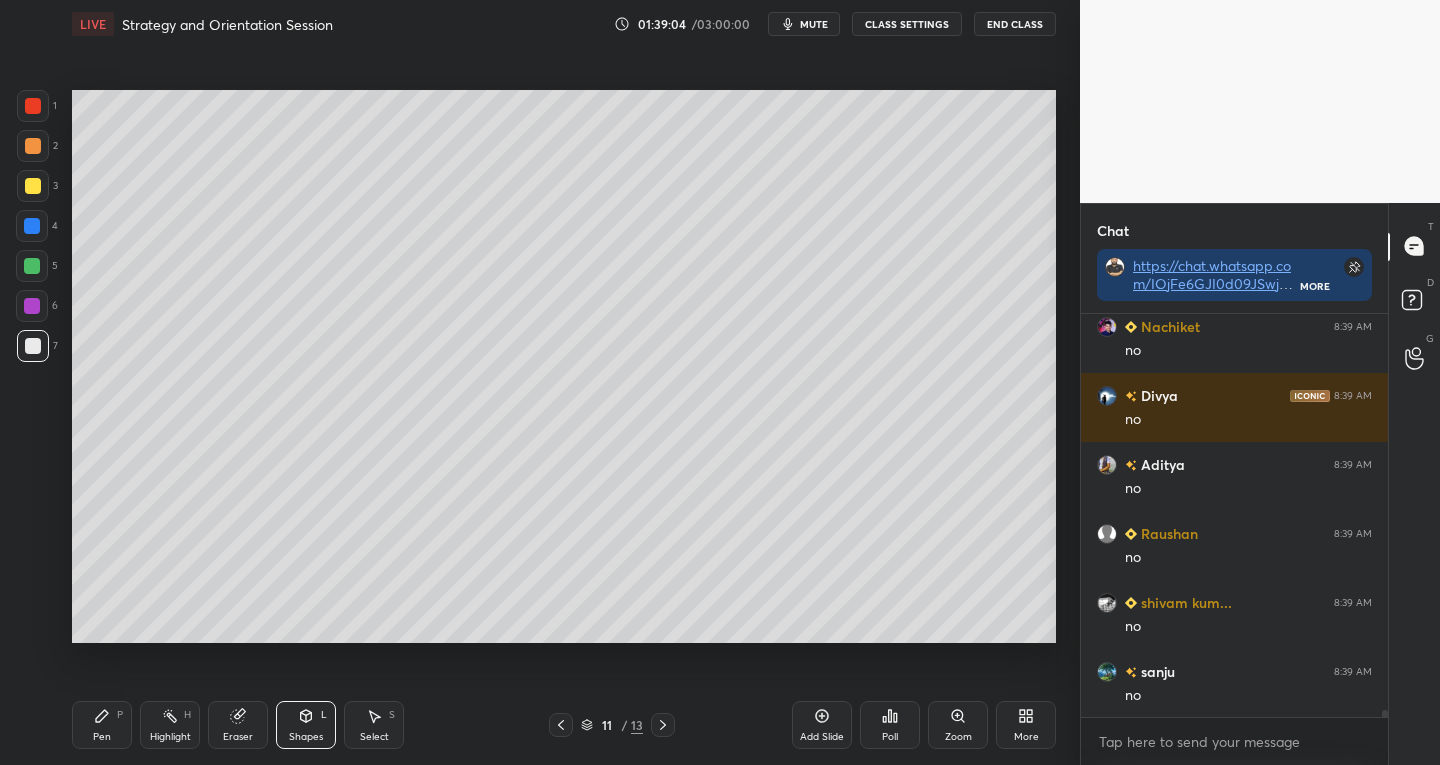 click on "Pen" at bounding box center [102, 737] 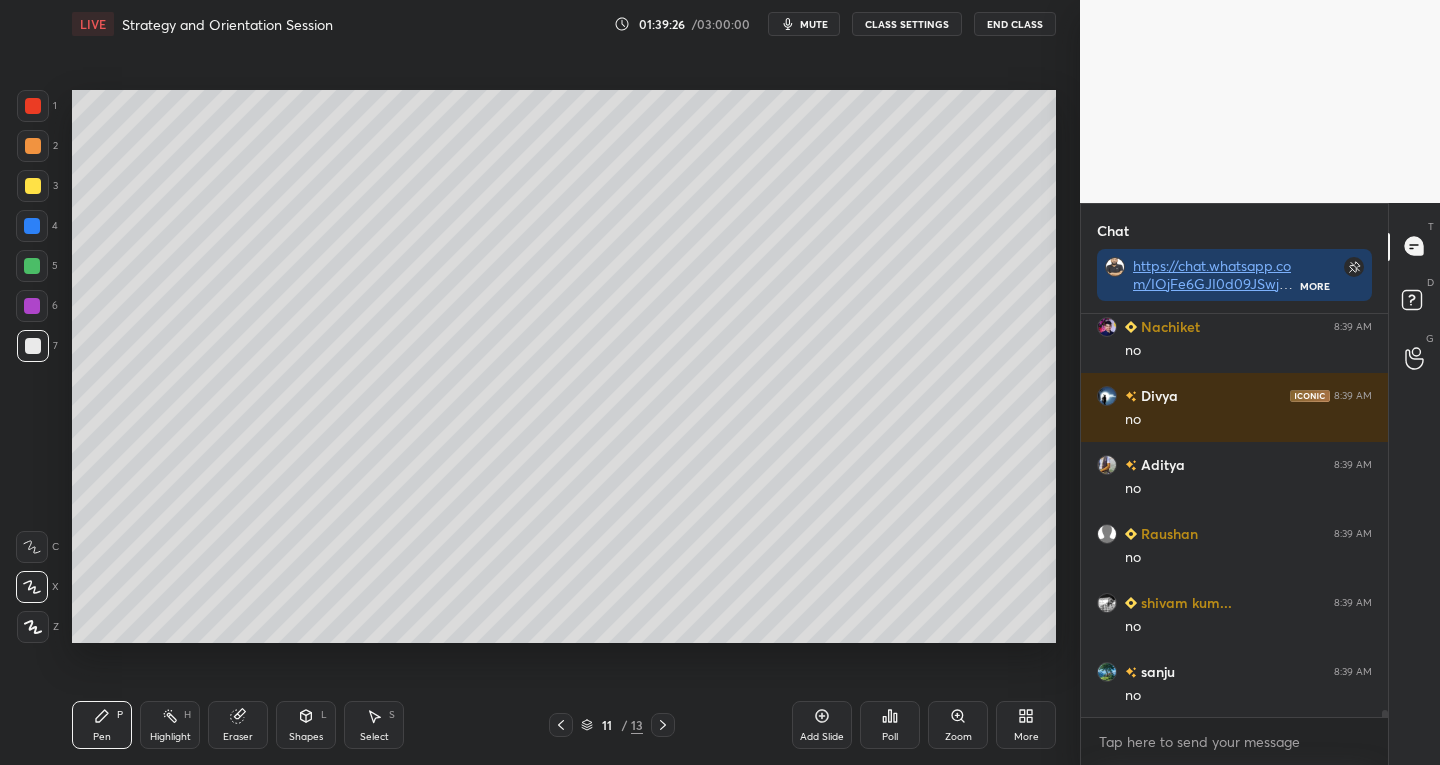 click on "Shapes L" at bounding box center [306, 725] 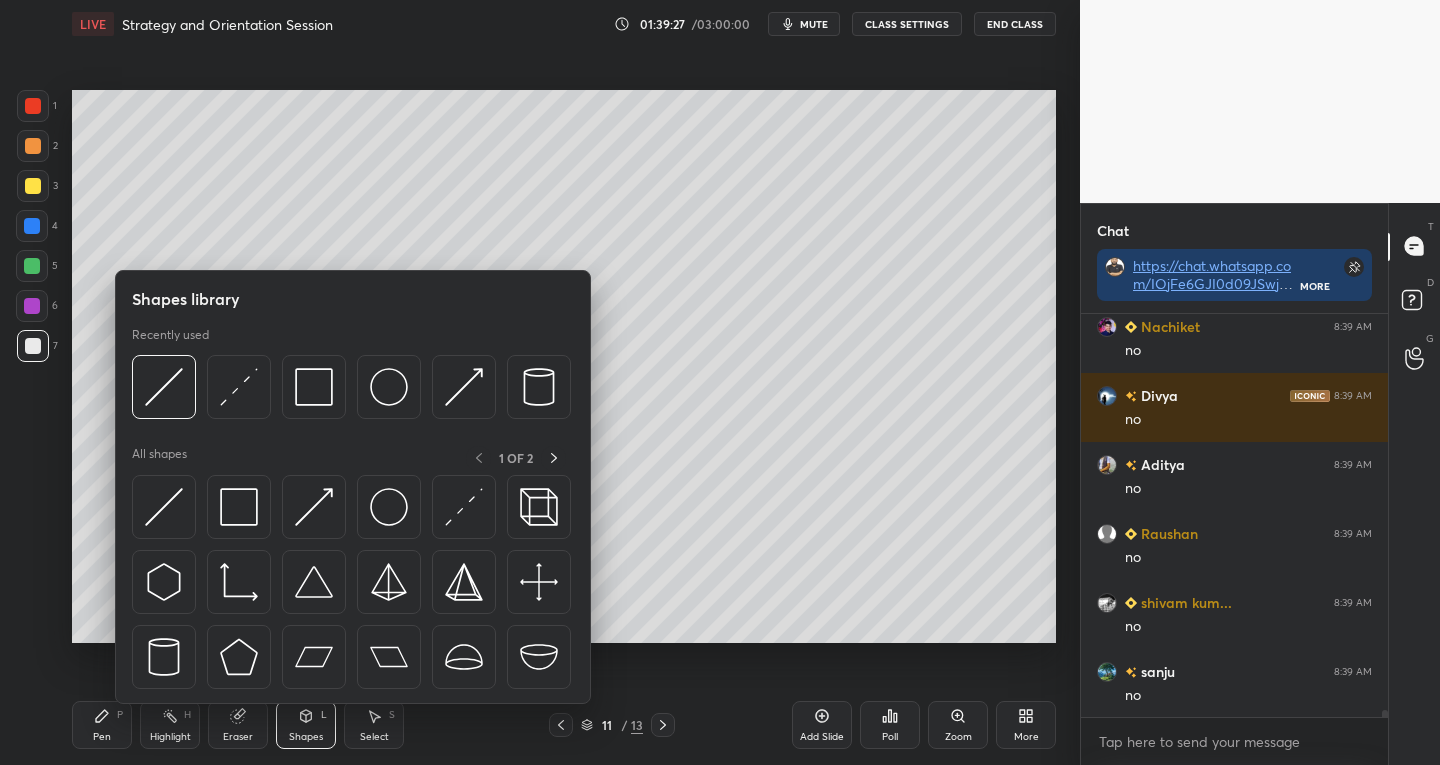 click on "Pen P" at bounding box center [102, 725] 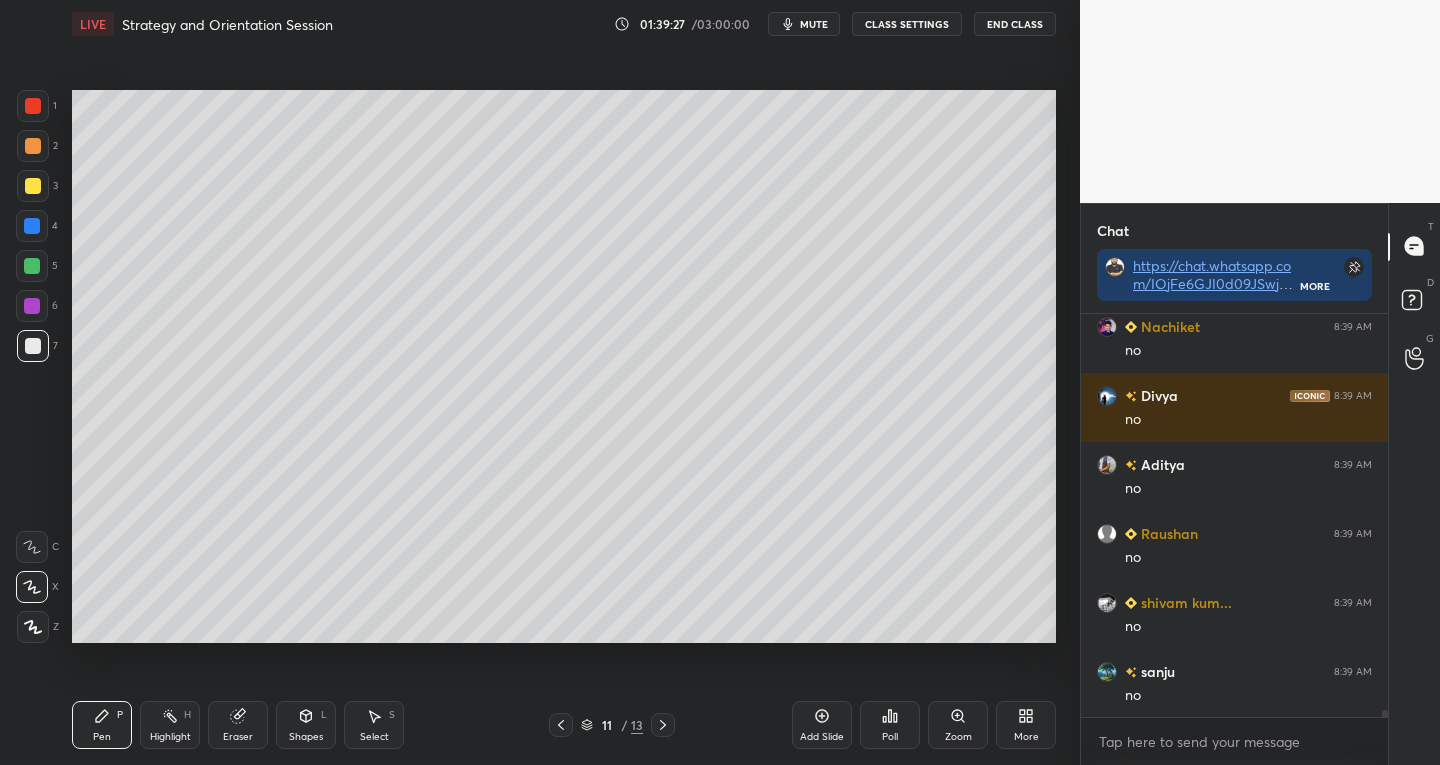click at bounding box center (33, 627) 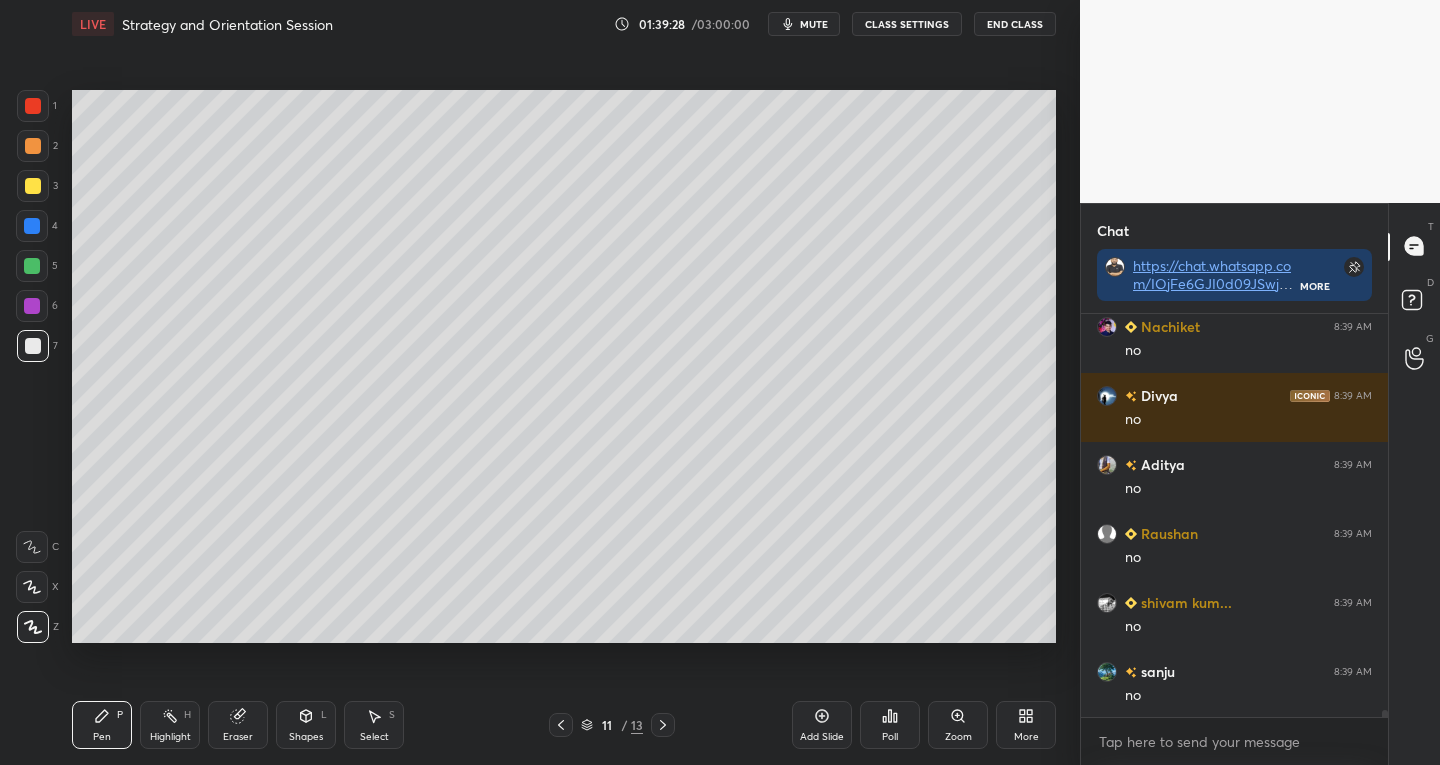 click on "Shapes L" at bounding box center (306, 725) 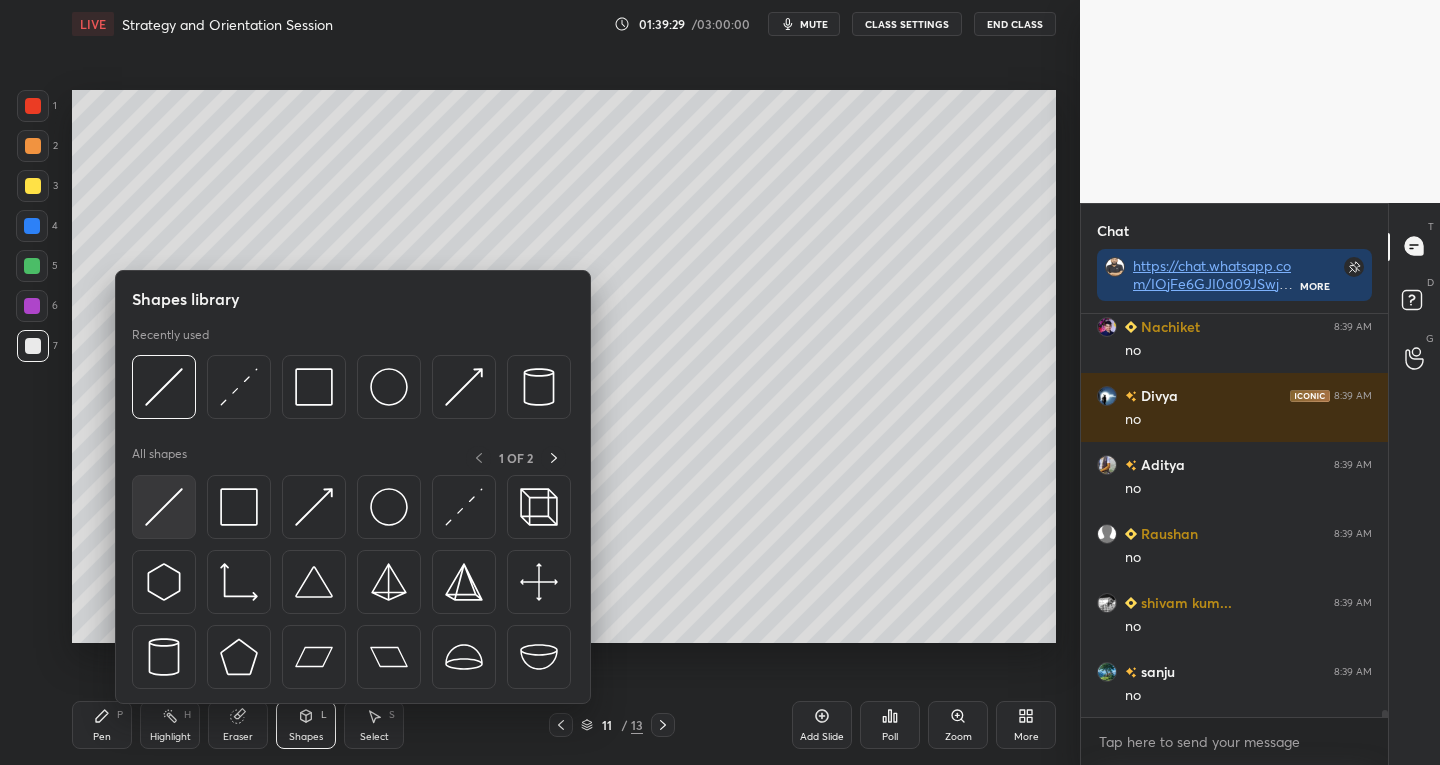 click at bounding box center (164, 507) 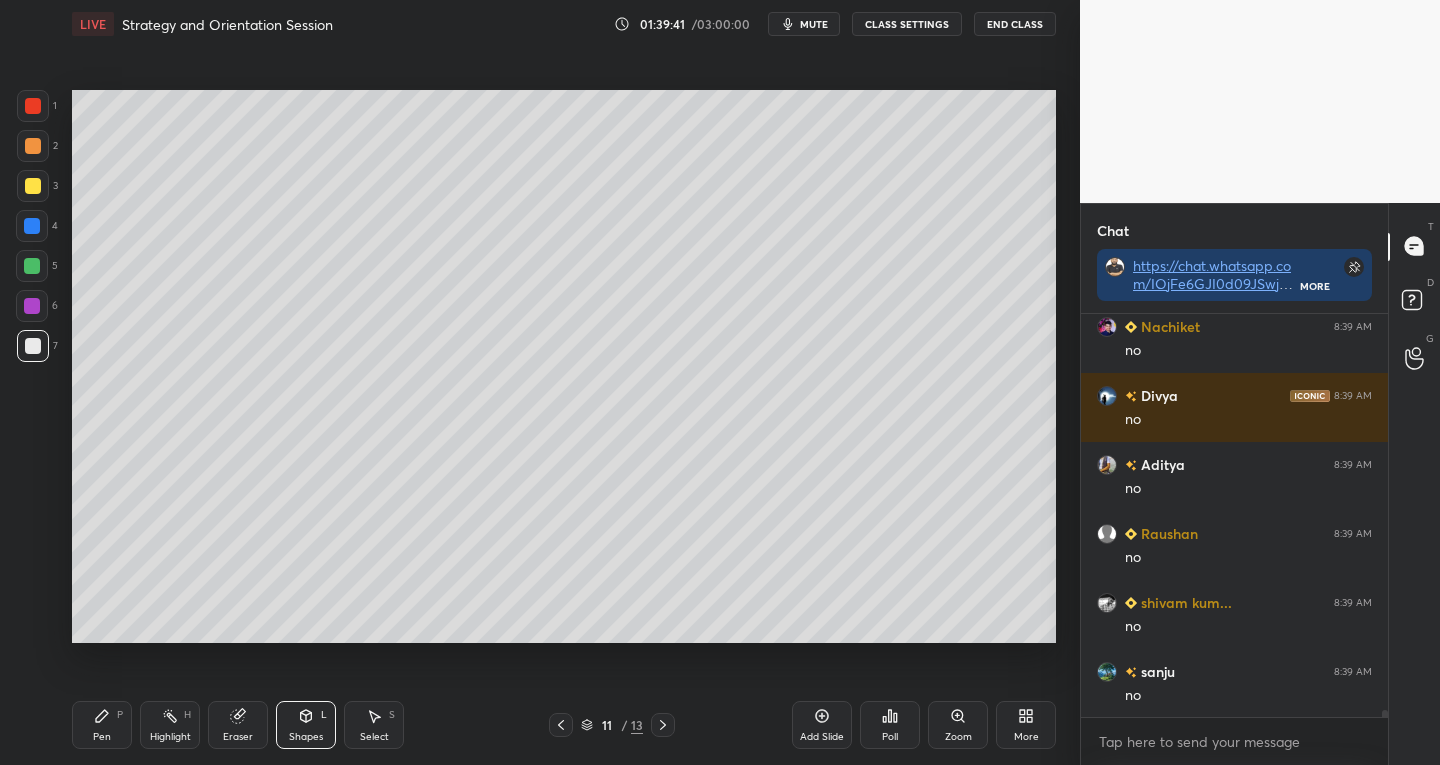click on "Shapes L" at bounding box center [306, 725] 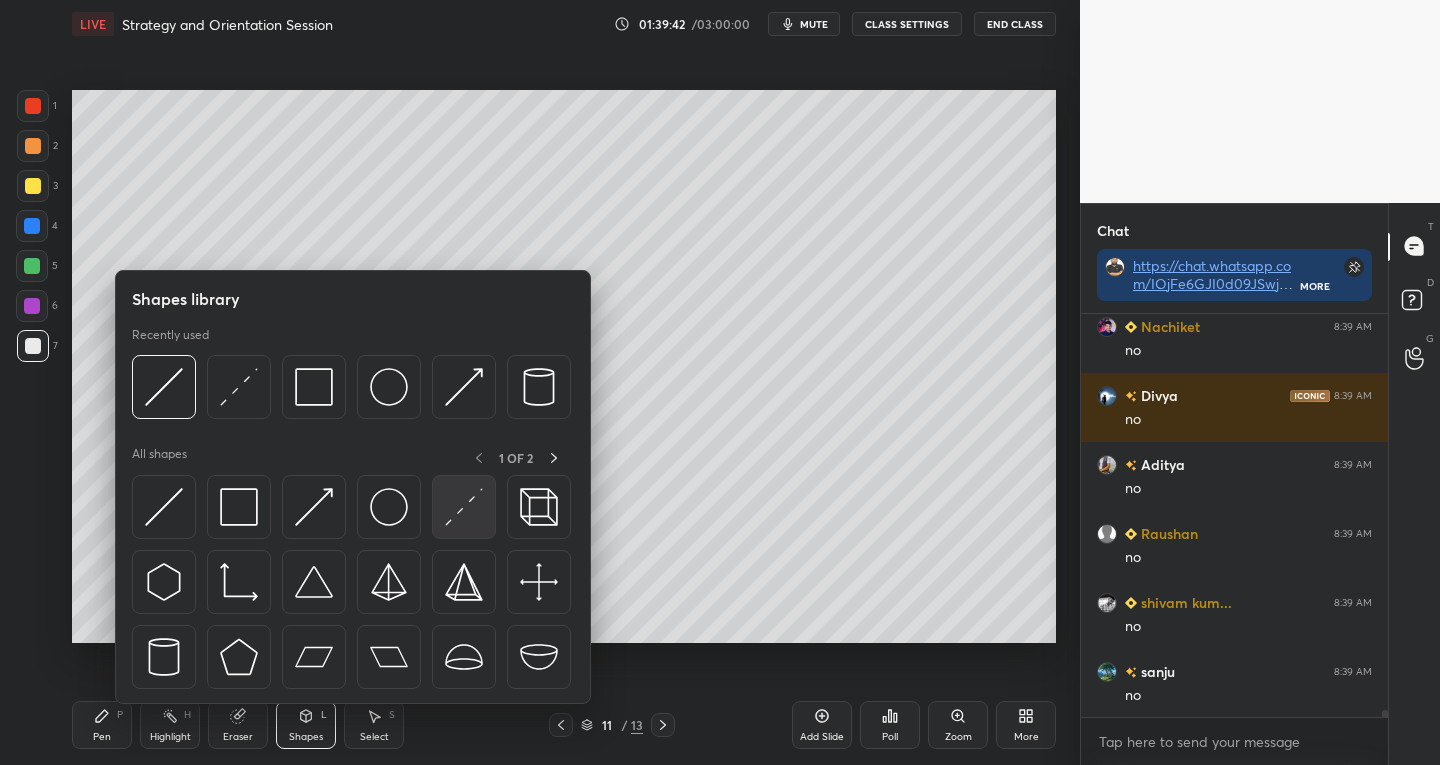 click at bounding box center [464, 507] 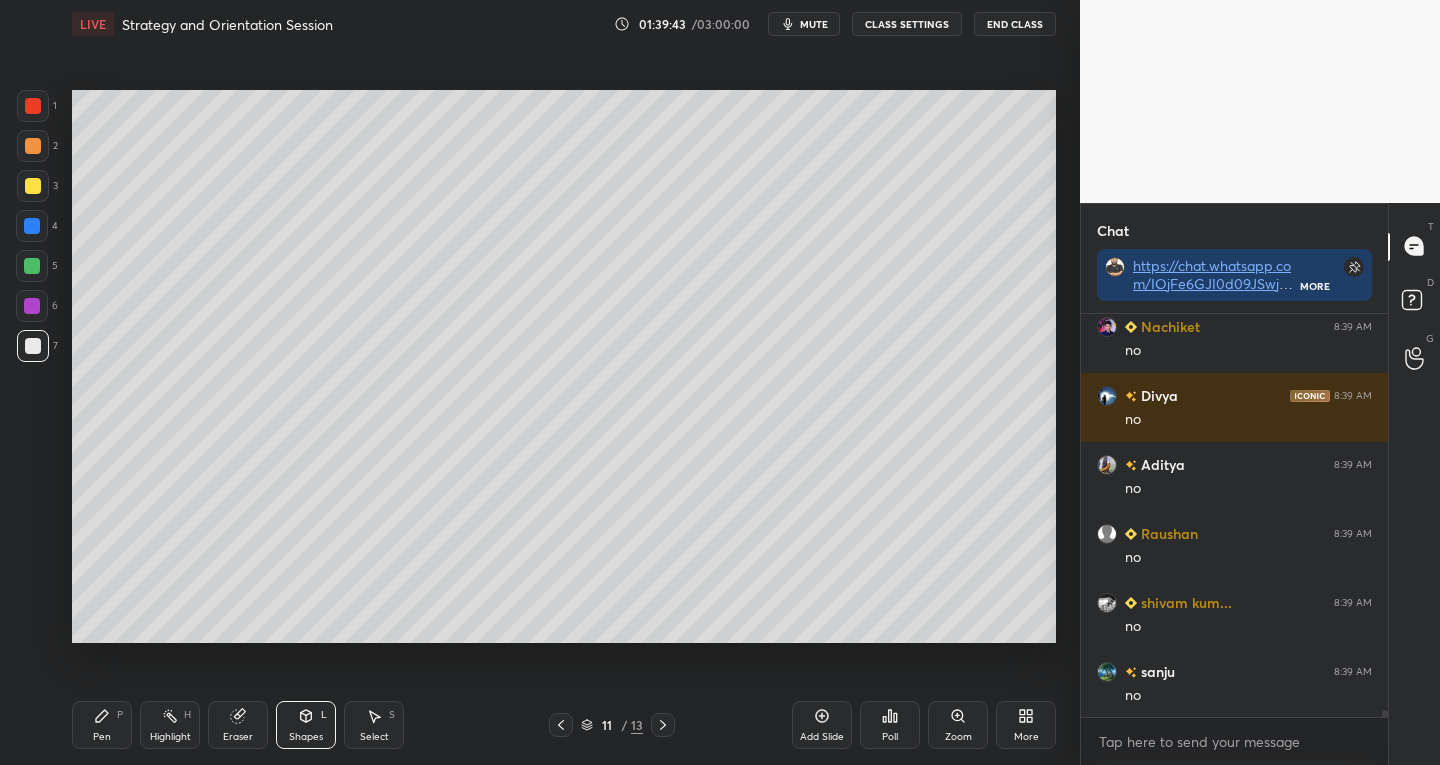 click at bounding box center [33, 106] 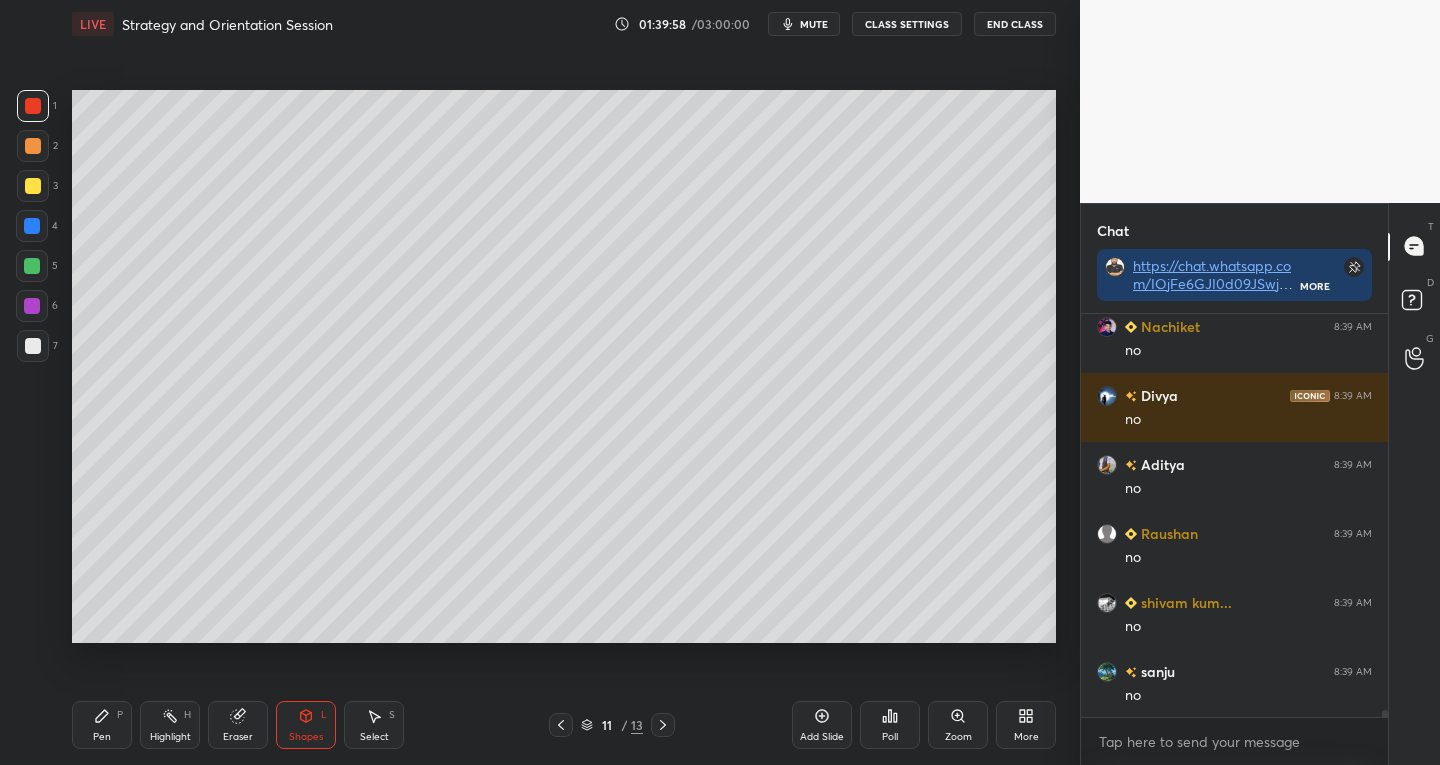 click on "Pen P" at bounding box center (102, 725) 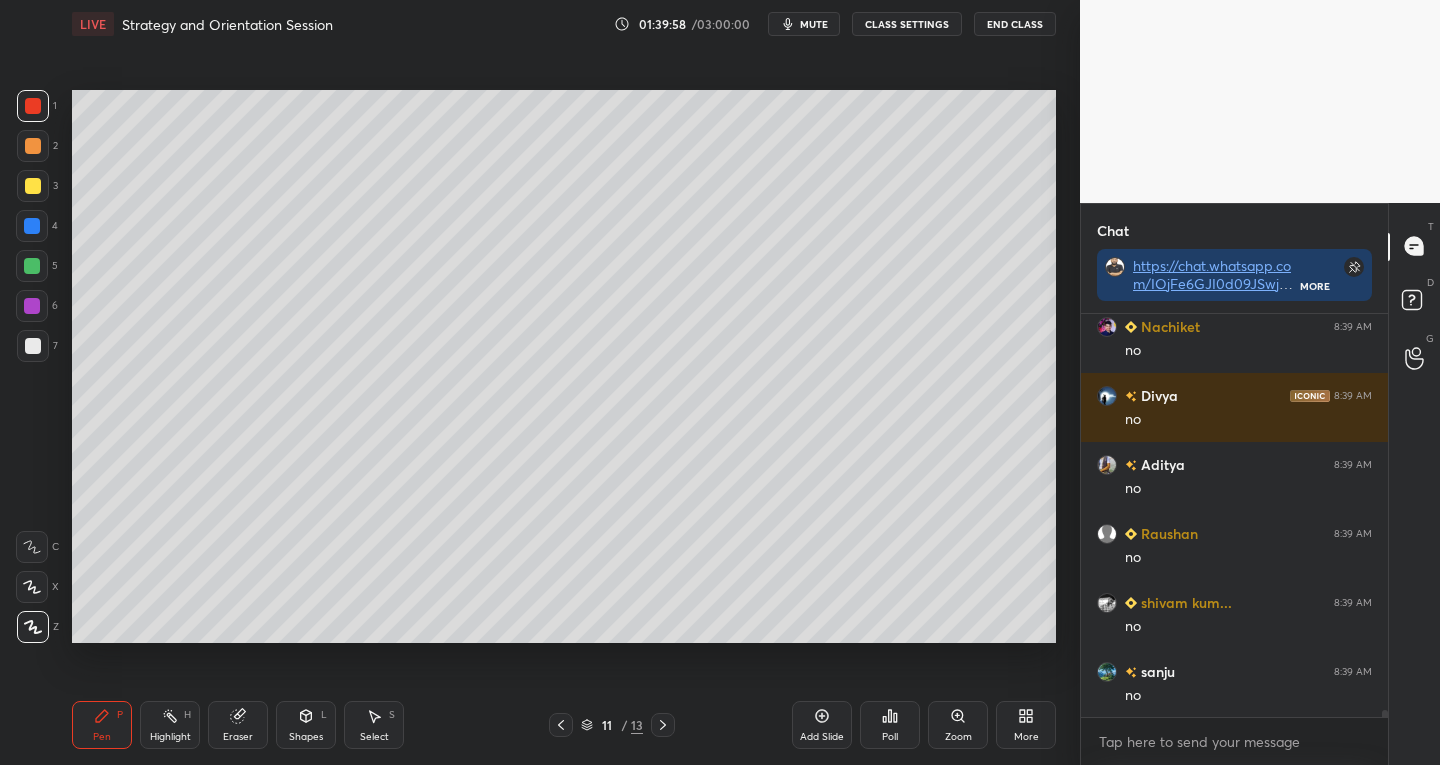click at bounding box center [33, 346] 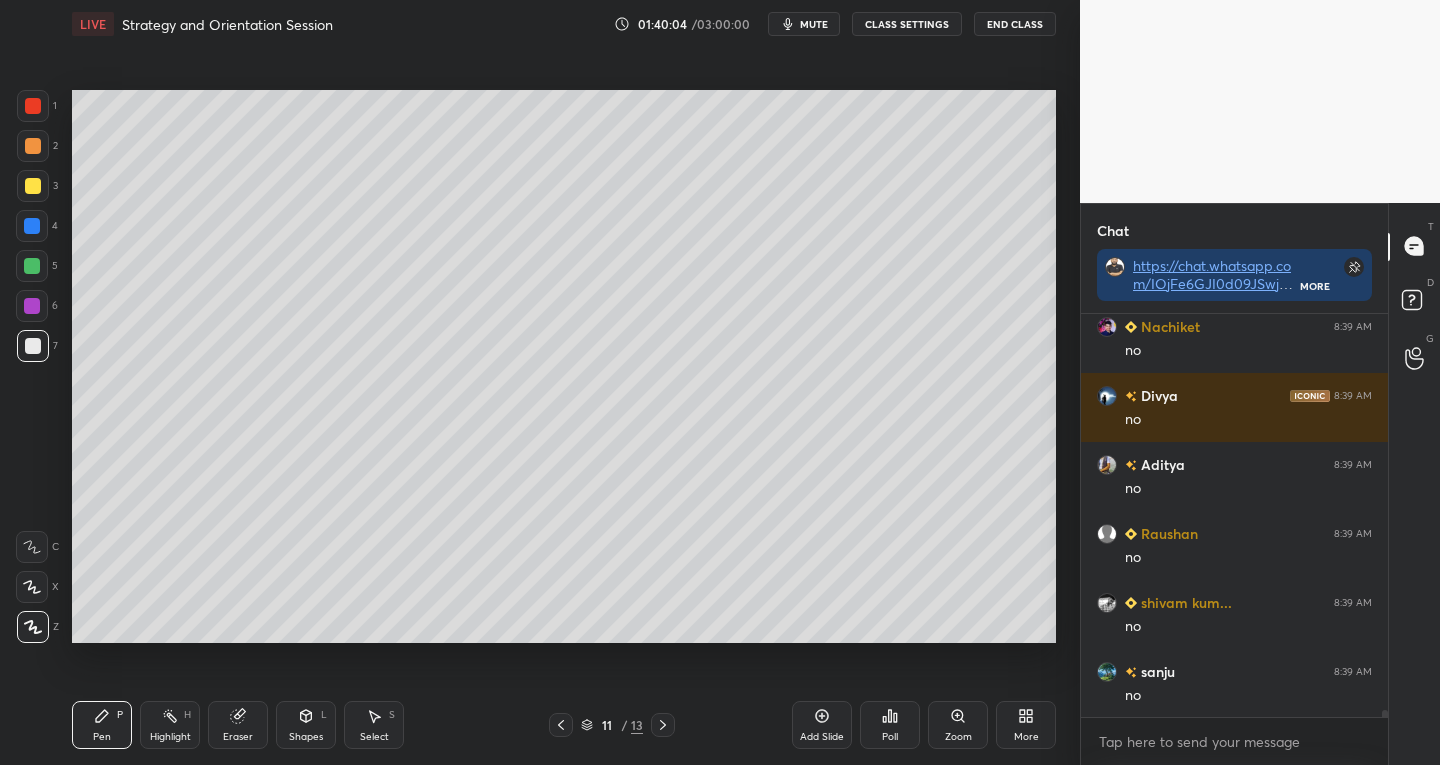 click on "Eraser" at bounding box center [238, 725] 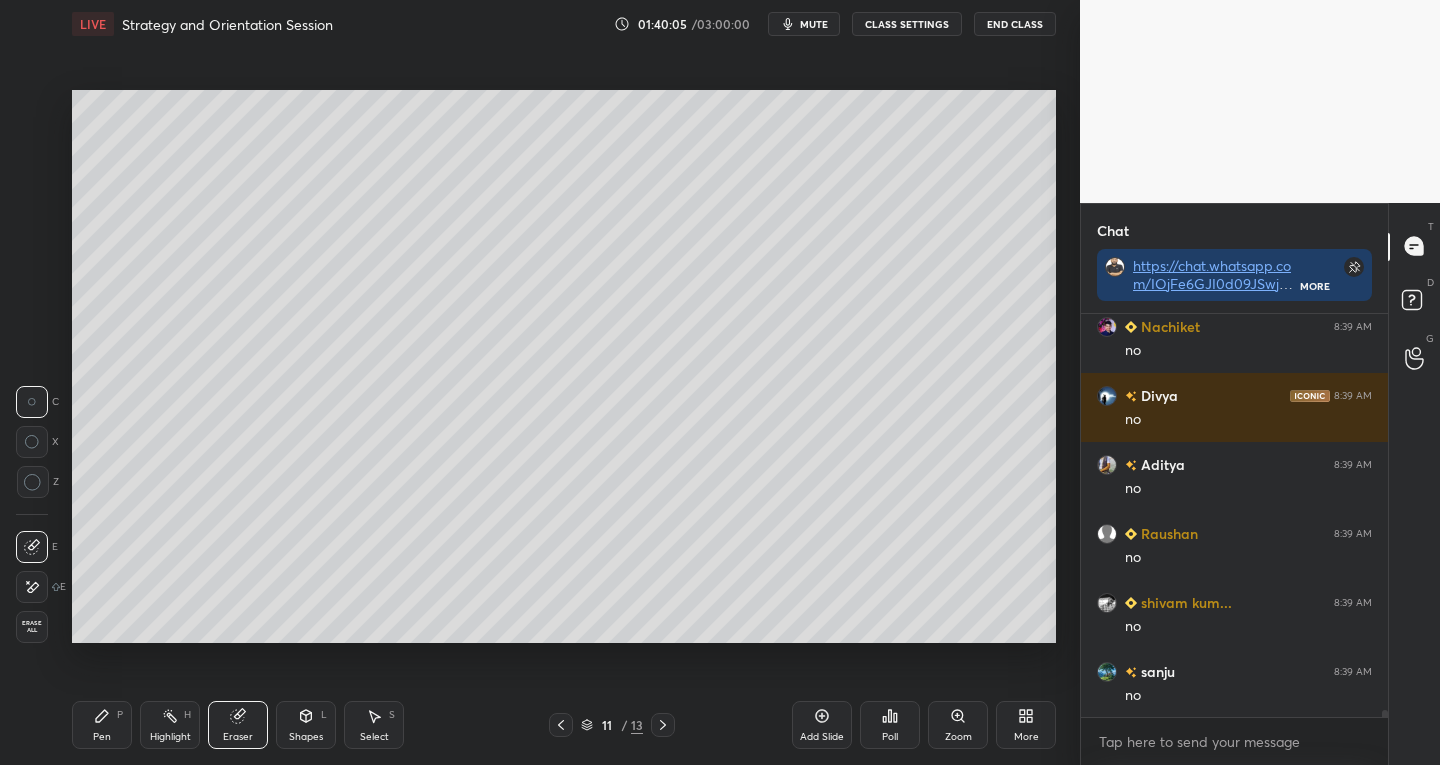 click 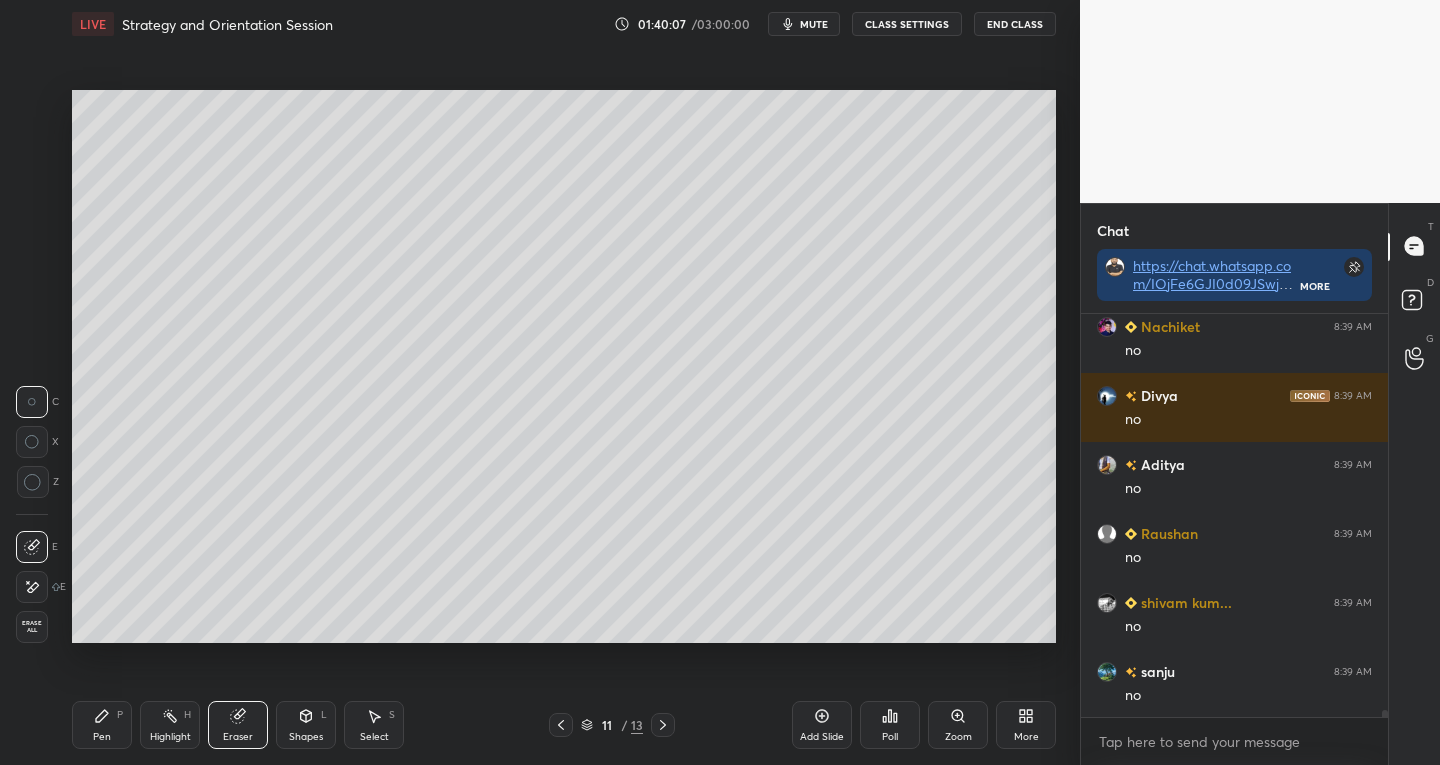click on "Pen" at bounding box center [102, 737] 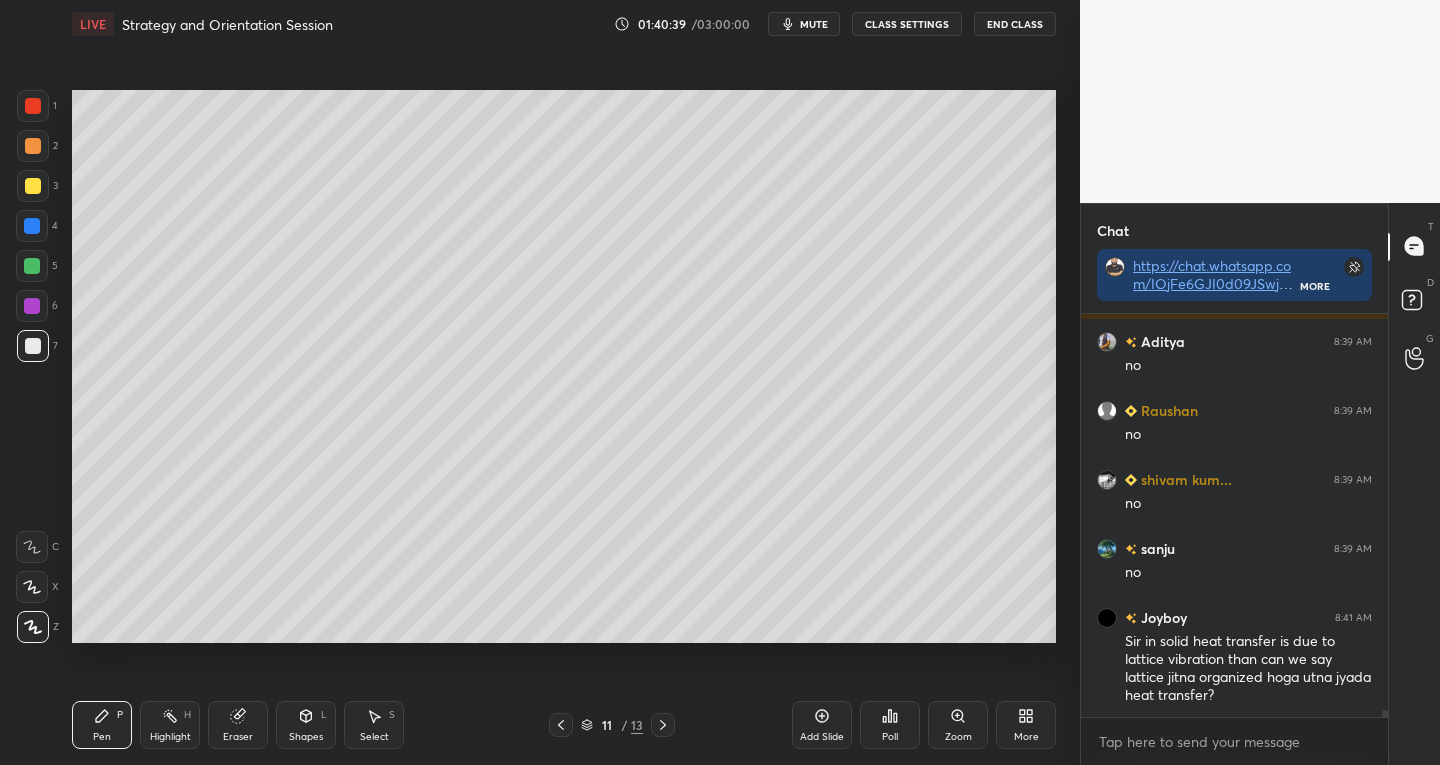 scroll, scrollTop: 21972, scrollLeft: 0, axis: vertical 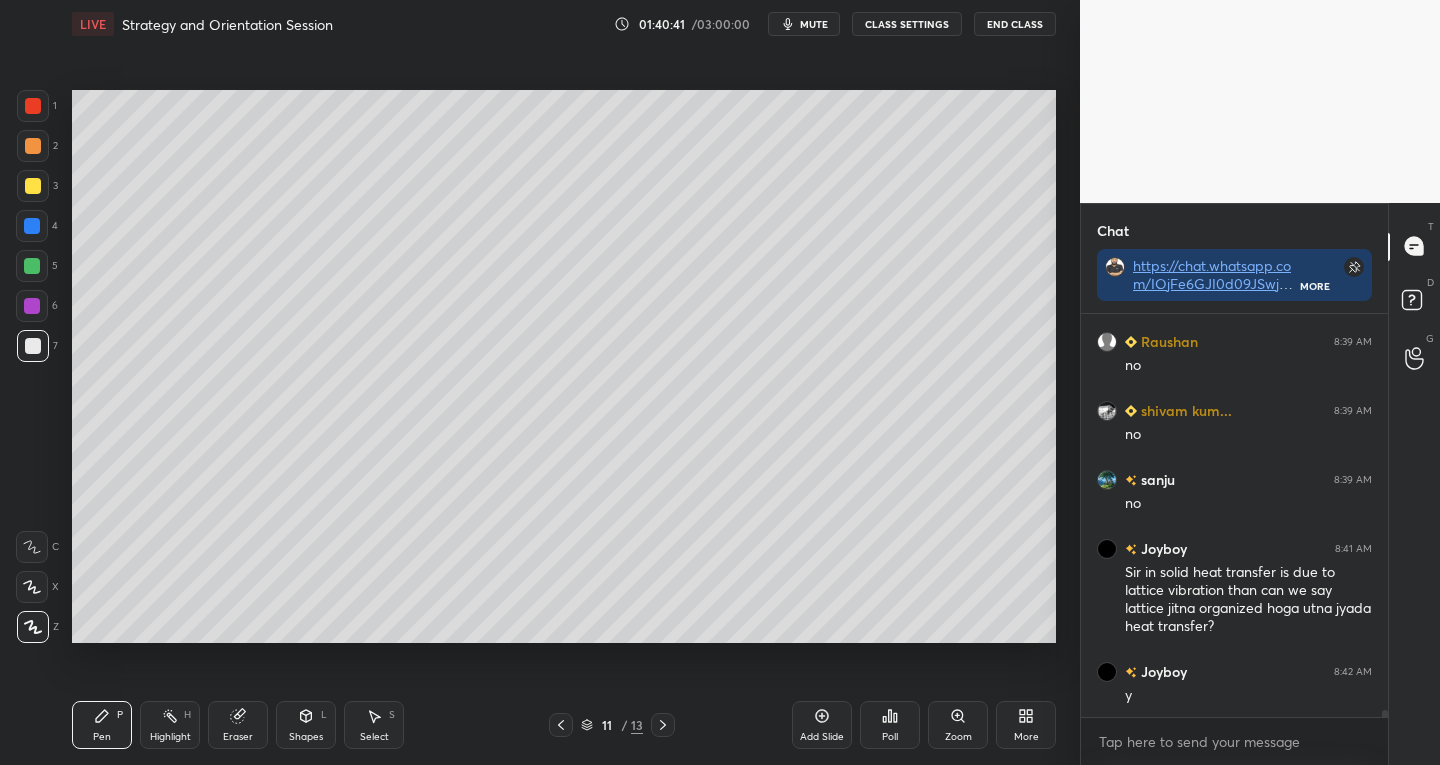 click at bounding box center [33, 186] 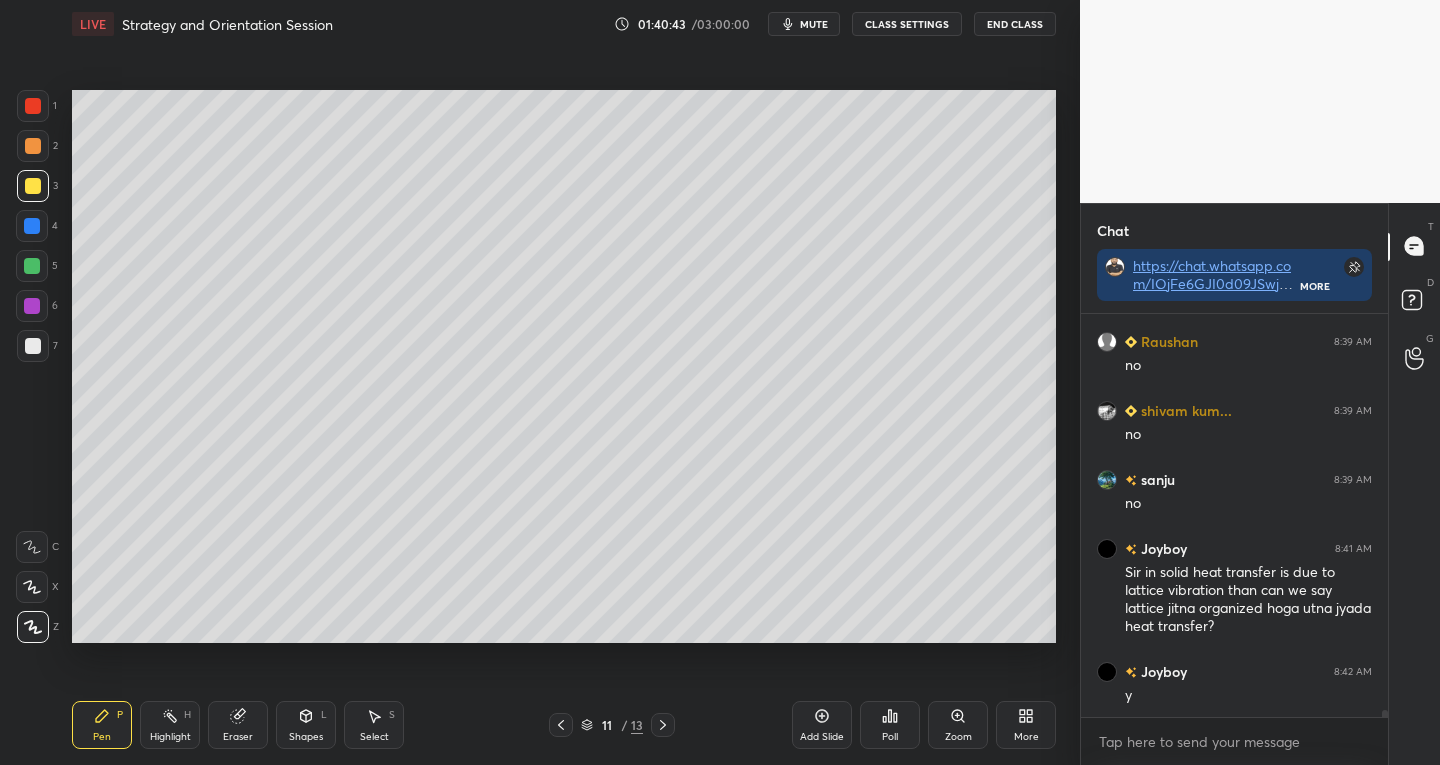 click at bounding box center (33, 106) 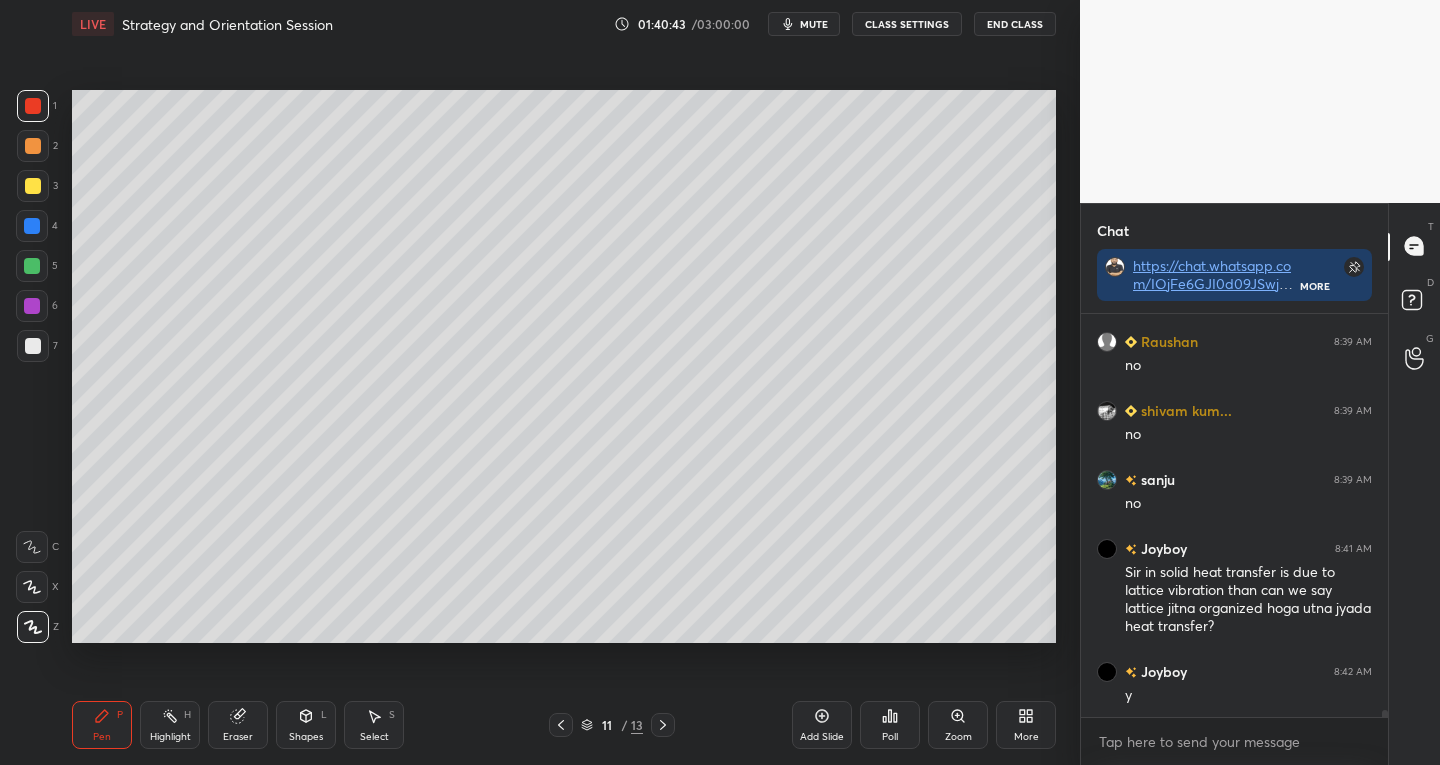 click 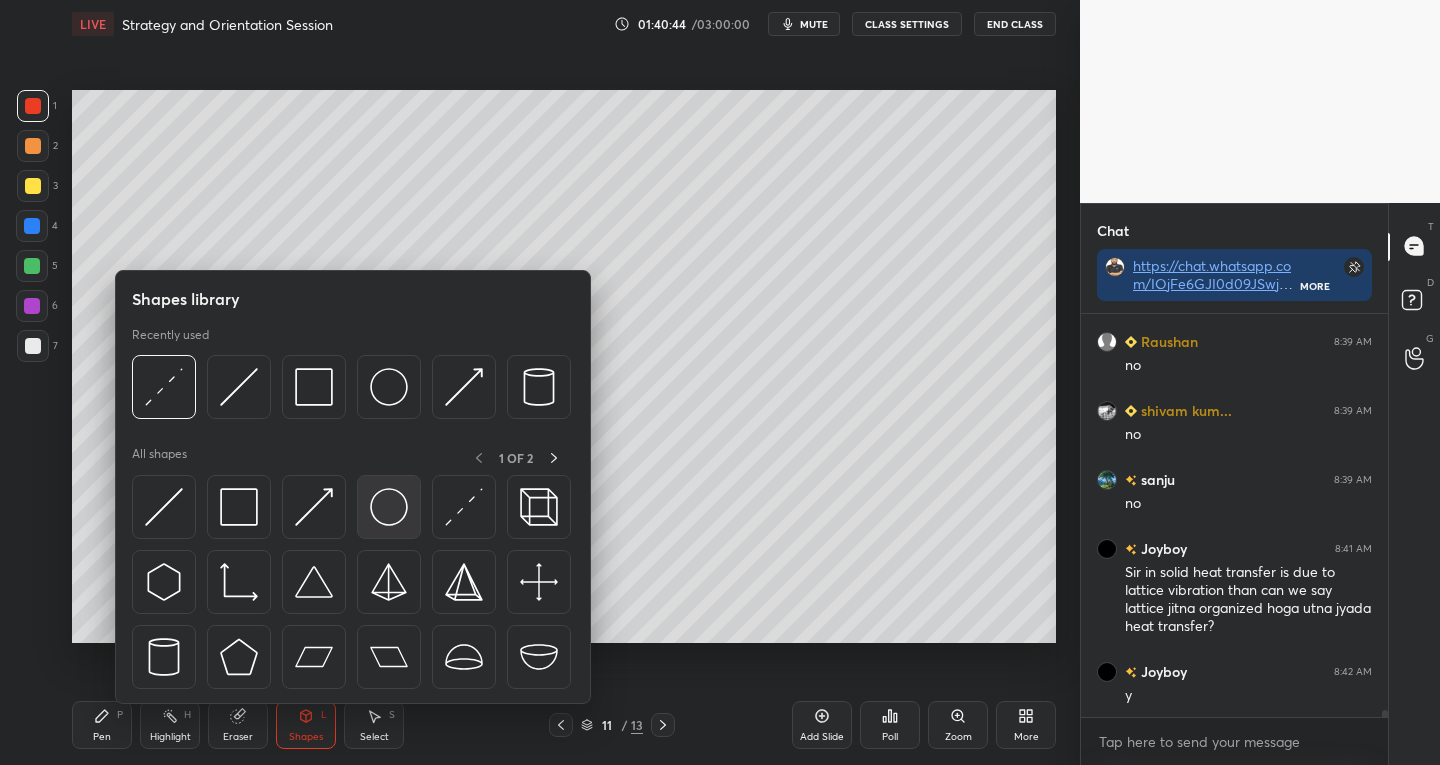 click at bounding box center (389, 507) 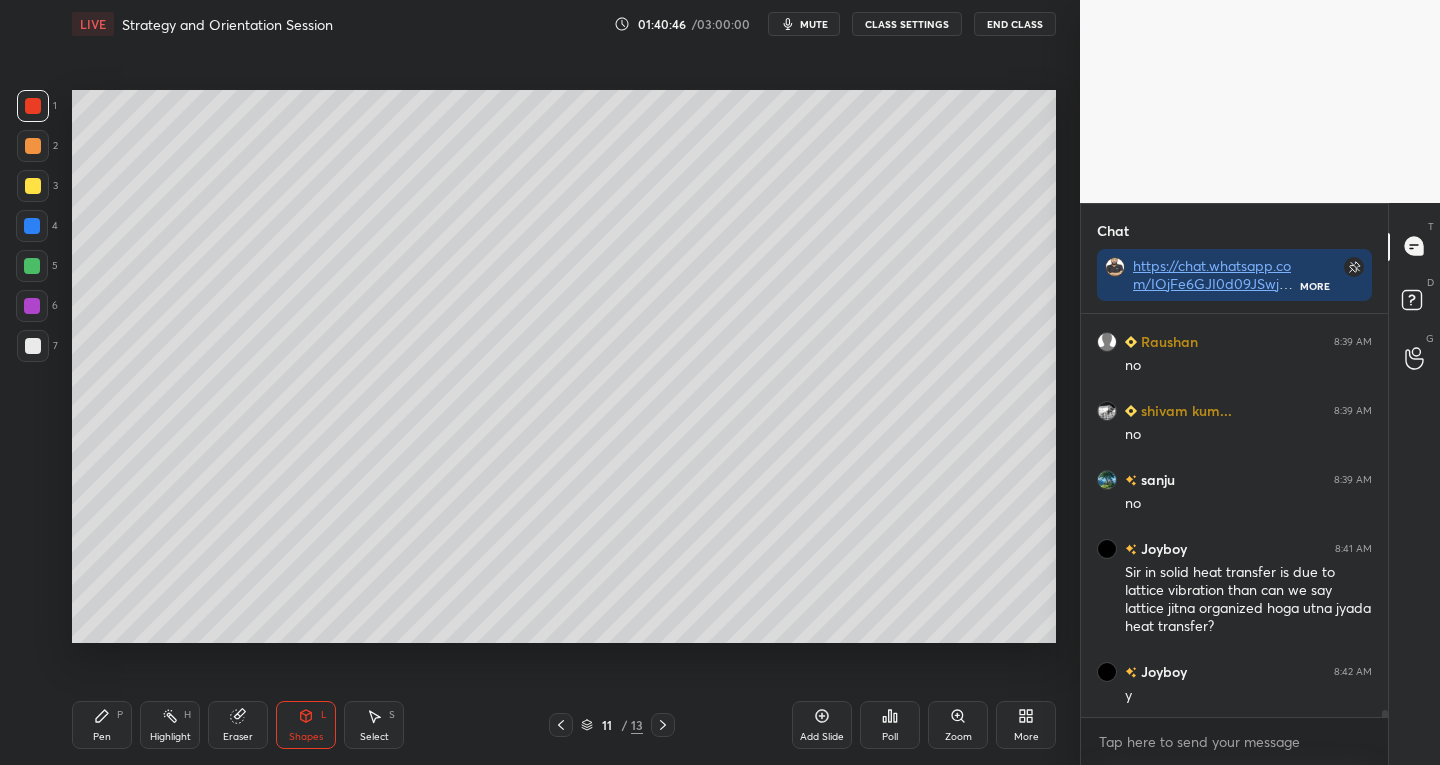 click on "Pen P" at bounding box center [102, 725] 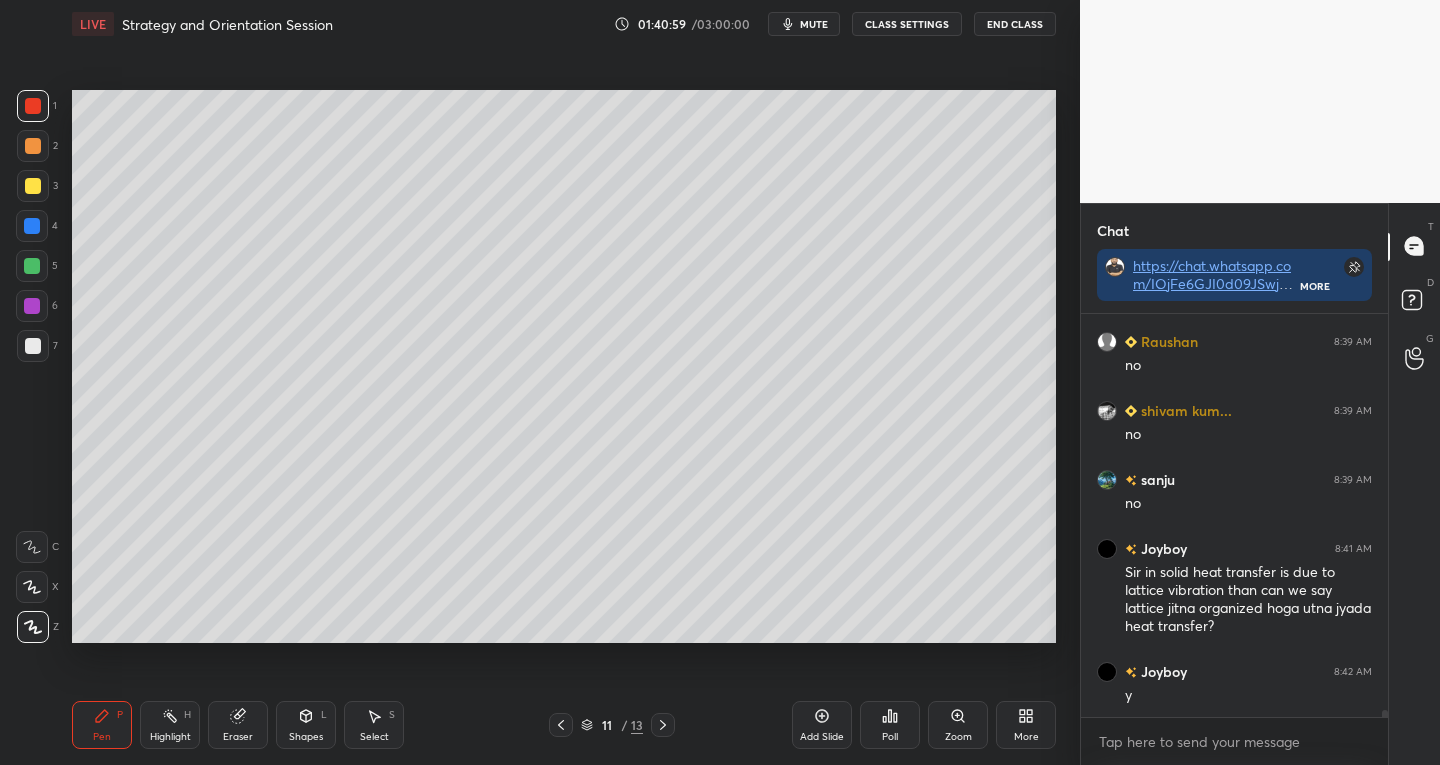 click on "Shapes L" at bounding box center [306, 725] 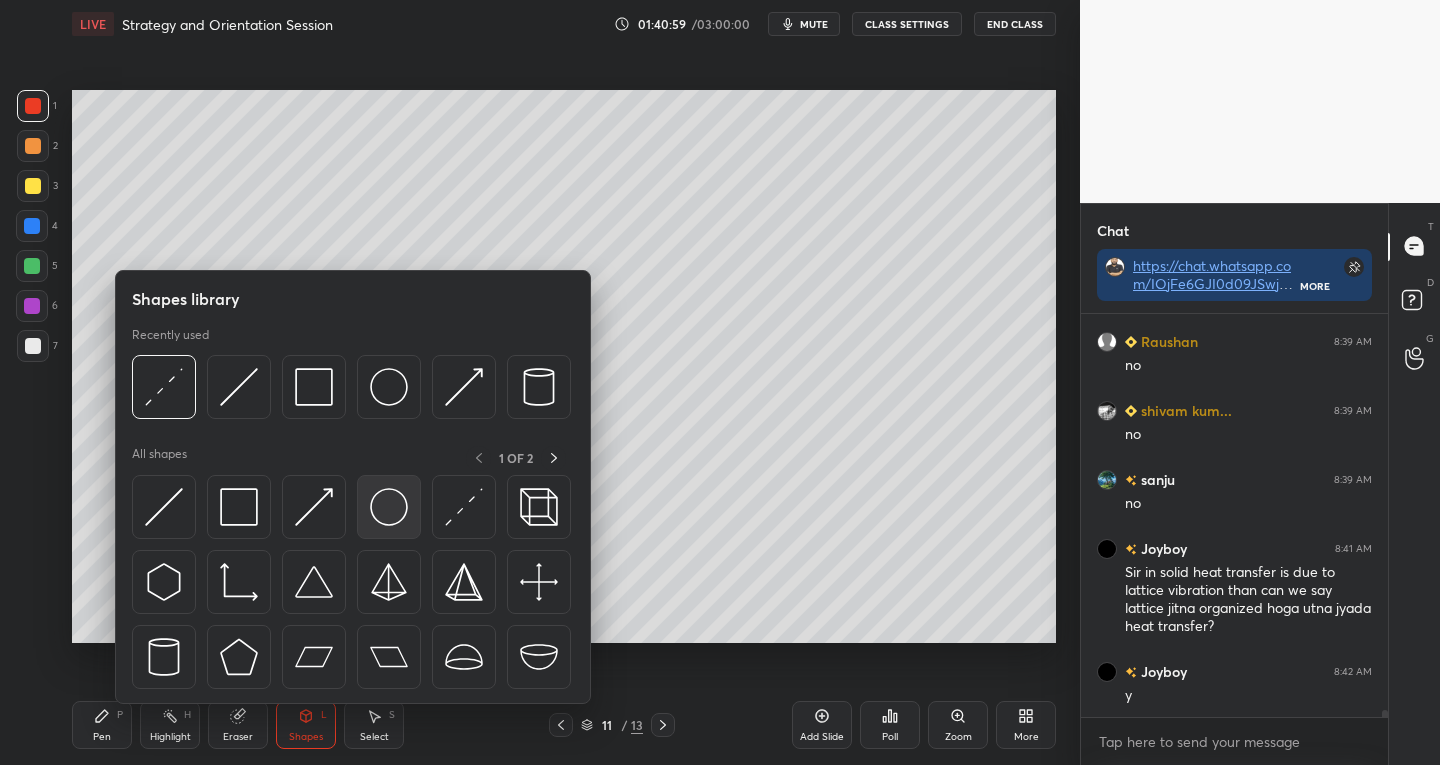 click at bounding box center (389, 507) 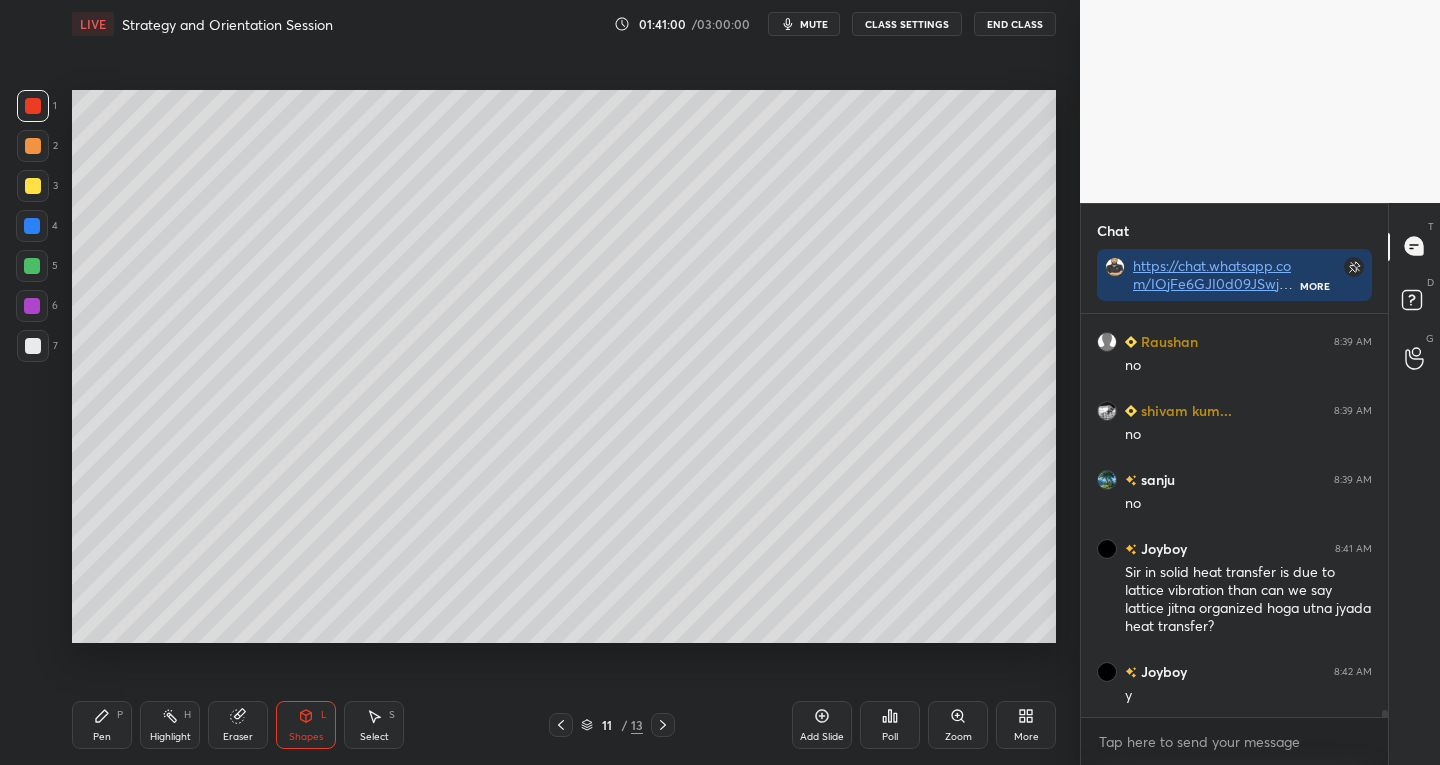 click on "1" at bounding box center [37, 110] 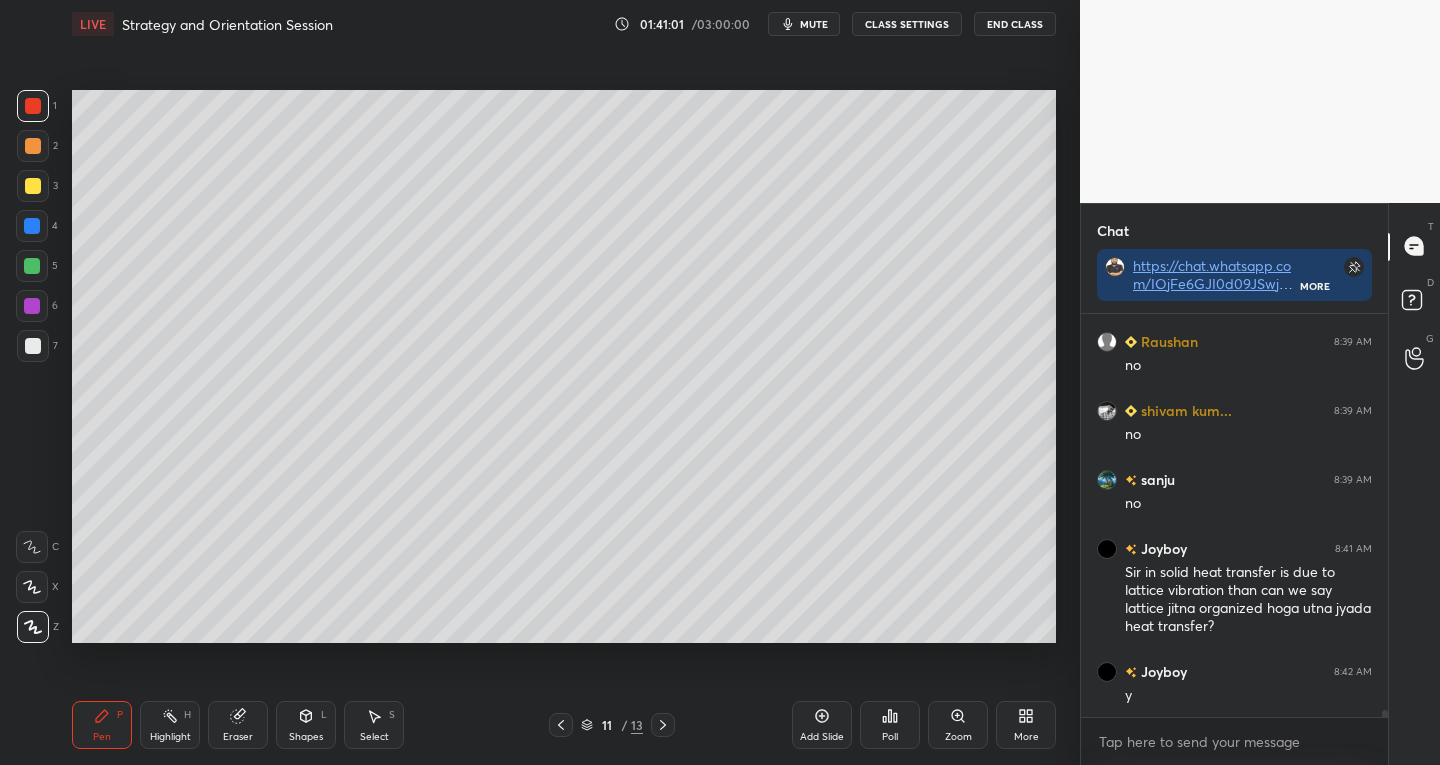 click 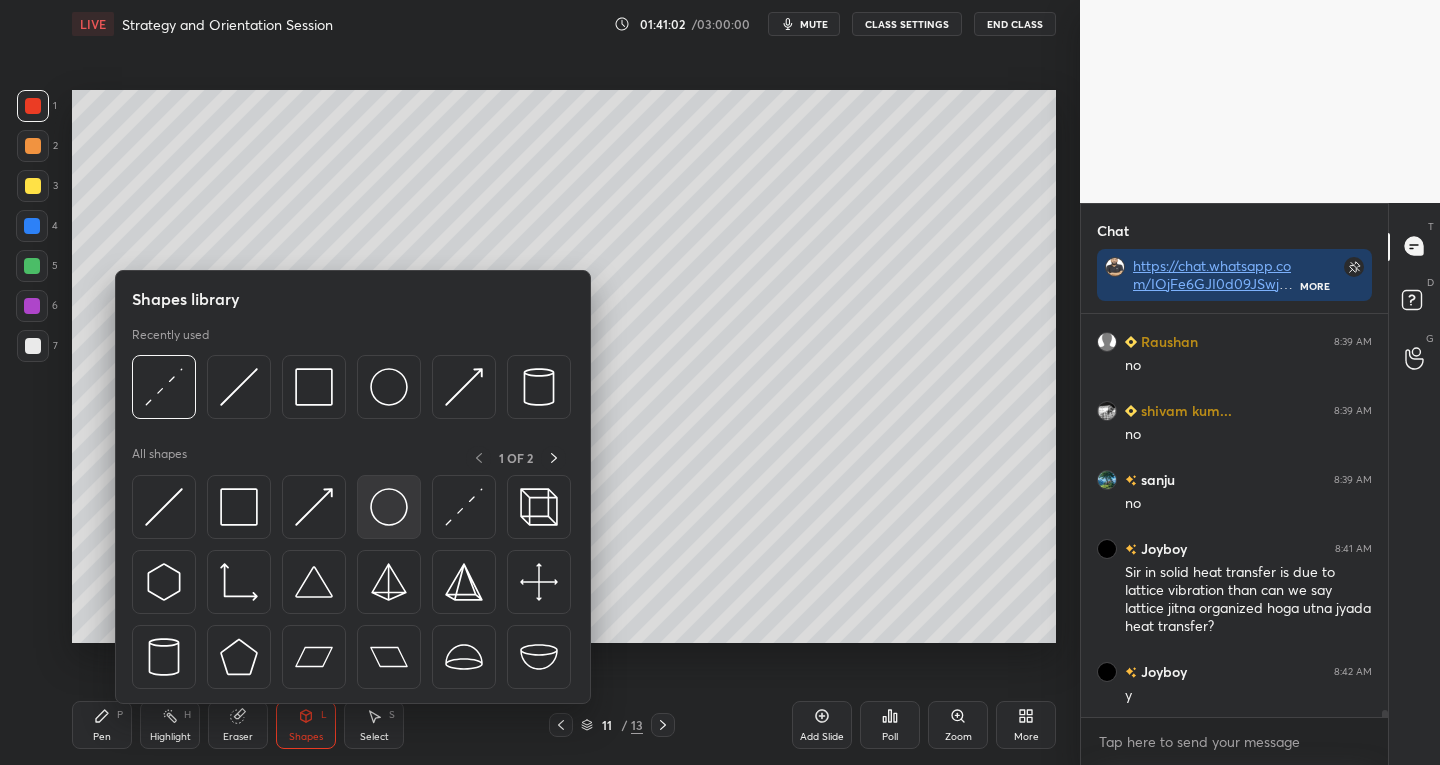 click at bounding box center (389, 507) 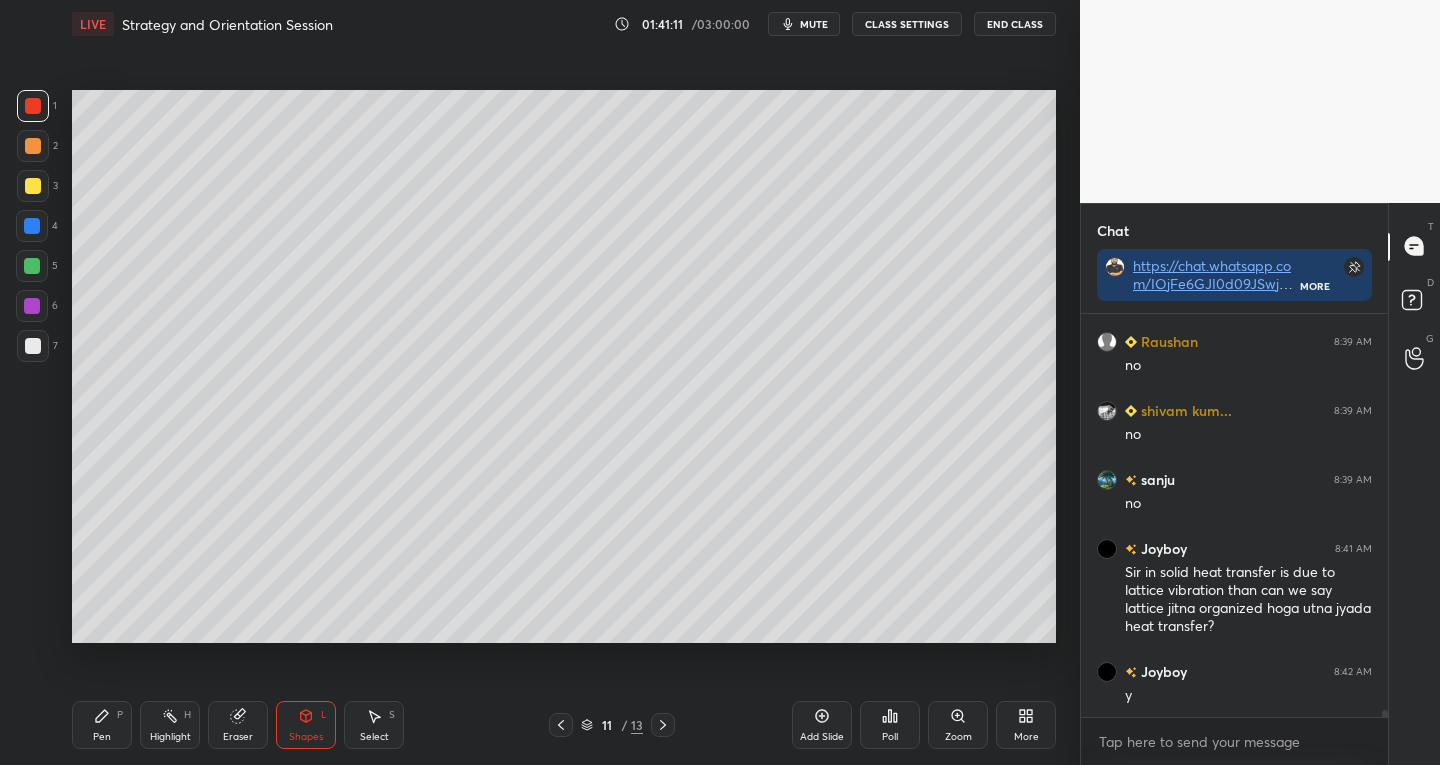 click on "Pen P" at bounding box center (102, 725) 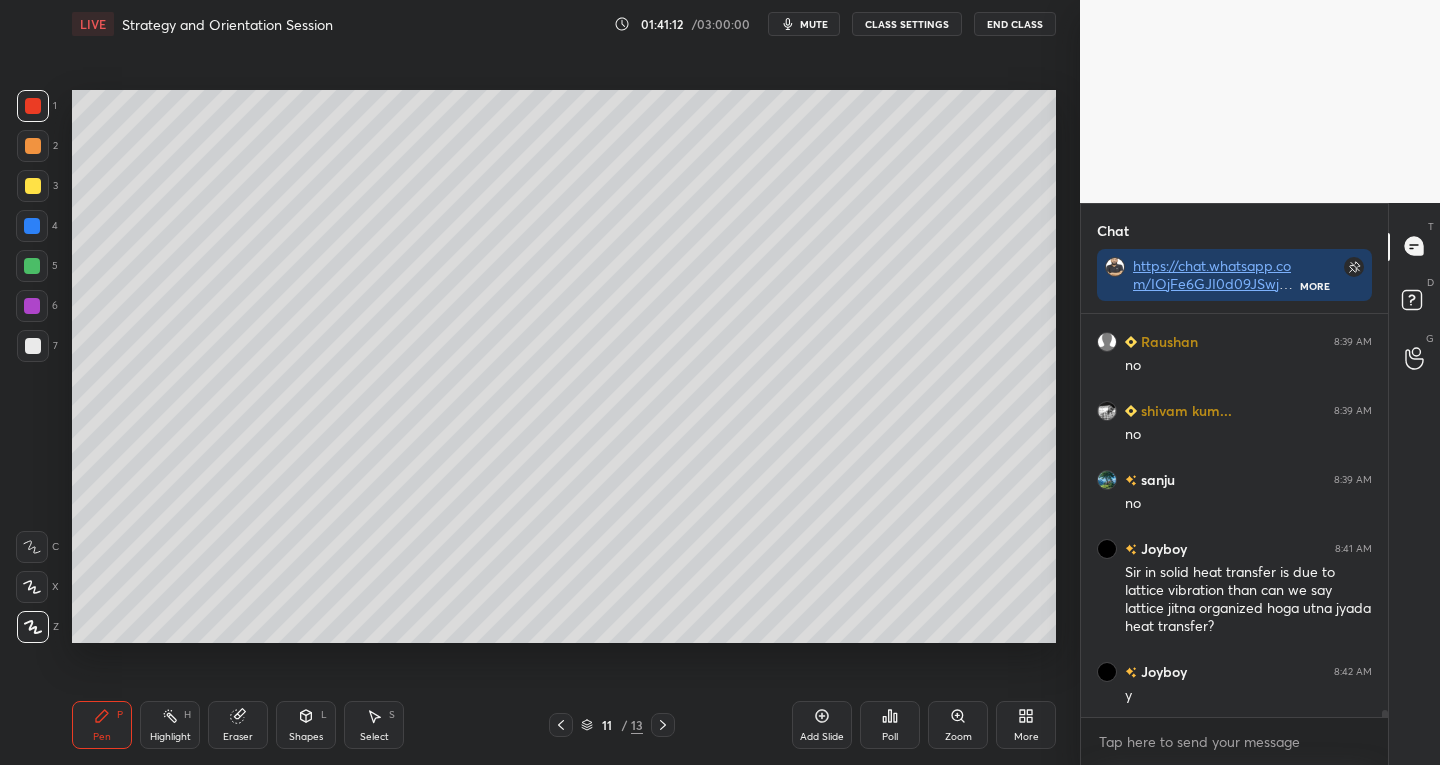 click at bounding box center (33, 346) 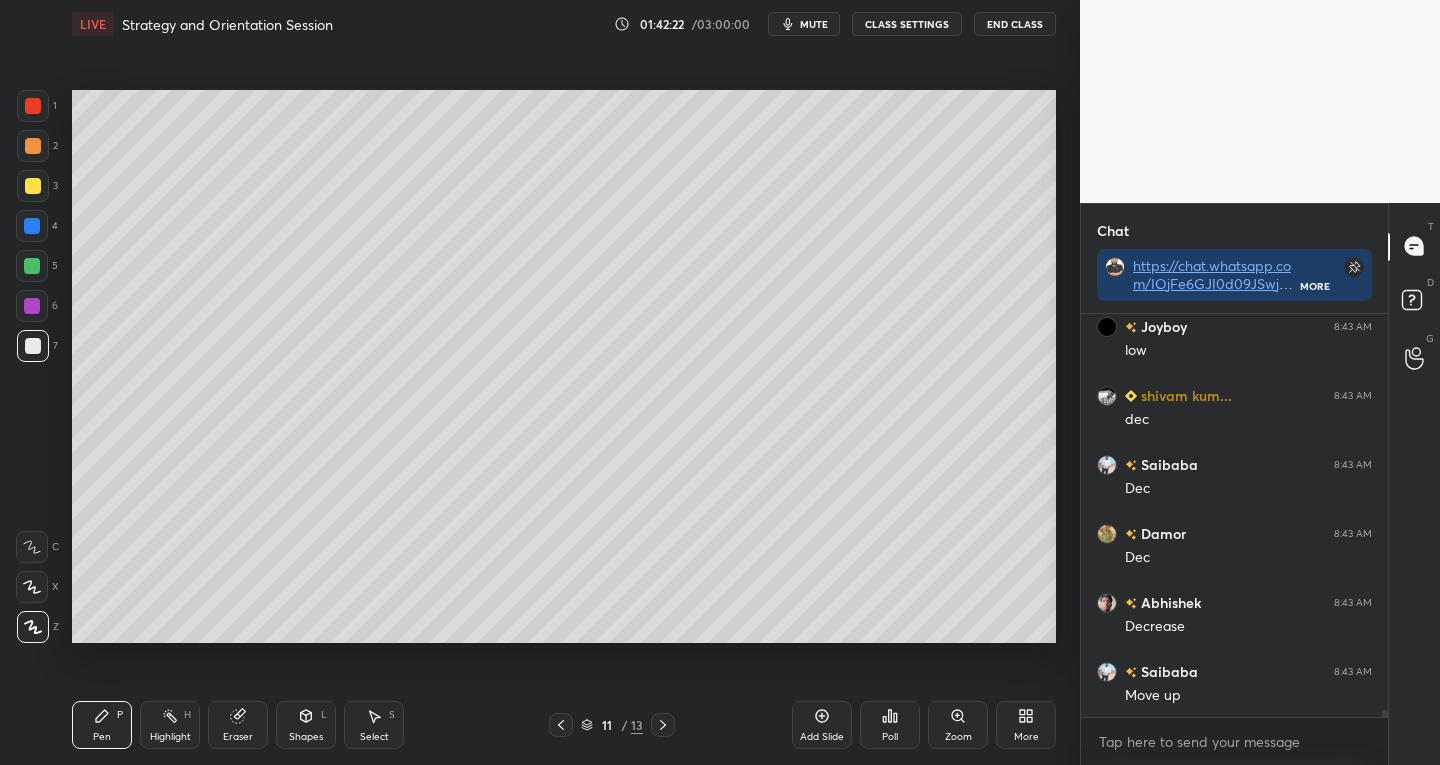 scroll, scrollTop: 22938, scrollLeft: 0, axis: vertical 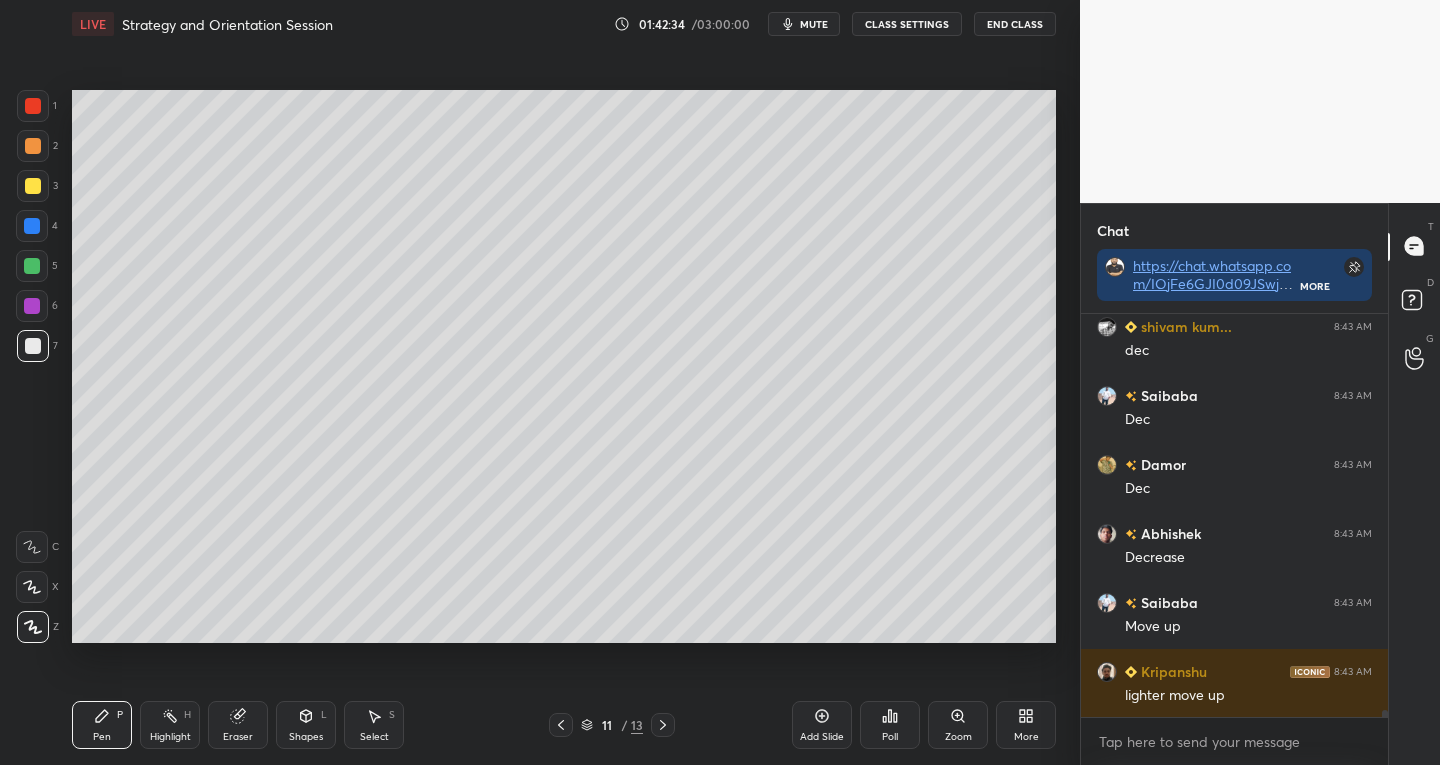 click at bounding box center [33, 186] 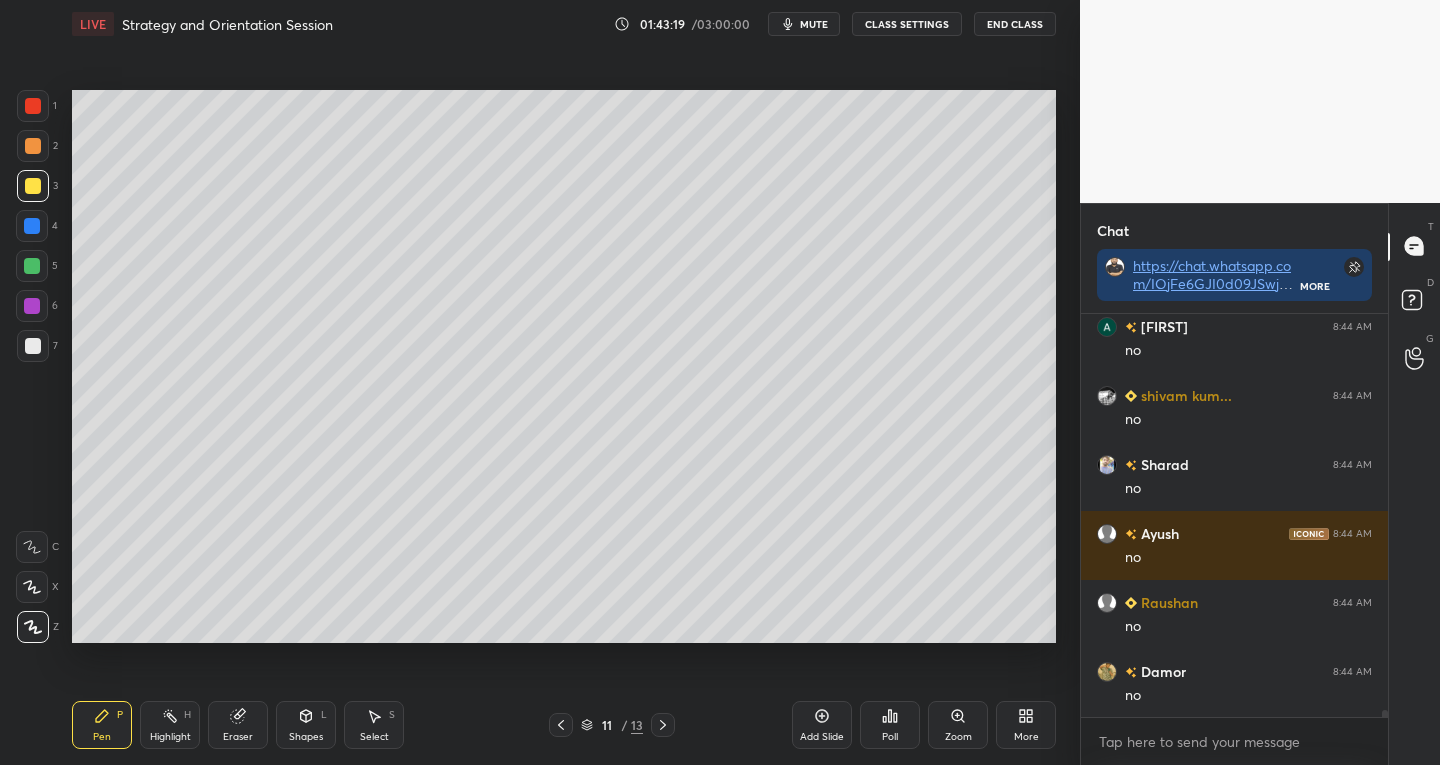 scroll, scrollTop: 23439, scrollLeft: 0, axis: vertical 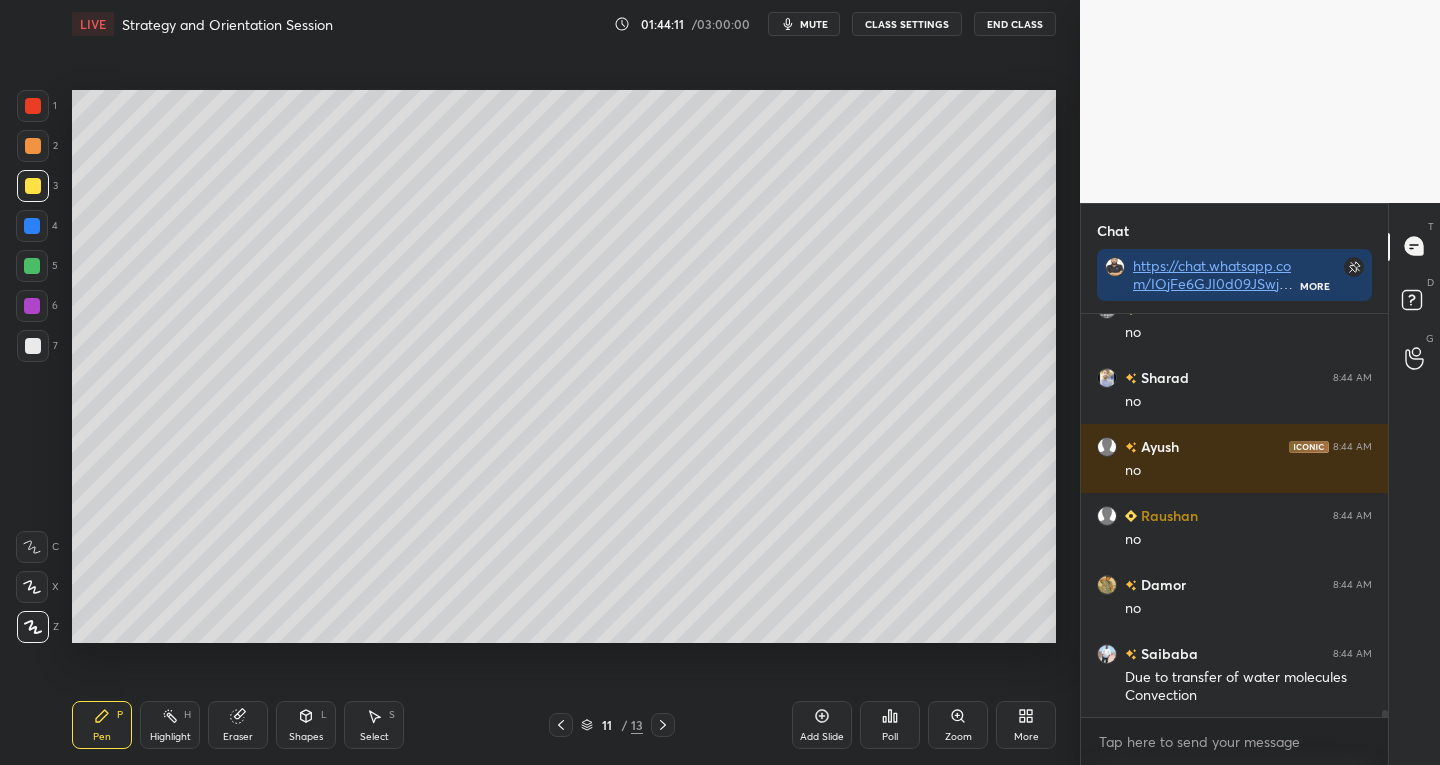 click on "Shapes L" at bounding box center (306, 725) 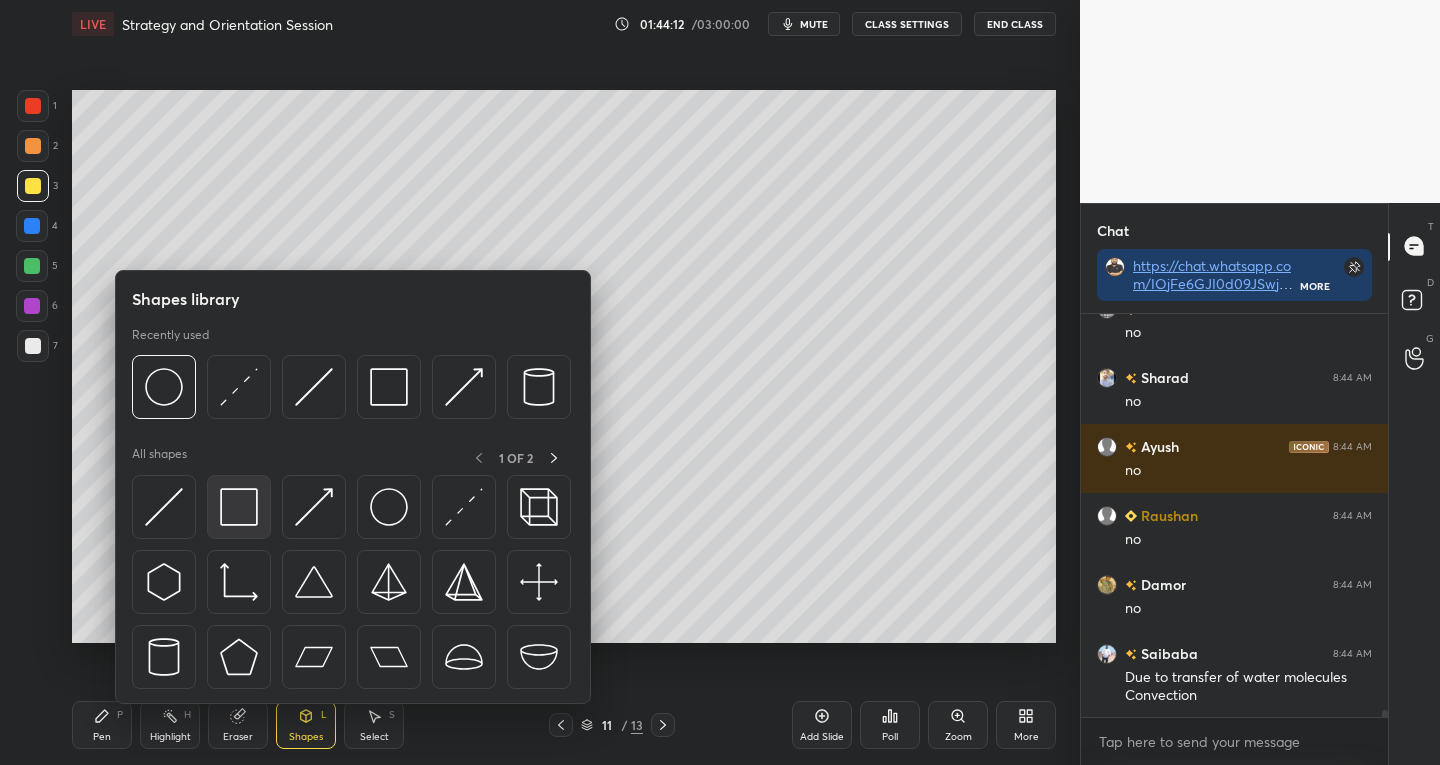click at bounding box center (239, 507) 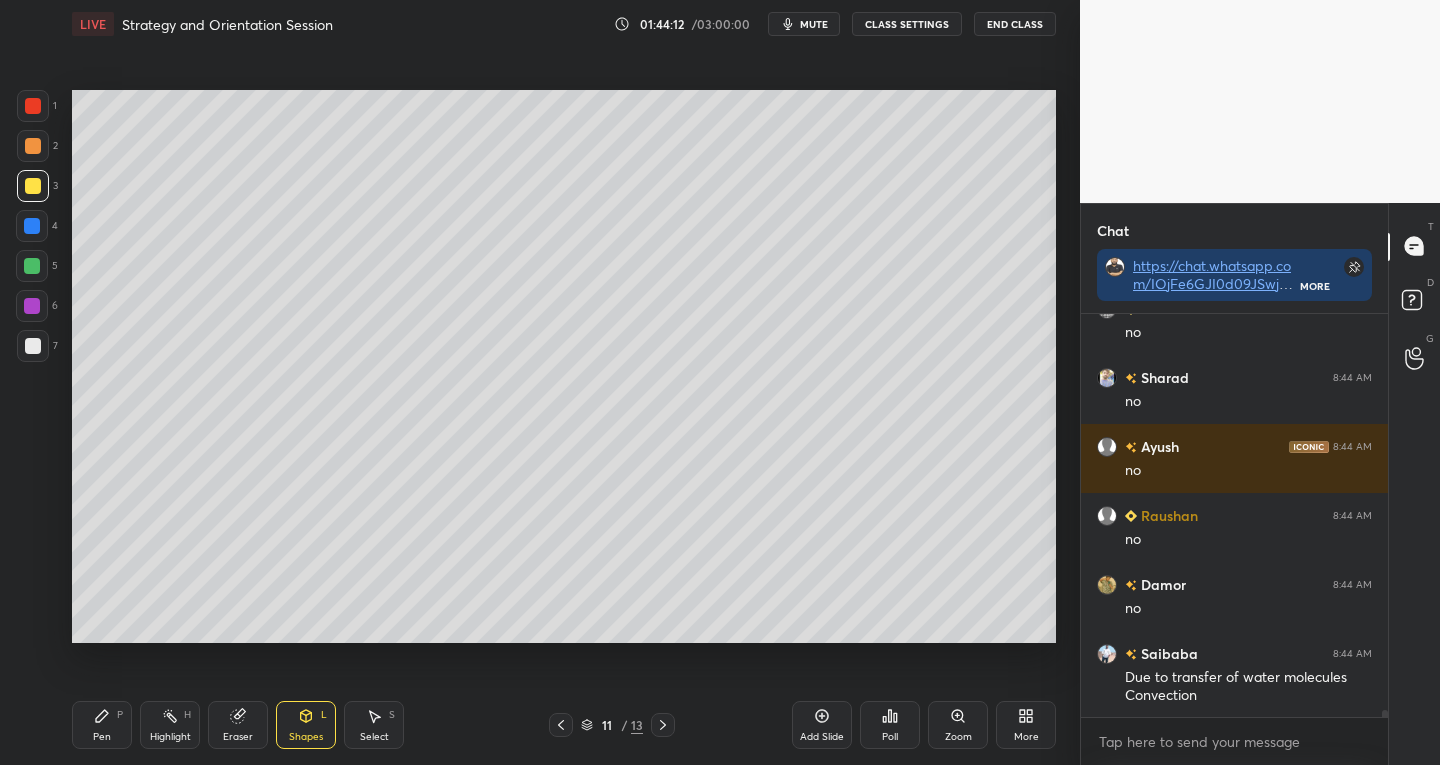 click on "7" at bounding box center (37, 350) 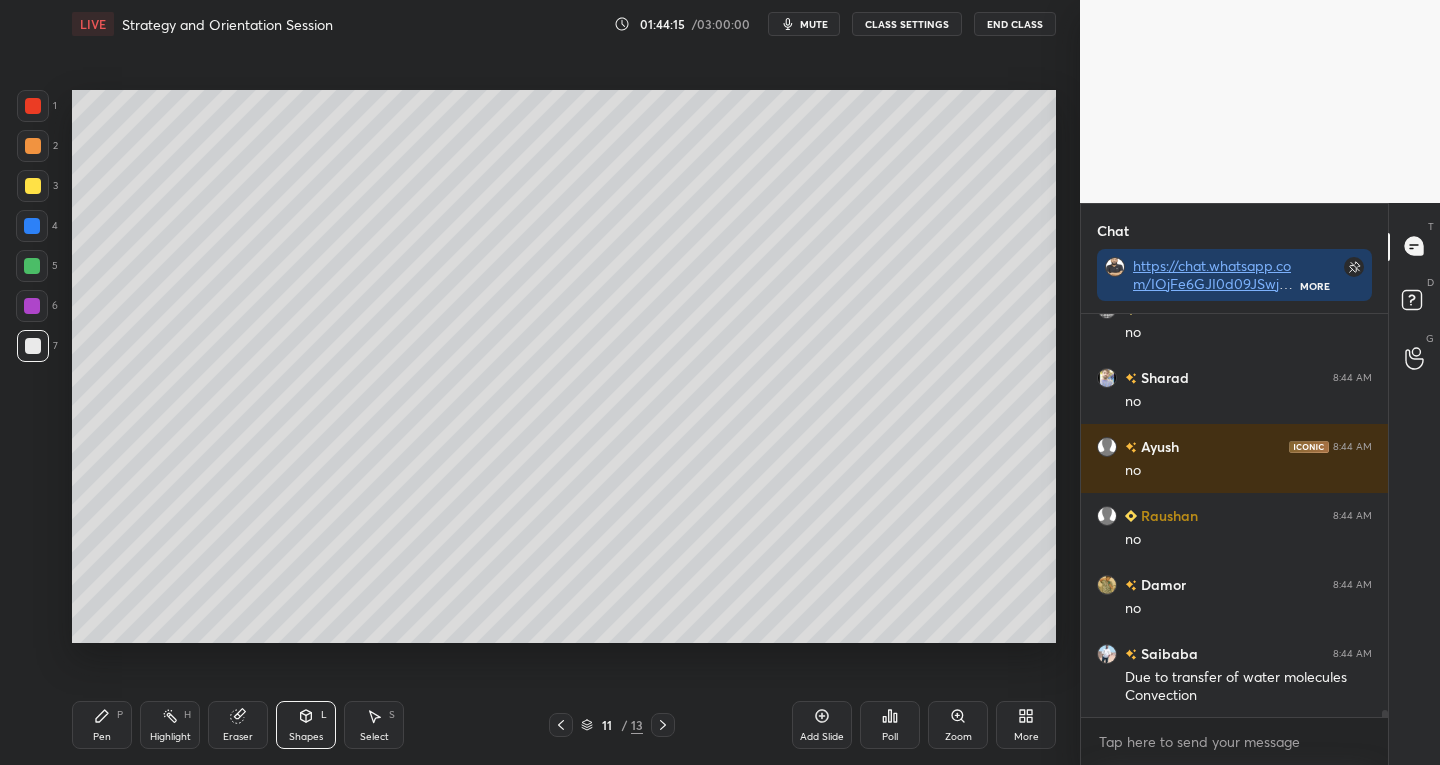 click 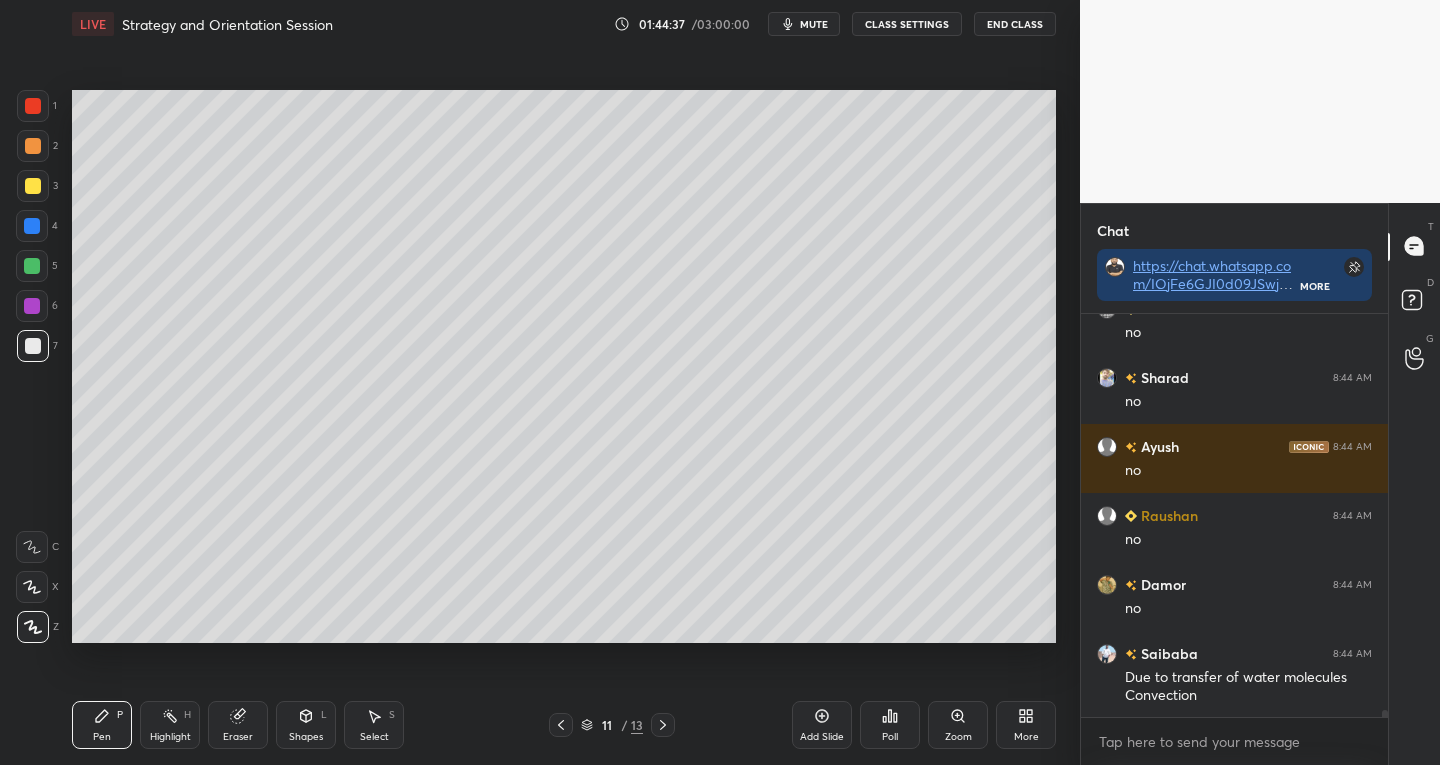 click on "Shapes L" at bounding box center [306, 725] 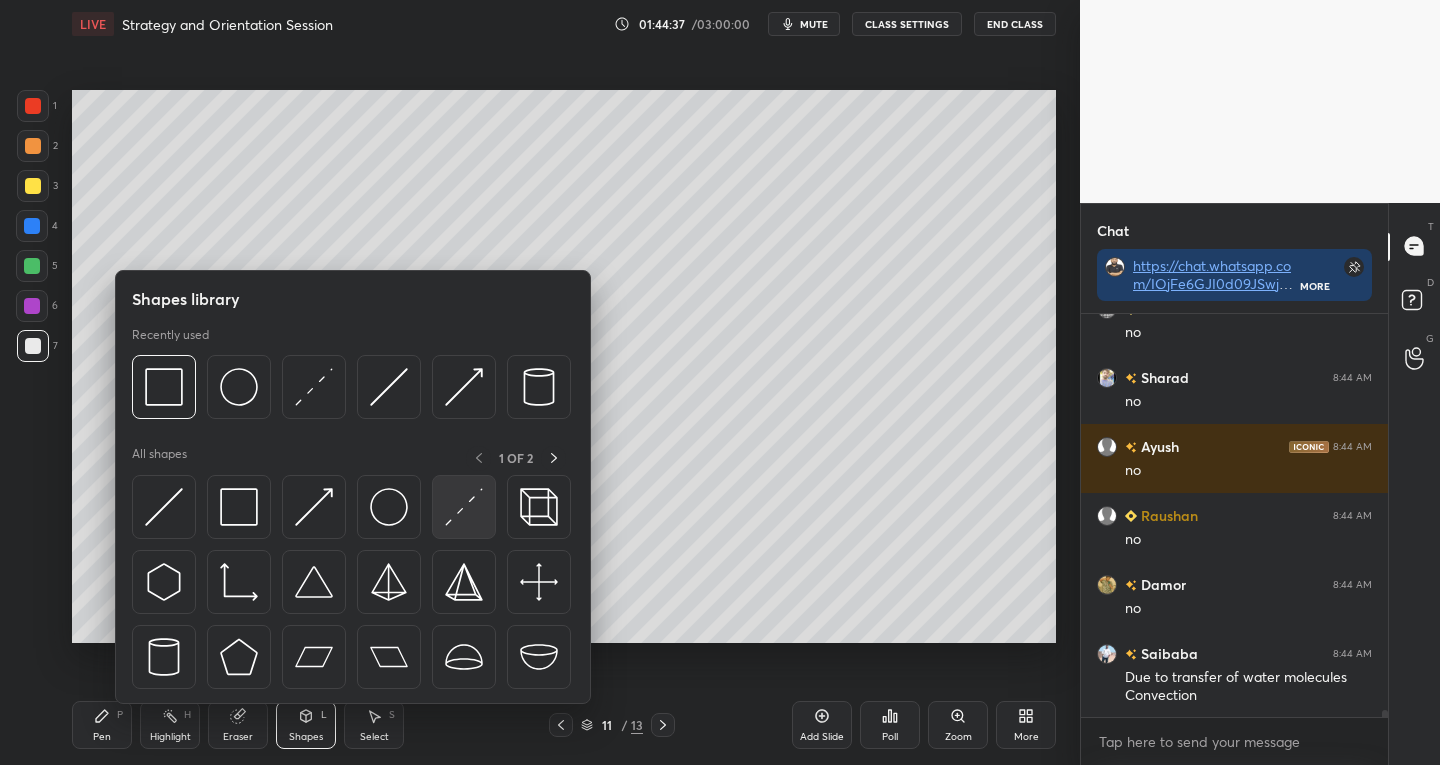 click at bounding box center [464, 507] 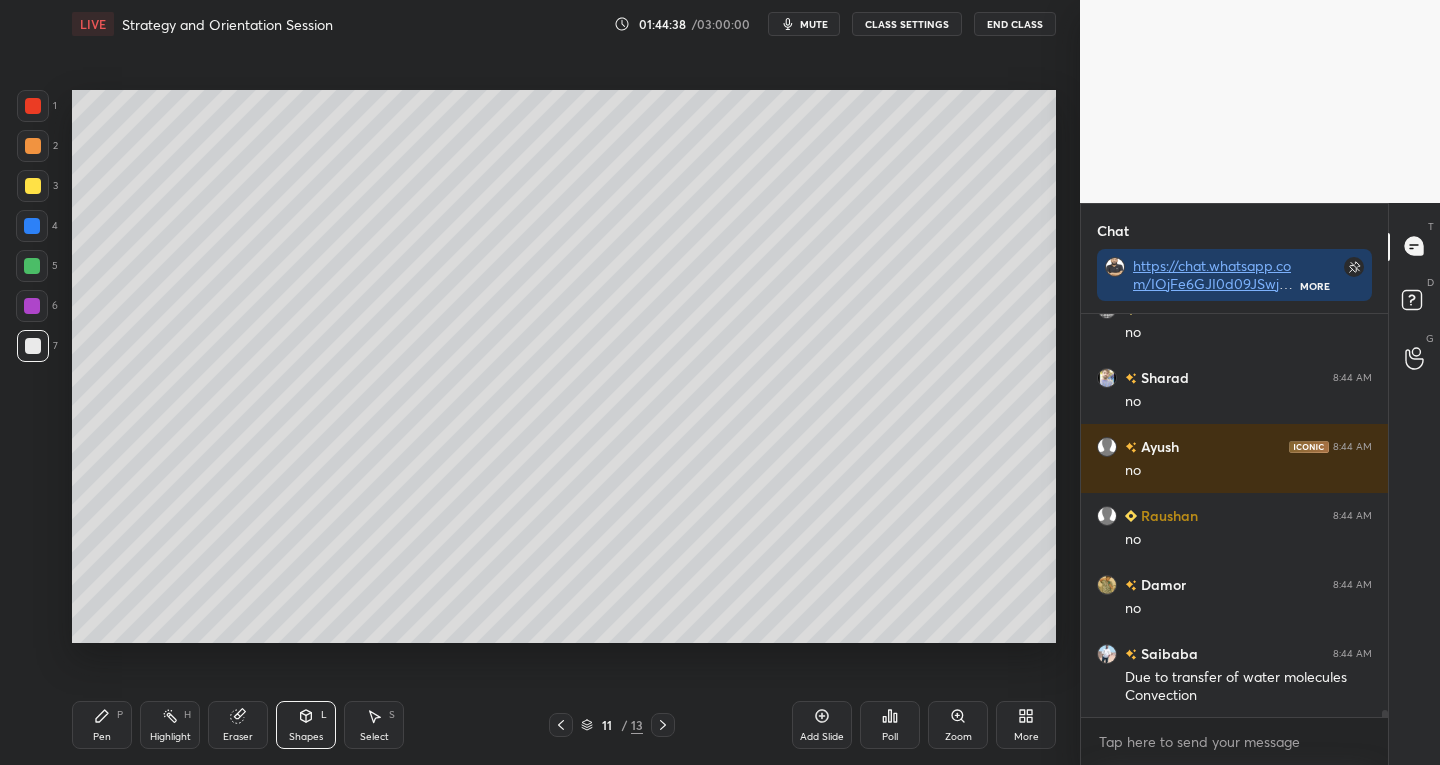 click on "1" at bounding box center (37, 110) 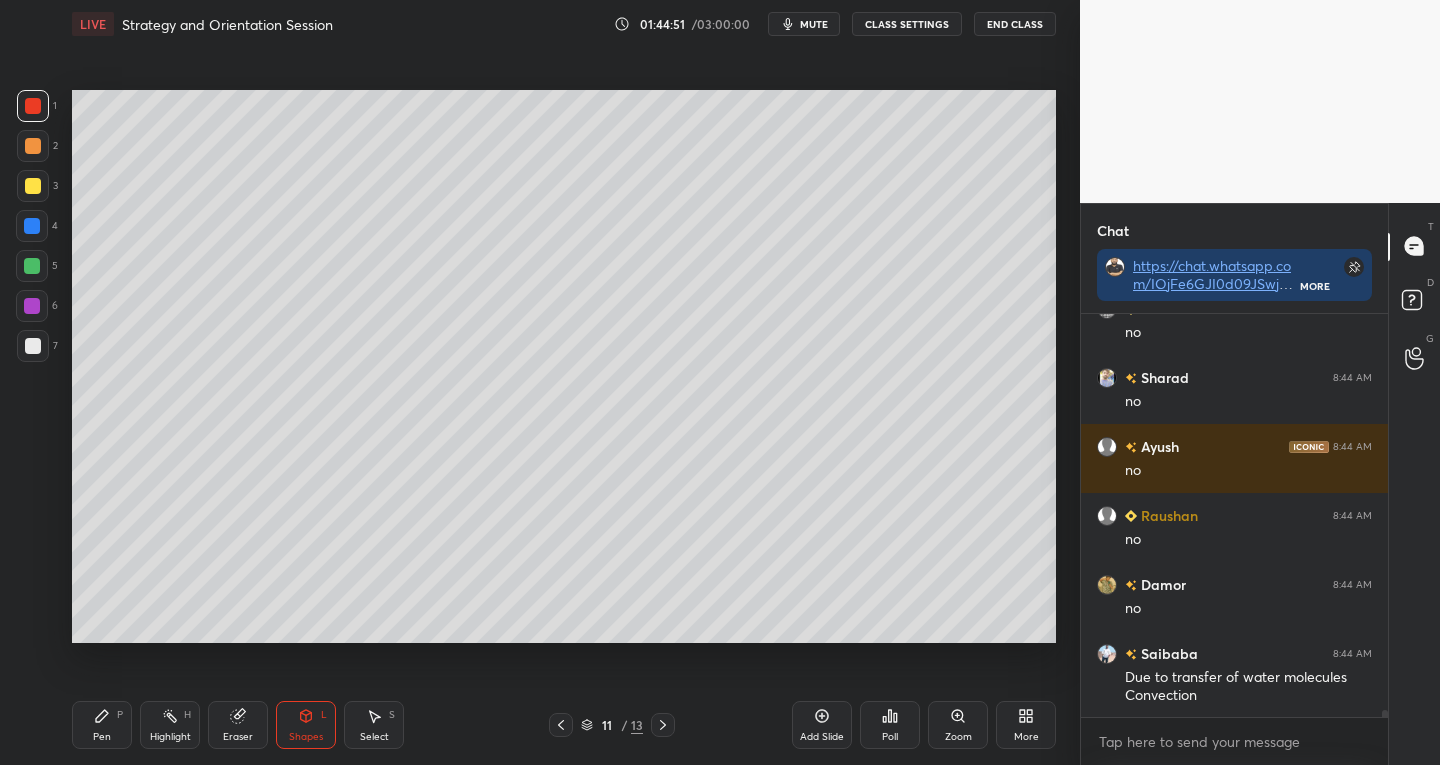 click at bounding box center (33, 186) 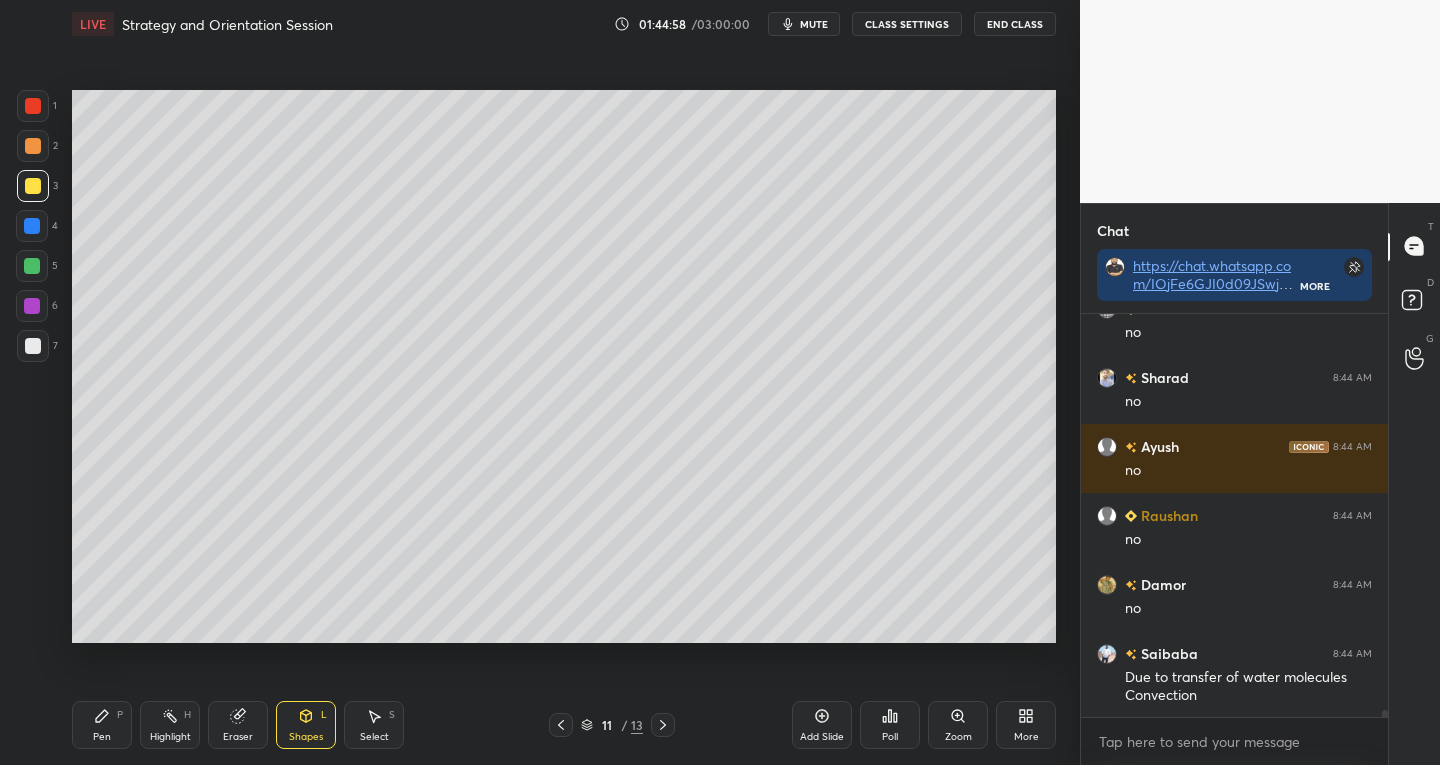 click at bounding box center [33, 106] 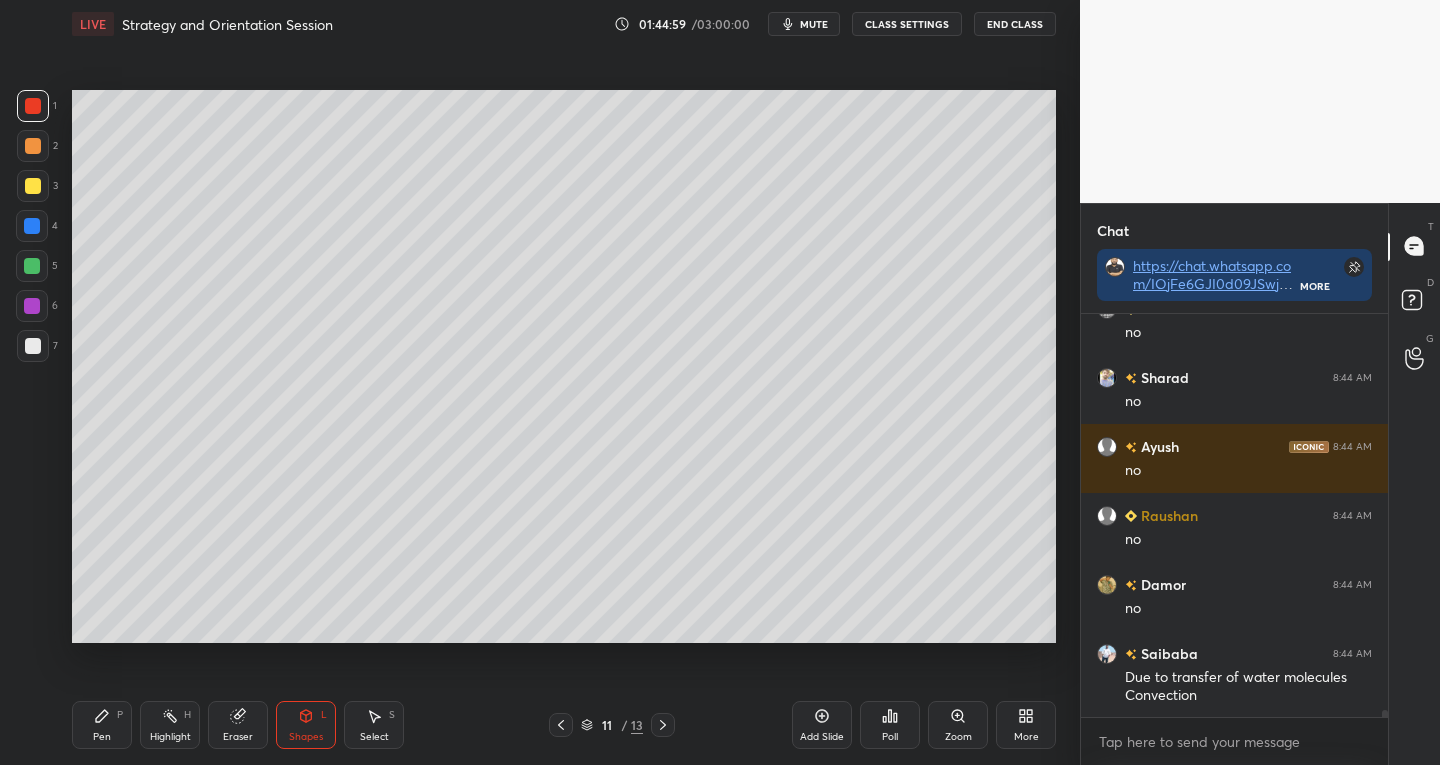 click on "P" at bounding box center [120, 715] 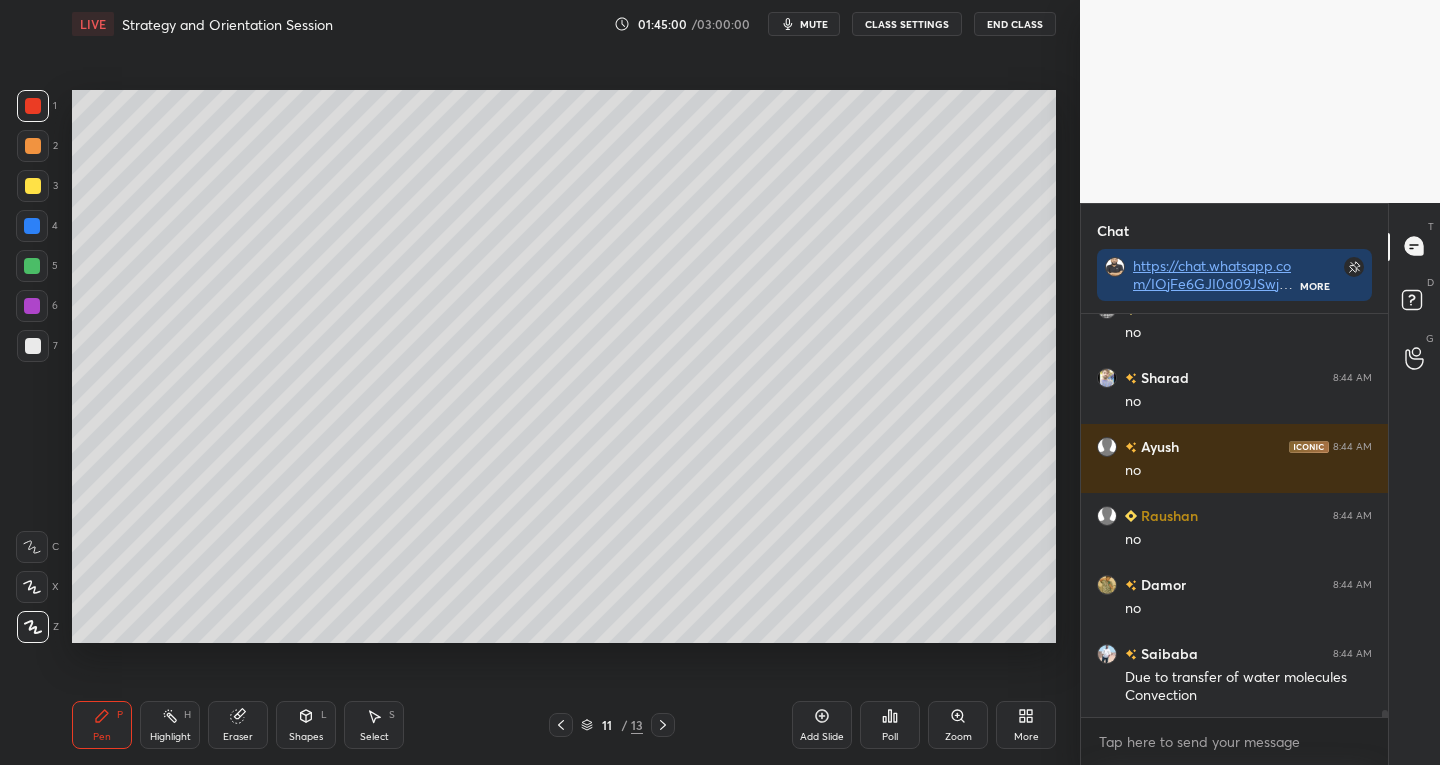 click 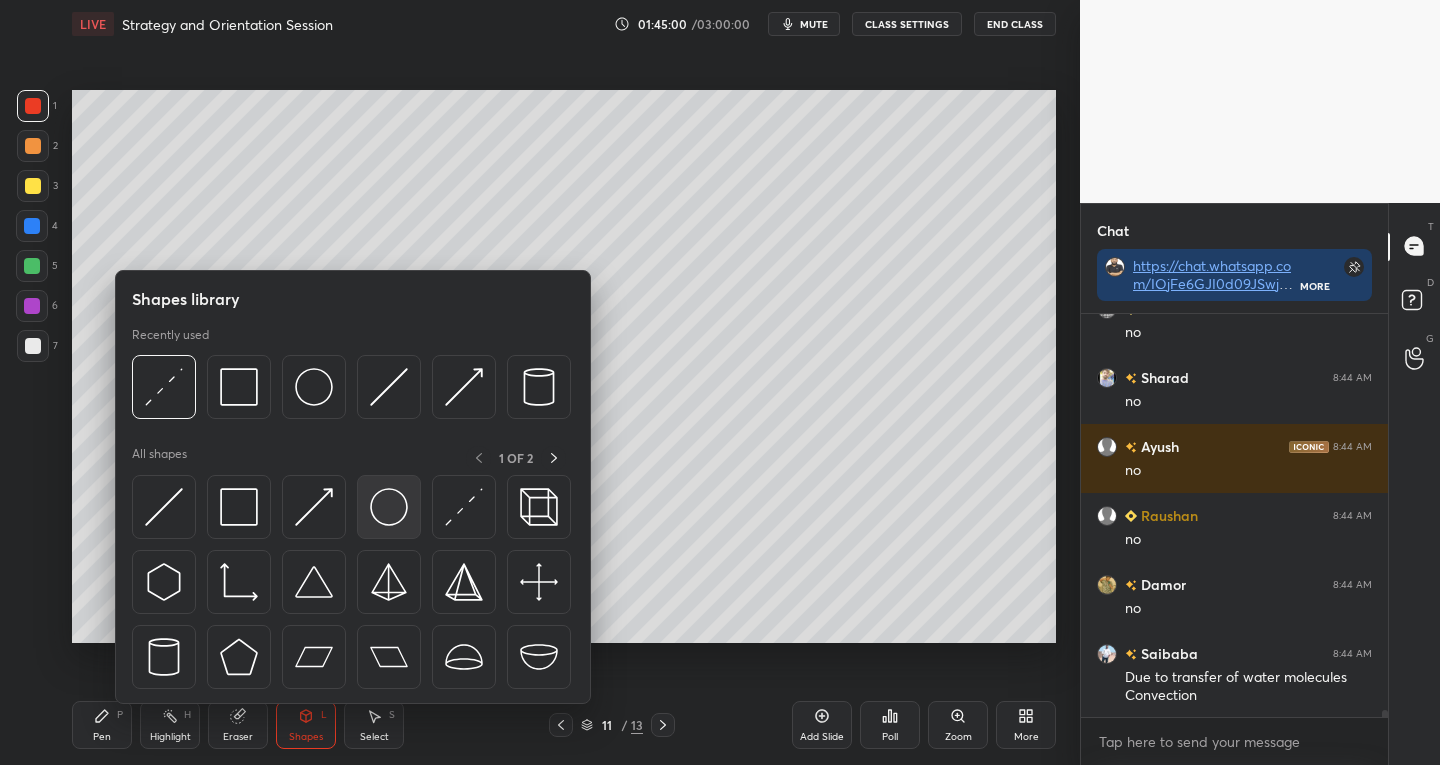 click at bounding box center [389, 507] 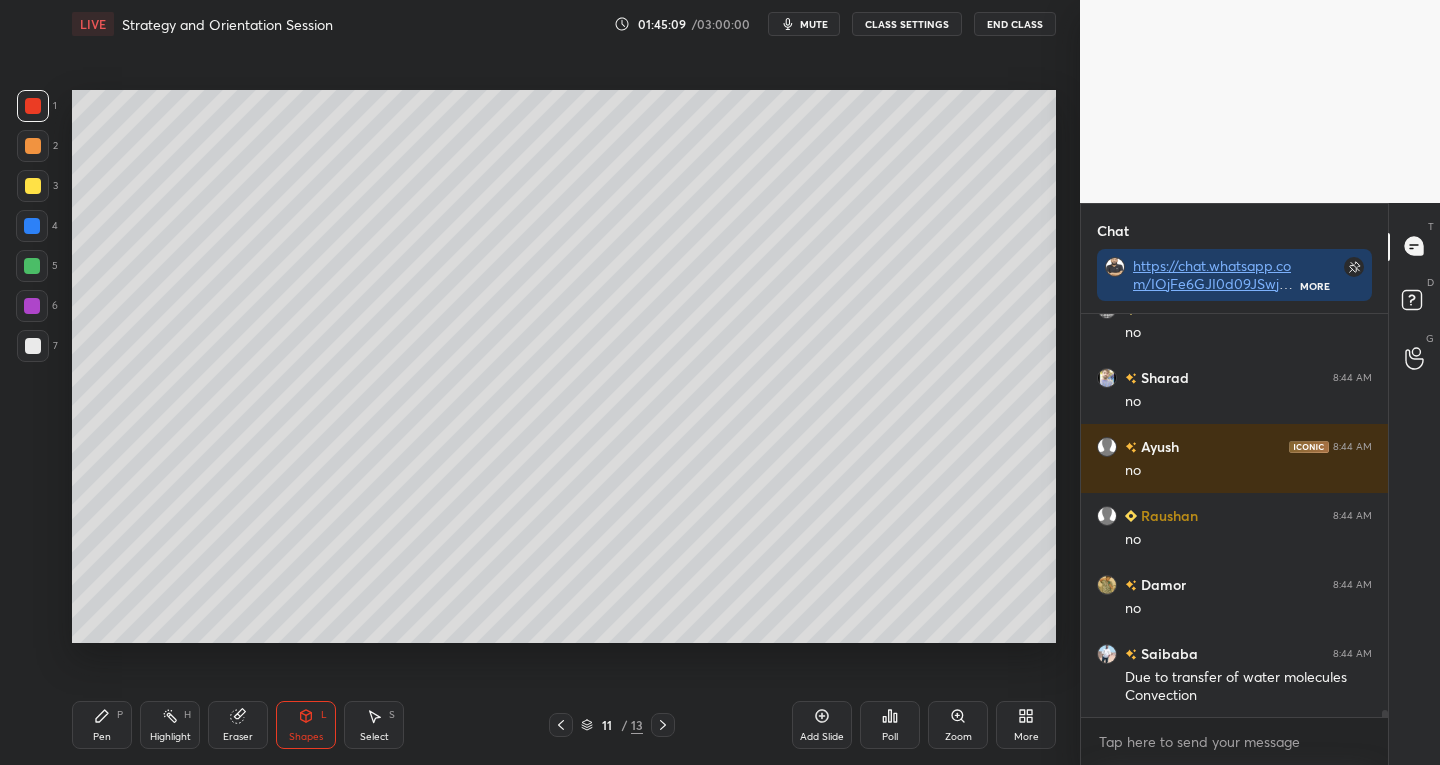 click on "Highlight" at bounding box center [170, 737] 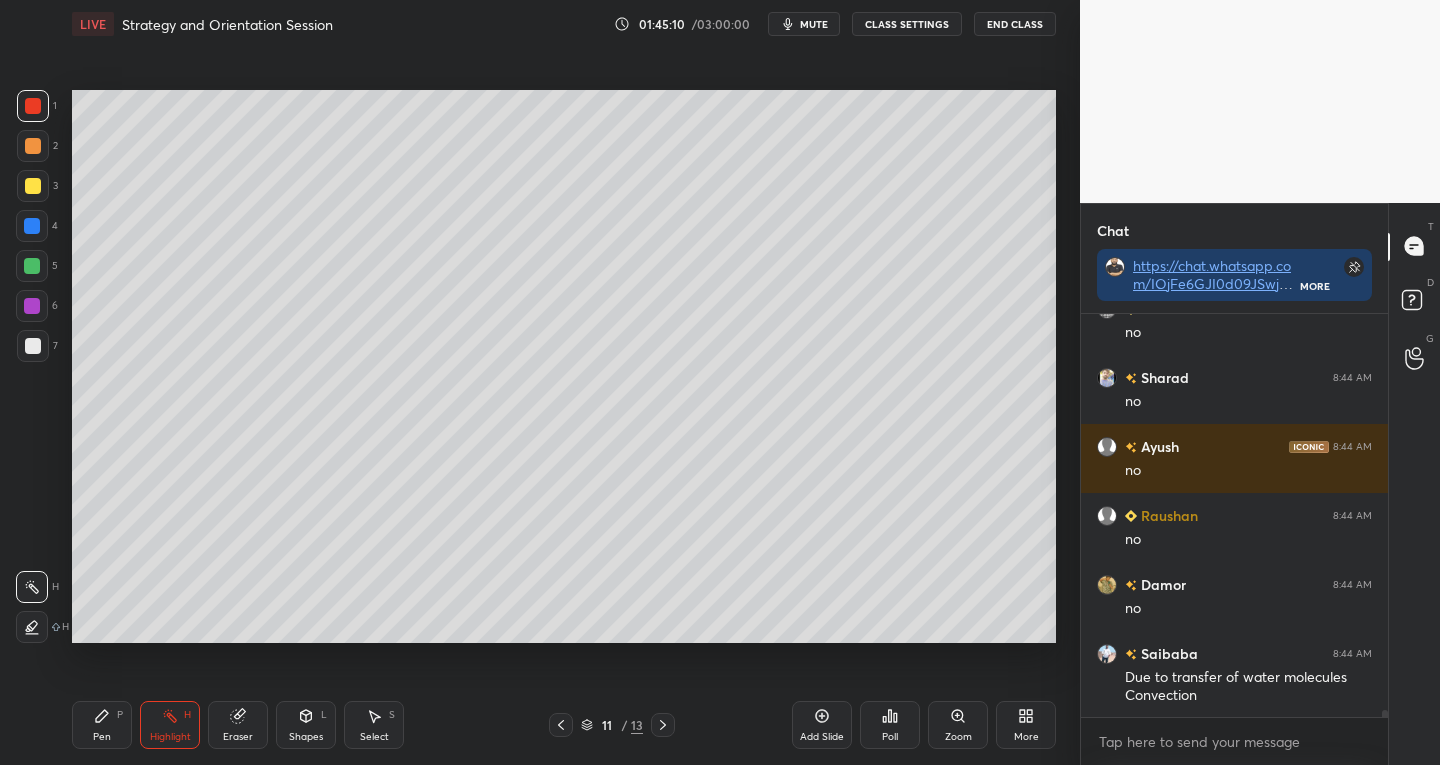 click 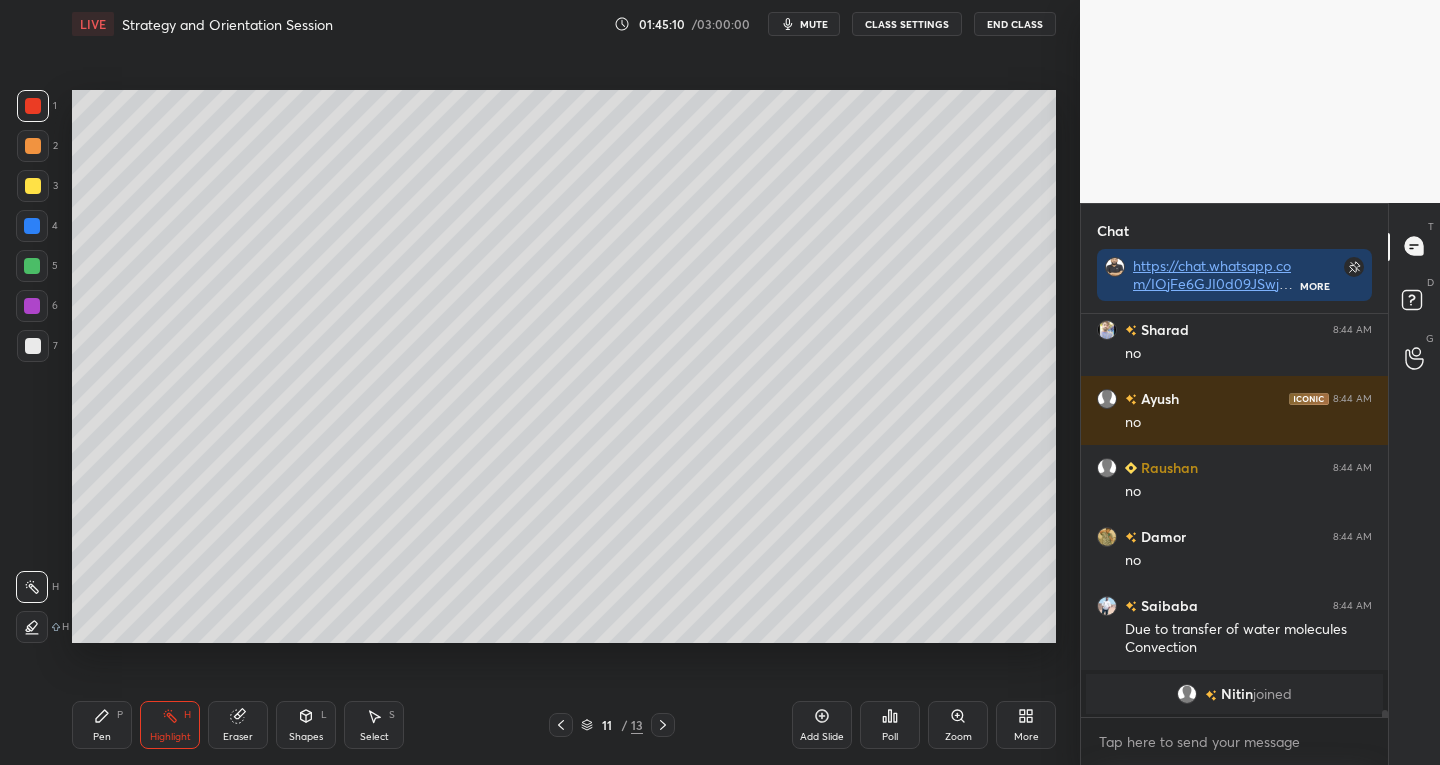 click at bounding box center (32, 627) 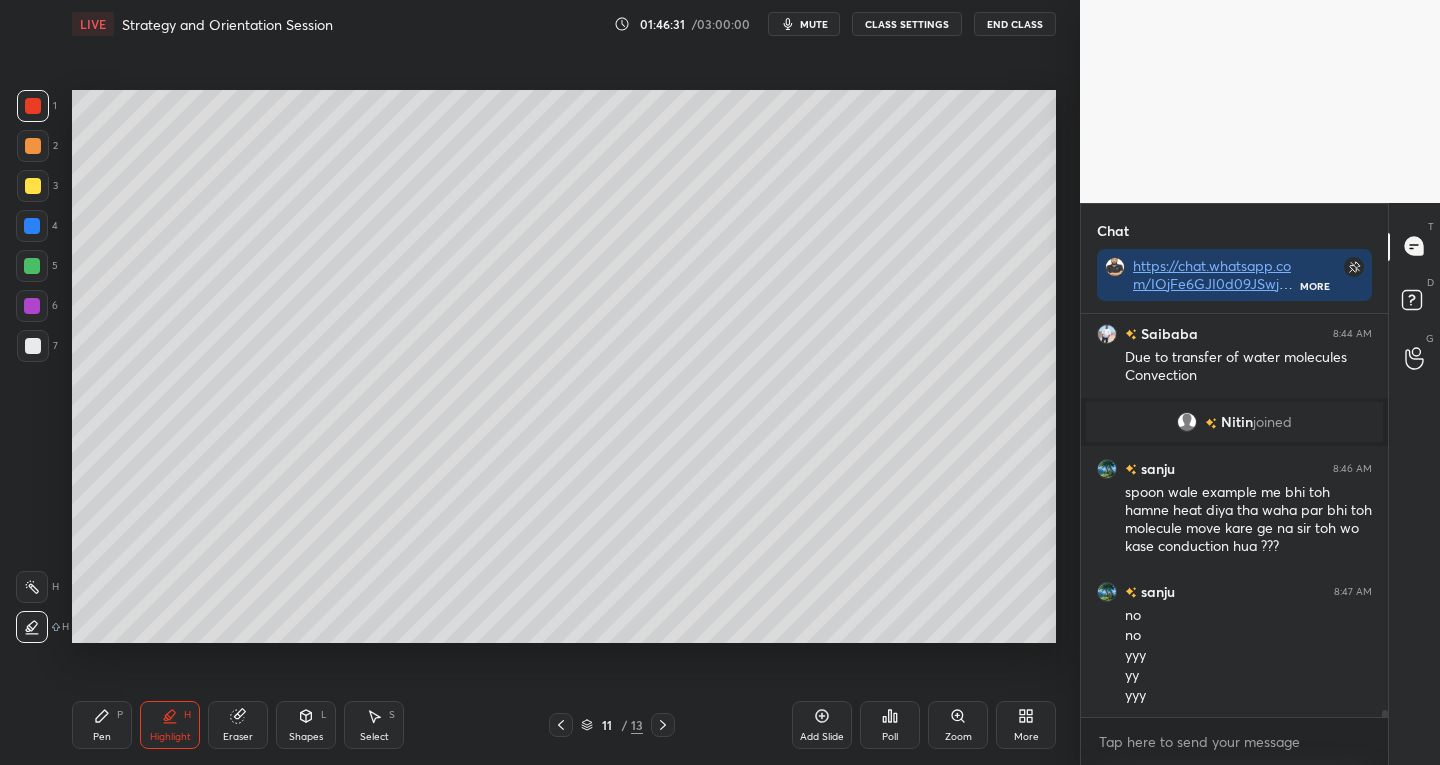 scroll, scrollTop: 23207, scrollLeft: 0, axis: vertical 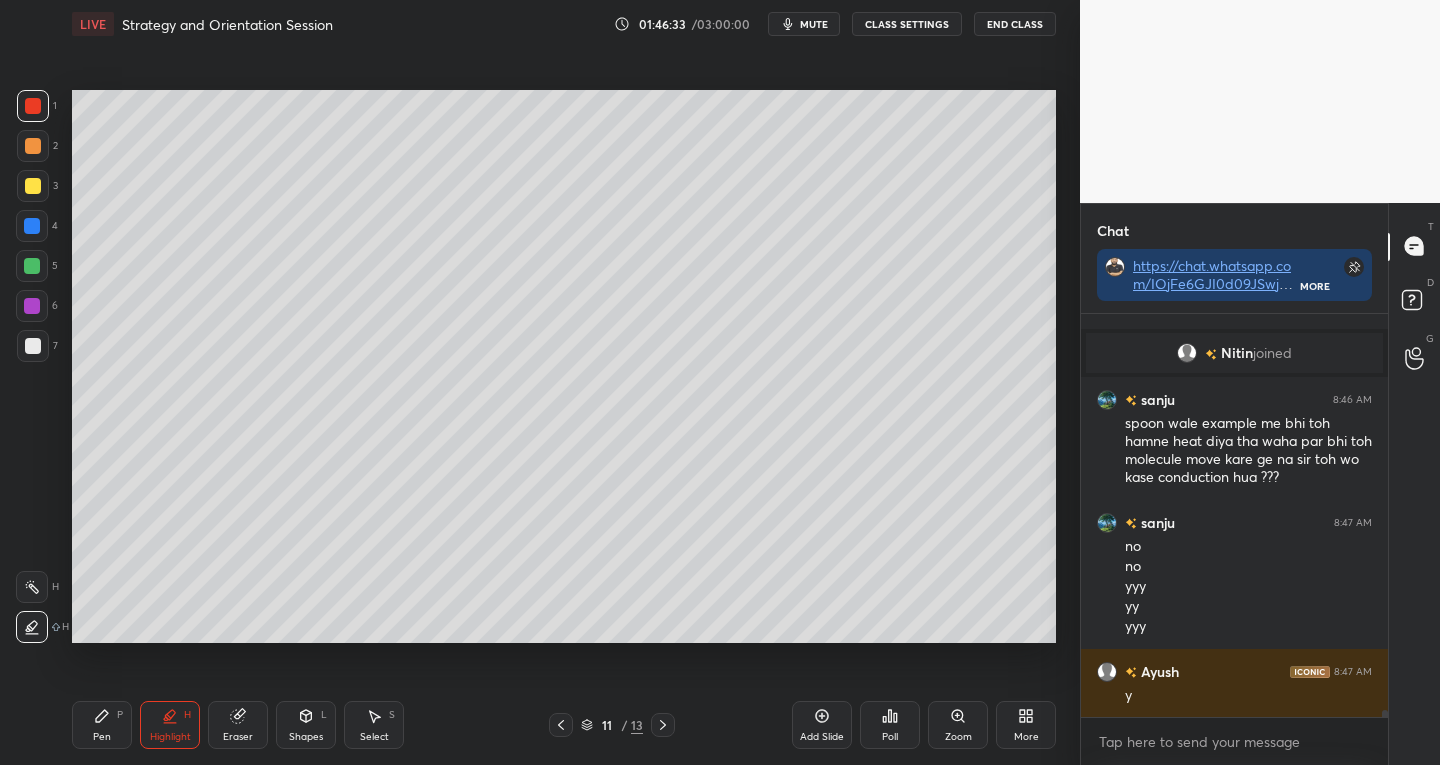 click on "Eraser" at bounding box center (238, 737) 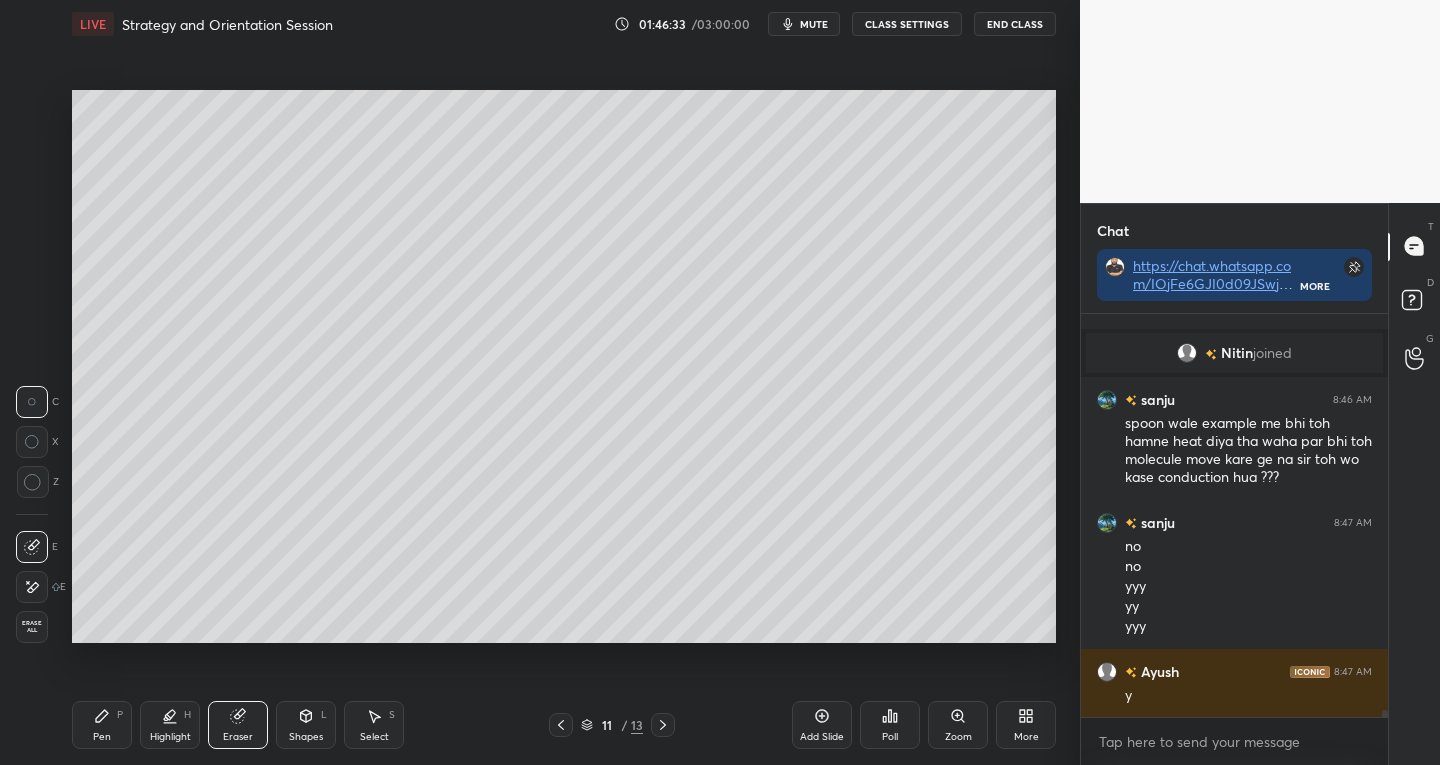 click on "Highlight" at bounding box center (170, 737) 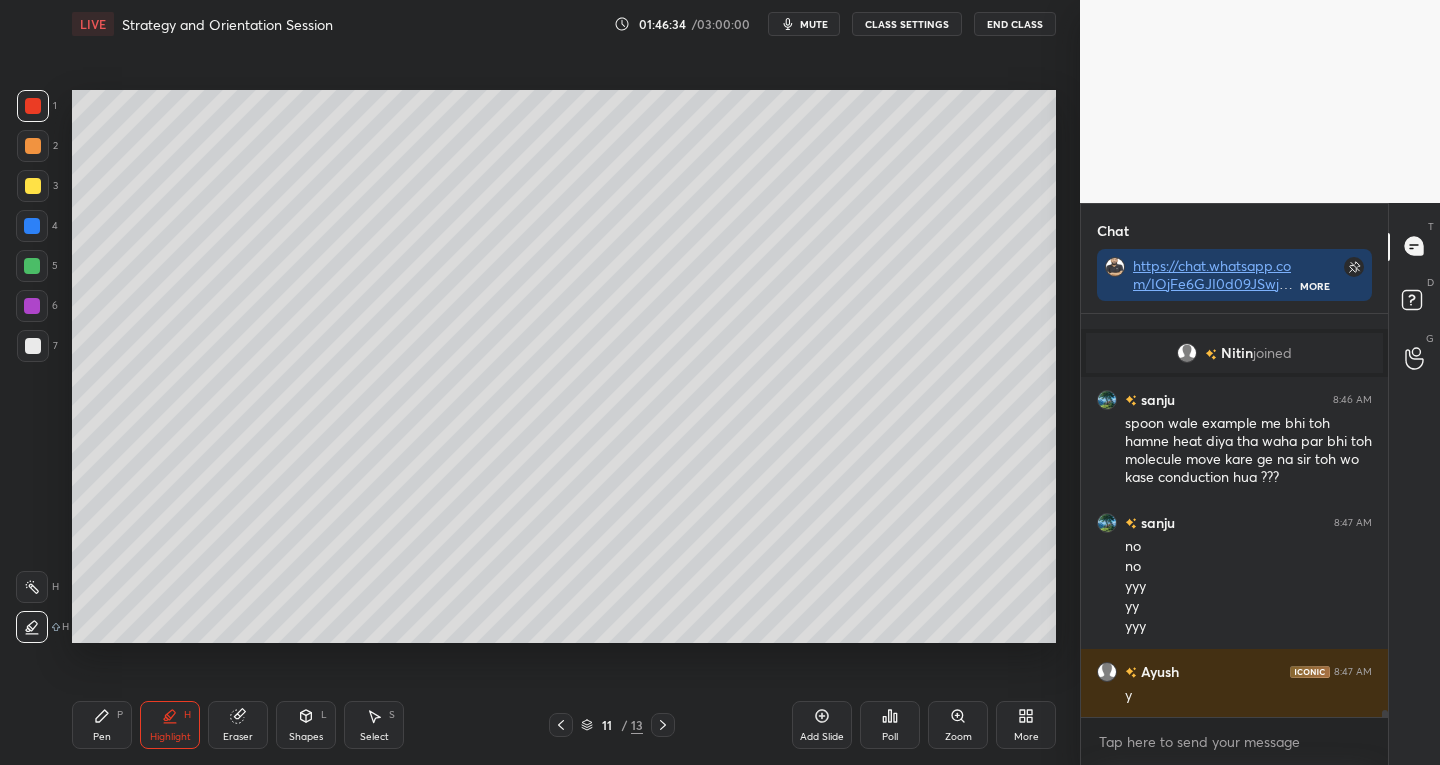 scroll, scrollTop: 23276, scrollLeft: 0, axis: vertical 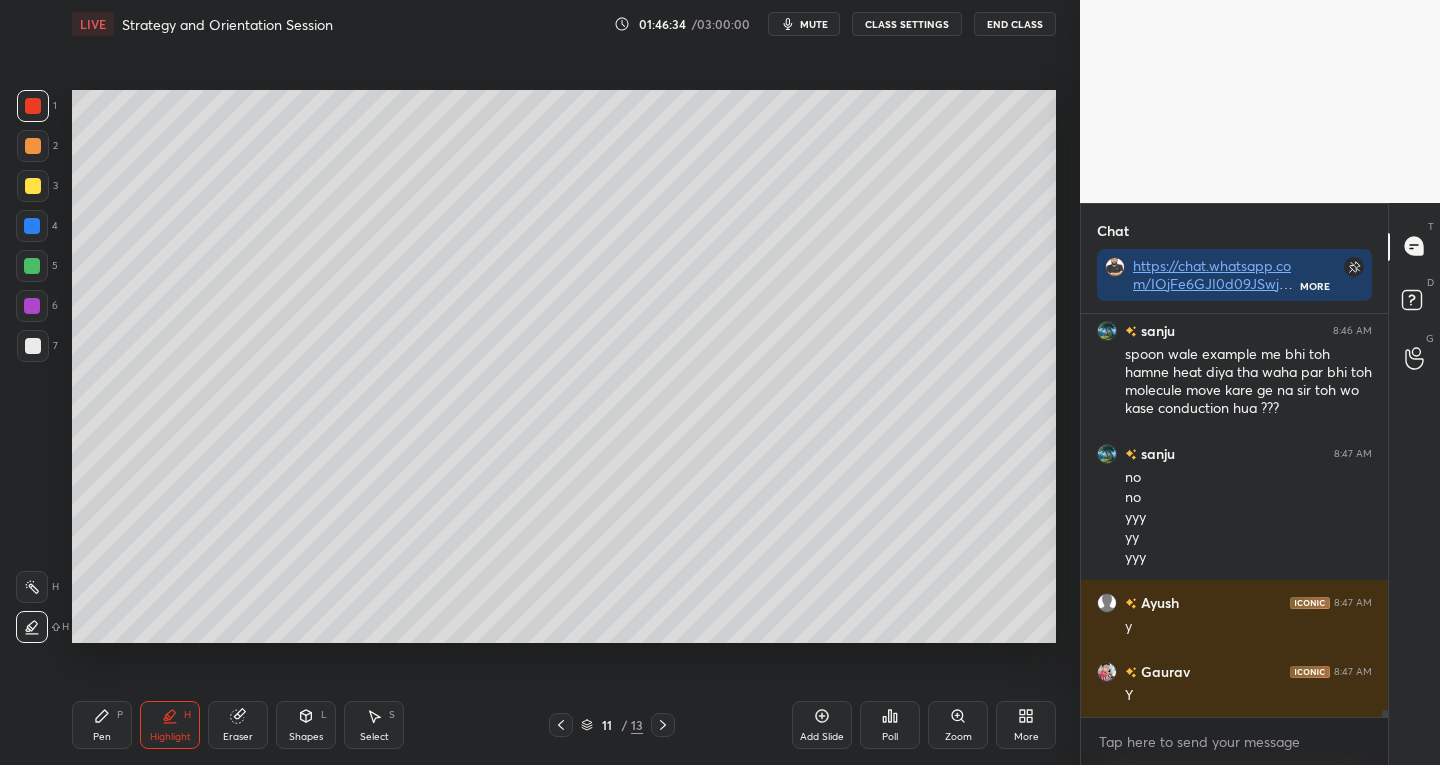 click at bounding box center (33, 106) 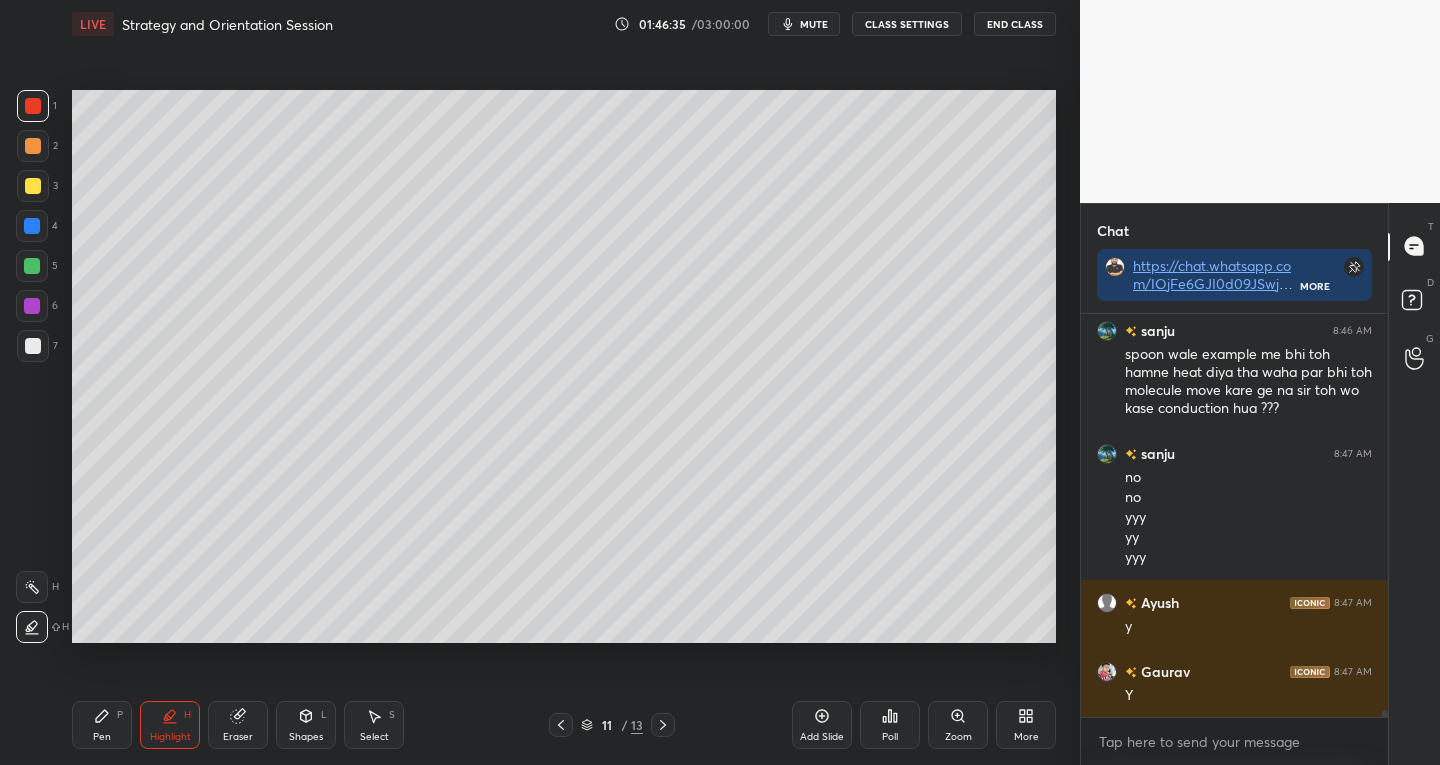 scroll, scrollTop: 23381, scrollLeft: 0, axis: vertical 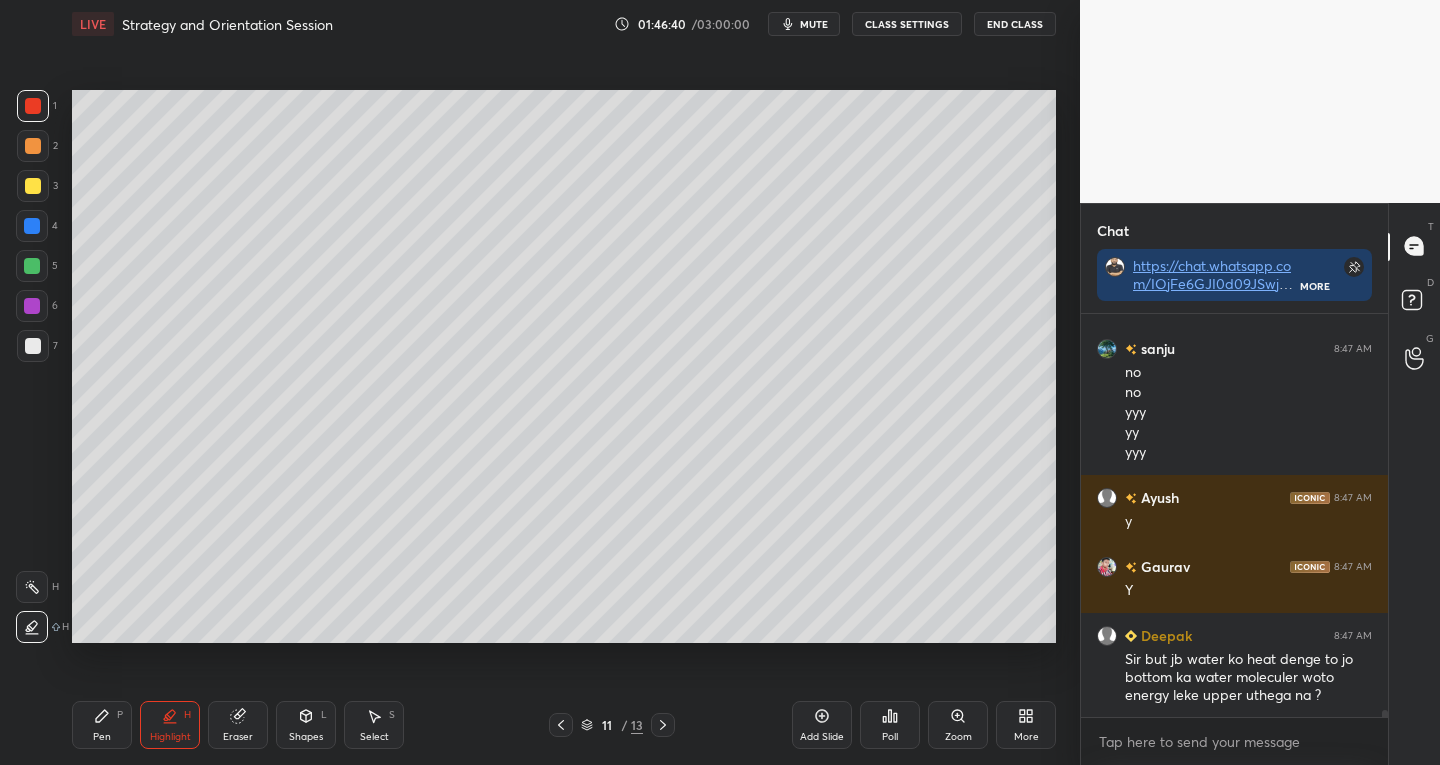 click on "Pen P" at bounding box center (102, 725) 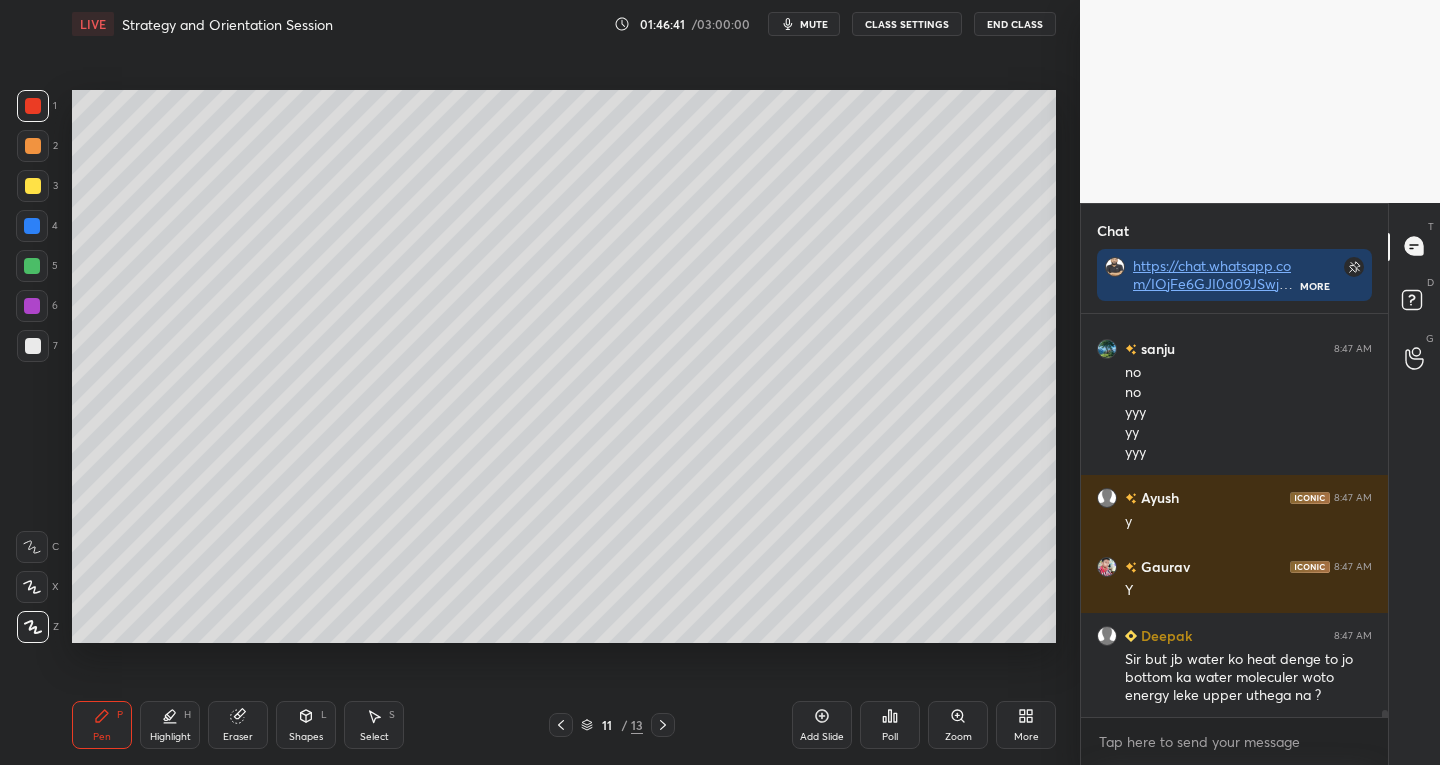 click at bounding box center [33, 346] 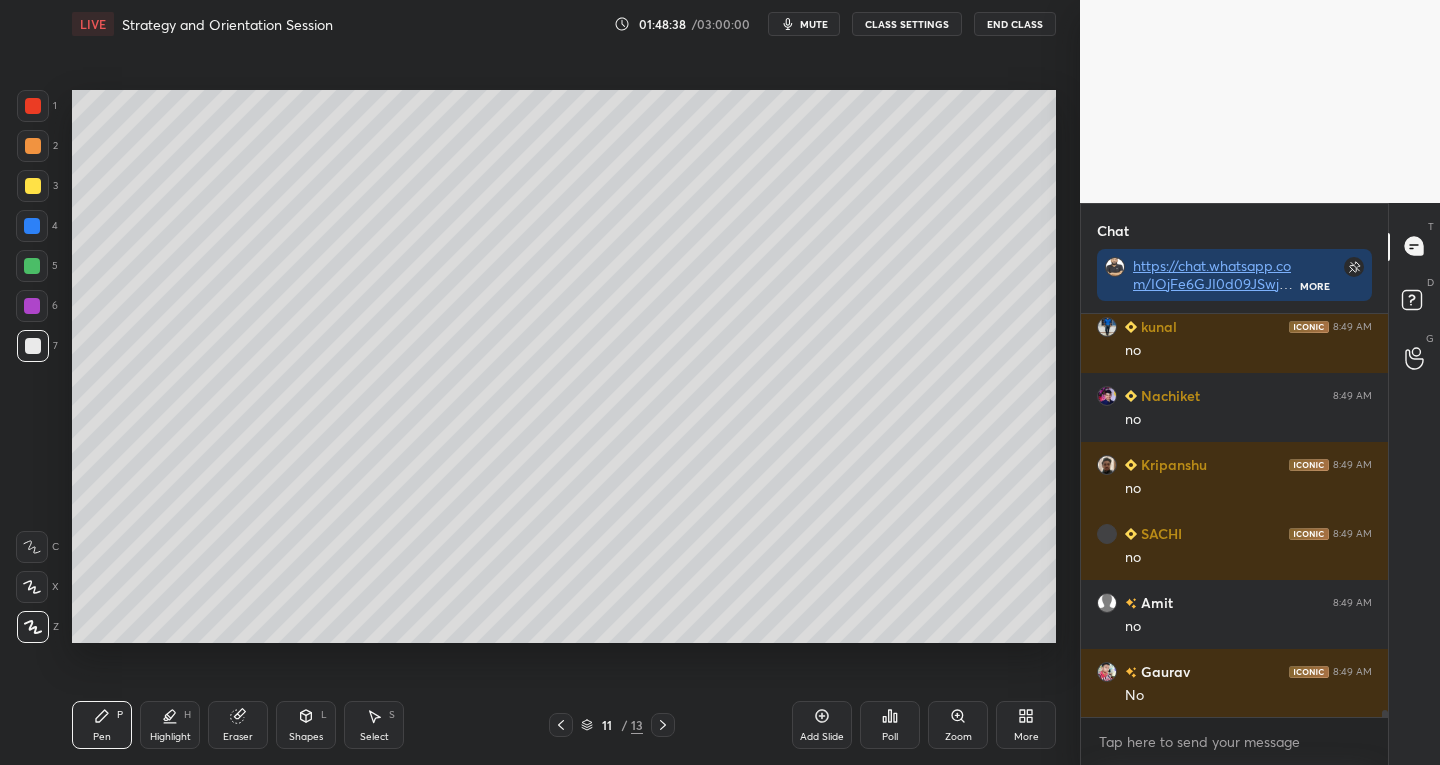 scroll, scrollTop: 24551, scrollLeft: 0, axis: vertical 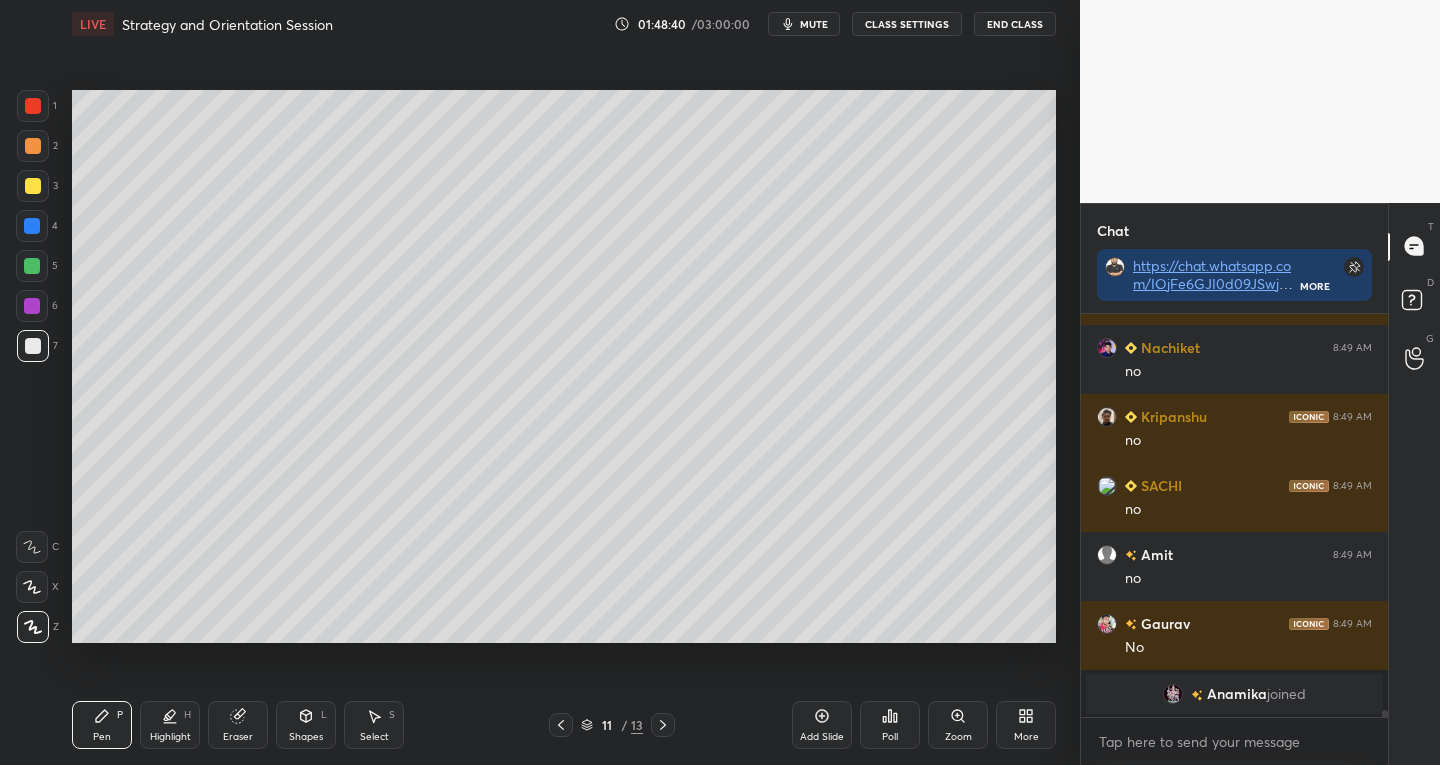 click at bounding box center [33, 346] 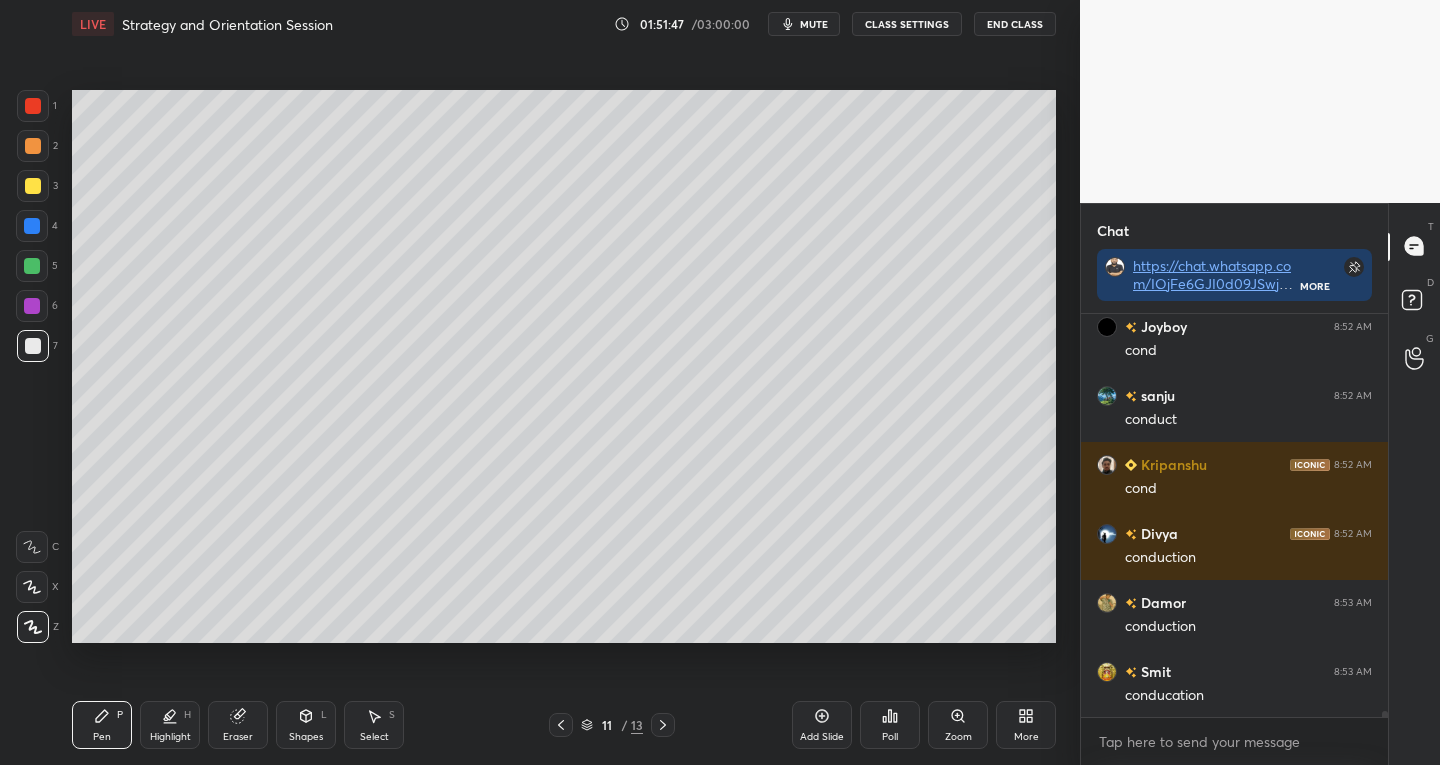 scroll, scrollTop: 26925, scrollLeft: 0, axis: vertical 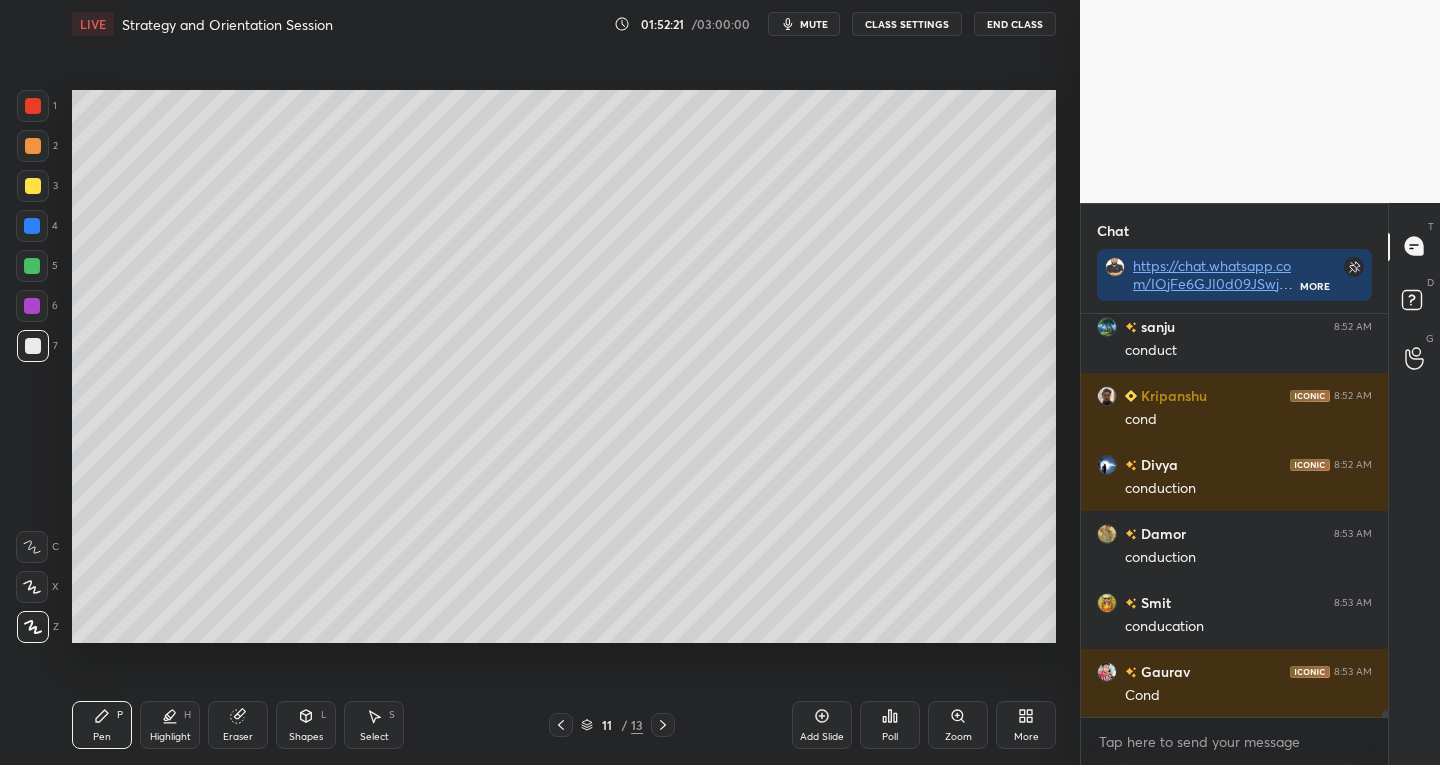 click on "Eraser" at bounding box center [238, 725] 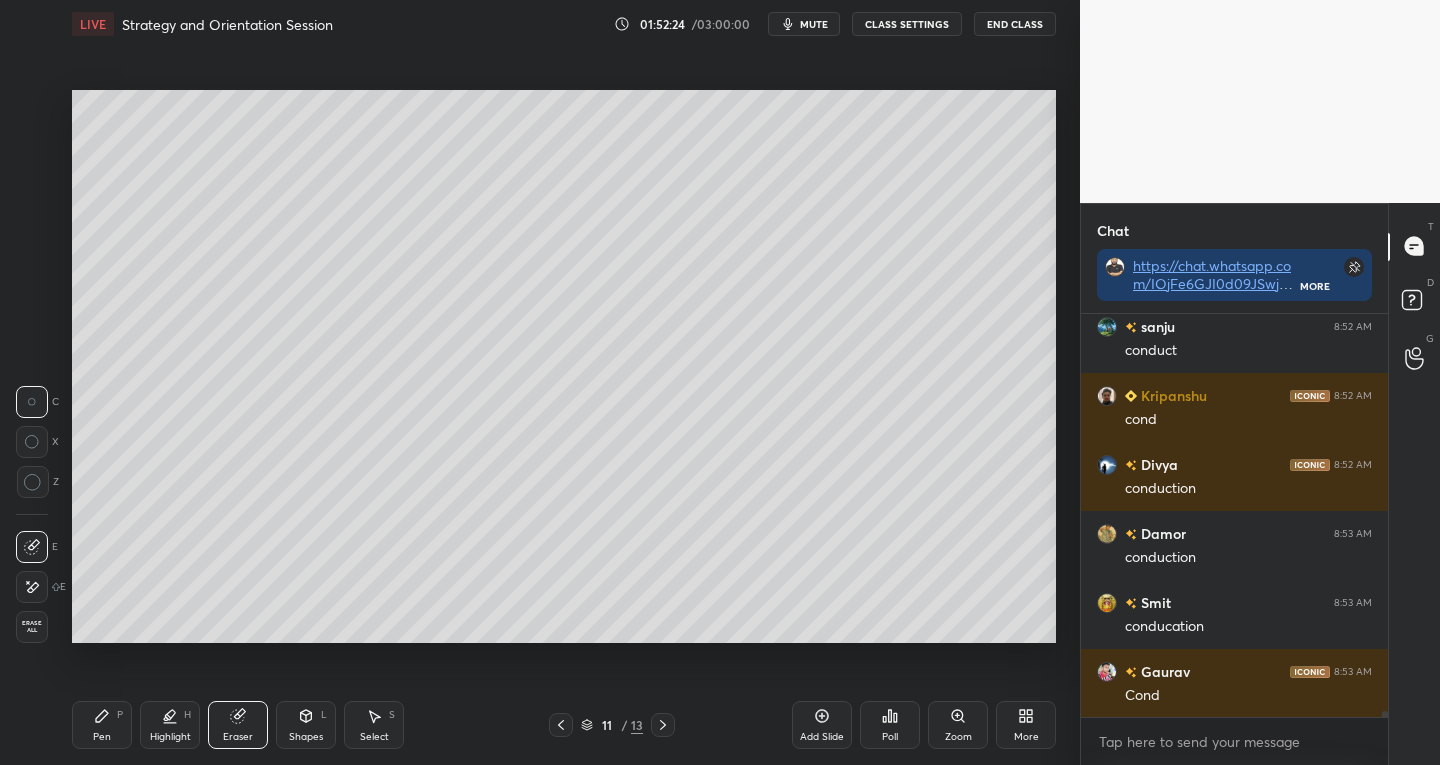 scroll, scrollTop: 26994, scrollLeft: 0, axis: vertical 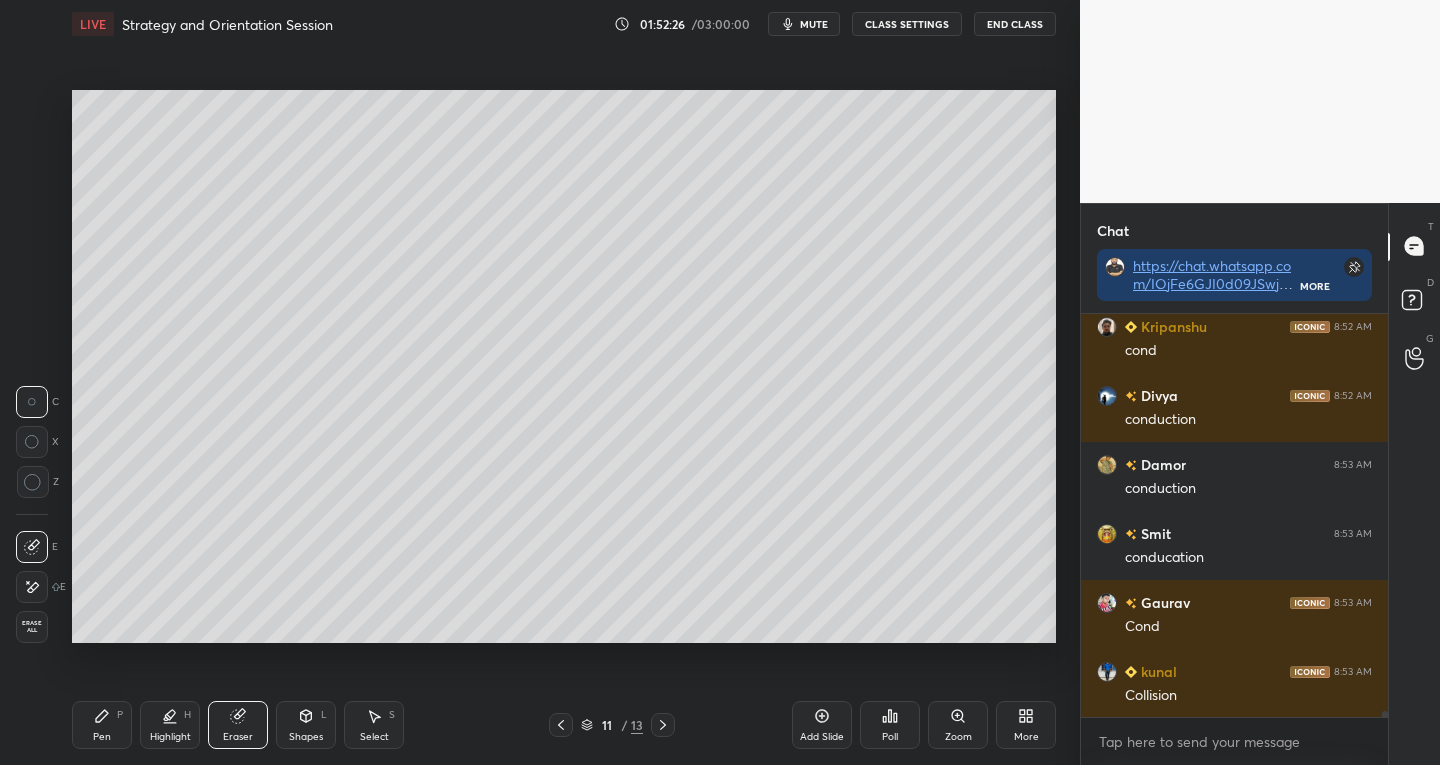 click on "Pen" at bounding box center [102, 737] 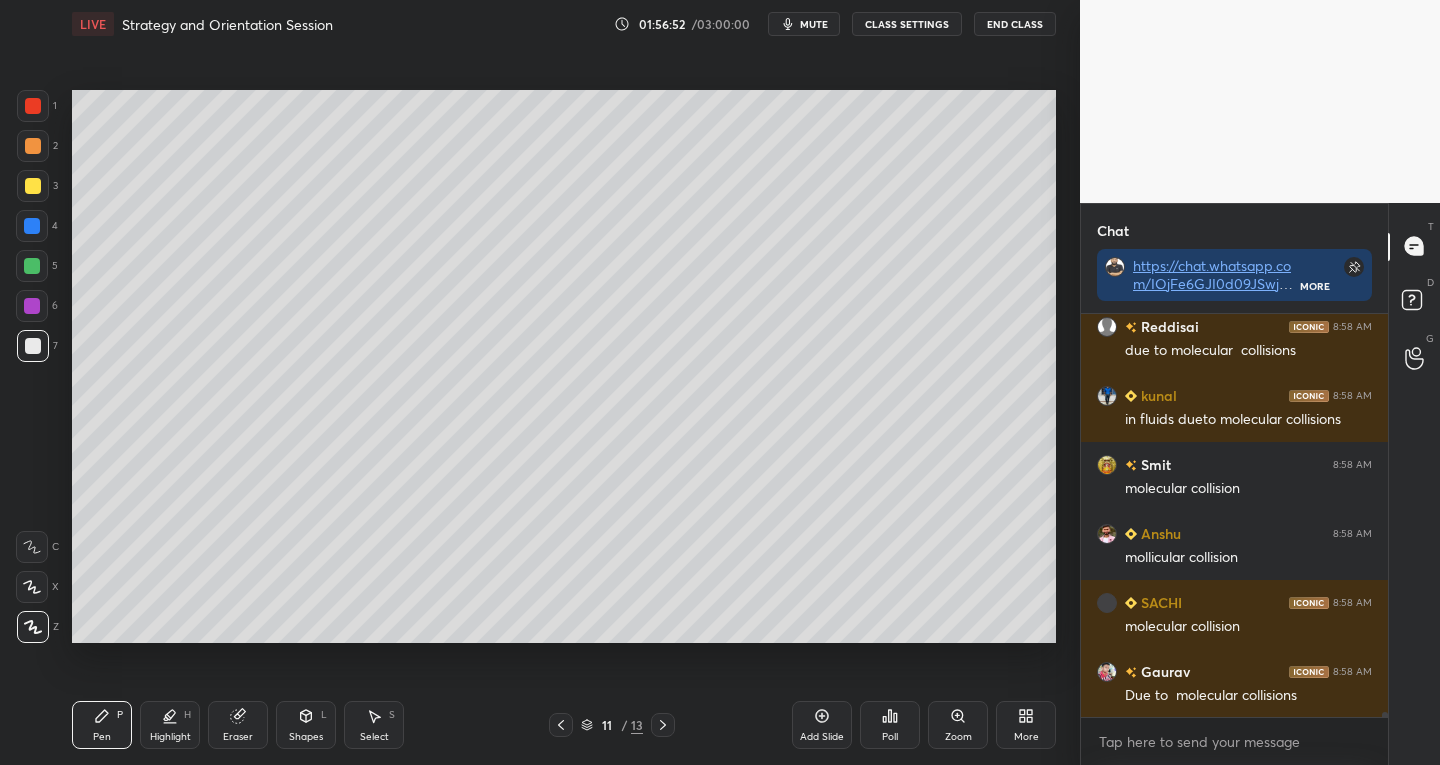 scroll, scrollTop: 31237, scrollLeft: 0, axis: vertical 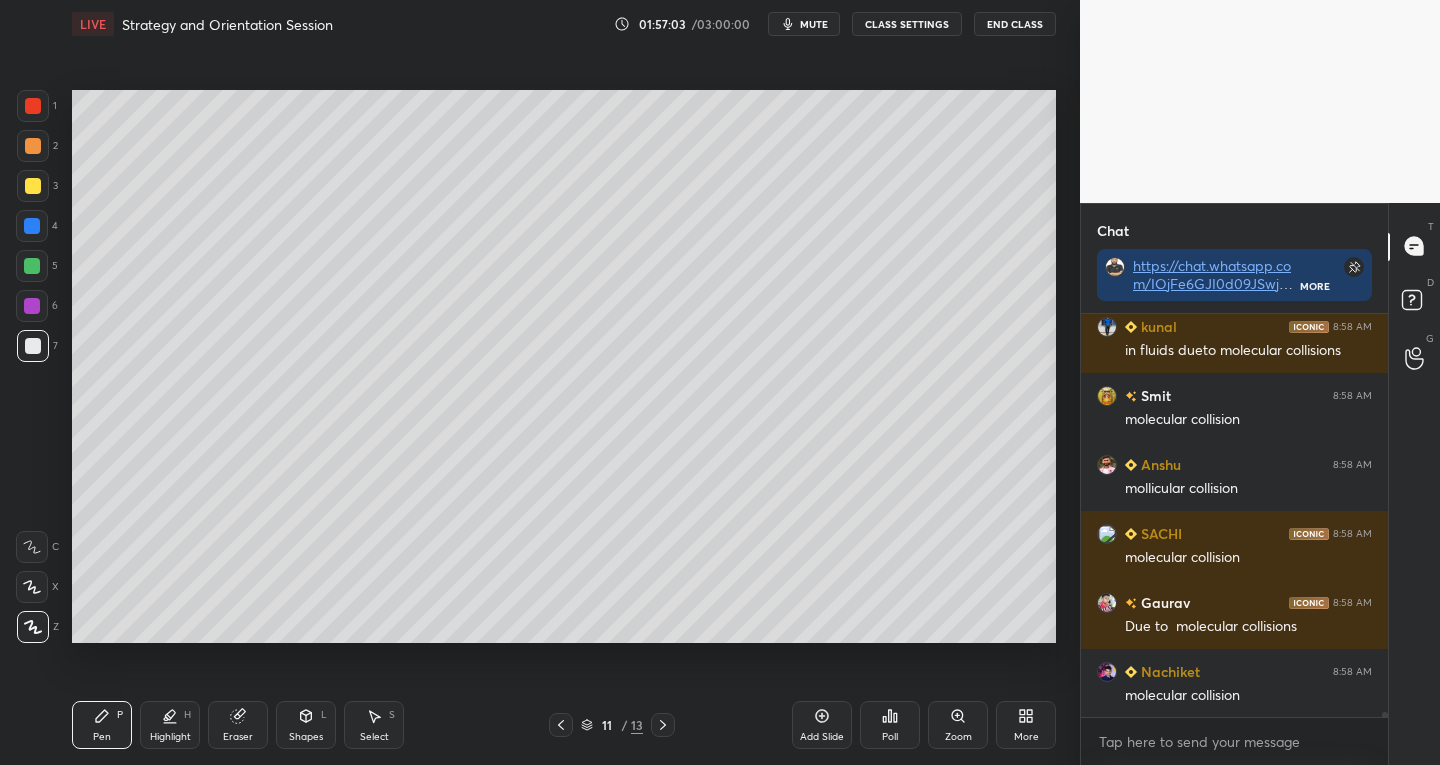 click on "Add Slide" at bounding box center (822, 725) 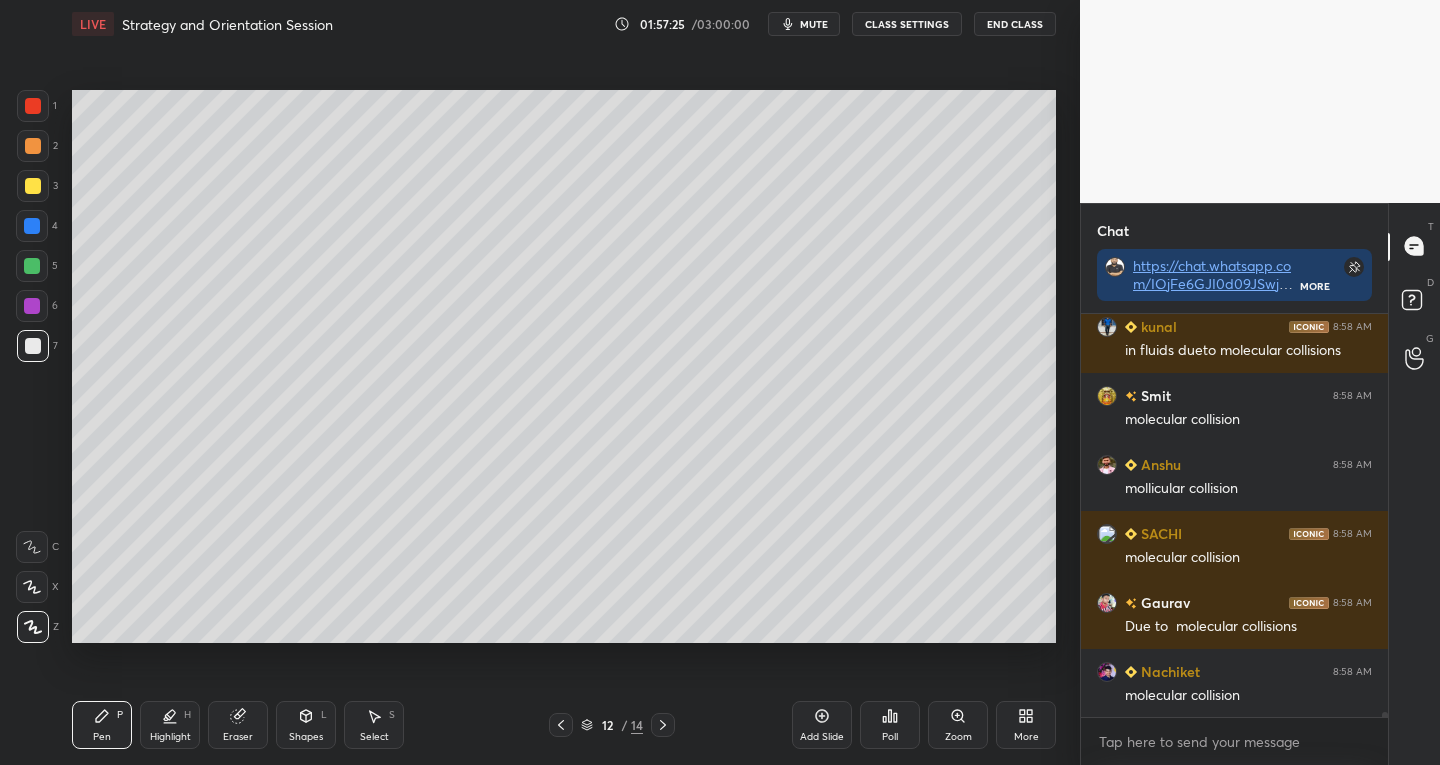 scroll, scrollTop: 31306, scrollLeft: 0, axis: vertical 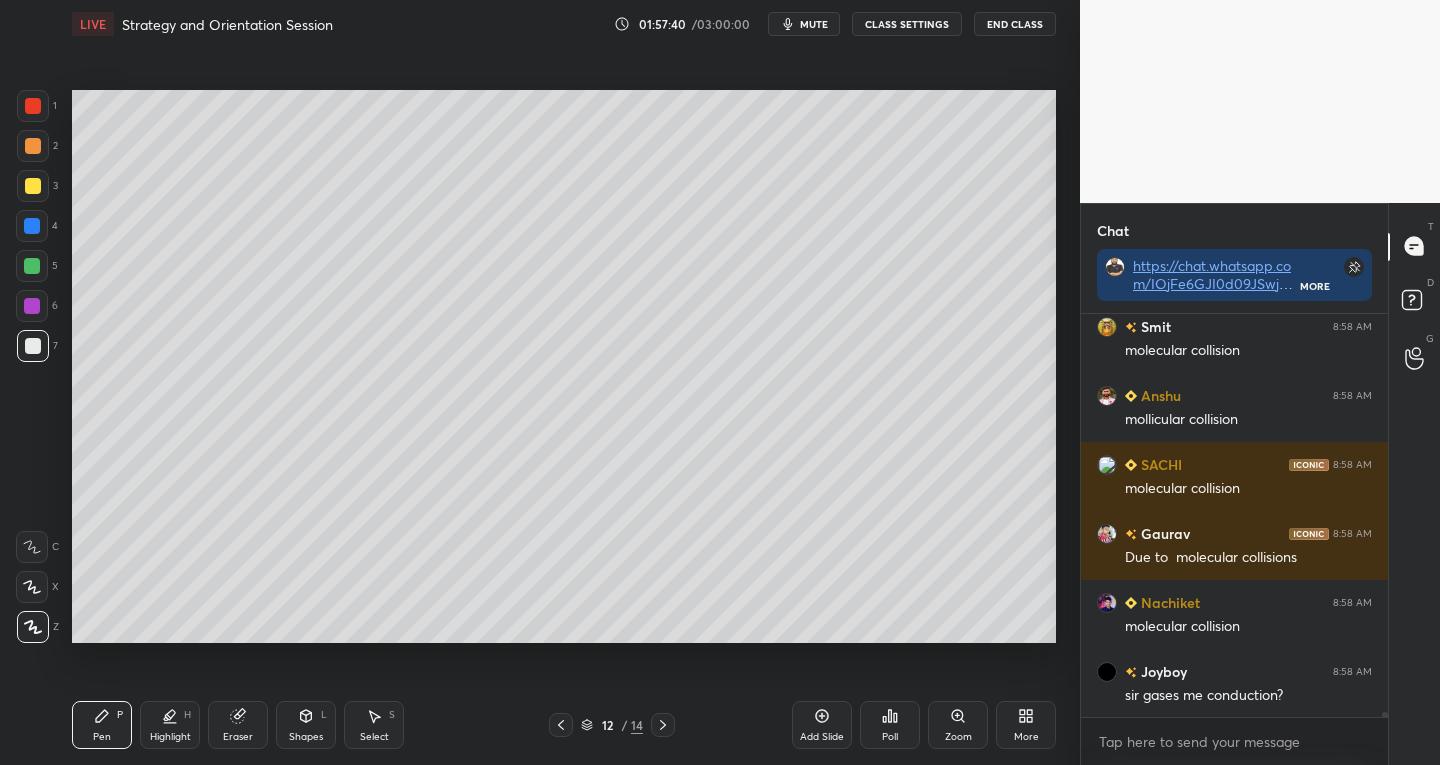 click on "Shapes" at bounding box center [306, 737] 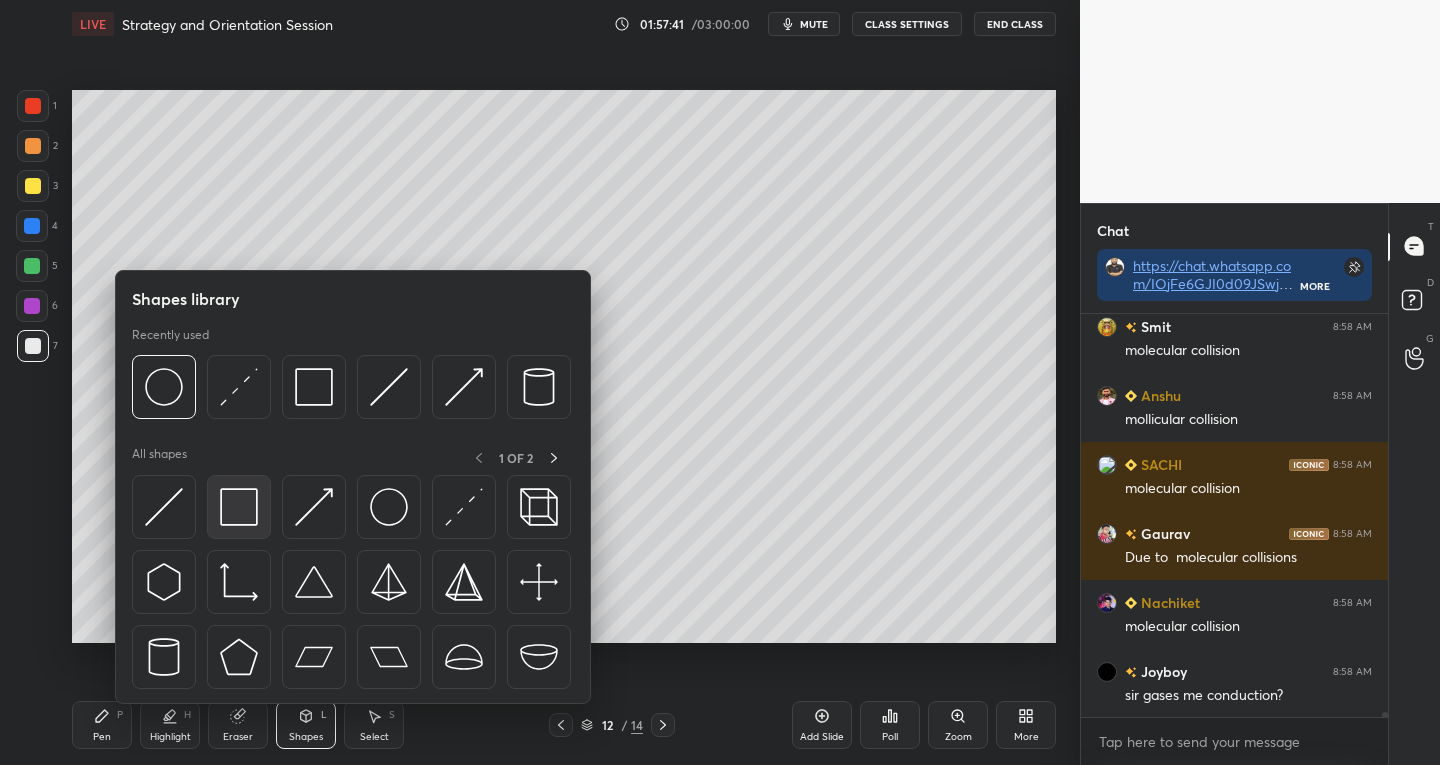 click at bounding box center [239, 507] 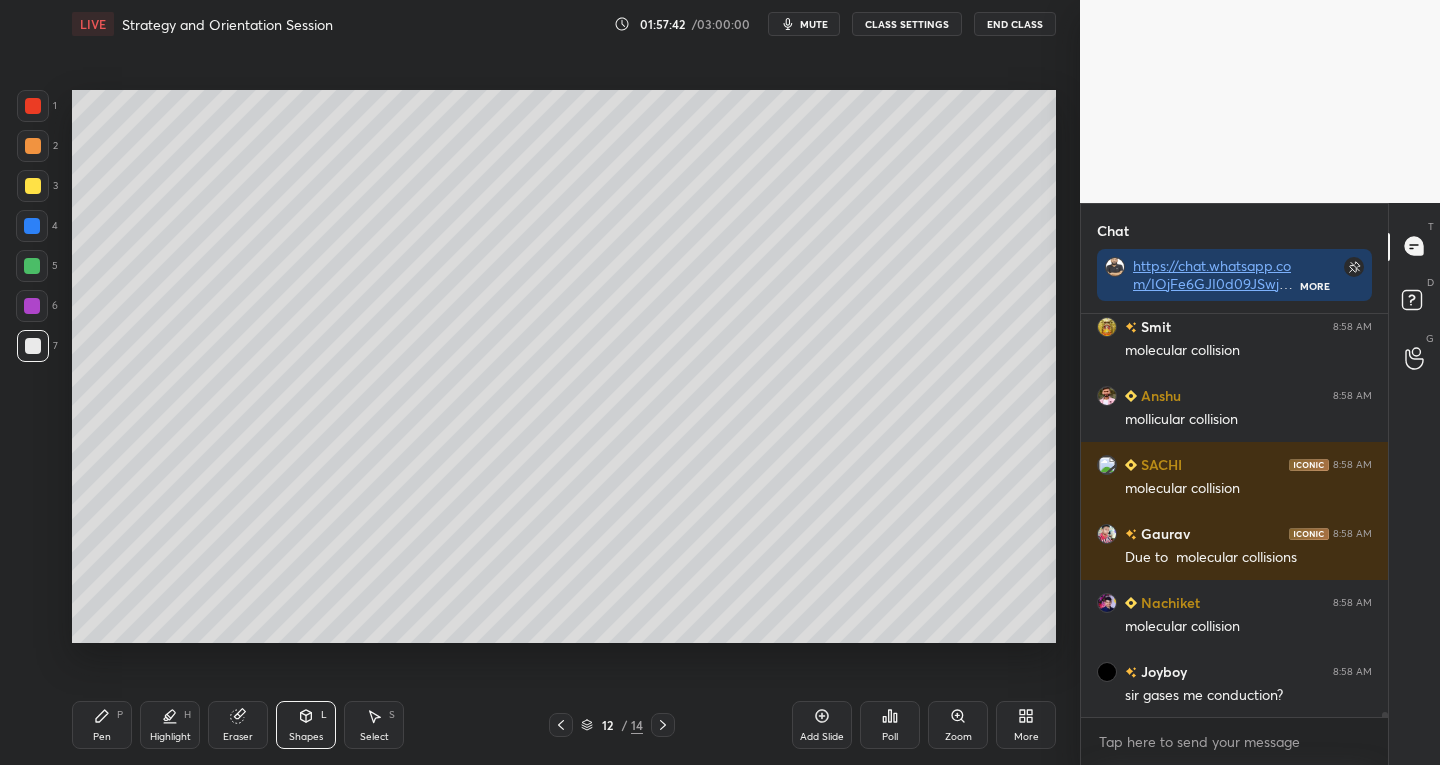 click 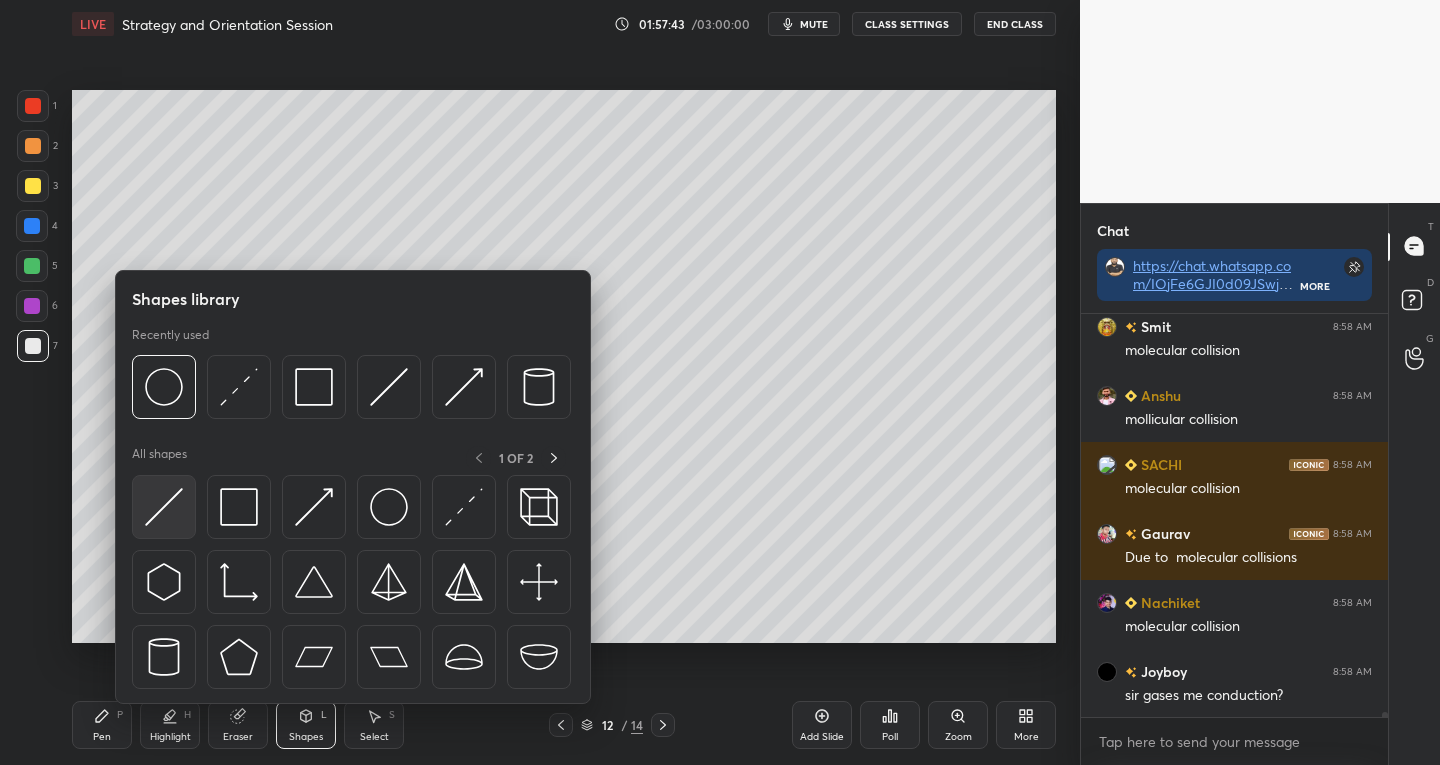 click at bounding box center (164, 507) 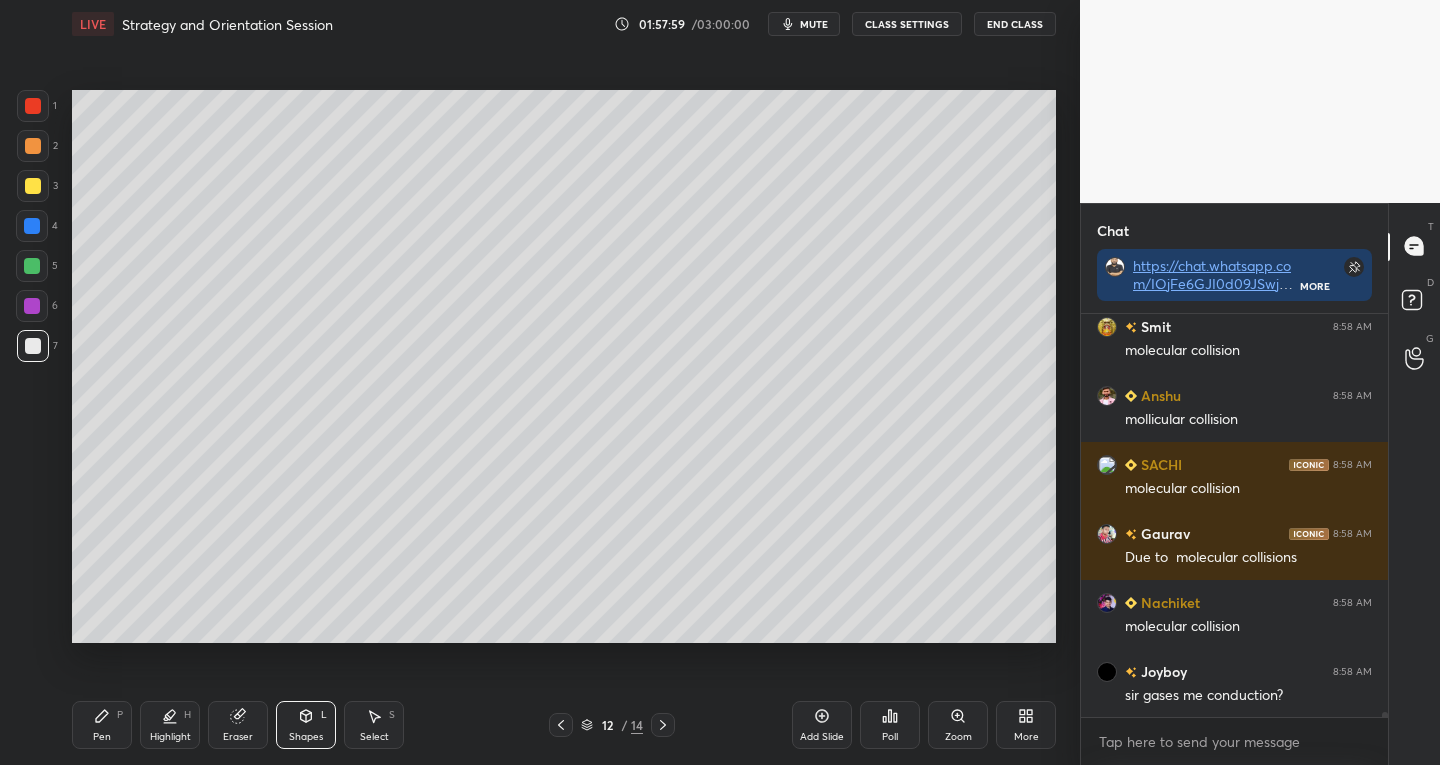 click on "Pen P" at bounding box center (102, 725) 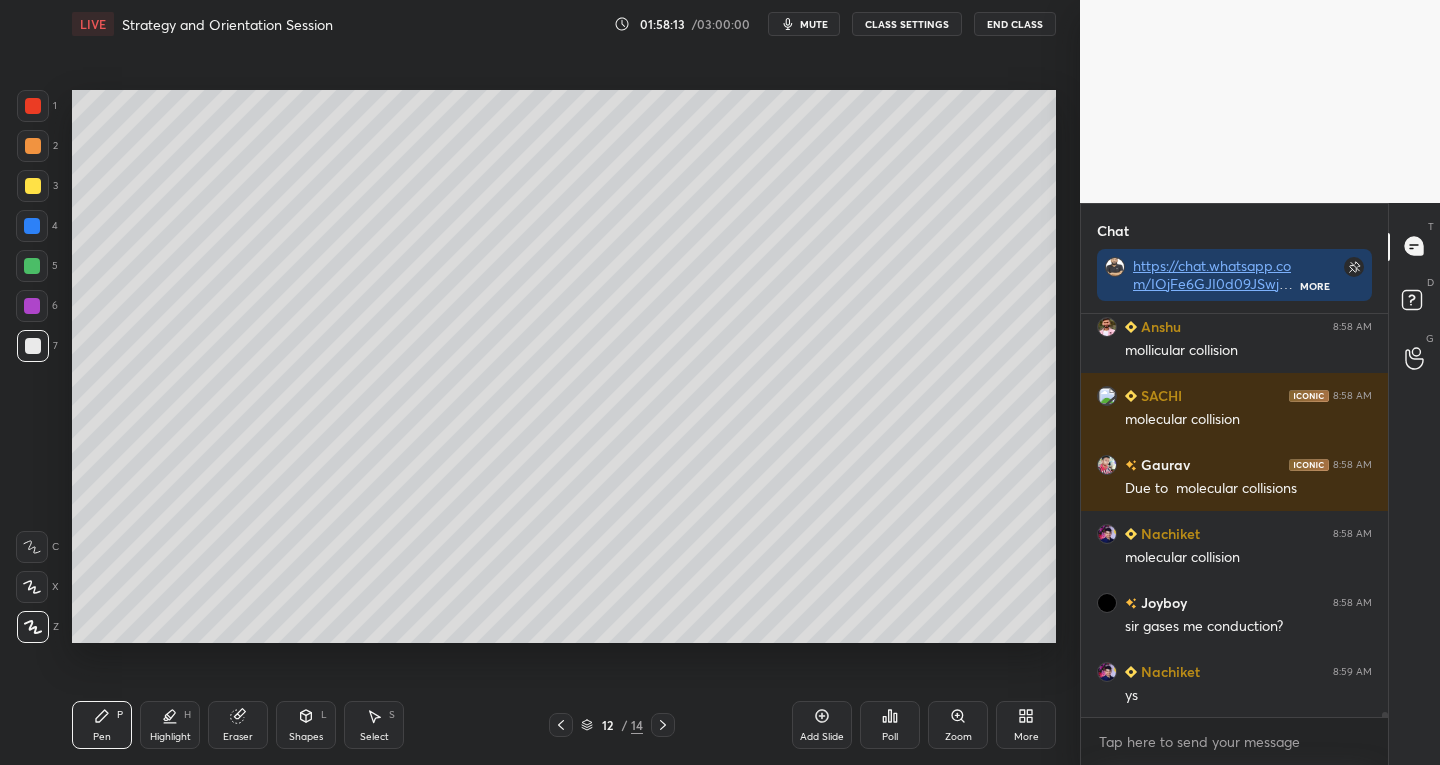 scroll, scrollTop: 31444, scrollLeft: 0, axis: vertical 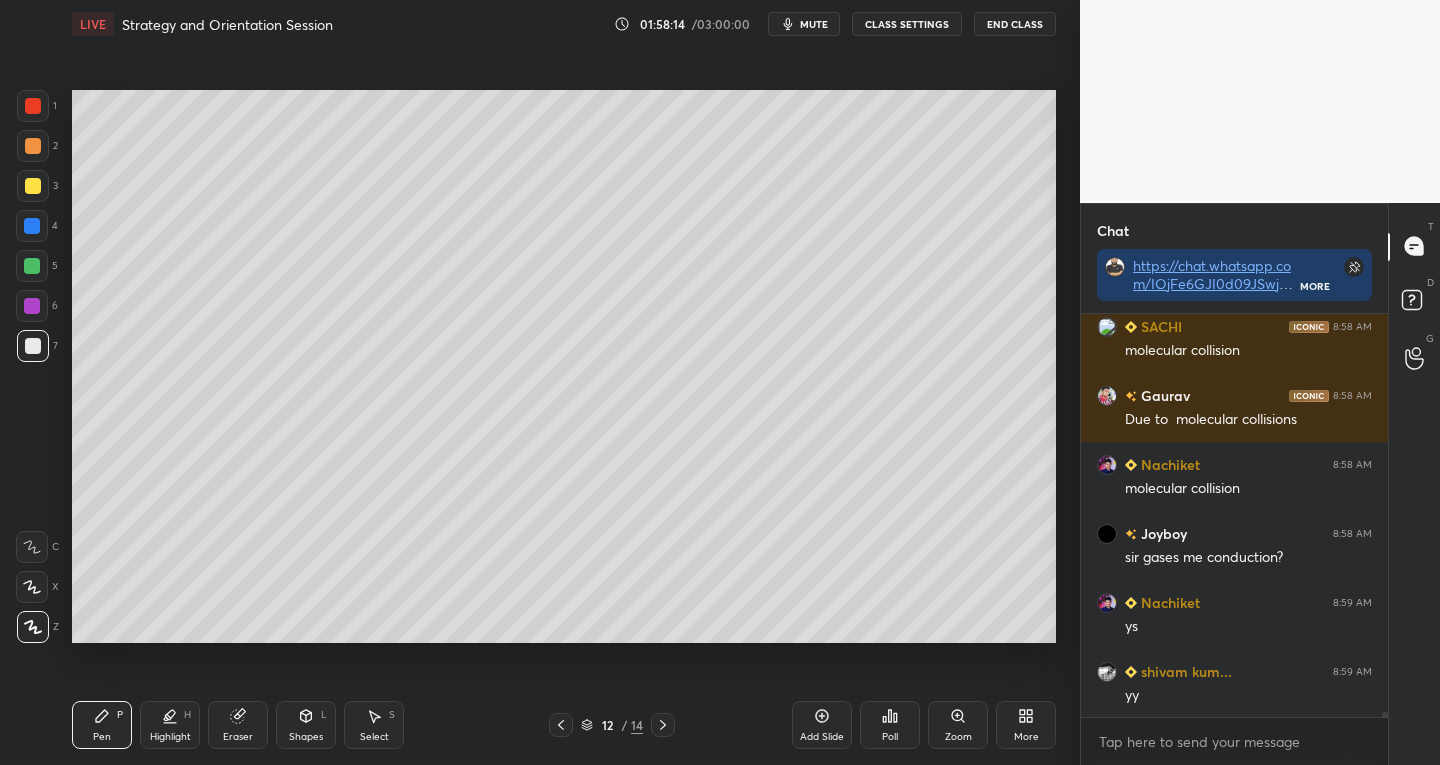 click 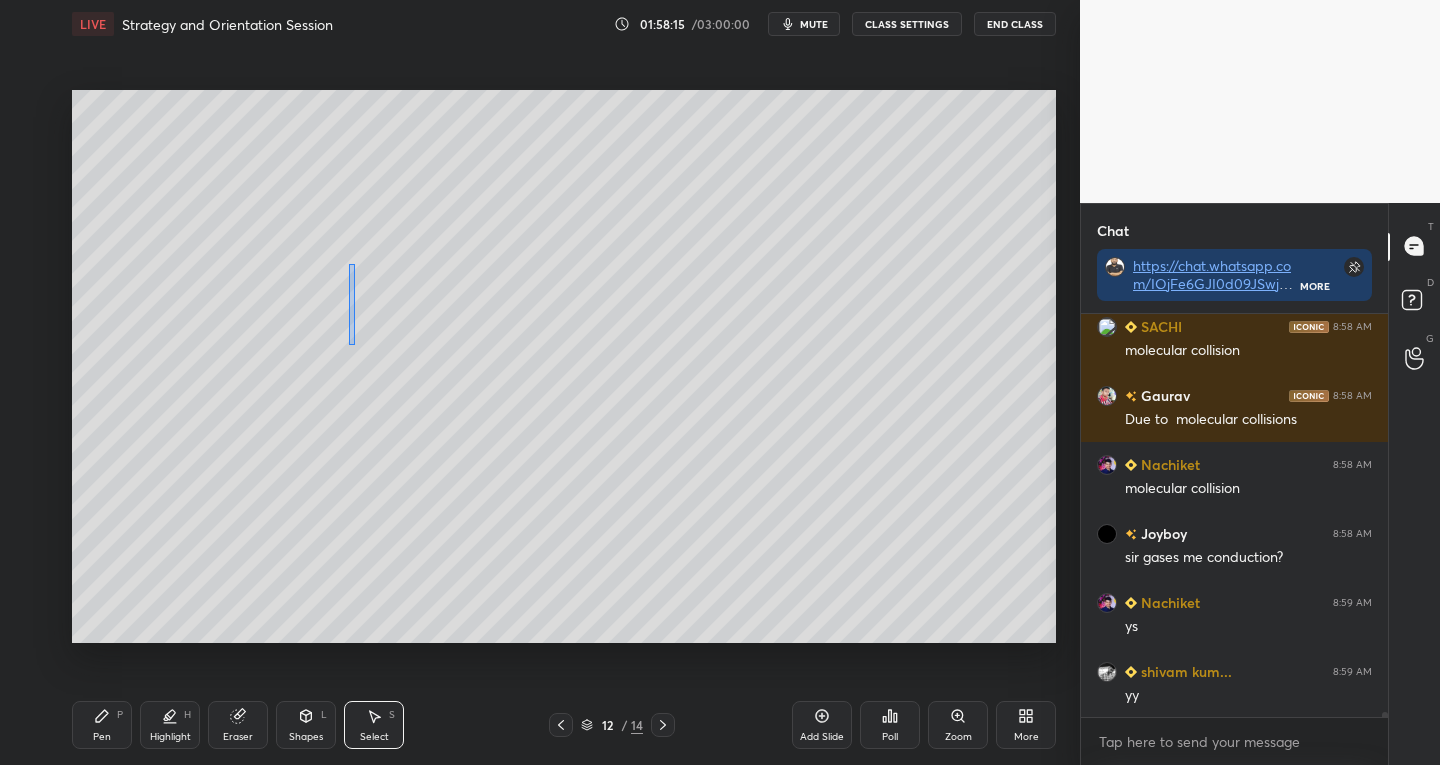 scroll, scrollTop: 31513, scrollLeft: 0, axis: vertical 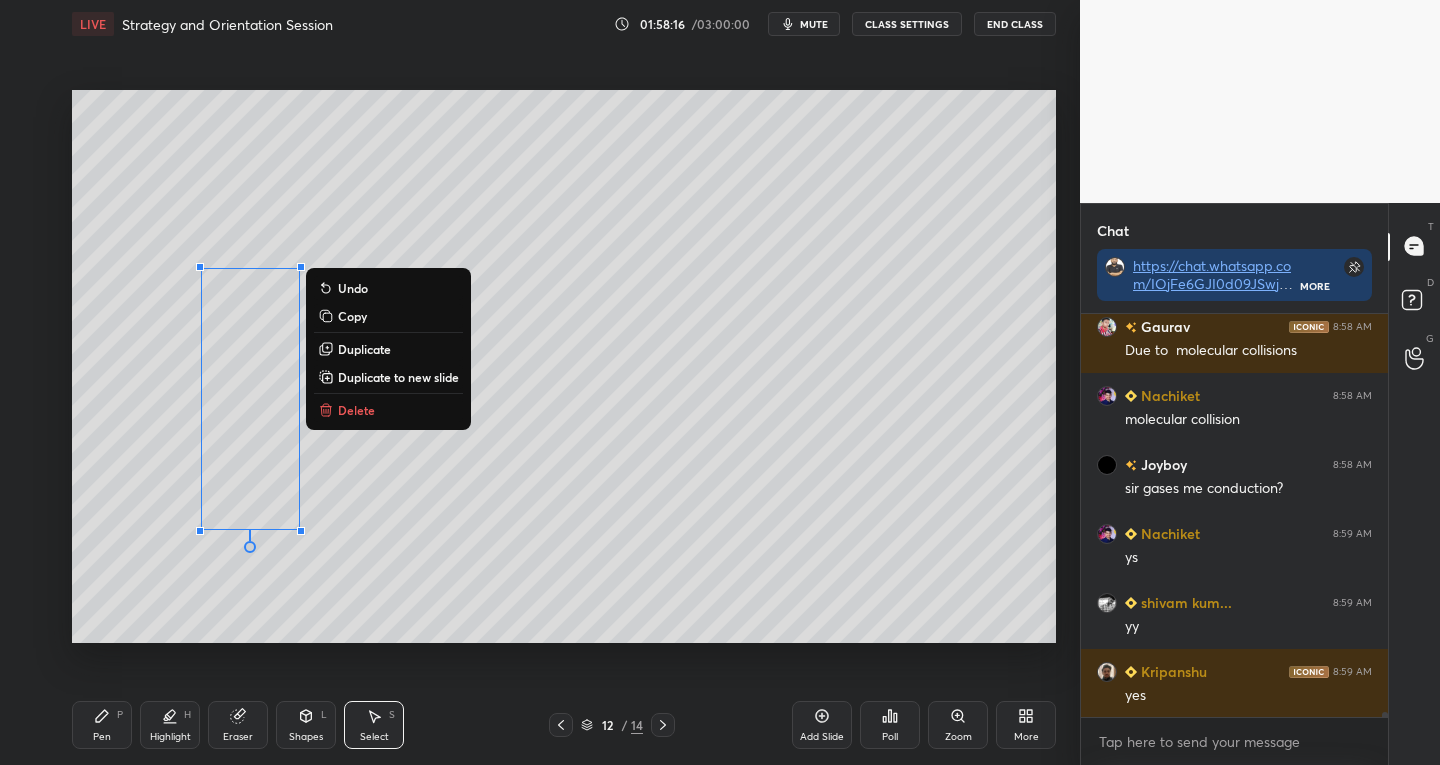 click on "Duplicate" at bounding box center [364, 349] 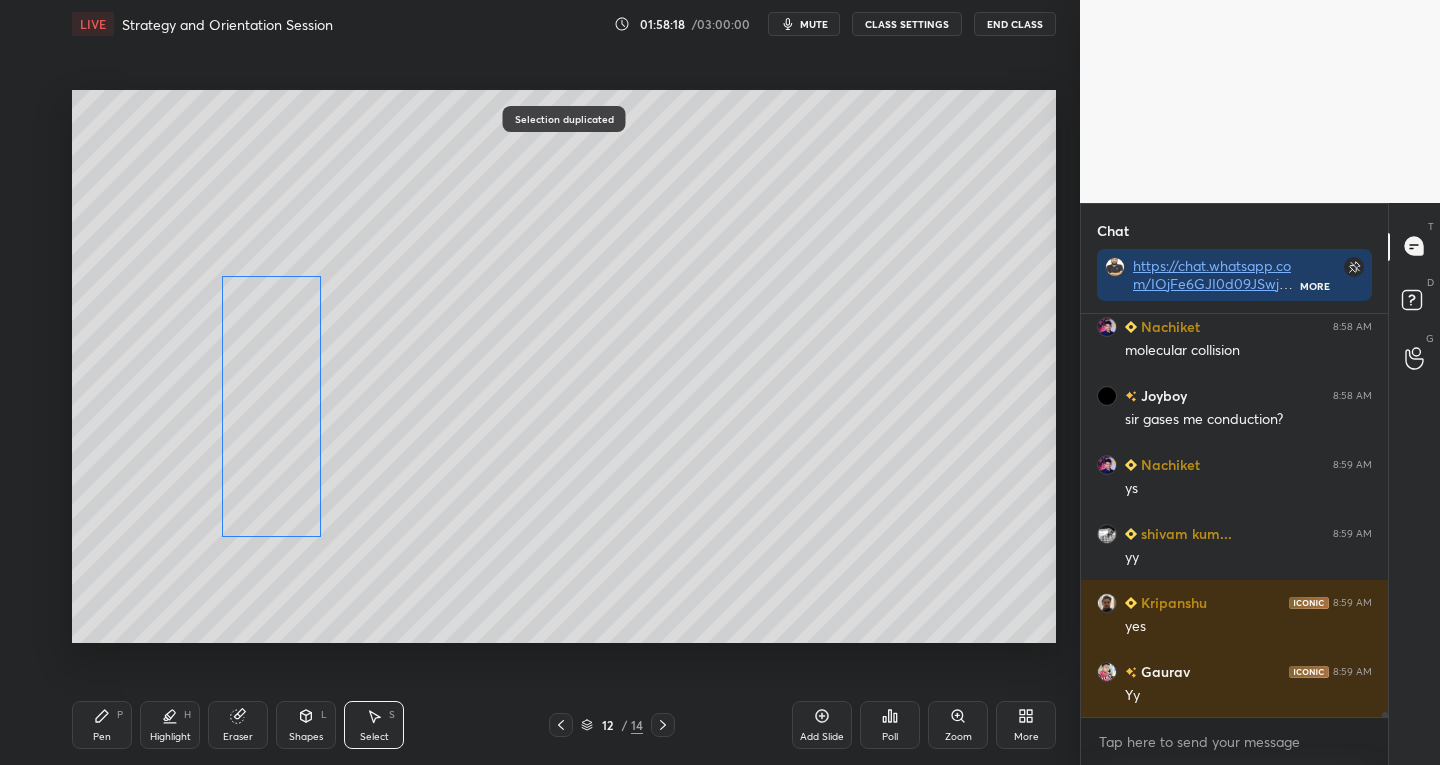 scroll, scrollTop: 31651, scrollLeft: 0, axis: vertical 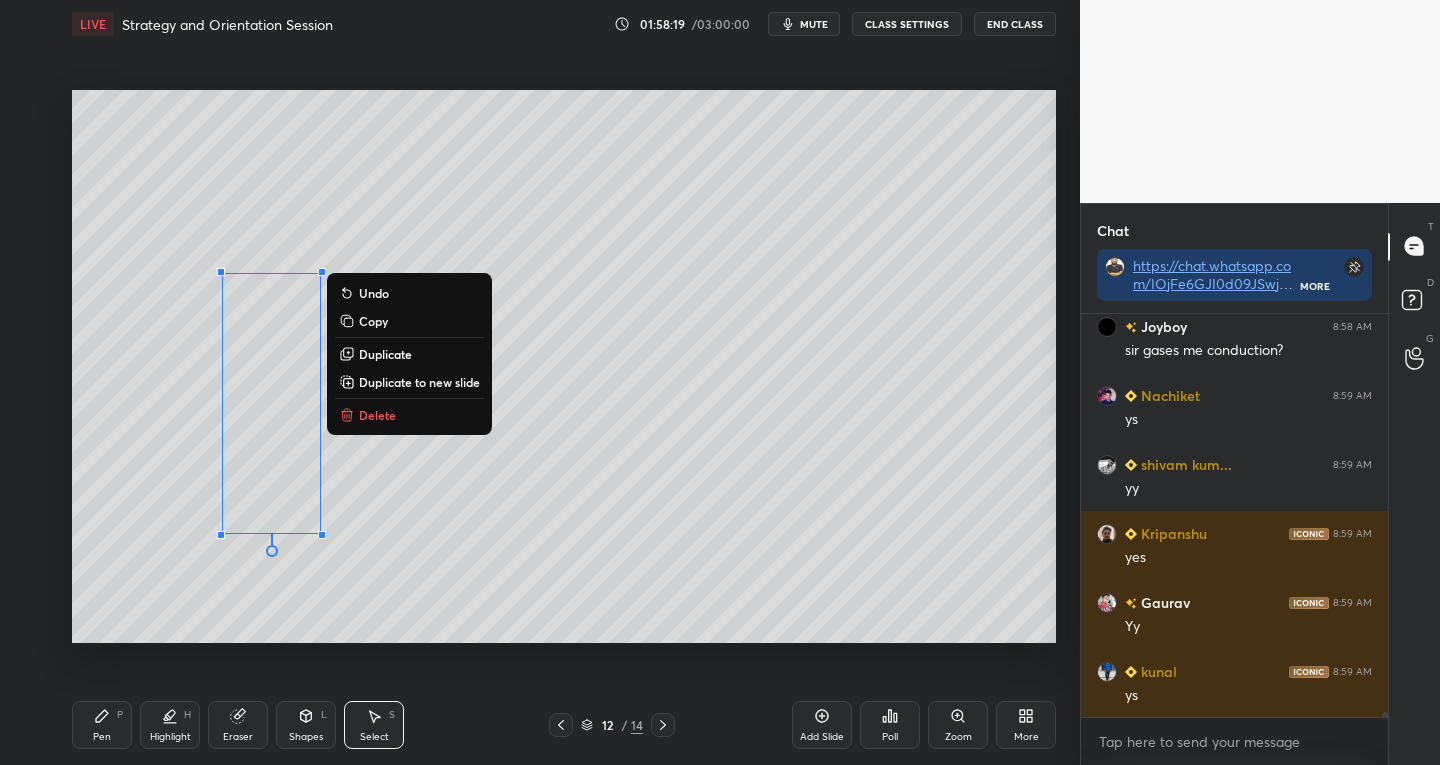click on "0 ° Undo Copy Duplicate Duplicate to new slide Delete" at bounding box center (564, 367) 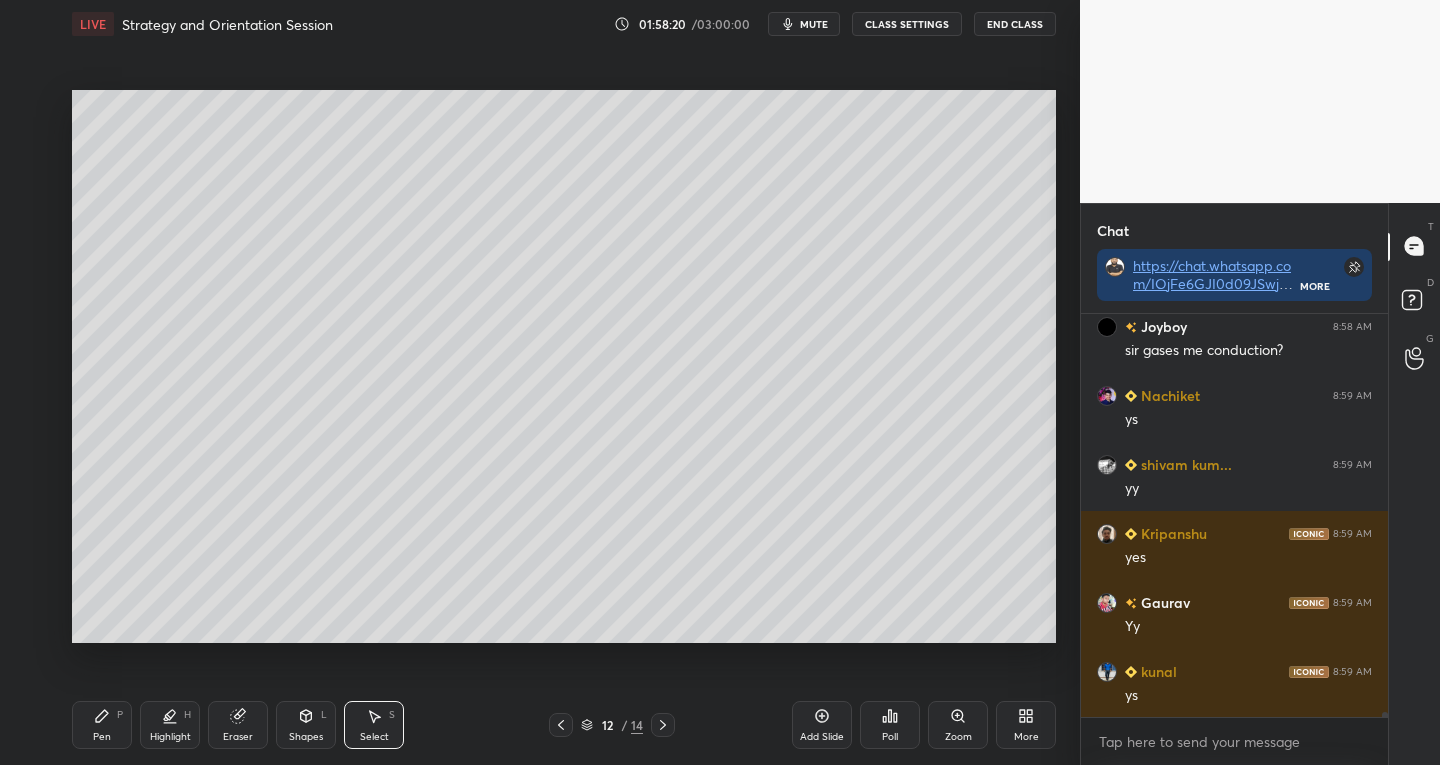 click 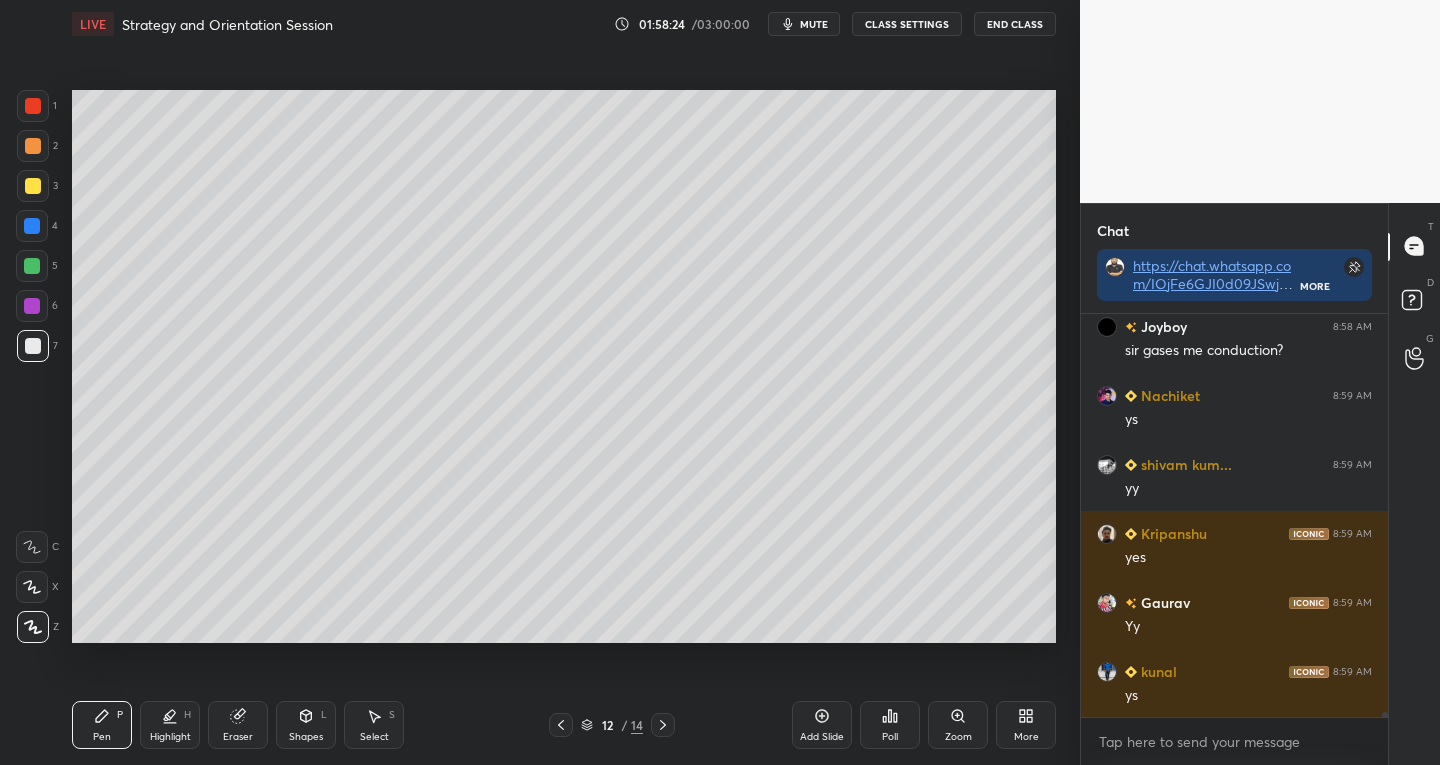 click at bounding box center [32, 226] 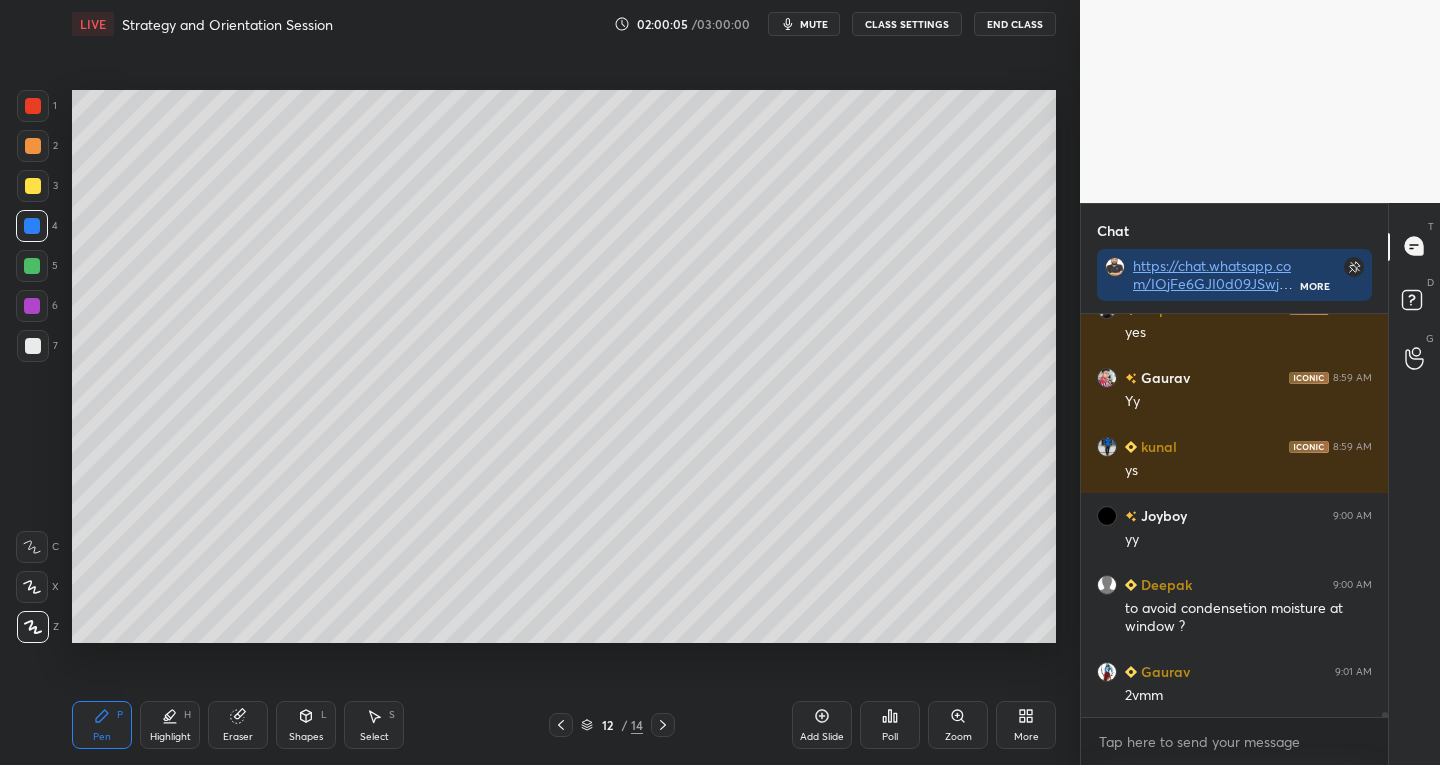 scroll, scrollTop: 31945, scrollLeft: 0, axis: vertical 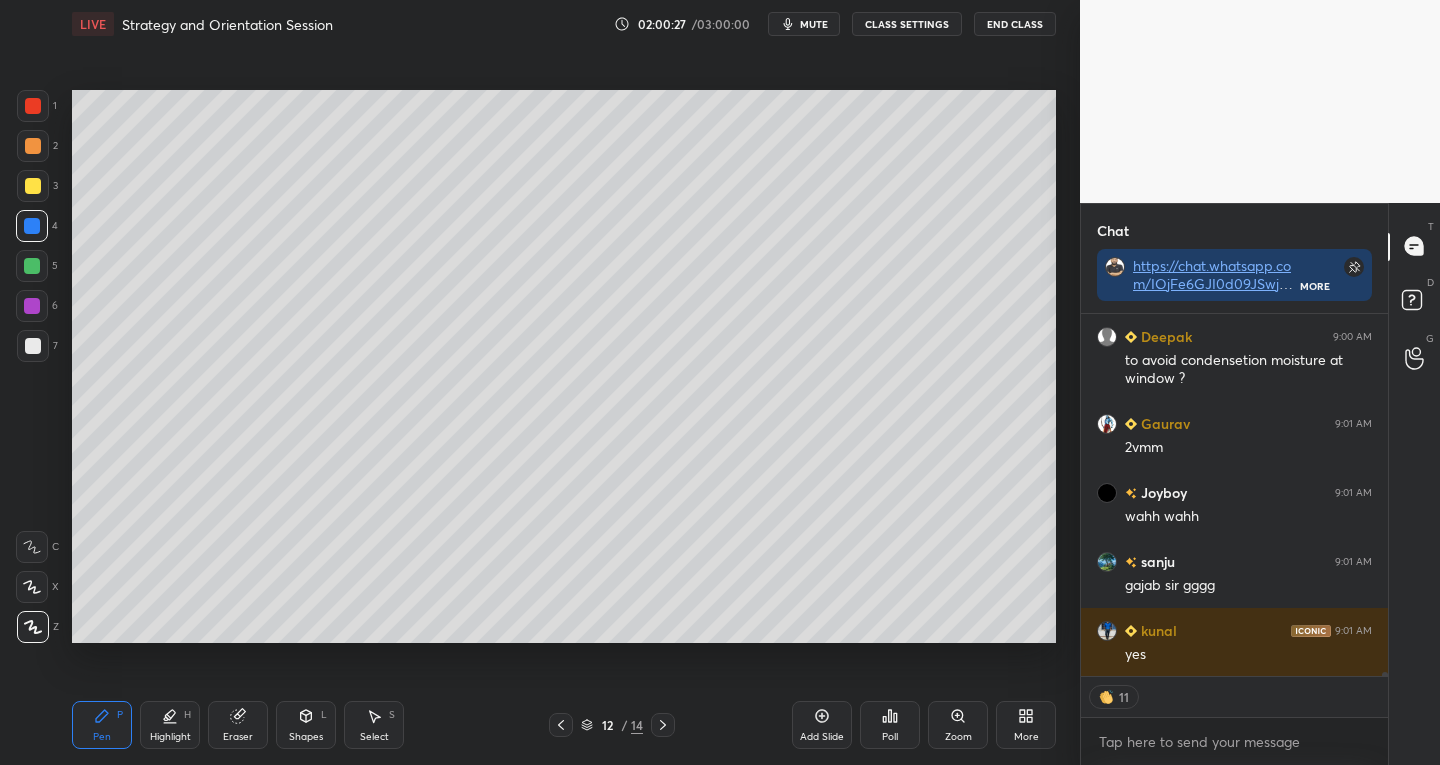 click on "Select" at bounding box center (374, 737) 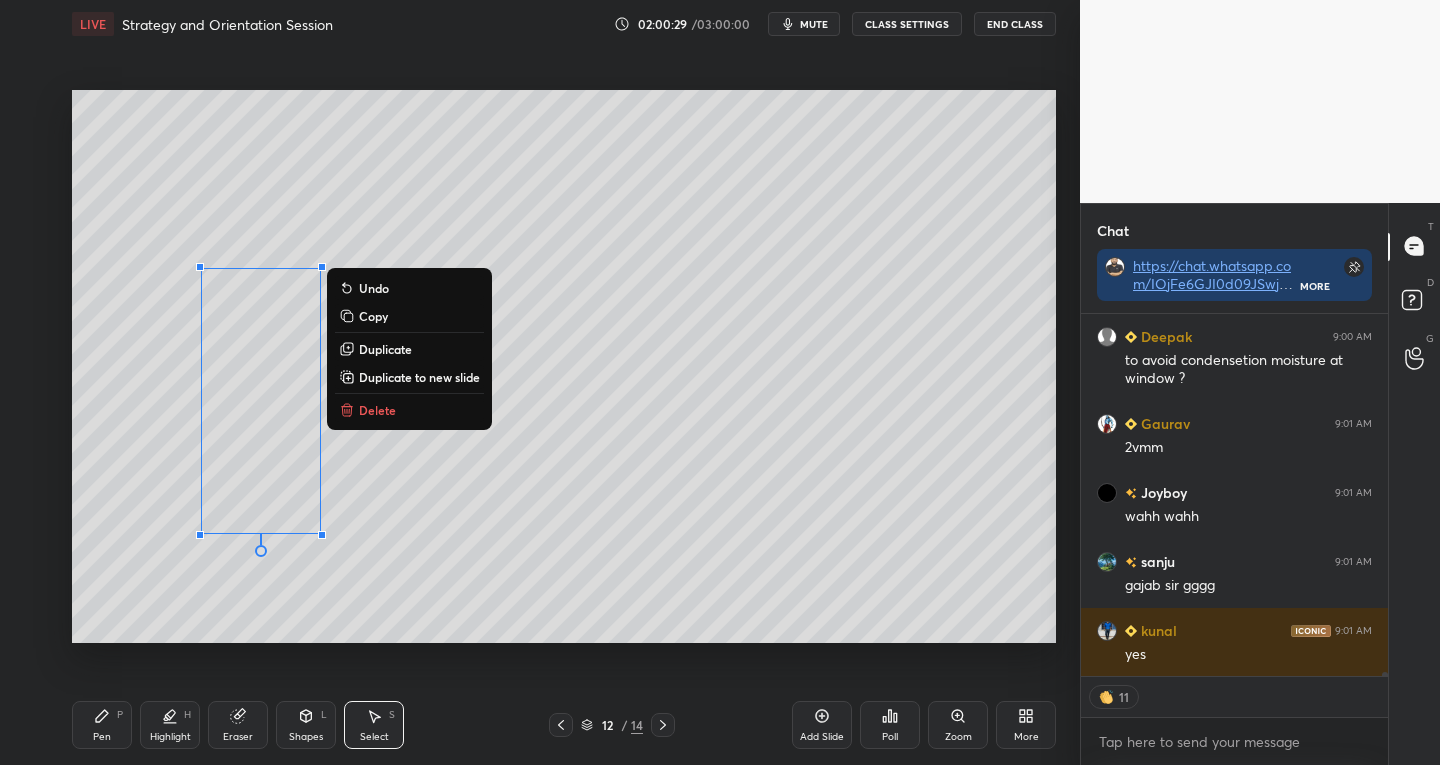 click on "Delete" at bounding box center (409, 410) 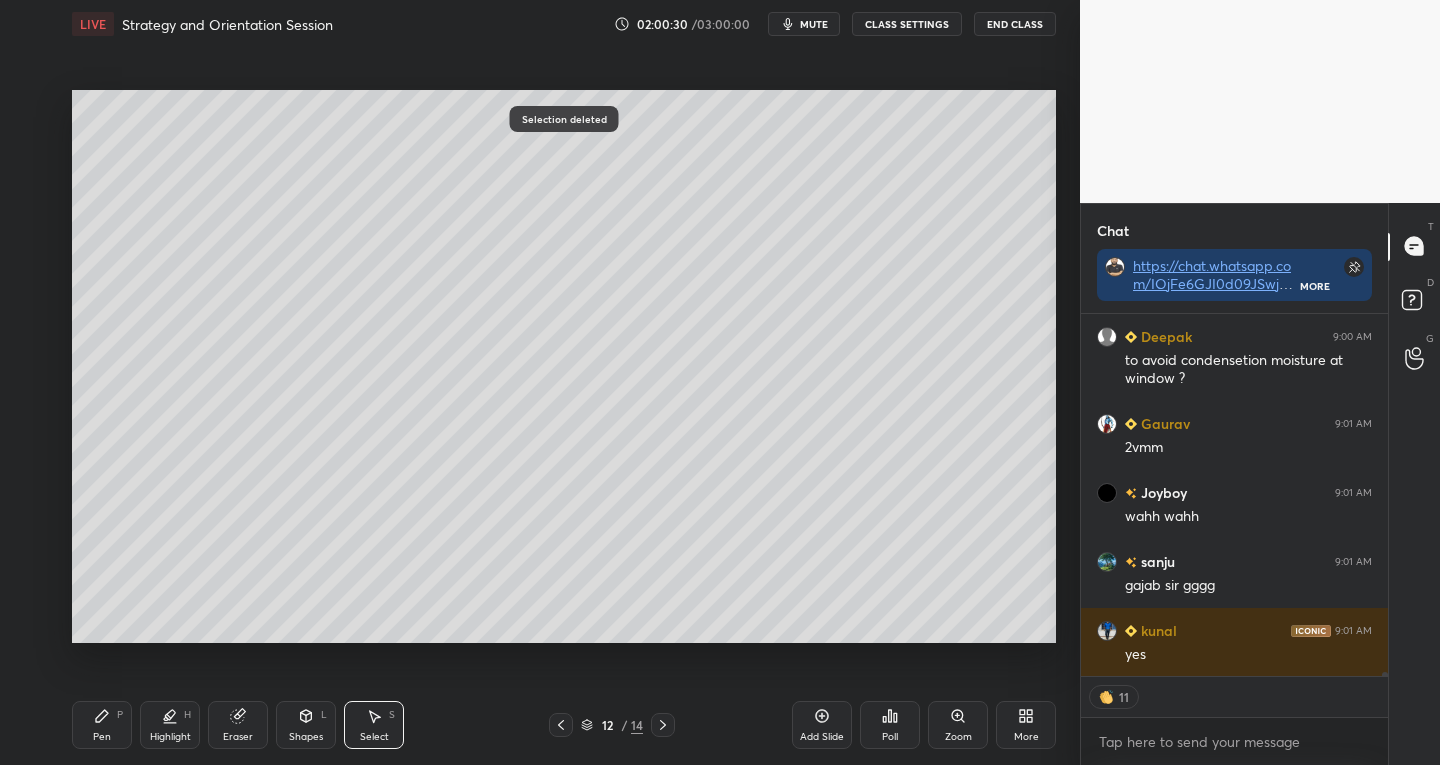 click on "Pen P" at bounding box center (102, 725) 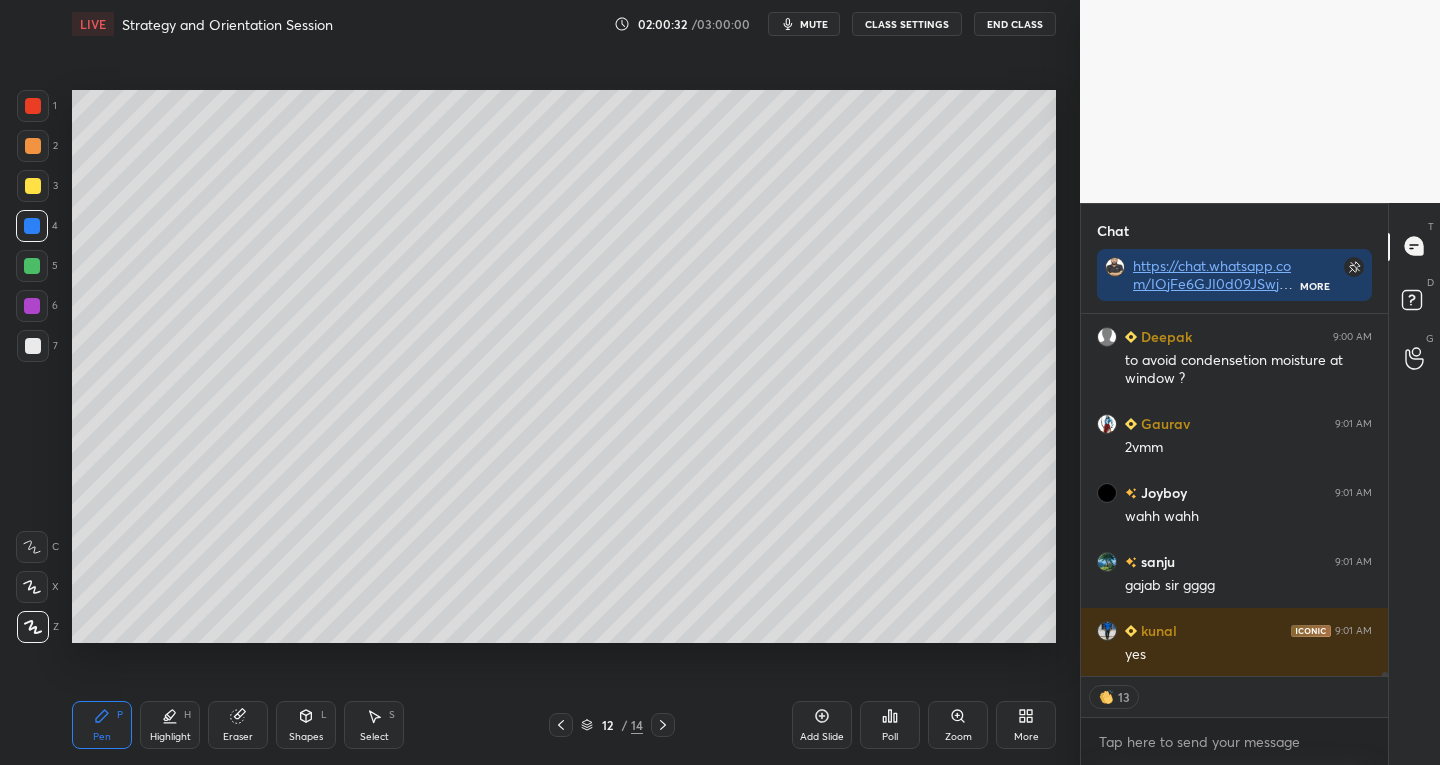 click at bounding box center (33, 346) 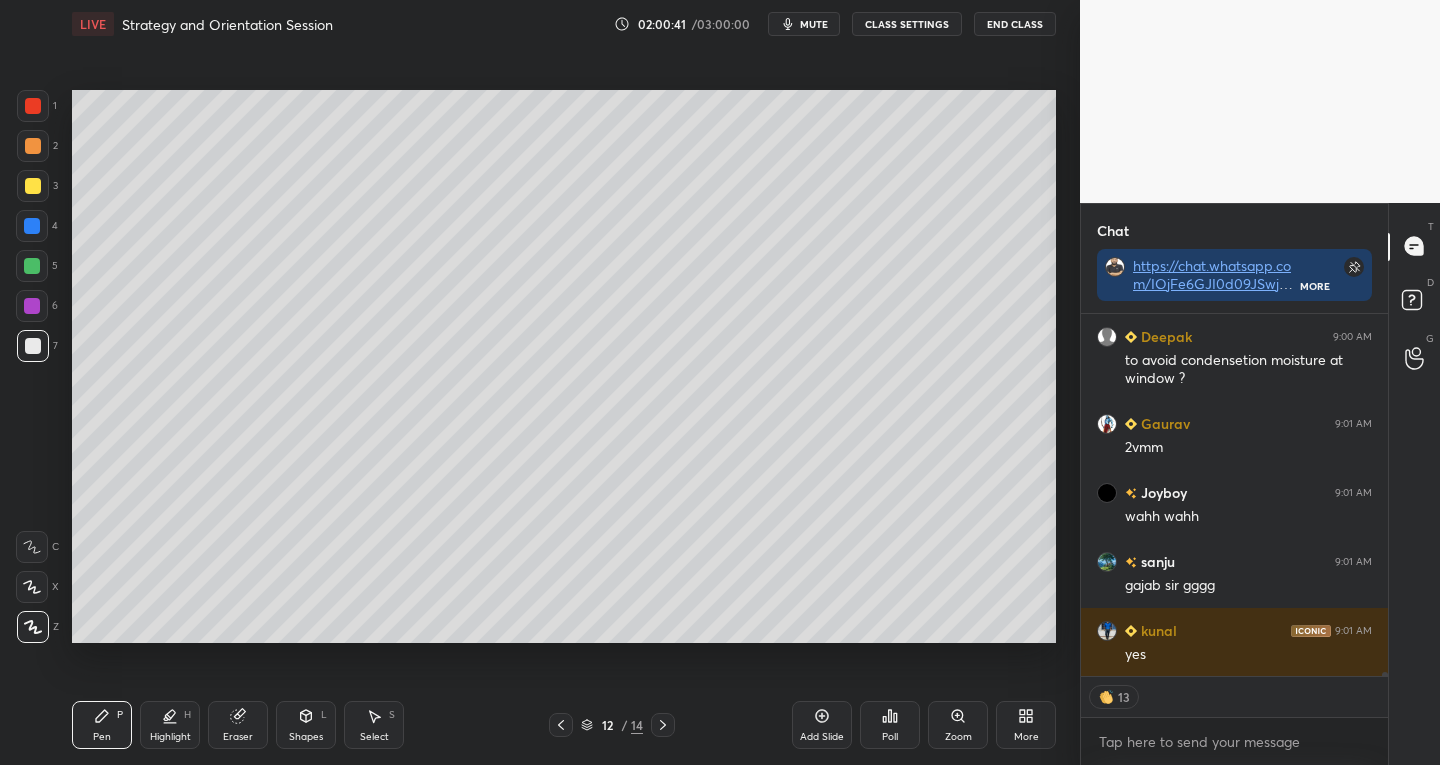 scroll, scrollTop: 32193, scrollLeft: 0, axis: vertical 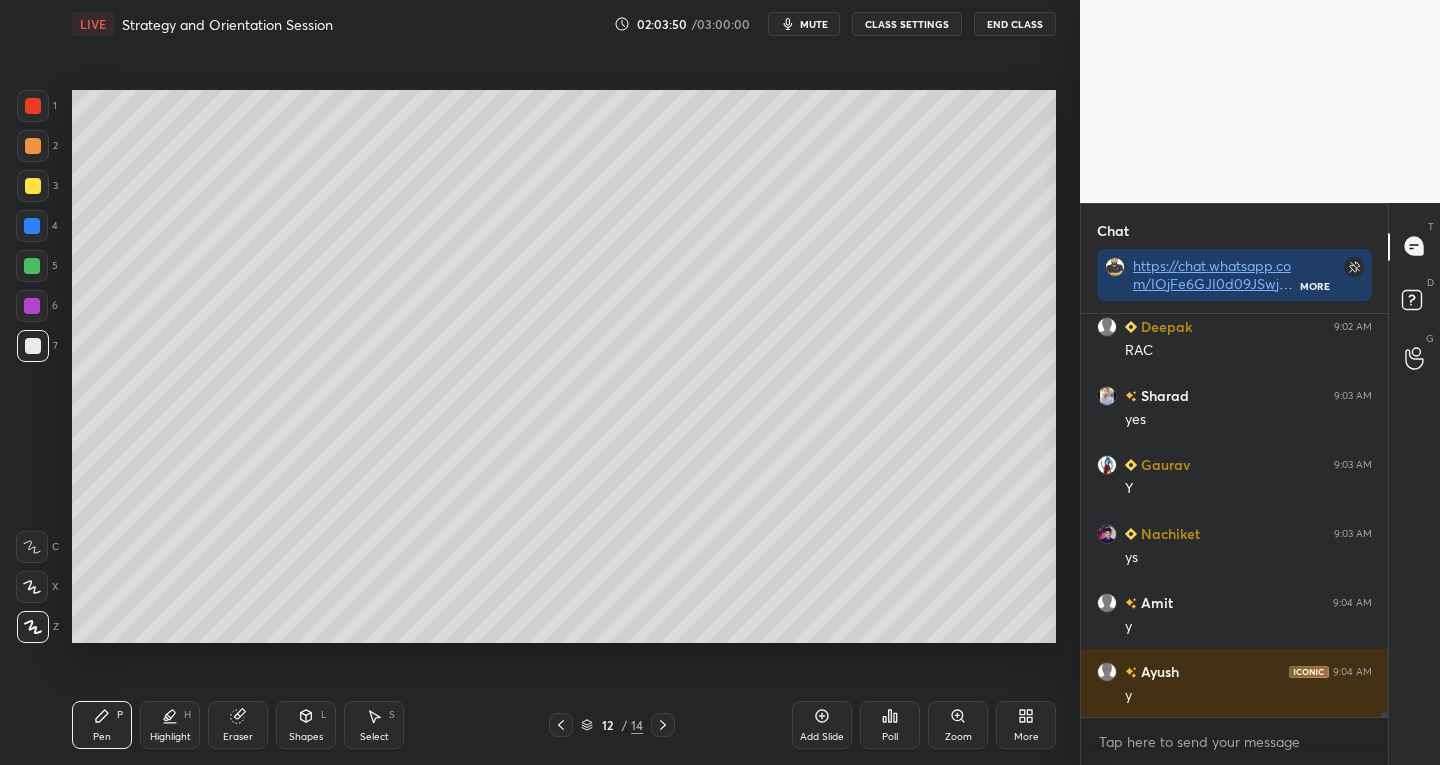 click 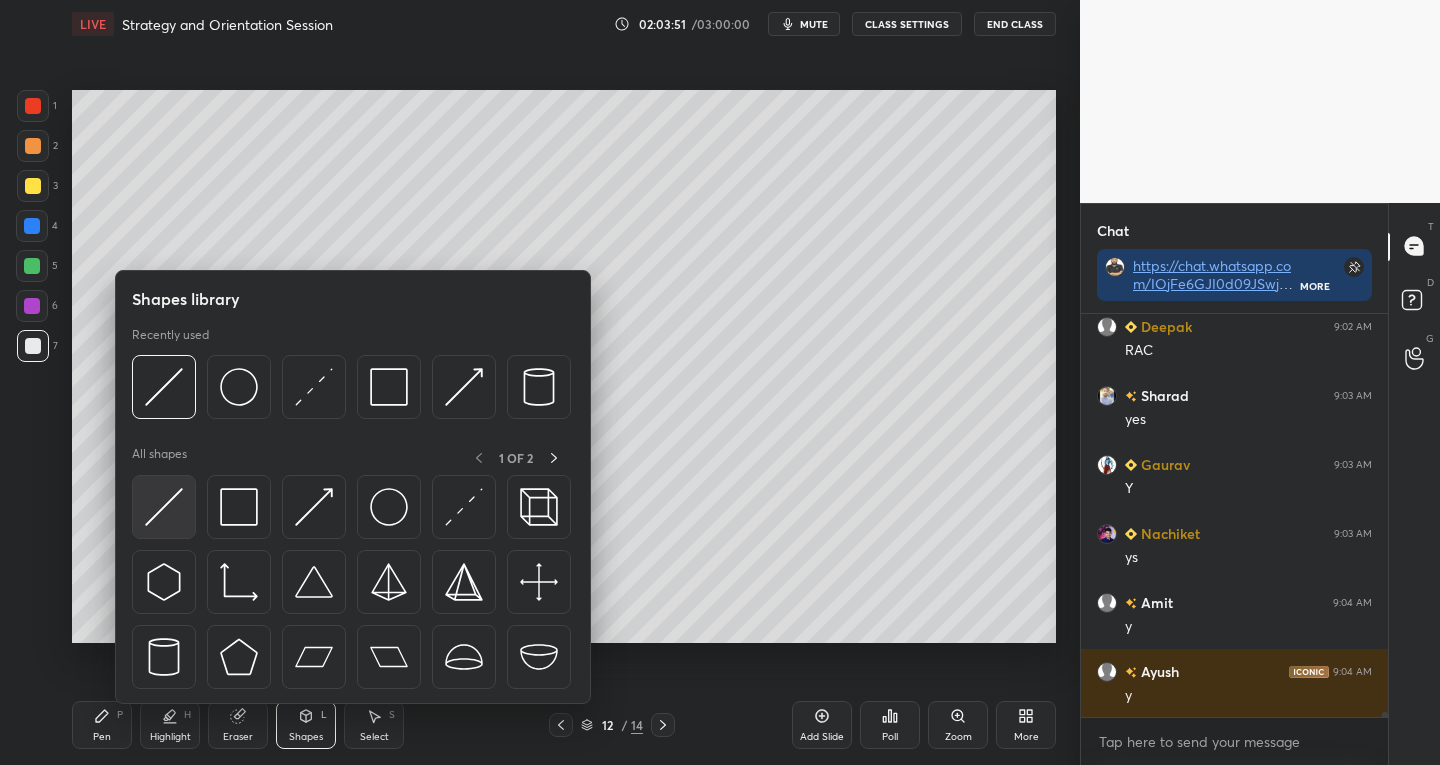 click at bounding box center (164, 507) 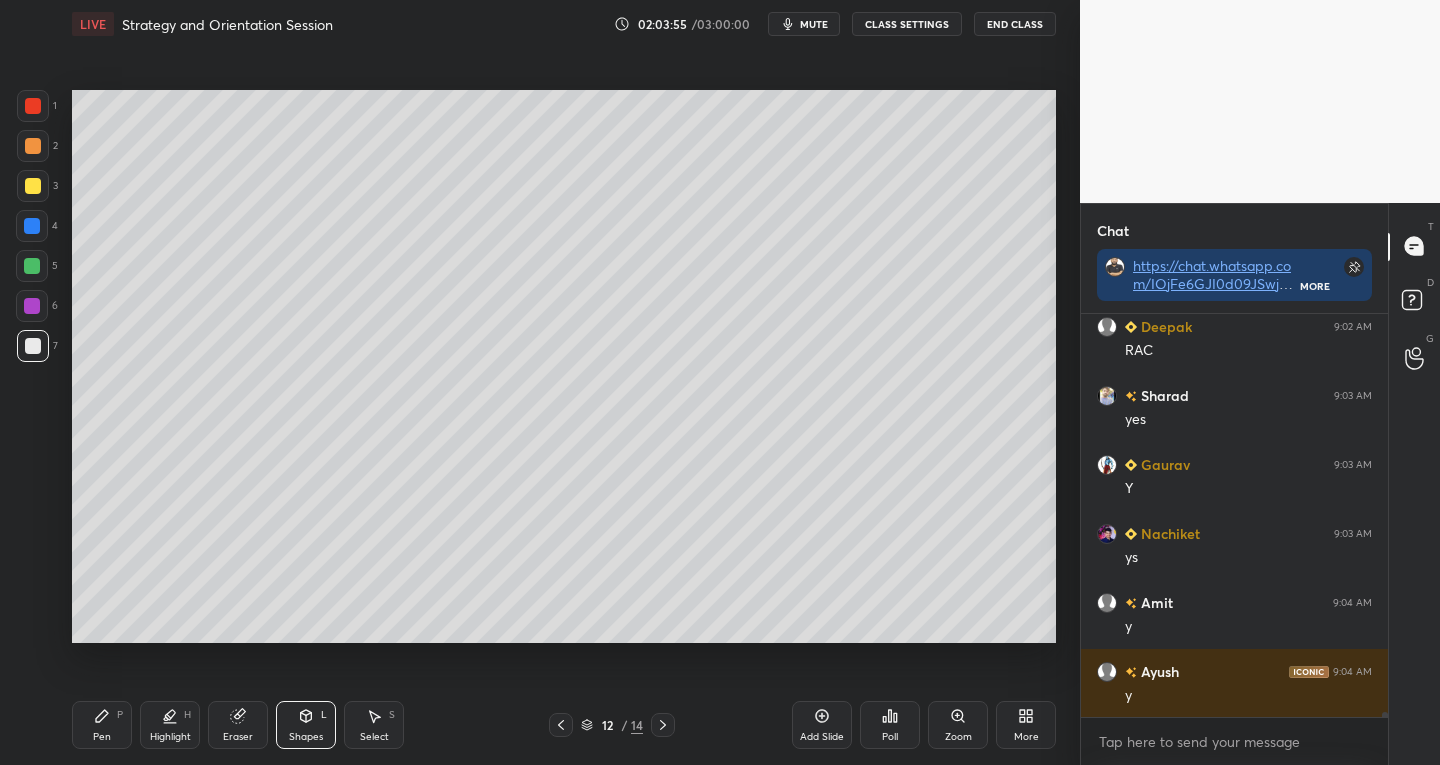 click 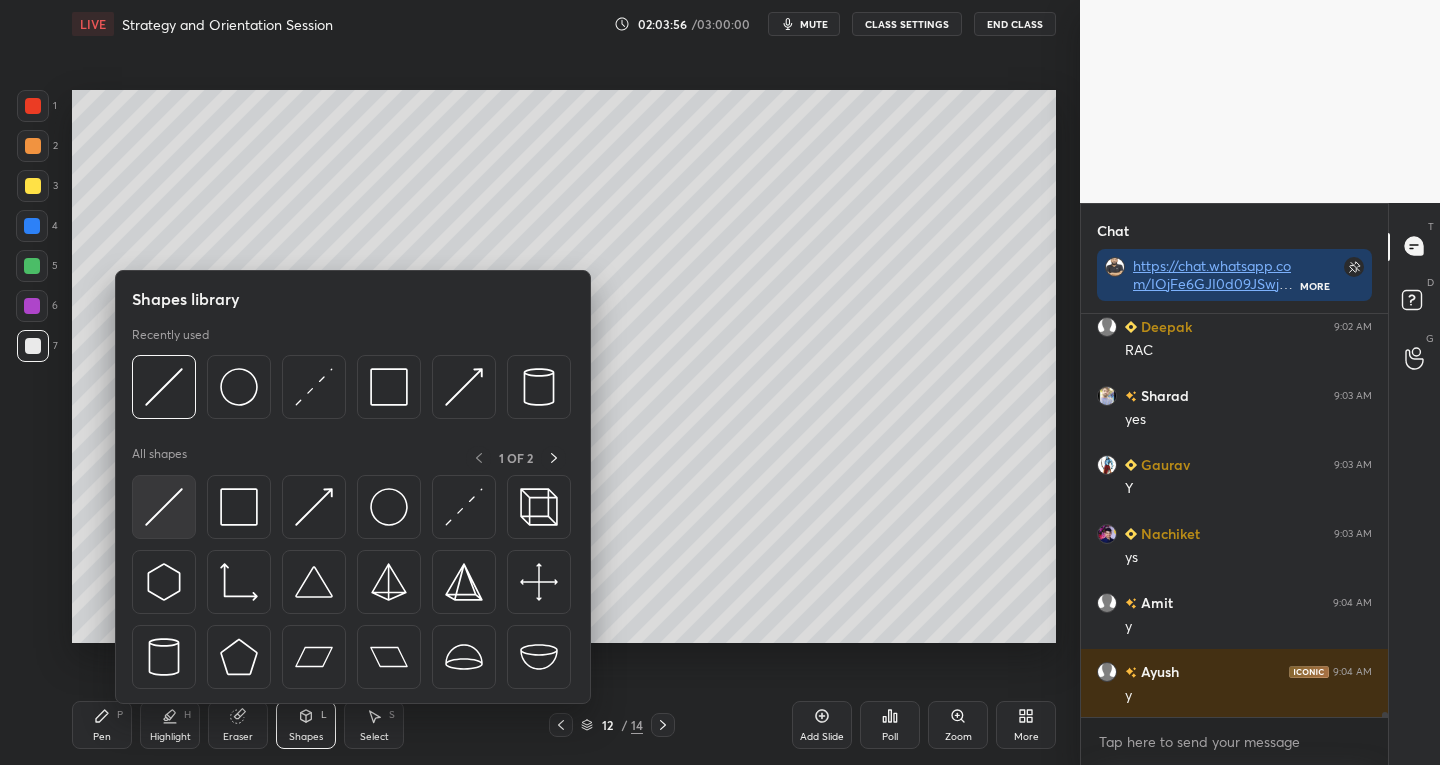 click at bounding box center [164, 507] 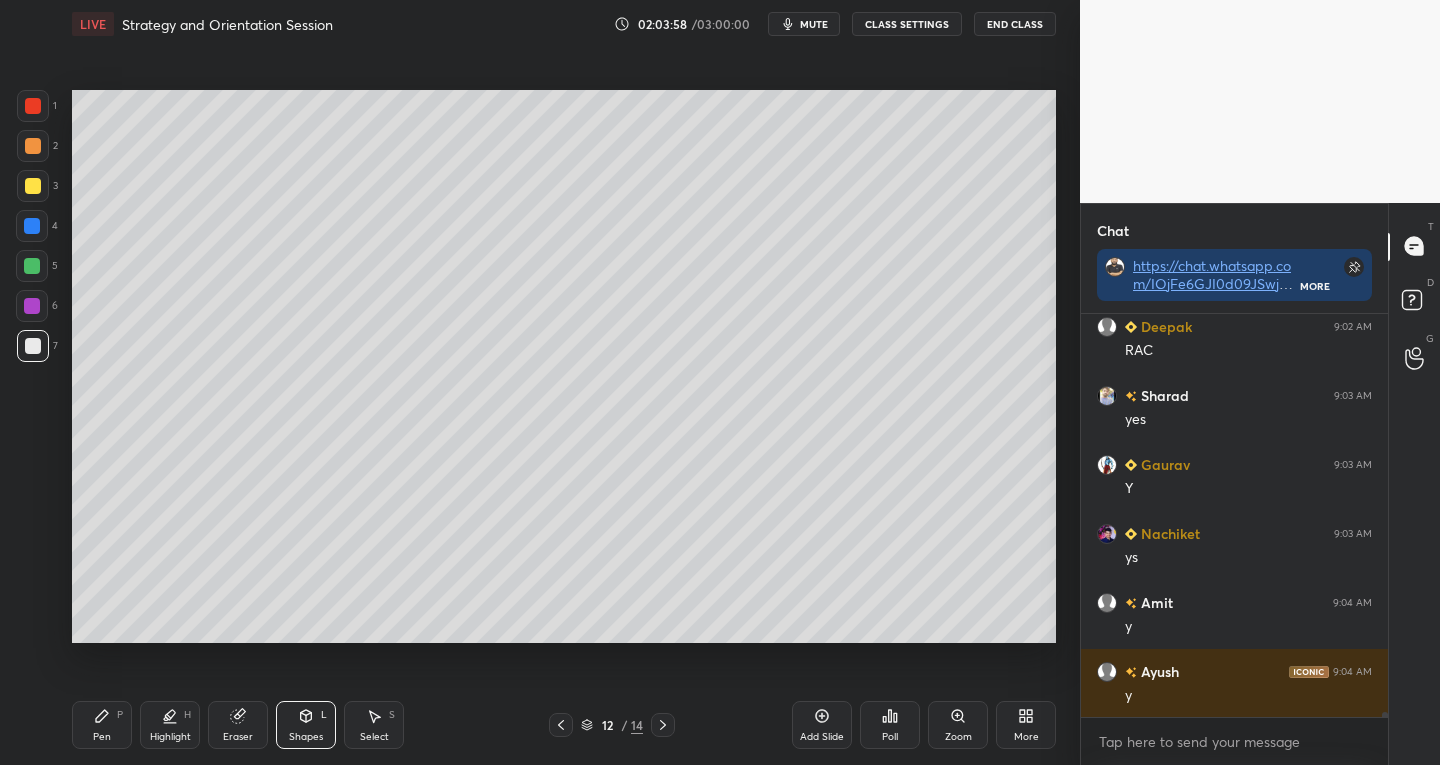 click on "Pen P" at bounding box center (102, 725) 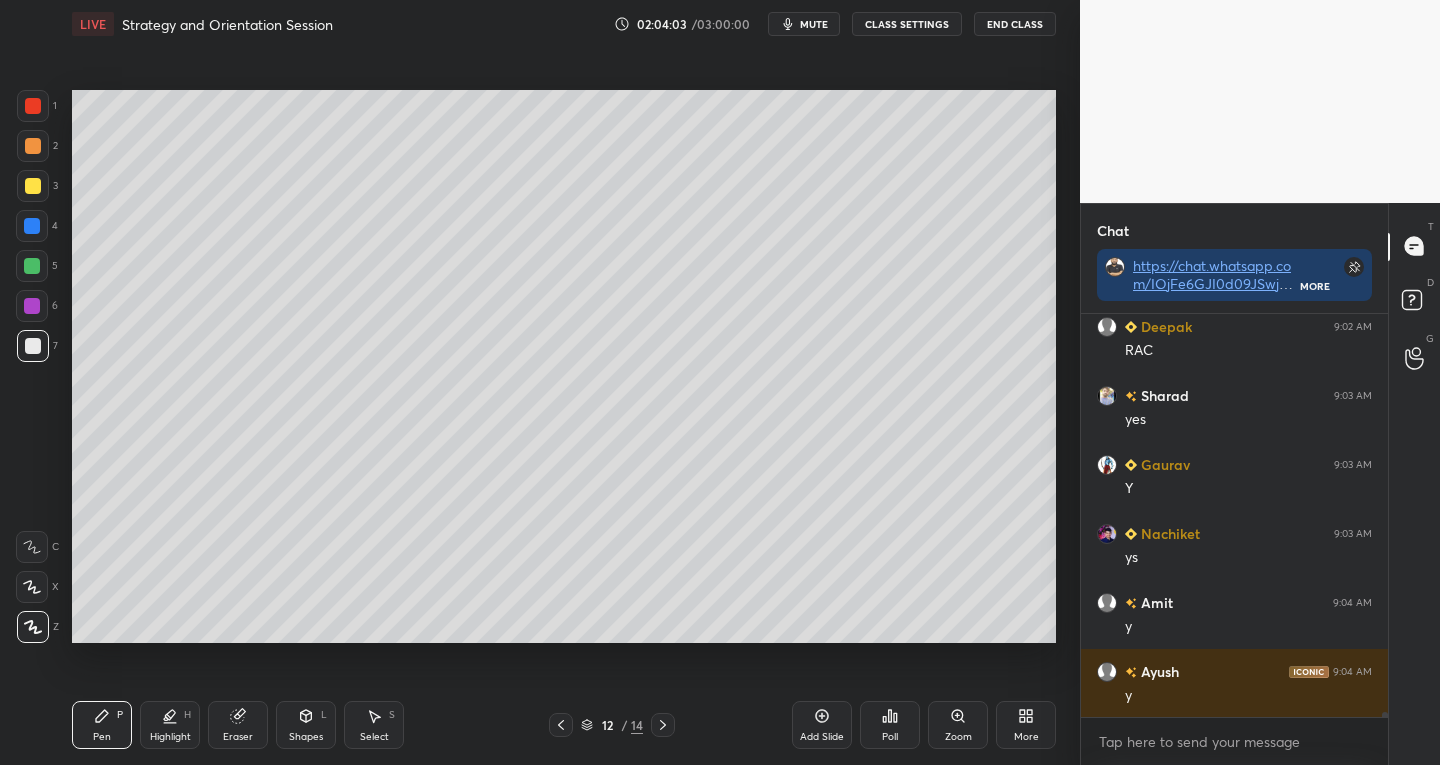 scroll, scrollTop: 32635, scrollLeft: 0, axis: vertical 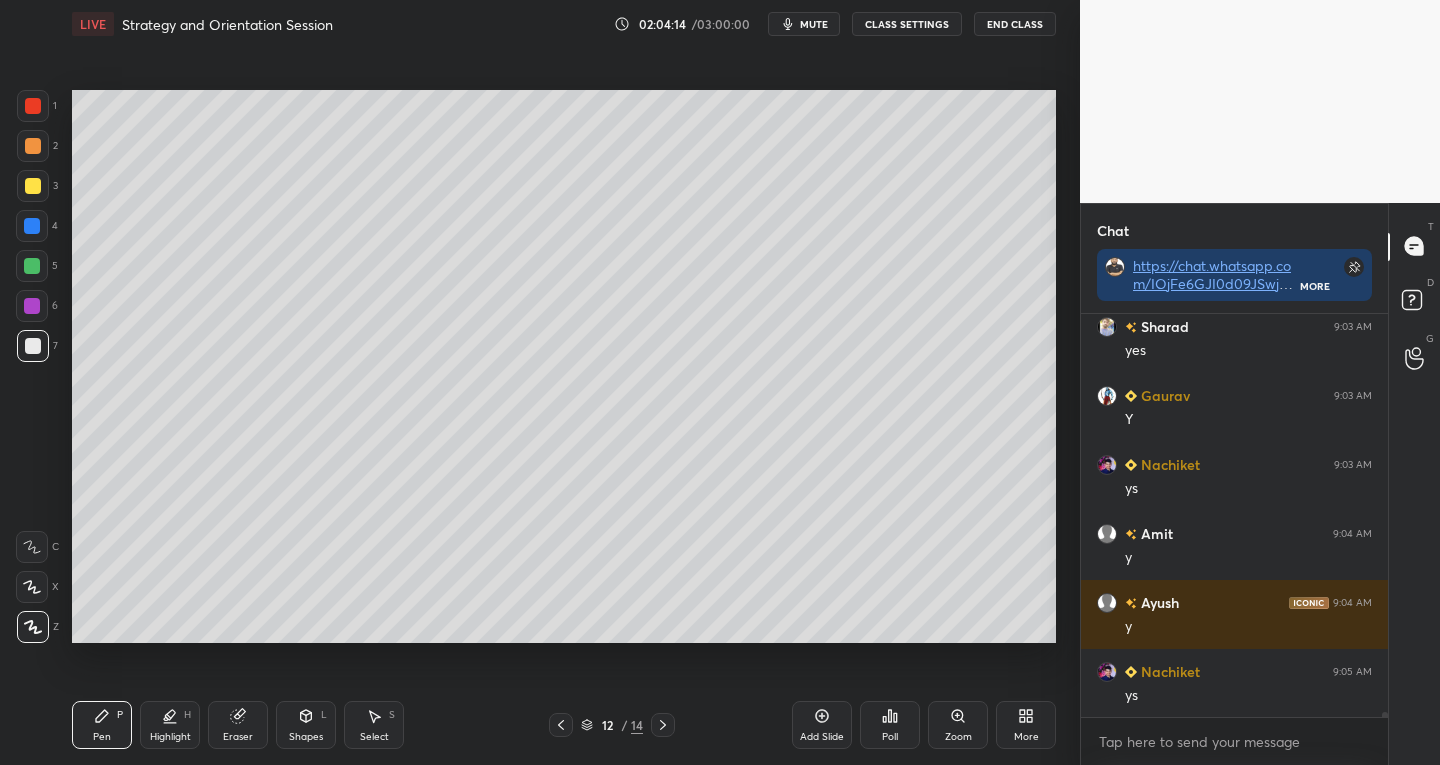 click on "Eraser" at bounding box center [238, 725] 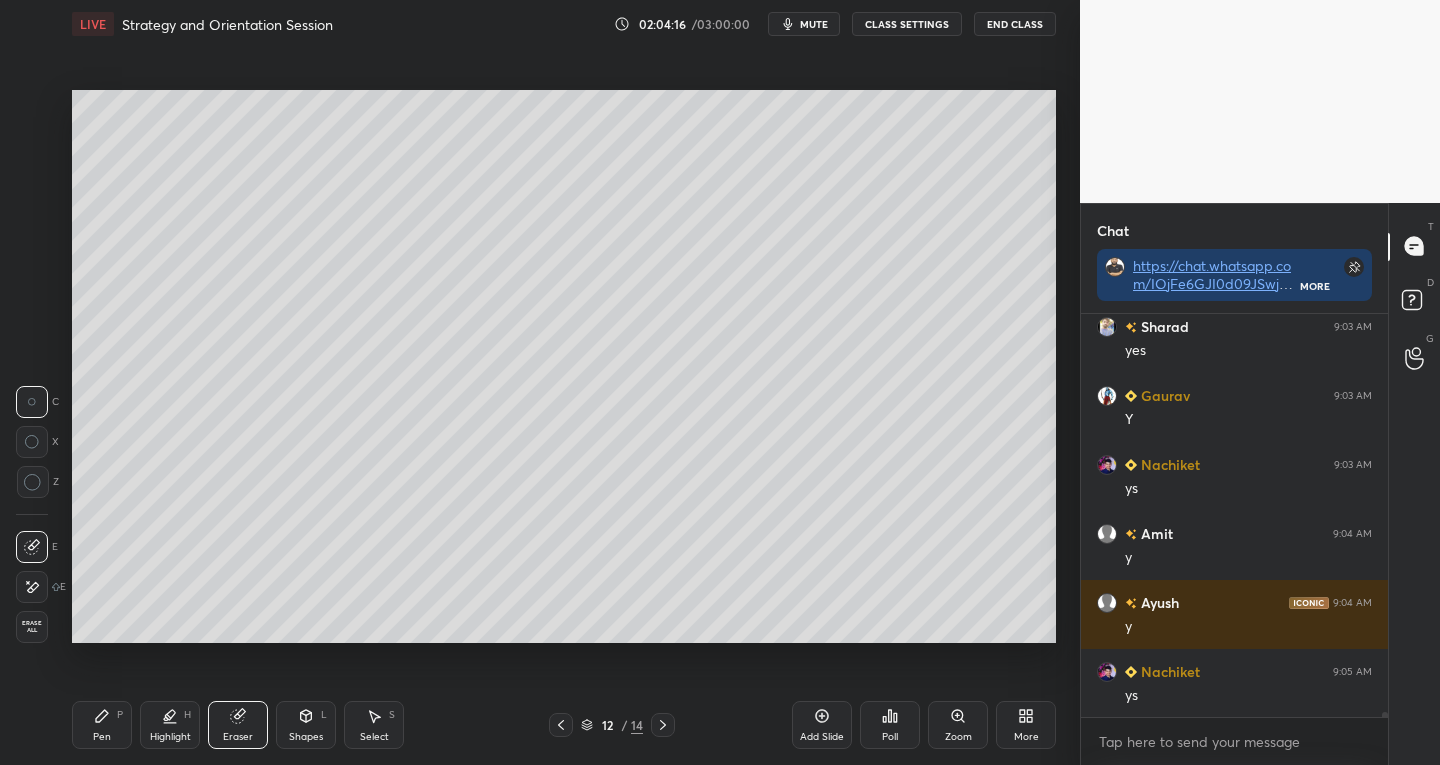 click on "Pen P" at bounding box center [102, 725] 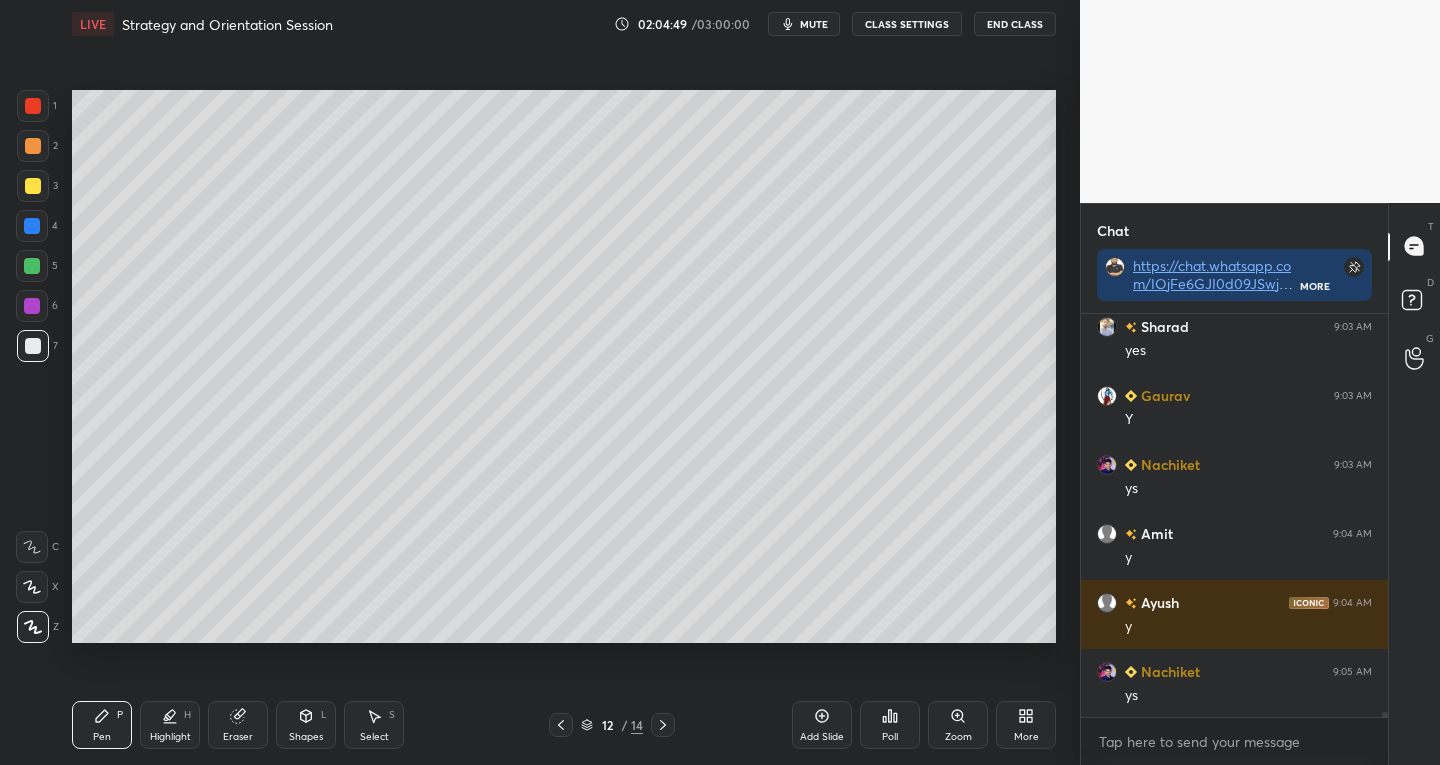 click on "Shapes L" at bounding box center (306, 725) 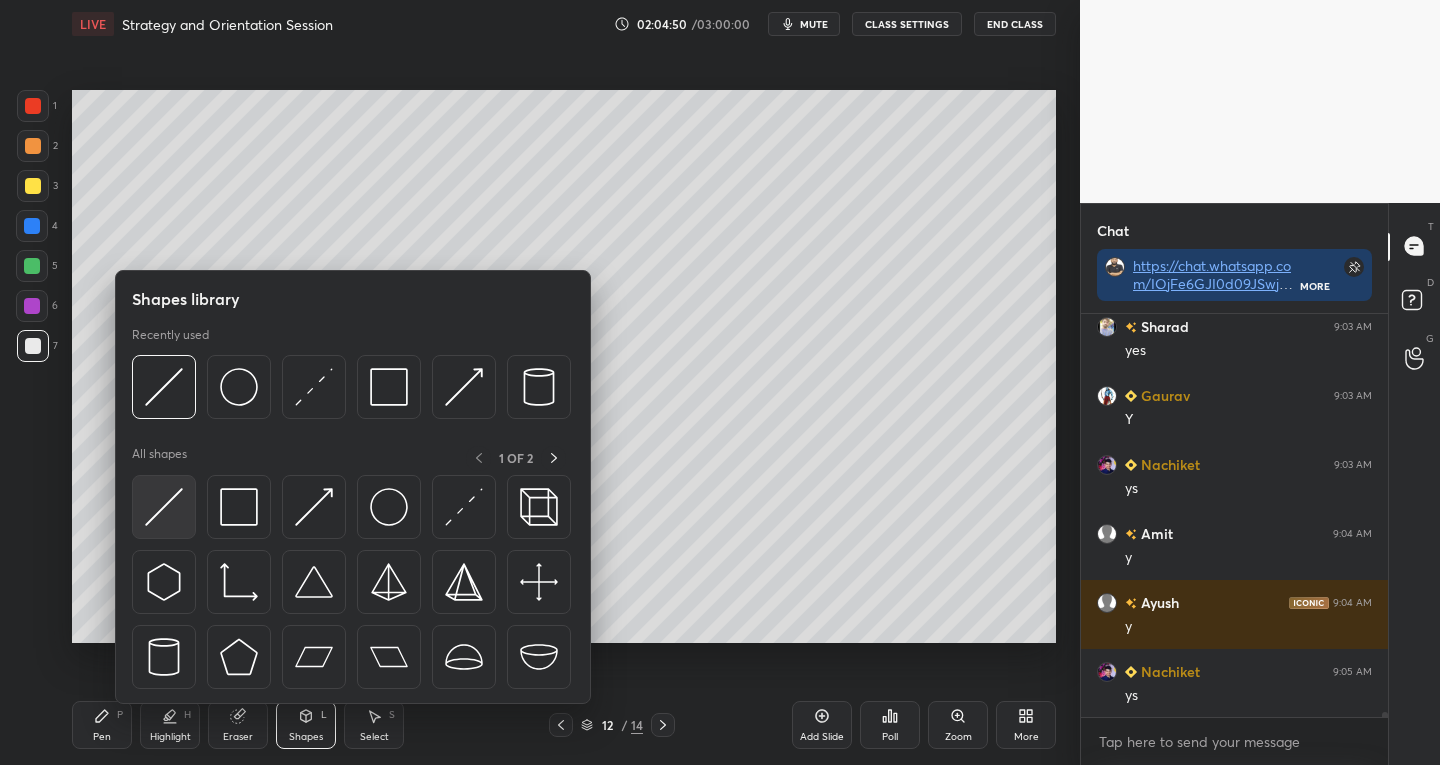 click at bounding box center (164, 507) 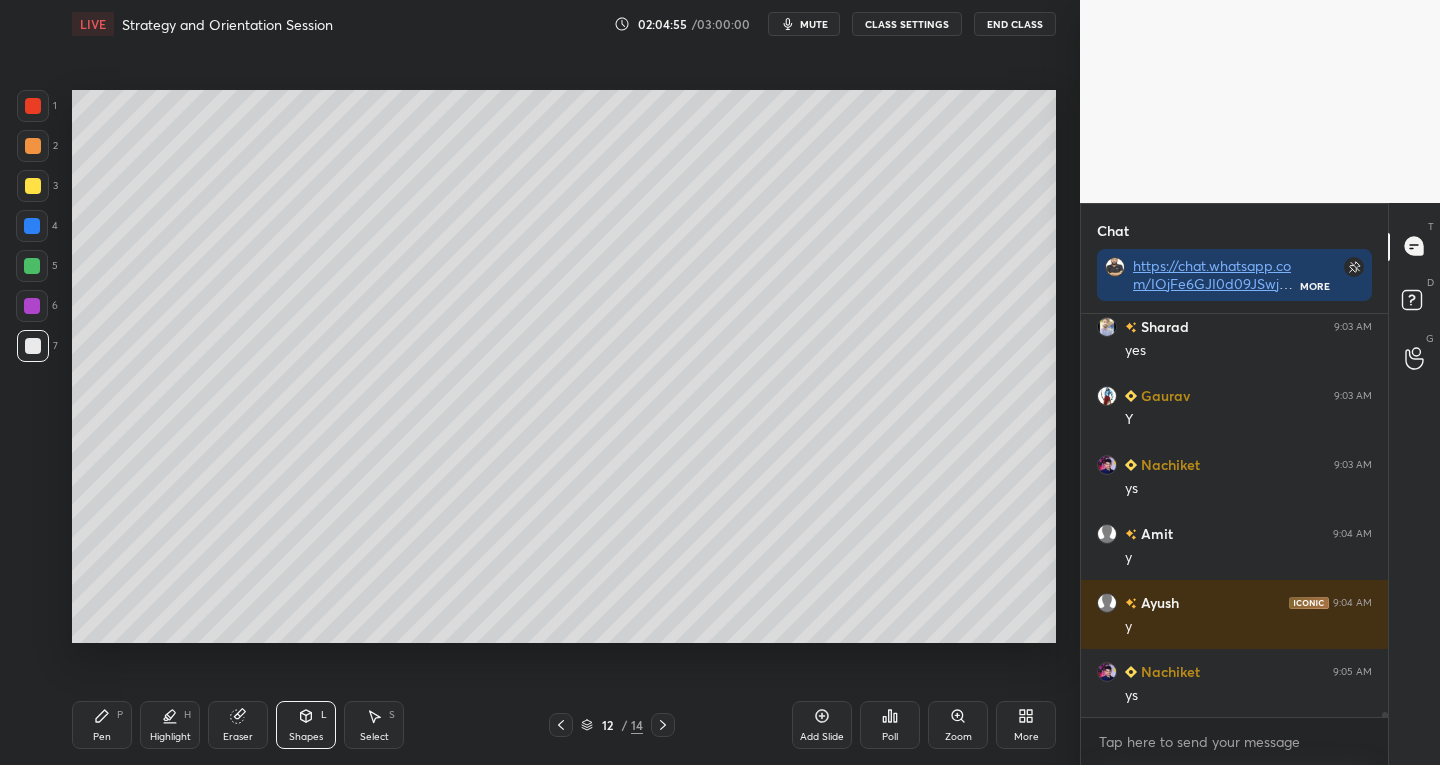 click on "Shapes L" at bounding box center [306, 725] 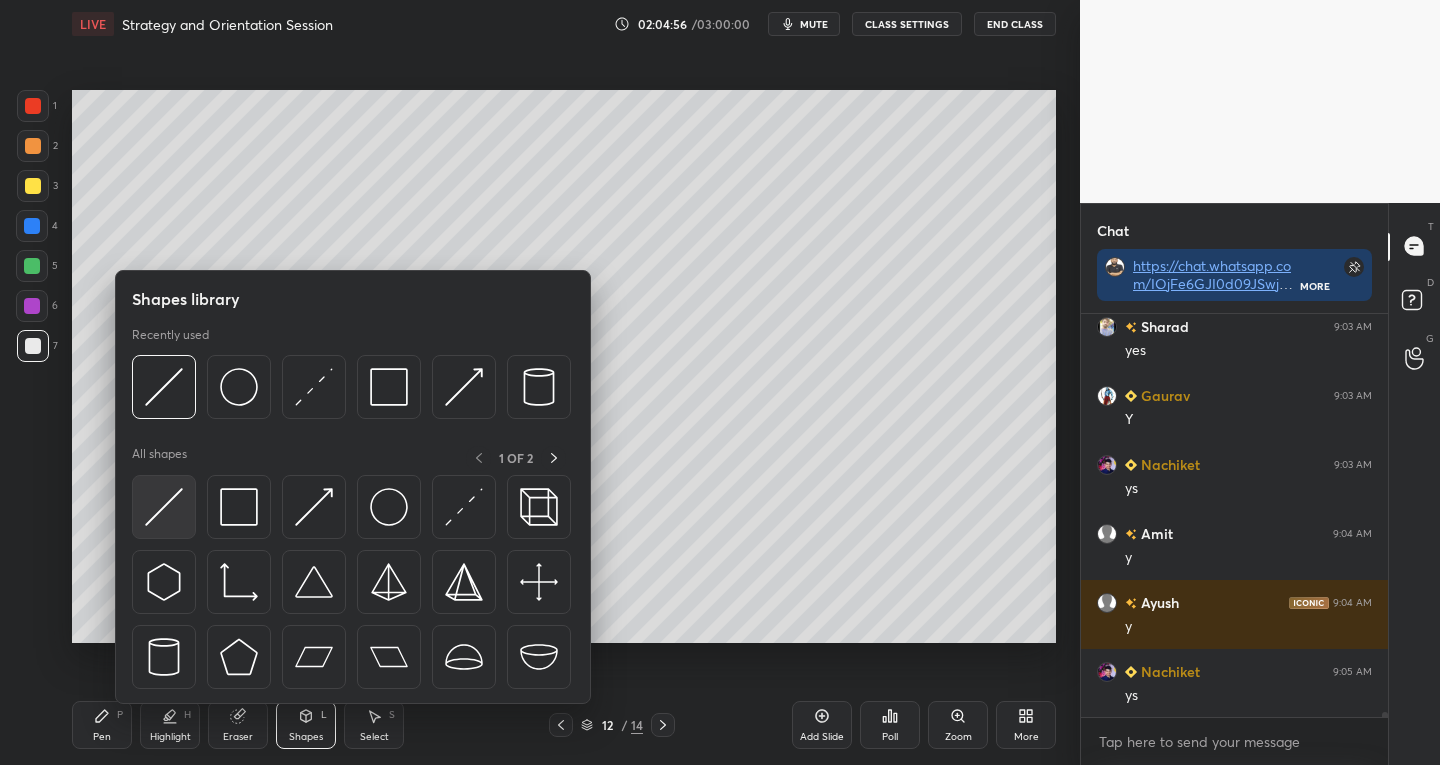 click at bounding box center [164, 507] 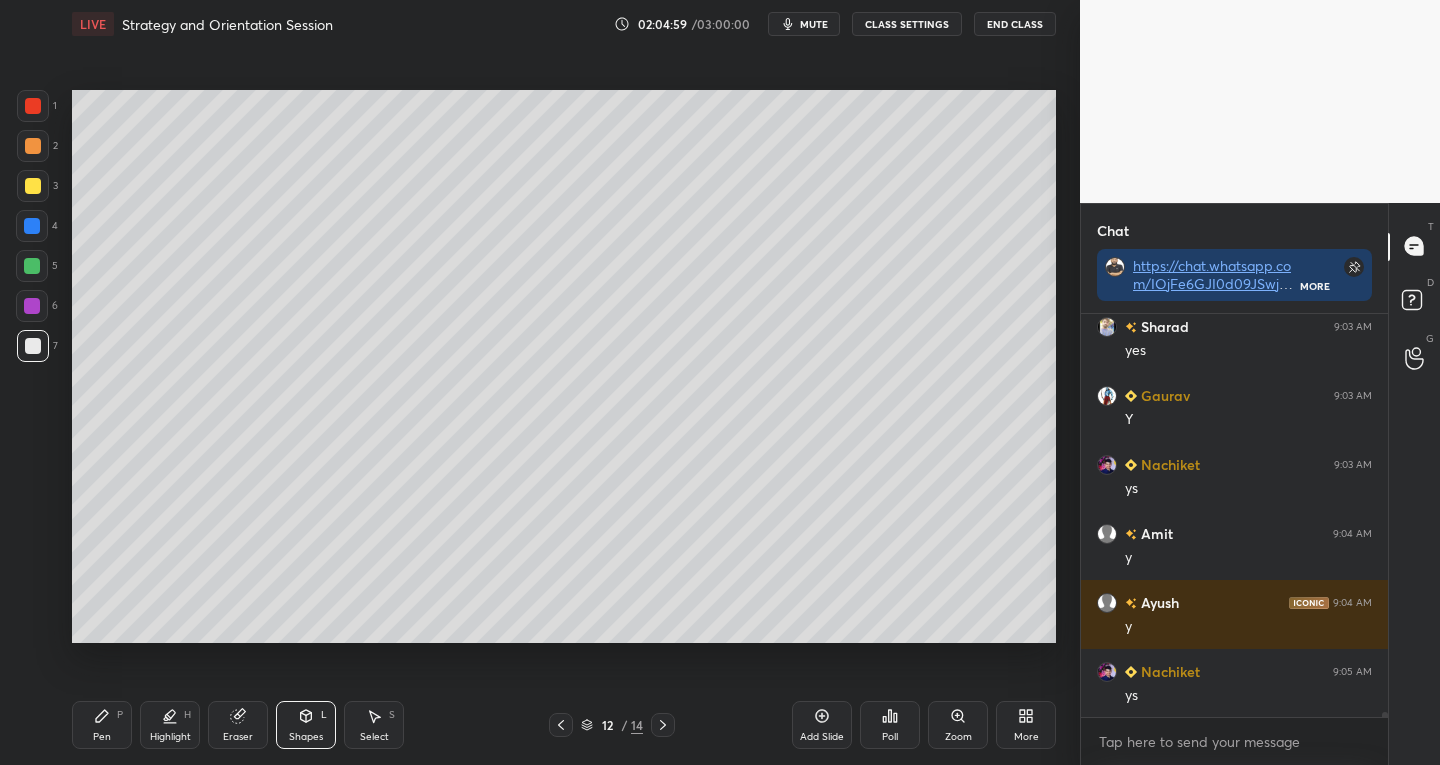 click at bounding box center [33, 186] 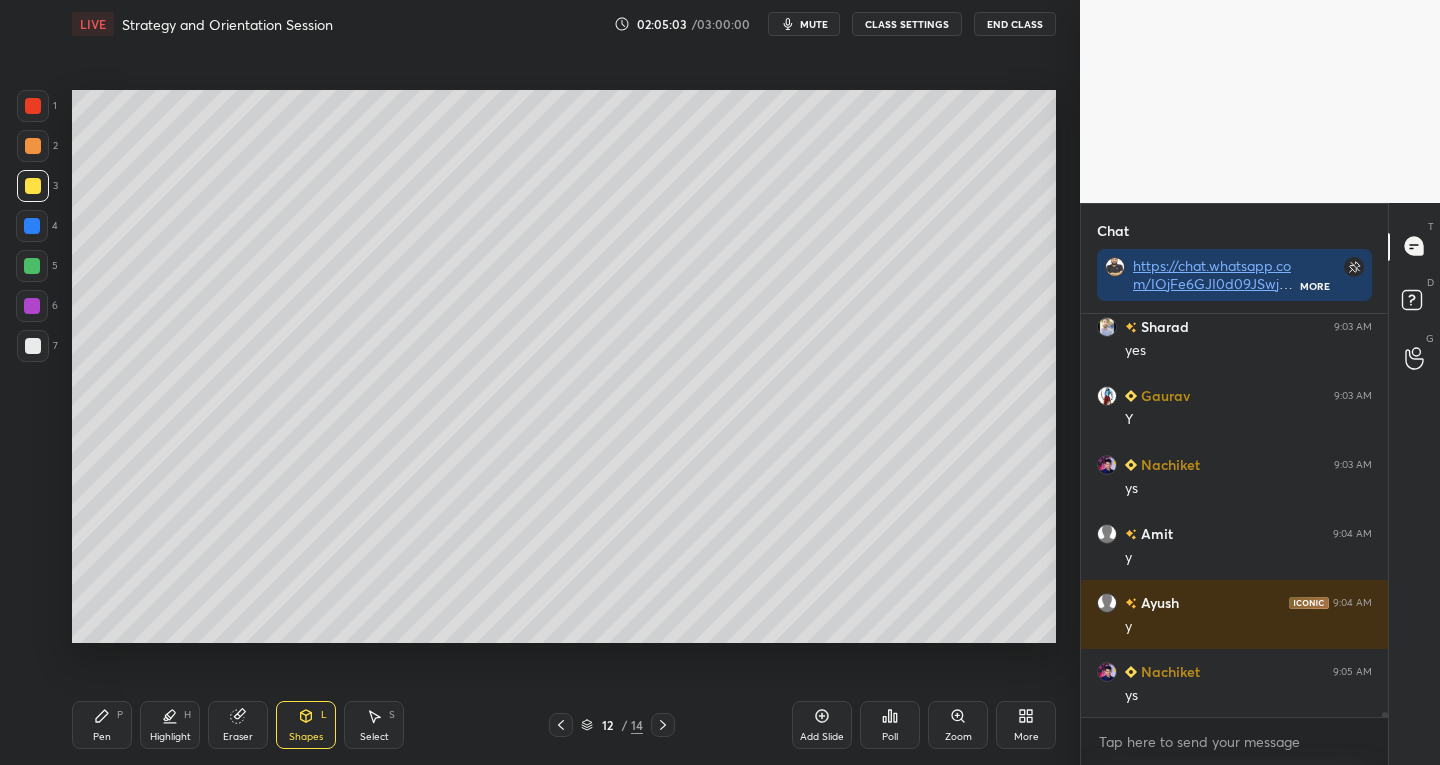 click on "Select" at bounding box center [374, 737] 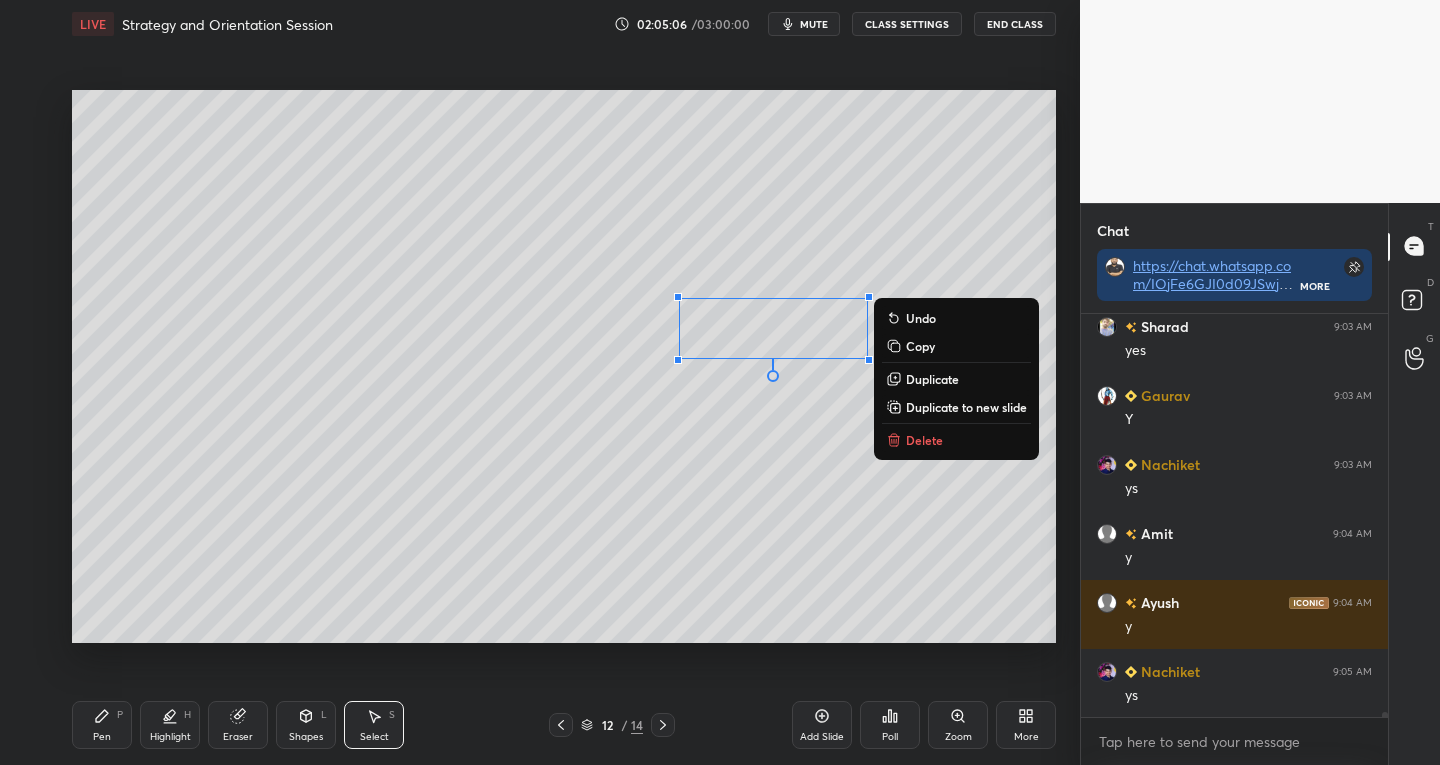 click on "Duplicate" at bounding box center [932, 379] 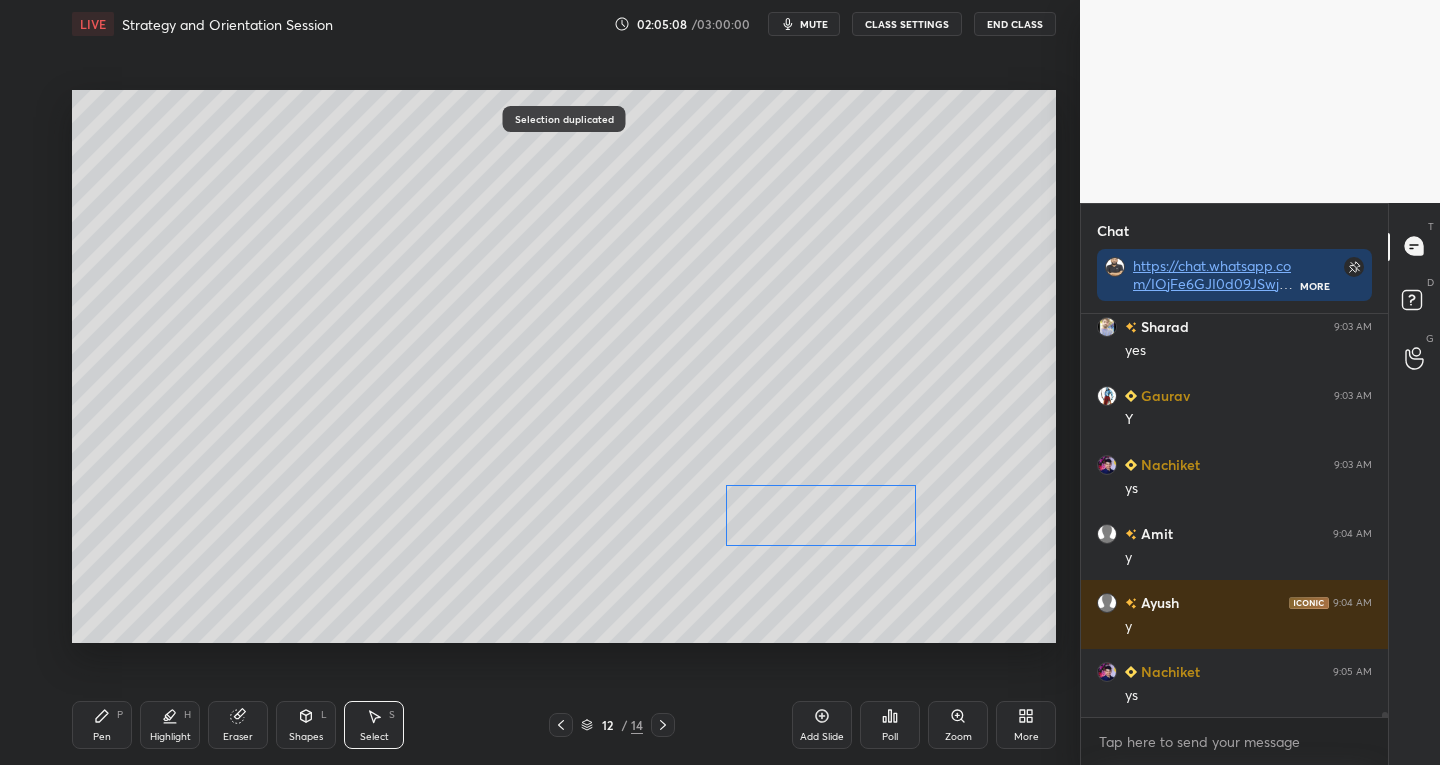 scroll, scrollTop: 32722, scrollLeft: 0, axis: vertical 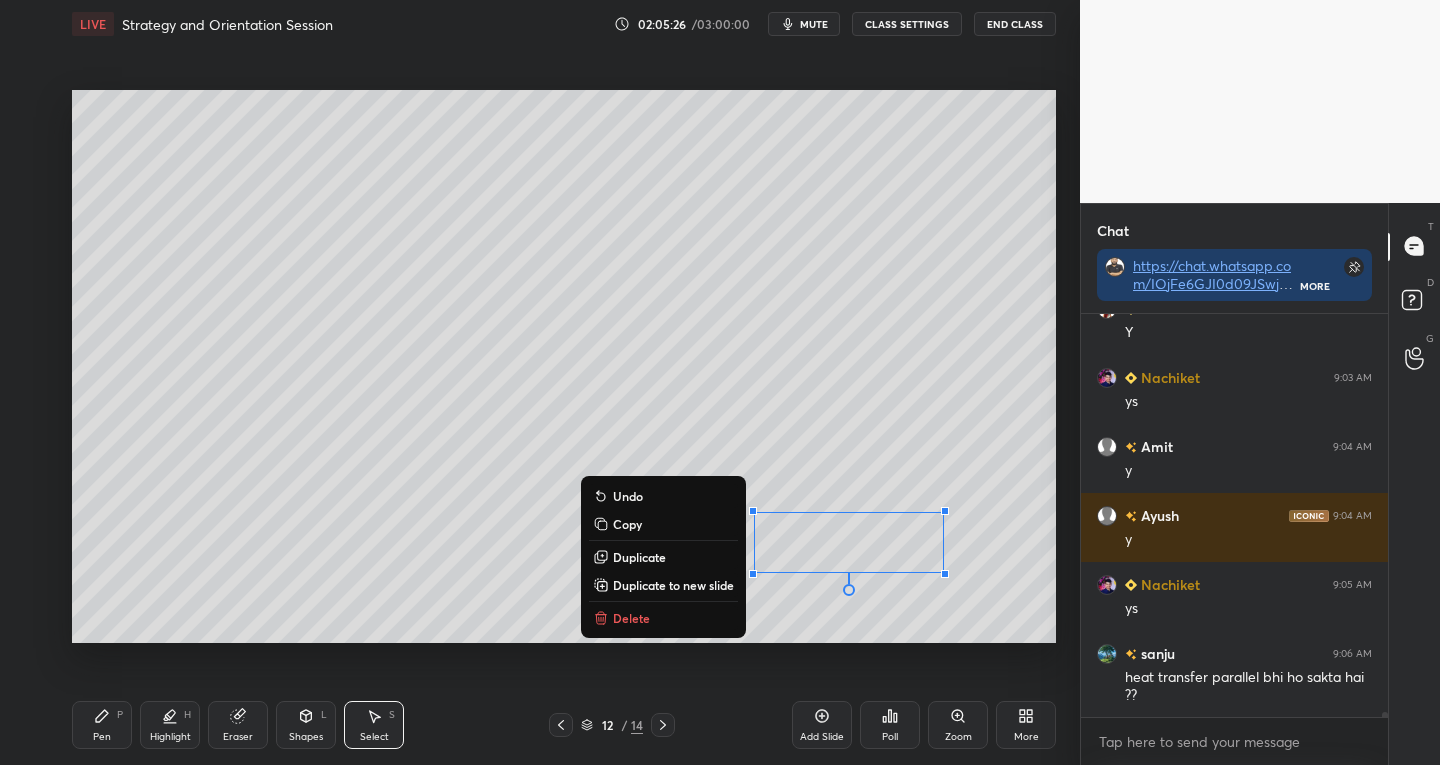 click on "0 ° Undo Copy Duplicate Duplicate to new slide Delete" at bounding box center (564, 367) 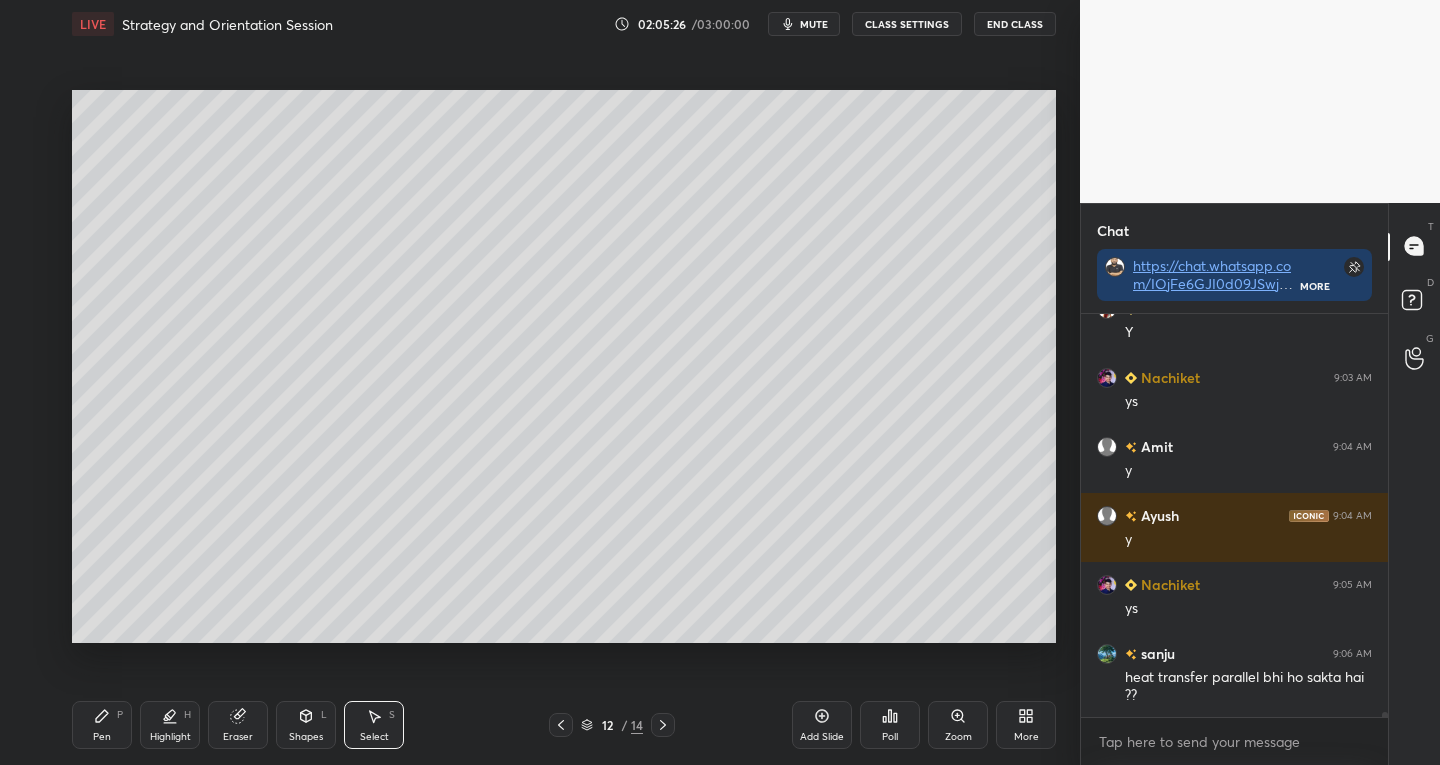 click on "Shapes" at bounding box center [306, 737] 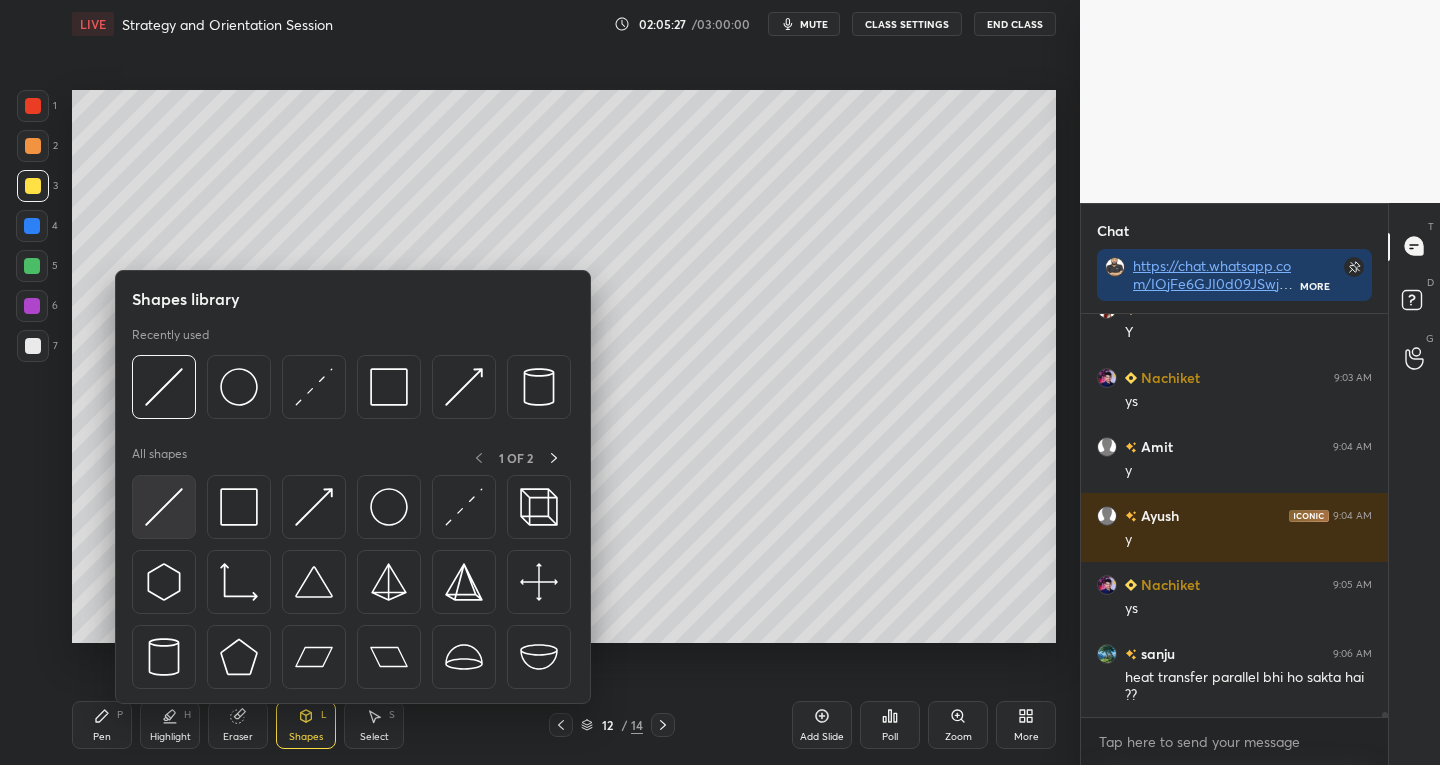 click at bounding box center (164, 507) 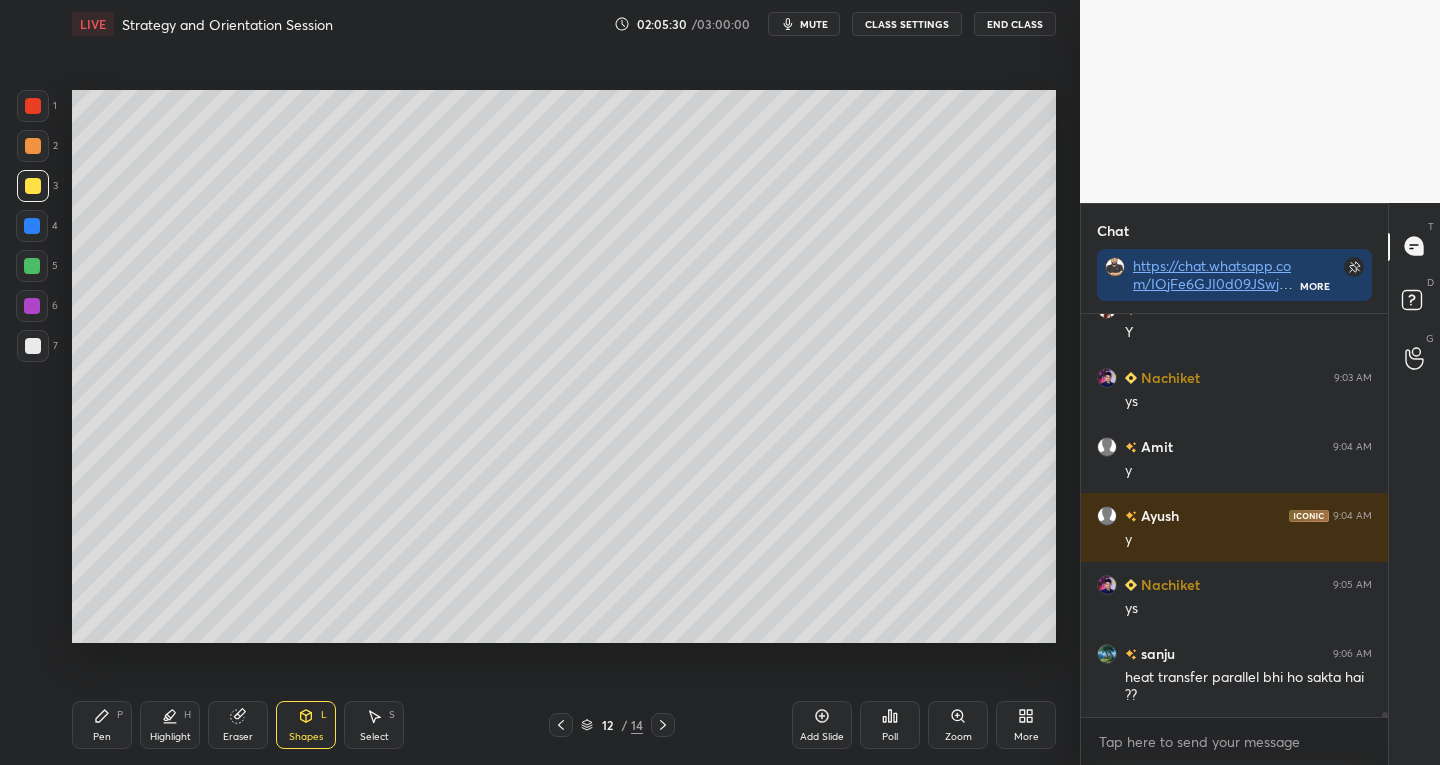 click at bounding box center (33, 346) 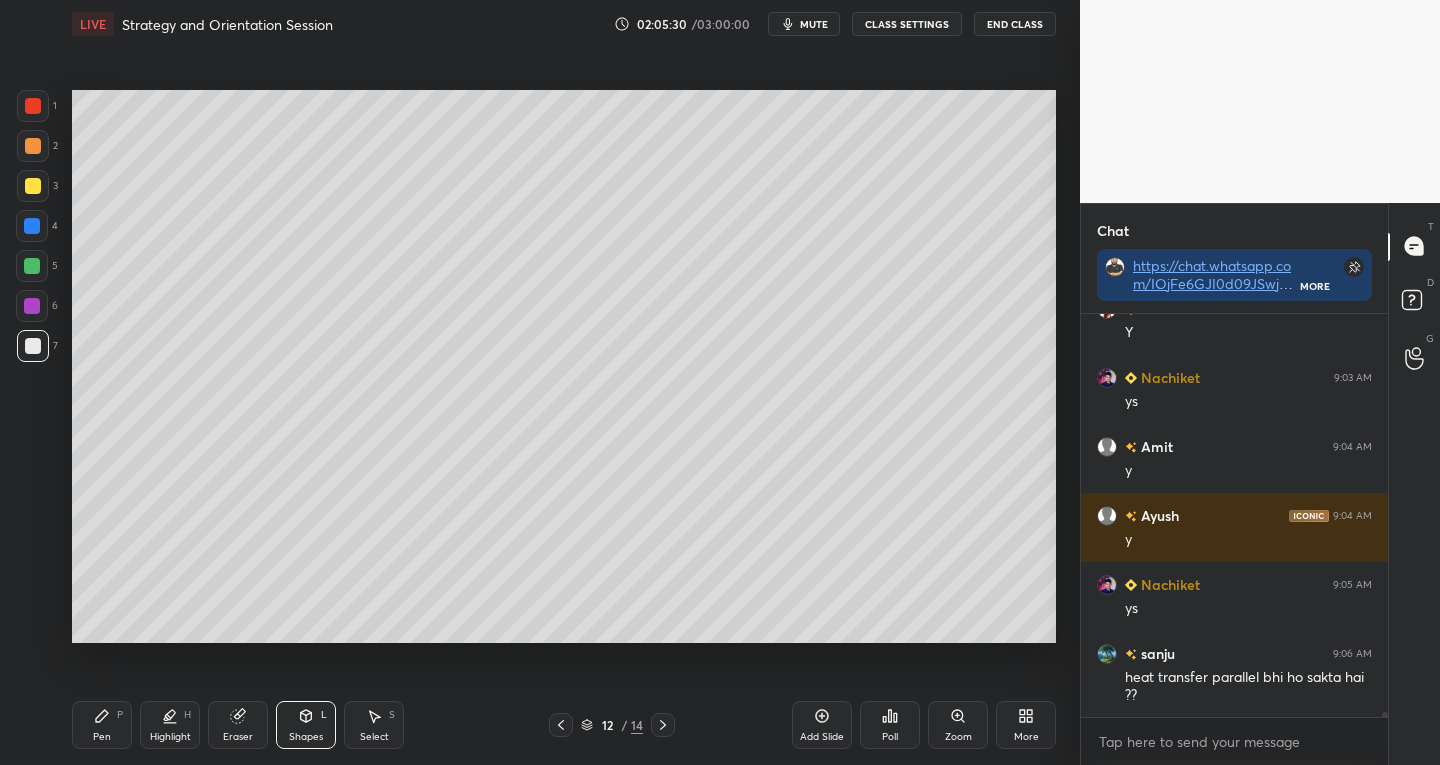 click on "Shapes L" at bounding box center [306, 725] 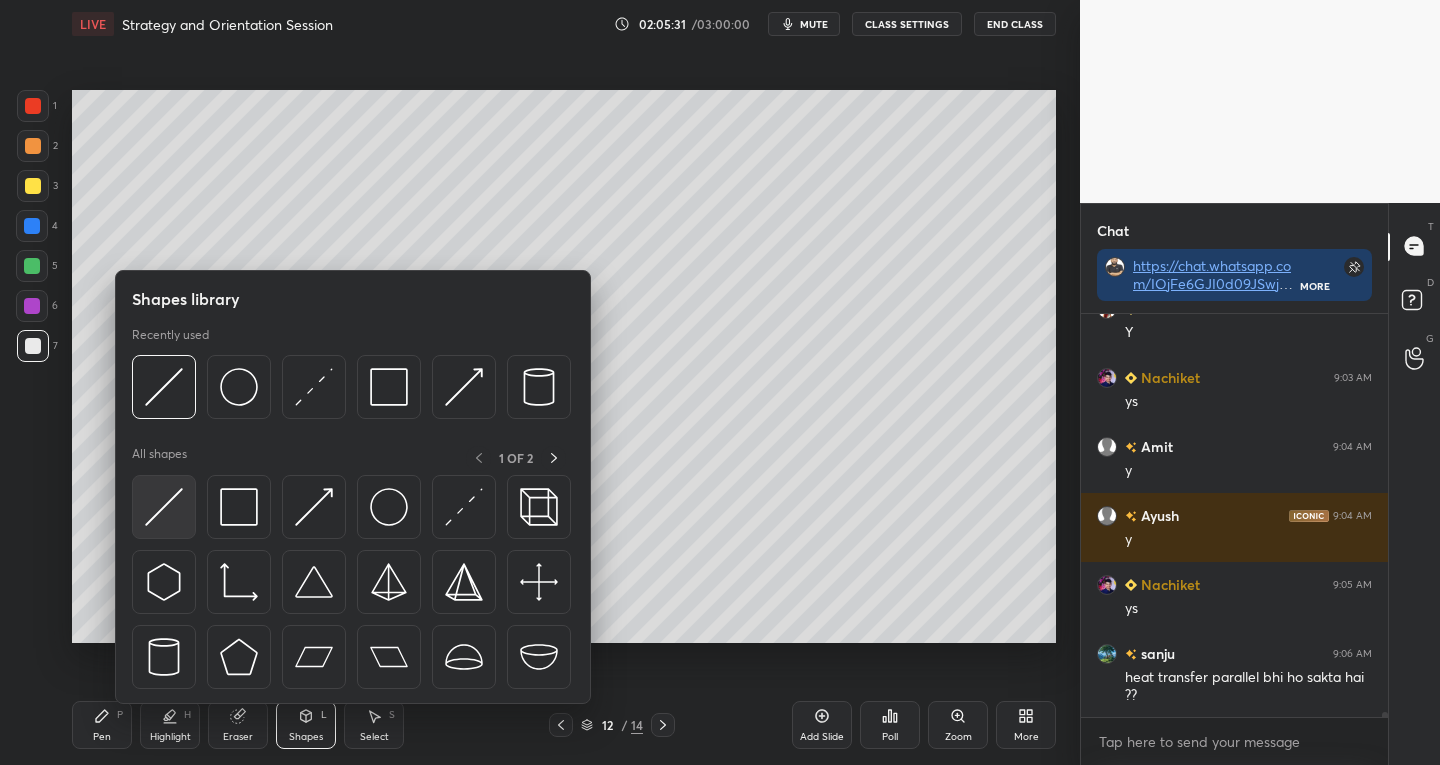 click at bounding box center [164, 507] 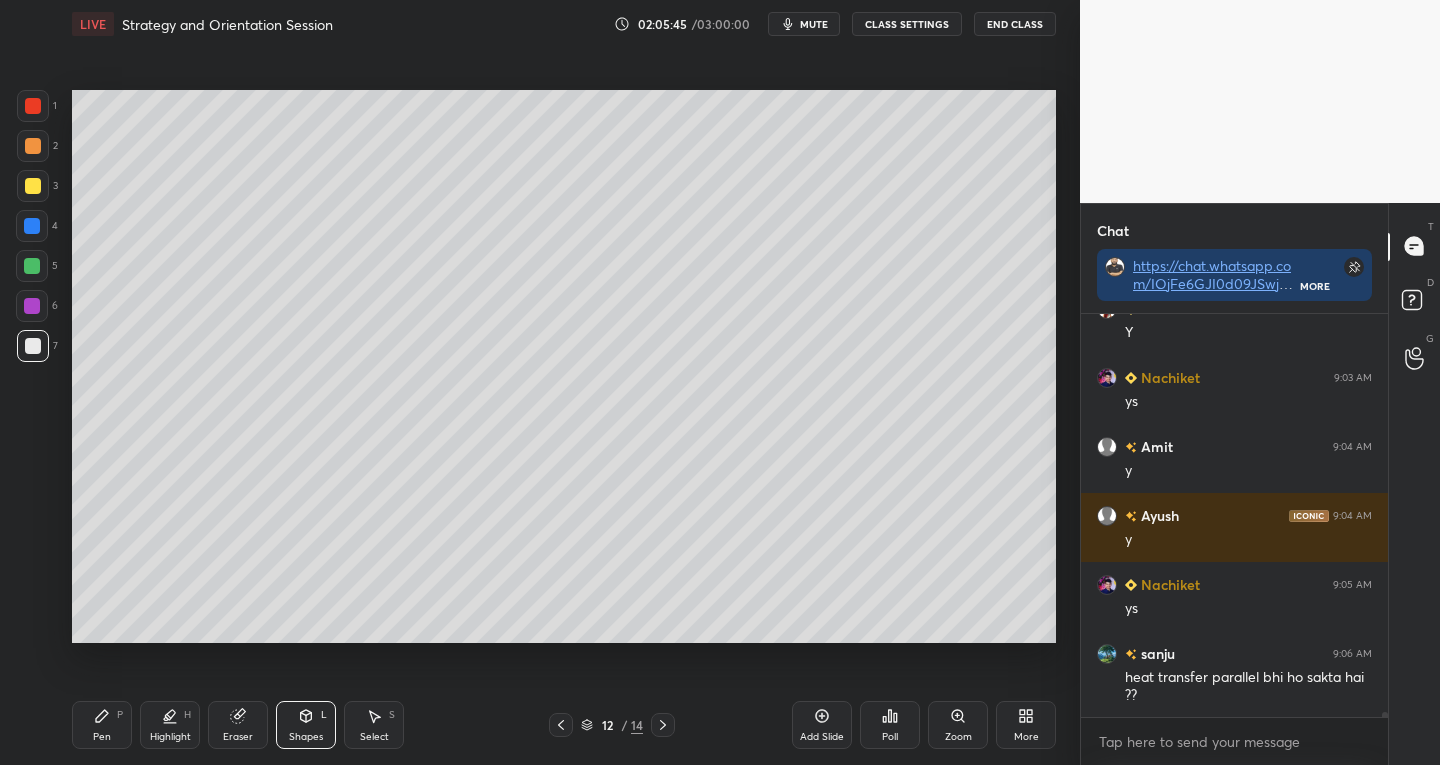 click on "Eraser" at bounding box center [238, 737] 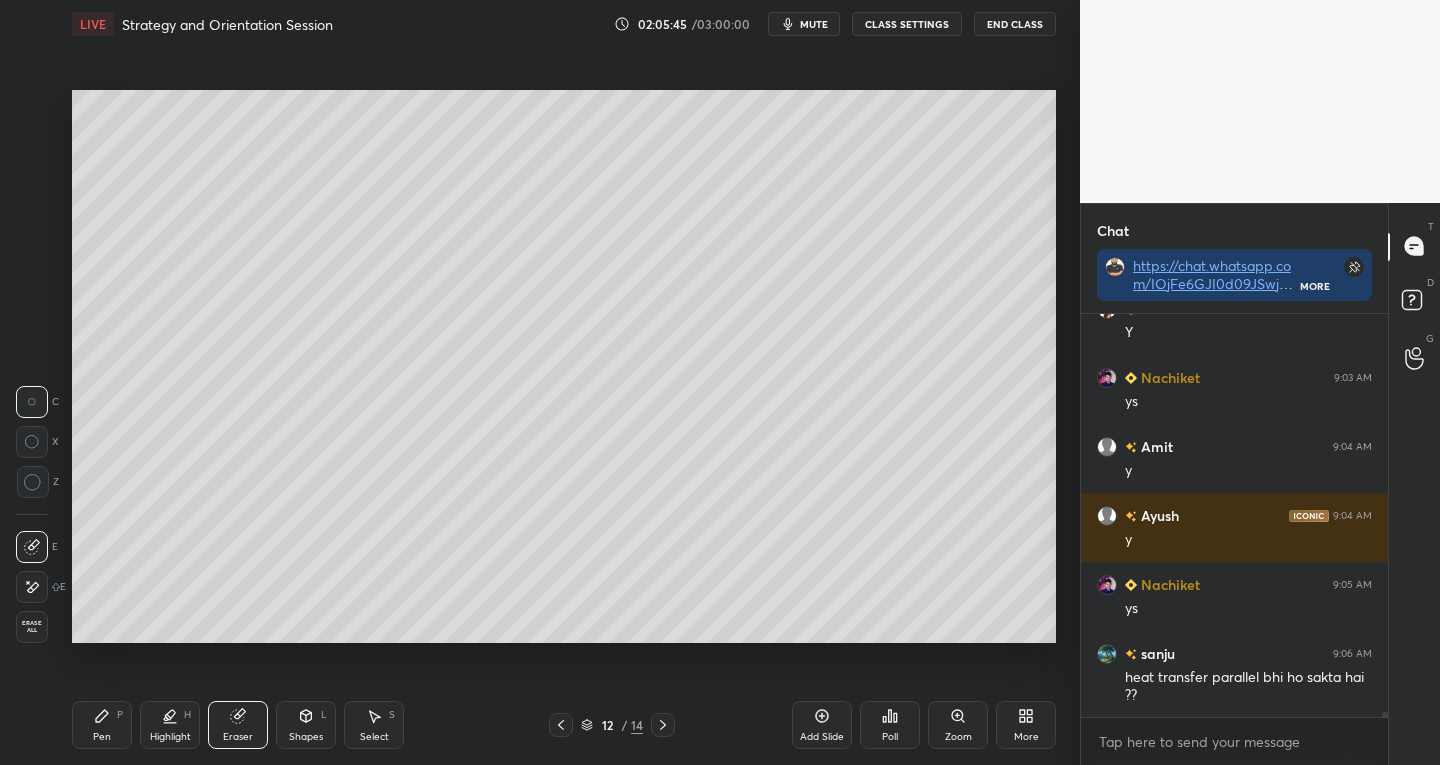click 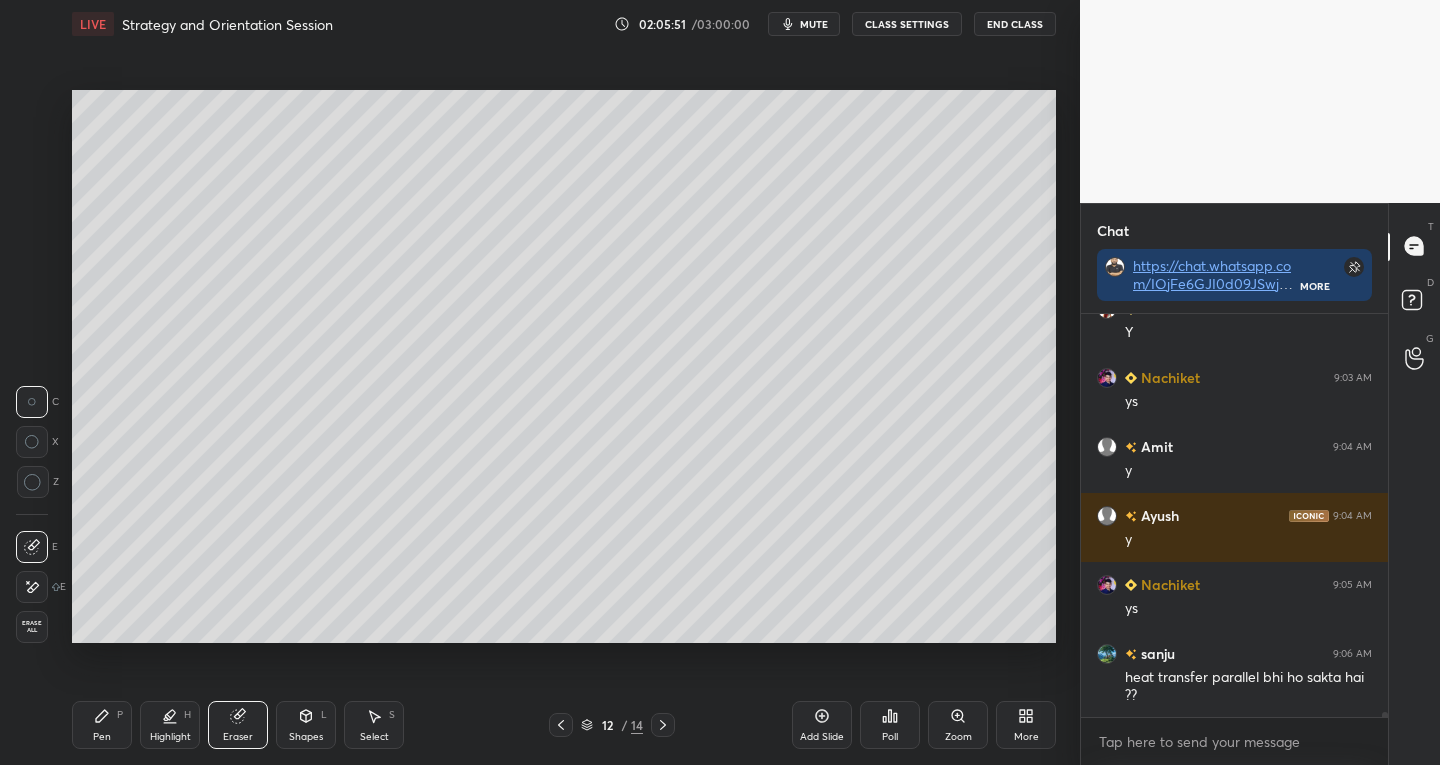 click on "Pen" at bounding box center [102, 737] 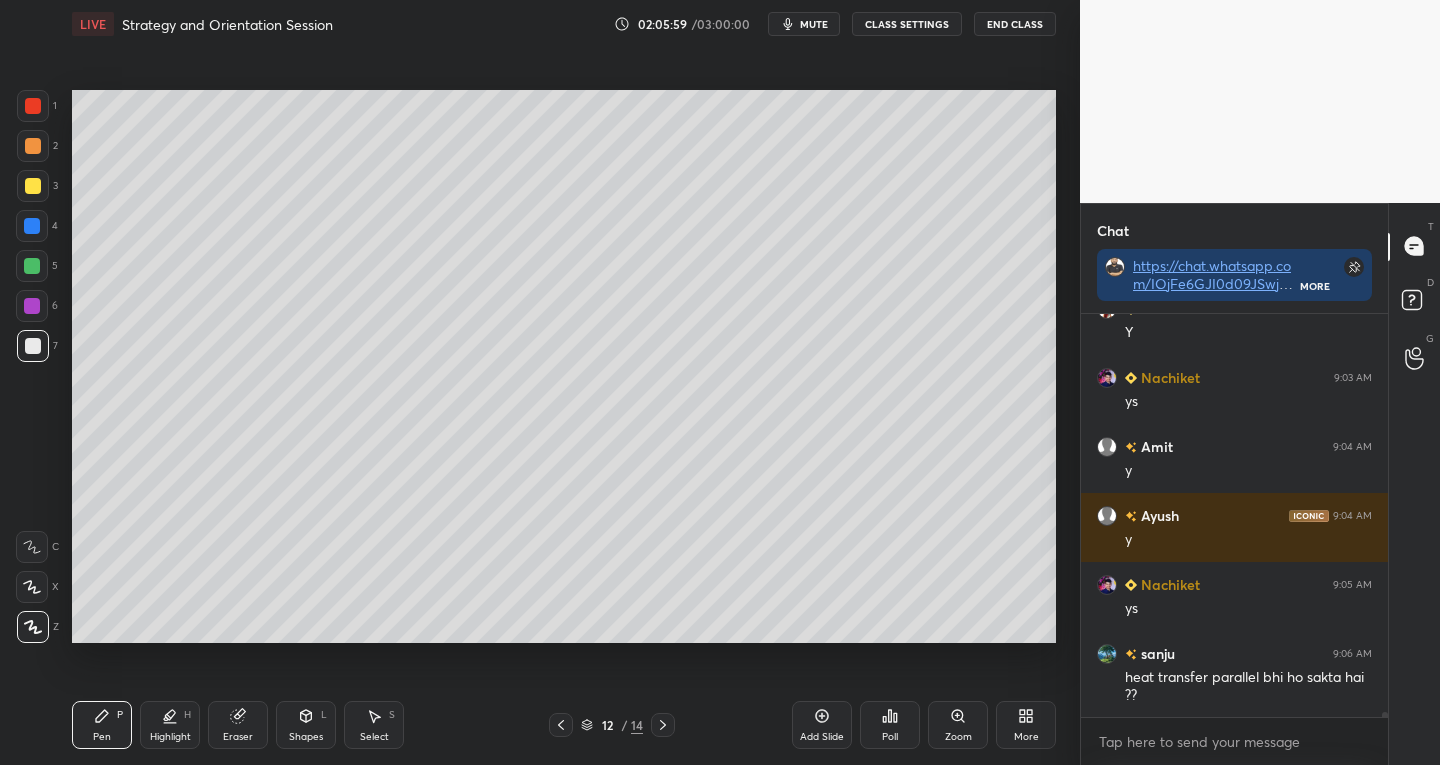 click on "Pen" at bounding box center [102, 737] 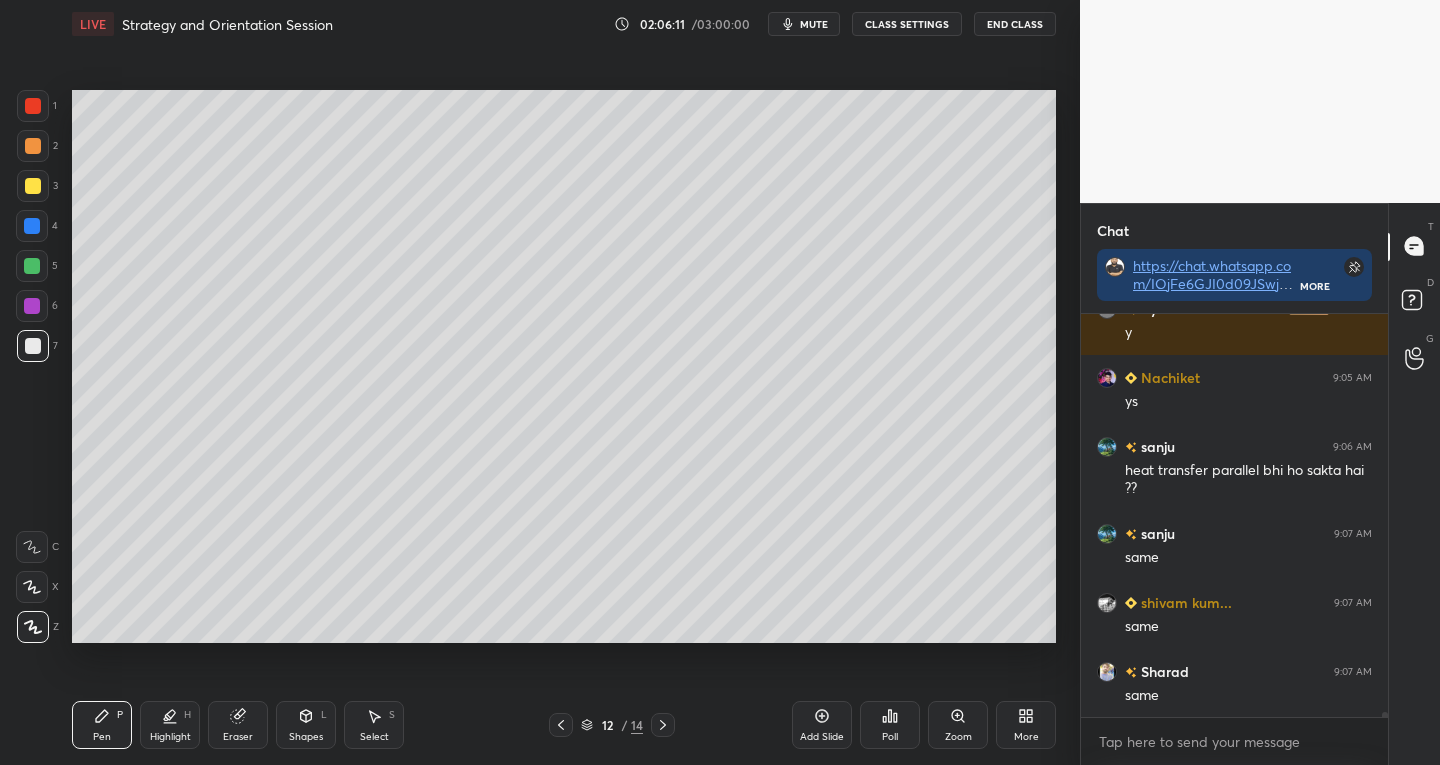 scroll, scrollTop: 32998, scrollLeft: 0, axis: vertical 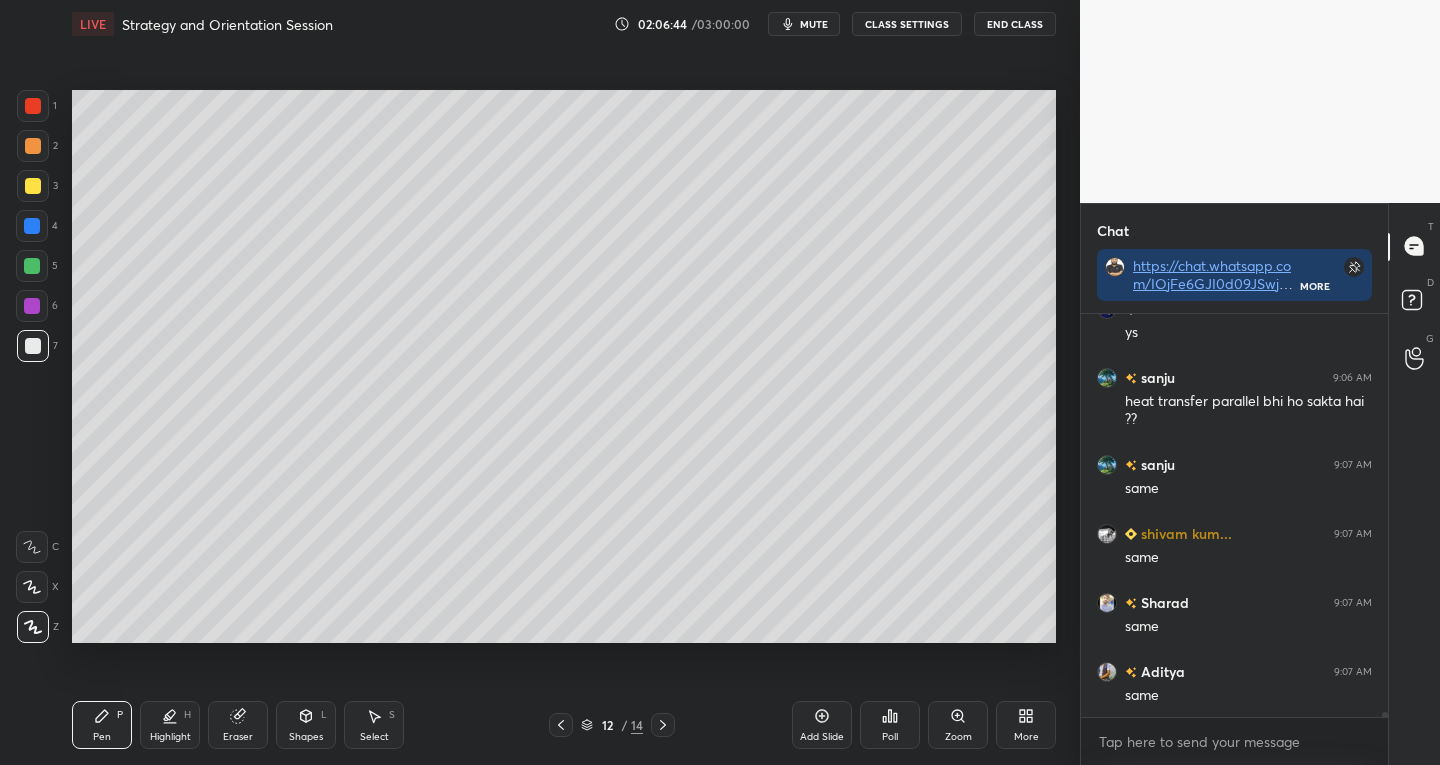 click at bounding box center [33, 106] 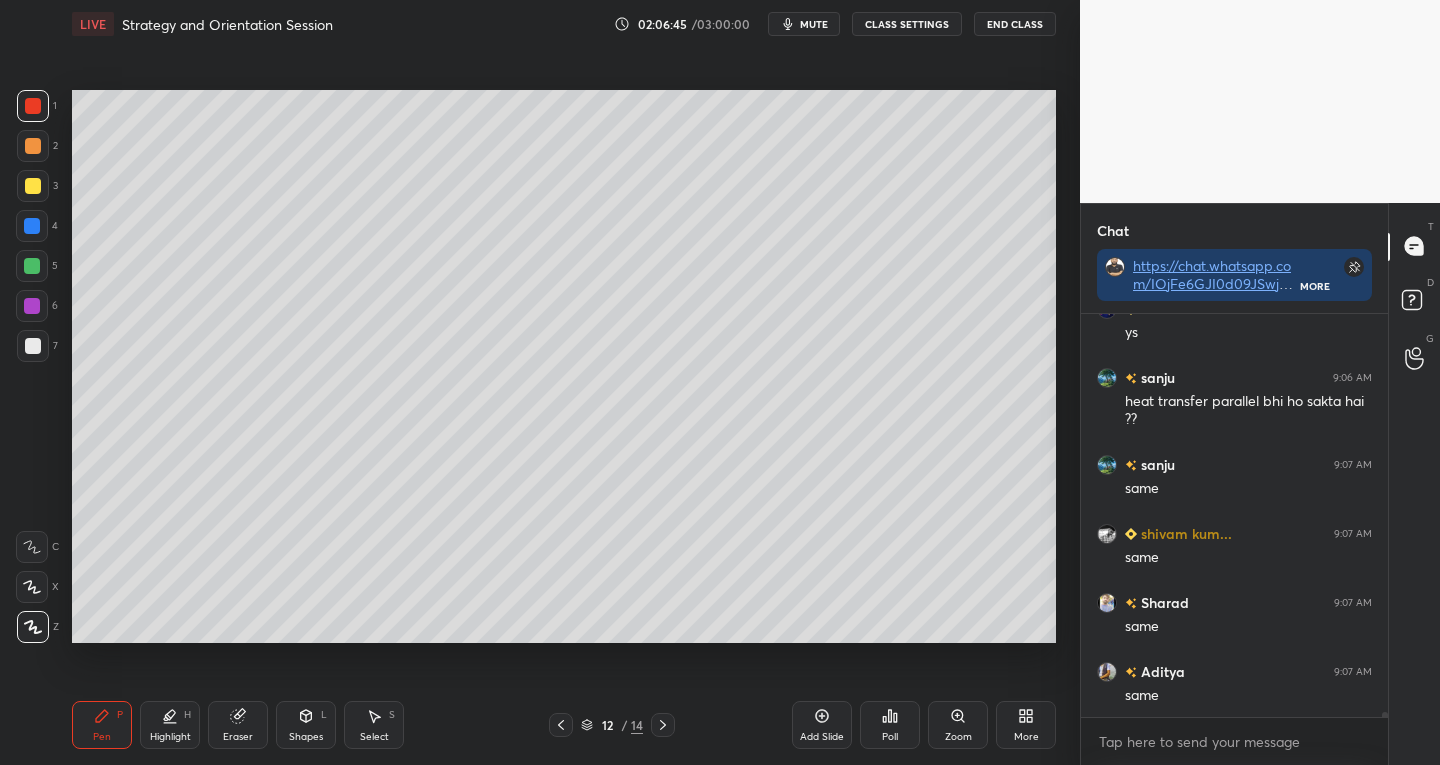 click on "Shapes L" at bounding box center (306, 725) 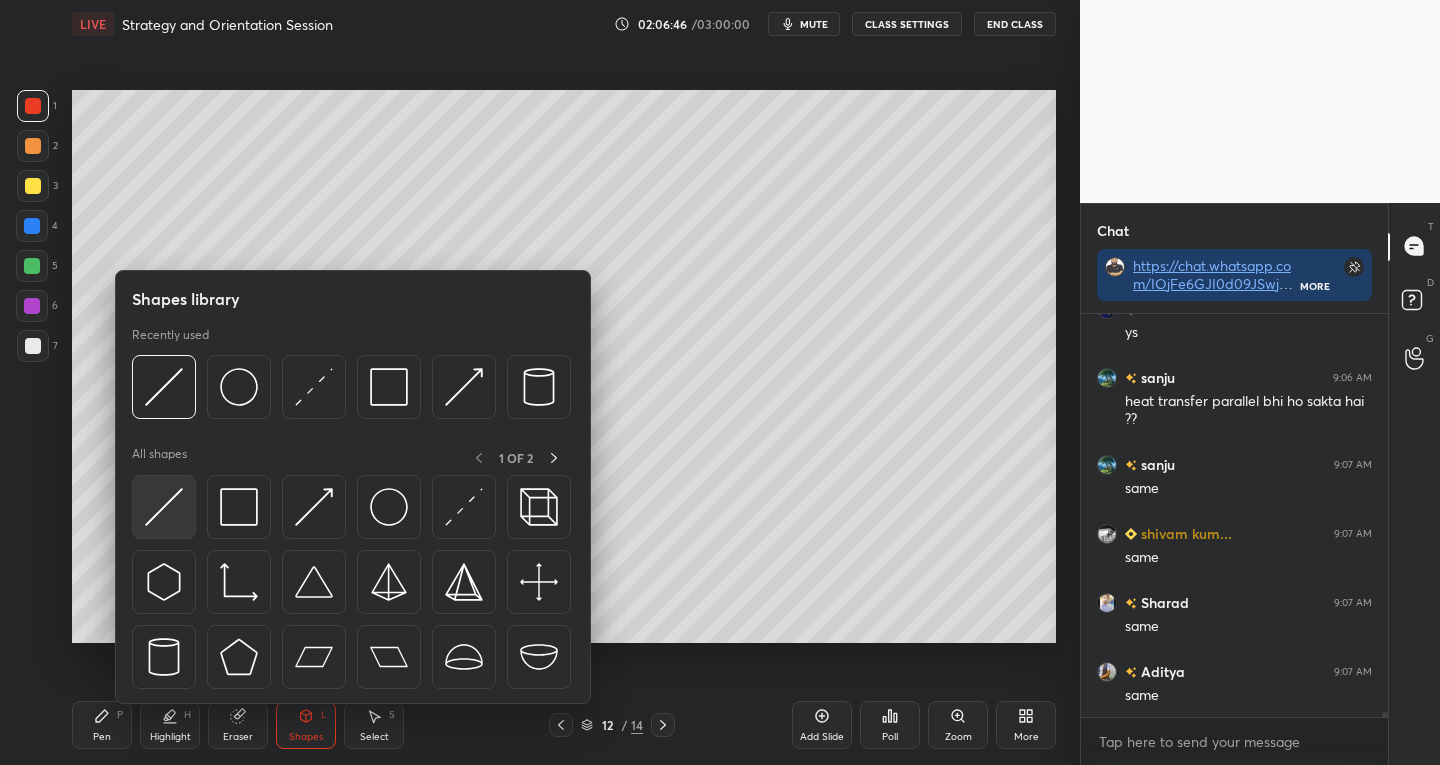 click at bounding box center [164, 507] 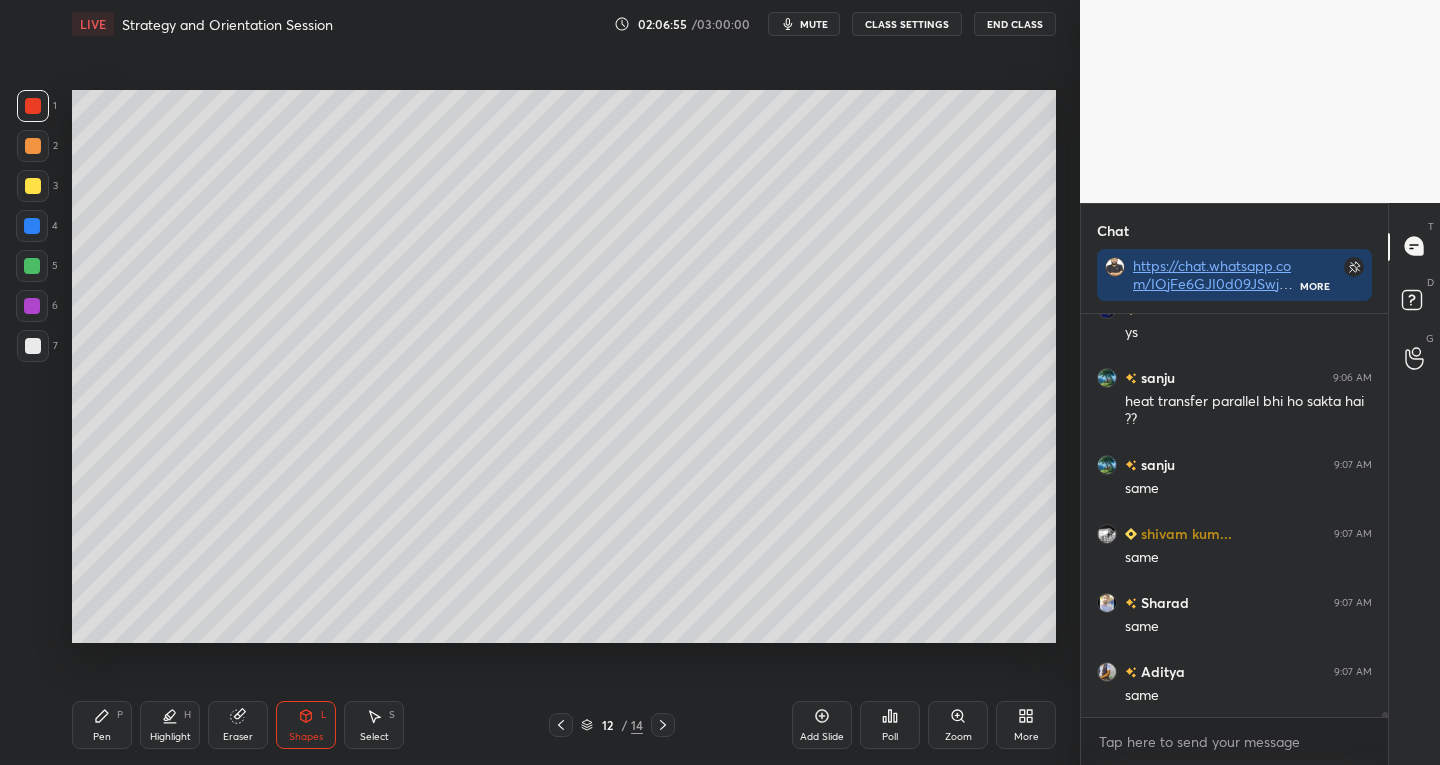 click on "Eraser" at bounding box center (238, 725) 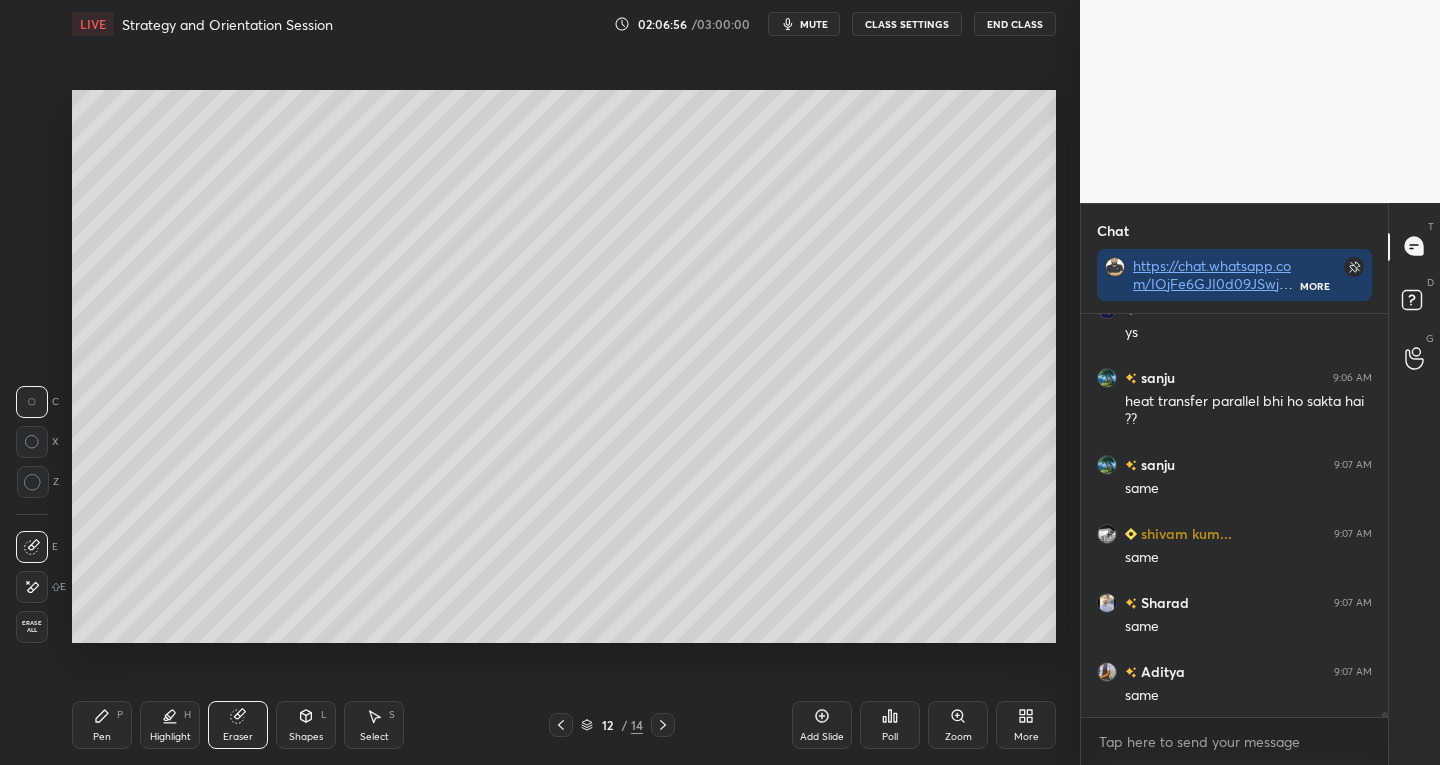 click on "Shapes L" at bounding box center [306, 725] 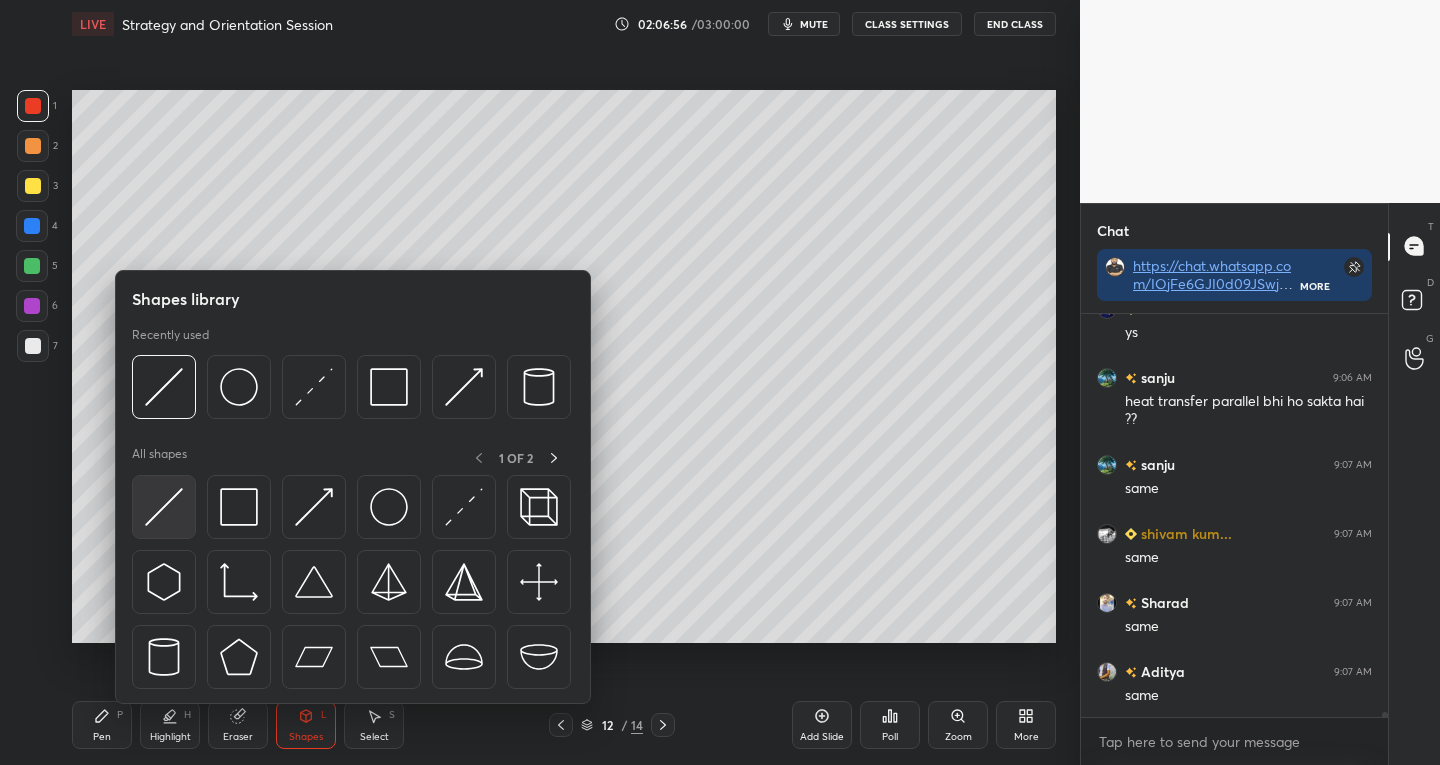 click at bounding box center [164, 507] 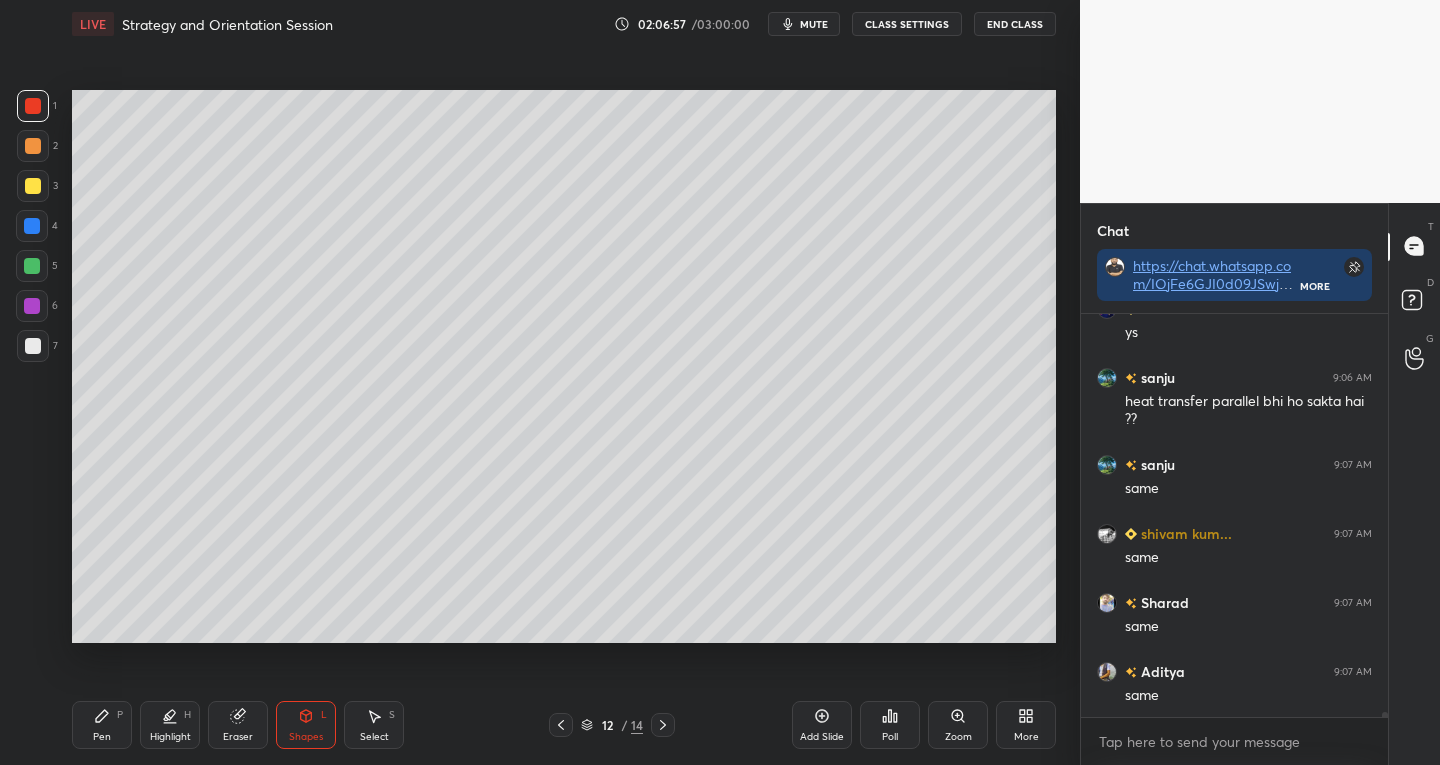 click on "7" at bounding box center (37, 350) 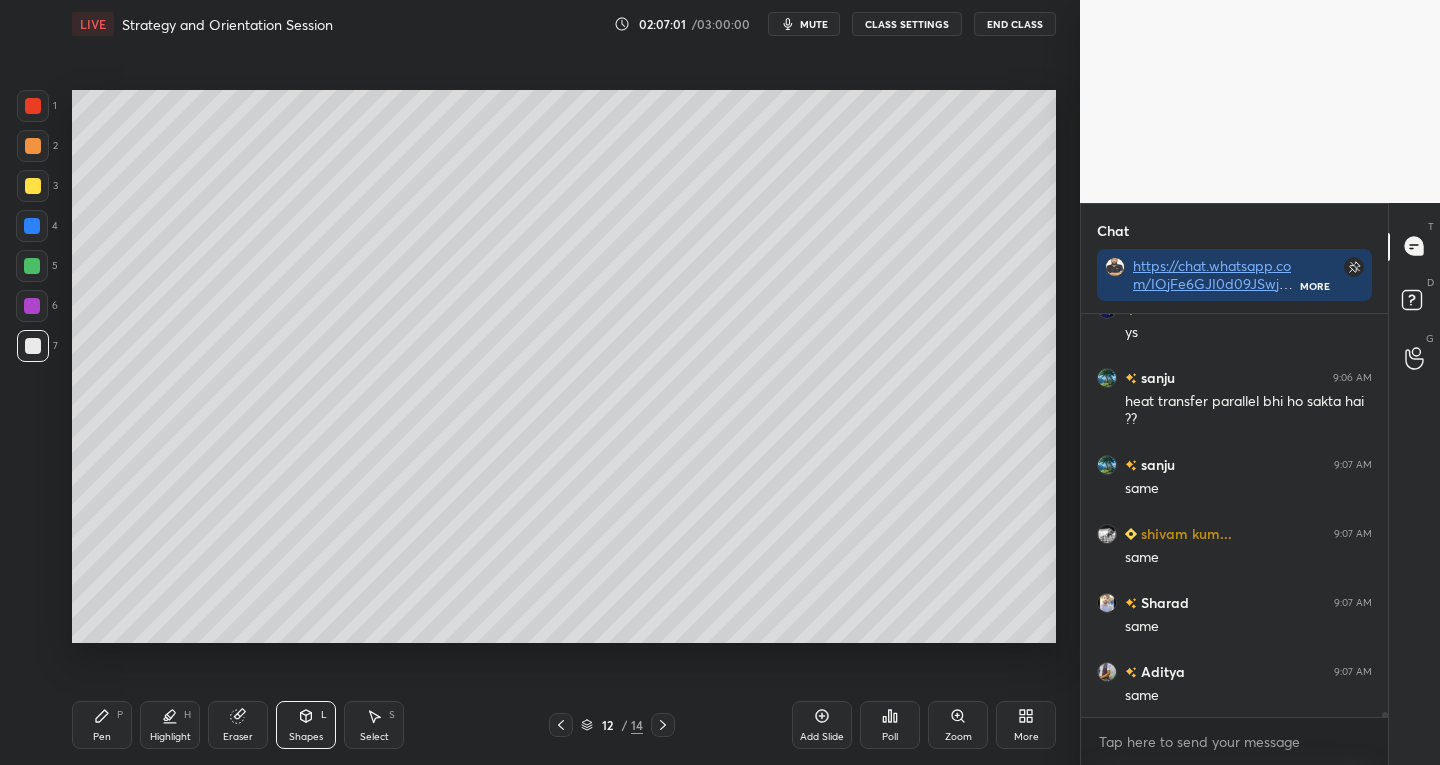 click on "Pen P" at bounding box center (102, 725) 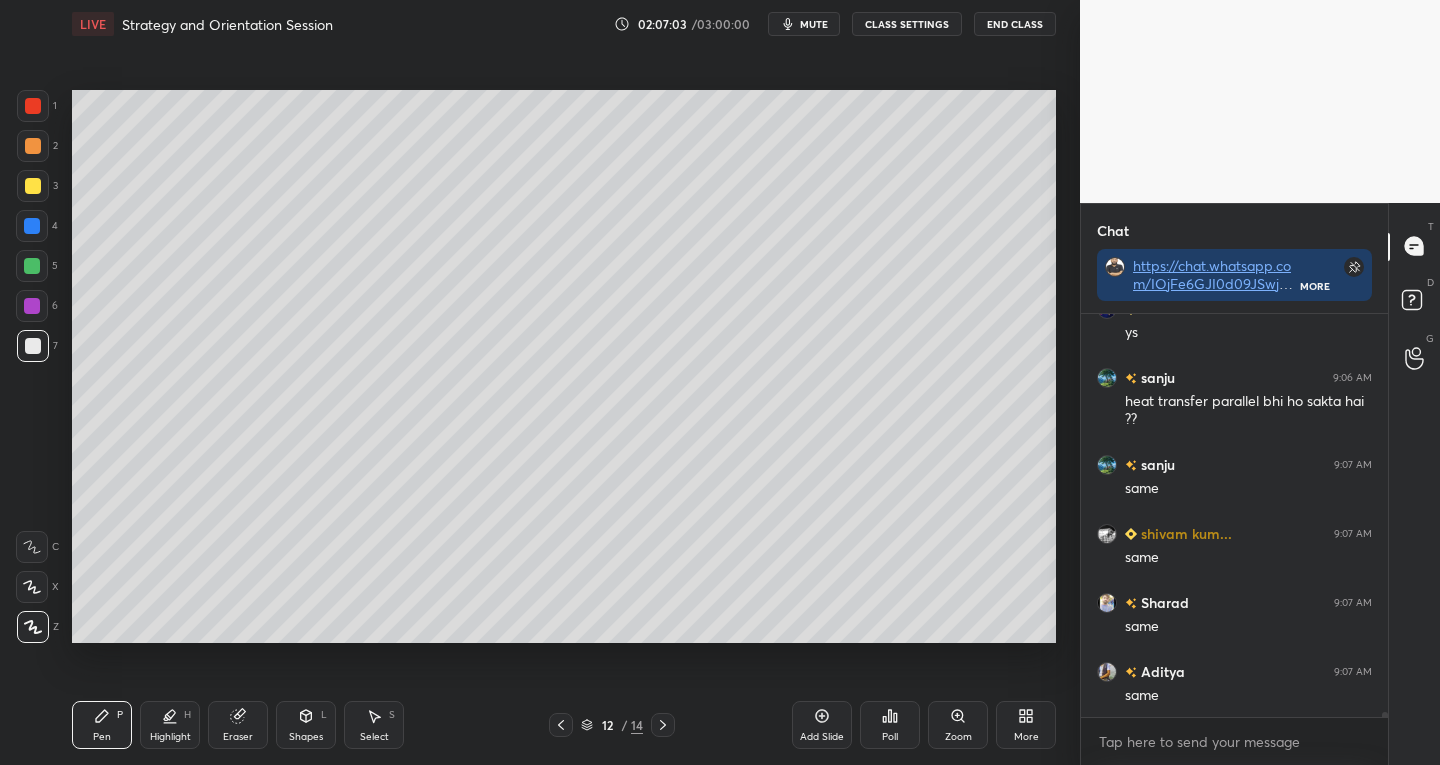click on "Eraser" at bounding box center [238, 737] 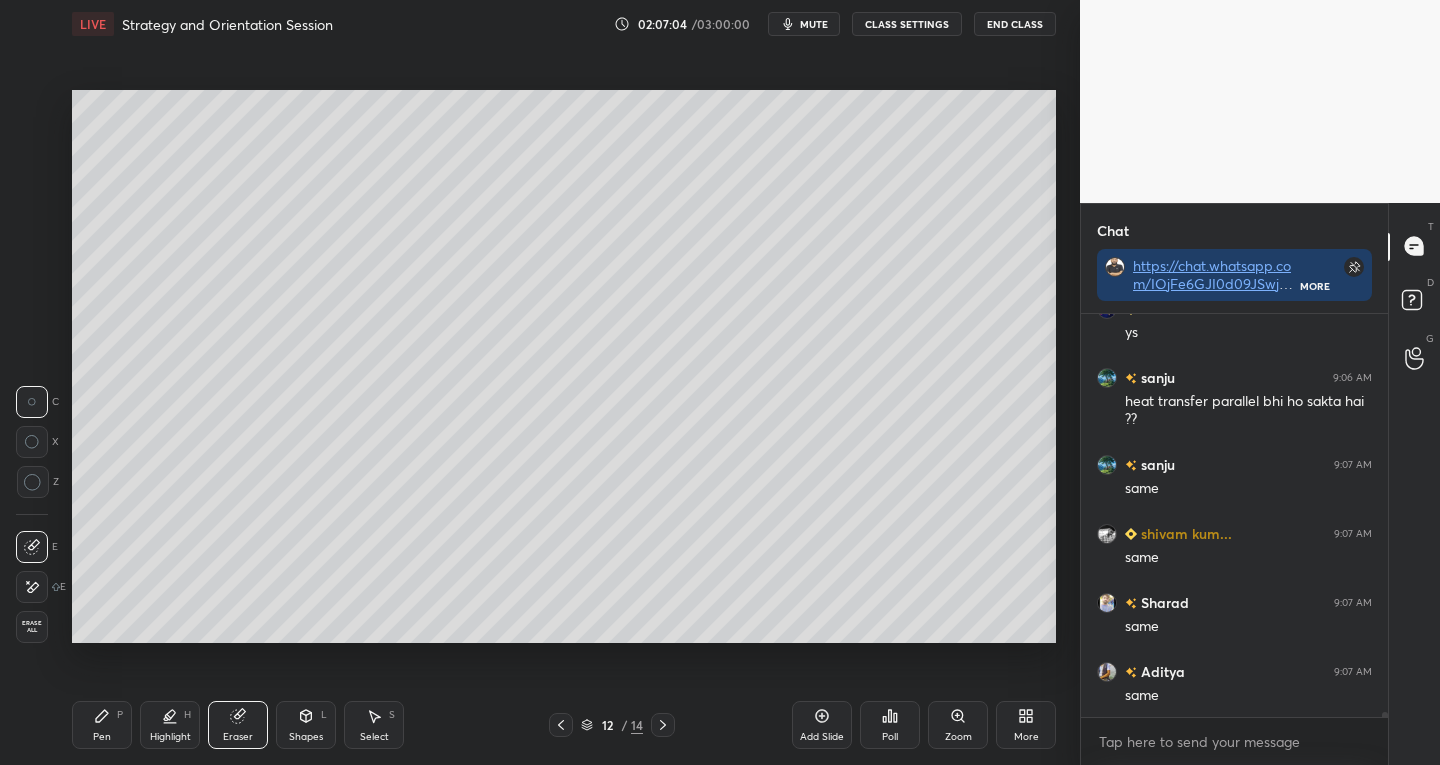 click at bounding box center (32, 547) 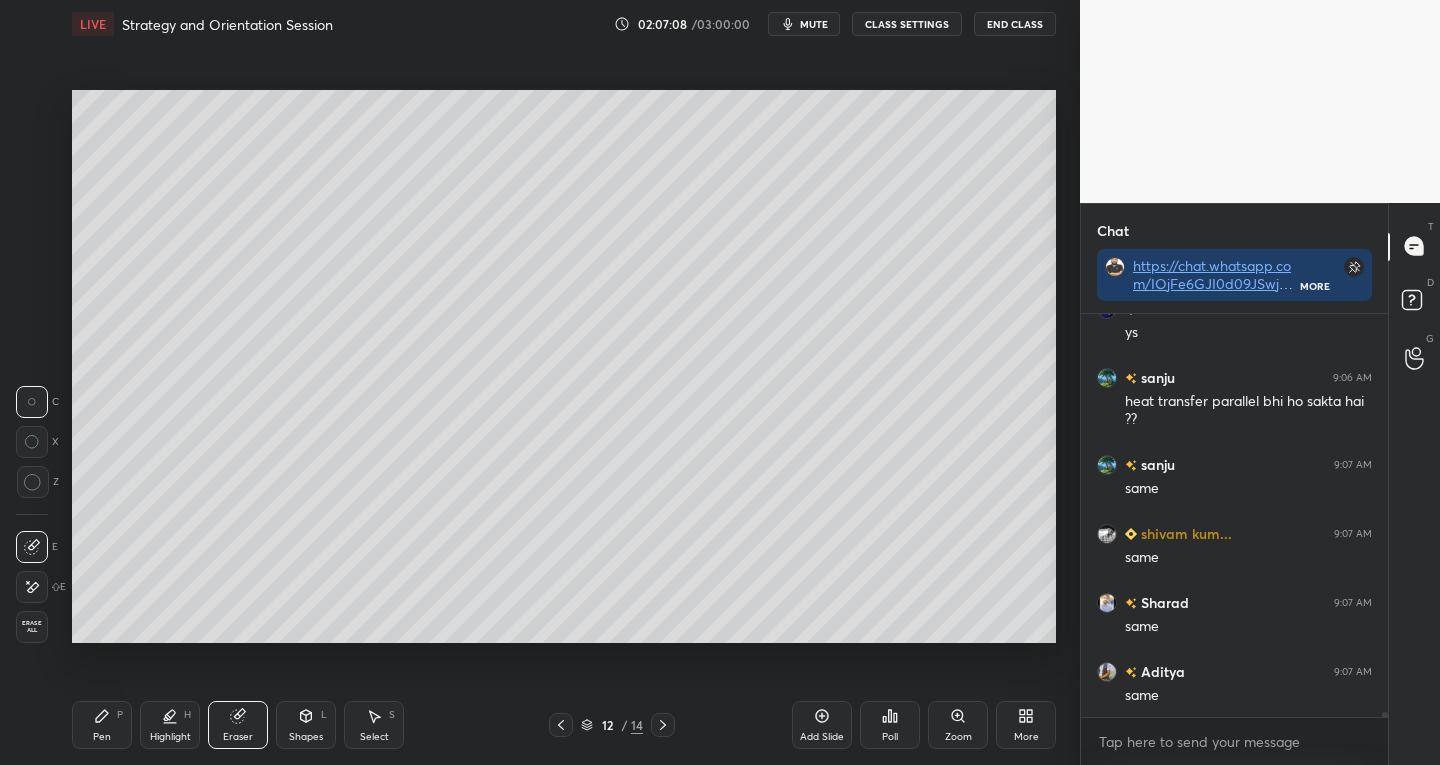 click on "Pen P Highlight H Eraser Shapes L Select S" at bounding box center [252, 725] 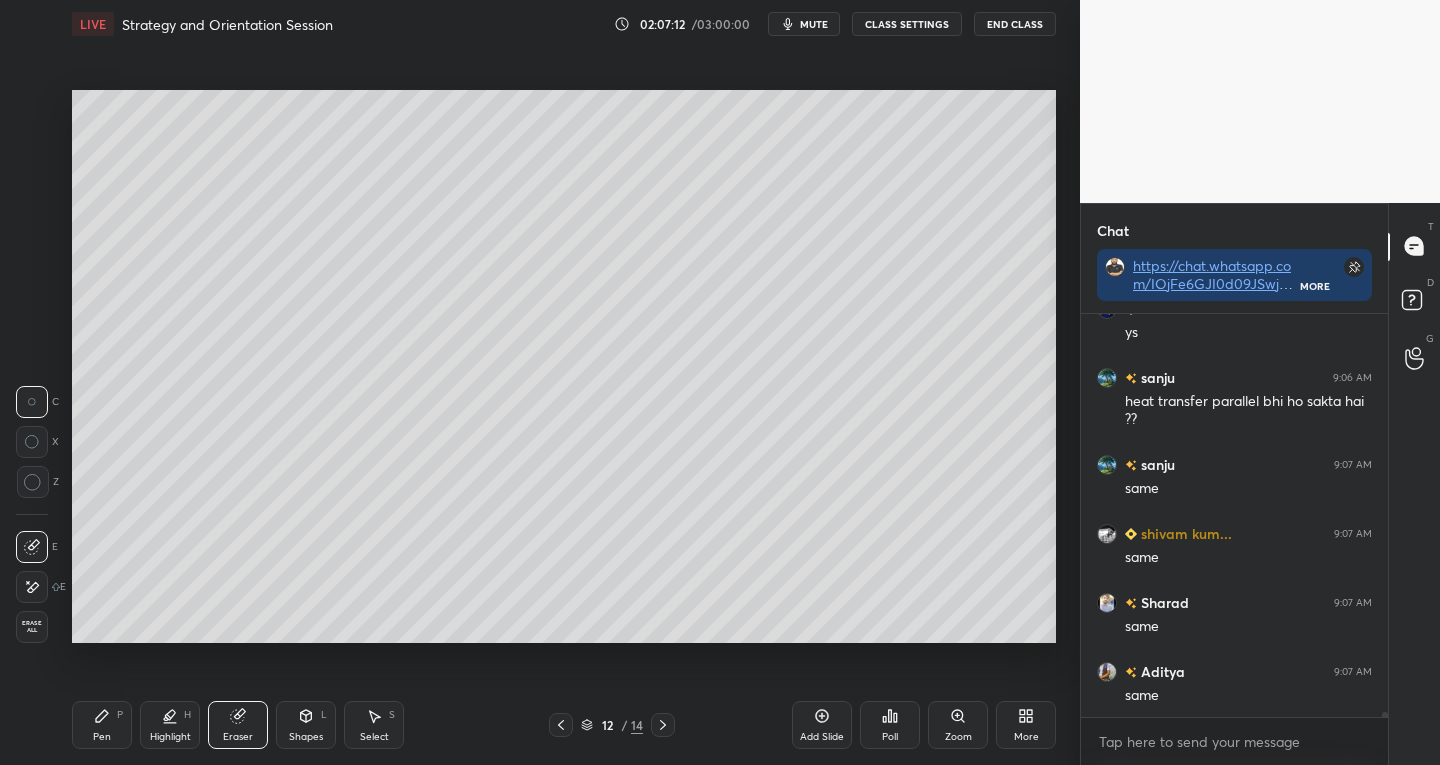 click 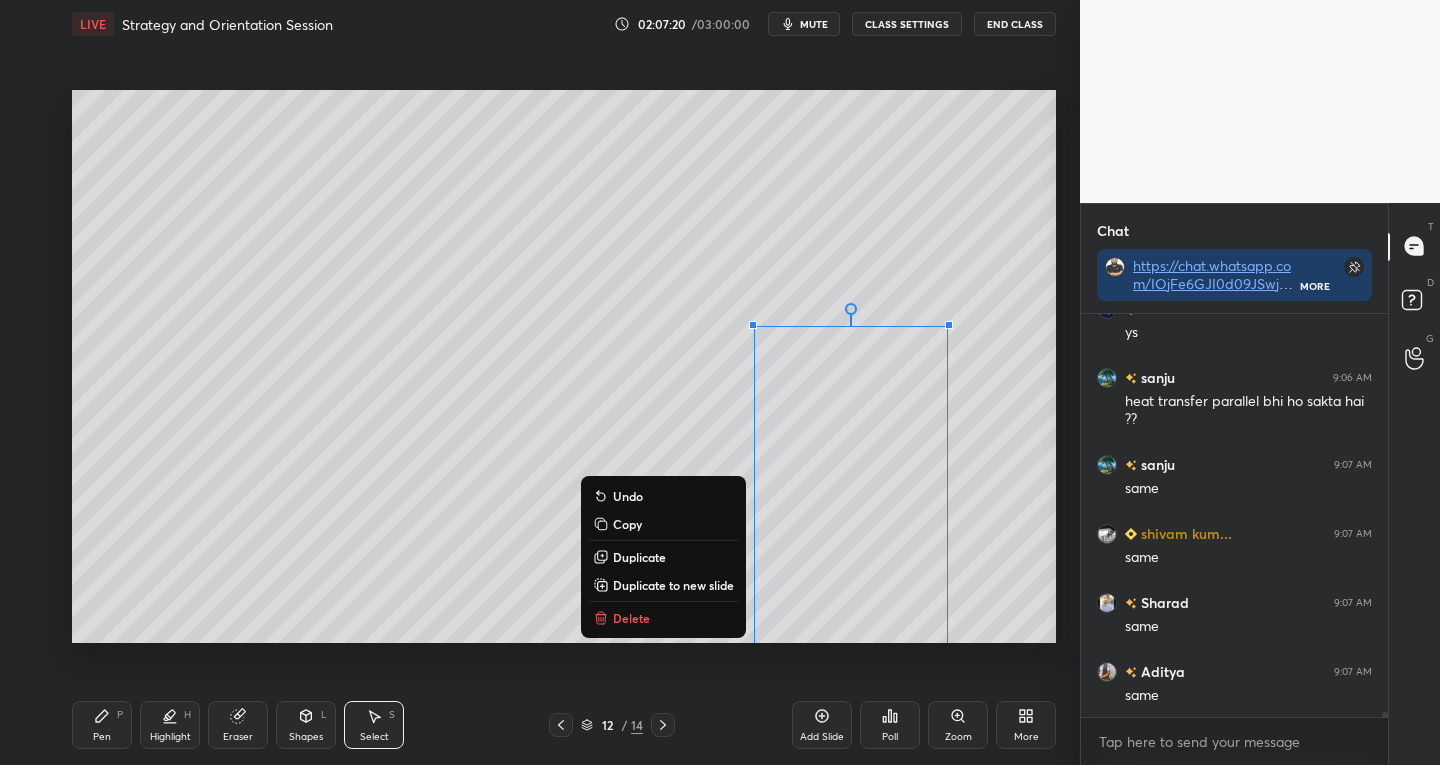 click on "Pen" at bounding box center [102, 737] 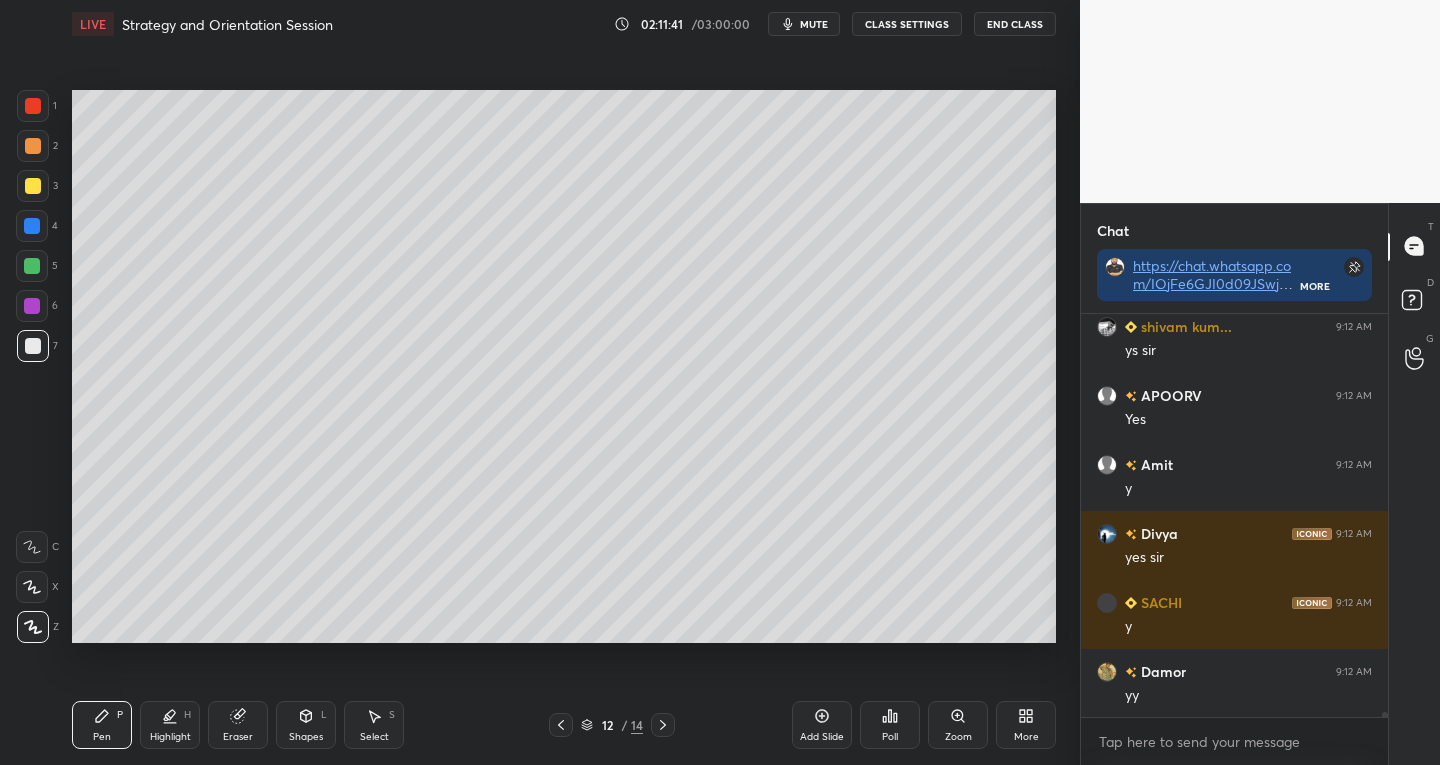 scroll, scrollTop: 34861, scrollLeft: 0, axis: vertical 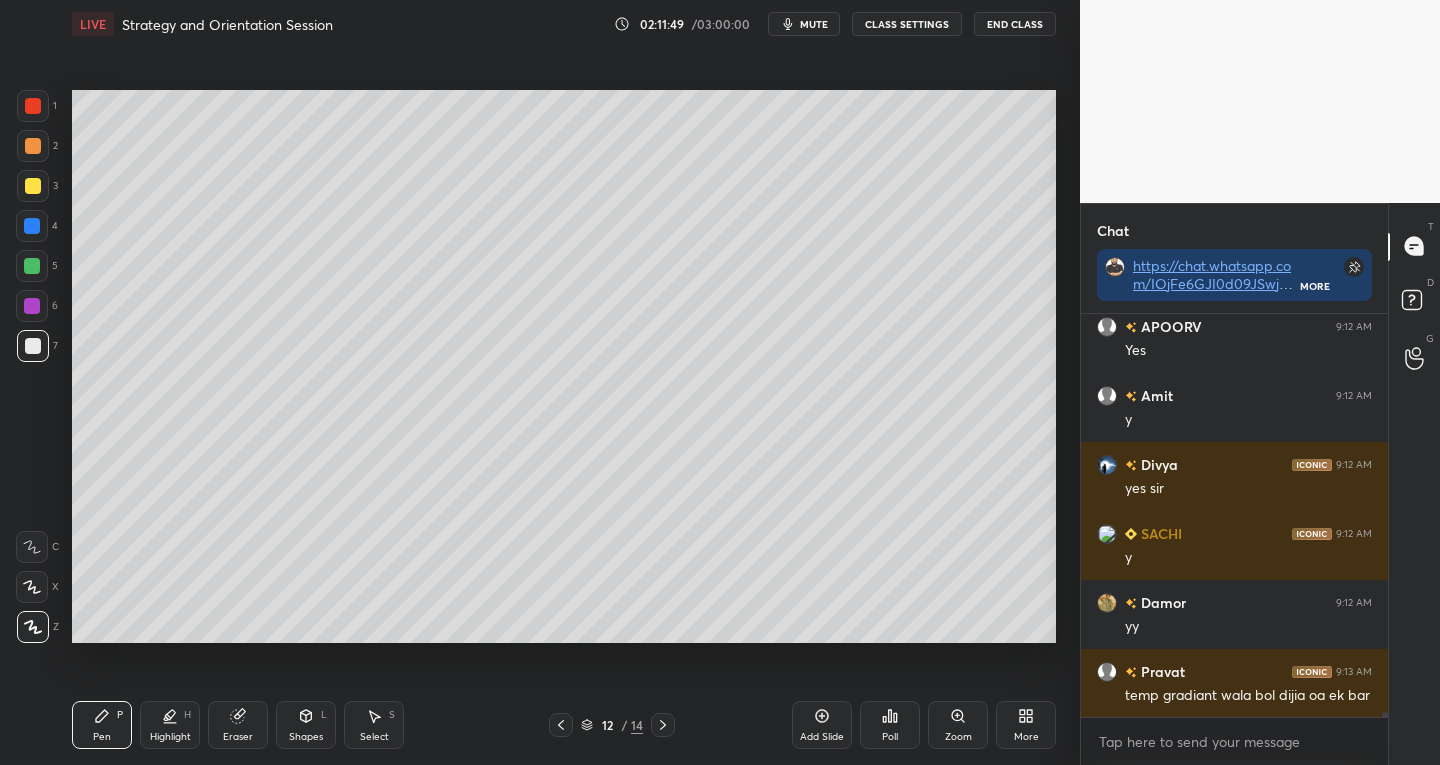 click on "Add Slide" at bounding box center [822, 737] 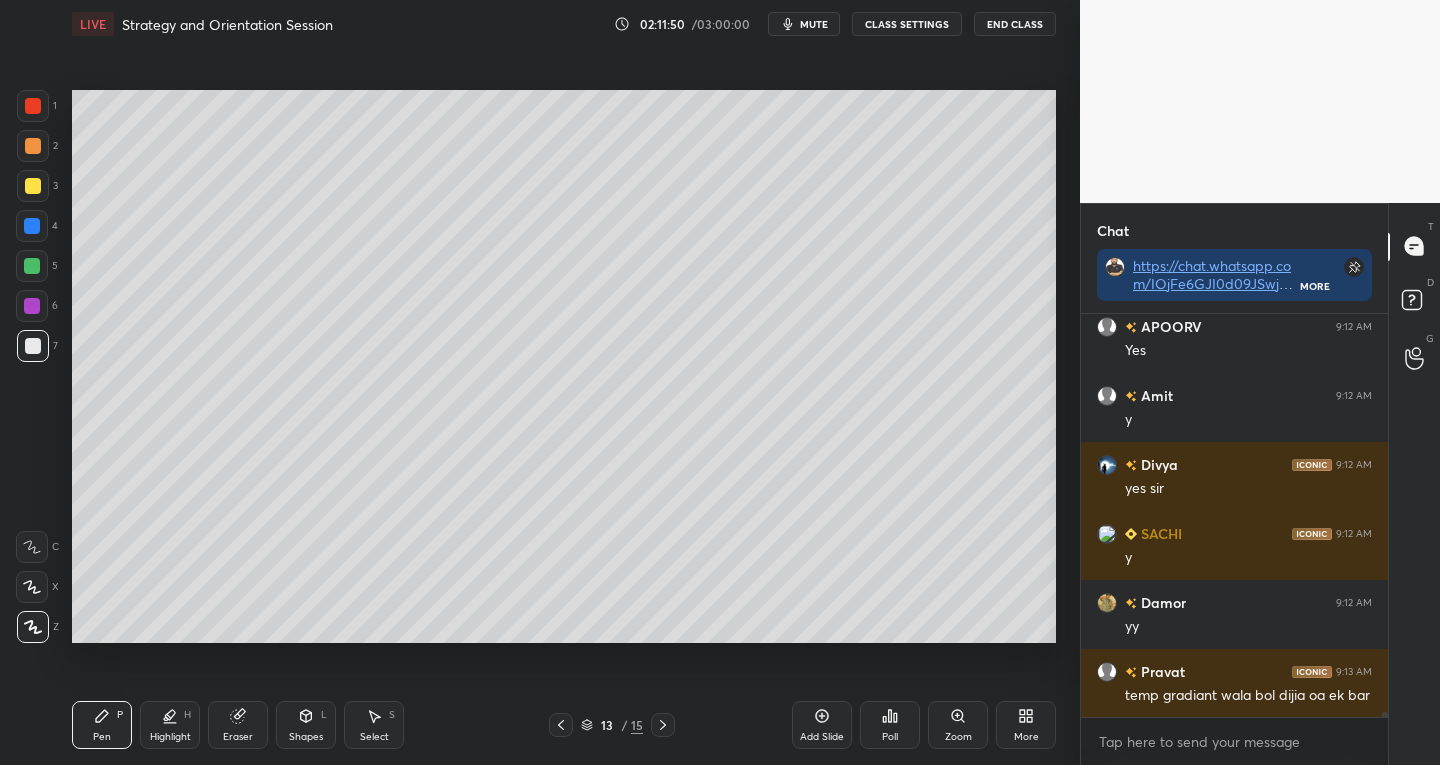click on "Shapes" at bounding box center (306, 737) 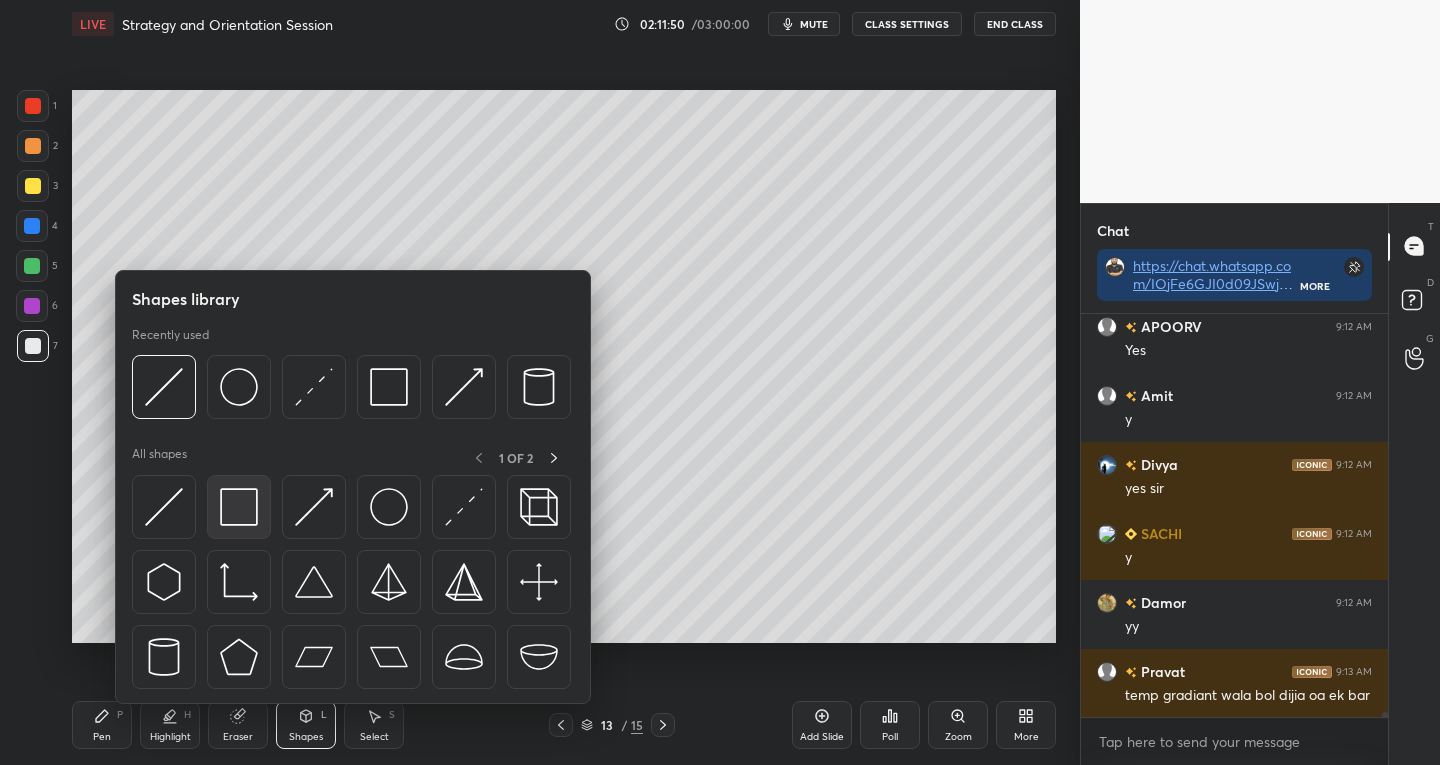 click at bounding box center (239, 507) 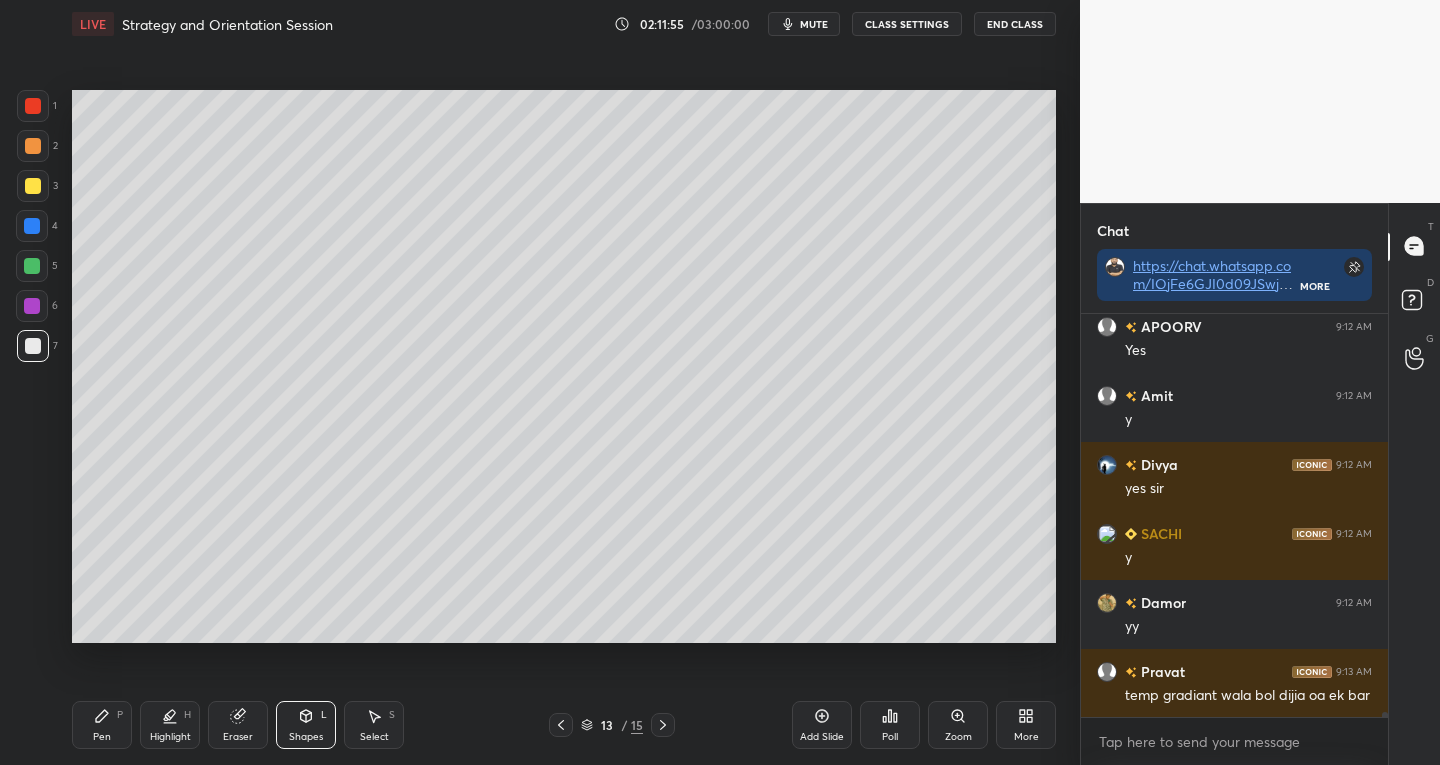 click on "Pen P" at bounding box center [102, 725] 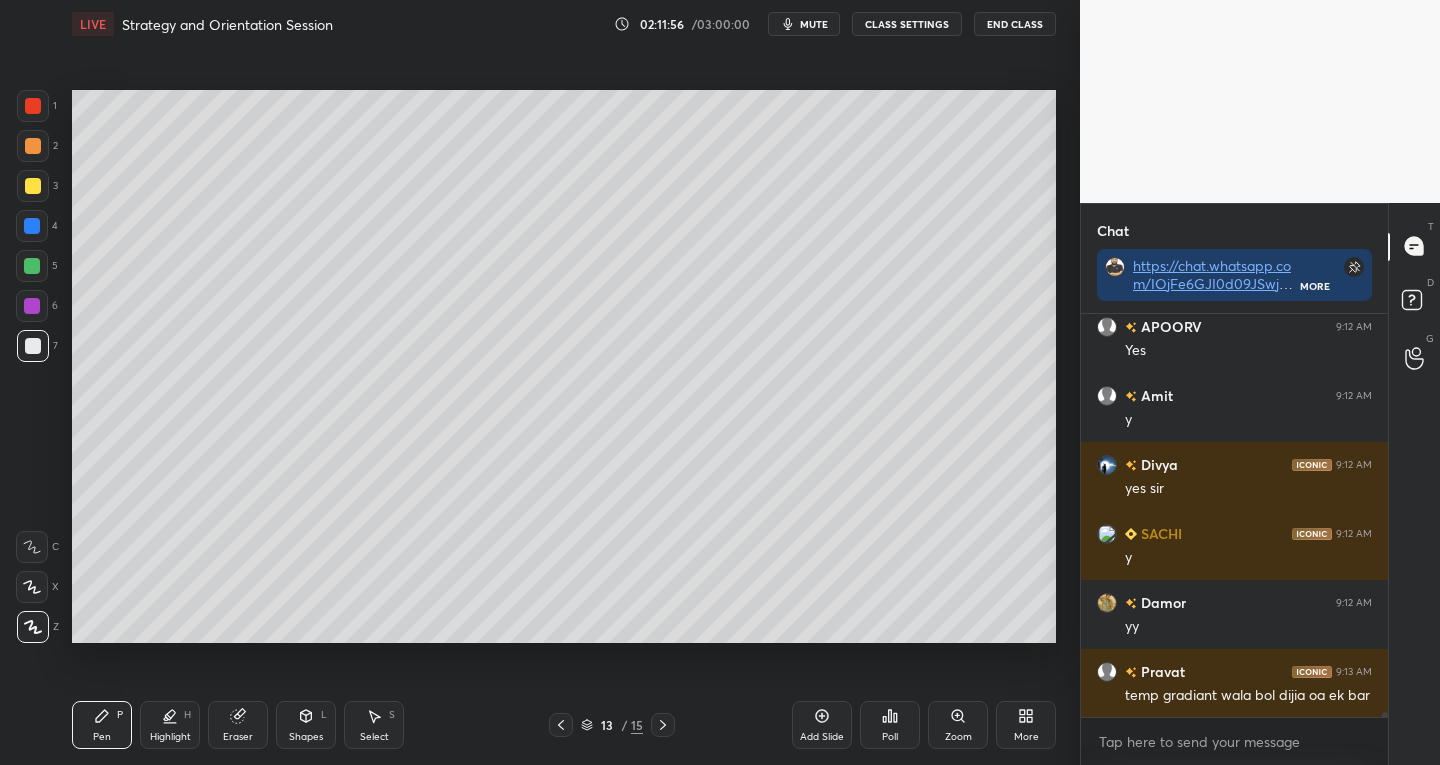 click on "Shapes L" at bounding box center (306, 725) 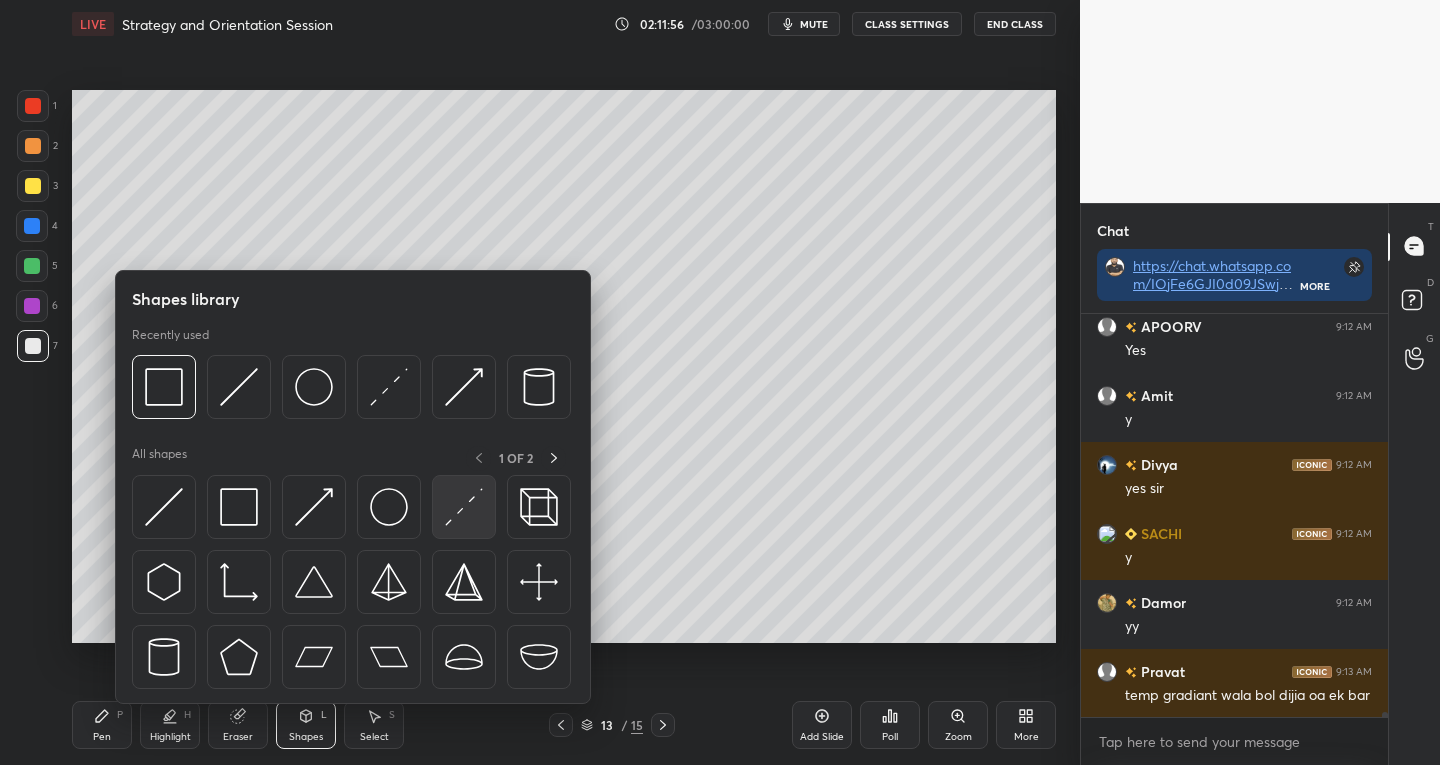 click at bounding box center [464, 507] 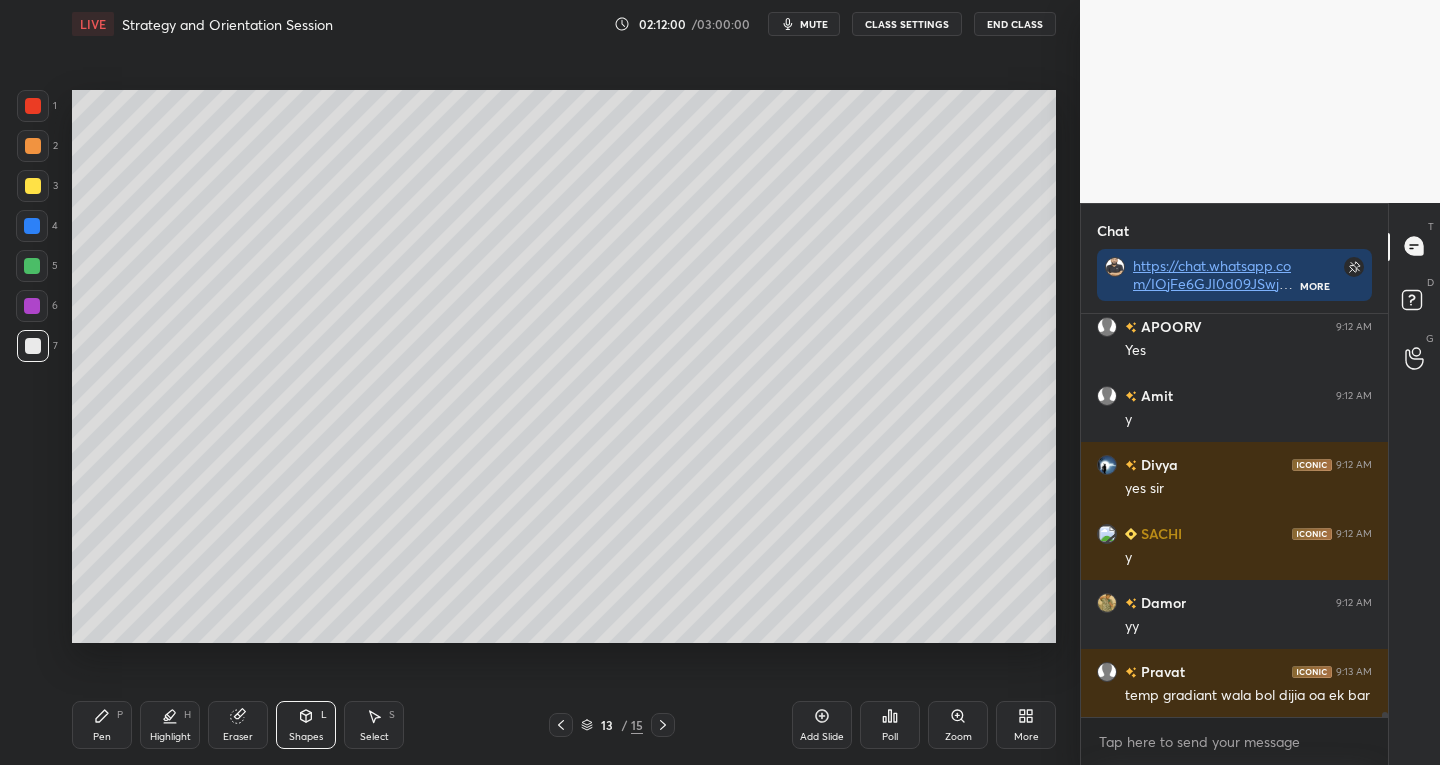 click on "Pen P" at bounding box center [102, 725] 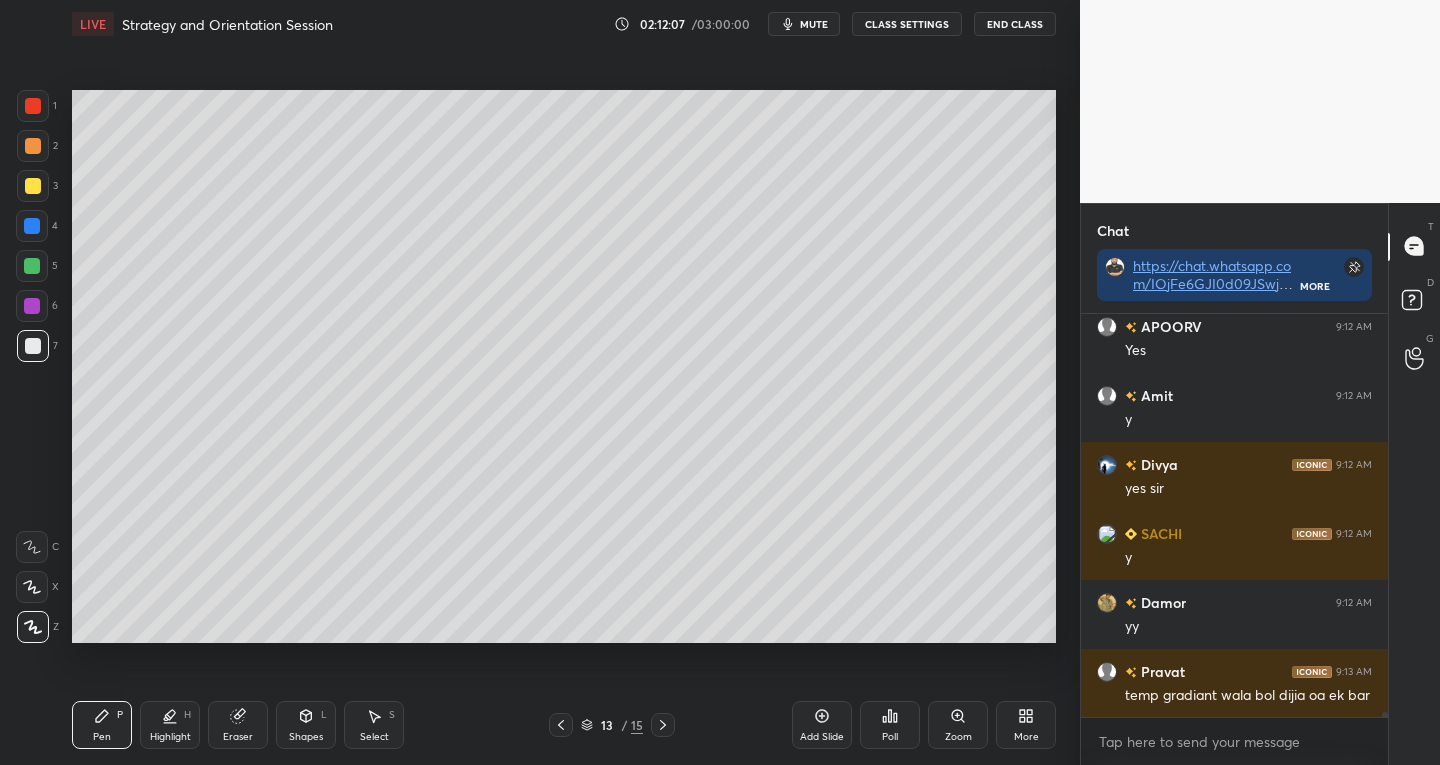 scroll, scrollTop: 34966, scrollLeft: 0, axis: vertical 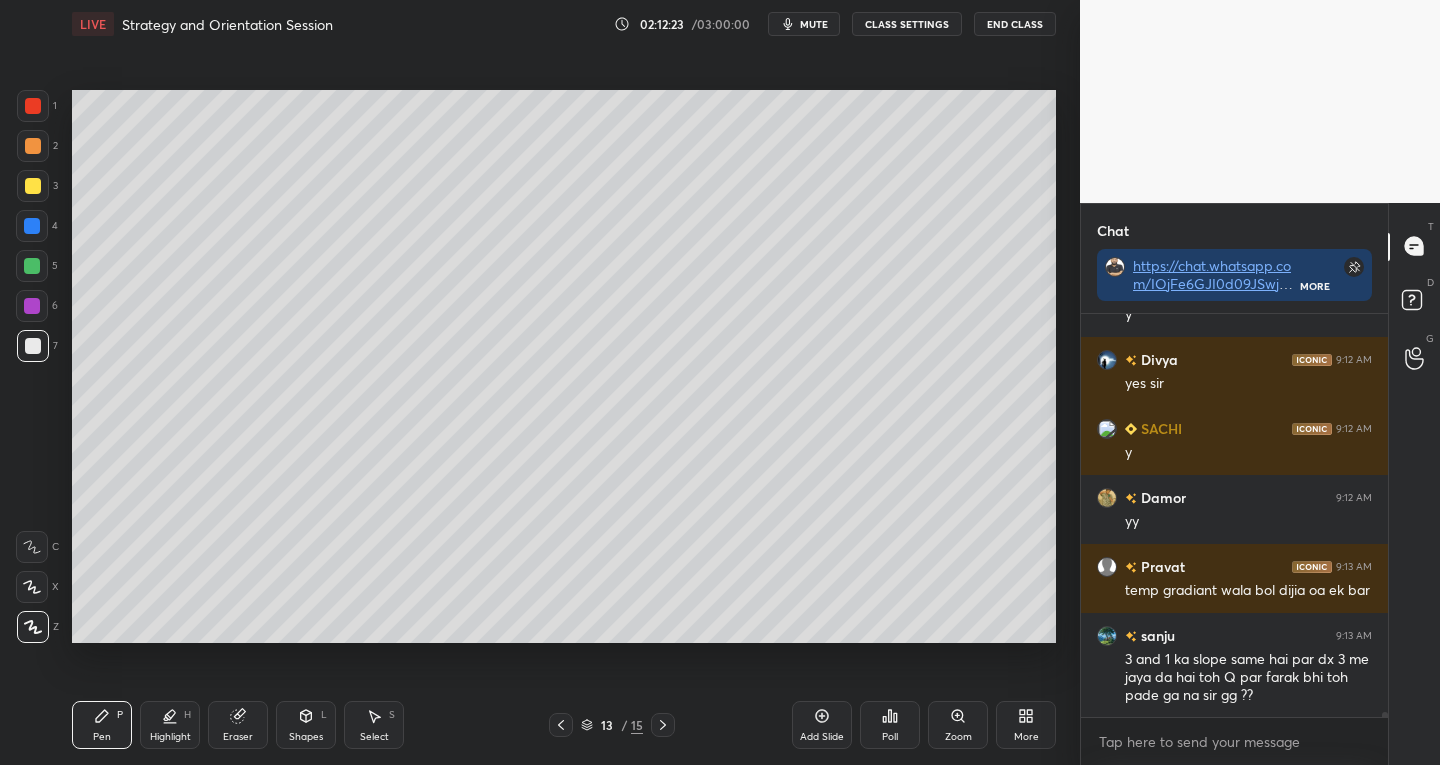 click on "Shapes L" at bounding box center (306, 725) 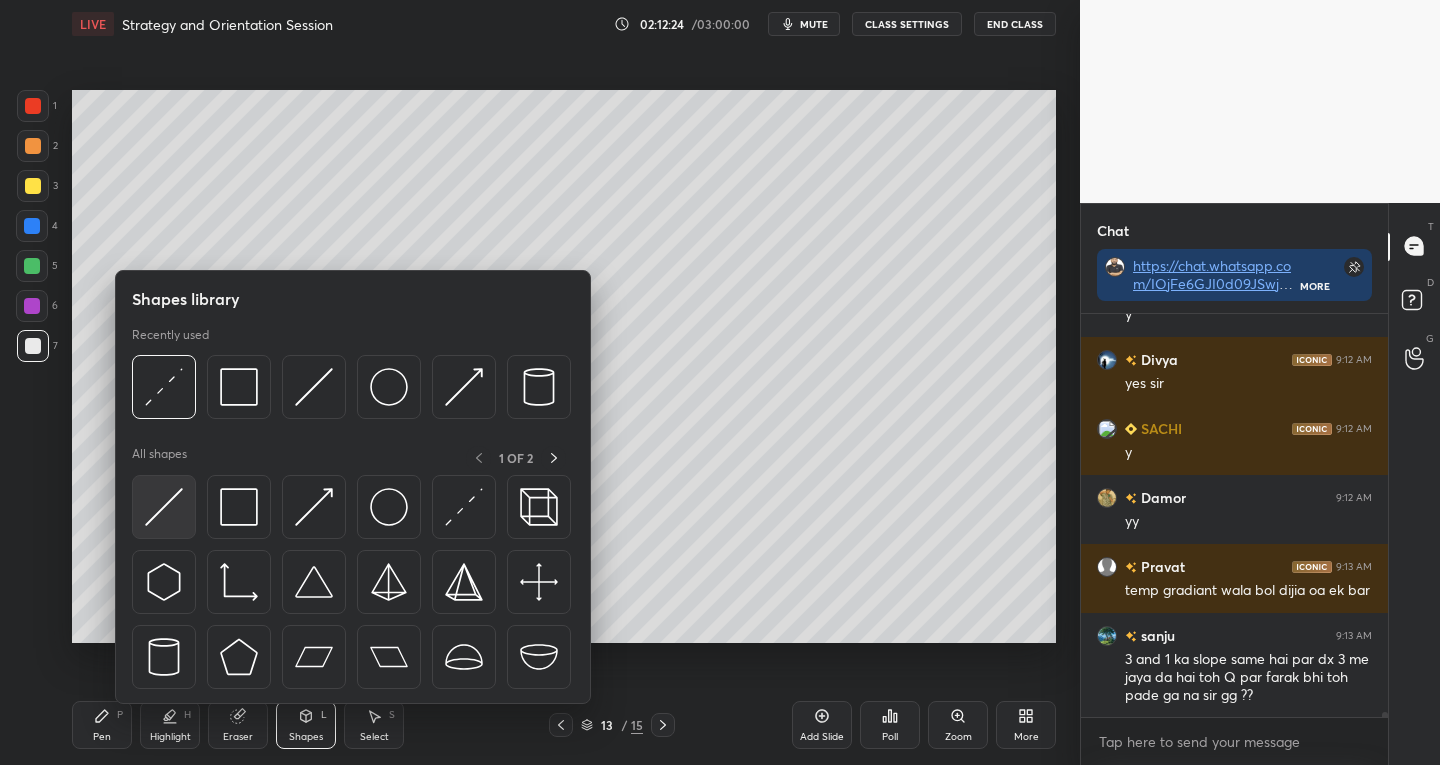 click at bounding box center [164, 507] 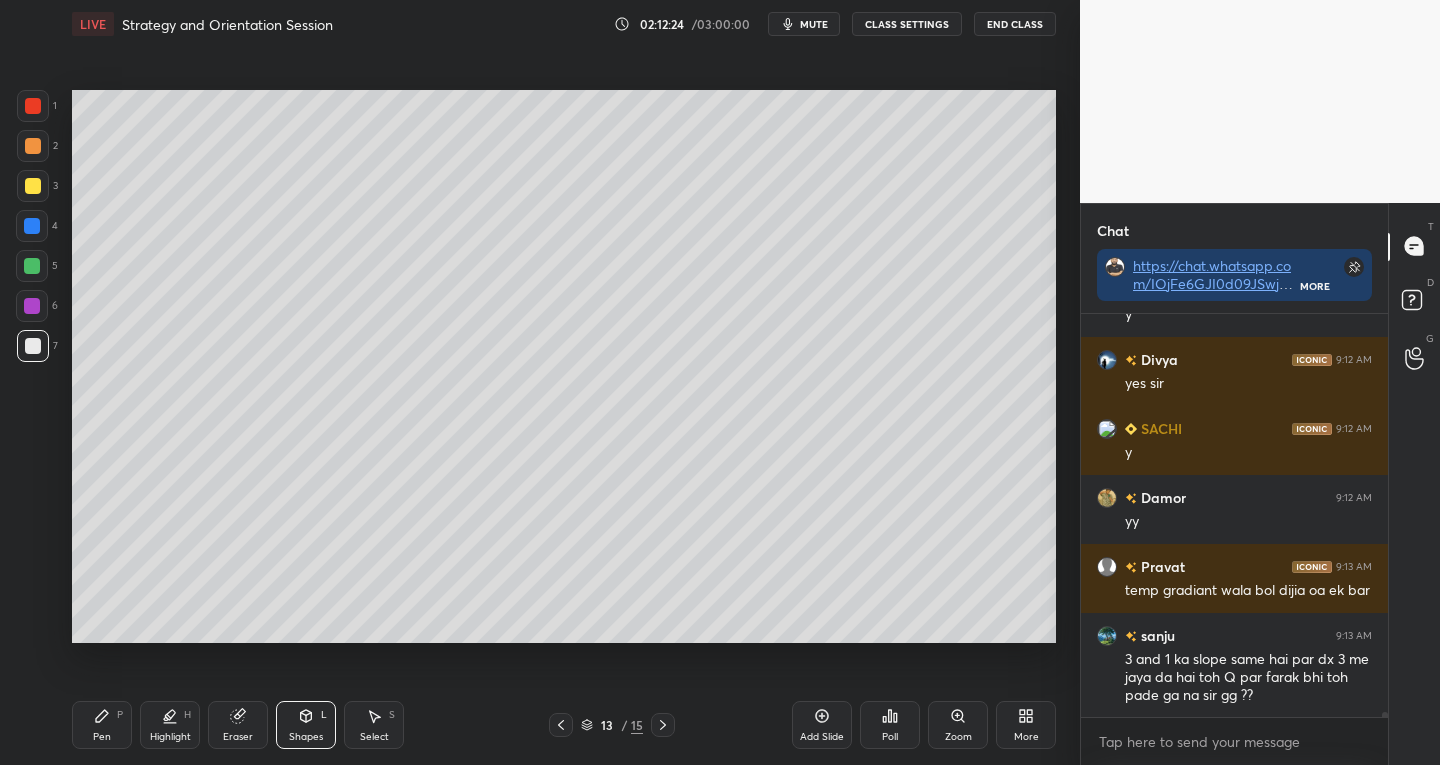 click at bounding box center (33, 186) 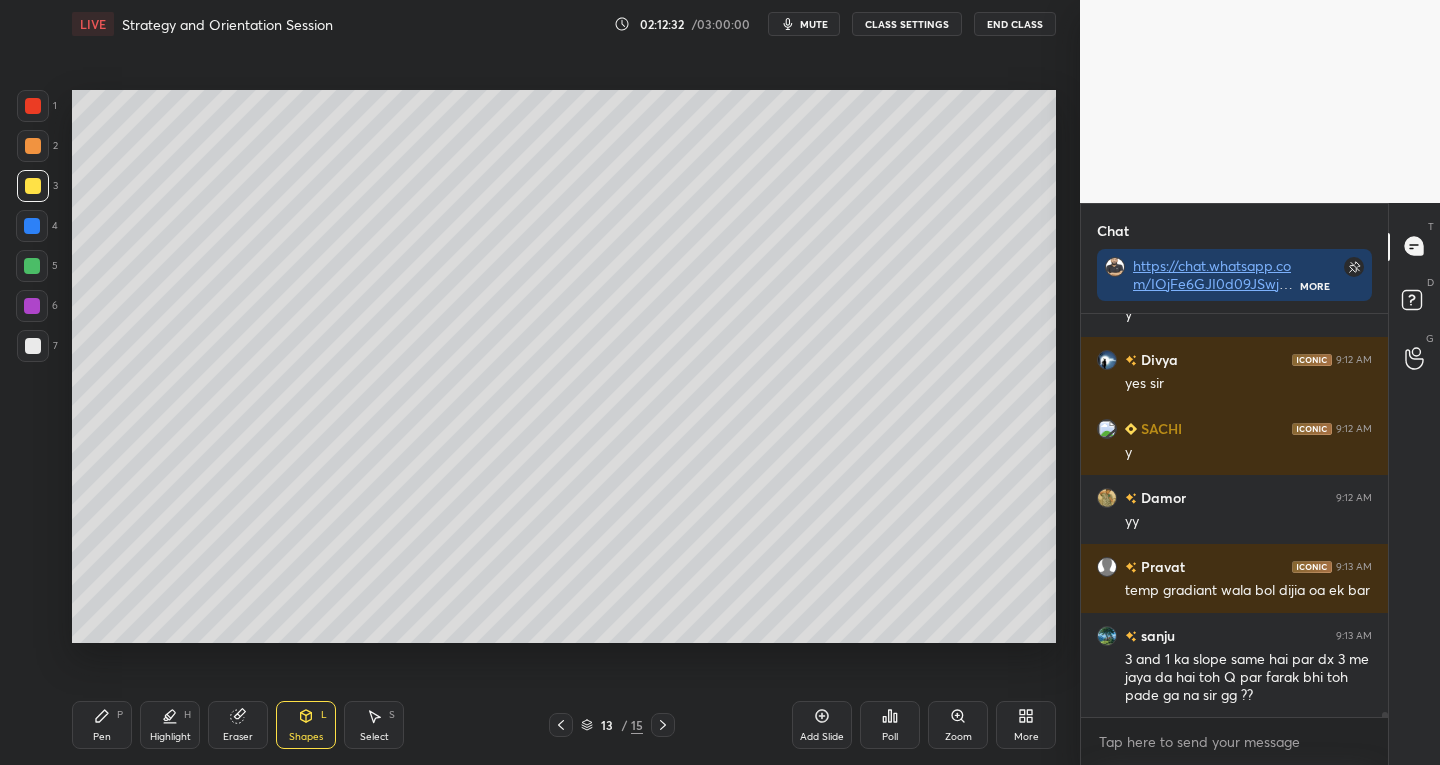 click on "Pen P" at bounding box center [102, 725] 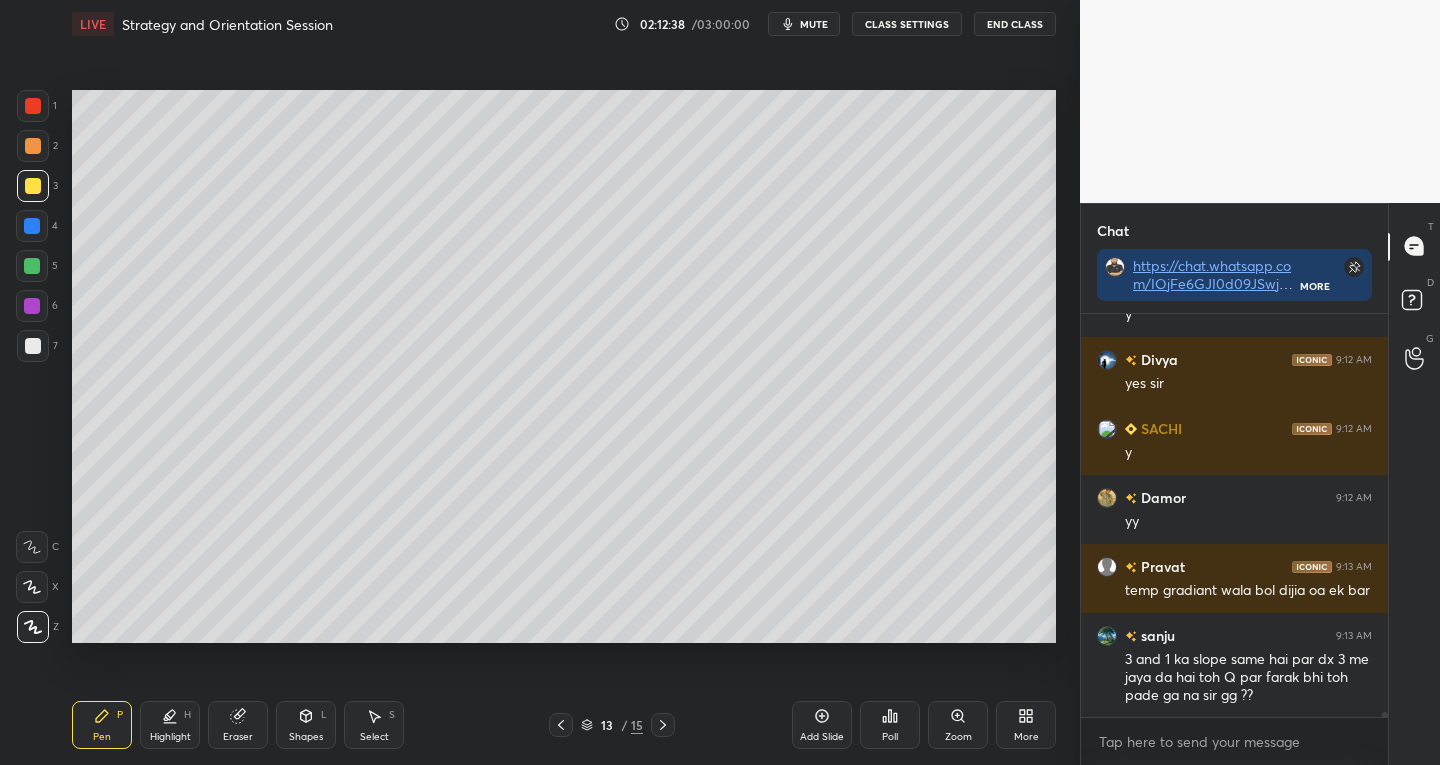 click 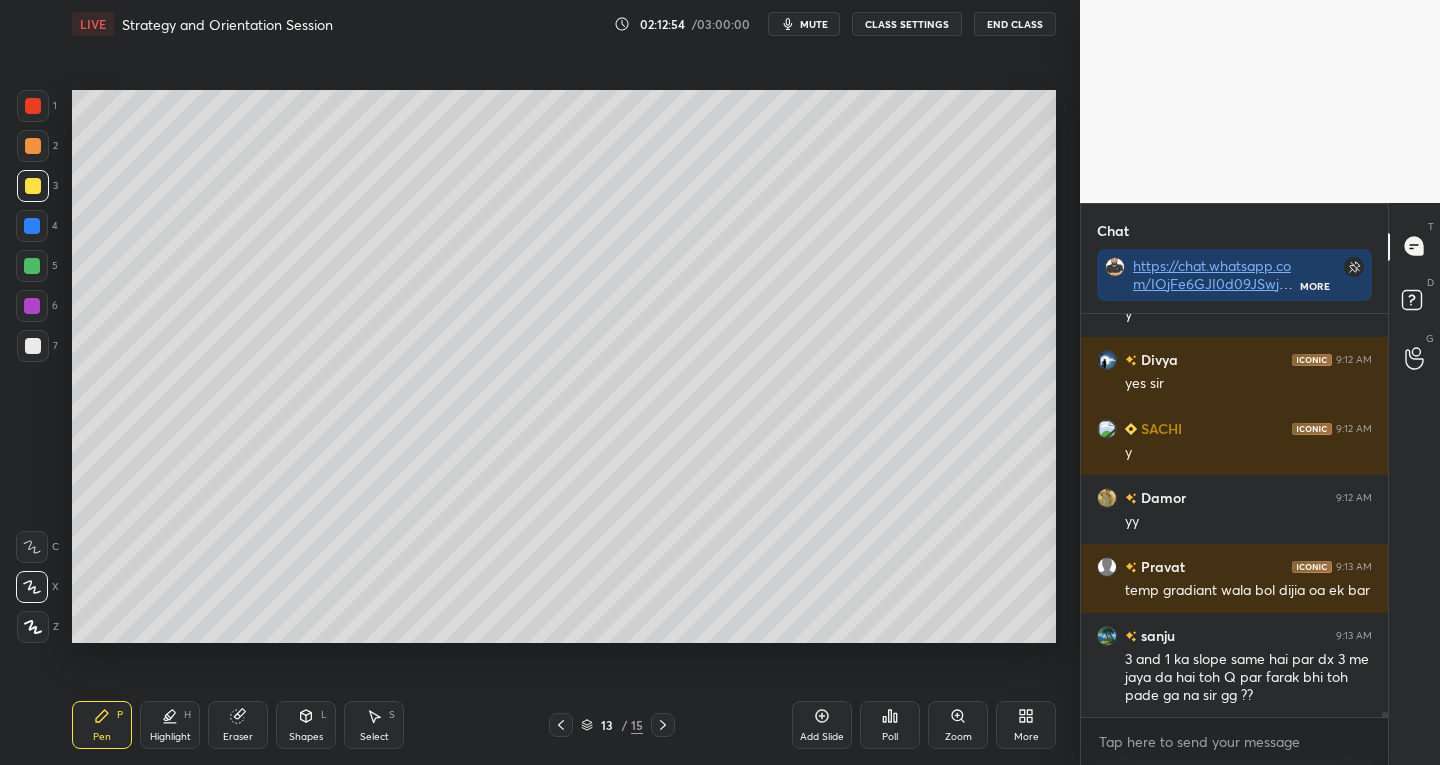 click on "Eraser" at bounding box center (238, 737) 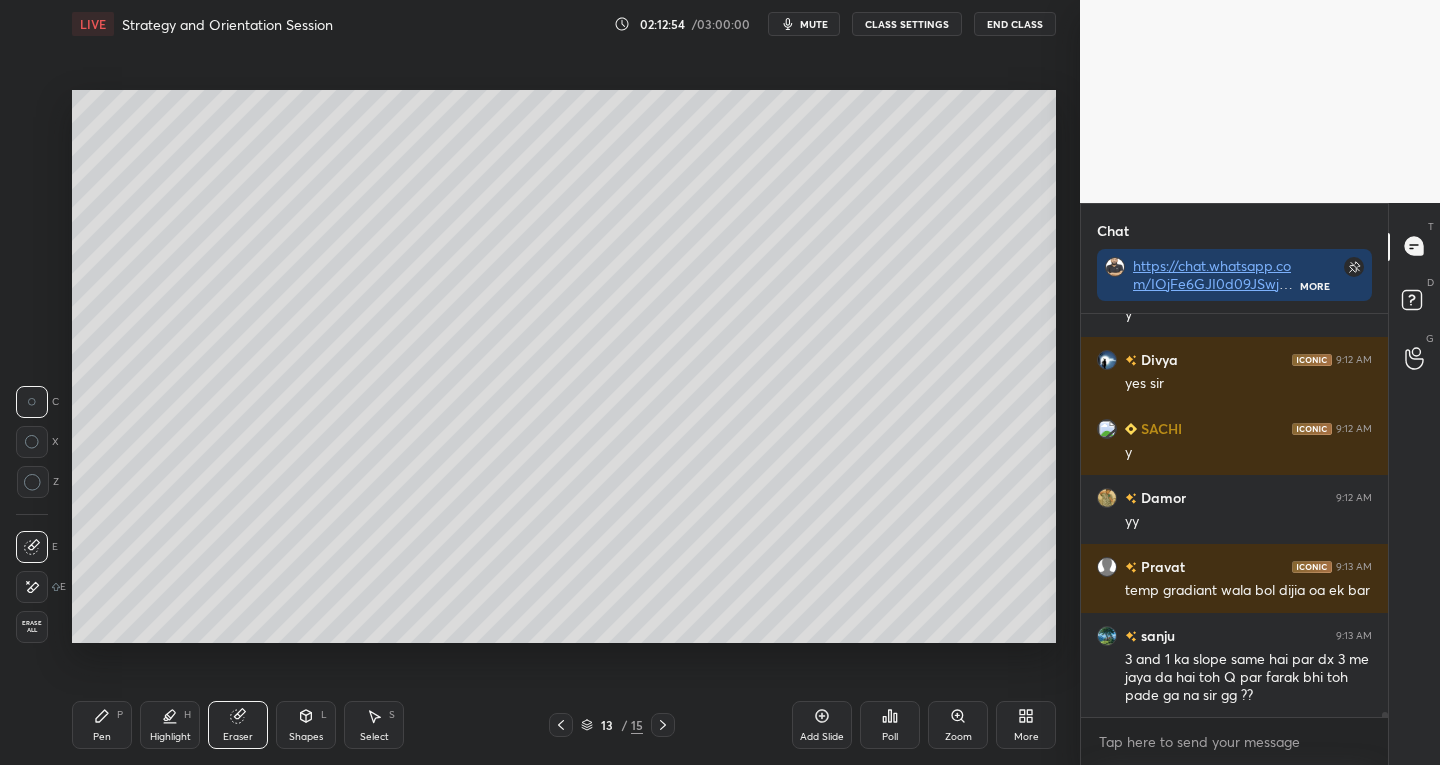 click on "Shapes L" at bounding box center [306, 725] 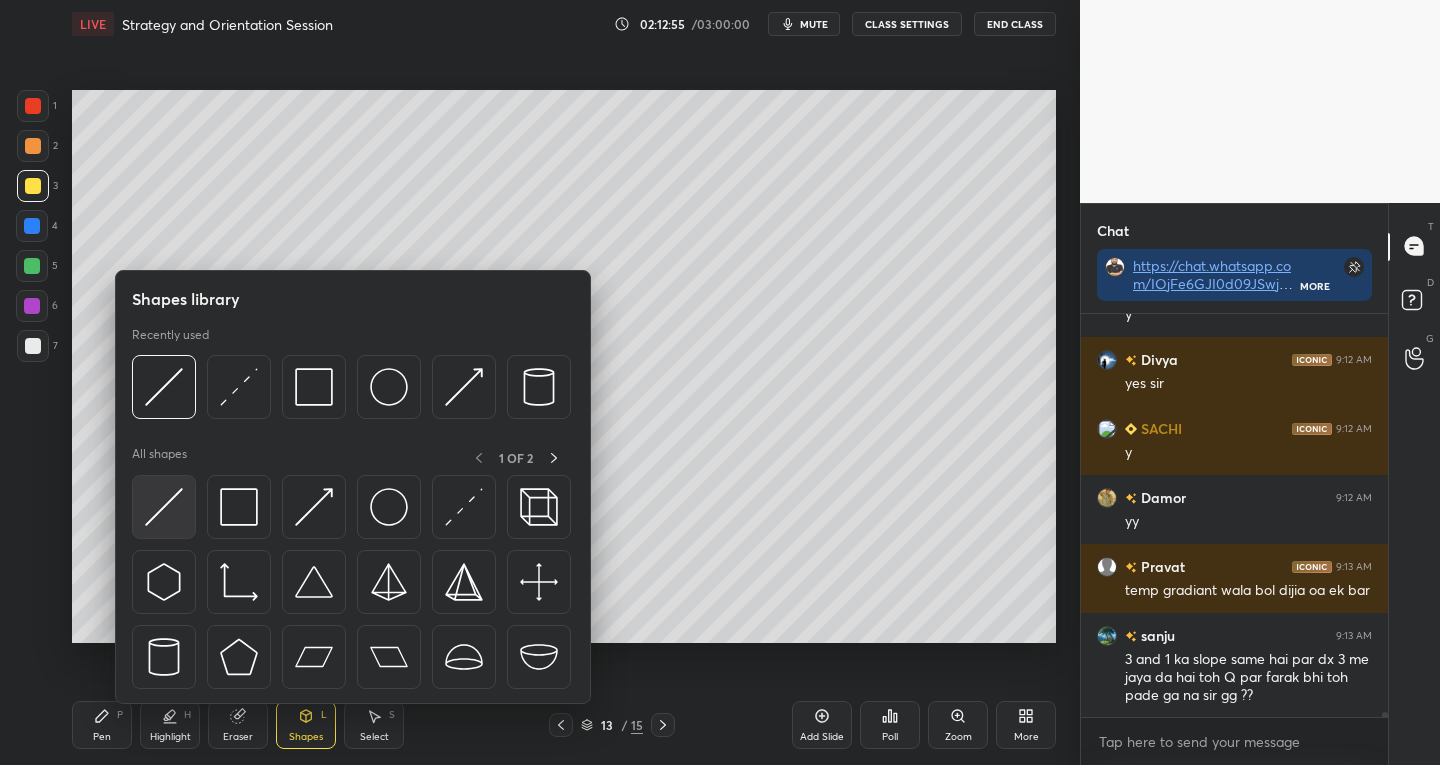 click at bounding box center (164, 507) 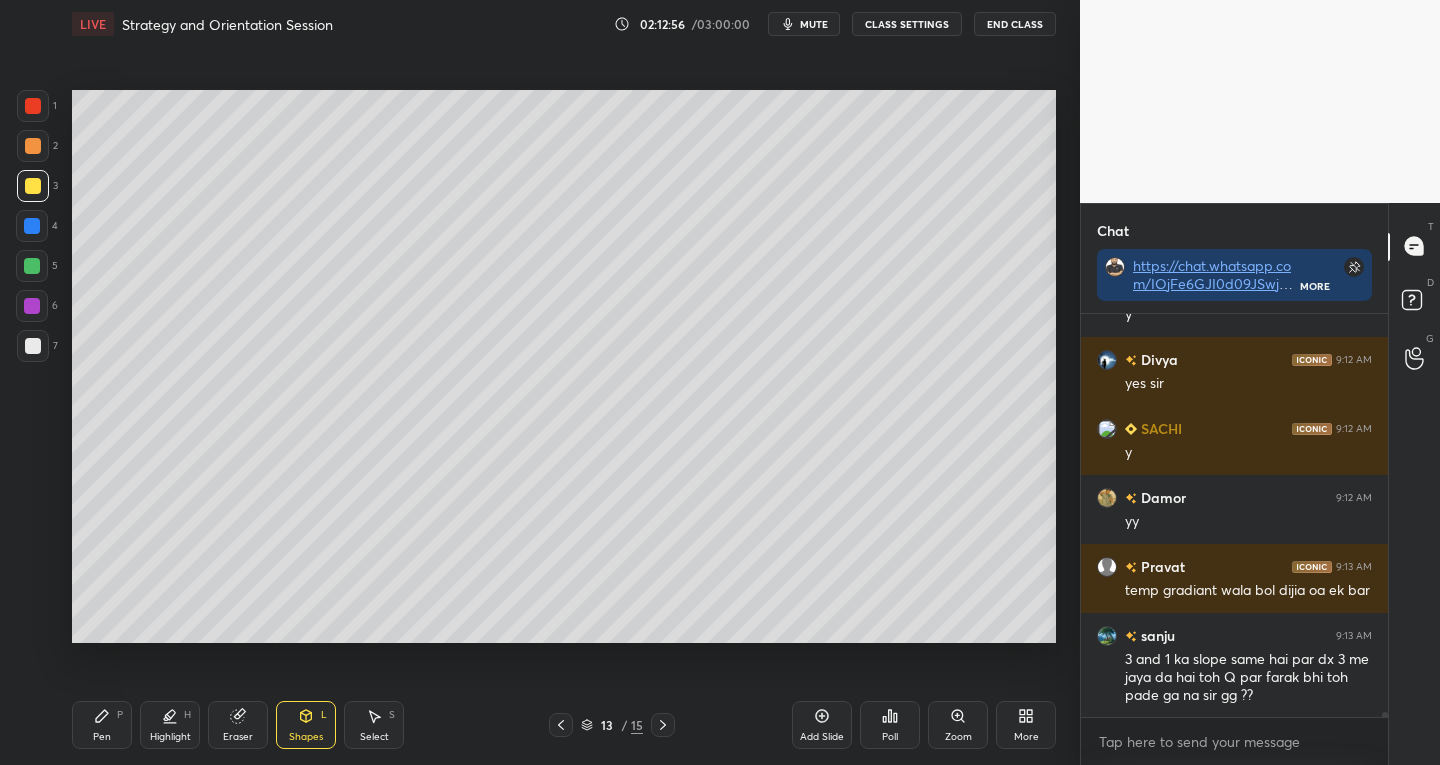 click on "7" at bounding box center [37, 350] 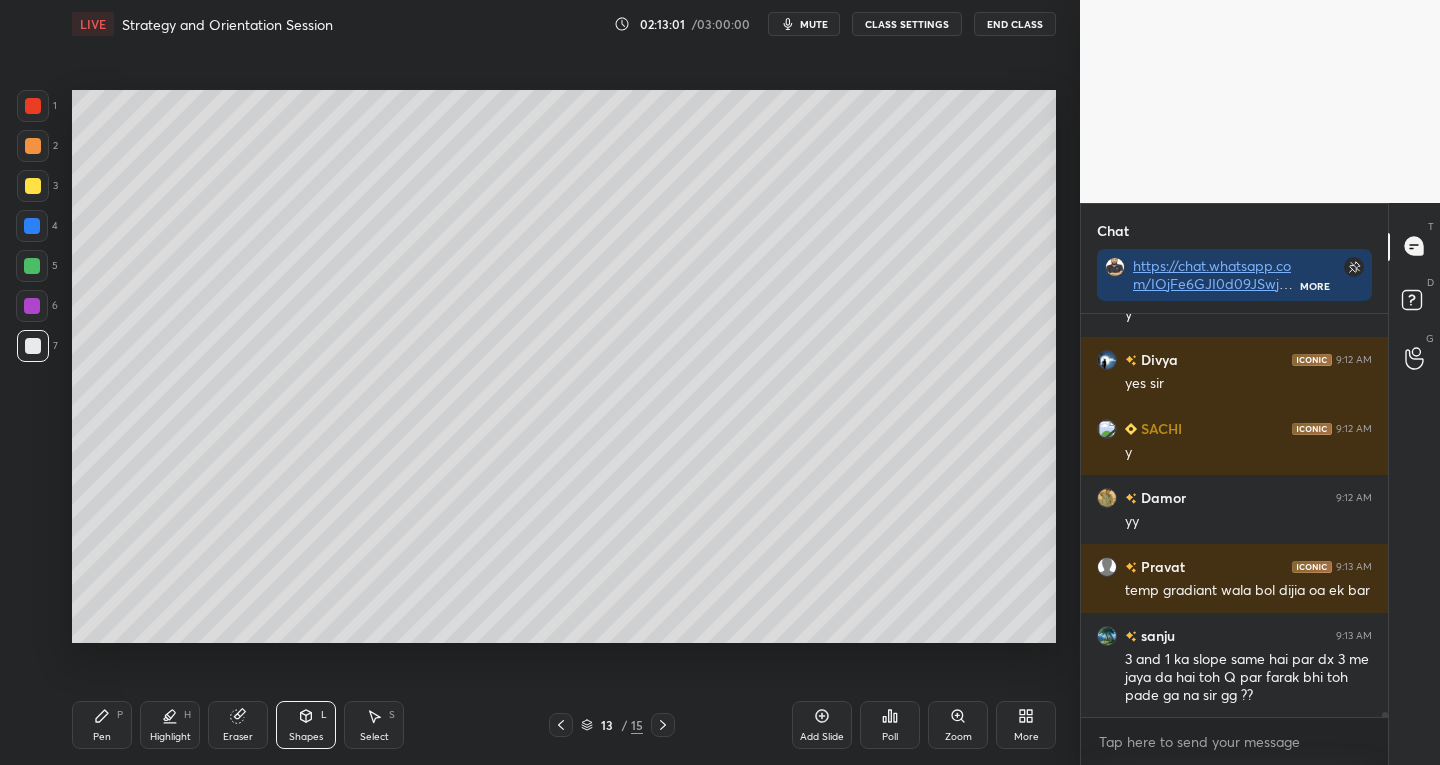 click on "Eraser" at bounding box center (238, 737) 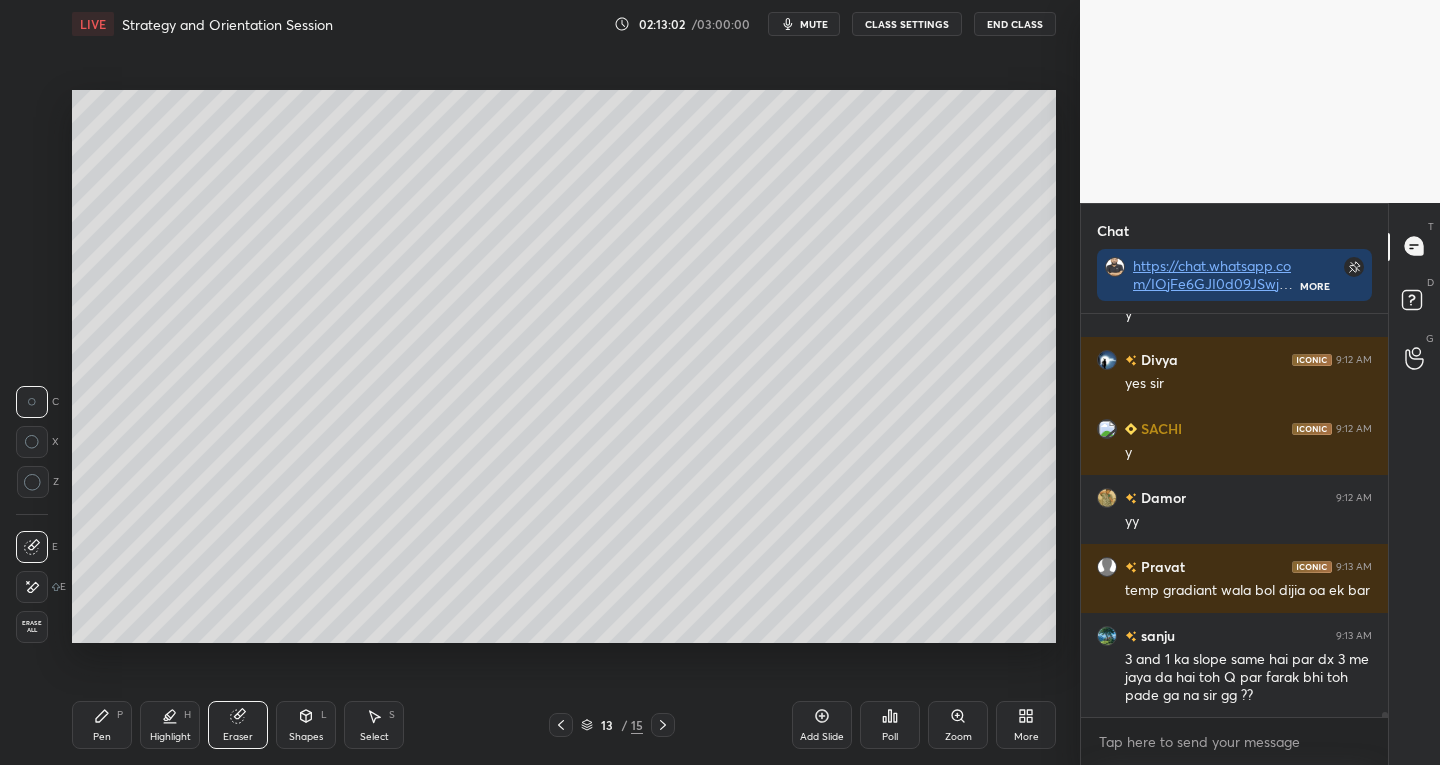 click 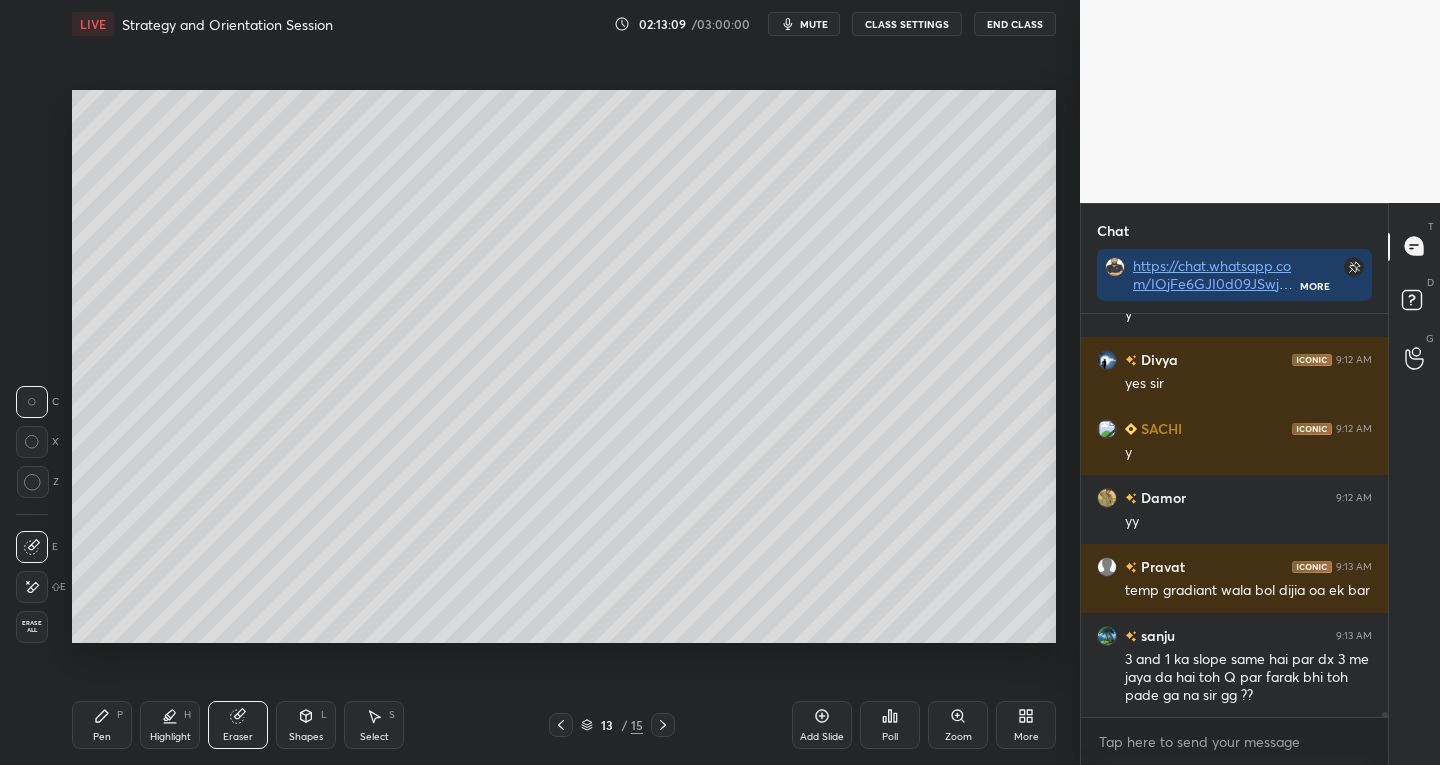 click on "Pen P" at bounding box center (102, 725) 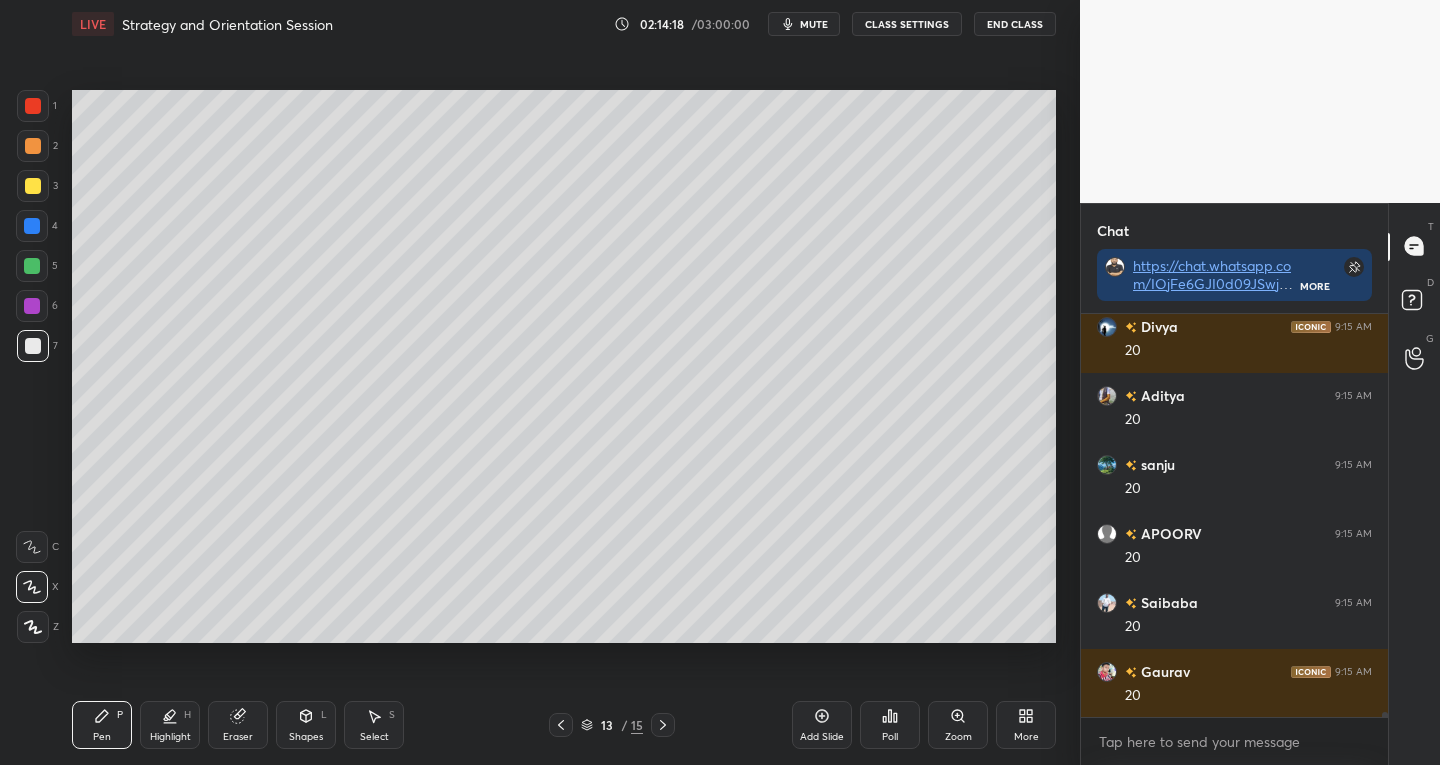 scroll, scrollTop: 35449, scrollLeft: 0, axis: vertical 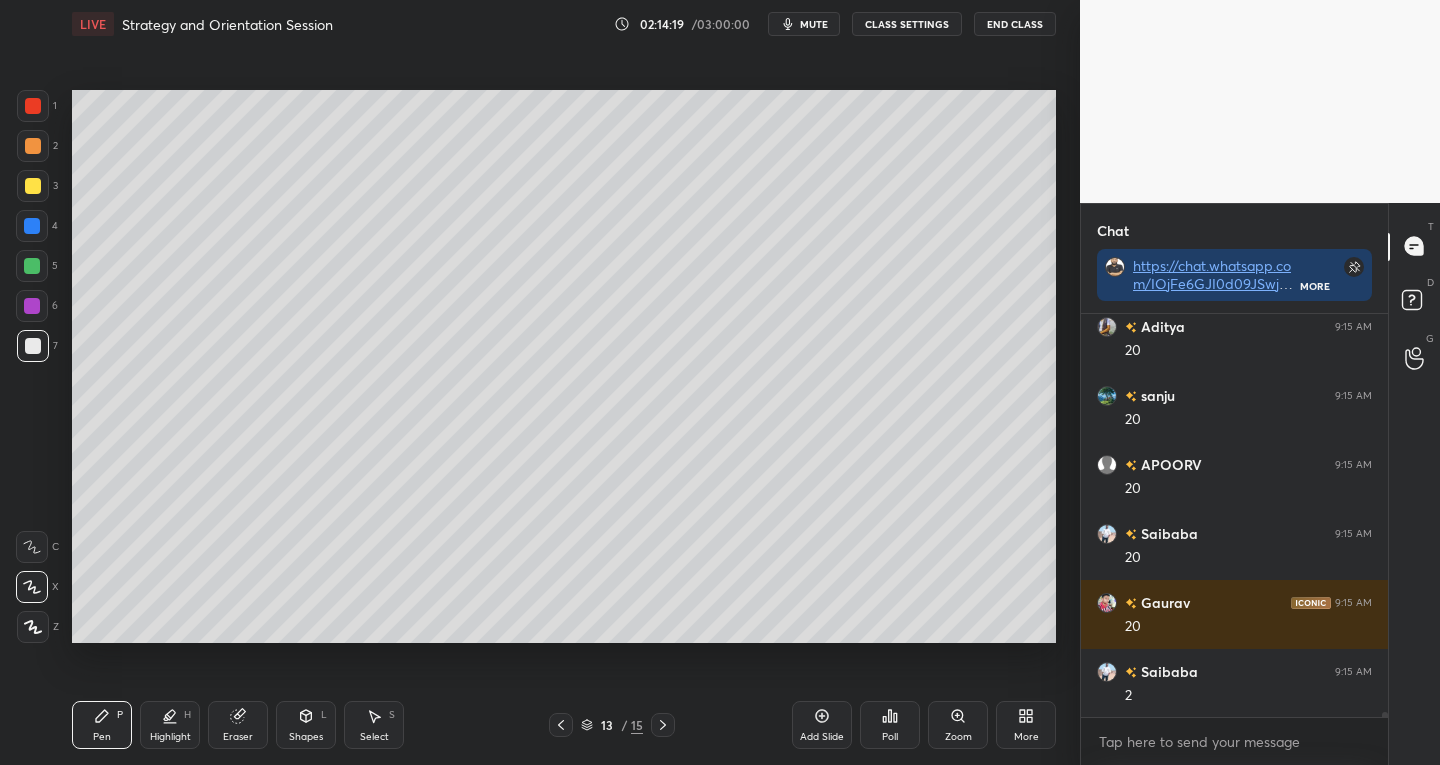 click on "Eraser" at bounding box center (238, 737) 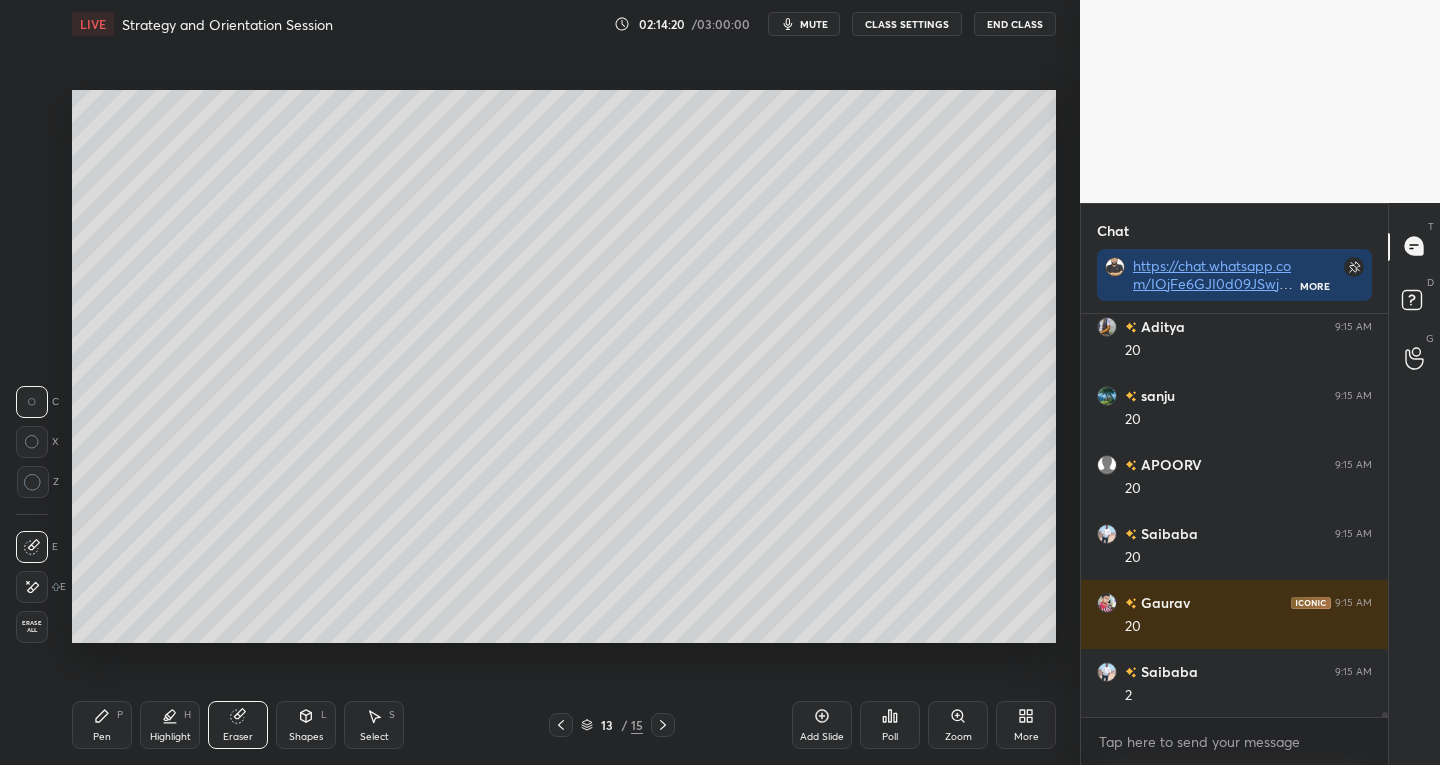 click at bounding box center (32, 587) 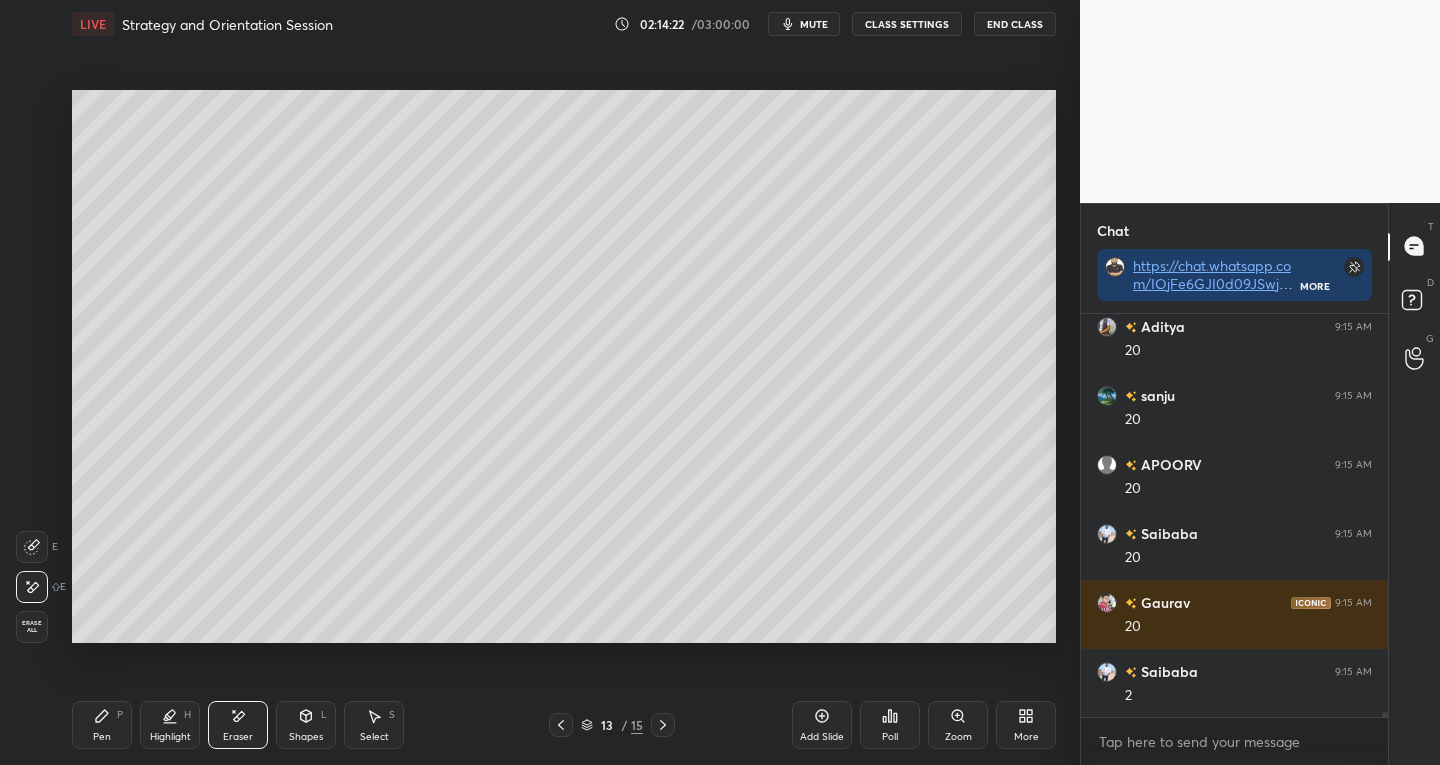 click on "Pen P" at bounding box center [102, 725] 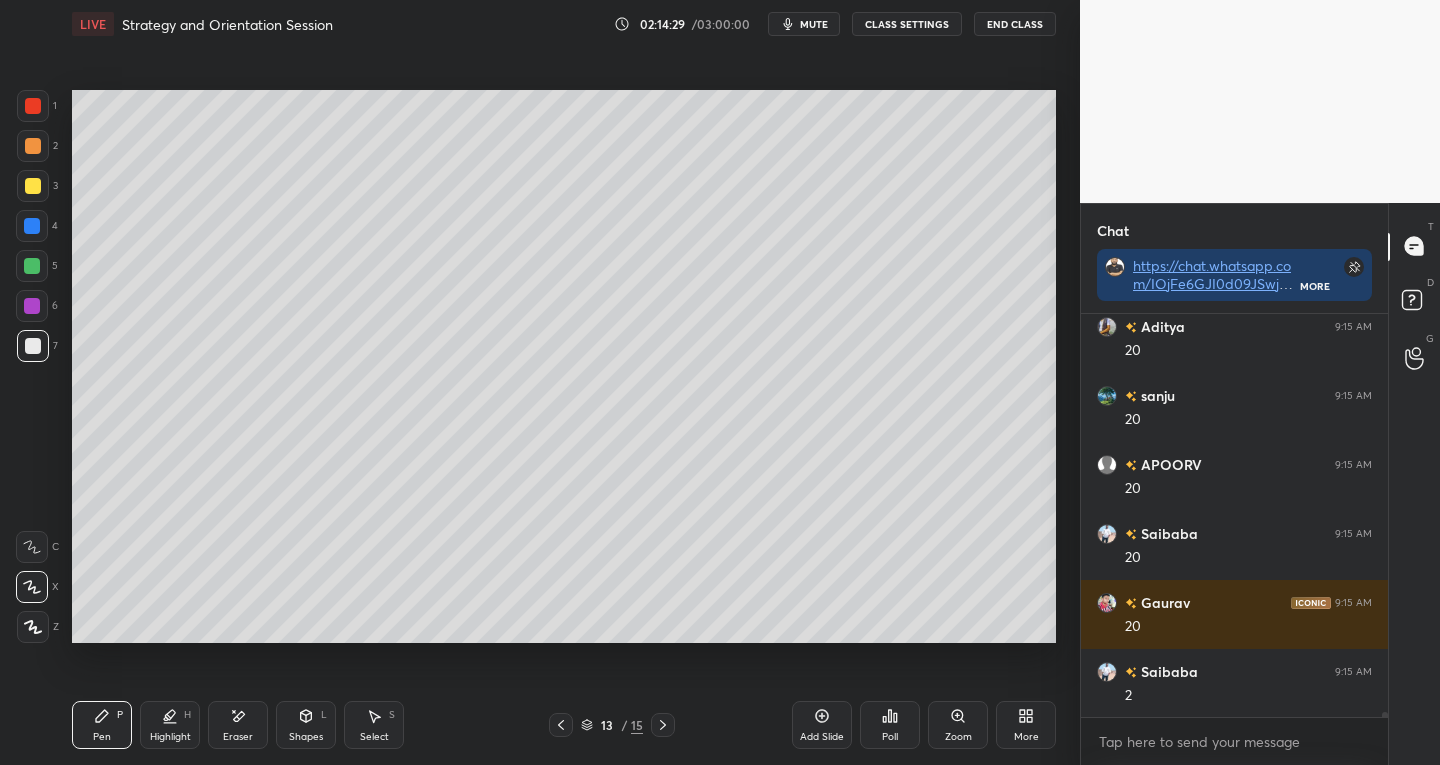 click on "Eraser" at bounding box center (238, 737) 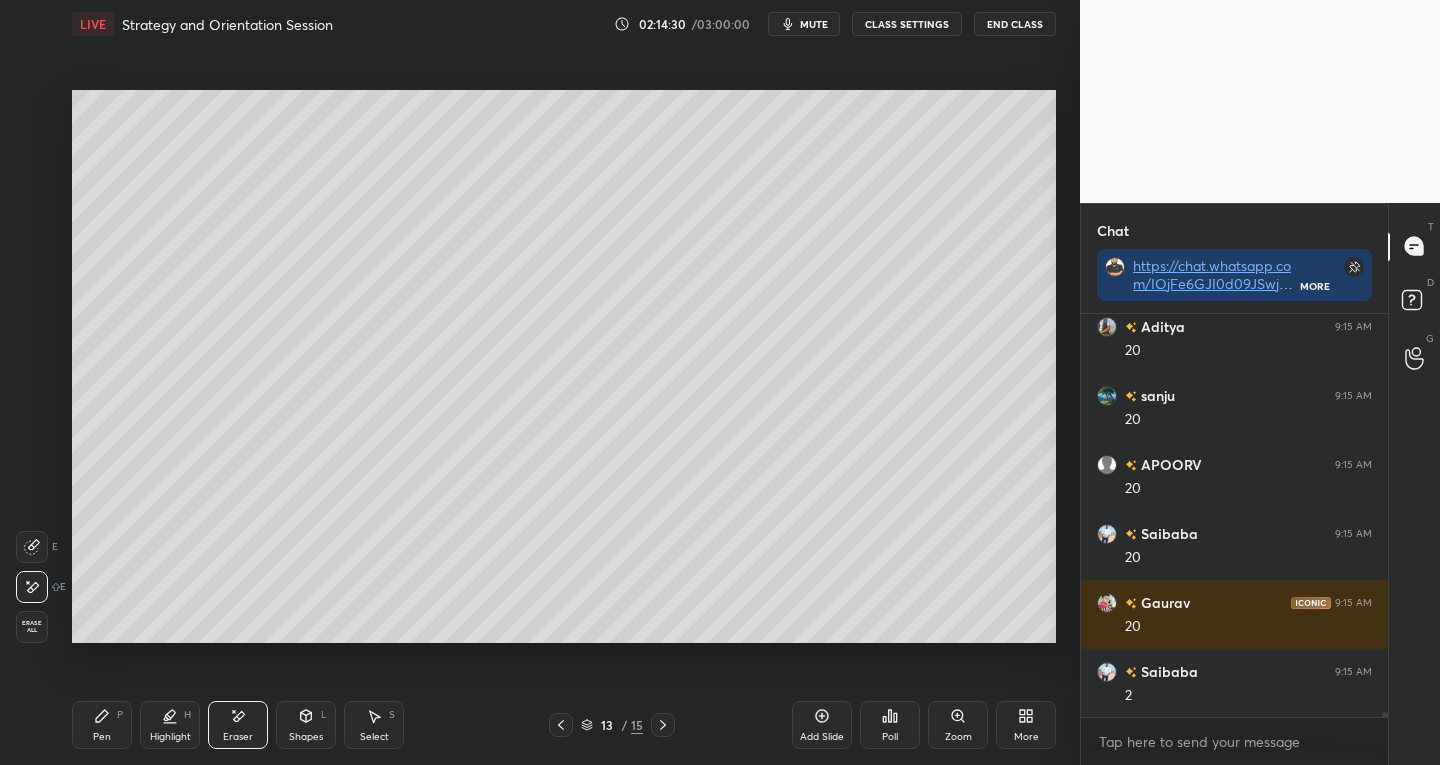 click on "Pen" at bounding box center [102, 737] 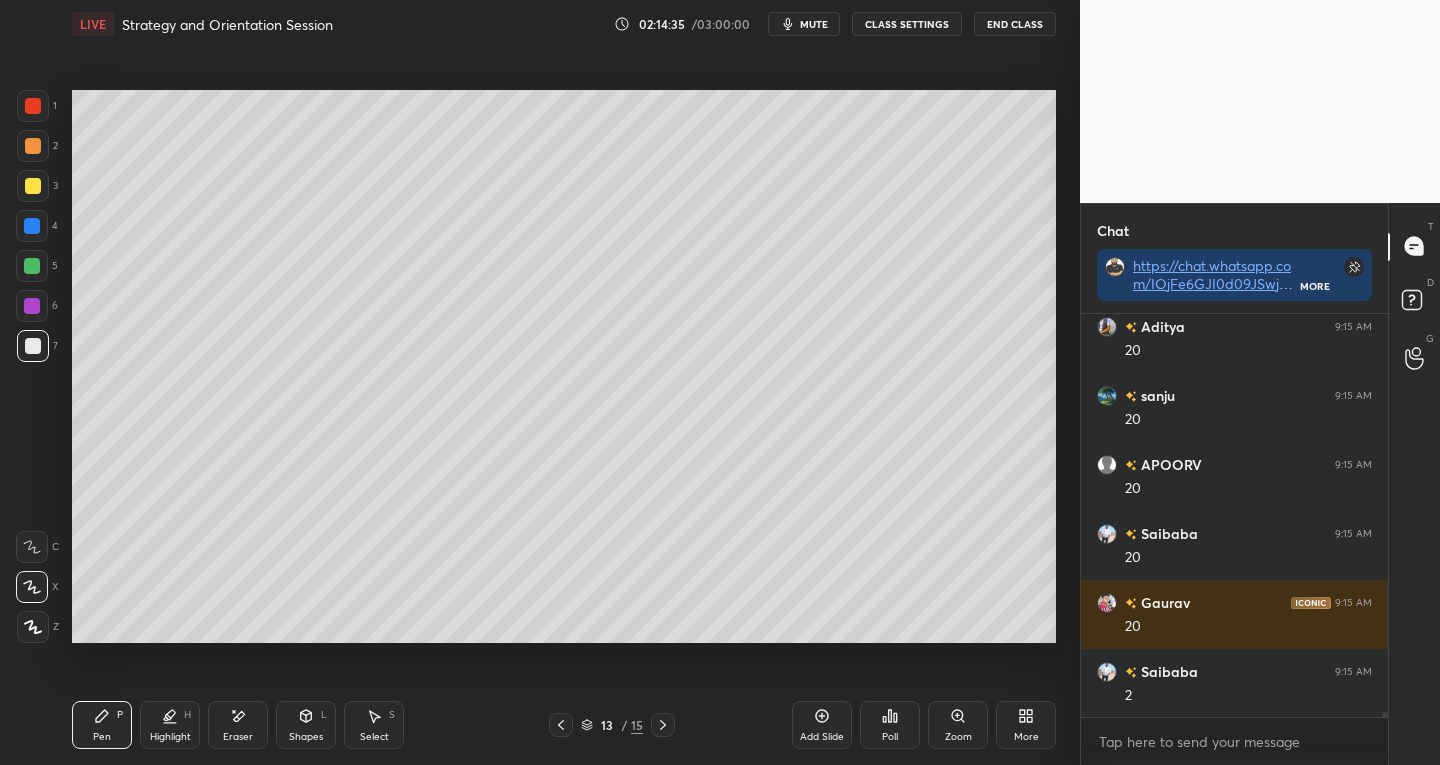 click 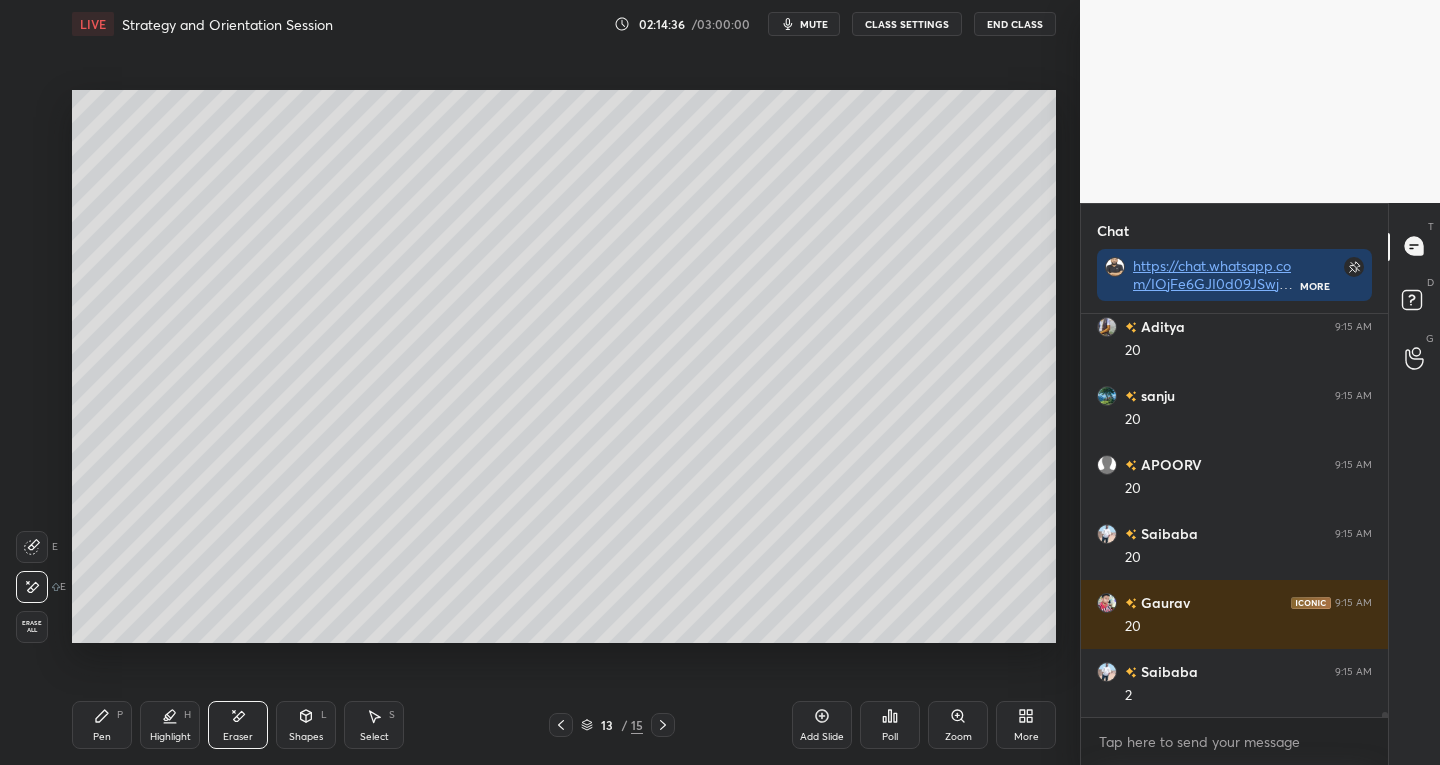 click on "Pen" at bounding box center [102, 737] 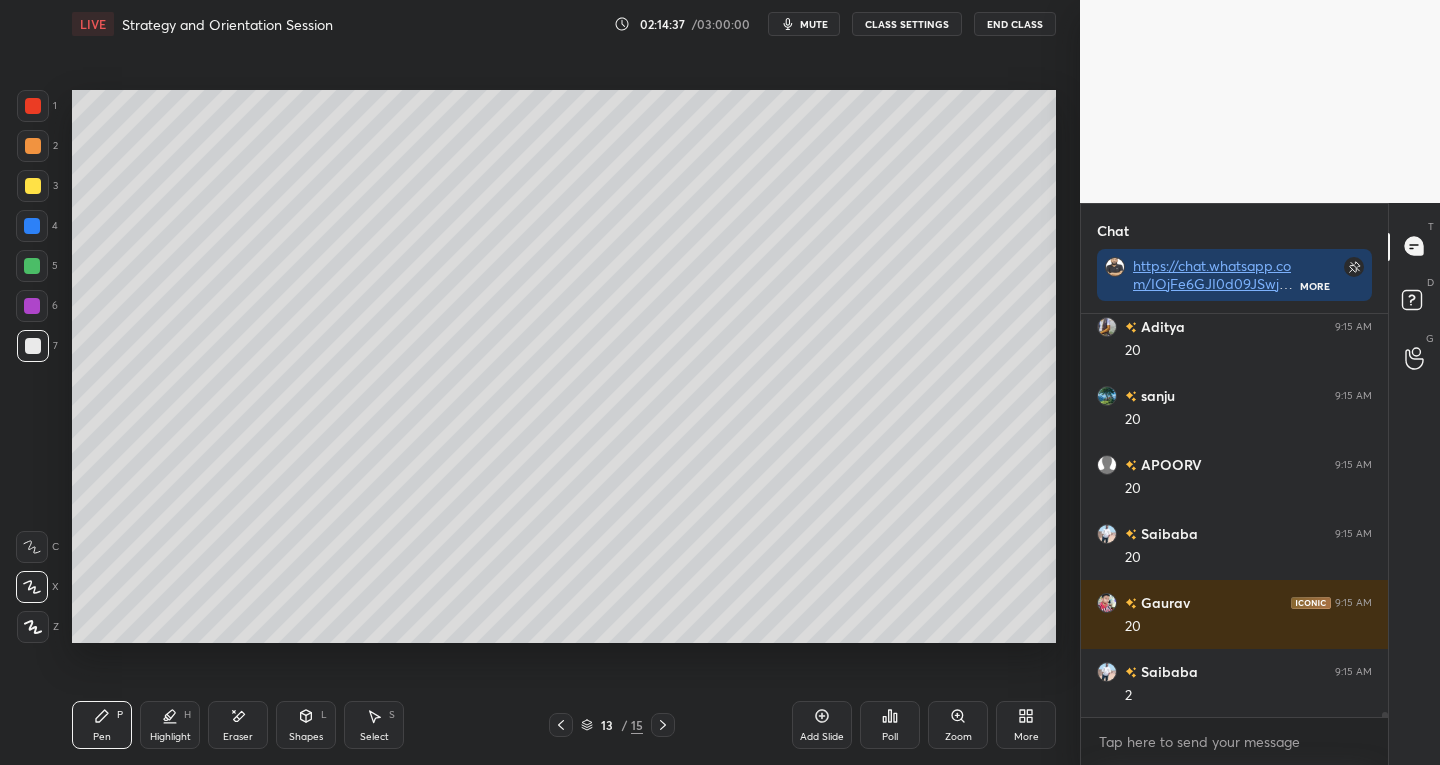 scroll, scrollTop: 35518, scrollLeft: 0, axis: vertical 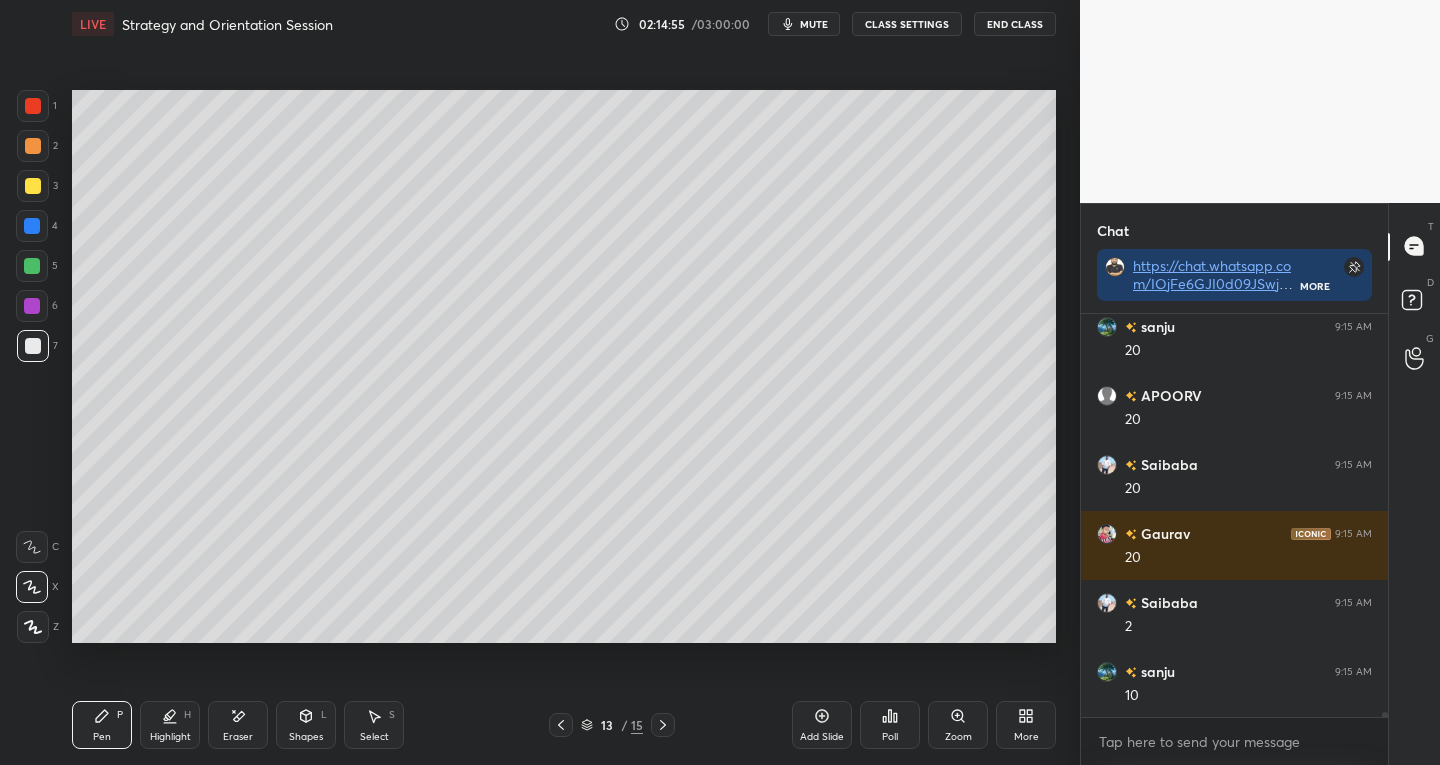 click on "S" at bounding box center (392, 715) 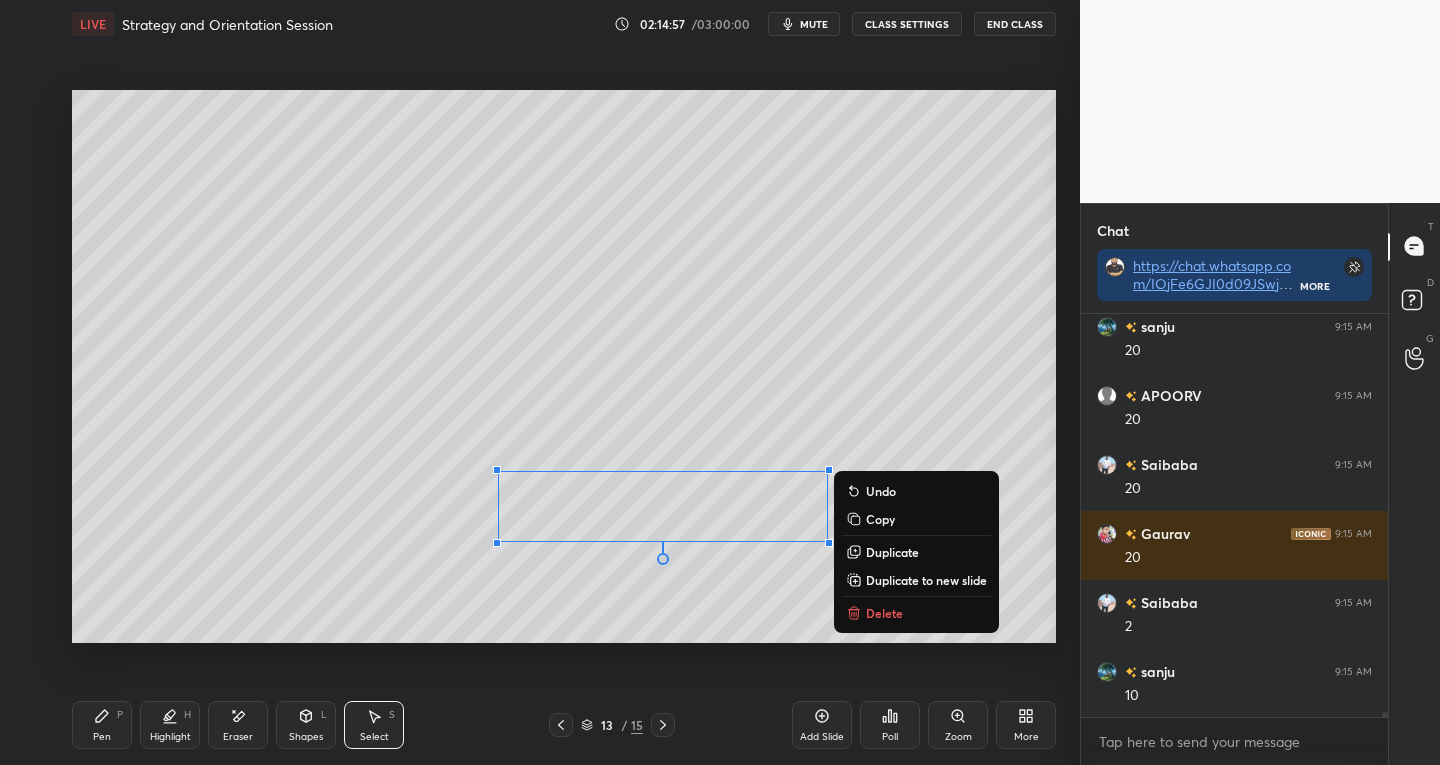 click on "Delete" at bounding box center [884, 613] 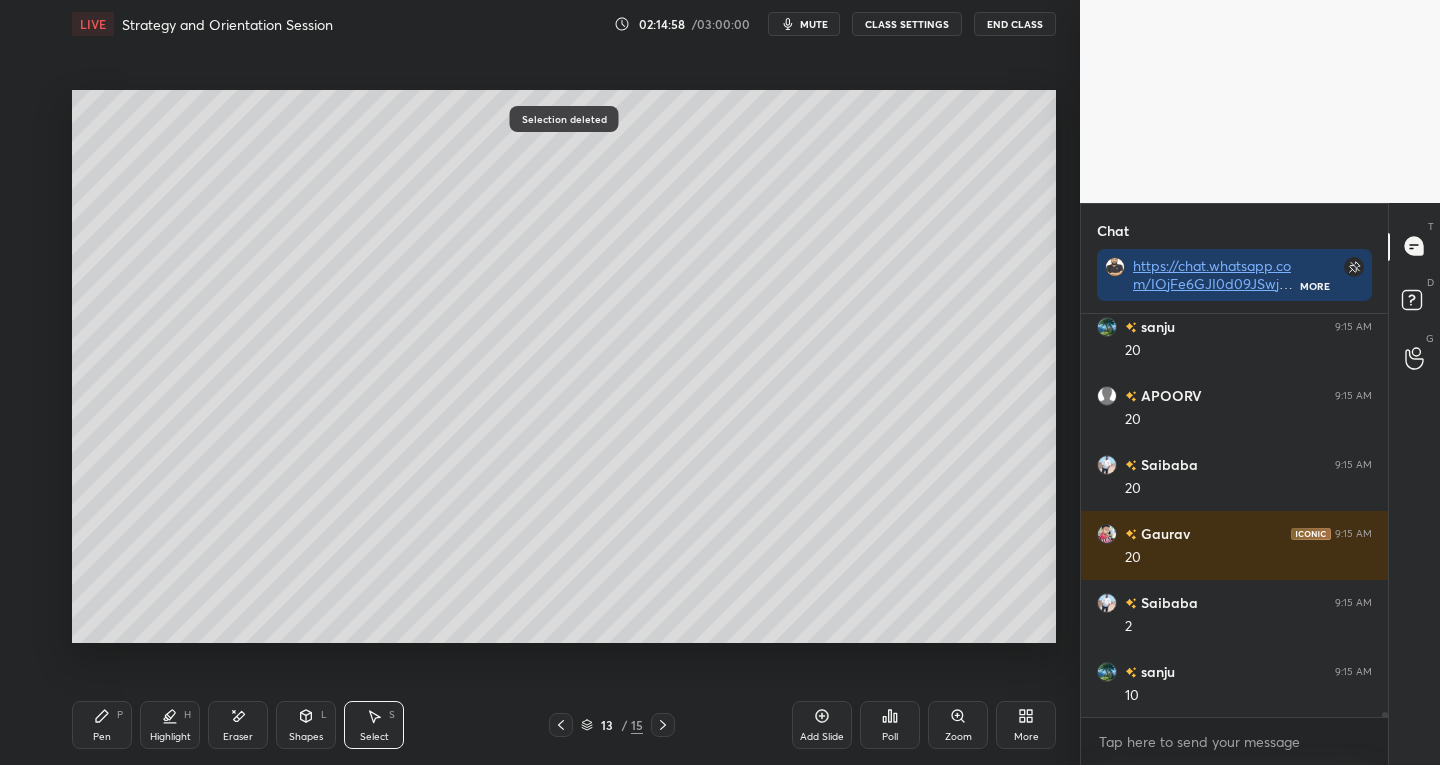 click on "Pen P" at bounding box center [102, 725] 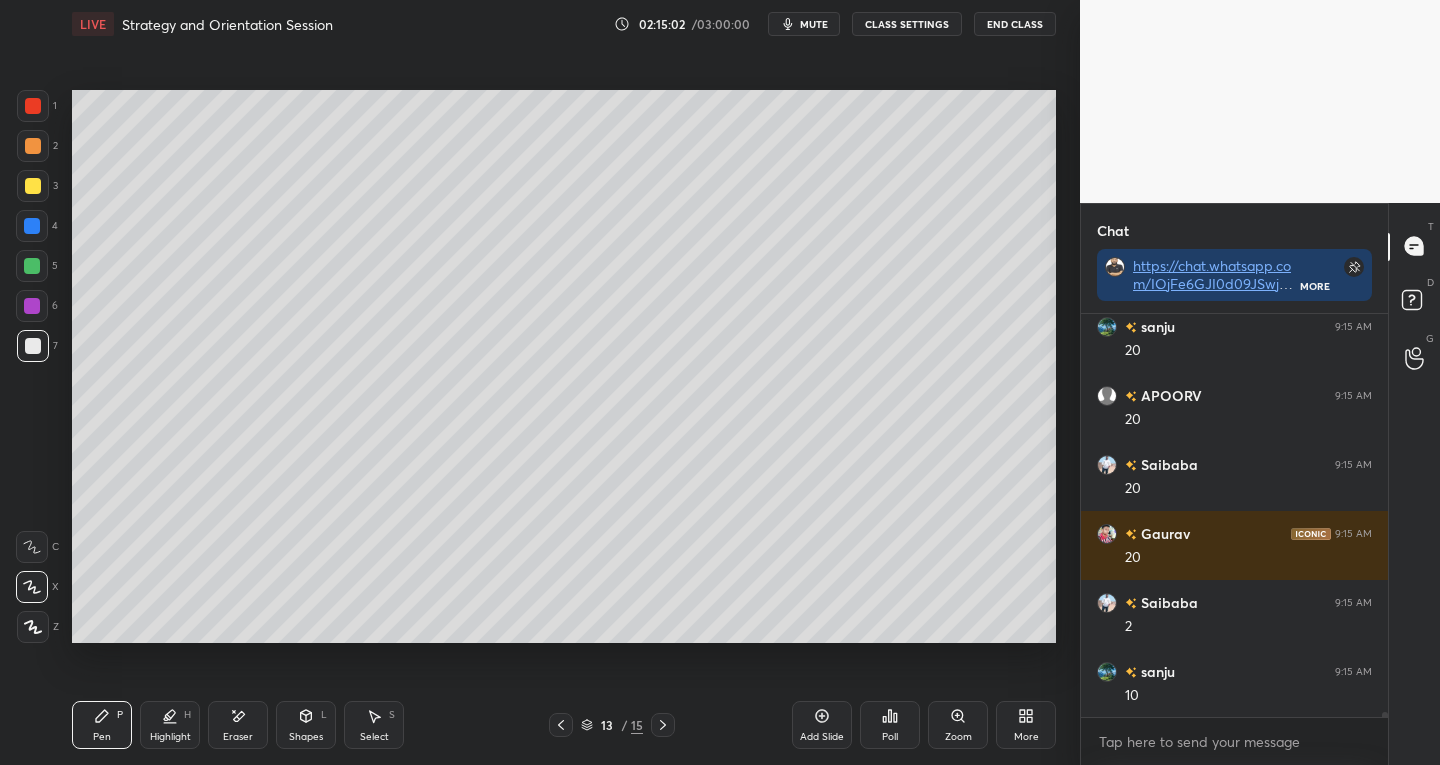 click on "Shapes L" at bounding box center (306, 725) 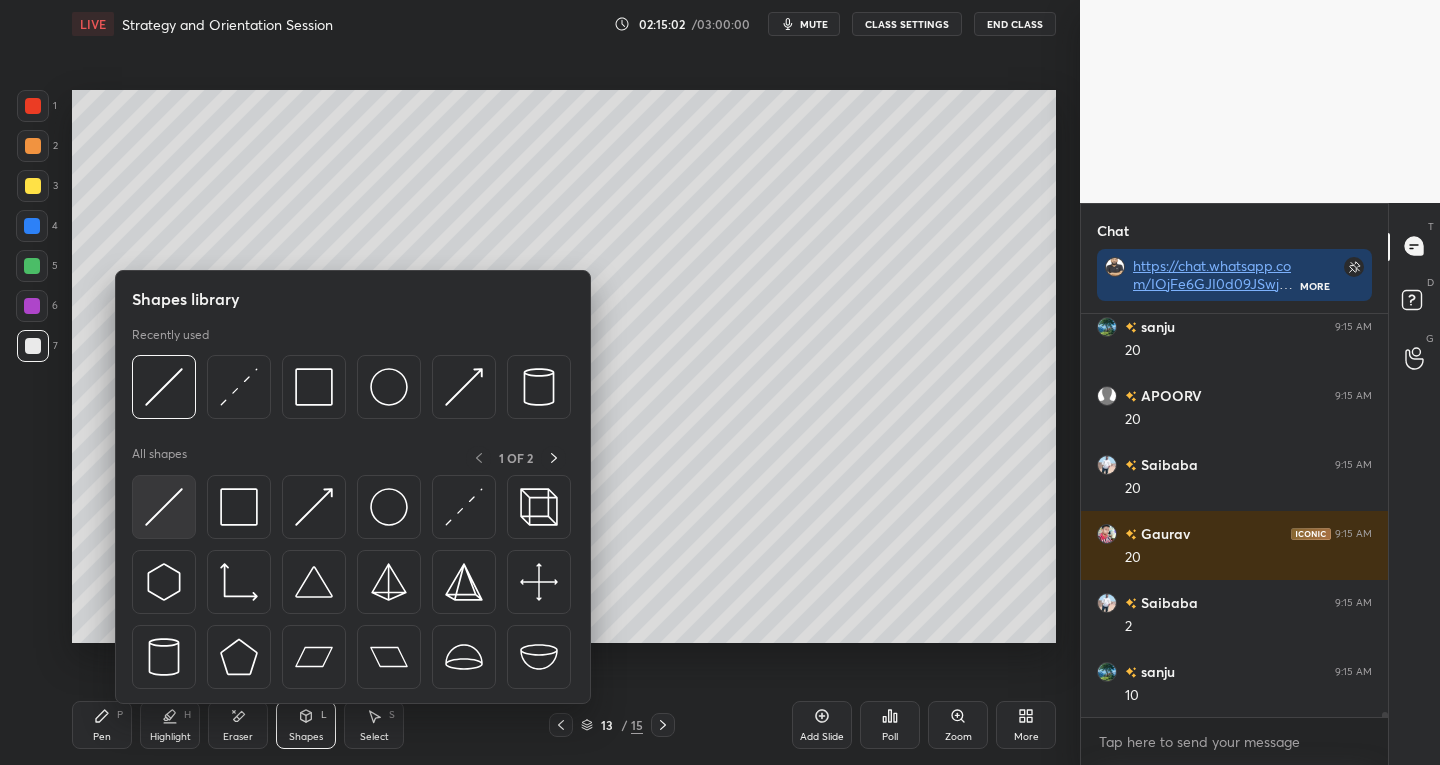 click at bounding box center [164, 507] 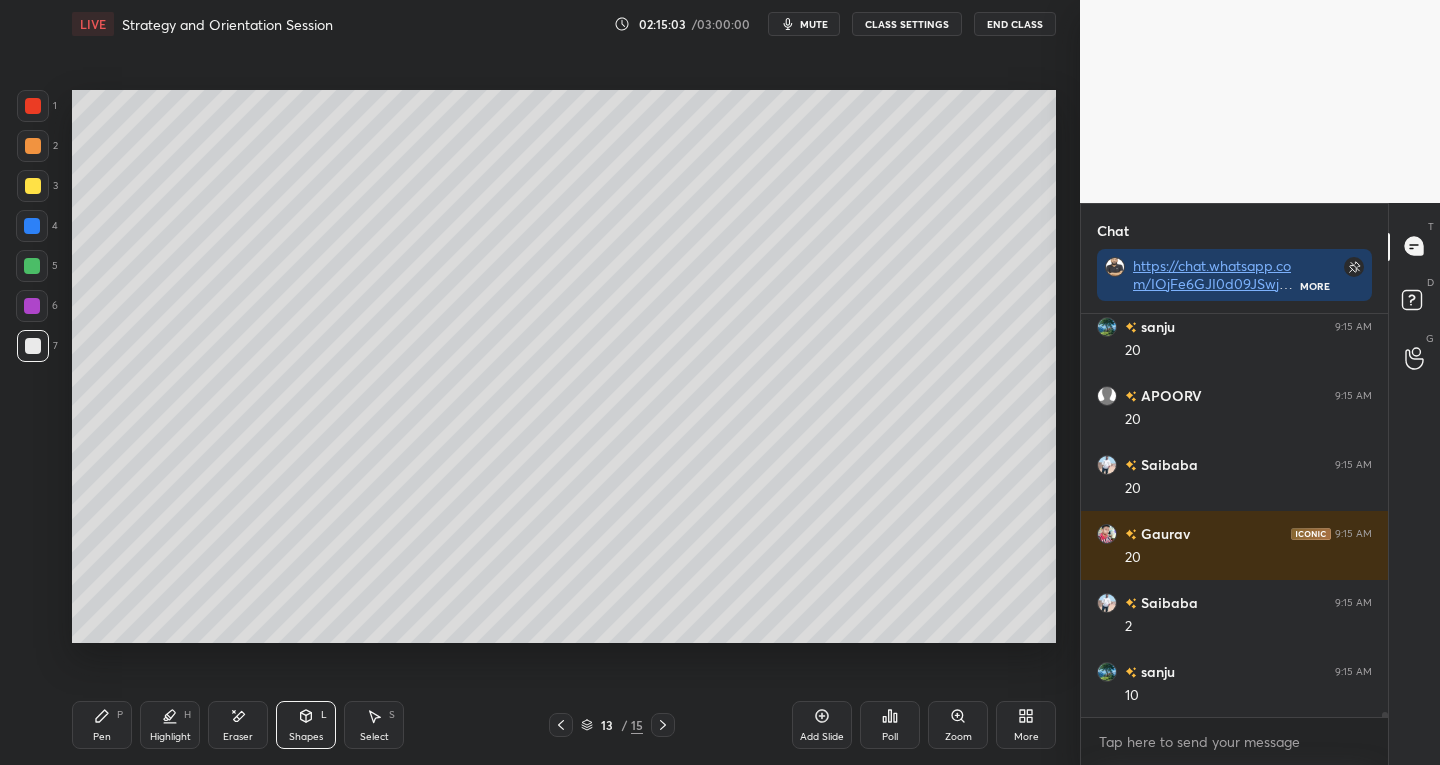click at bounding box center (33, 106) 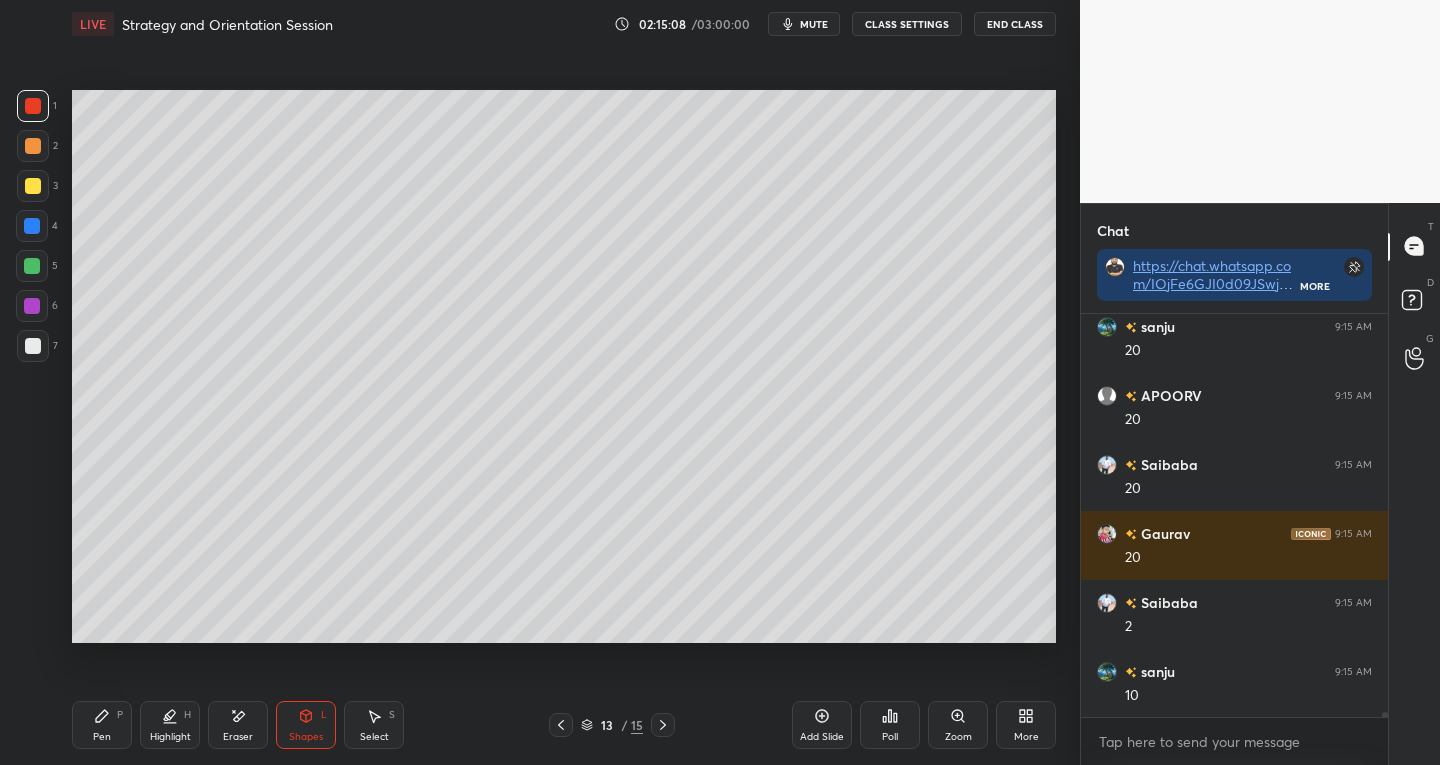 click on "Pen P" at bounding box center [102, 725] 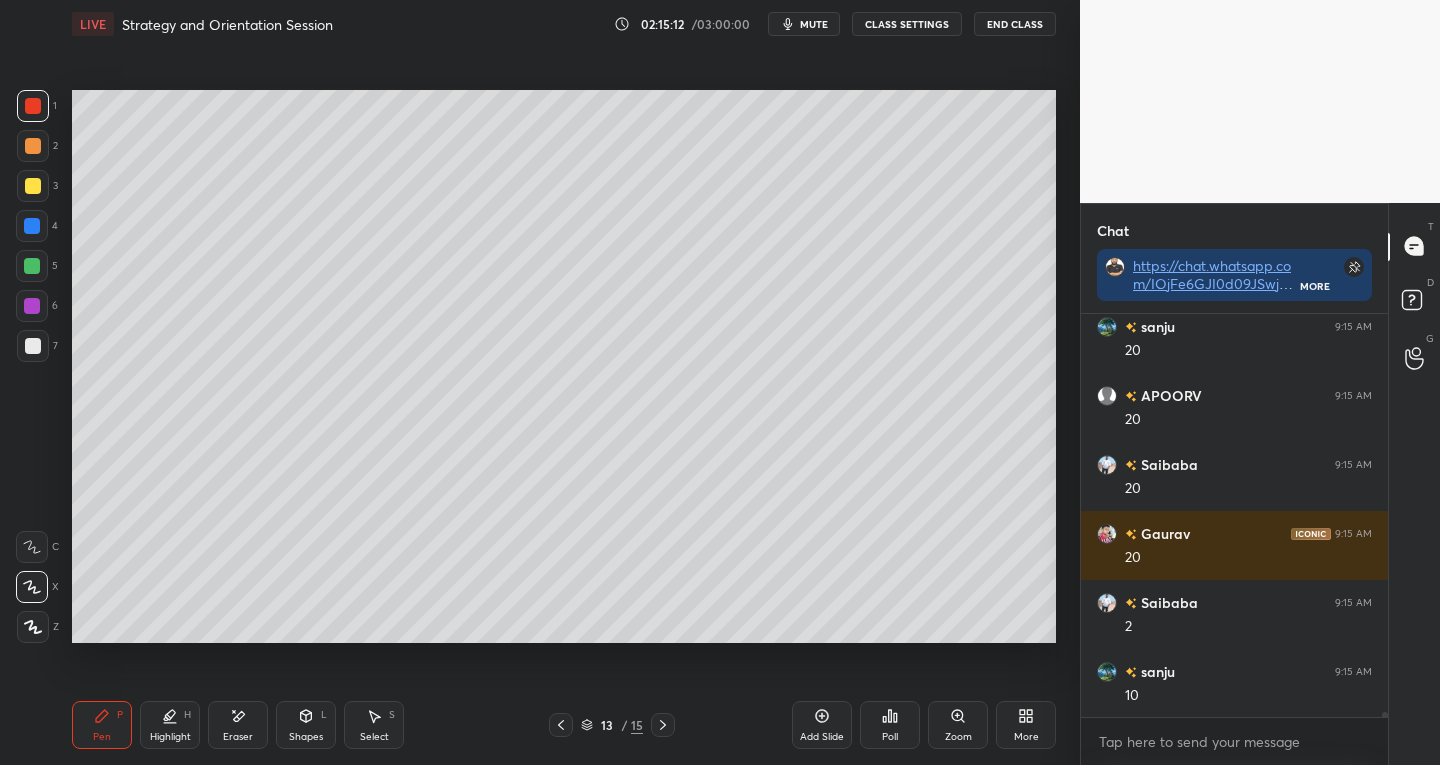 click 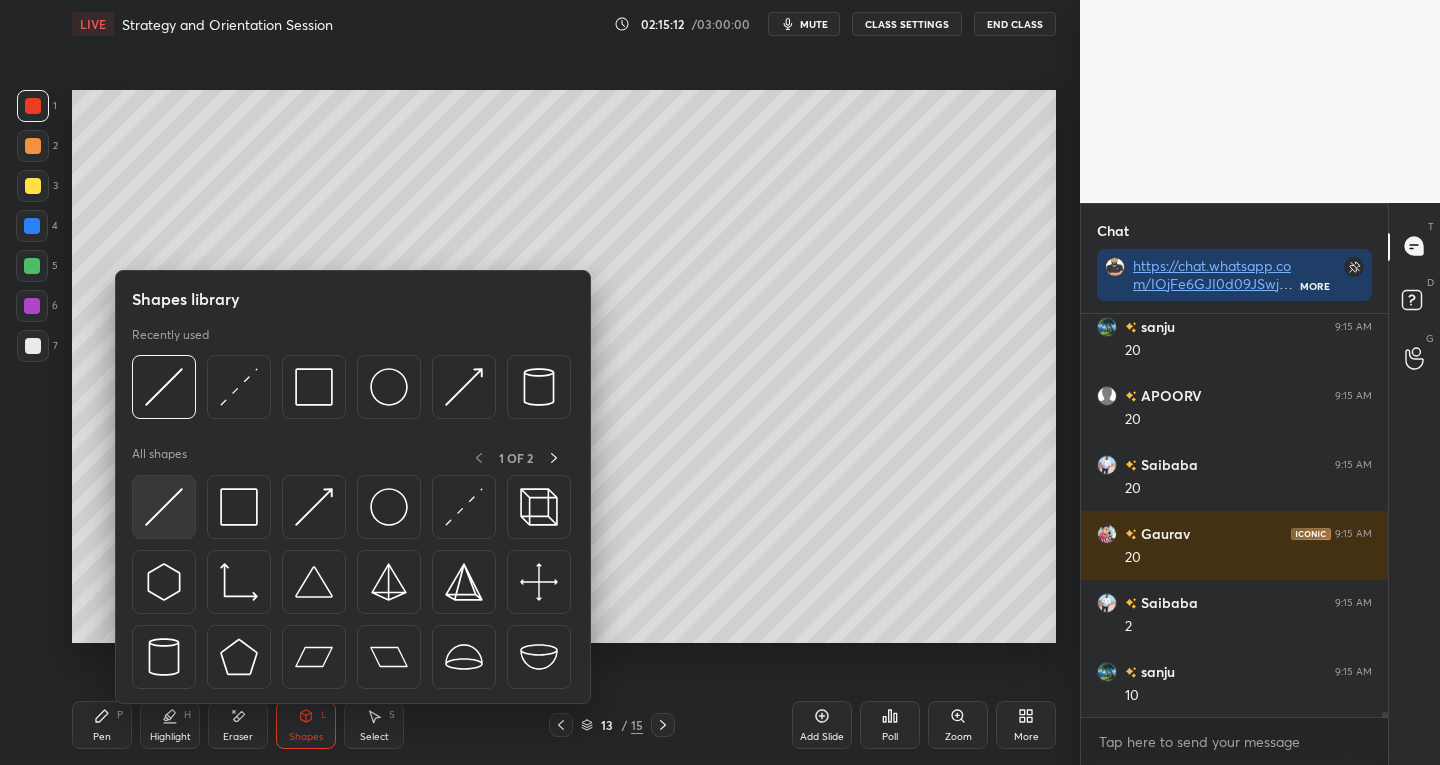 click at bounding box center (164, 507) 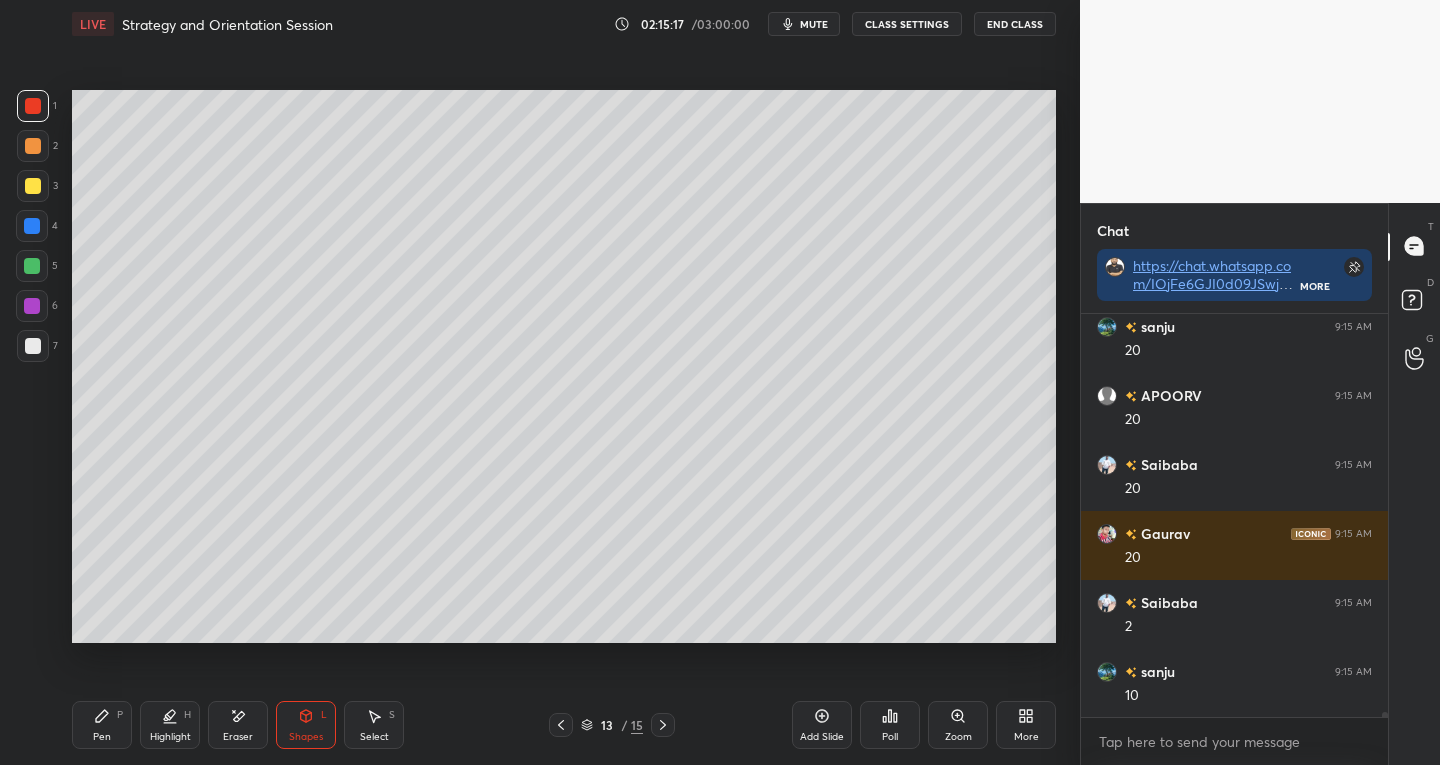 click on "Pen P" at bounding box center [102, 725] 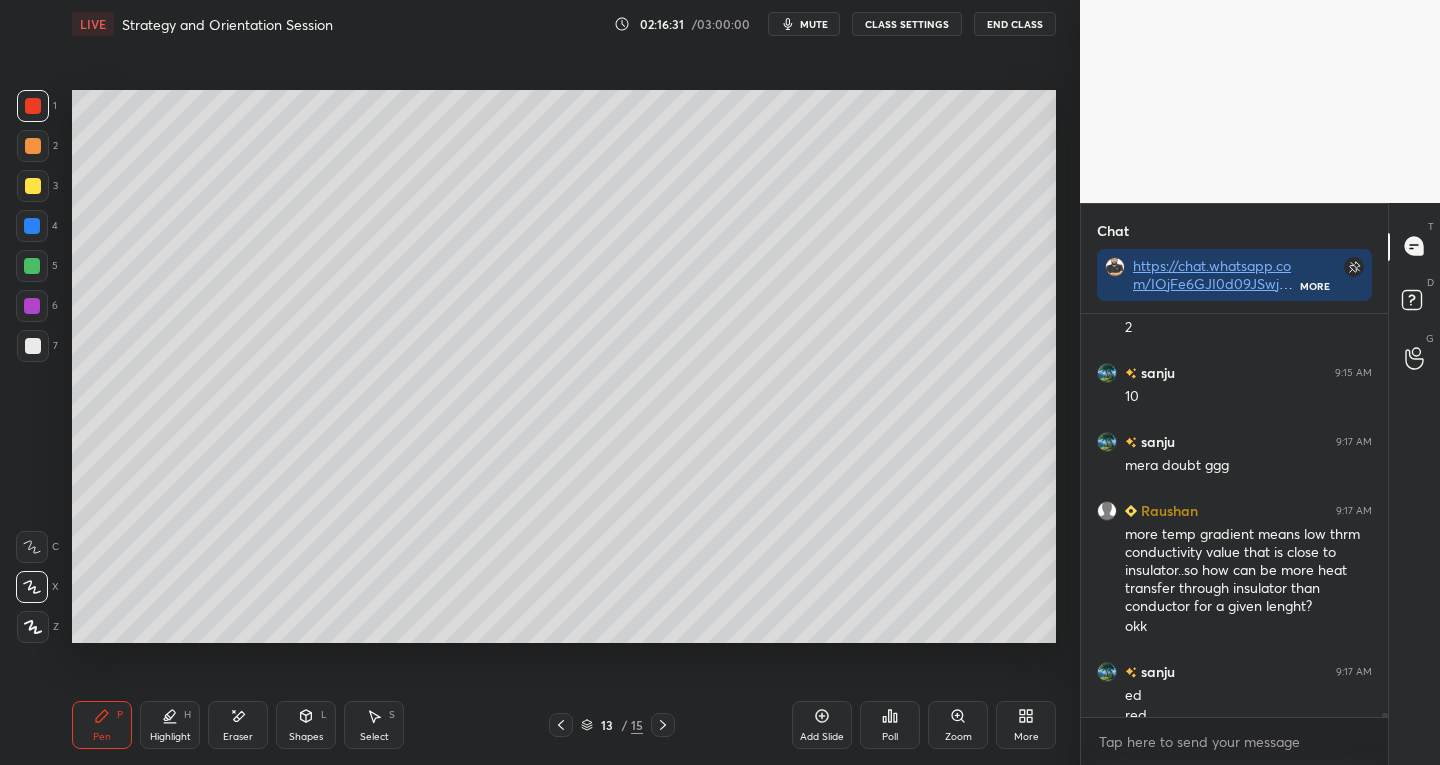 scroll, scrollTop: 35837, scrollLeft: 0, axis: vertical 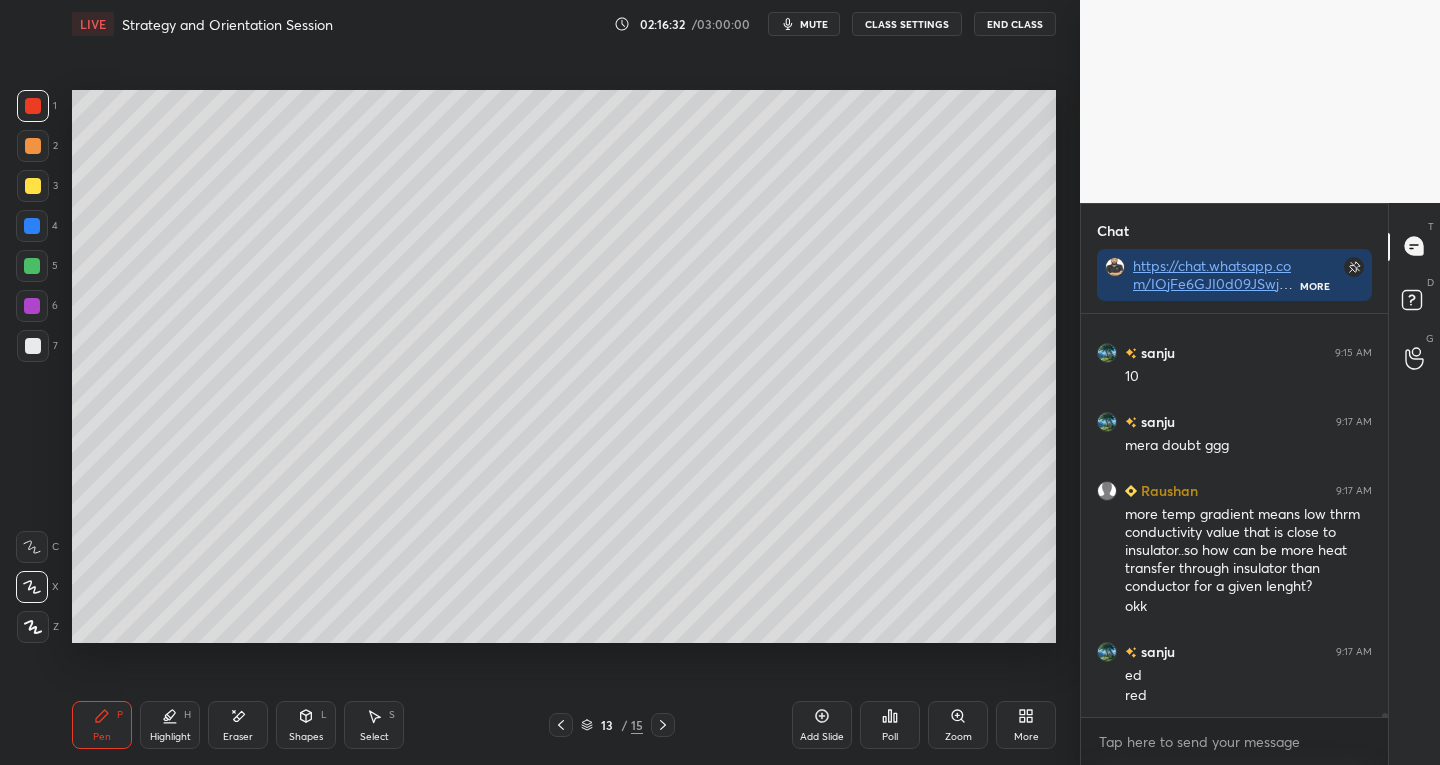 click at bounding box center (33, 346) 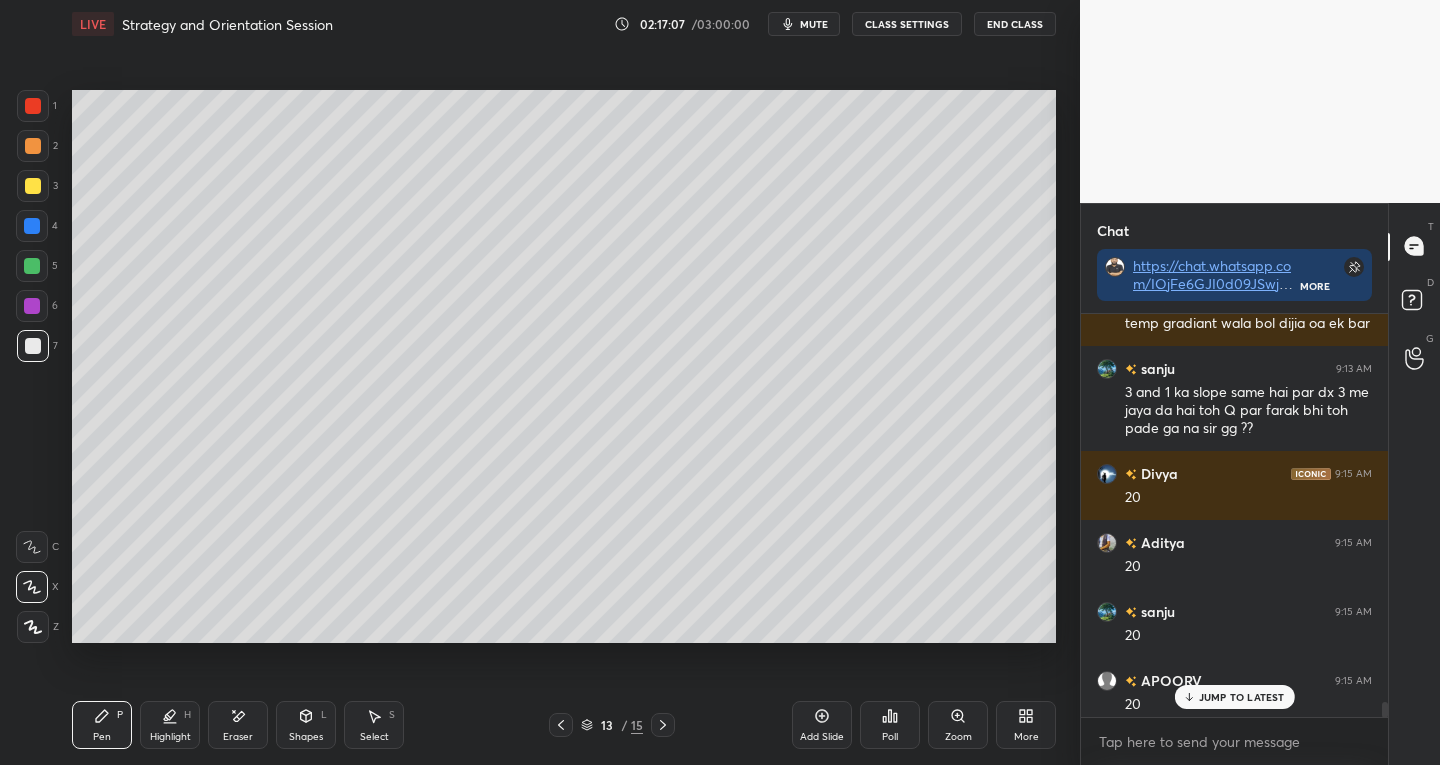 scroll, scrollTop: 35230, scrollLeft: 0, axis: vertical 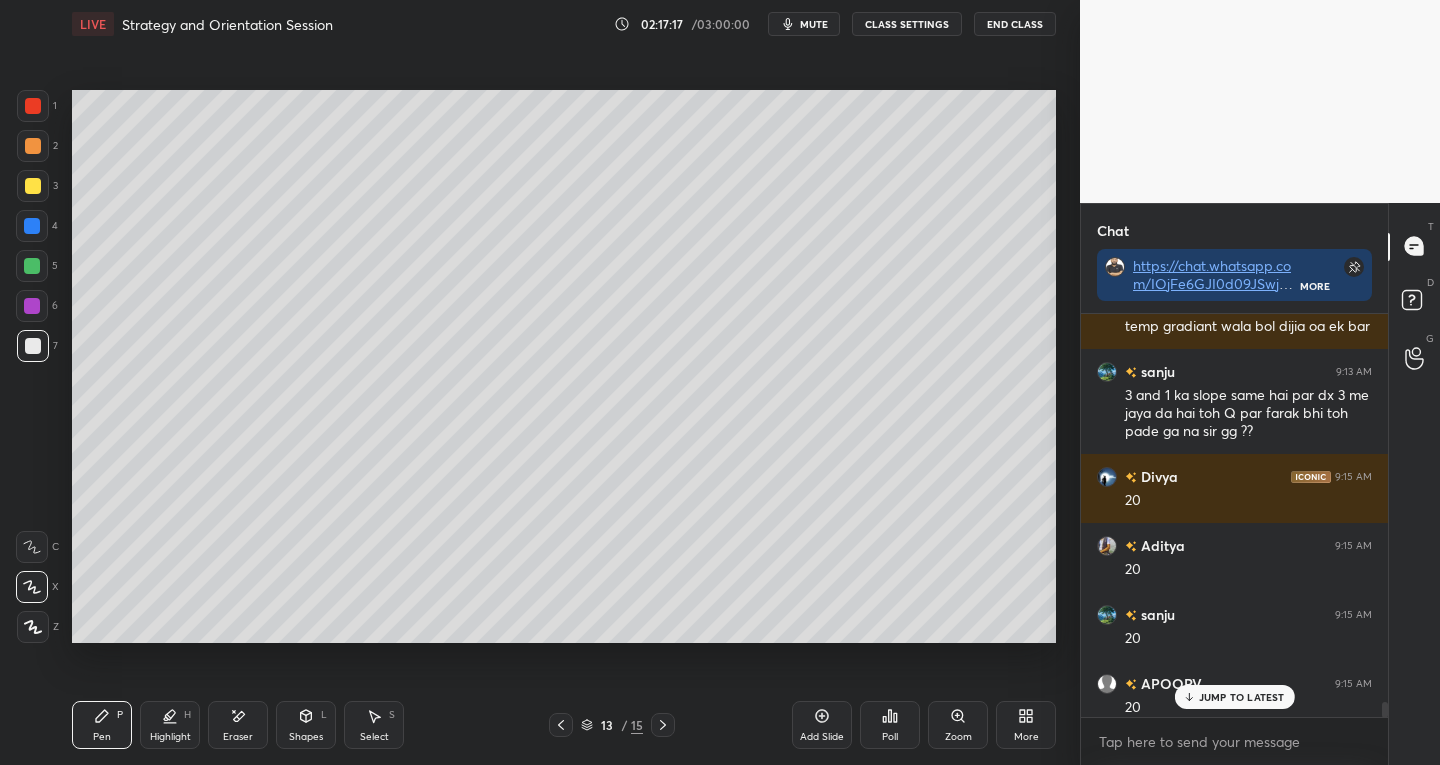 click at bounding box center [561, 725] 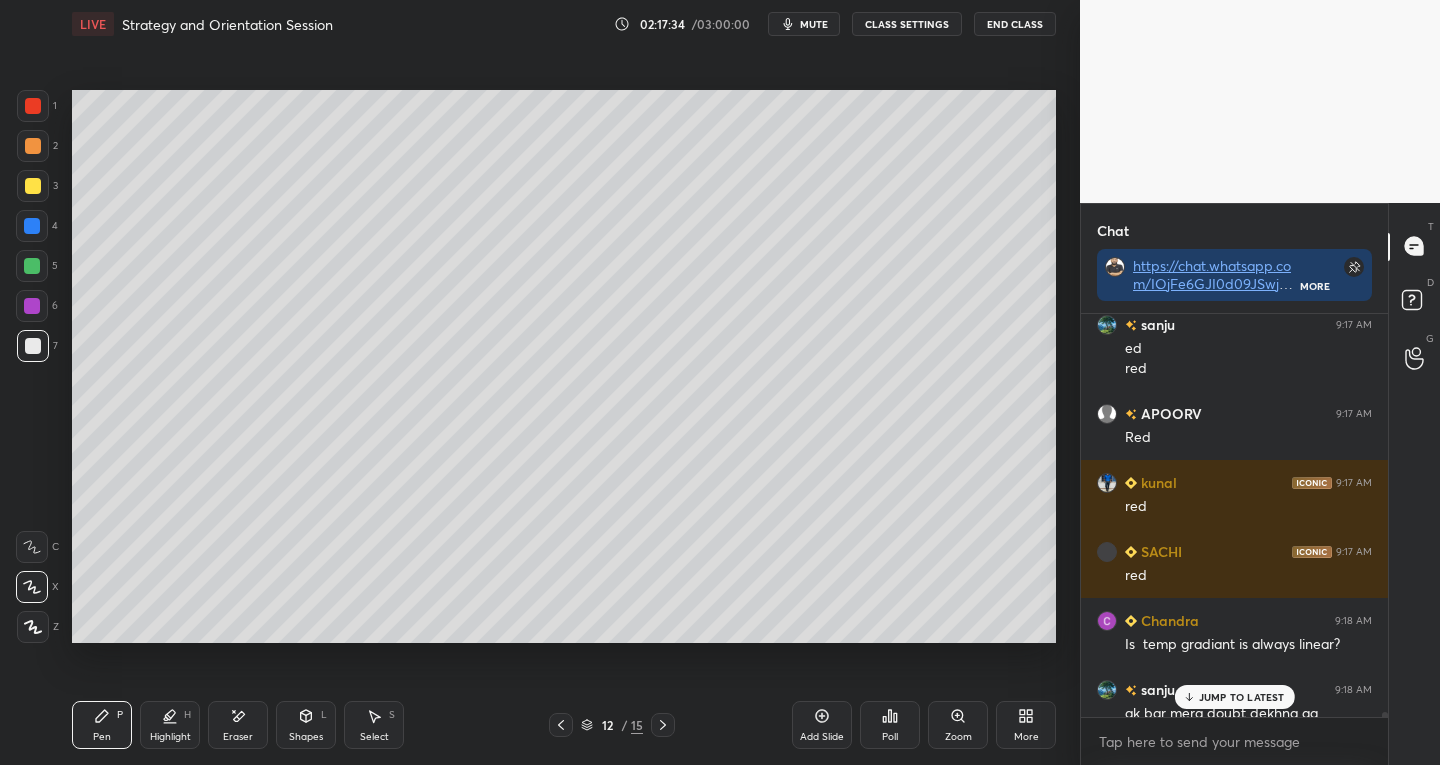 scroll, scrollTop: 36182, scrollLeft: 0, axis: vertical 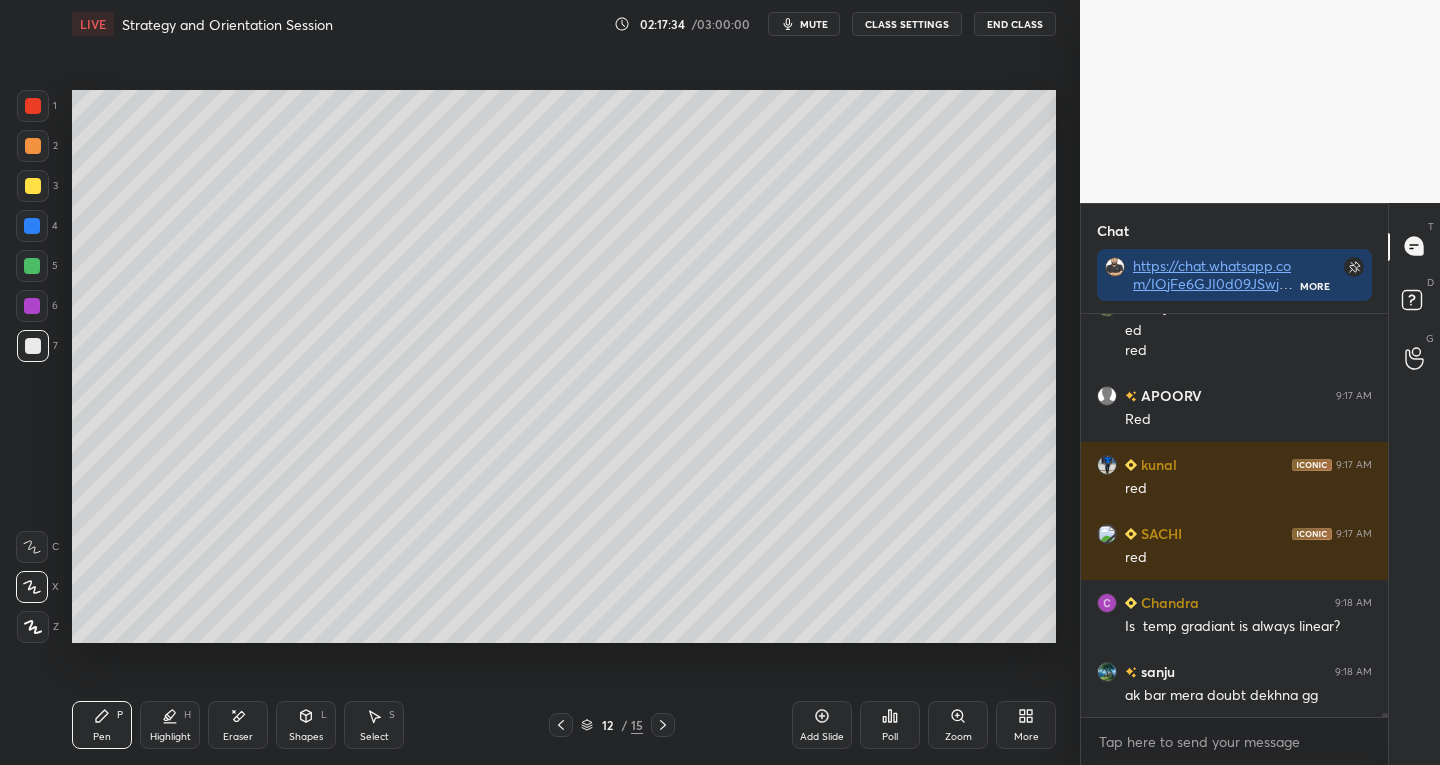 click 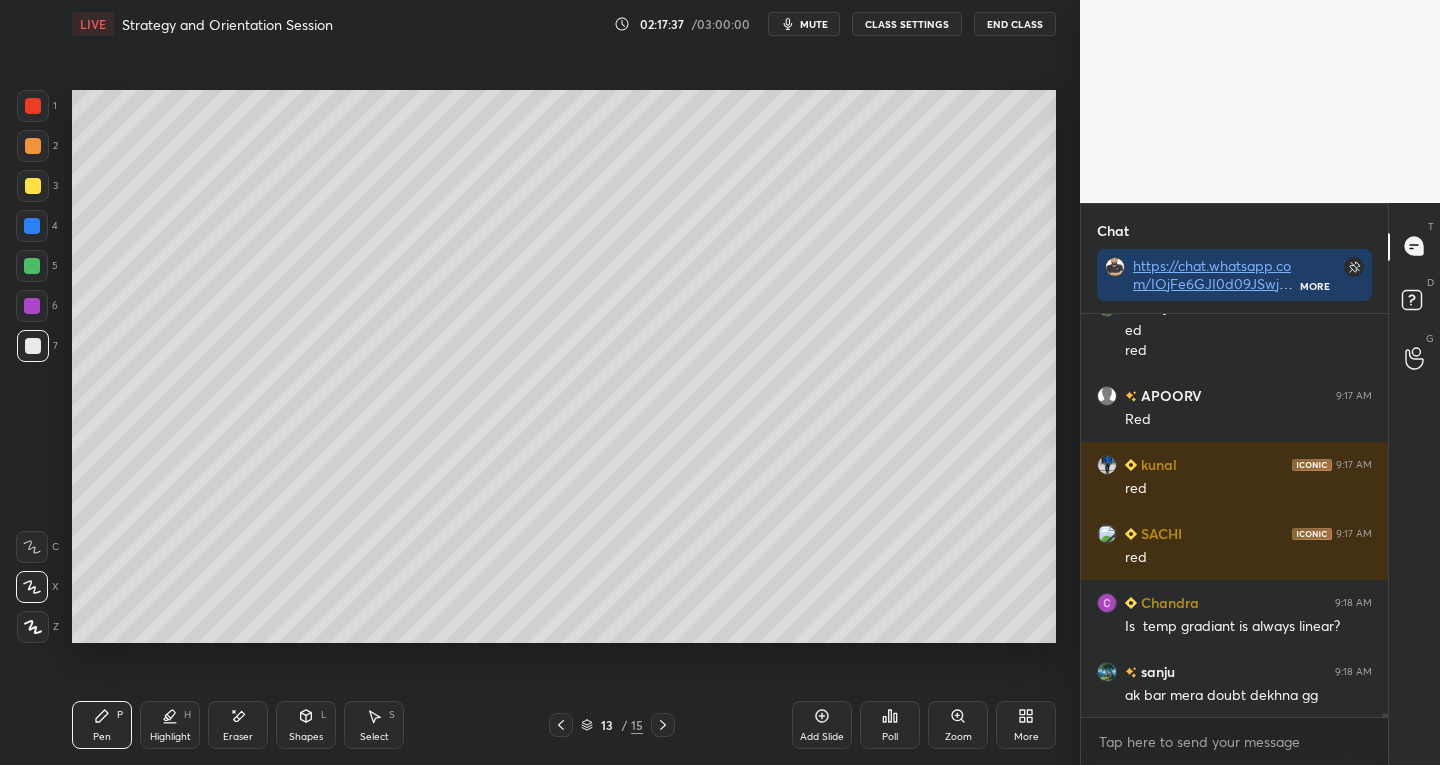 click at bounding box center (561, 725) 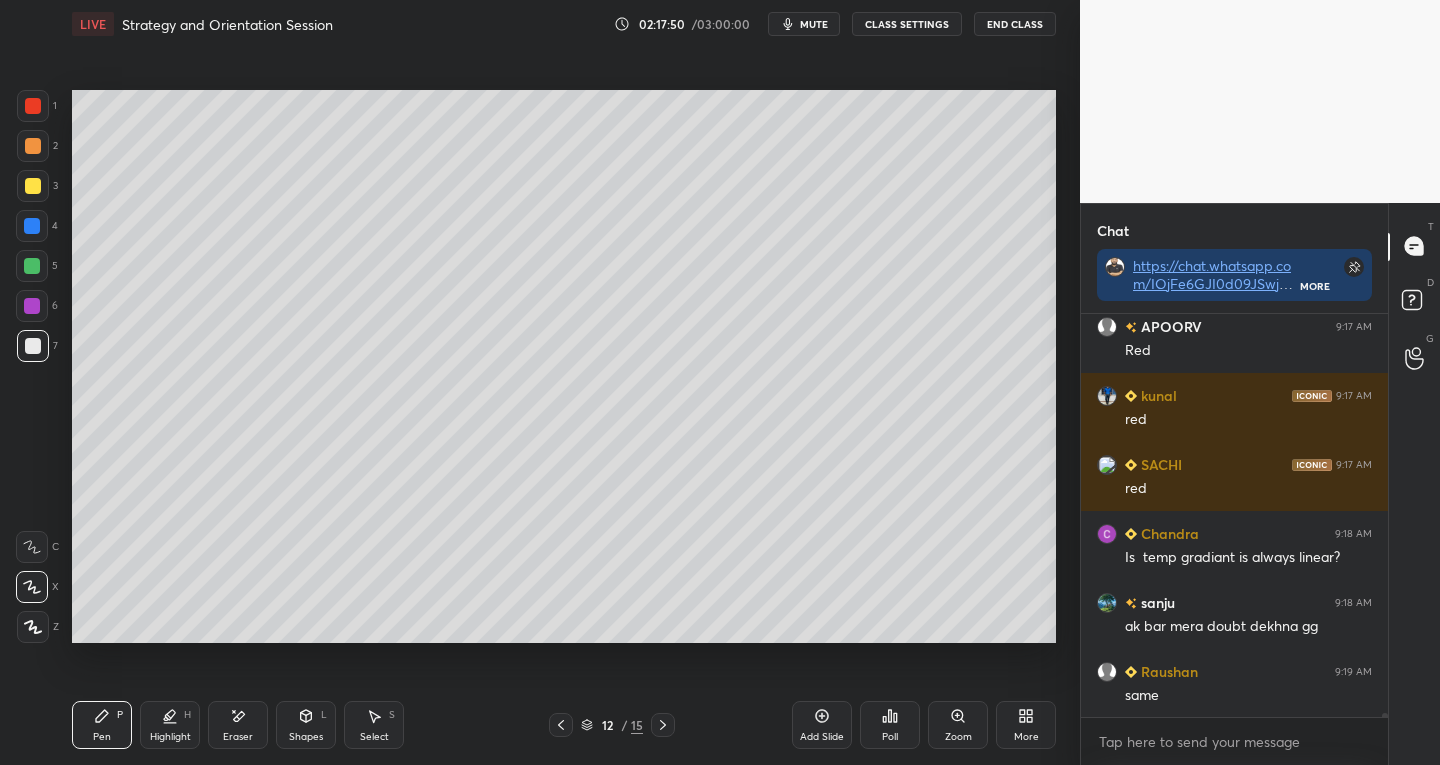 scroll, scrollTop: 36320, scrollLeft: 0, axis: vertical 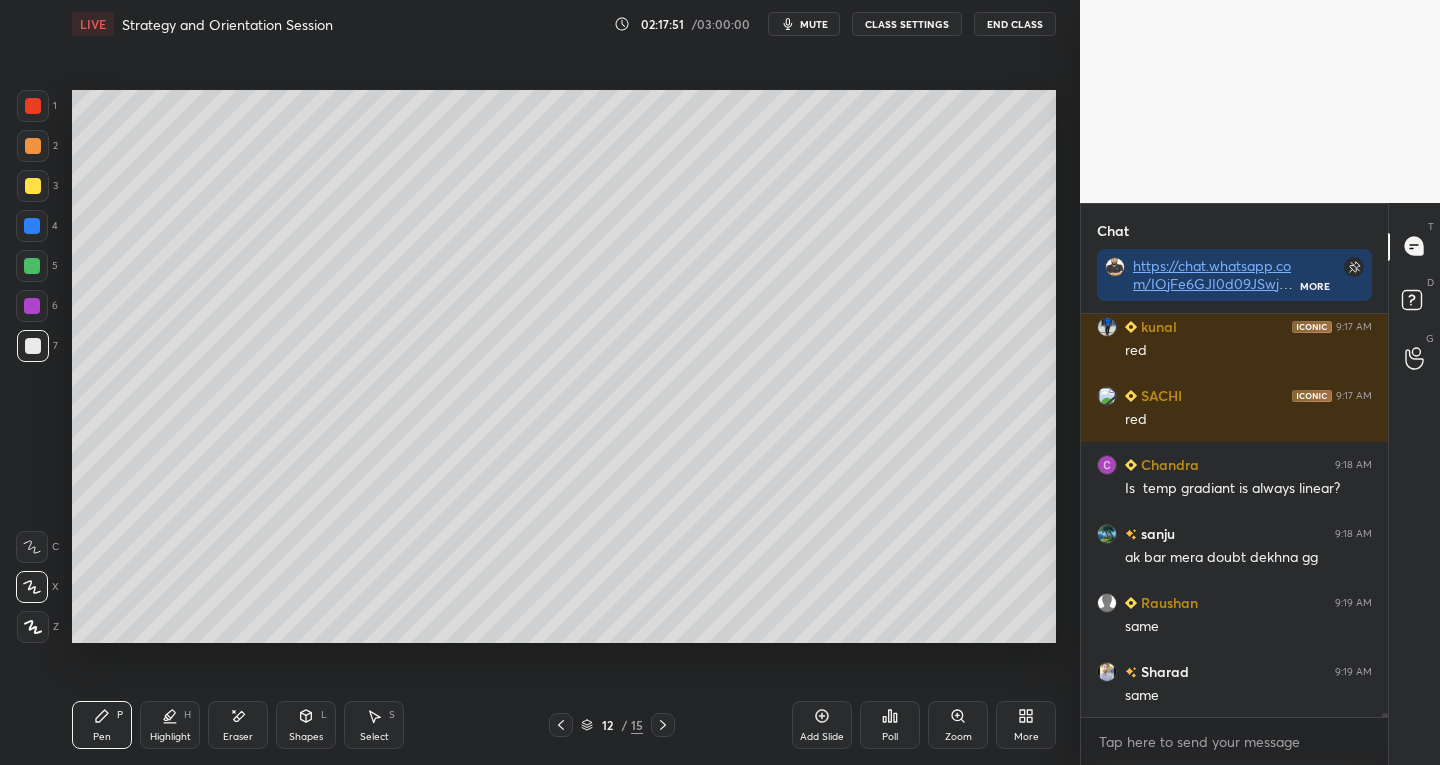 click 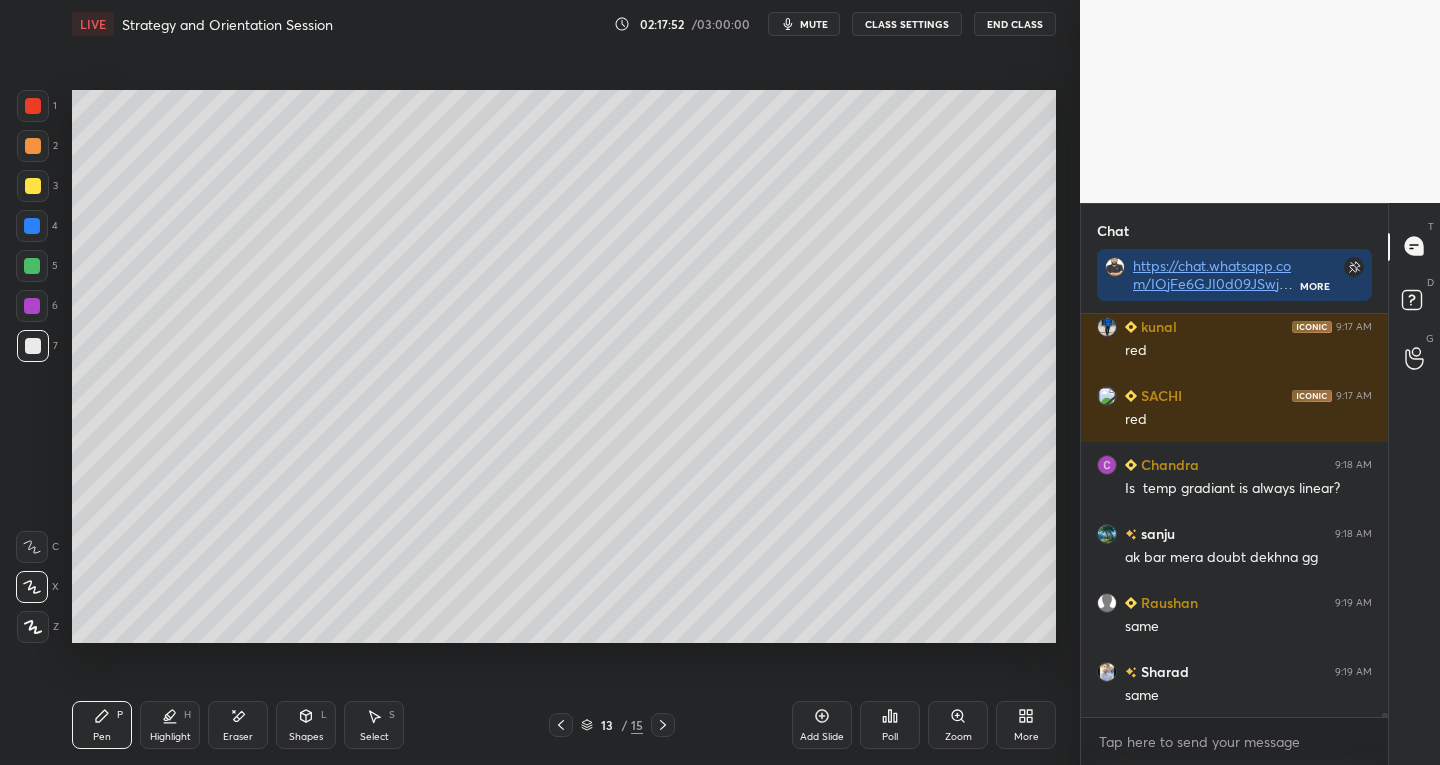 click 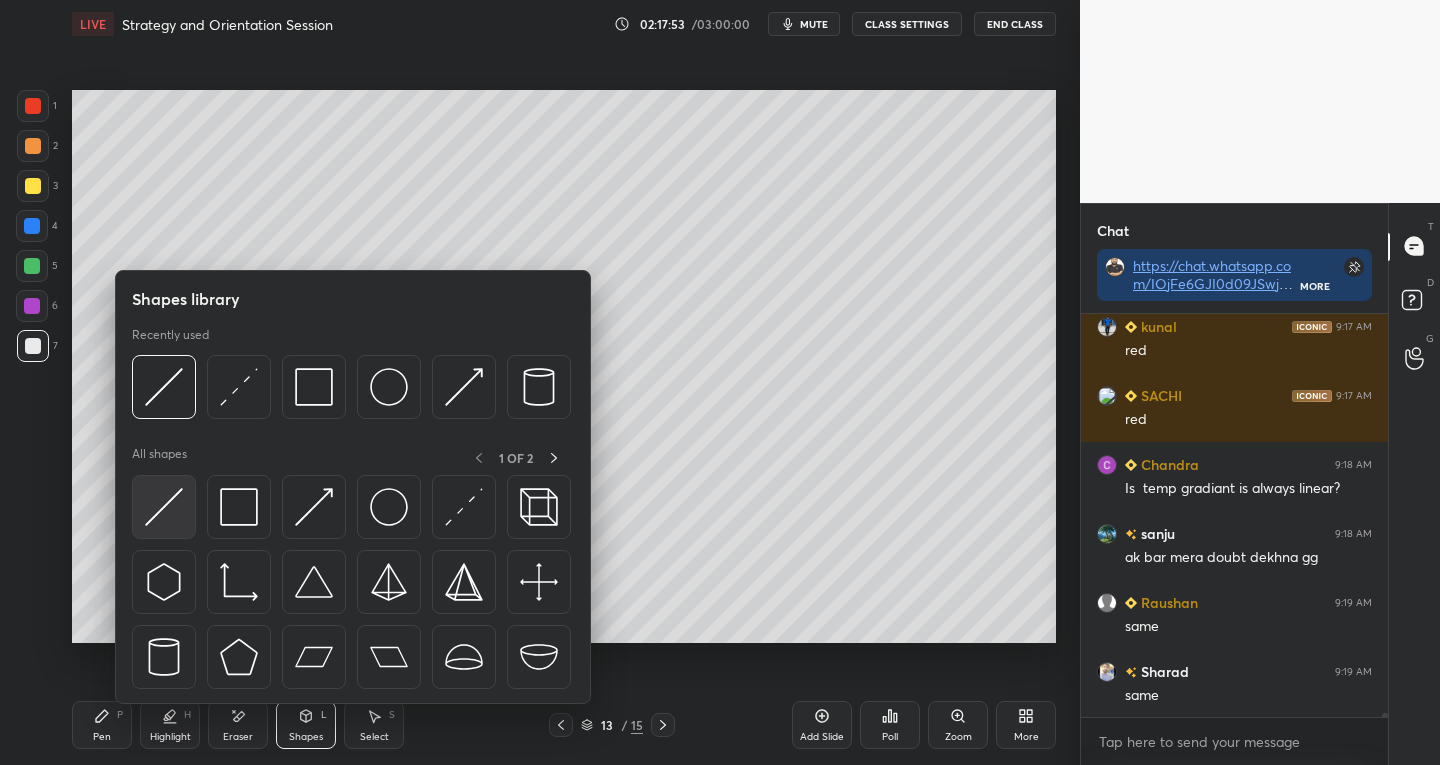 click at bounding box center [164, 507] 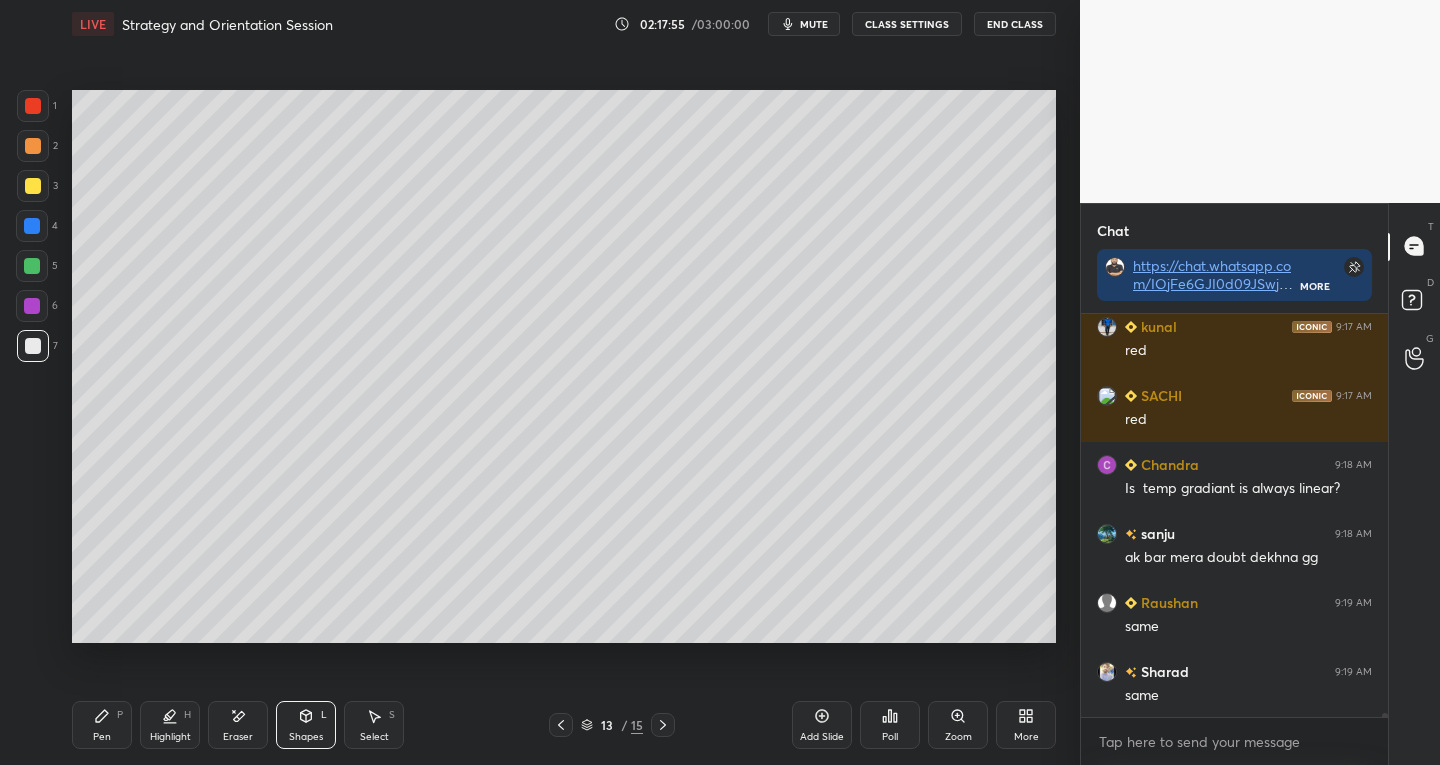 click 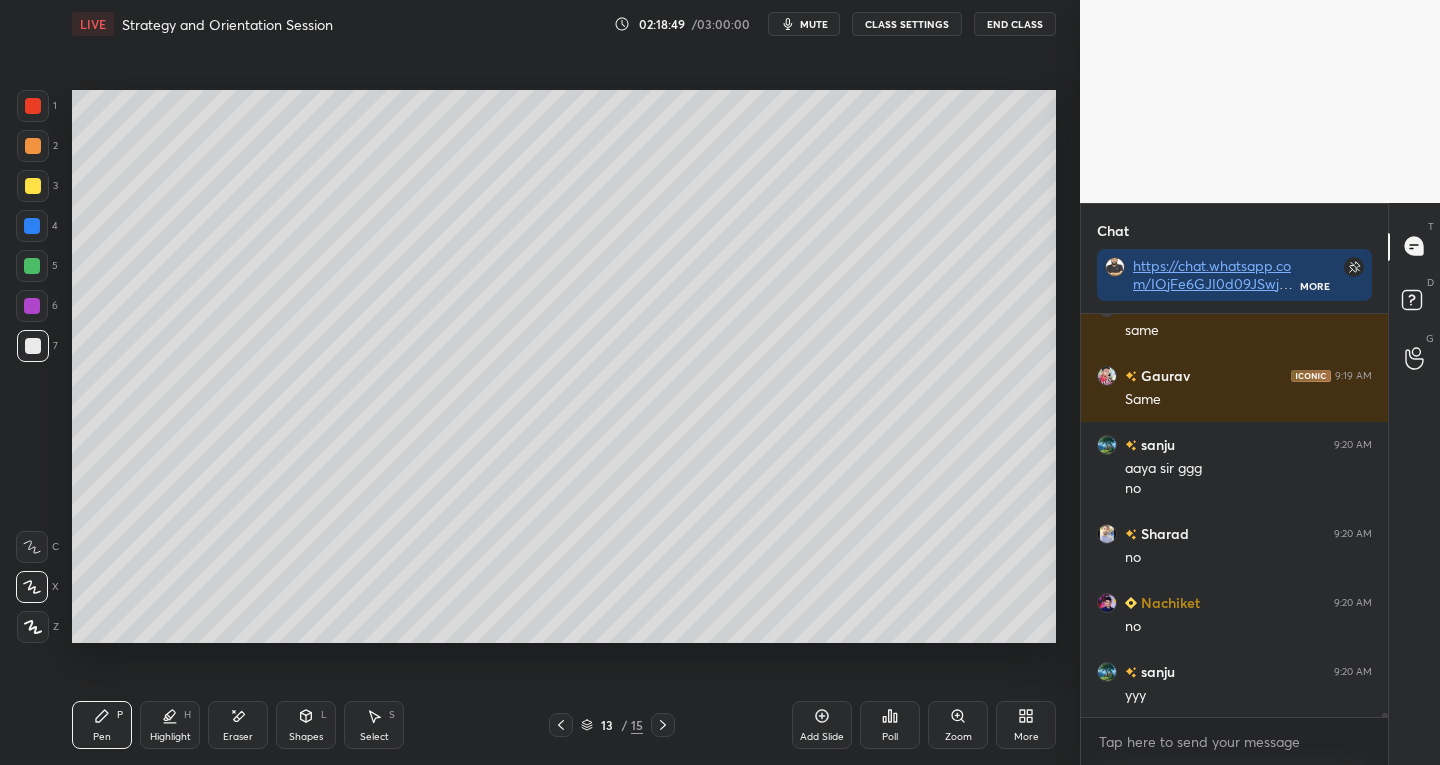 scroll, scrollTop: 37099, scrollLeft: 0, axis: vertical 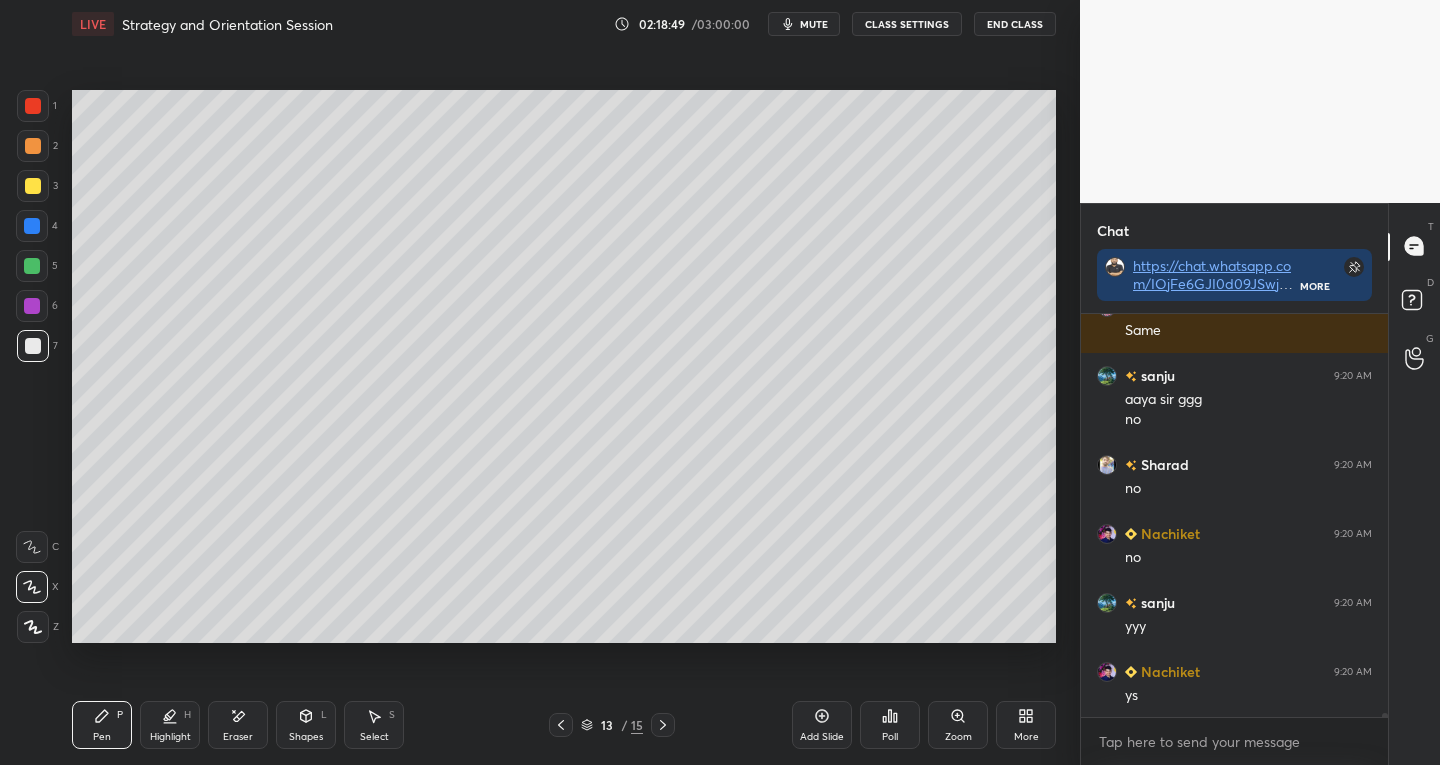 click 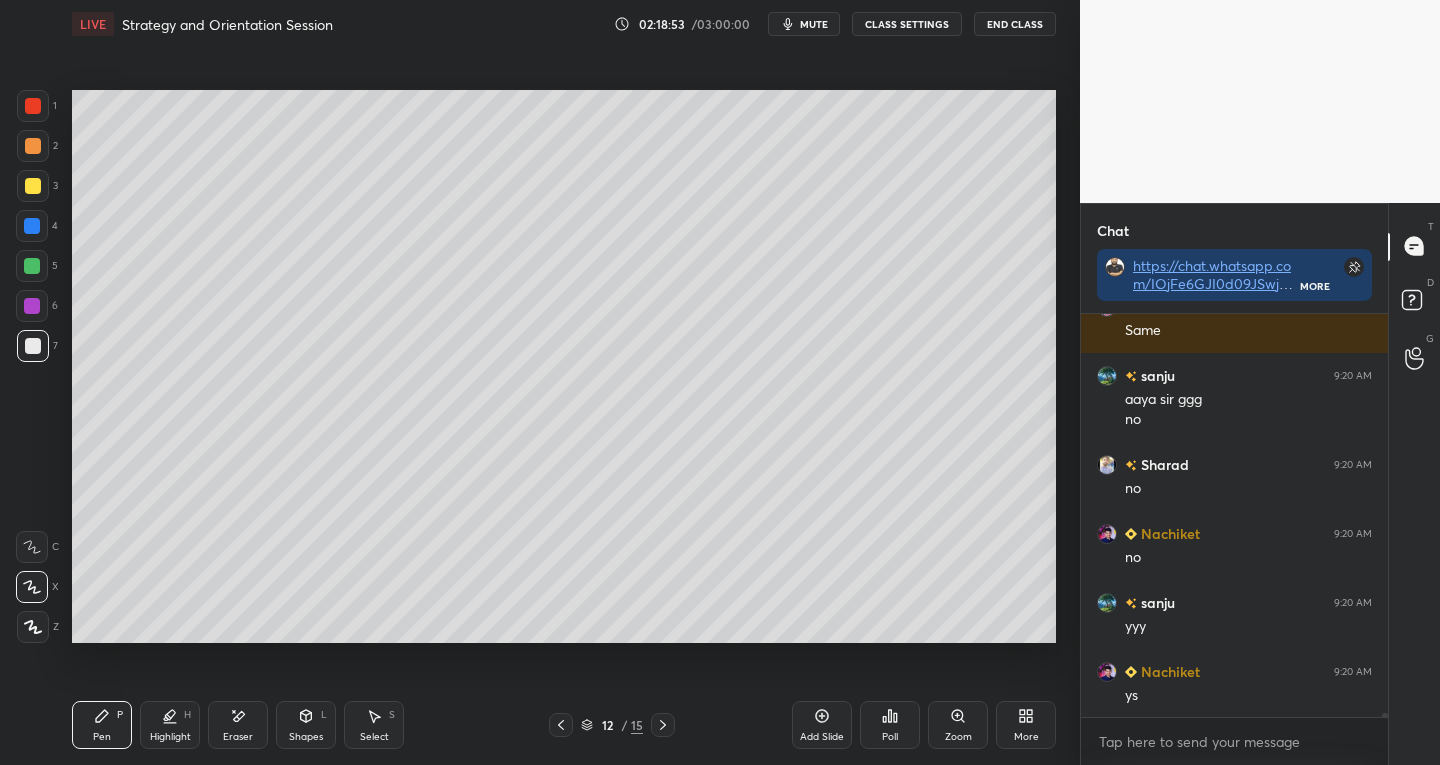 click at bounding box center [33, 346] 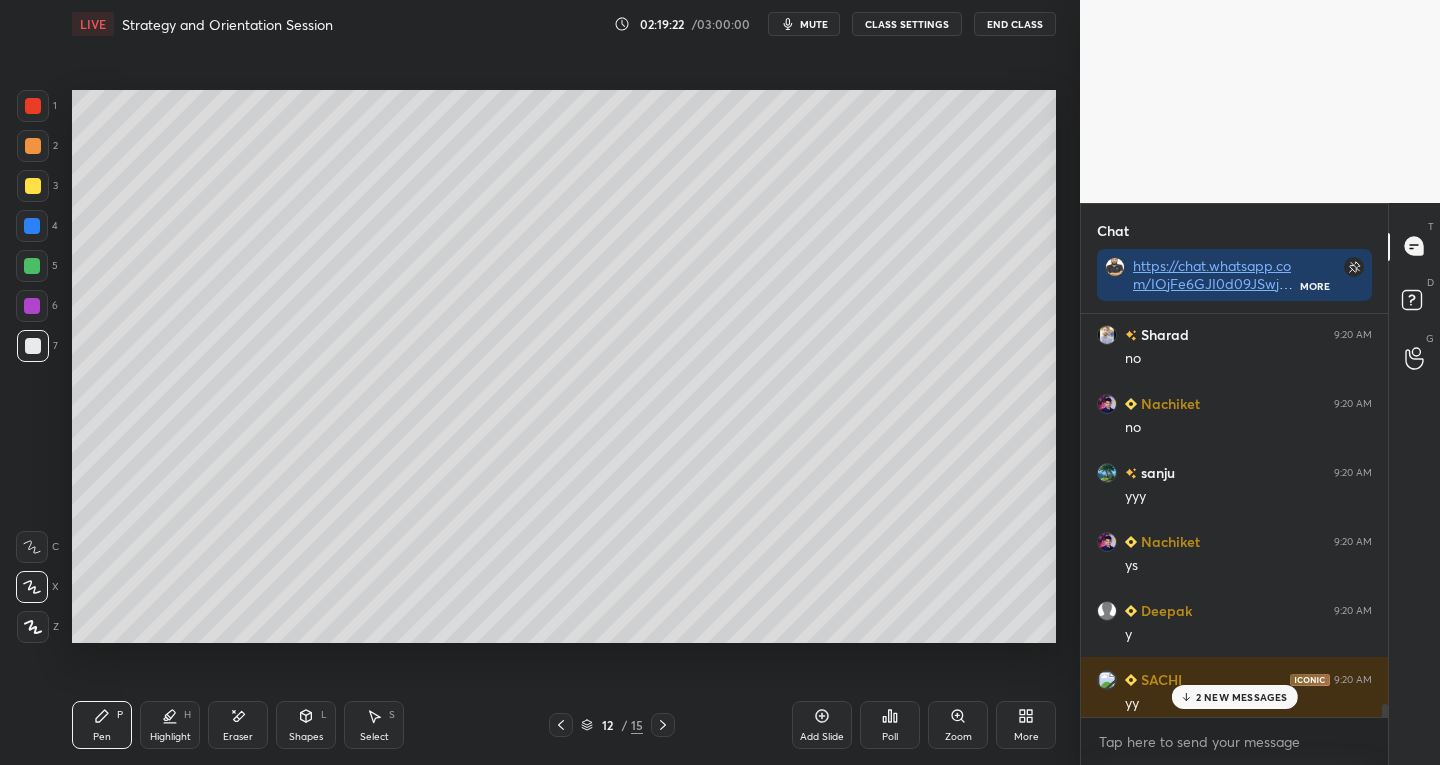 scroll, scrollTop: 37582, scrollLeft: 0, axis: vertical 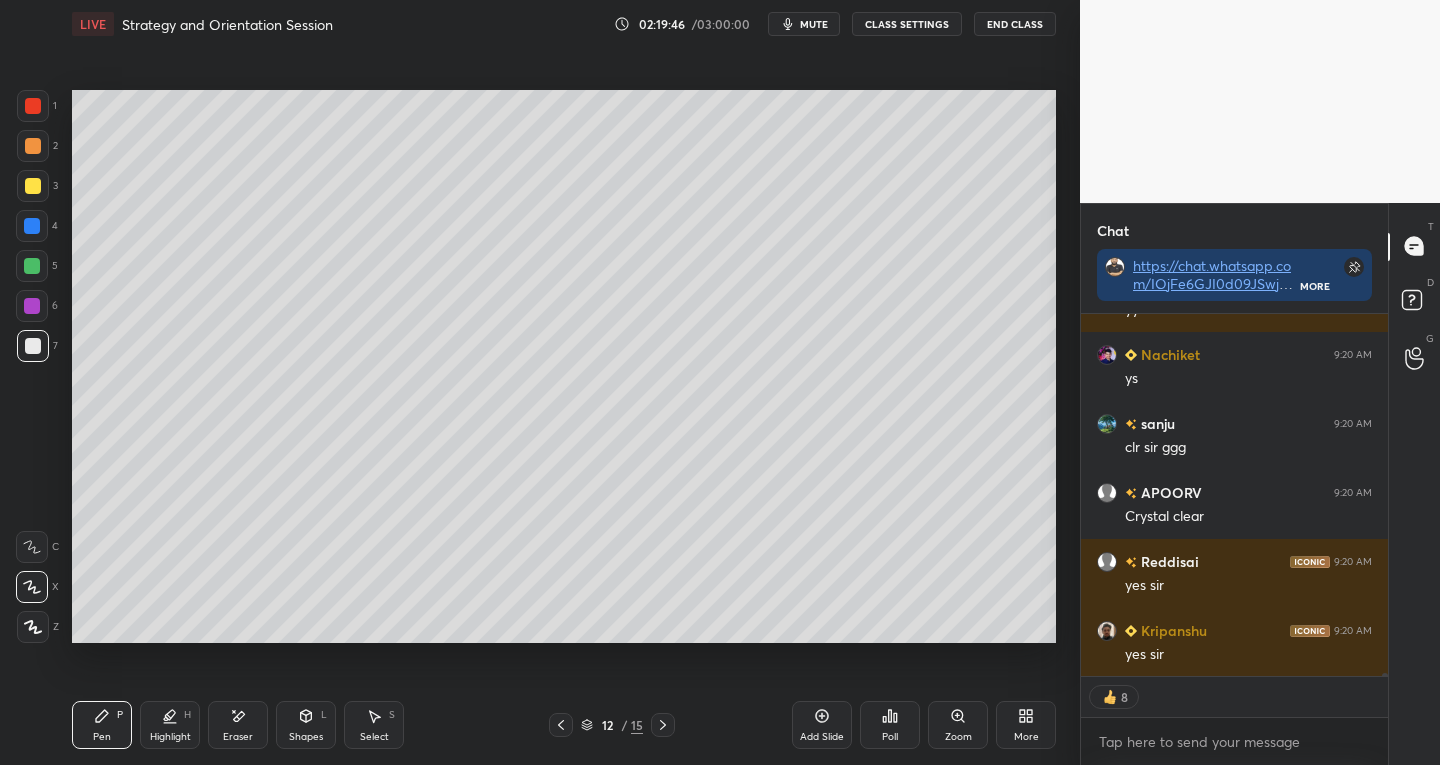 click 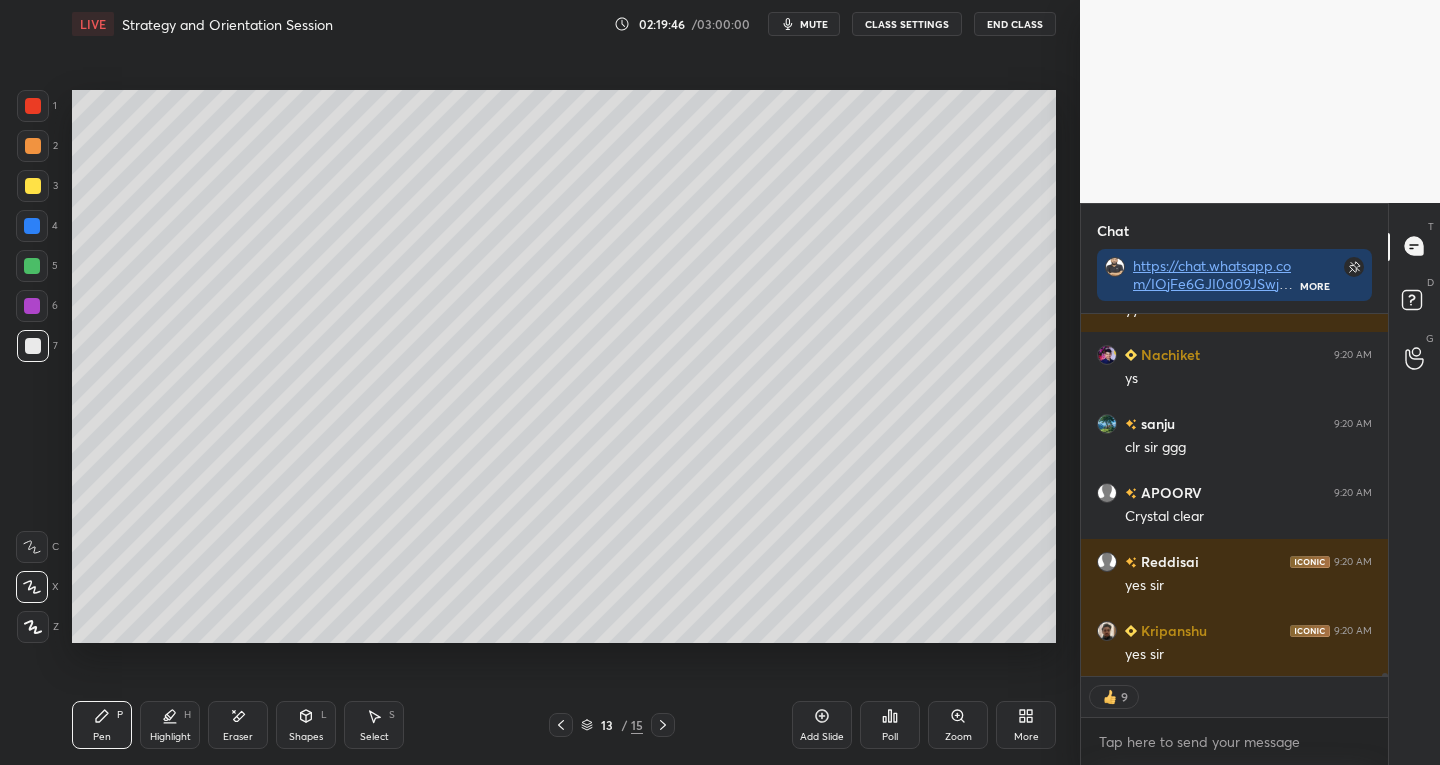 scroll, scrollTop: 37692, scrollLeft: 0, axis: vertical 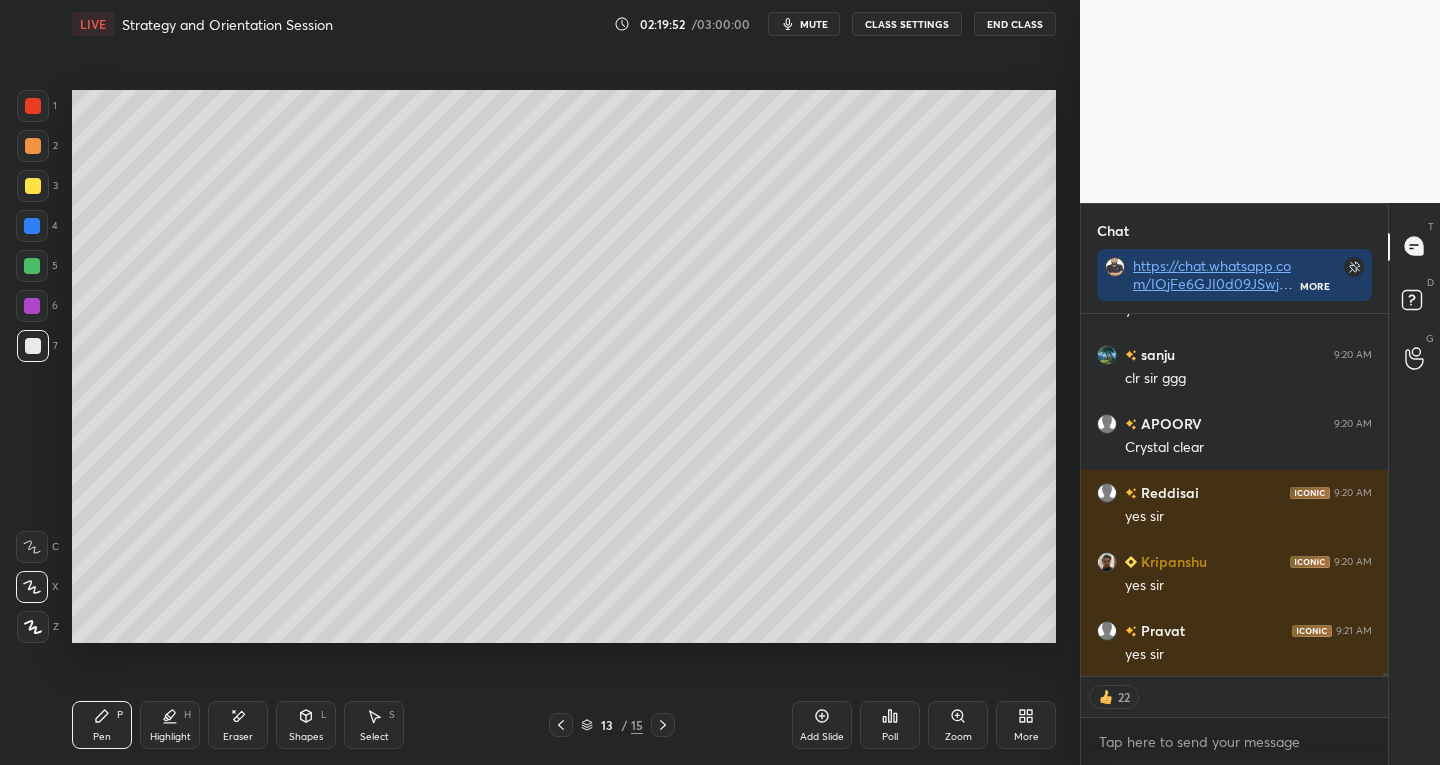 click at bounding box center [33, 346] 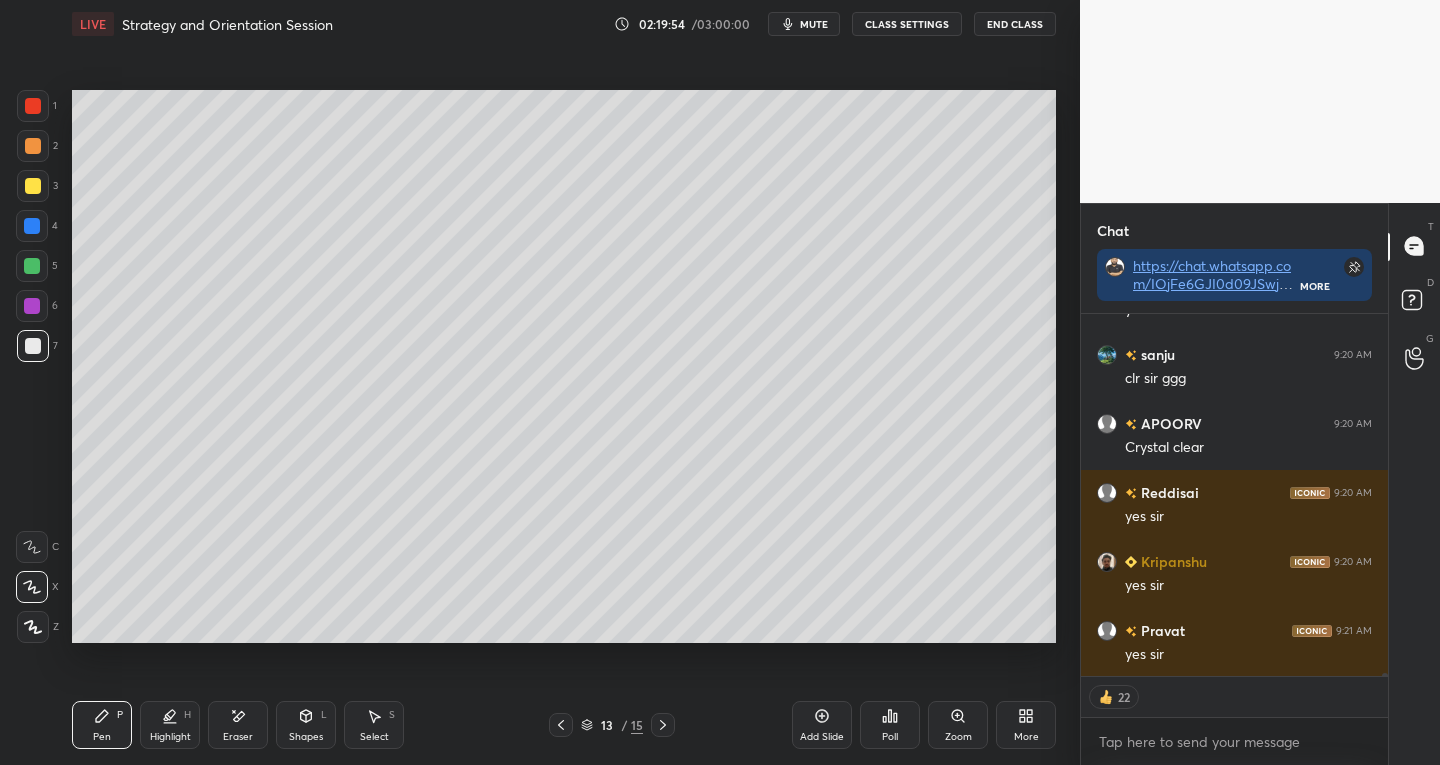 click 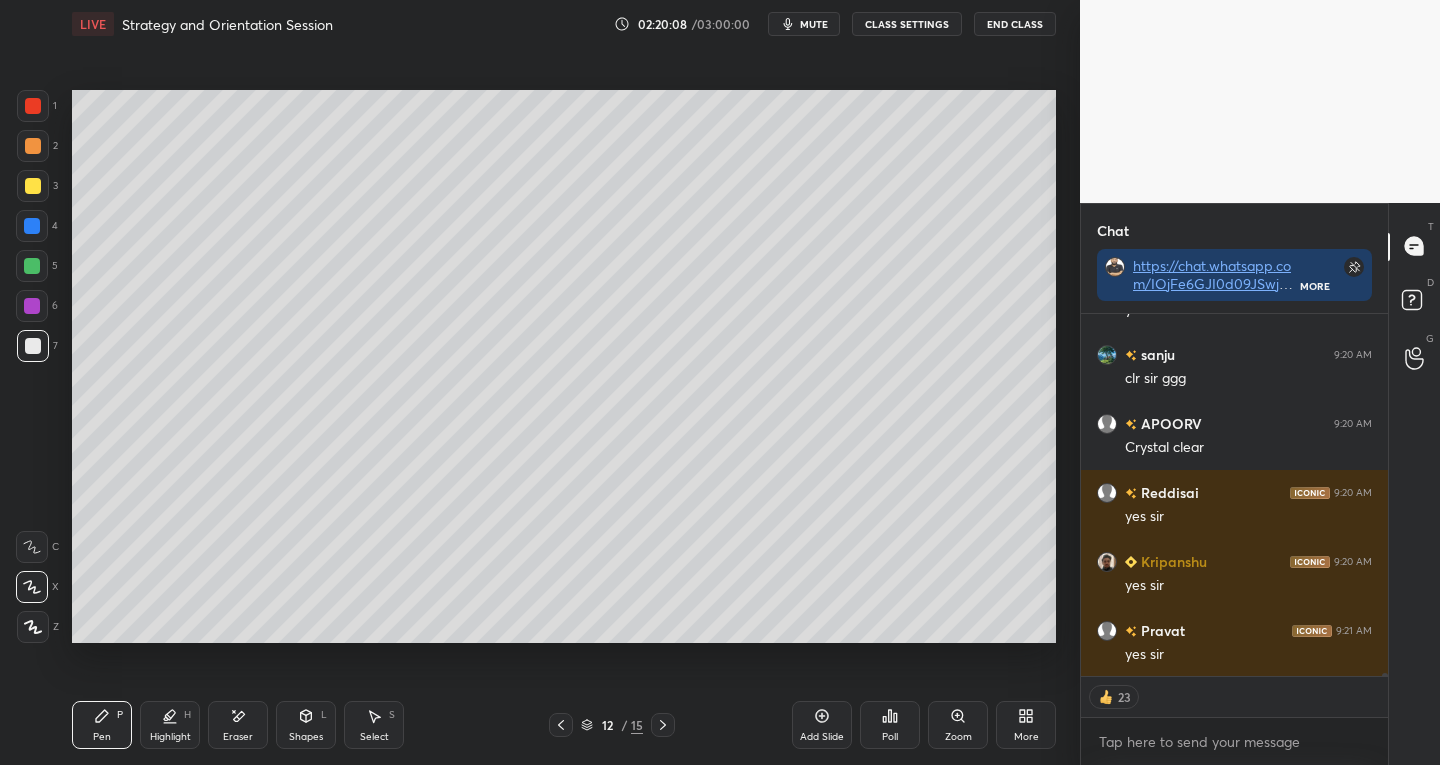 scroll, scrollTop: 7, scrollLeft: 7, axis: both 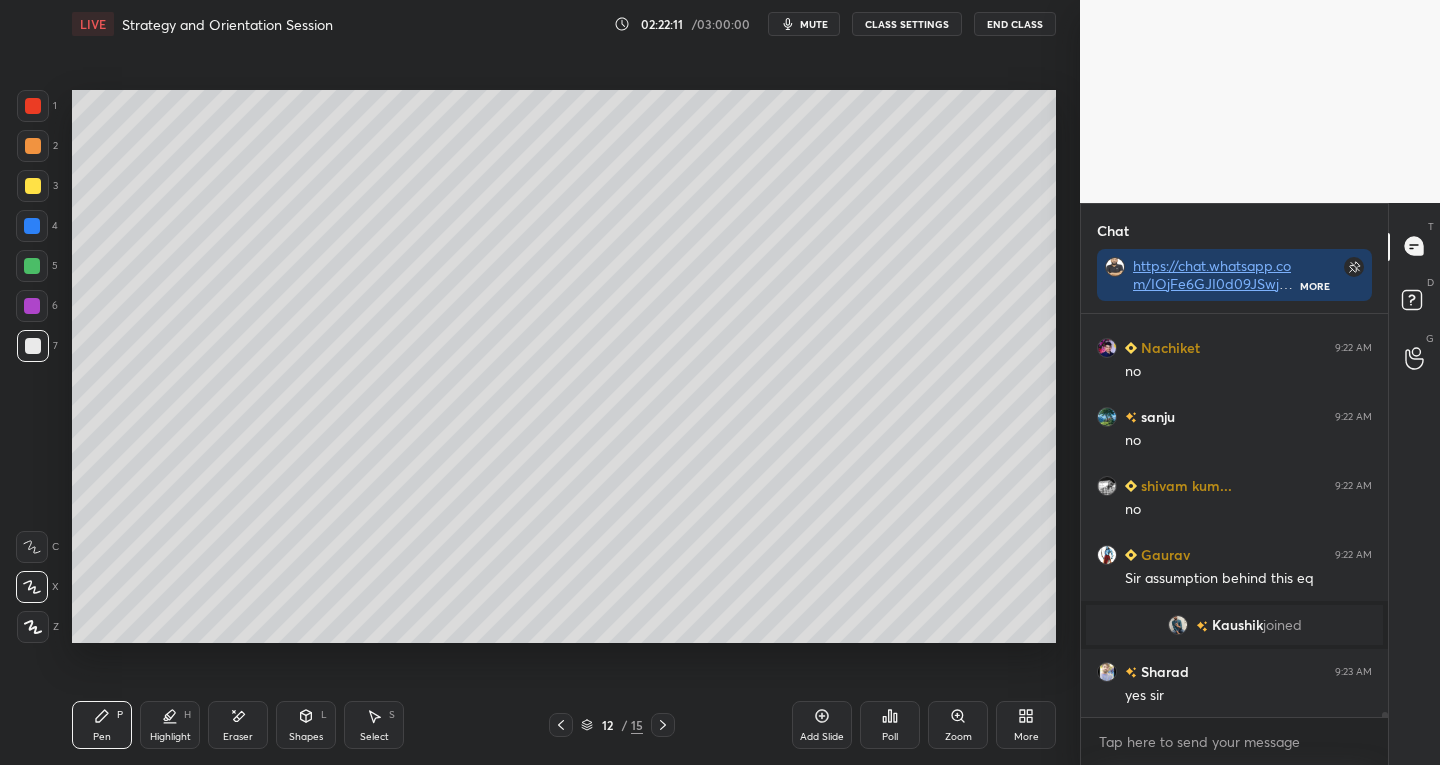 click on "Eraser" at bounding box center [238, 737] 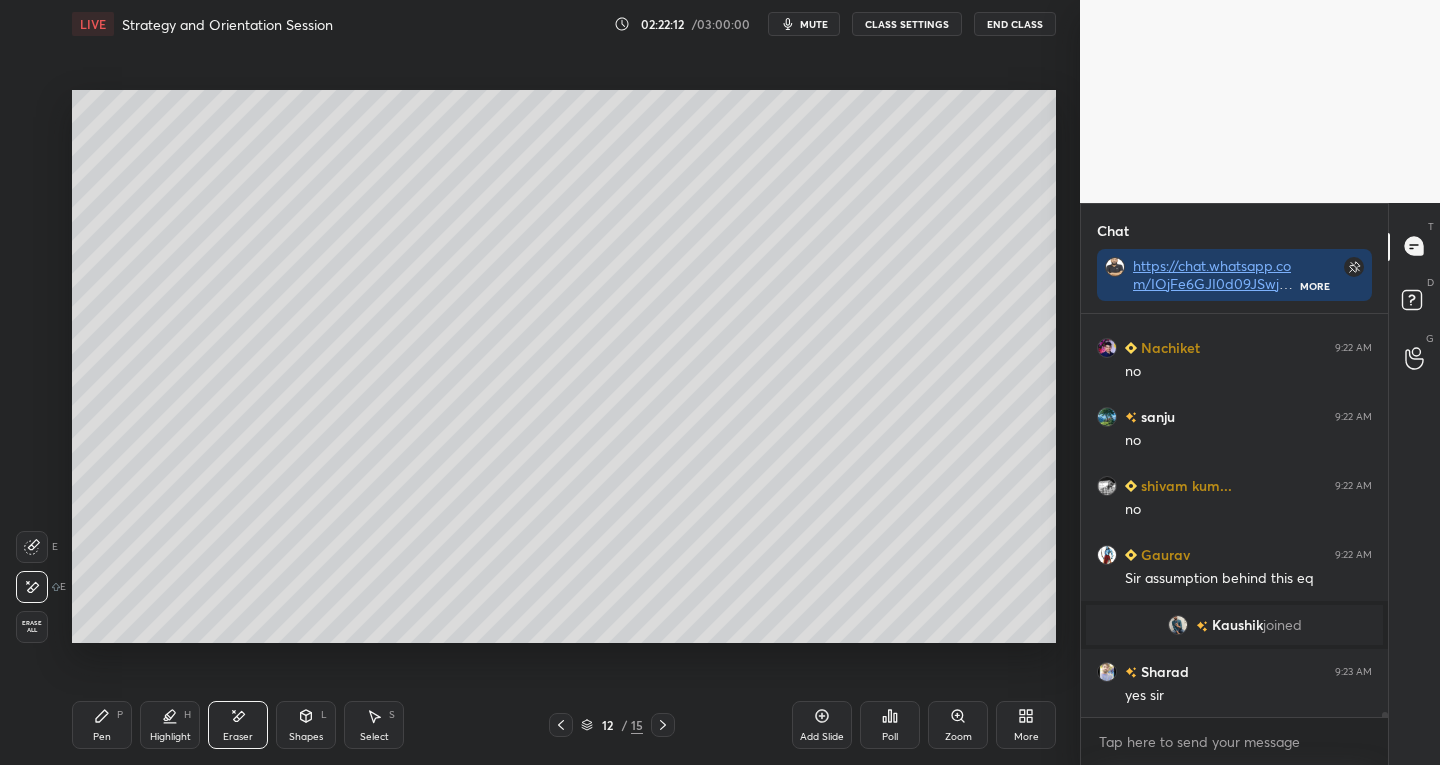 click on "Pen" at bounding box center [102, 737] 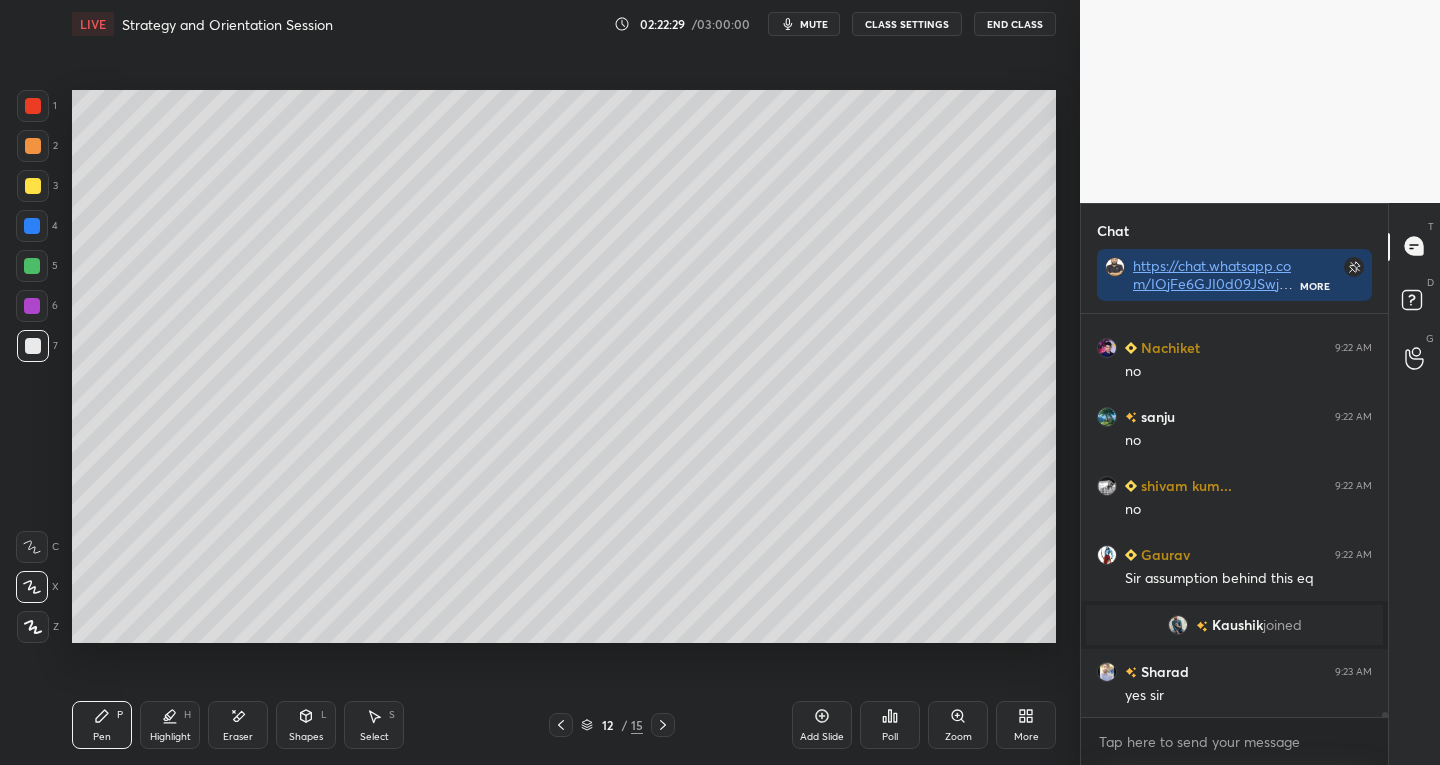 click 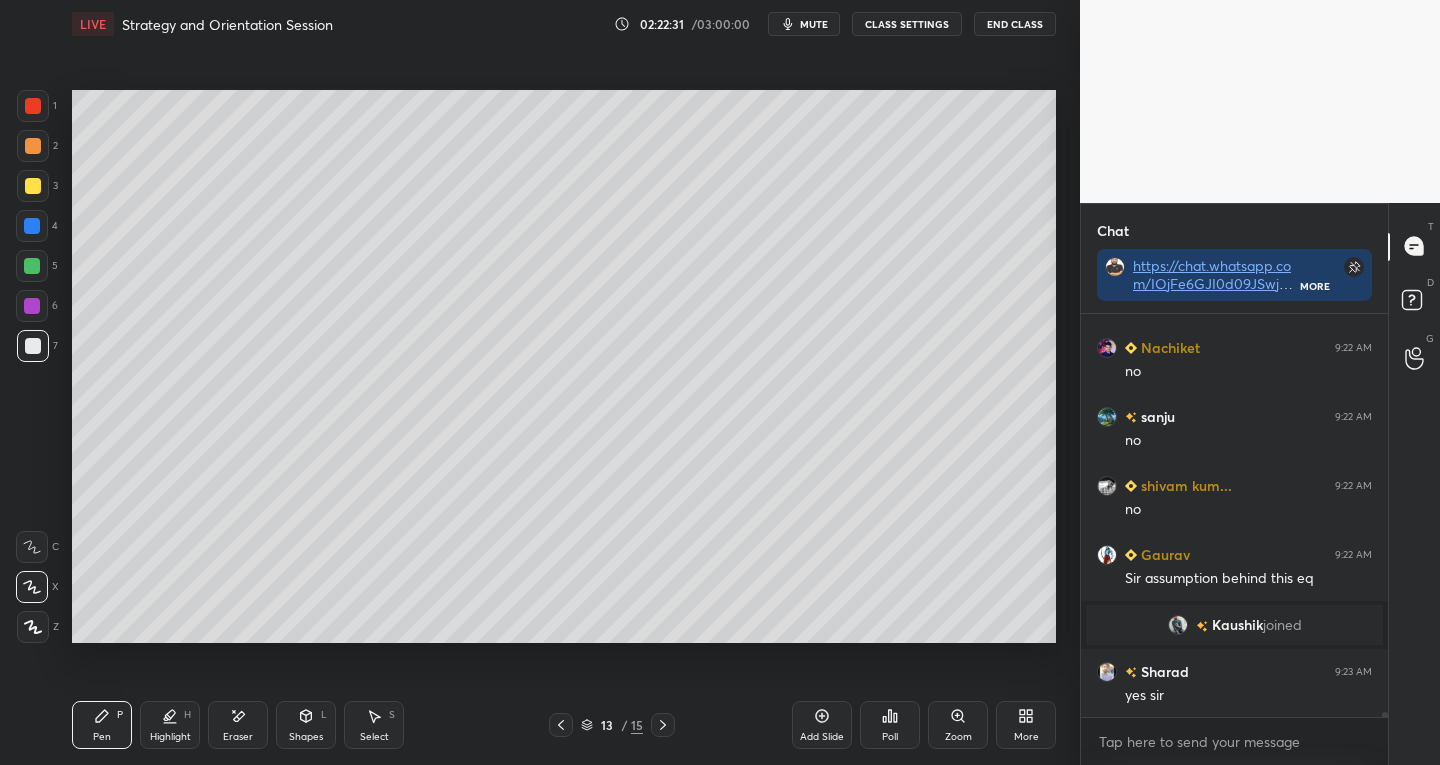click at bounding box center (663, 725) 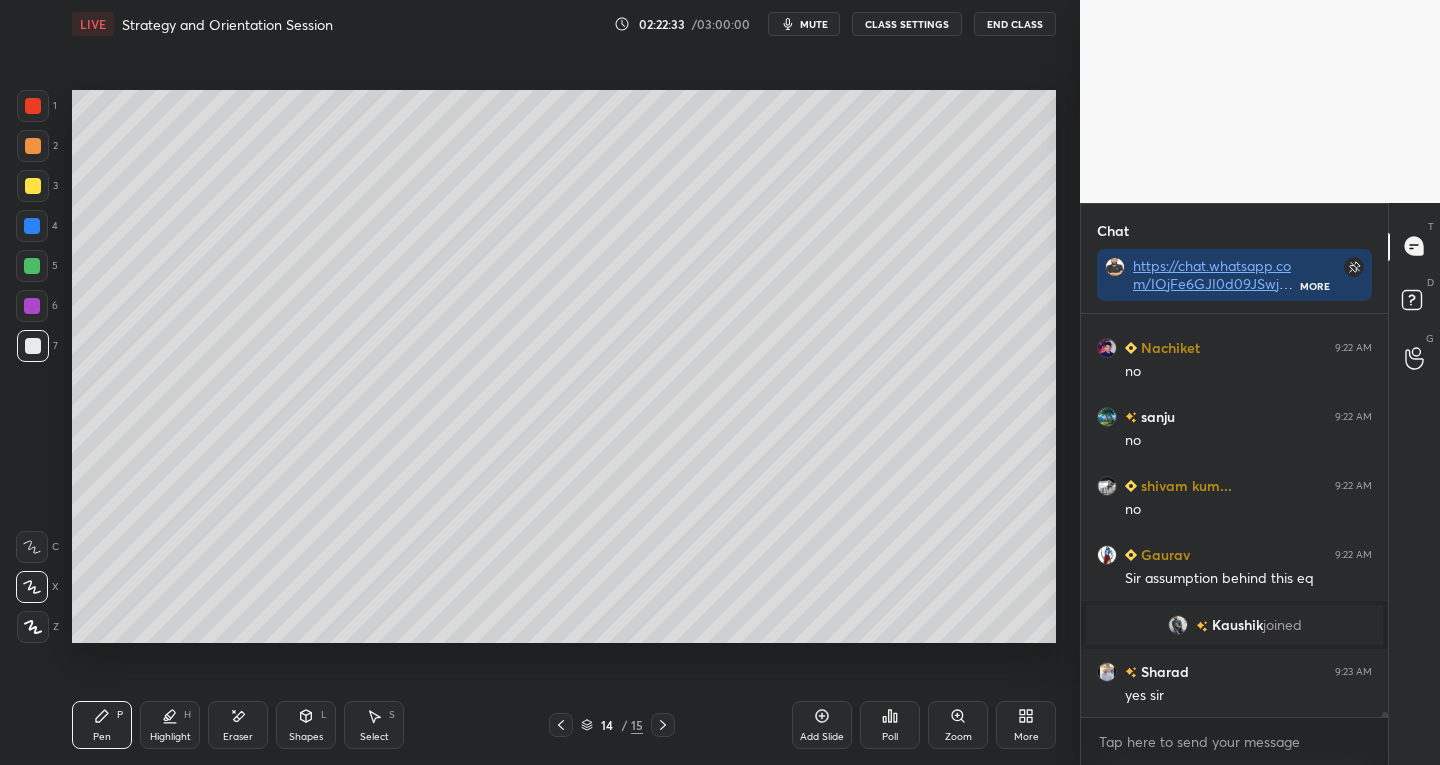 click on "7" at bounding box center [37, 346] 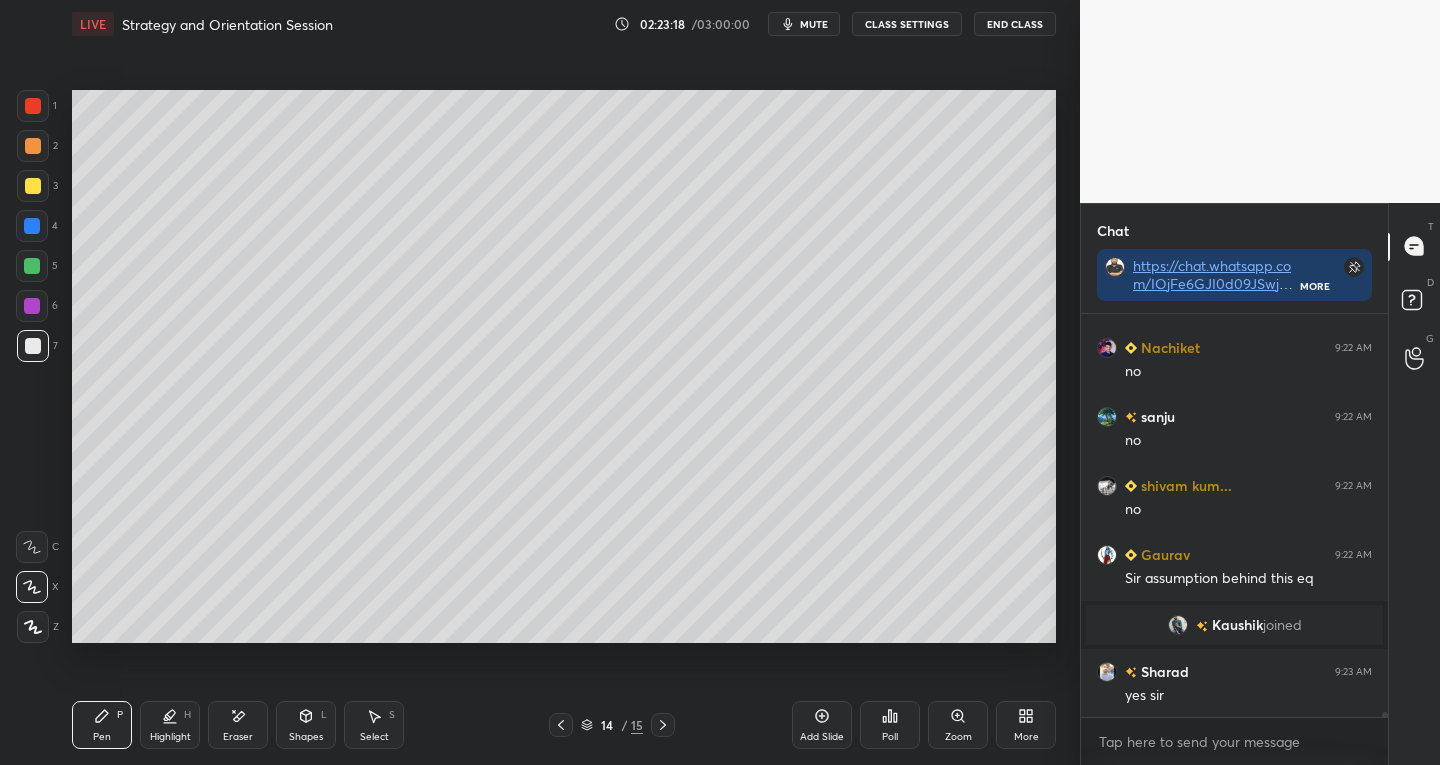 scroll, scrollTop: 34005, scrollLeft: 0, axis: vertical 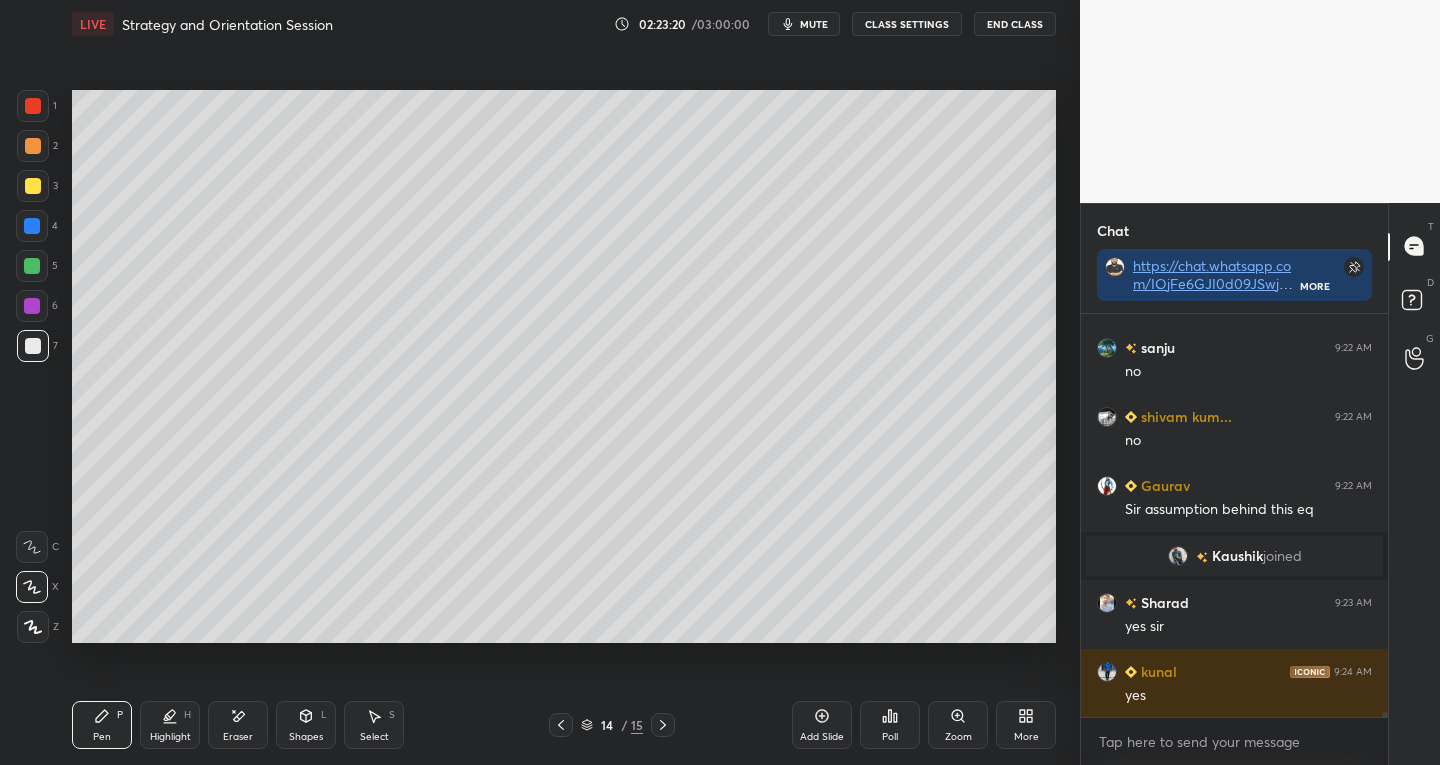 click on "Shapes" at bounding box center [306, 737] 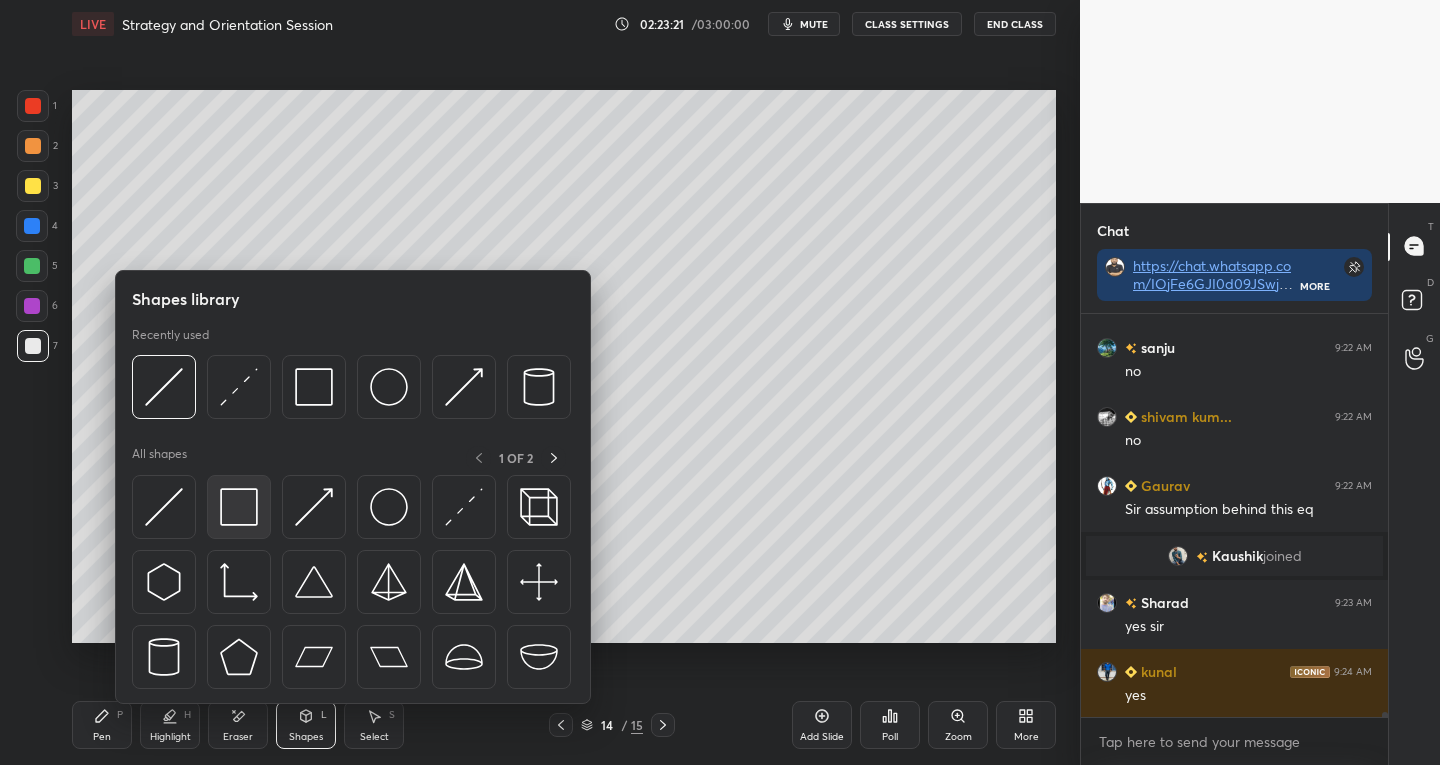 click at bounding box center (239, 507) 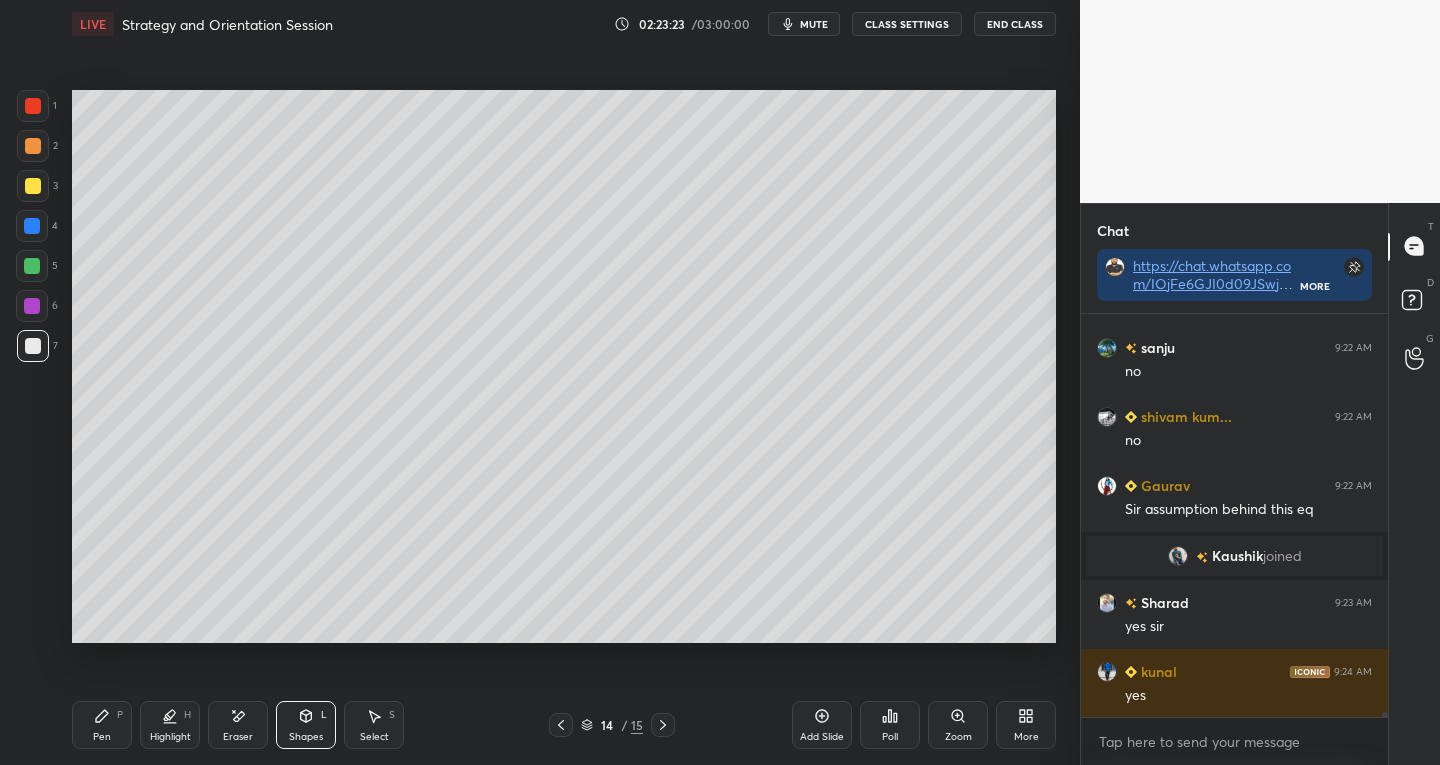 click on "Pen P" at bounding box center (102, 725) 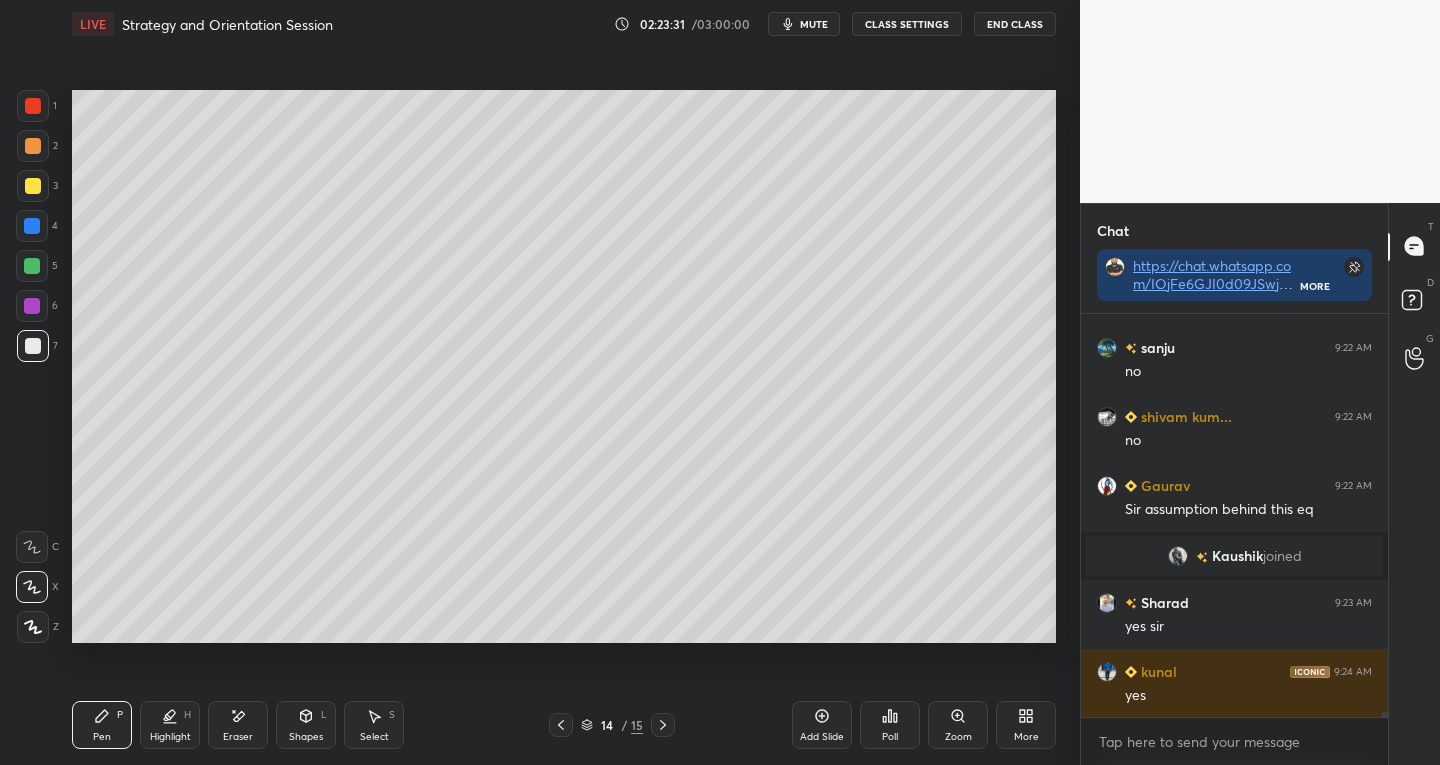 click on "Eraser" at bounding box center (238, 725) 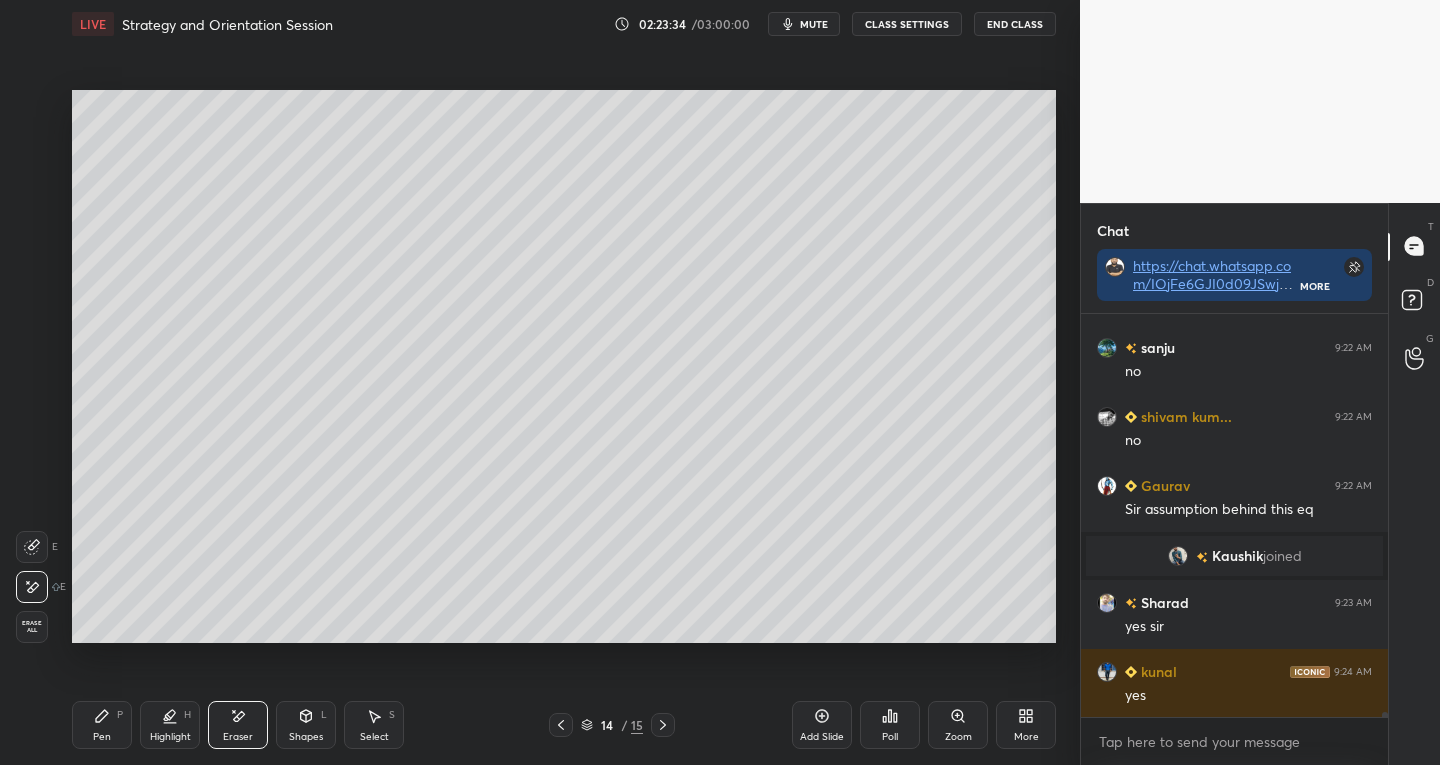 click 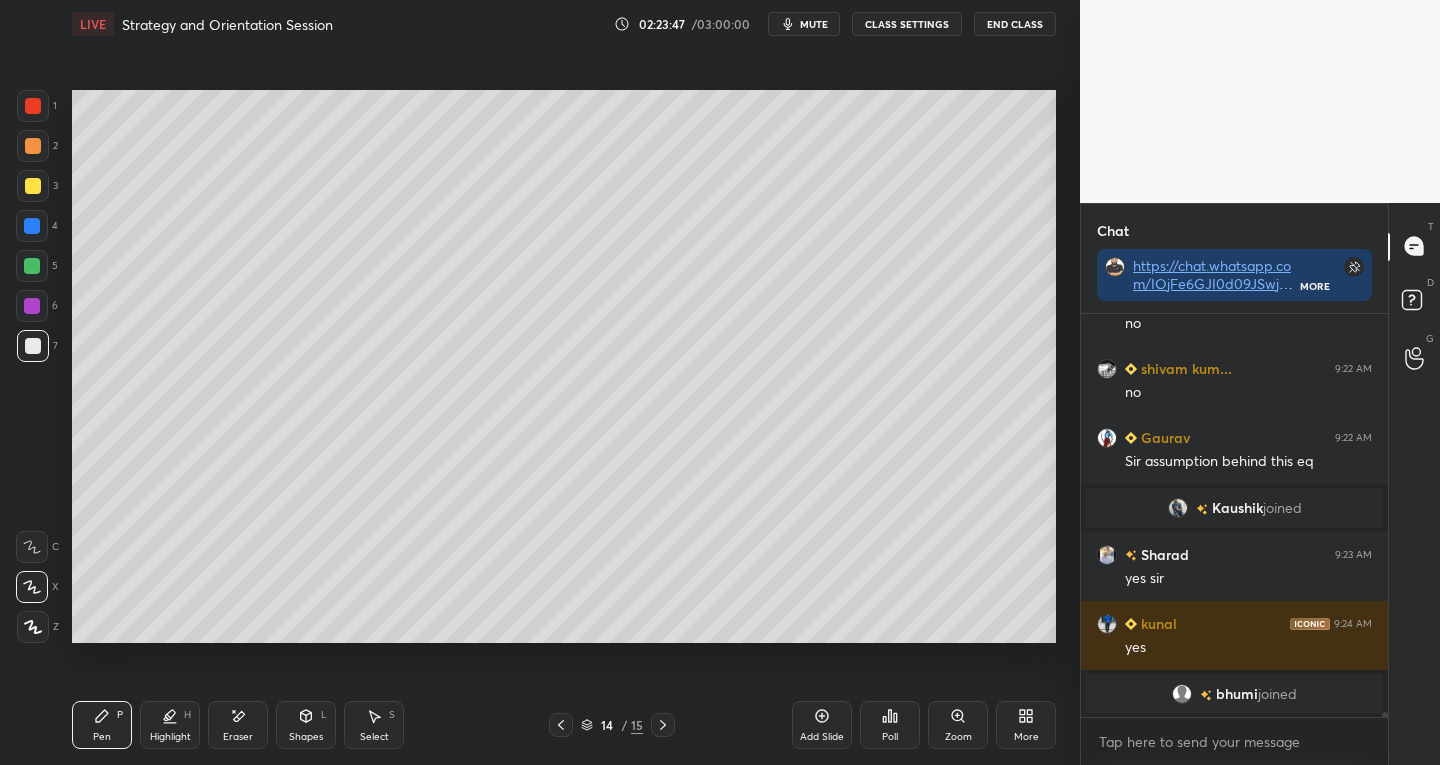 scroll, scrollTop: 34065, scrollLeft: 0, axis: vertical 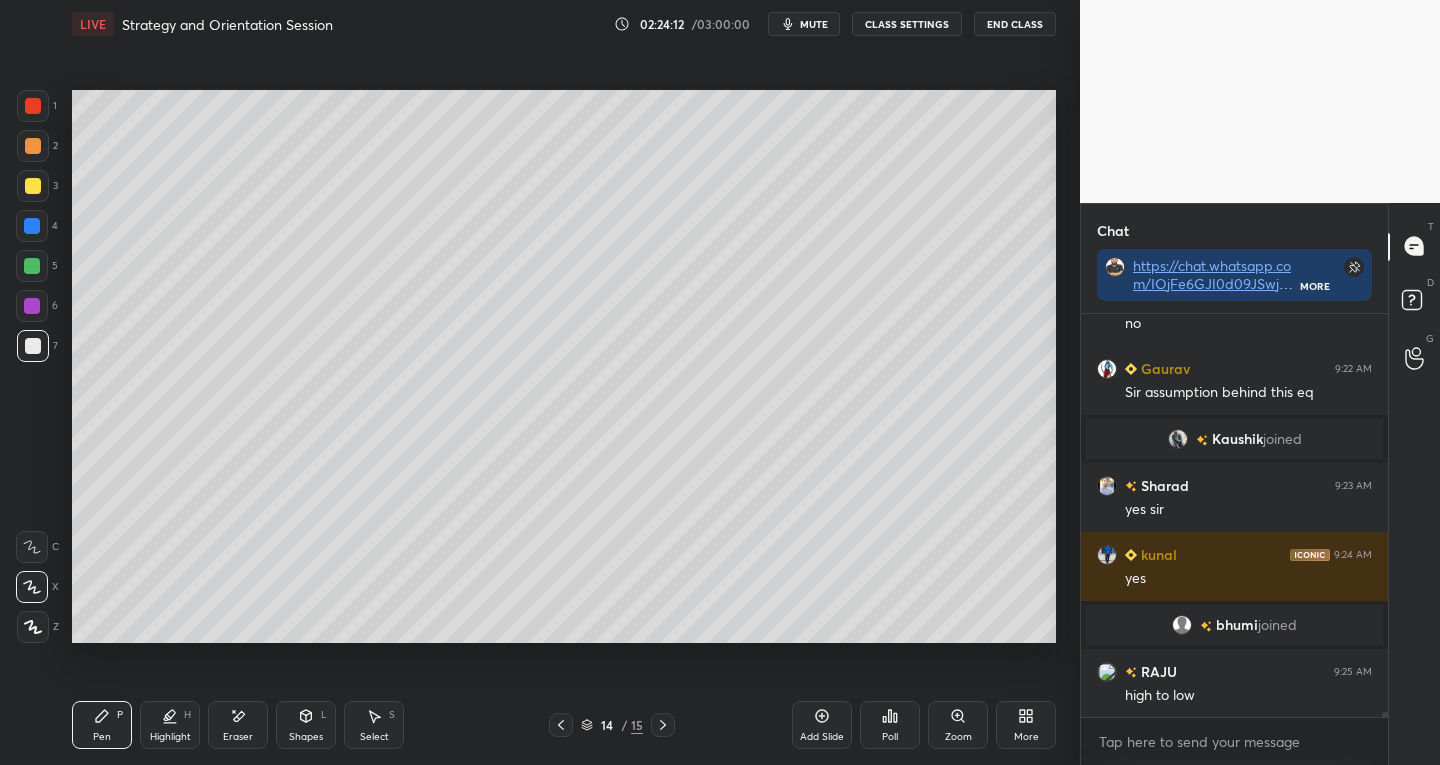 click at bounding box center (33, 186) 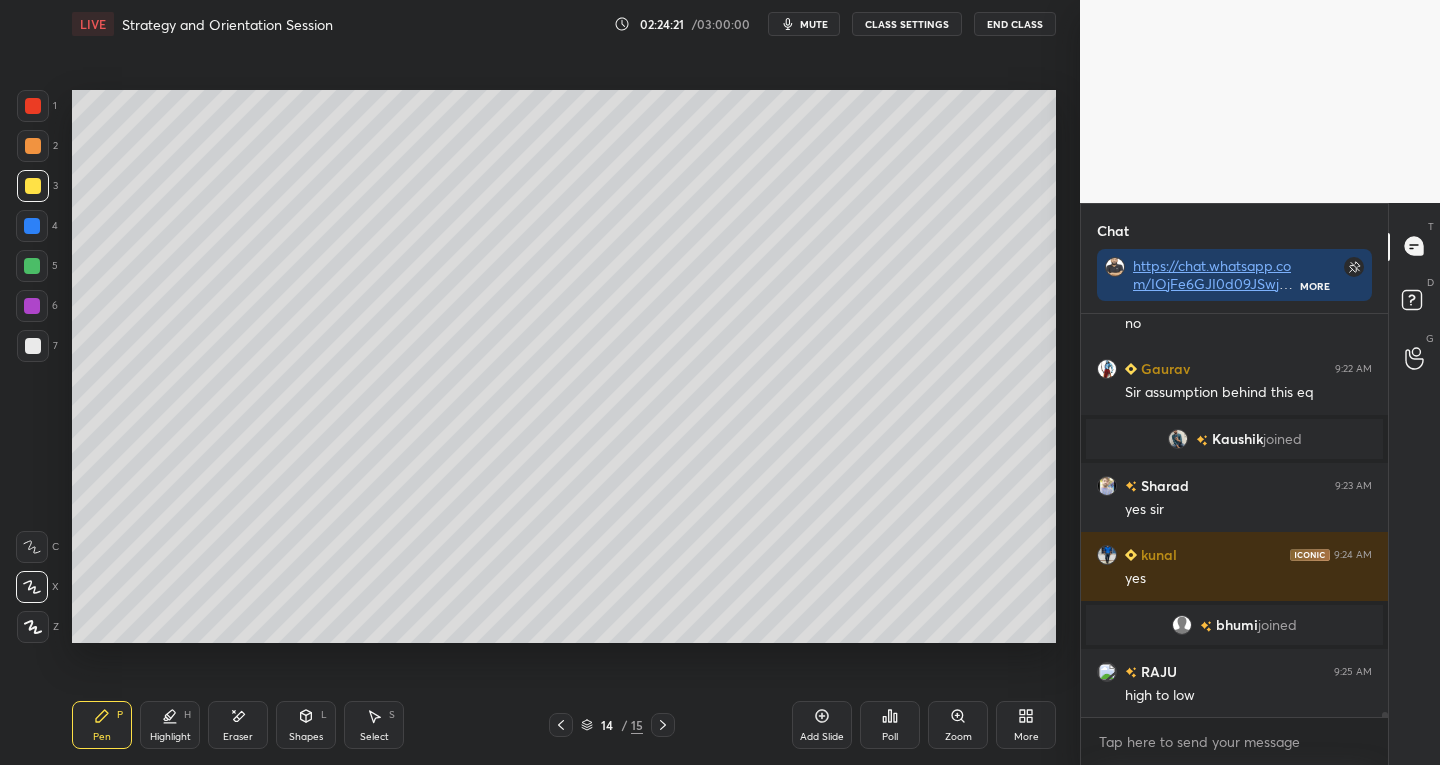 click at bounding box center (33, 346) 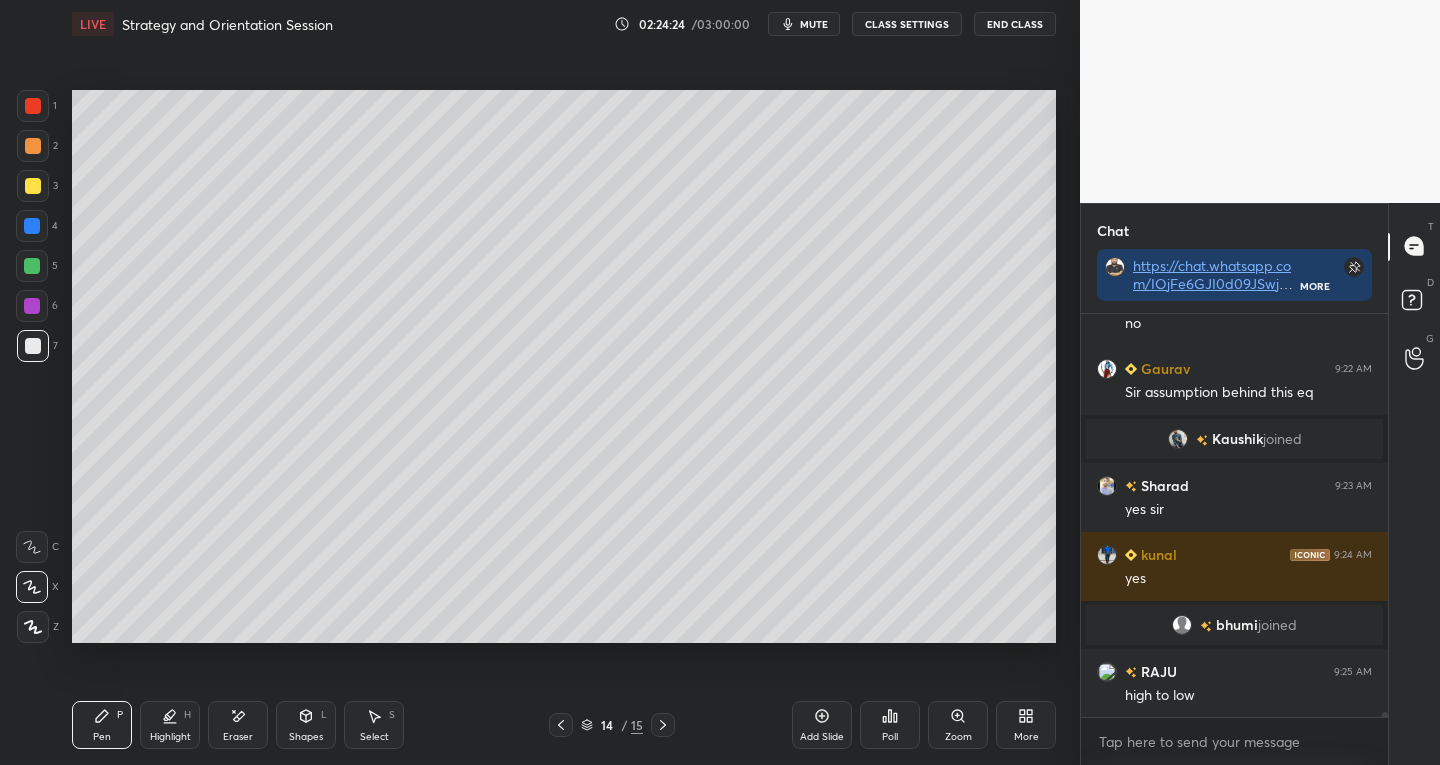 click at bounding box center (33, 186) 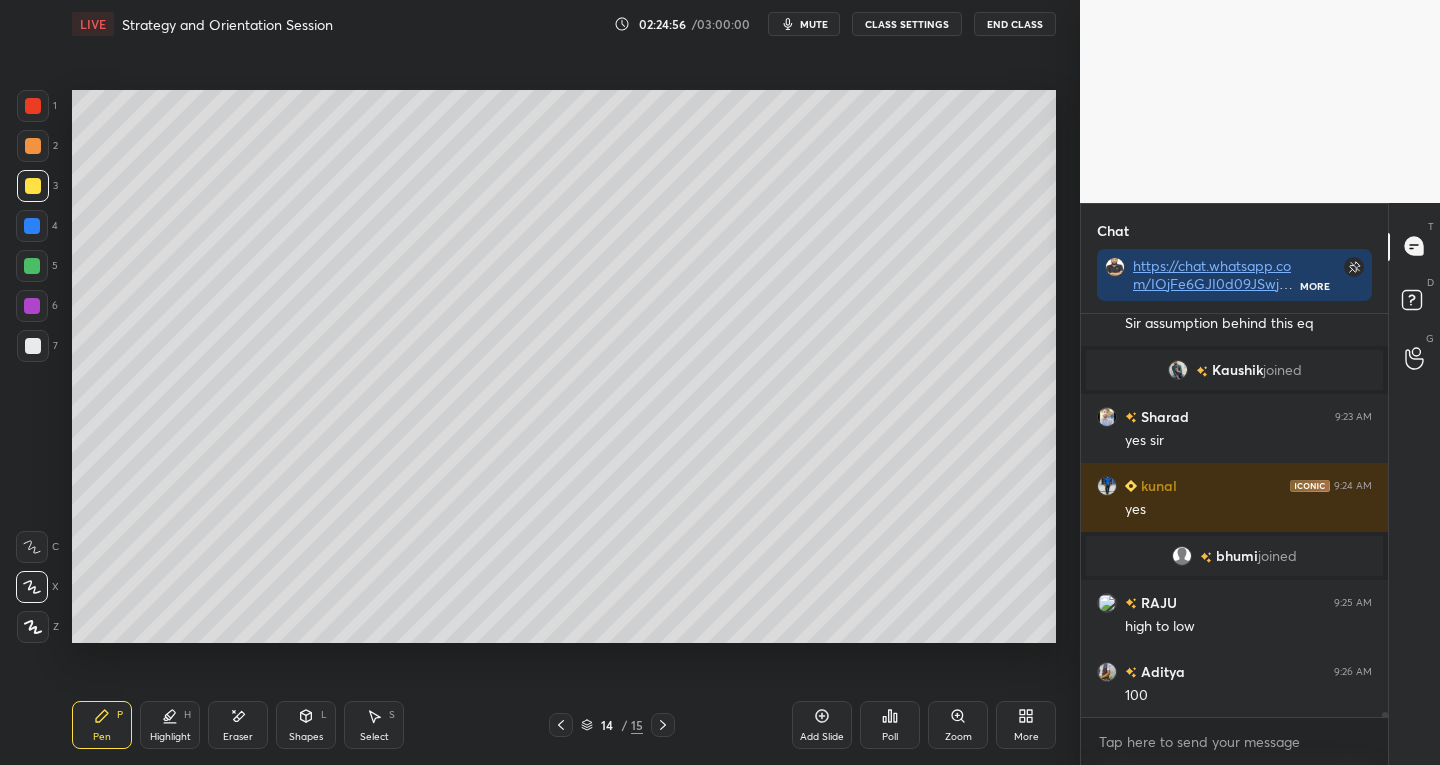 scroll, scrollTop: 34203, scrollLeft: 0, axis: vertical 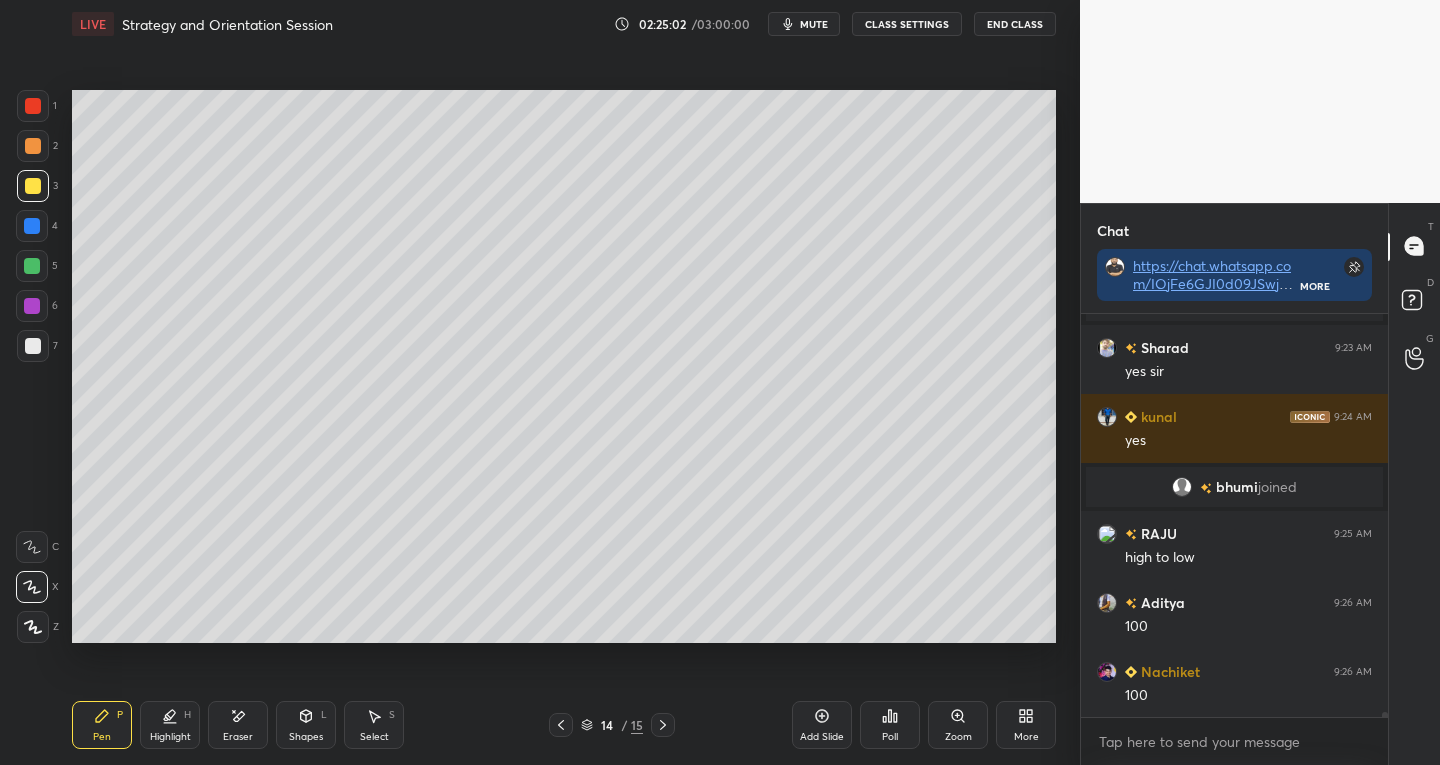 click on "Shapes L" at bounding box center [306, 725] 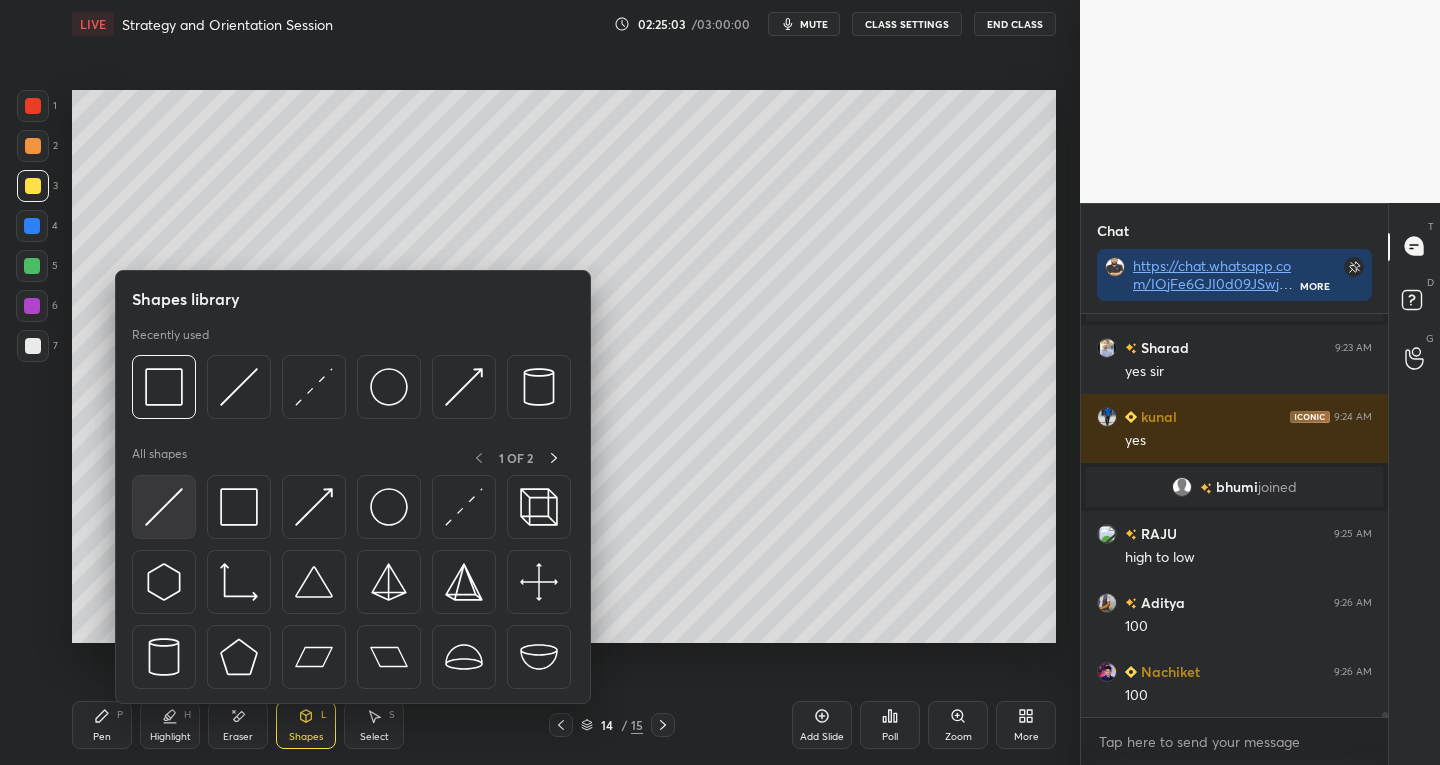 click at bounding box center (164, 507) 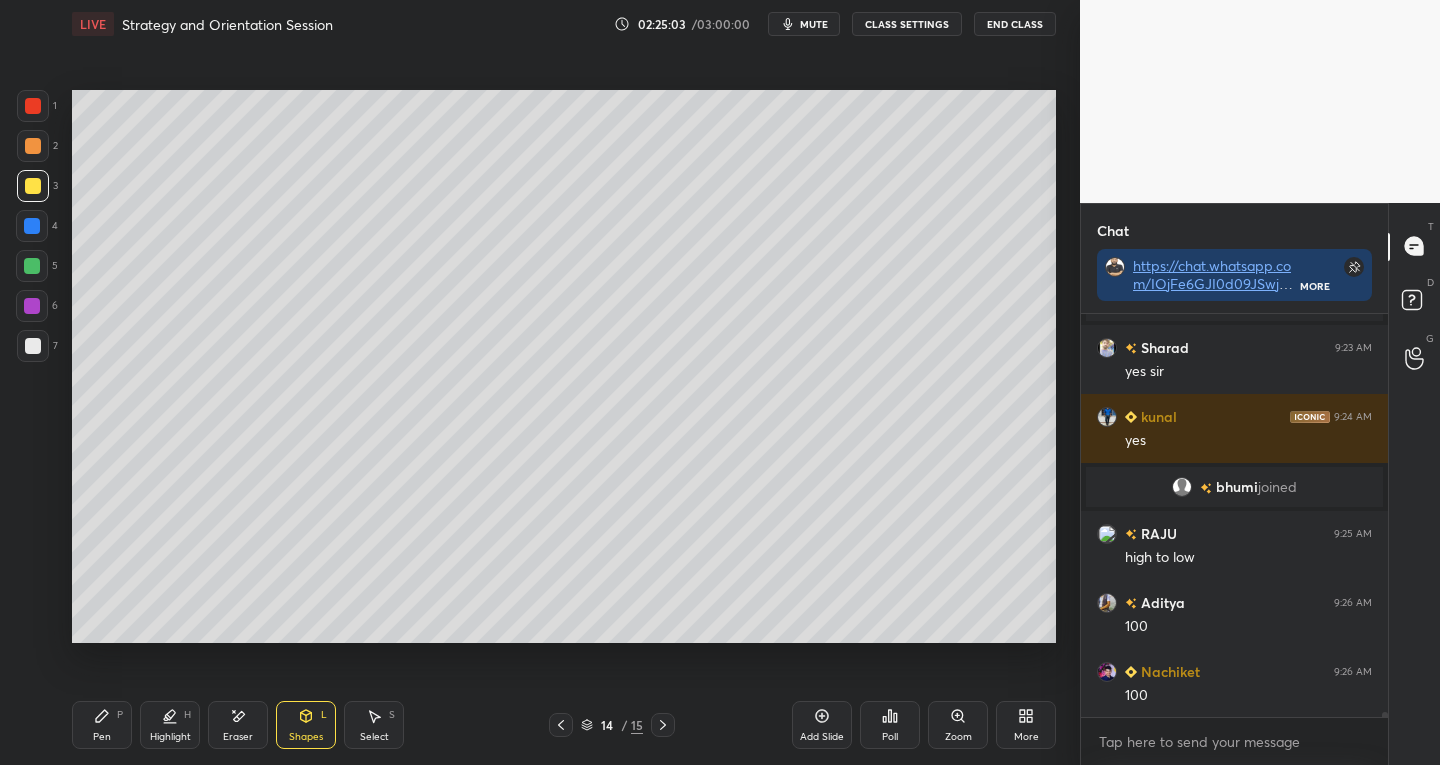 click at bounding box center [32, 226] 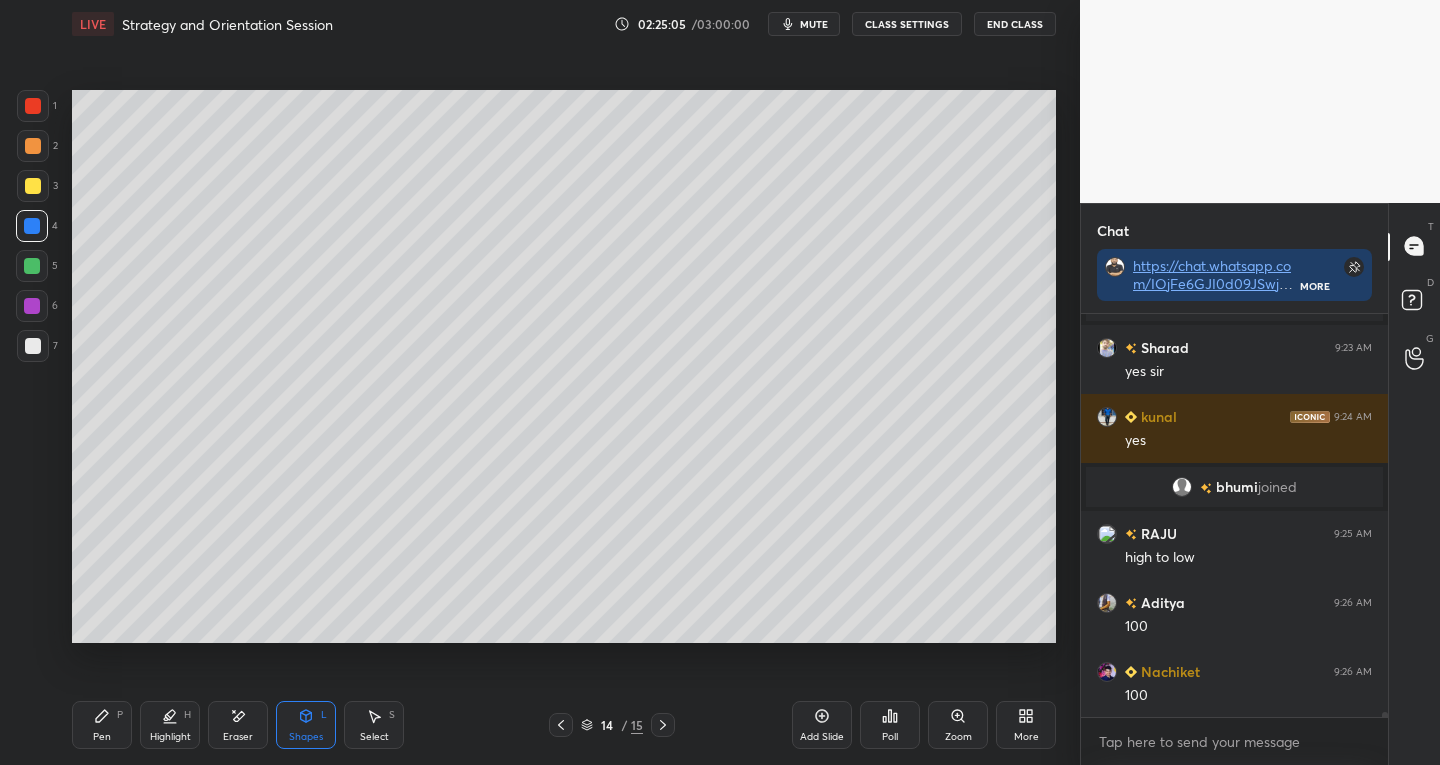 click at bounding box center [32, 266] 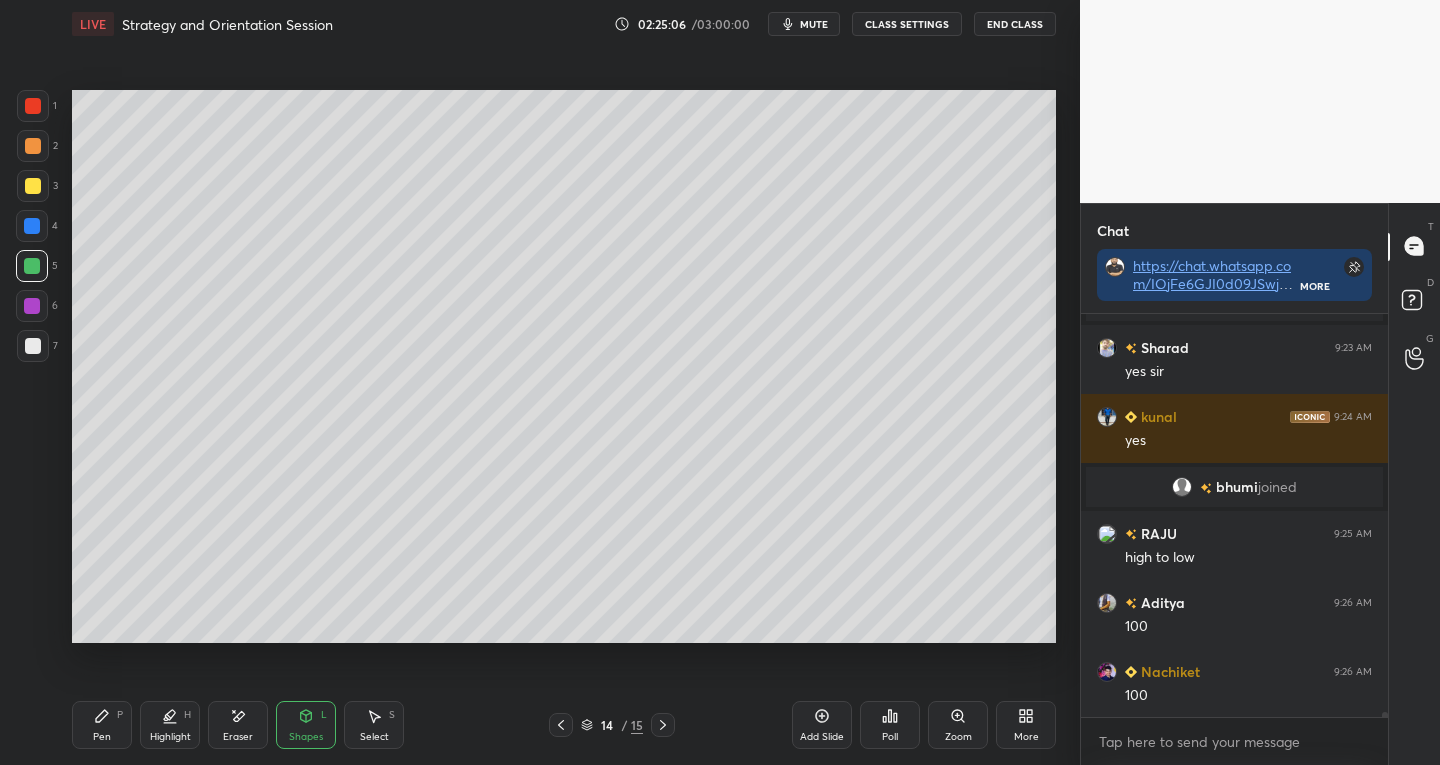 click on "Pen" at bounding box center [102, 737] 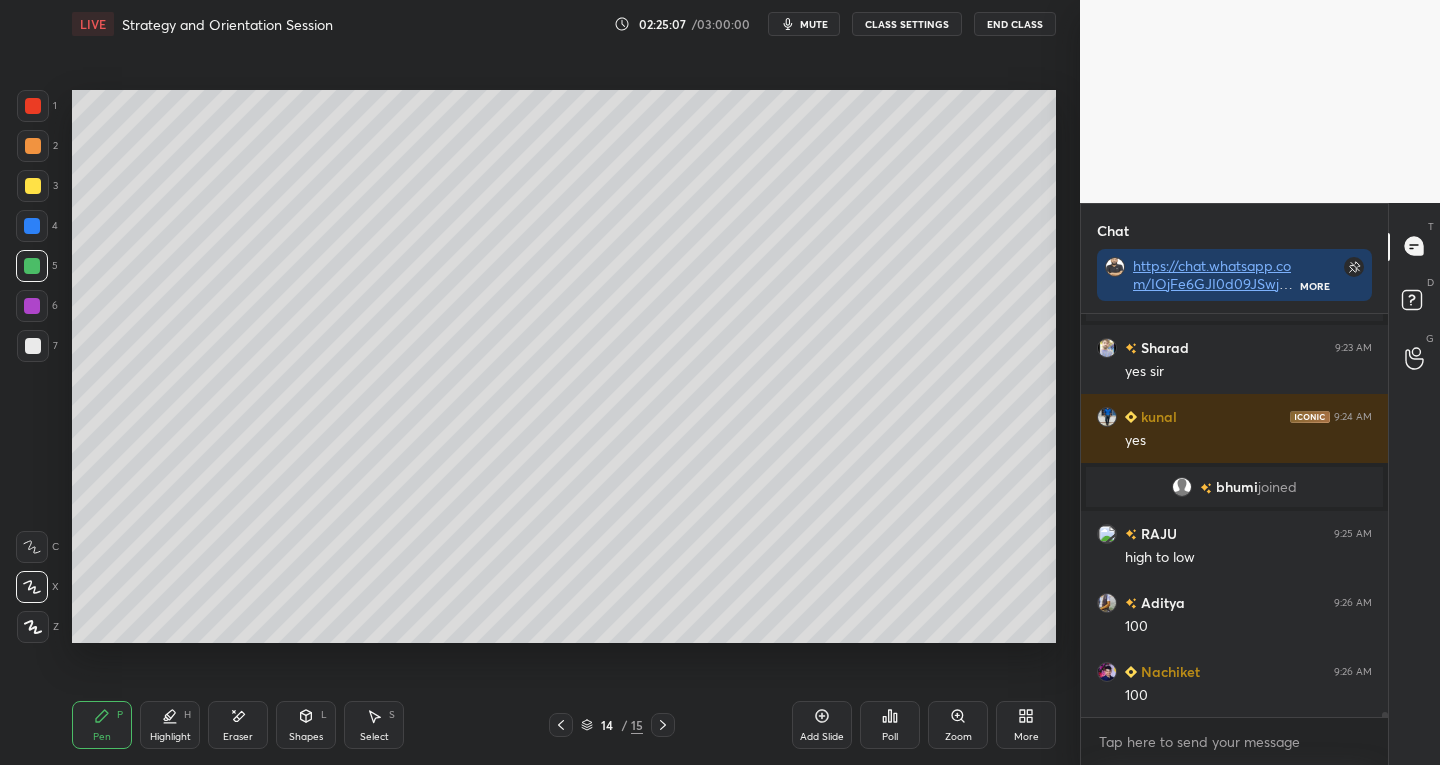 click on "Z" at bounding box center [38, 627] 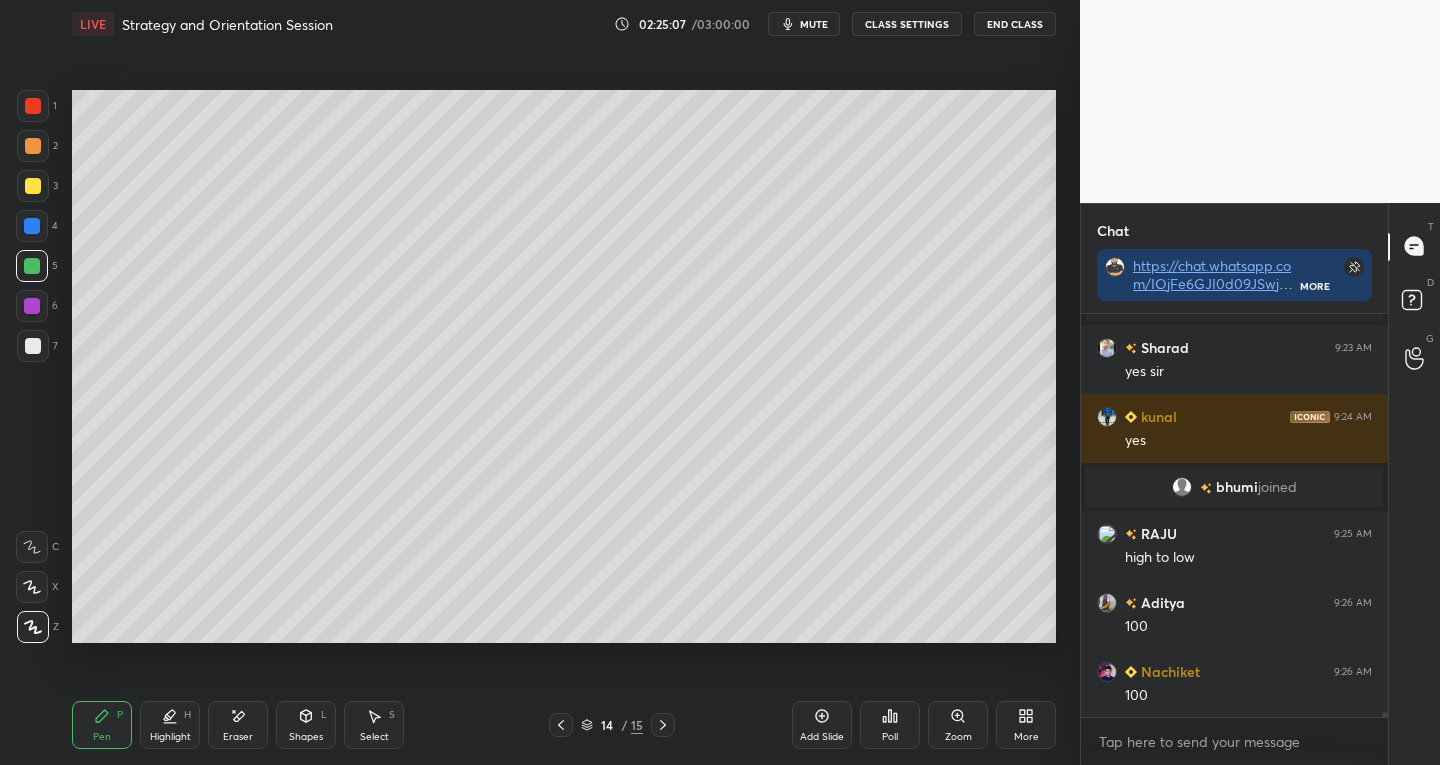 click on "Shapes" at bounding box center [306, 737] 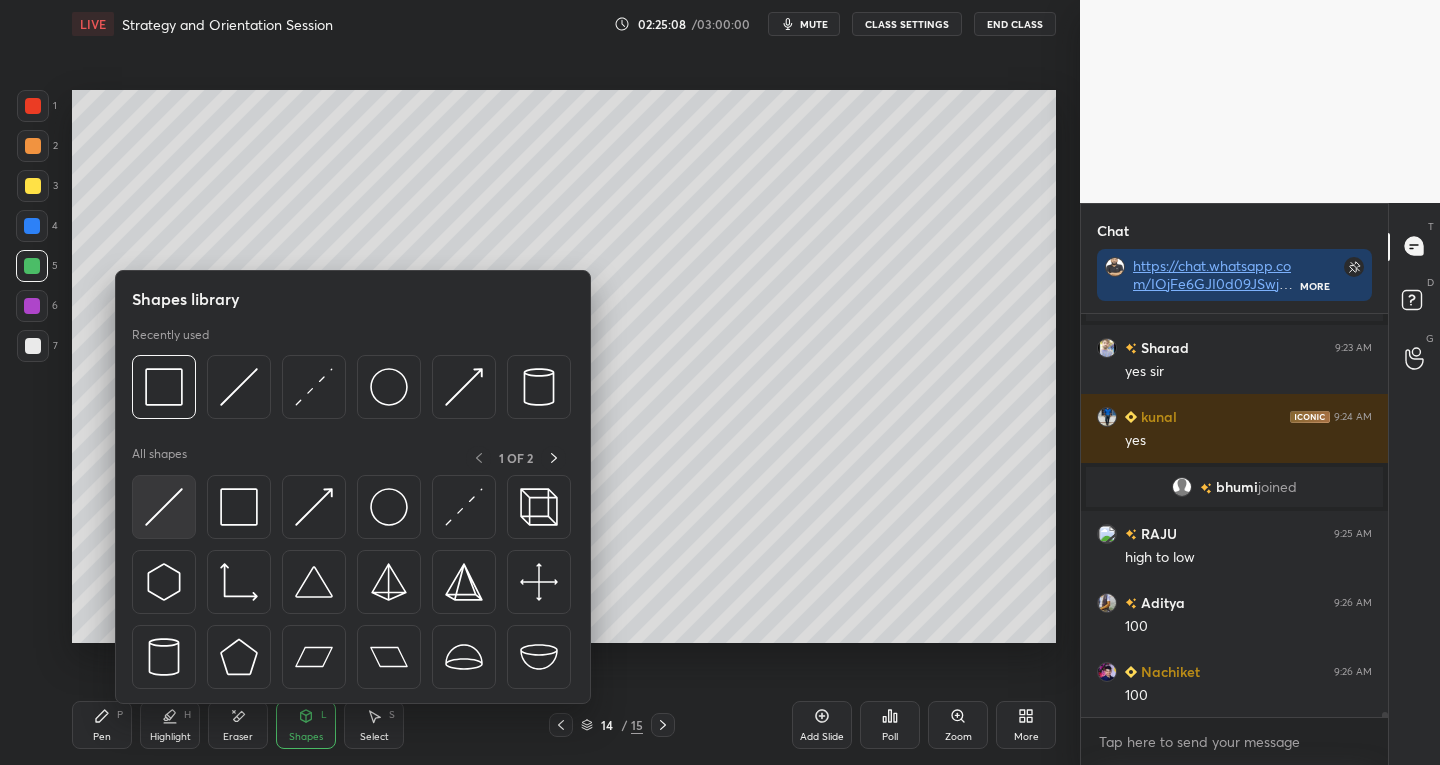 click at bounding box center [164, 507] 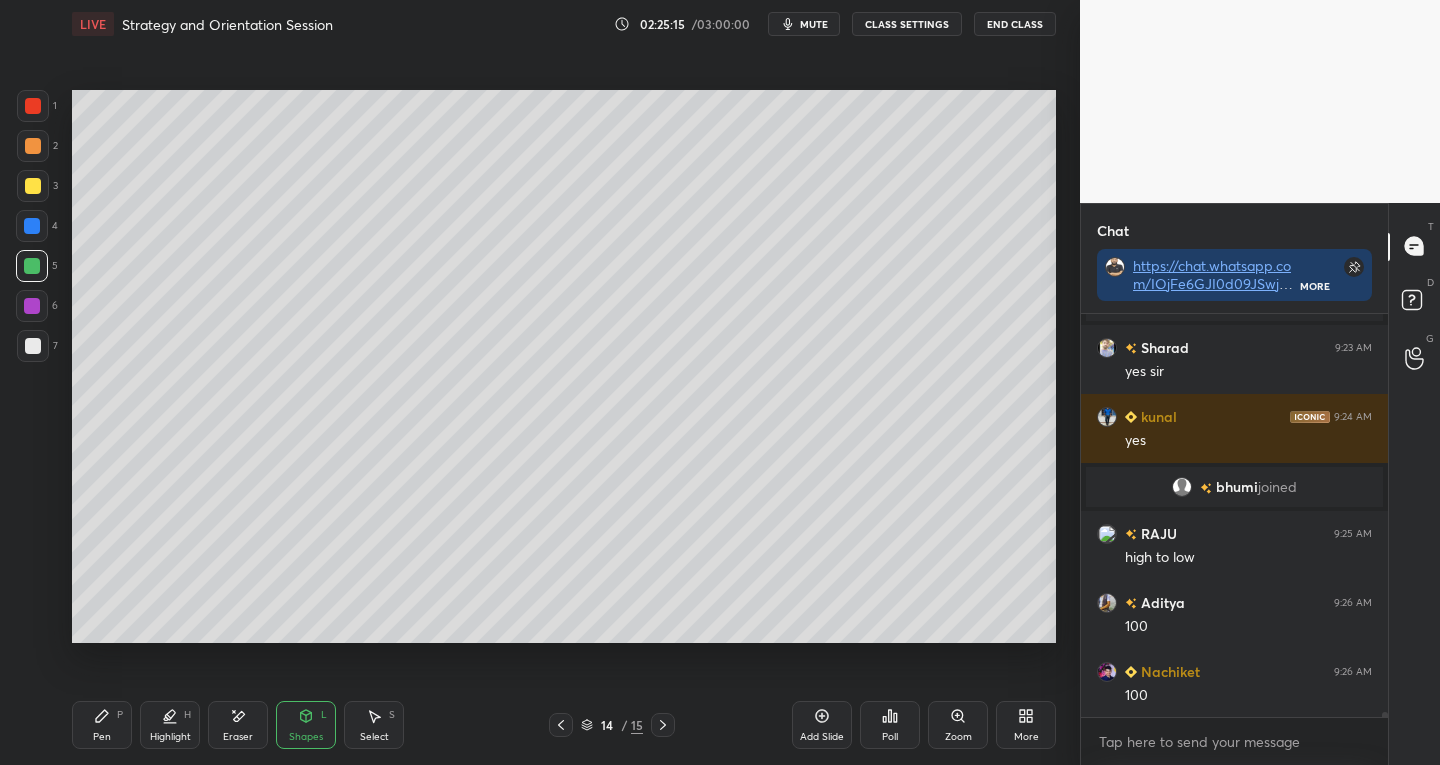 click on "Pen P" at bounding box center (102, 725) 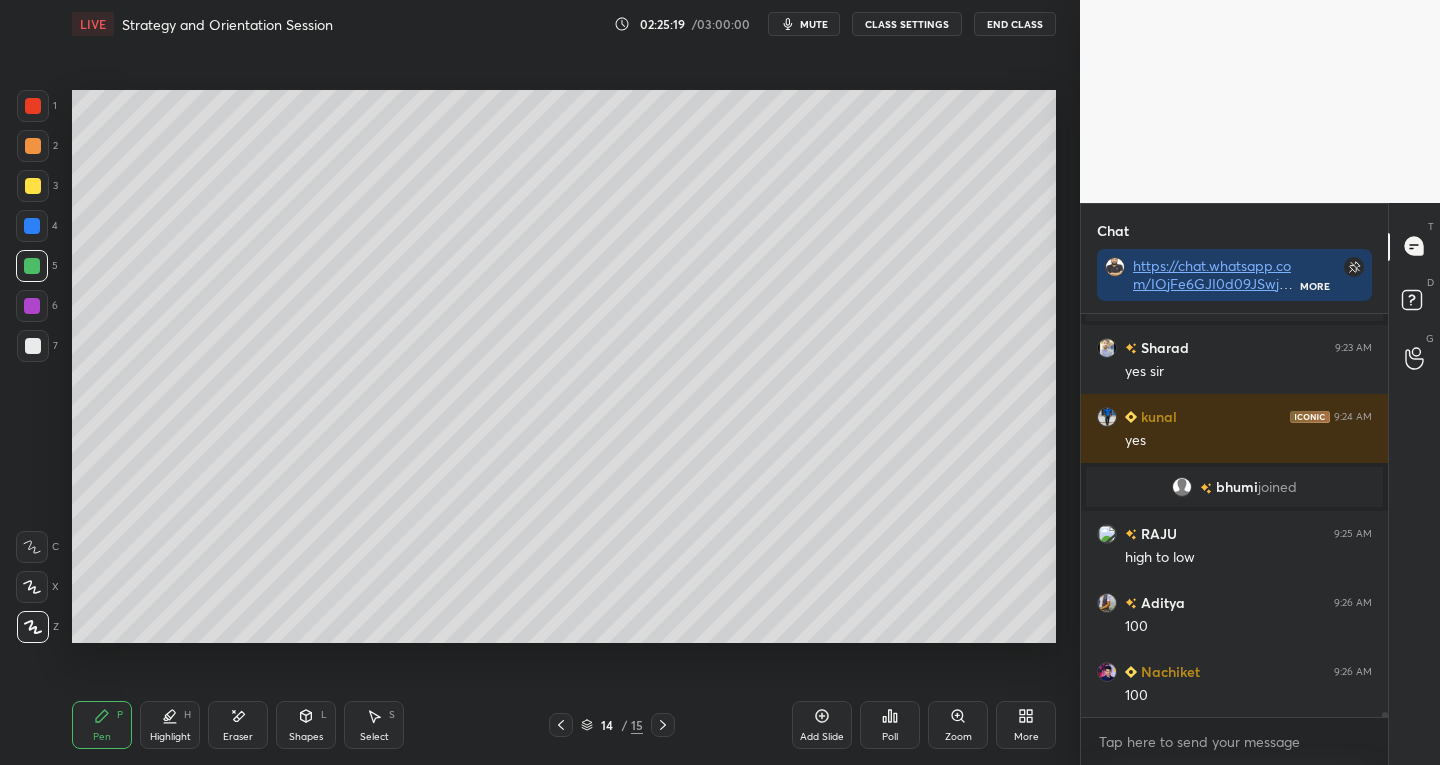 click at bounding box center [33, 346] 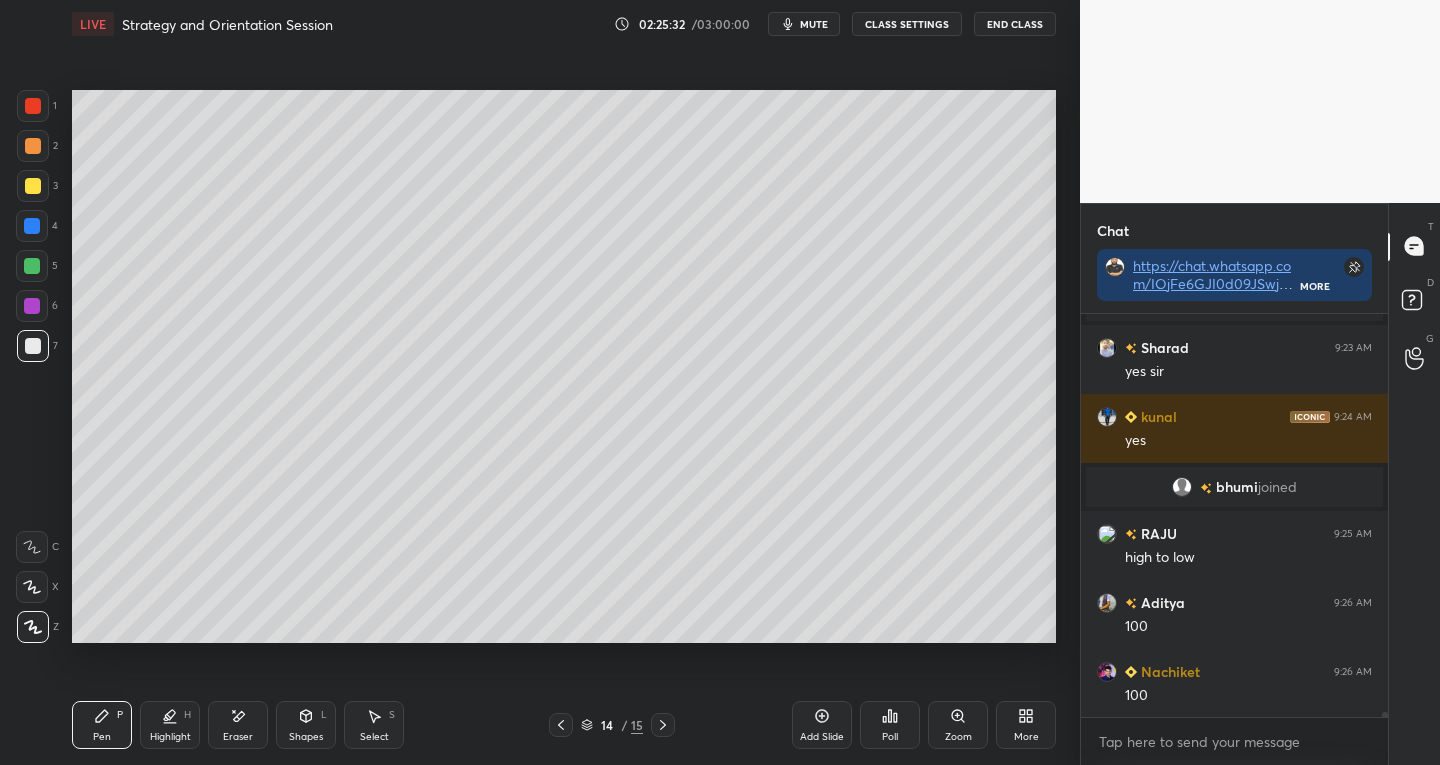 click on "Shapes L" at bounding box center [306, 725] 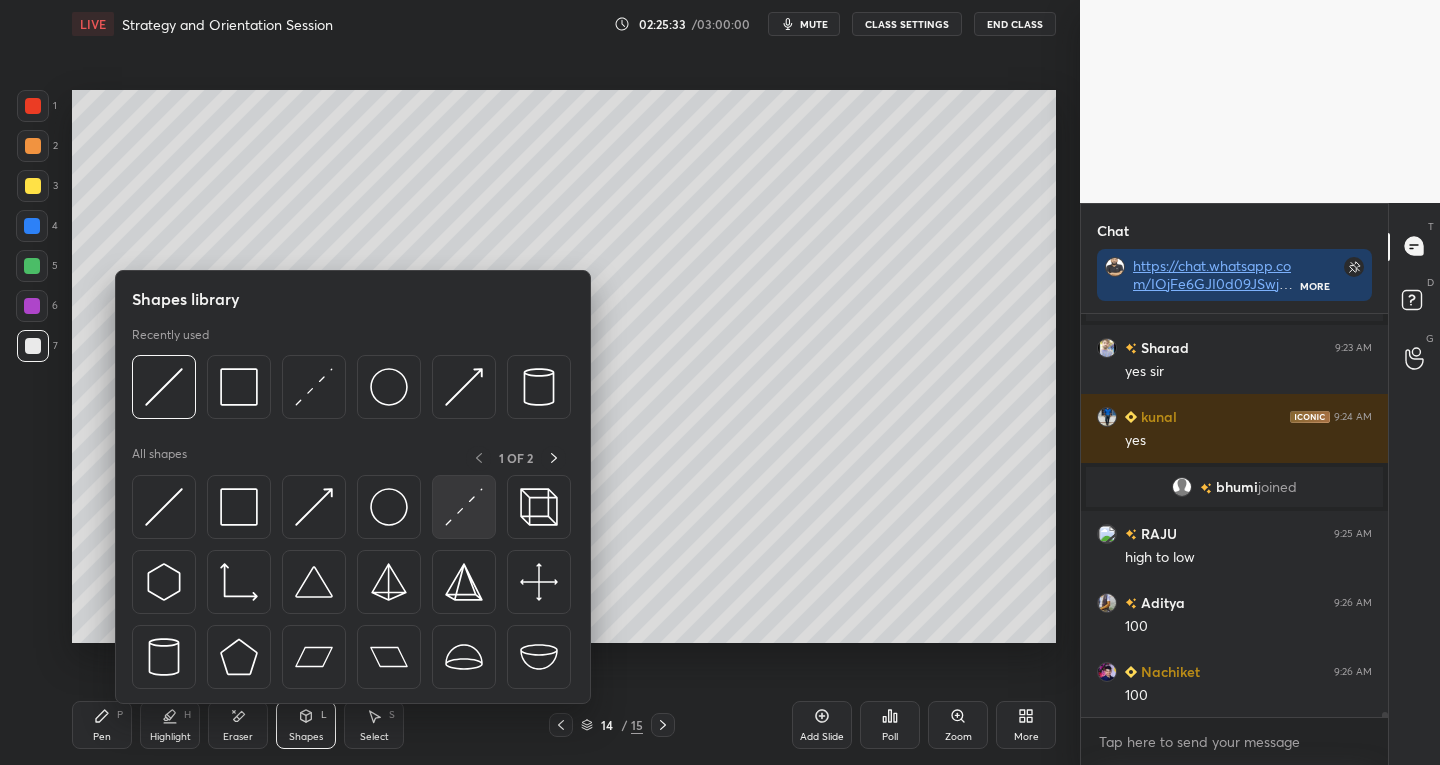 click at bounding box center (464, 507) 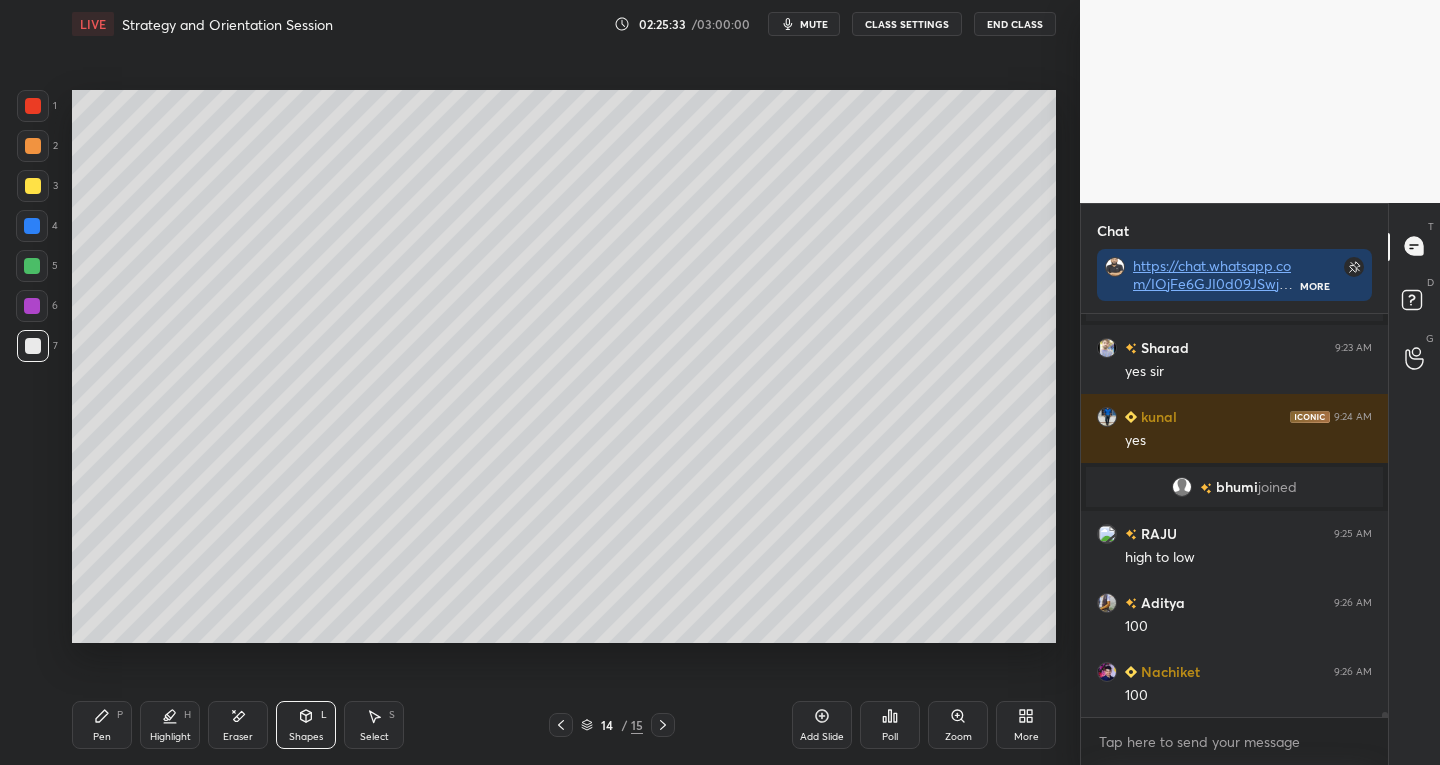 click on "Pen P" at bounding box center (102, 725) 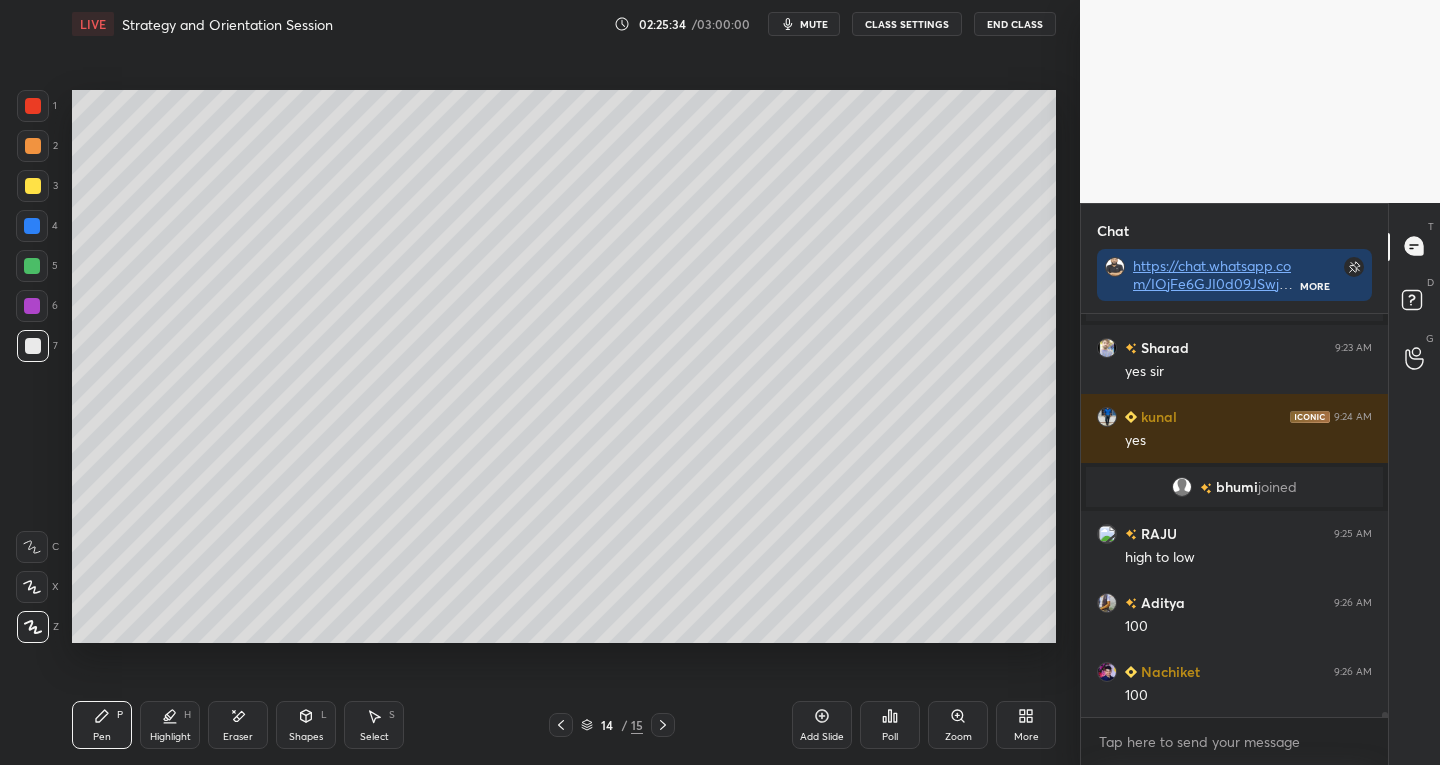 click 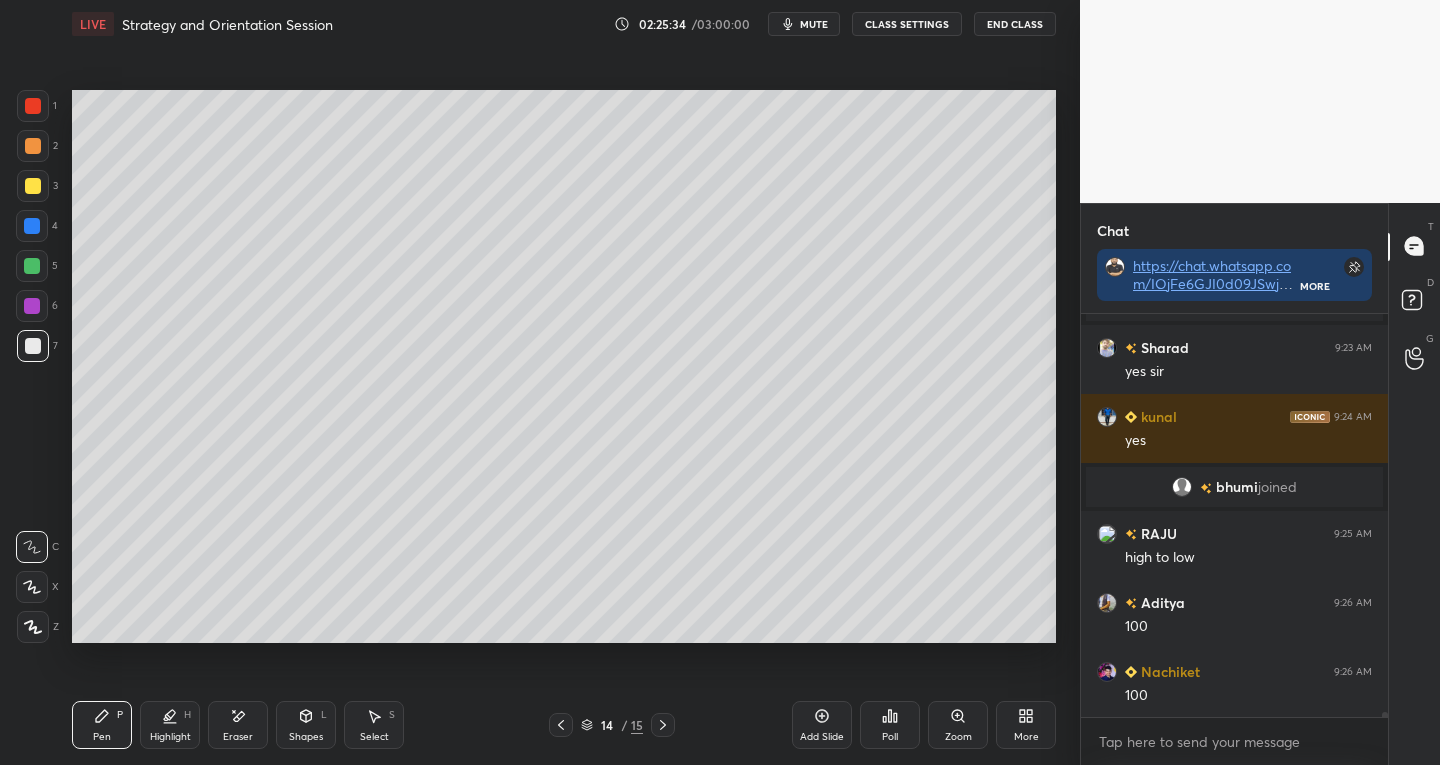 click at bounding box center (33, 346) 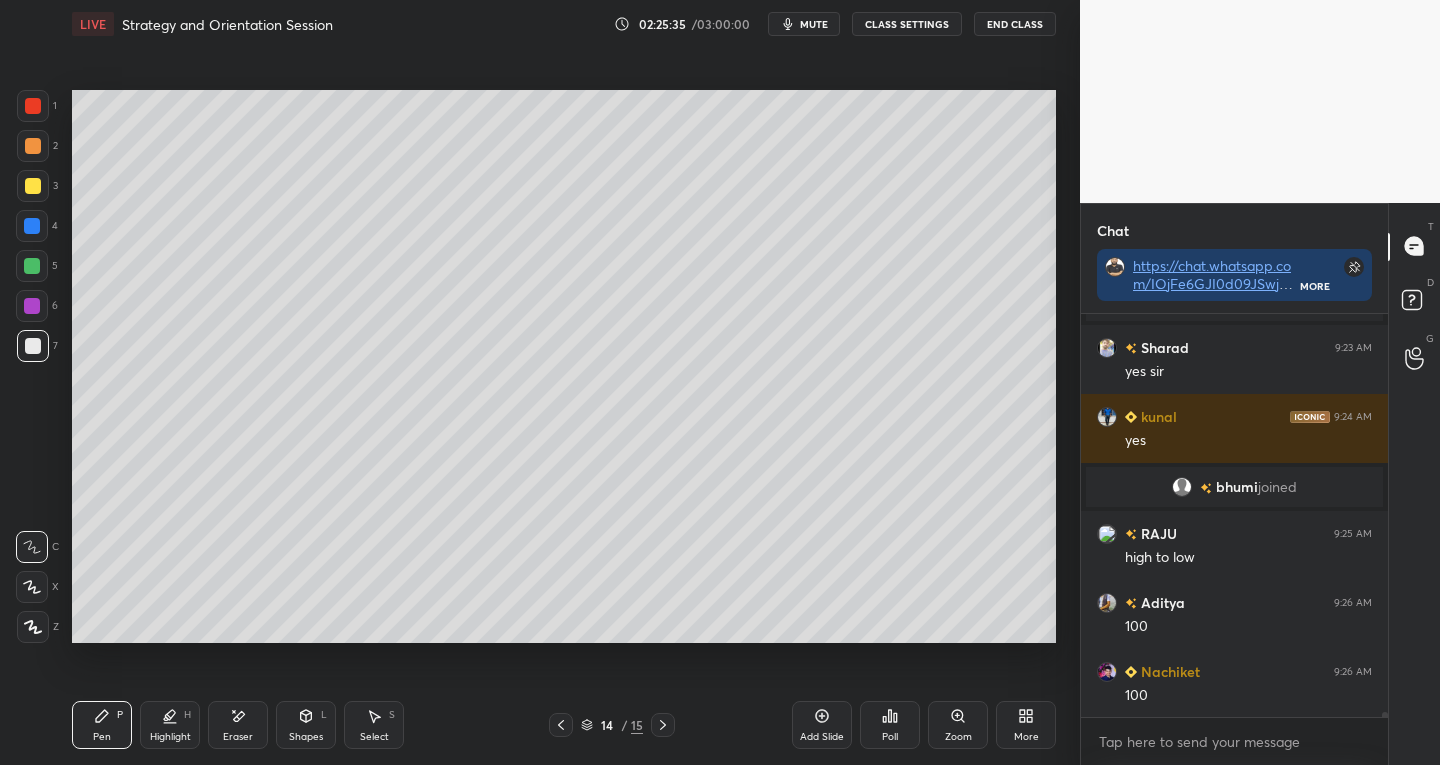 click 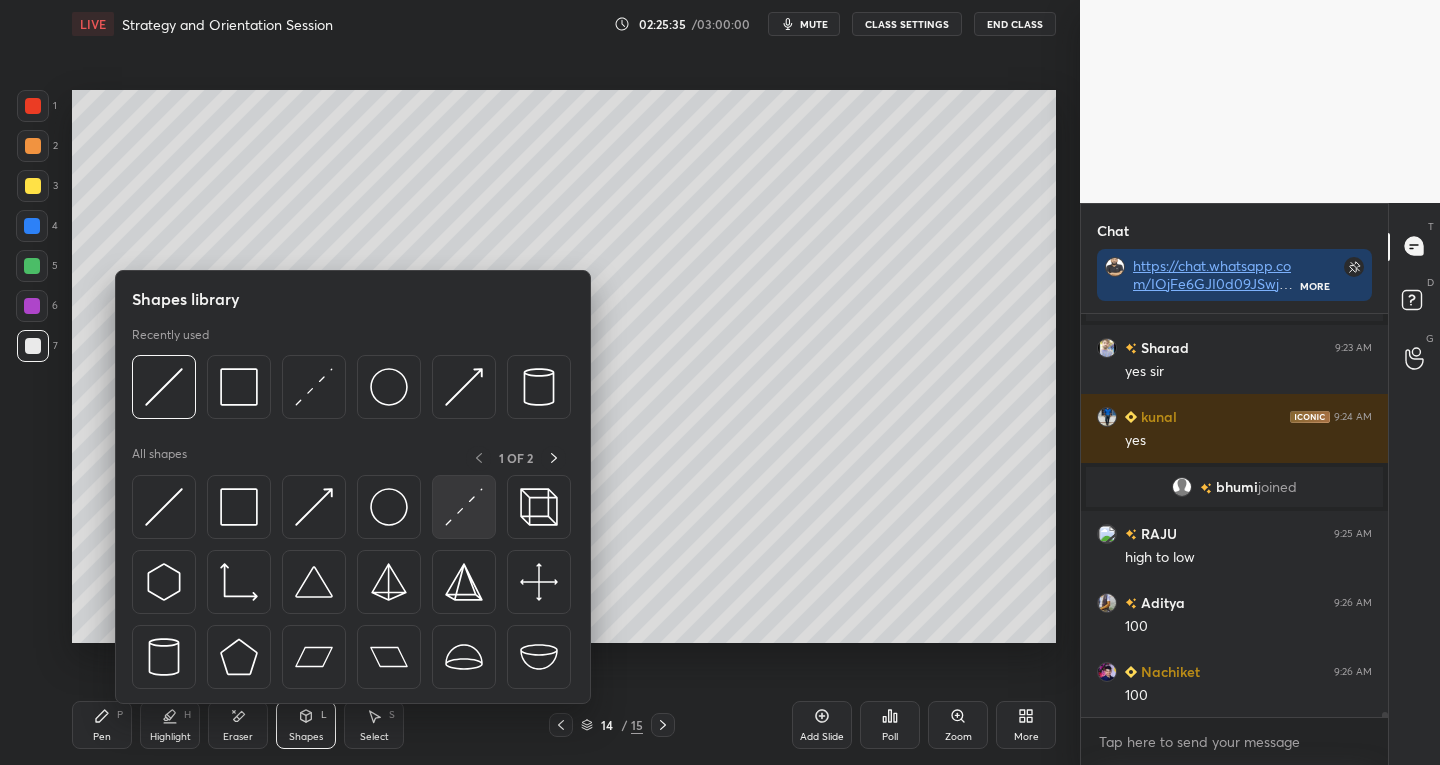 click at bounding box center (464, 507) 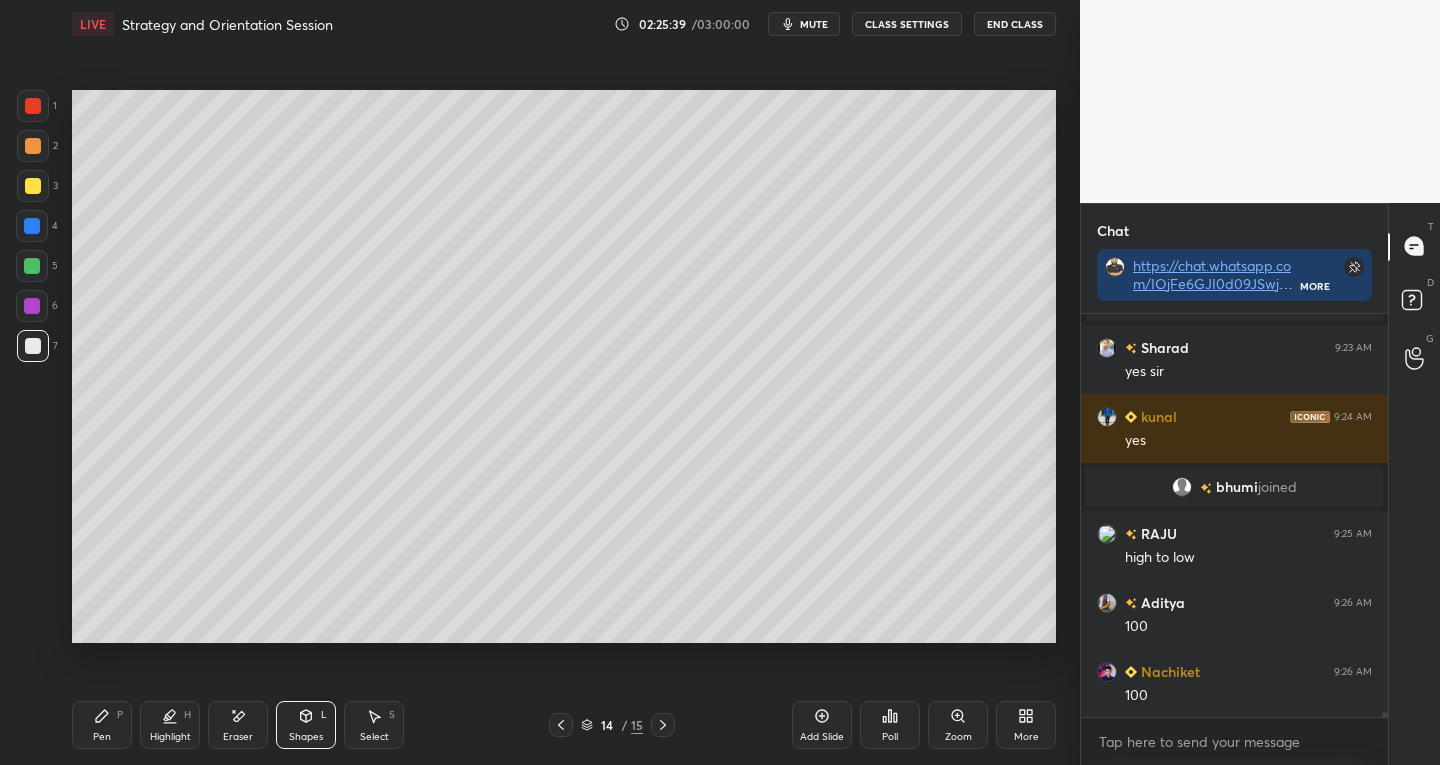 click on "Pen P" at bounding box center [102, 725] 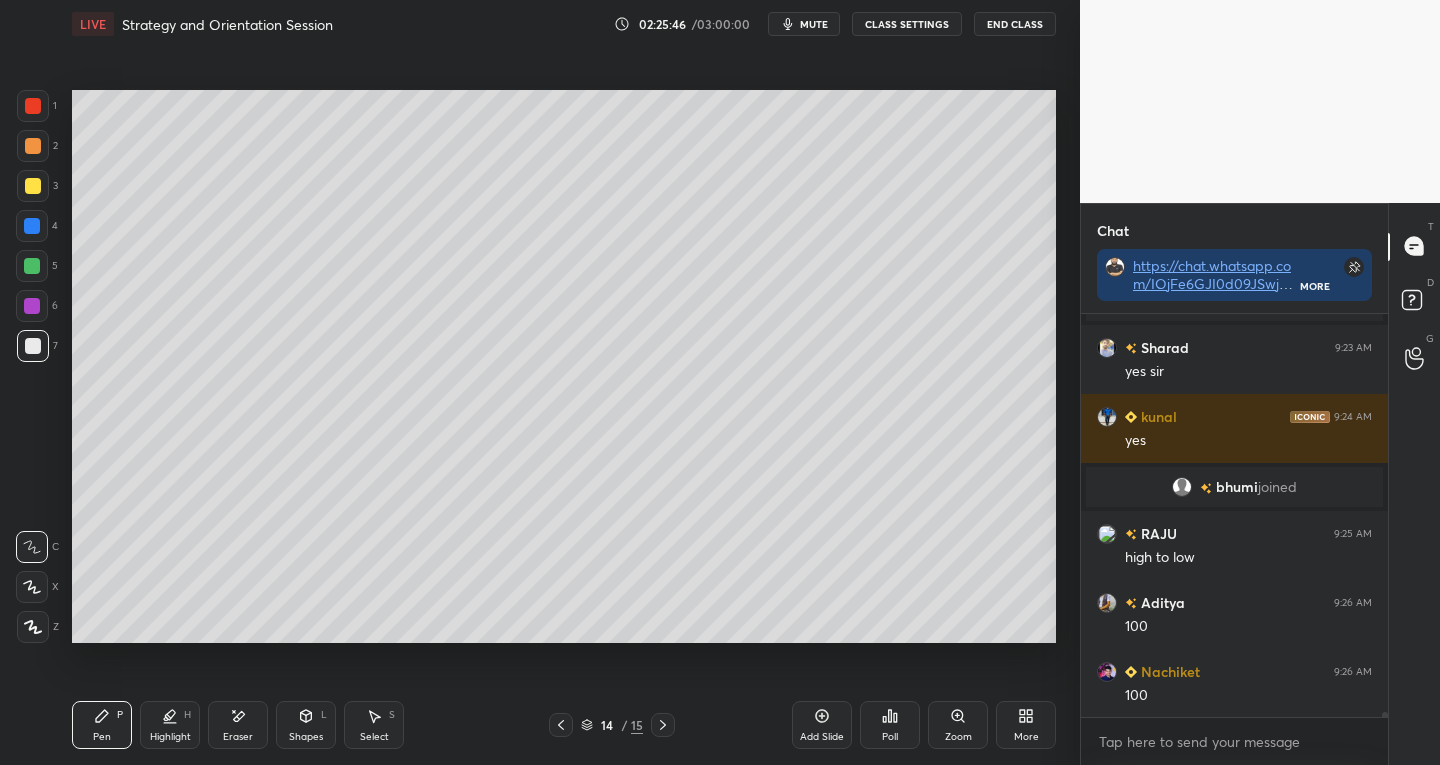click on "Shapes L" at bounding box center [306, 725] 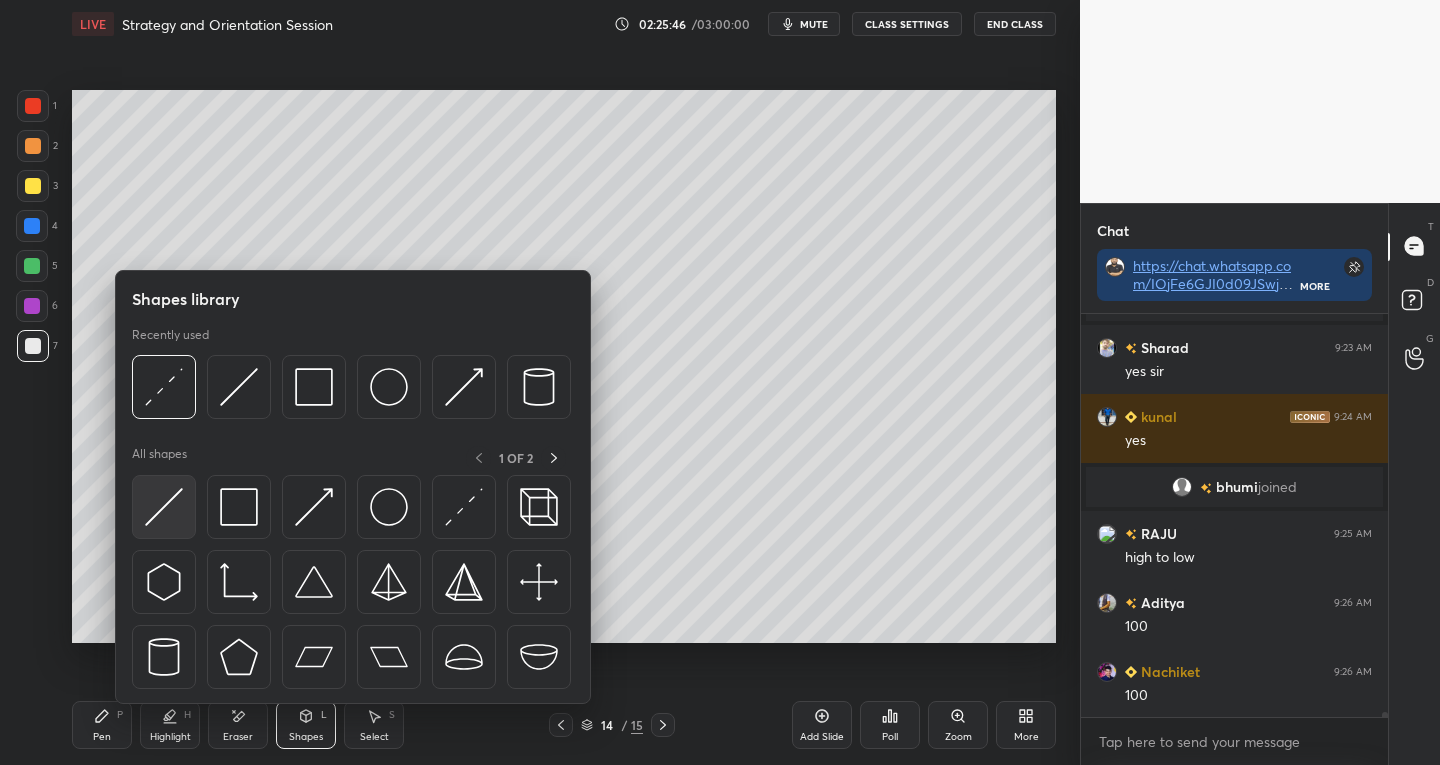 click at bounding box center (164, 507) 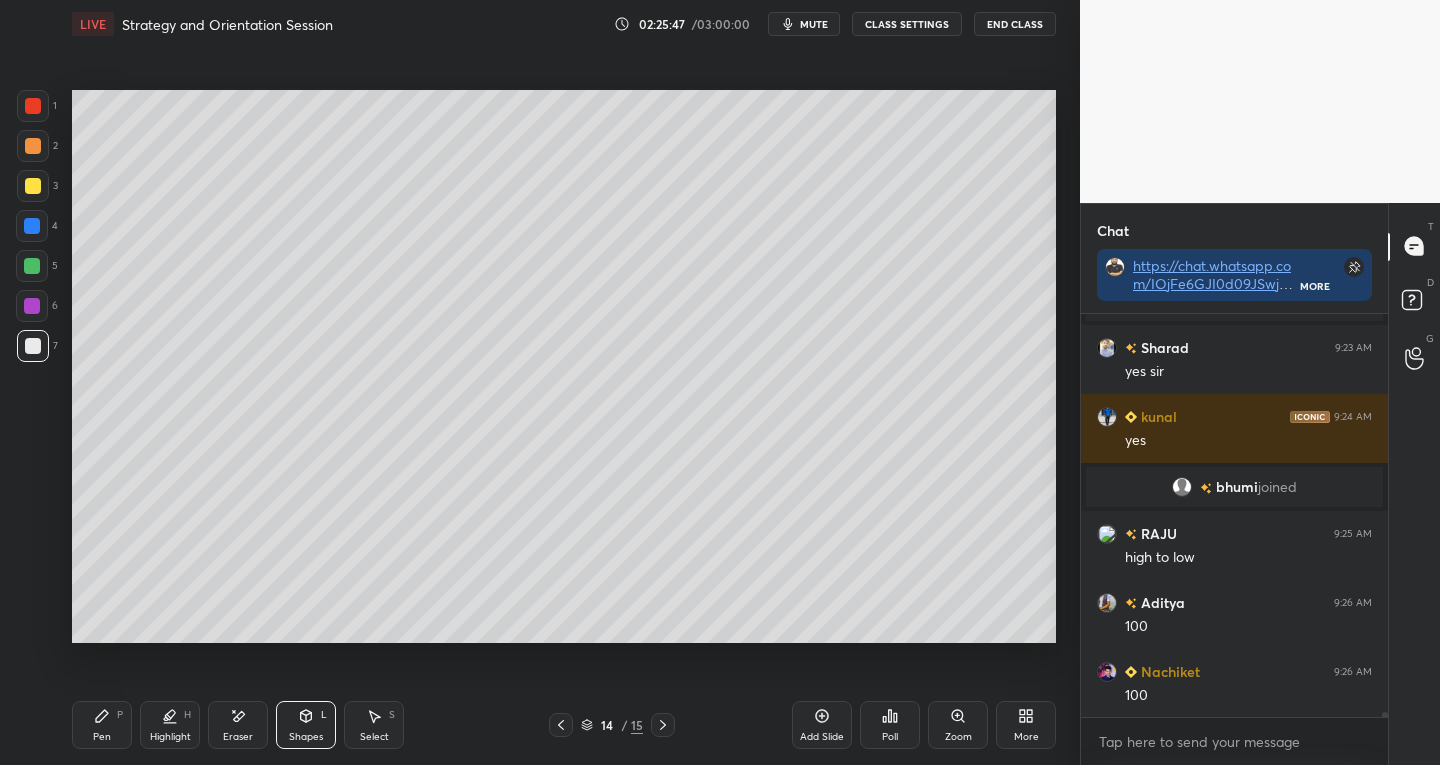 click at bounding box center (33, 186) 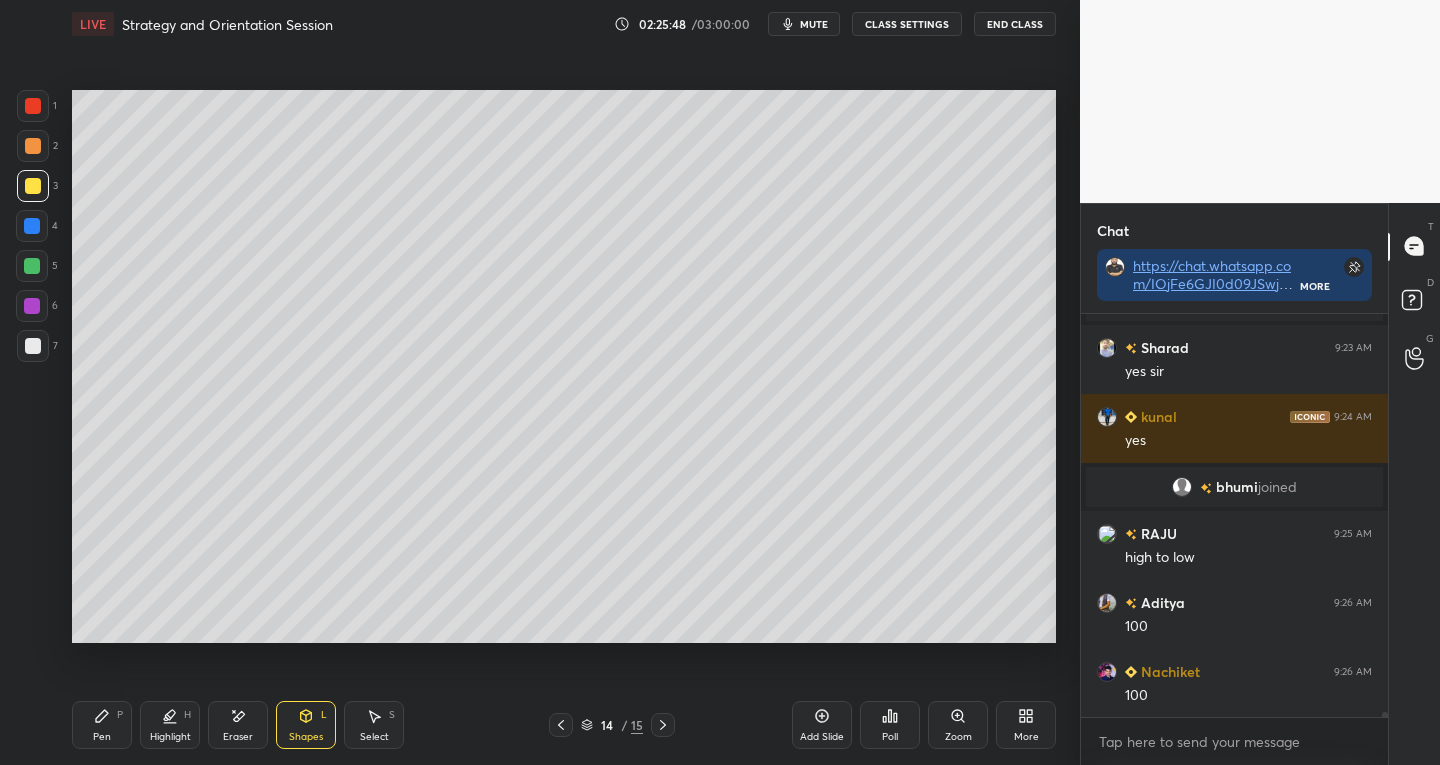 click 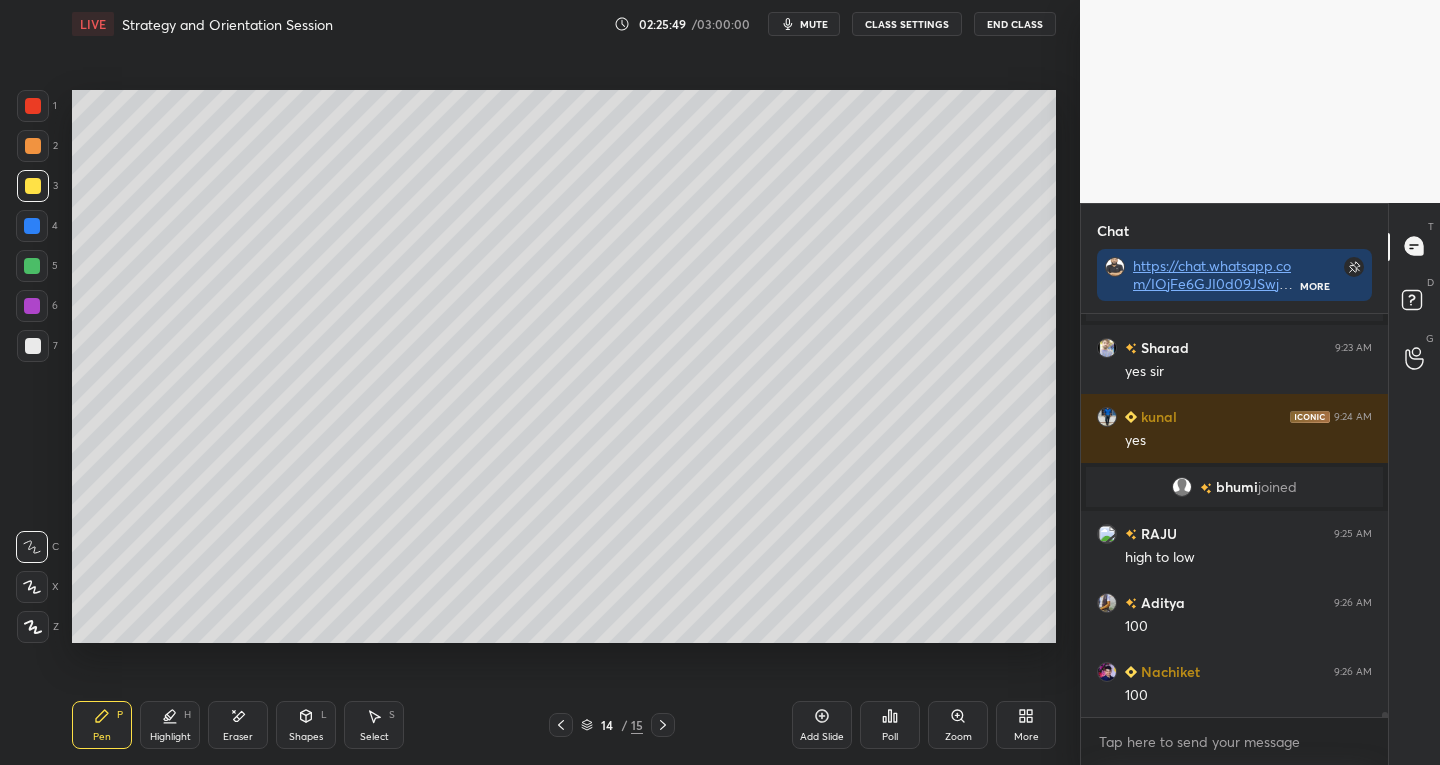 click 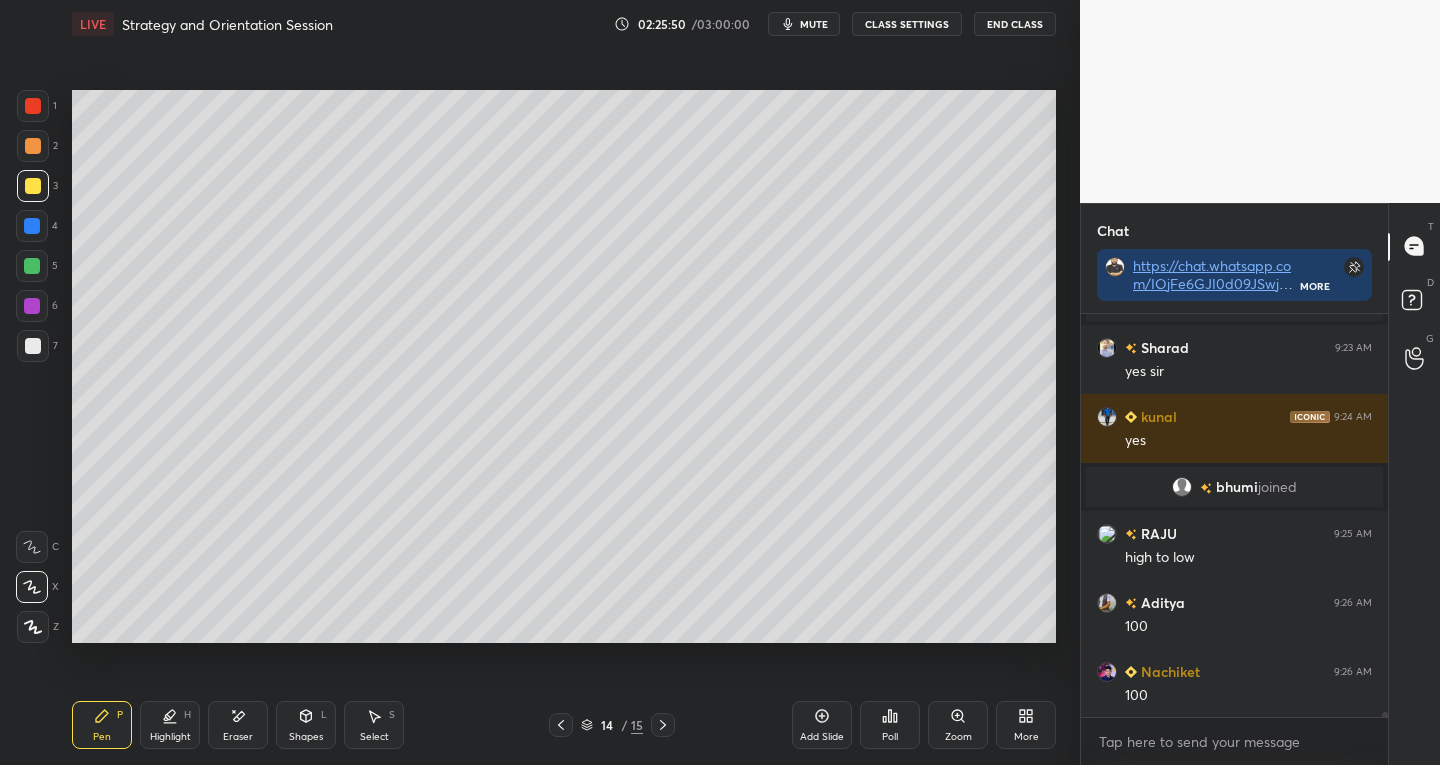 click 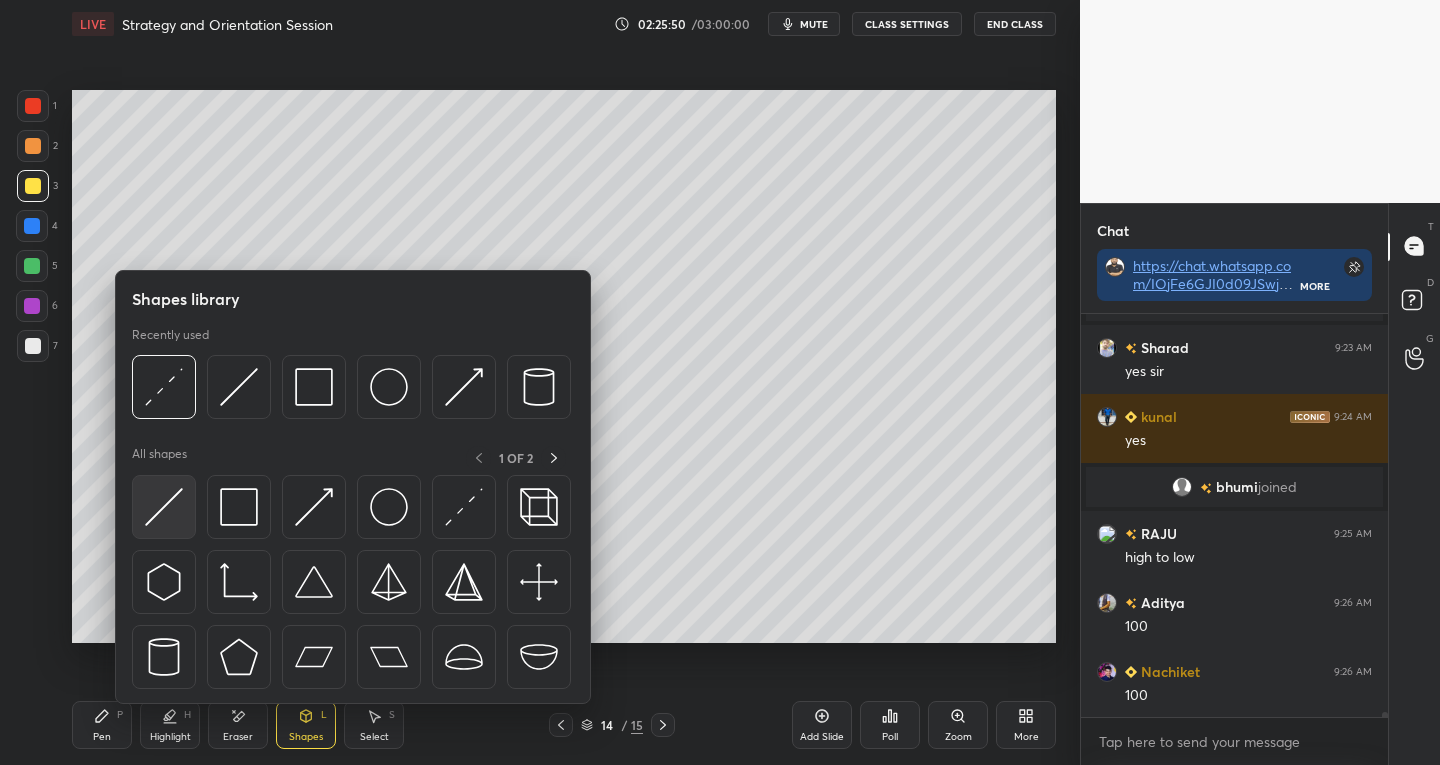 click at bounding box center (164, 507) 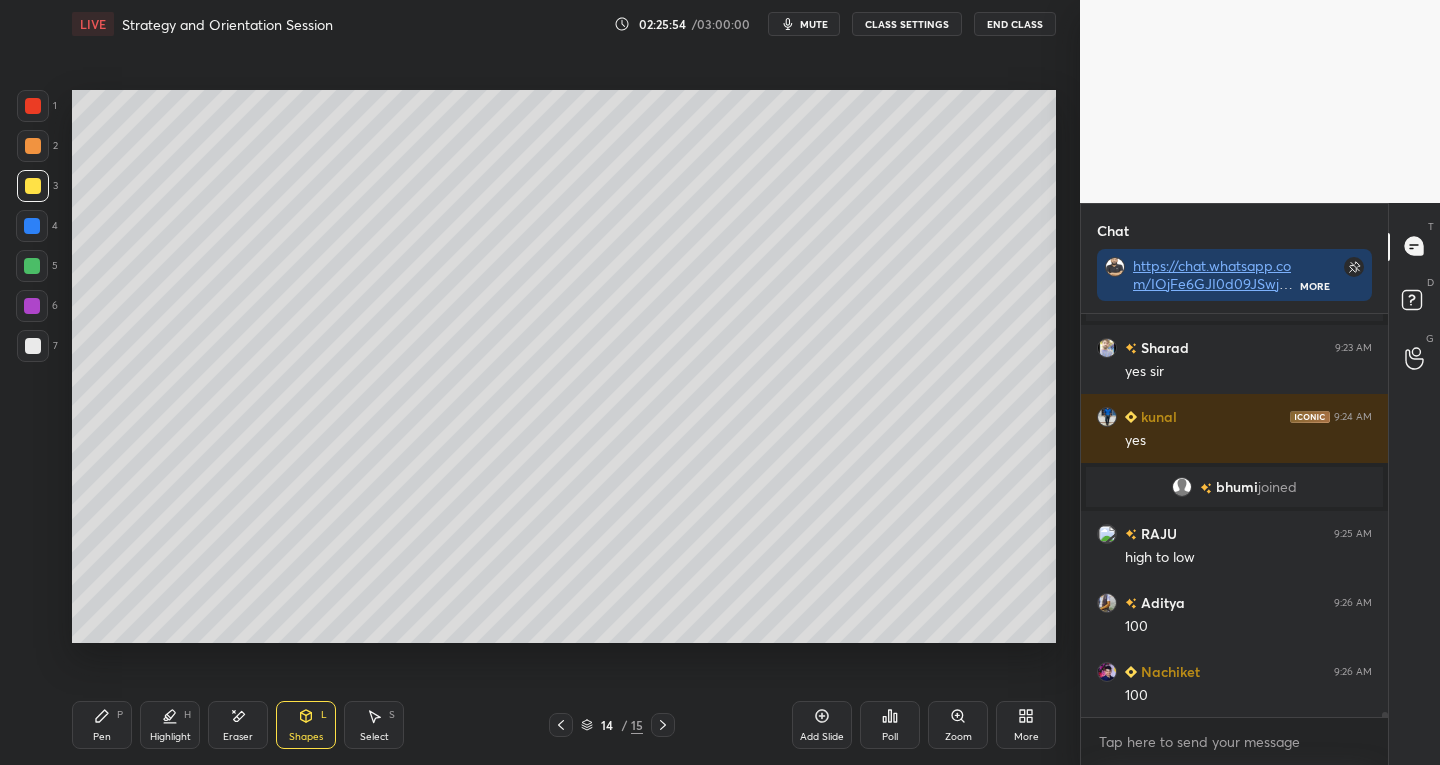 click on "Pen P" at bounding box center (102, 725) 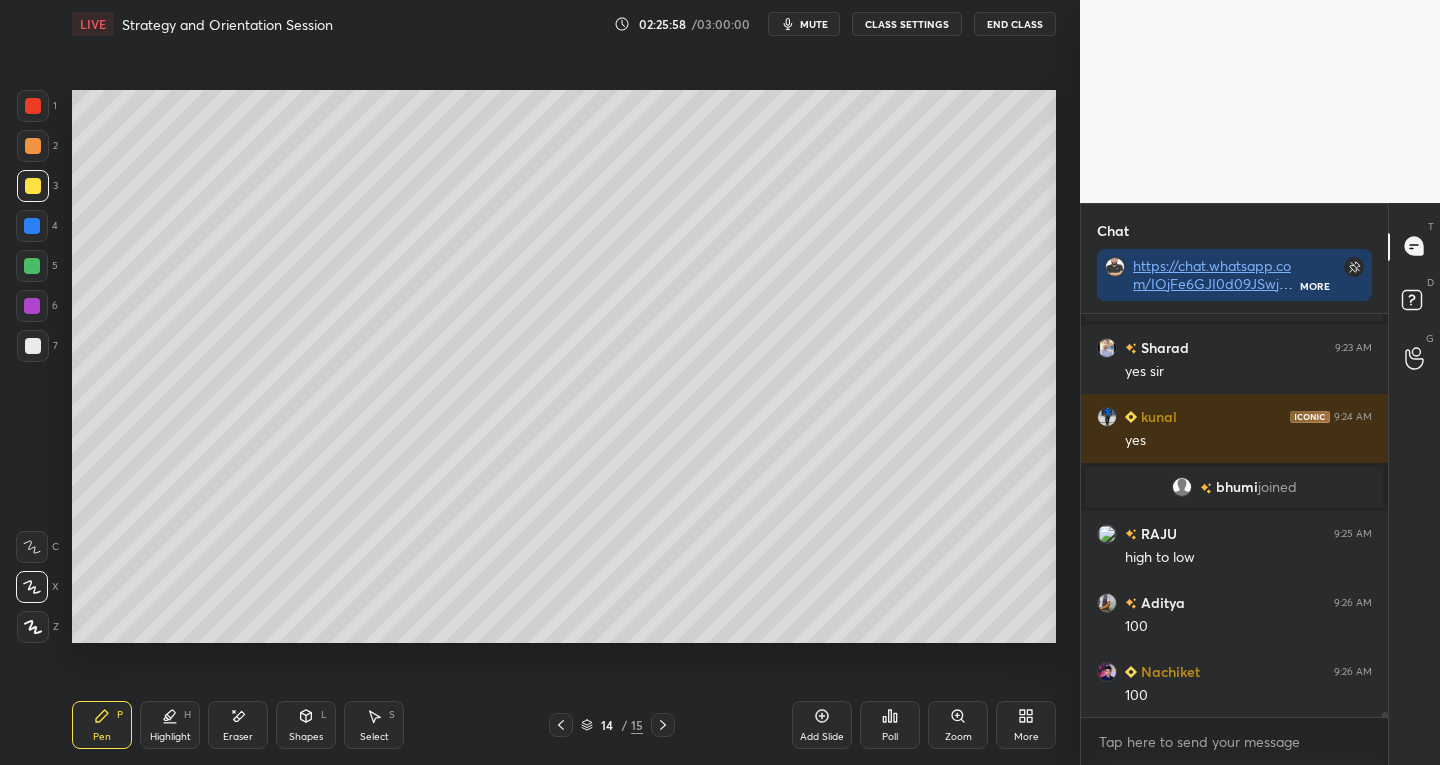click at bounding box center [33, 346] 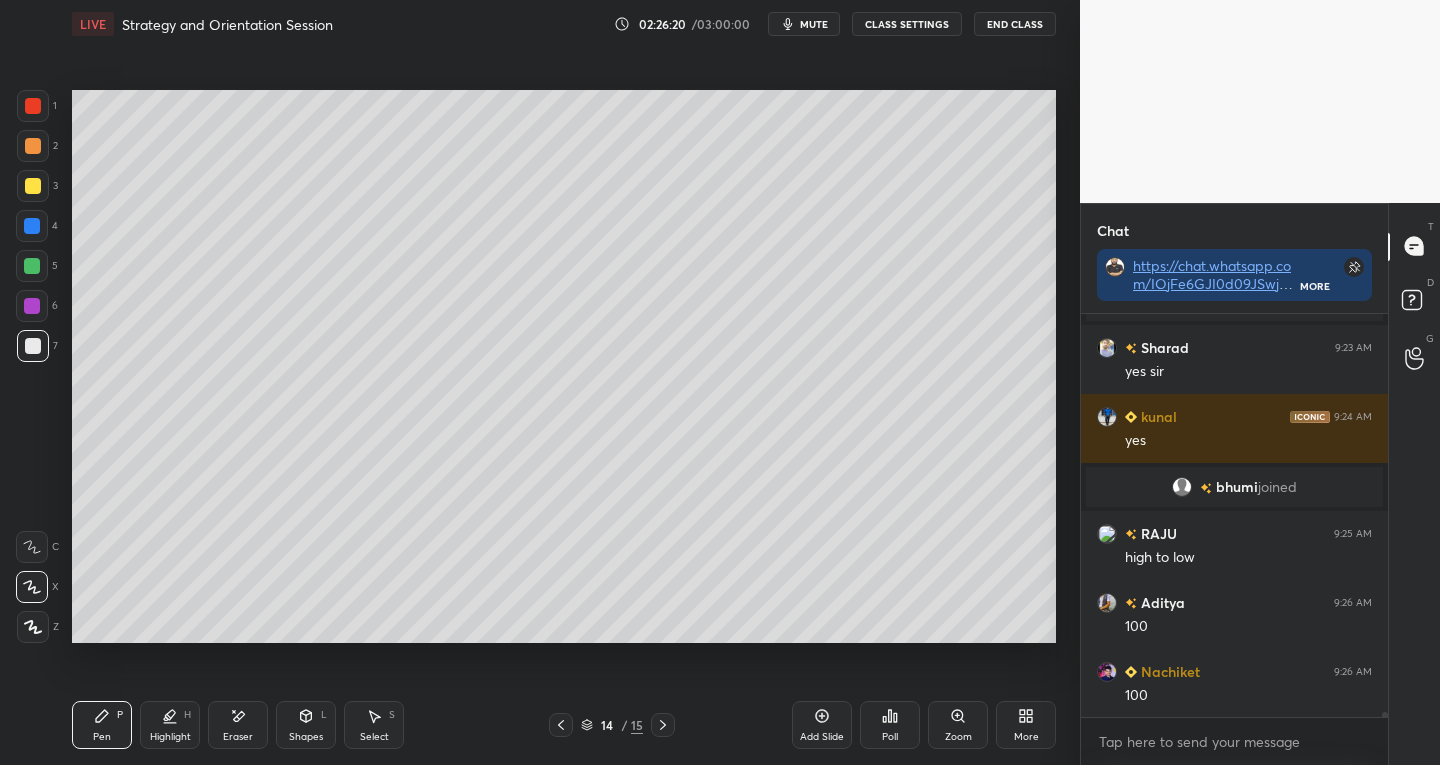 click on "Shapes L" at bounding box center (306, 725) 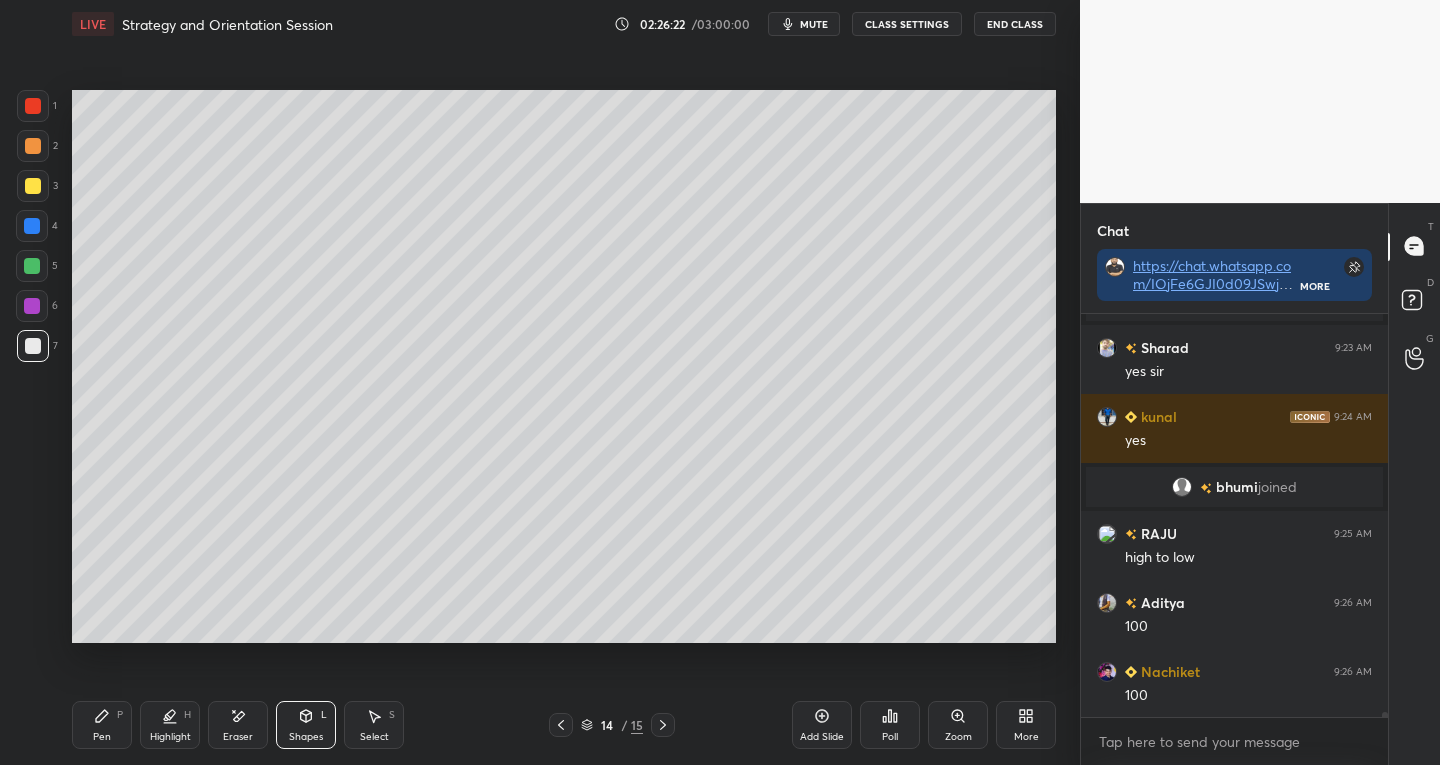 click on "Eraser" at bounding box center (238, 725) 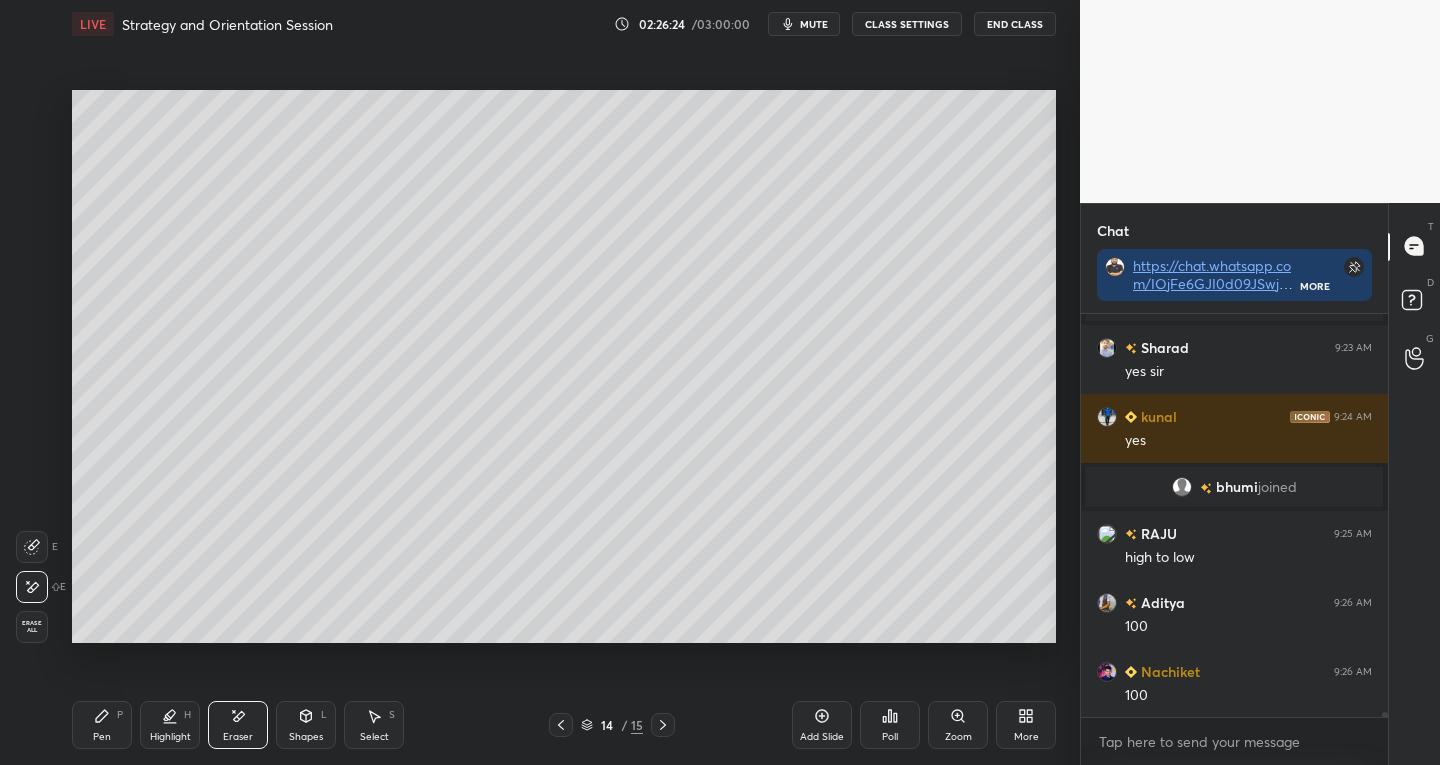 click 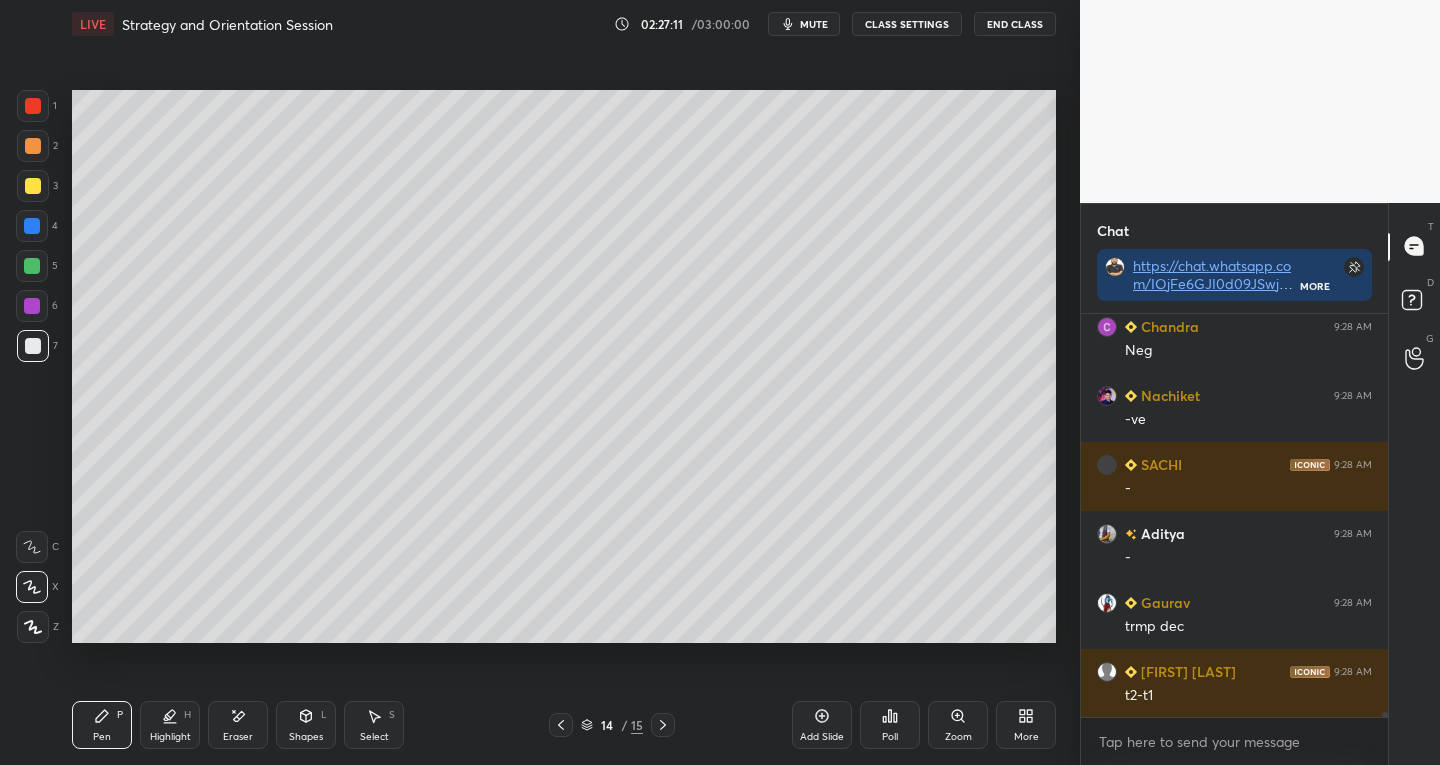 scroll, scrollTop: 35158, scrollLeft: 0, axis: vertical 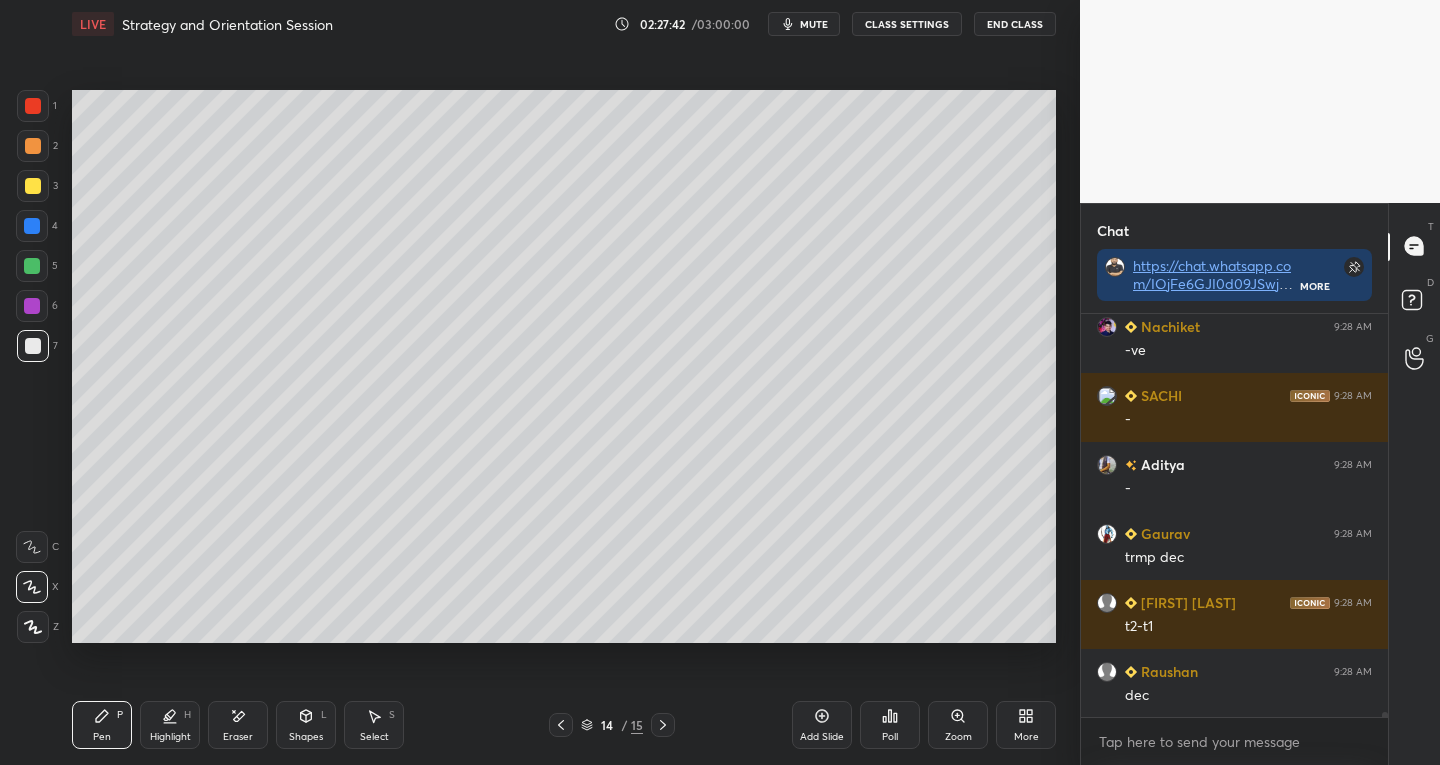 click on "Eraser" at bounding box center (238, 725) 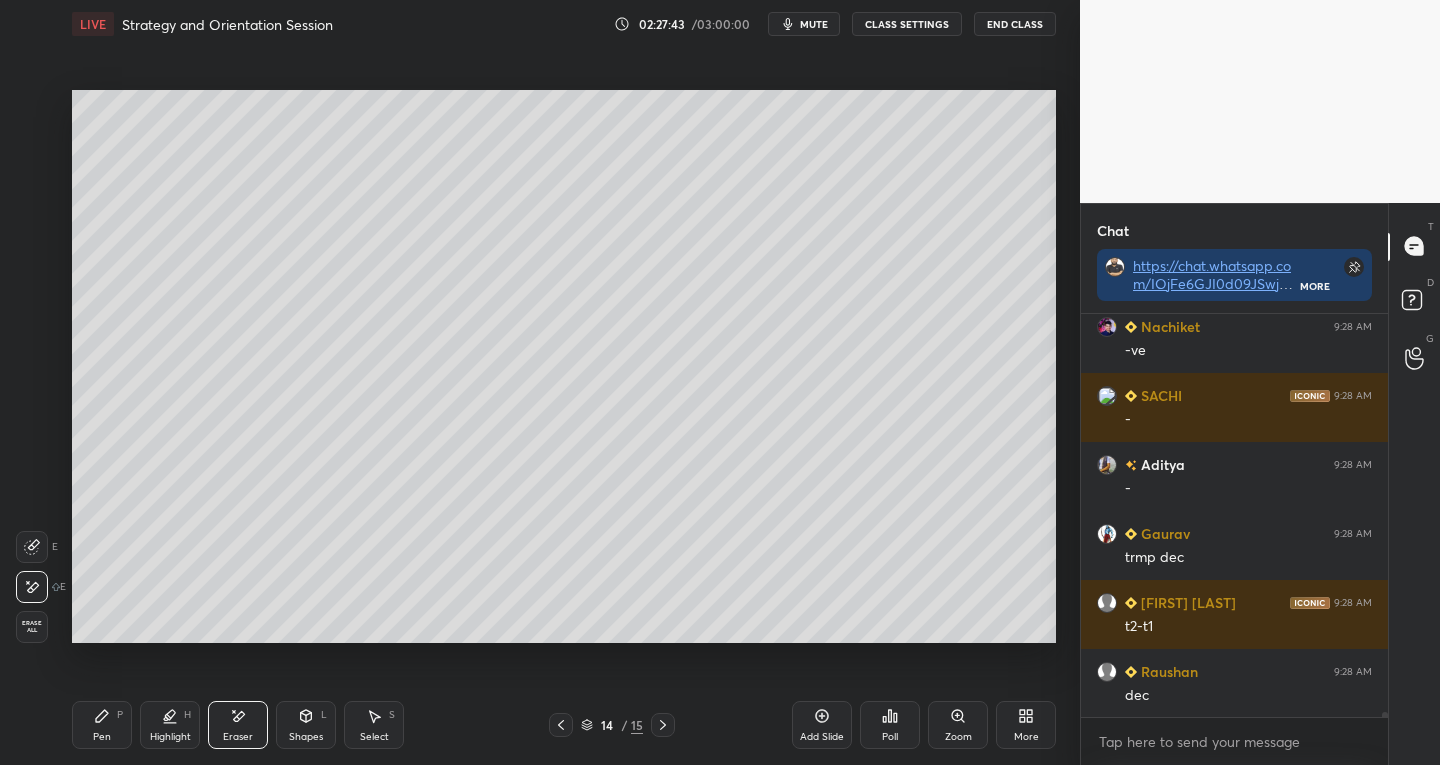 click on "Pen P" at bounding box center [102, 725] 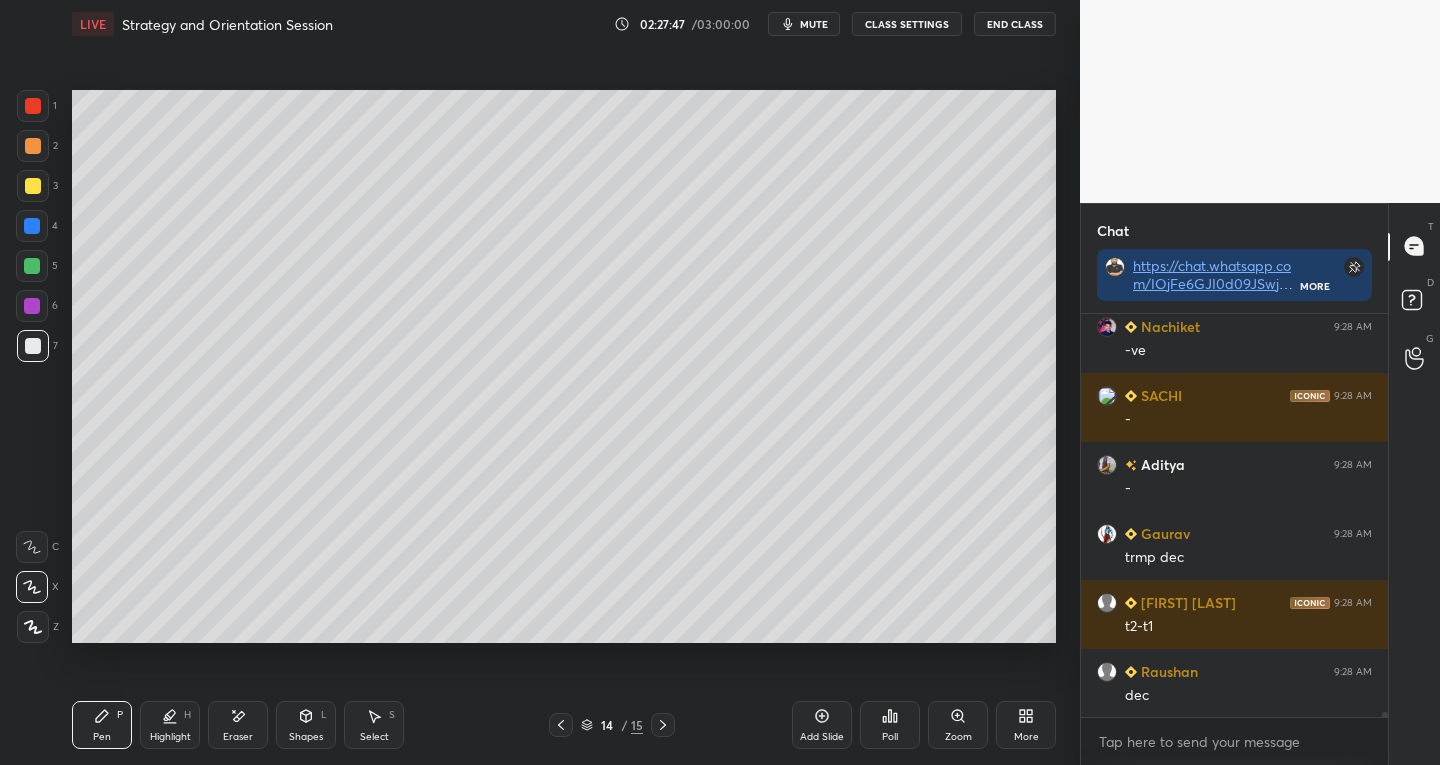 click on "Eraser" at bounding box center (238, 737) 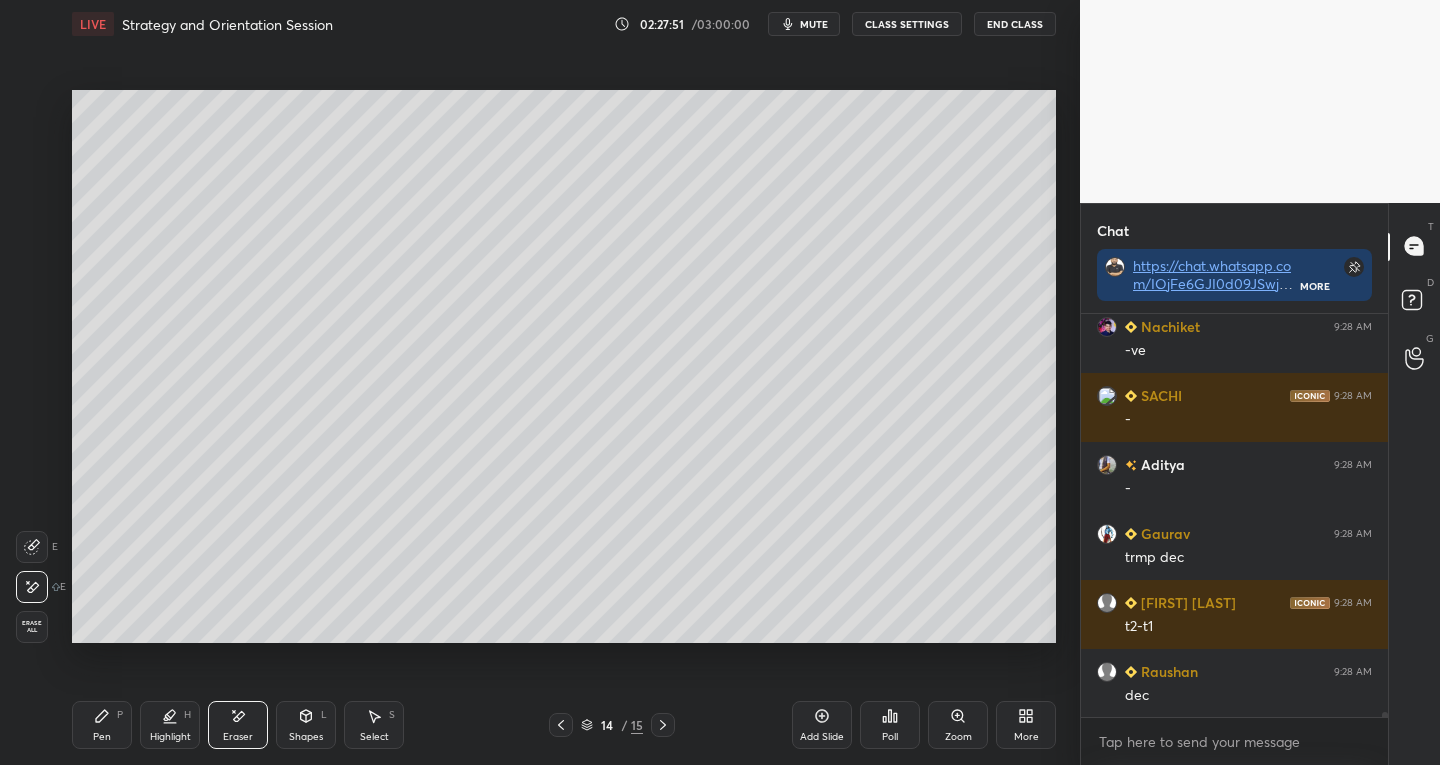 click on "Pen" at bounding box center [102, 737] 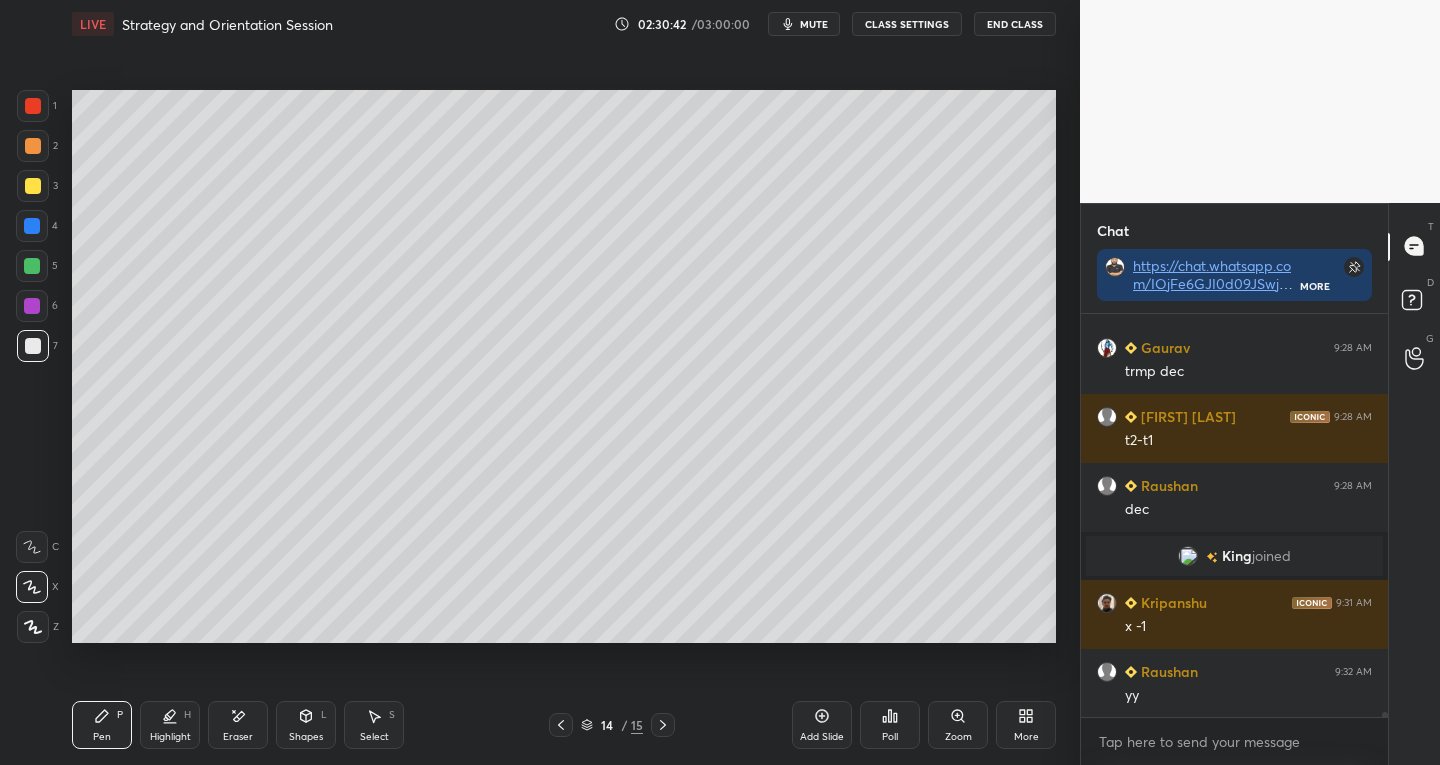 scroll, scrollTop: 35303, scrollLeft: 0, axis: vertical 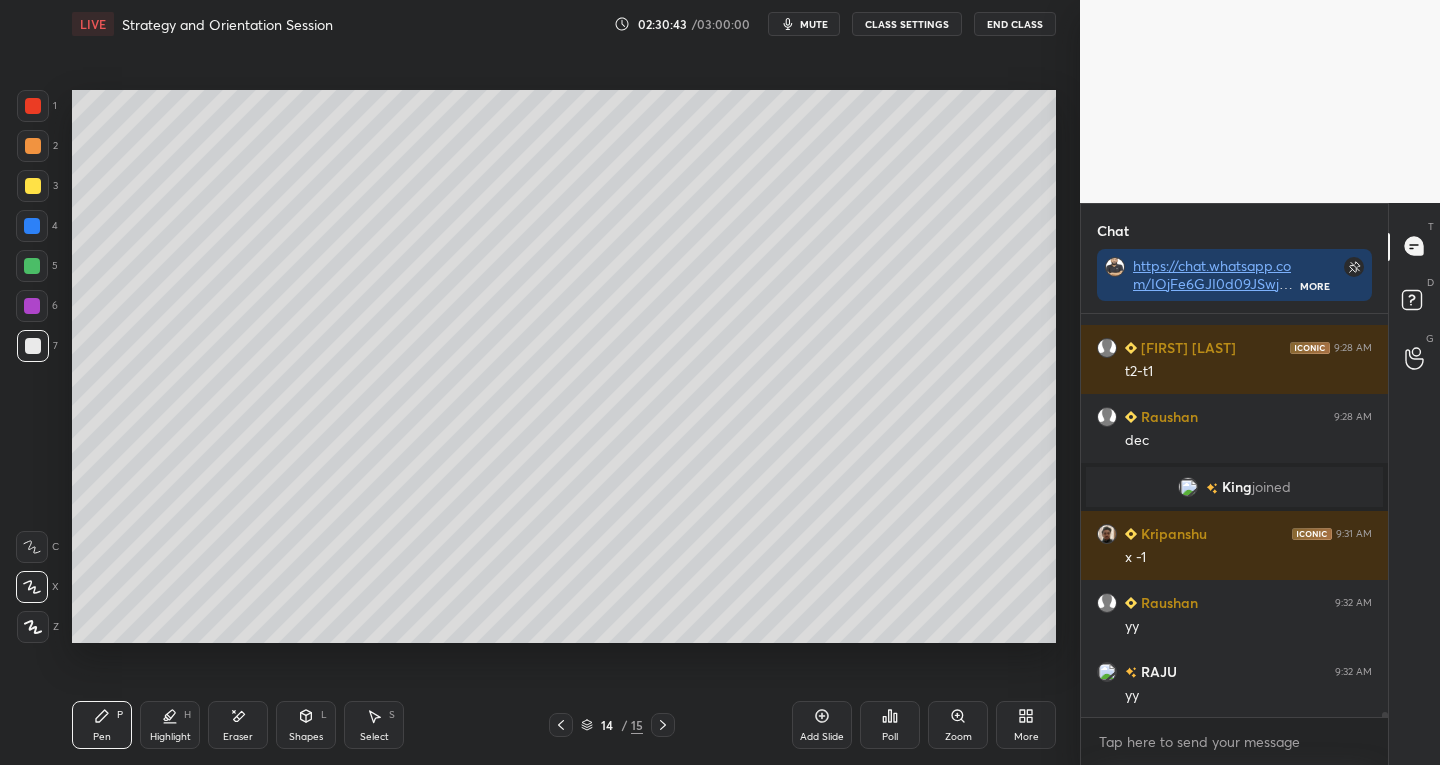 click on "Add Slide" at bounding box center [822, 737] 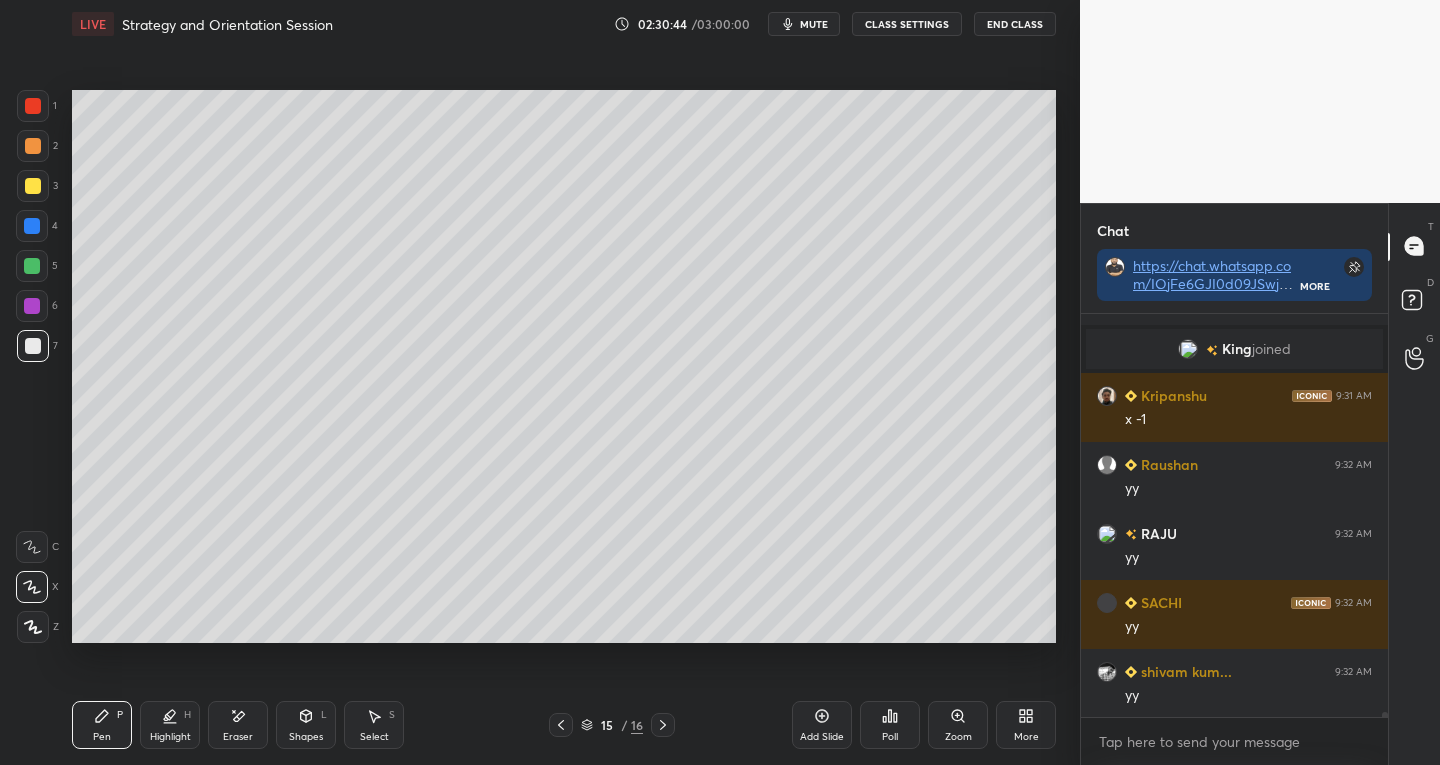 scroll, scrollTop: 35510, scrollLeft: 0, axis: vertical 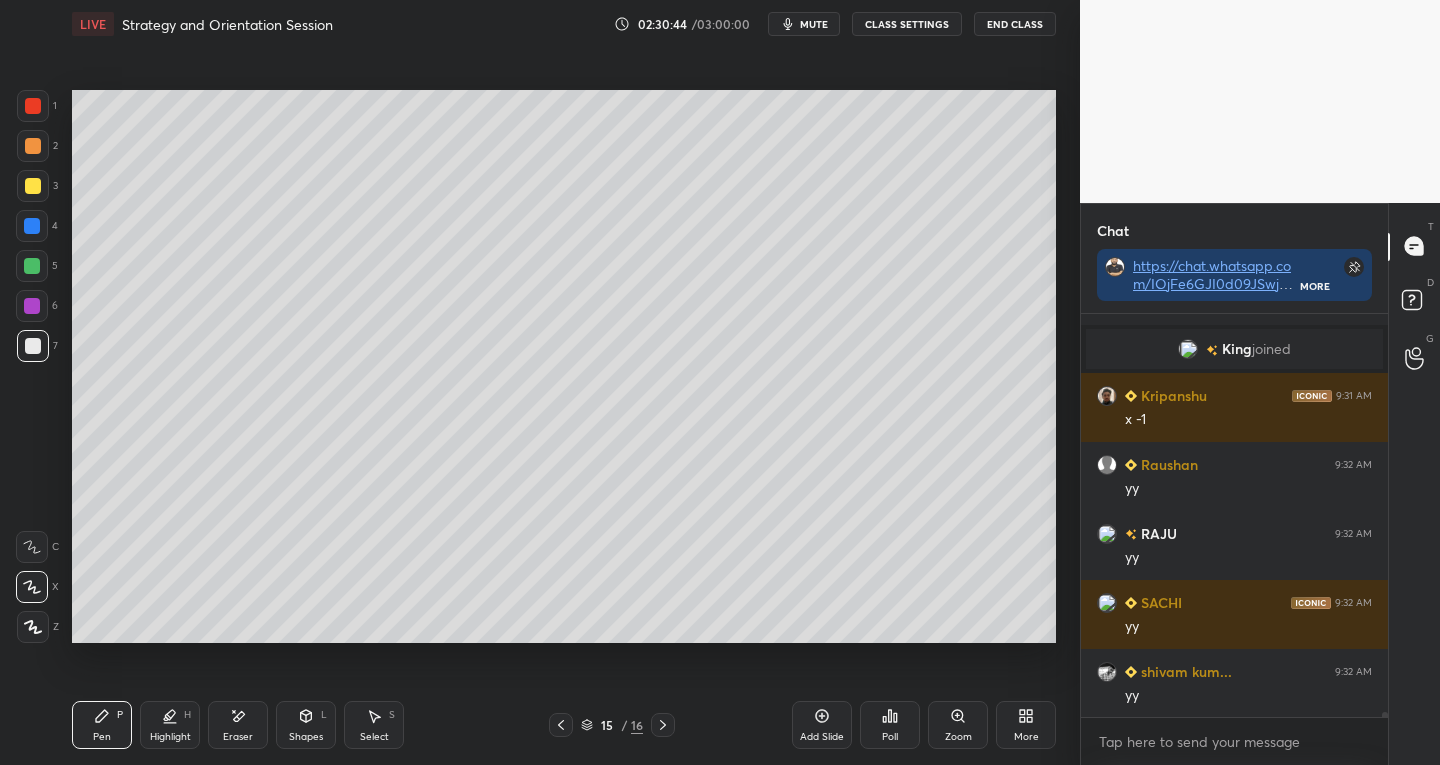 click on "Shapes" at bounding box center (306, 737) 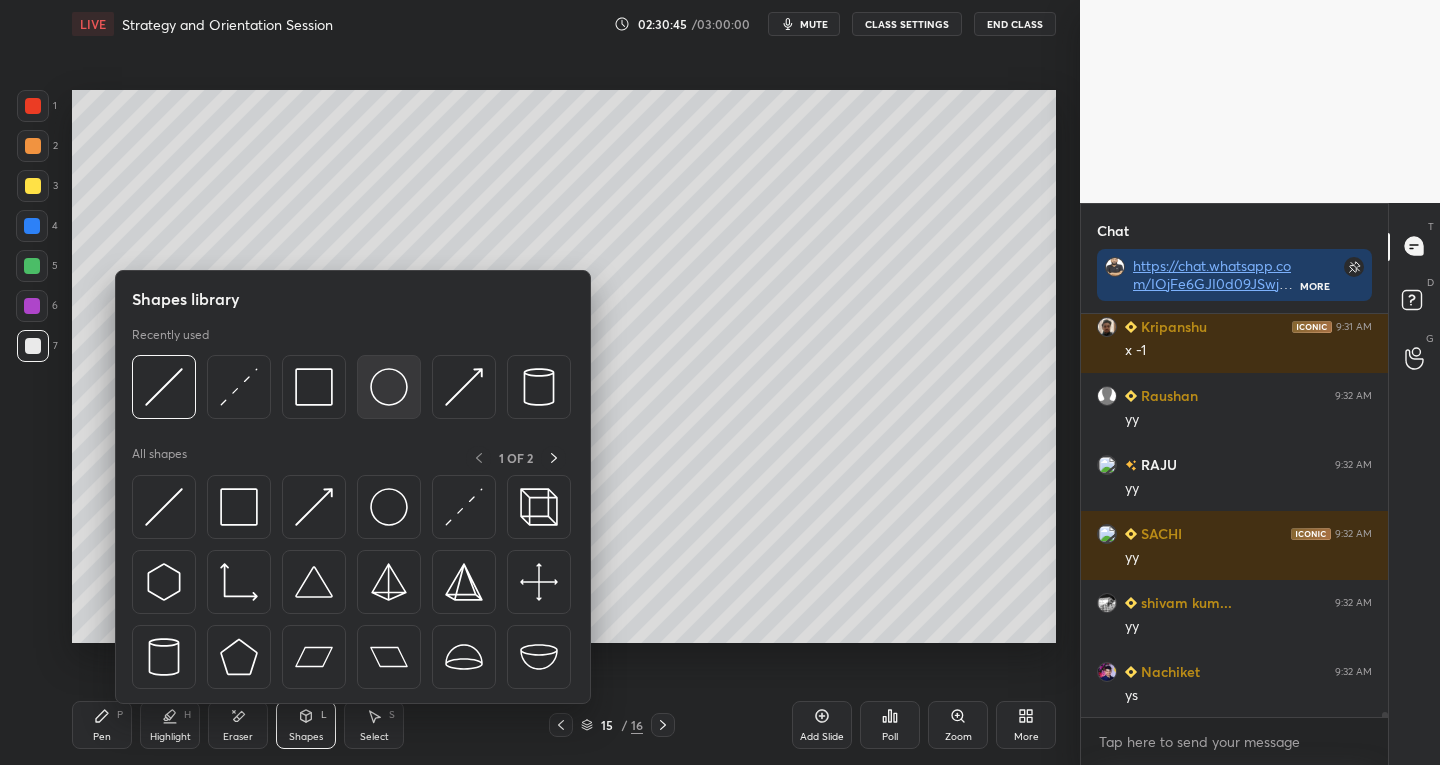 click at bounding box center [389, 387] 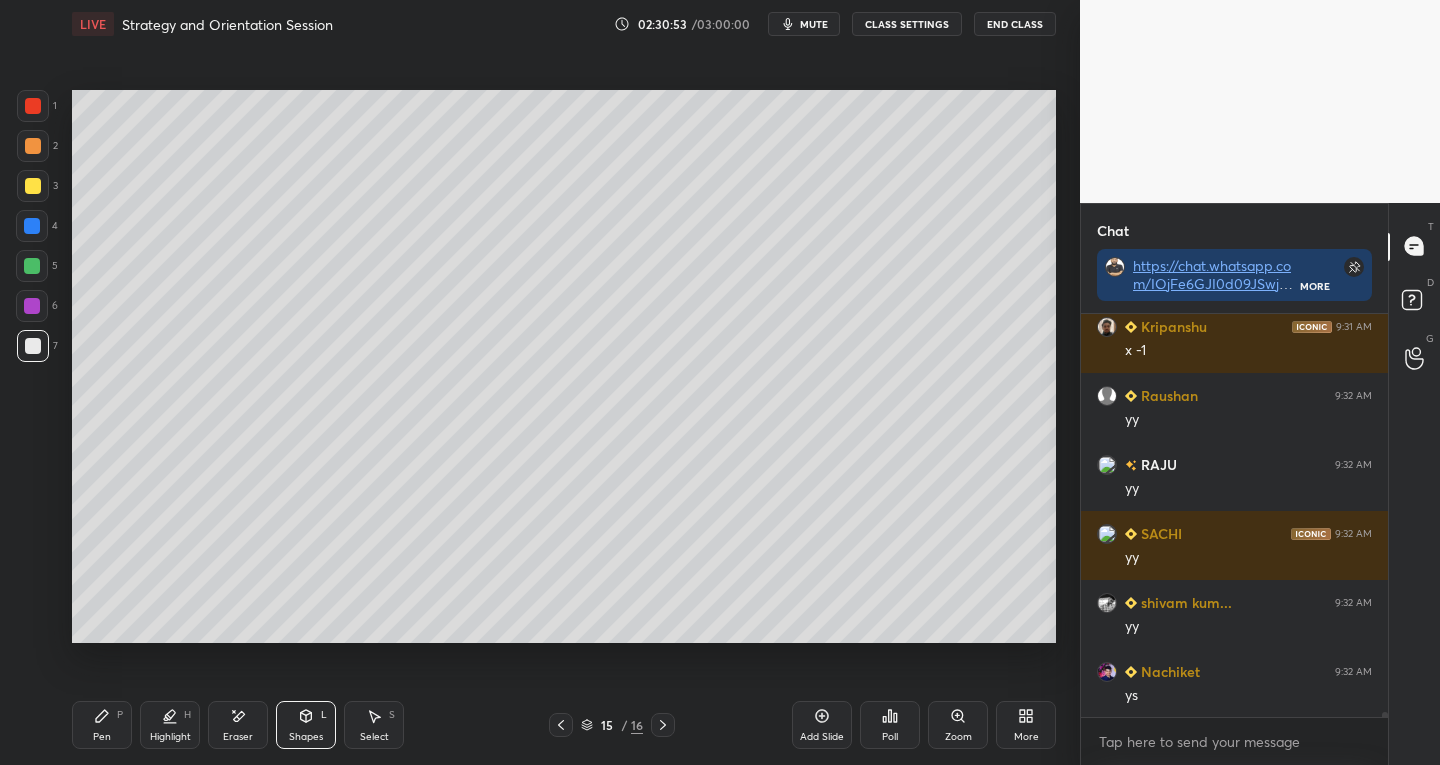 click on "S" at bounding box center [392, 715] 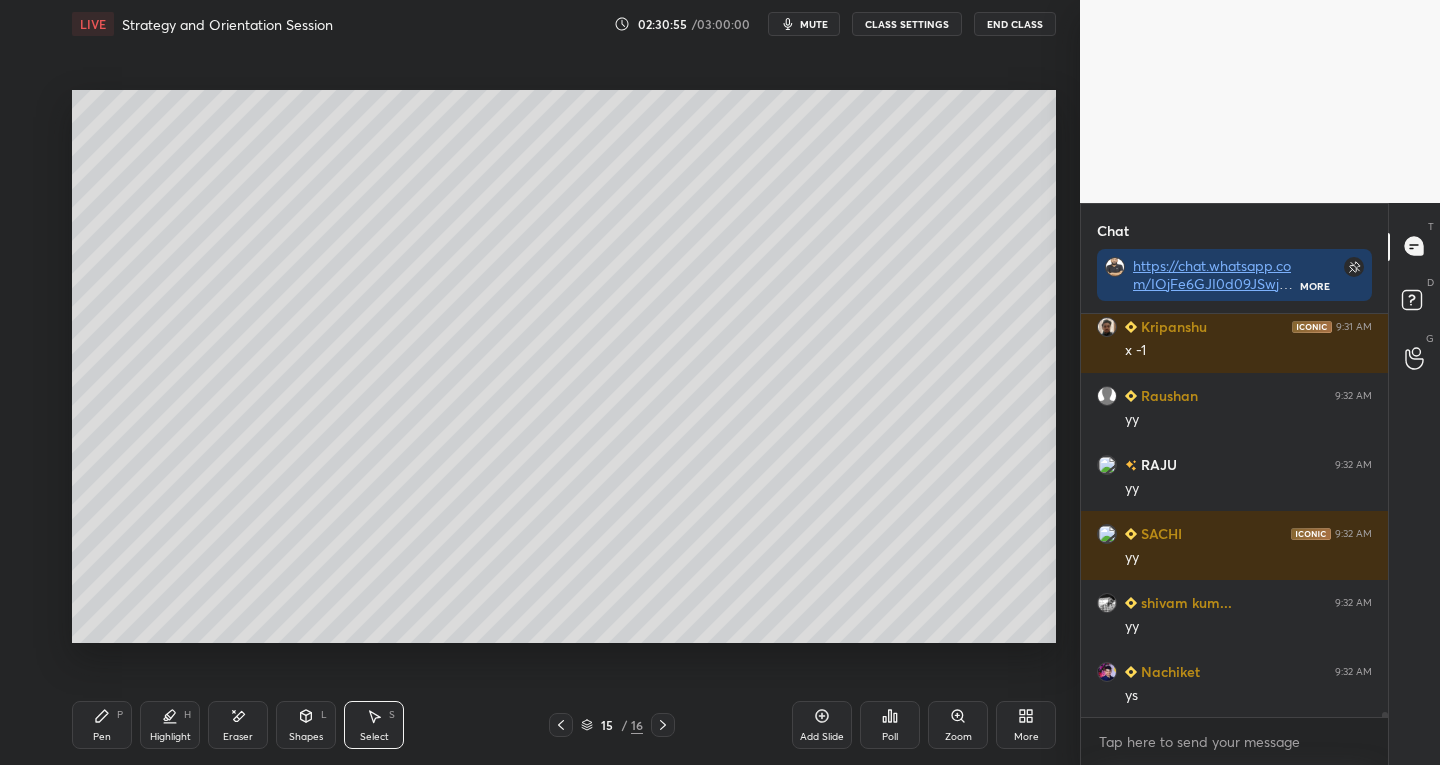 click on "Select S" at bounding box center (374, 725) 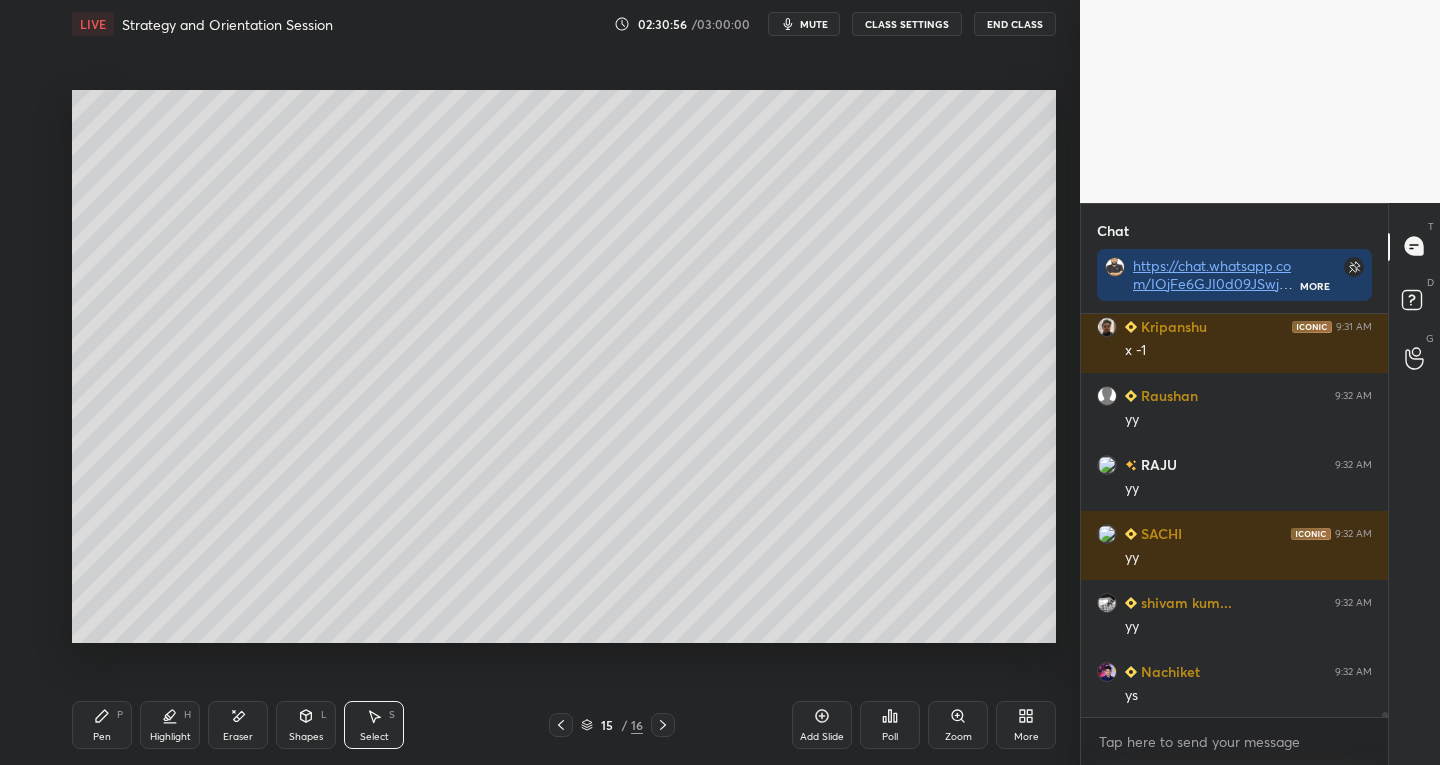 click on "Select" at bounding box center [374, 737] 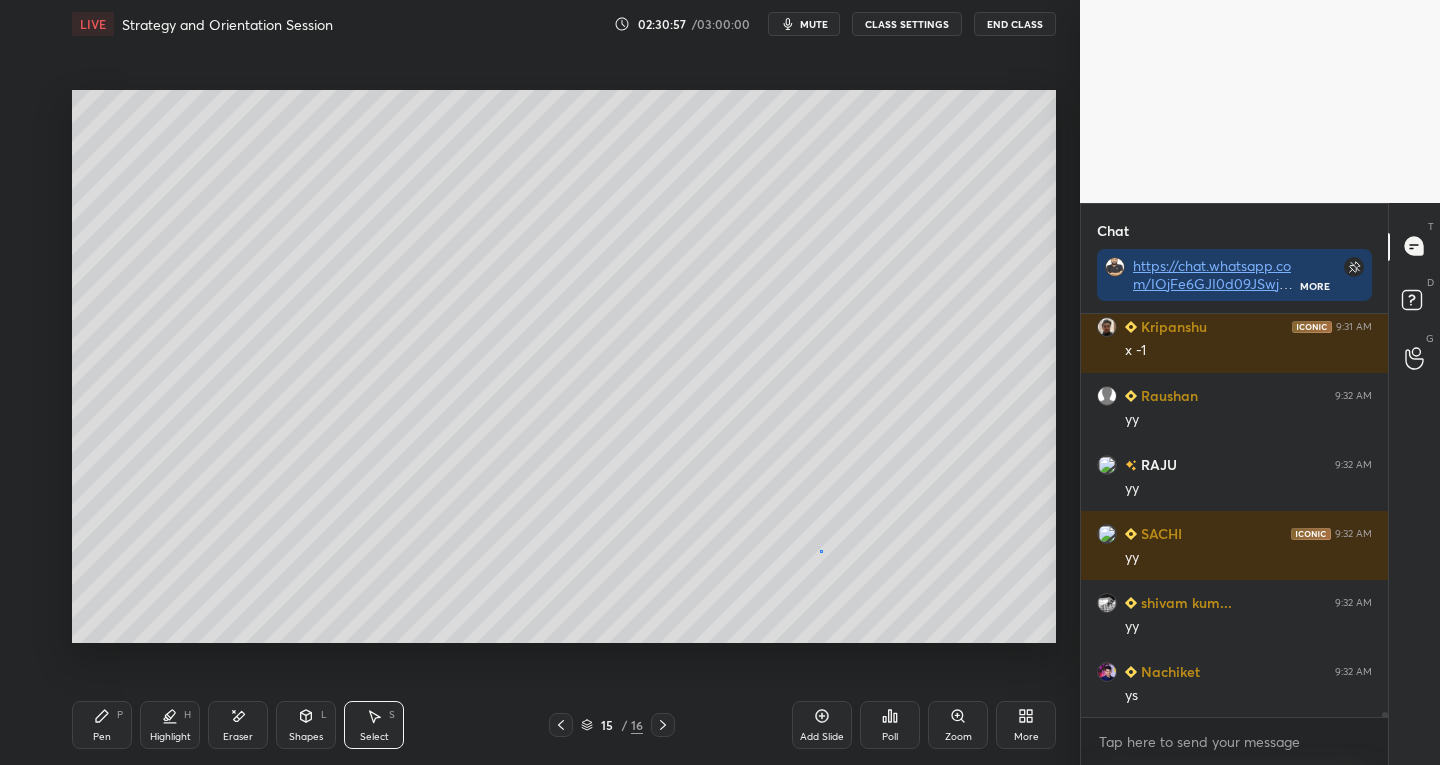 click on "0 ° Undo Copy Duplicate Duplicate to new slide Delete" at bounding box center (564, 367) 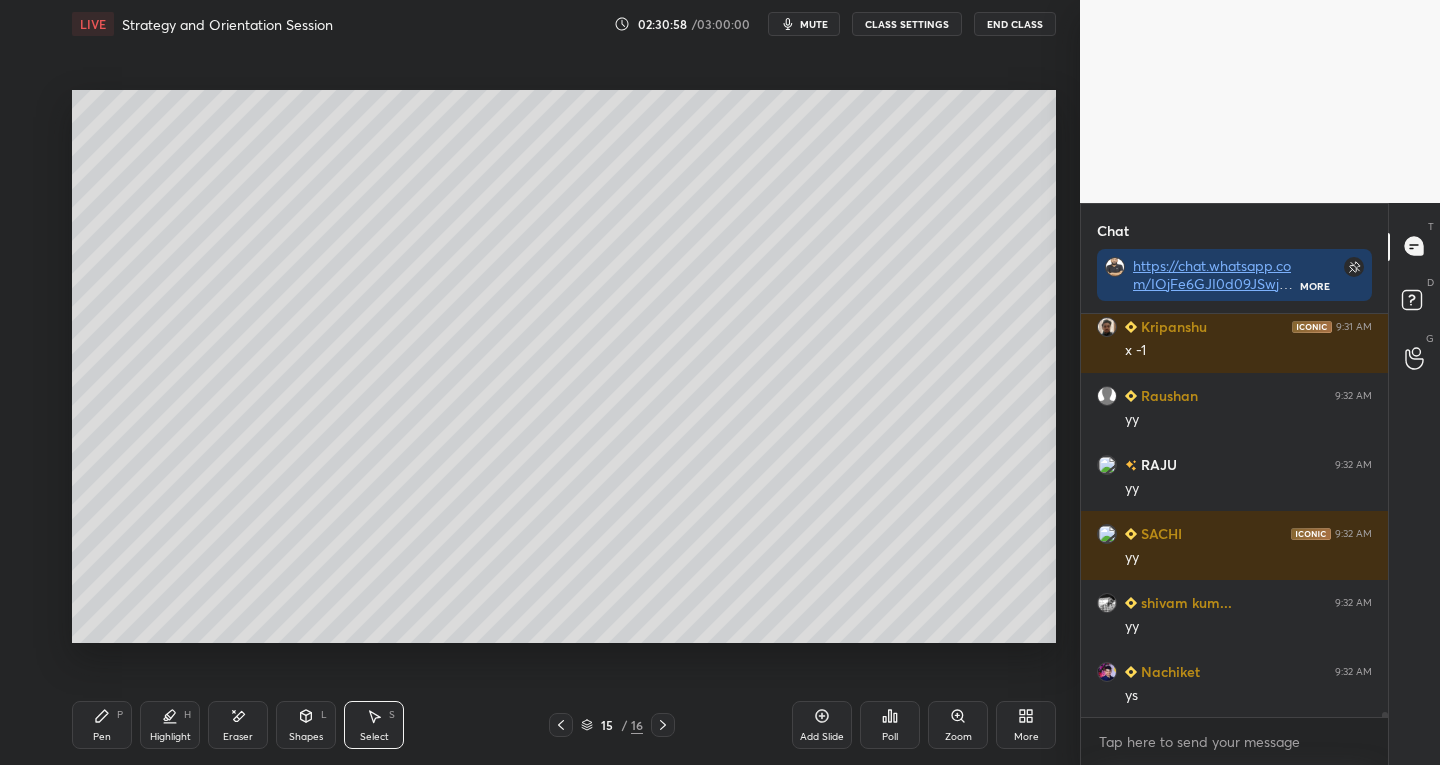 click on "Shapes" at bounding box center [306, 737] 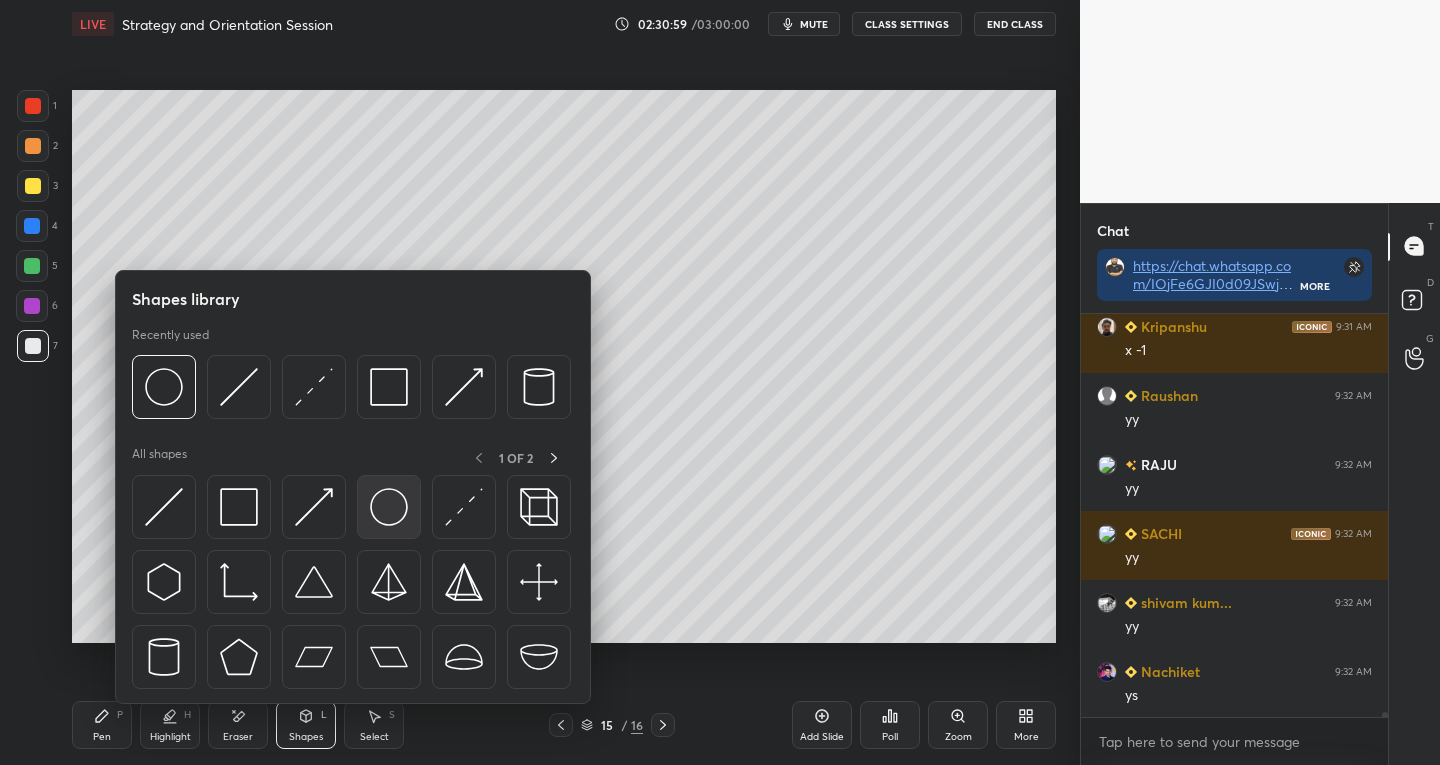 click at bounding box center [389, 507] 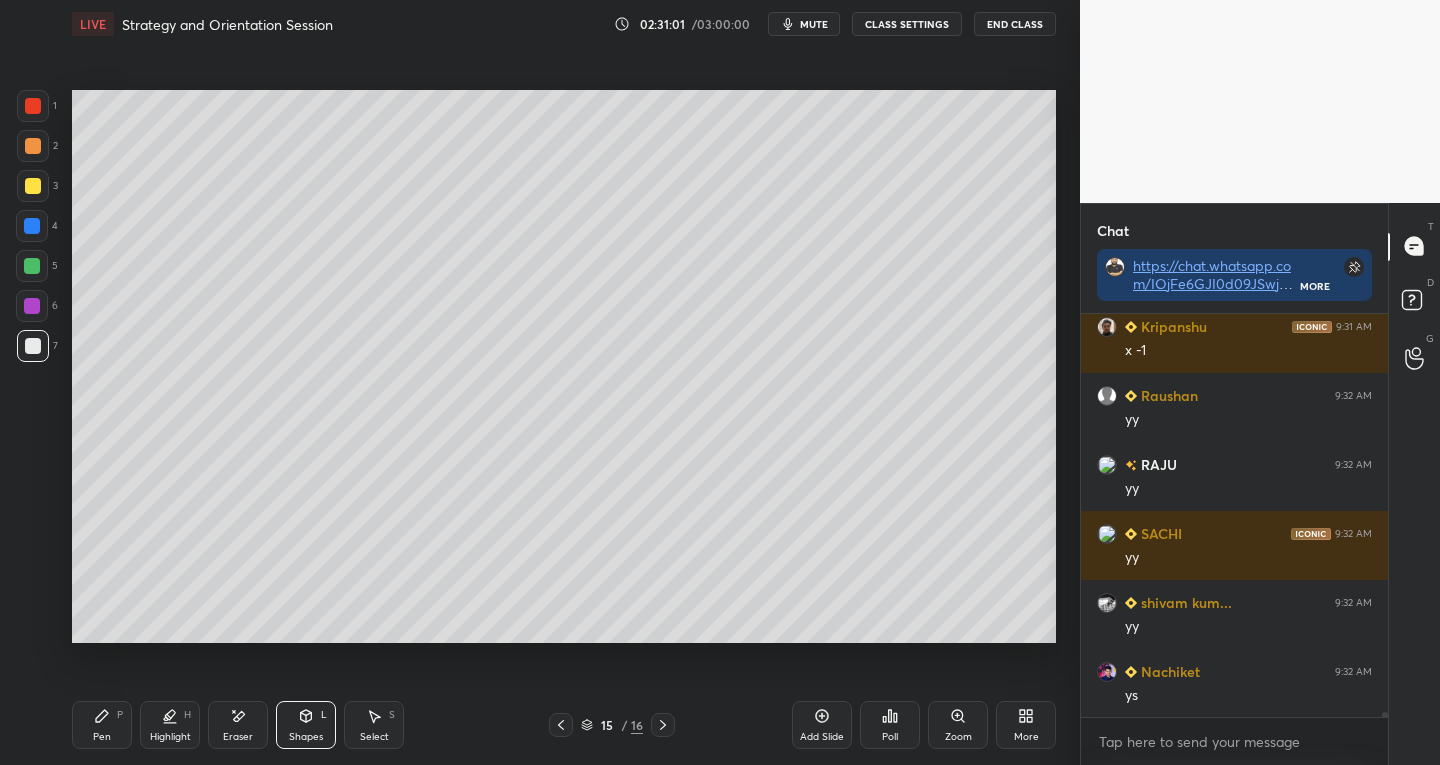 click on "Select S" at bounding box center (374, 725) 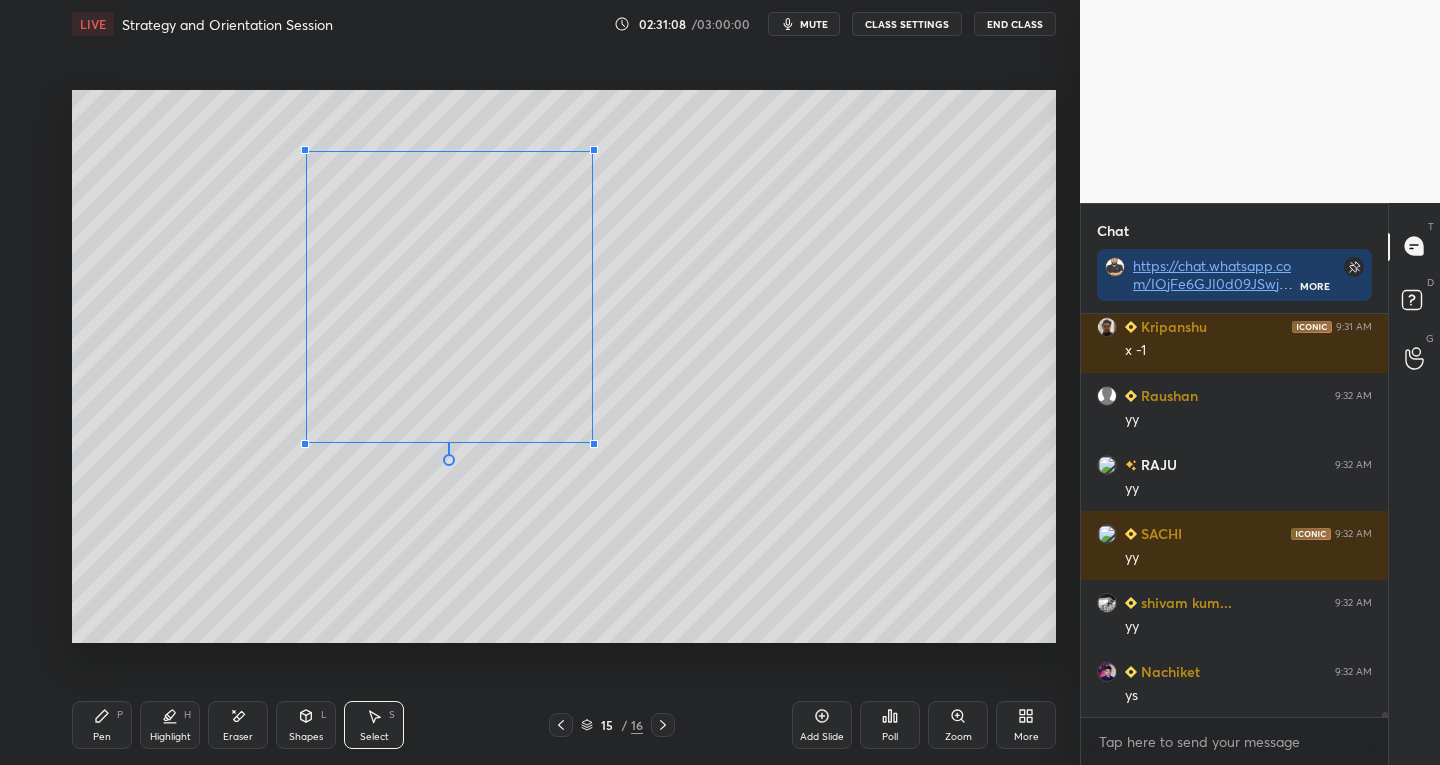 scroll, scrollTop: 35597, scrollLeft: 0, axis: vertical 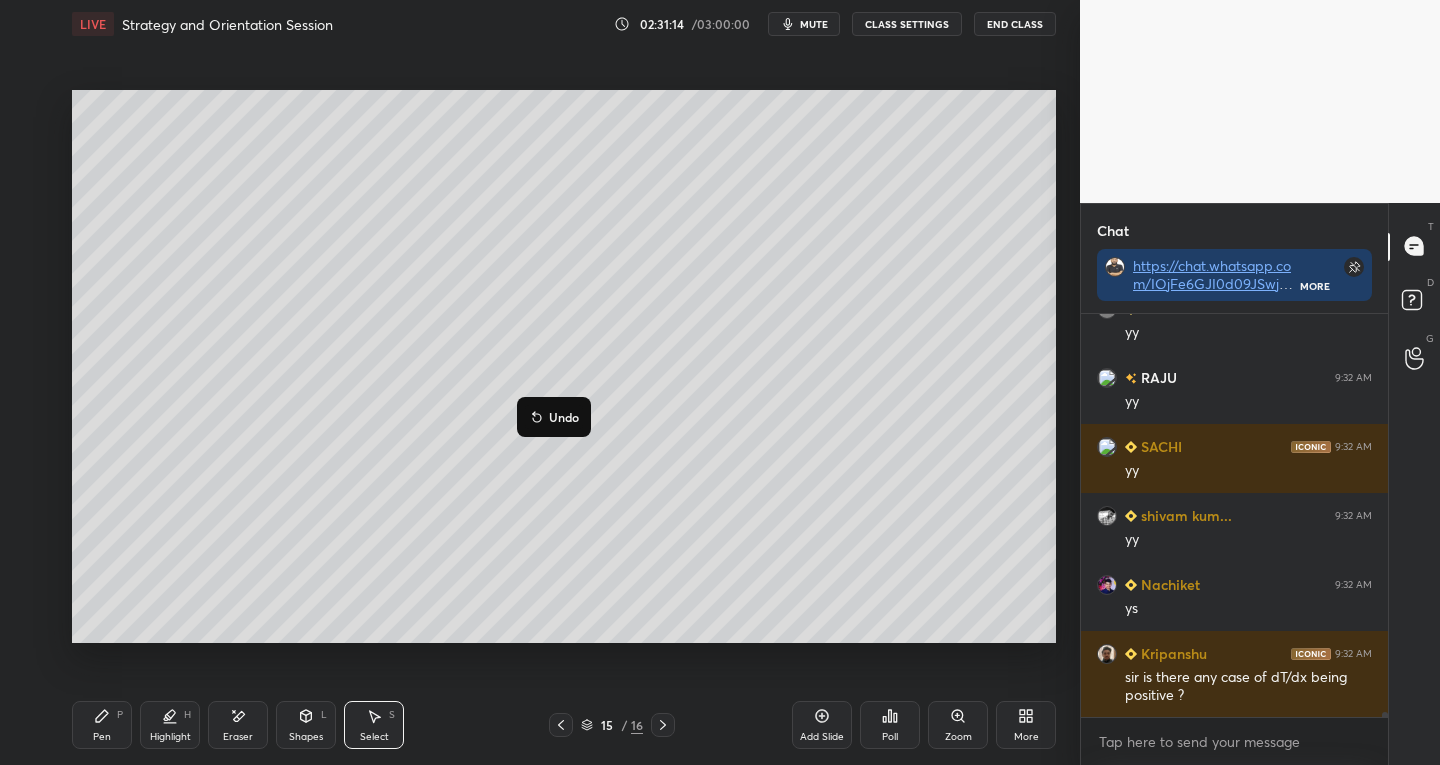 click on "0 ° Undo Copy Duplicate Duplicate to new slide Delete" at bounding box center [564, 367] 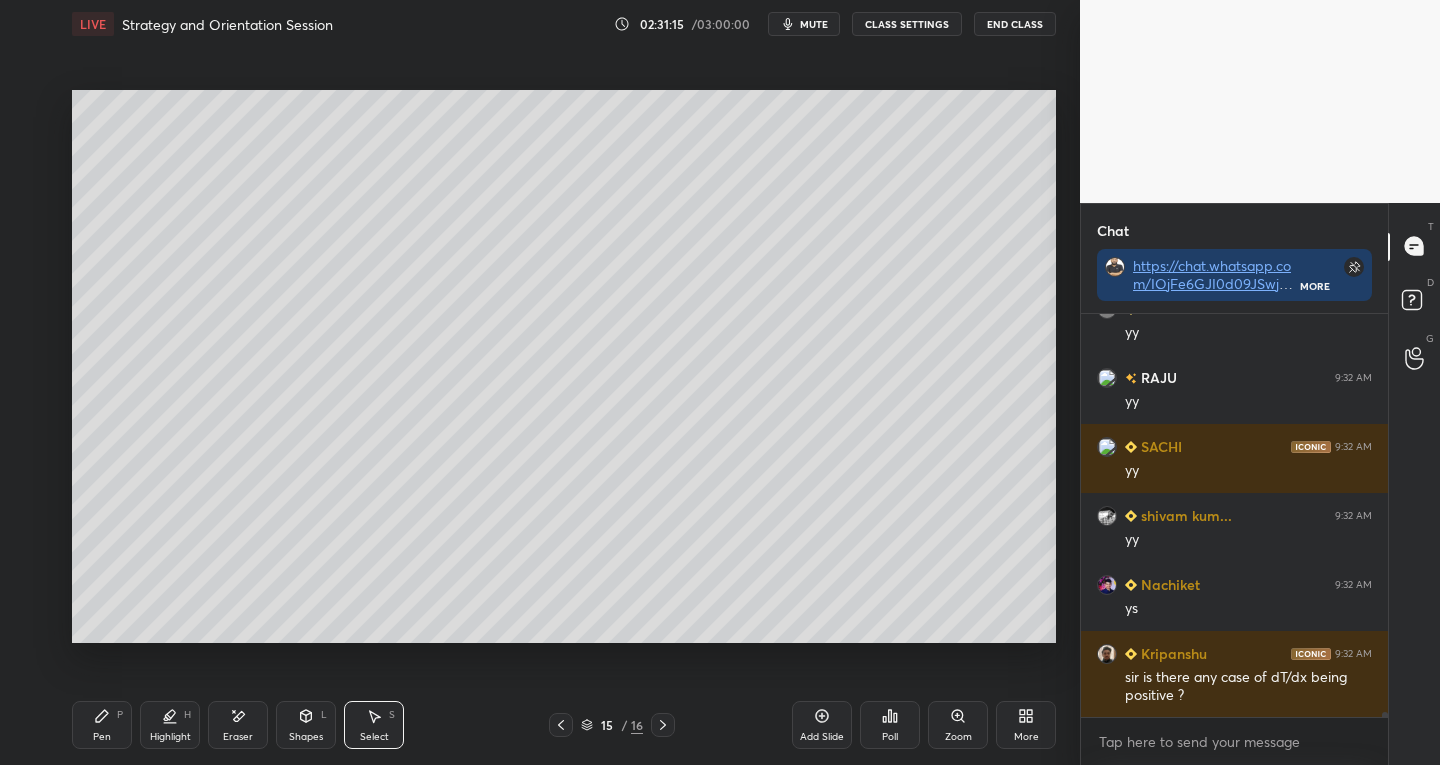 click on "Pen P" at bounding box center (102, 725) 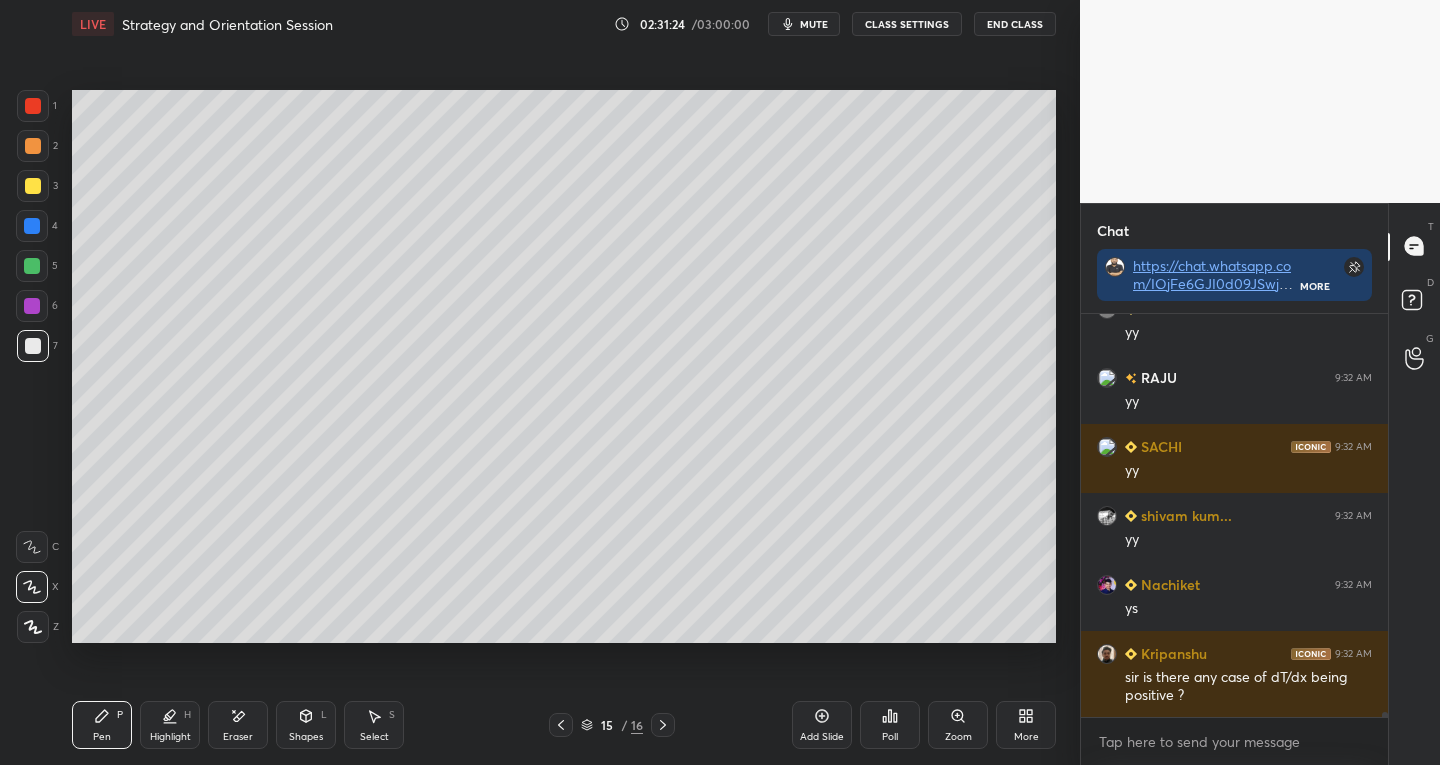 click on "Shapes L" at bounding box center [306, 725] 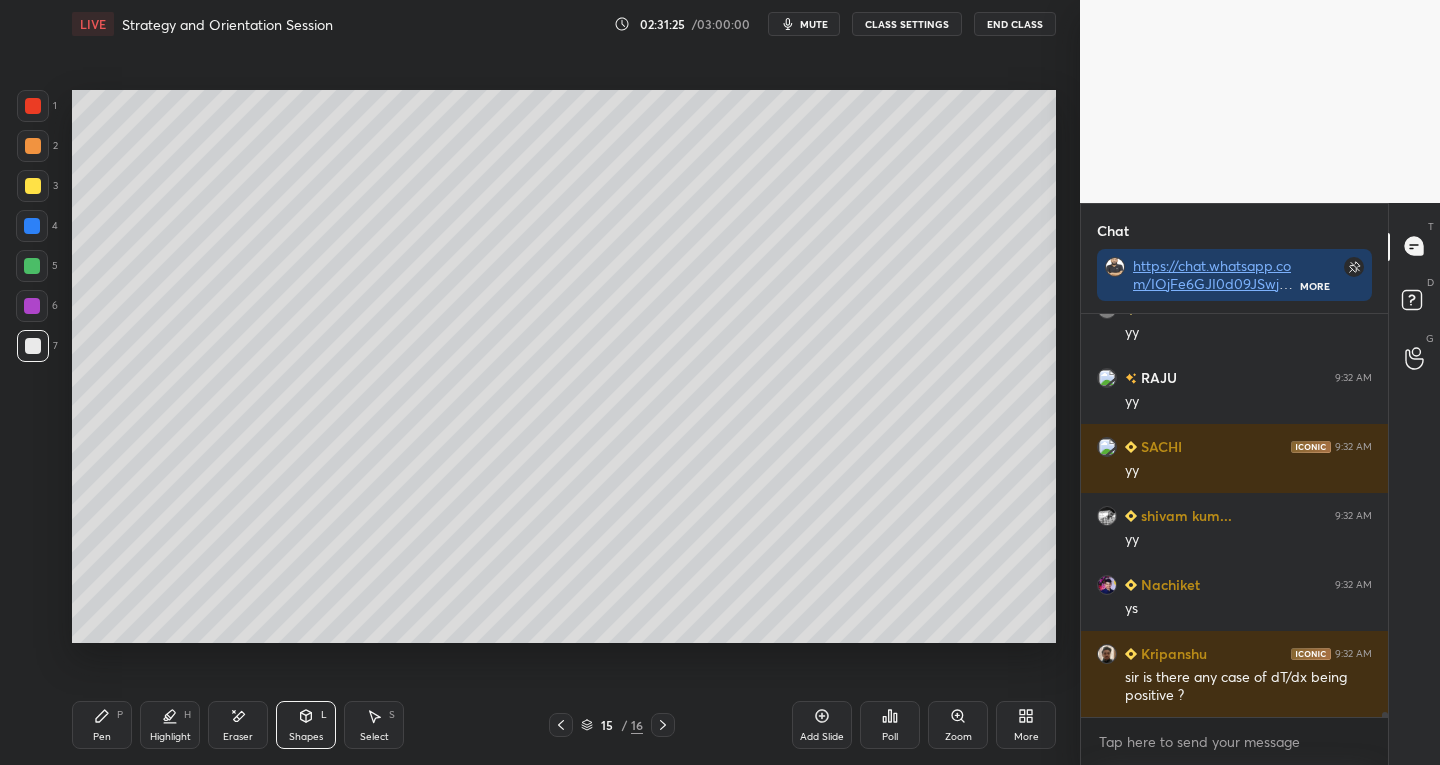 click on "Shapes L" at bounding box center [306, 725] 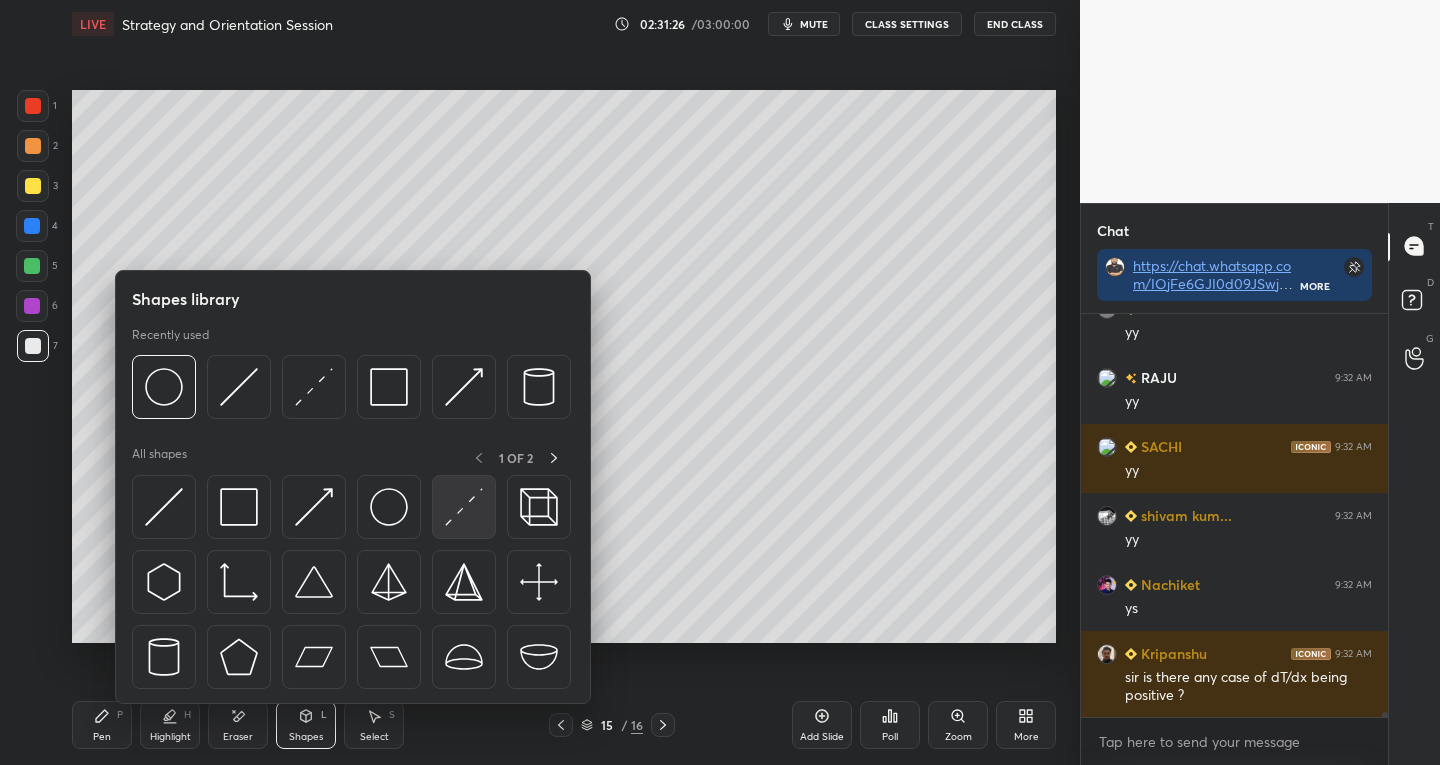 click at bounding box center (464, 507) 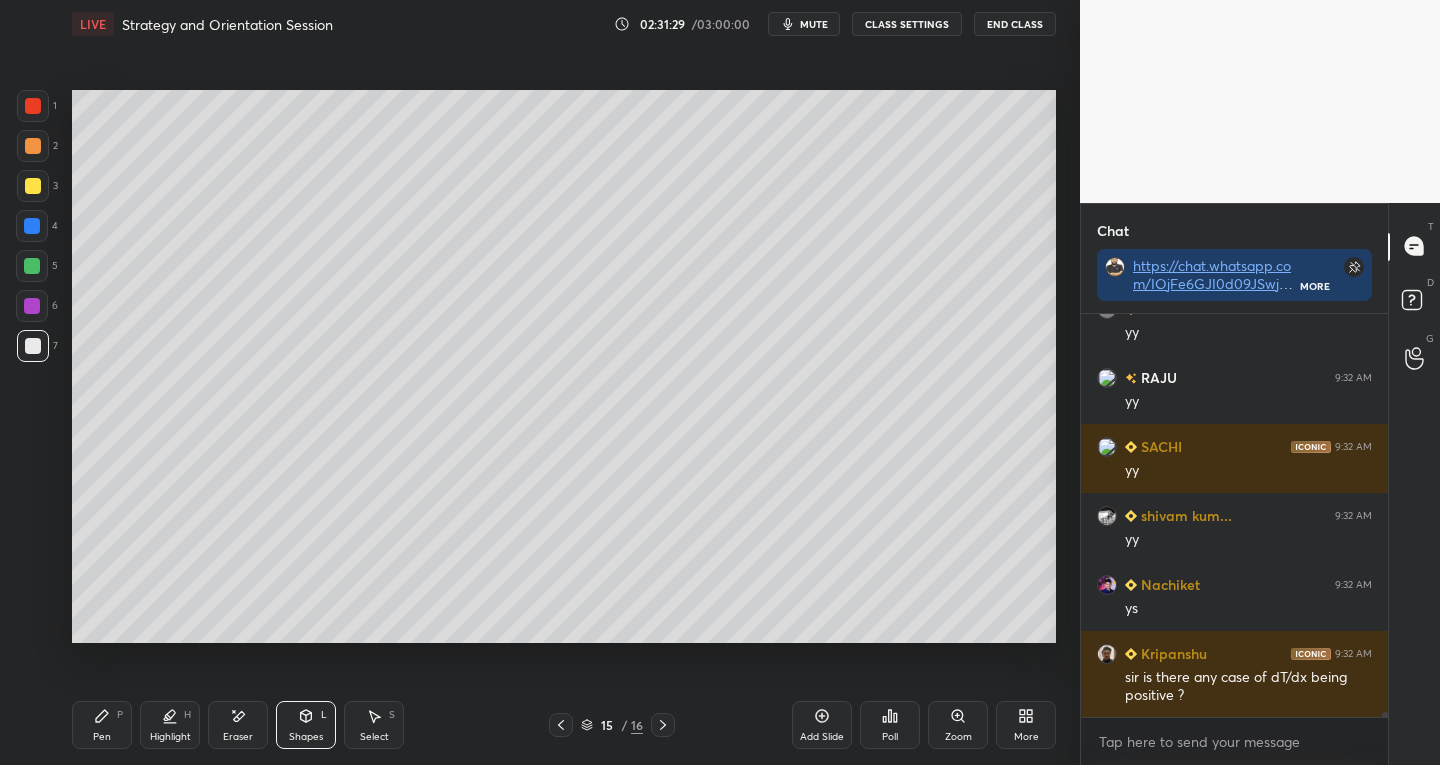 click on "Pen P" at bounding box center [102, 725] 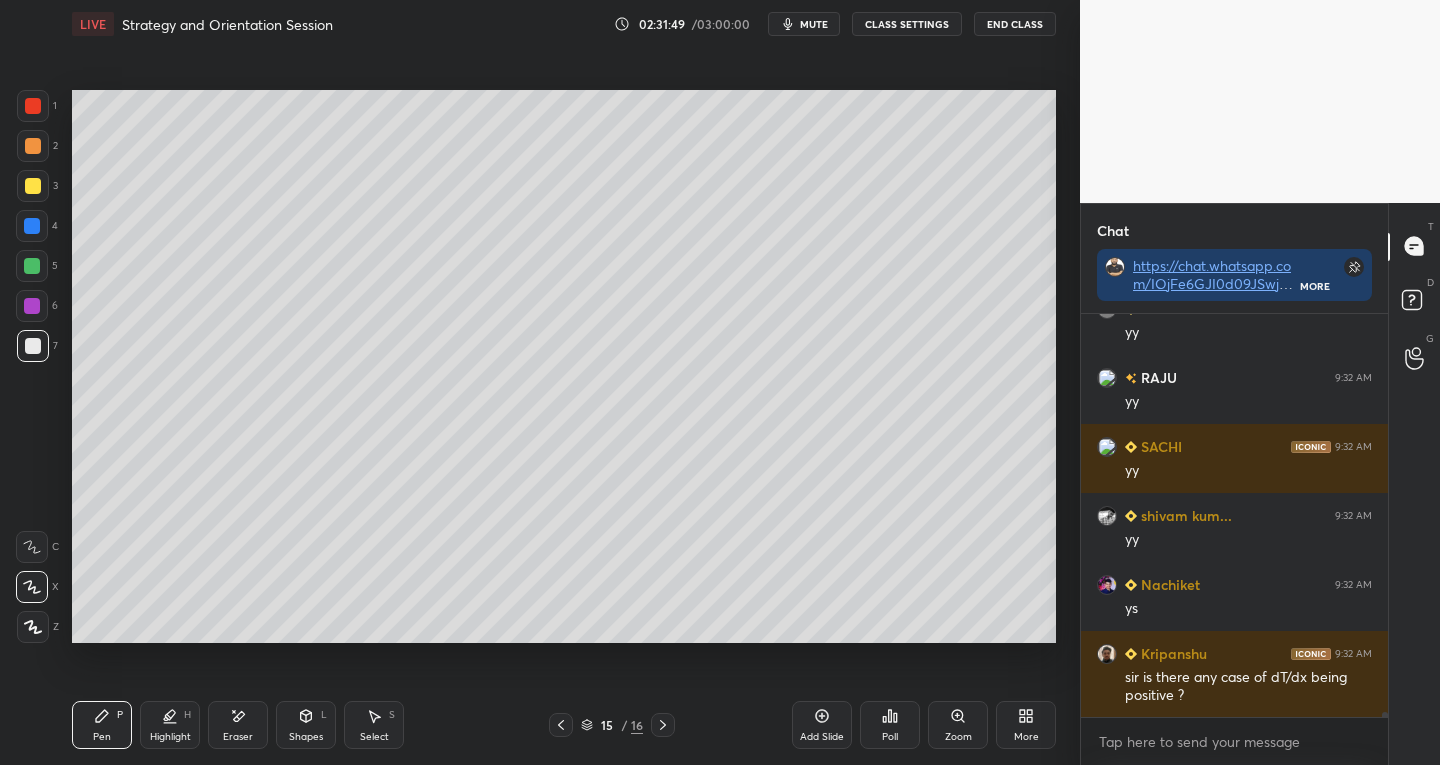 click at bounding box center (33, 186) 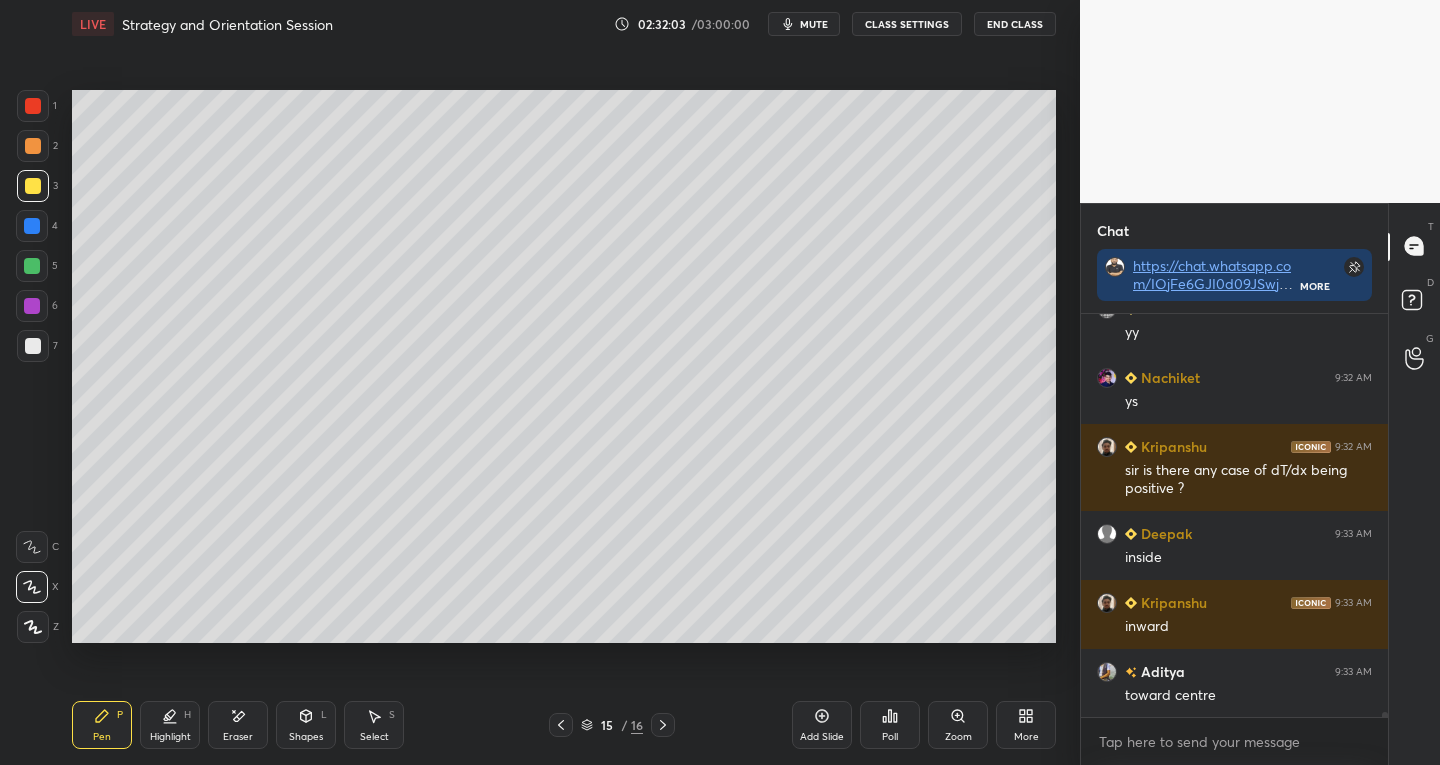 scroll, scrollTop: 35873, scrollLeft: 0, axis: vertical 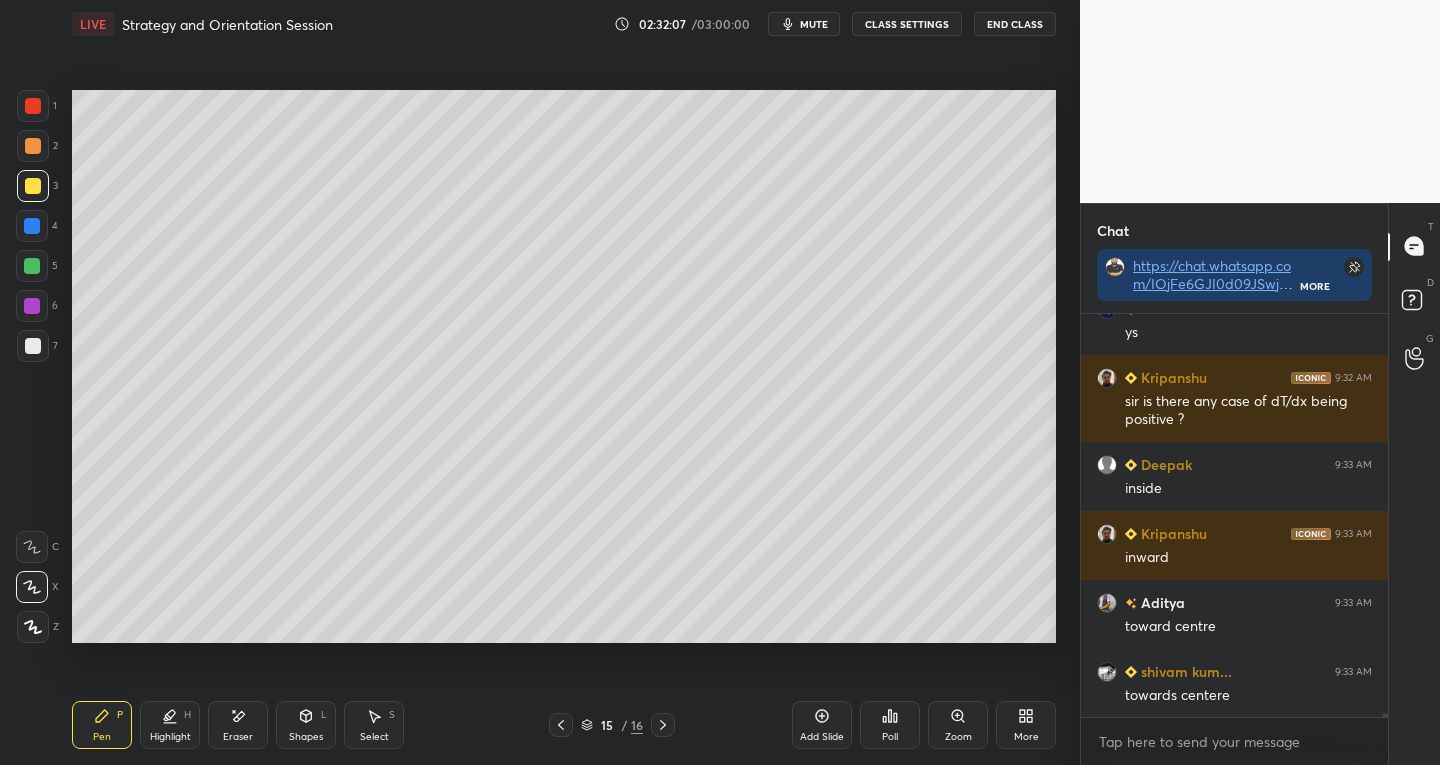 click on "Shapes" at bounding box center (306, 737) 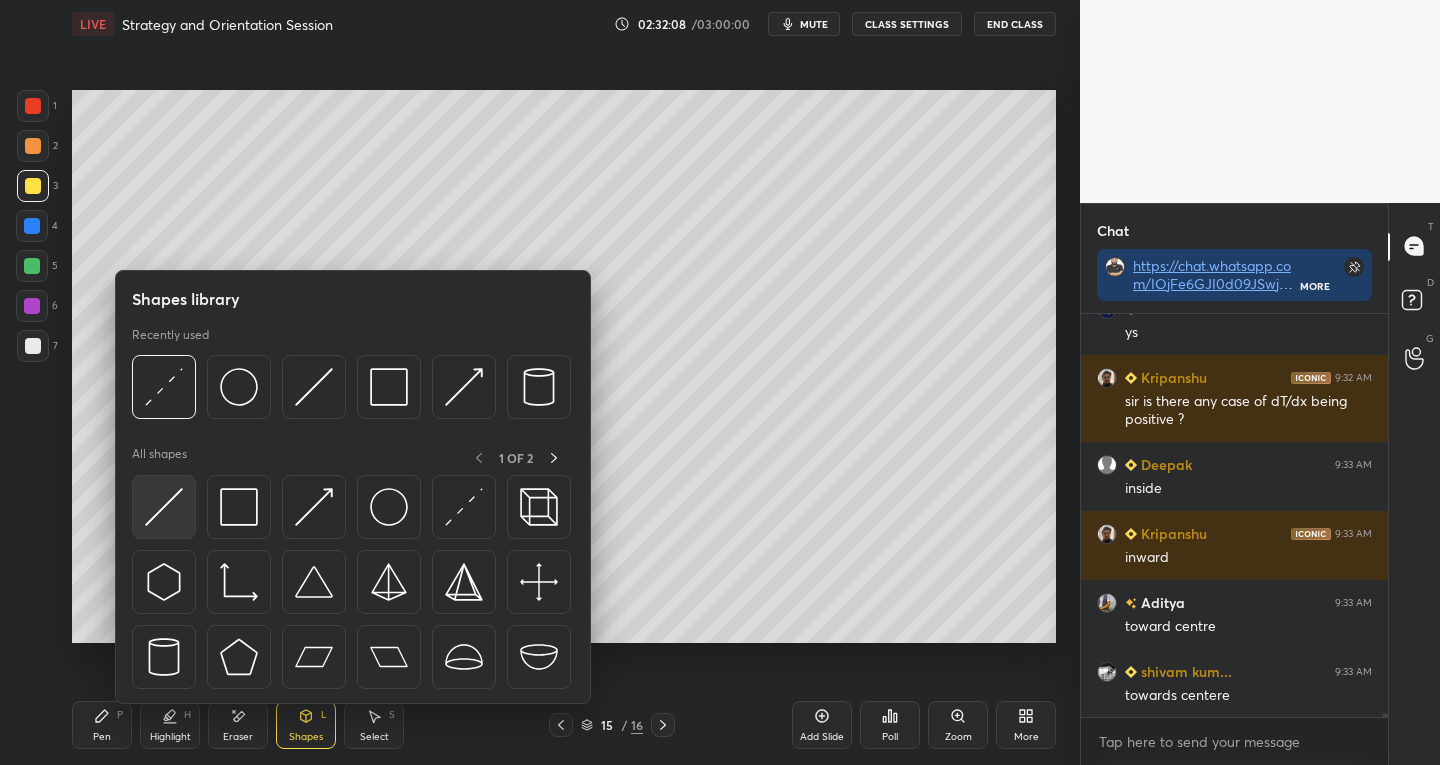 click at bounding box center (164, 507) 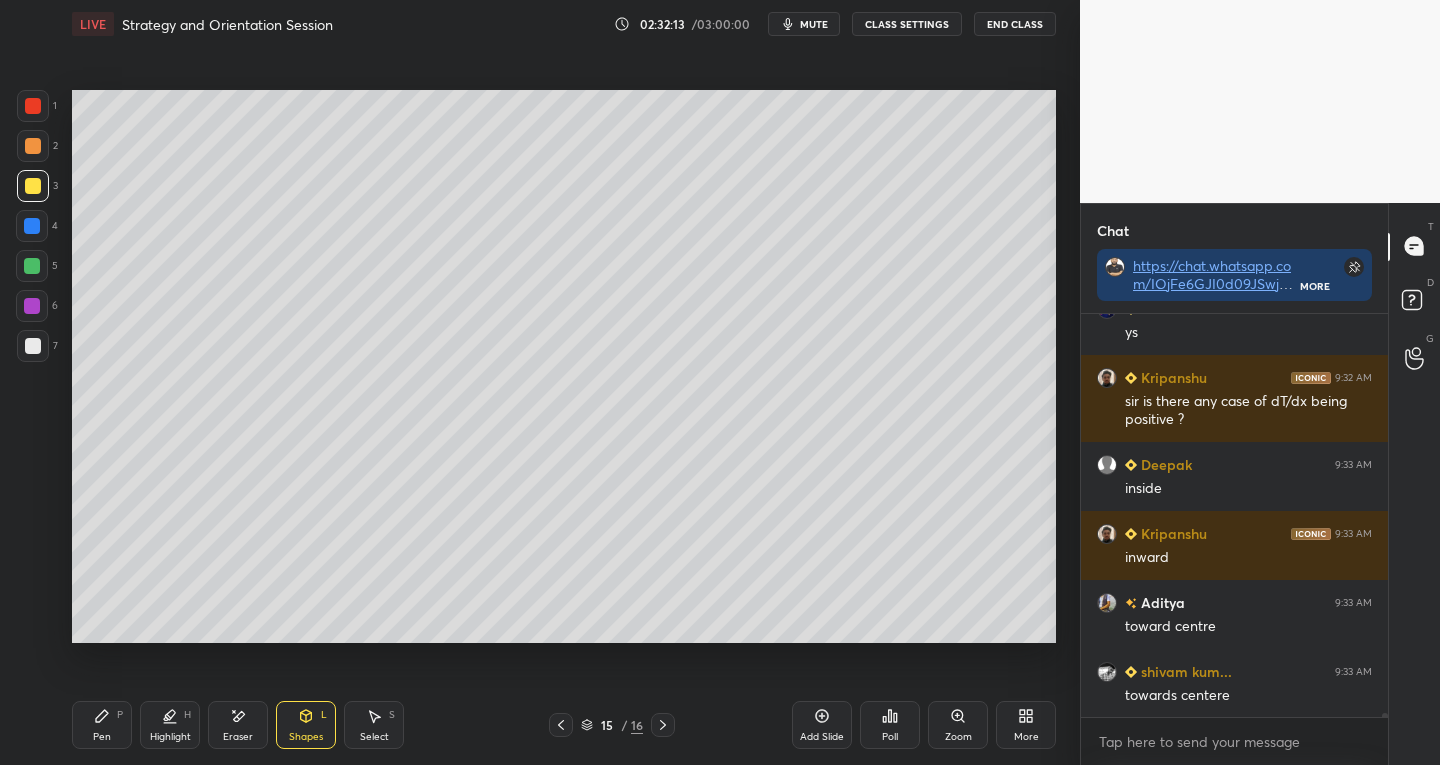 click on "Pen P" at bounding box center [102, 725] 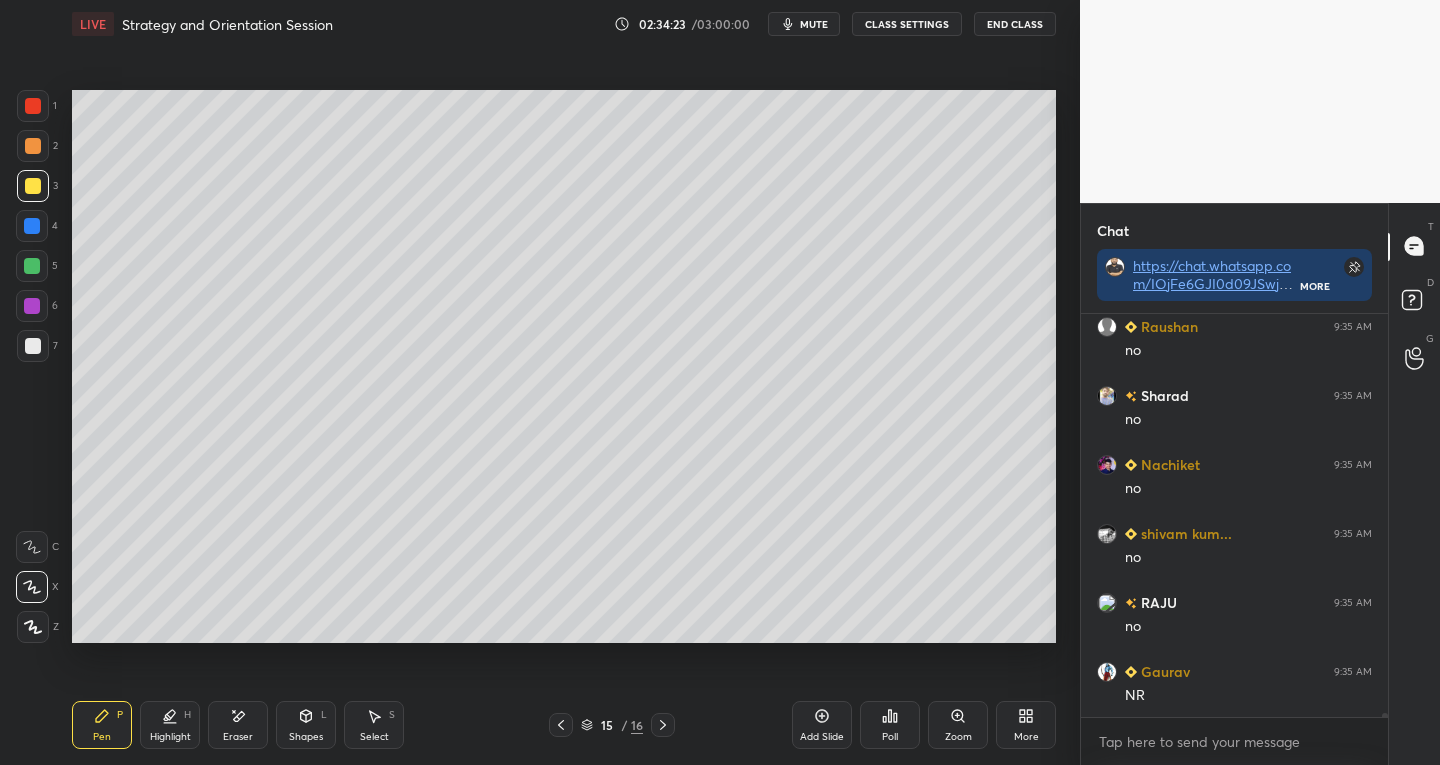 scroll, scrollTop: 37549, scrollLeft: 0, axis: vertical 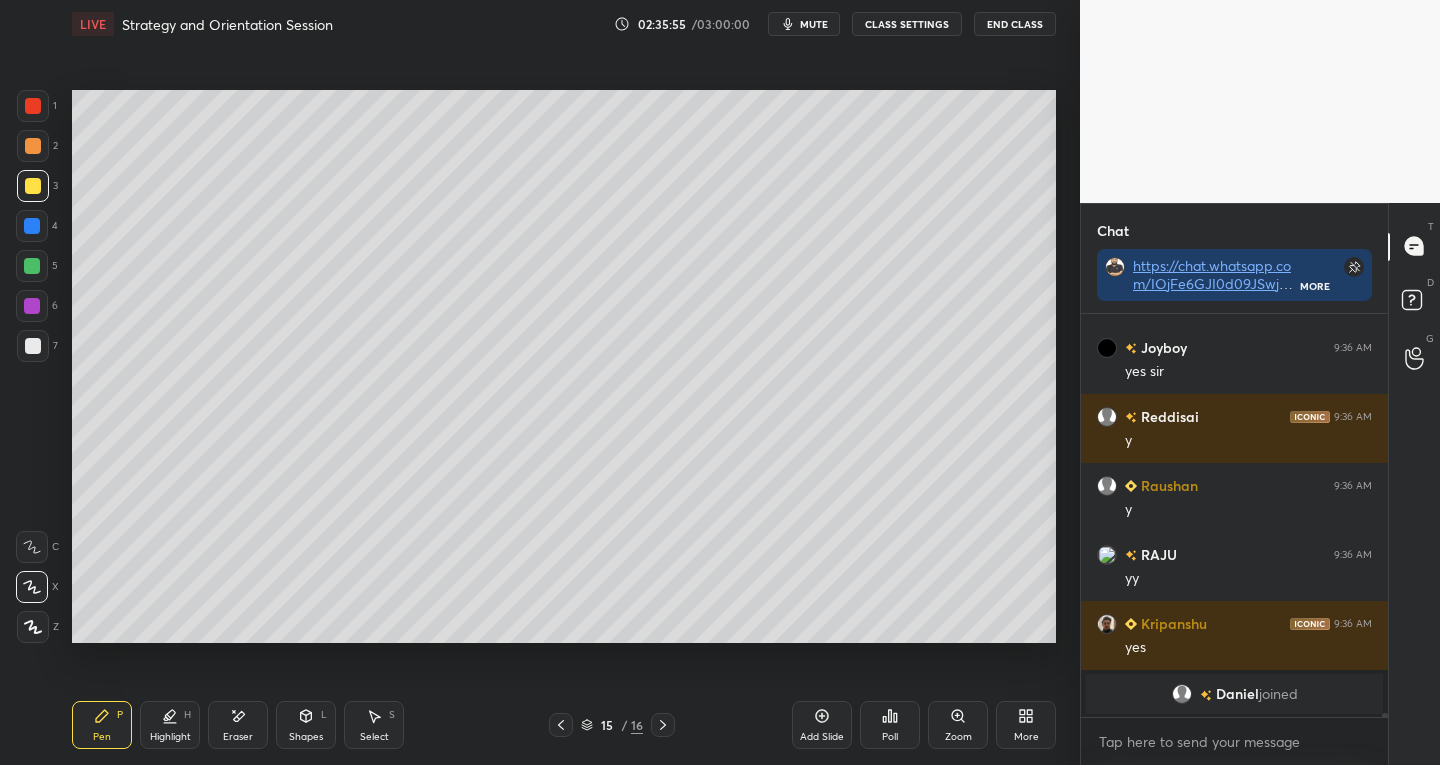 click on "Add Slide" at bounding box center [822, 737] 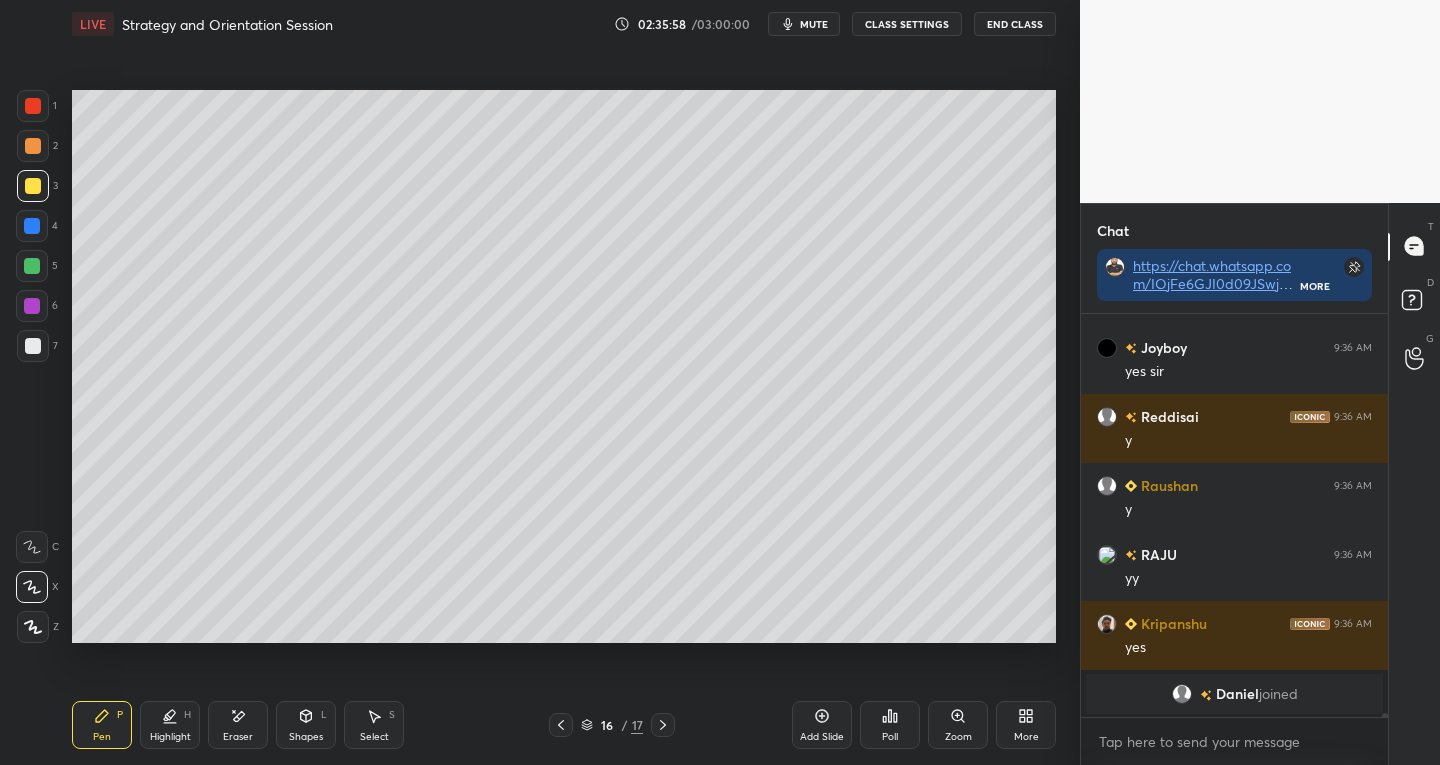 click at bounding box center [33, 346] 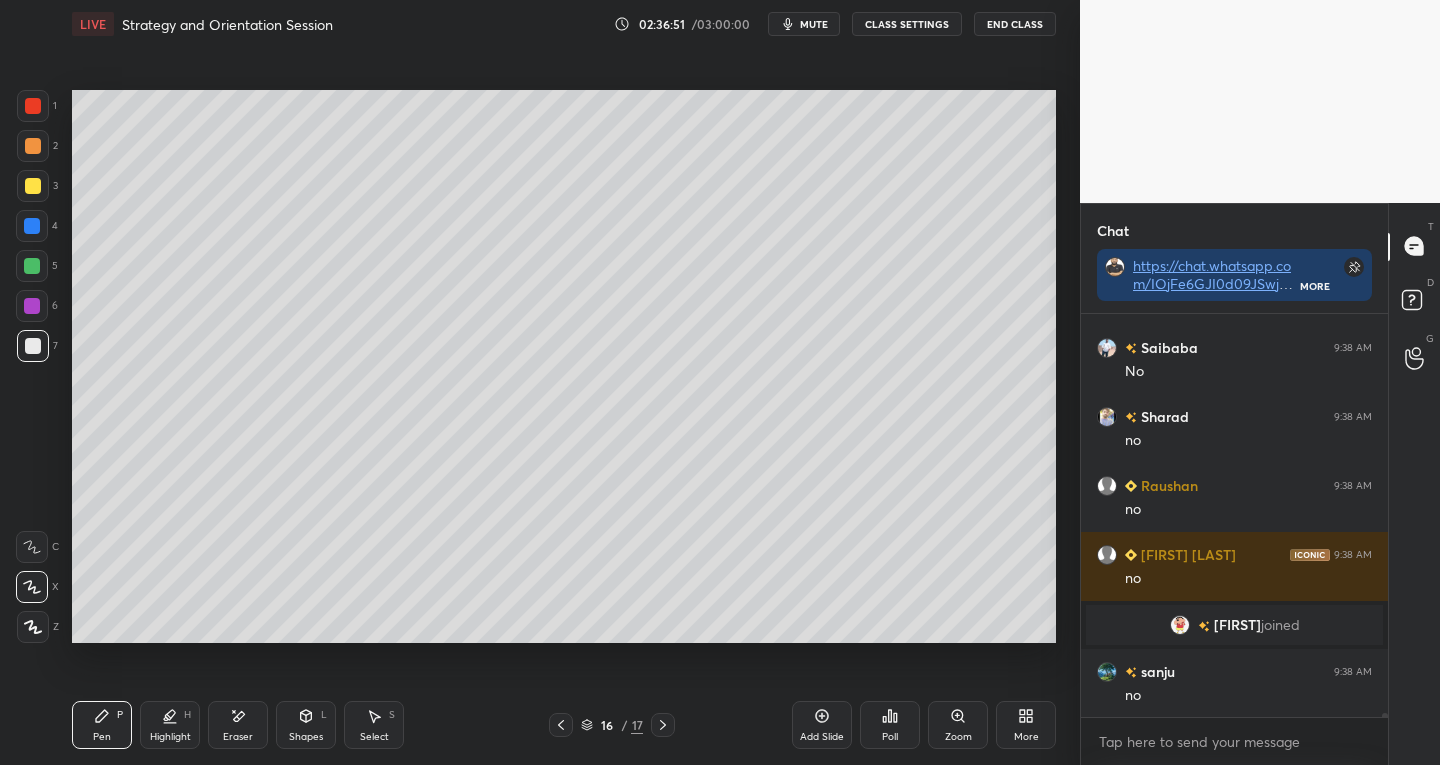 scroll, scrollTop: 37940, scrollLeft: 0, axis: vertical 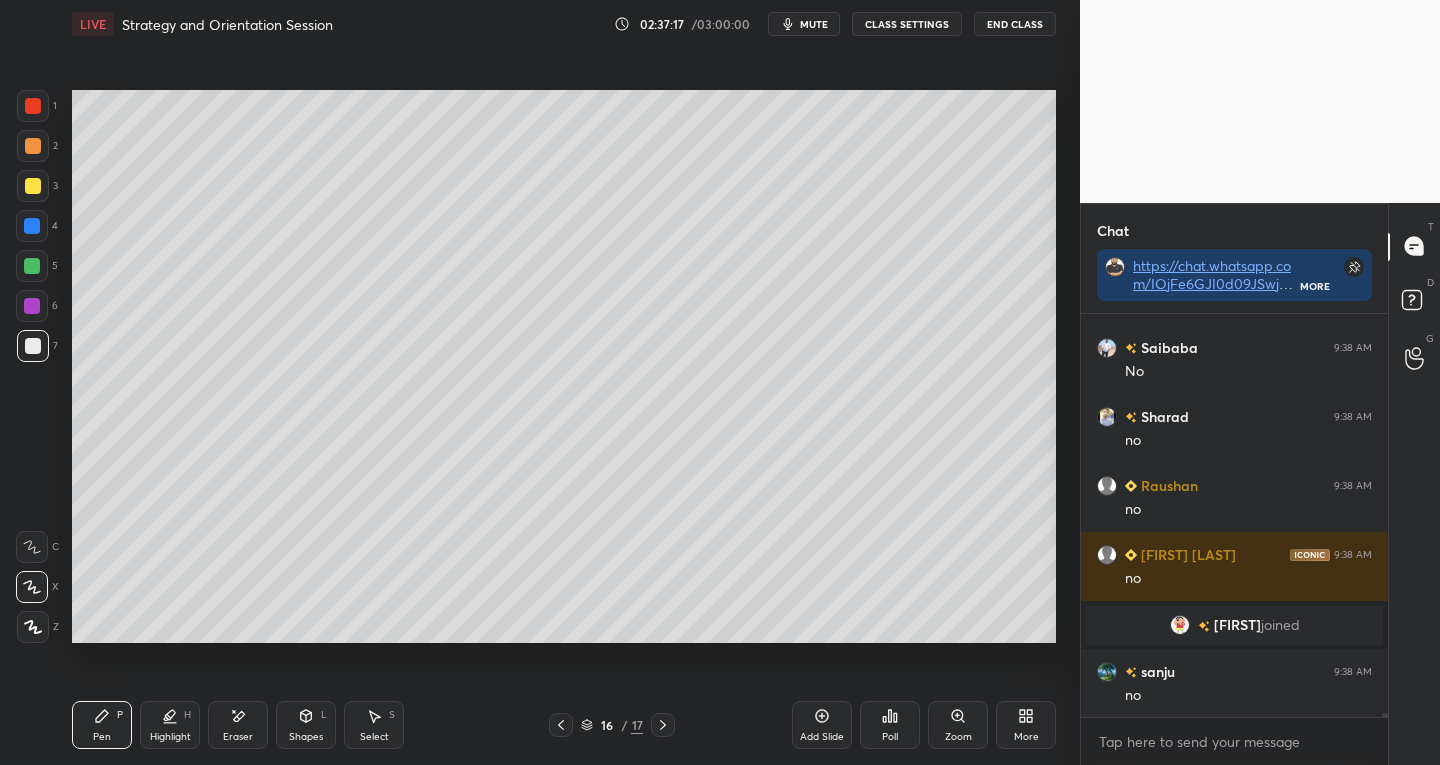 click on "Shapes L" at bounding box center (306, 725) 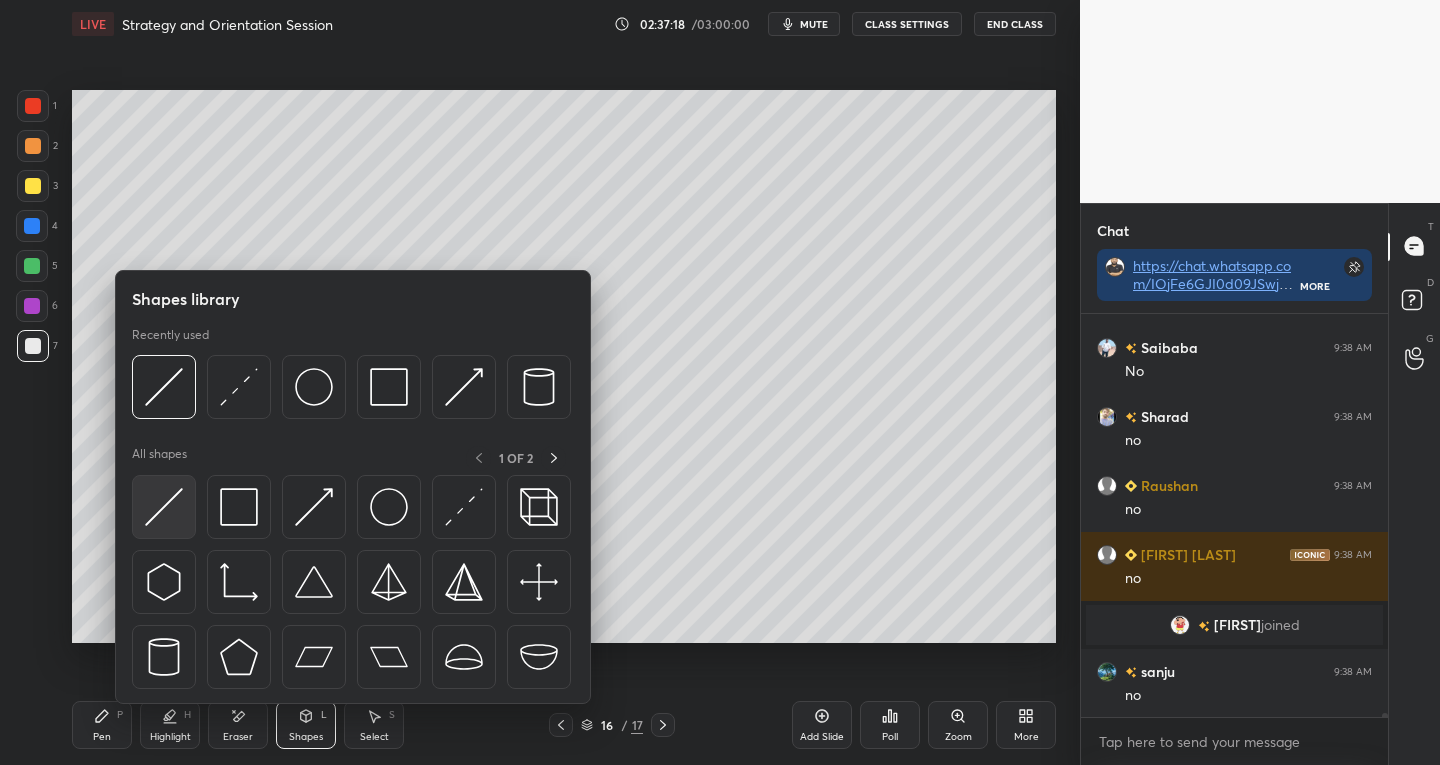 click at bounding box center (164, 507) 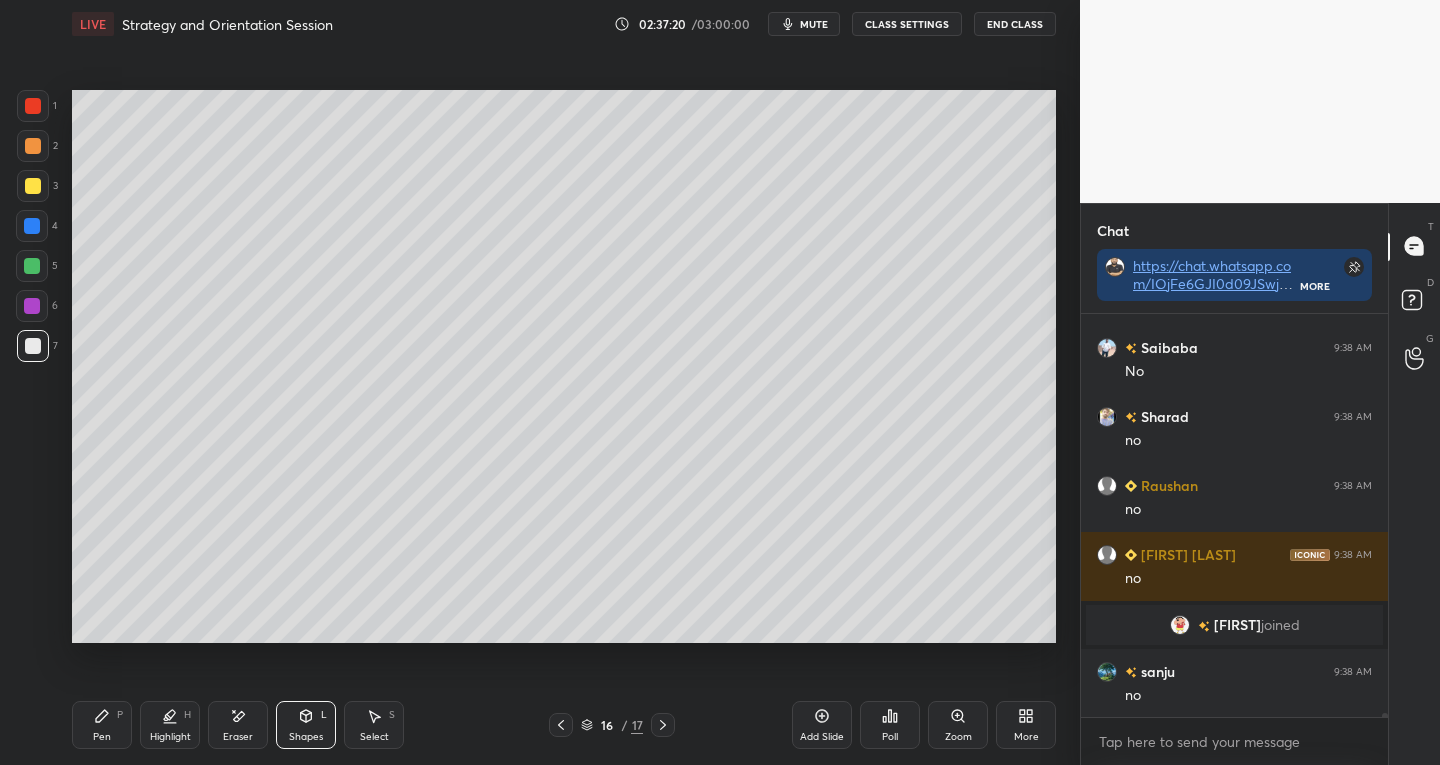 click on "Pen P" at bounding box center [102, 725] 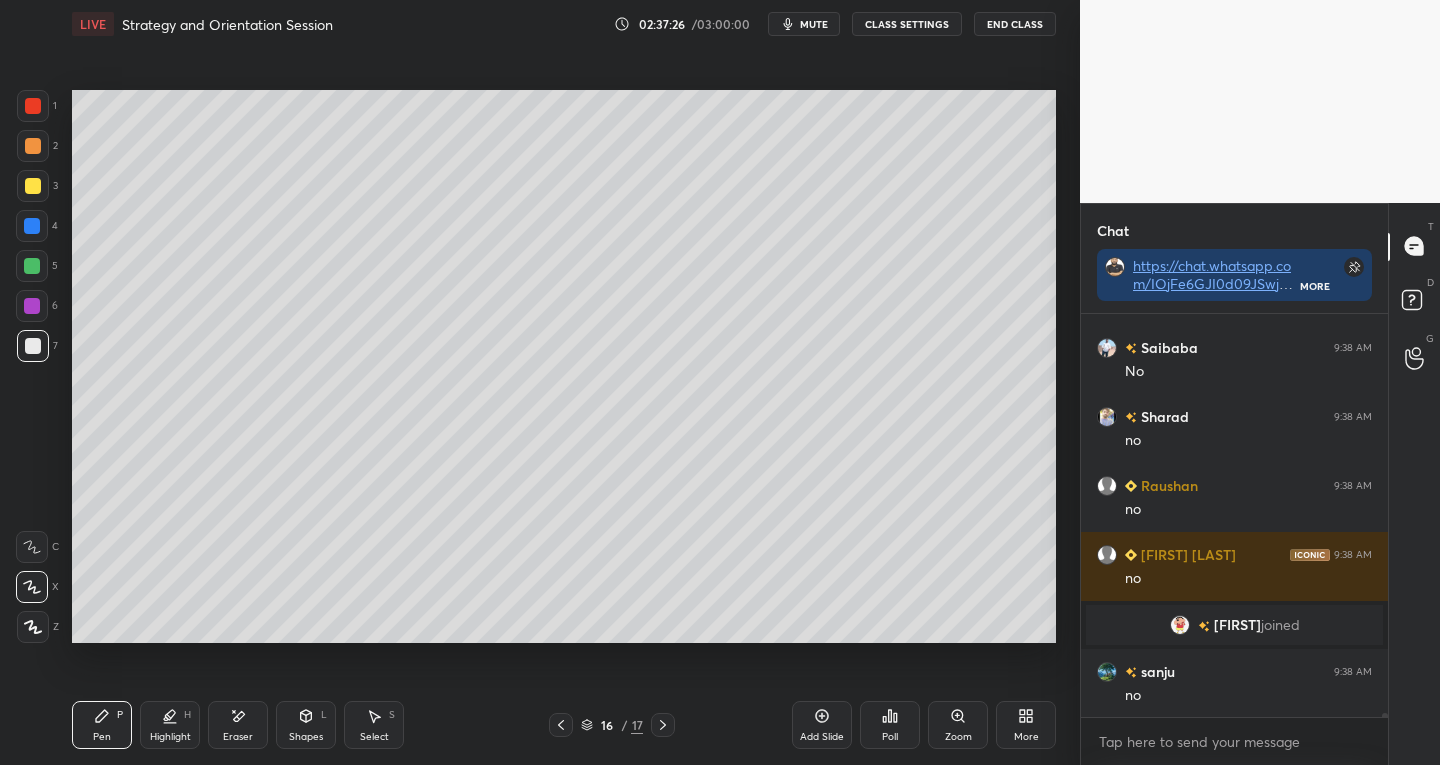 click on "Shapes" at bounding box center [306, 737] 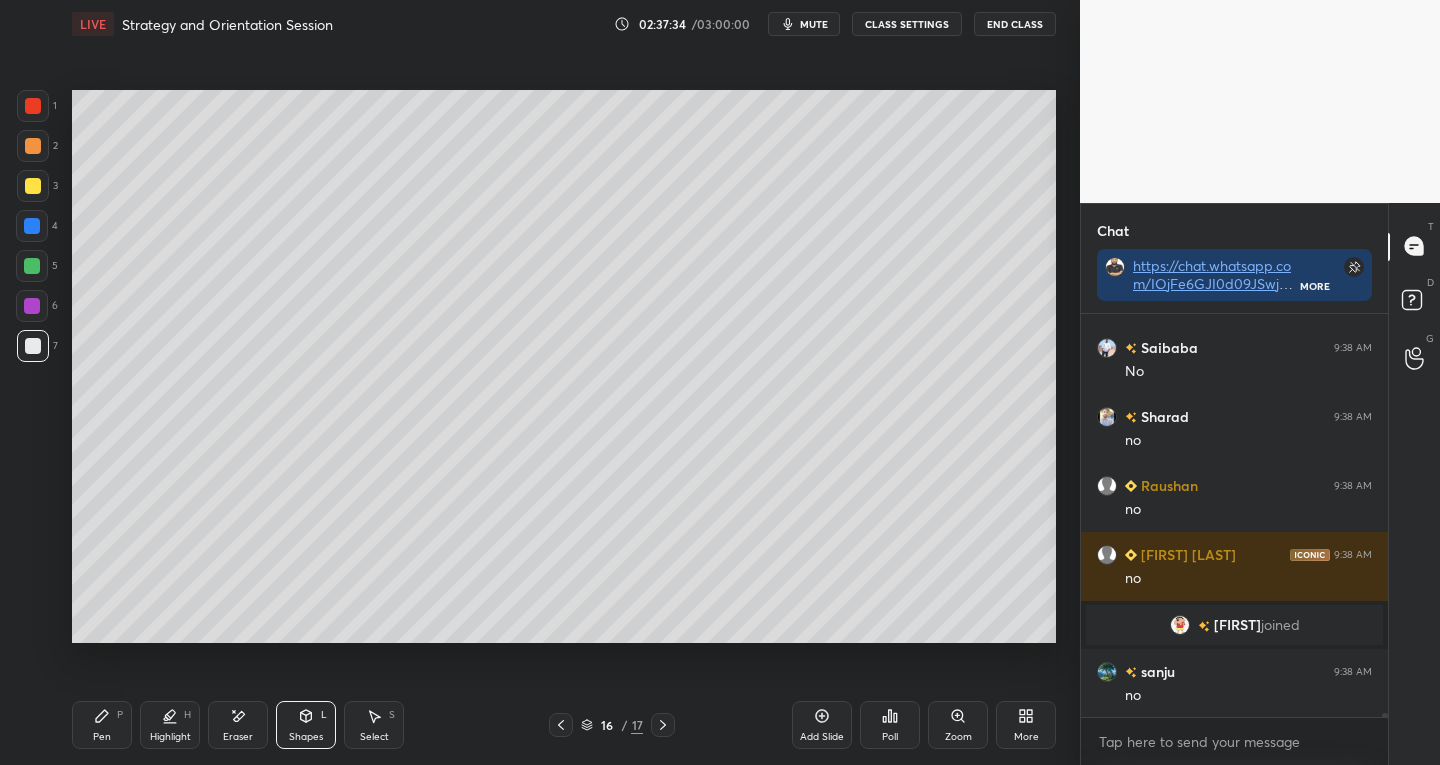 click on "P" at bounding box center (120, 715) 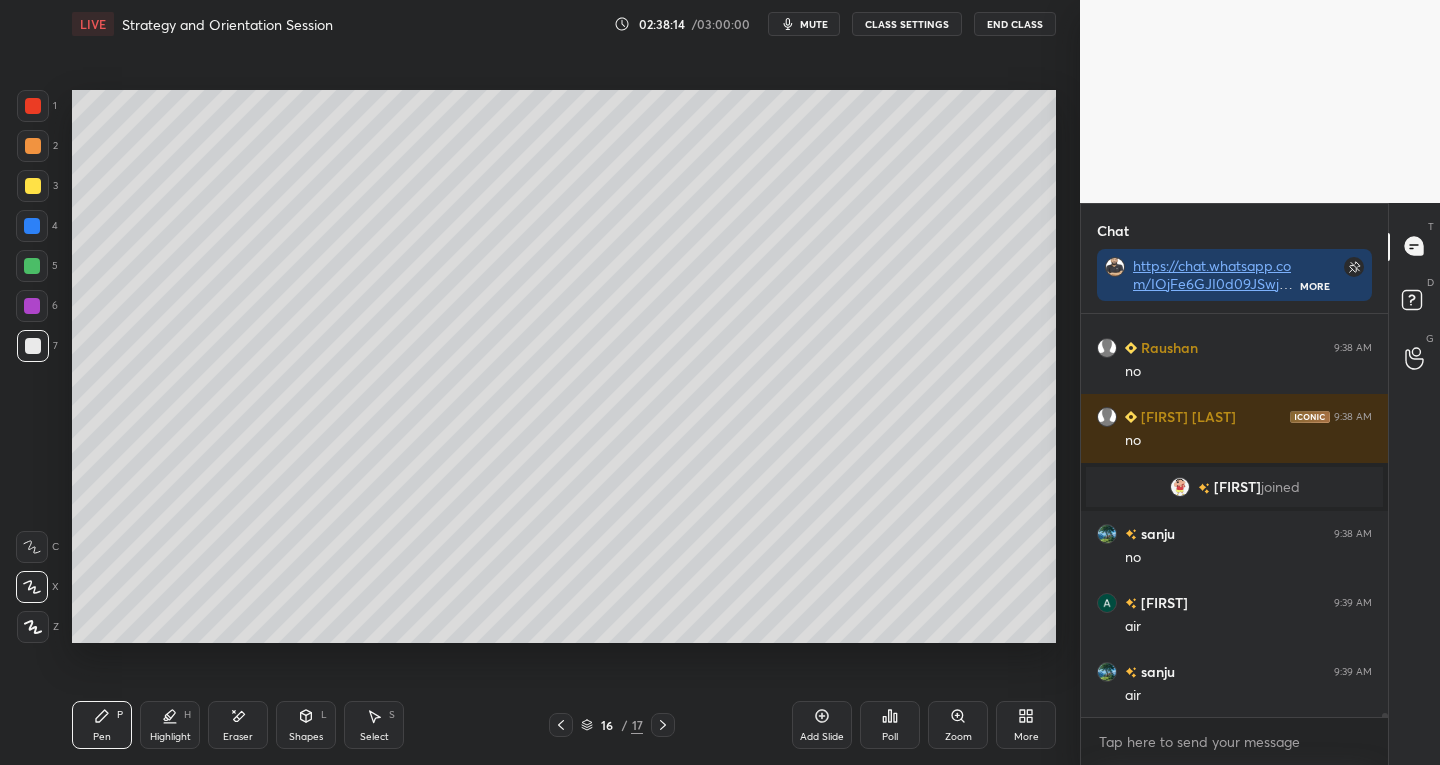 scroll, scrollTop: 38147, scrollLeft: 0, axis: vertical 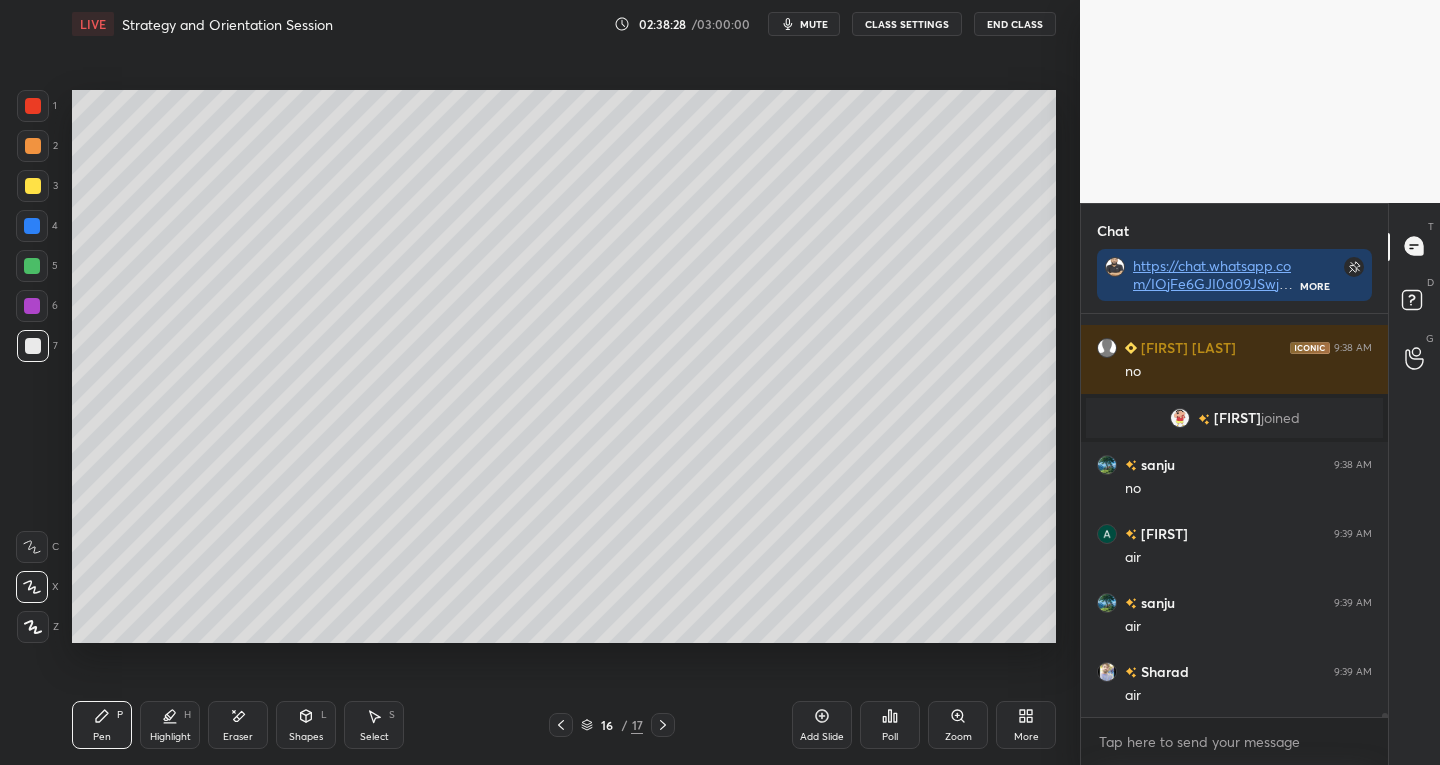 click at bounding box center (33, 186) 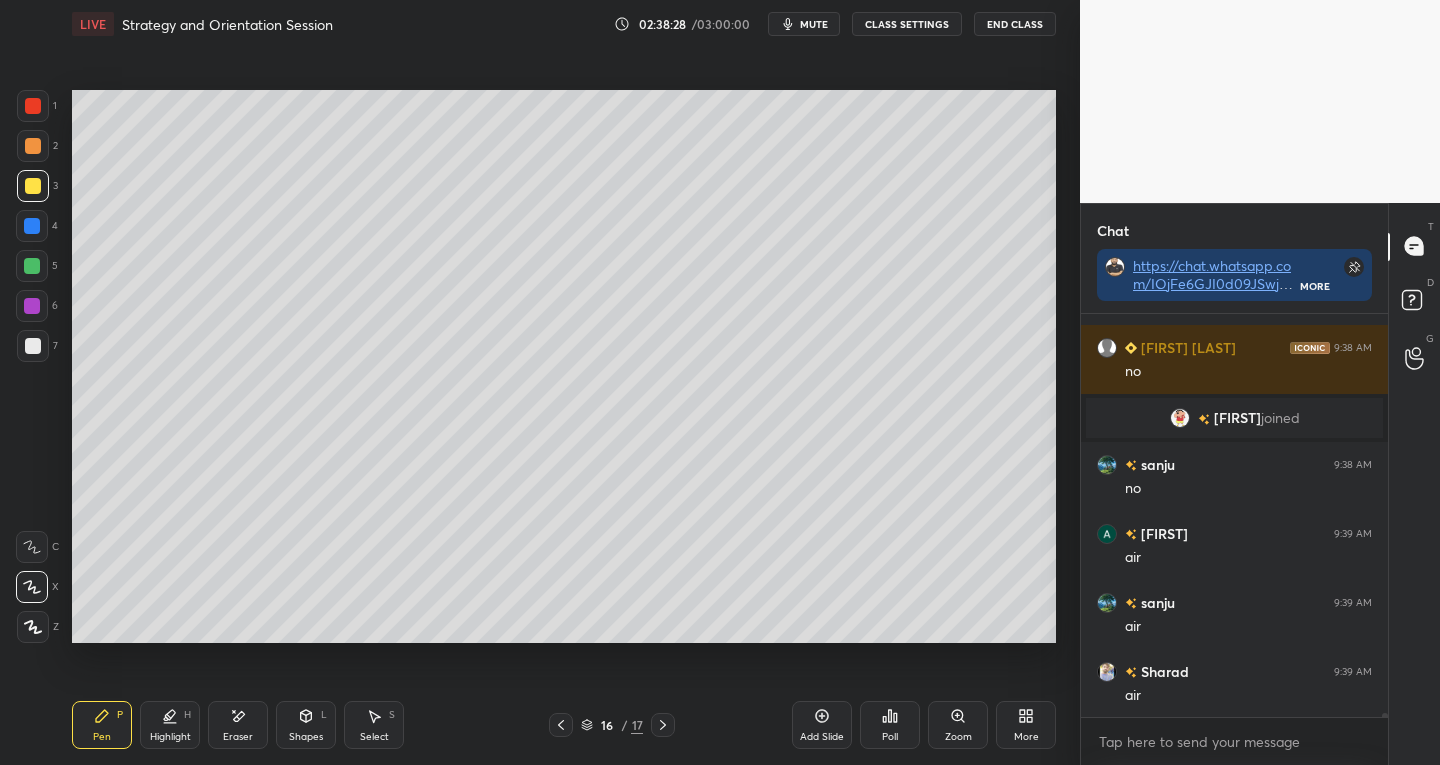 click at bounding box center [33, 106] 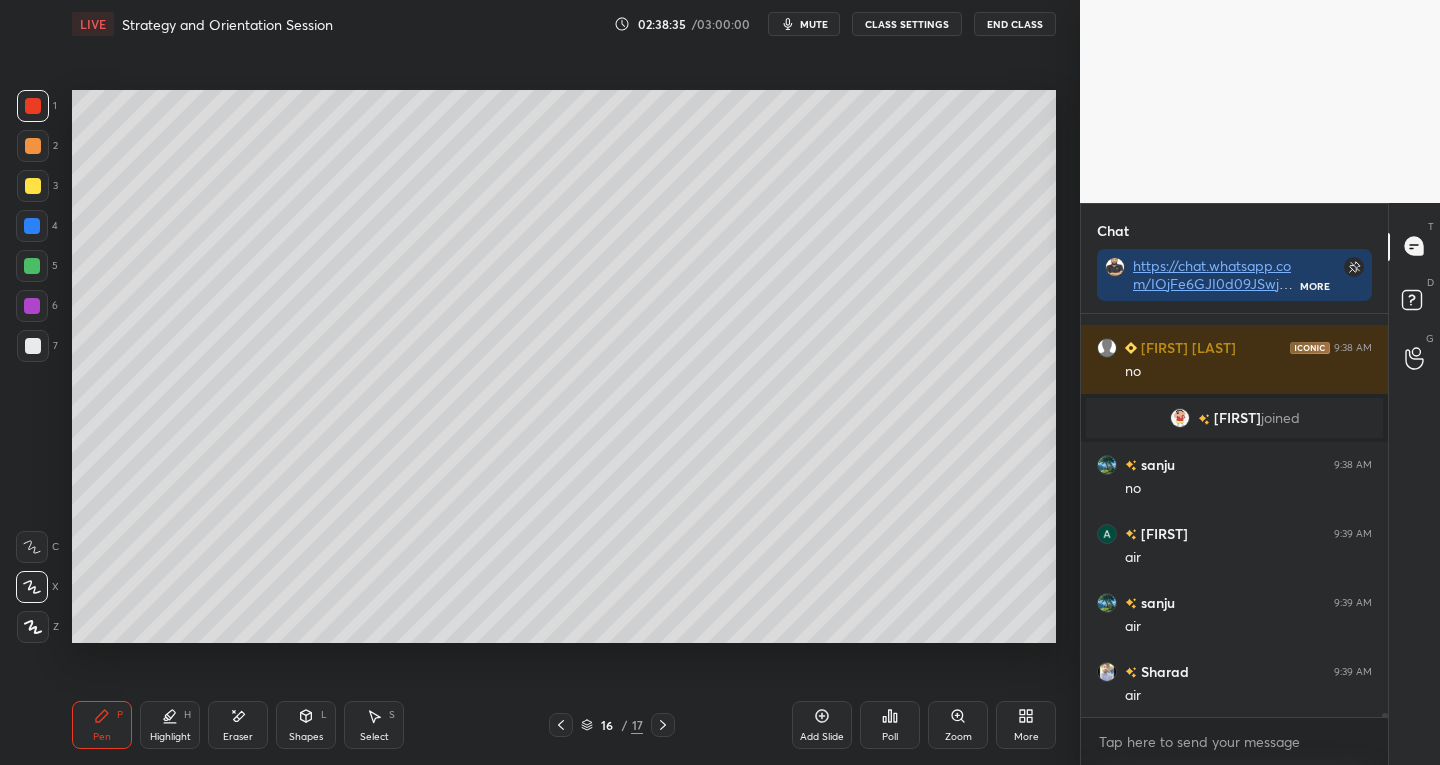 click at bounding box center (33, 346) 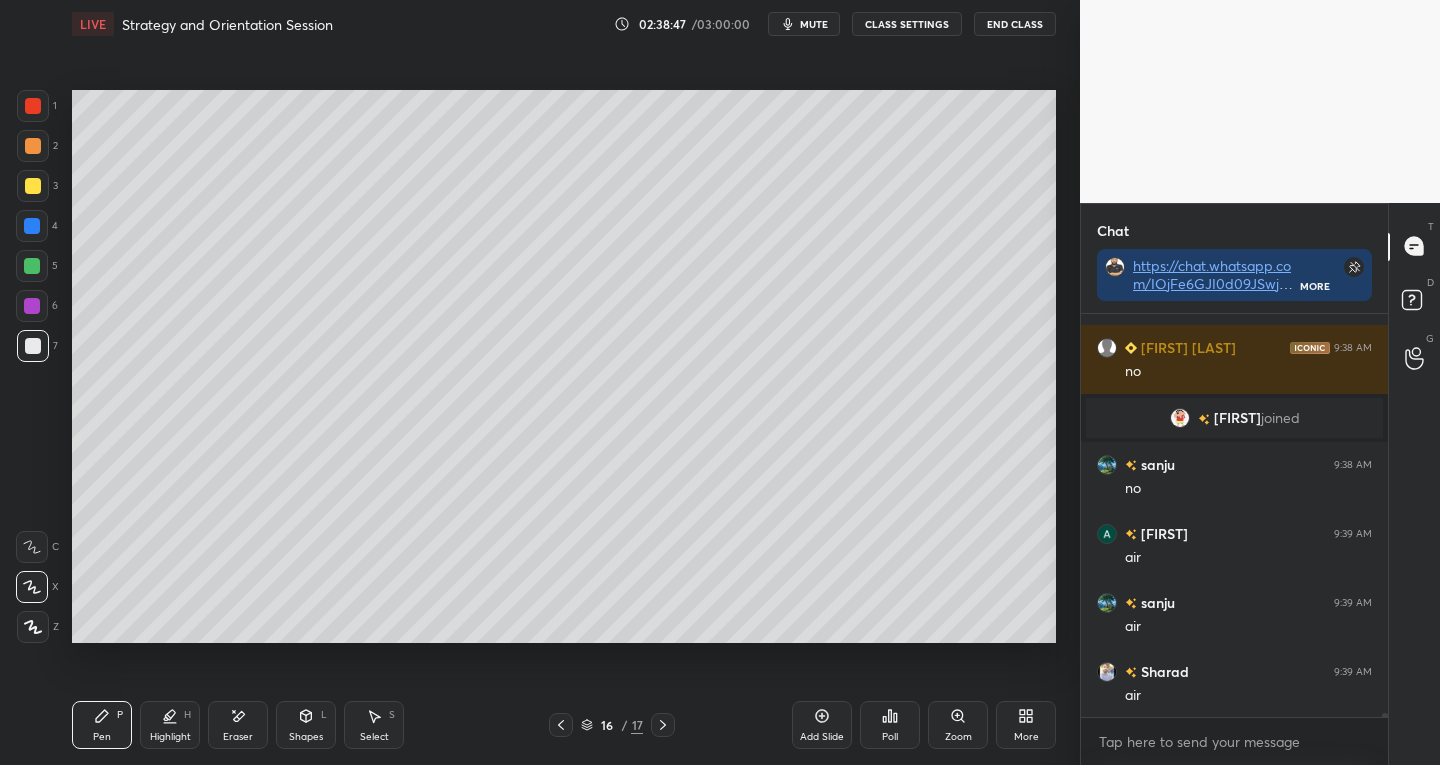 click at bounding box center [33, 106] 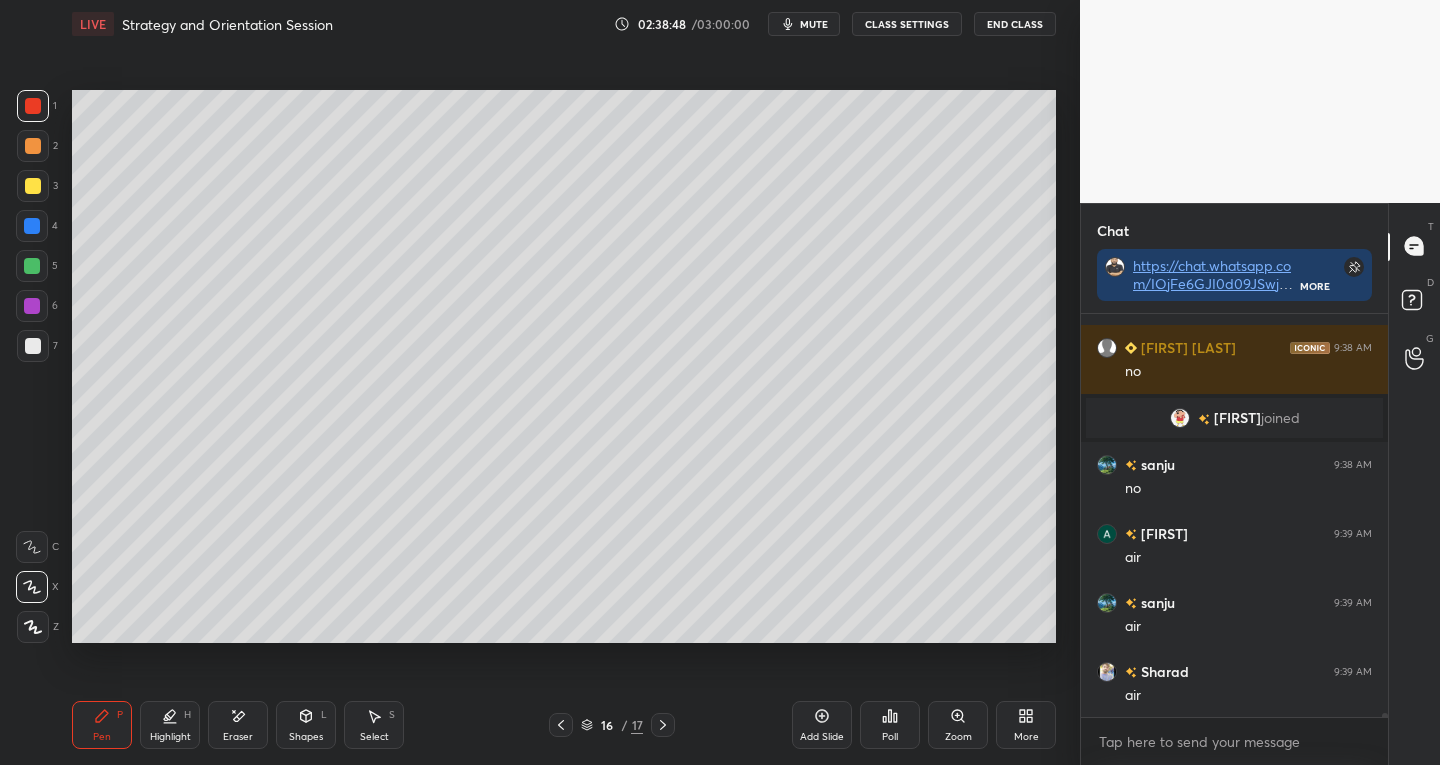 click 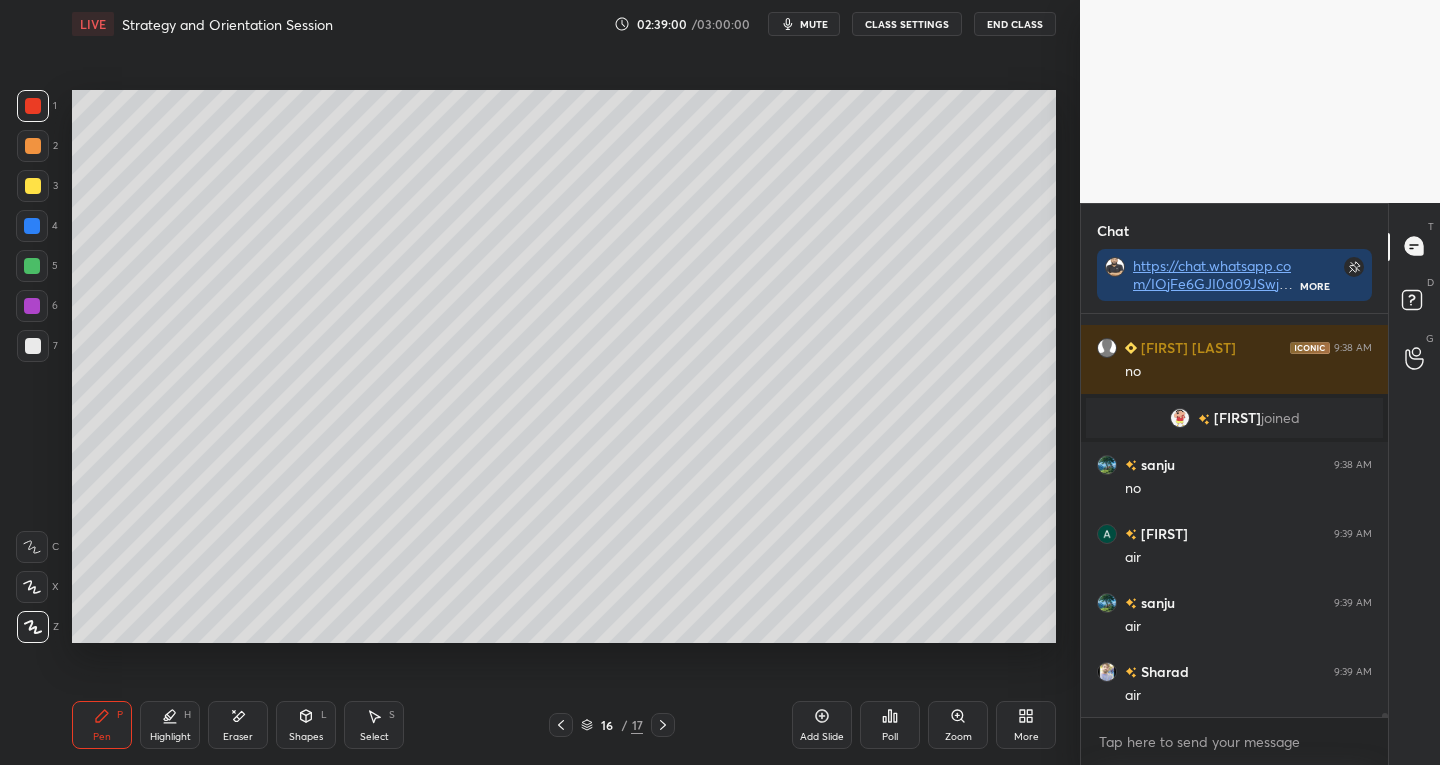 click at bounding box center (33, 346) 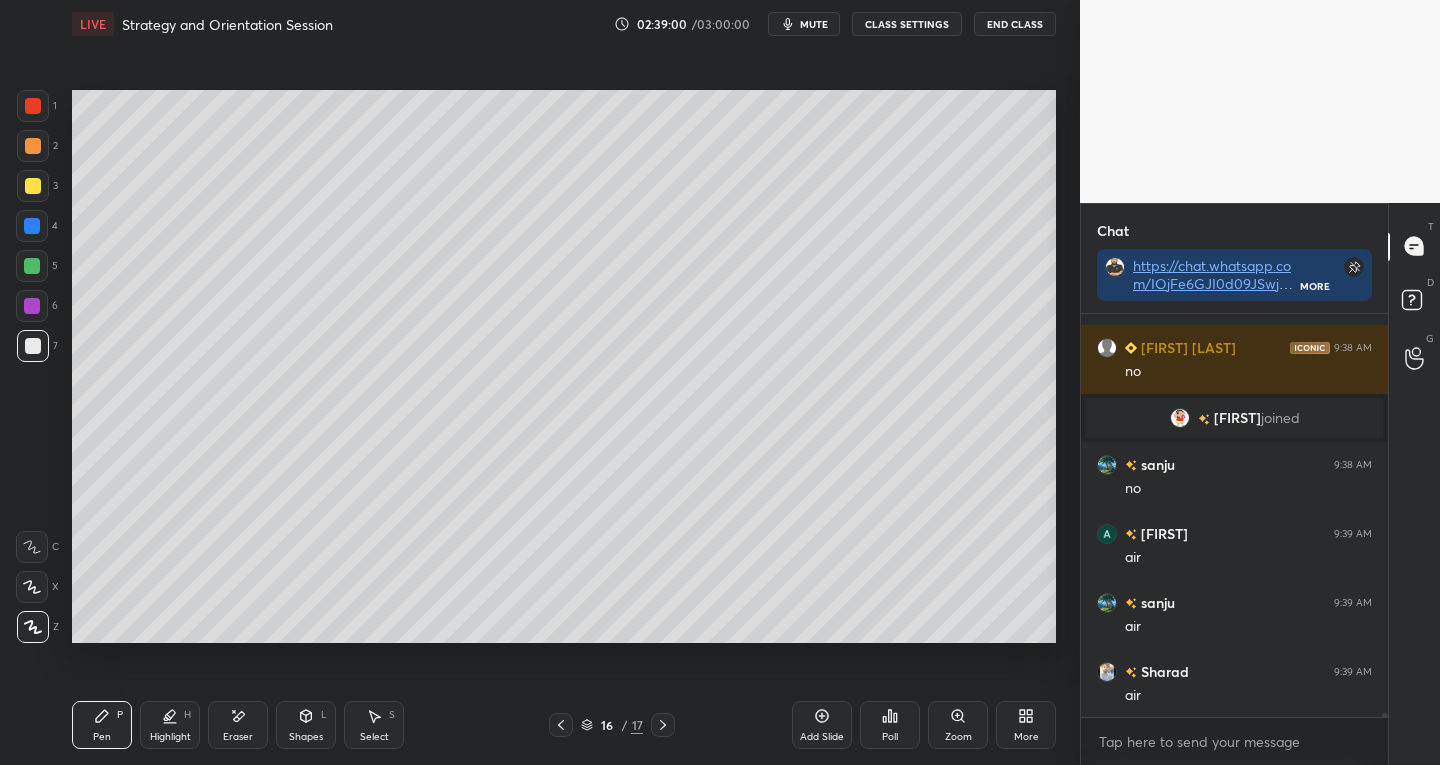 click on "Z" at bounding box center [38, 623] 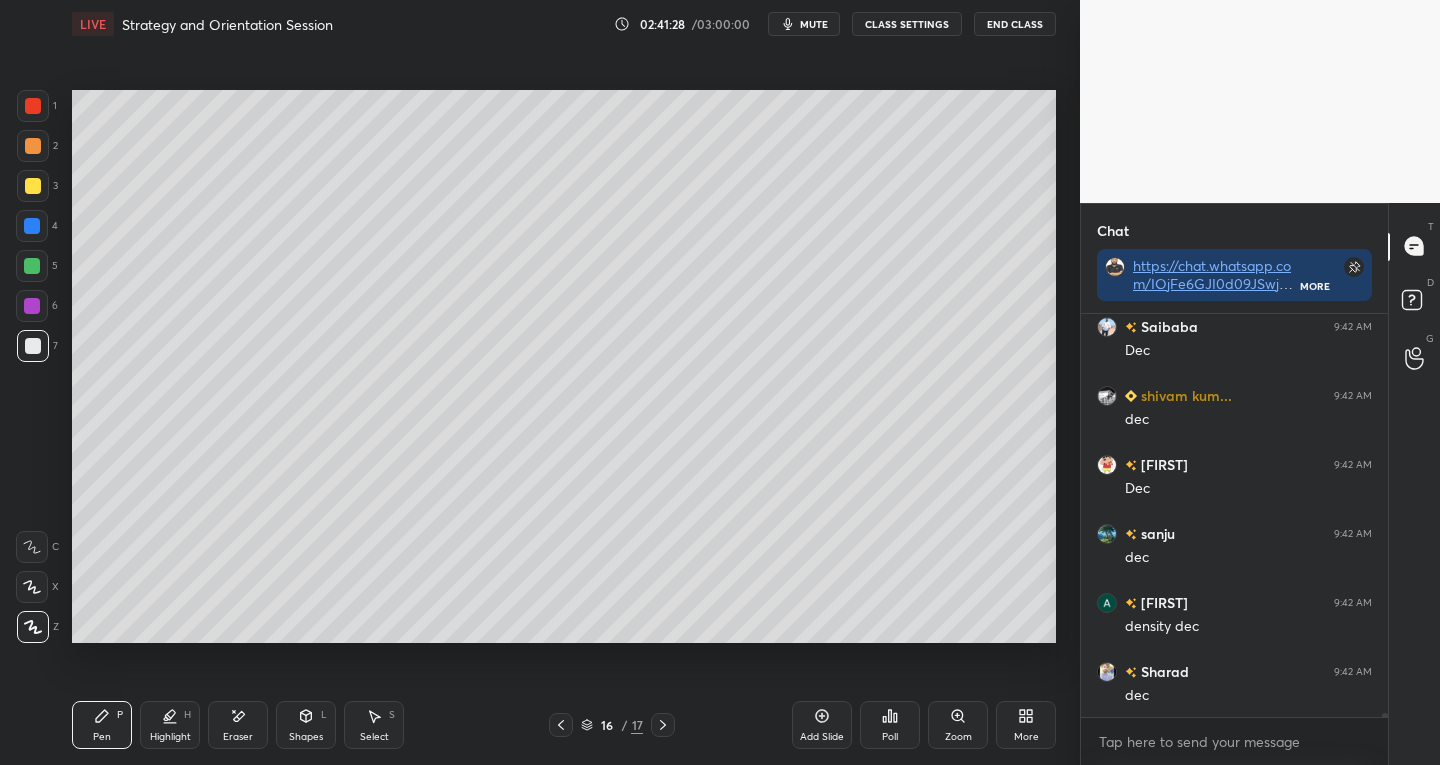 scroll, scrollTop: 39872, scrollLeft: 0, axis: vertical 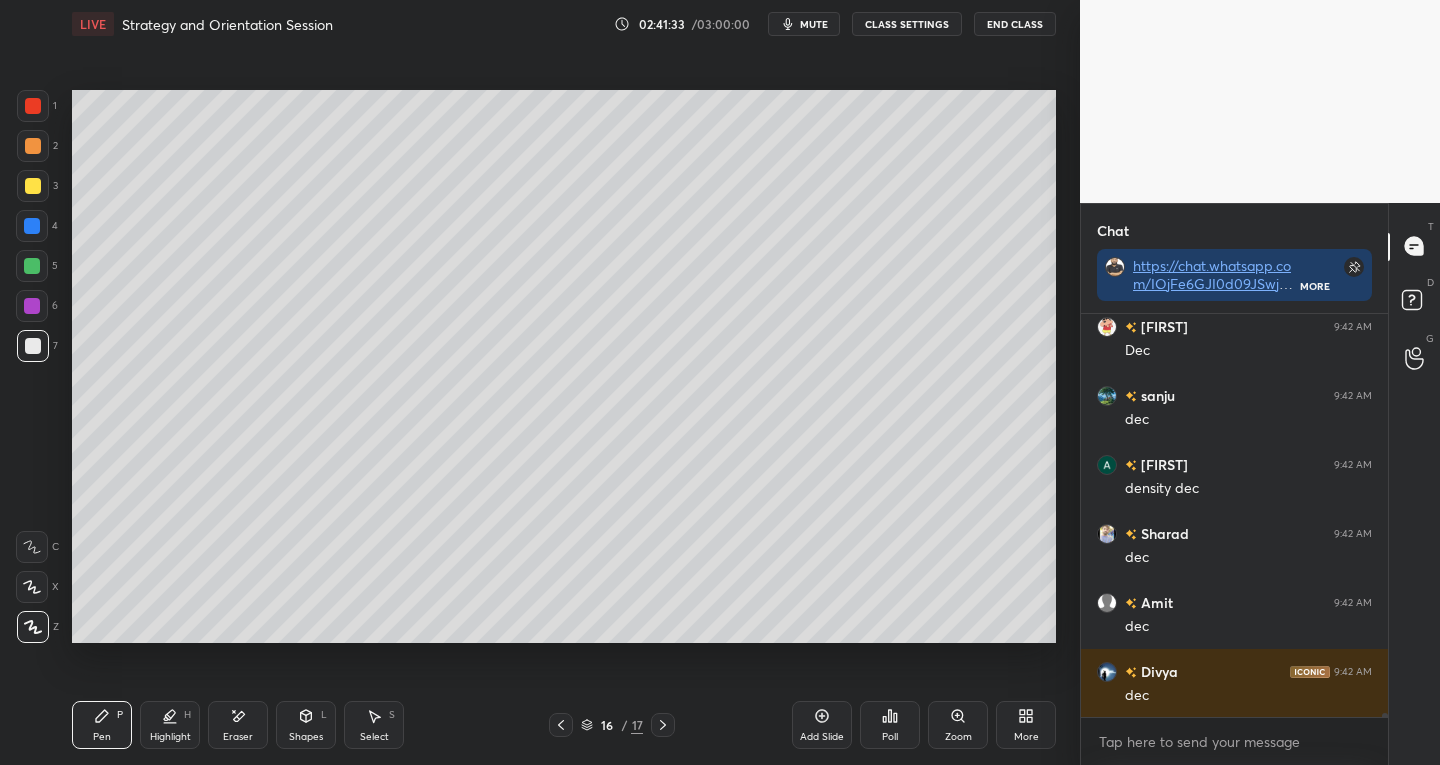 click on "Eraser" at bounding box center [238, 725] 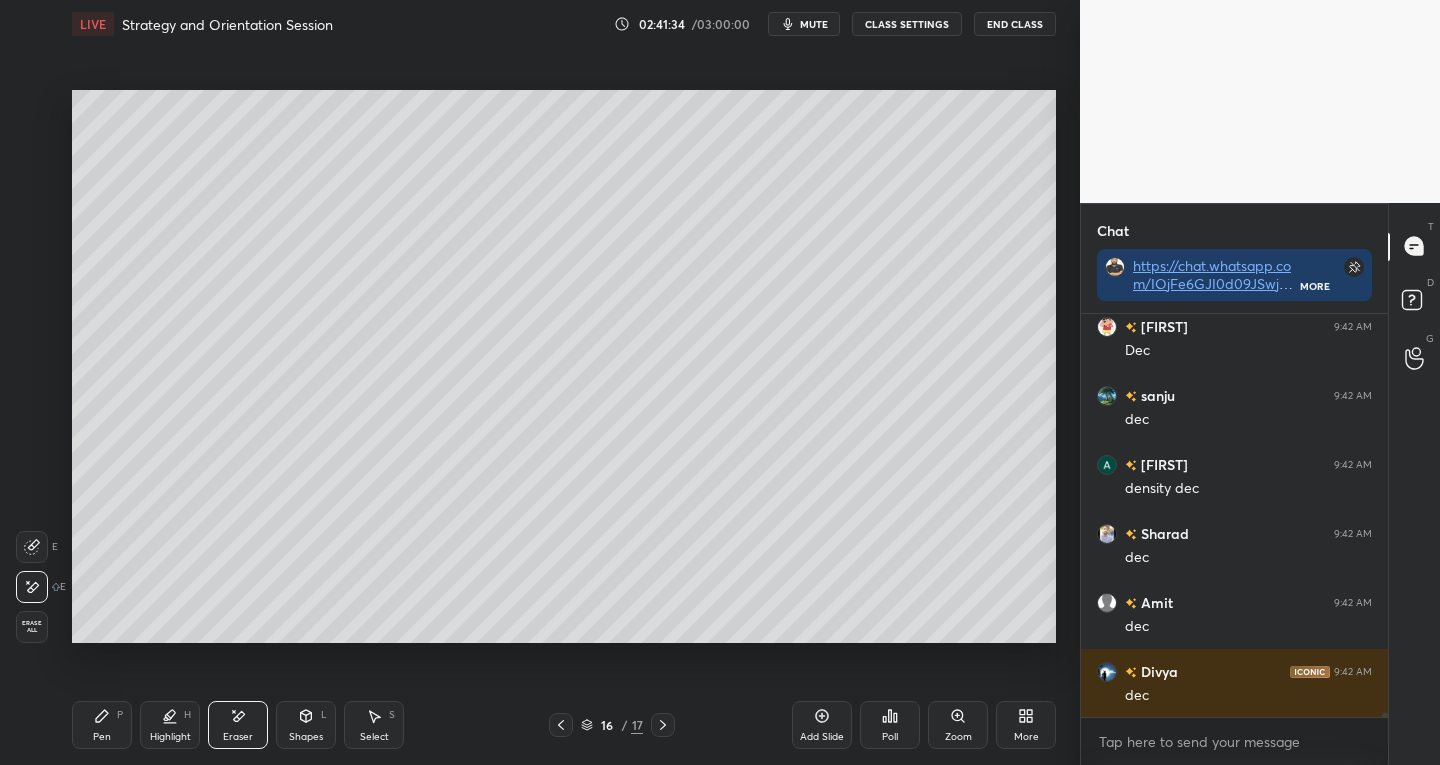 click on "Pen P" at bounding box center (102, 725) 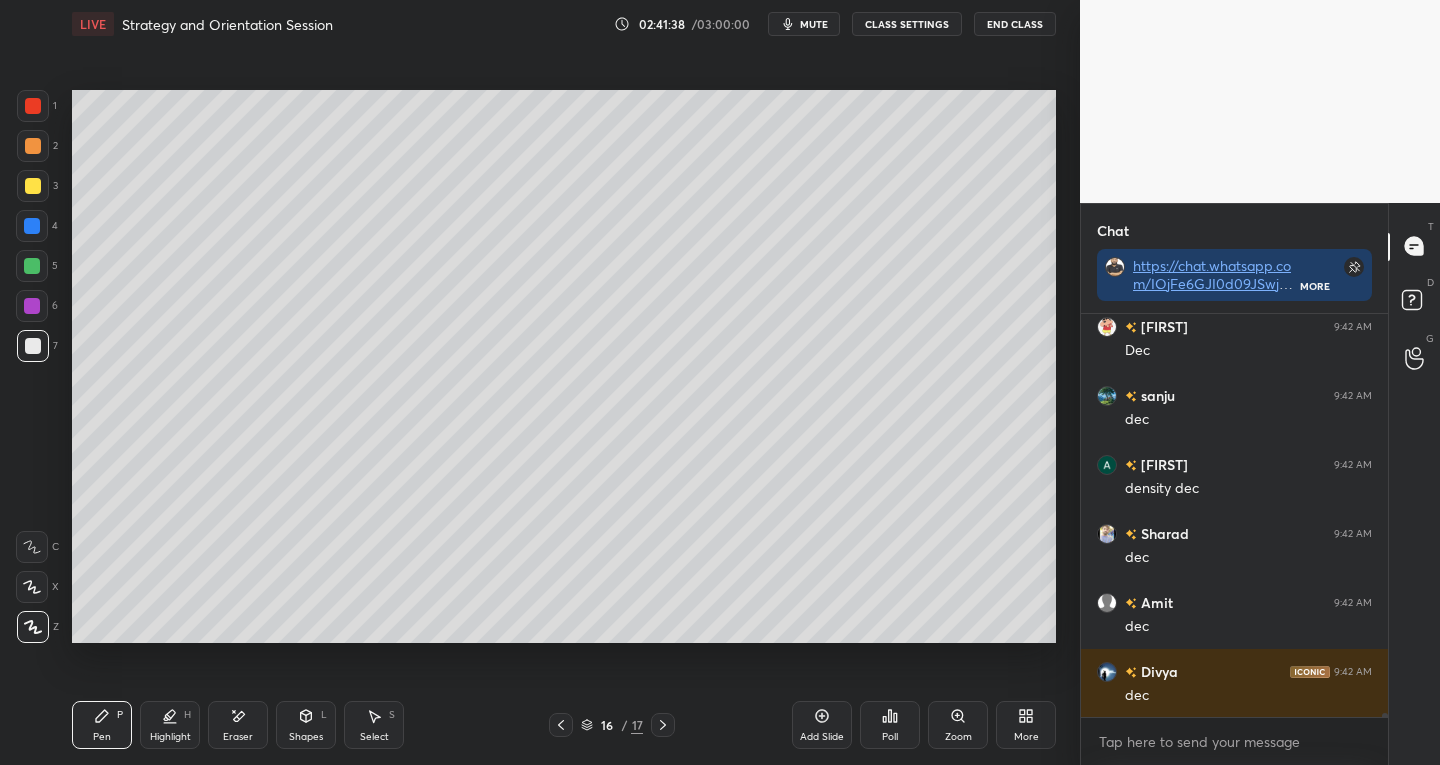 click on "Setting up your live class Poll for   secs No correct answer Start poll" at bounding box center [564, 366] 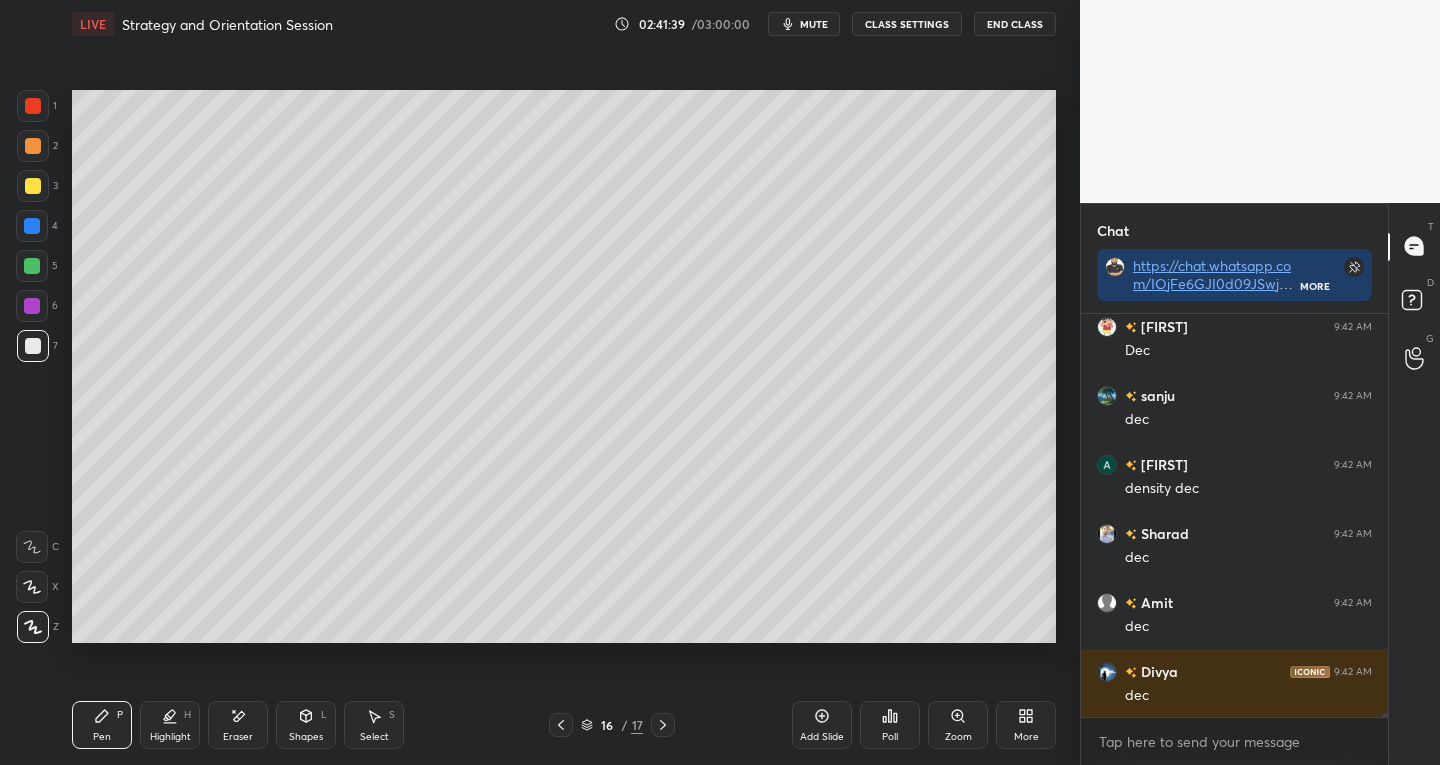 click on "Setting up your live class Poll for   secs No correct answer Start poll" at bounding box center (564, 366) 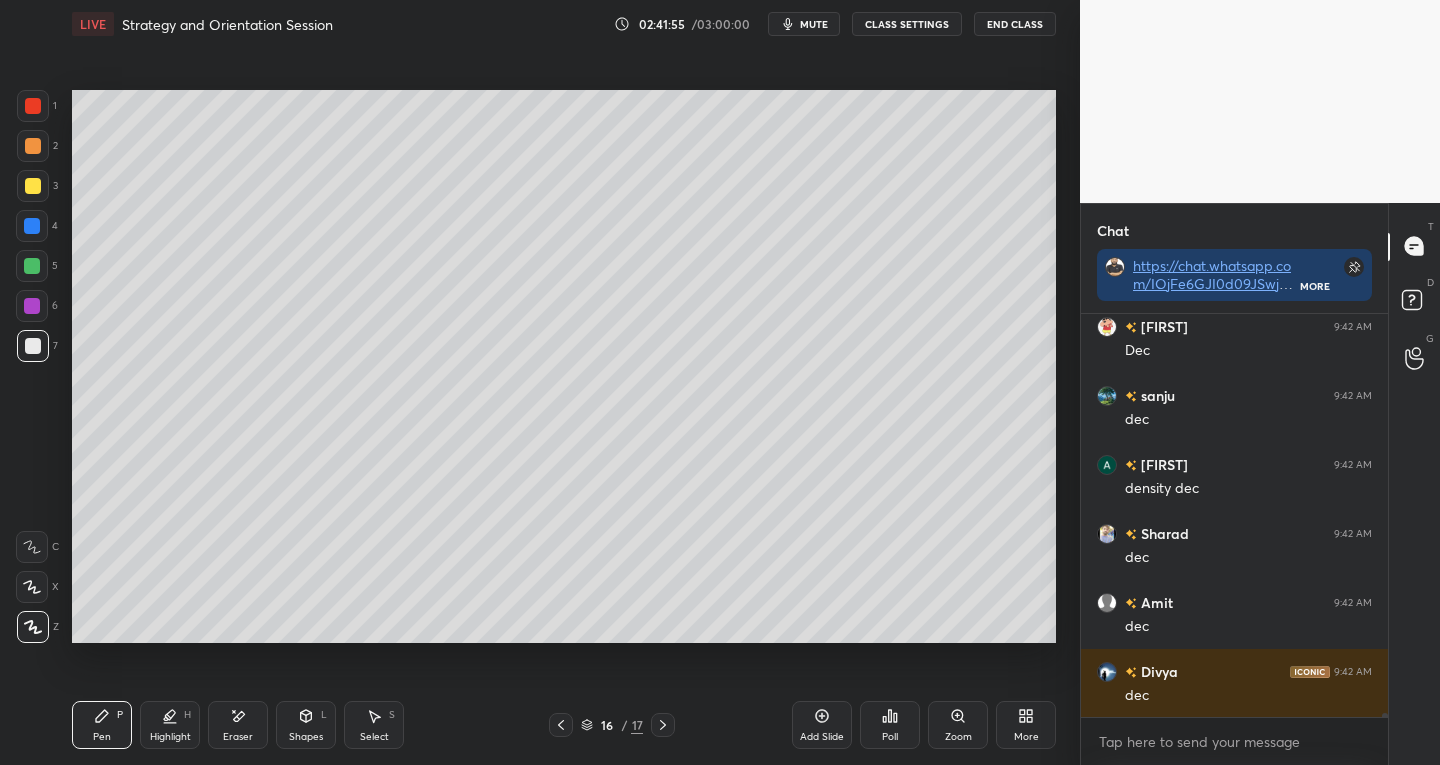 scroll, scrollTop: 39941, scrollLeft: 0, axis: vertical 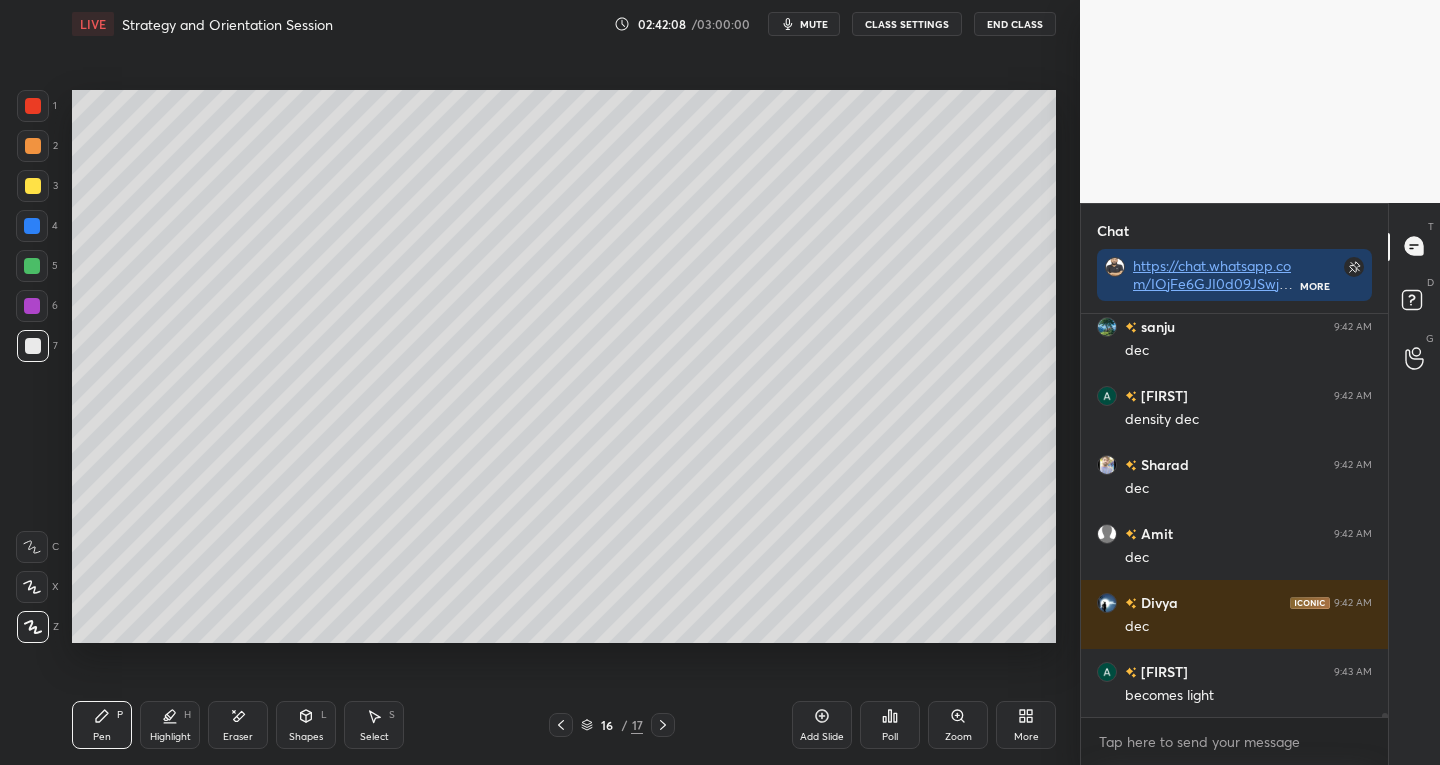 click at bounding box center (33, 186) 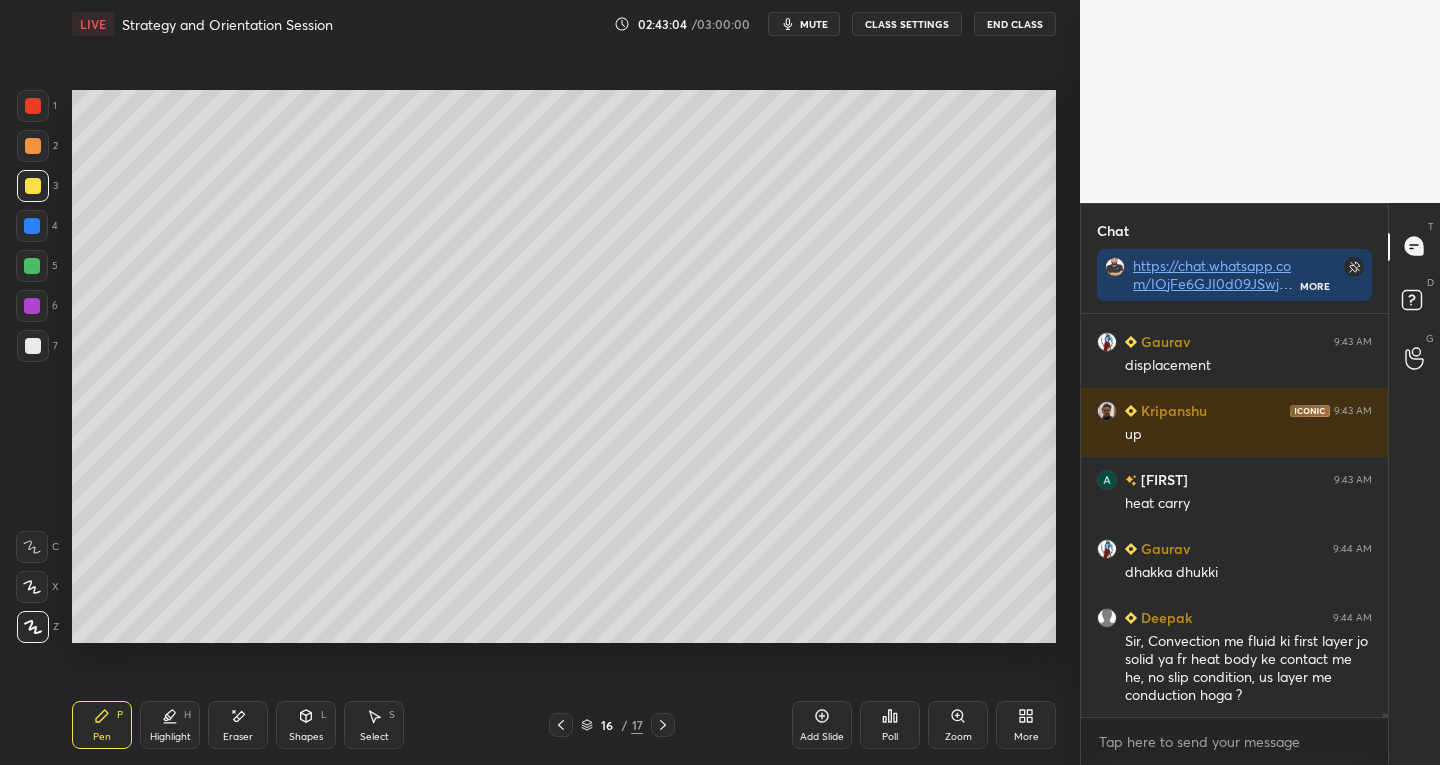 scroll, scrollTop: 40547, scrollLeft: 0, axis: vertical 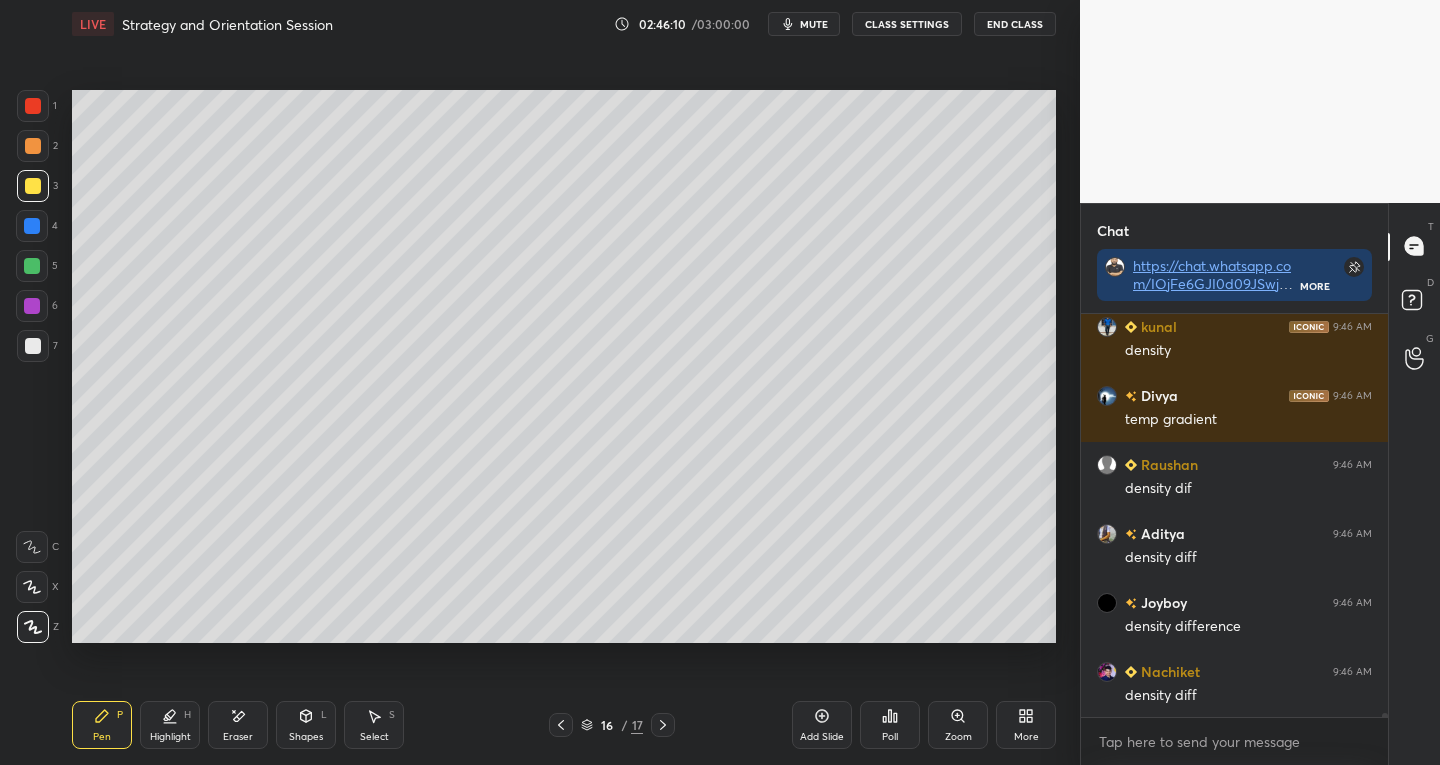 click on "Add Slide" at bounding box center (822, 737) 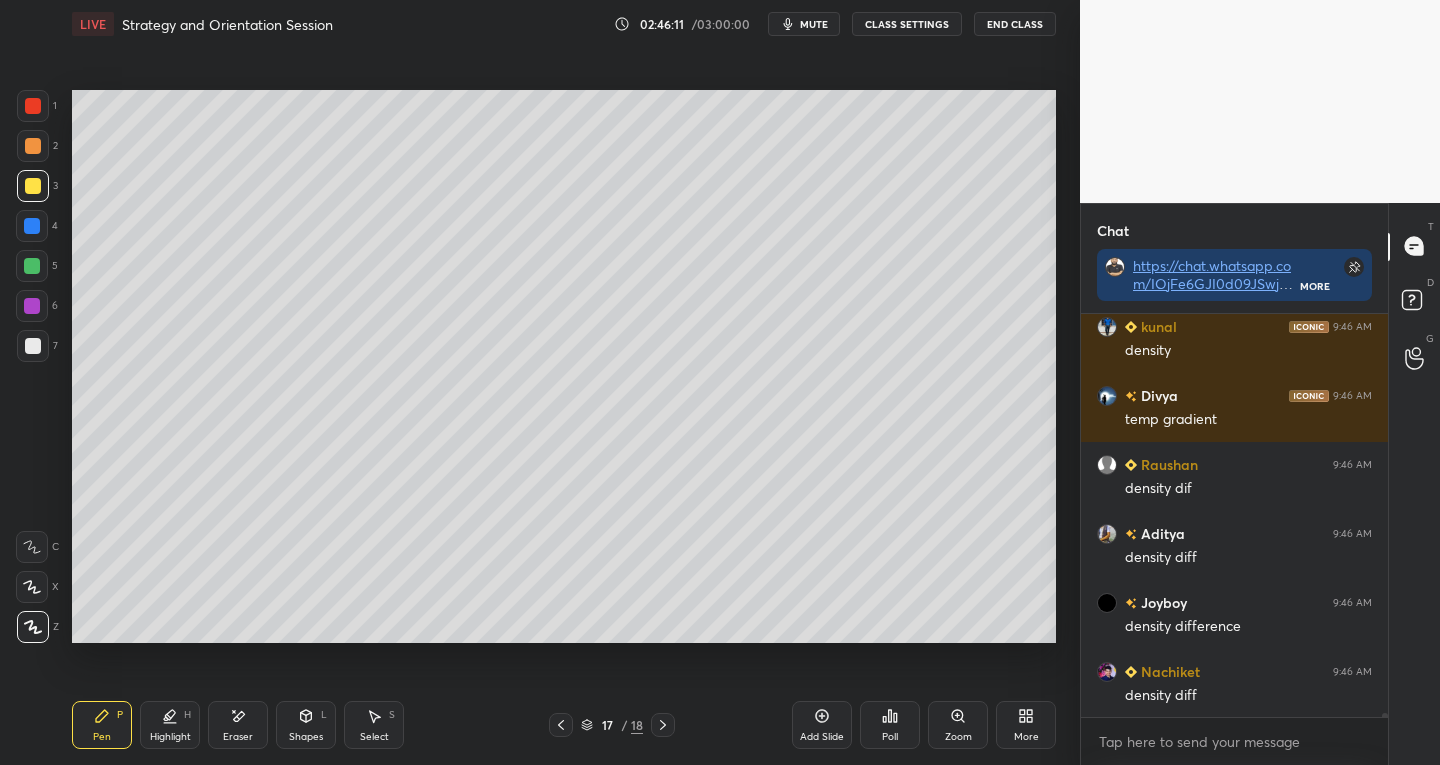 scroll, scrollTop: 42568, scrollLeft: 0, axis: vertical 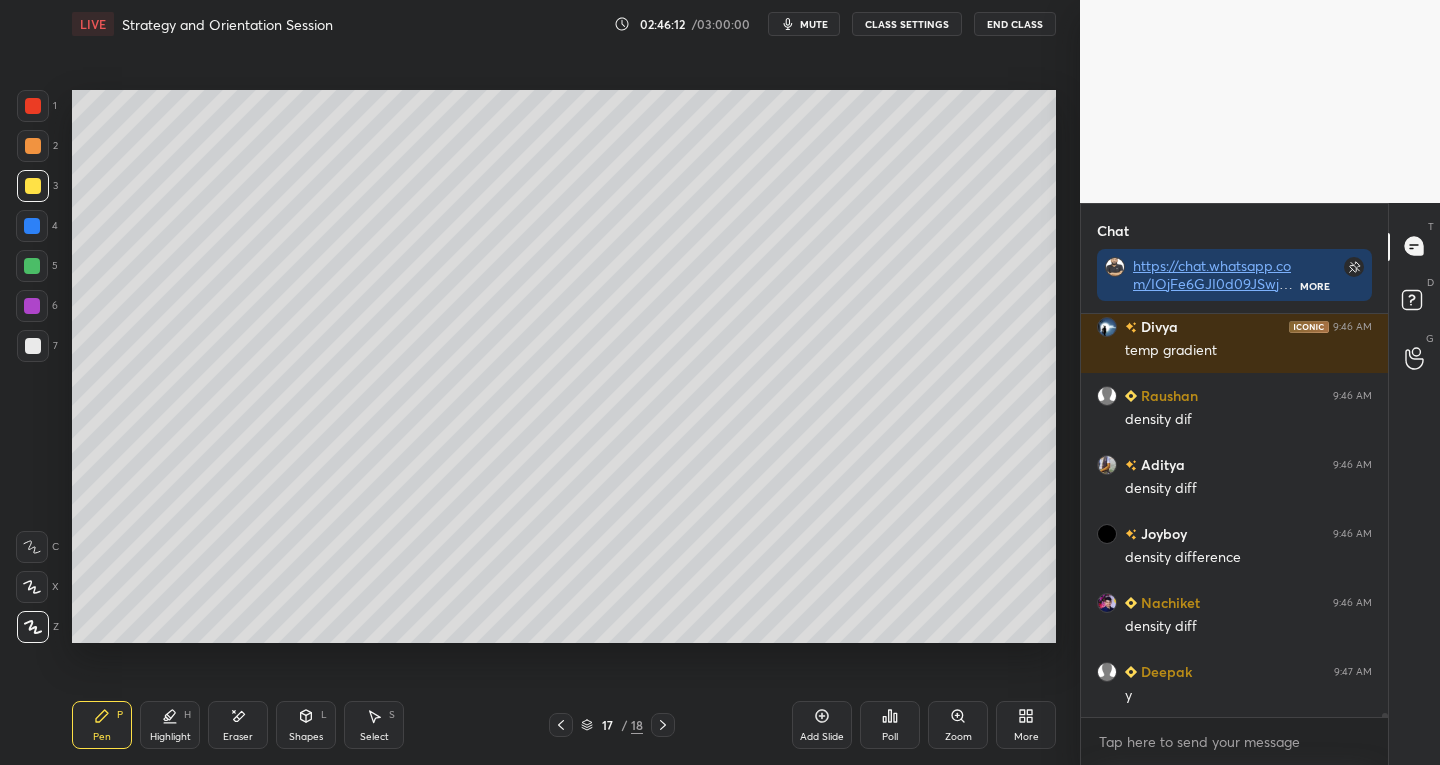 click at bounding box center (33, 346) 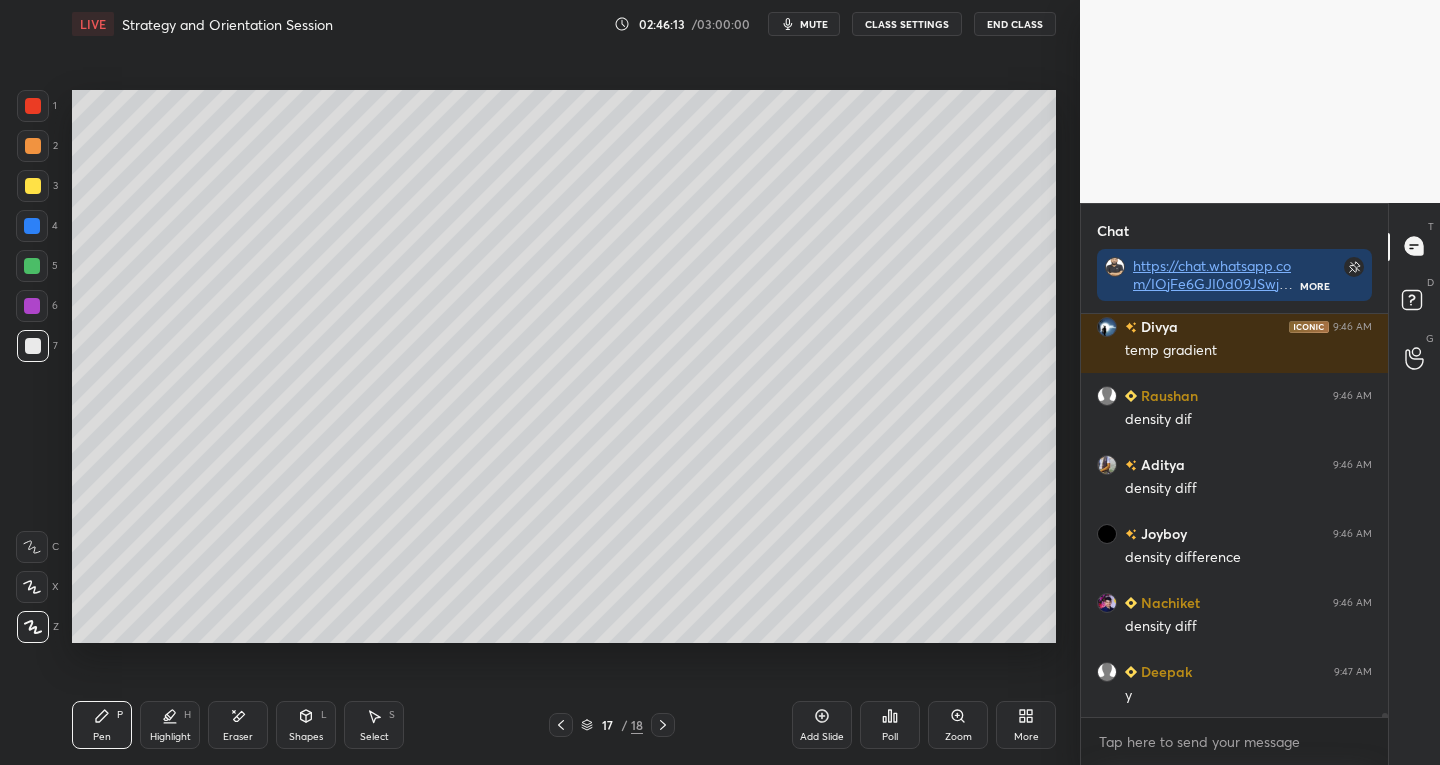 scroll, scrollTop: 42637, scrollLeft: 0, axis: vertical 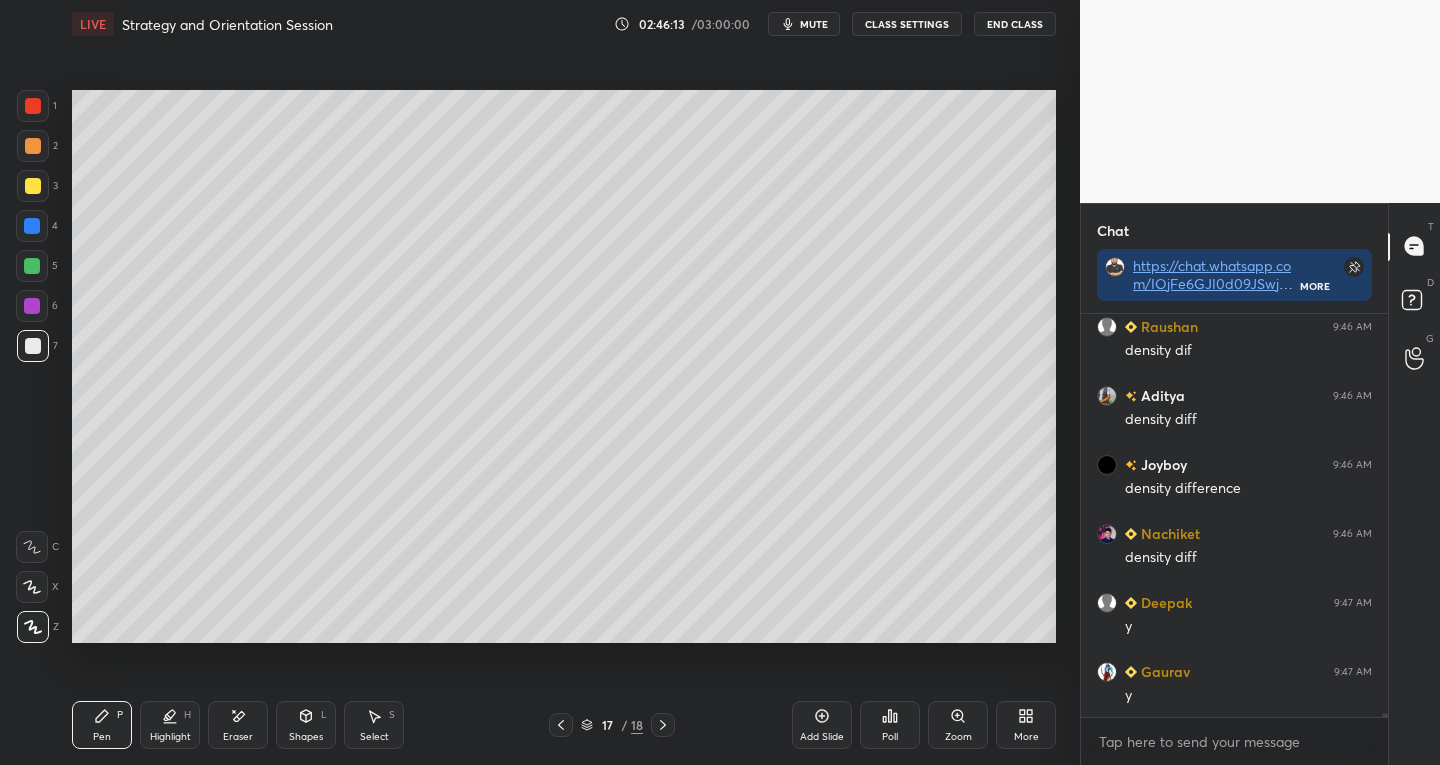 click on "Shapes L" at bounding box center (306, 725) 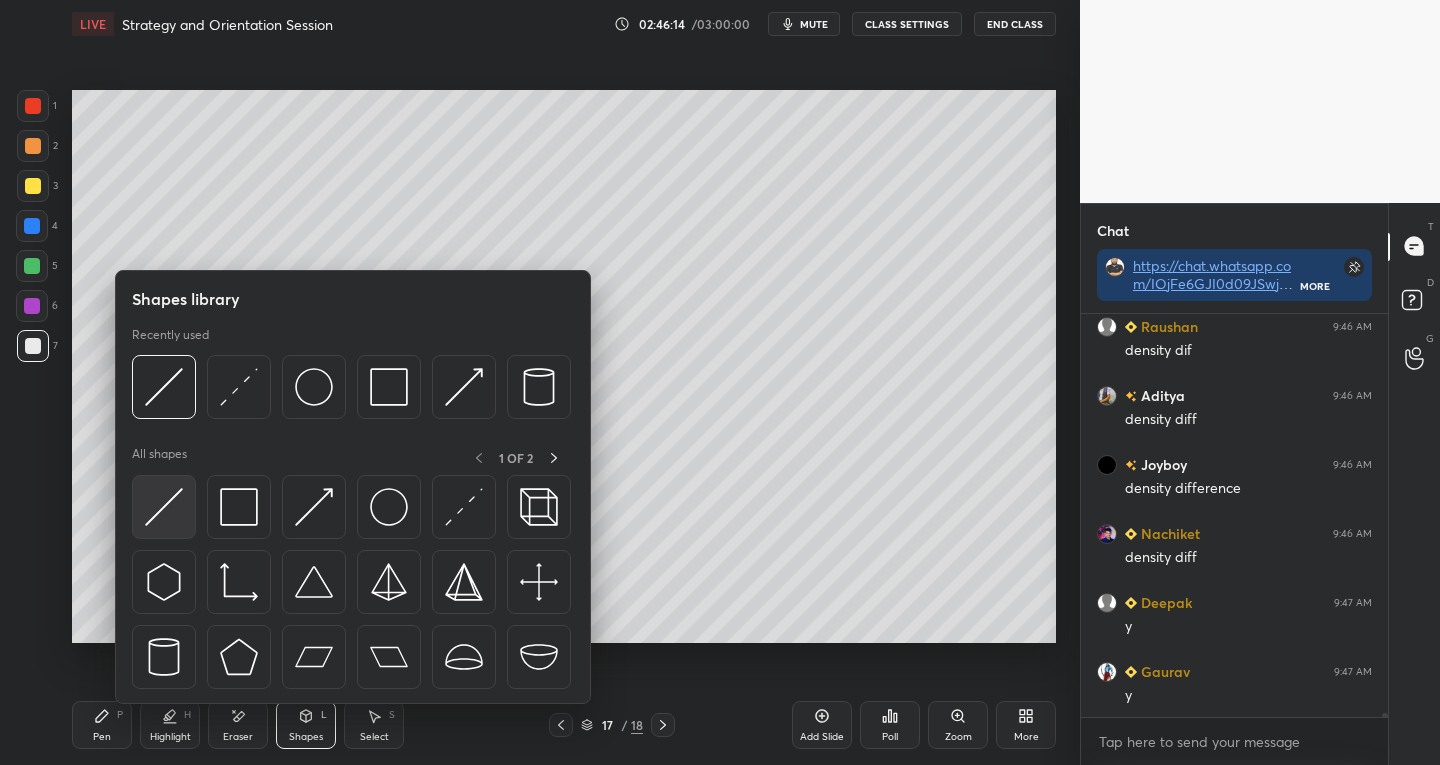 click at bounding box center [164, 507] 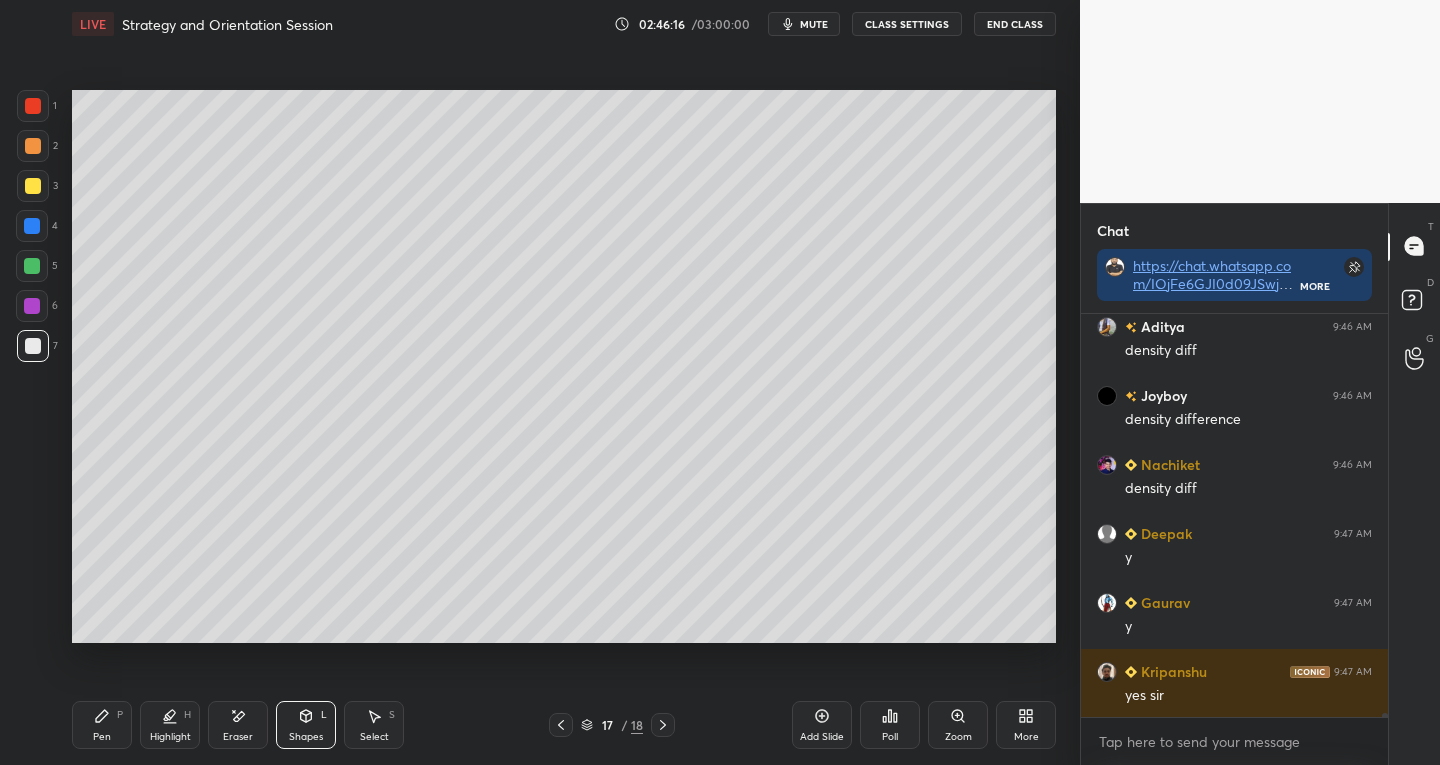 click on "Shapes" at bounding box center (306, 737) 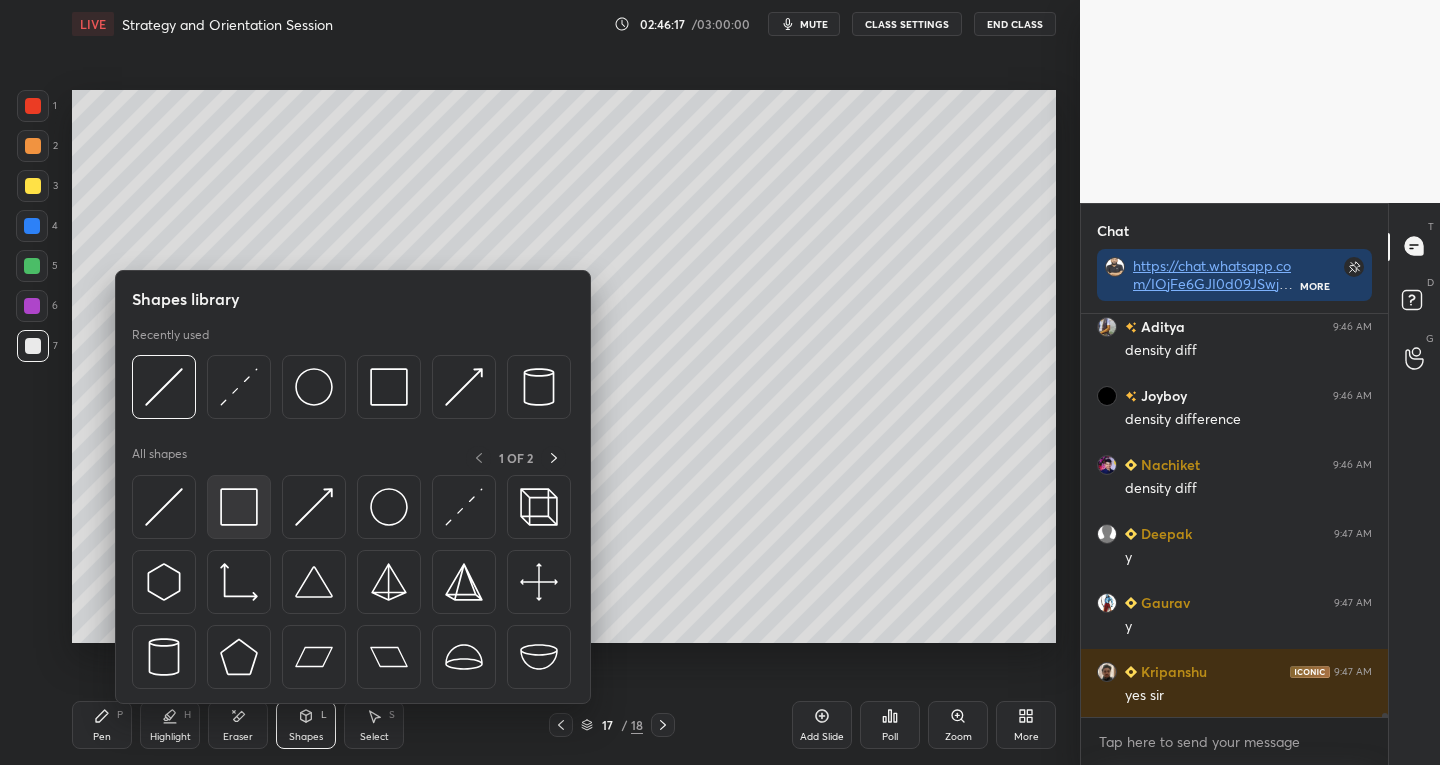 click at bounding box center (239, 507) 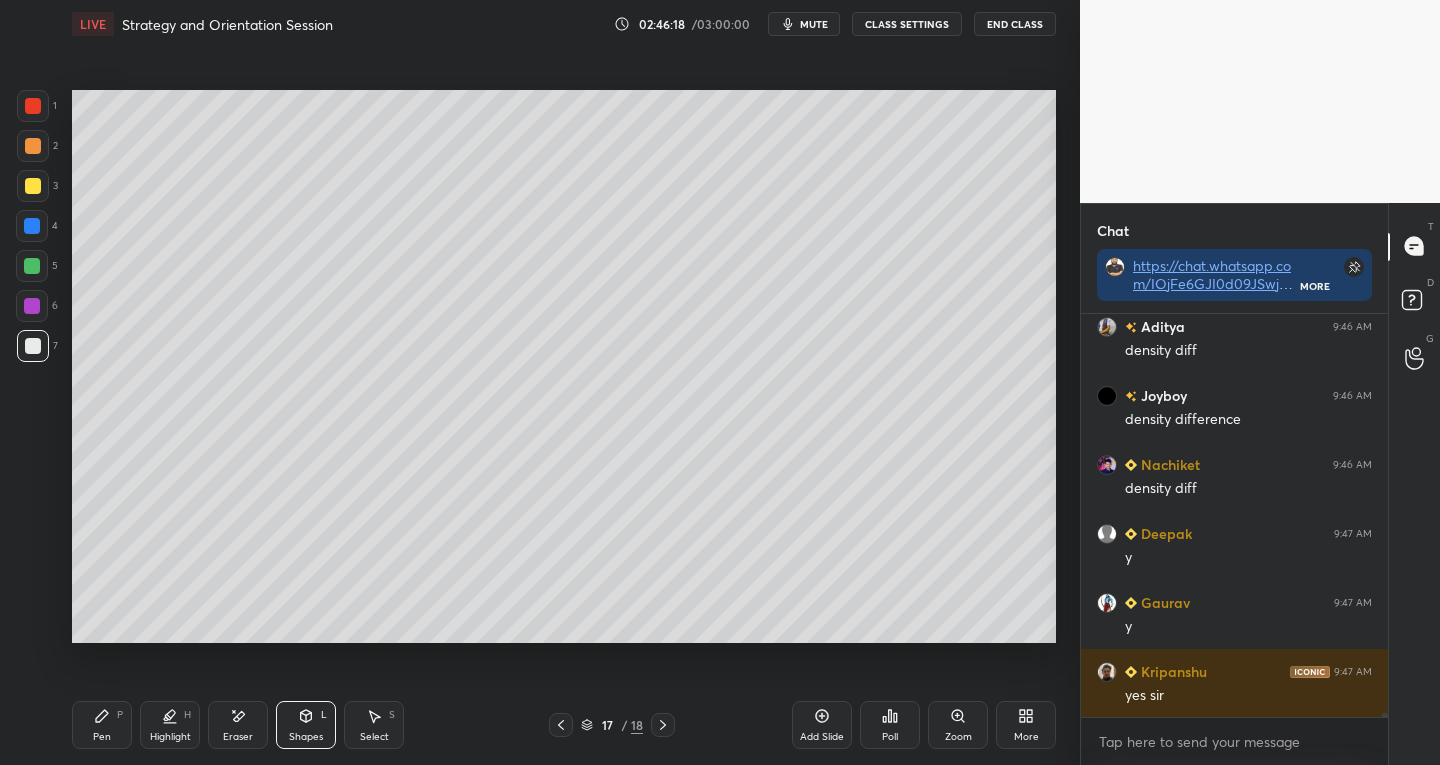 click at bounding box center (33, 186) 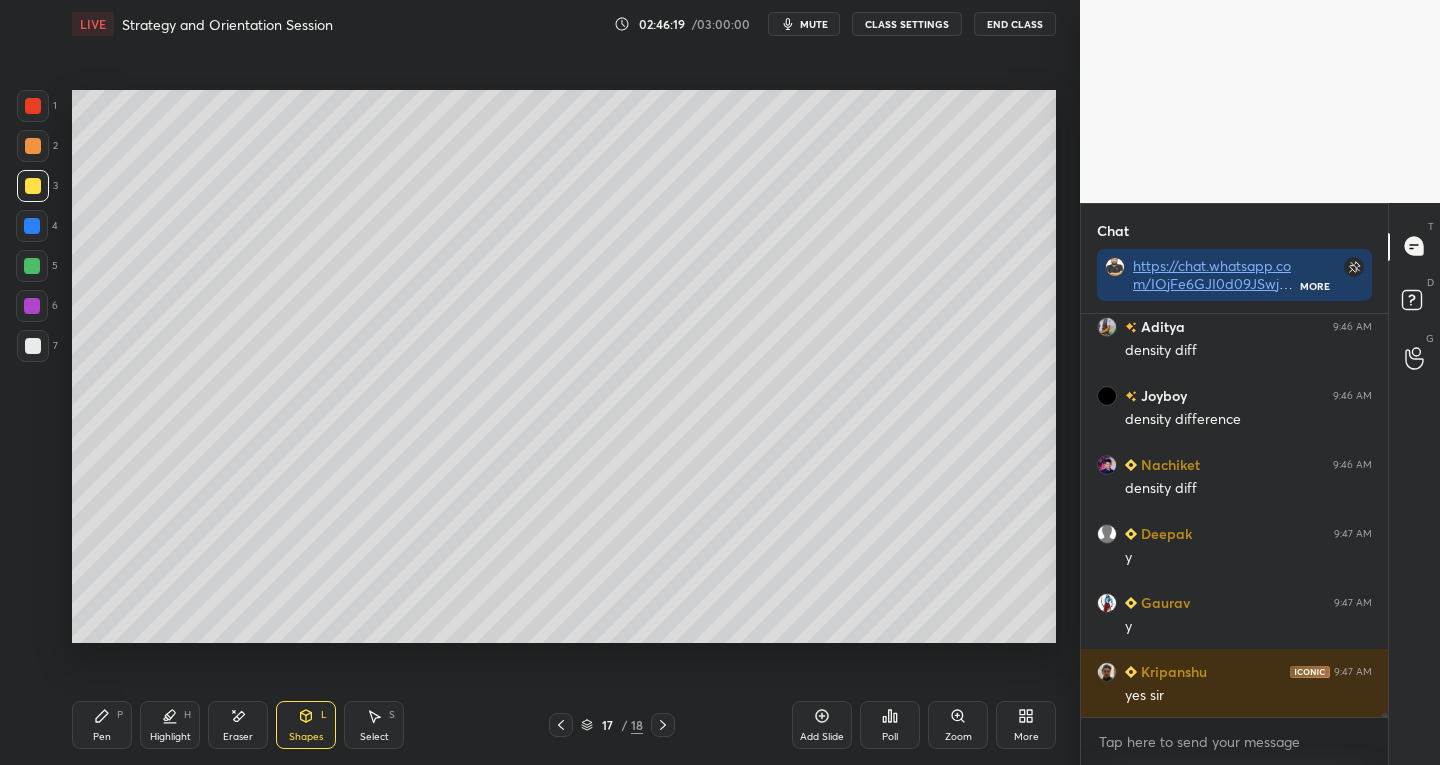 click on "Pen" at bounding box center (102, 737) 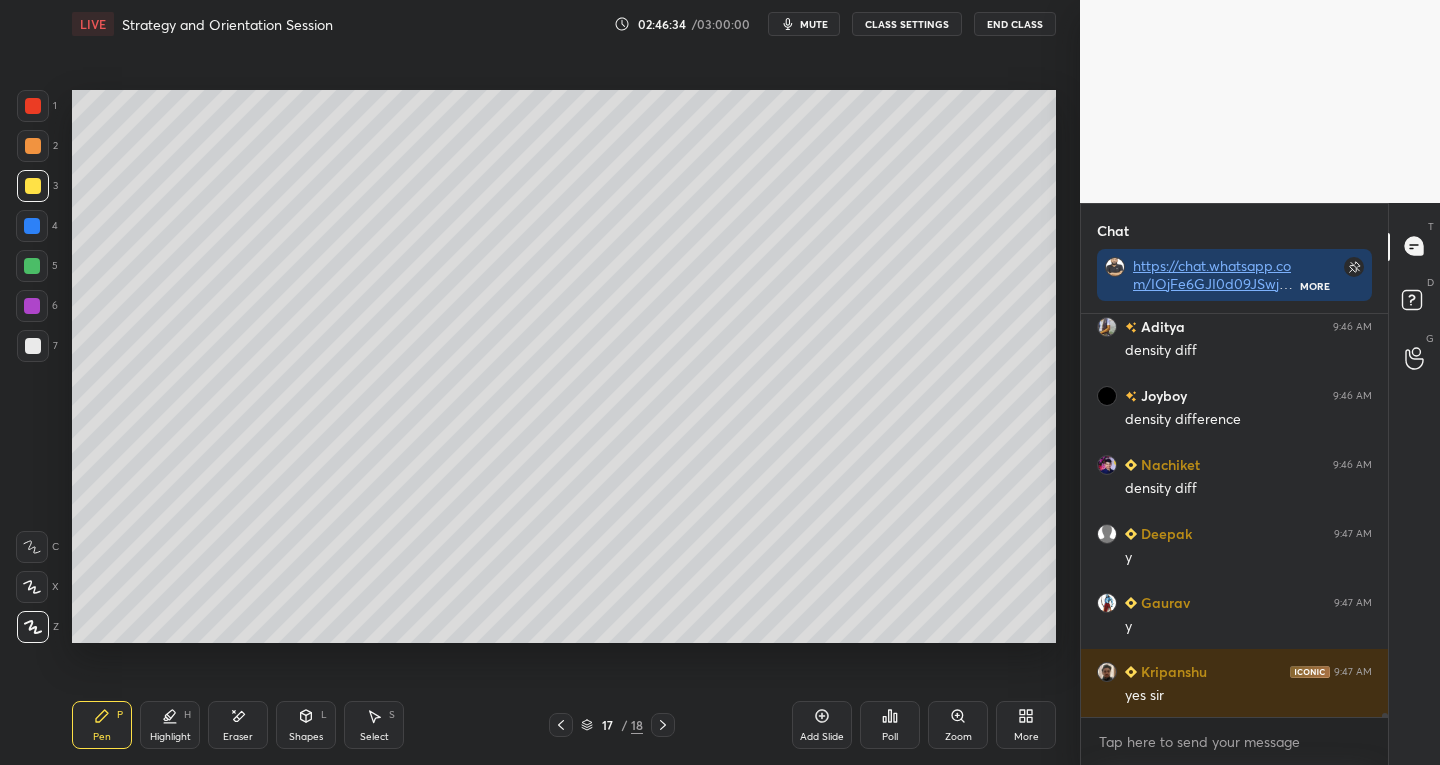 click at bounding box center [33, 346] 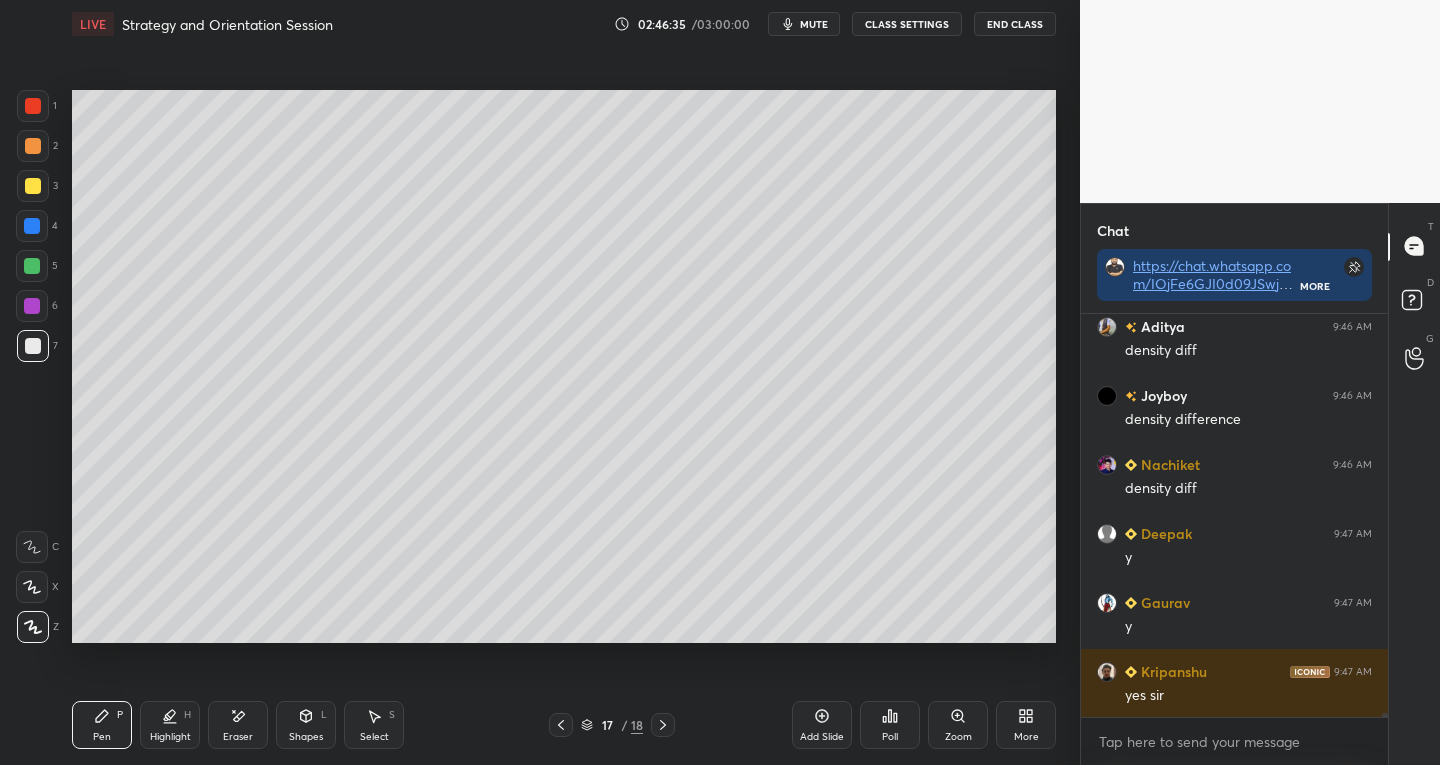 click 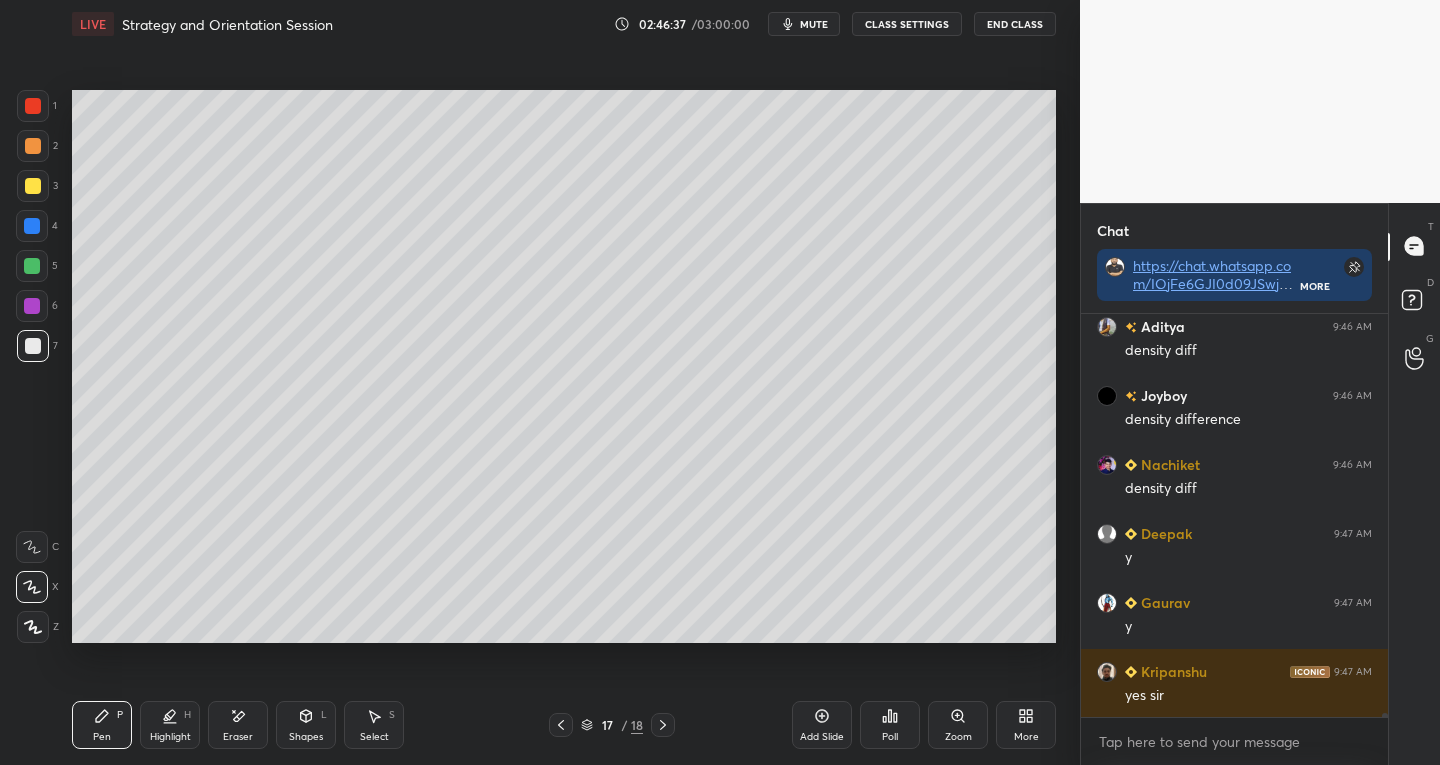 click 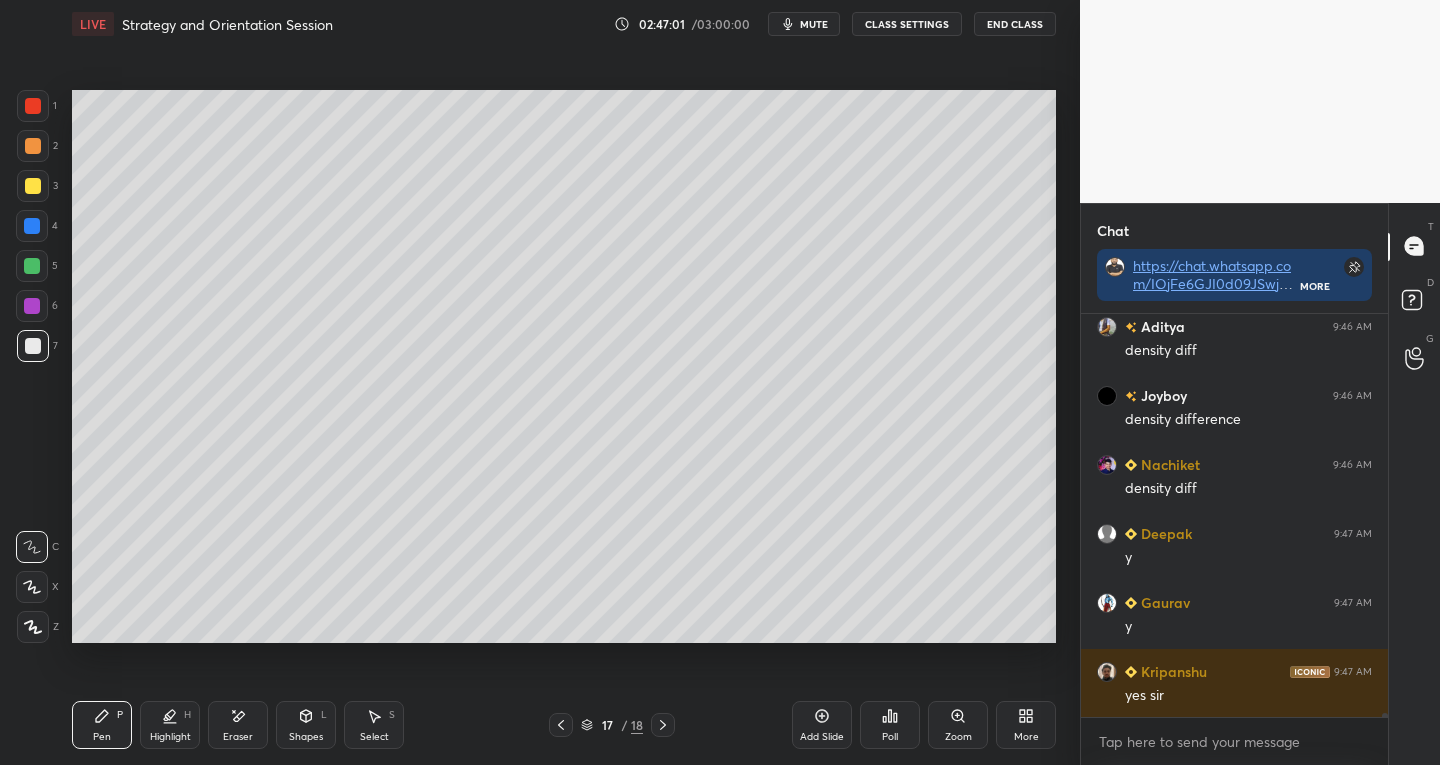 click 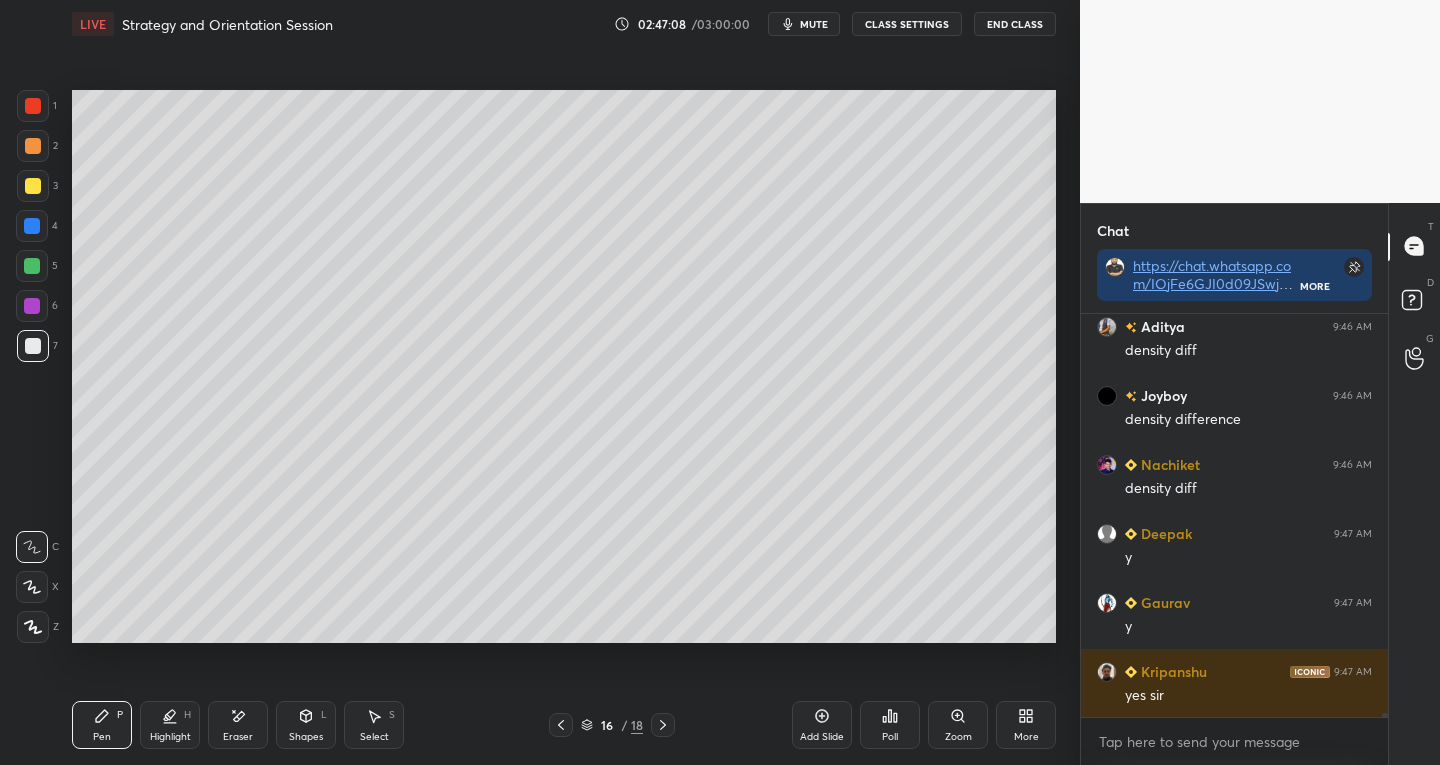 click at bounding box center [663, 725] 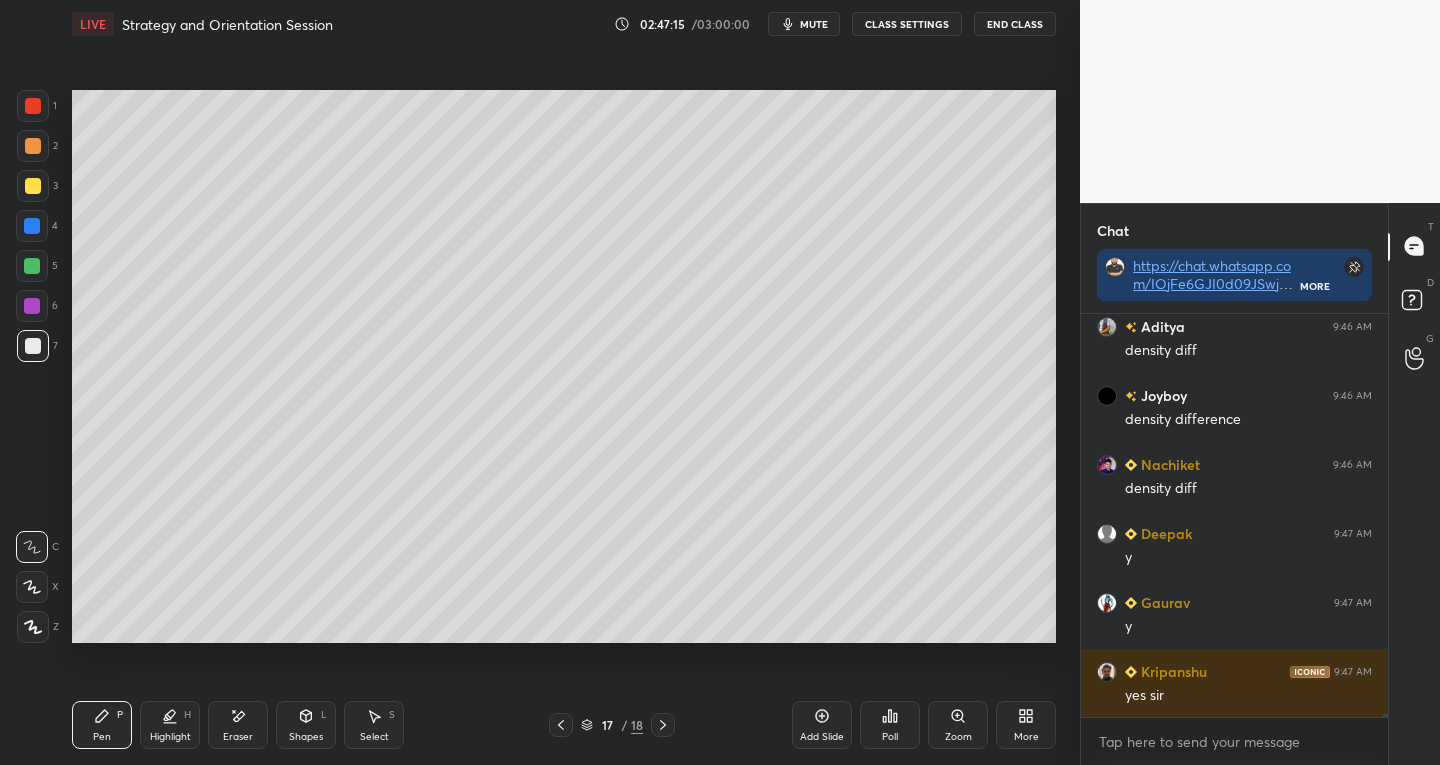 click 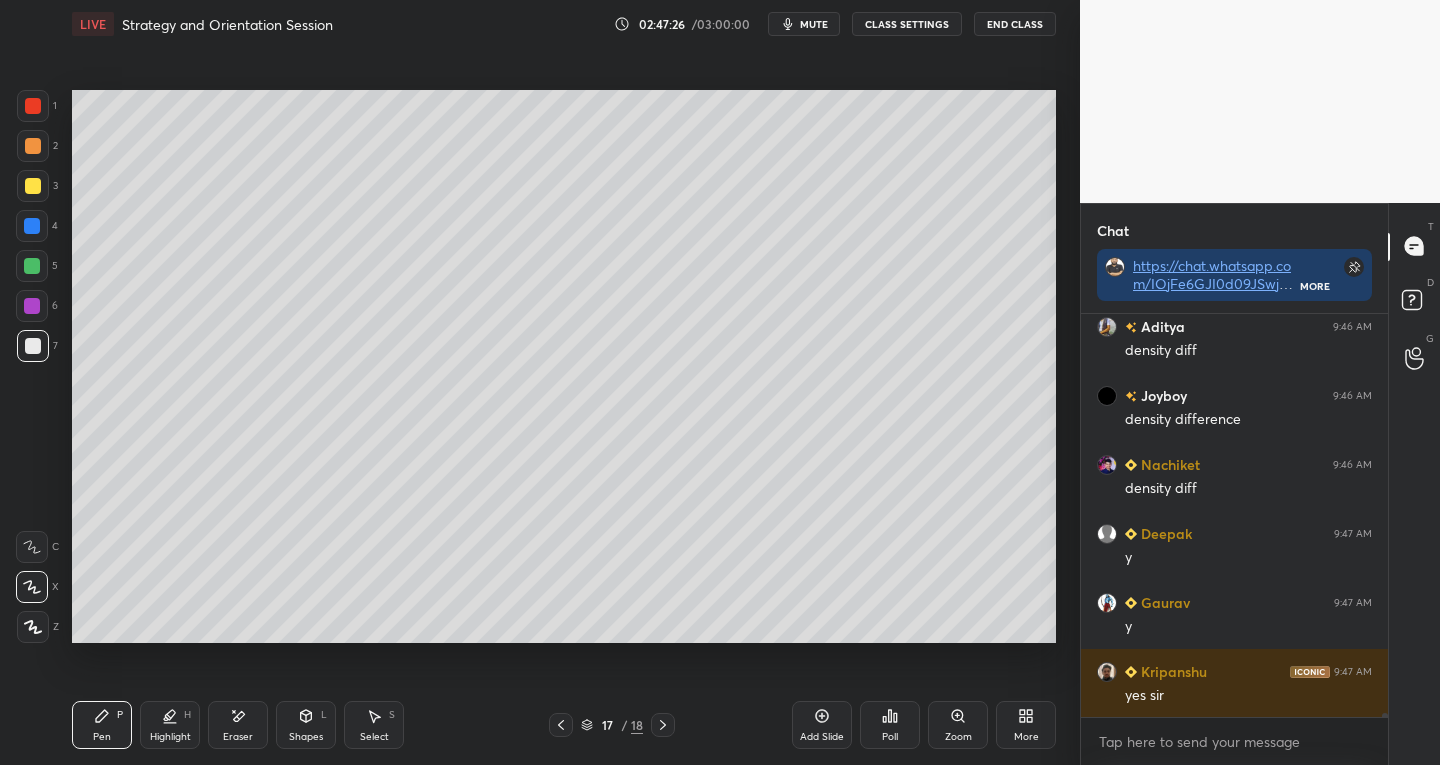 click 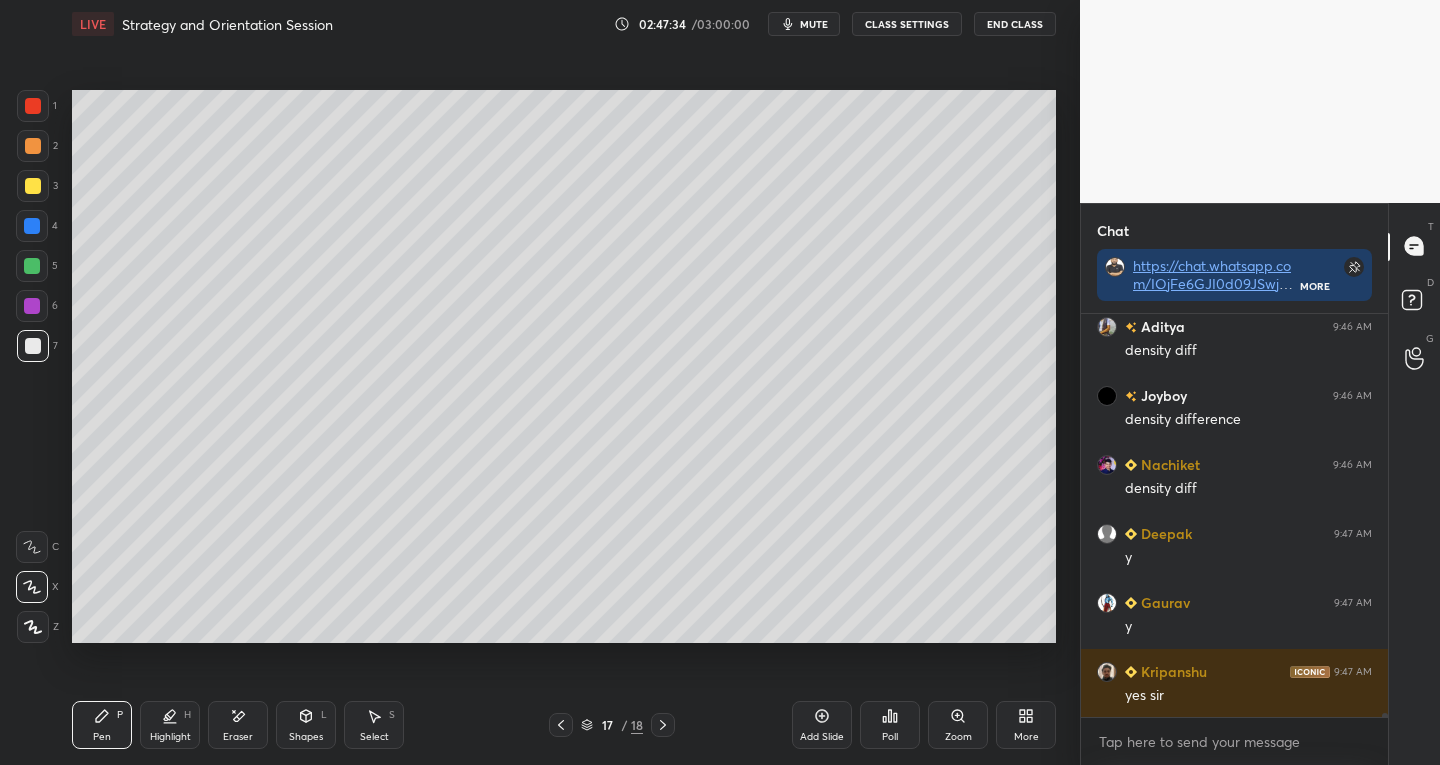click at bounding box center [33, 346] 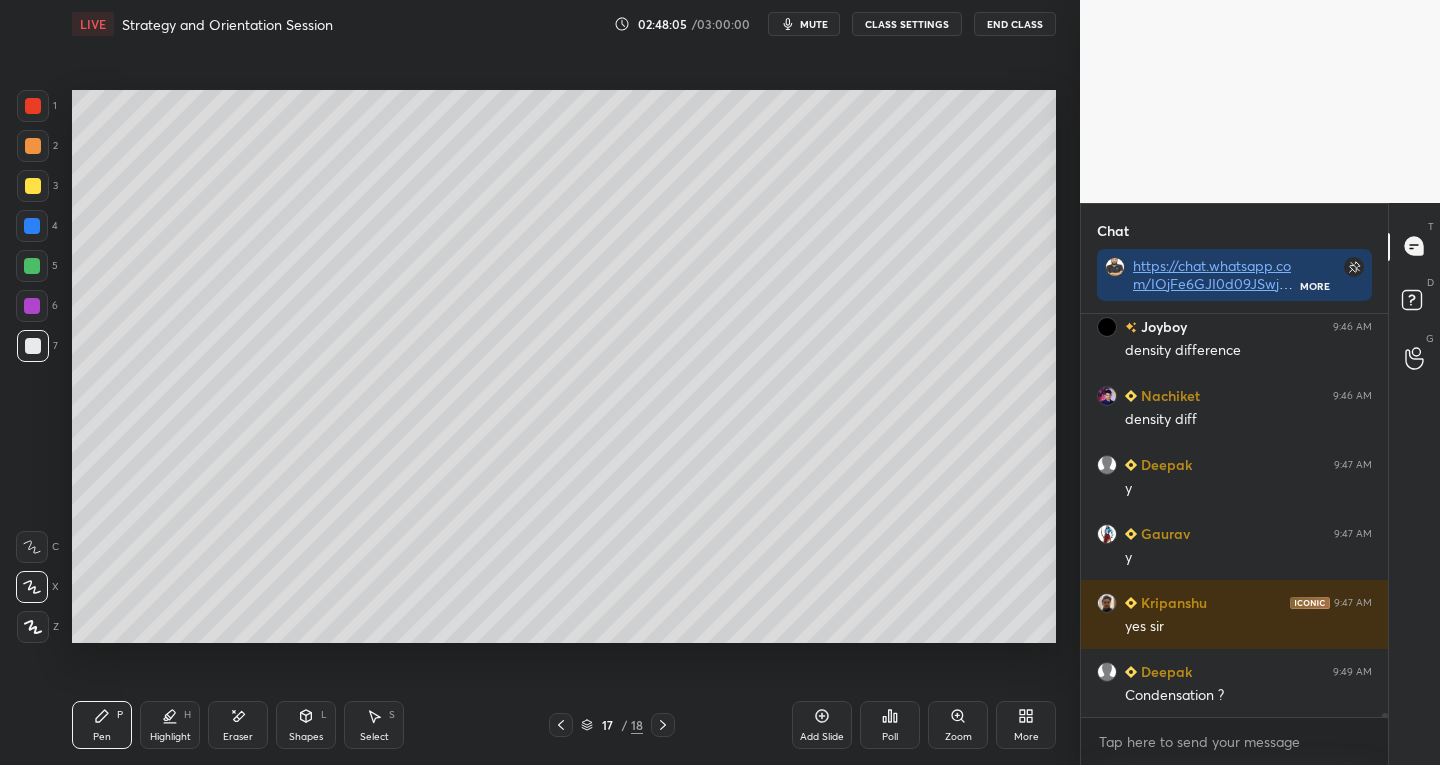scroll, scrollTop: 42844, scrollLeft: 0, axis: vertical 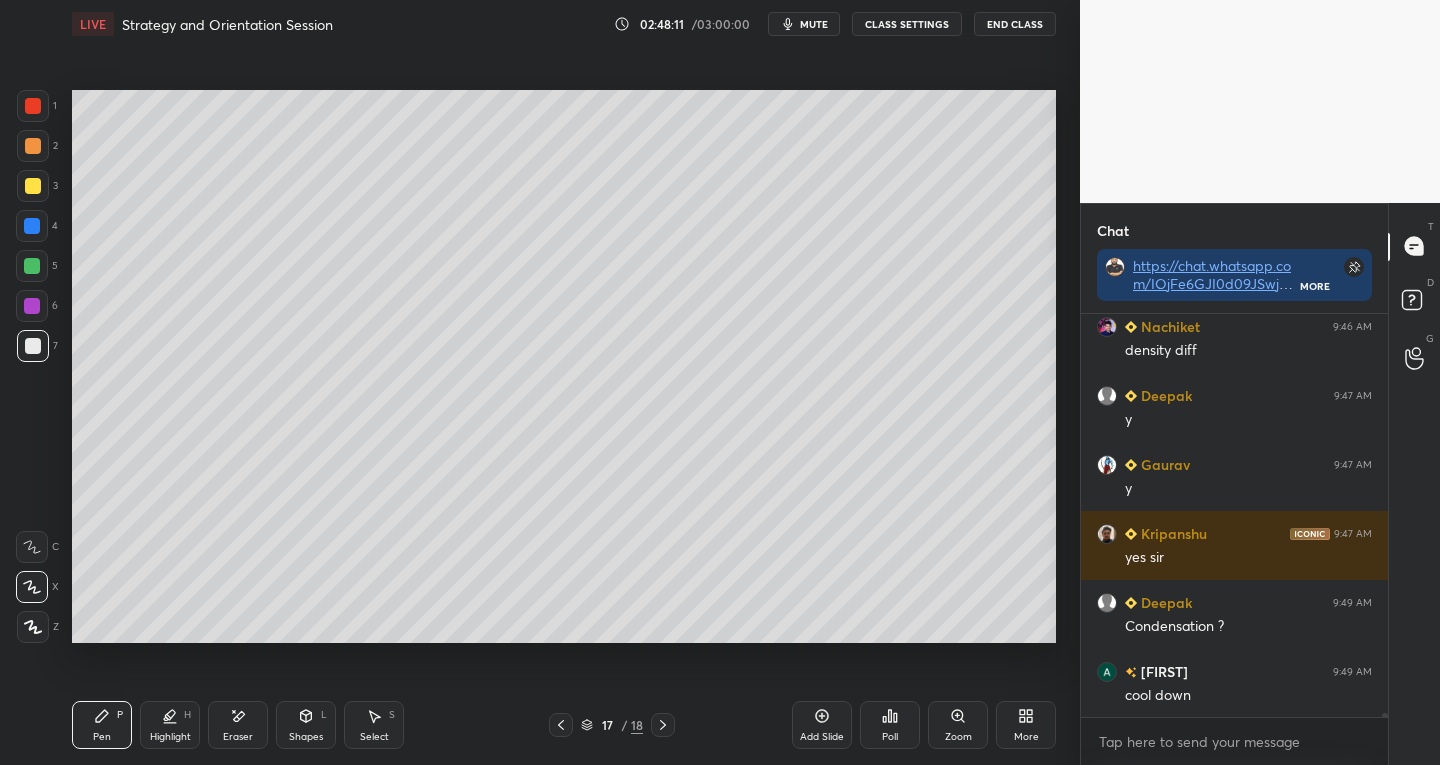 click 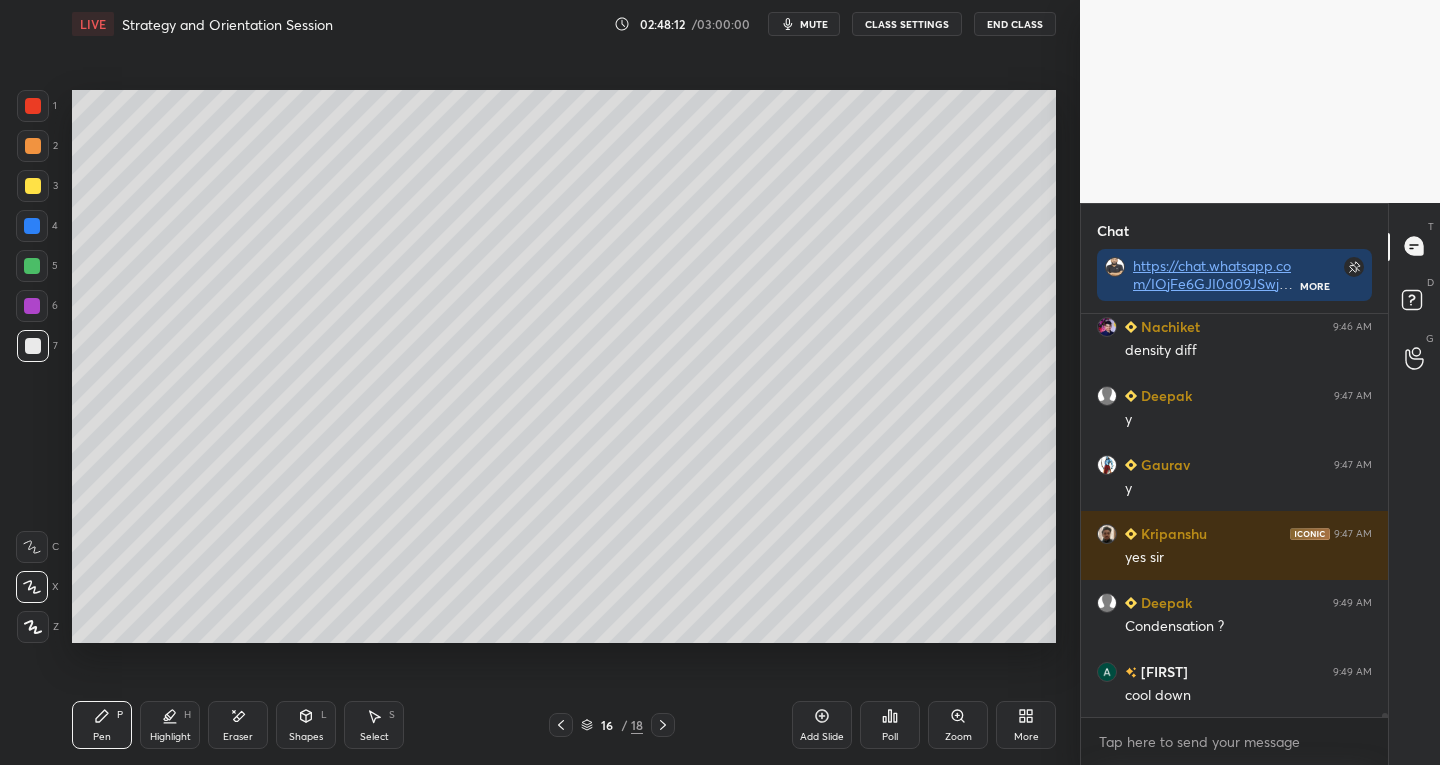 scroll, scrollTop: 42913, scrollLeft: 0, axis: vertical 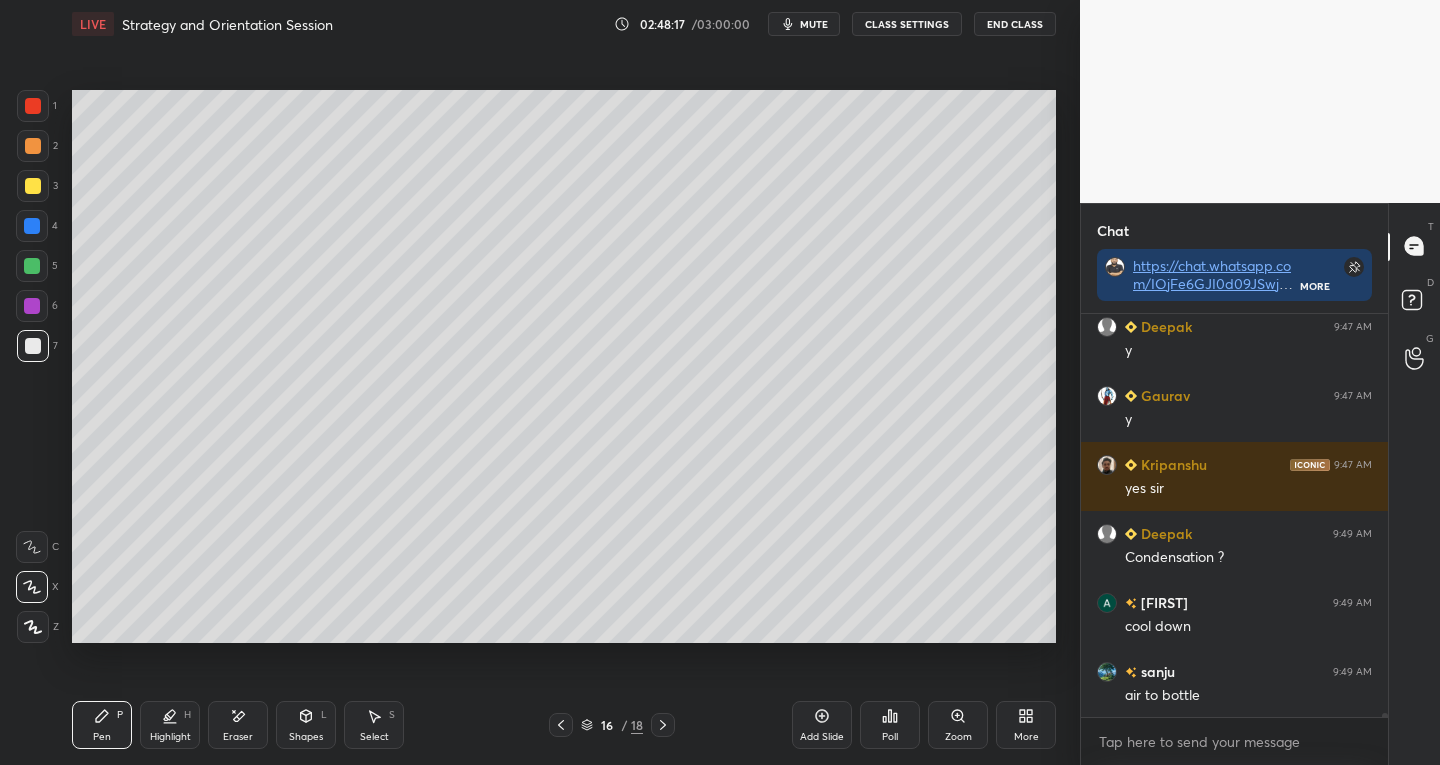 click 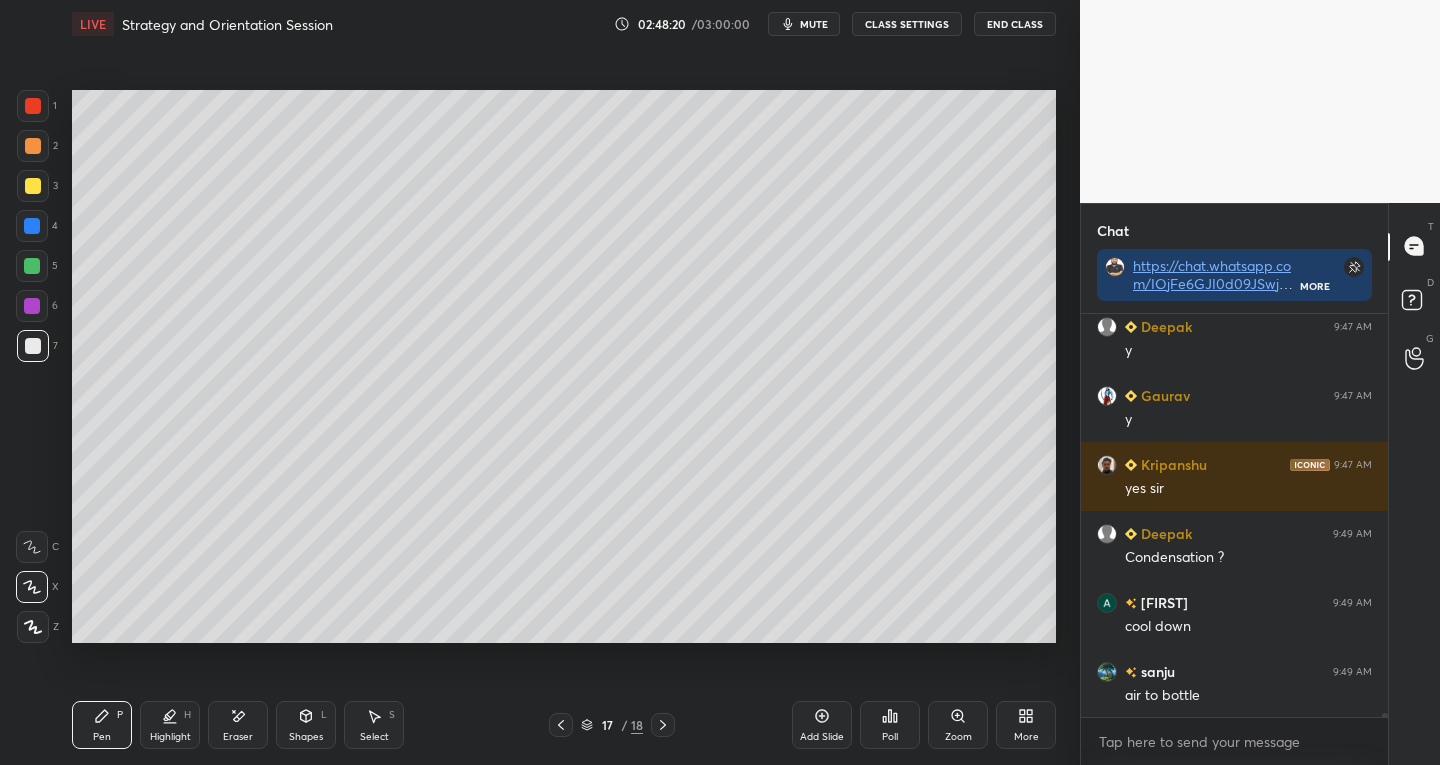 click at bounding box center (33, 186) 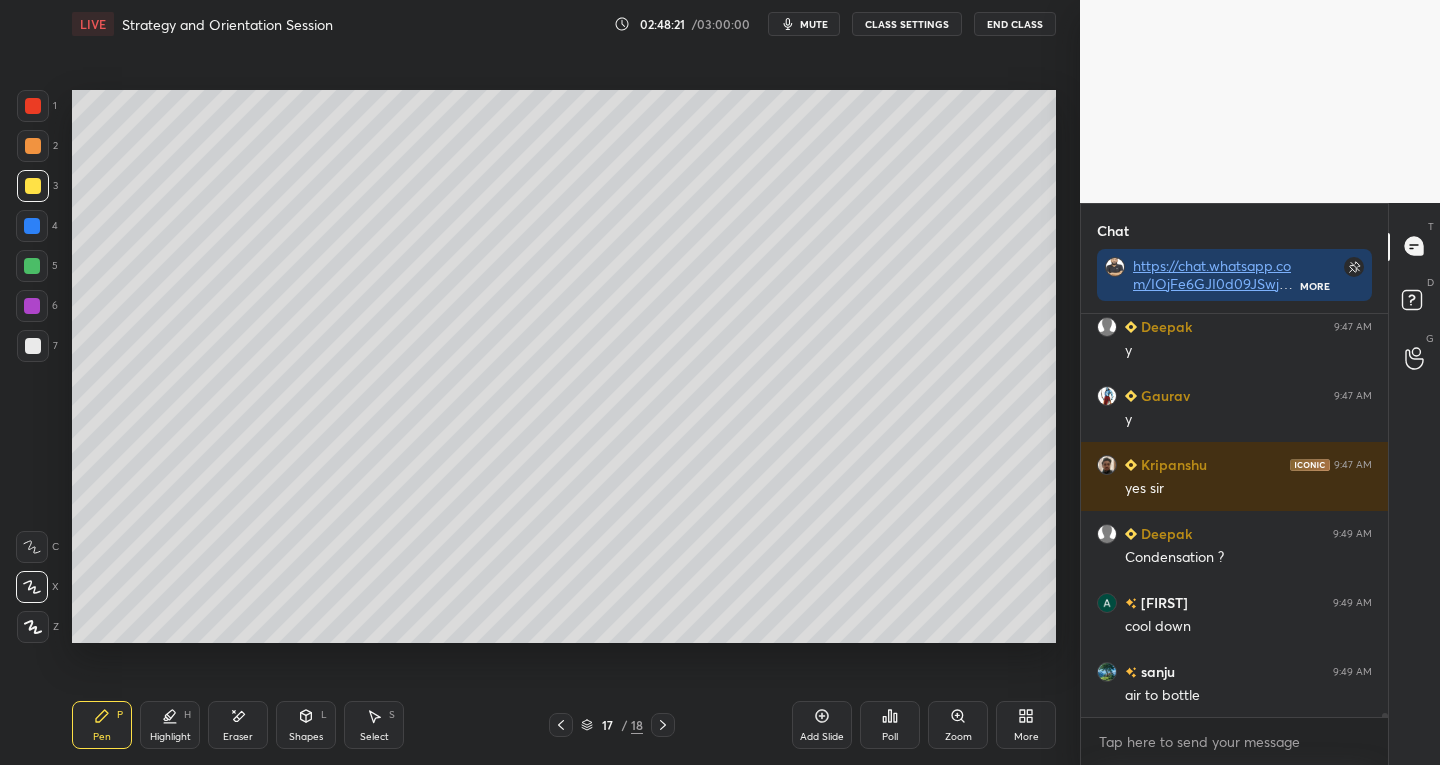 click at bounding box center [33, 627] 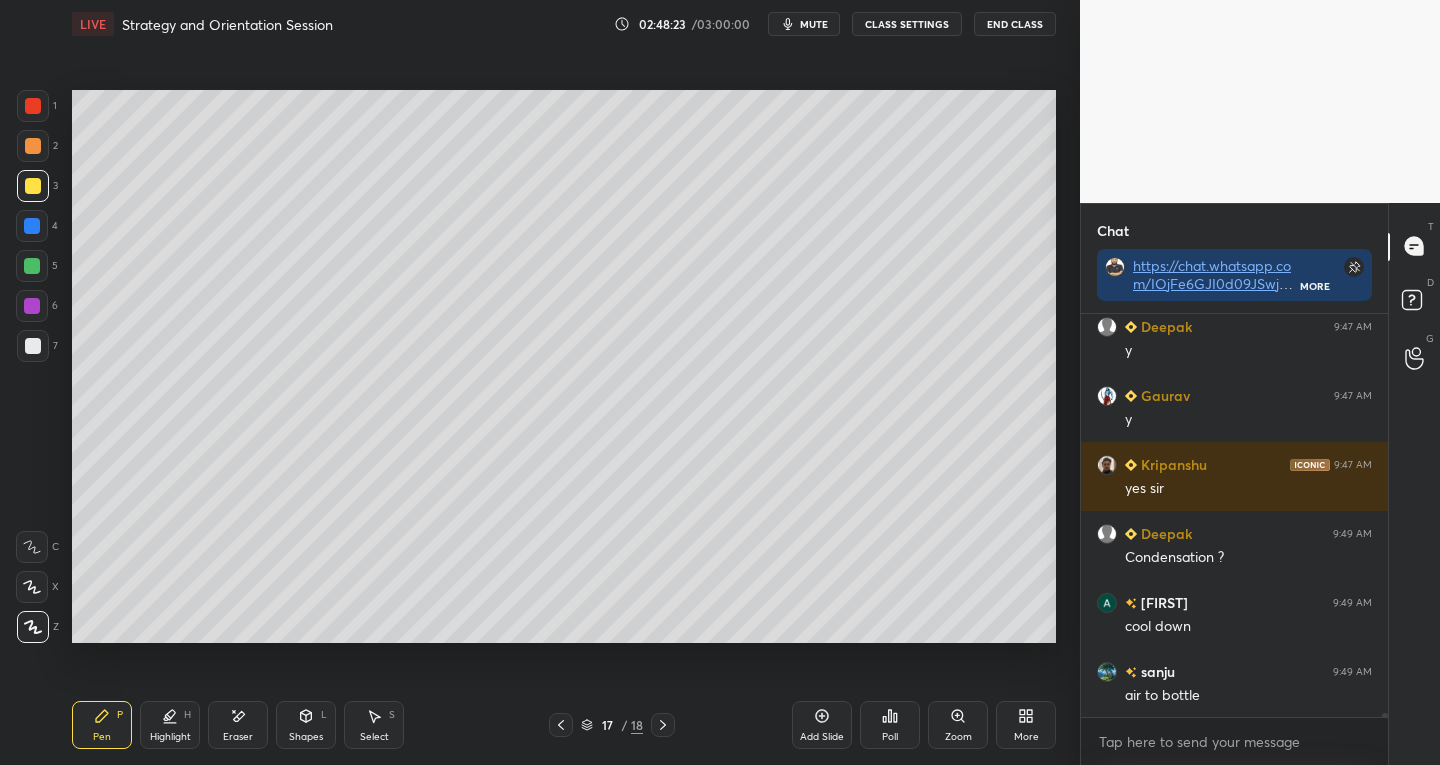 scroll, scrollTop: 42982, scrollLeft: 0, axis: vertical 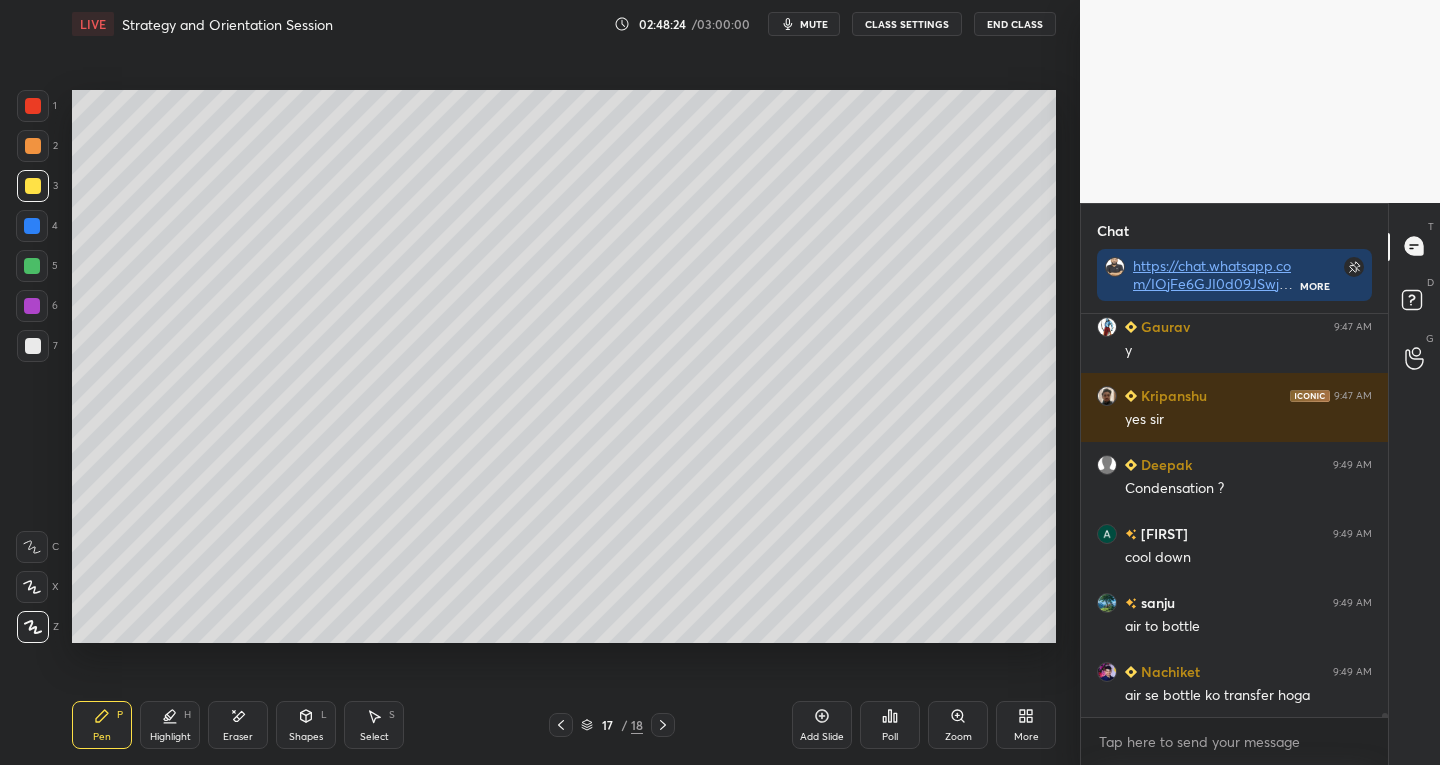 click at bounding box center (32, 587) 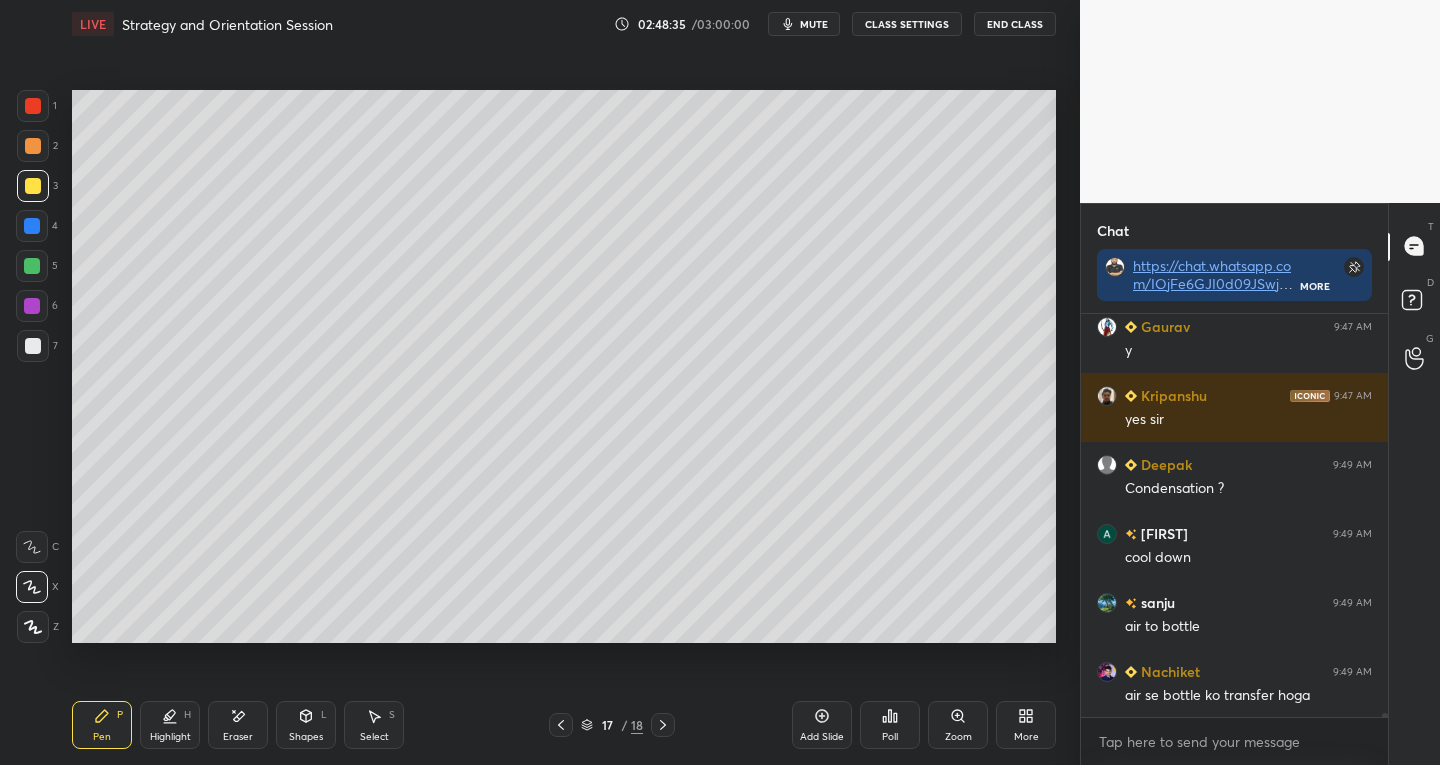 click at bounding box center (32, 266) 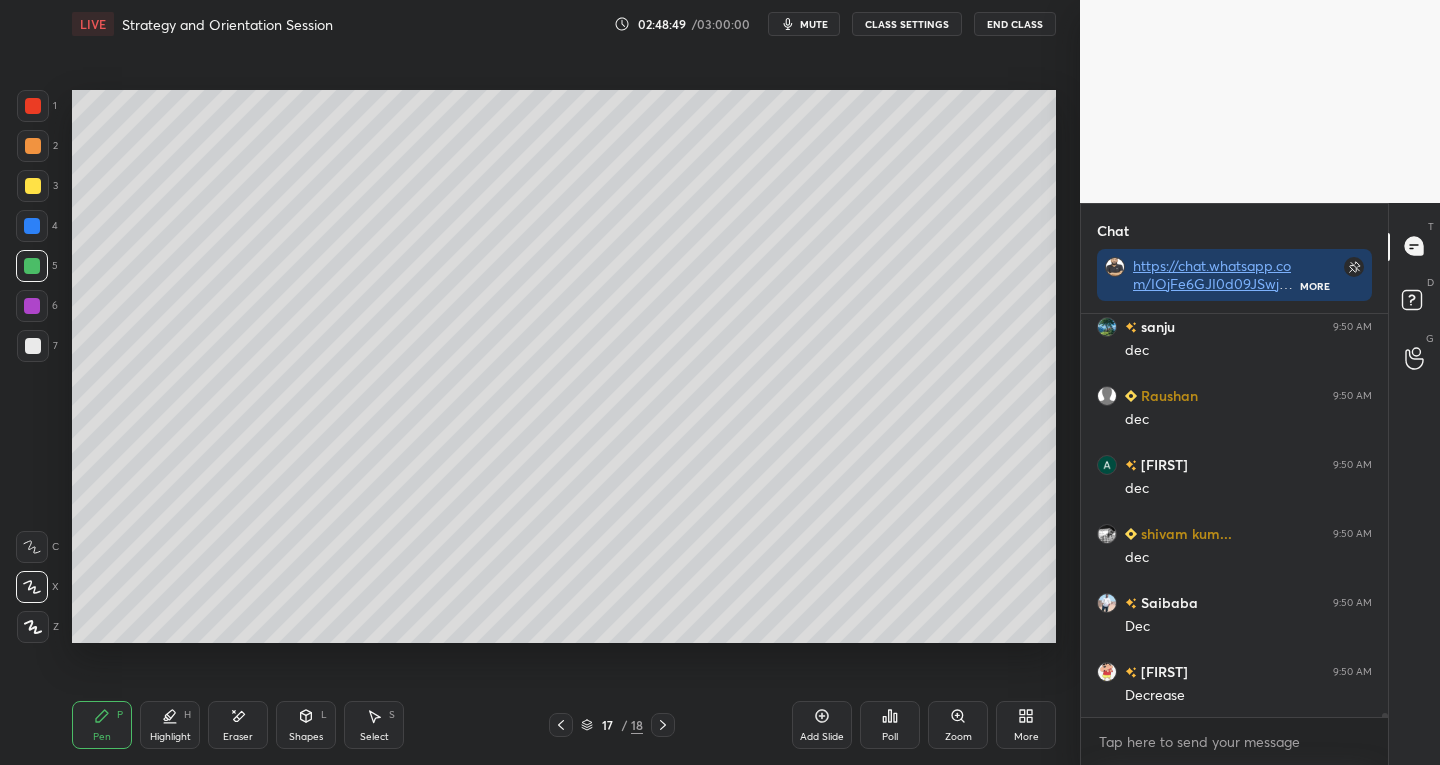 scroll, scrollTop: 43465, scrollLeft: 0, axis: vertical 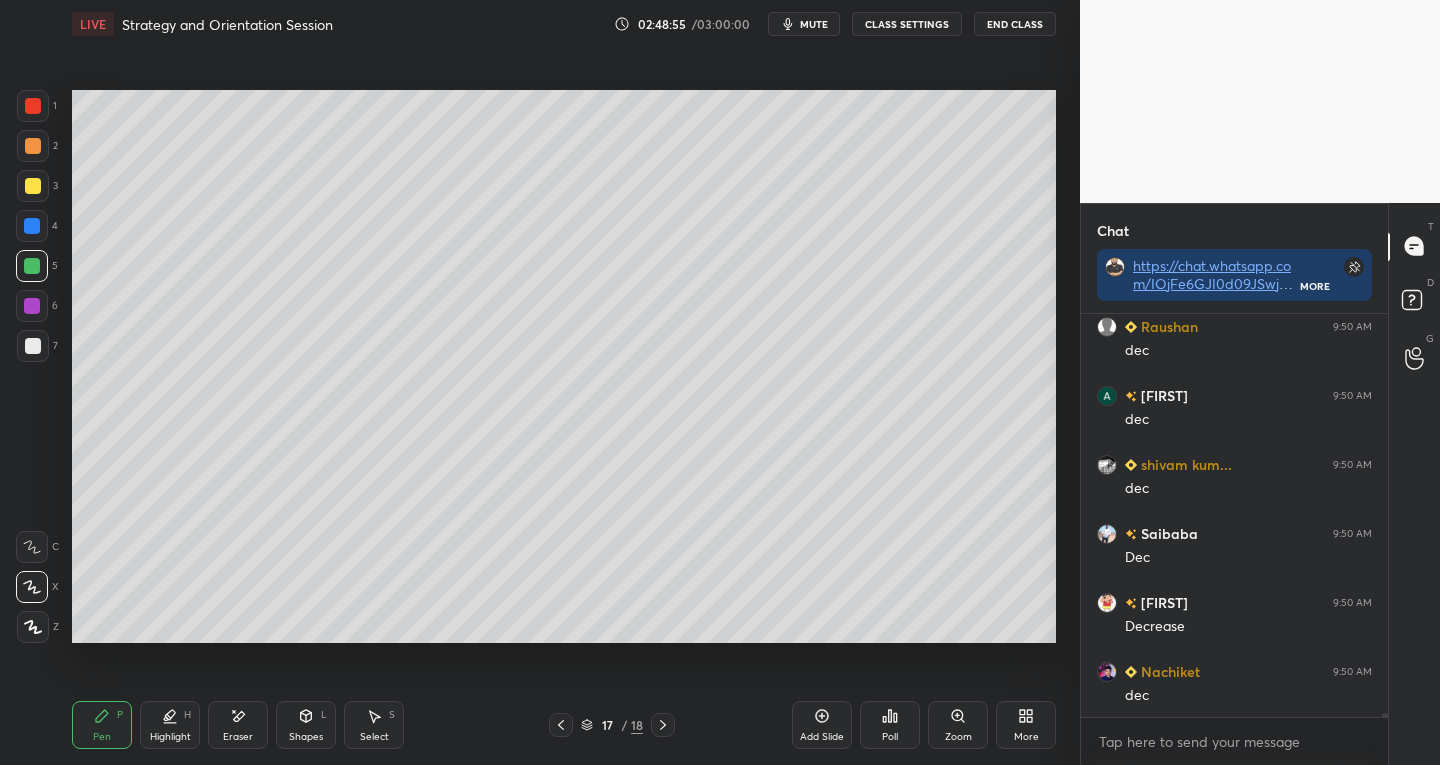 click at bounding box center [33, 346] 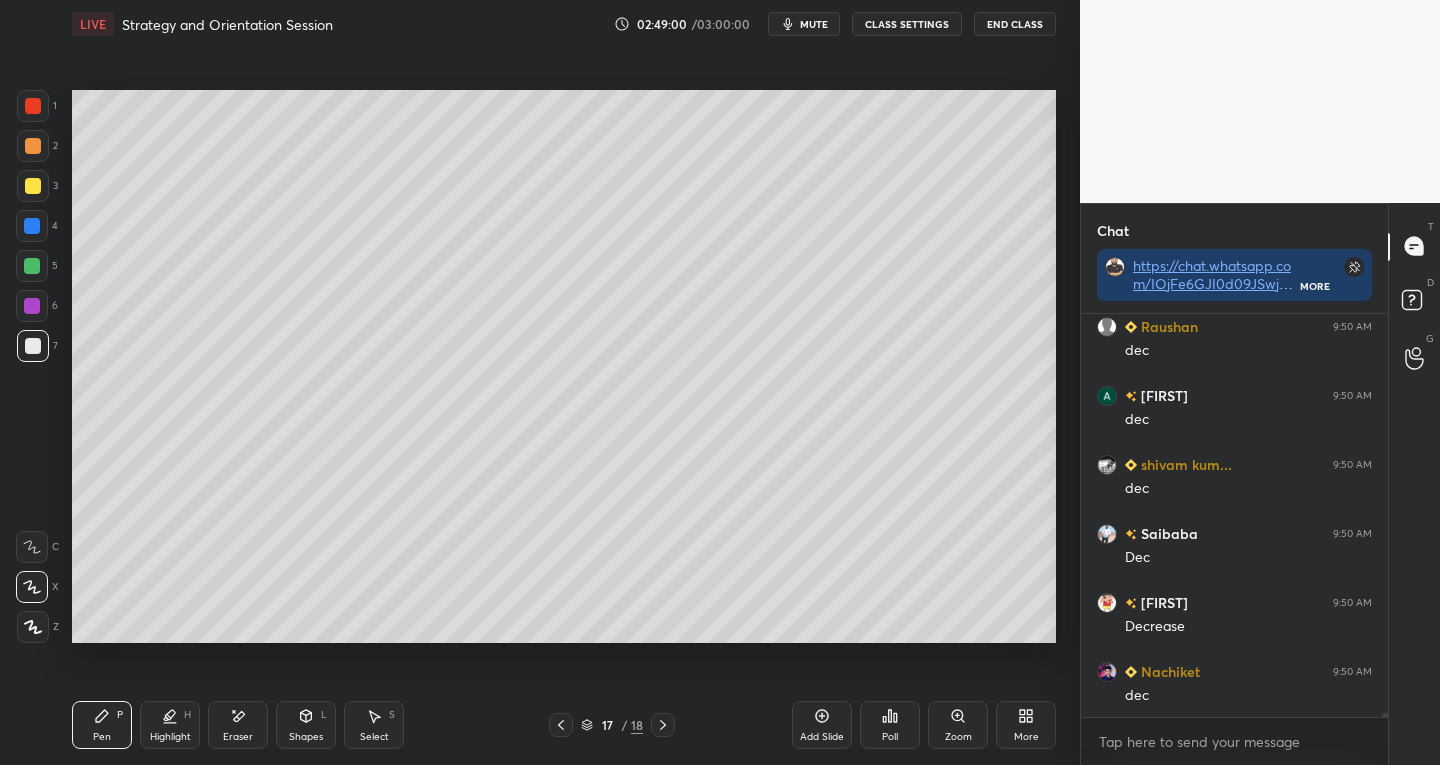 click at bounding box center (561, 725) 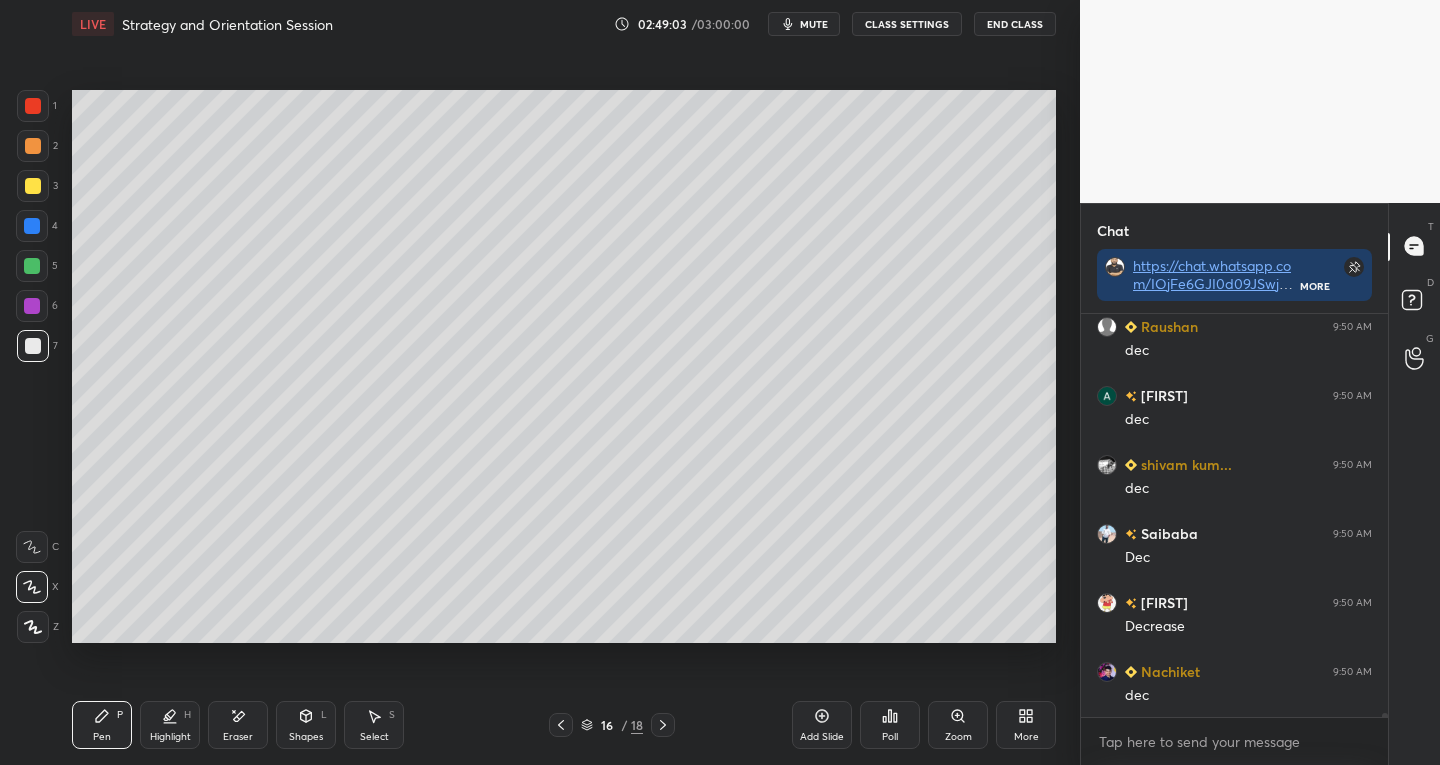 click 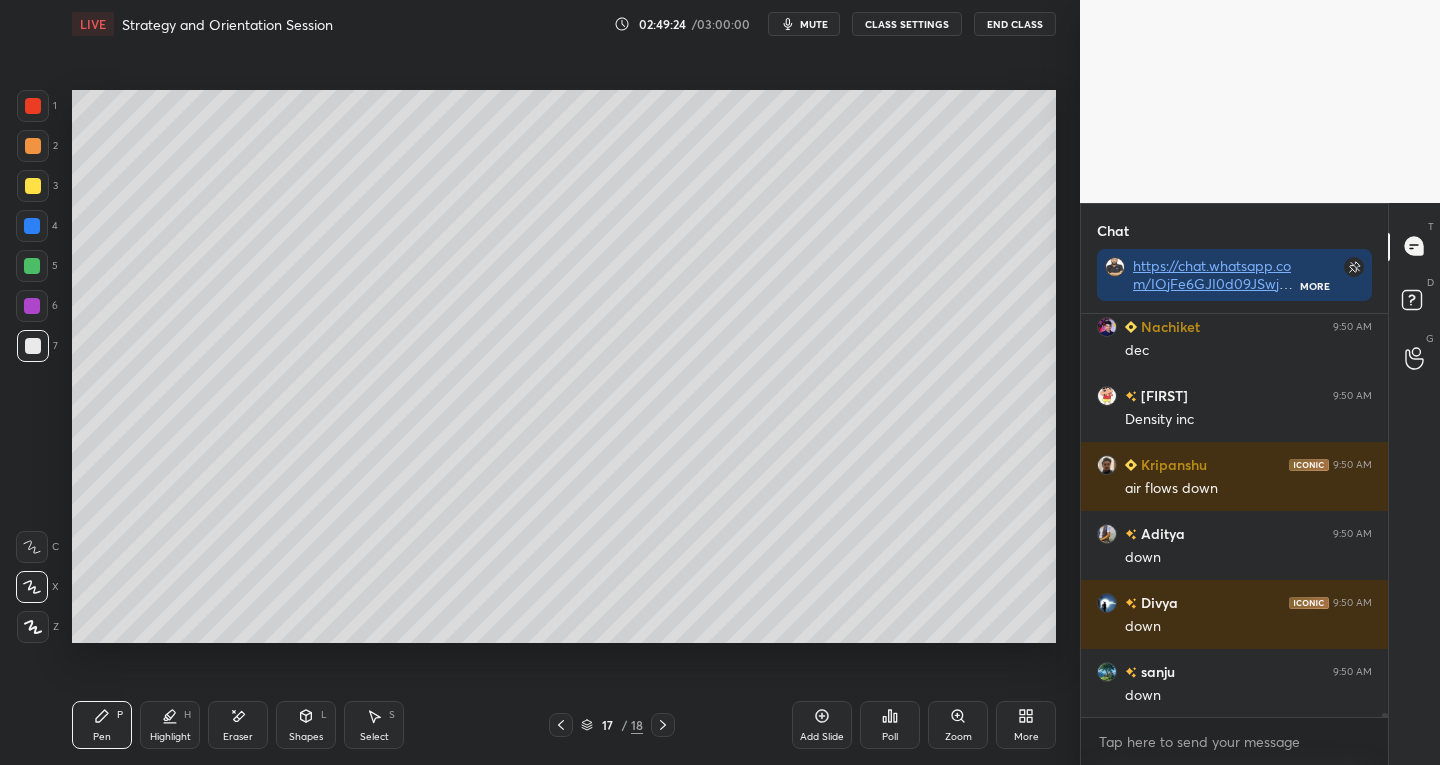 scroll, scrollTop: 43879, scrollLeft: 0, axis: vertical 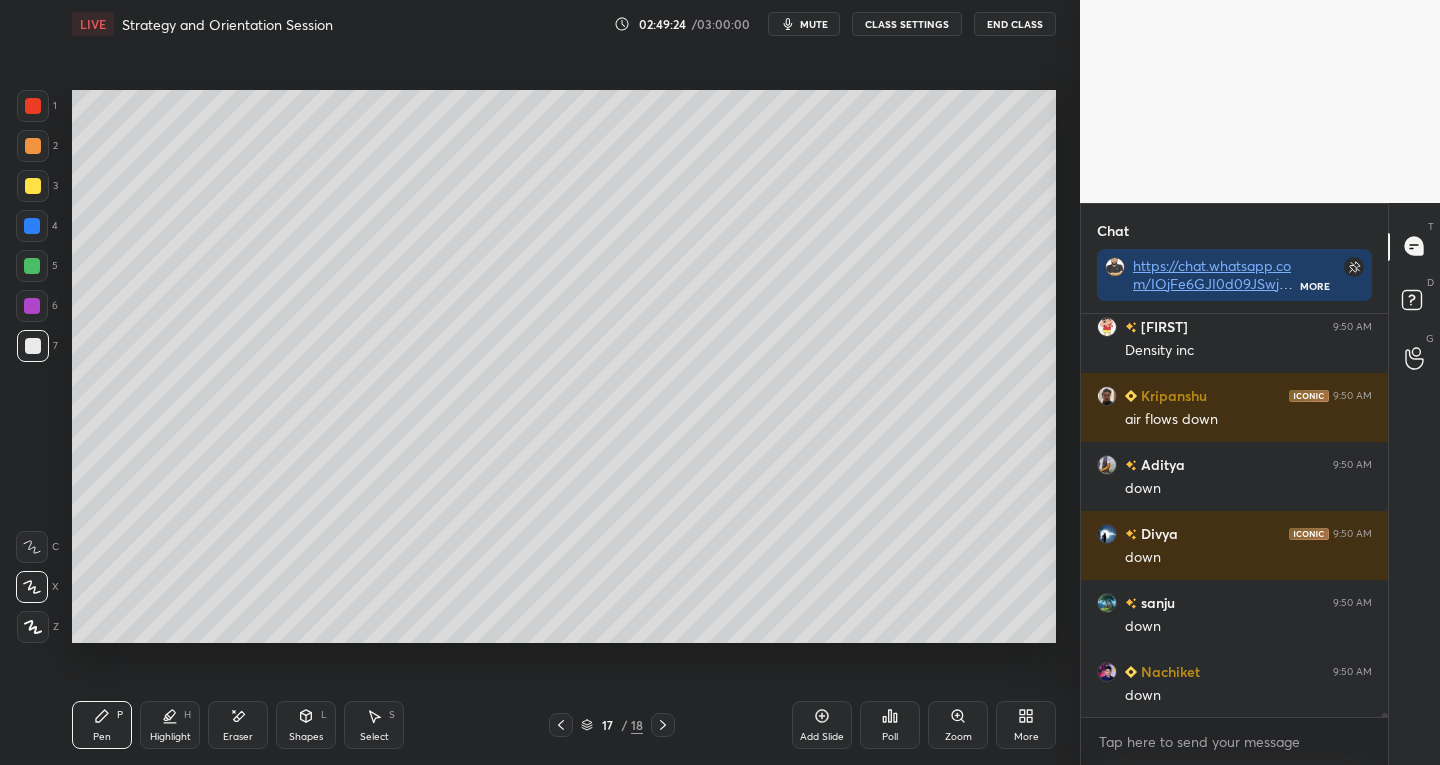 click at bounding box center (33, 346) 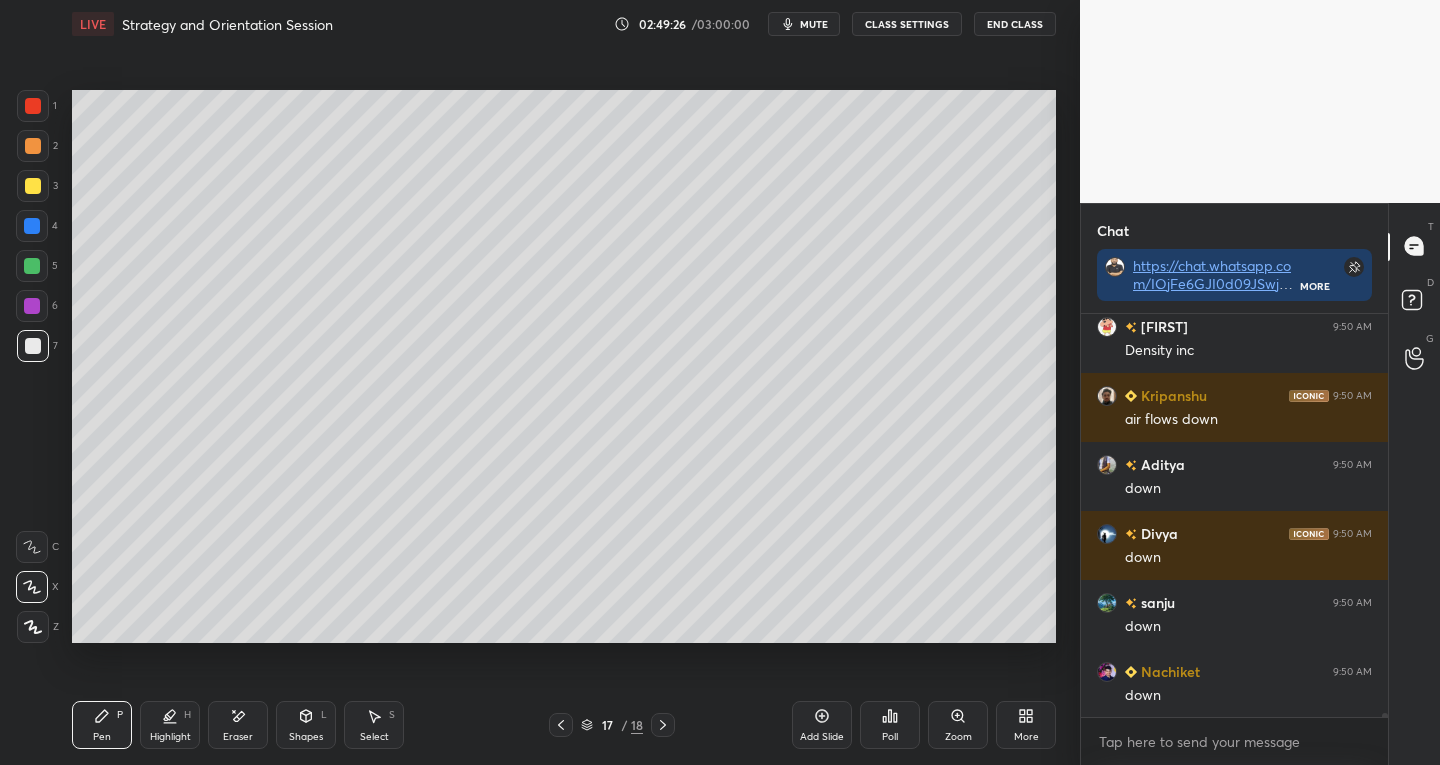 click at bounding box center (33, 106) 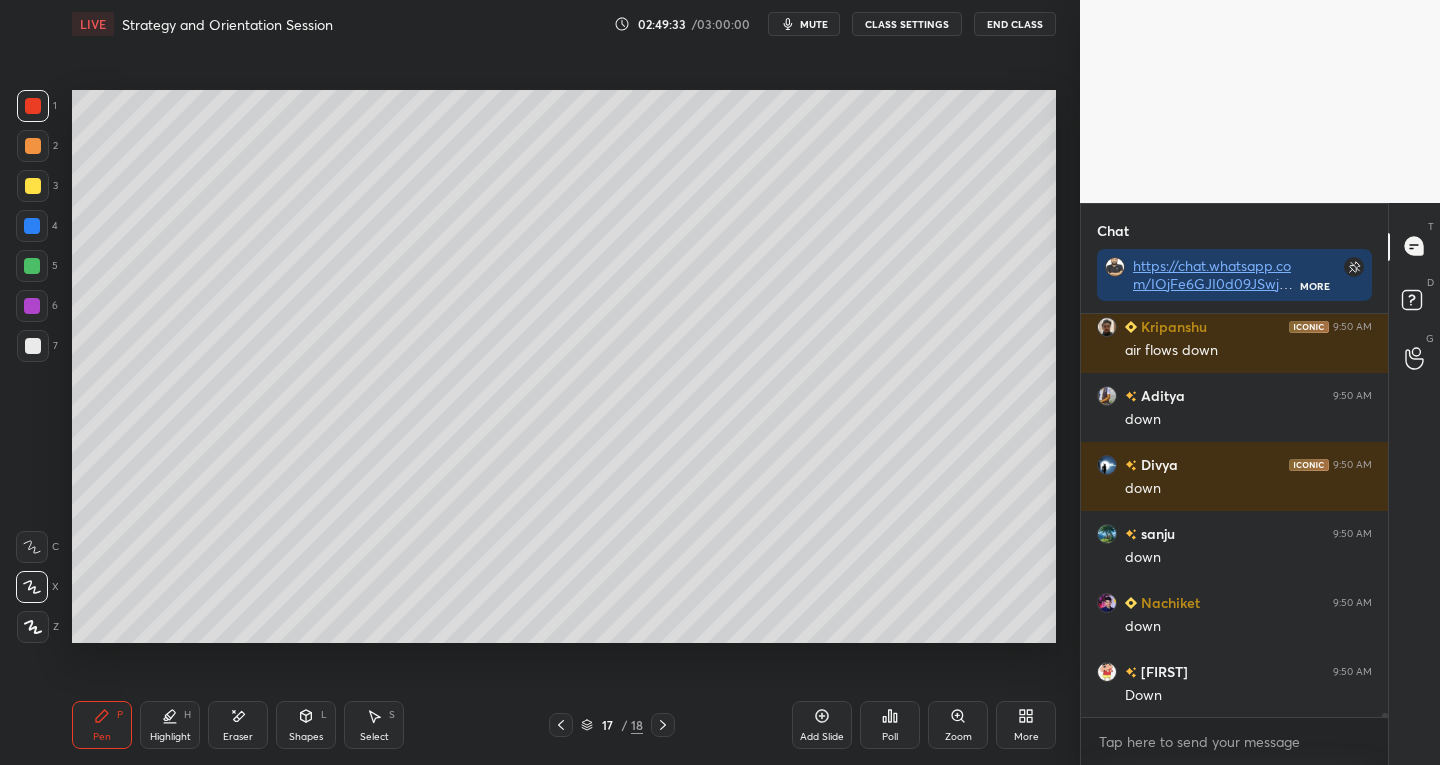 scroll, scrollTop: 44017, scrollLeft: 0, axis: vertical 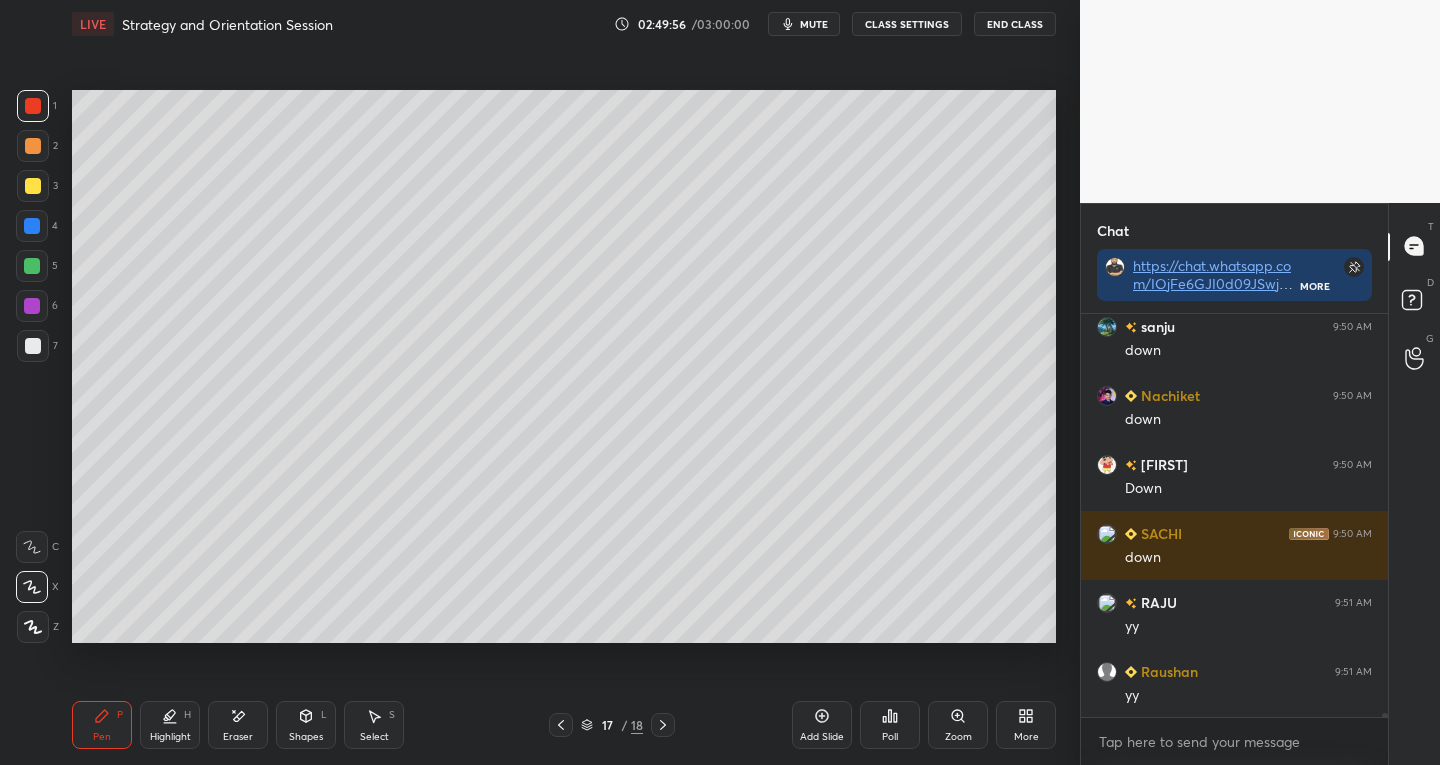 click at bounding box center [33, 346] 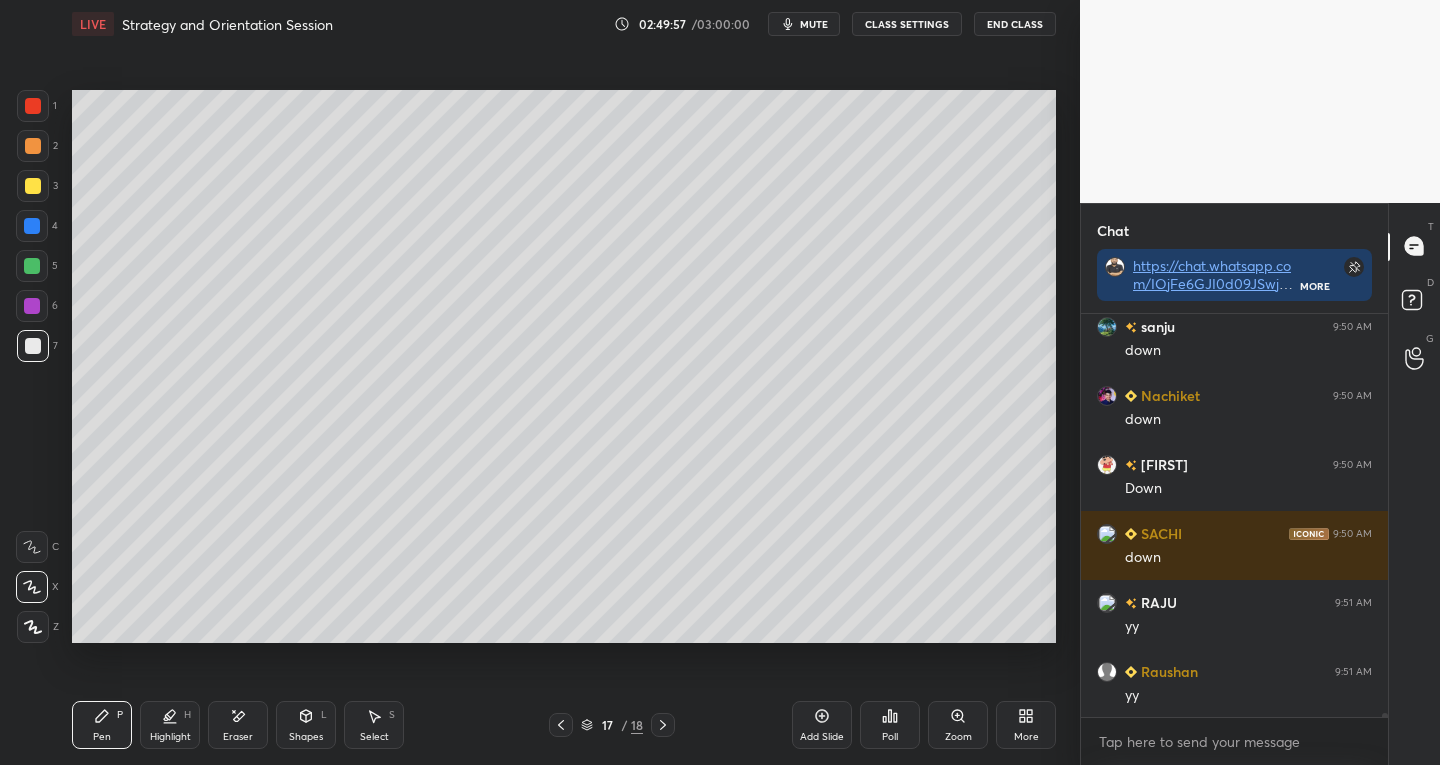 click on "Shapes L" at bounding box center (306, 725) 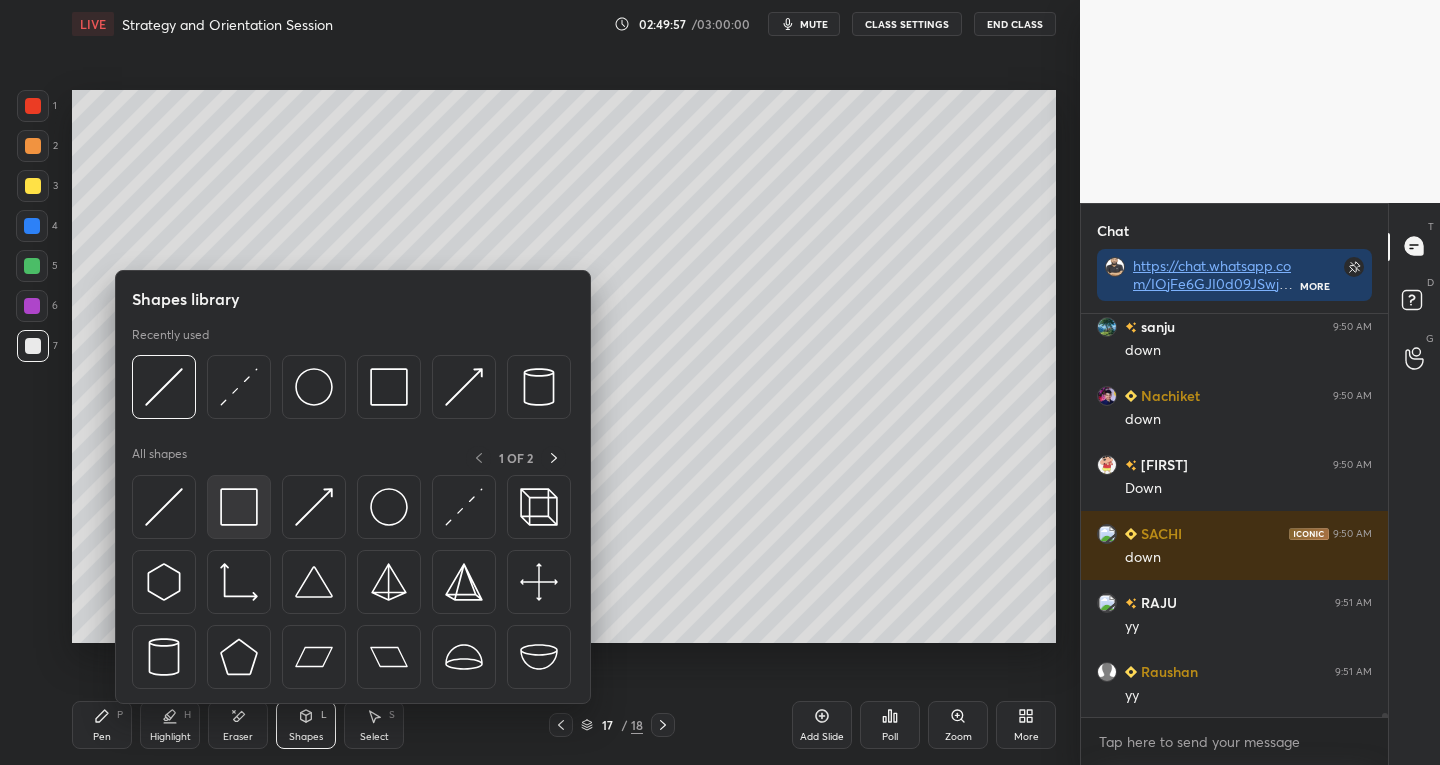 click at bounding box center [239, 507] 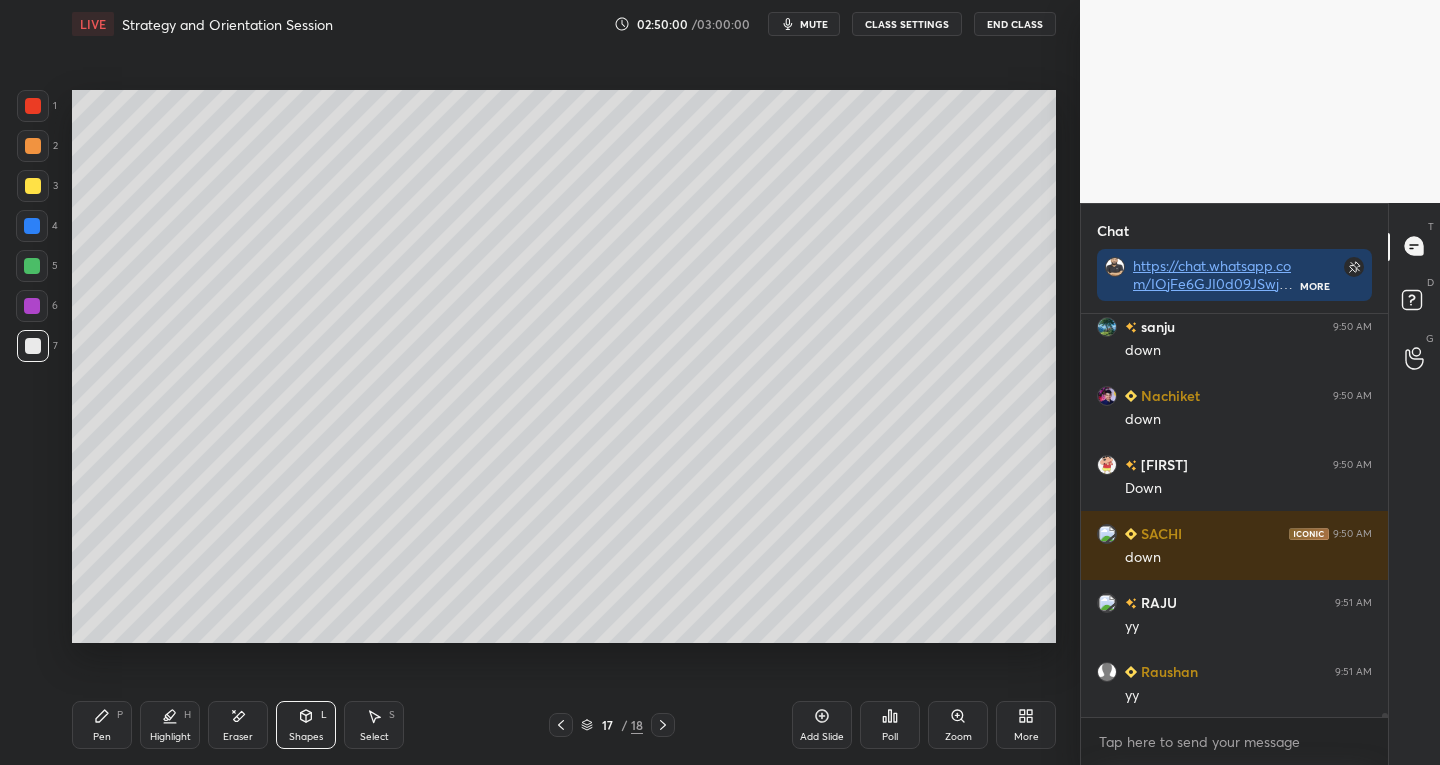 click on "Shapes" at bounding box center (306, 737) 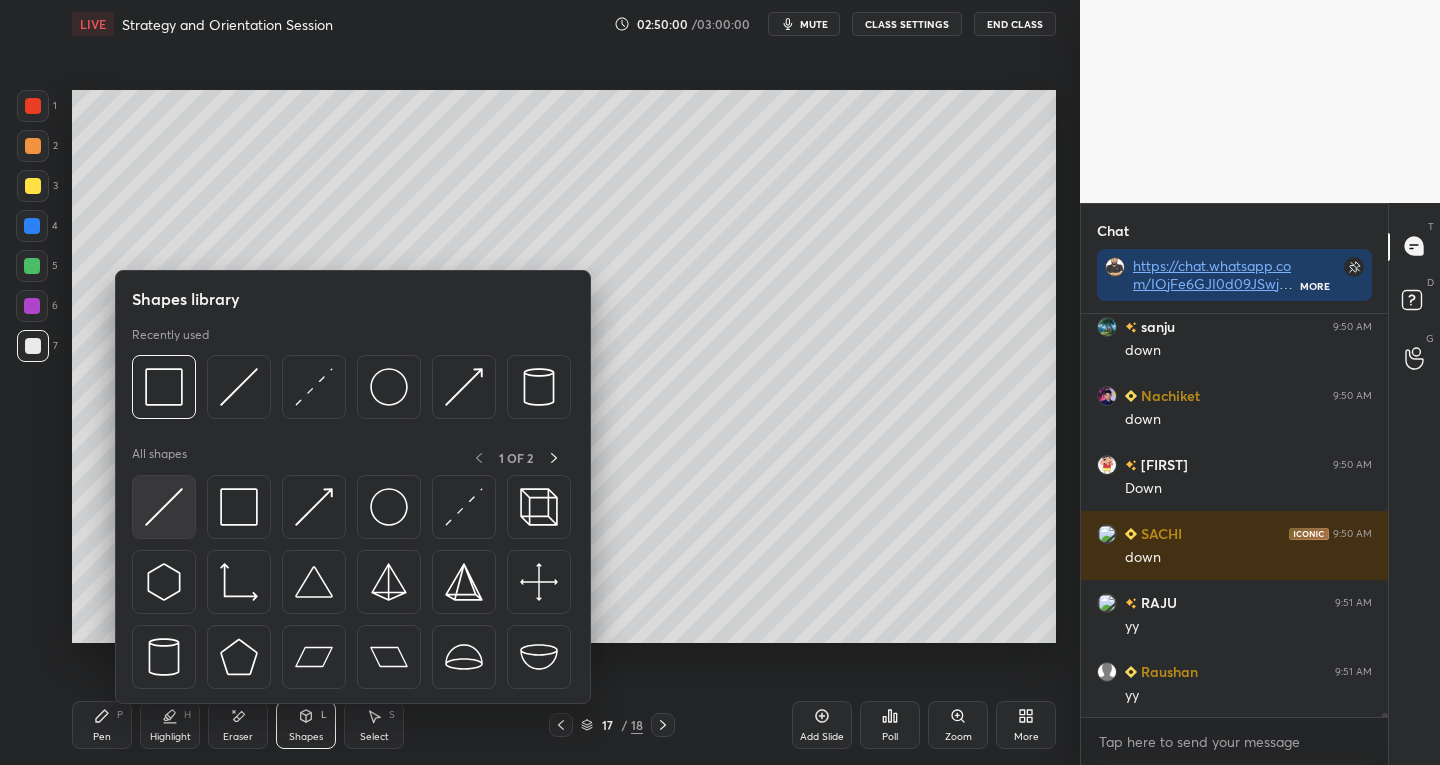 click at bounding box center [164, 507] 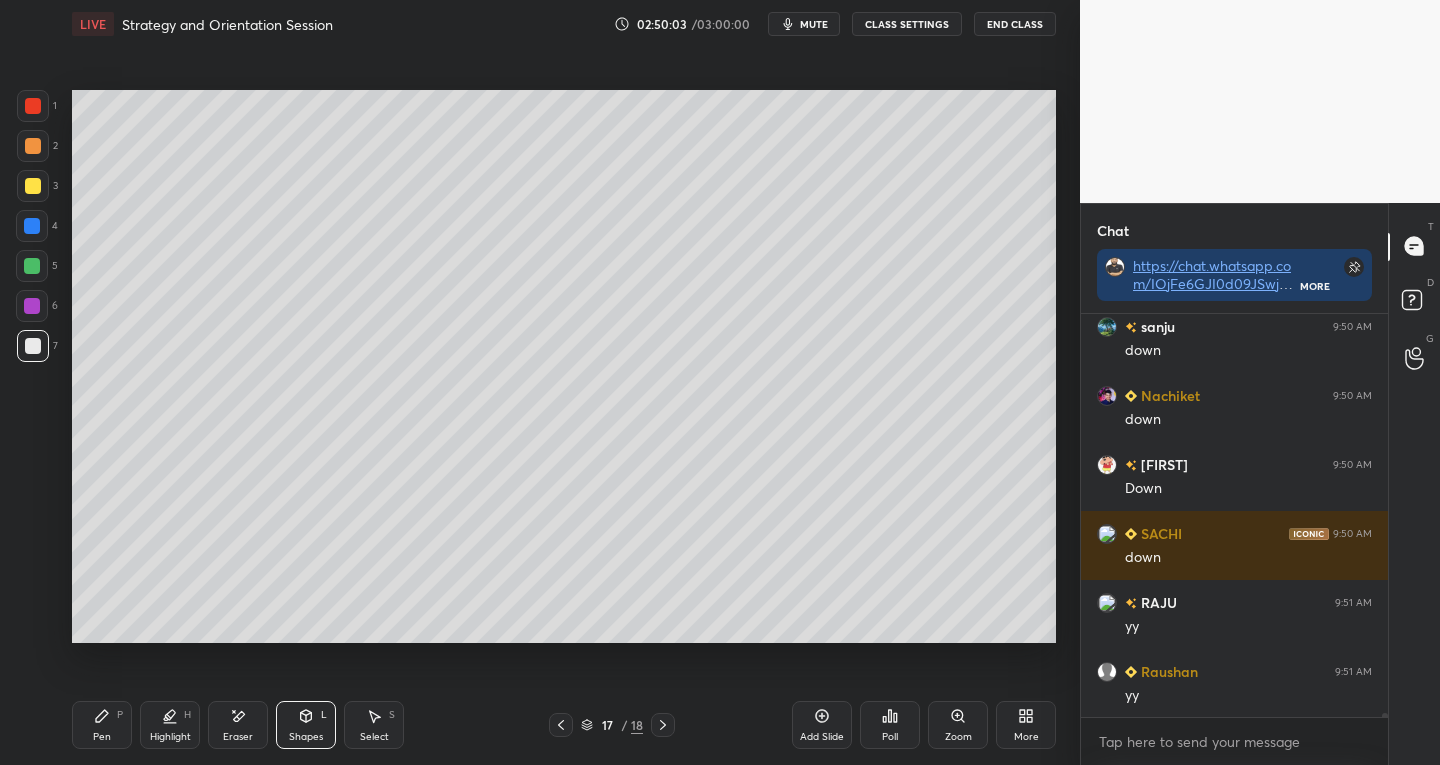 click on "Pen" at bounding box center (102, 737) 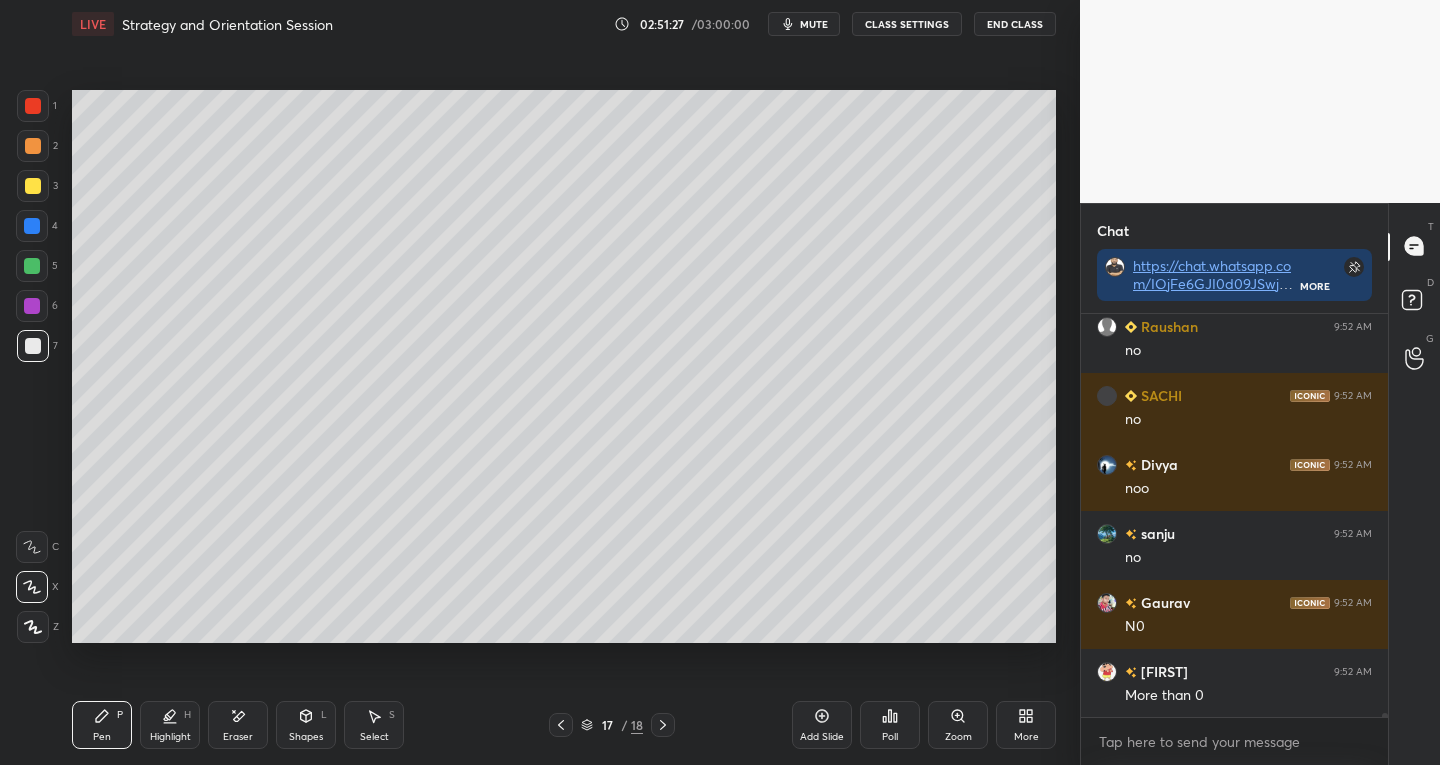 scroll, scrollTop: 45967, scrollLeft: 0, axis: vertical 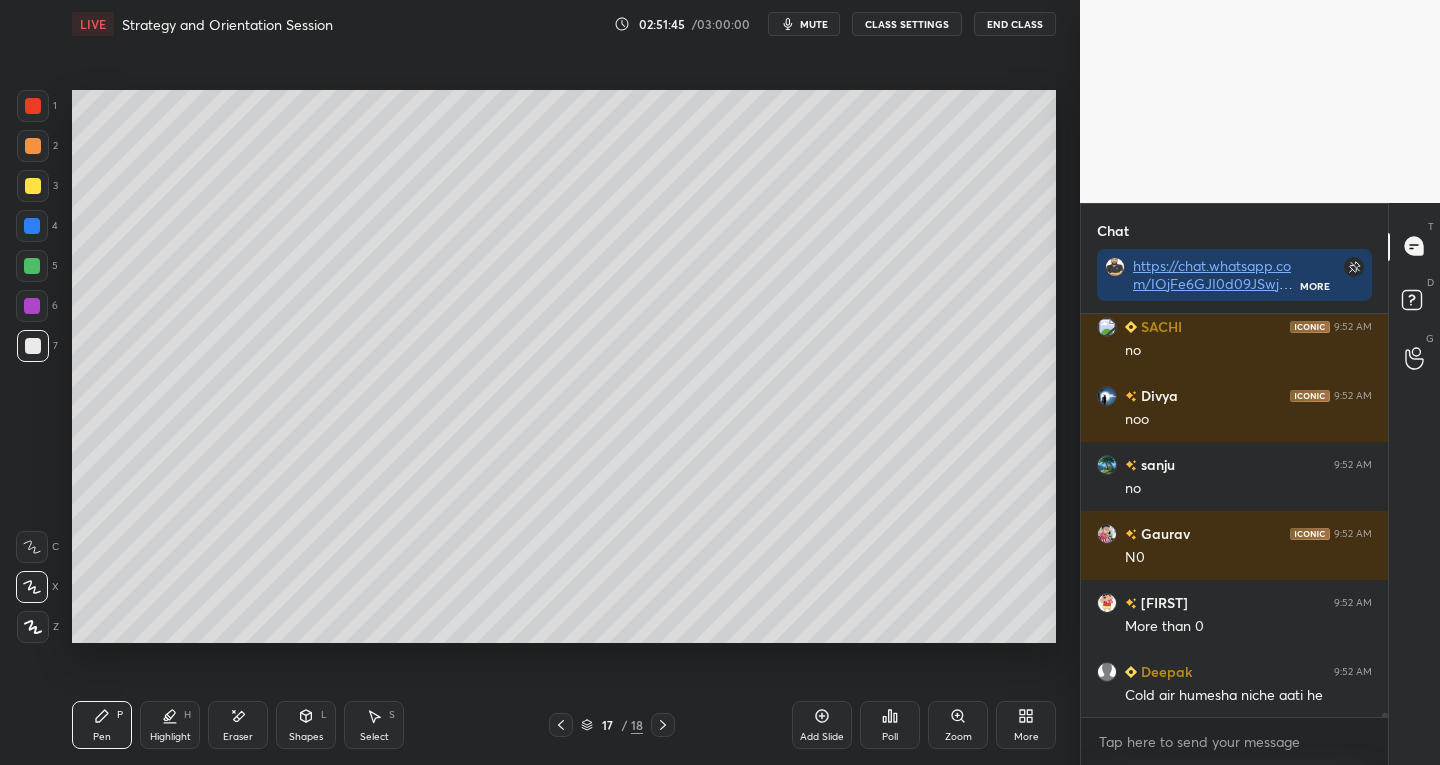 click at bounding box center [33, 106] 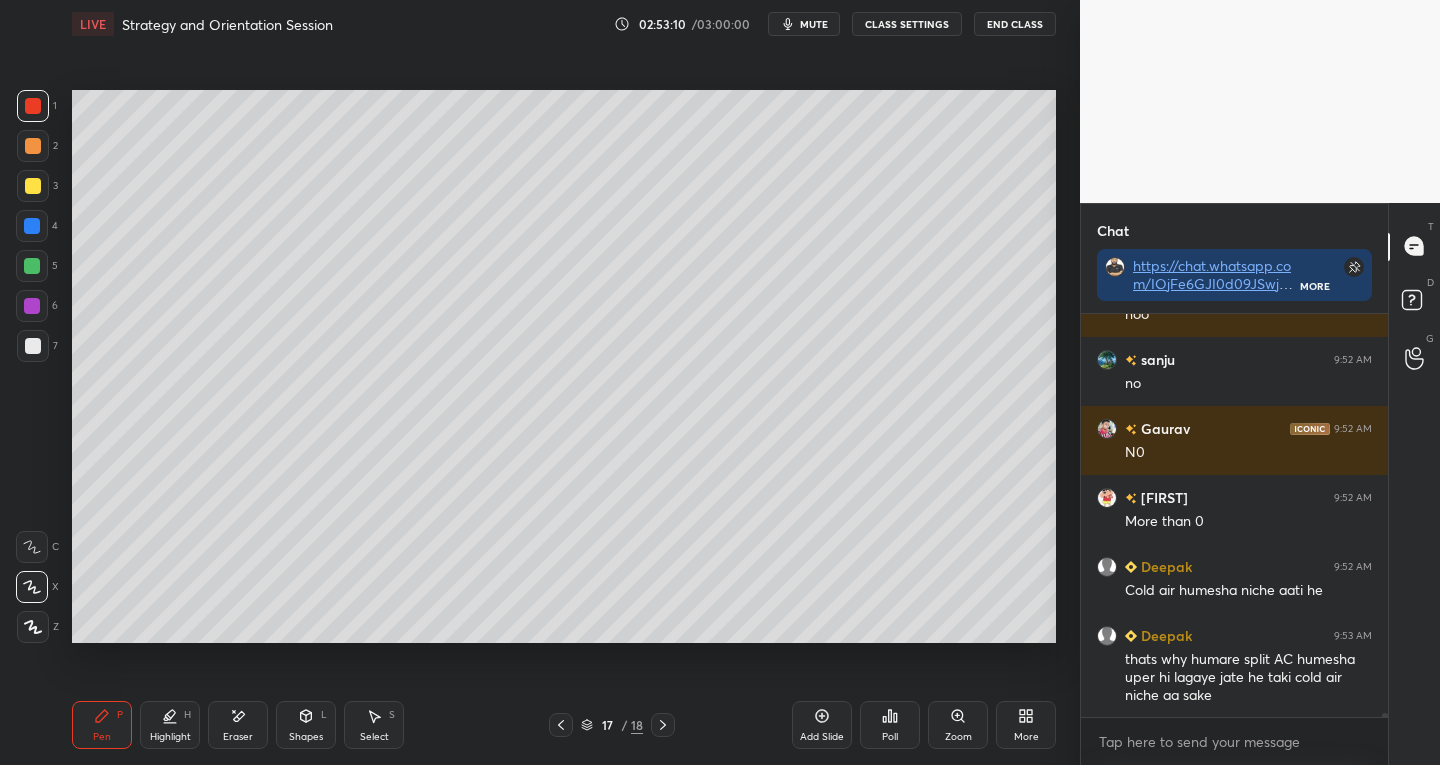 scroll, scrollTop: 46141, scrollLeft: 0, axis: vertical 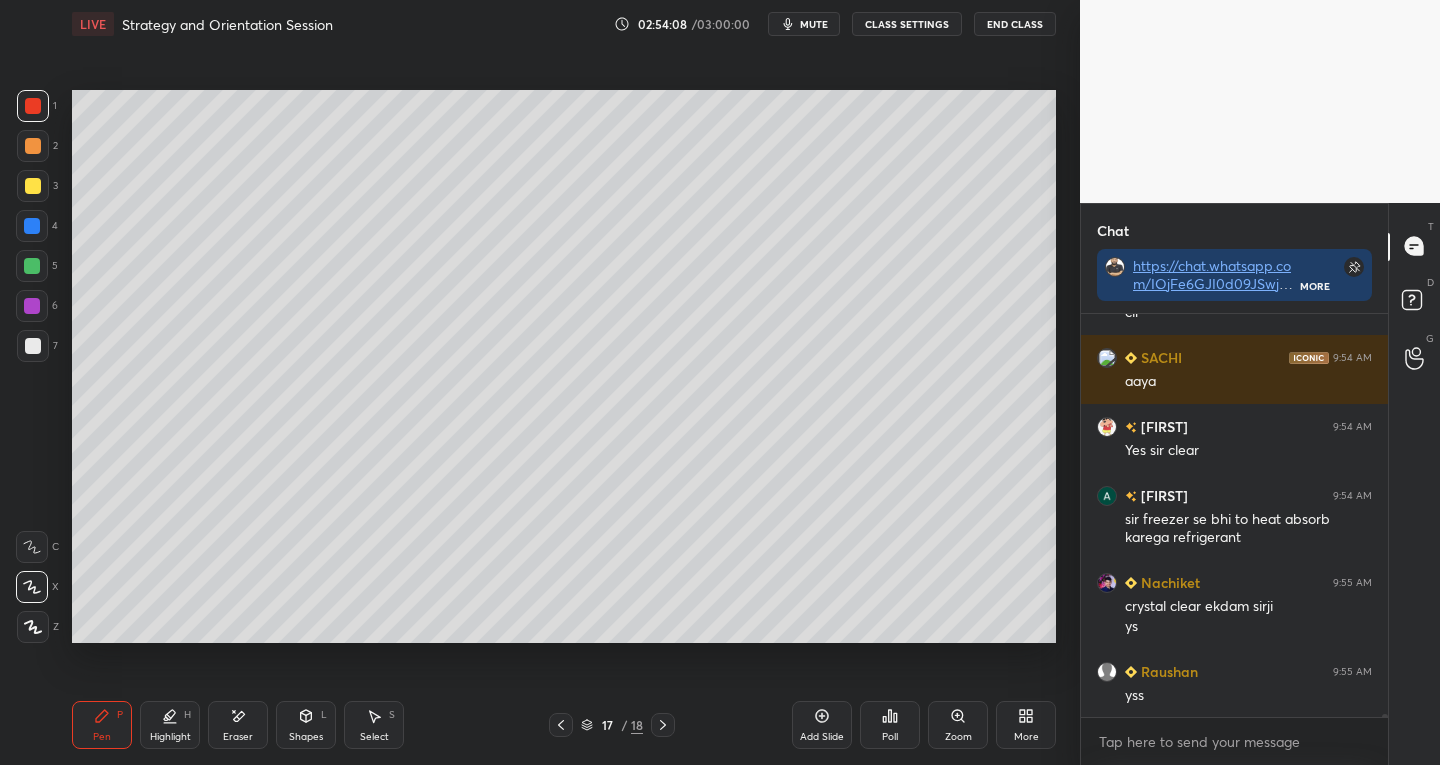 click at bounding box center [33, 346] 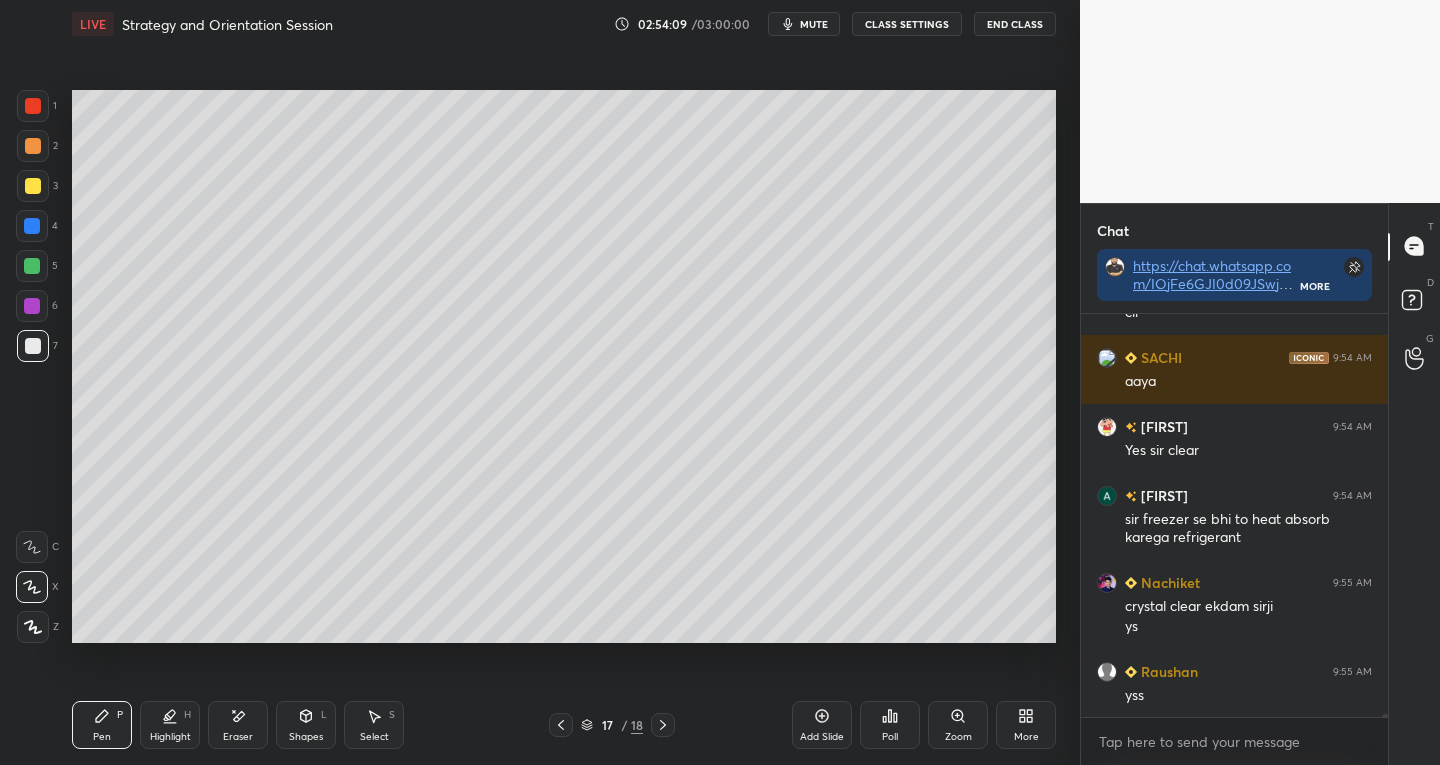click 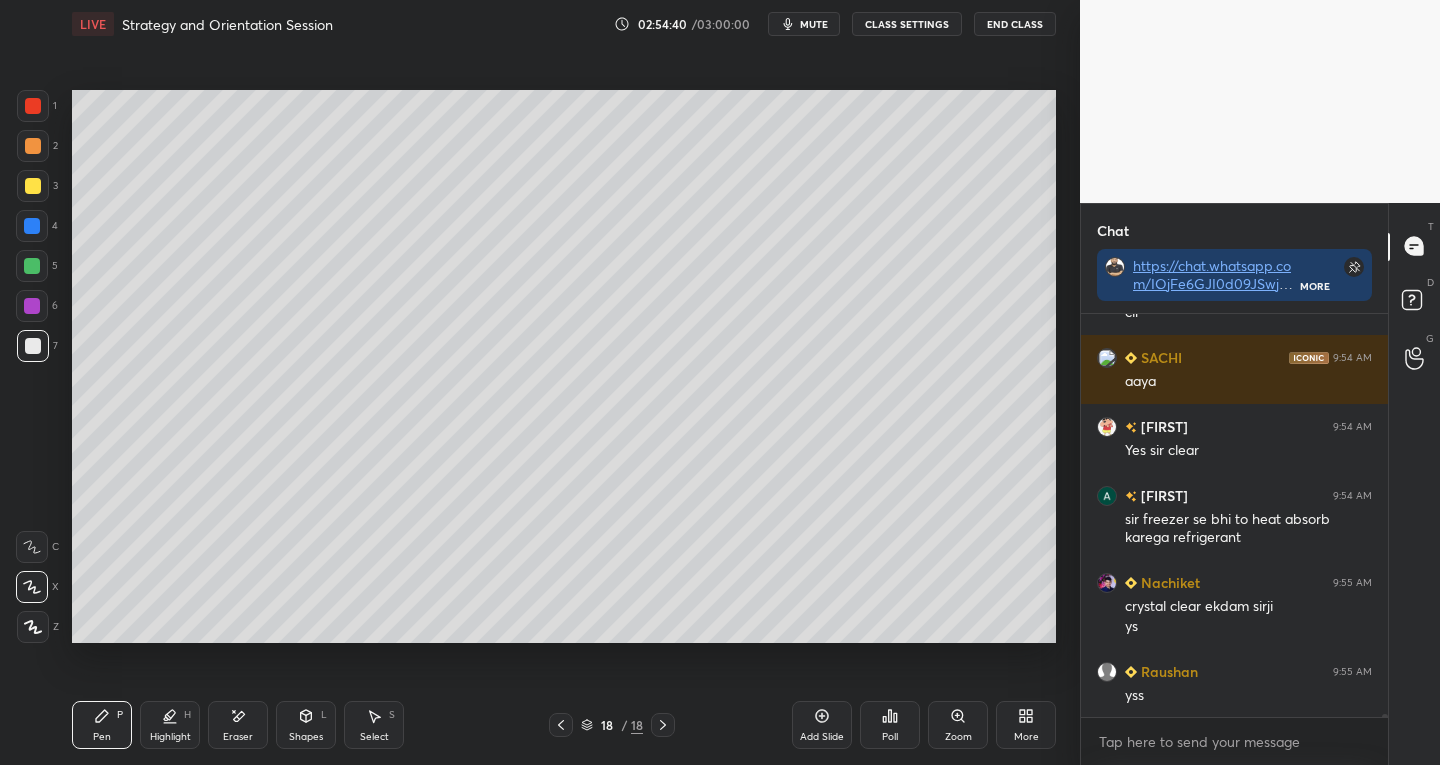 click on "Select" at bounding box center (374, 737) 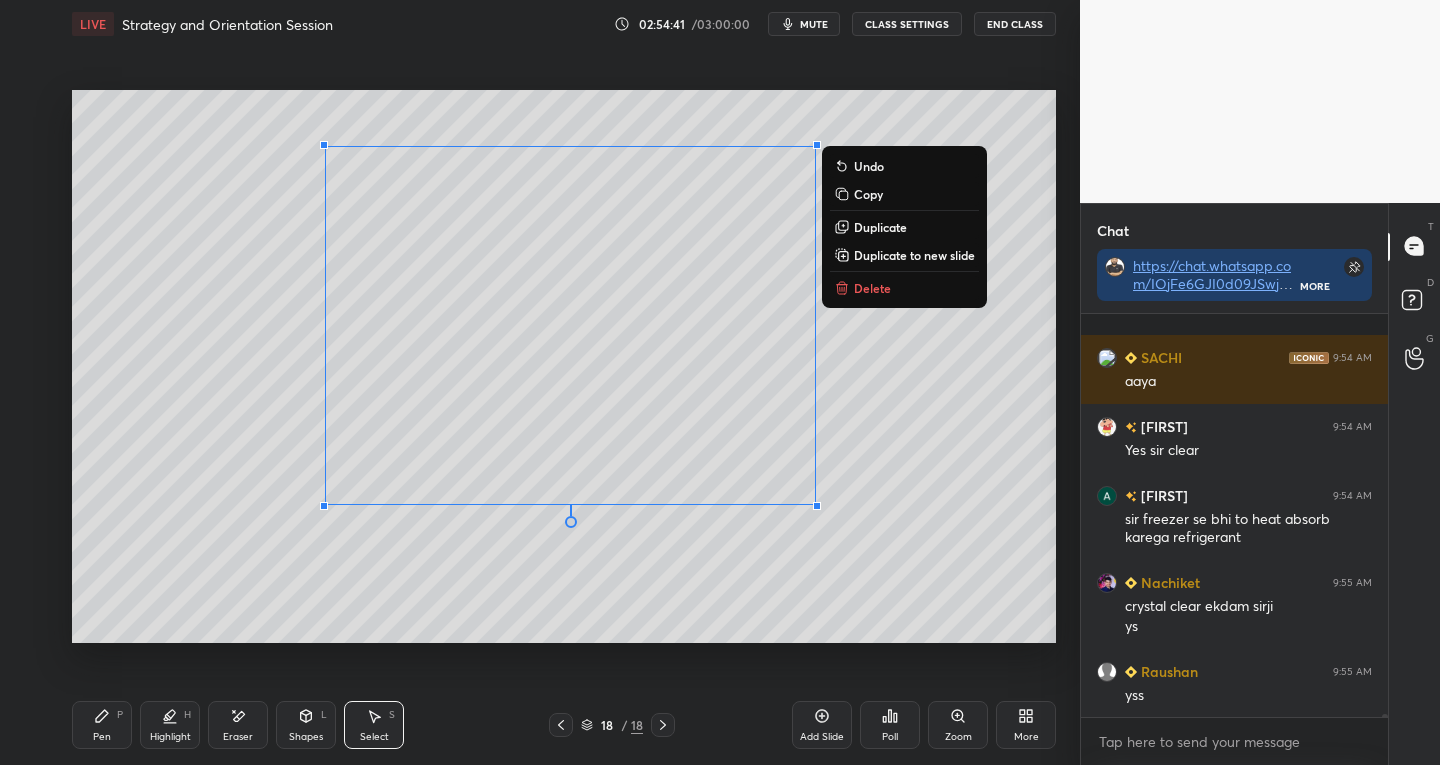 scroll, scrollTop: 47181, scrollLeft: 0, axis: vertical 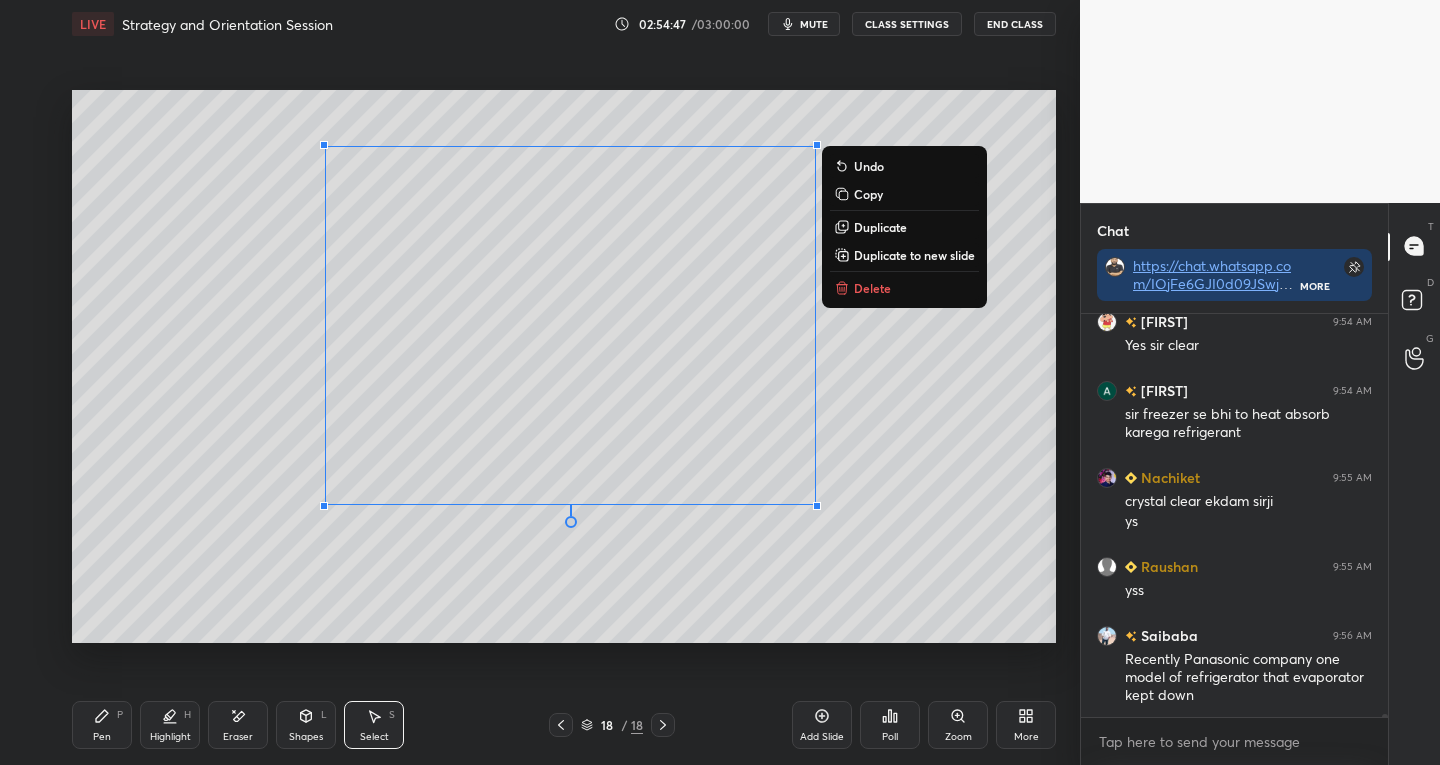 click on "Pen P" at bounding box center [102, 725] 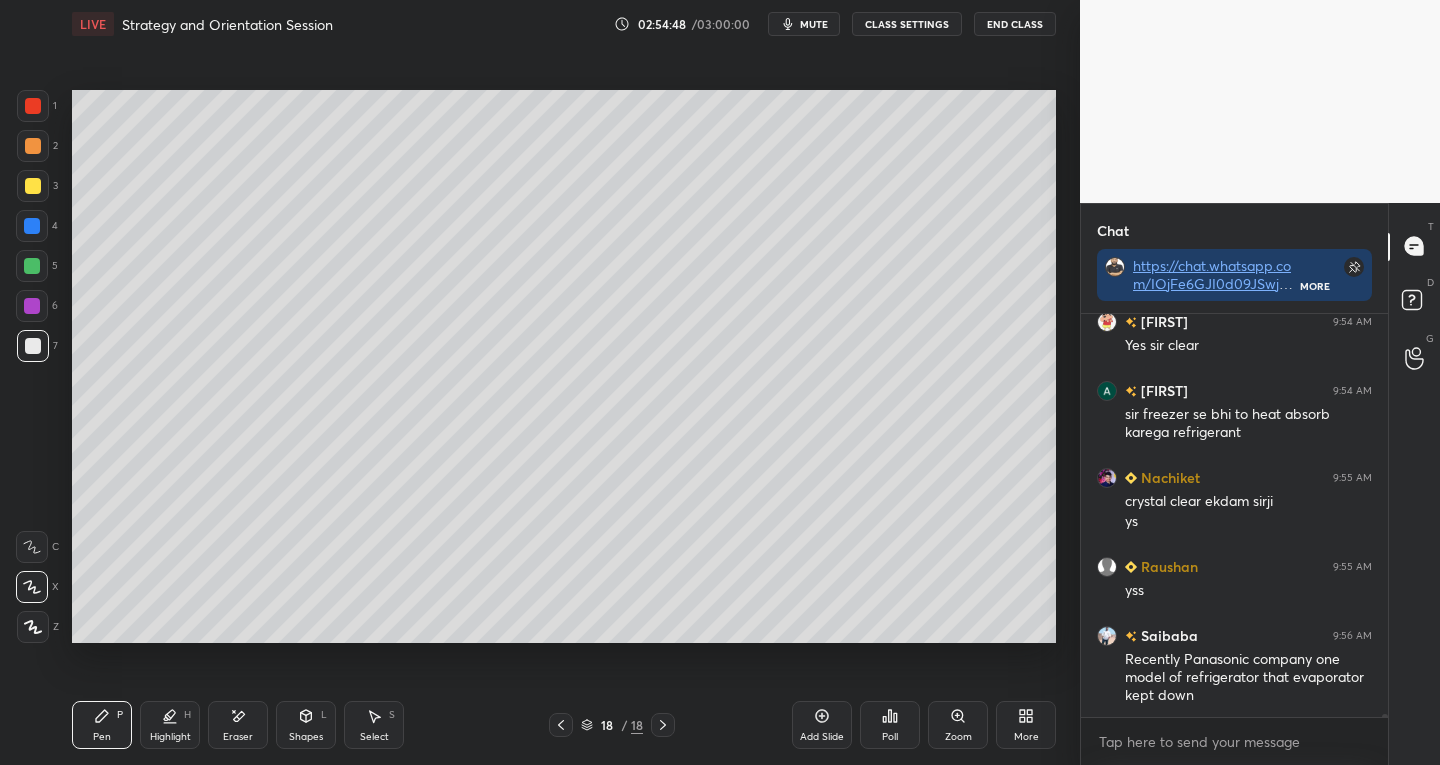 click on "Select S" at bounding box center [374, 725] 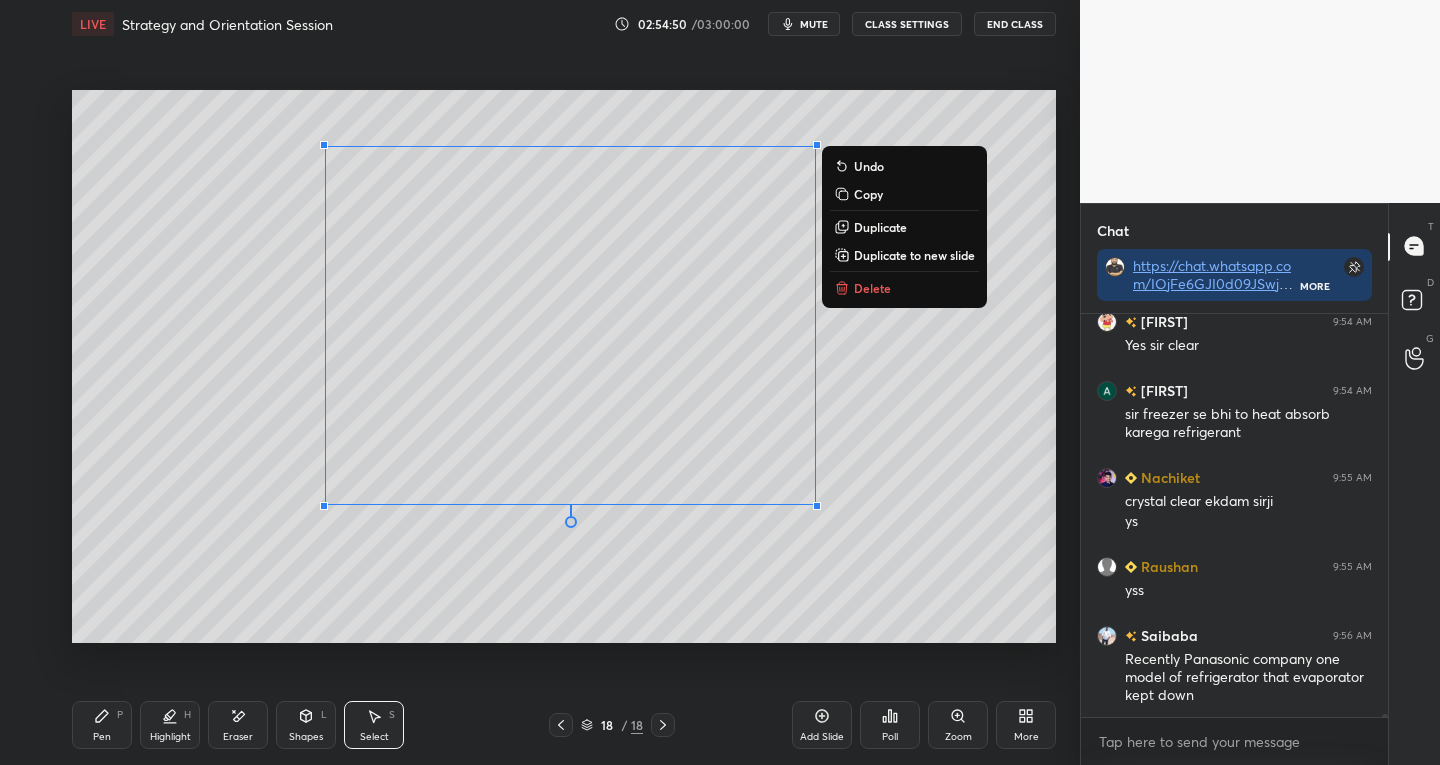 click on "Delete" at bounding box center (872, 288) 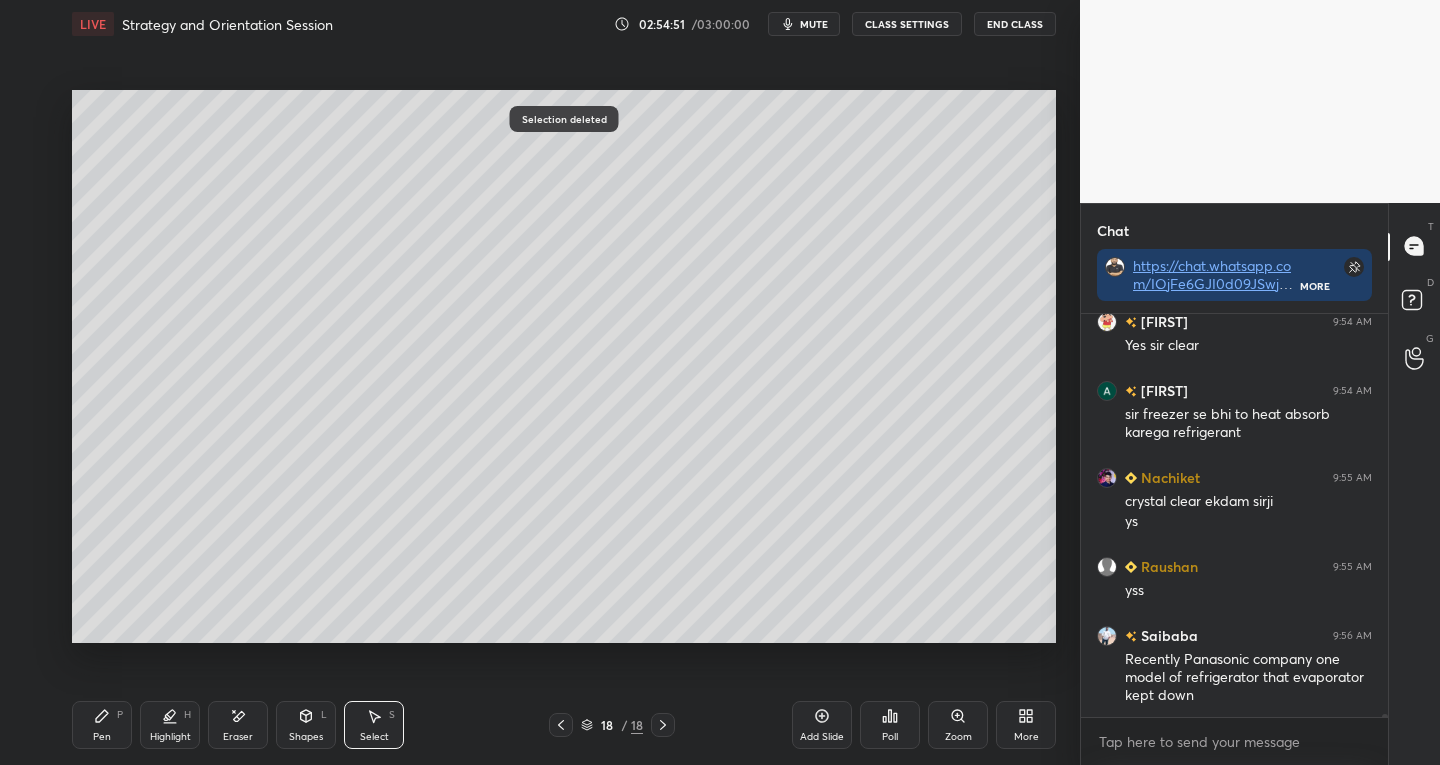 click 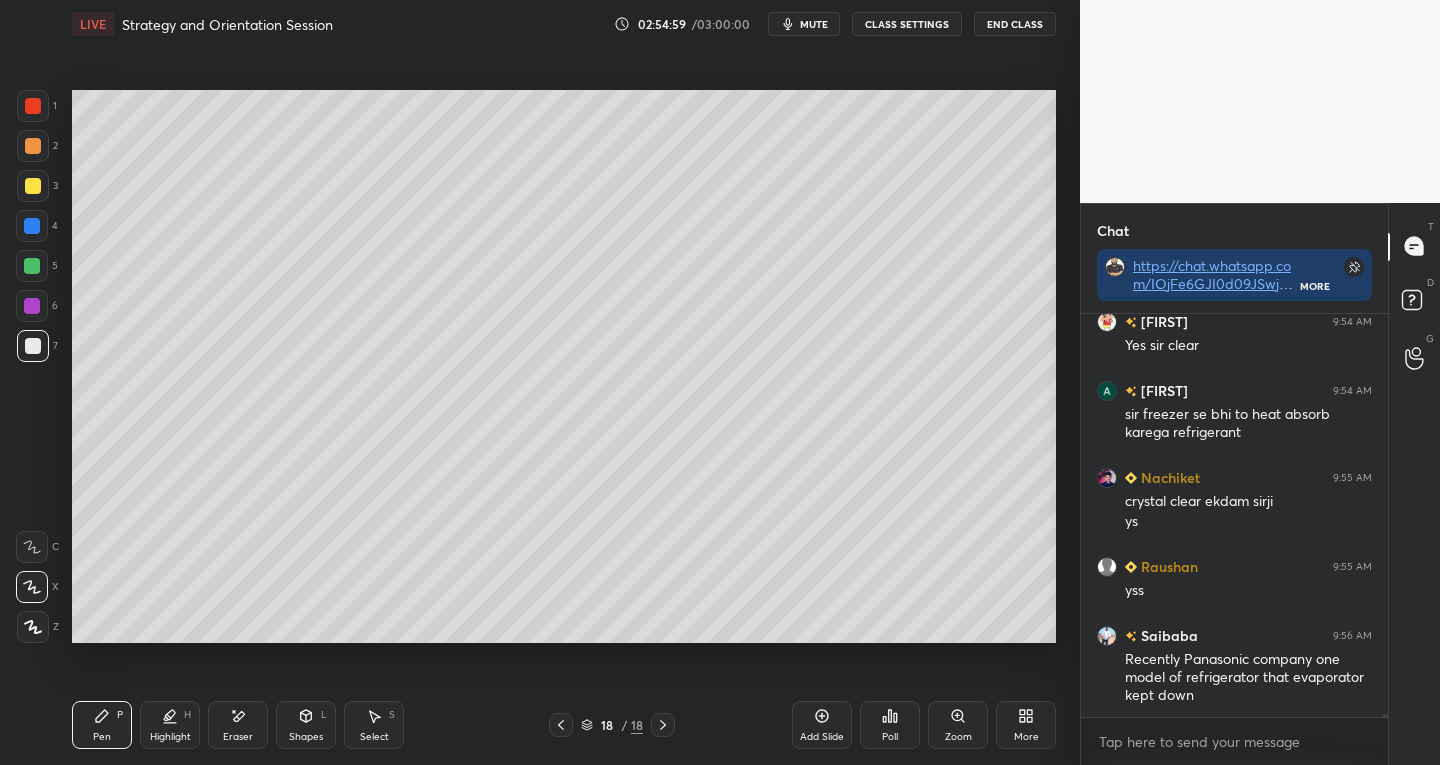 click on "Shapes" at bounding box center (306, 737) 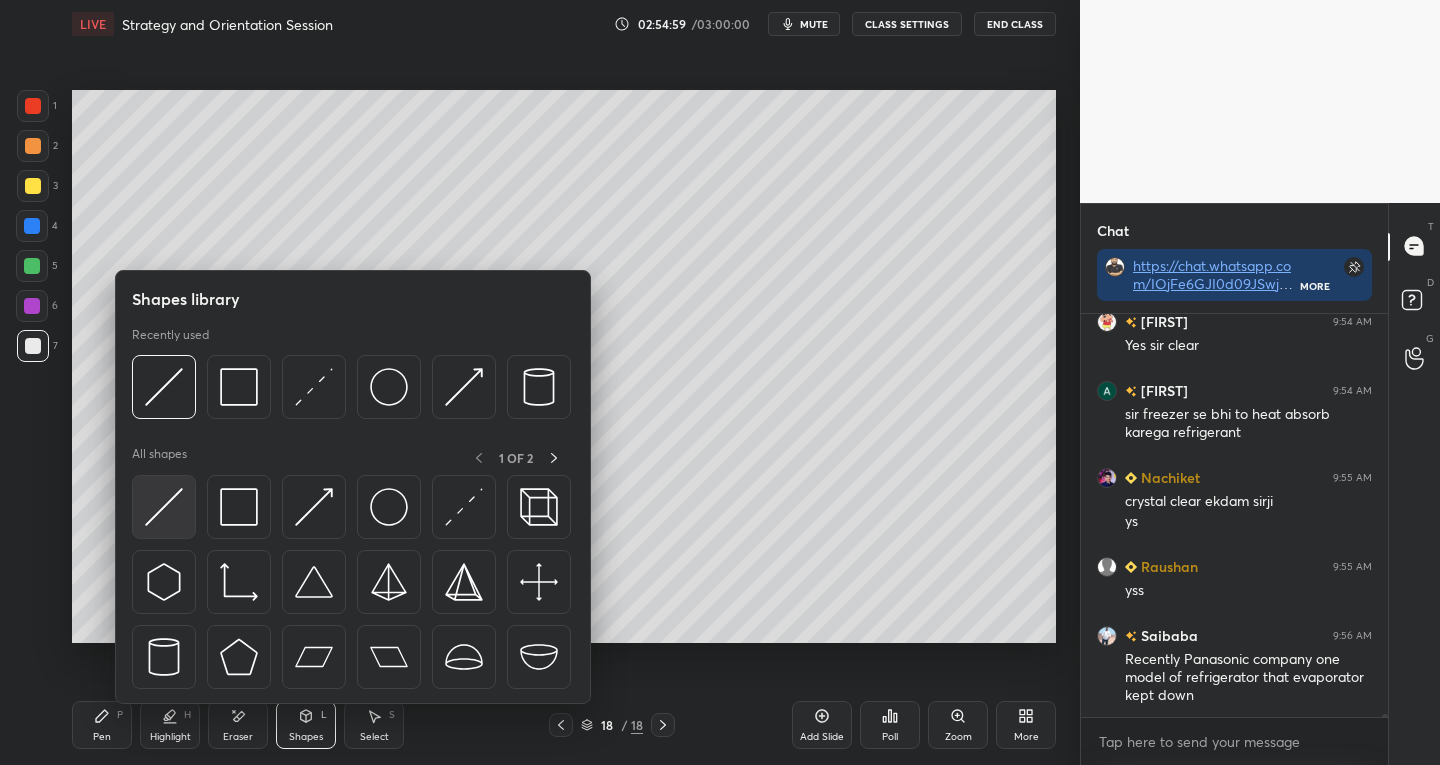 click at bounding box center (164, 507) 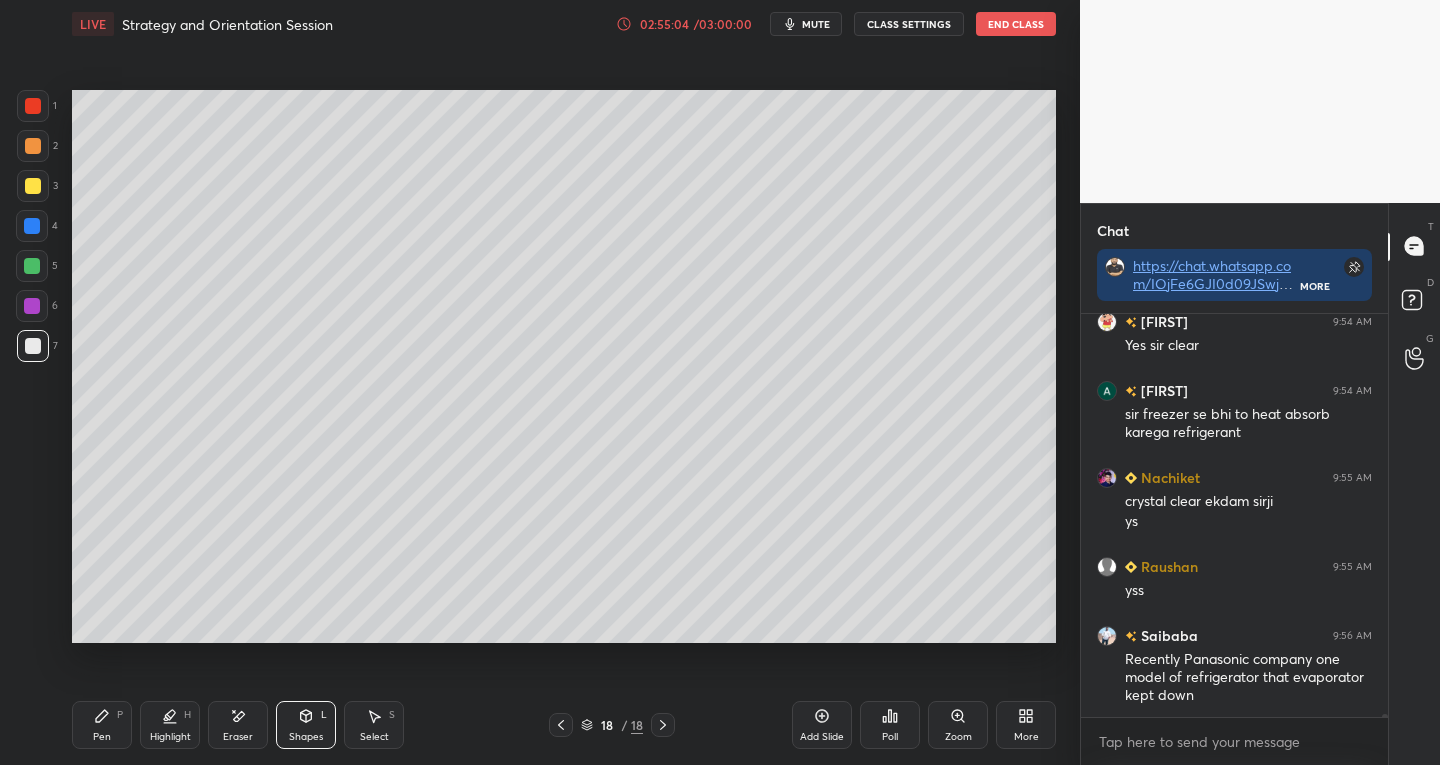 click at bounding box center (33, 106) 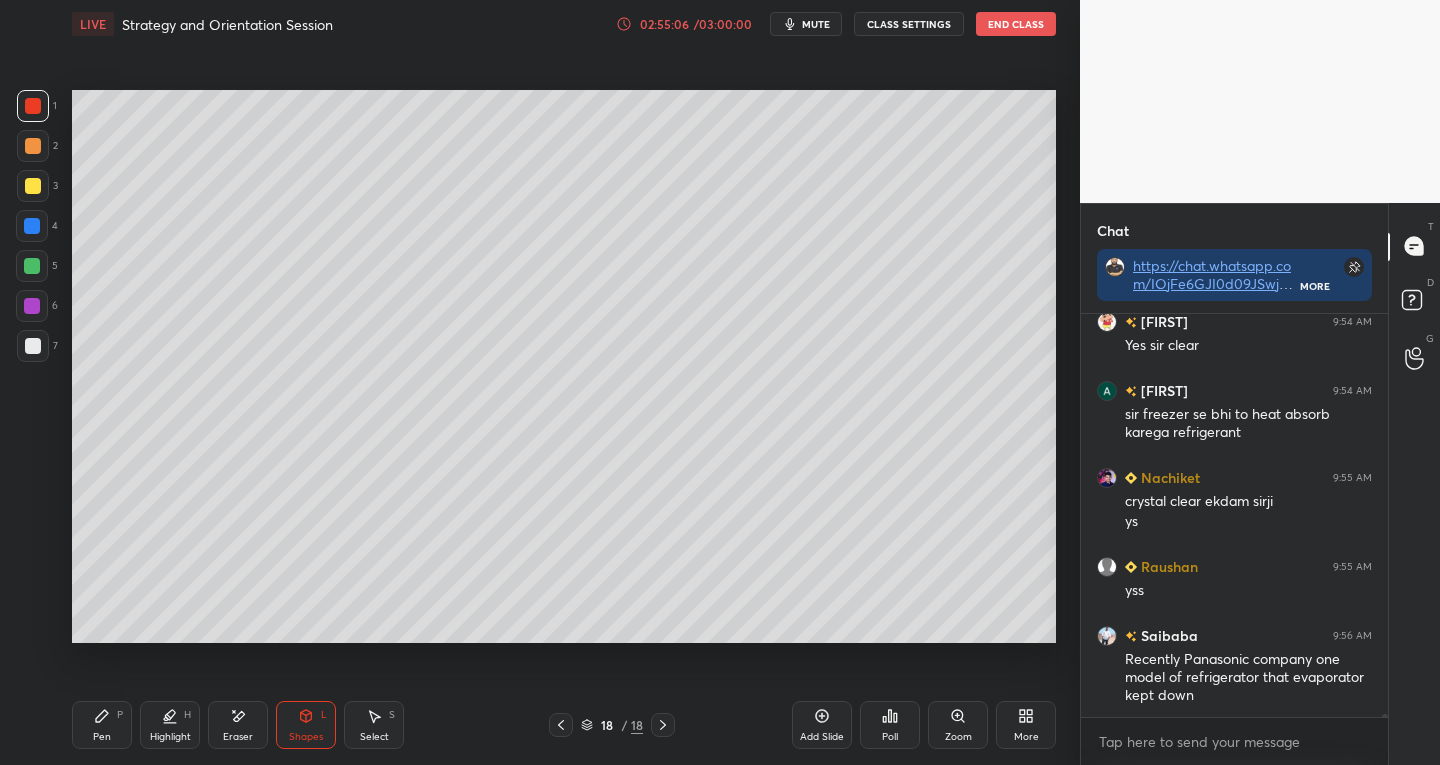 click on "Pen P" at bounding box center (102, 725) 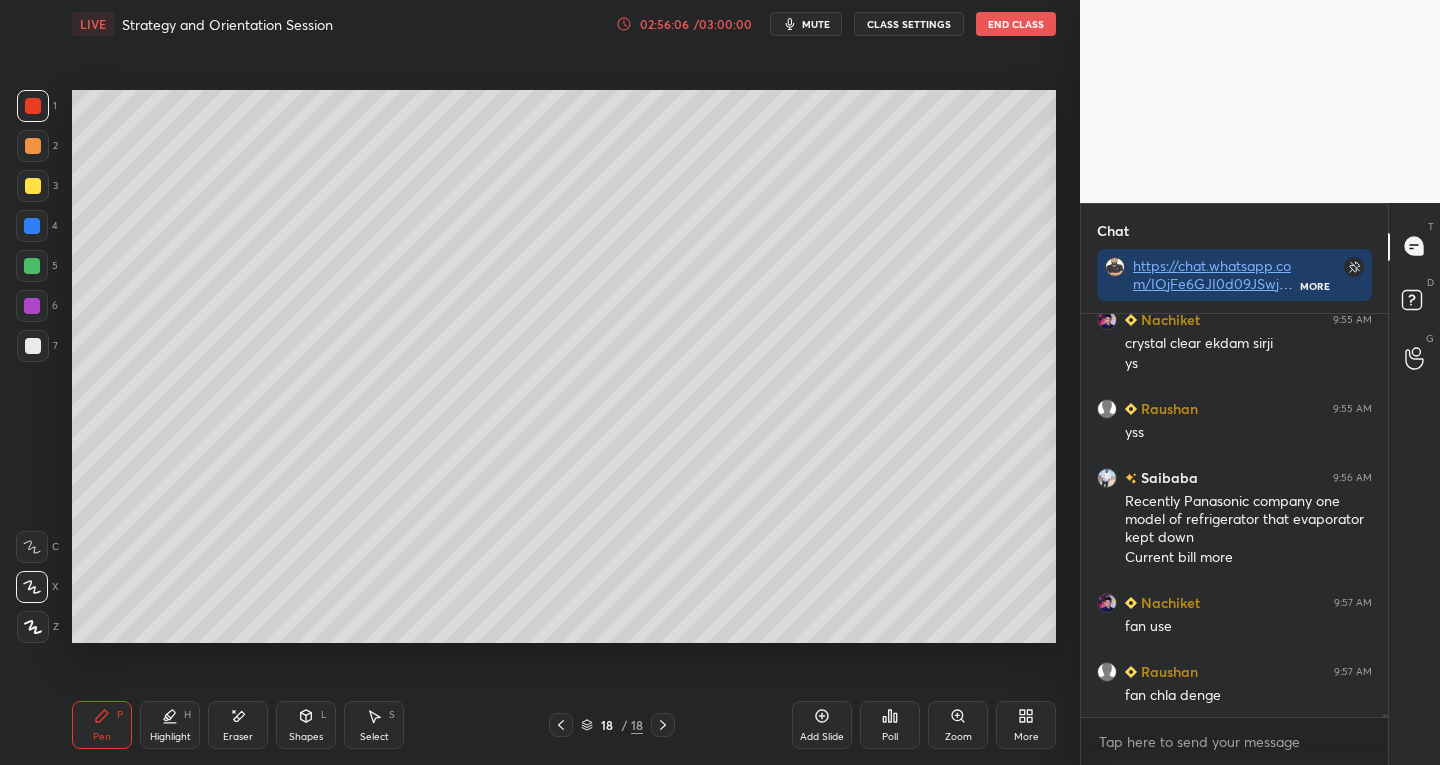 scroll, scrollTop: 47408, scrollLeft: 0, axis: vertical 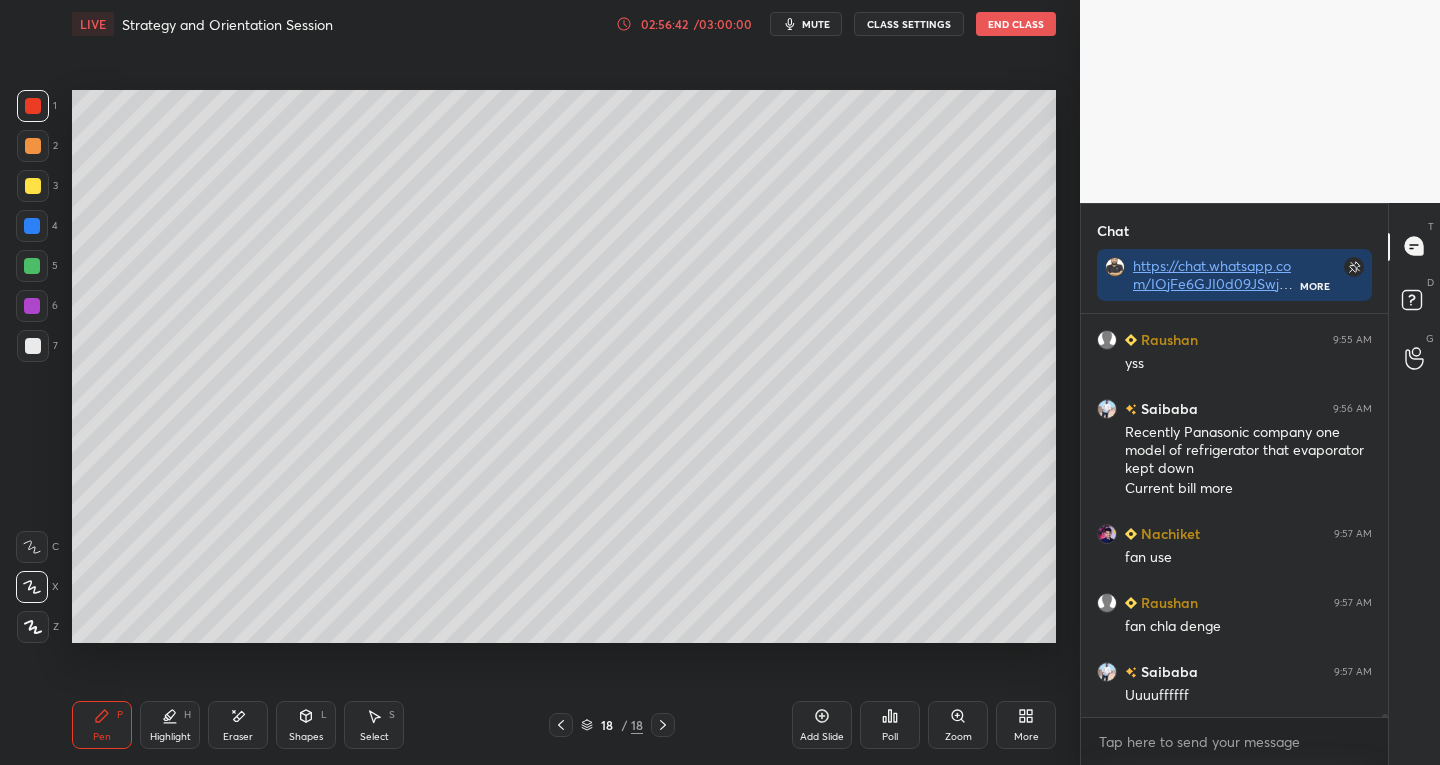 click at bounding box center [33, 346] 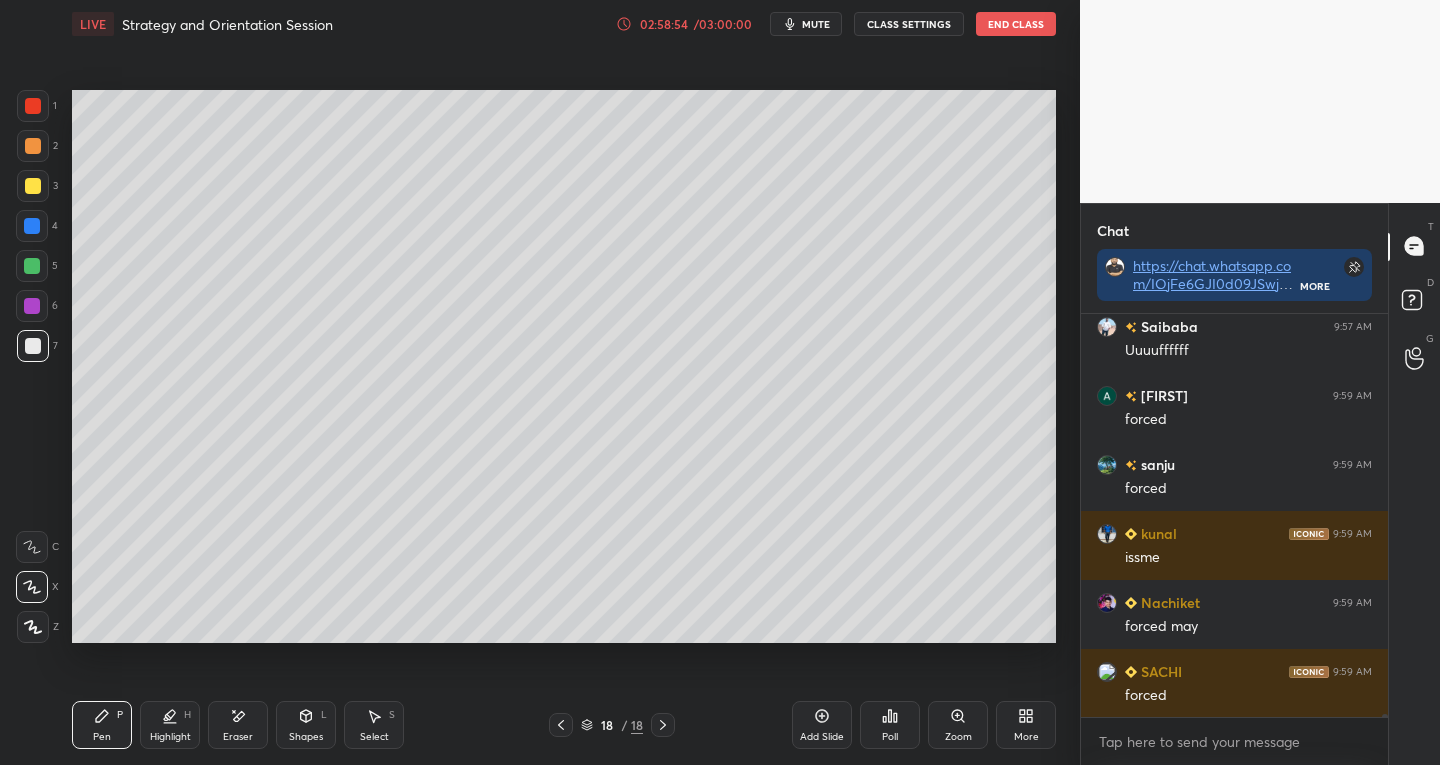 scroll, scrollTop: 47822, scrollLeft: 0, axis: vertical 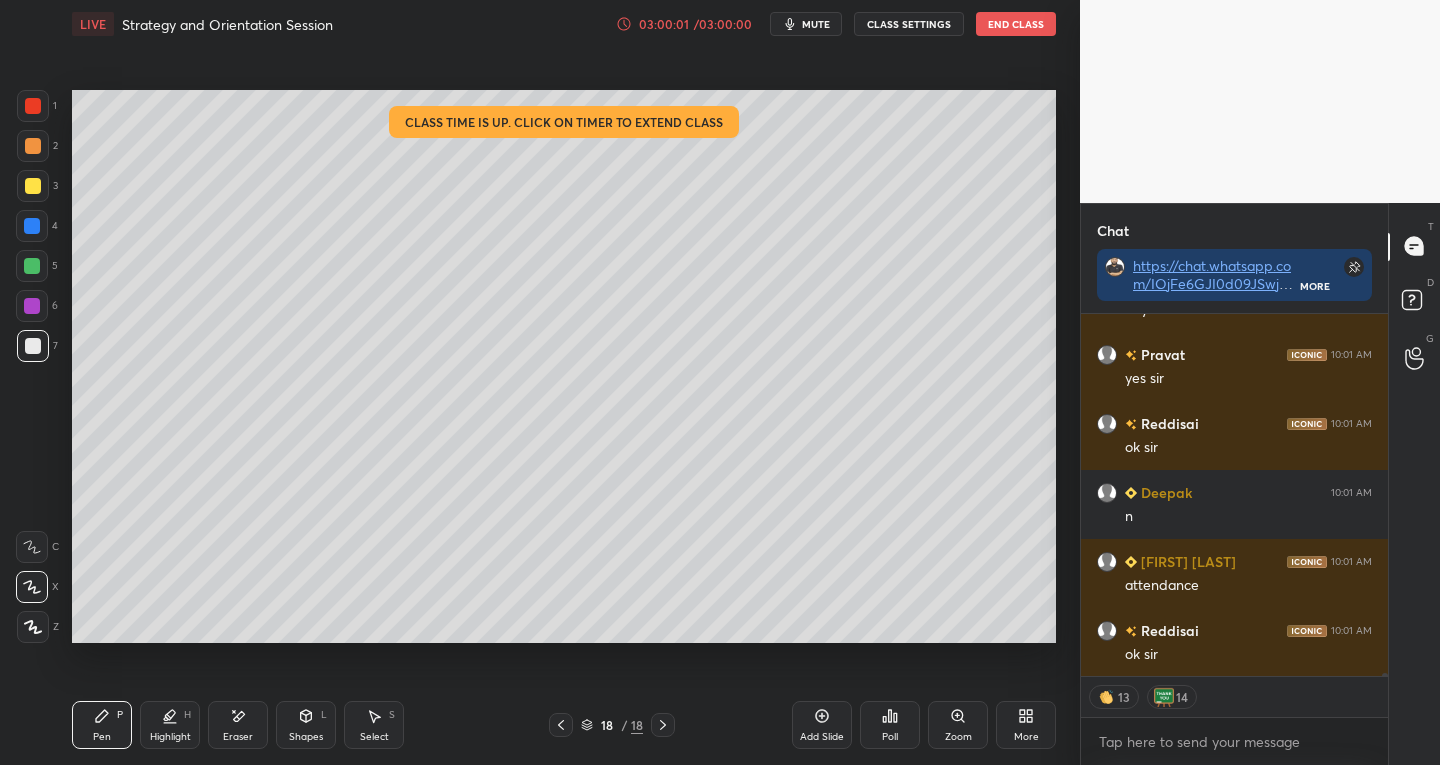 click on "Poll" at bounding box center [890, 725] 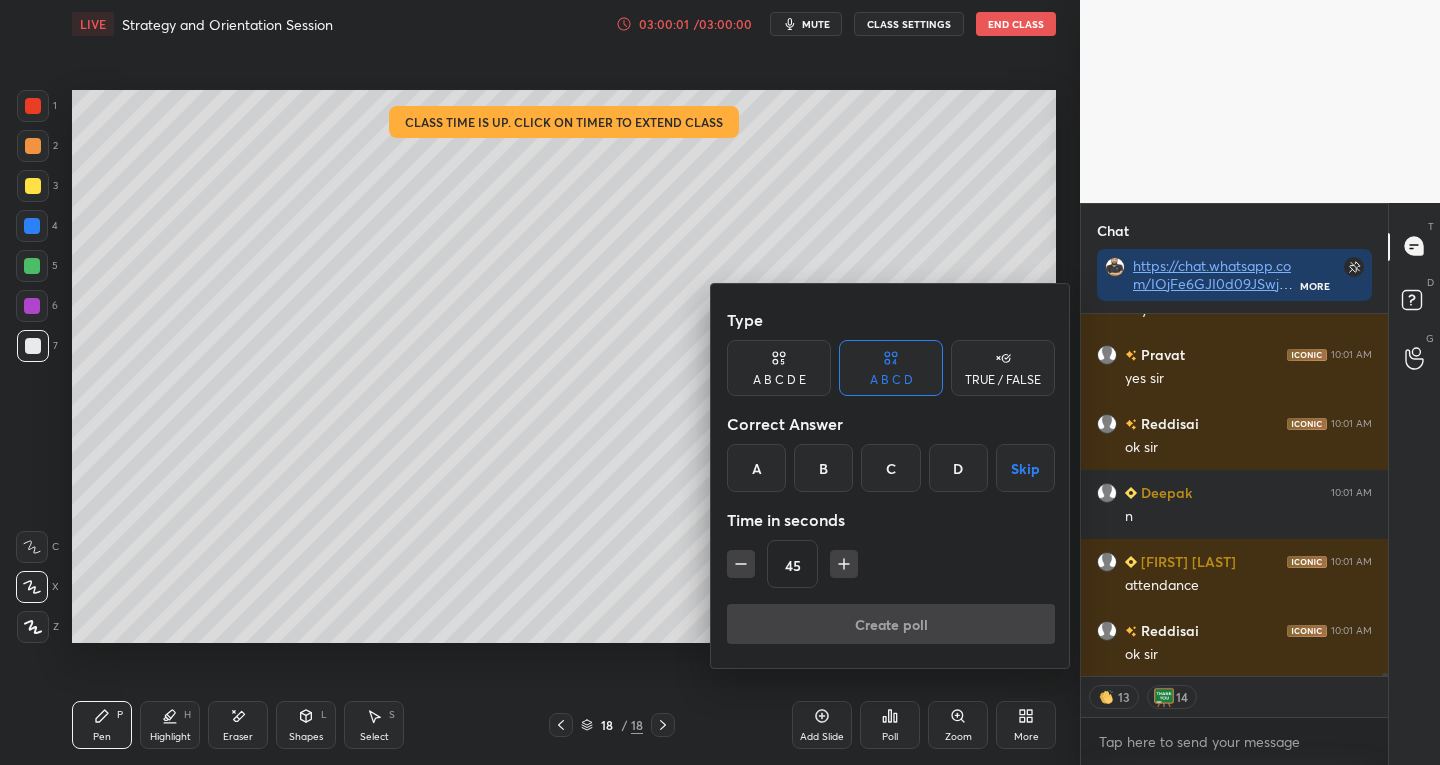 scroll, scrollTop: 50179, scrollLeft: 0, axis: vertical 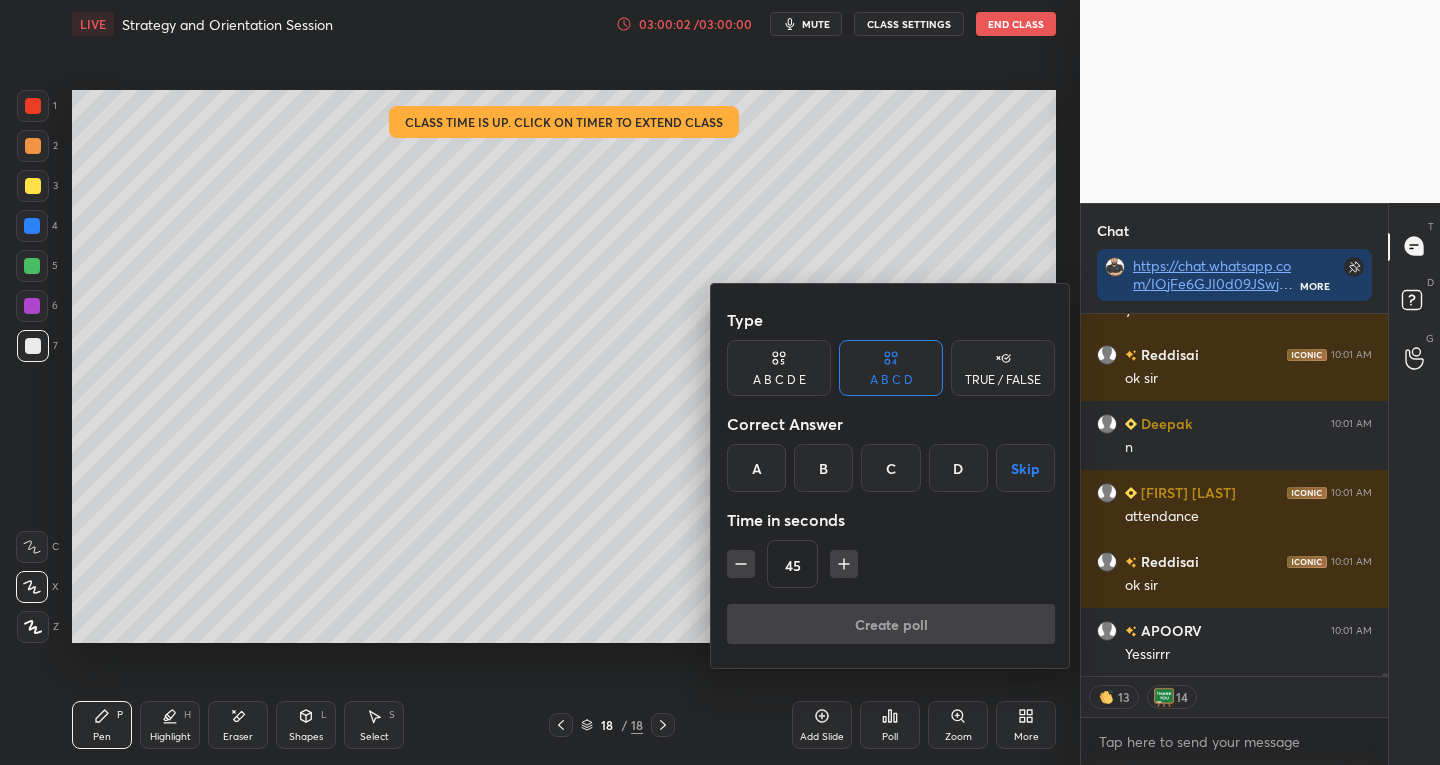 click on "B" at bounding box center [823, 468] 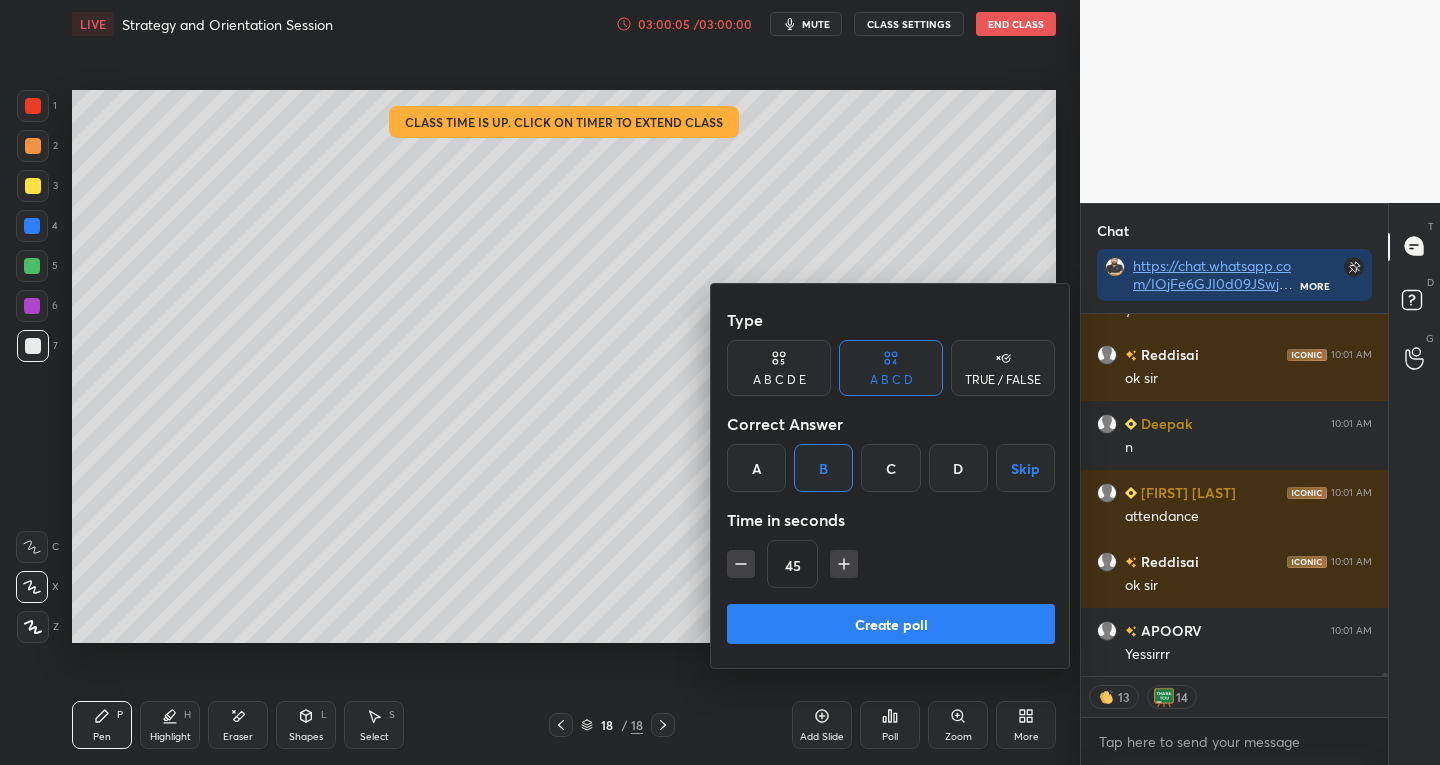 click on "Create poll" at bounding box center [891, 624] 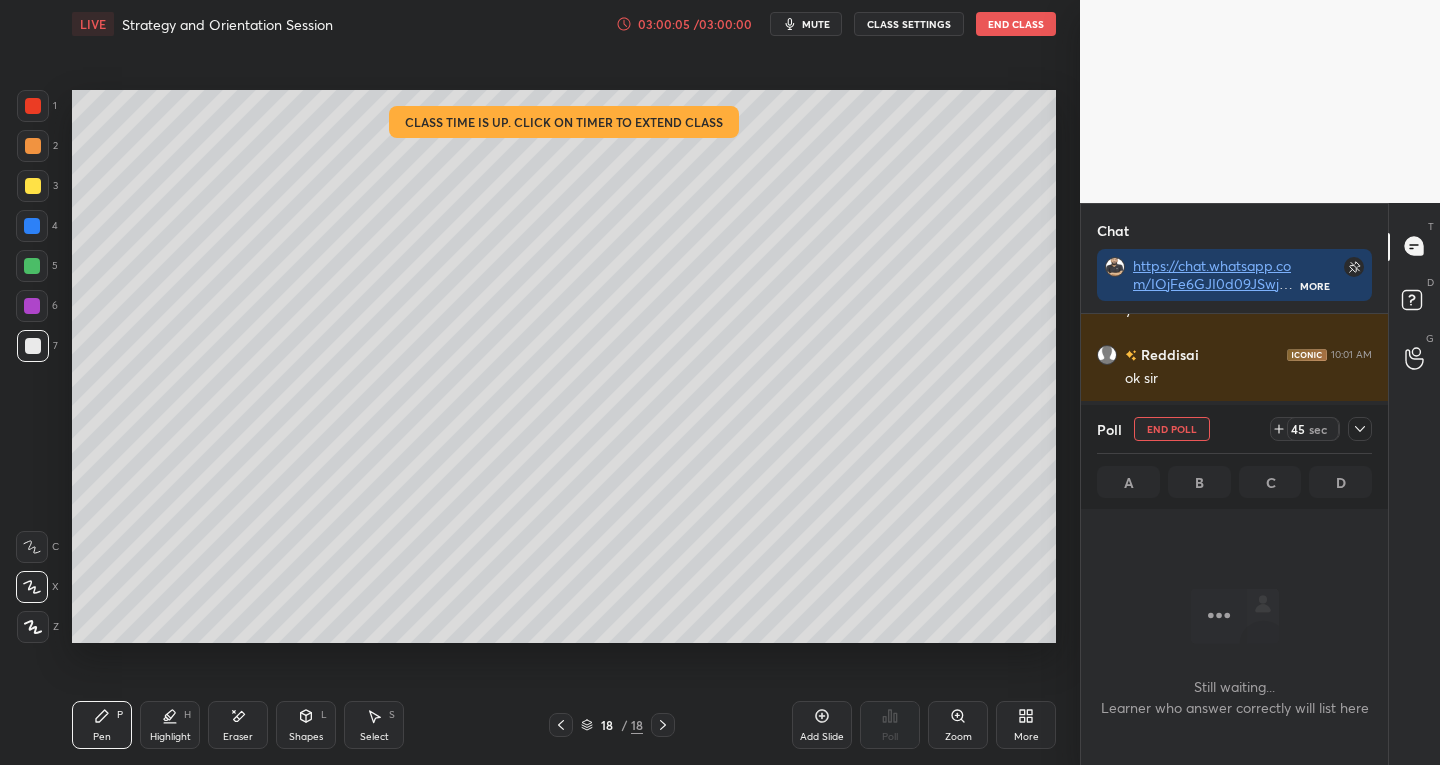 scroll, scrollTop: 319, scrollLeft: 301, axis: both 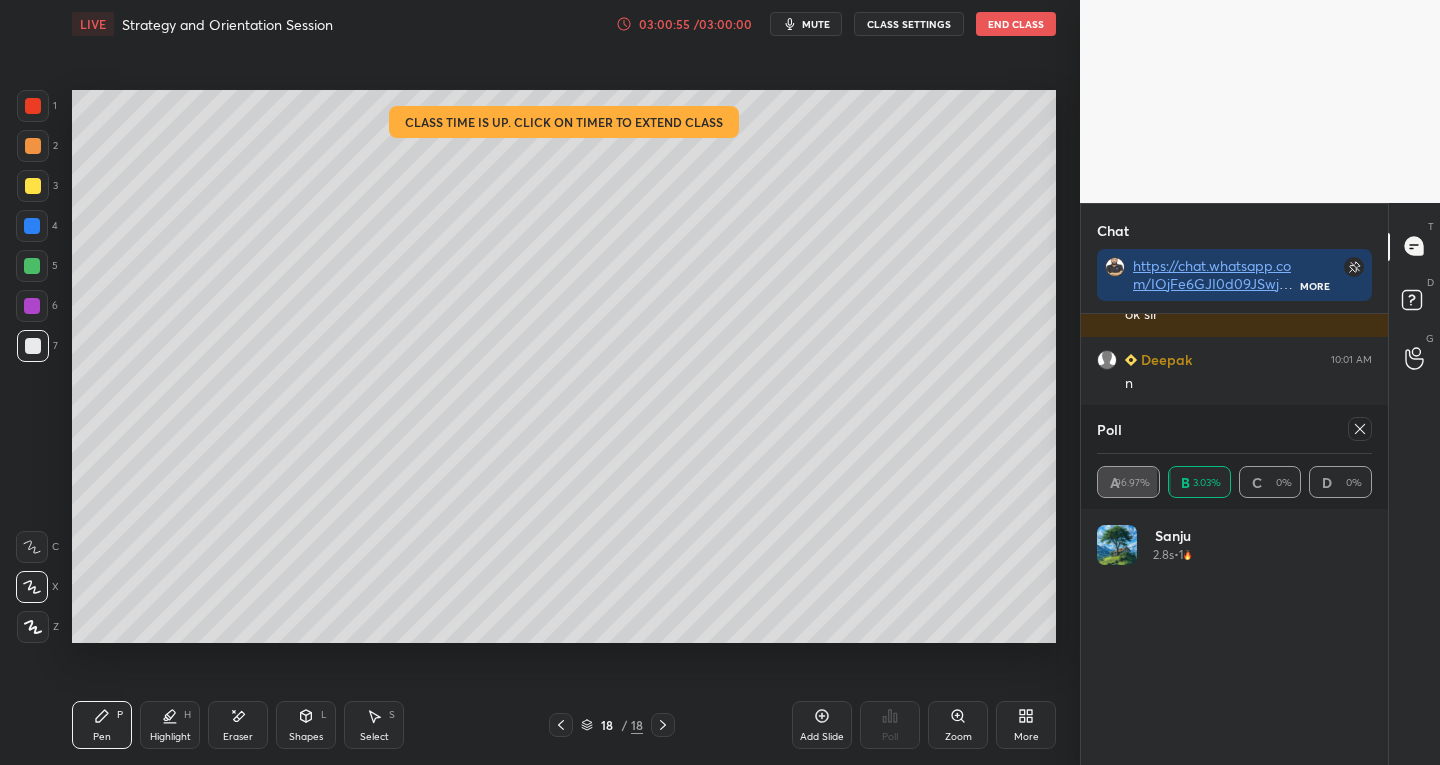 click 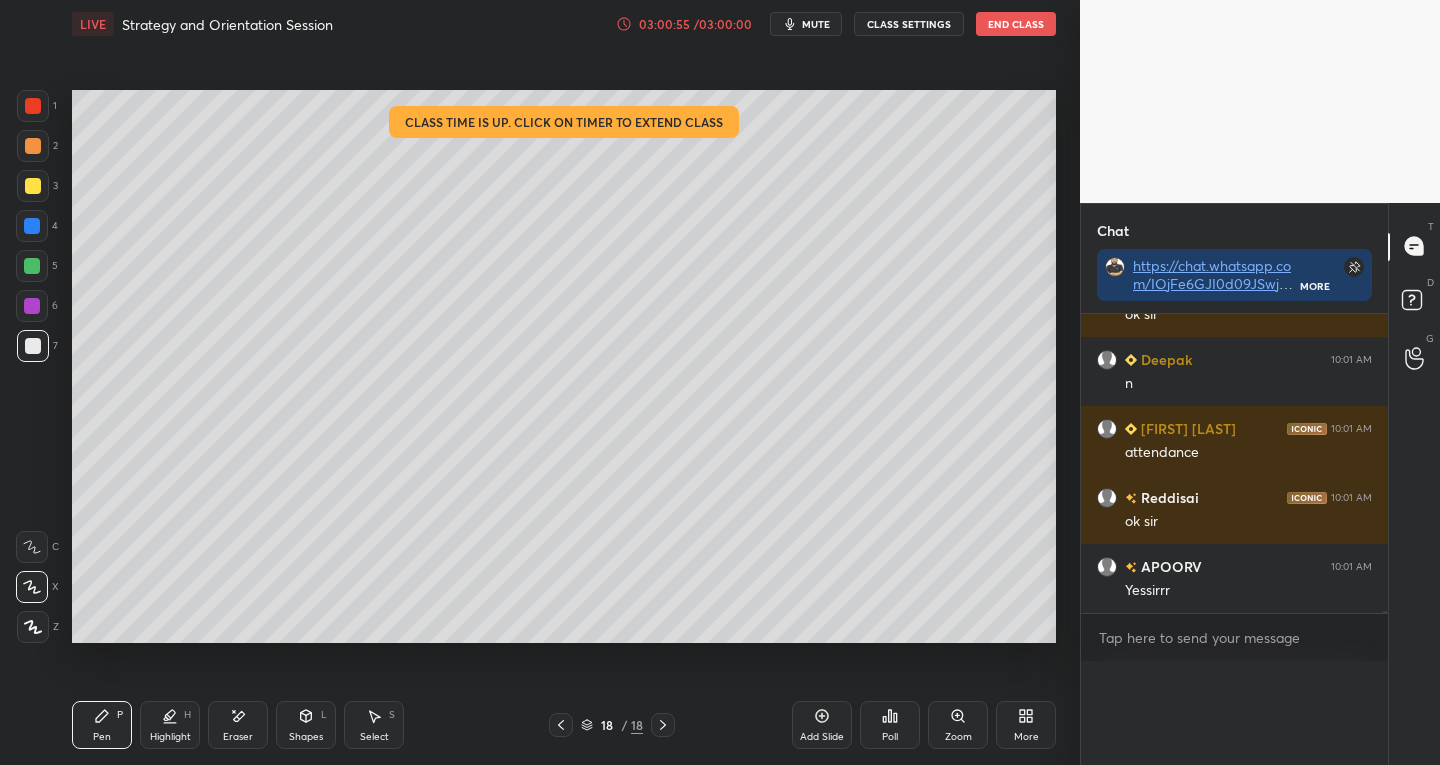 scroll, scrollTop: 88, scrollLeft: 269, axis: both 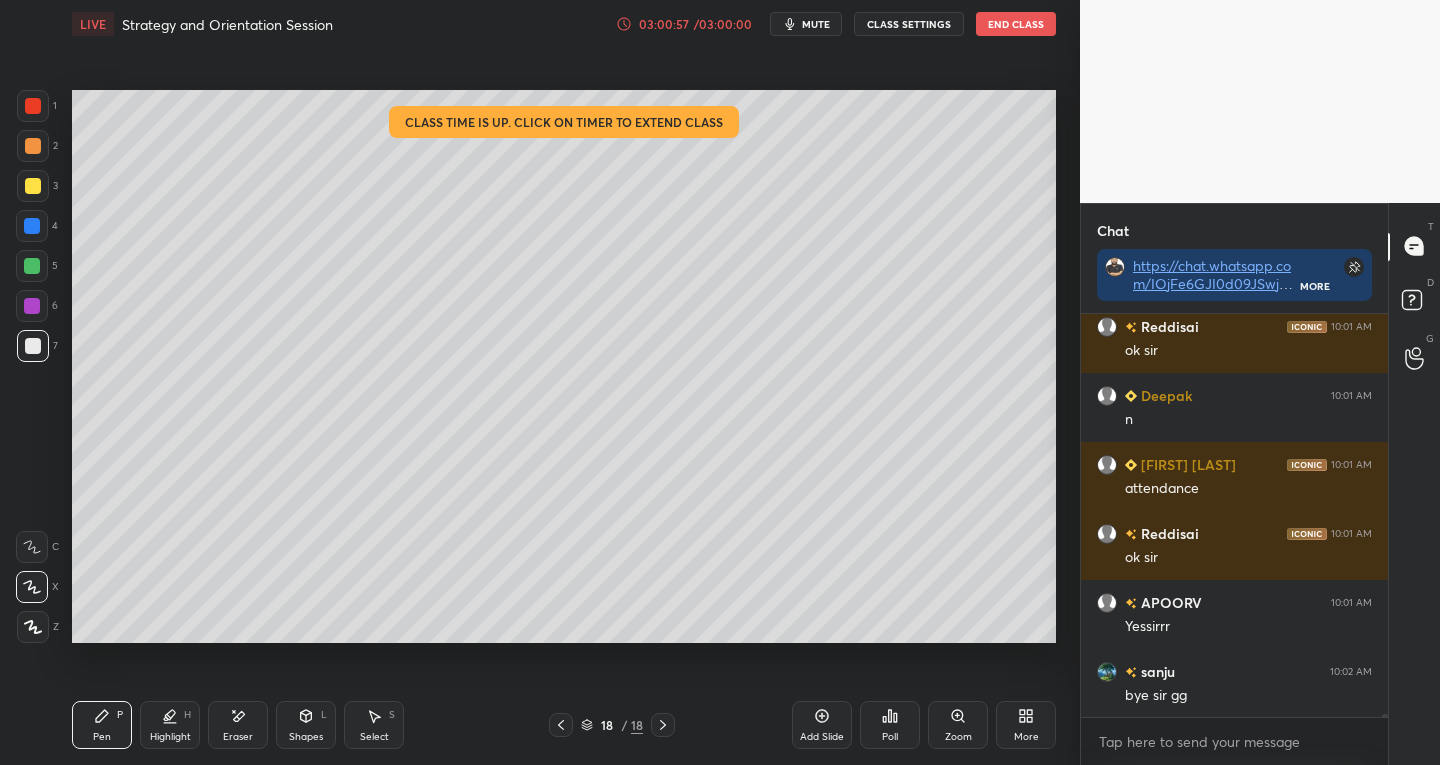 click on "End Class" at bounding box center (1016, 24) 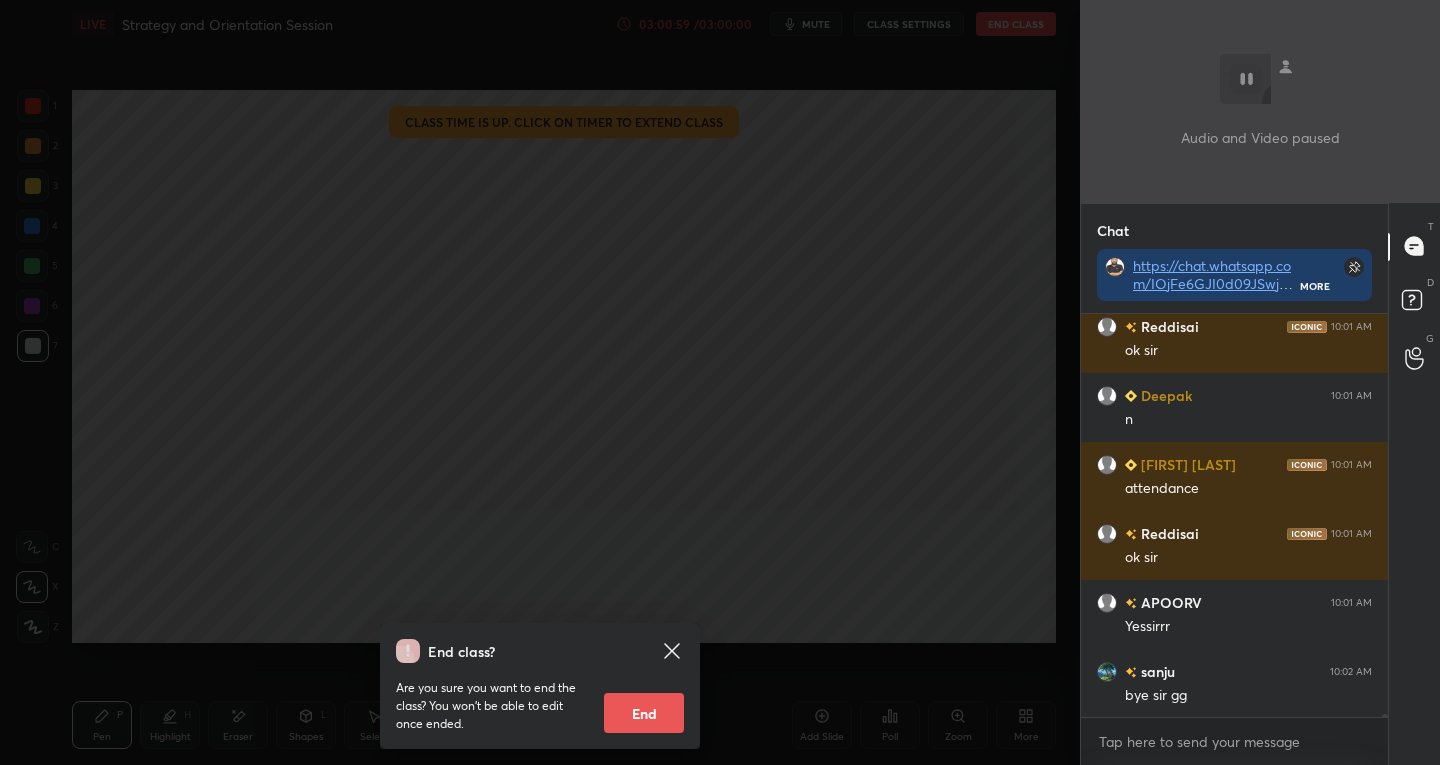 click 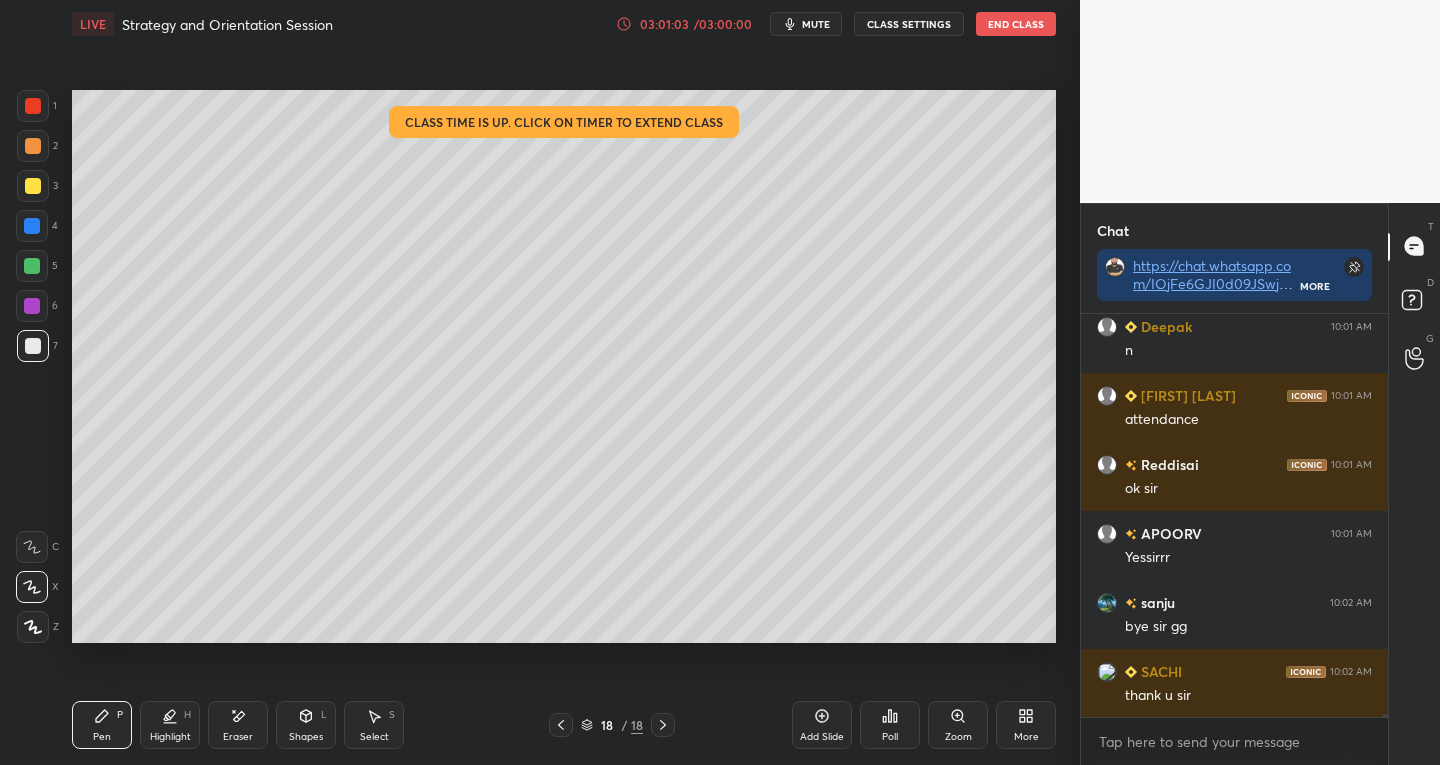 click on "End Class" at bounding box center [1016, 24] 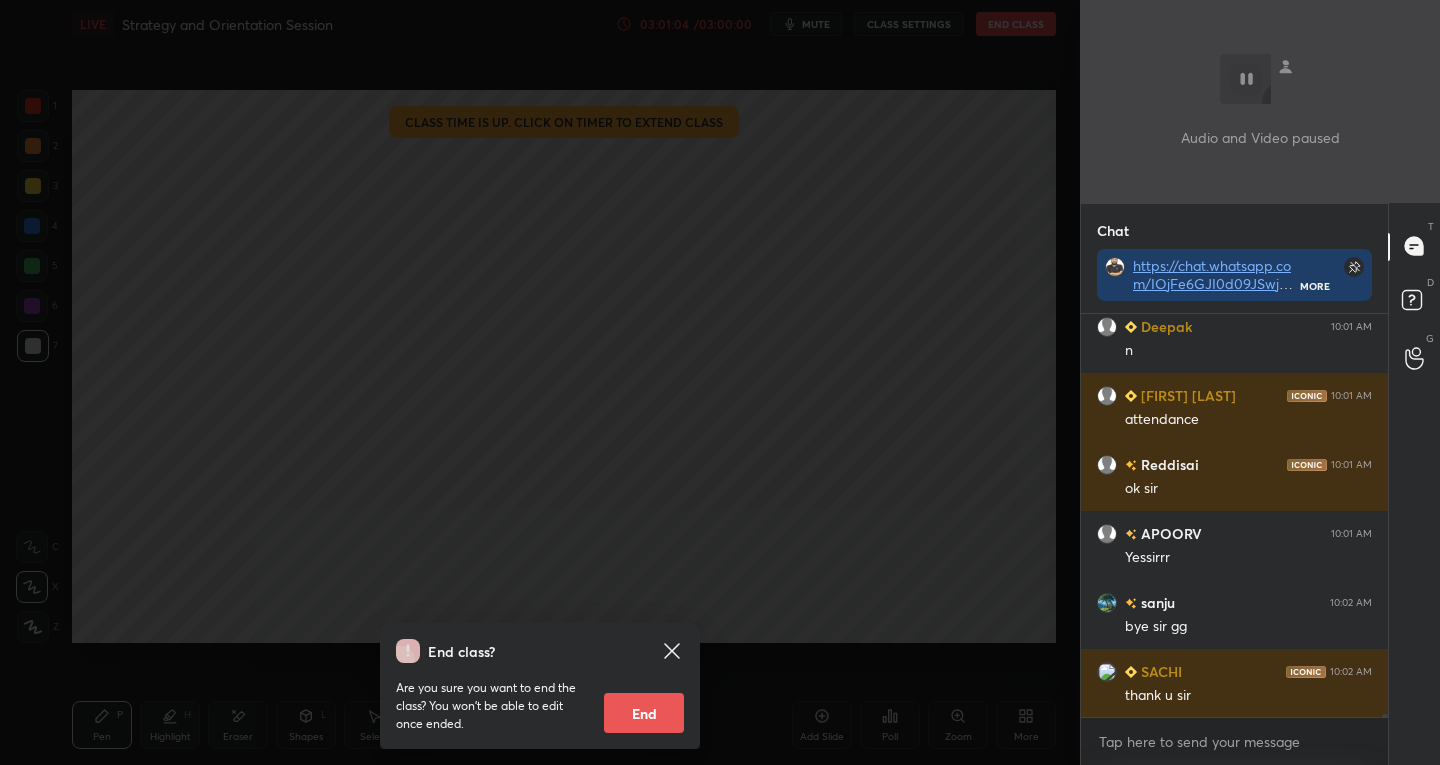 scroll, scrollTop: 50345, scrollLeft: 0, axis: vertical 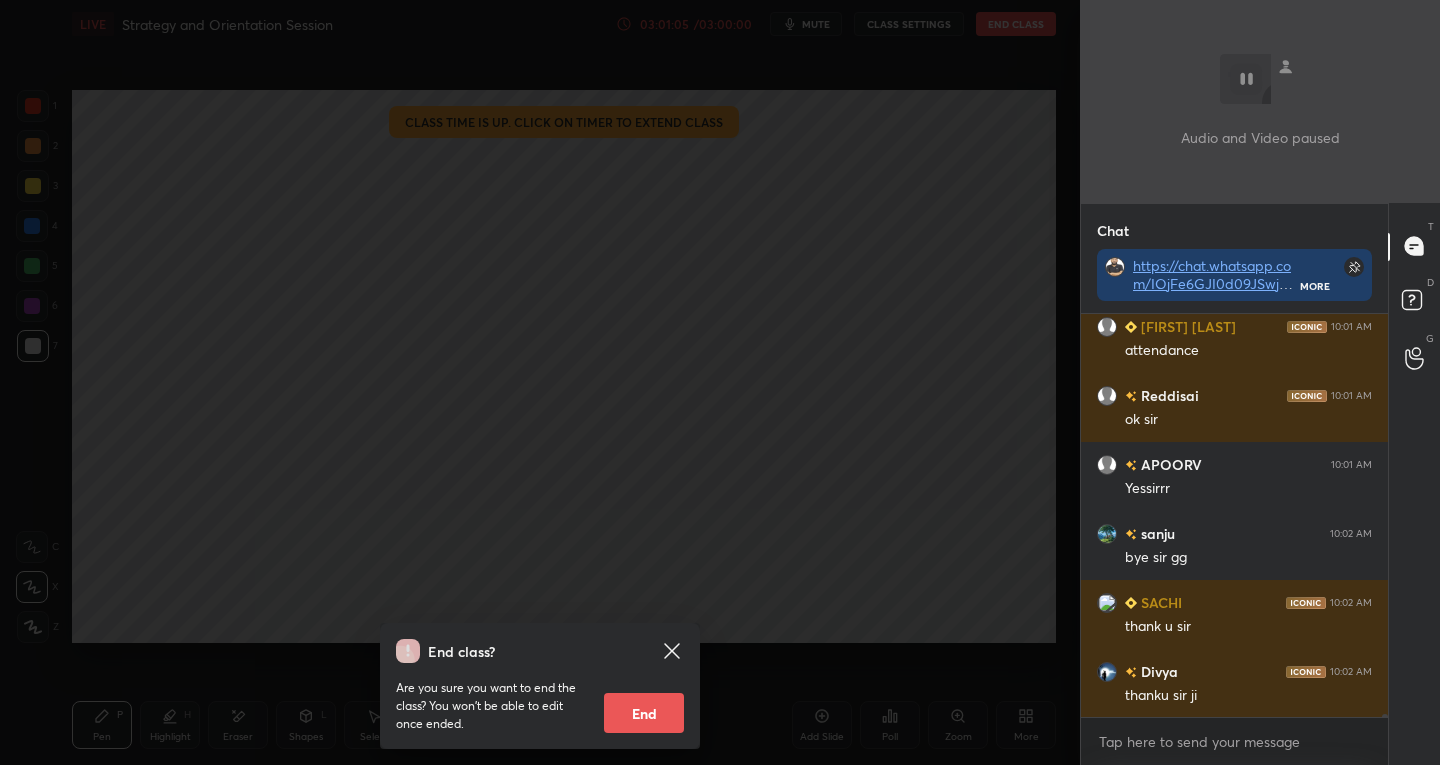 click on "End" at bounding box center [644, 713] 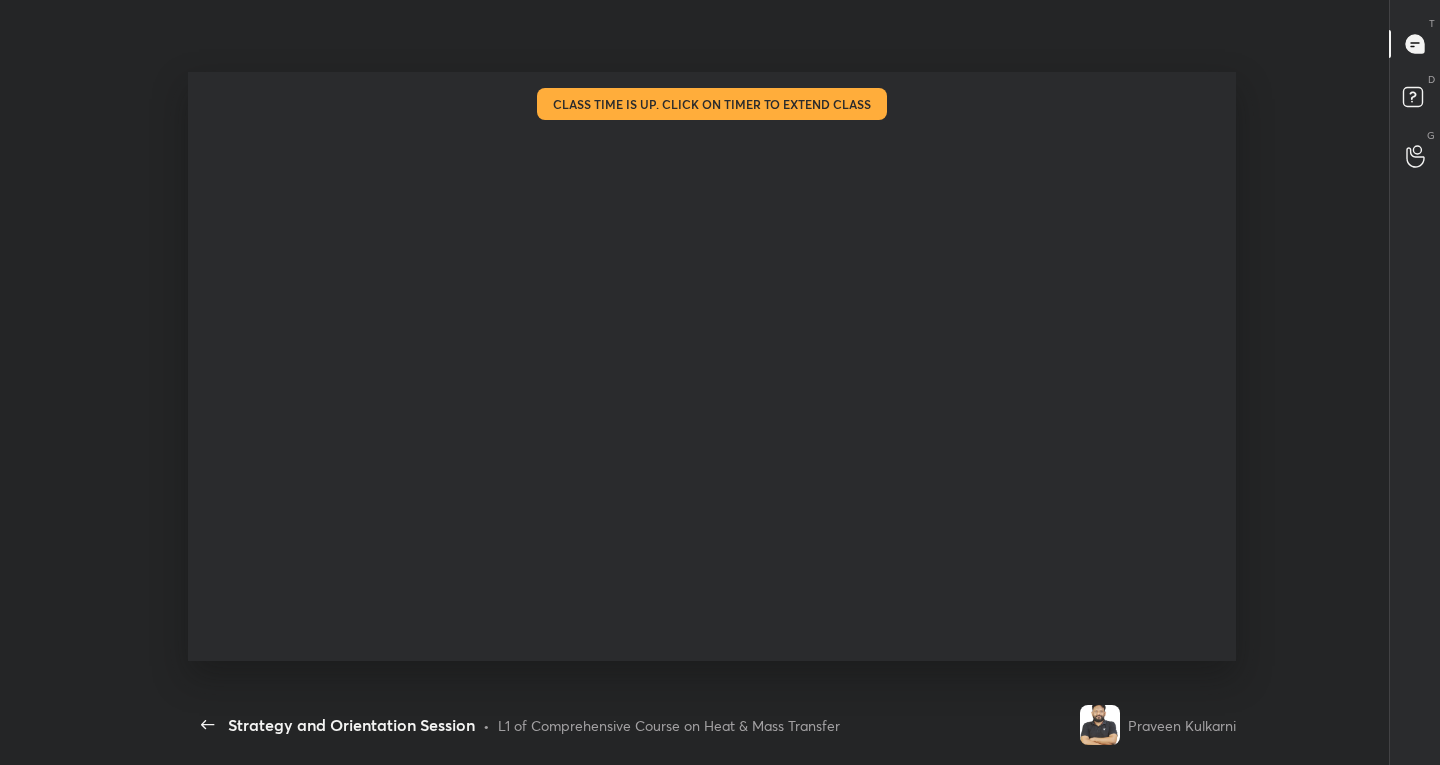 scroll, scrollTop: 50102, scrollLeft: 0, axis: vertical 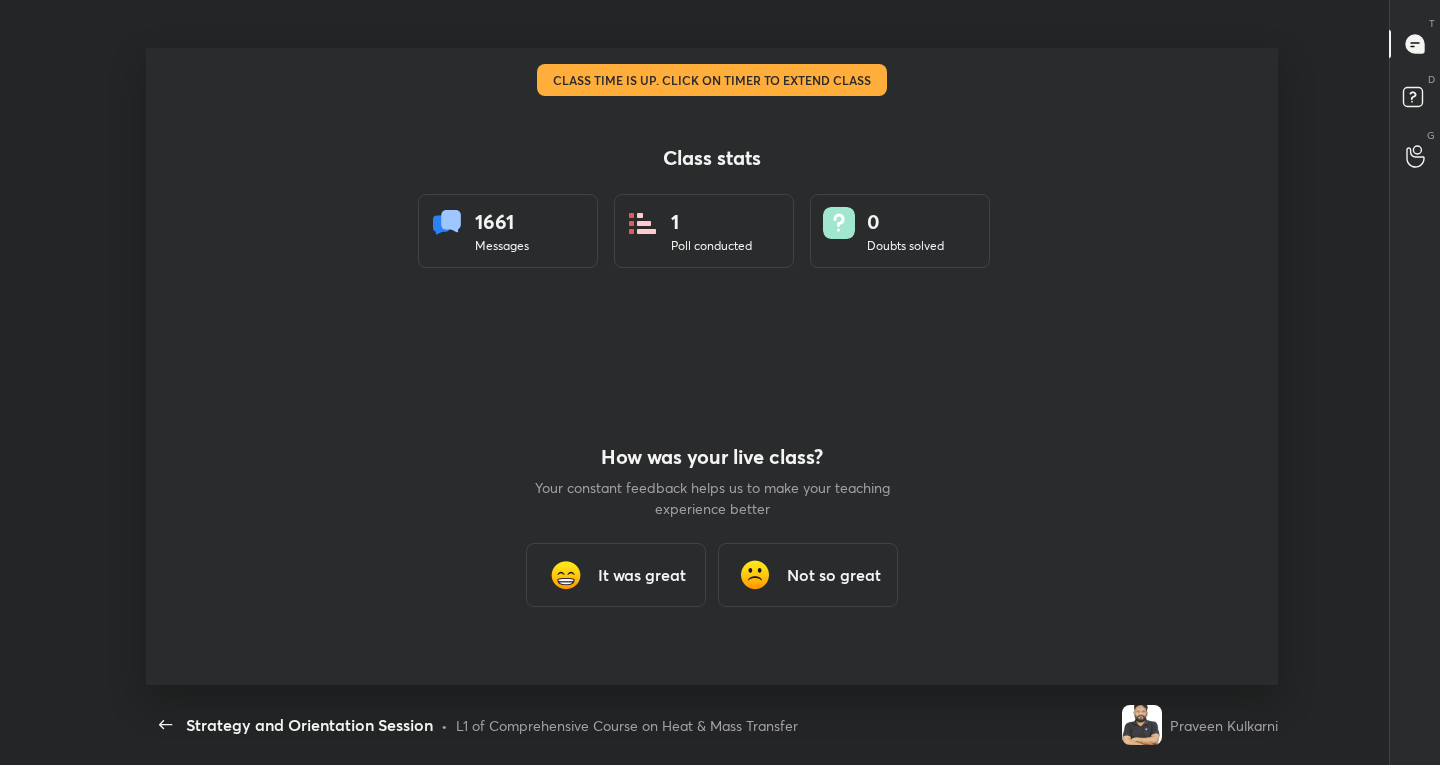 click on "It was great" at bounding box center [616, 575] 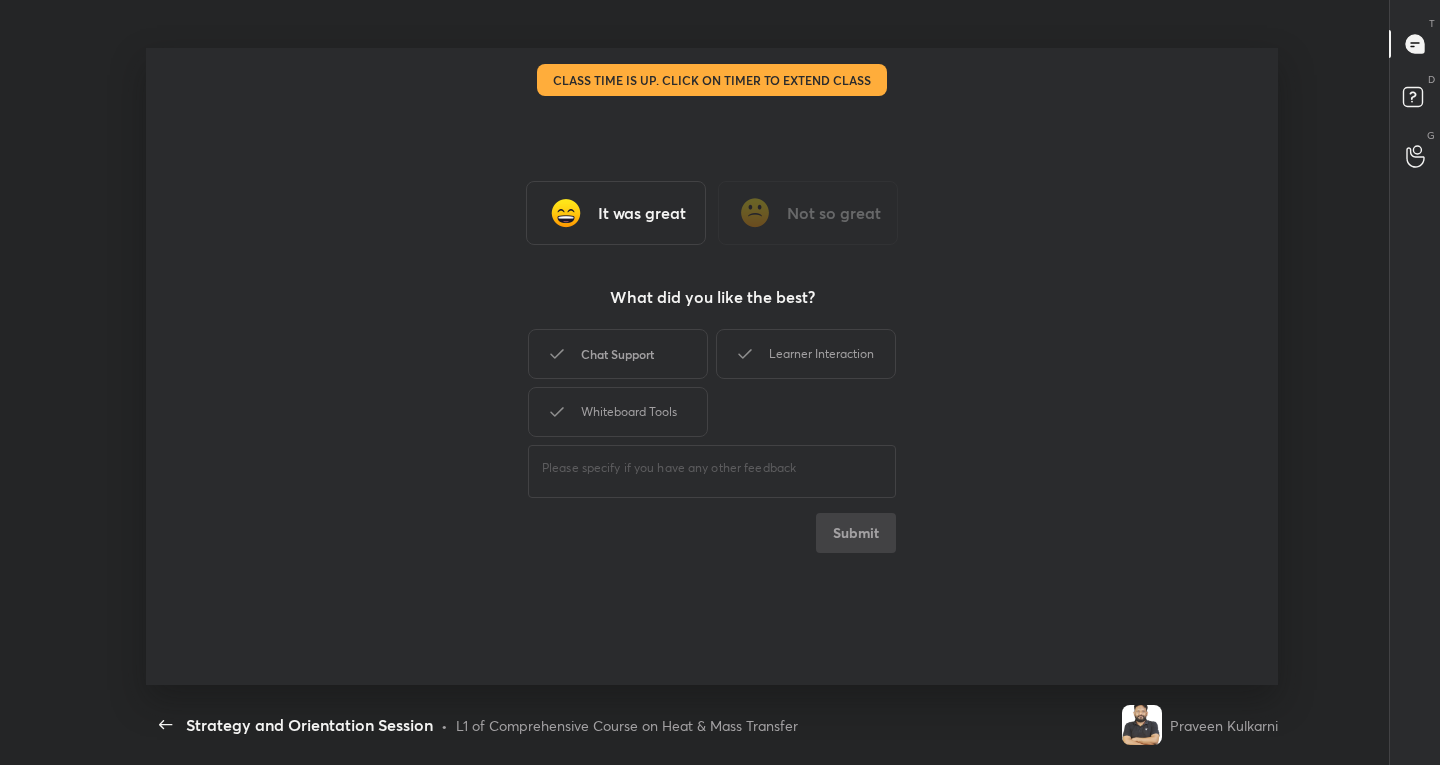 click on "Chat Support" at bounding box center (618, 354) 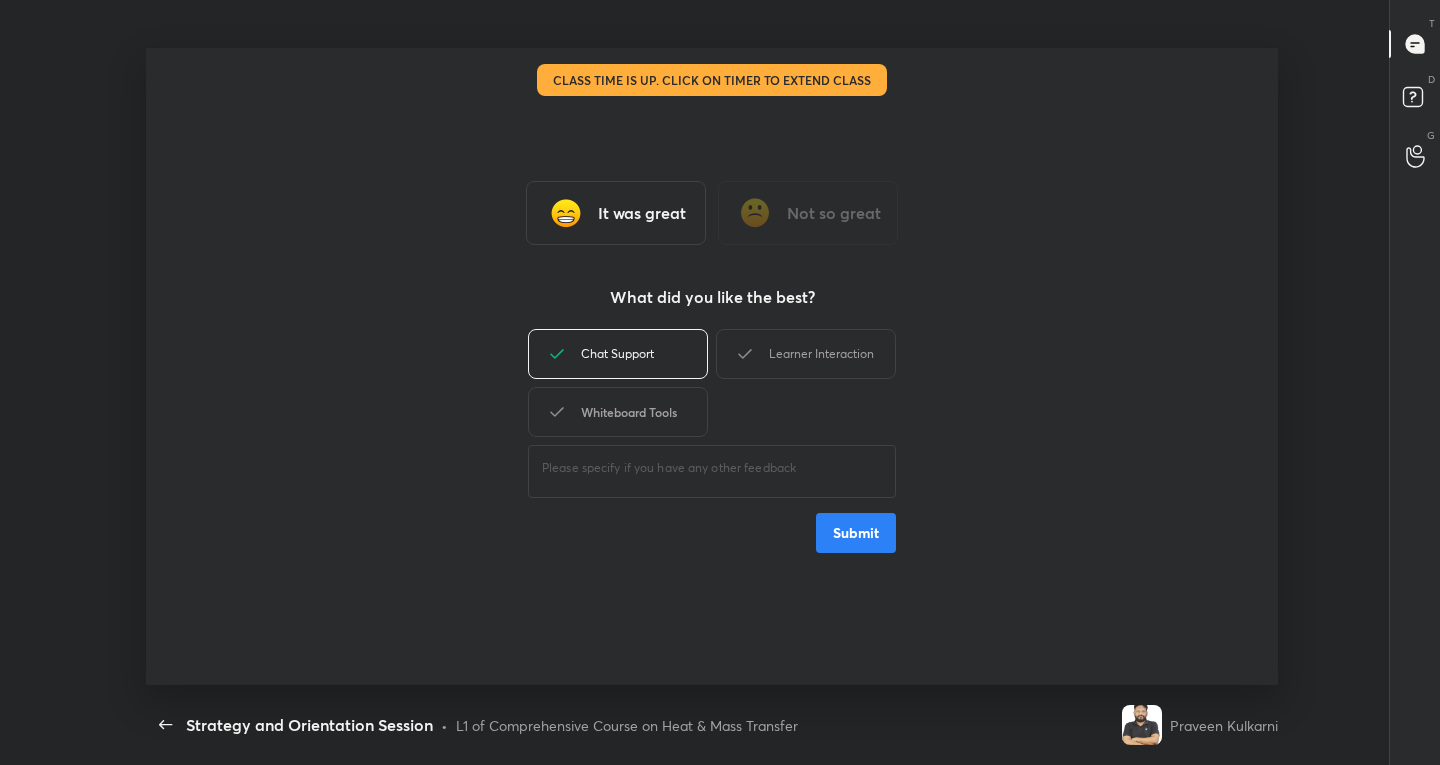 click on "Whiteboard Tools" at bounding box center (618, 412) 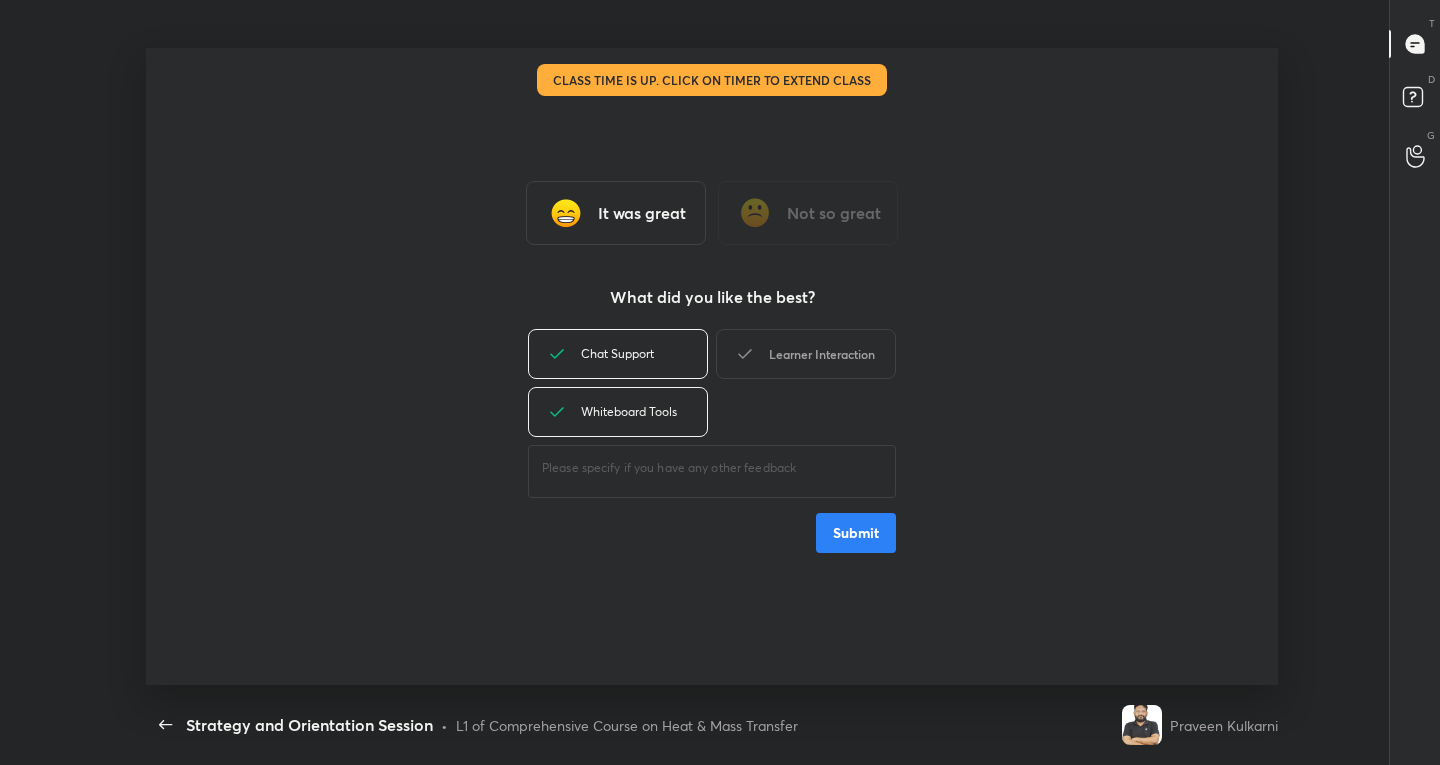click on "Learner Interaction" at bounding box center [806, 354] 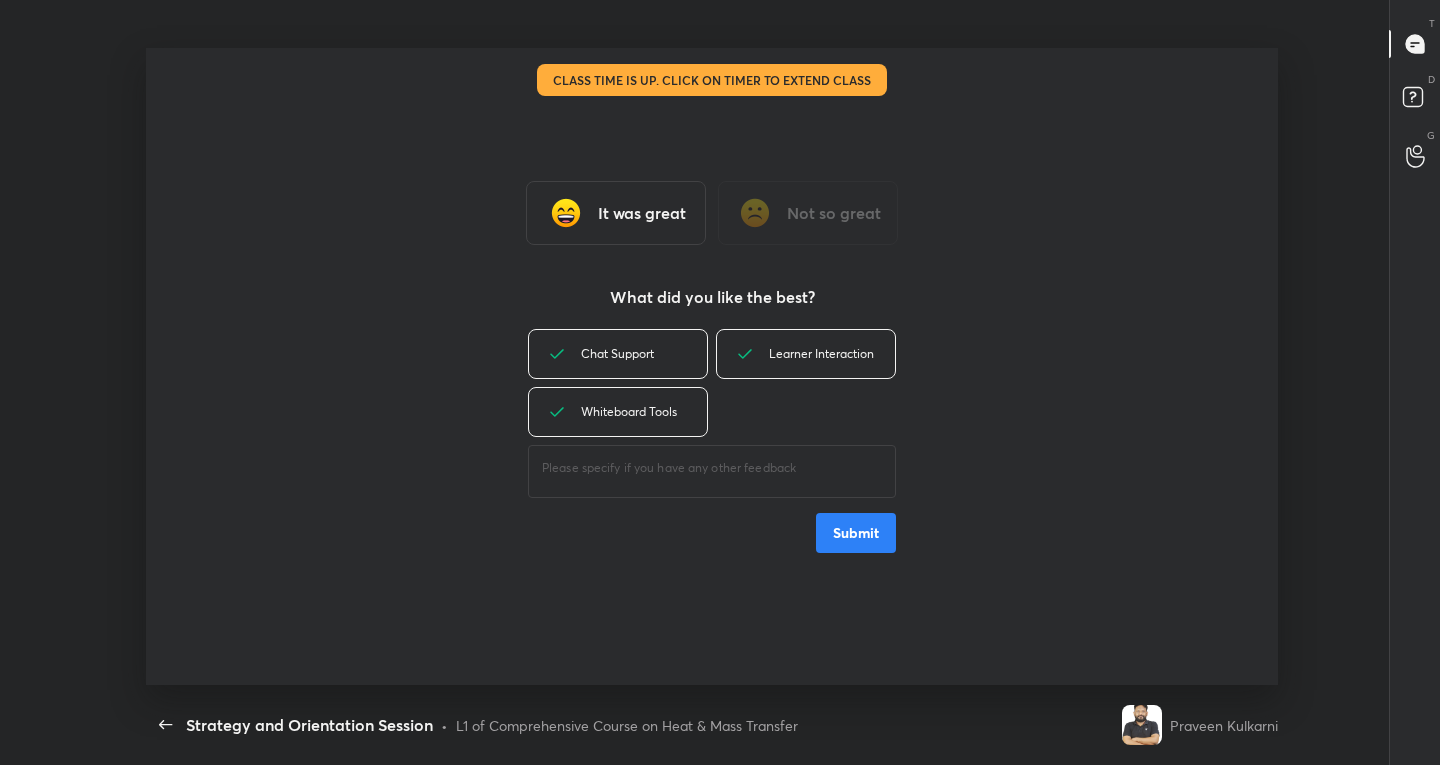 click on "Submit" at bounding box center [856, 533] 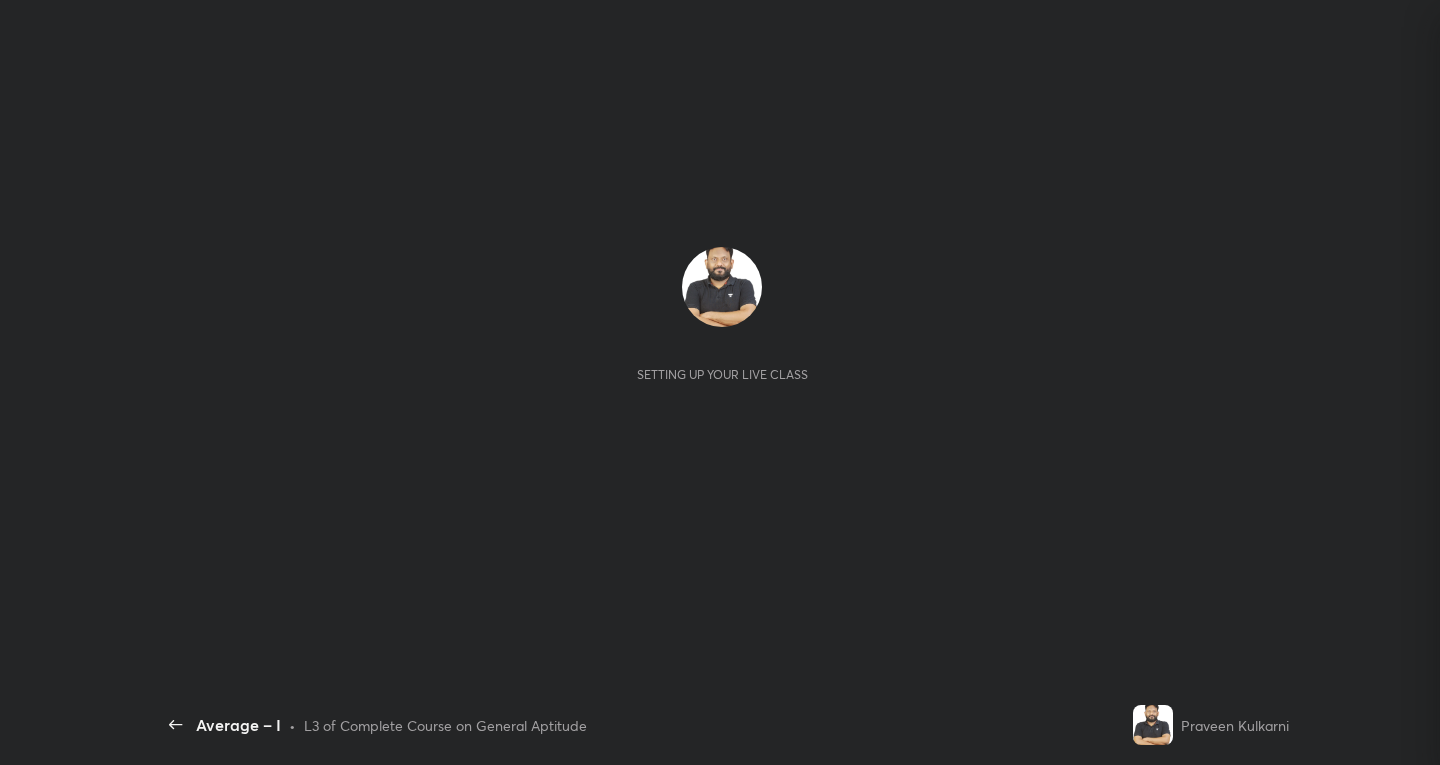 scroll, scrollTop: 0, scrollLeft: 0, axis: both 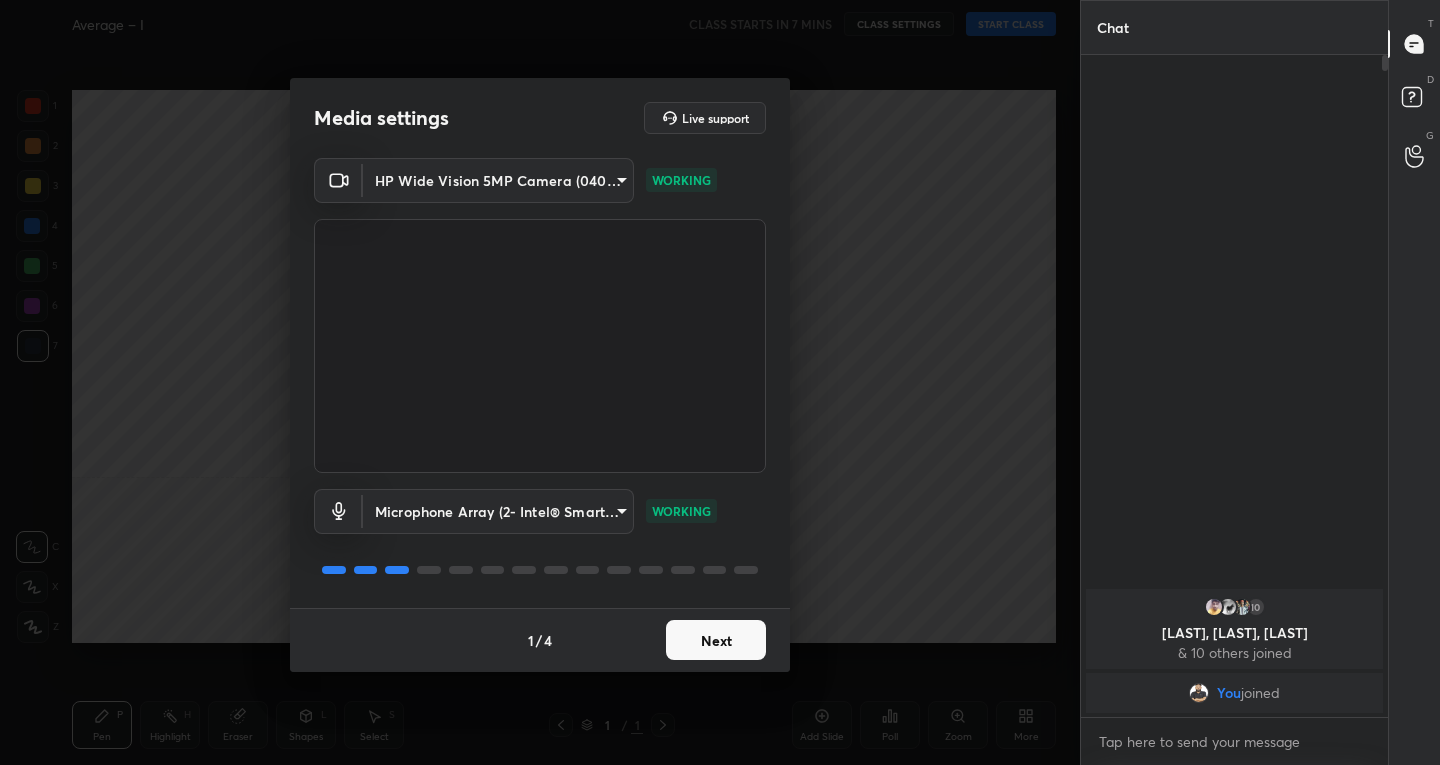 click on "Next" at bounding box center (716, 640) 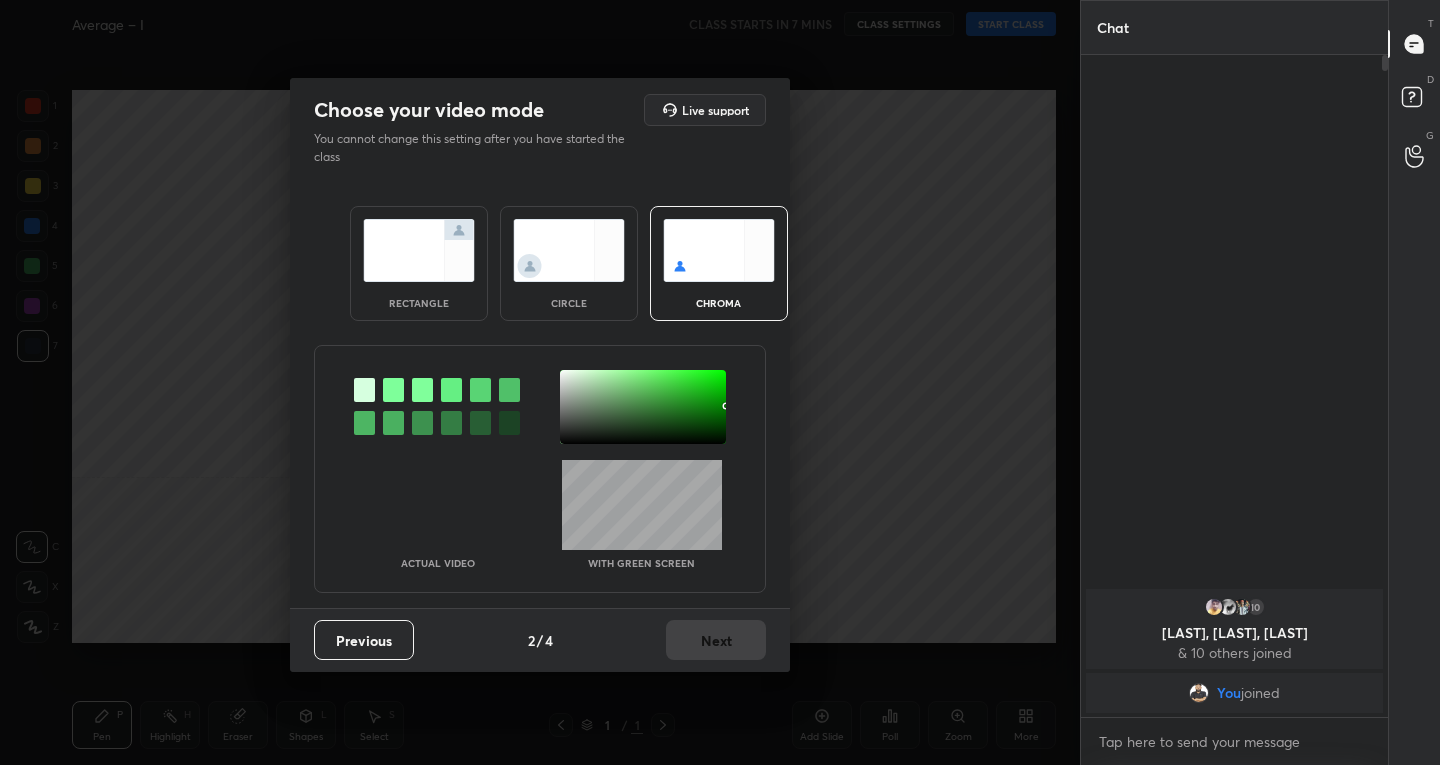 click at bounding box center [419, 250] 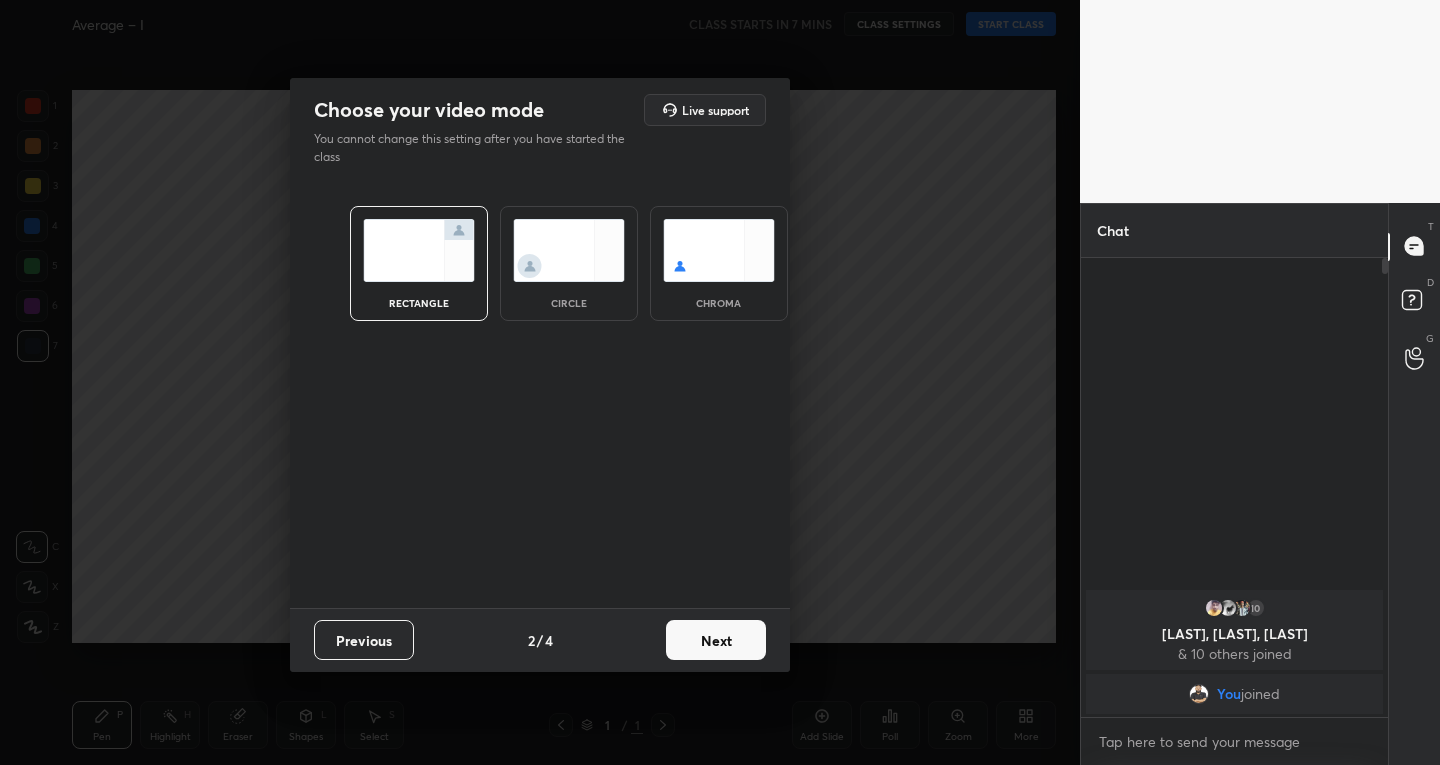 scroll, scrollTop: 453, scrollLeft: 301, axis: both 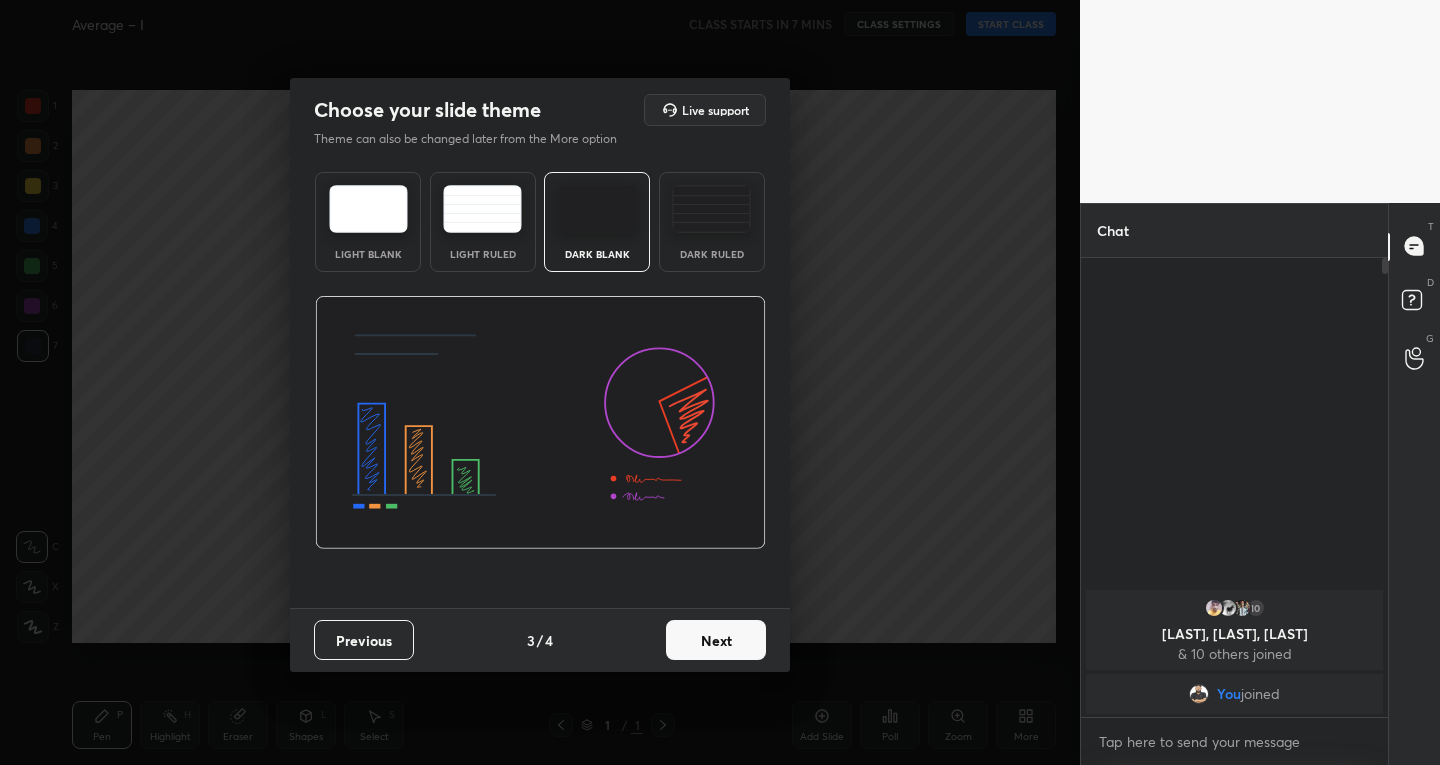 click on "Next" at bounding box center [716, 640] 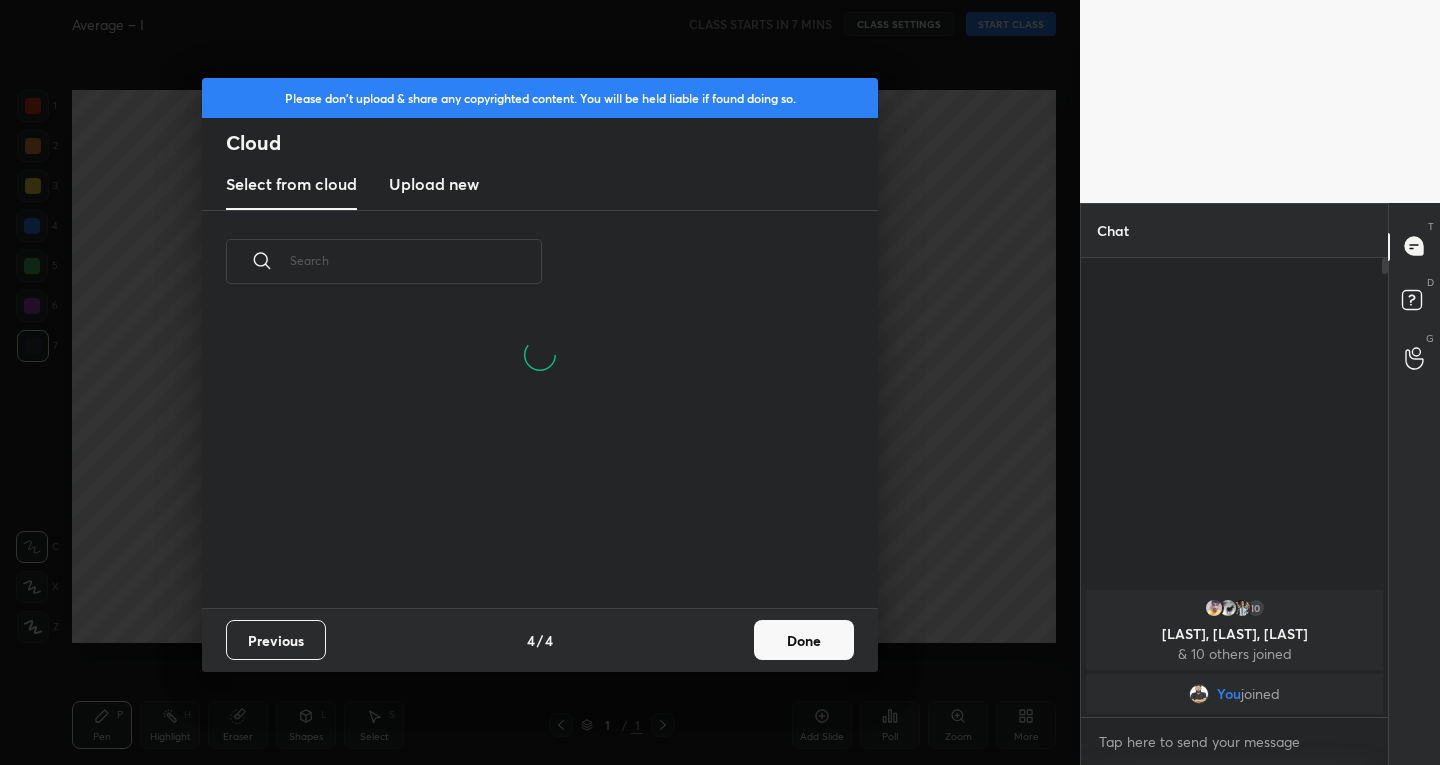 scroll, scrollTop: 7, scrollLeft: 11, axis: both 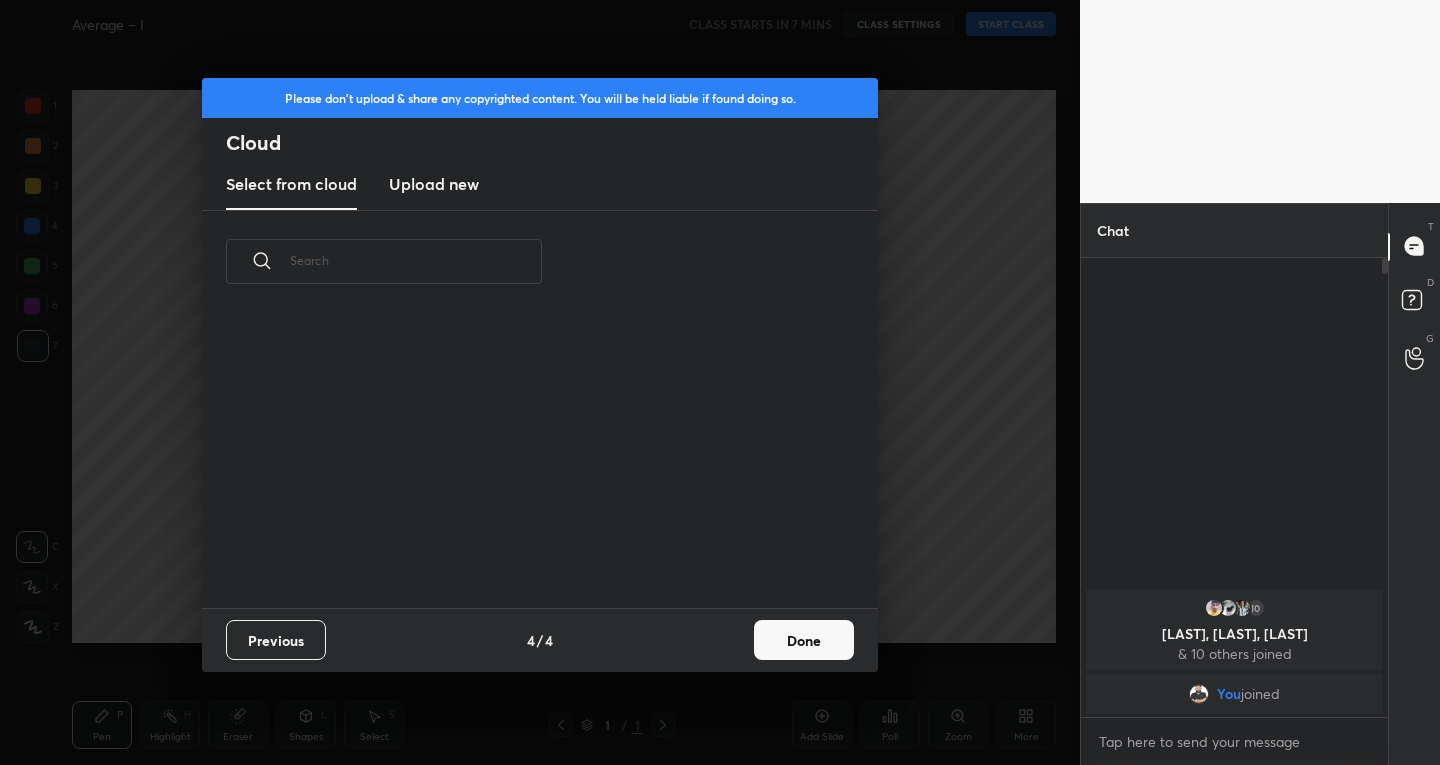click on "Done" at bounding box center (804, 640) 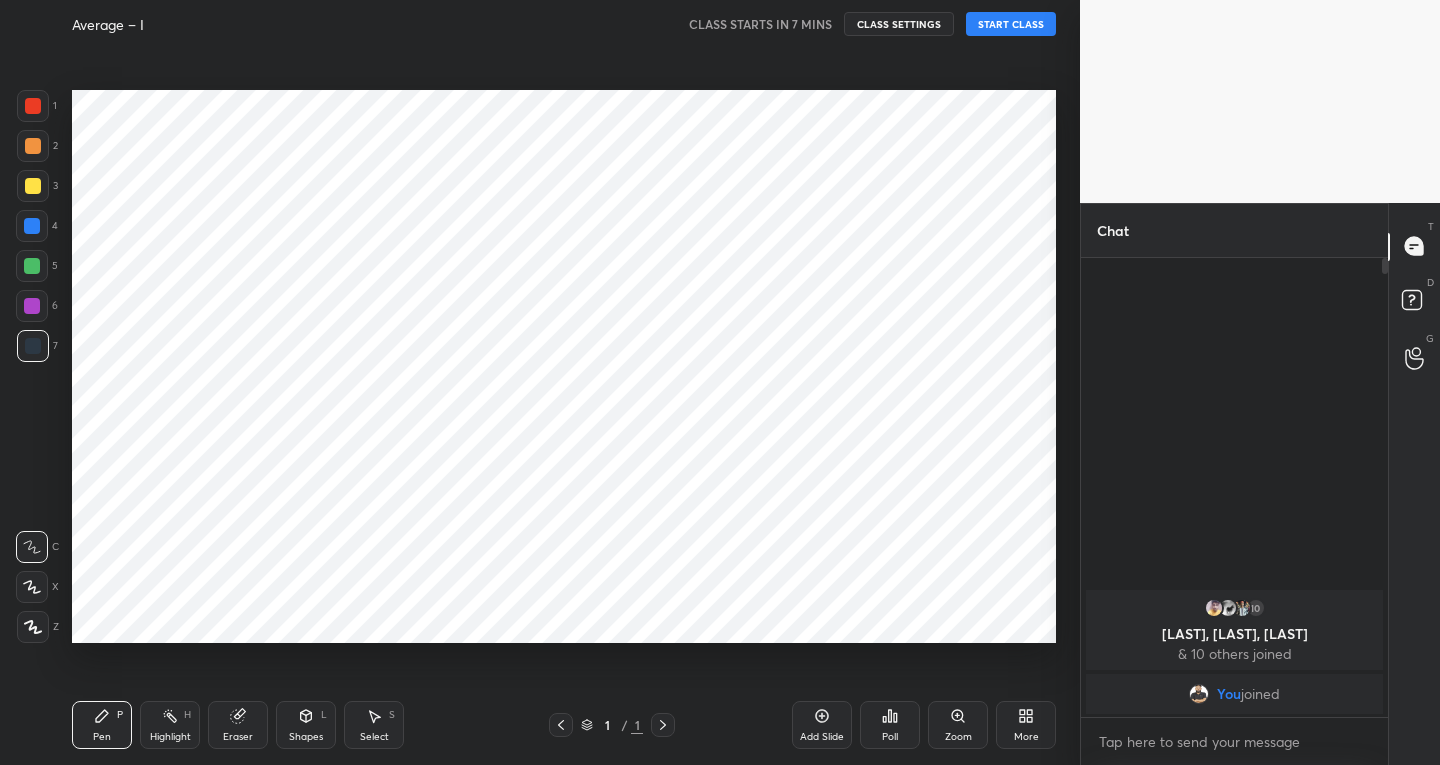 click on "Add Slide" at bounding box center (822, 737) 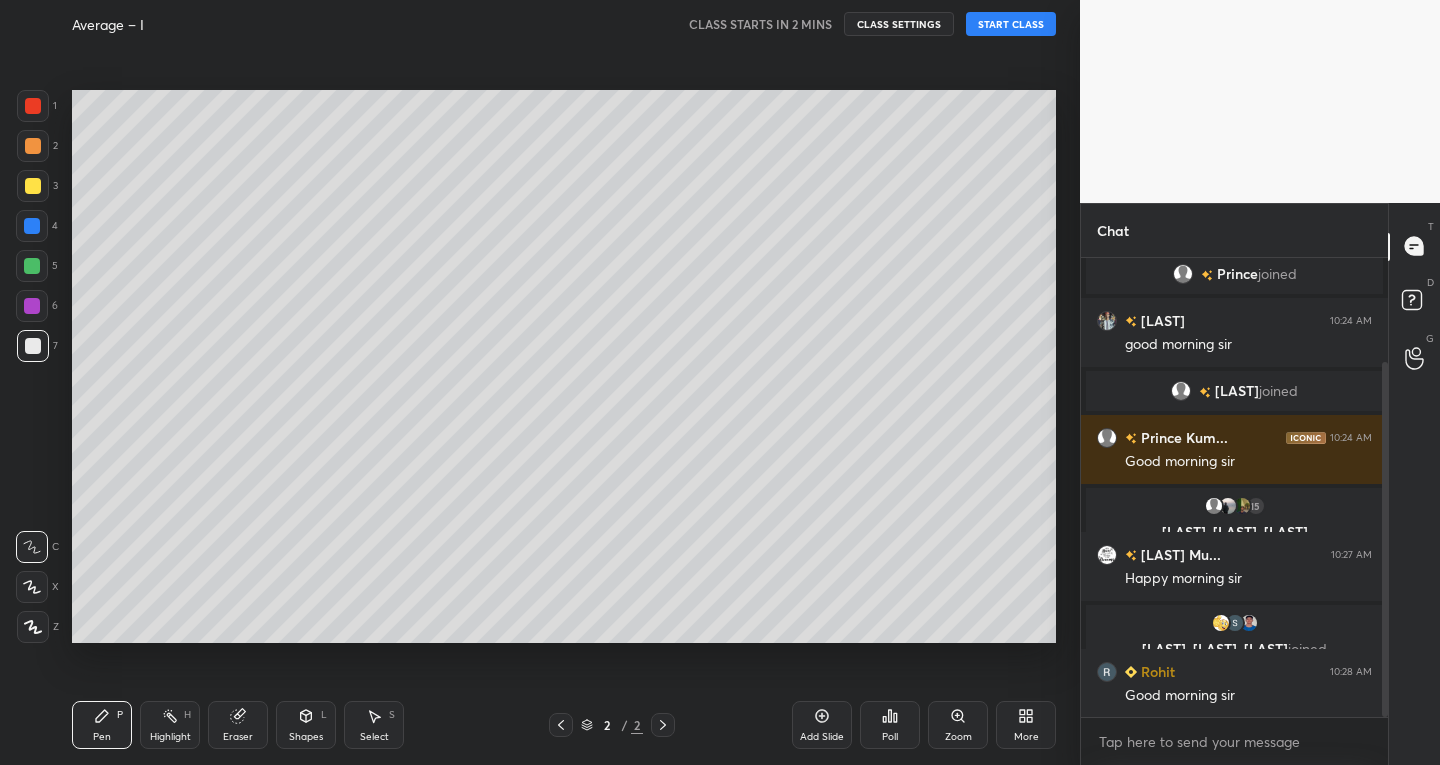 scroll, scrollTop: 0, scrollLeft: 0, axis: both 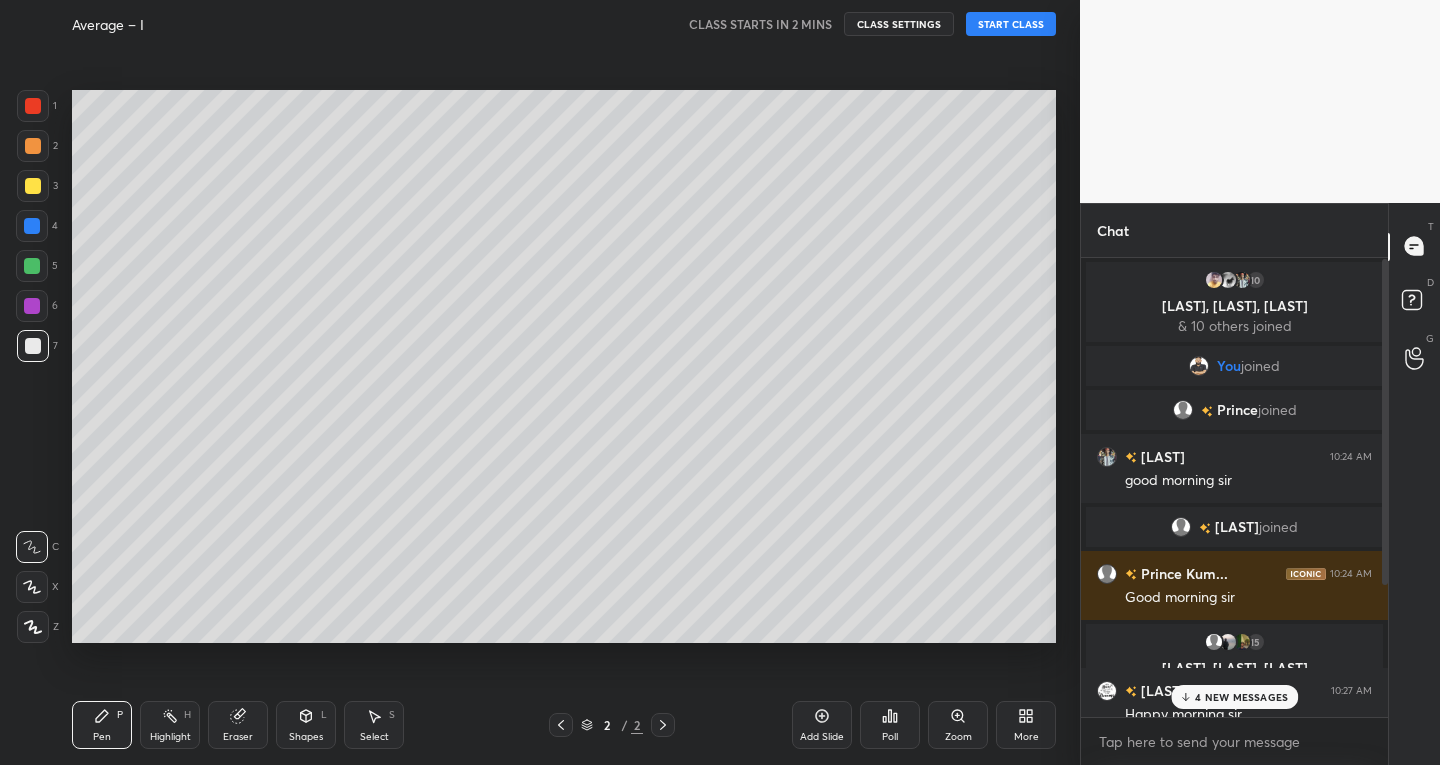 click 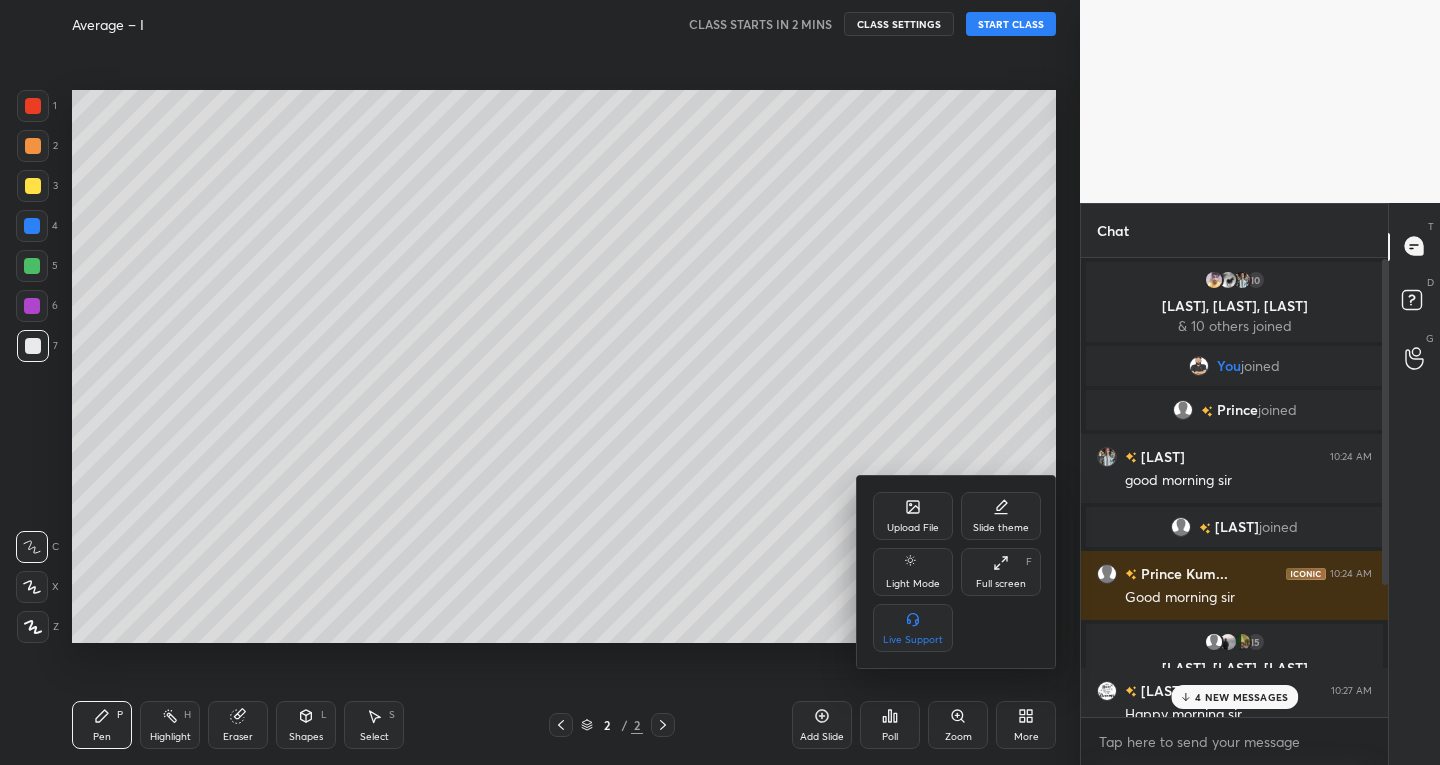 click on "Upload File" at bounding box center (913, 516) 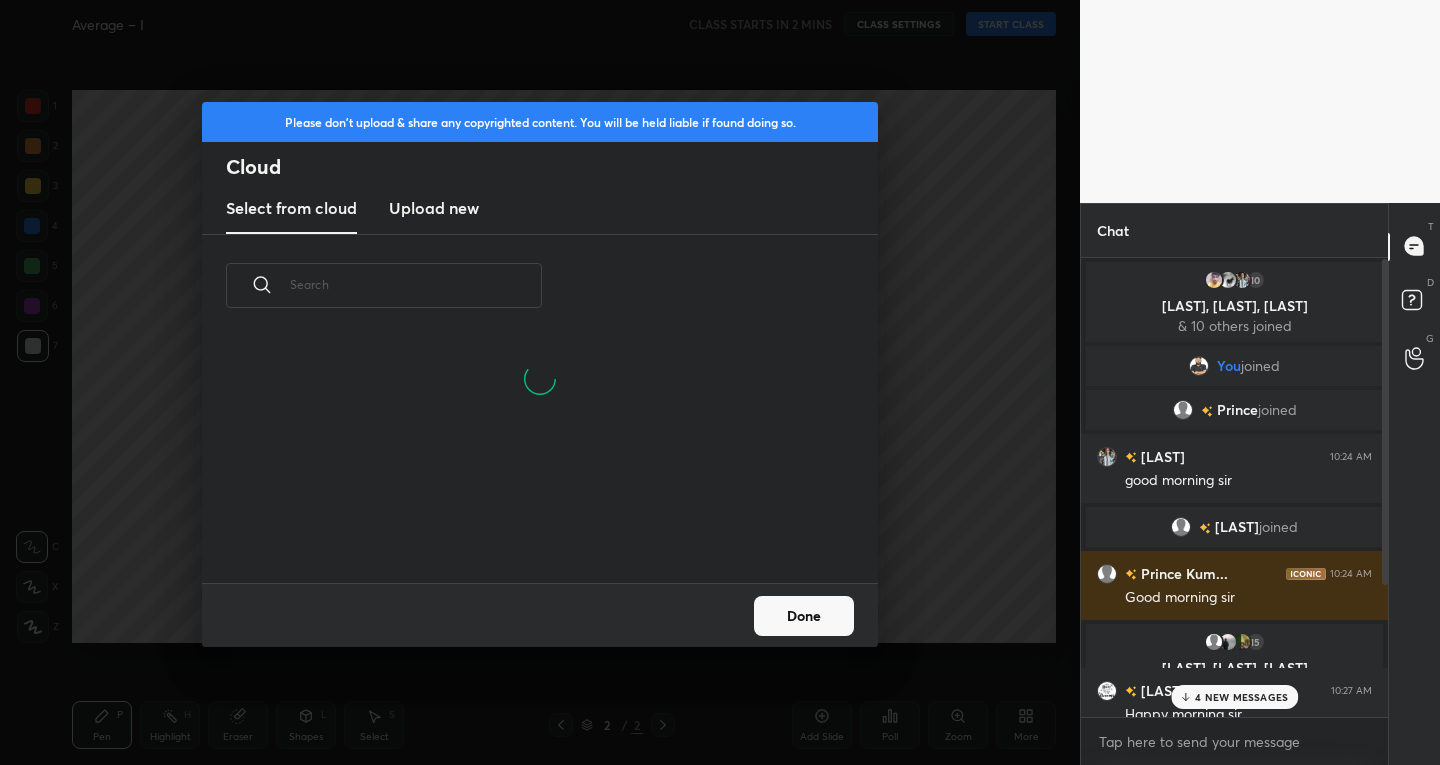 scroll, scrollTop: 150, scrollLeft: 642, axis: both 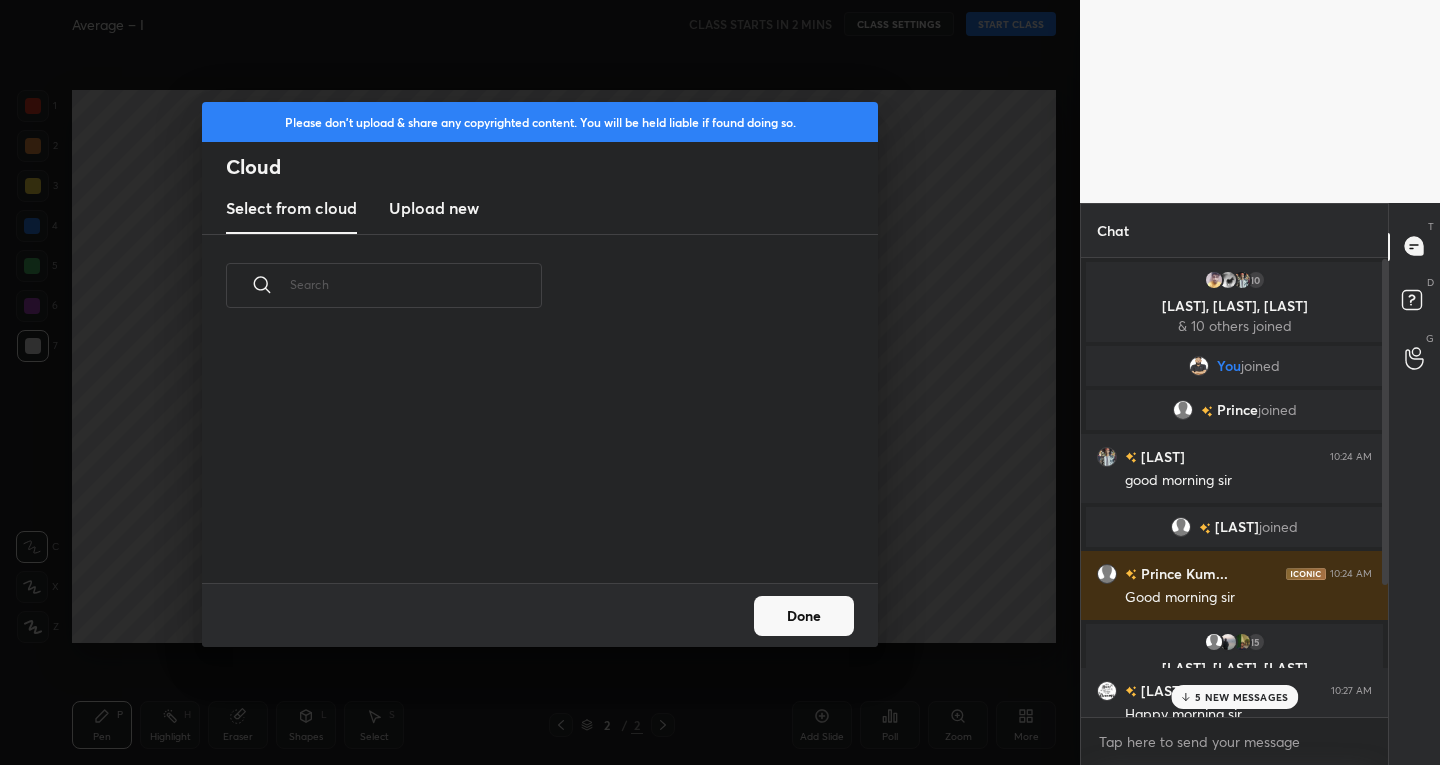 click on "Upload new" at bounding box center (434, 208) 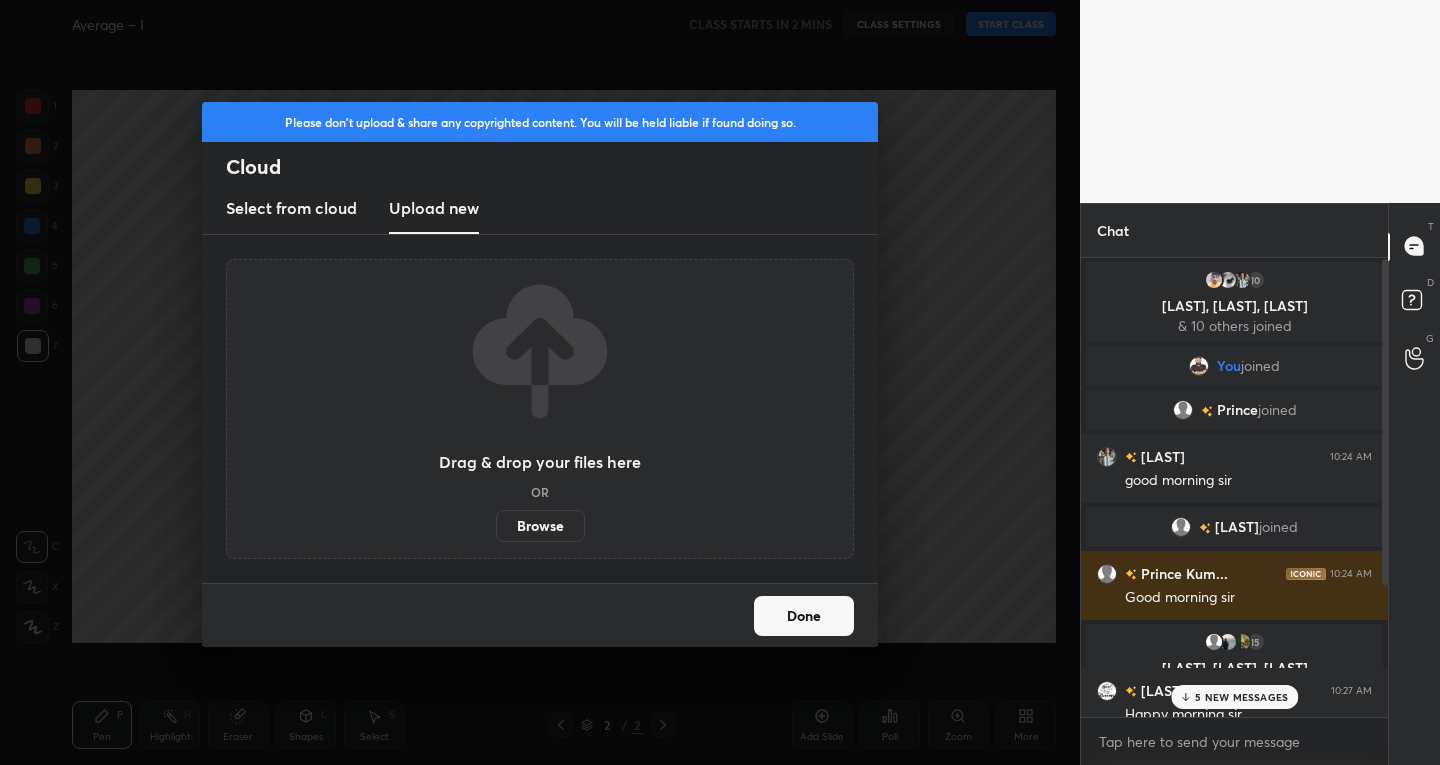 click on "Browse" at bounding box center [540, 526] 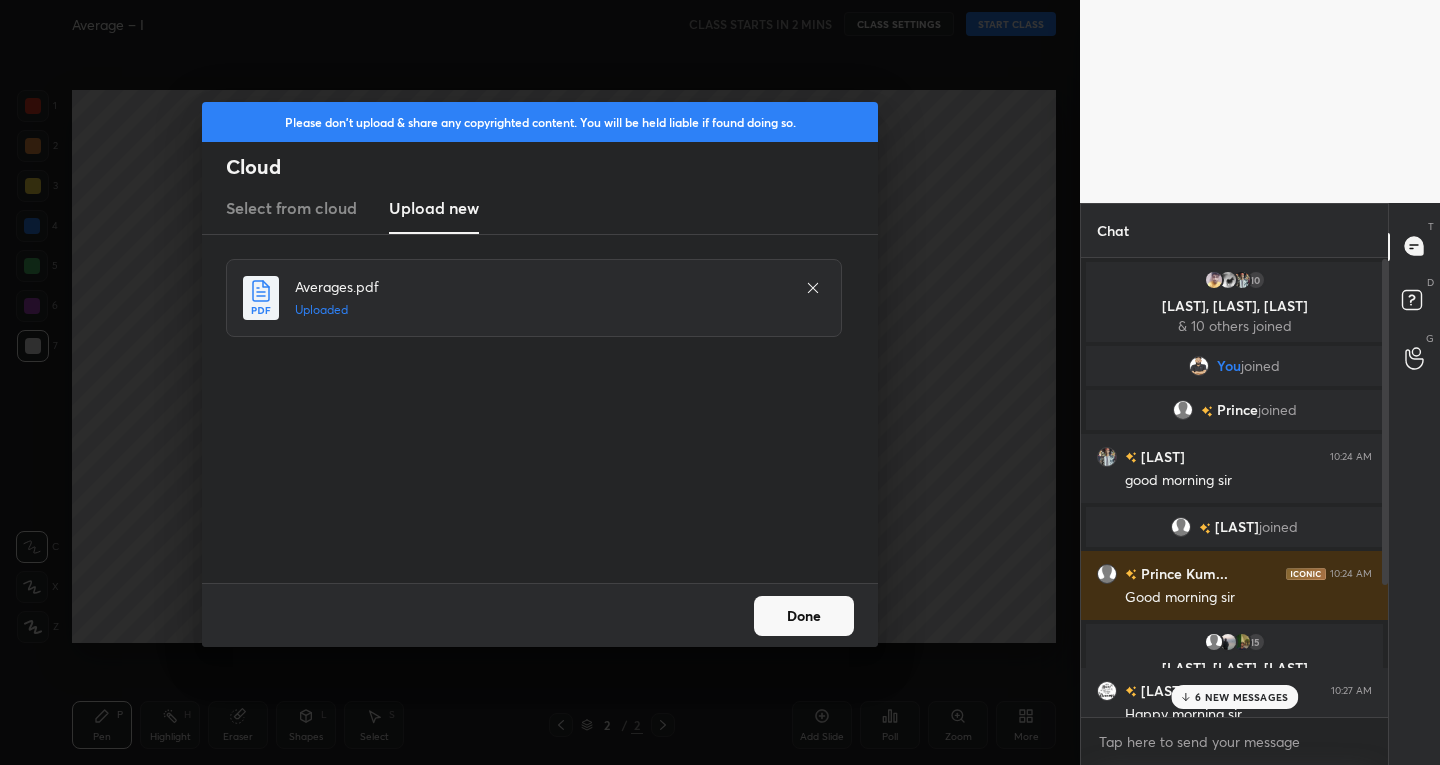 click on "Done" at bounding box center [804, 616] 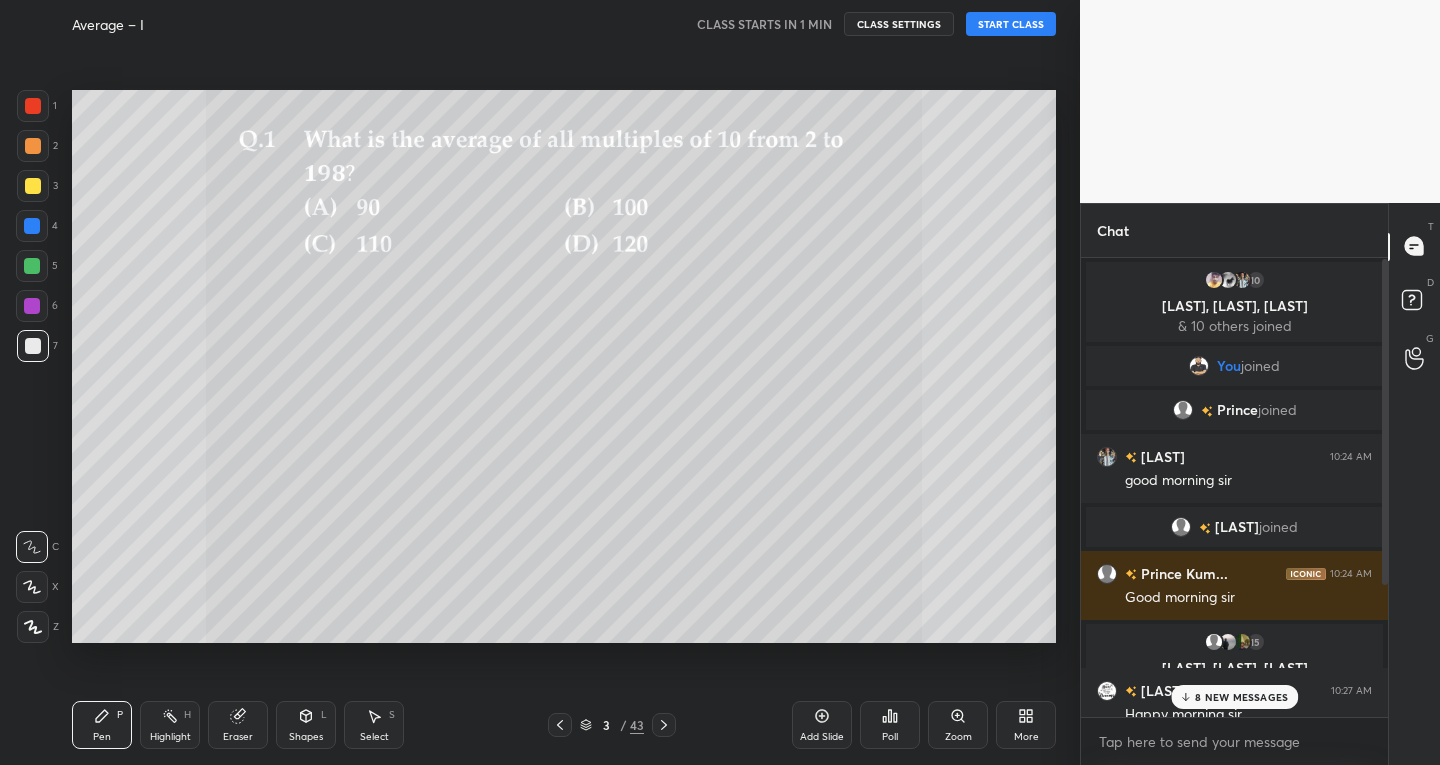 click on "START CLASS" at bounding box center [1011, 24] 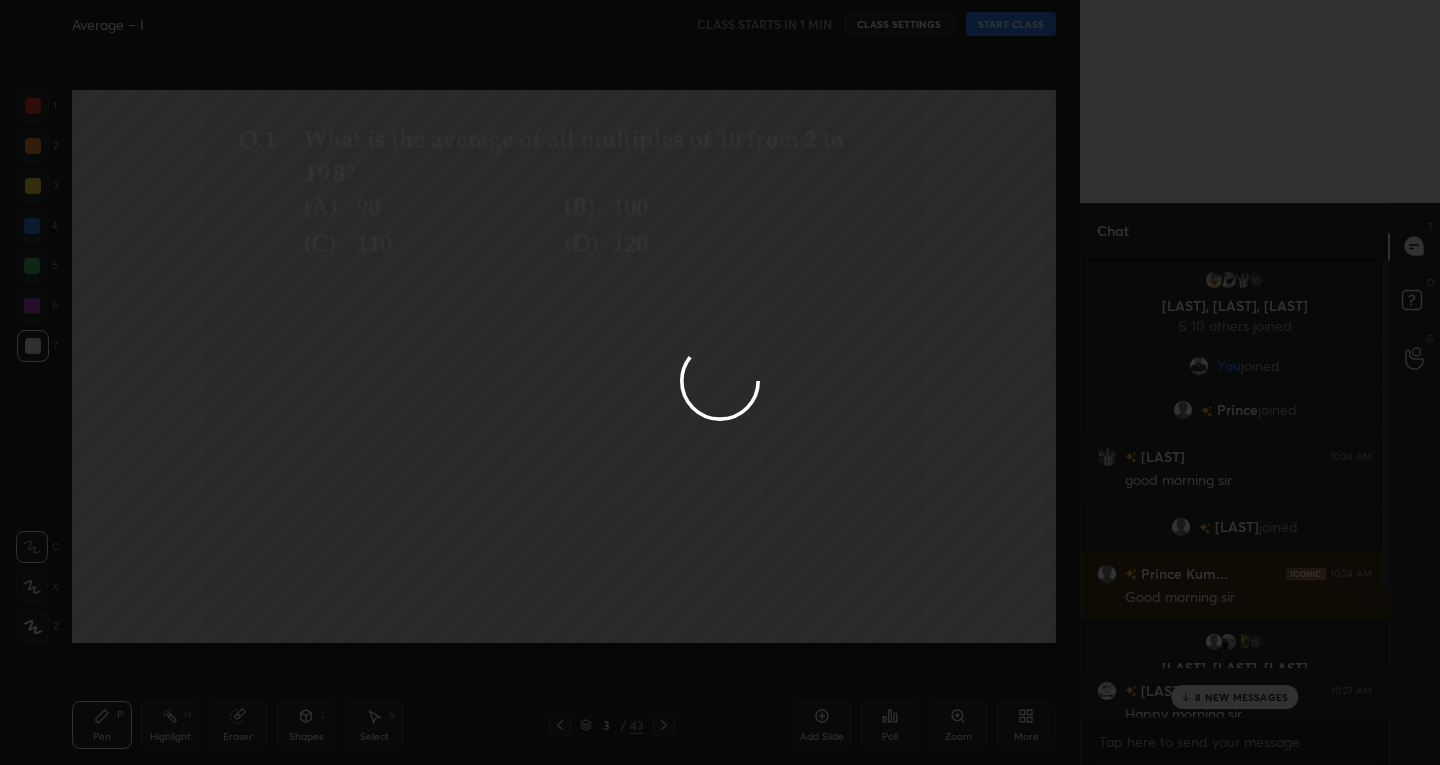 type on "x" 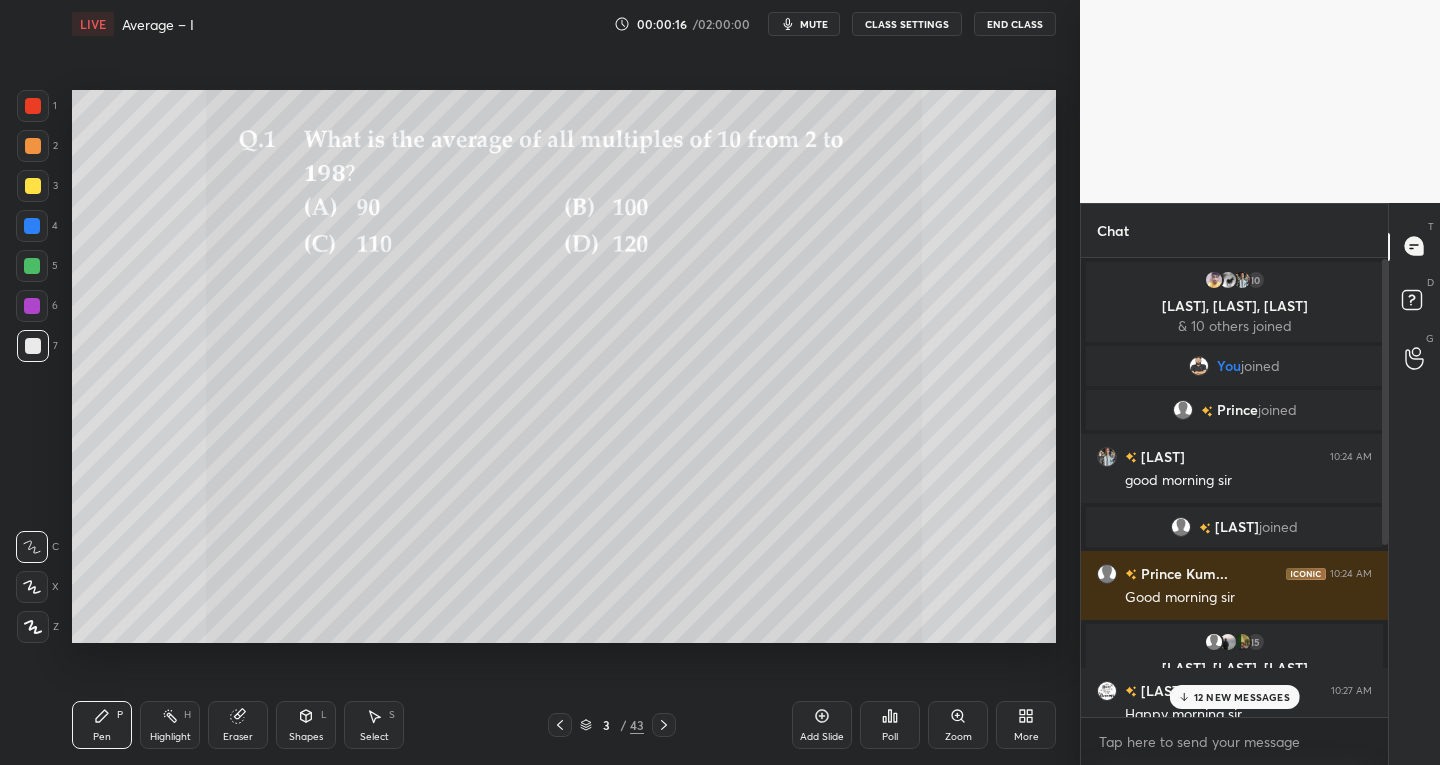 click on "12 NEW MESSAGES" at bounding box center [1242, 697] 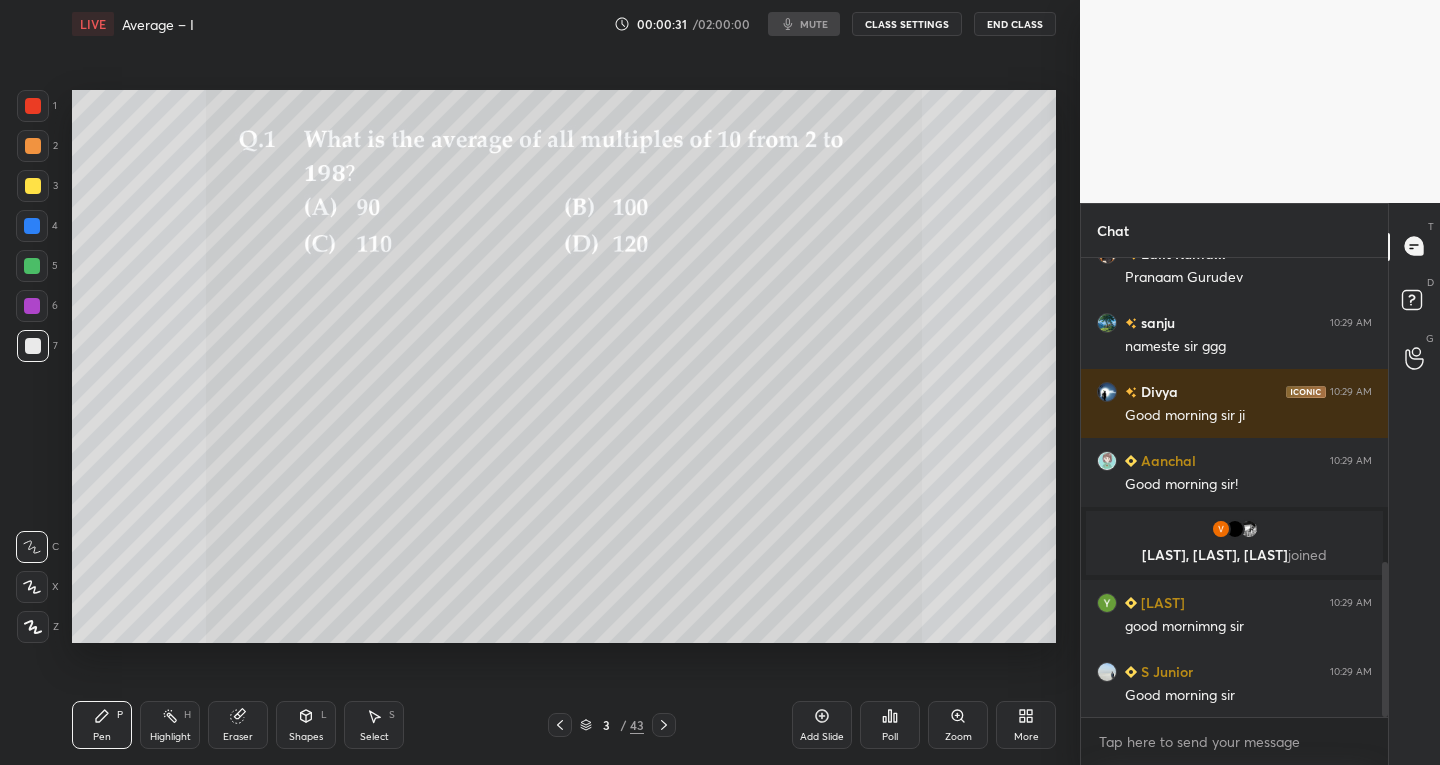 scroll, scrollTop: 970, scrollLeft: 0, axis: vertical 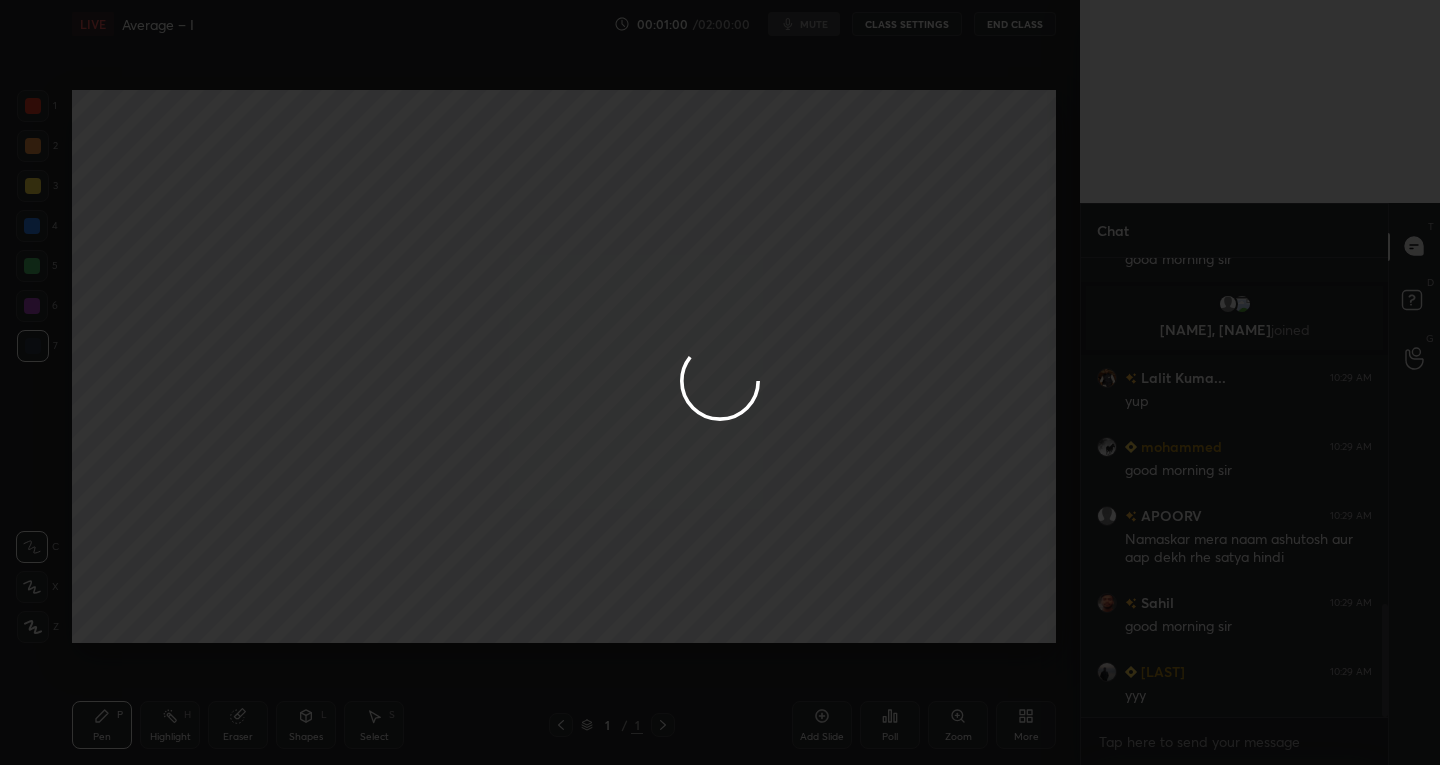 drag, startPoint x: 532, startPoint y: 762, endPoint x: 831, endPoint y: 504, distance: 394.92404 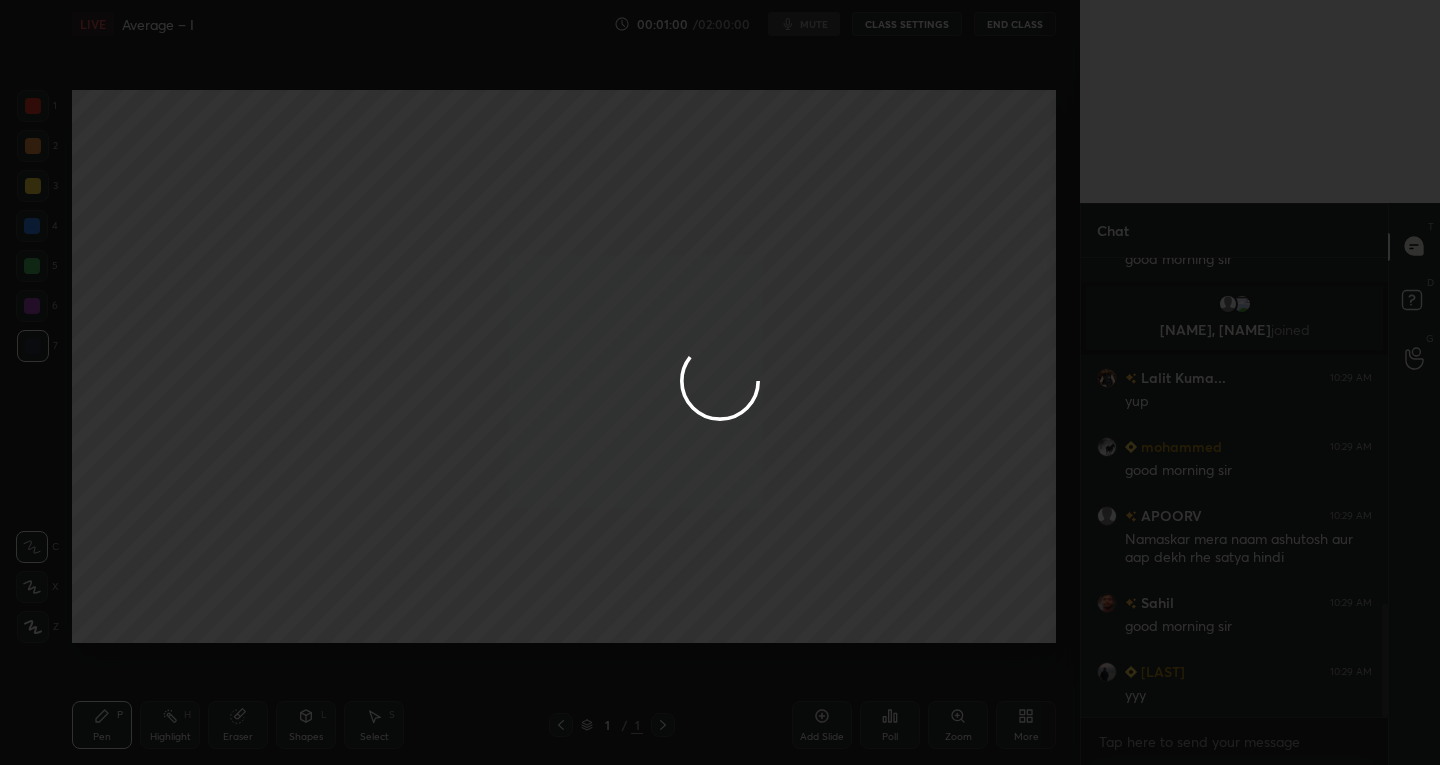 click at bounding box center [720, 382] 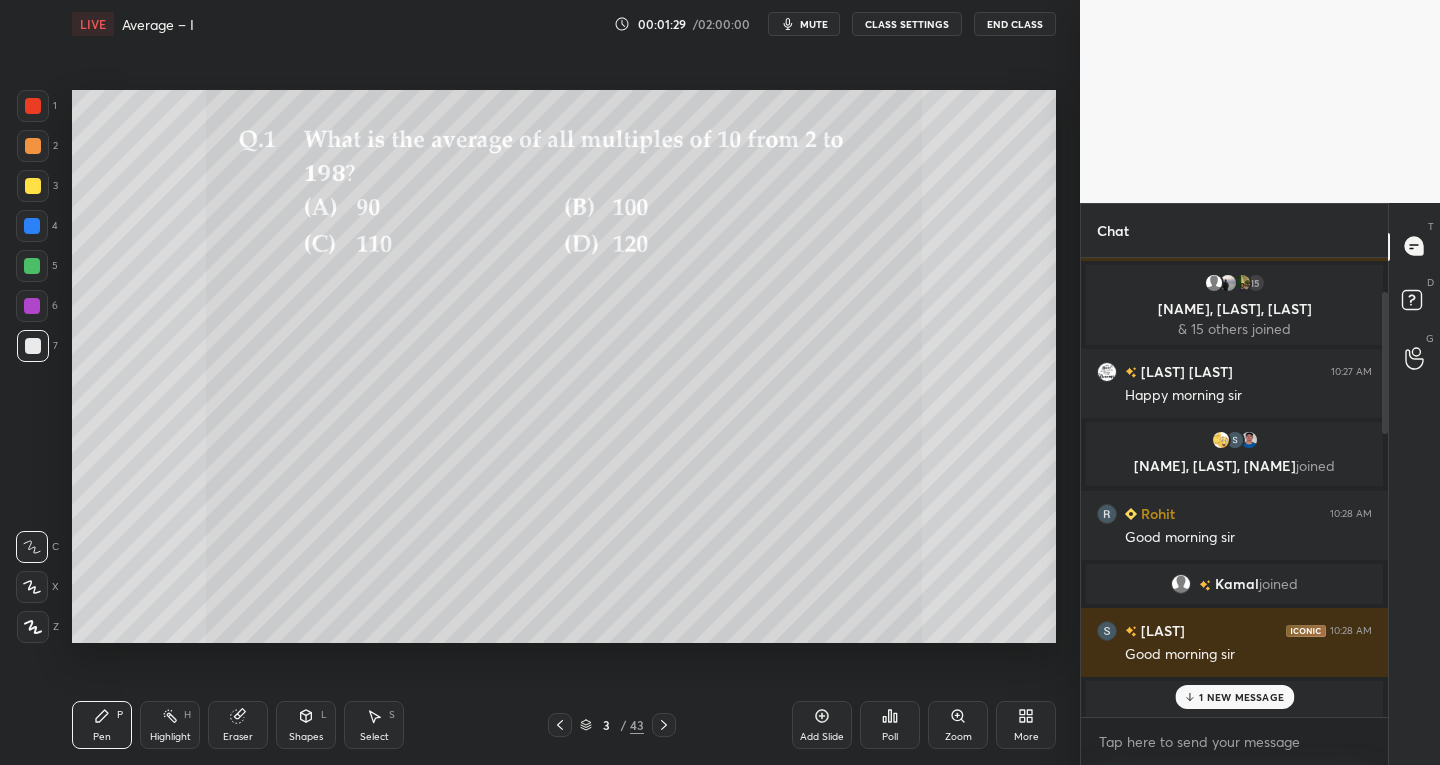 scroll, scrollTop: 0, scrollLeft: 0, axis: both 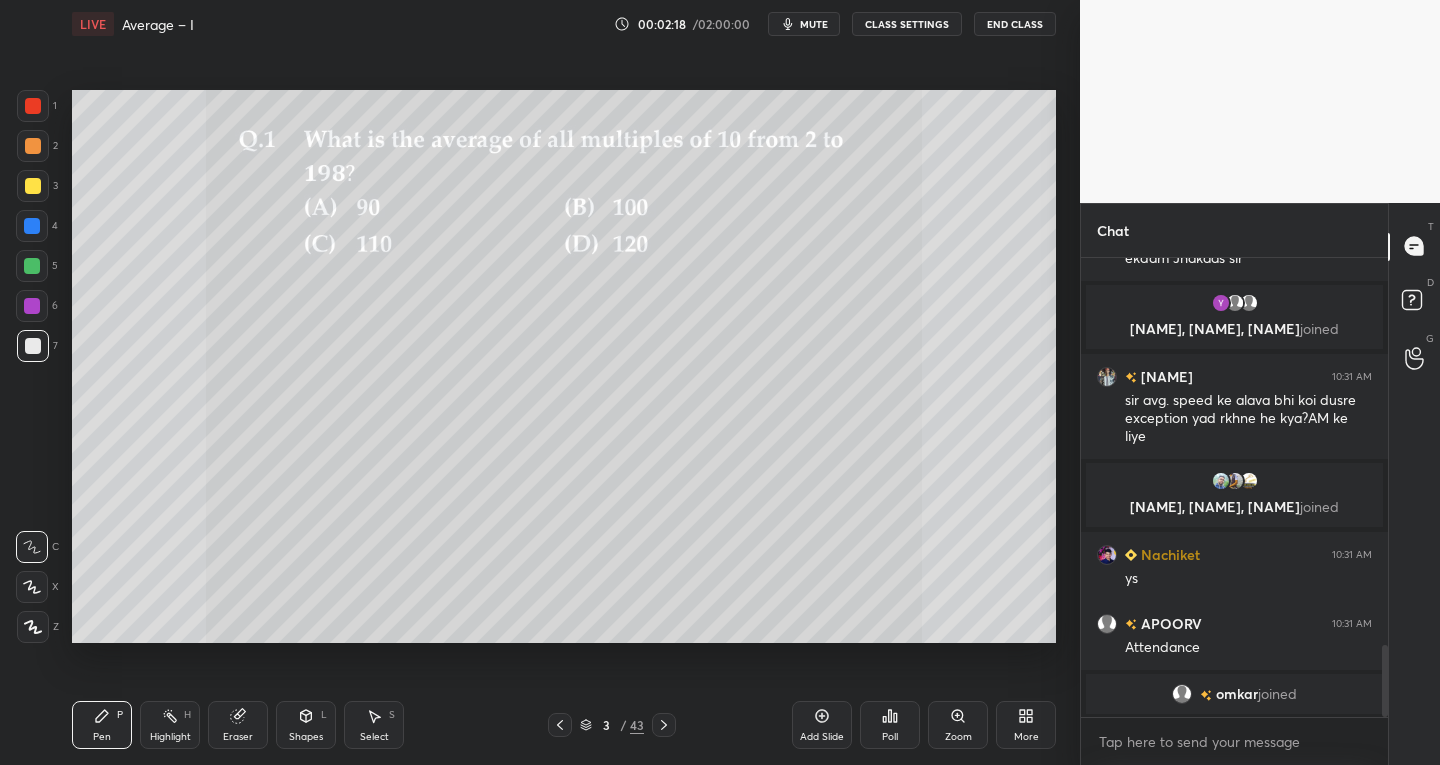 click on "Poll" at bounding box center [890, 725] 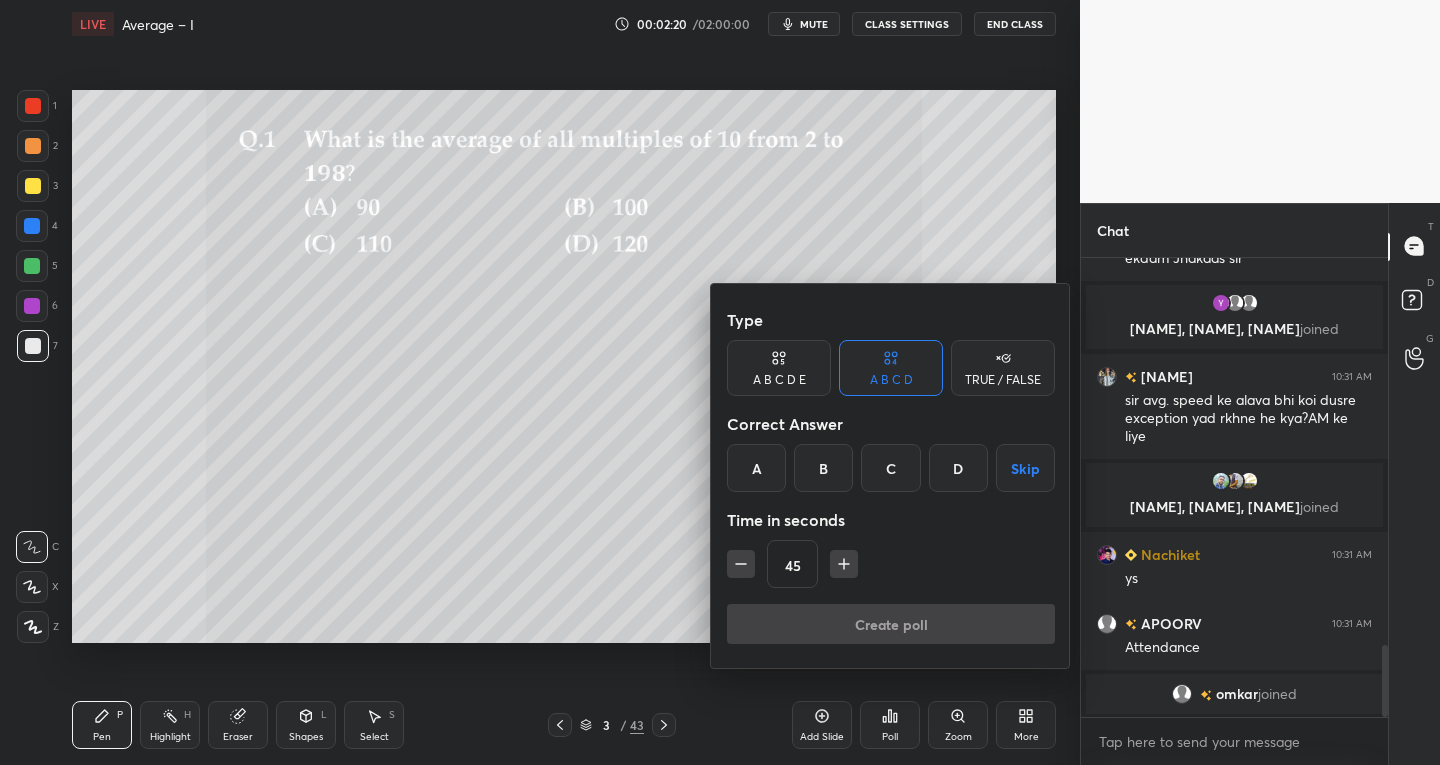 click on "B" at bounding box center (823, 468) 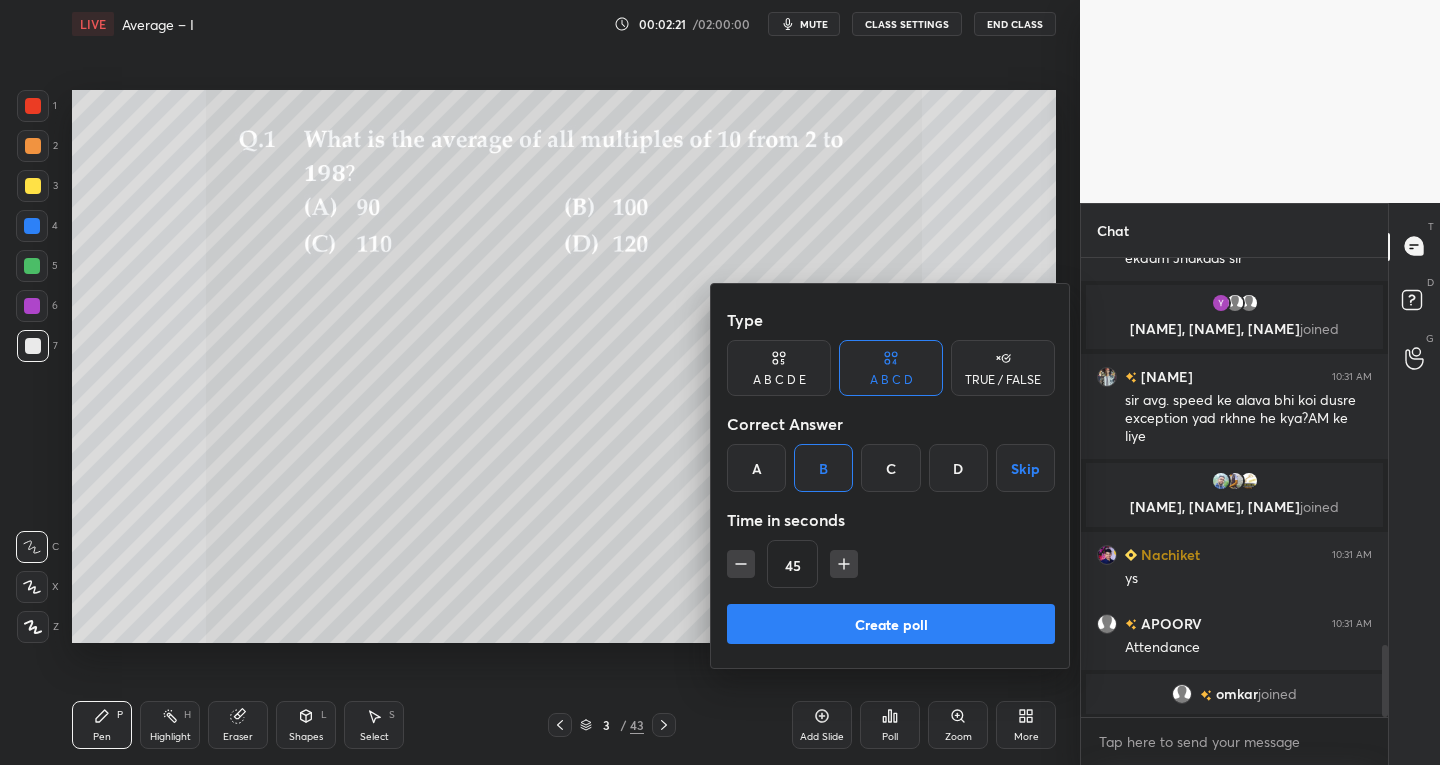 click on "Create poll" at bounding box center (891, 624) 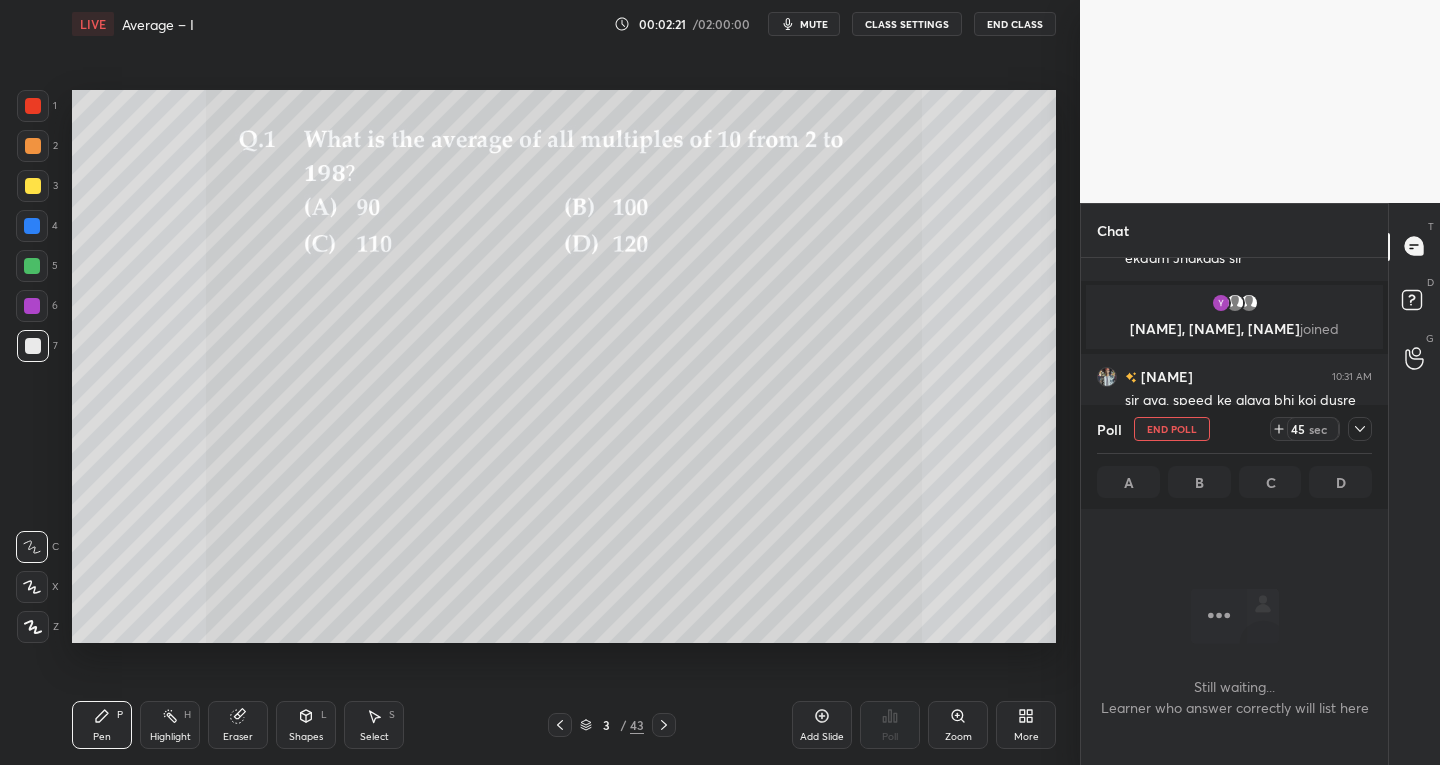 scroll, scrollTop: 355, scrollLeft: 301, axis: both 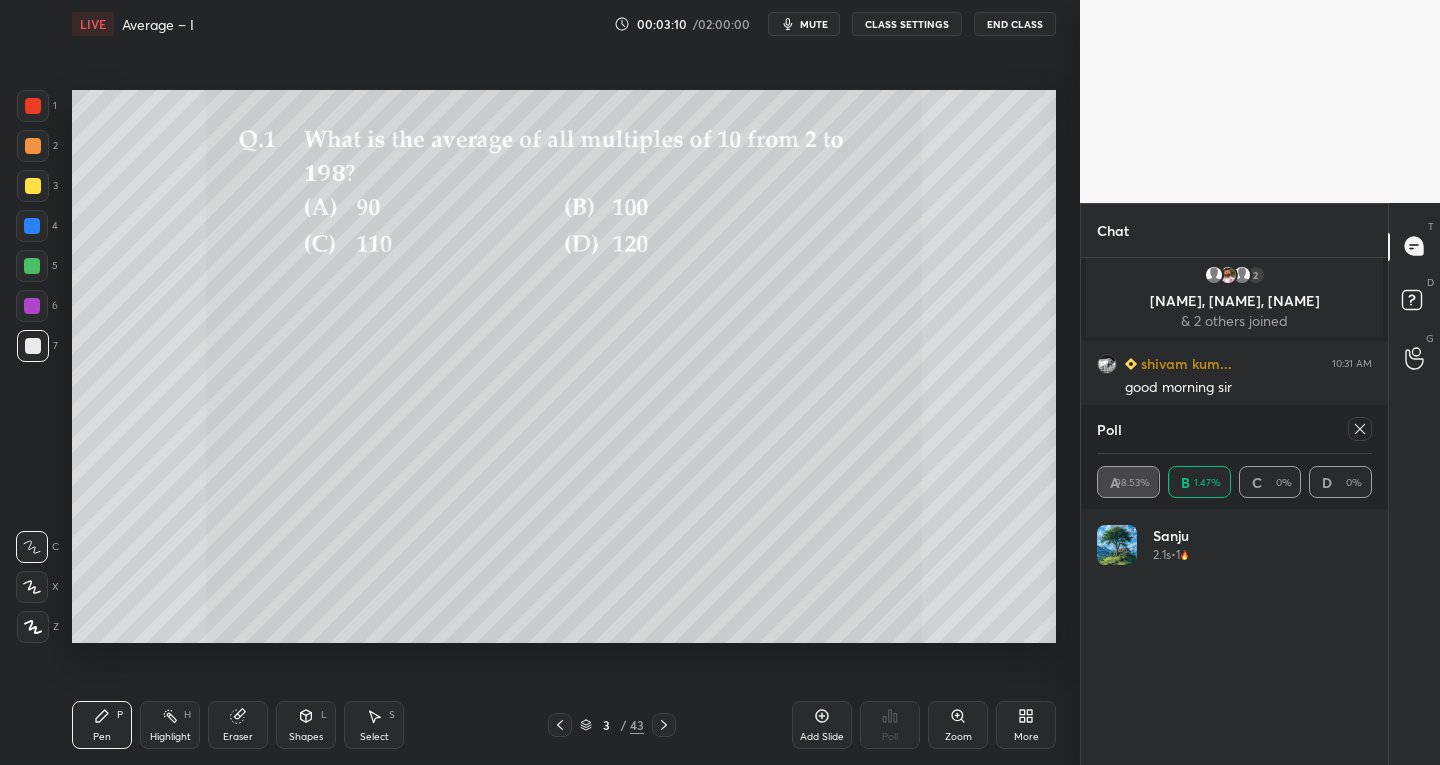 click at bounding box center (1360, 429) 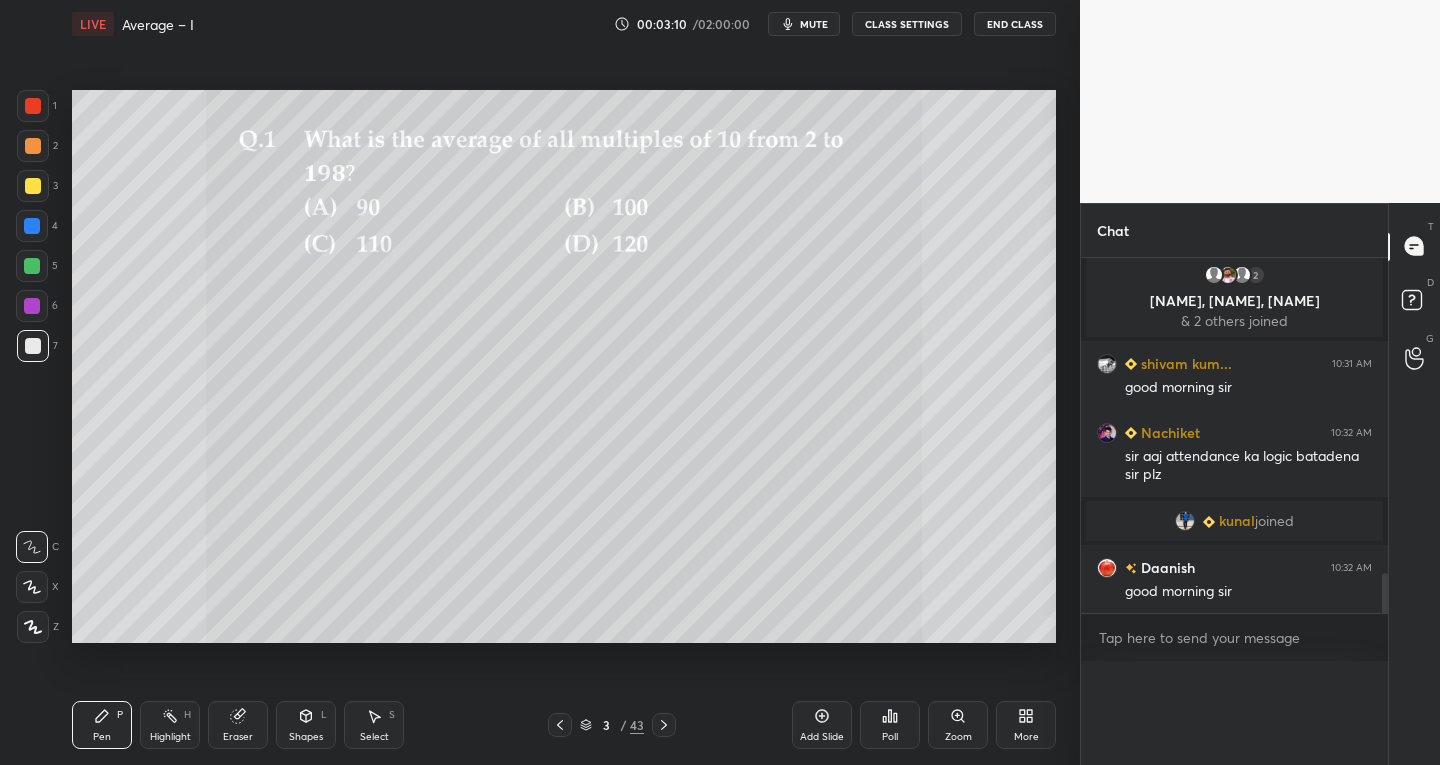 scroll, scrollTop: 0, scrollLeft: 0, axis: both 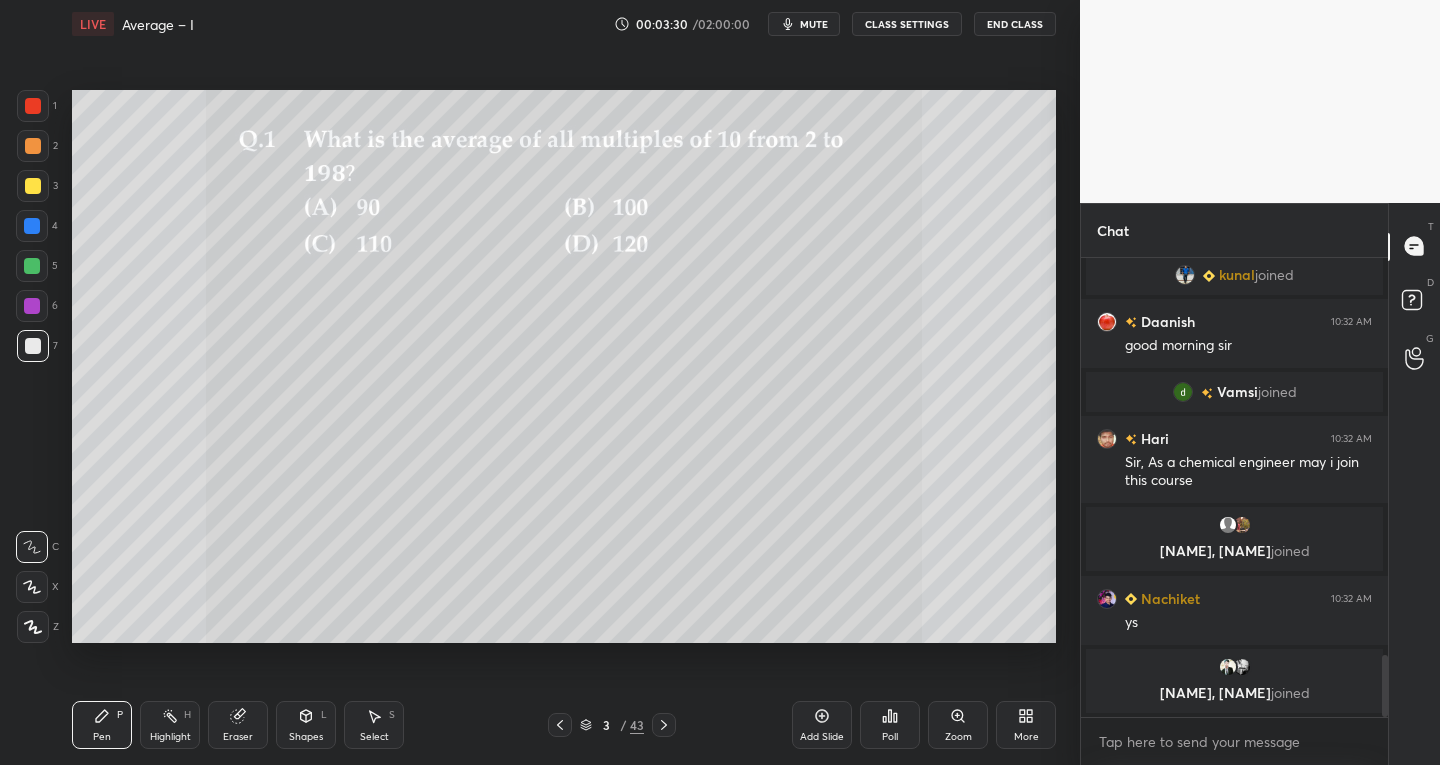 click 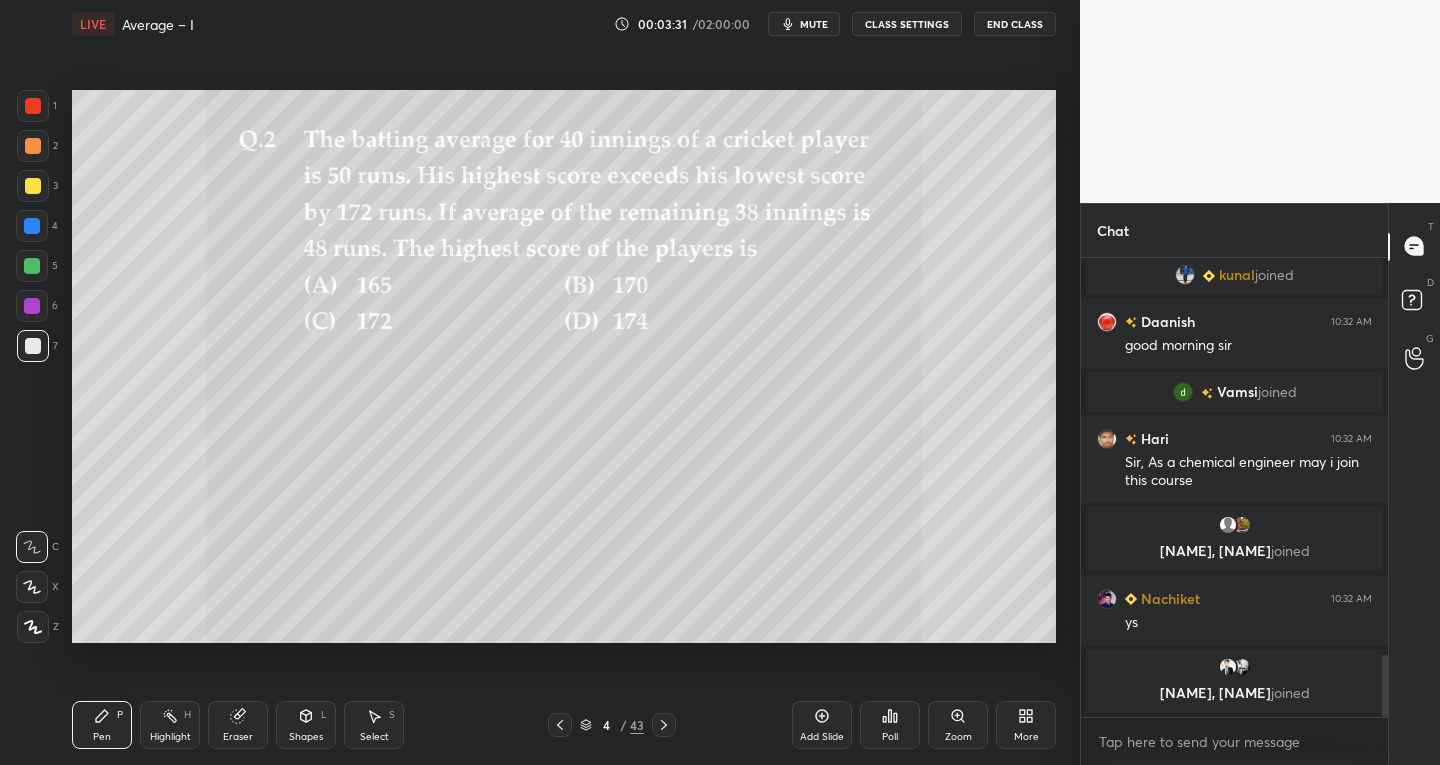click 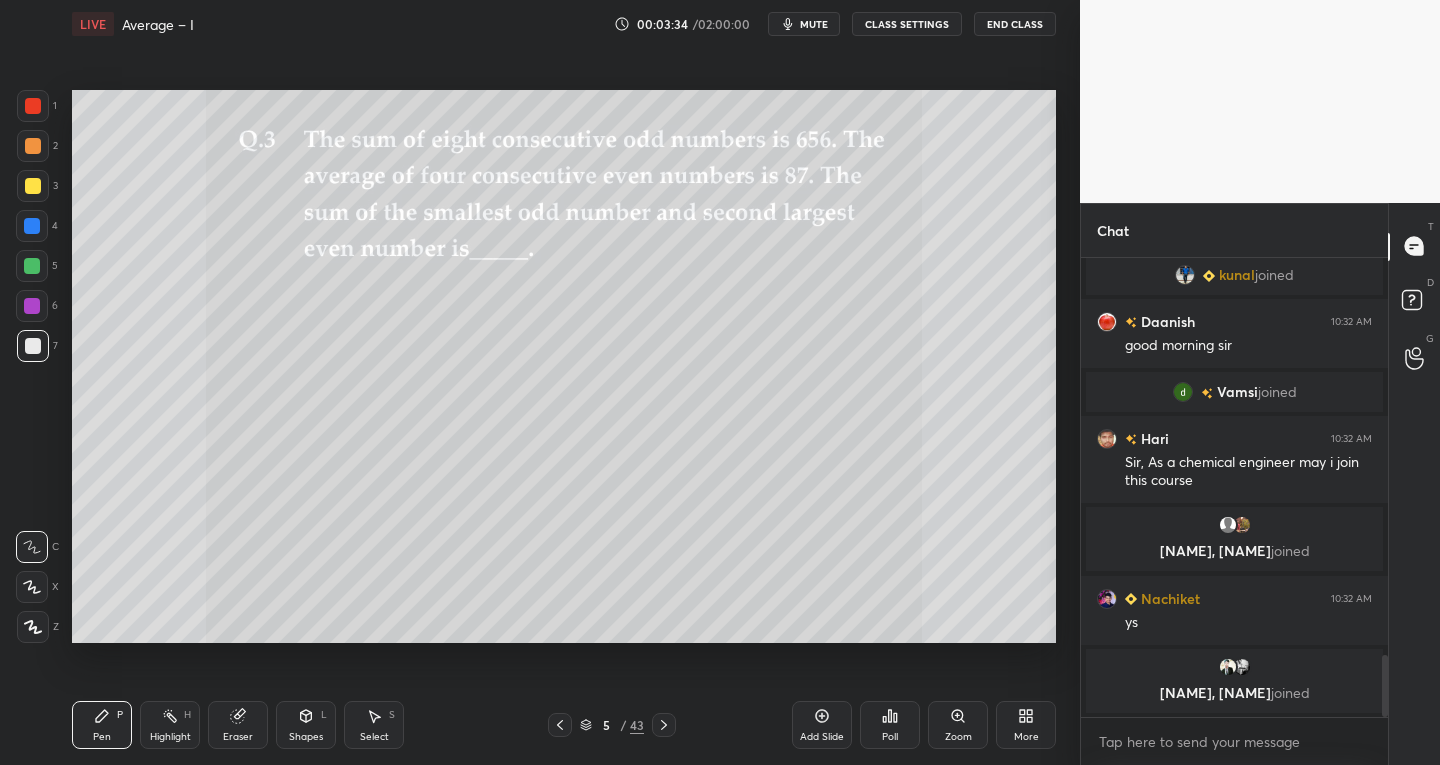 click 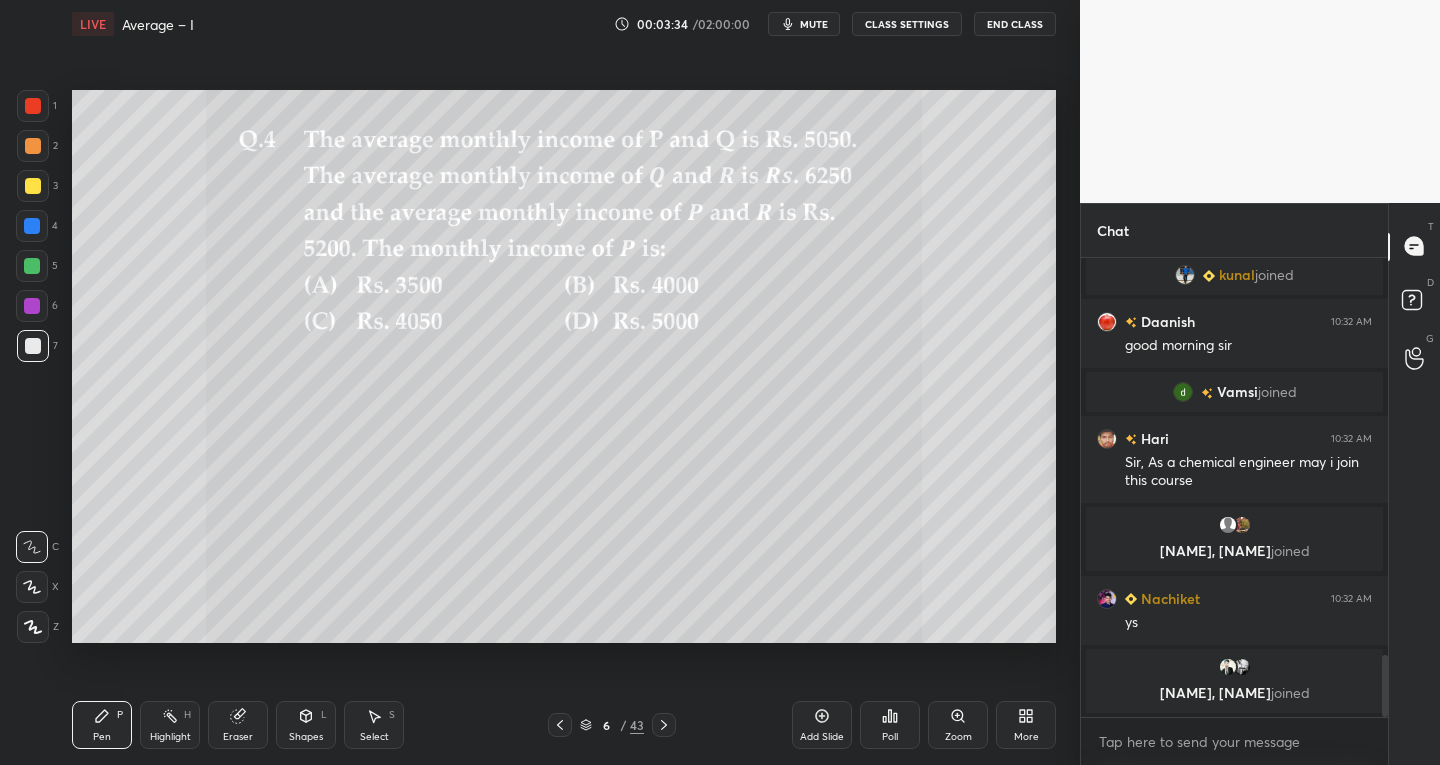 click 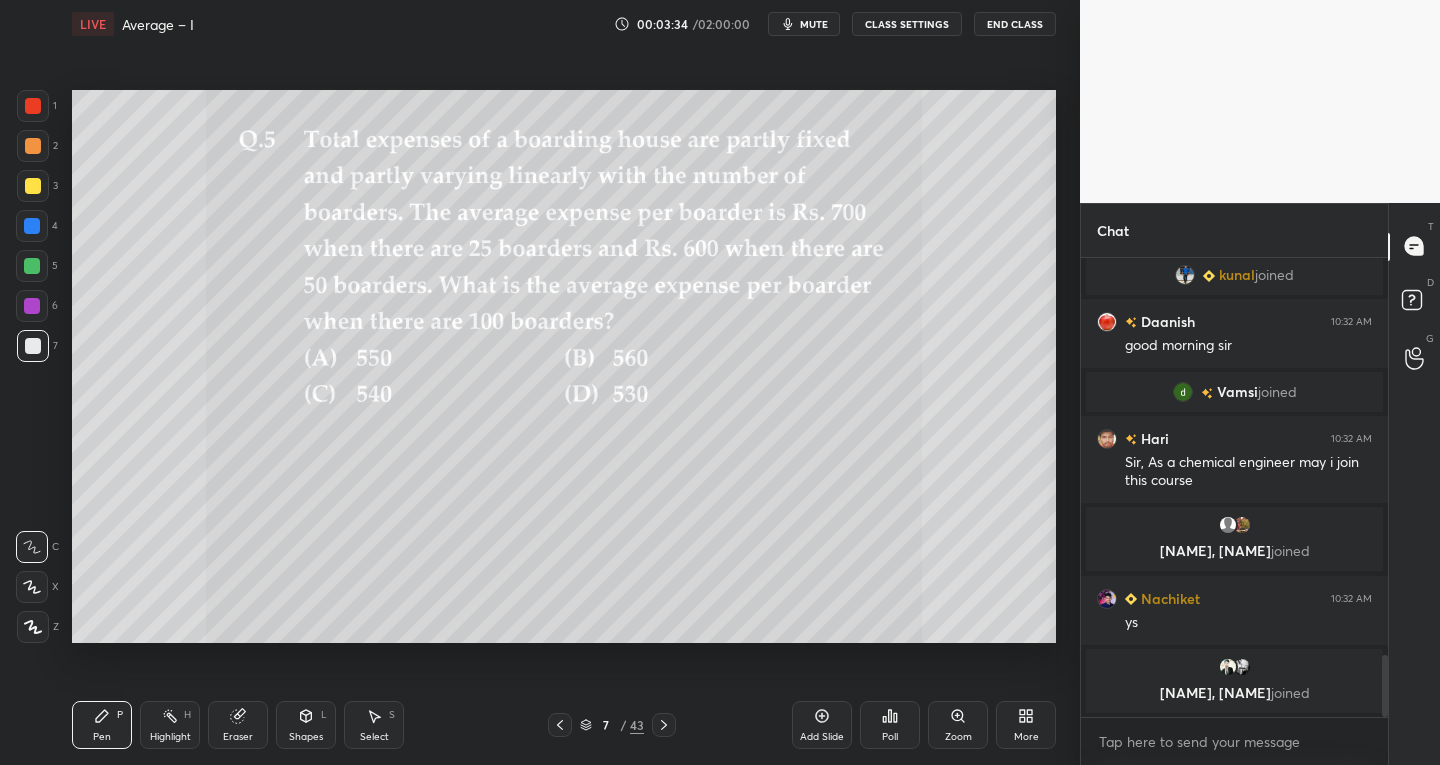 click 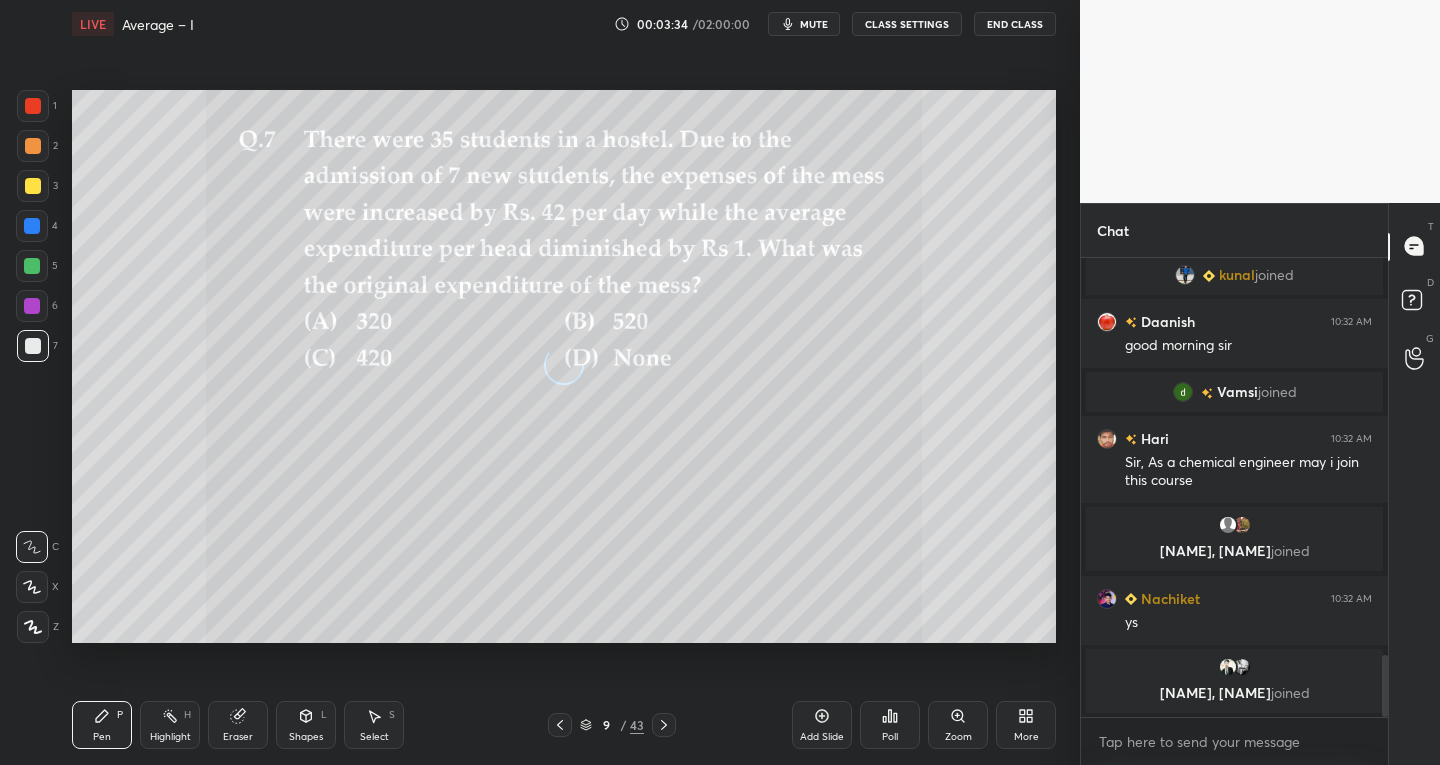 click 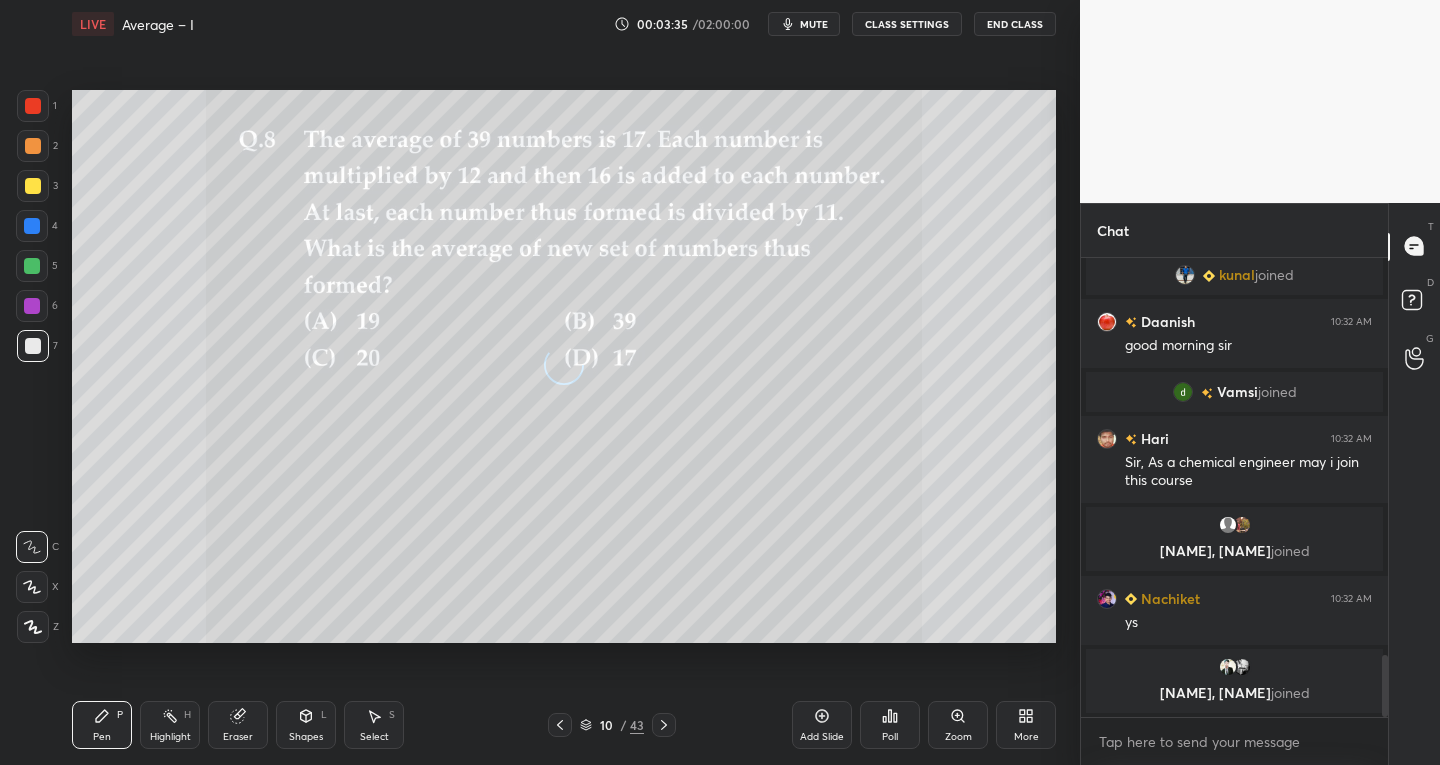 click 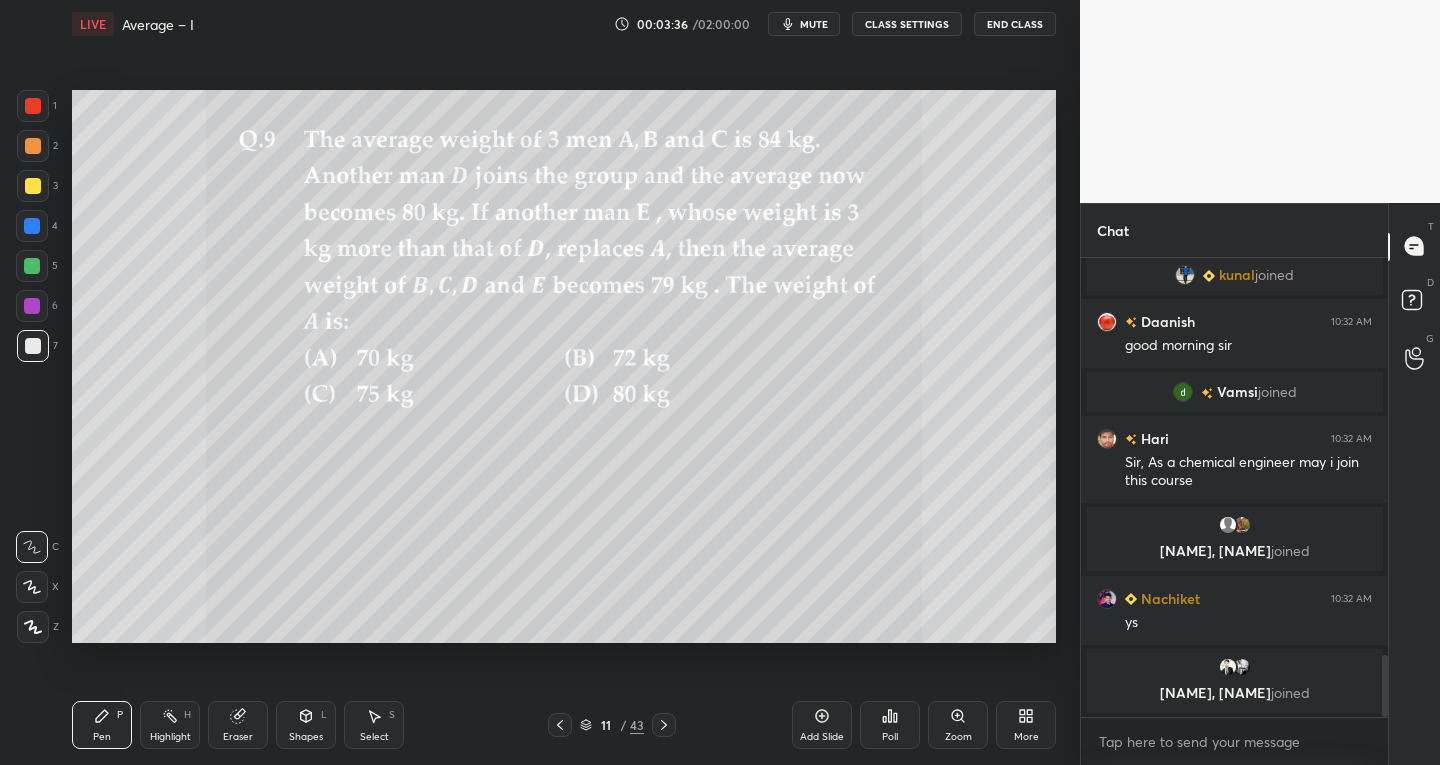 click 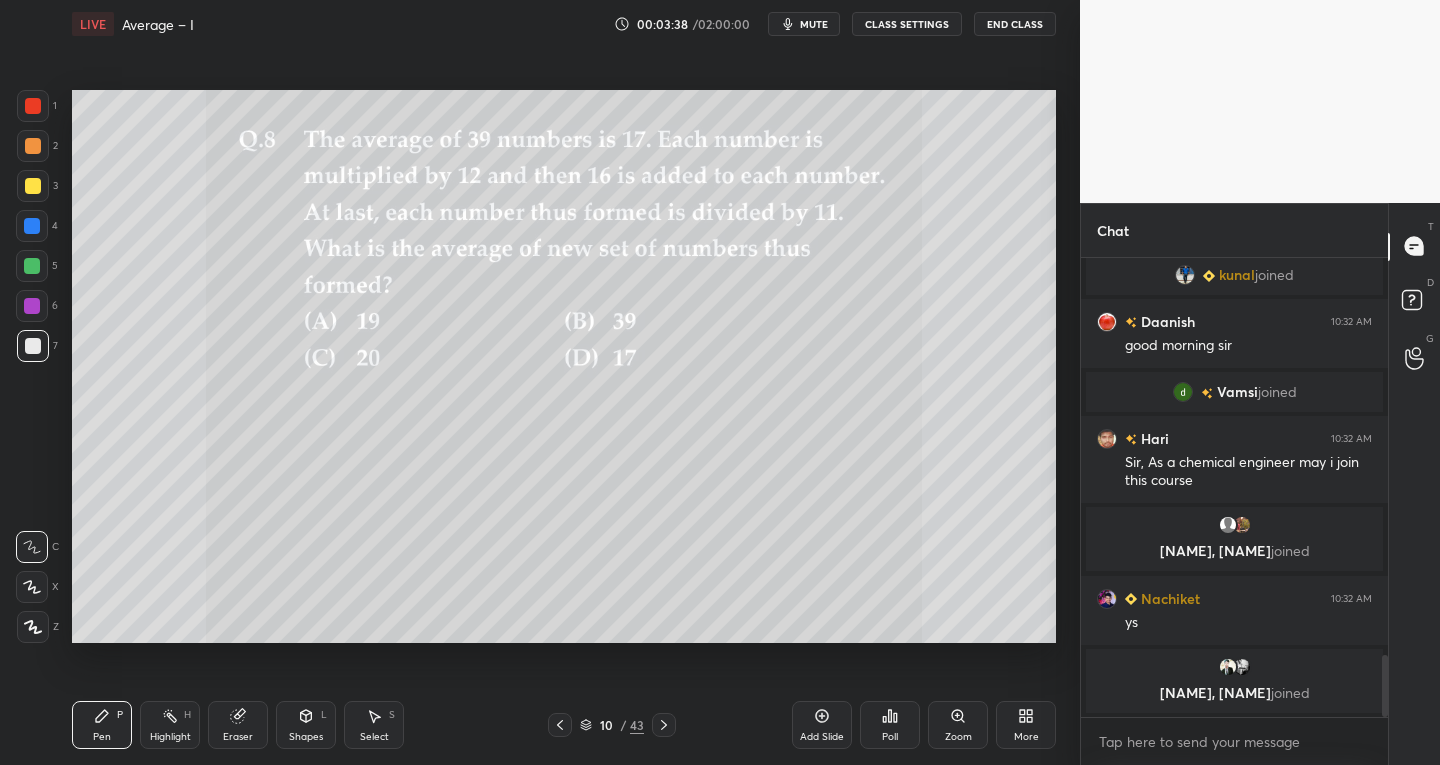 click 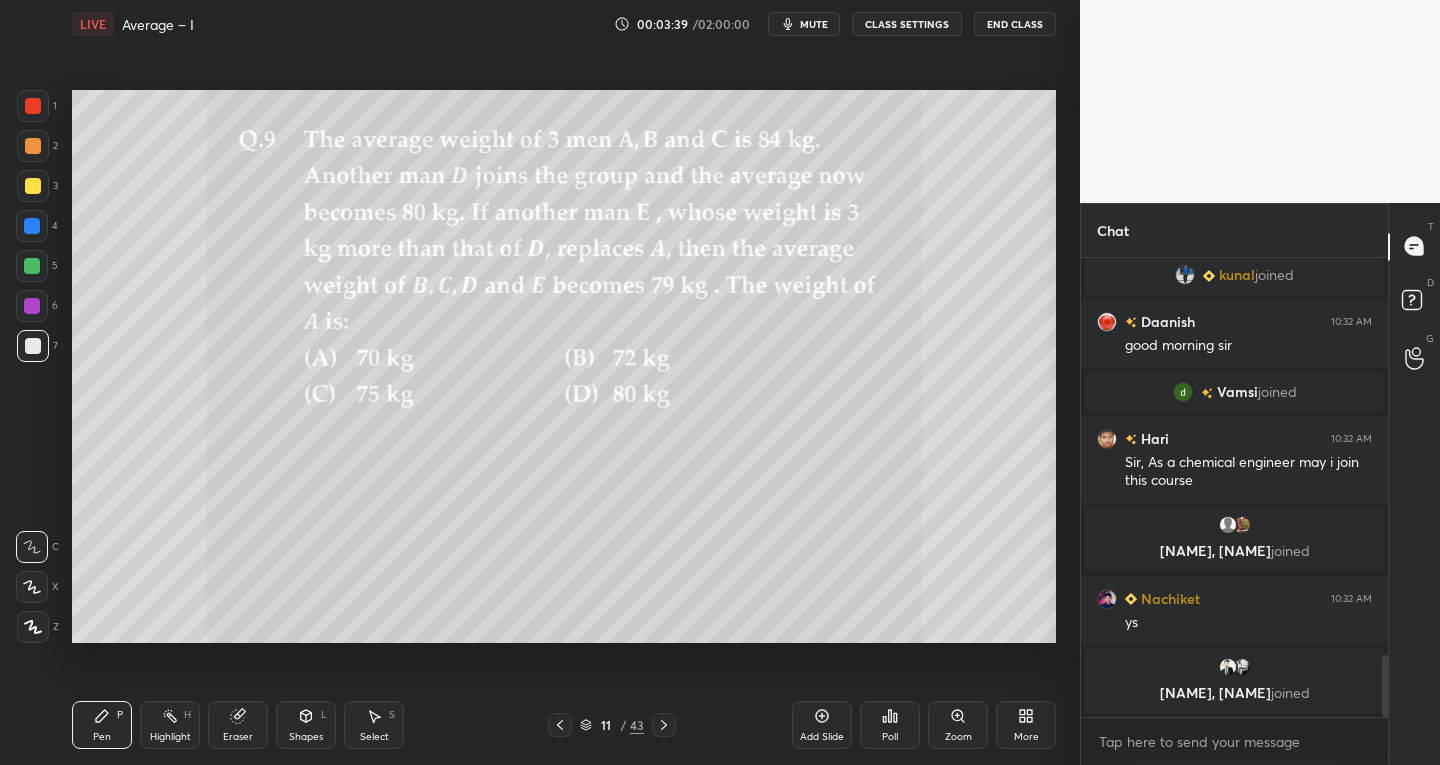 click 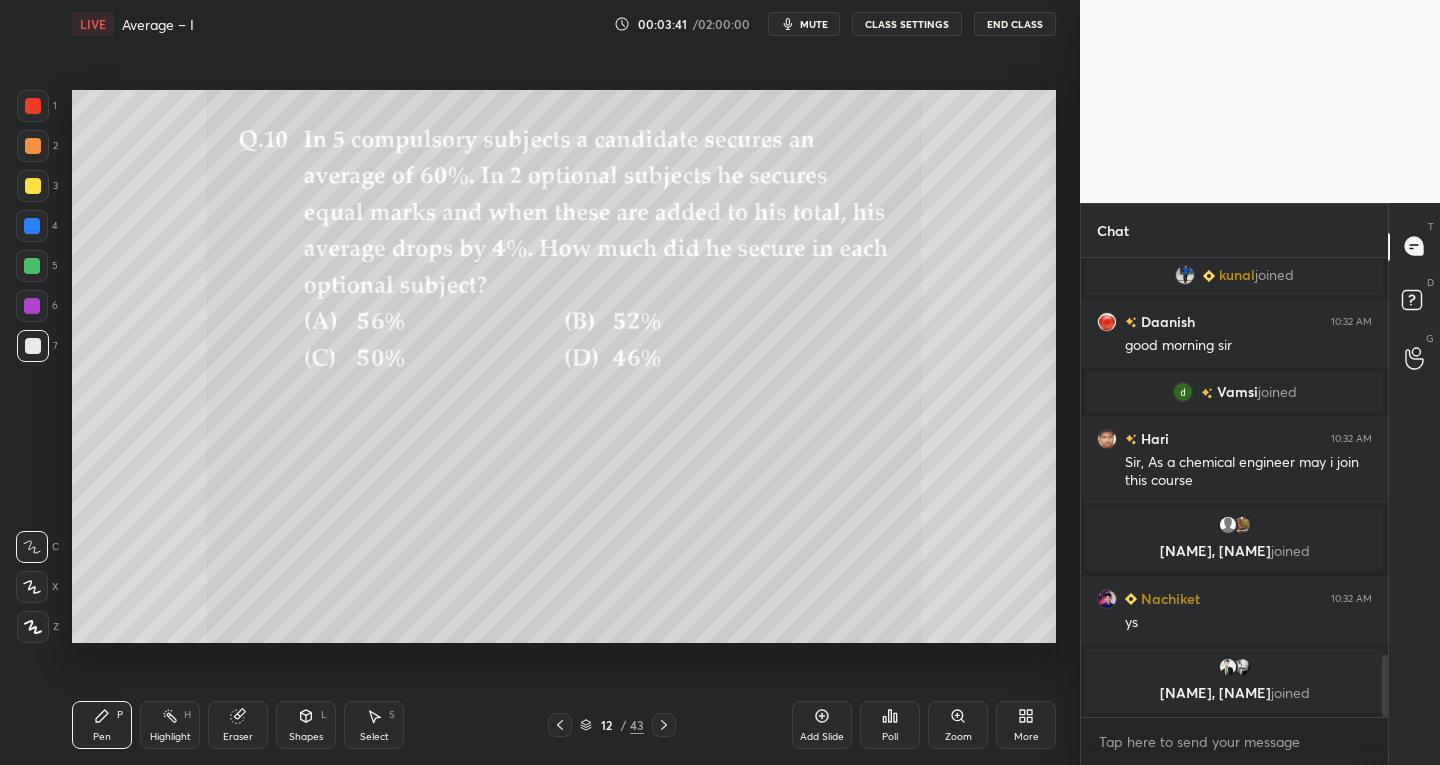 click 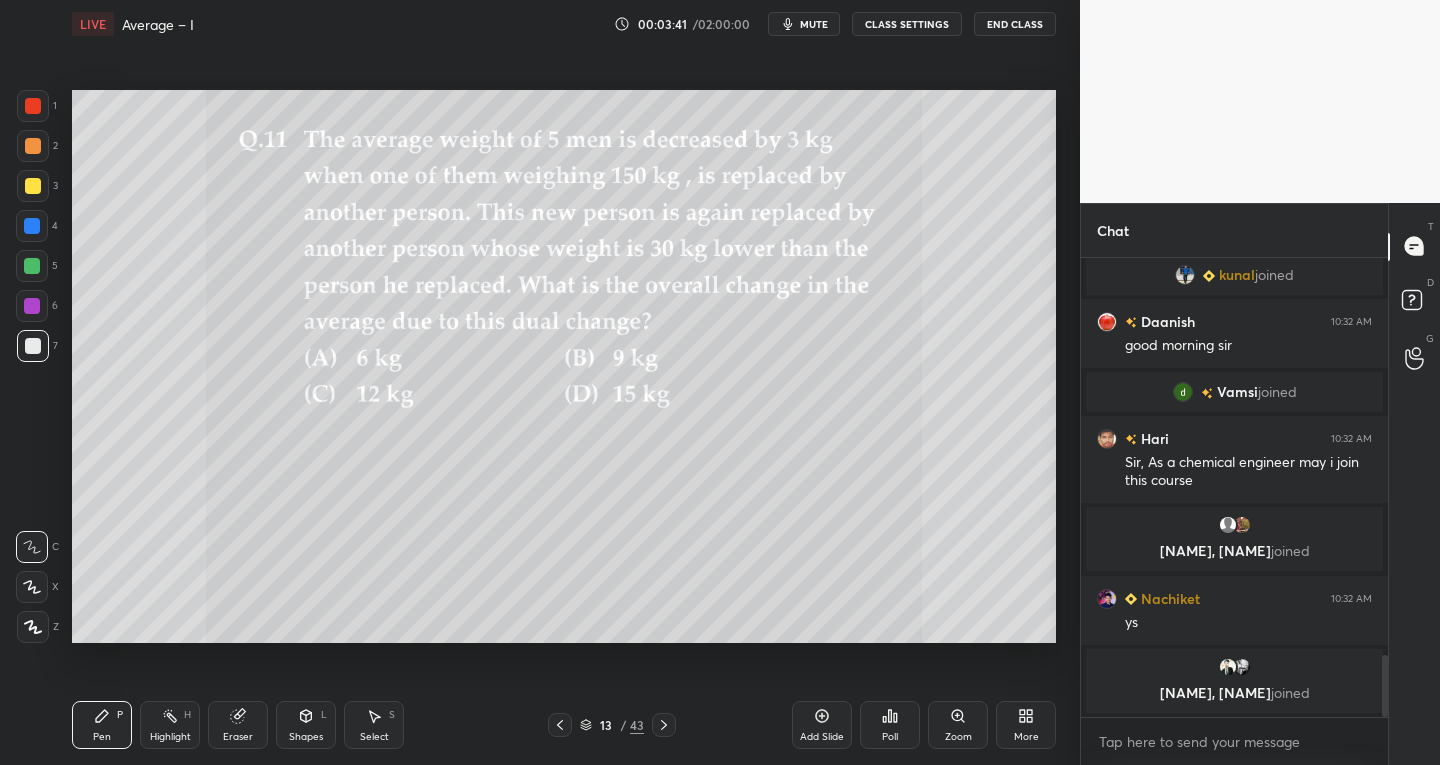click 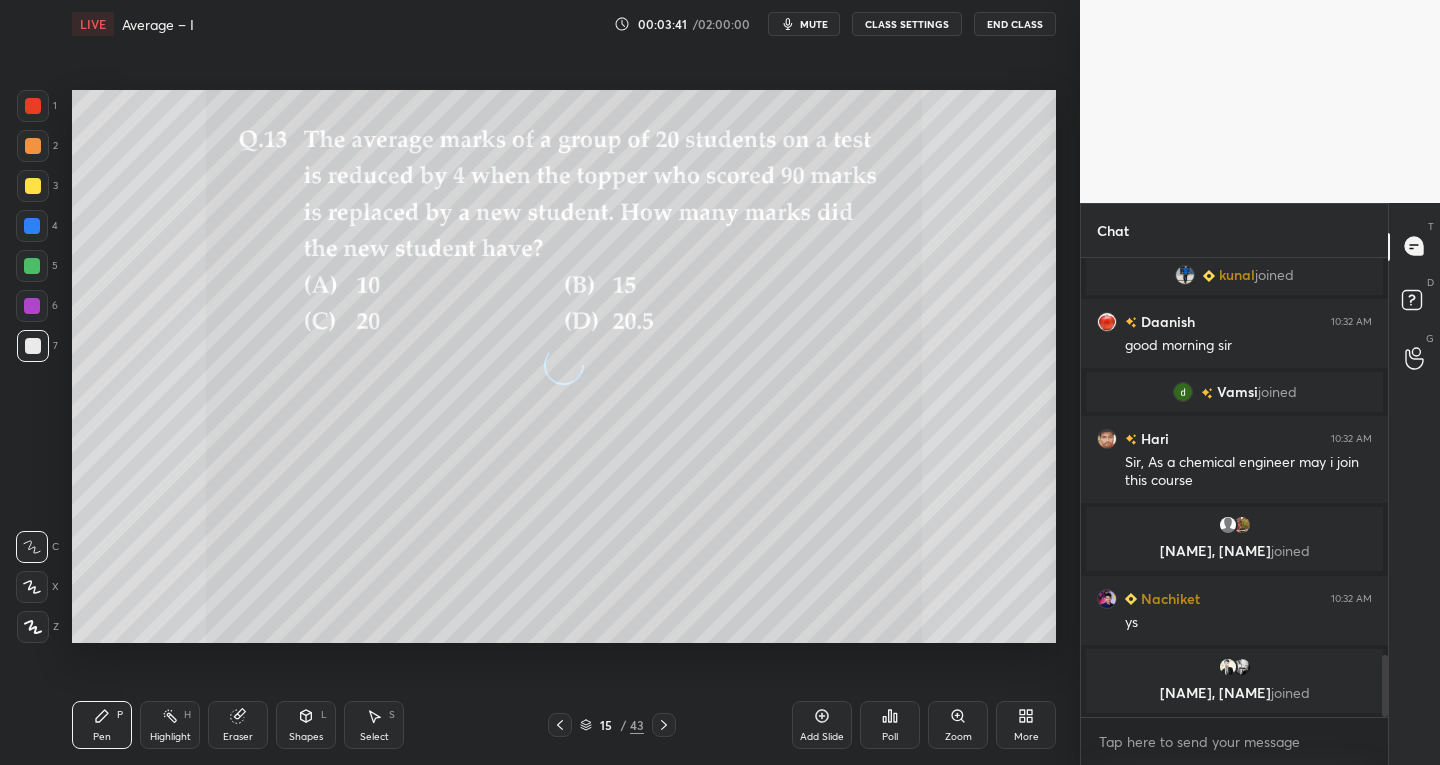 click 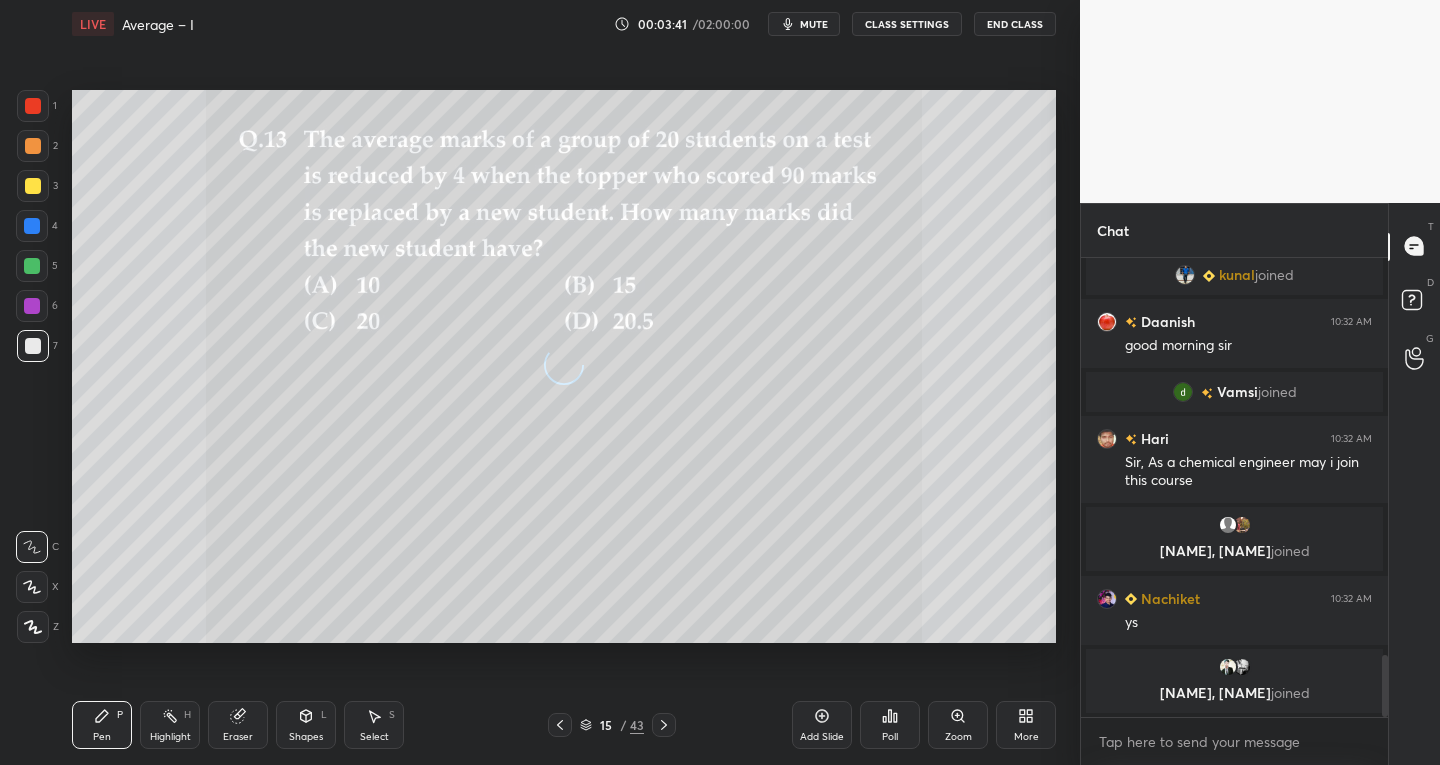 click 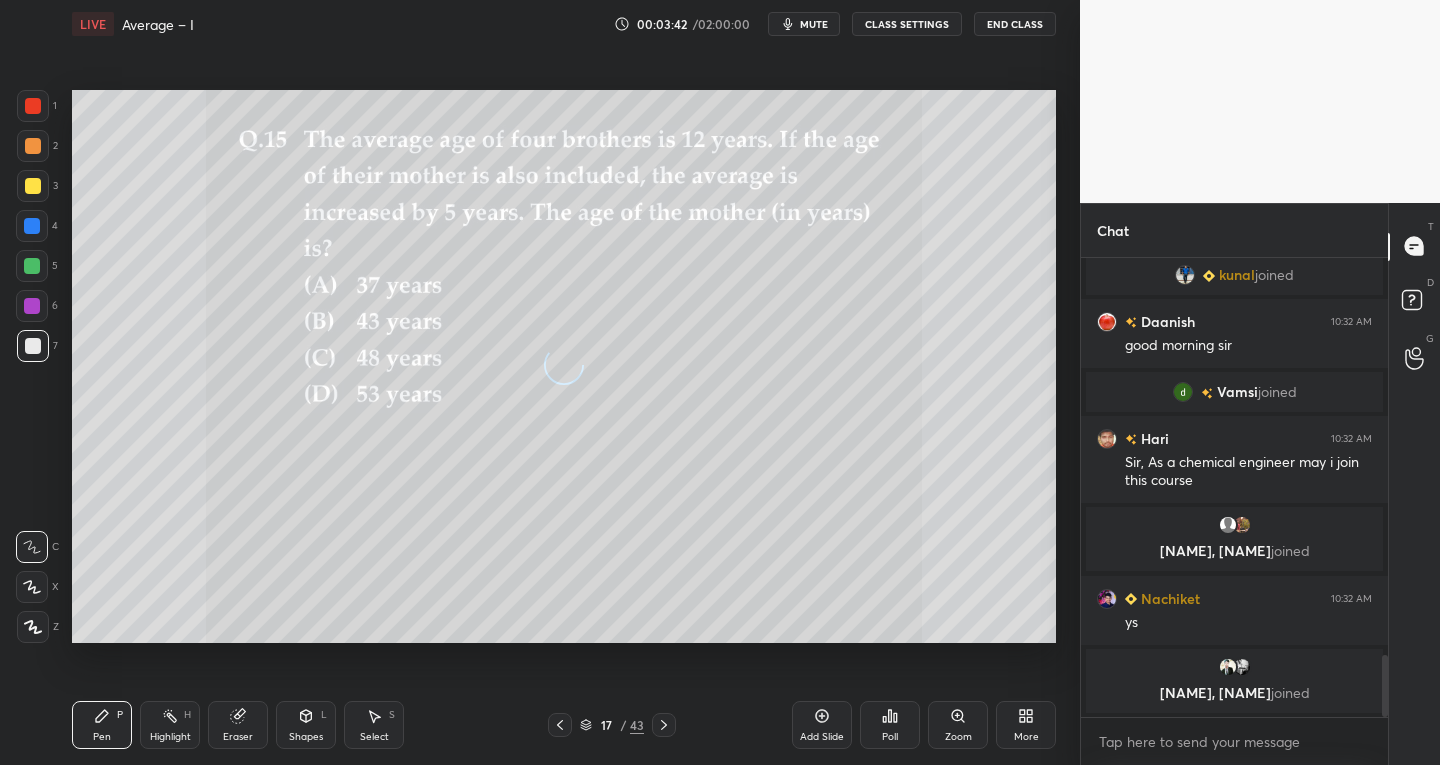 click 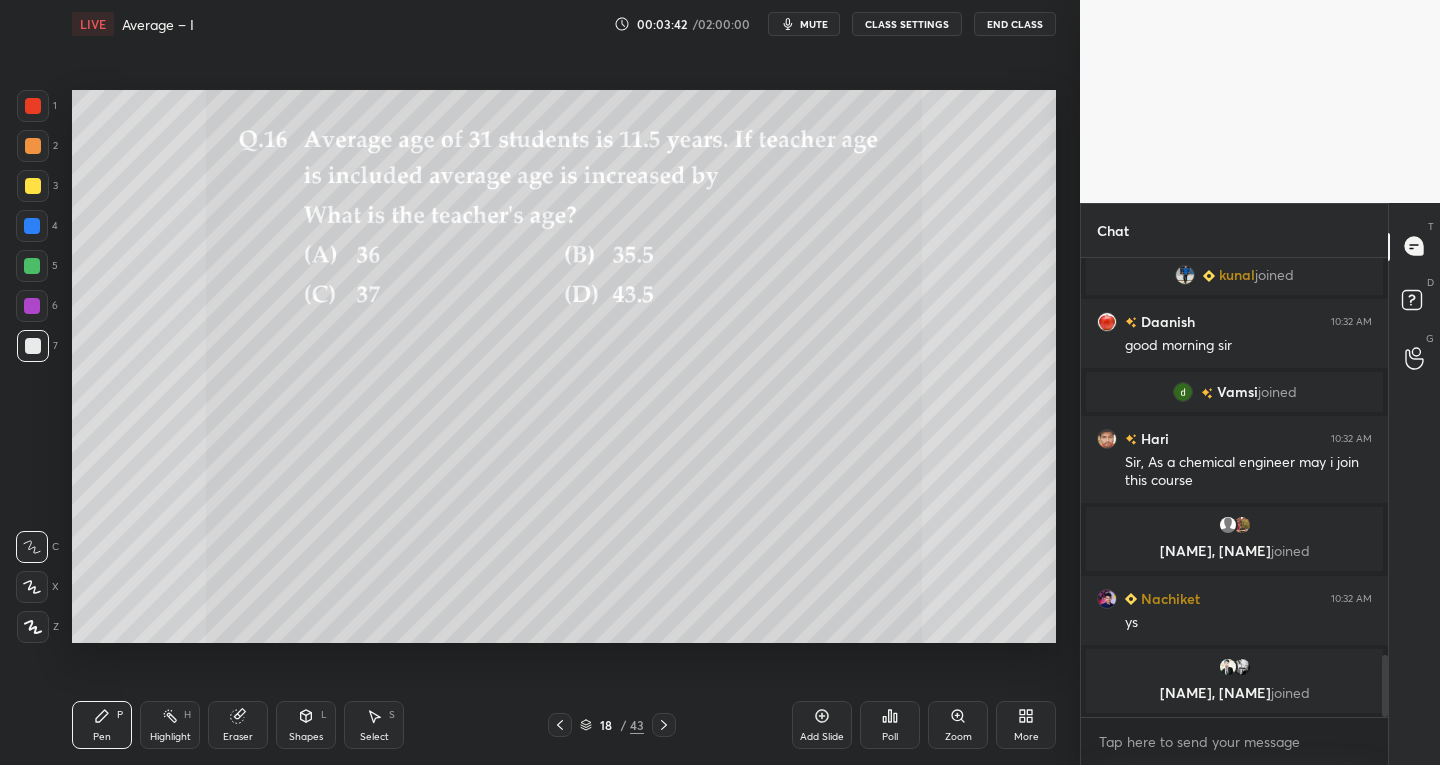 click 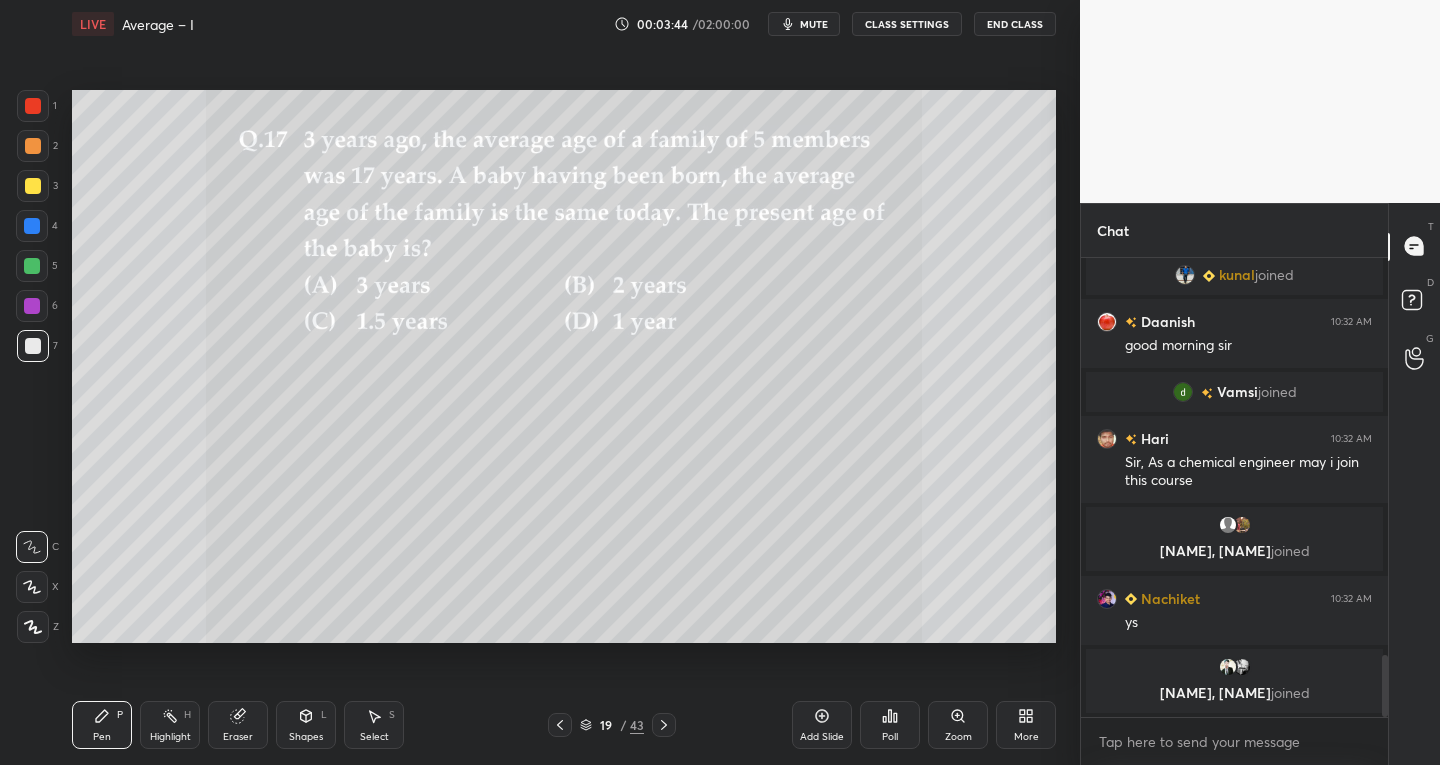 click 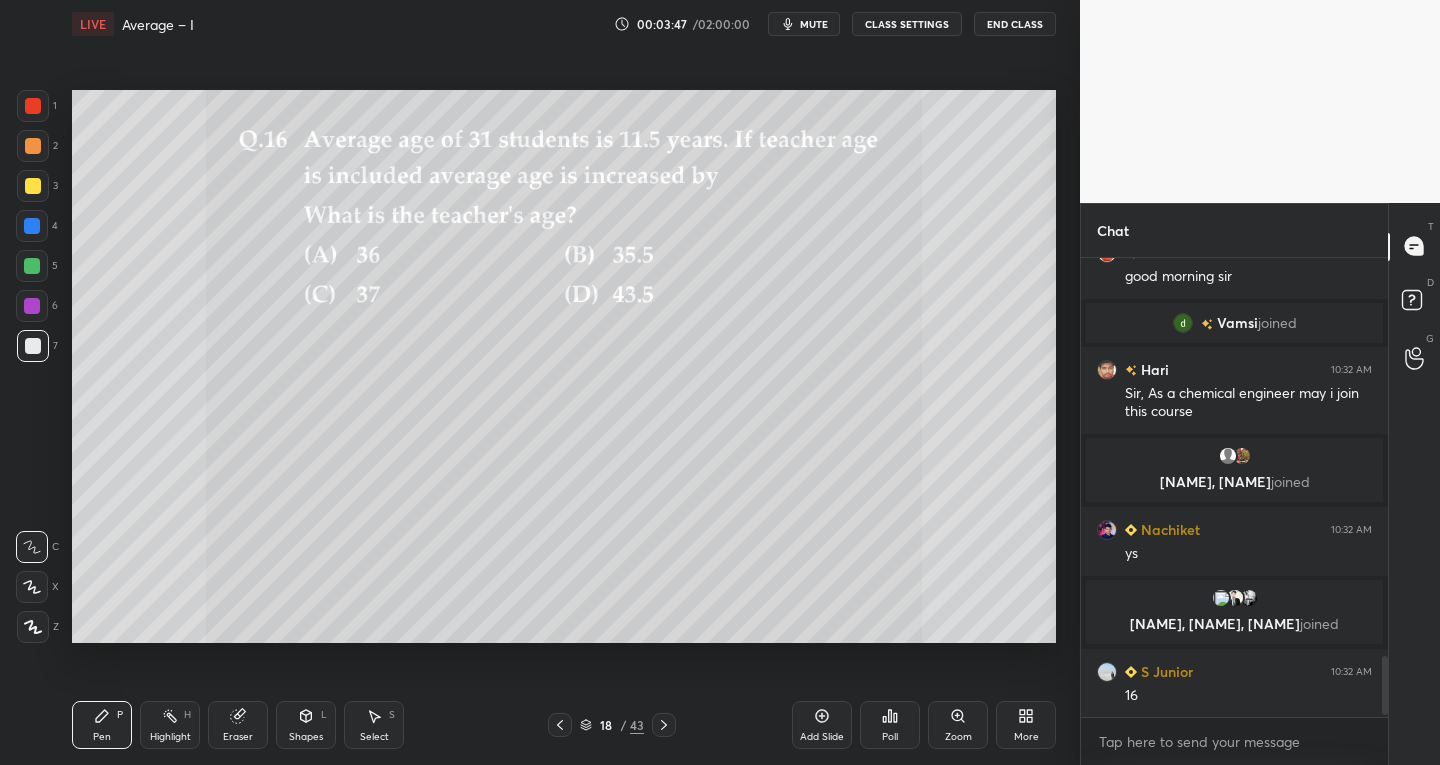scroll, scrollTop: 3146, scrollLeft: 0, axis: vertical 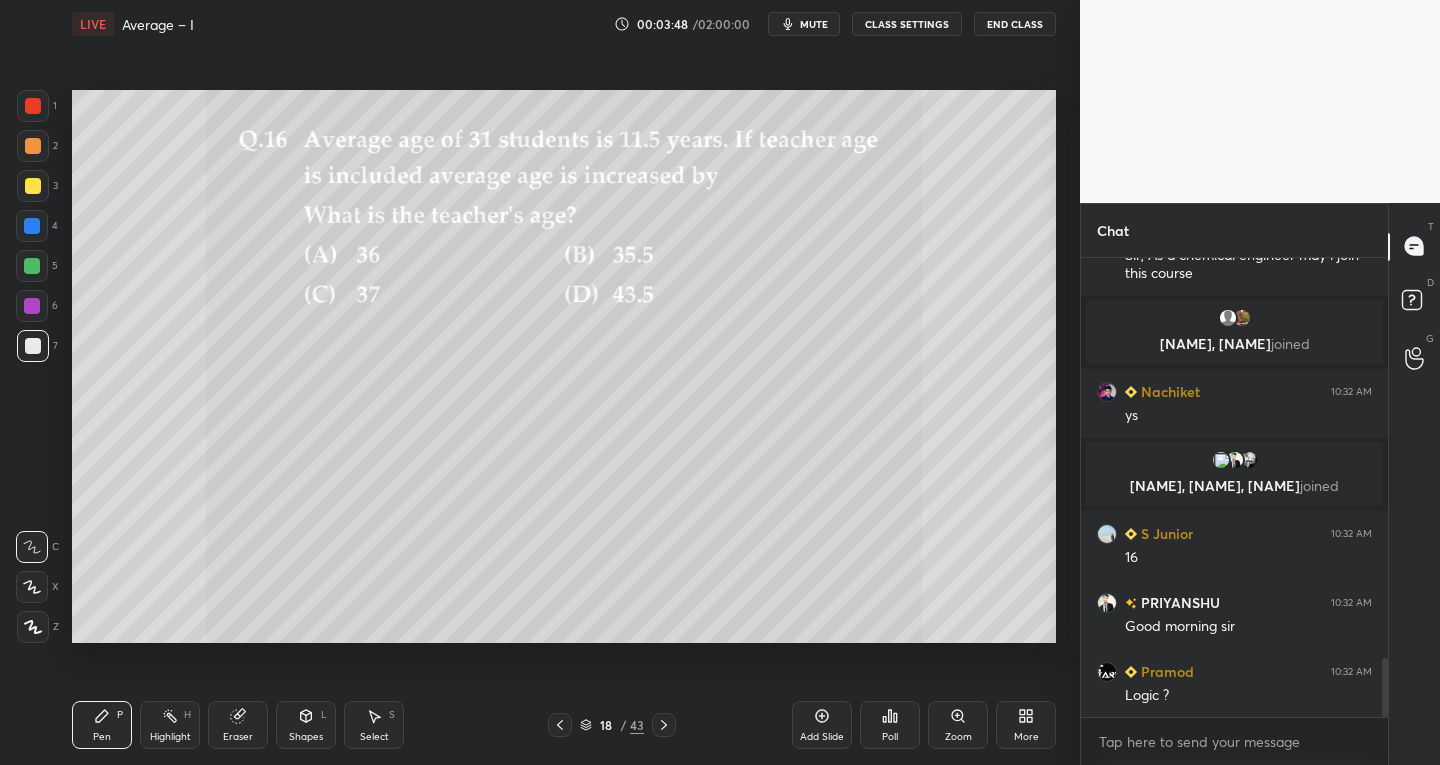 click 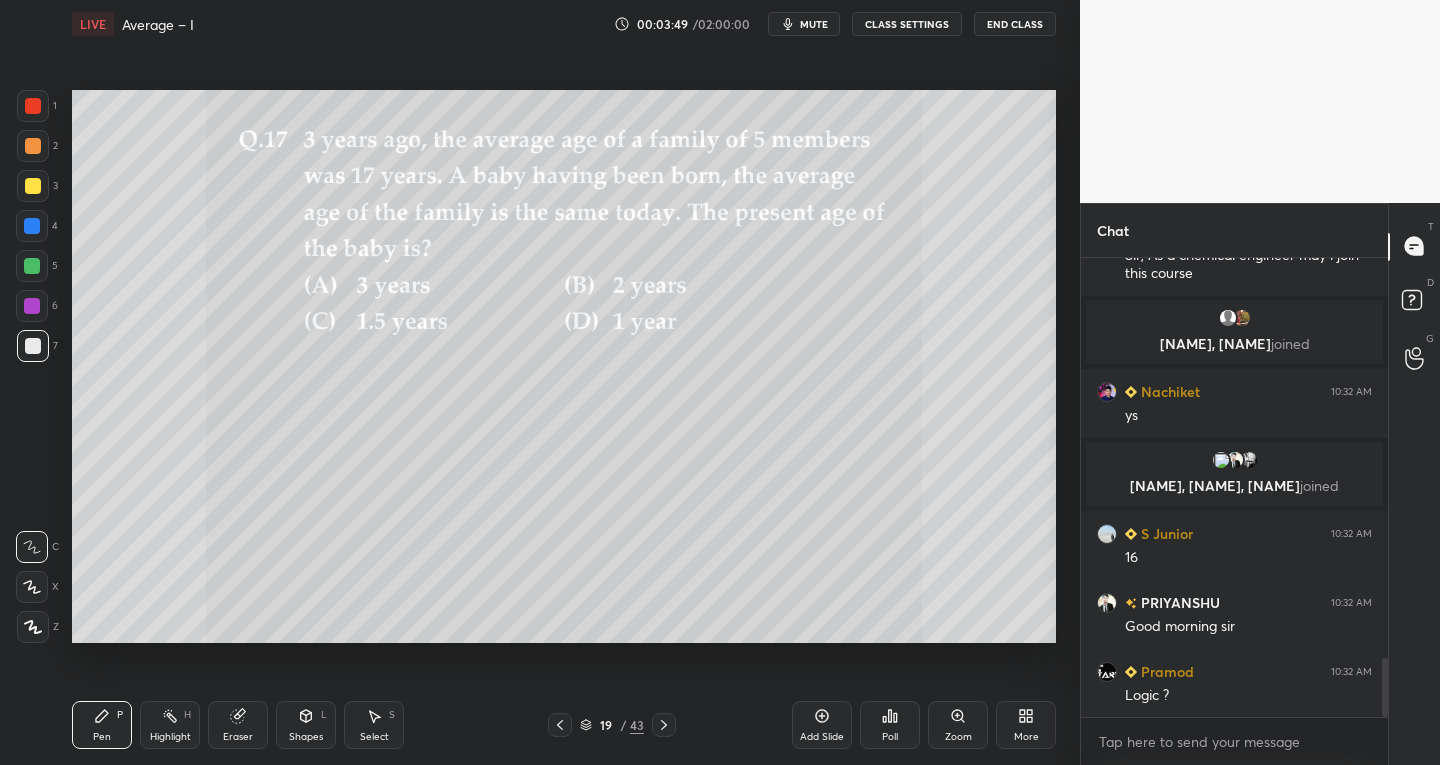 click 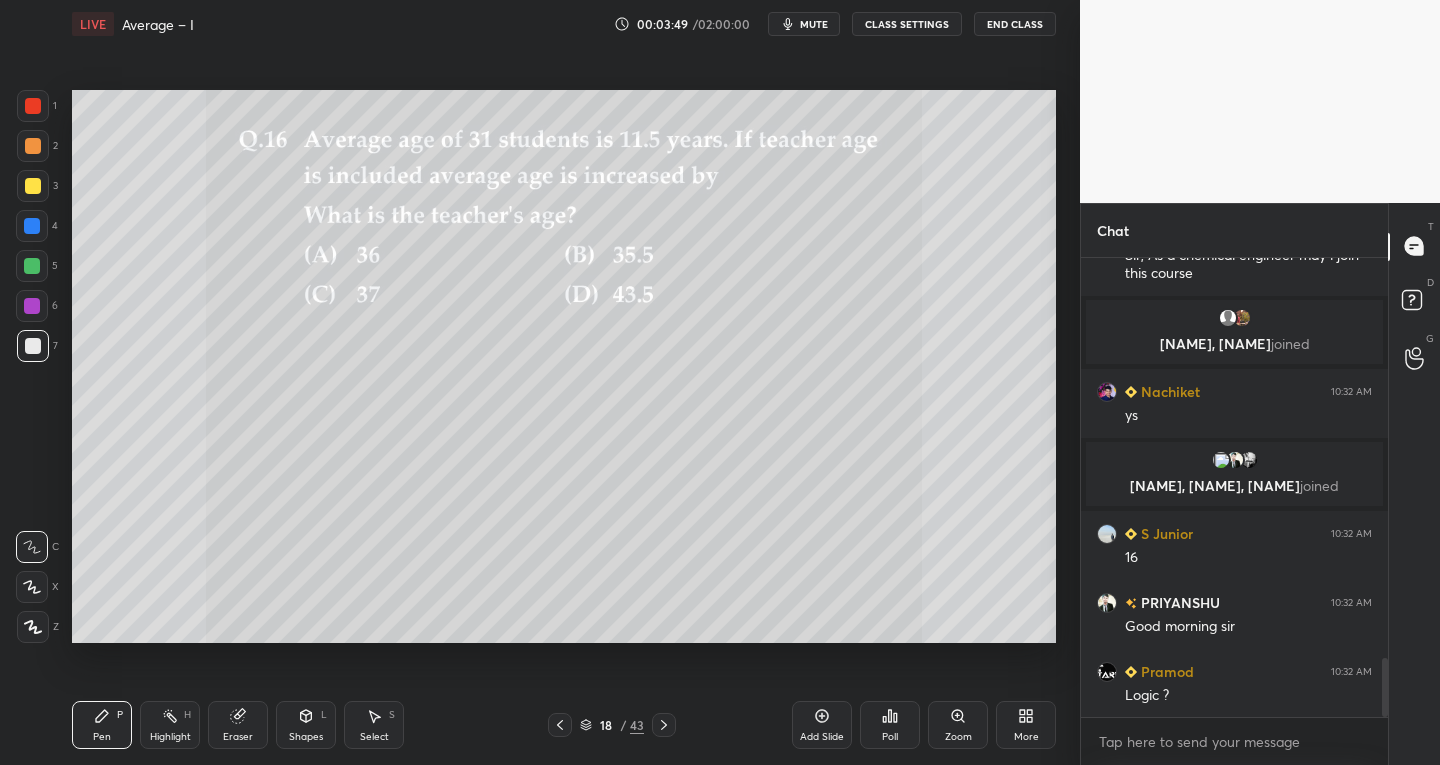 click 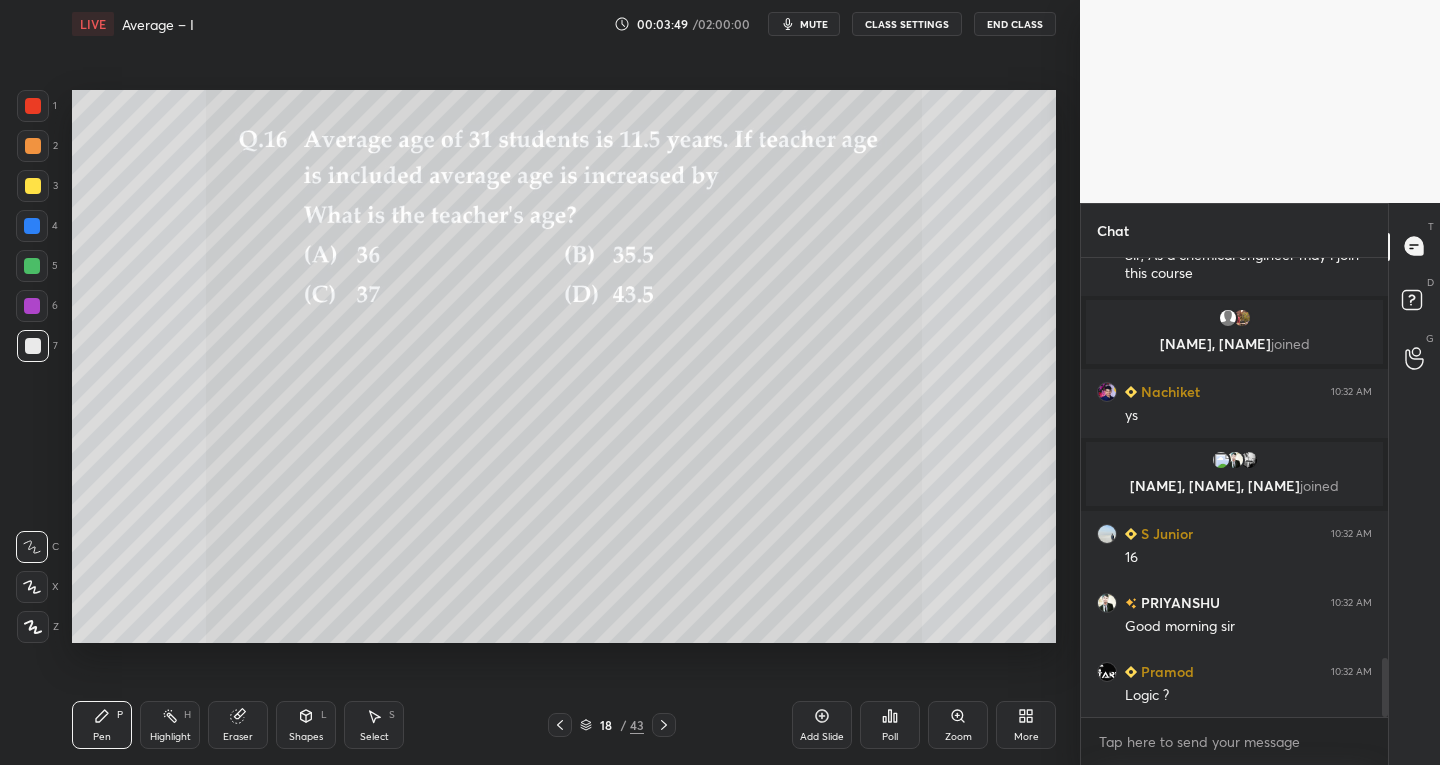 click 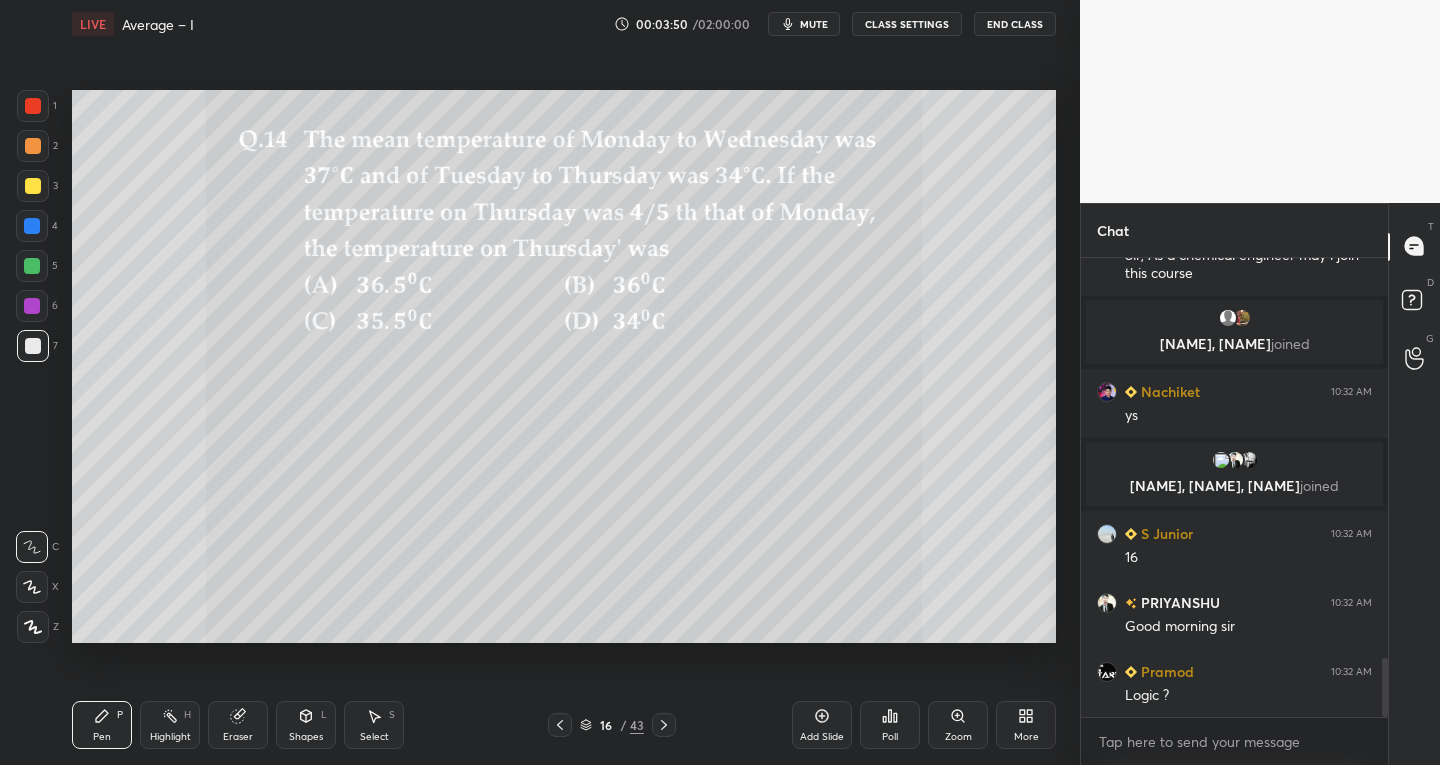 click 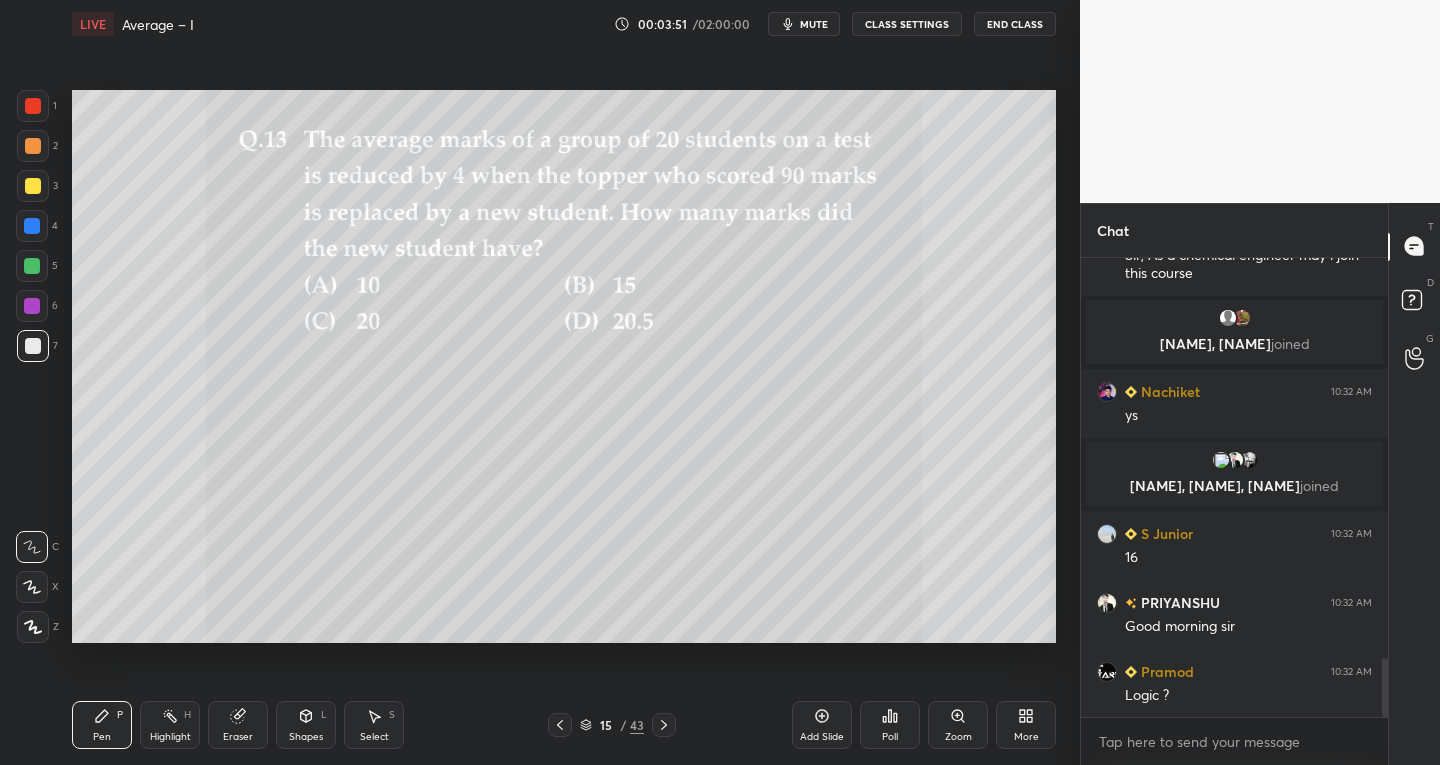 click 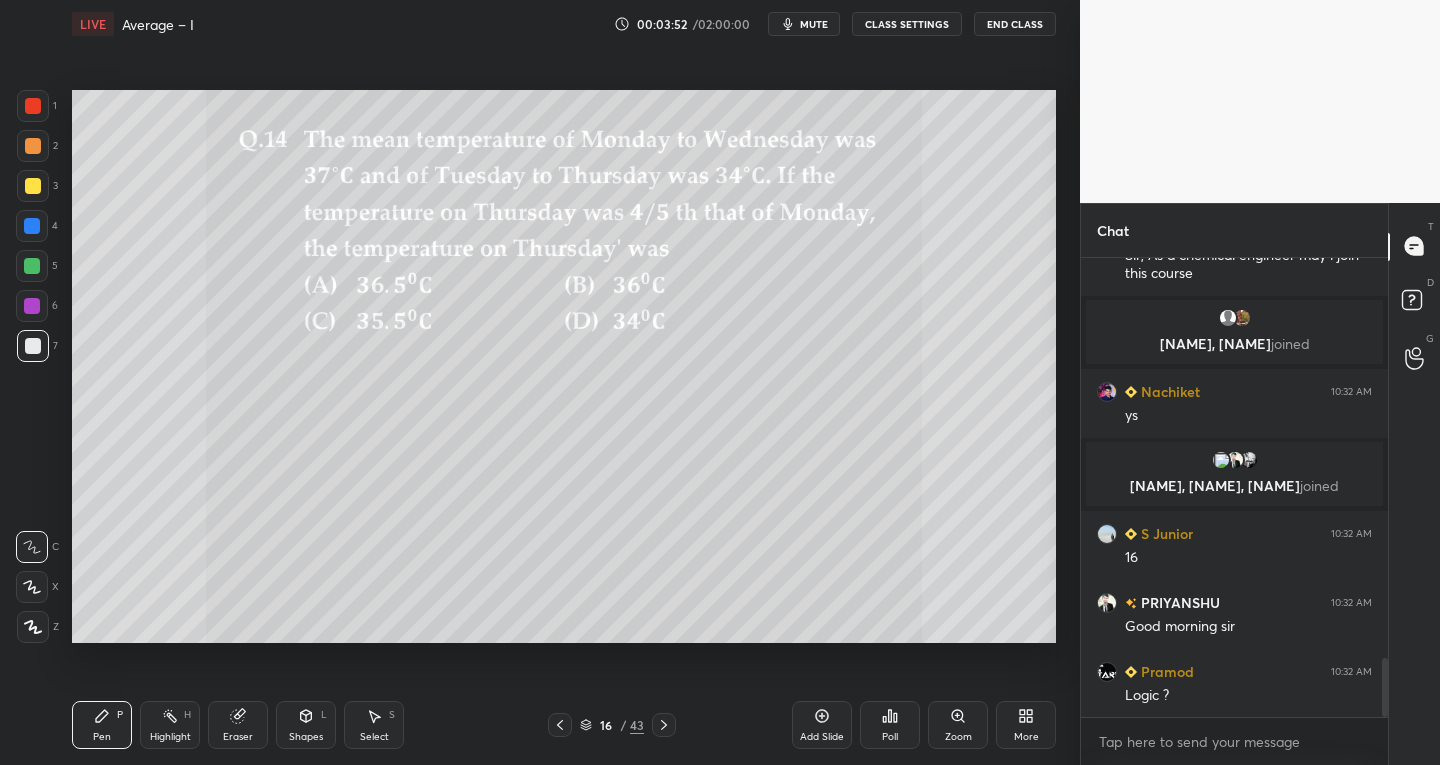 click 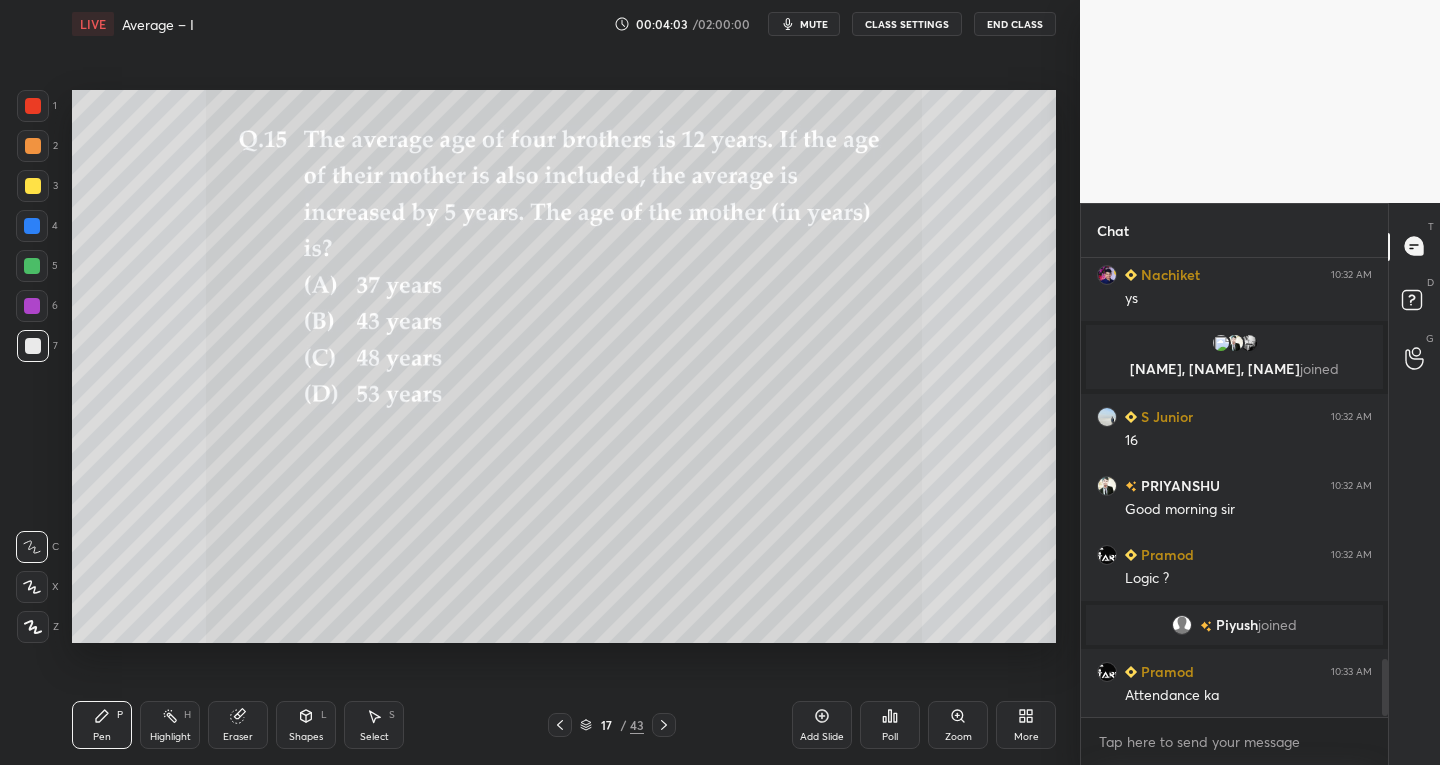 scroll, scrollTop: 3252, scrollLeft: 0, axis: vertical 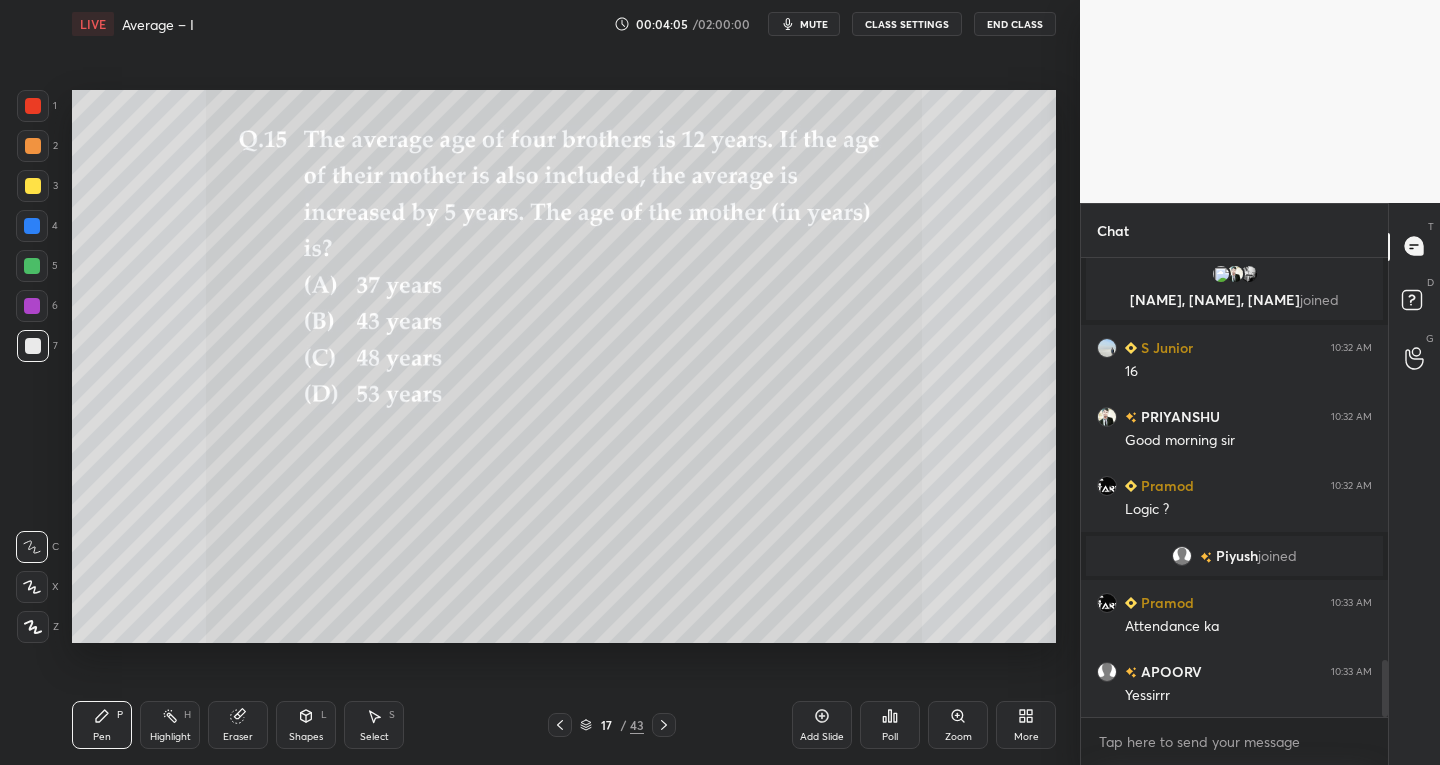 click 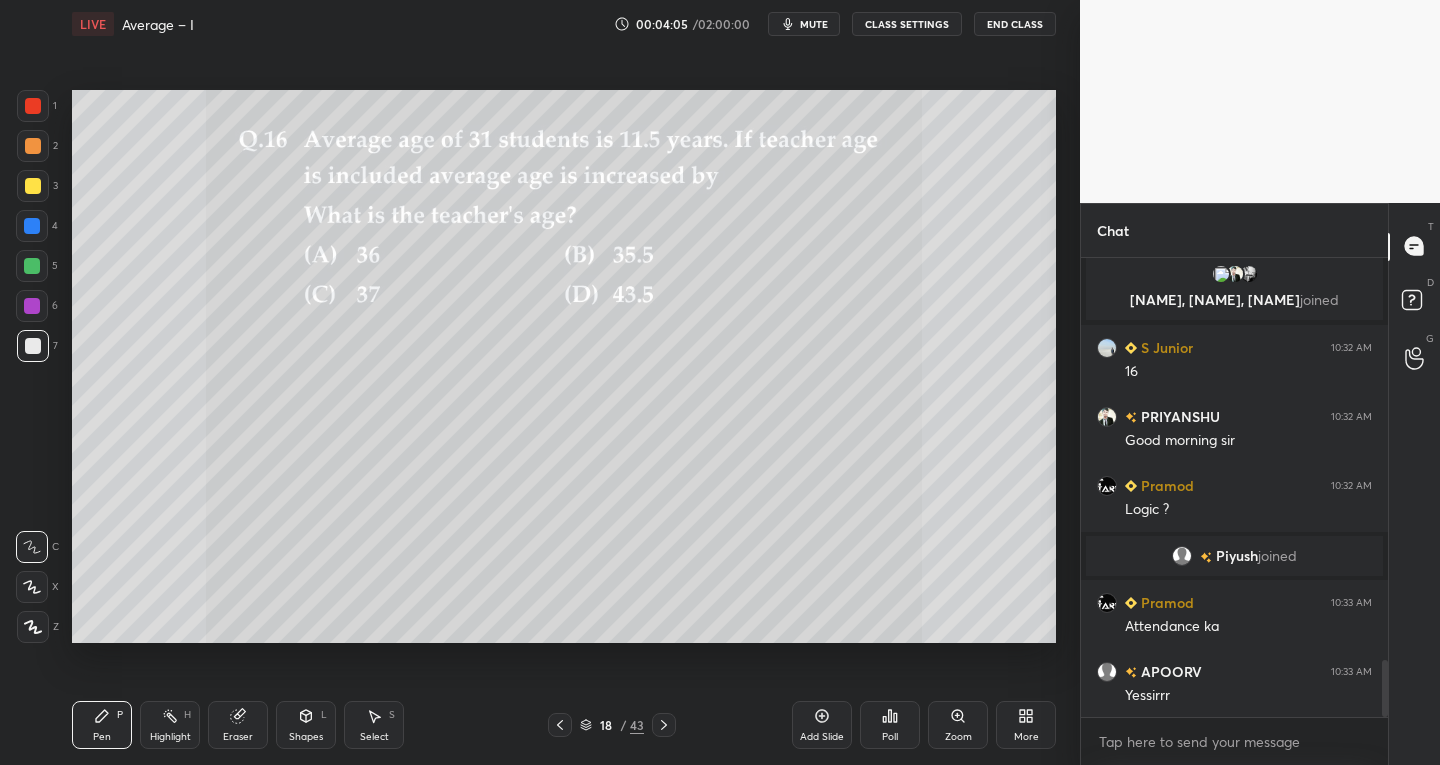 click 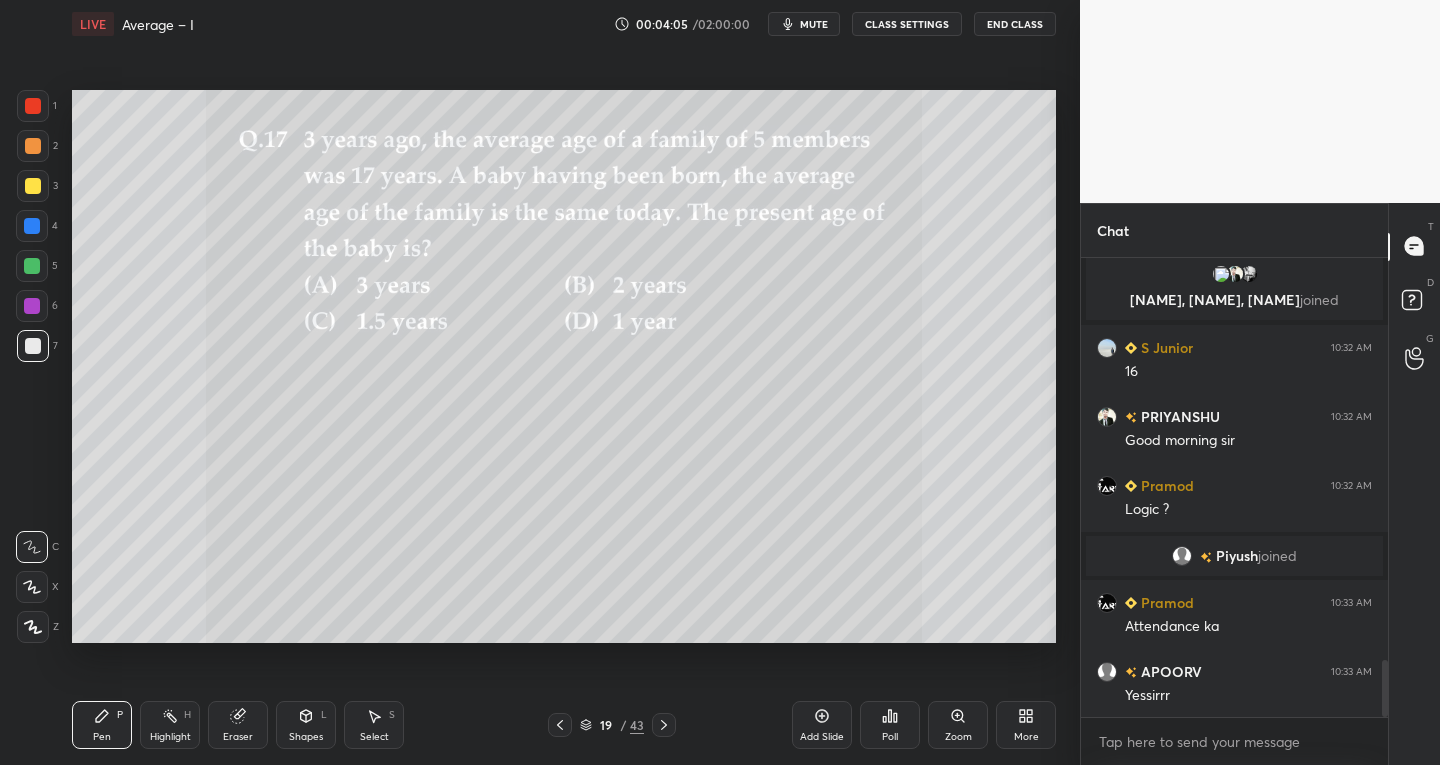 click 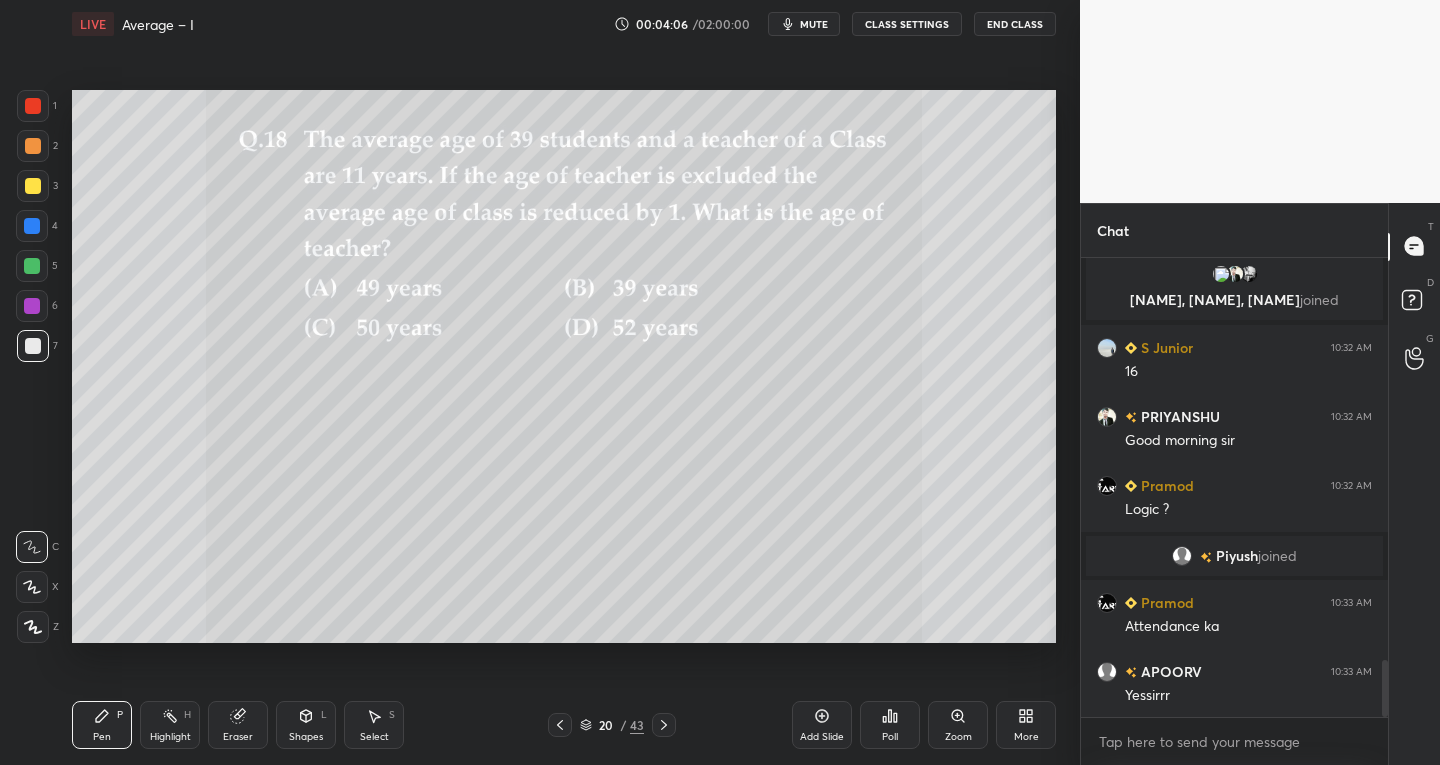 click 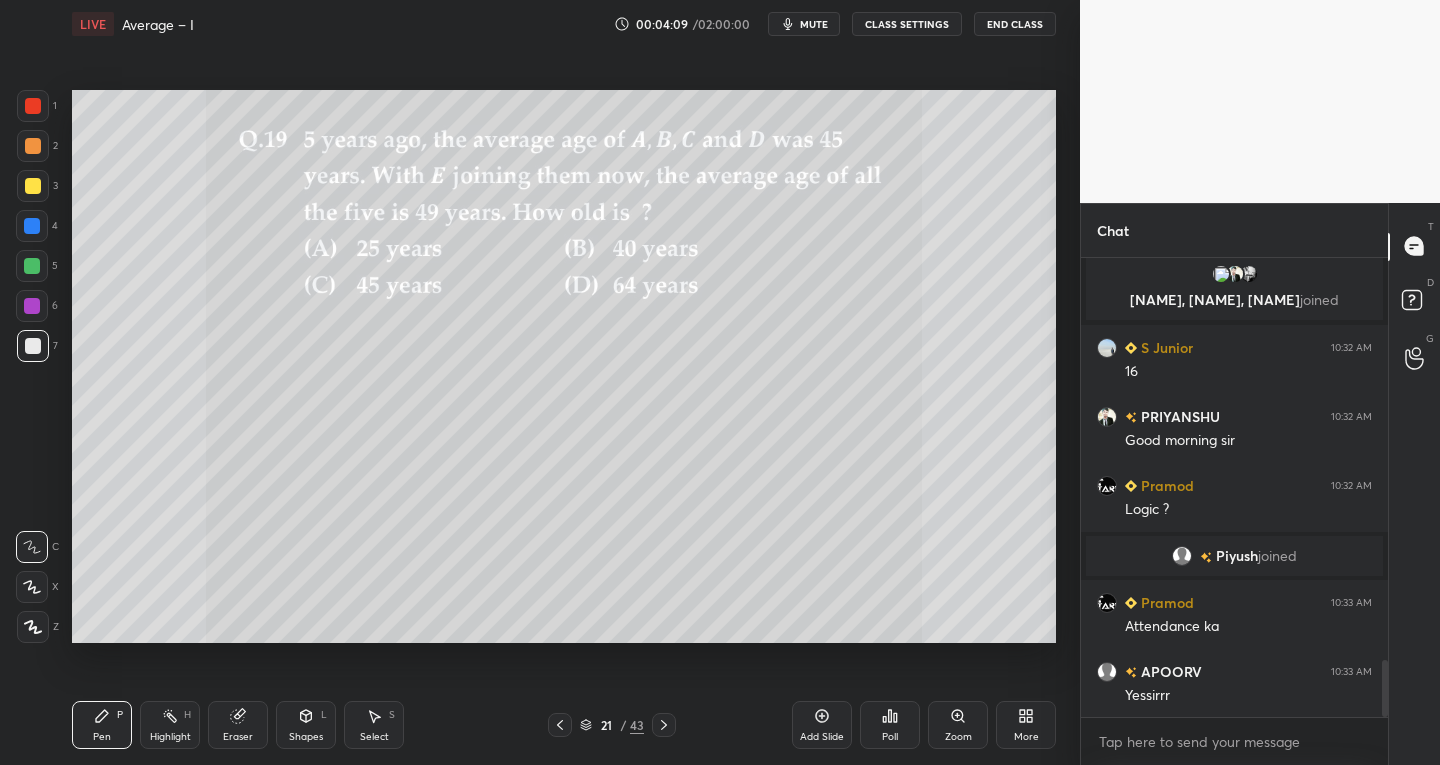 click 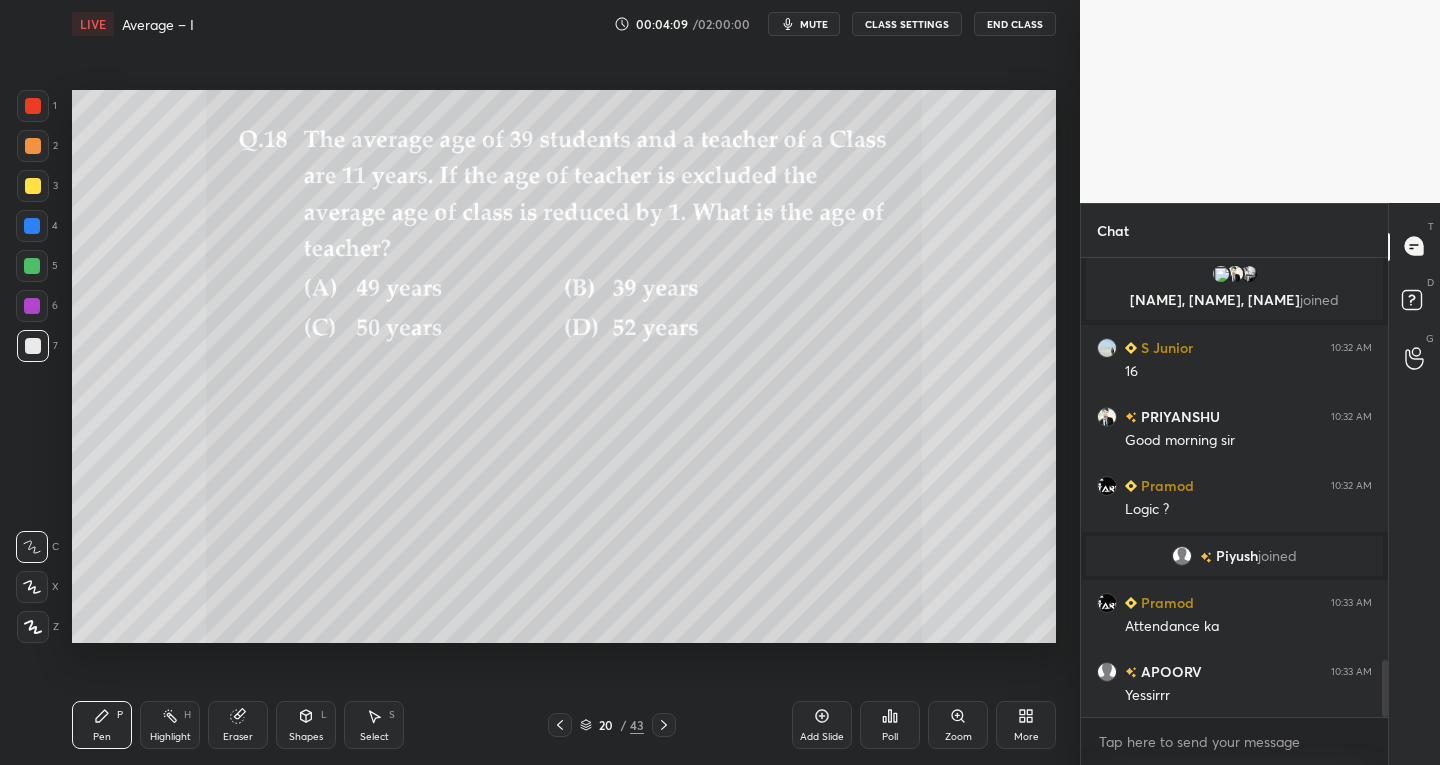 click 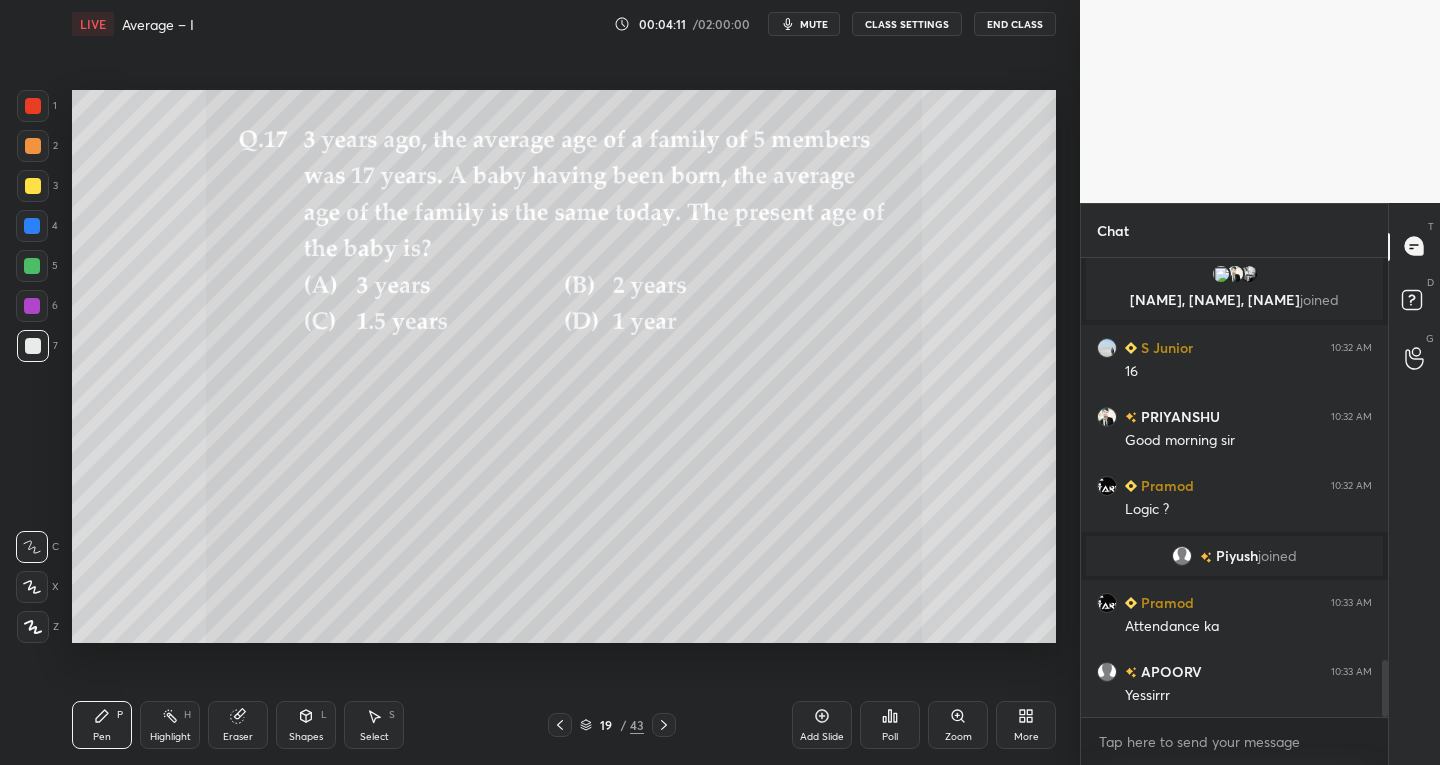 click 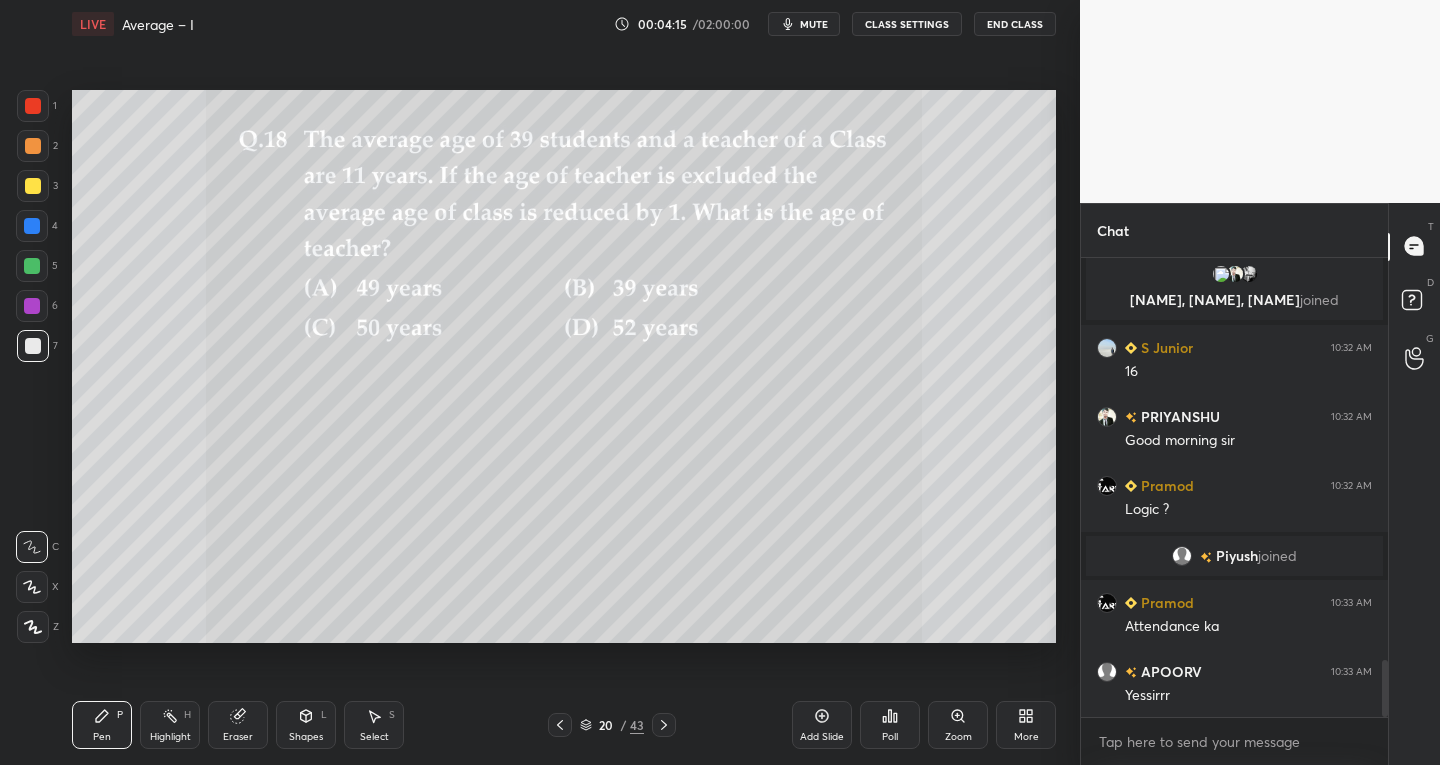 click 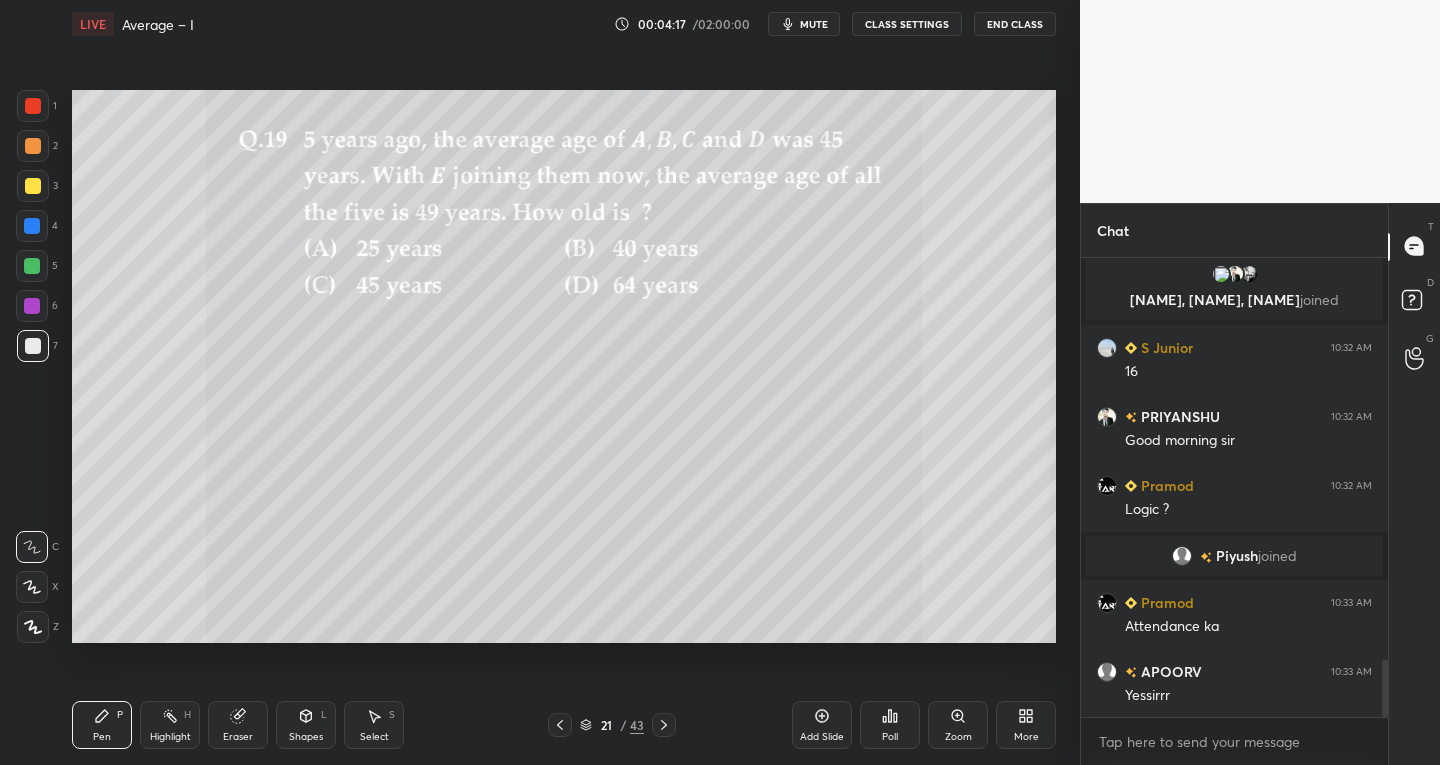 click 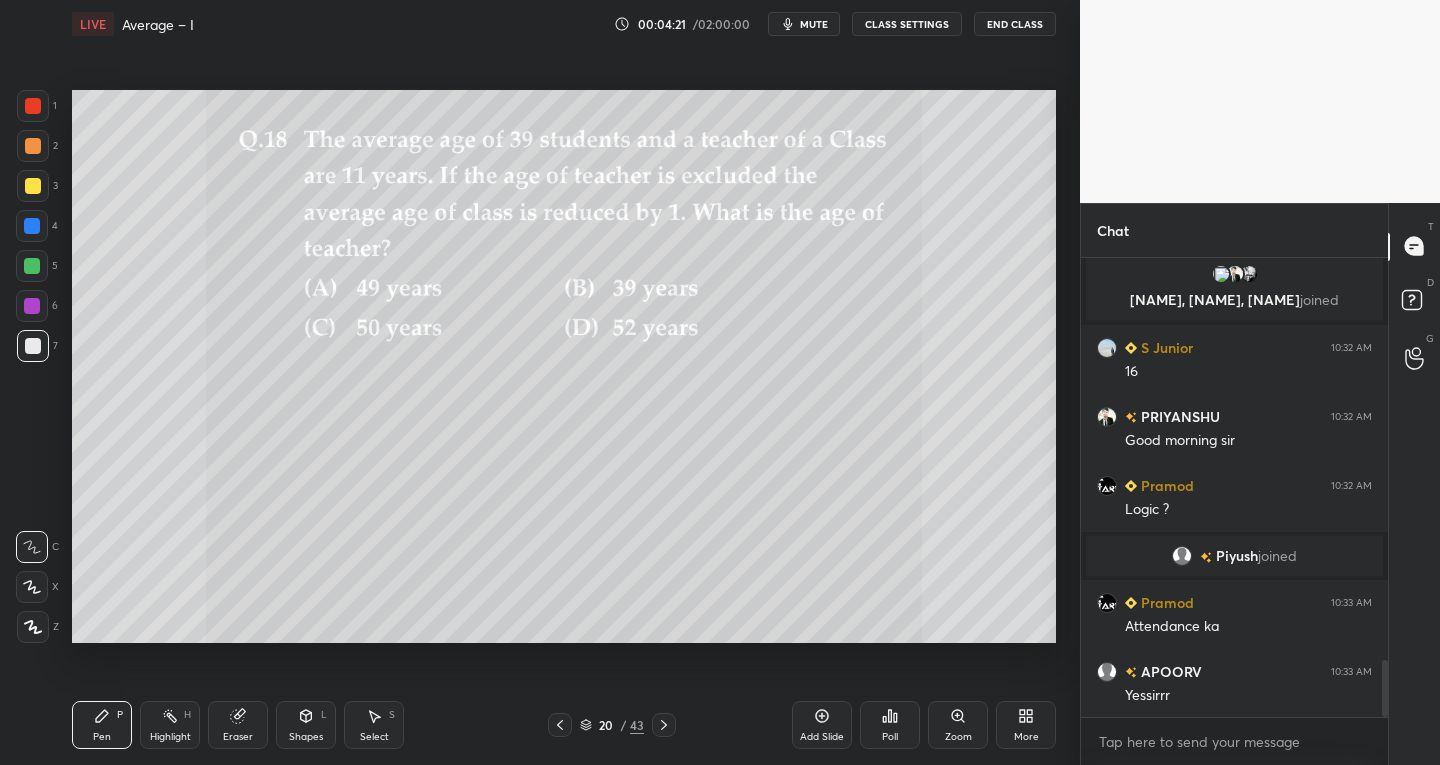 click 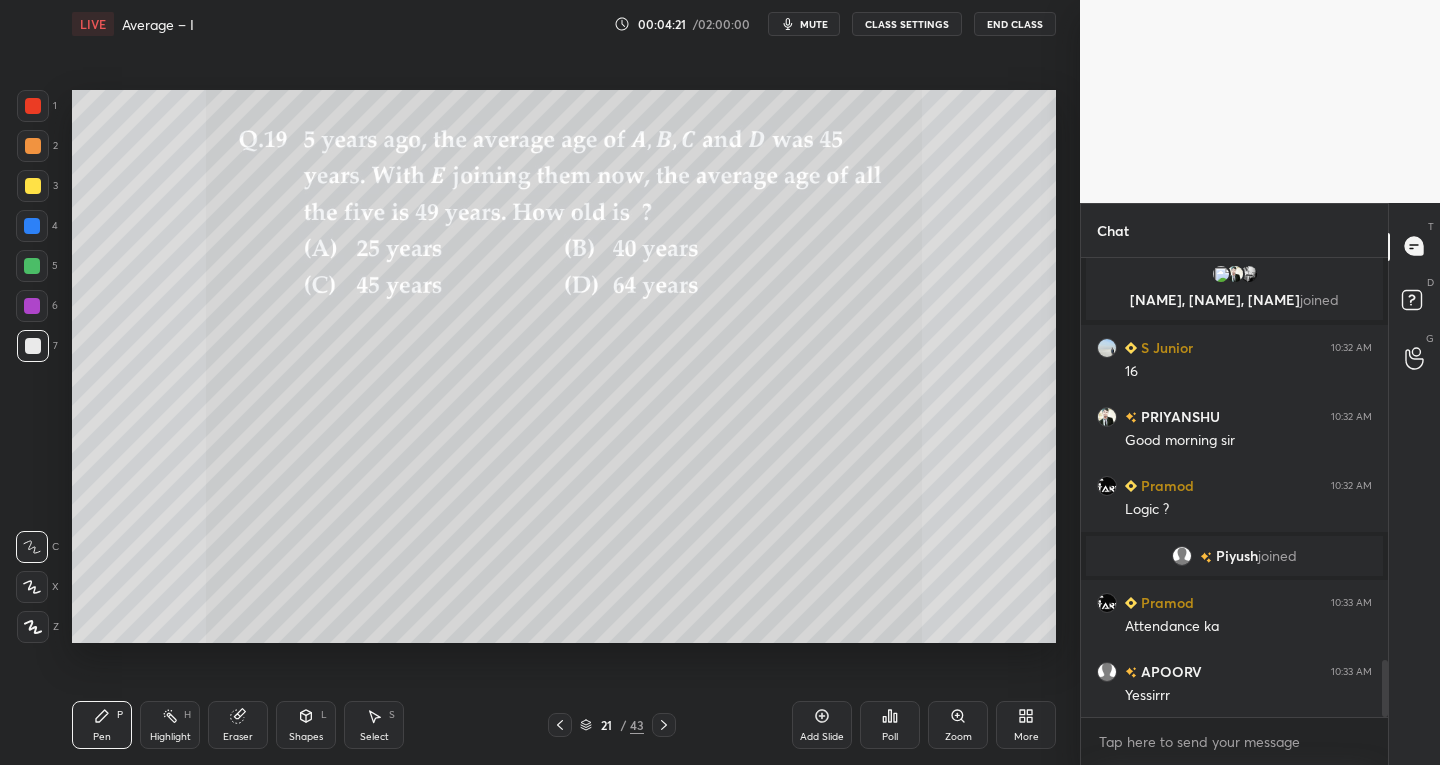 click 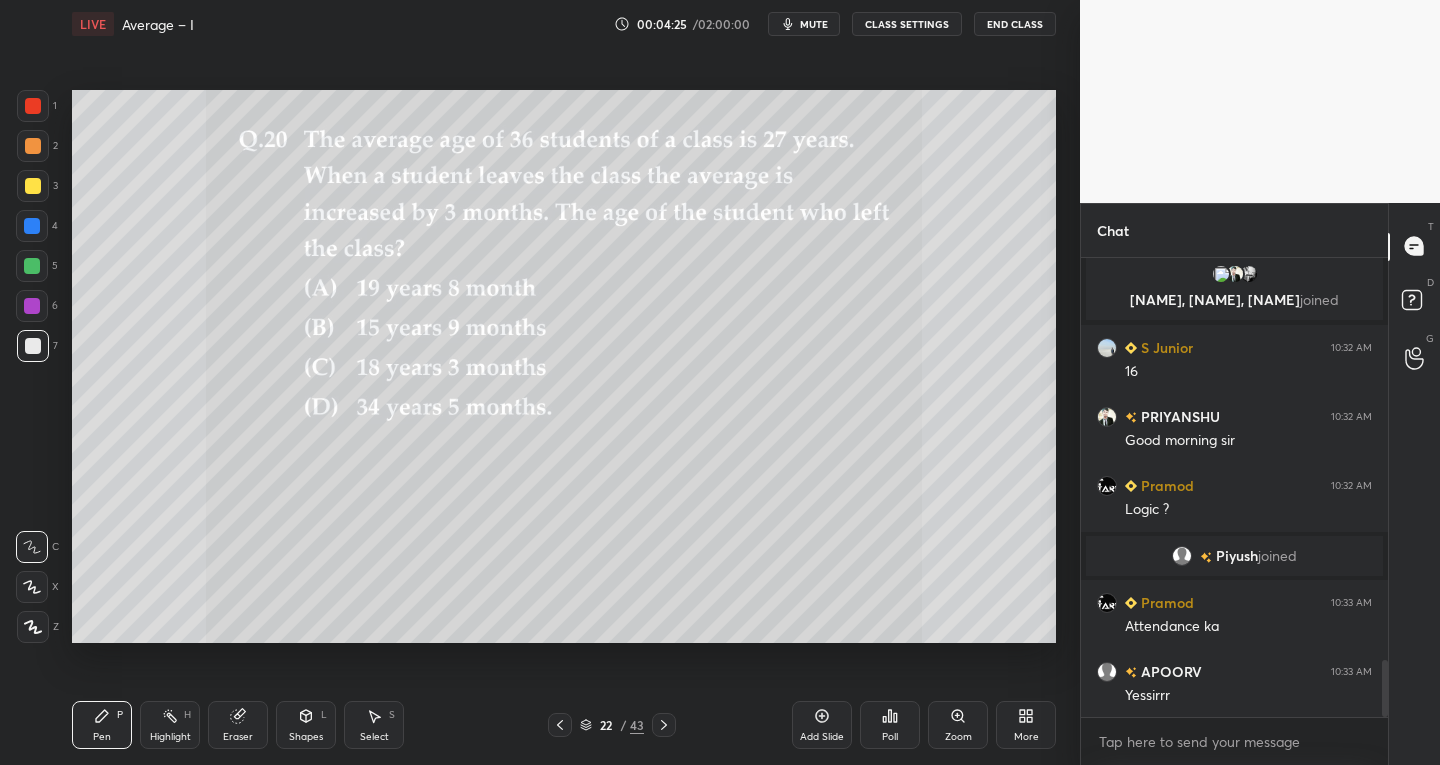 click 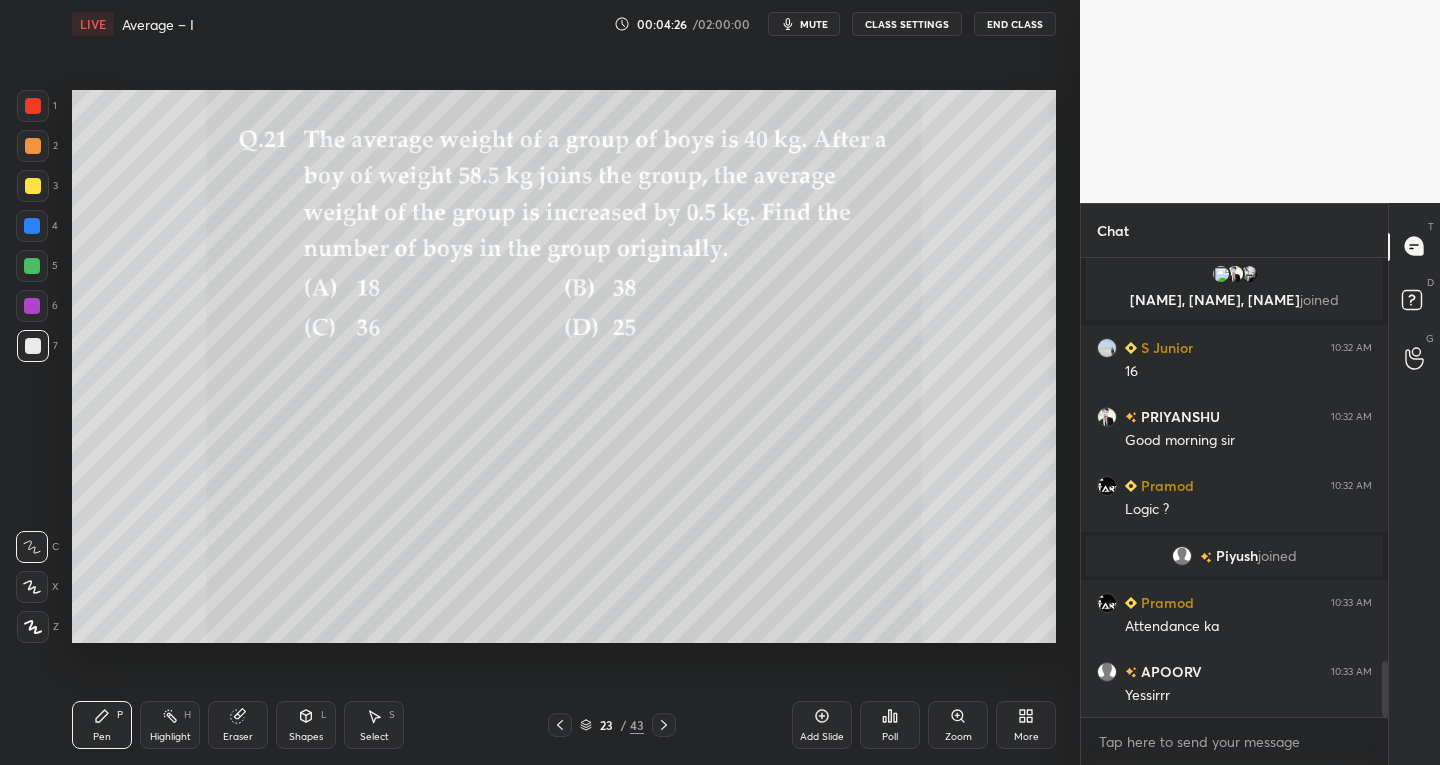 scroll, scrollTop: 3300, scrollLeft: 0, axis: vertical 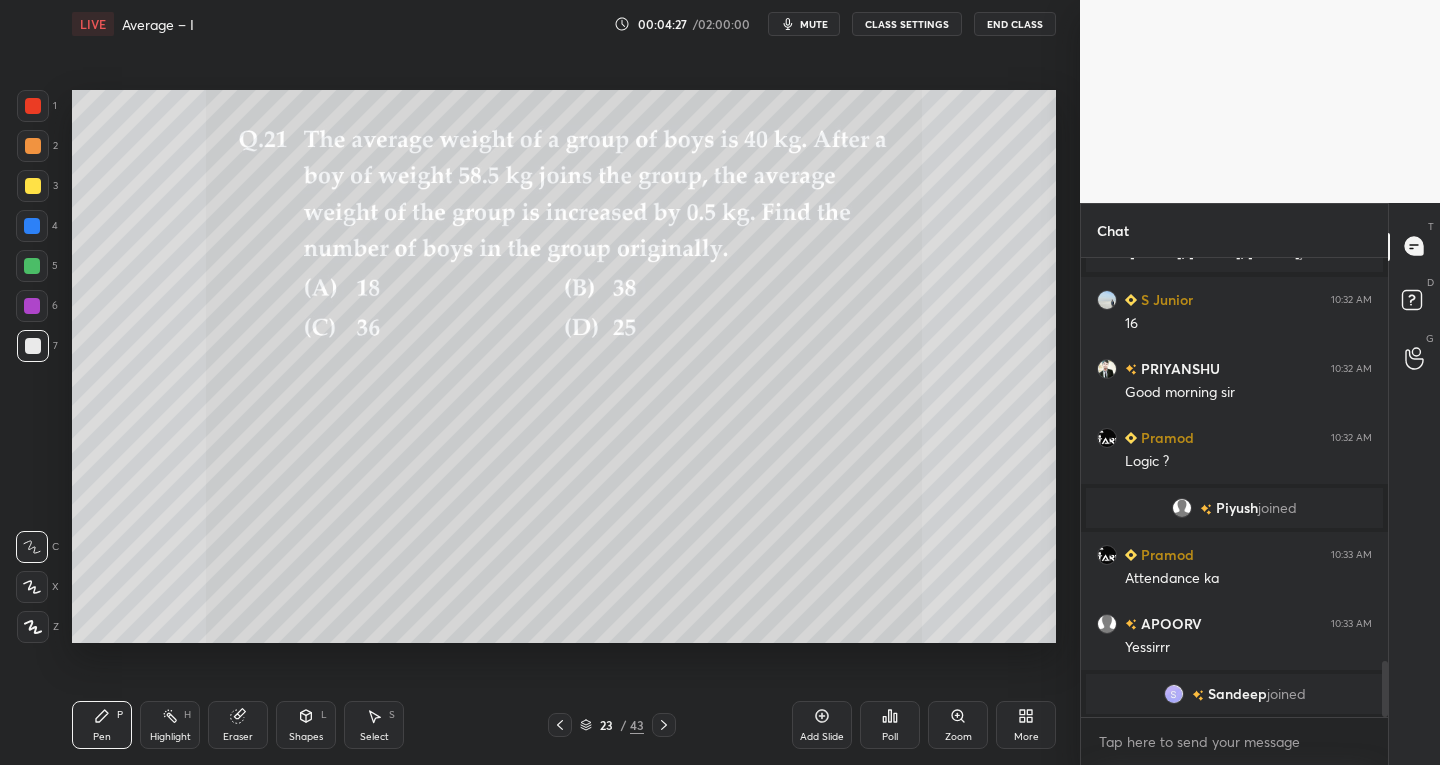 click 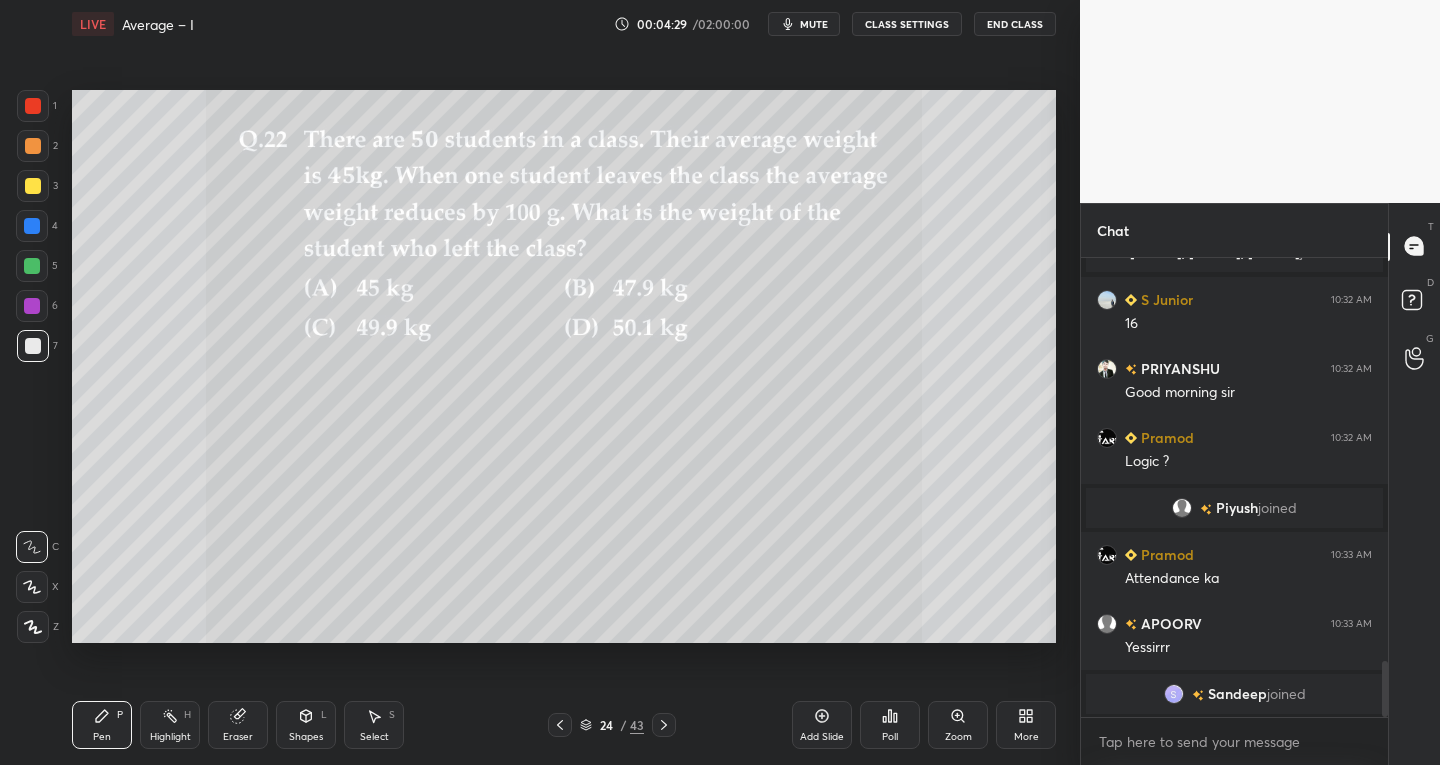 scroll, scrollTop: 3267, scrollLeft: 0, axis: vertical 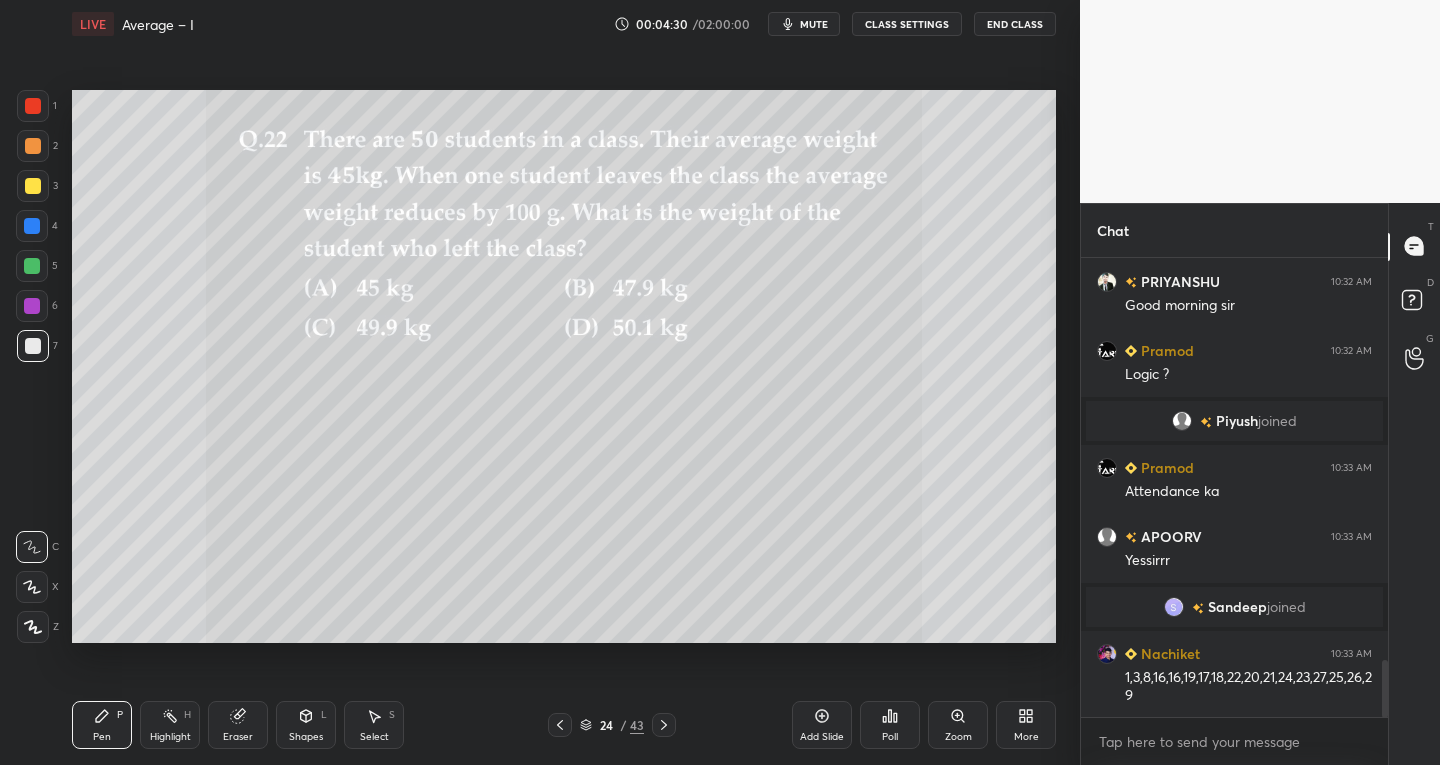 click 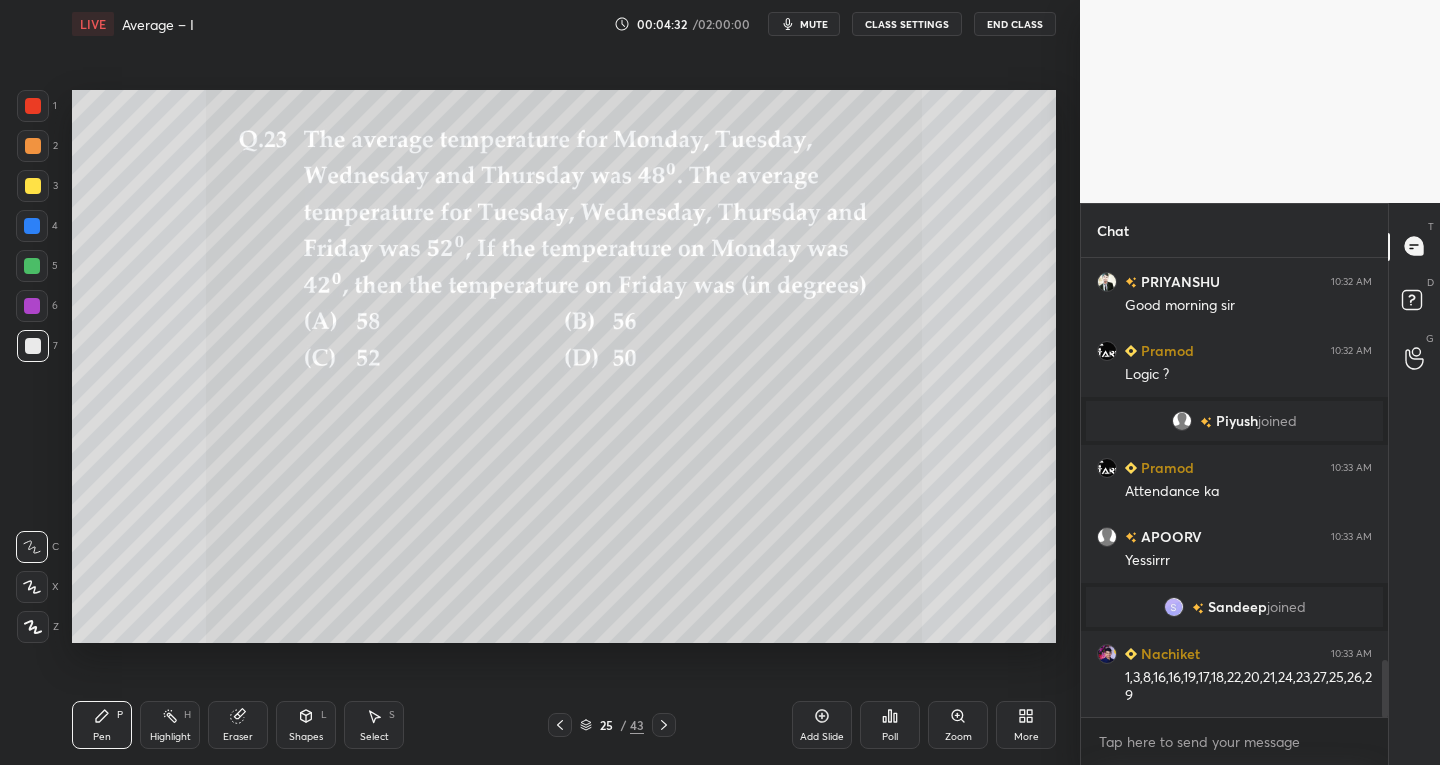 click 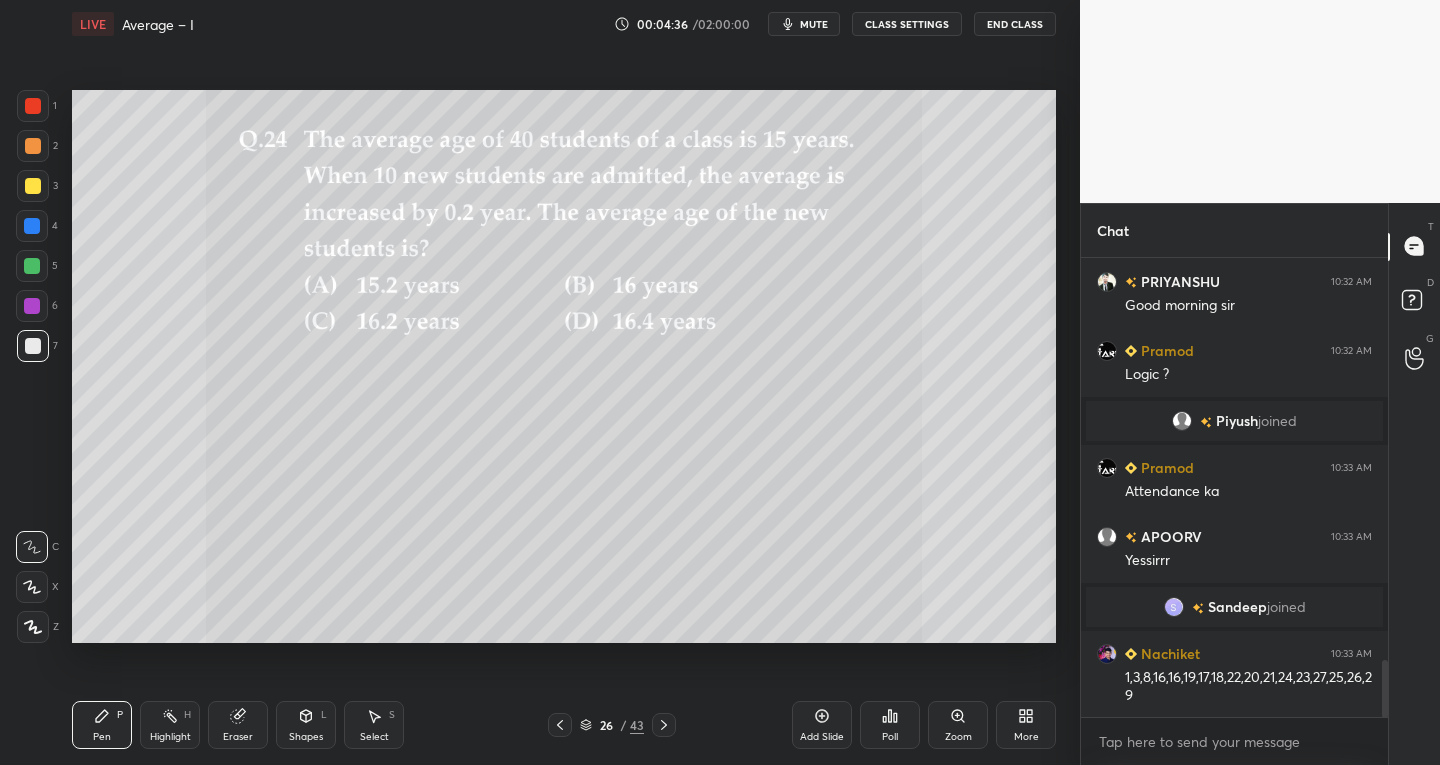 click 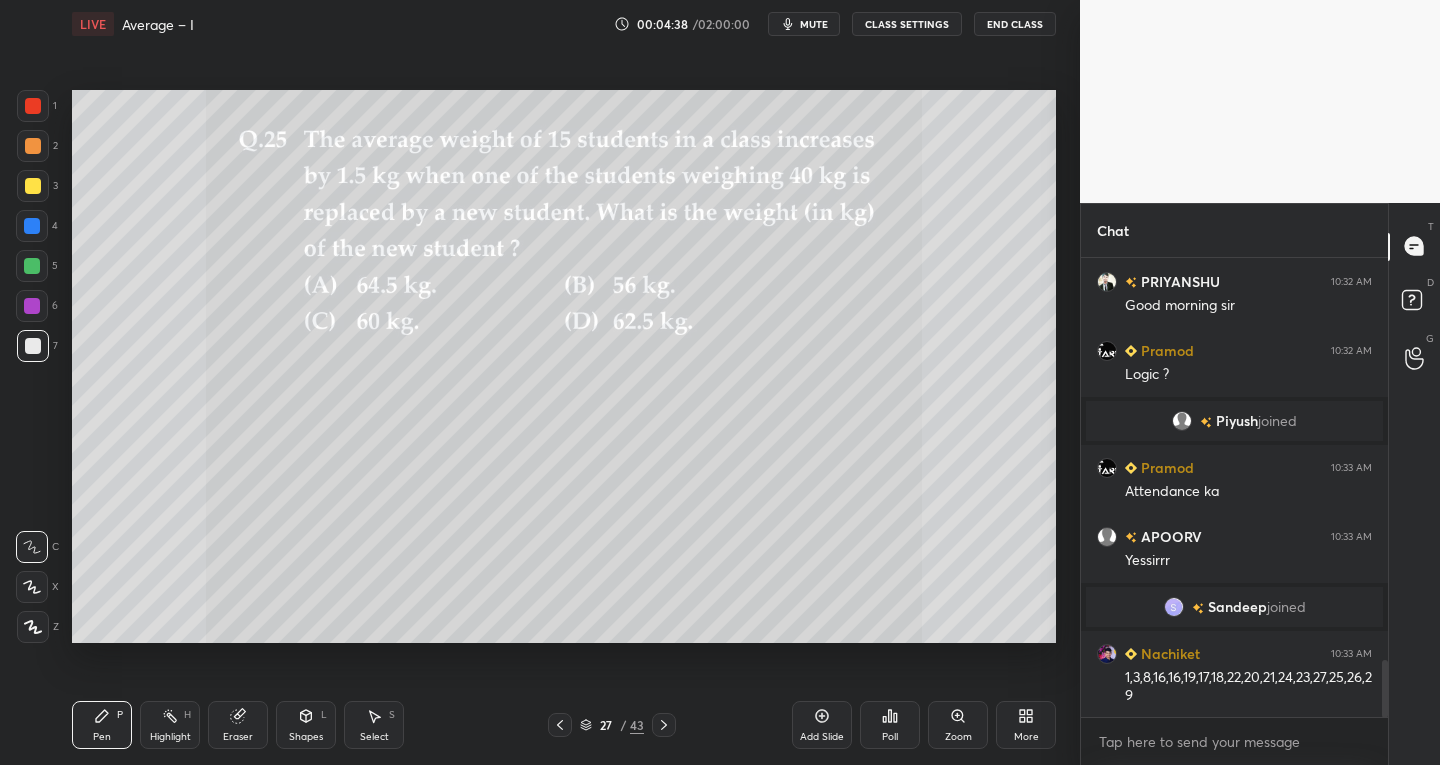scroll, scrollTop: 3336, scrollLeft: 0, axis: vertical 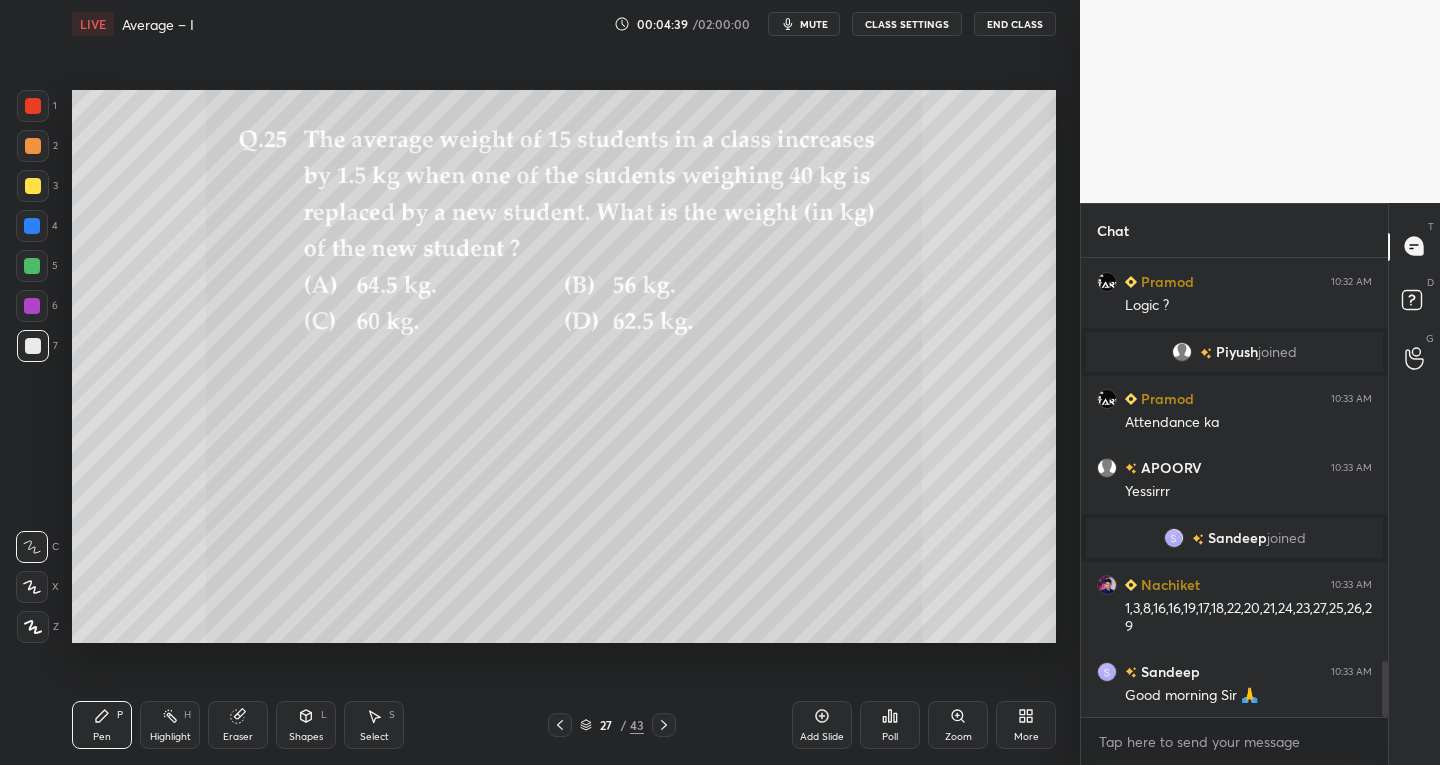 click 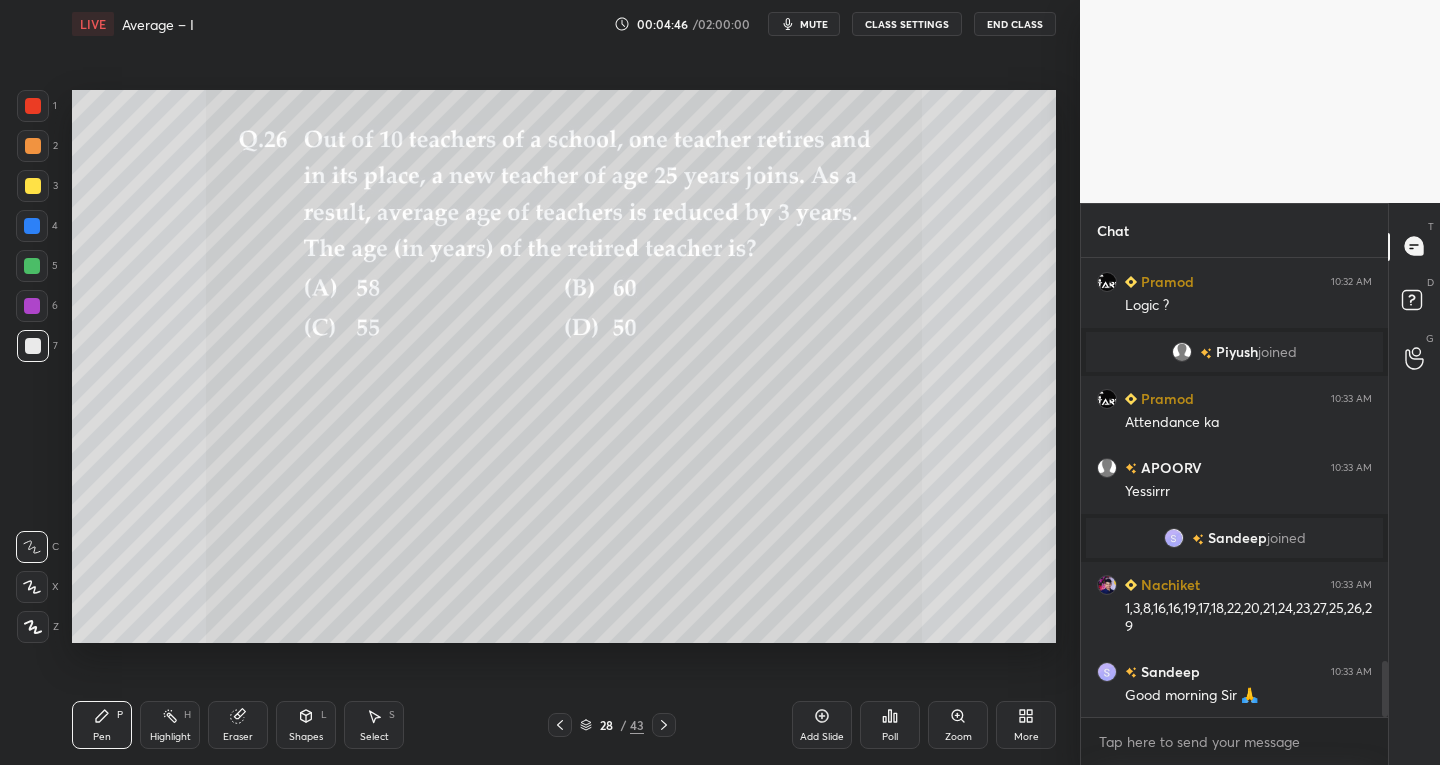 click 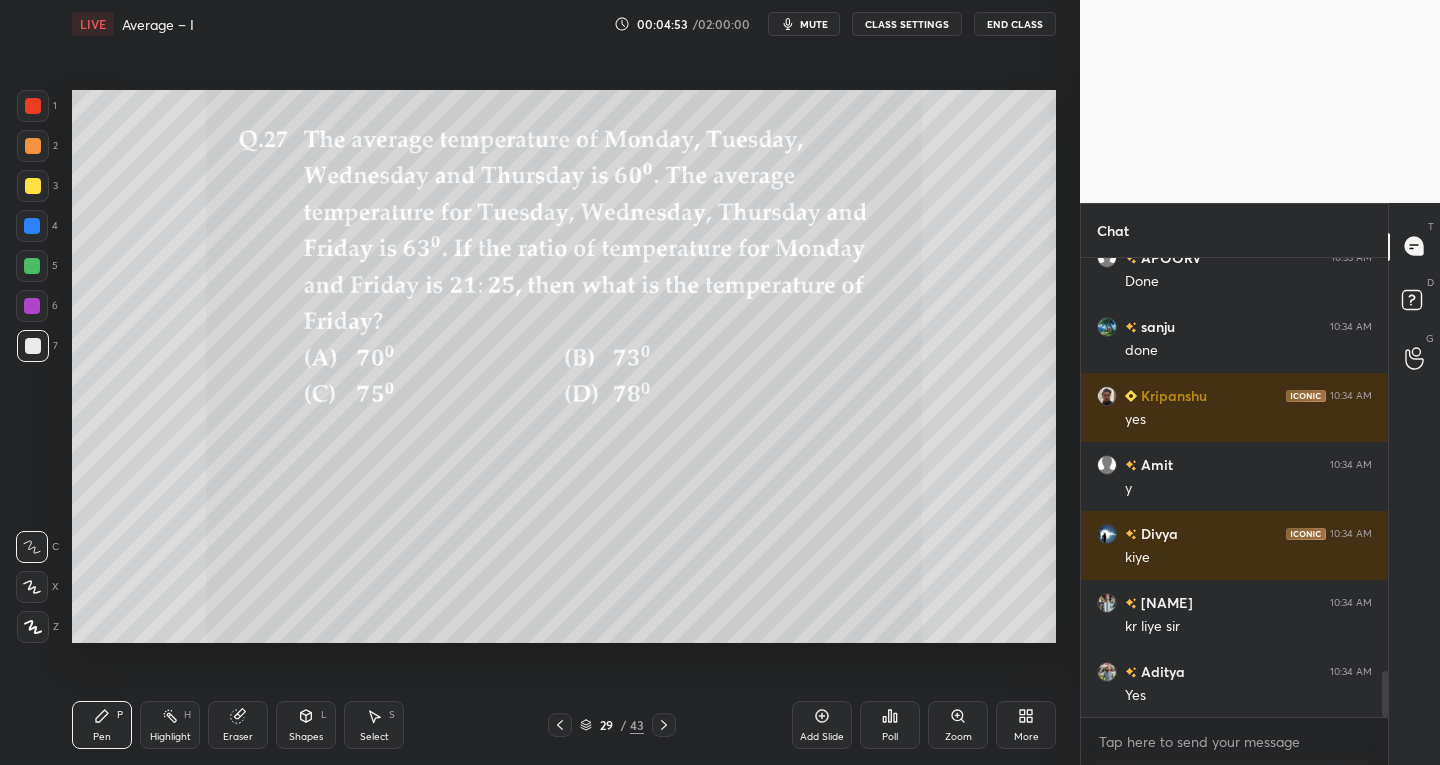 scroll, scrollTop: 4095, scrollLeft: 0, axis: vertical 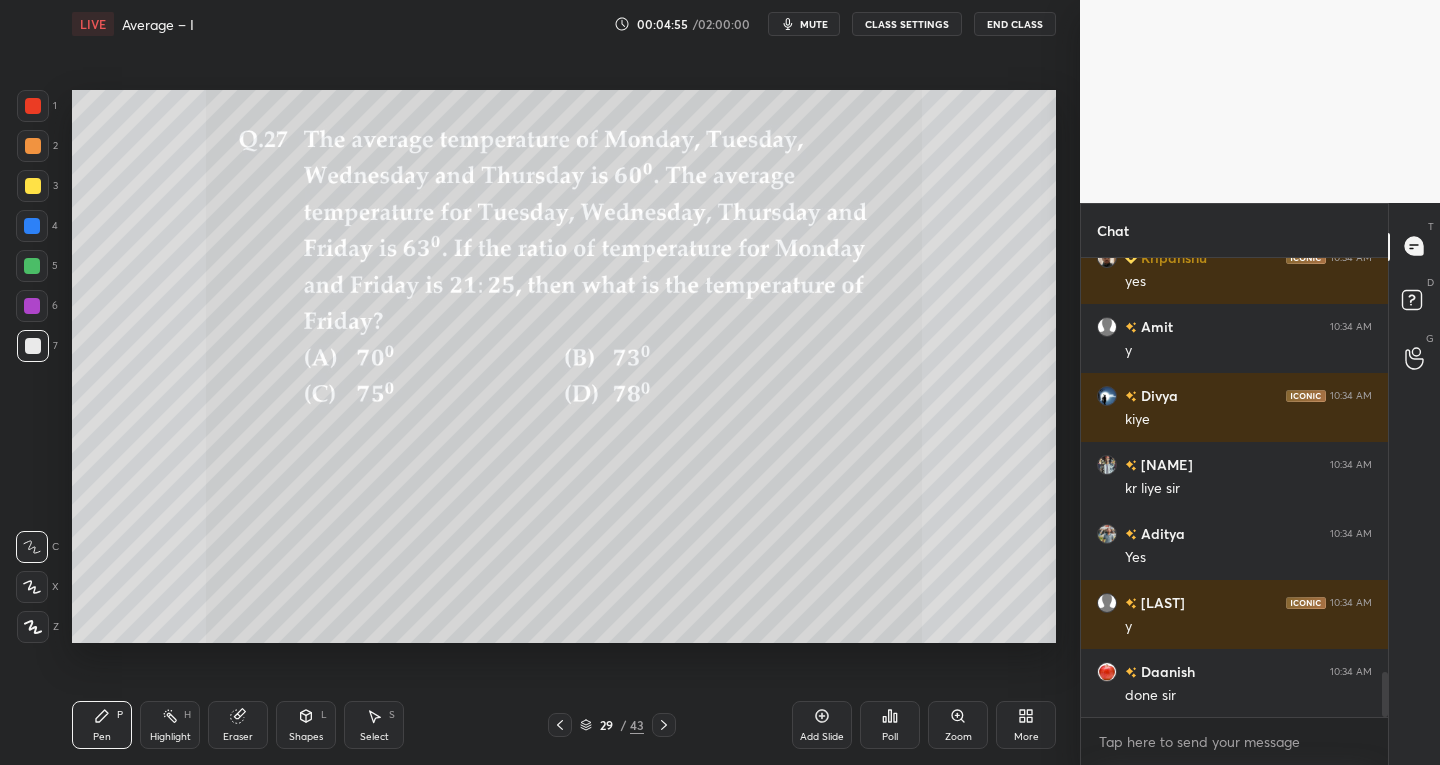 click 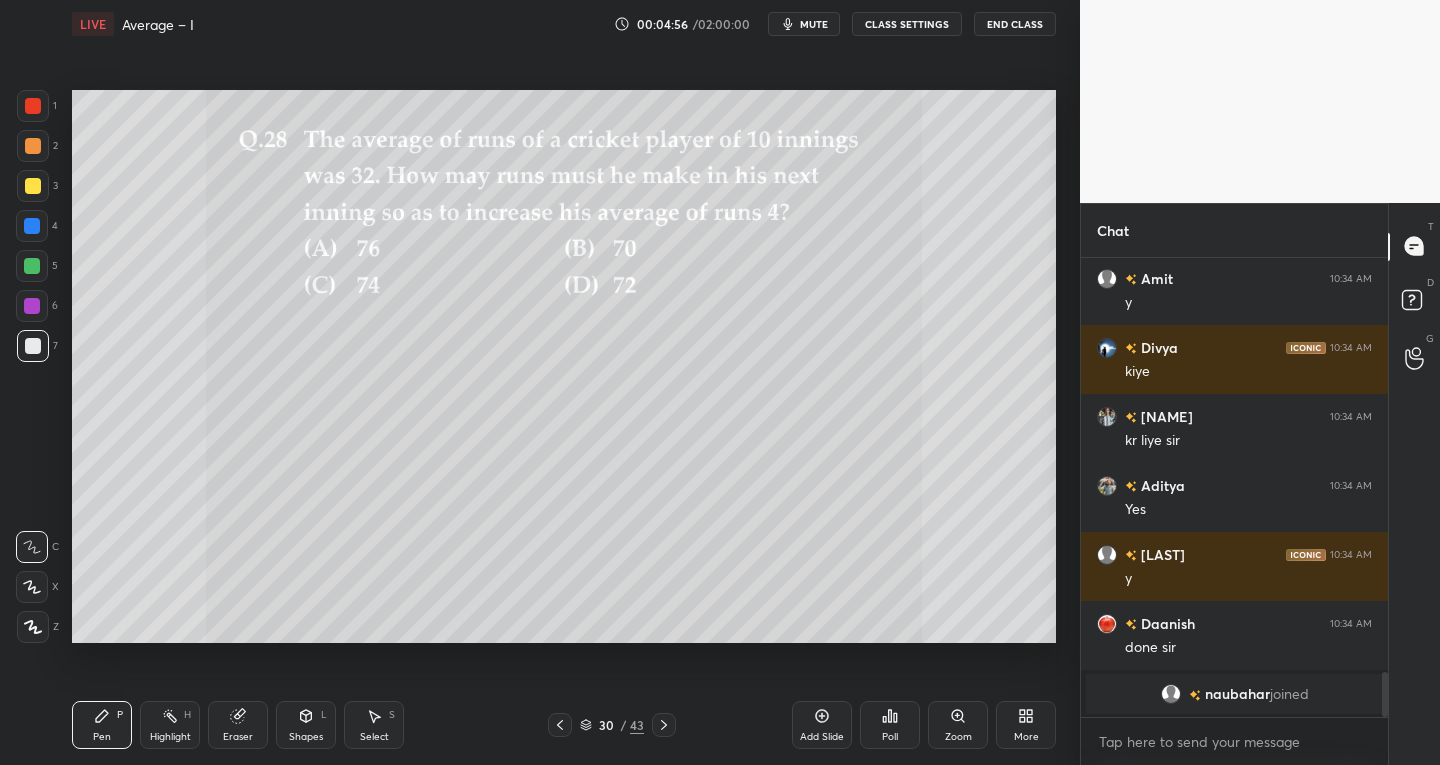 click 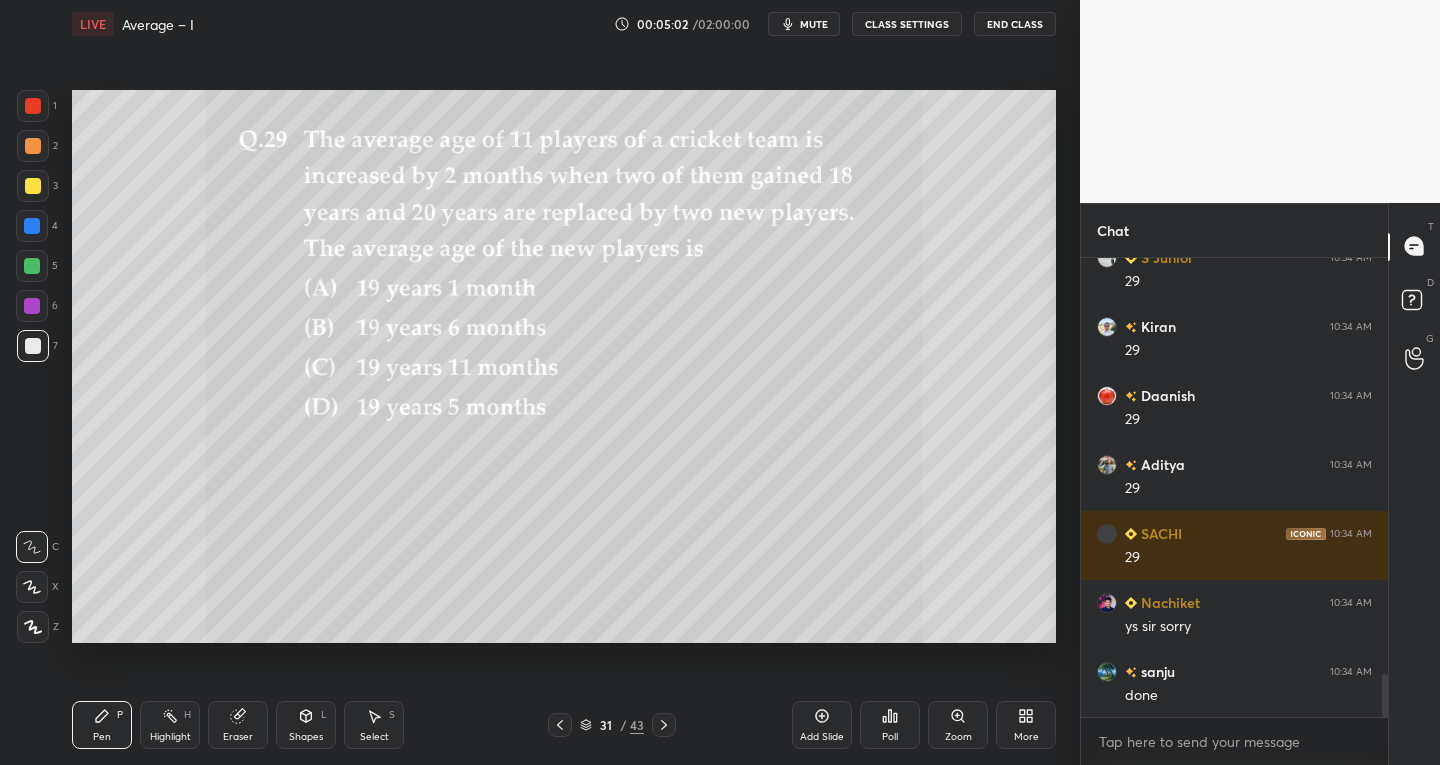 scroll, scrollTop: 4458, scrollLeft: 0, axis: vertical 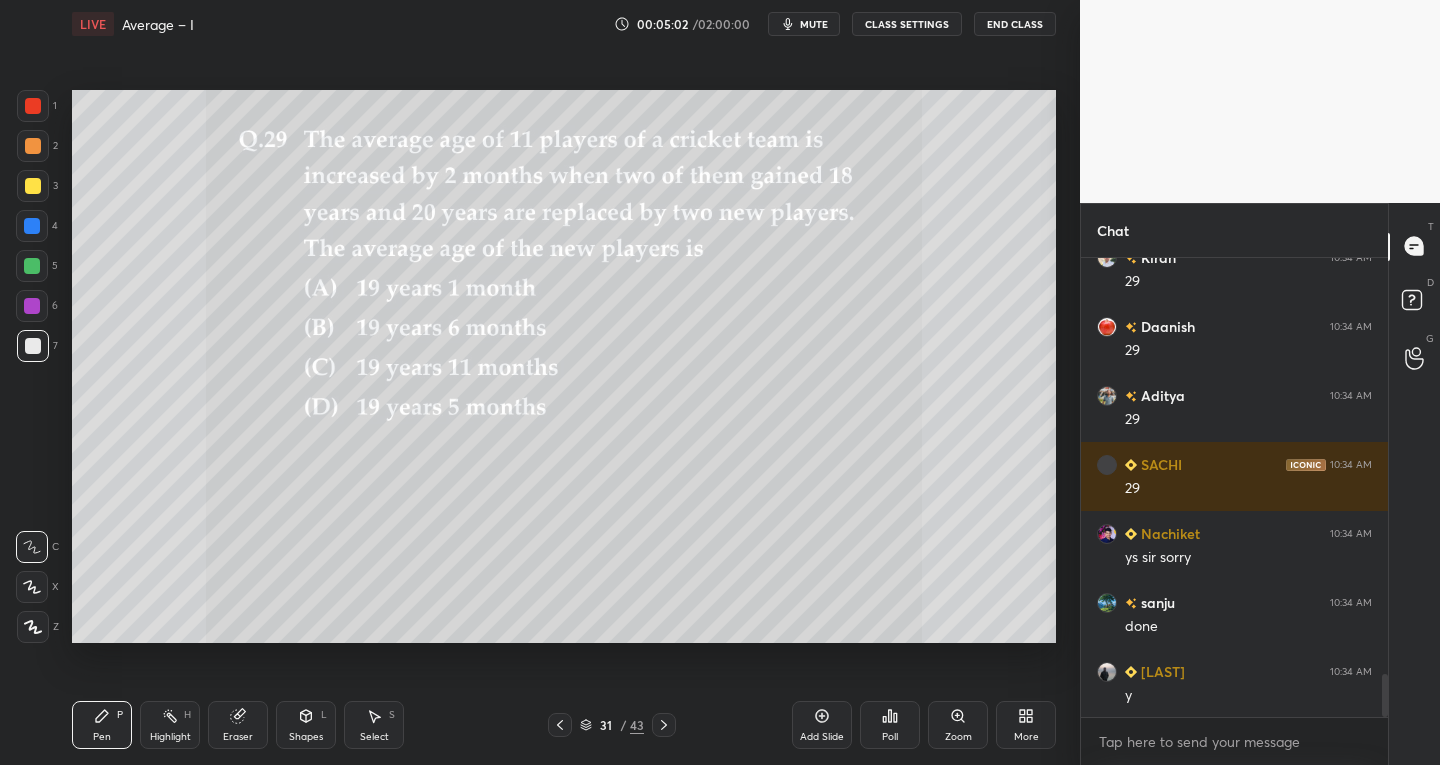 click 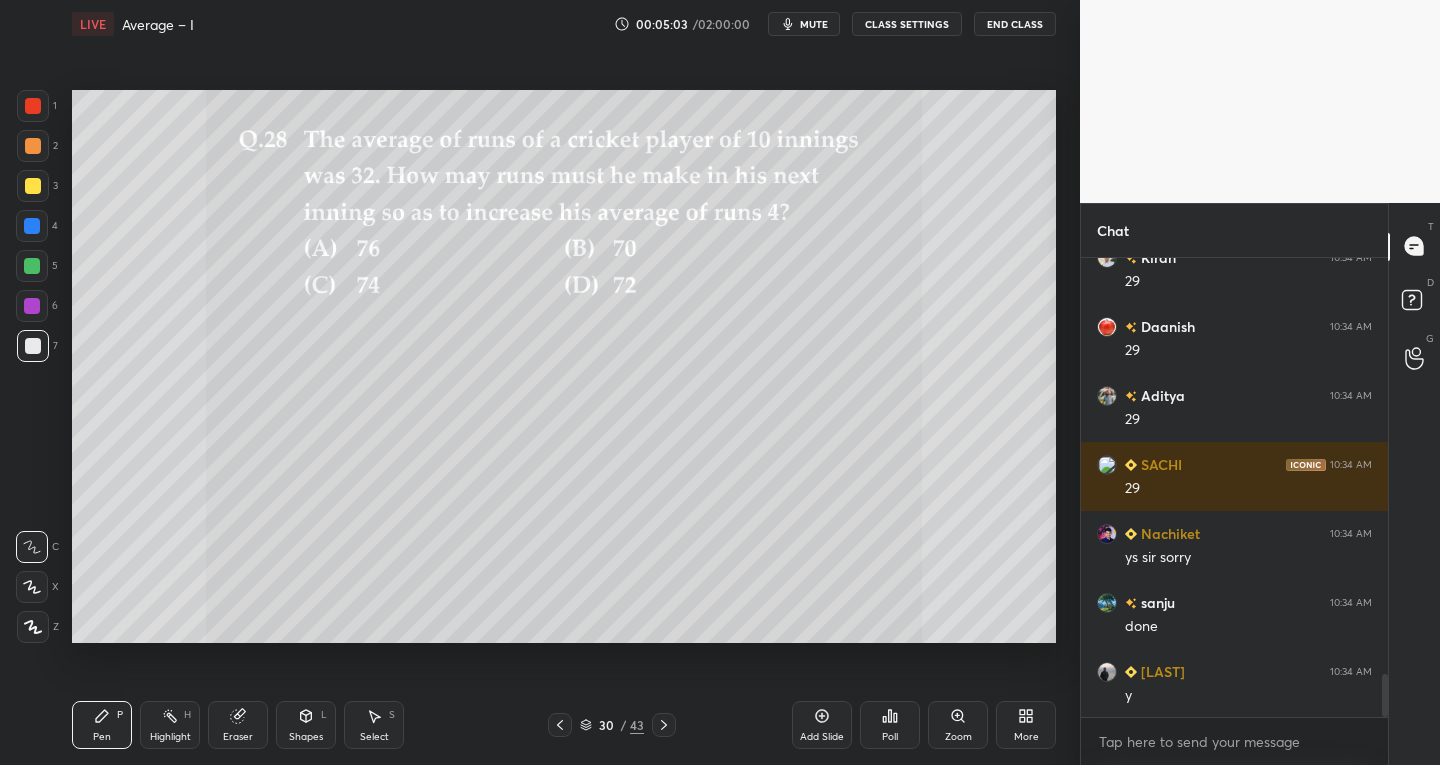 click 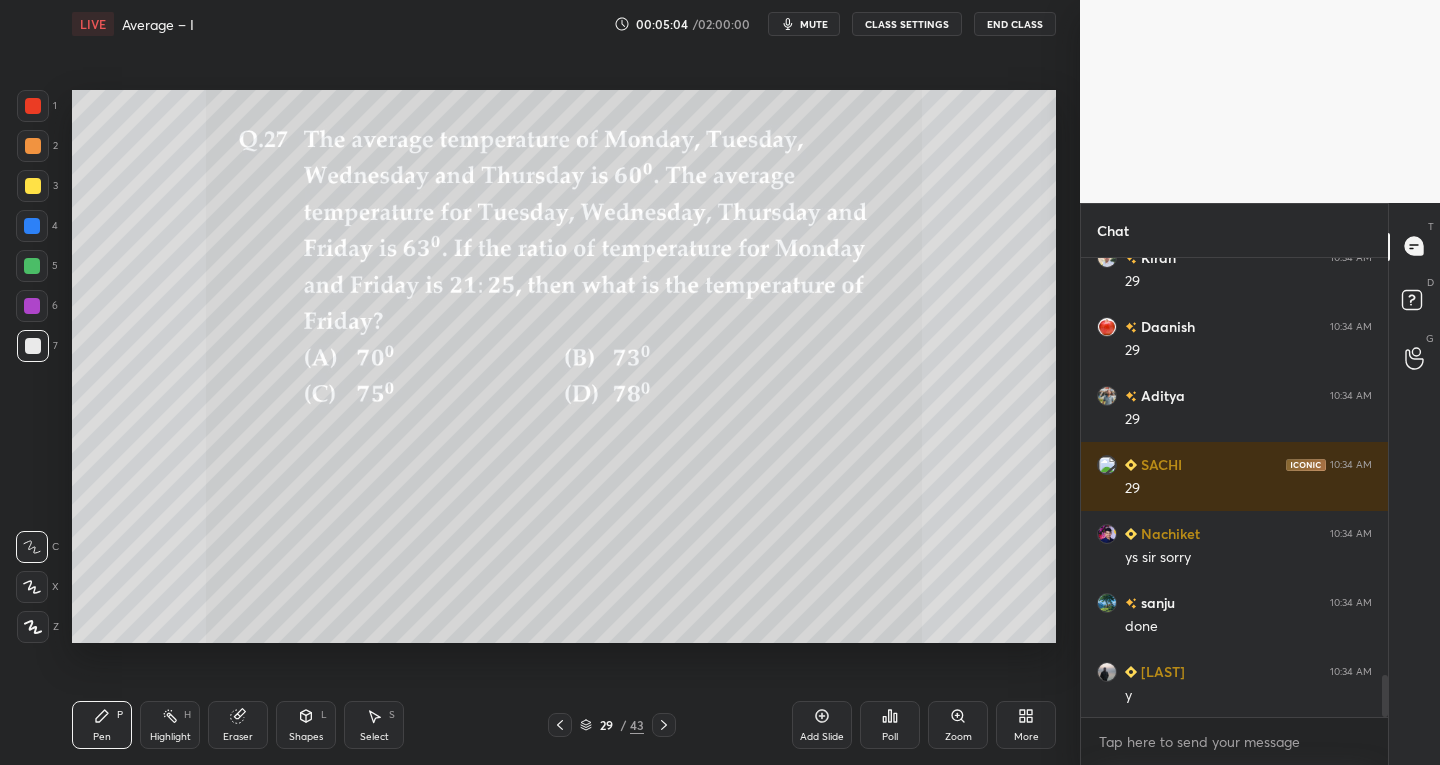 click 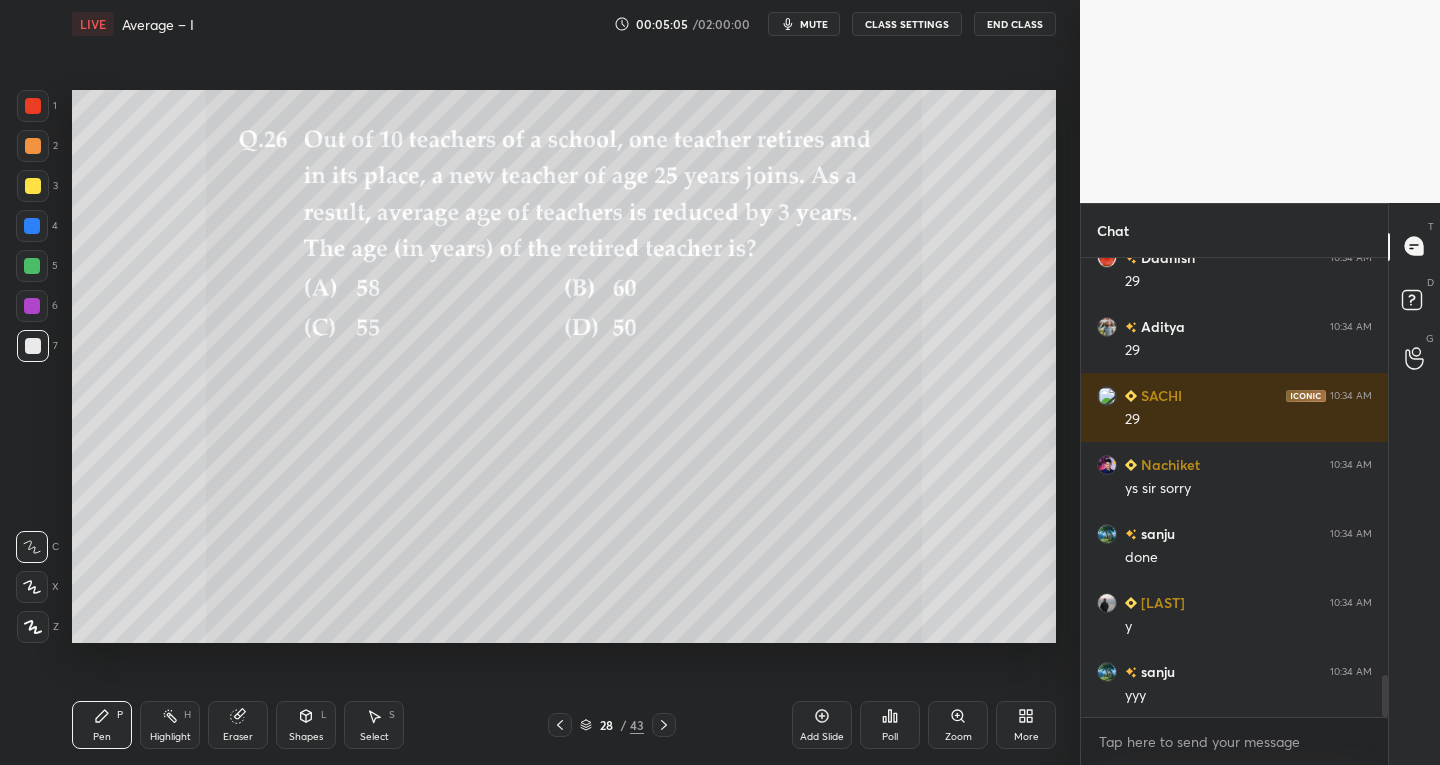 click 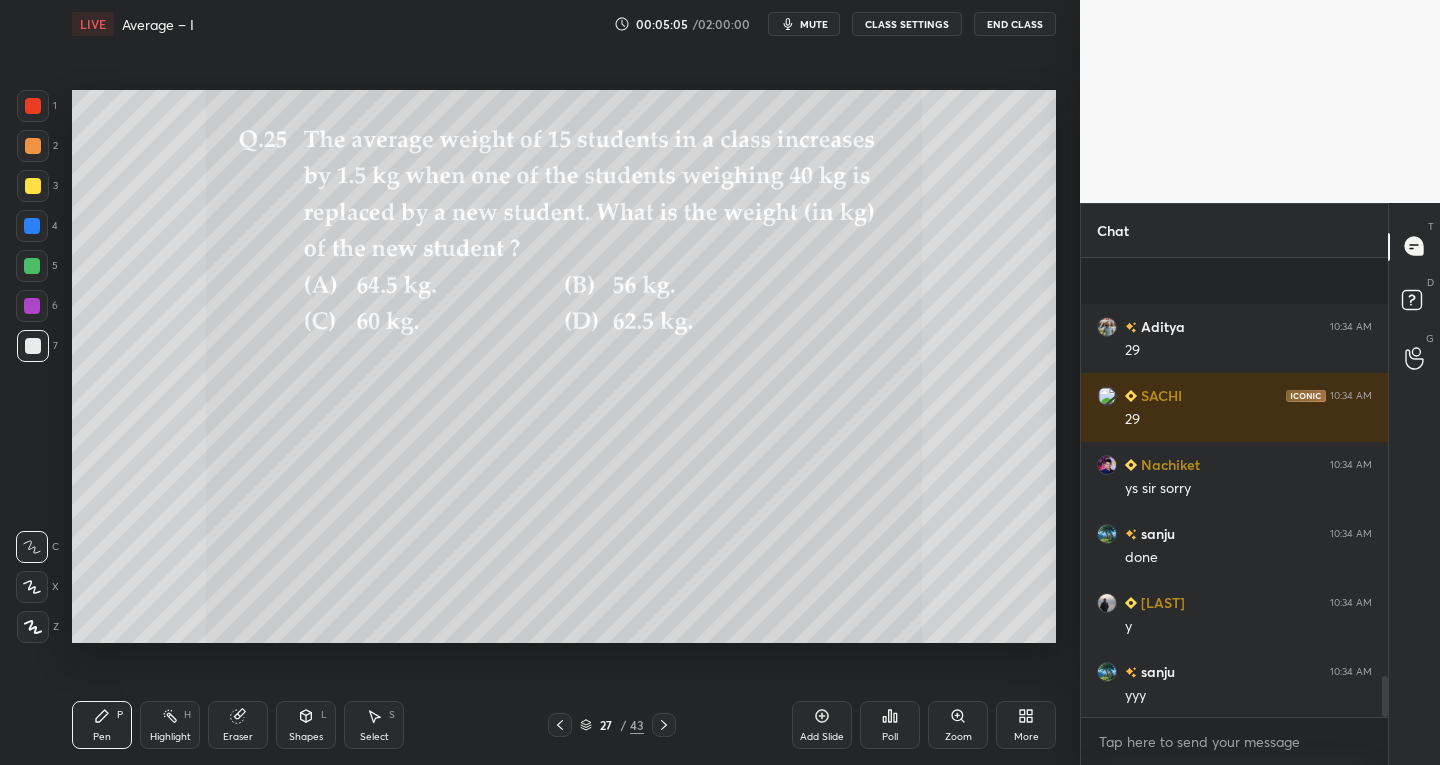 scroll, scrollTop: 4665, scrollLeft: 0, axis: vertical 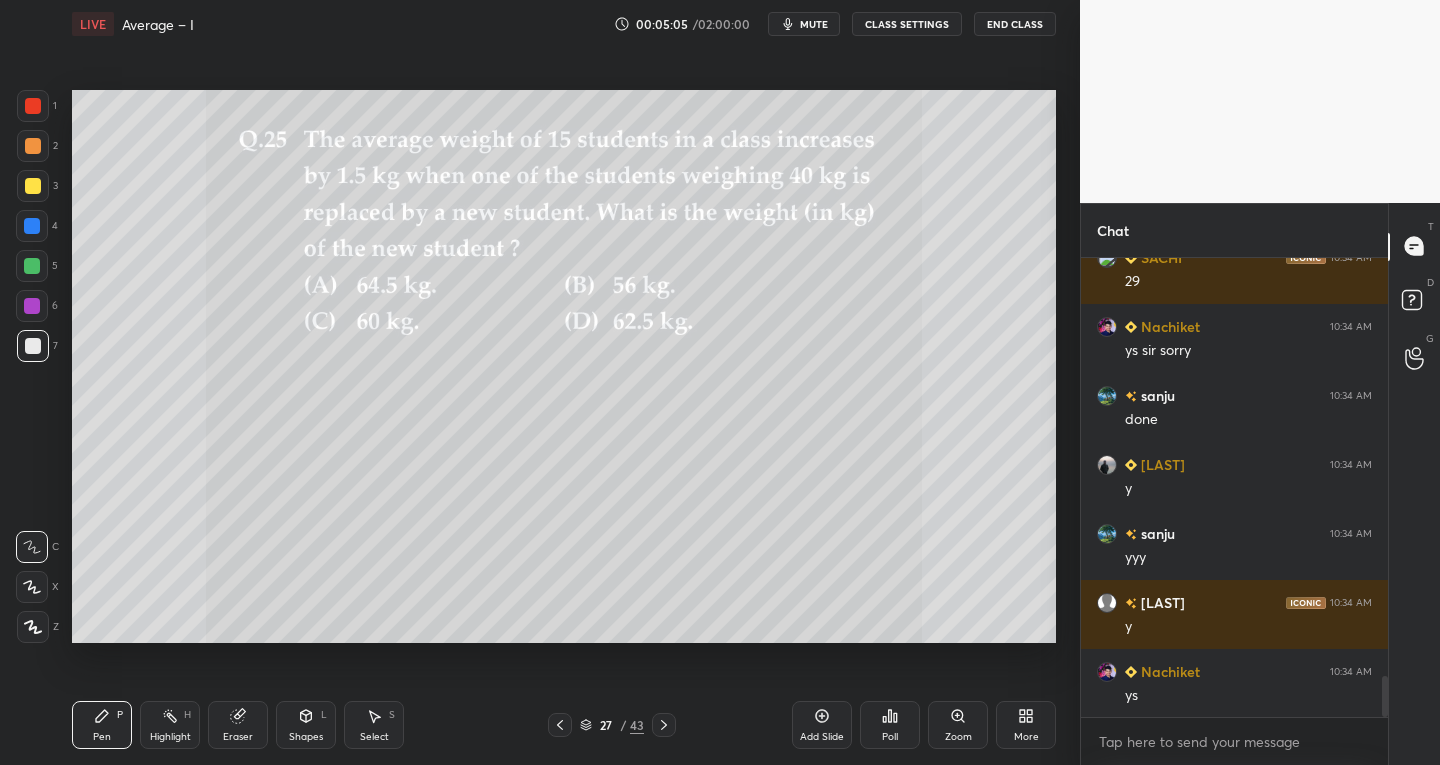 click 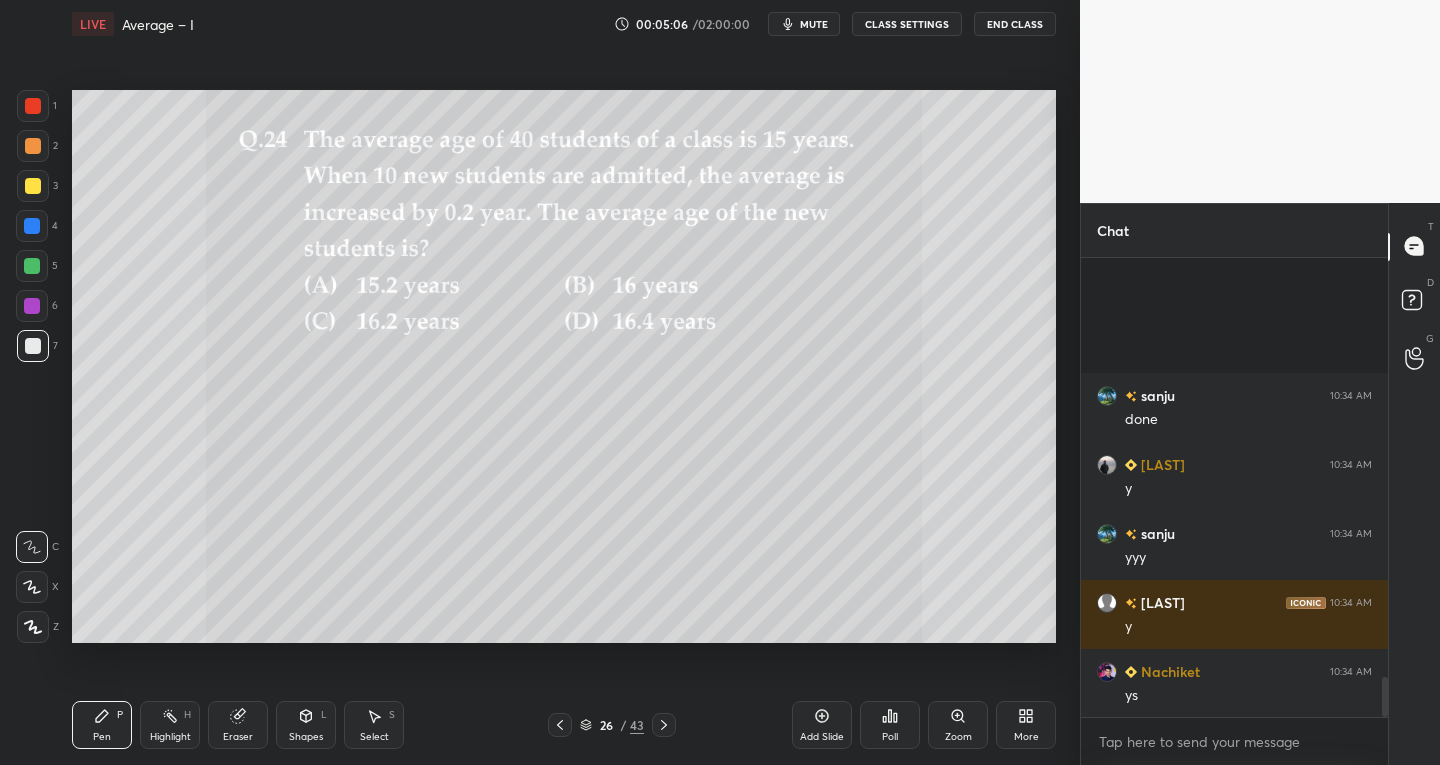 scroll, scrollTop: 4872, scrollLeft: 0, axis: vertical 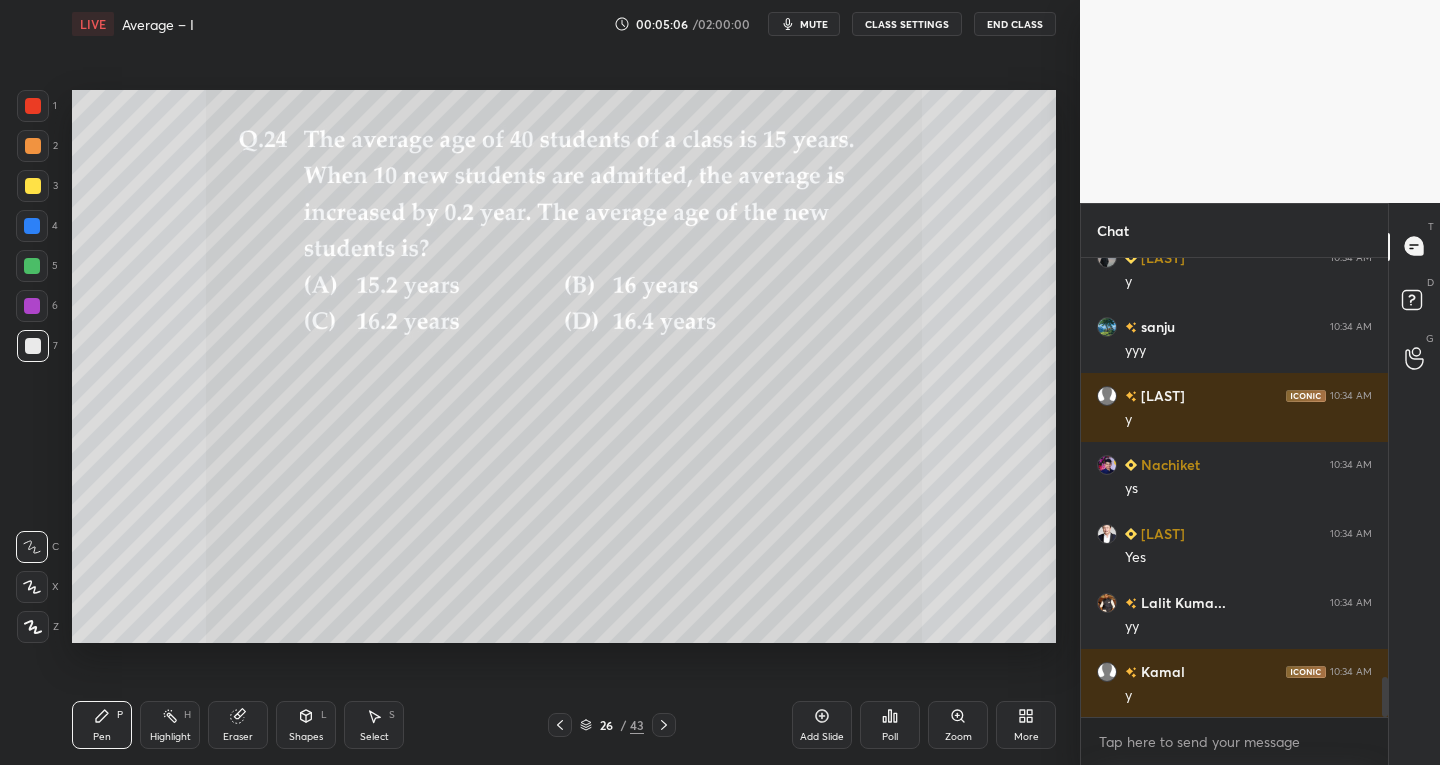 click 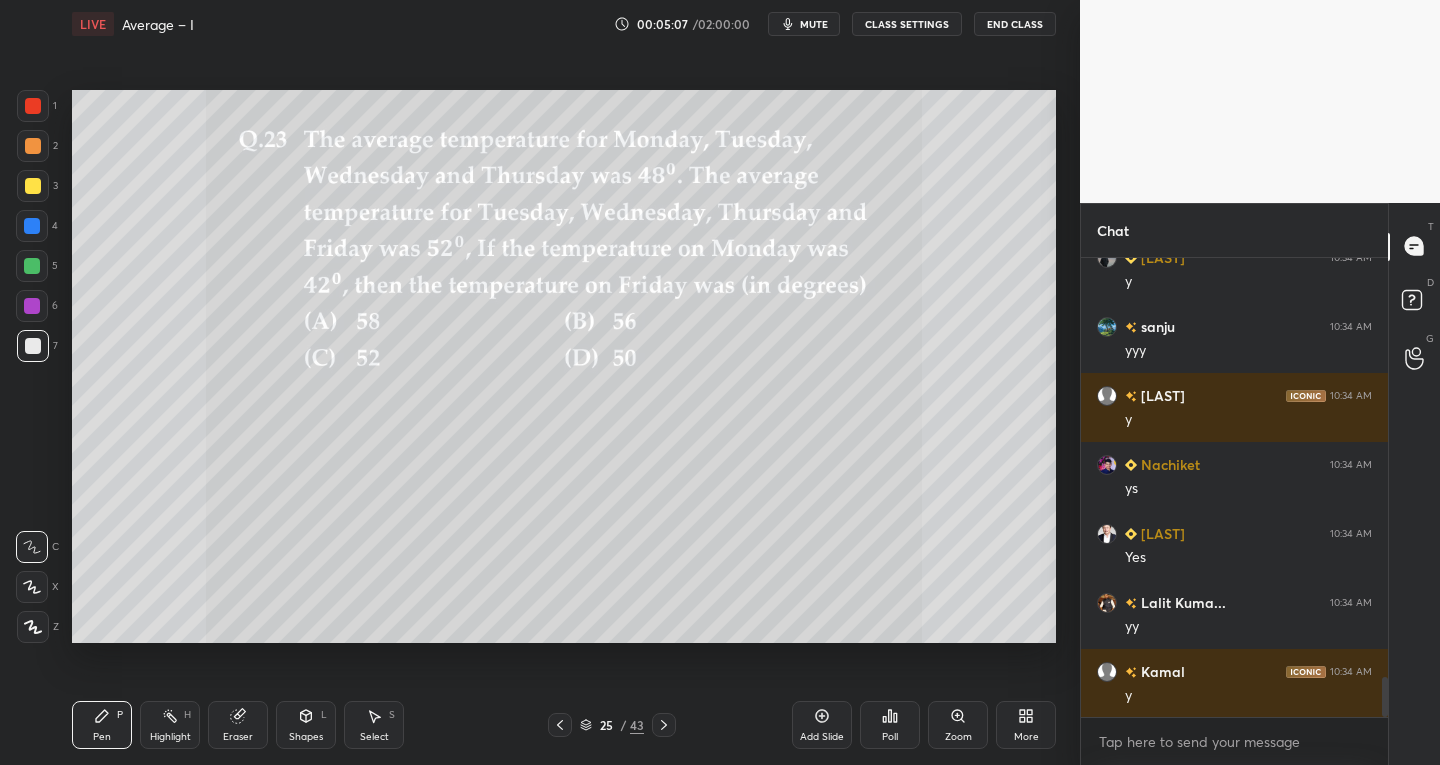 click at bounding box center [560, 725] 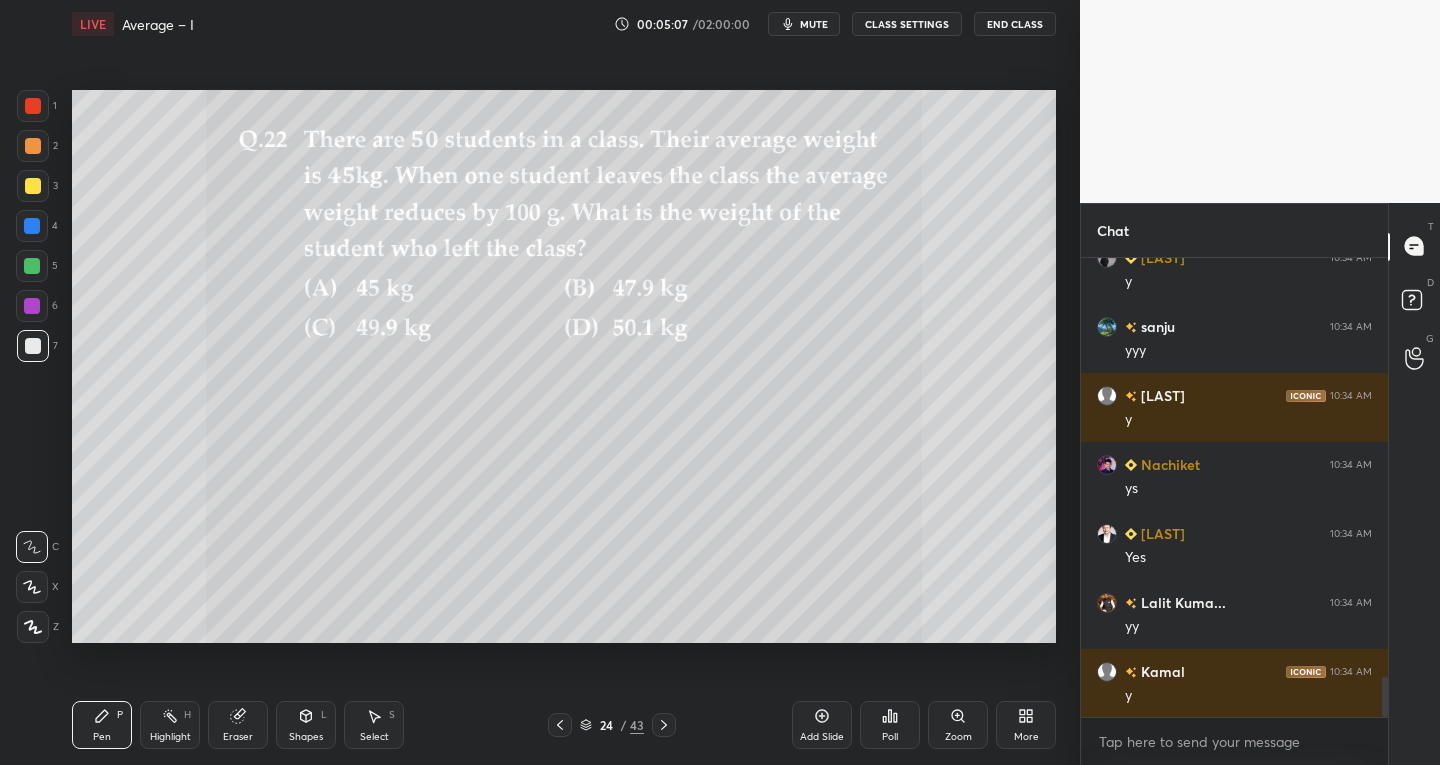 click at bounding box center [560, 725] 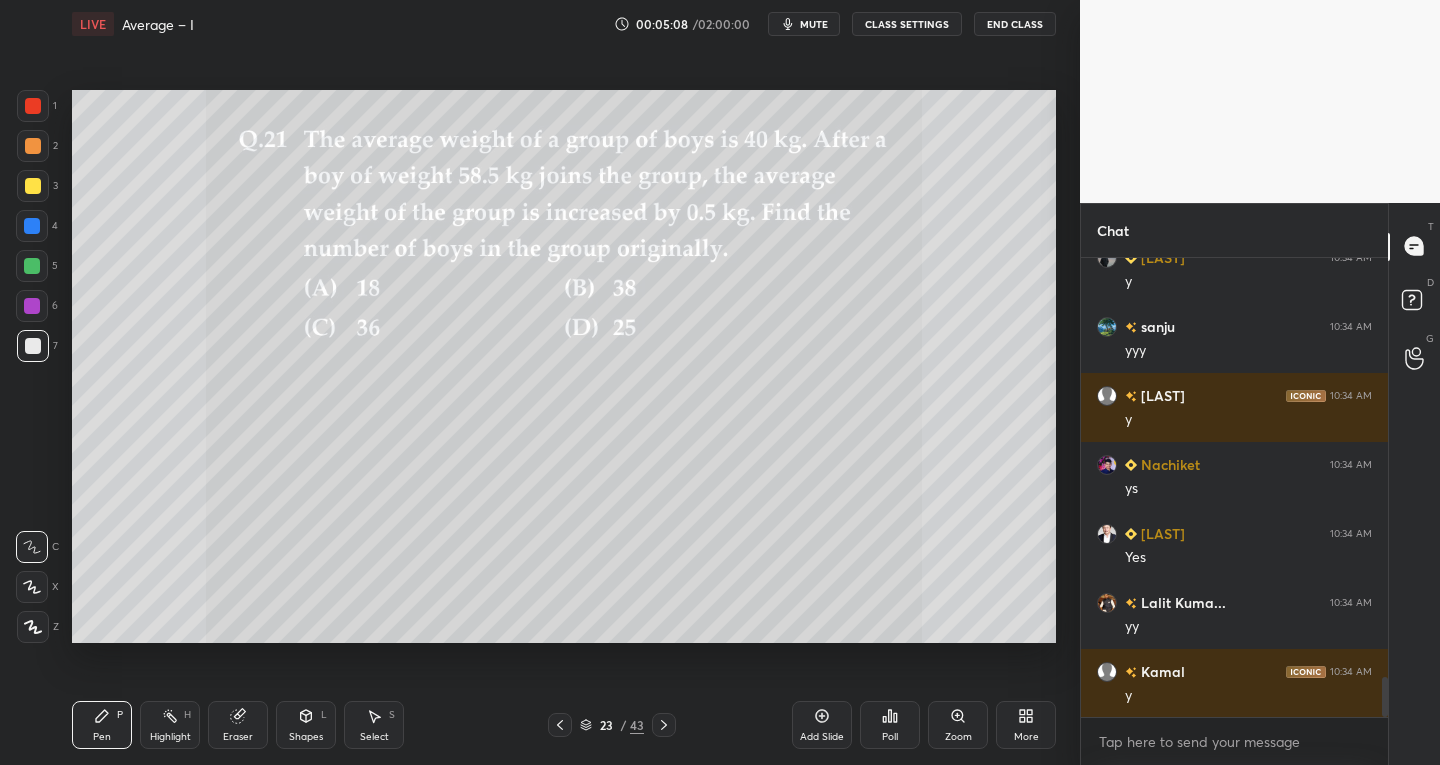 click at bounding box center [560, 725] 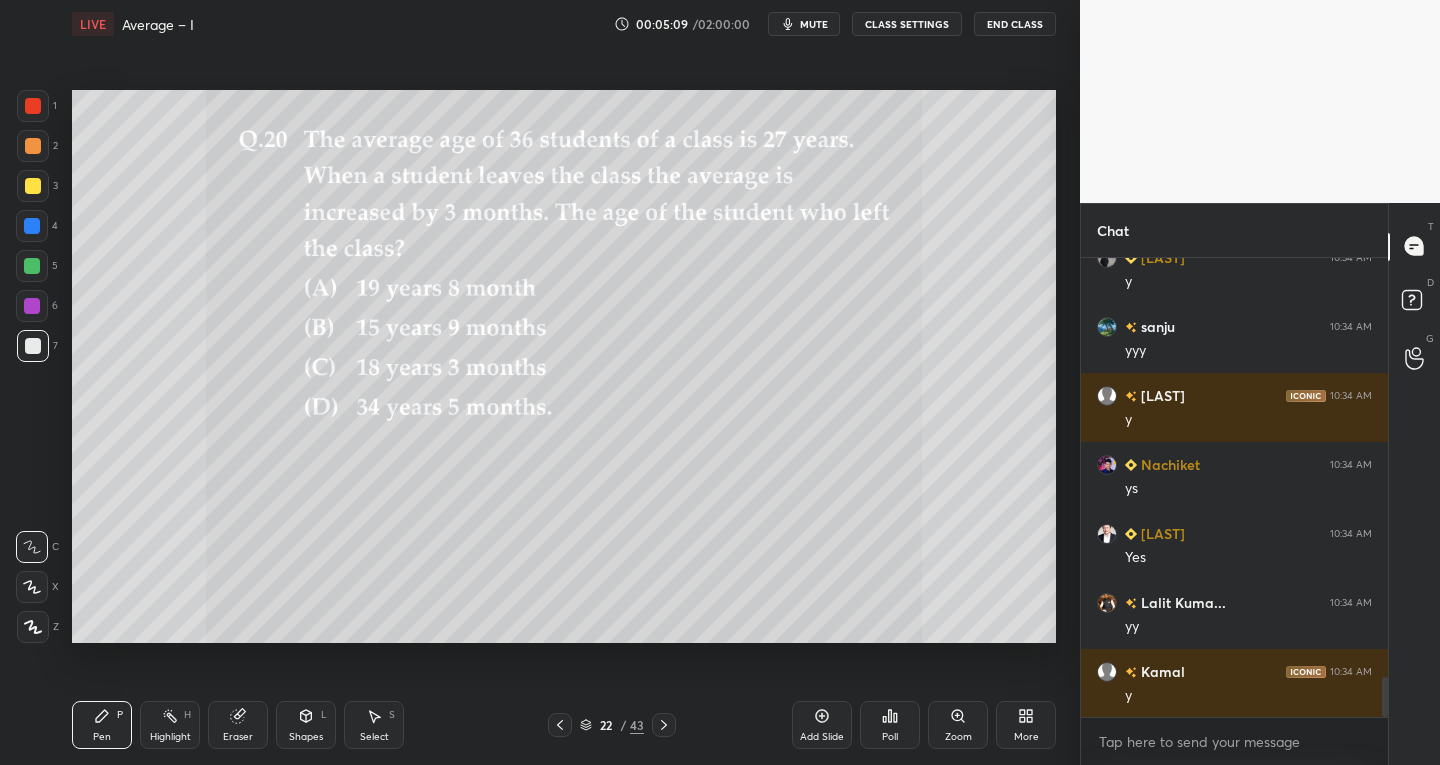 click on "Pen P Highlight H Eraser Shapes L Select S 22 / 43 Add Slide Poll Zoom More" at bounding box center (564, 725) 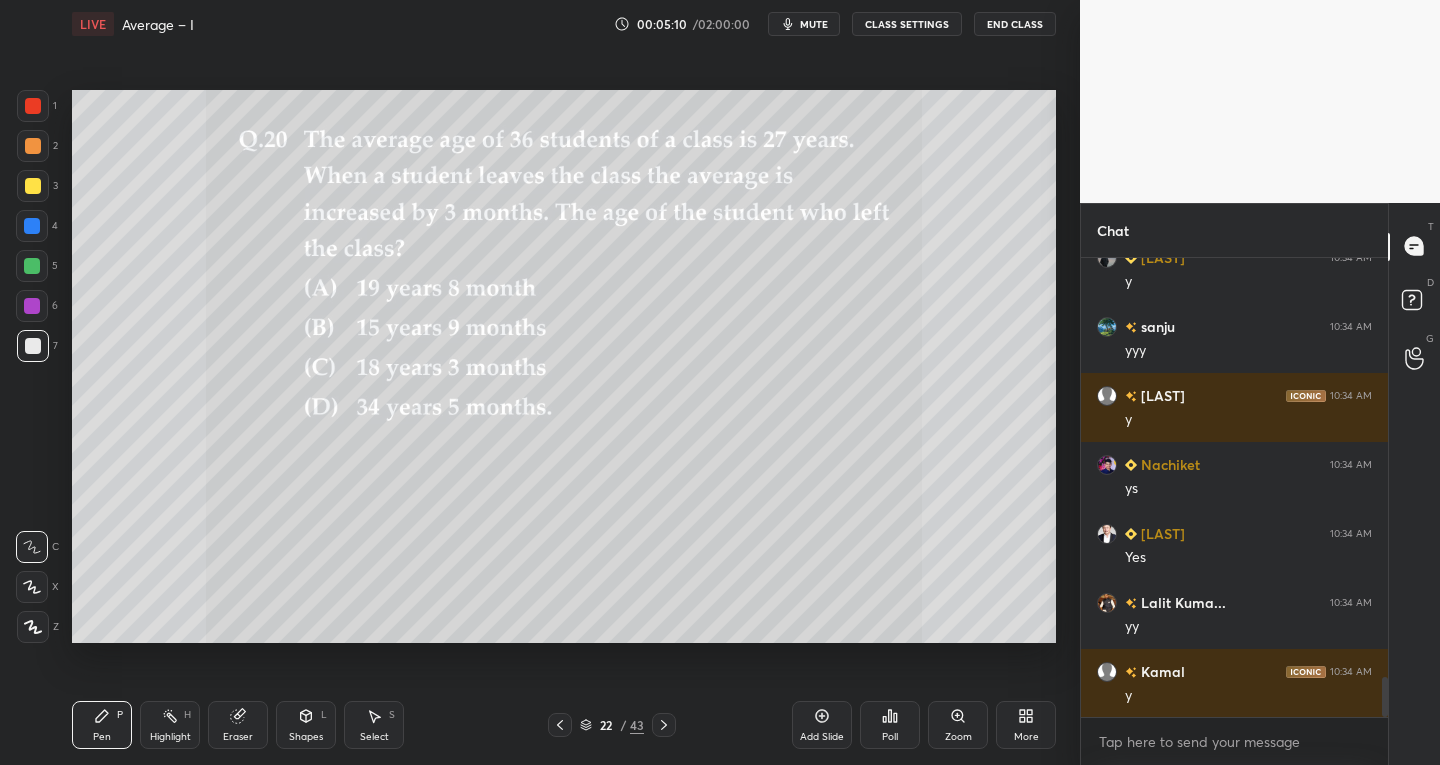 click 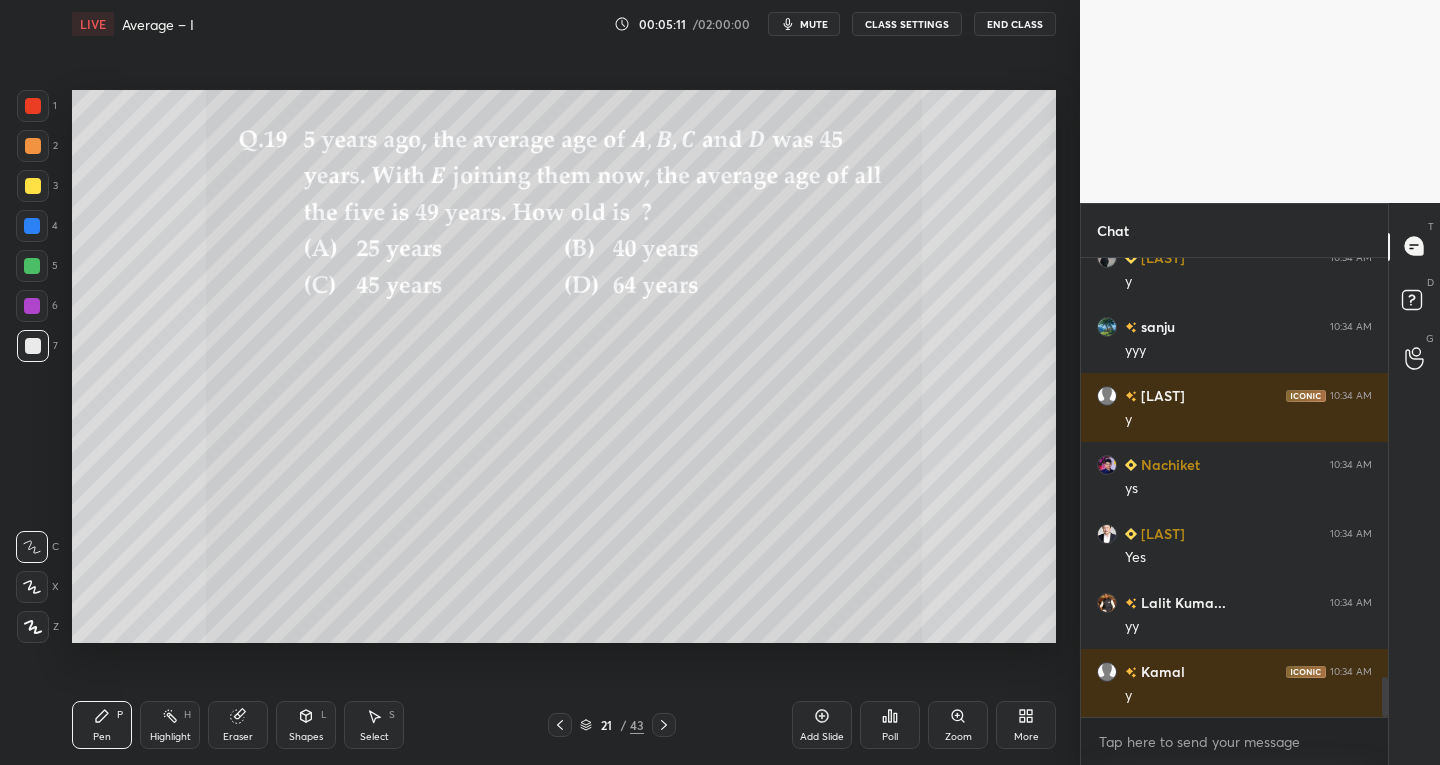 click at bounding box center (560, 725) 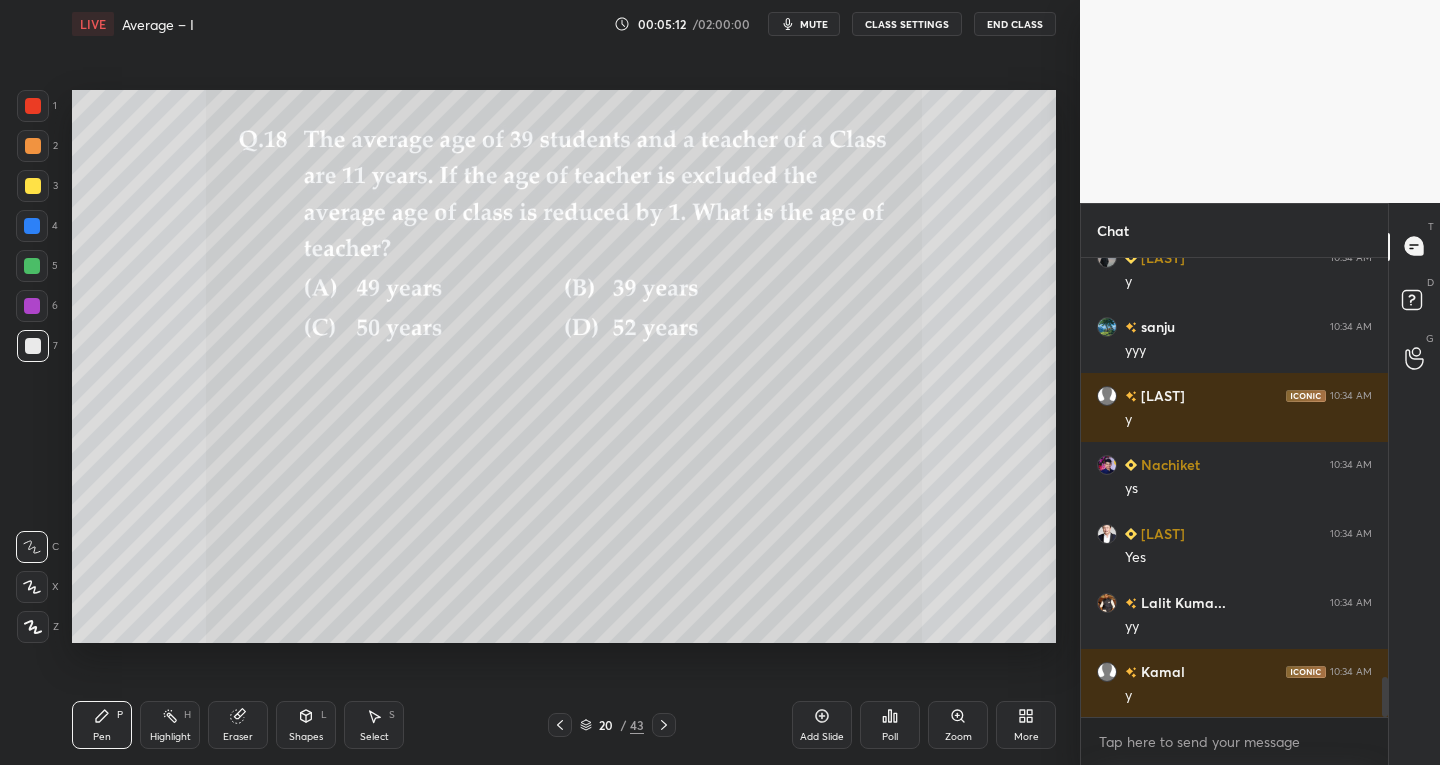 click at bounding box center [560, 725] 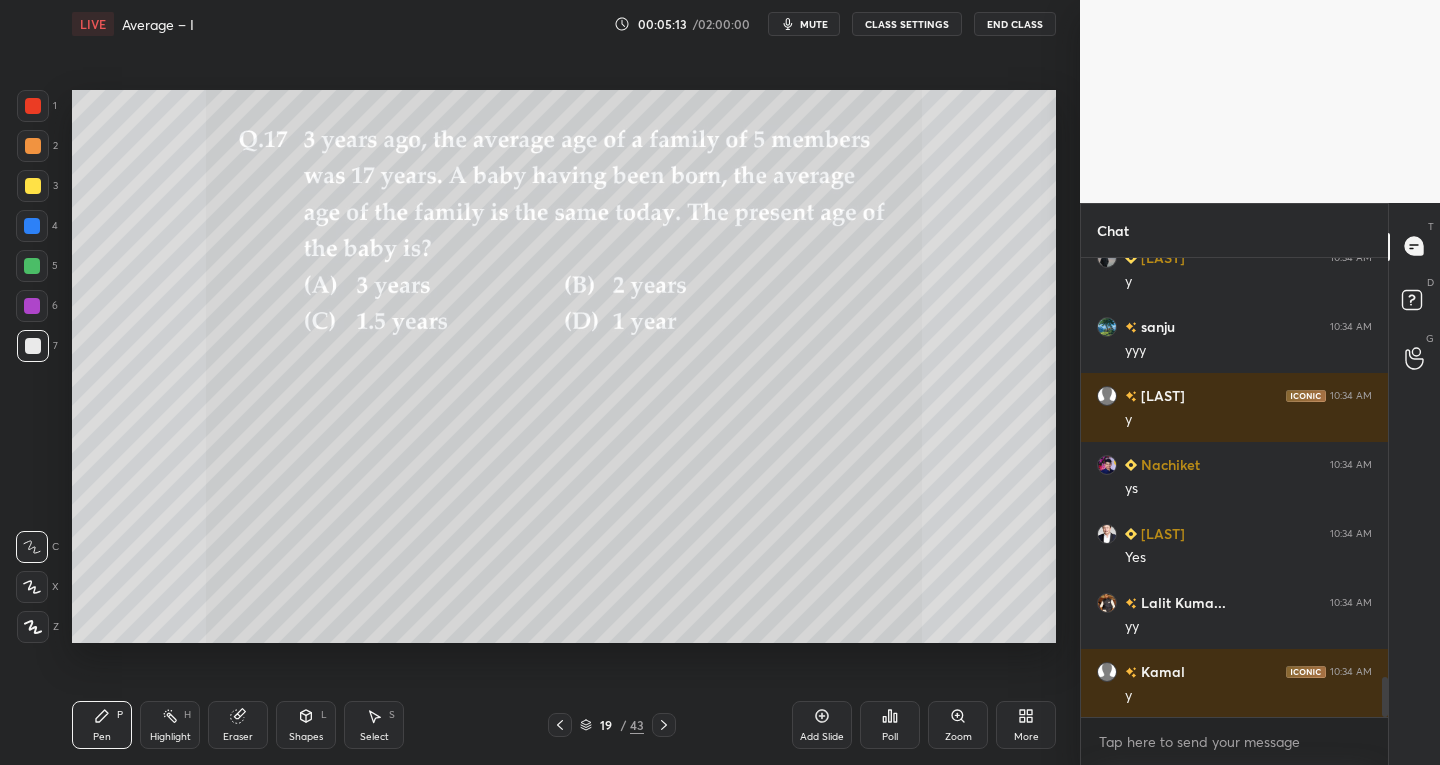 click 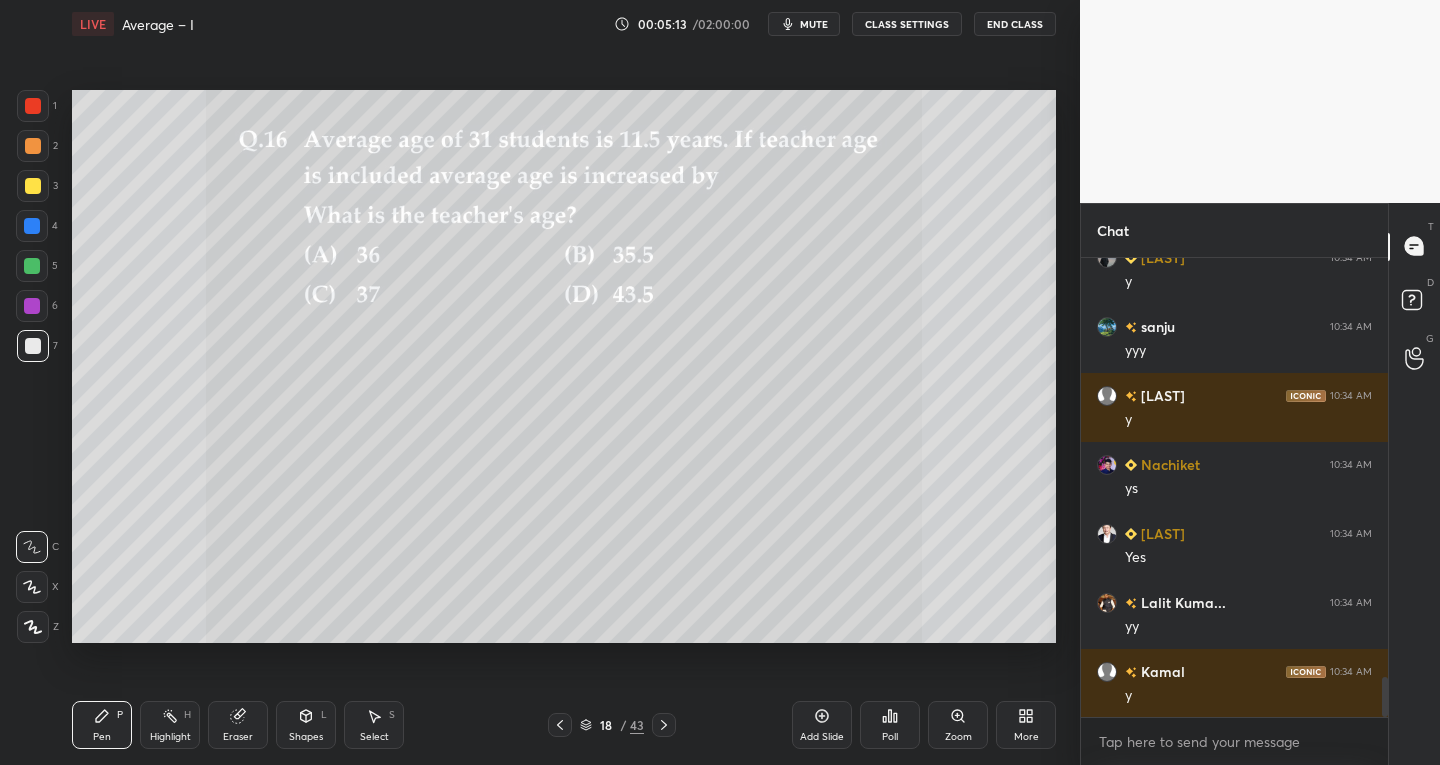 click 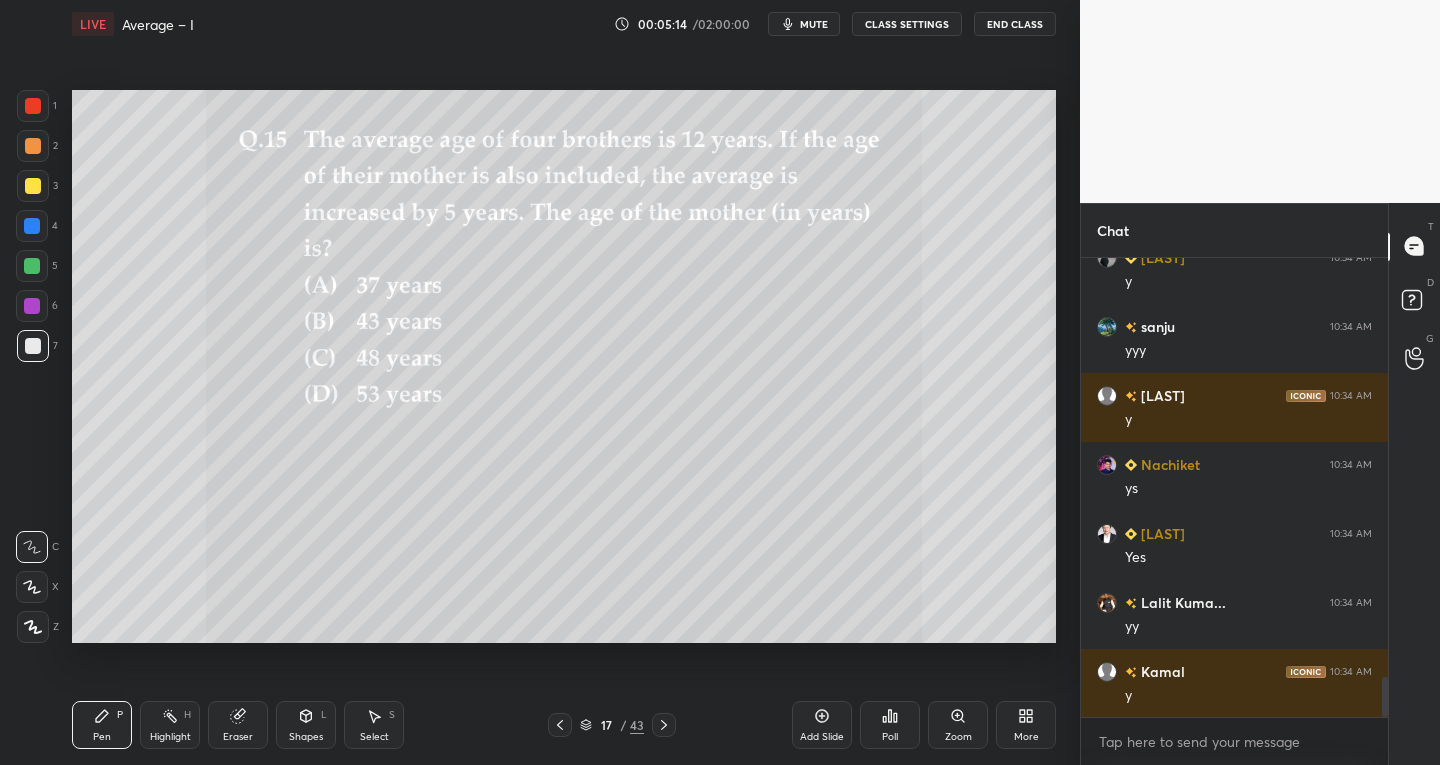click at bounding box center (560, 725) 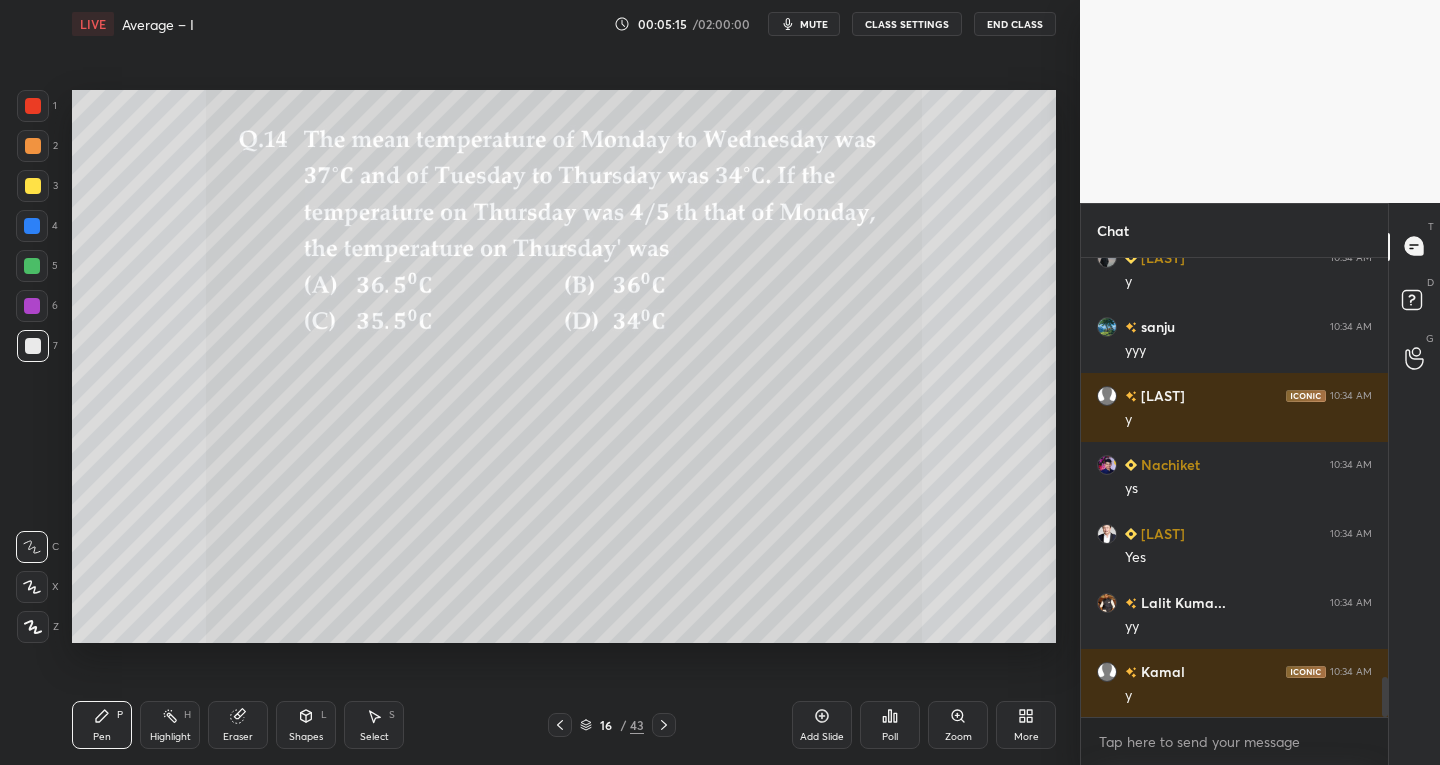 click at bounding box center [560, 725] 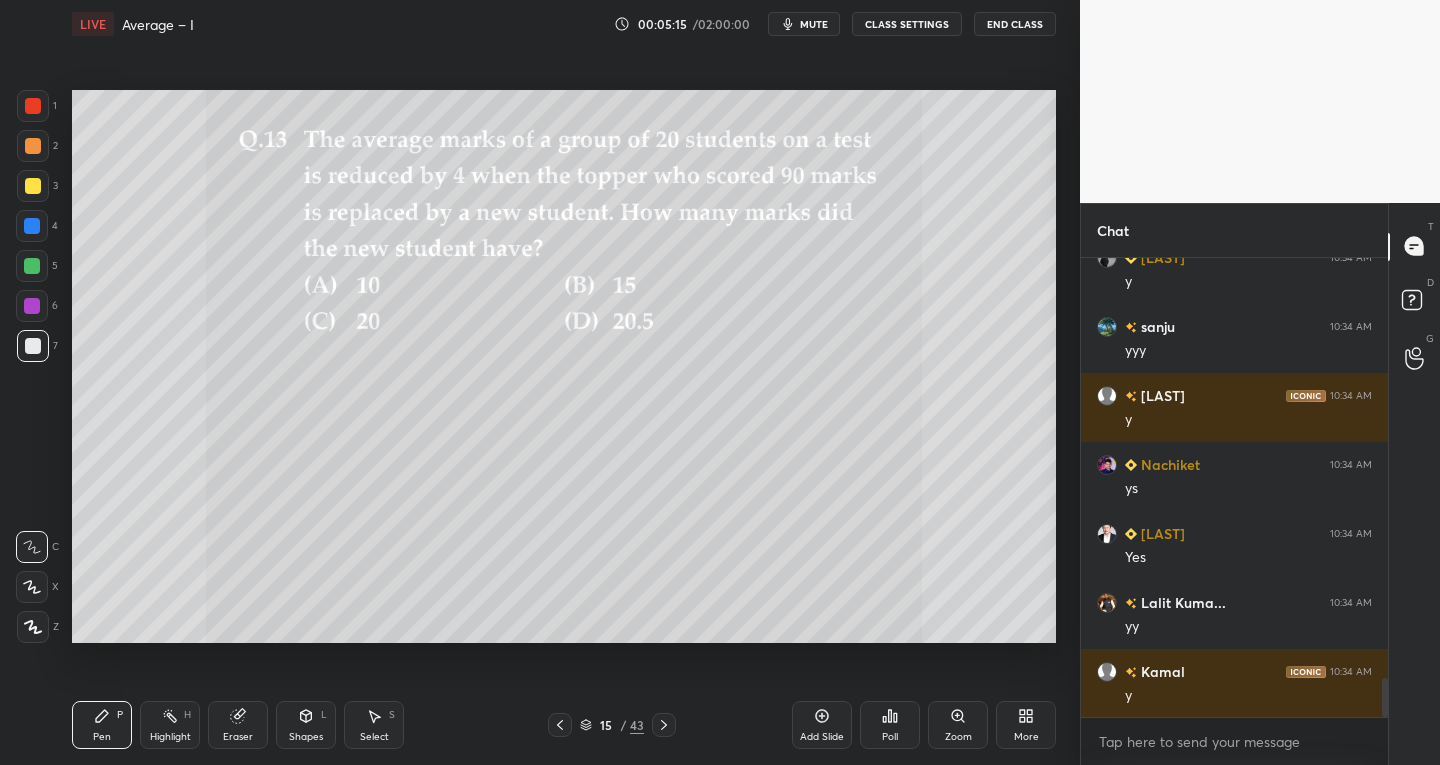 scroll, scrollTop: 4920, scrollLeft: 0, axis: vertical 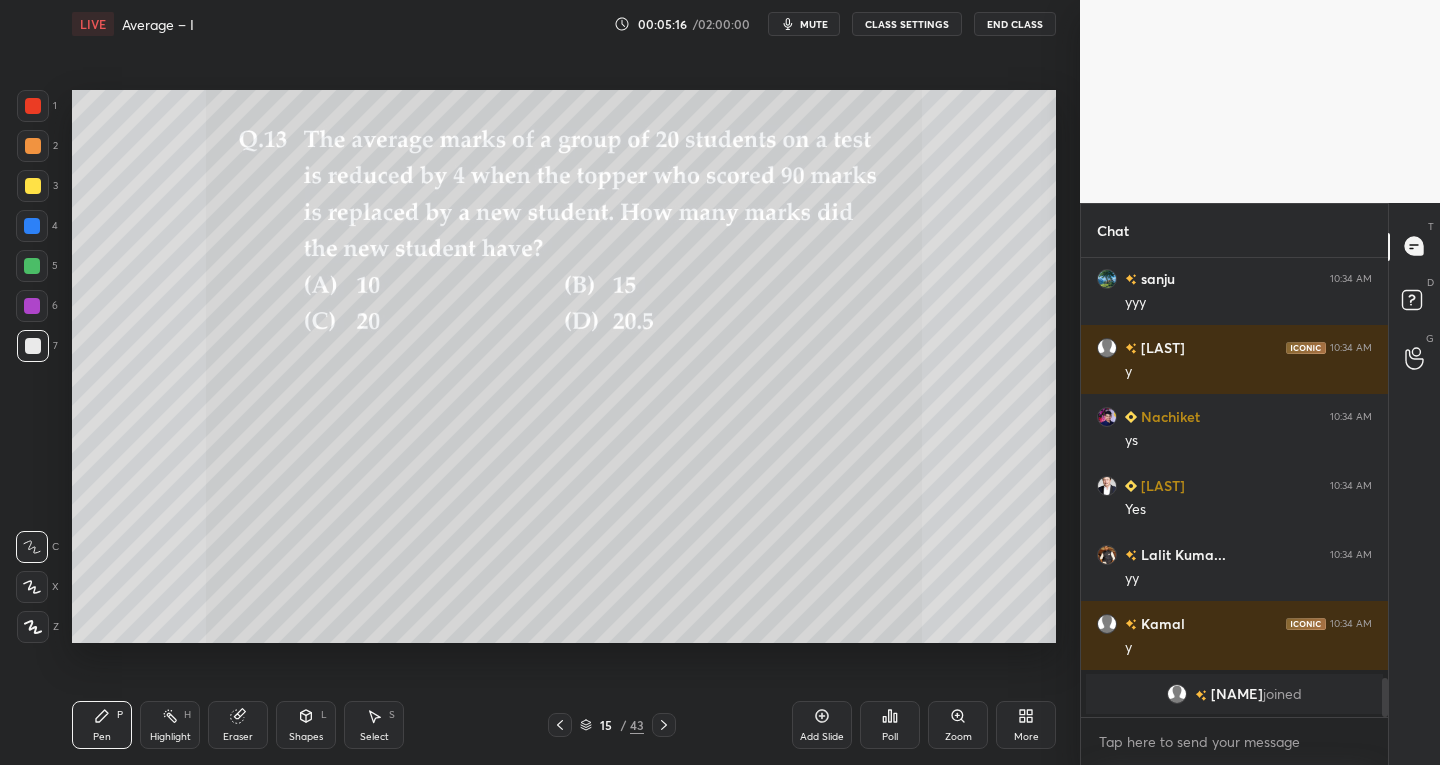 click at bounding box center (560, 725) 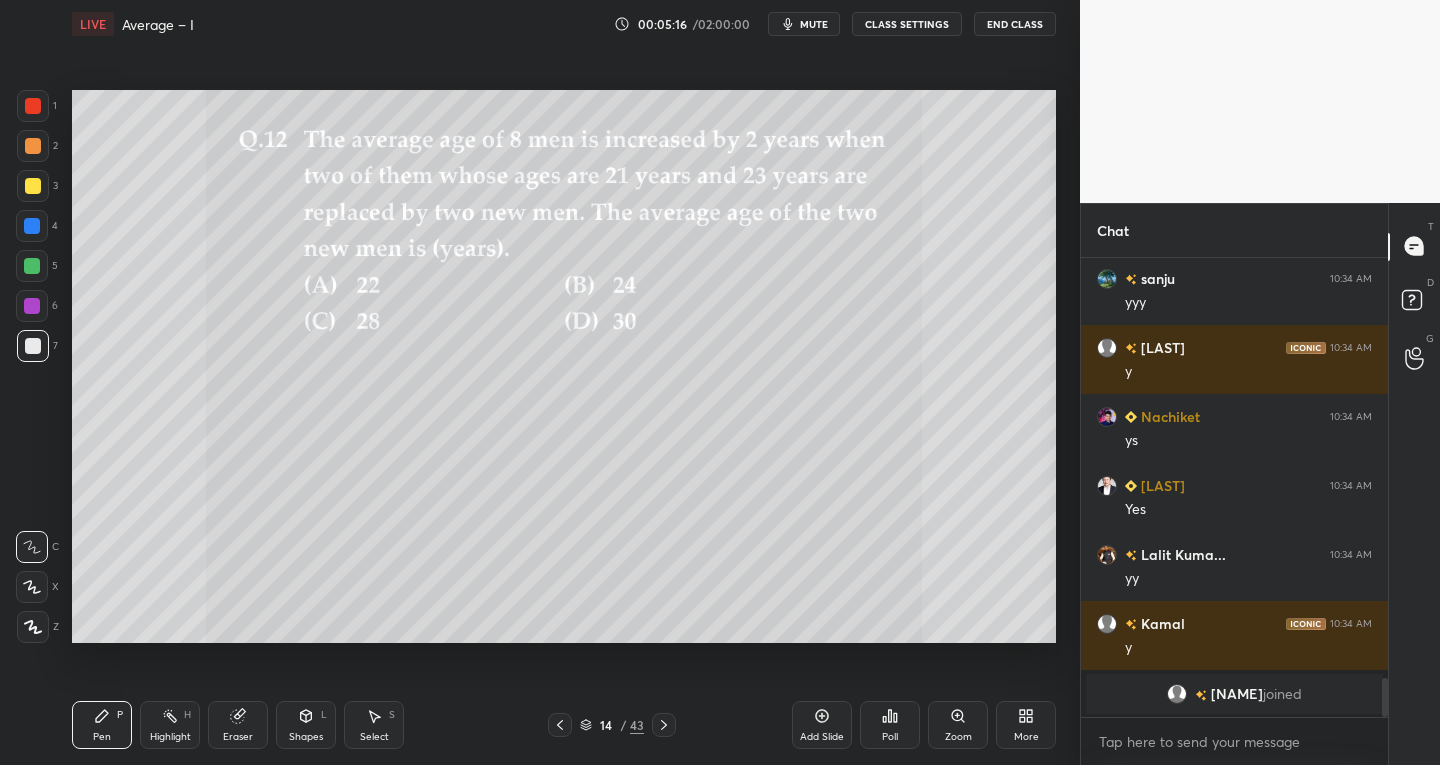 click at bounding box center (560, 725) 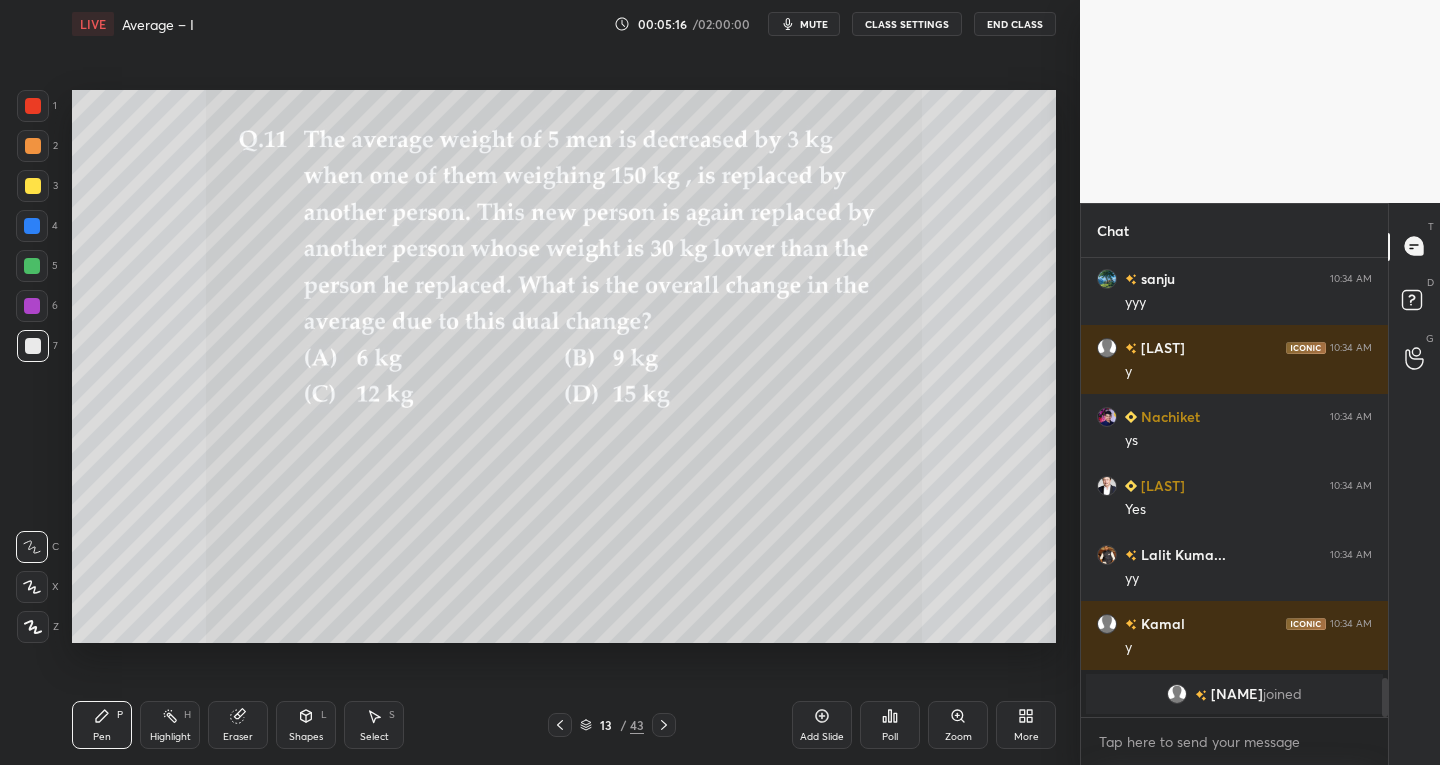 click at bounding box center (560, 725) 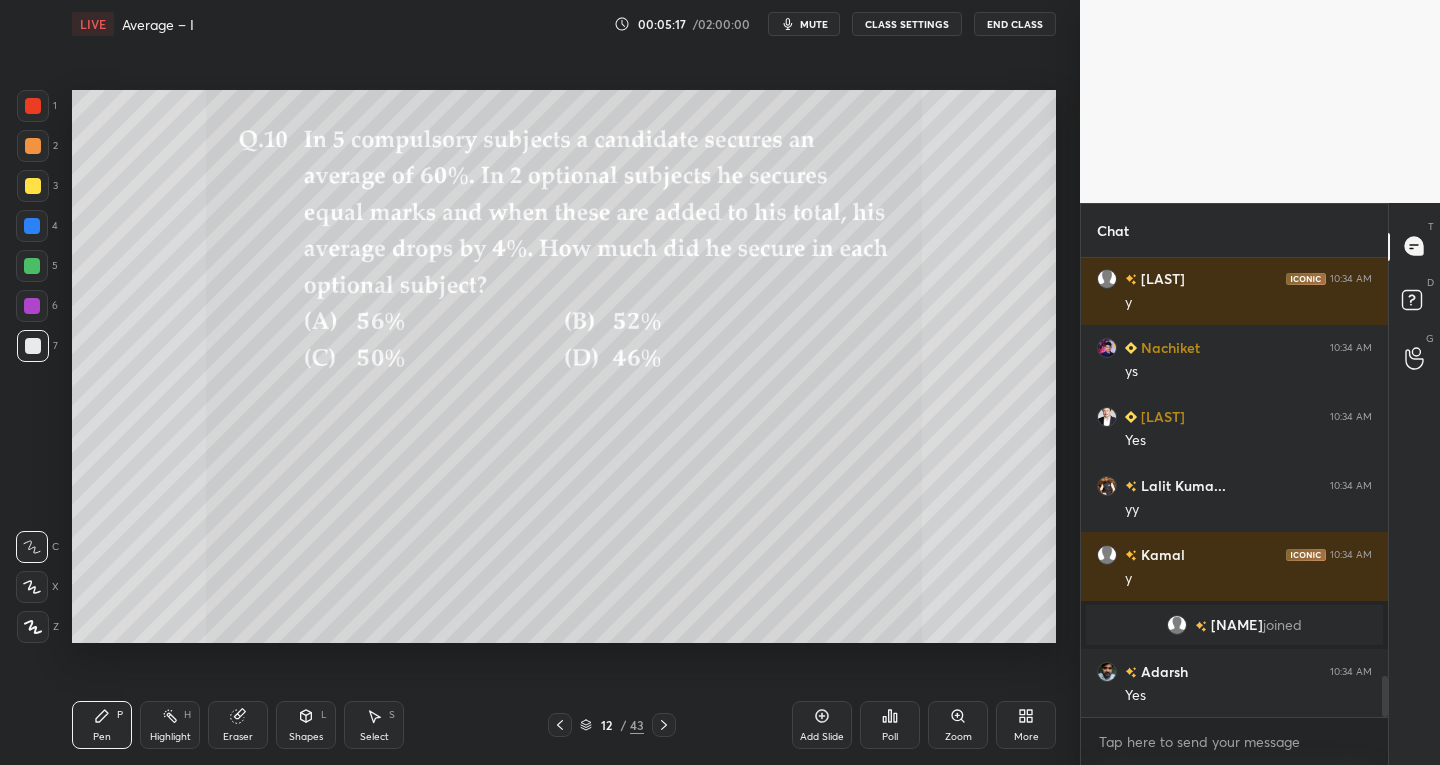 scroll, scrollTop: 4728, scrollLeft: 0, axis: vertical 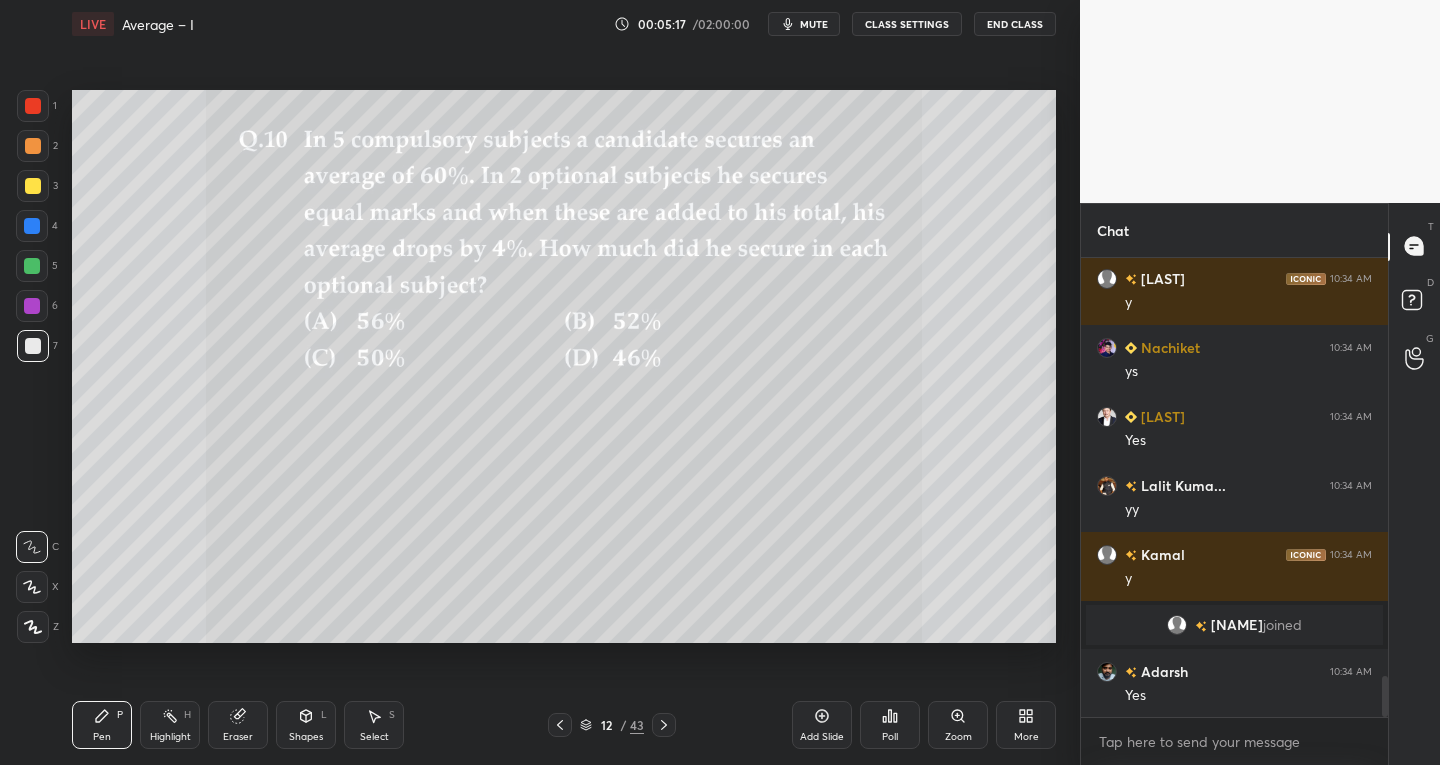 click at bounding box center (560, 725) 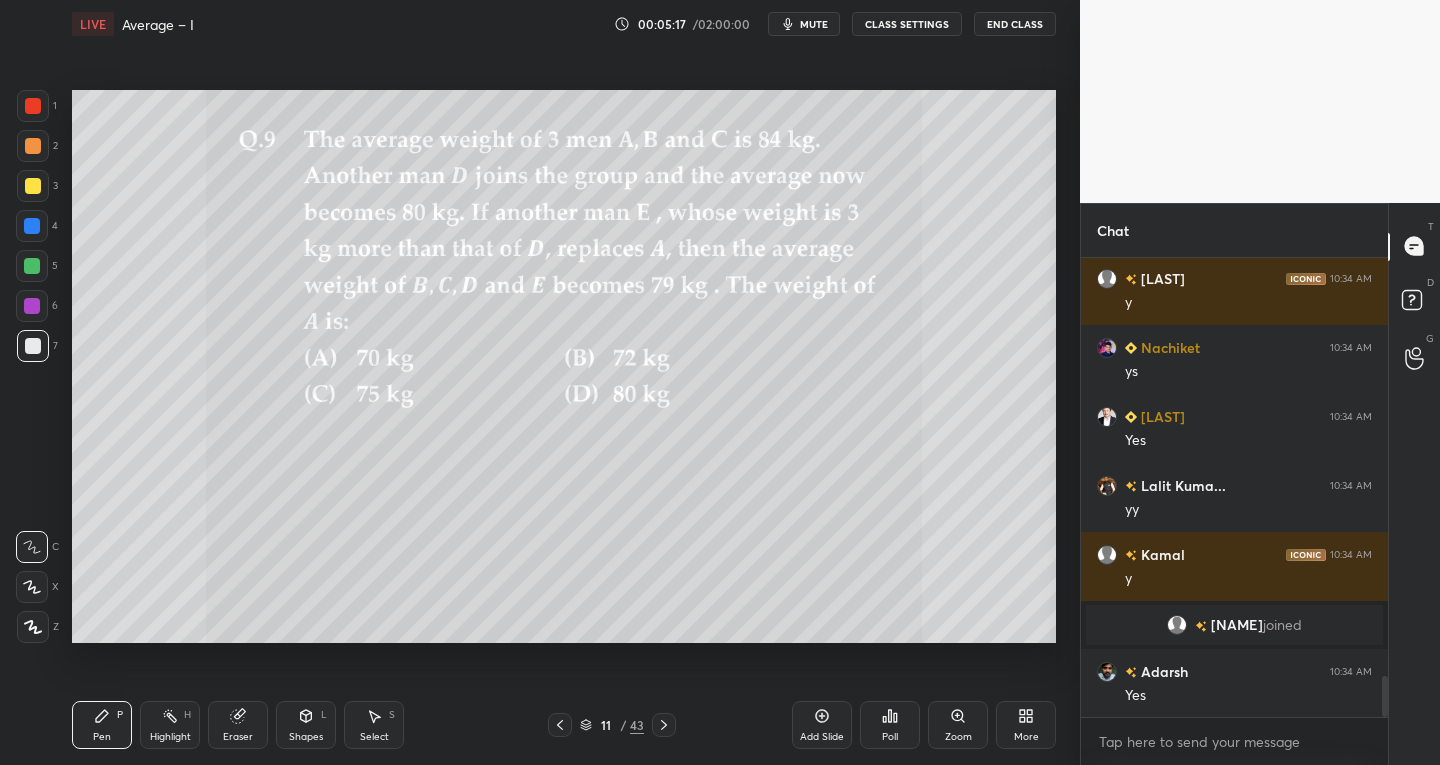 click at bounding box center [560, 725] 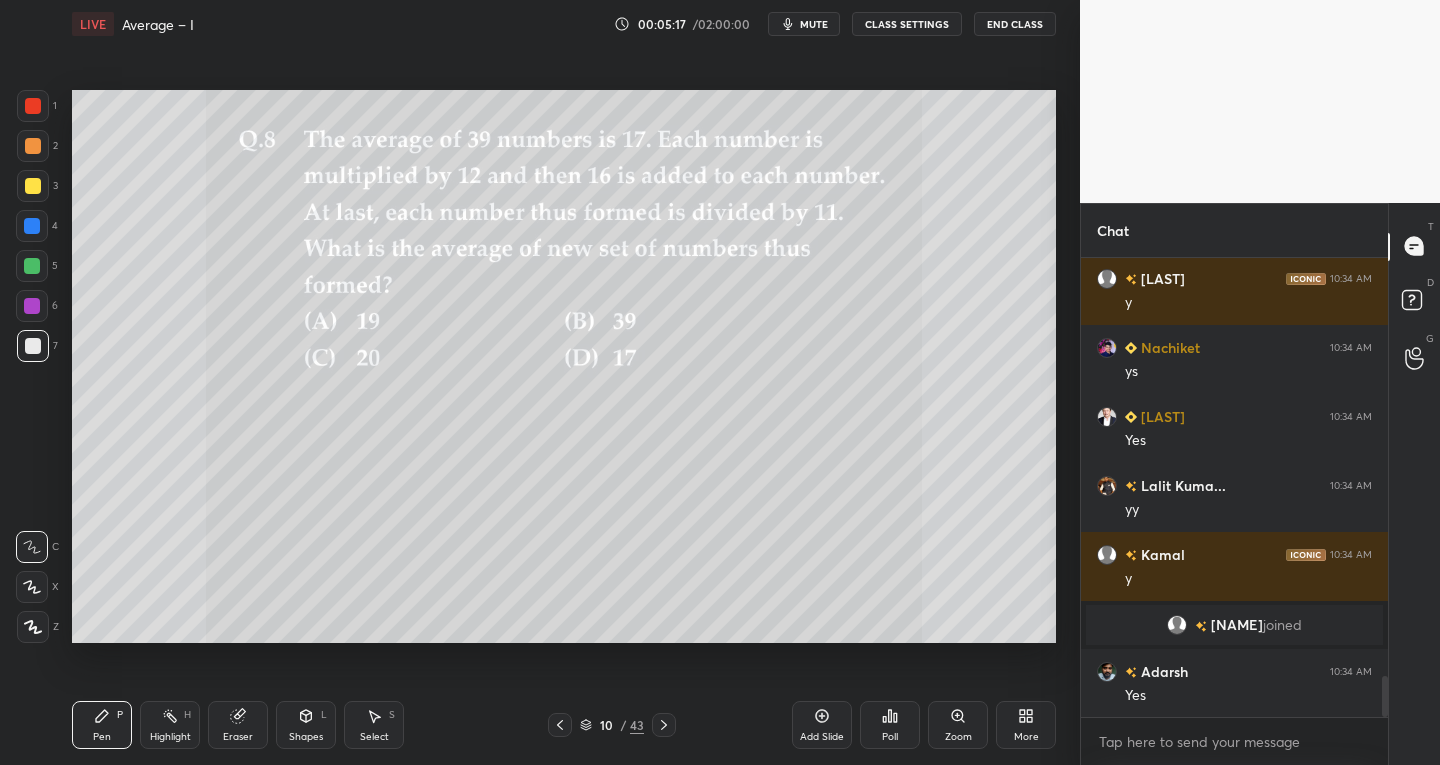 click at bounding box center (560, 725) 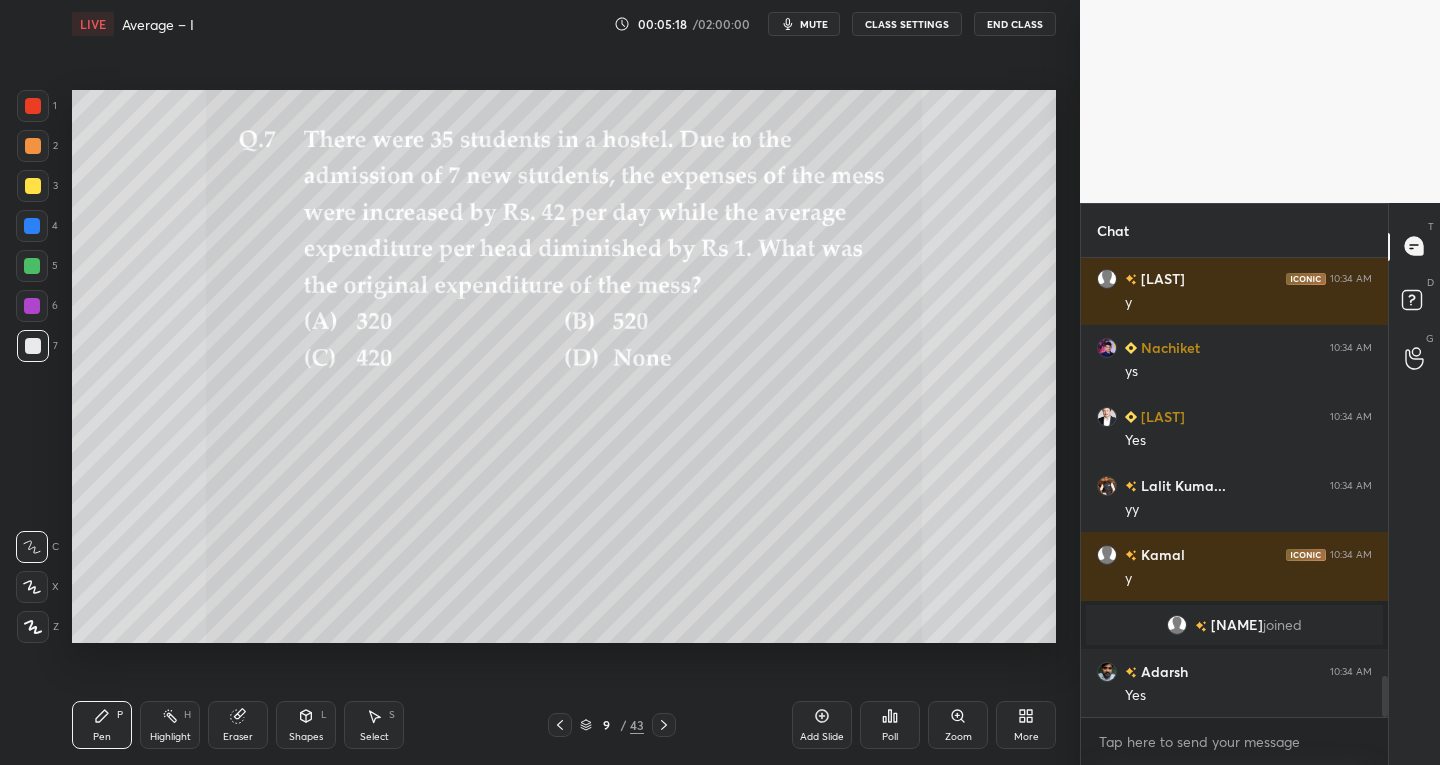 click at bounding box center (664, 725) 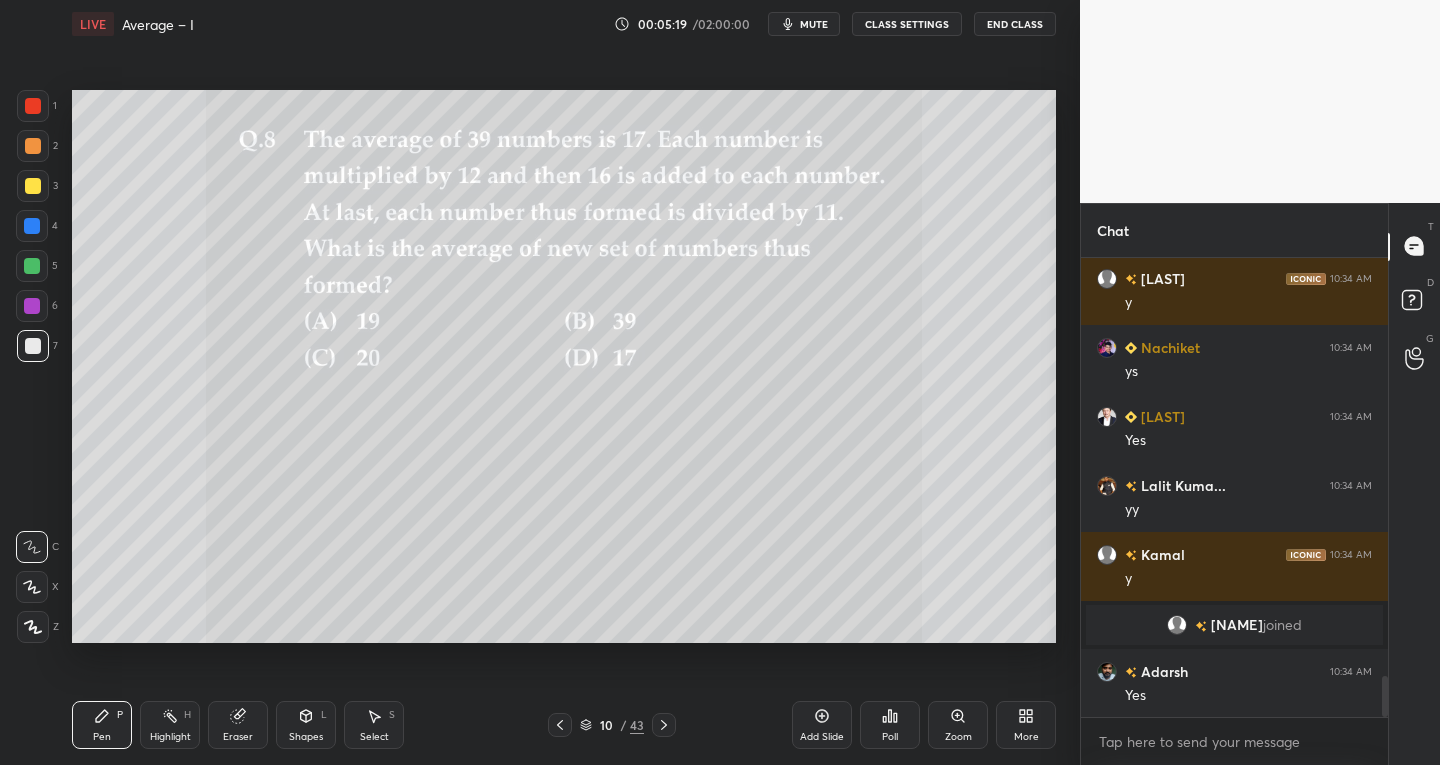 scroll, scrollTop: 4797, scrollLeft: 0, axis: vertical 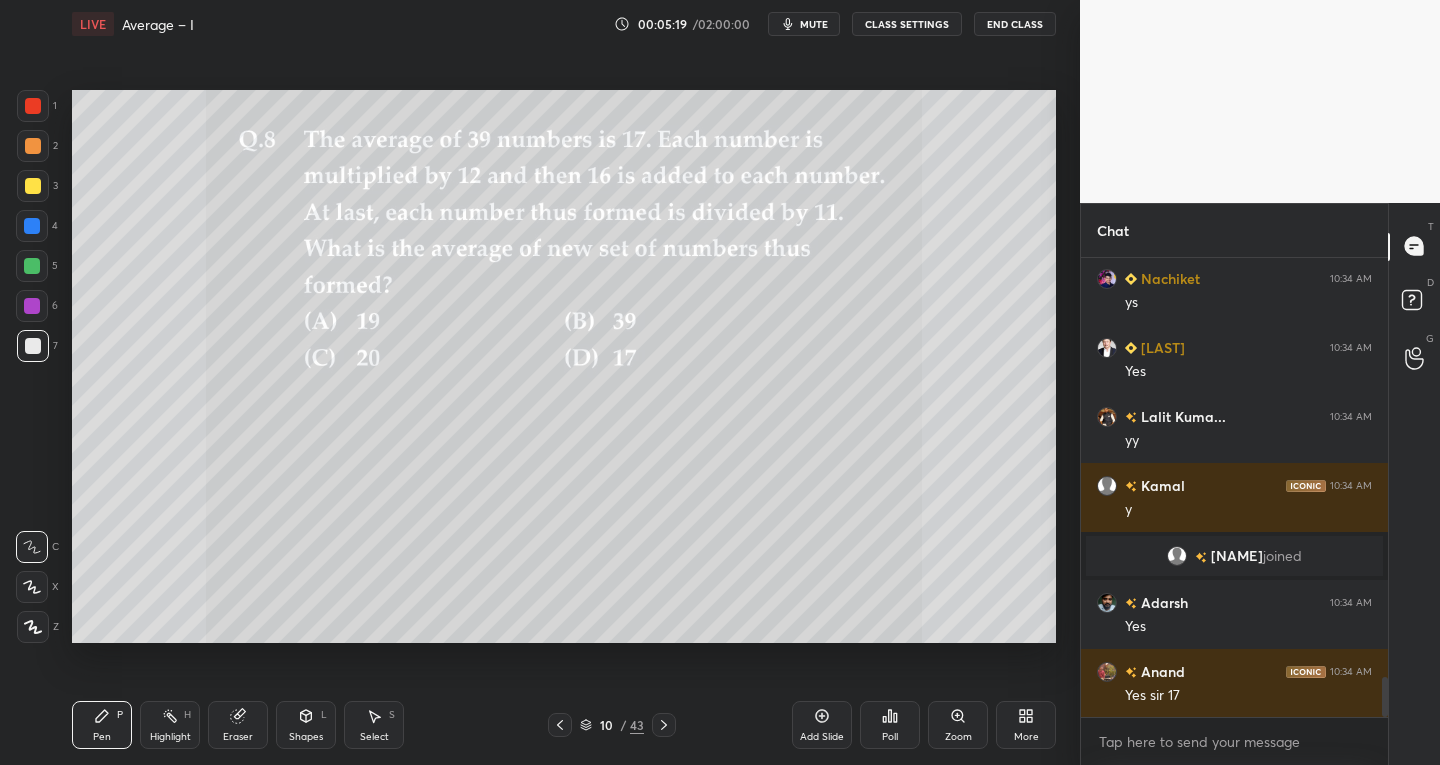 click 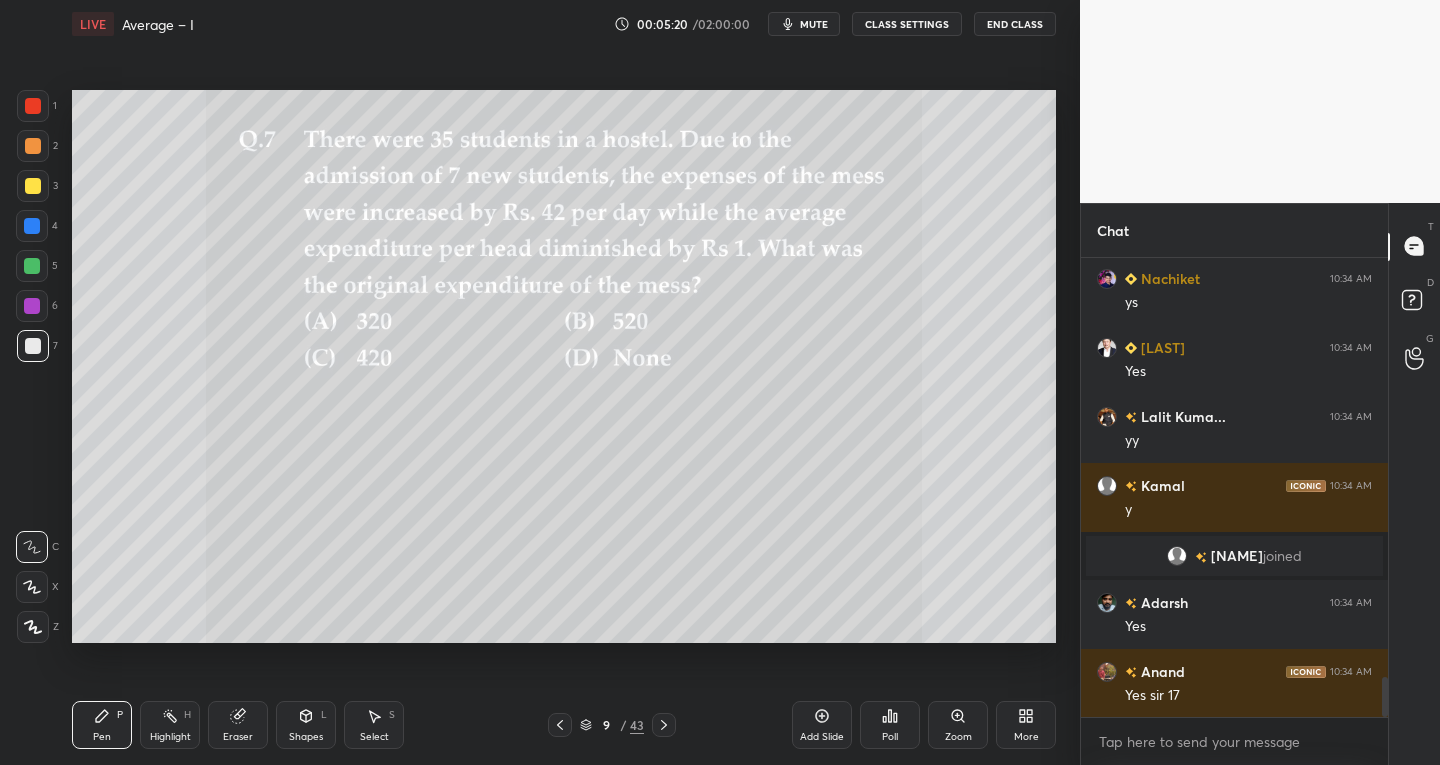 click 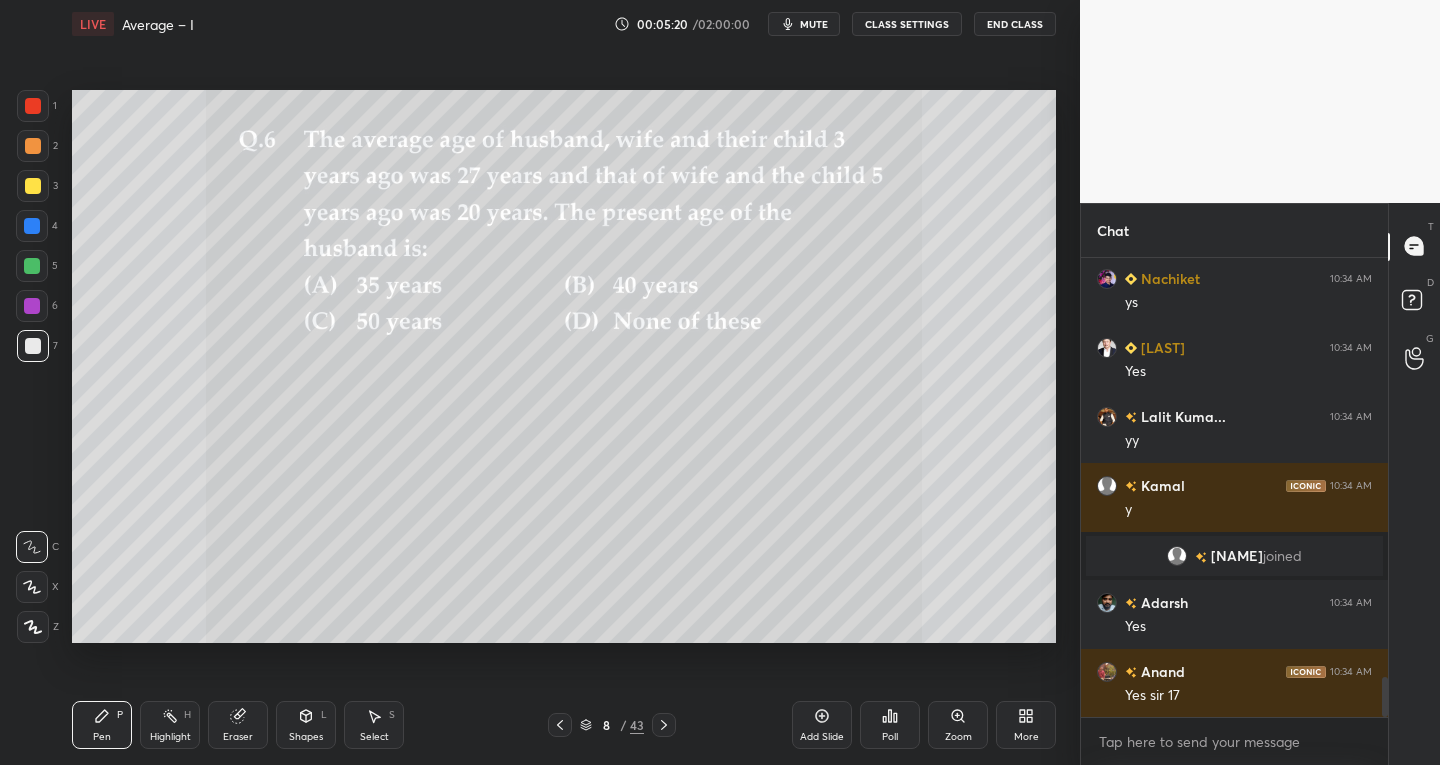 click 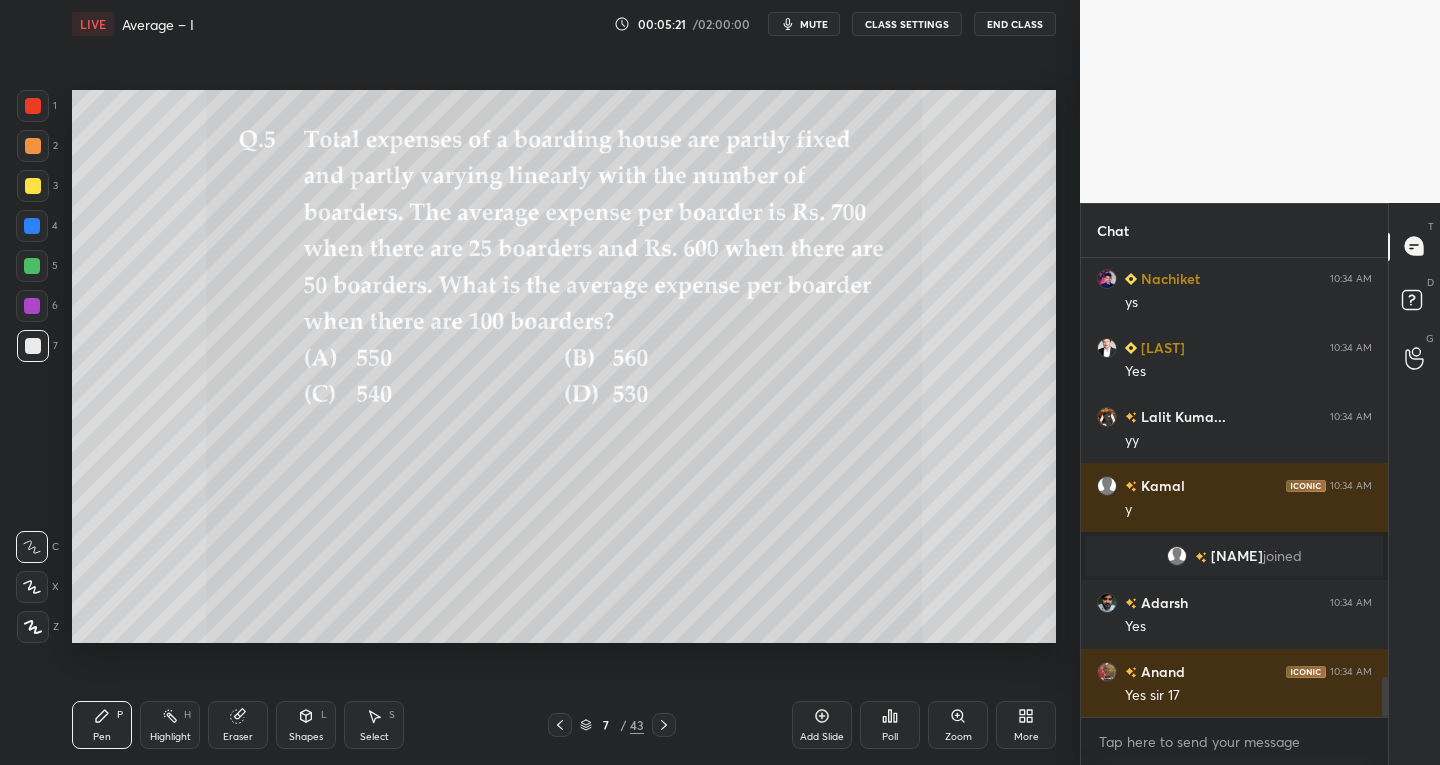 click 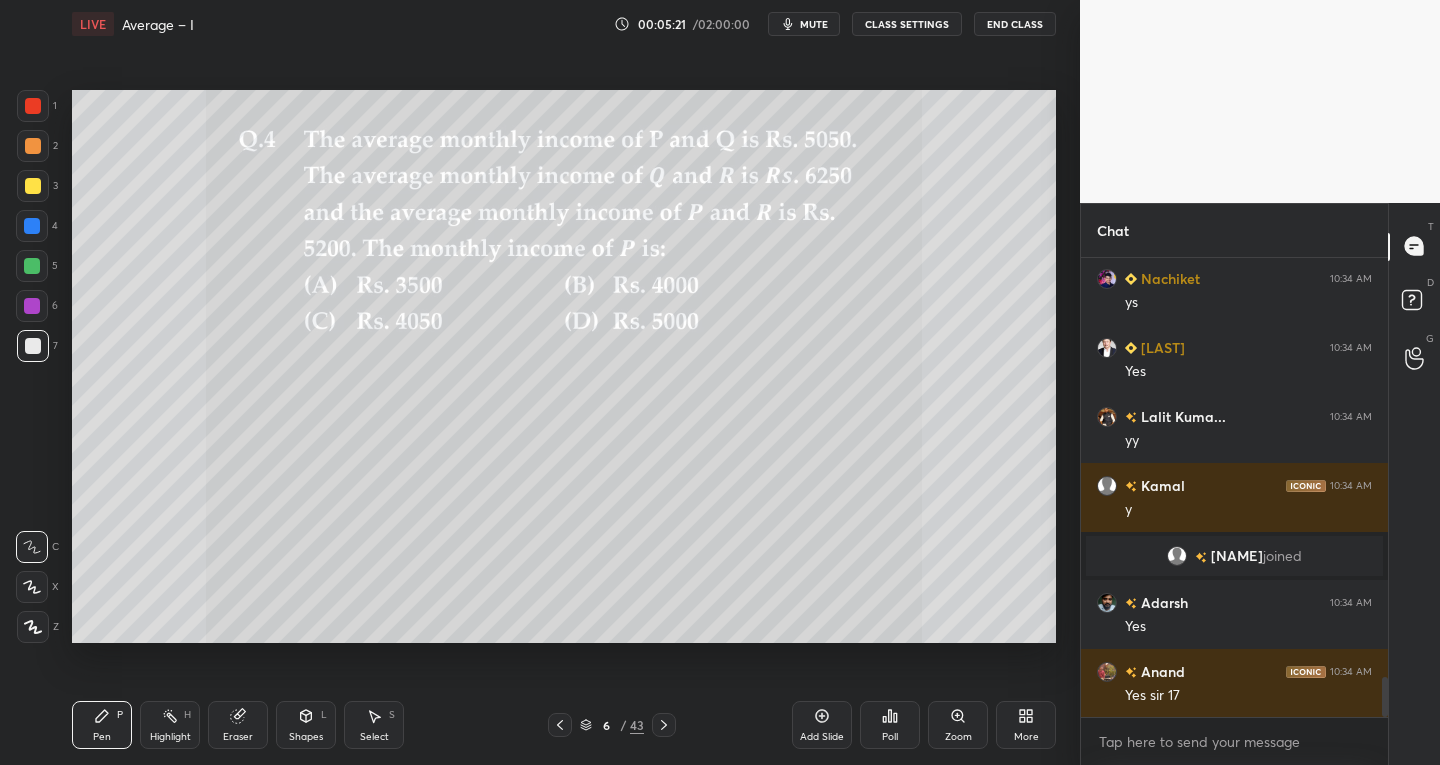 click 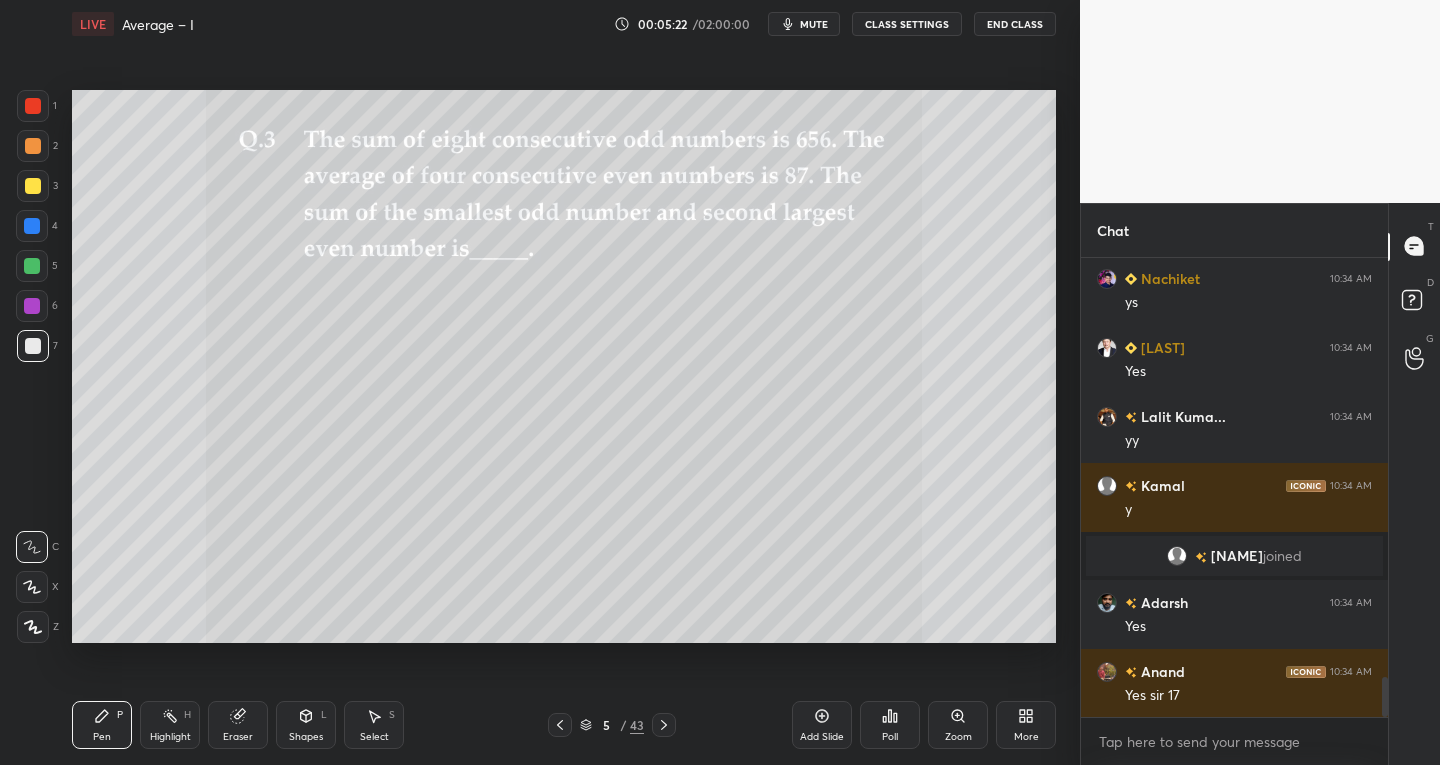 click 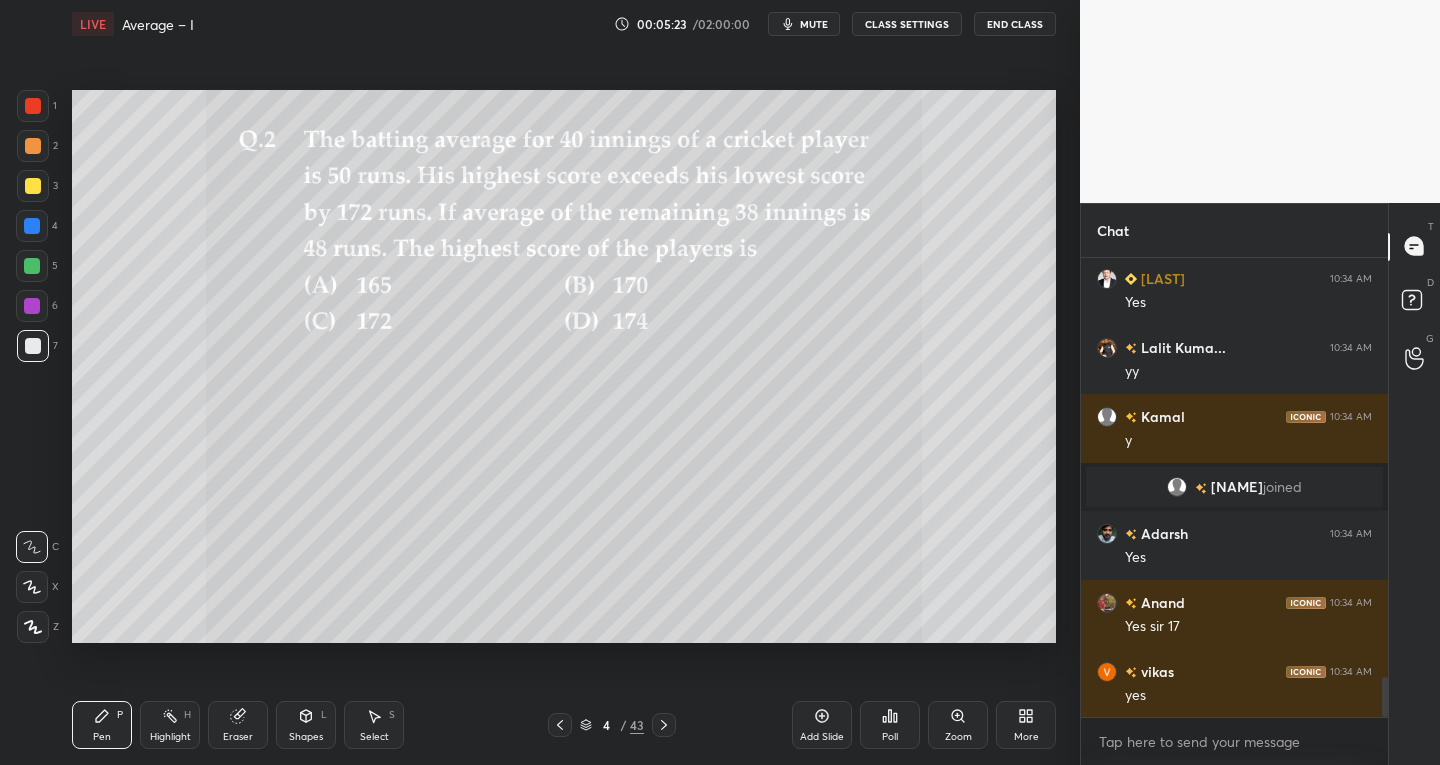 click 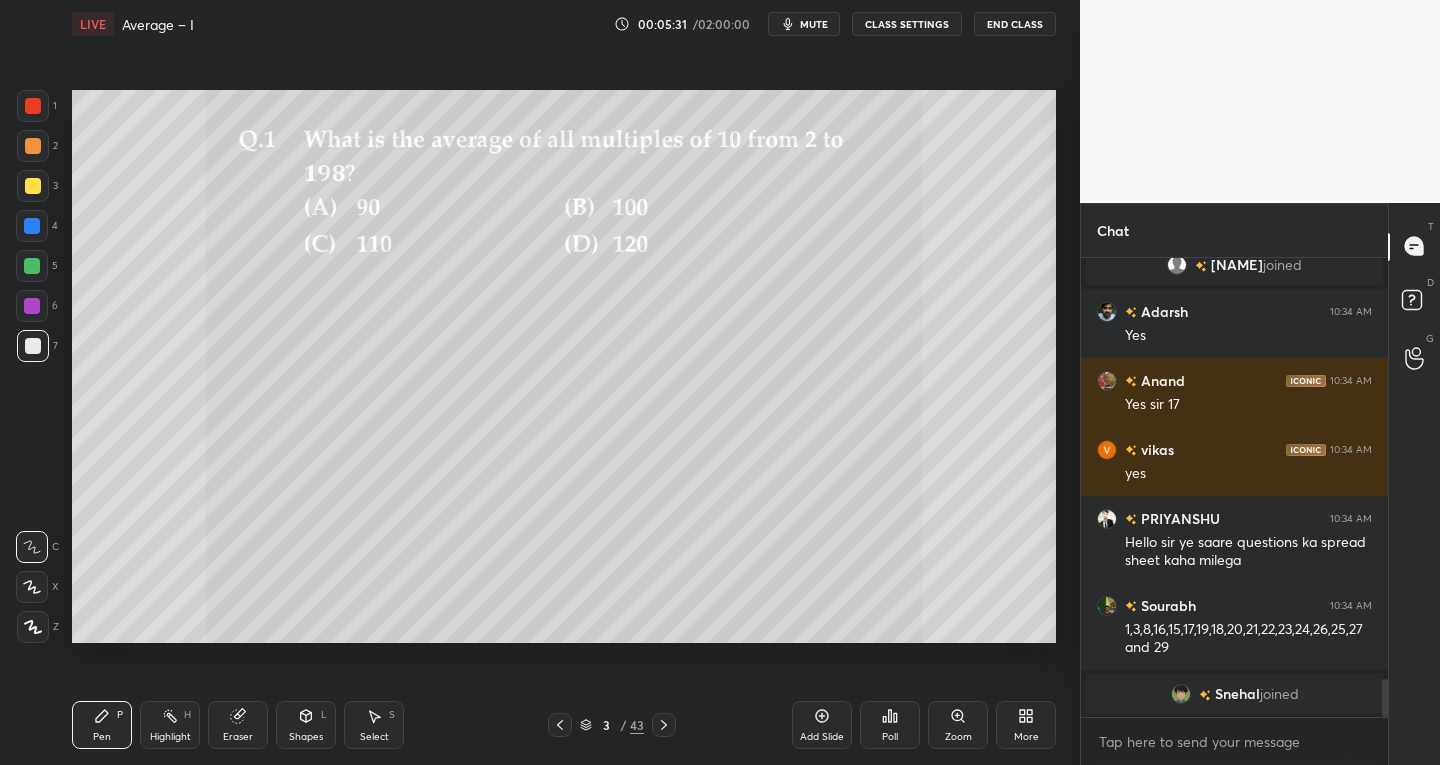 scroll, scrollTop: 5063, scrollLeft: 0, axis: vertical 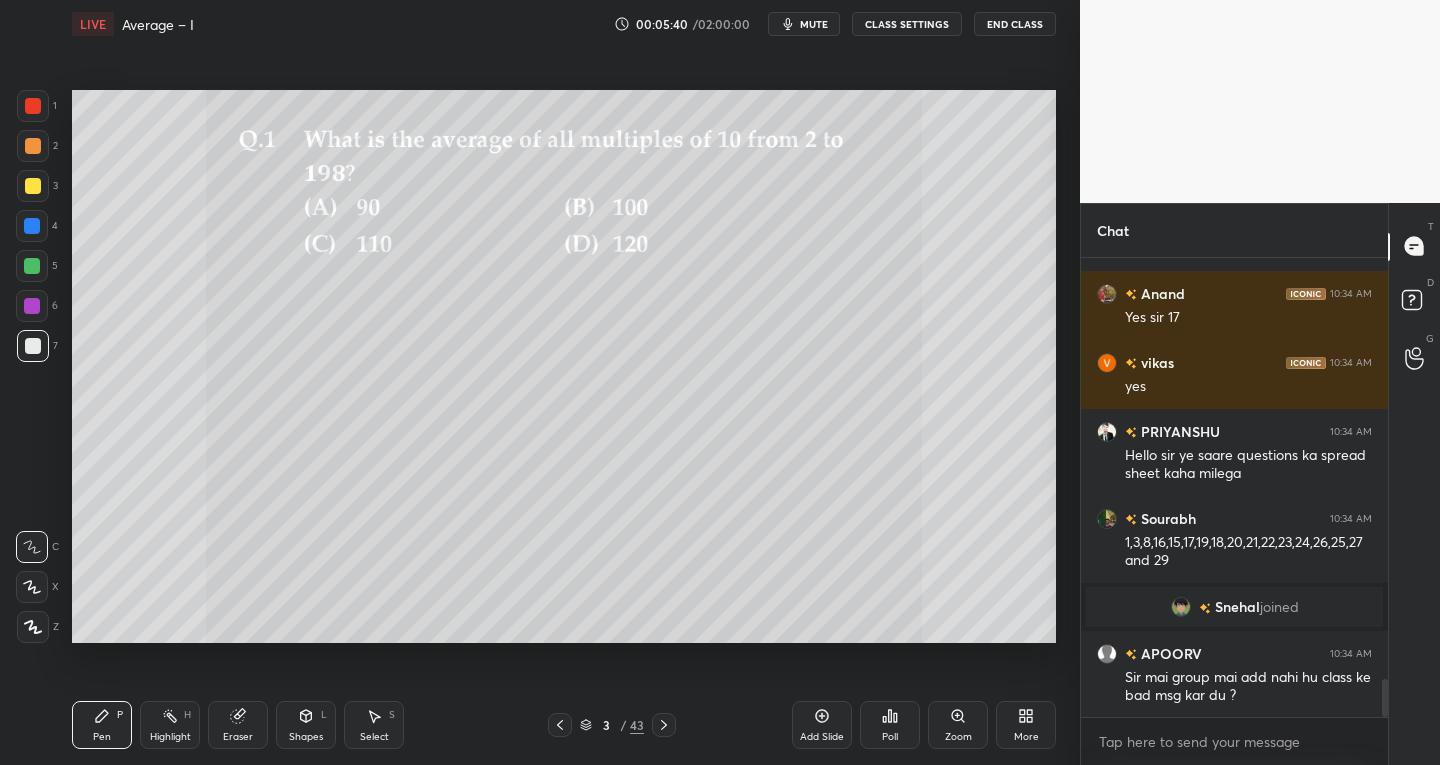 click 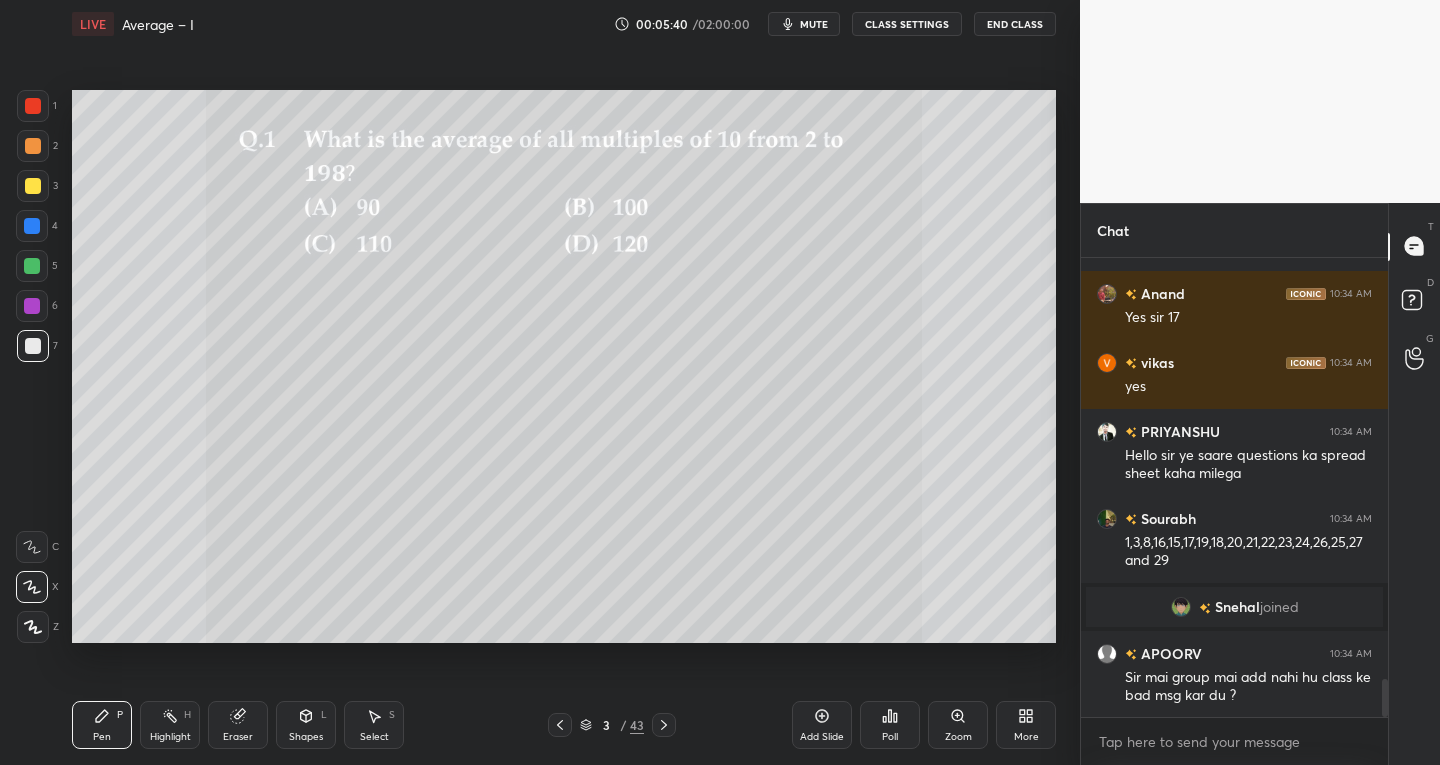 scroll, scrollTop: 5132, scrollLeft: 0, axis: vertical 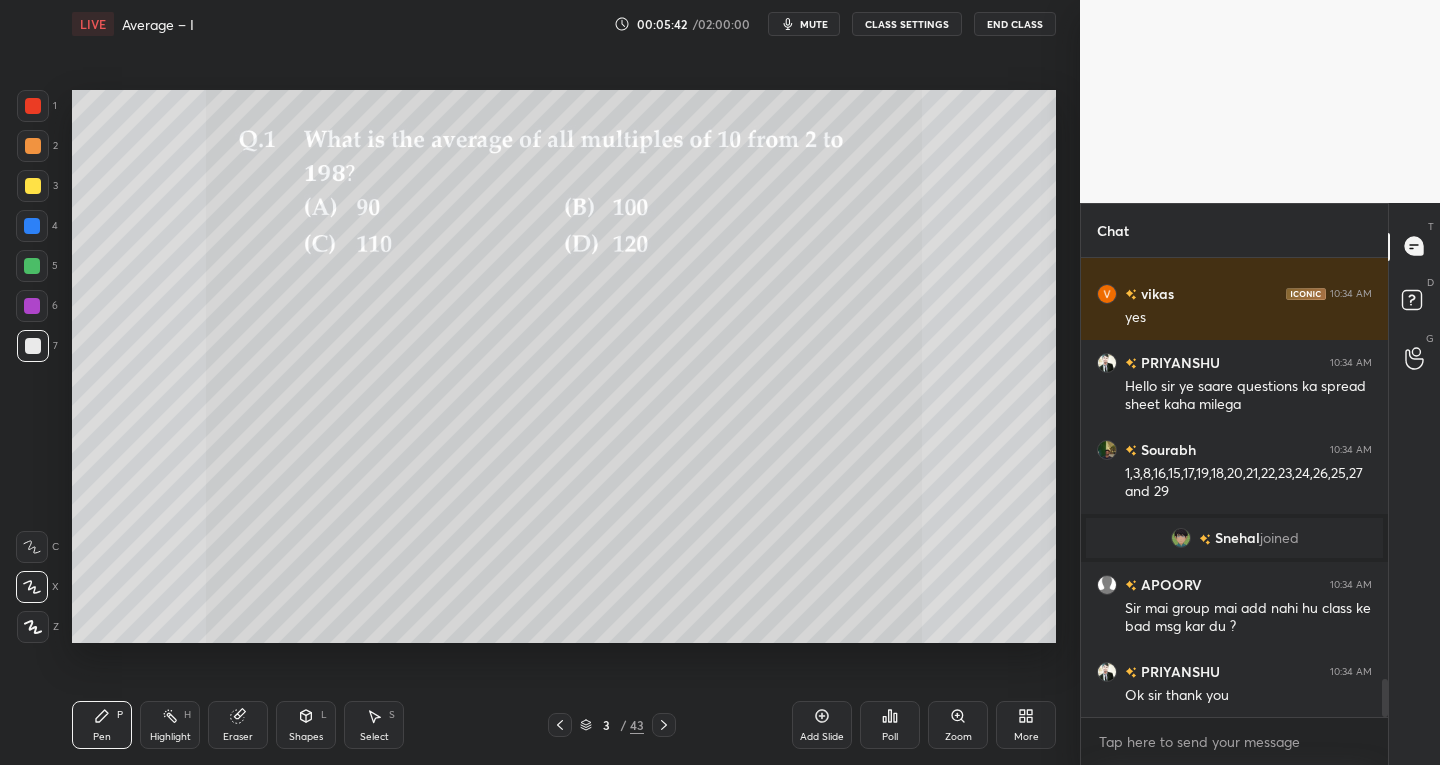 click 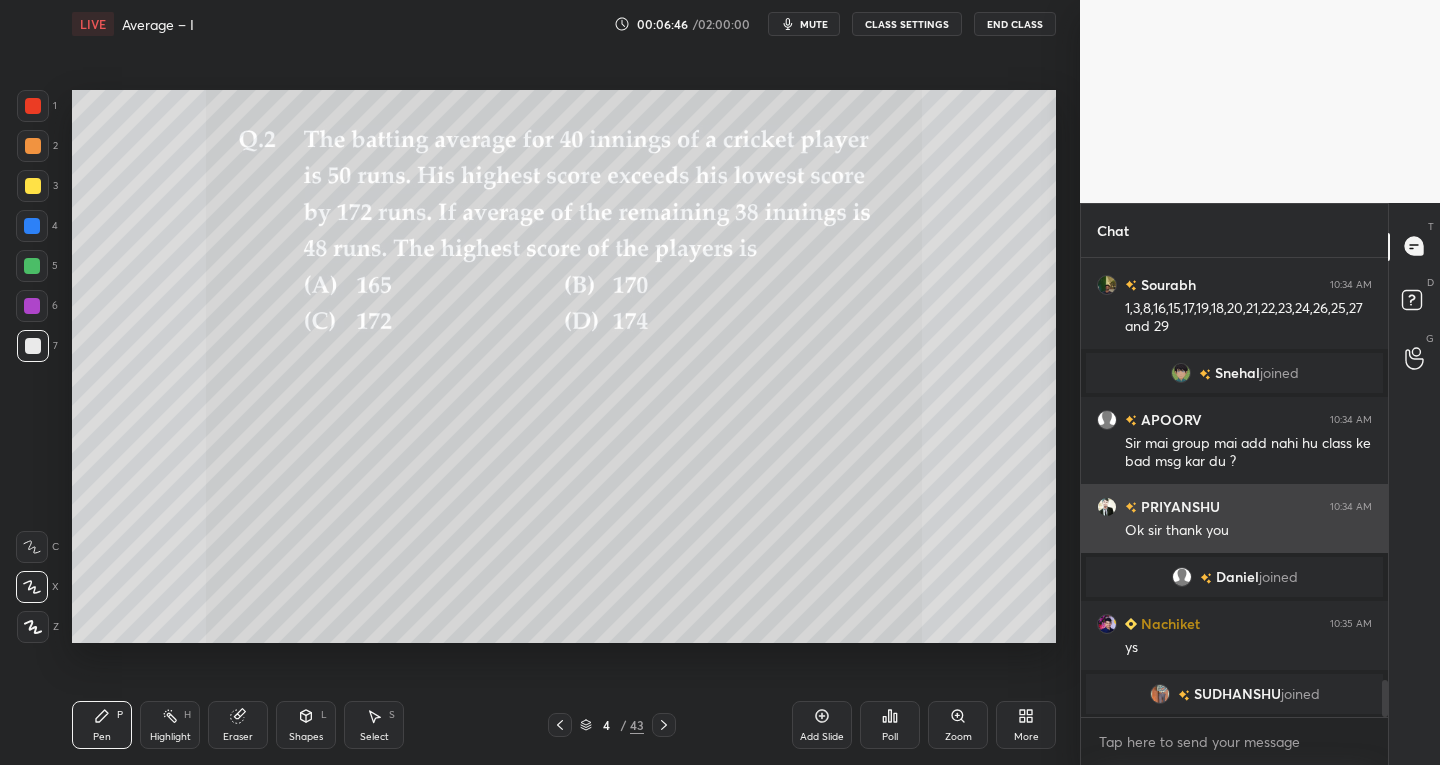 scroll, scrollTop: 5265, scrollLeft: 0, axis: vertical 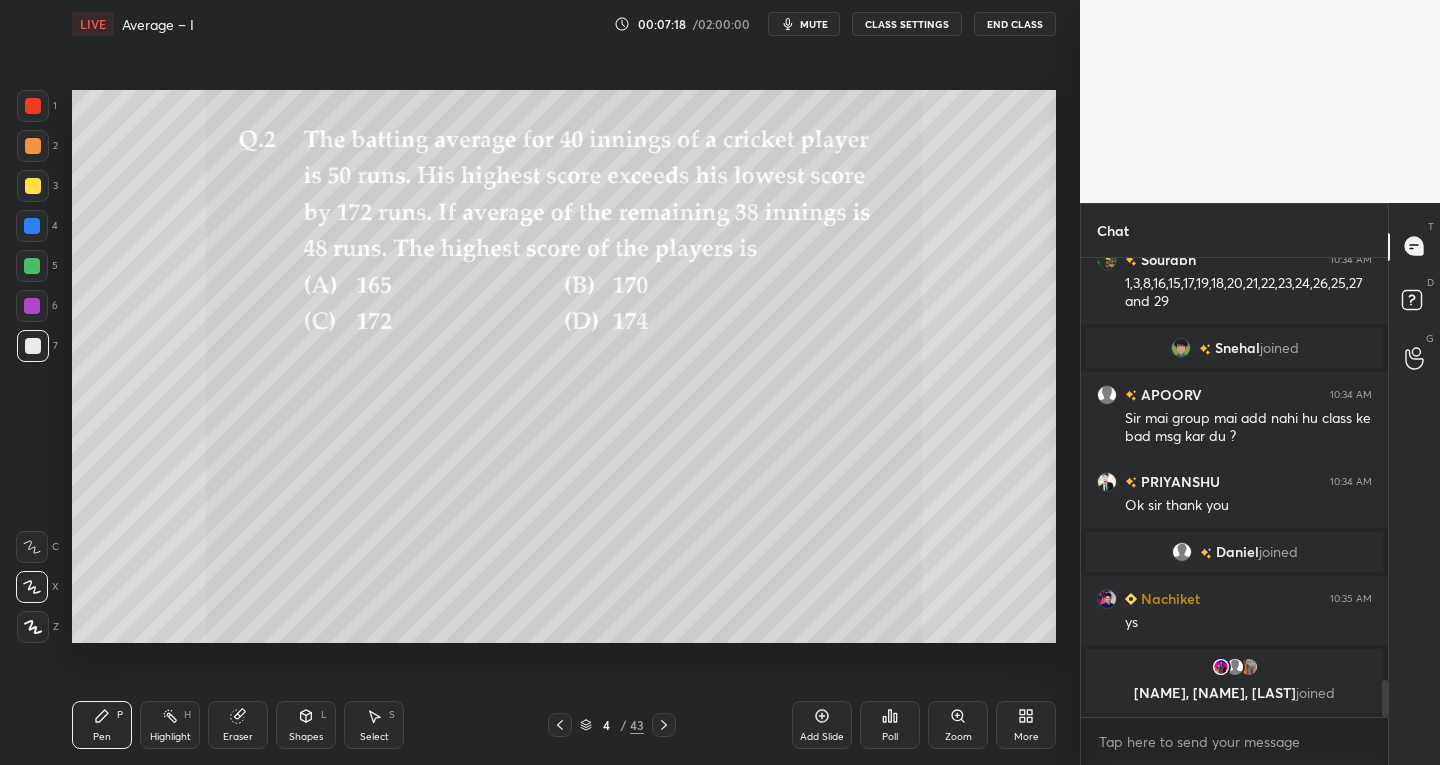 click at bounding box center (33, 186) 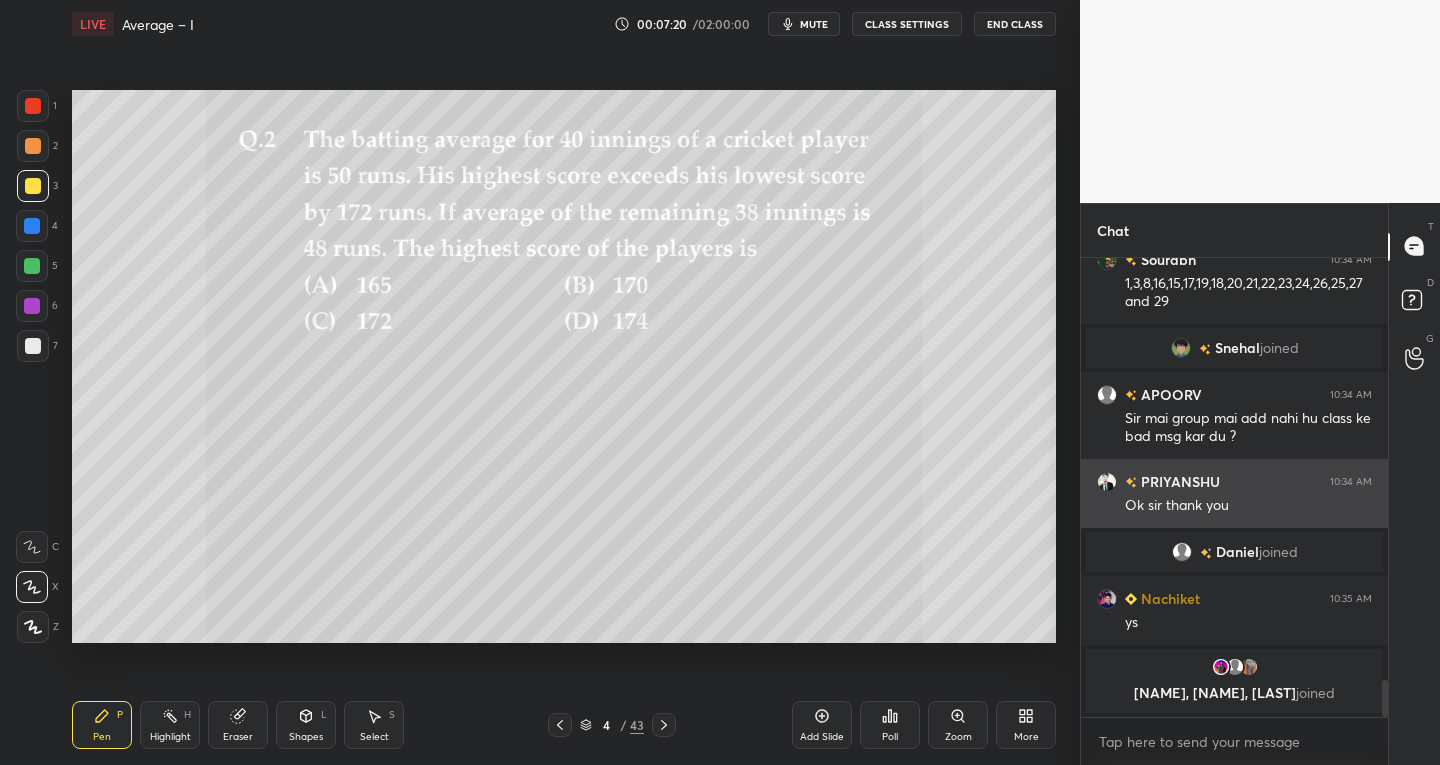 scroll, scrollTop: 5280, scrollLeft: 0, axis: vertical 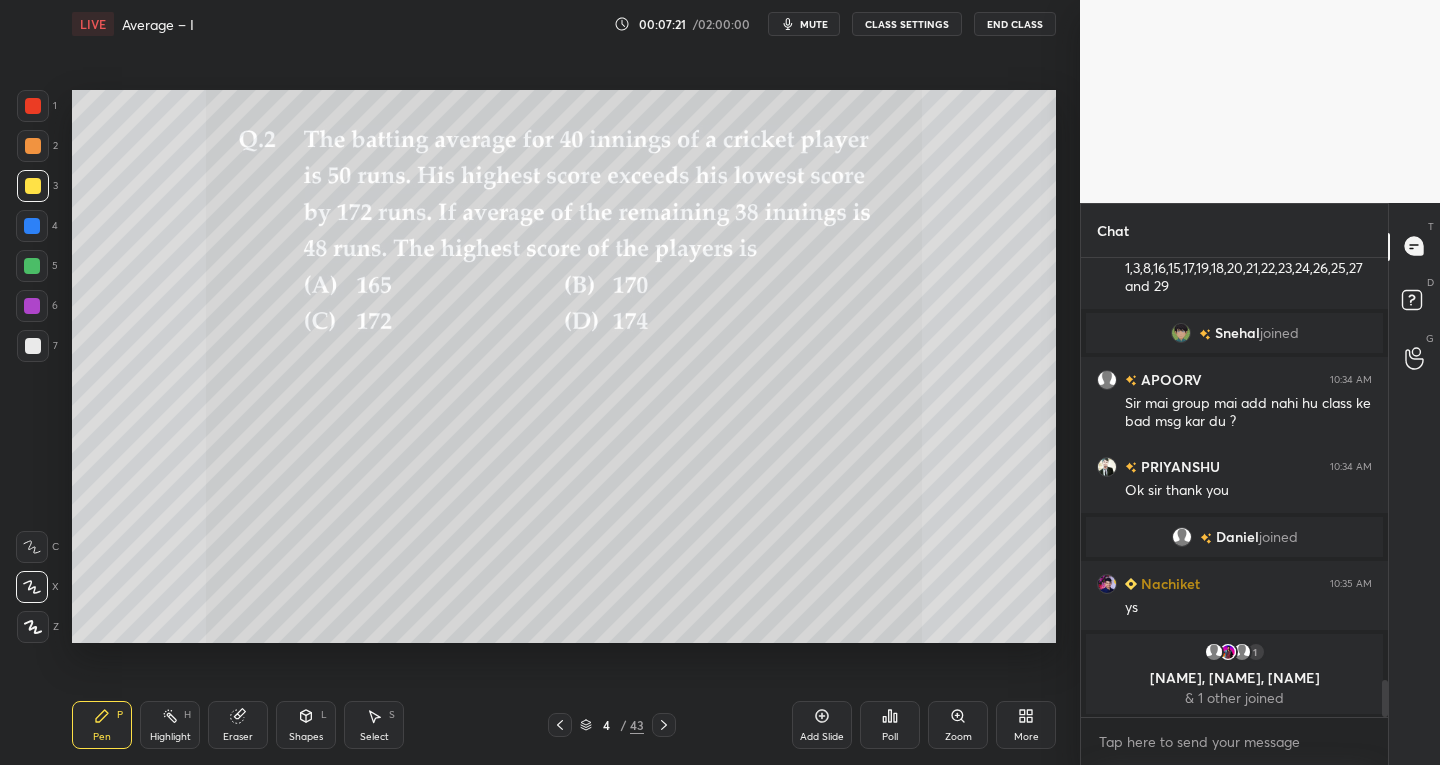 click at bounding box center [33, 106] 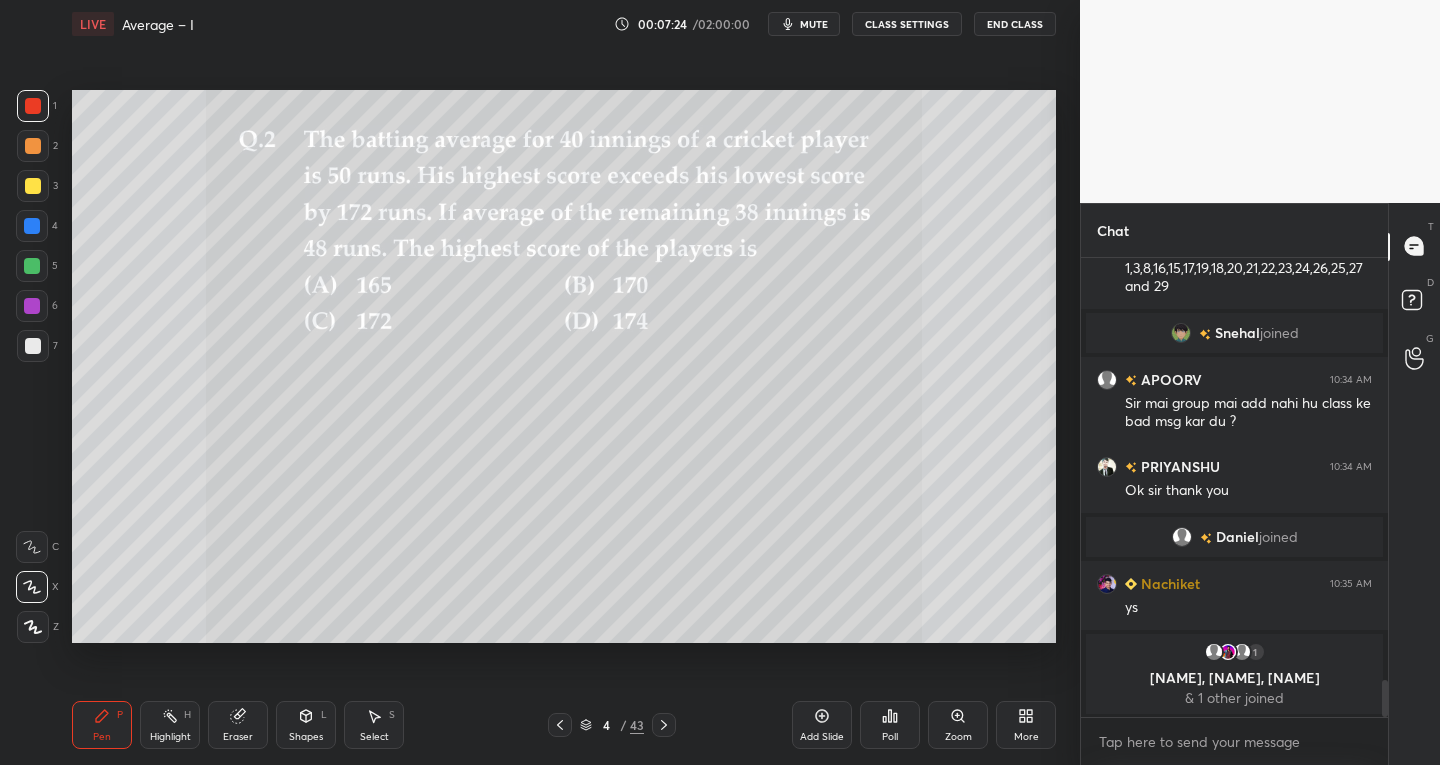 click at bounding box center (33, 346) 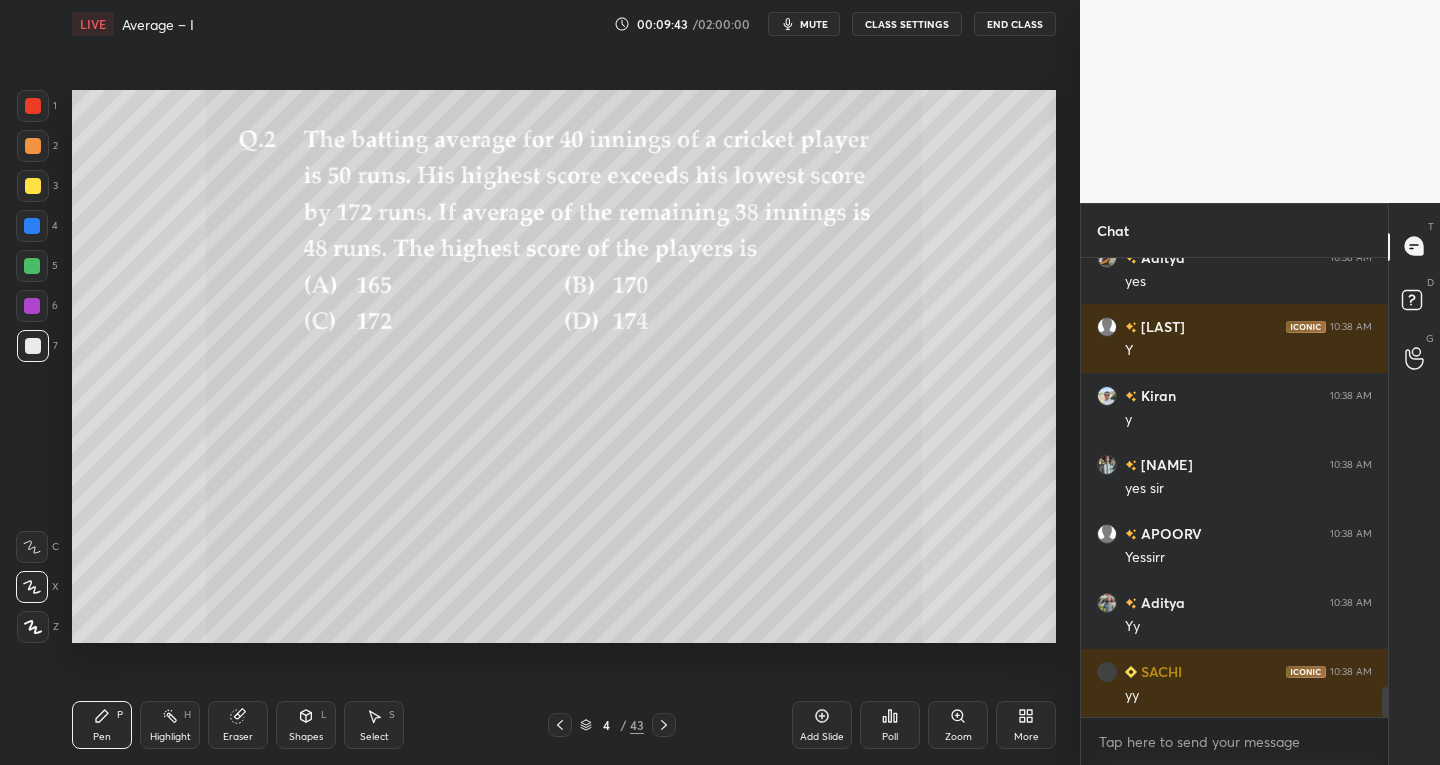 scroll, scrollTop: 6665, scrollLeft: 0, axis: vertical 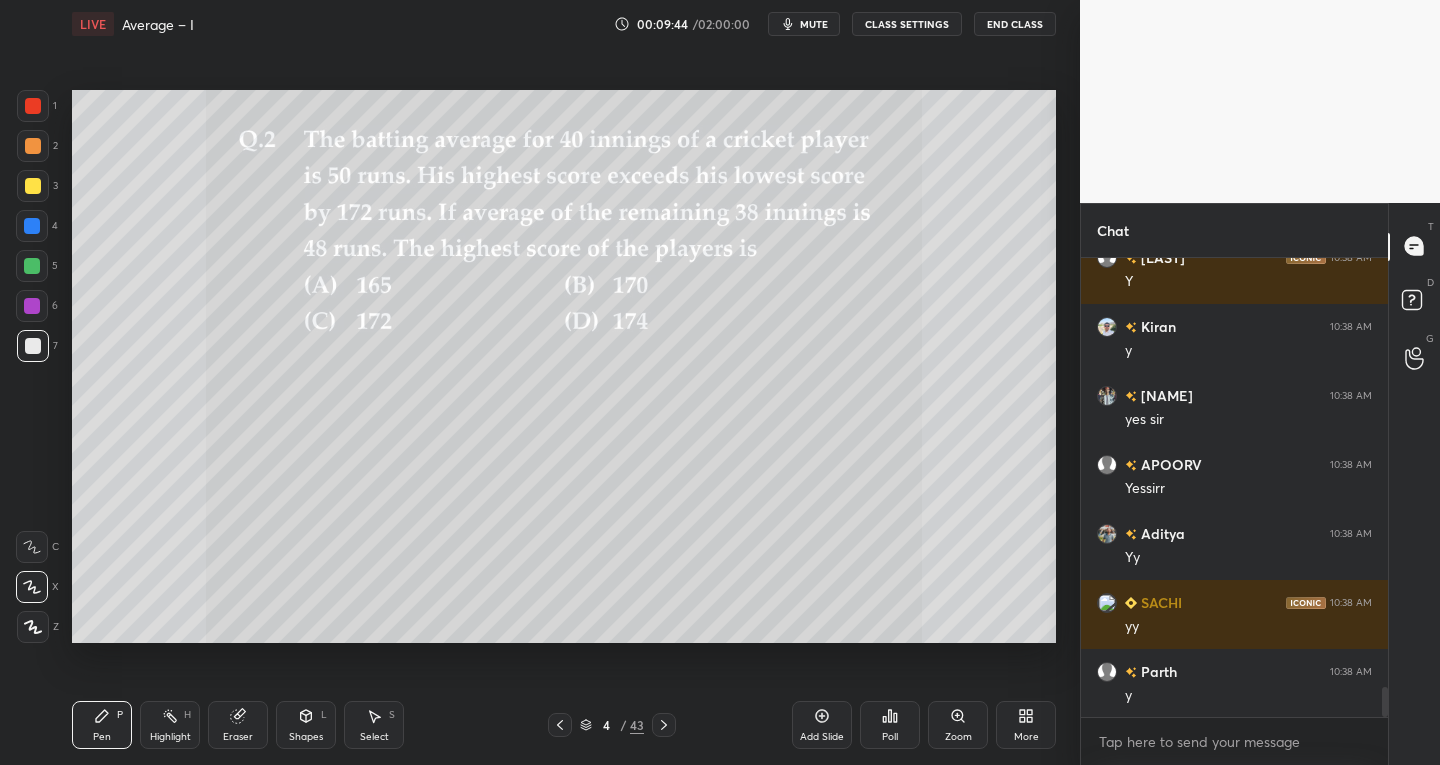 click 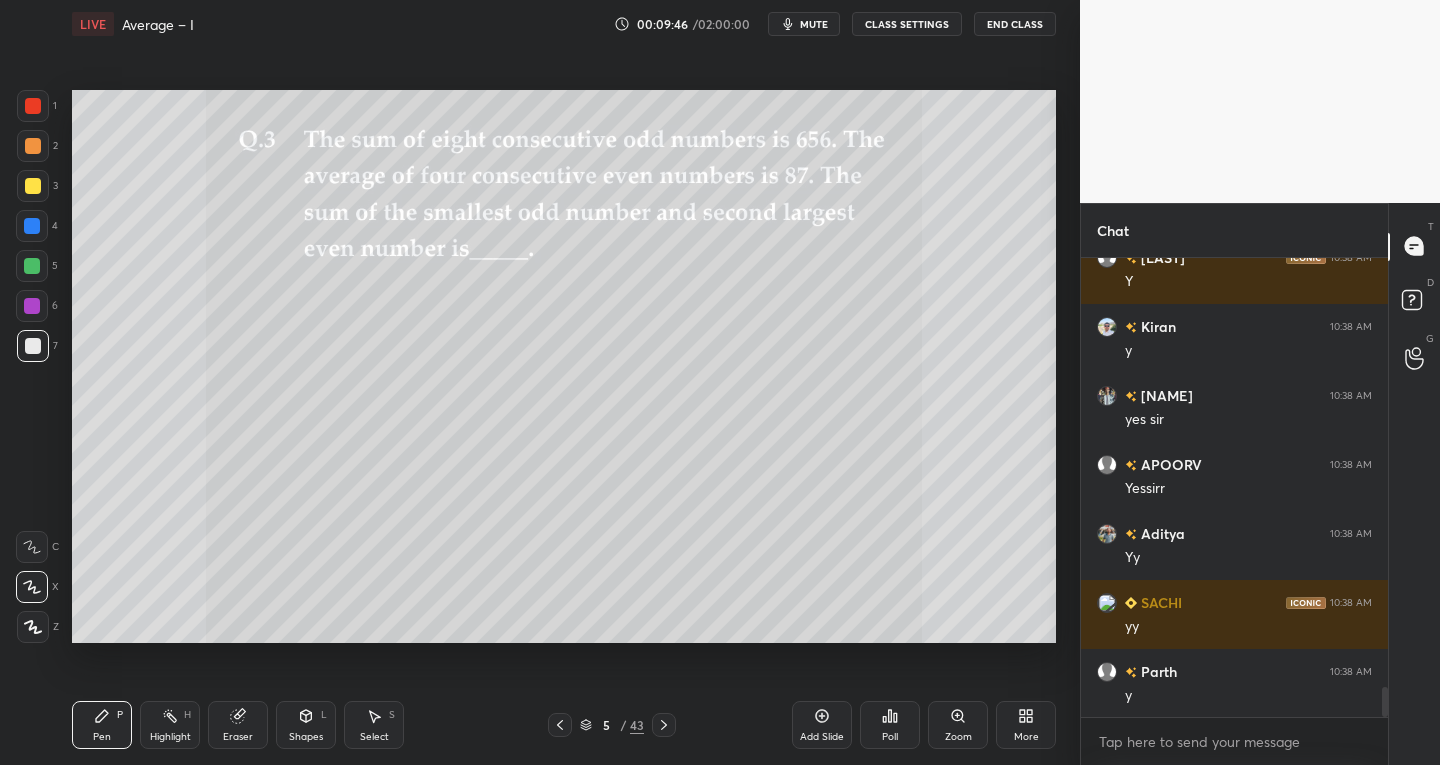 click 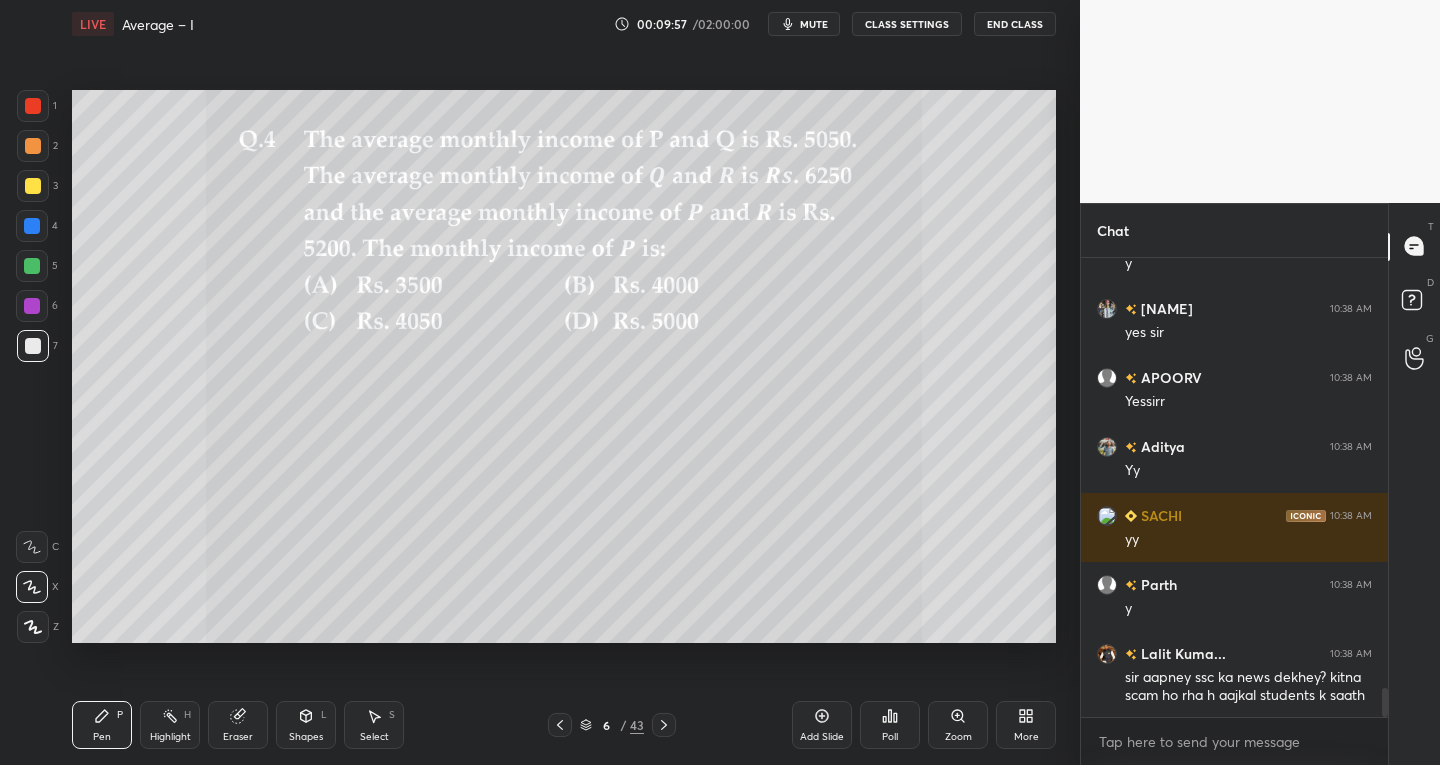 click 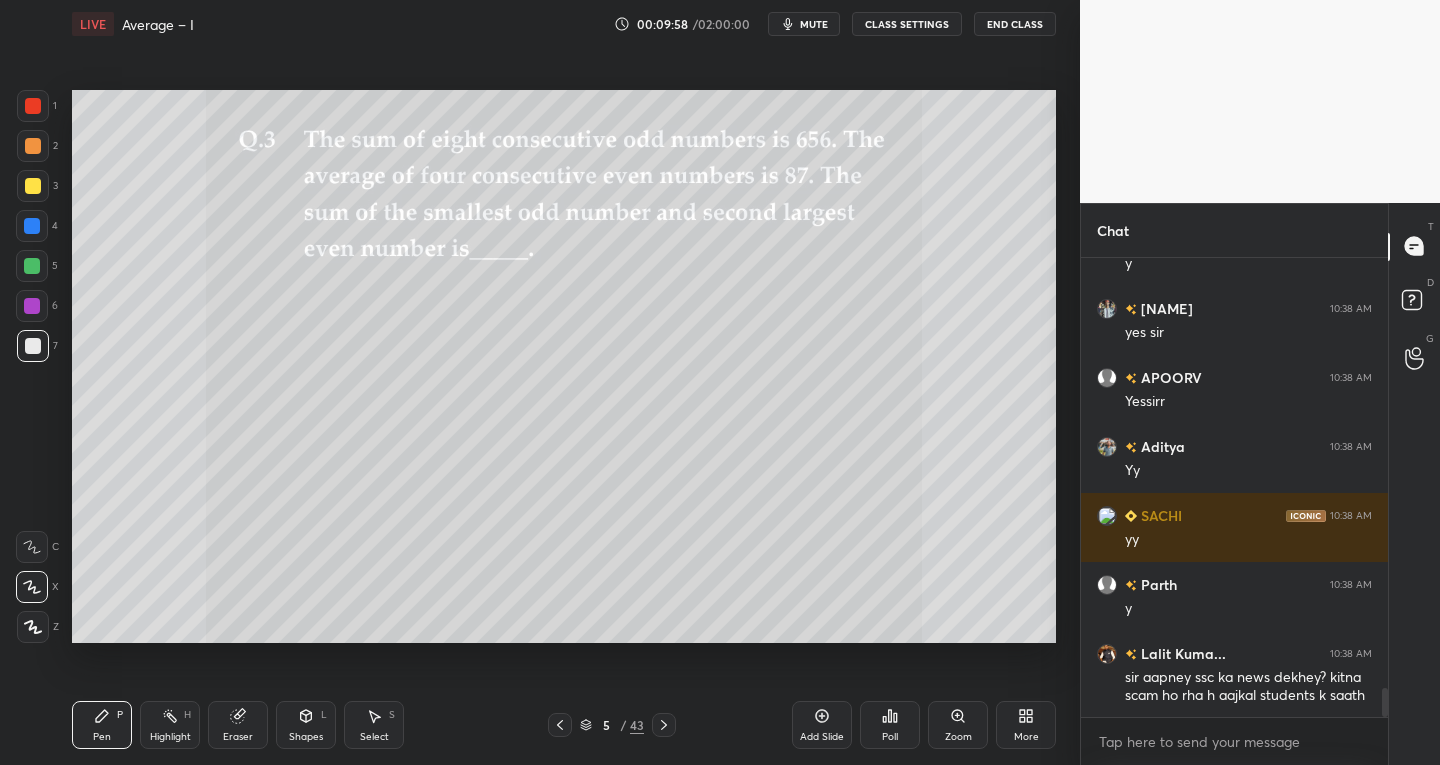 click 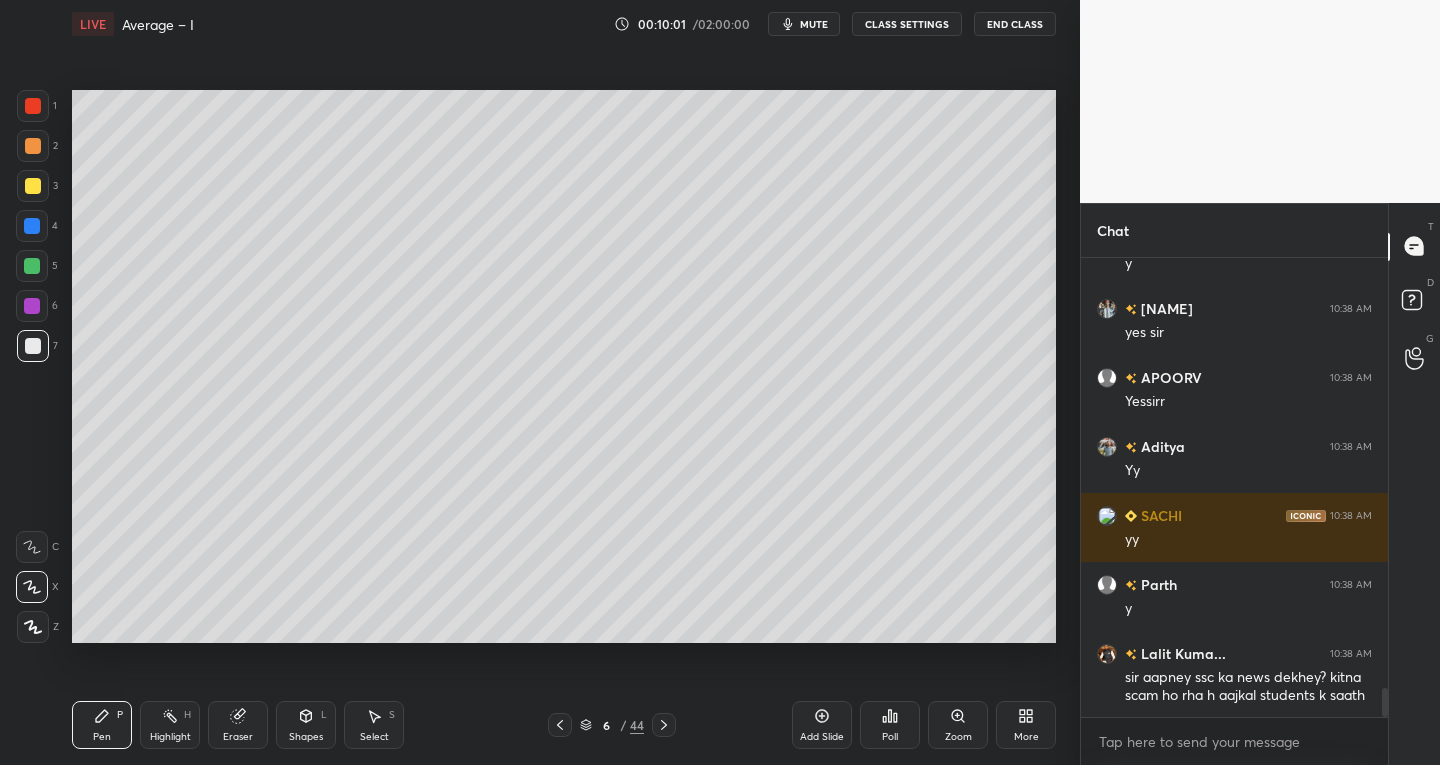 scroll, scrollTop: 6800, scrollLeft: 0, axis: vertical 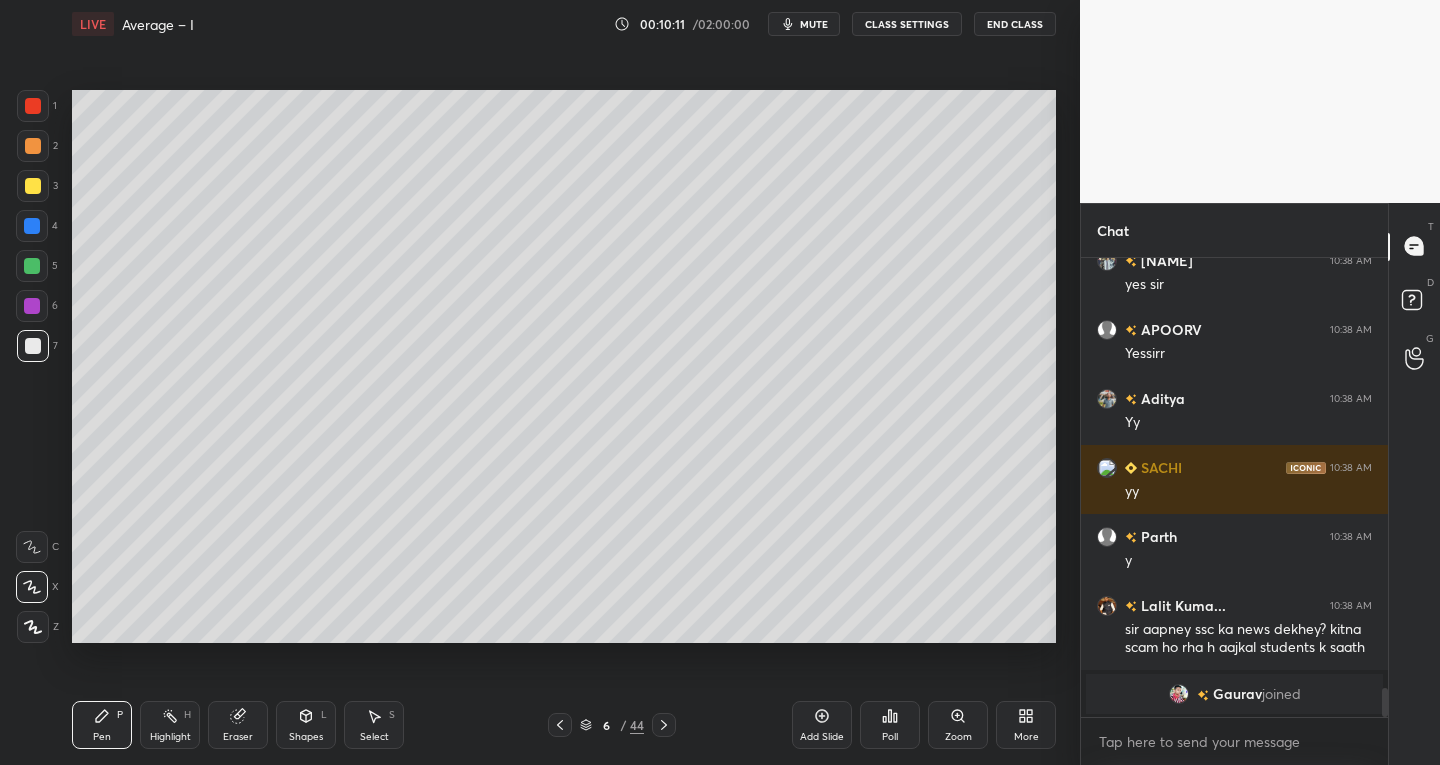 click at bounding box center (664, 725) 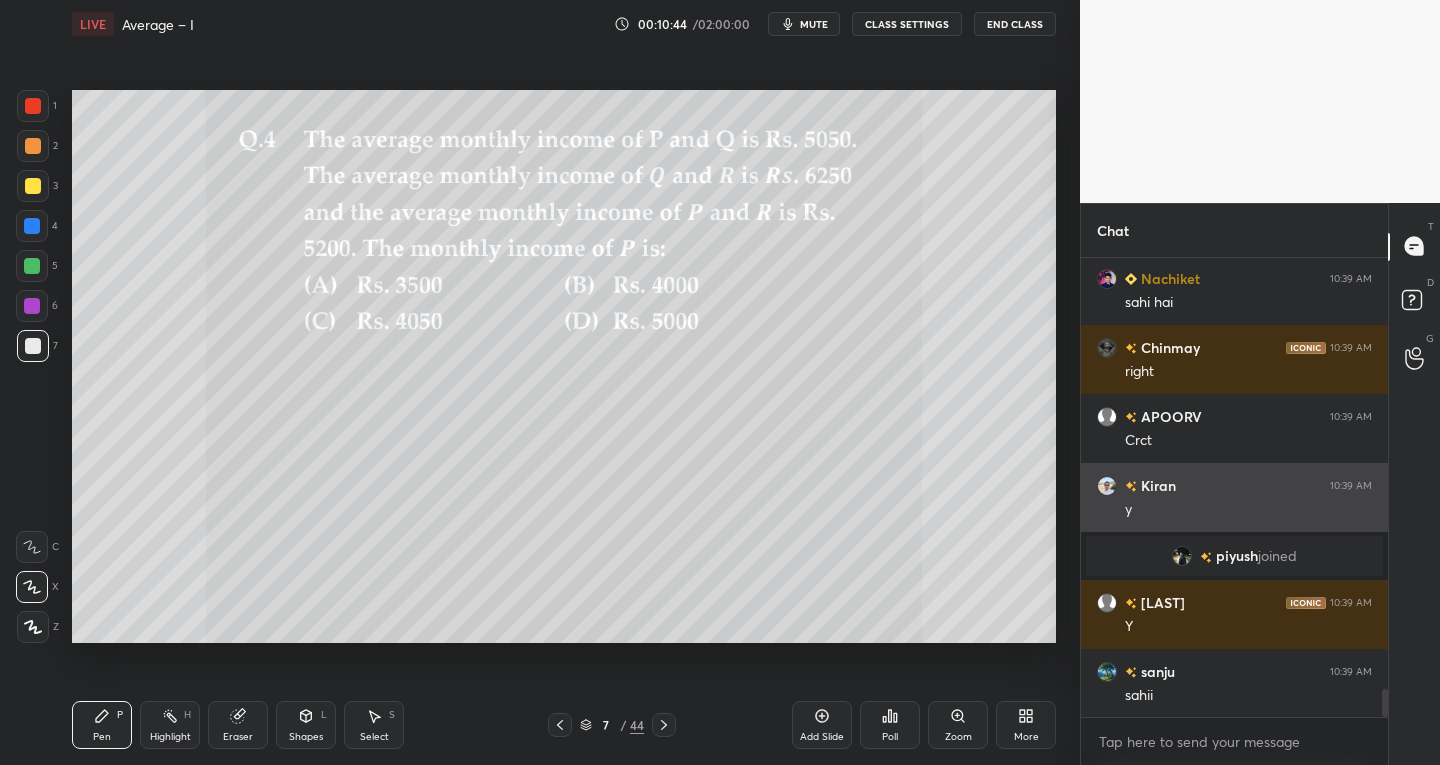 scroll, scrollTop: 6994, scrollLeft: 0, axis: vertical 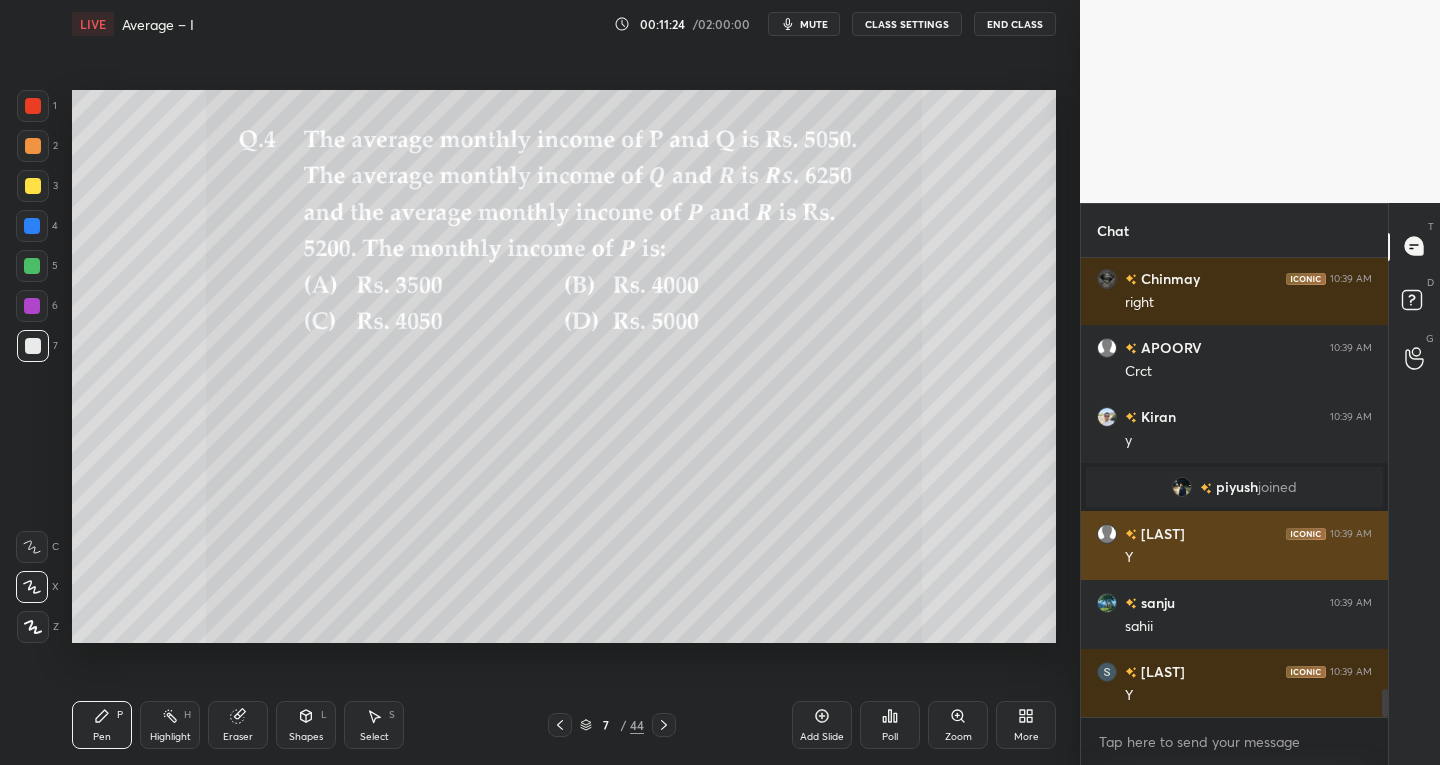 click 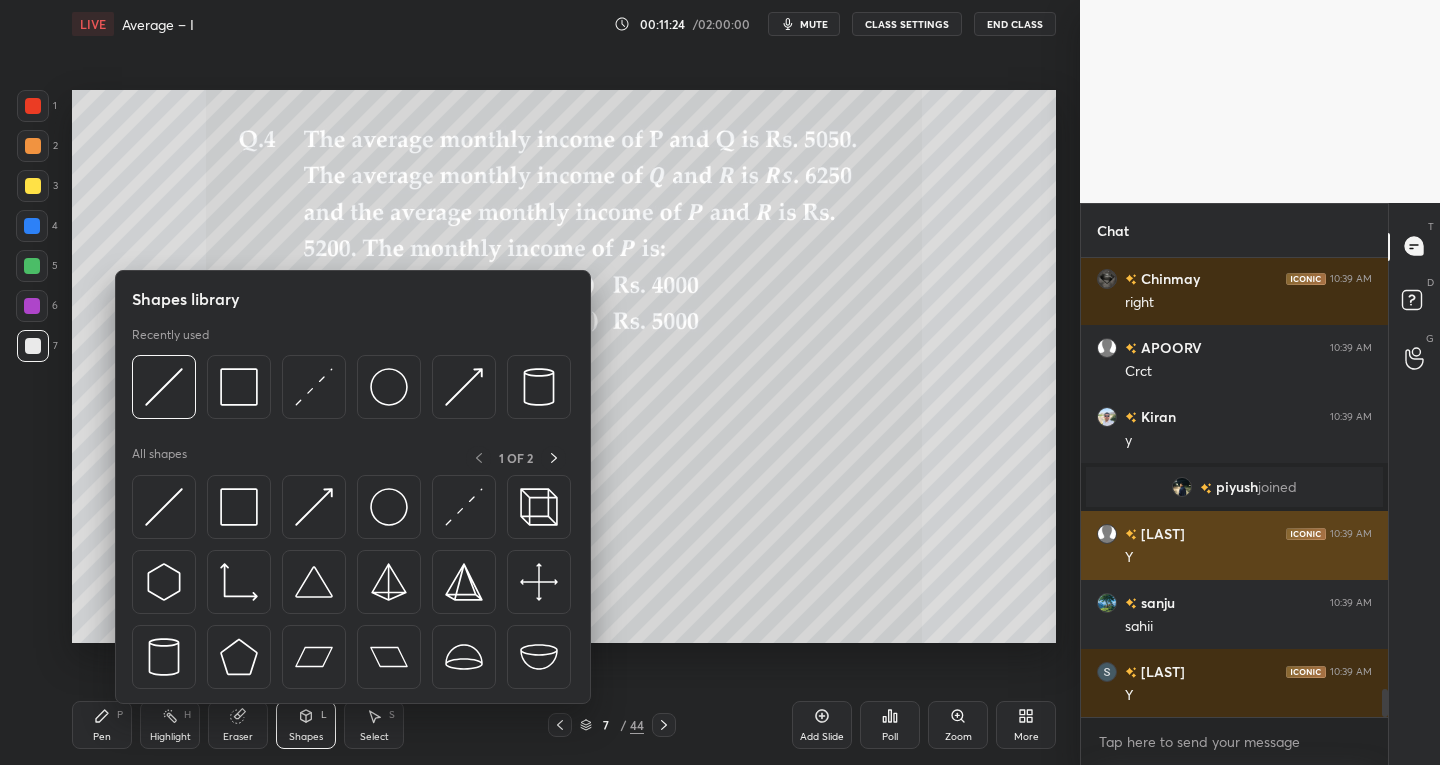 click at bounding box center [239, 507] 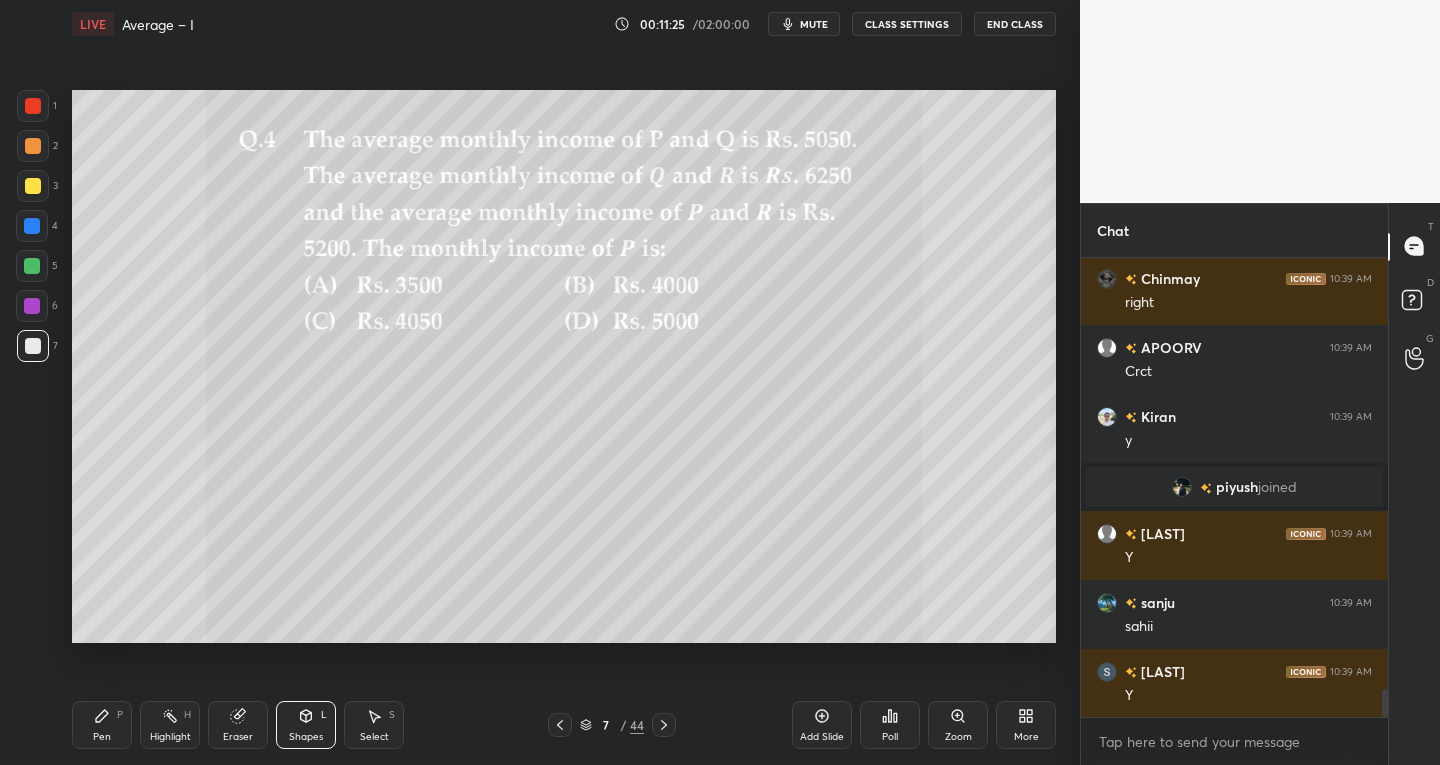 click at bounding box center [33, 186] 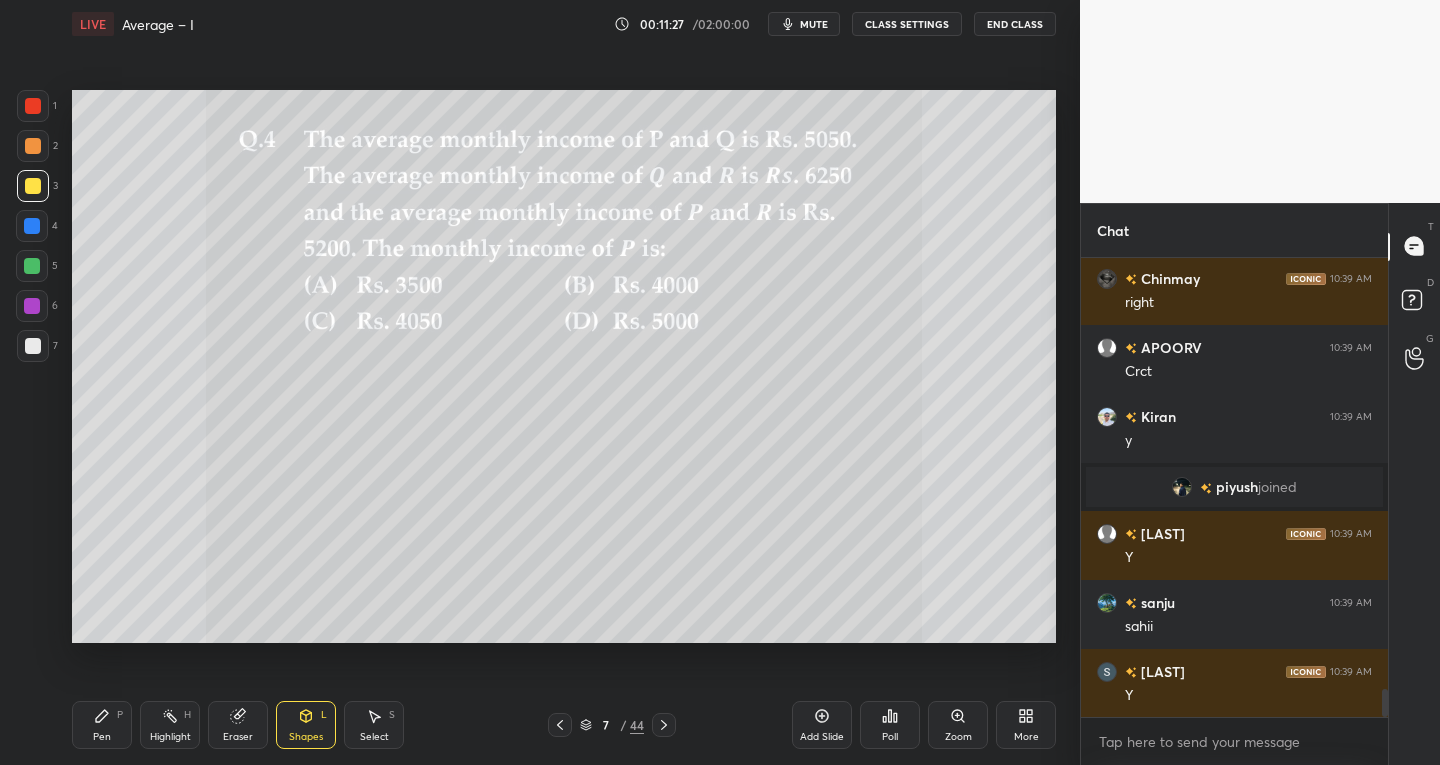 click on "Pen" at bounding box center (102, 737) 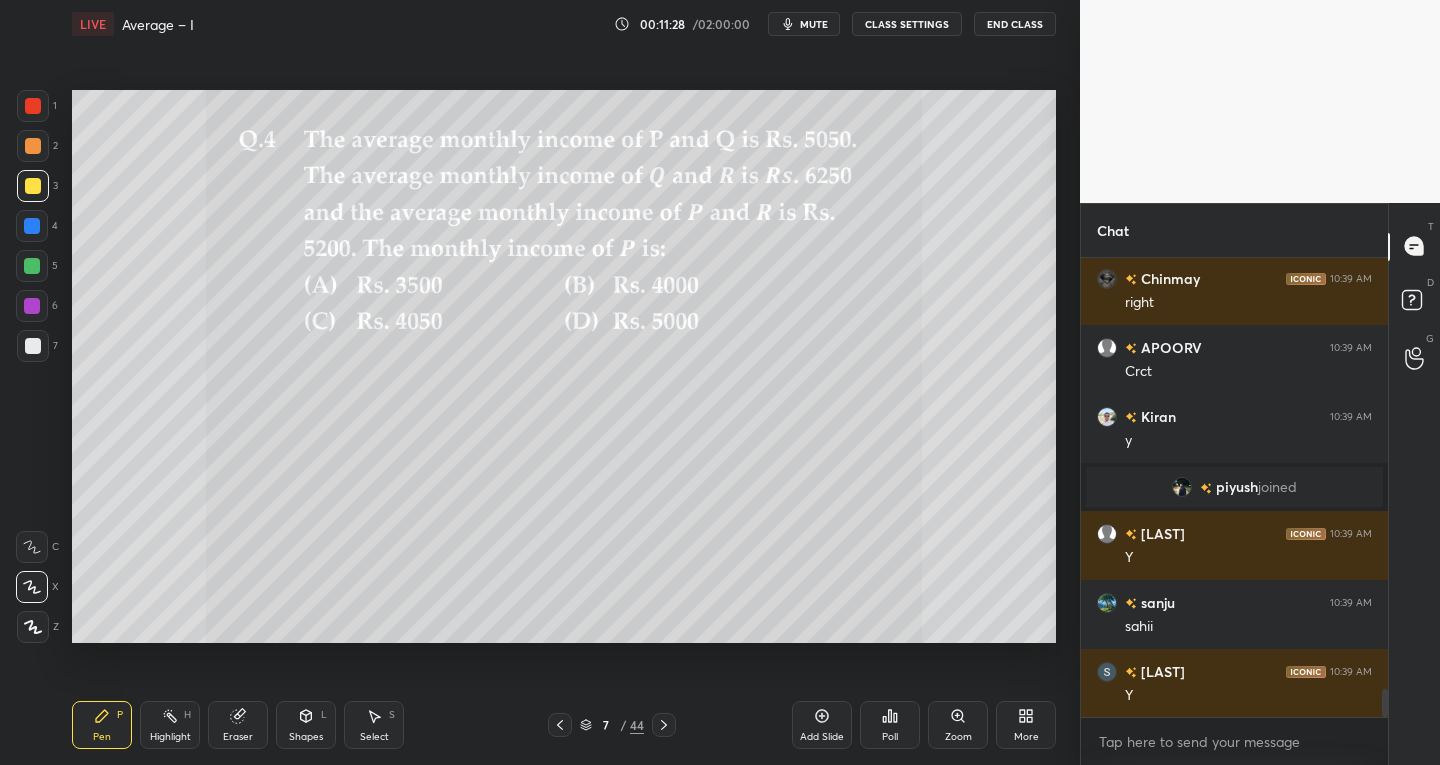 click at bounding box center (33, 346) 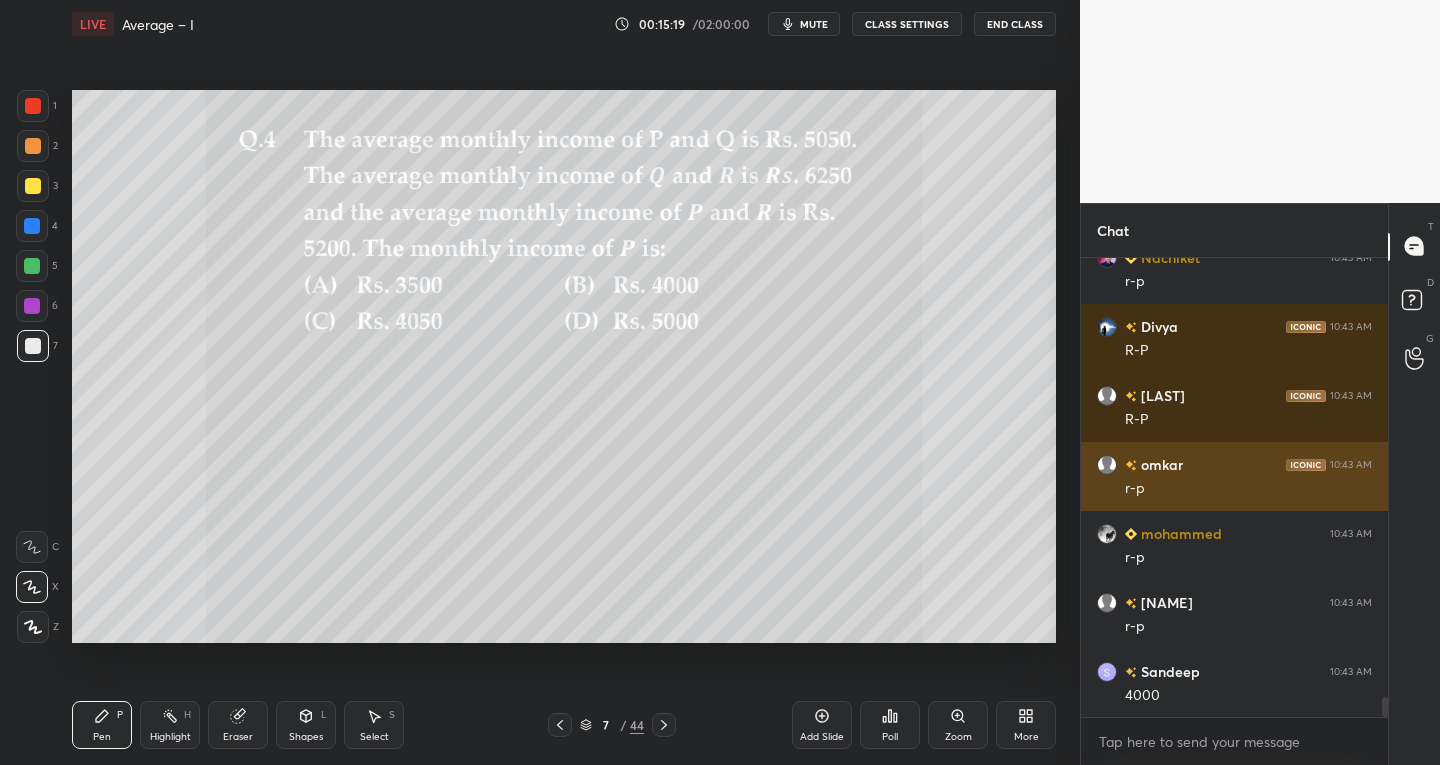 scroll, scrollTop: 10315, scrollLeft: 0, axis: vertical 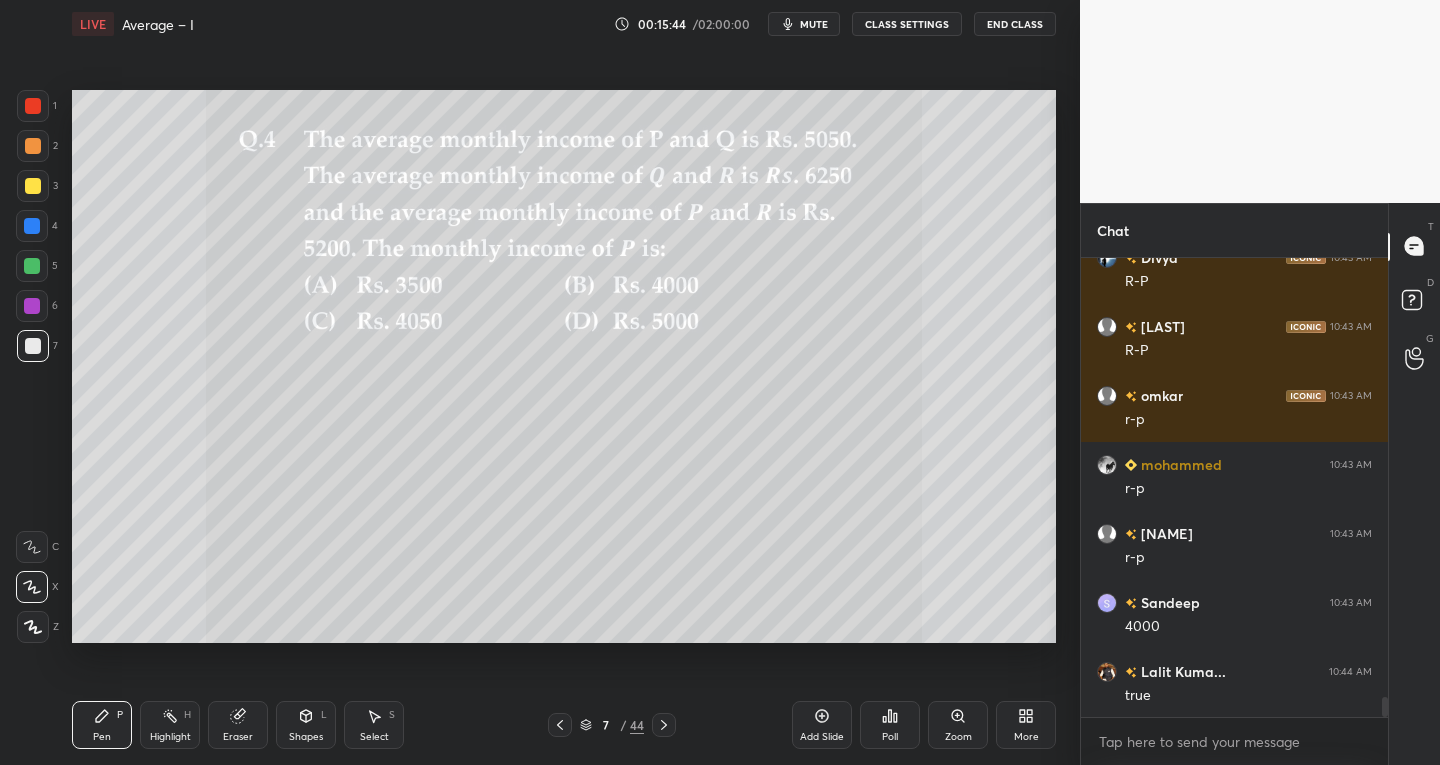 click on "Pen P Highlight H Eraser Shapes L Select S 7 / 44 Add Slide Poll Zoom More" at bounding box center [564, 725] 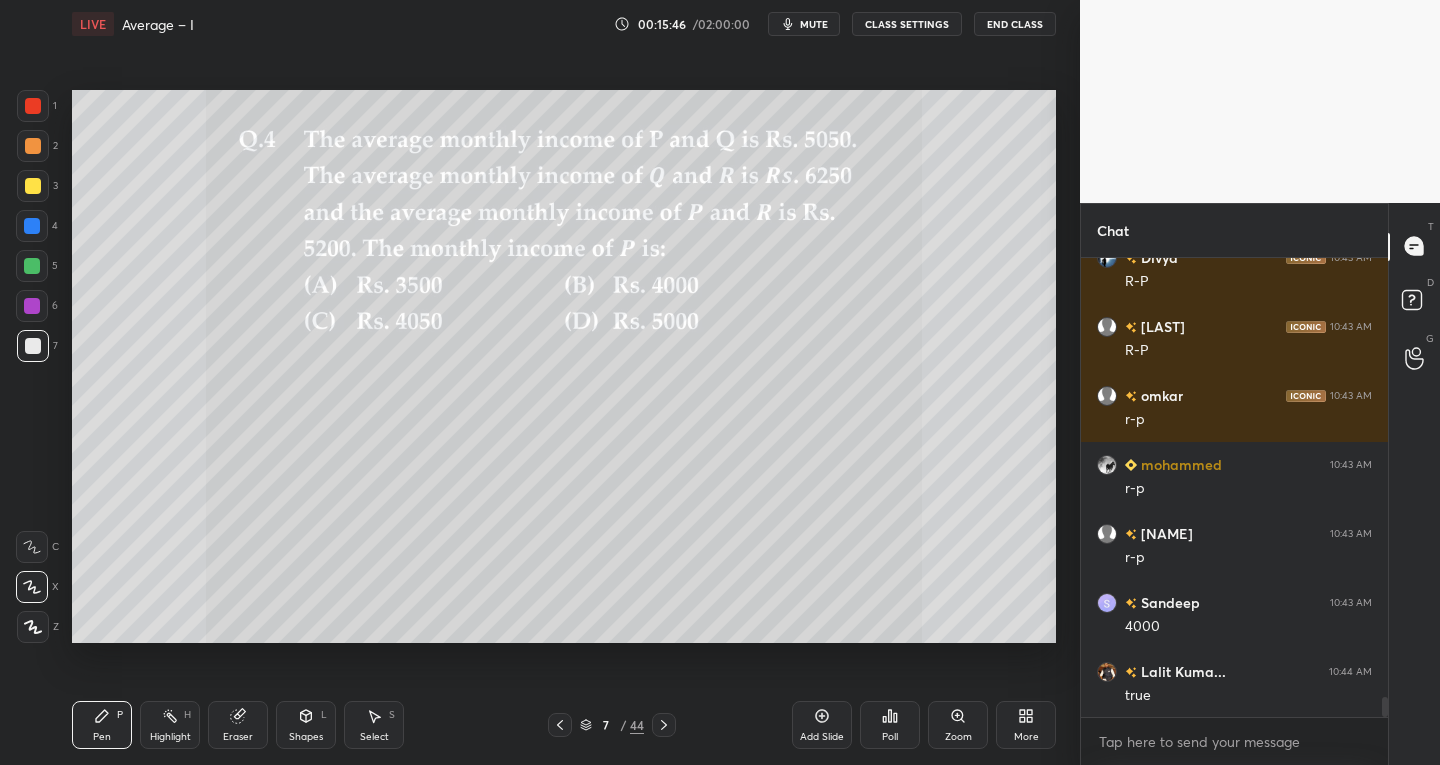 click 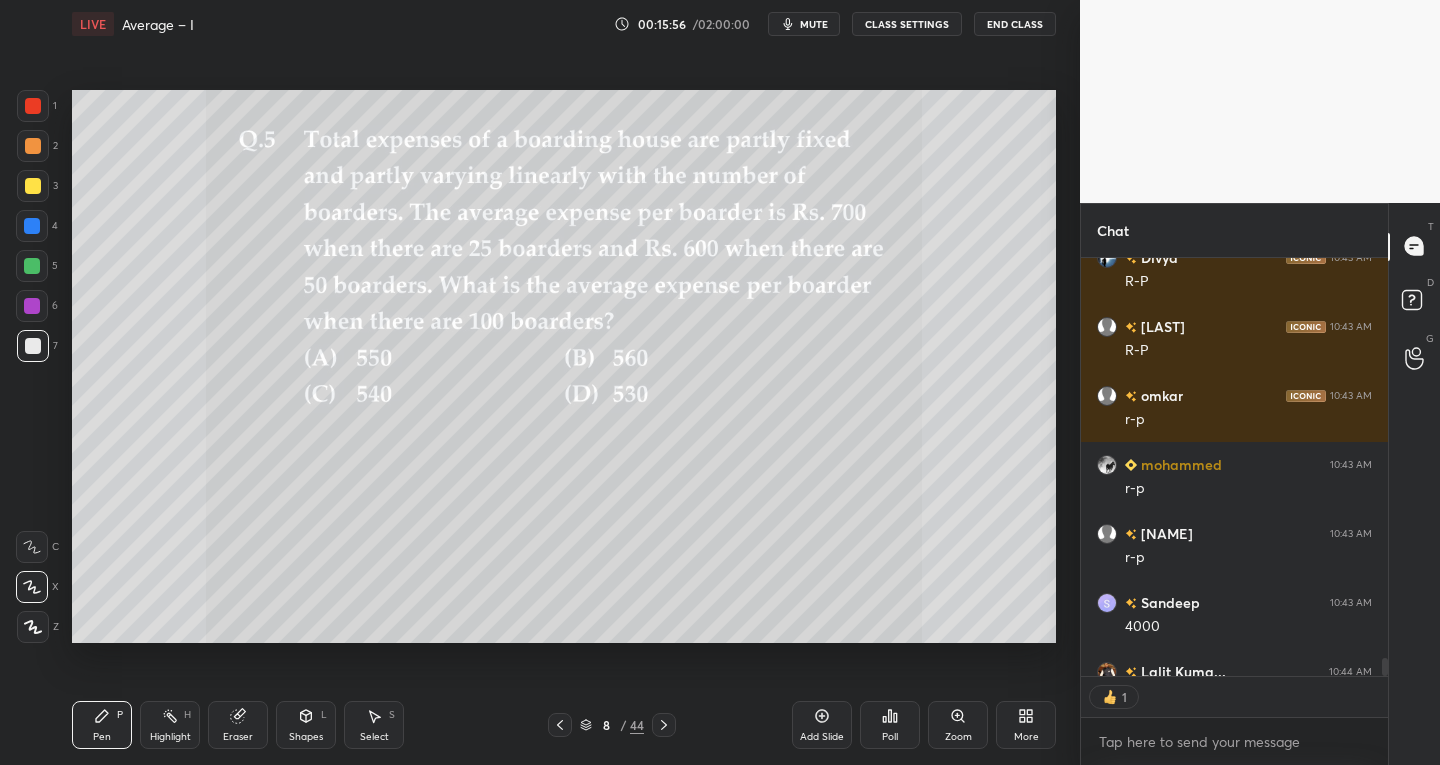 scroll, scrollTop: 412, scrollLeft: 301, axis: both 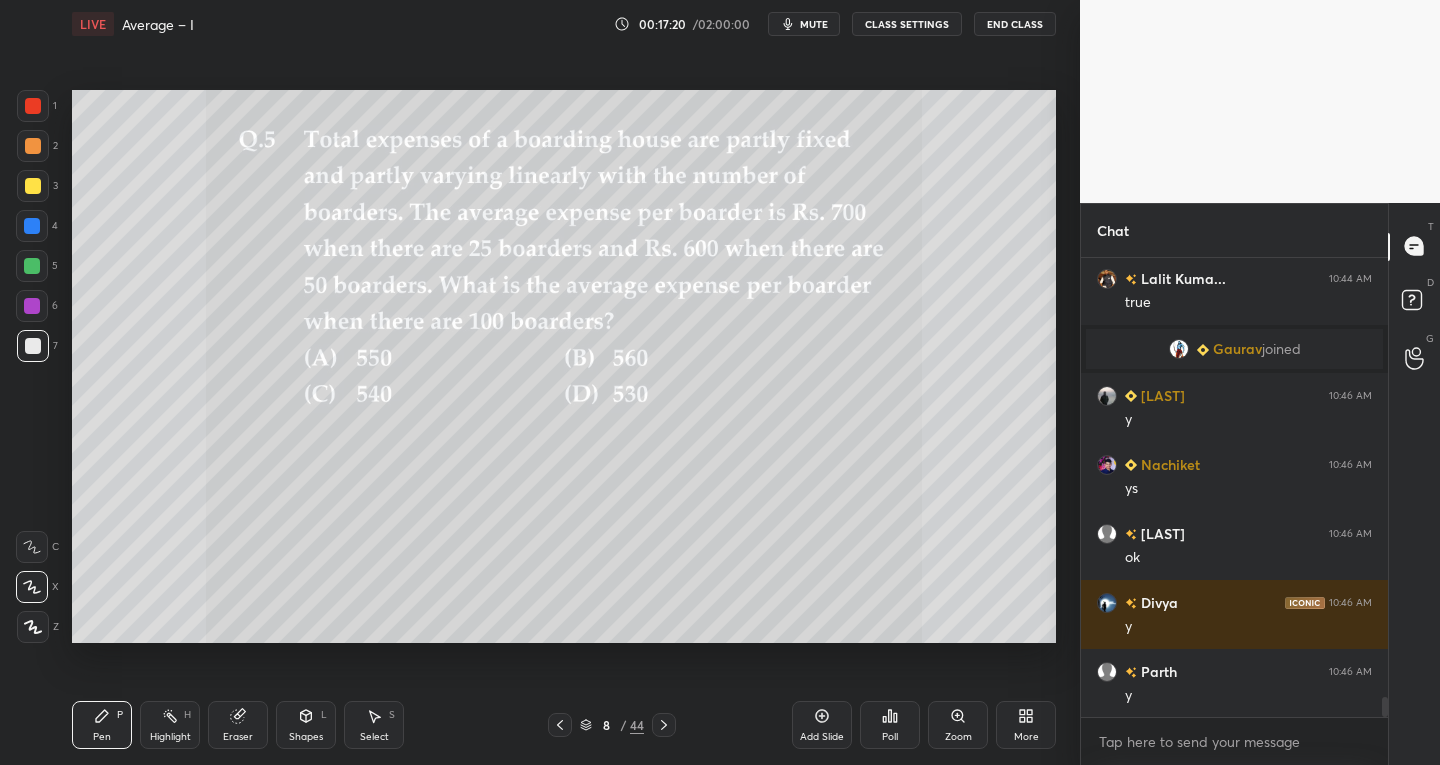 click on "Eraser" at bounding box center (238, 737) 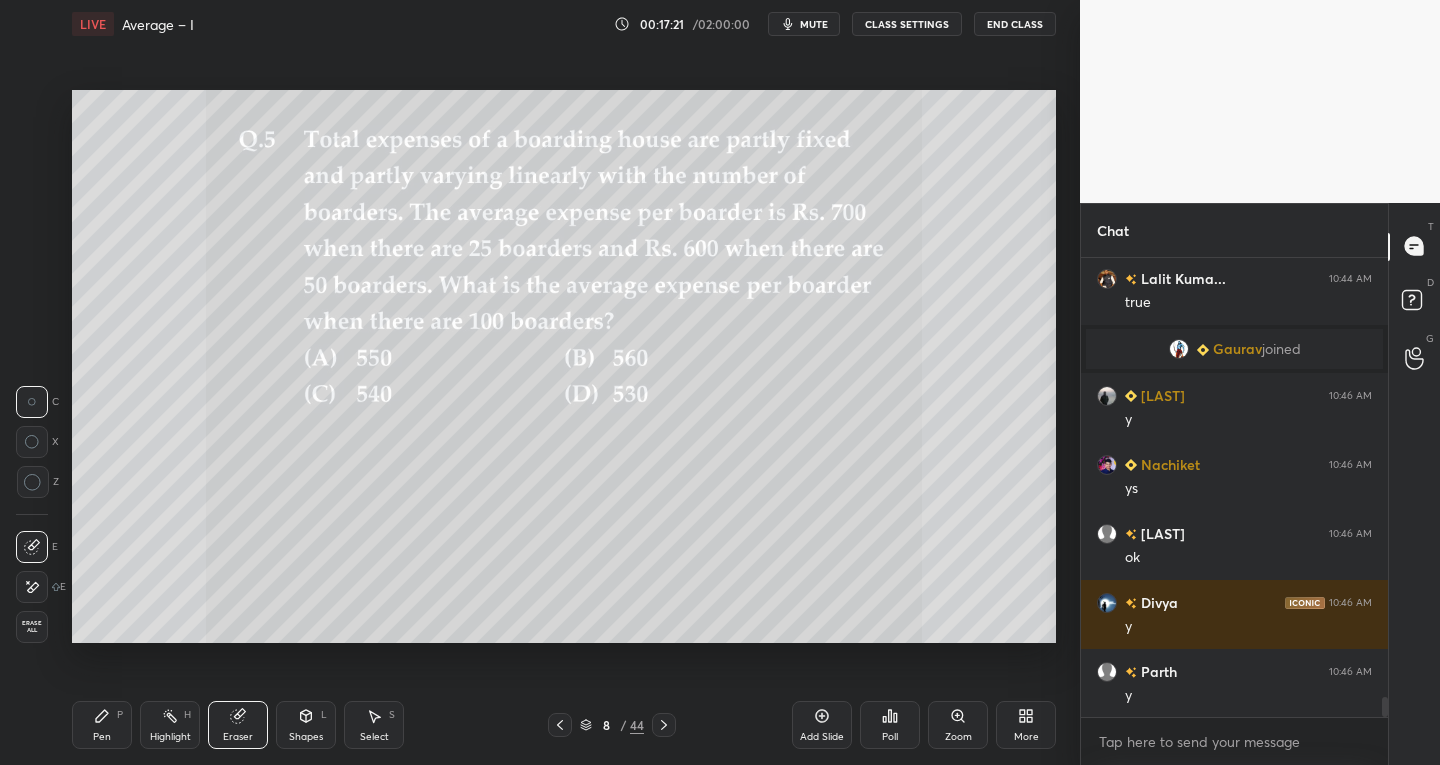 click on "Erase all" at bounding box center (32, 627) 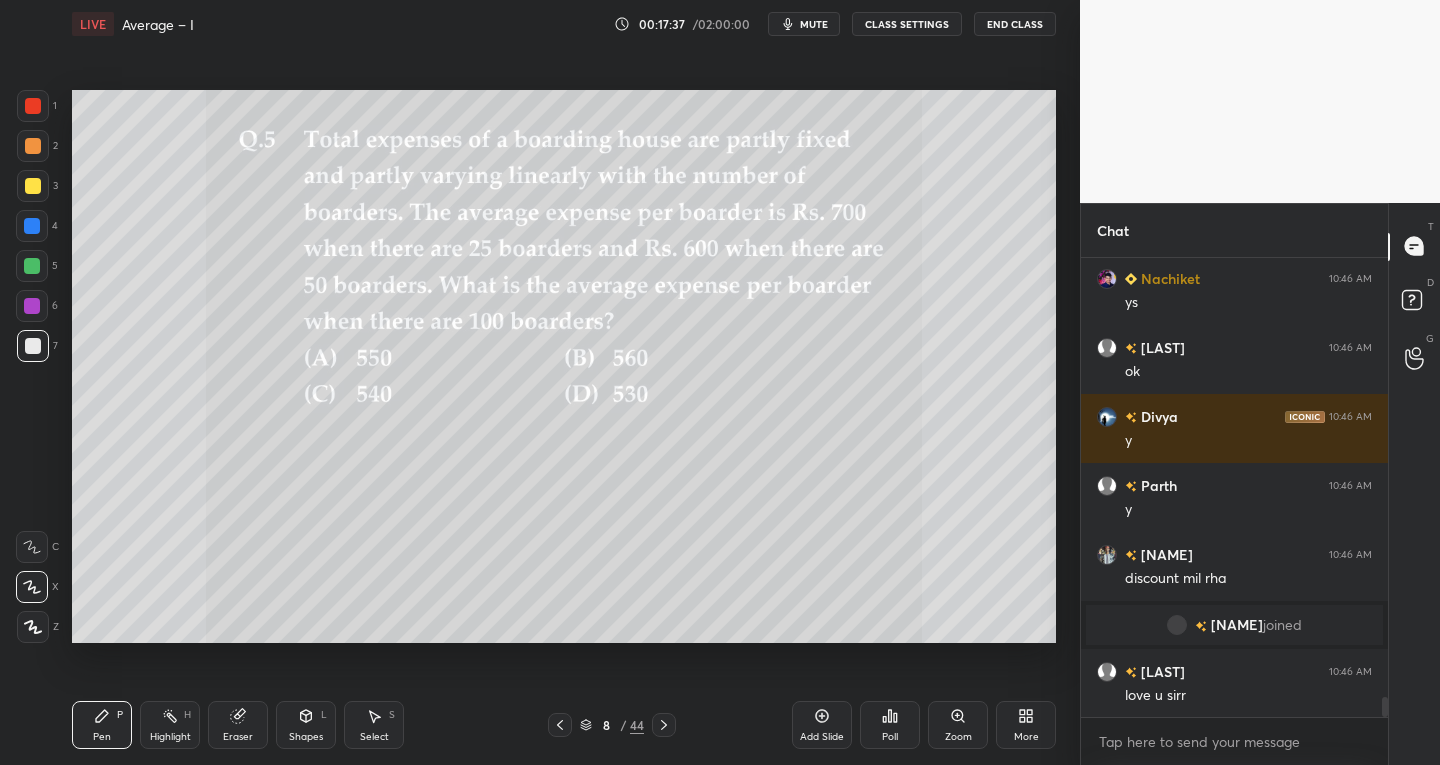 scroll, scrollTop: 9947, scrollLeft: 0, axis: vertical 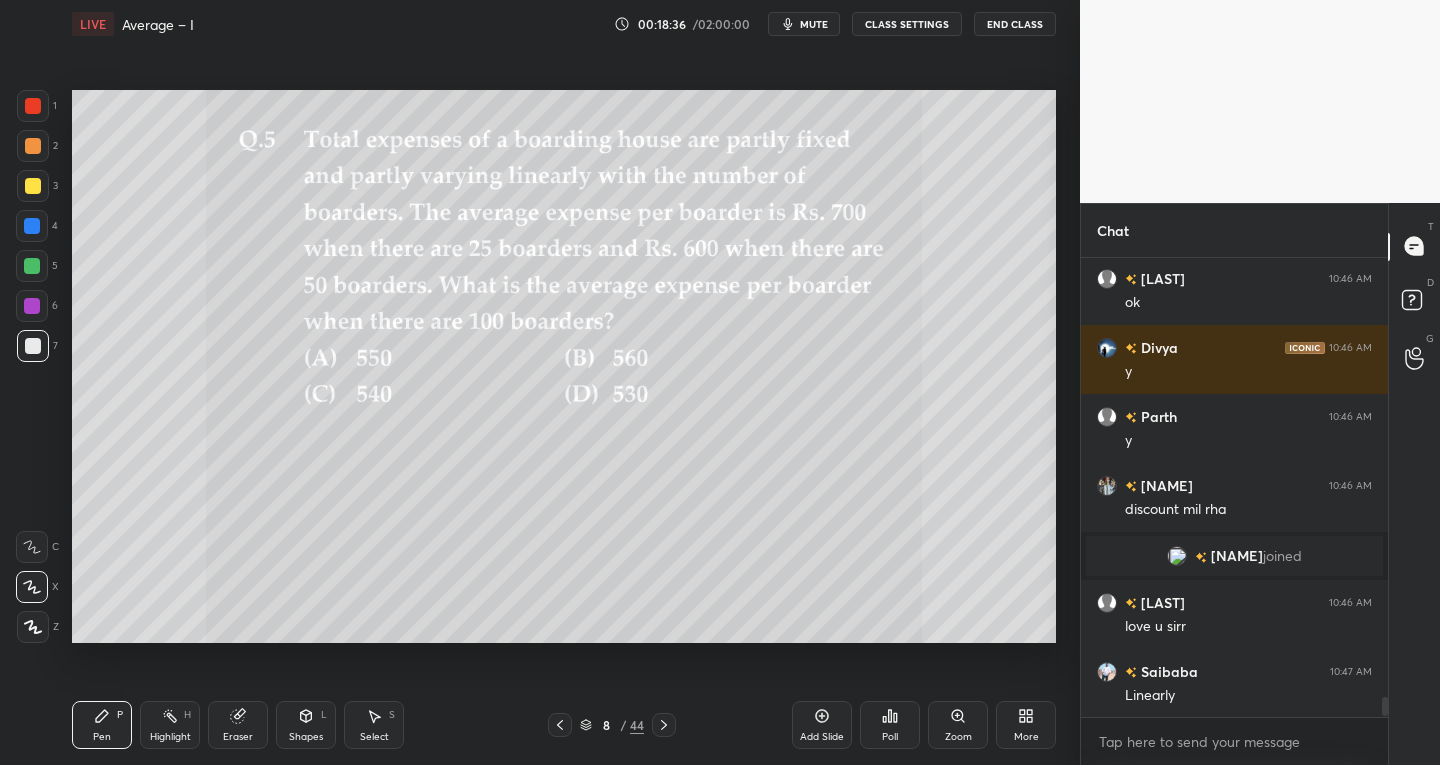 click on "Eraser" at bounding box center [238, 737] 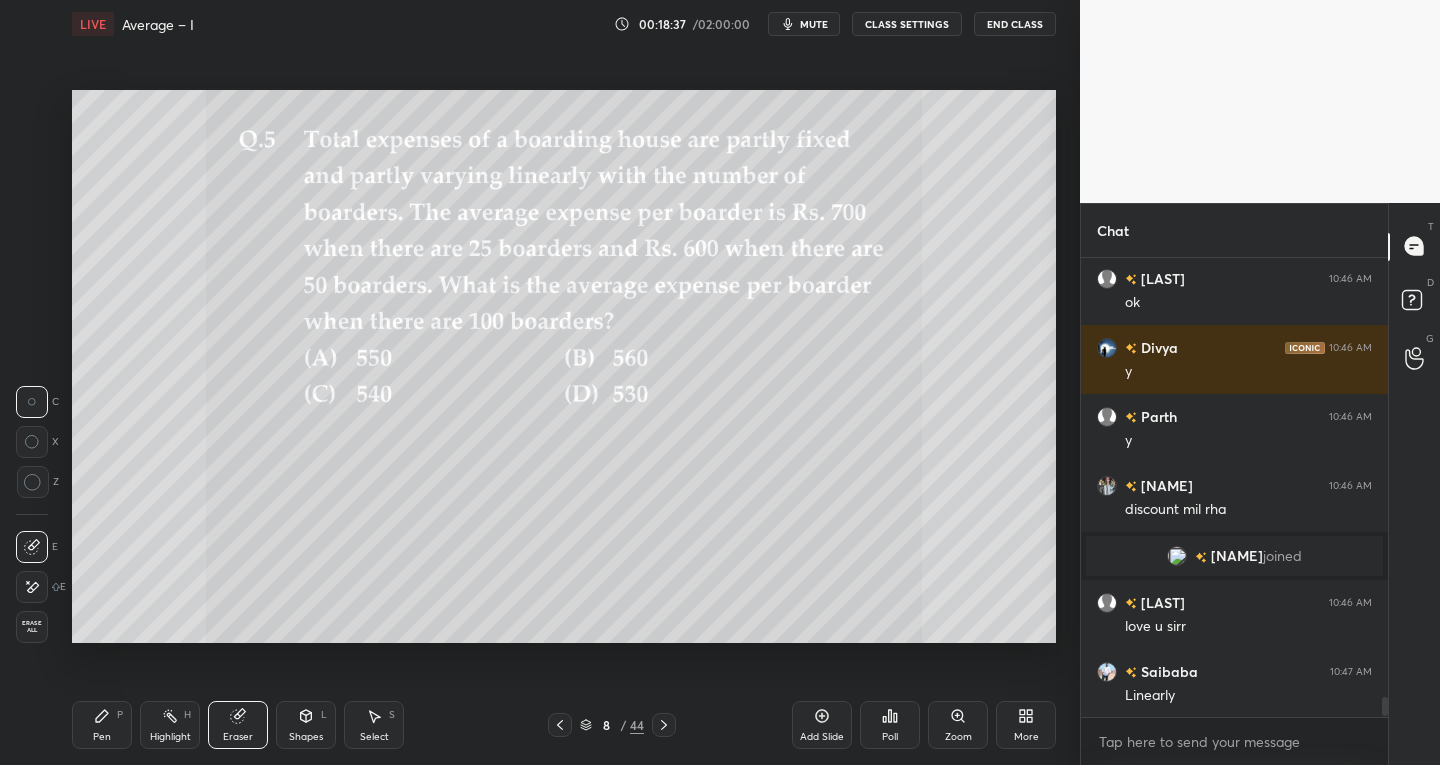 click on "Erase all" at bounding box center (32, 627) 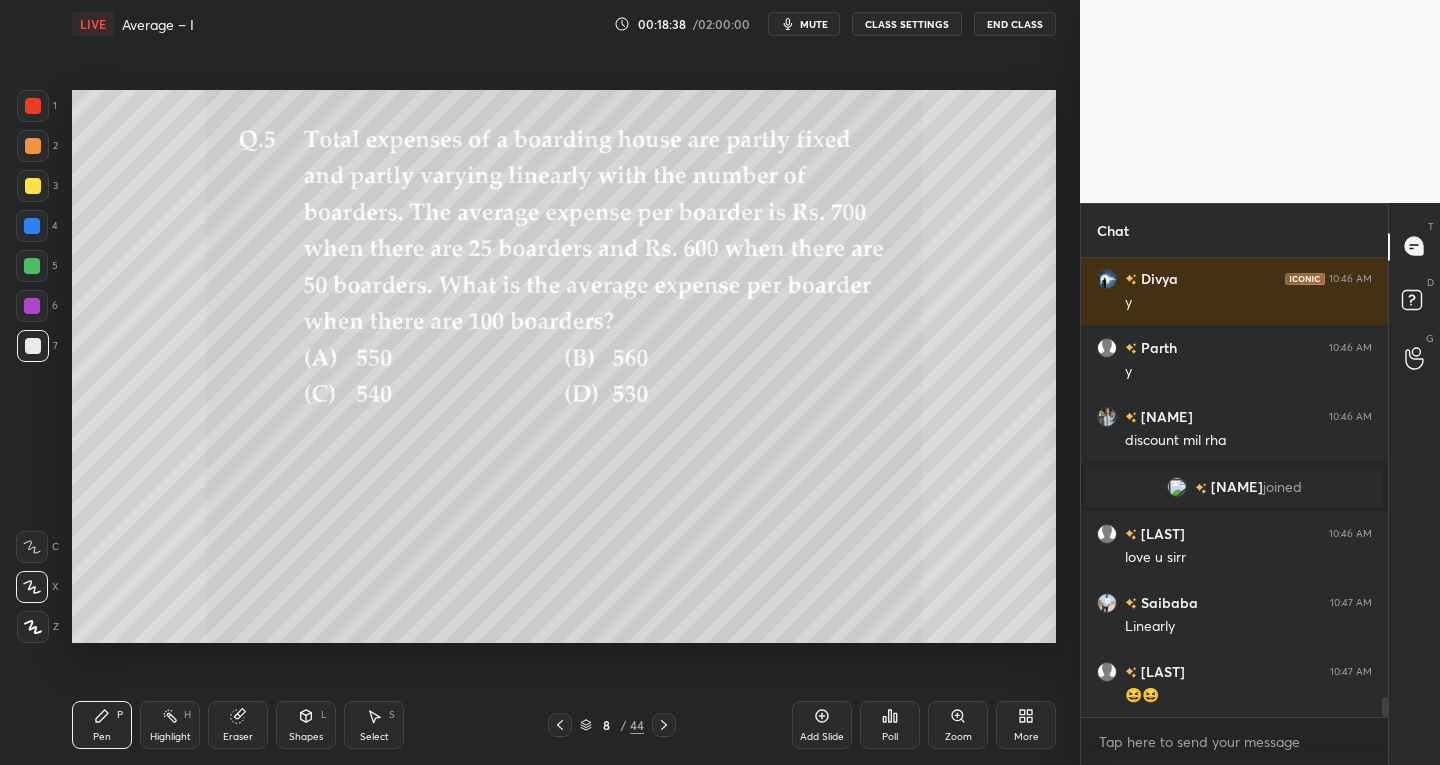 scroll, scrollTop: 10154, scrollLeft: 0, axis: vertical 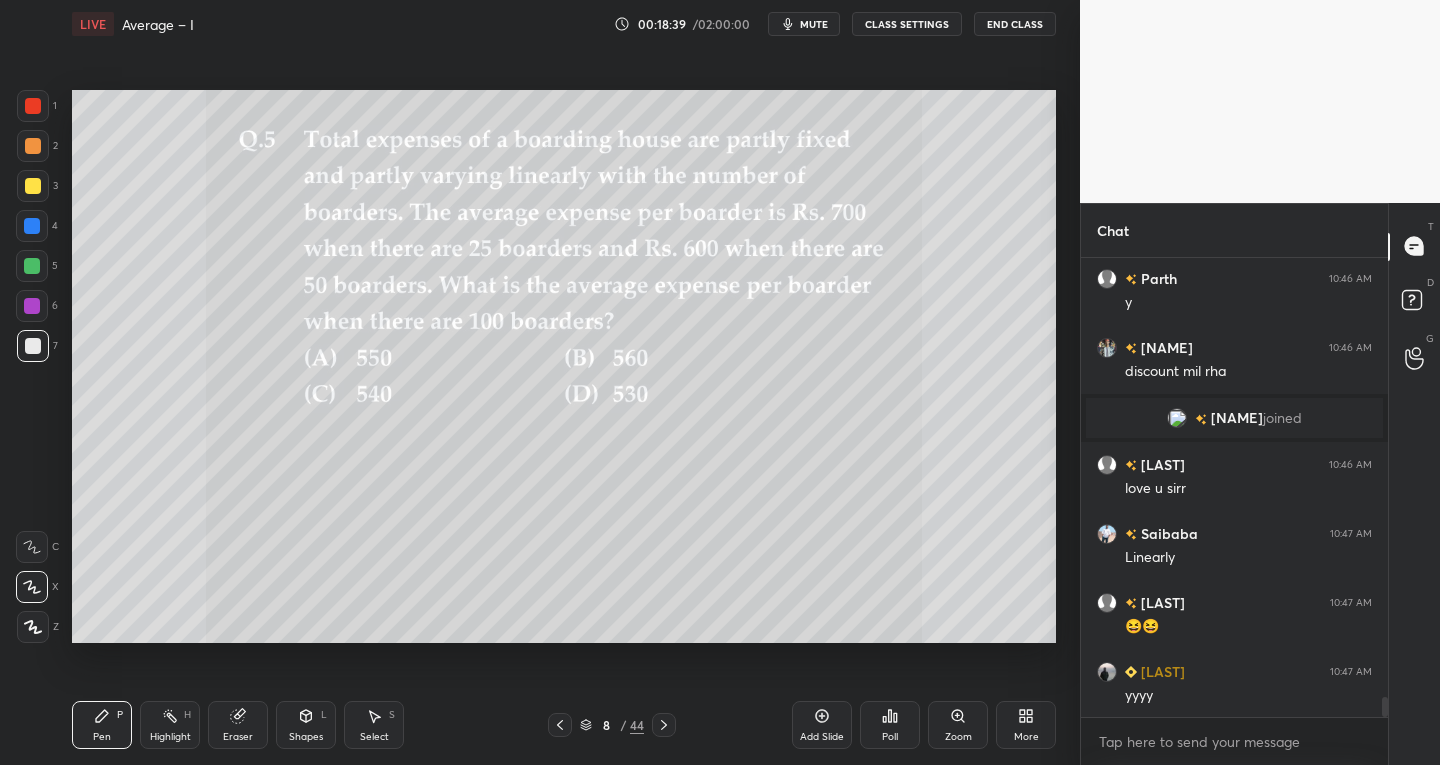 click at bounding box center [33, 106] 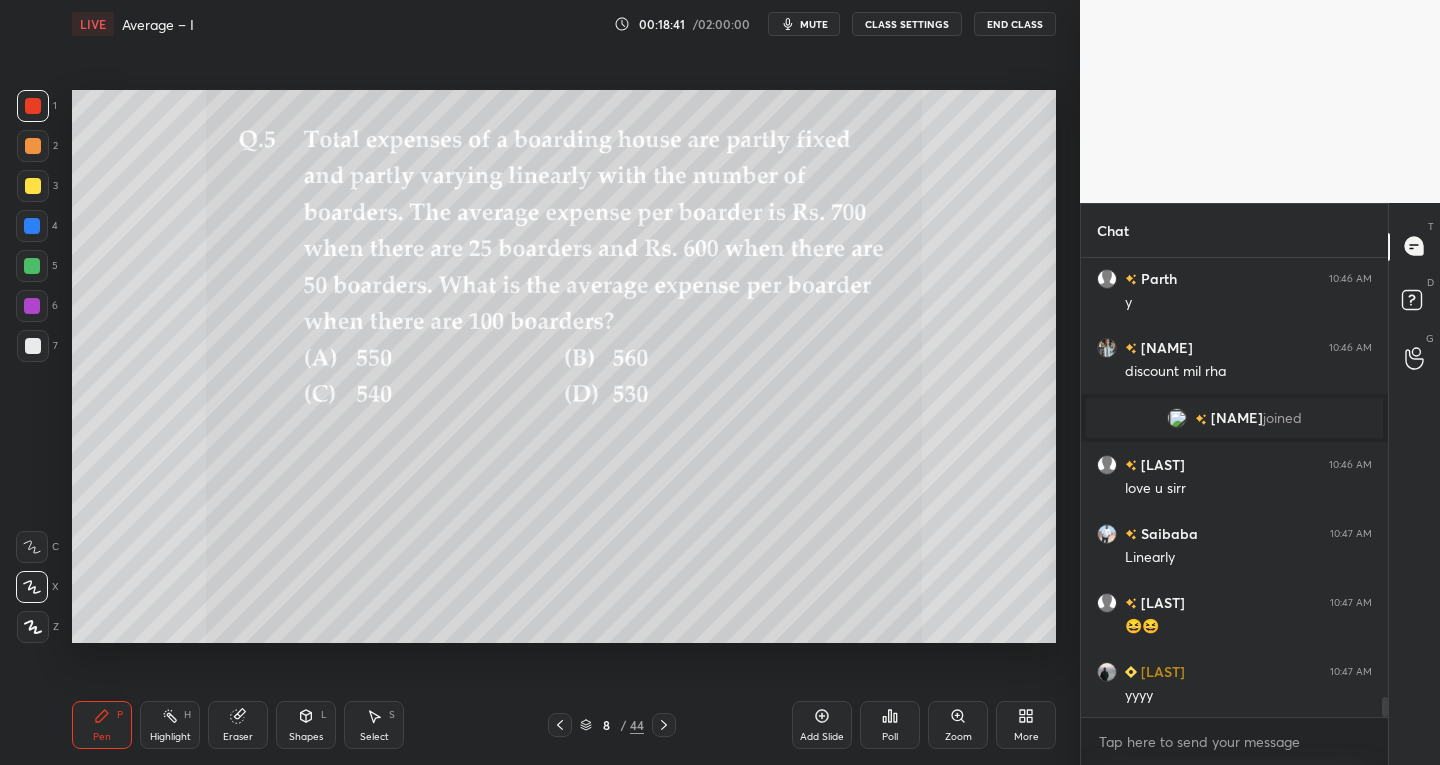 click on "7" at bounding box center (37, 346) 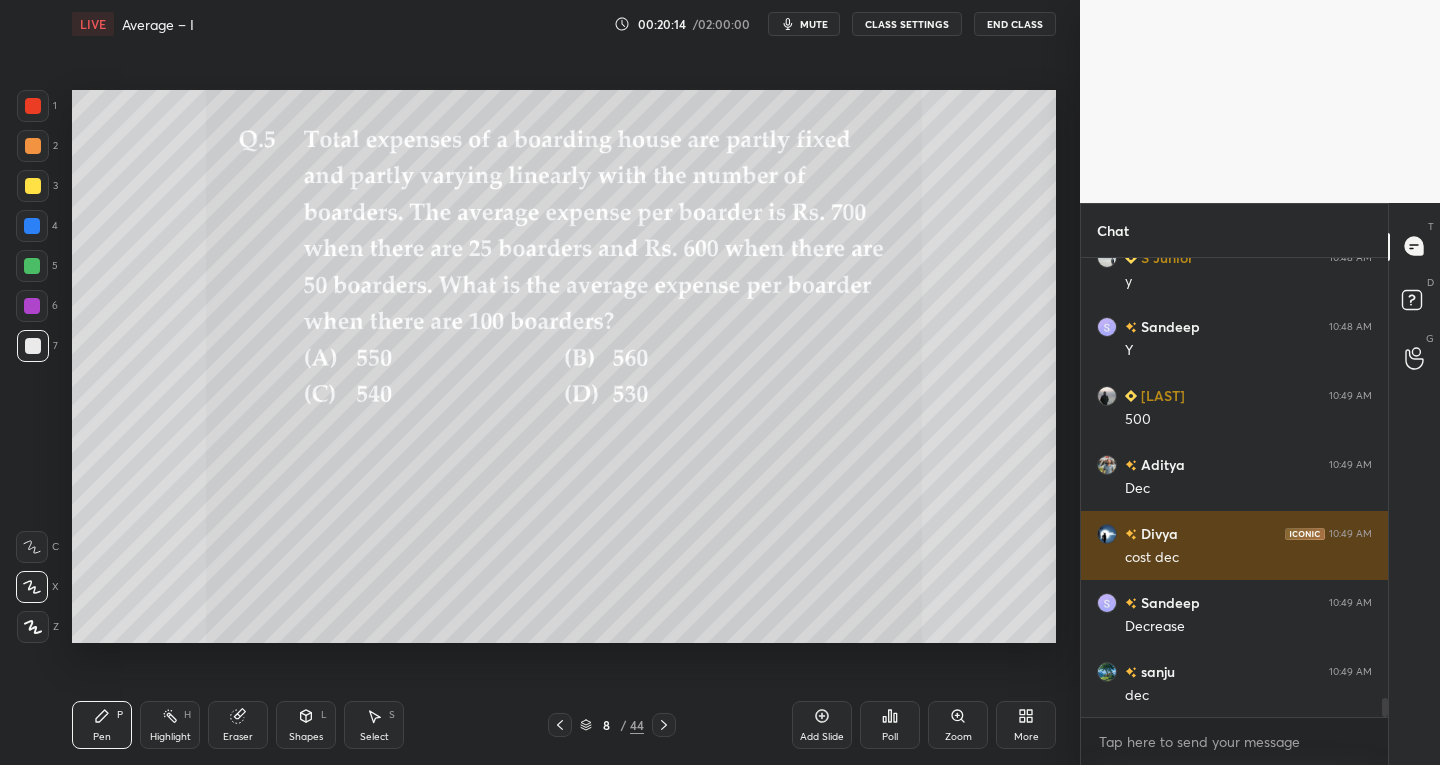 scroll, scrollTop: 10706, scrollLeft: 0, axis: vertical 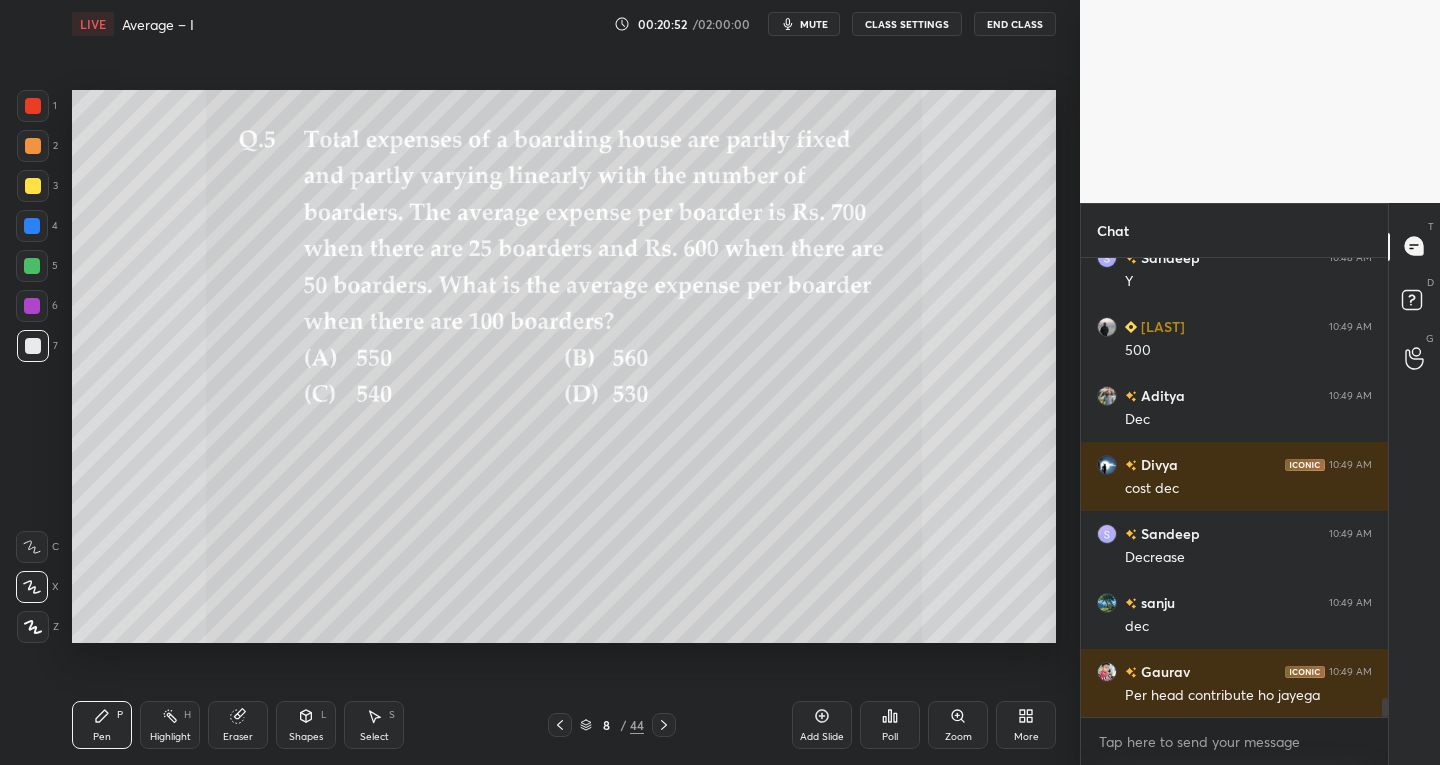 click on "Add Slide" at bounding box center (822, 725) 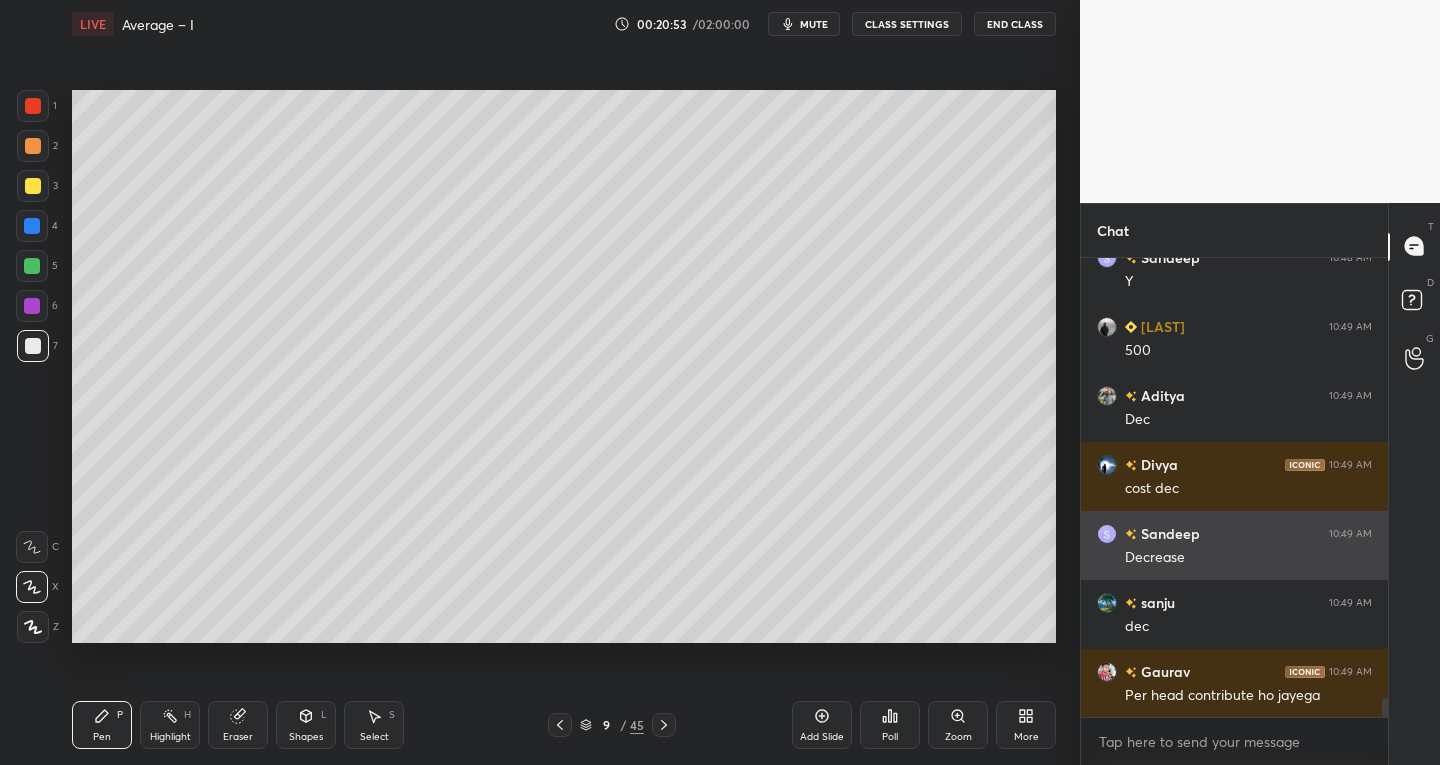 click on "Shapes L" at bounding box center [306, 725] 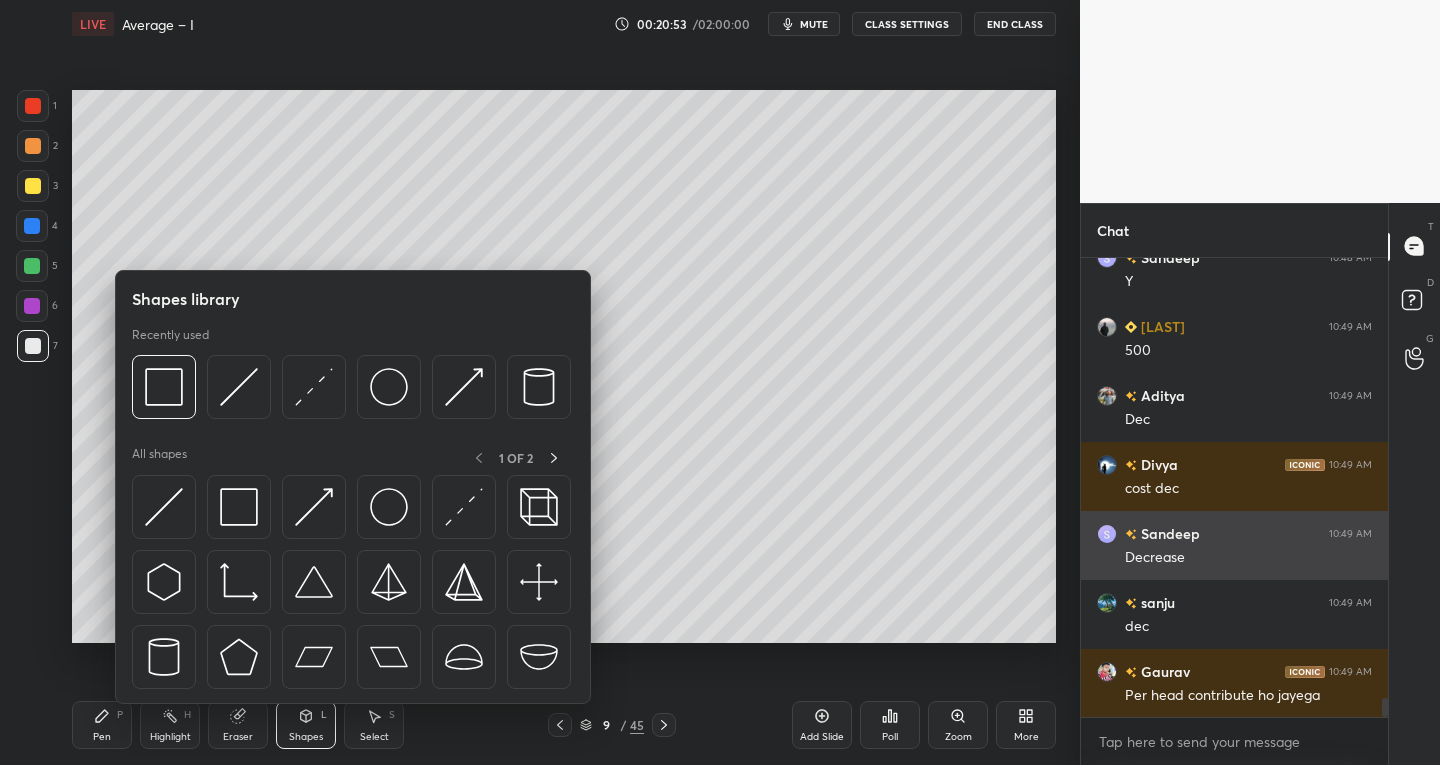 click at bounding box center [164, 507] 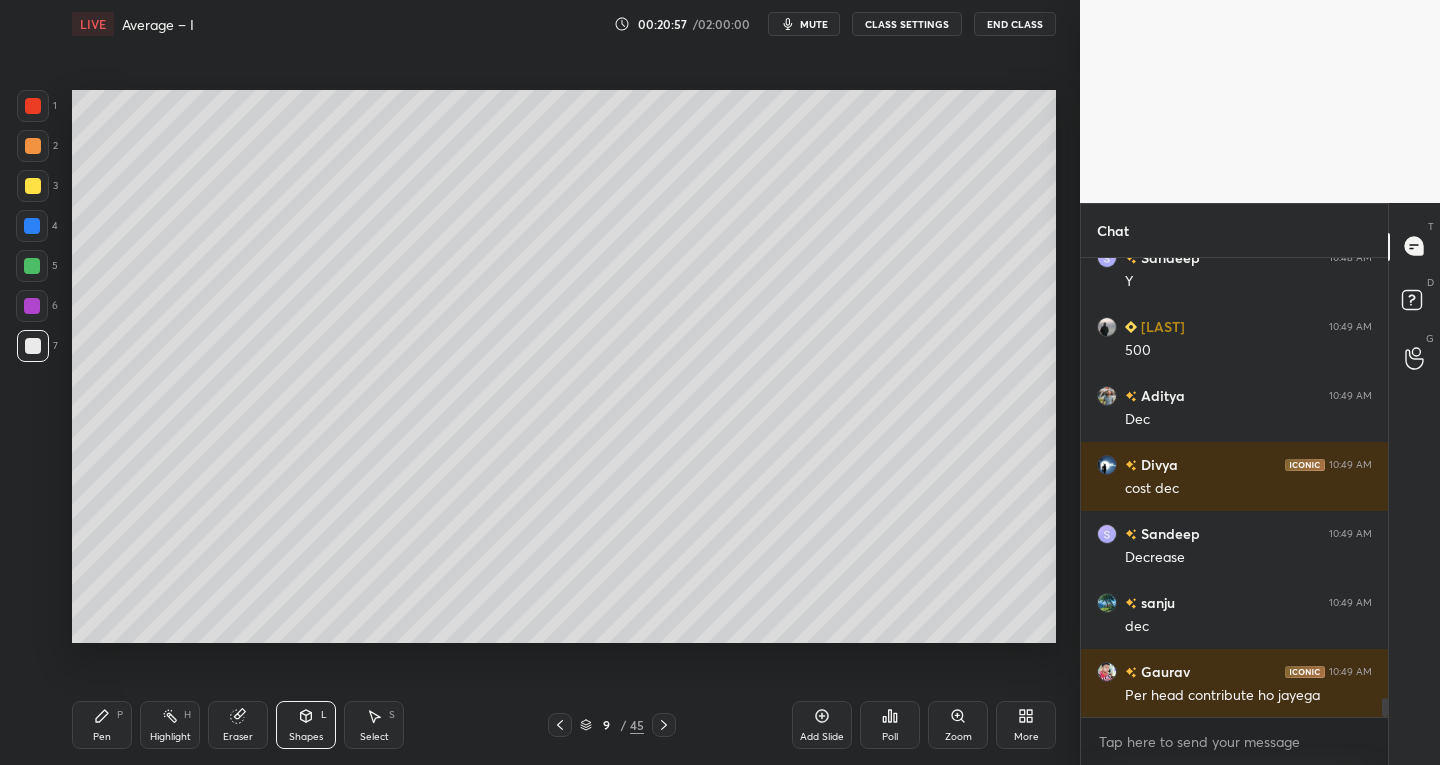 click on "Pen" at bounding box center [102, 737] 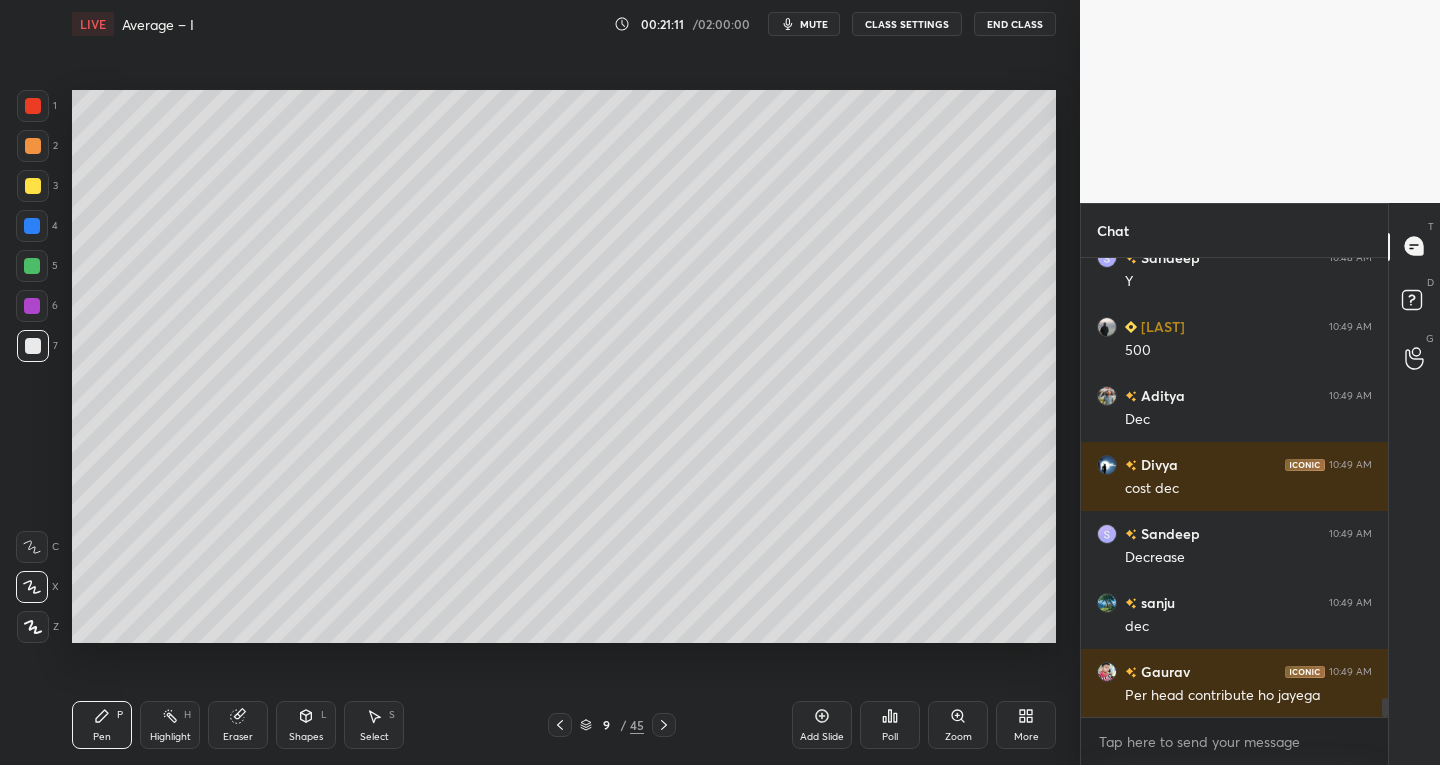 click 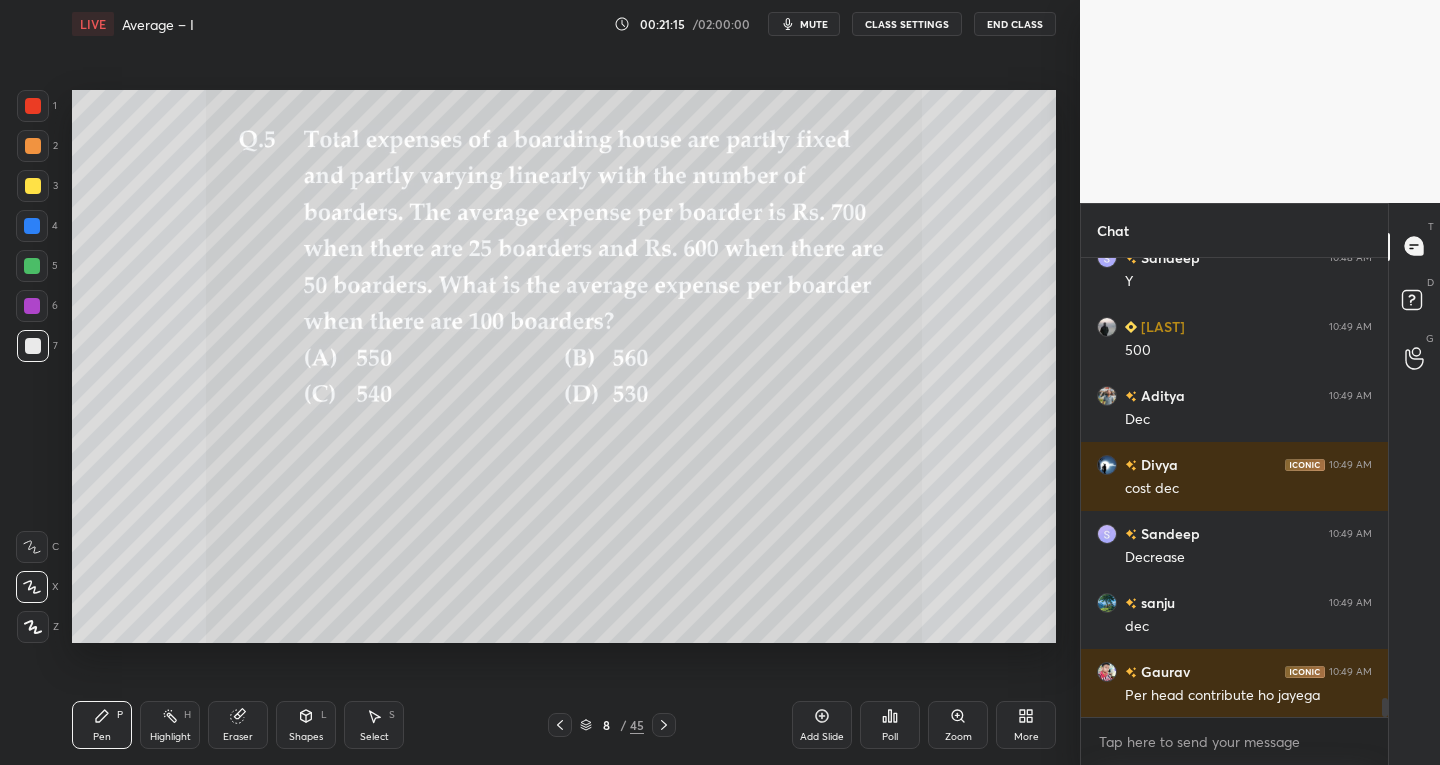 scroll, scrollTop: 10775, scrollLeft: 0, axis: vertical 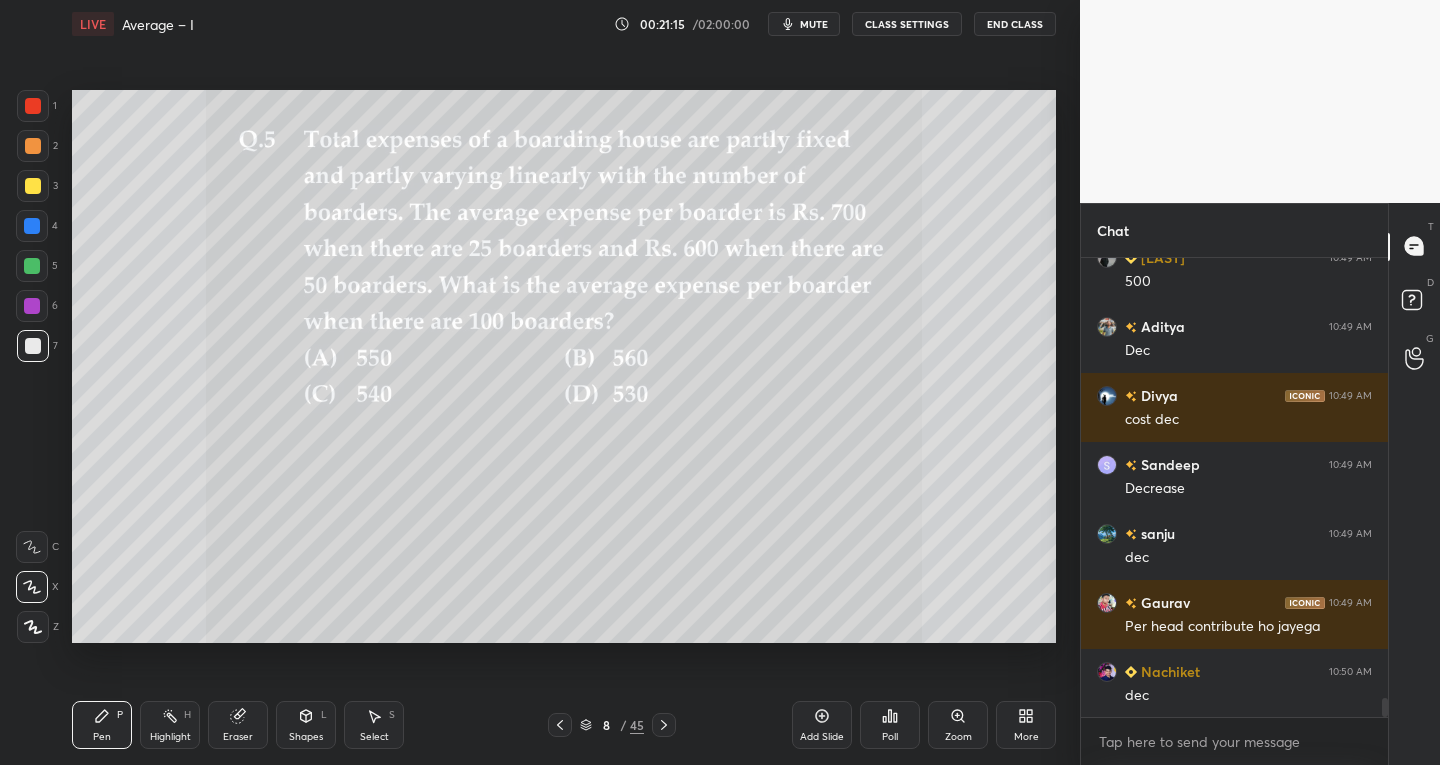 click 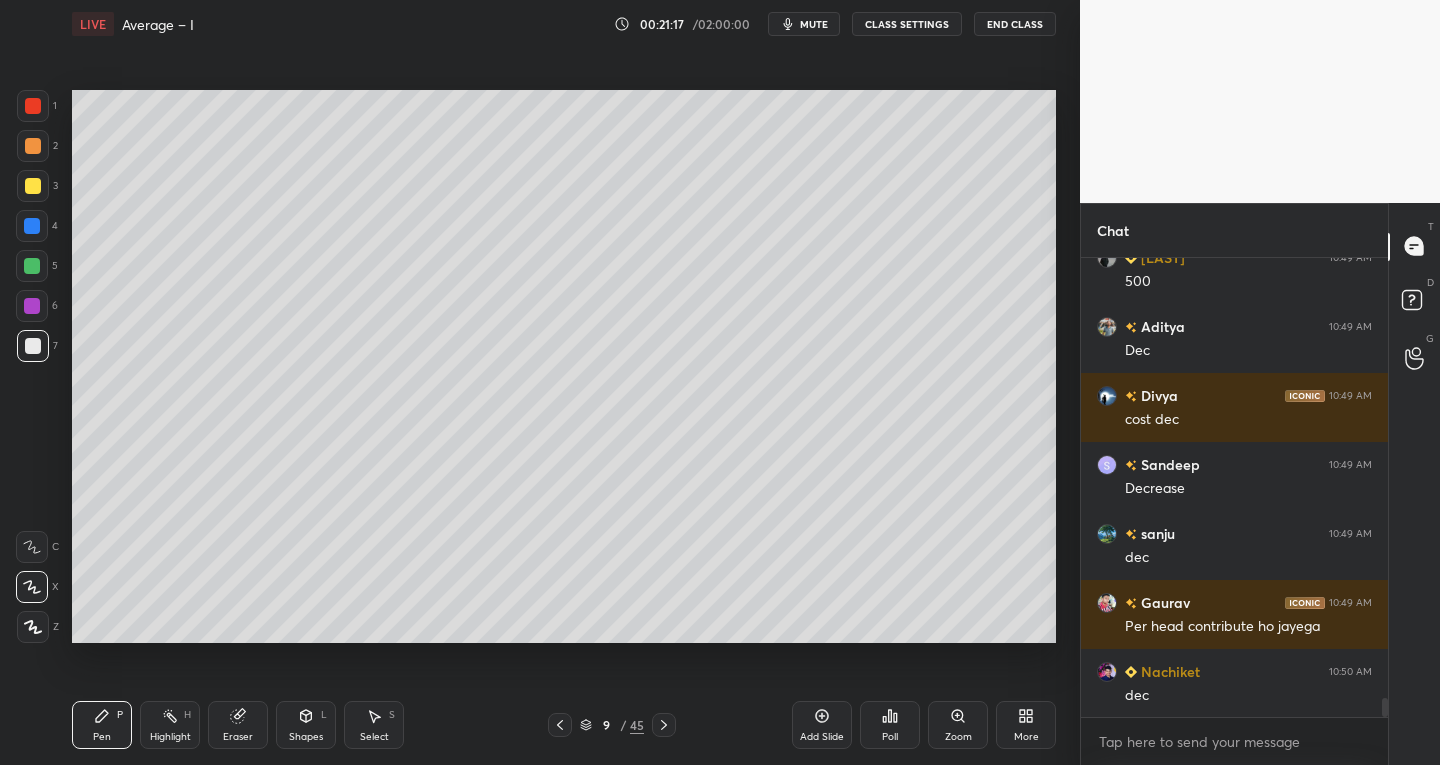 click on "Shapes" at bounding box center (306, 737) 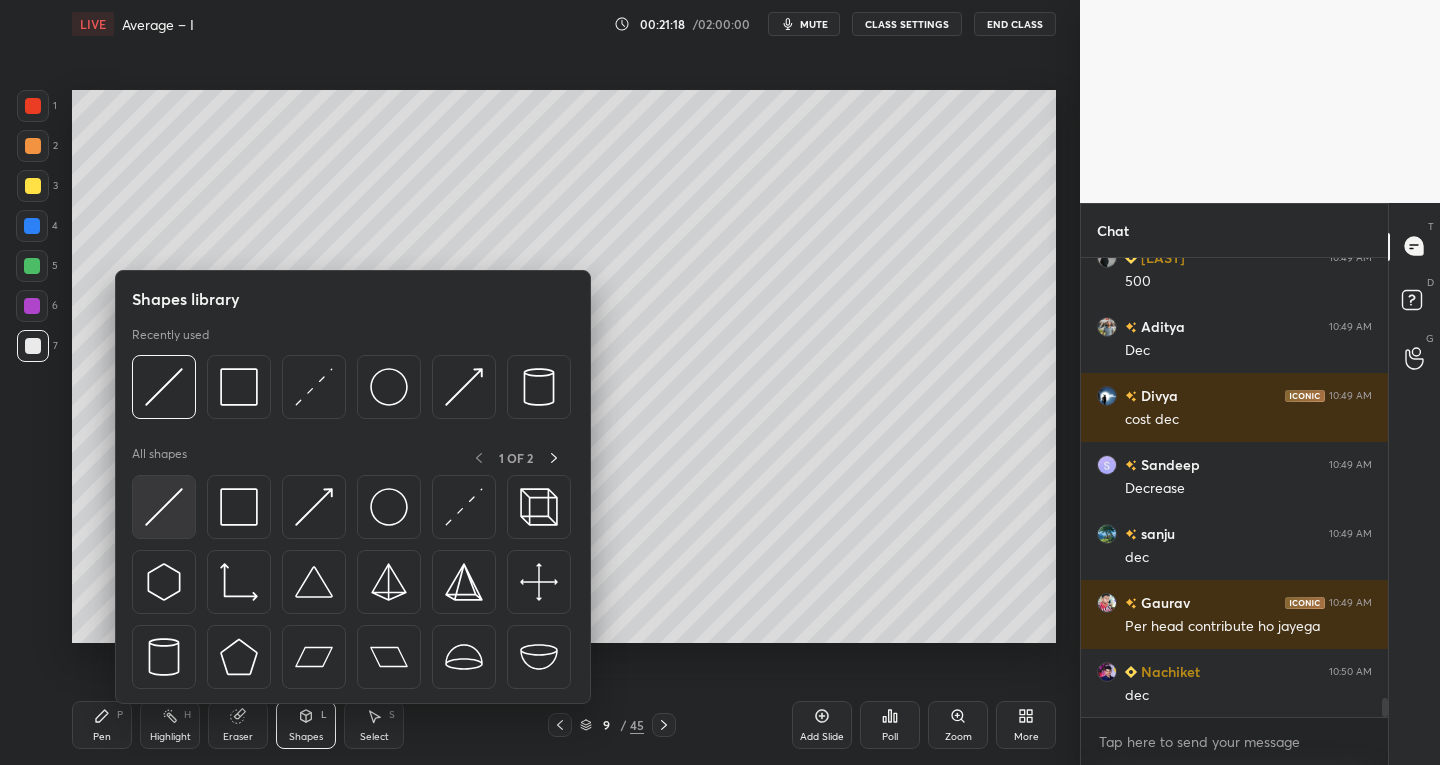 click at bounding box center (164, 507) 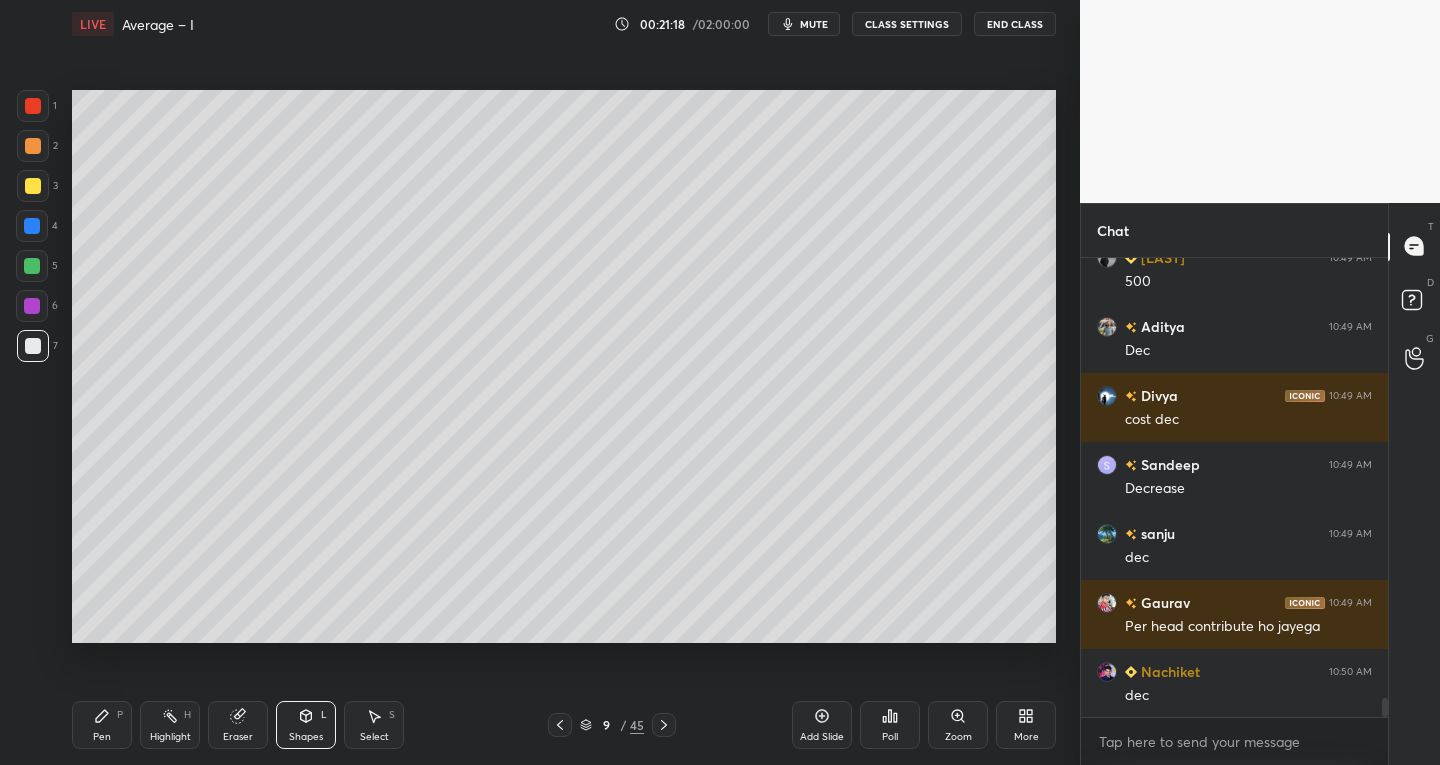 click at bounding box center (33, 186) 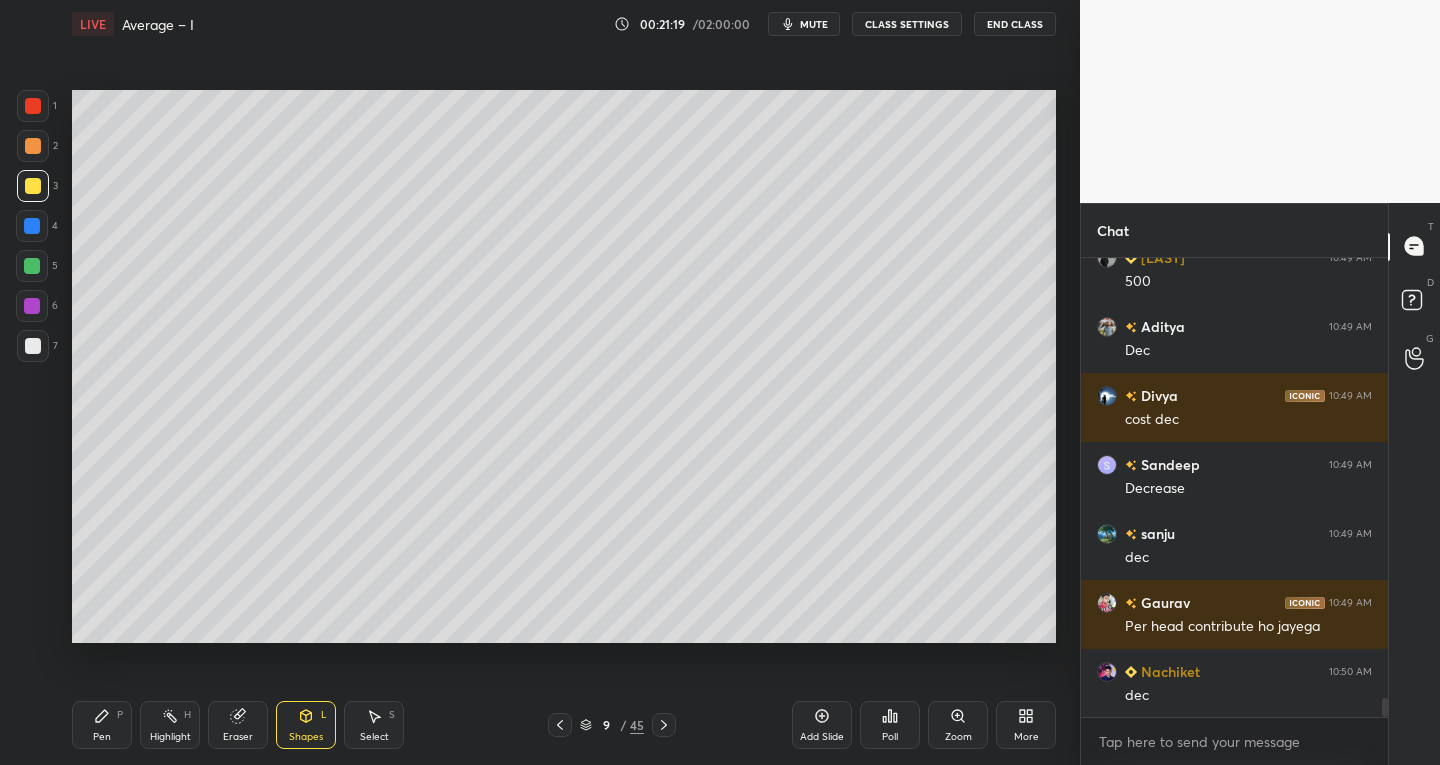 scroll, scrollTop: 10862, scrollLeft: 0, axis: vertical 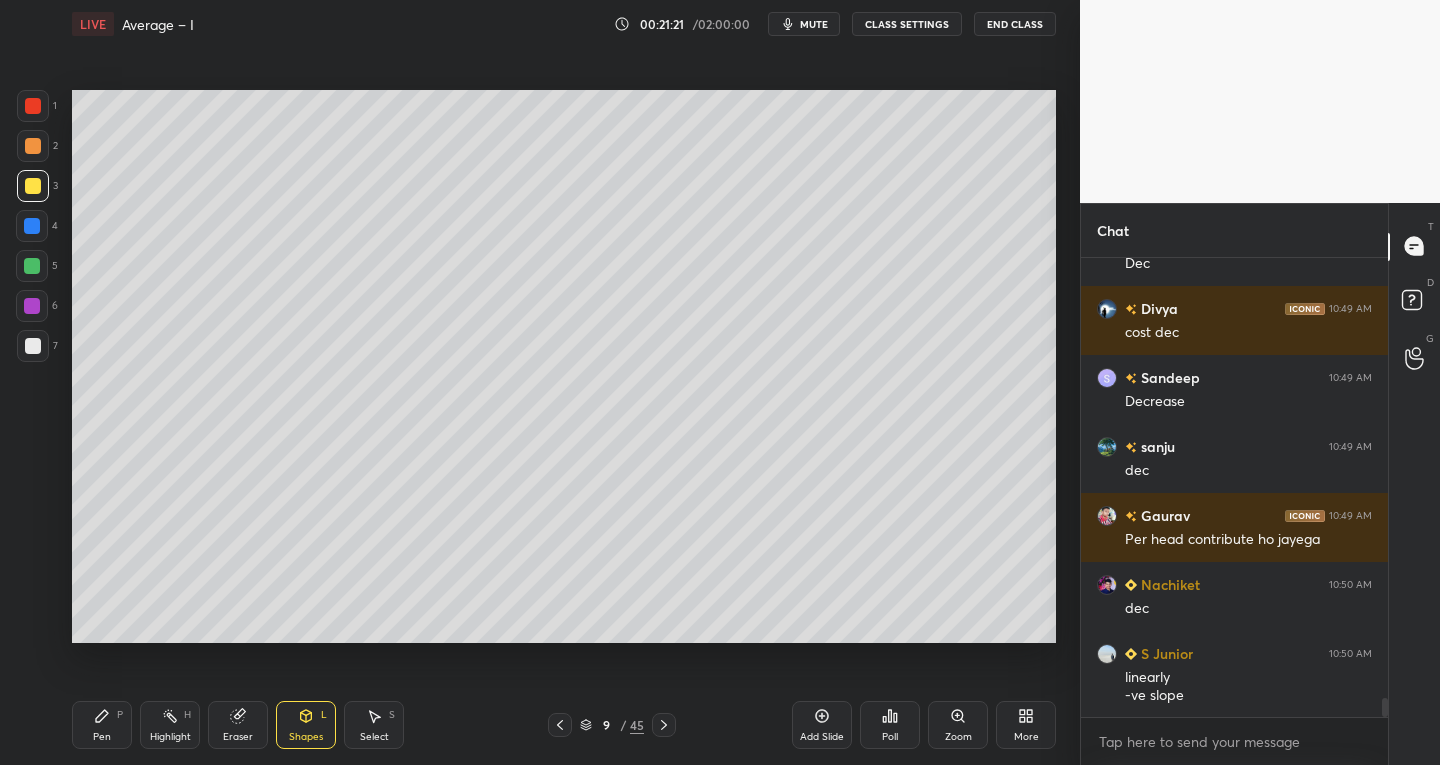 click on "Pen" at bounding box center [102, 737] 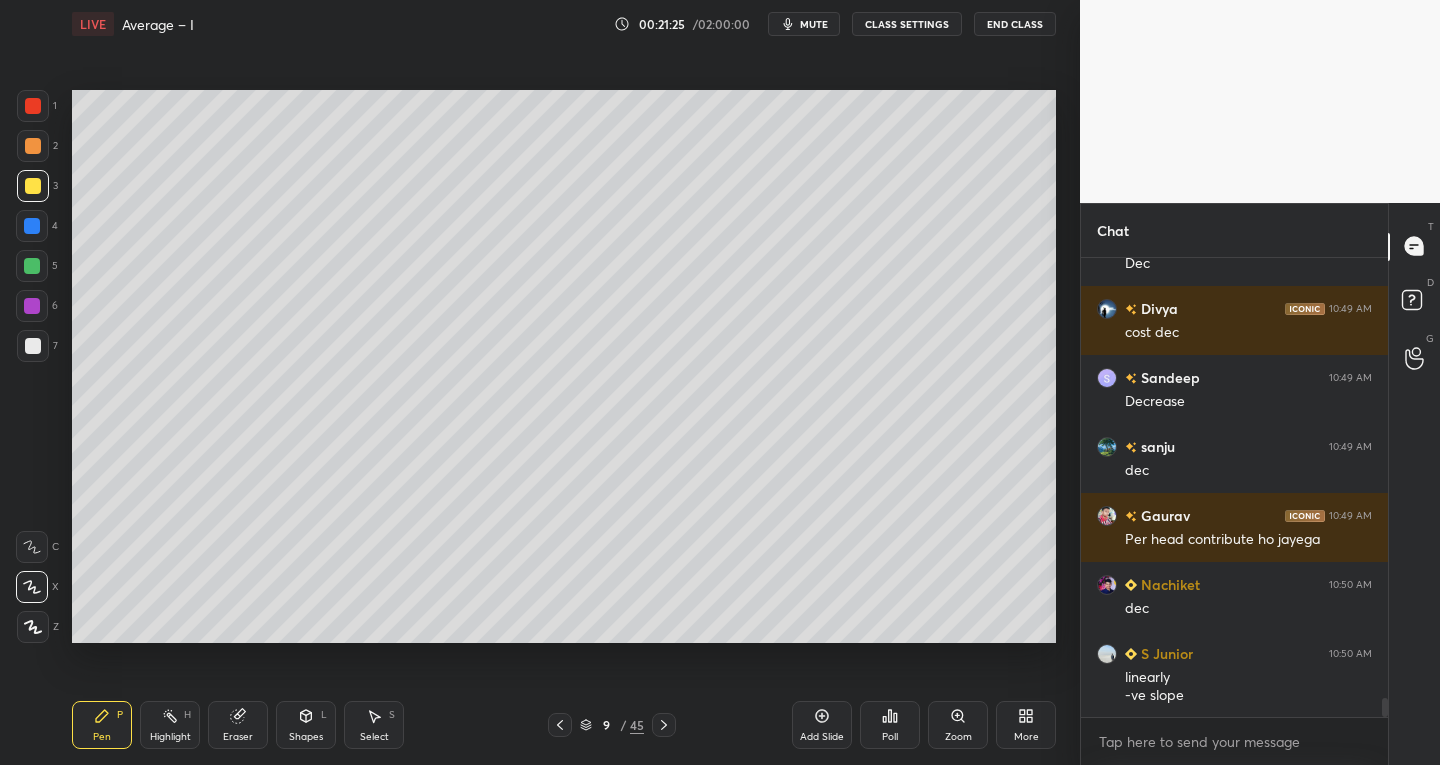 click at bounding box center [33, 346] 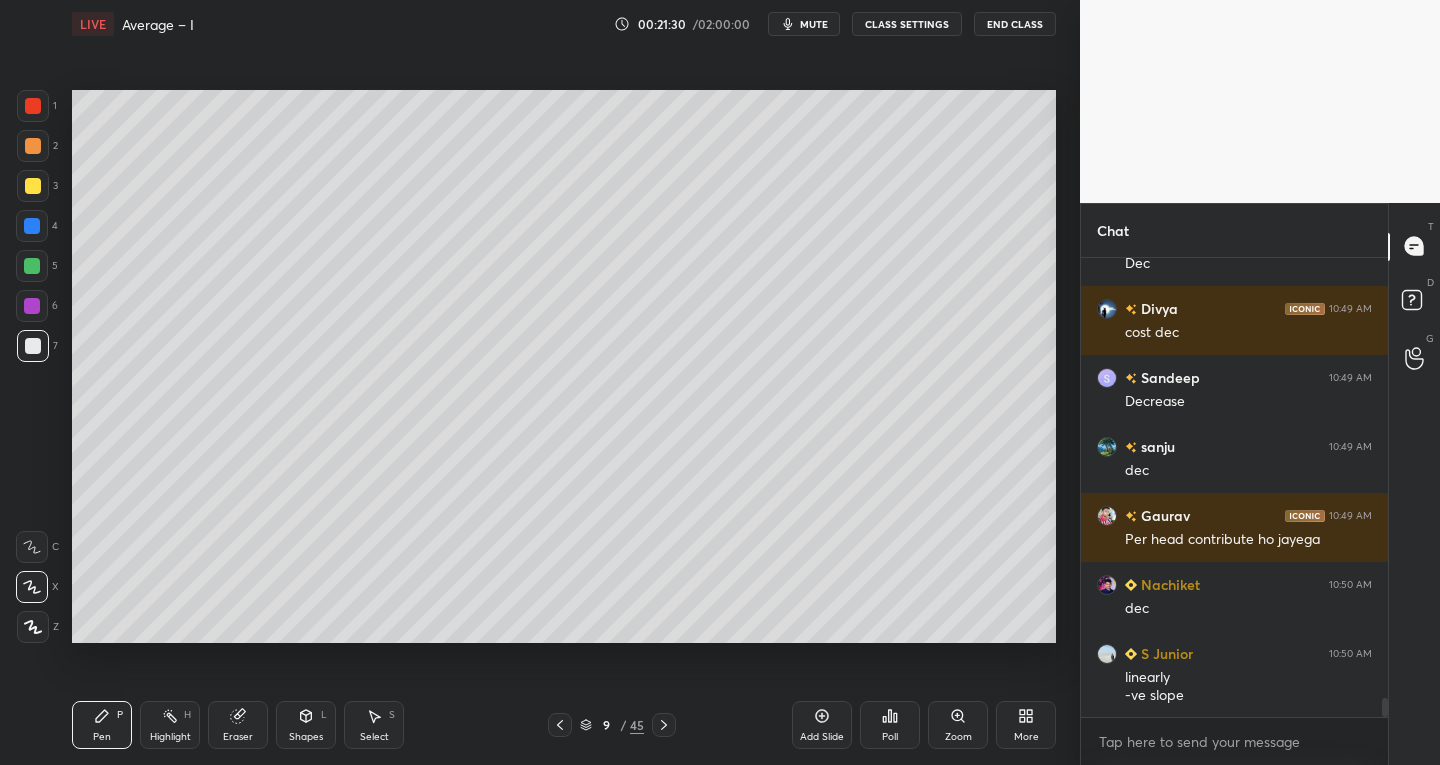 click on "Shapes" at bounding box center (306, 737) 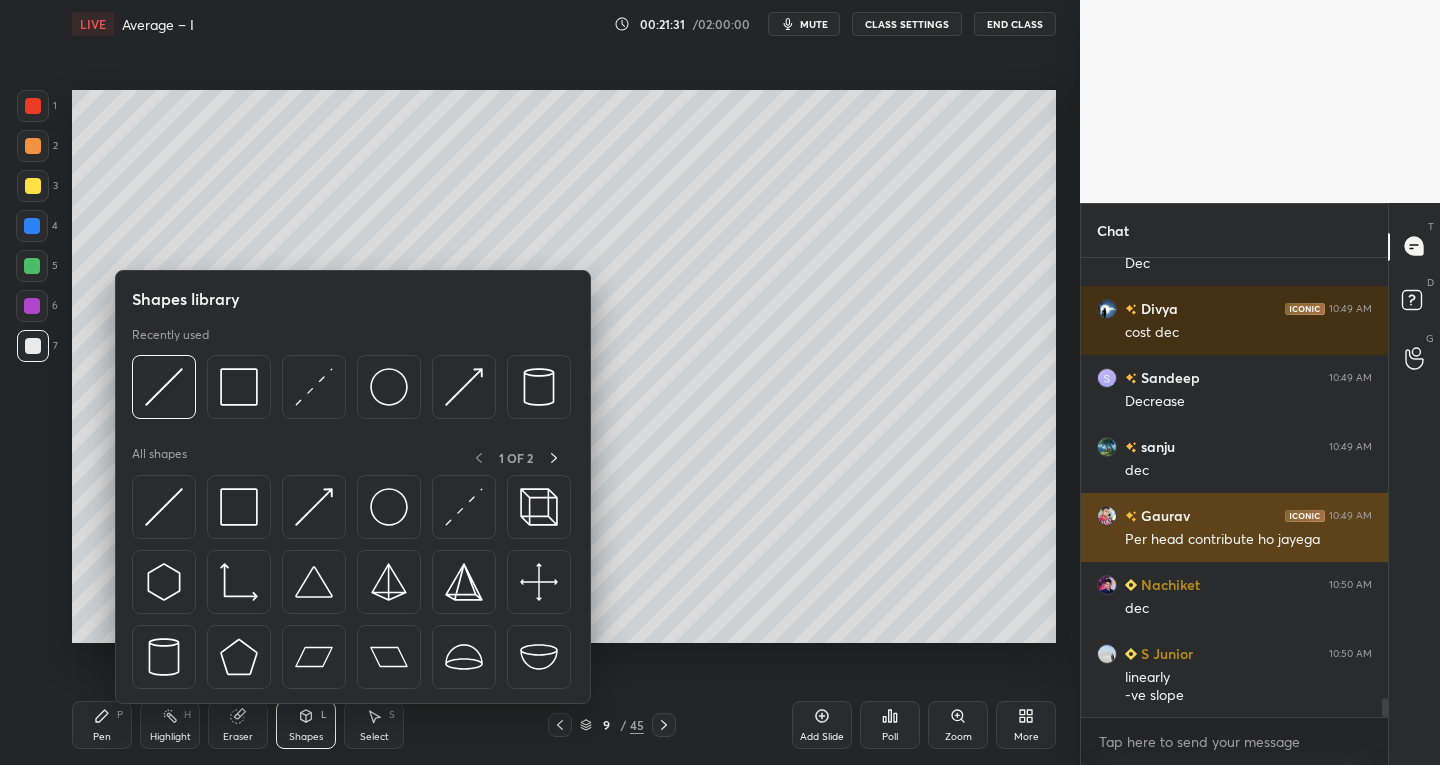 click at bounding box center (464, 507) 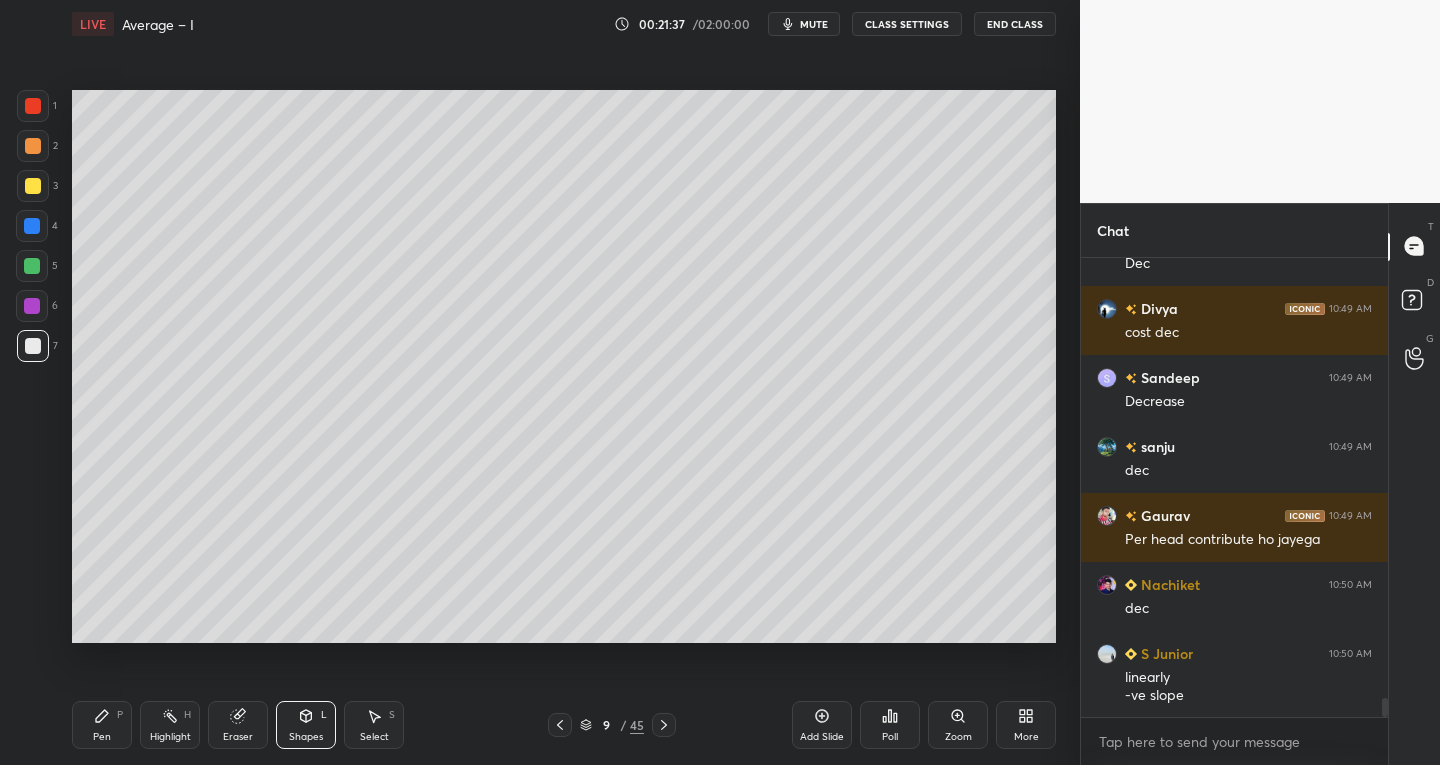 click on "Pen P" at bounding box center (102, 725) 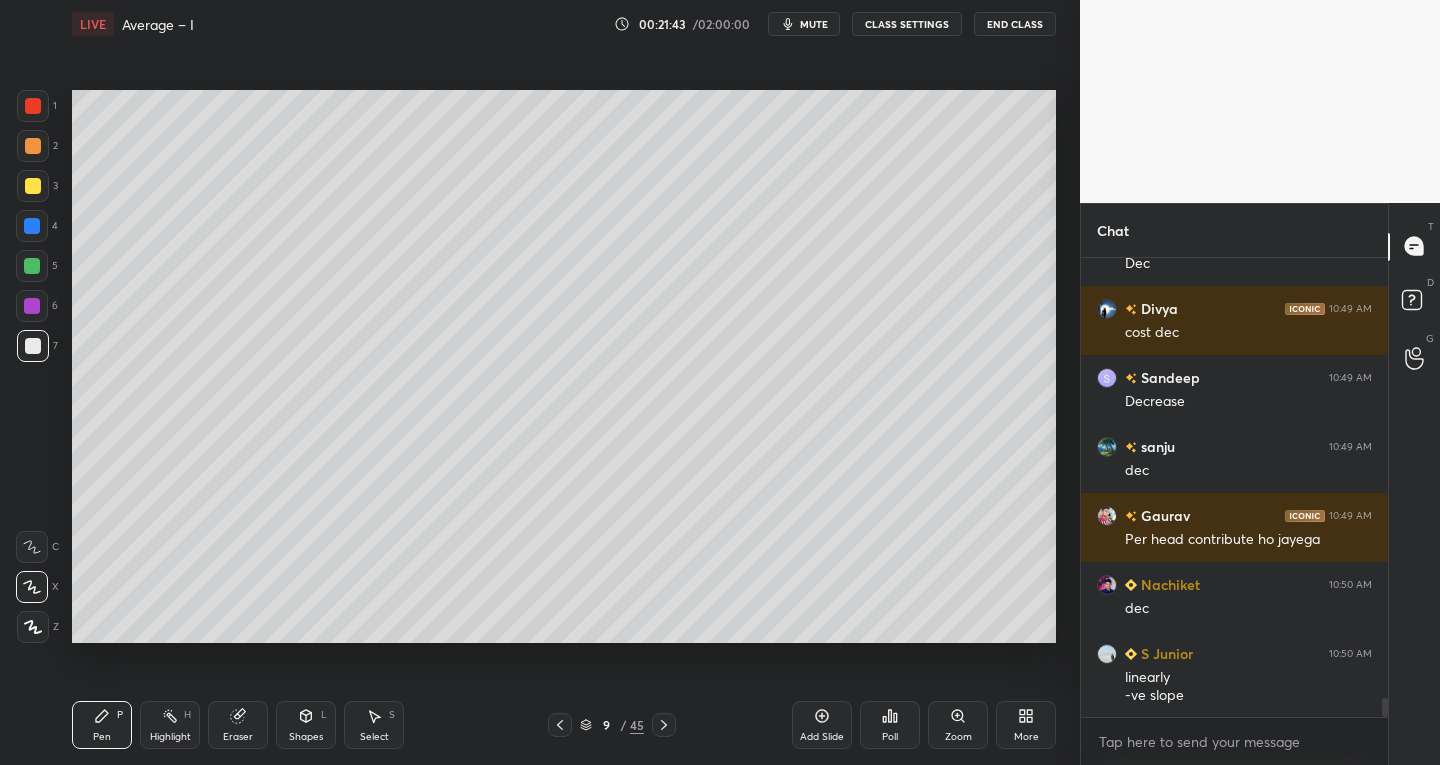 click on "Shapes L" at bounding box center [306, 725] 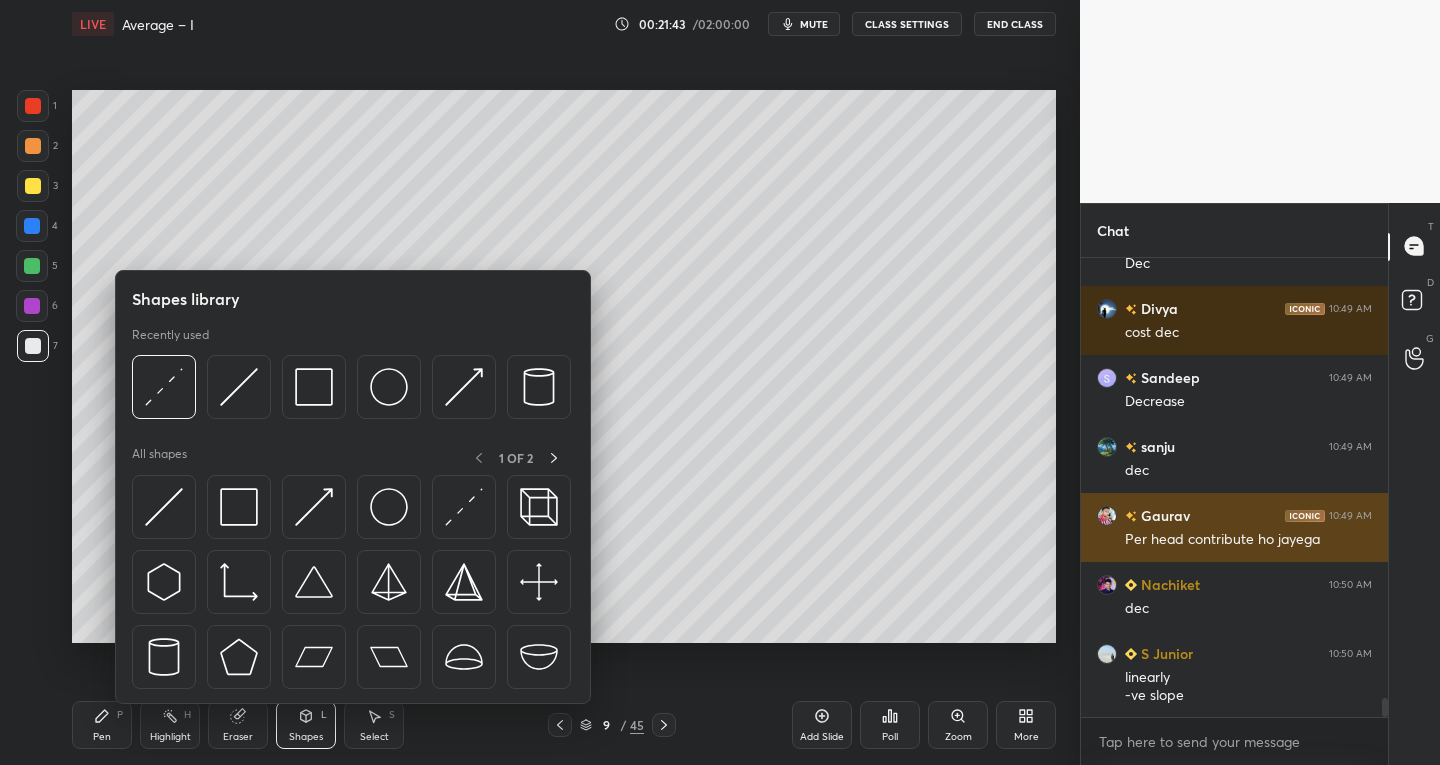click at bounding box center (464, 507) 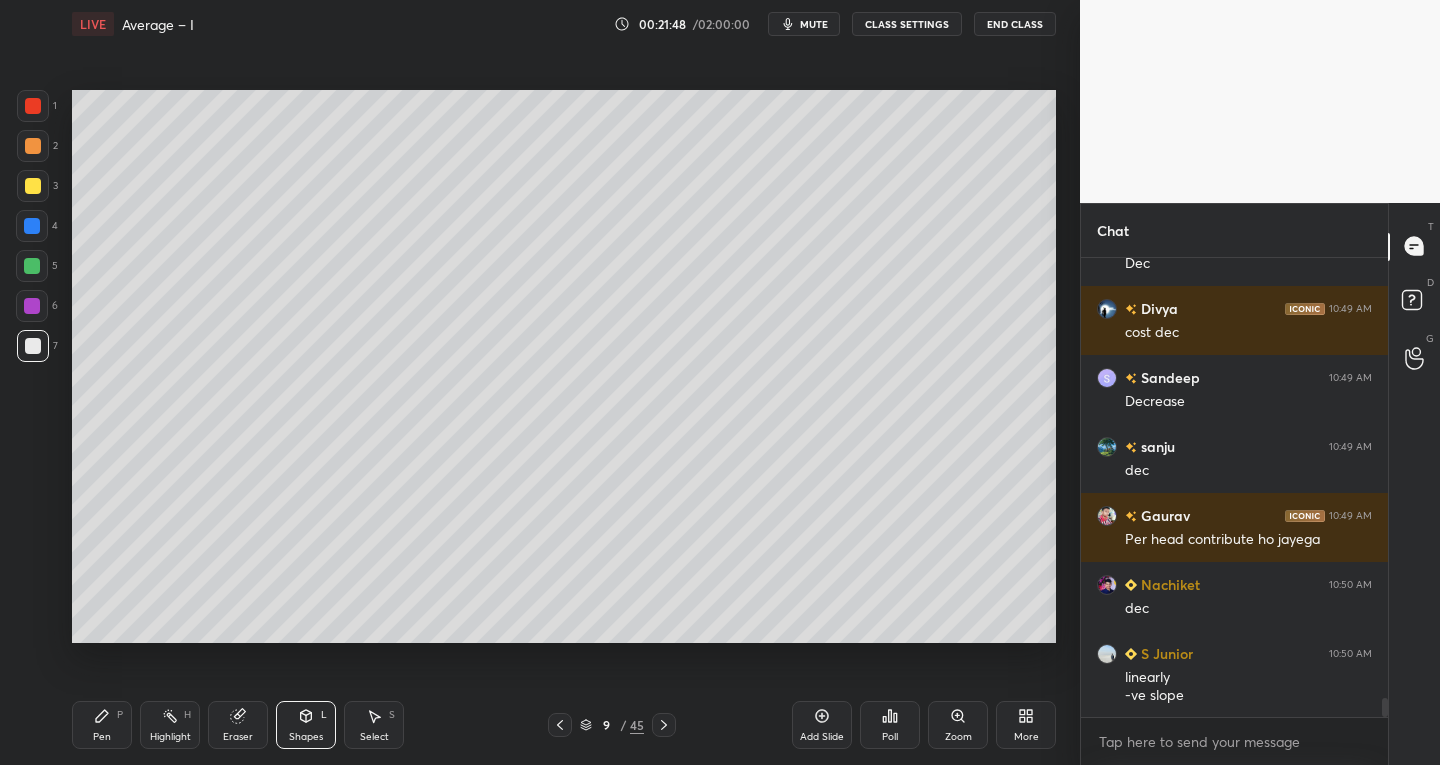 click on "Pen P" at bounding box center [102, 725] 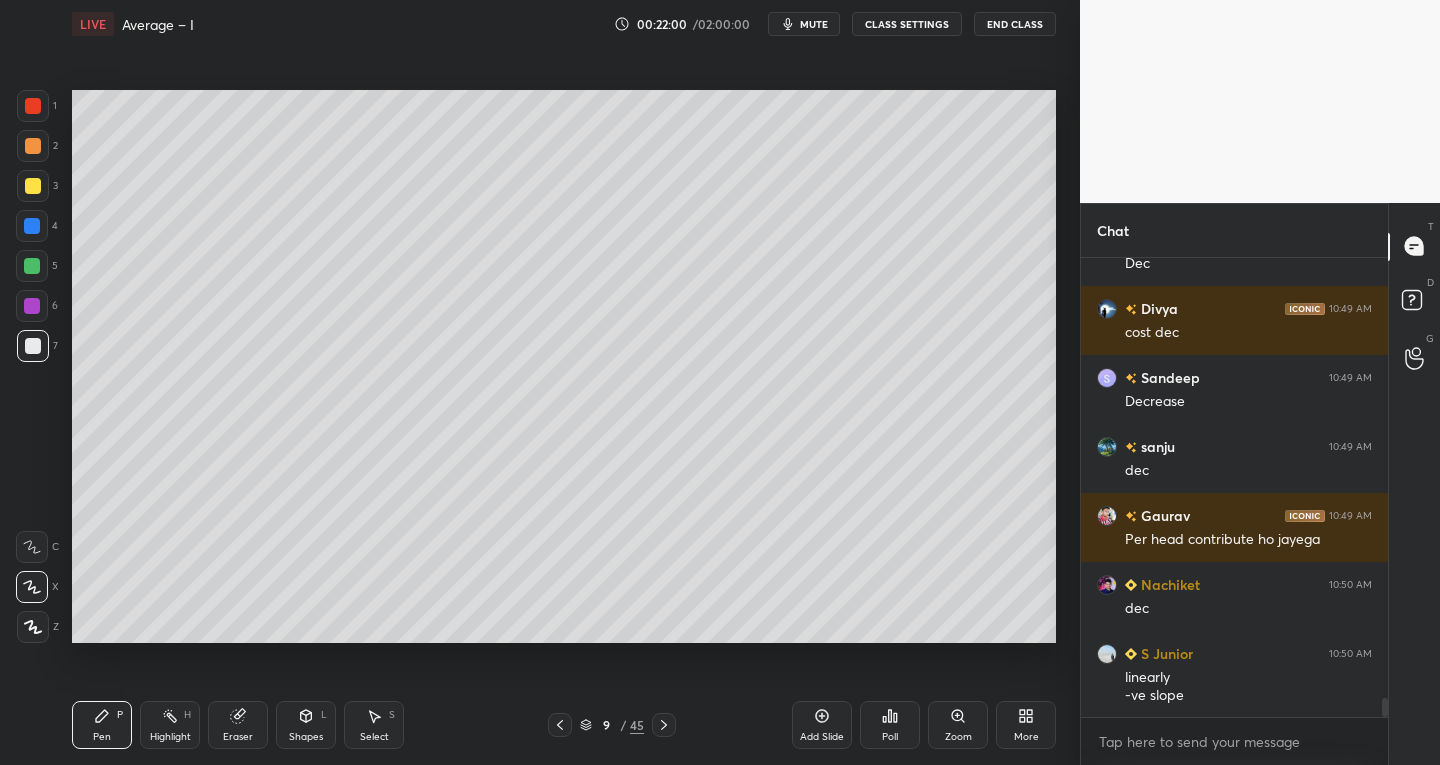 click 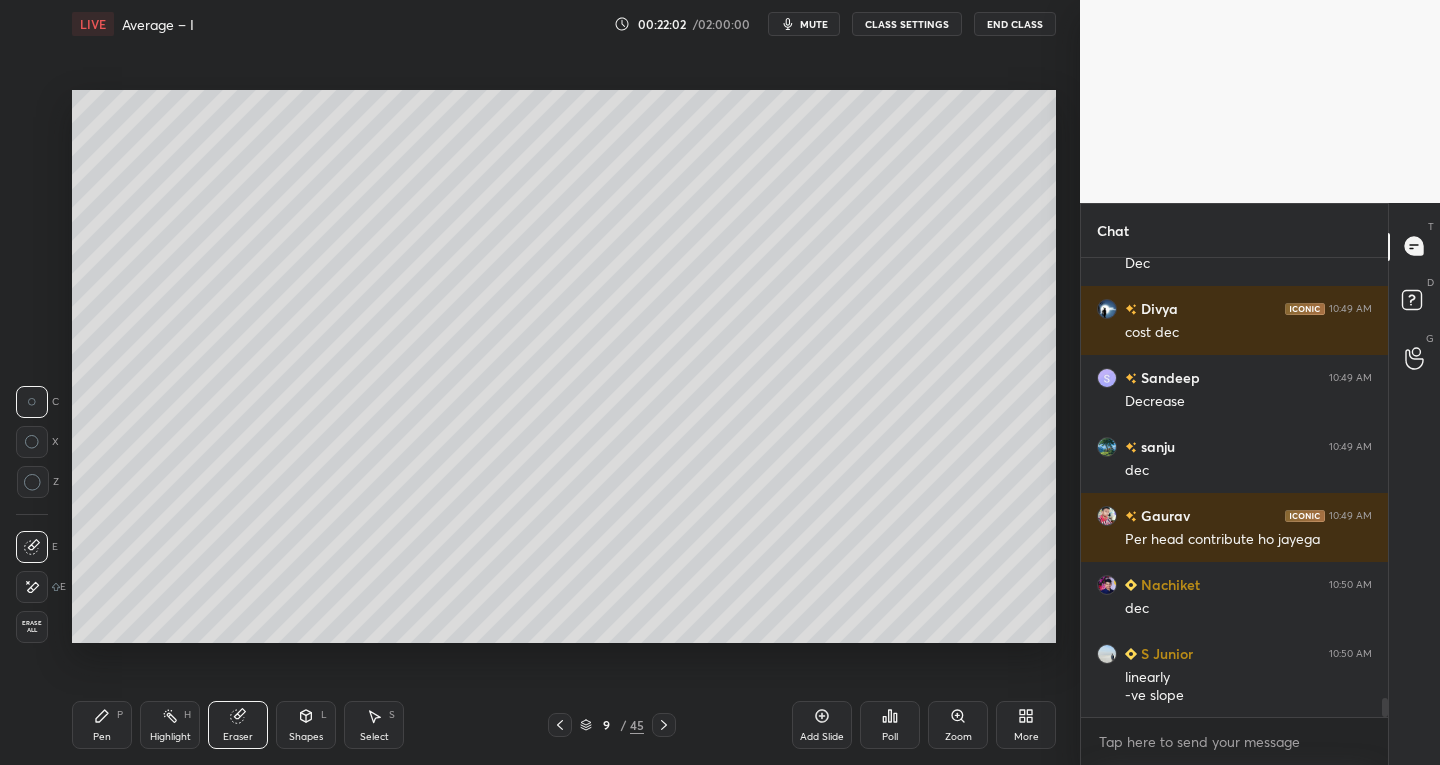 click 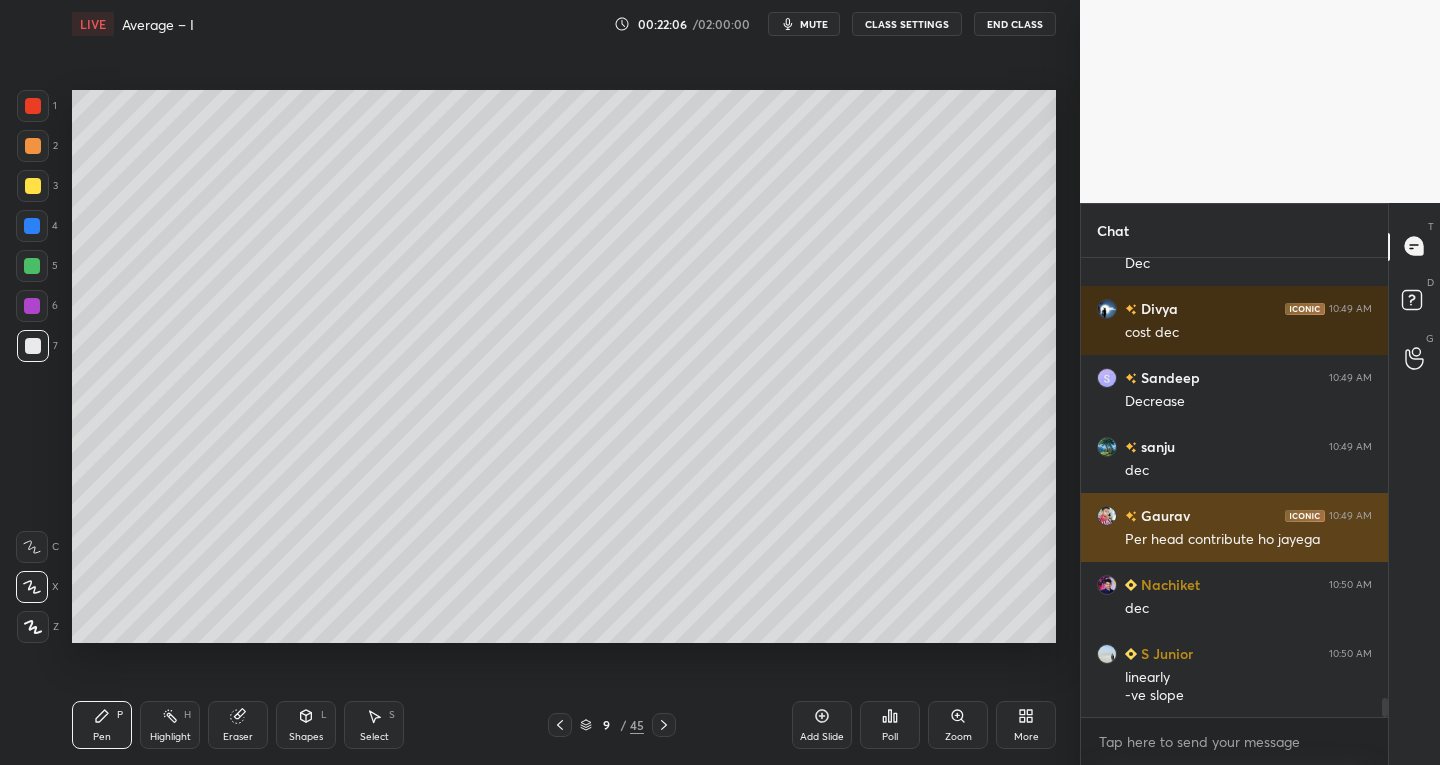 scroll, scrollTop: 10931, scrollLeft: 0, axis: vertical 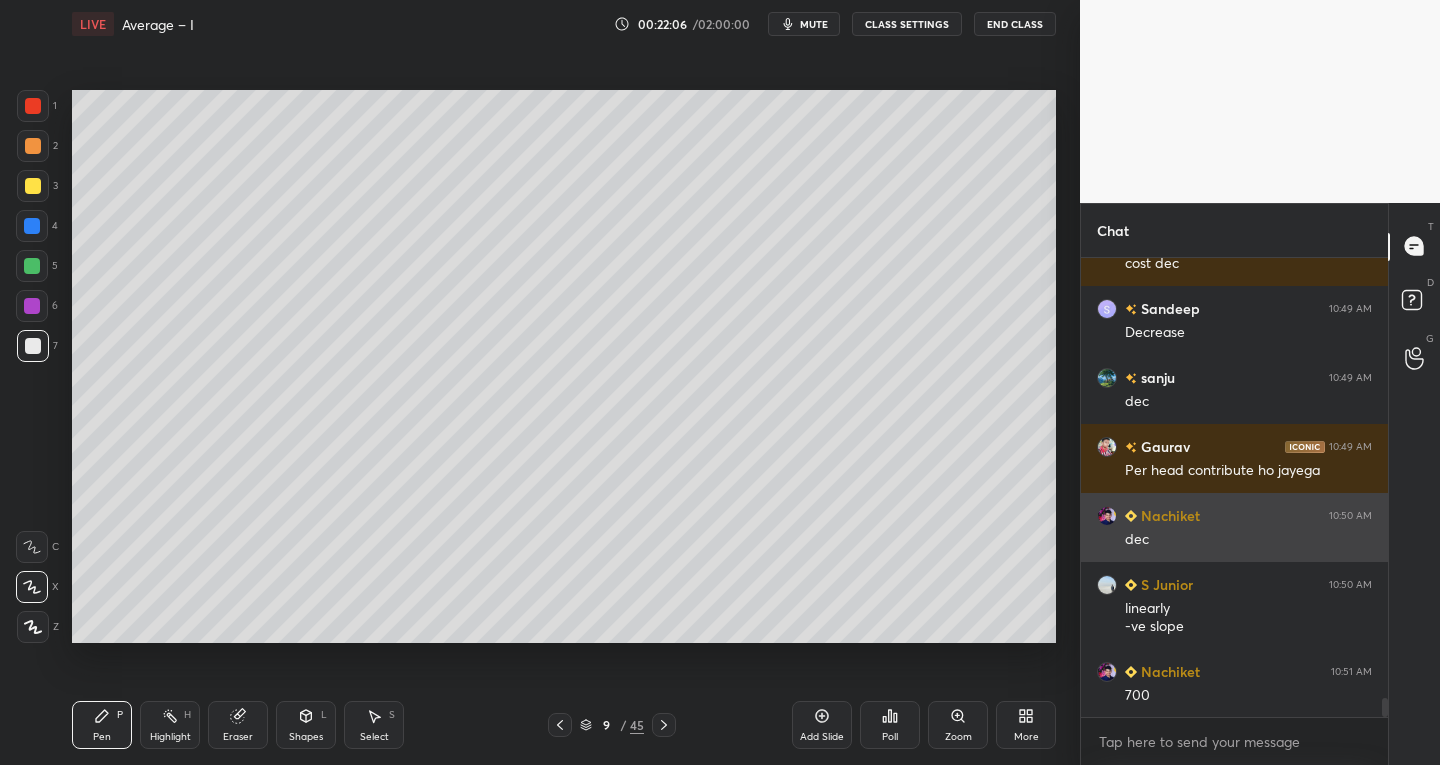 click 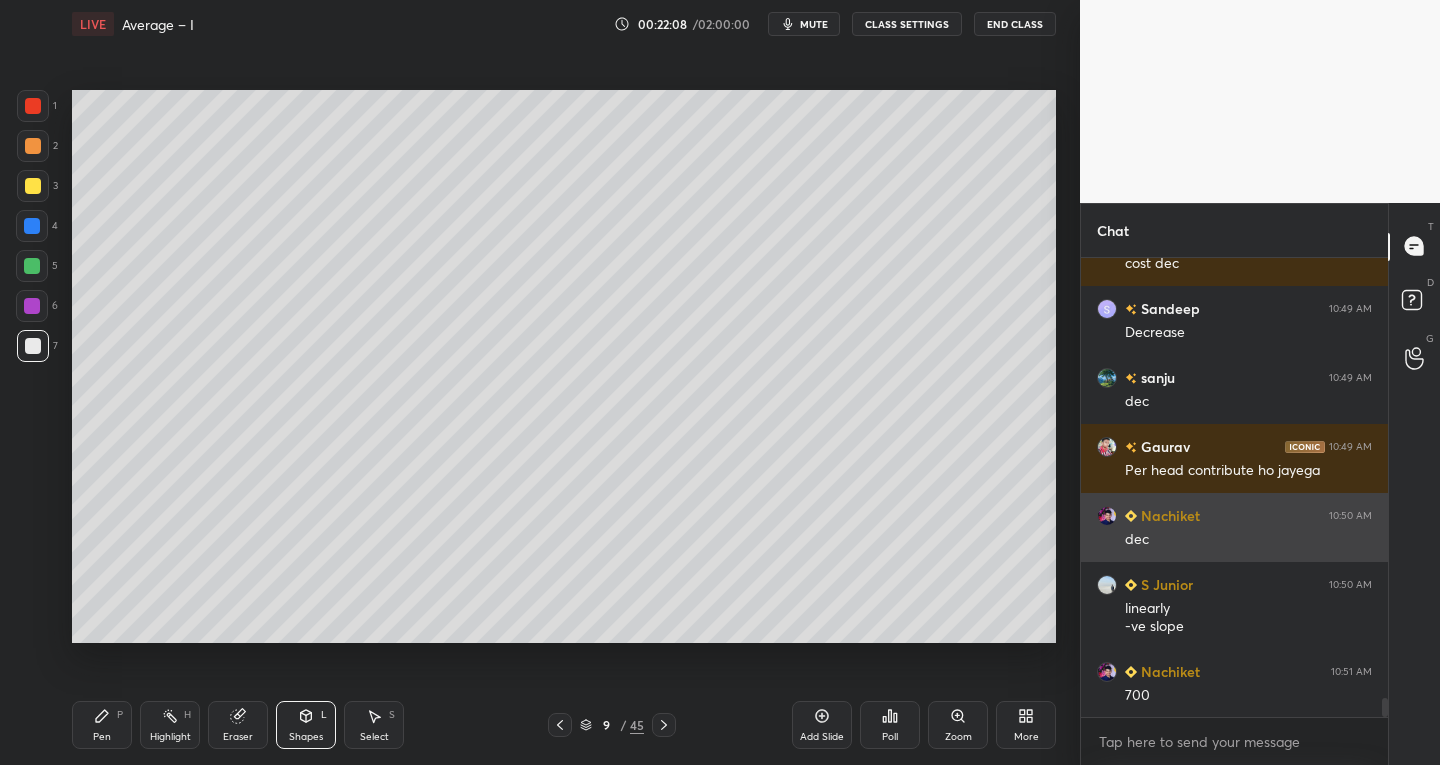 click on "Eraser" at bounding box center (238, 725) 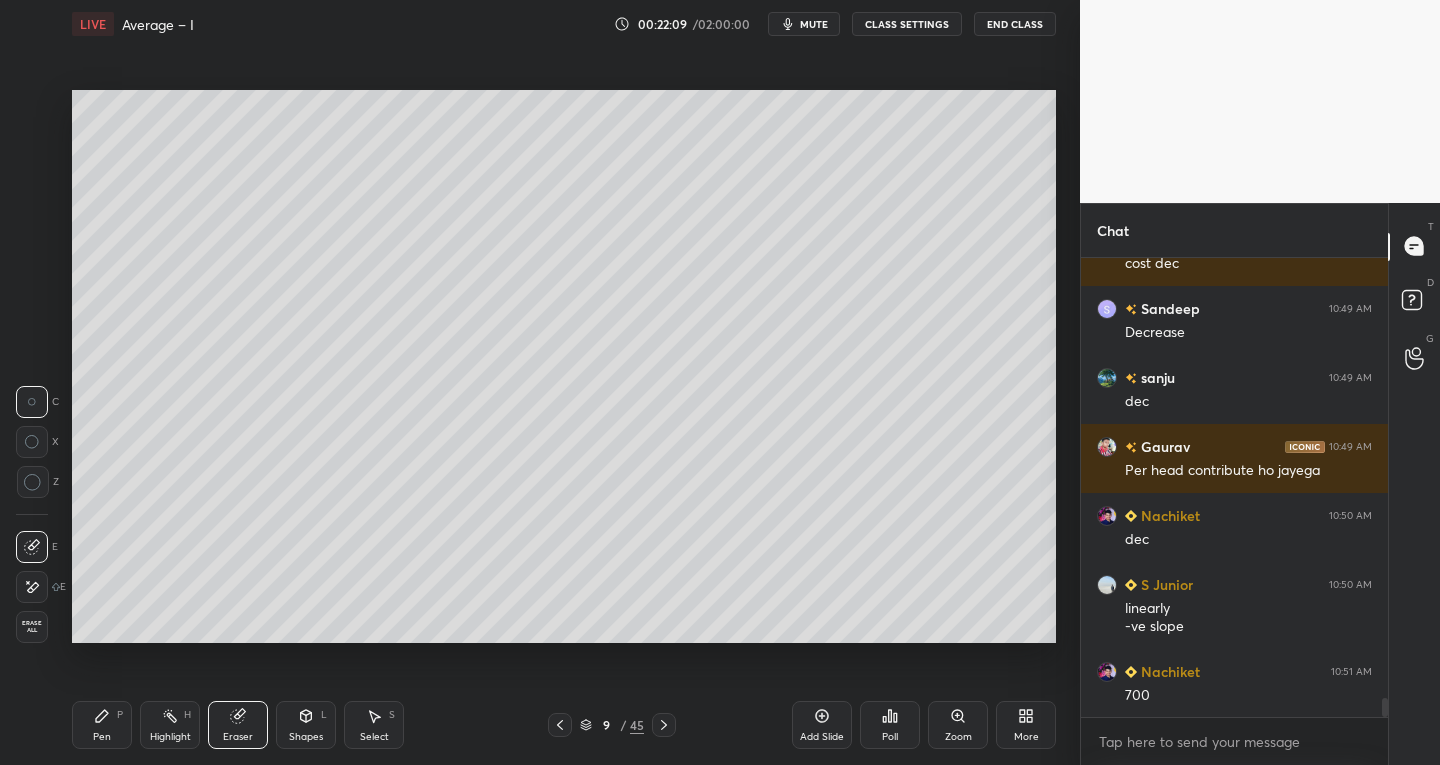 click 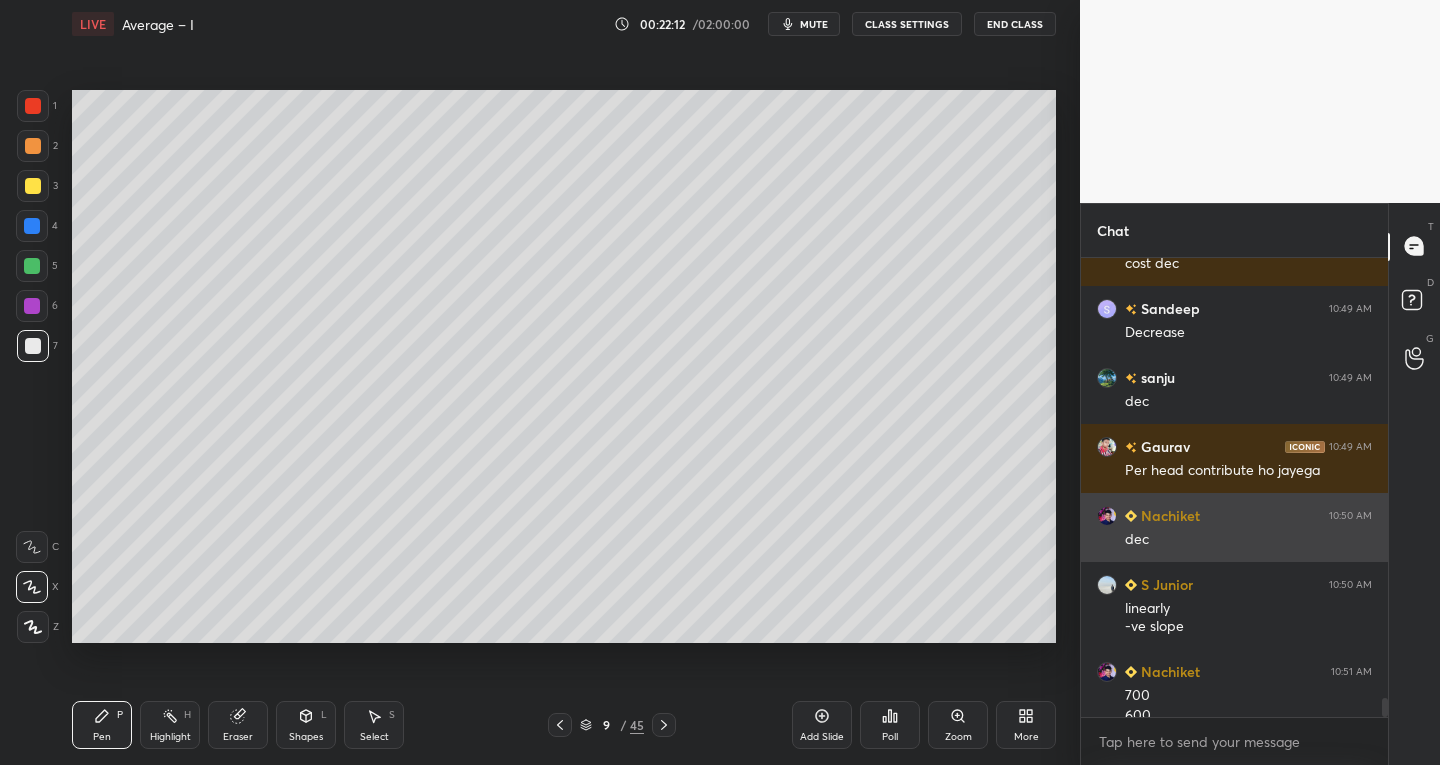 scroll, scrollTop: 10951, scrollLeft: 0, axis: vertical 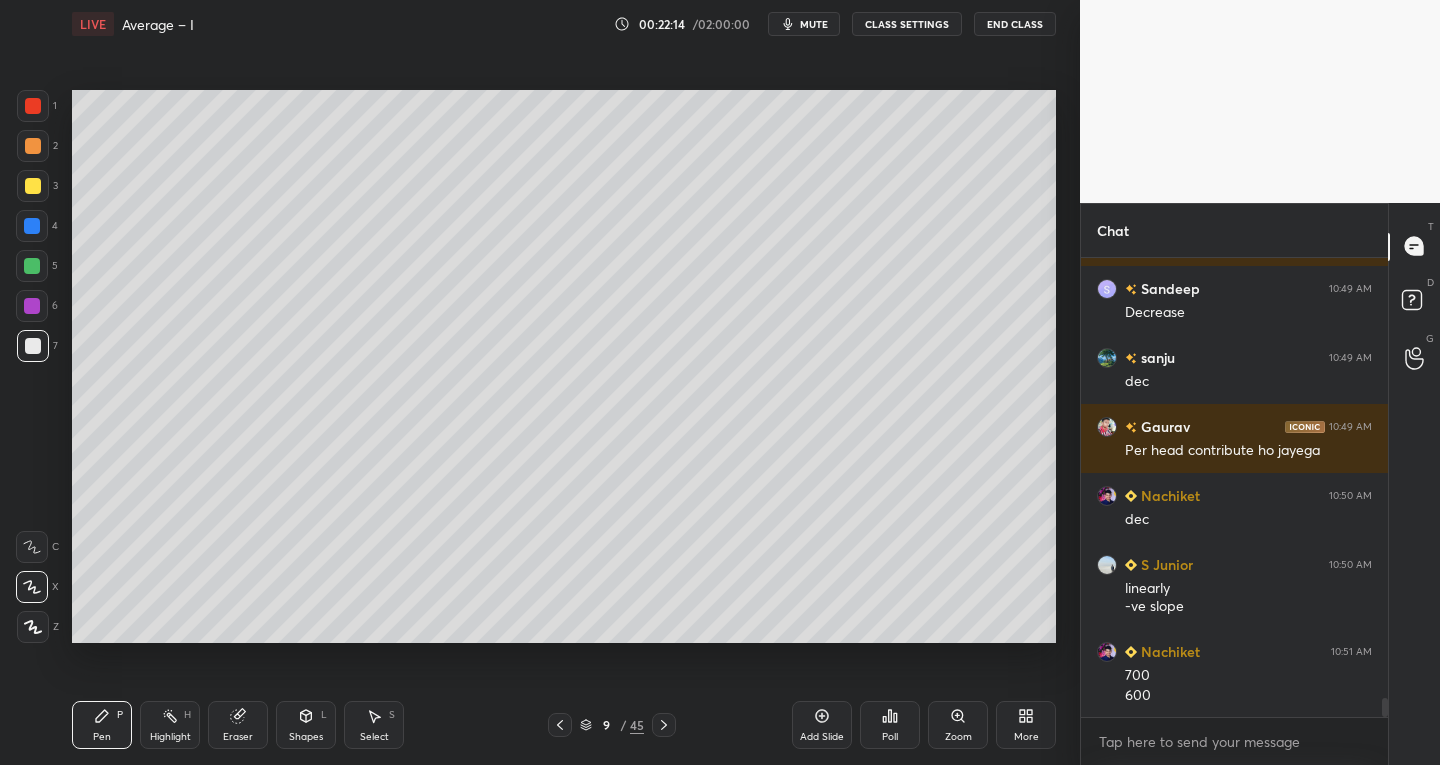 click 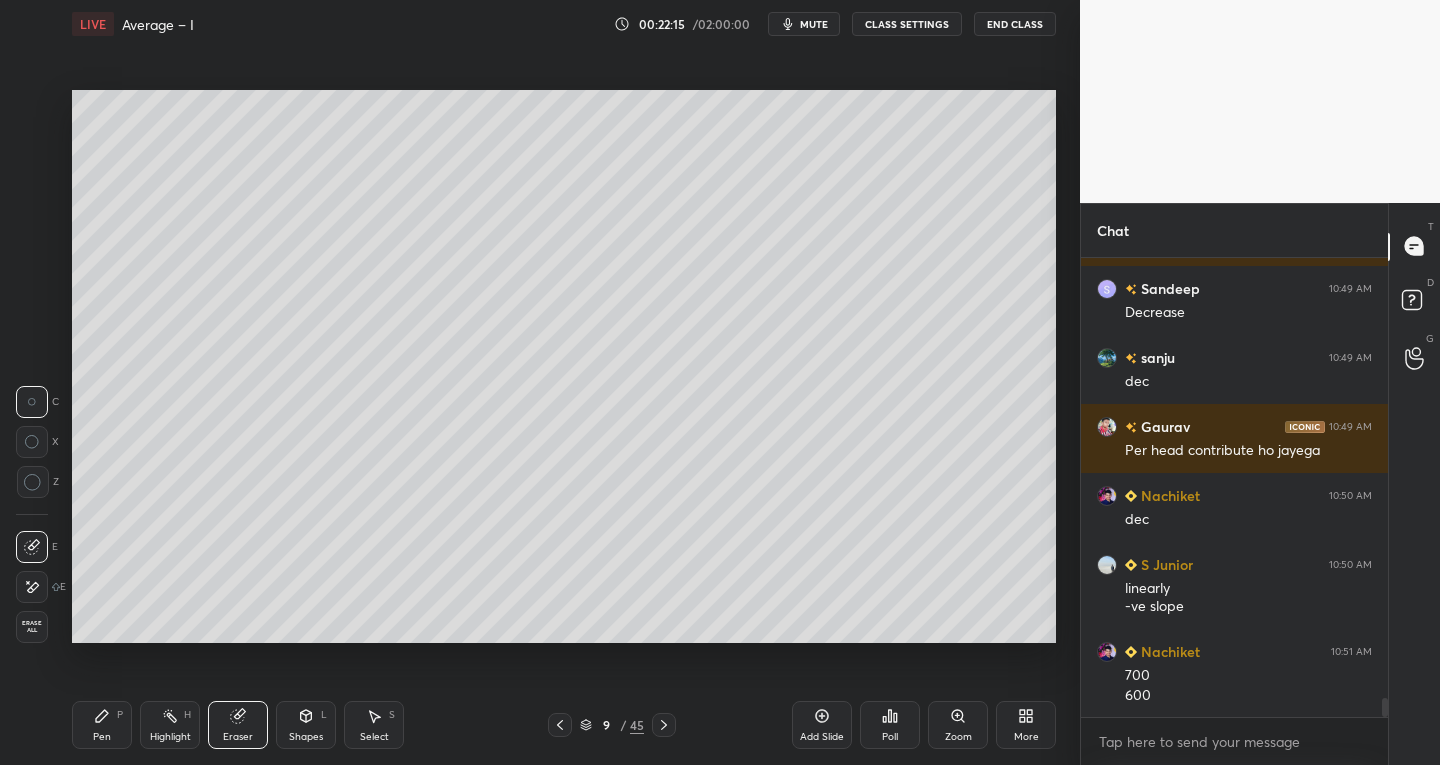 click on "Pen P" at bounding box center (102, 725) 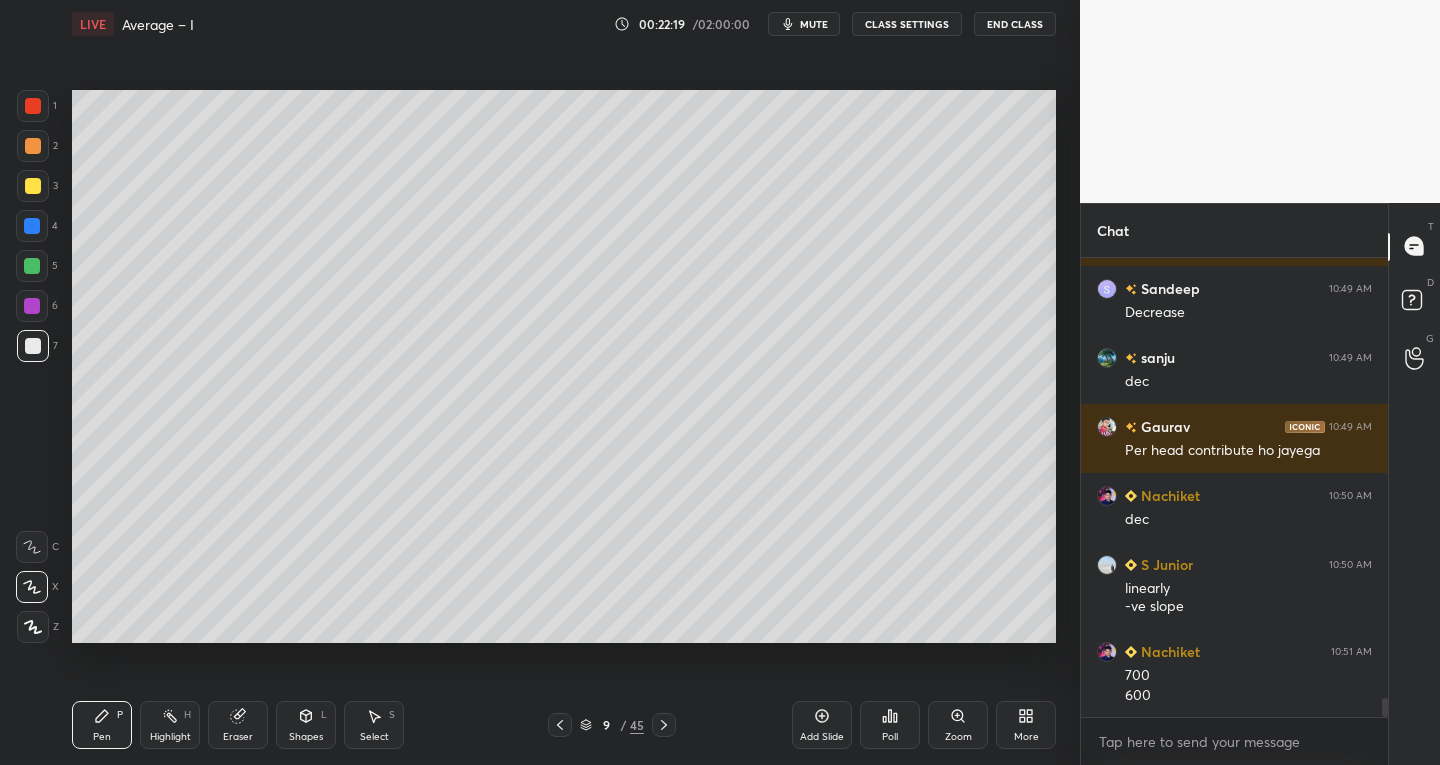 click 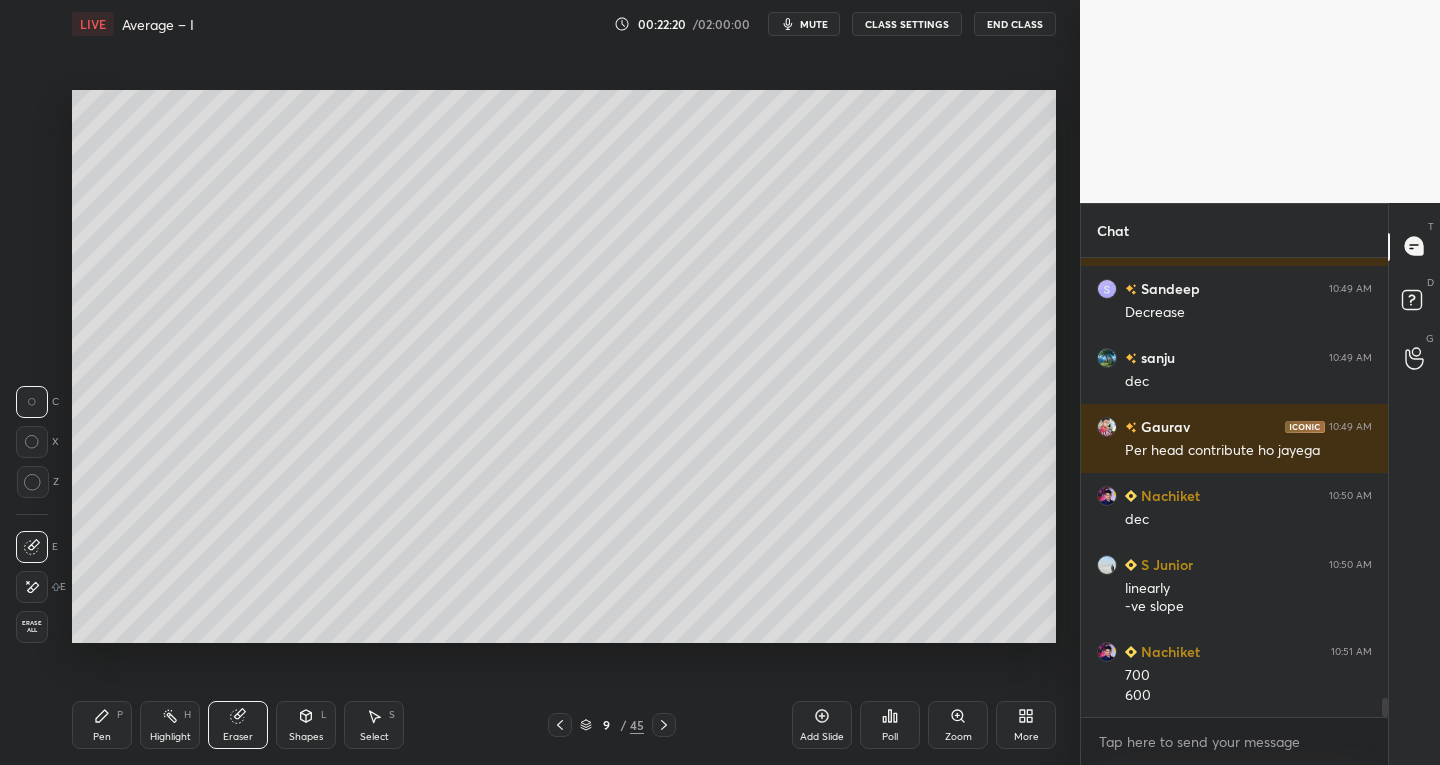 click 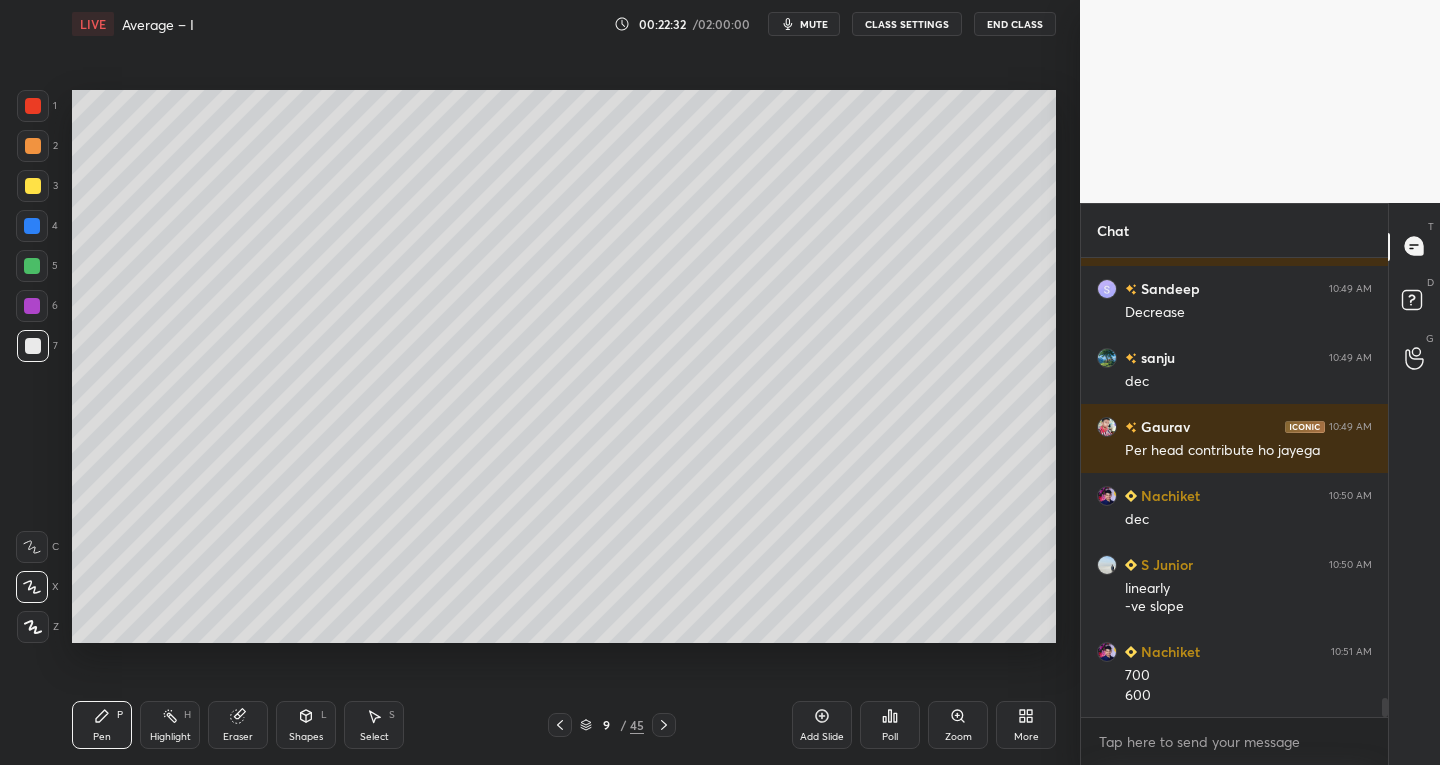 click 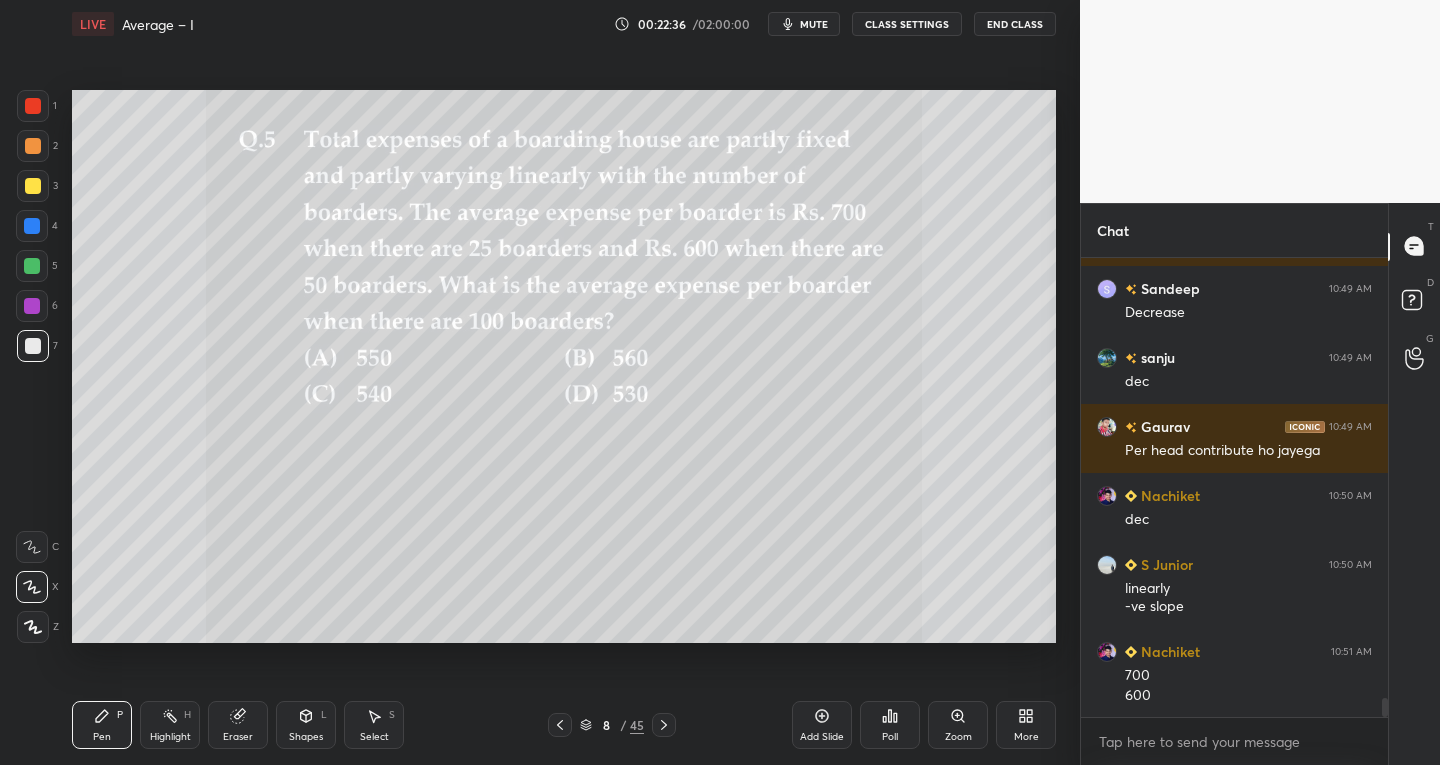 click 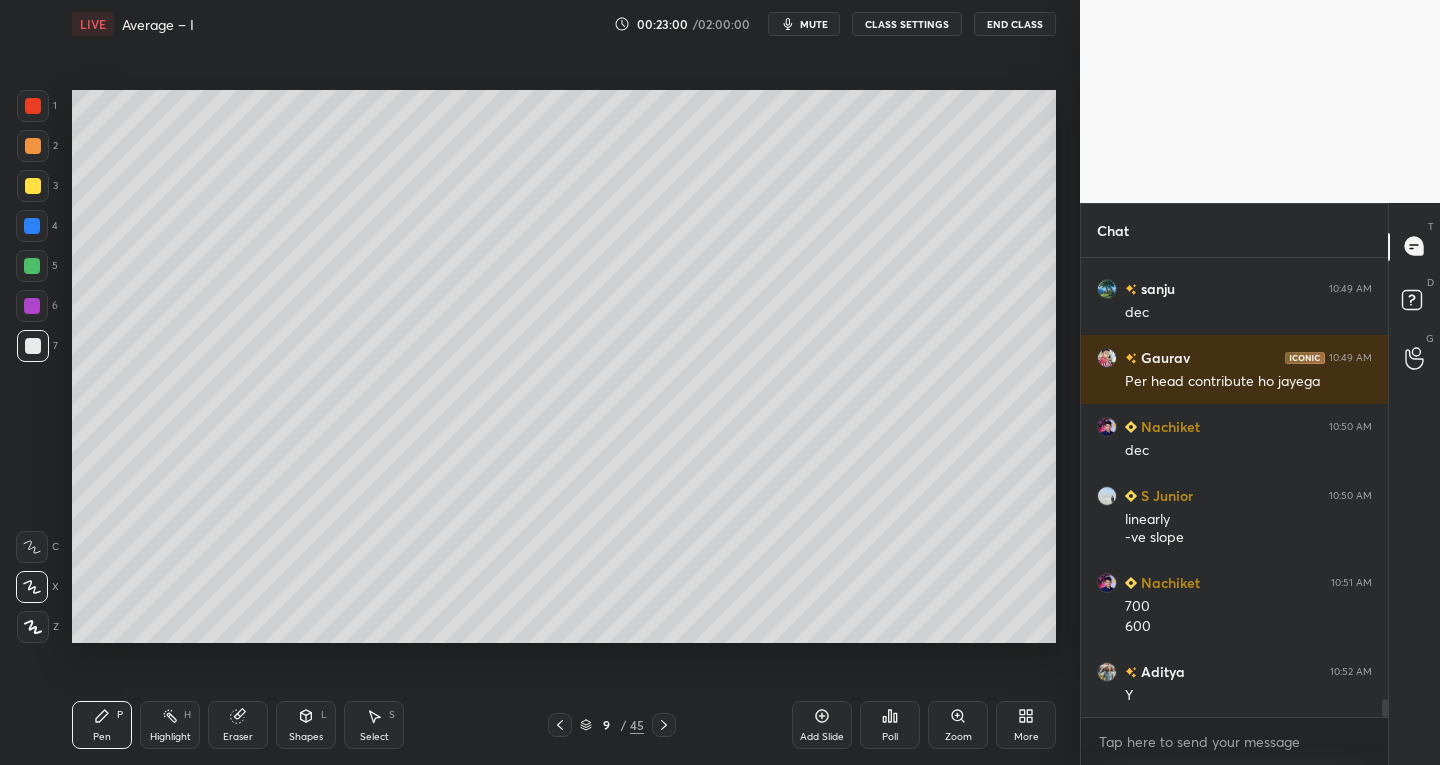 scroll, scrollTop: 11068, scrollLeft: 0, axis: vertical 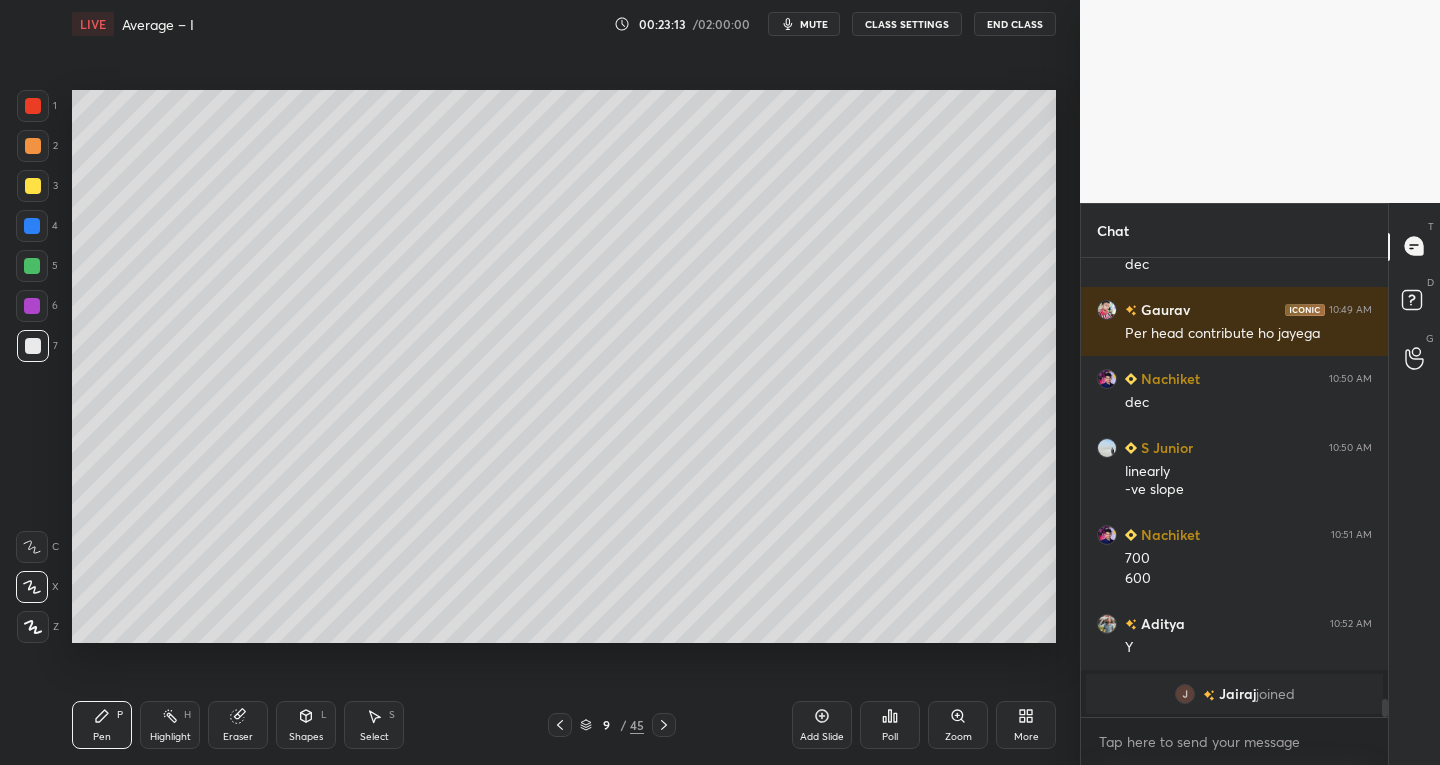 click 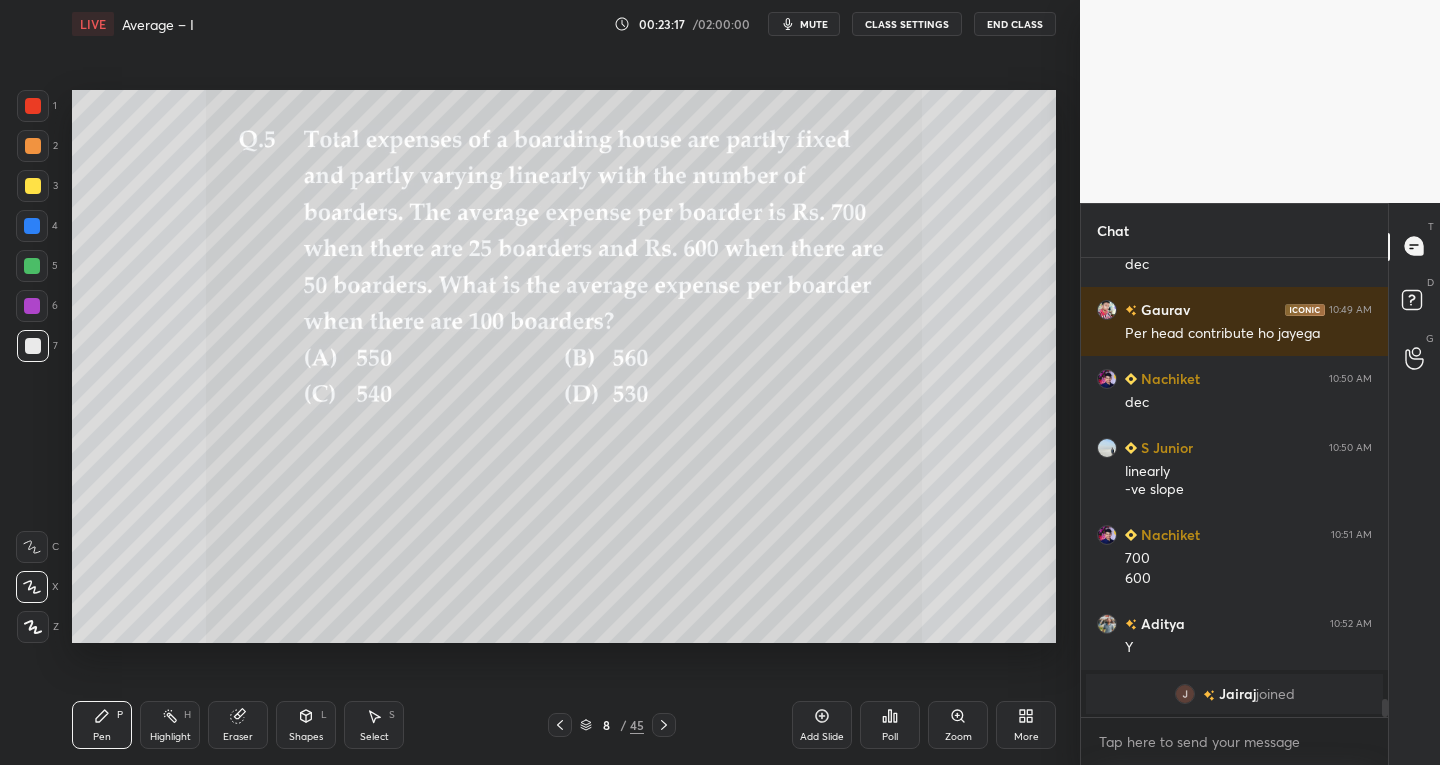click 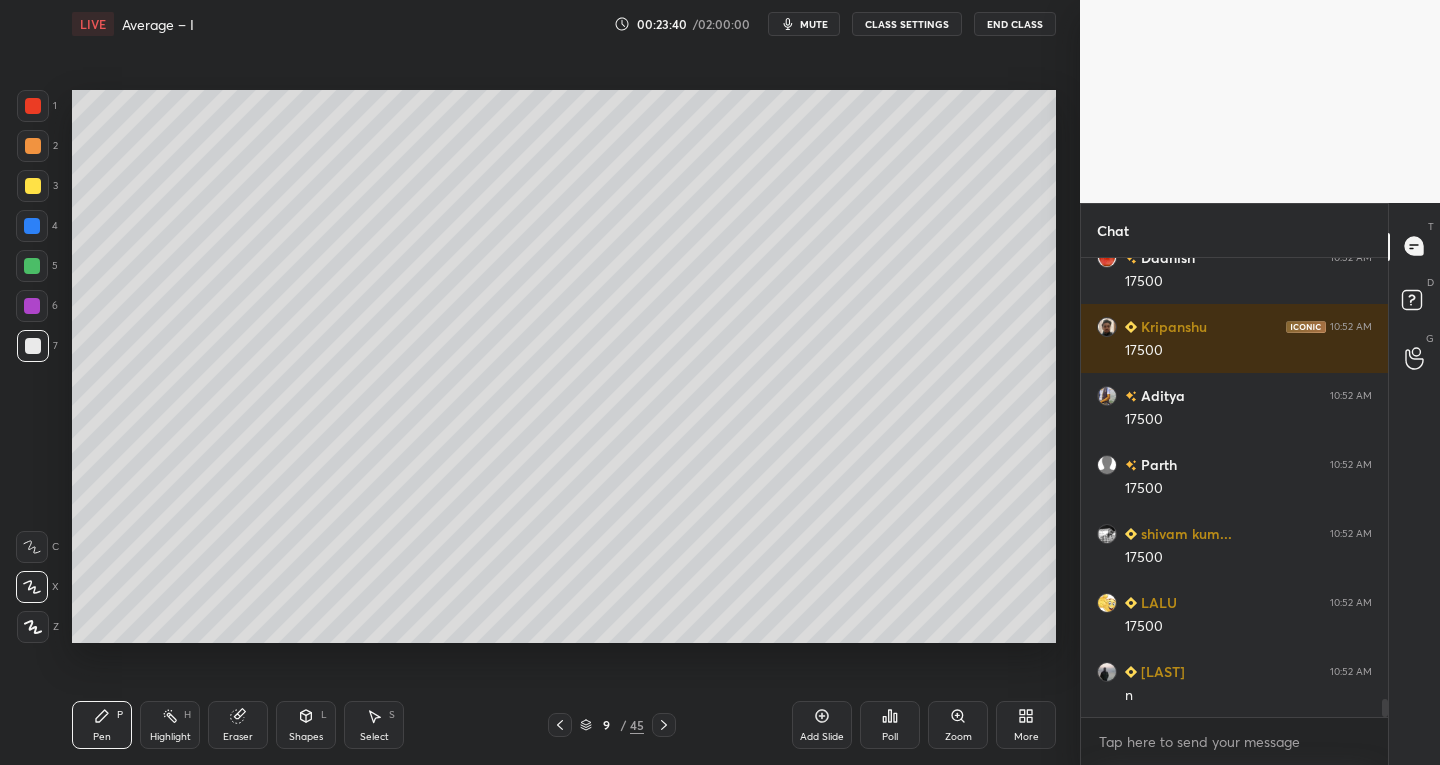 scroll, scrollTop: 11556, scrollLeft: 0, axis: vertical 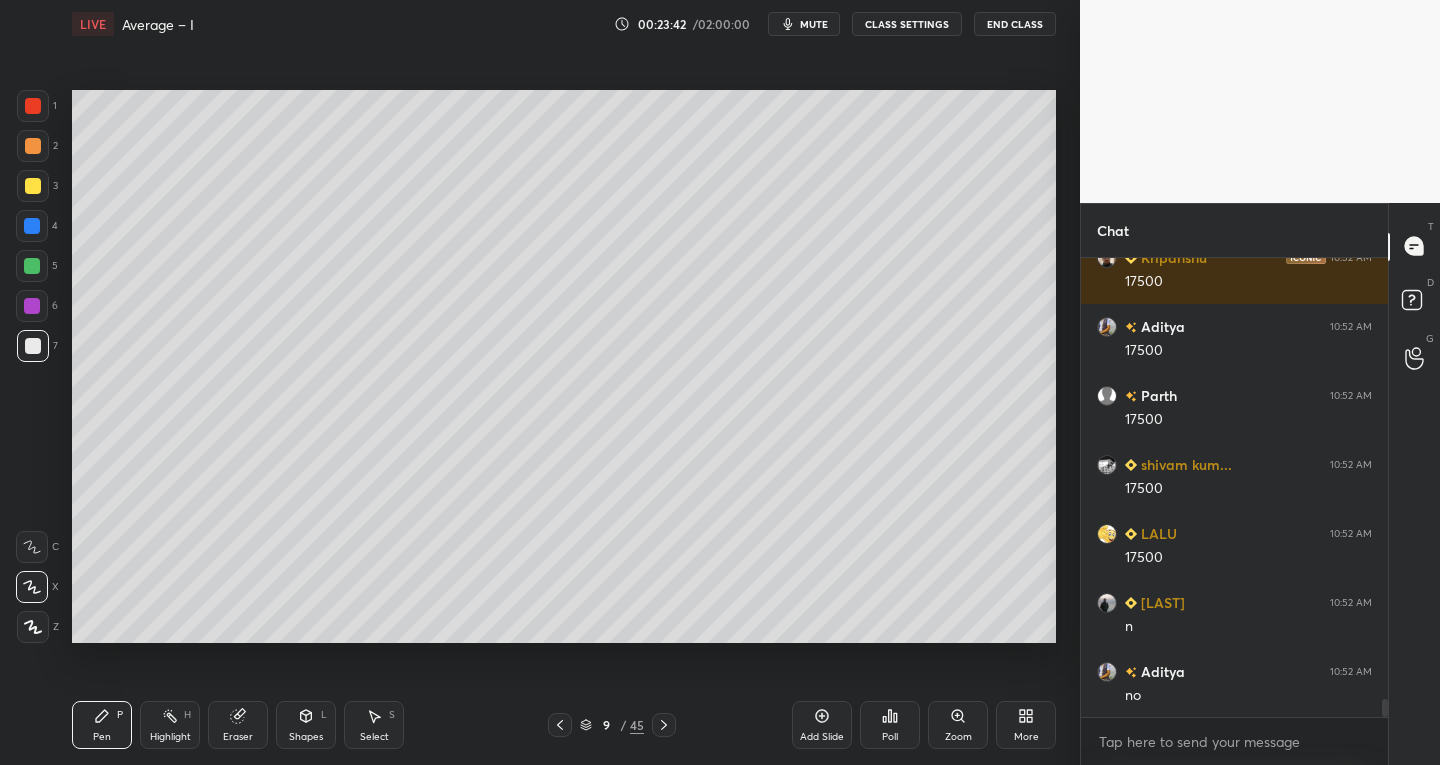 click on "Eraser" at bounding box center [238, 725] 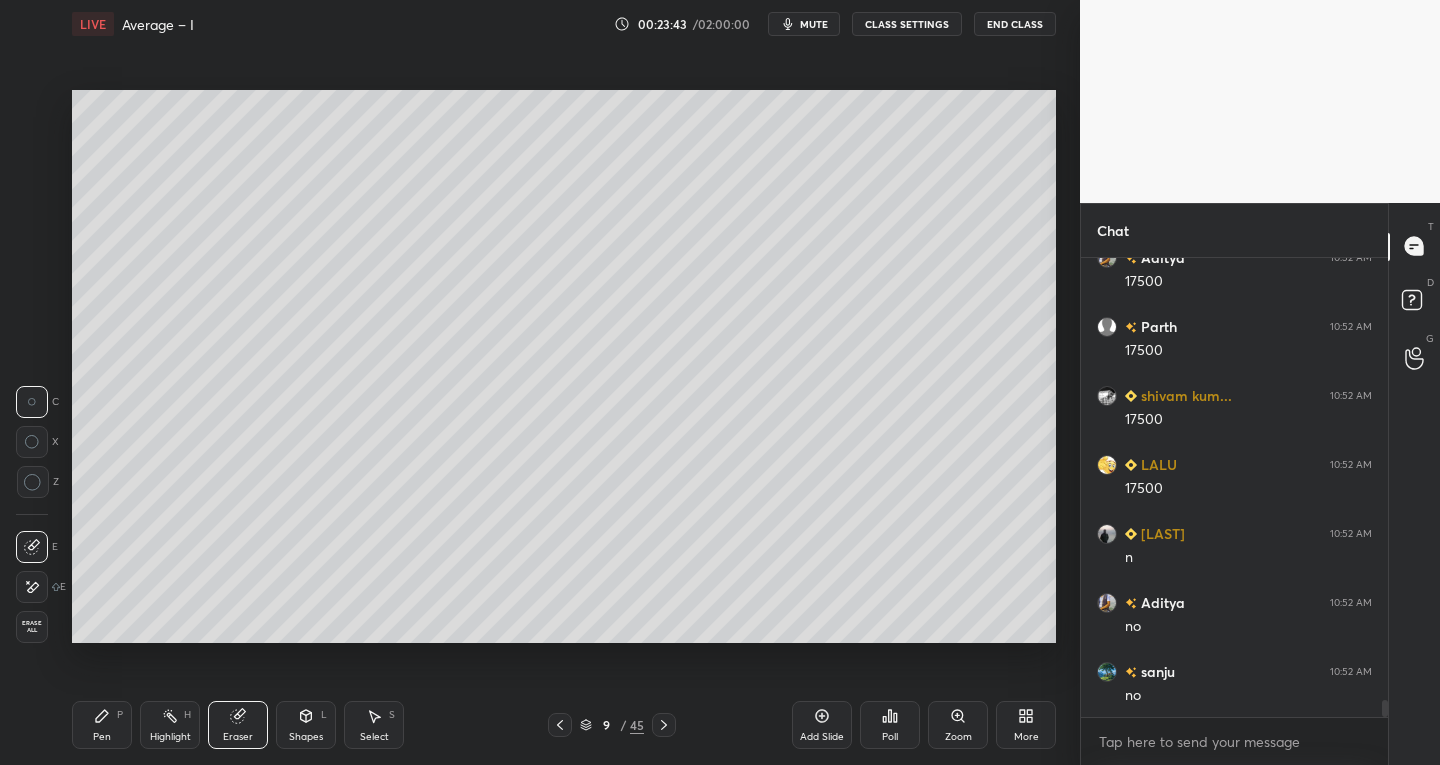 click on "Pen" at bounding box center (102, 737) 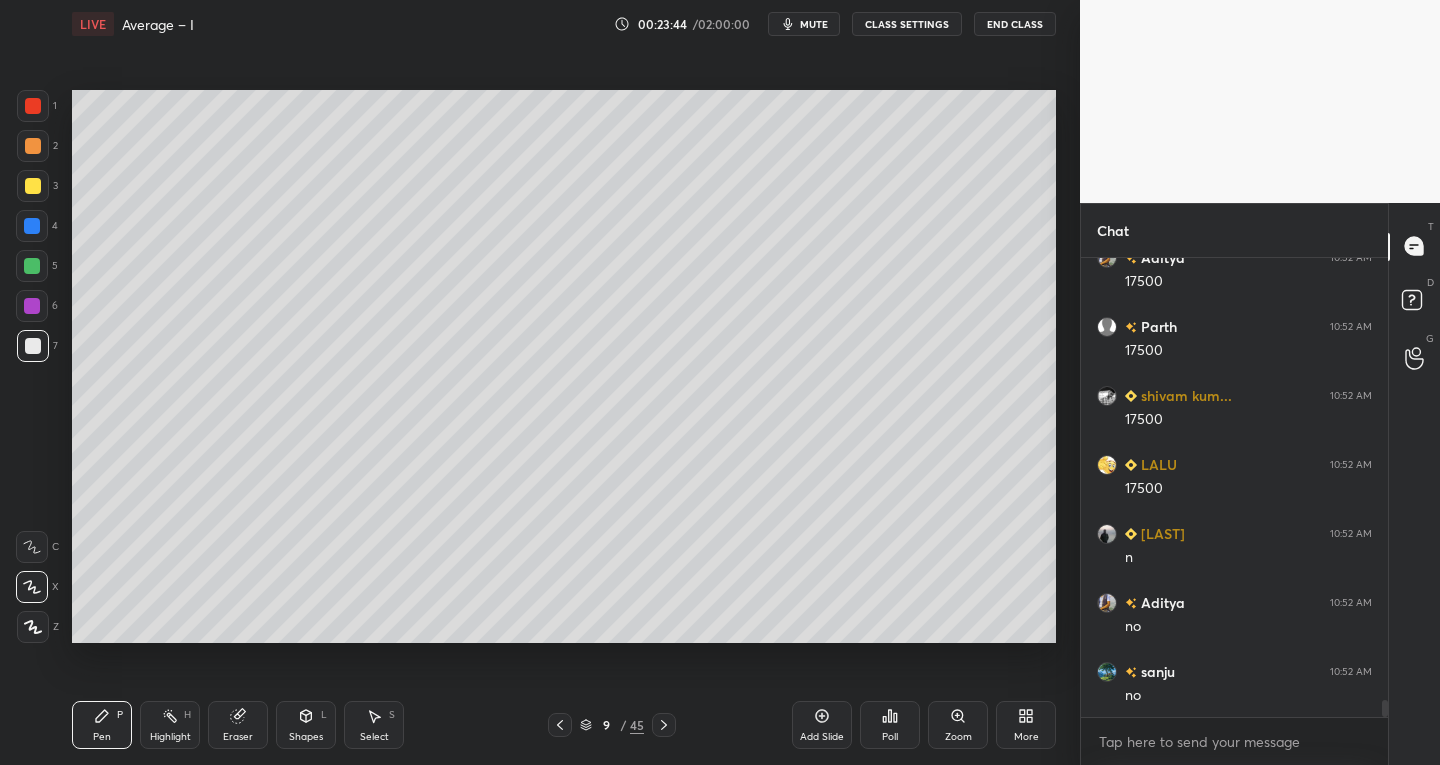 scroll, scrollTop: 11694, scrollLeft: 0, axis: vertical 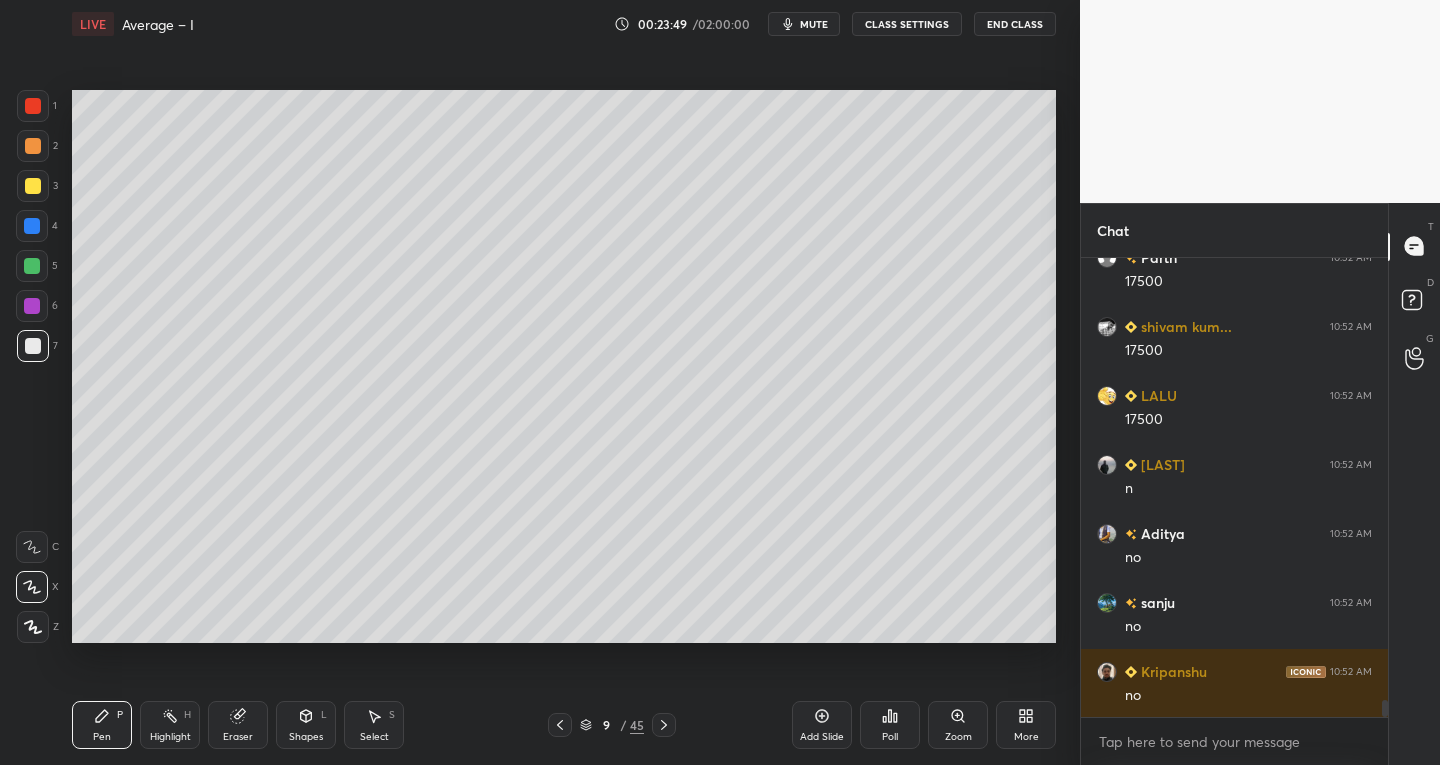 click 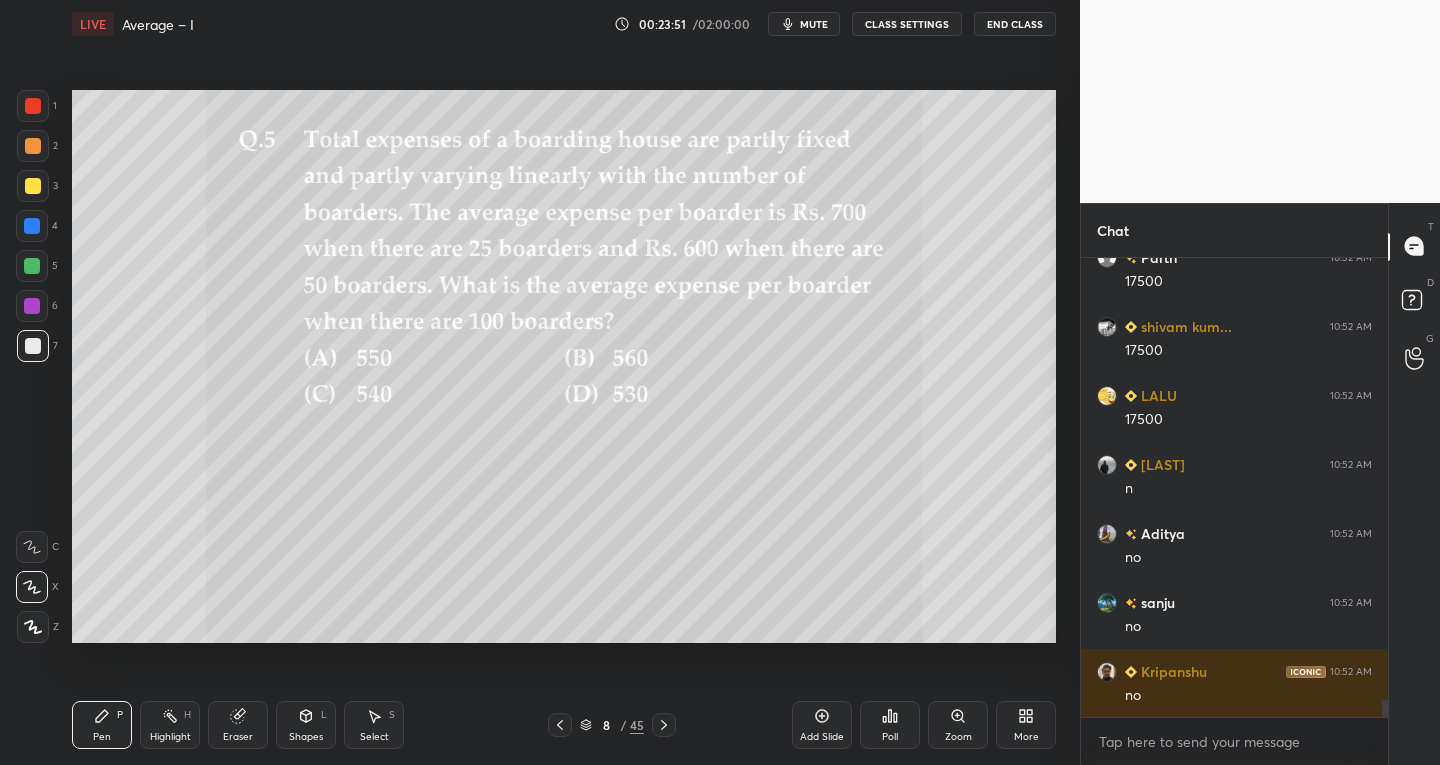 click 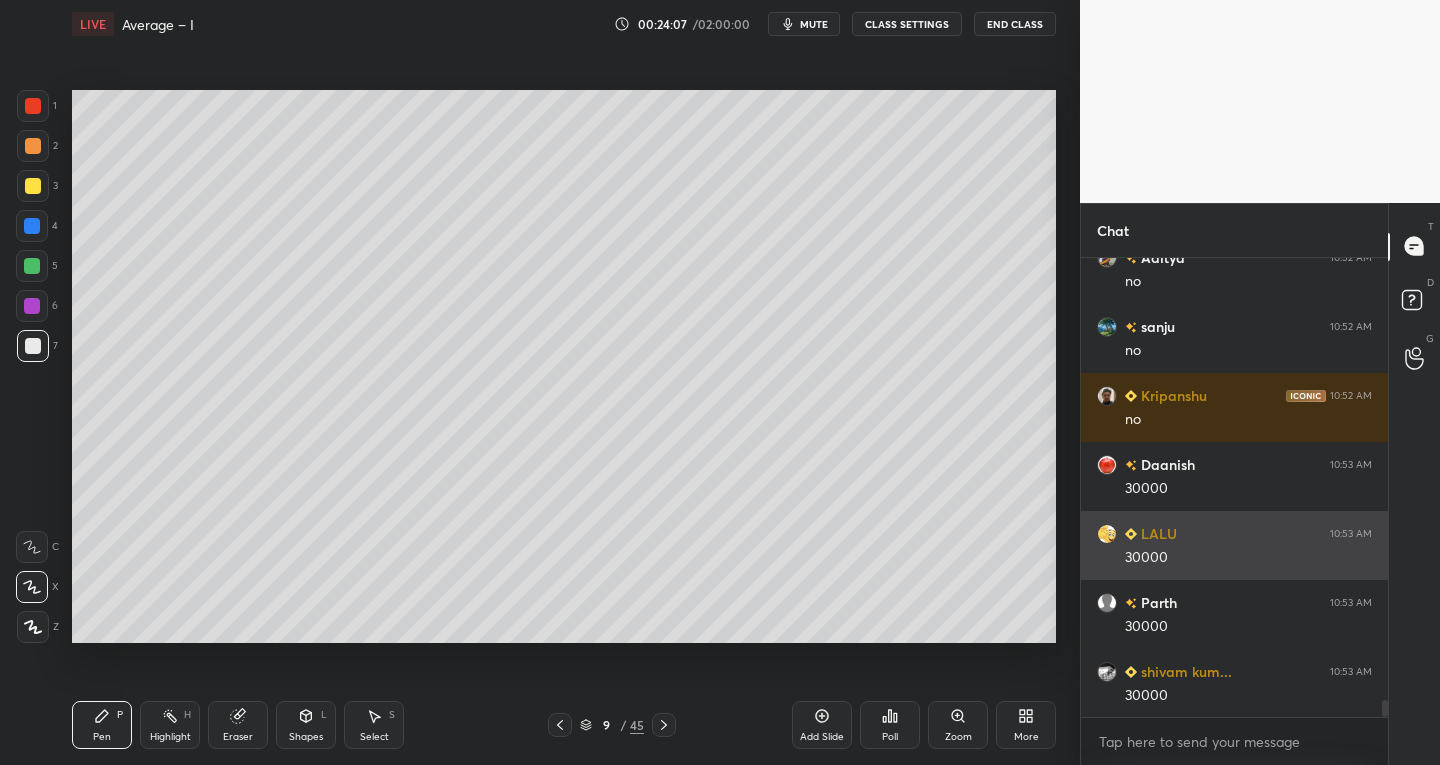 scroll, scrollTop: 12039, scrollLeft: 0, axis: vertical 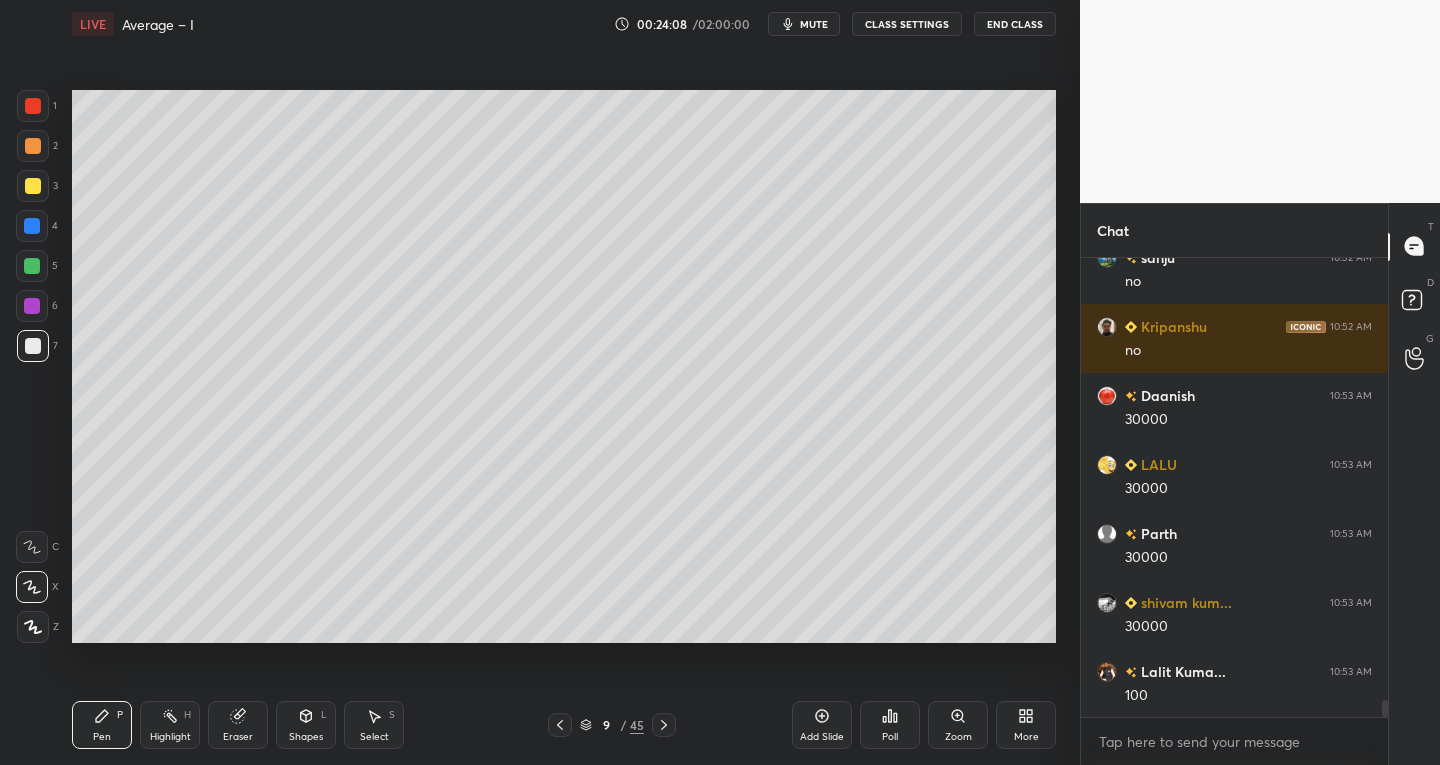 click on "Eraser" at bounding box center [238, 725] 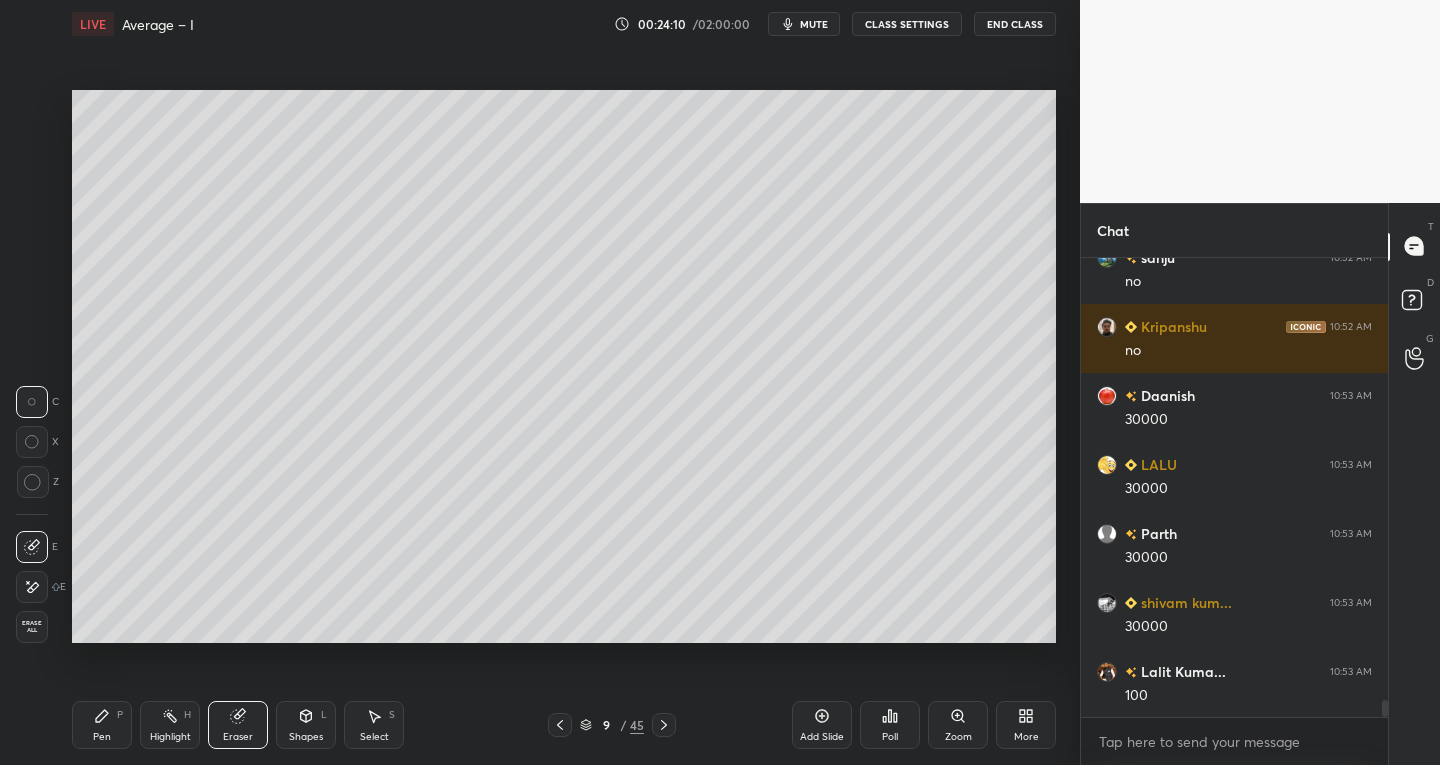 click on "Pen P" at bounding box center [102, 725] 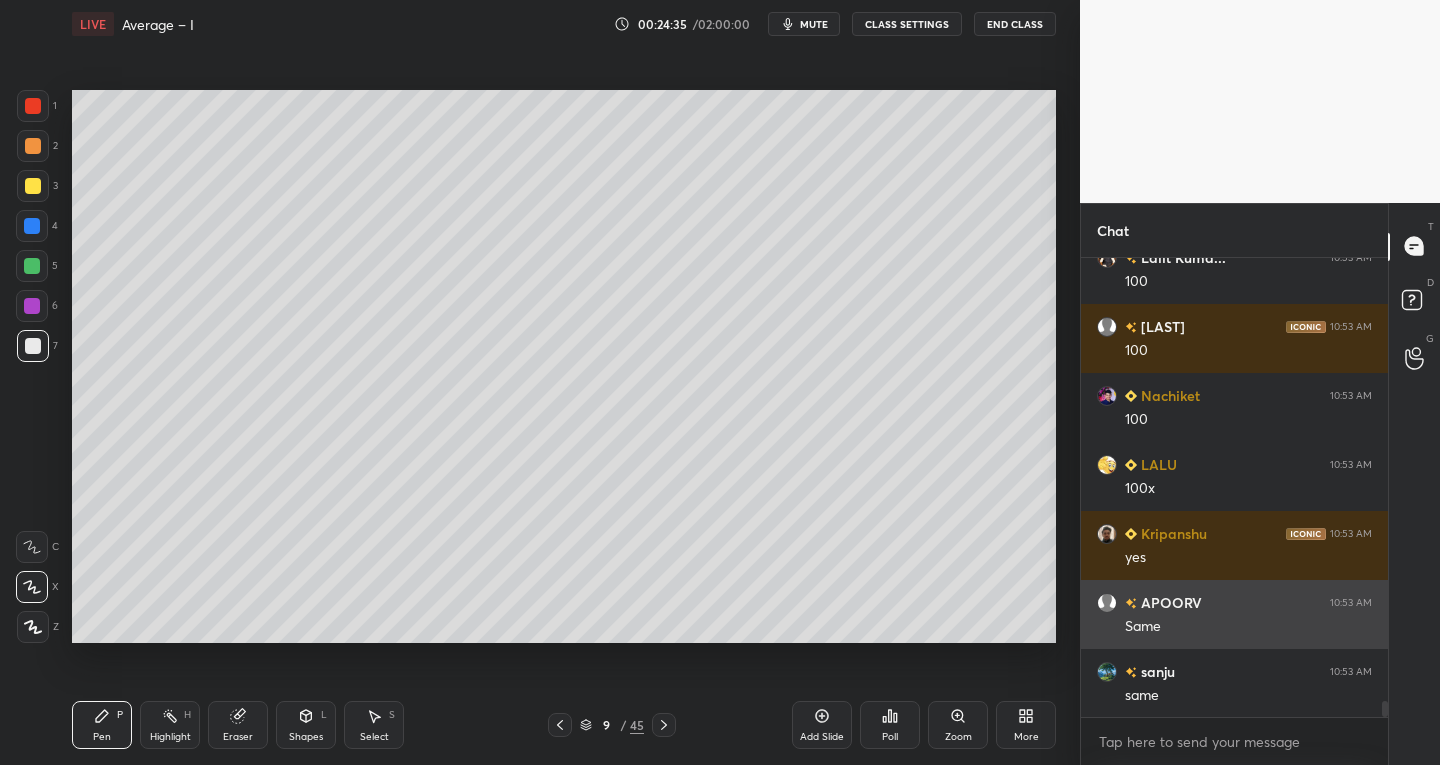 scroll, scrollTop: 12522, scrollLeft: 0, axis: vertical 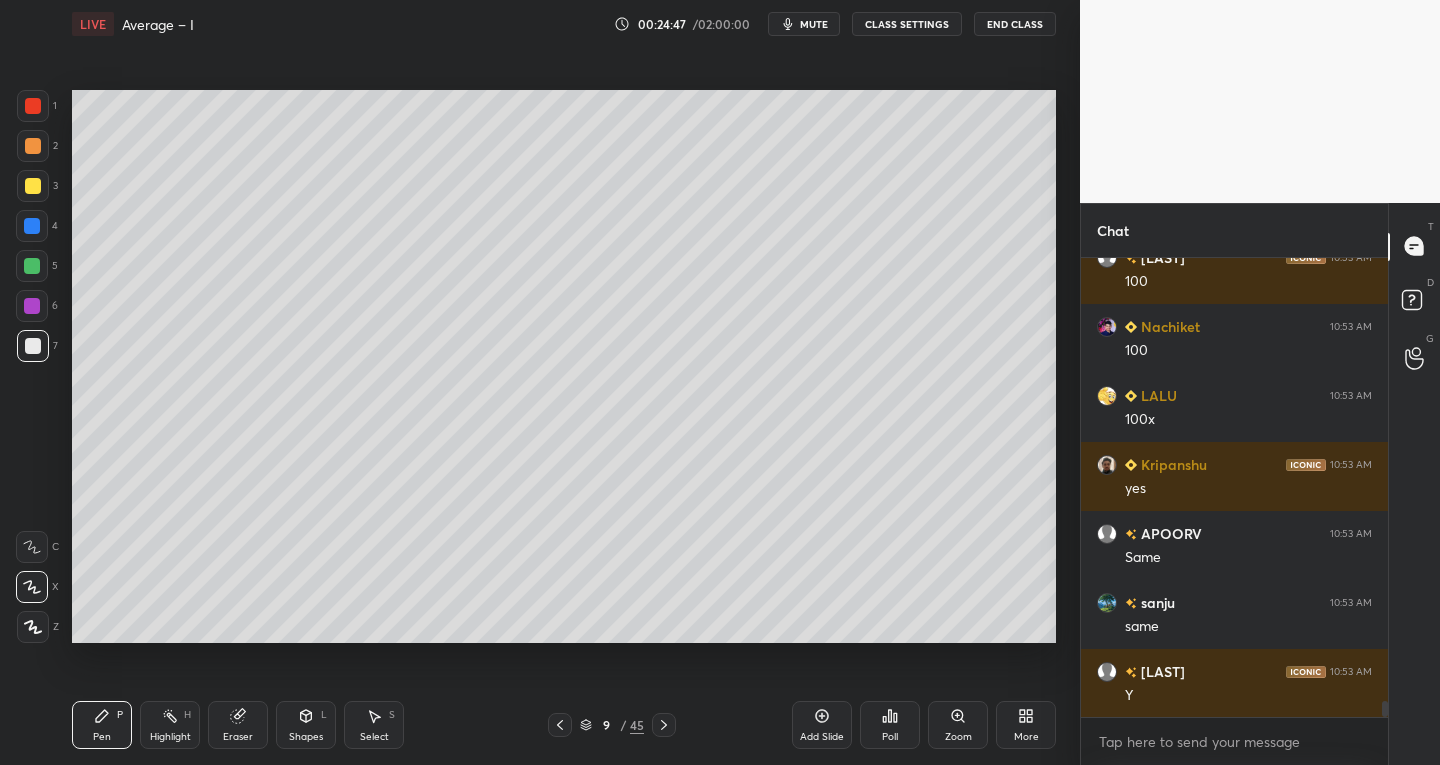 click on "Eraser" at bounding box center (238, 725) 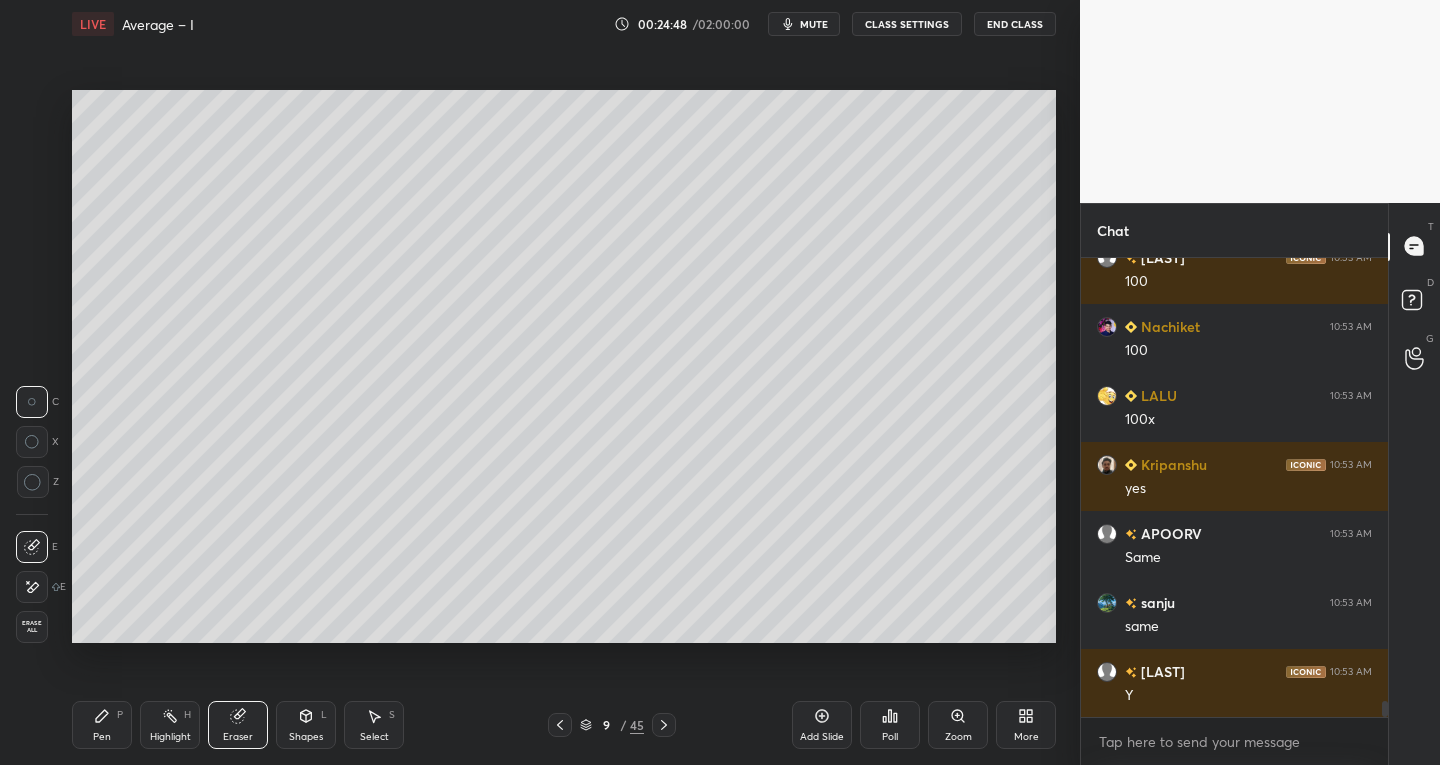 scroll, scrollTop: 12591, scrollLeft: 0, axis: vertical 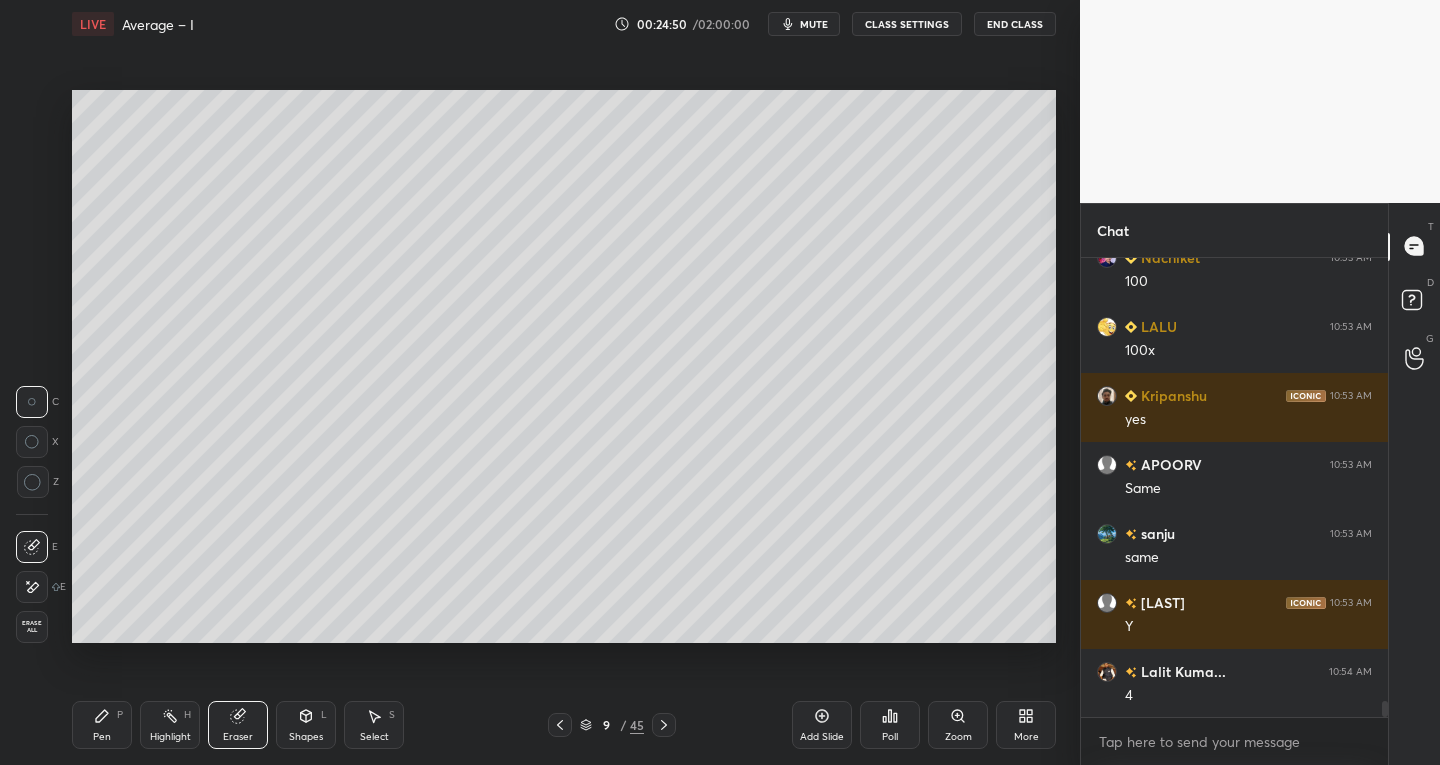 click on "Pen P" at bounding box center [102, 725] 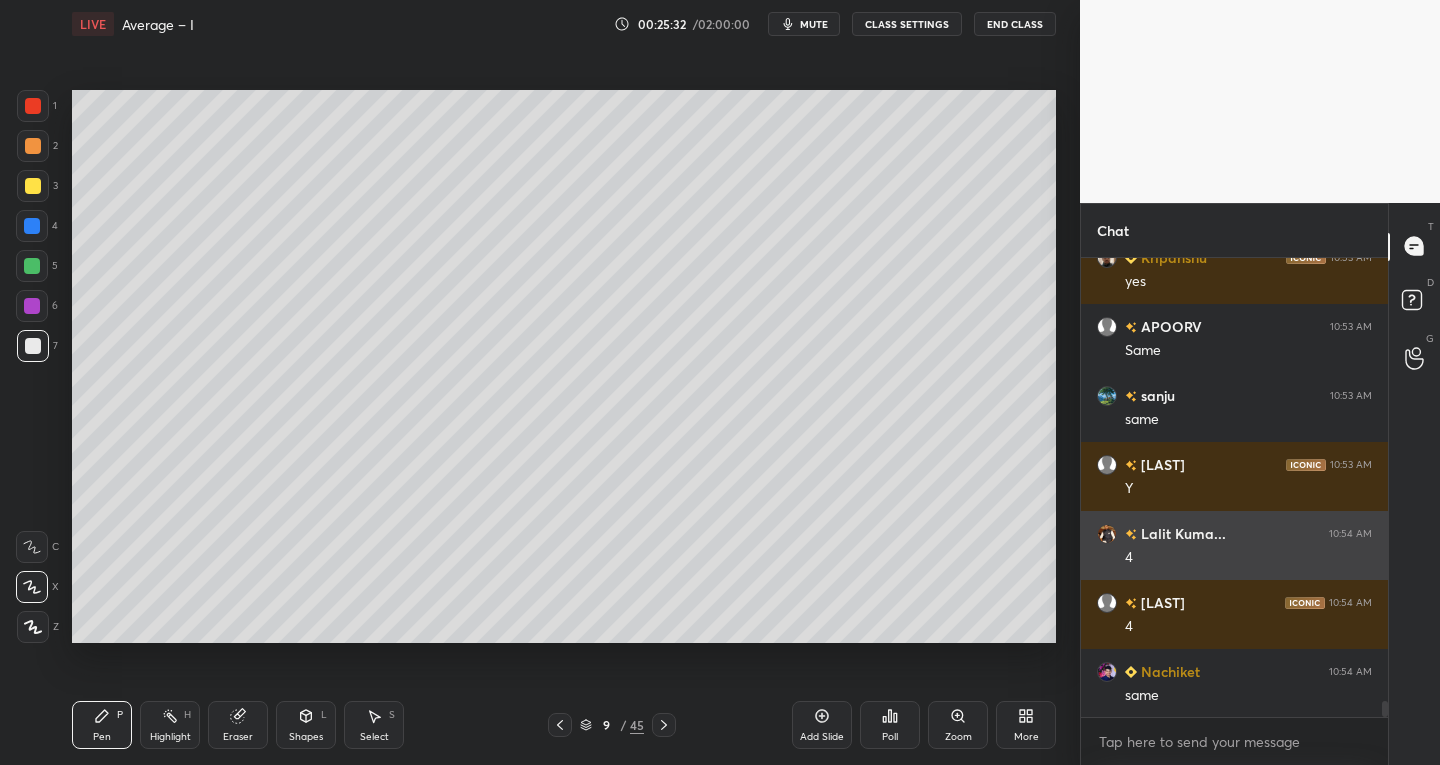 scroll, scrollTop: 12798, scrollLeft: 0, axis: vertical 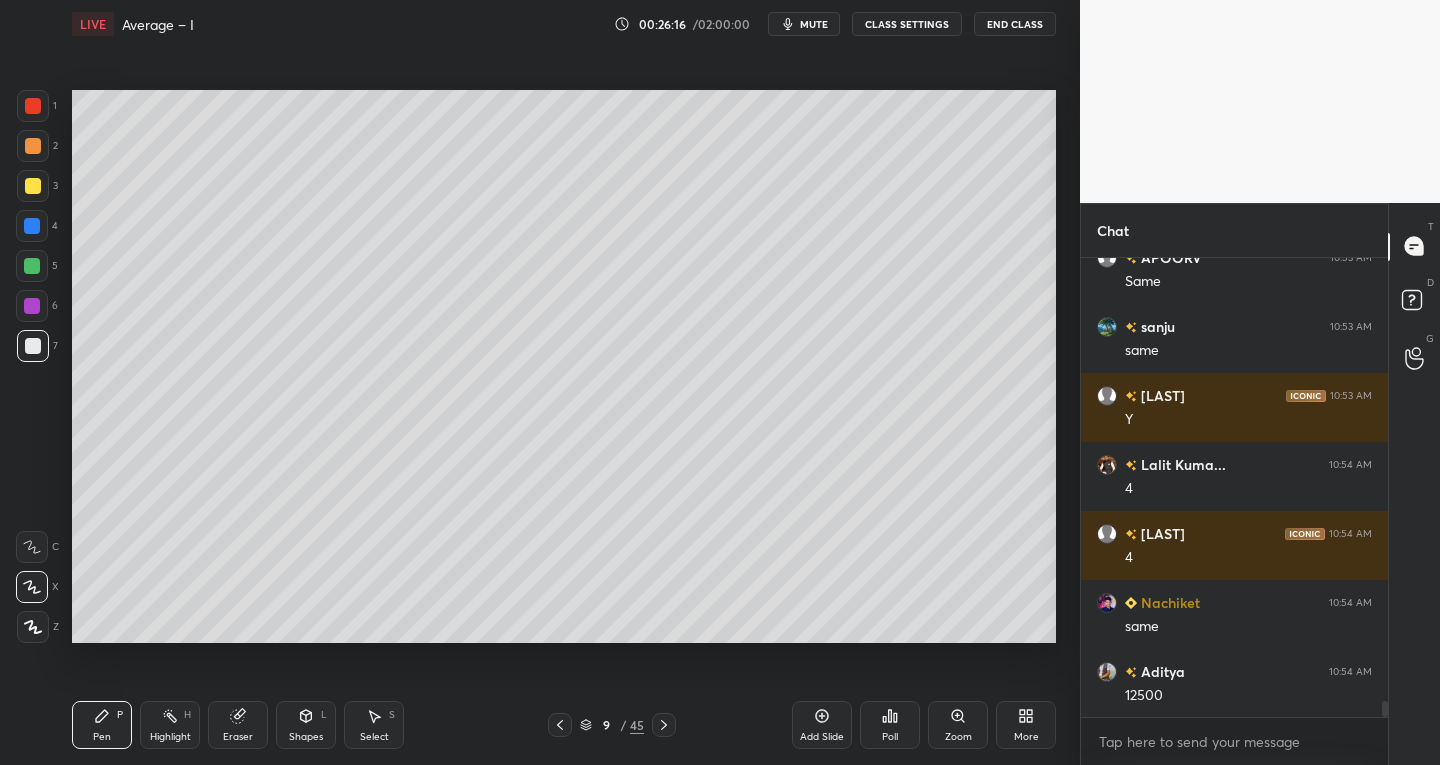 click on "Select S" at bounding box center (374, 725) 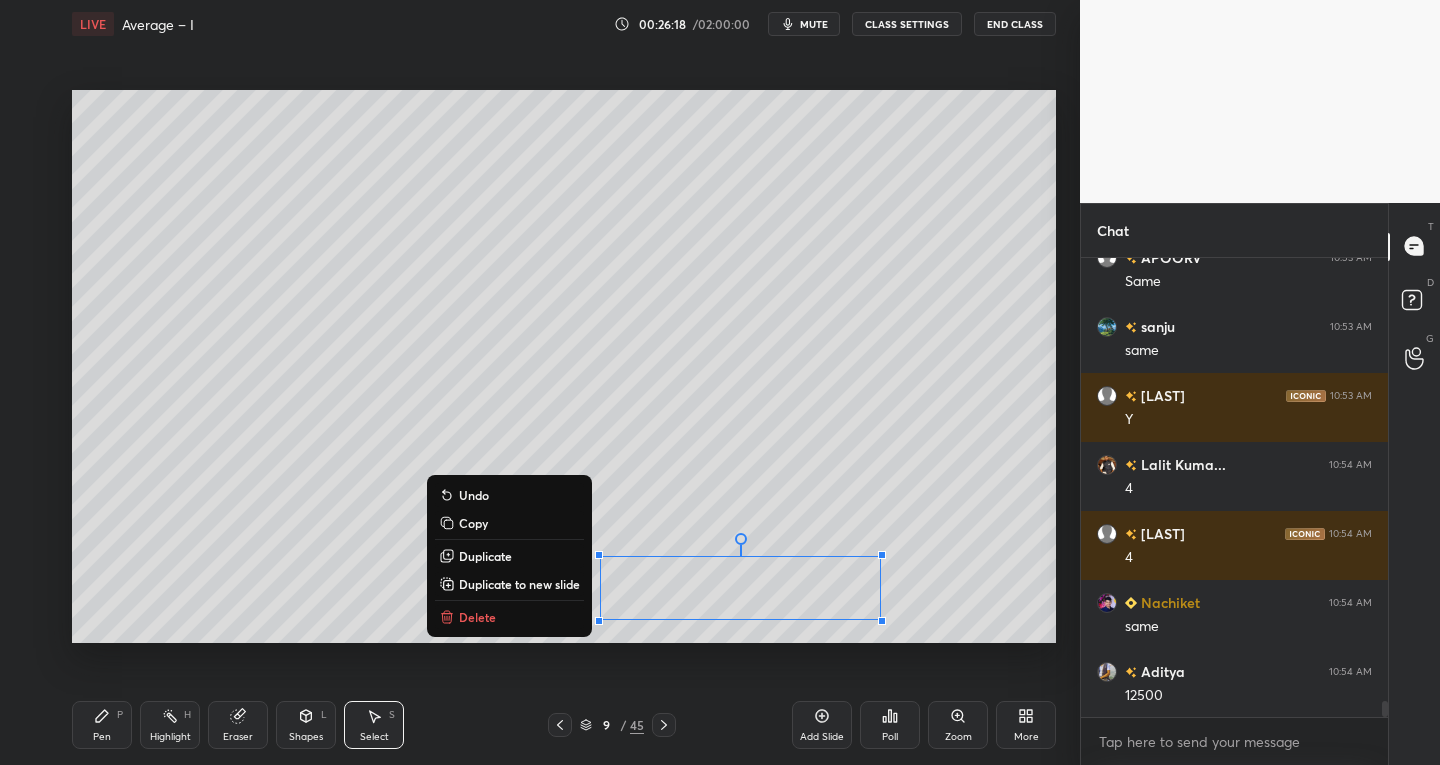 click on "Duplicate to new slide" at bounding box center (519, 584) 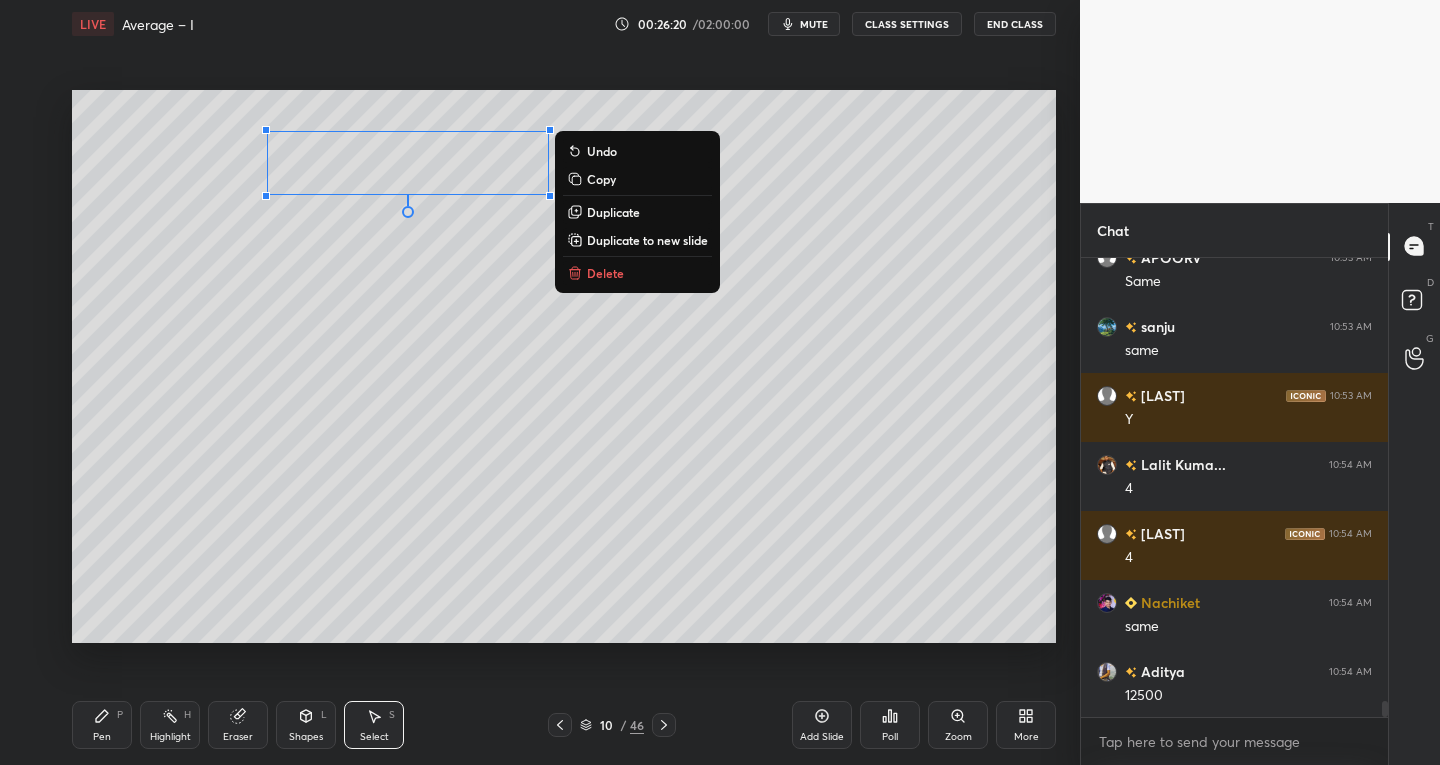 click 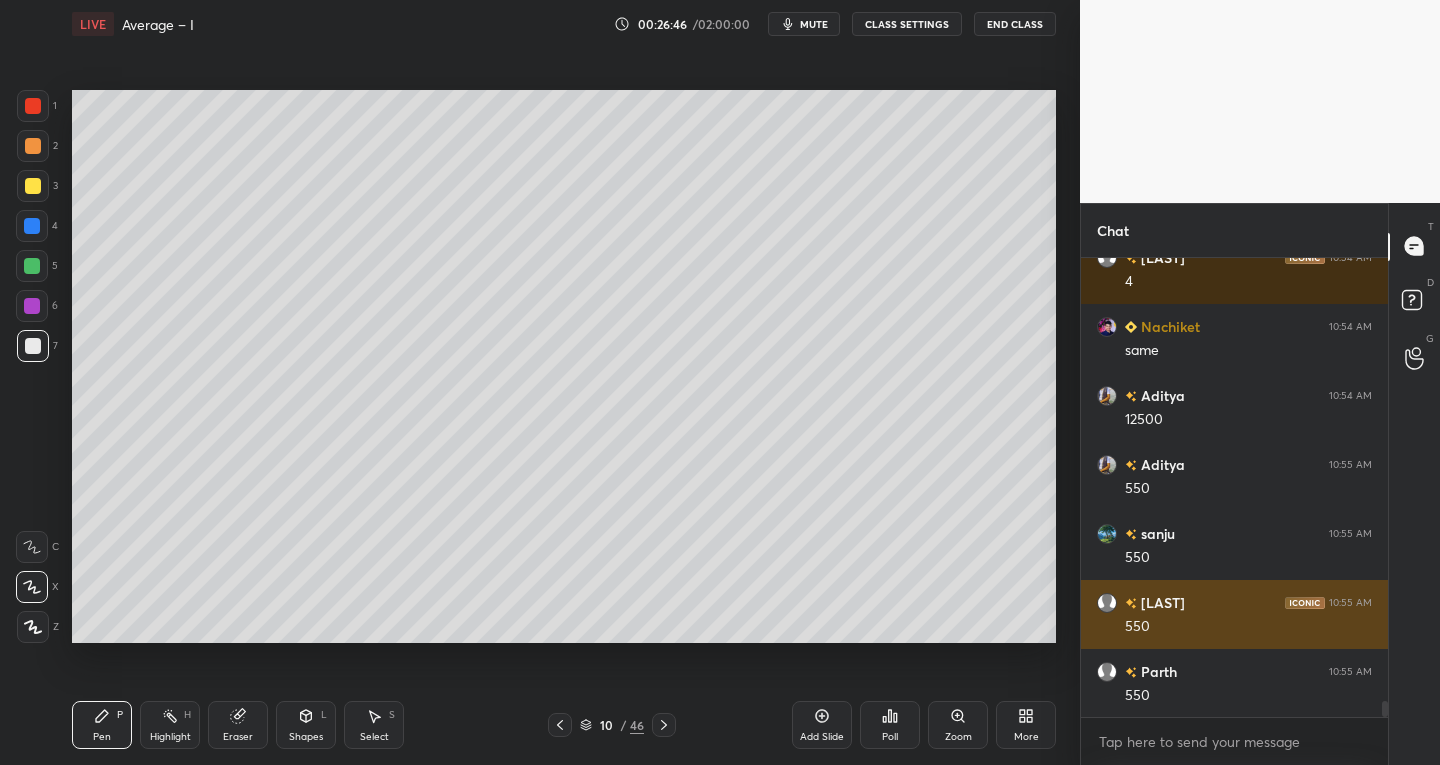 scroll, scrollTop: 13143, scrollLeft: 0, axis: vertical 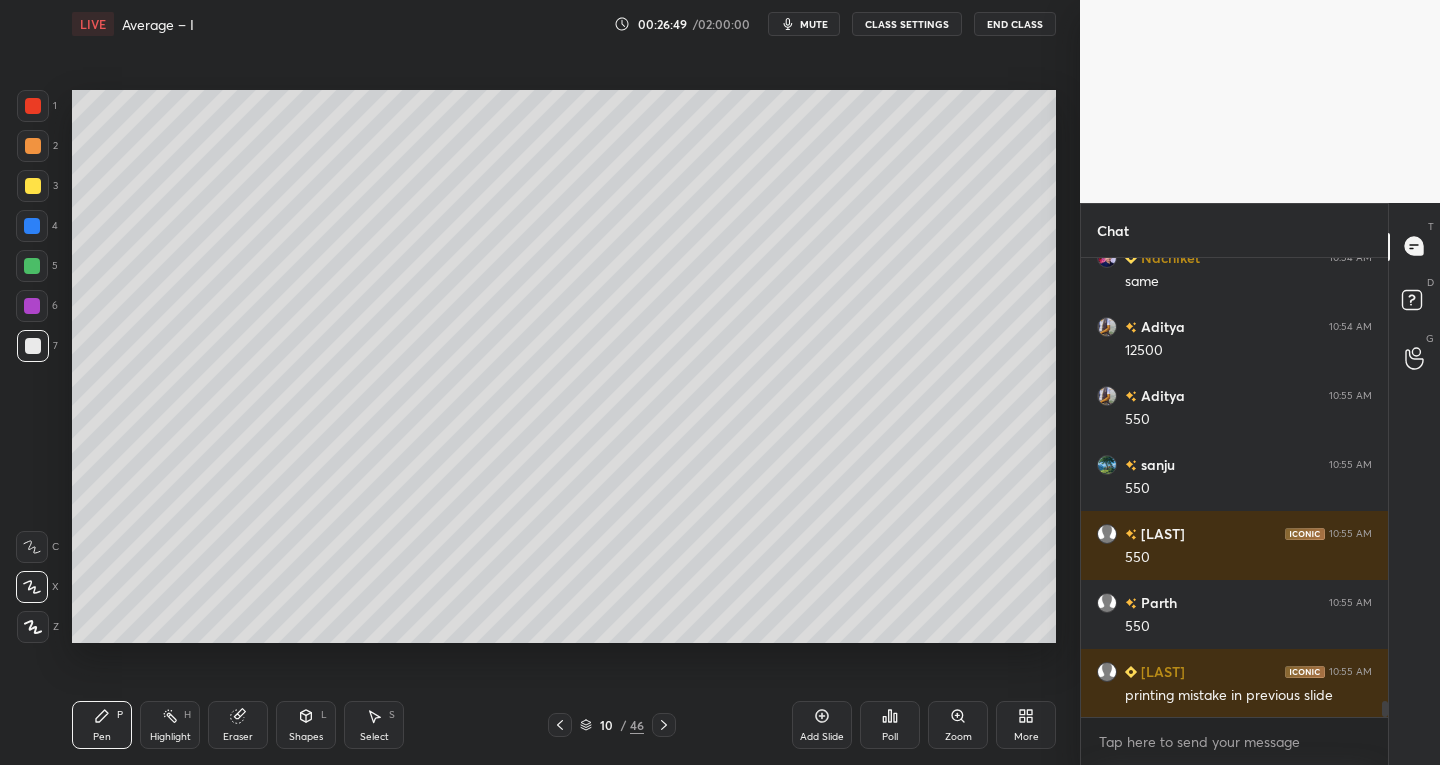 click 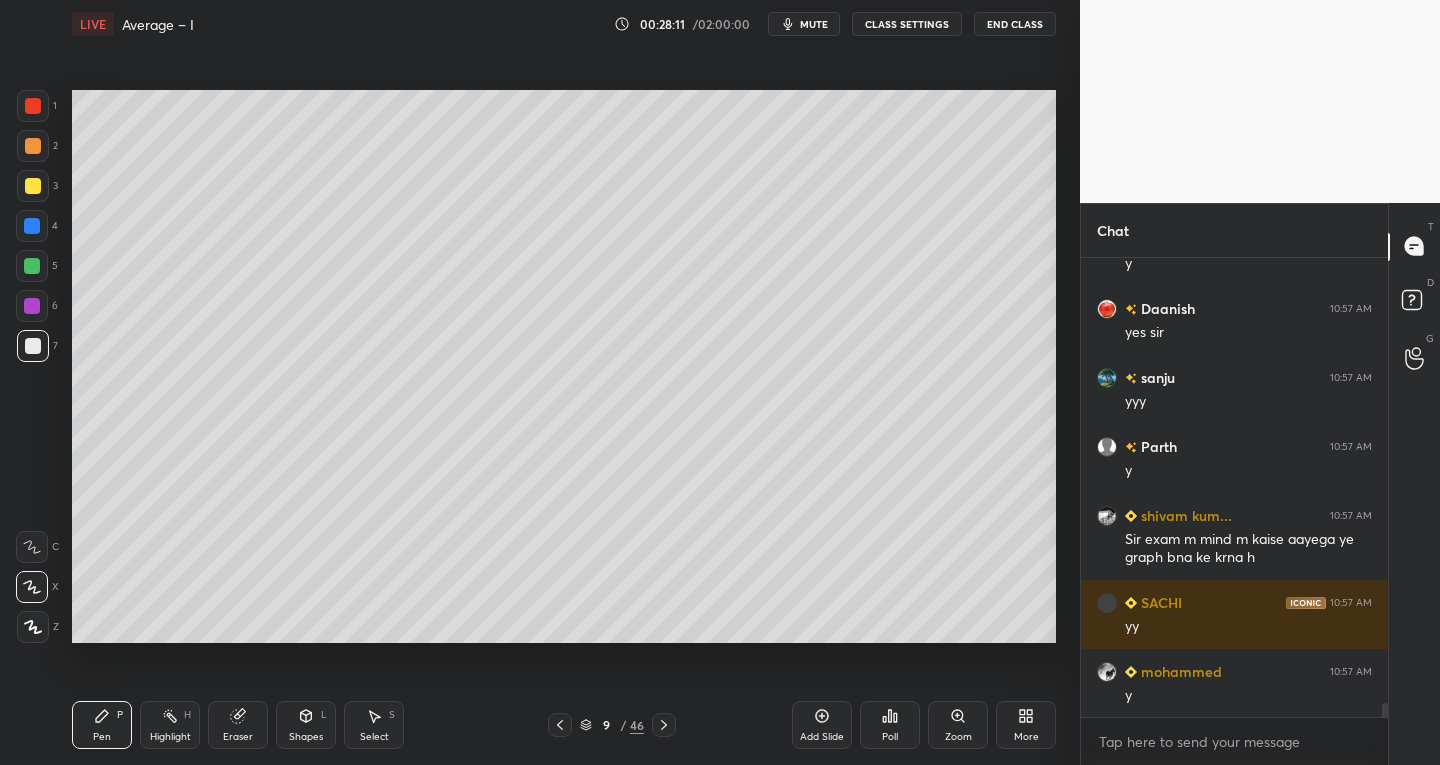 scroll, scrollTop: 14354, scrollLeft: 0, axis: vertical 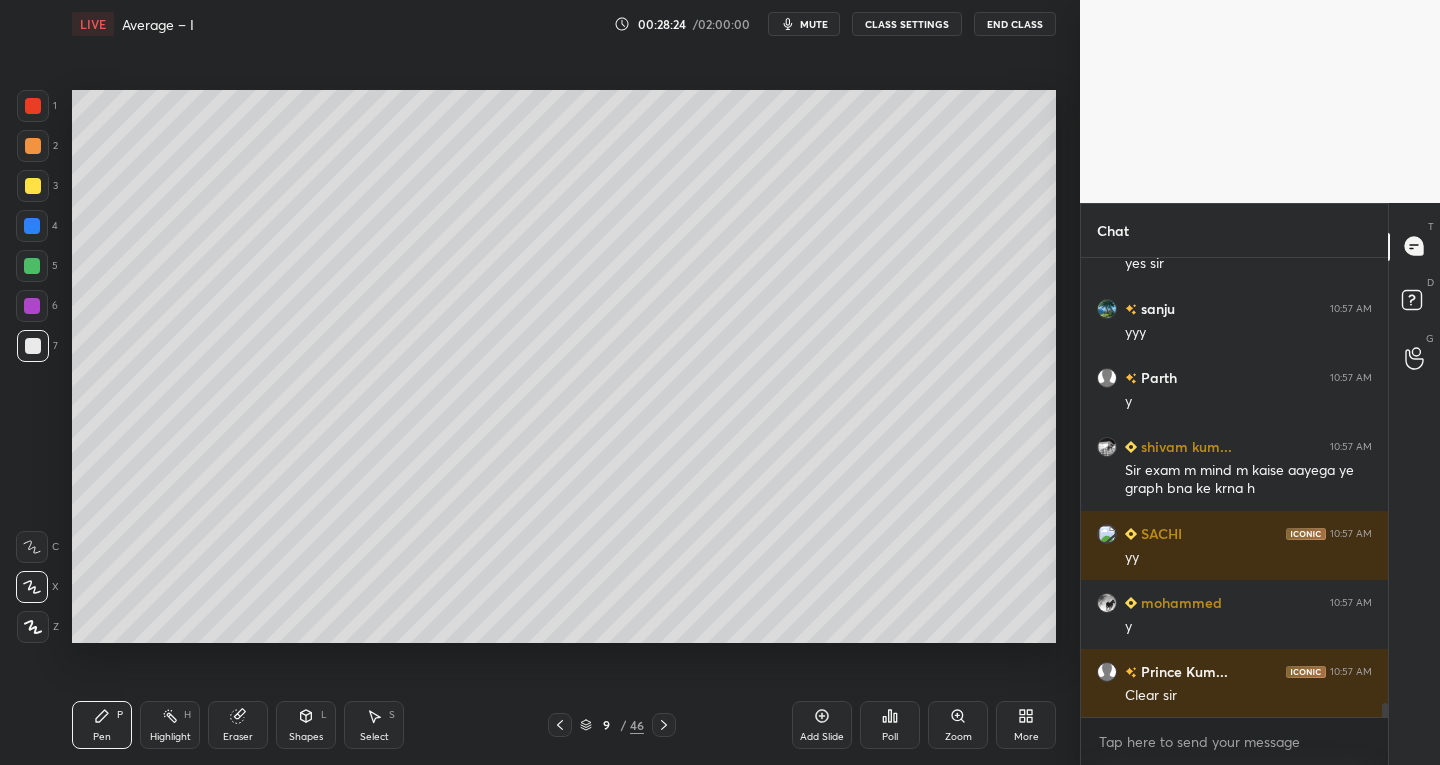 click at bounding box center [664, 725] 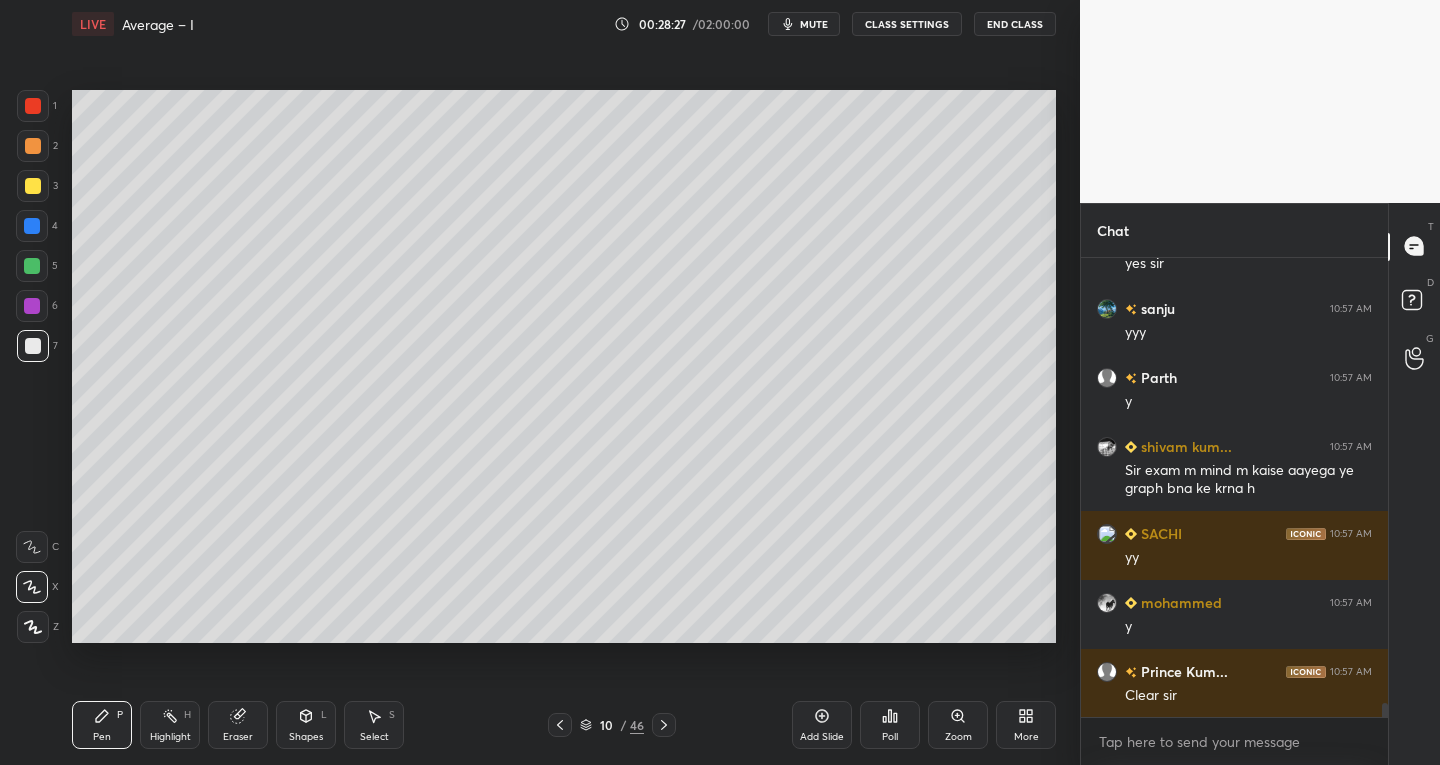click 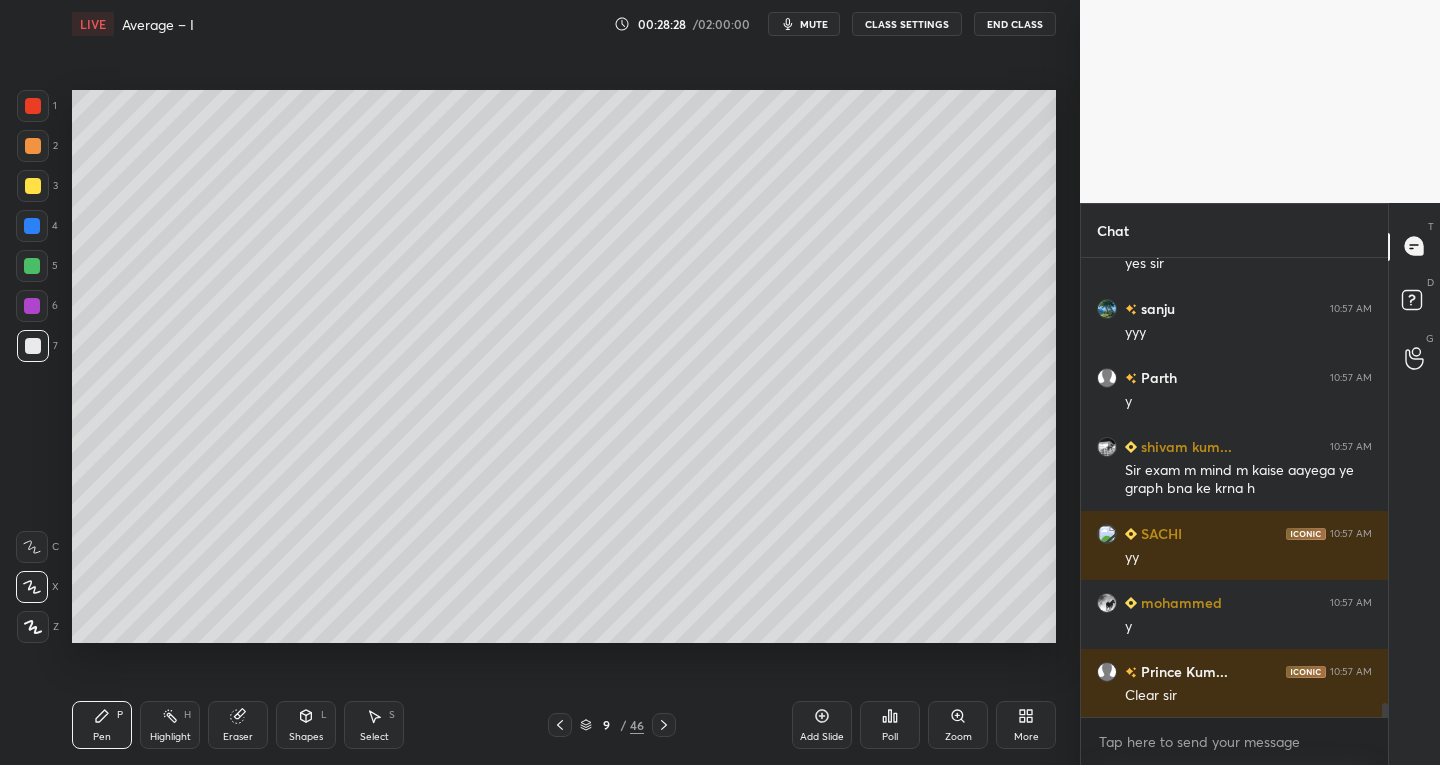 click 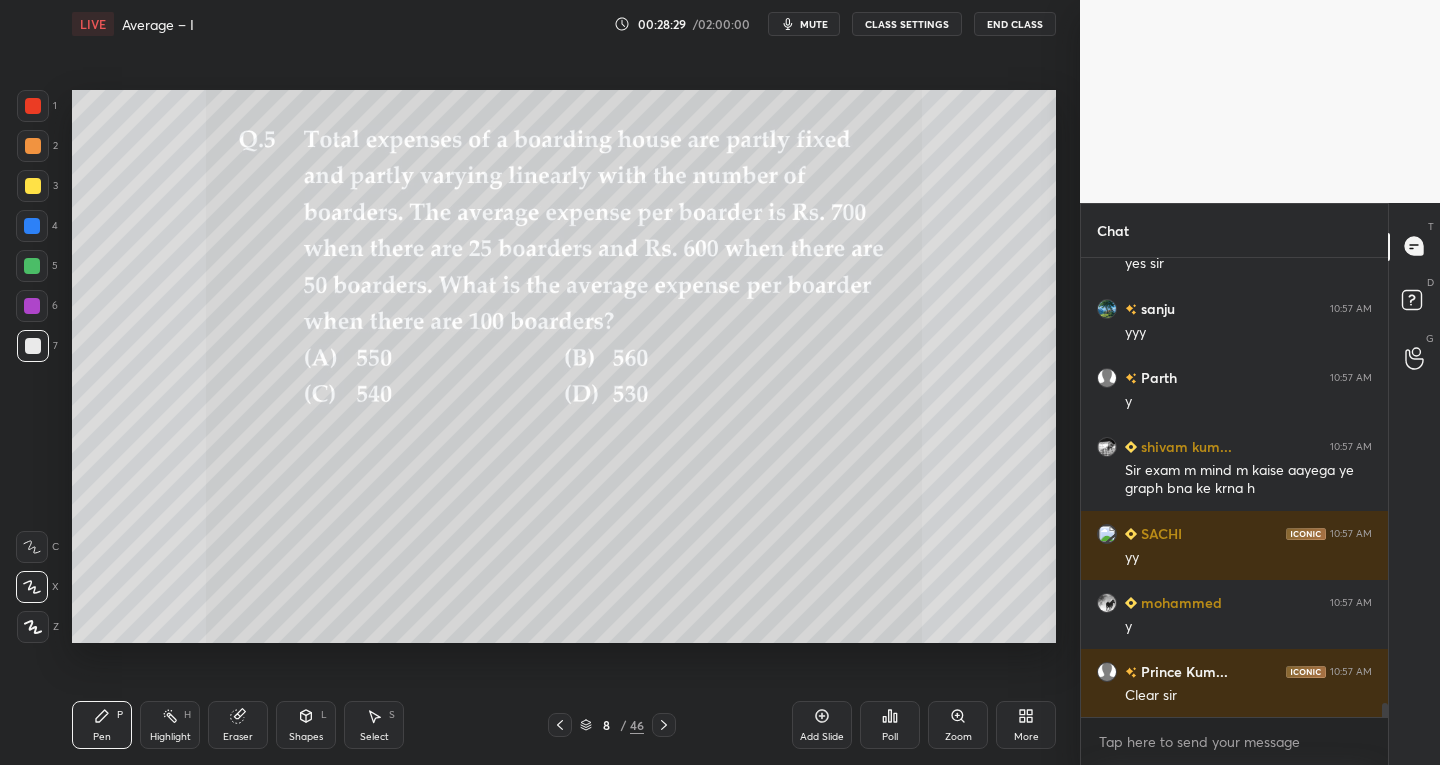 scroll, scrollTop: 14423, scrollLeft: 0, axis: vertical 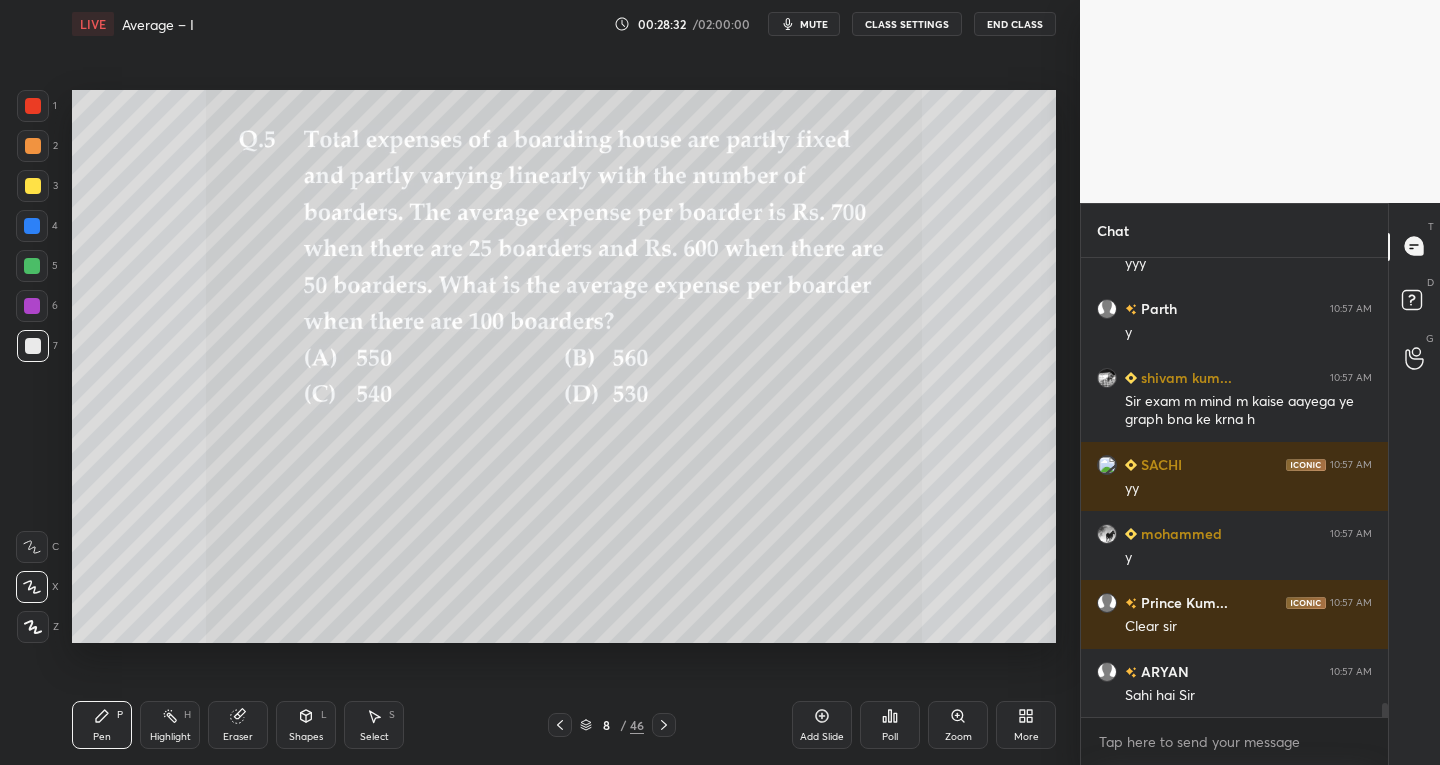 click 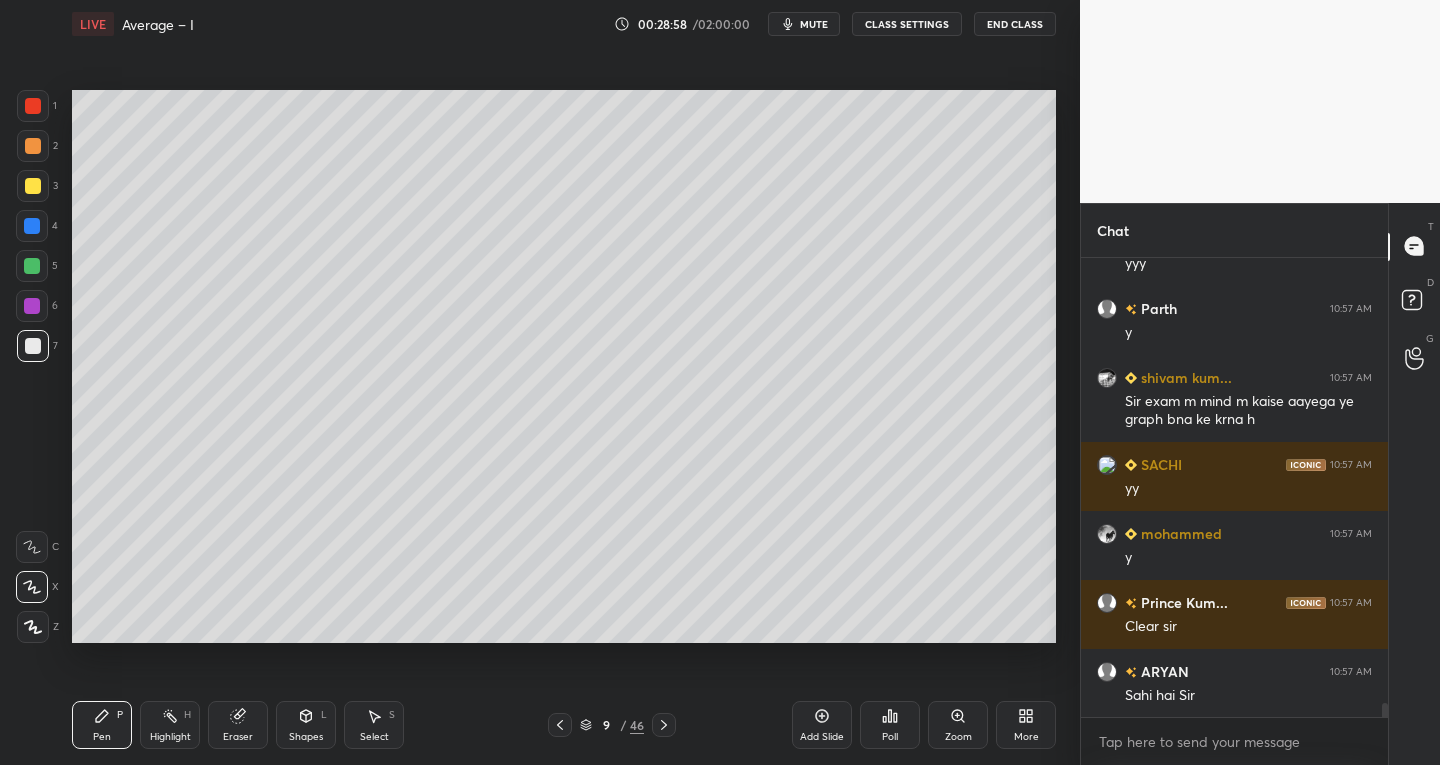 click 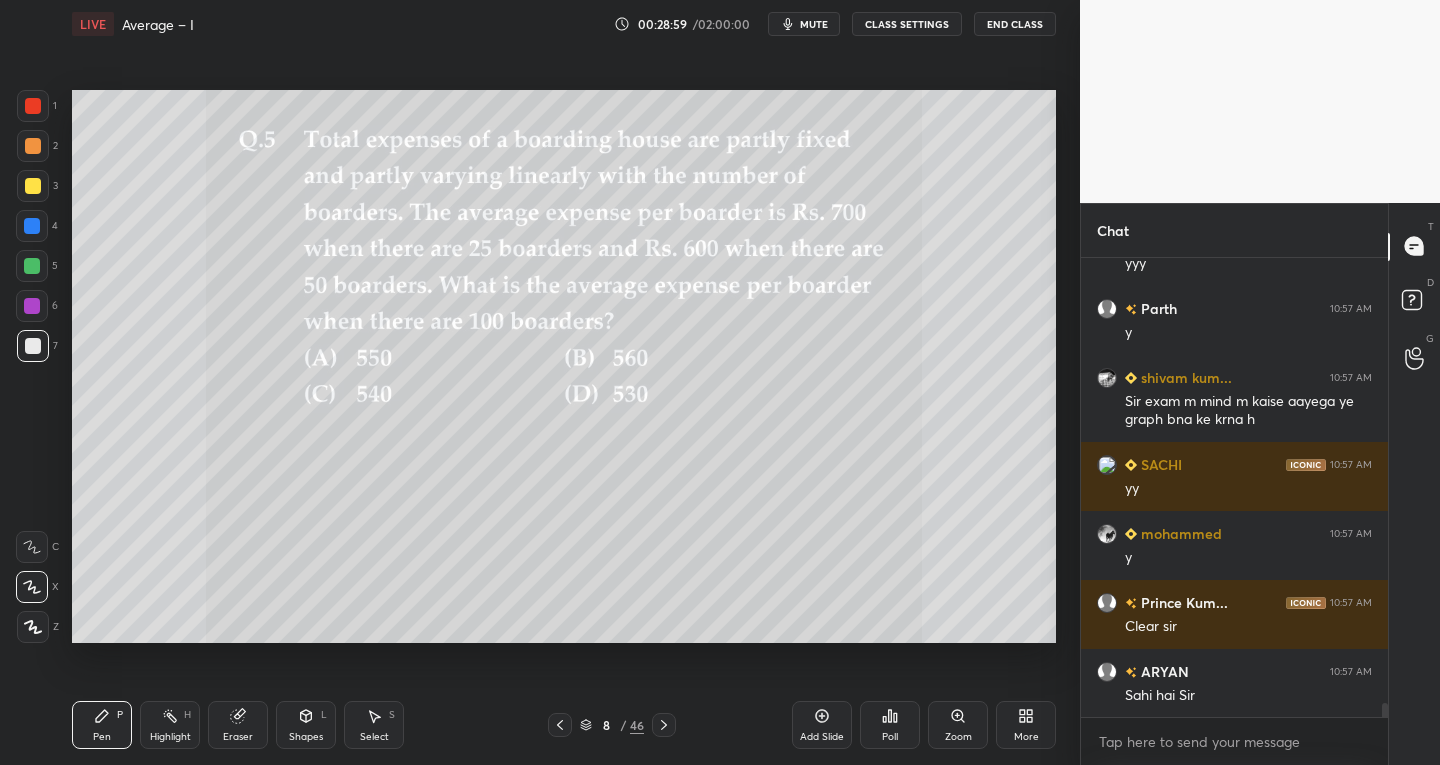 click 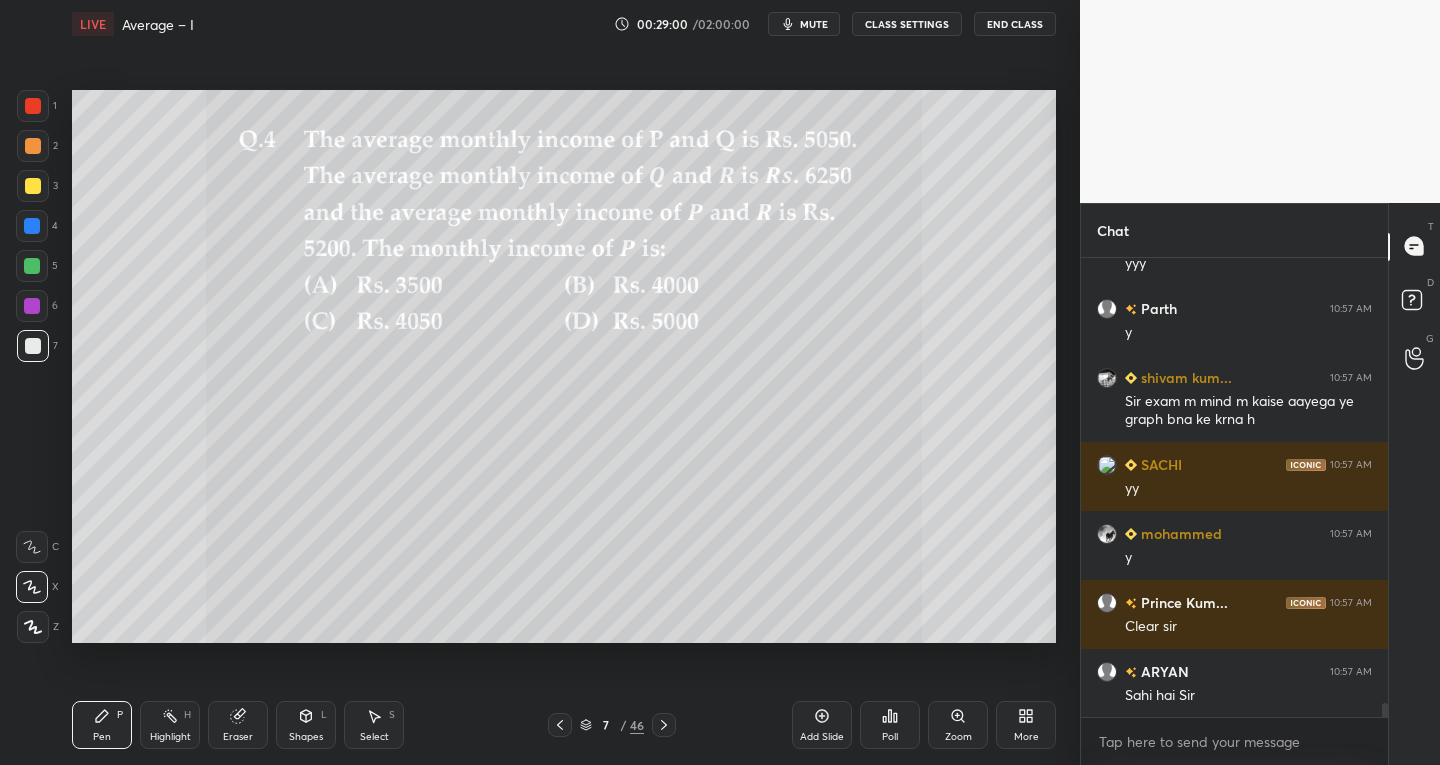 click 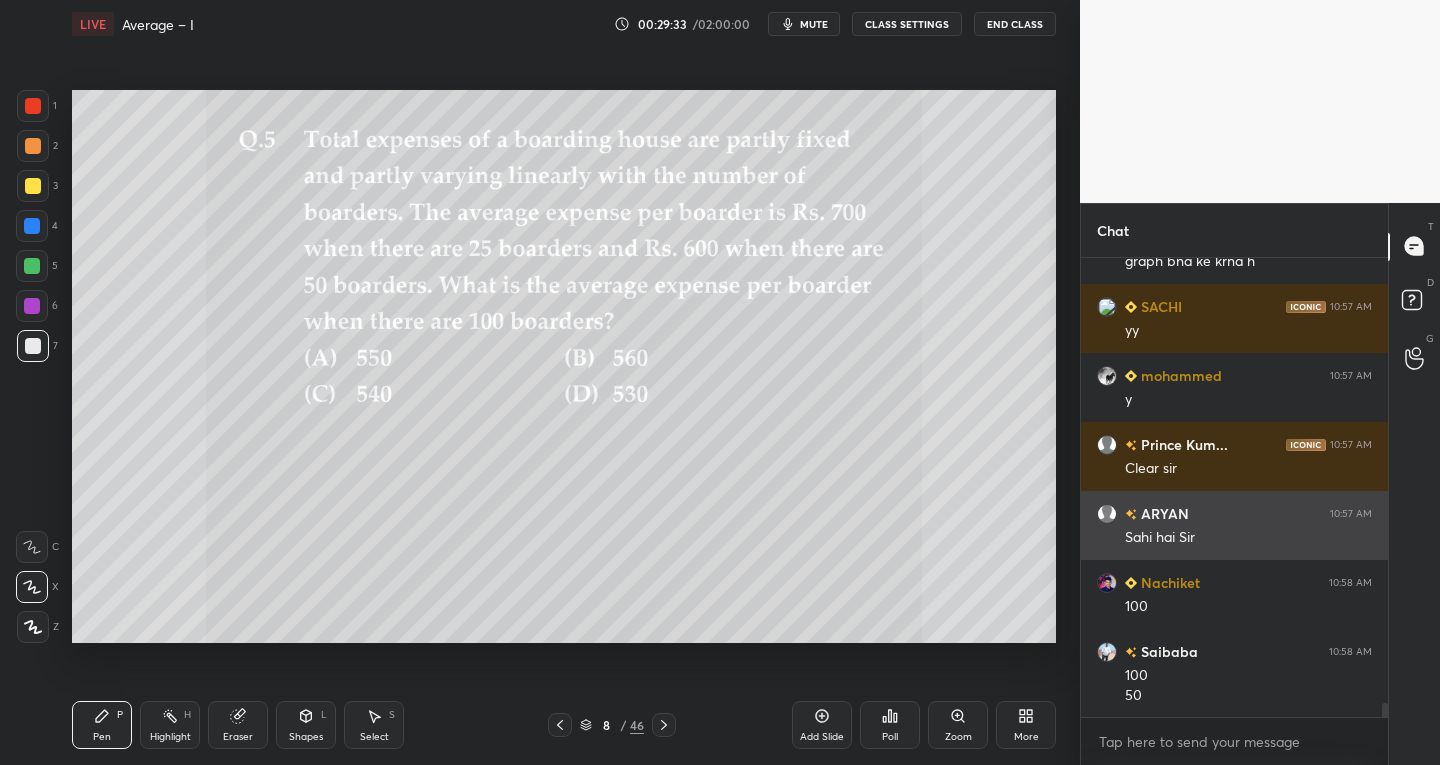 scroll, scrollTop: 14650, scrollLeft: 0, axis: vertical 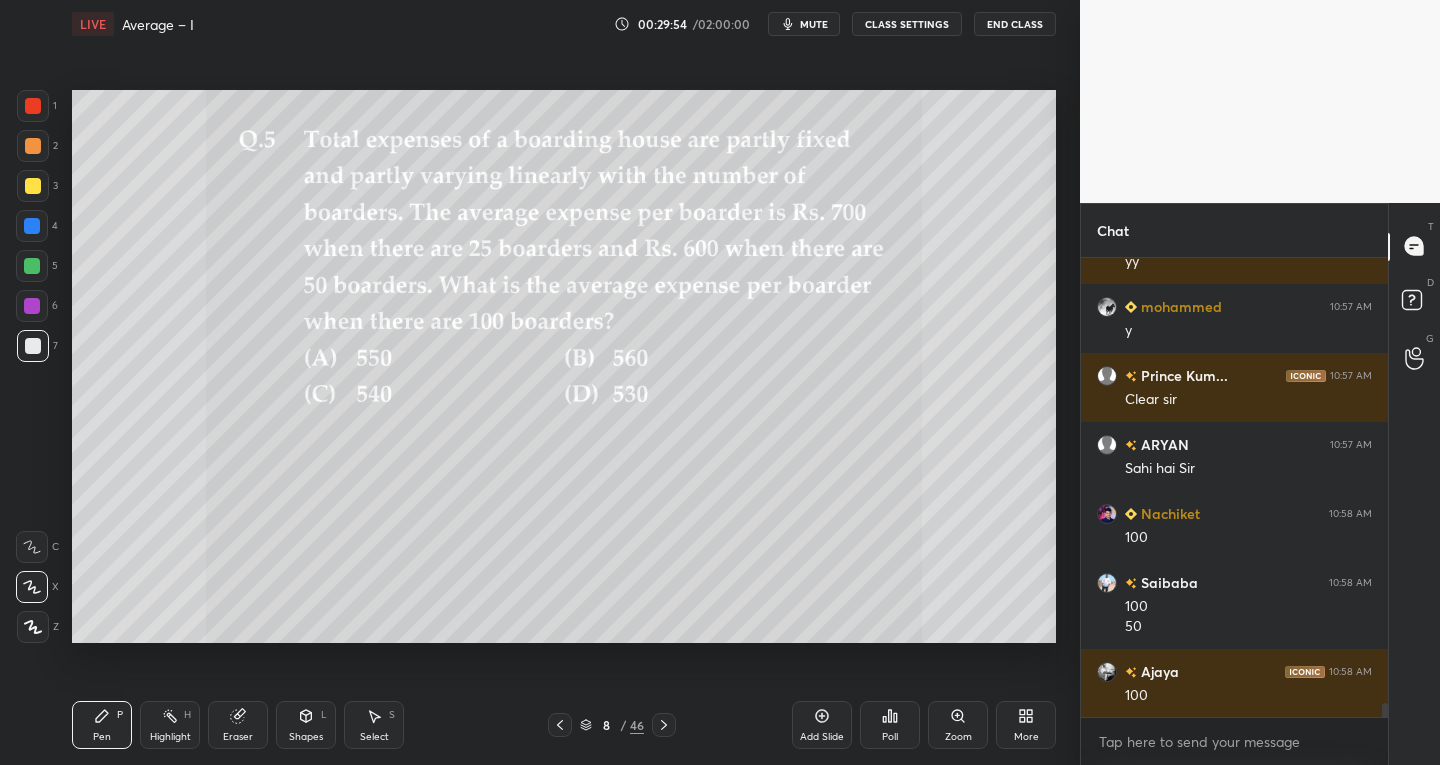 click on "Eraser" at bounding box center [238, 725] 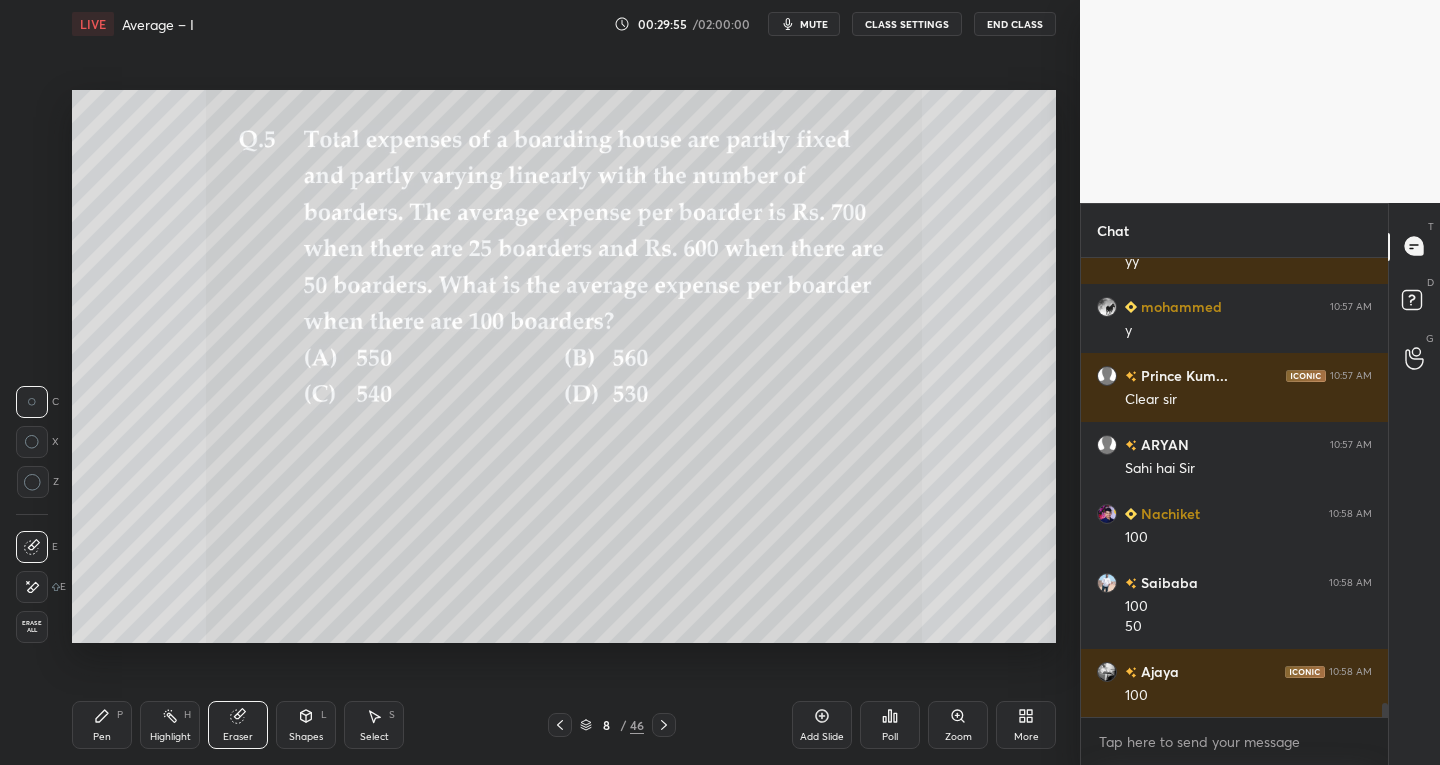 click on "Erase all" at bounding box center (32, 627) 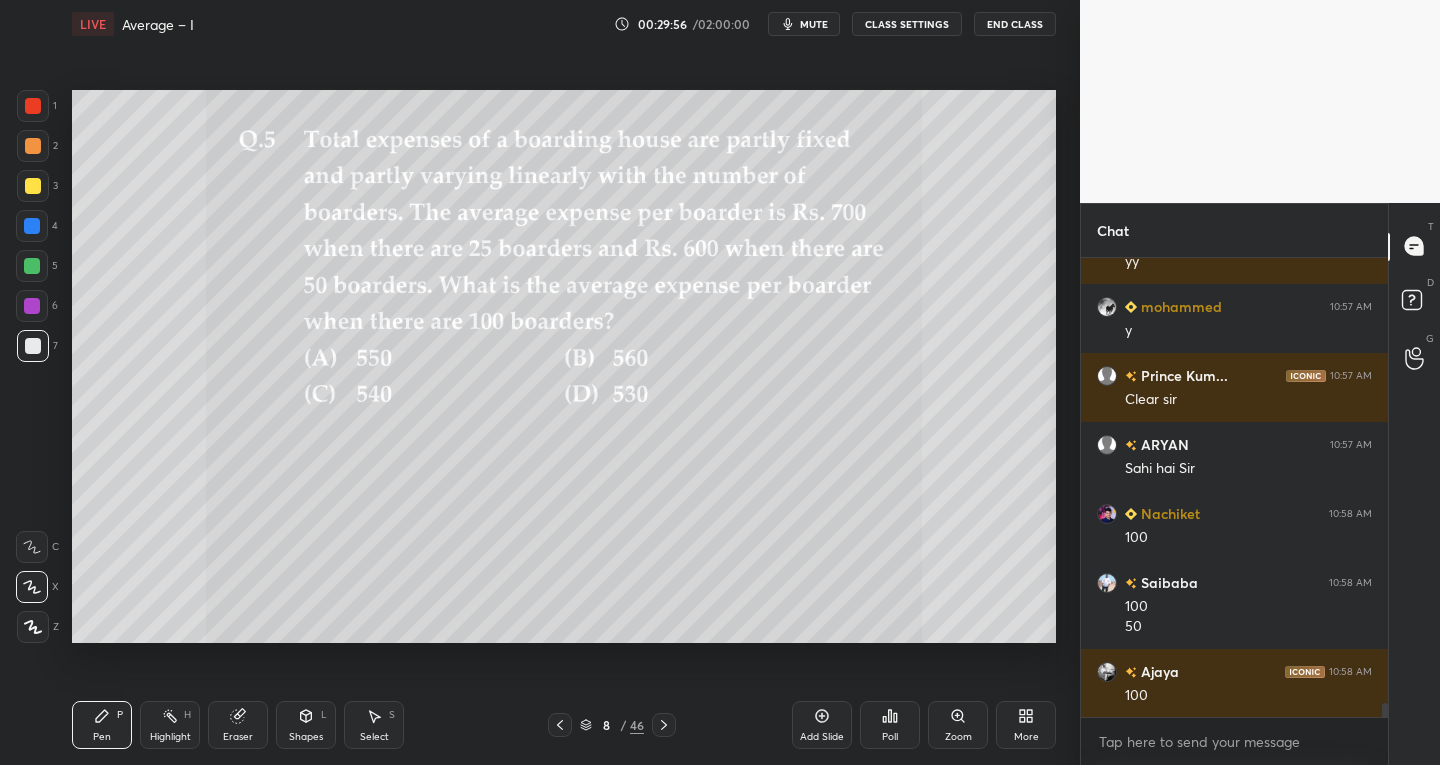 scroll, scrollTop: 14719, scrollLeft: 0, axis: vertical 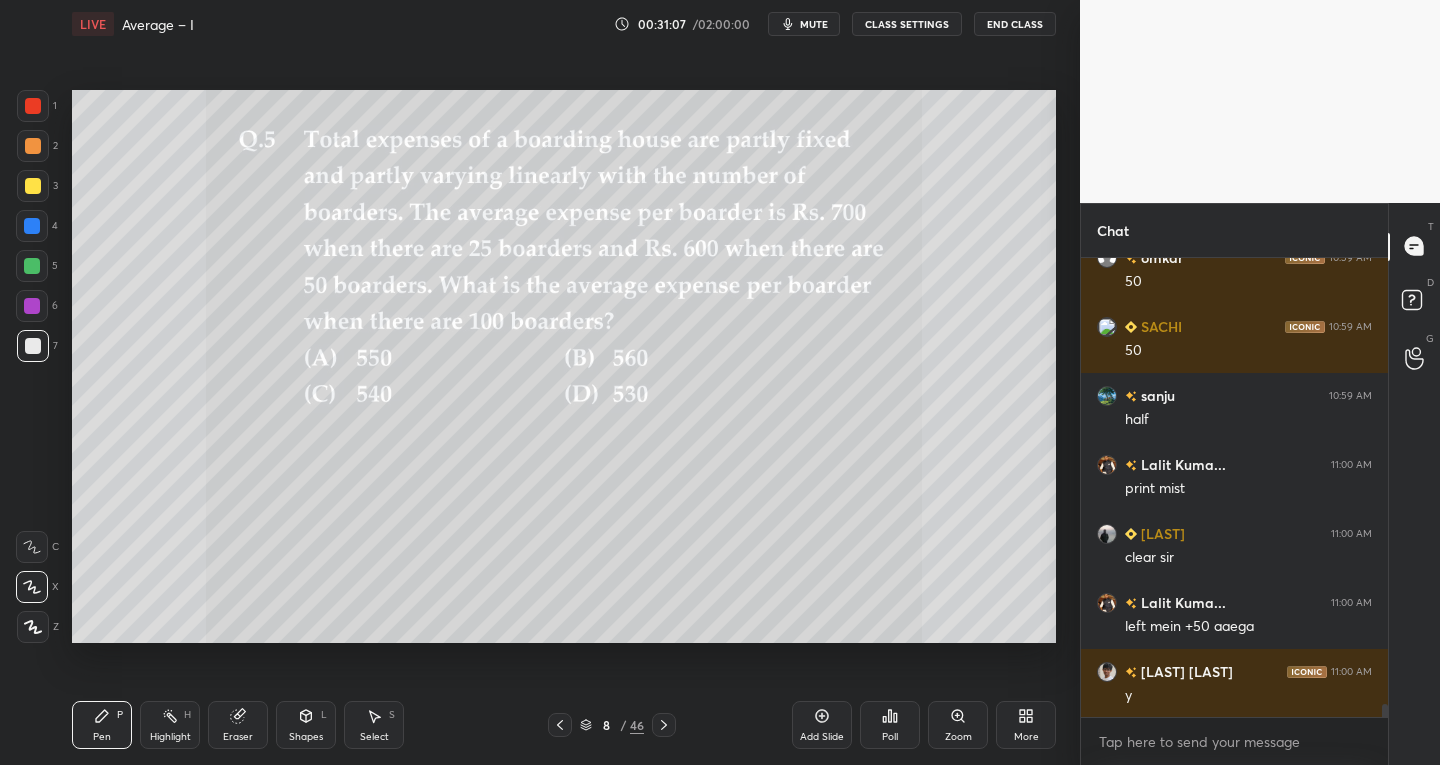 click on "Eraser" at bounding box center (238, 725) 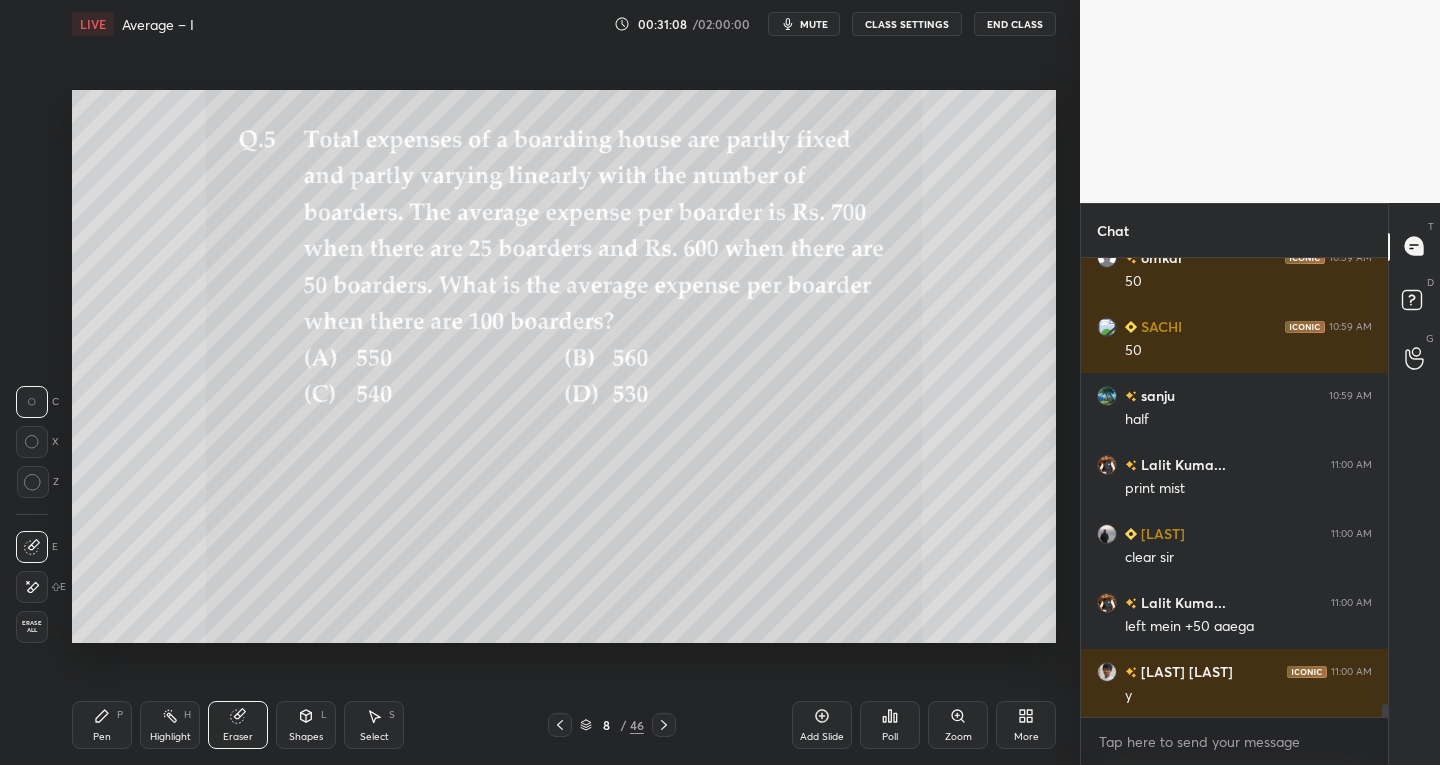 scroll, scrollTop: 15961, scrollLeft: 0, axis: vertical 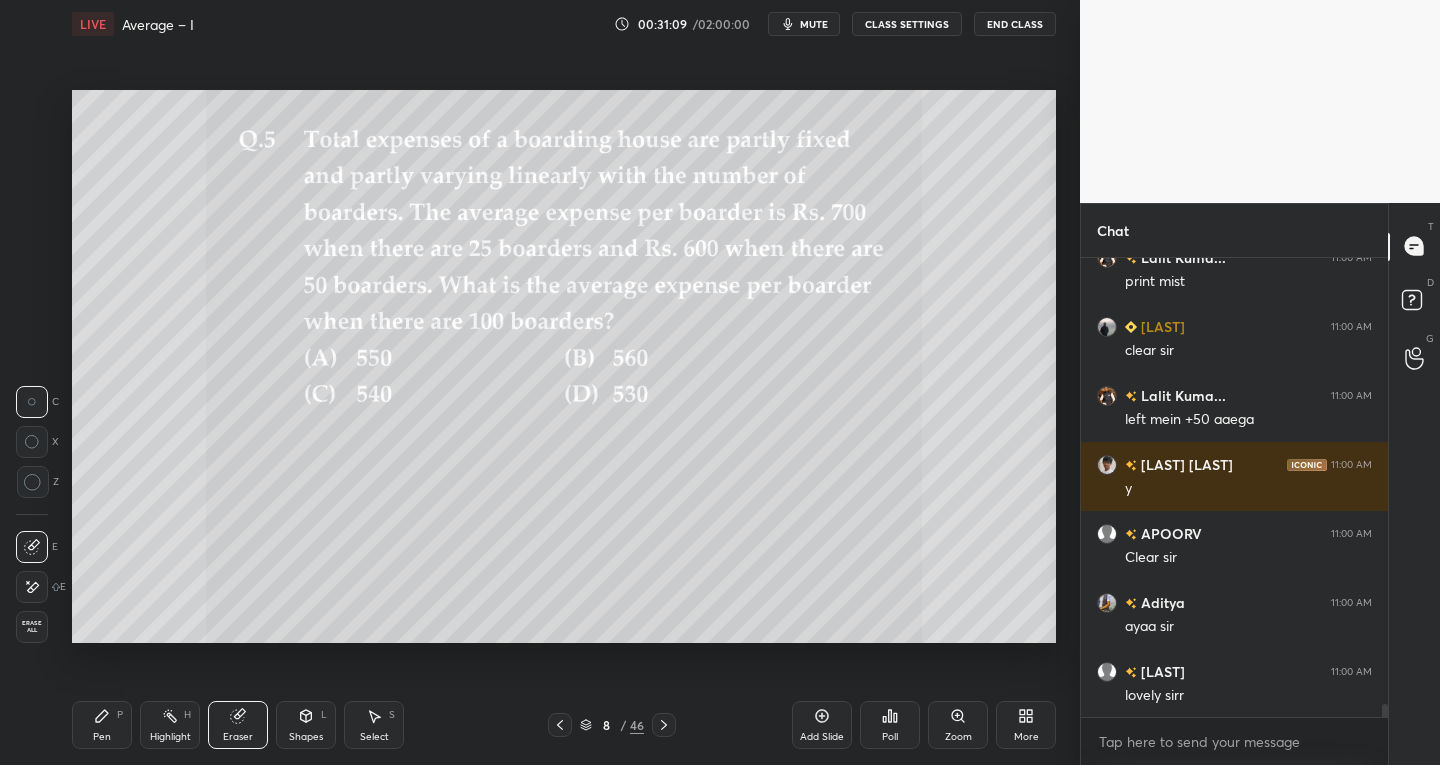 click on "Pen" at bounding box center [102, 737] 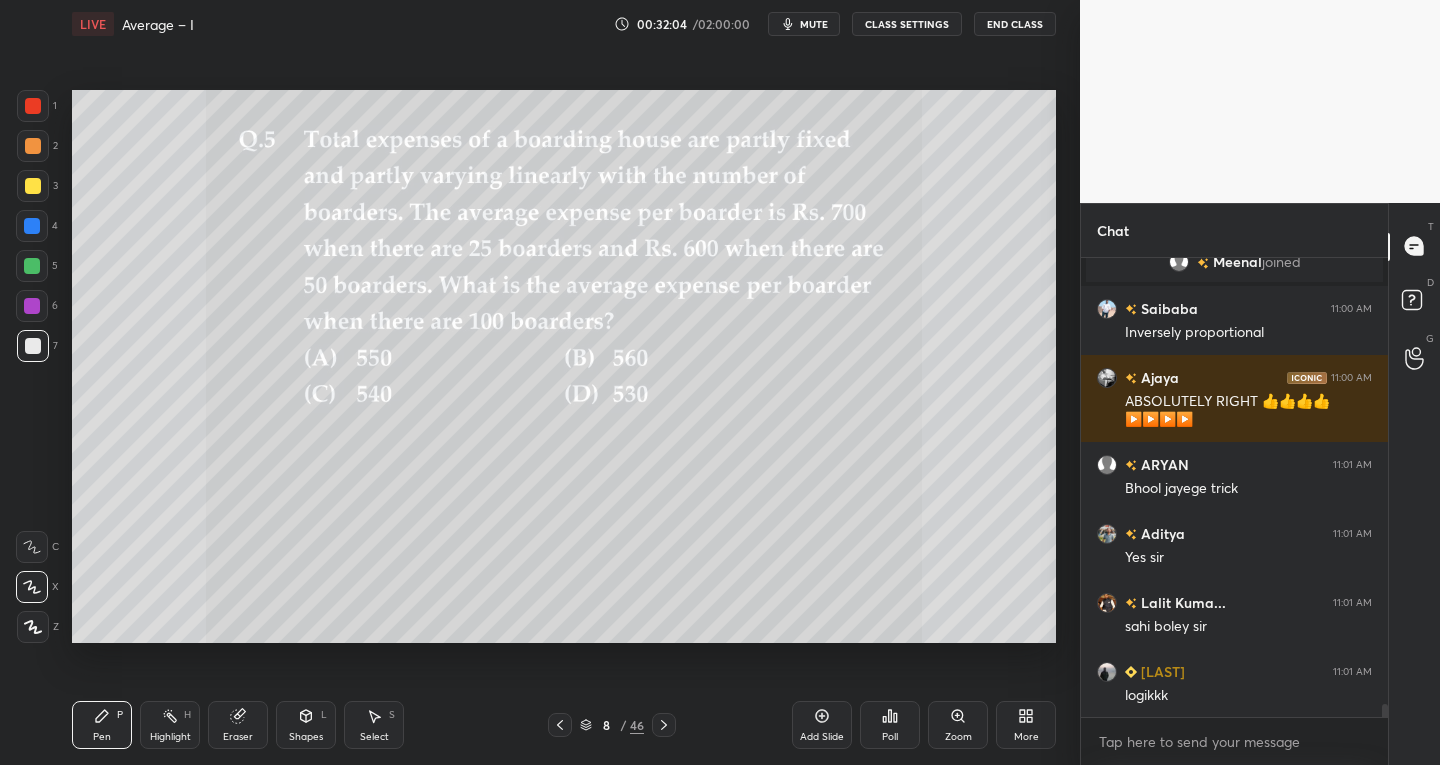 scroll, scrollTop: 15579, scrollLeft: 0, axis: vertical 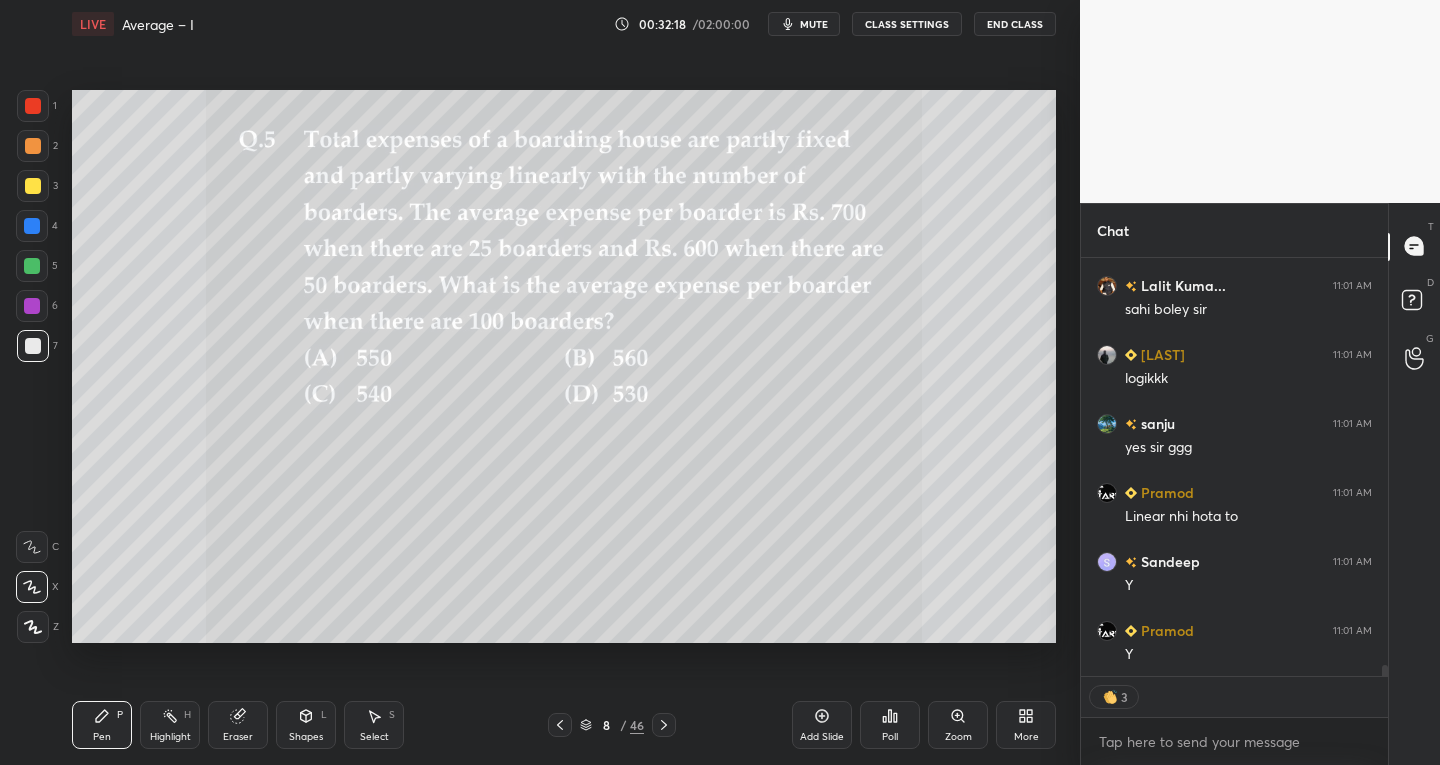 click at bounding box center (664, 725) 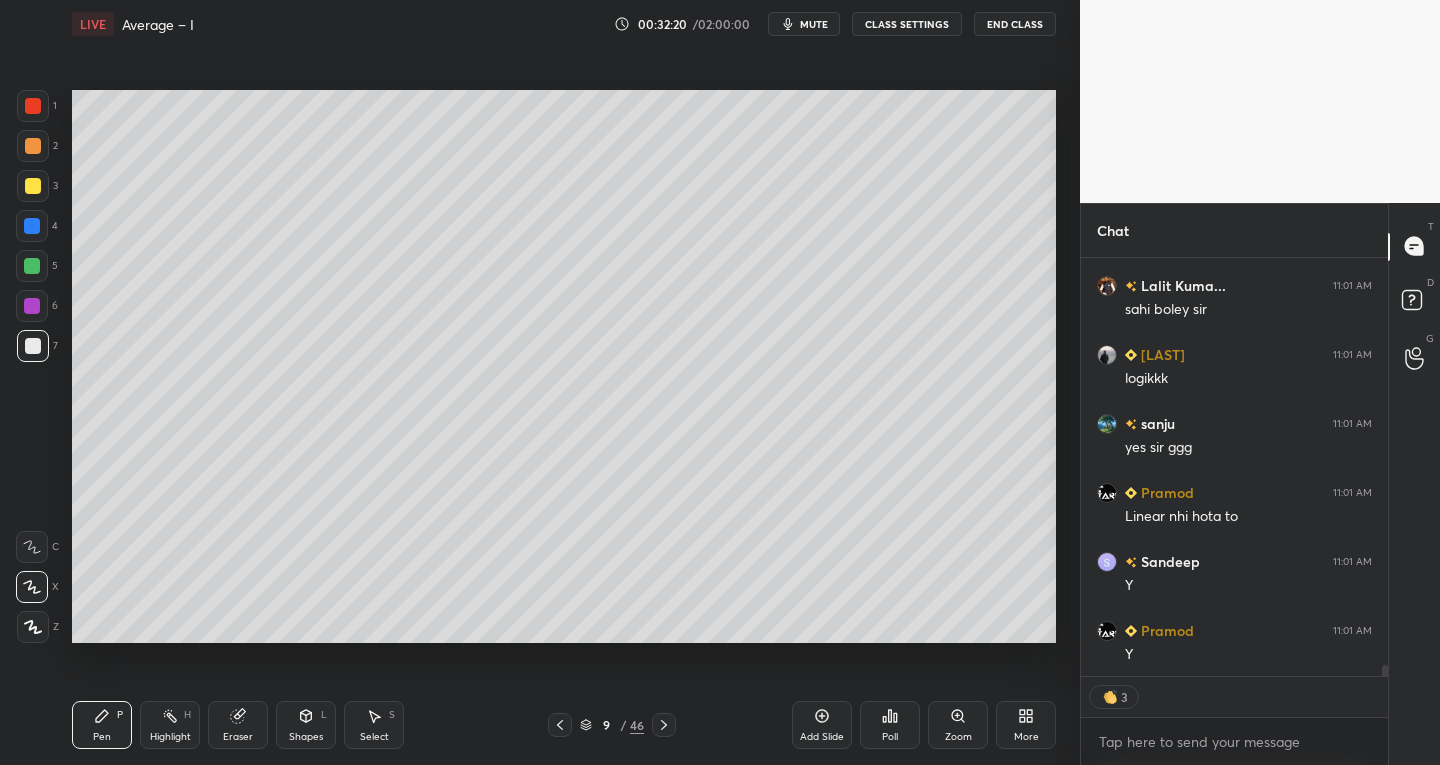 click 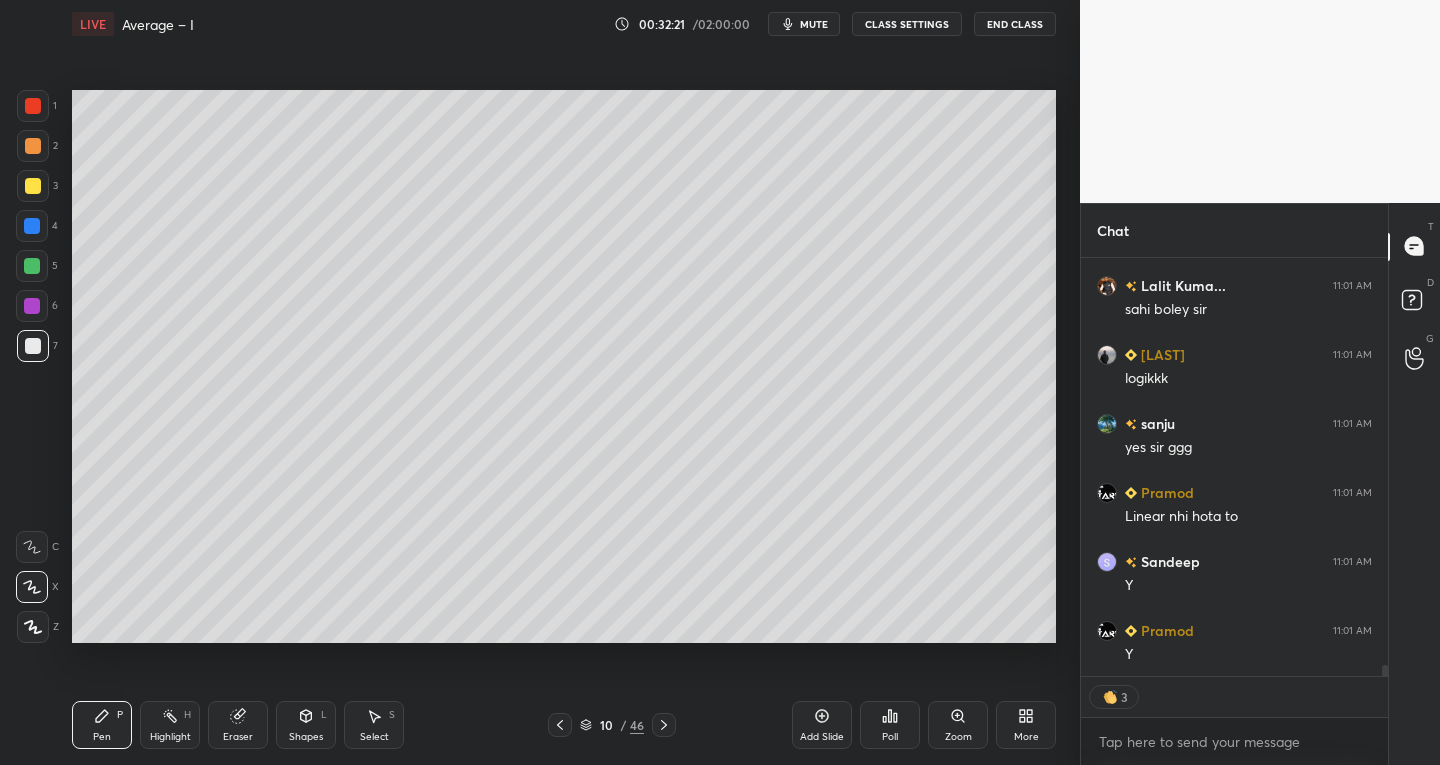 click 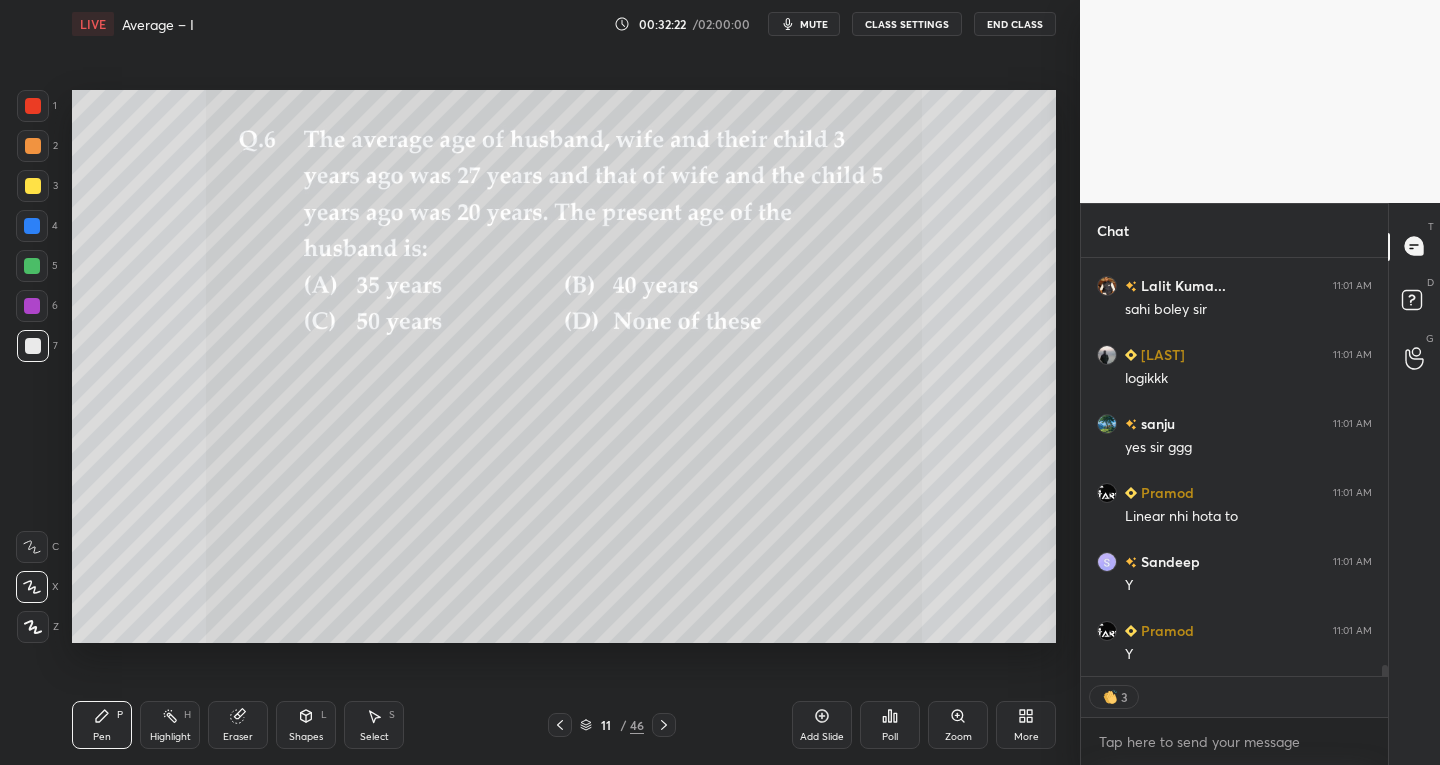 scroll, scrollTop: 7, scrollLeft: 7, axis: both 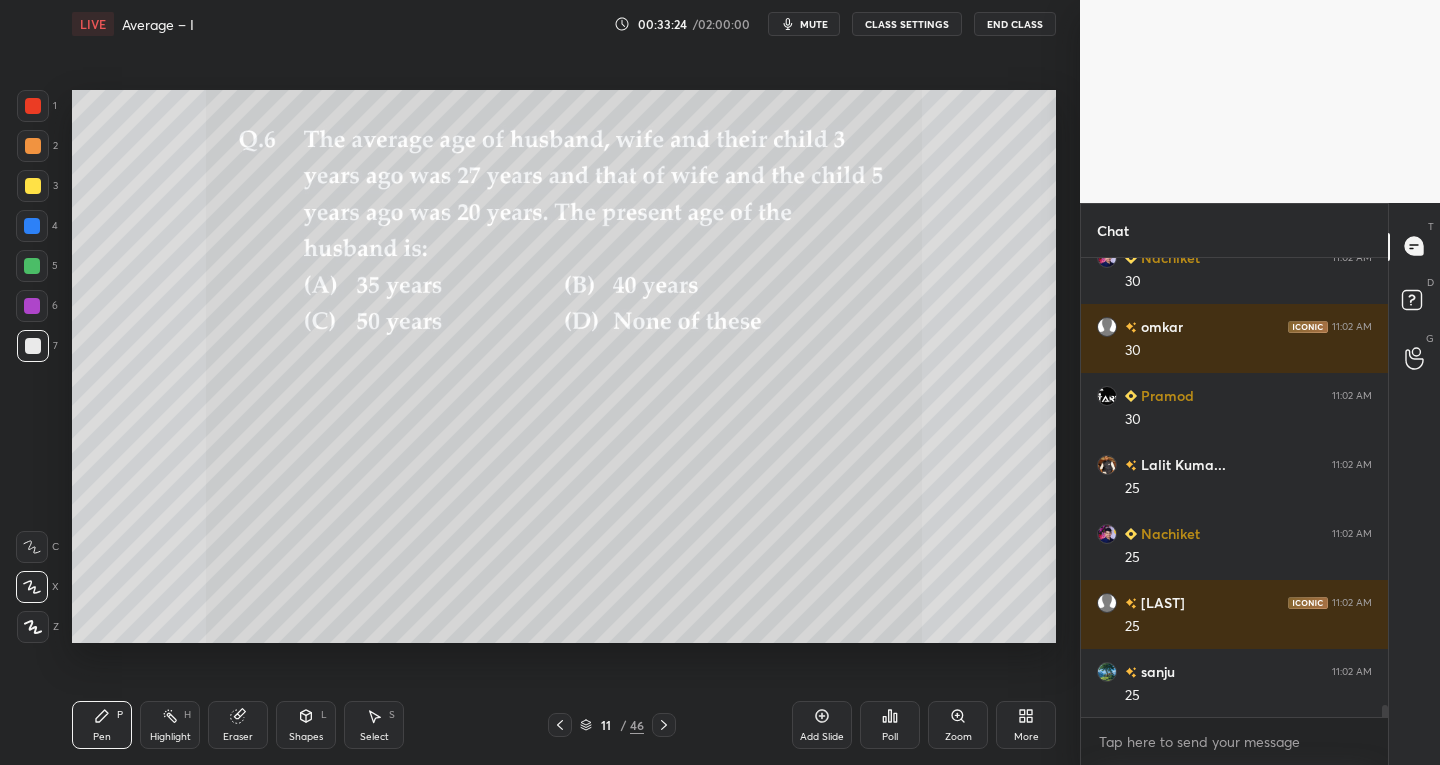 click on "Eraser" at bounding box center [238, 725] 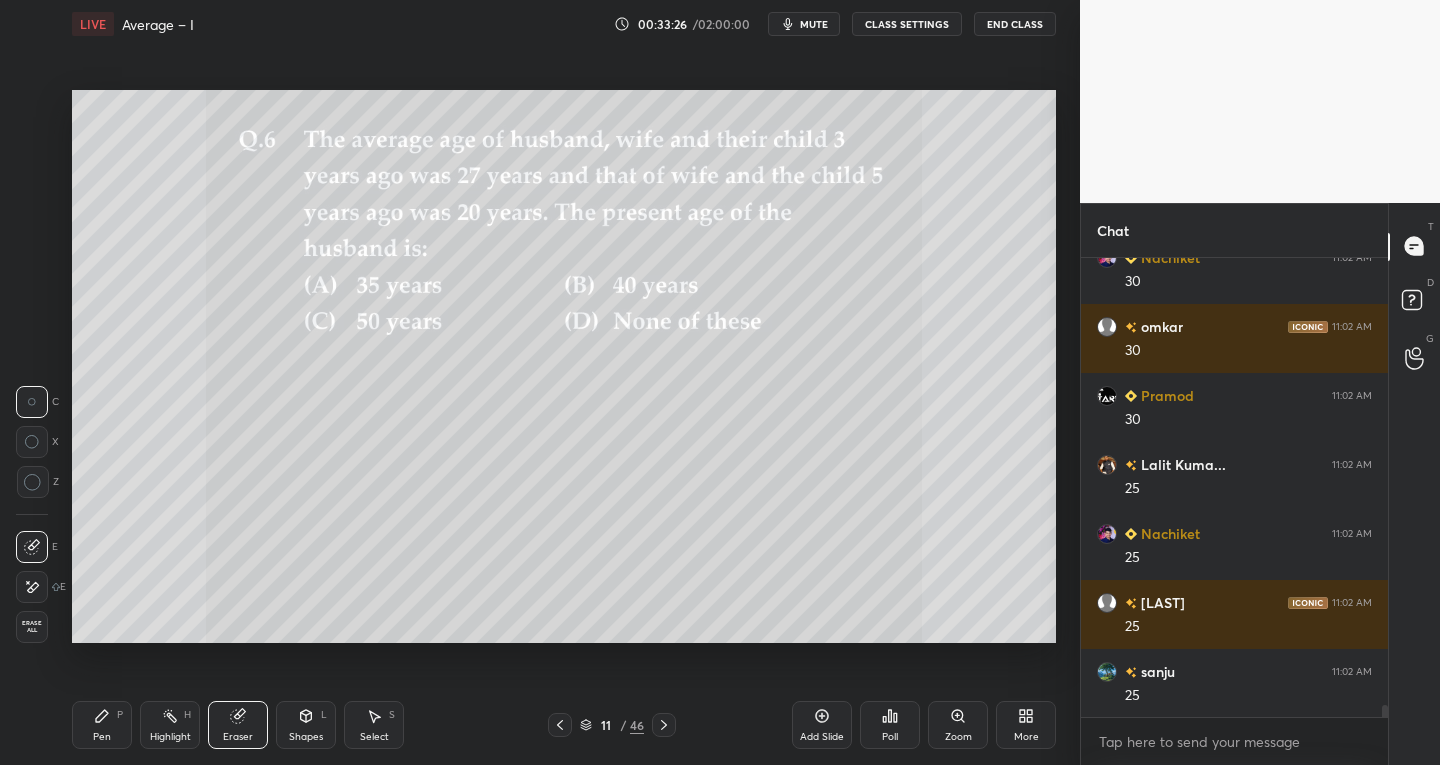 click on "Pen P" at bounding box center [102, 725] 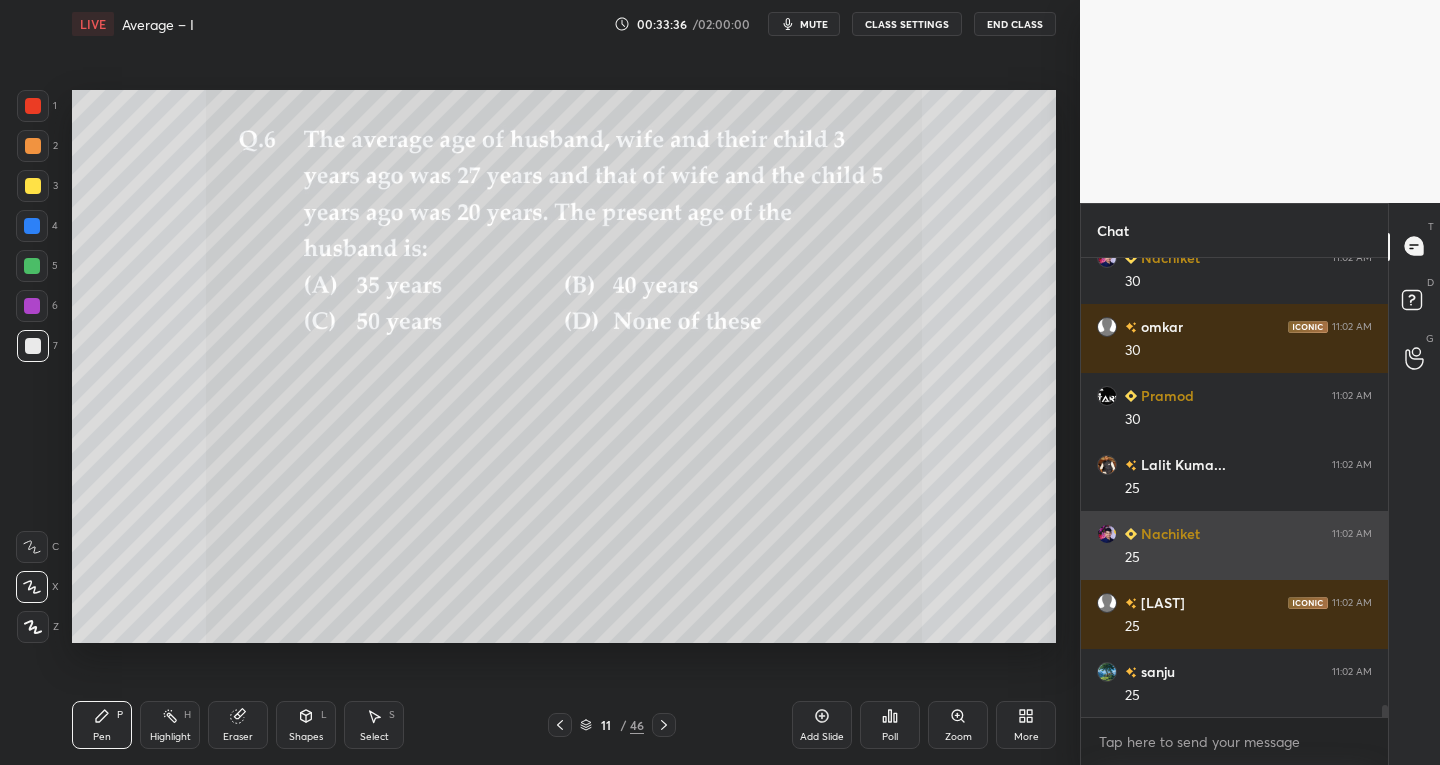 scroll, scrollTop: 17145, scrollLeft: 0, axis: vertical 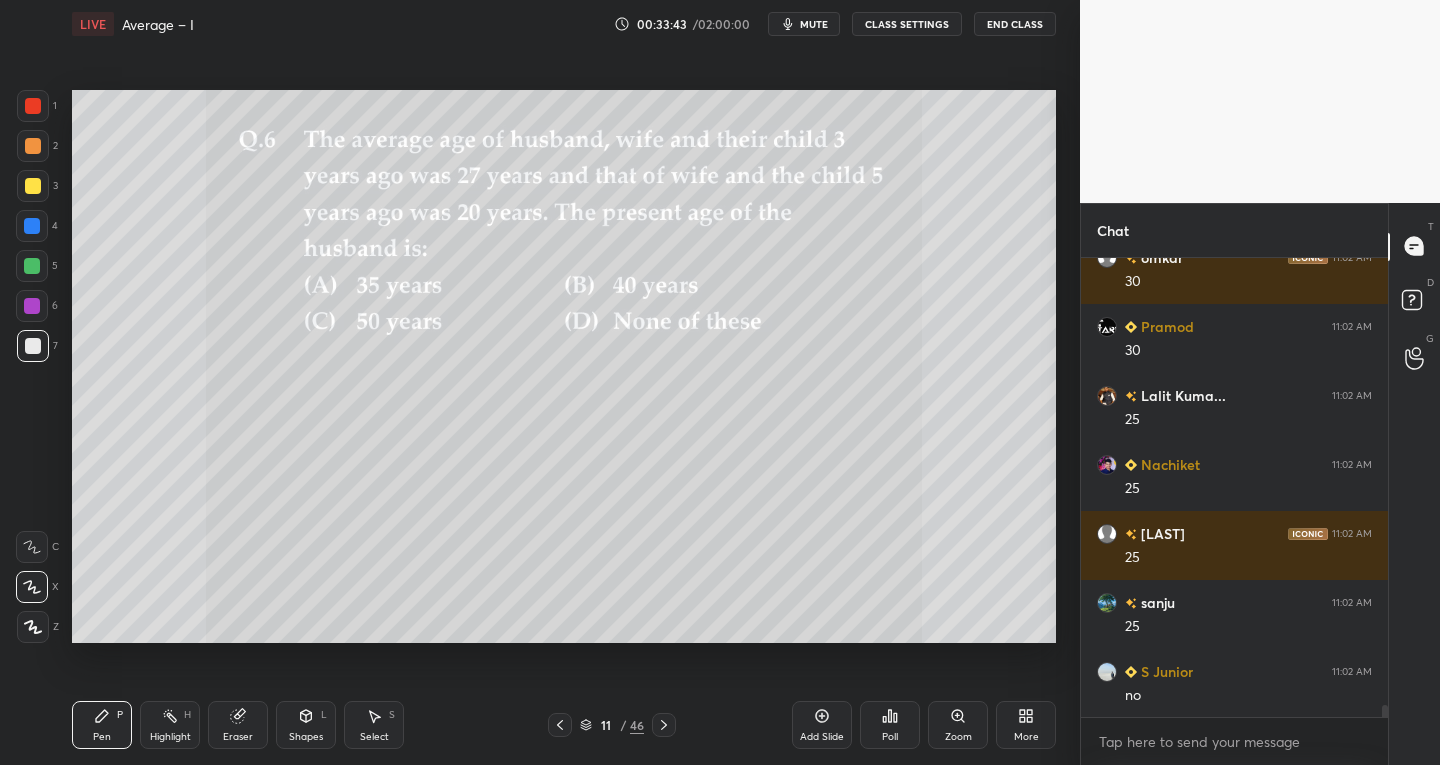 click on "Select" at bounding box center [374, 737] 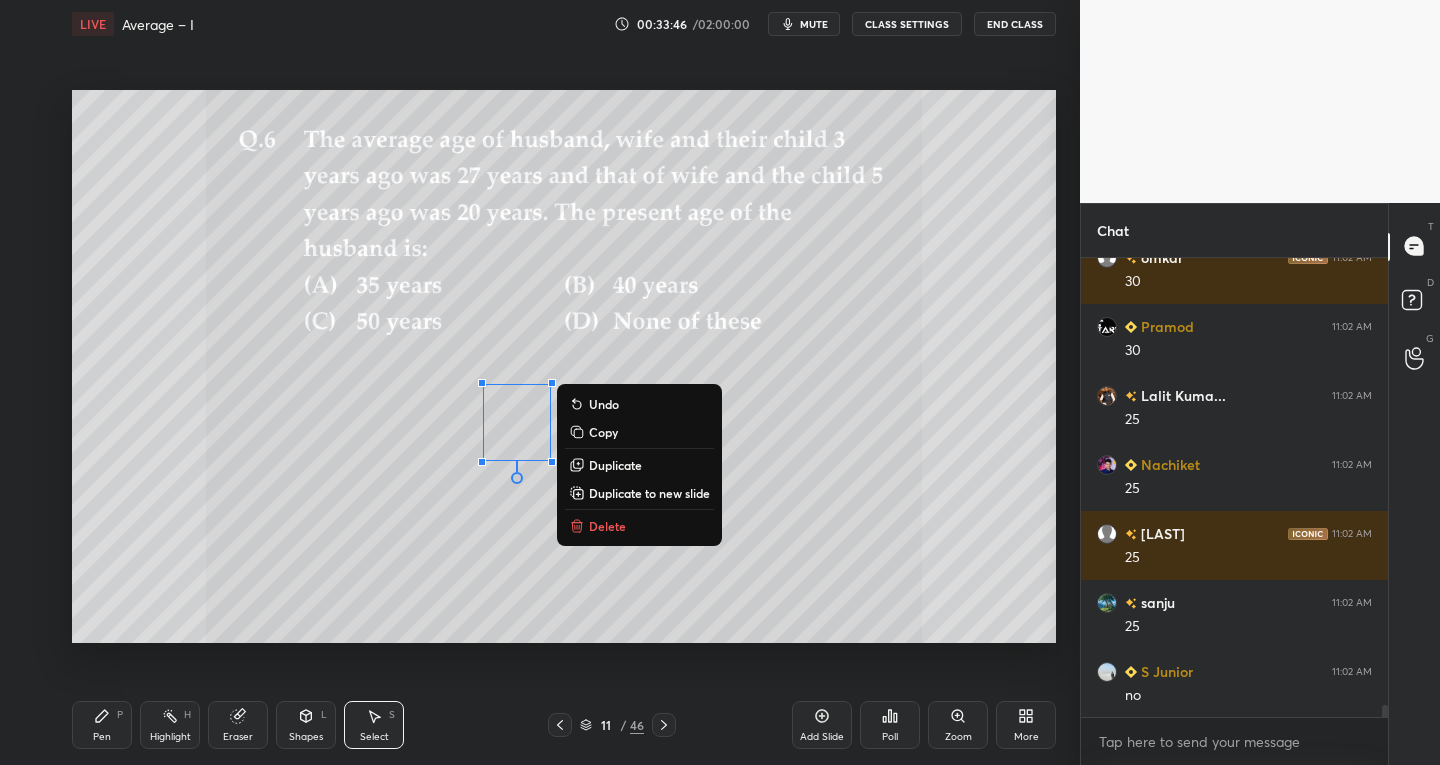 click on "Pen" at bounding box center [102, 737] 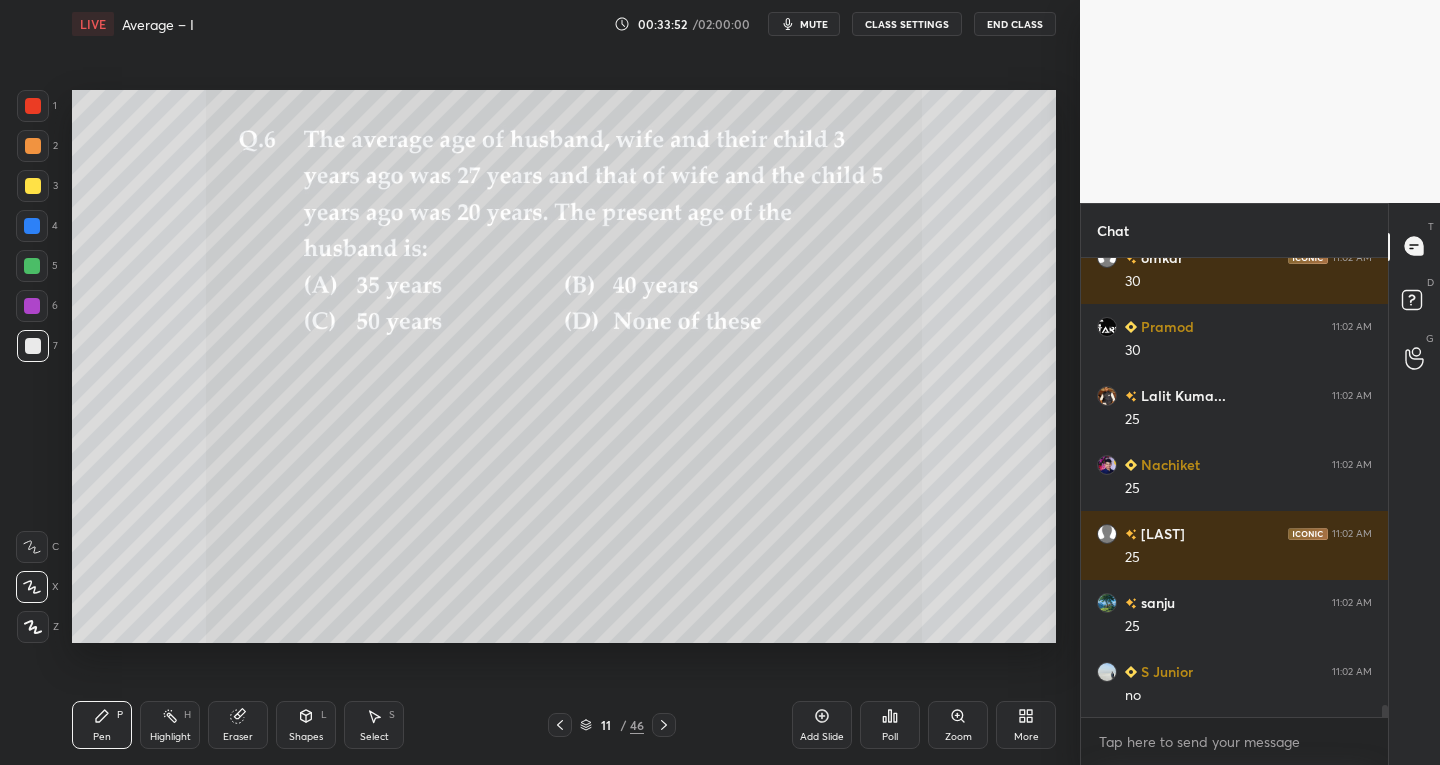 click at bounding box center (33, 186) 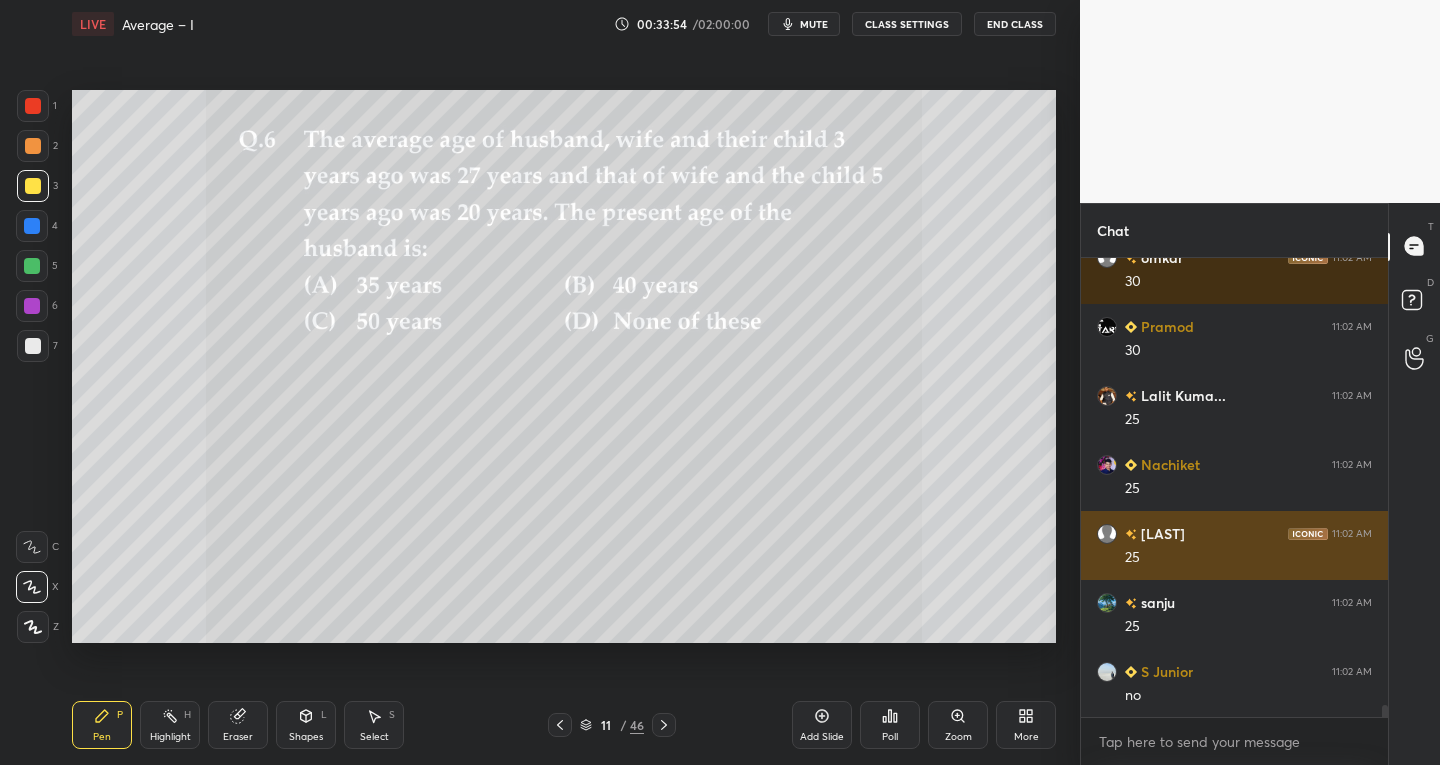 scroll, scrollTop: 17214, scrollLeft: 0, axis: vertical 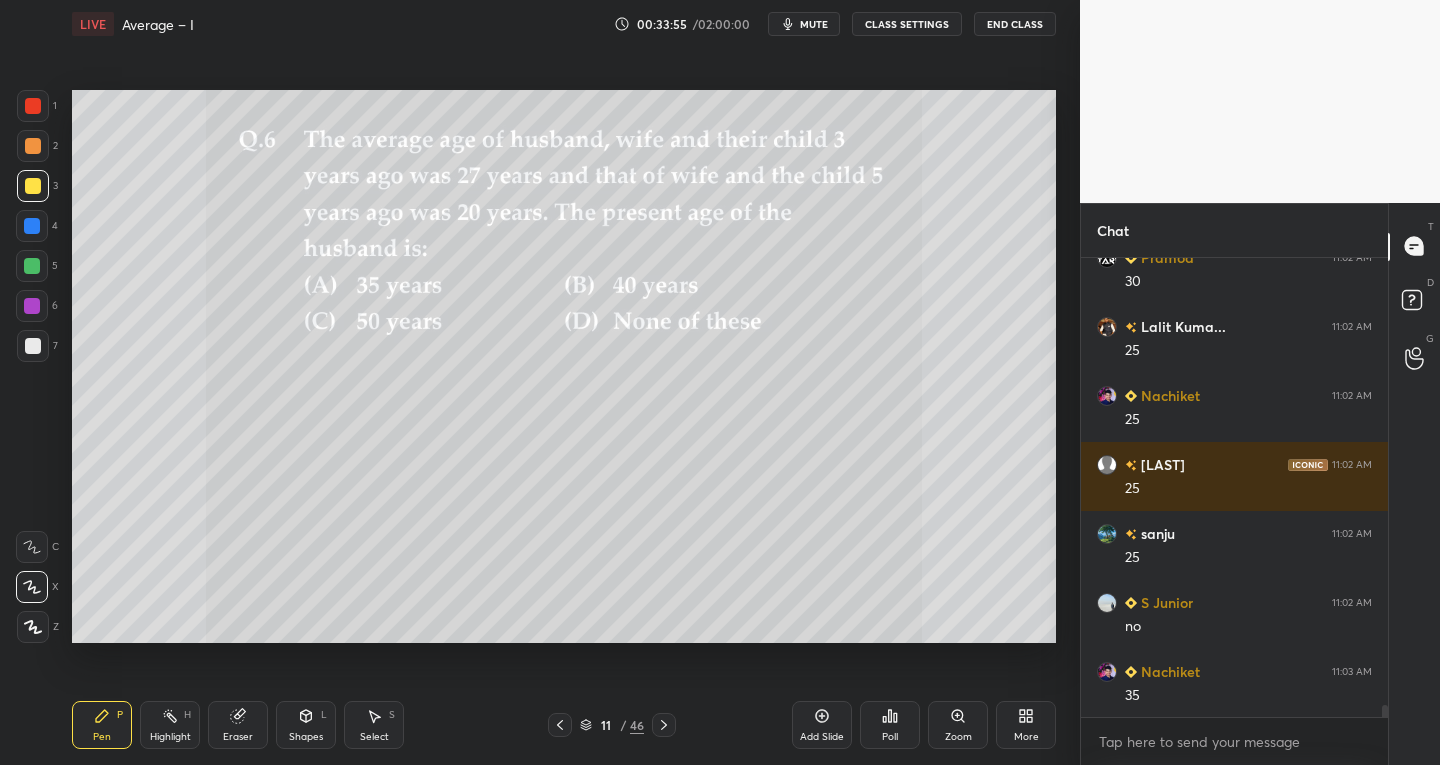 click at bounding box center [33, 106] 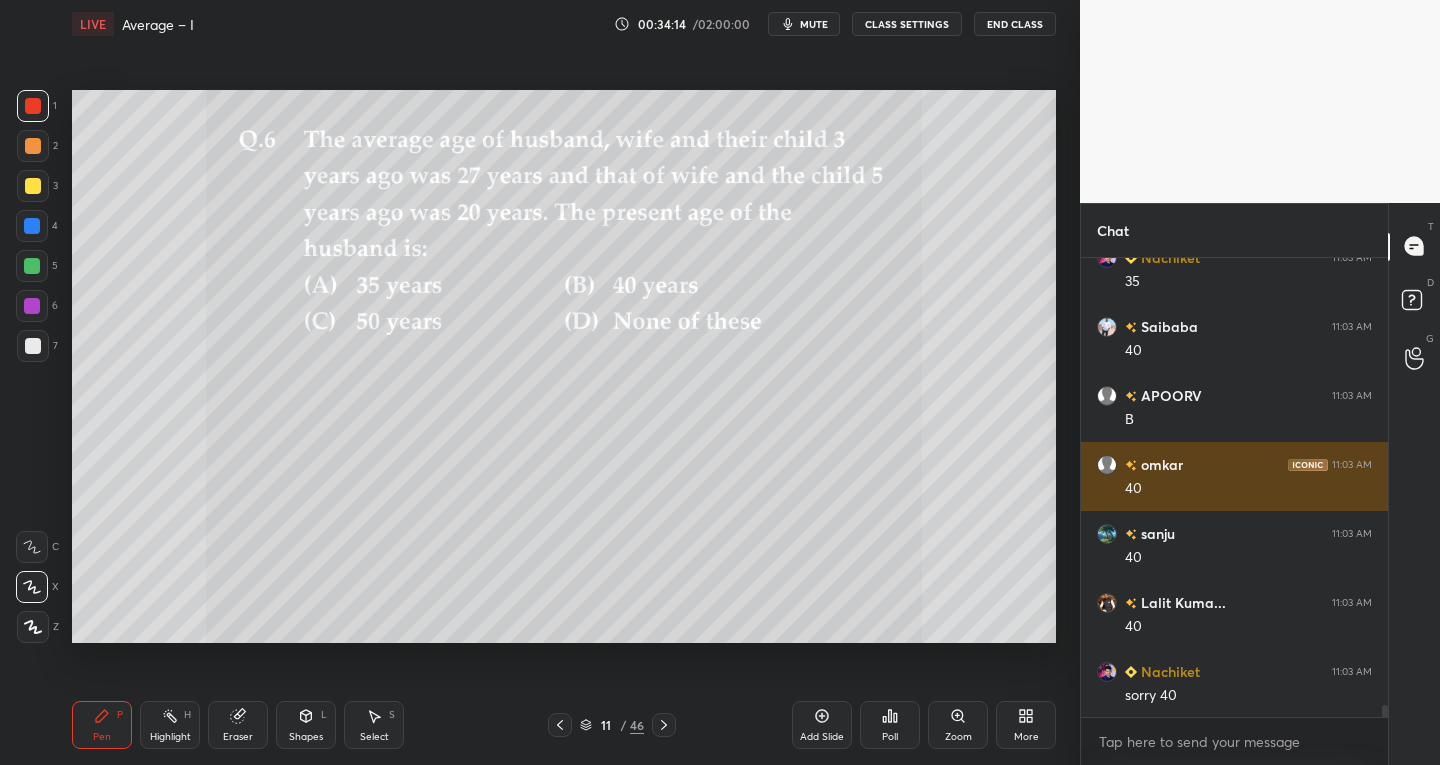 scroll, scrollTop: 17697, scrollLeft: 0, axis: vertical 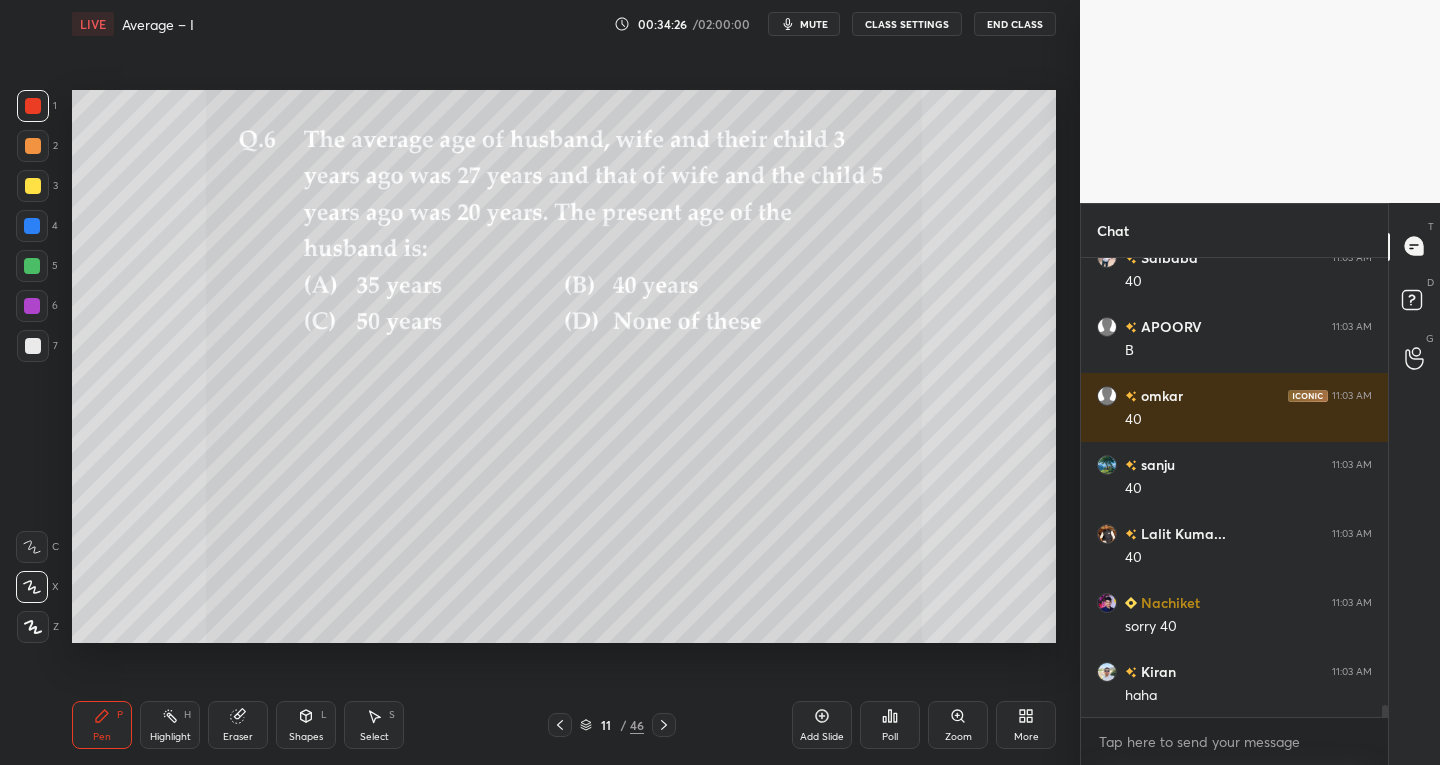 click 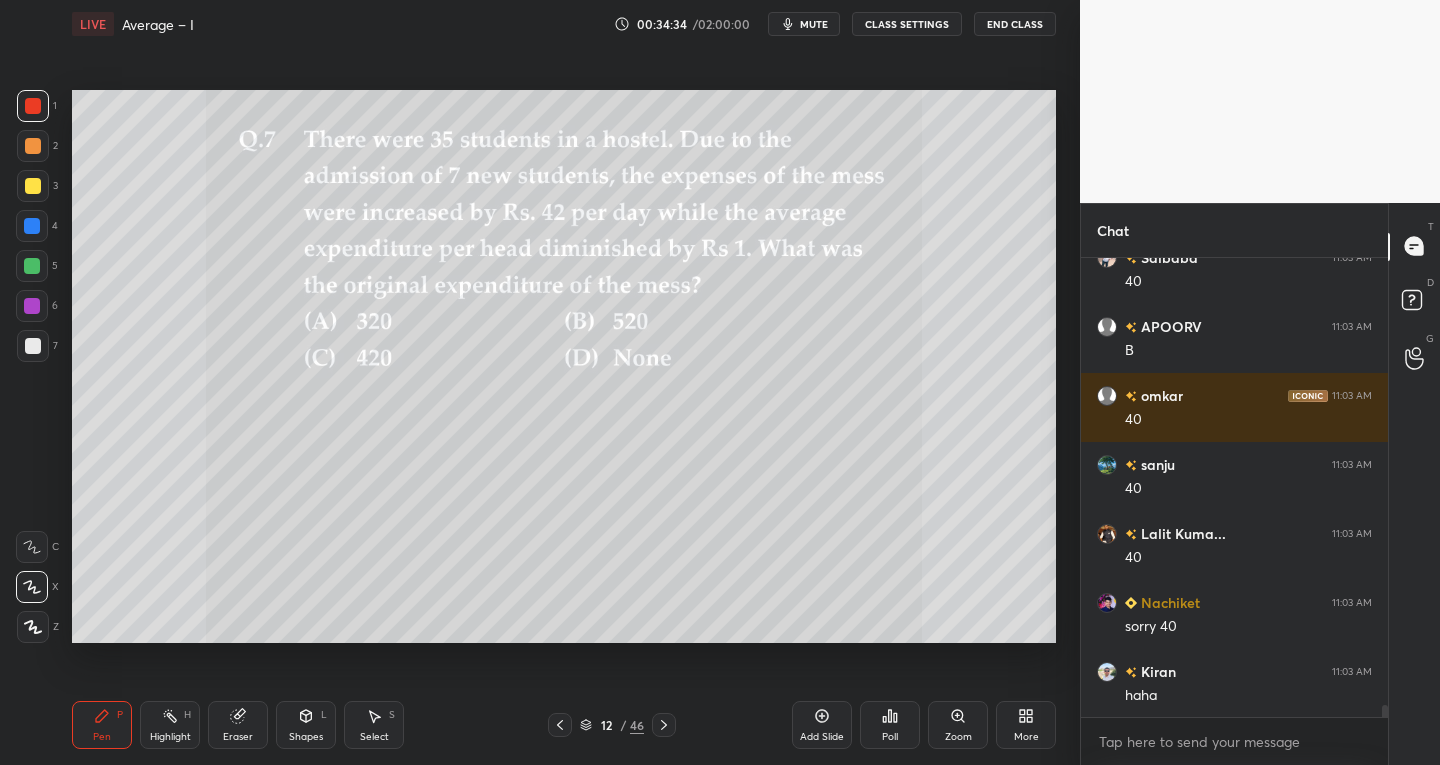 click 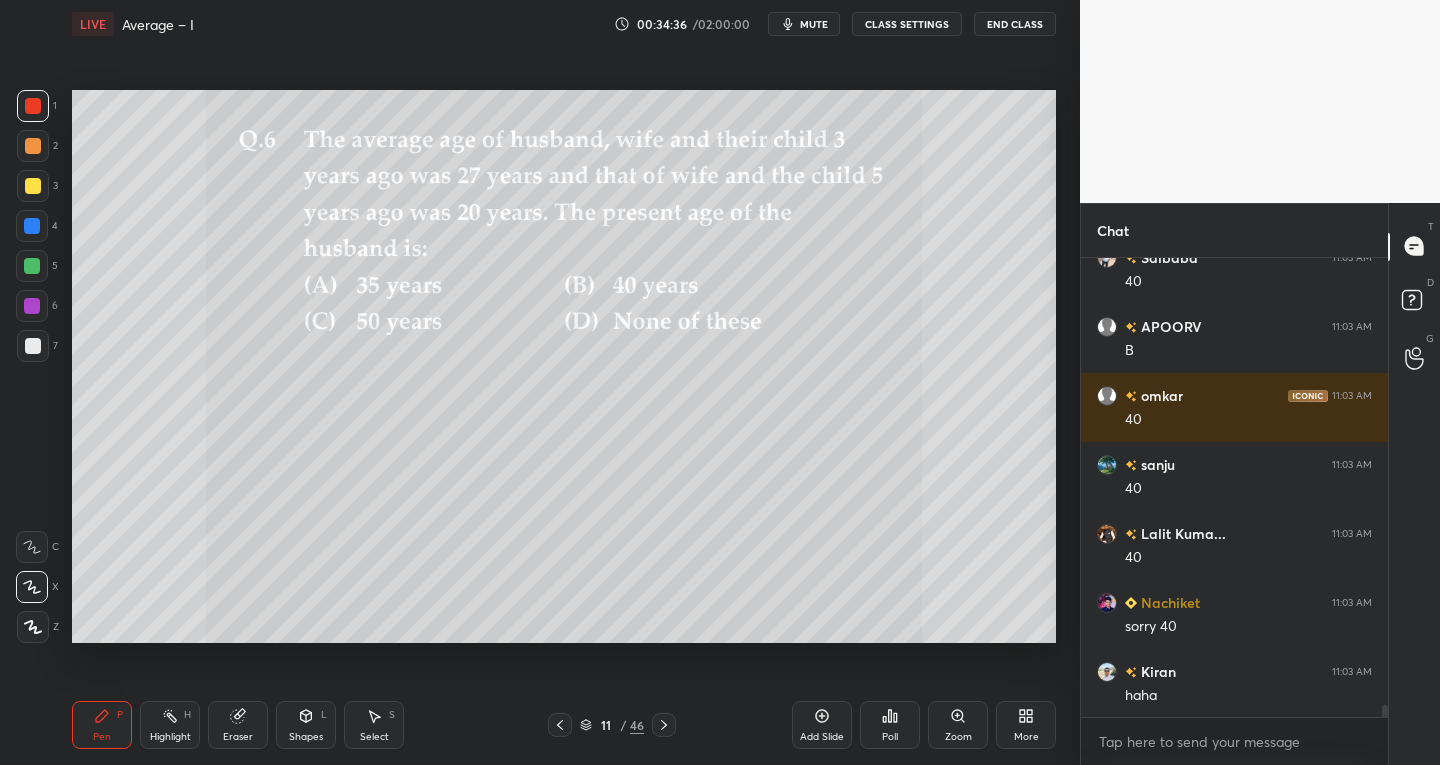 scroll, scrollTop: 17766, scrollLeft: 0, axis: vertical 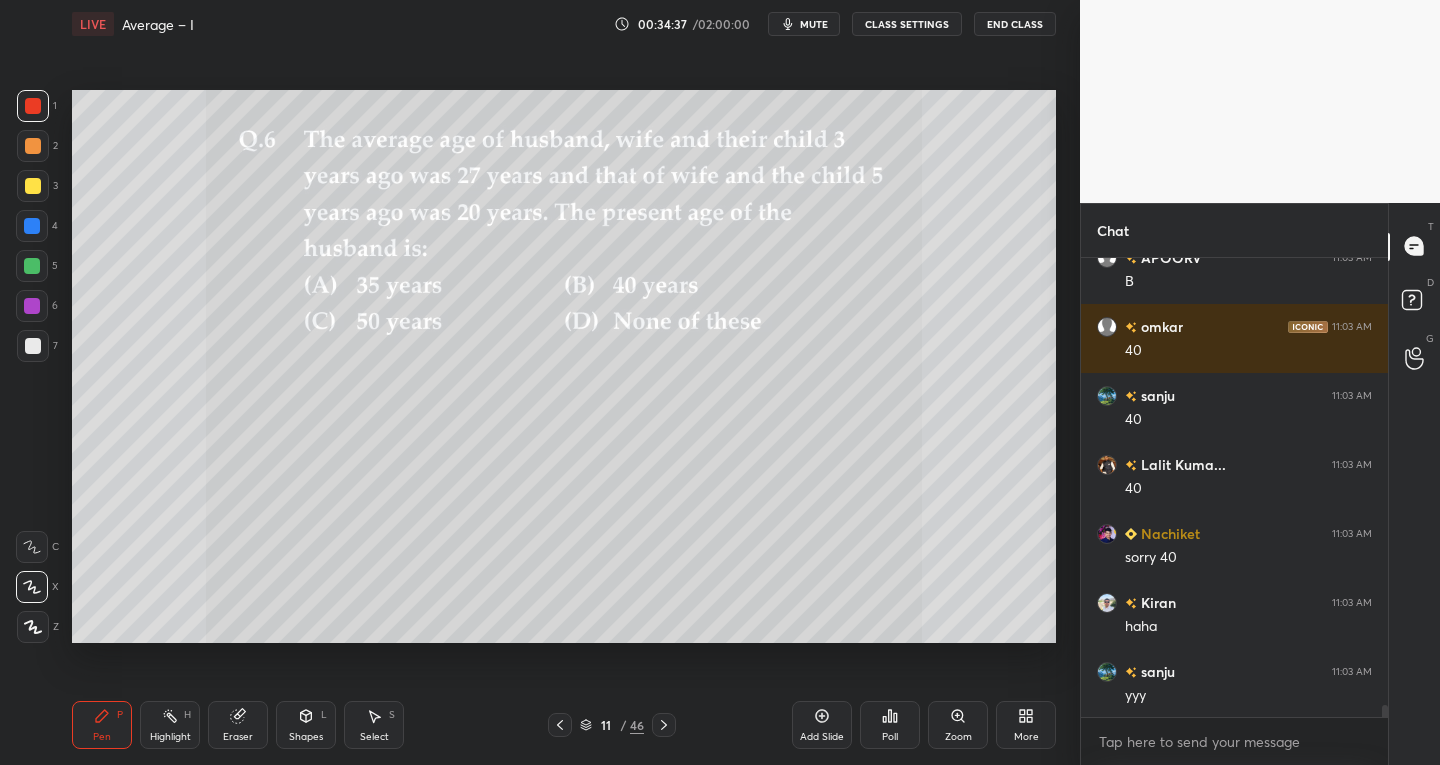 click at bounding box center [33, 346] 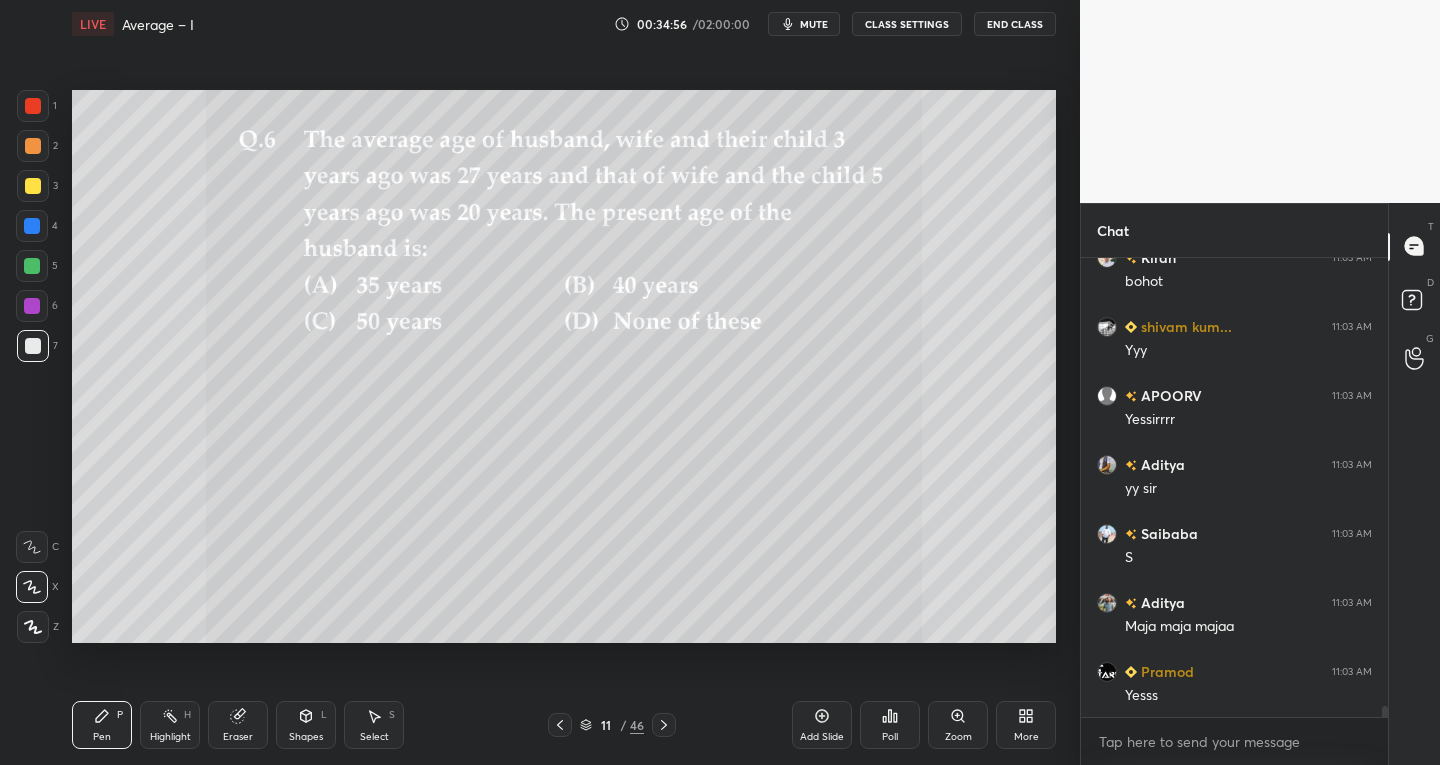 scroll, scrollTop: 18525, scrollLeft: 0, axis: vertical 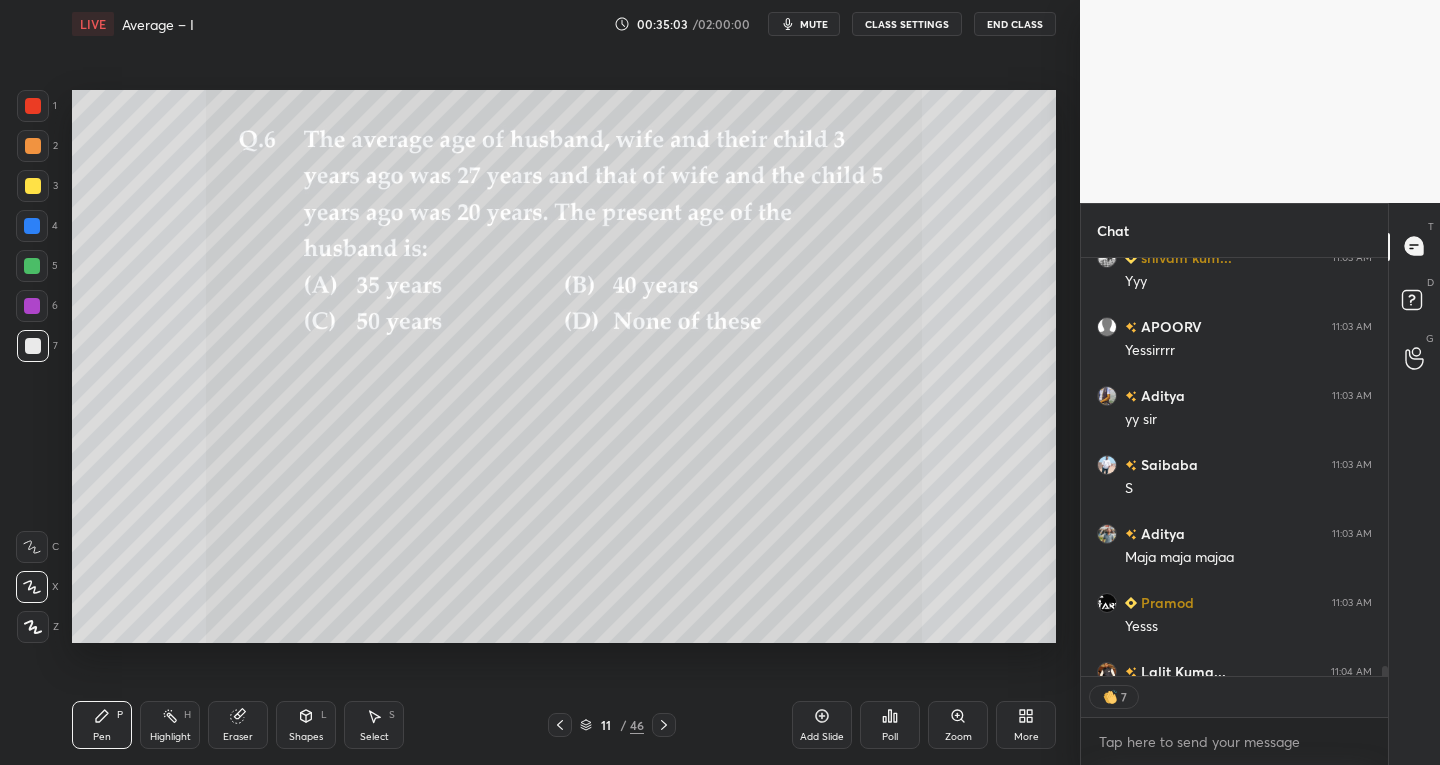 click 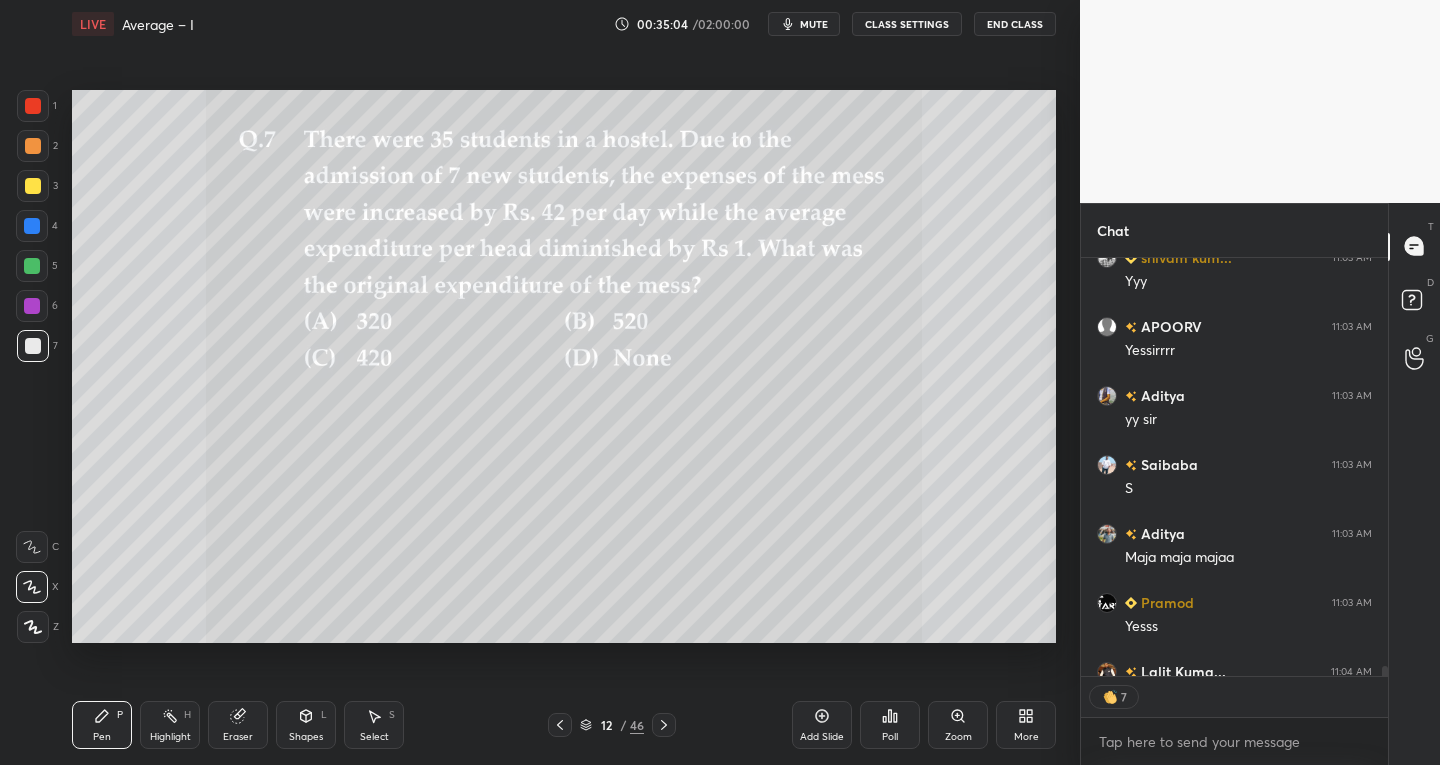 click 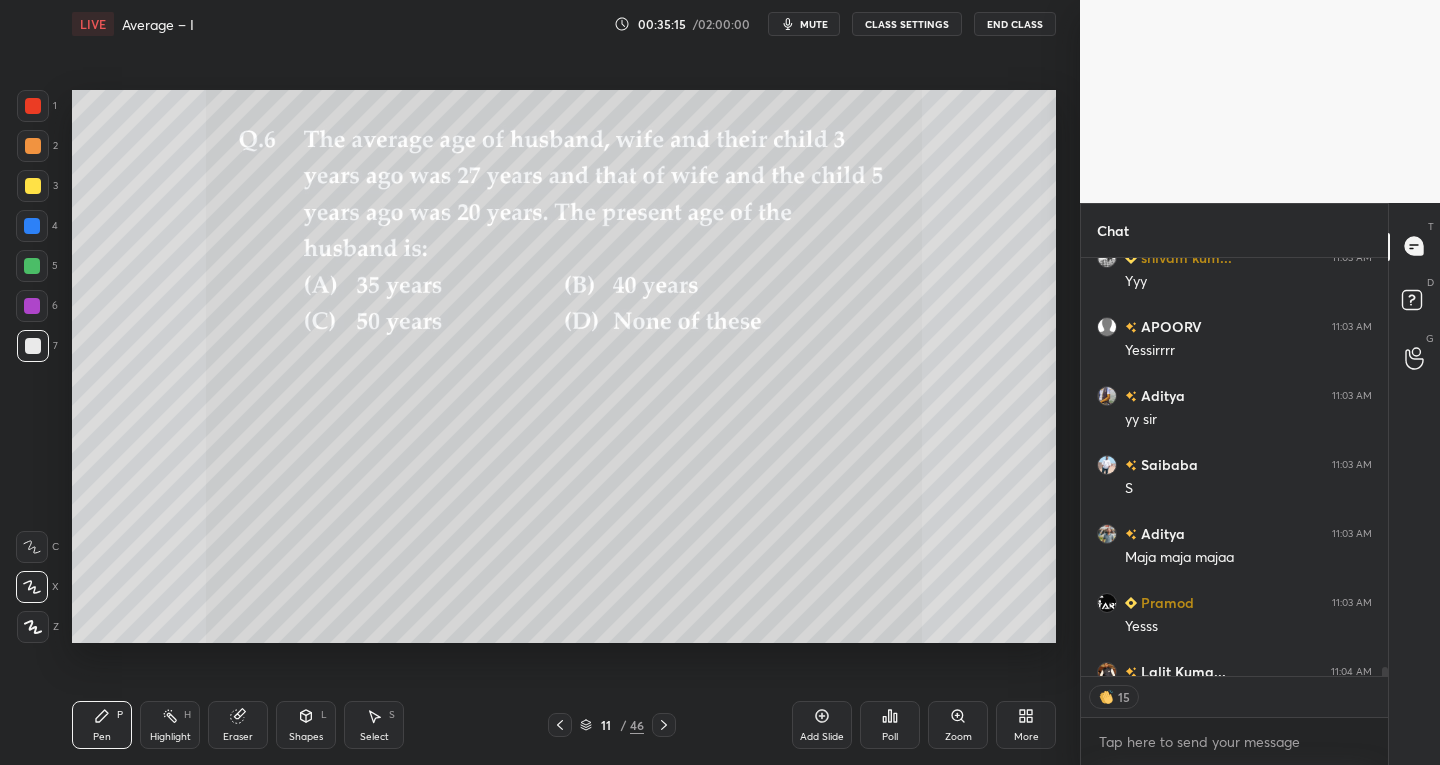 scroll, scrollTop: 18635, scrollLeft: 0, axis: vertical 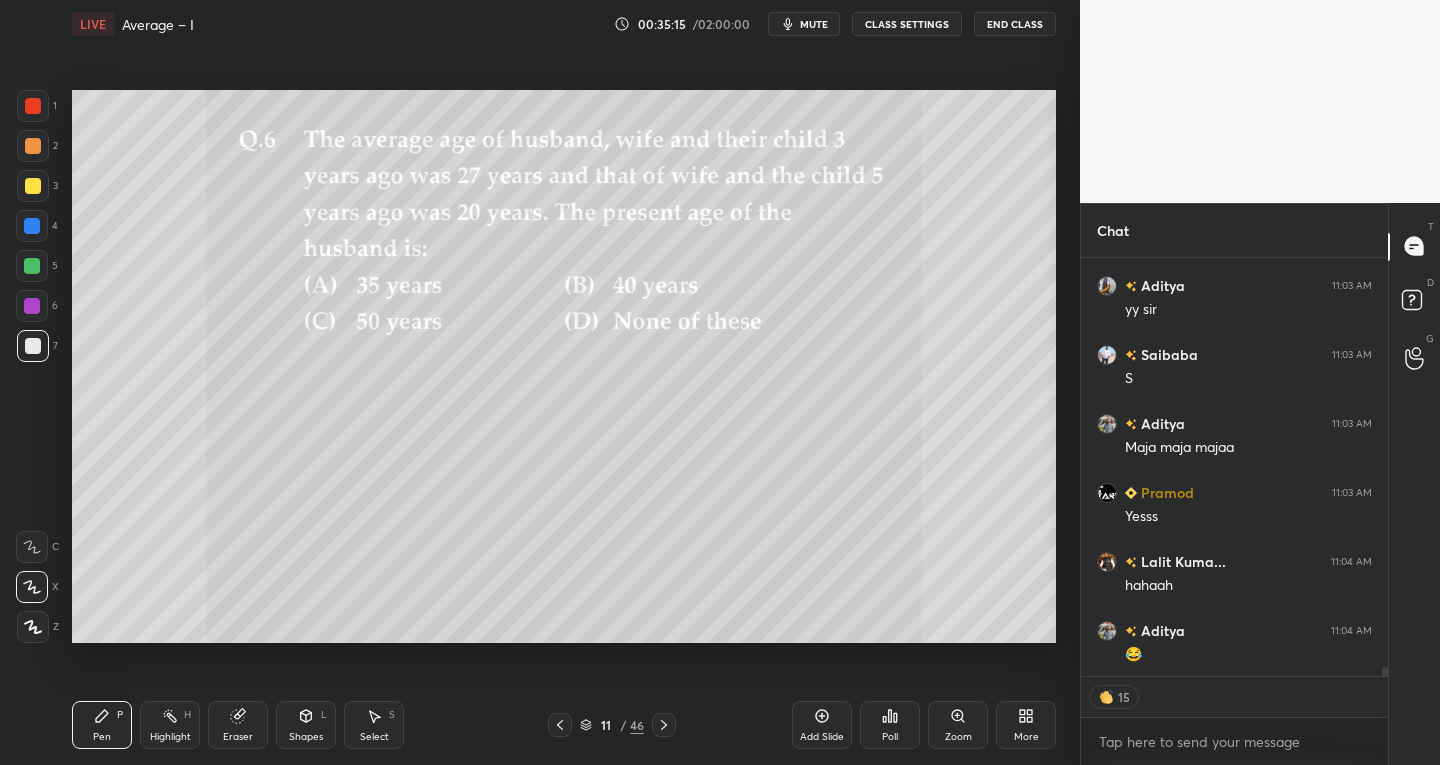click 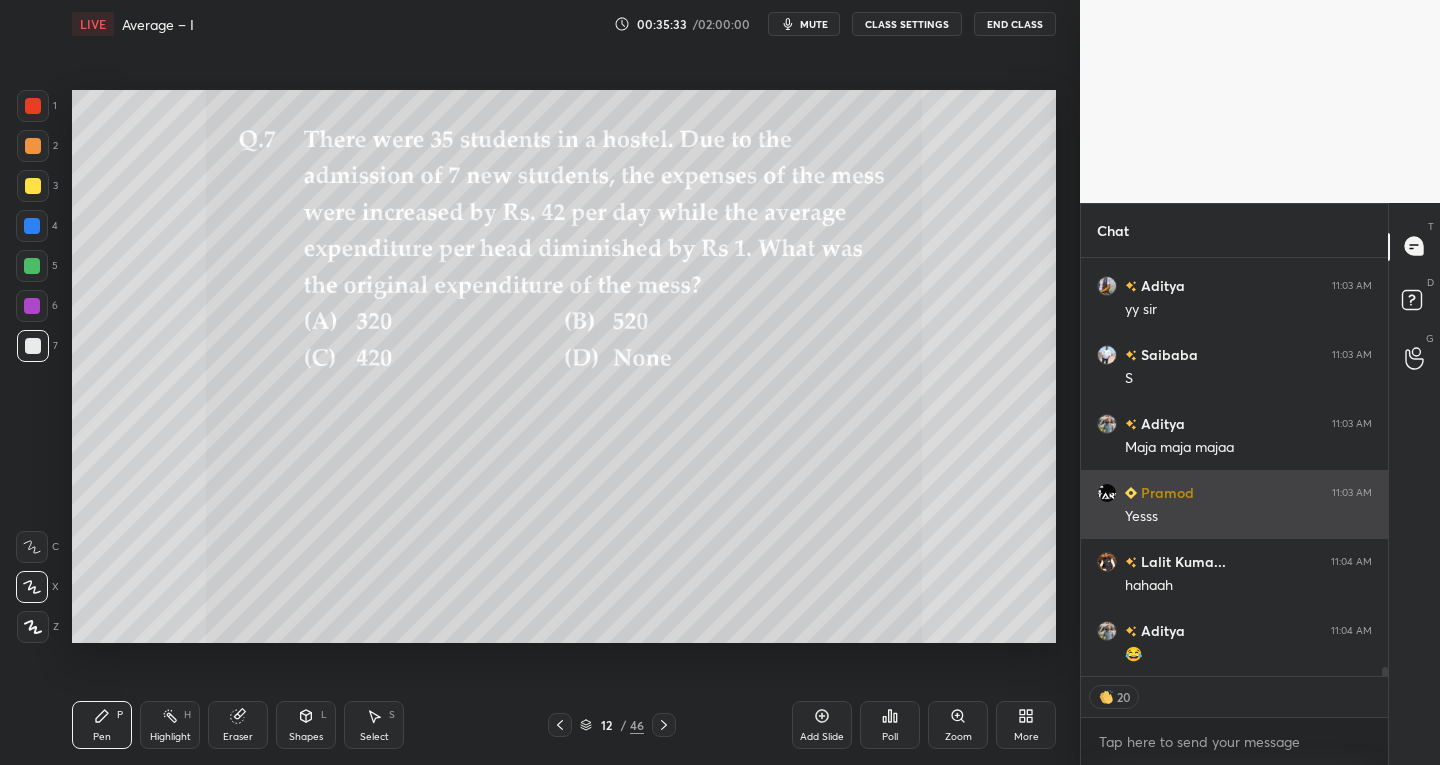 scroll, scrollTop: 6, scrollLeft: 7, axis: both 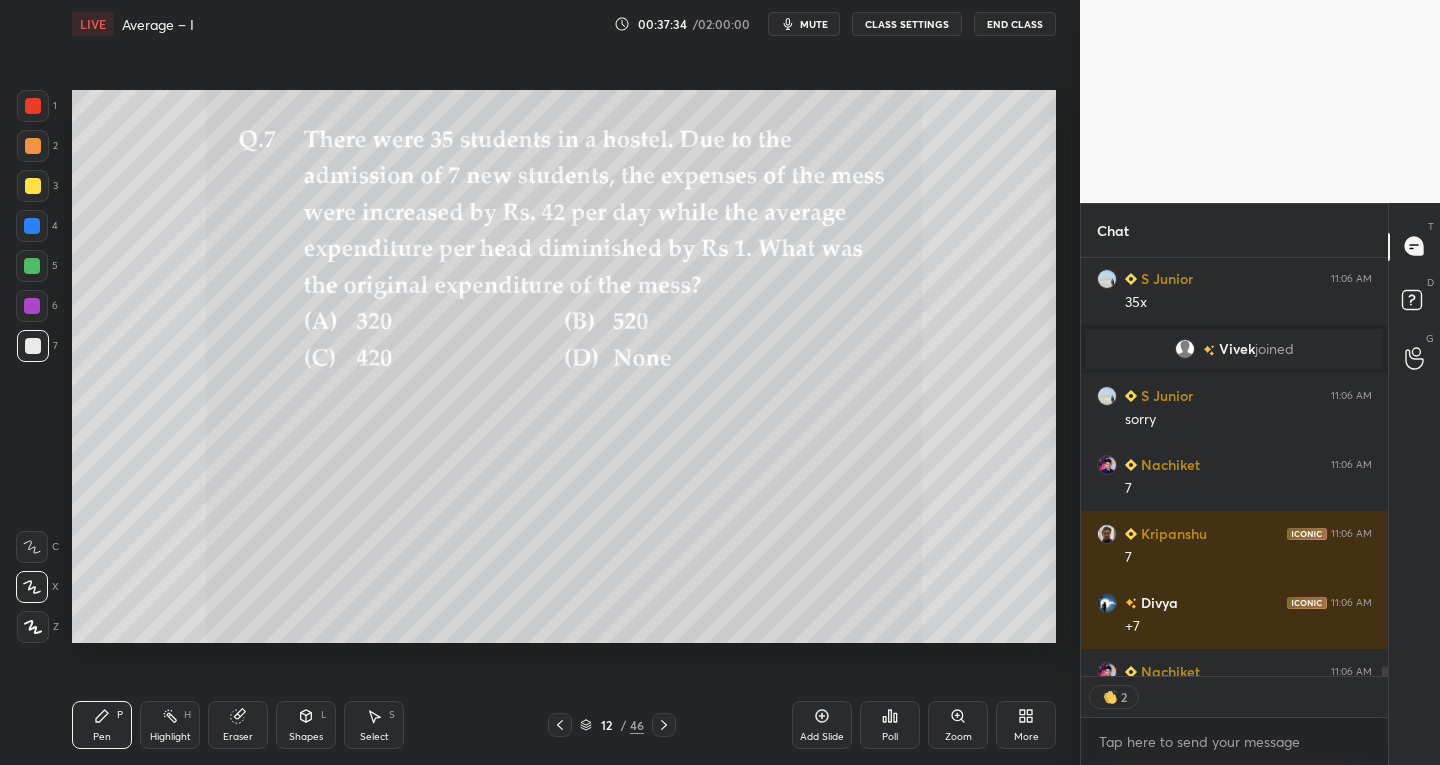 click 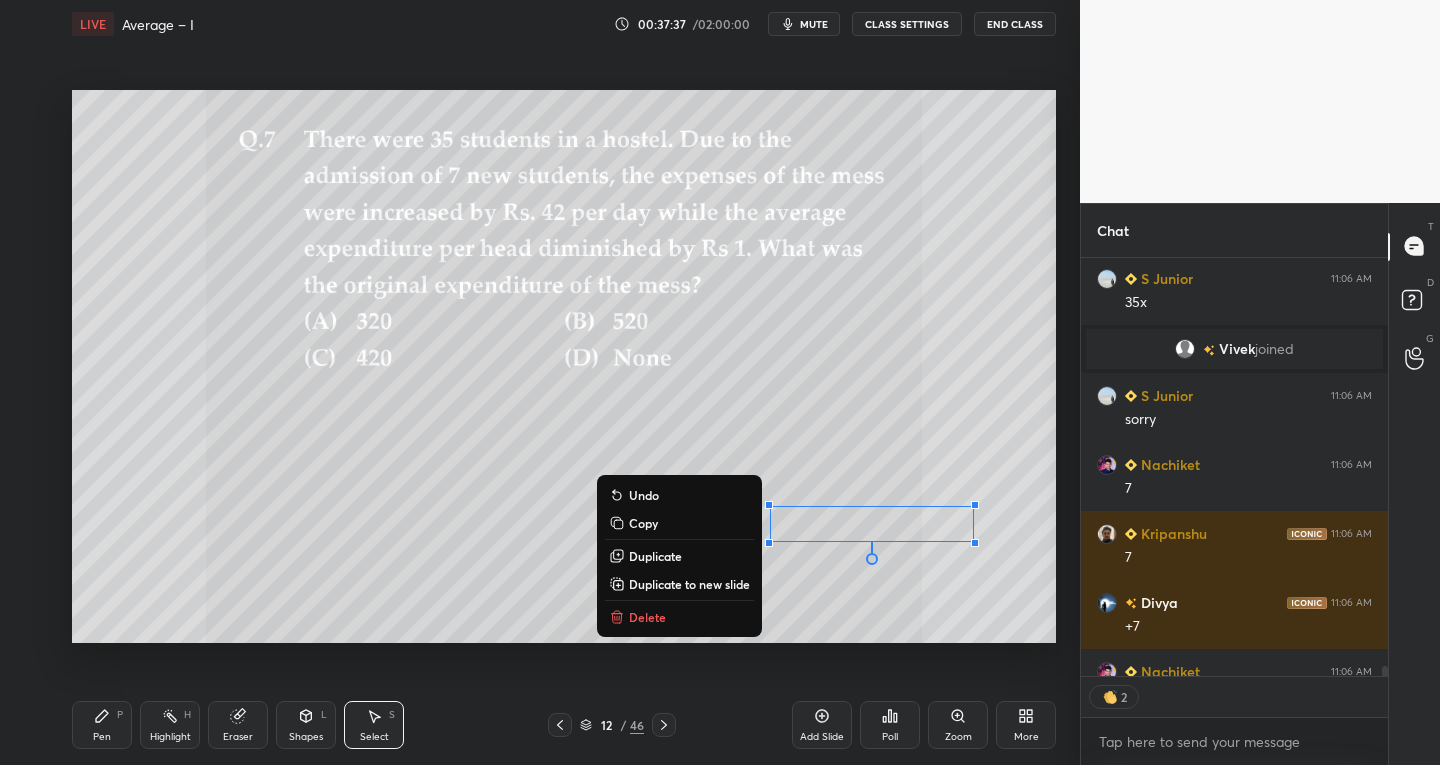 click on "Pen P" at bounding box center (102, 725) 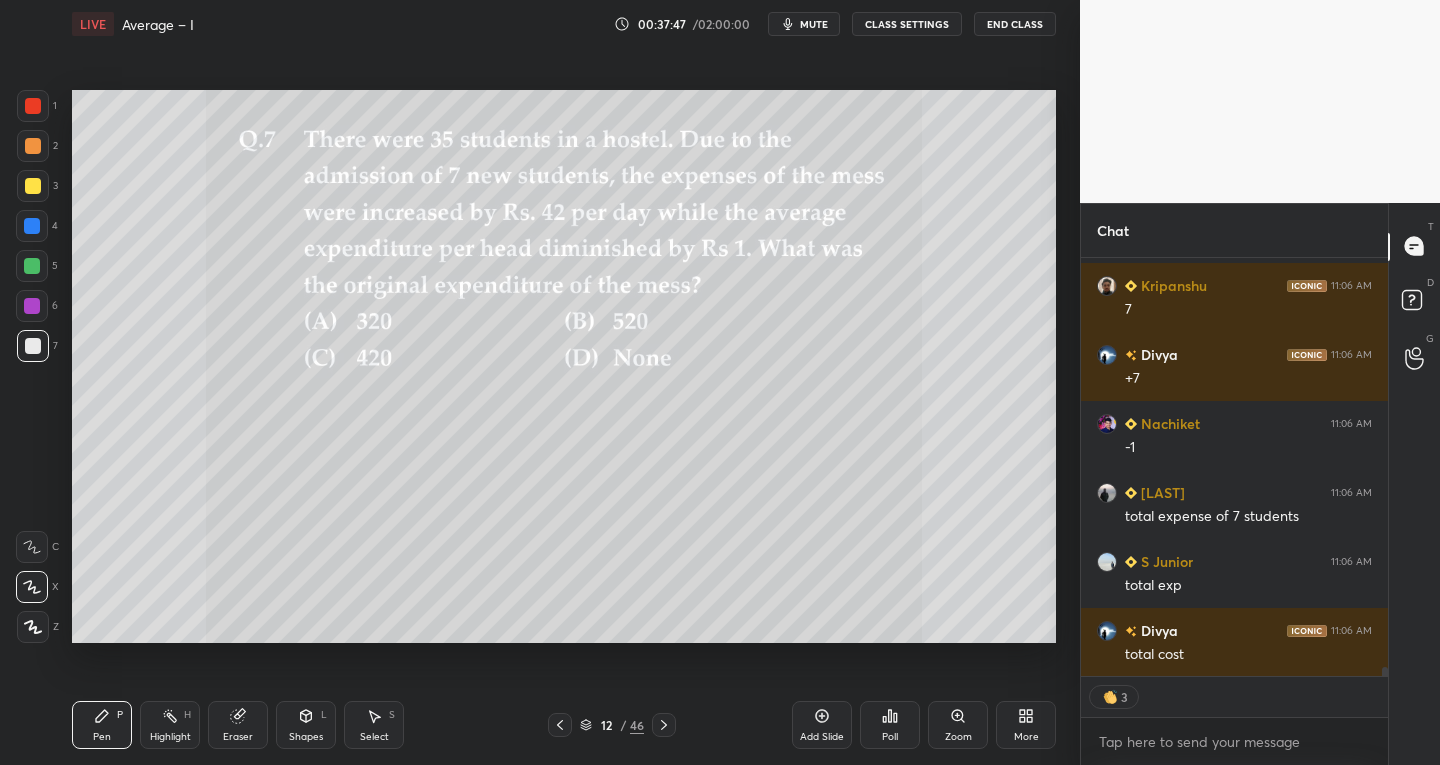 scroll, scrollTop: 18892, scrollLeft: 0, axis: vertical 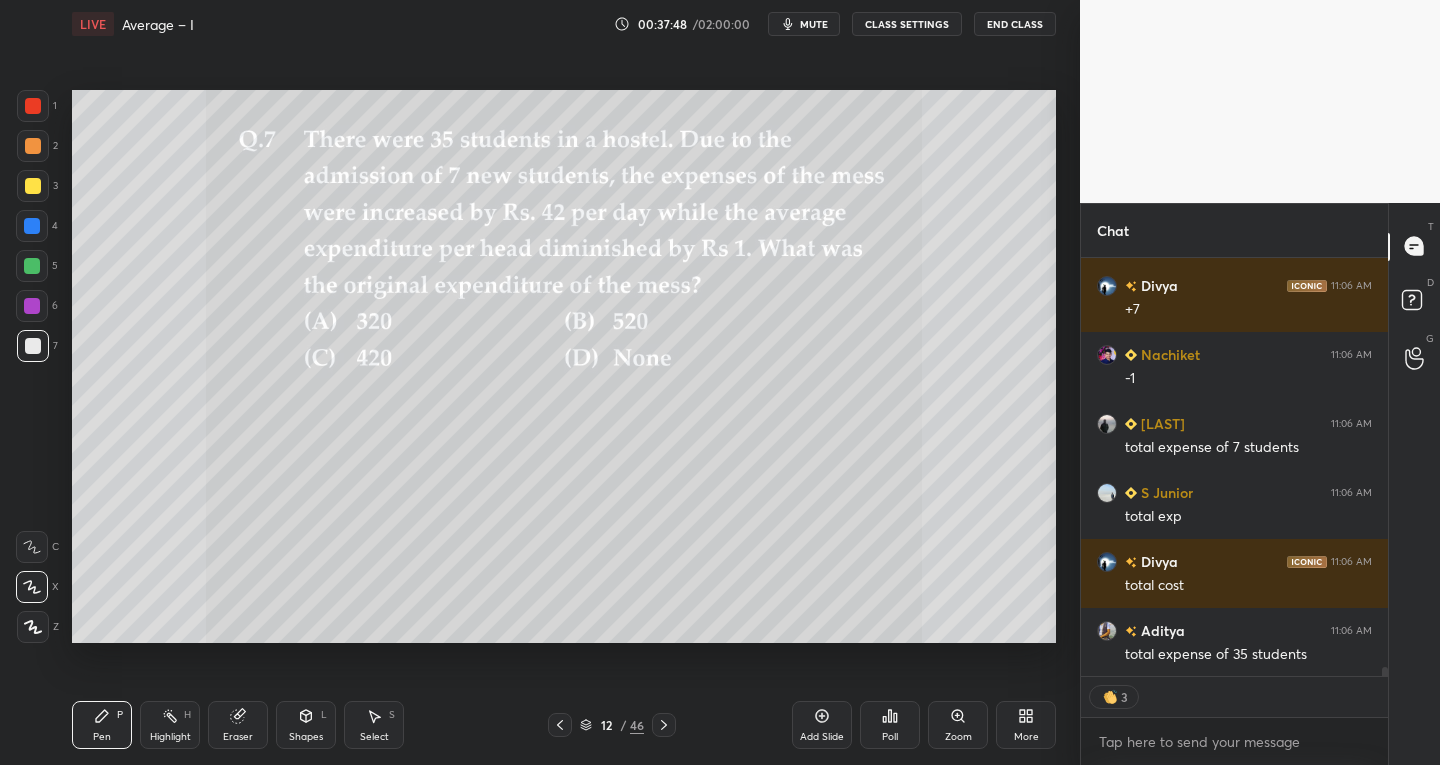 click on "Select" at bounding box center (374, 737) 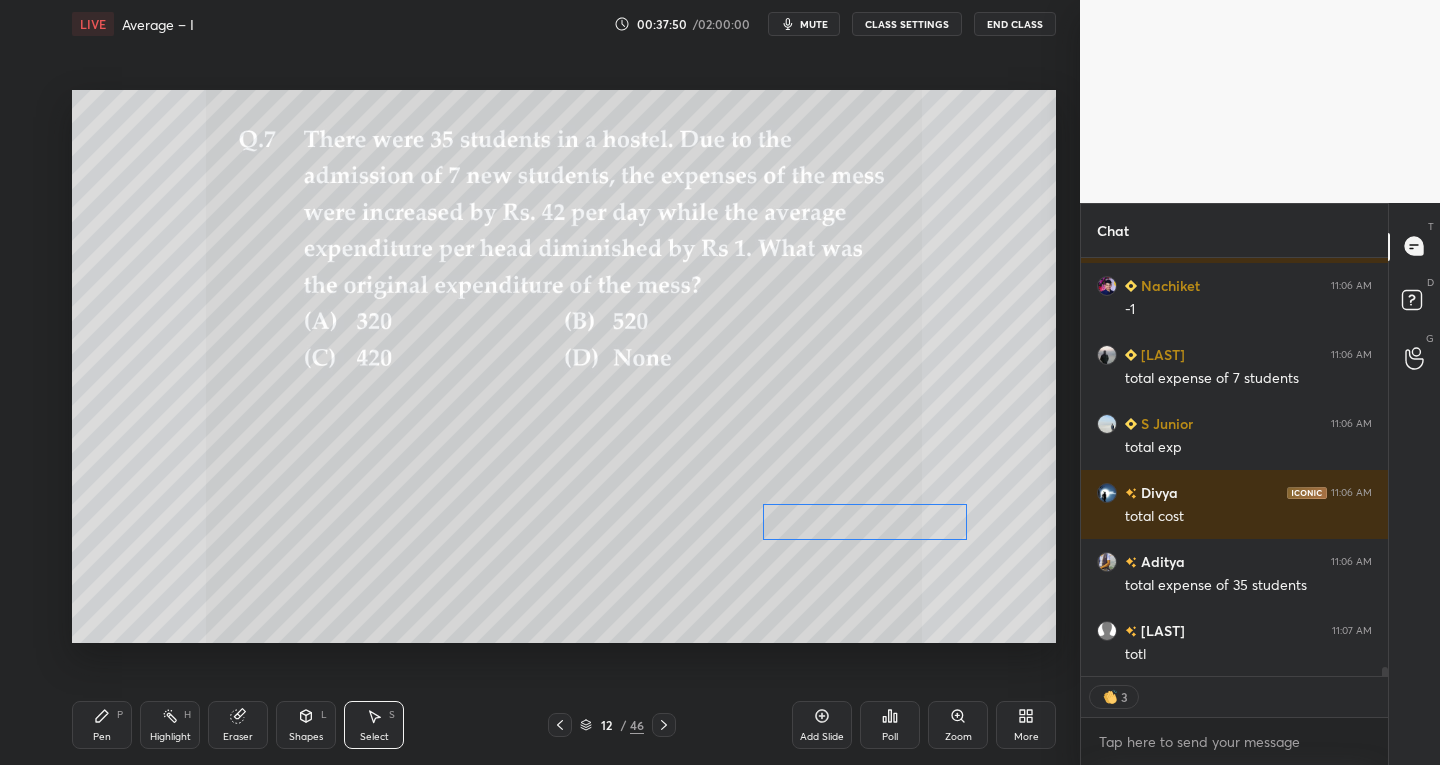 scroll, scrollTop: 19030, scrollLeft: 0, axis: vertical 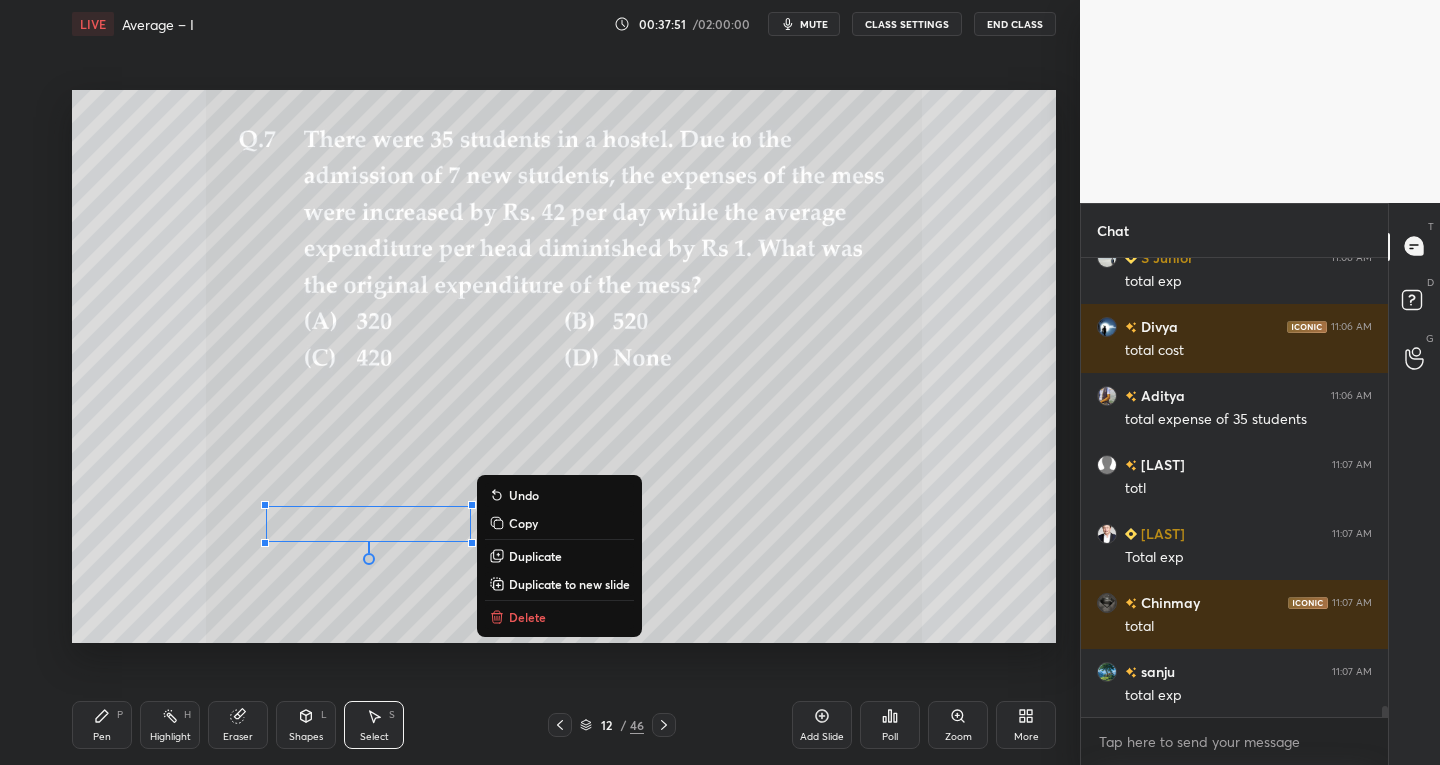 click on "Pen P" at bounding box center [102, 725] 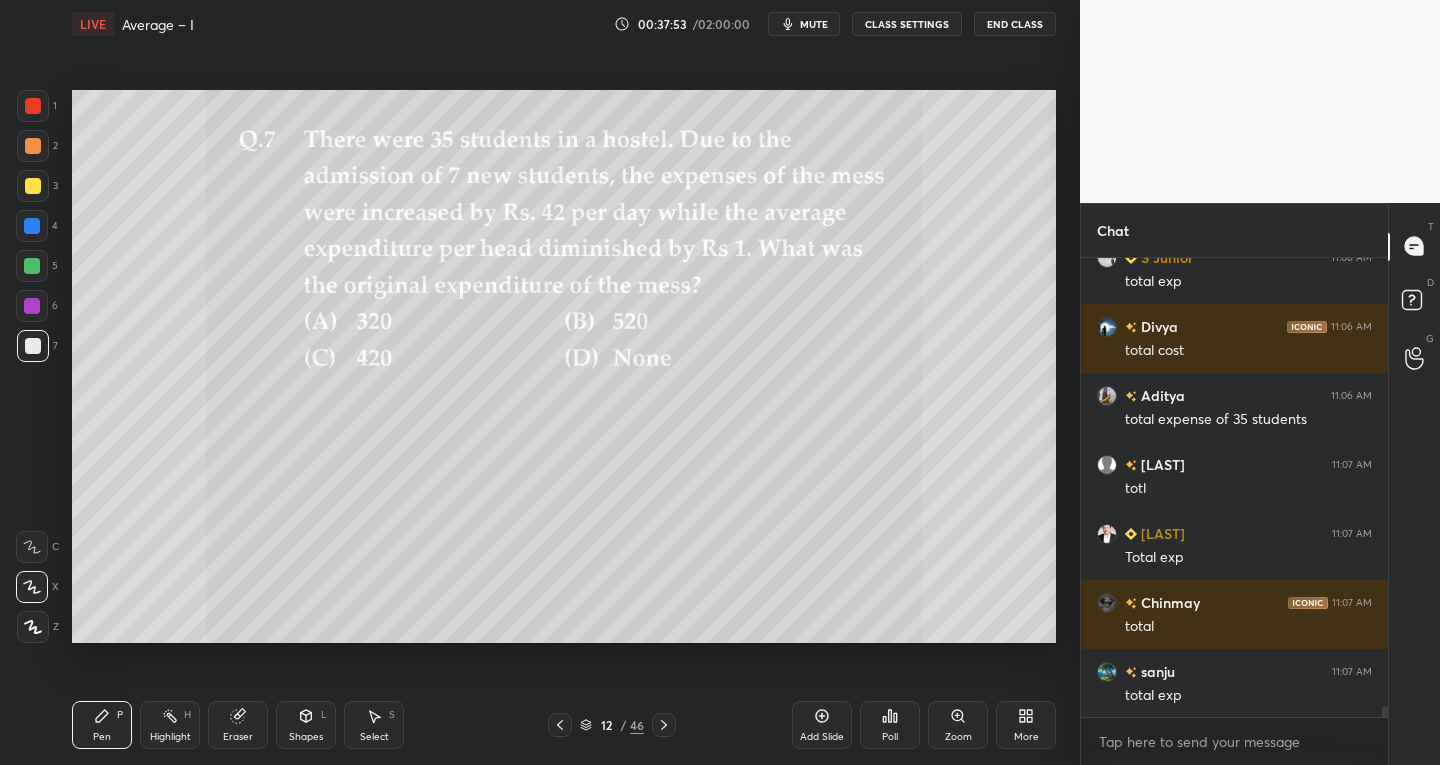 scroll, scrollTop: 19196, scrollLeft: 0, axis: vertical 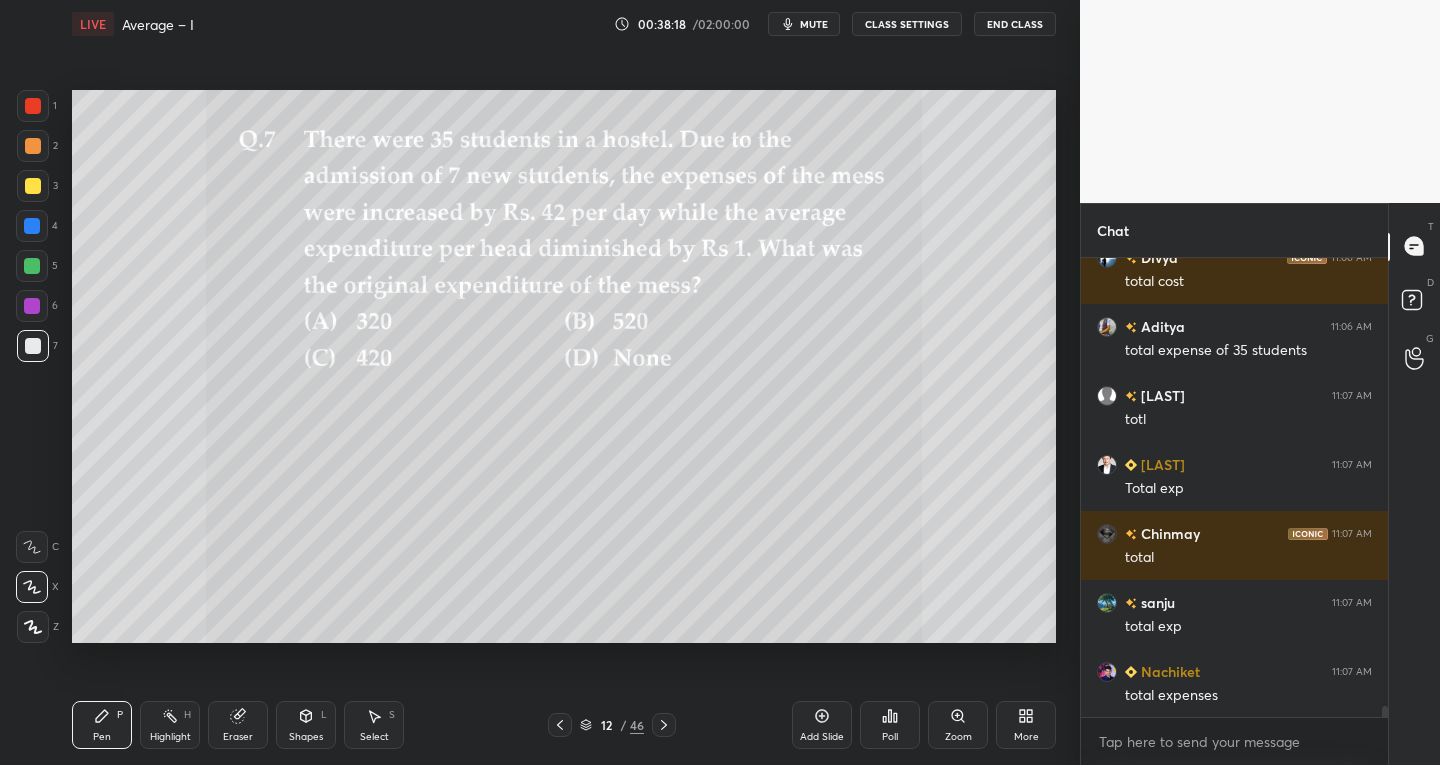 click at bounding box center (33, 106) 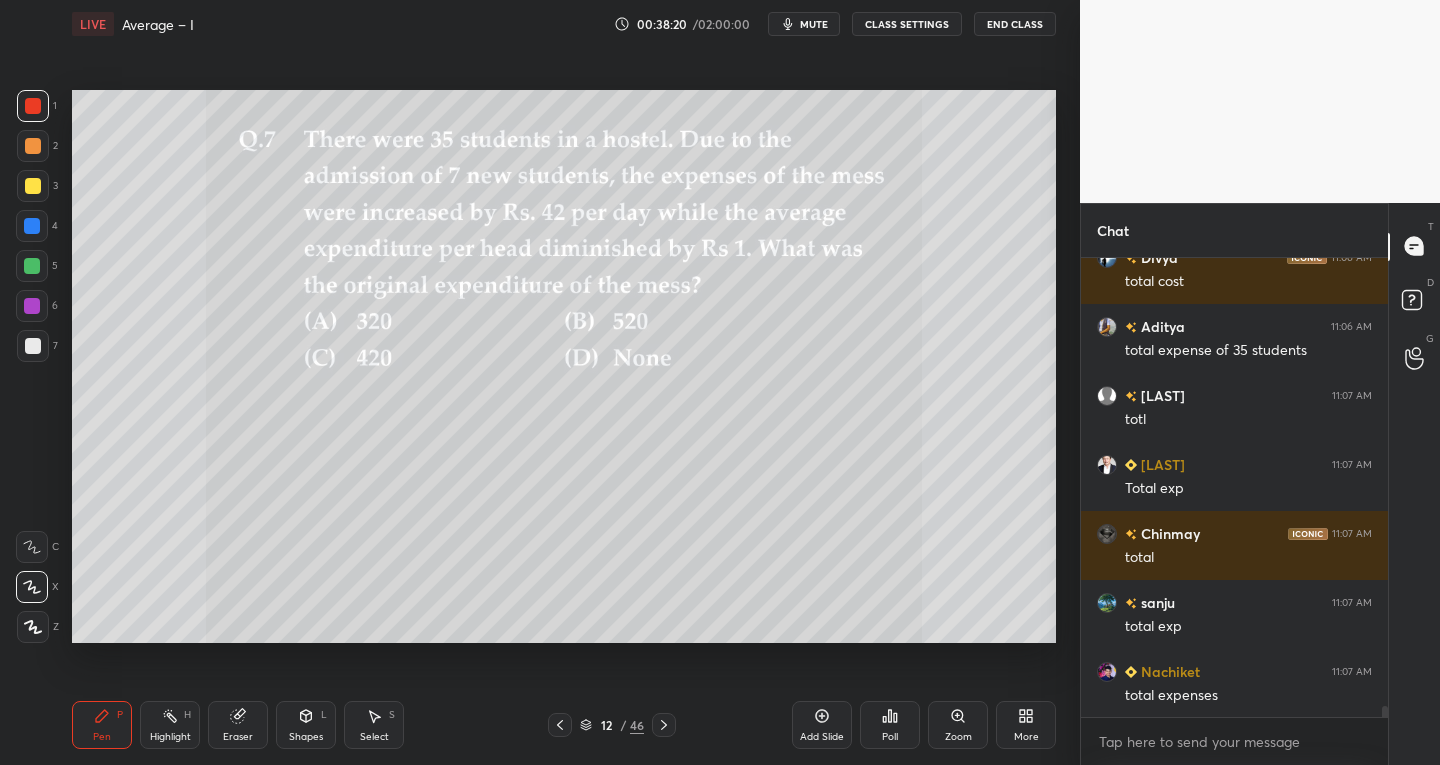 click at bounding box center (33, 186) 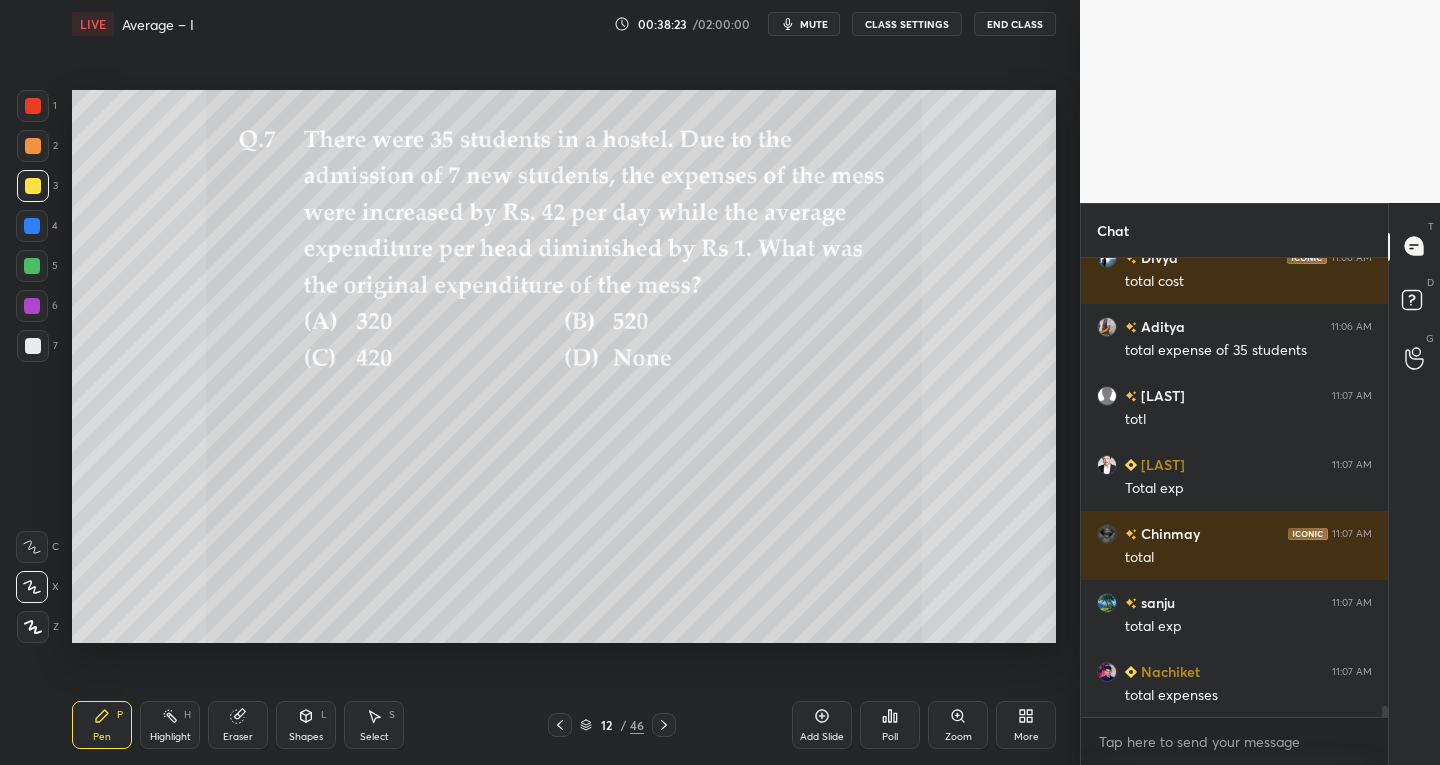 click at bounding box center [33, 106] 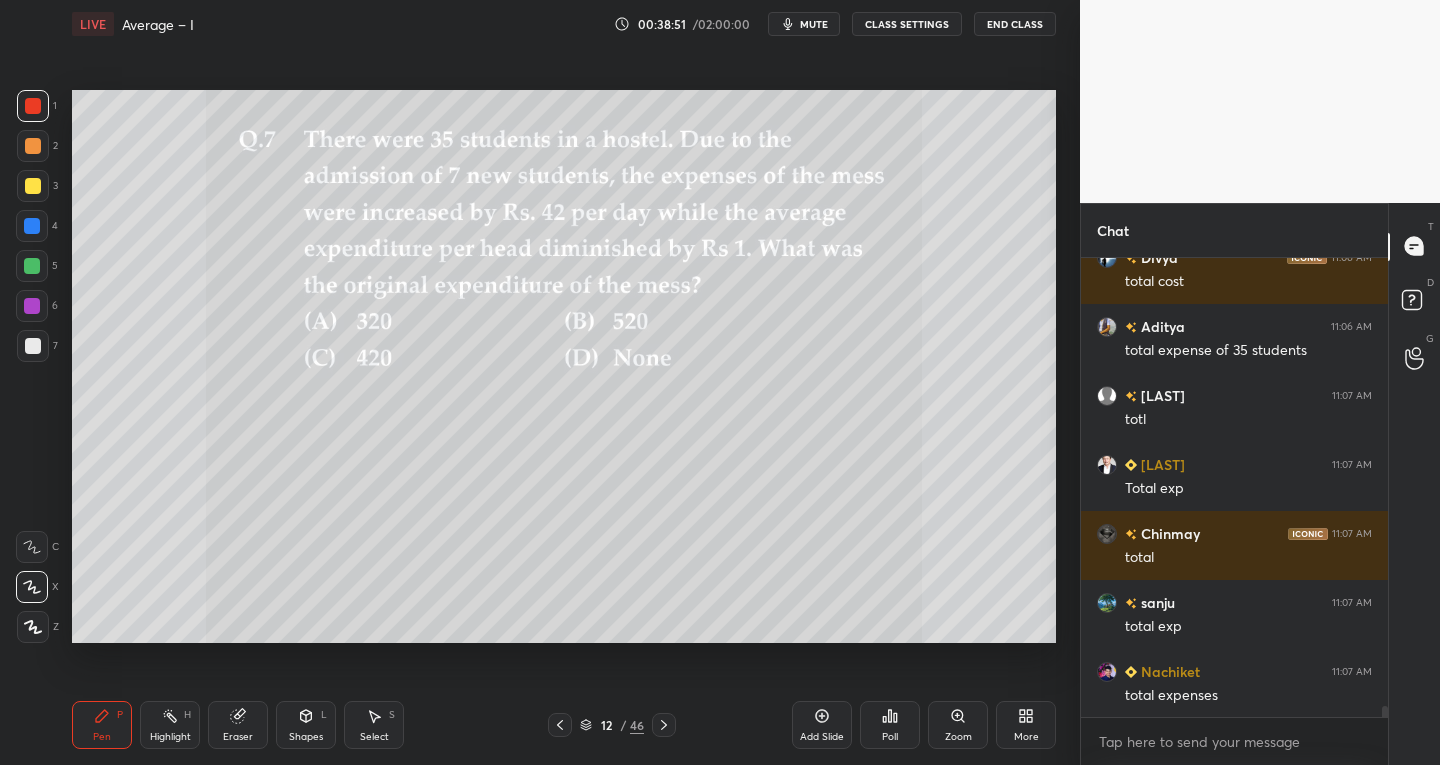 click at bounding box center (33, 346) 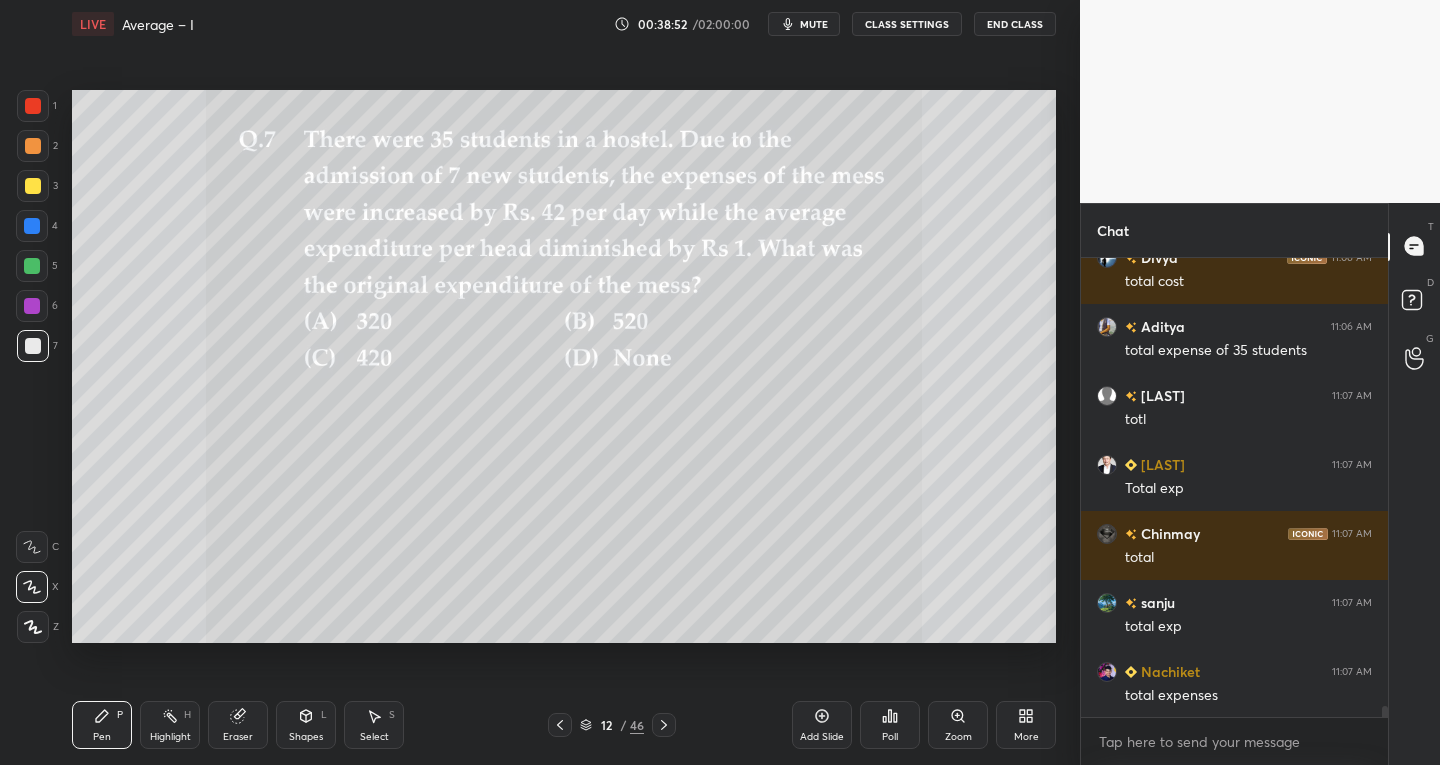 scroll, scrollTop: 19265, scrollLeft: 0, axis: vertical 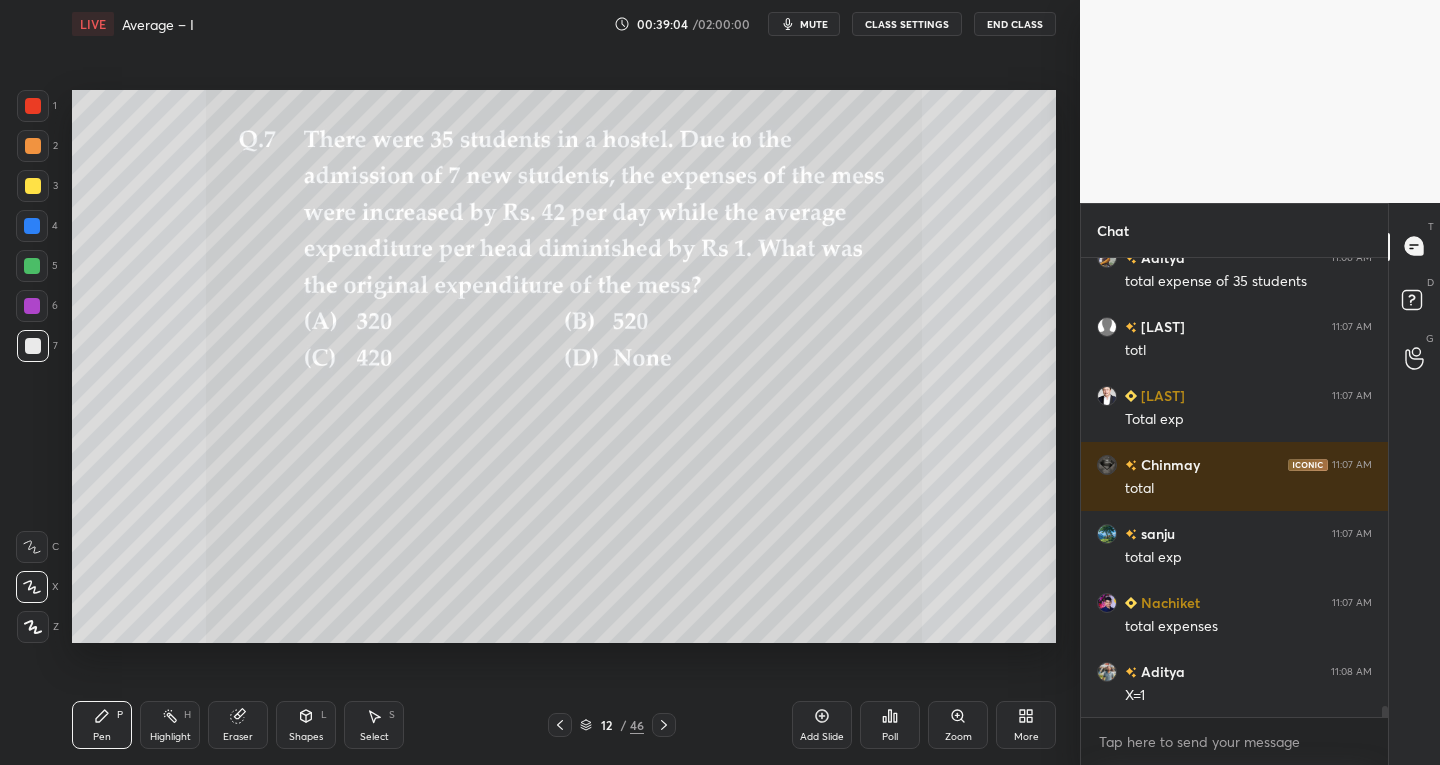 click on "Eraser" at bounding box center [238, 737] 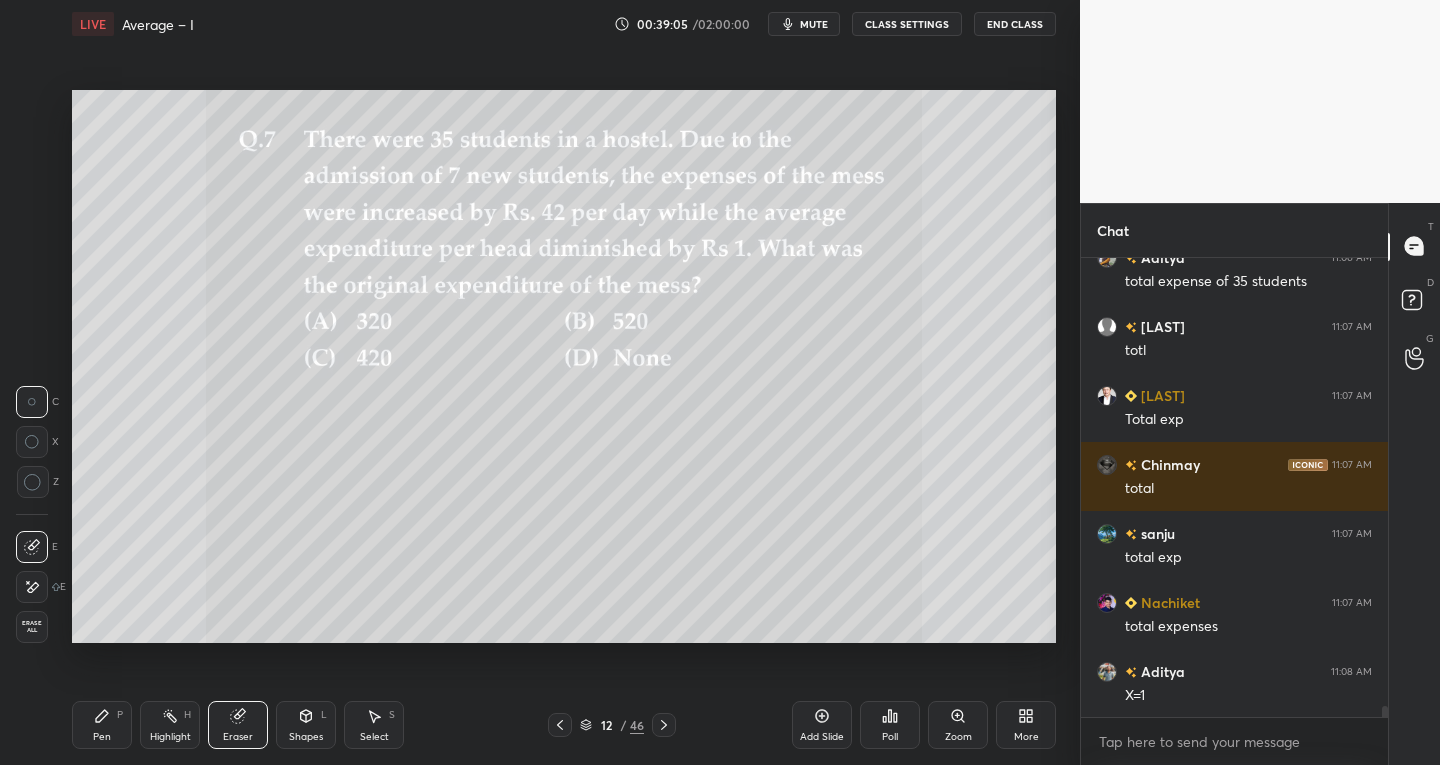 click on "Pen" at bounding box center (102, 737) 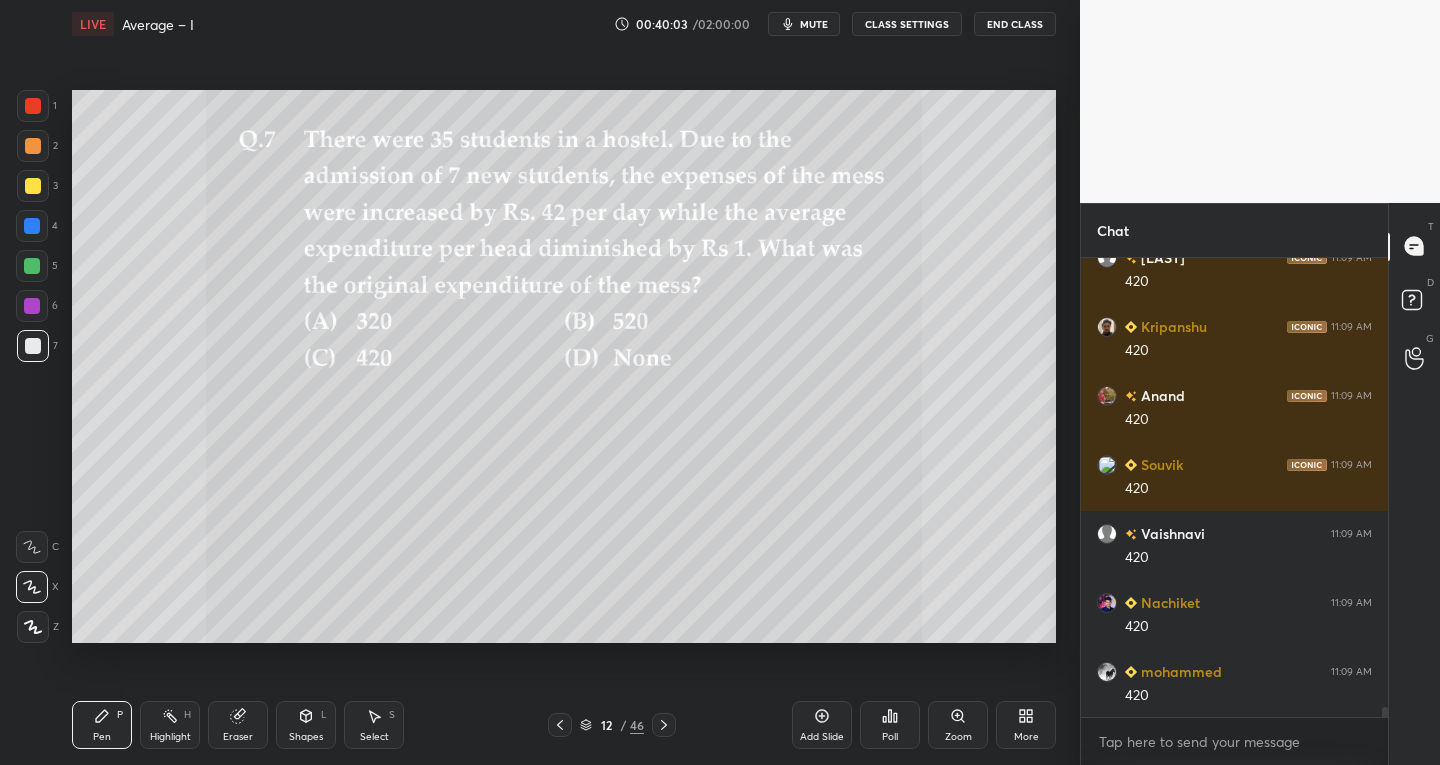 scroll, scrollTop: 20990, scrollLeft: 0, axis: vertical 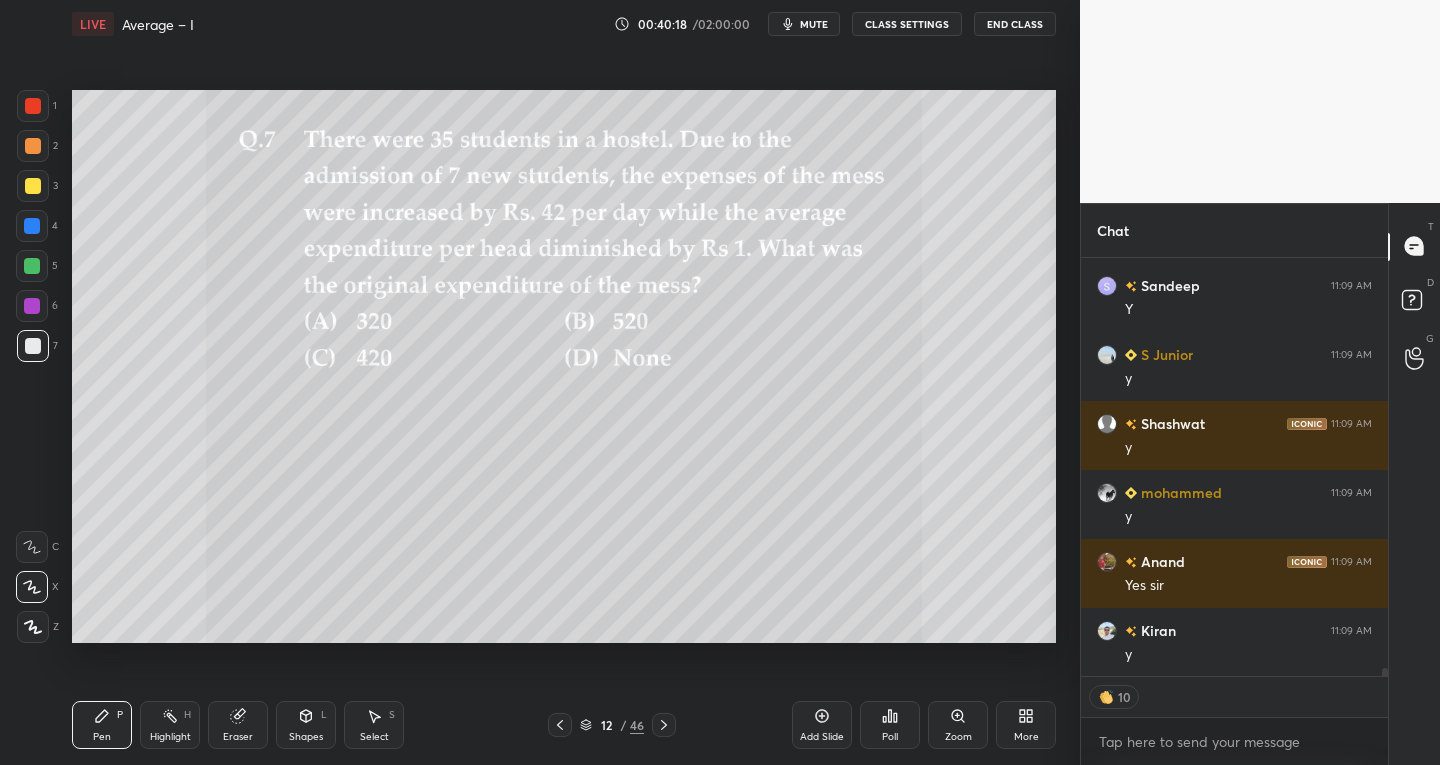 click 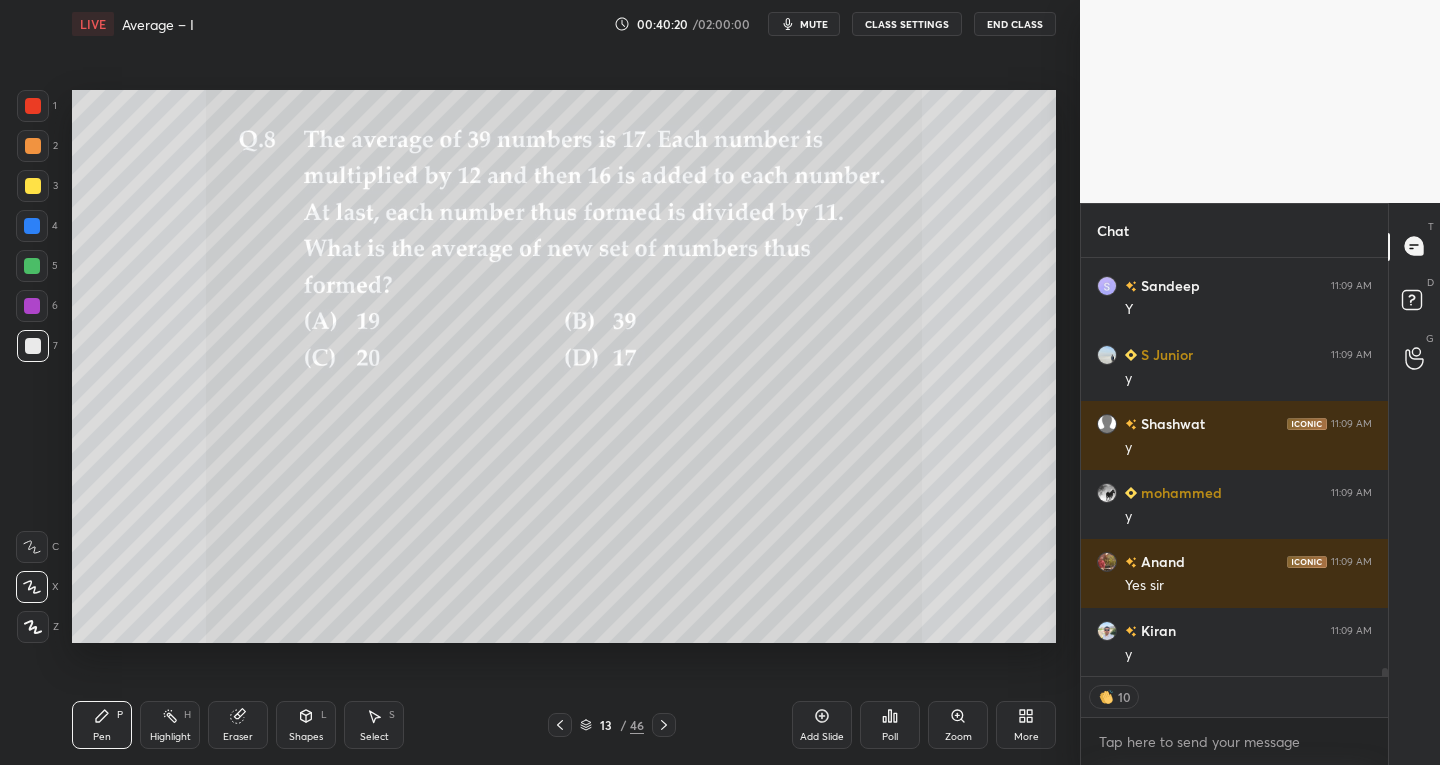 click 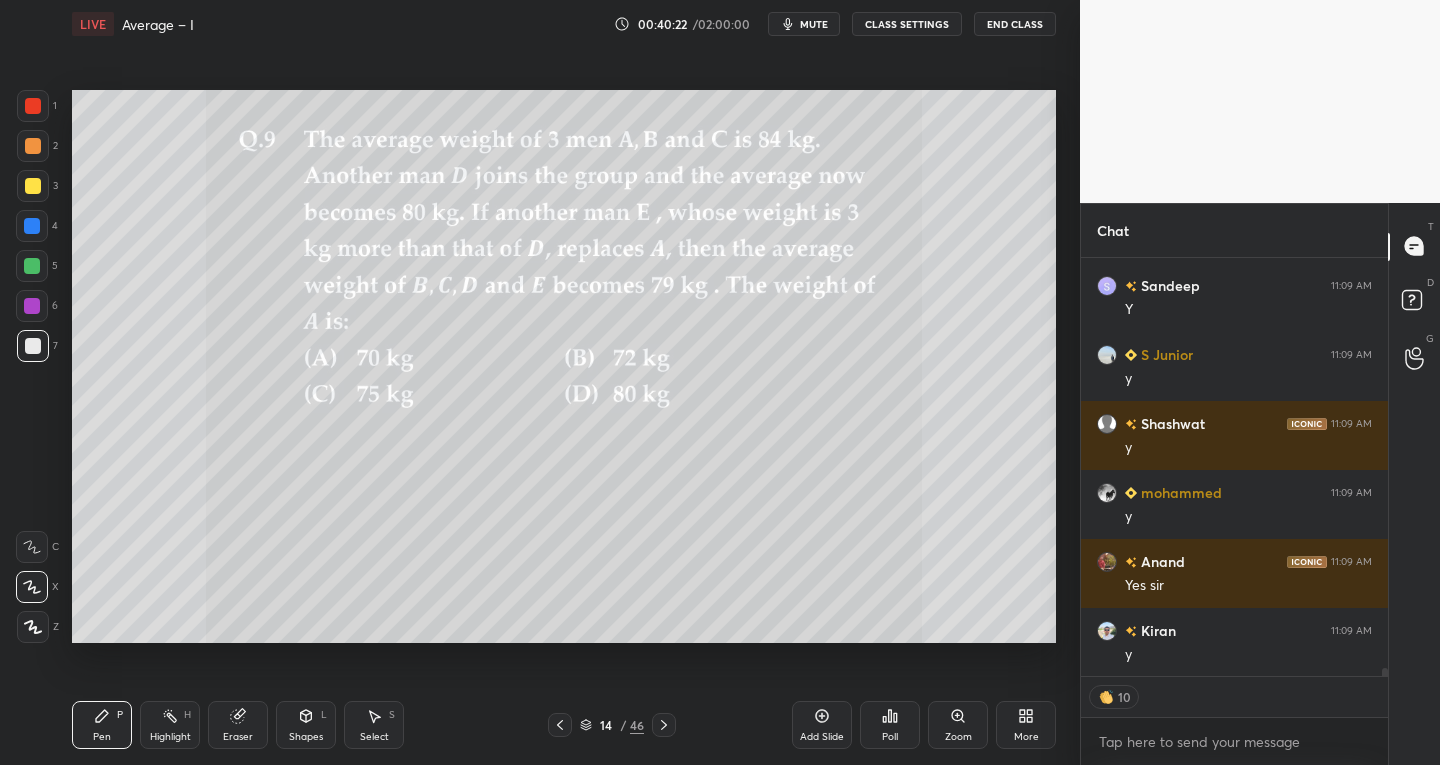 scroll, scrollTop: 7, scrollLeft: 7, axis: both 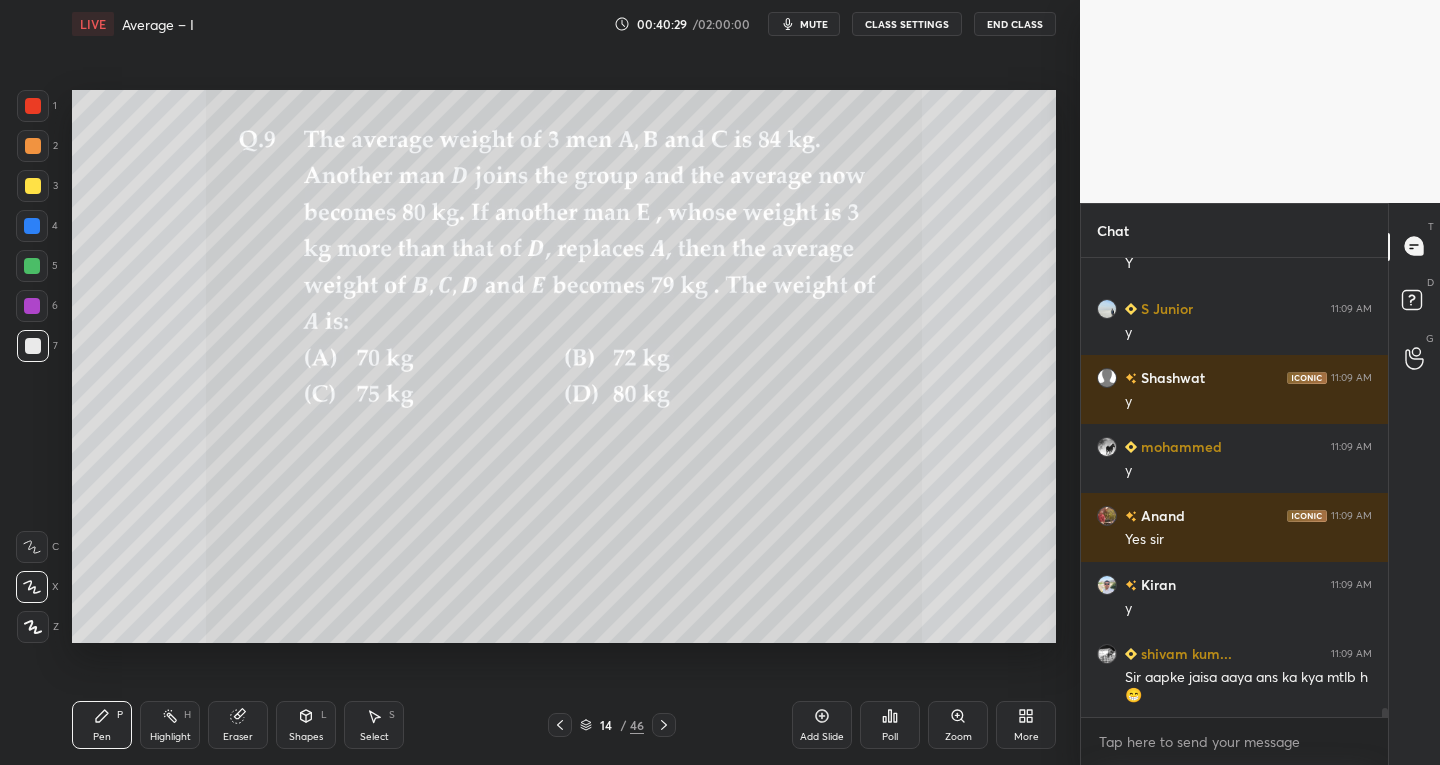 click 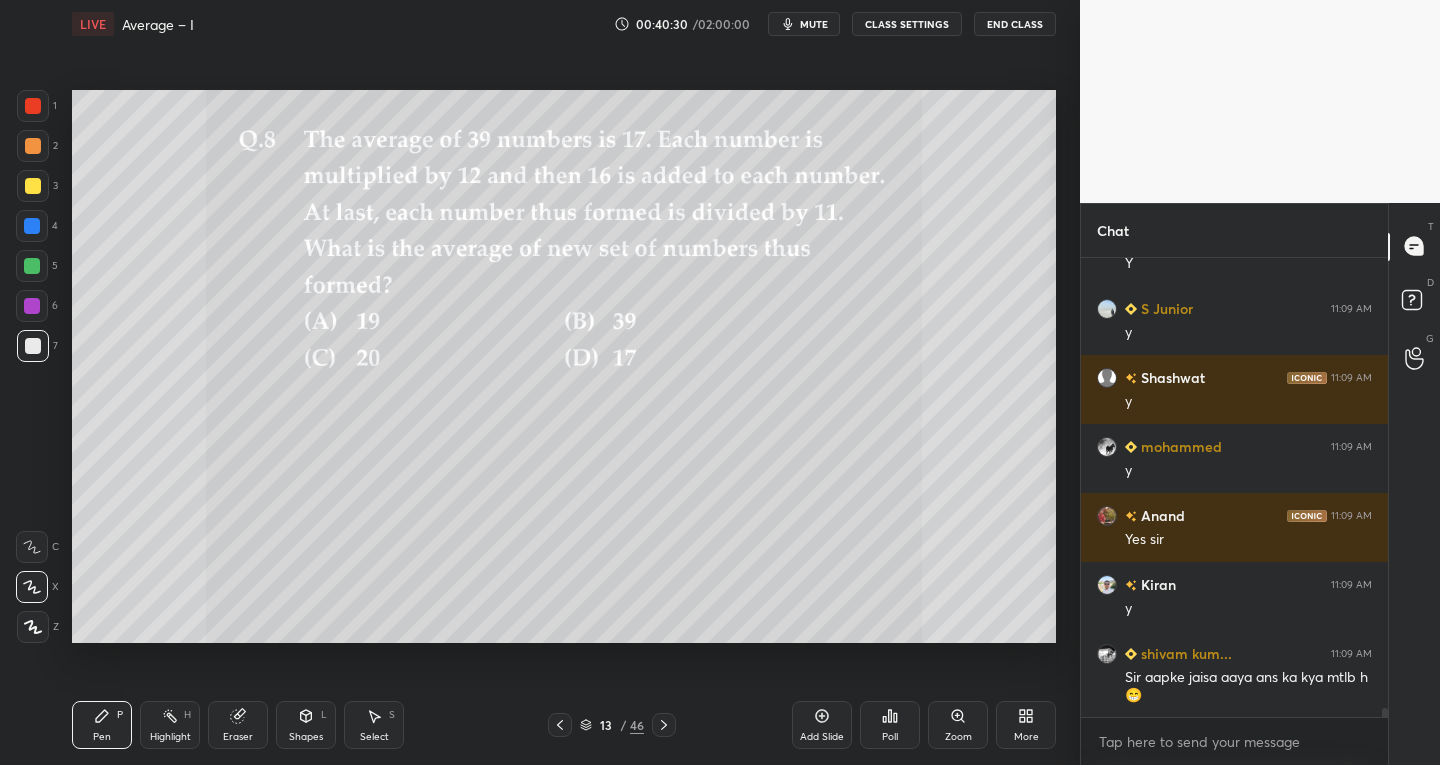 click 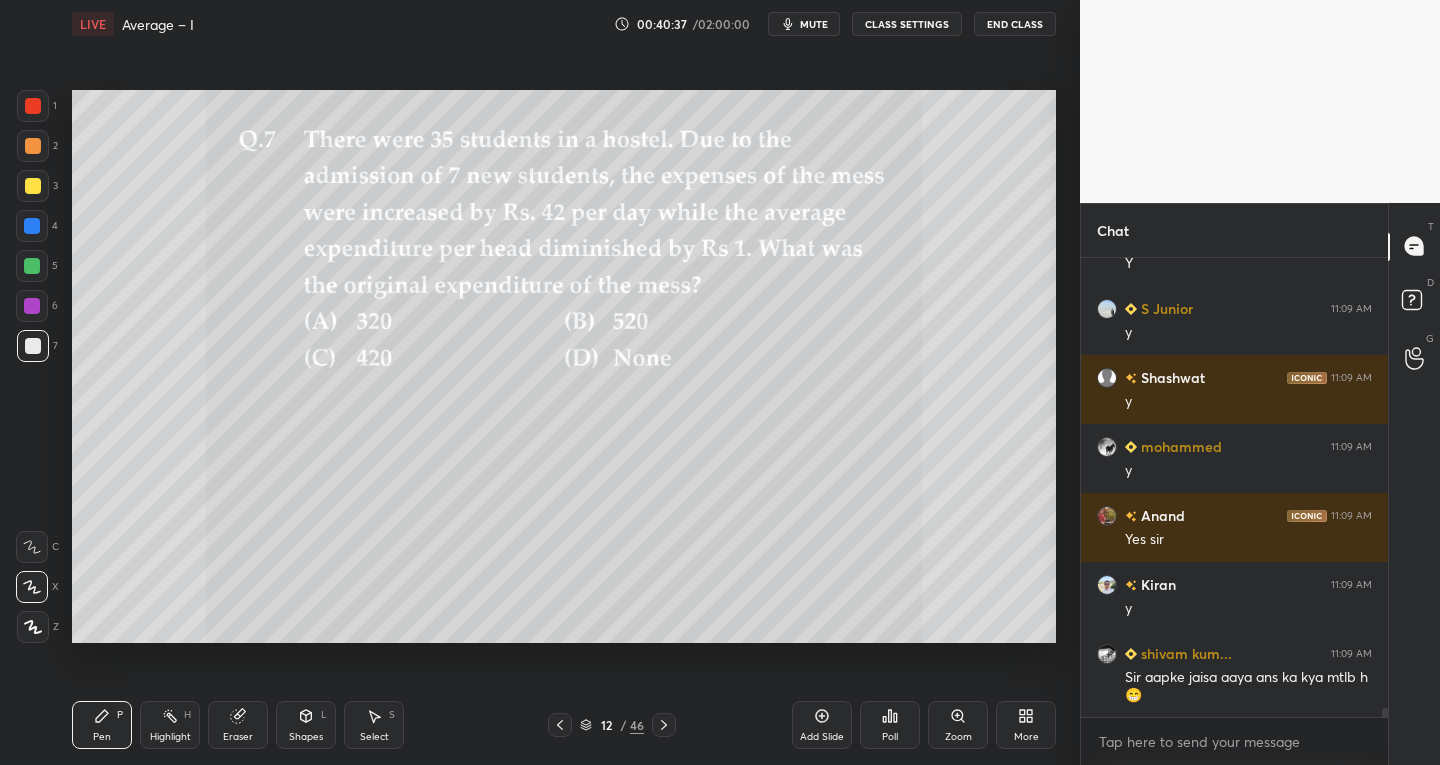 click 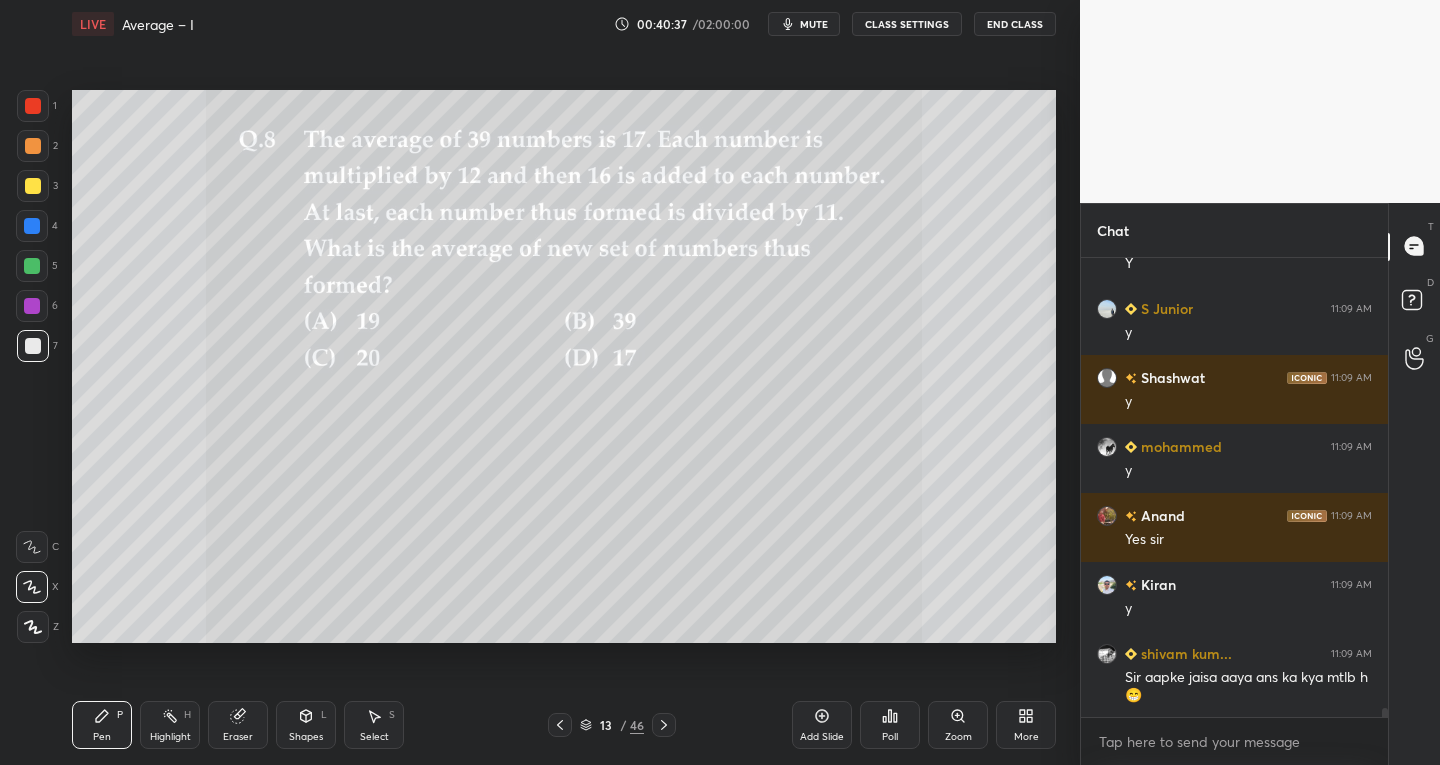 click 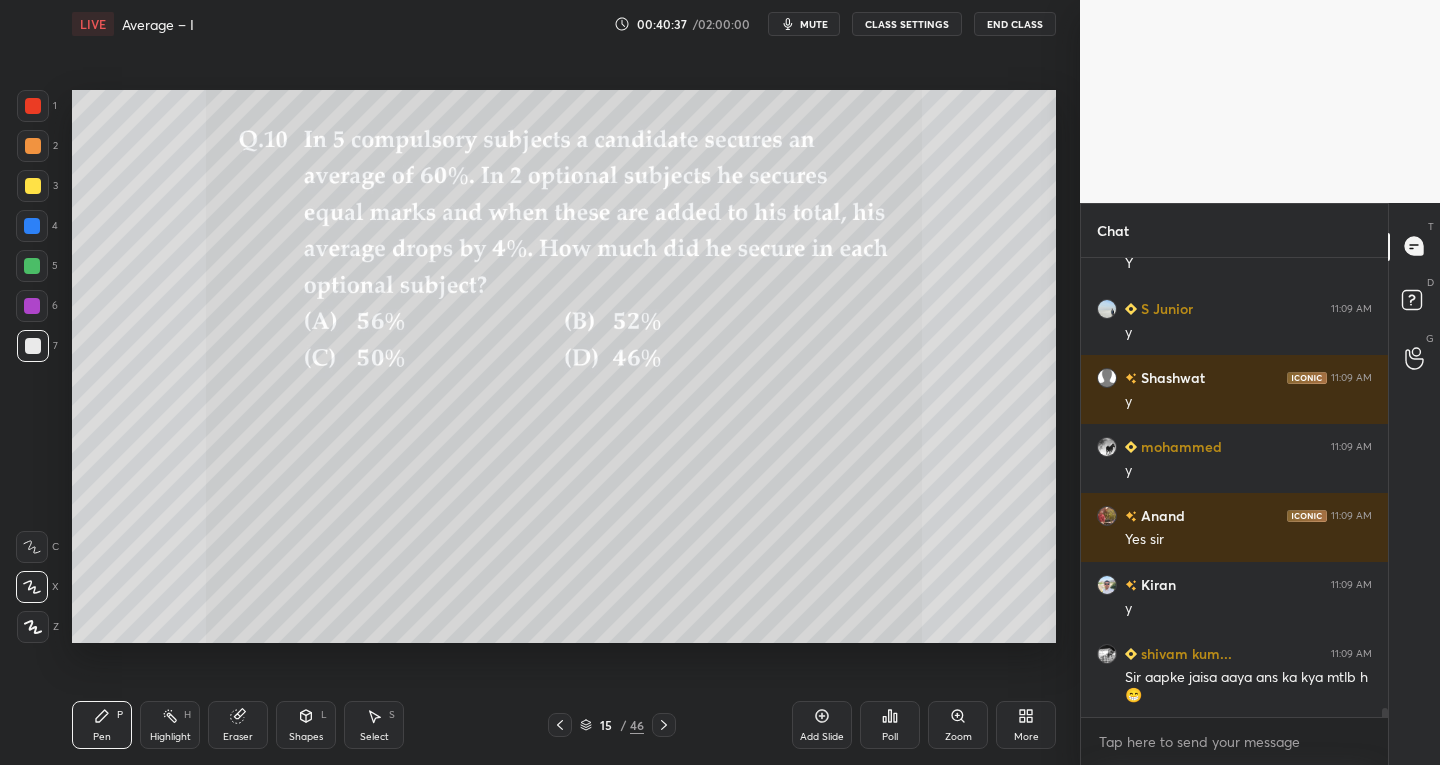 scroll, scrollTop: 22457, scrollLeft: 0, axis: vertical 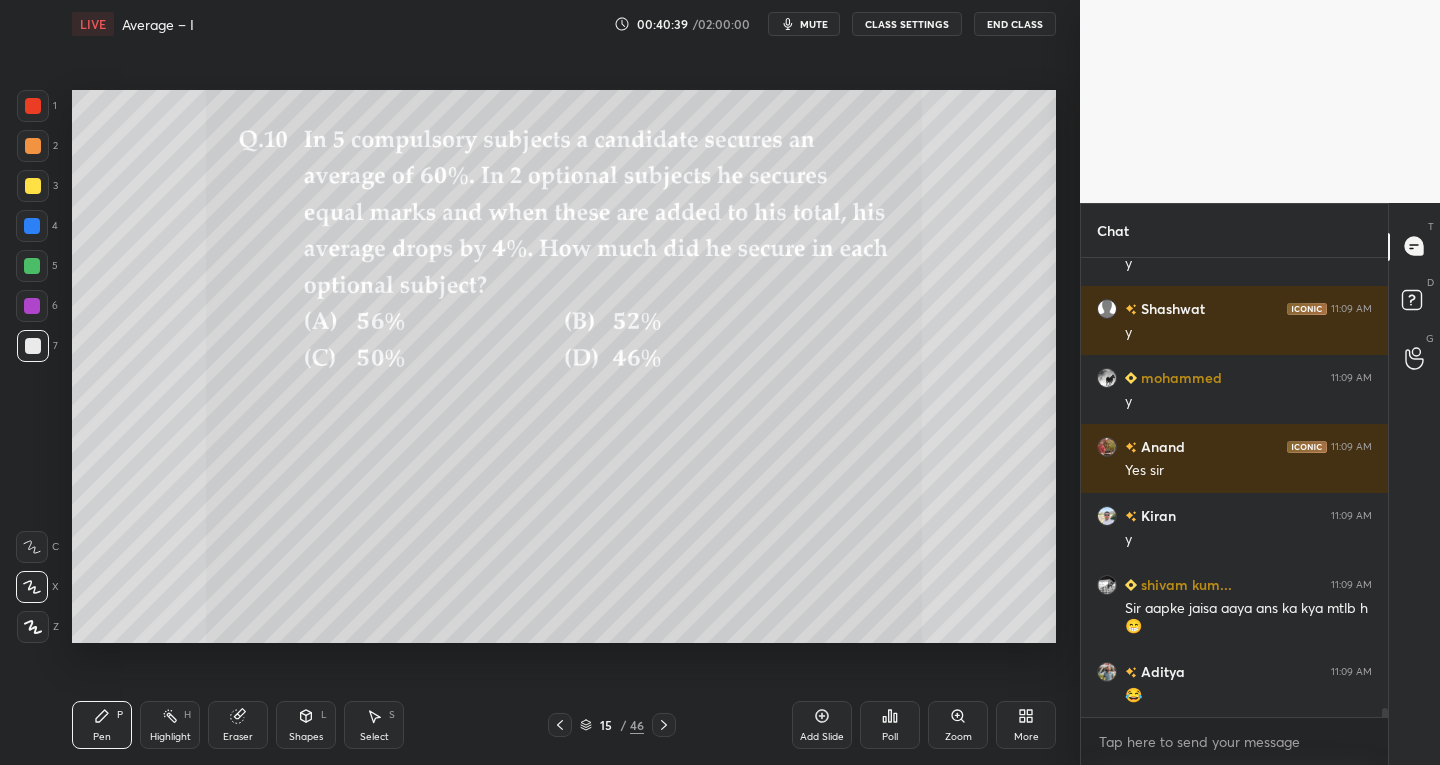 click at bounding box center (560, 725) 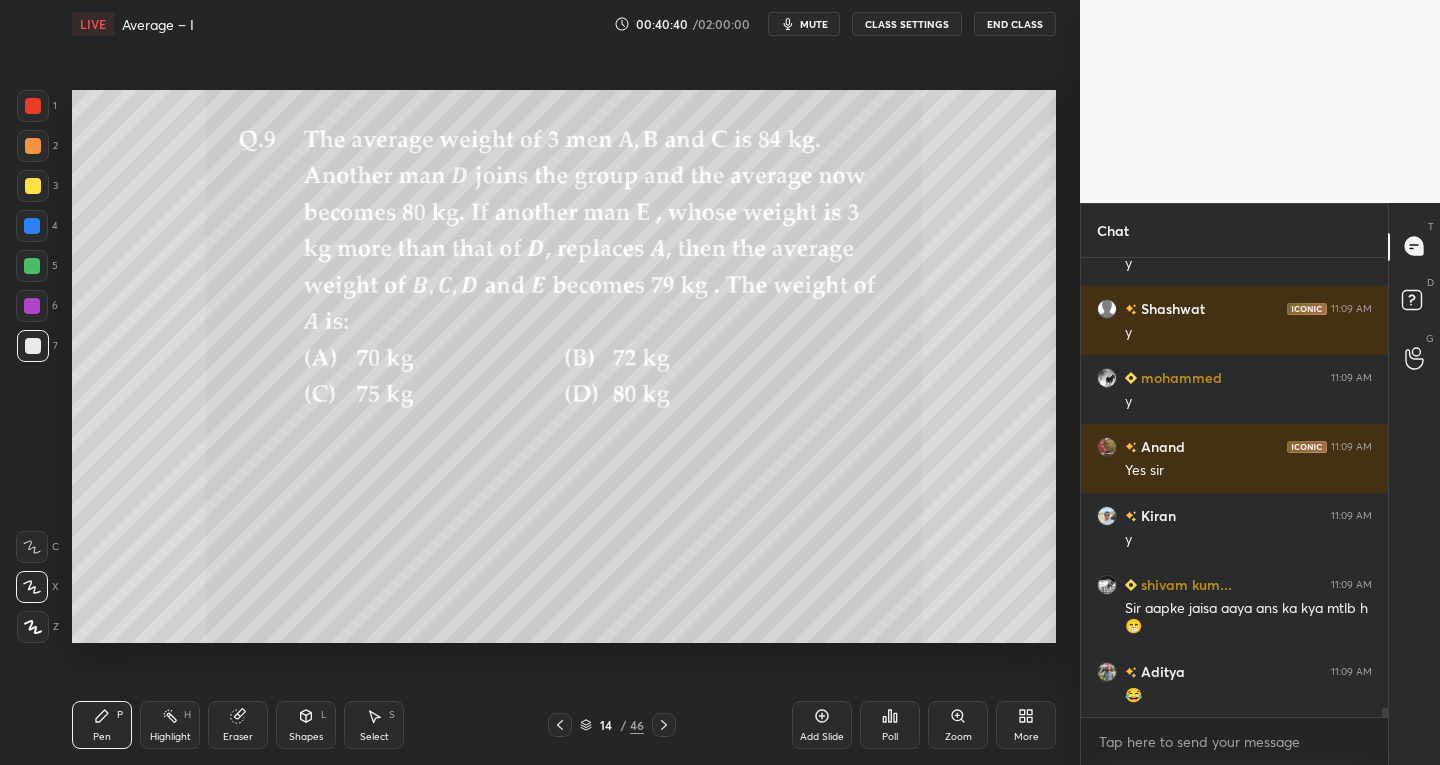 click at bounding box center (560, 725) 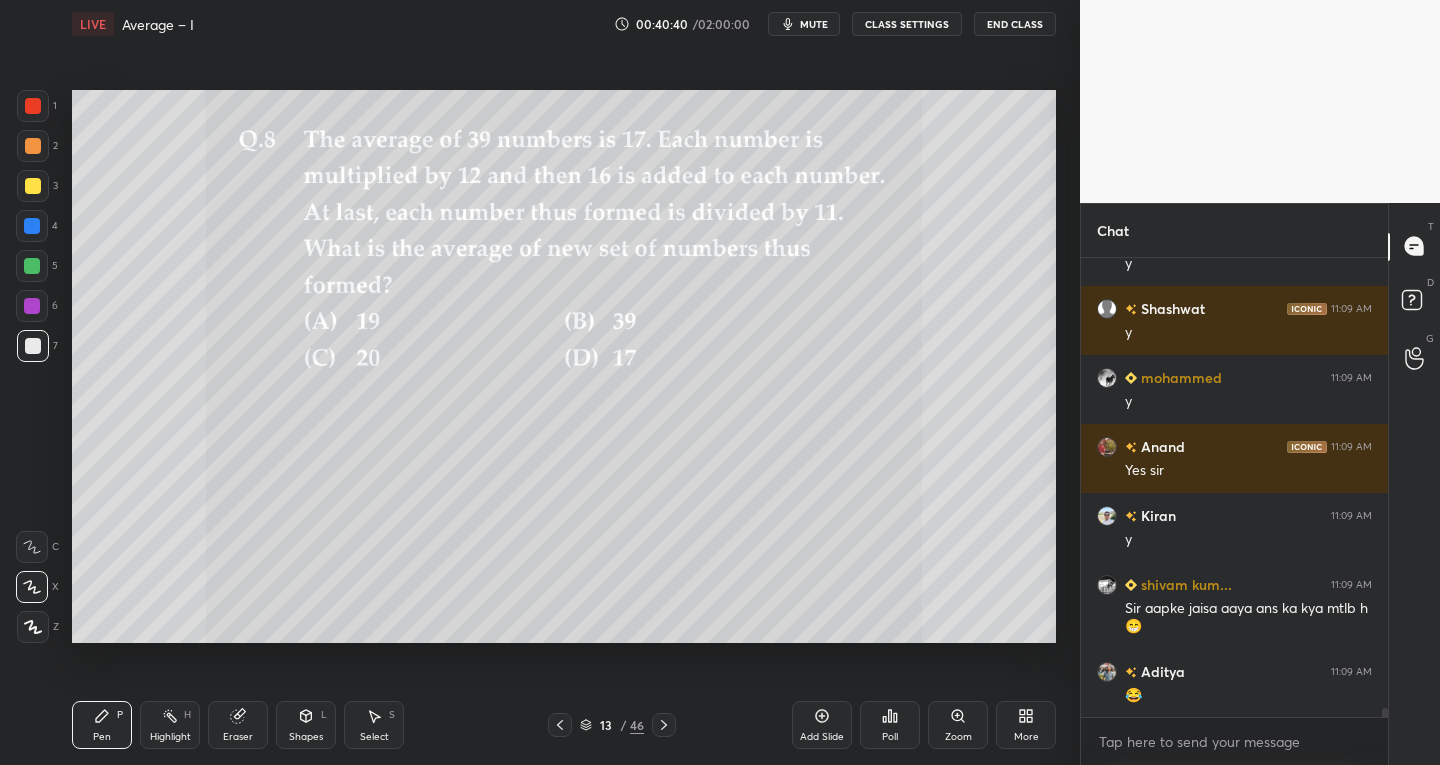 scroll, scrollTop: 22526, scrollLeft: 0, axis: vertical 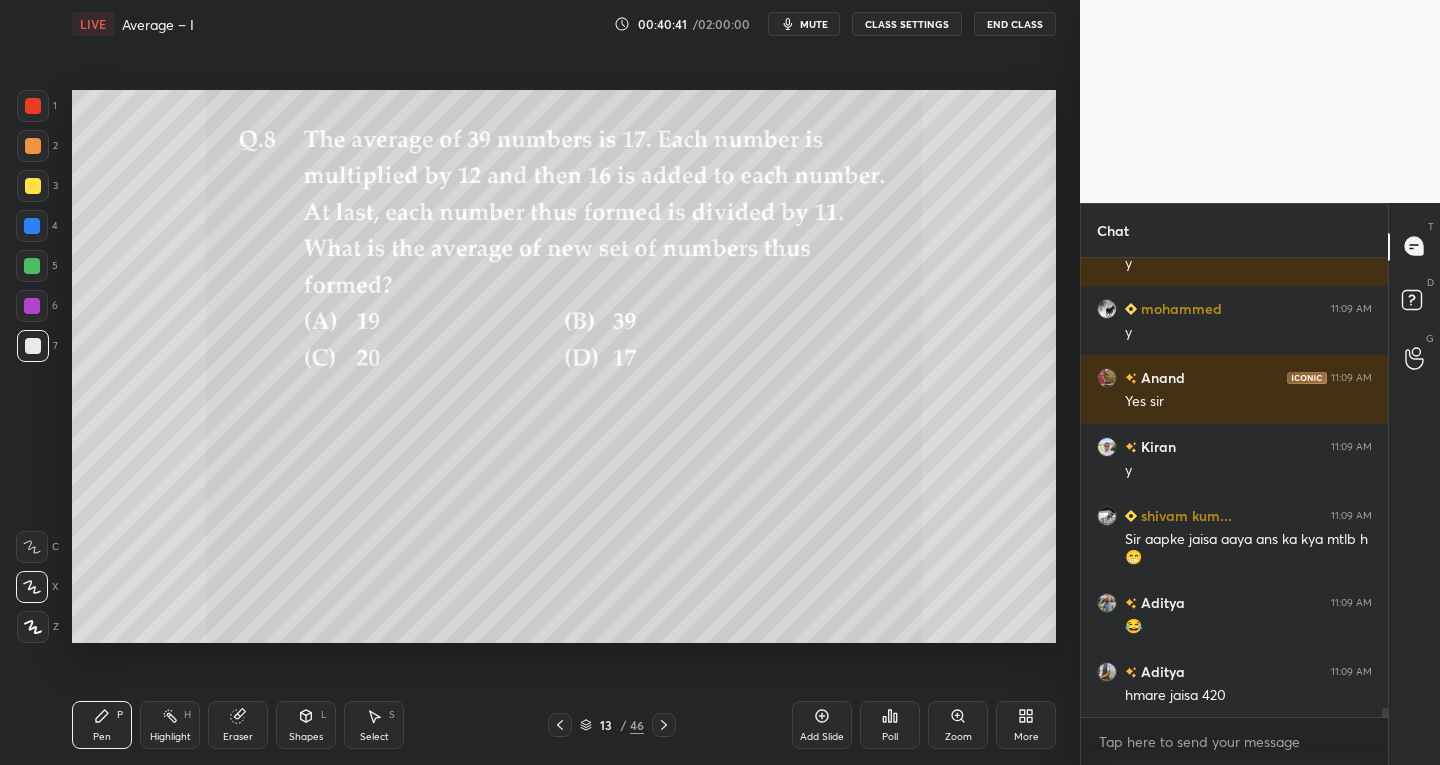 click 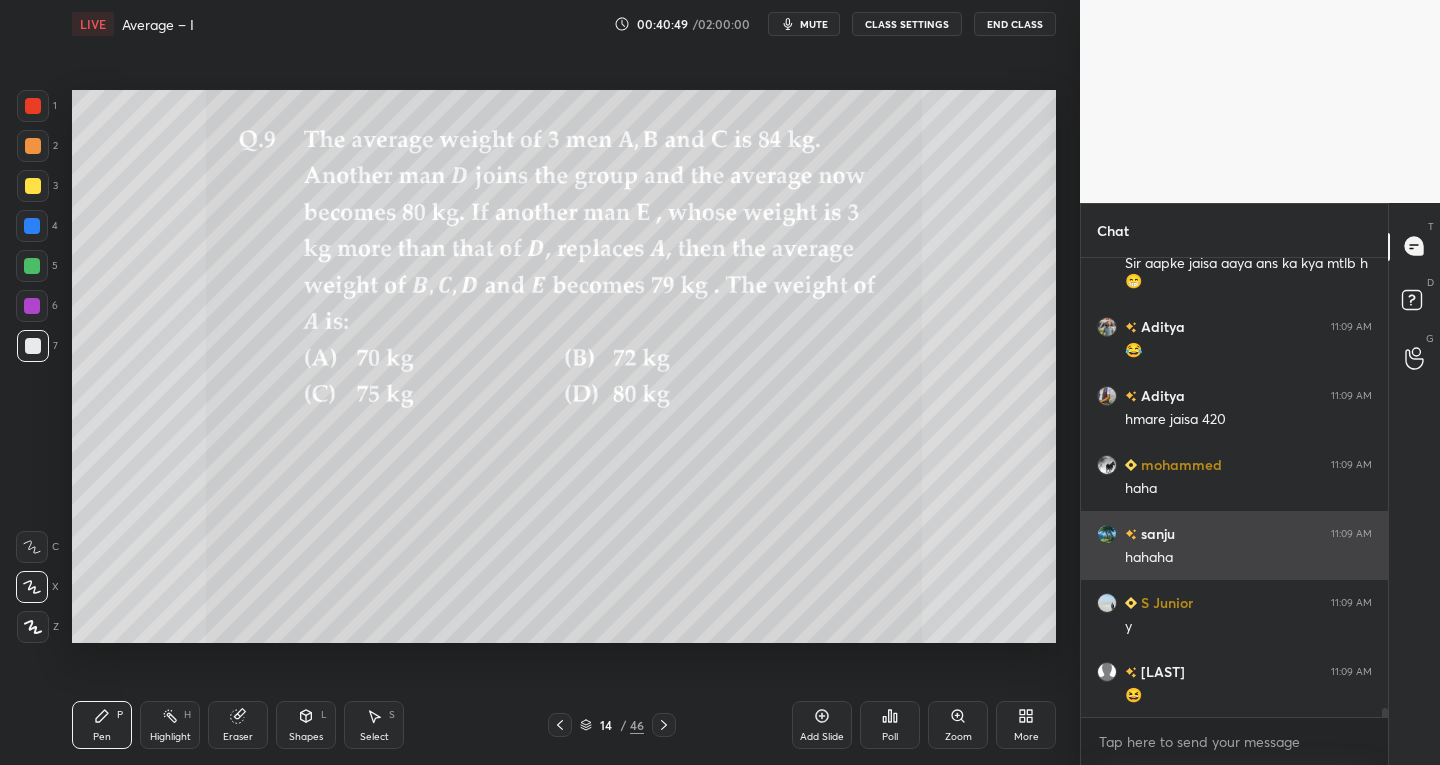 scroll, scrollTop: 22871, scrollLeft: 0, axis: vertical 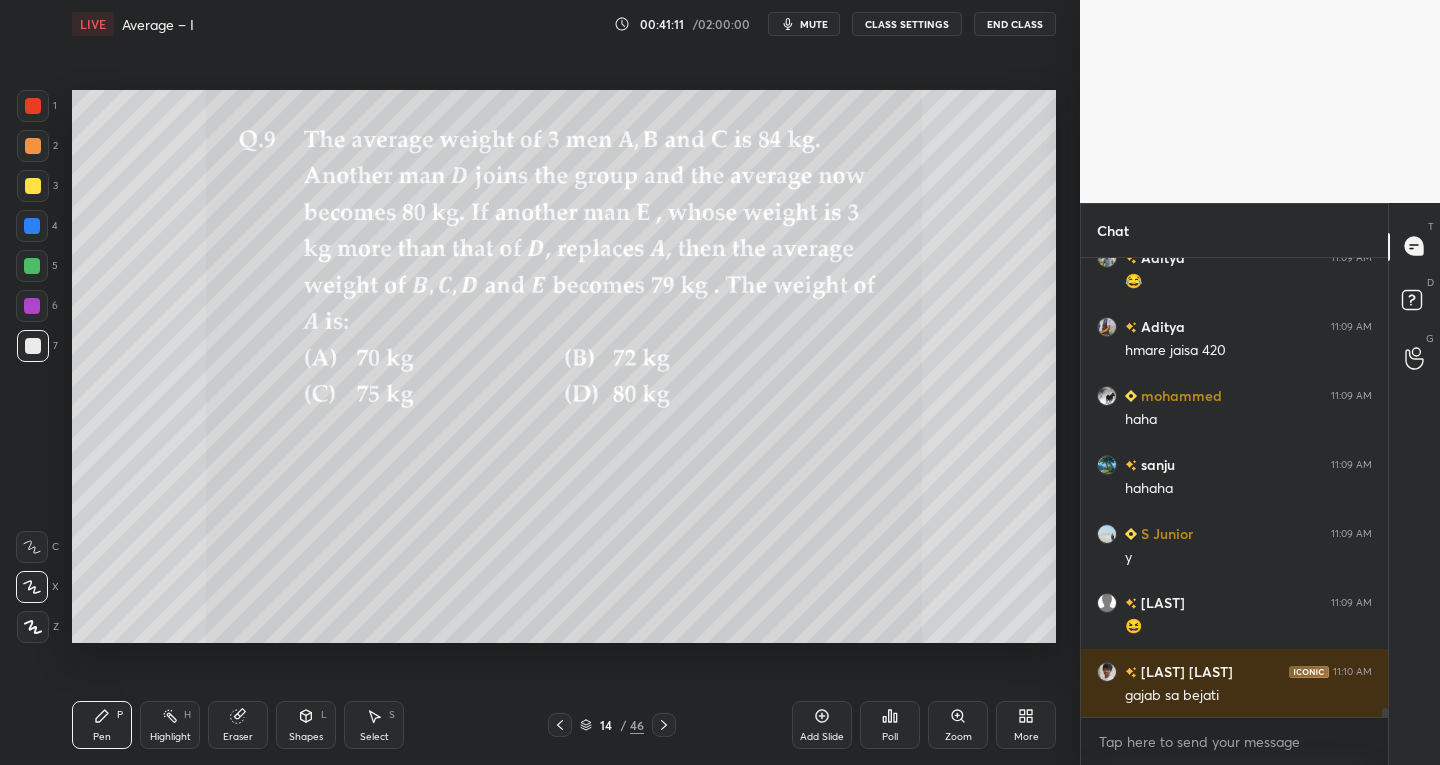 click 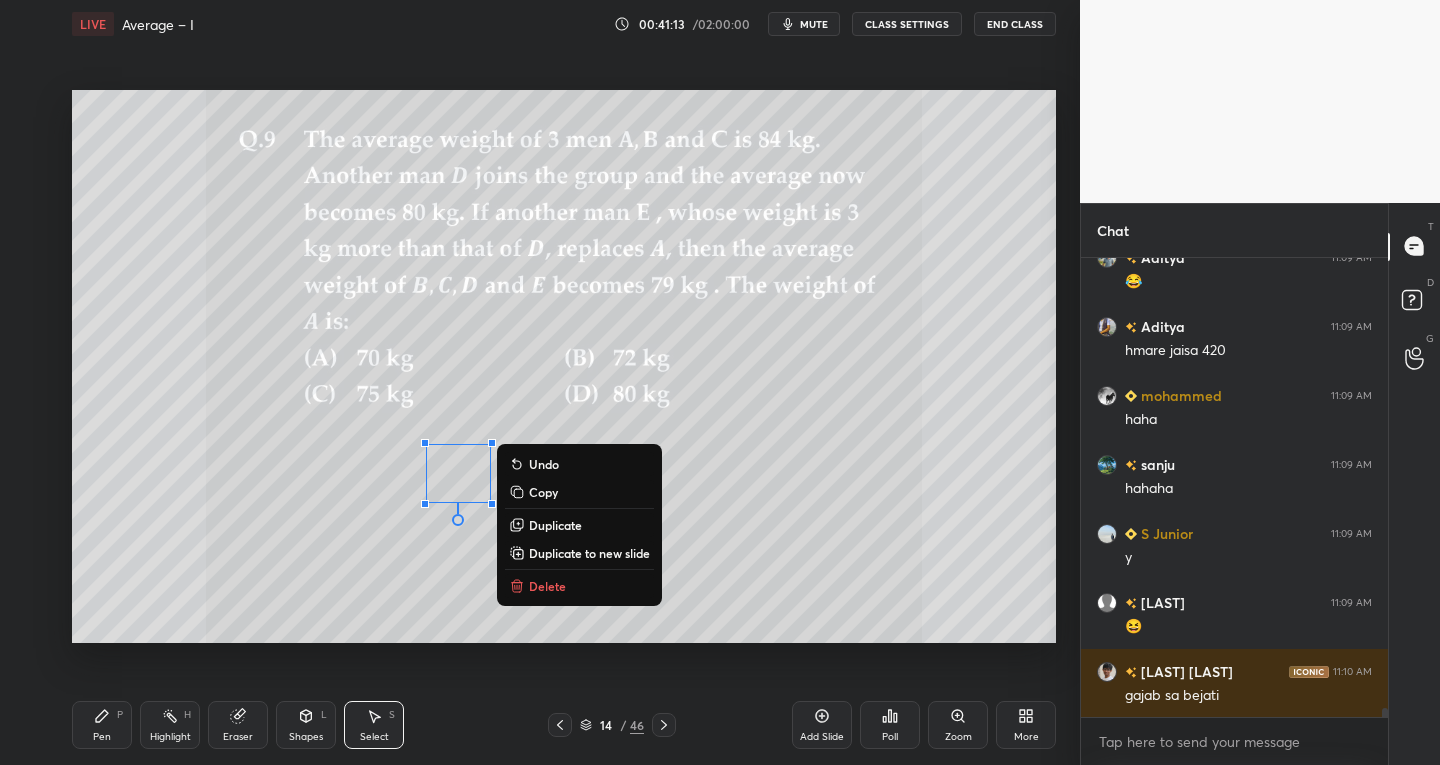 click on "Pen" at bounding box center (102, 737) 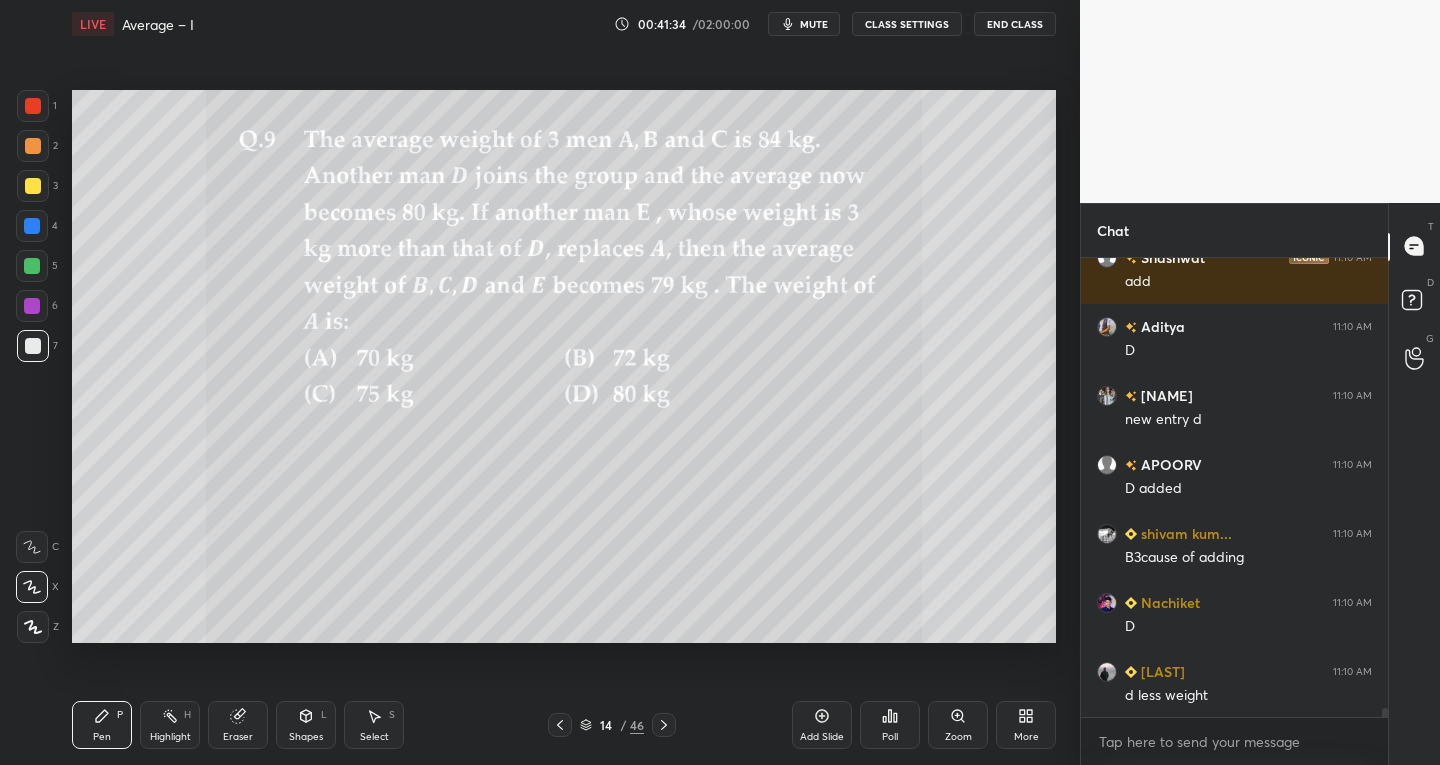 scroll, scrollTop: 23768, scrollLeft: 0, axis: vertical 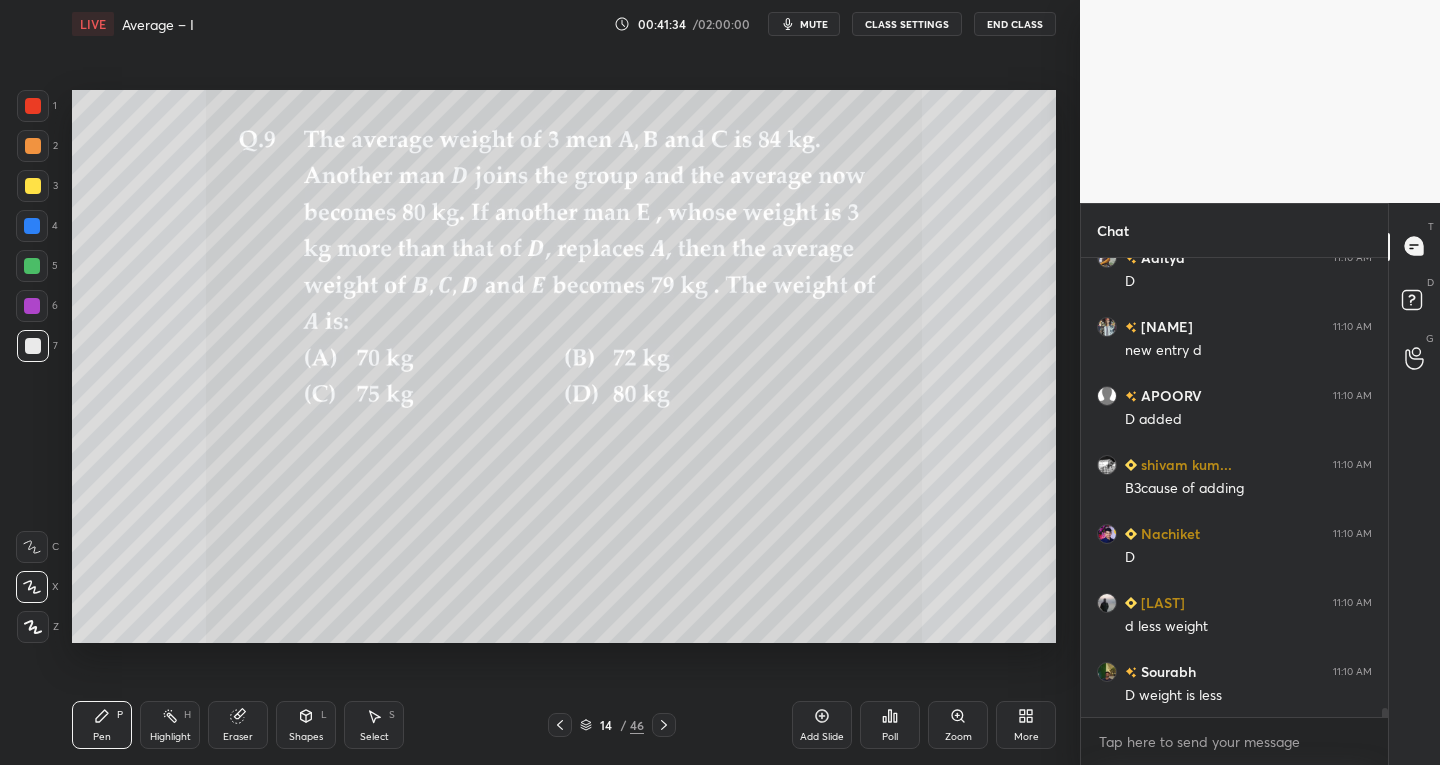 click 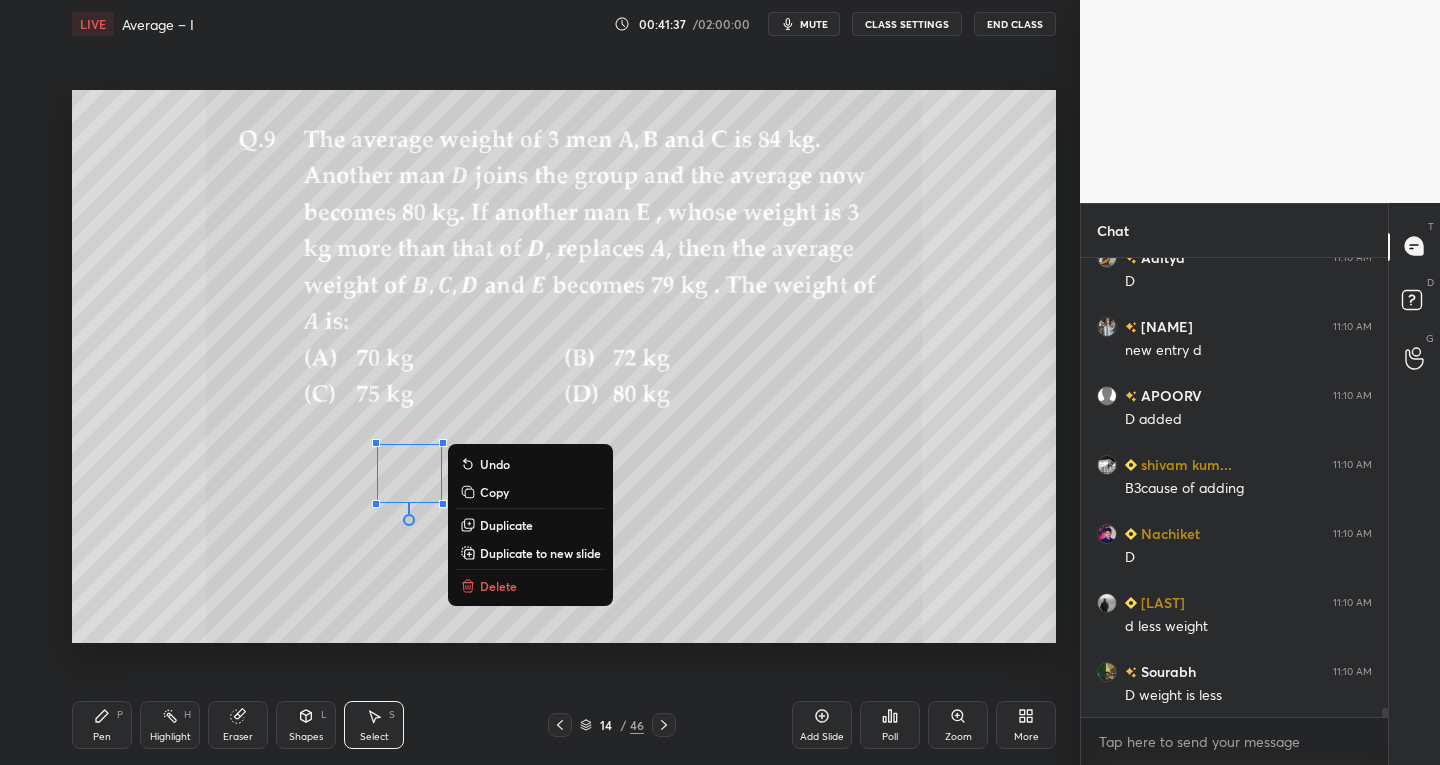 click on "Pen P" at bounding box center [102, 725] 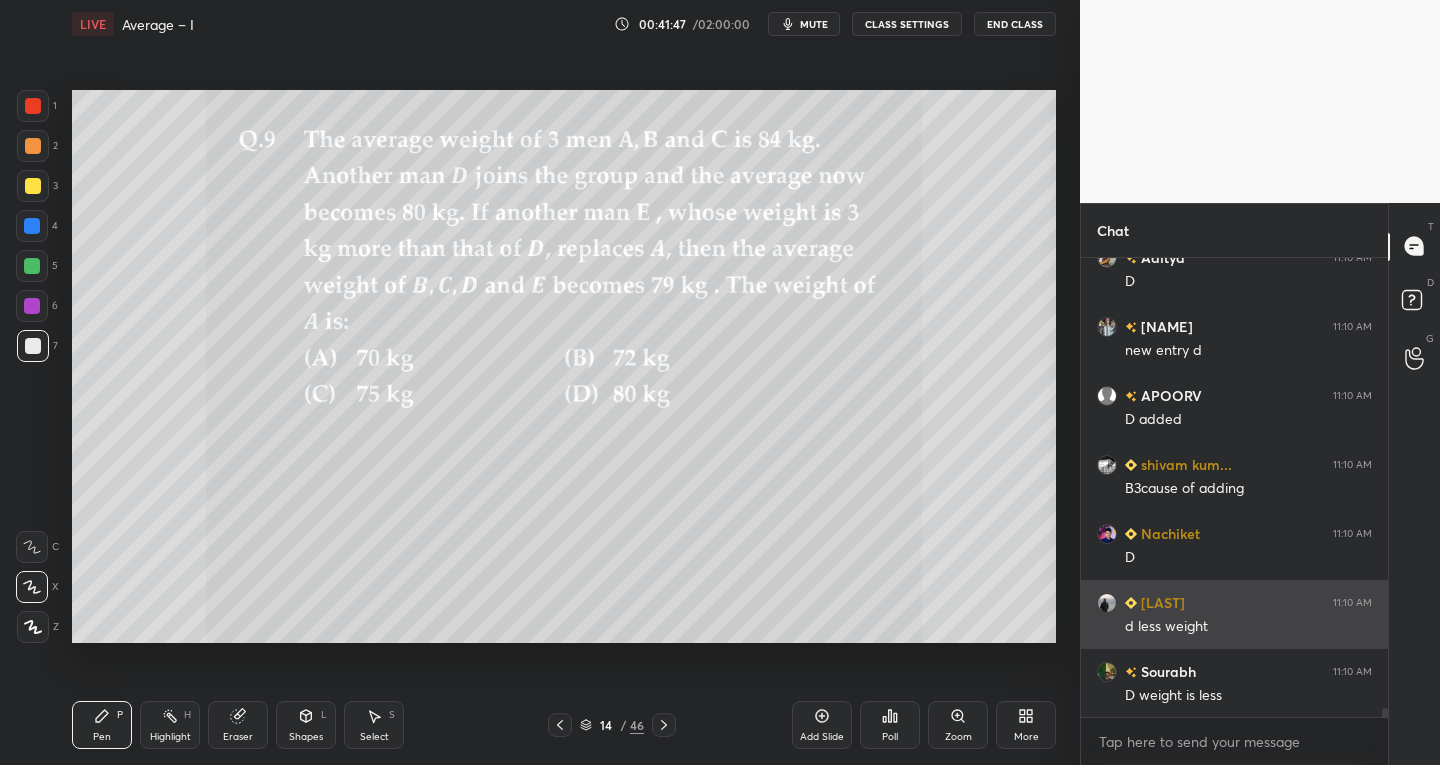scroll, scrollTop: 23837, scrollLeft: 0, axis: vertical 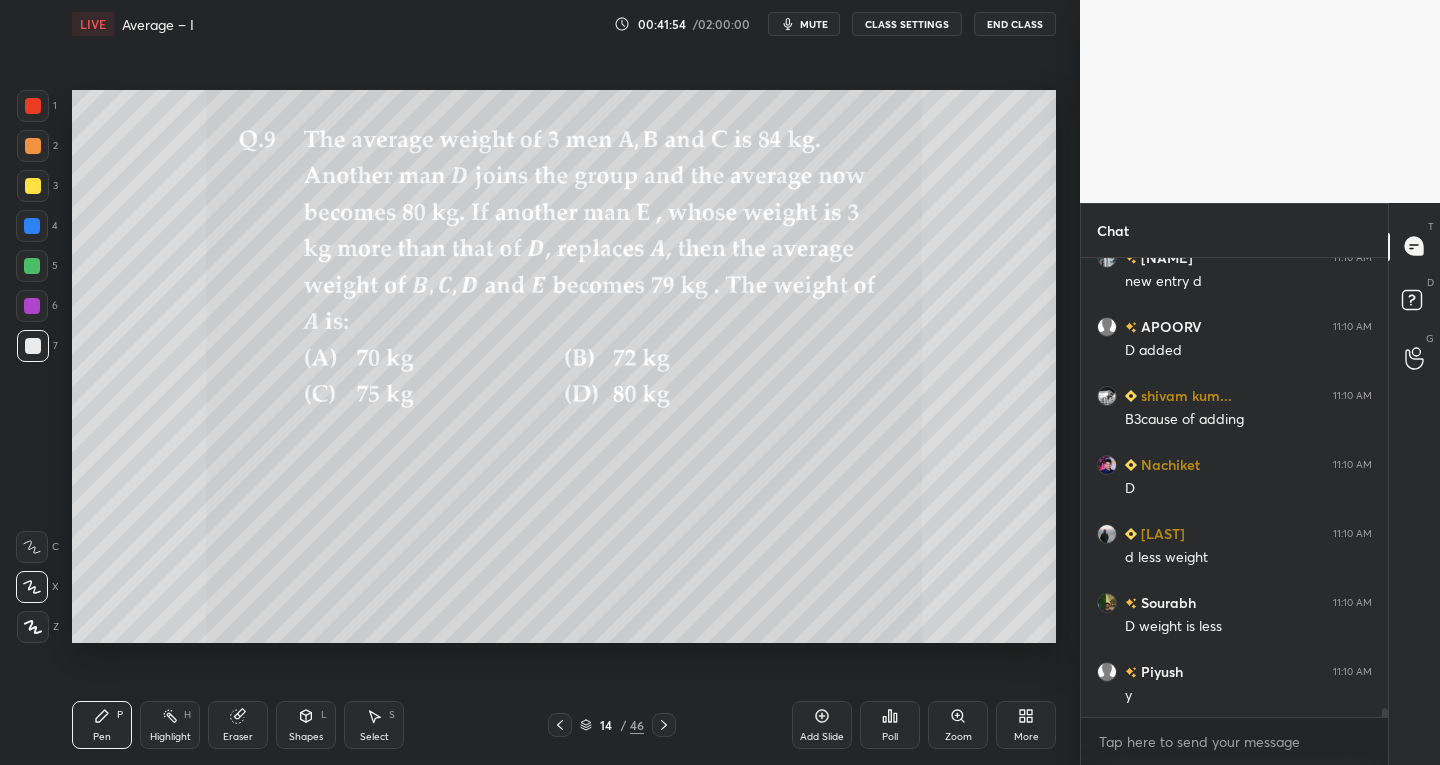 click at bounding box center (33, 186) 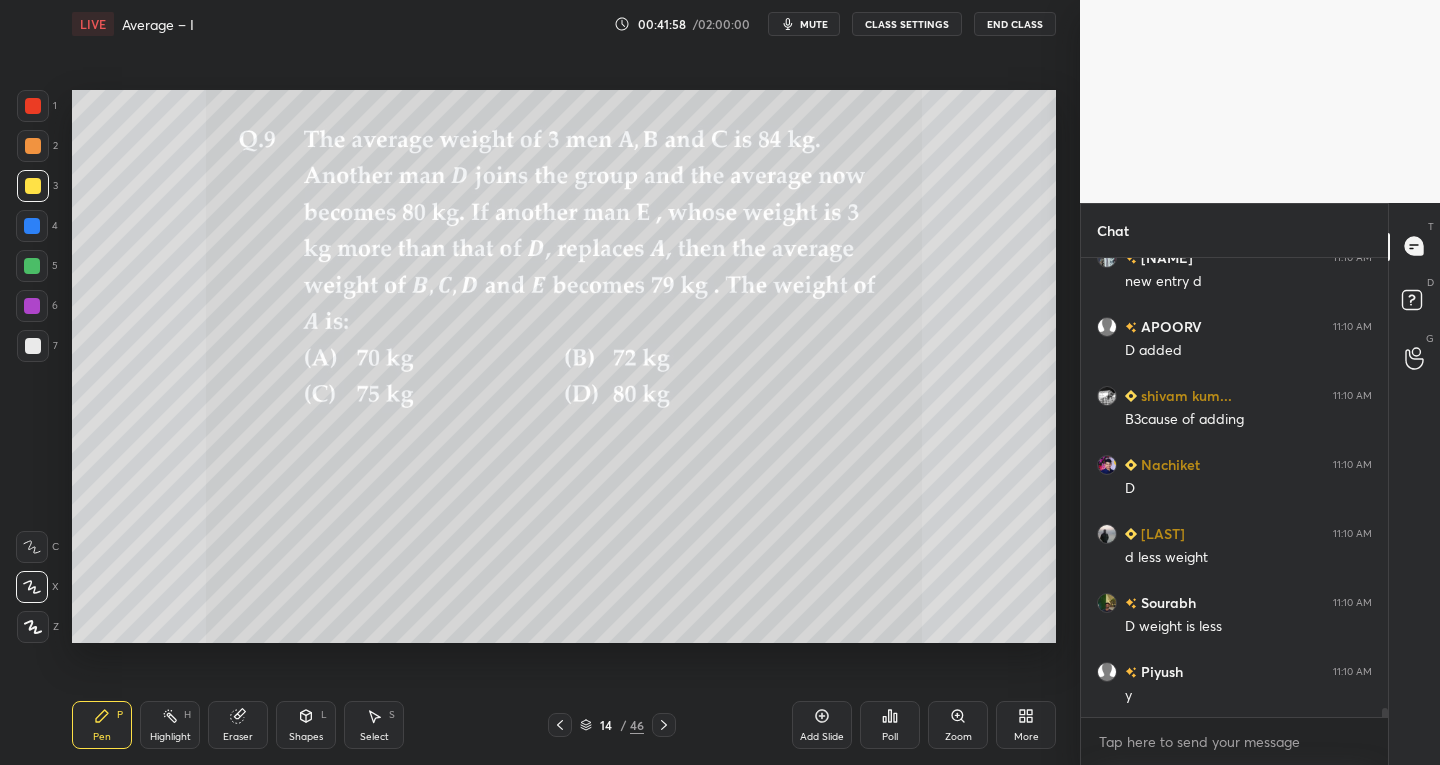 click at bounding box center (33, 106) 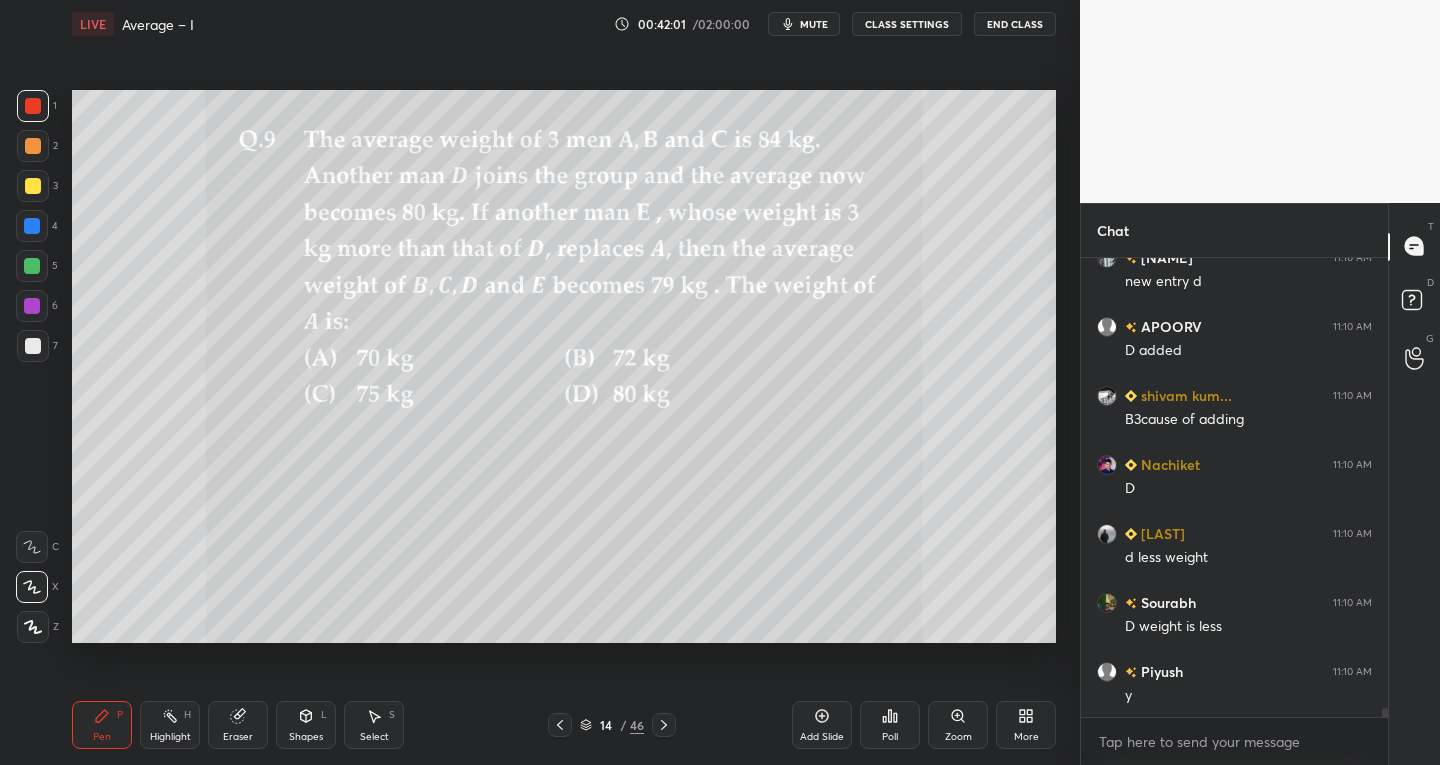 click at bounding box center [33, 346] 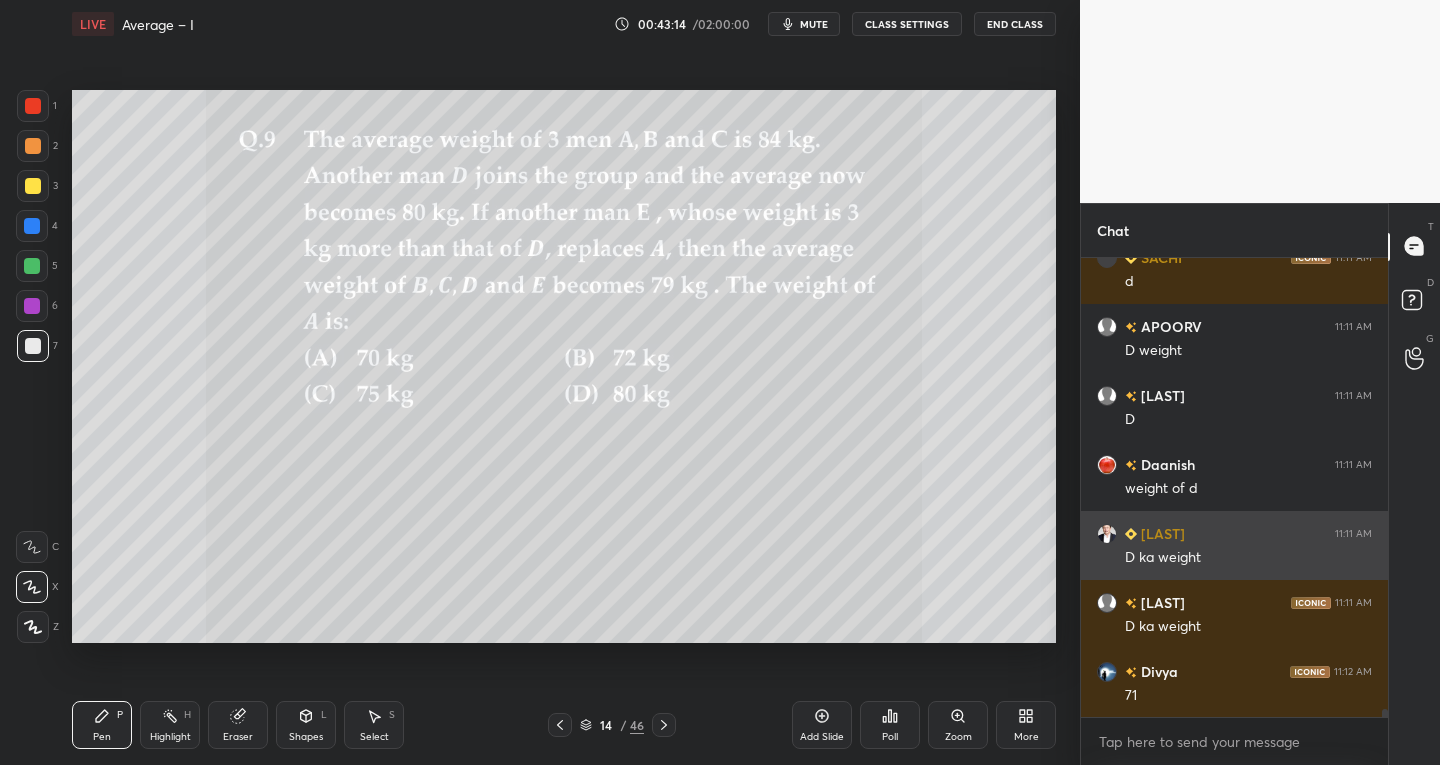 scroll, scrollTop: 25493, scrollLeft: 0, axis: vertical 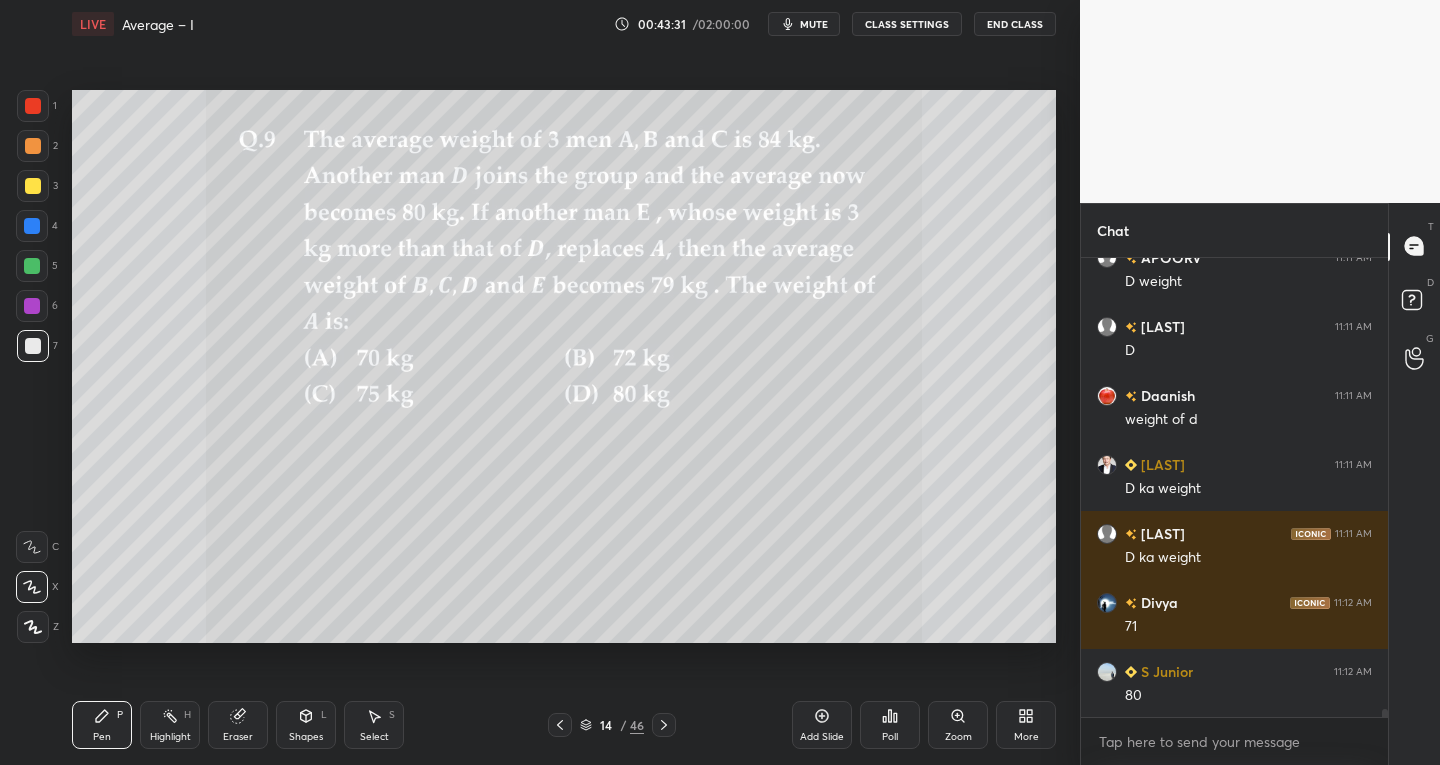 click on "Select" at bounding box center (374, 737) 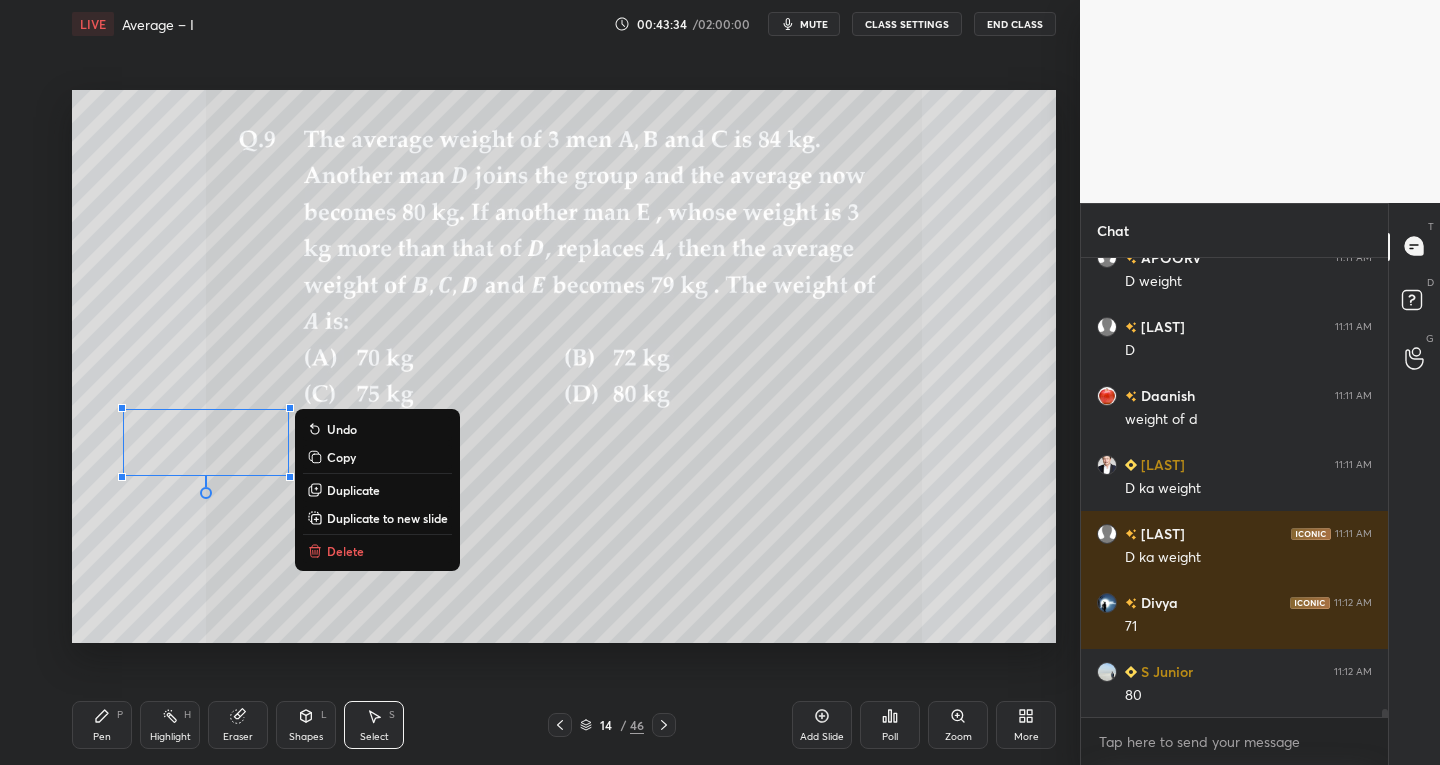 click on "Pen P" at bounding box center (102, 725) 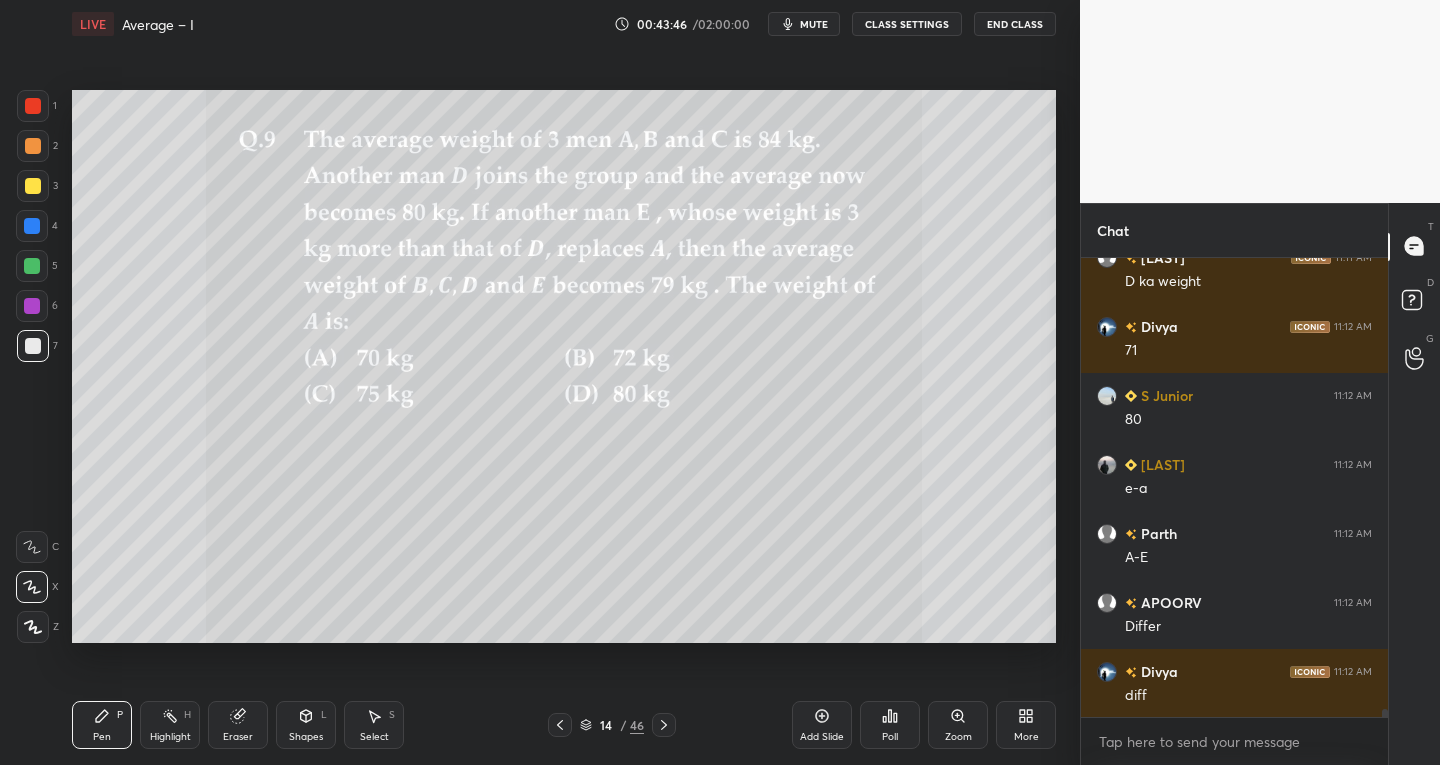 scroll, scrollTop: 25976, scrollLeft: 0, axis: vertical 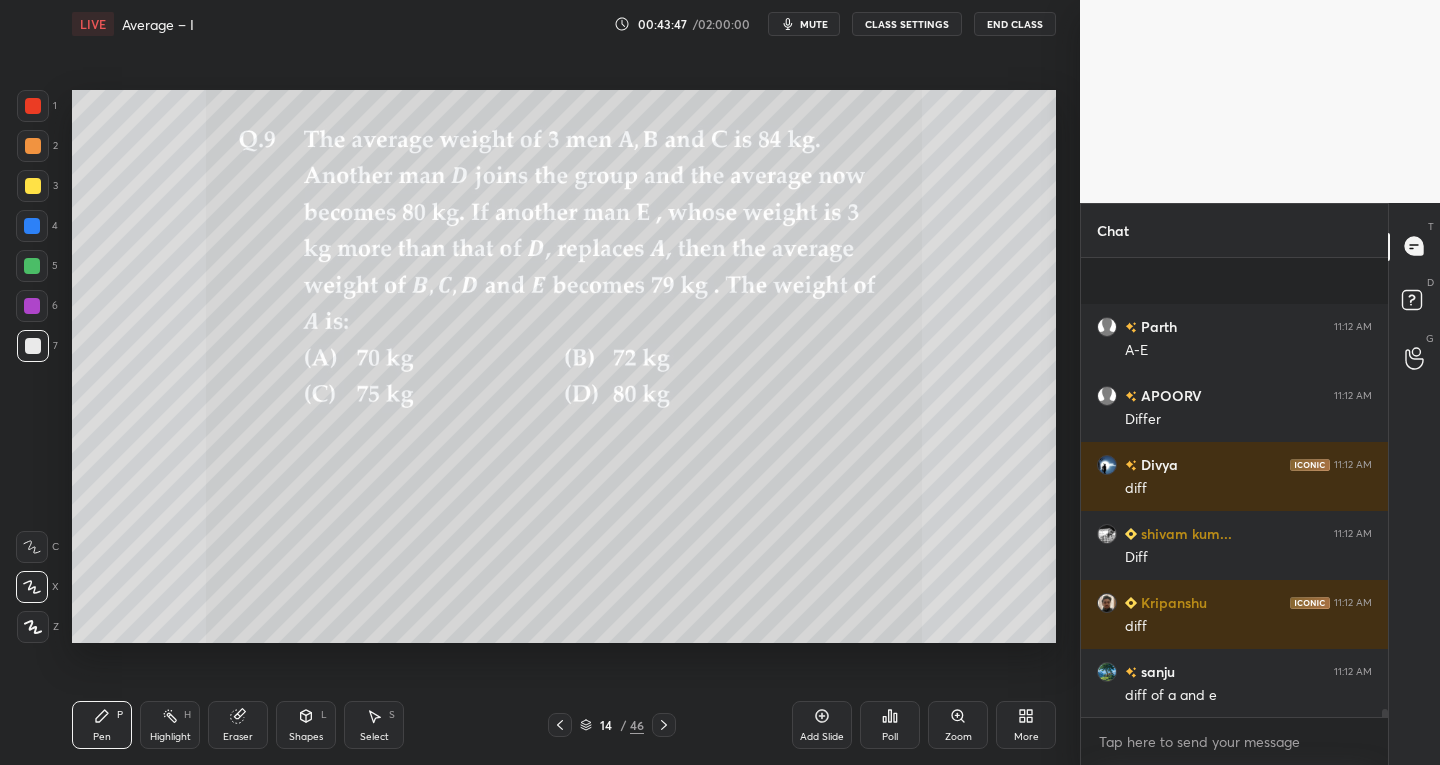 click on "Select S" at bounding box center [374, 725] 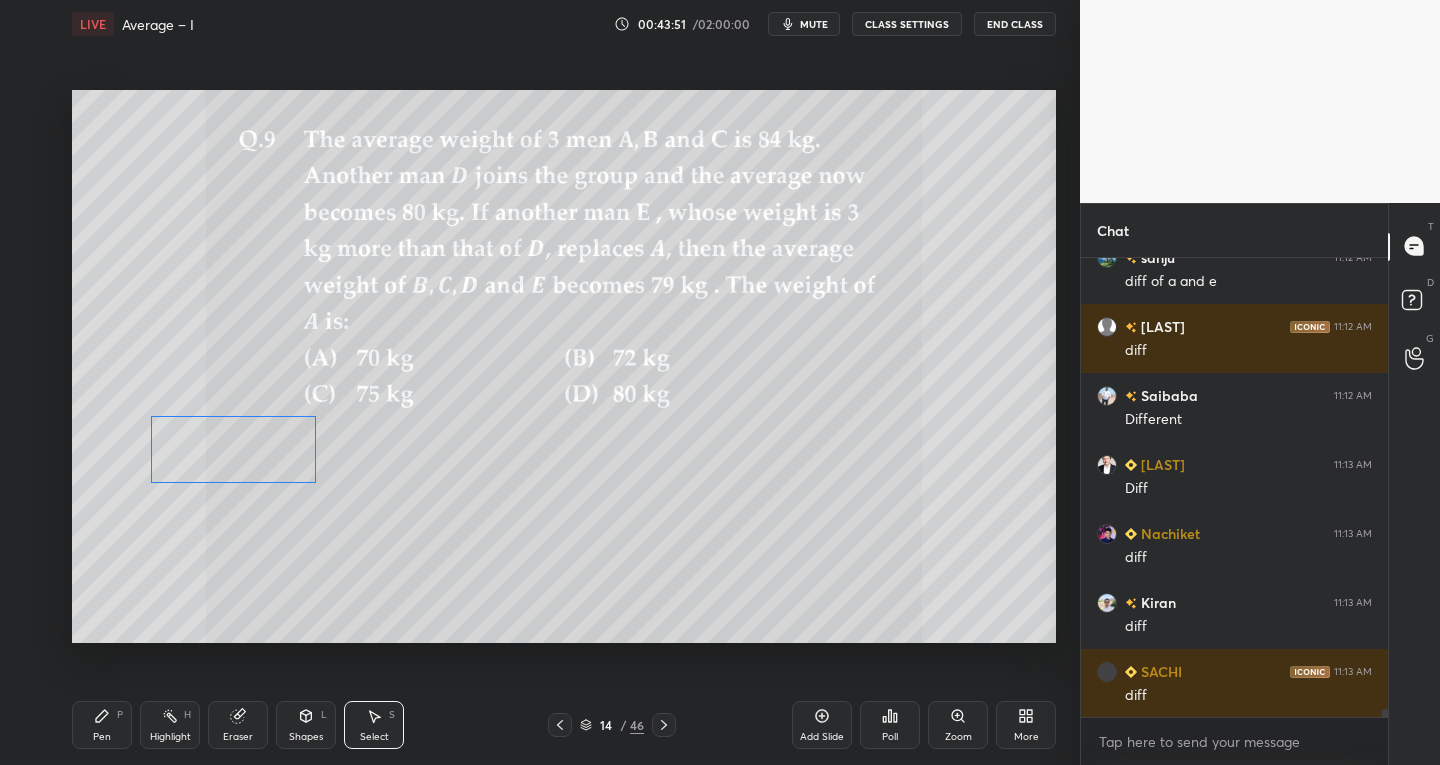 scroll, scrollTop: 26459, scrollLeft: 0, axis: vertical 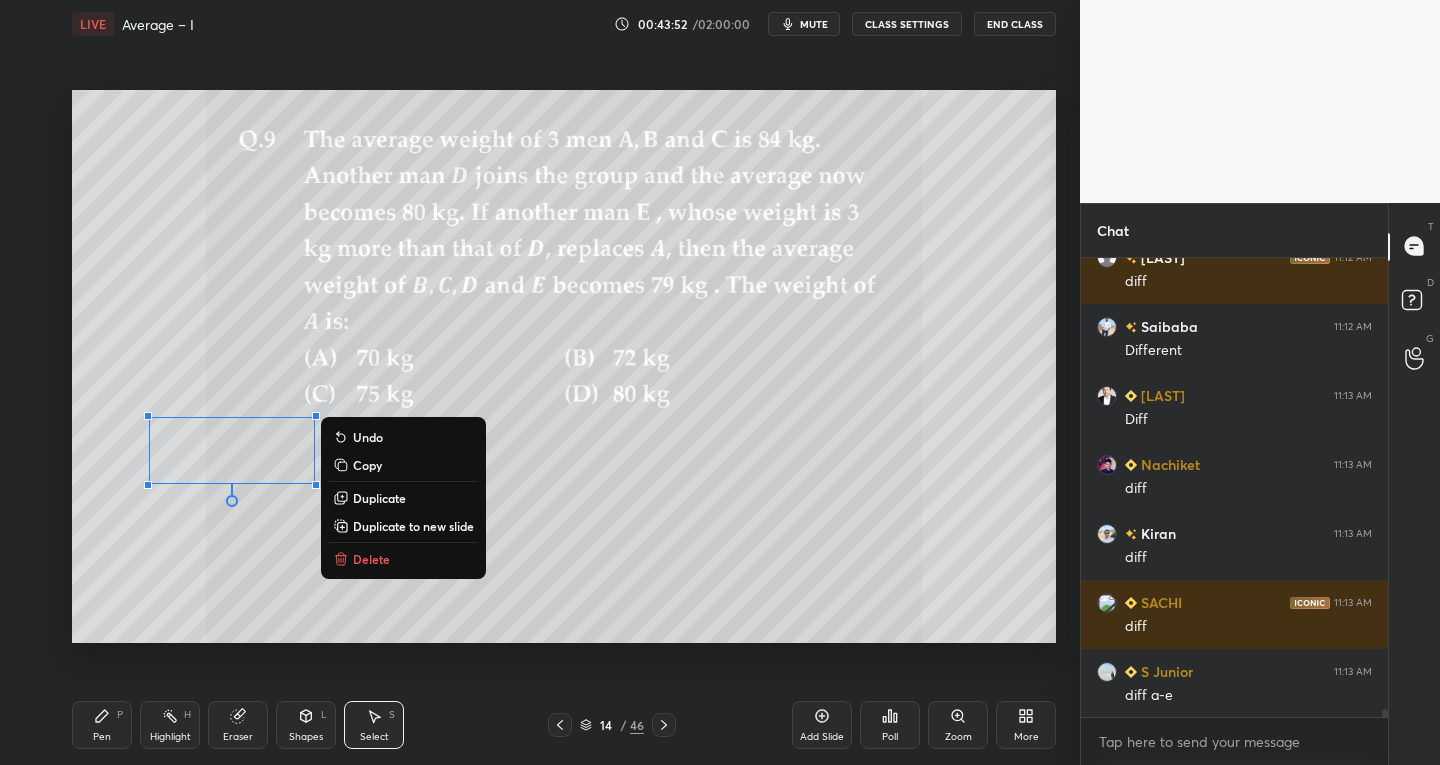 click on "Pen" at bounding box center (102, 737) 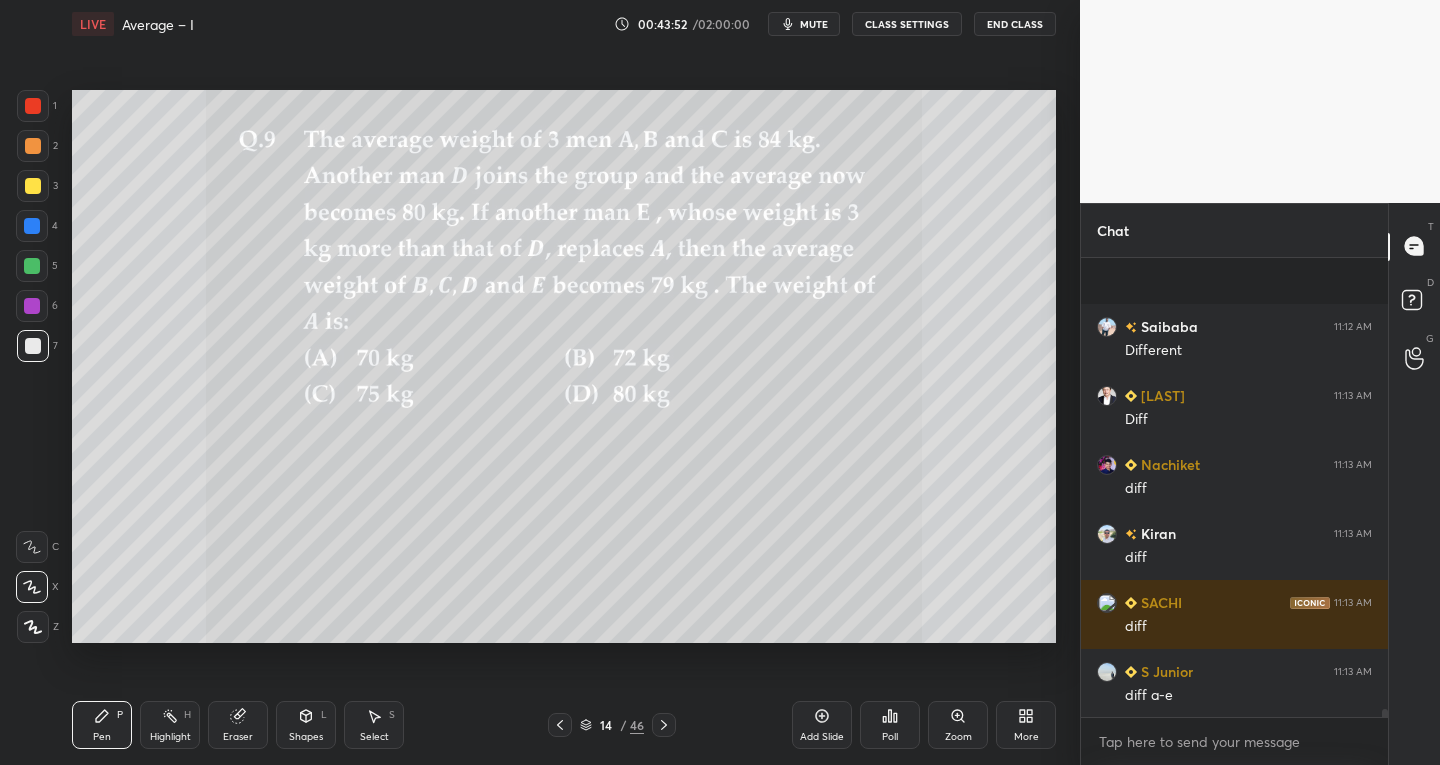 scroll, scrollTop: 26597, scrollLeft: 0, axis: vertical 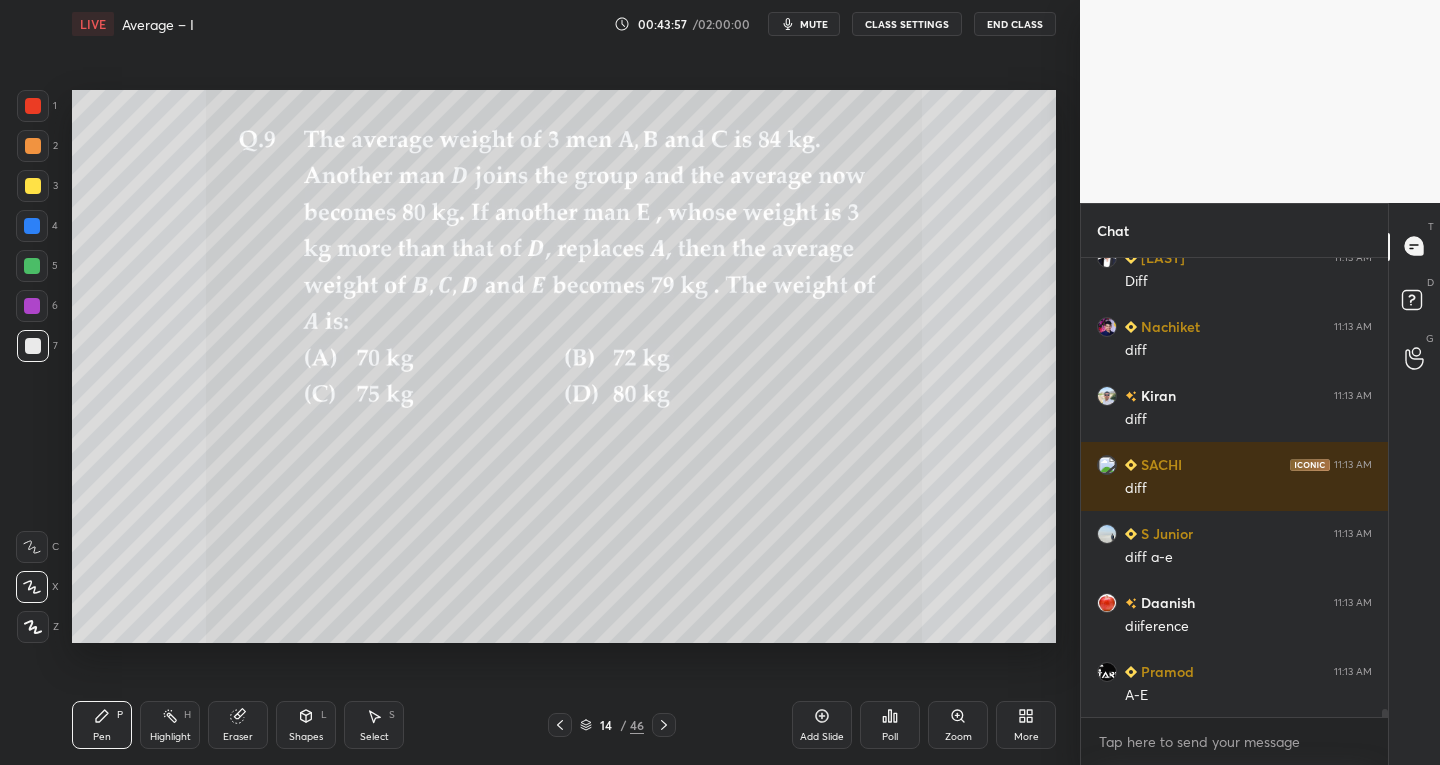 click 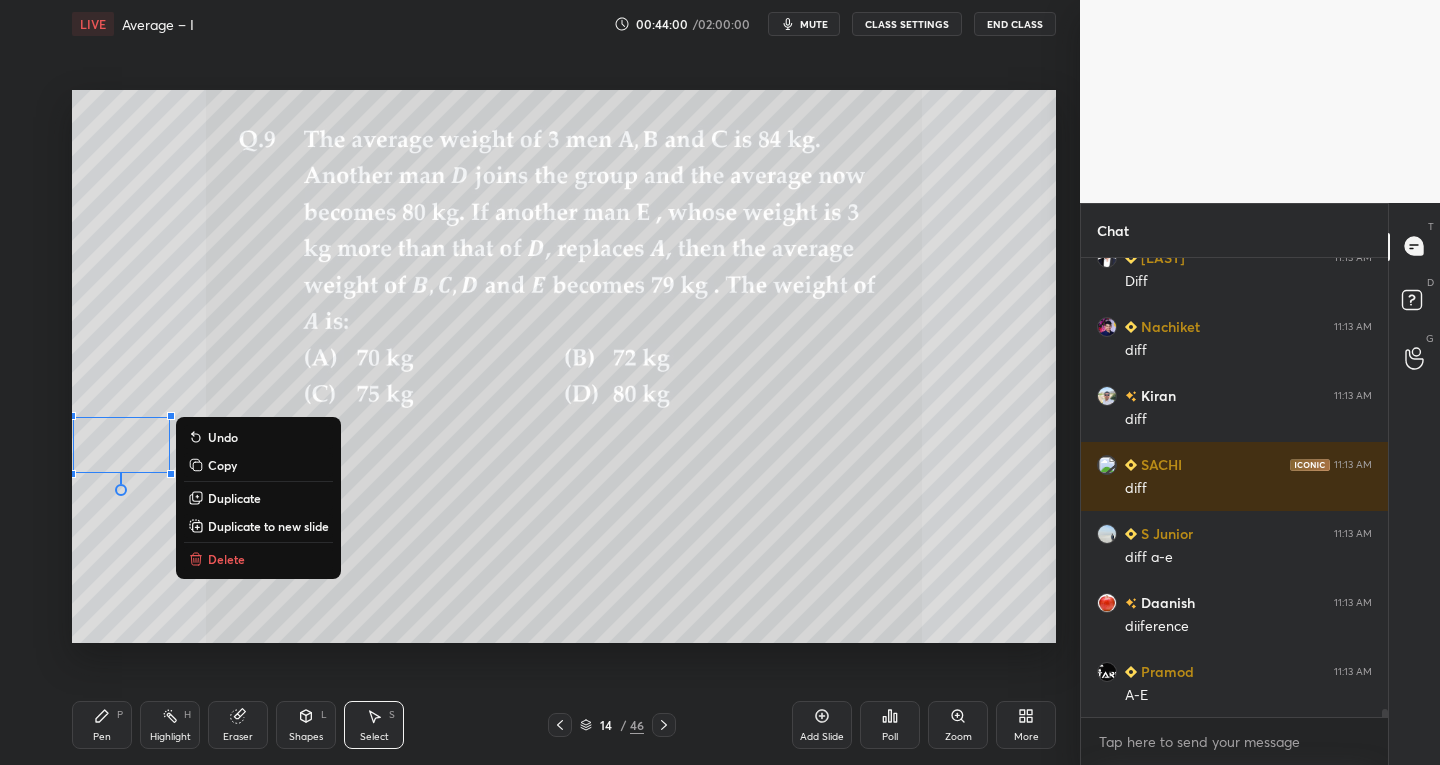 click 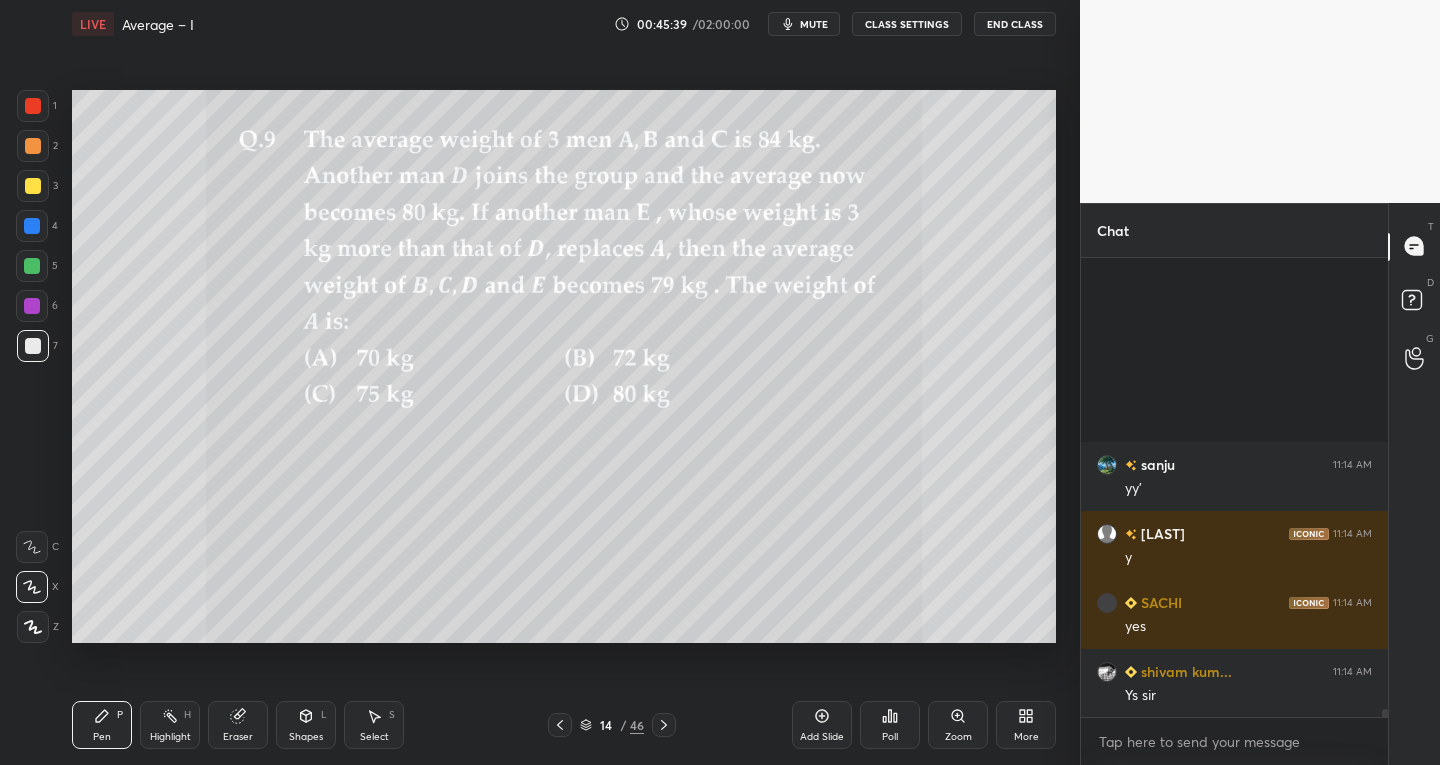 scroll, scrollTop: 26124, scrollLeft: 0, axis: vertical 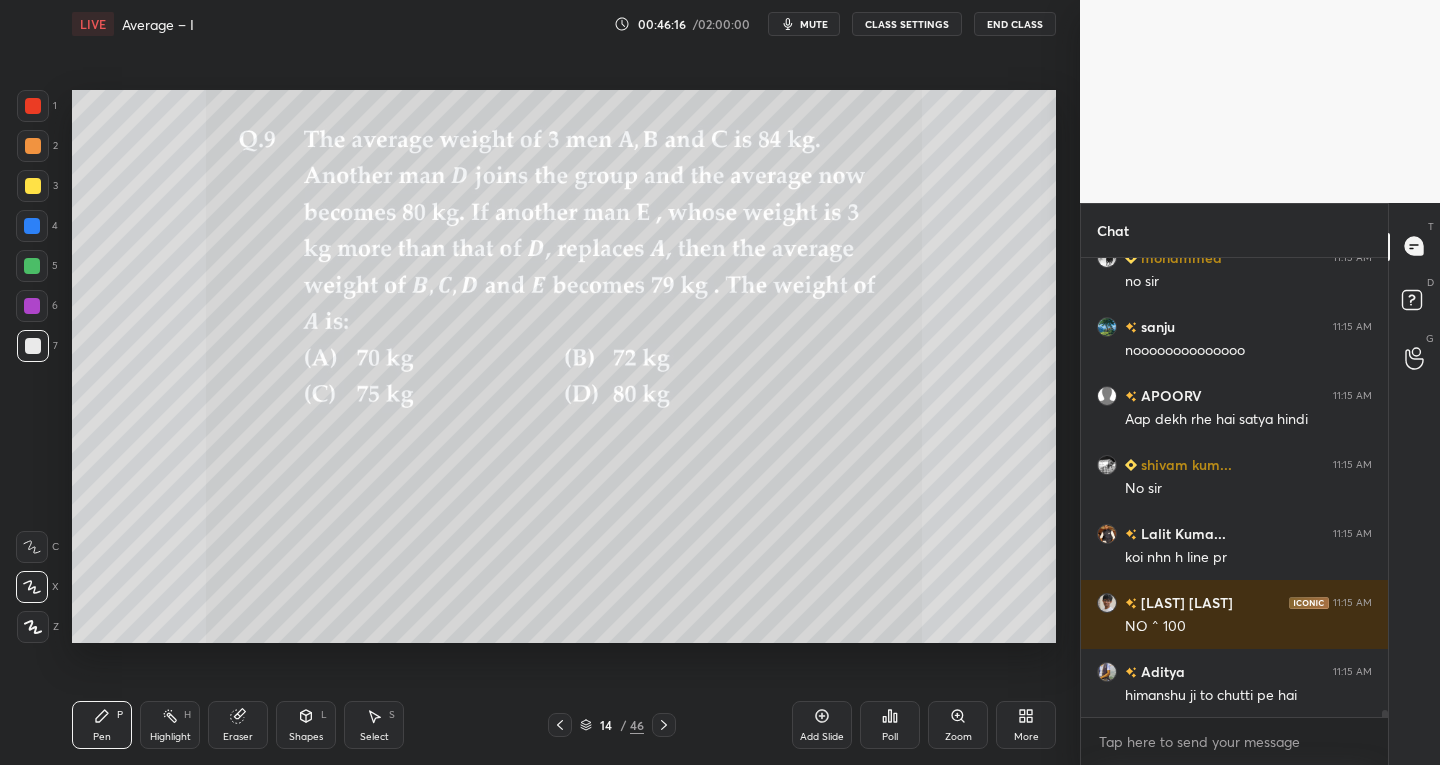 click 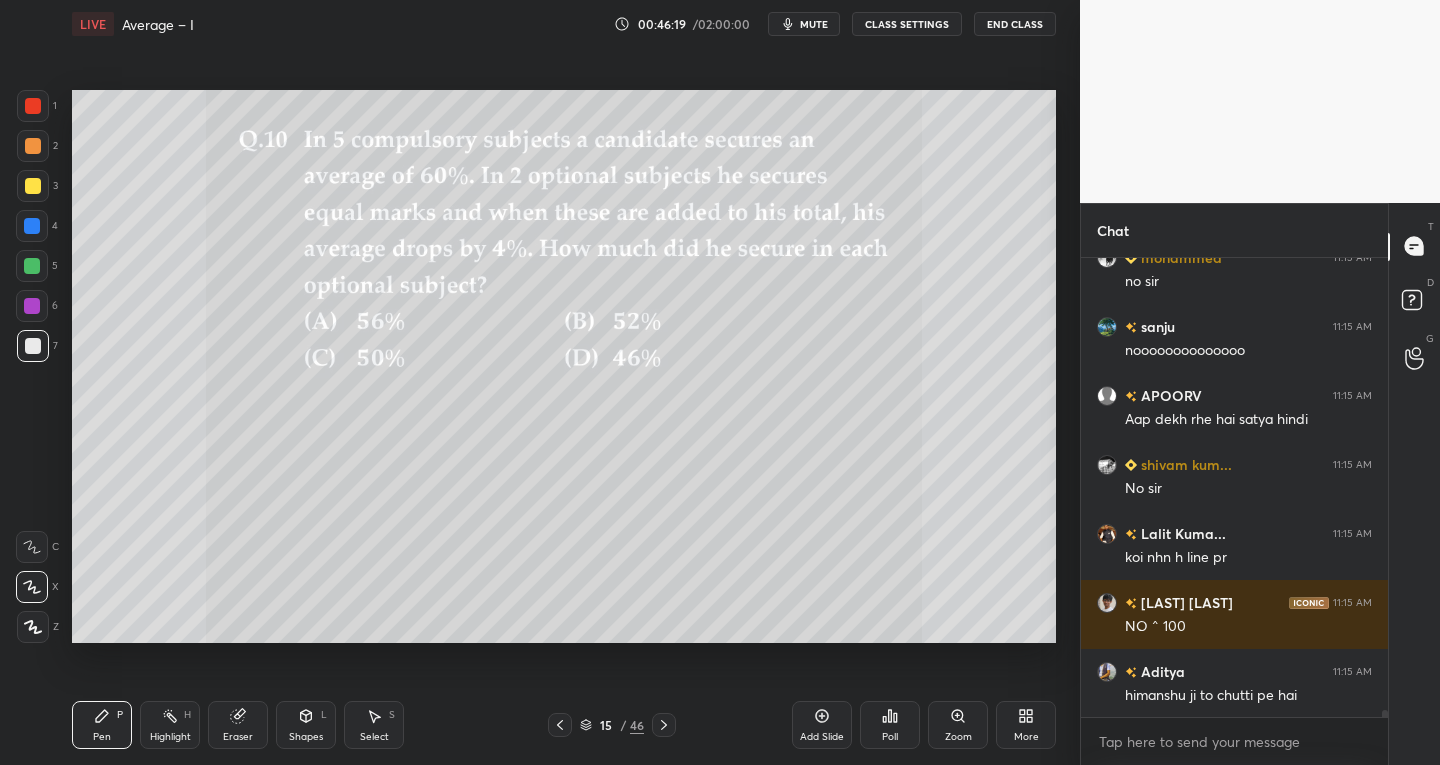 scroll, scrollTop: 28194, scrollLeft: 0, axis: vertical 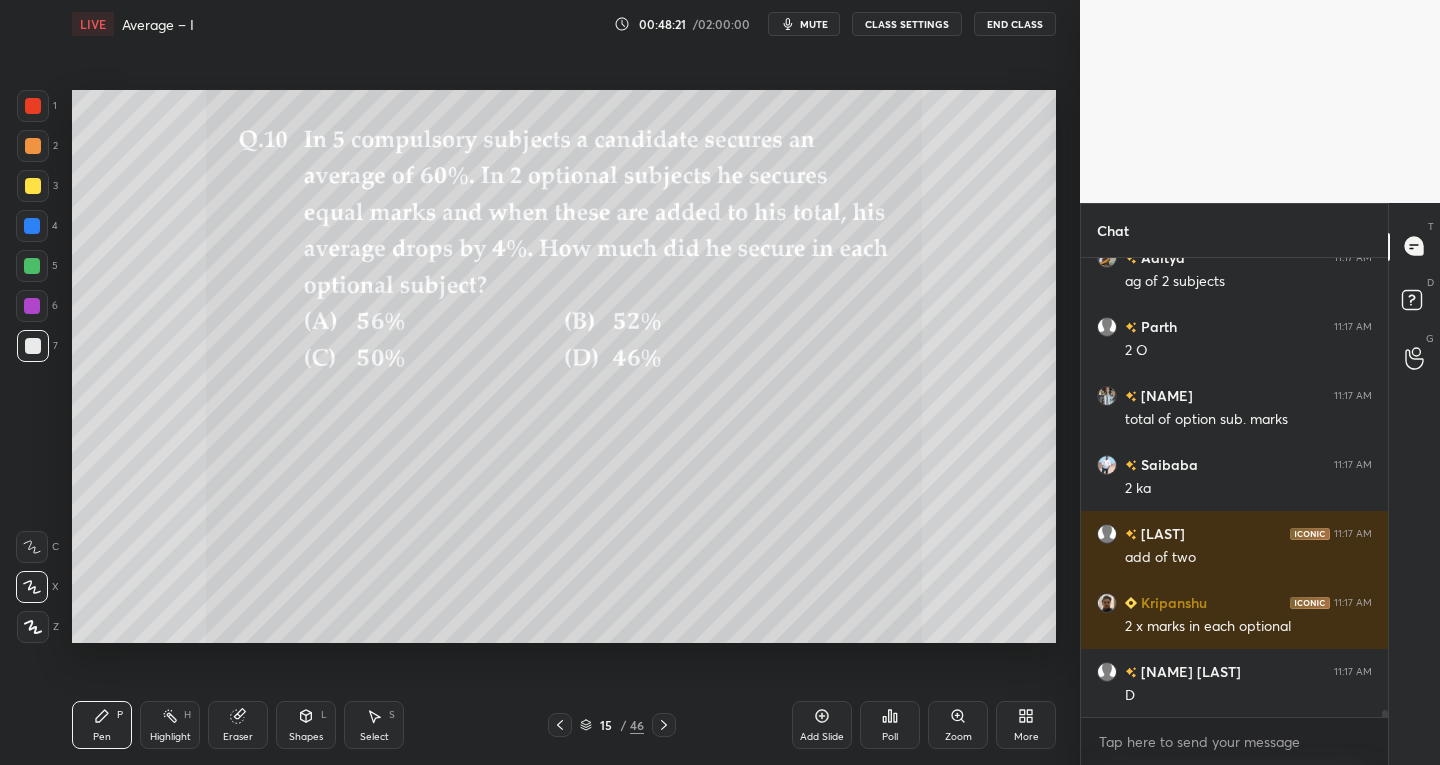 click at bounding box center [33, 186] 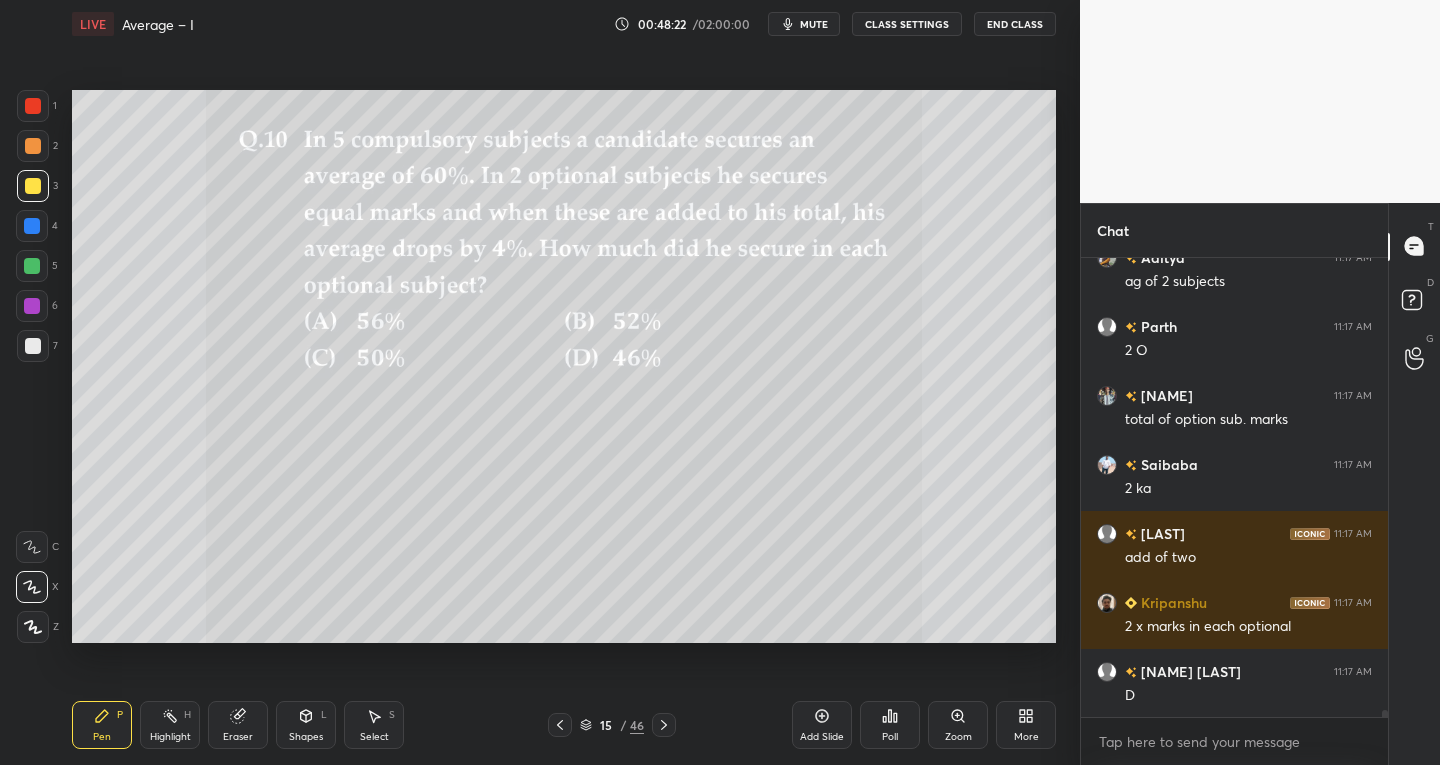 scroll, scrollTop: 29592, scrollLeft: 0, axis: vertical 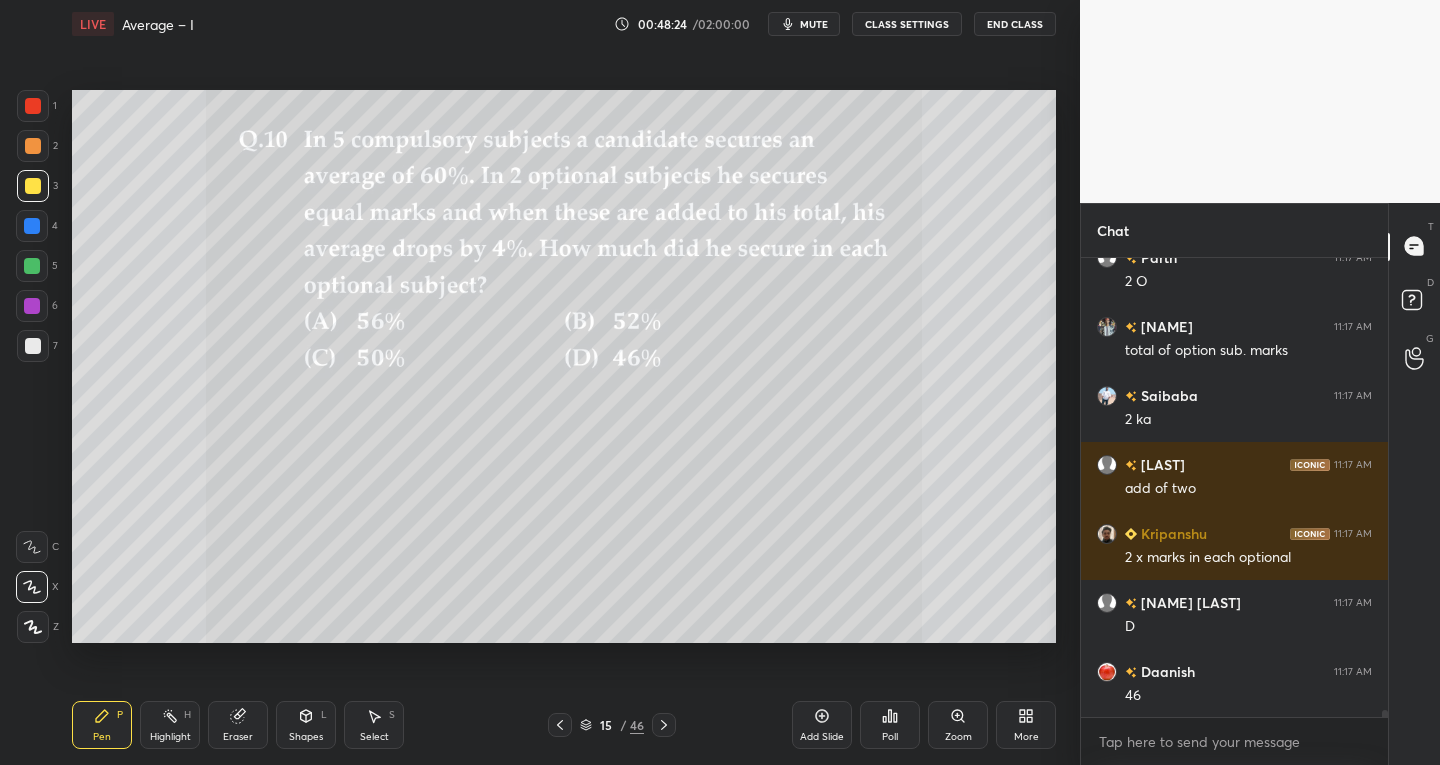 click at bounding box center [33, 106] 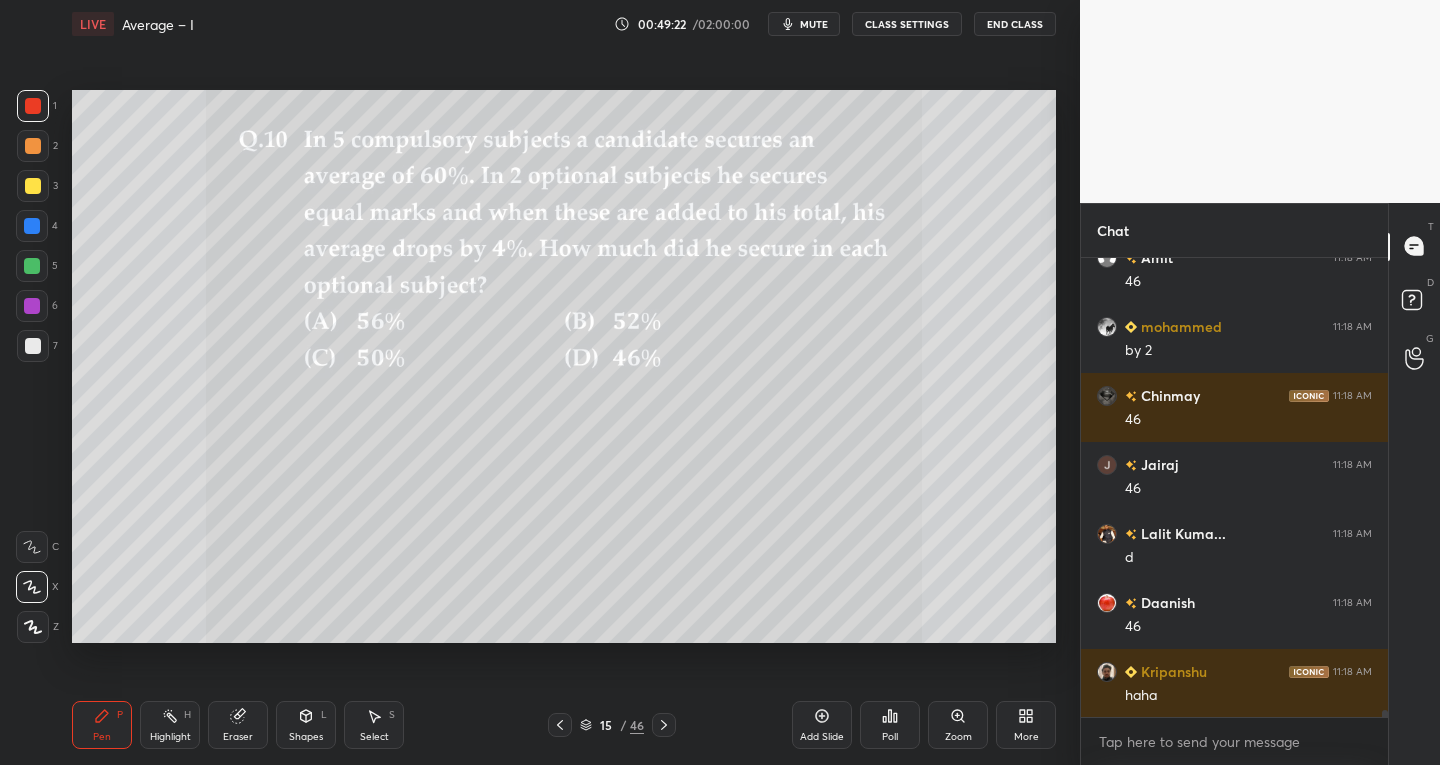 scroll, scrollTop: 31199, scrollLeft: 0, axis: vertical 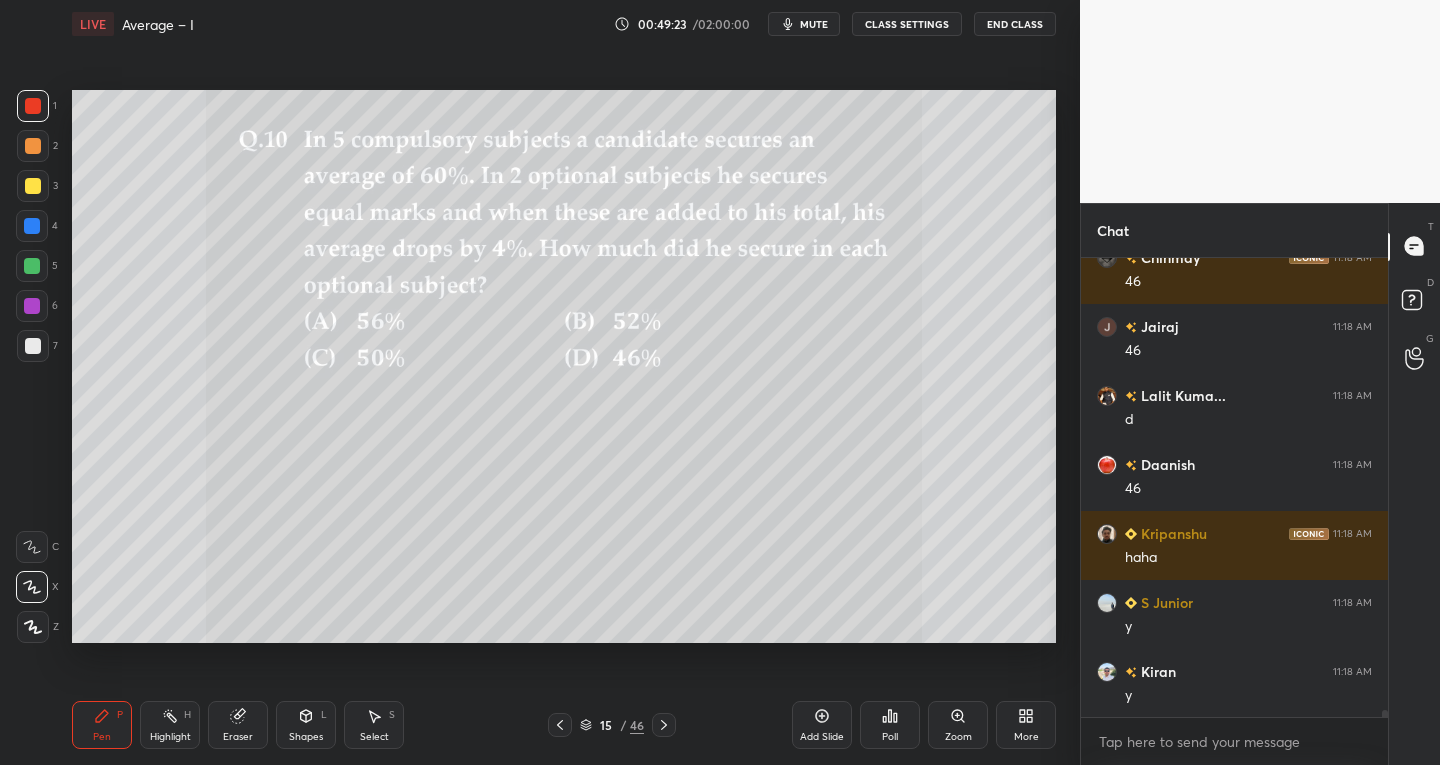 click at bounding box center [33, 346] 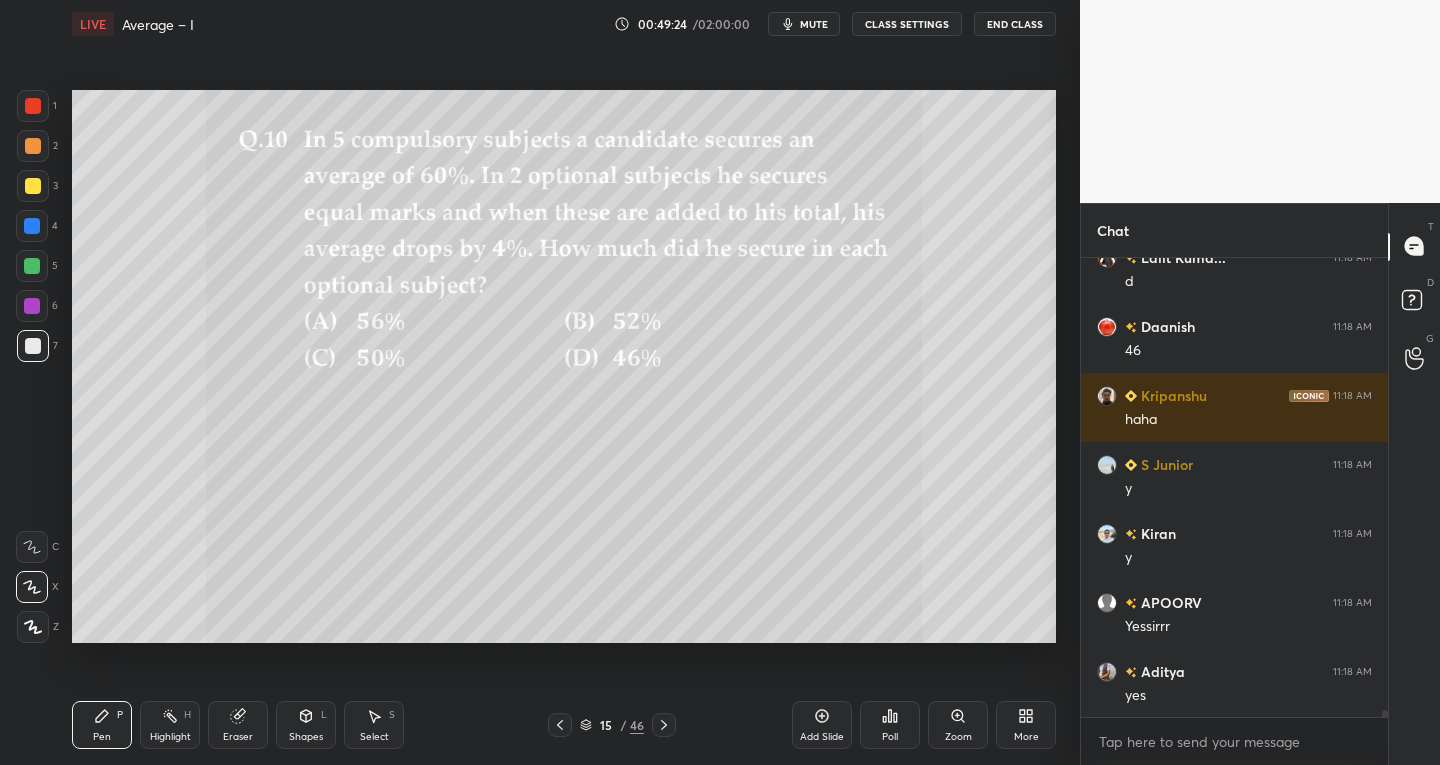 click 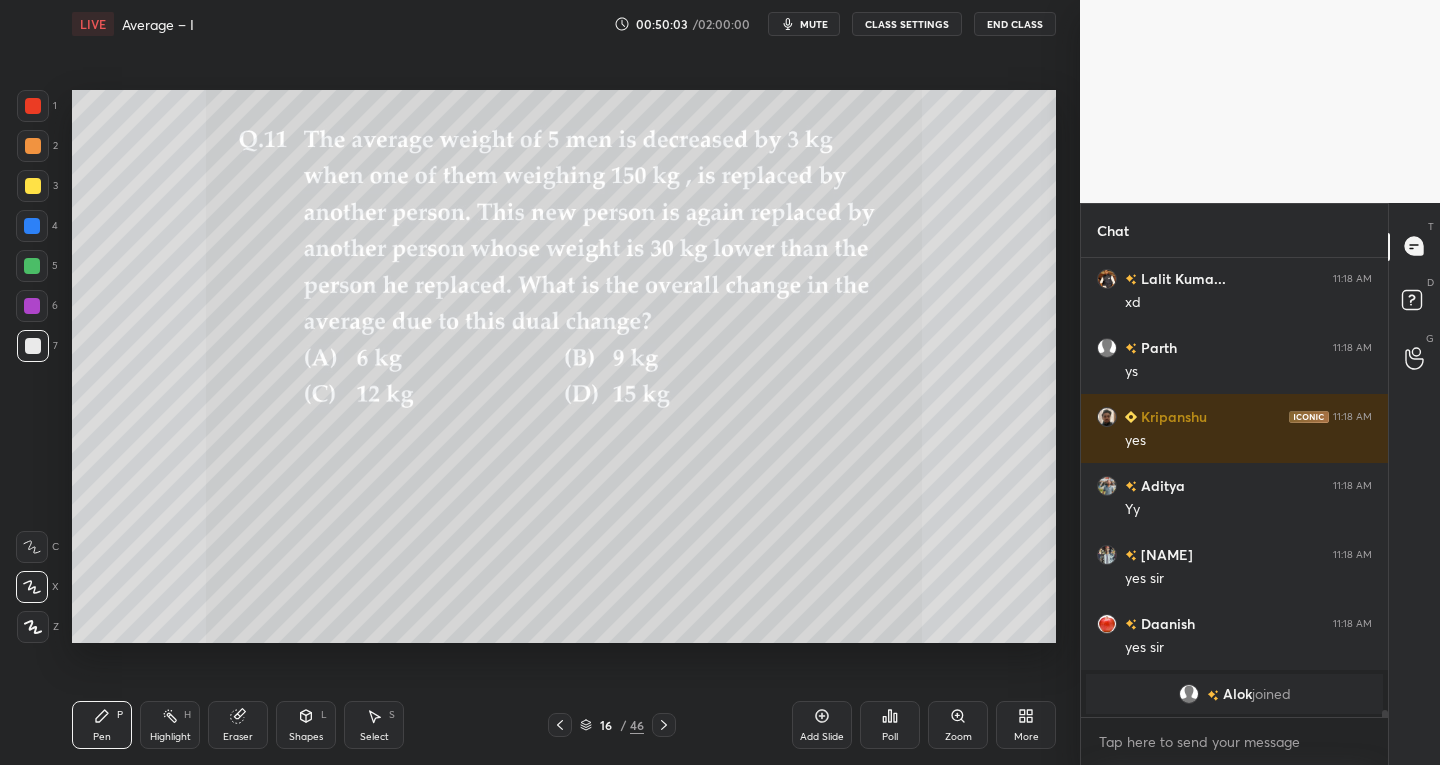 scroll, scrollTop: 29949, scrollLeft: 0, axis: vertical 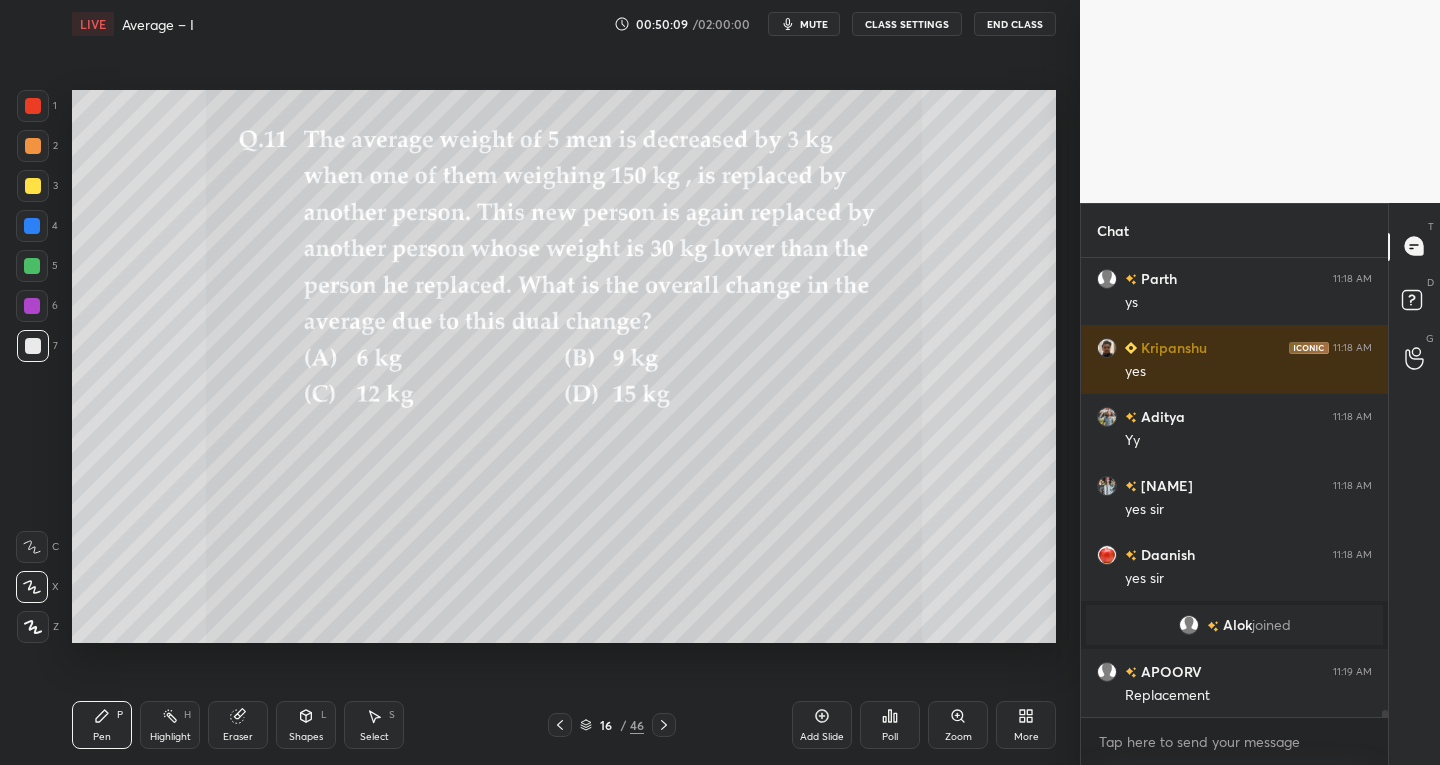 click on "Eraser" at bounding box center (238, 737) 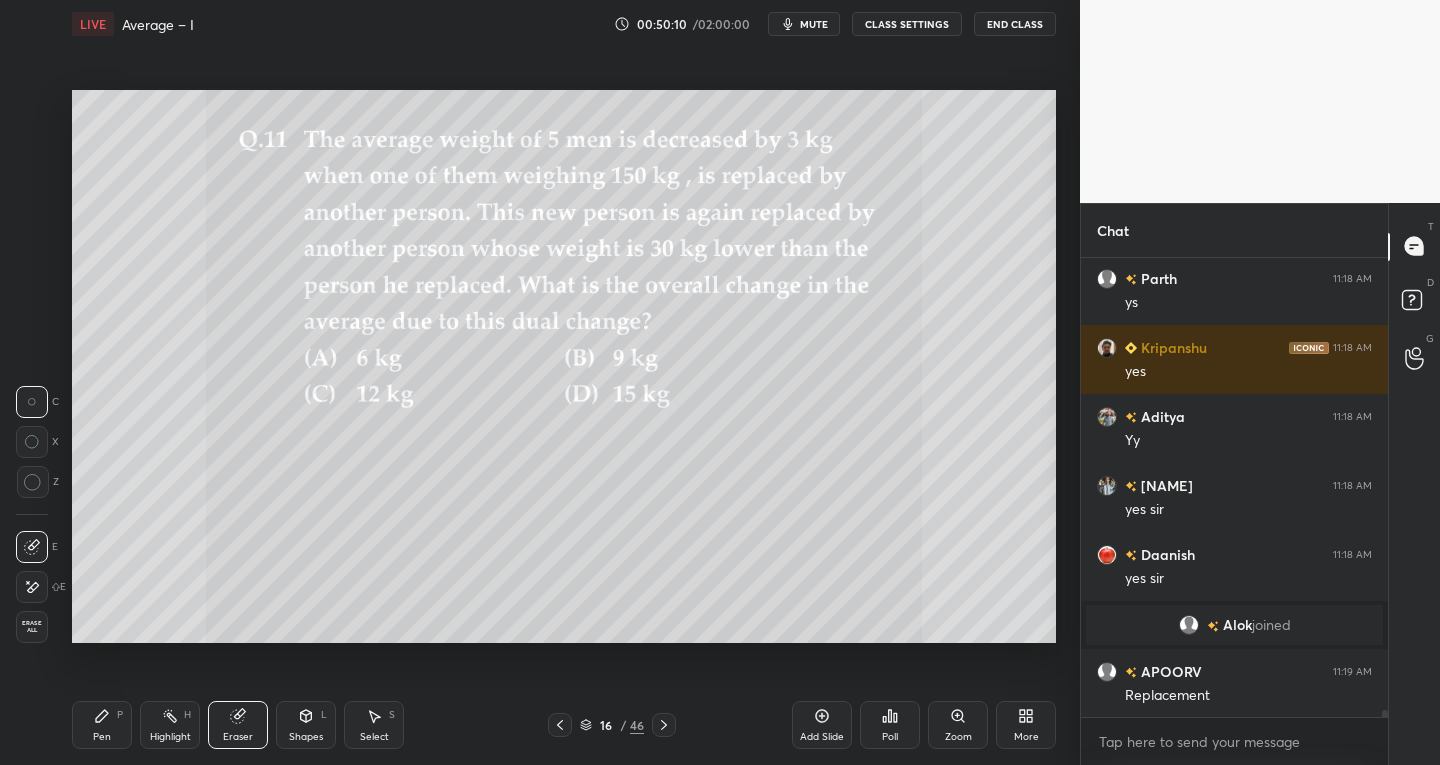 click on "Erase all" at bounding box center [32, 627] 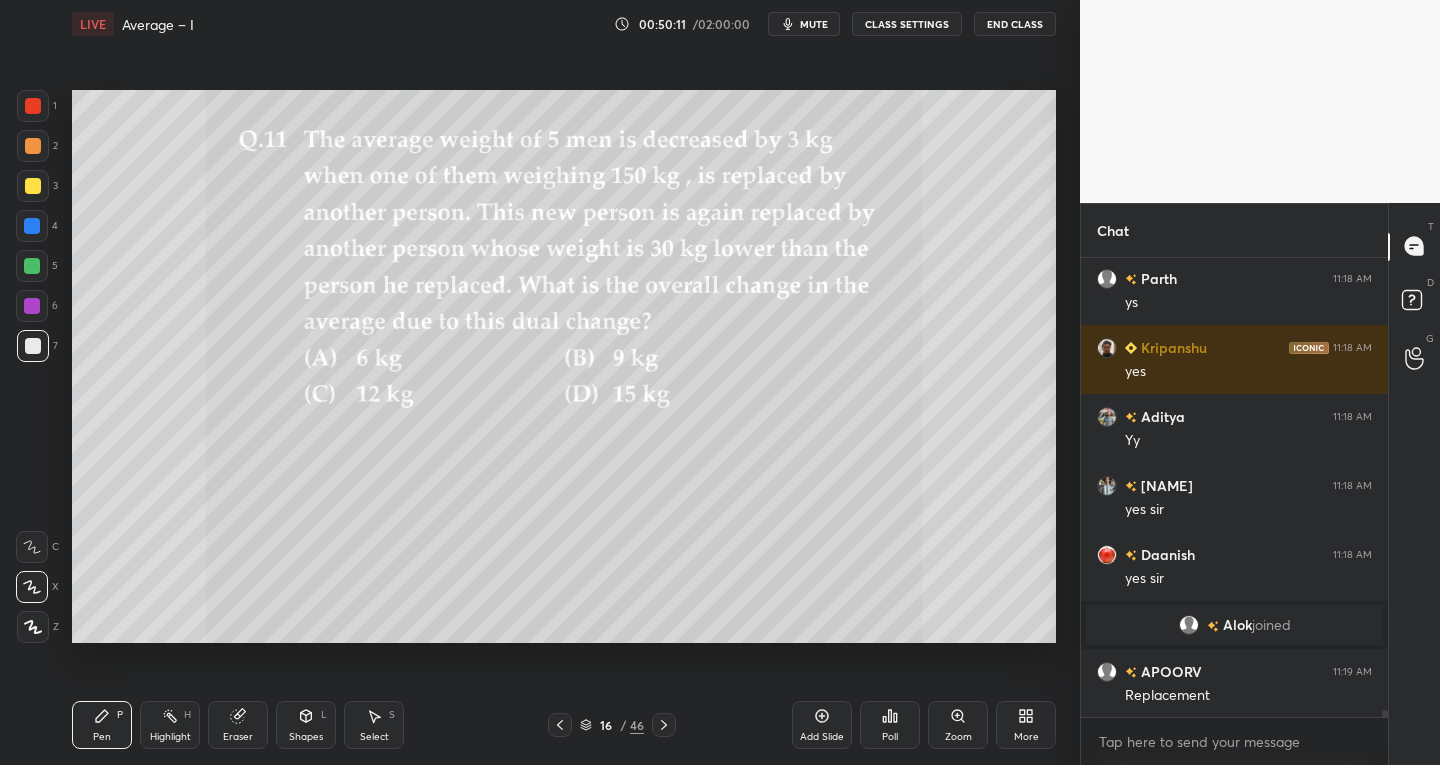 click at bounding box center [33, 346] 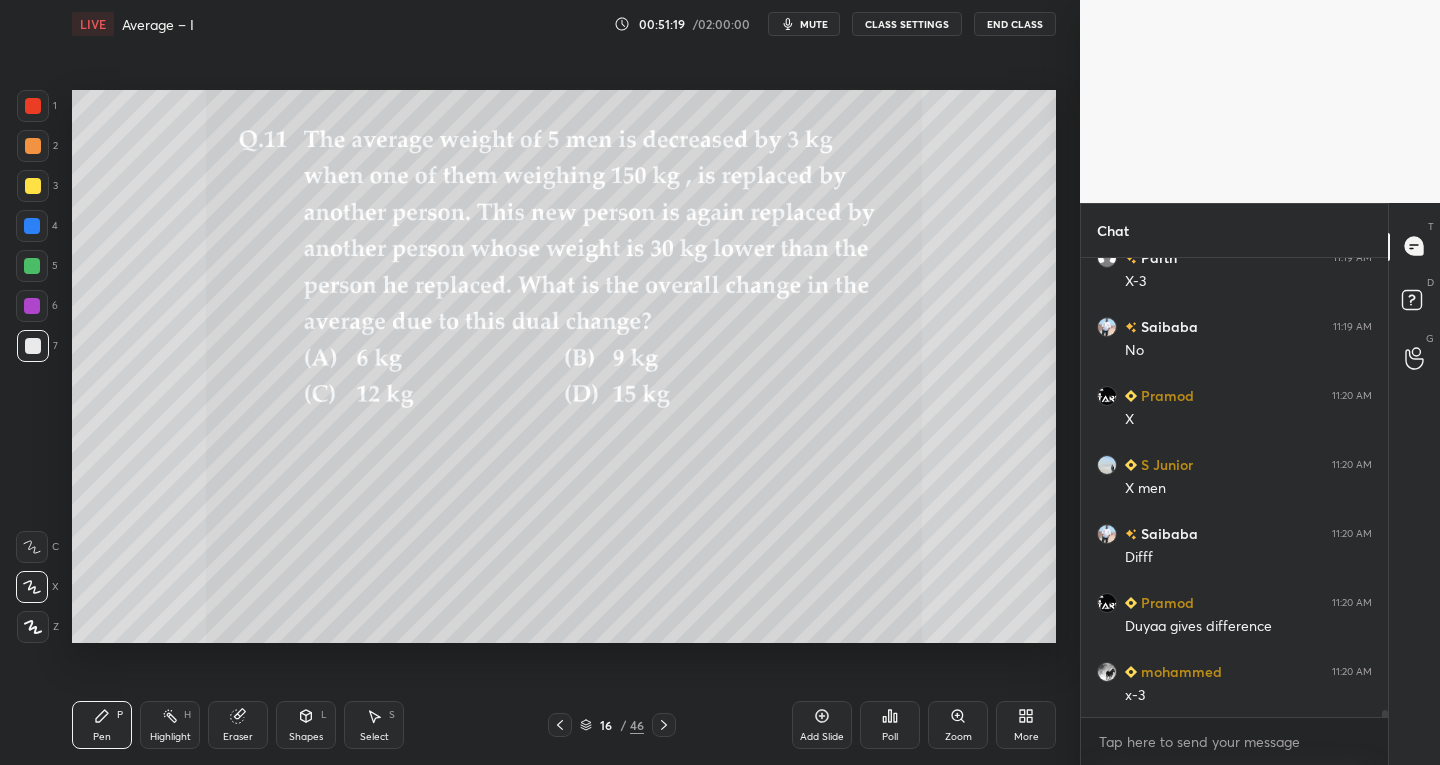 scroll, scrollTop: 30777, scrollLeft: 0, axis: vertical 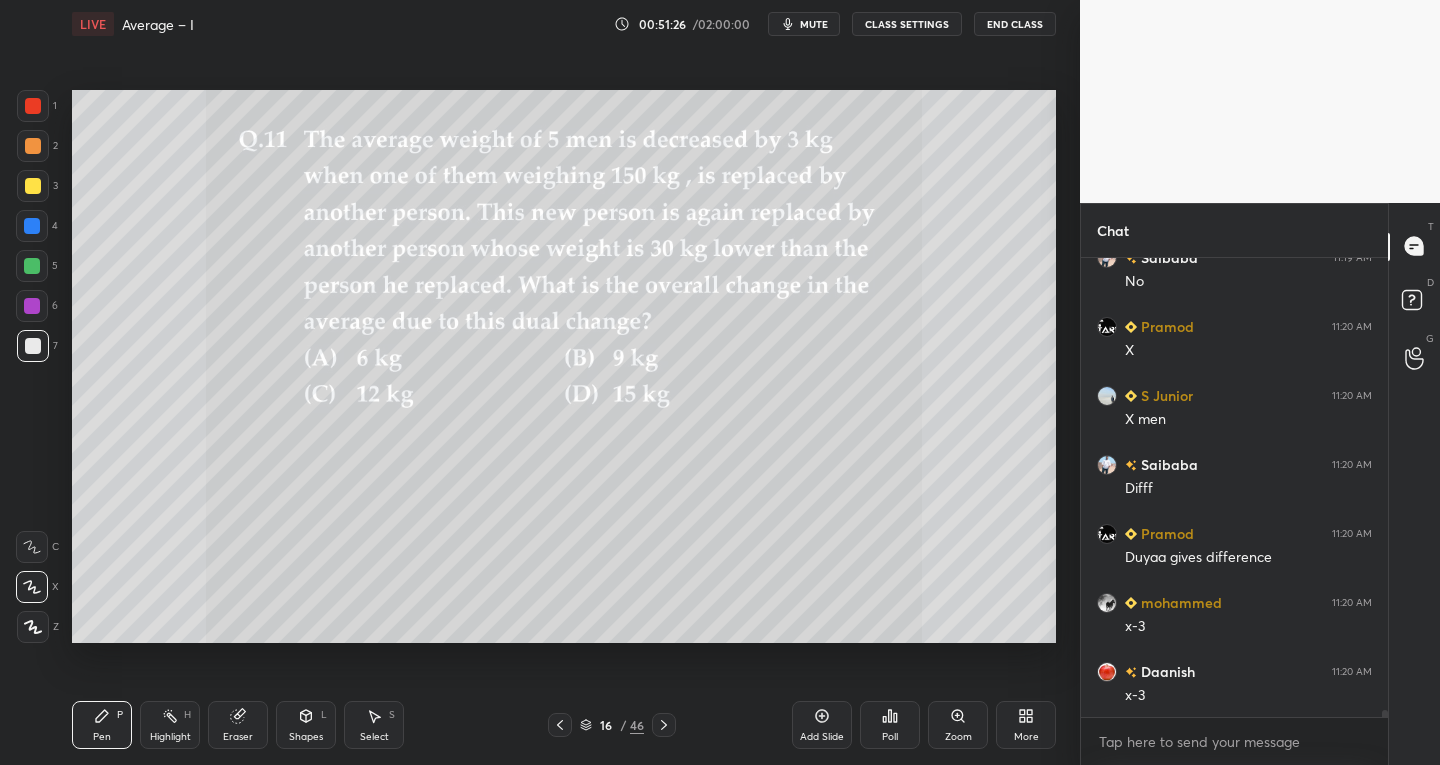 click at bounding box center [33, 106] 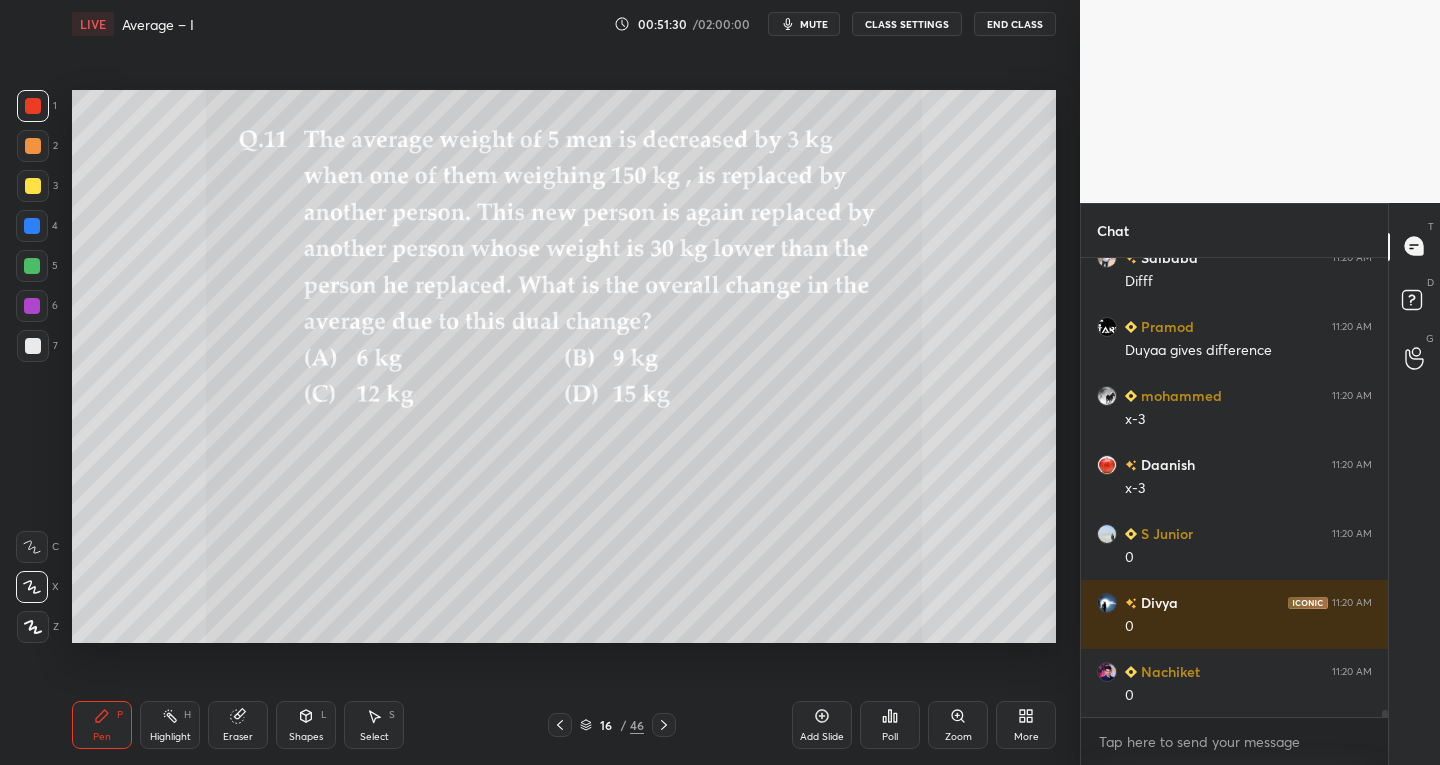 scroll, scrollTop: 31053, scrollLeft: 0, axis: vertical 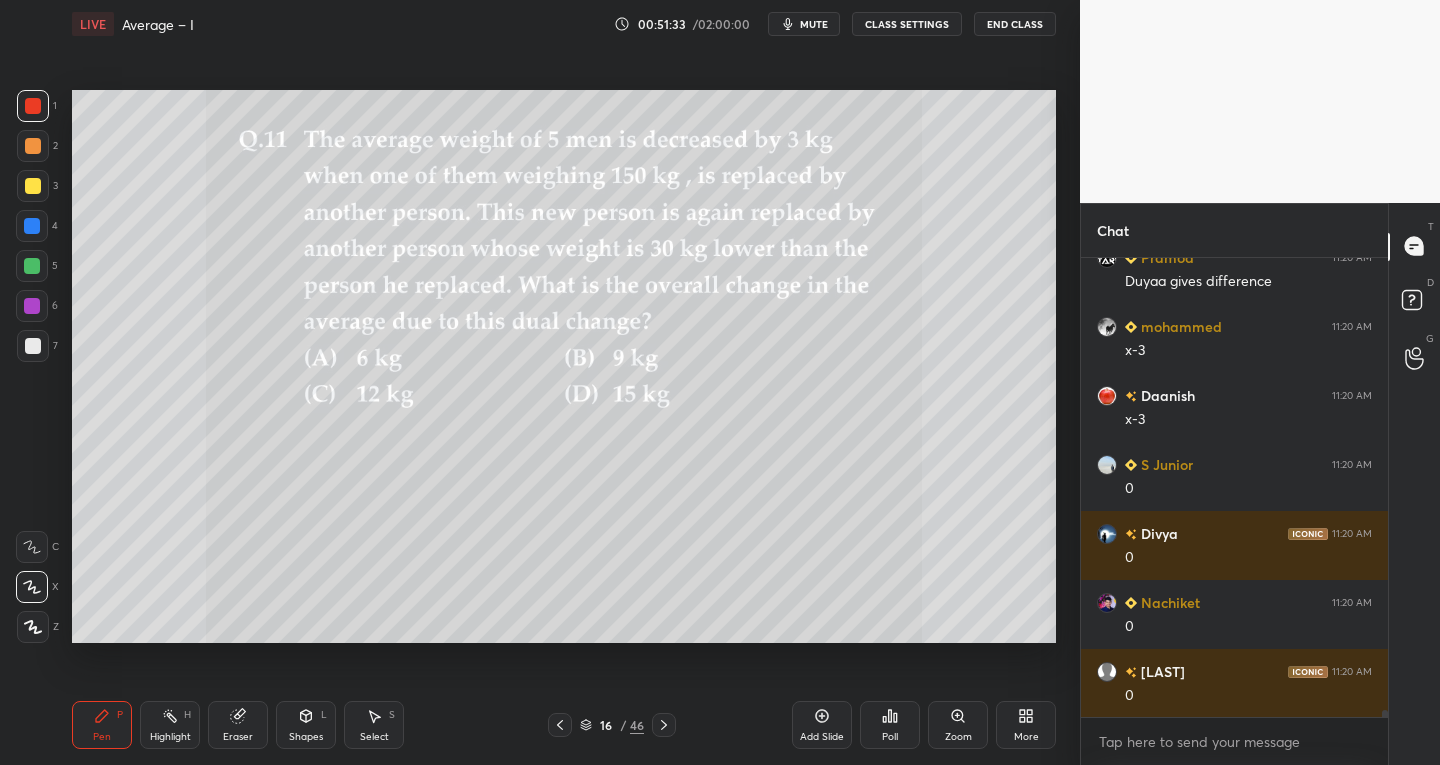 click at bounding box center [33, 186] 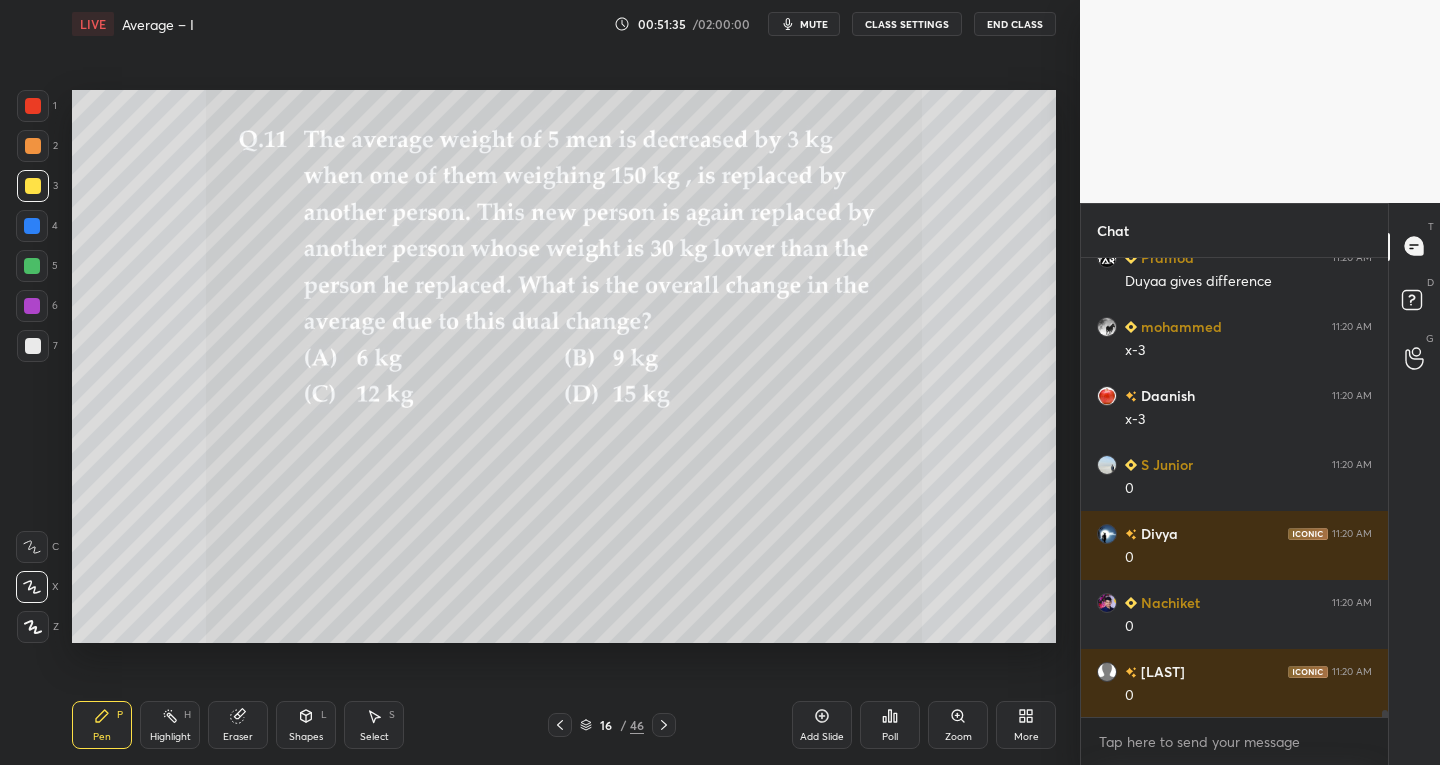 click at bounding box center [33, 186] 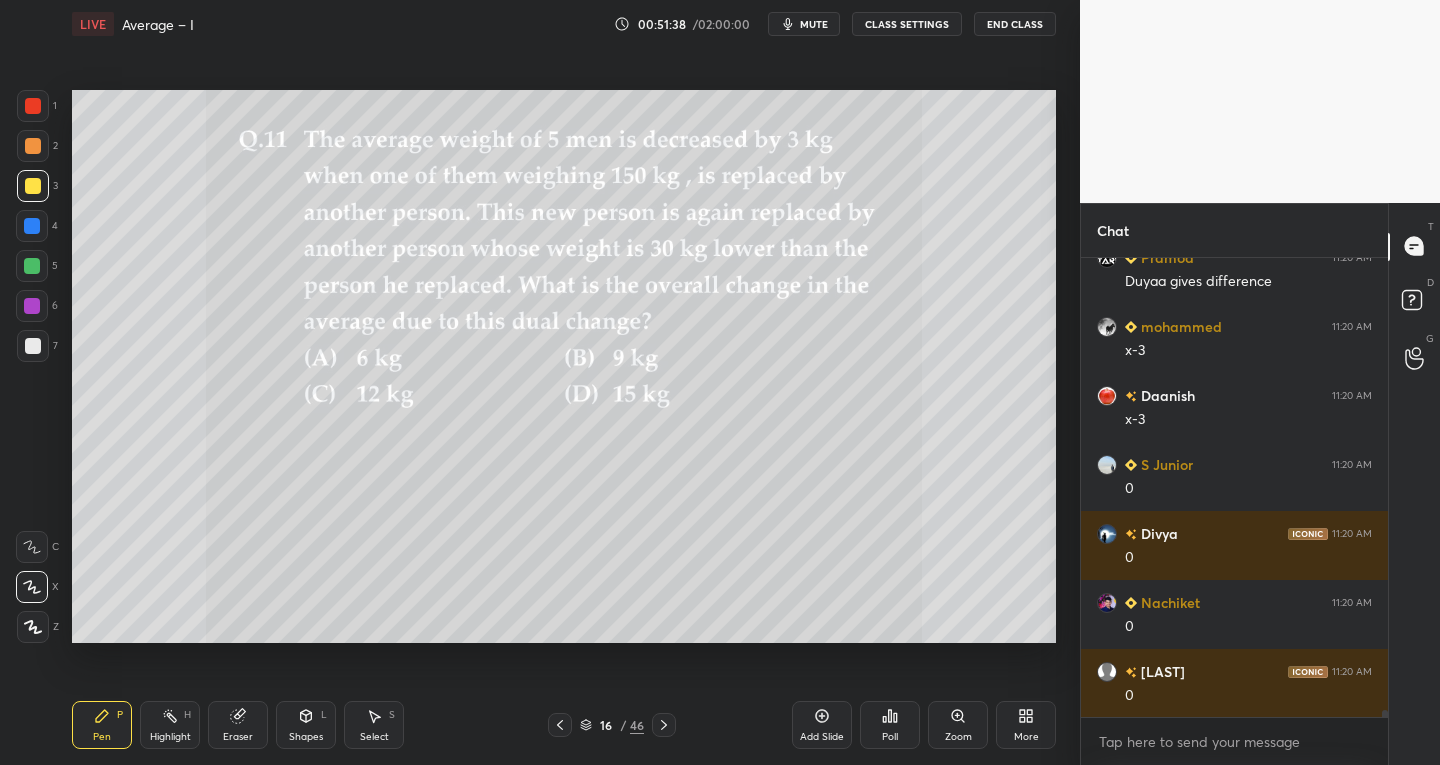 click at bounding box center (33, 106) 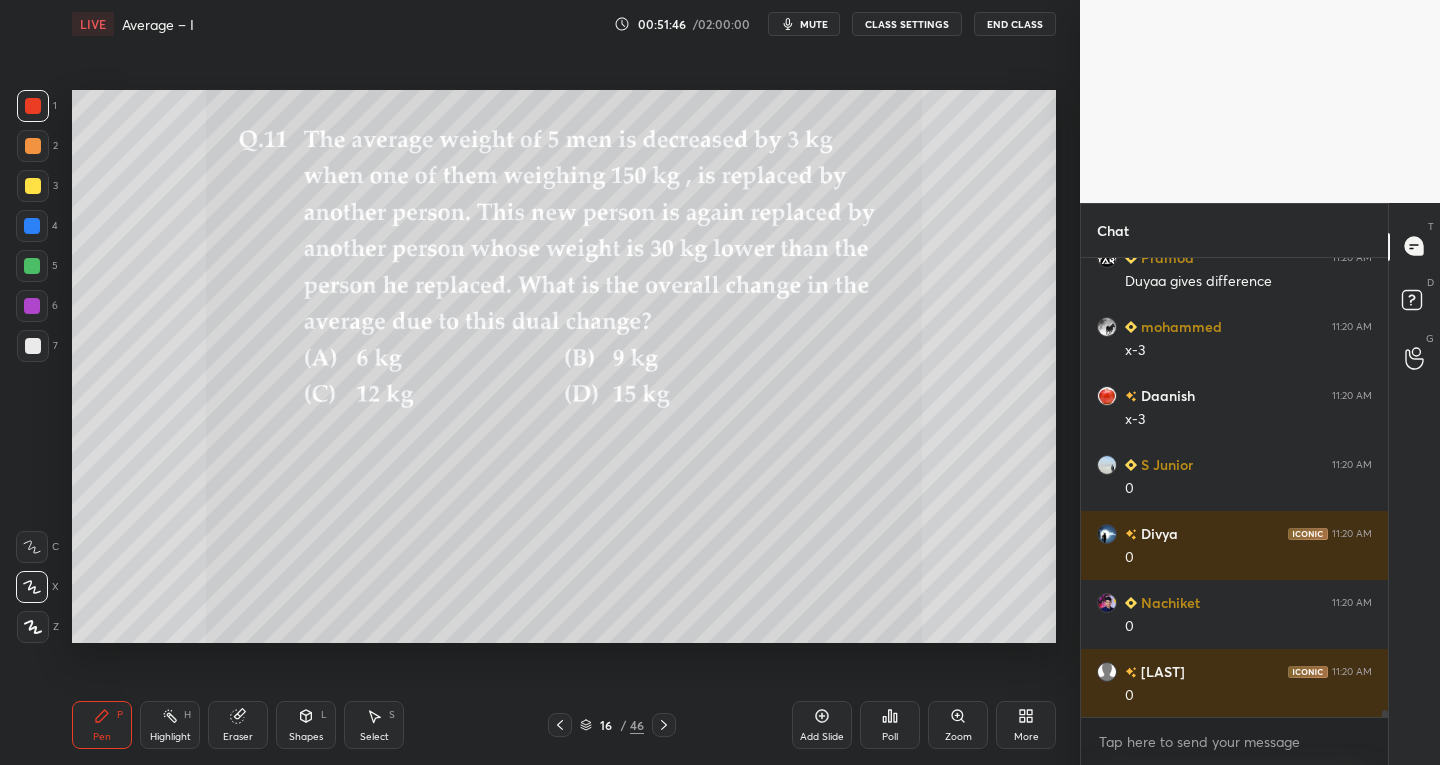 click at bounding box center [33, 346] 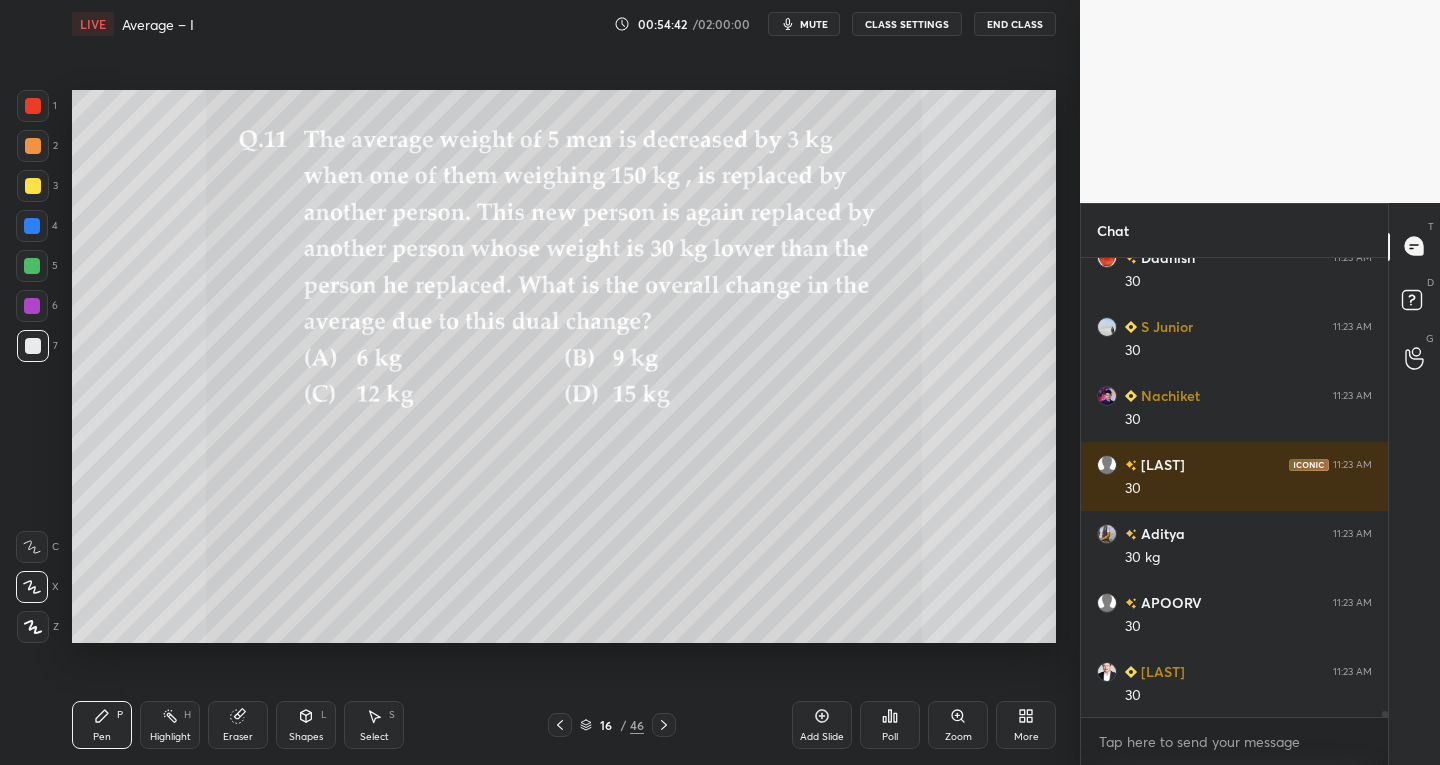 scroll, scrollTop: 32885, scrollLeft: 0, axis: vertical 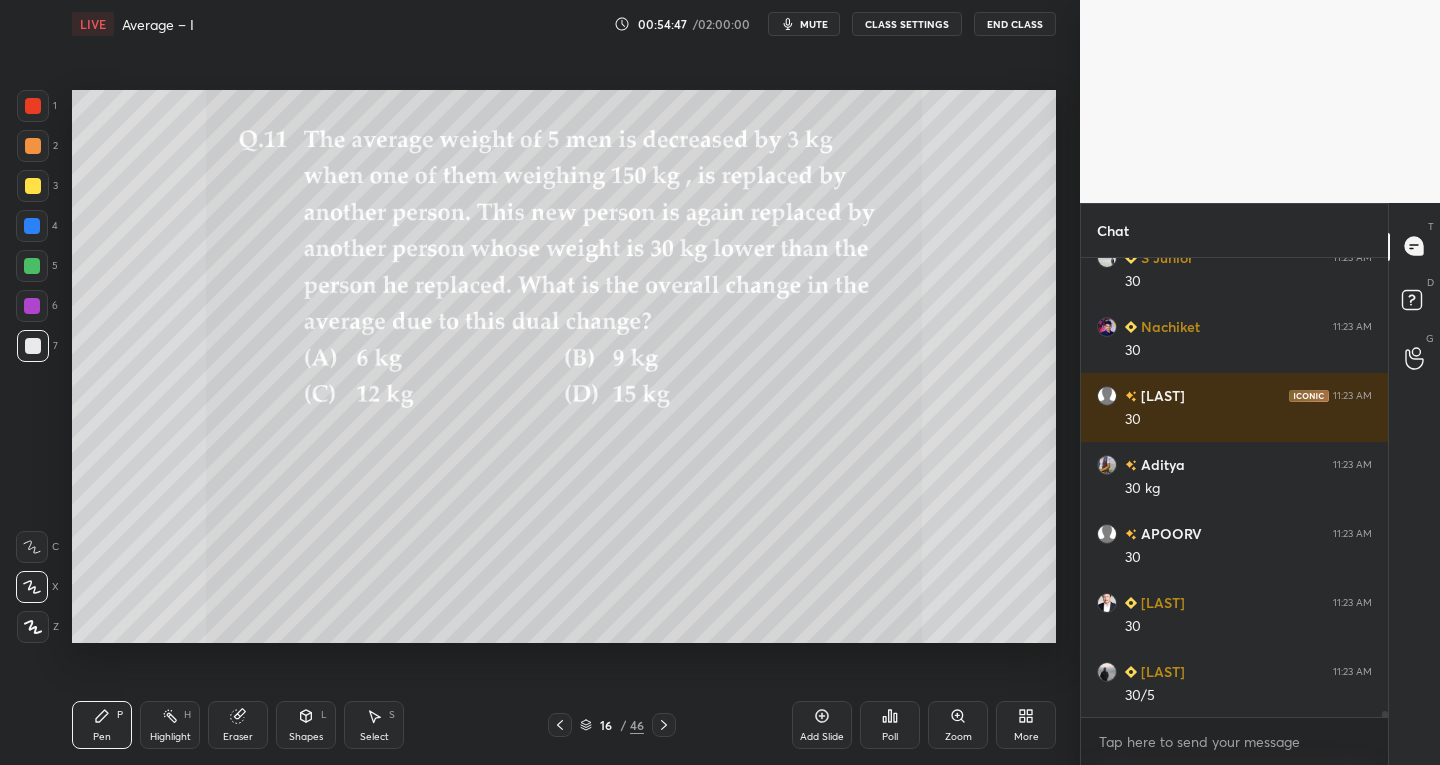 click on "Add Slide" at bounding box center (822, 725) 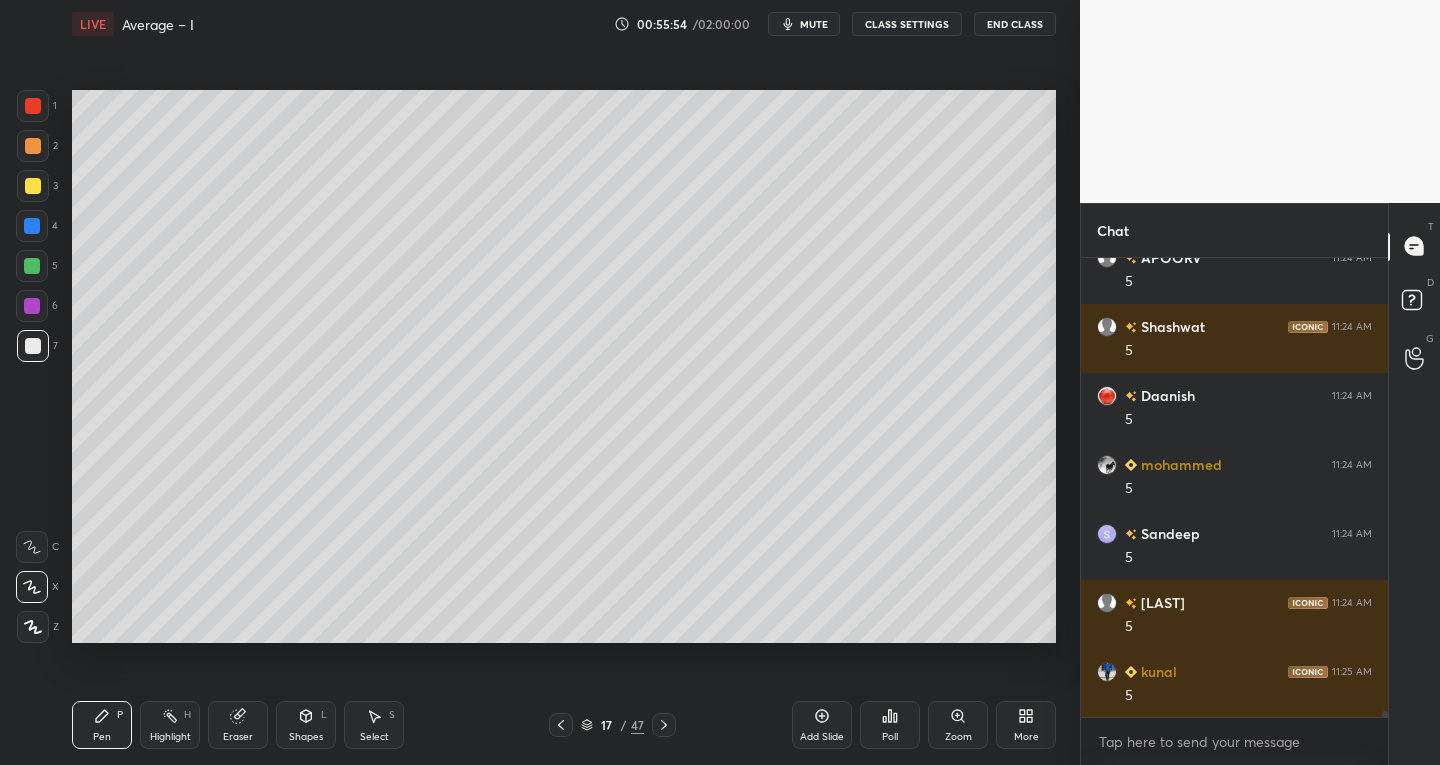 scroll, scrollTop: 35852, scrollLeft: 0, axis: vertical 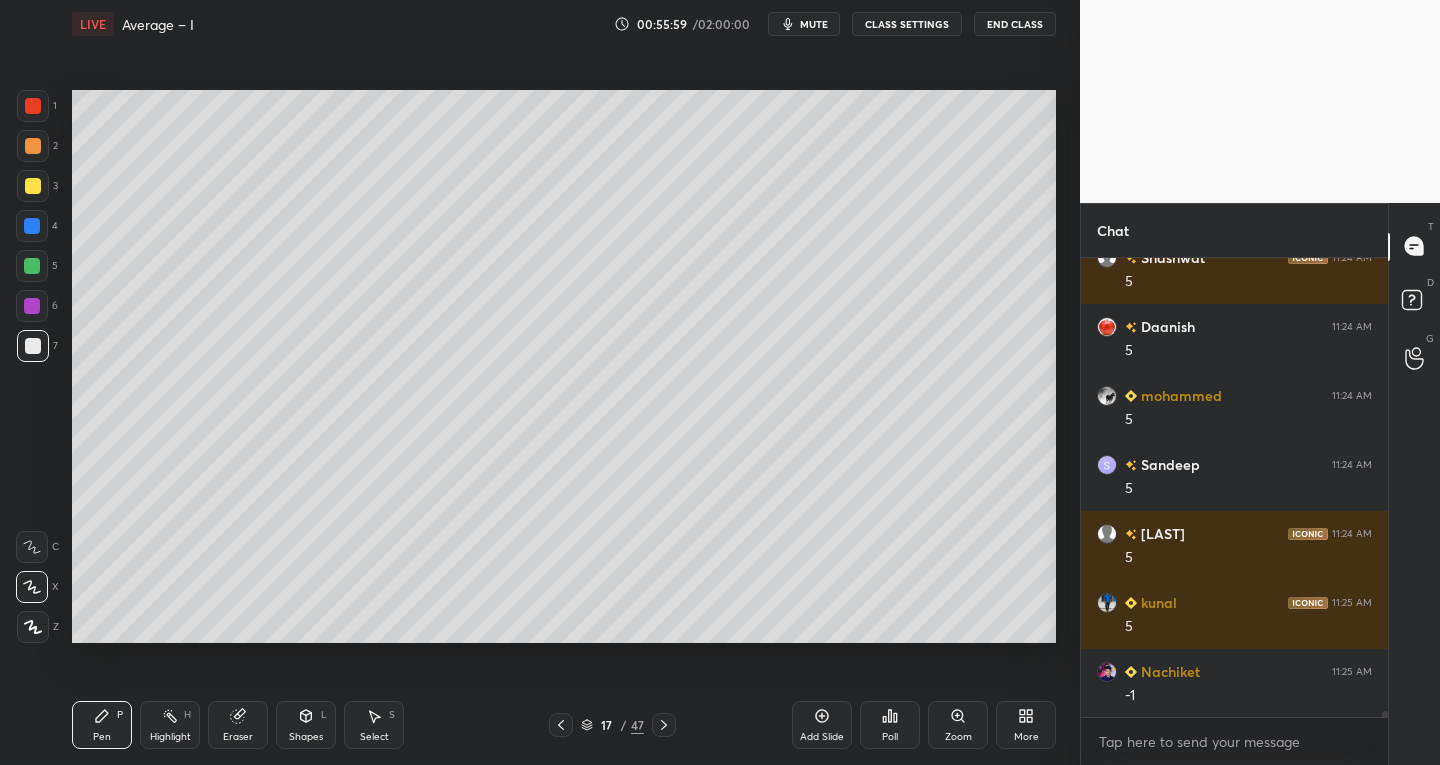 click 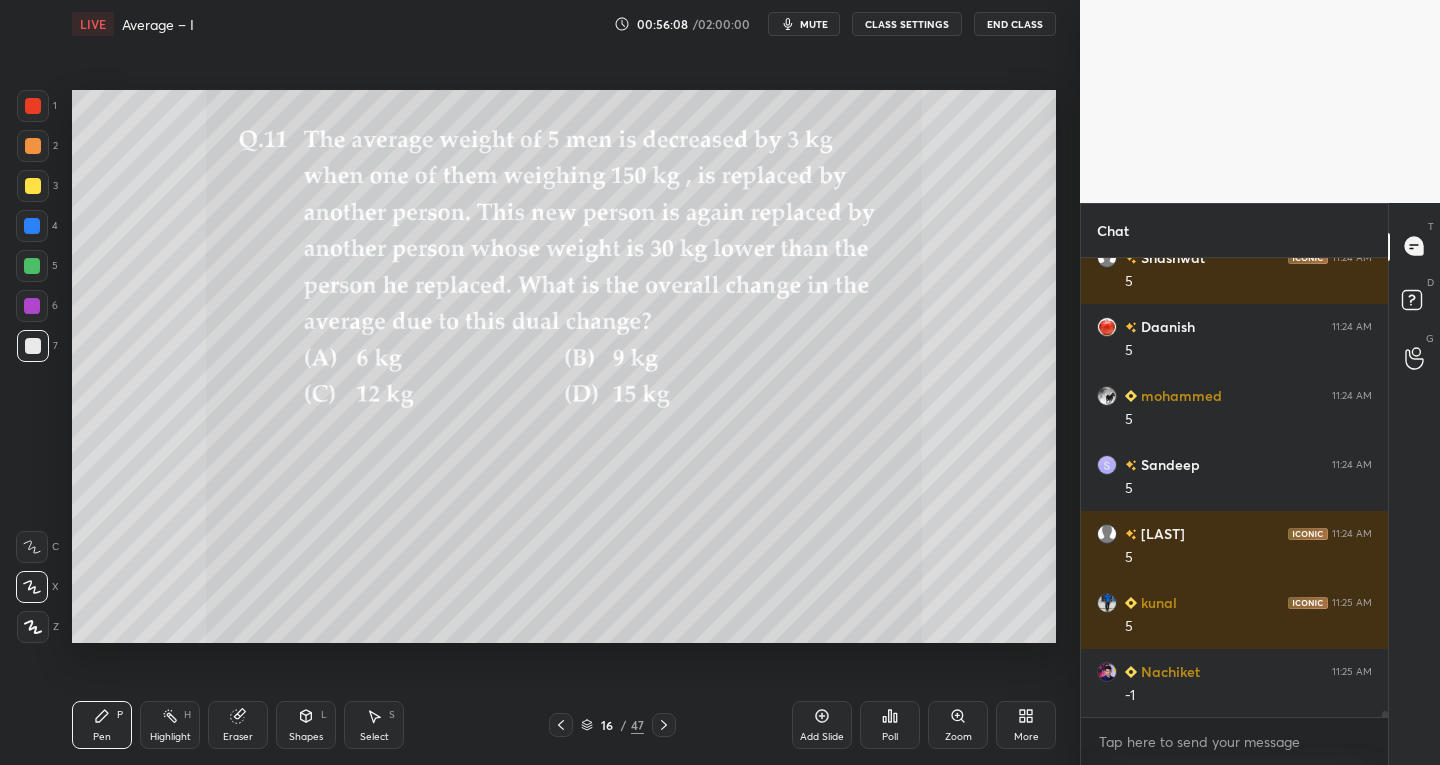 scroll, scrollTop: 35921, scrollLeft: 0, axis: vertical 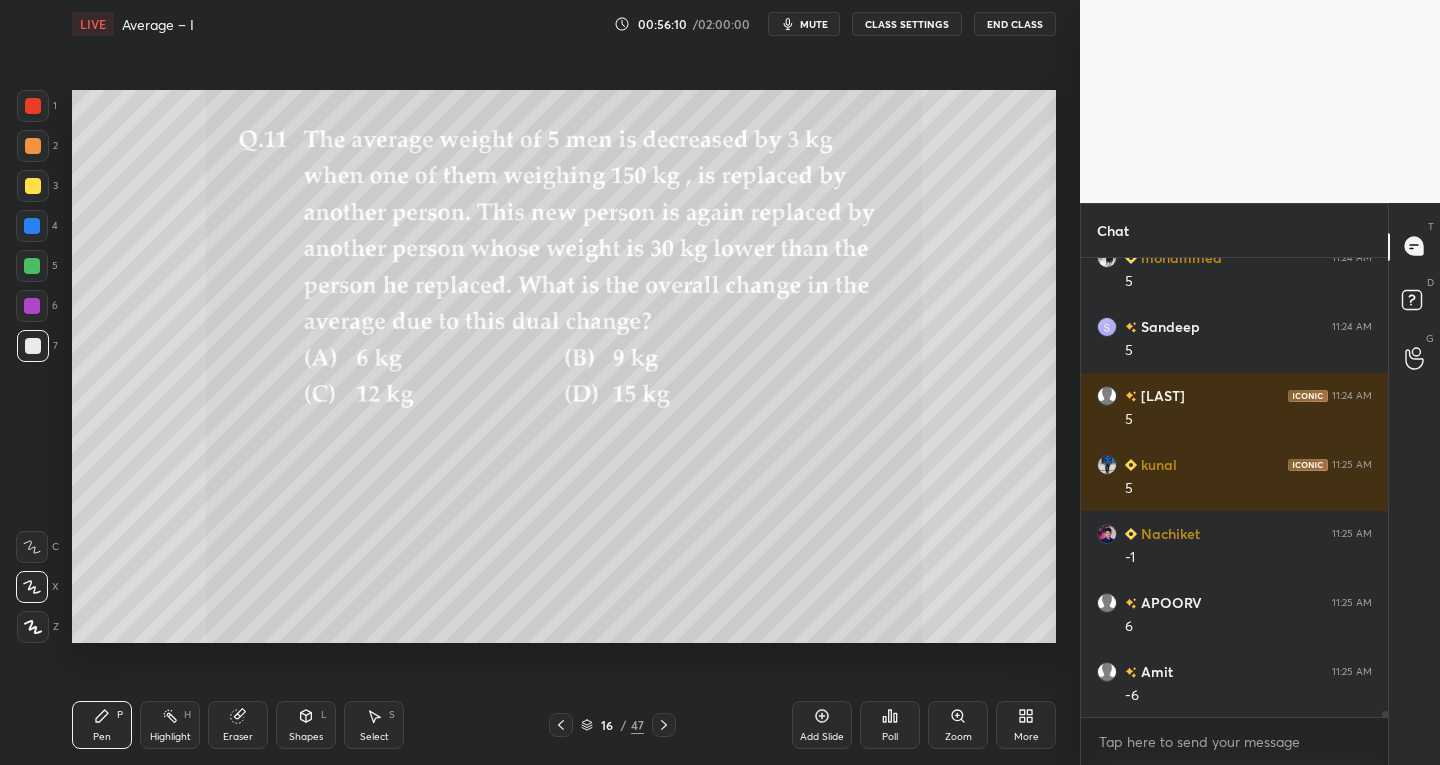 click 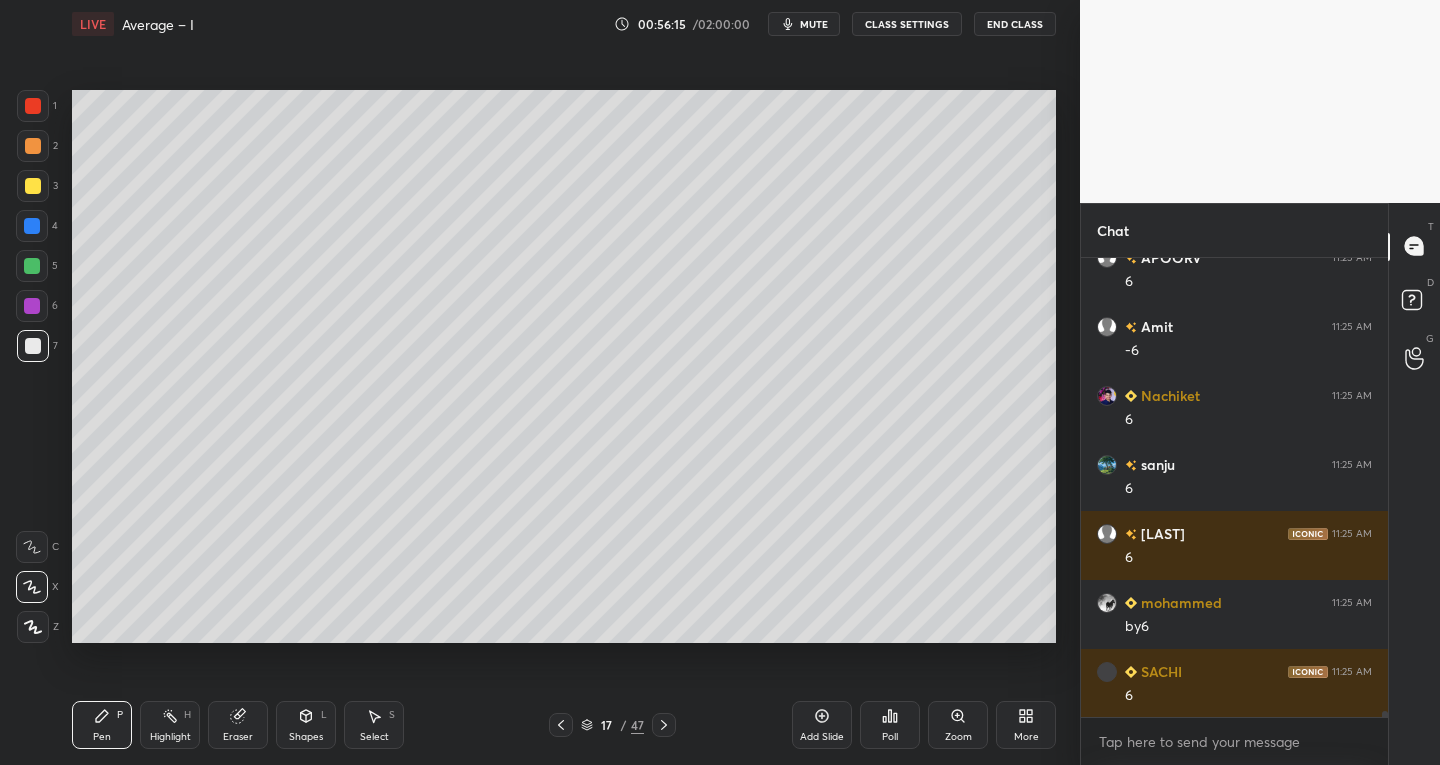 scroll, scrollTop: 36404, scrollLeft: 0, axis: vertical 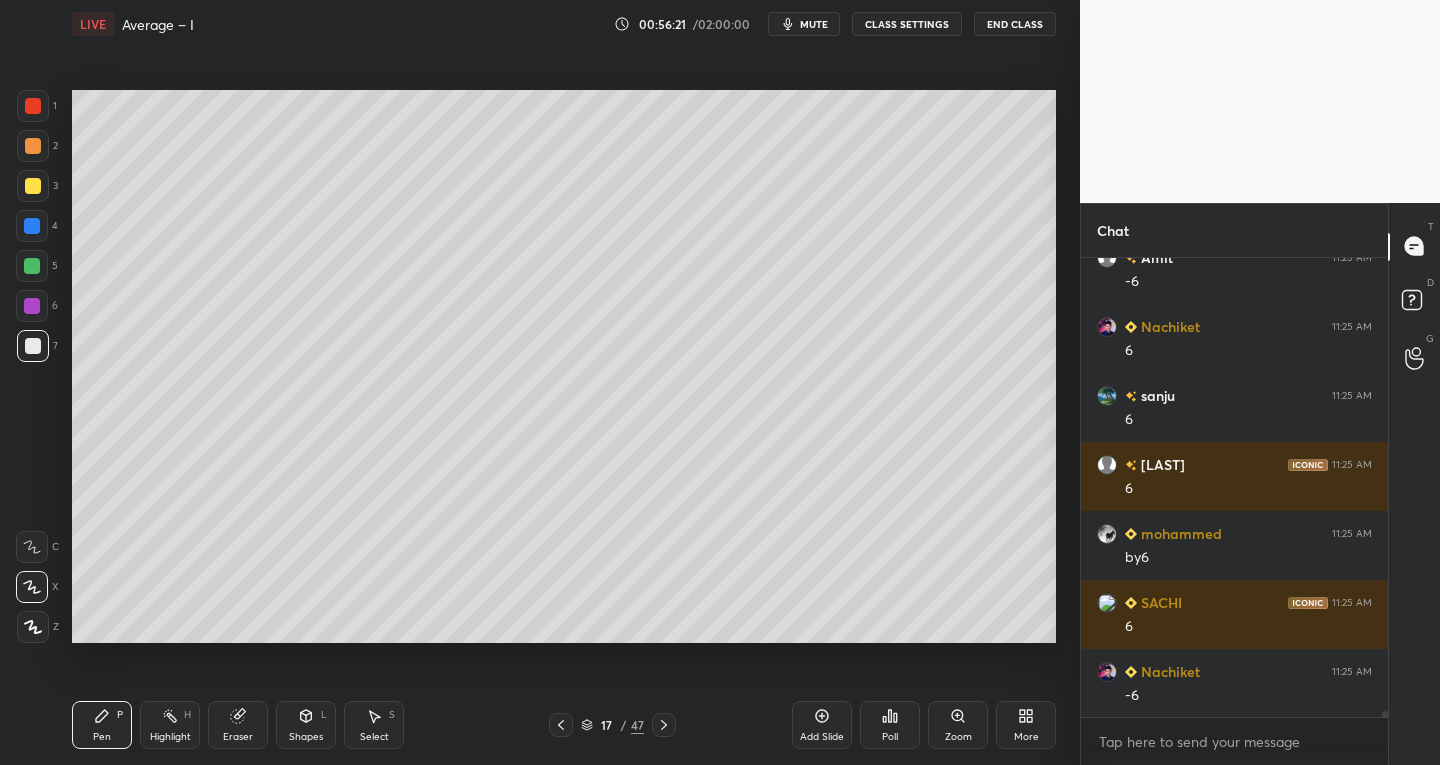 click 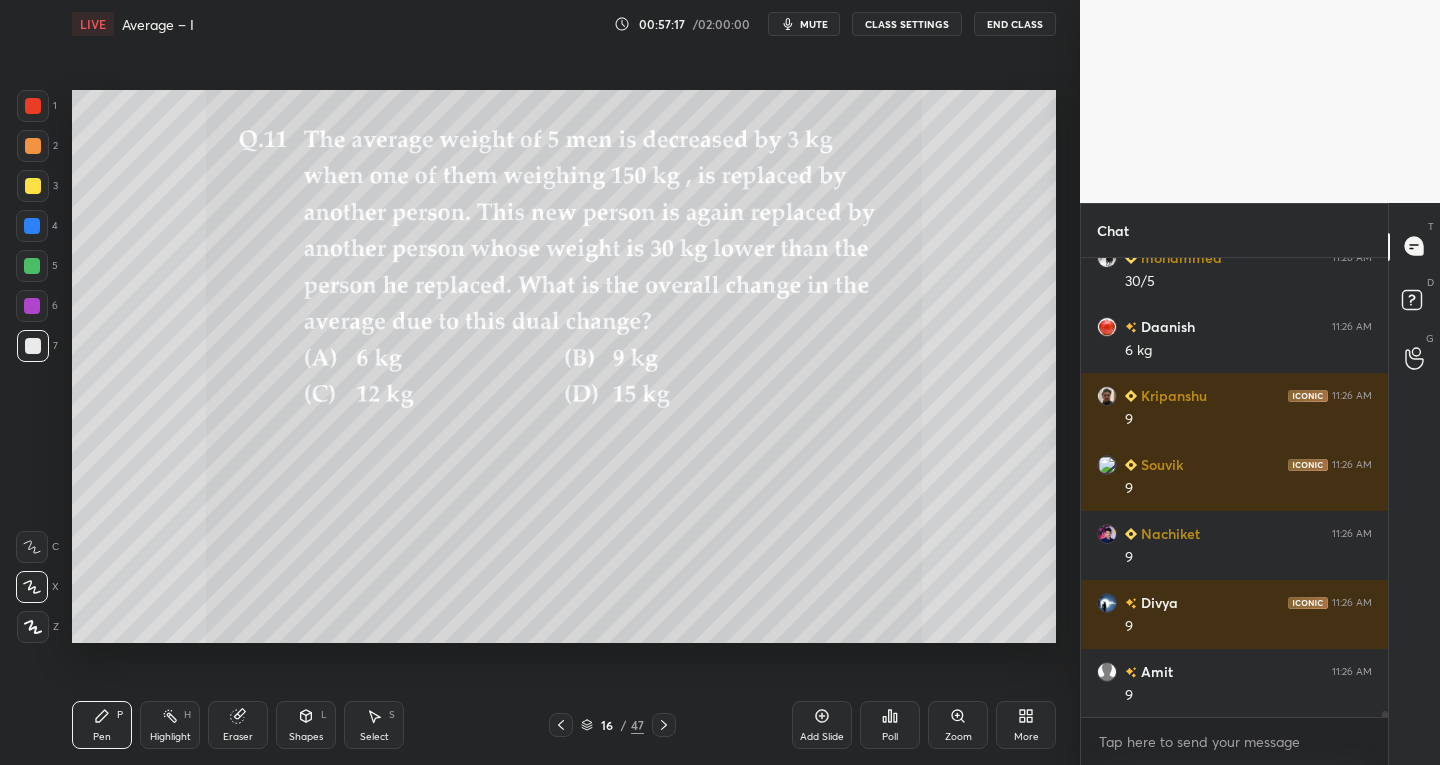 scroll, scrollTop: 37232, scrollLeft: 0, axis: vertical 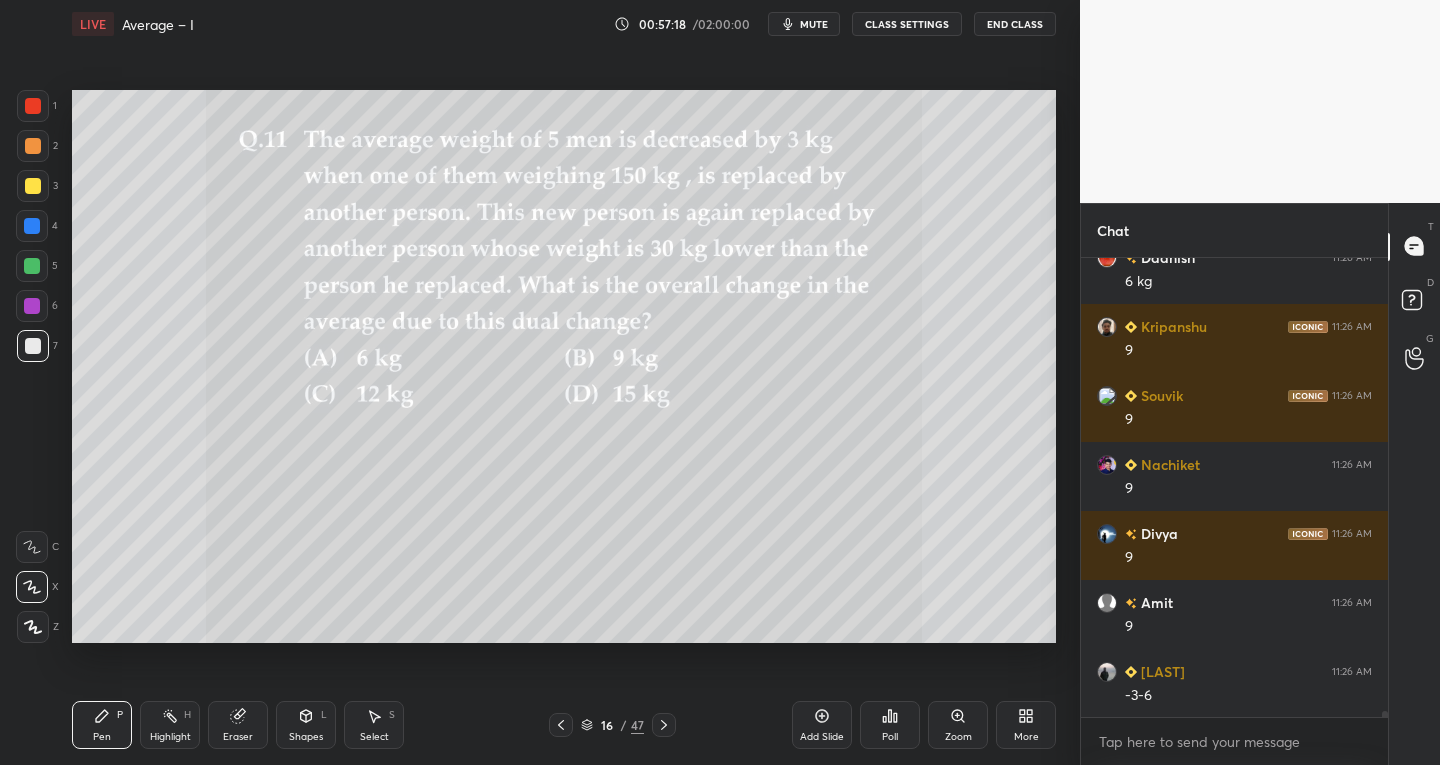 click 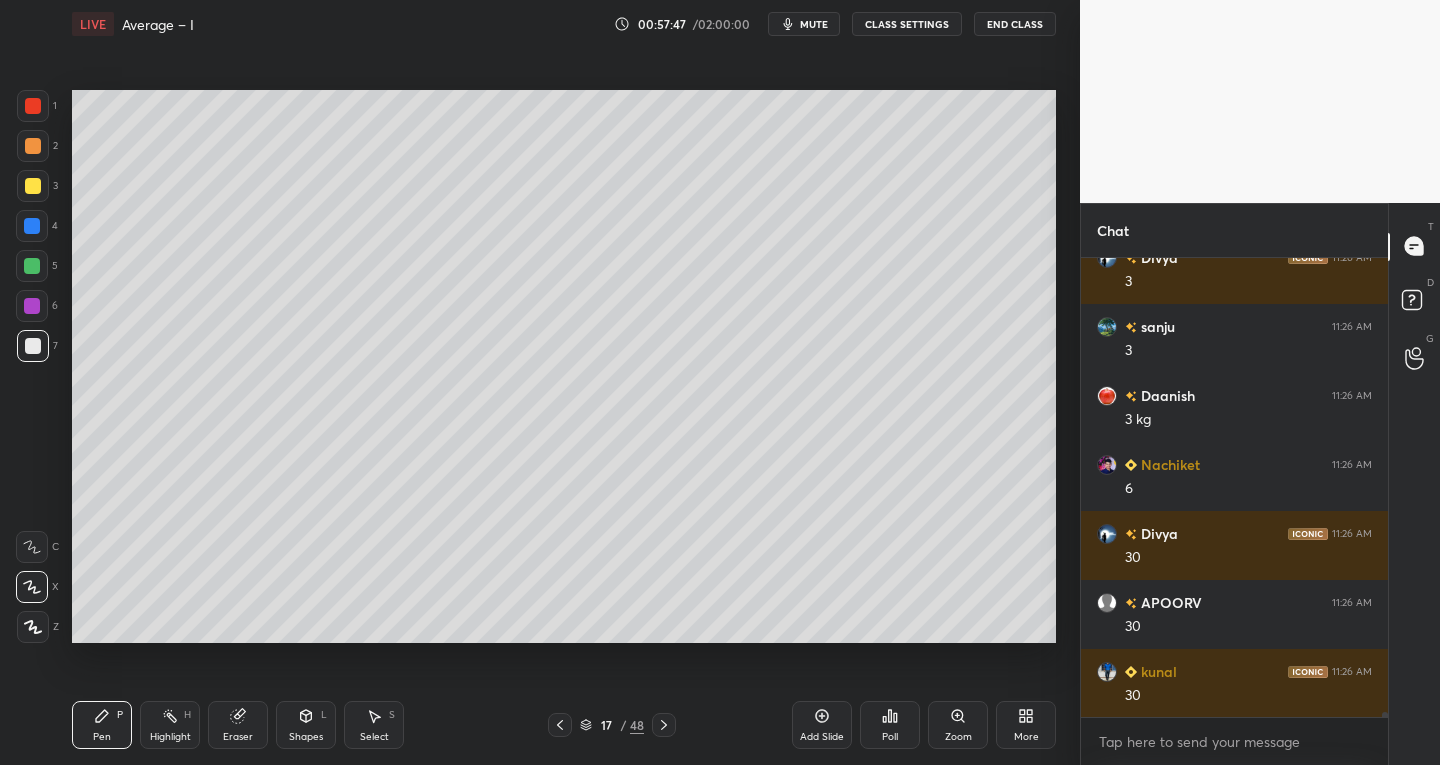 scroll, scrollTop: 38405, scrollLeft: 0, axis: vertical 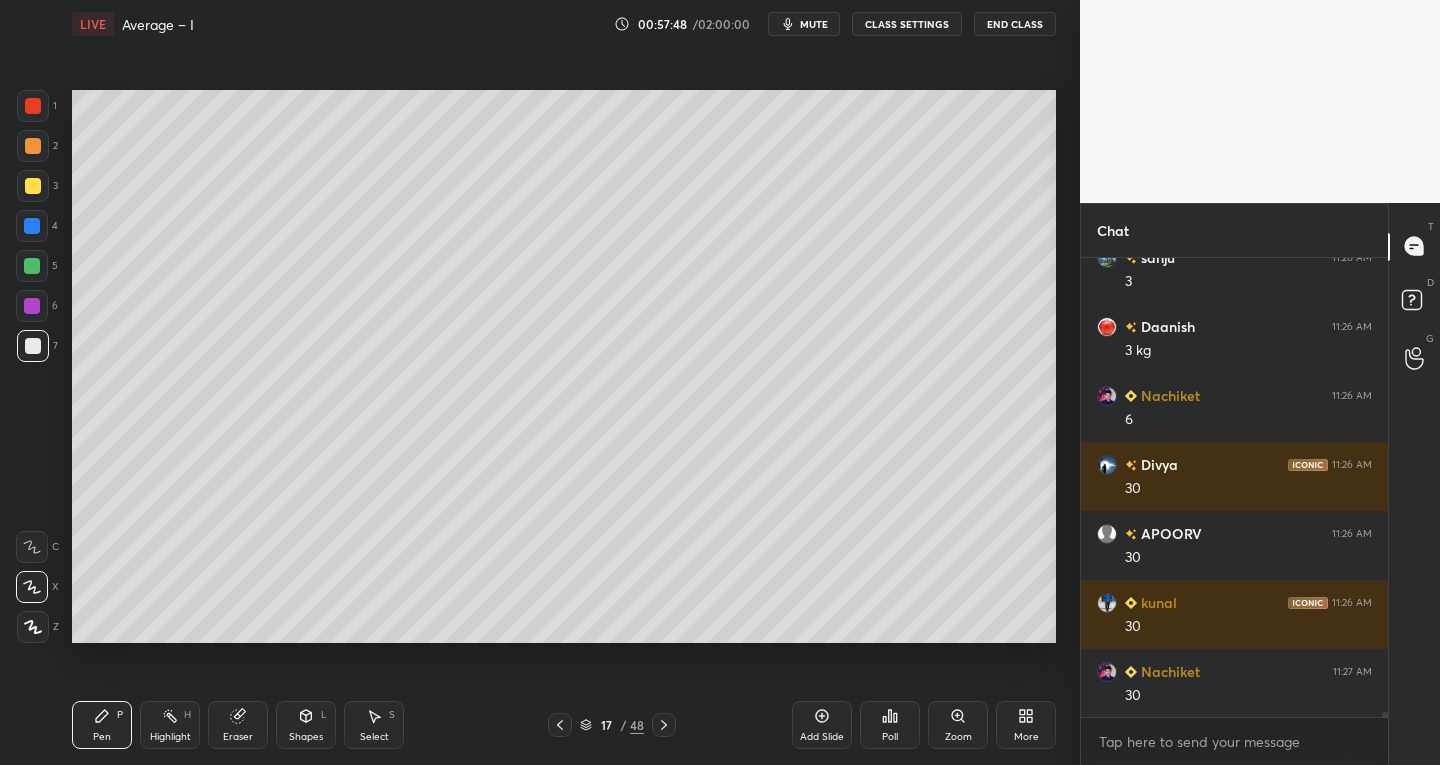 click 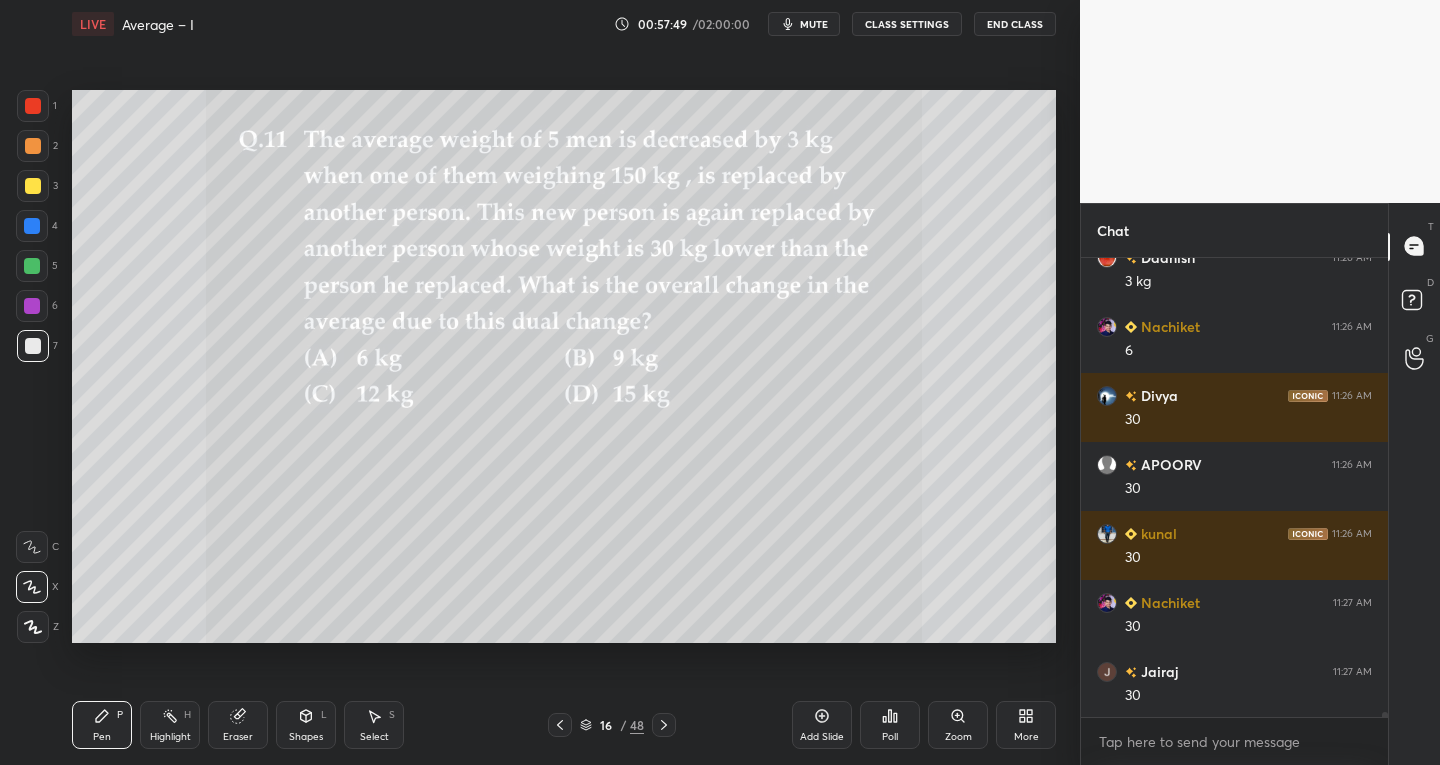 click on "Eraser" at bounding box center [238, 737] 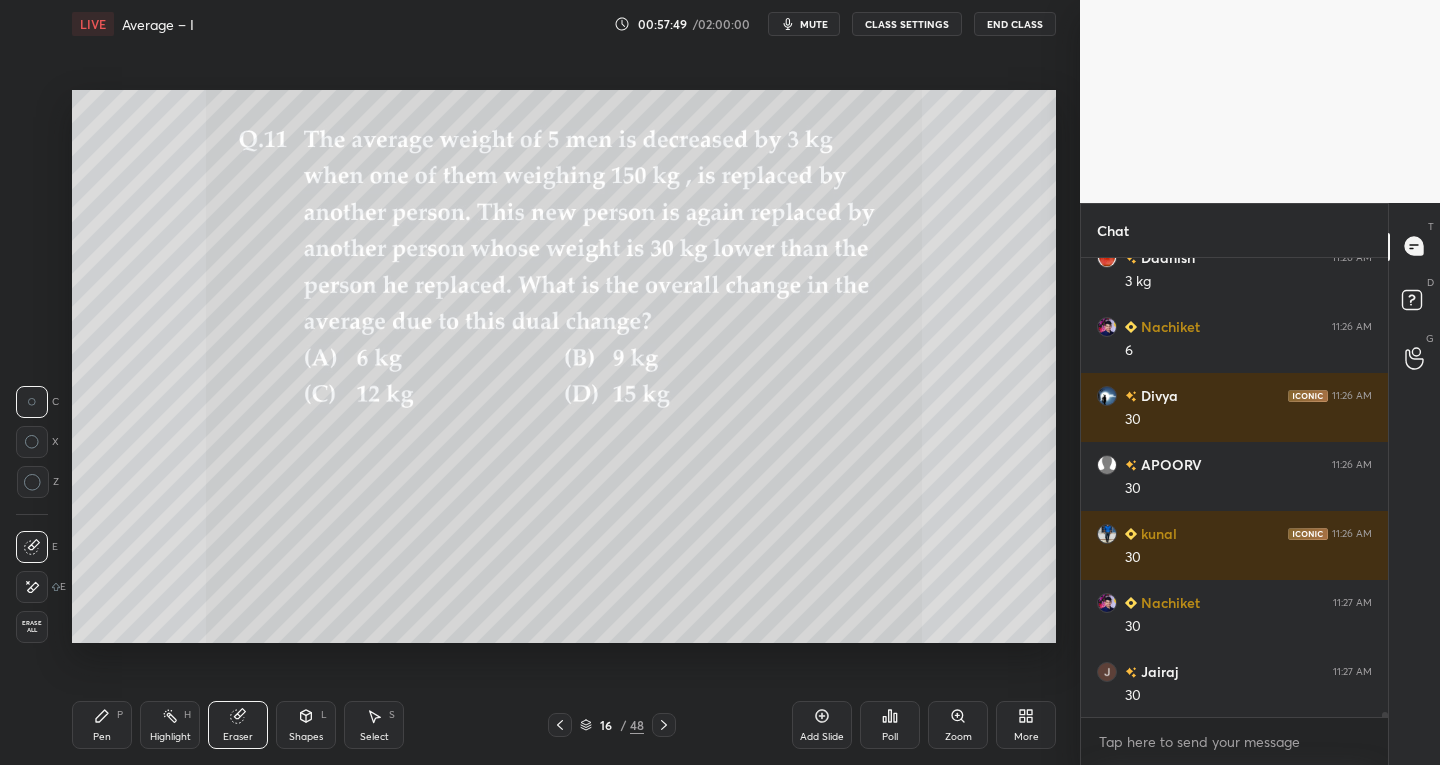 scroll, scrollTop: 38543, scrollLeft: 0, axis: vertical 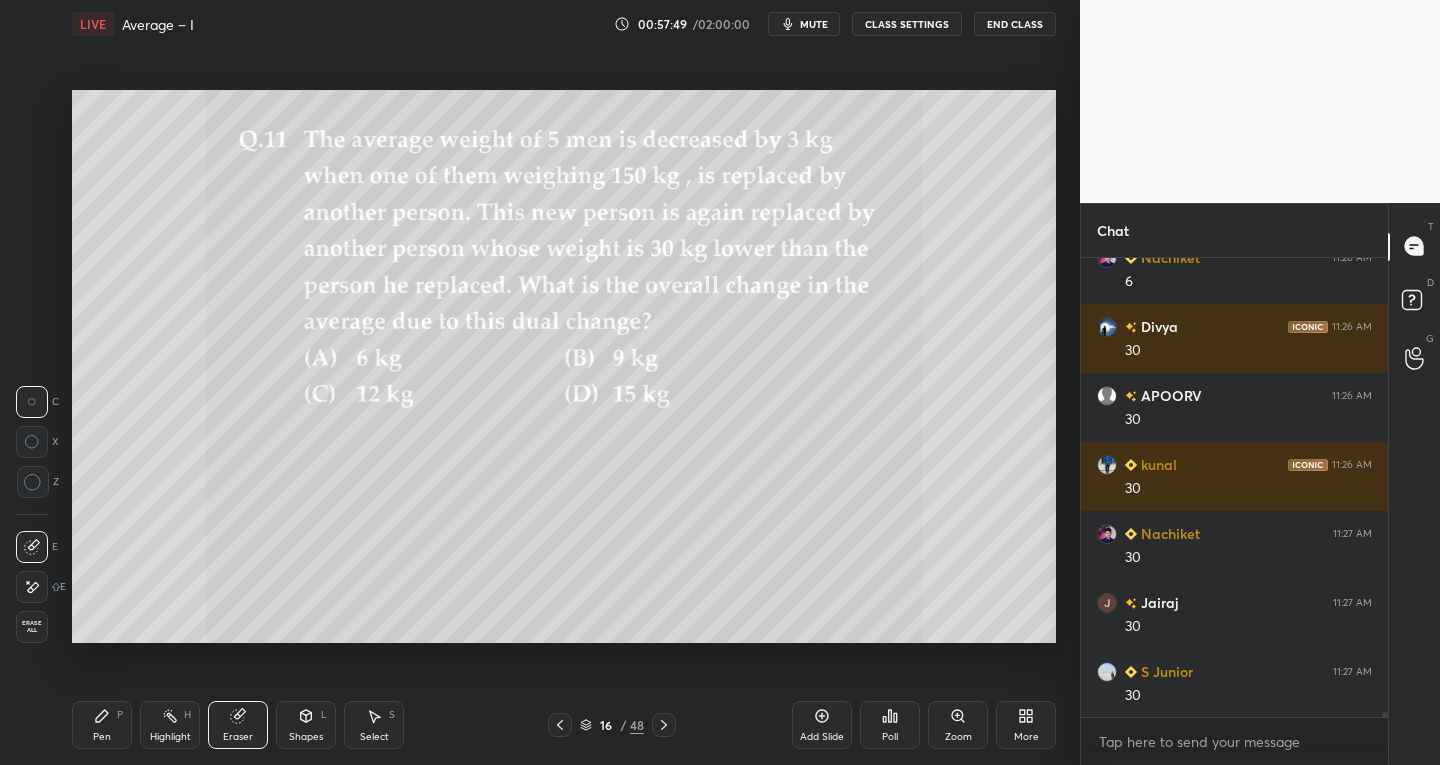 click on "Erase all" at bounding box center [32, 627] 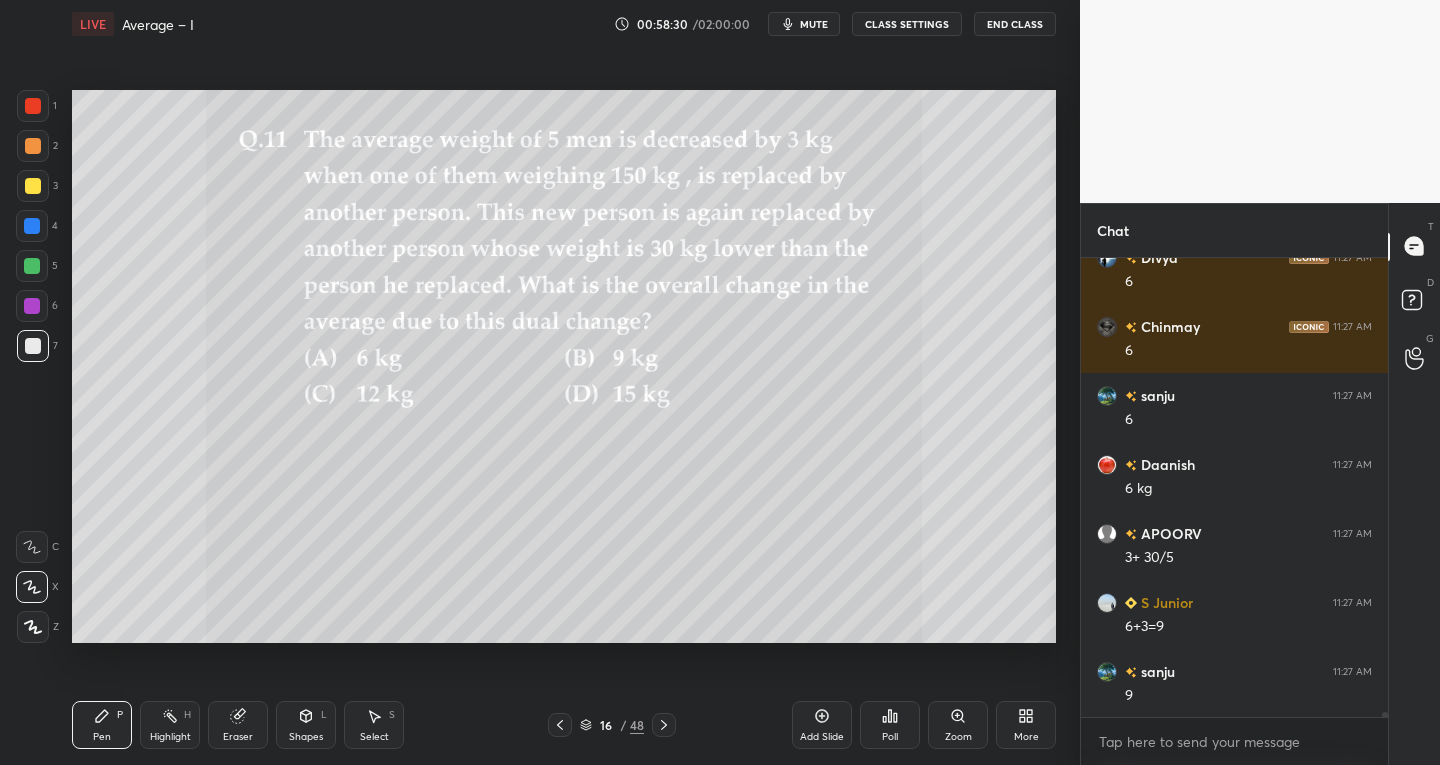 scroll, scrollTop: 39785, scrollLeft: 0, axis: vertical 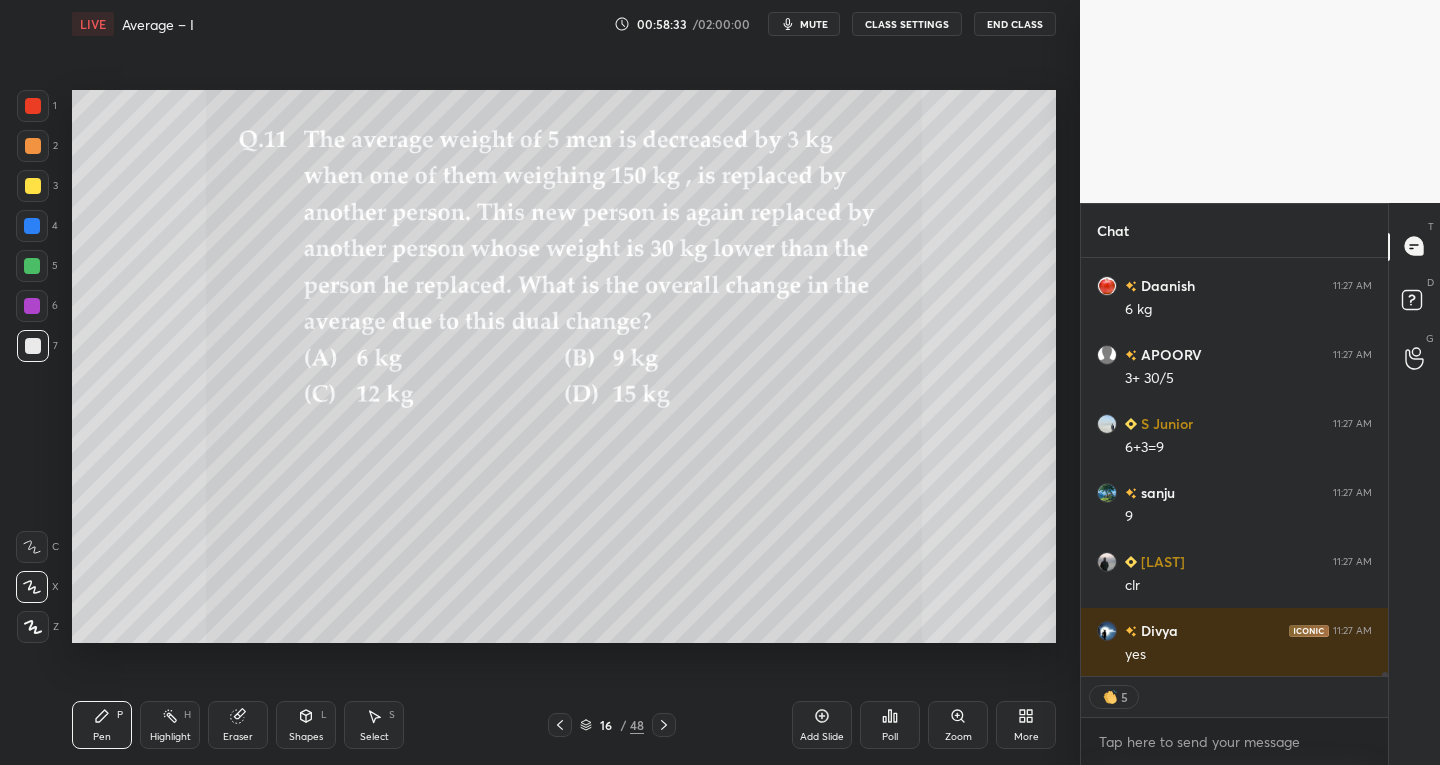 click at bounding box center (664, 725) 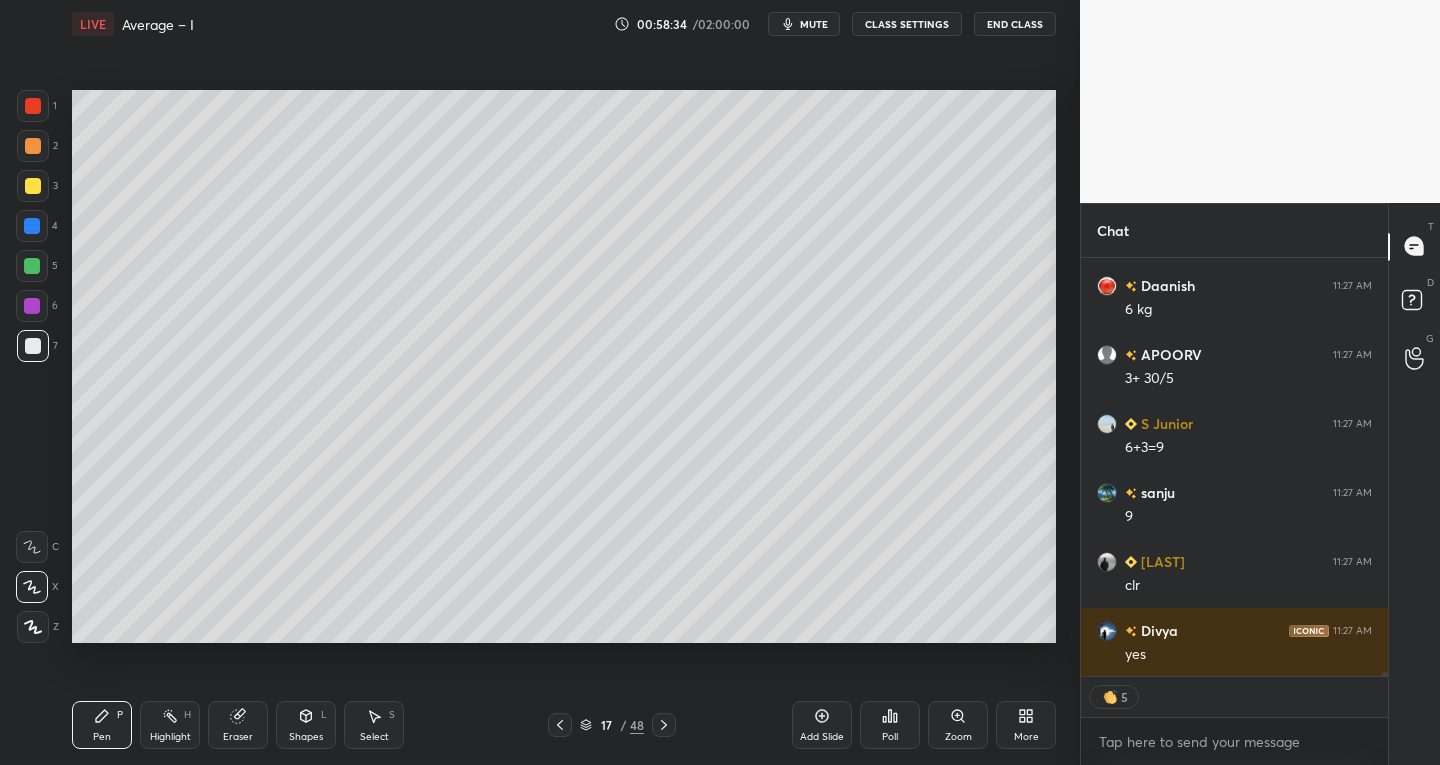 scroll, scrollTop: 39964, scrollLeft: 0, axis: vertical 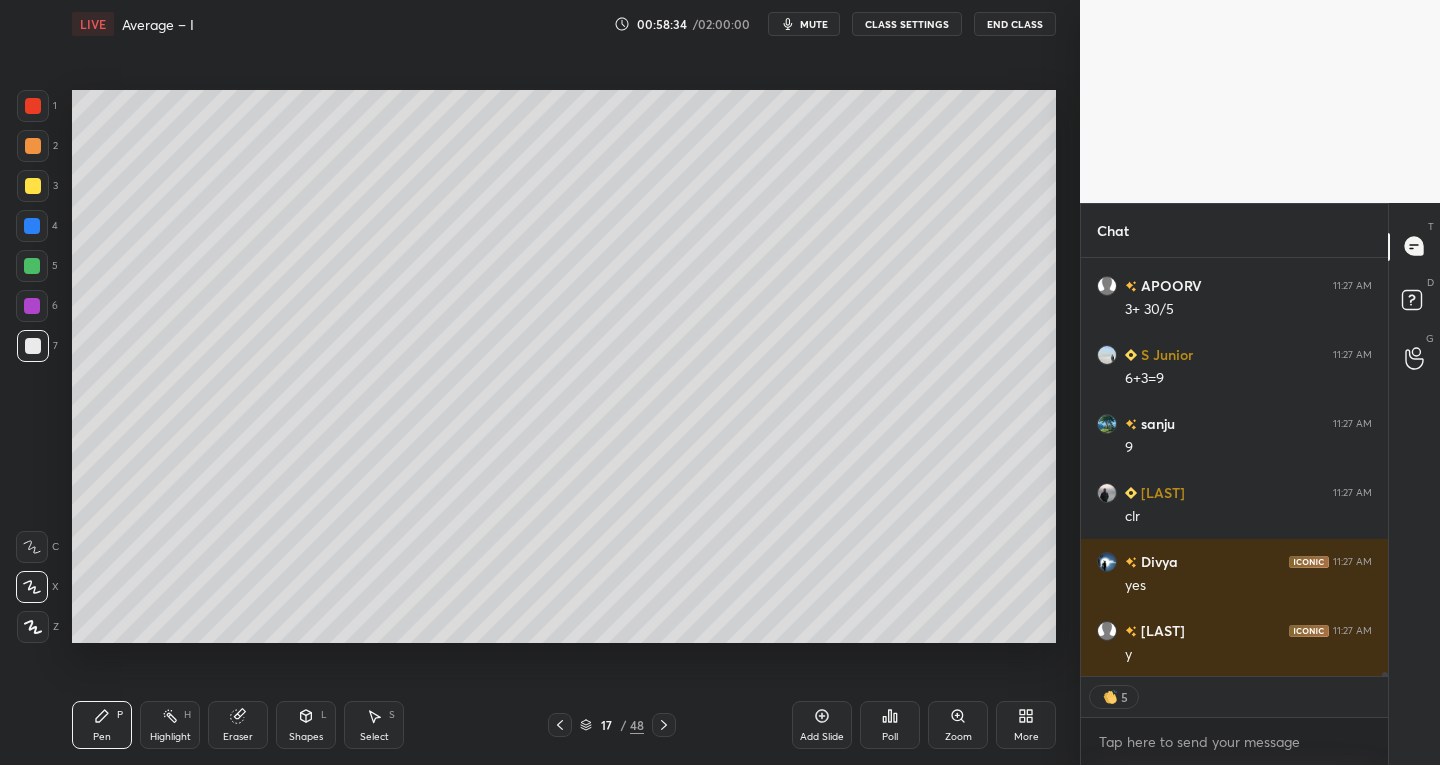 click at bounding box center (664, 725) 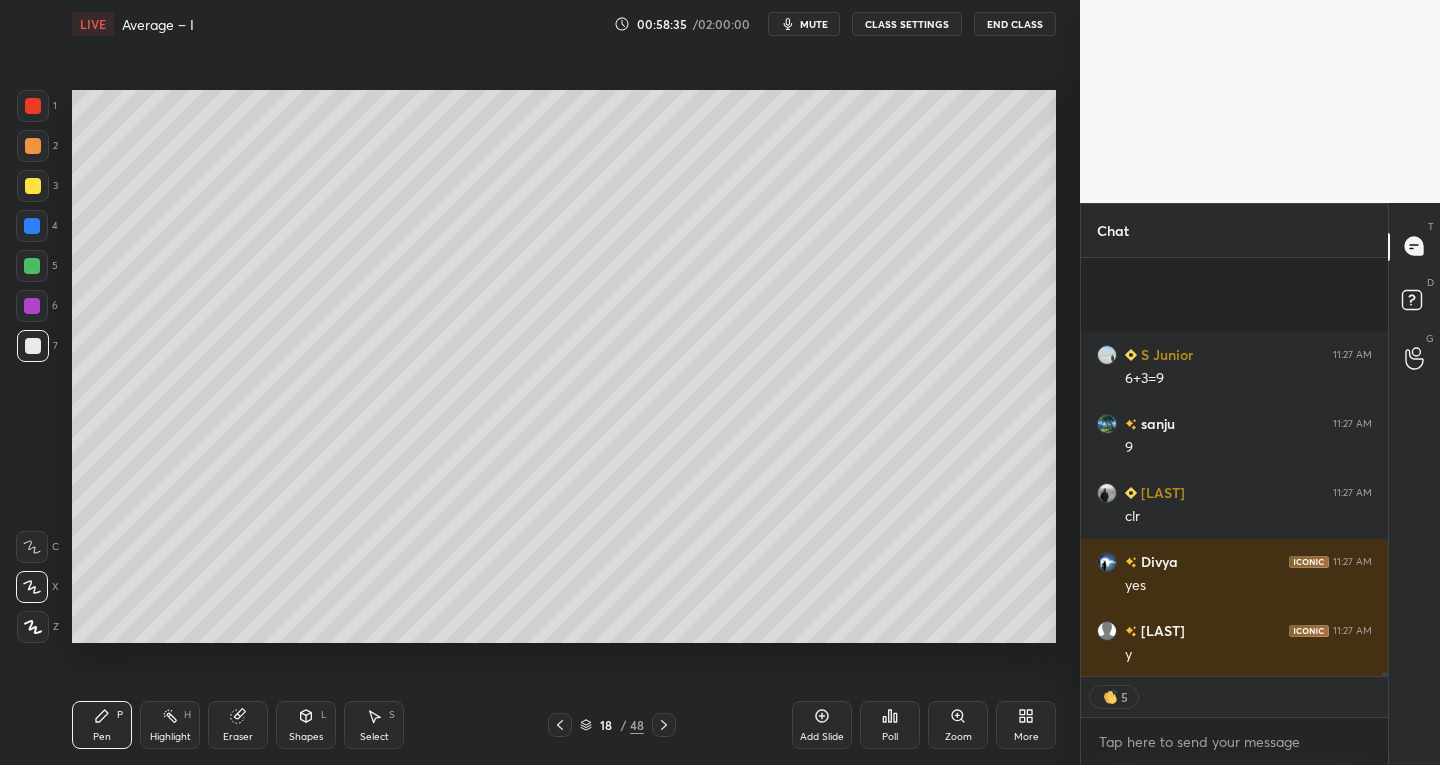 scroll, scrollTop: 40171, scrollLeft: 0, axis: vertical 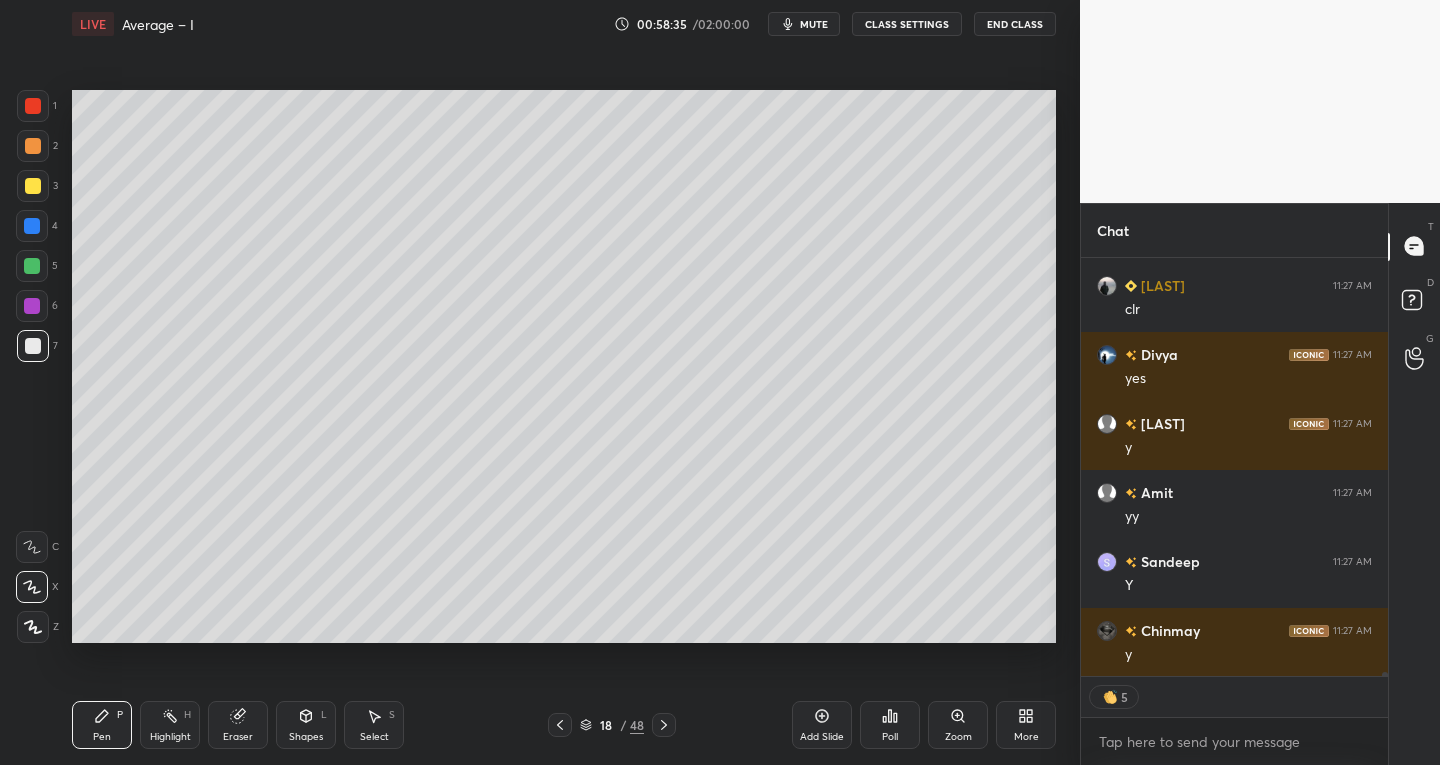 click 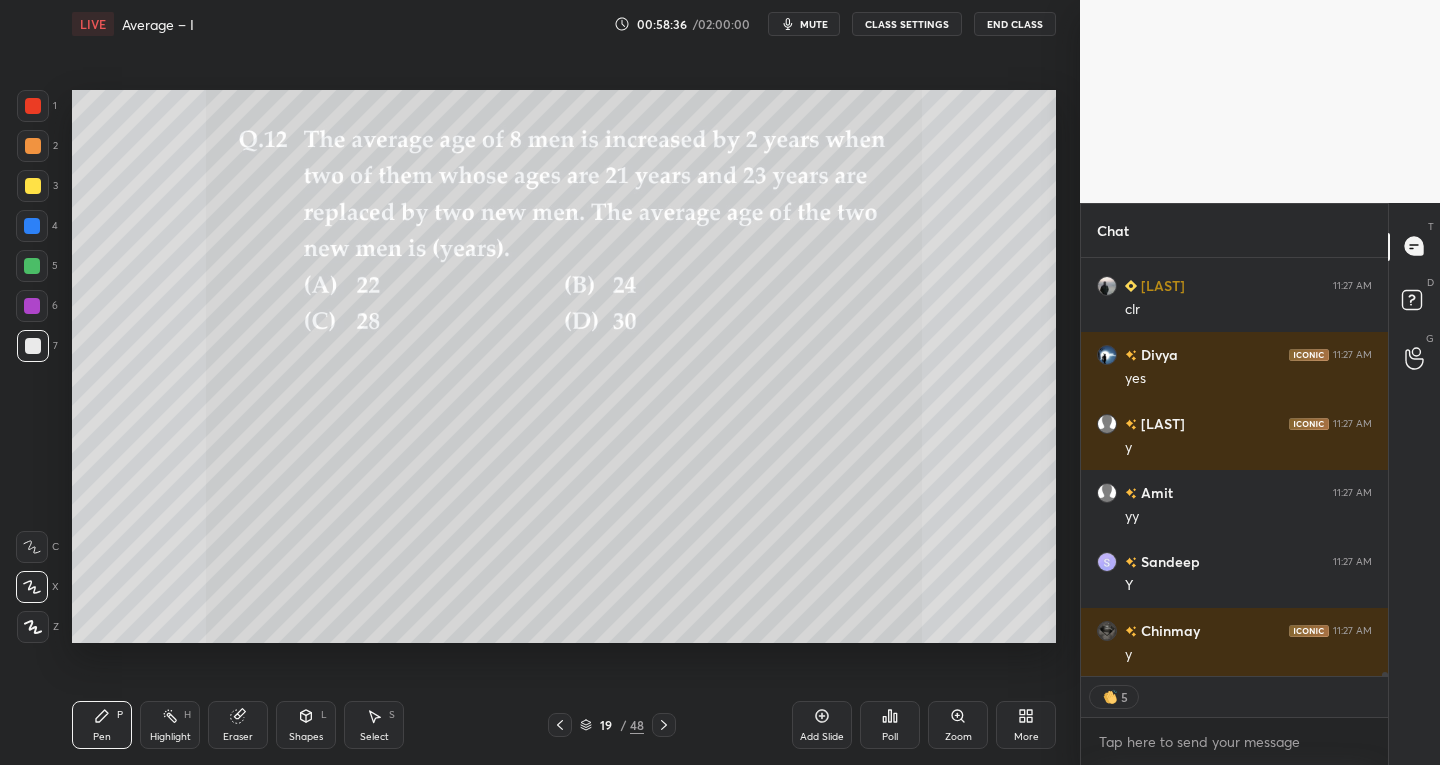 scroll, scrollTop: 40309, scrollLeft: 0, axis: vertical 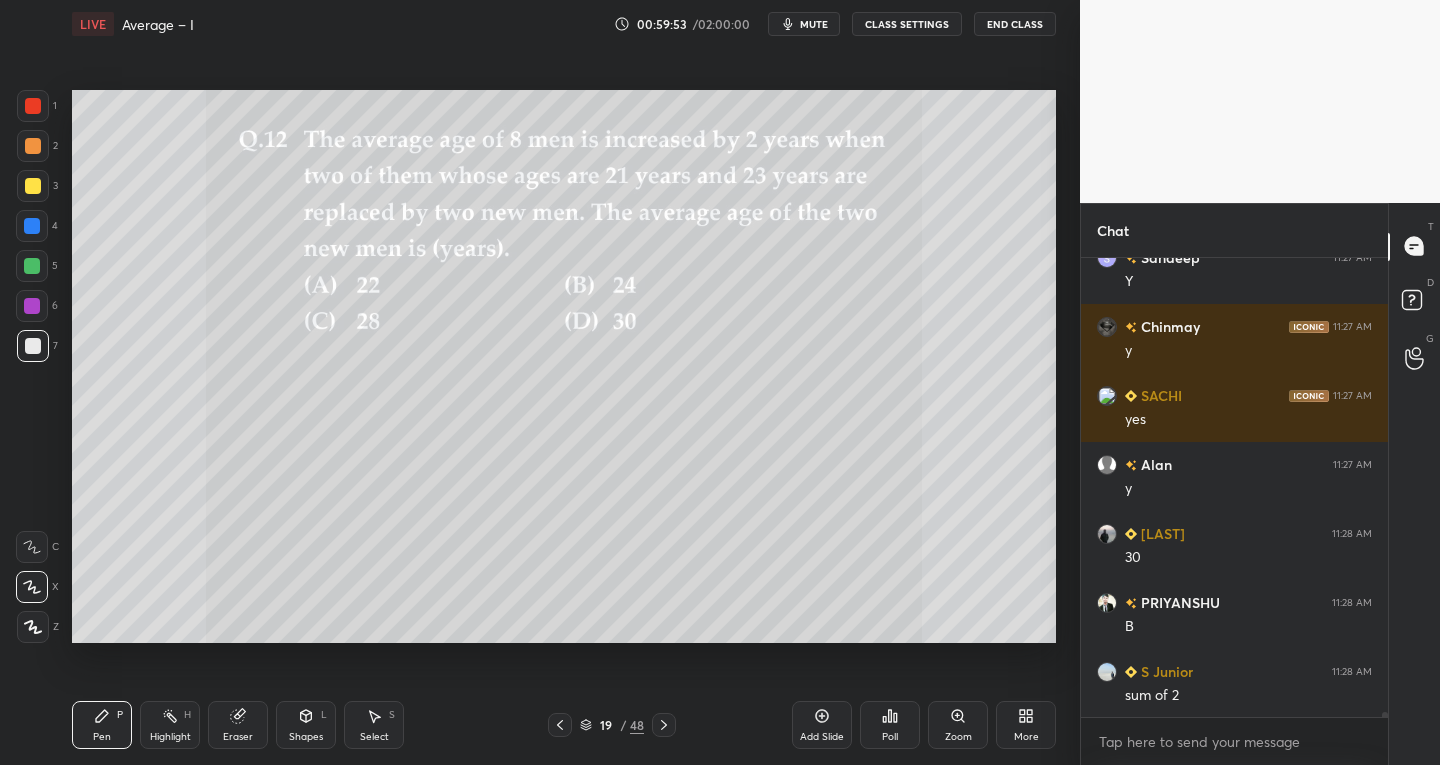 click on "Pen P Highlight H Eraser Shapes L Select S 19 / 48 Add Slide Poll Zoom More" at bounding box center (564, 725) 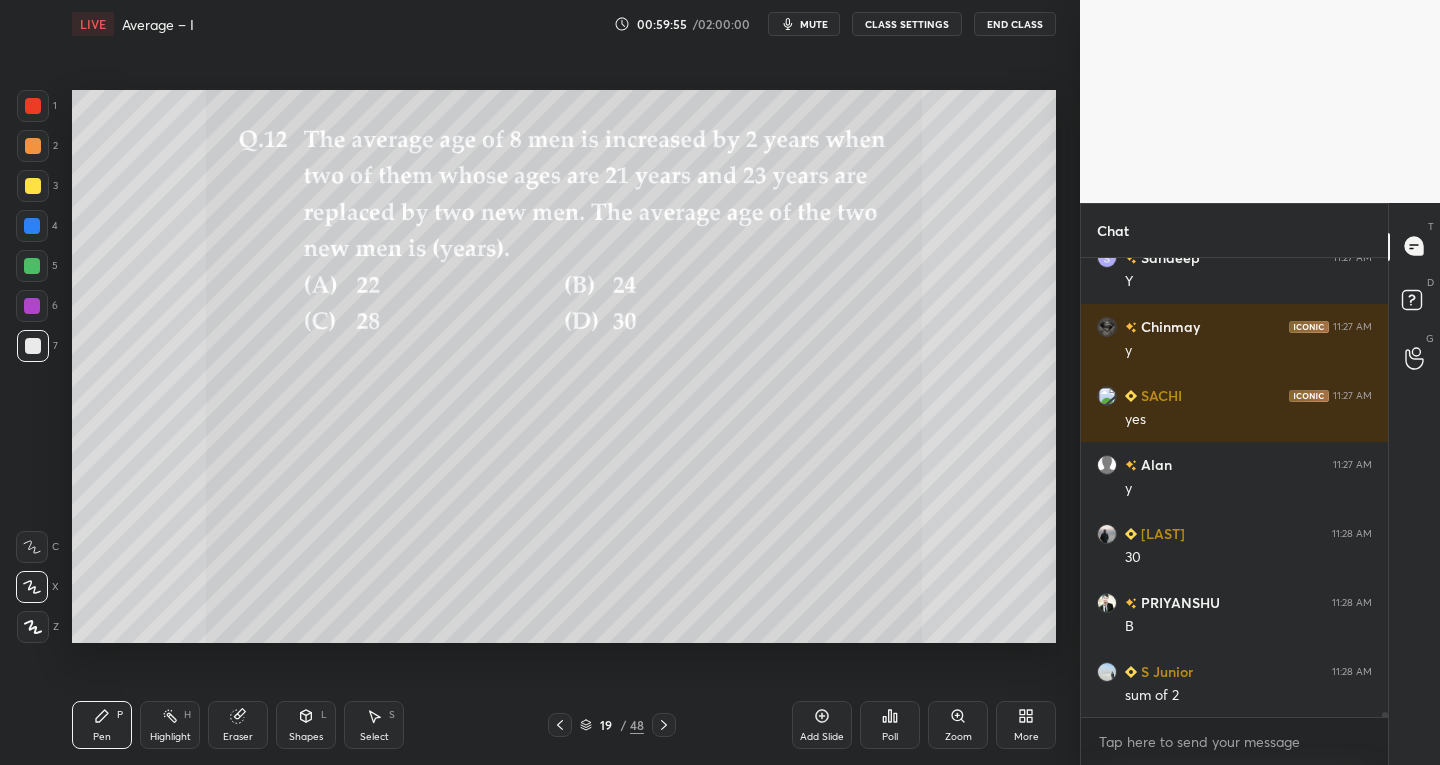 click on "Eraser" at bounding box center (238, 737) 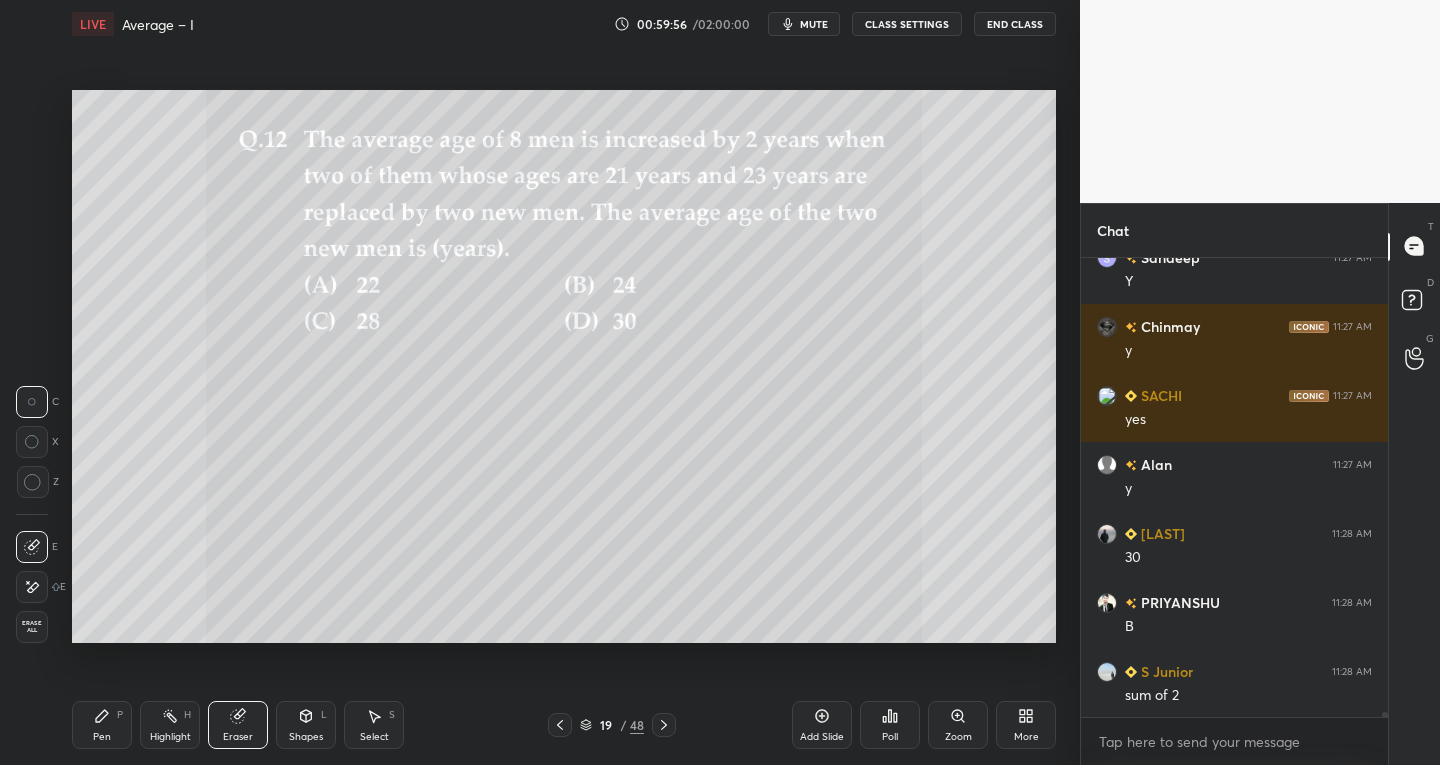 click at bounding box center [32, 587] 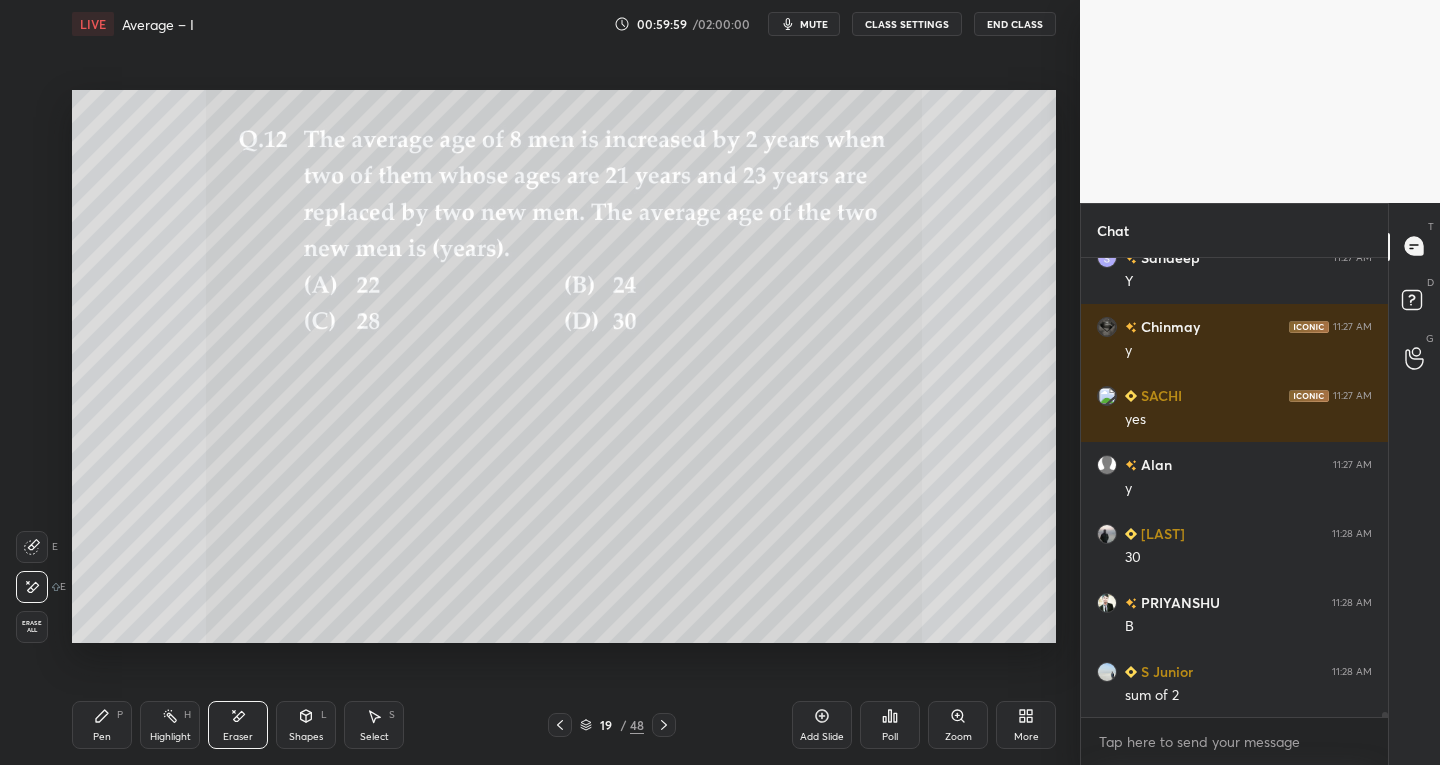 click on "Pen" at bounding box center [102, 737] 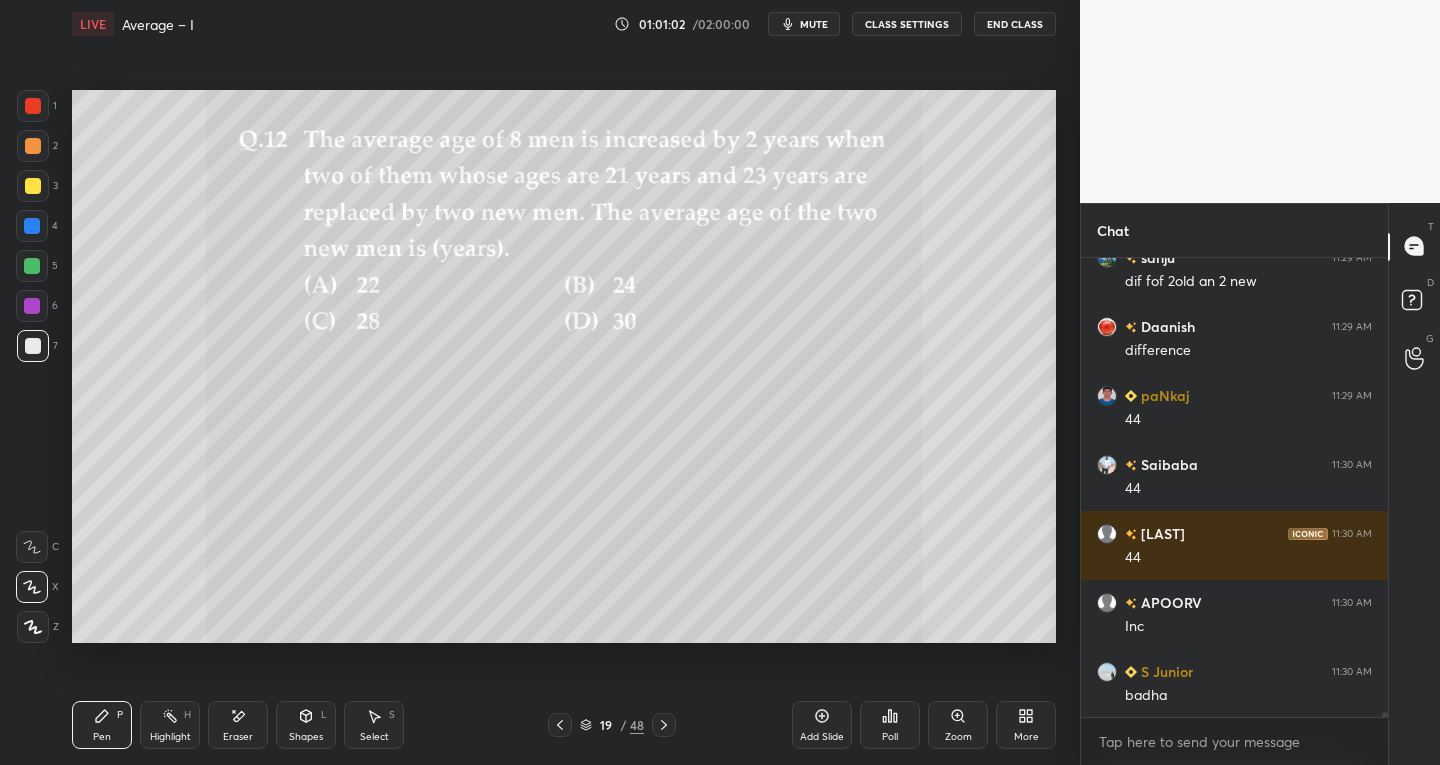 scroll, scrollTop: 41648, scrollLeft: 0, axis: vertical 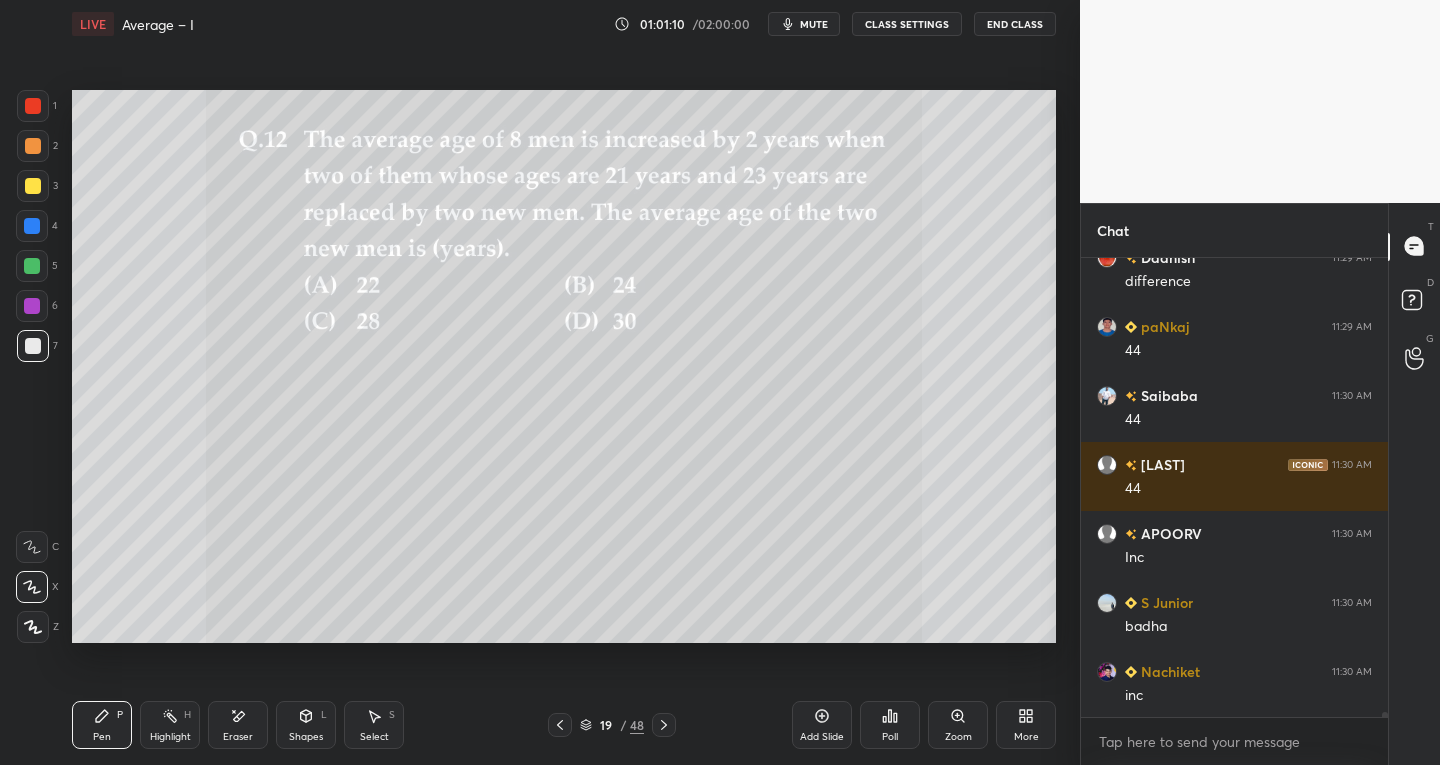 click 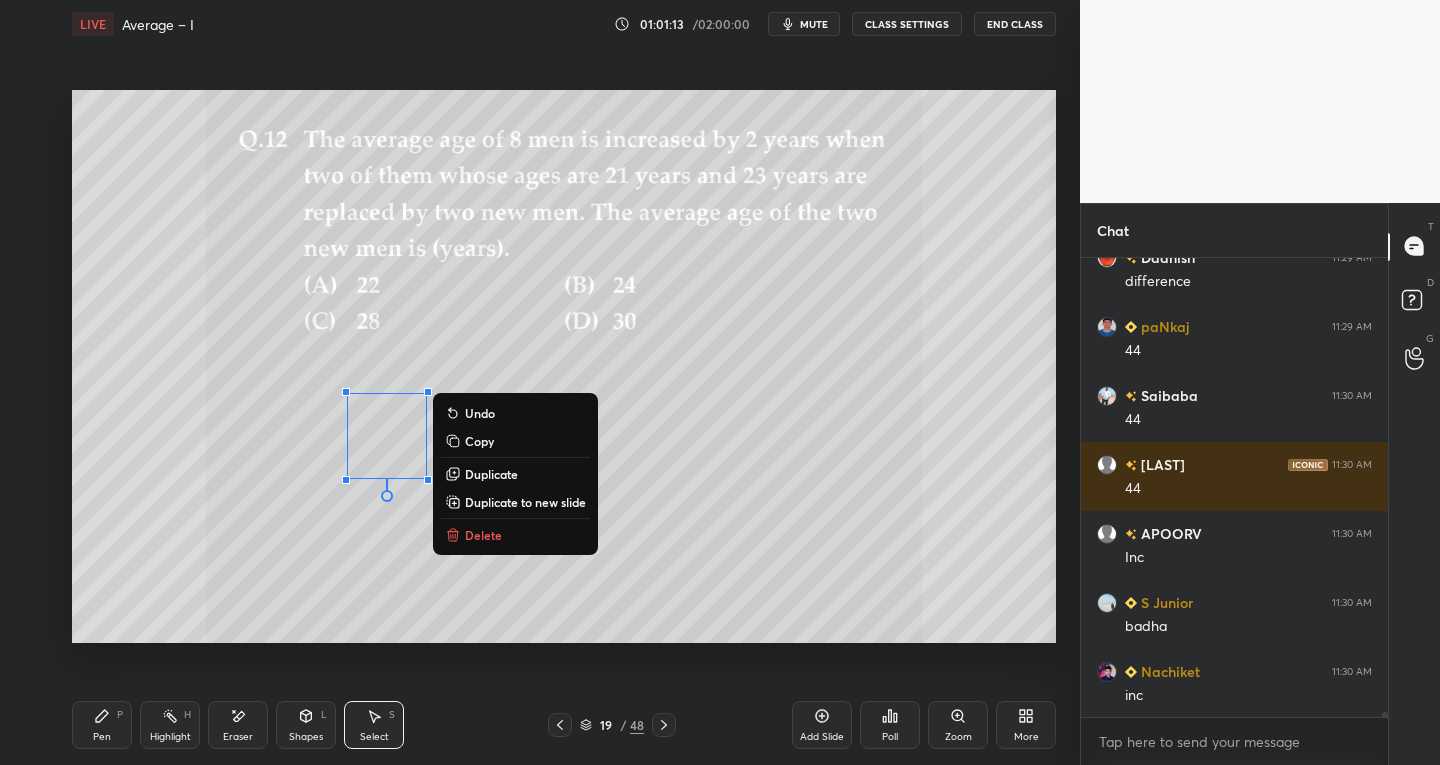 click 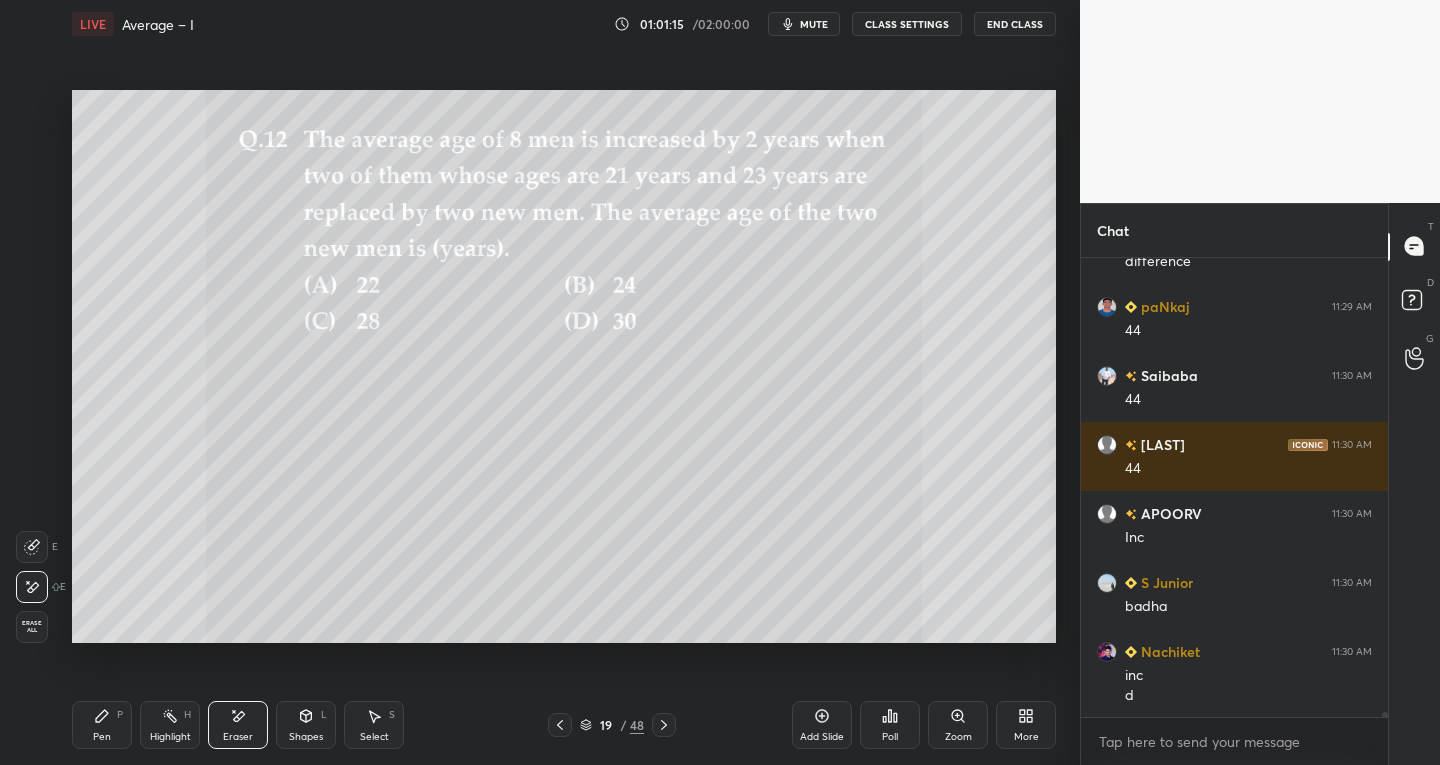 scroll, scrollTop: 41688, scrollLeft: 0, axis: vertical 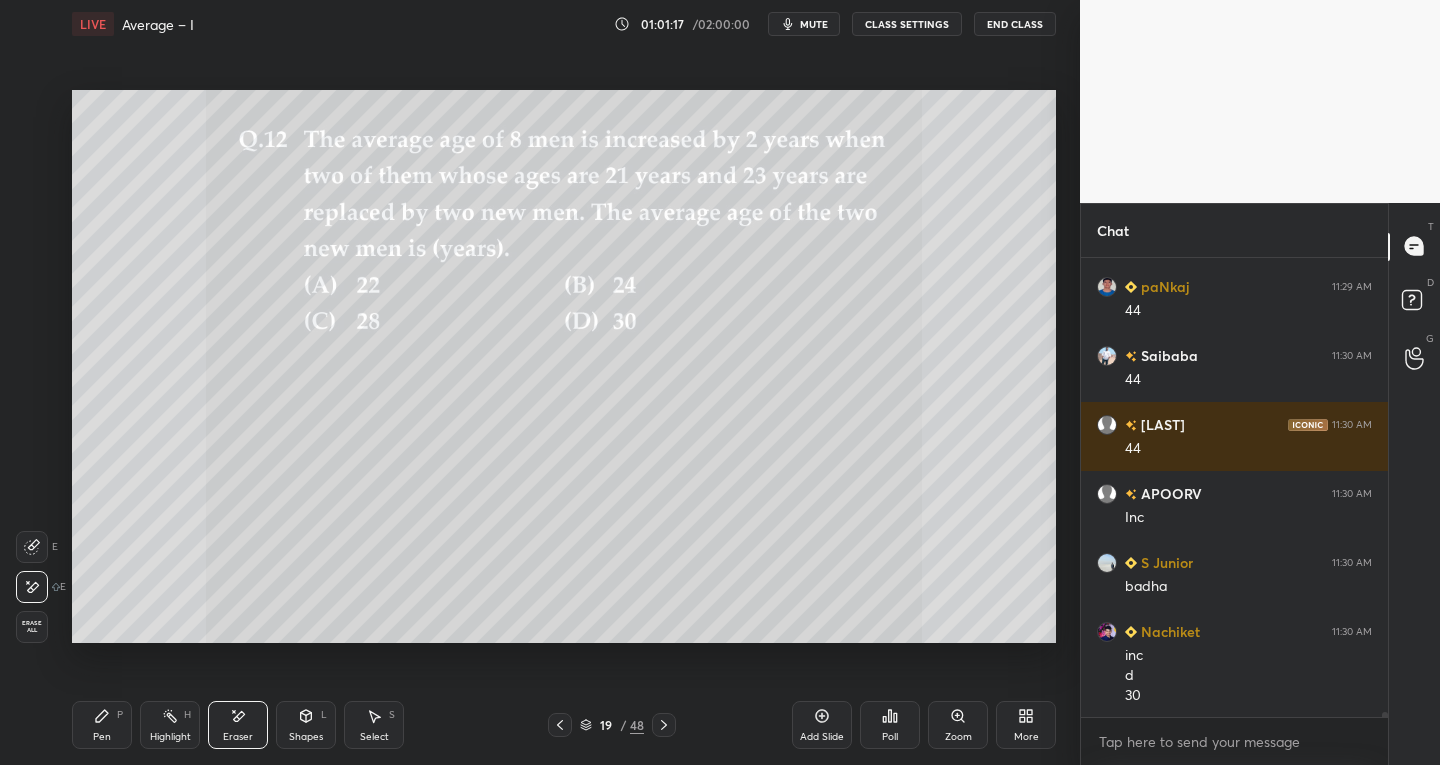 click on "Pen" at bounding box center [102, 737] 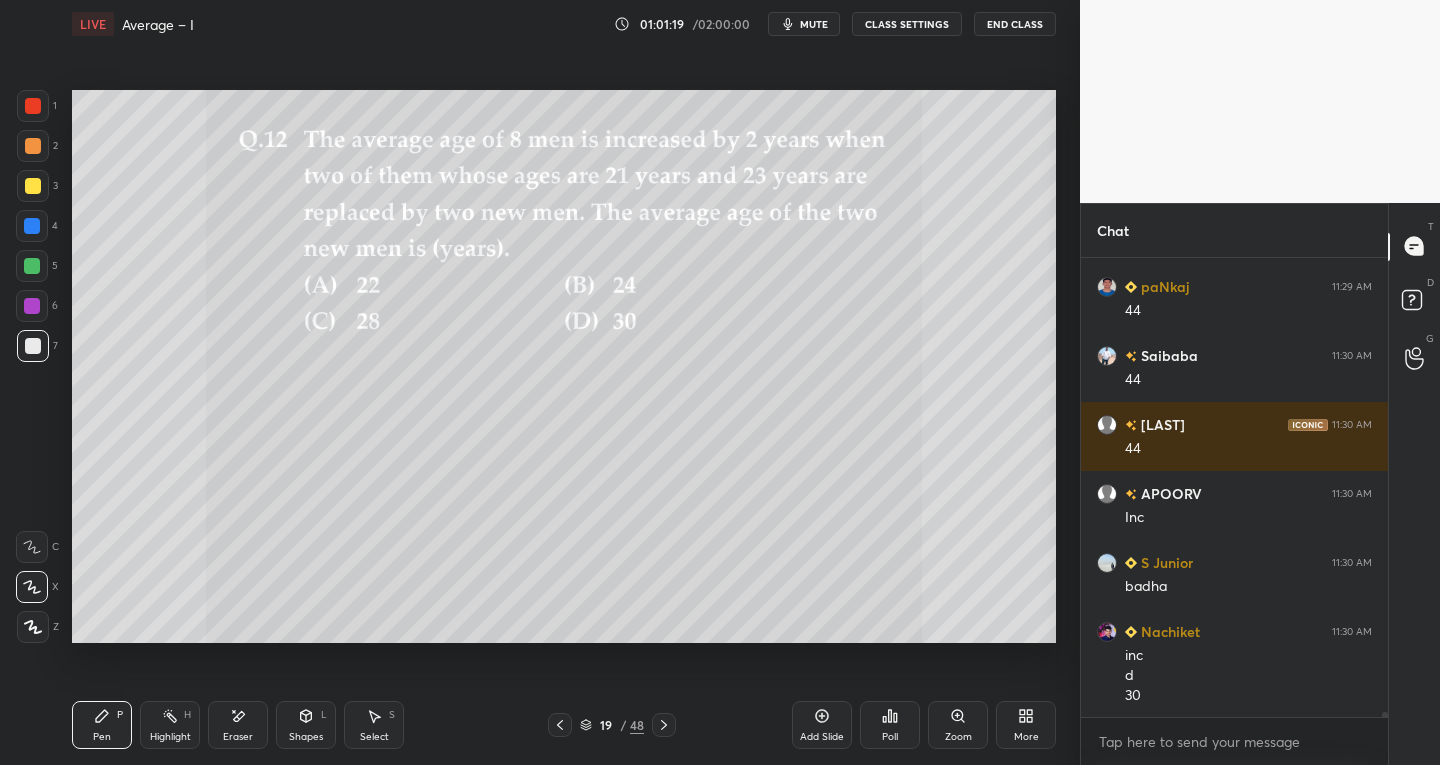 scroll, scrollTop: 41757, scrollLeft: 0, axis: vertical 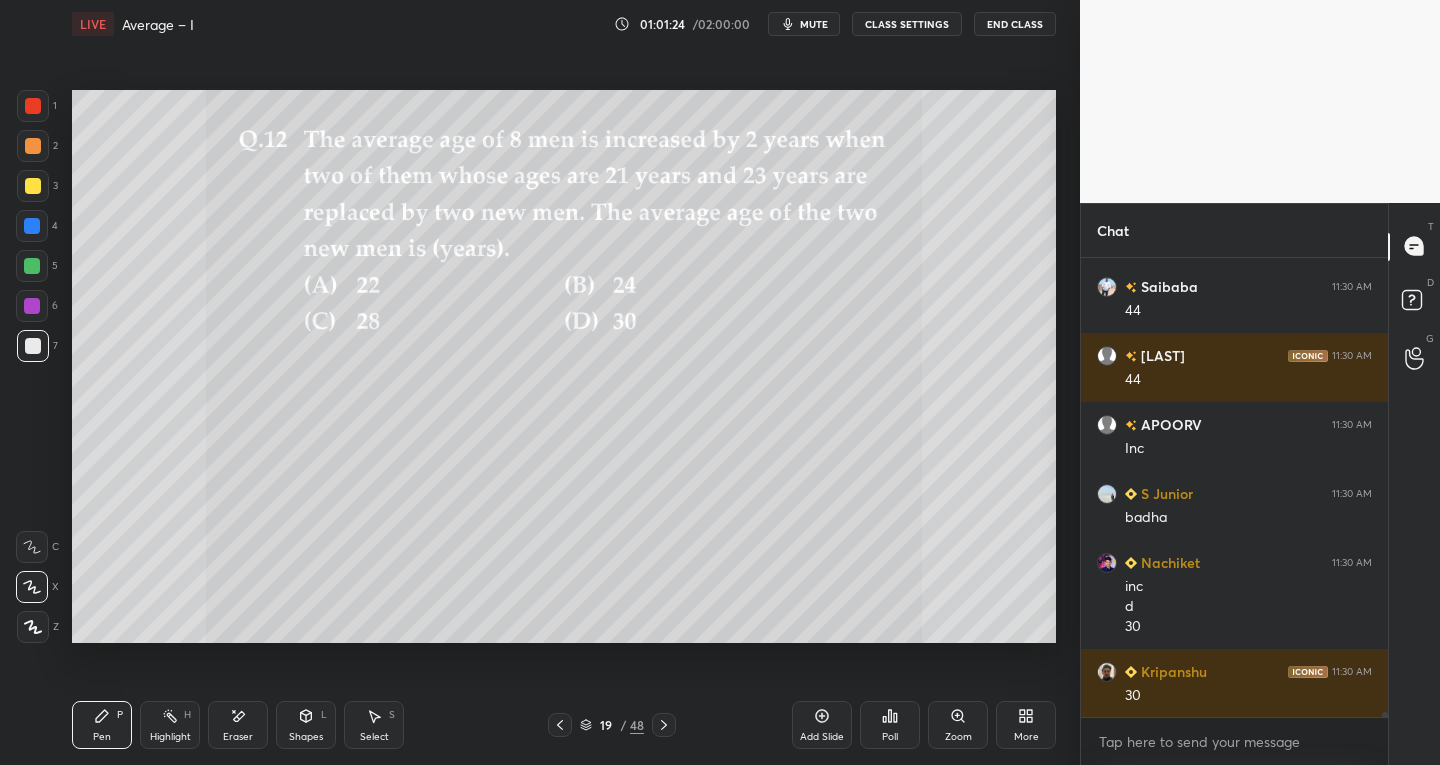 click on "Eraser" at bounding box center (238, 725) 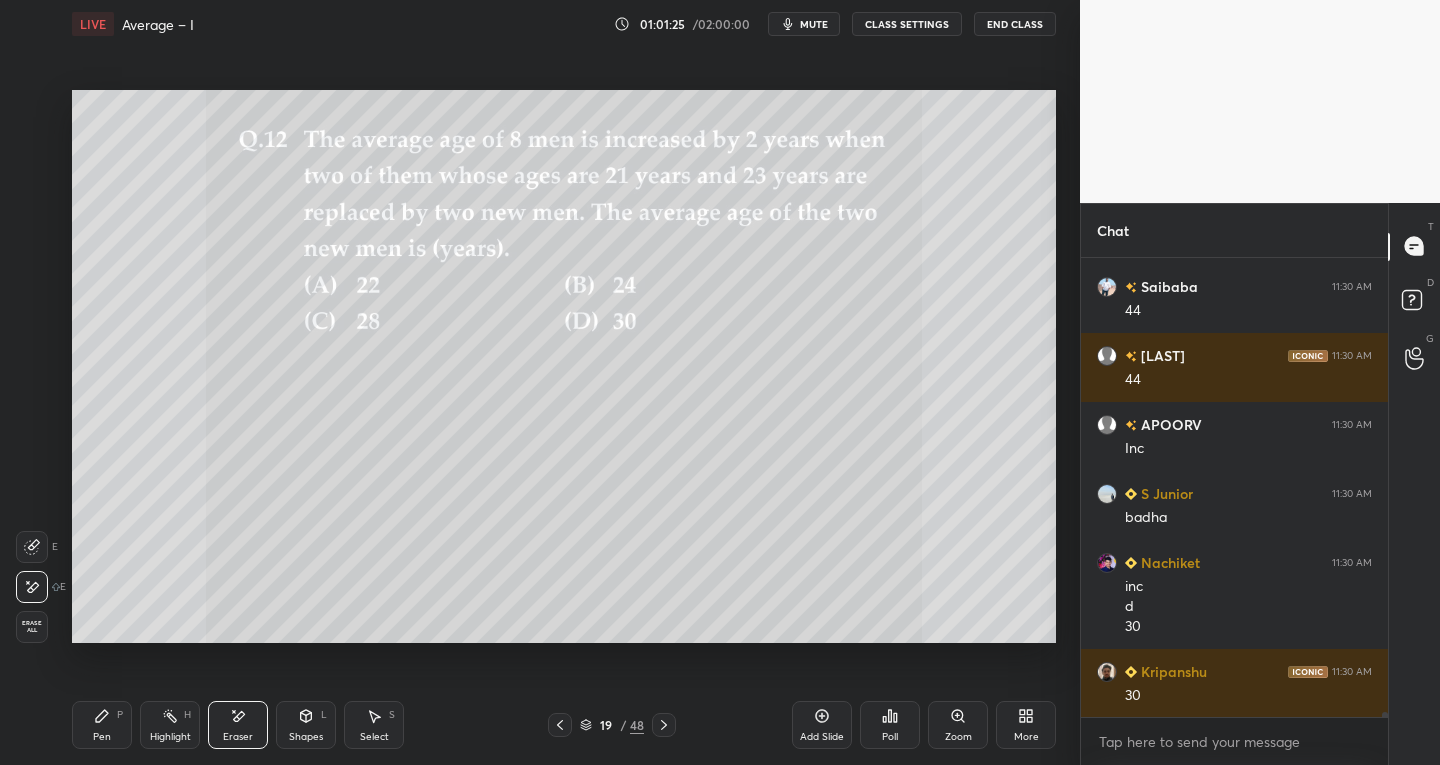 click on "Pen P" at bounding box center (102, 725) 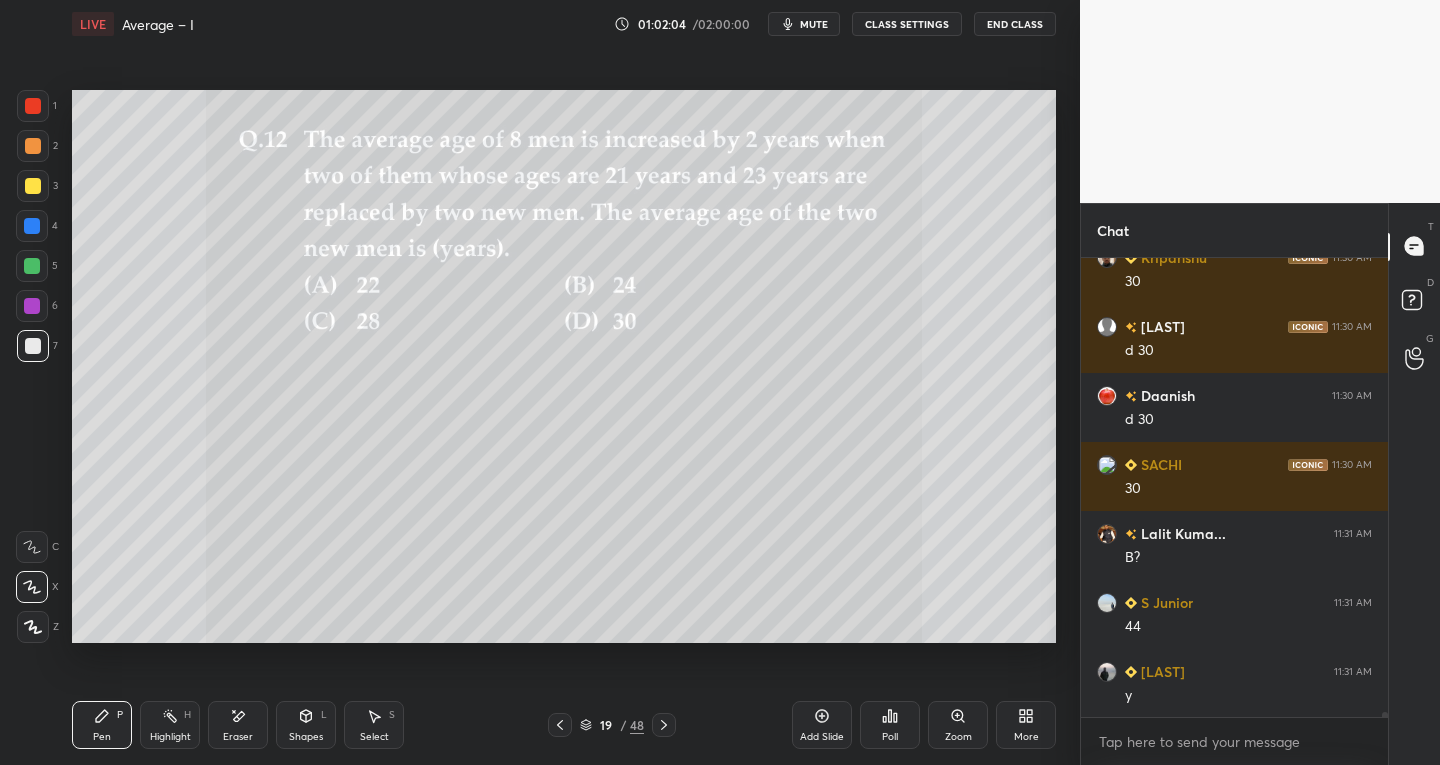 scroll, scrollTop: 42240, scrollLeft: 0, axis: vertical 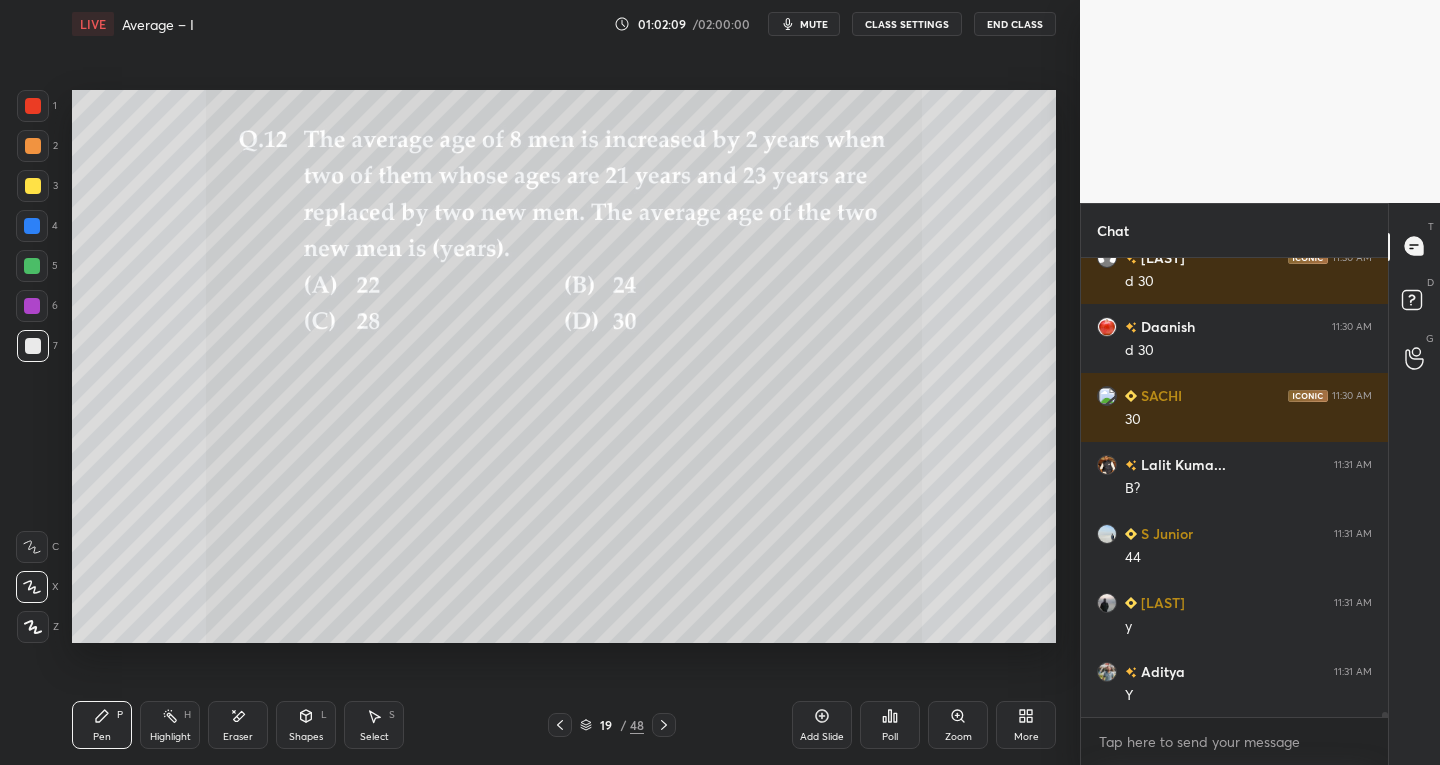 click 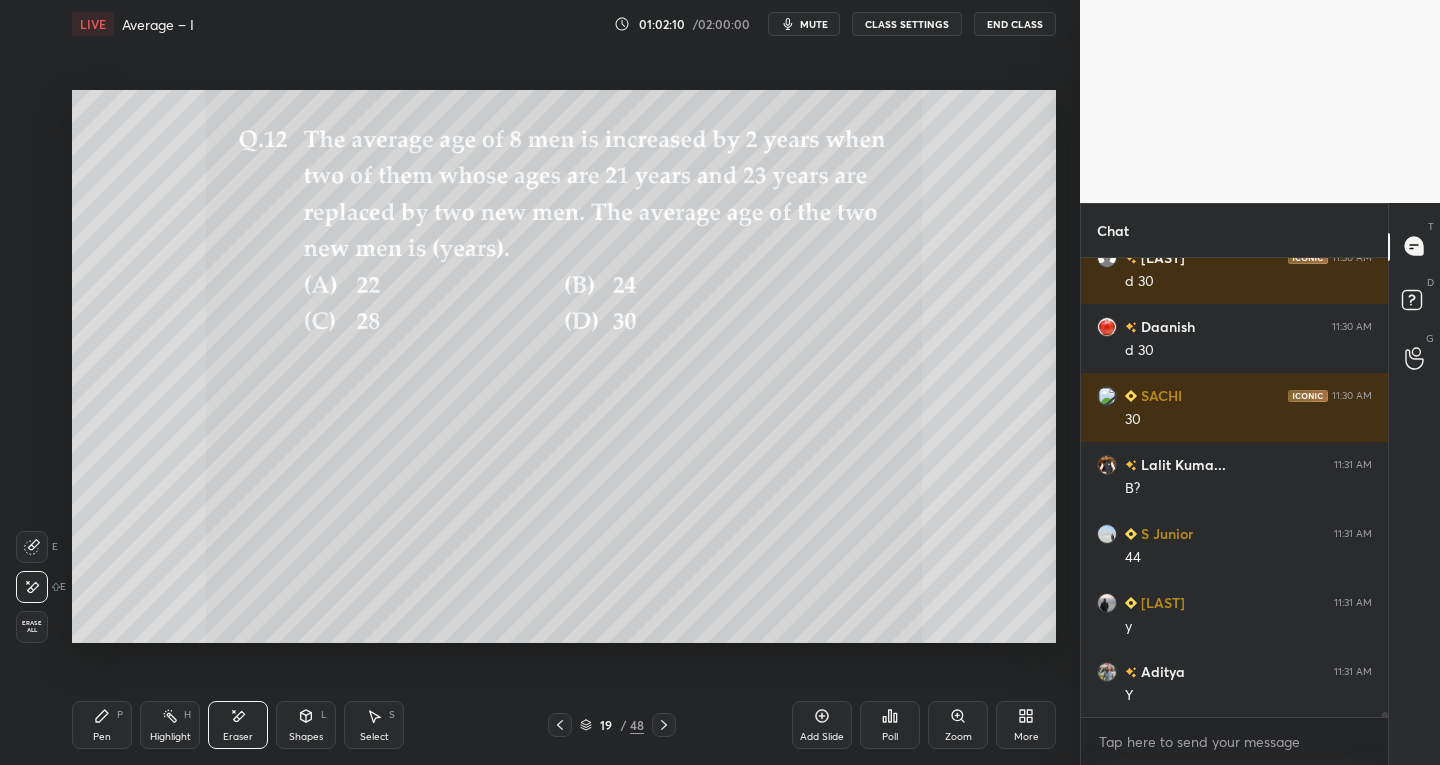 click 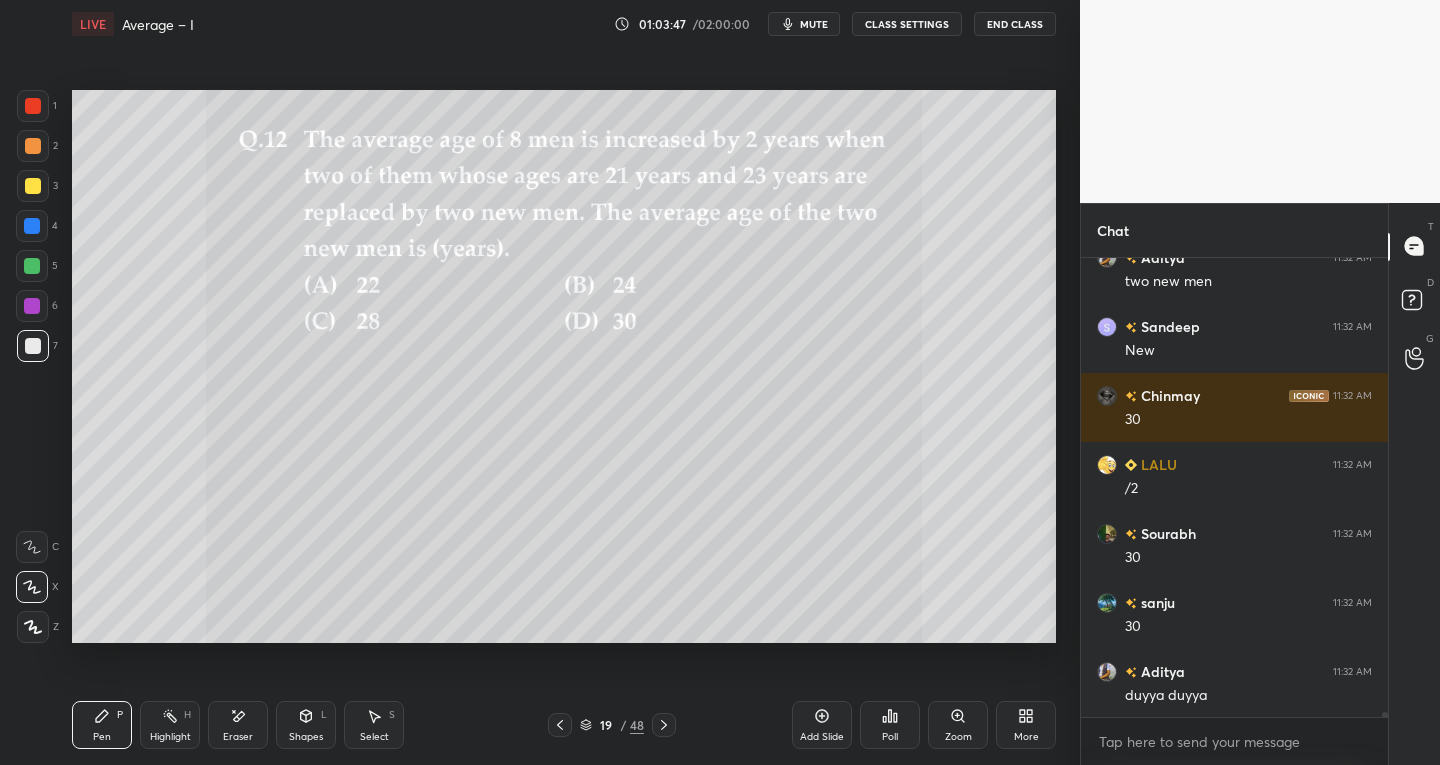 scroll, scrollTop: 43620, scrollLeft: 0, axis: vertical 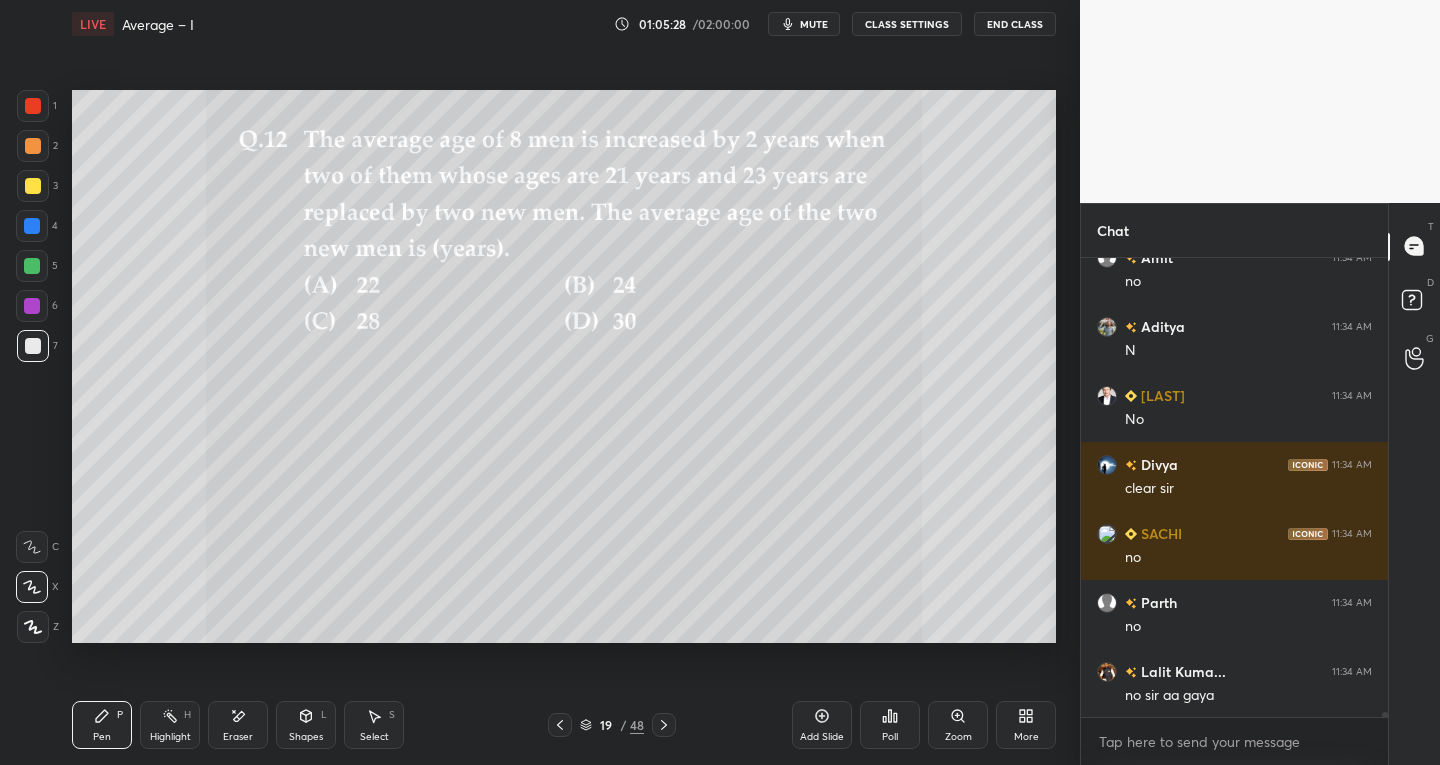 click 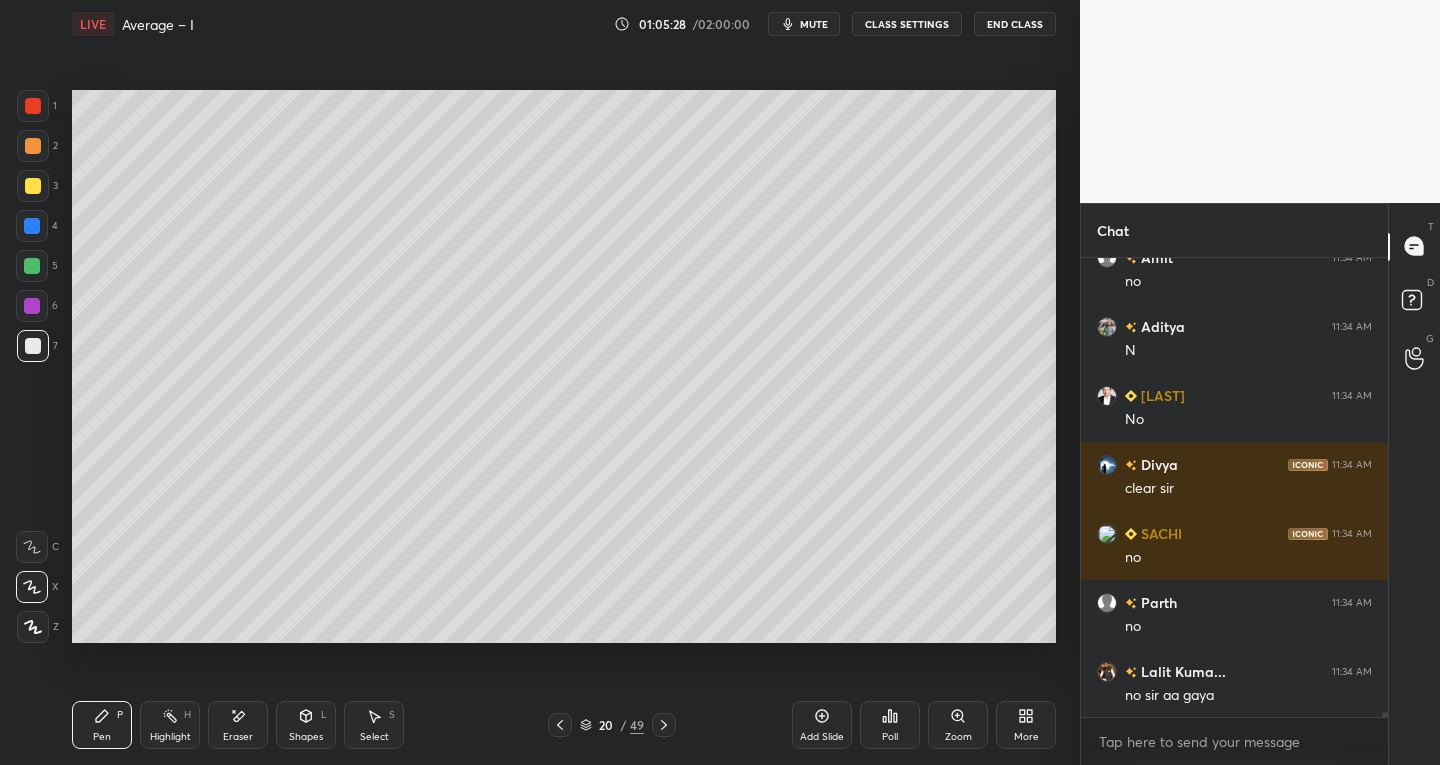 scroll, scrollTop: 45675, scrollLeft: 0, axis: vertical 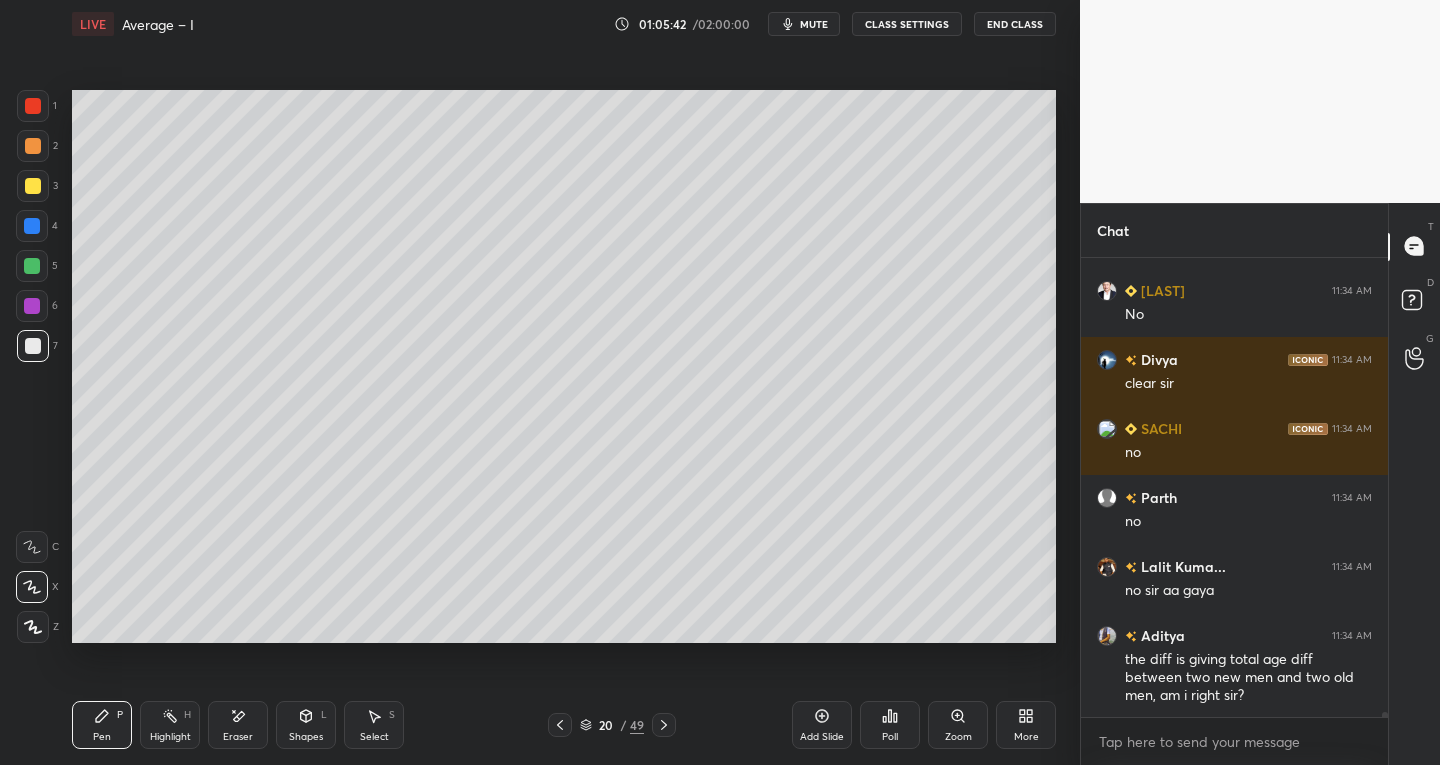 click on "Pen P Highlight H Eraser Shapes L Select S 20 / 49 Add Slide Poll Zoom More" at bounding box center [564, 725] 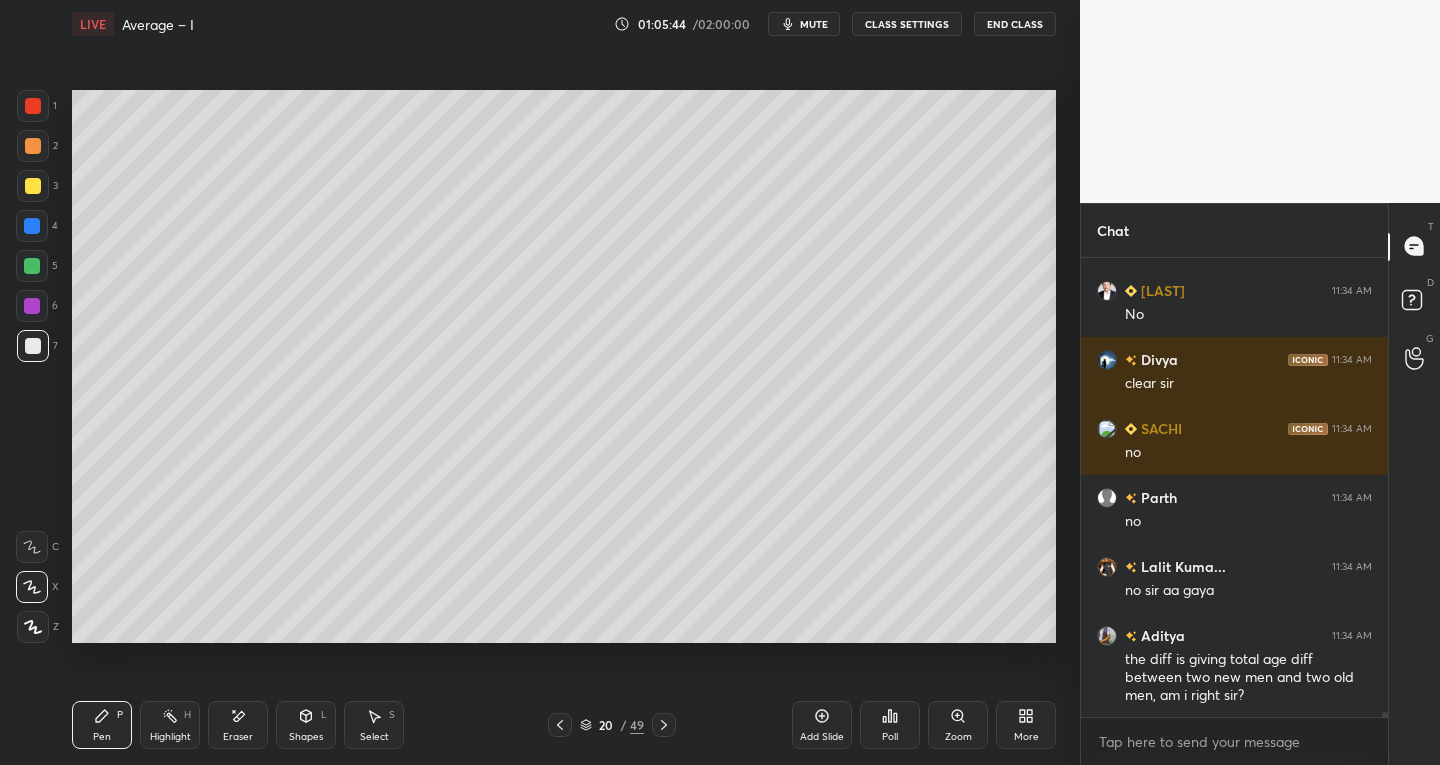 click at bounding box center (560, 725) 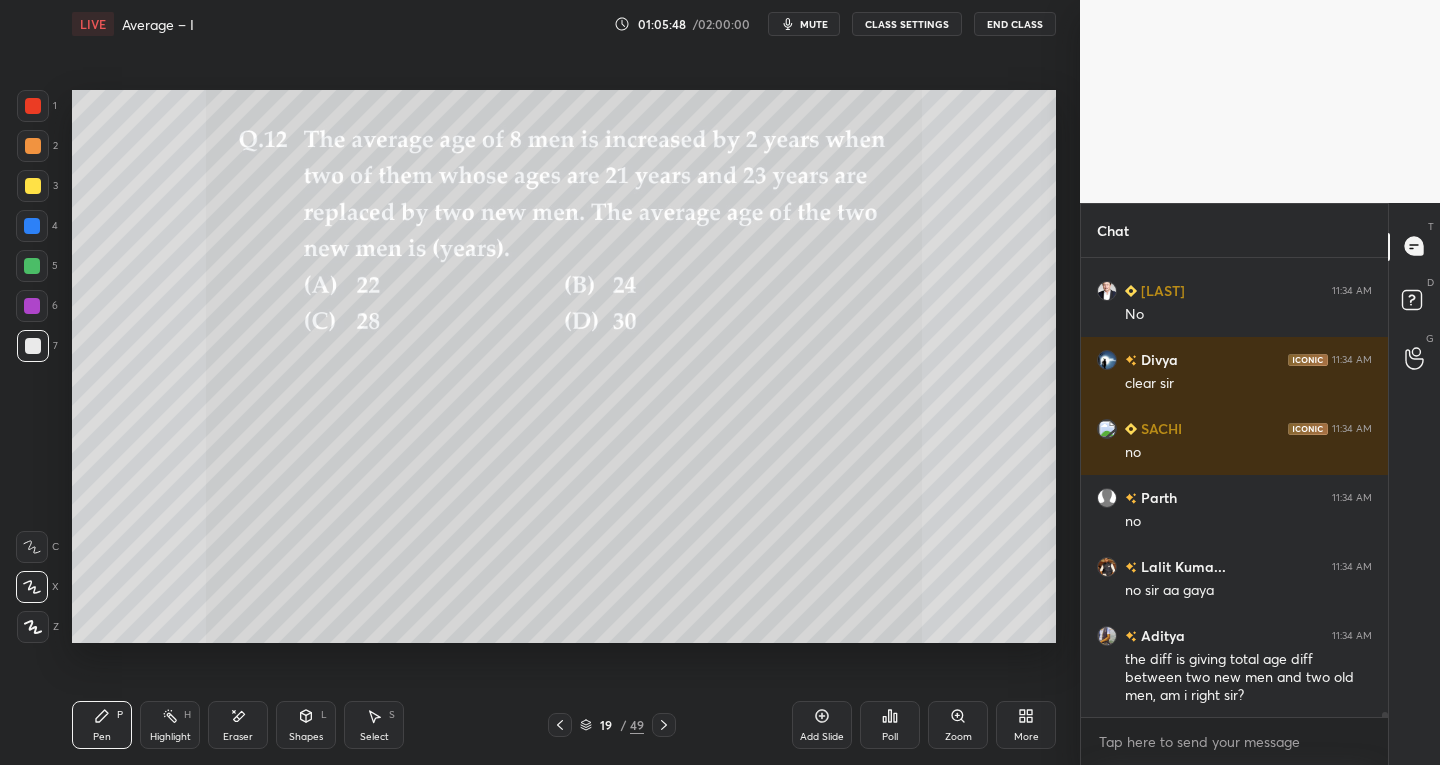 scroll, scrollTop: 45744, scrollLeft: 0, axis: vertical 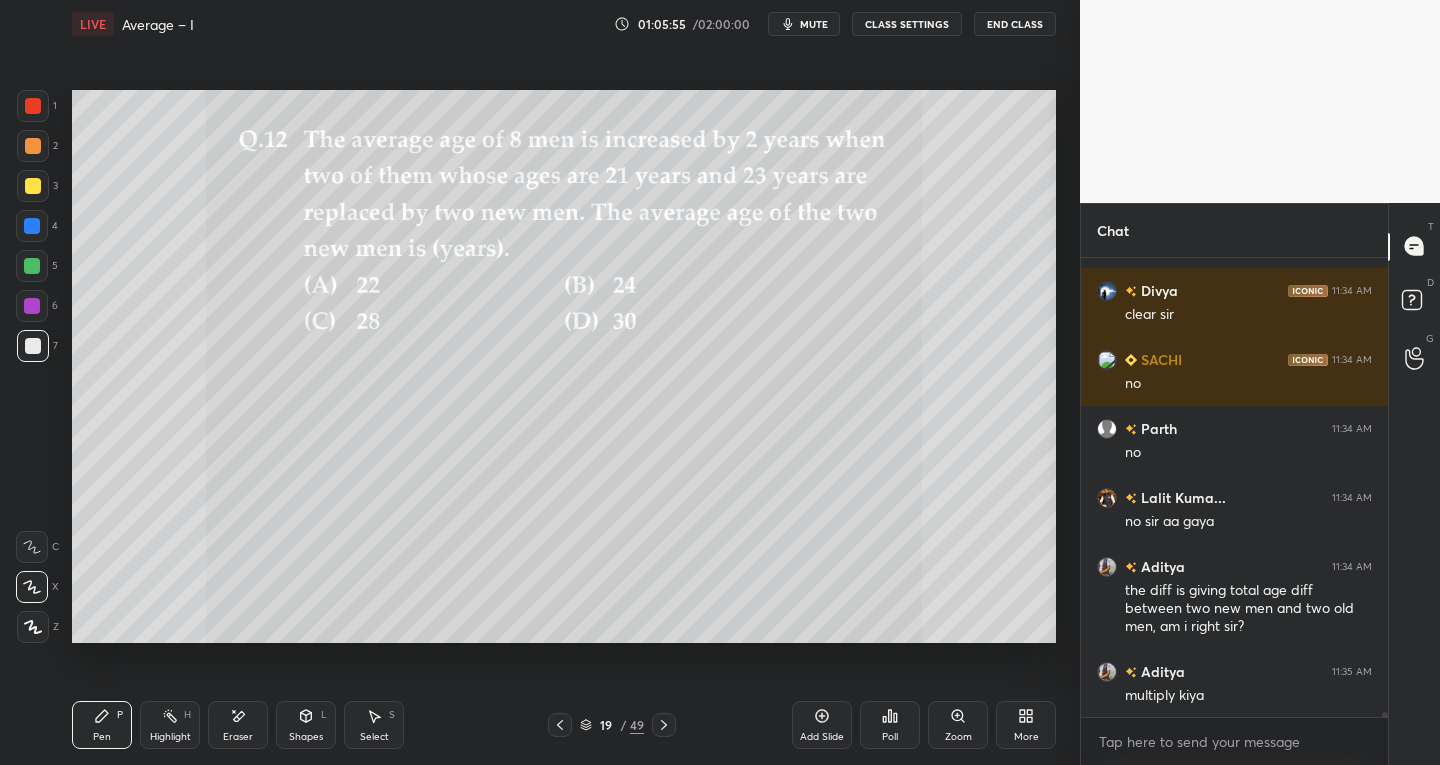 click on "Add Slide" at bounding box center [822, 725] 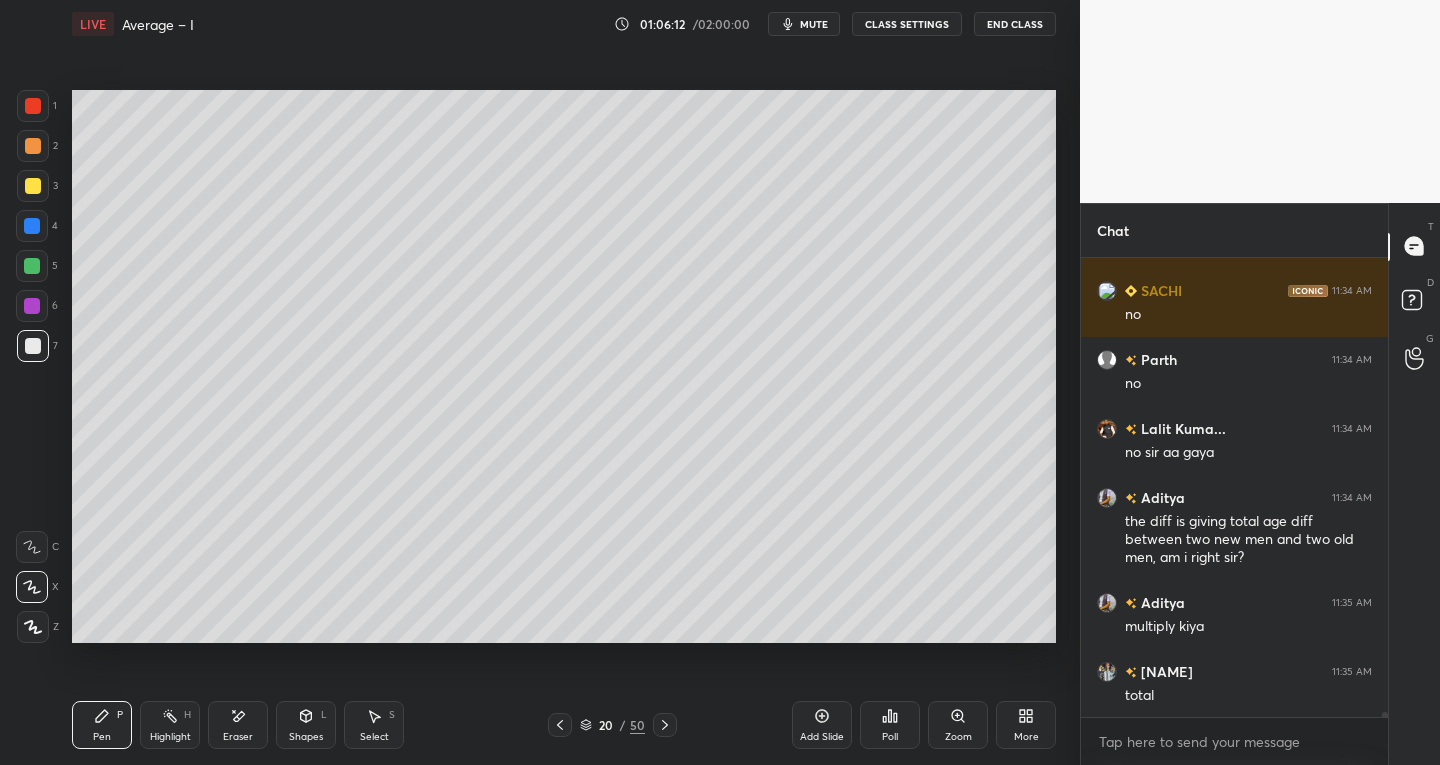 scroll, scrollTop: 45882, scrollLeft: 0, axis: vertical 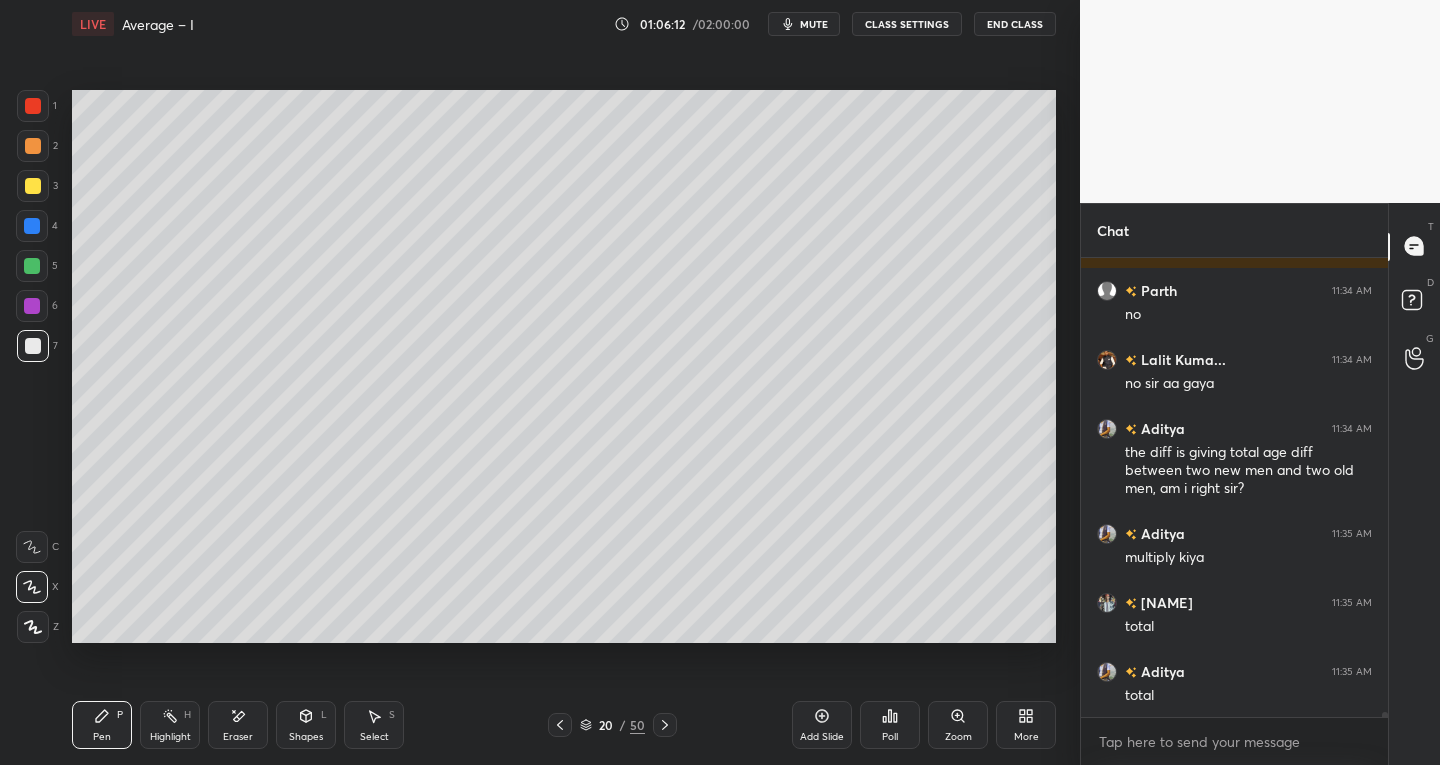 click 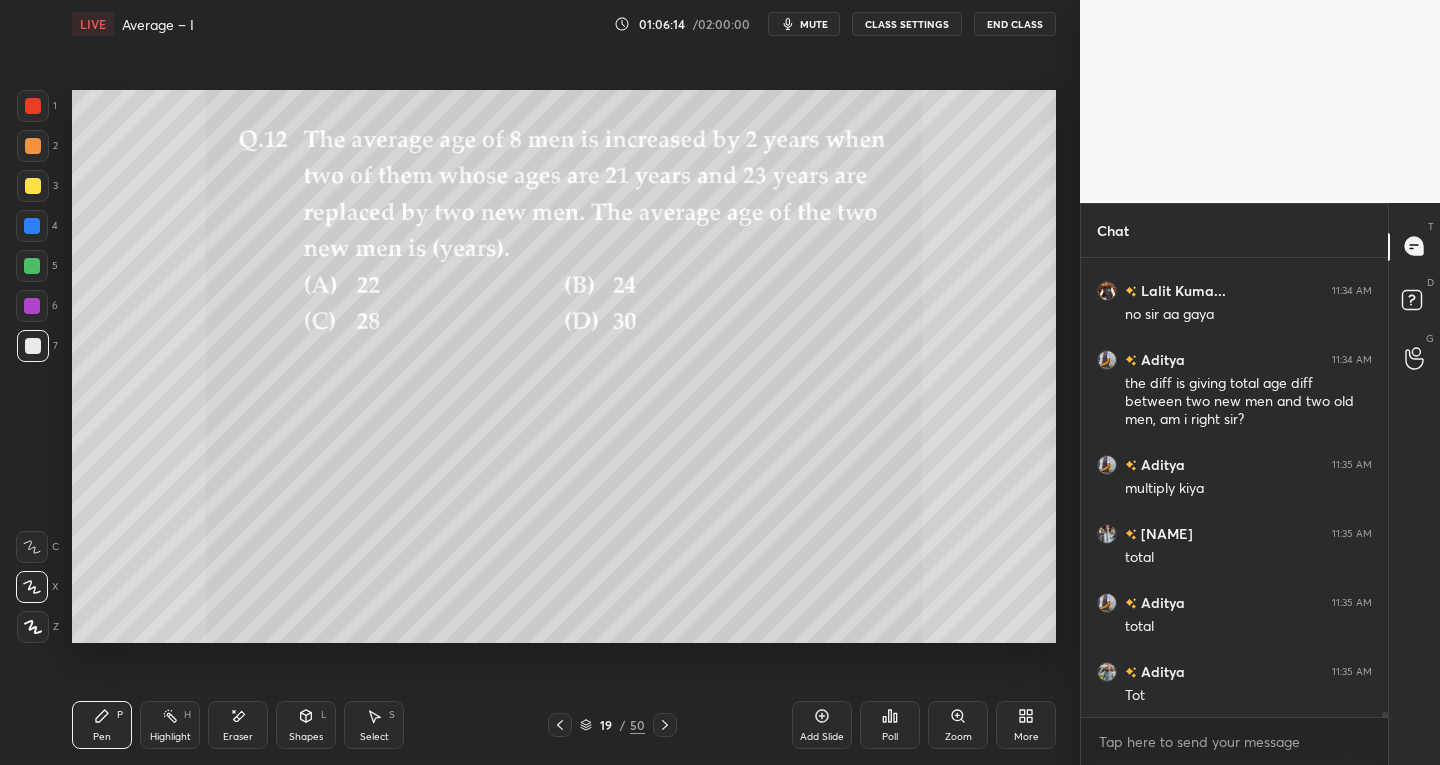 scroll, scrollTop: 46020, scrollLeft: 0, axis: vertical 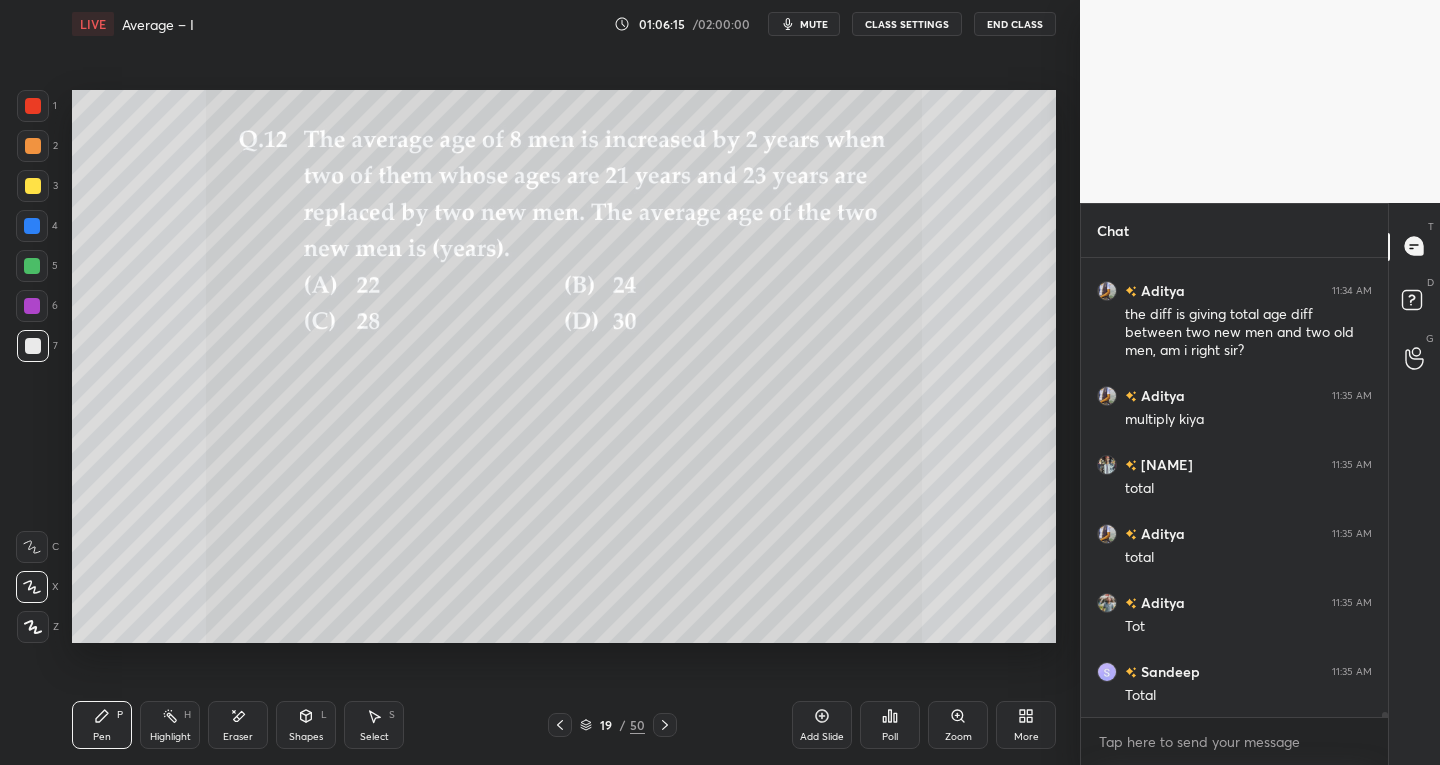 click at bounding box center (665, 725) 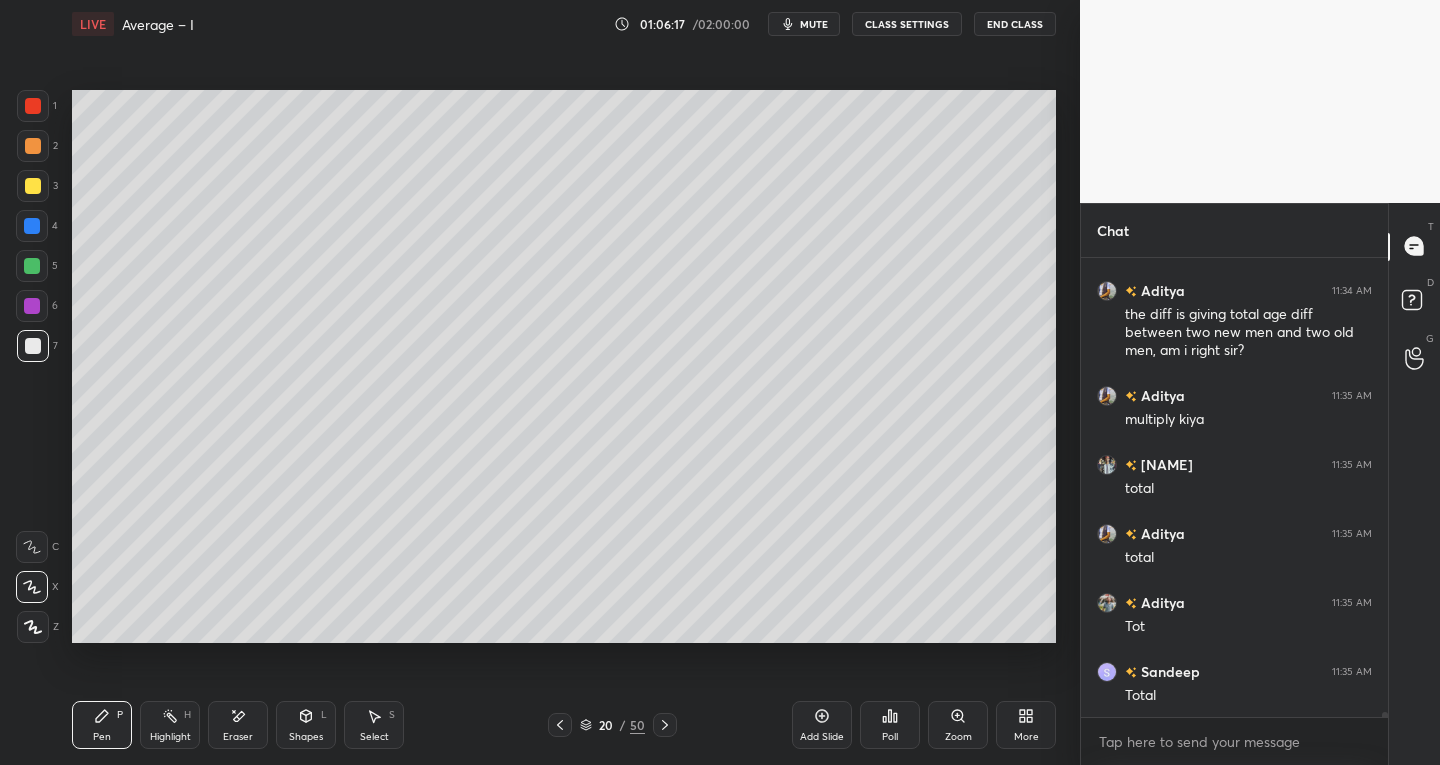 scroll, scrollTop: 46089, scrollLeft: 0, axis: vertical 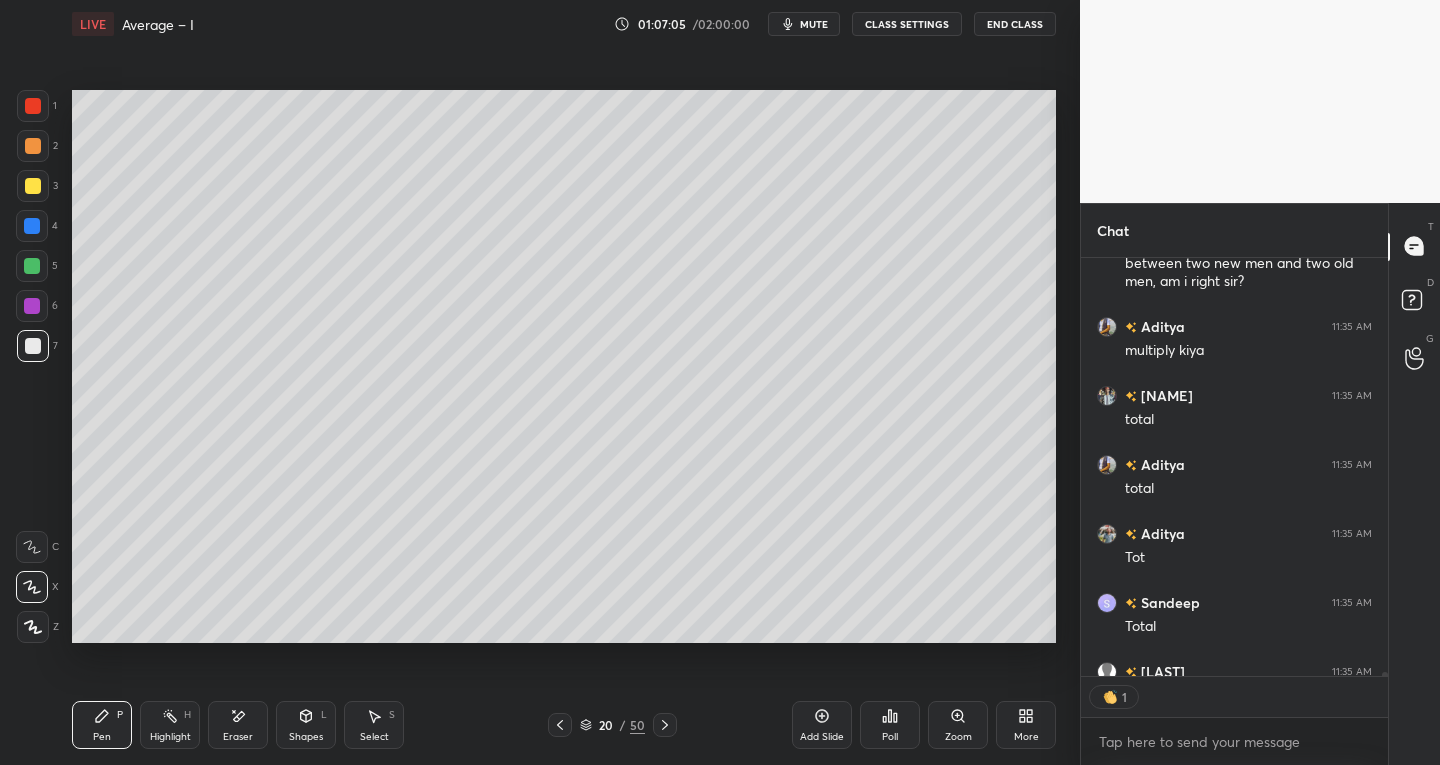 click 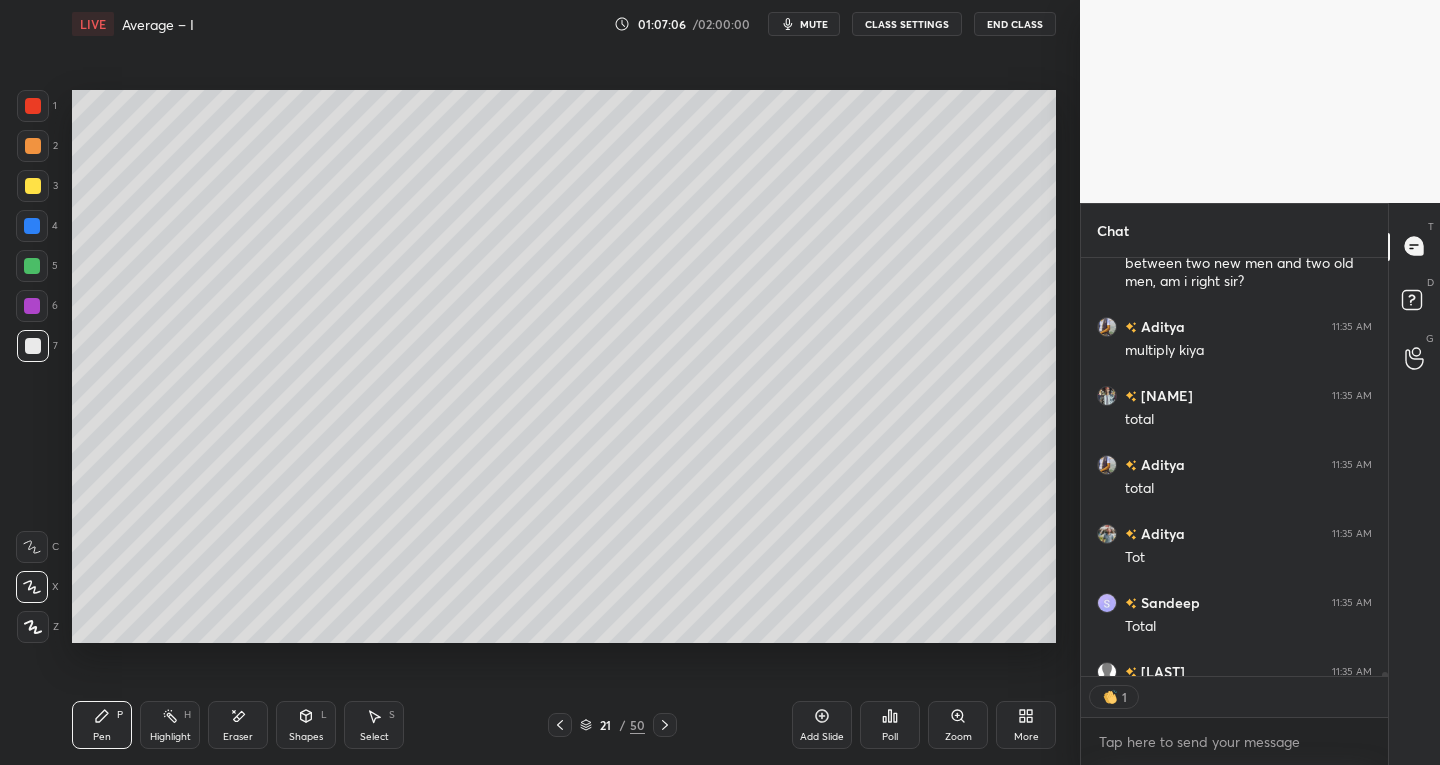 scroll, scrollTop: 46199, scrollLeft: 0, axis: vertical 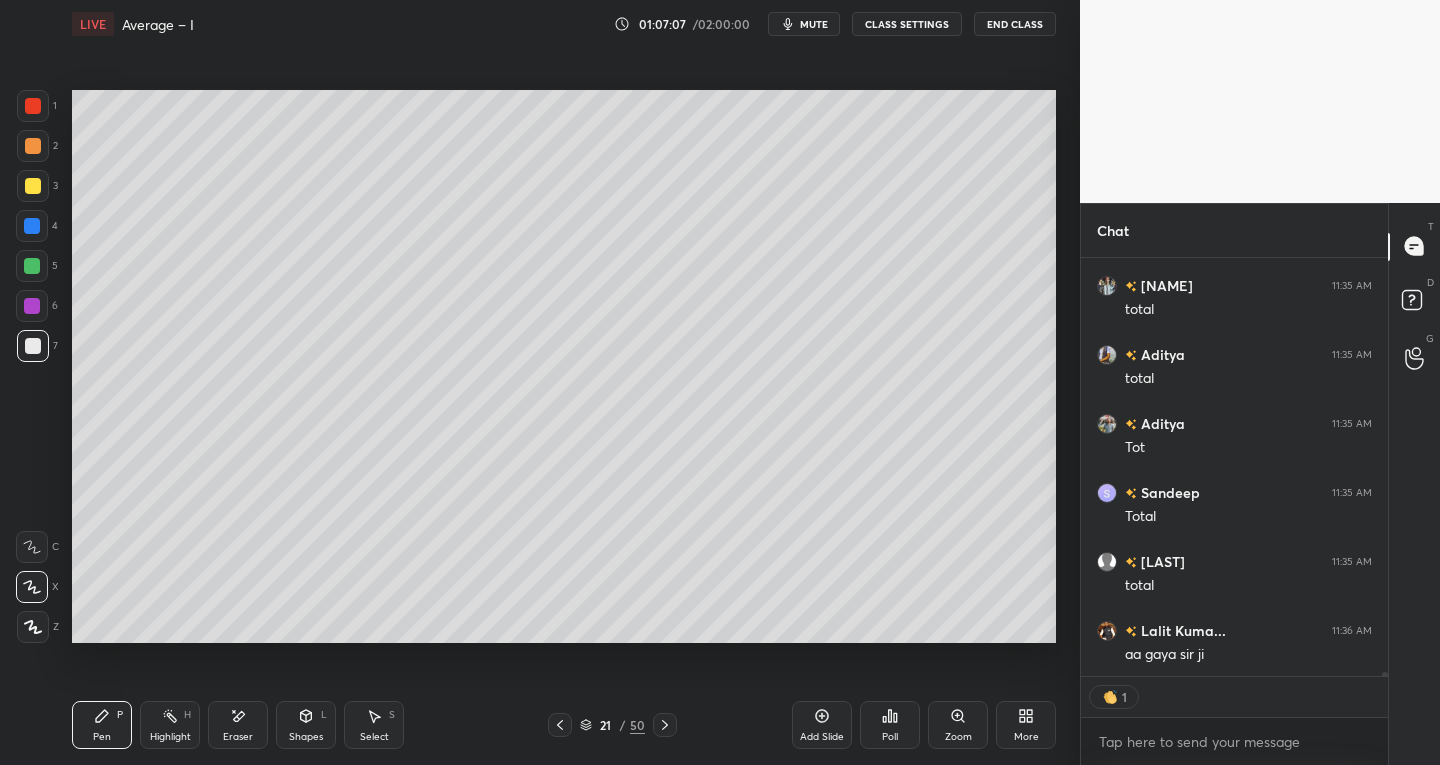 click 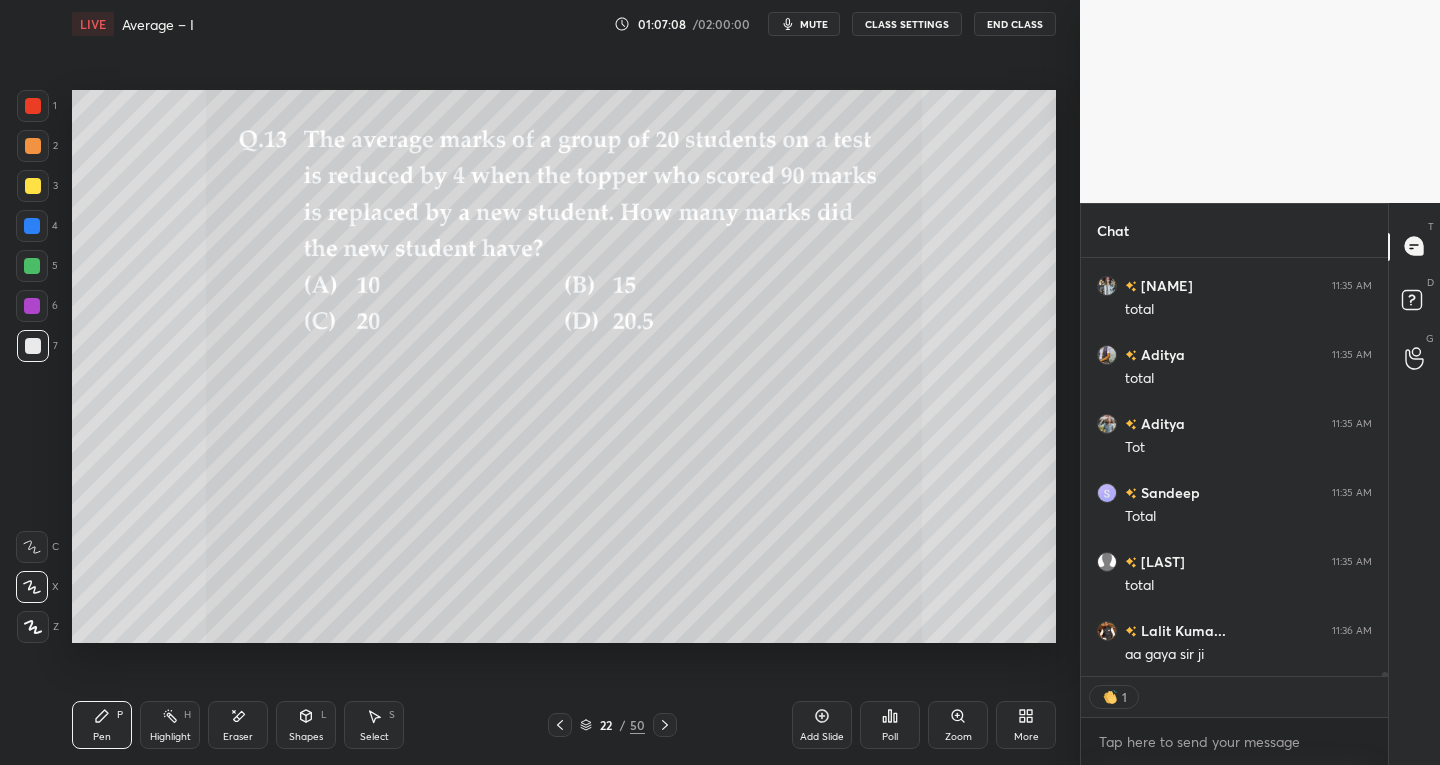 scroll, scrollTop: 46268, scrollLeft: 0, axis: vertical 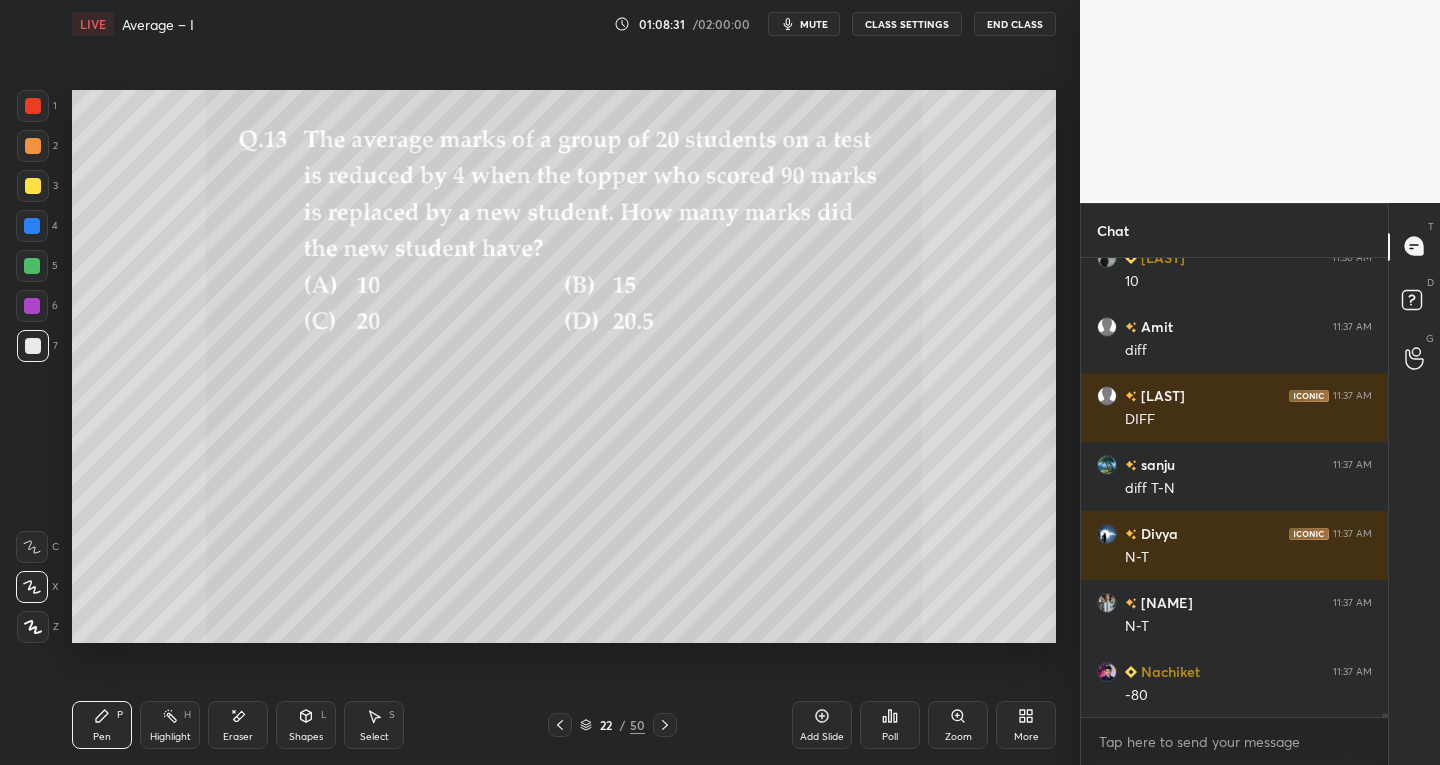 click on "Pen P Highlight H Eraser Shapes L Select S" at bounding box center [252, 725] 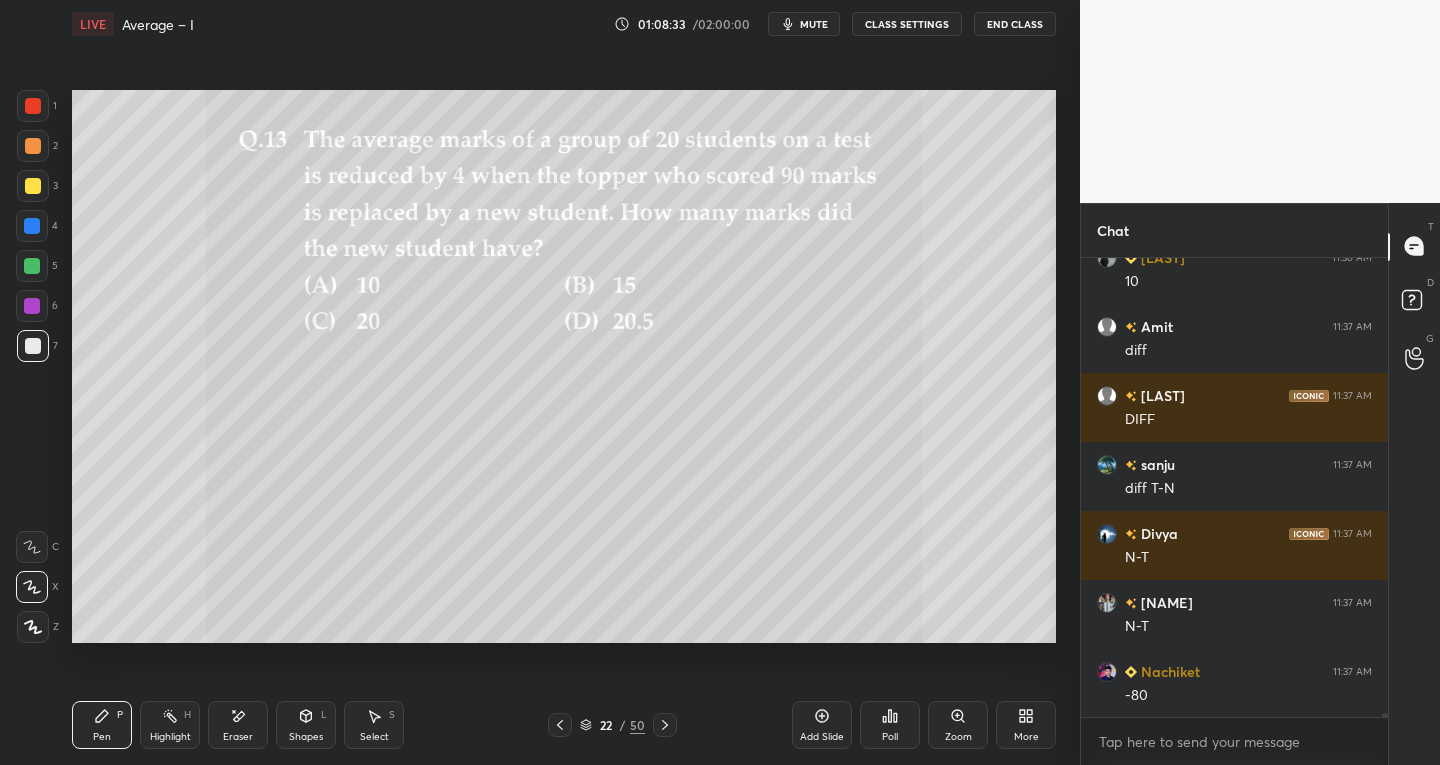click on "Eraser" at bounding box center (238, 725) 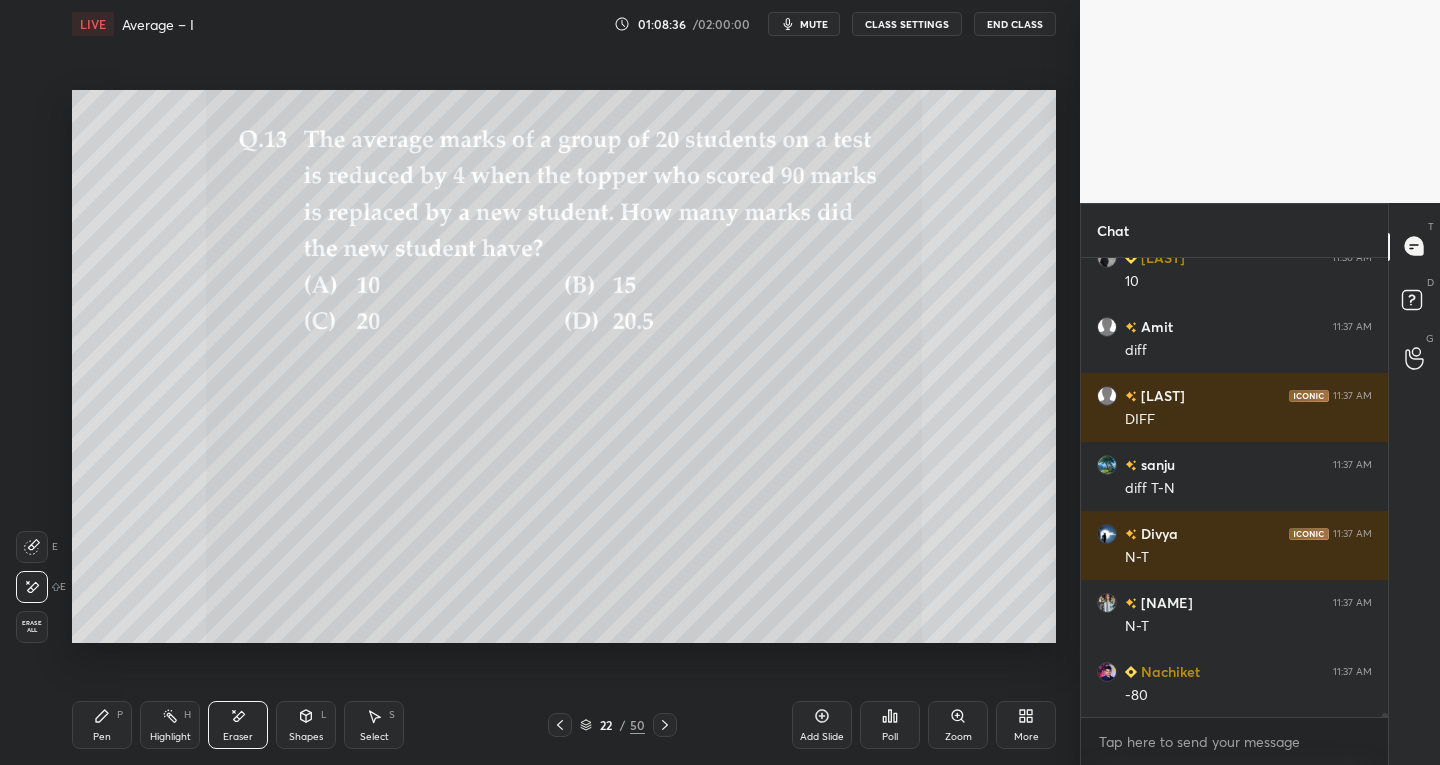 click on "Pen P" at bounding box center [102, 725] 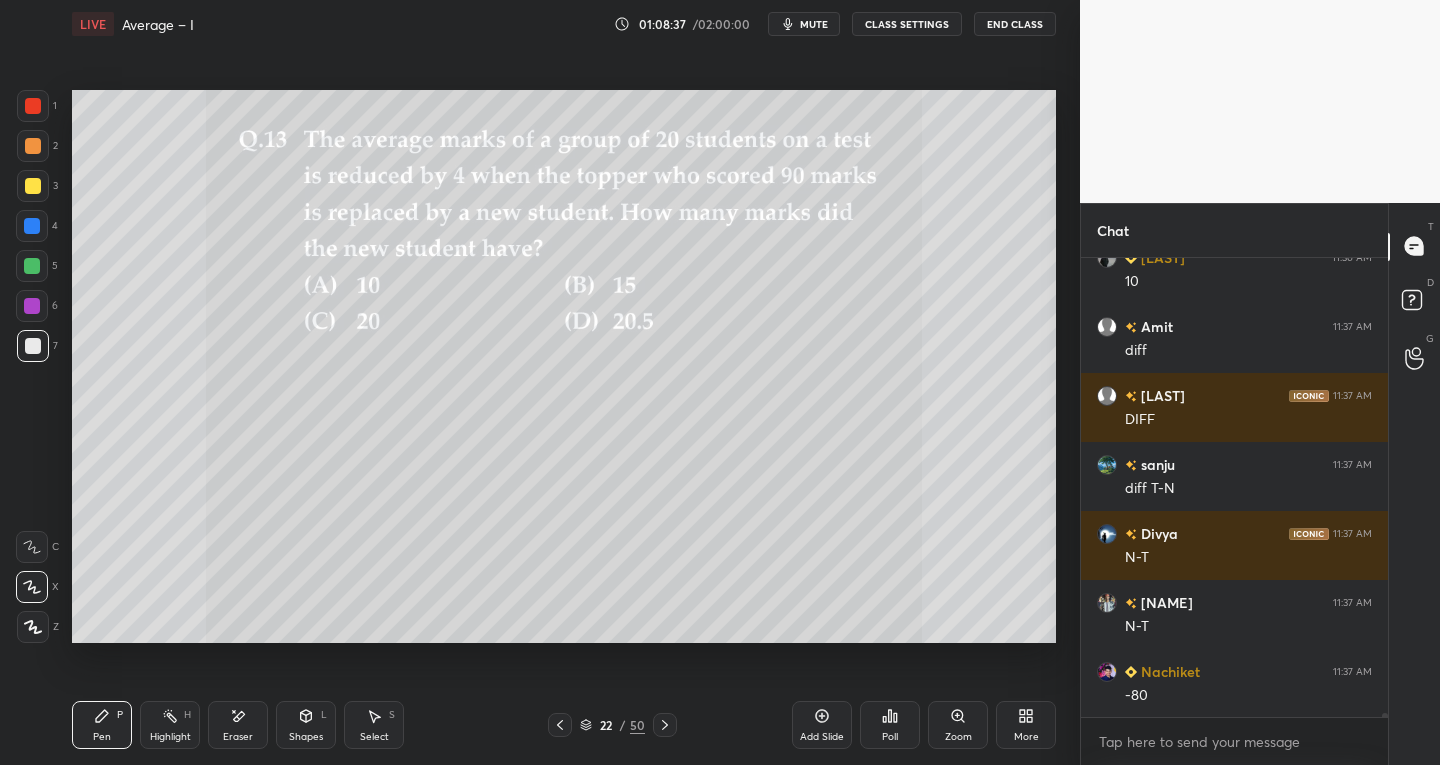 click on "3" at bounding box center (37, 190) 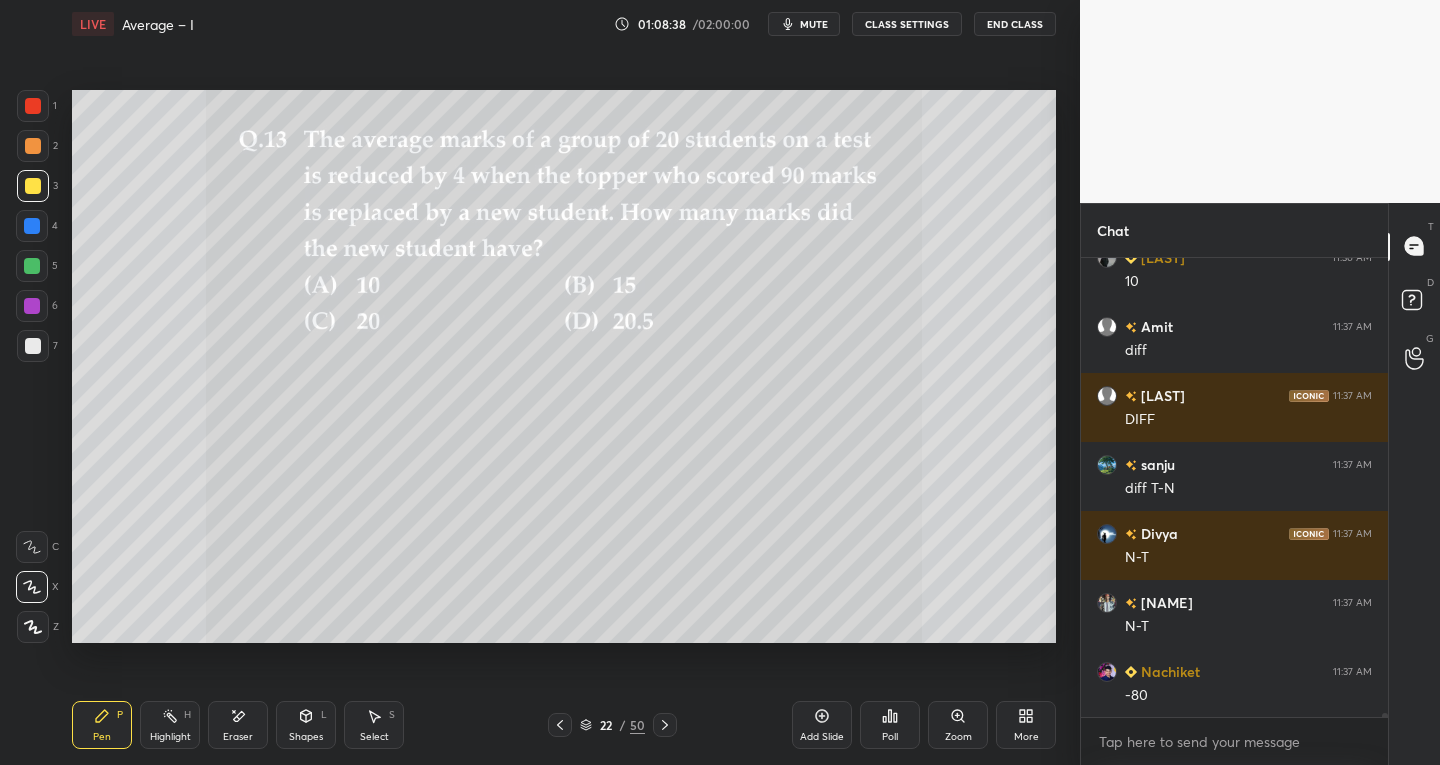 scroll, scrollTop: 46917, scrollLeft: 0, axis: vertical 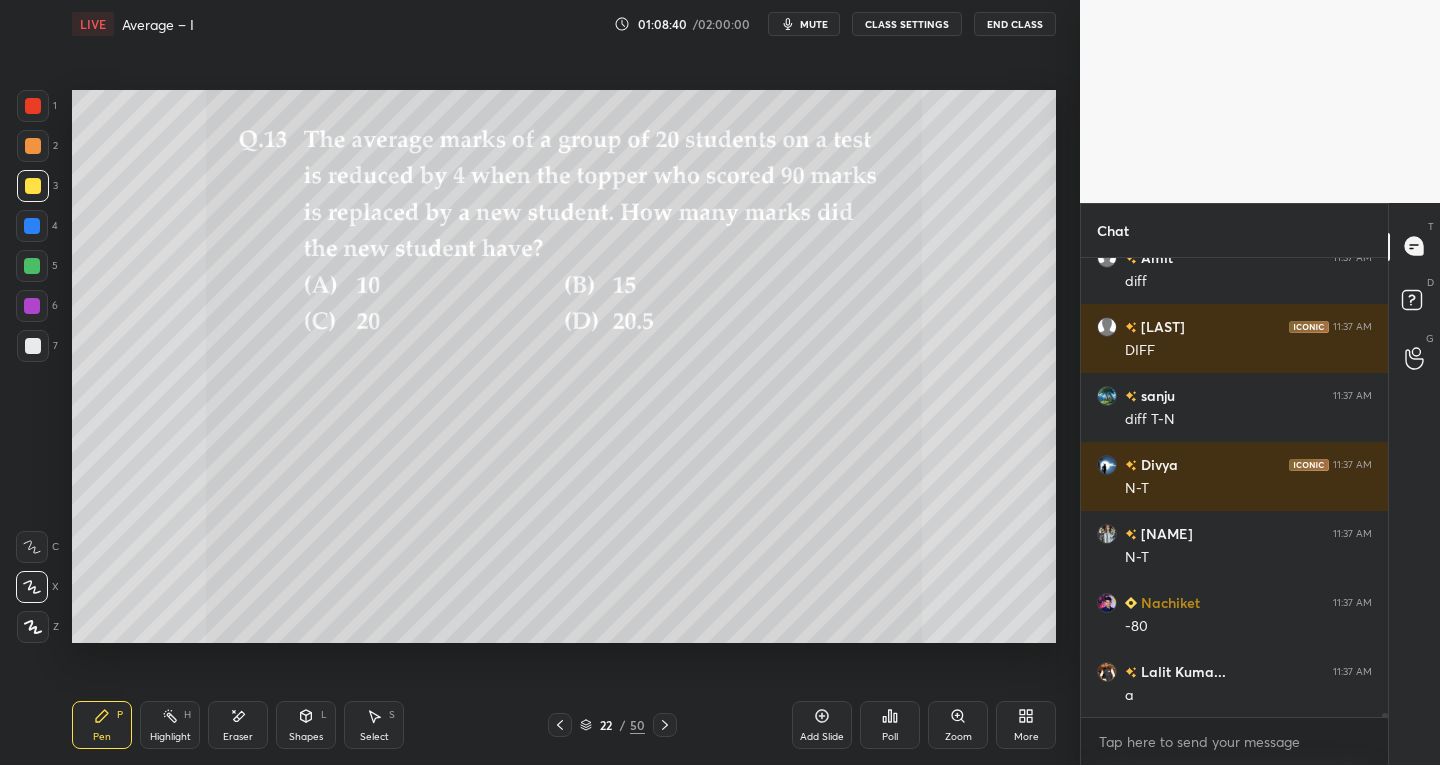 click at bounding box center [33, 106] 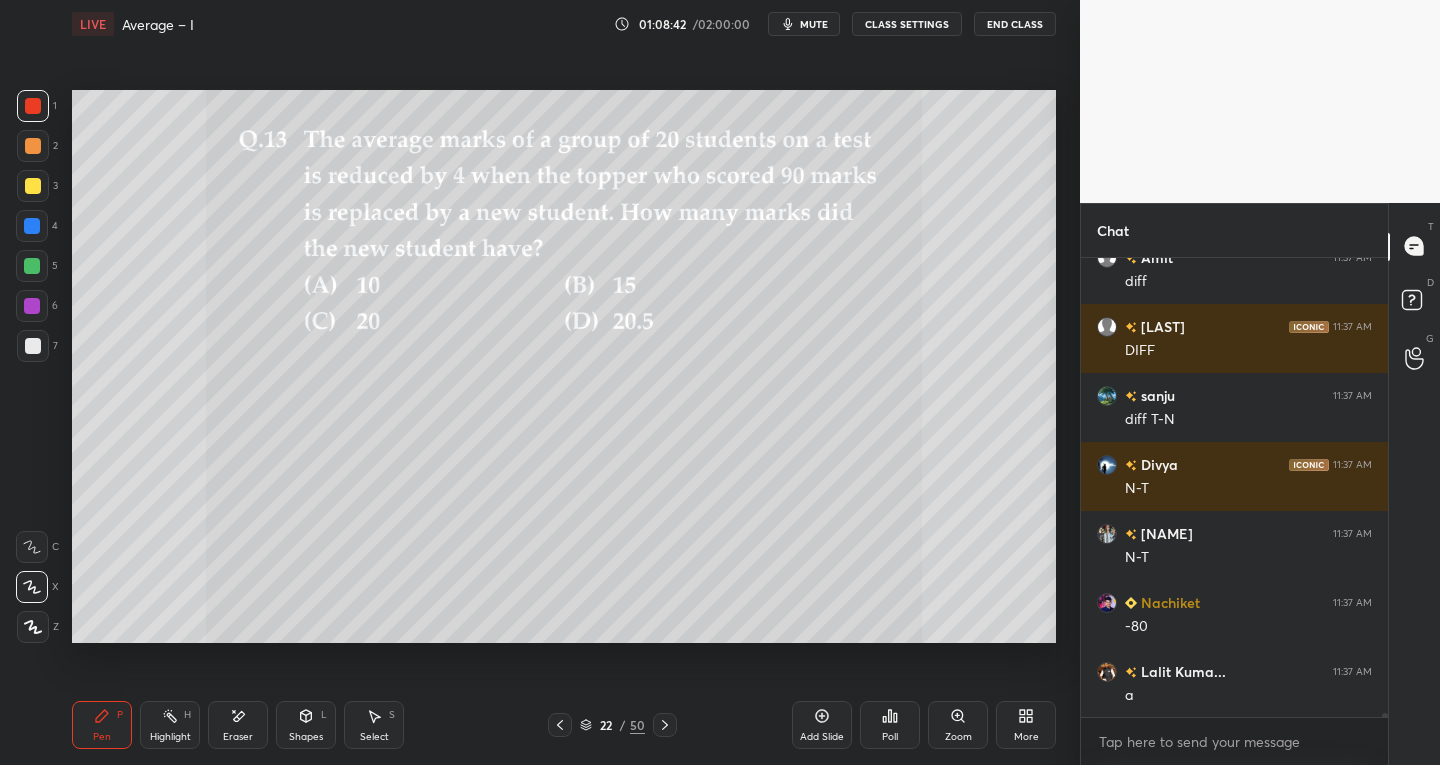 click at bounding box center [33, 346] 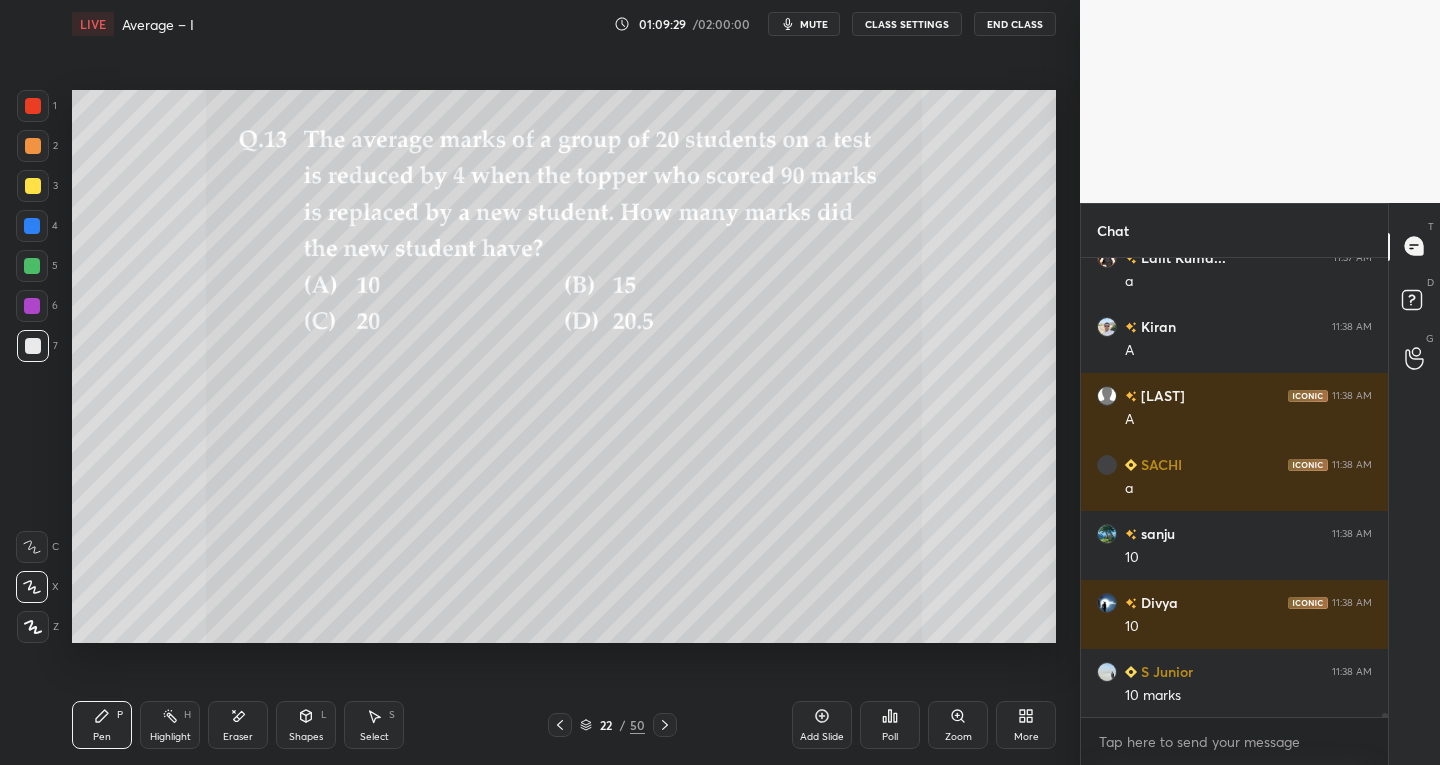 scroll, scrollTop: 47400, scrollLeft: 0, axis: vertical 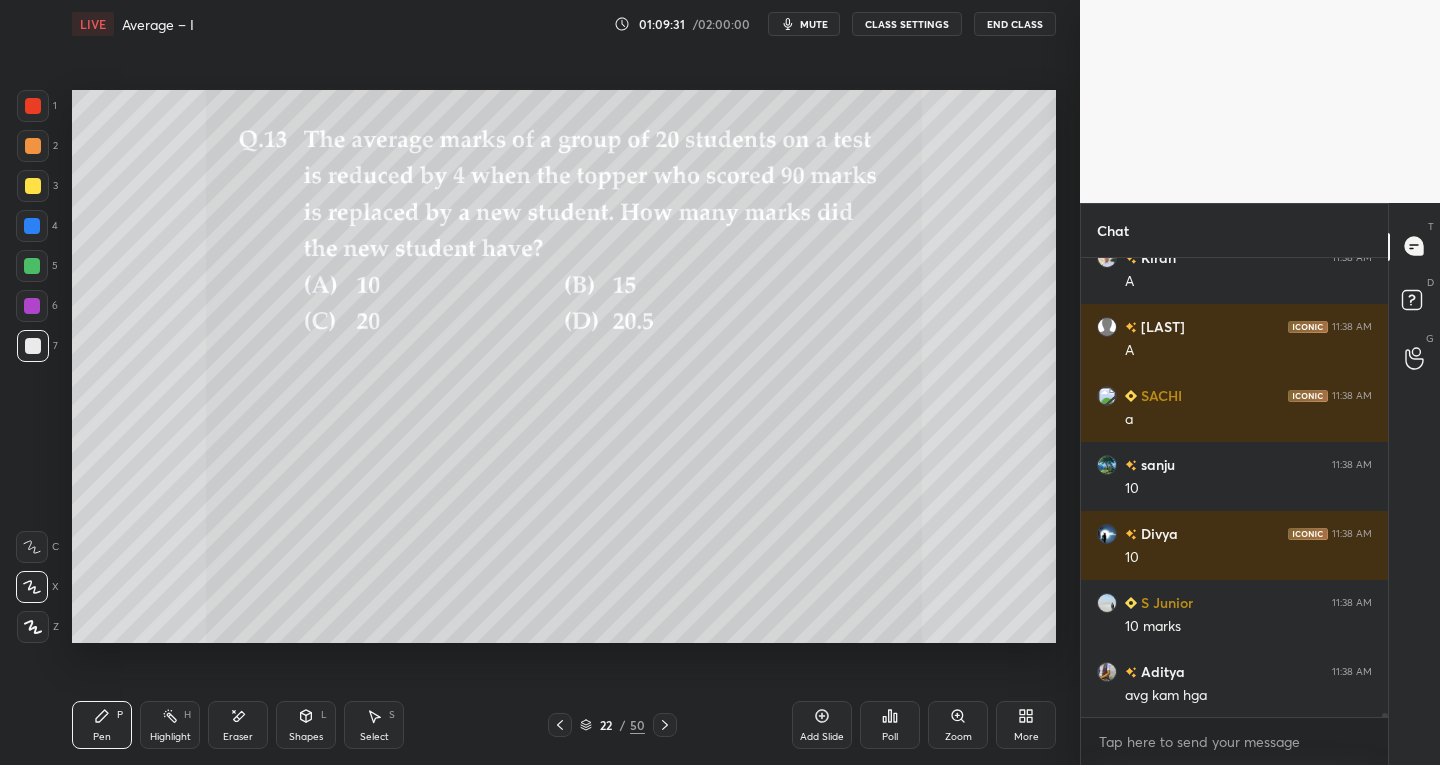 click 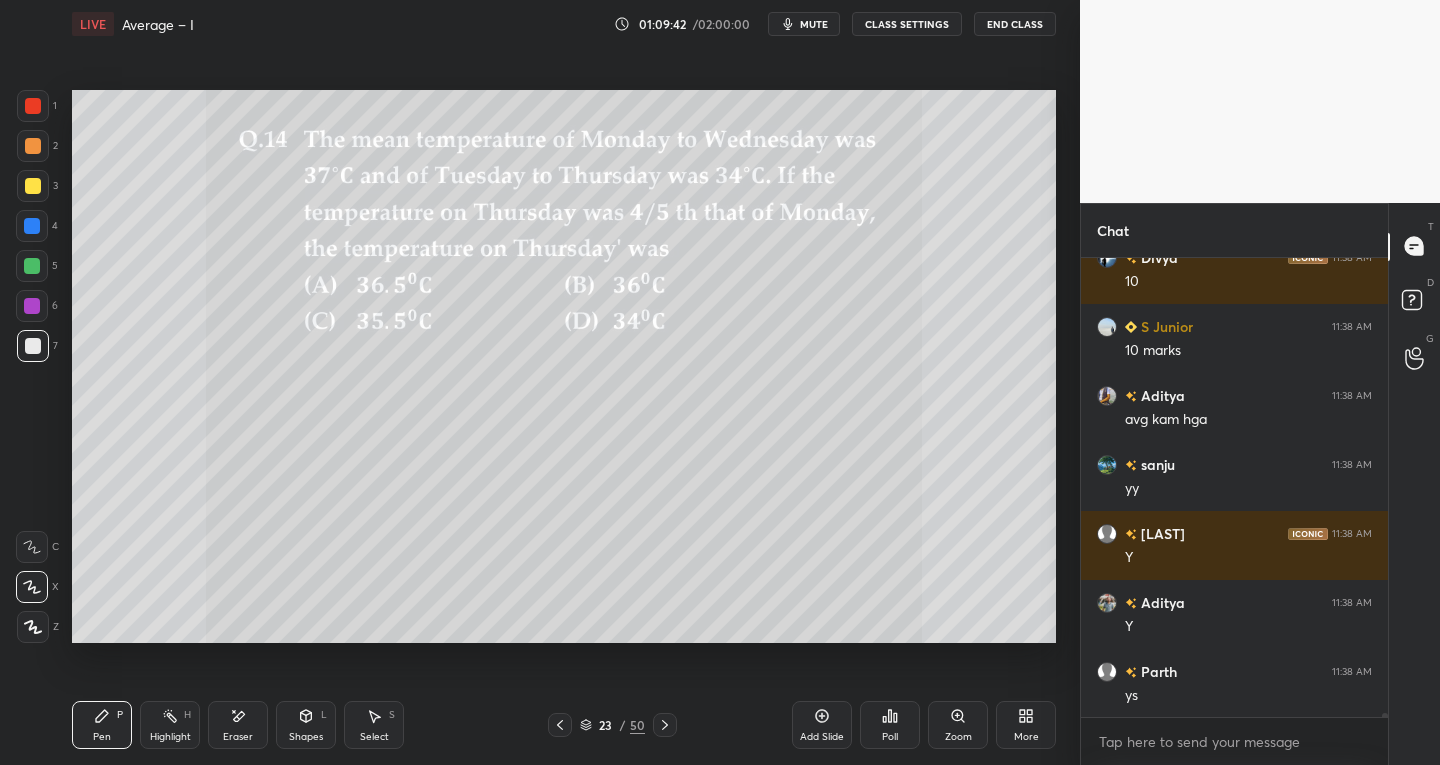 scroll, scrollTop: 47763, scrollLeft: 0, axis: vertical 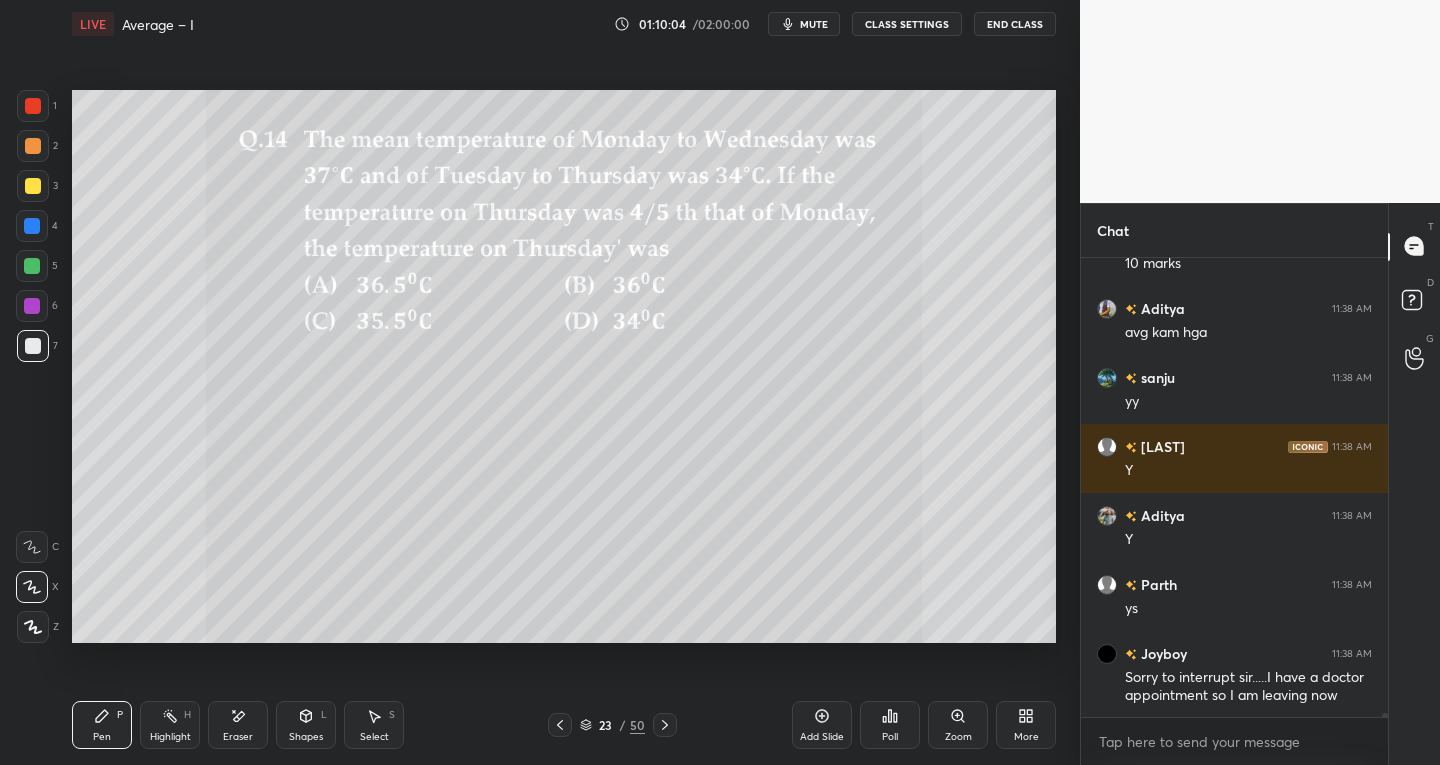 click 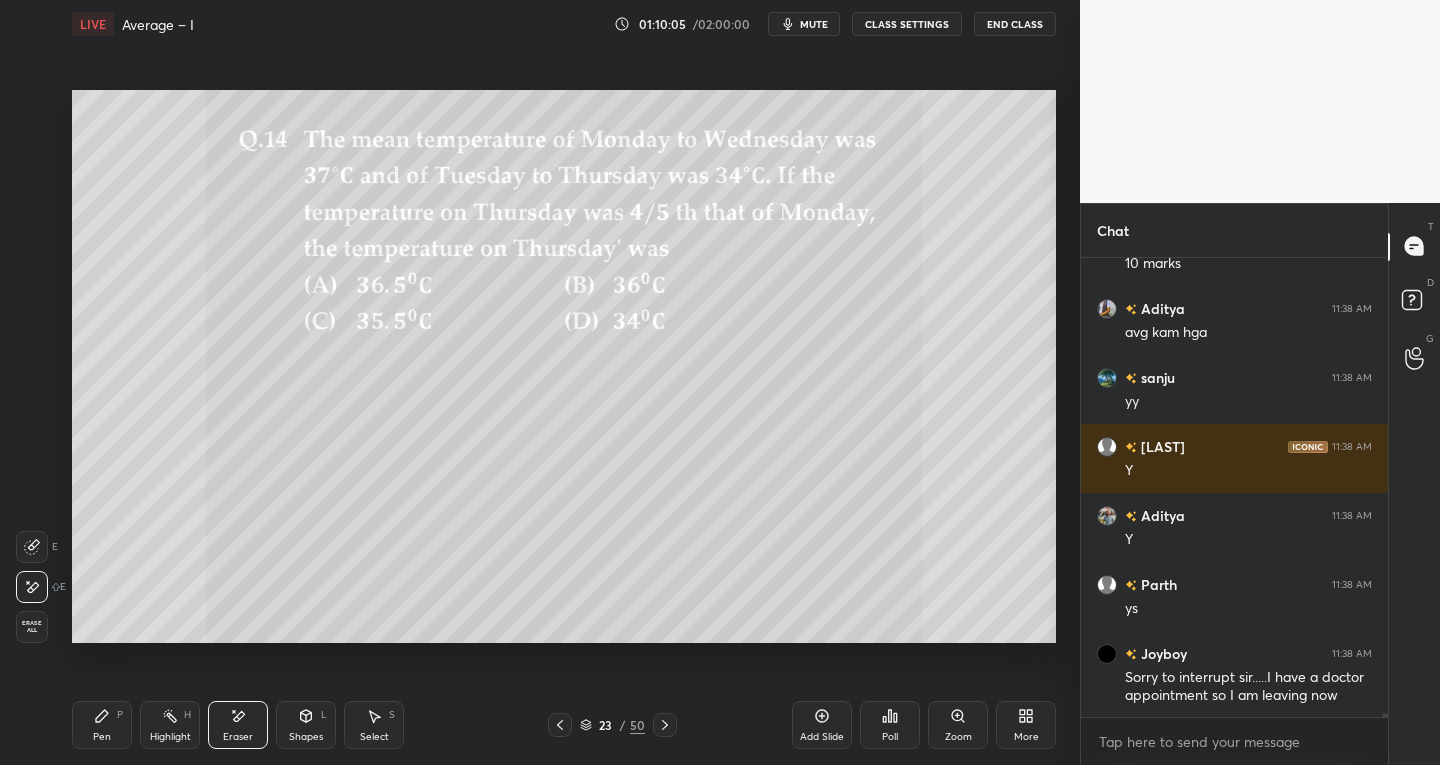 click on "Pen" at bounding box center (102, 737) 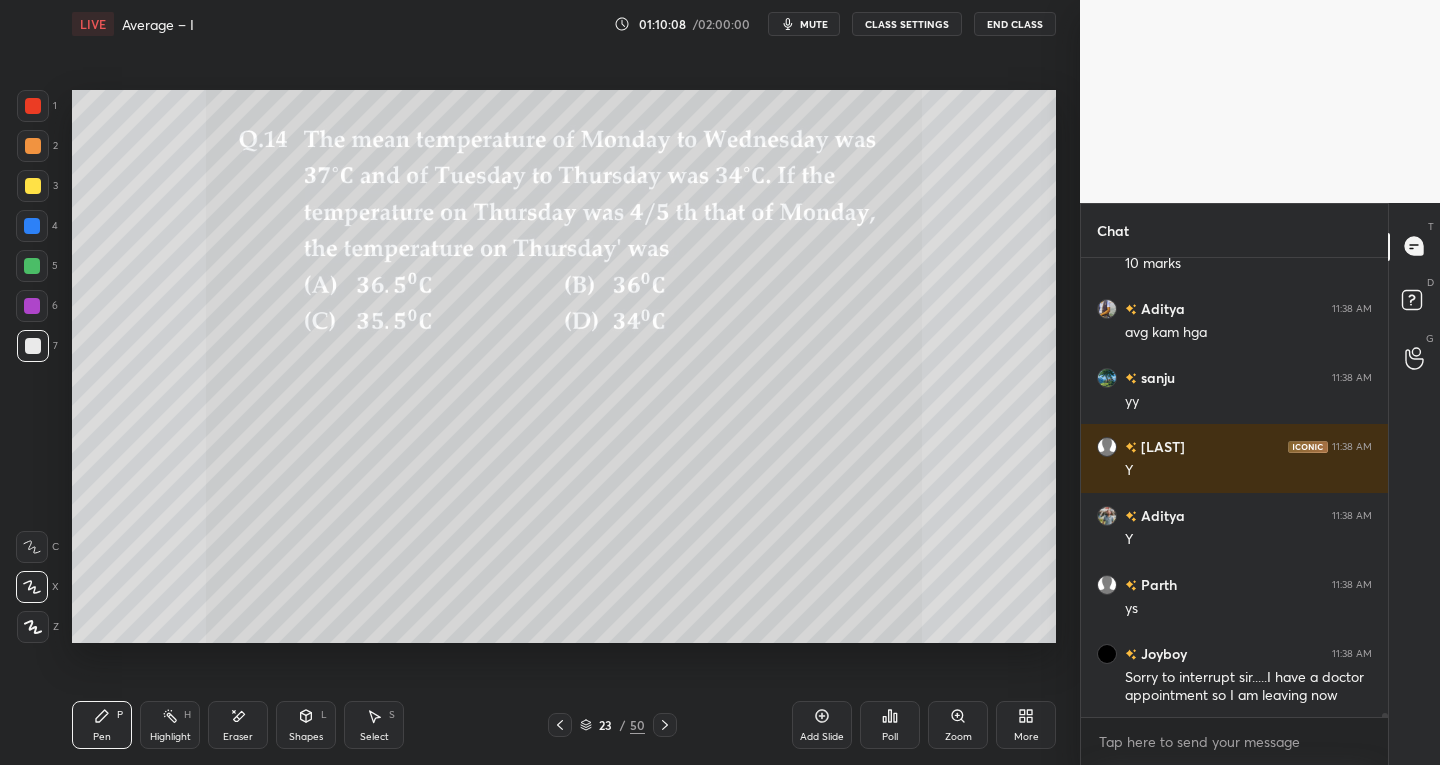 click on "Select S" at bounding box center (374, 725) 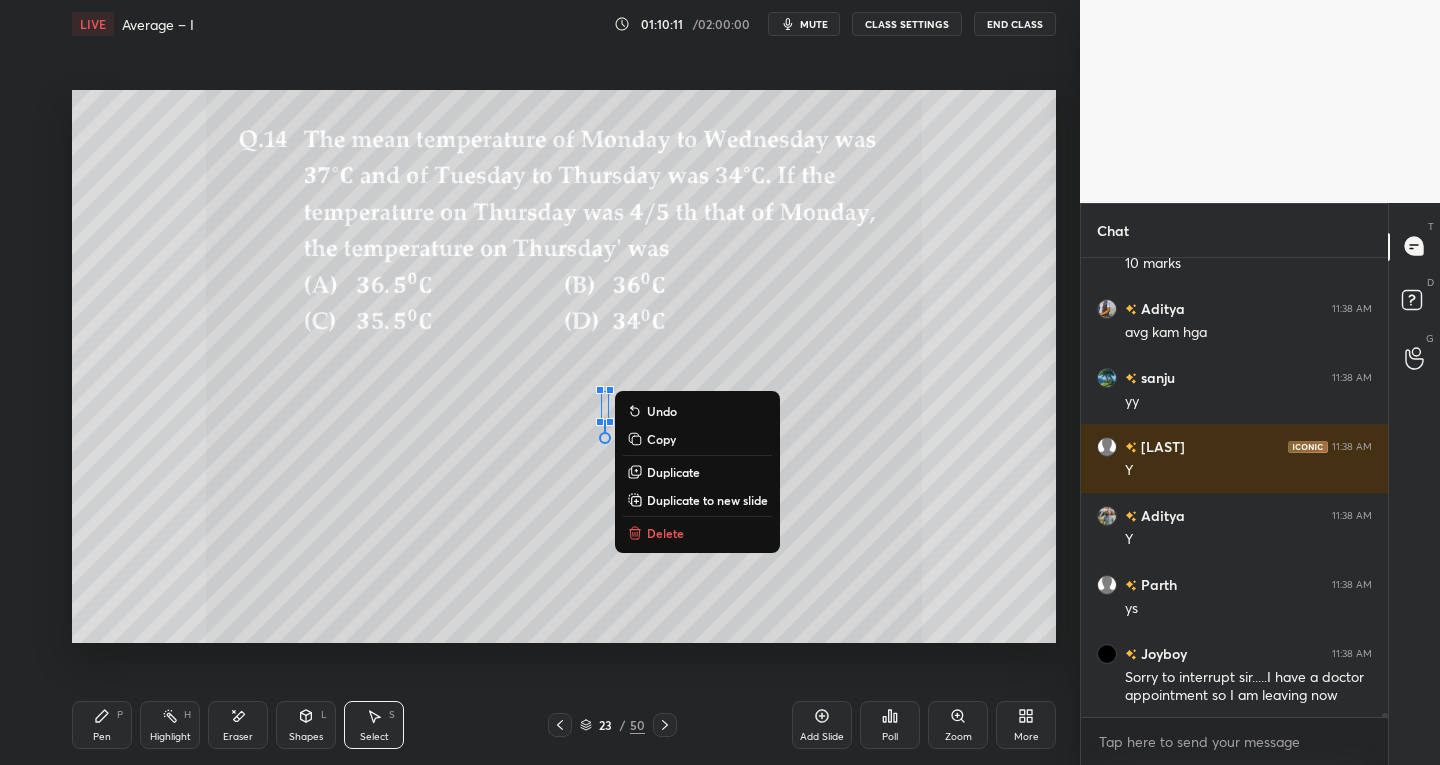 click on "Eraser" at bounding box center [238, 737] 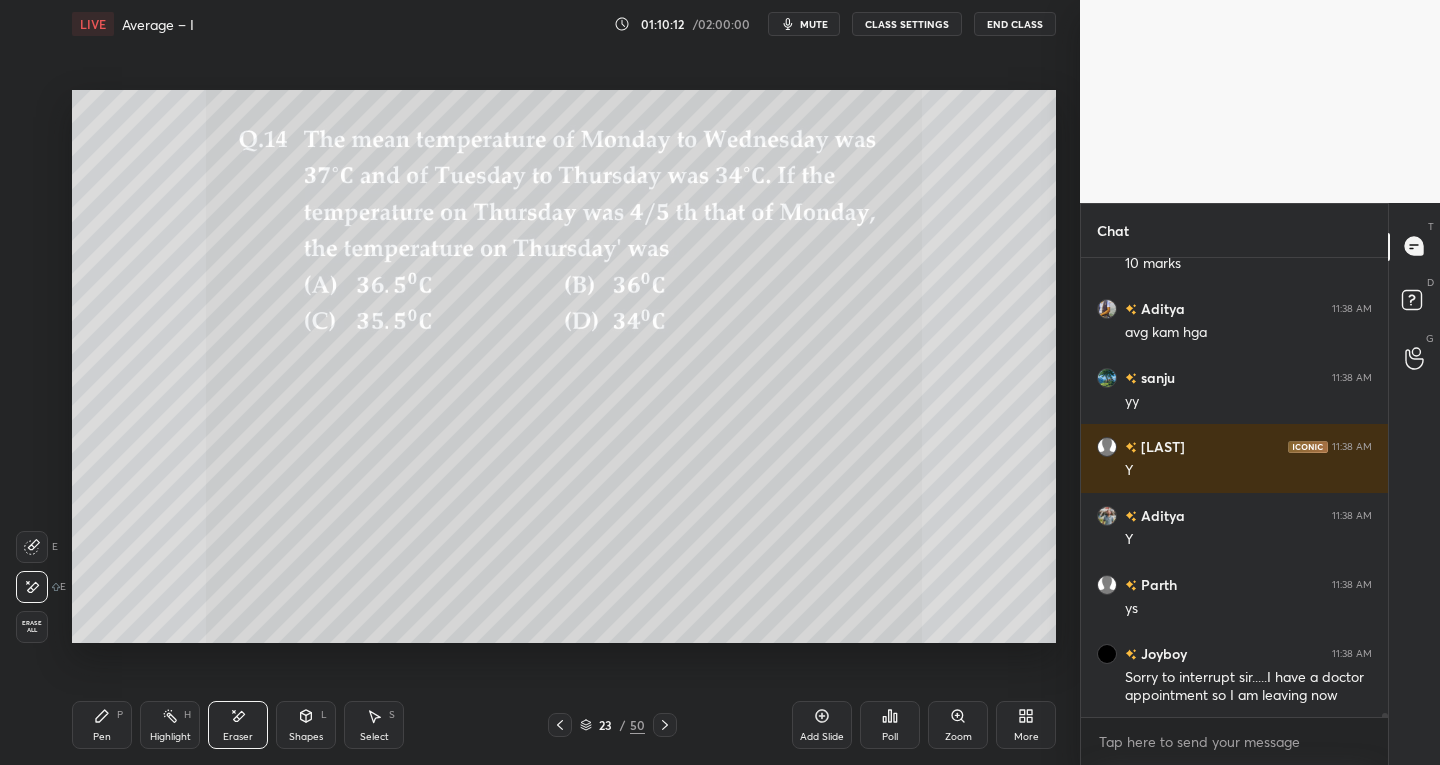 click on "Pen" at bounding box center [102, 737] 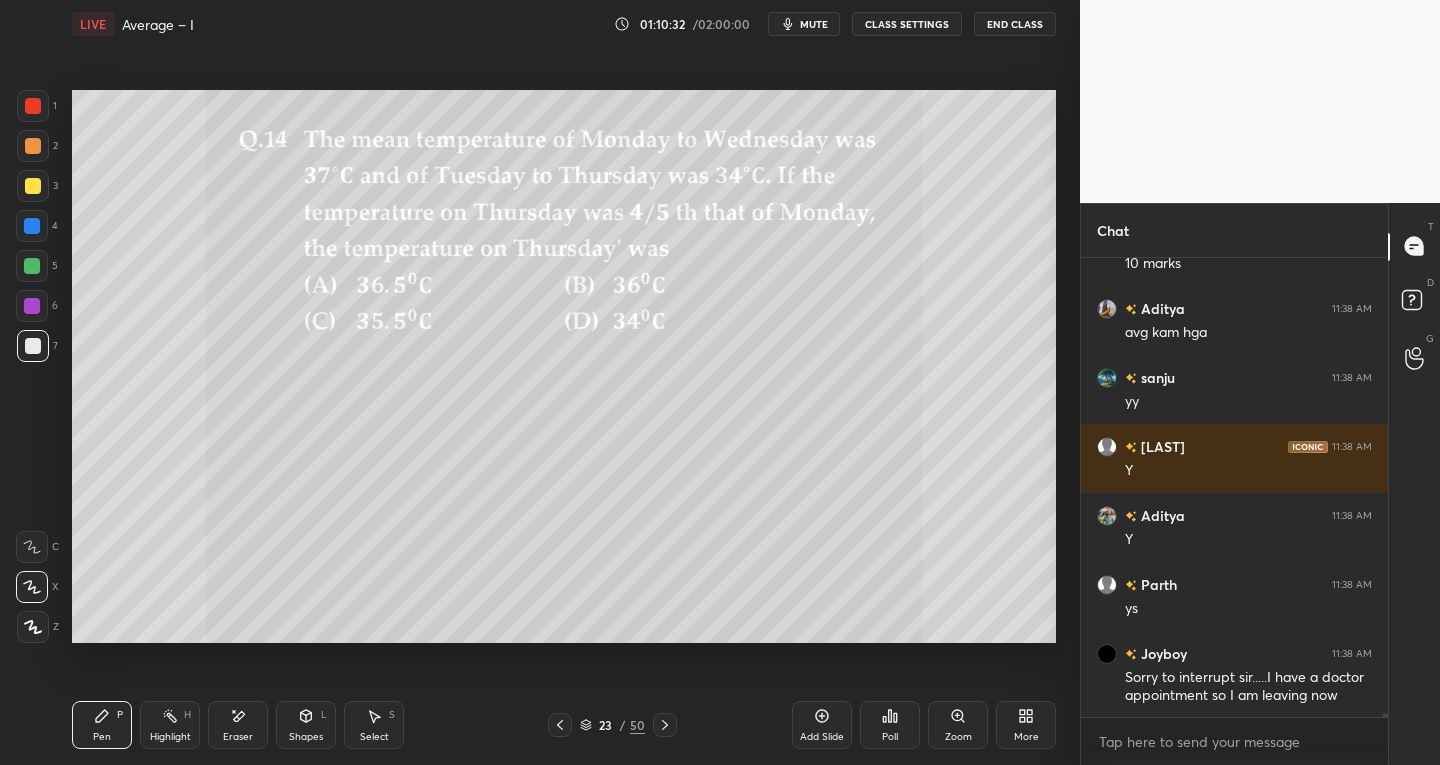 scroll, scrollTop: 47811, scrollLeft: 0, axis: vertical 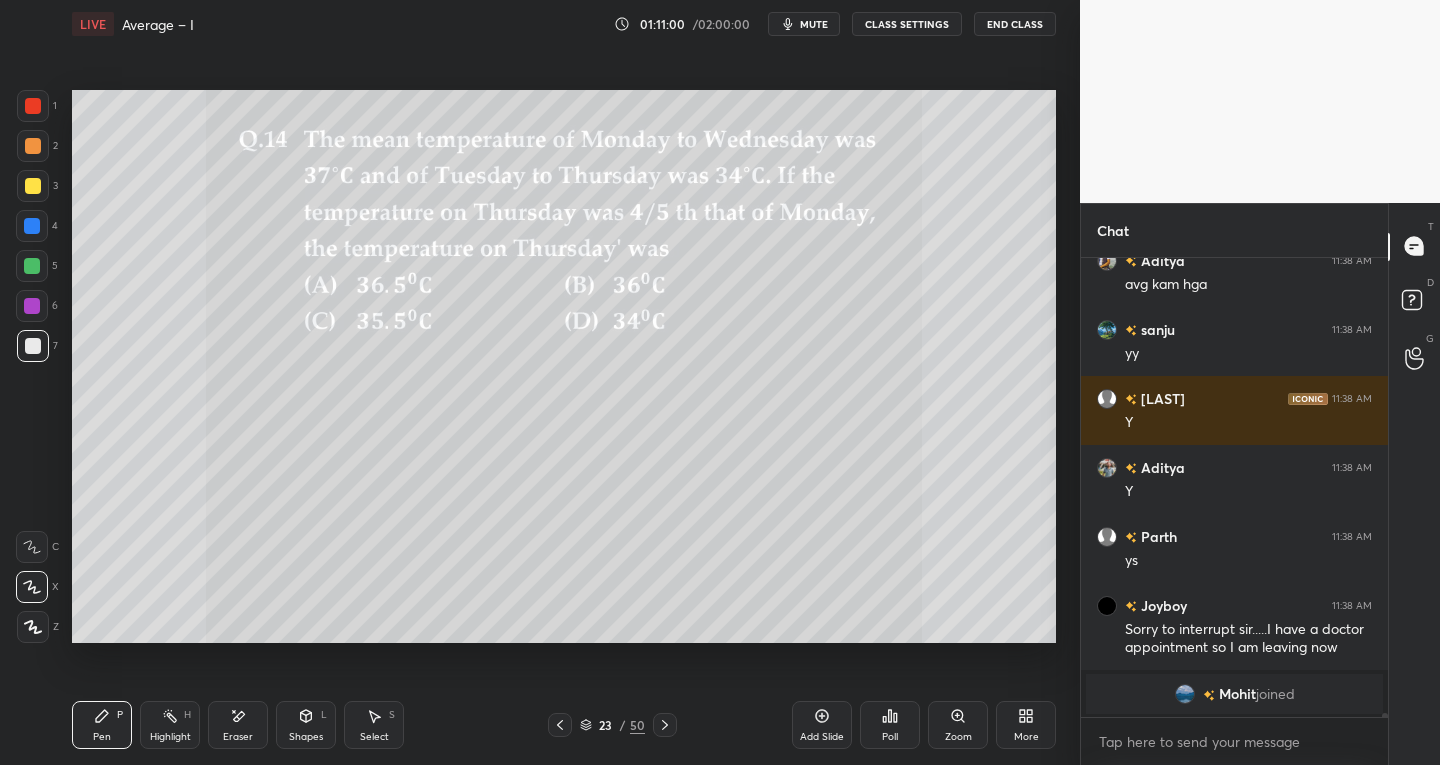 click at bounding box center (33, 106) 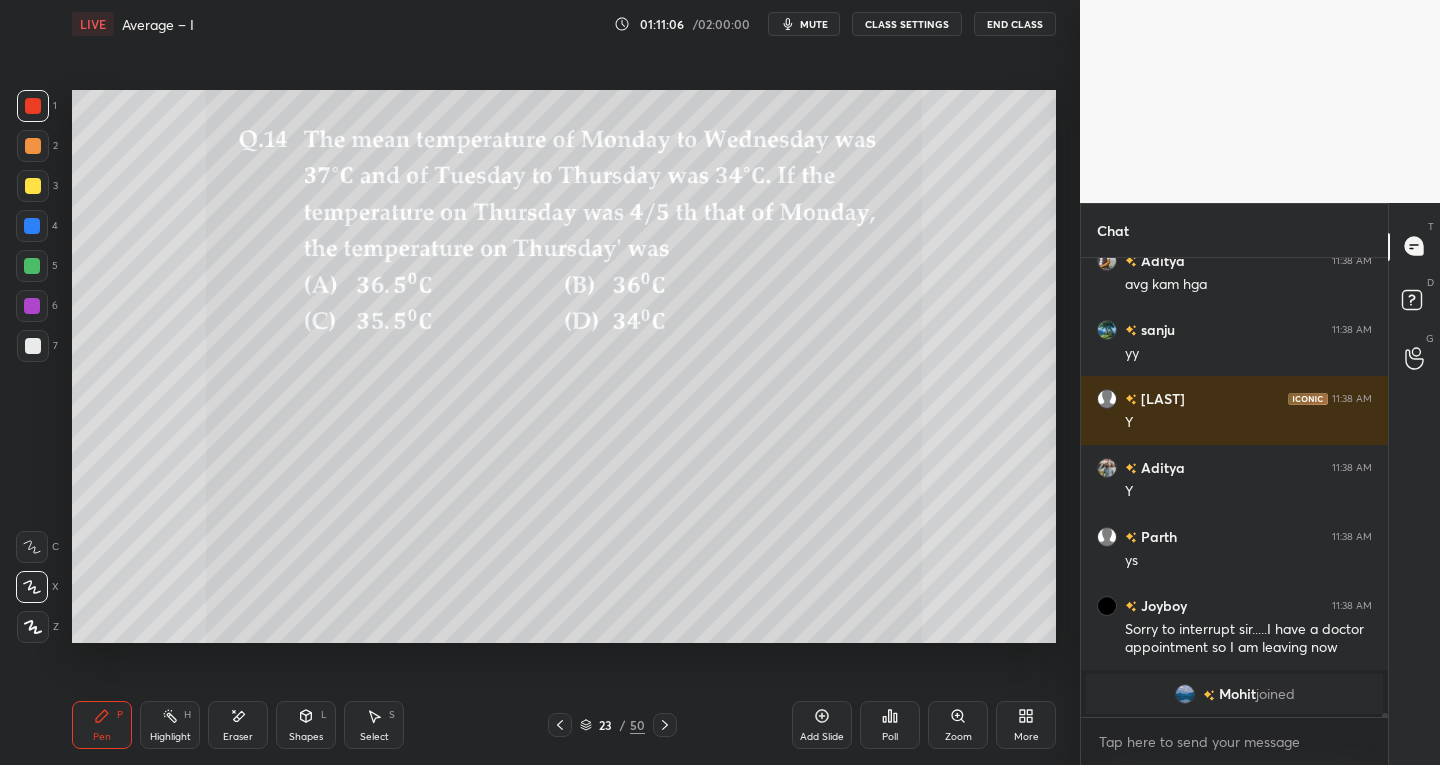 click at bounding box center (33, 186) 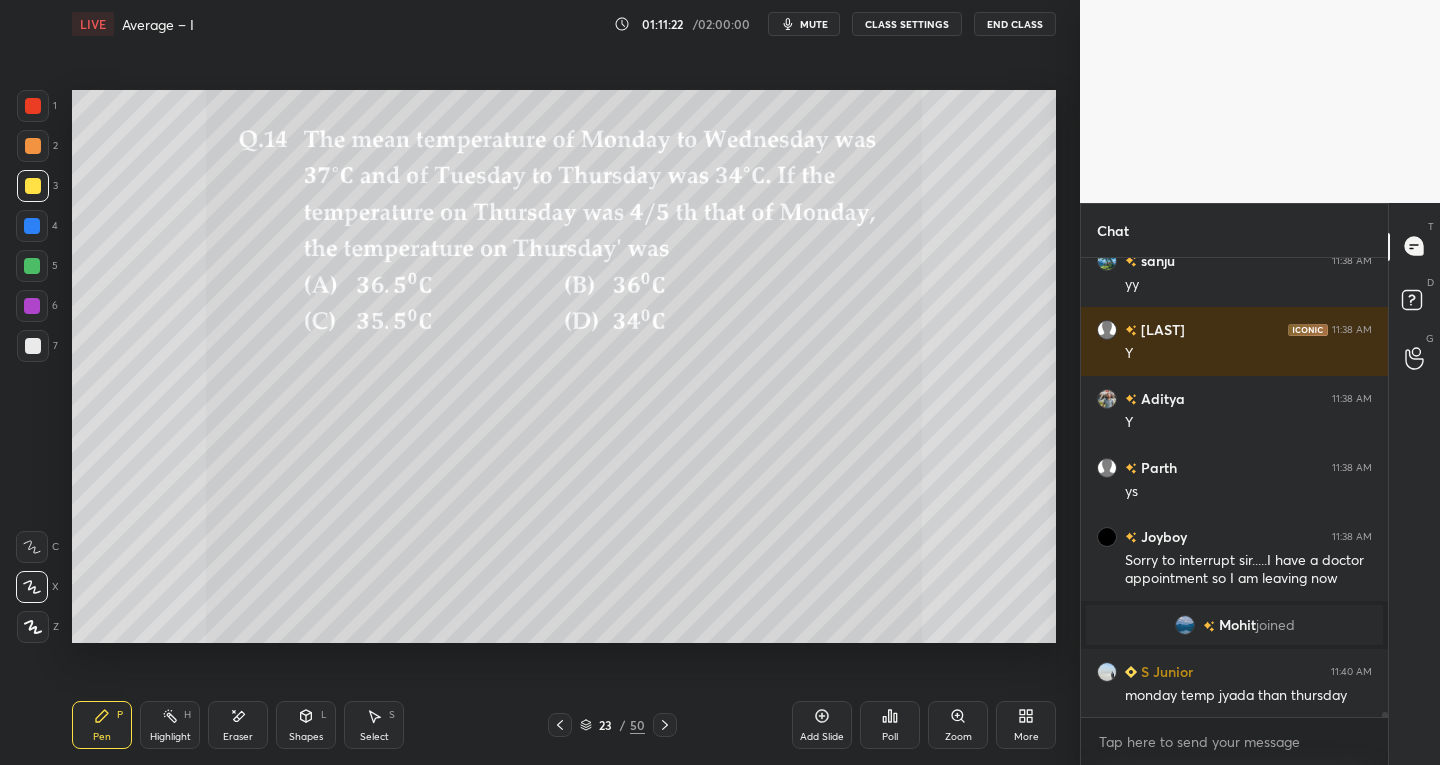 scroll, scrollTop: 42936, scrollLeft: 0, axis: vertical 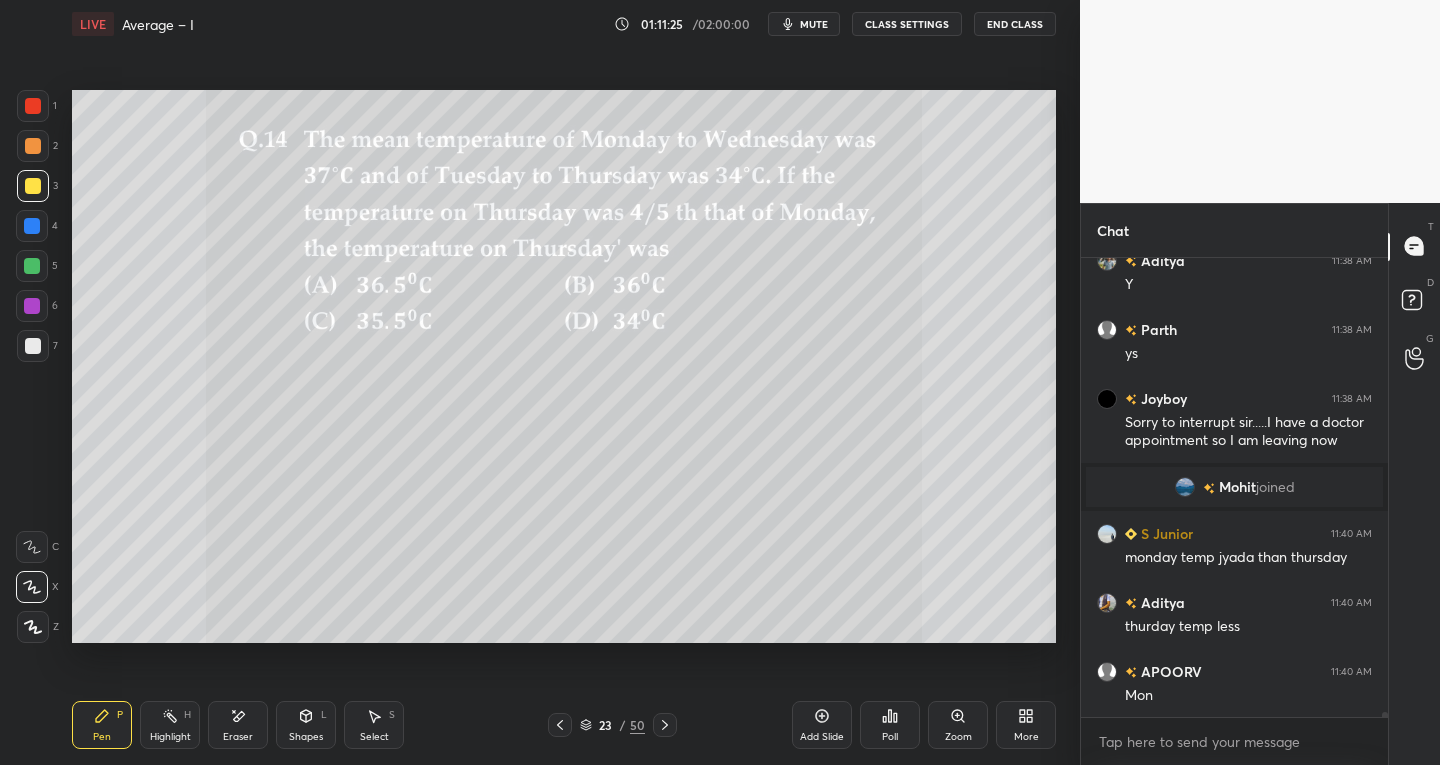 click at bounding box center [33, 346] 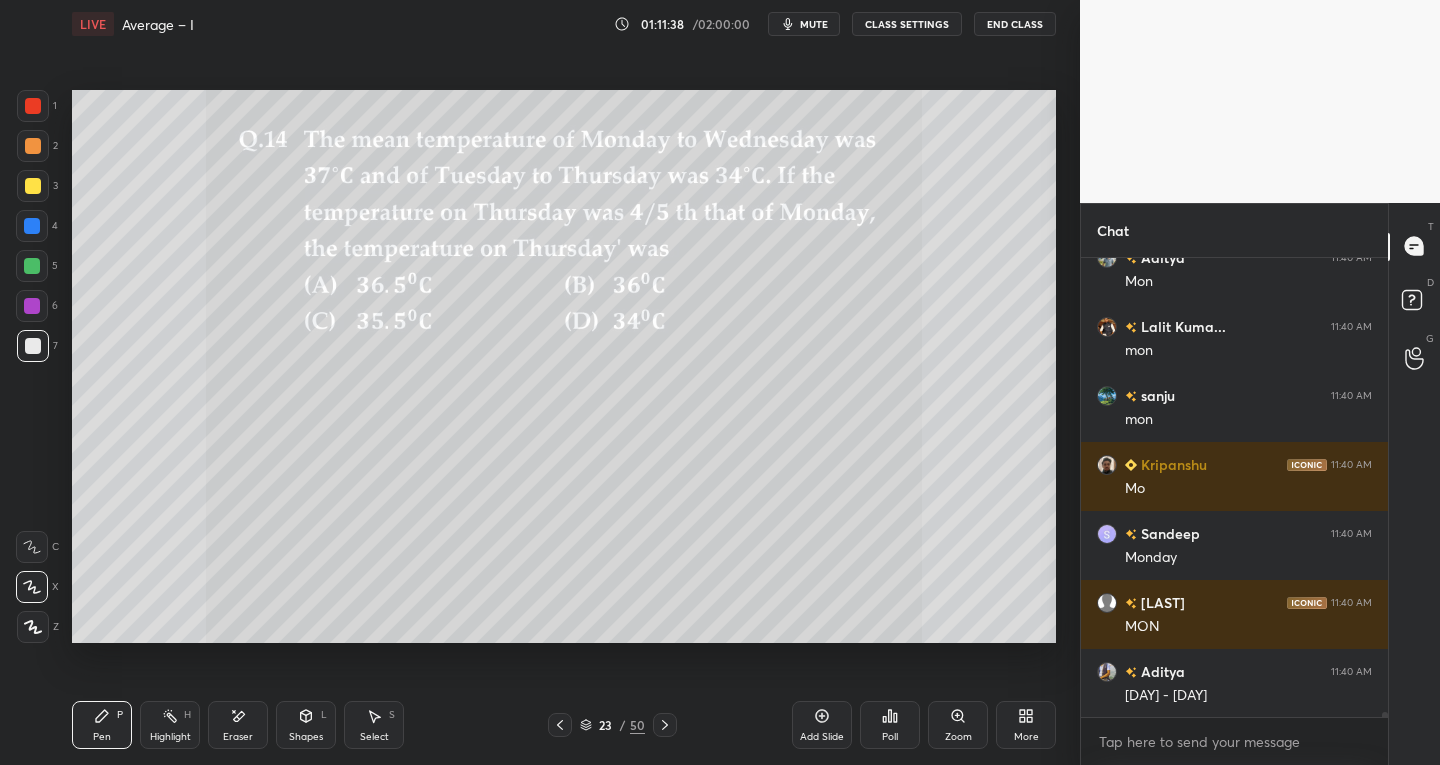 scroll, scrollTop: 43695, scrollLeft: 0, axis: vertical 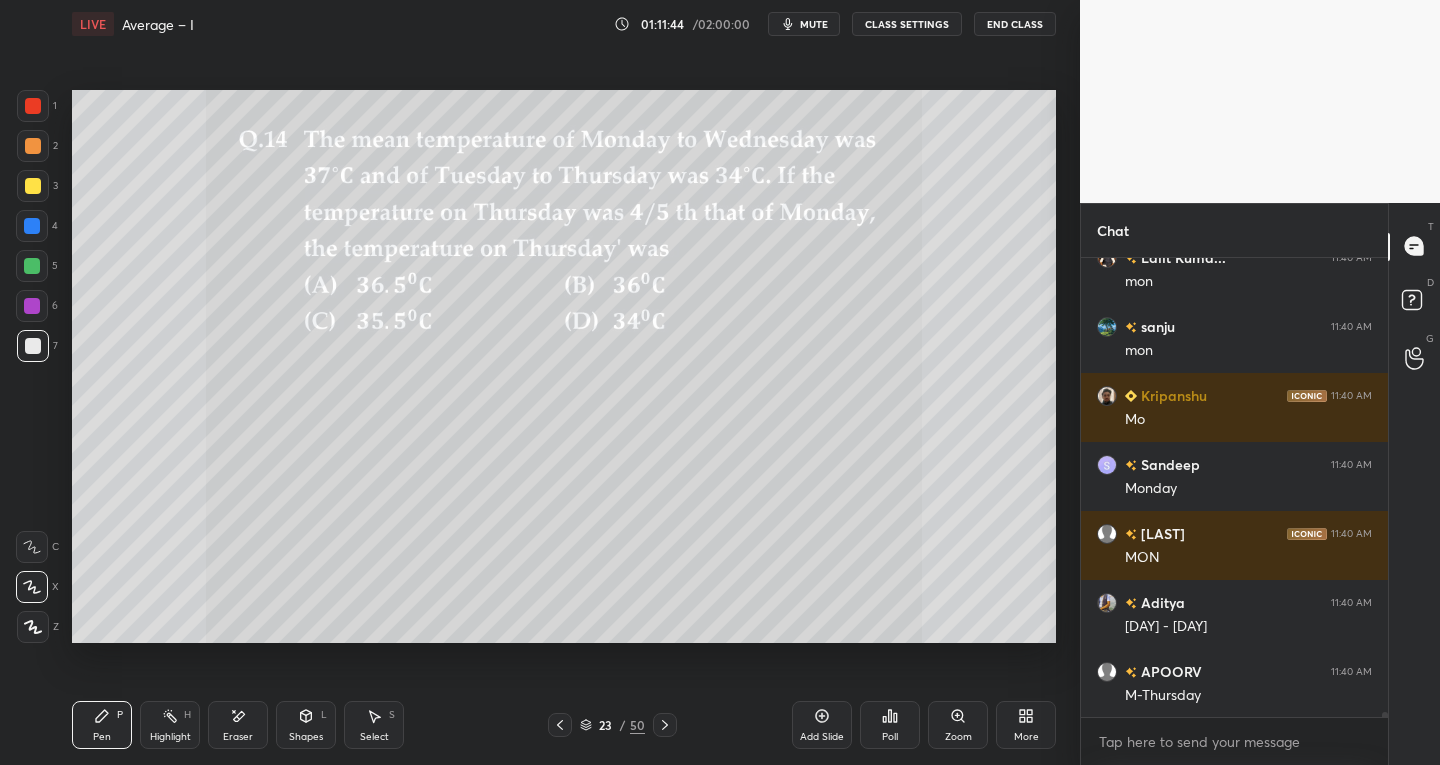 click at bounding box center (33, 106) 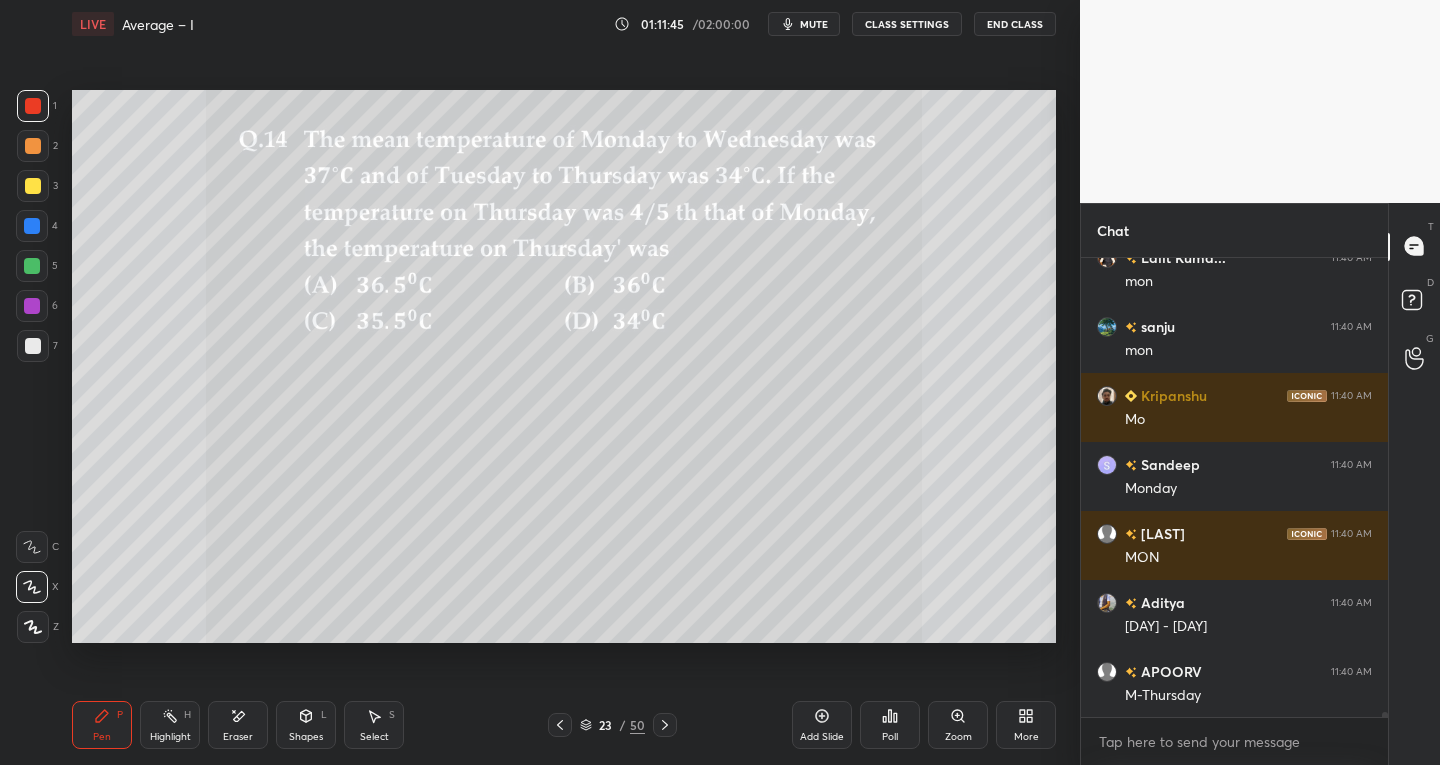 click at bounding box center (33, 186) 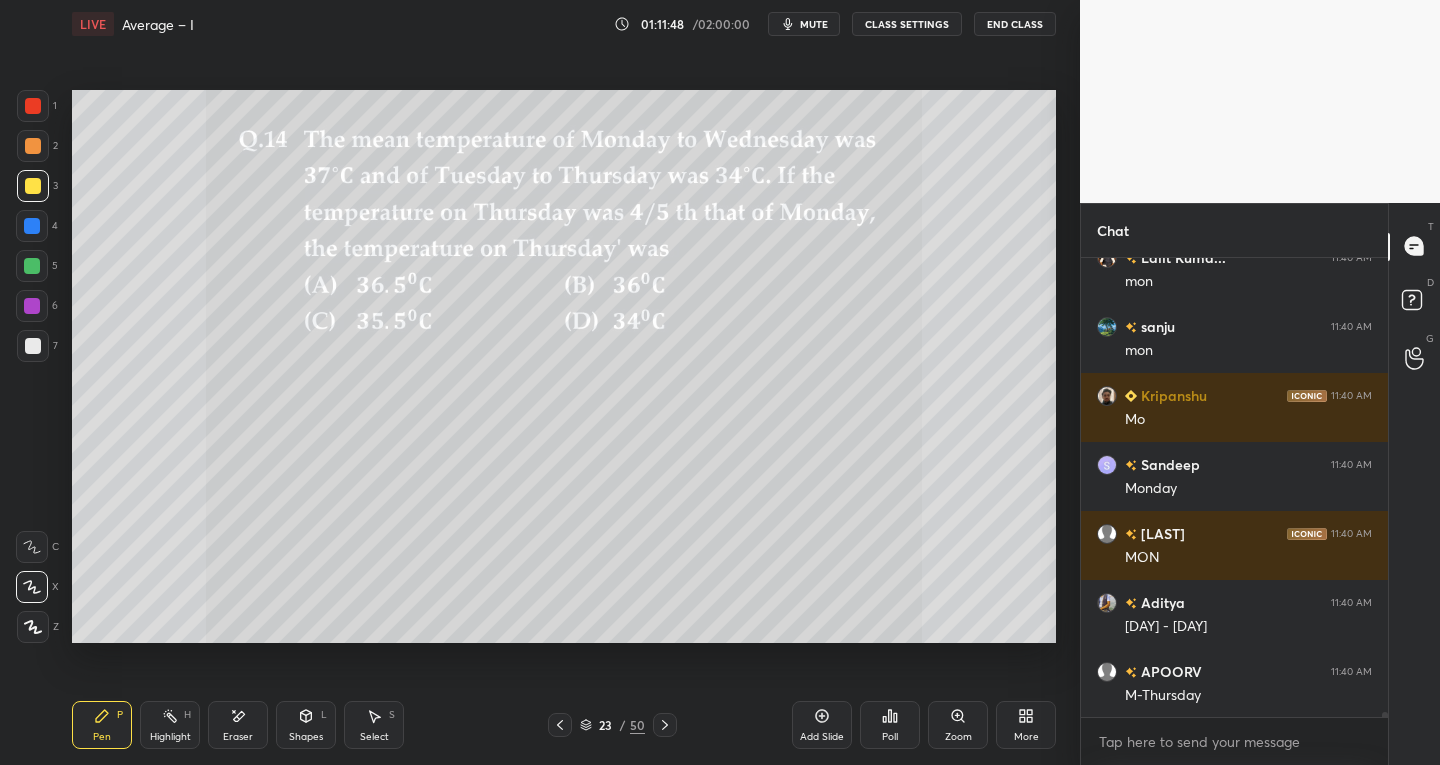 click at bounding box center [33, 106] 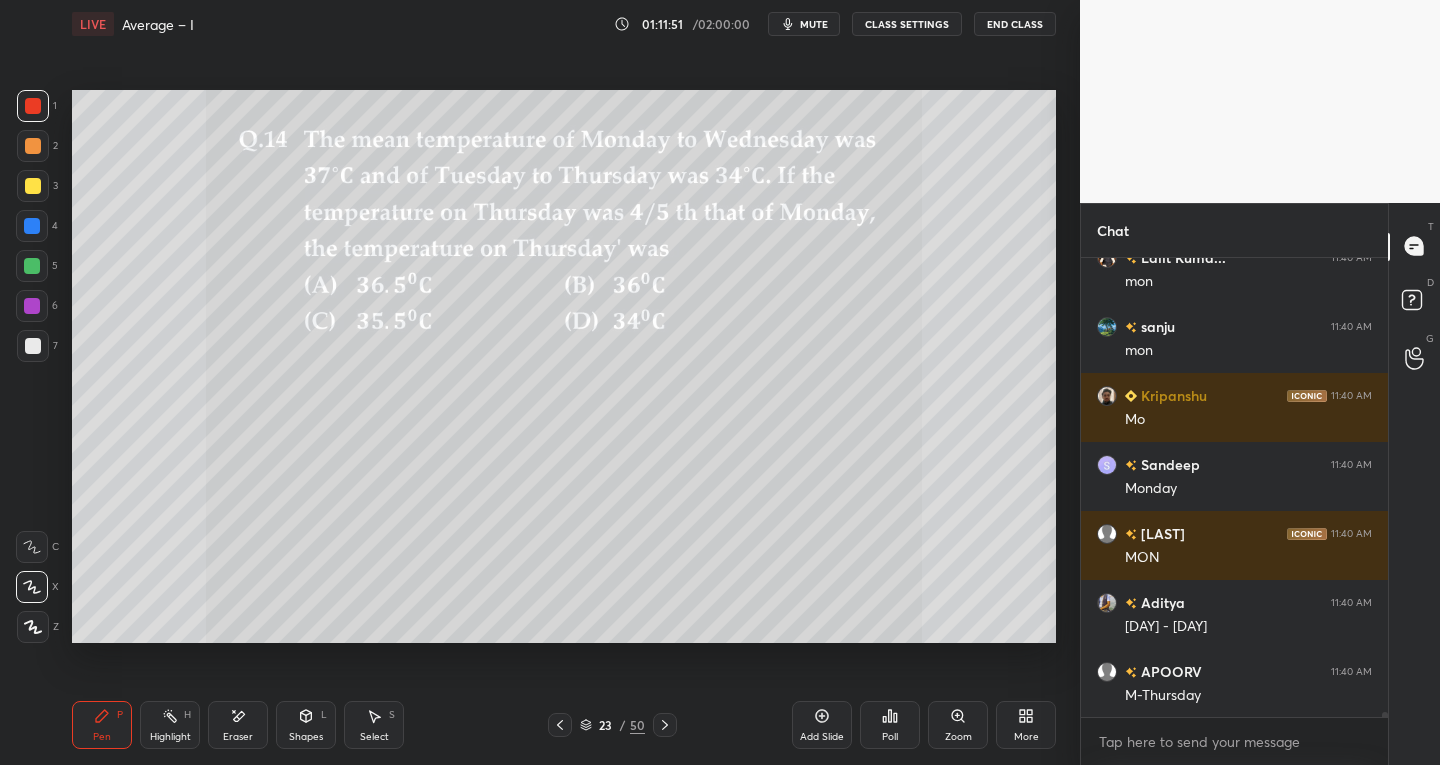 click at bounding box center [33, 346] 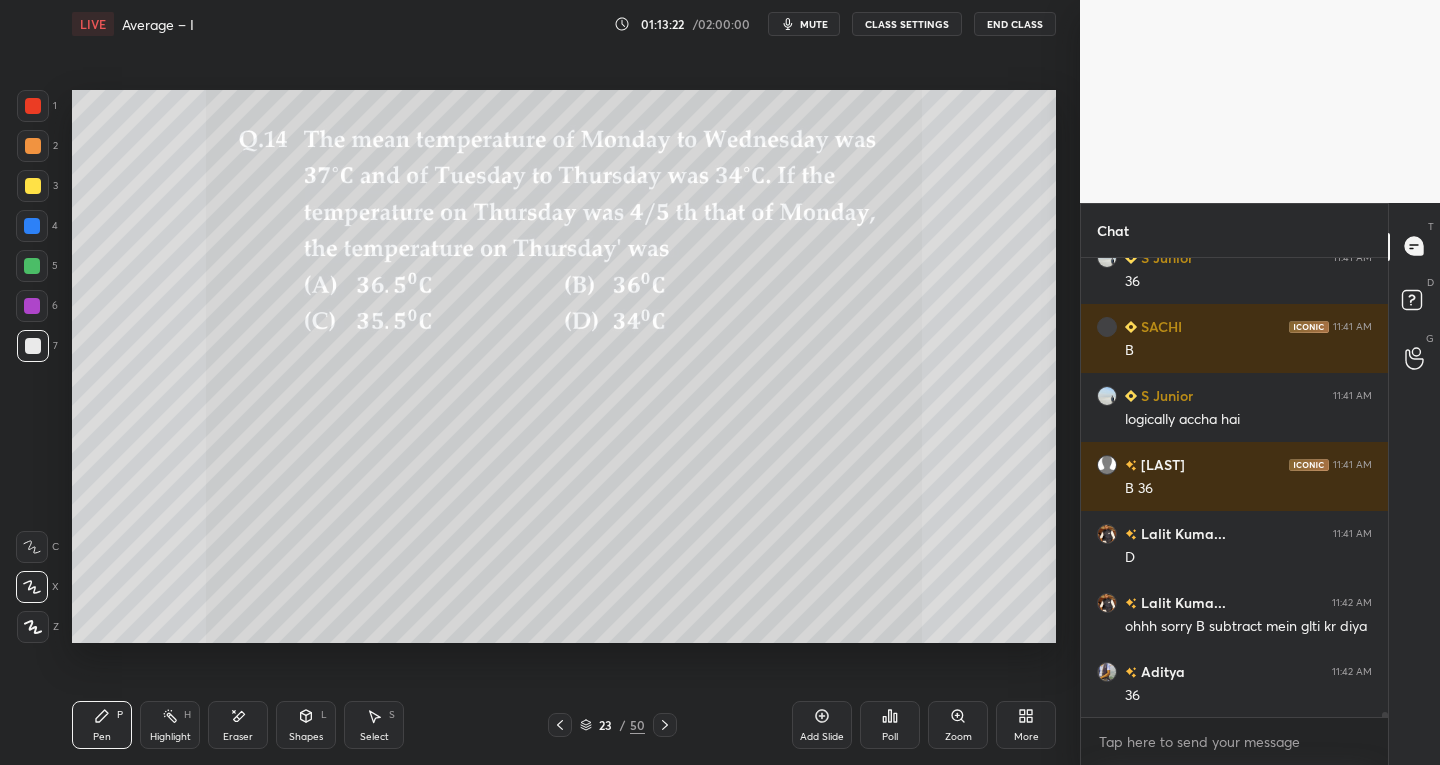 scroll, scrollTop: 44523, scrollLeft: 0, axis: vertical 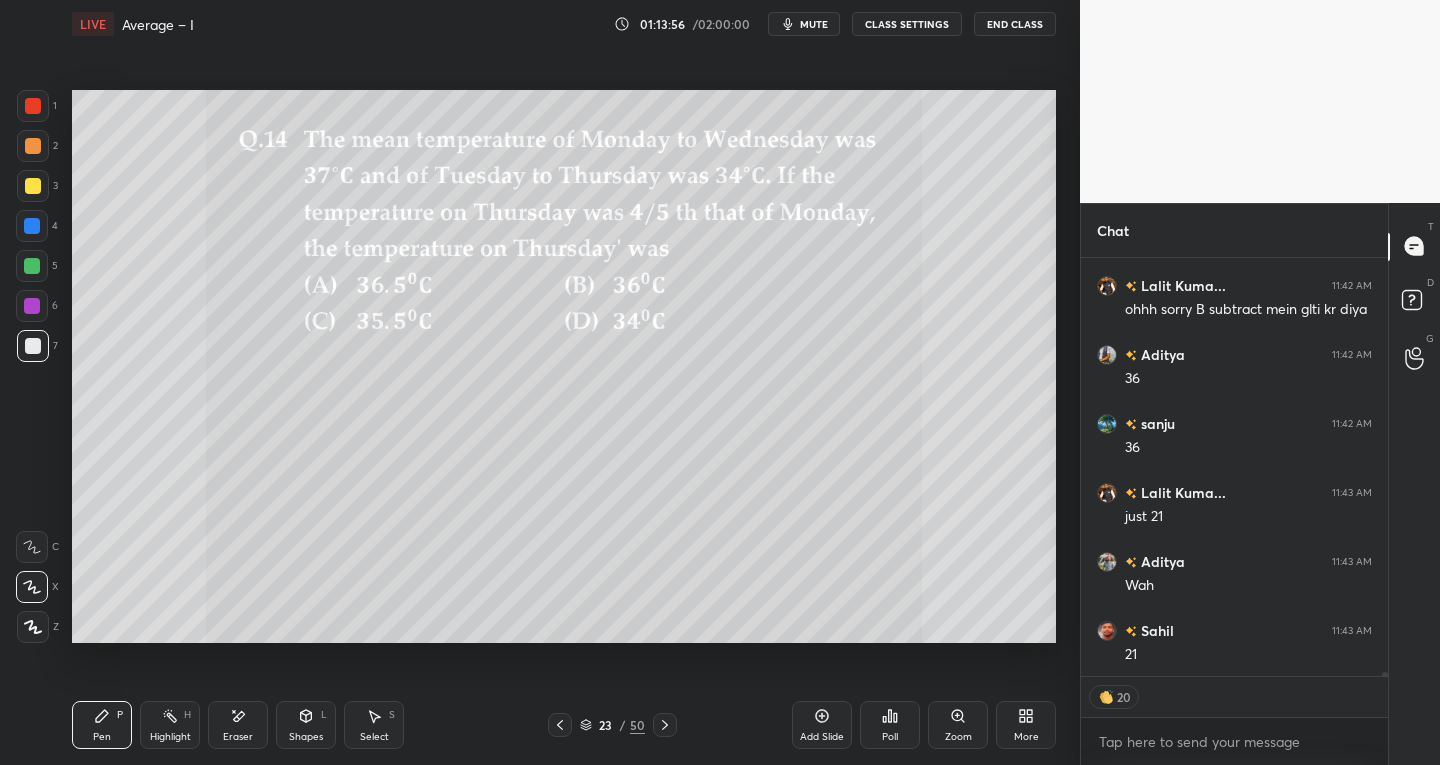click 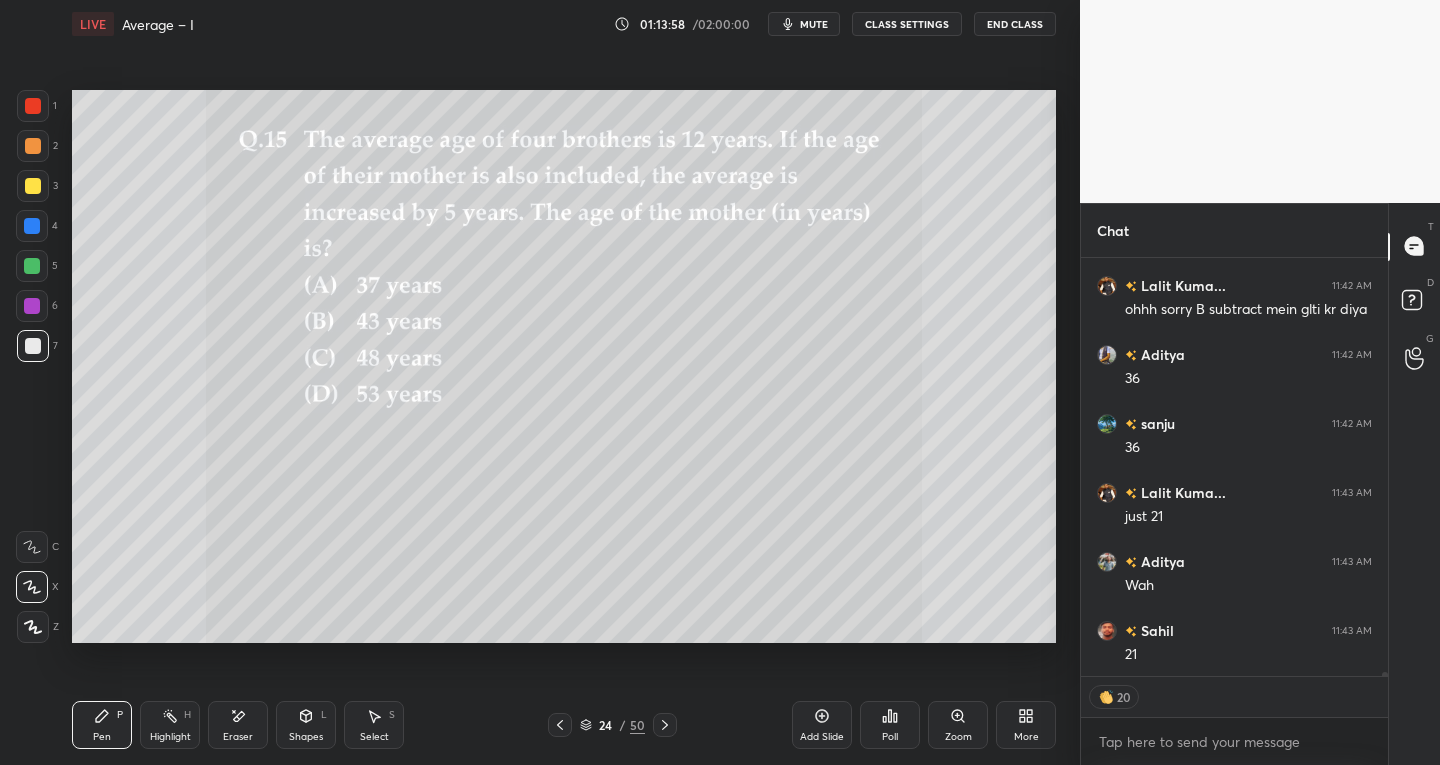 scroll, scrollTop: 44840, scrollLeft: 0, axis: vertical 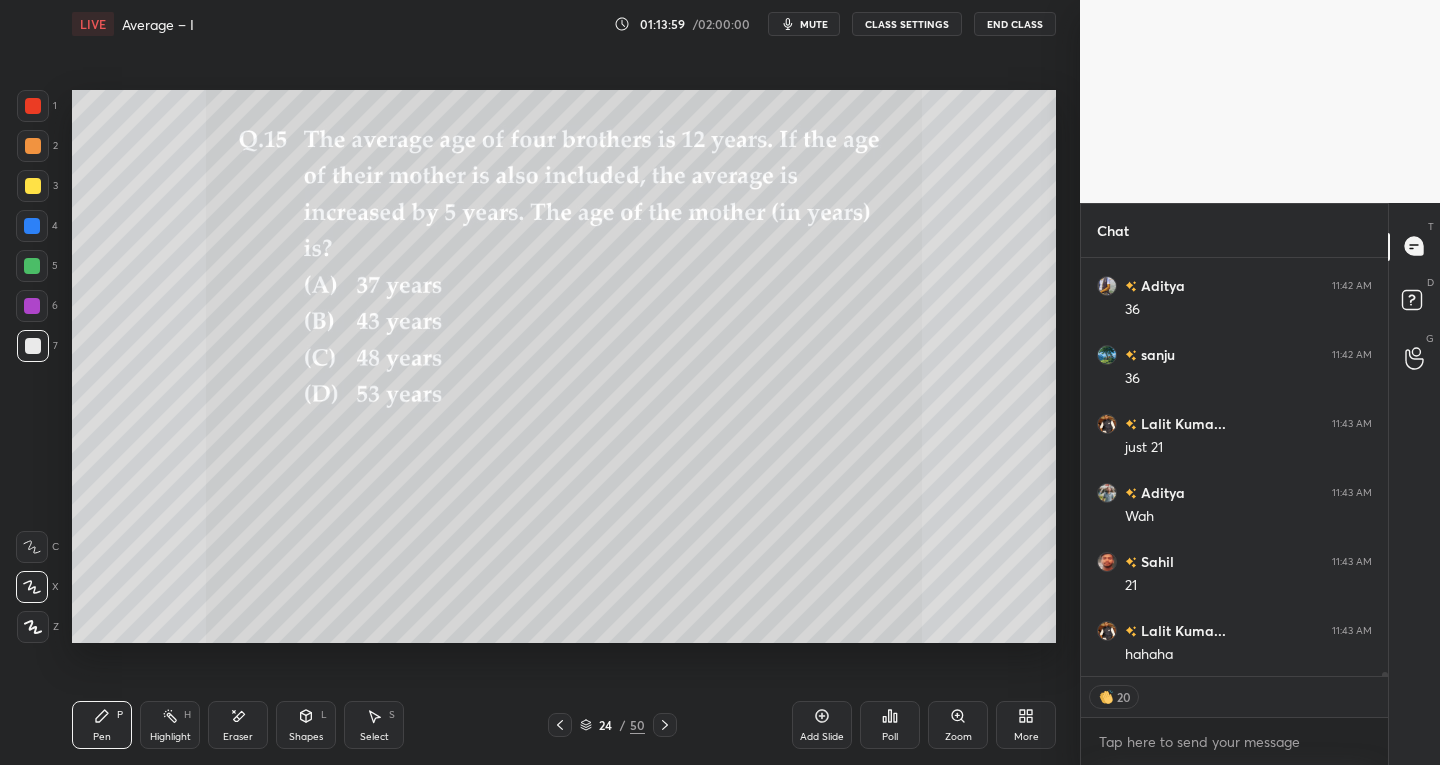 click 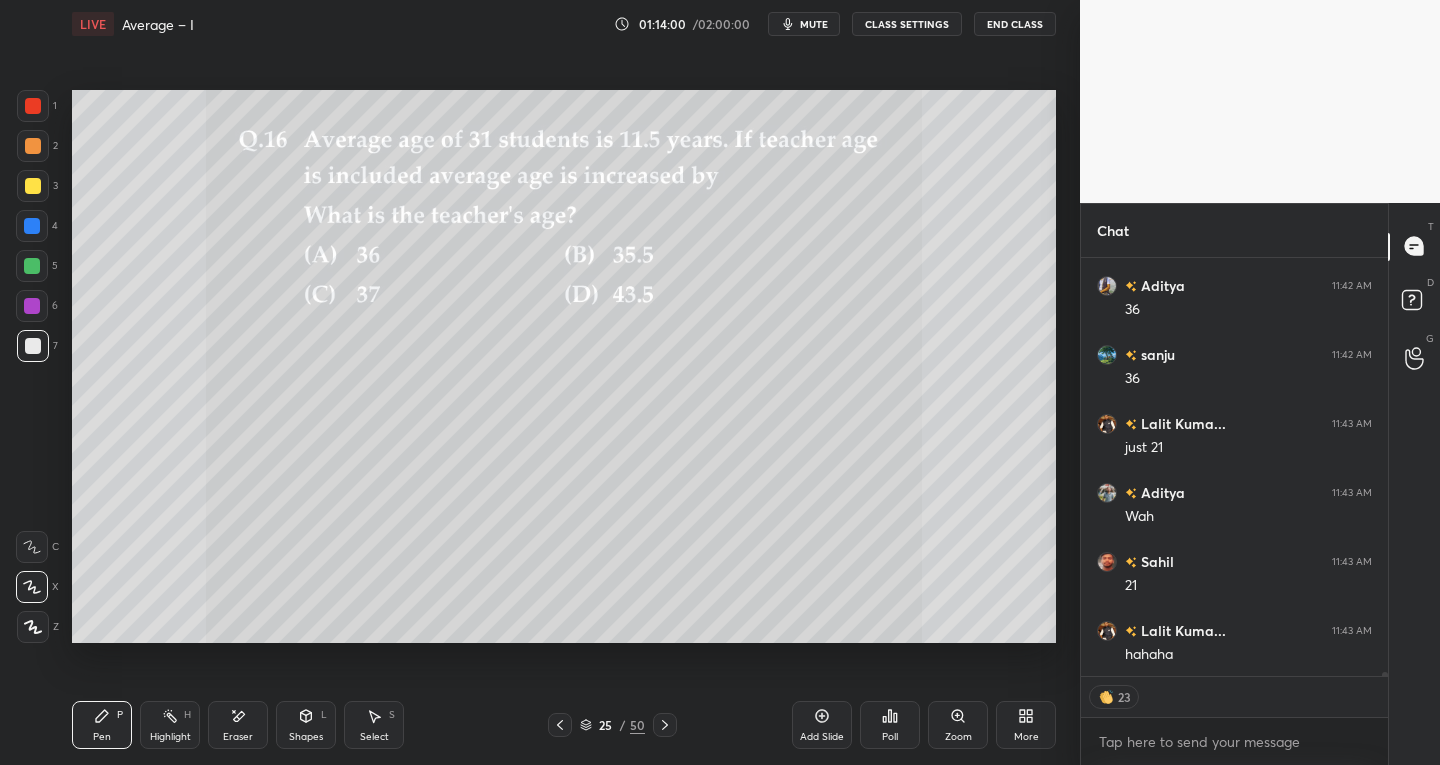 click 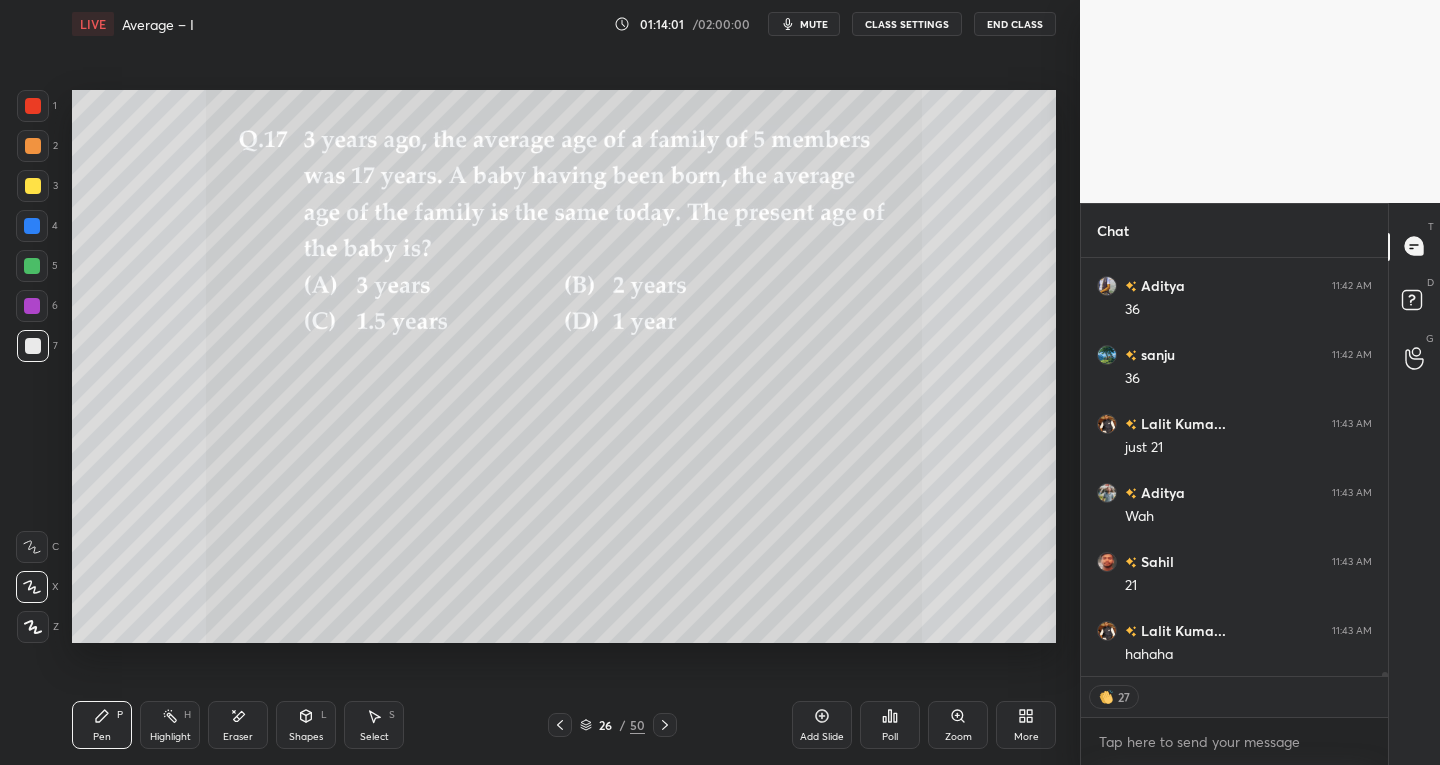click on "Pen P Highlight H Eraser Shapes L Select S 26 / 50 Add Slide Poll Zoom More" at bounding box center [564, 725] 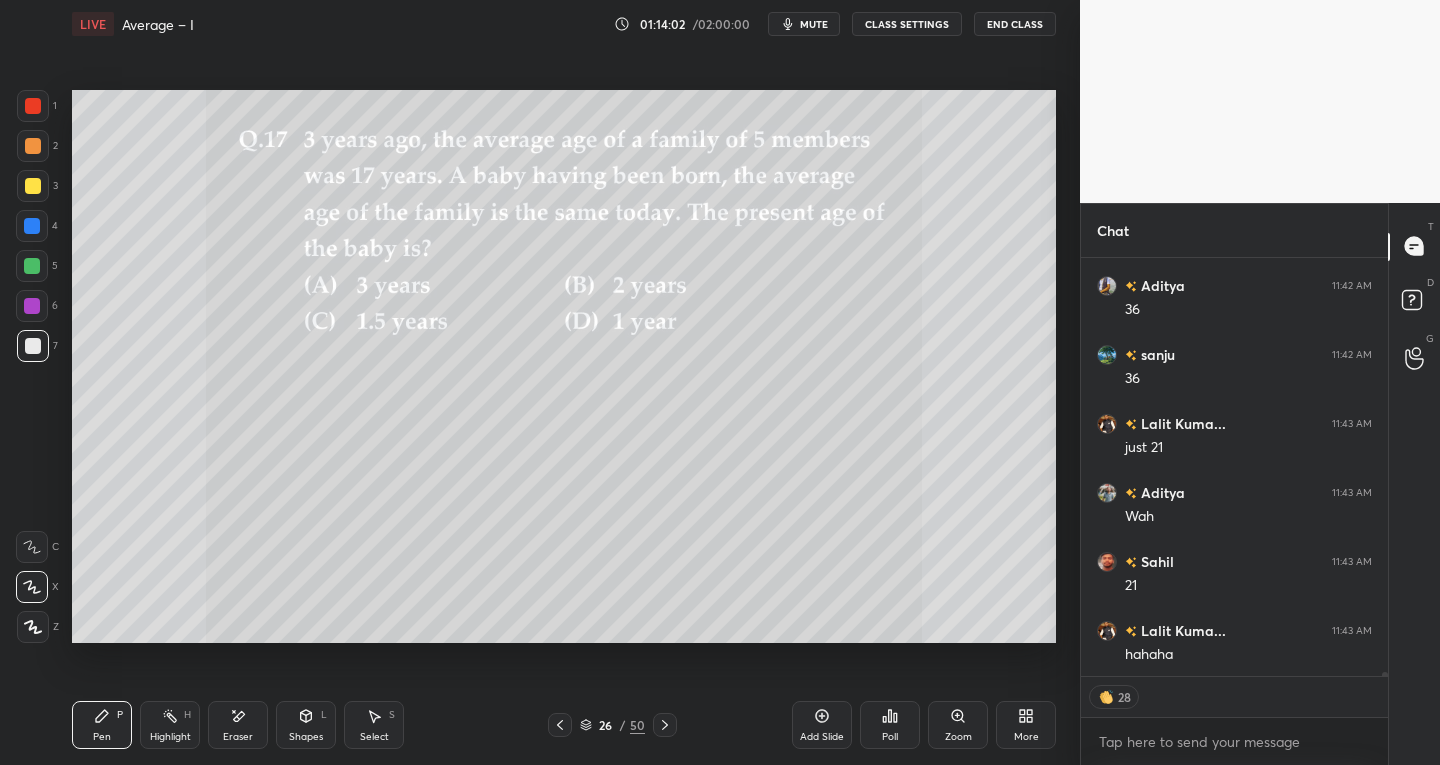 click 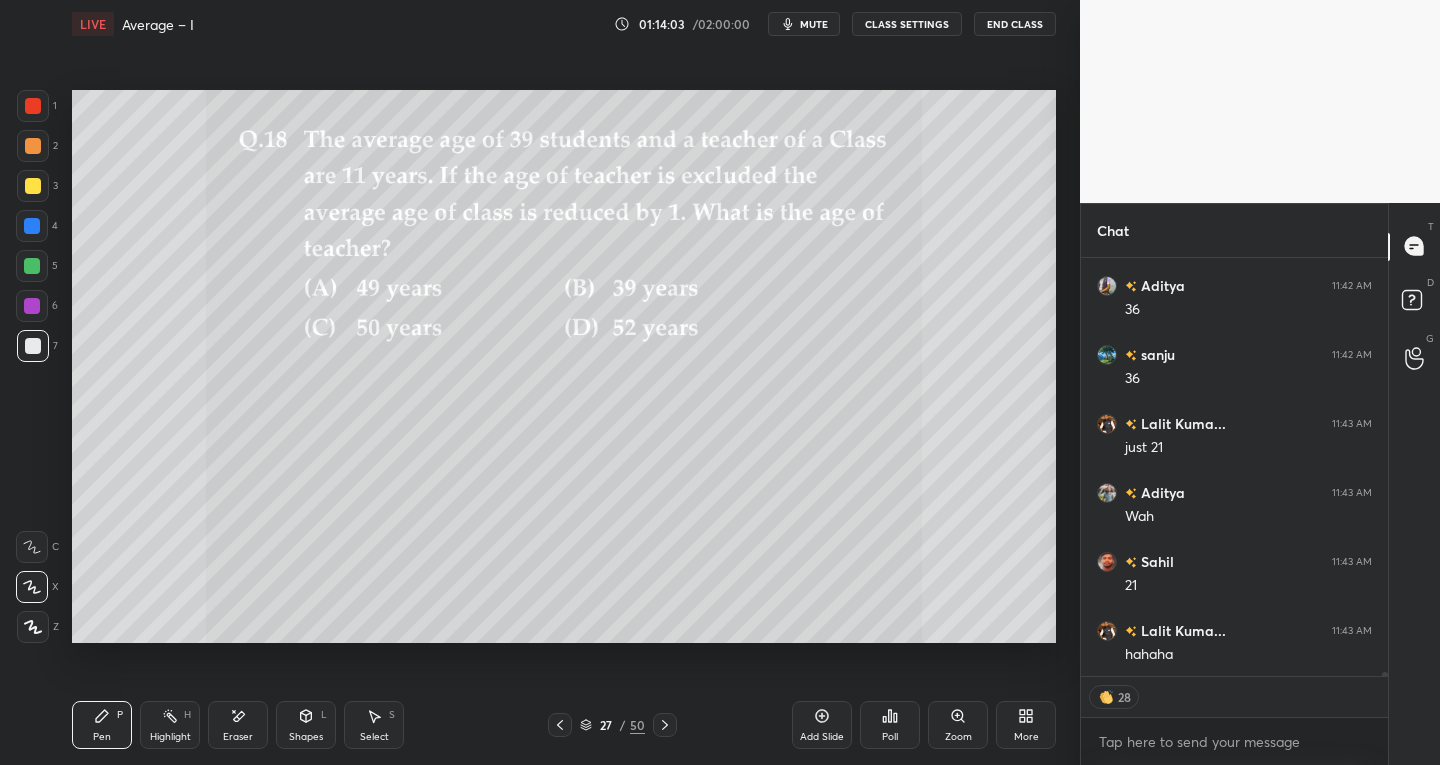 click at bounding box center [665, 725] 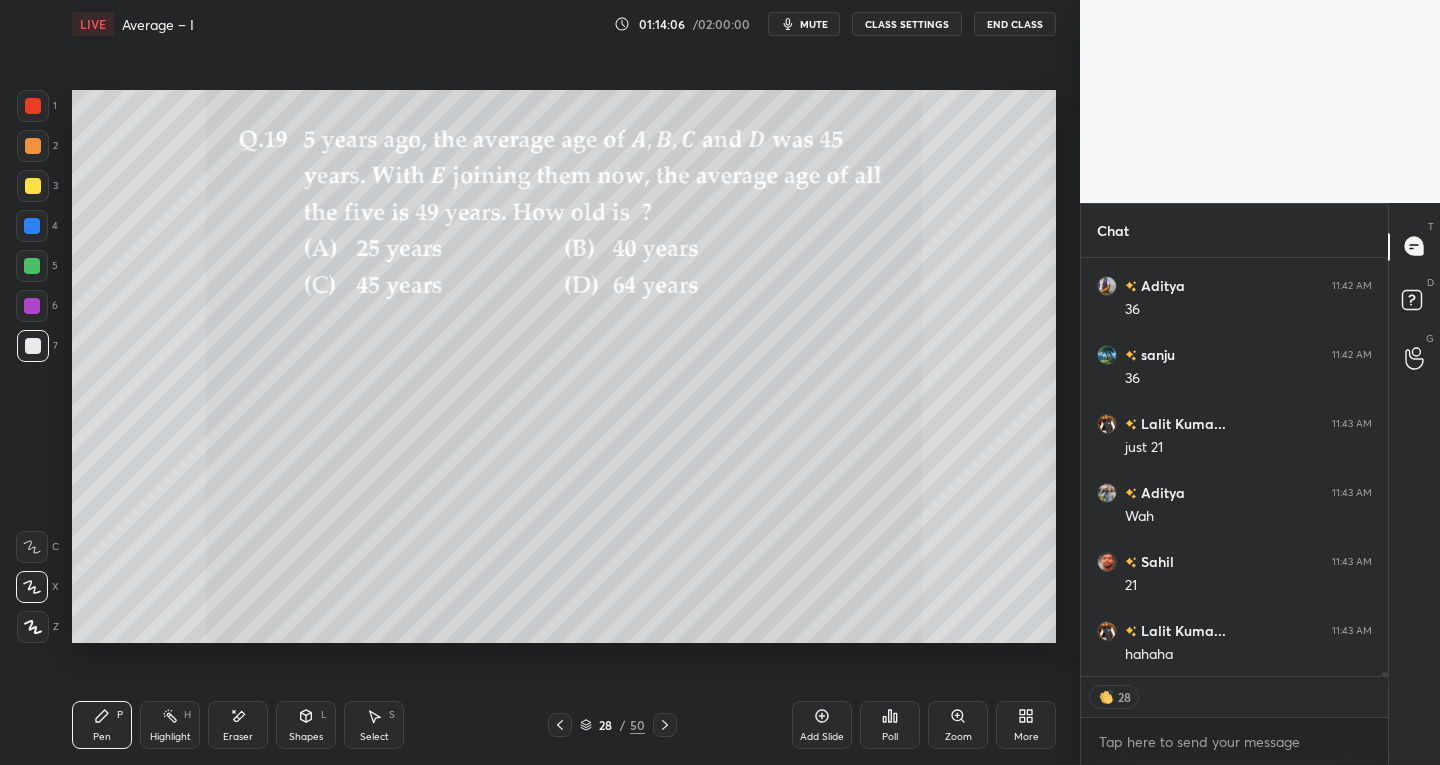 click 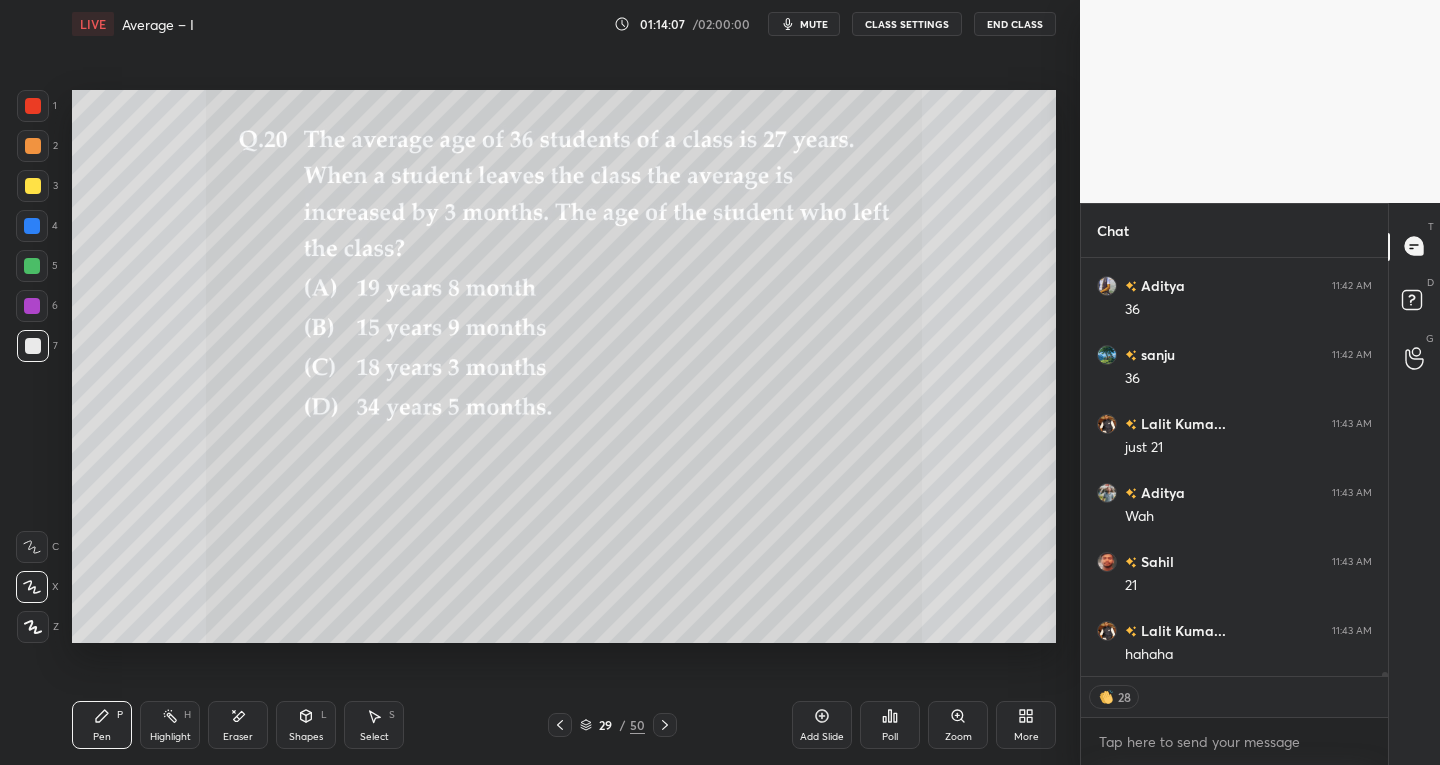 click 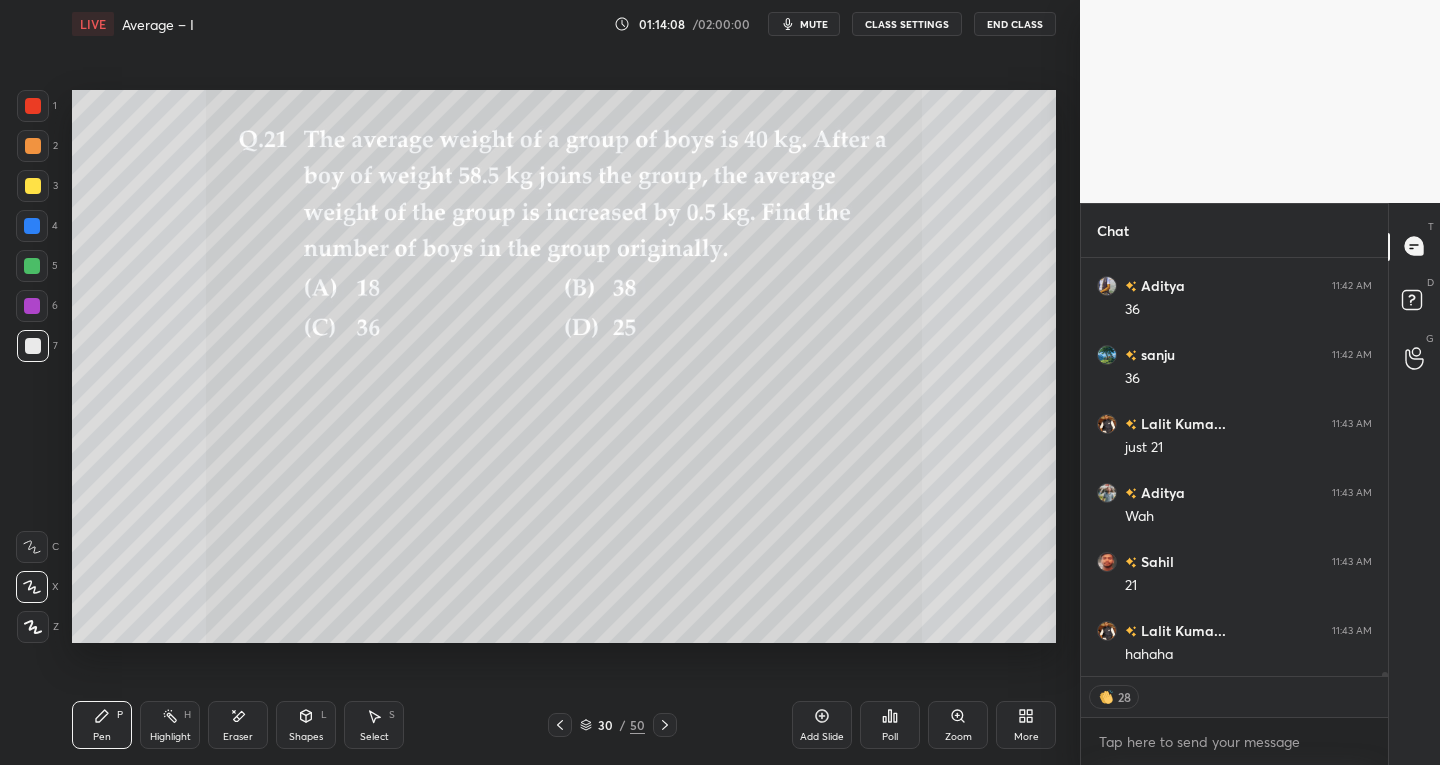 click 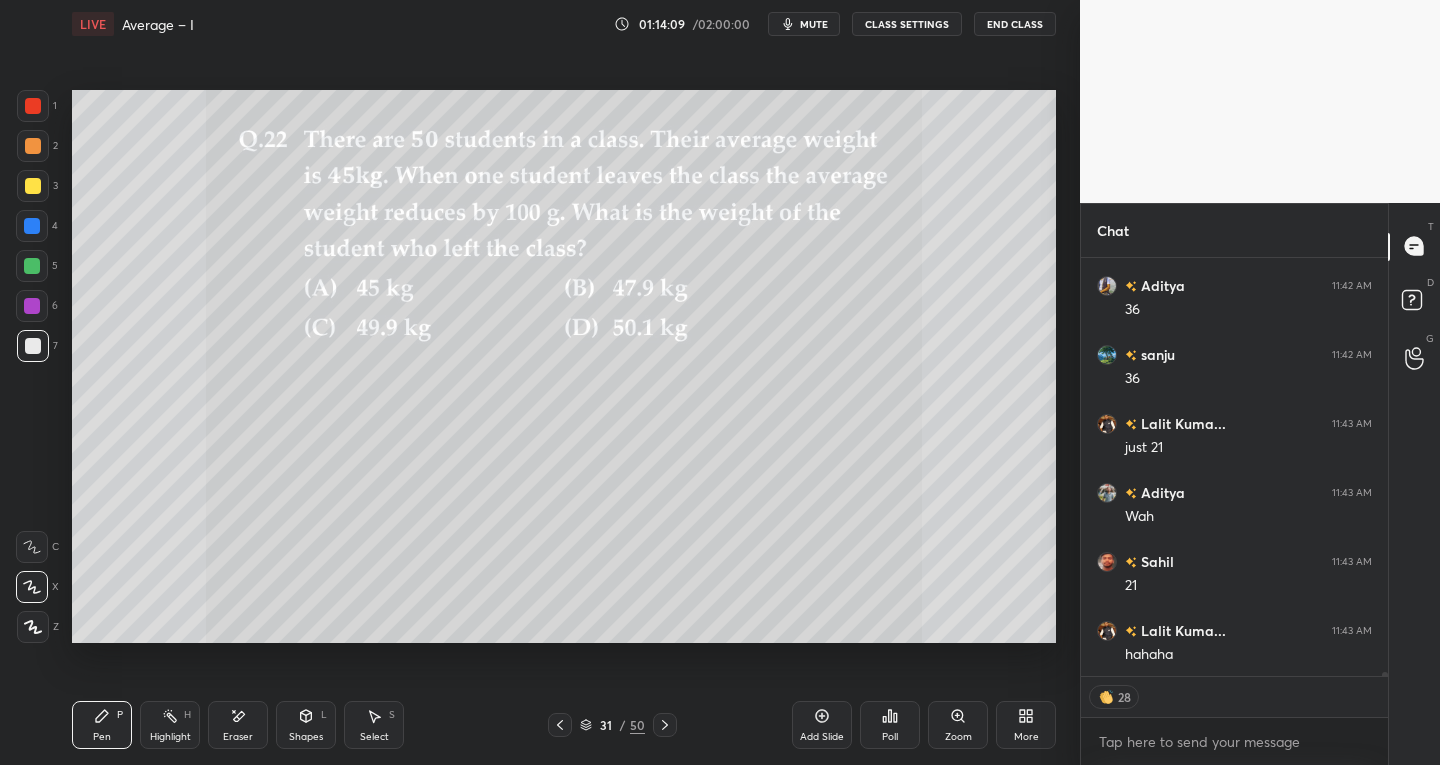 scroll, scrollTop: 44909, scrollLeft: 0, axis: vertical 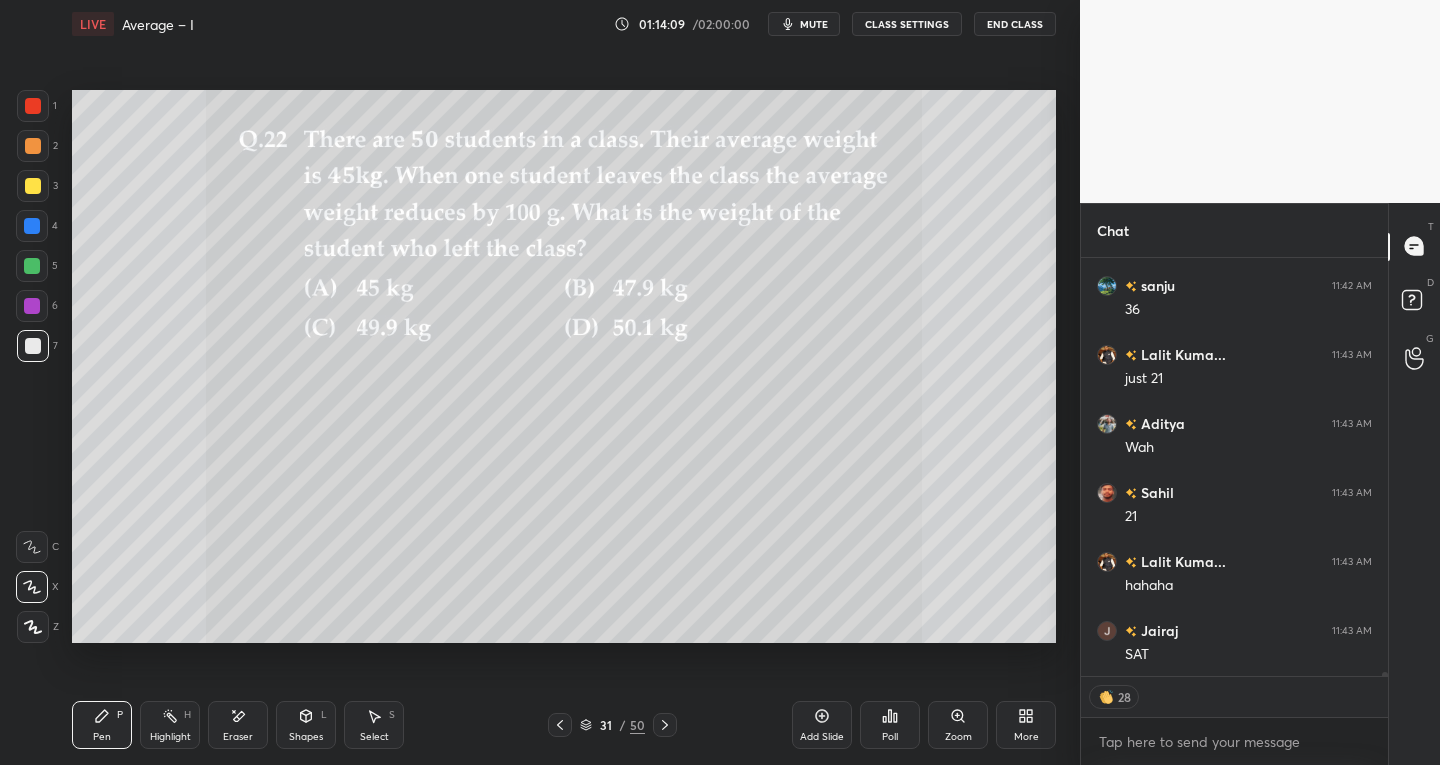 click 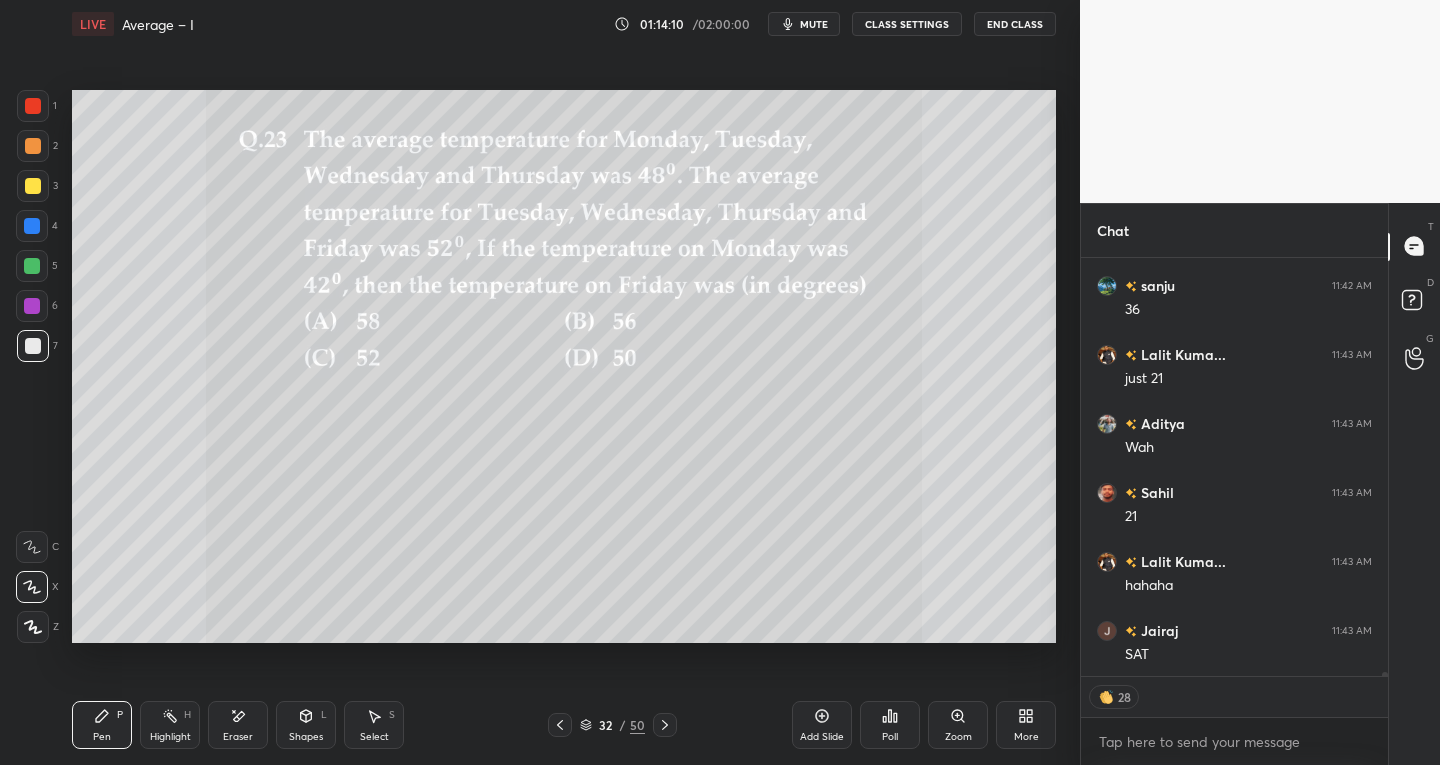 click at bounding box center (665, 725) 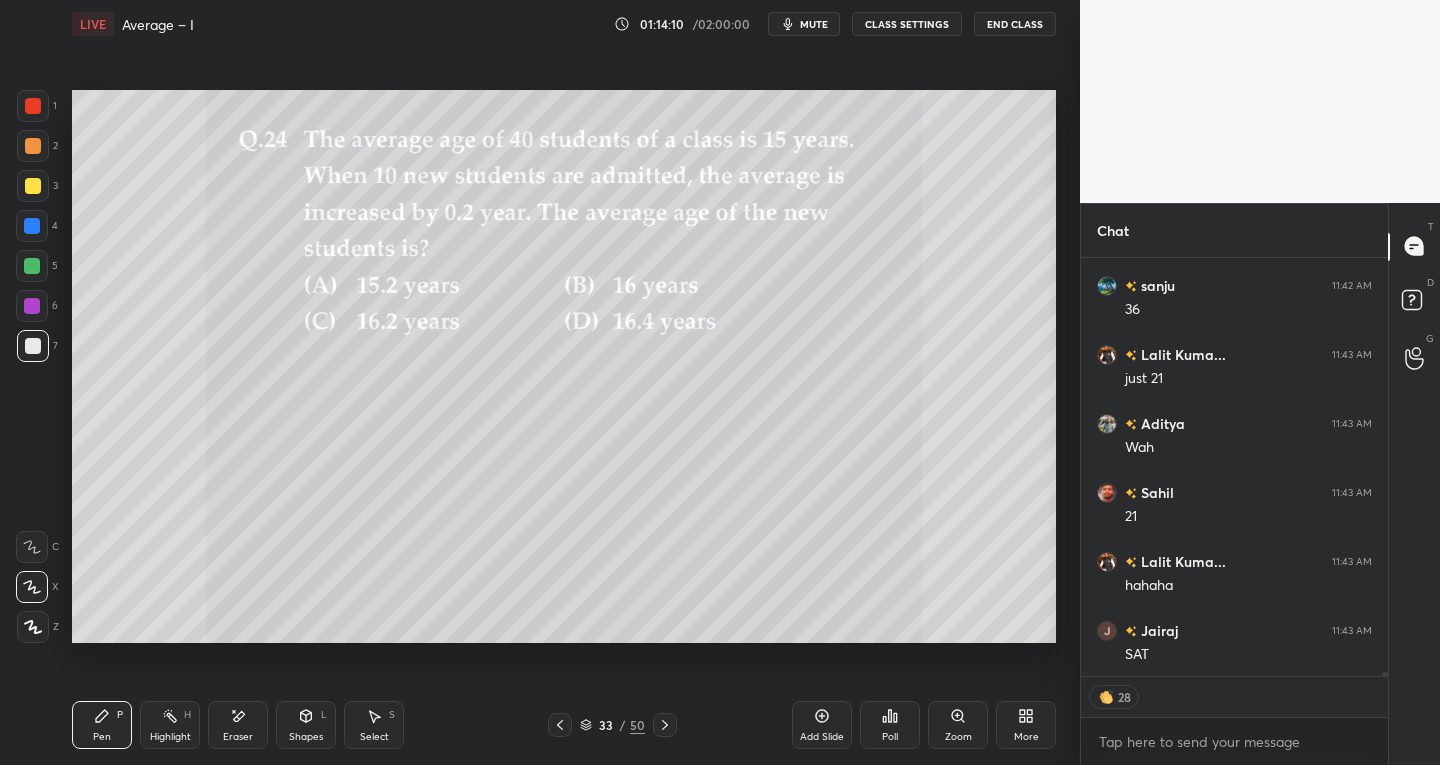 scroll, scrollTop: 44978, scrollLeft: 0, axis: vertical 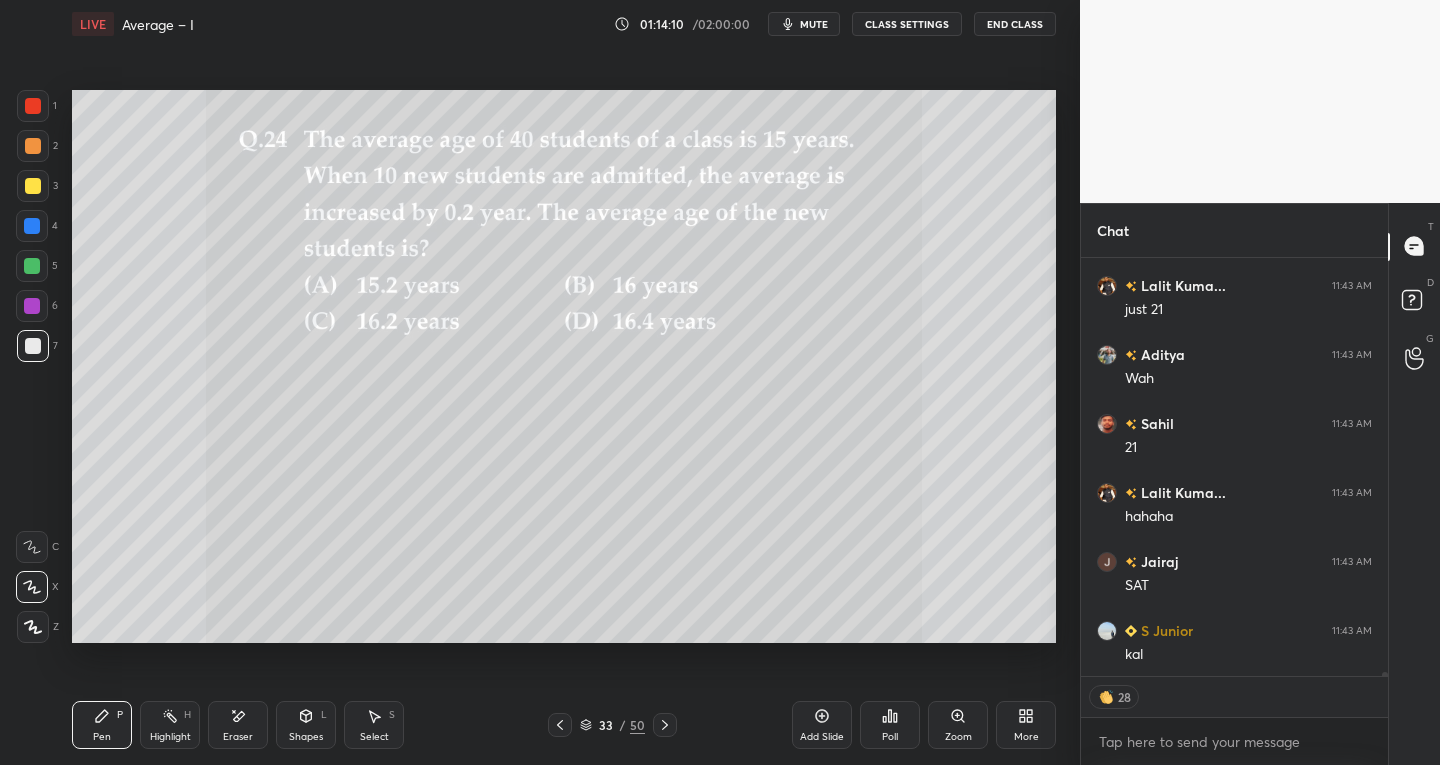 click at bounding box center [665, 725] 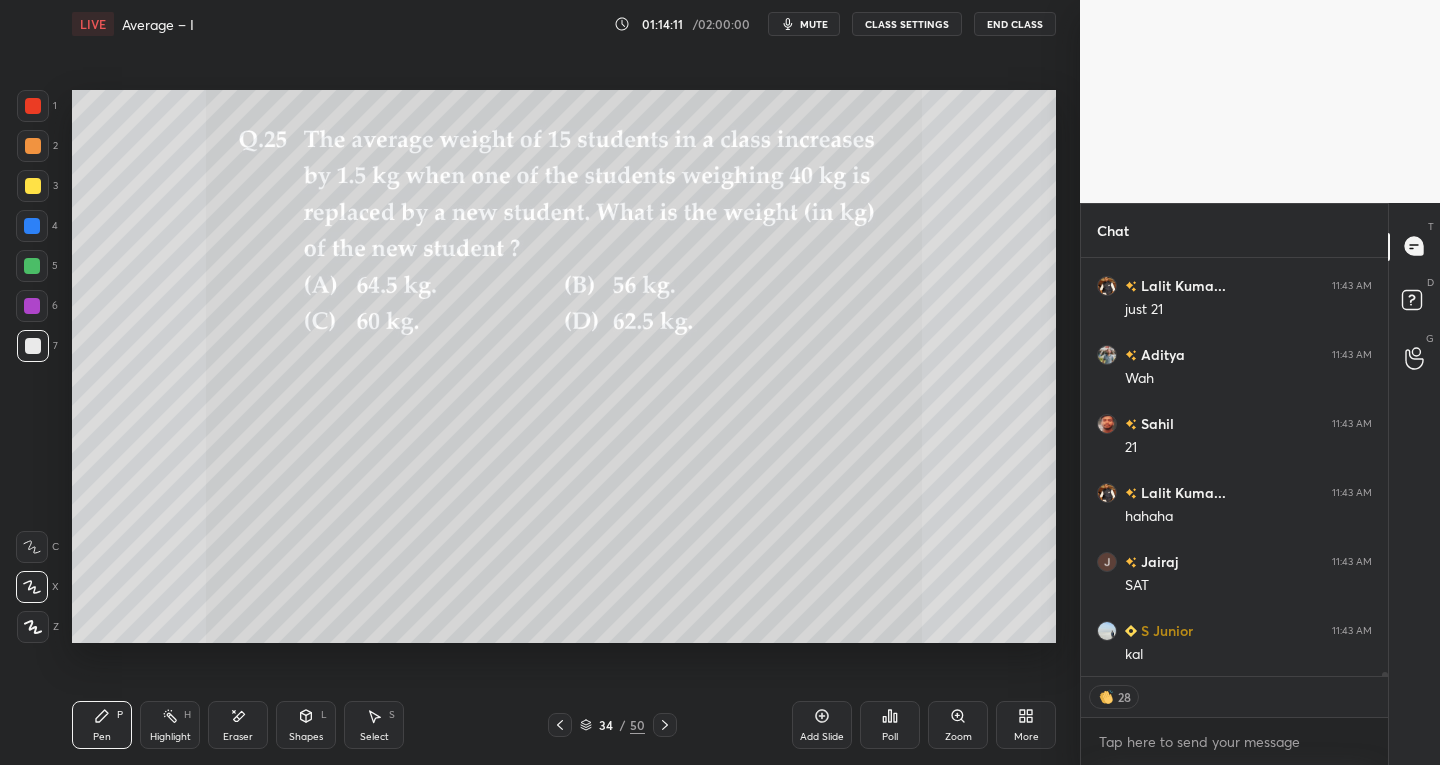 click at bounding box center (665, 725) 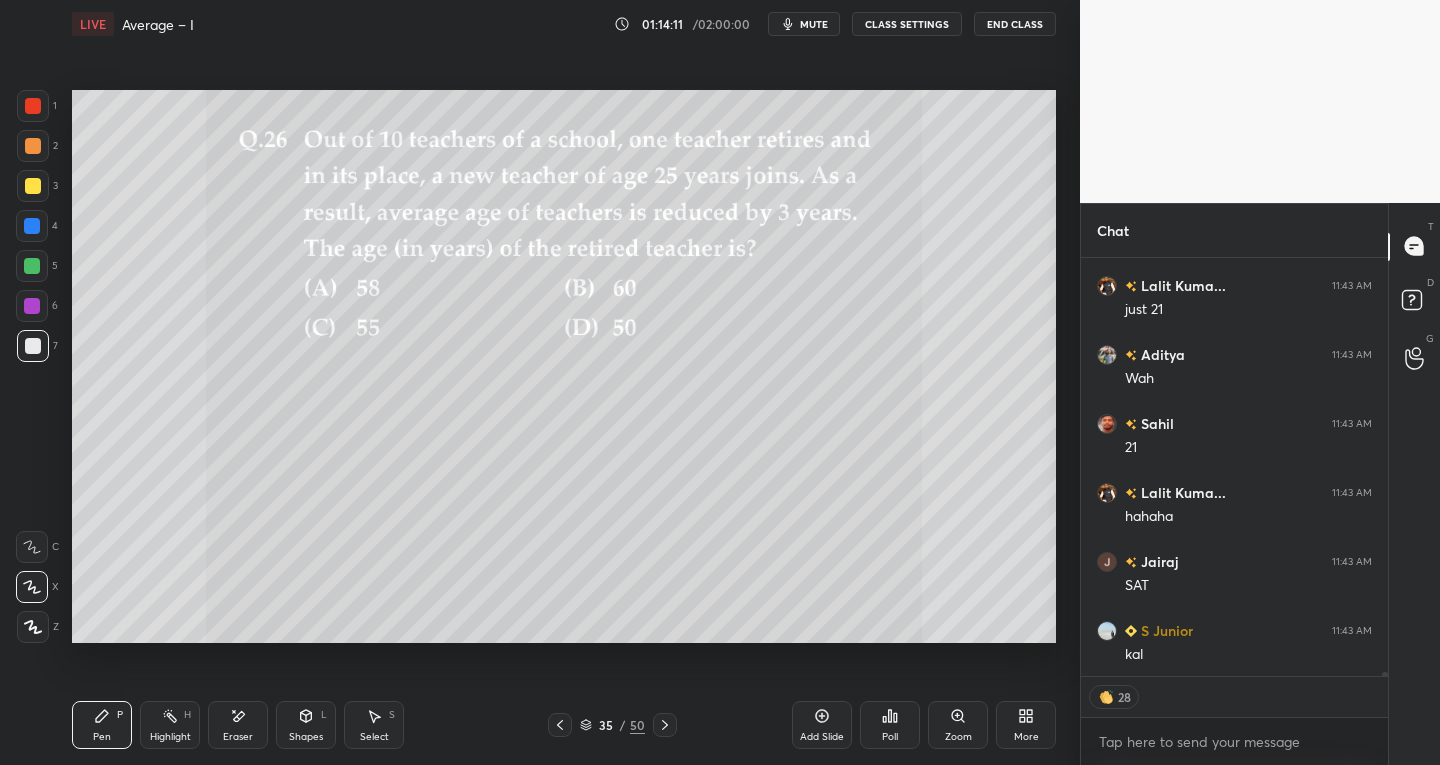 scroll, scrollTop: 45047, scrollLeft: 0, axis: vertical 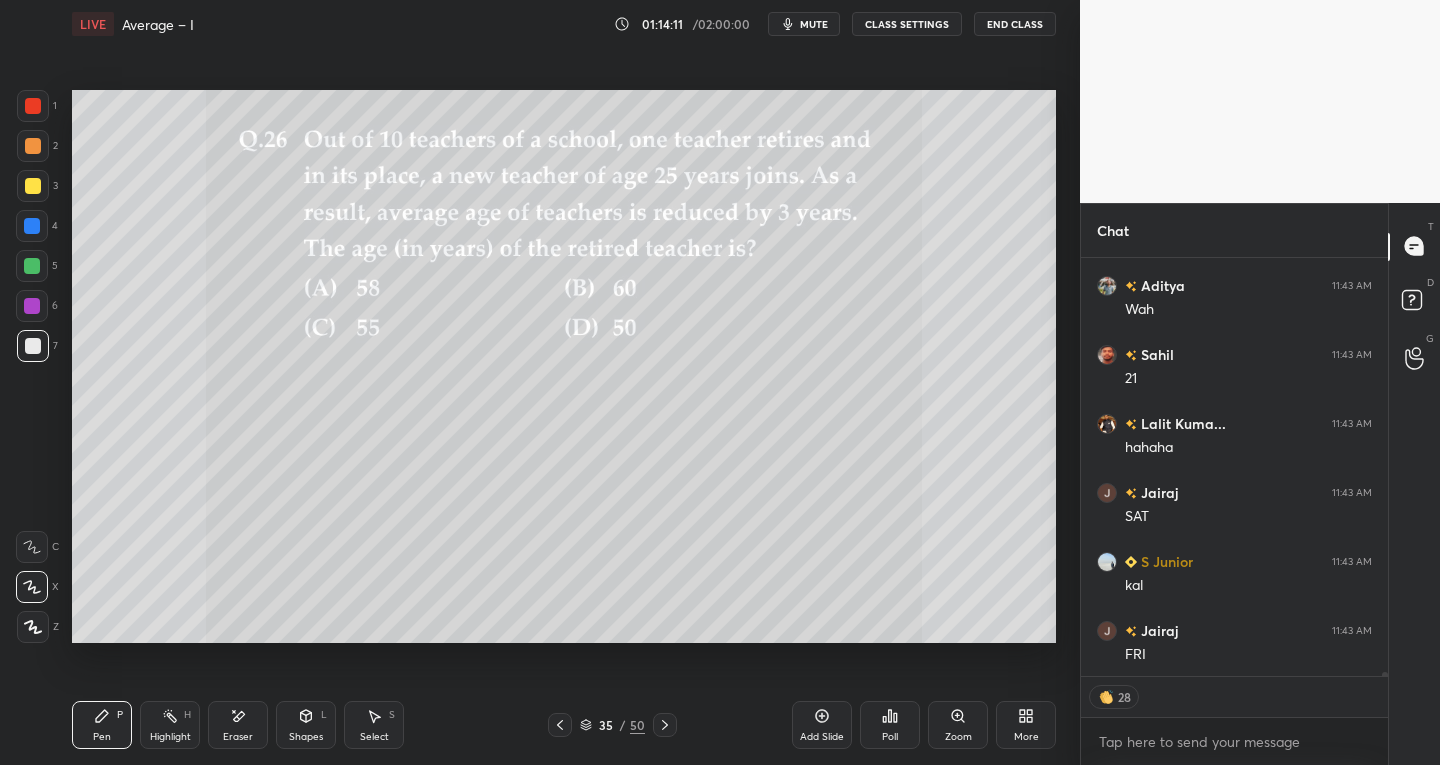 click at bounding box center (665, 725) 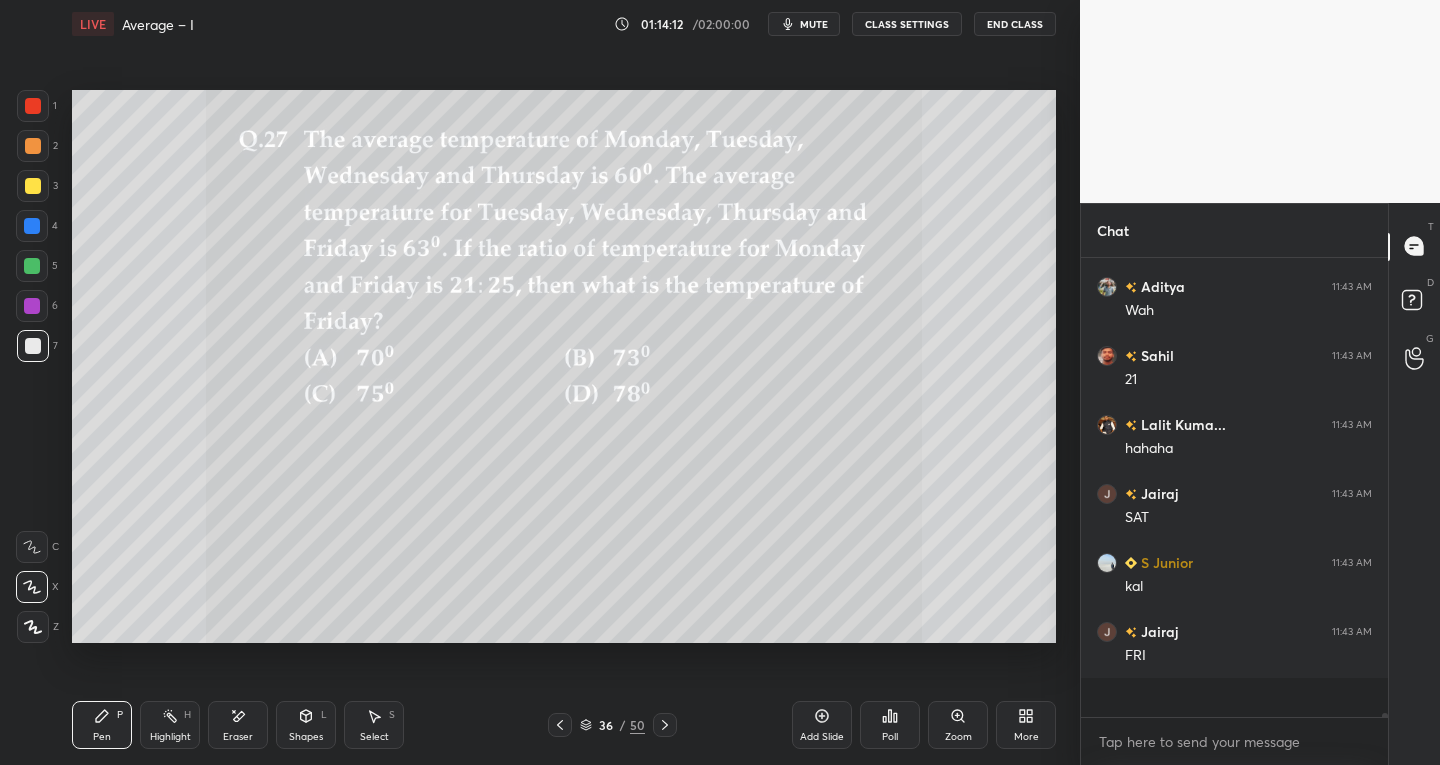 scroll, scrollTop: 7, scrollLeft: 7, axis: both 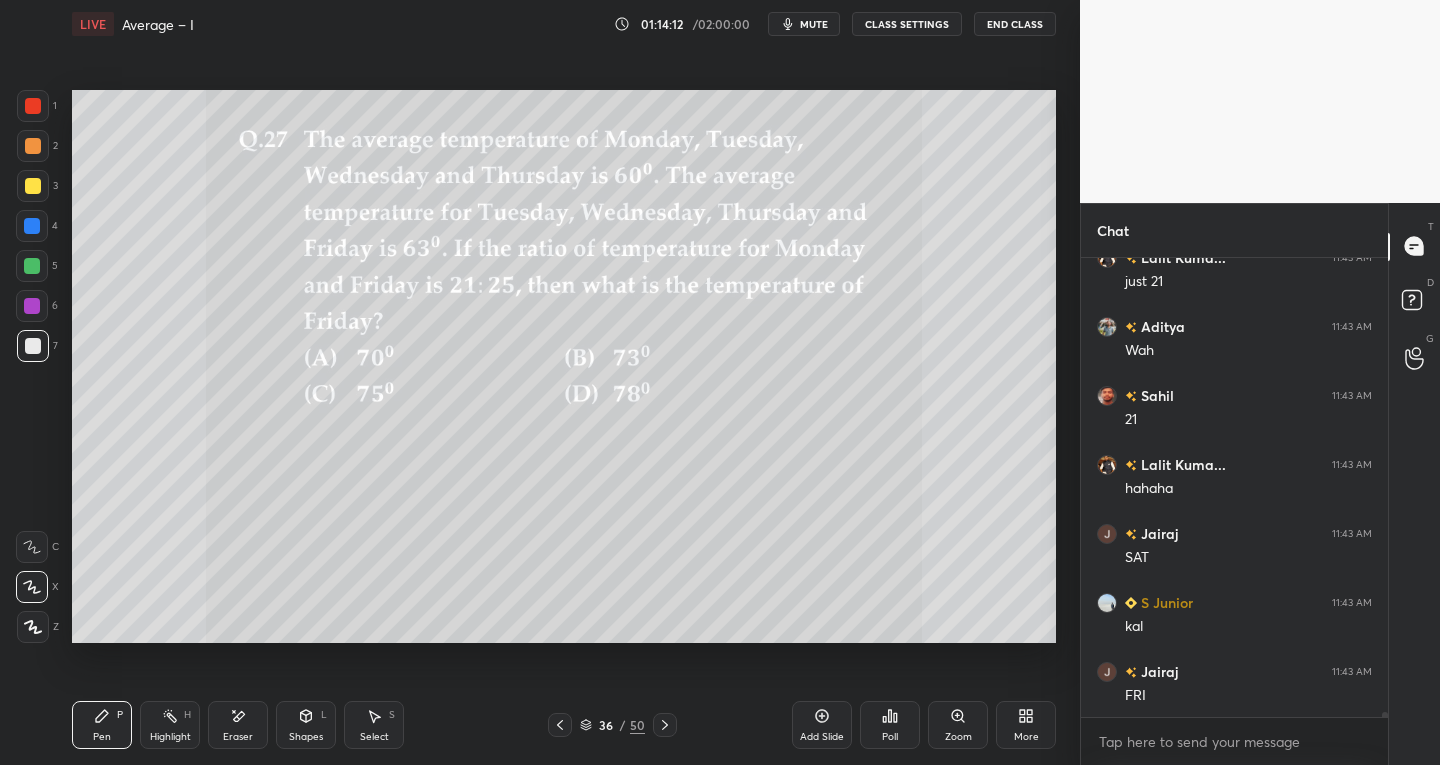 click 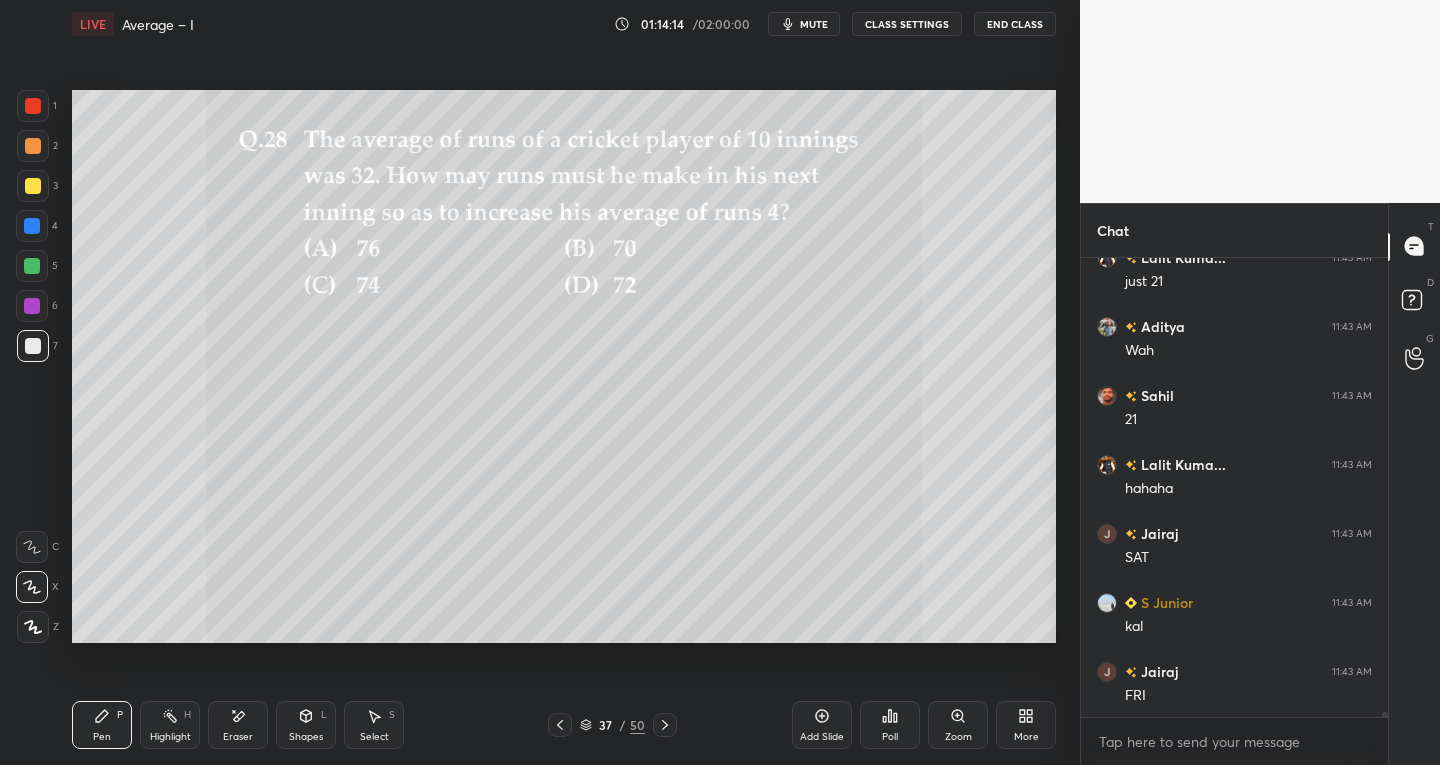 click 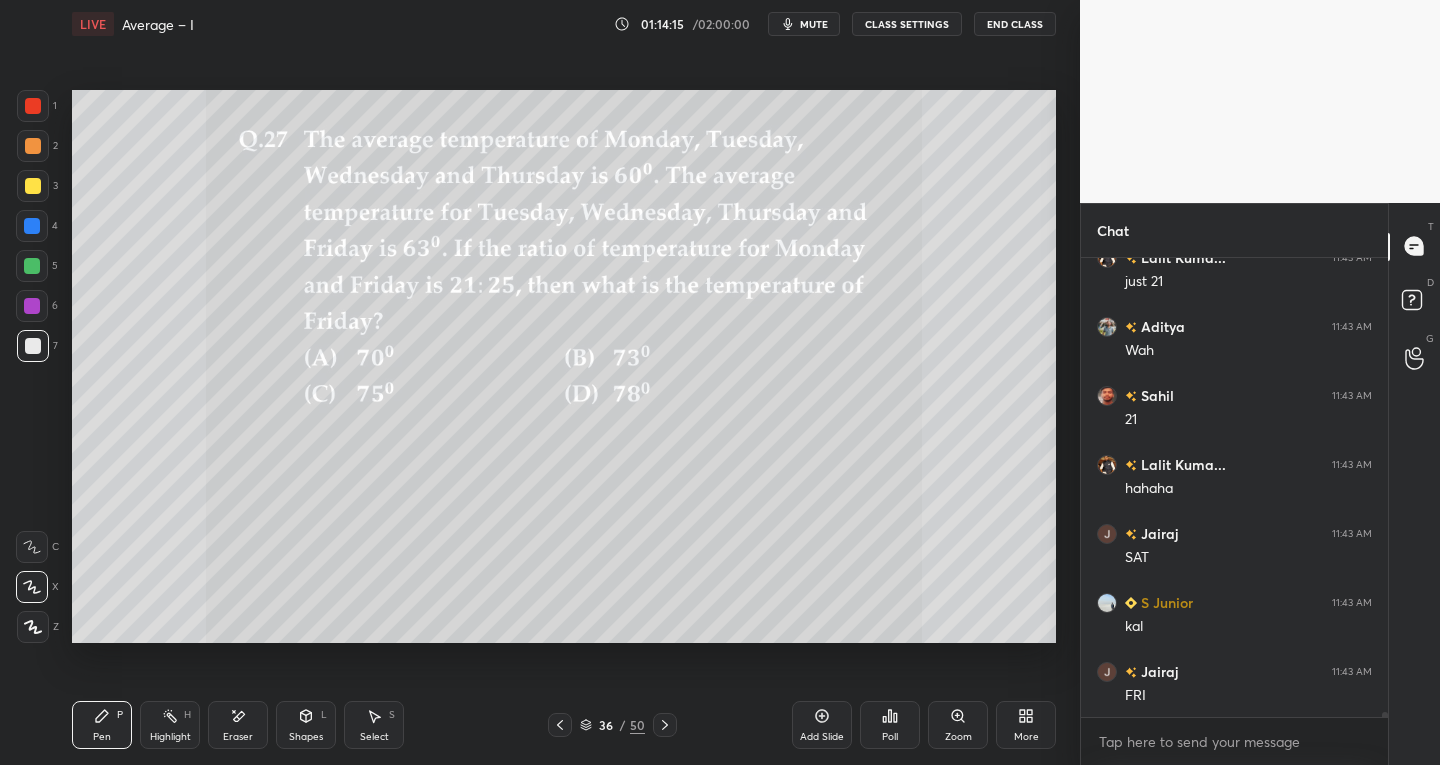 click 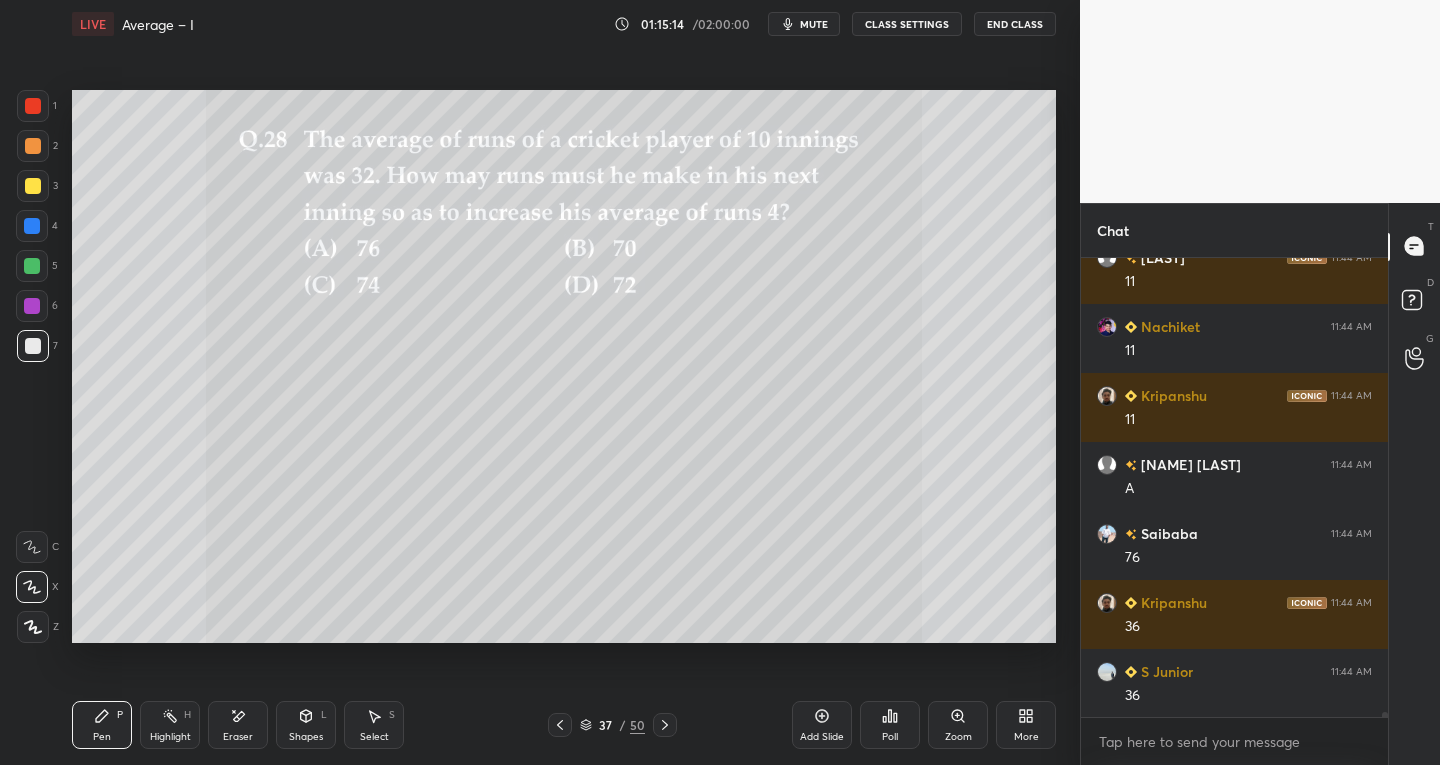 scroll, scrollTop: 46041, scrollLeft: 0, axis: vertical 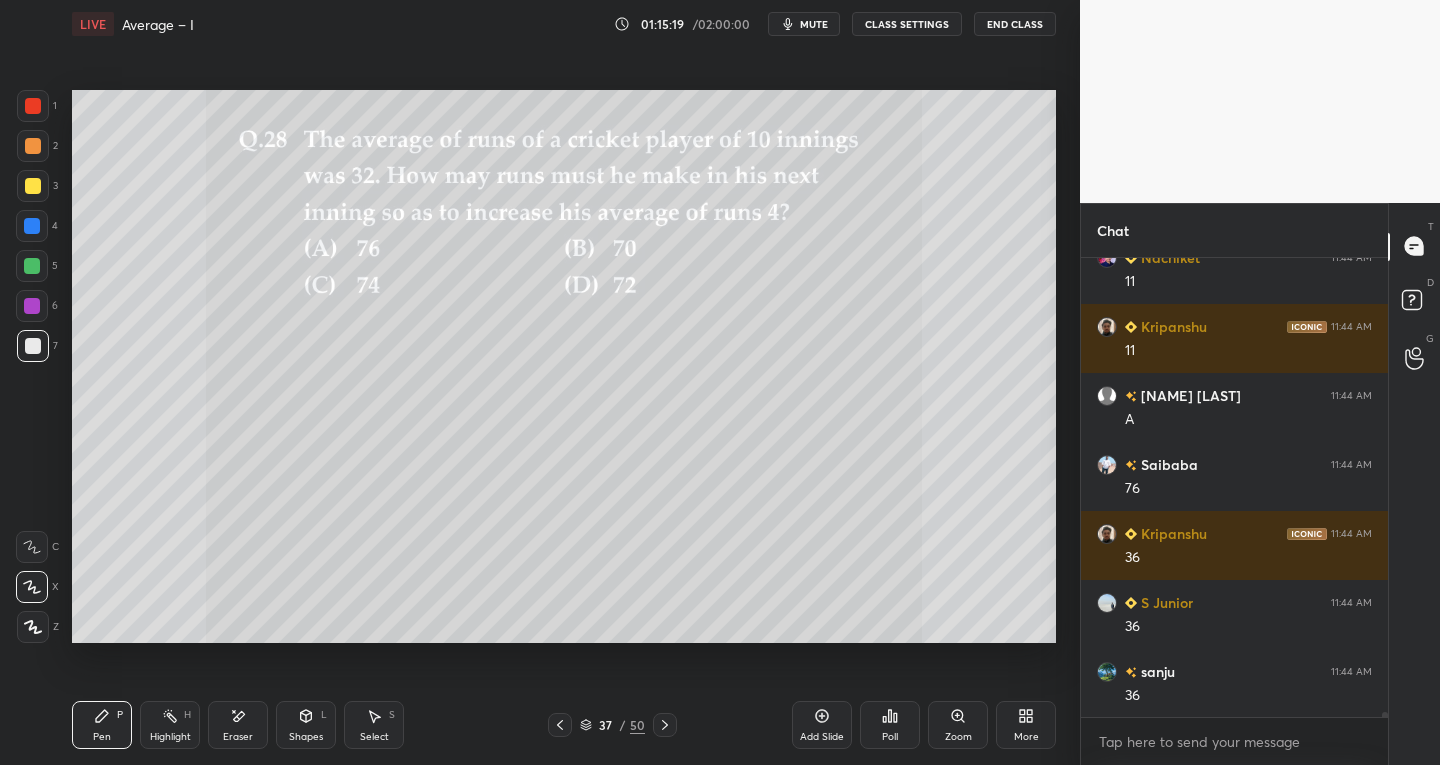 click at bounding box center [33, 186] 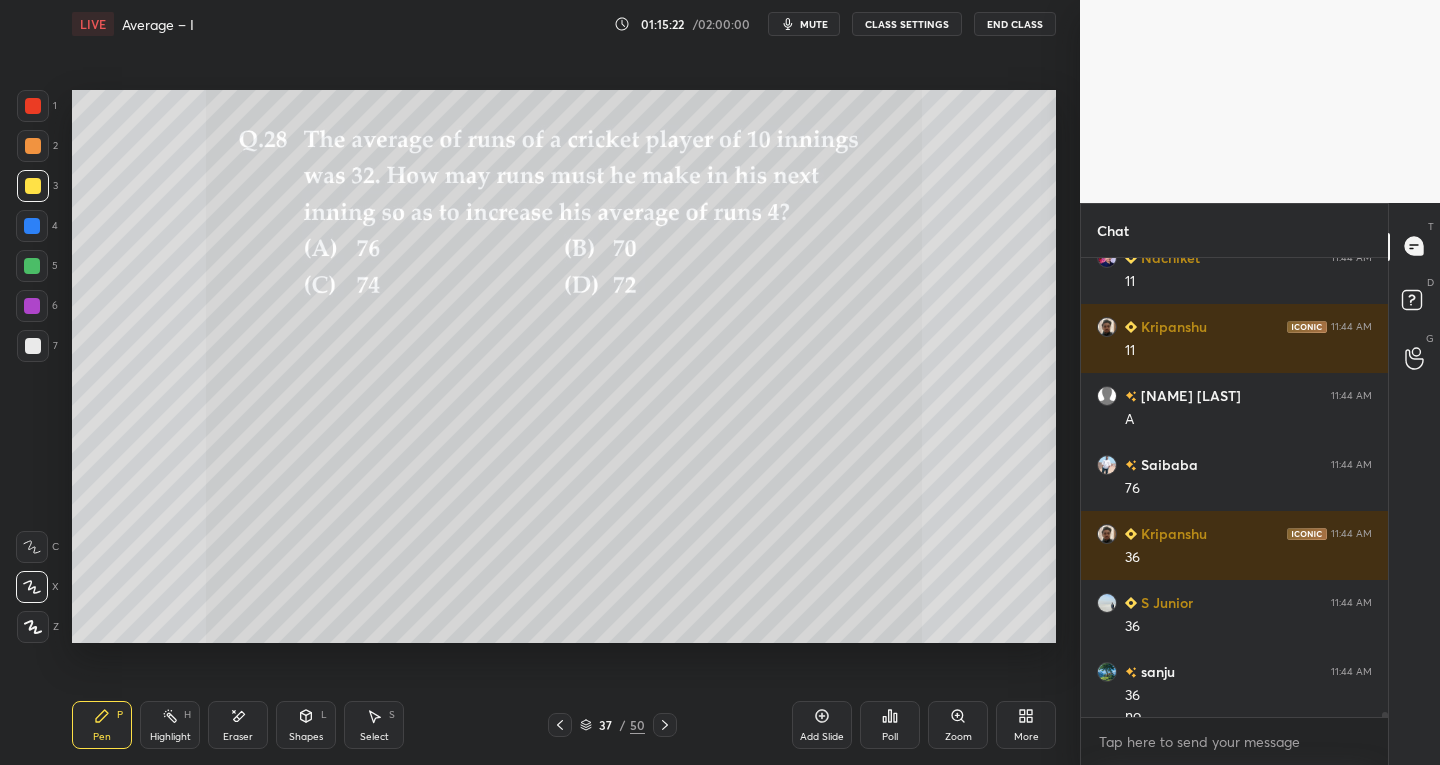 click at bounding box center (33, 106) 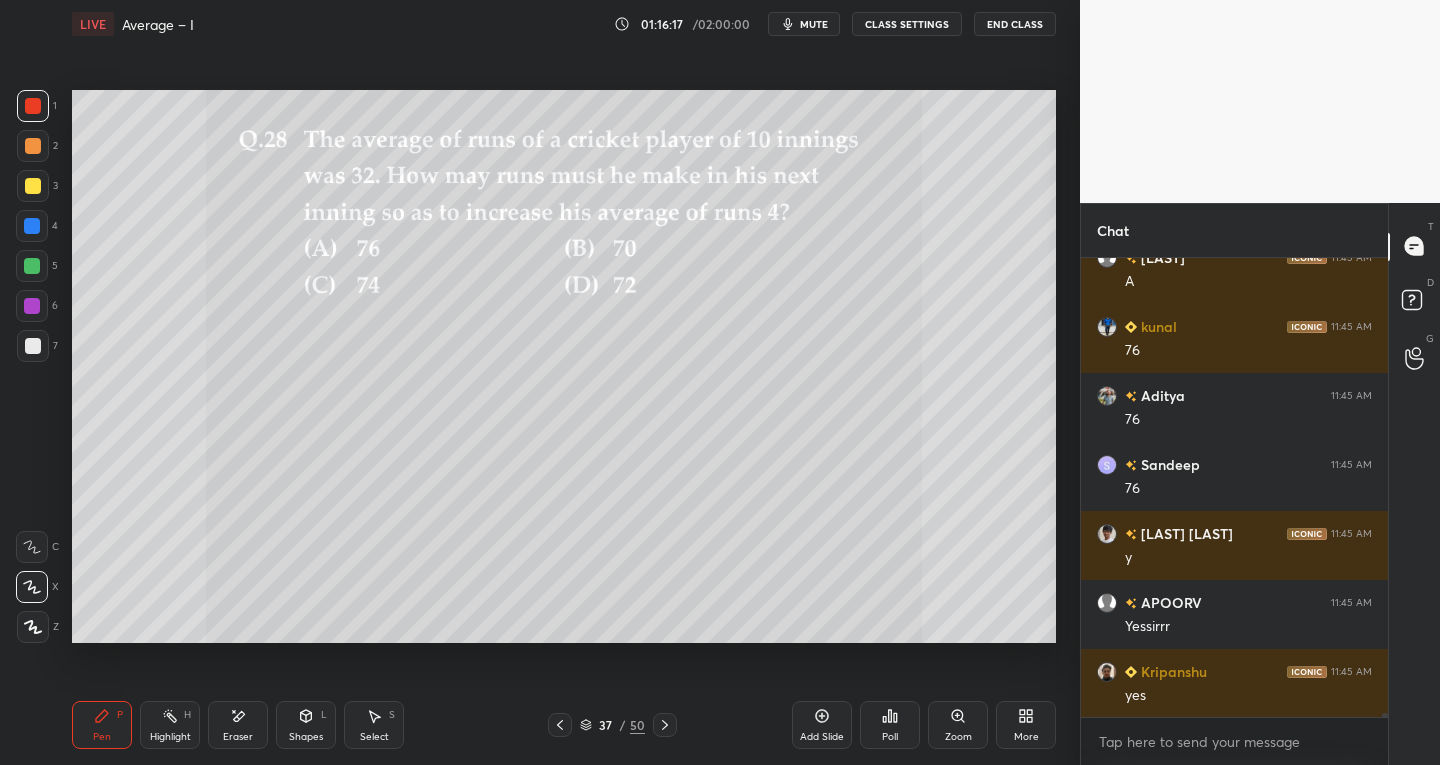 scroll, scrollTop: 47648, scrollLeft: 0, axis: vertical 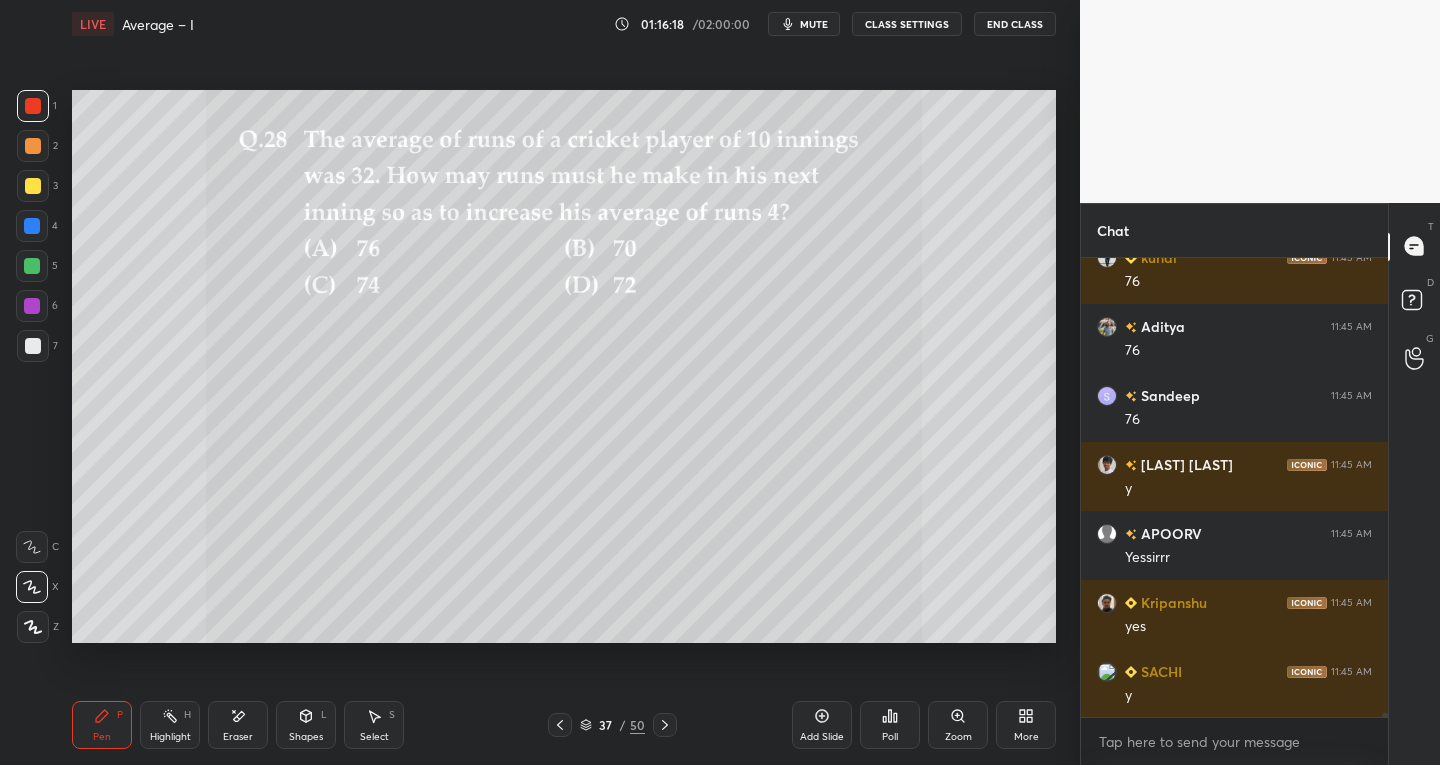 click at bounding box center [33, 346] 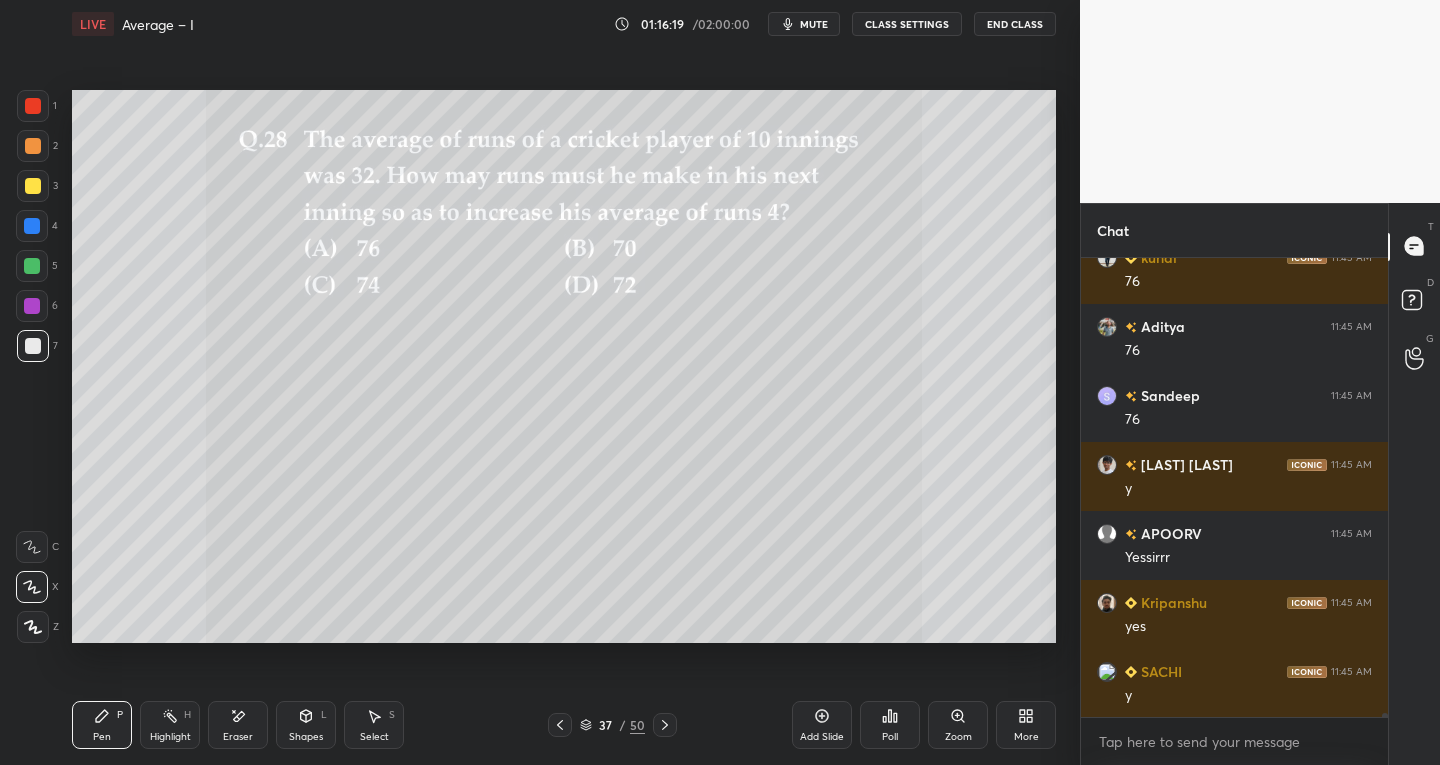 scroll, scrollTop: 47717, scrollLeft: 0, axis: vertical 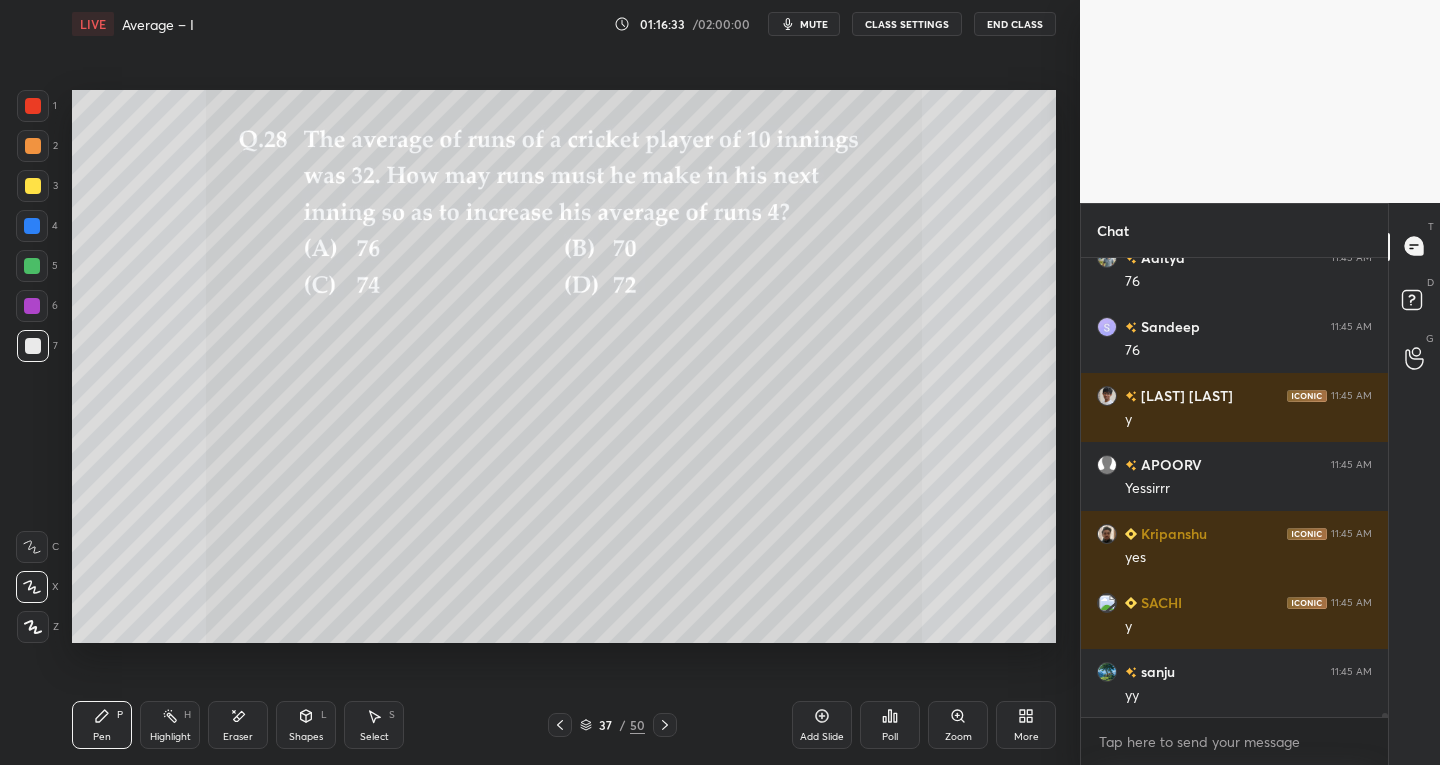 click on "Eraser" at bounding box center (238, 725) 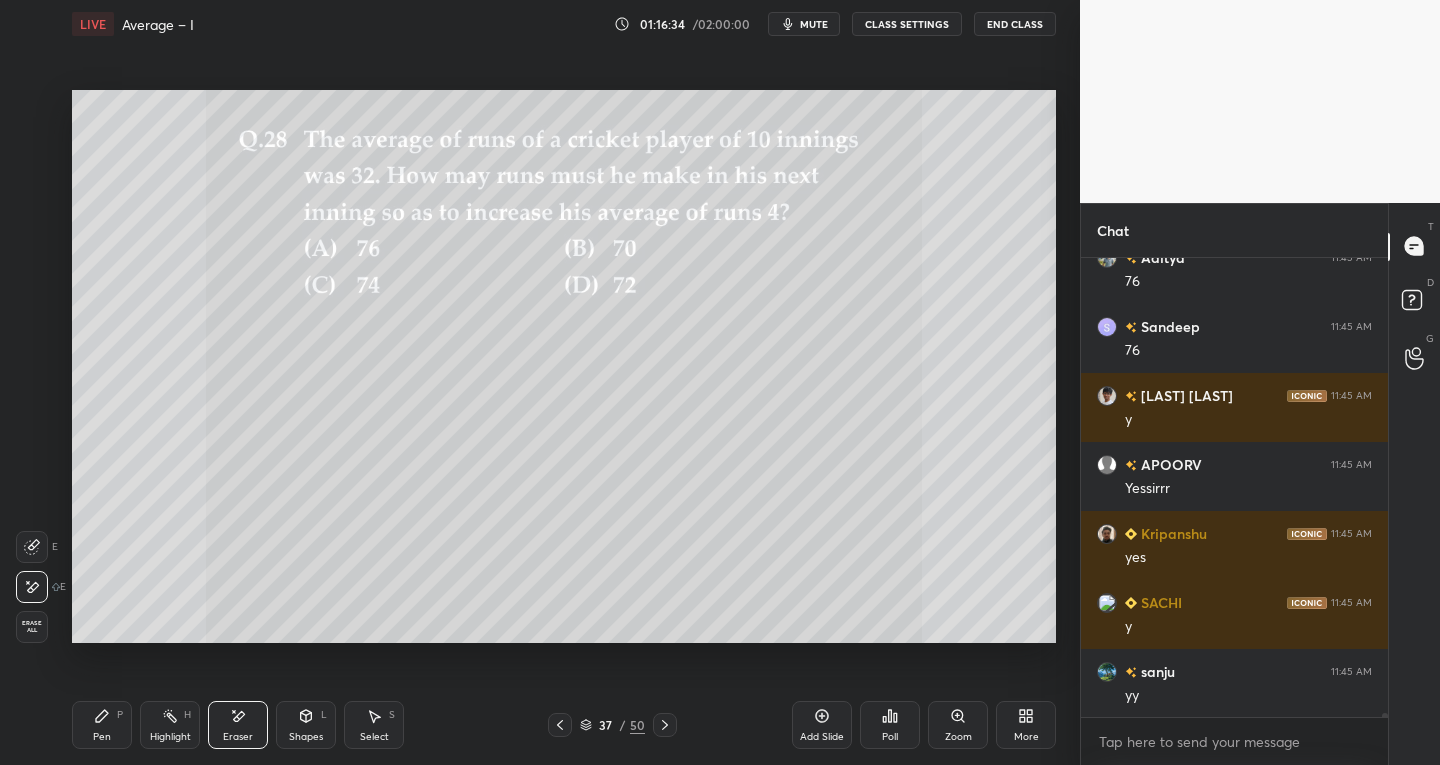 scroll, scrollTop: 47786, scrollLeft: 0, axis: vertical 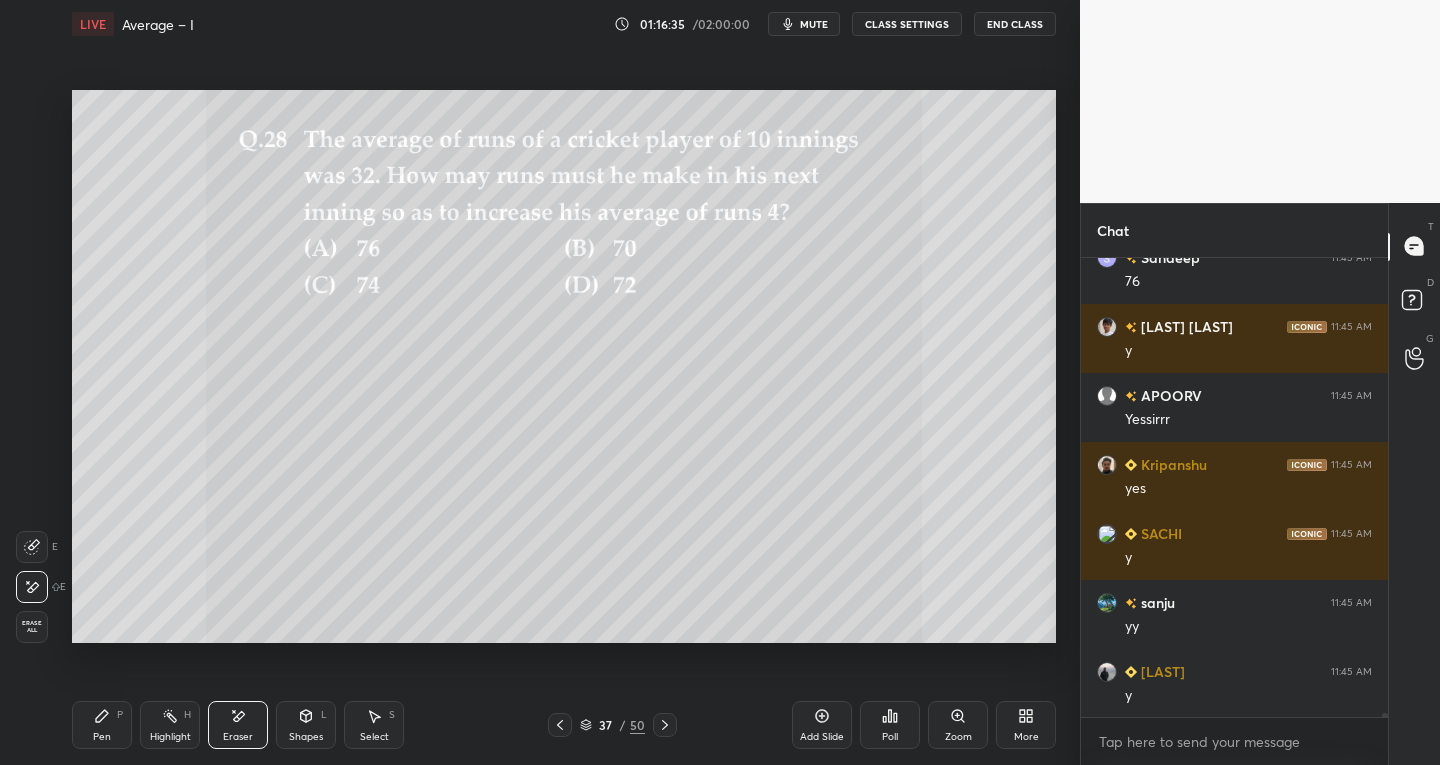 click on "Pen" at bounding box center [102, 737] 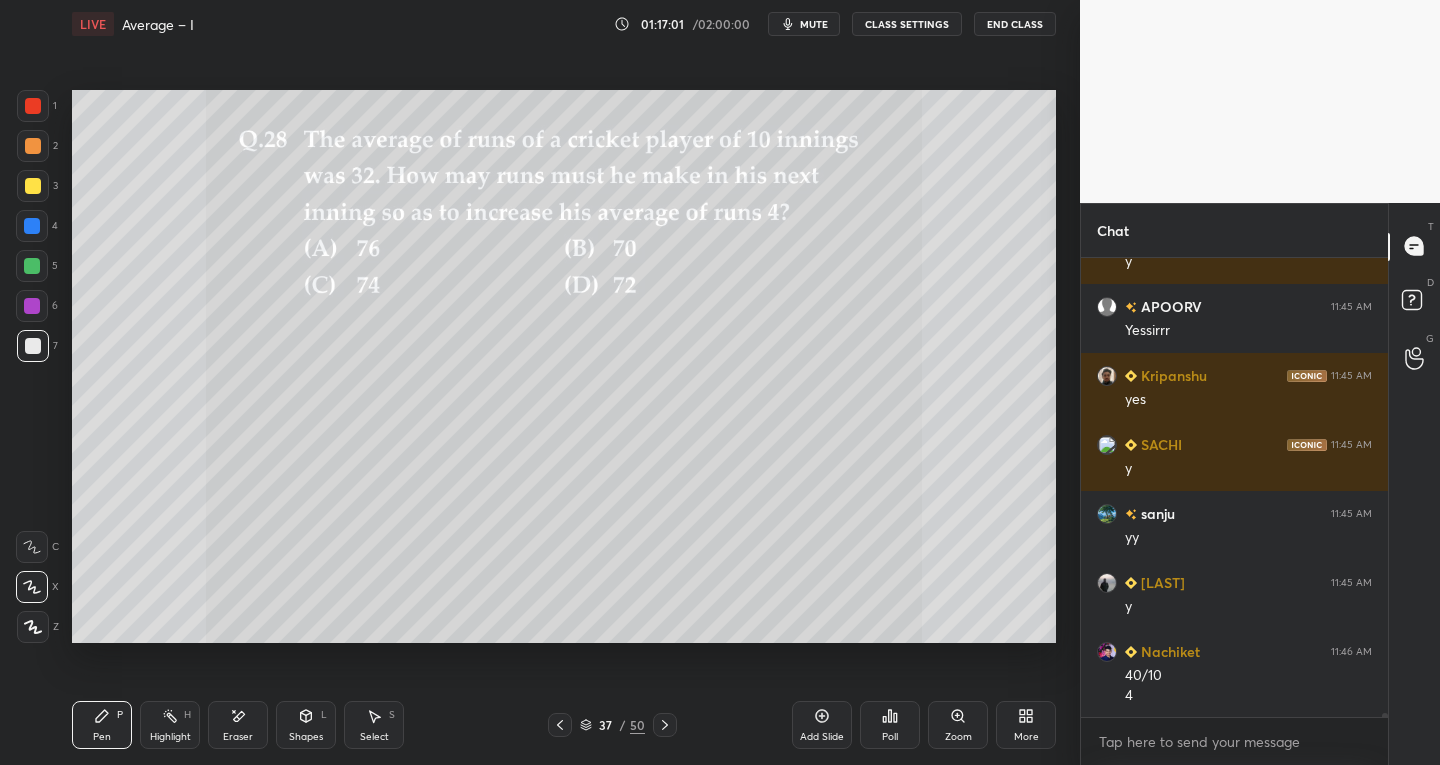 scroll, scrollTop: 47895, scrollLeft: 0, axis: vertical 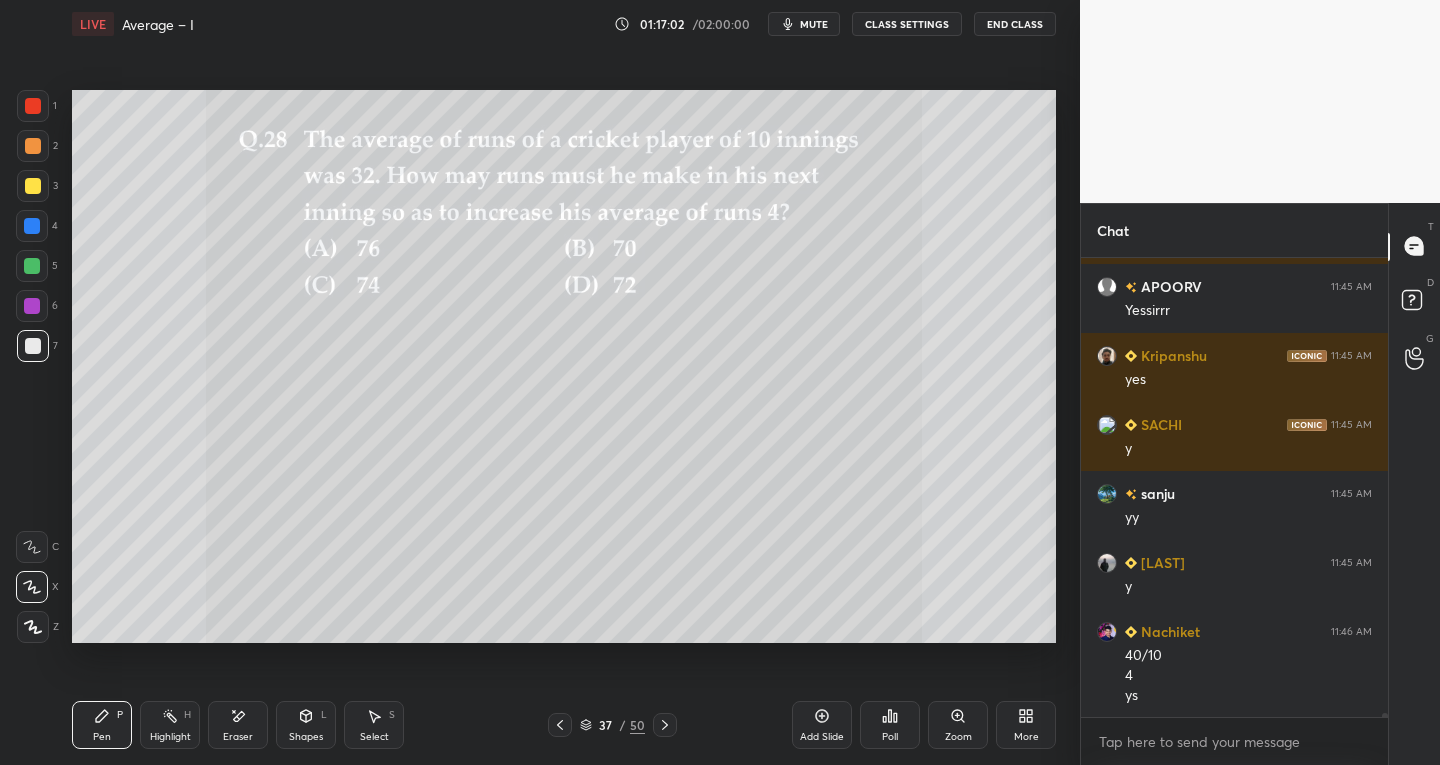 click on "Add Slide" at bounding box center [822, 725] 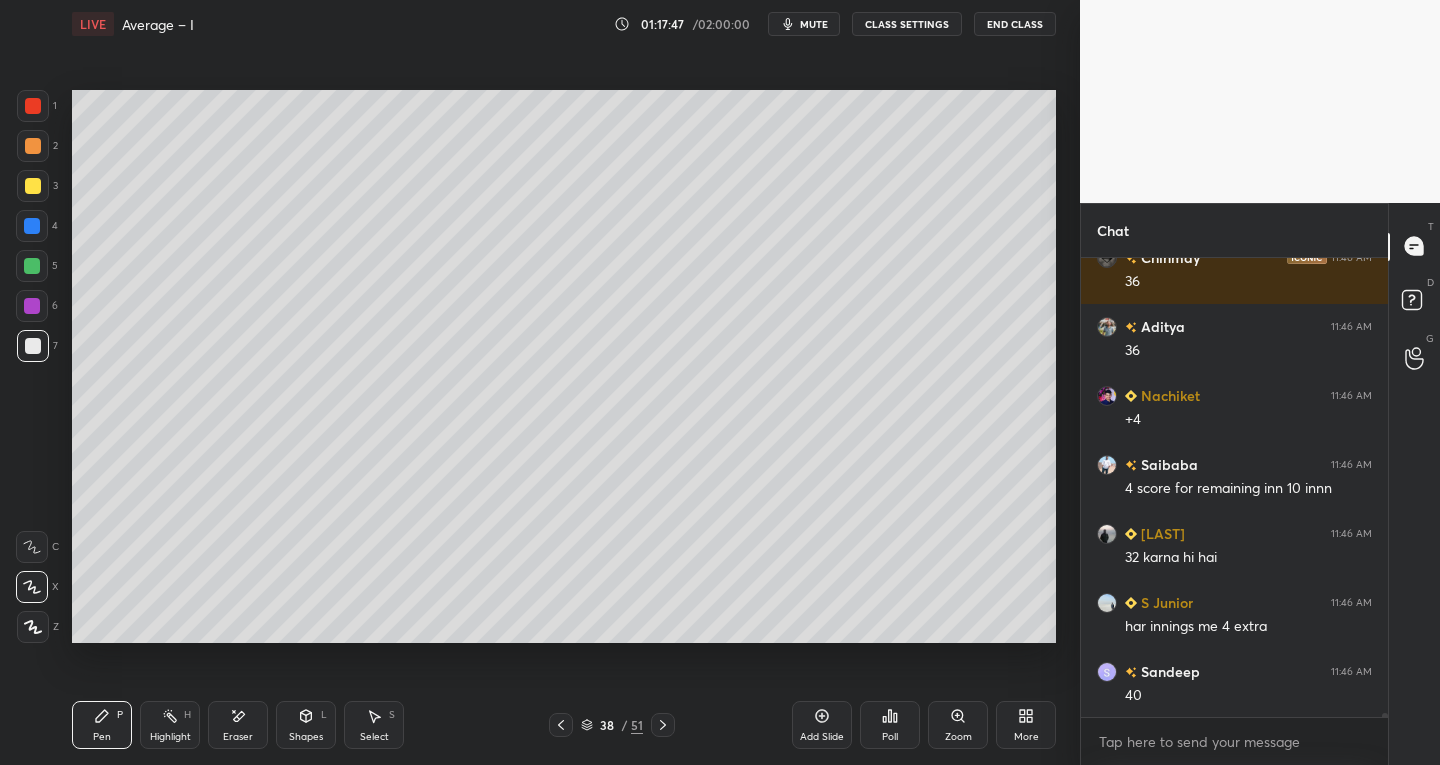 scroll, scrollTop: 49965, scrollLeft: 0, axis: vertical 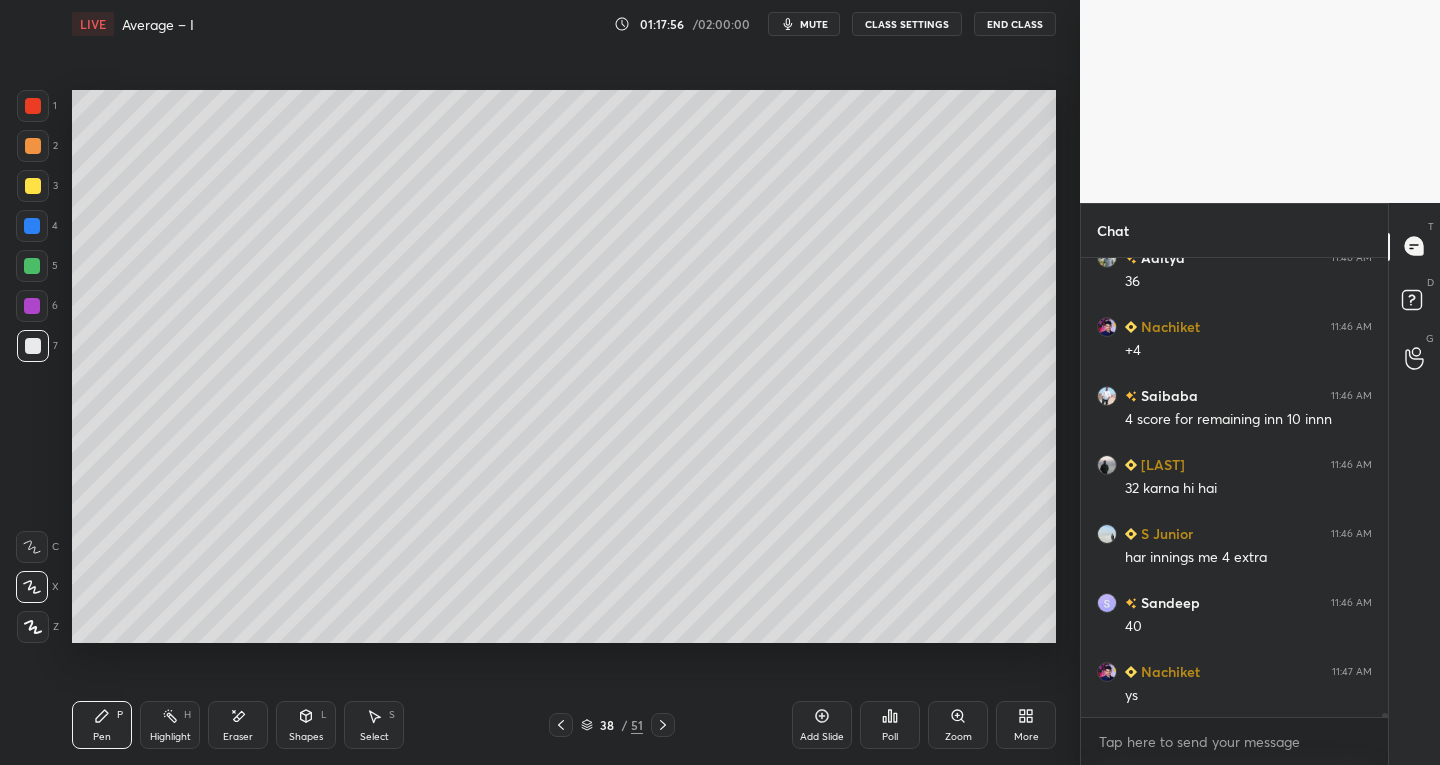 click 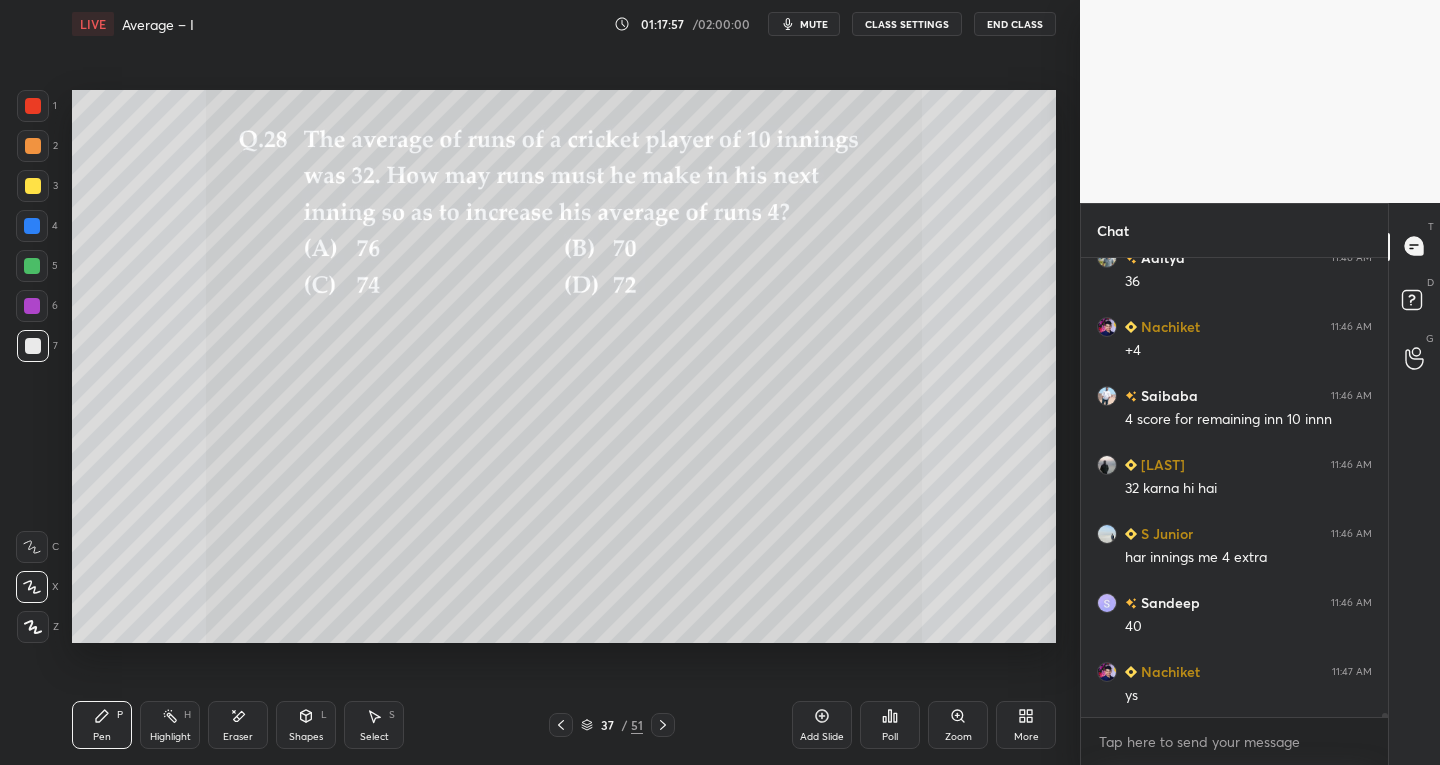 click 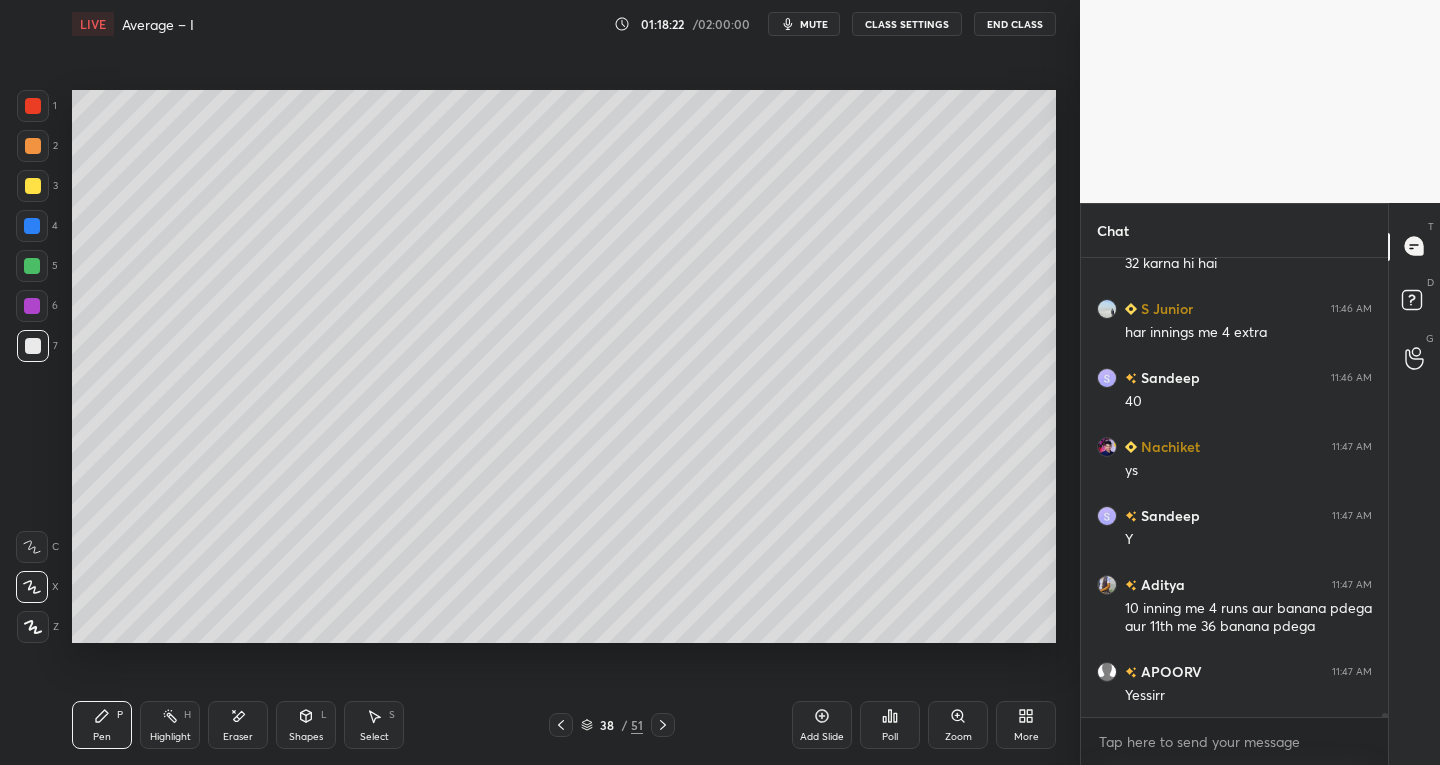 scroll, scrollTop: 50259, scrollLeft: 0, axis: vertical 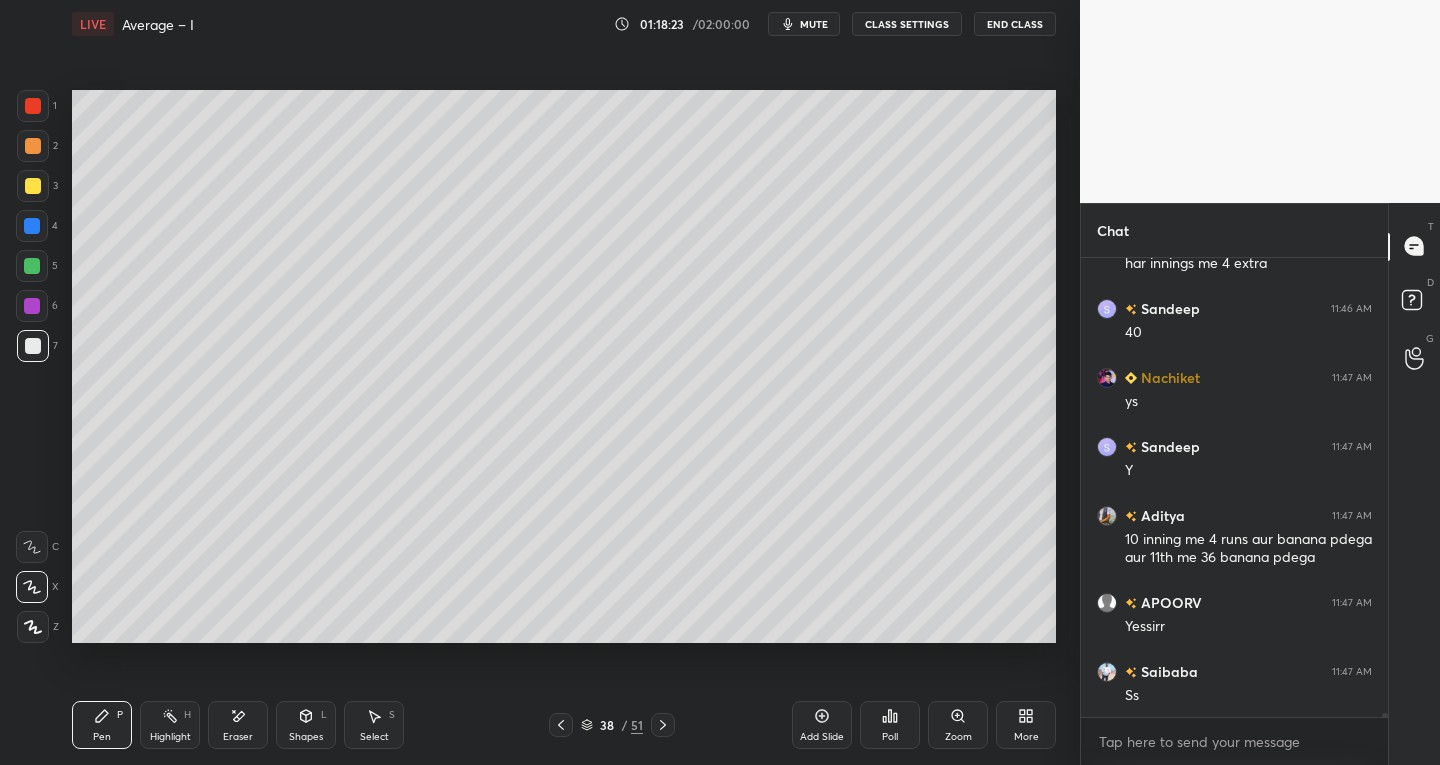 click 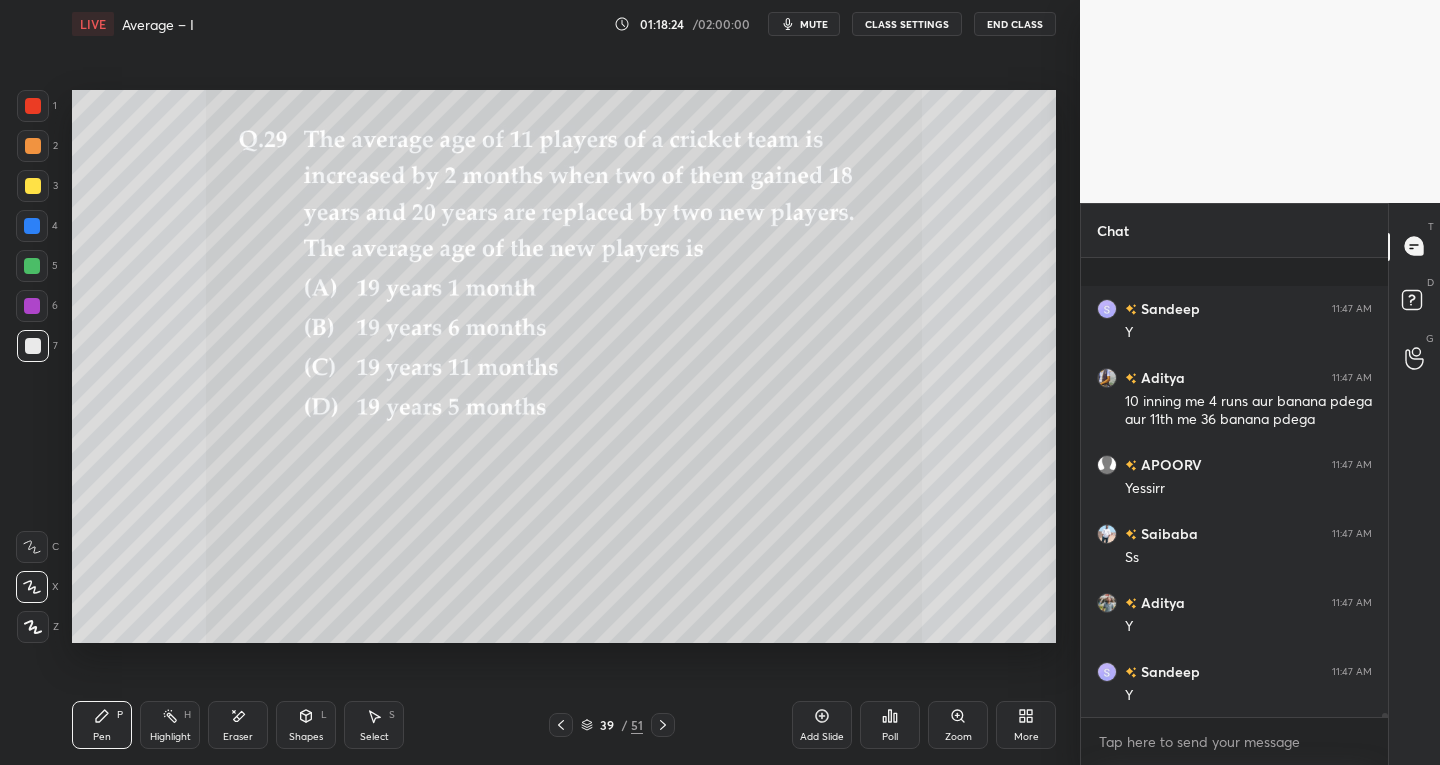 scroll, scrollTop: 50535, scrollLeft: 0, axis: vertical 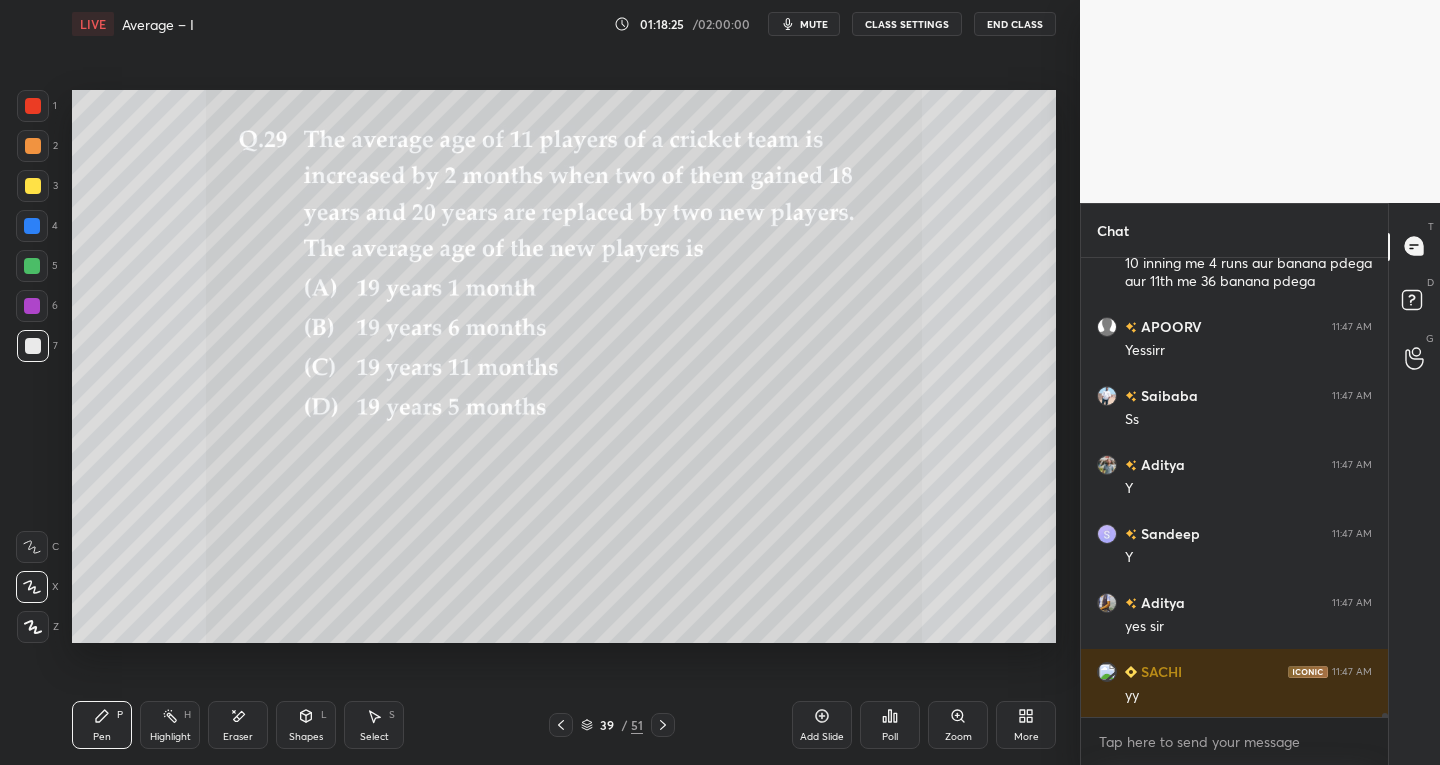 click 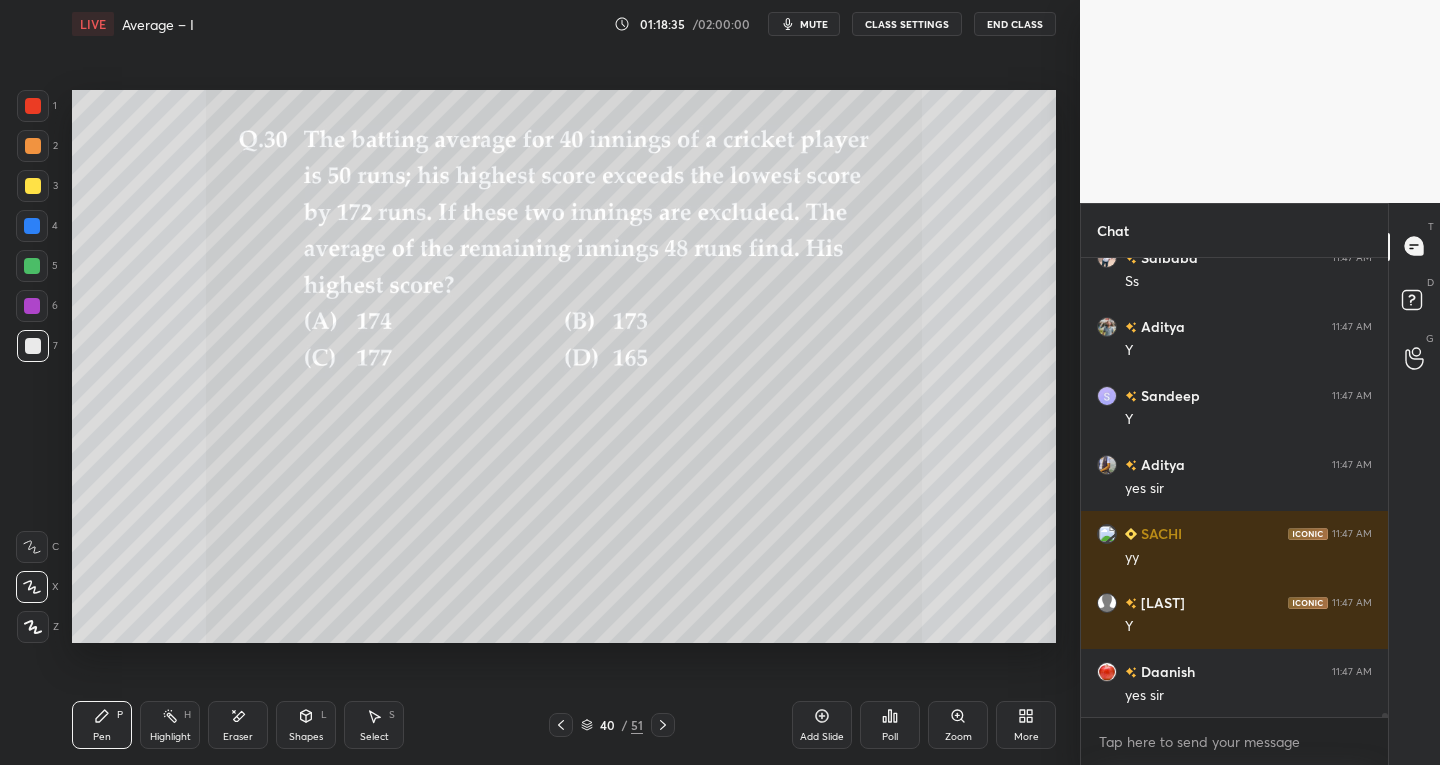 scroll, scrollTop: 50742, scrollLeft: 0, axis: vertical 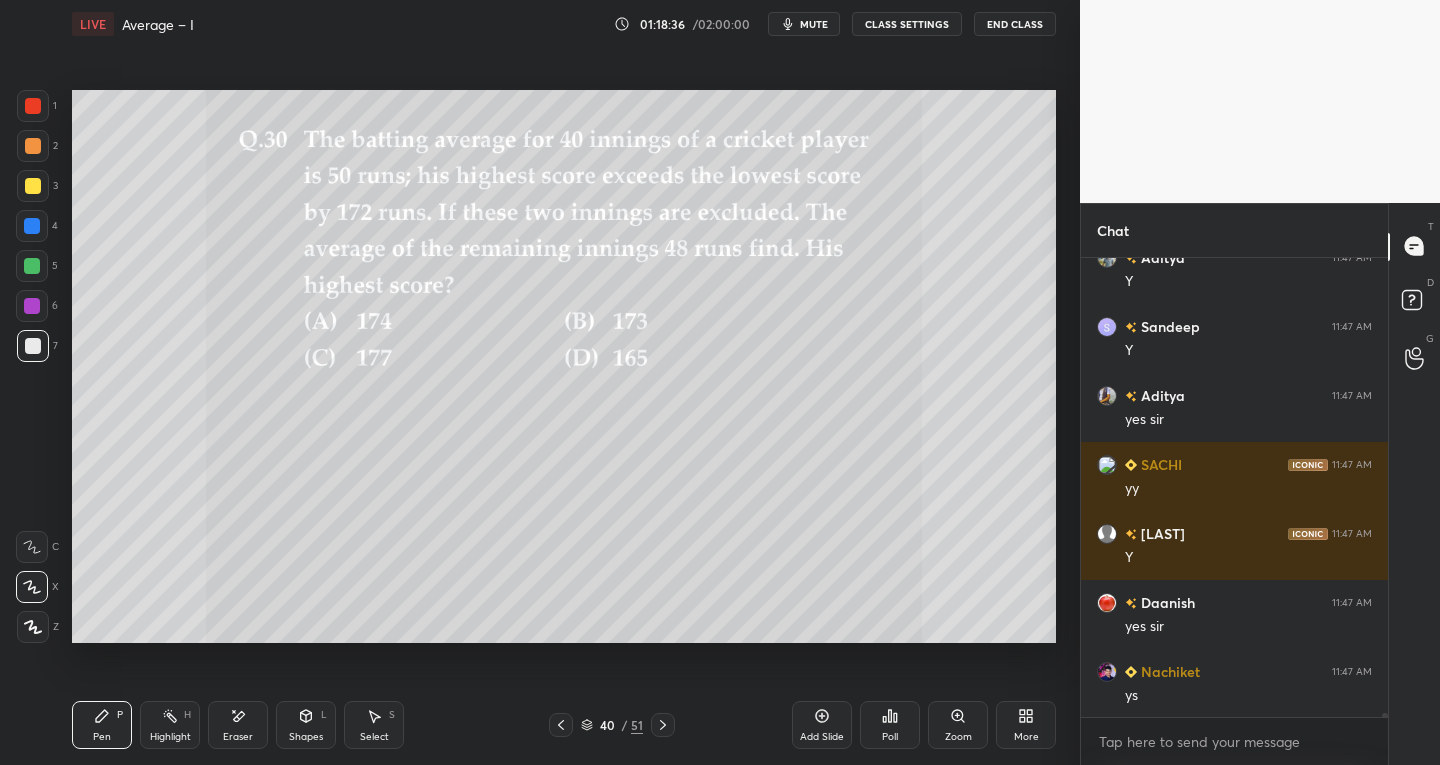 click 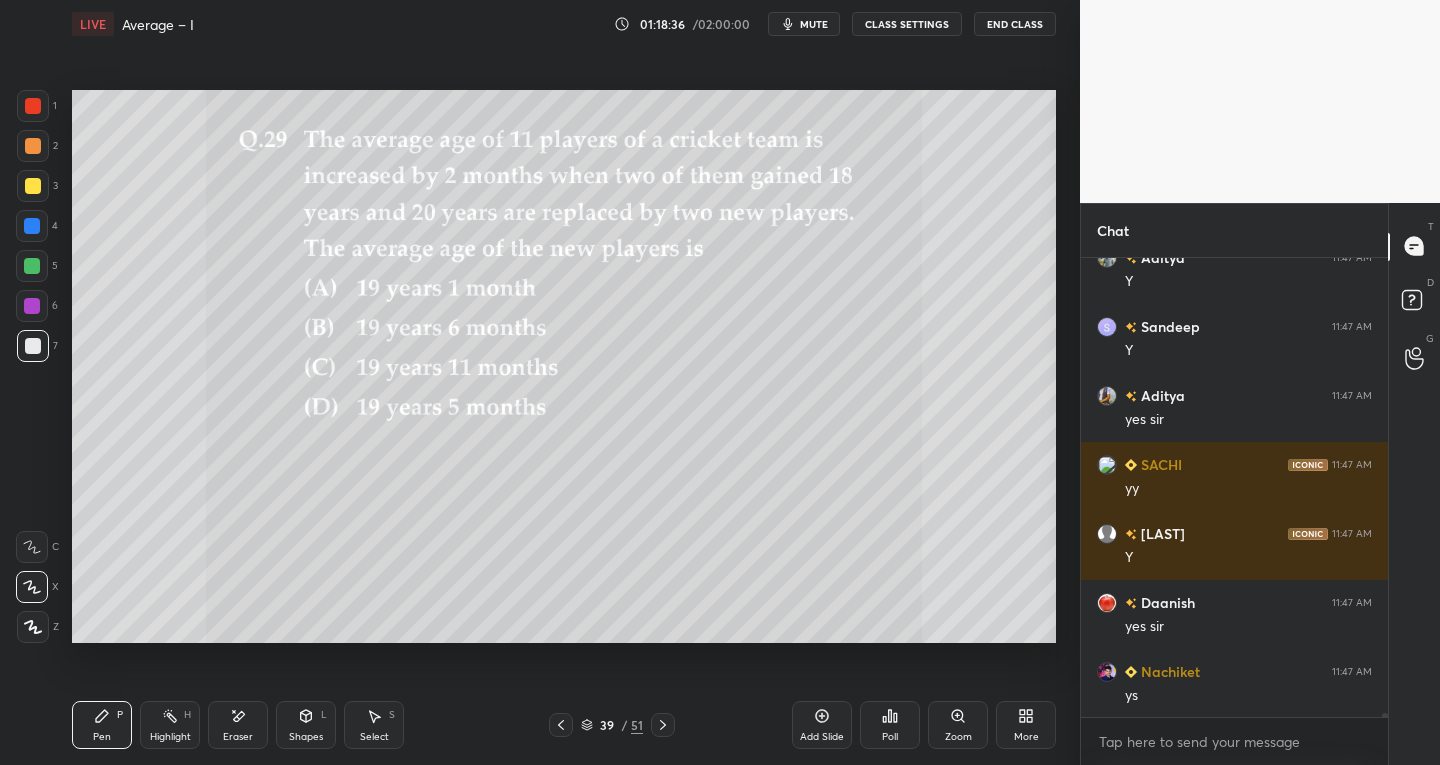 click 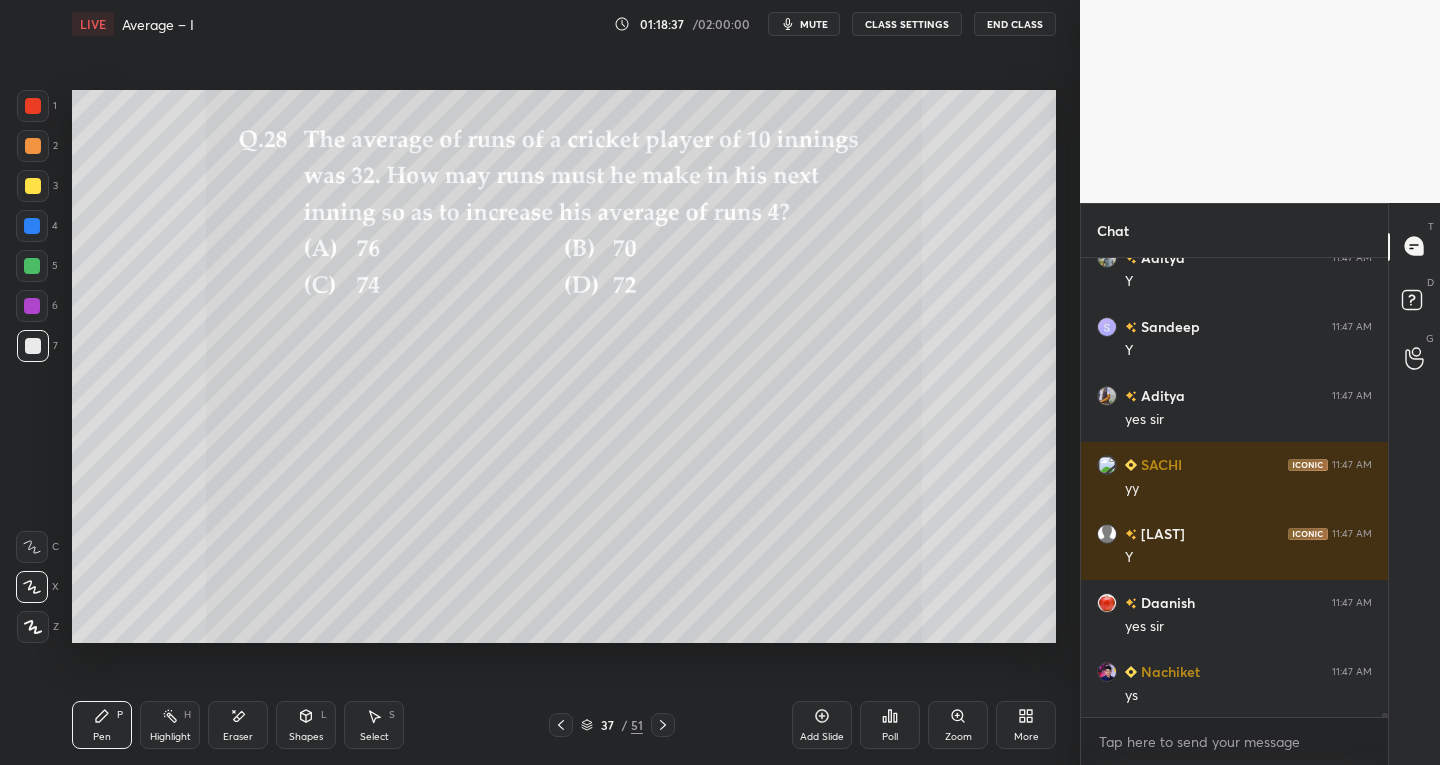 click at bounding box center (561, 725) 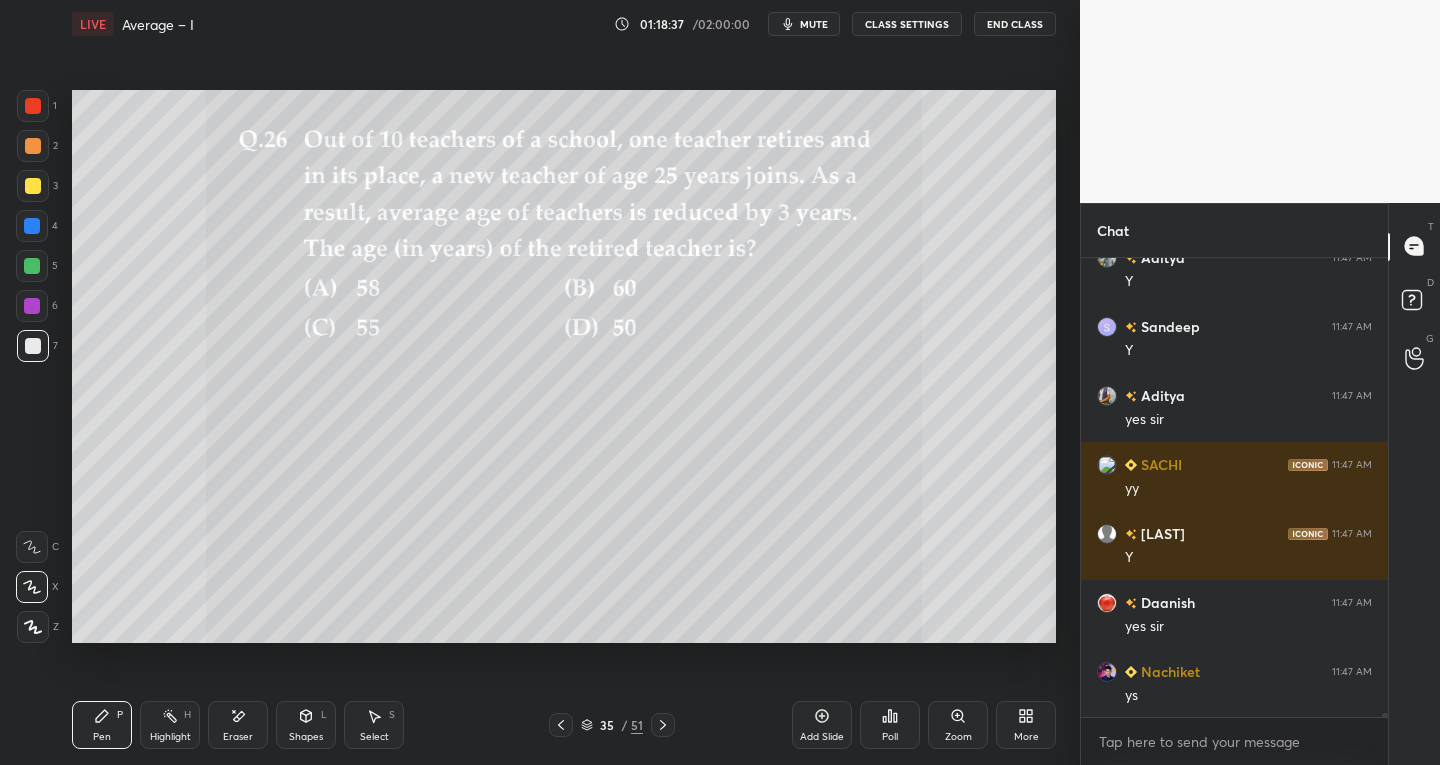 click at bounding box center (561, 725) 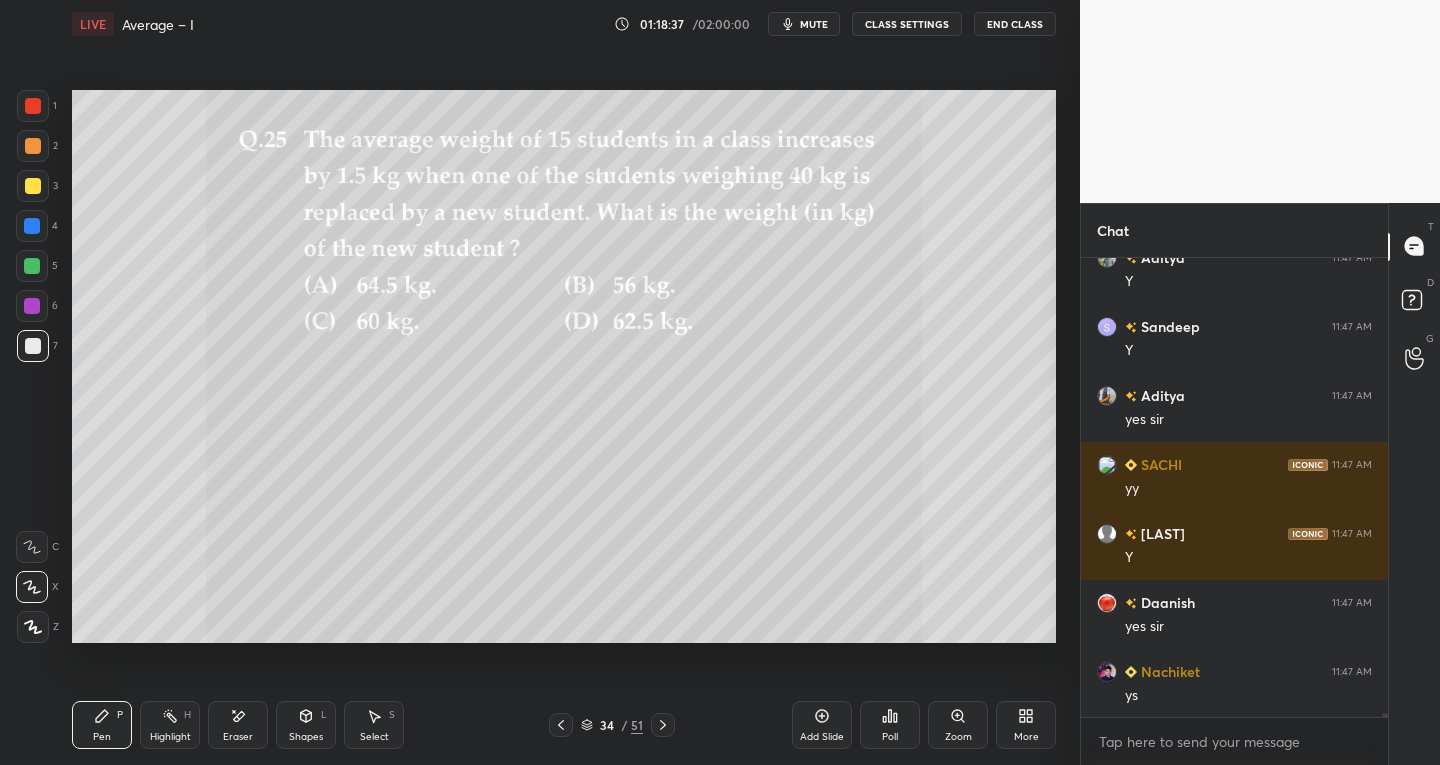 click at bounding box center [561, 725] 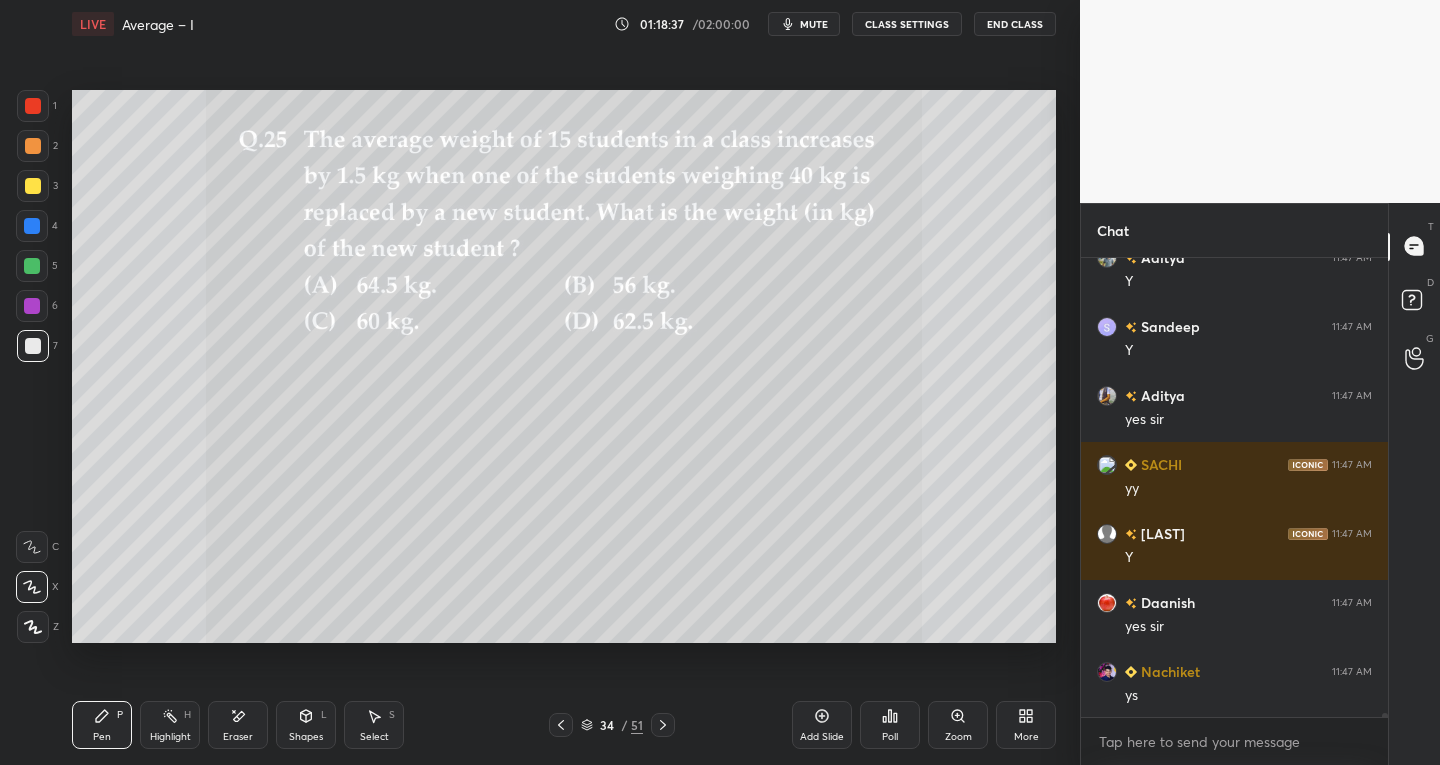 click 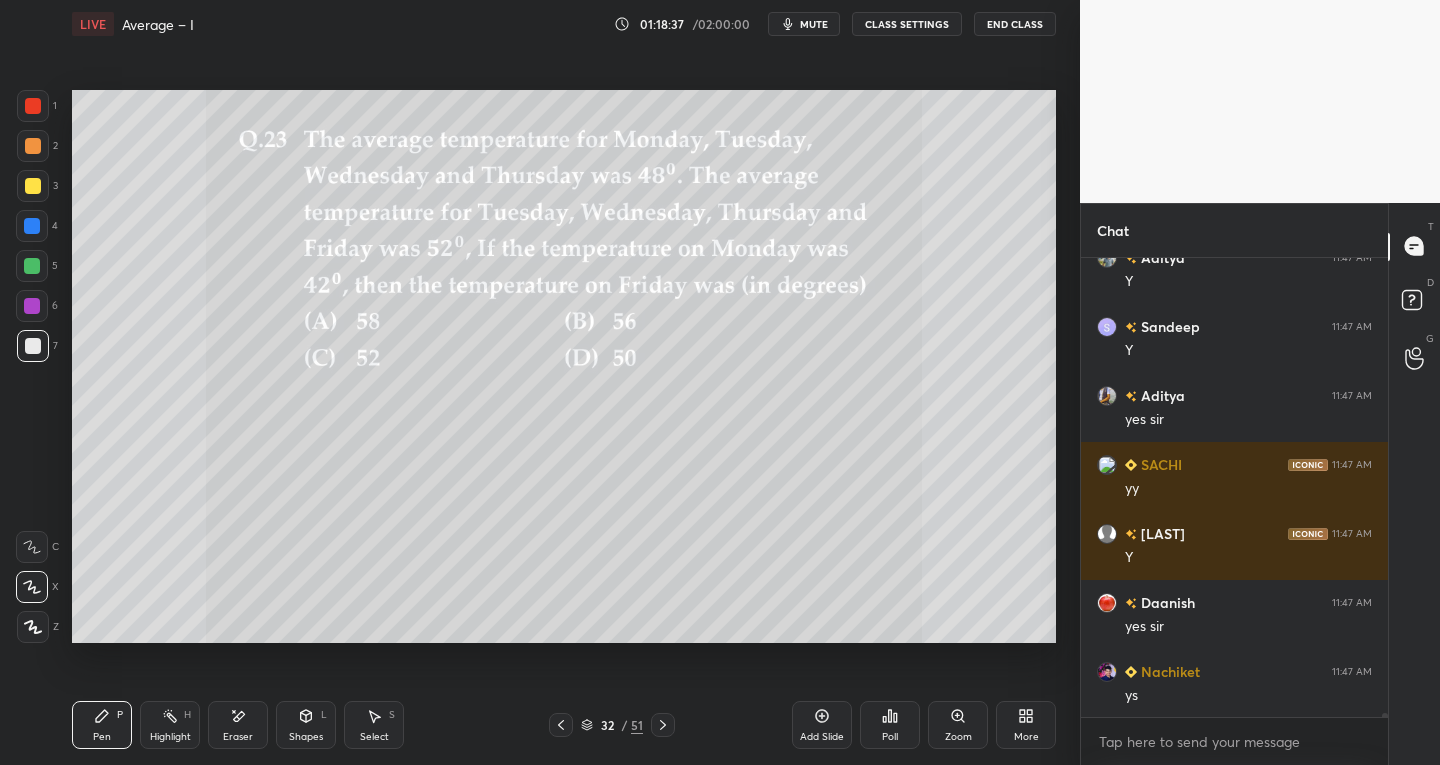 click 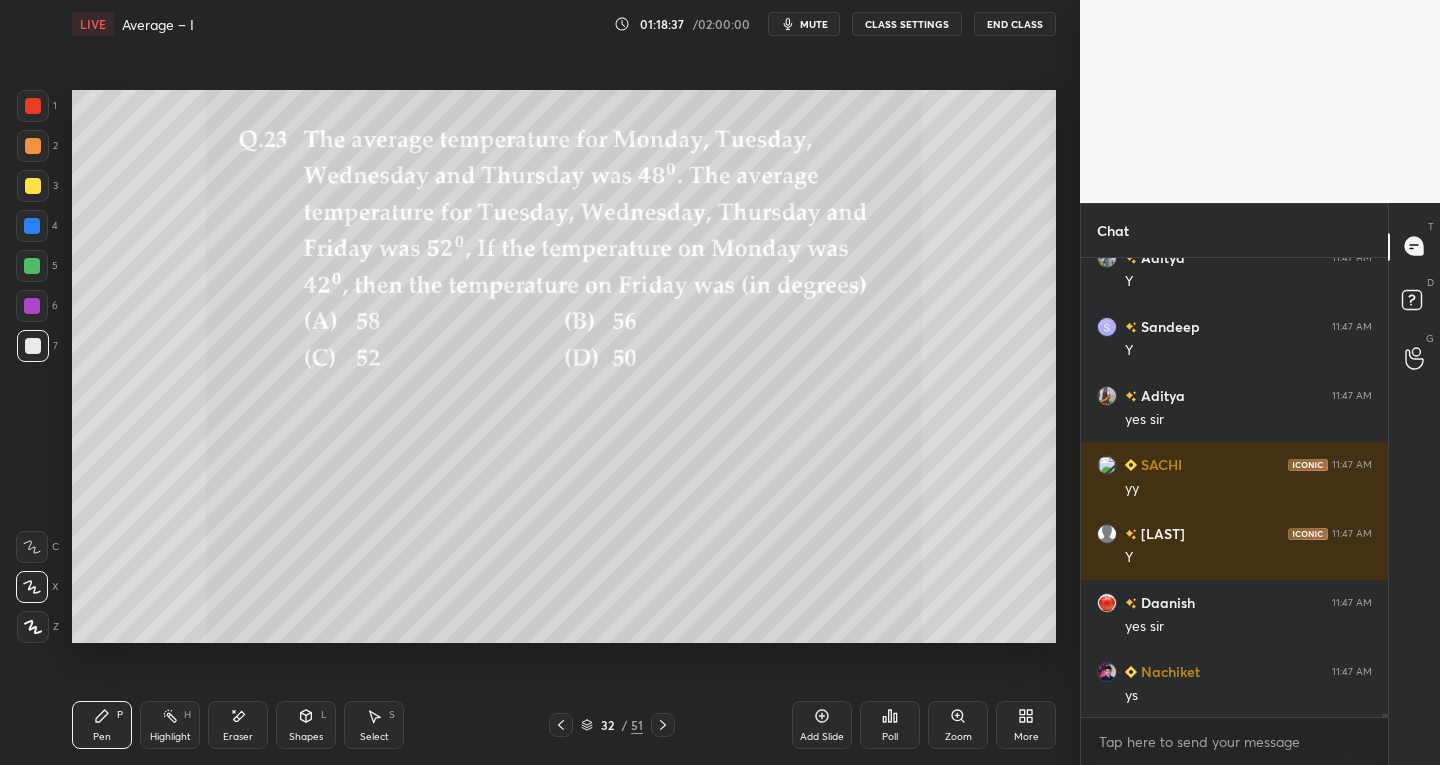 click 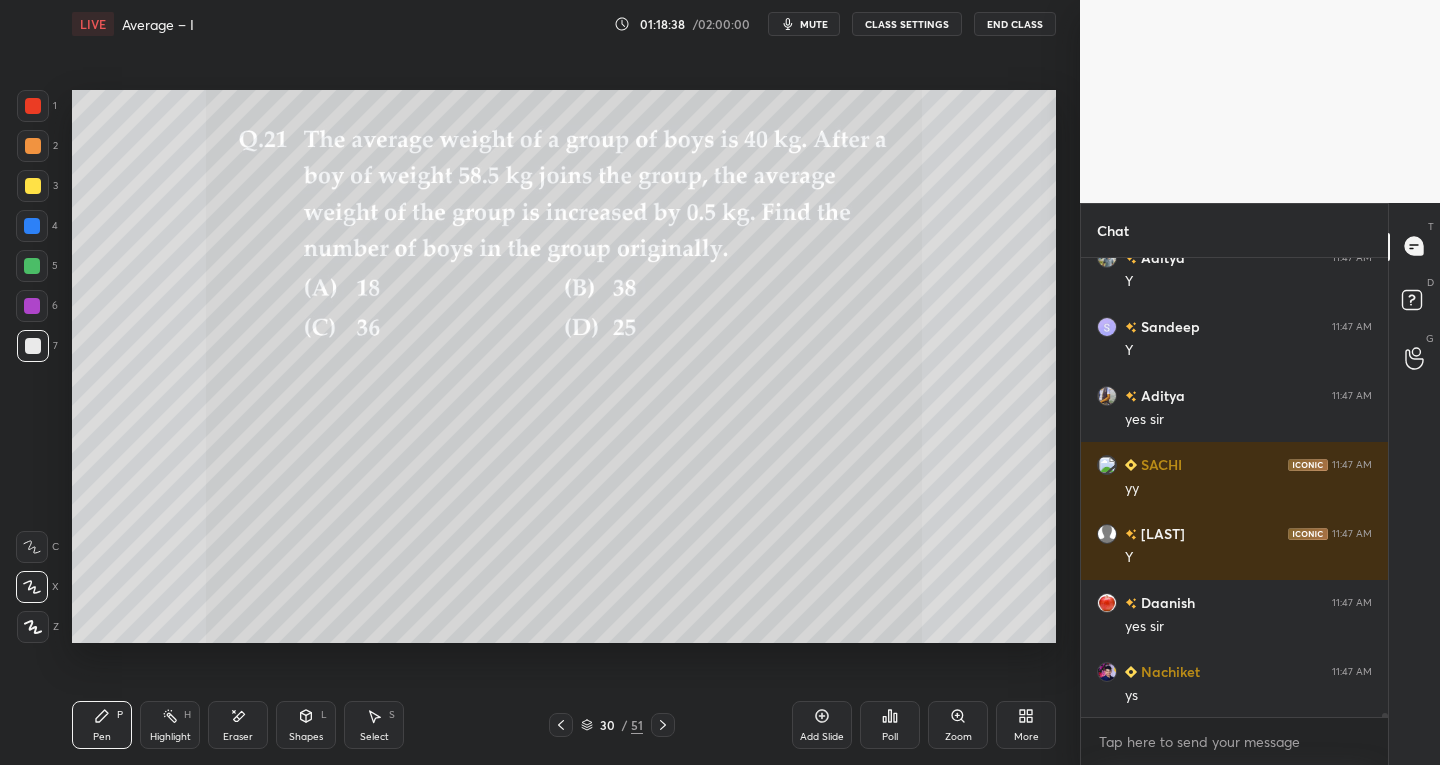 click 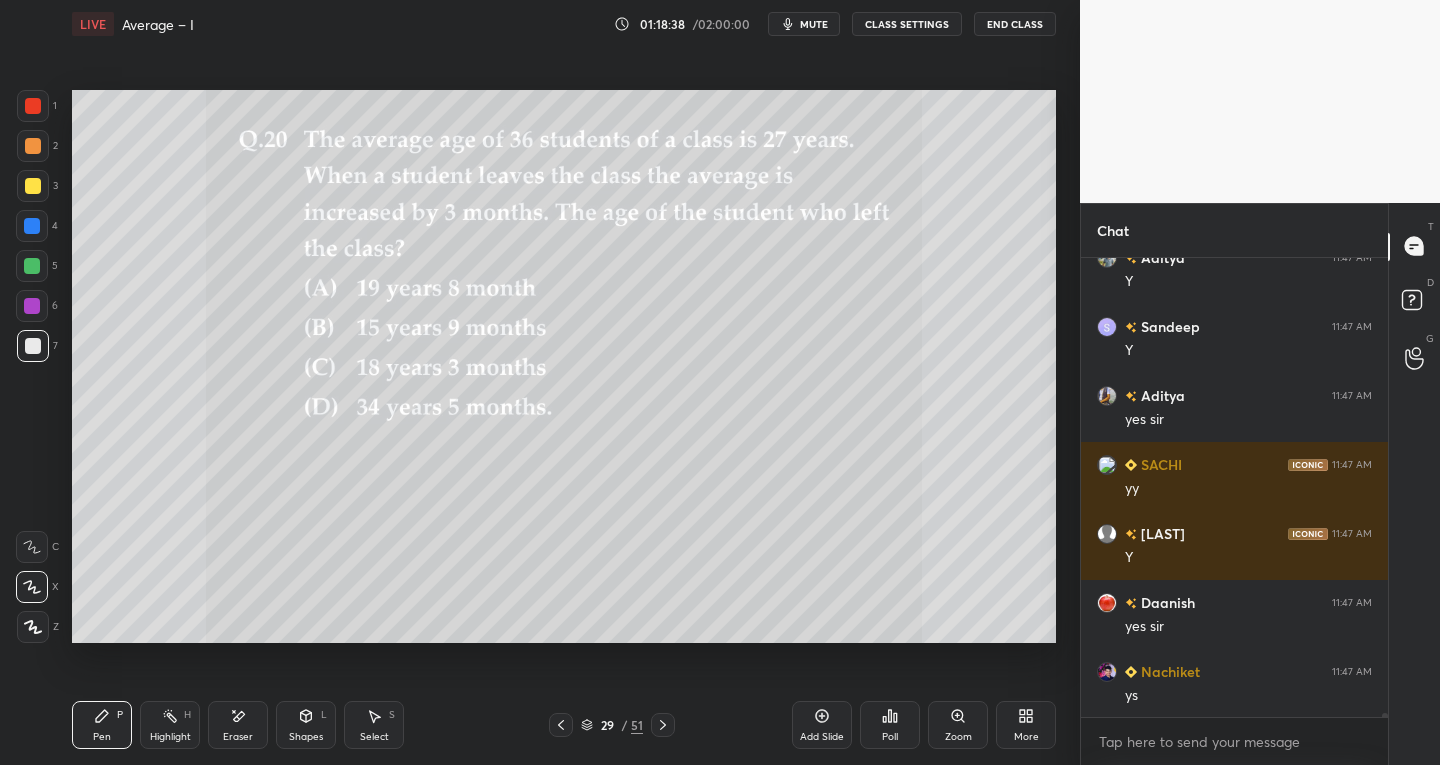 click 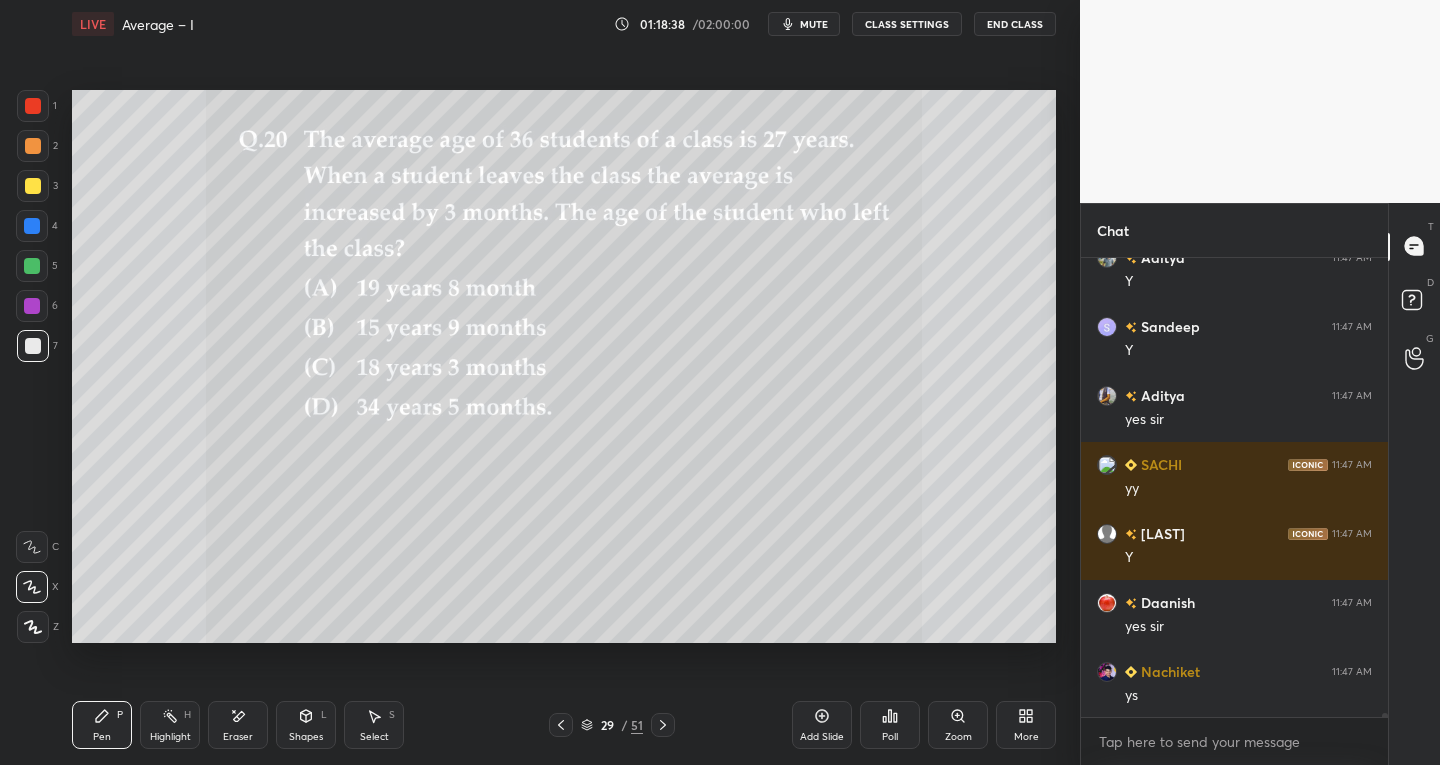 click 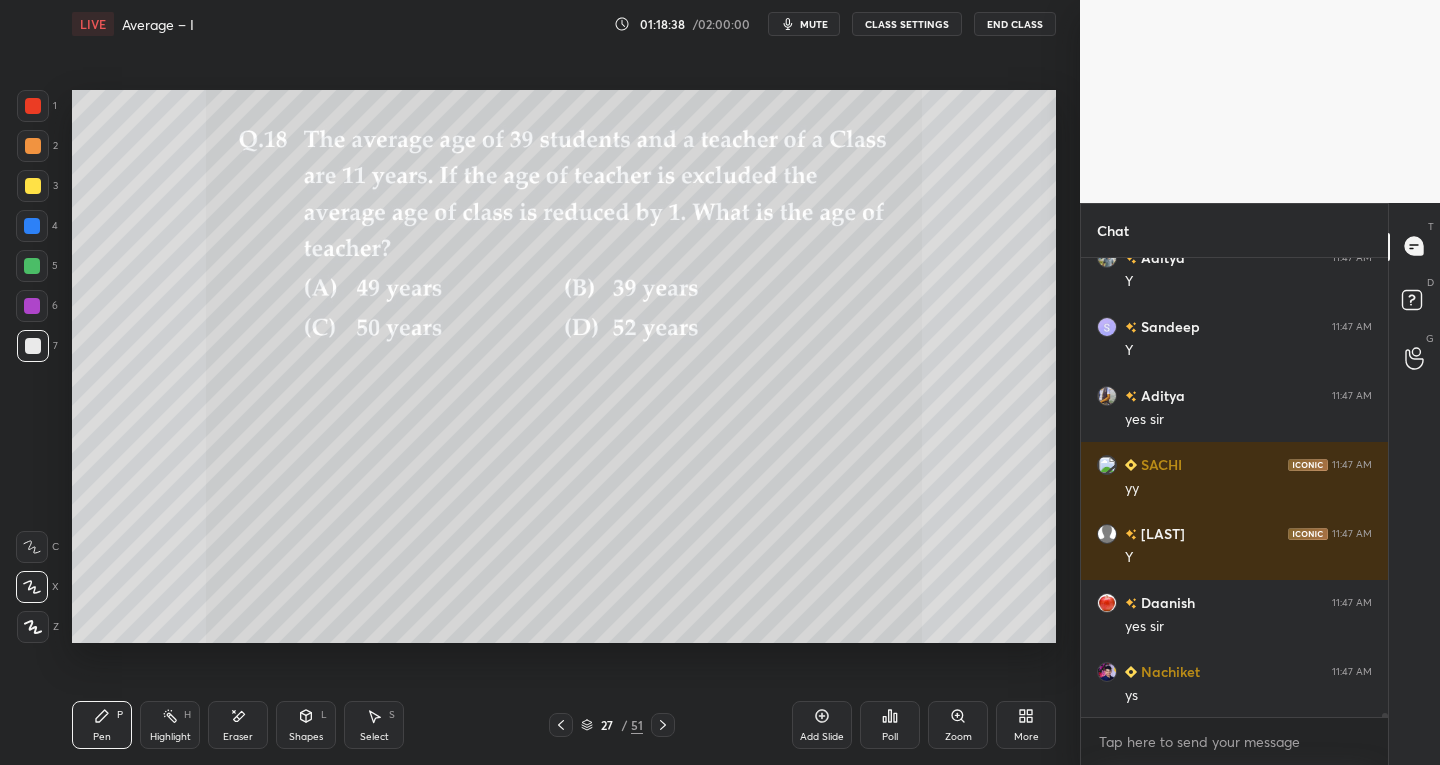 click 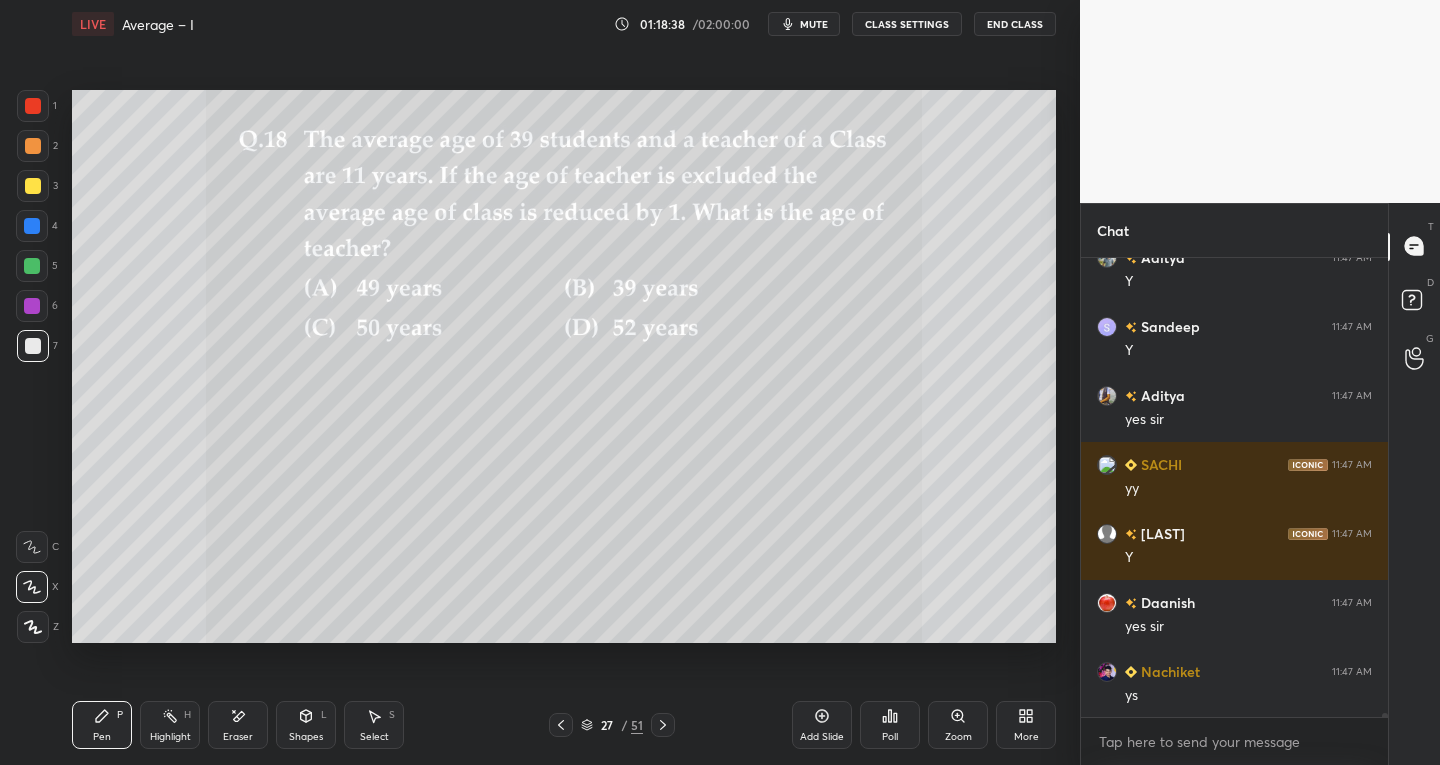 click at bounding box center (561, 725) 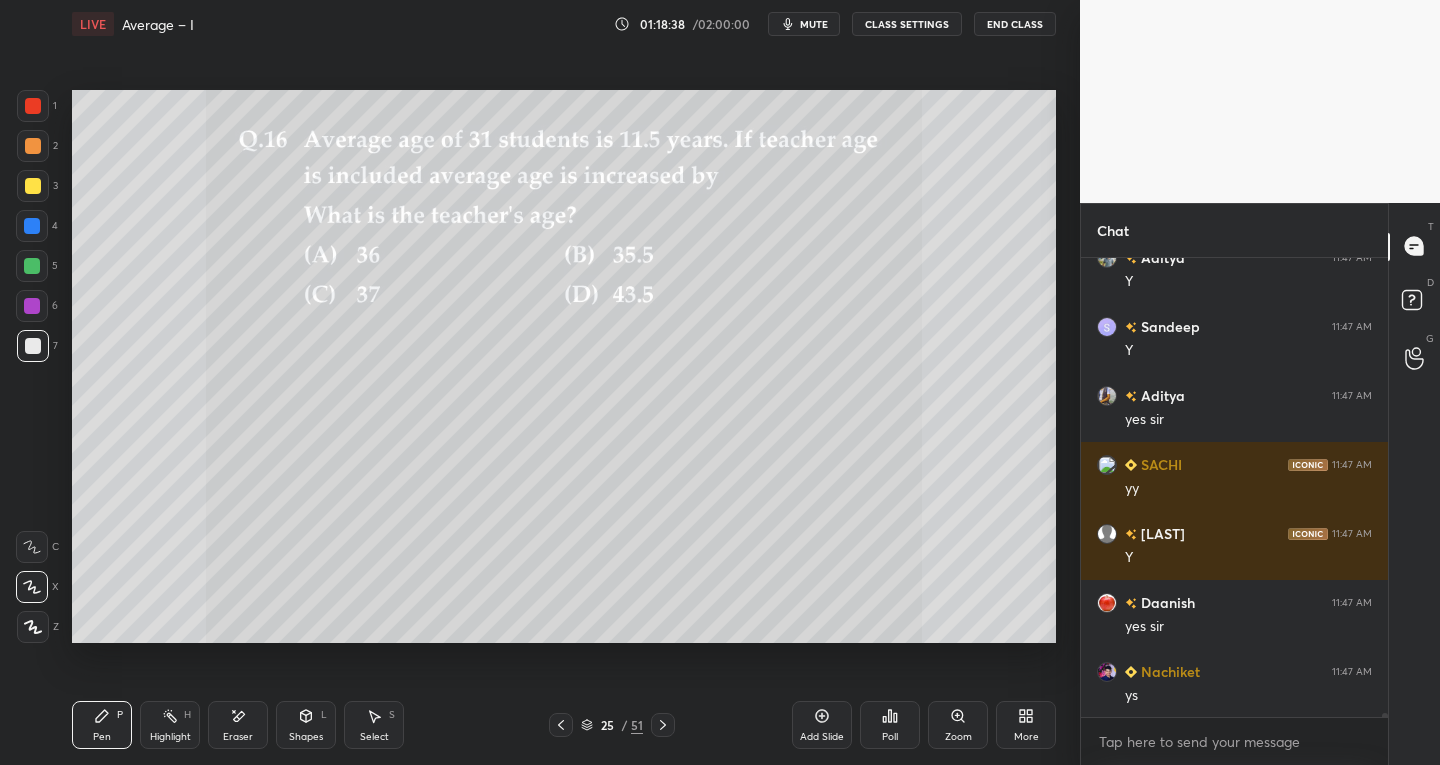 click at bounding box center [561, 725] 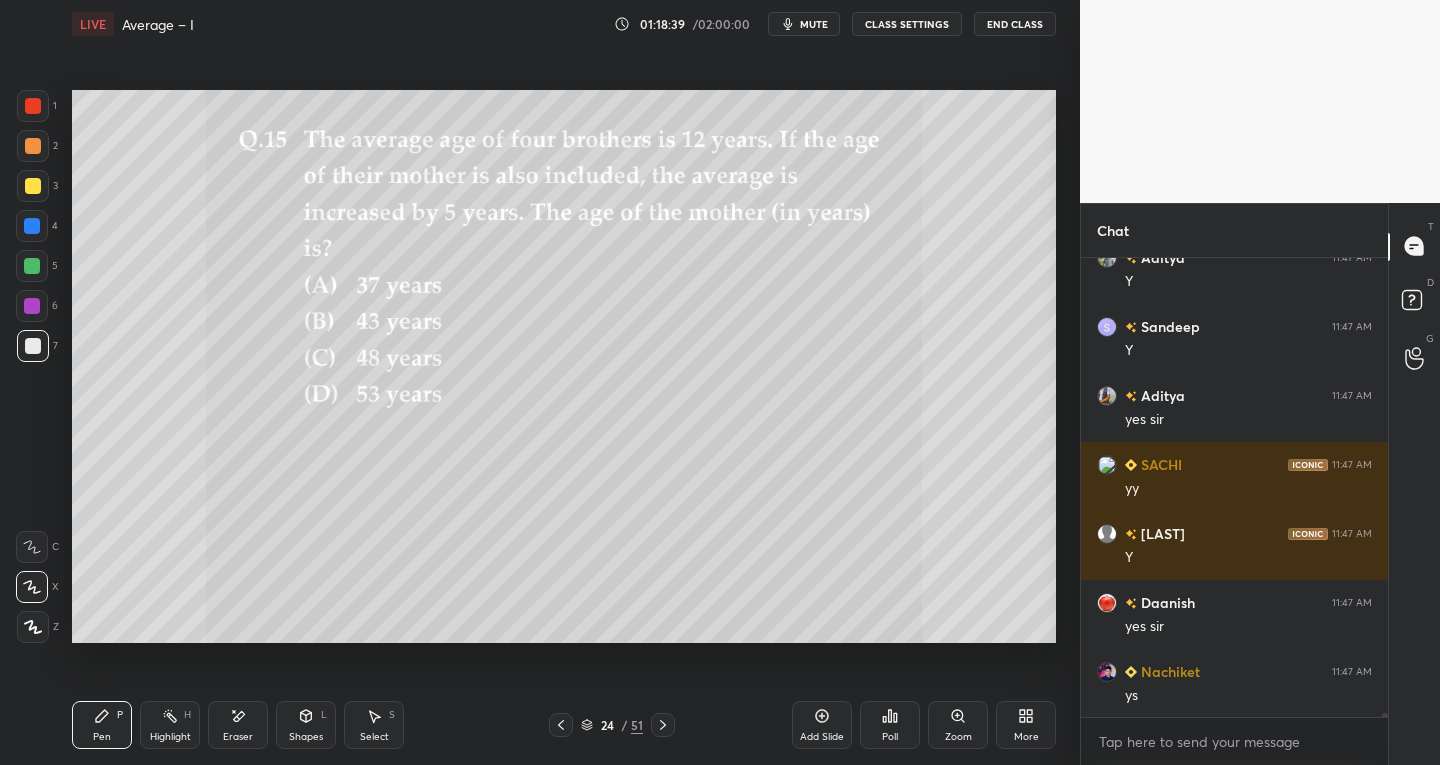 click at bounding box center (561, 725) 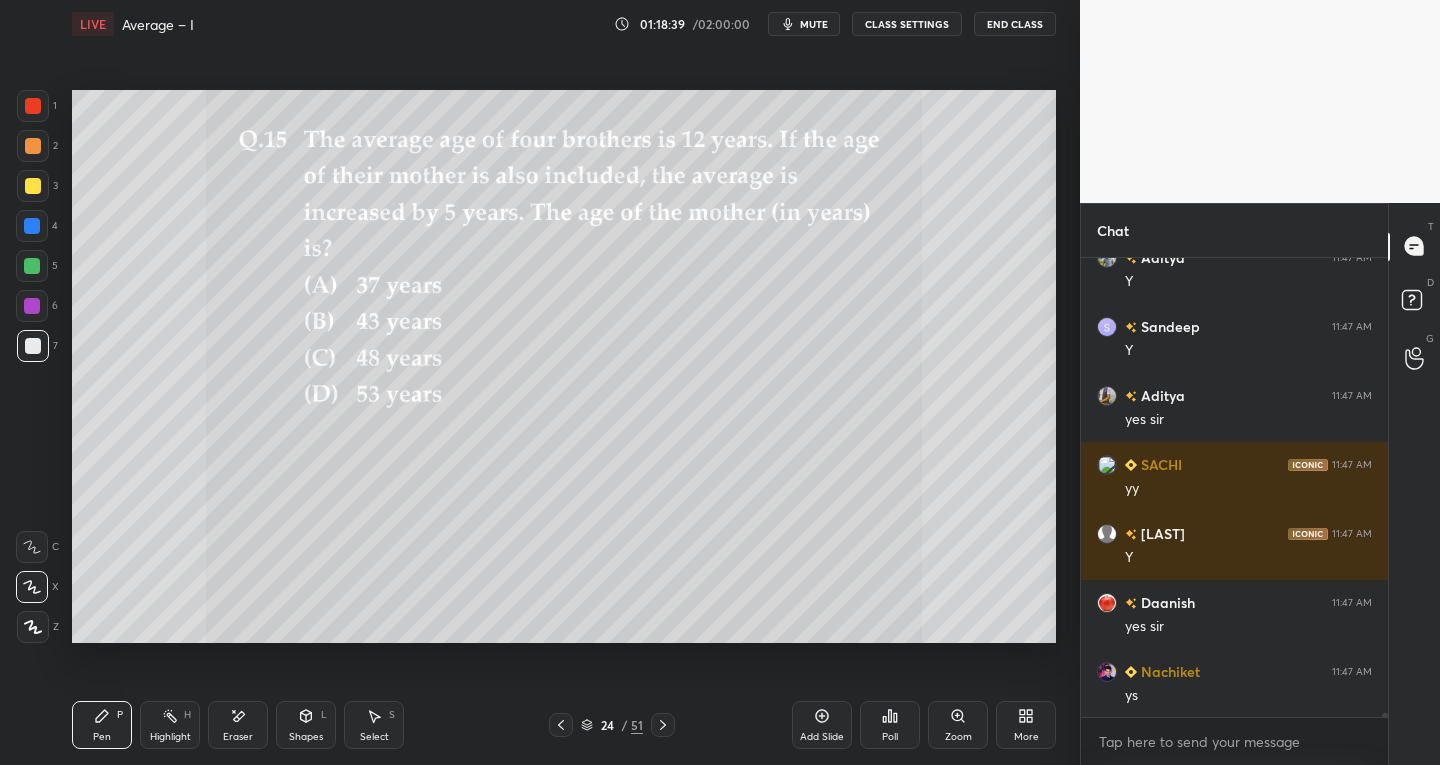 click at bounding box center (561, 725) 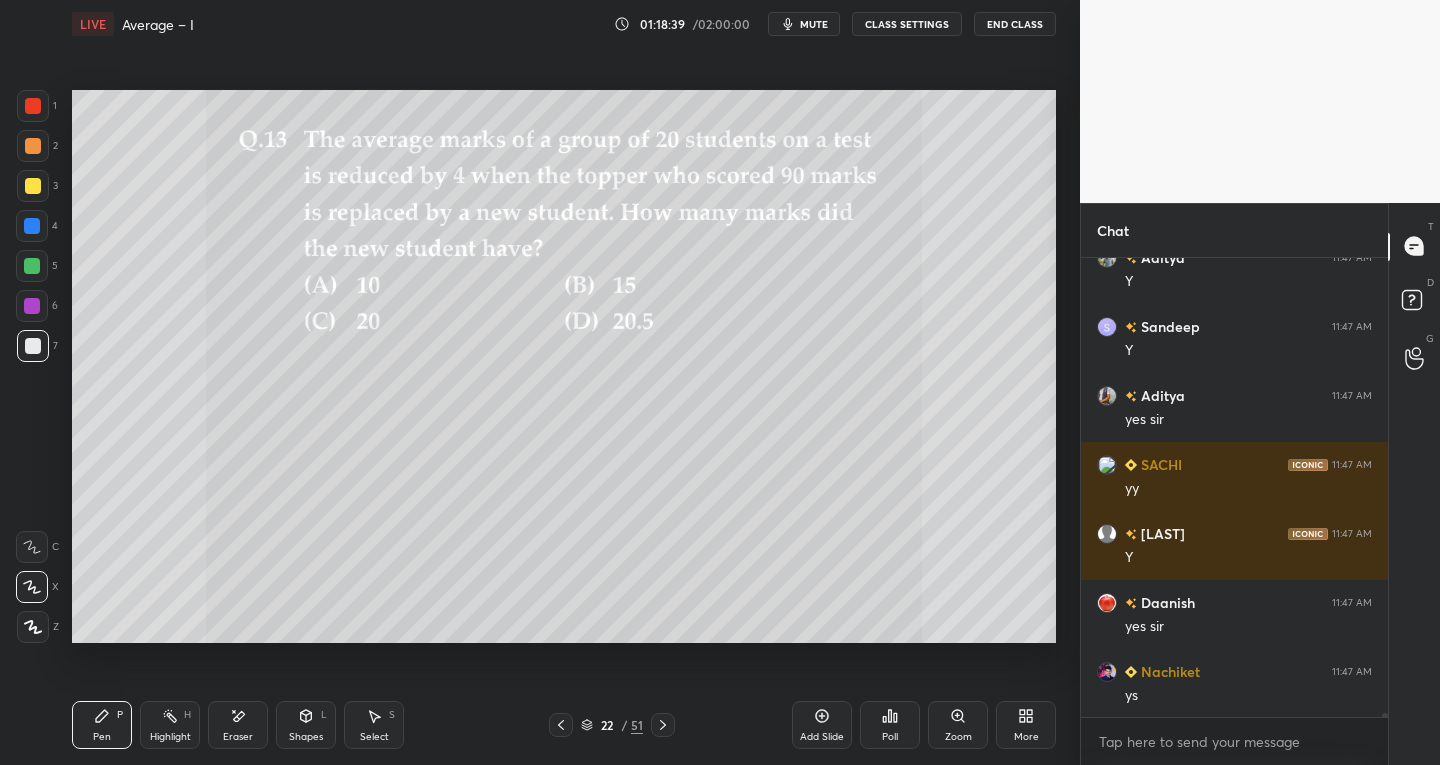 click at bounding box center (561, 725) 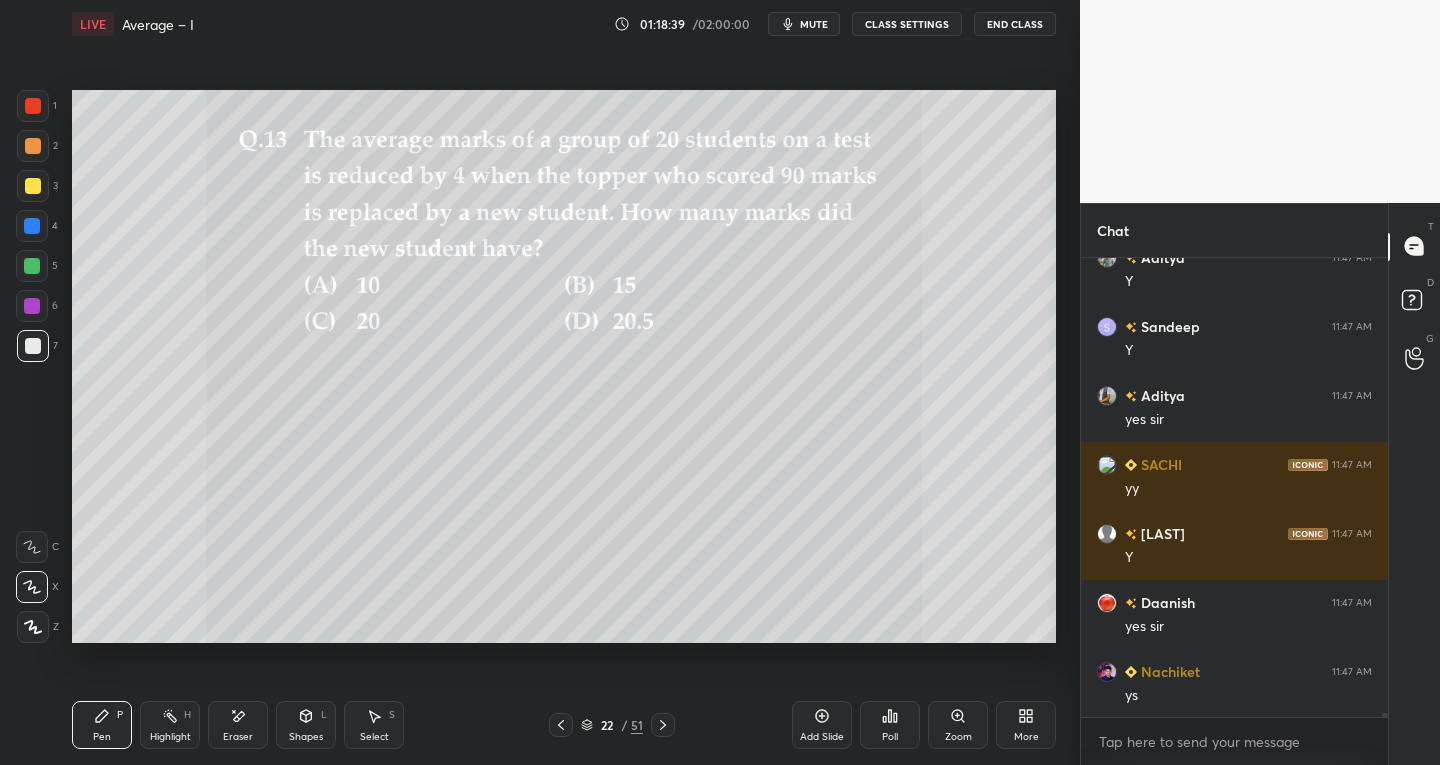 click at bounding box center [561, 725] 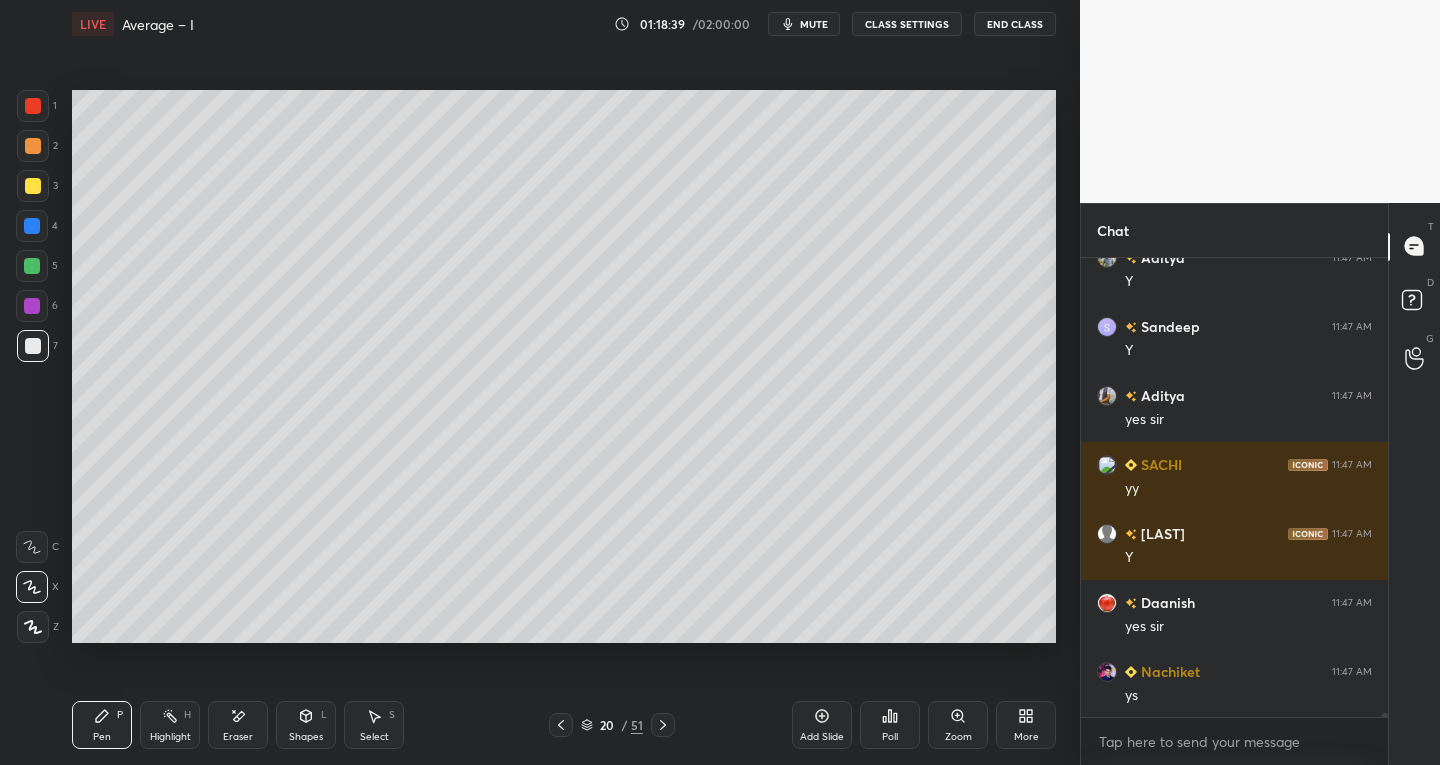 click at bounding box center [561, 725] 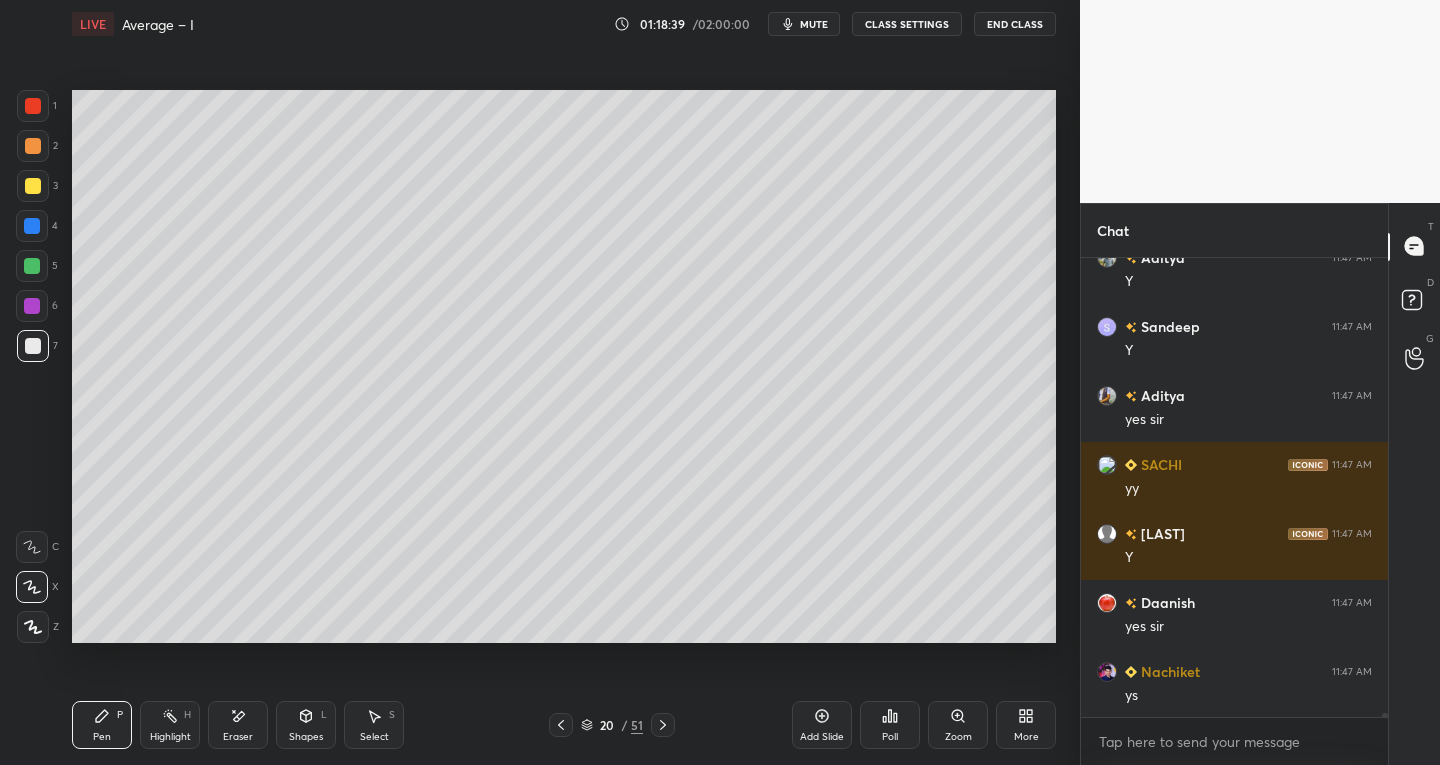 click at bounding box center (561, 725) 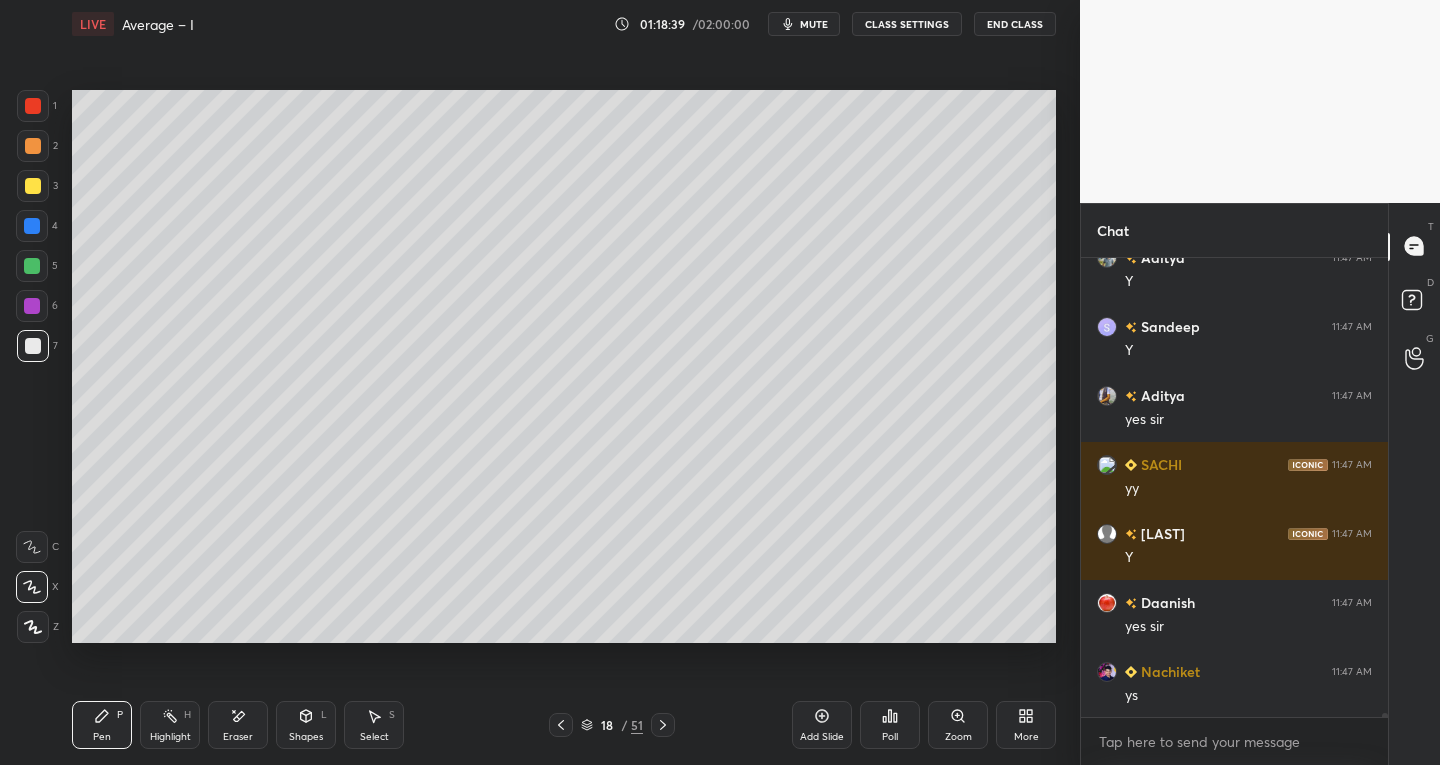 click on "18 / 51" at bounding box center (612, 725) 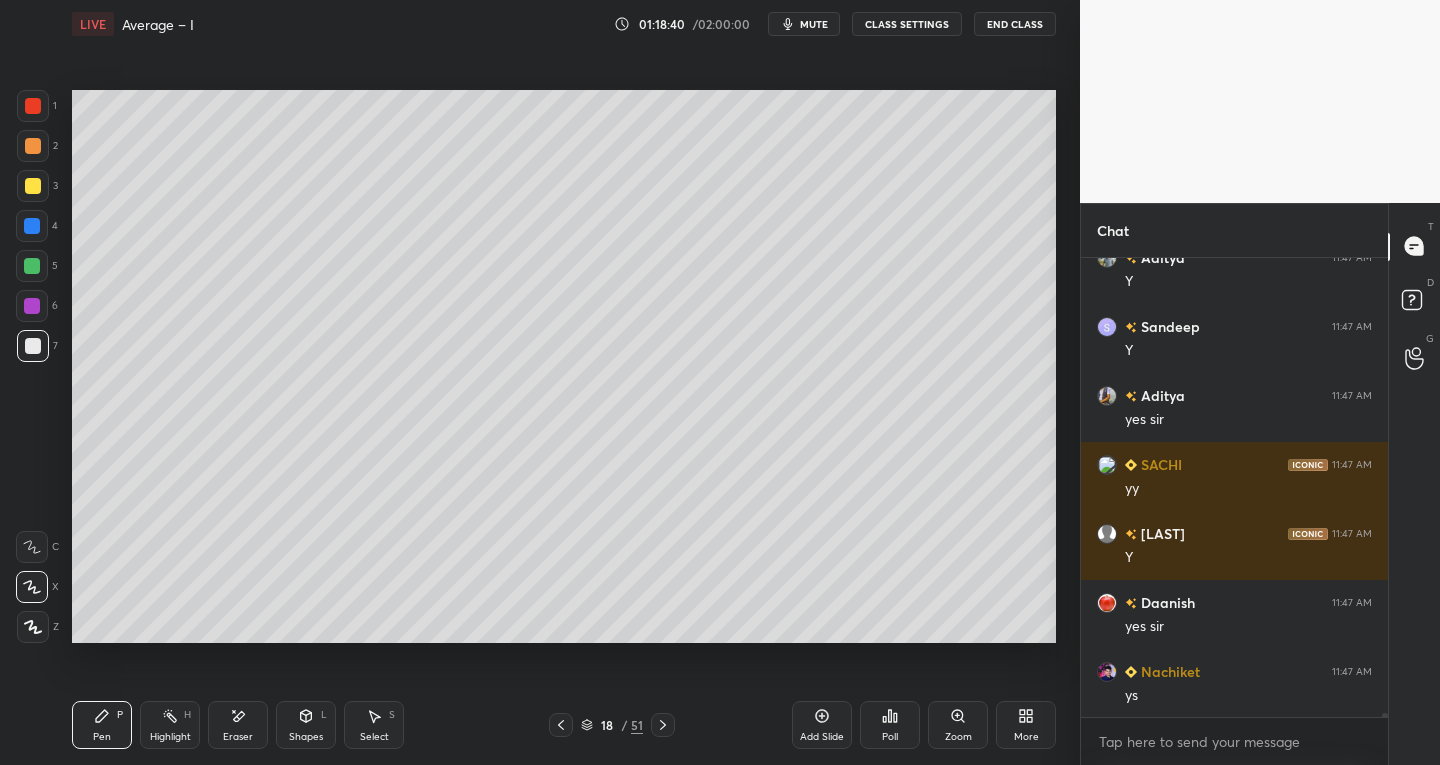 click on "18 / 51" at bounding box center (612, 725) 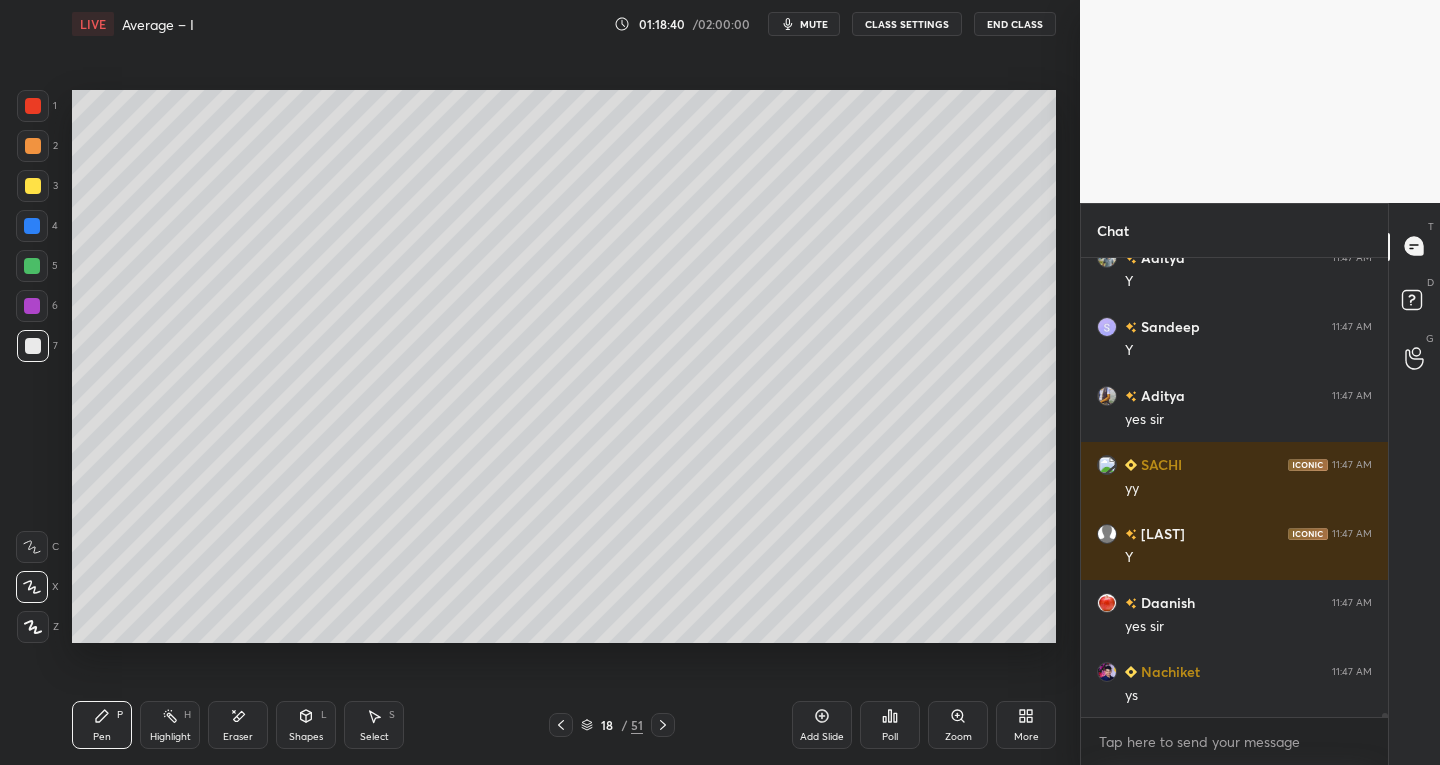click on "18 / 51" at bounding box center (612, 725) 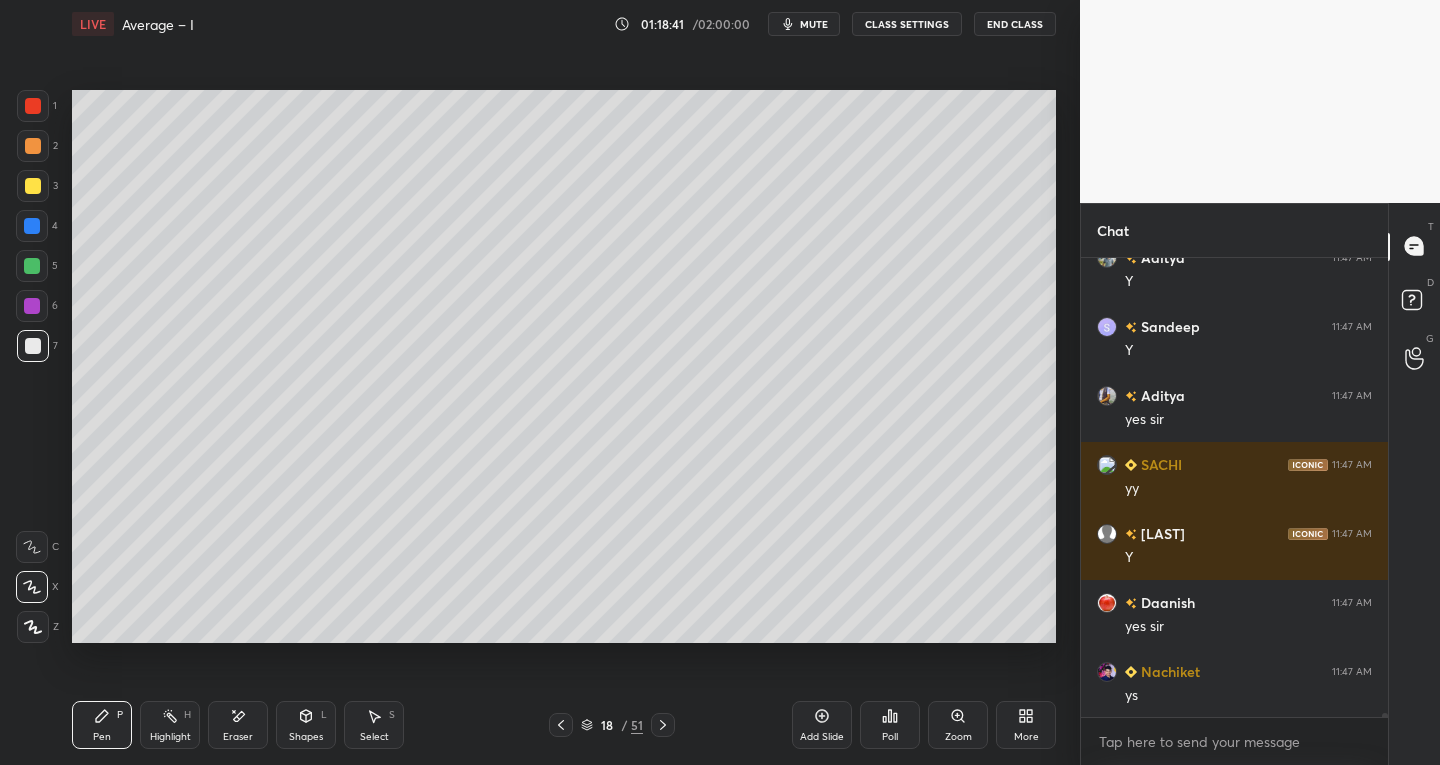 scroll, scrollTop: 50811, scrollLeft: 0, axis: vertical 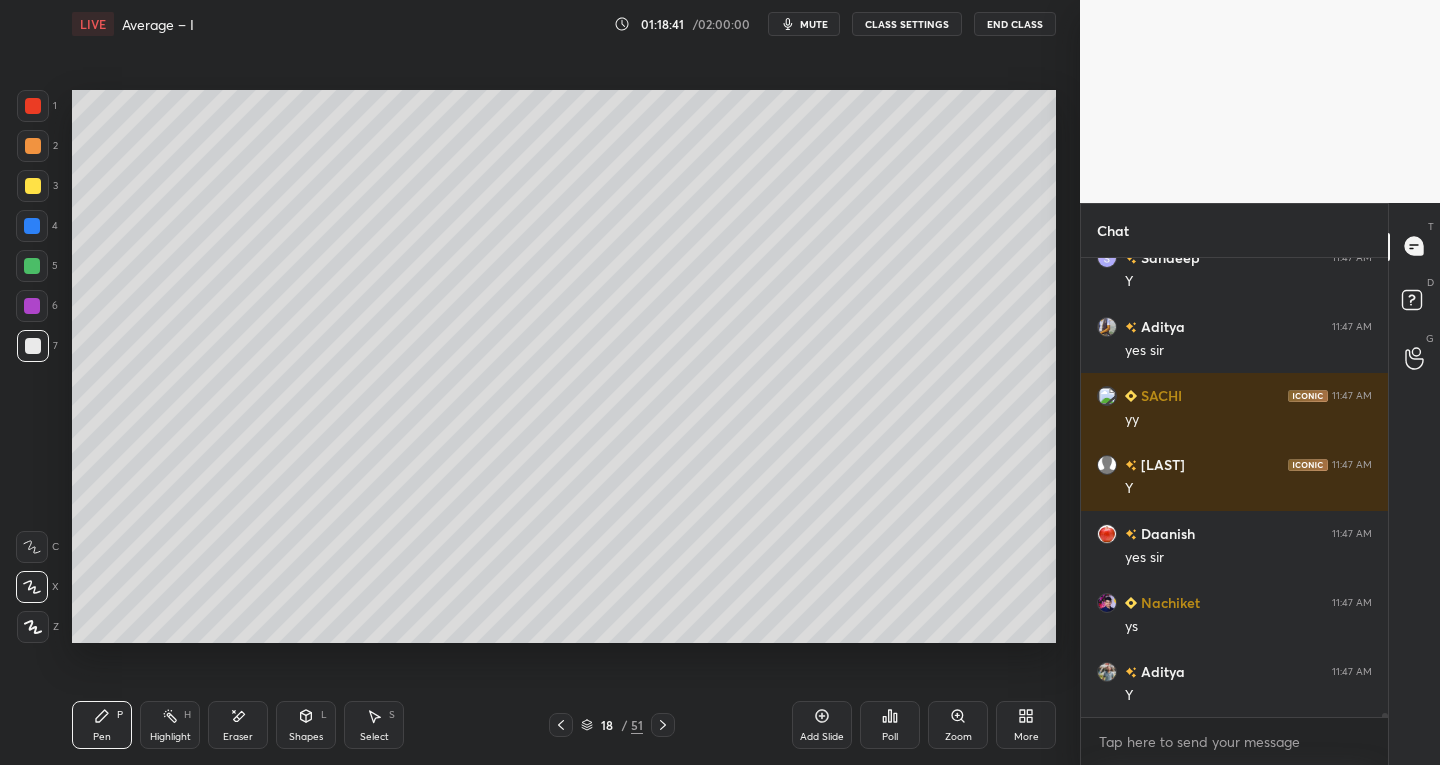 click 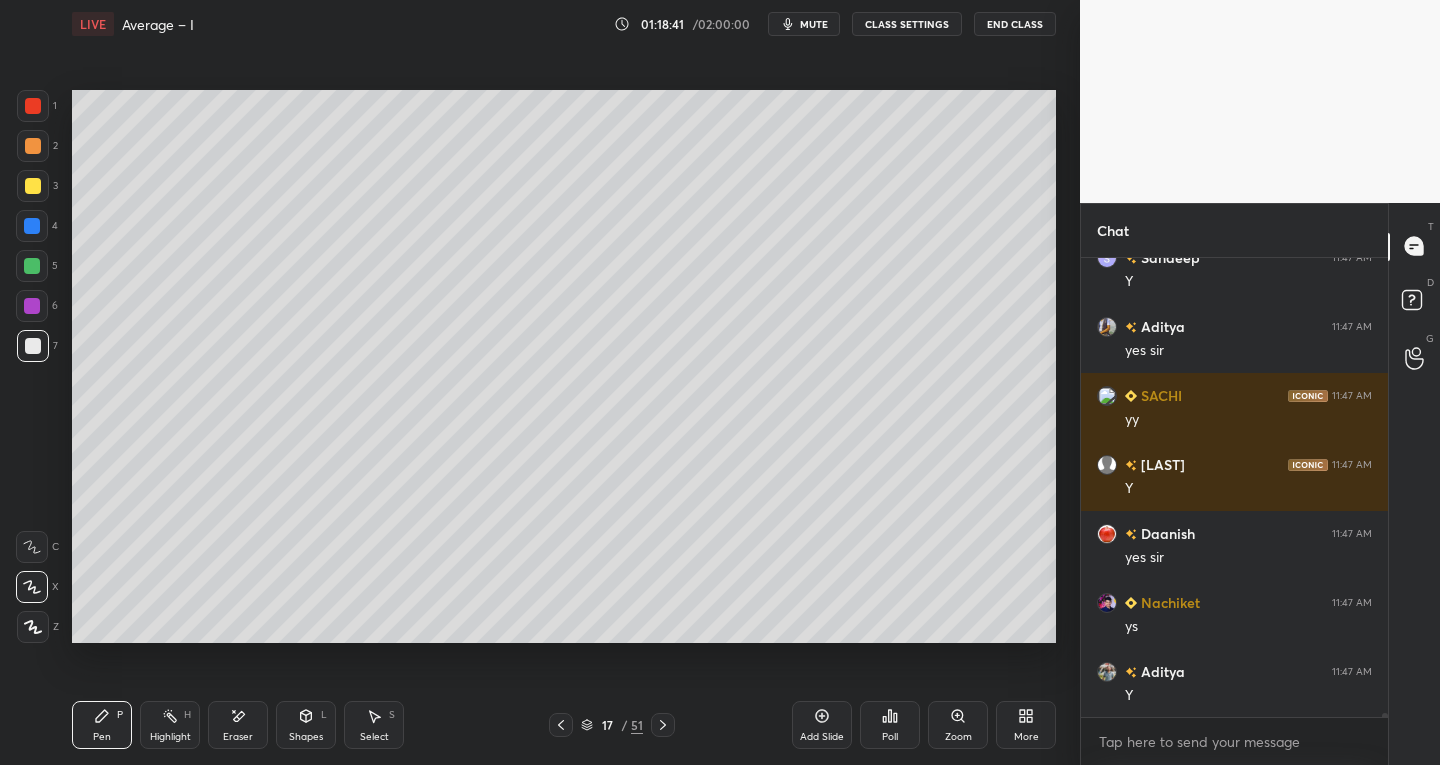 click 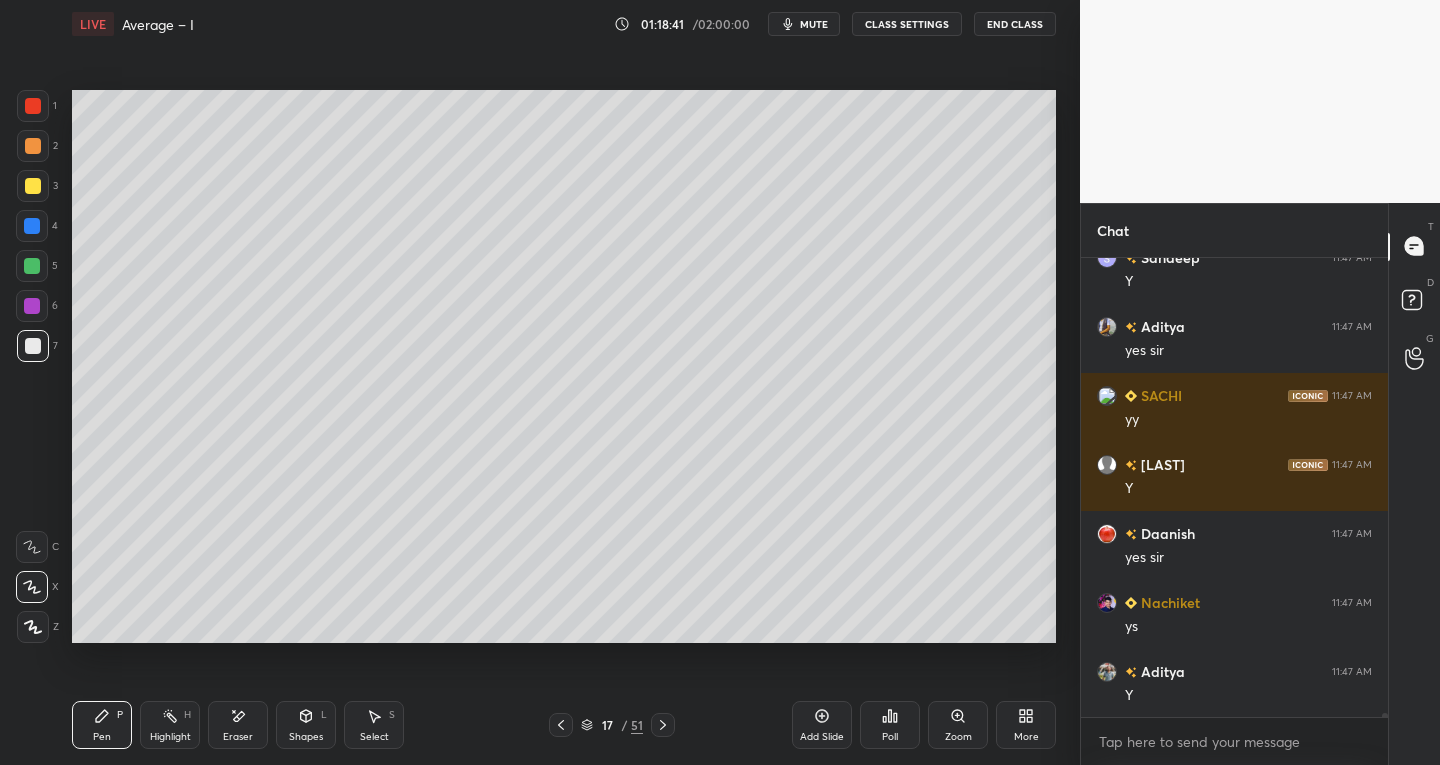 click 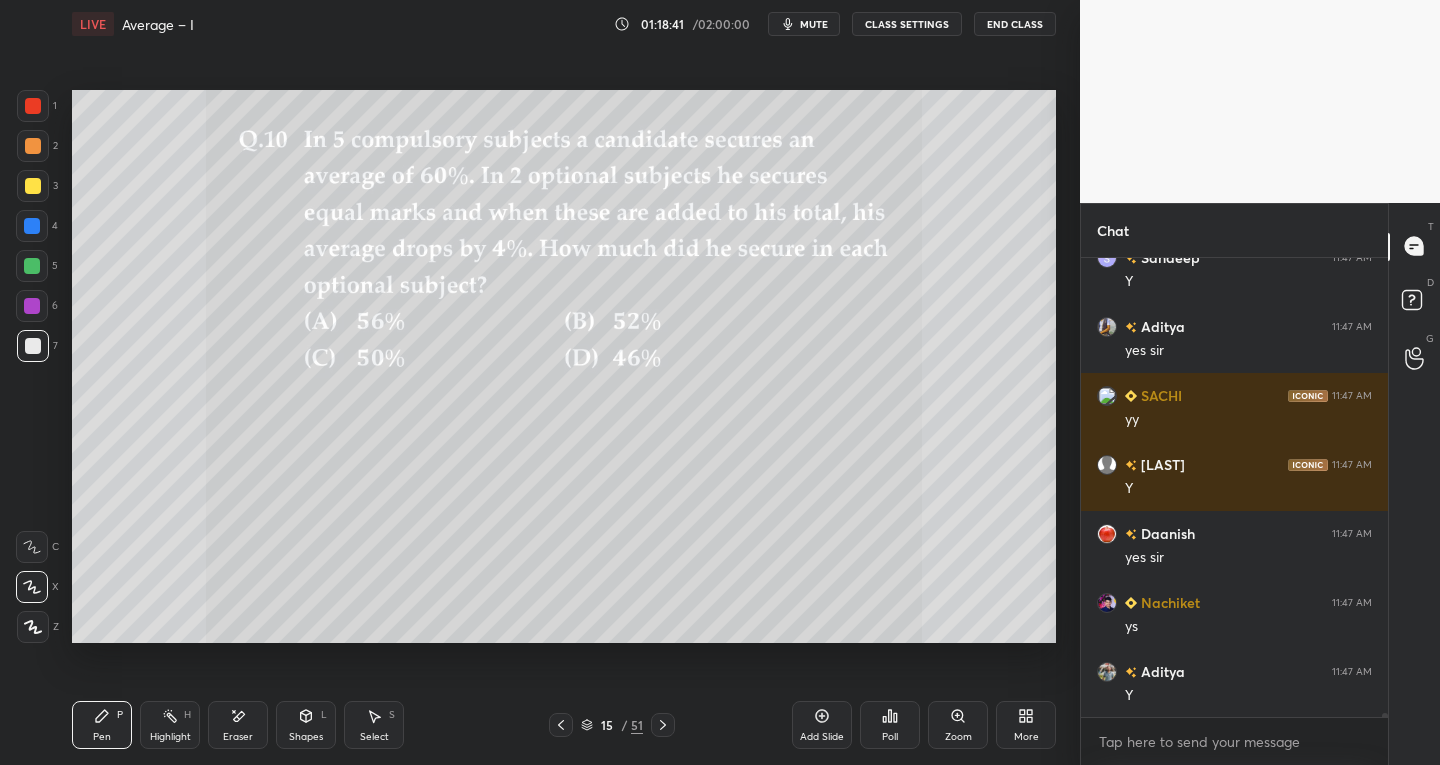 click 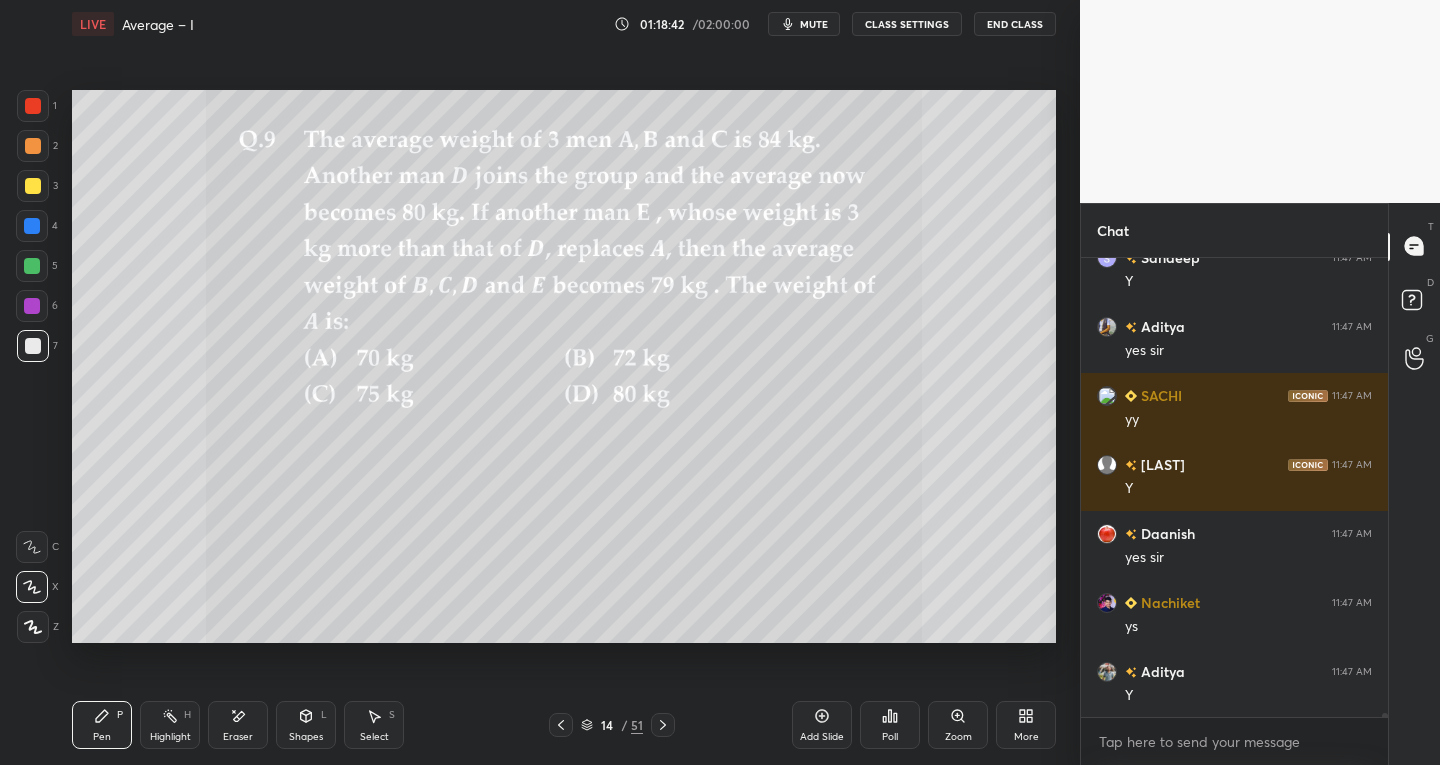 click 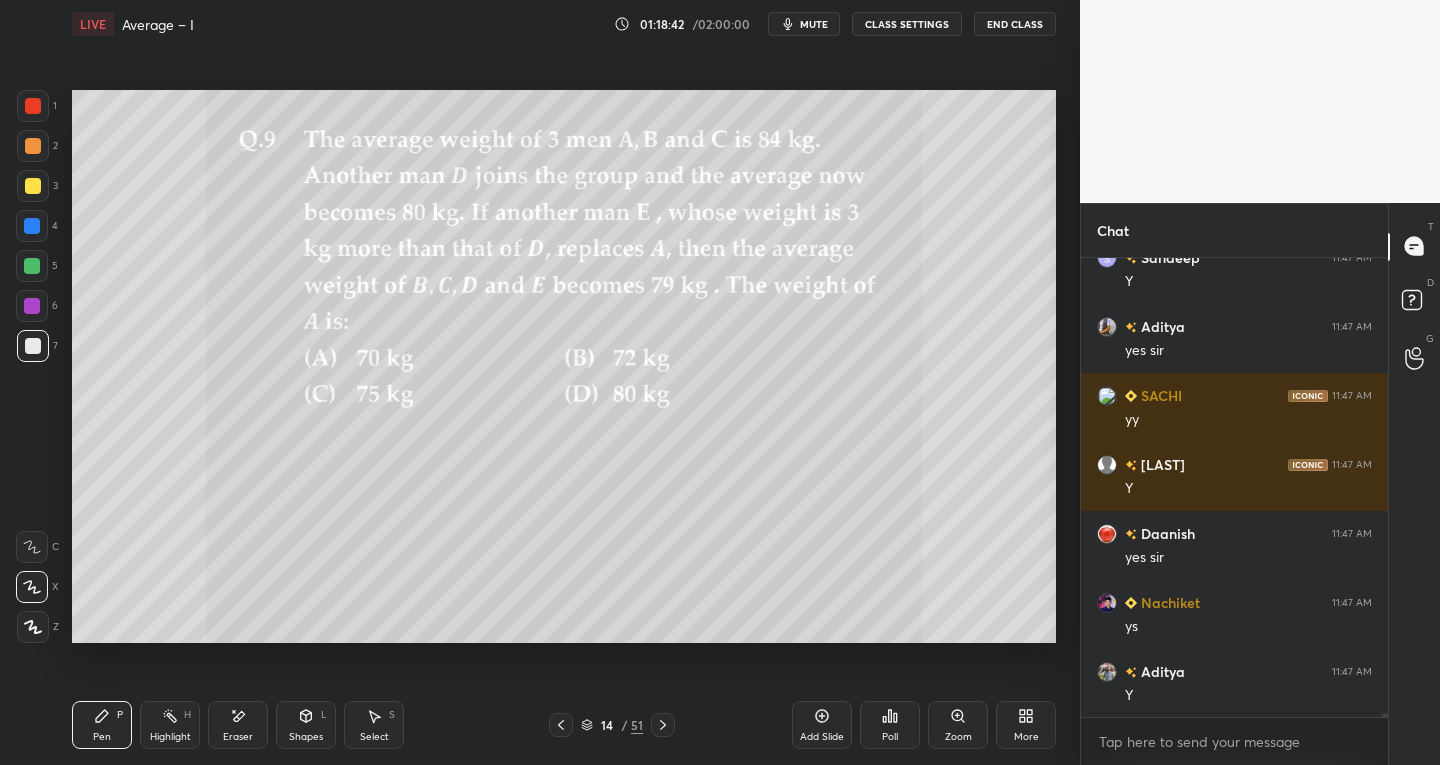 click 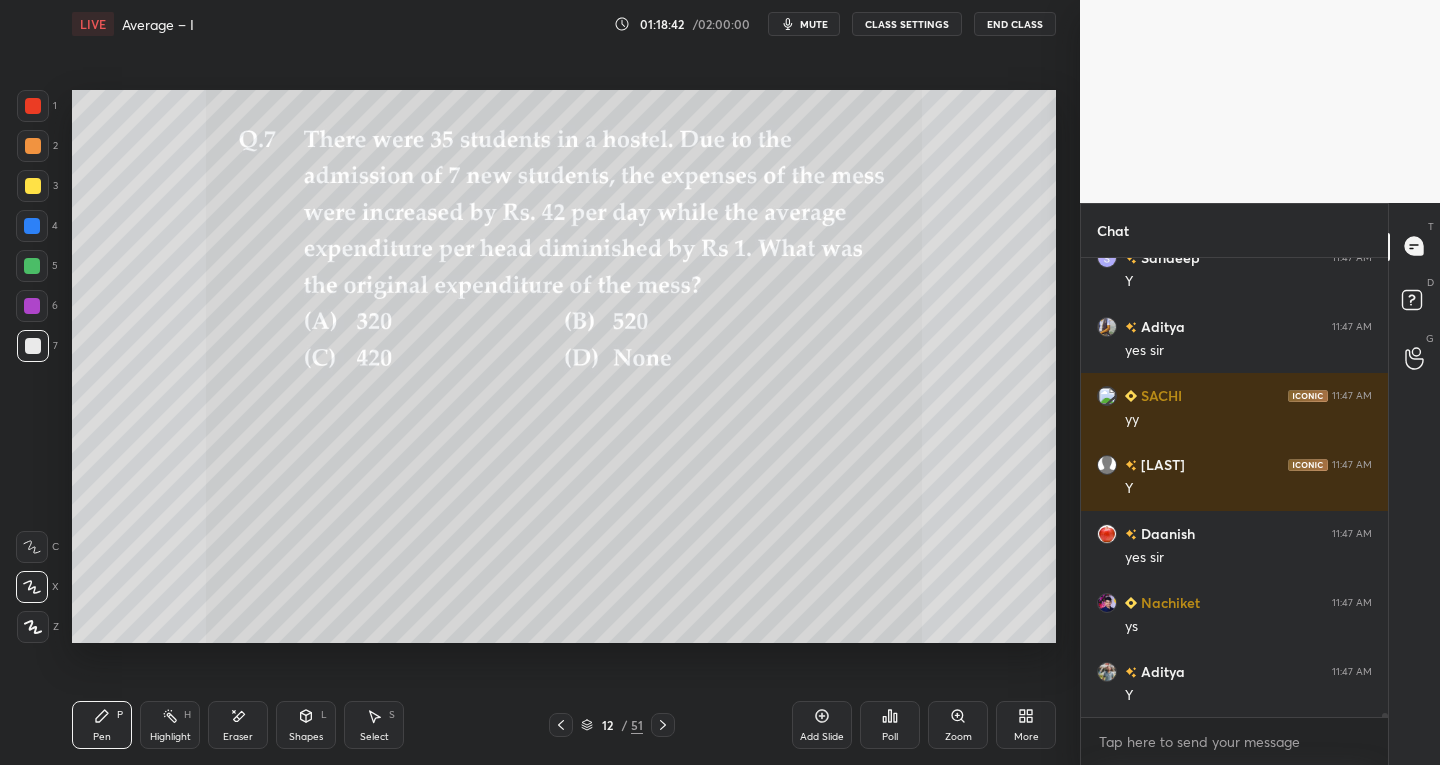 click 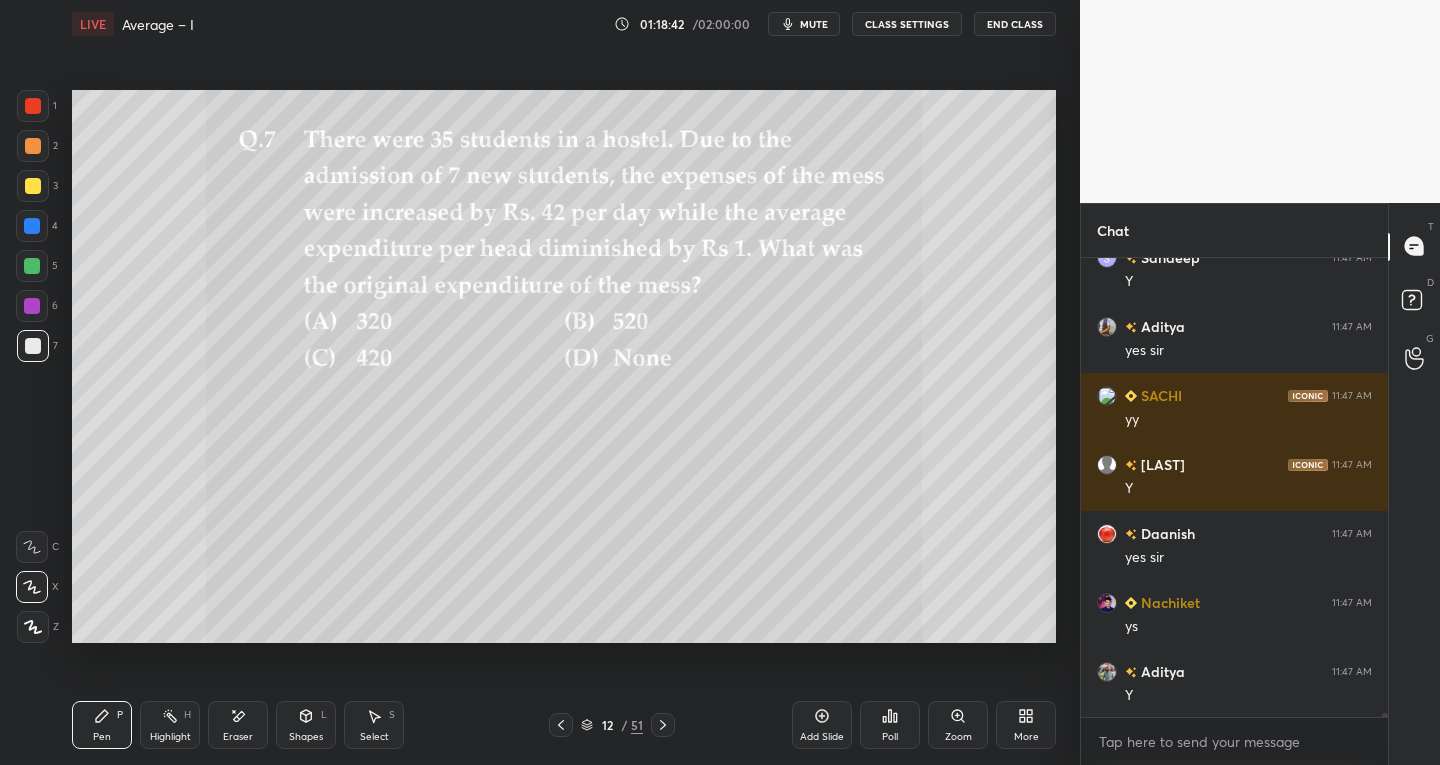 click 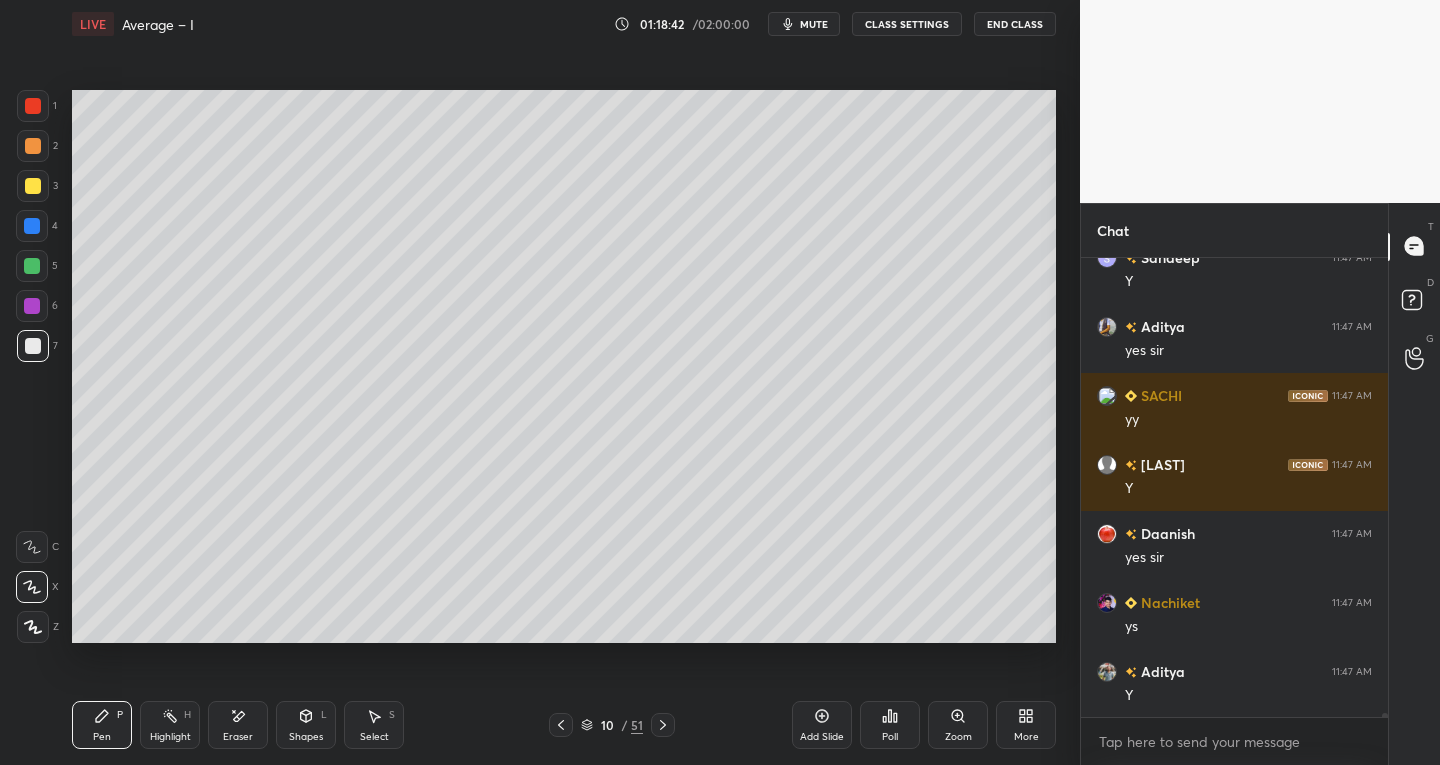 click 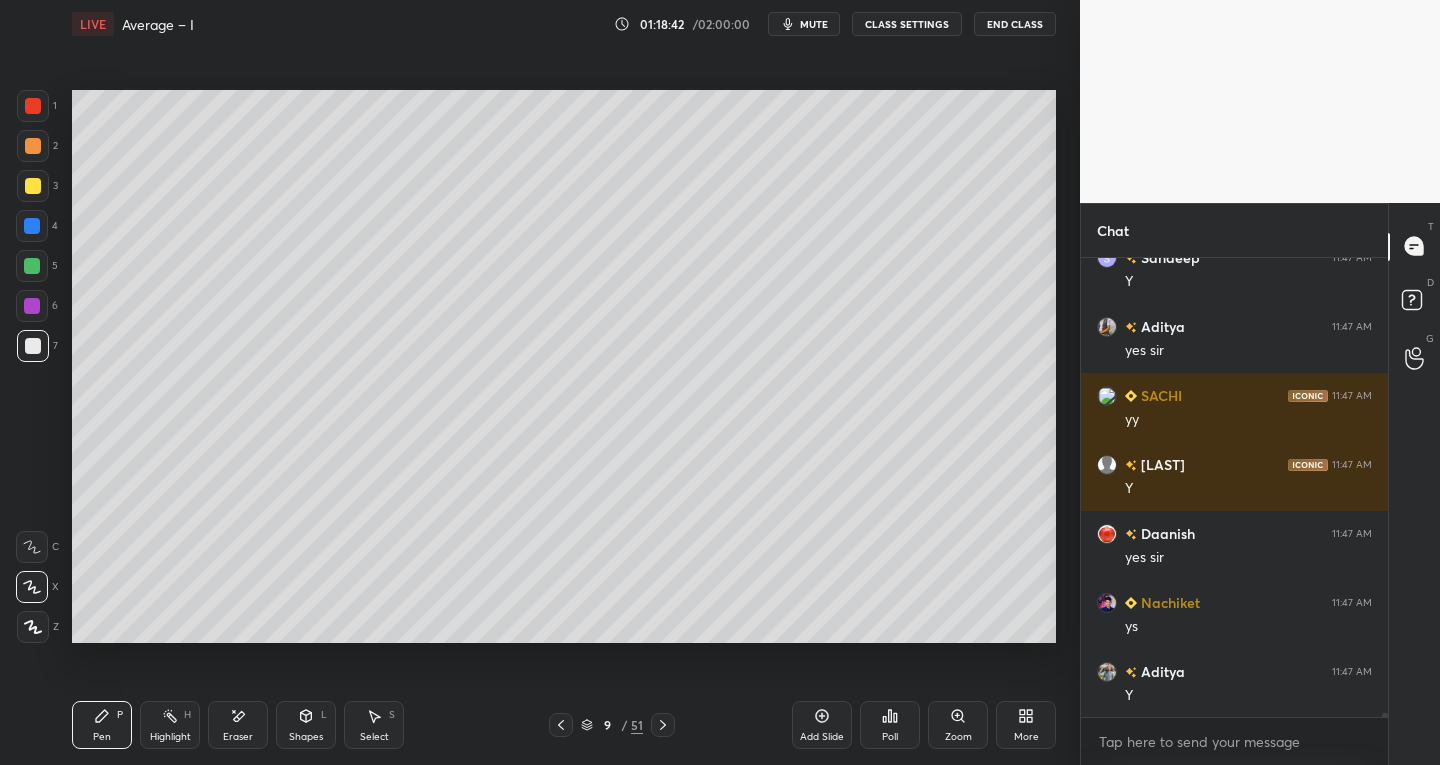 click at bounding box center [561, 725] 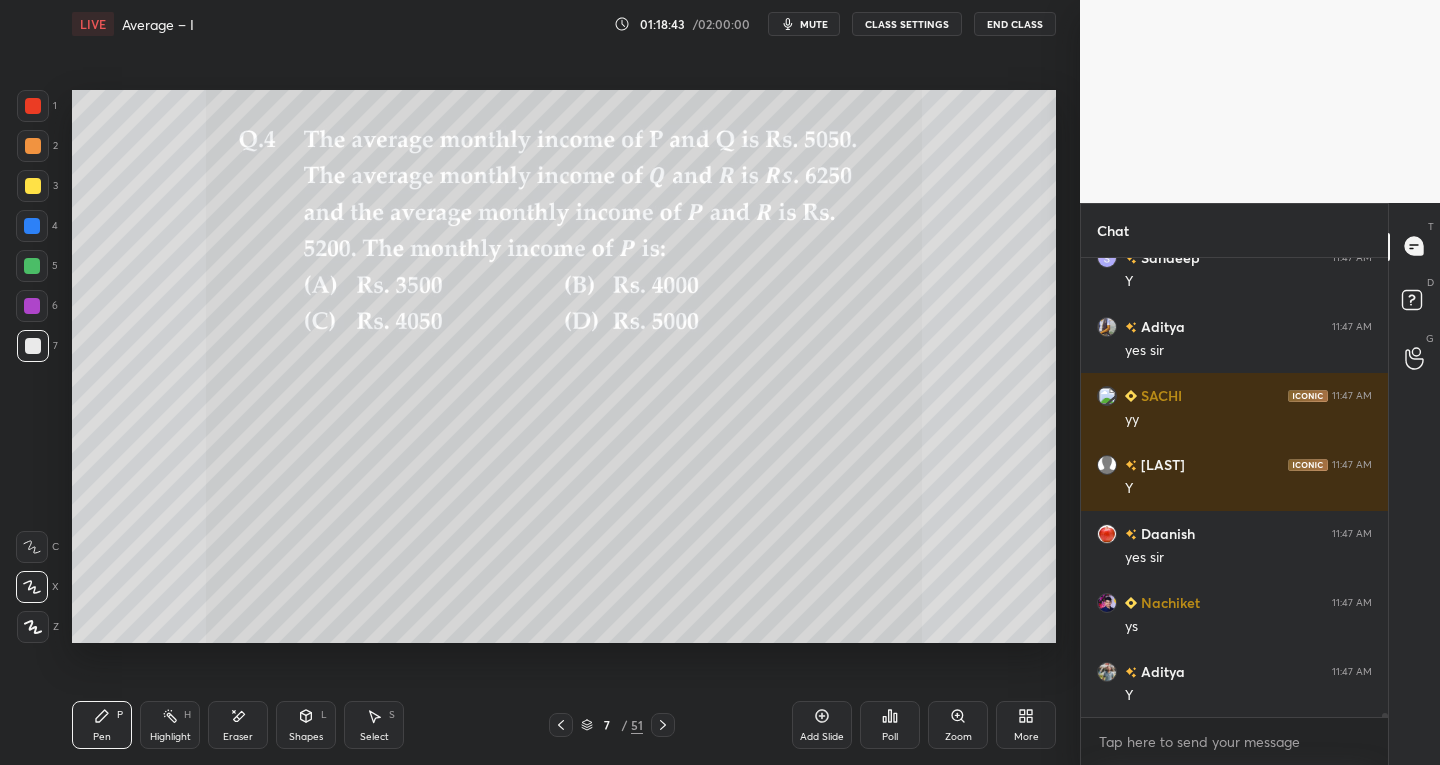 click 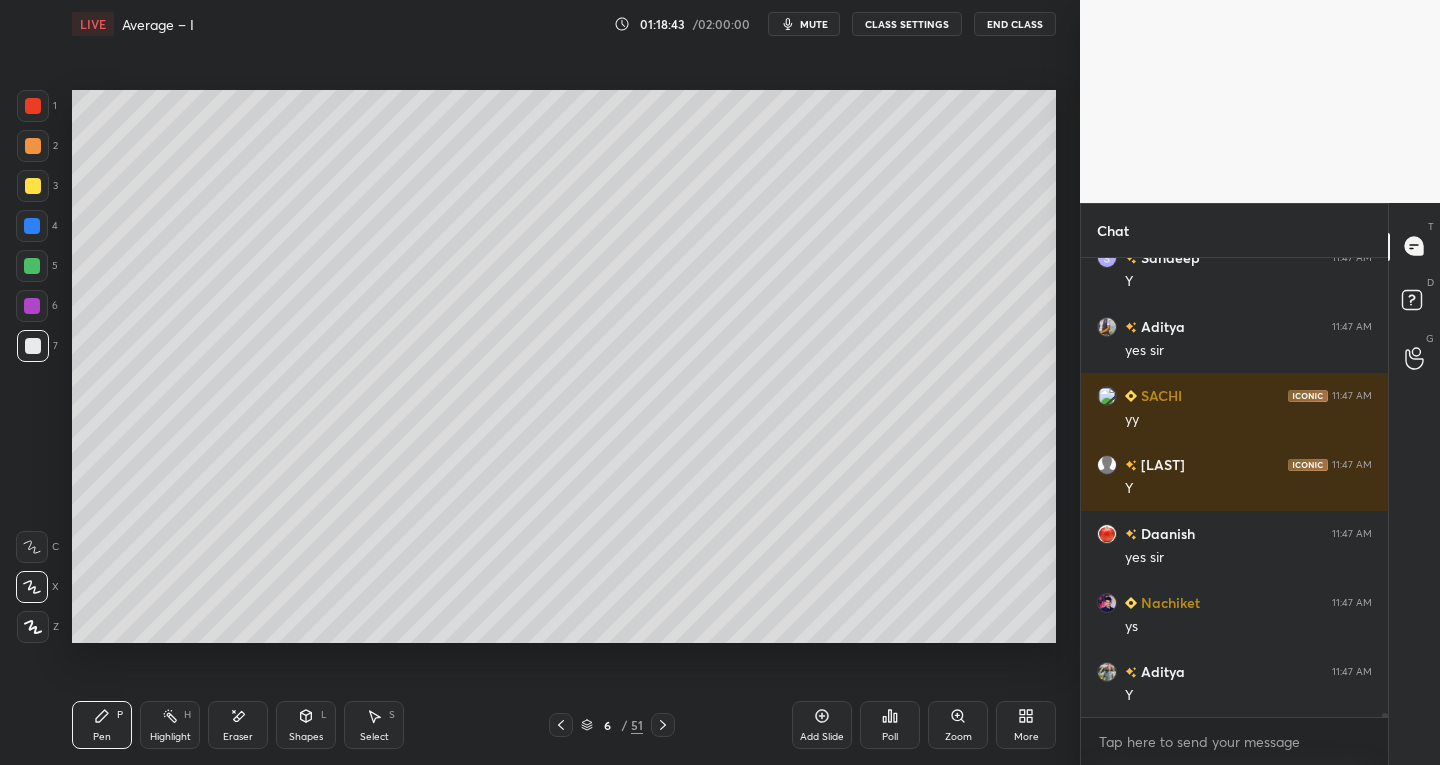 click 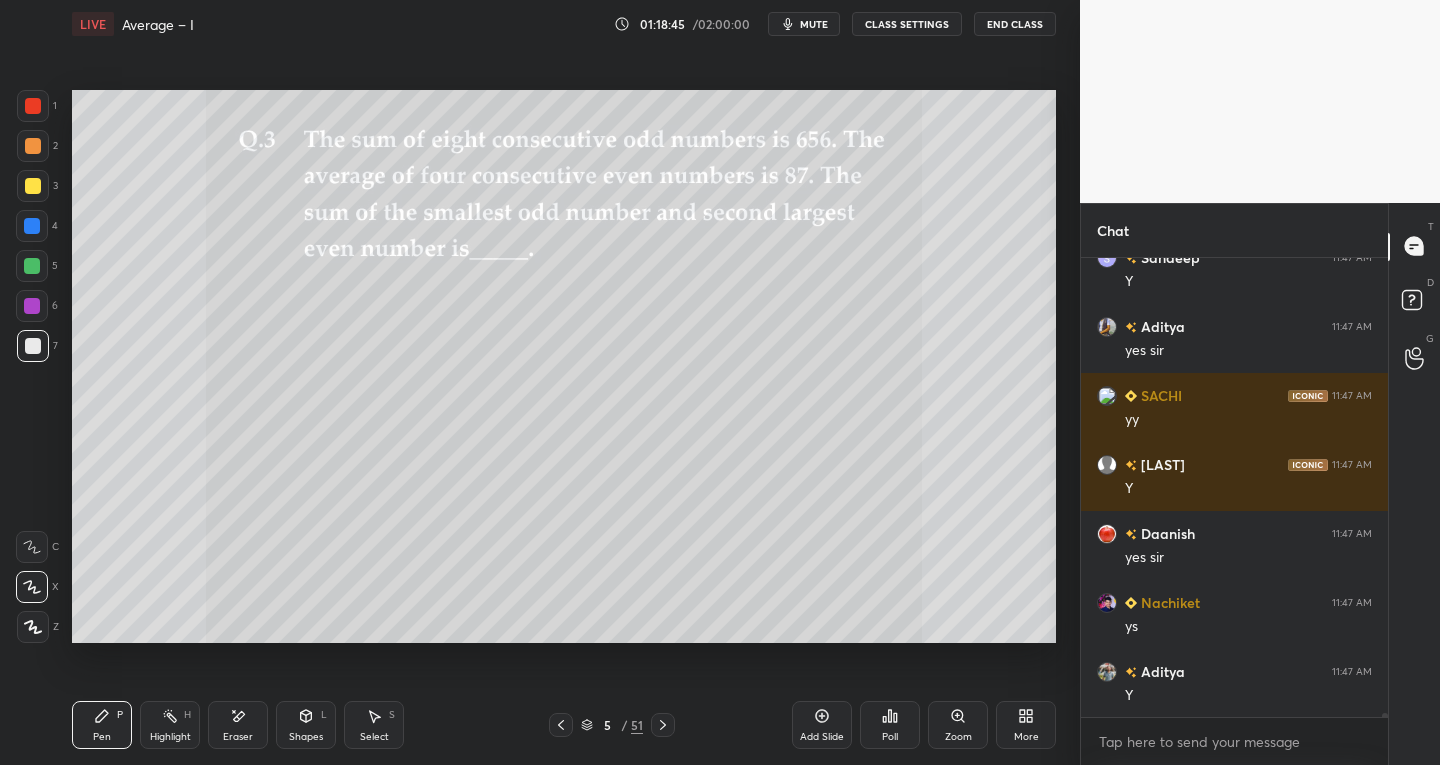 click 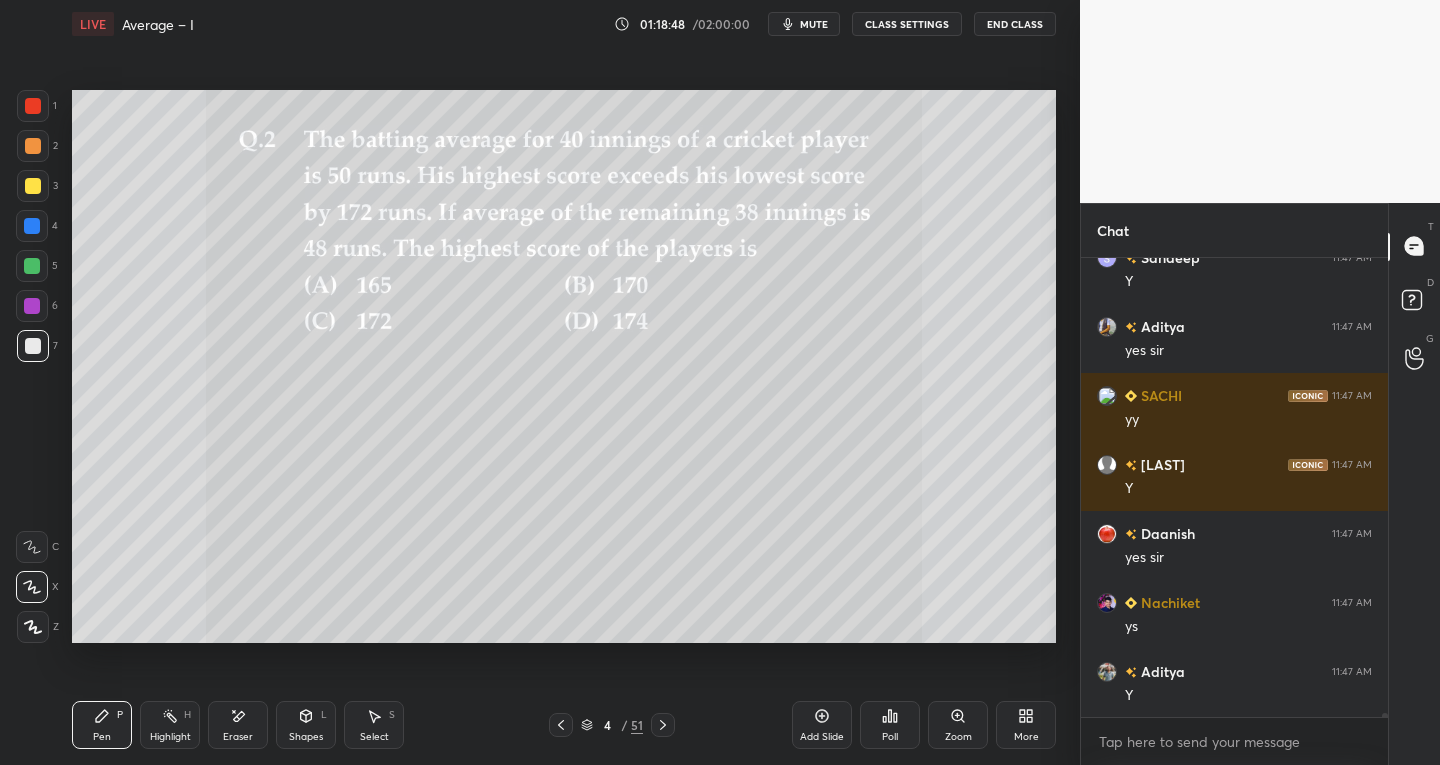 click at bounding box center (663, 725) 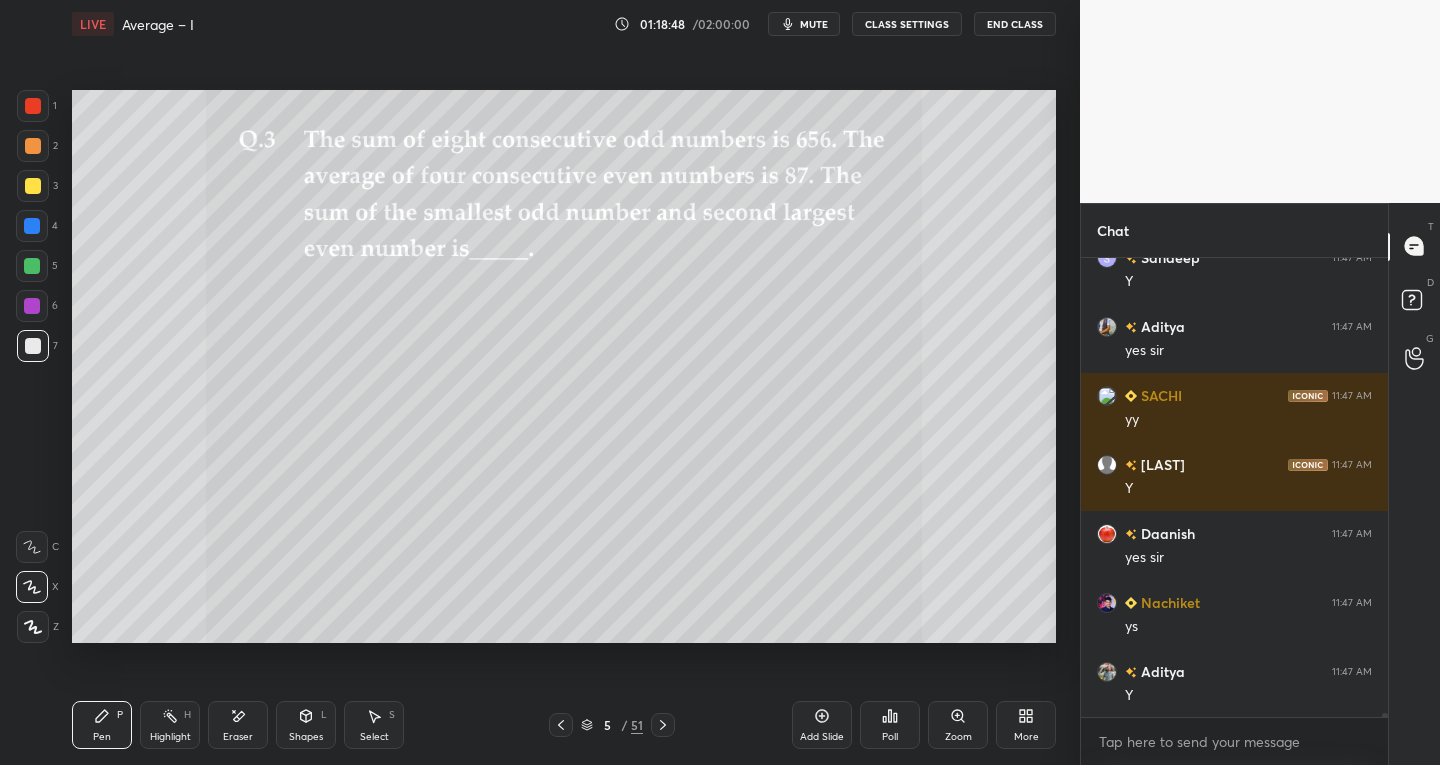 click 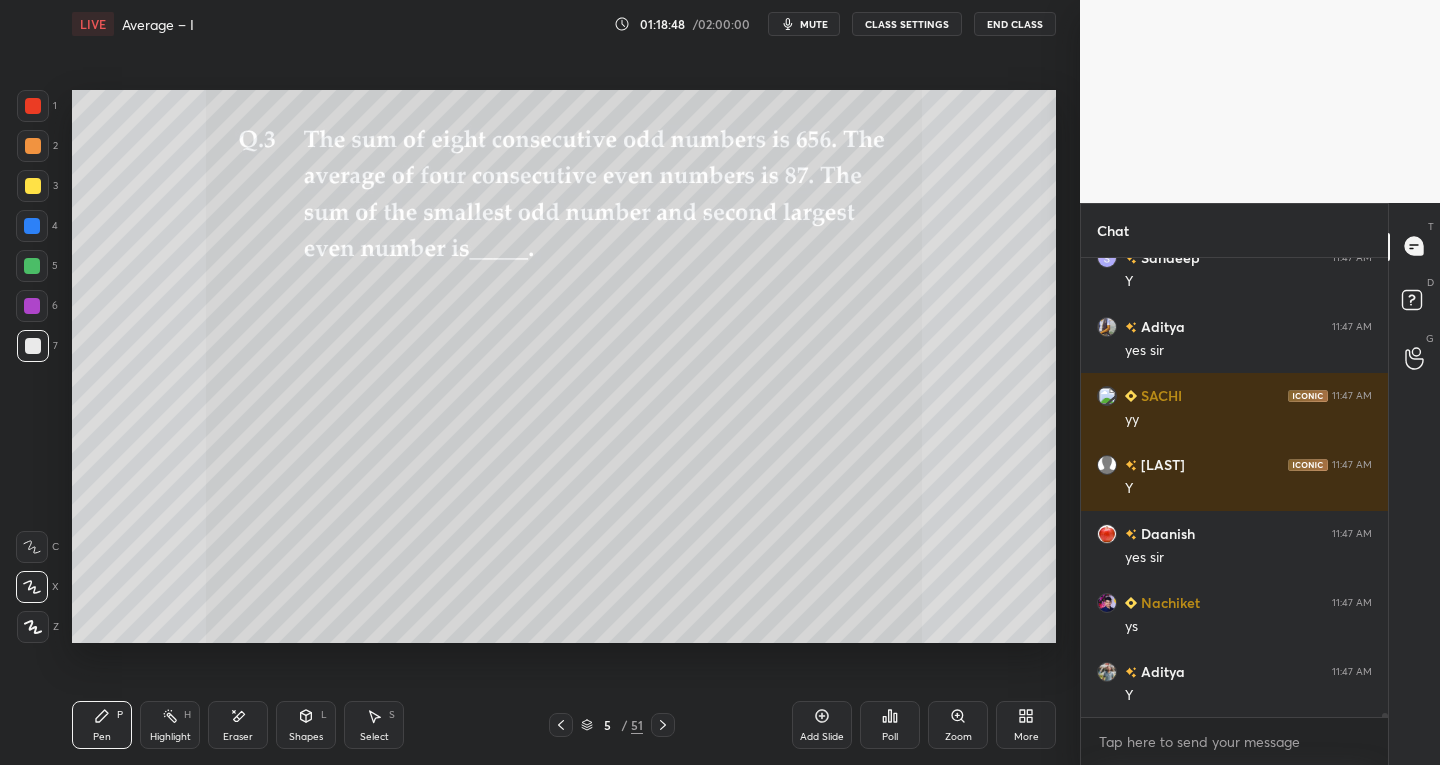click 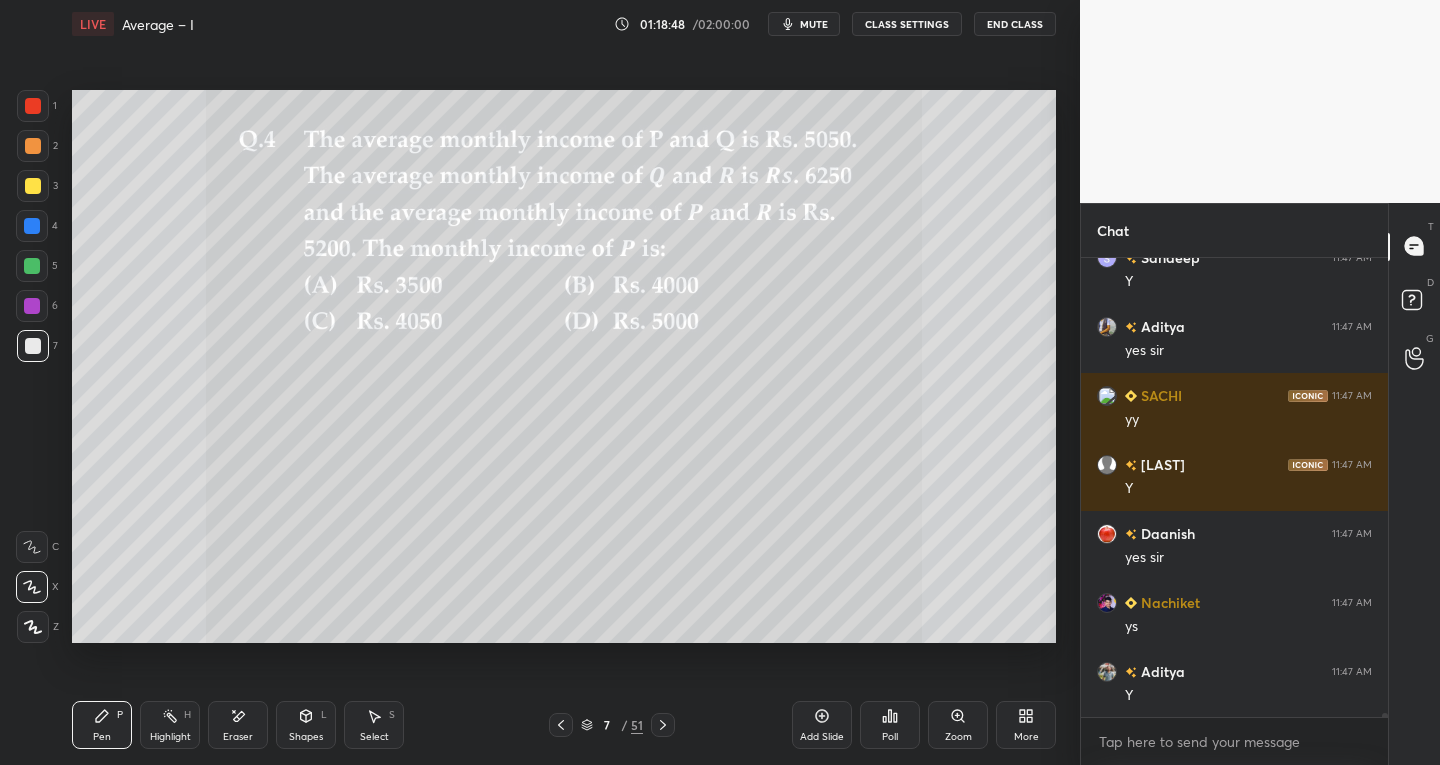 click 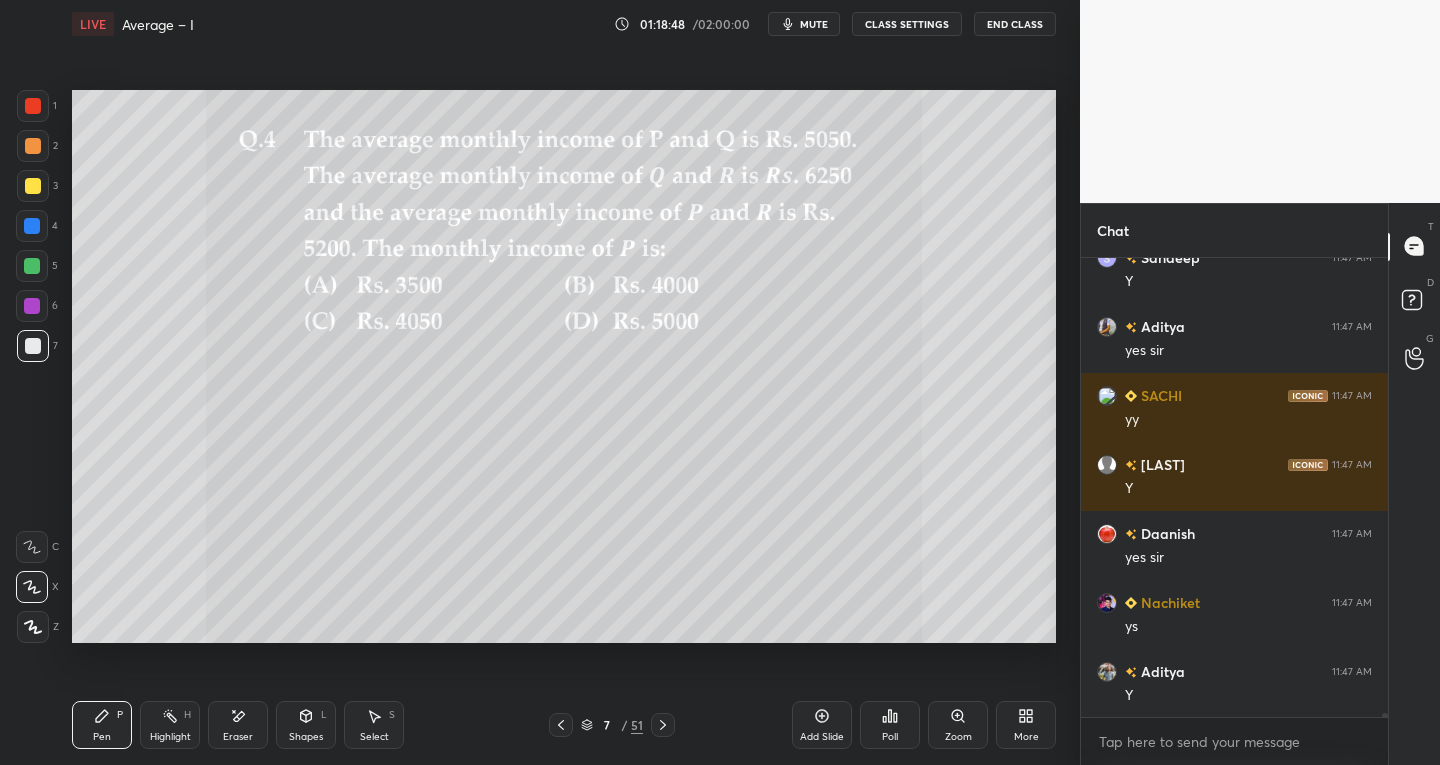 click 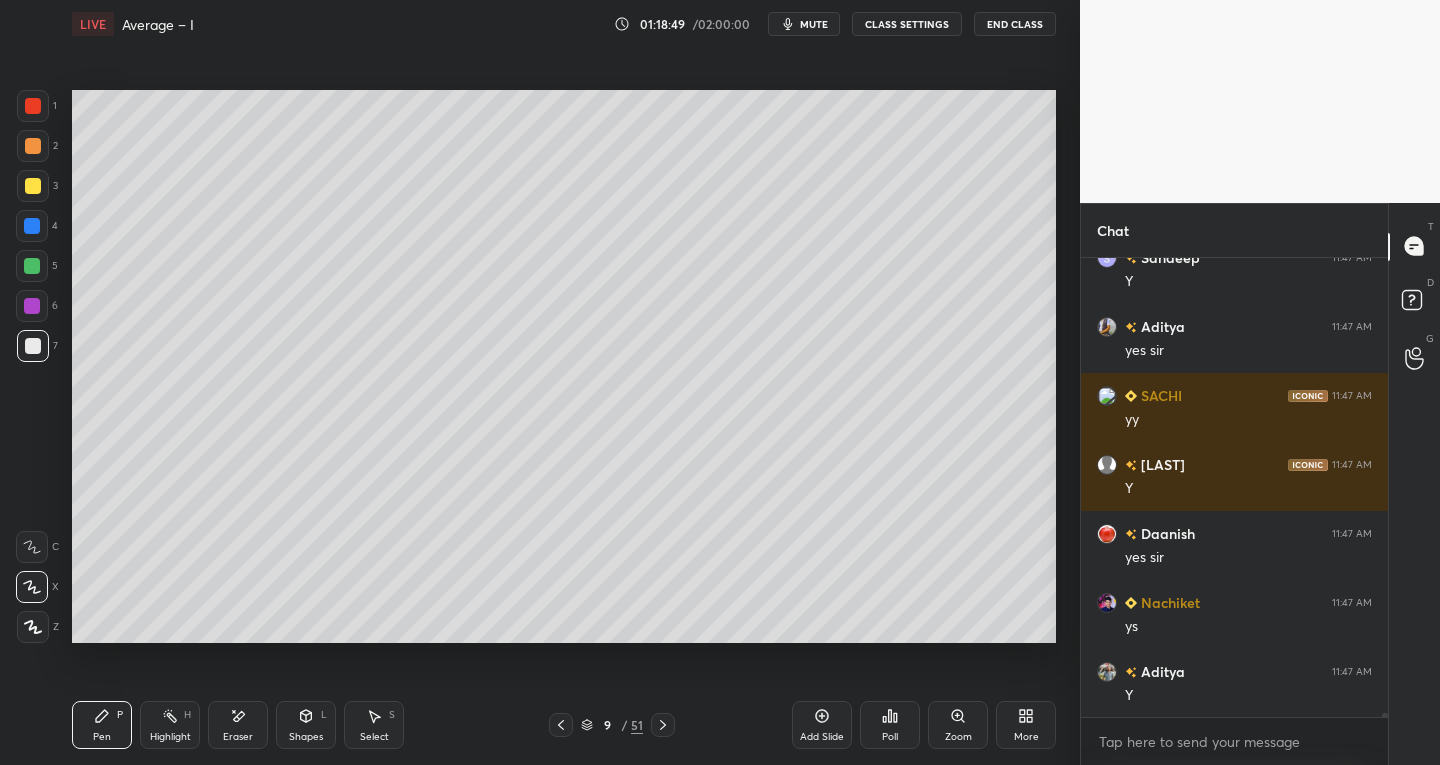click 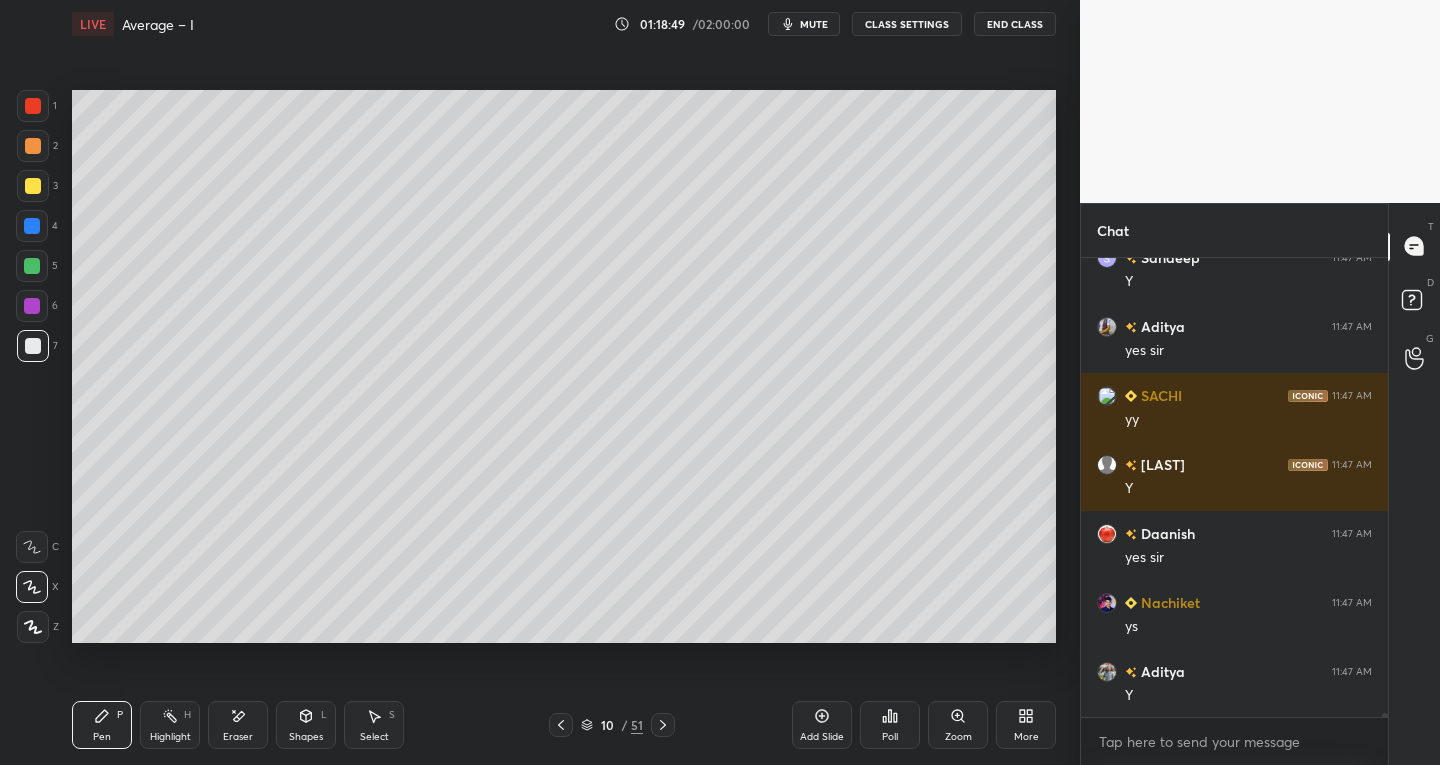 click 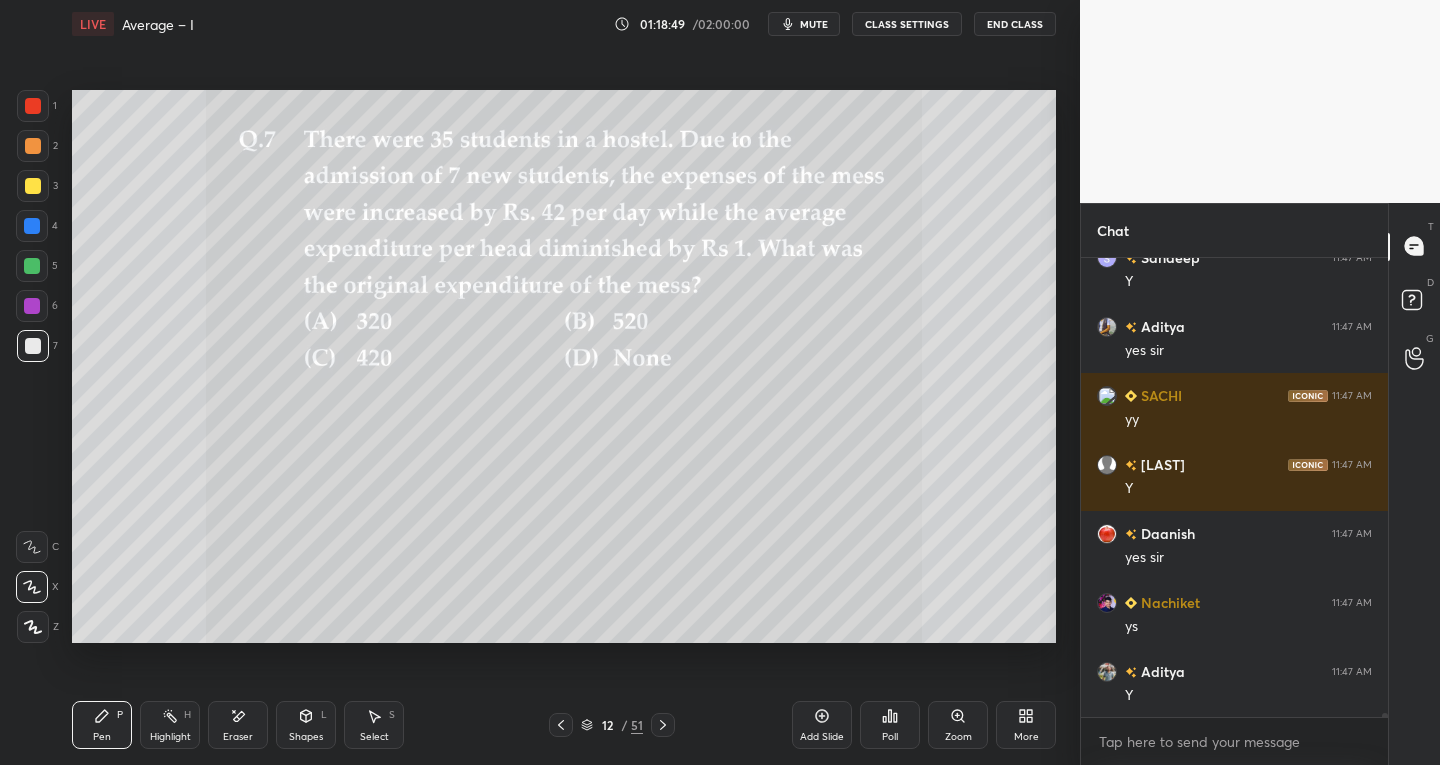 click 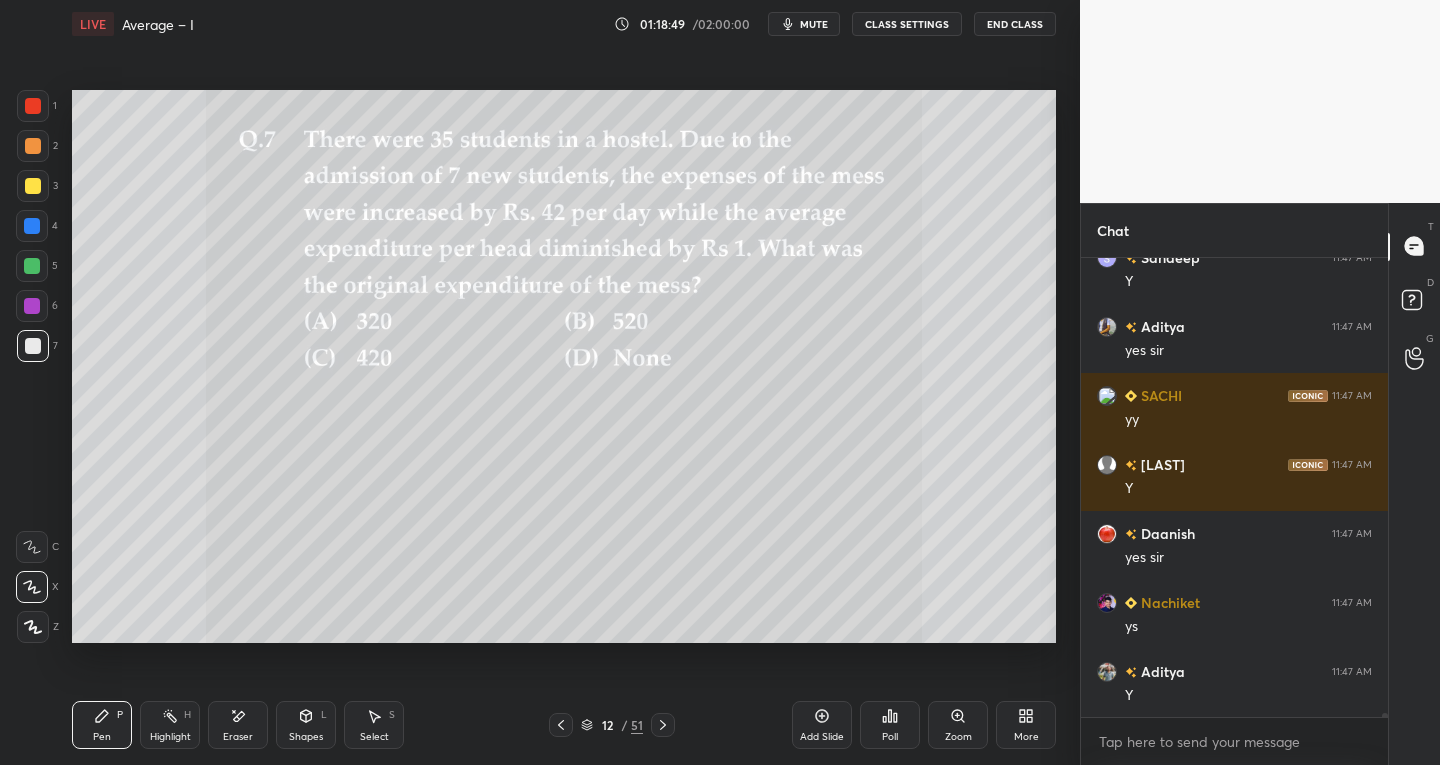 click 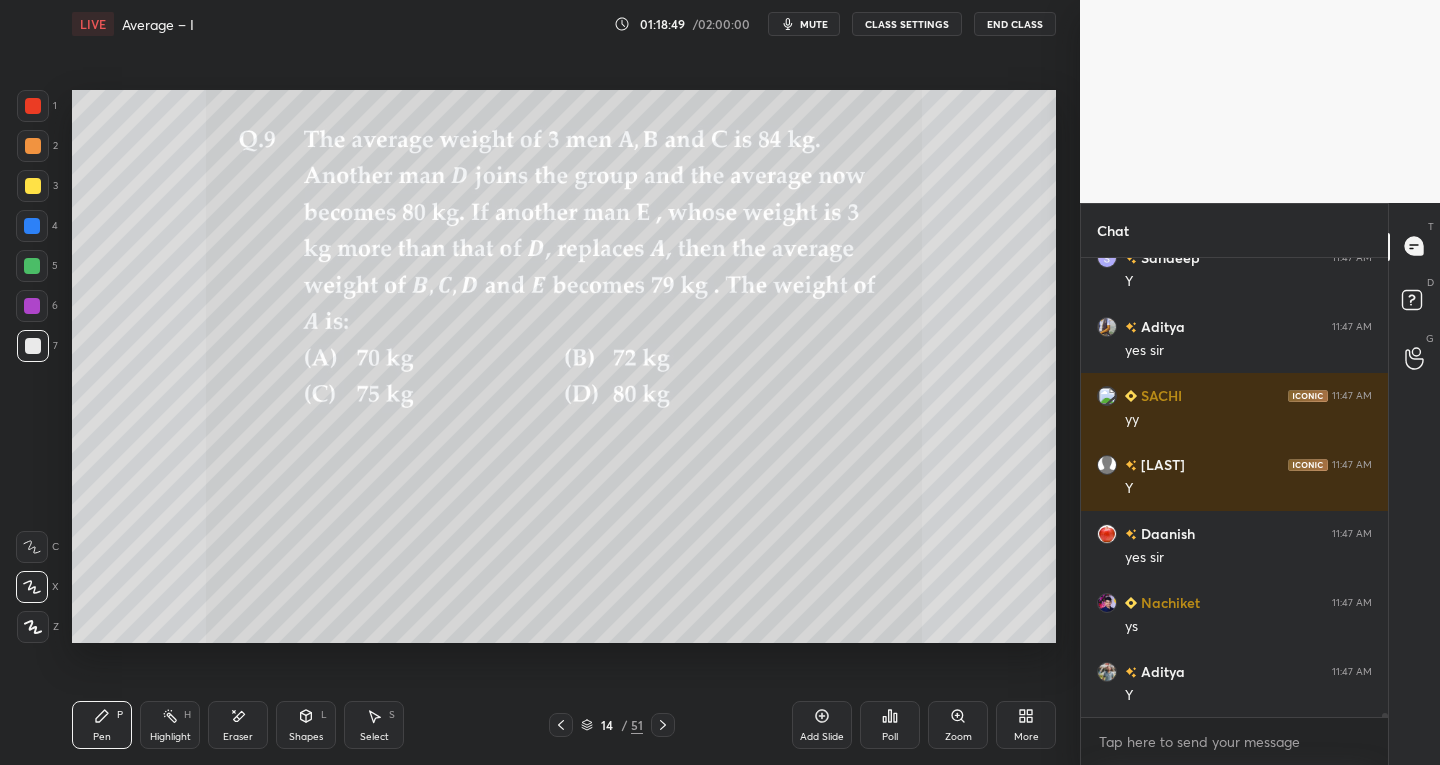 click 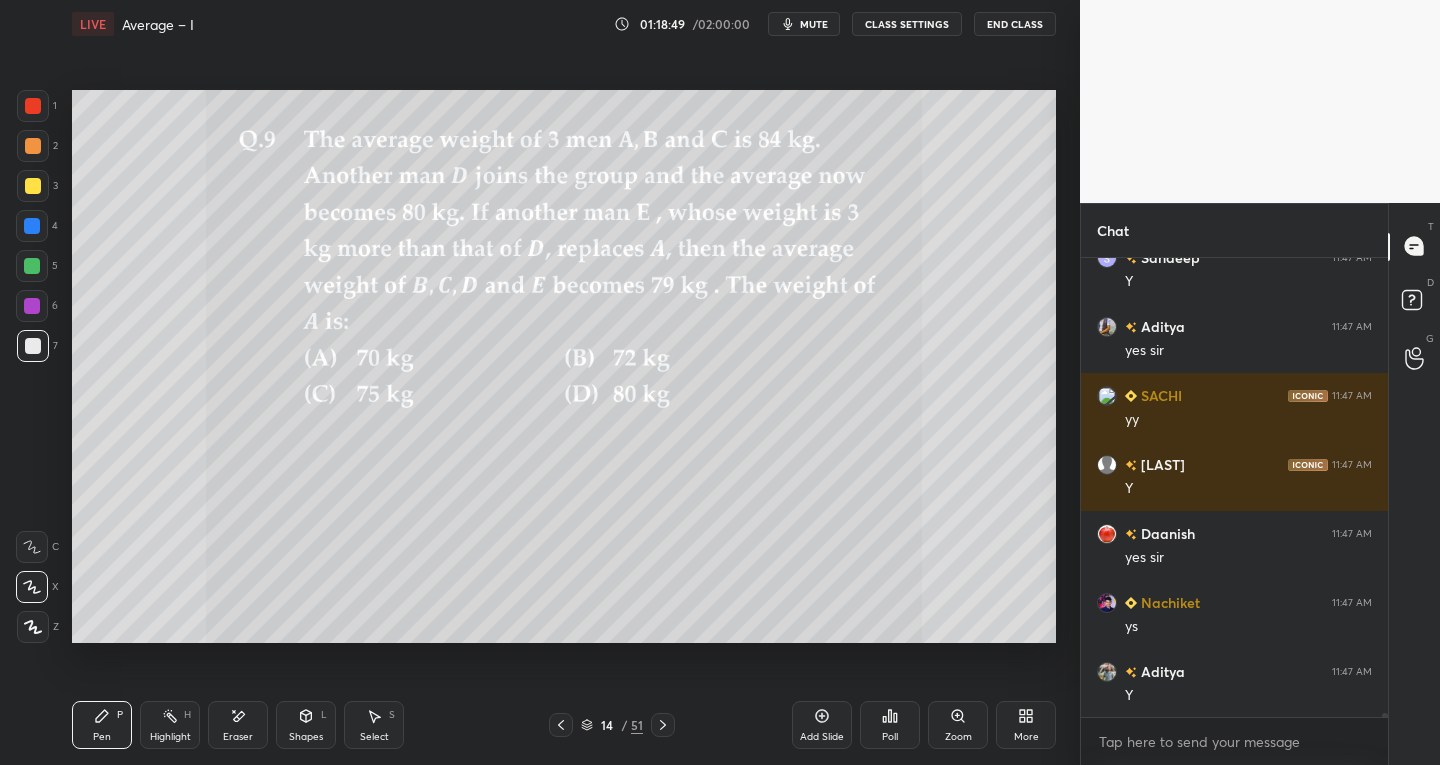 click 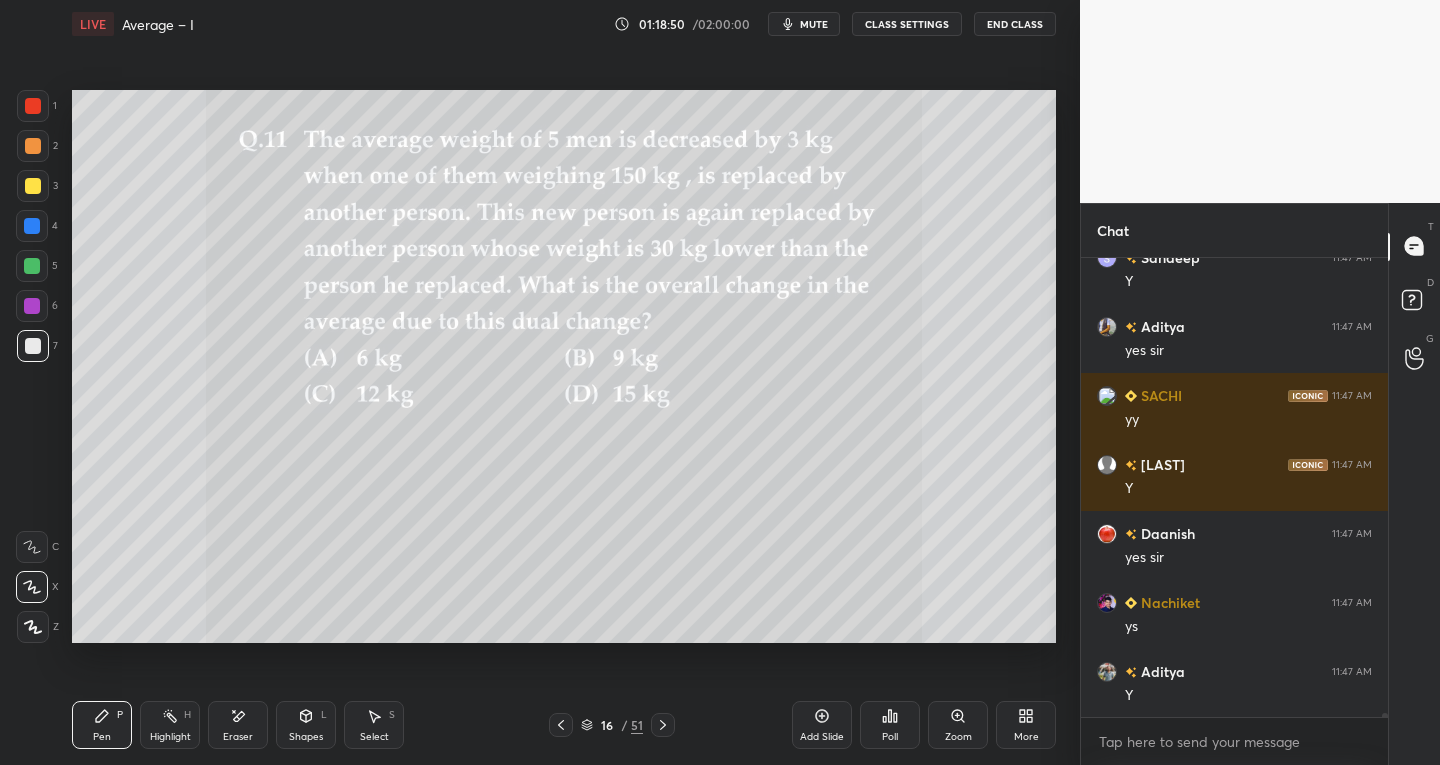 click 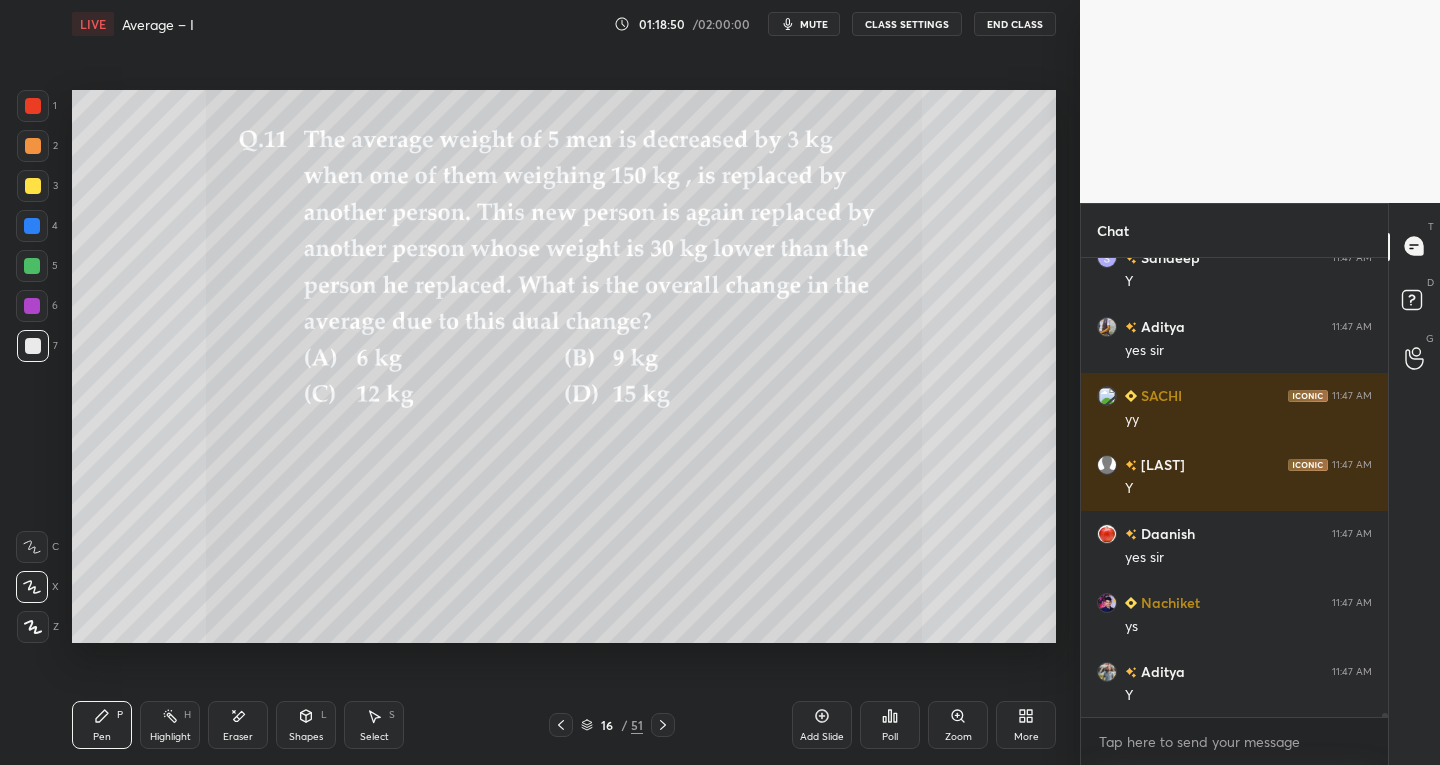 click 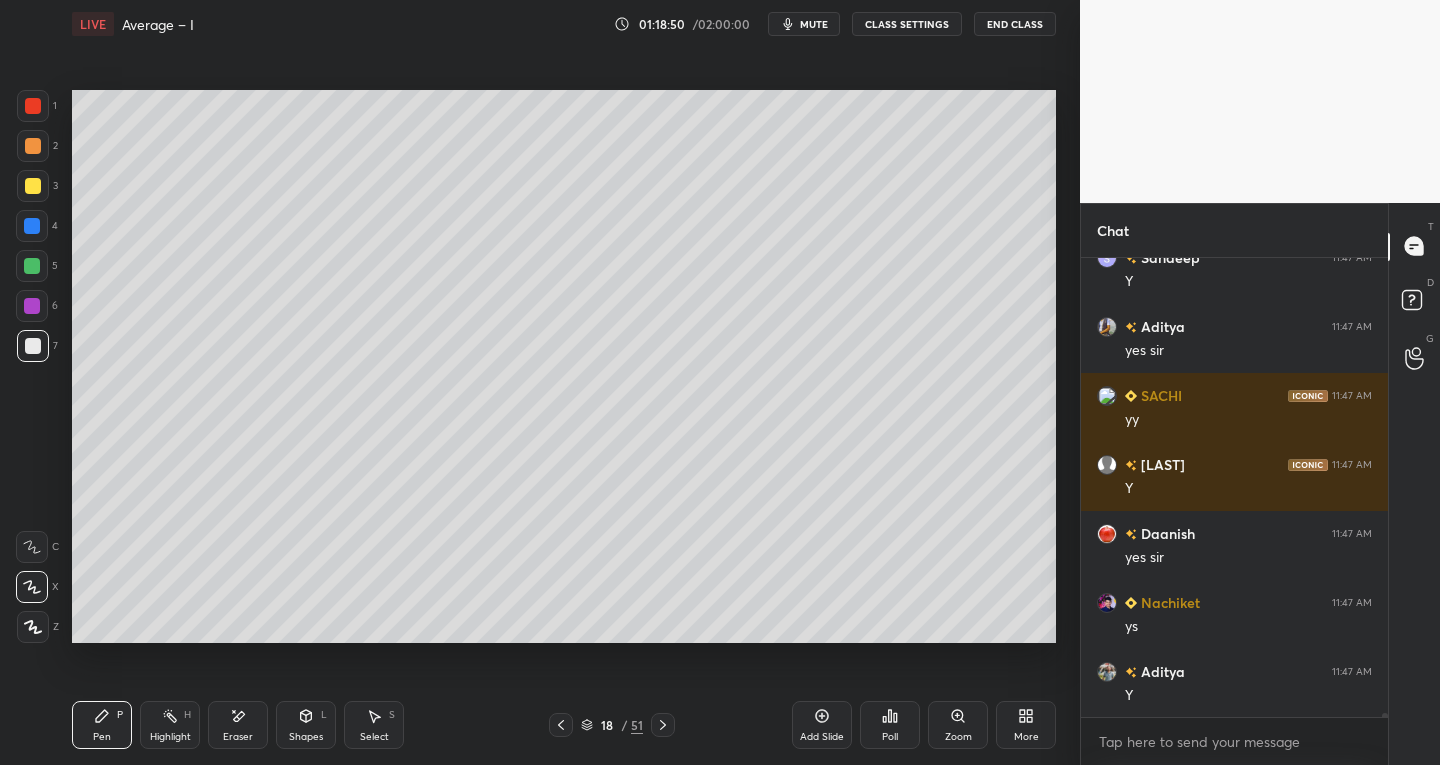 click 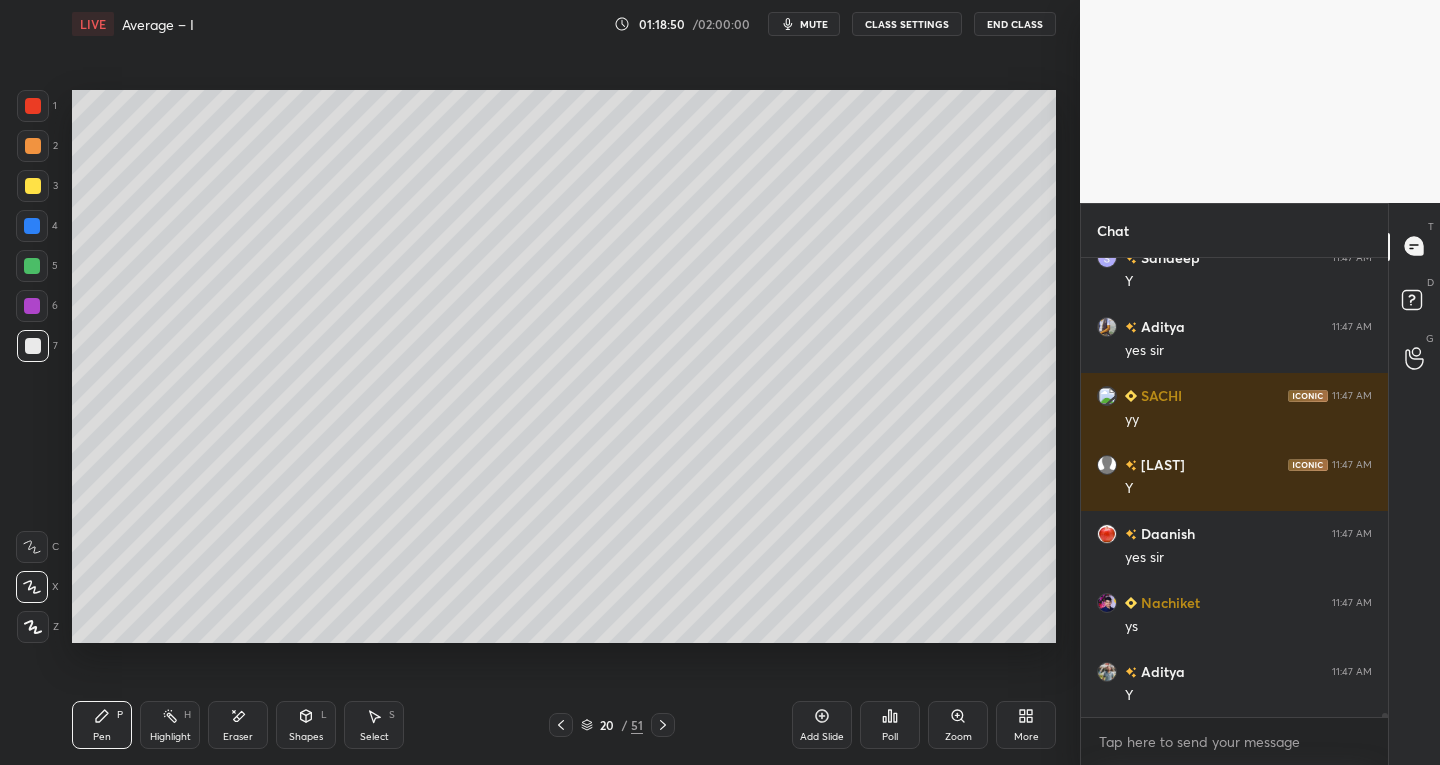 click 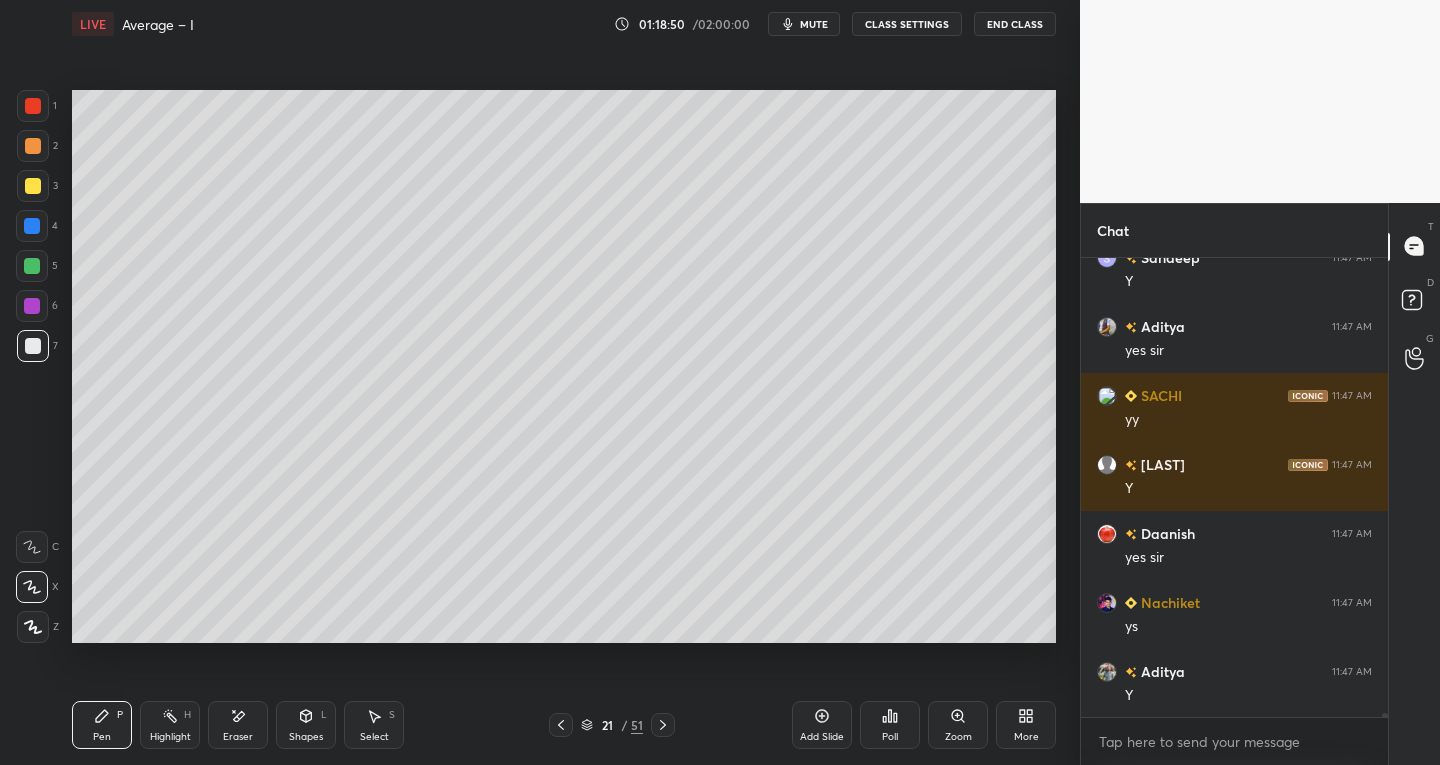click 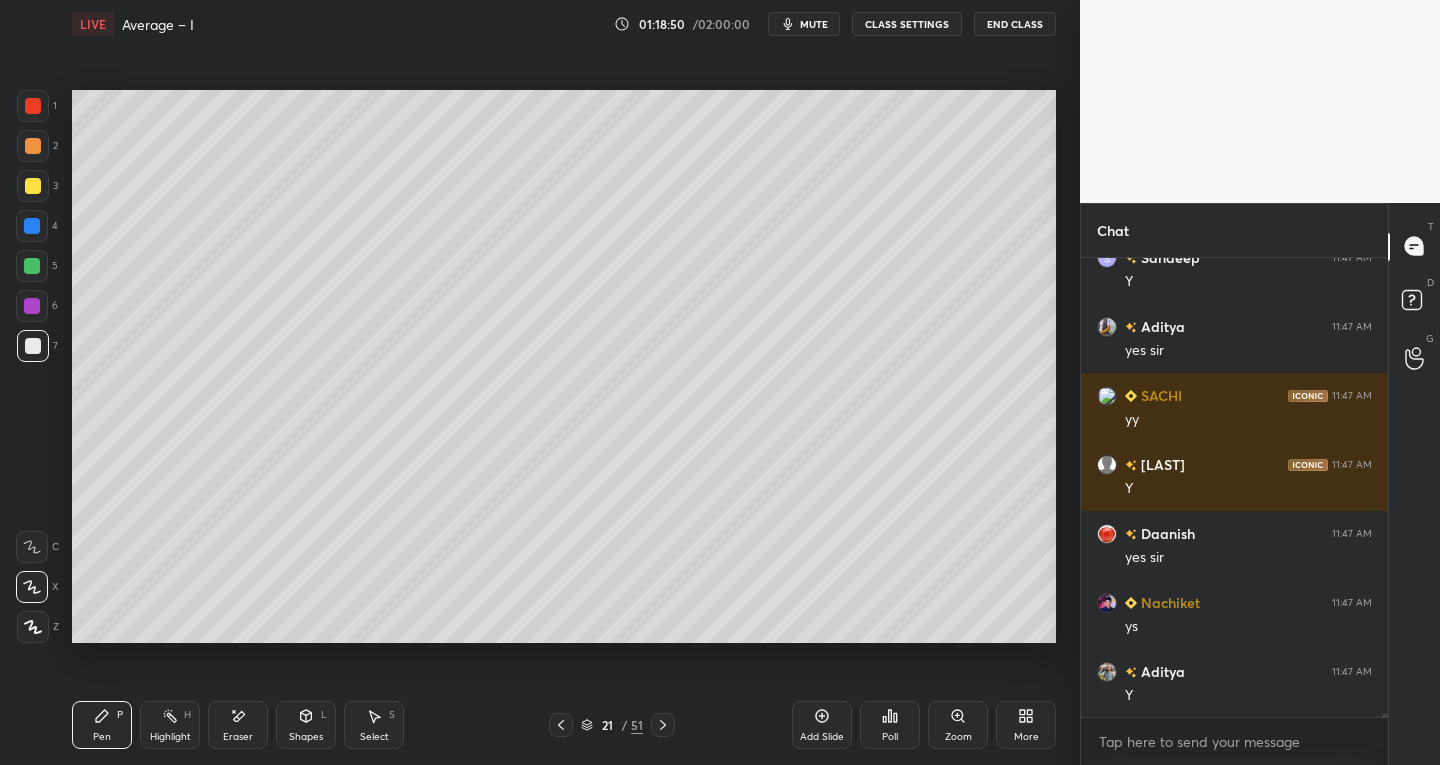 click 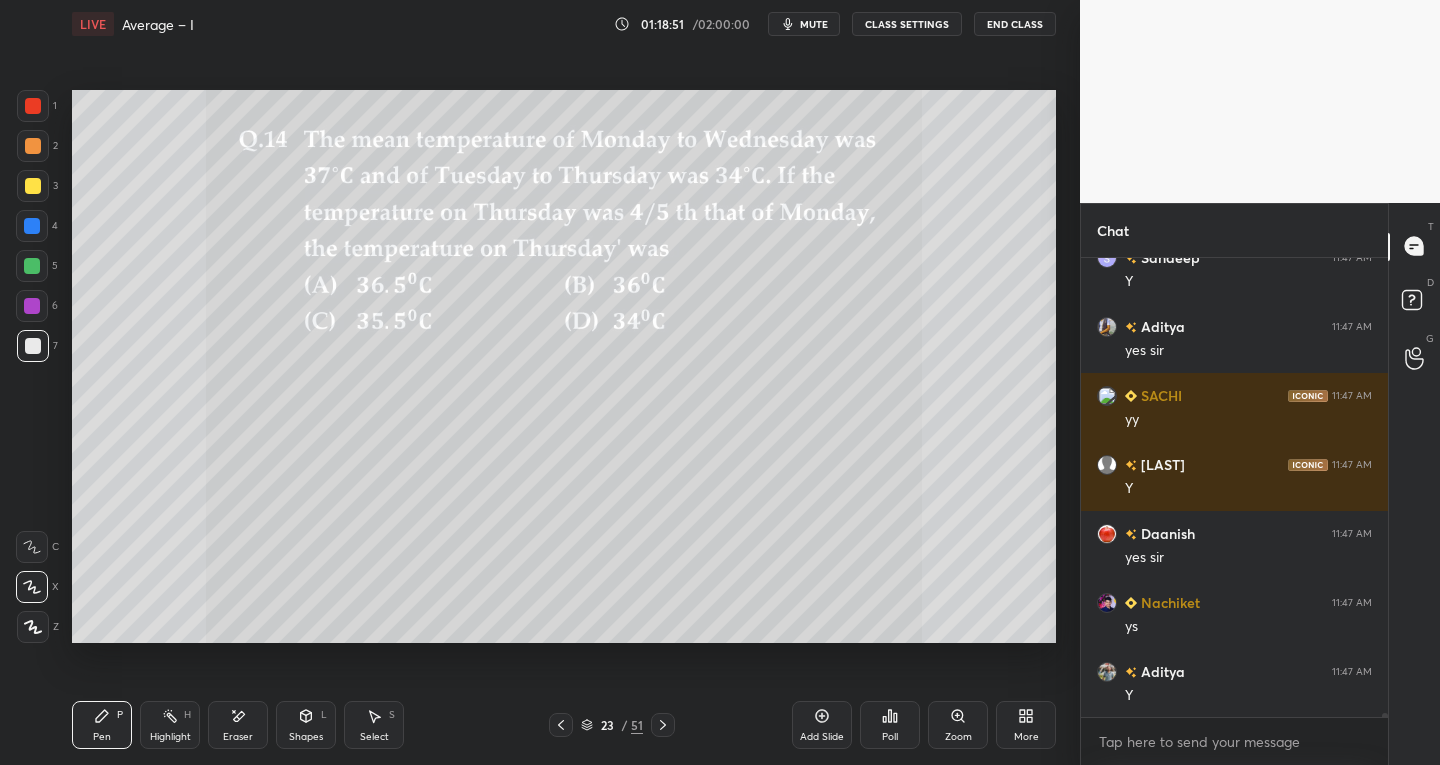 scroll, scrollTop: 50880, scrollLeft: 0, axis: vertical 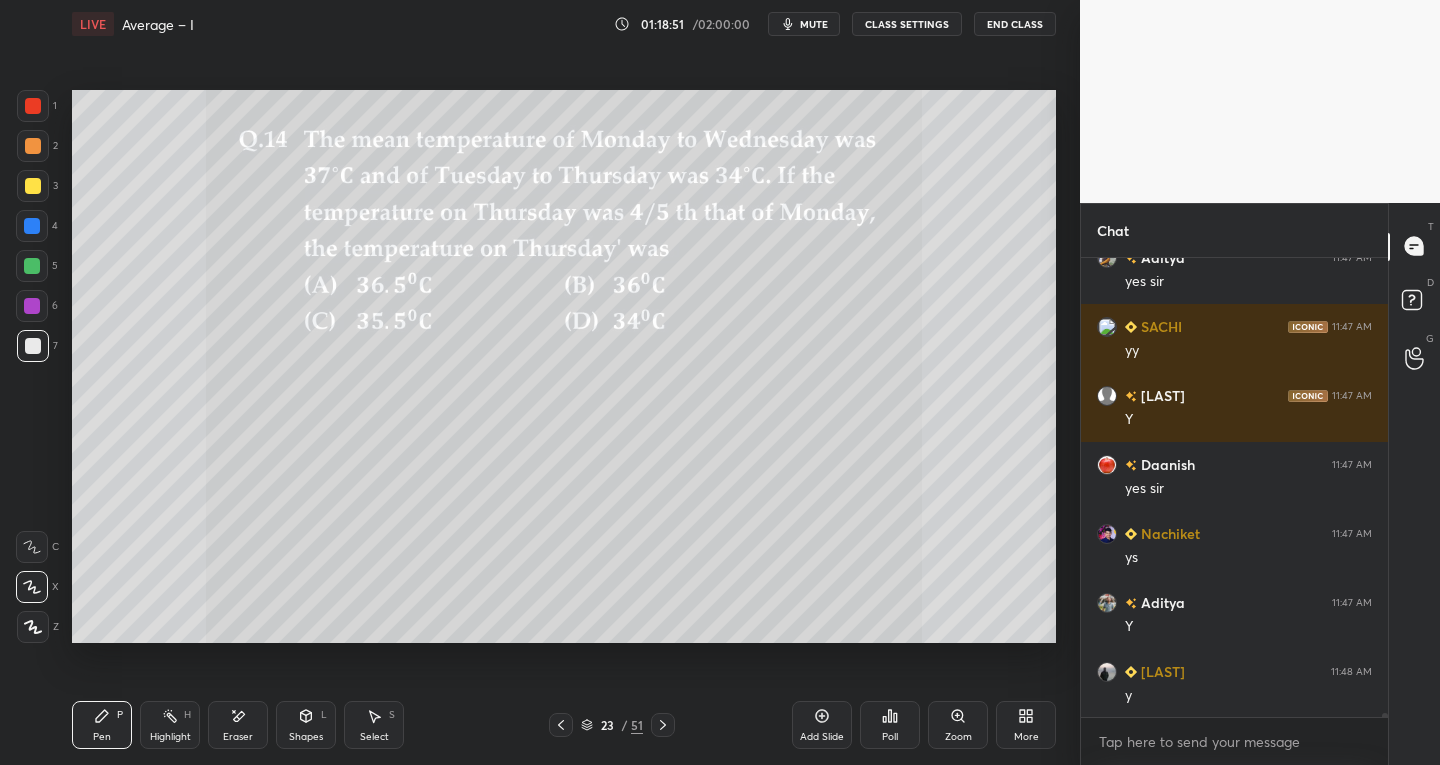 click 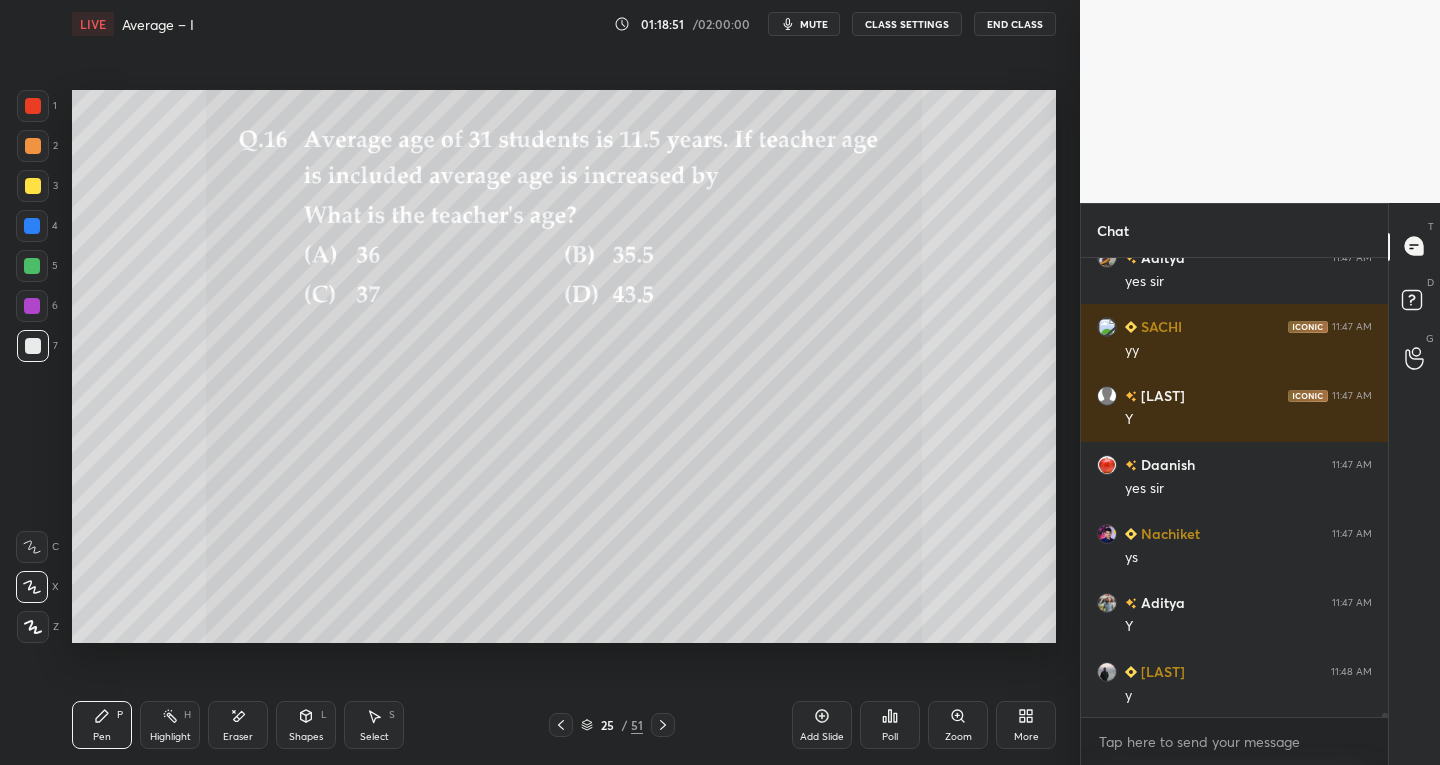 click 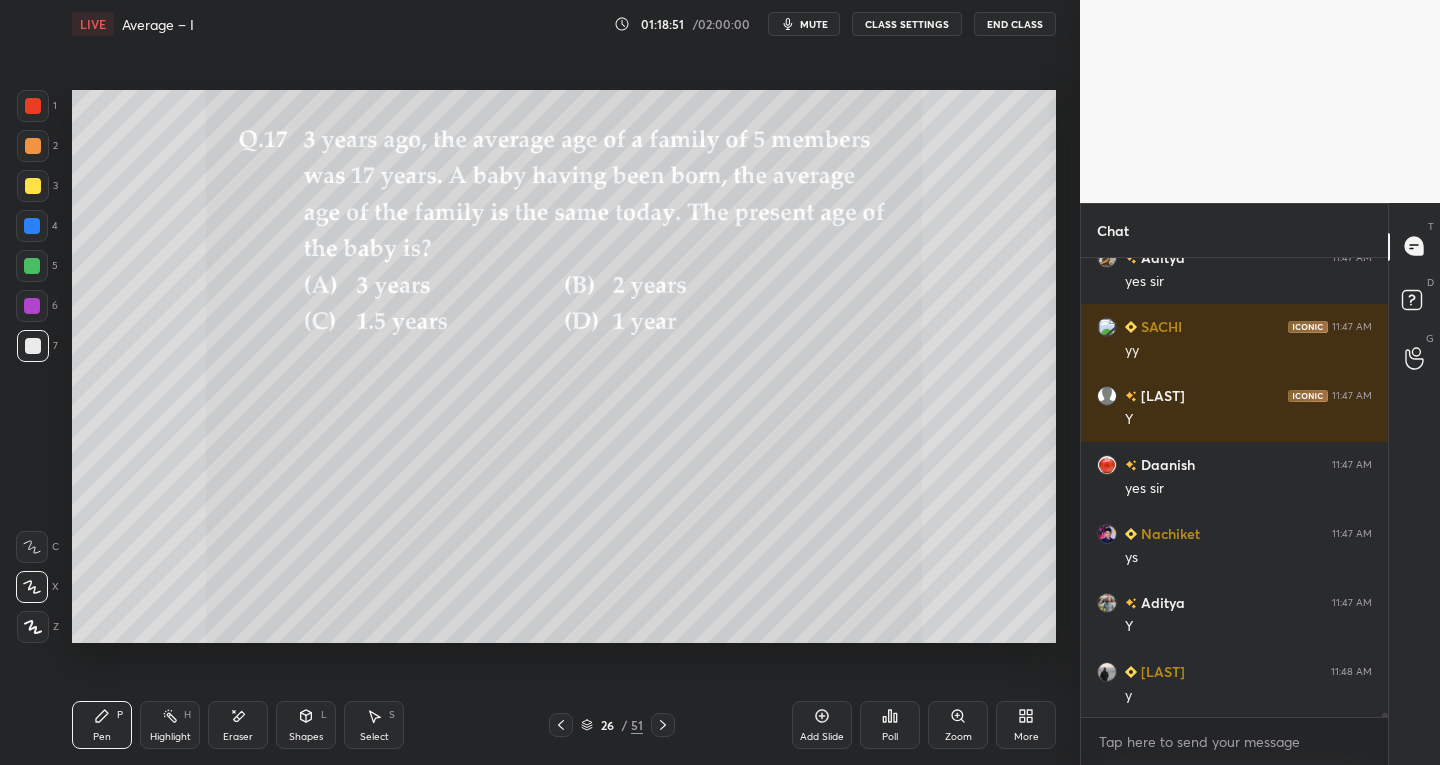 click 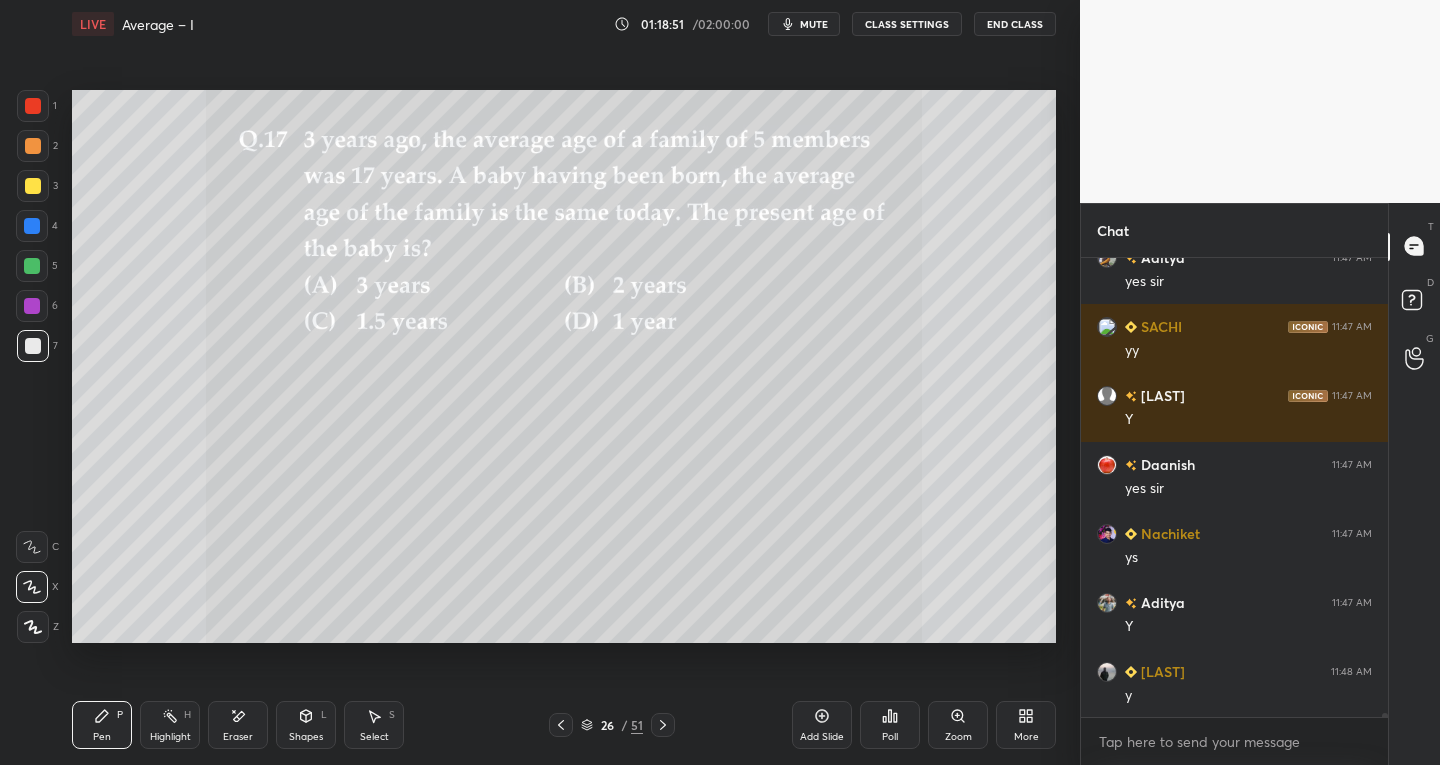 click 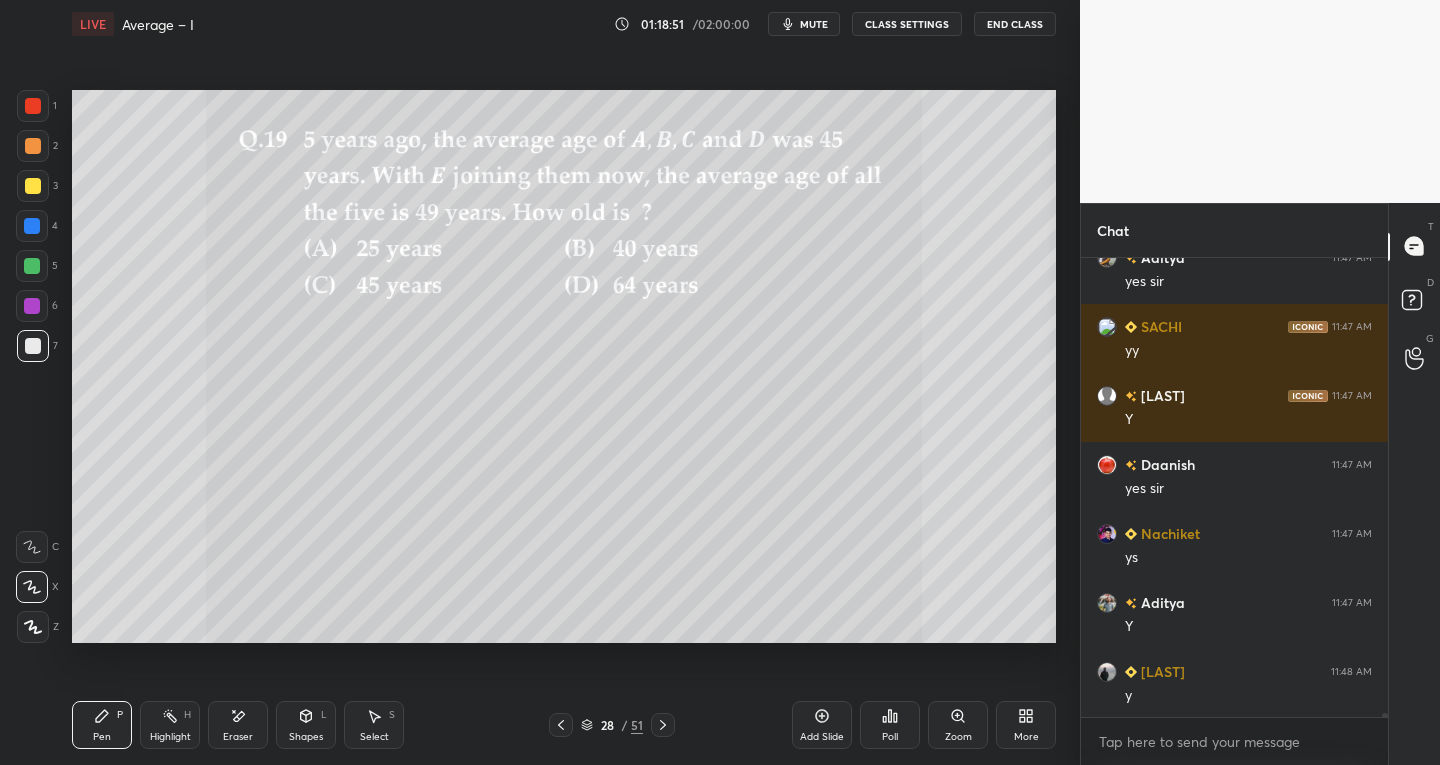 click at bounding box center (663, 725) 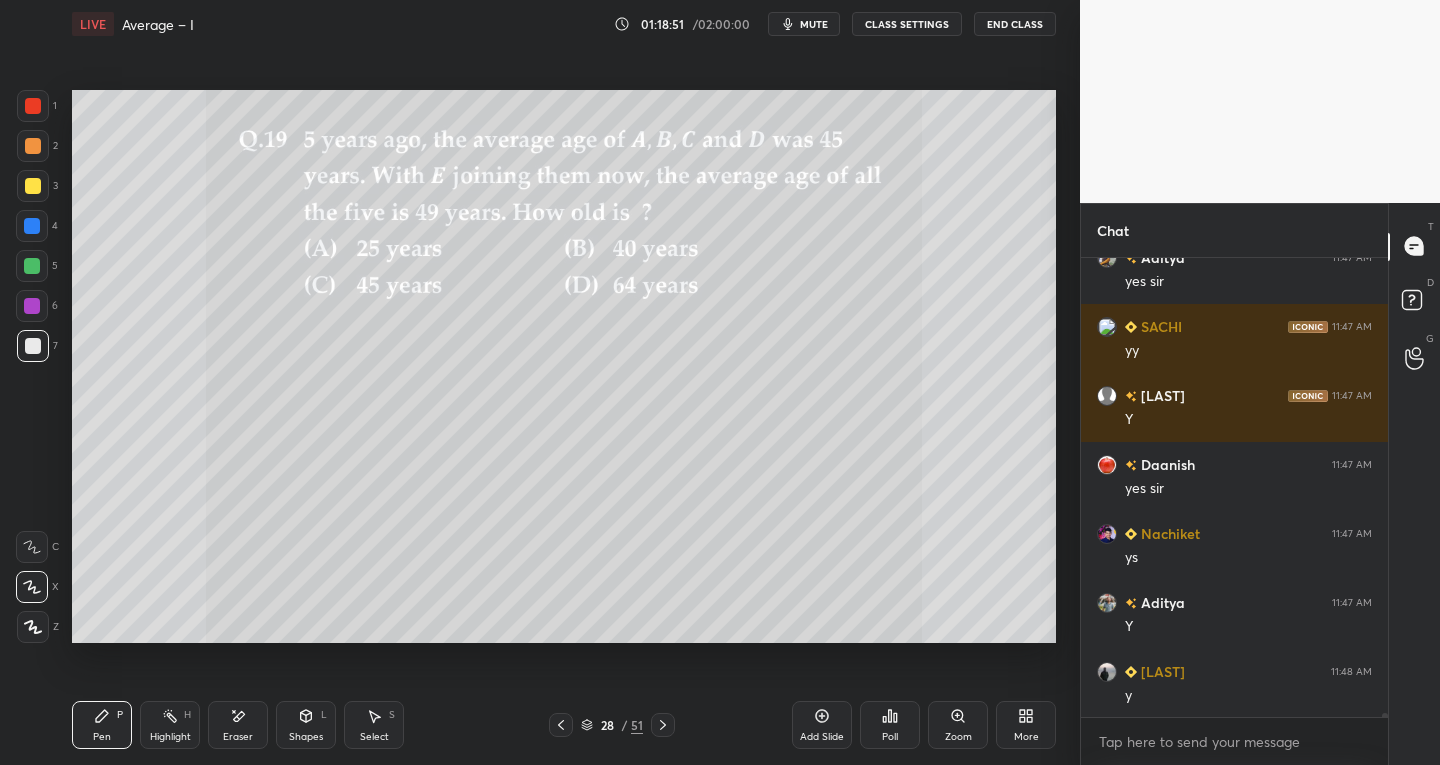 click at bounding box center [663, 725] 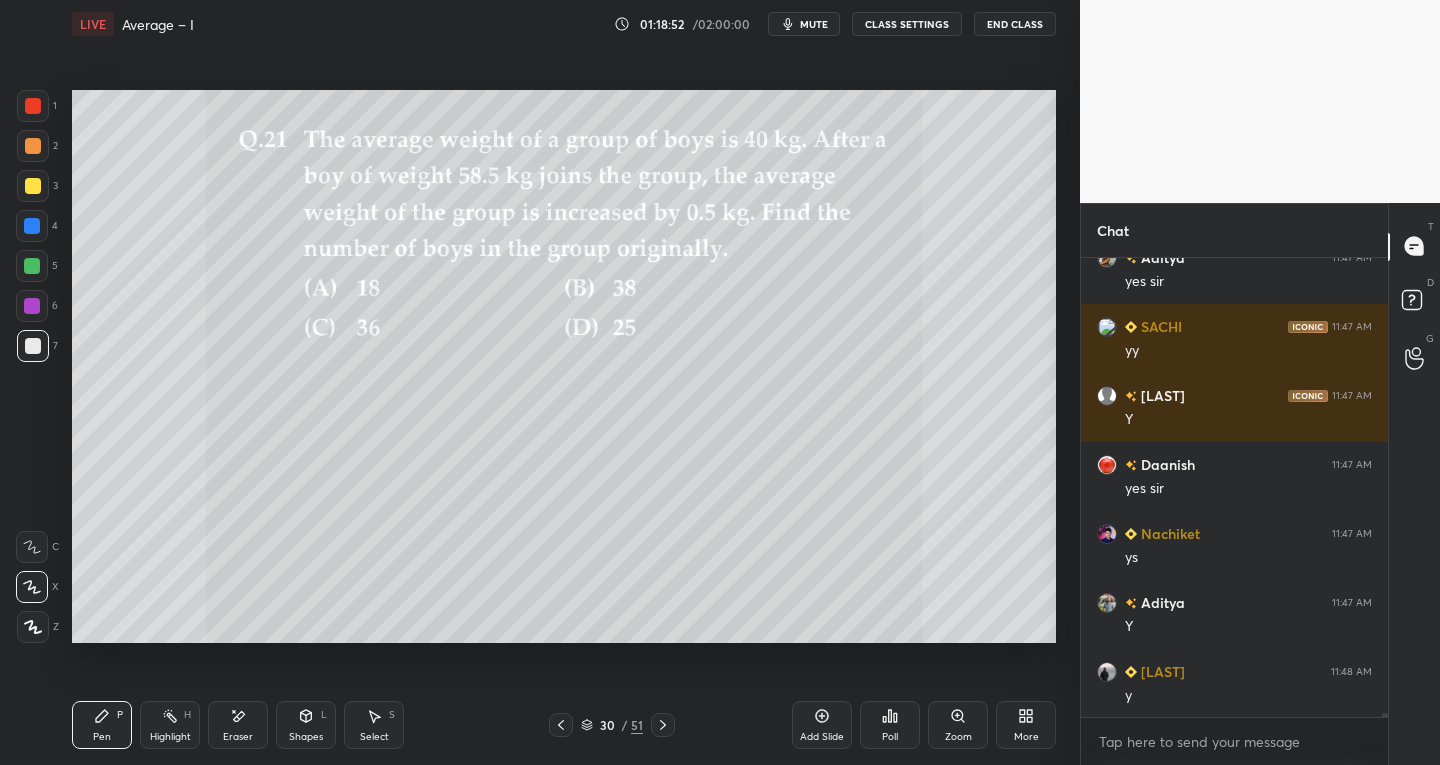 click at bounding box center [663, 725] 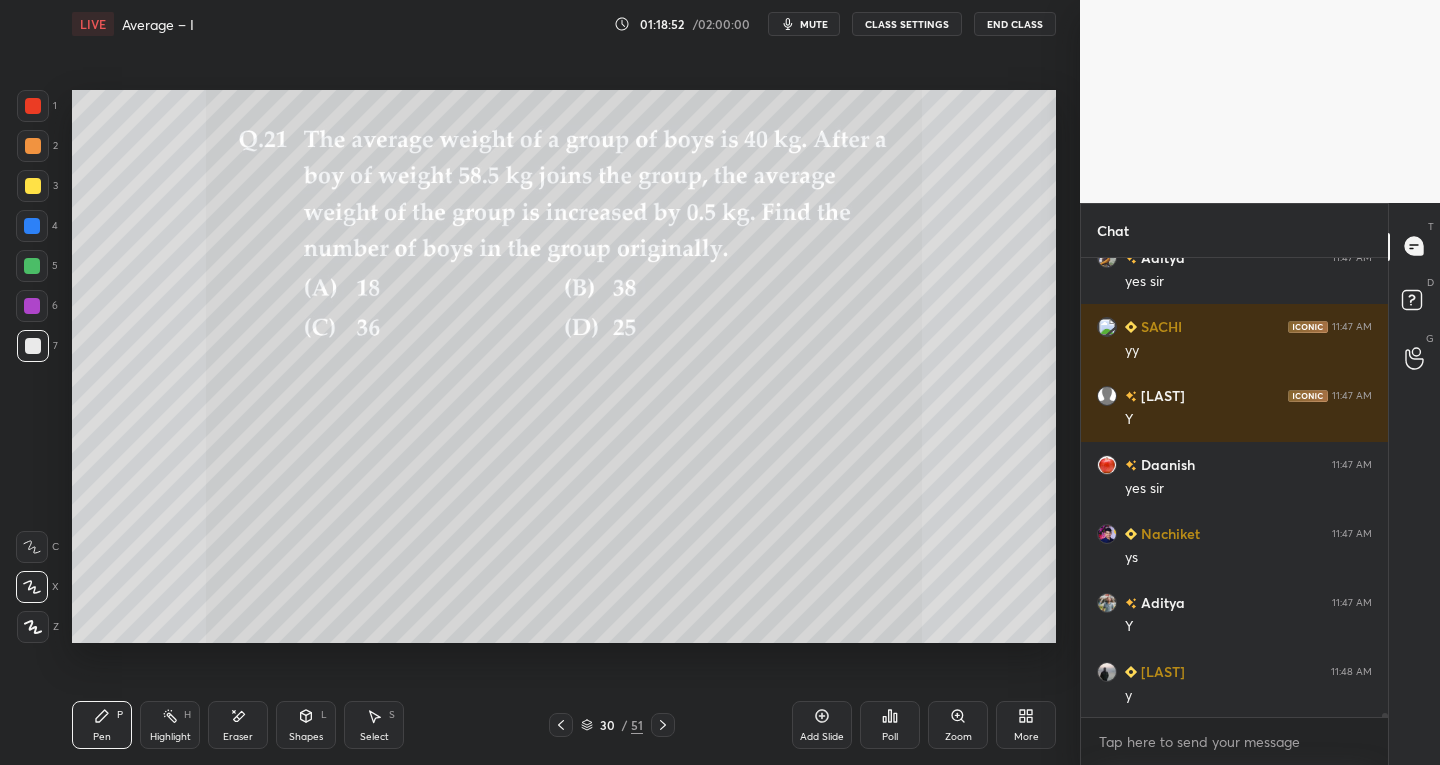 click at bounding box center (663, 725) 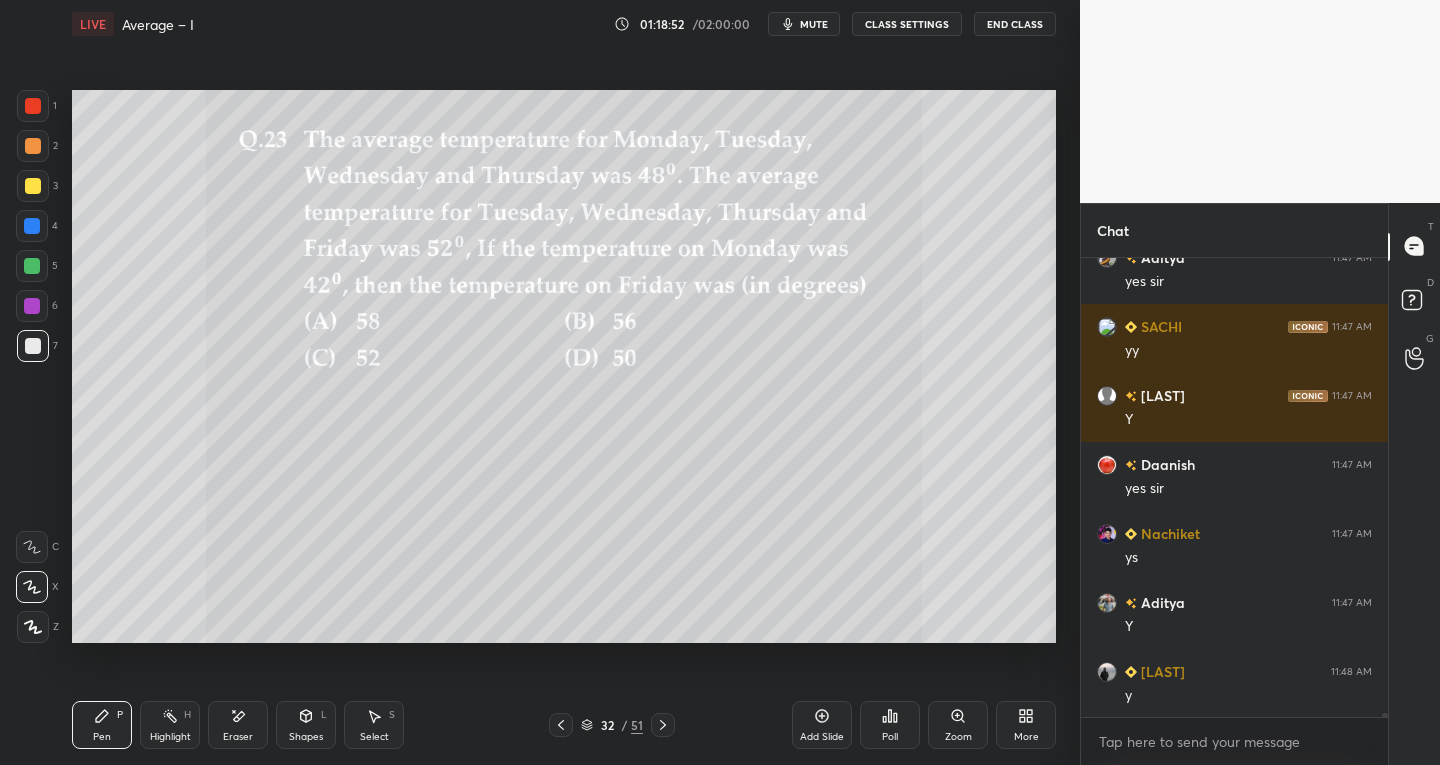 click at bounding box center (663, 725) 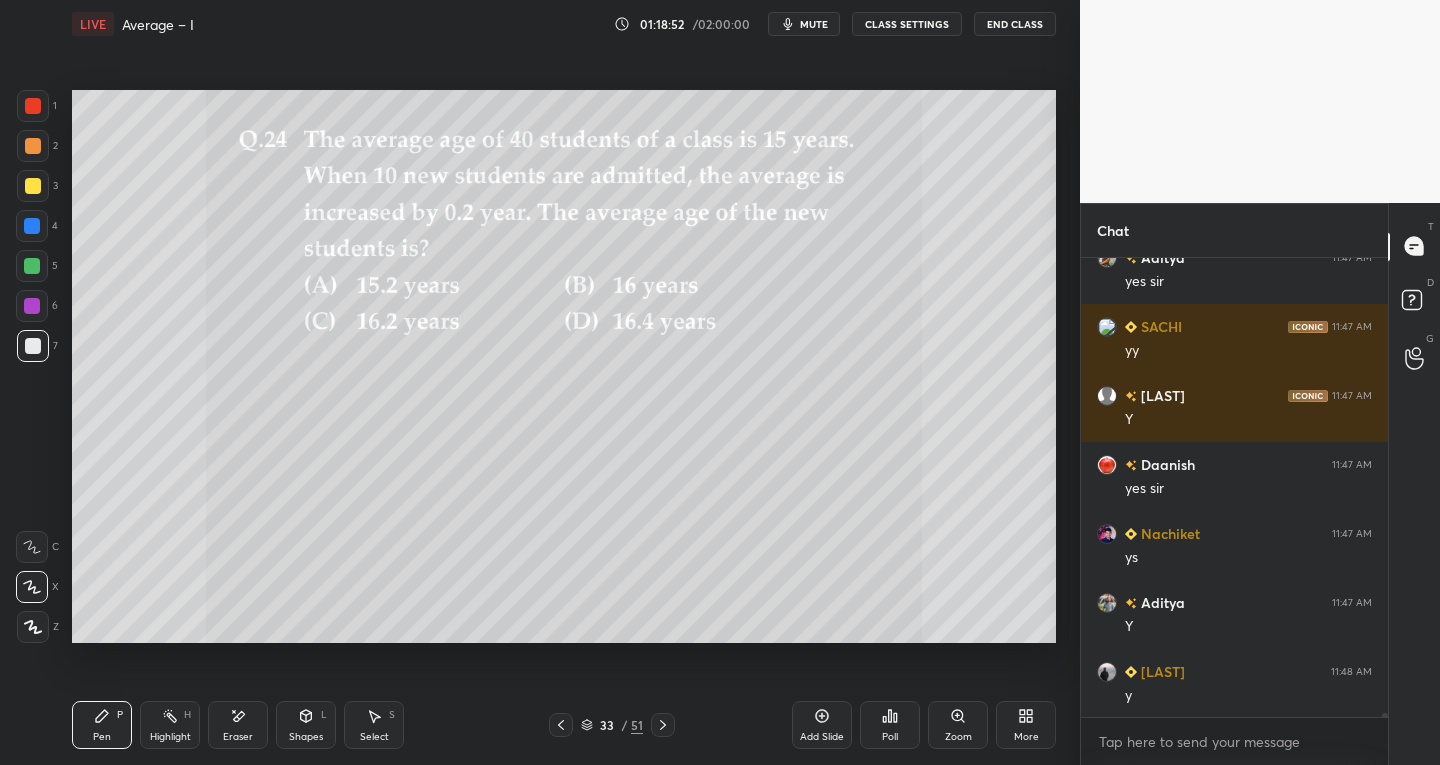 click at bounding box center [663, 725] 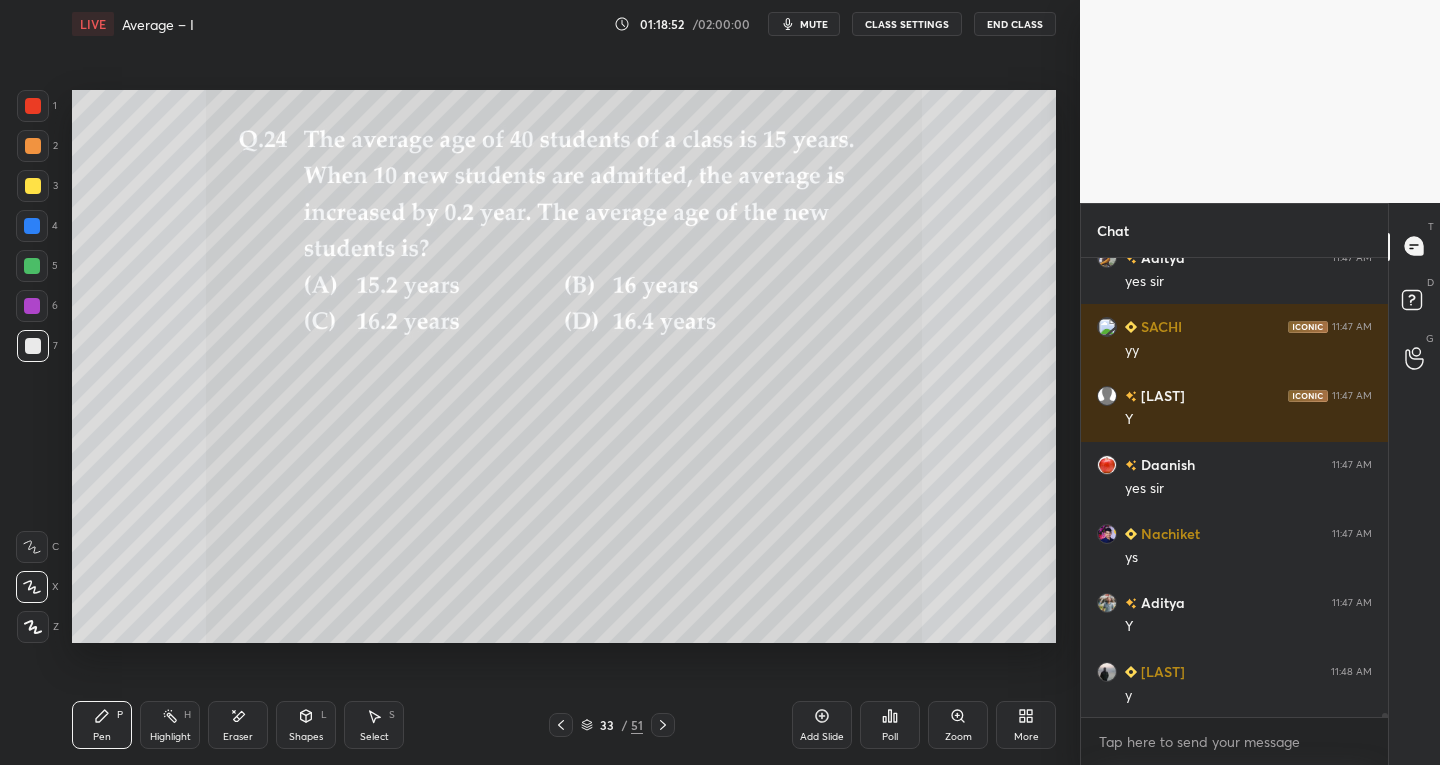 scroll, scrollTop: 50949, scrollLeft: 0, axis: vertical 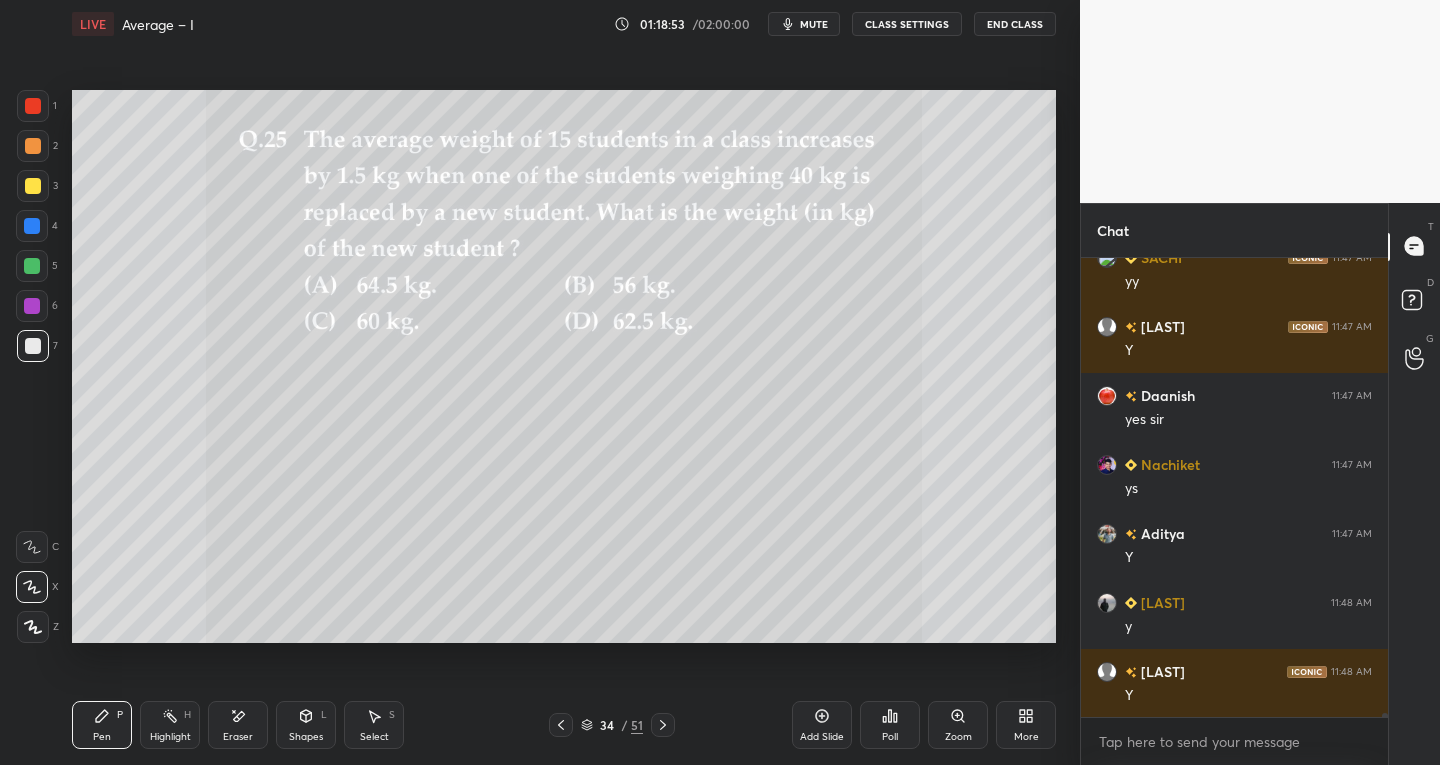 click 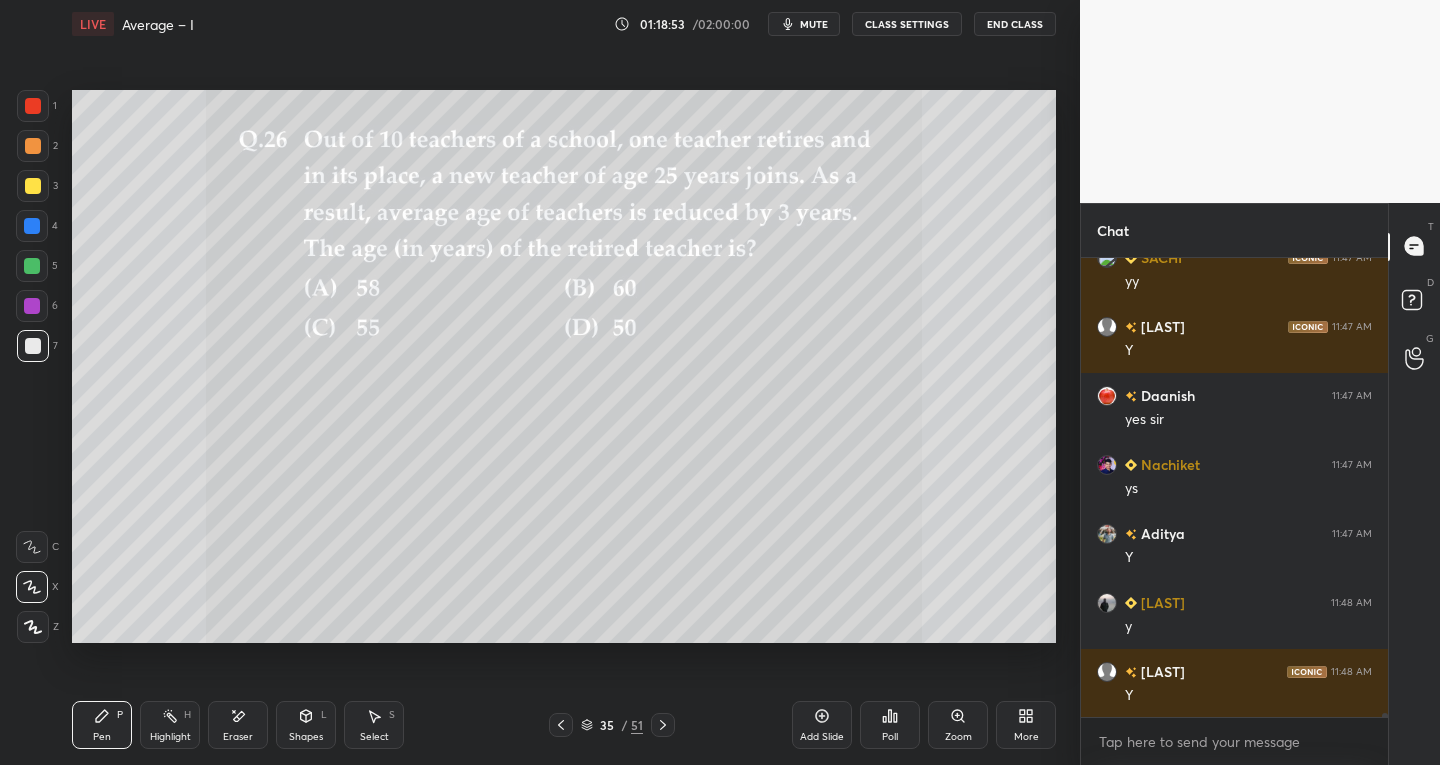 click 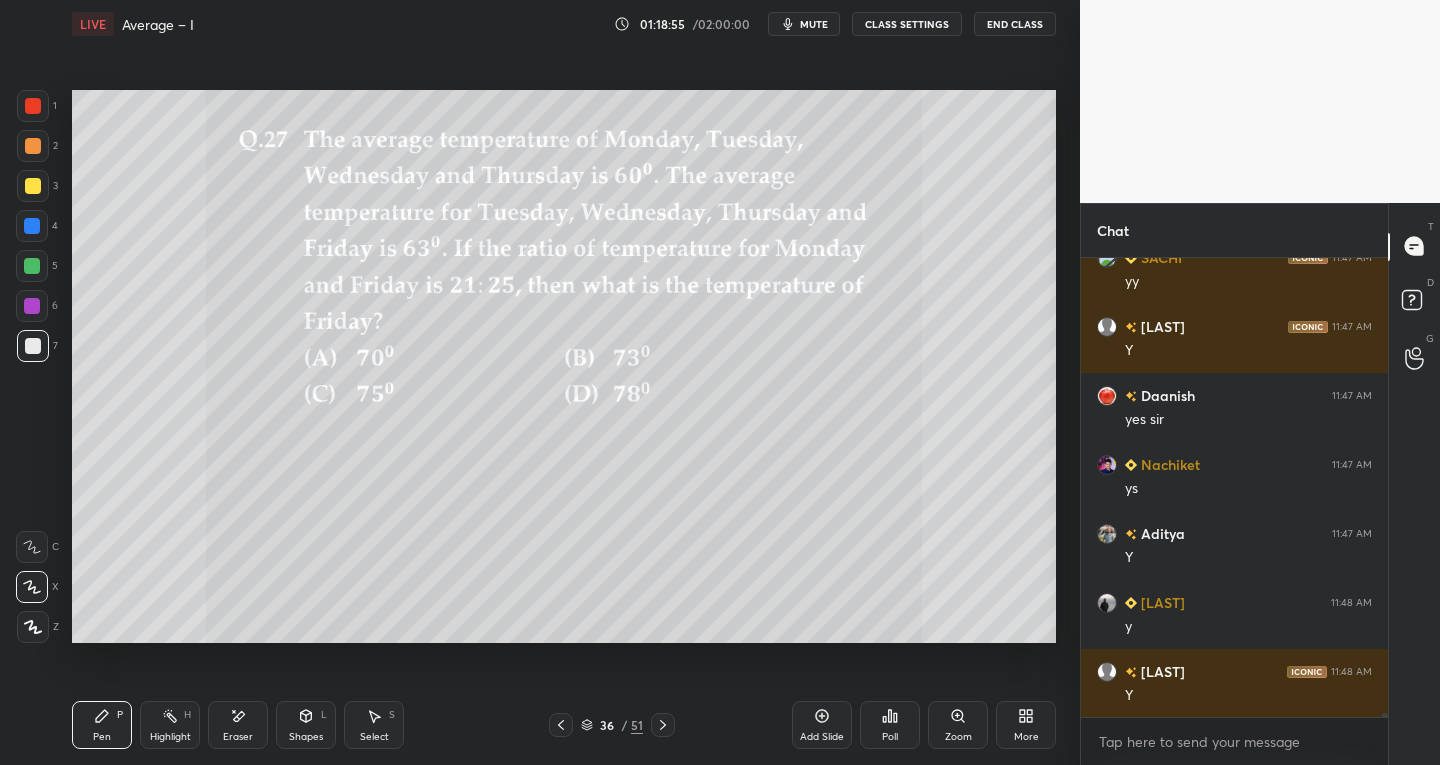 click 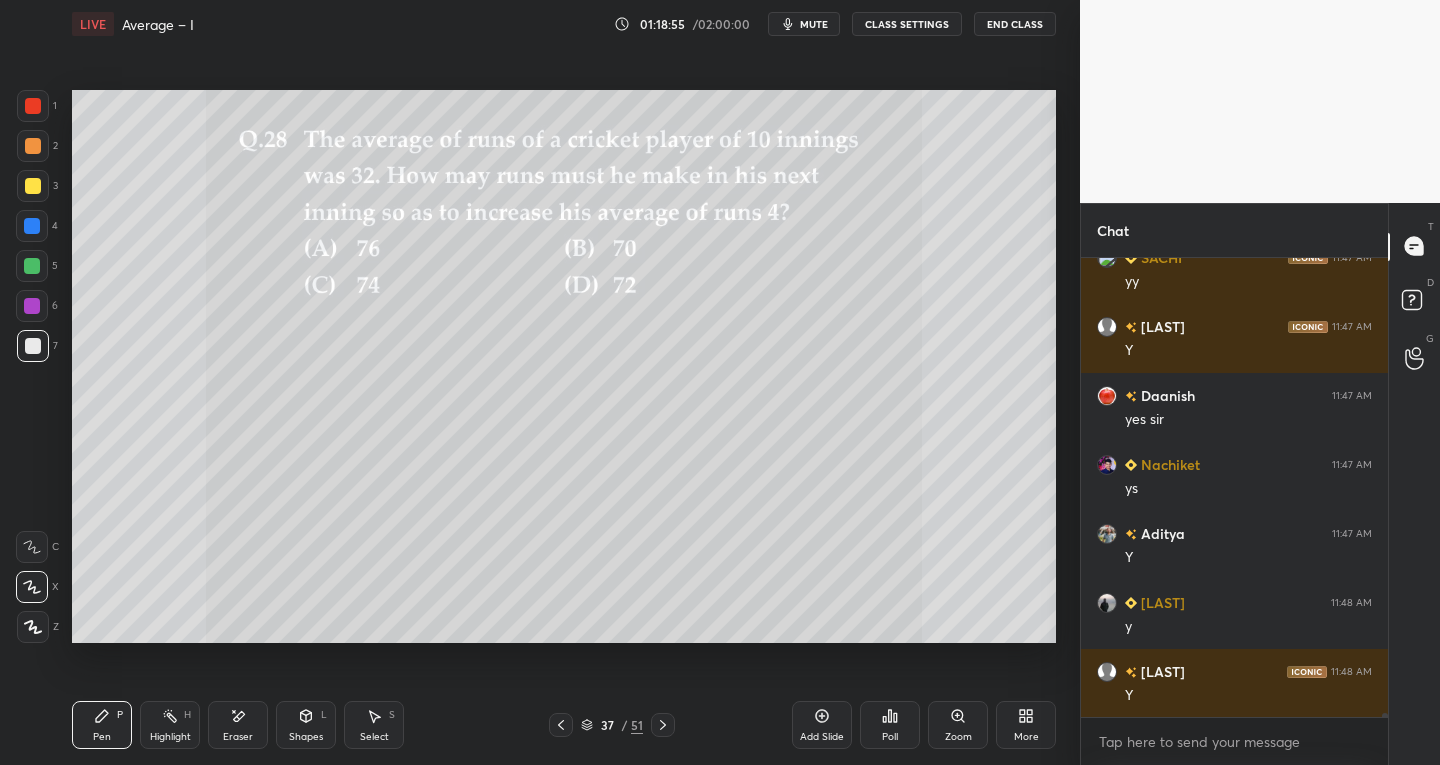 click 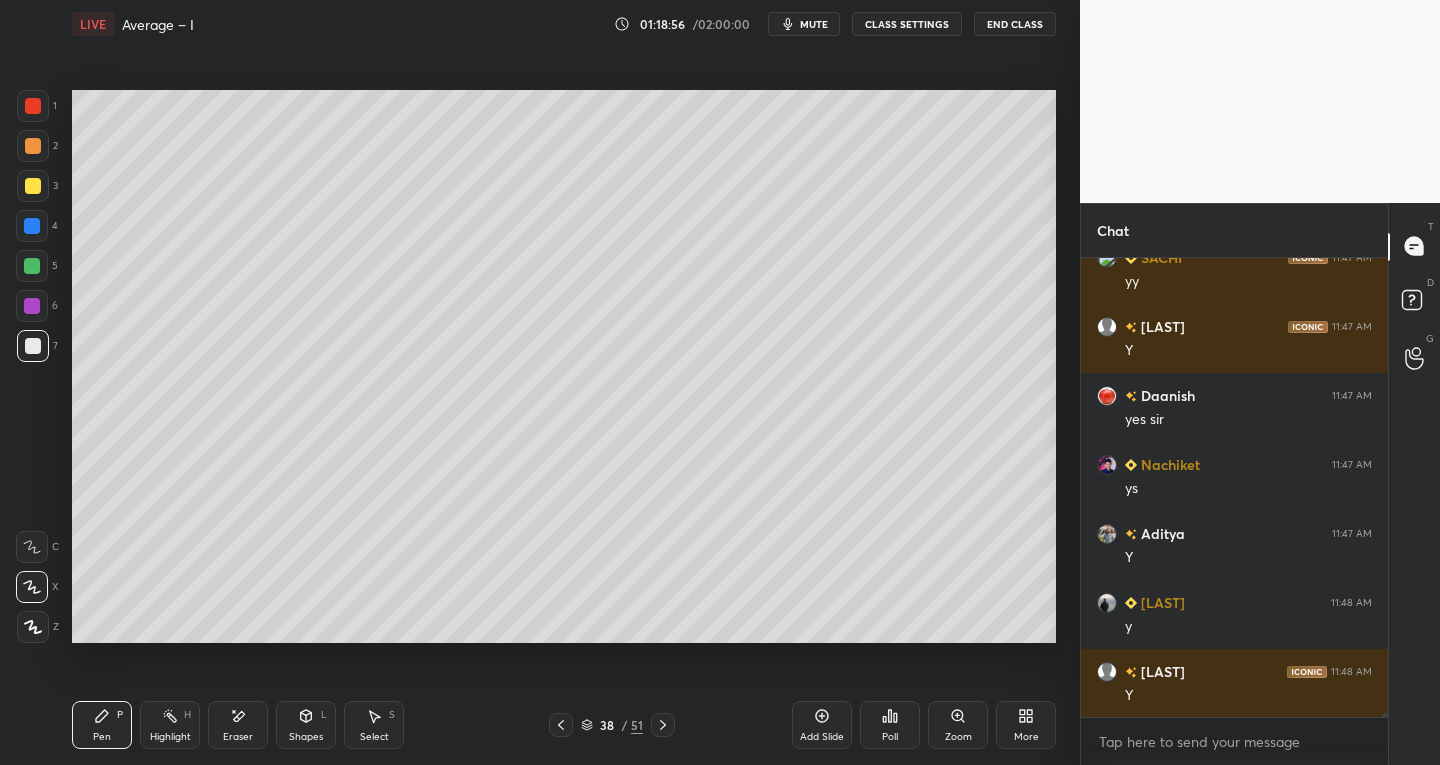 click at bounding box center (663, 725) 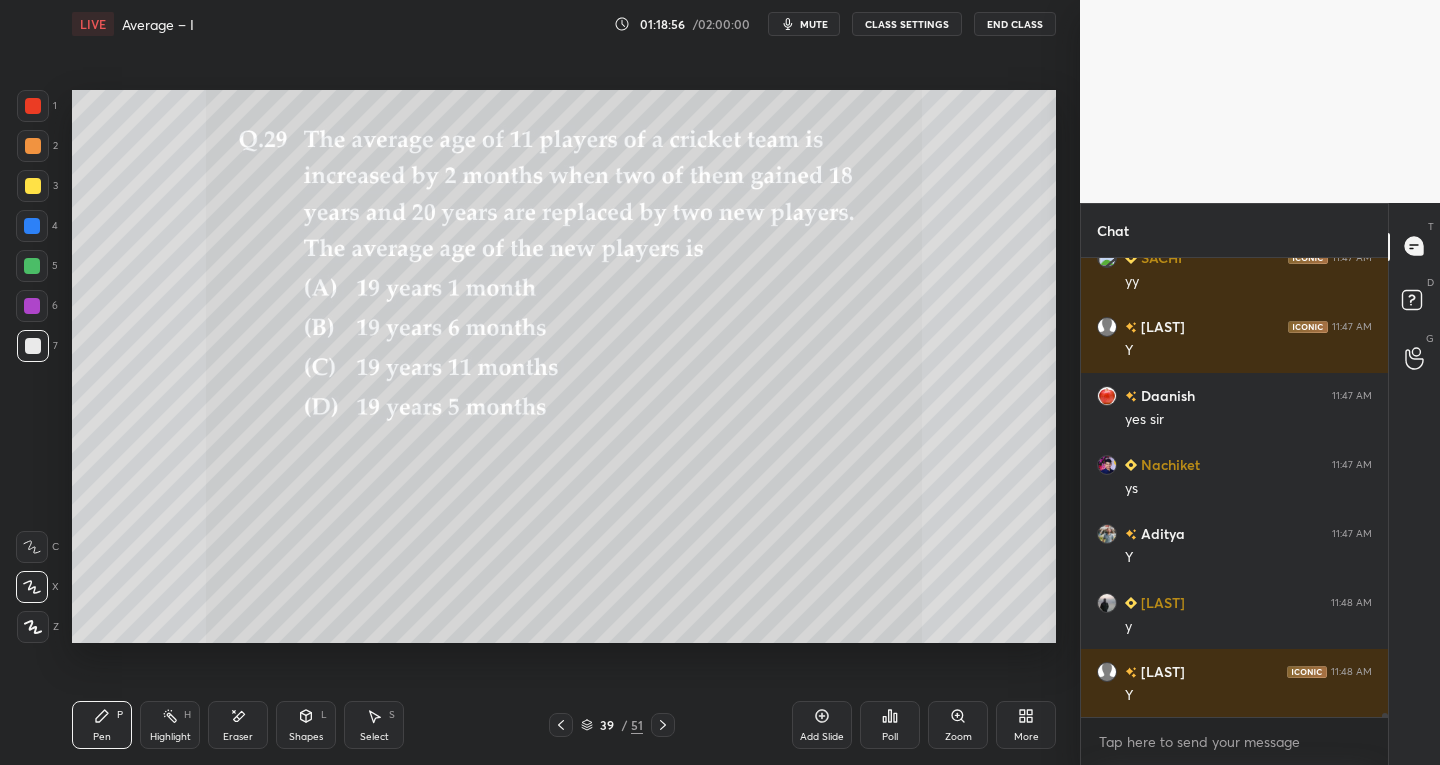 click on "Pen P Highlight H Eraser Shapes L Select S 39 / 51 Add Slide Poll Zoom More" at bounding box center [564, 725] 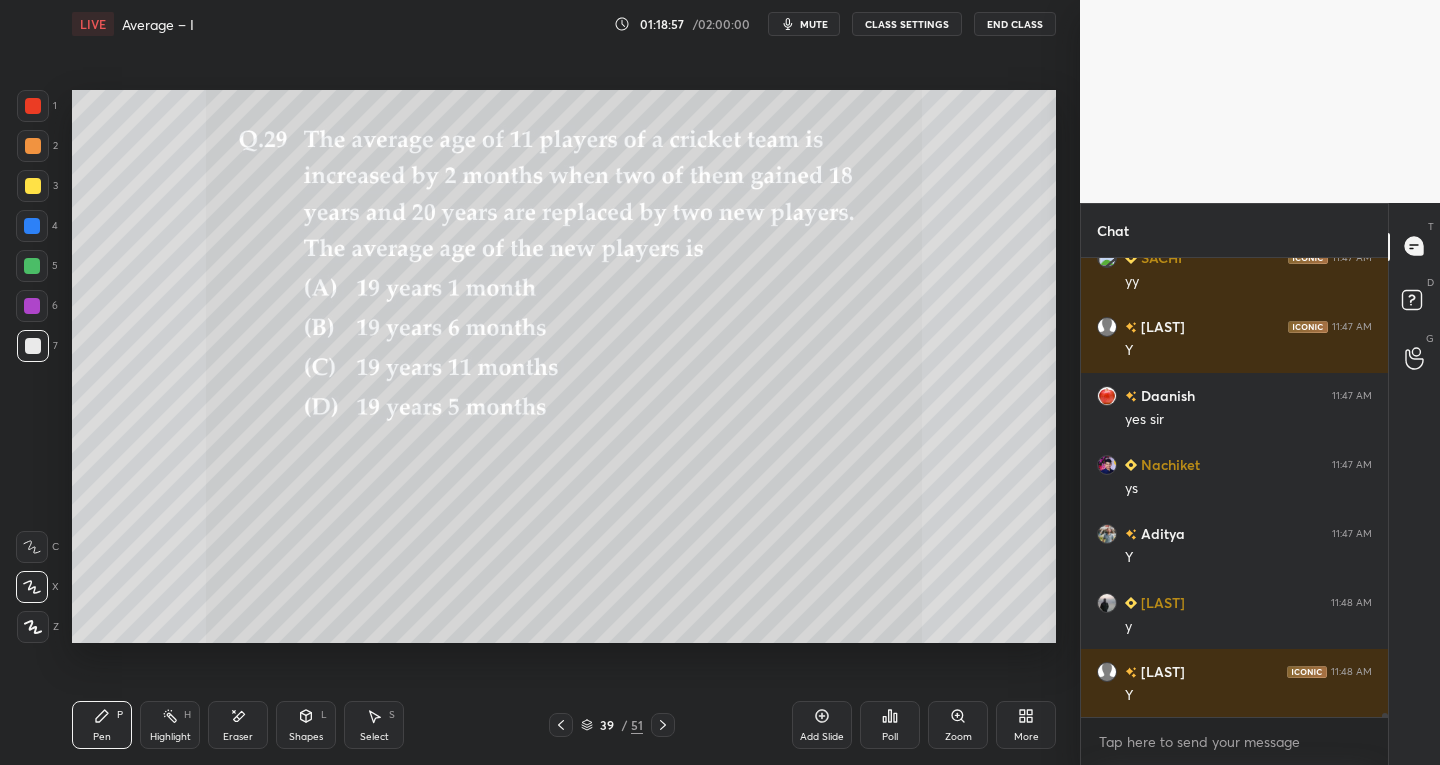 click 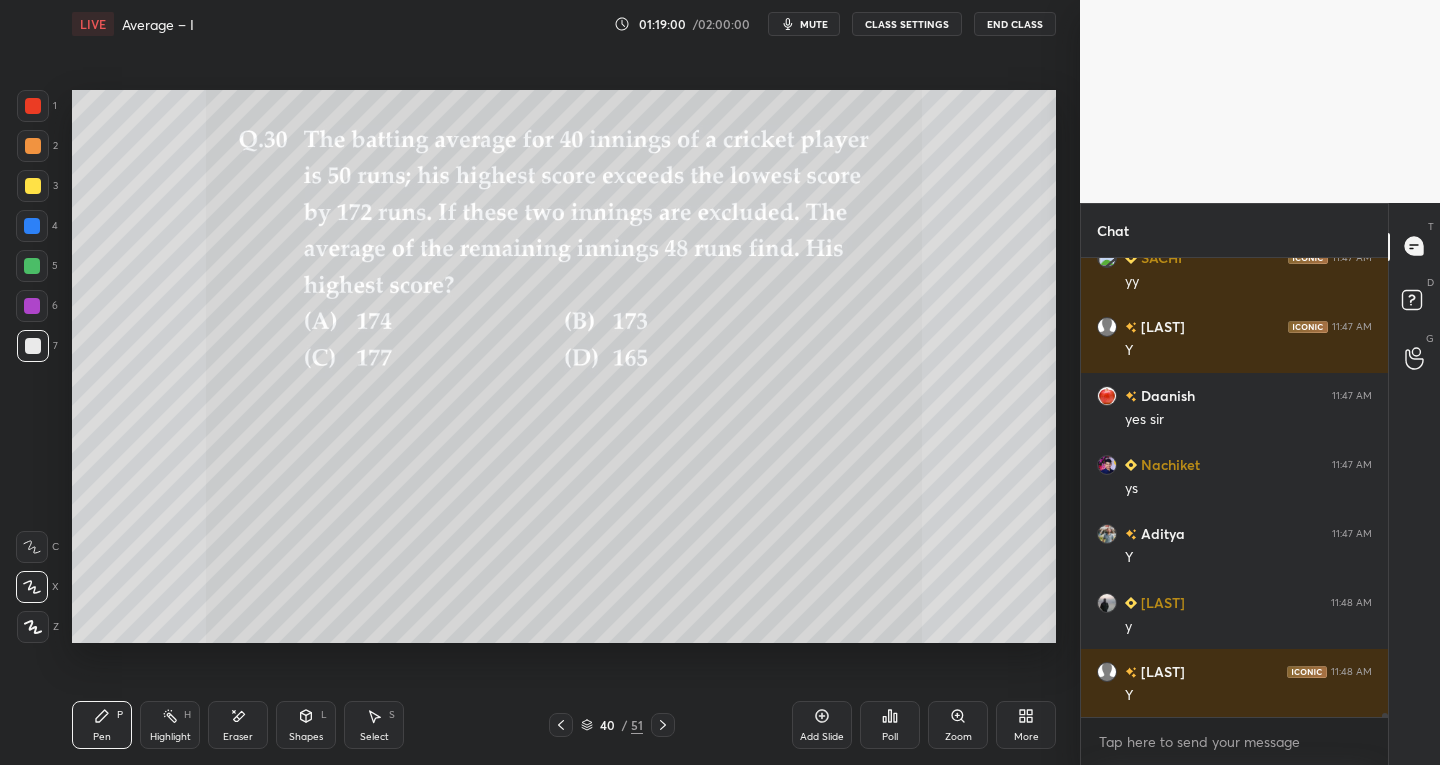 click 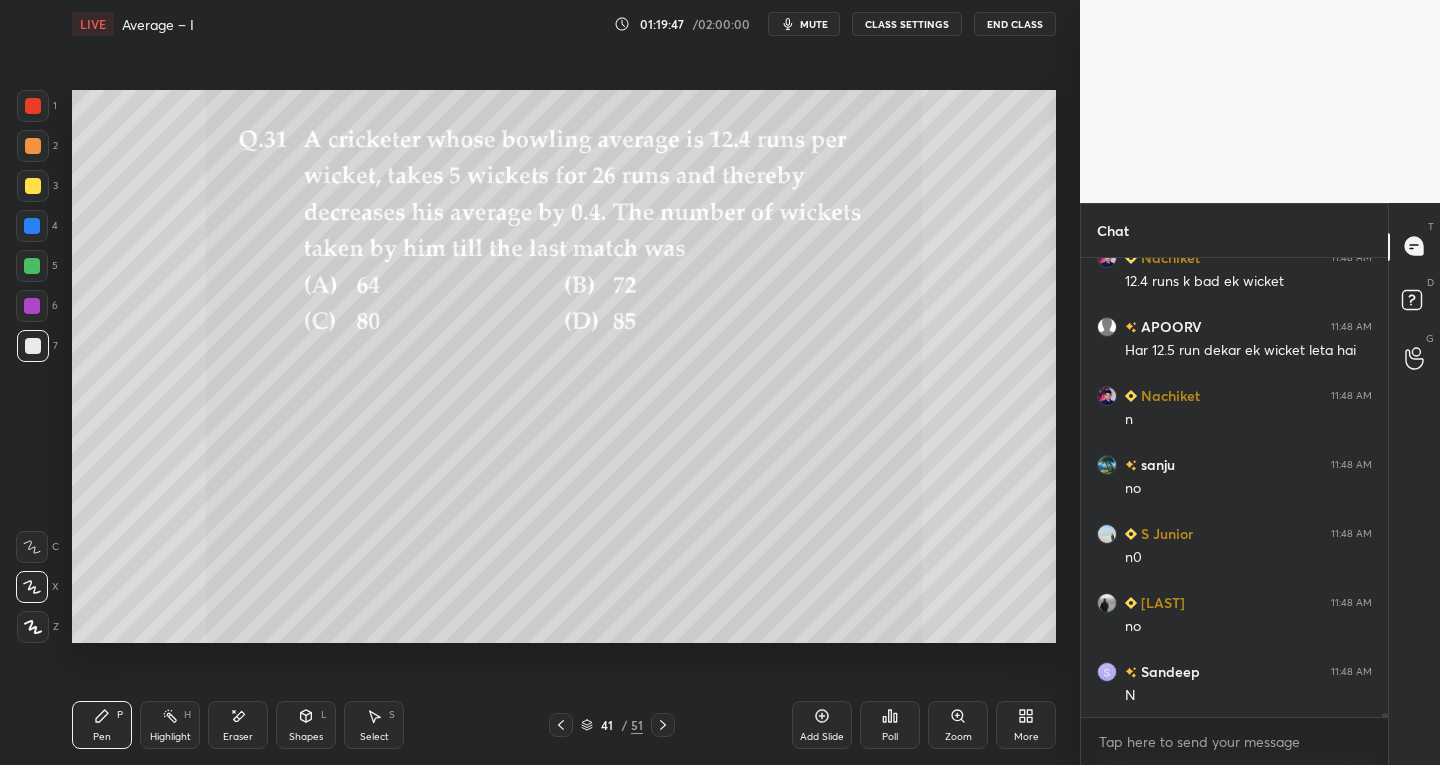 scroll, scrollTop: 51639, scrollLeft: 0, axis: vertical 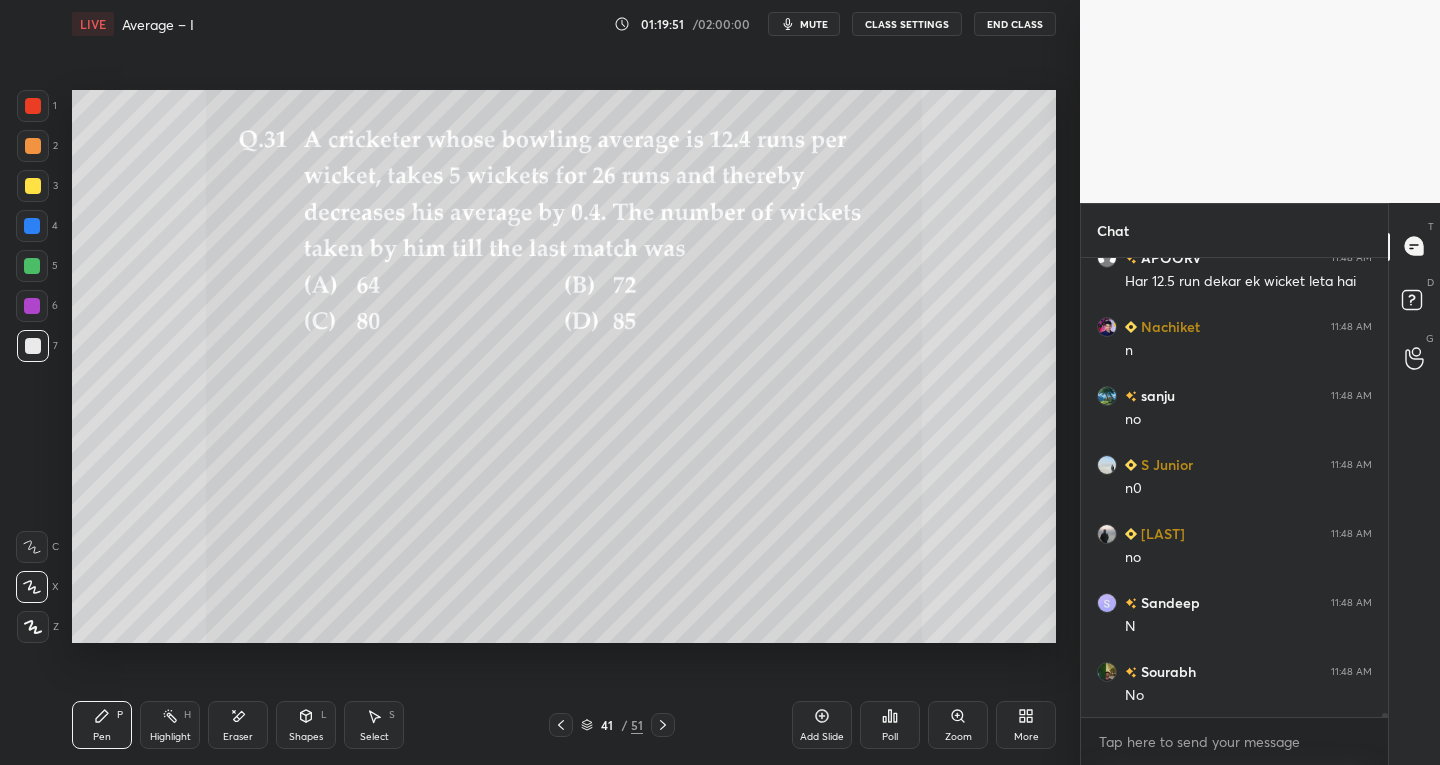 click on "mute" at bounding box center [814, 24] 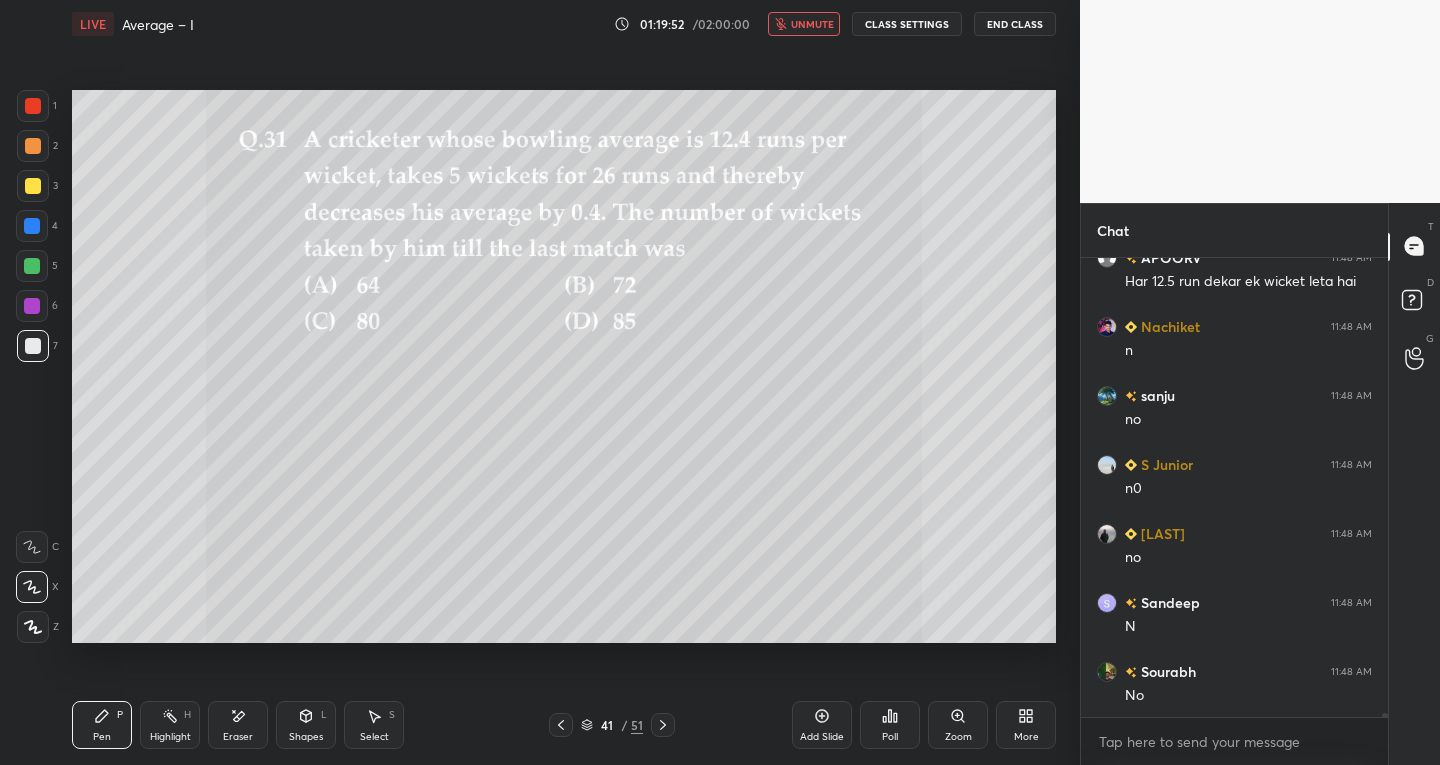 scroll, scrollTop: 51687, scrollLeft: 0, axis: vertical 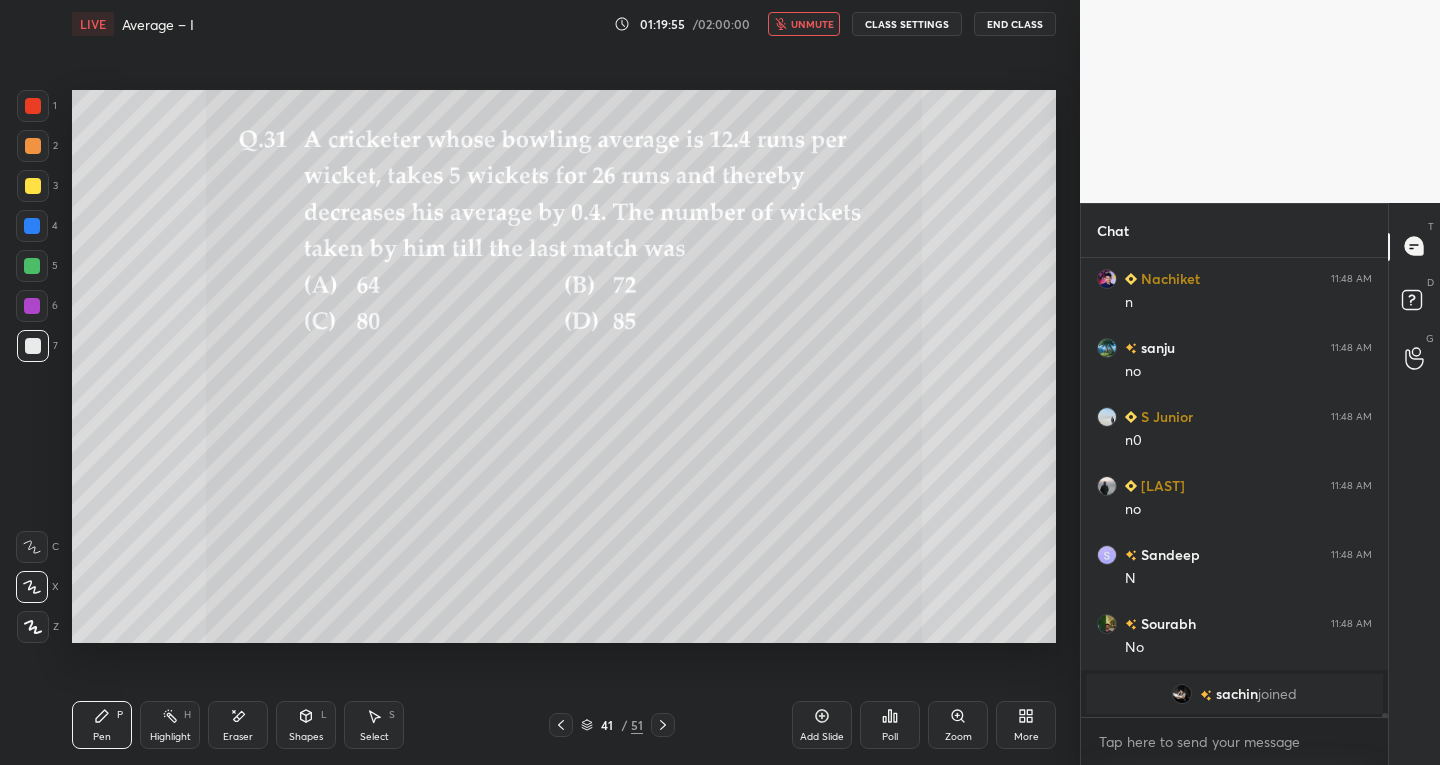 click on "unmute" at bounding box center [804, 24] 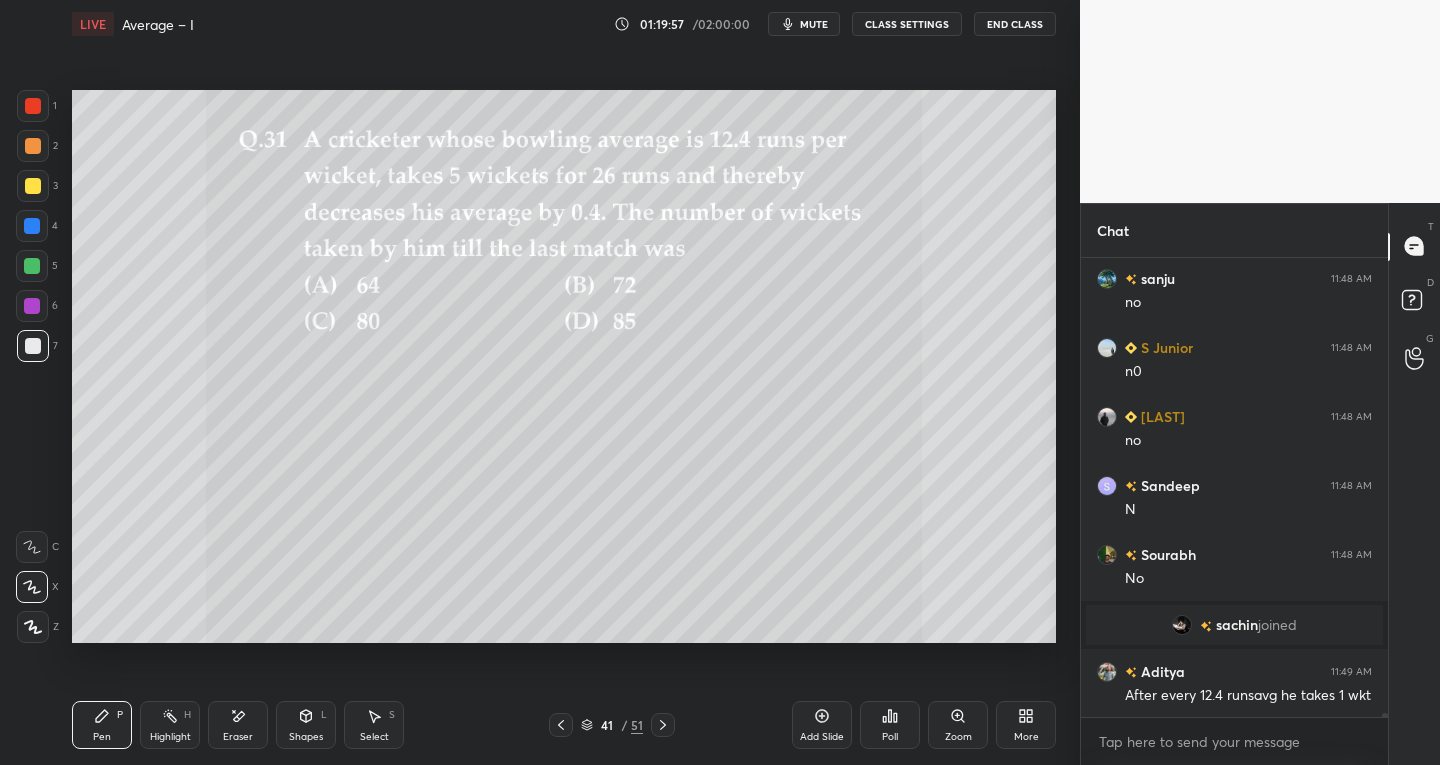 scroll, scrollTop: 49249, scrollLeft: 0, axis: vertical 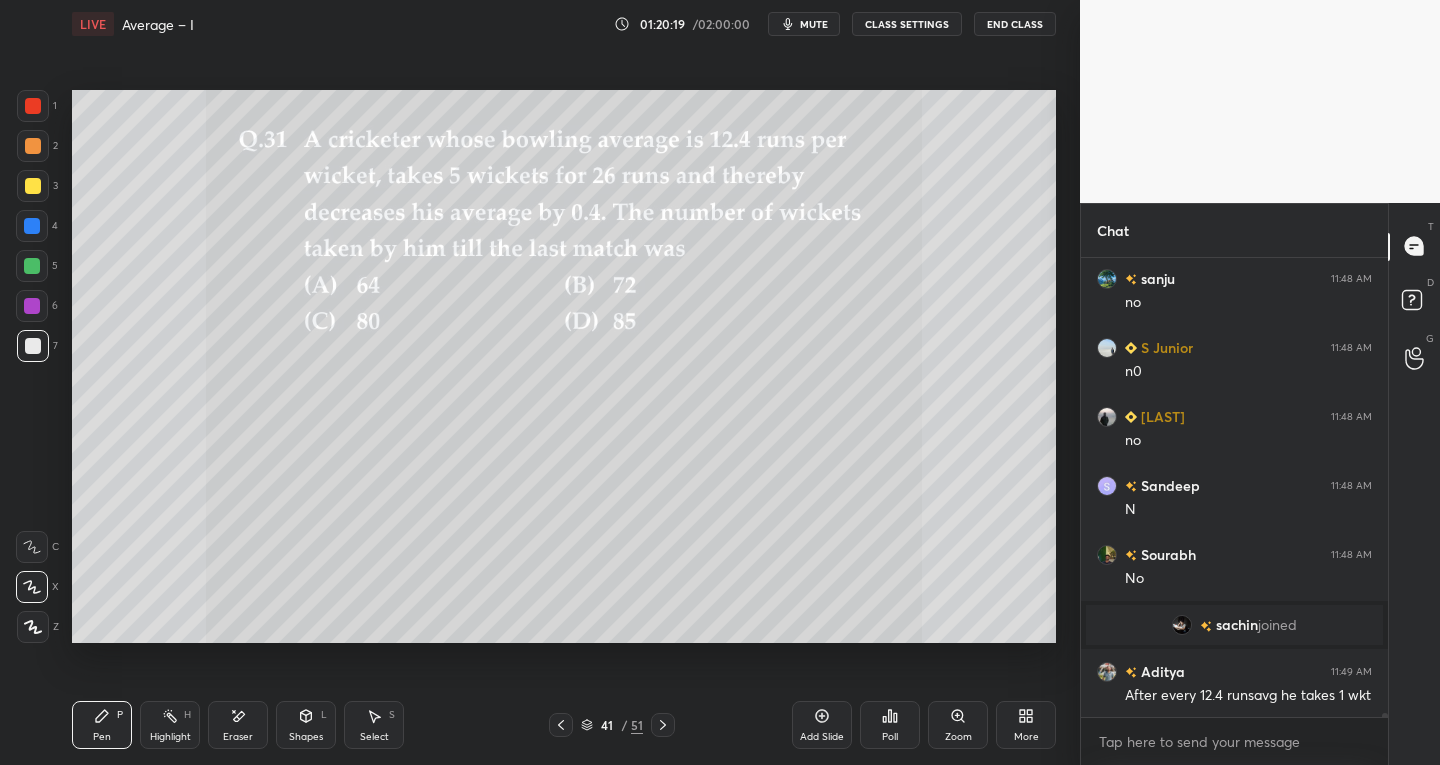 click on "Select S" at bounding box center (374, 725) 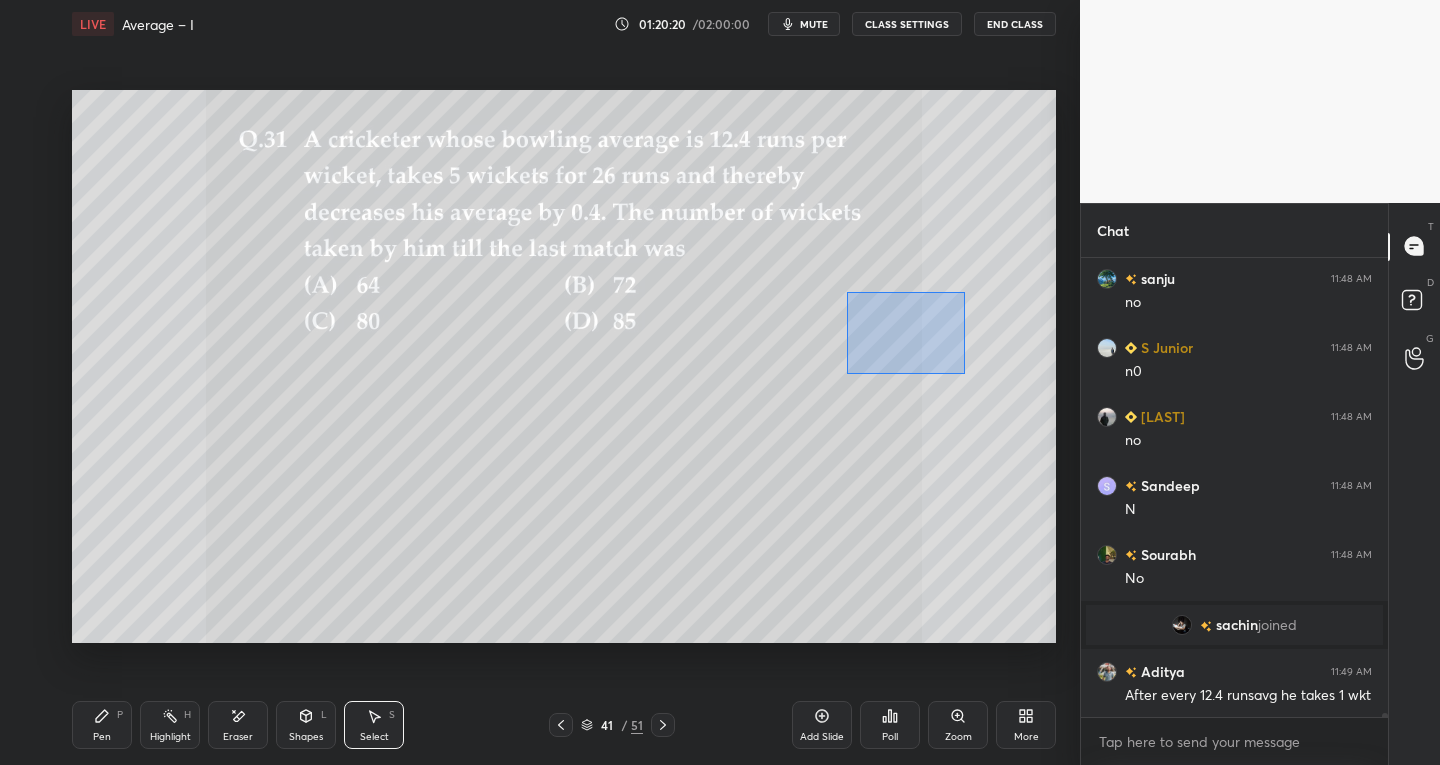 scroll, scrollTop: 49318, scrollLeft: 0, axis: vertical 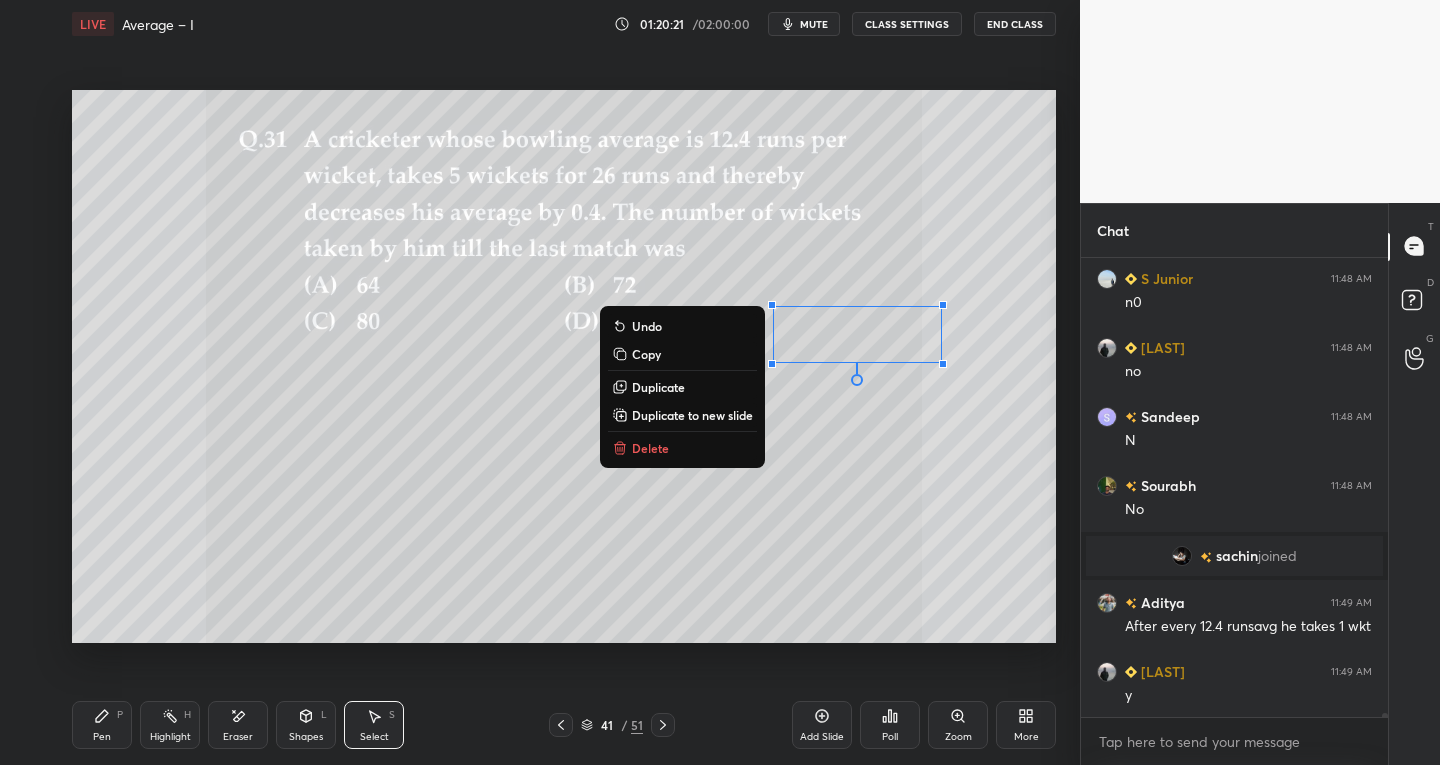 click on "Delete" at bounding box center [650, 448] 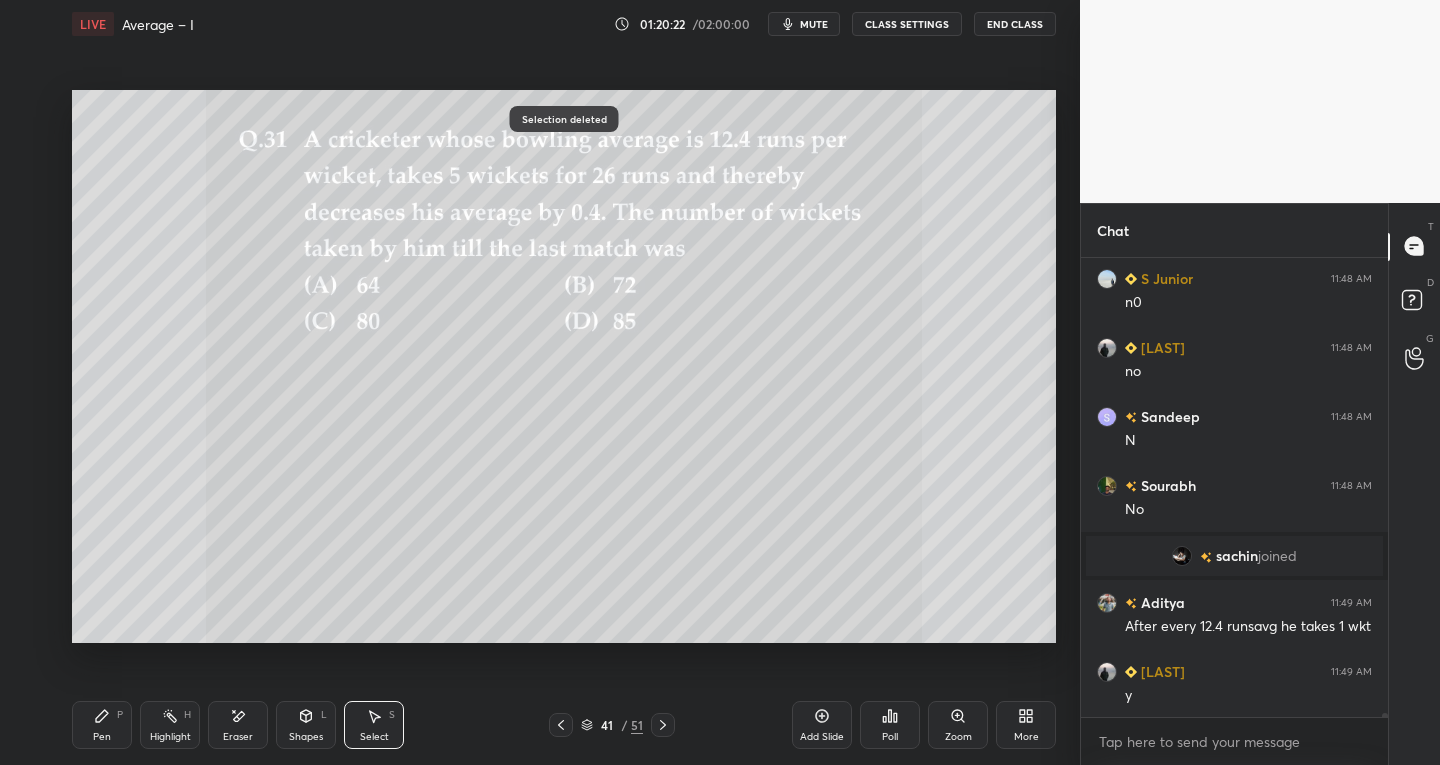 click on "Pen P" at bounding box center (102, 725) 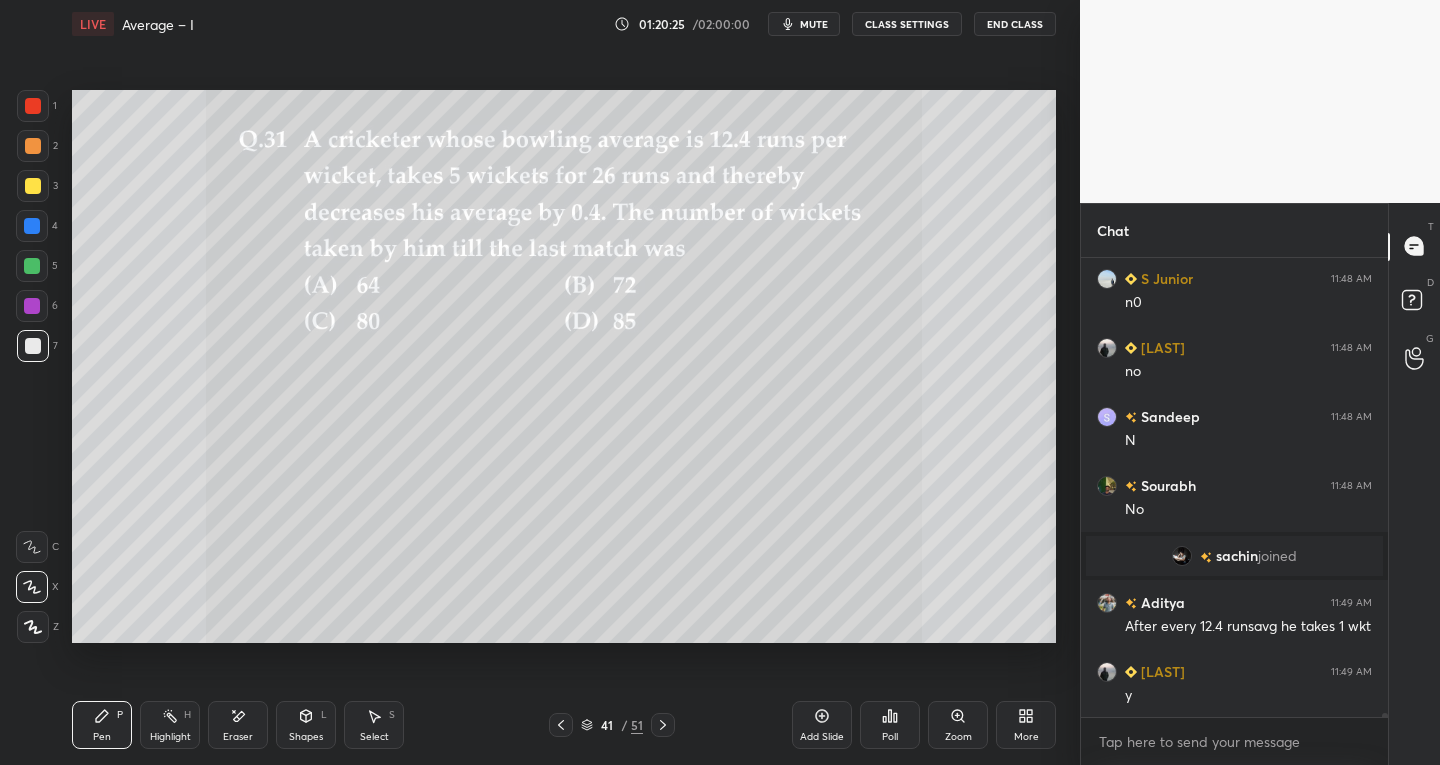 click on "mute" at bounding box center (814, 24) 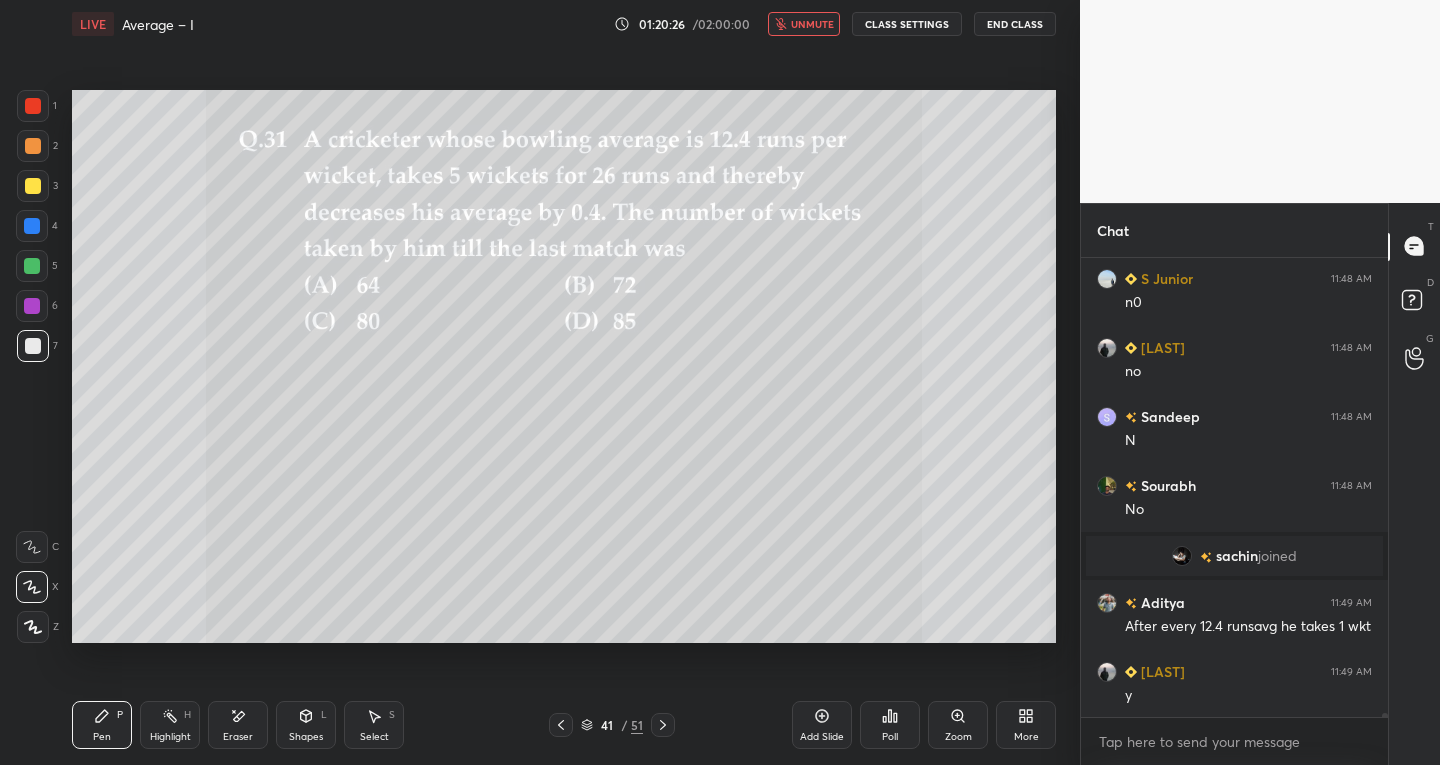 scroll, scrollTop: 49387, scrollLeft: 0, axis: vertical 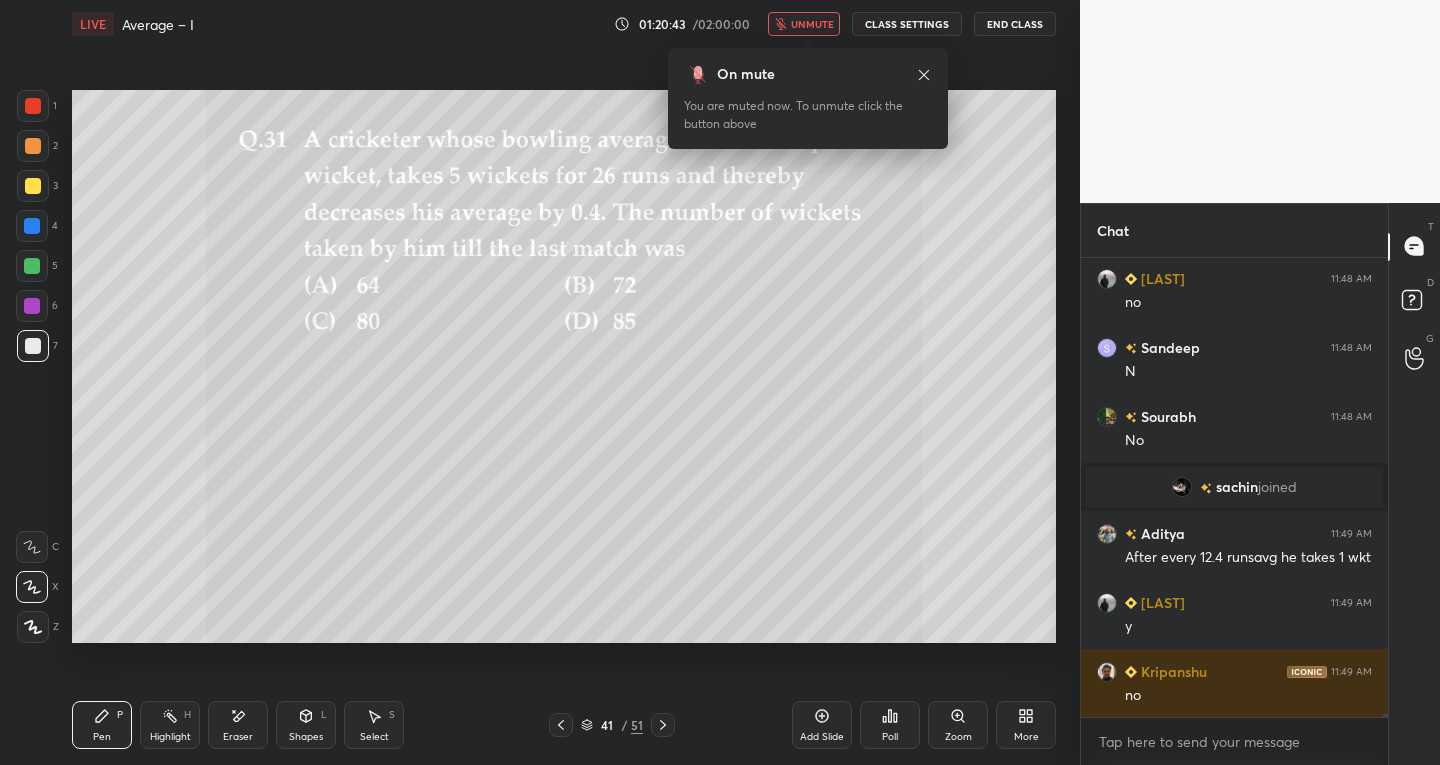 click on "unmute" at bounding box center (812, 24) 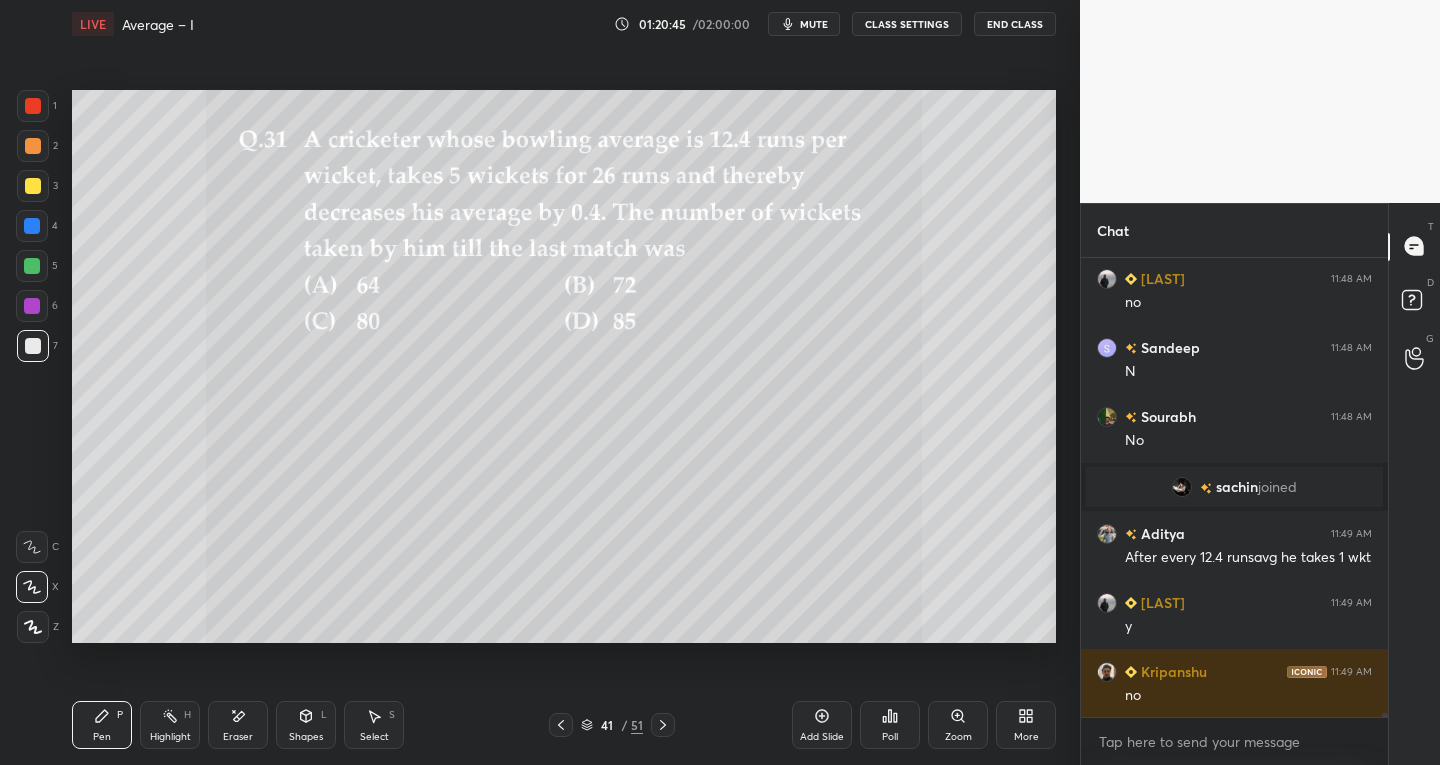 click on "mute" at bounding box center [814, 24] 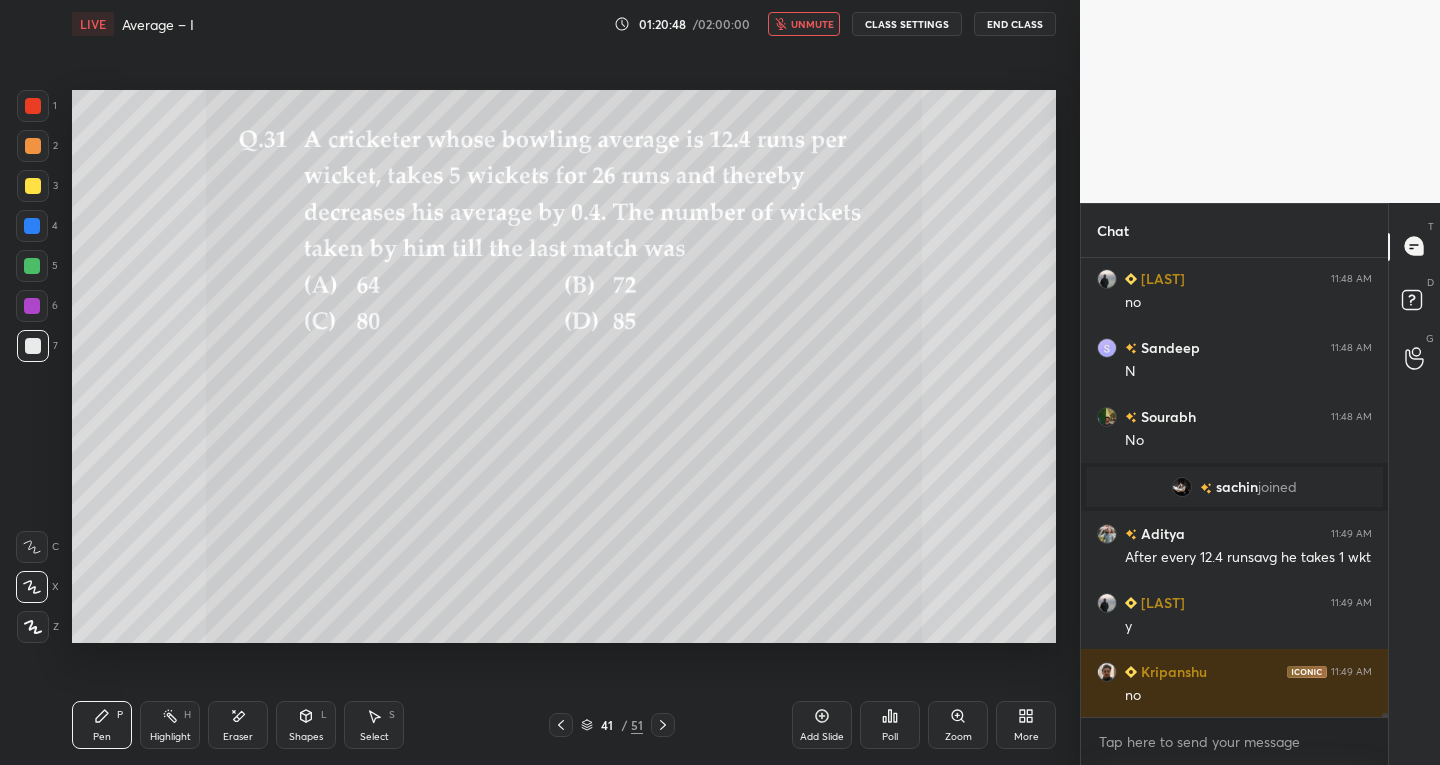 scroll, scrollTop: 49456, scrollLeft: 0, axis: vertical 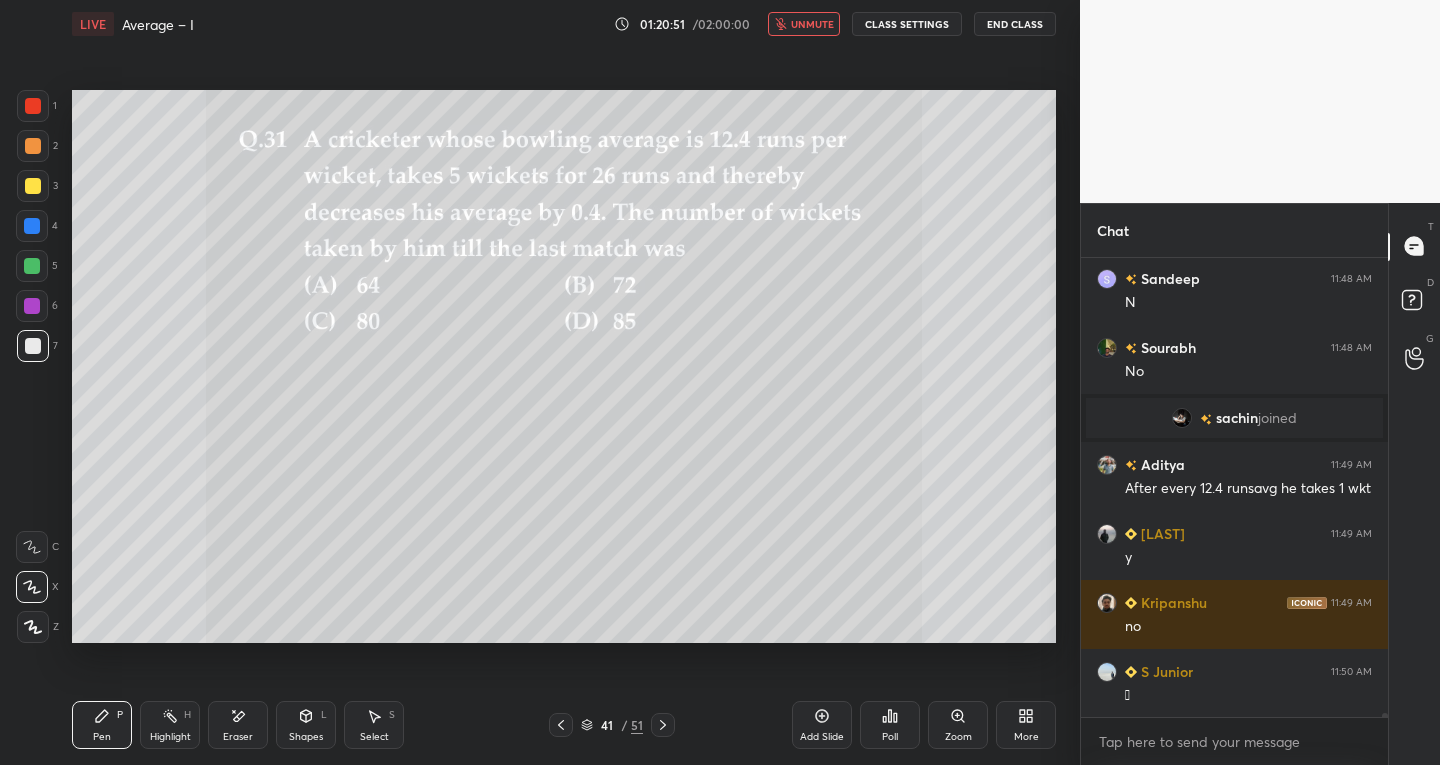 click on "unmute" at bounding box center [812, 24] 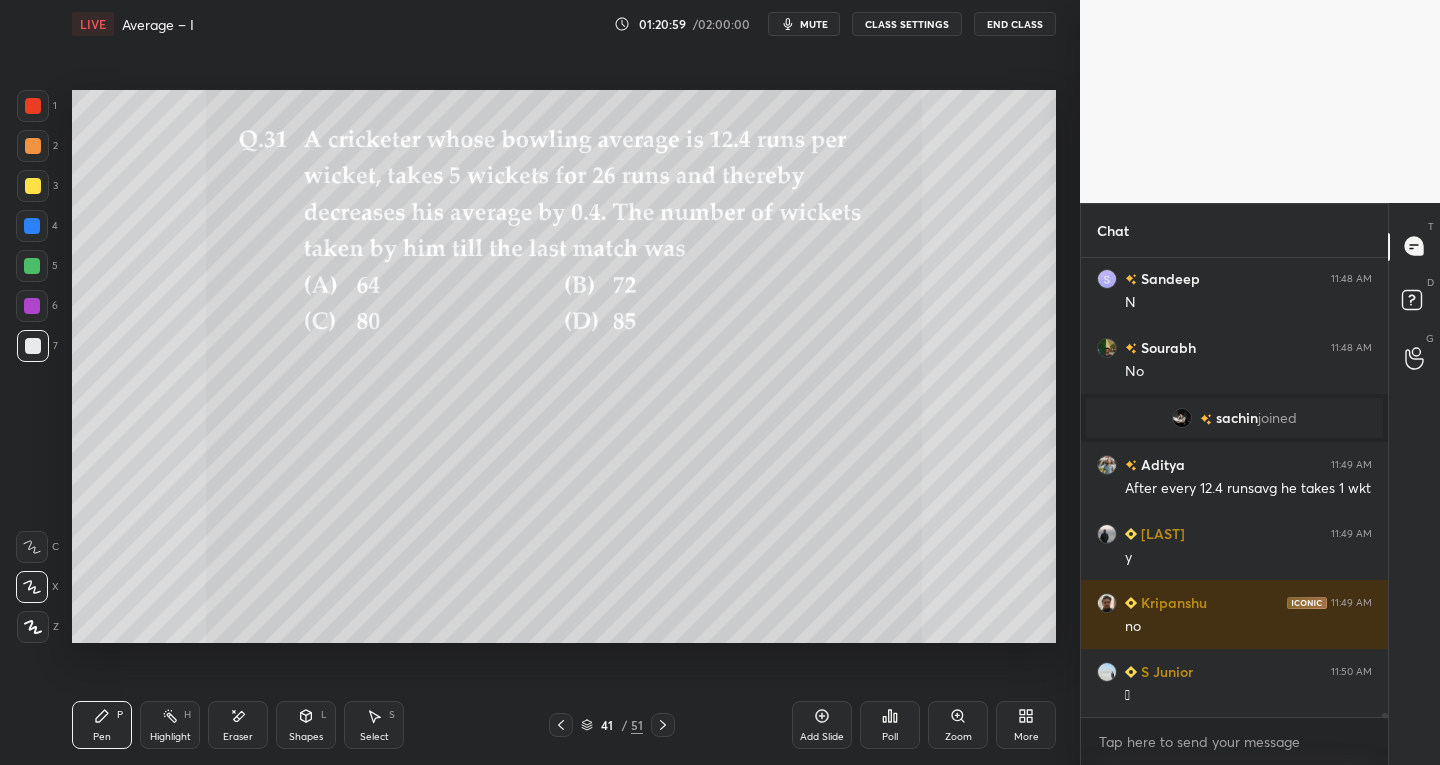 scroll, scrollTop: 49525, scrollLeft: 0, axis: vertical 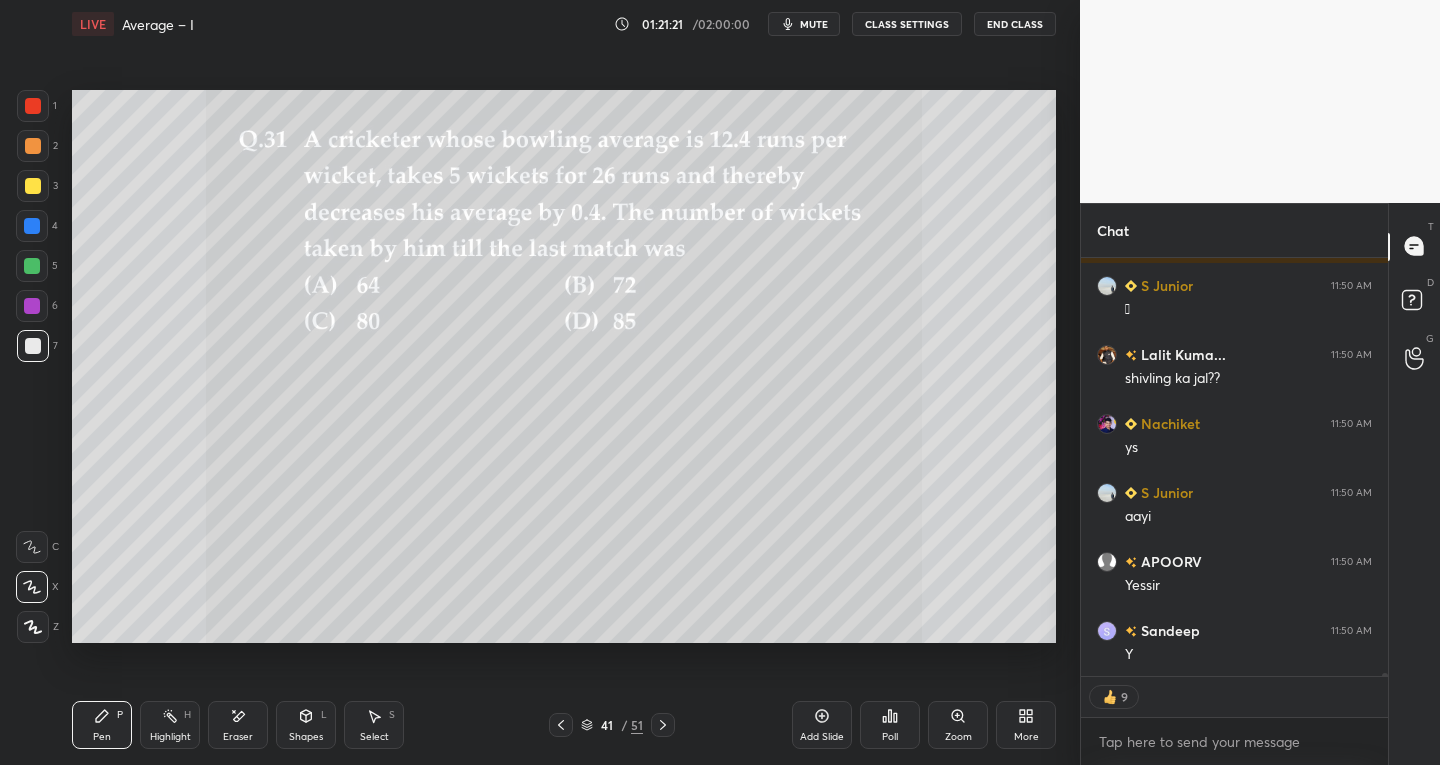 type on "x" 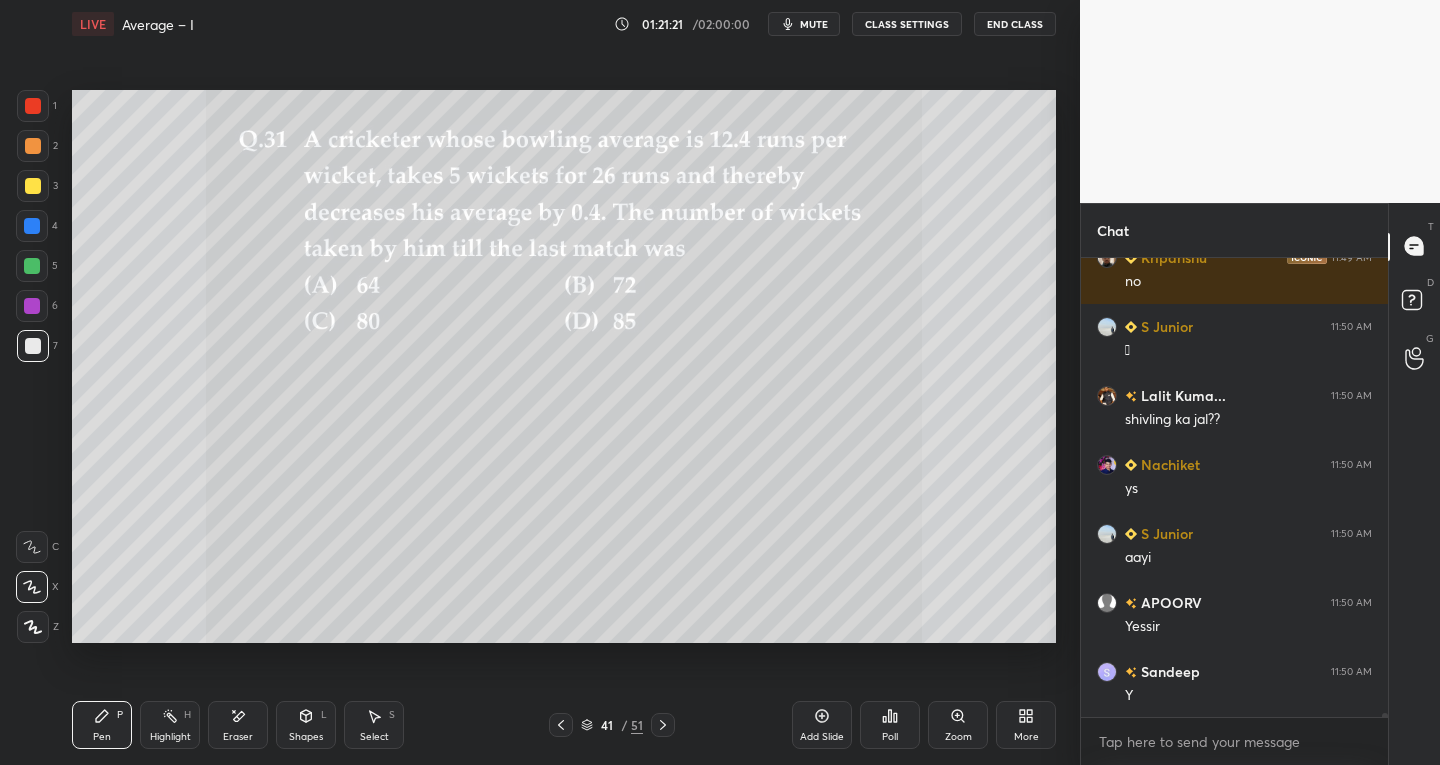 scroll, scrollTop: 7, scrollLeft: 7, axis: both 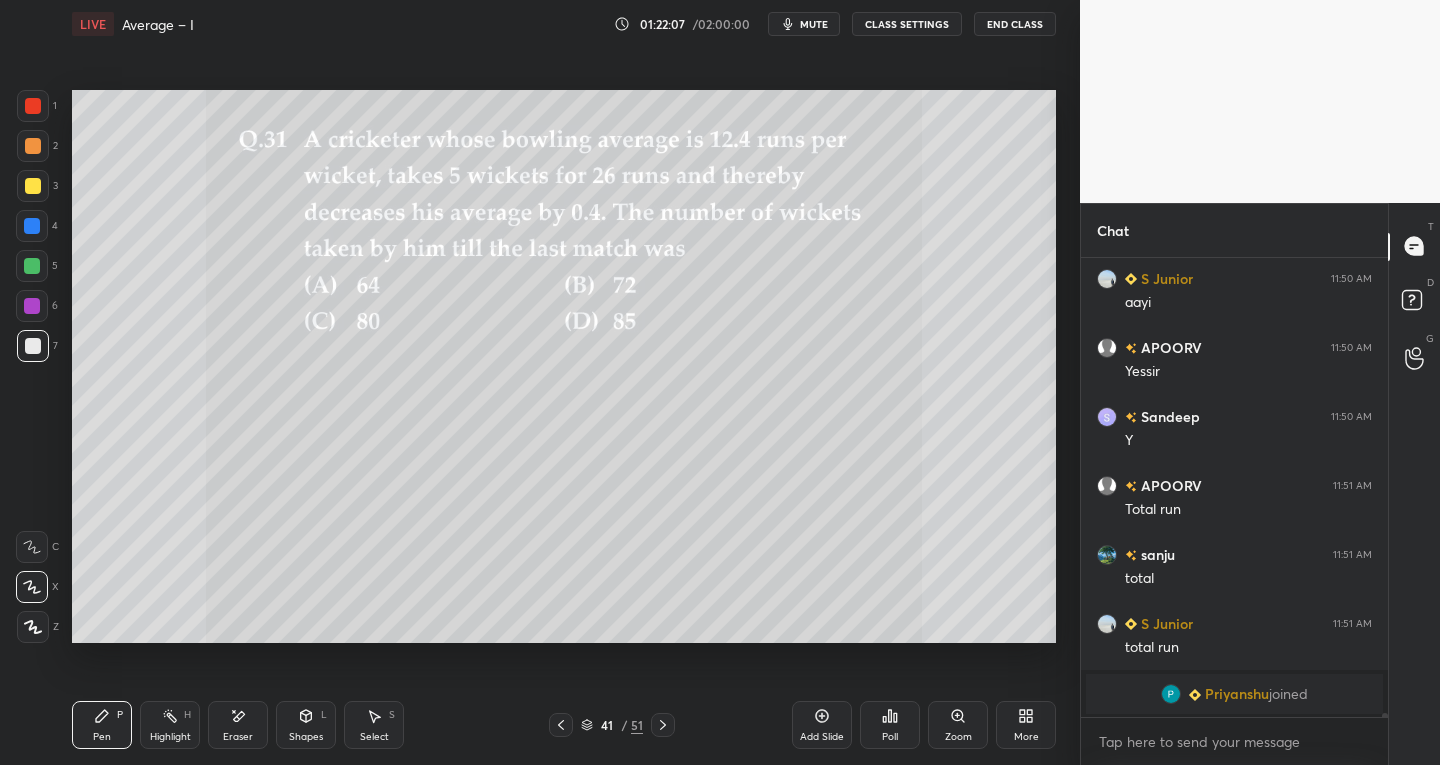 click on "Eraser" at bounding box center [238, 737] 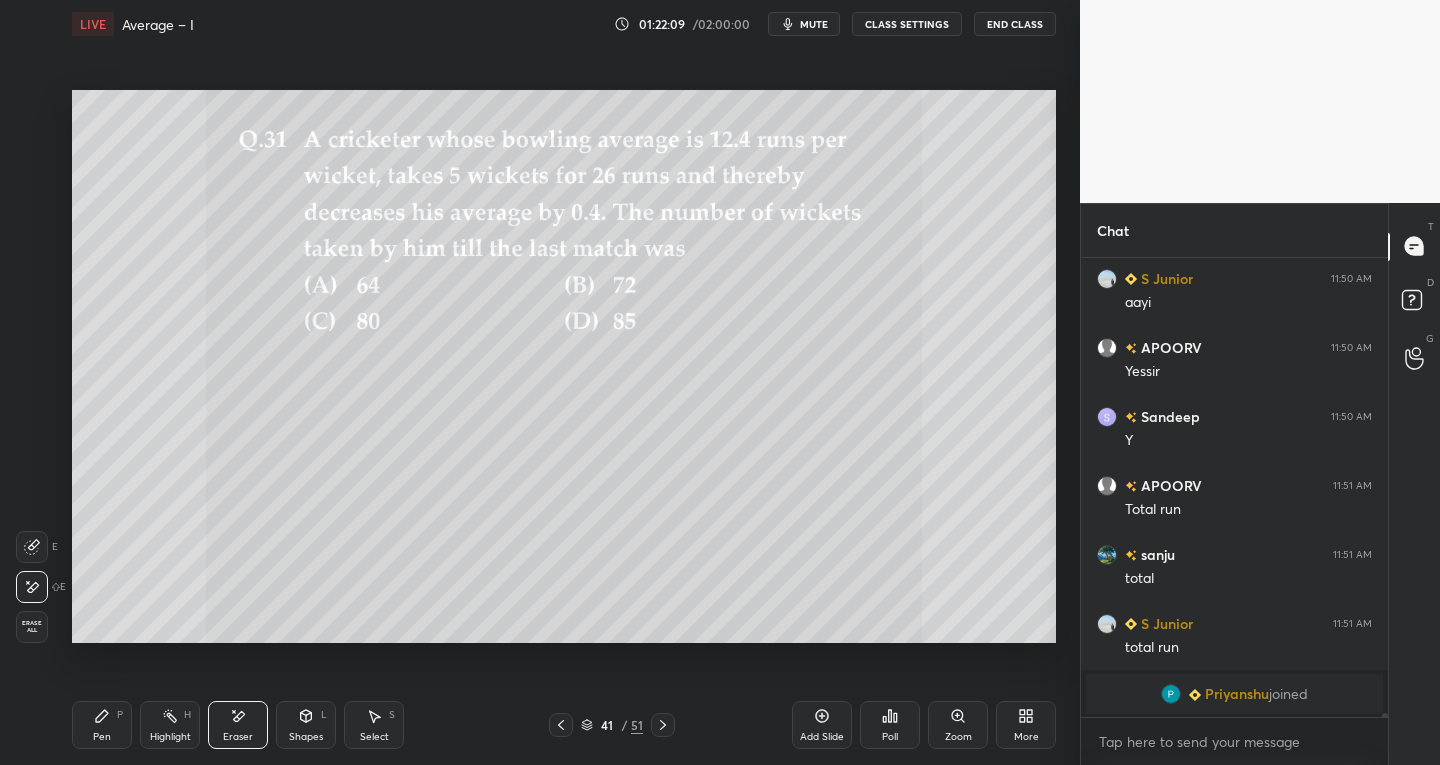 click on "Pen P" at bounding box center [102, 725] 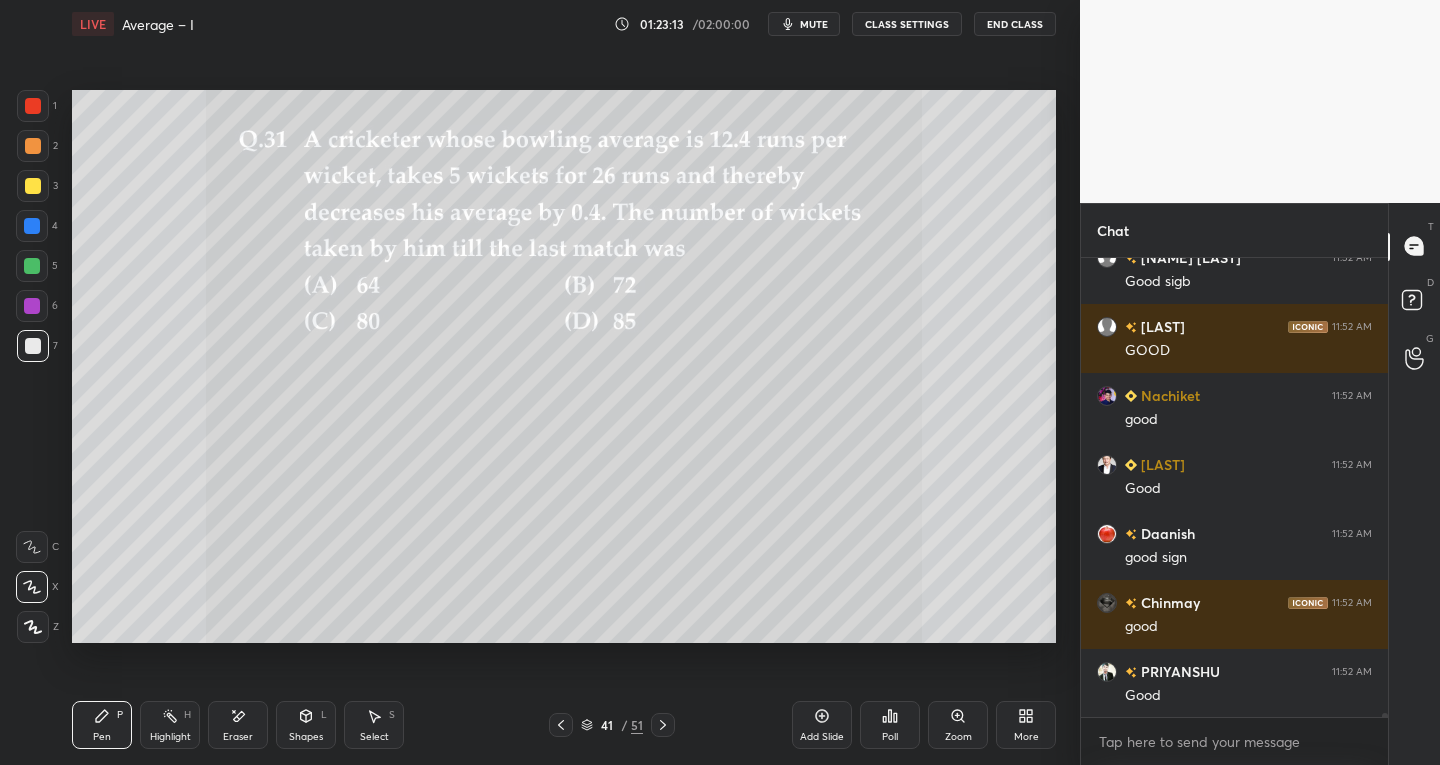 scroll, scrollTop: 50933, scrollLeft: 0, axis: vertical 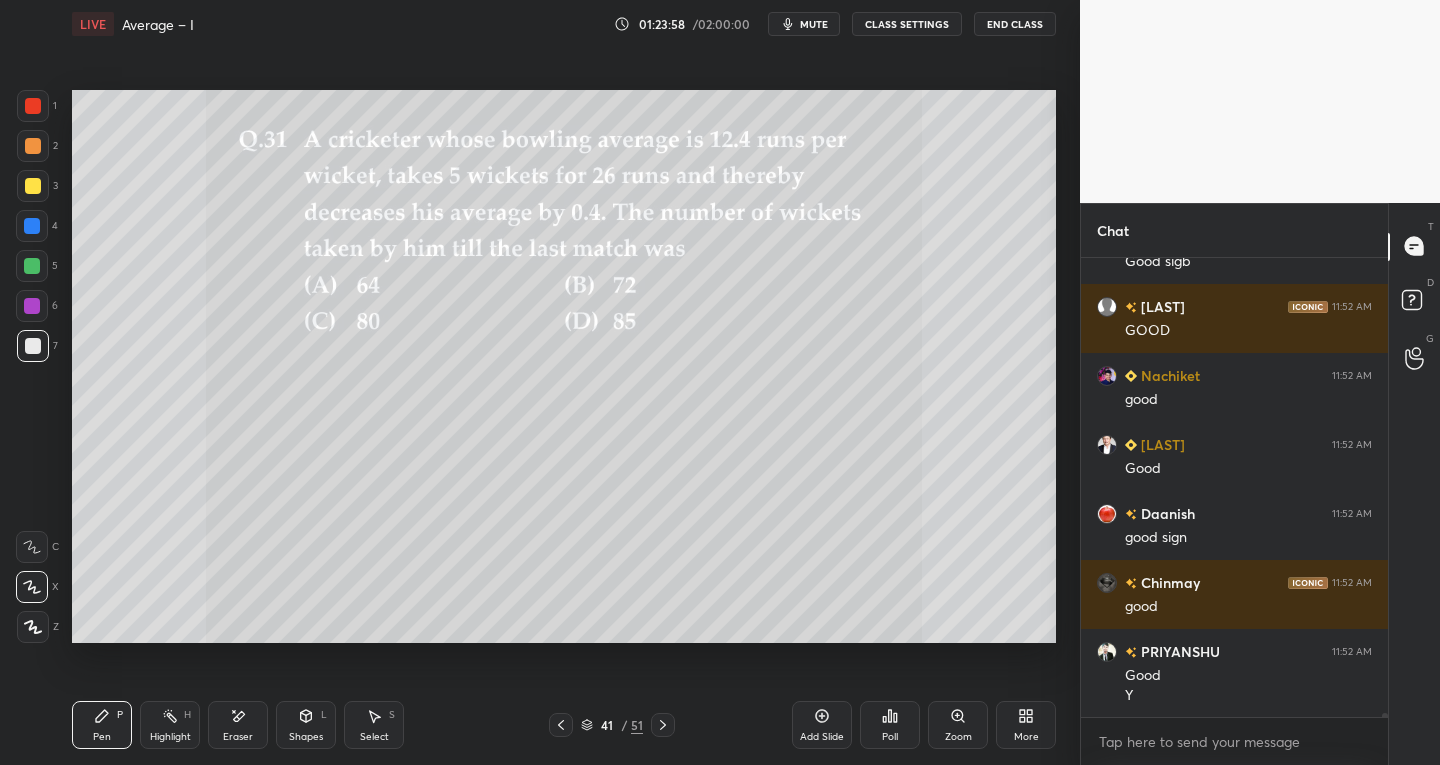 click at bounding box center (33, 186) 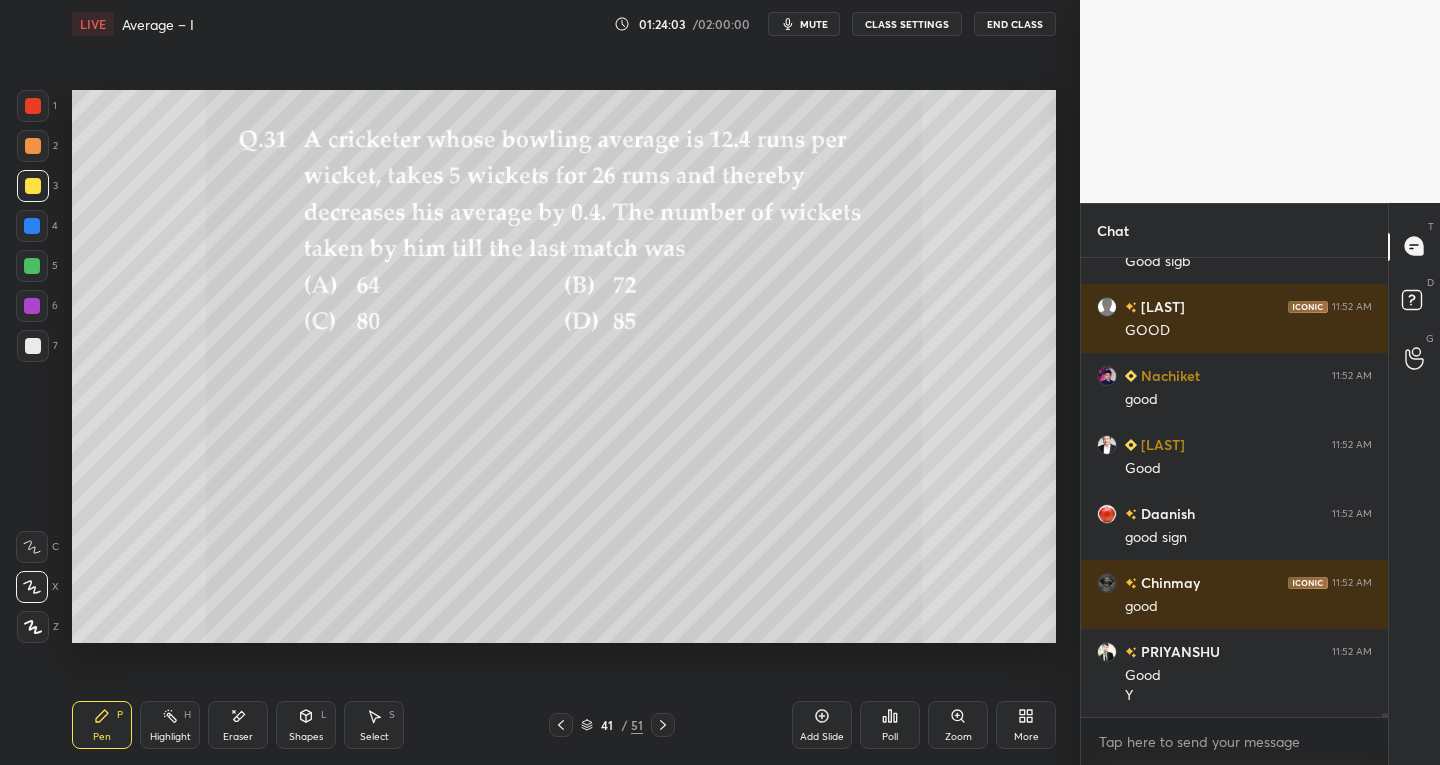 click at bounding box center (33, 106) 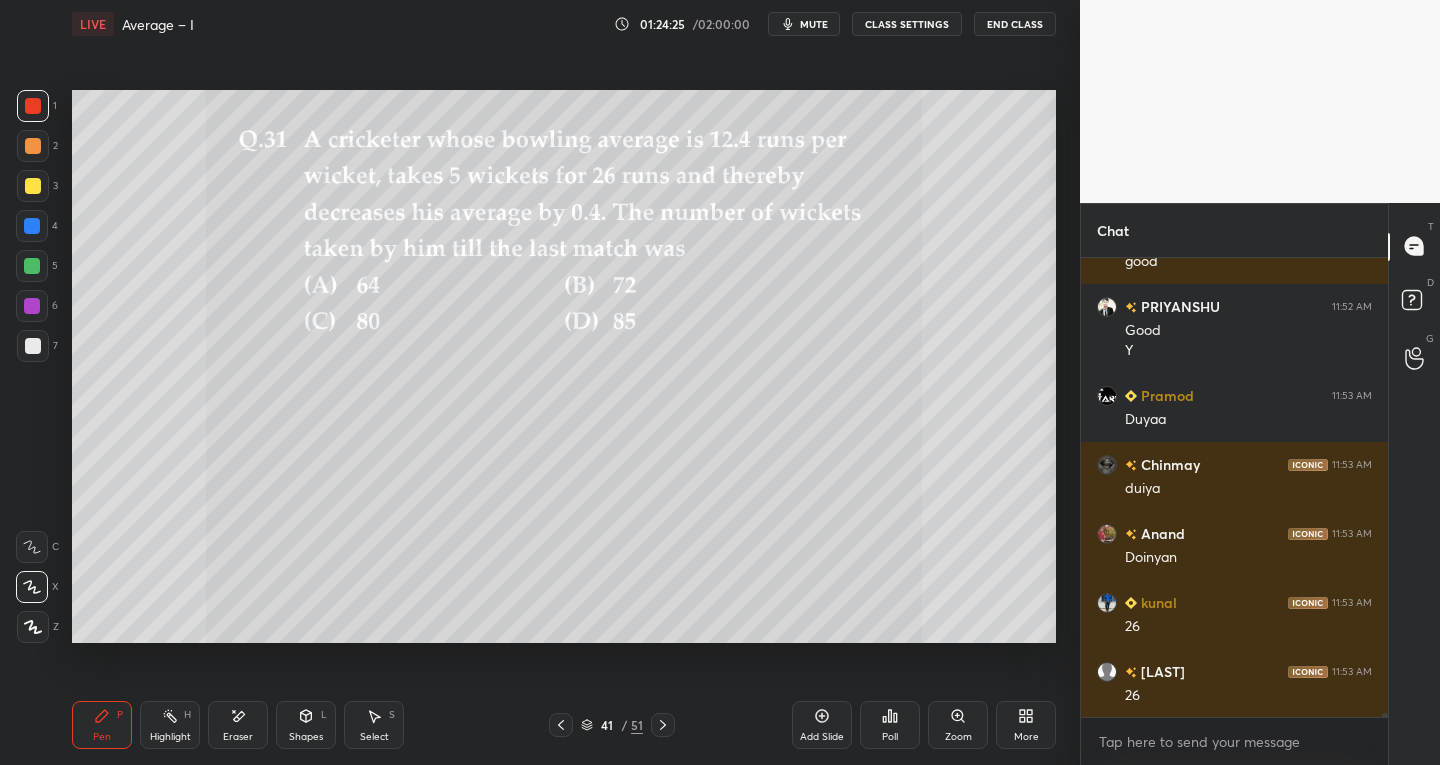 scroll, scrollTop: 51347, scrollLeft: 0, axis: vertical 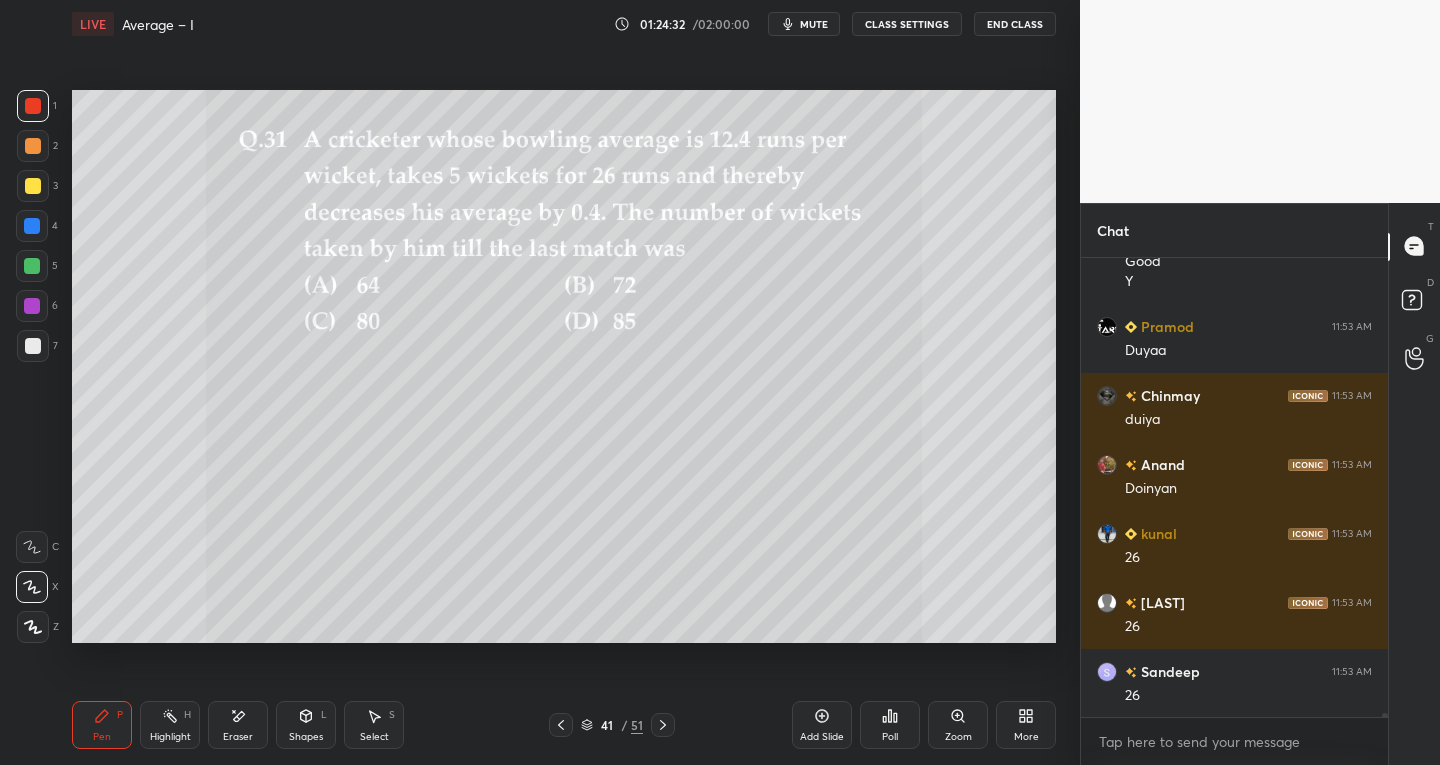 click on "Eraser" at bounding box center [238, 725] 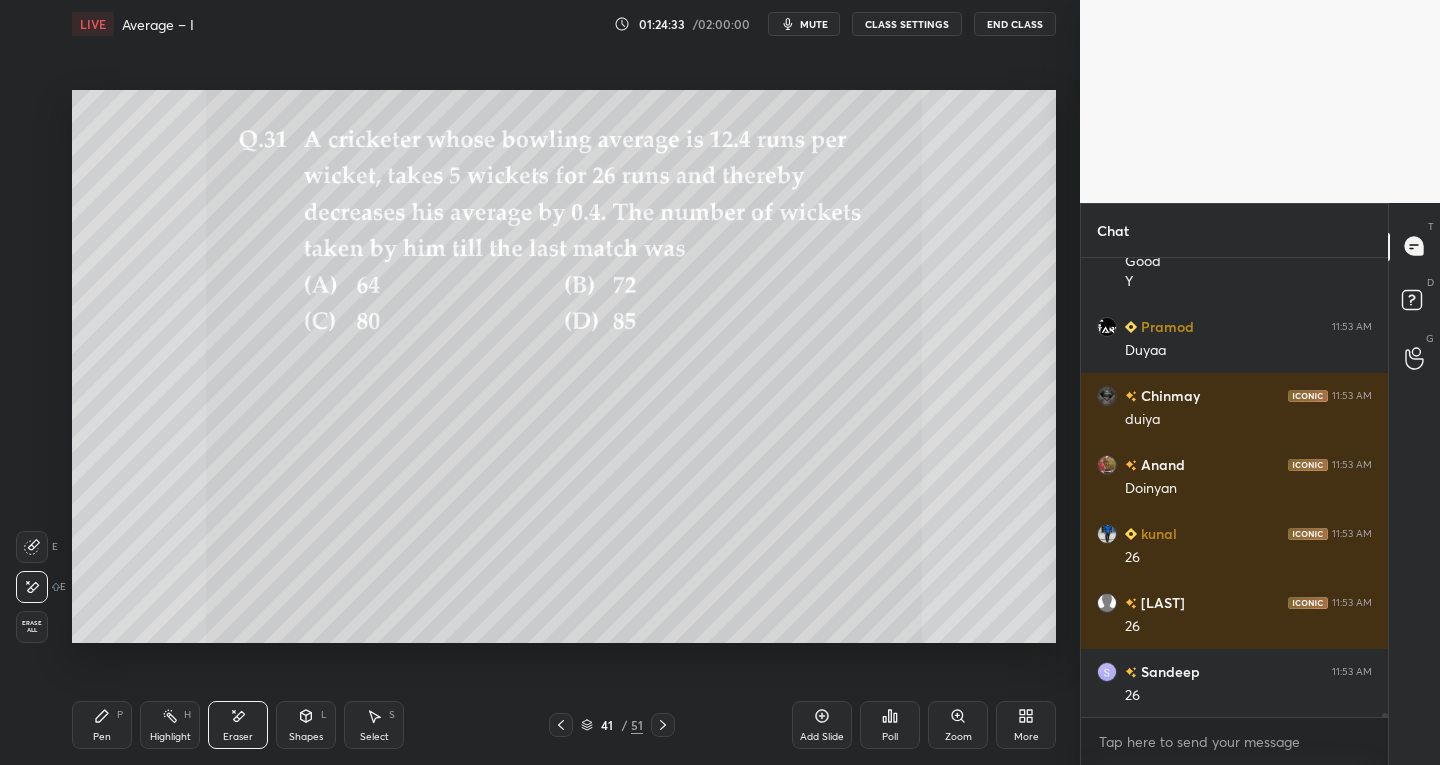 click on "Pen" at bounding box center [102, 737] 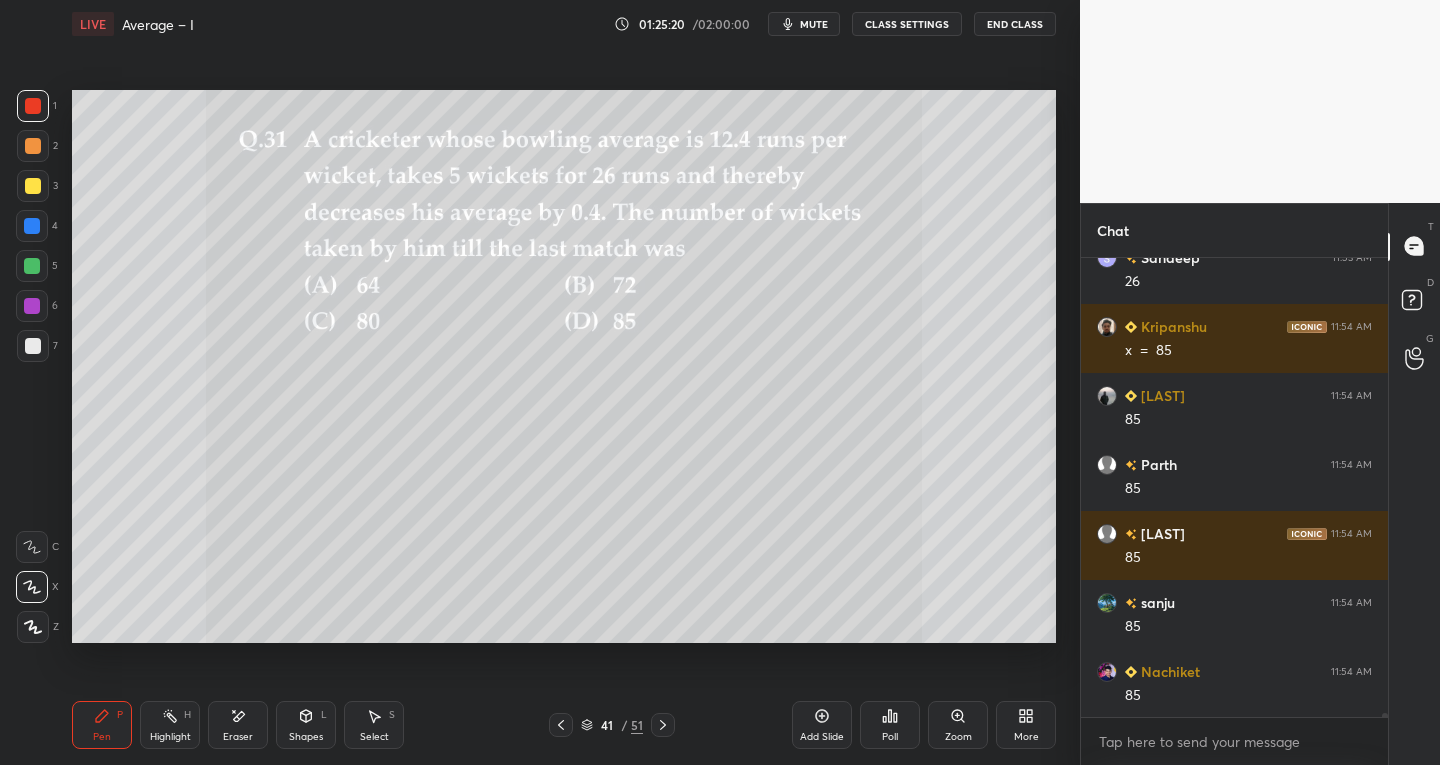 scroll, scrollTop: 51830, scrollLeft: 0, axis: vertical 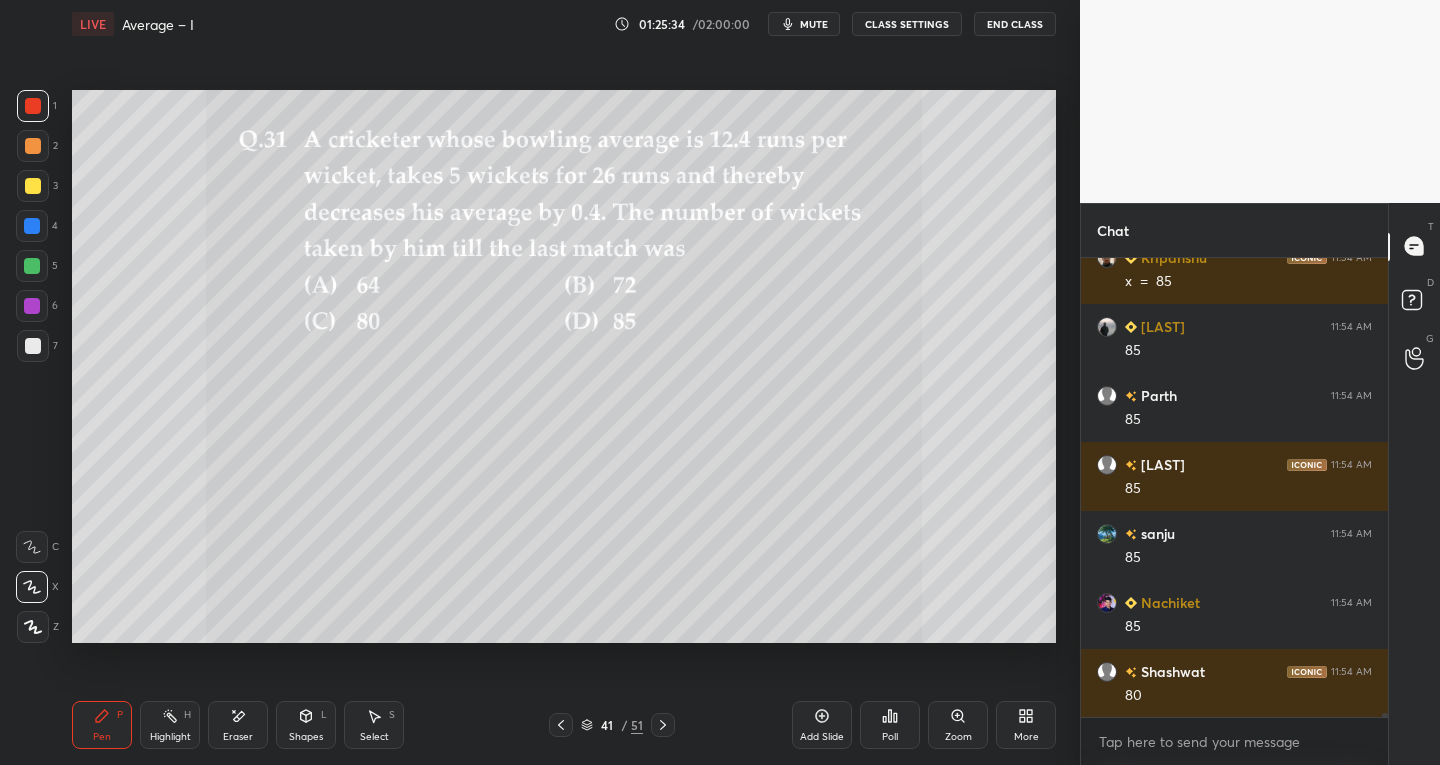 click on "Add Slide" at bounding box center [822, 725] 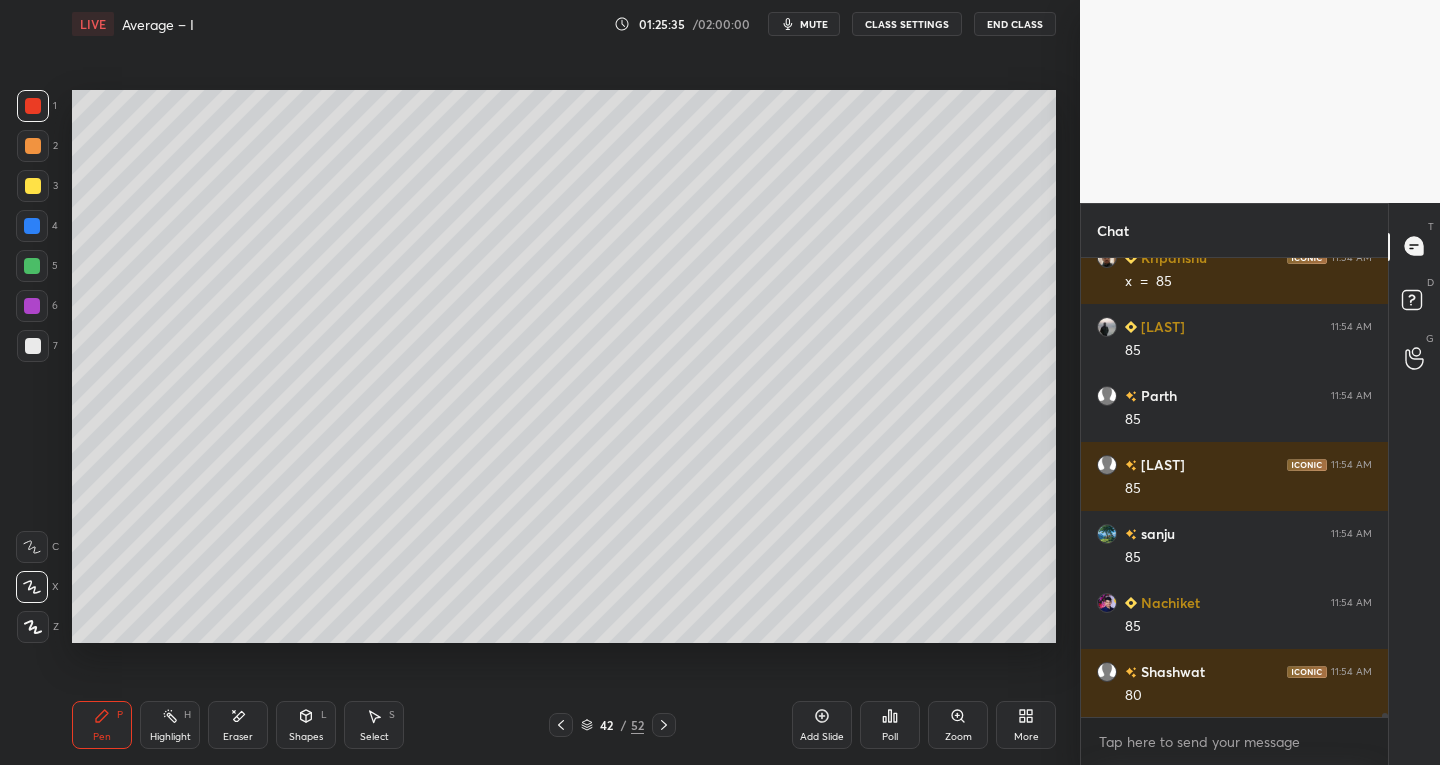 click at bounding box center [33, 346] 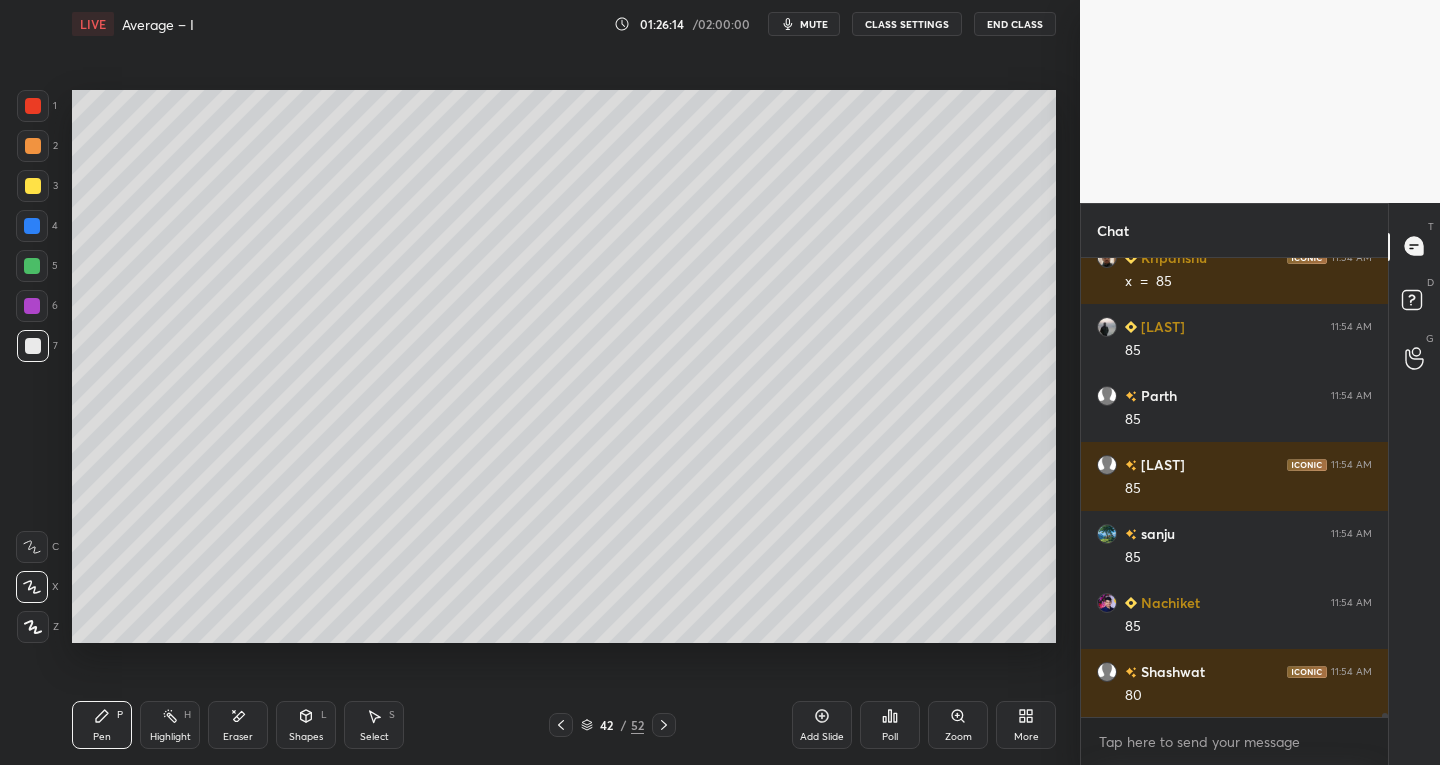 click on "Pen P Highlight H Eraser Shapes L Select S 42 / 52 Add Slide Poll Zoom More" at bounding box center (564, 725) 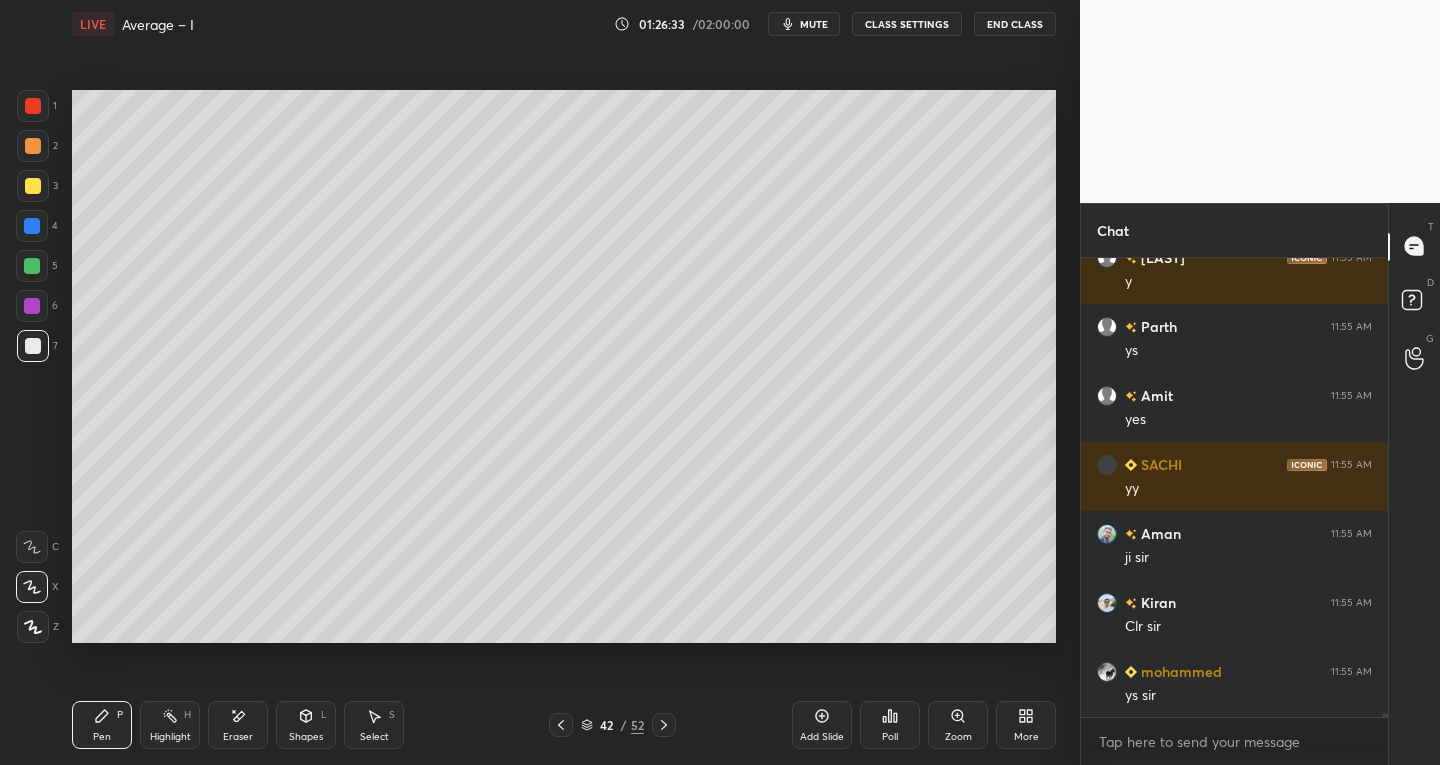 scroll, scrollTop: 53072, scrollLeft: 0, axis: vertical 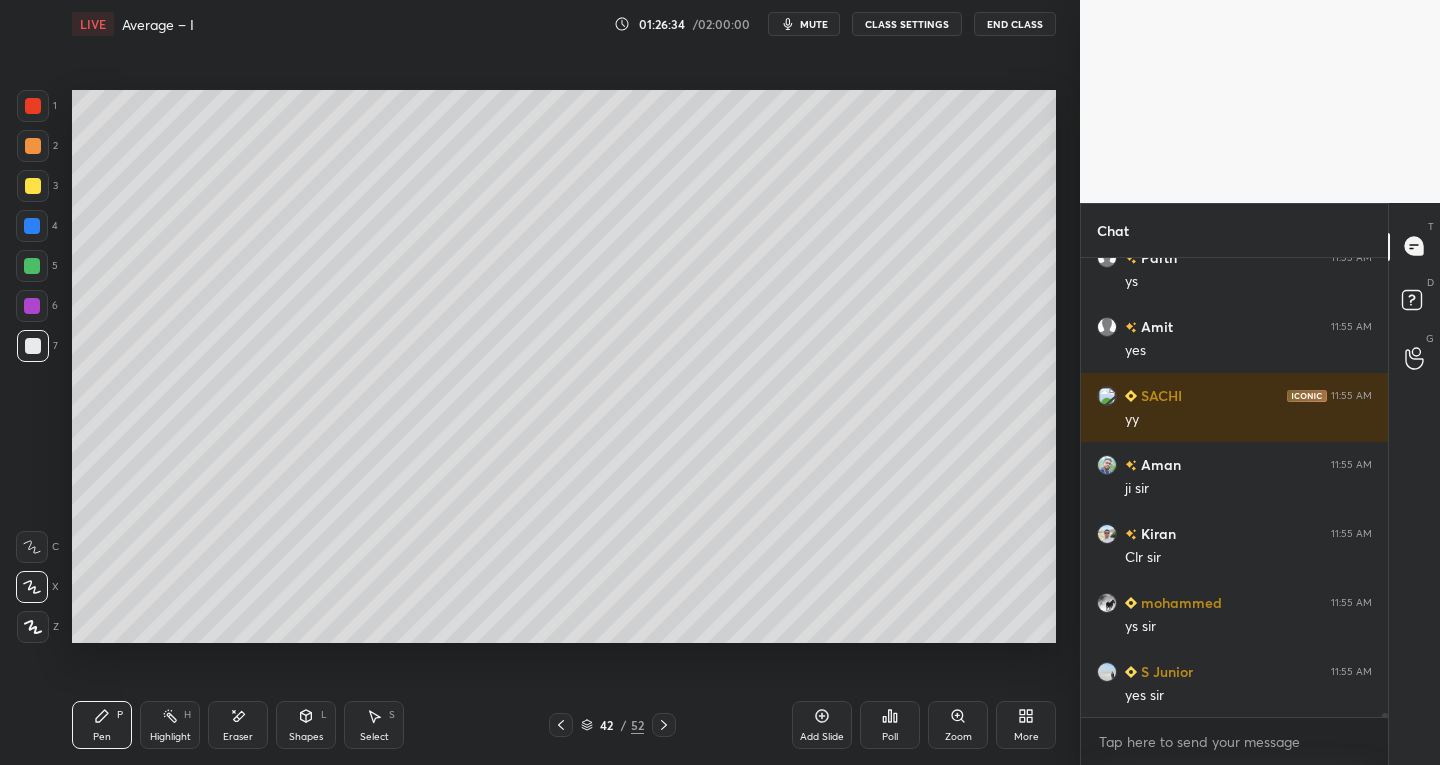 click 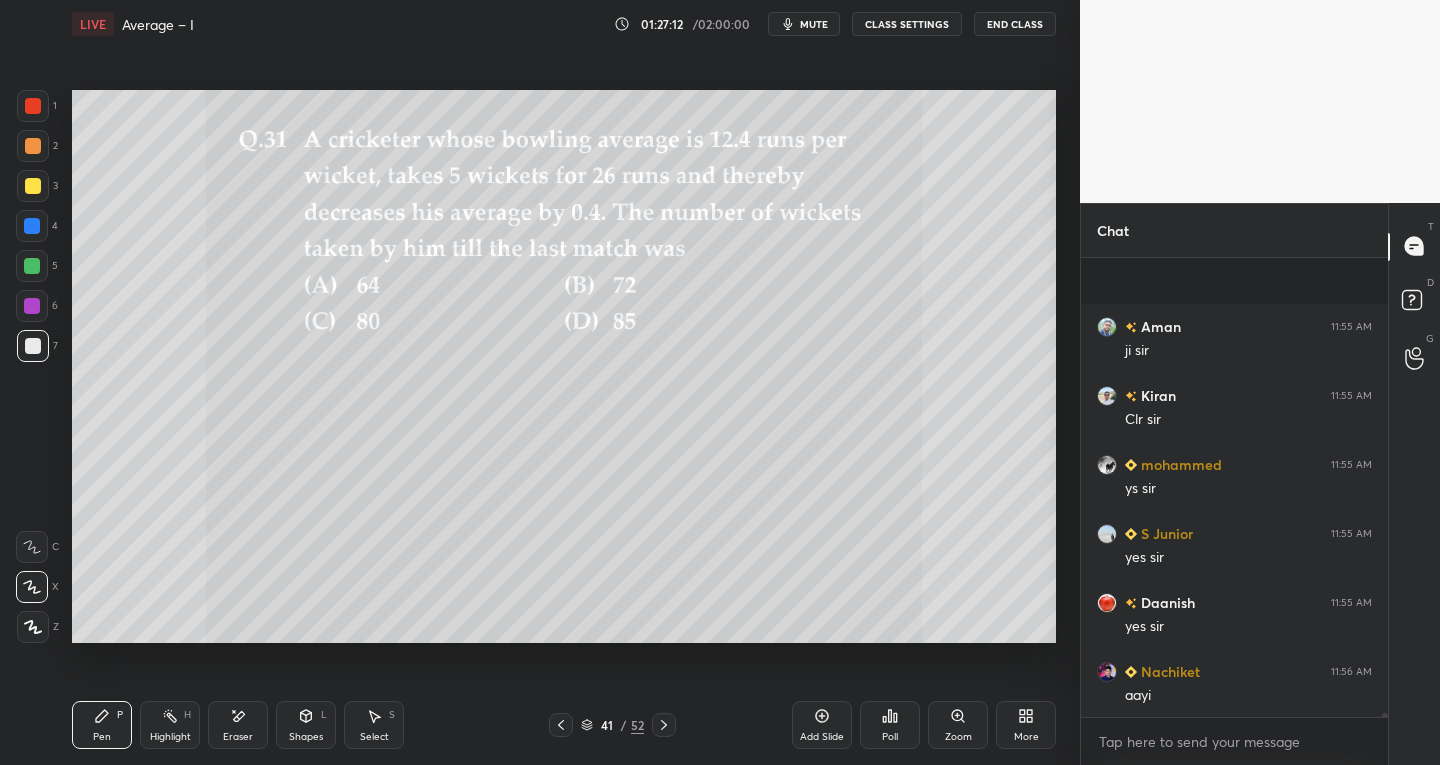 scroll, scrollTop: 53348, scrollLeft: 0, axis: vertical 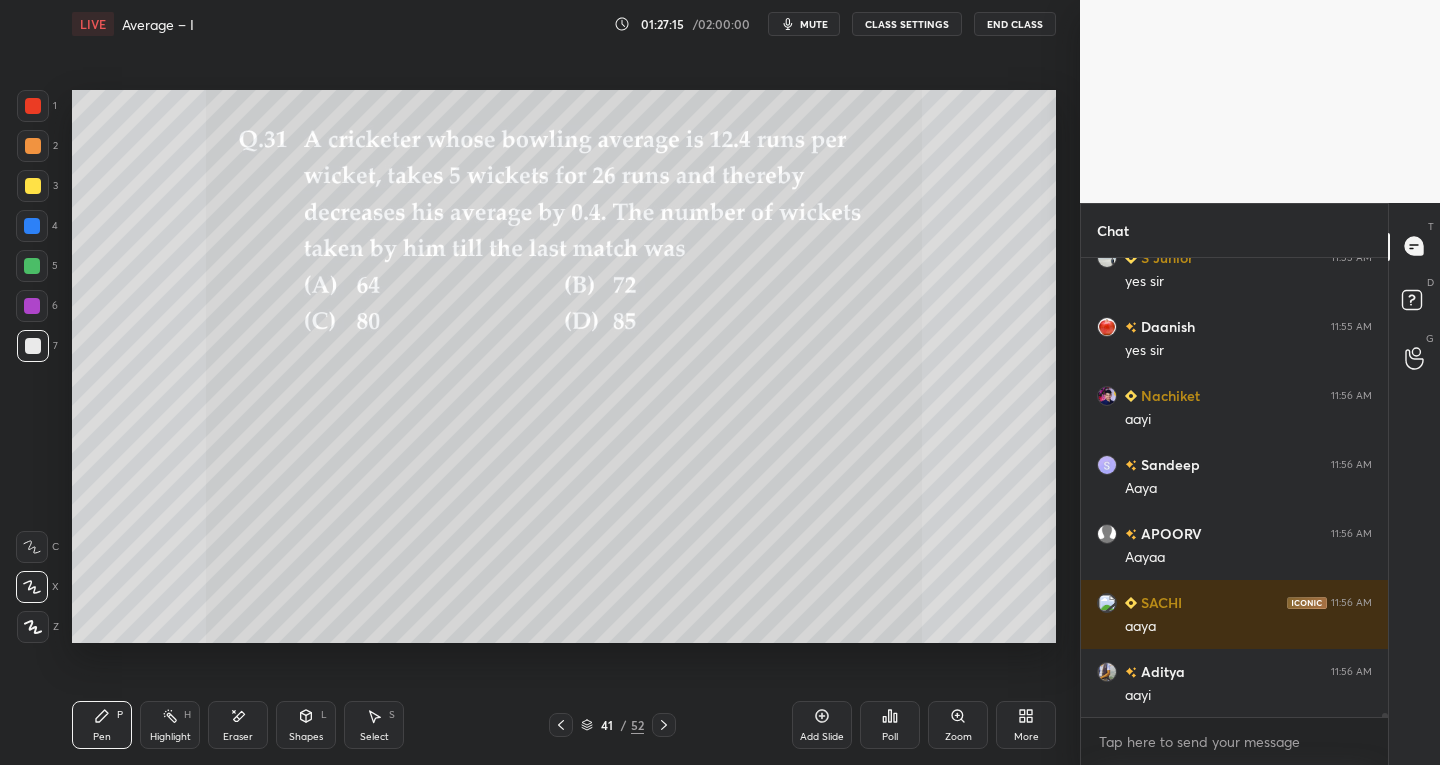 click 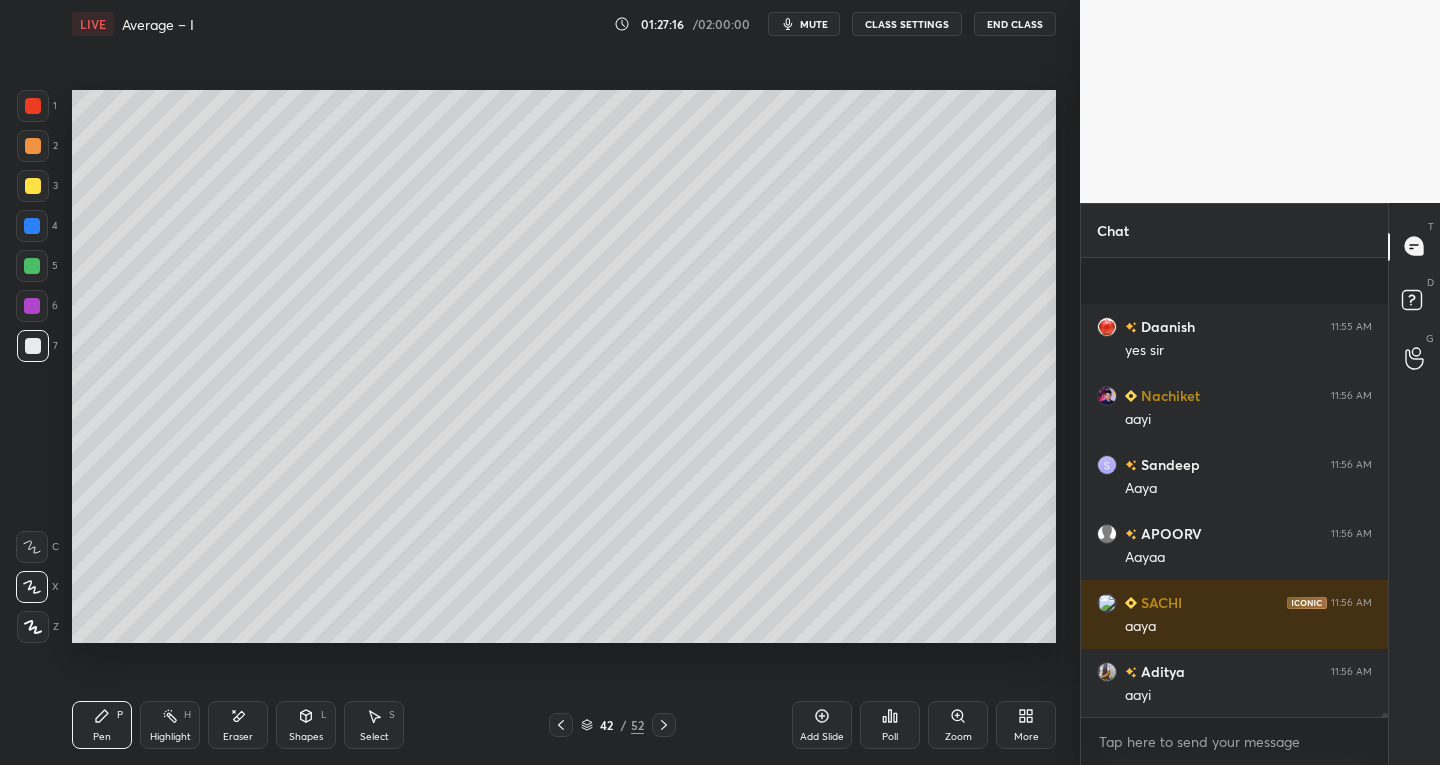 scroll, scrollTop: 53624, scrollLeft: 0, axis: vertical 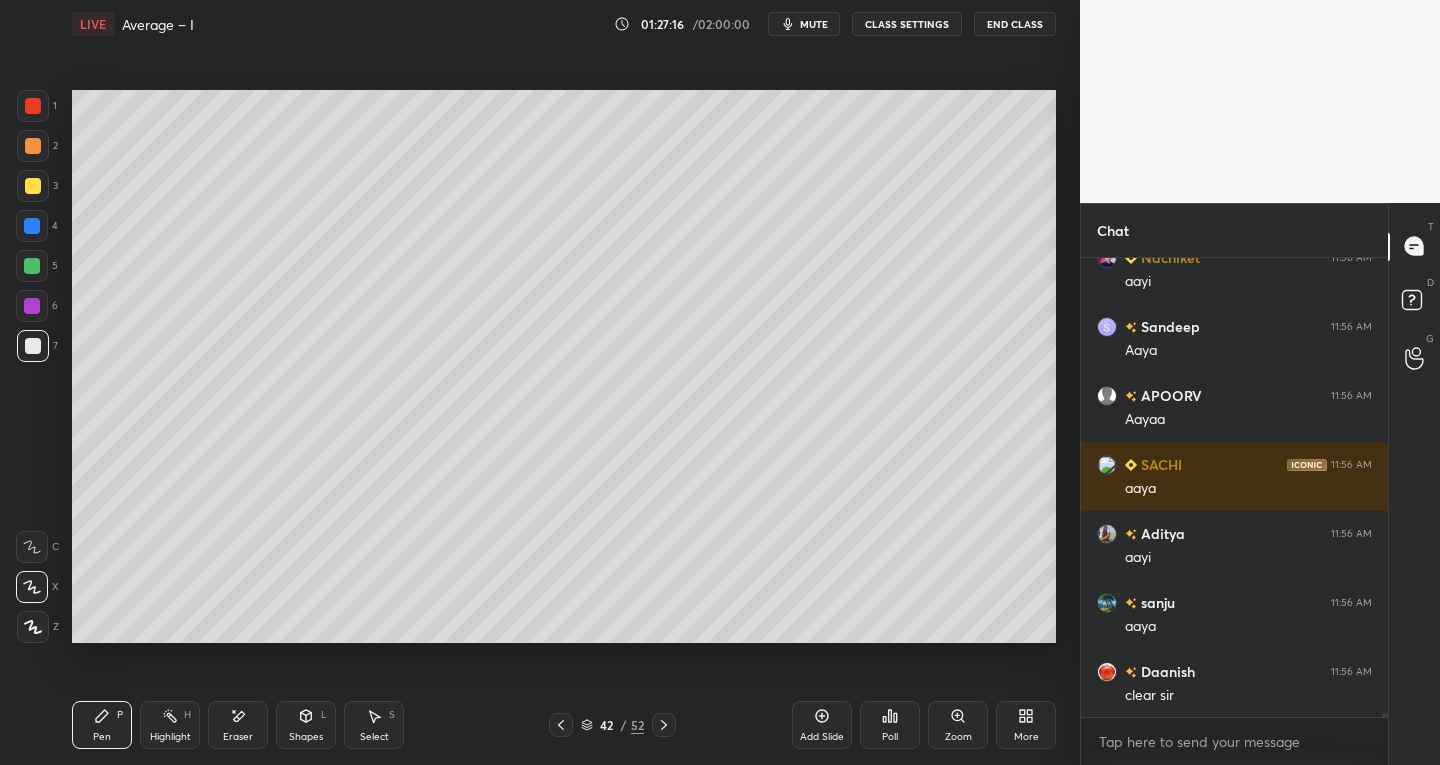 click 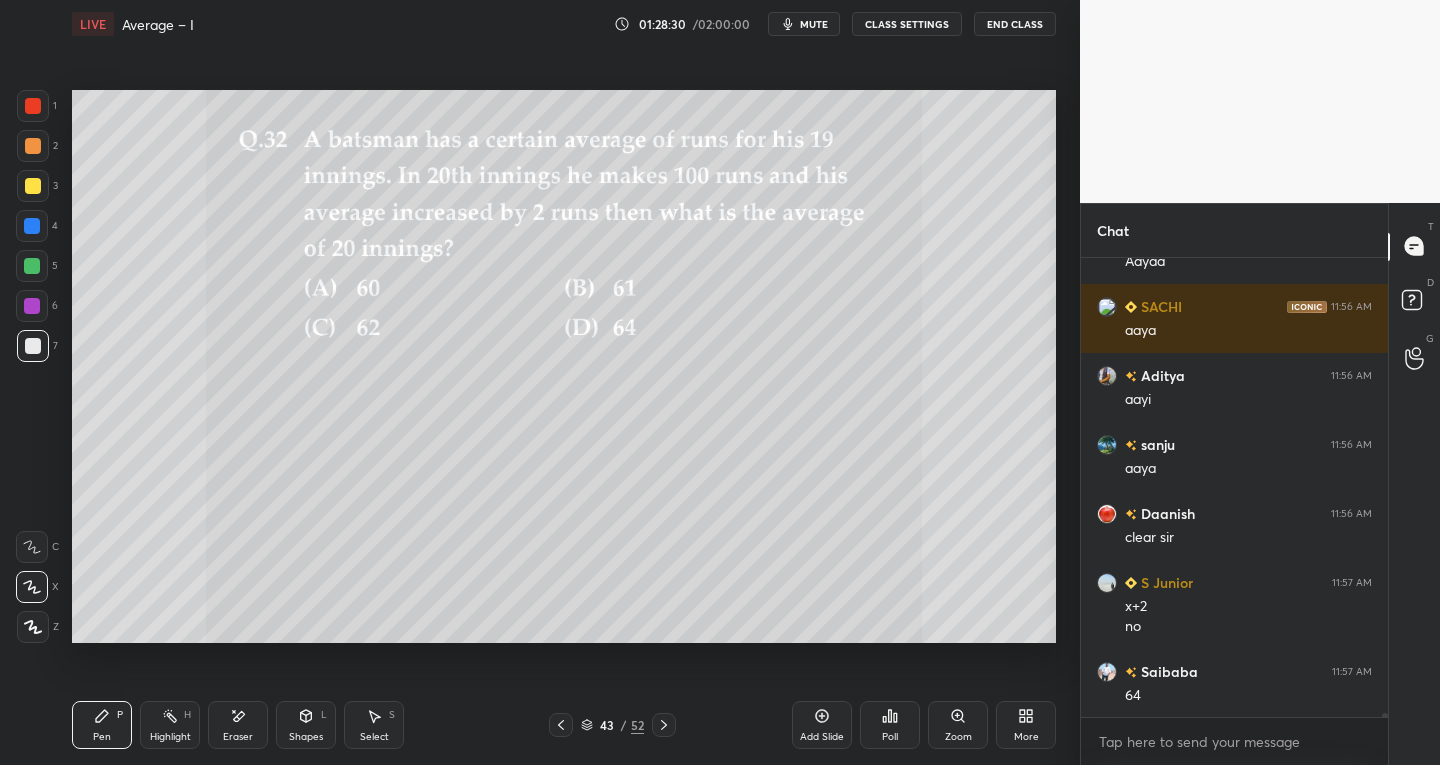 scroll, scrollTop: 53851, scrollLeft: 0, axis: vertical 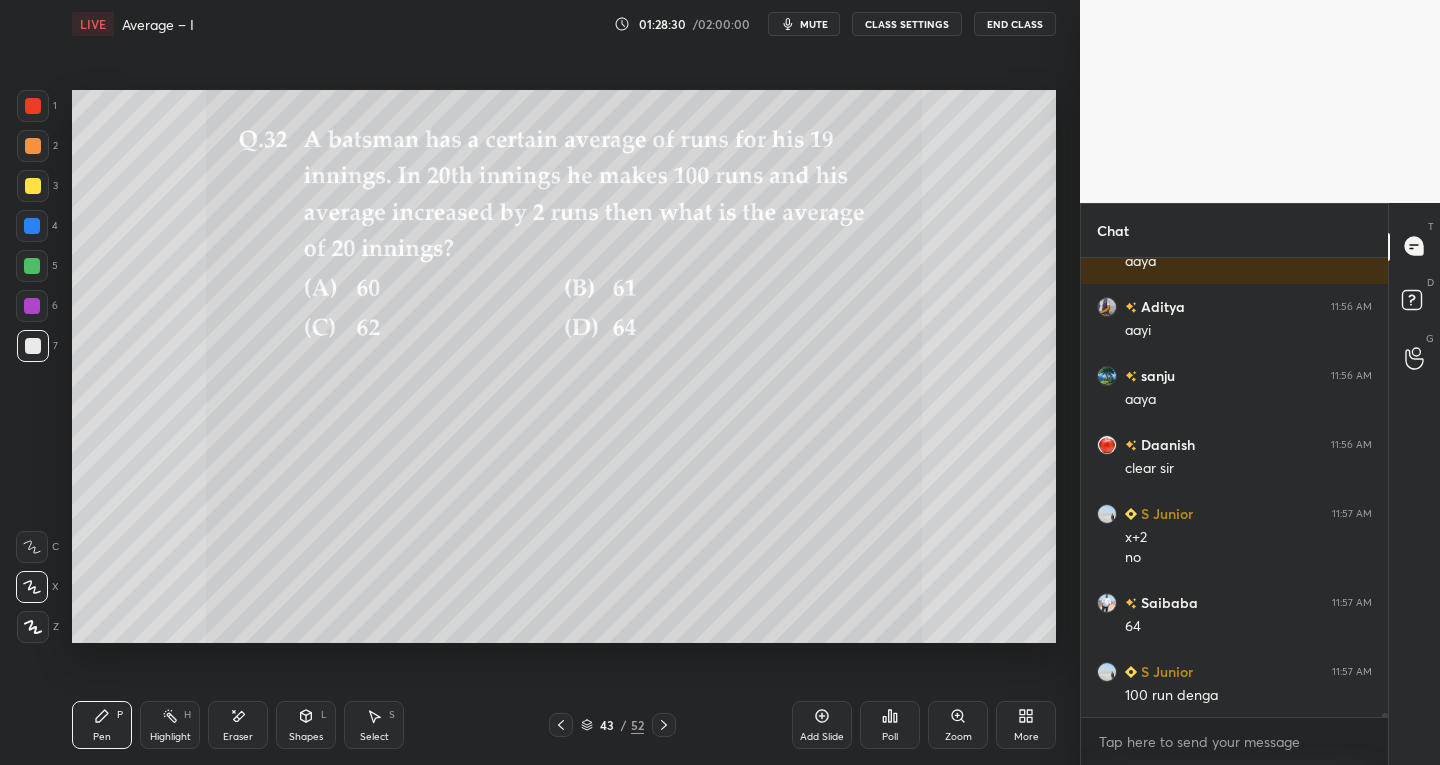 click at bounding box center (33, 186) 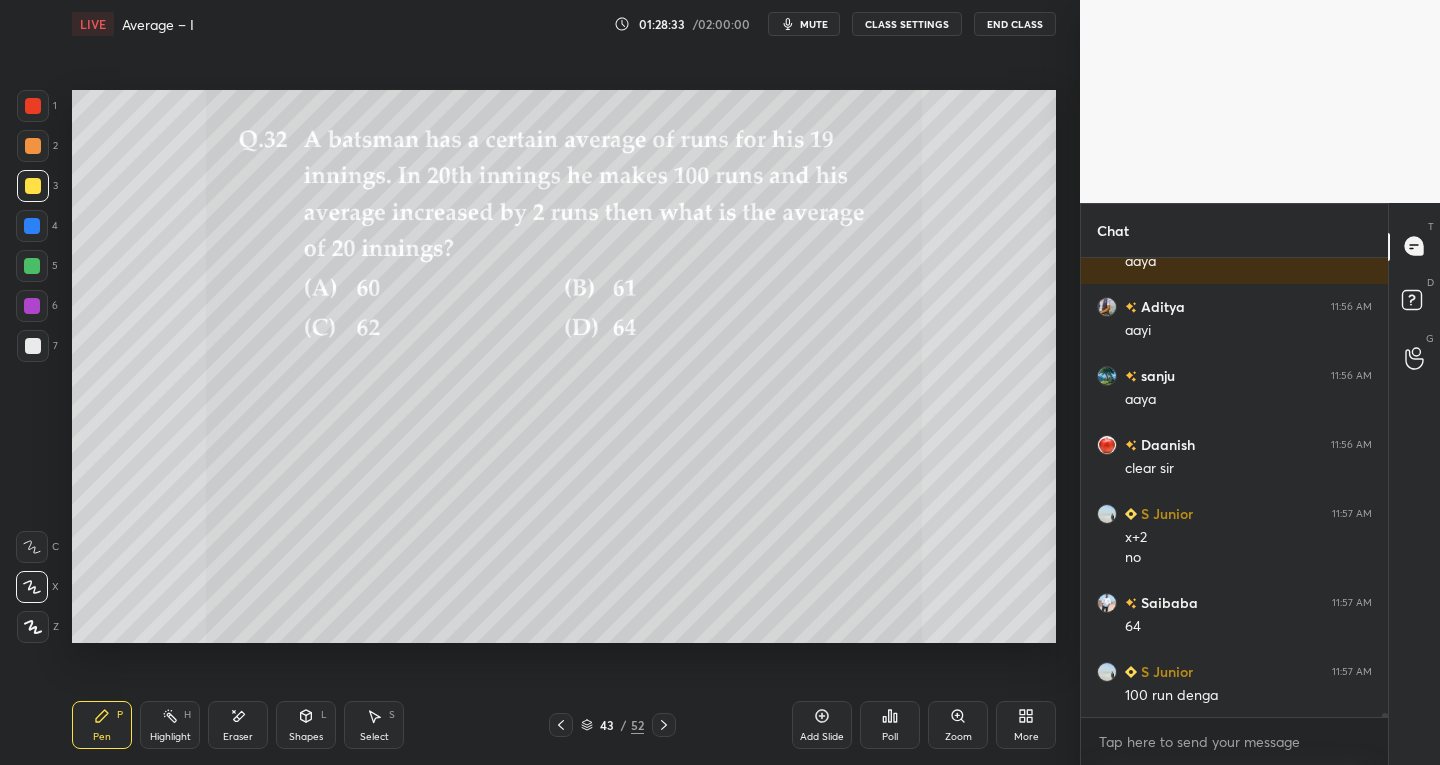 click at bounding box center [33, 106] 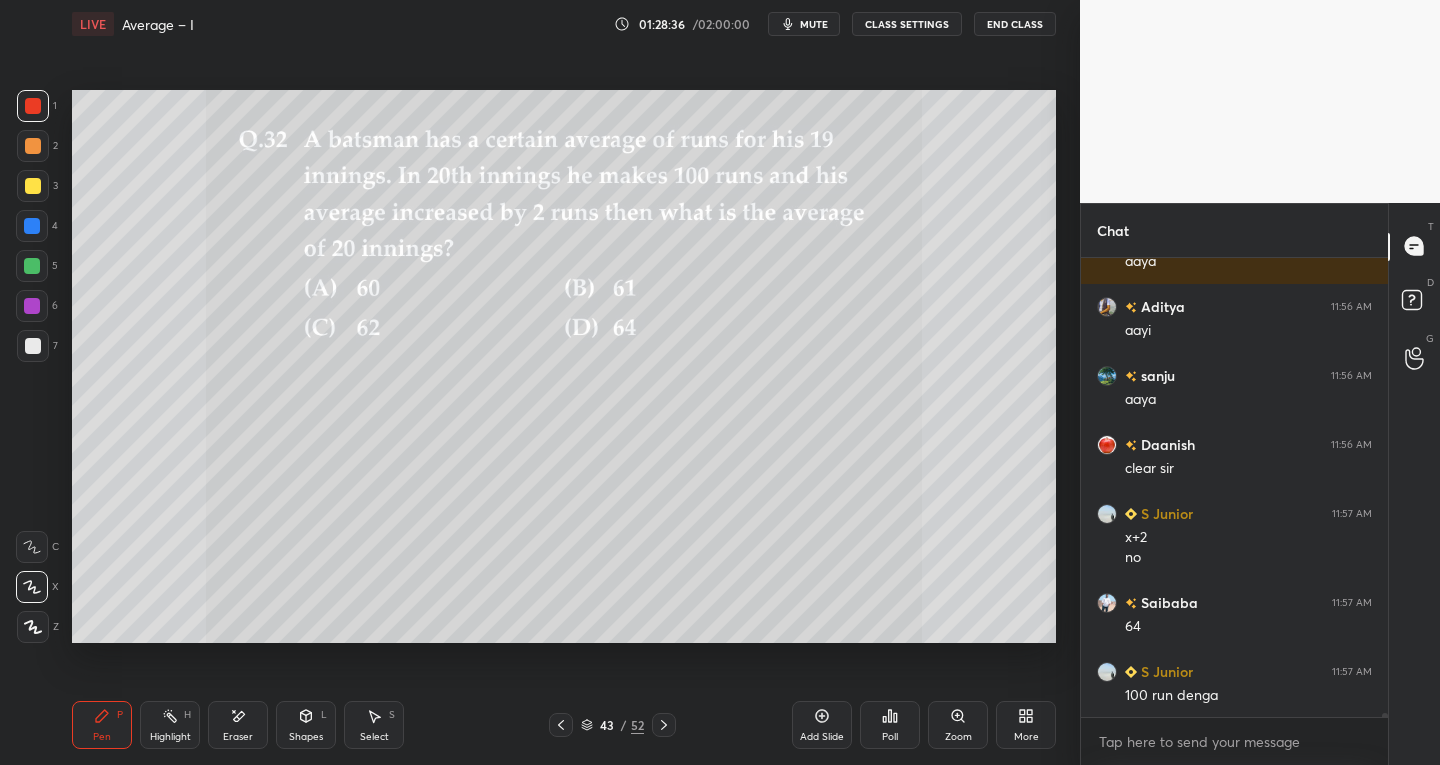 click at bounding box center (33, 346) 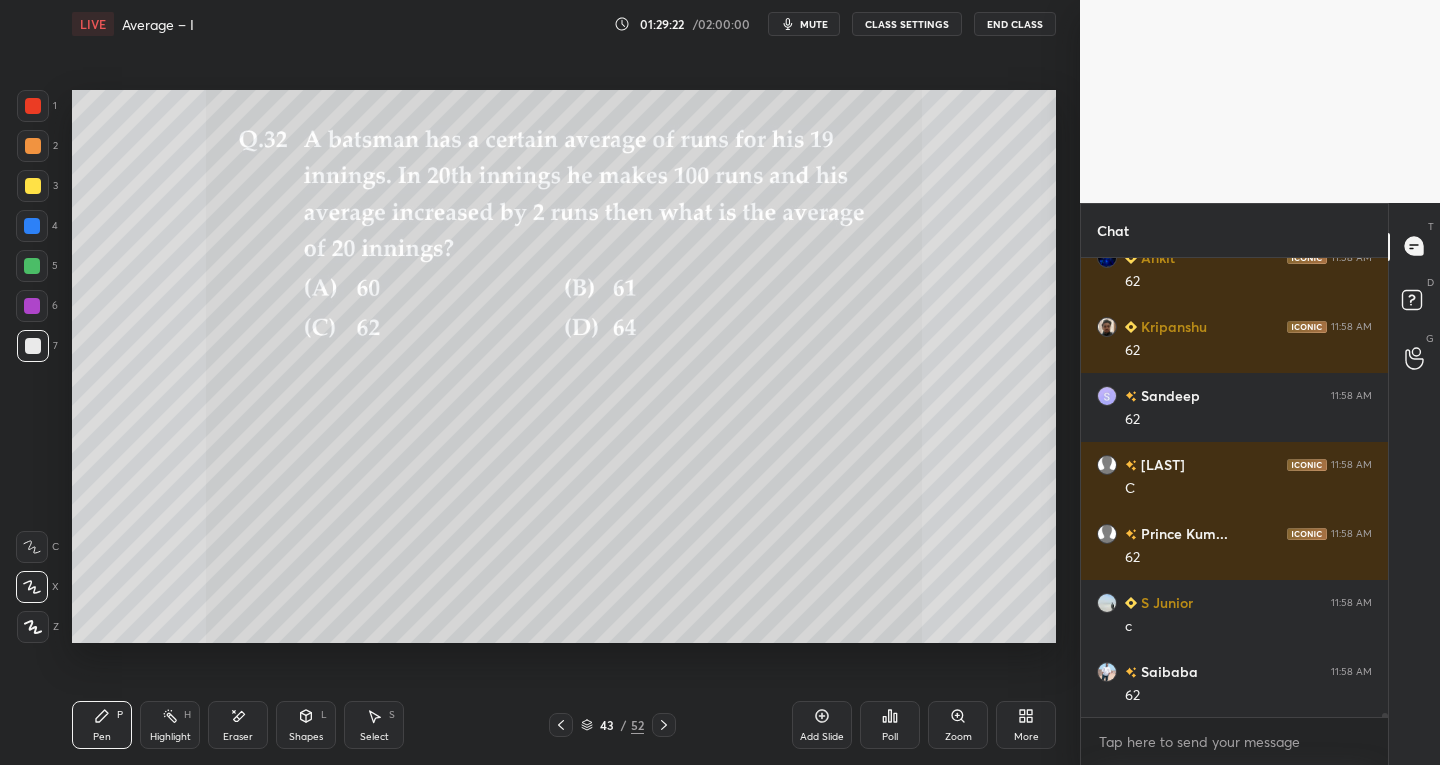 scroll, scrollTop: 55683, scrollLeft: 0, axis: vertical 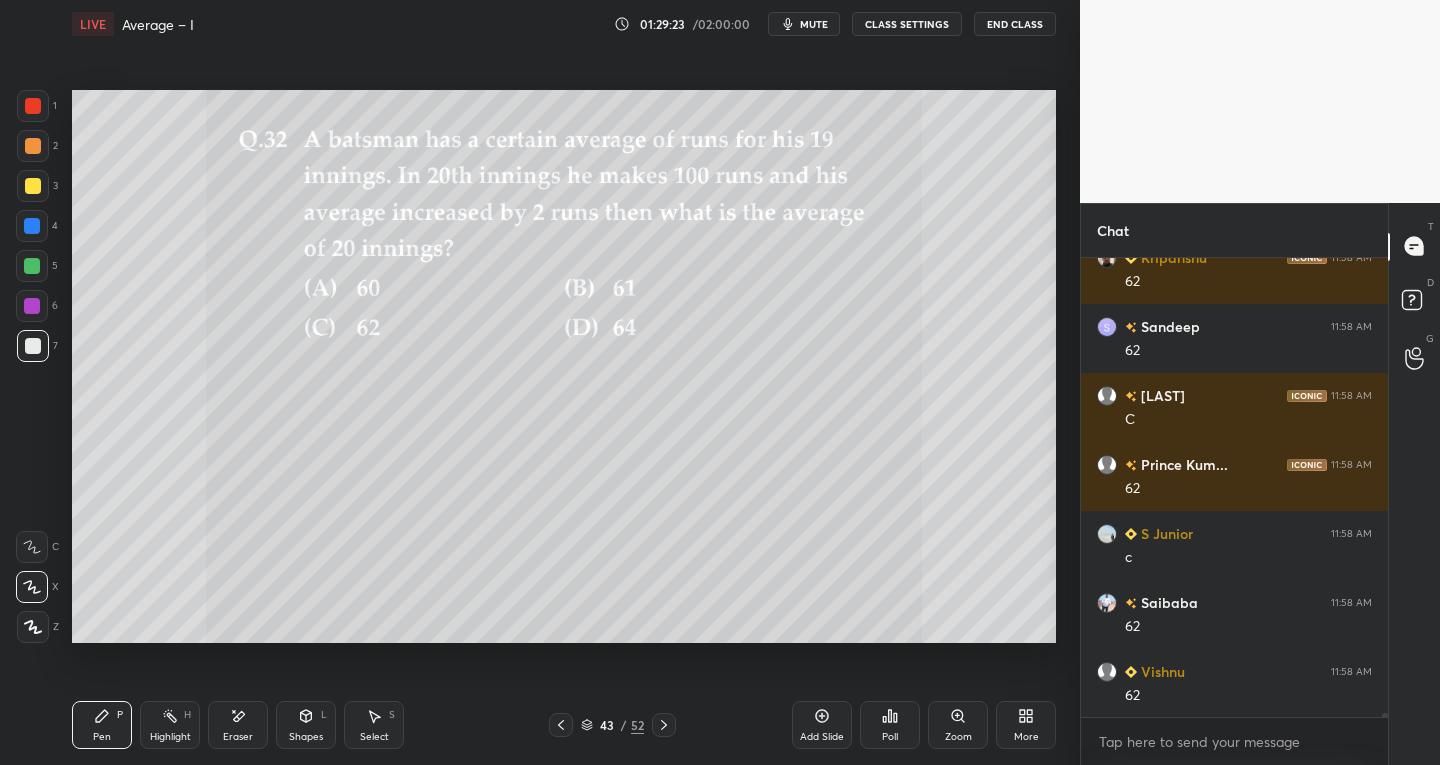 click 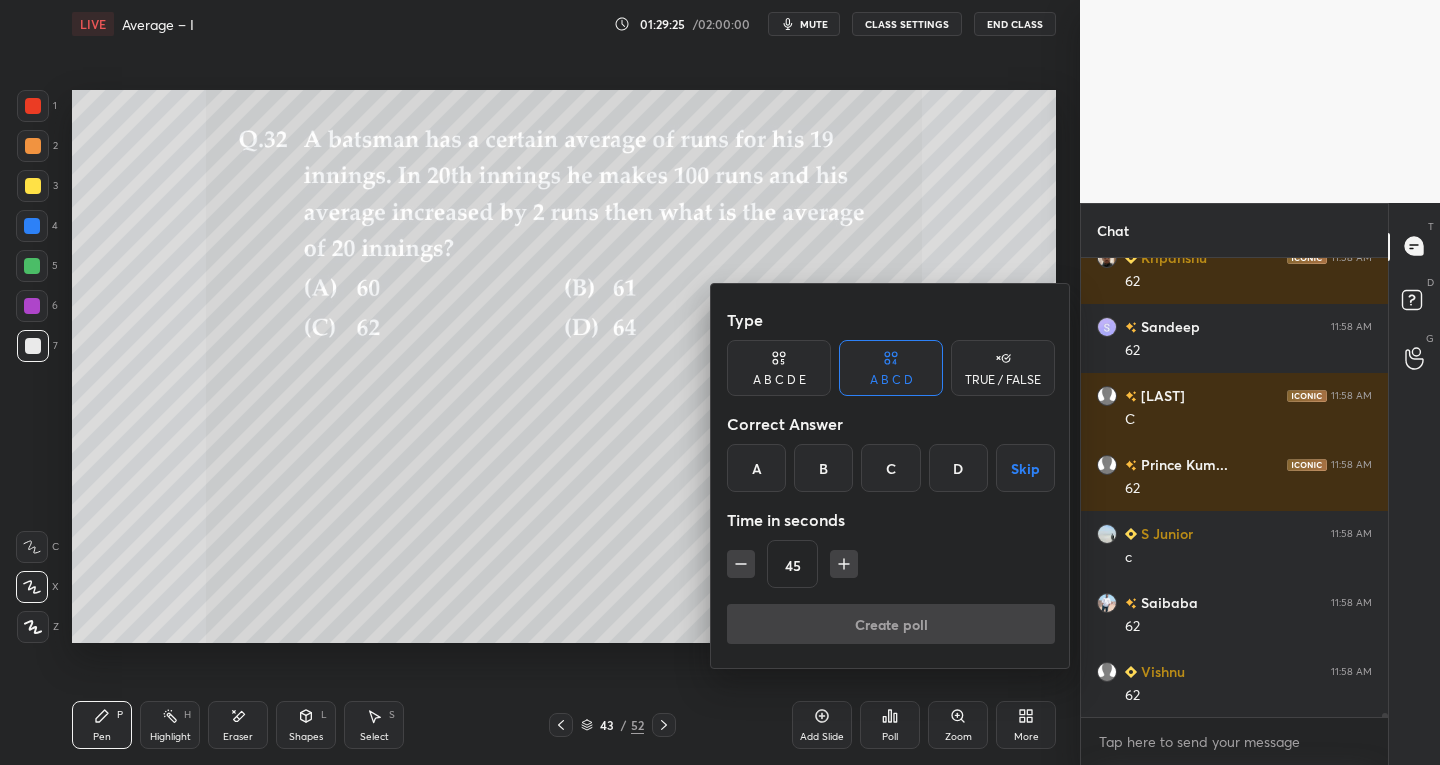 scroll, scrollTop: 55752, scrollLeft: 0, axis: vertical 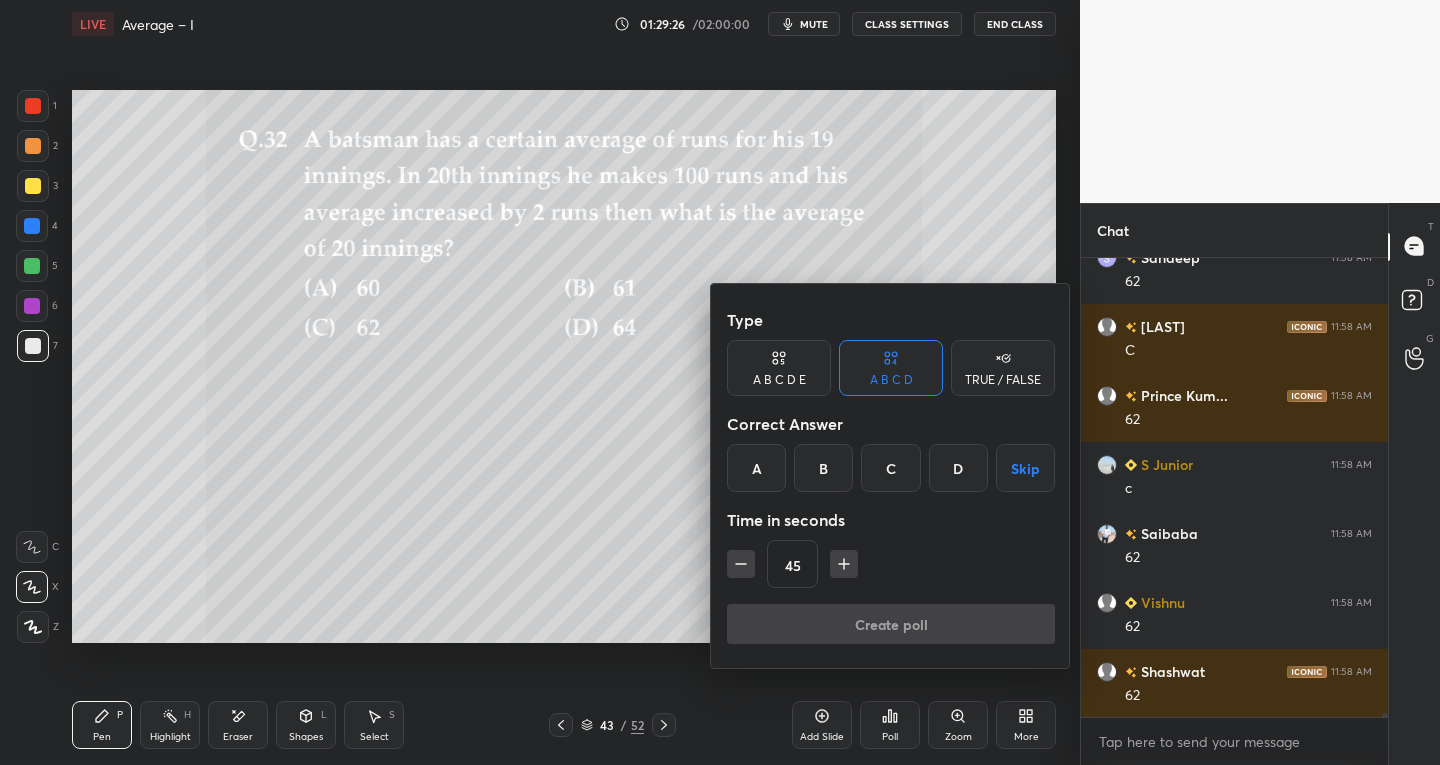click on "C" at bounding box center [890, 468] 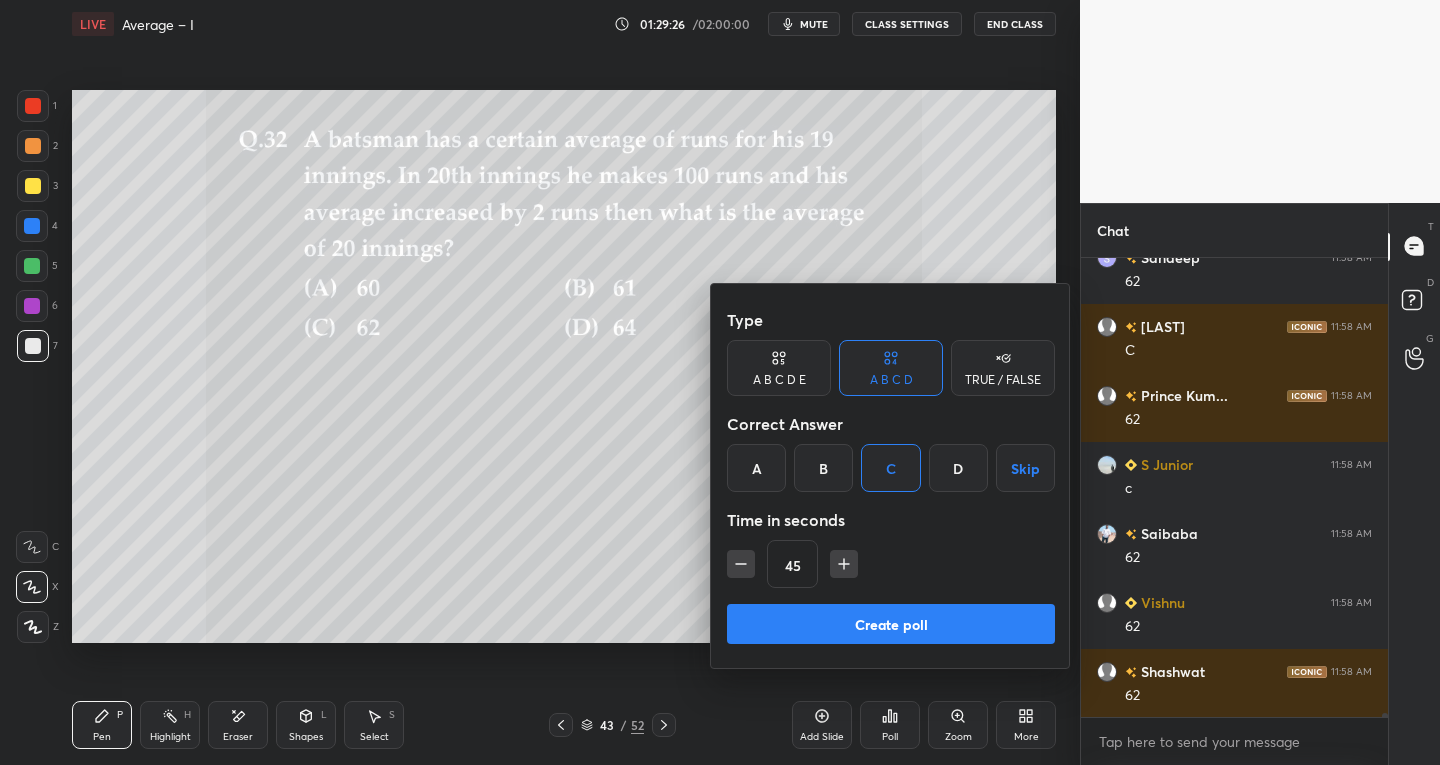 click 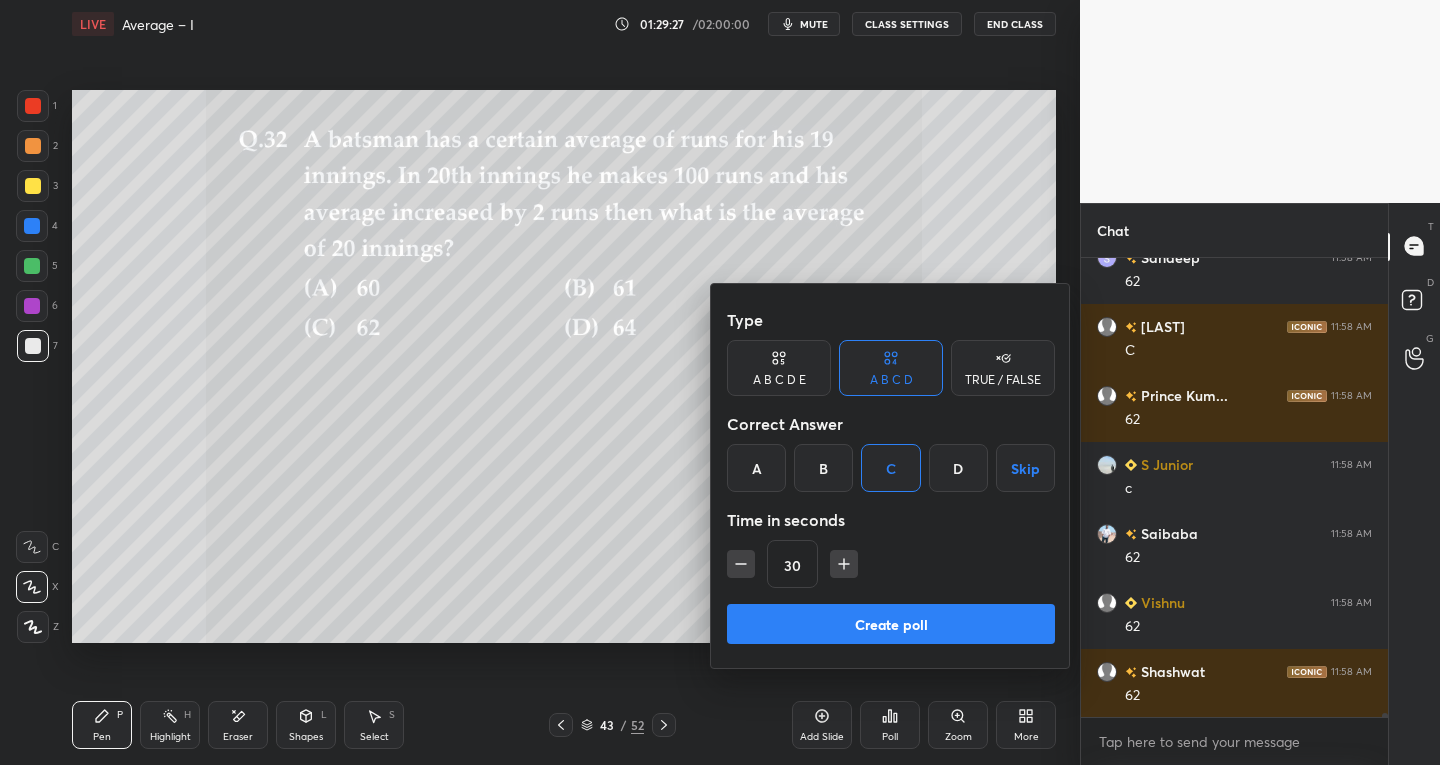 click on "Create poll" at bounding box center [891, 624] 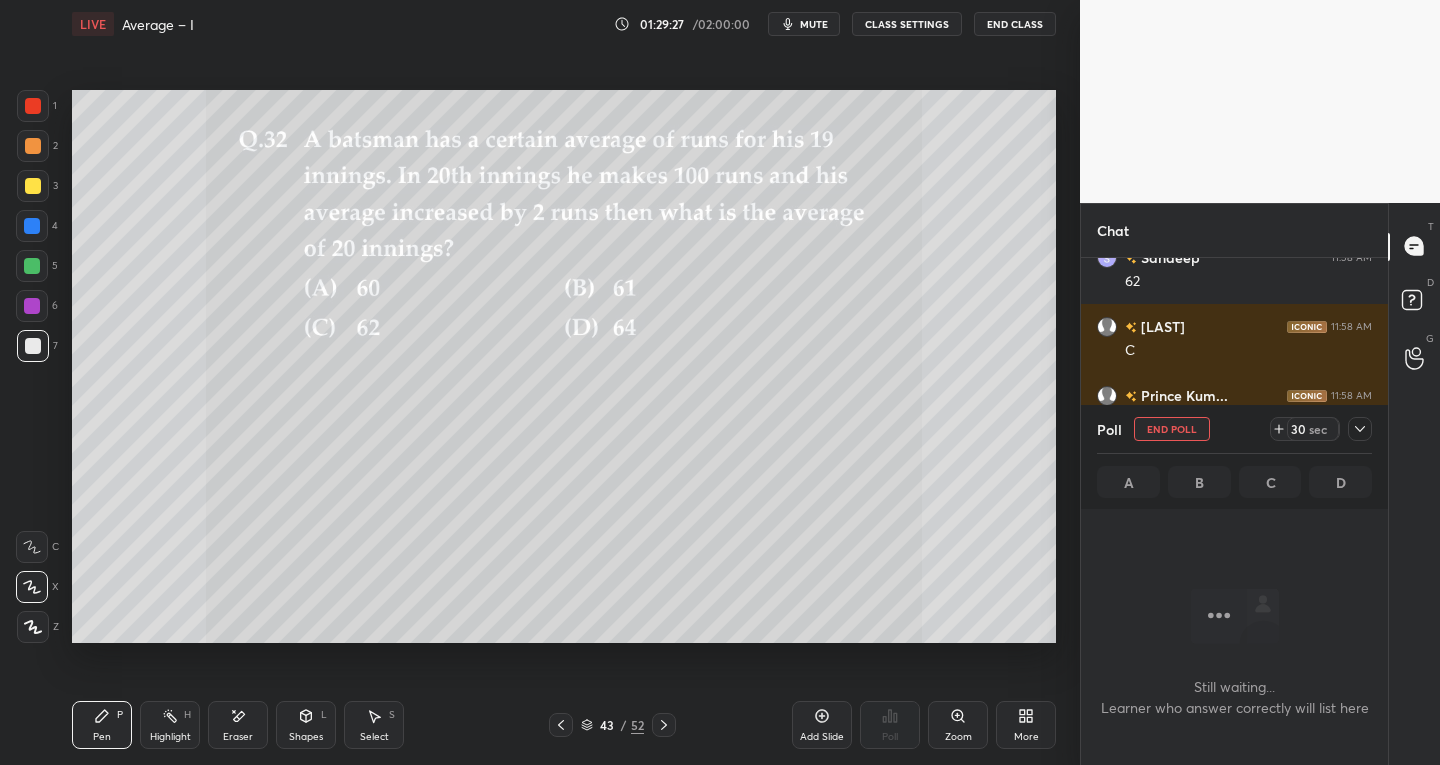 scroll, scrollTop: 357, scrollLeft: 301, axis: both 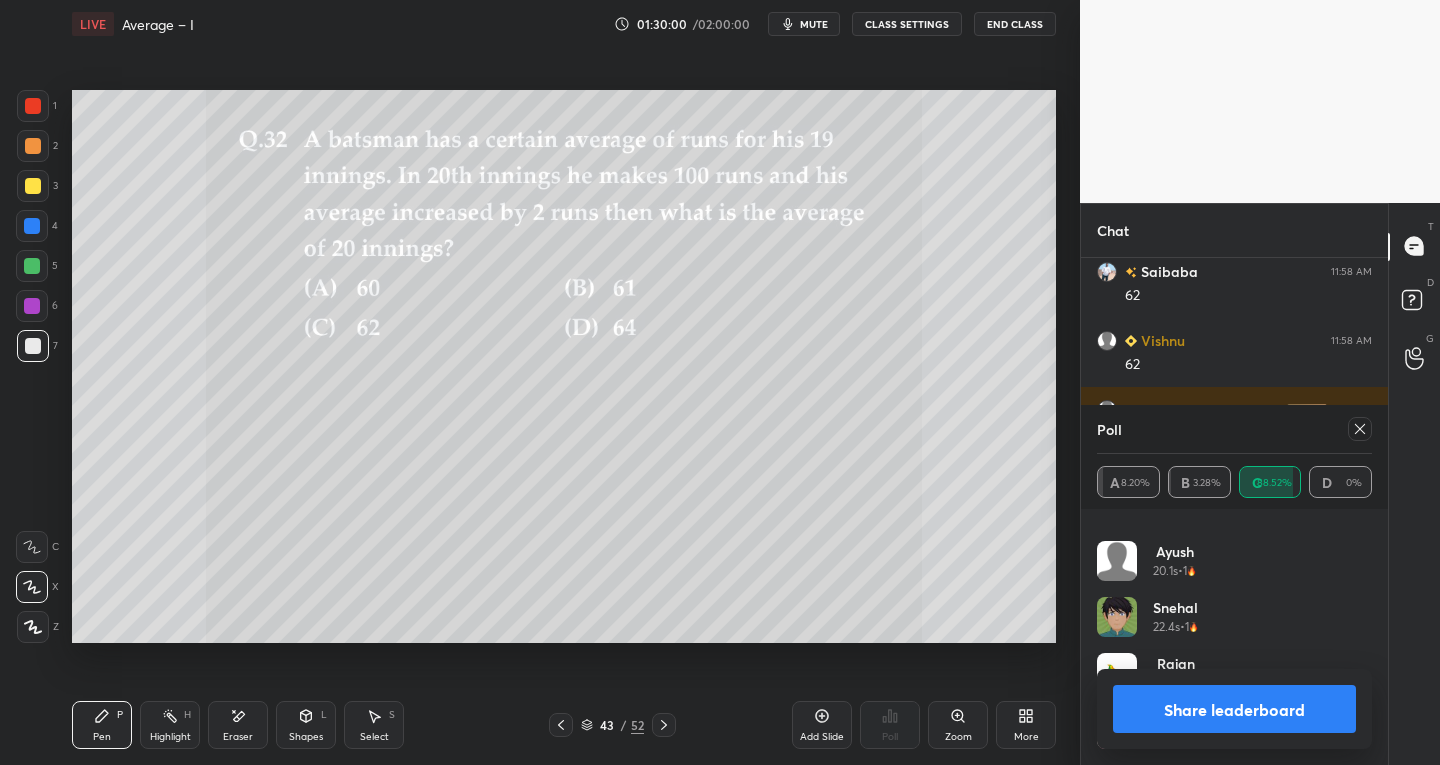 click on "Share leaderboard" at bounding box center (1234, 709) 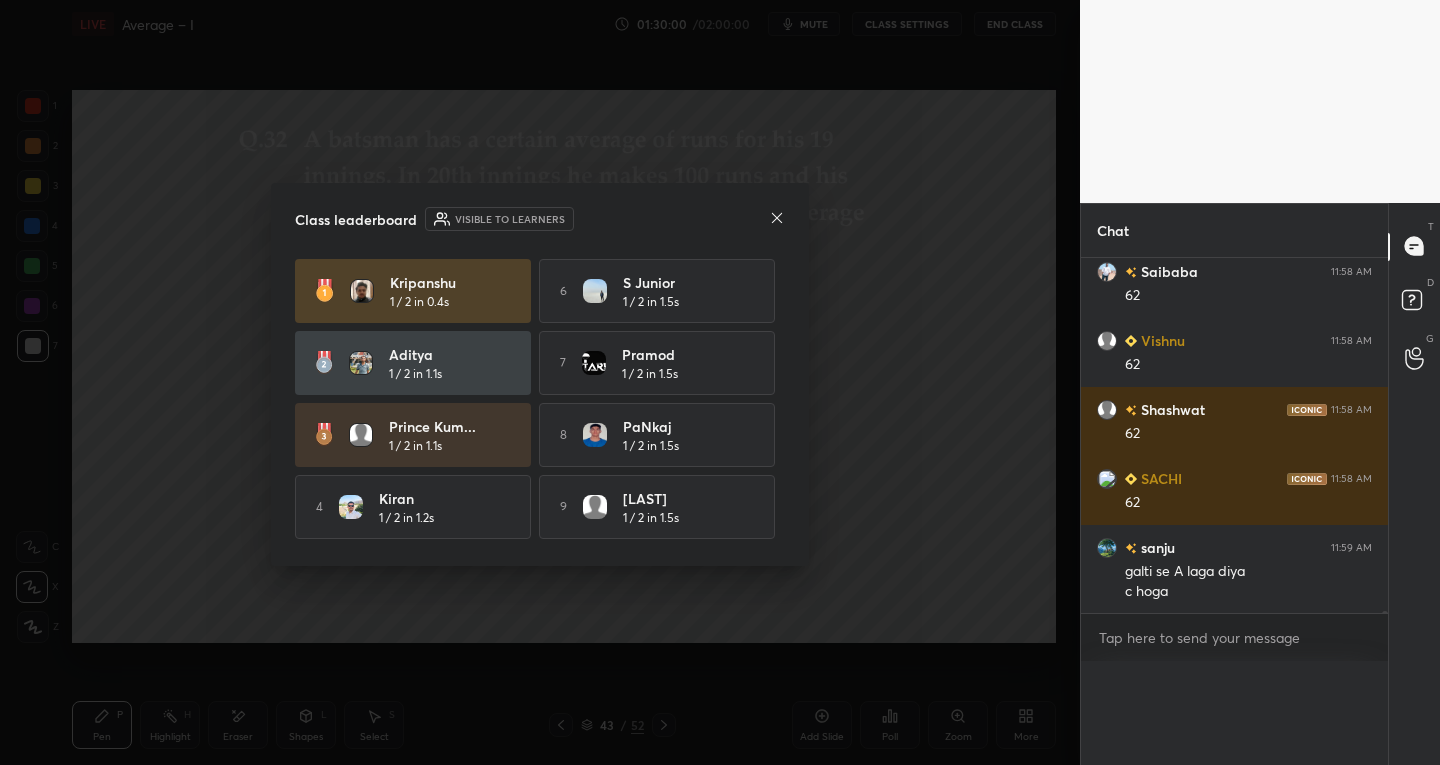 scroll, scrollTop: 0, scrollLeft: 0, axis: both 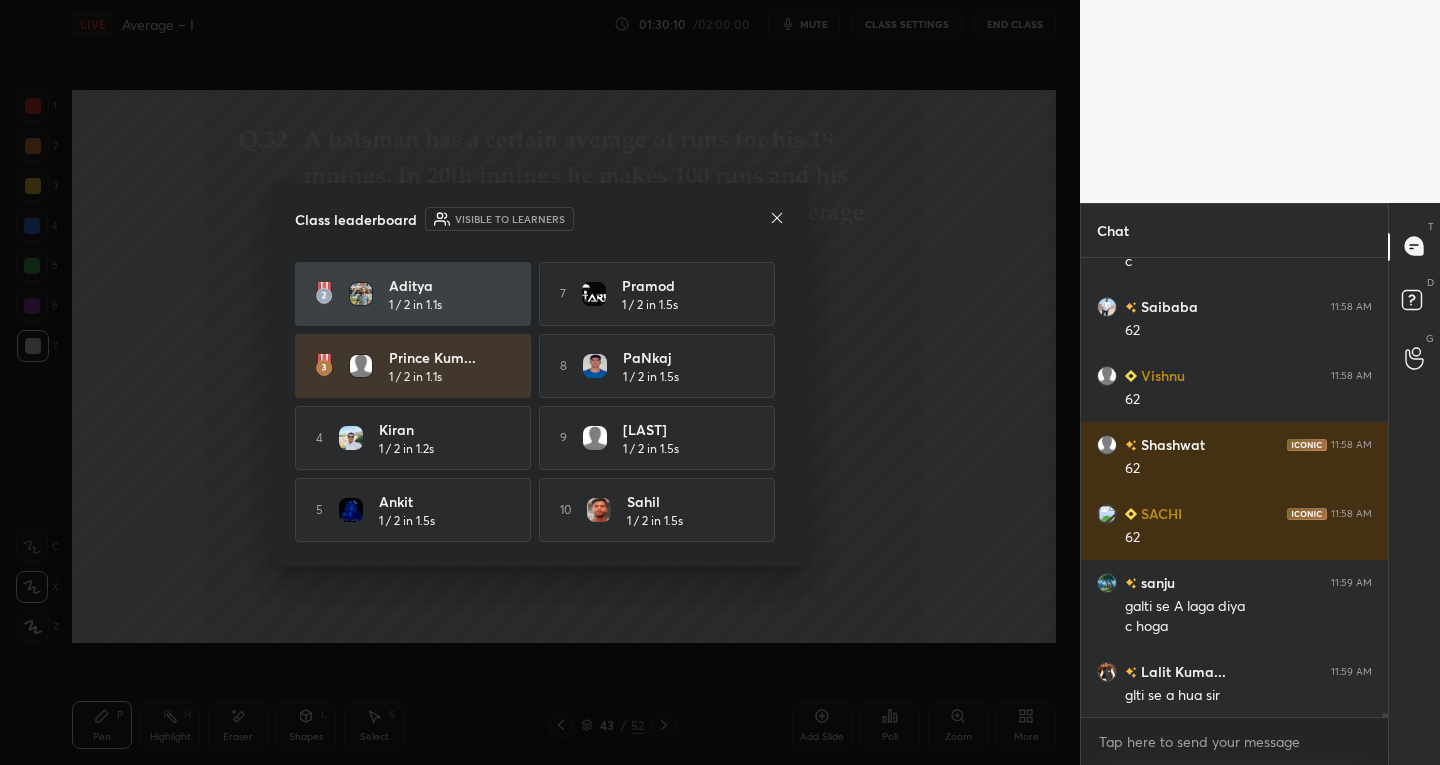 click on "Class leaderboard Visible to learners" at bounding box center [540, 219] 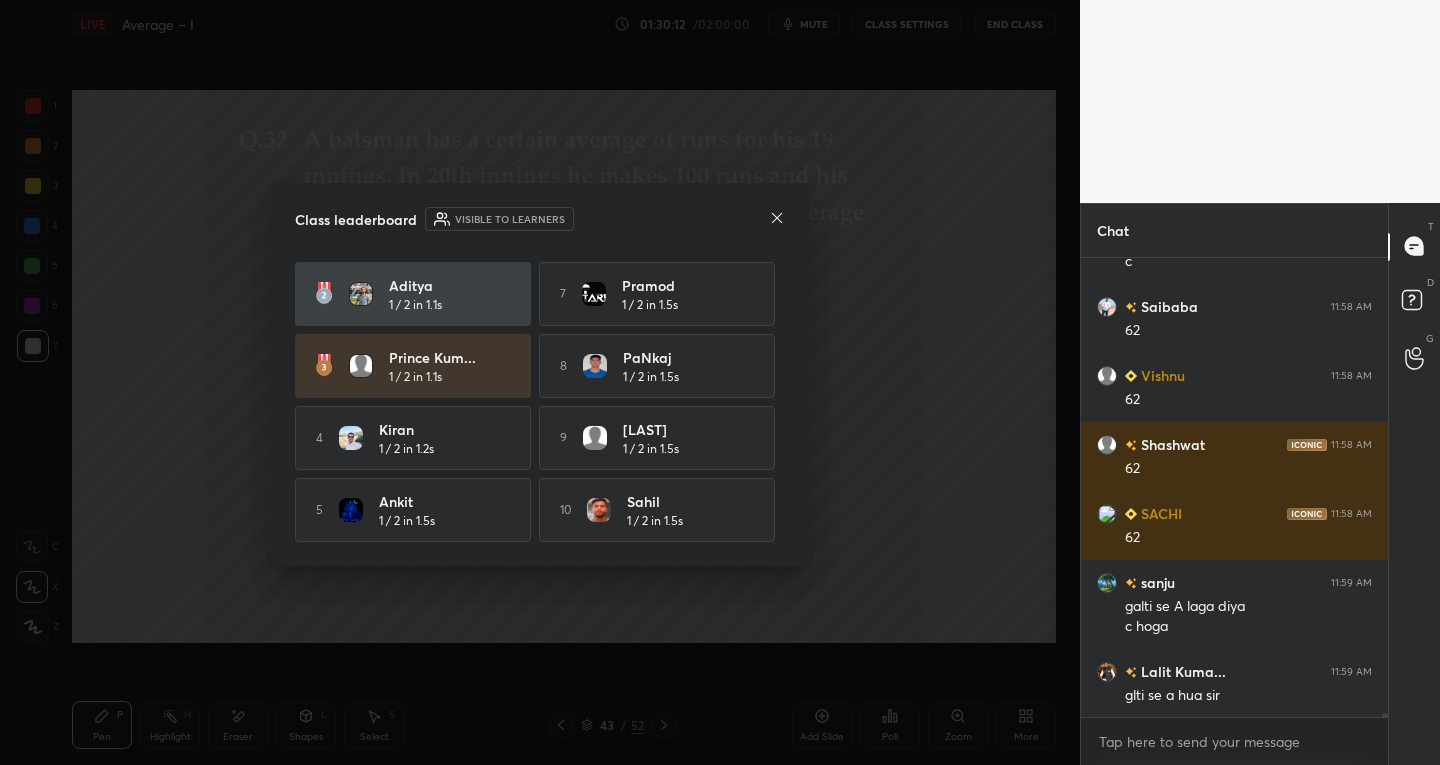 click on "Class leaderboard Visible to learners Kripanshu 1 / 2 in 0.4s 6 S Junior 1 / 2 in 1.5s Aditya 1 / 2 in 1.1s 7 Pramod 1 / 2 in 1.5s Prince Kum... 1 / 2 in 1.1s 8 paNkaj 1 / 2 in 1.5s 4 Kiran 1 / 2 in 1.2s 9 B Shiva 1 / 2 in 1.5s 5 Ankit 1 / 2 in 1.5s 10 Sahil 1 / 2 in 1.5s" at bounding box center [540, 374] 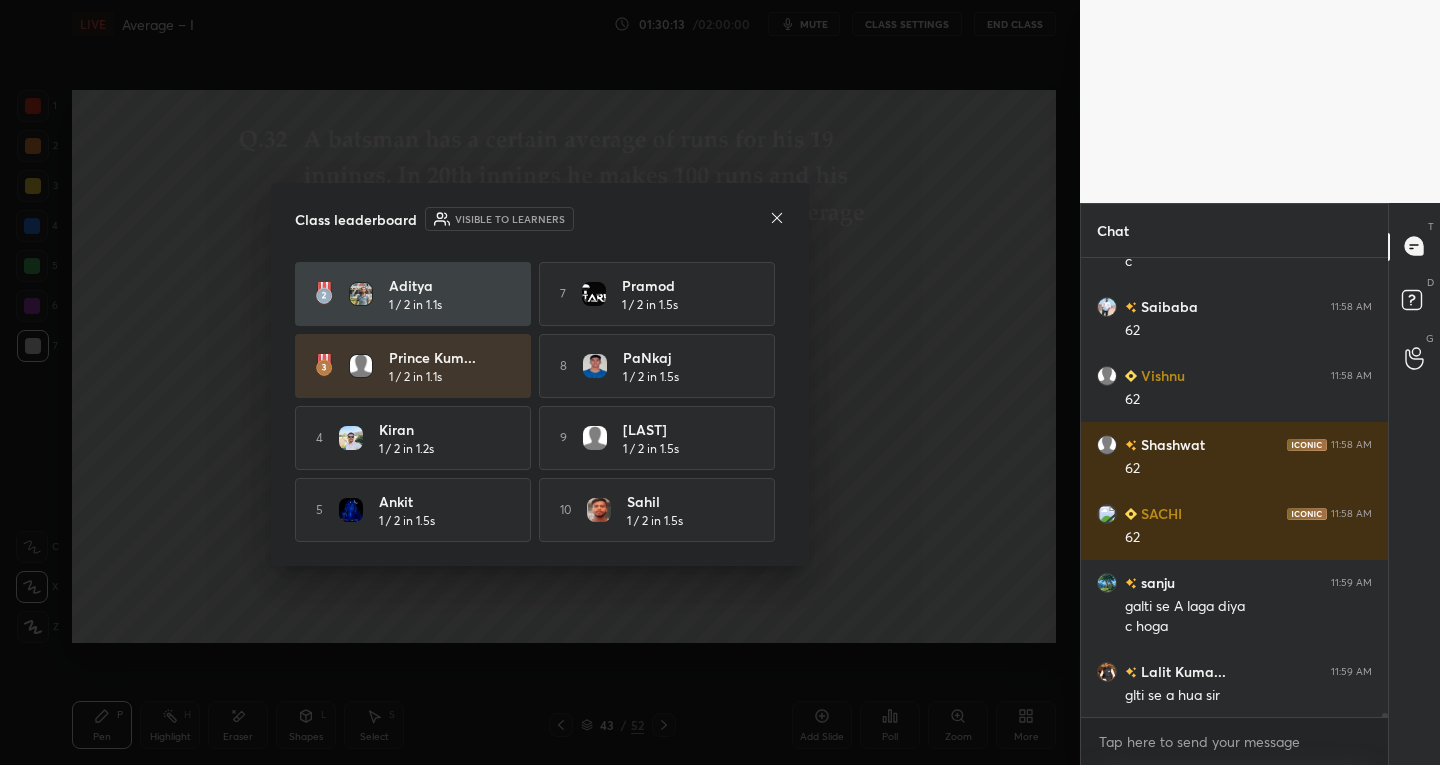 click 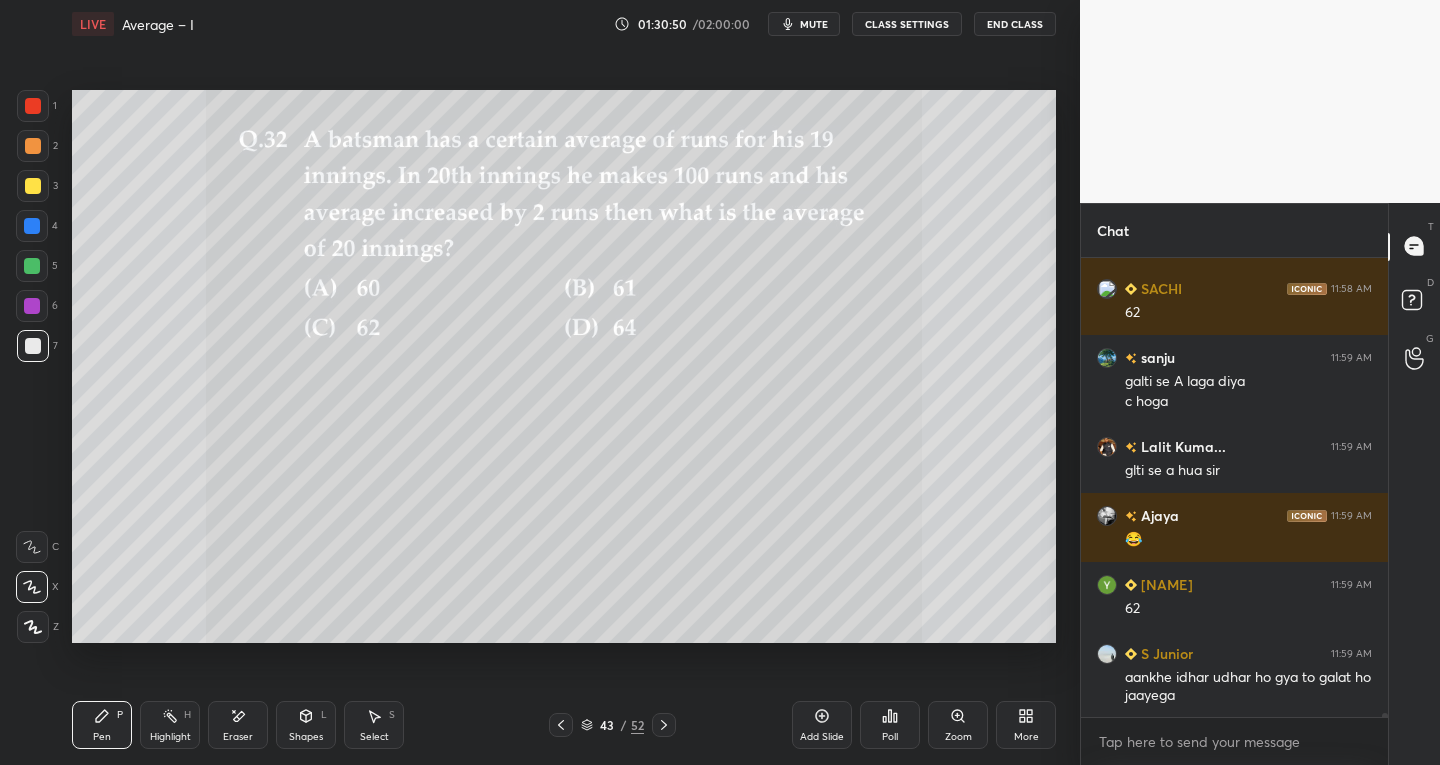 click on "Setting up your live class Poll for   secs No correct answer Start poll" at bounding box center (564, 366) 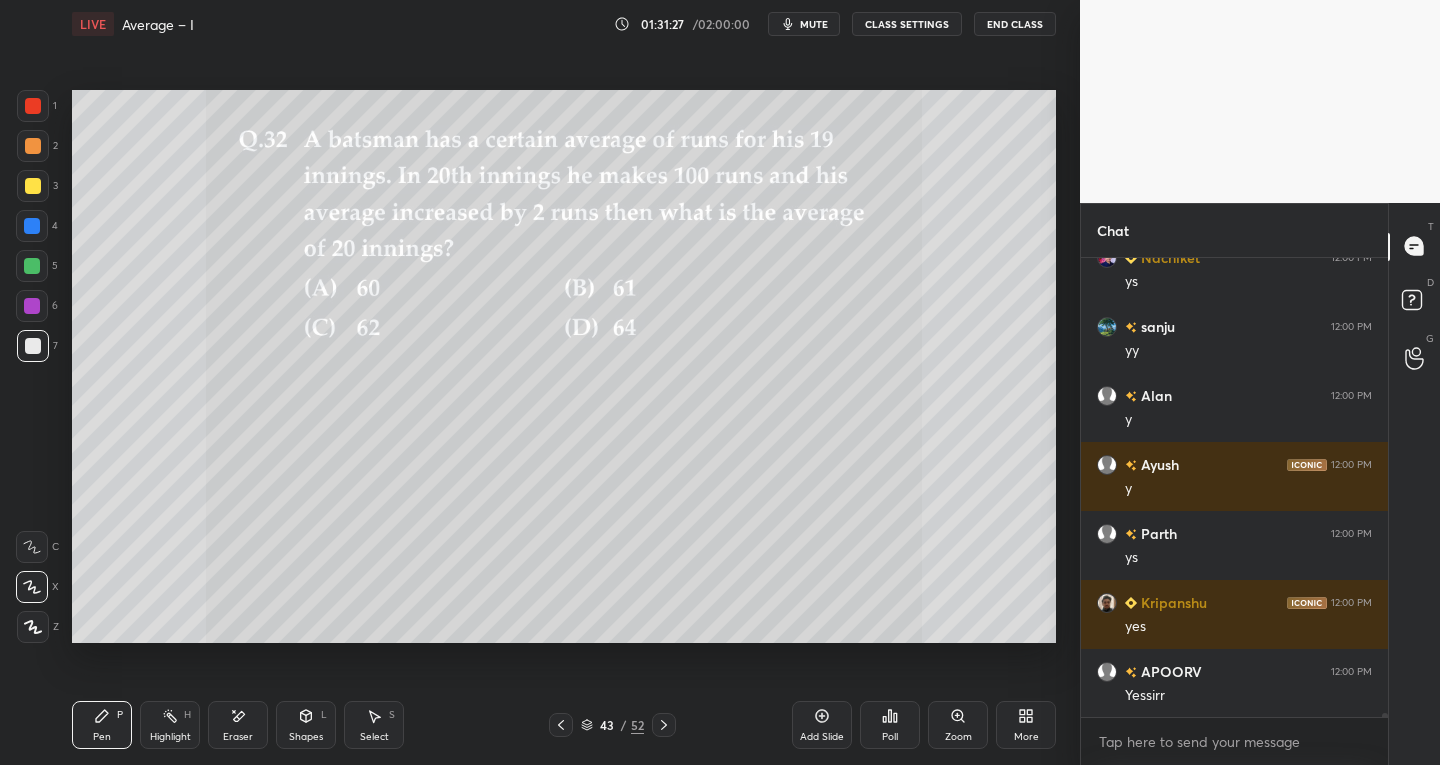 scroll, scrollTop: 57329, scrollLeft: 0, axis: vertical 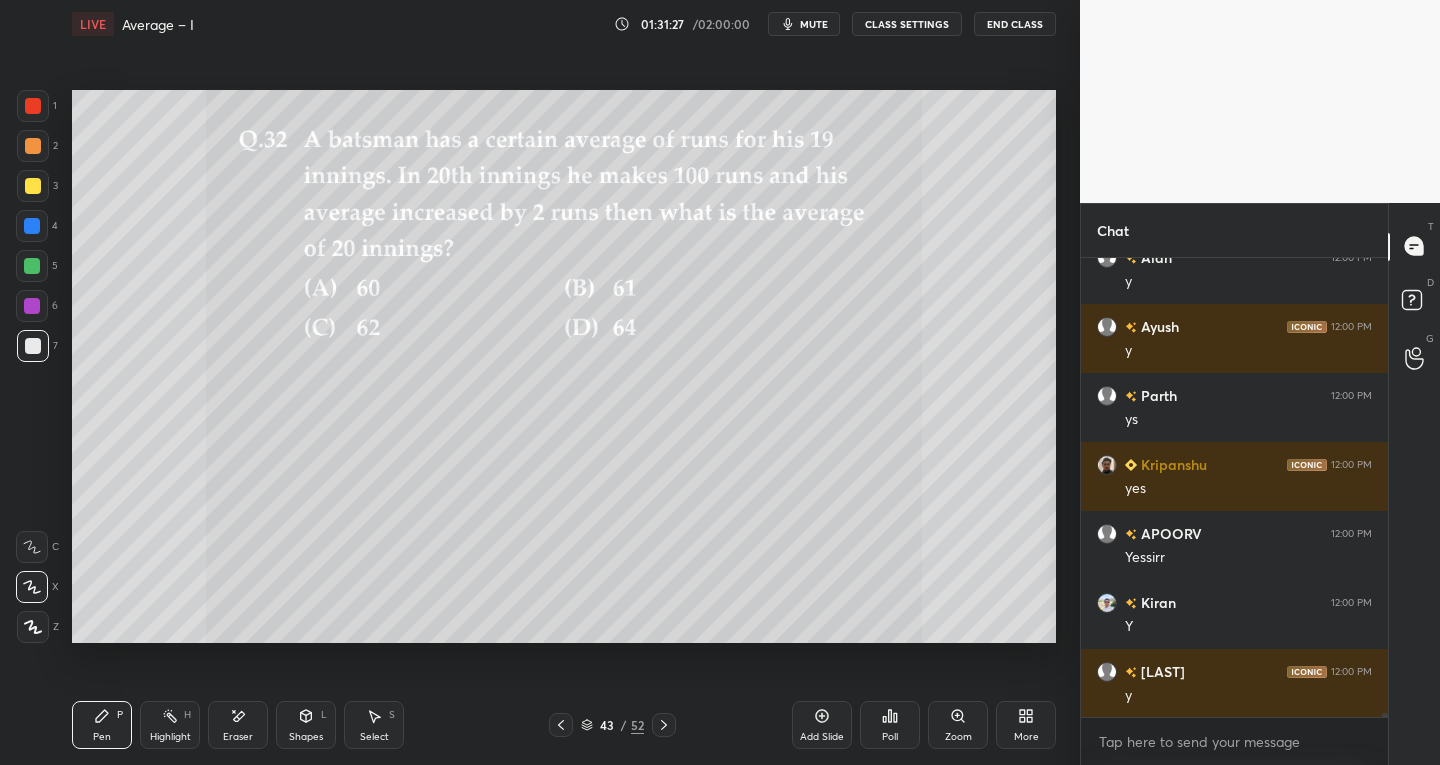 click 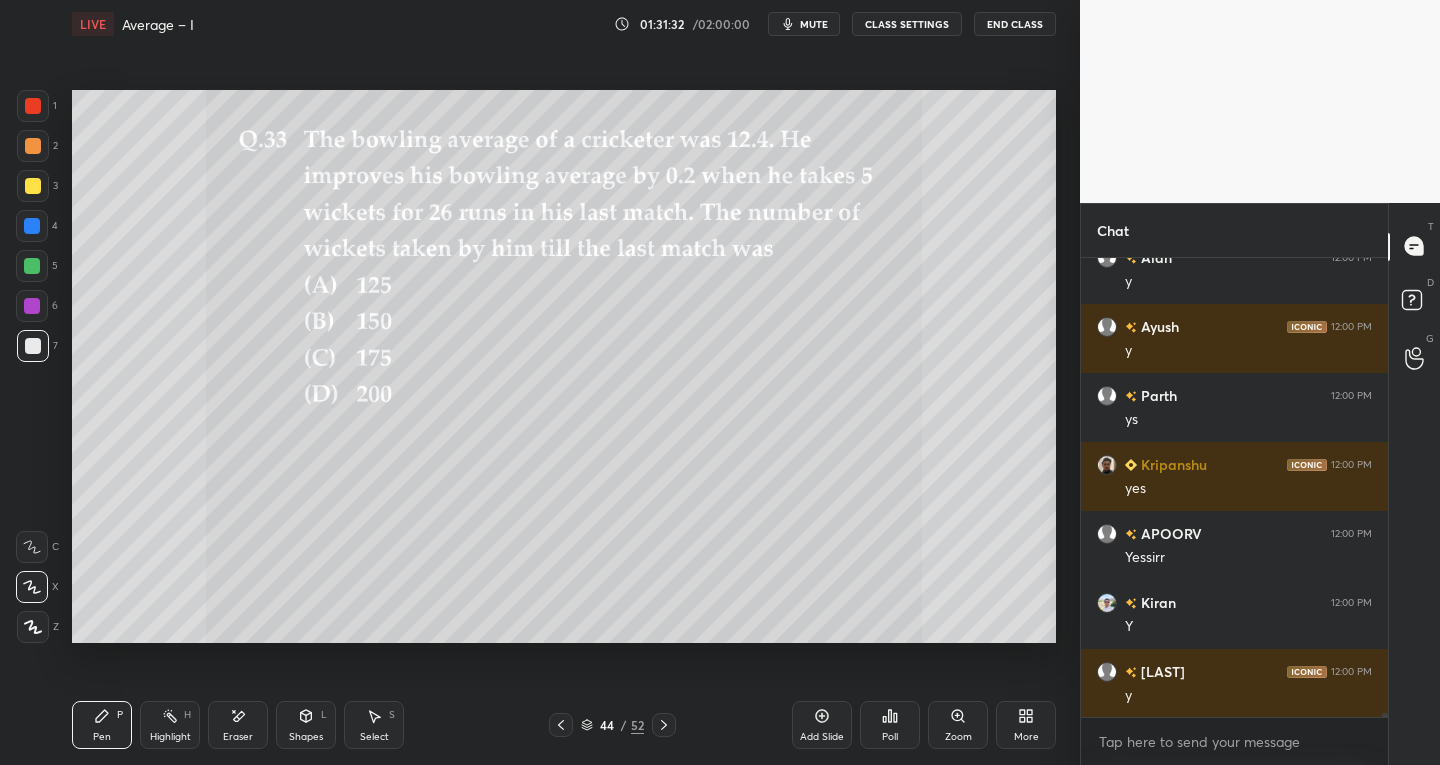 scroll, scrollTop: 57398, scrollLeft: 0, axis: vertical 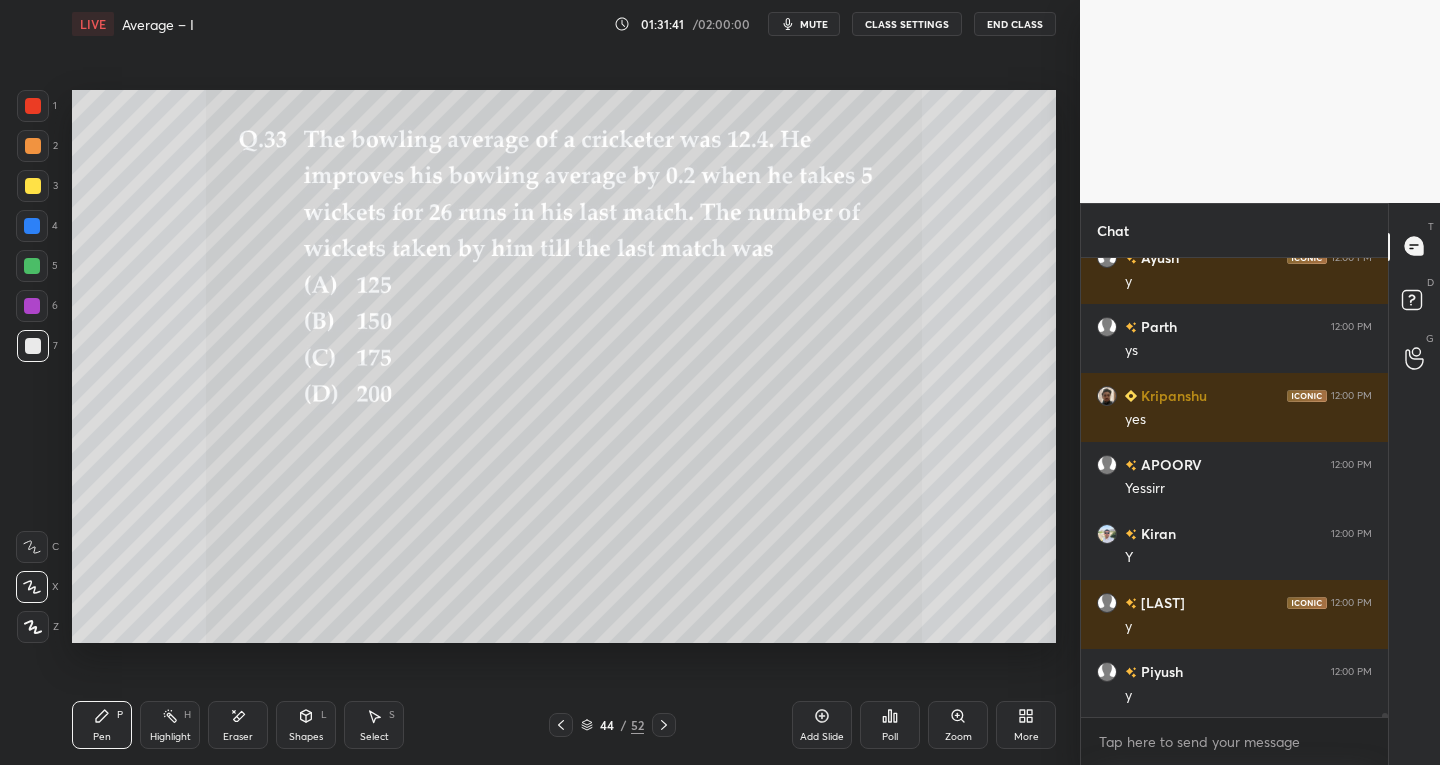 click at bounding box center (33, 186) 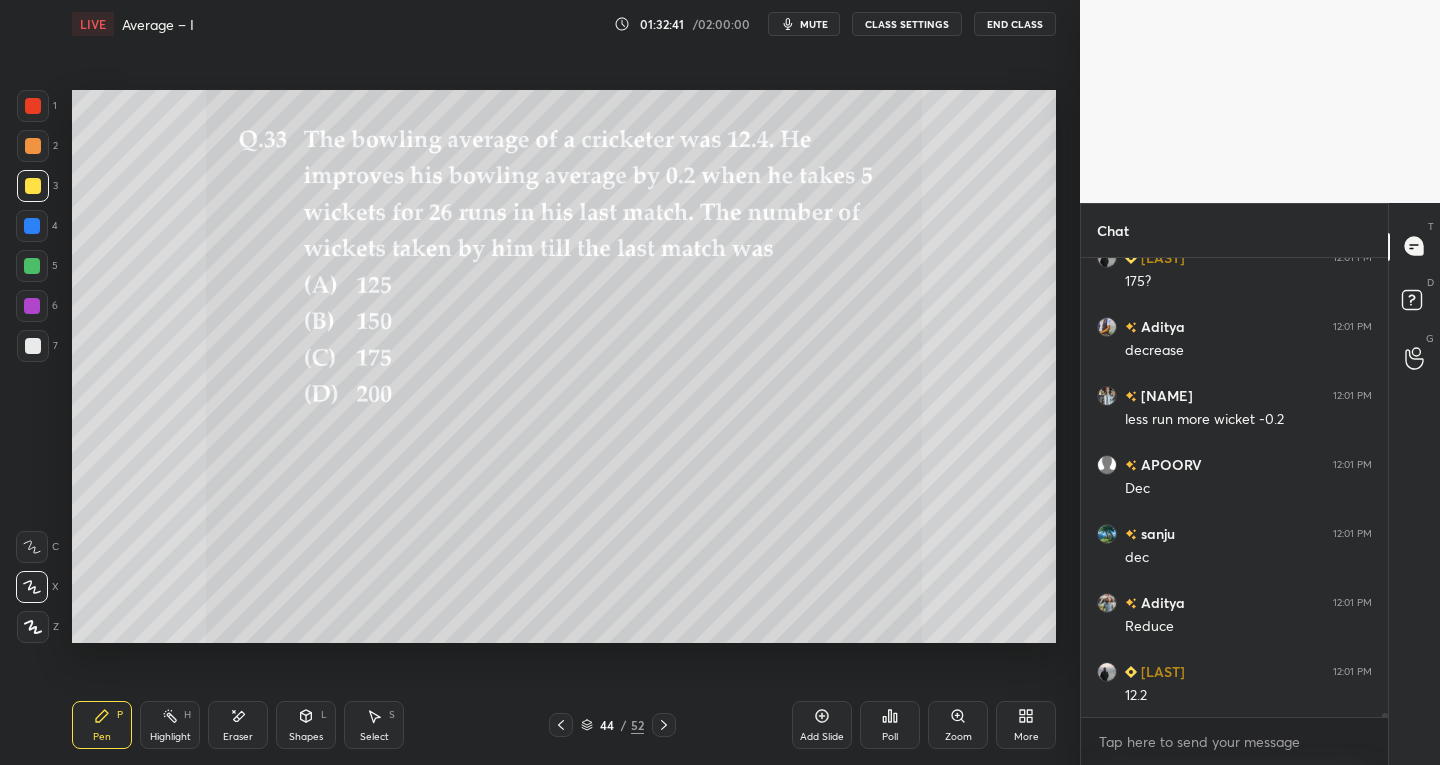 scroll, scrollTop: 57950, scrollLeft: 0, axis: vertical 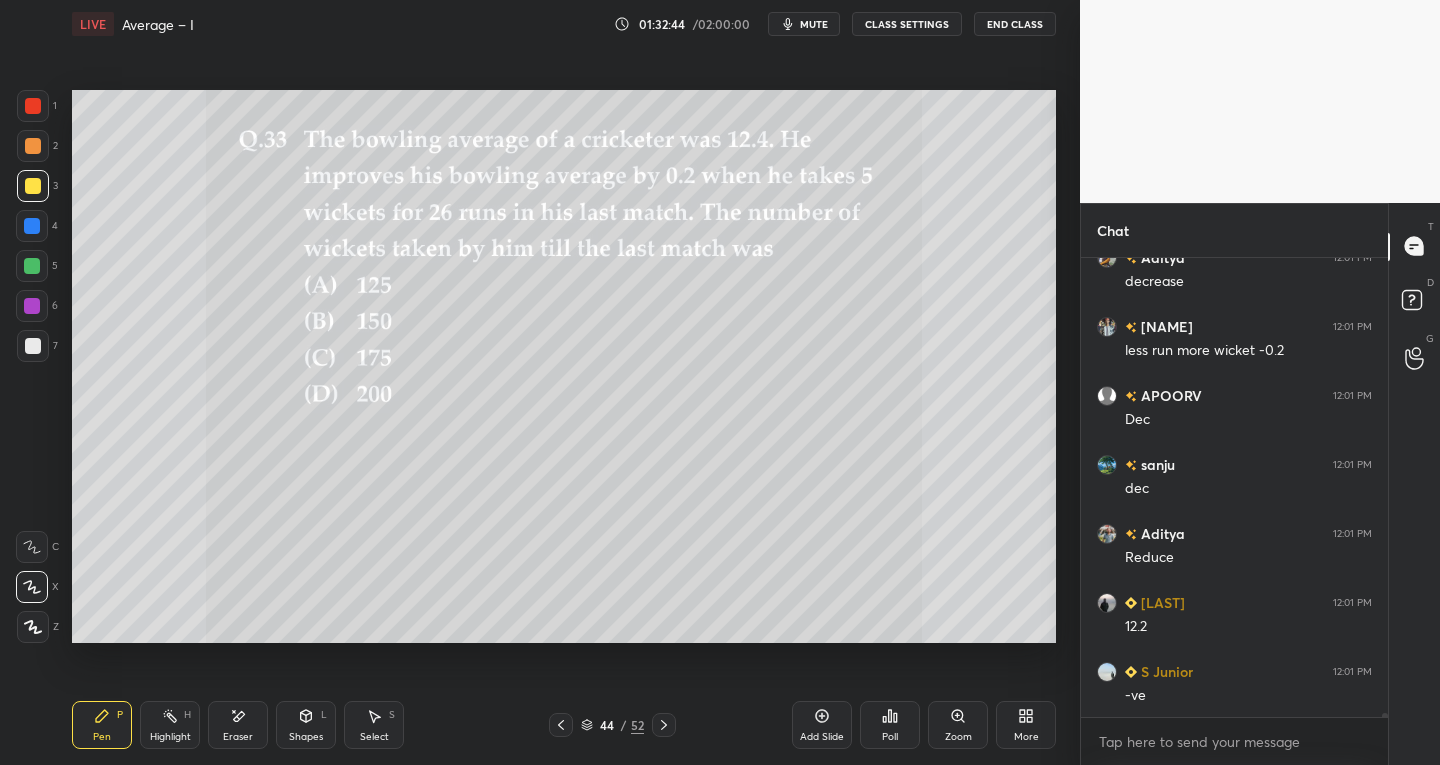 click at bounding box center (33, 346) 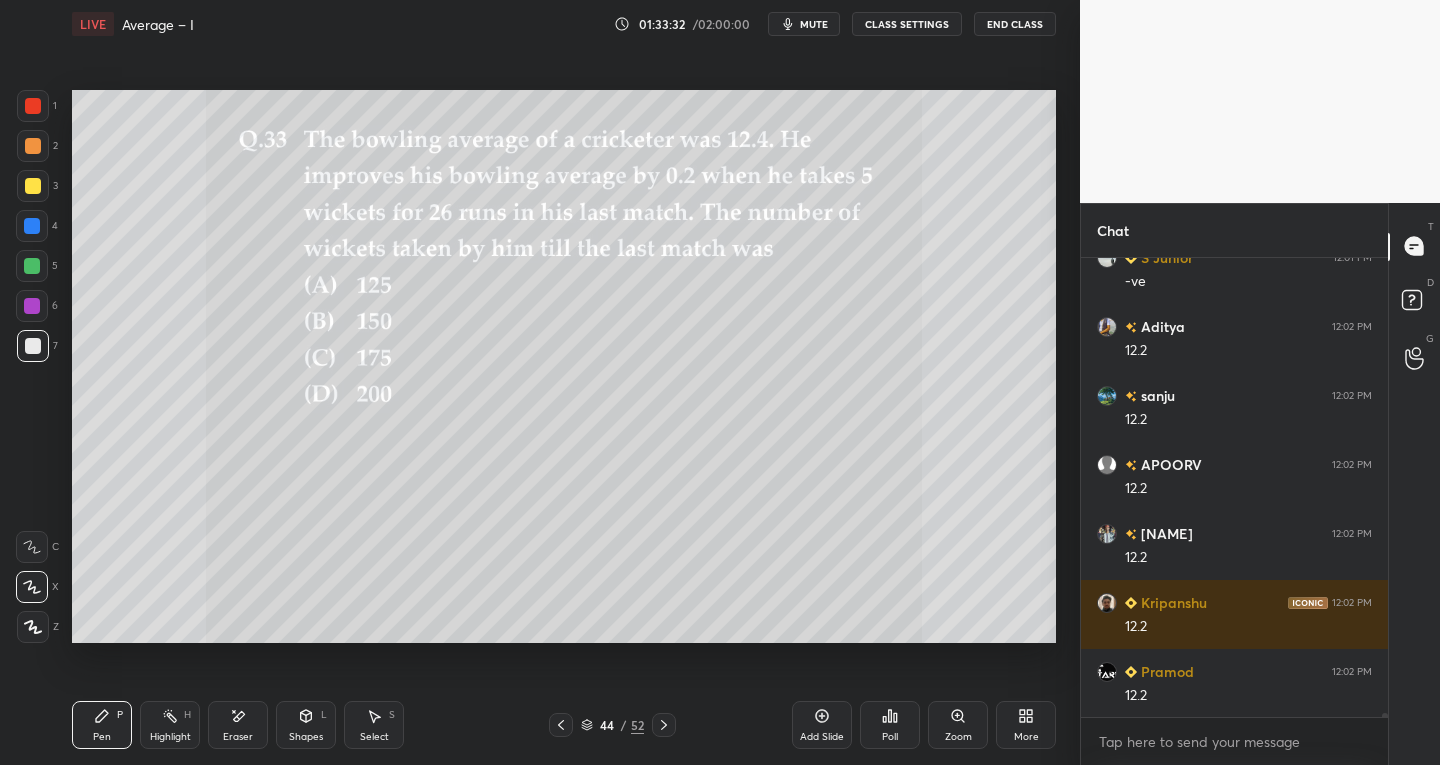 scroll, scrollTop: 58502, scrollLeft: 0, axis: vertical 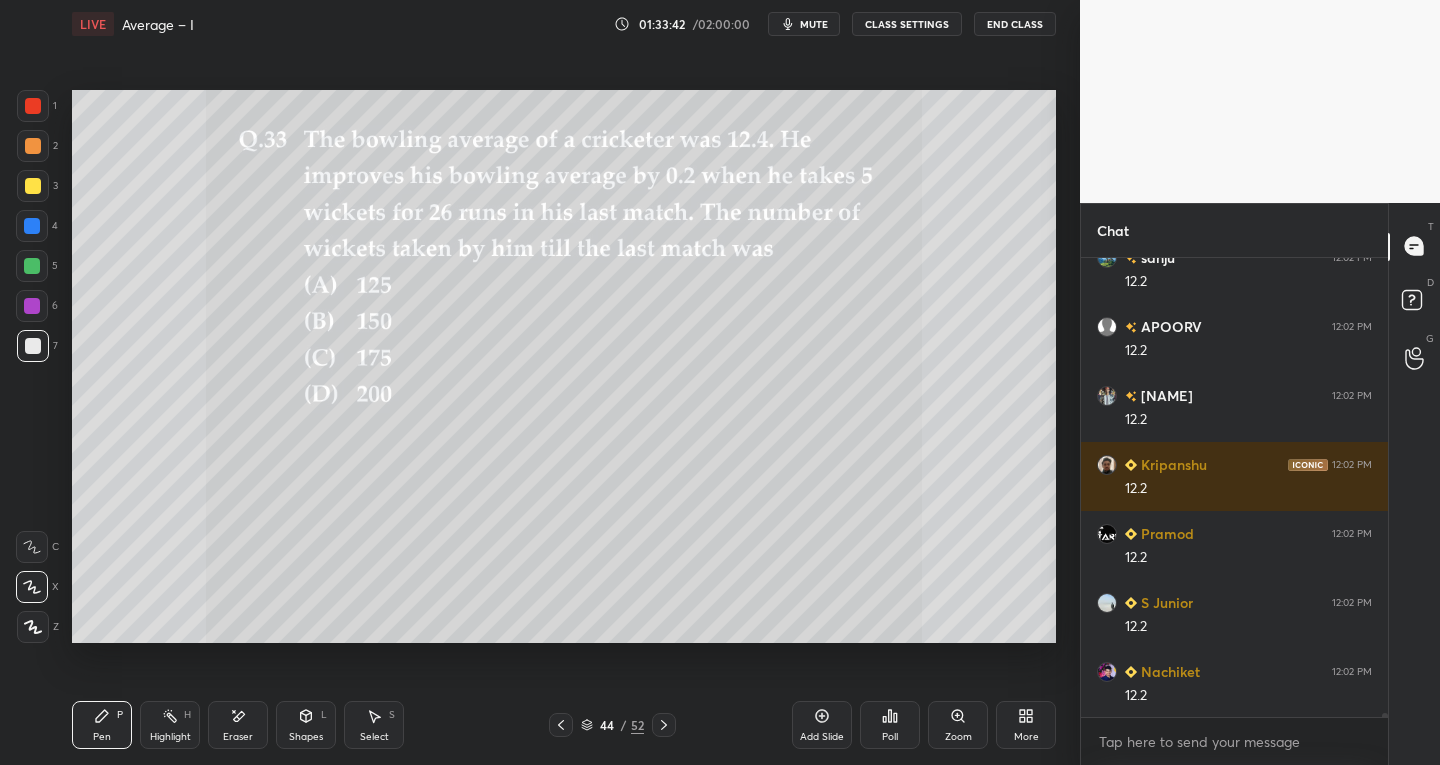 click at bounding box center (33, 186) 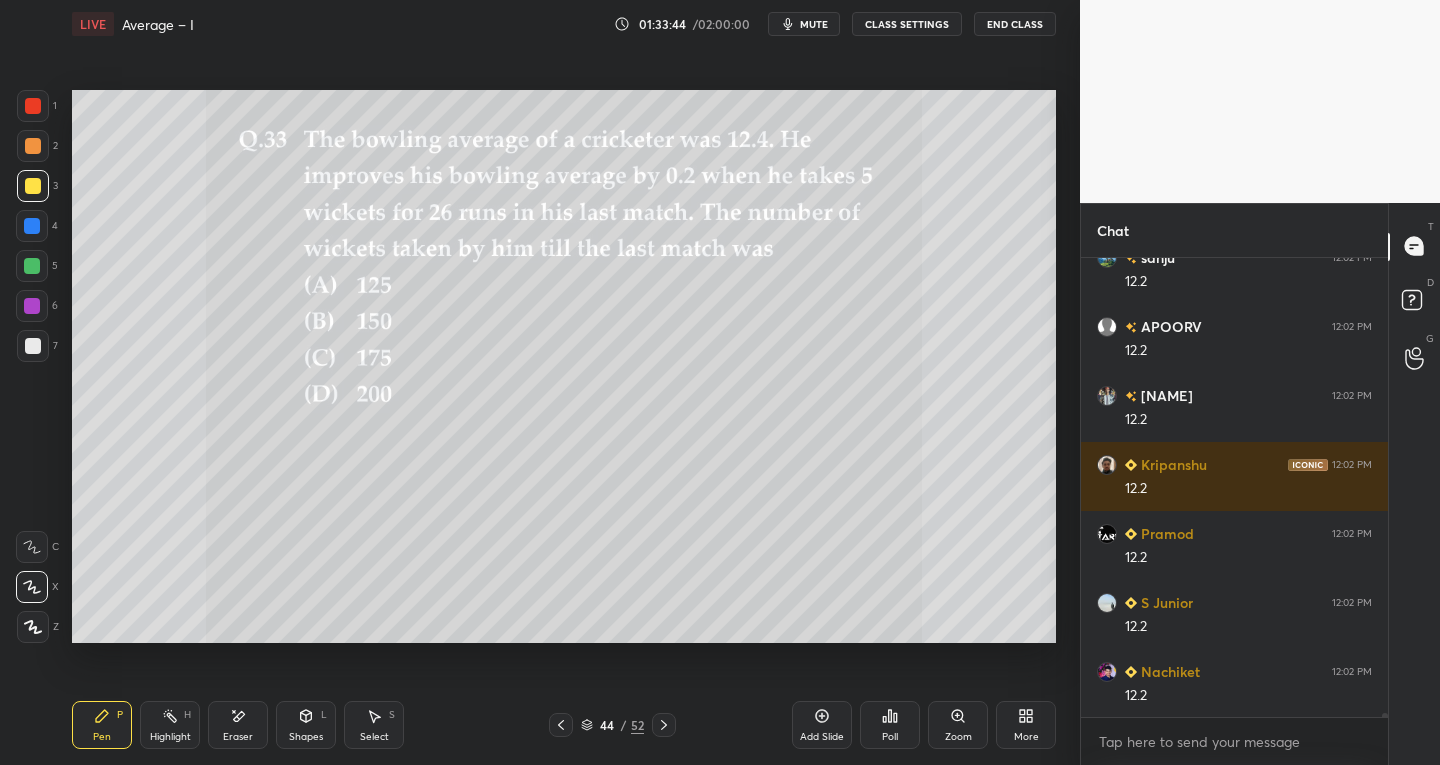 click at bounding box center (33, 106) 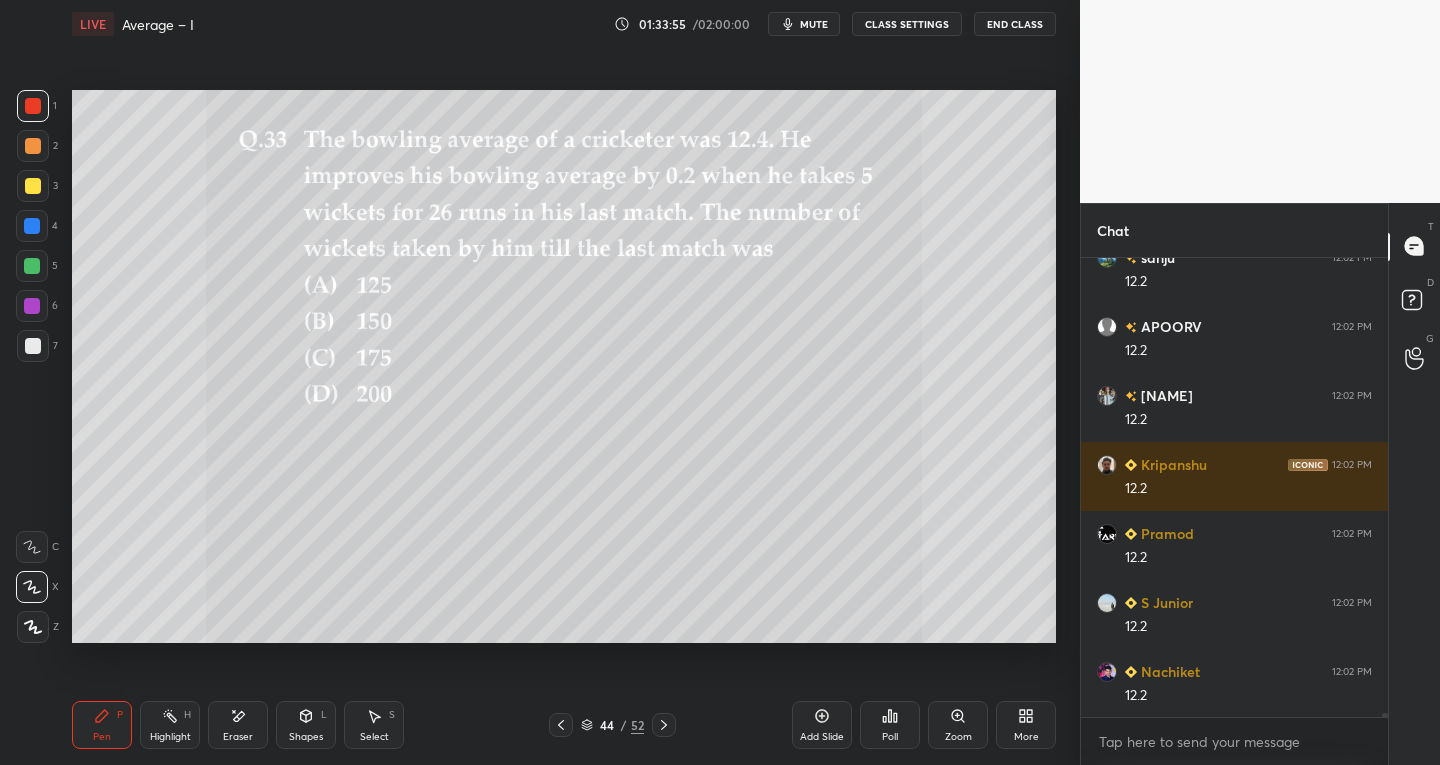 scroll, scrollTop: 58571, scrollLeft: 0, axis: vertical 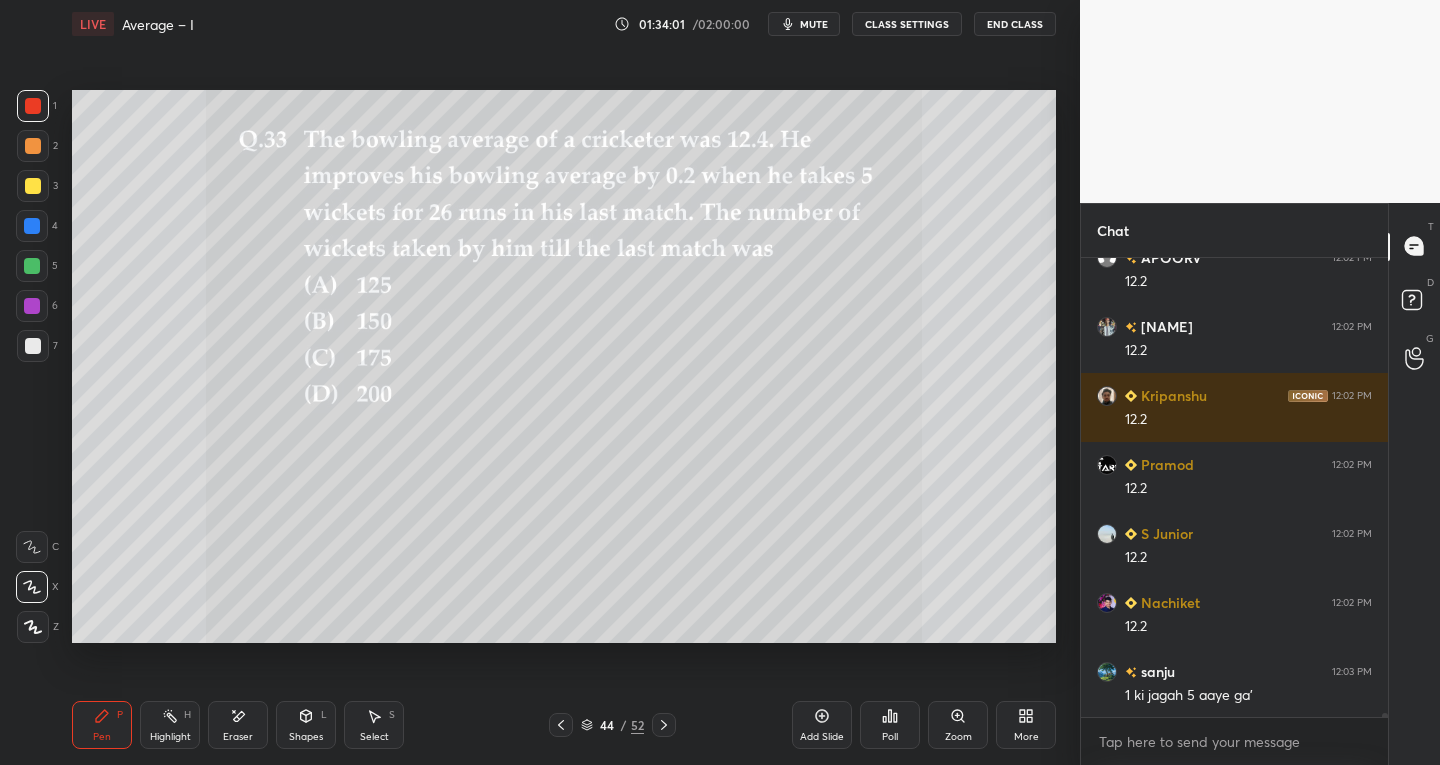 click on "Shapes" at bounding box center [306, 737] 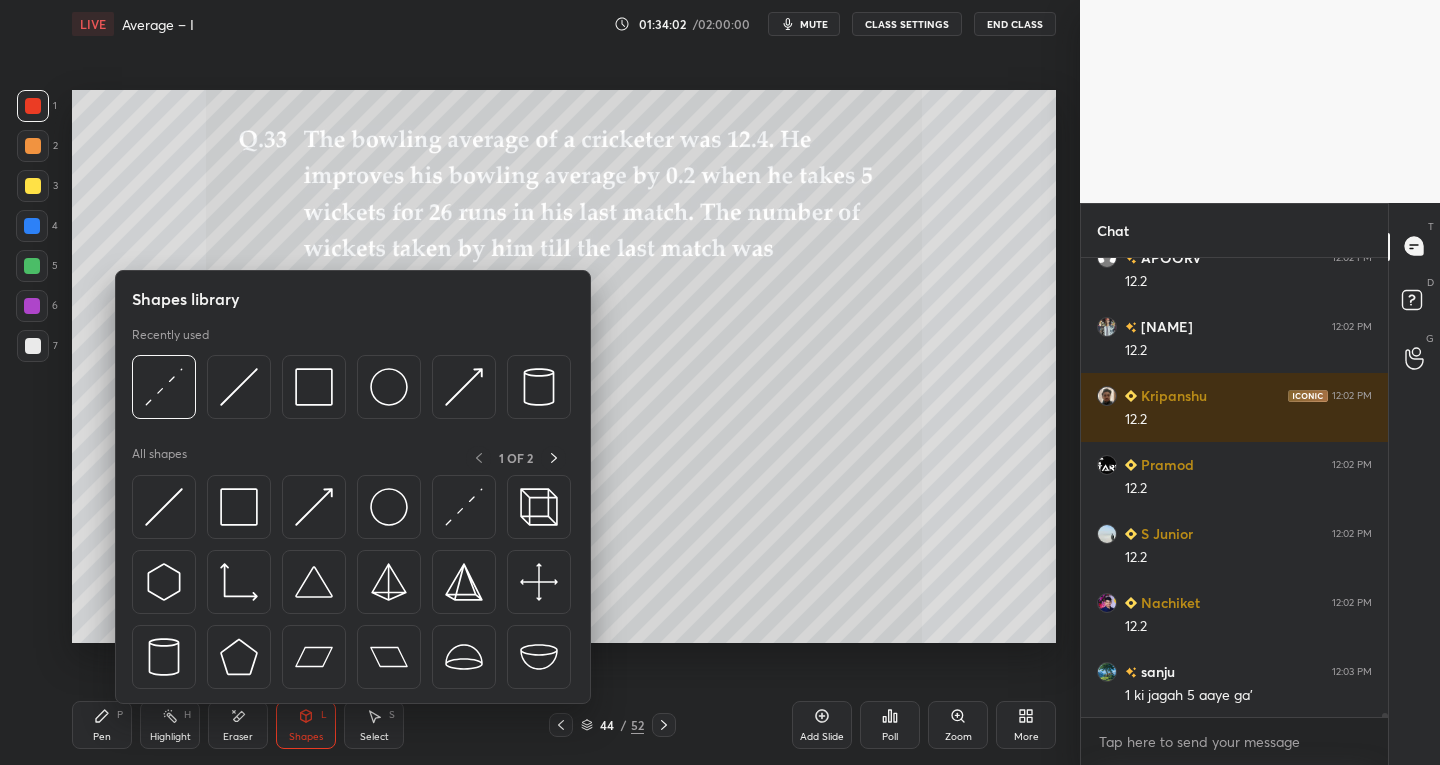 click on "Select" at bounding box center (374, 737) 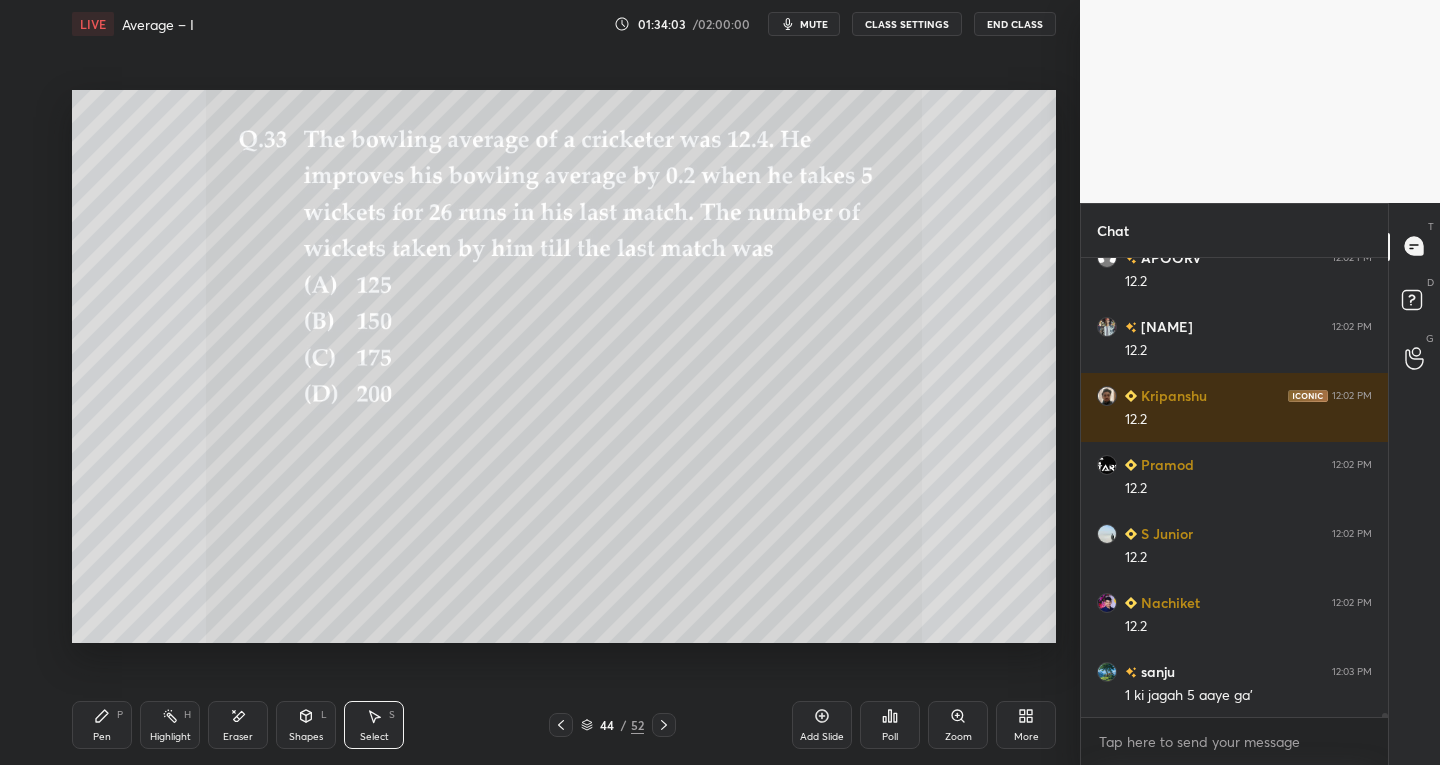 scroll, scrollTop: 58640, scrollLeft: 0, axis: vertical 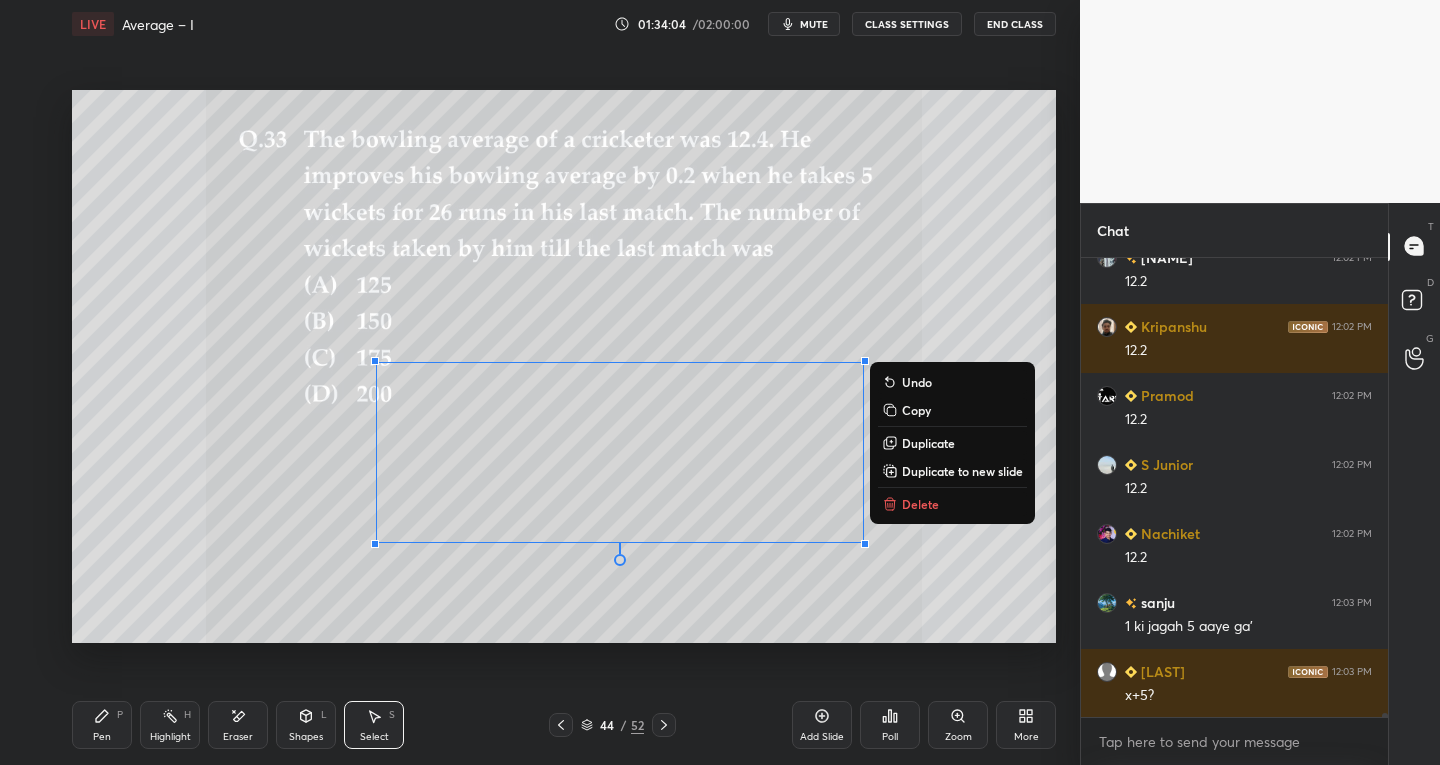 click 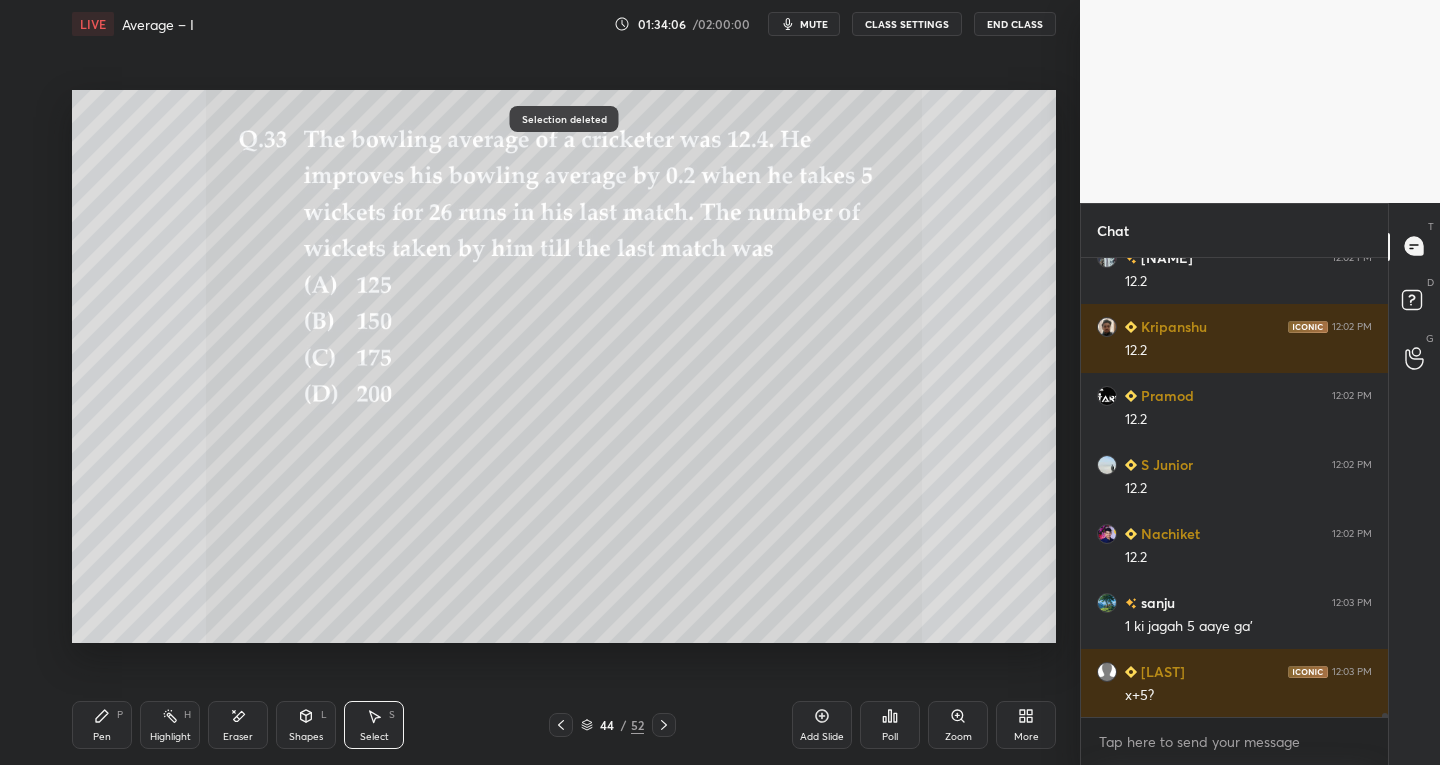 click 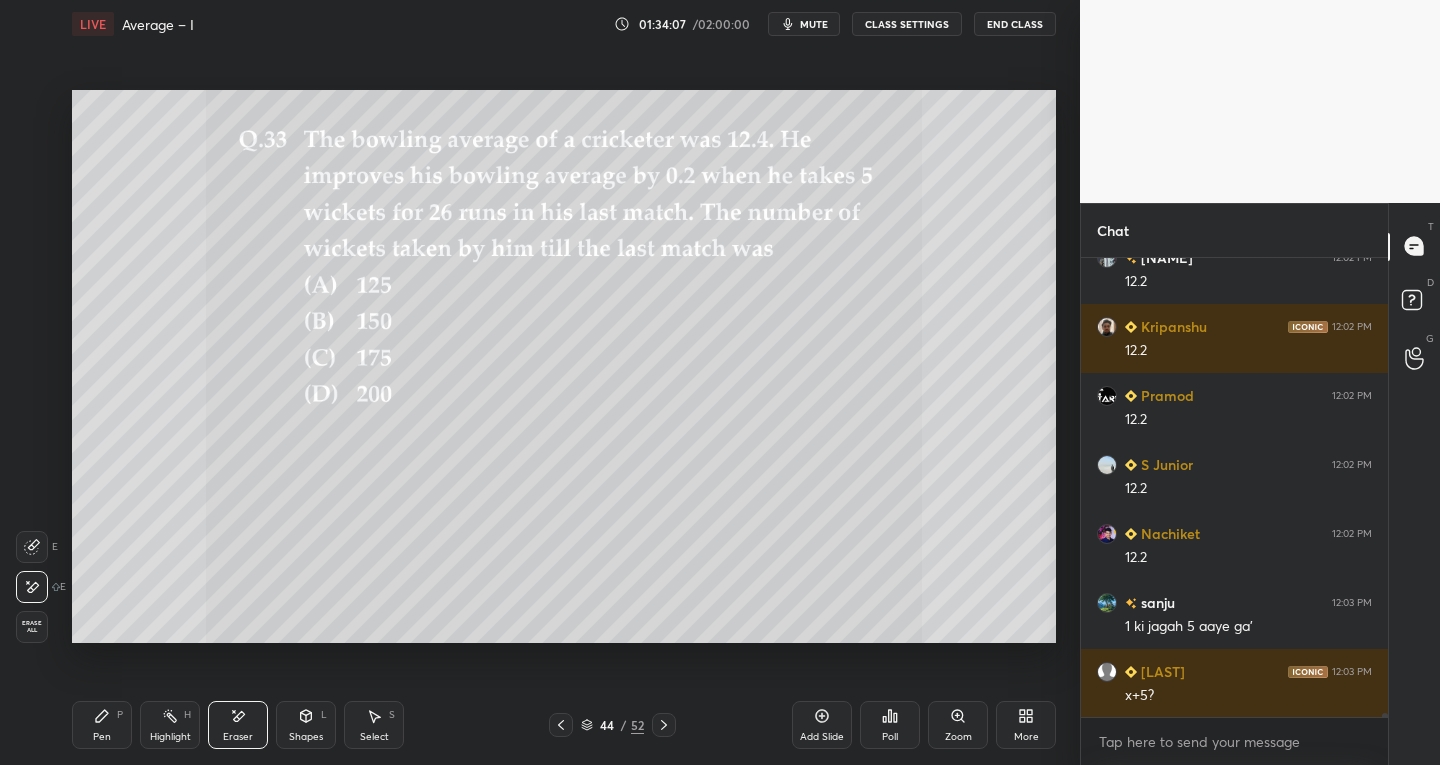 click on "Pen P" at bounding box center (102, 725) 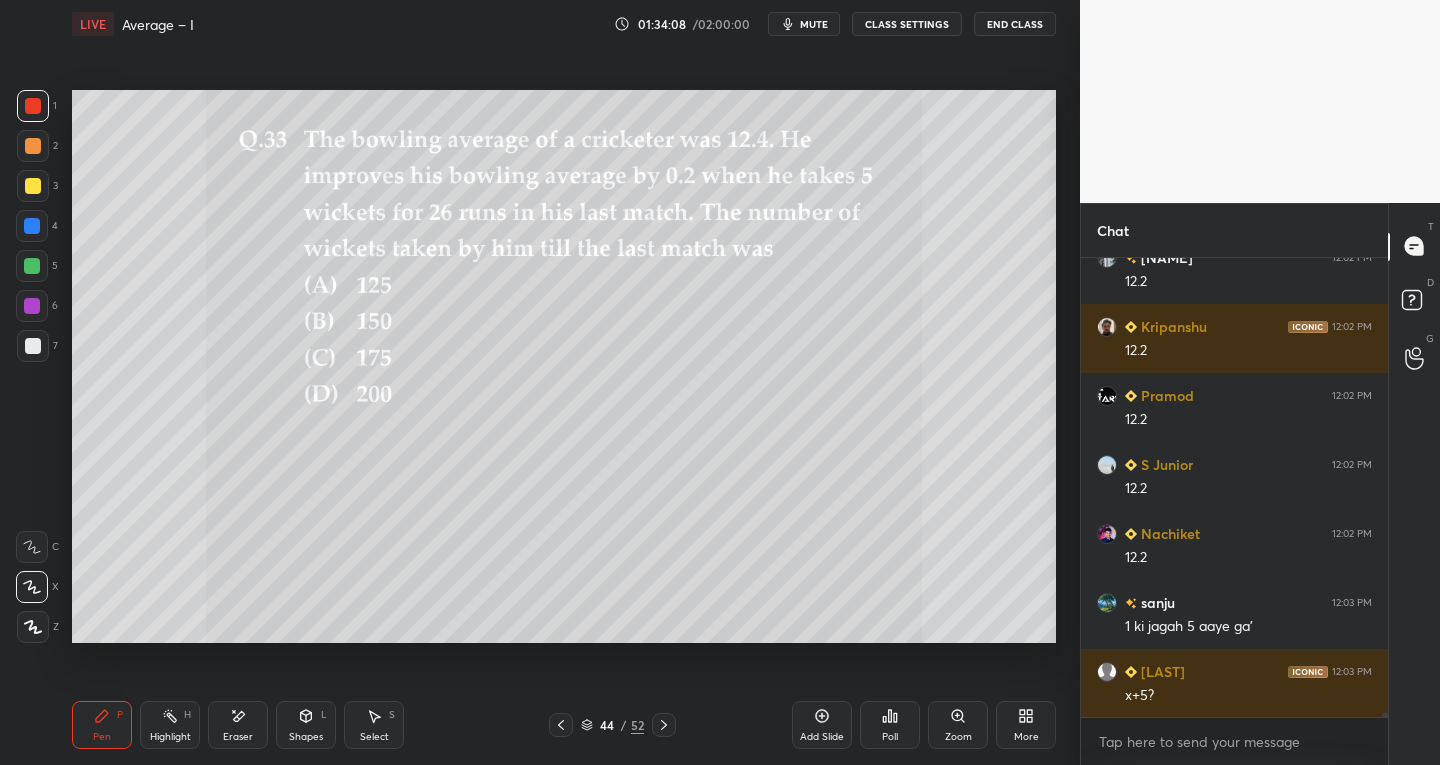 click at bounding box center [33, 346] 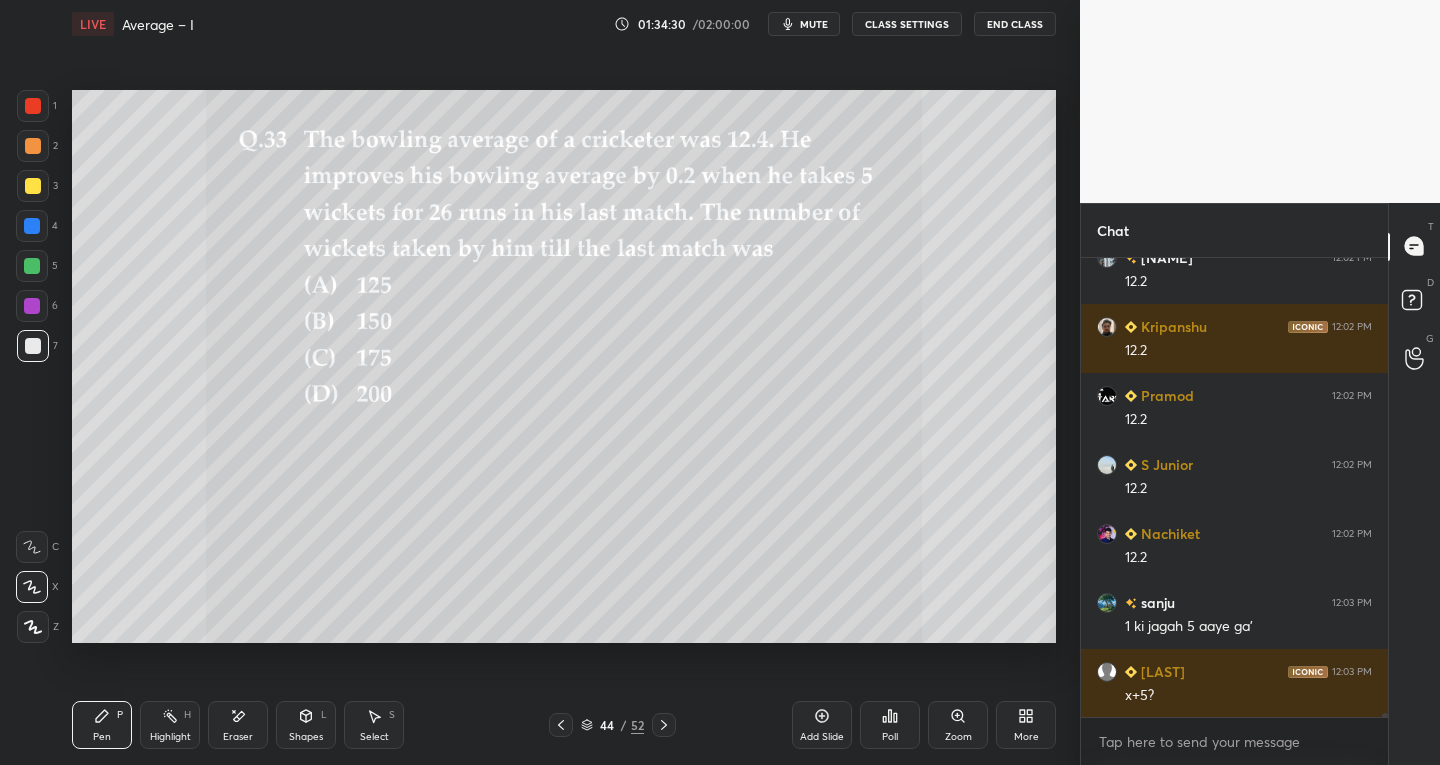 click at bounding box center [33, 186] 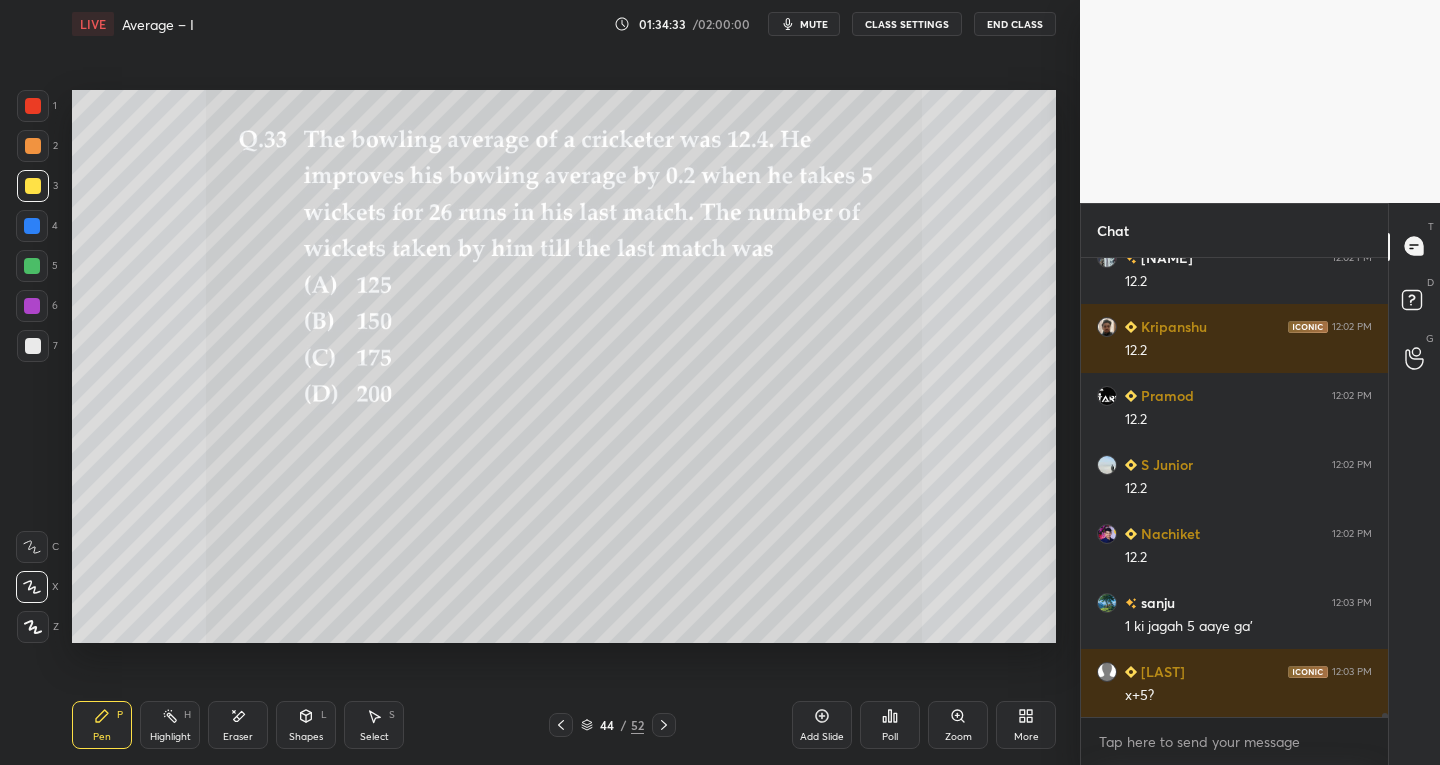 click at bounding box center (33, 106) 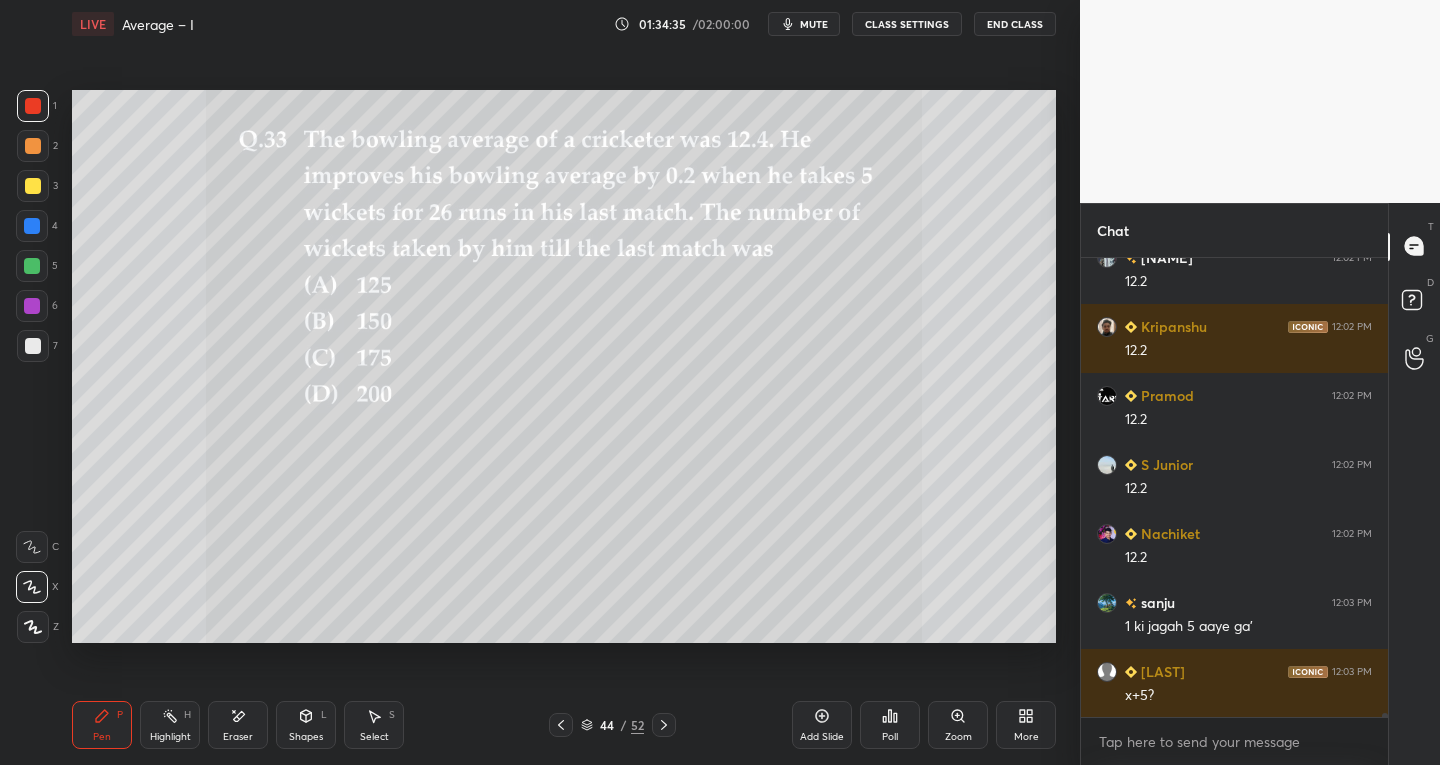 click at bounding box center (33, 346) 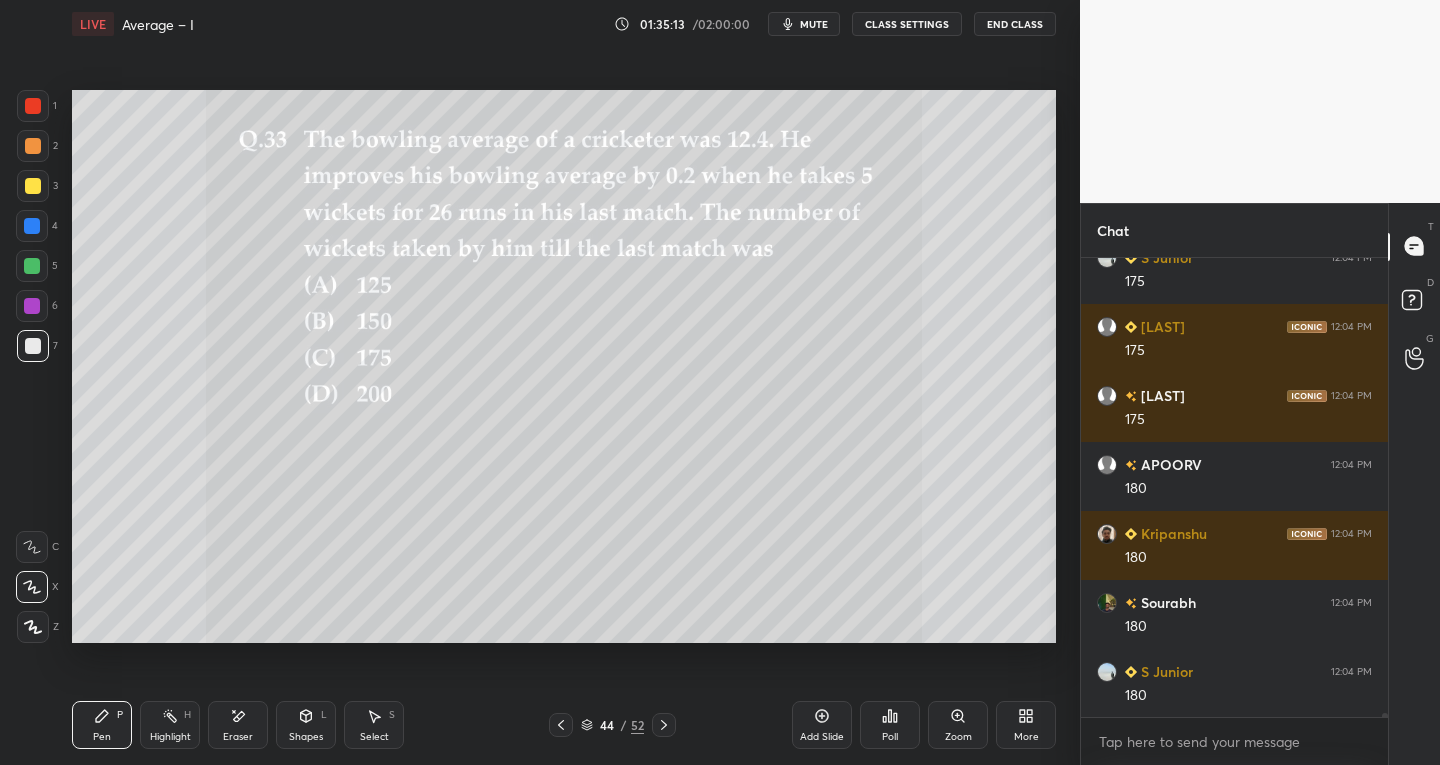 scroll, scrollTop: 59330, scrollLeft: 0, axis: vertical 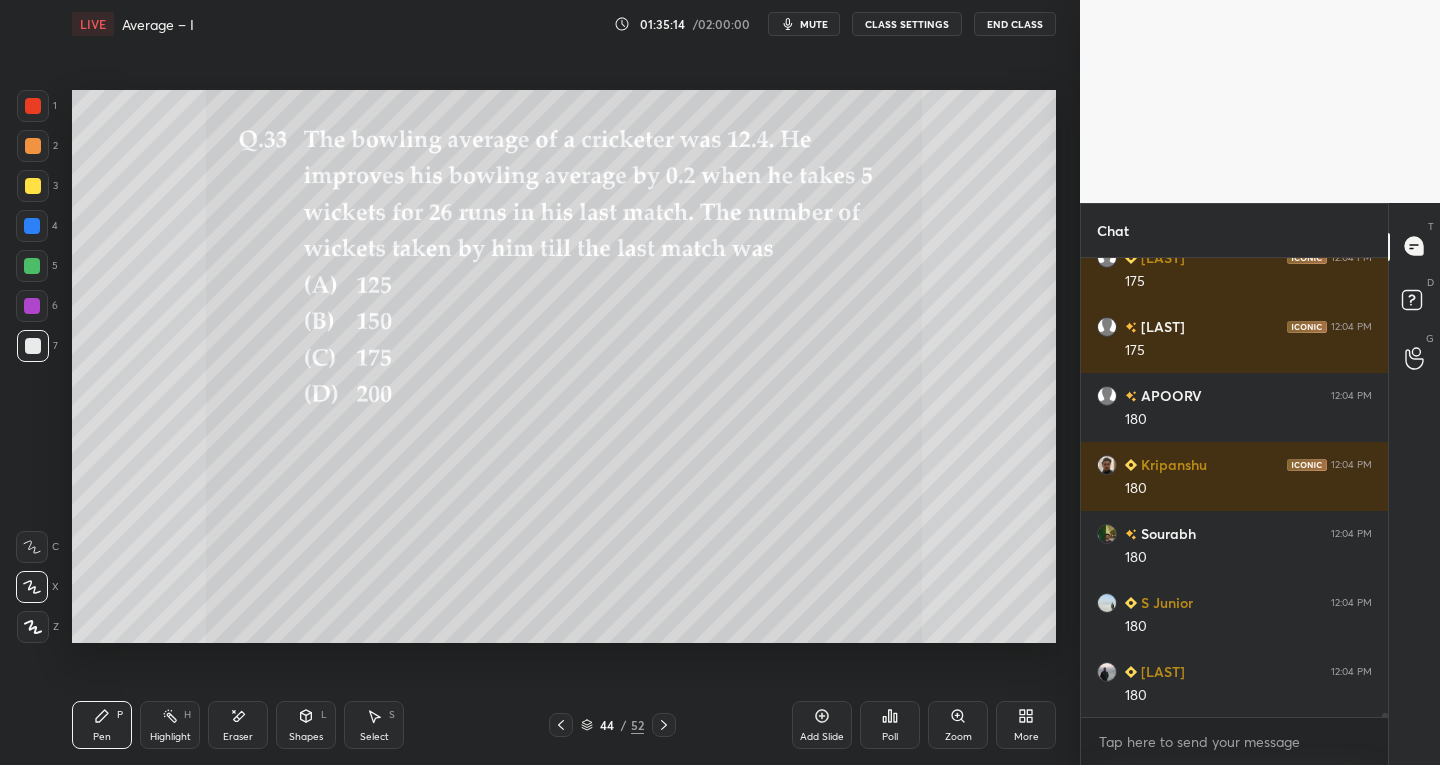 click at bounding box center (664, 725) 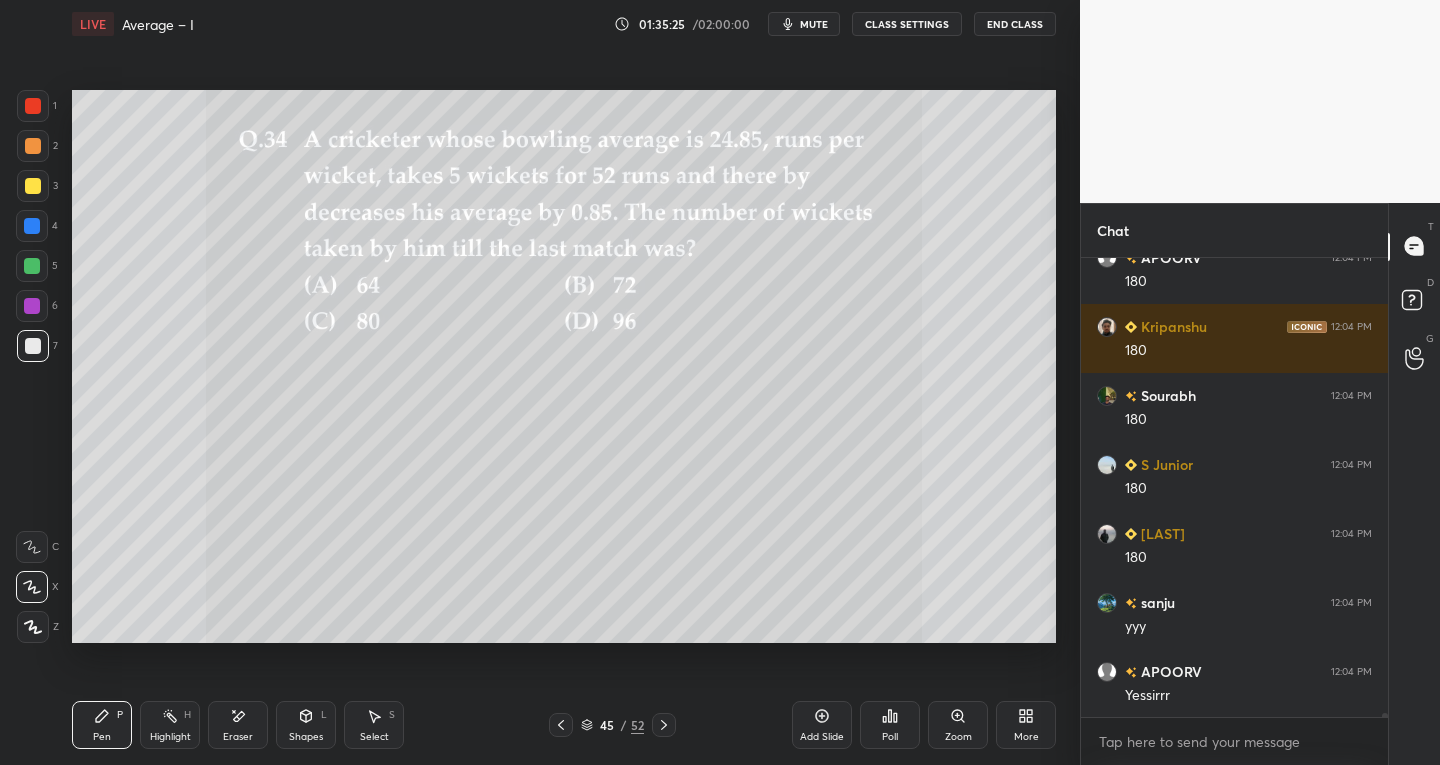 scroll, scrollTop: 59537, scrollLeft: 0, axis: vertical 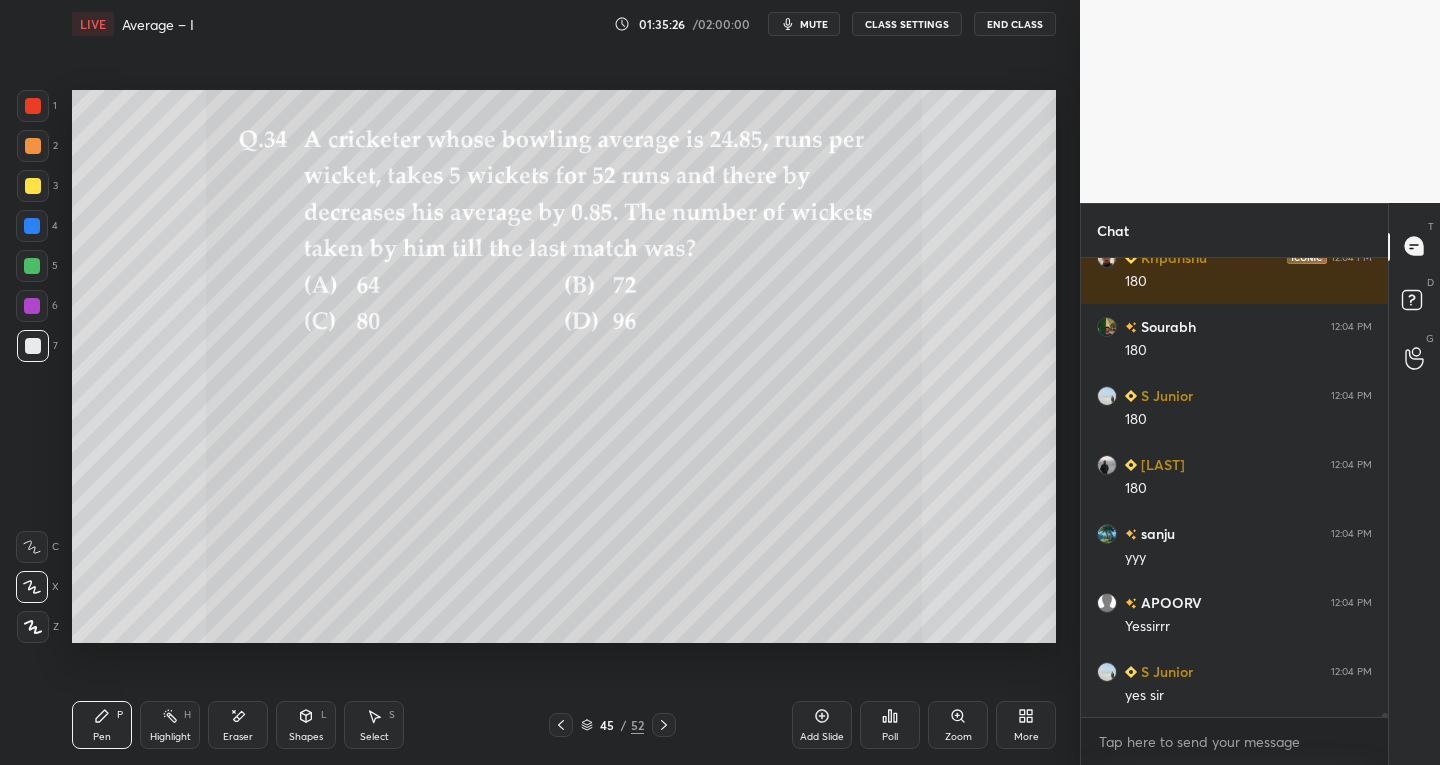 click 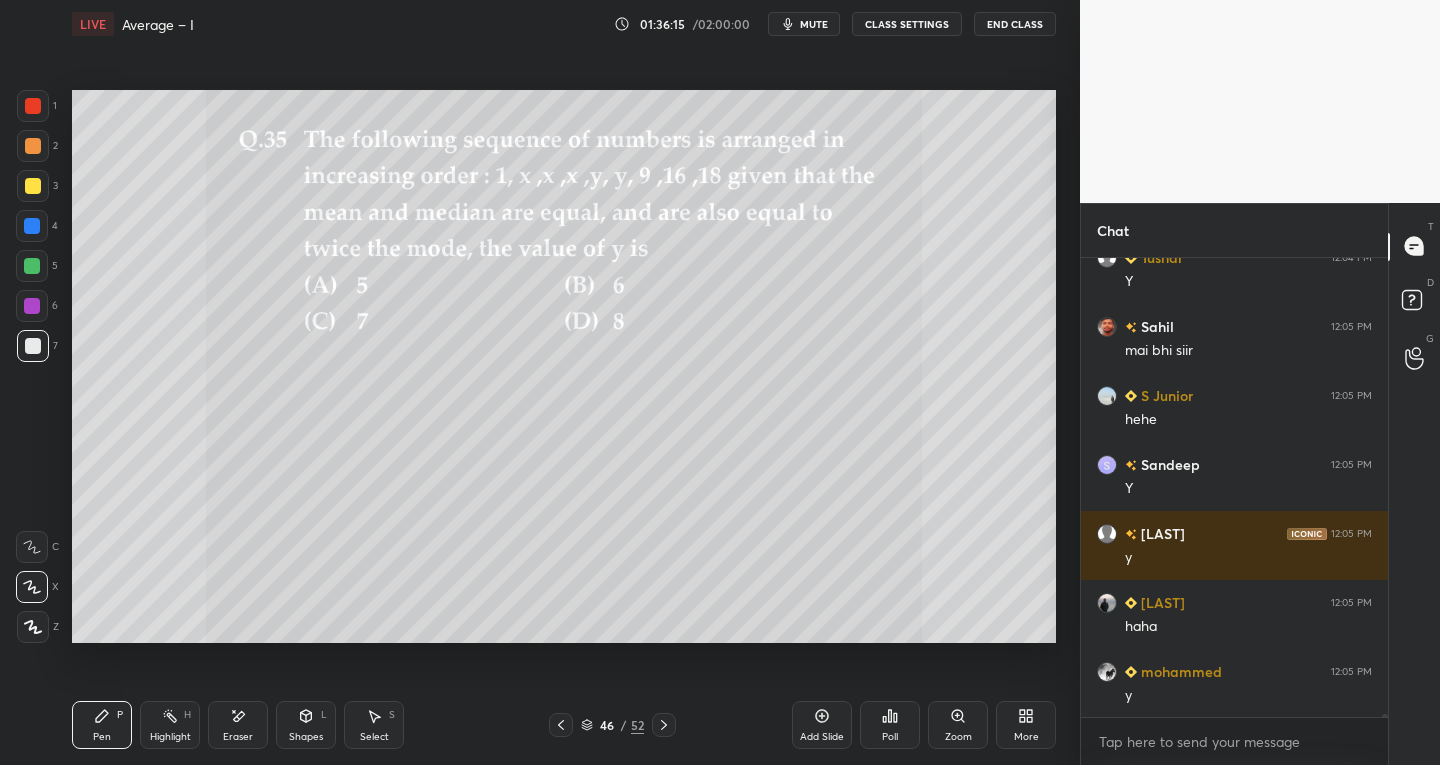 scroll, scrollTop: 60296, scrollLeft: 0, axis: vertical 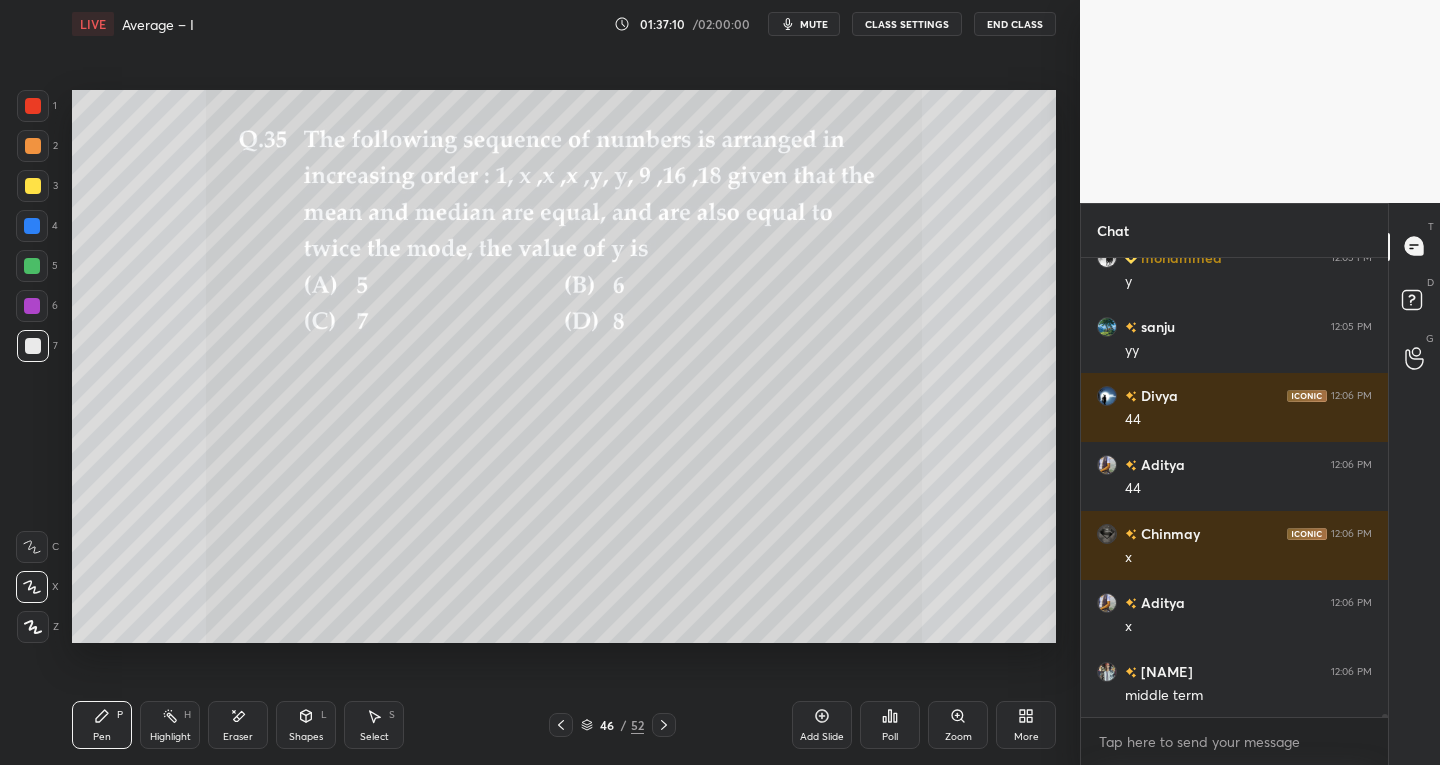 click at bounding box center (33, 106) 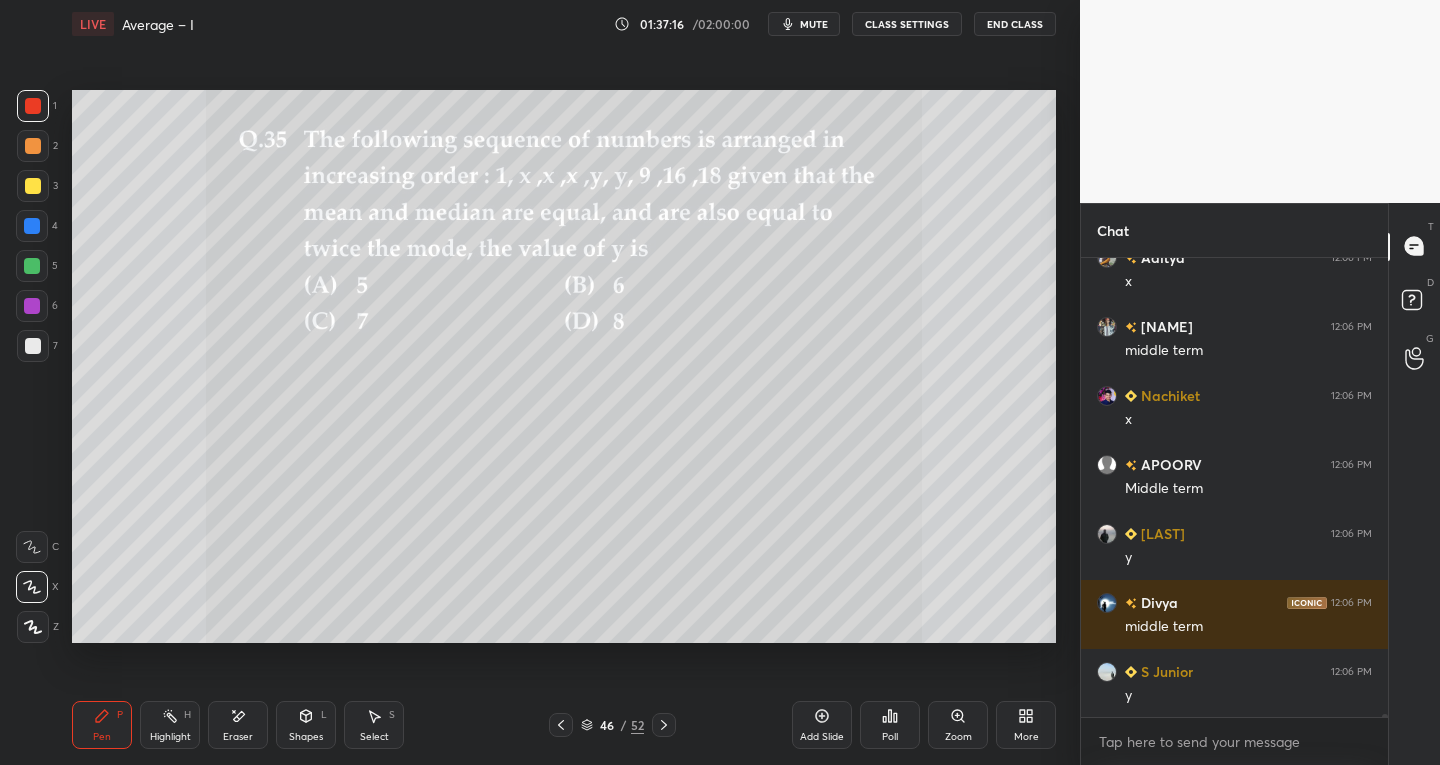 scroll, scrollTop: 61055, scrollLeft: 0, axis: vertical 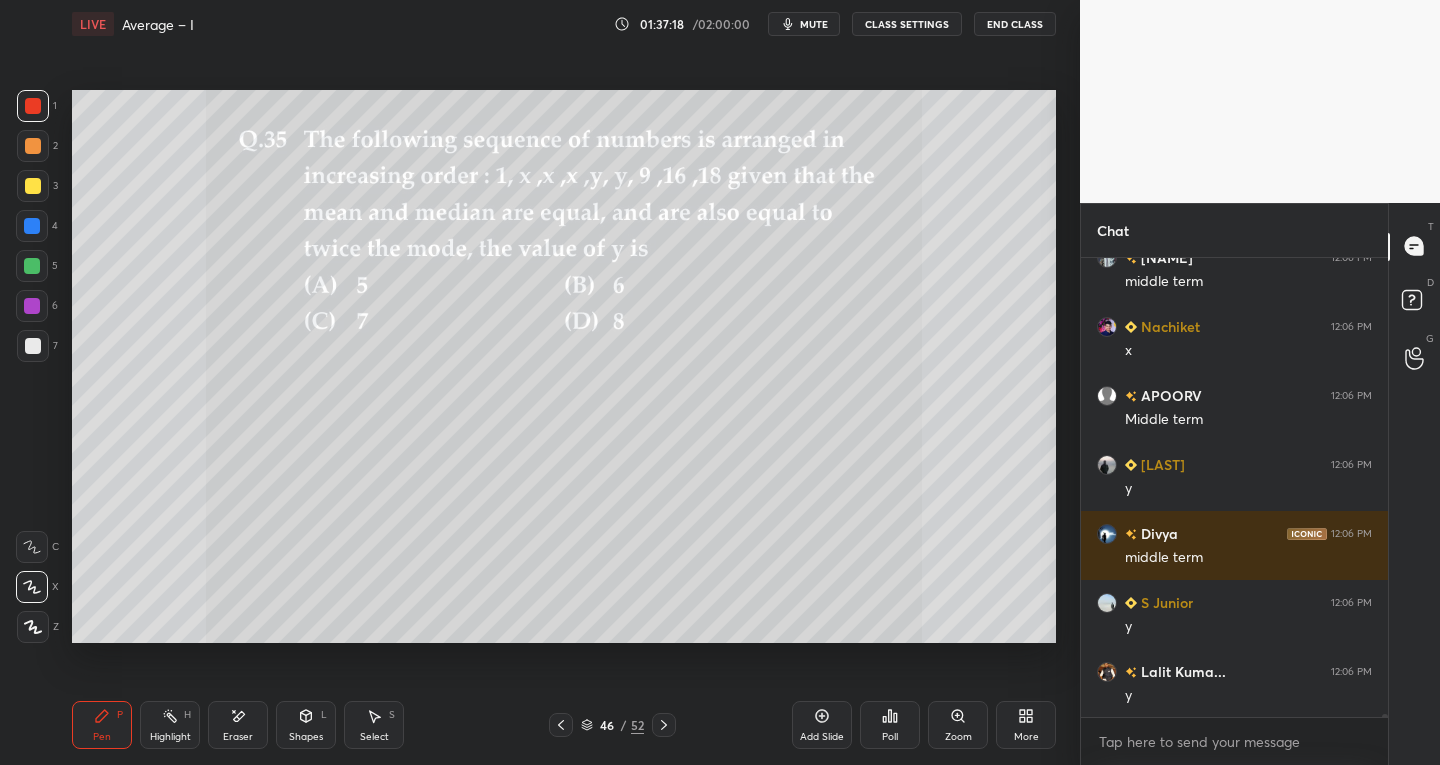 click at bounding box center (33, 186) 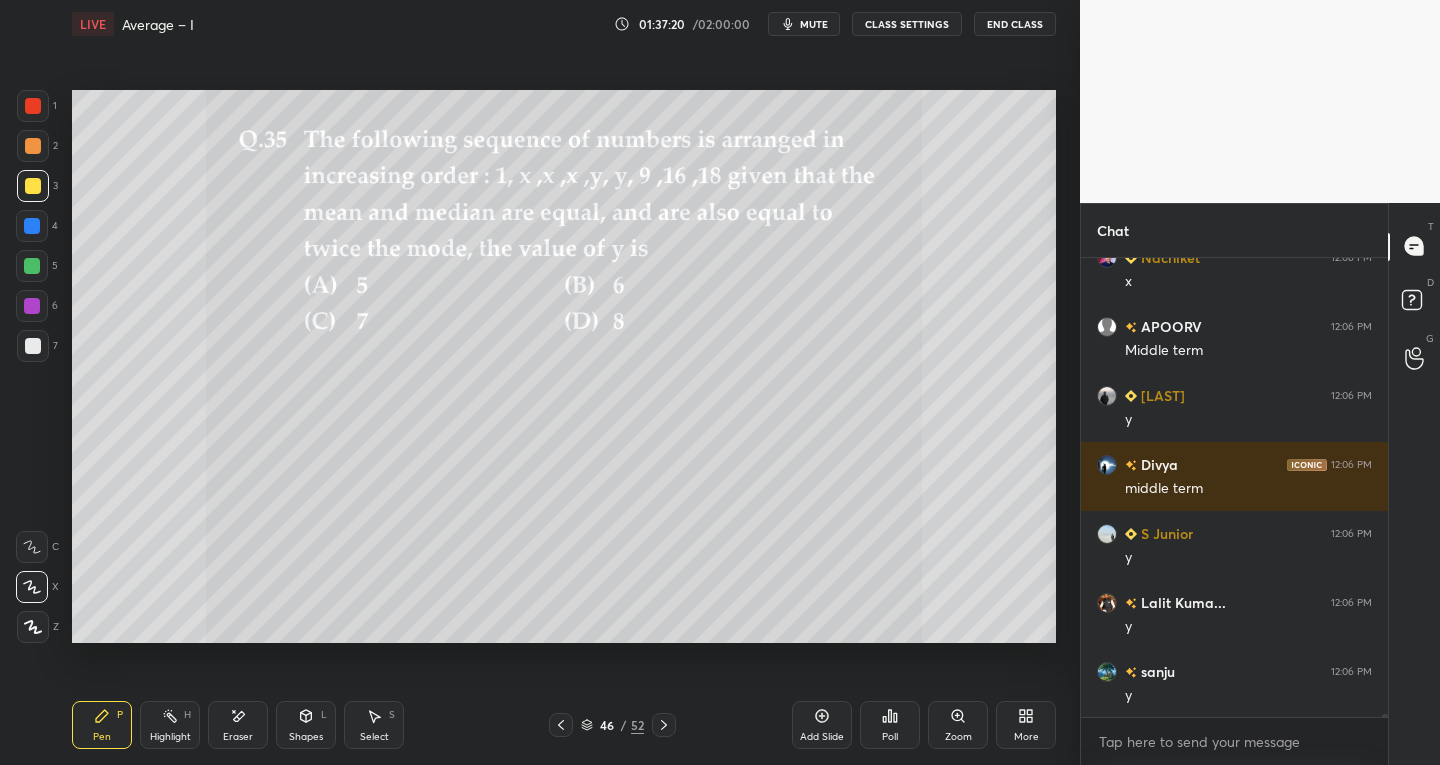 scroll, scrollTop: 61193, scrollLeft: 0, axis: vertical 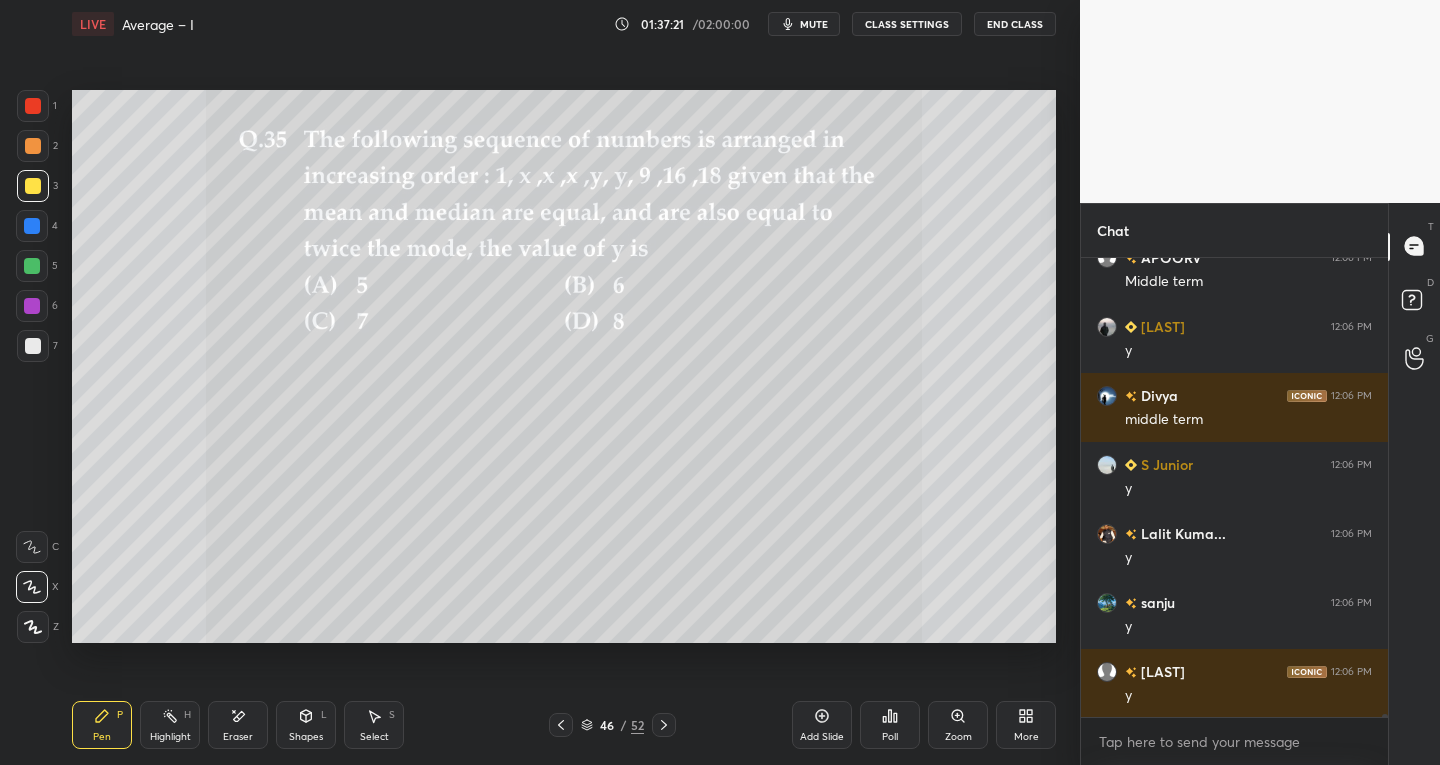 click at bounding box center (33, 346) 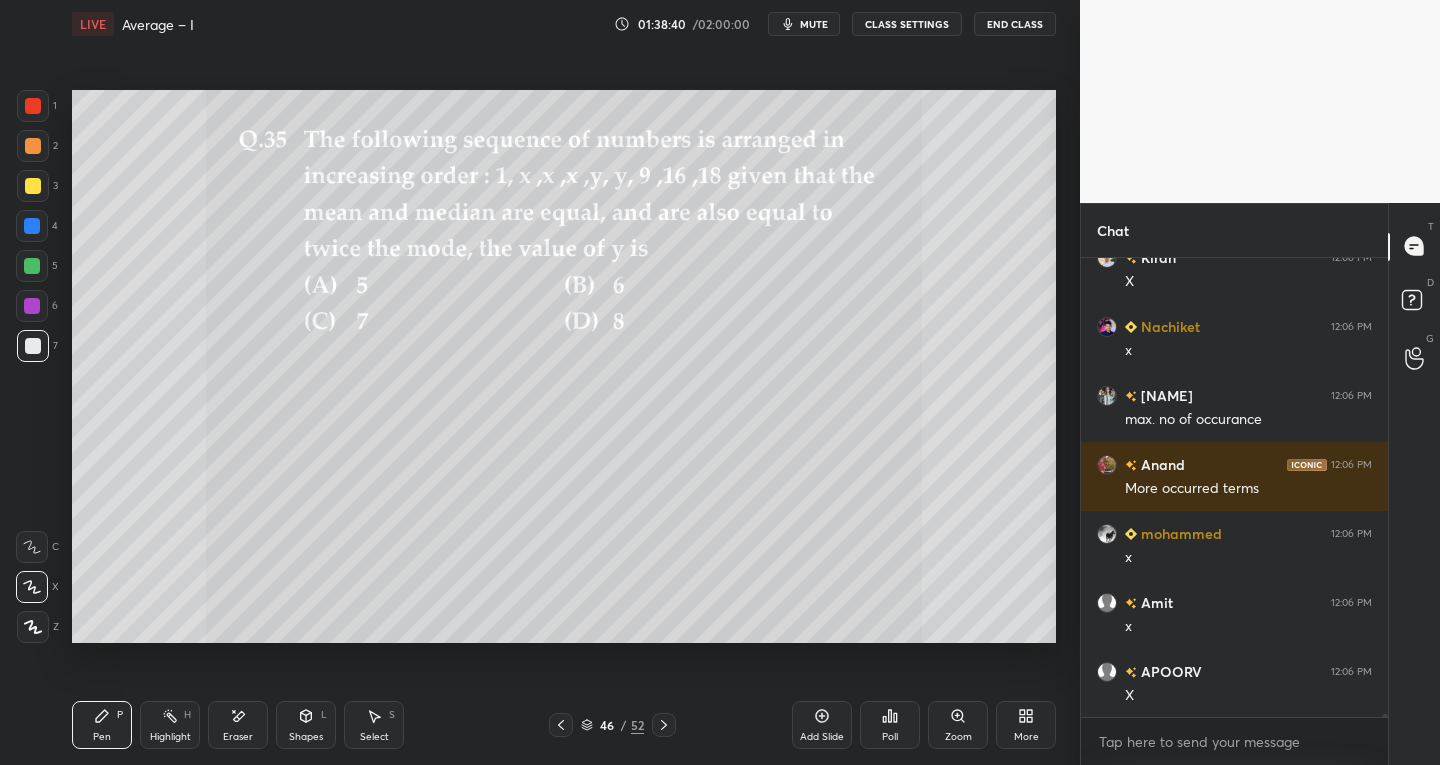 scroll, scrollTop: 62849, scrollLeft: 0, axis: vertical 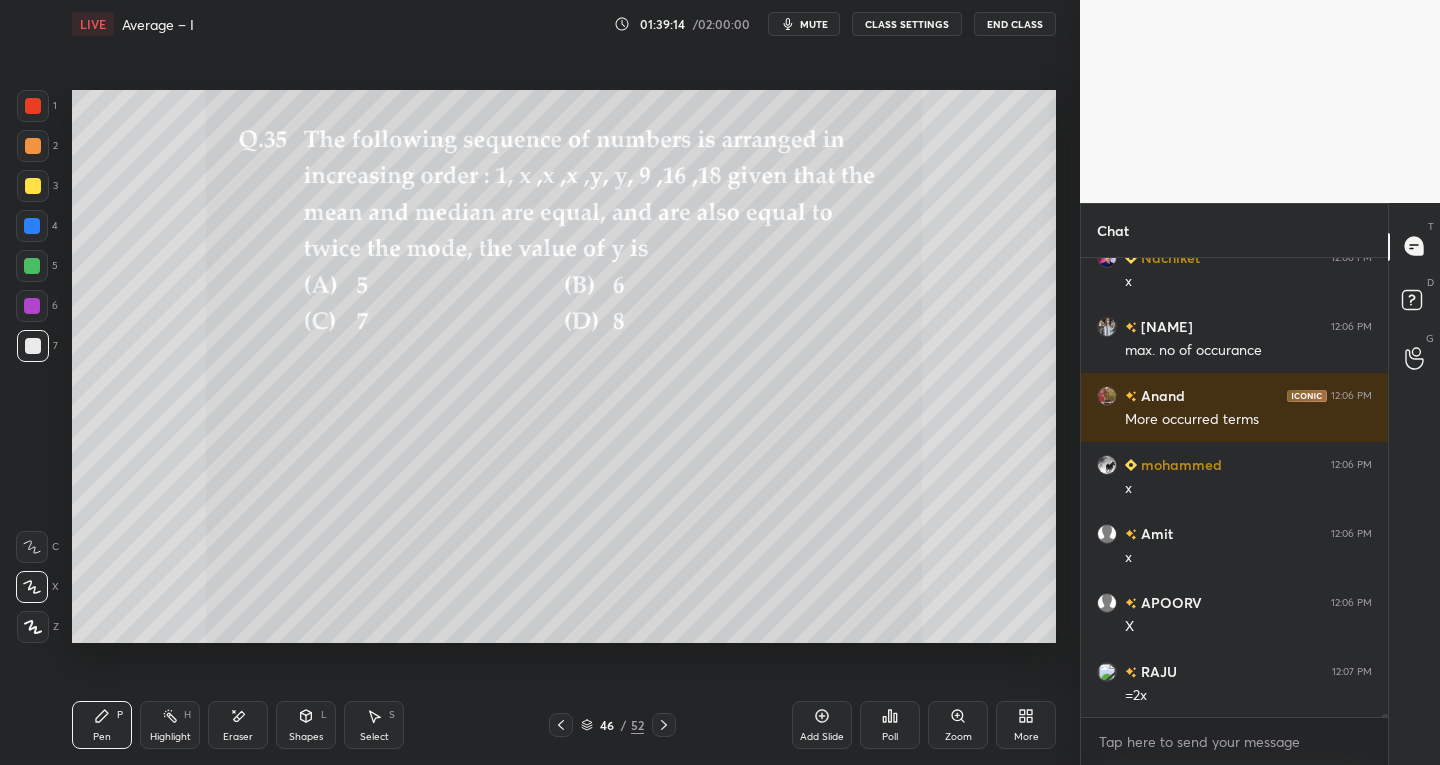 click on "Eraser" at bounding box center (238, 737) 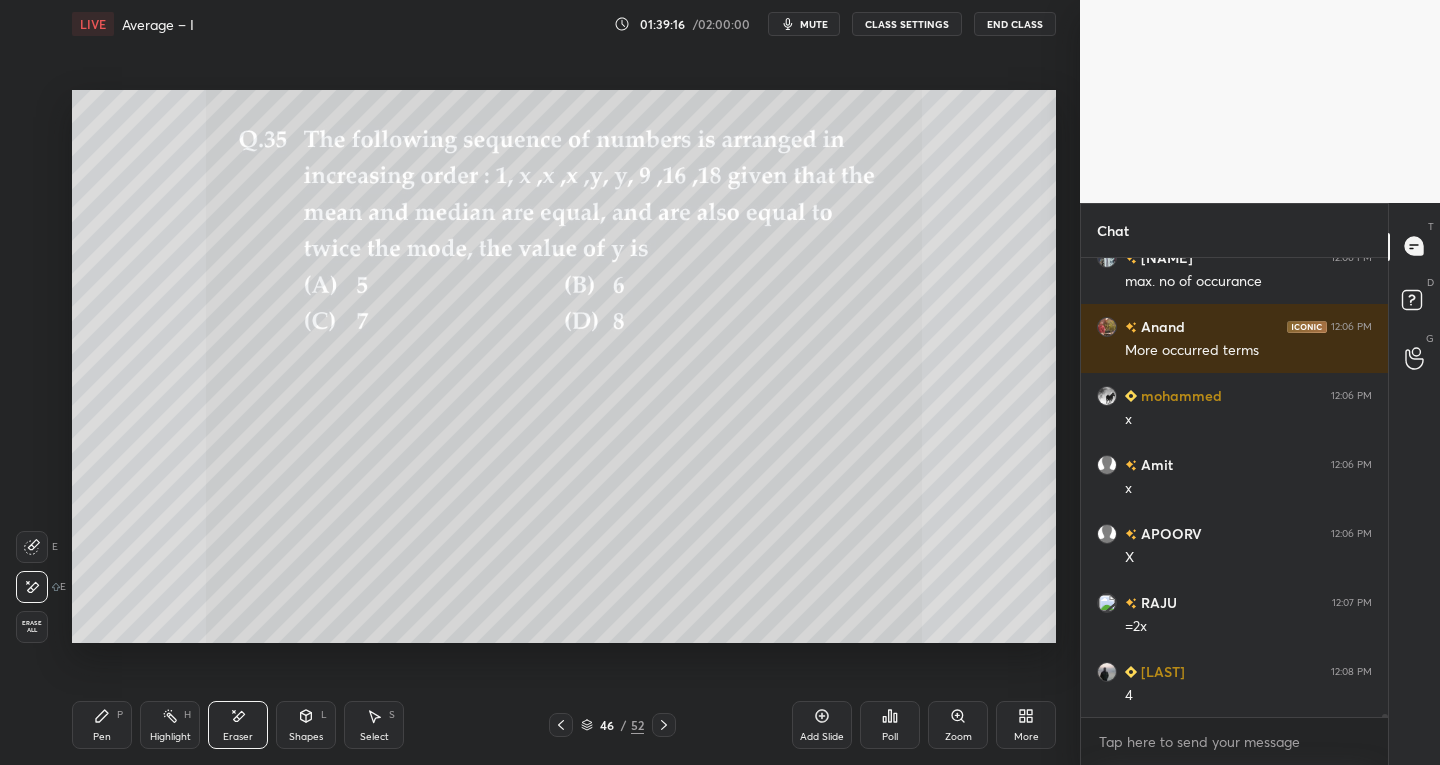 scroll, scrollTop: 62987, scrollLeft: 0, axis: vertical 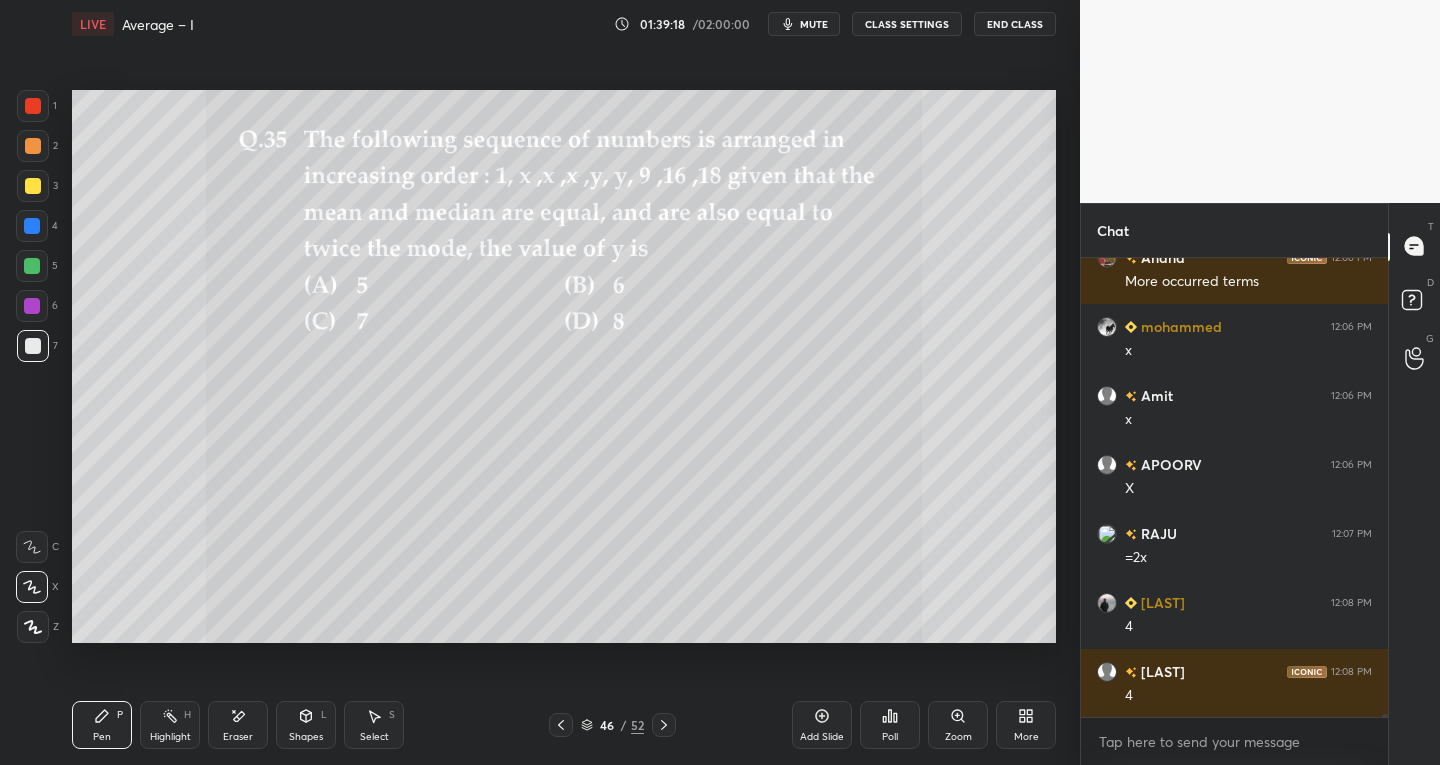 click on "Eraser" at bounding box center [238, 725] 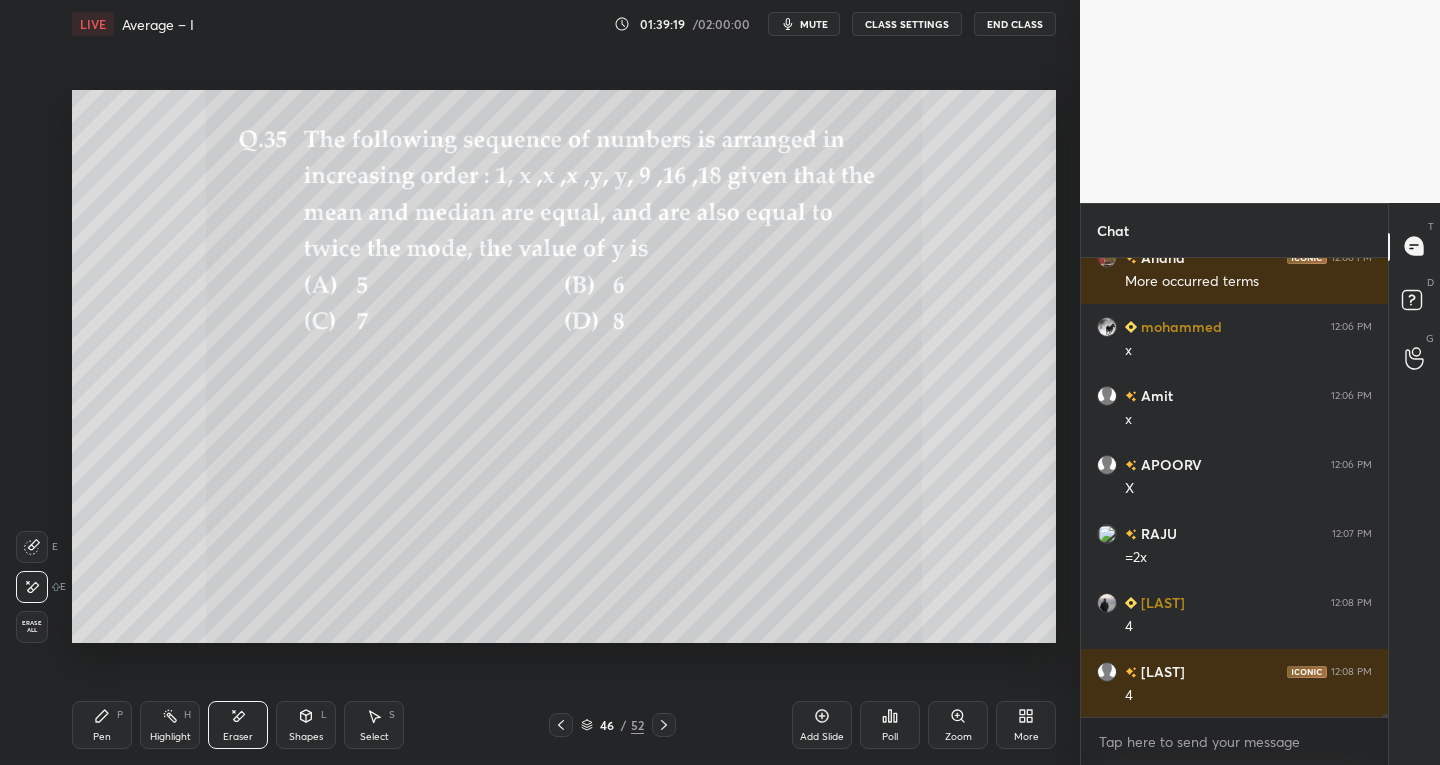 scroll, scrollTop: 63056, scrollLeft: 0, axis: vertical 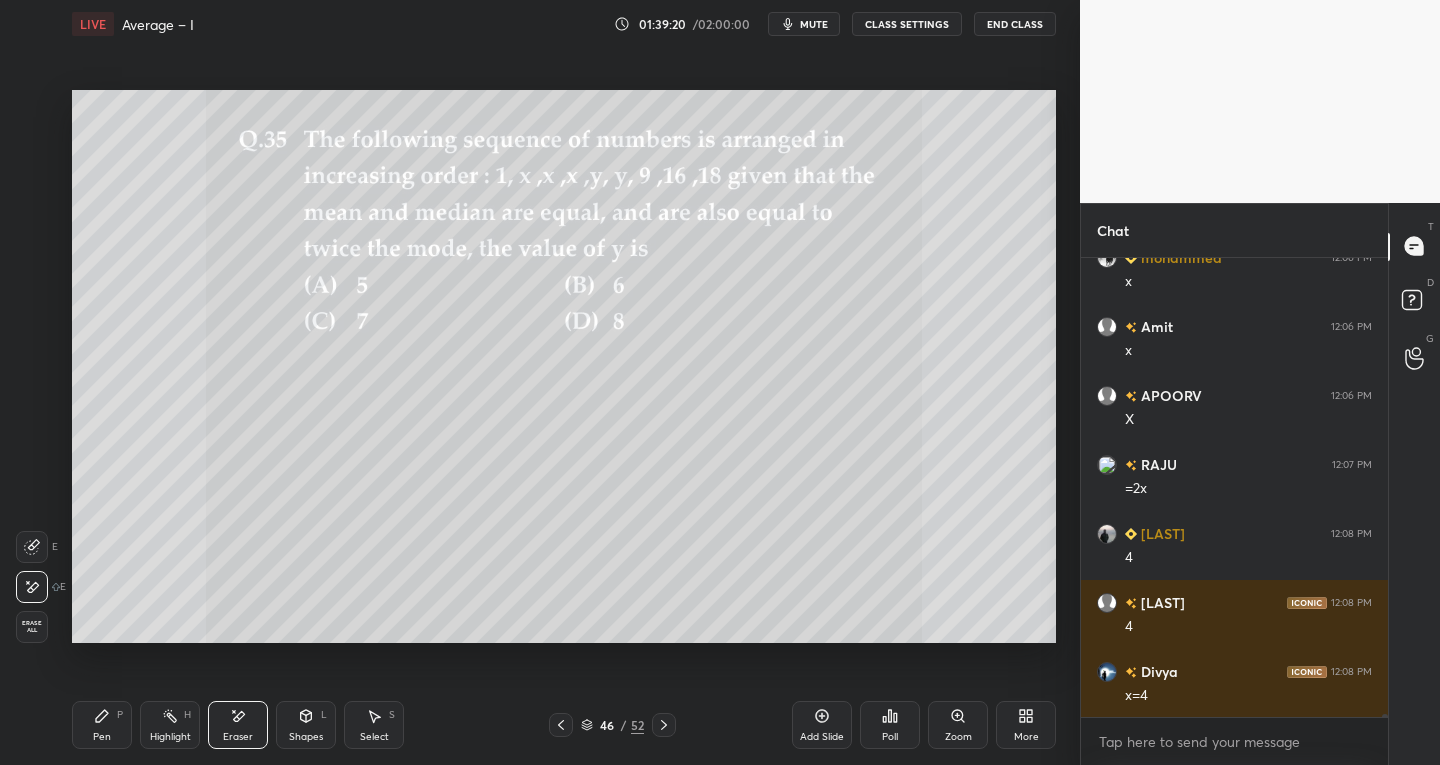 click on "Pen P" at bounding box center (102, 725) 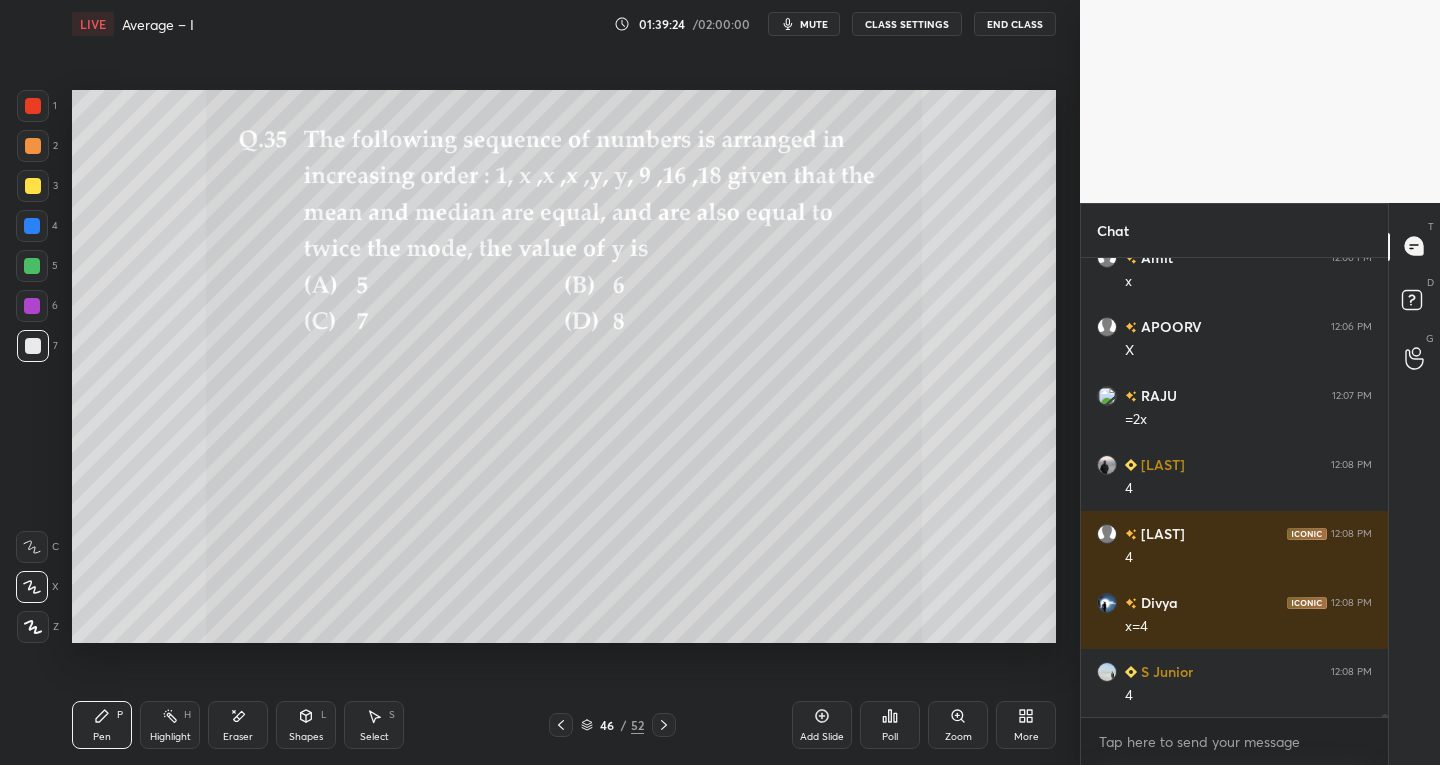 scroll, scrollTop: 63194, scrollLeft: 0, axis: vertical 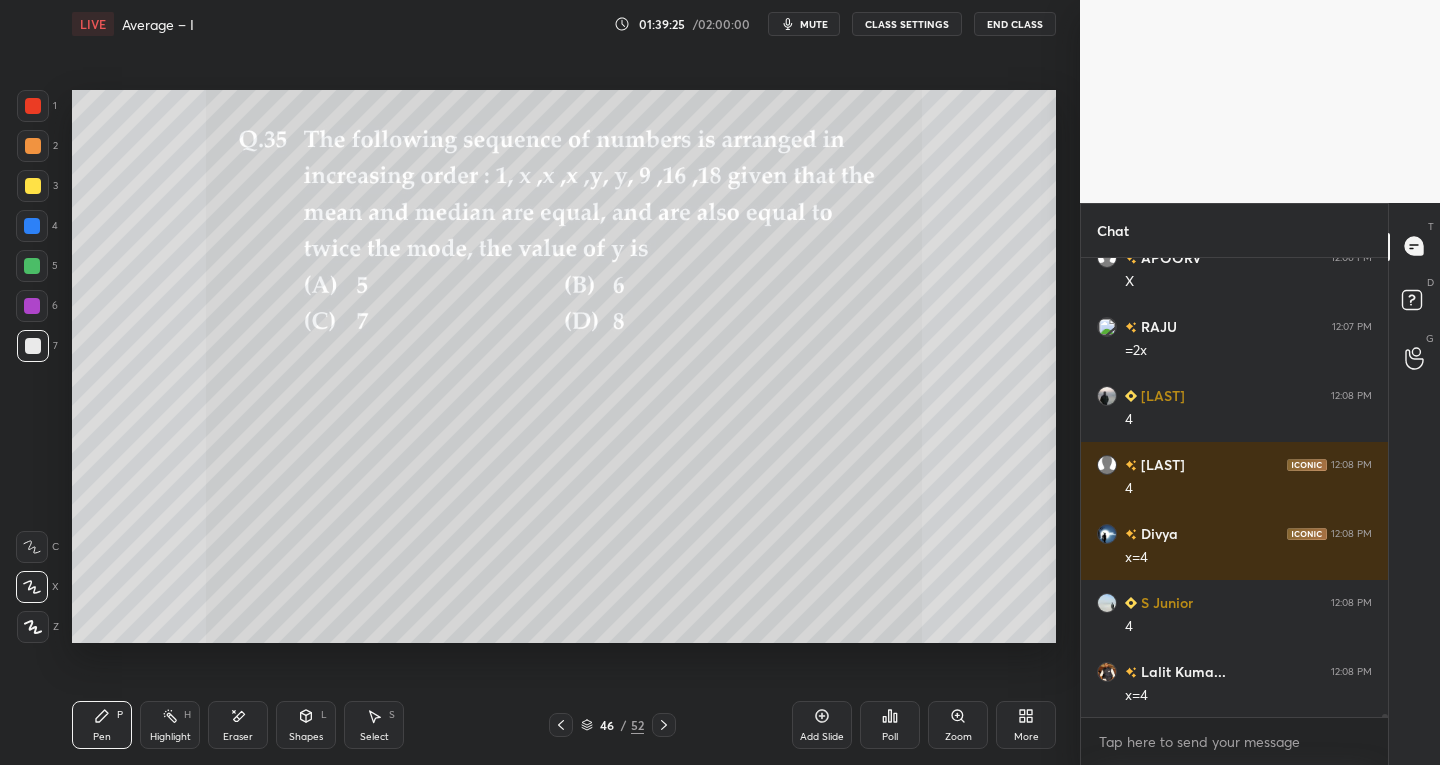 click on "Eraser" at bounding box center (238, 737) 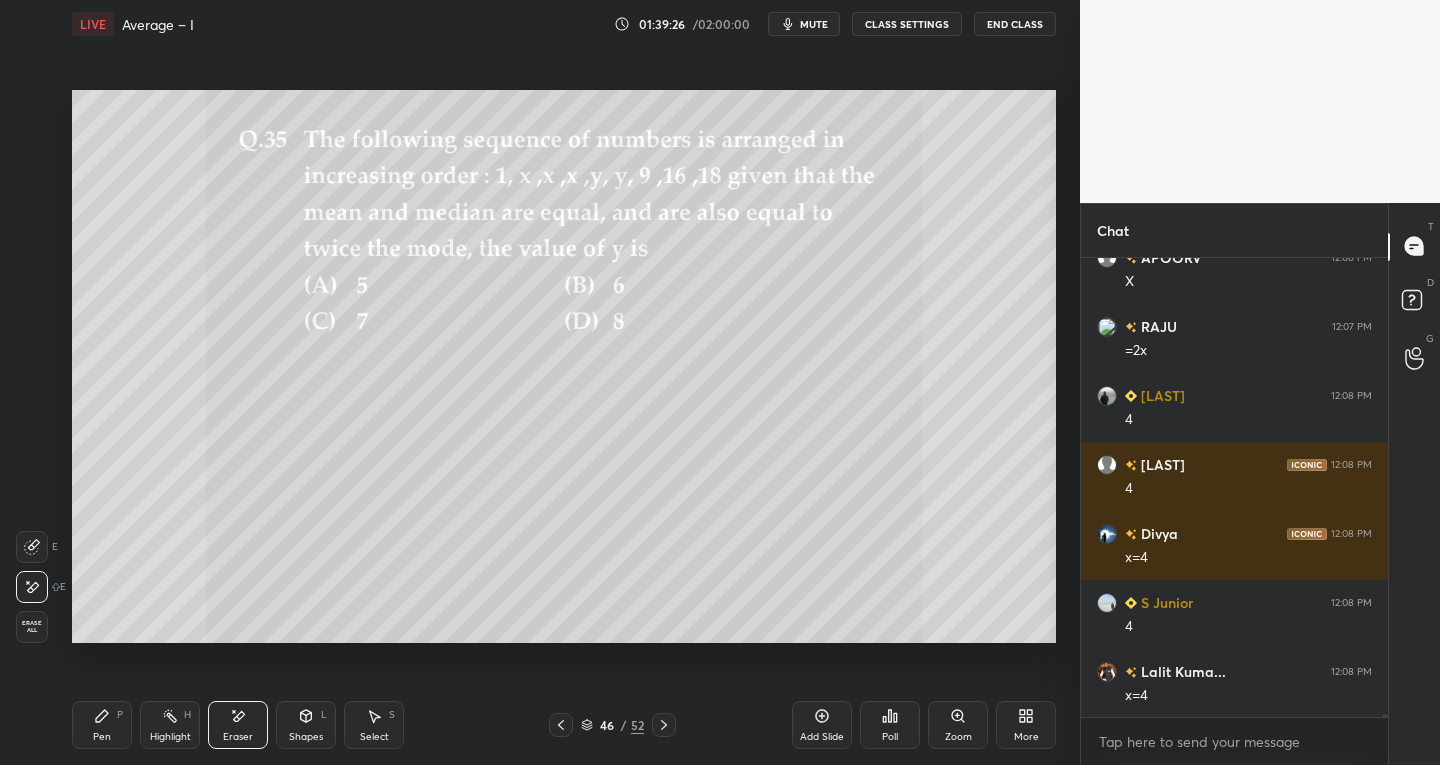click on "Pen P" at bounding box center (102, 725) 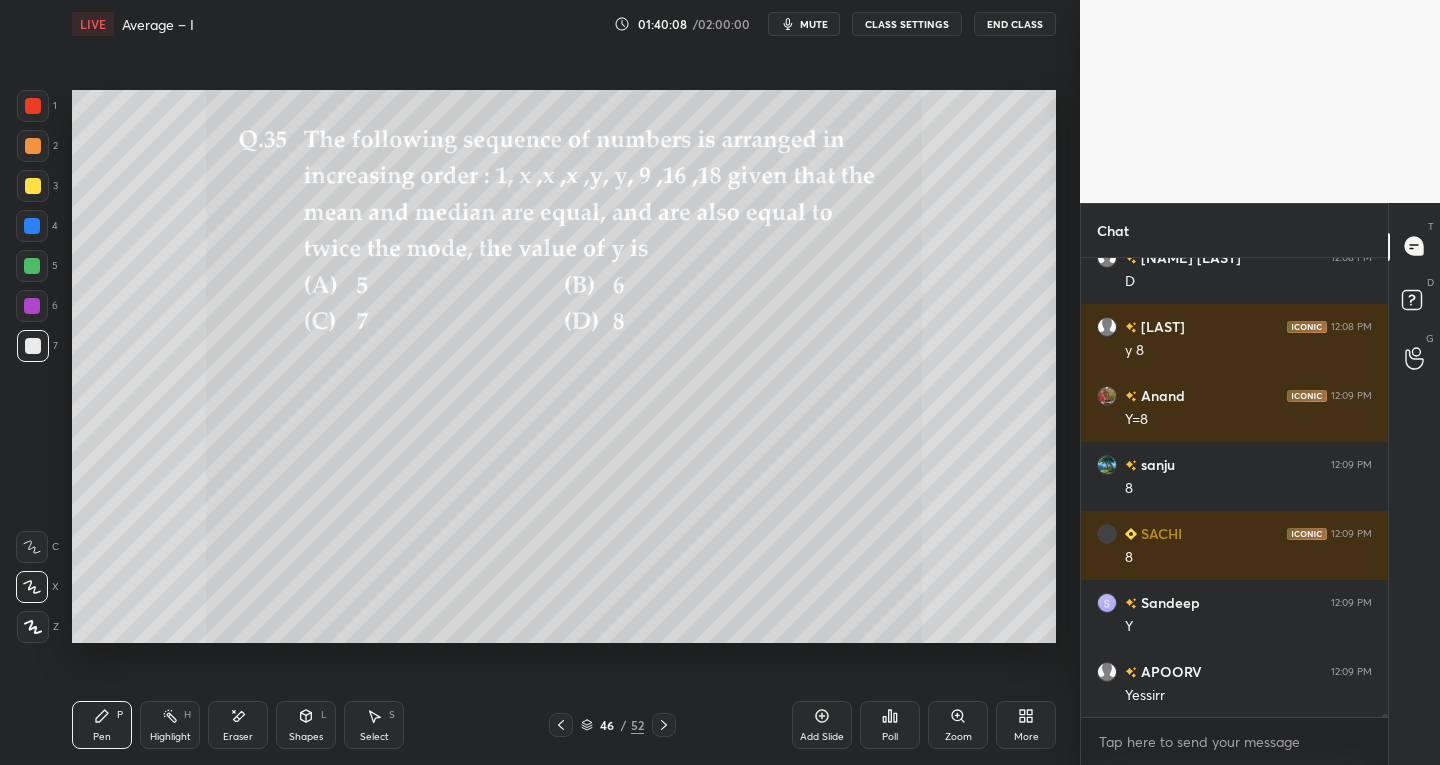 scroll, scrollTop: 64229, scrollLeft: 0, axis: vertical 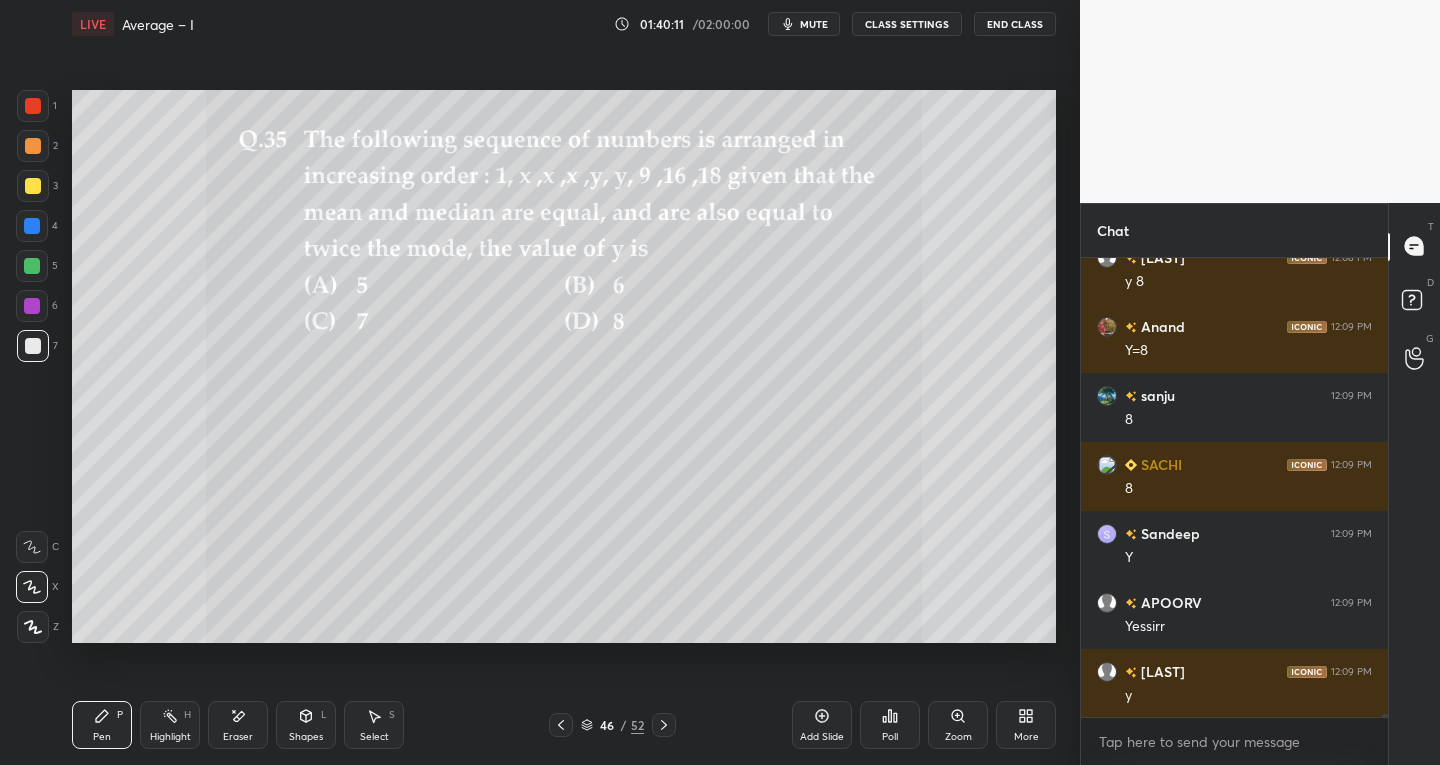 click 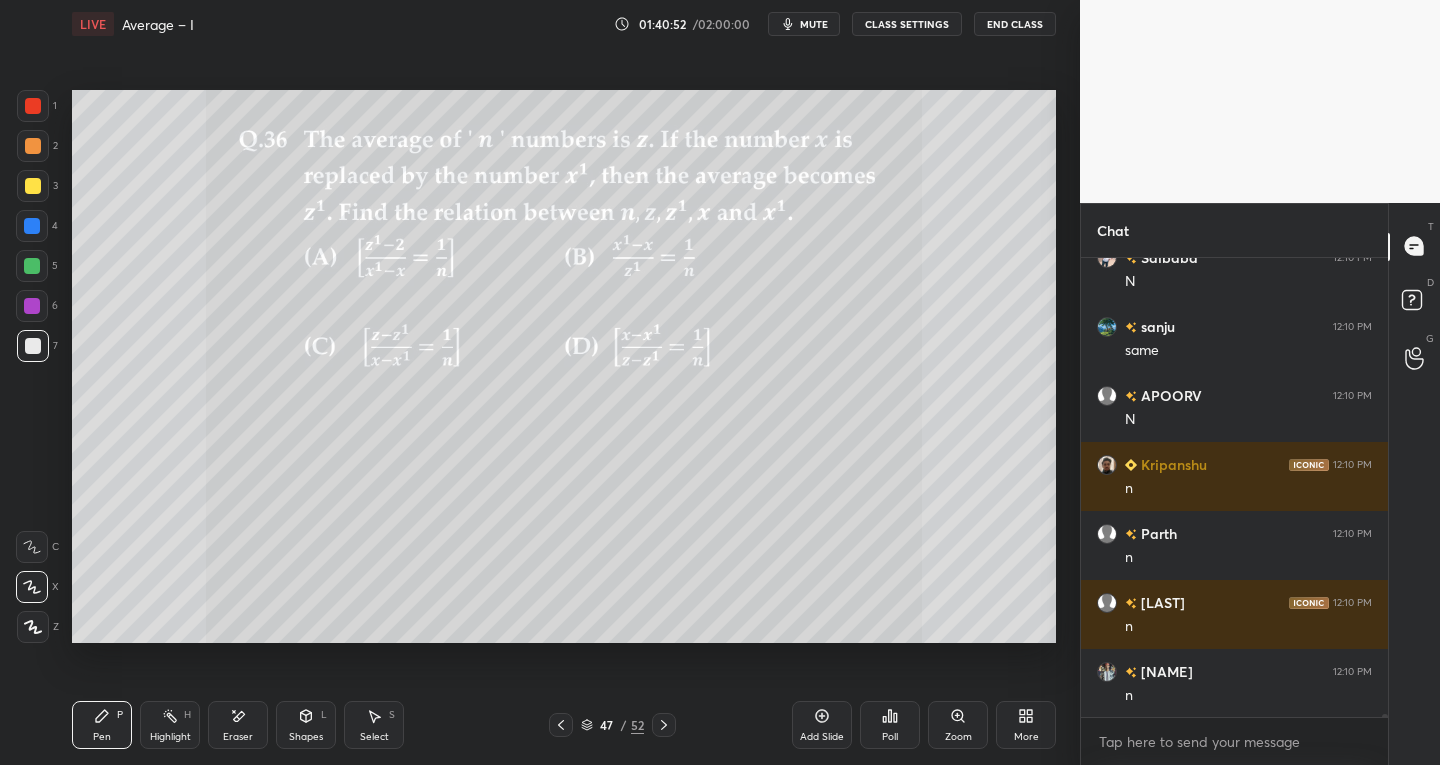 scroll, scrollTop: 64919, scrollLeft: 0, axis: vertical 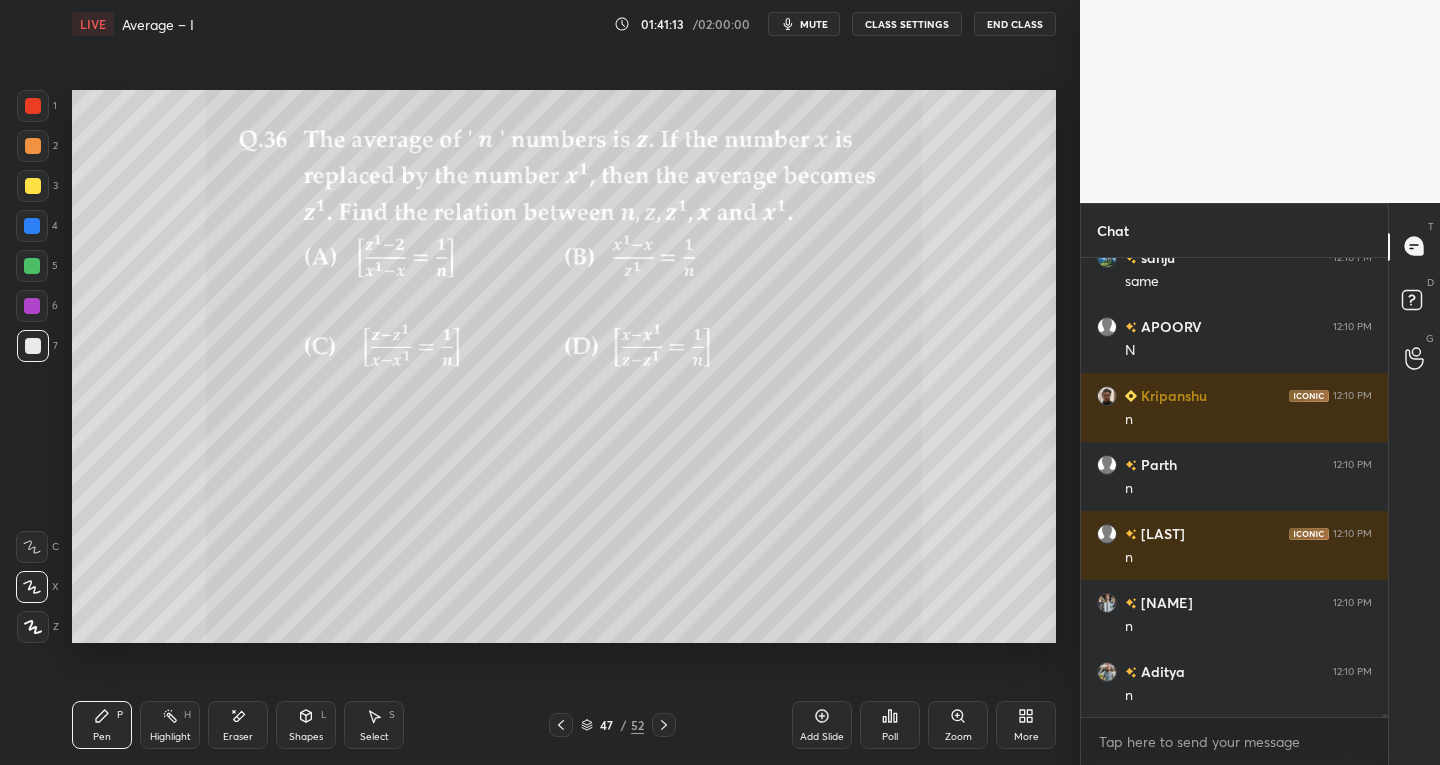 click on "Add Slide" at bounding box center [822, 725] 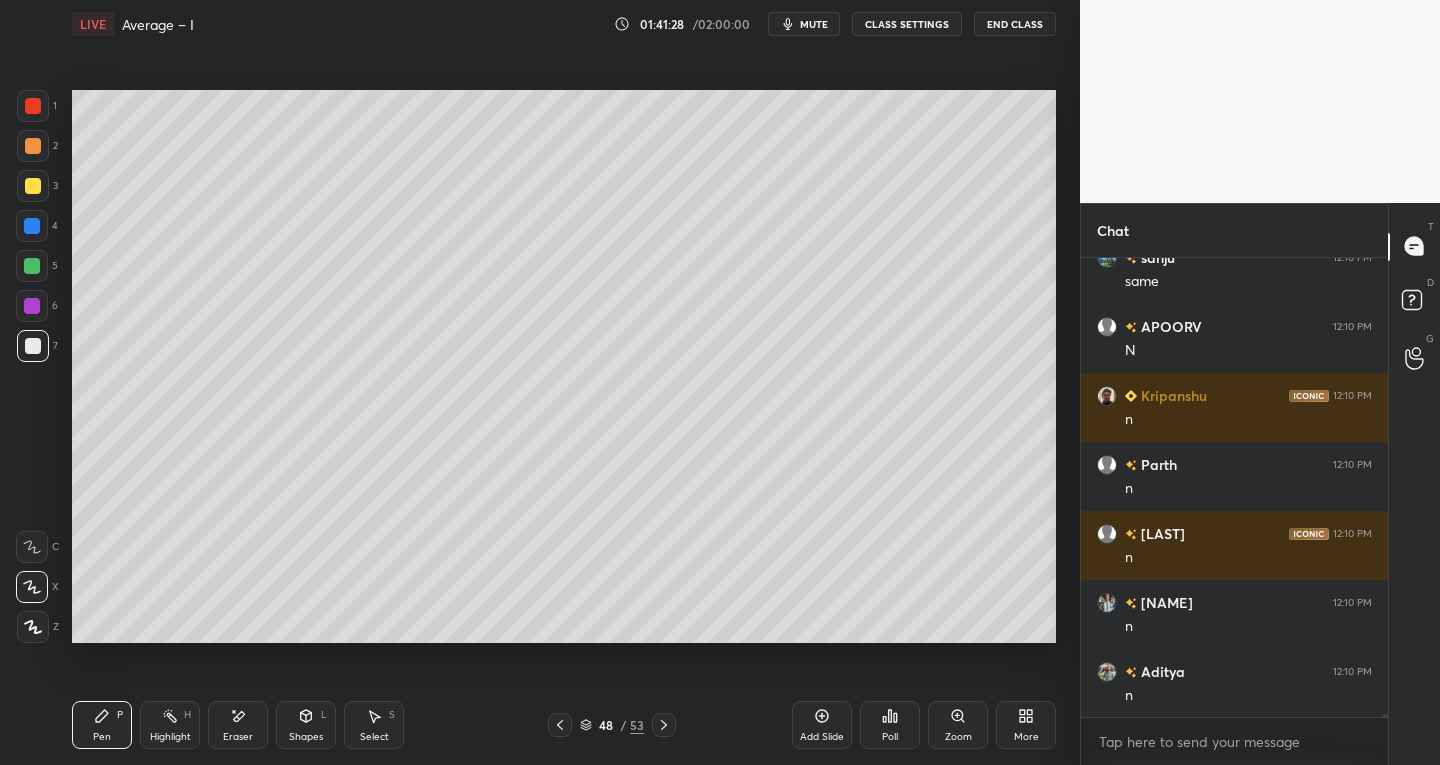 scroll, scrollTop: 64988, scrollLeft: 0, axis: vertical 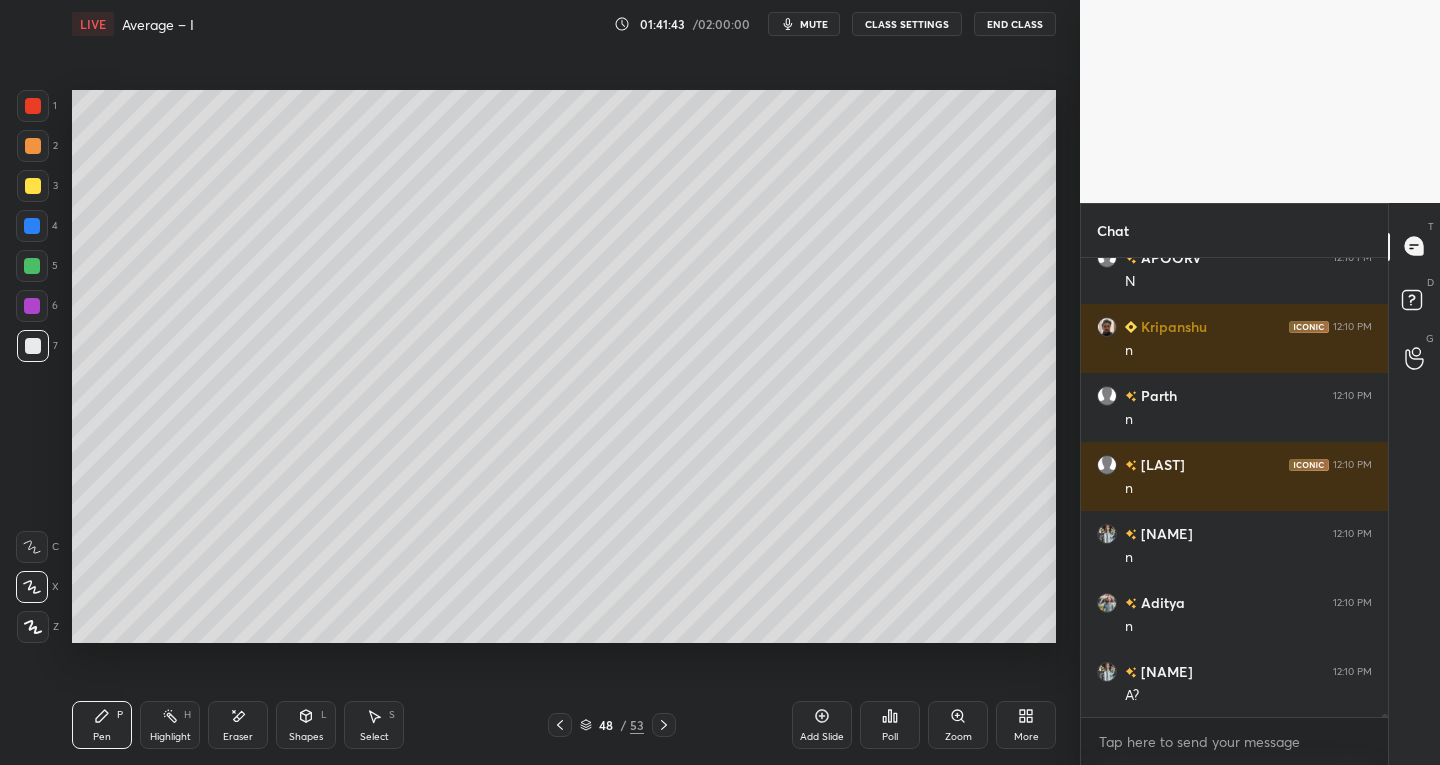 click on "Eraser" at bounding box center (238, 725) 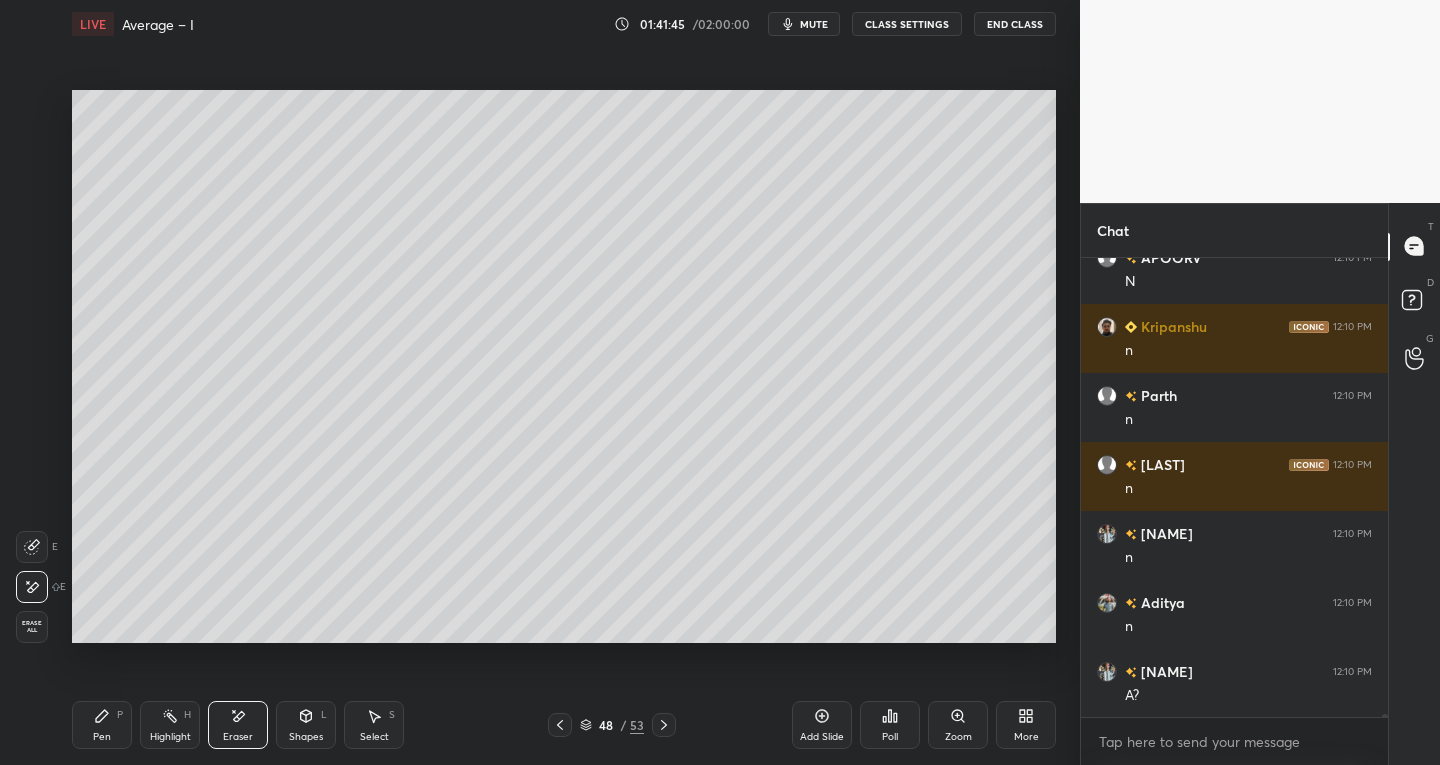 click on "Pen P" at bounding box center (102, 725) 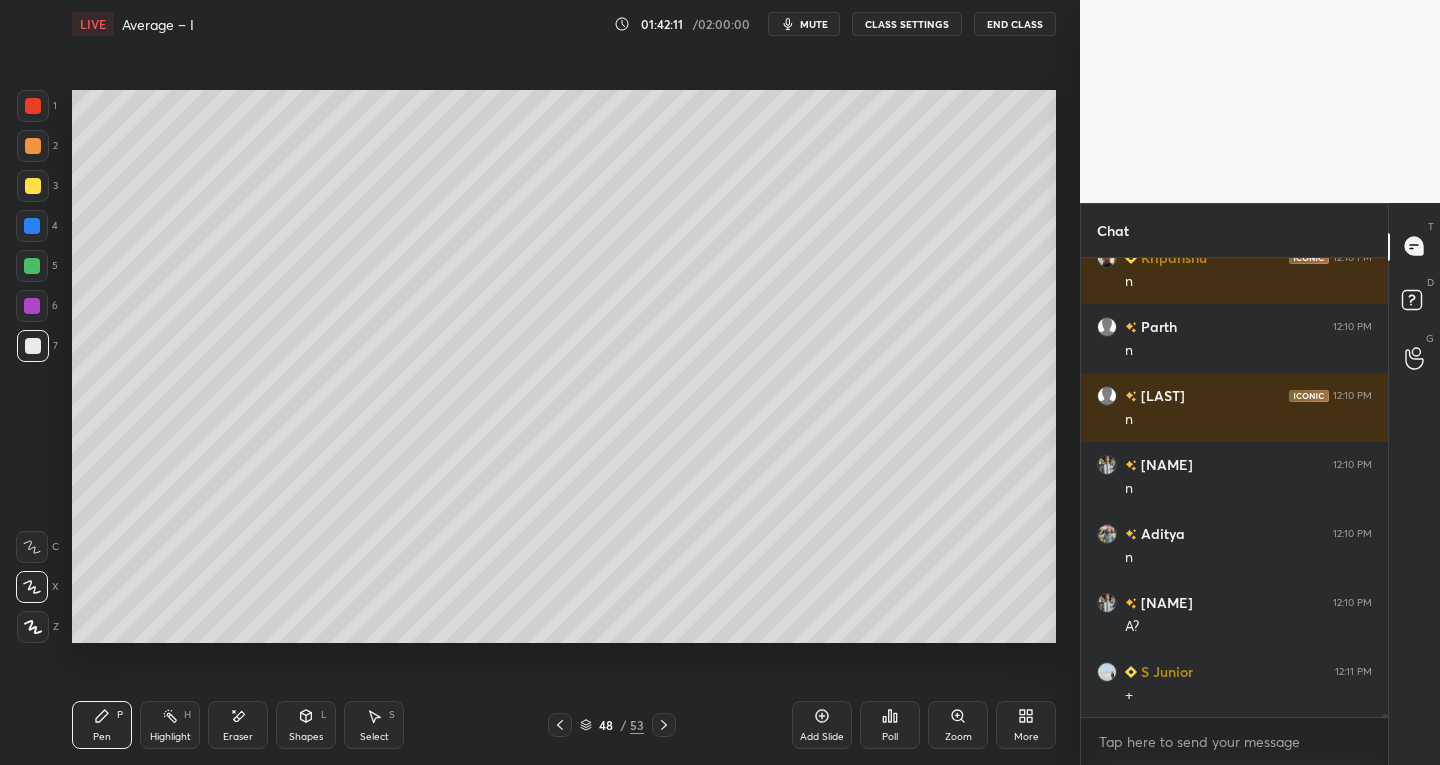 scroll, scrollTop: 65126, scrollLeft: 0, axis: vertical 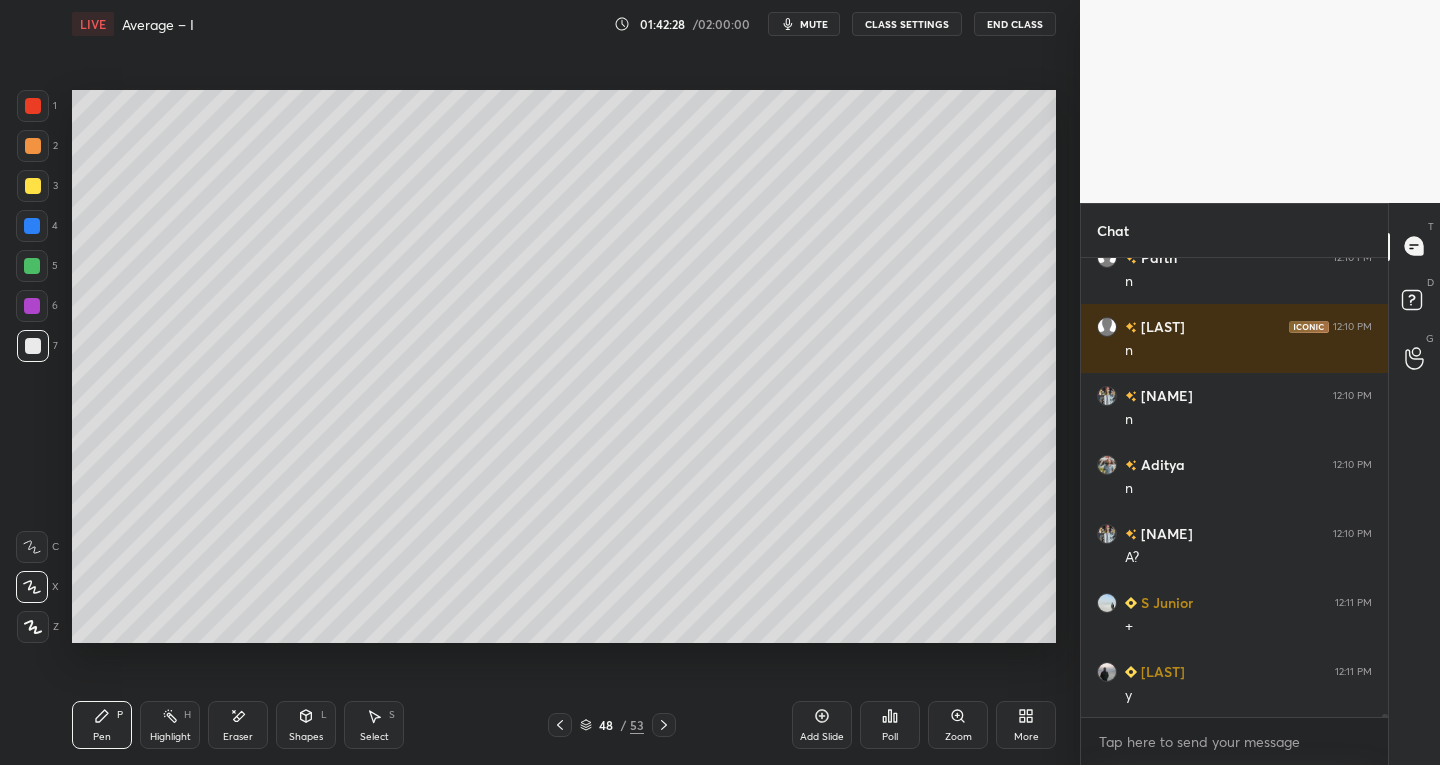 click on "Select S" at bounding box center (374, 725) 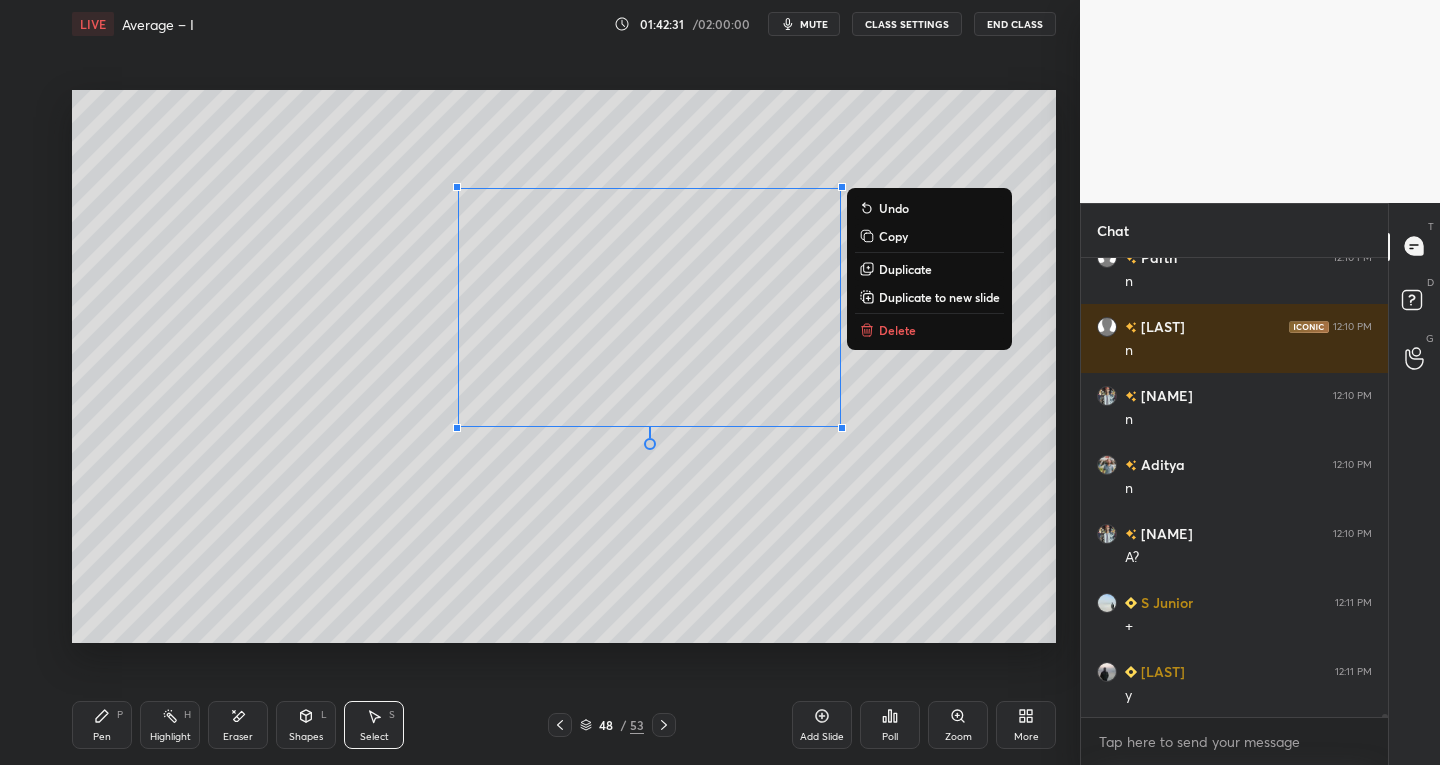 click on "Delete" at bounding box center [897, 330] 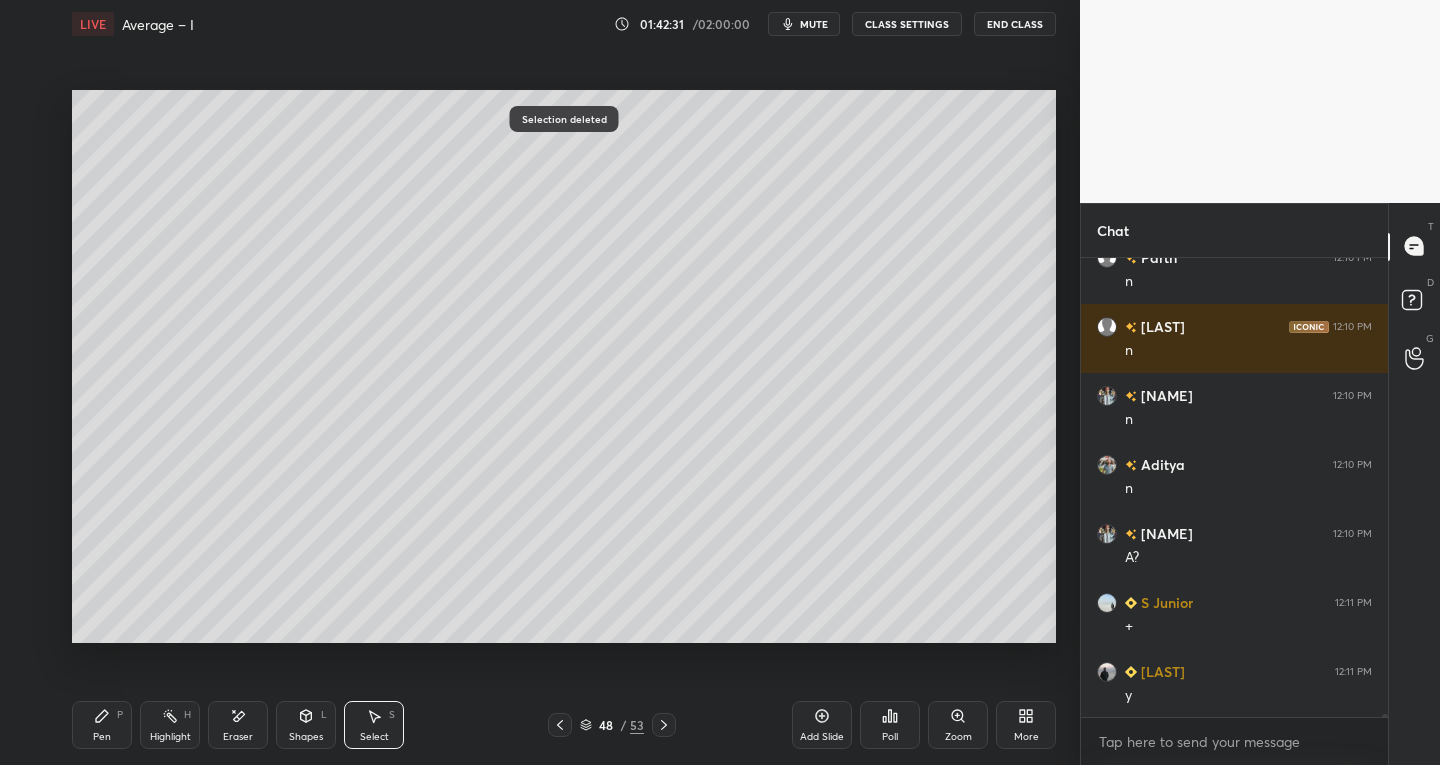 click at bounding box center (560, 725) 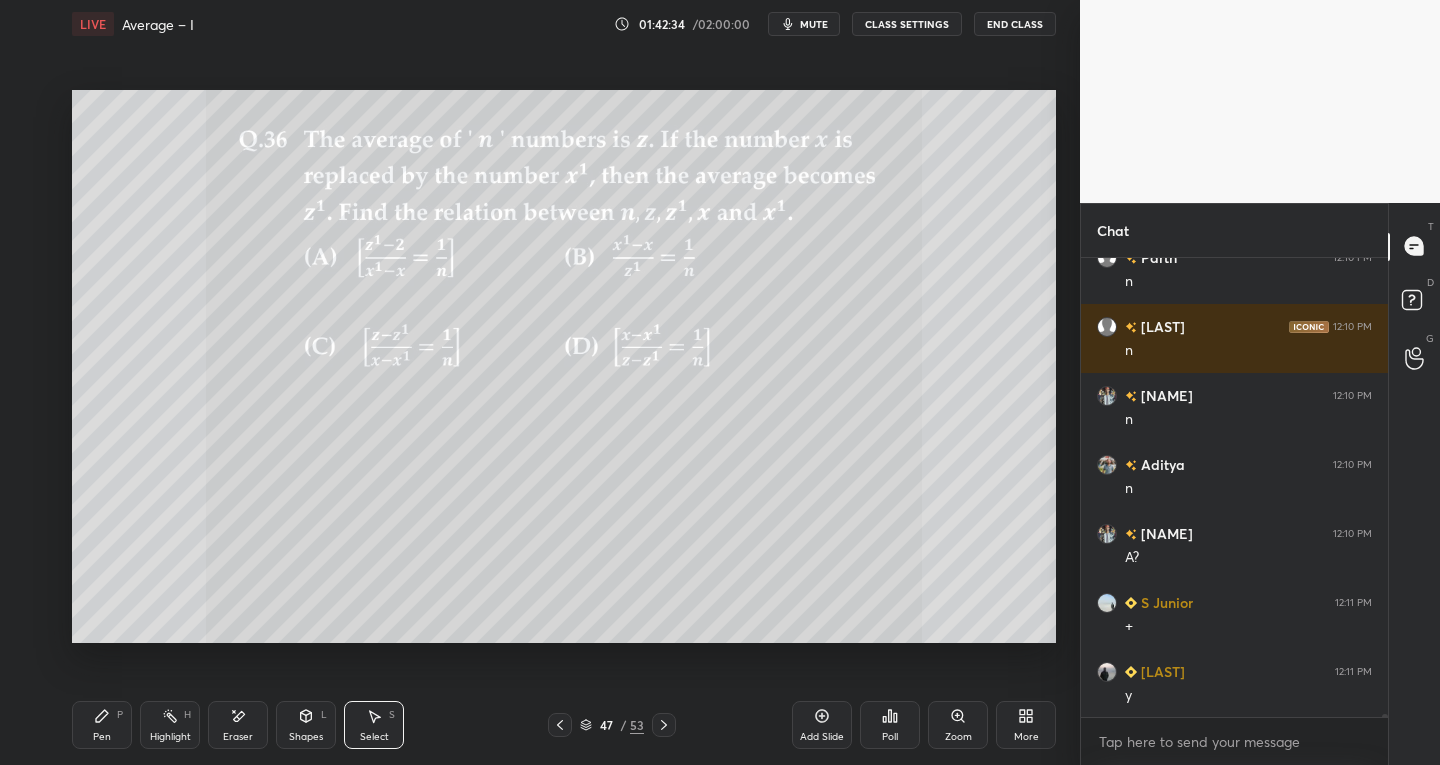 click on "Select S" at bounding box center [374, 725] 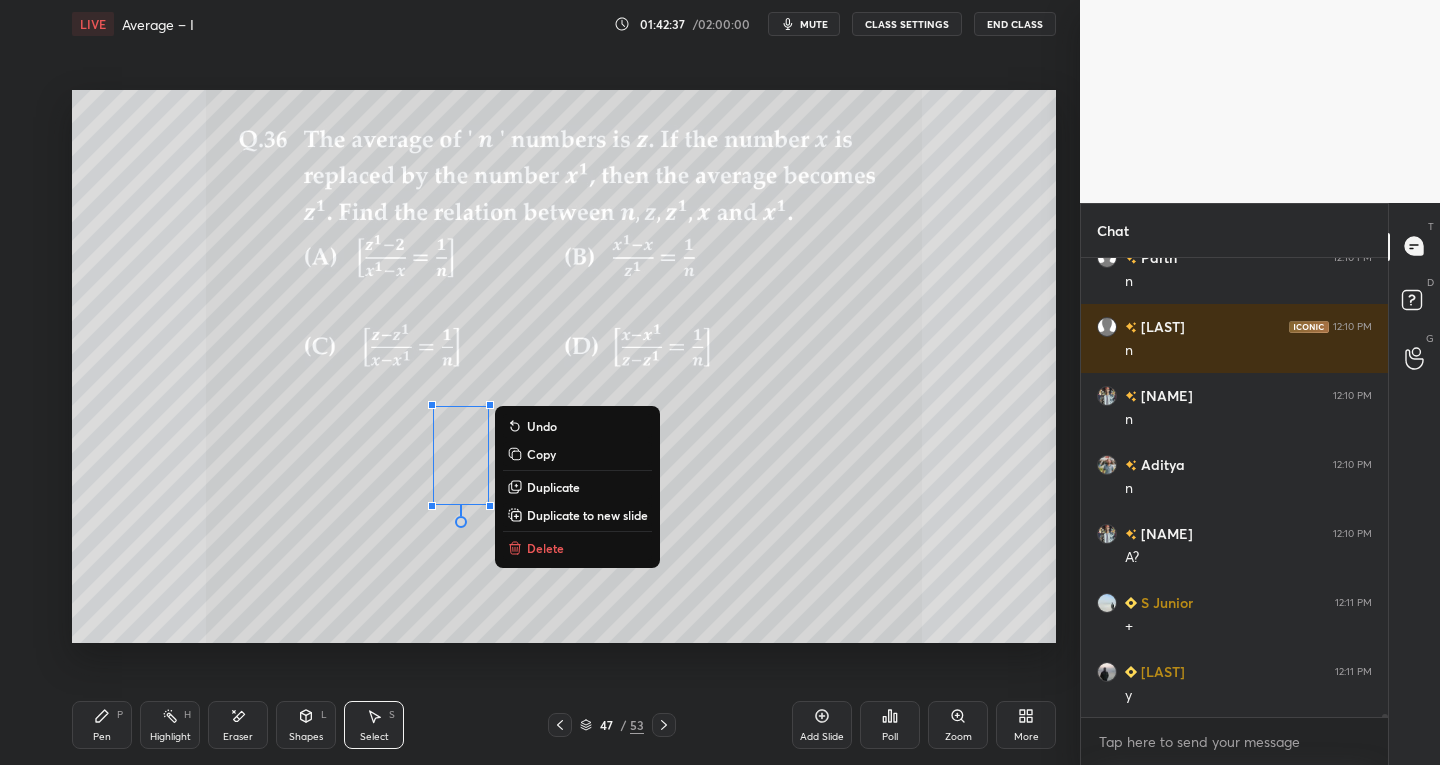click on "Pen P" at bounding box center (102, 725) 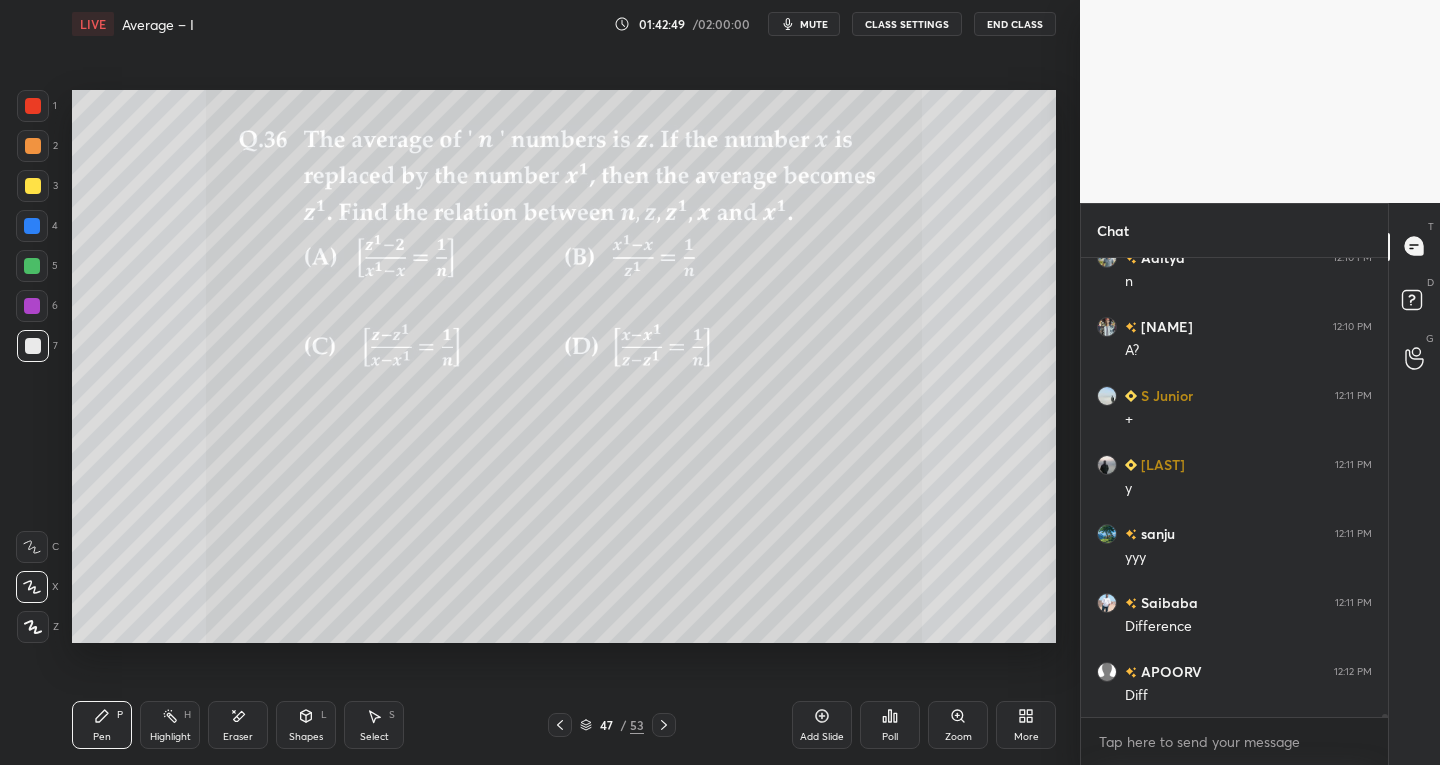 scroll, scrollTop: 65402, scrollLeft: 0, axis: vertical 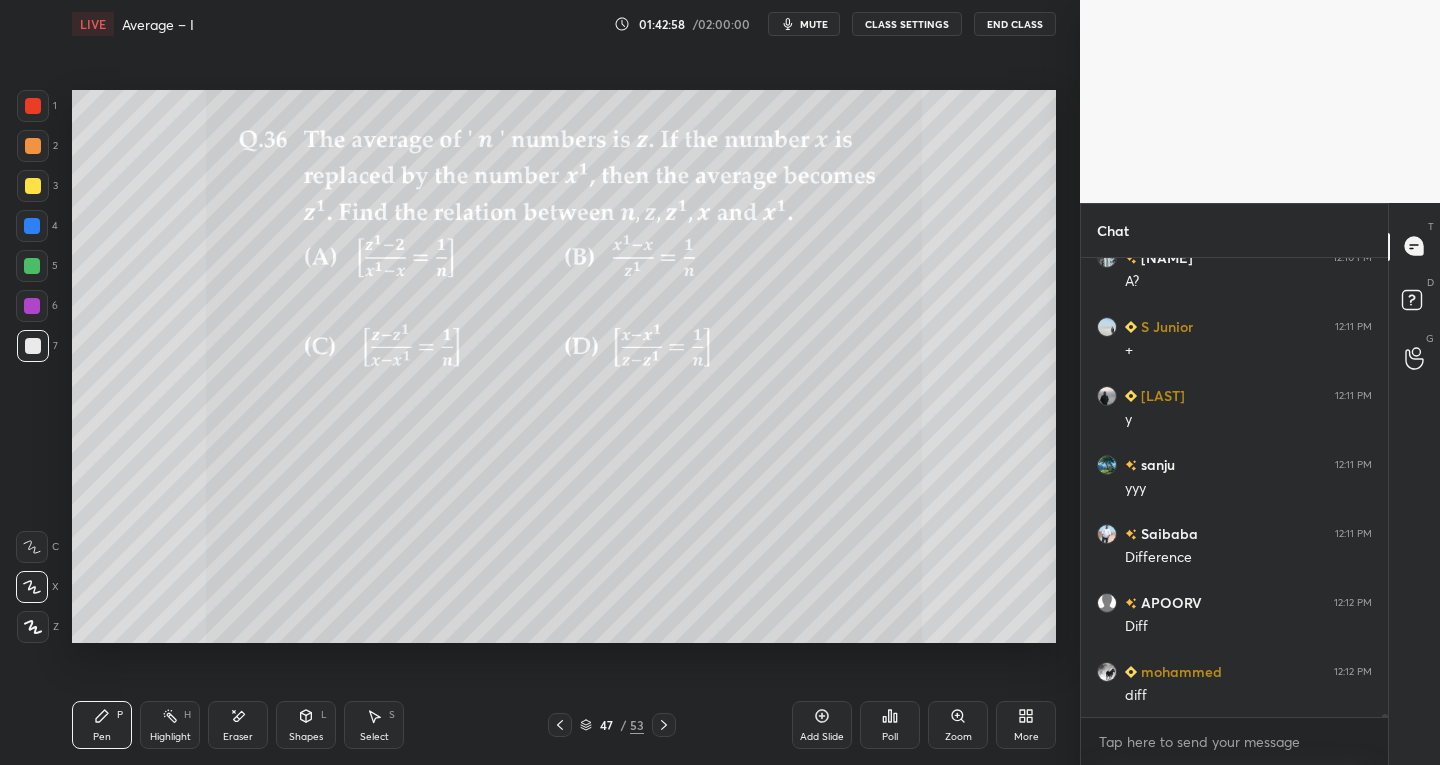 click at bounding box center [33, 186] 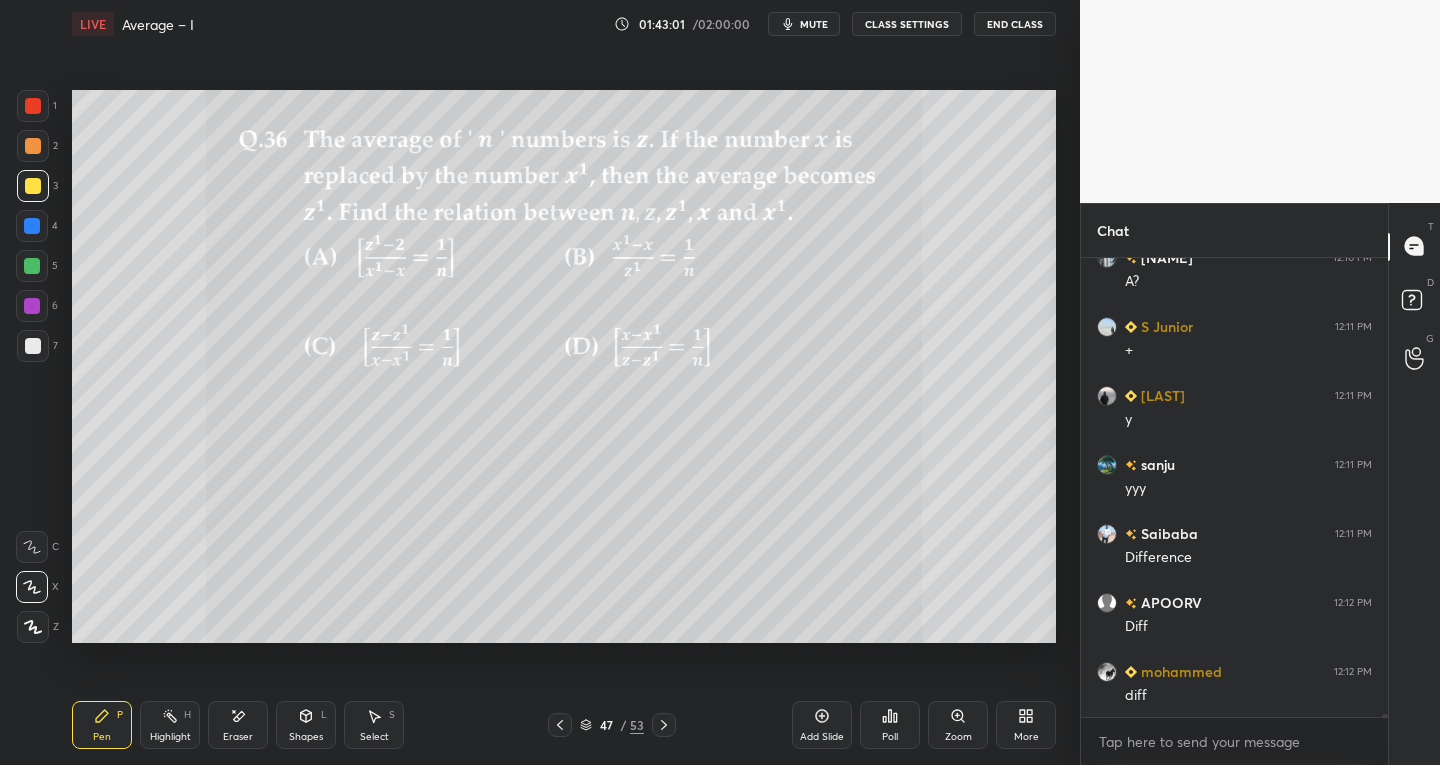 click at bounding box center [33, 106] 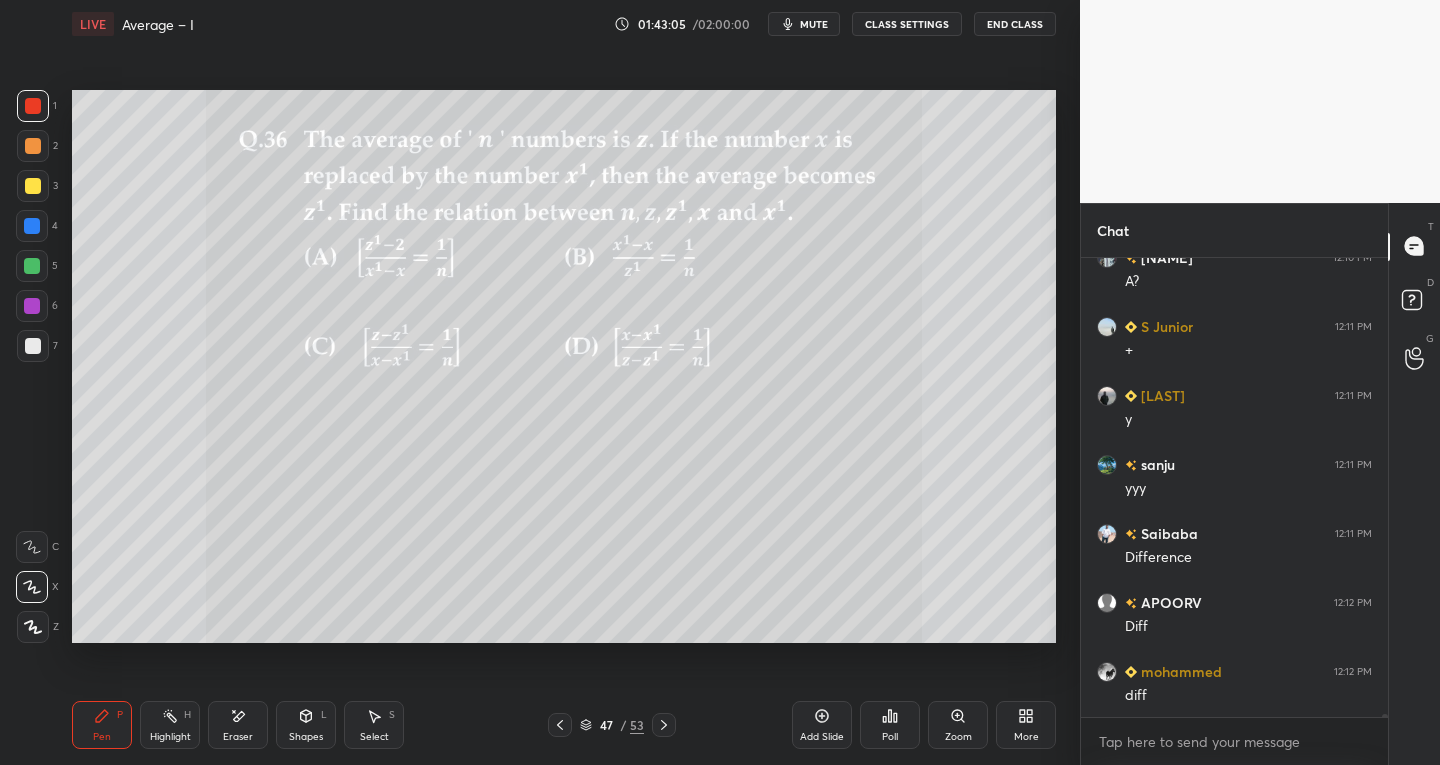 click at bounding box center [33, 346] 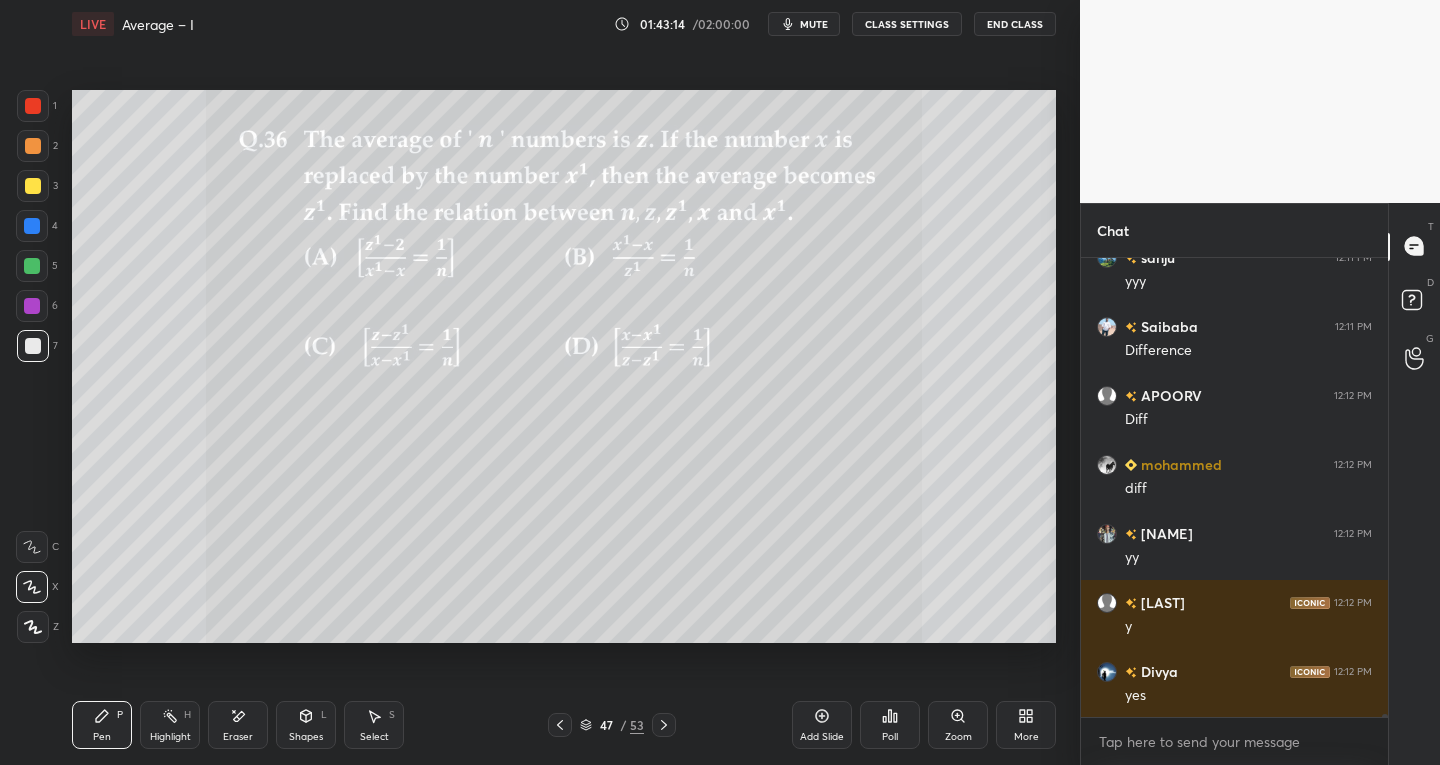 scroll, scrollTop: 65678, scrollLeft: 0, axis: vertical 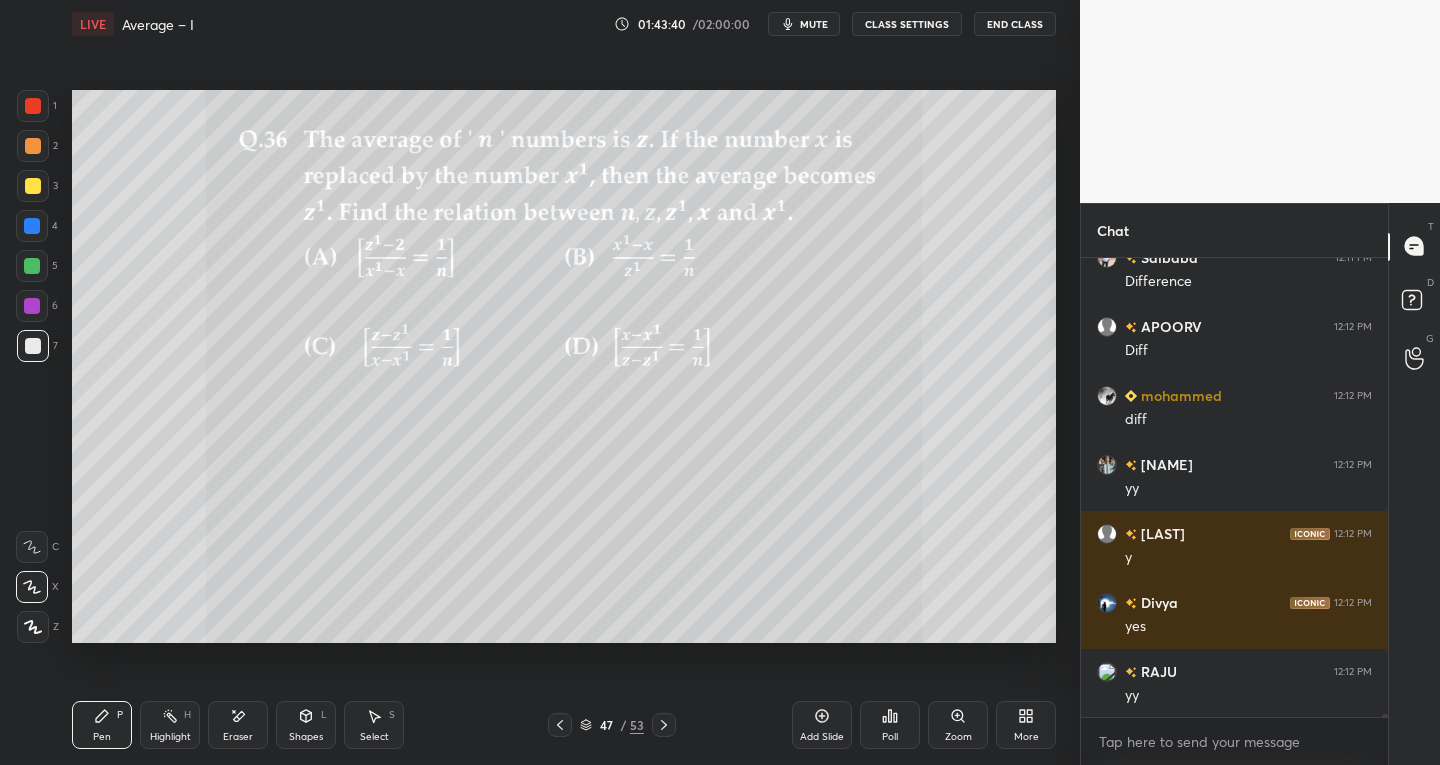 click on "Eraser" at bounding box center (238, 725) 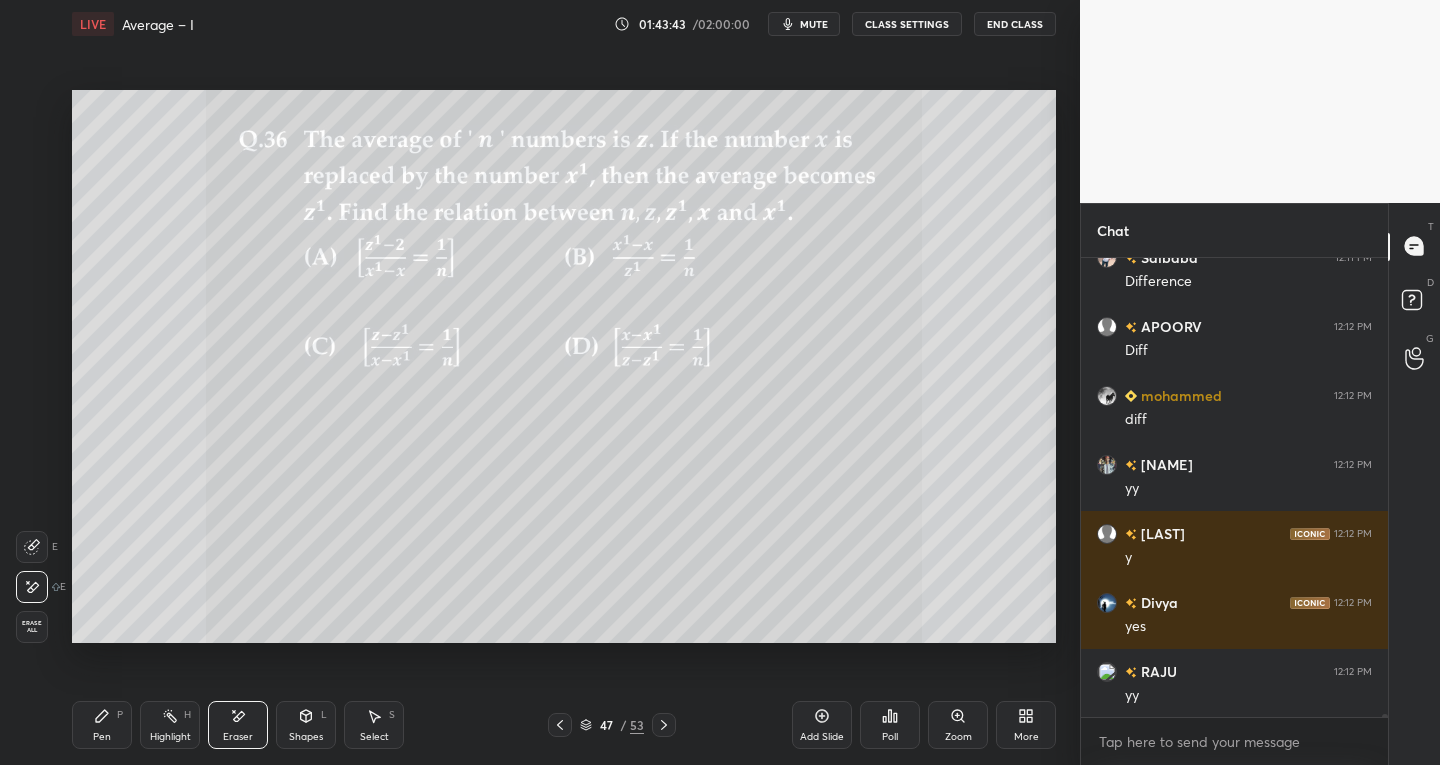 click on "Pen" at bounding box center (102, 737) 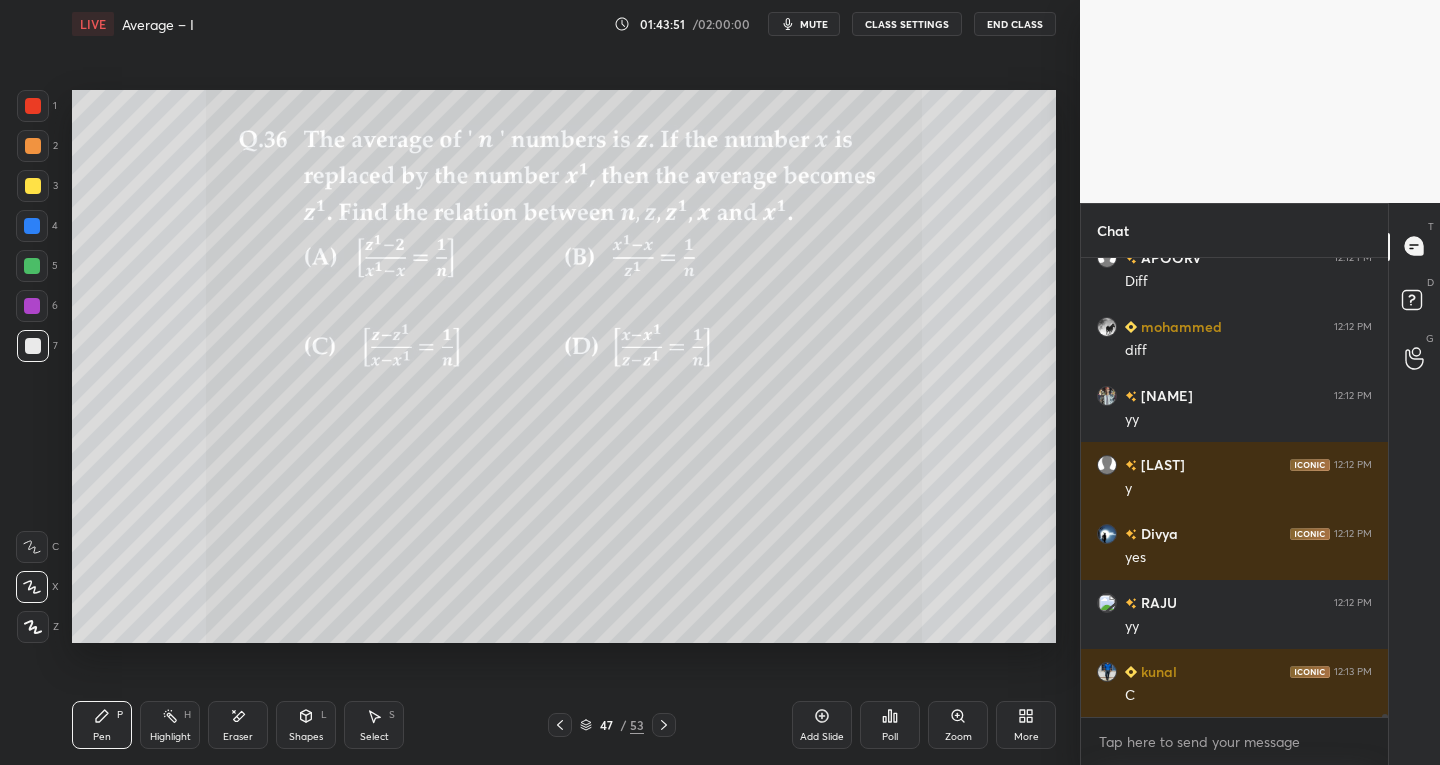 scroll, scrollTop: 65816, scrollLeft: 0, axis: vertical 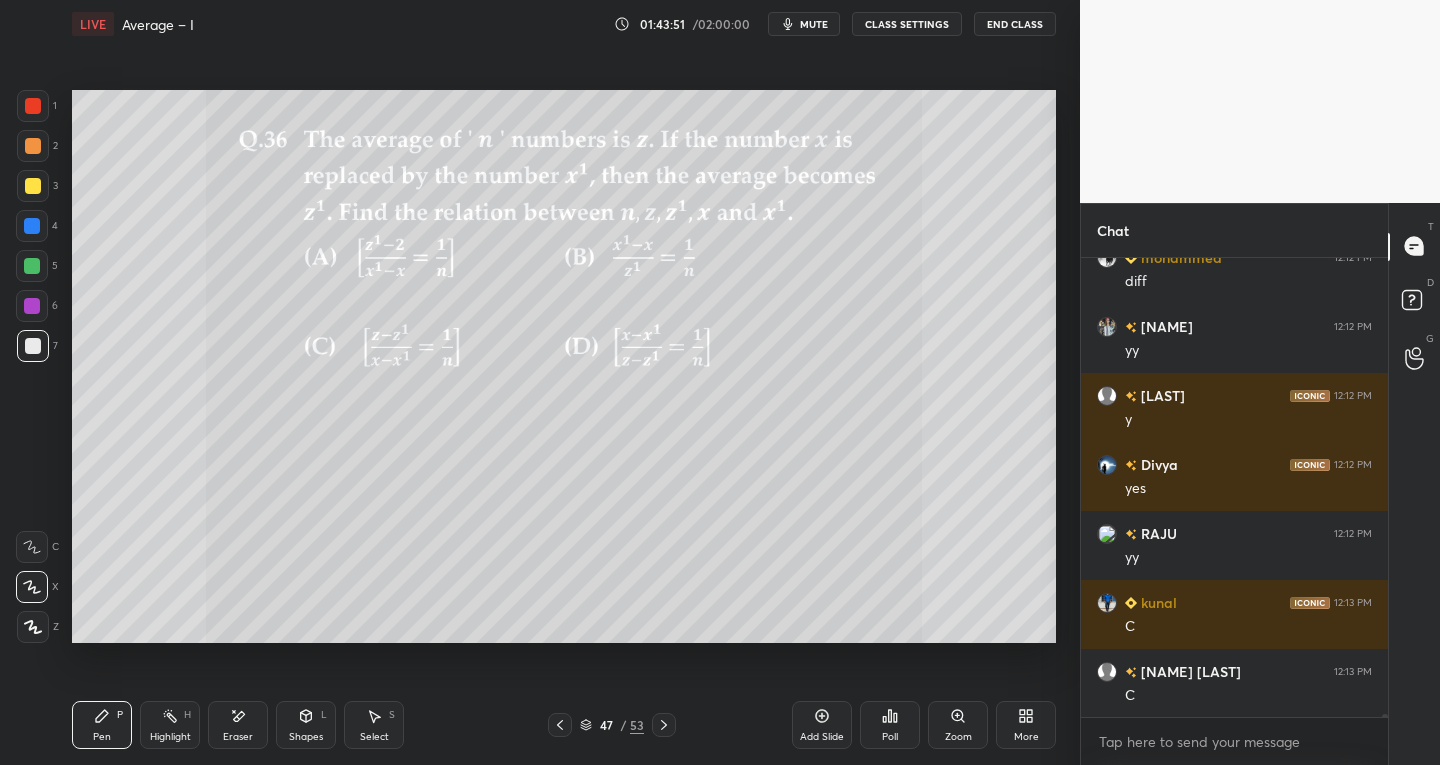 click on "Eraser" at bounding box center [238, 737] 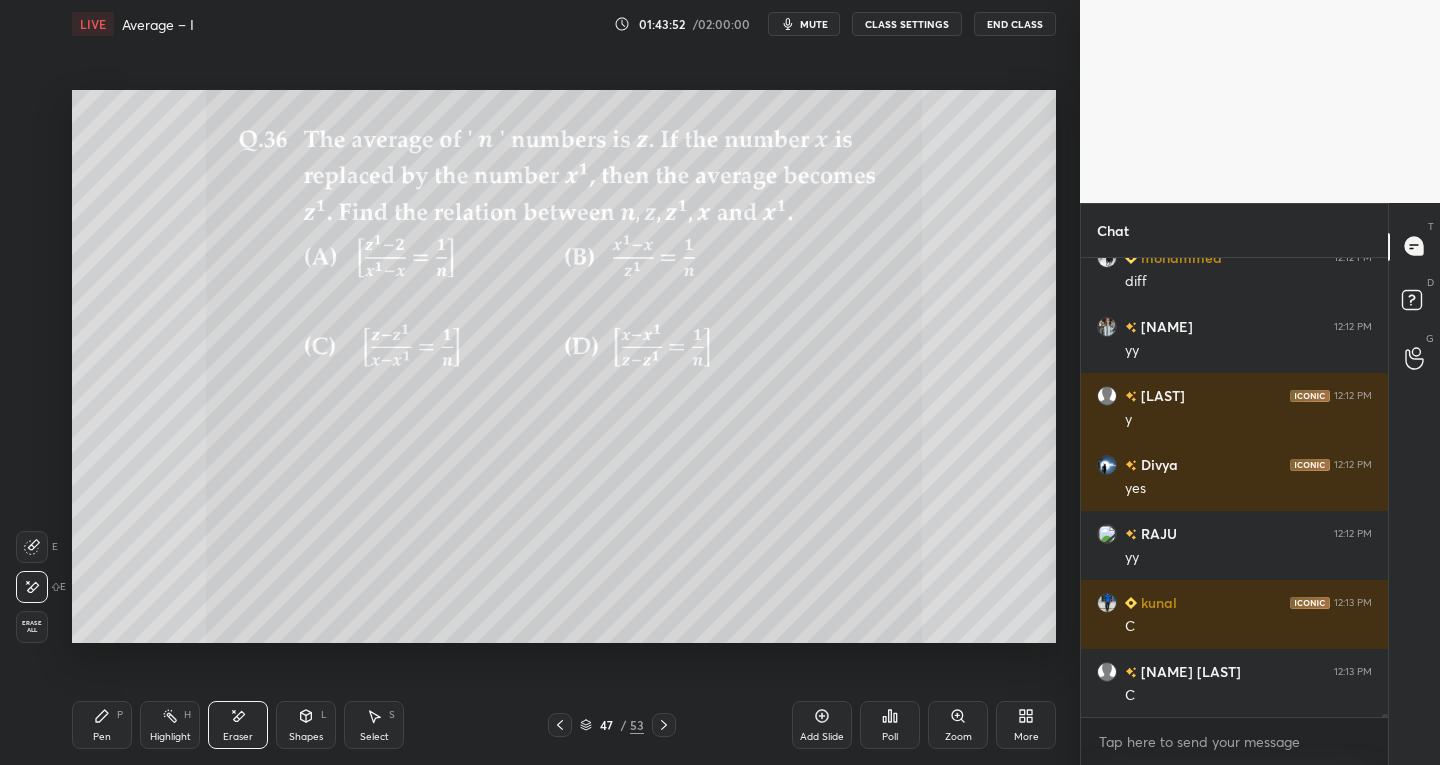 click on "Pen P" at bounding box center (102, 725) 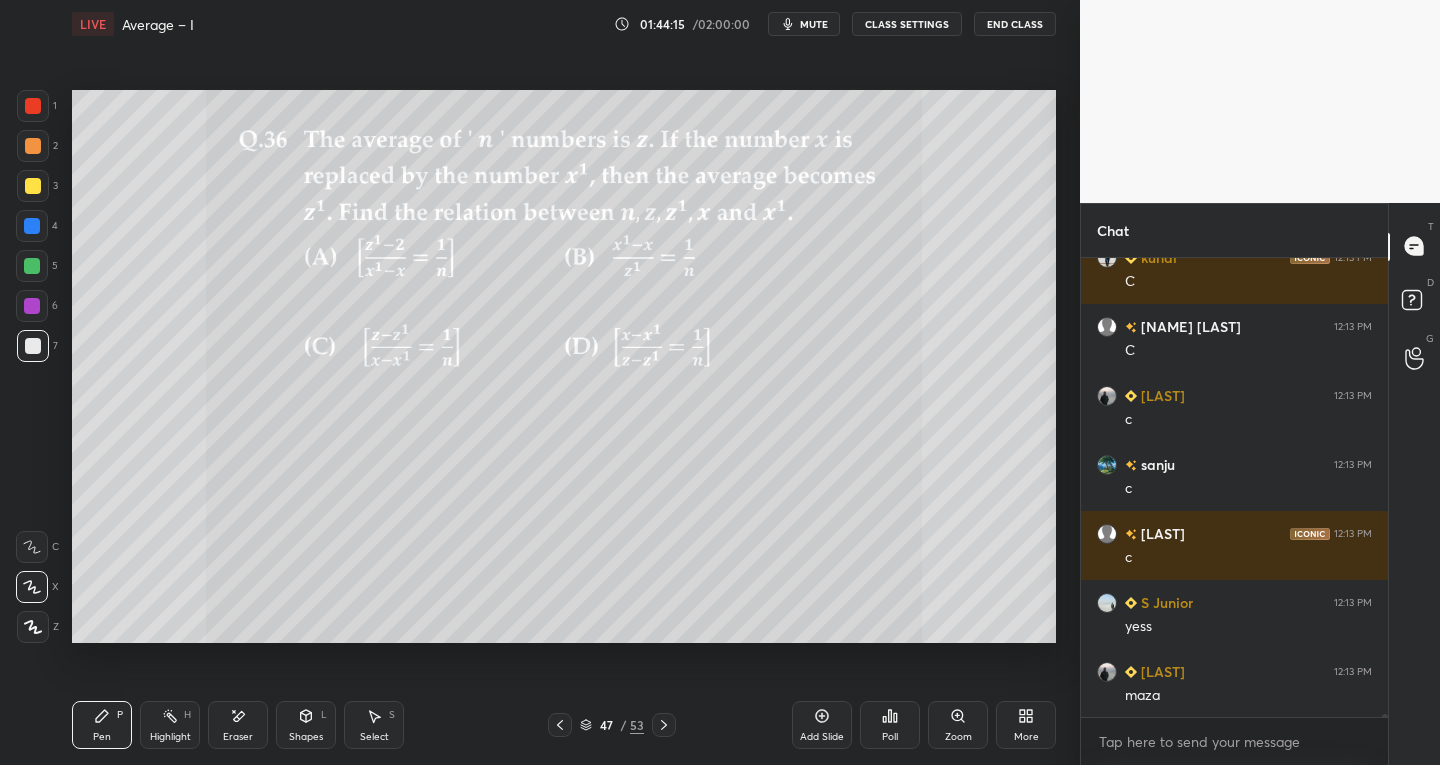 scroll, scrollTop: 66230, scrollLeft: 0, axis: vertical 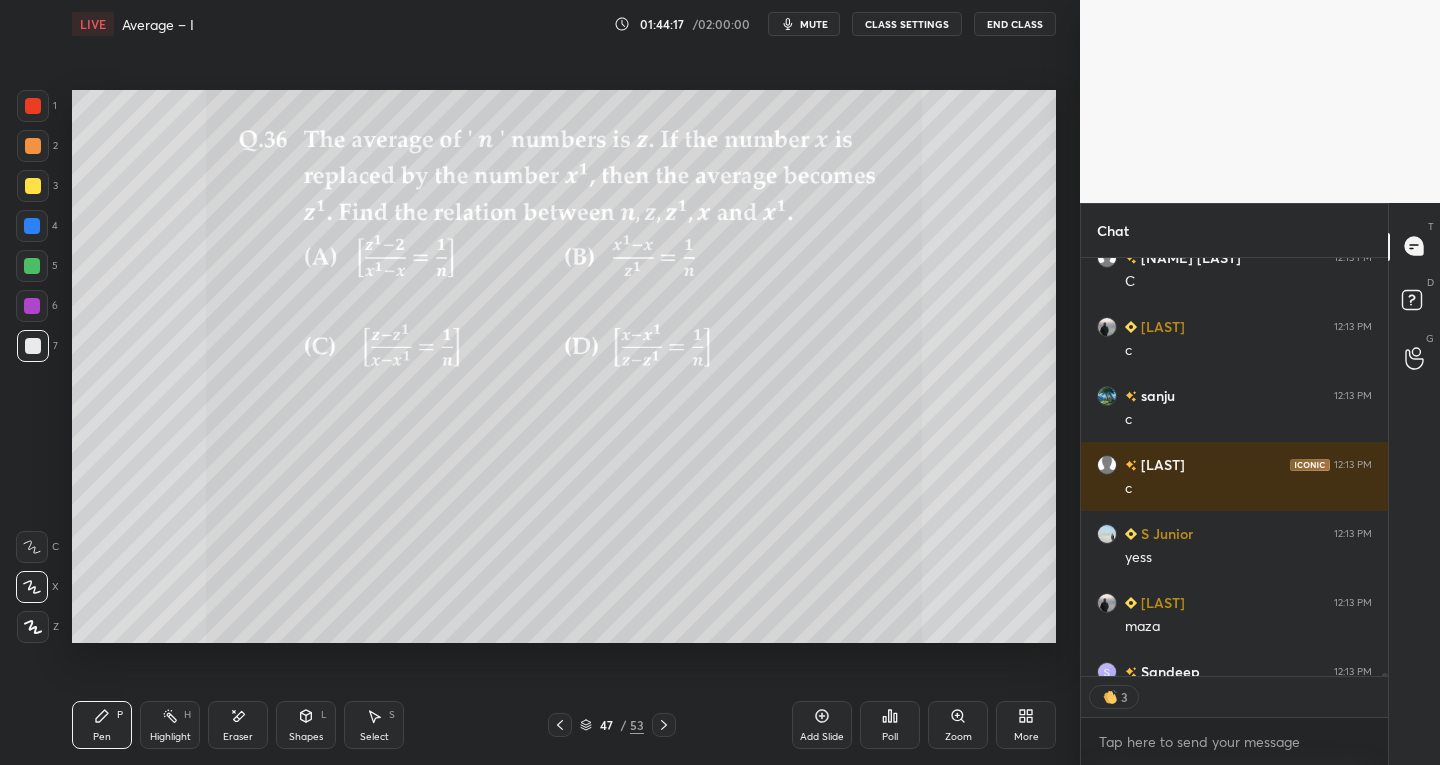 click 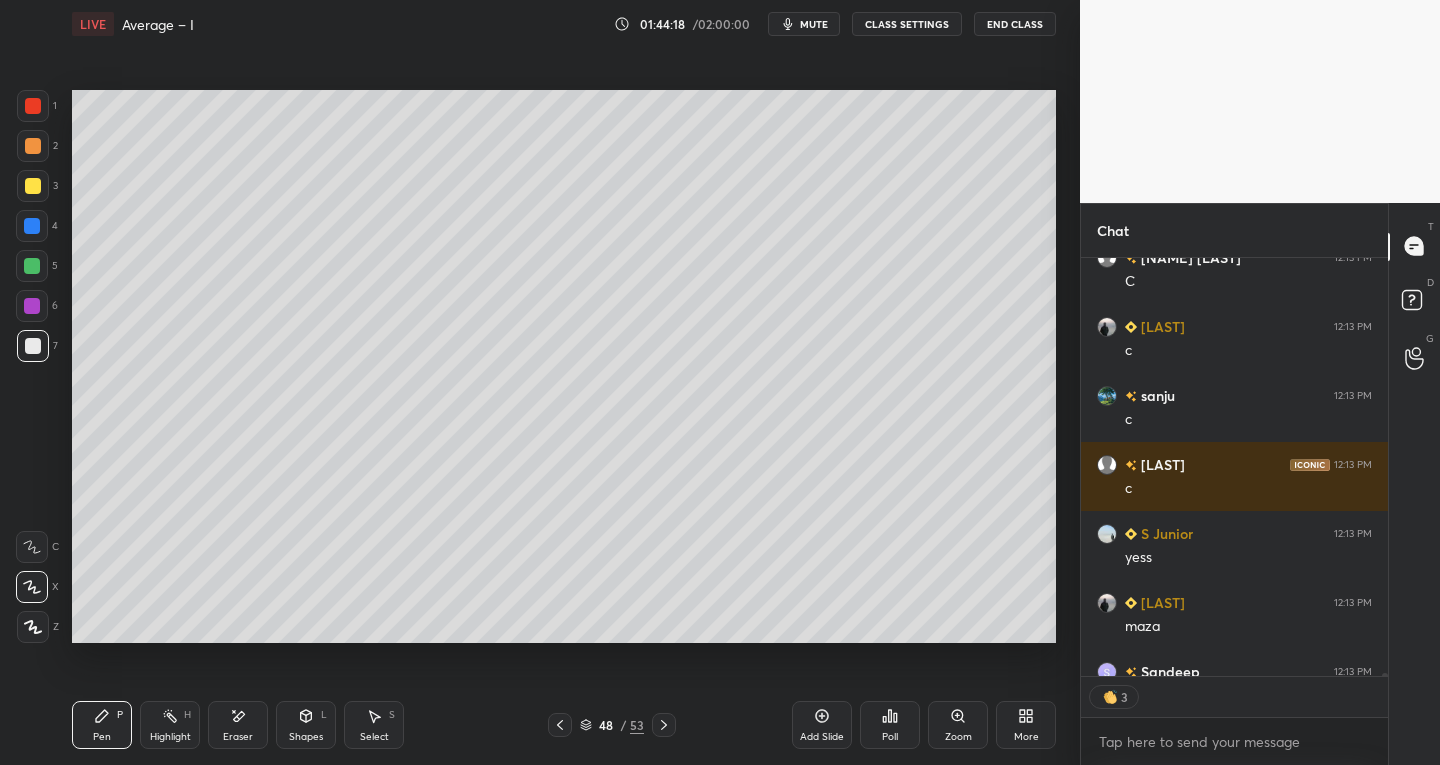 click 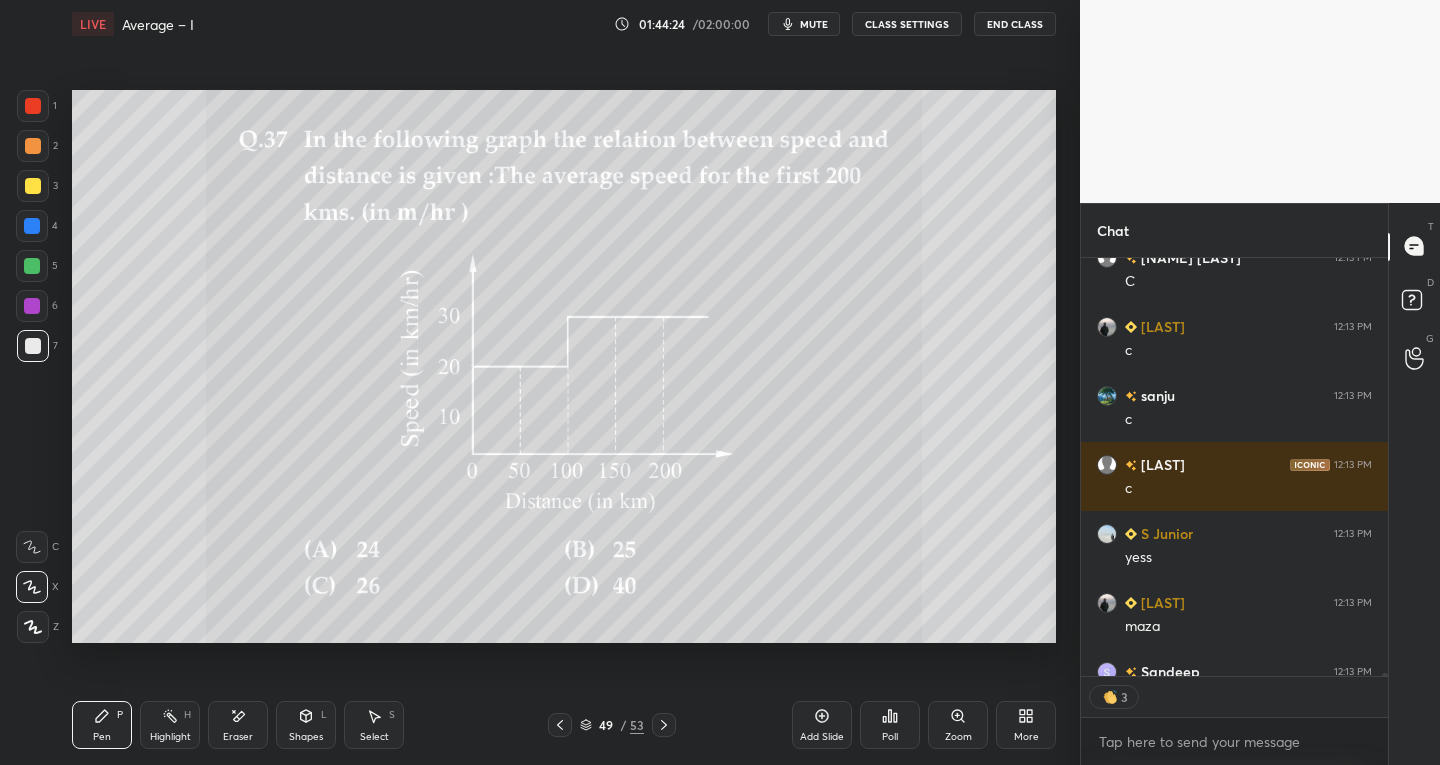 click 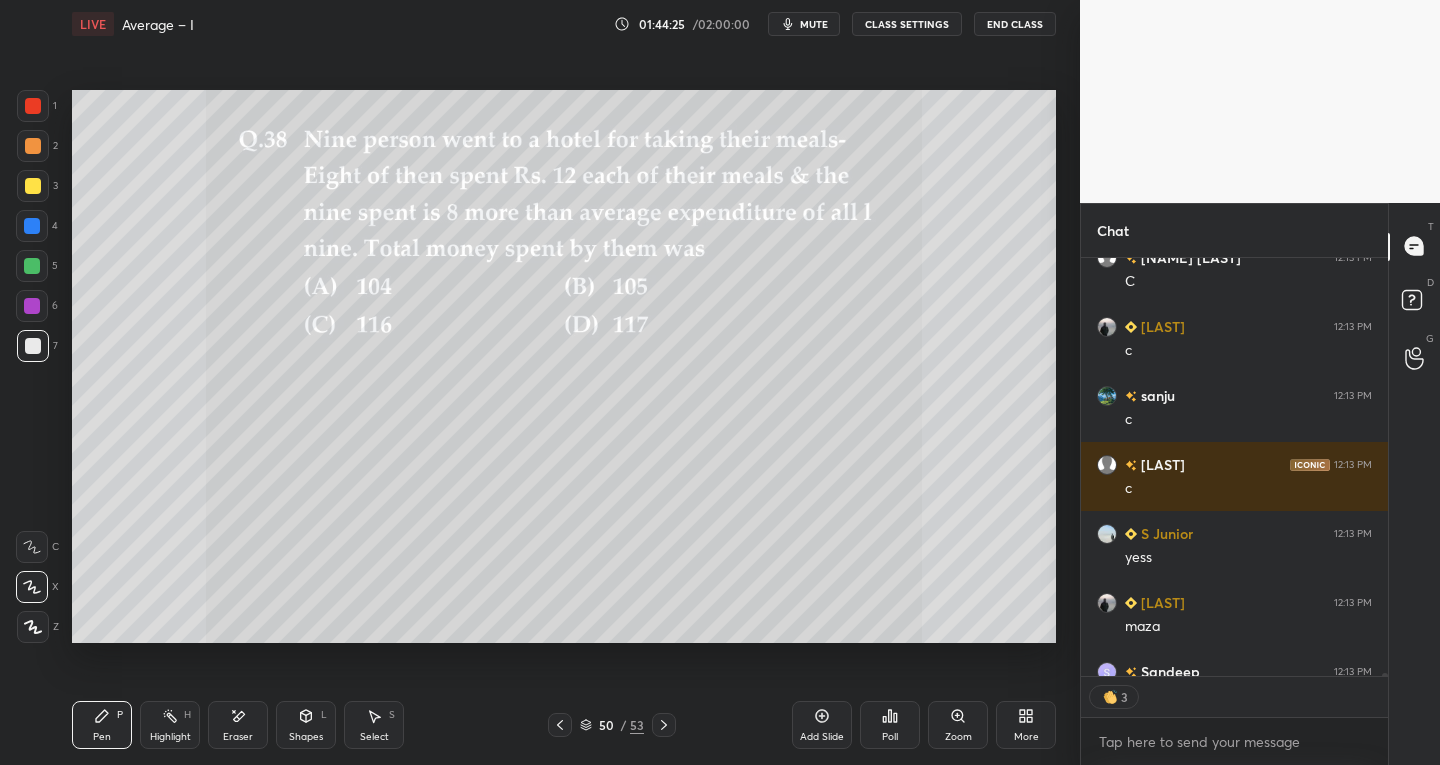 click 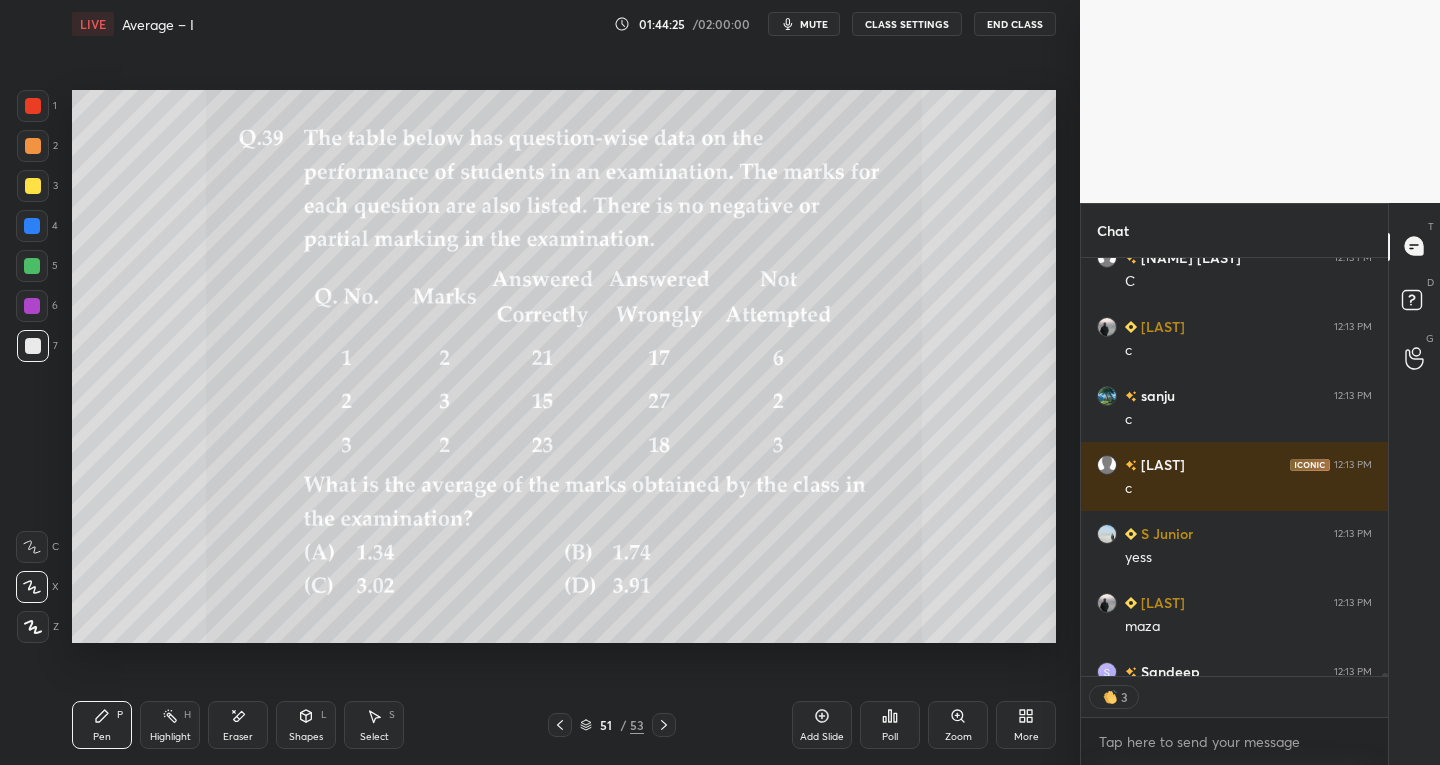click 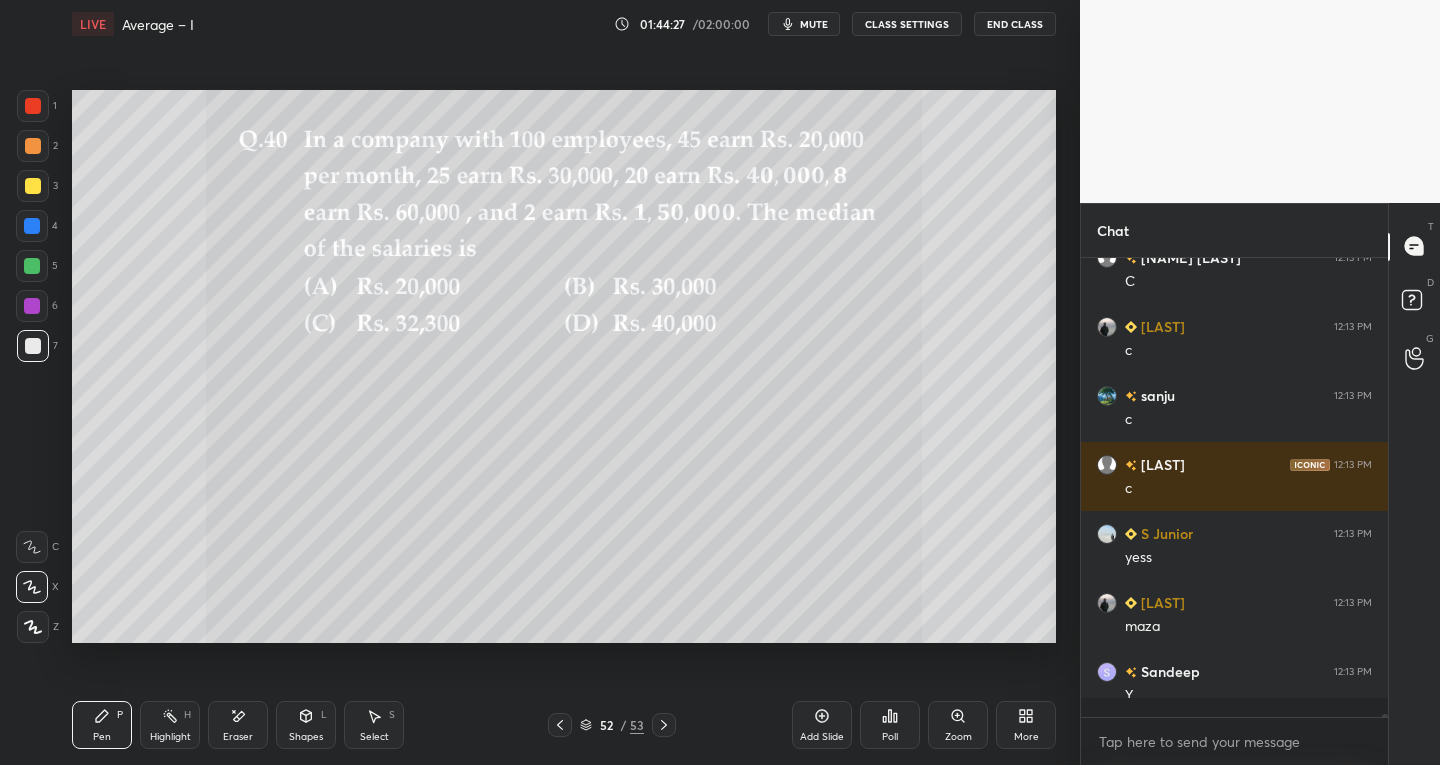 scroll, scrollTop: 6, scrollLeft: 7, axis: both 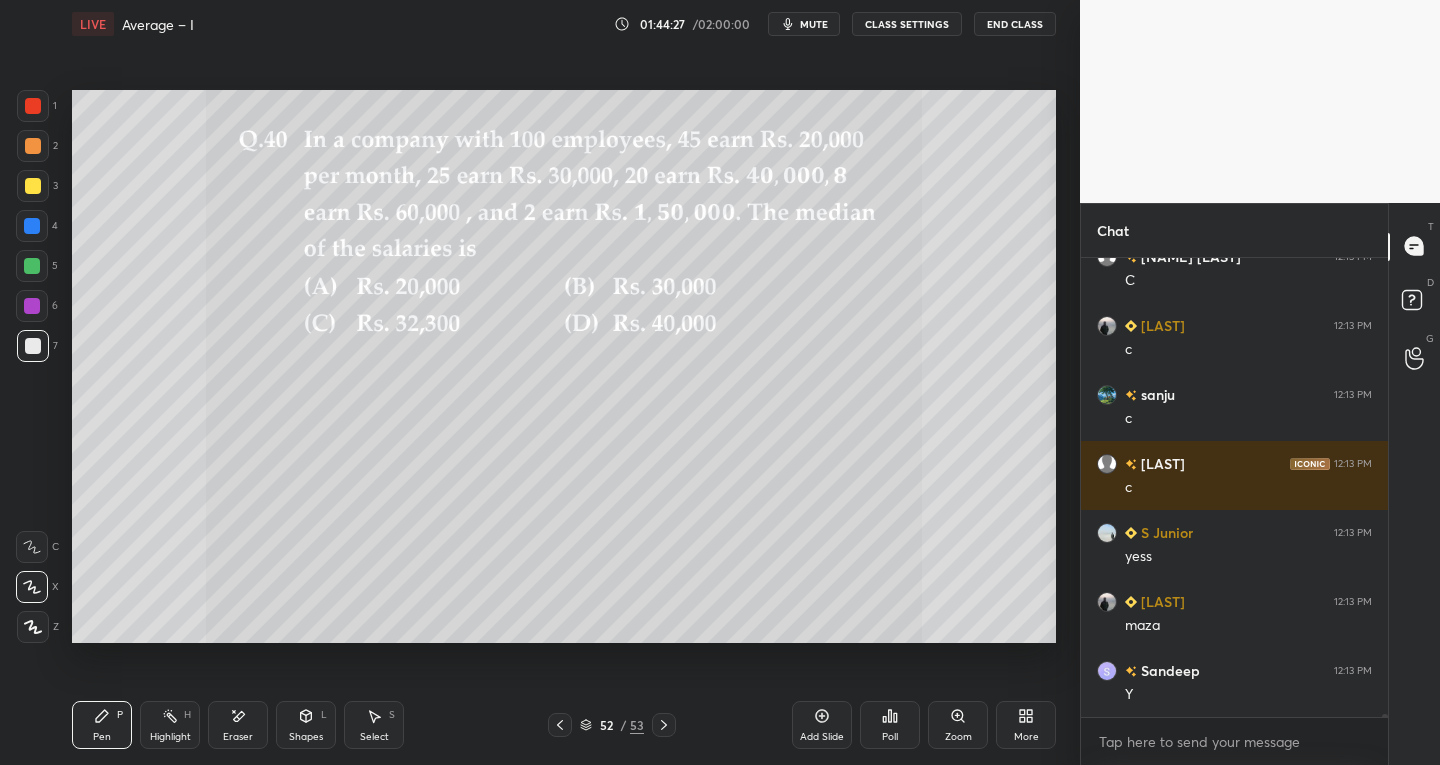 click 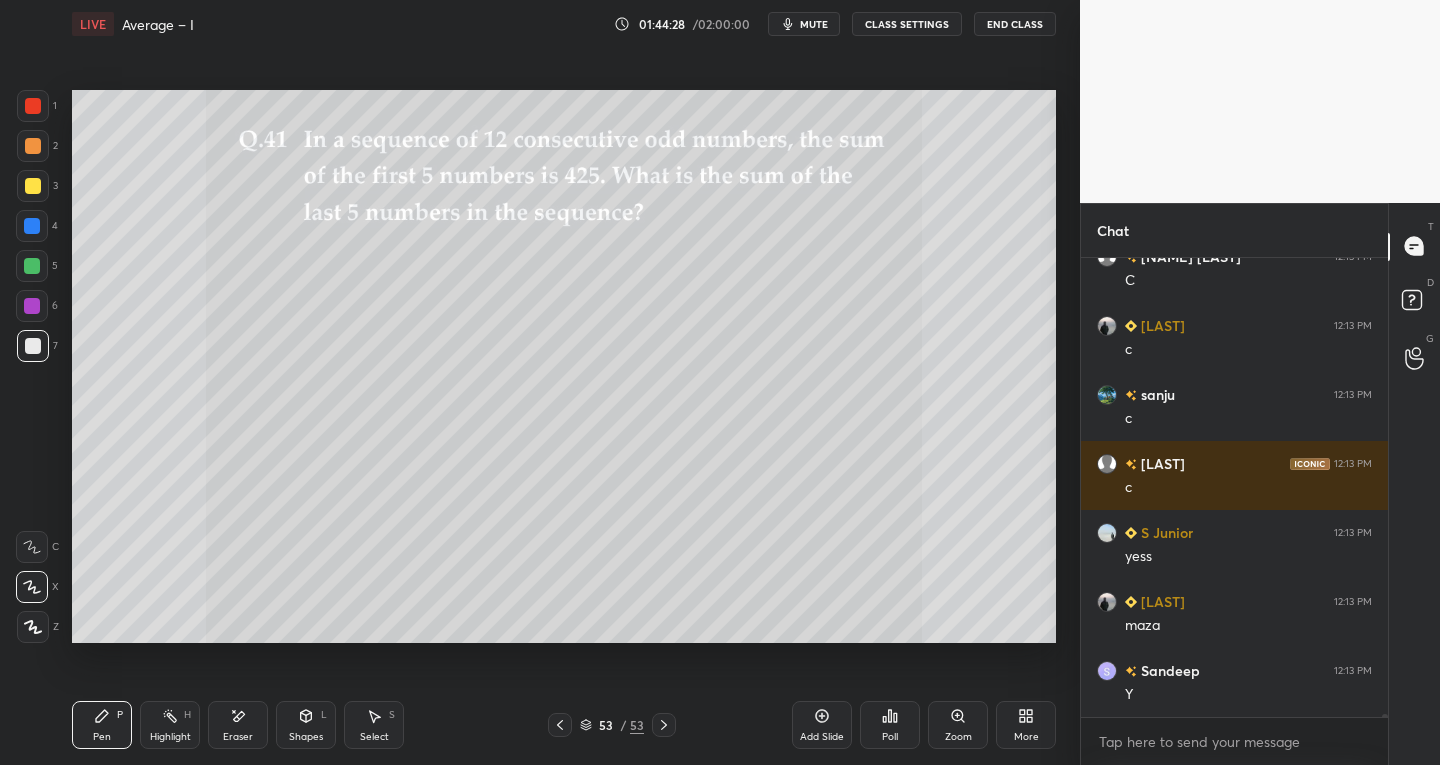 click at bounding box center [664, 725] 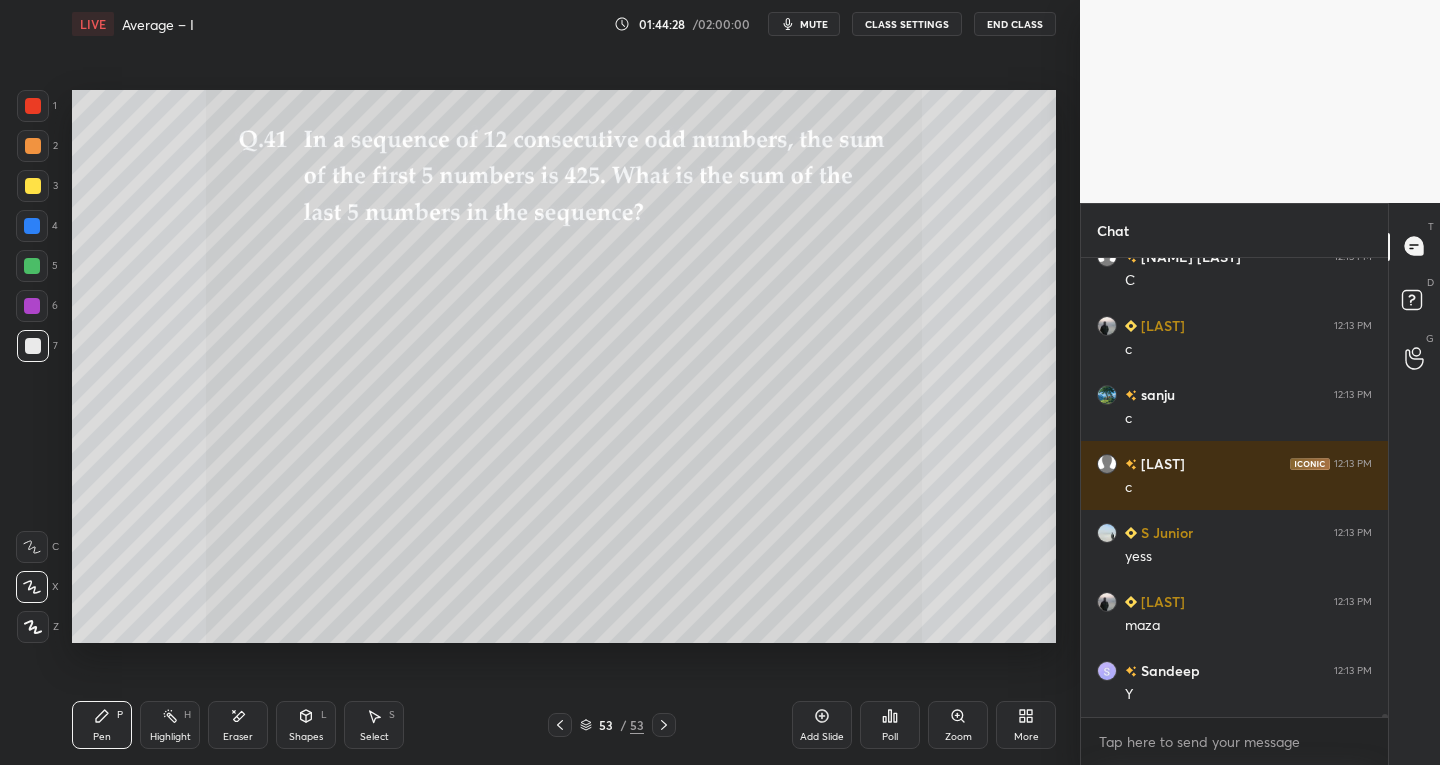 scroll, scrollTop: 66300, scrollLeft: 0, axis: vertical 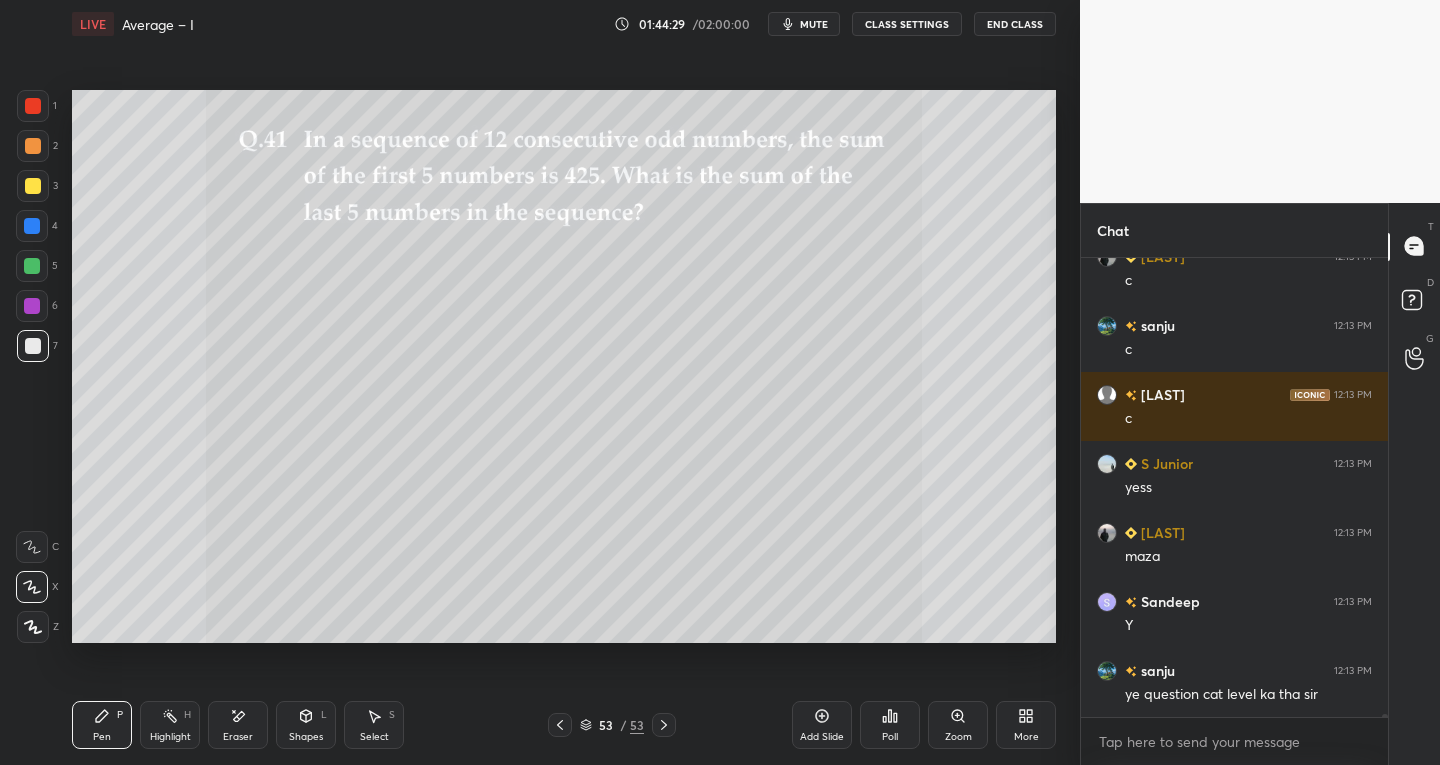 click on "53 / 53" at bounding box center [612, 725] 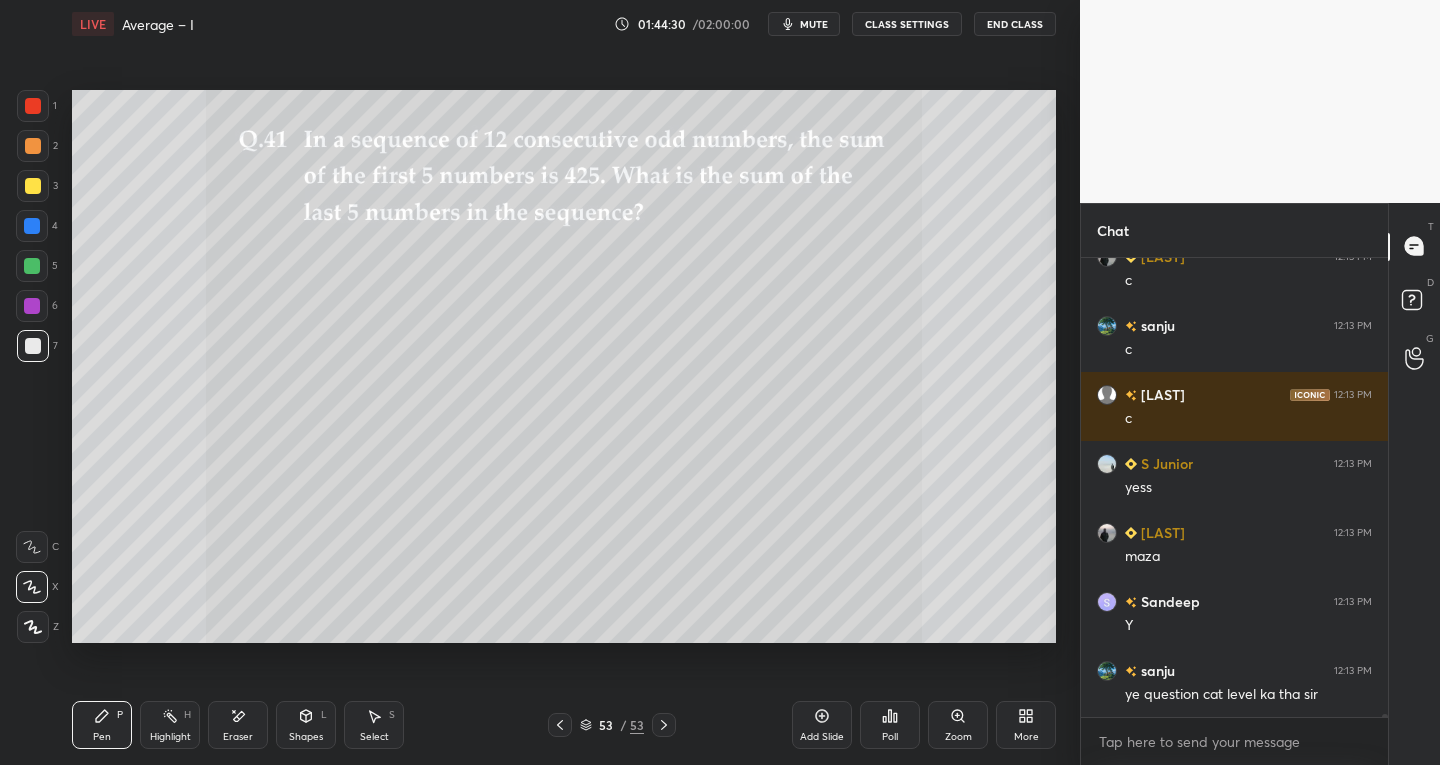 click on "53 / 53" at bounding box center [612, 725] 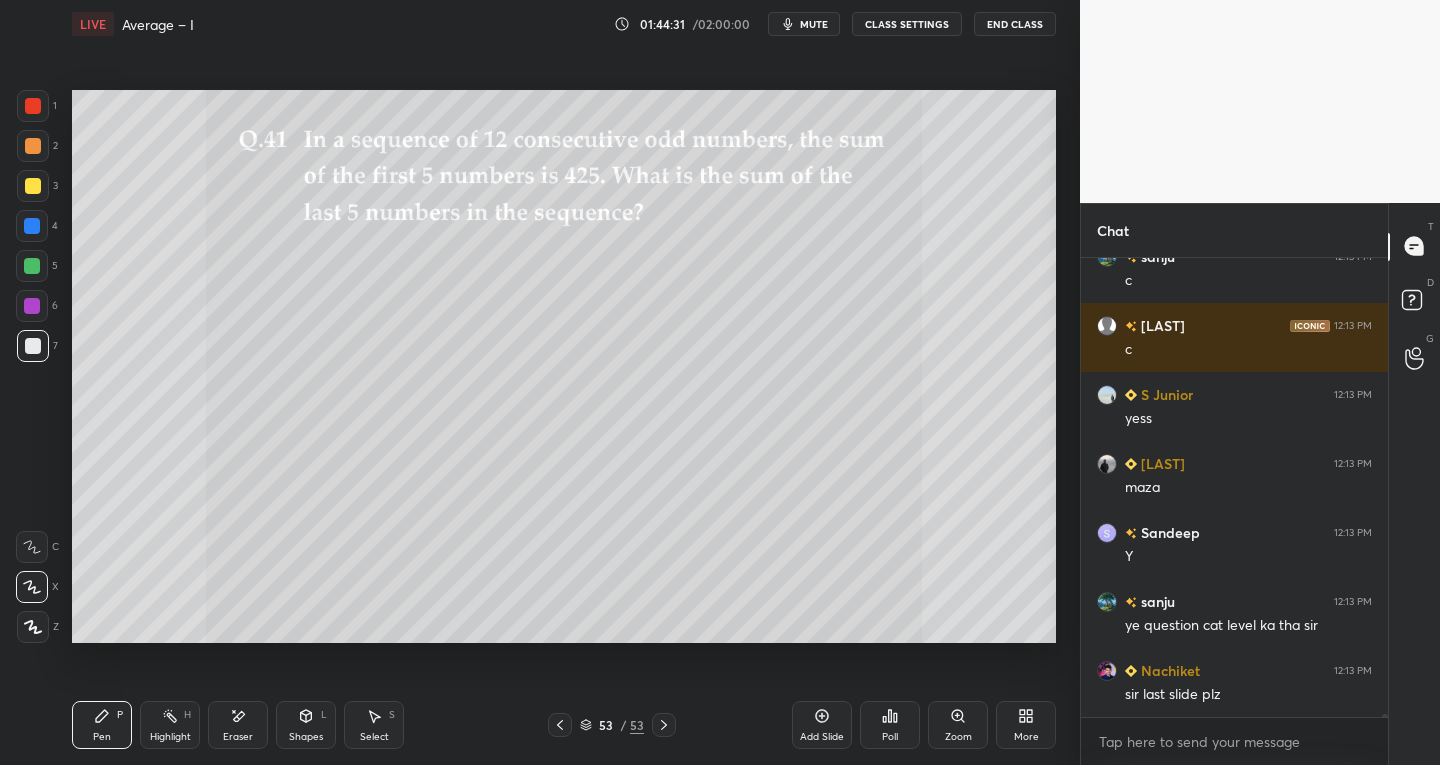 click on "53 / 53" at bounding box center [612, 725] 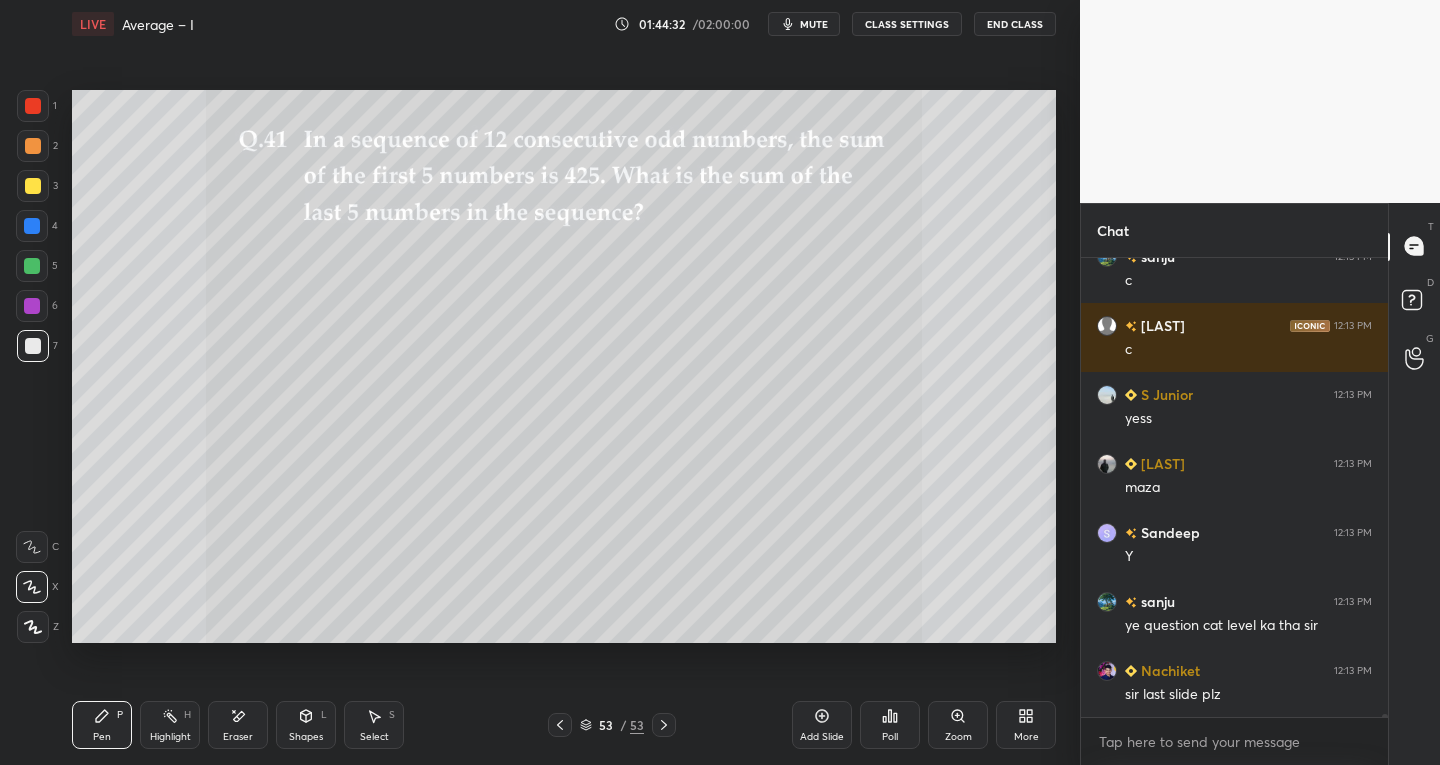 click 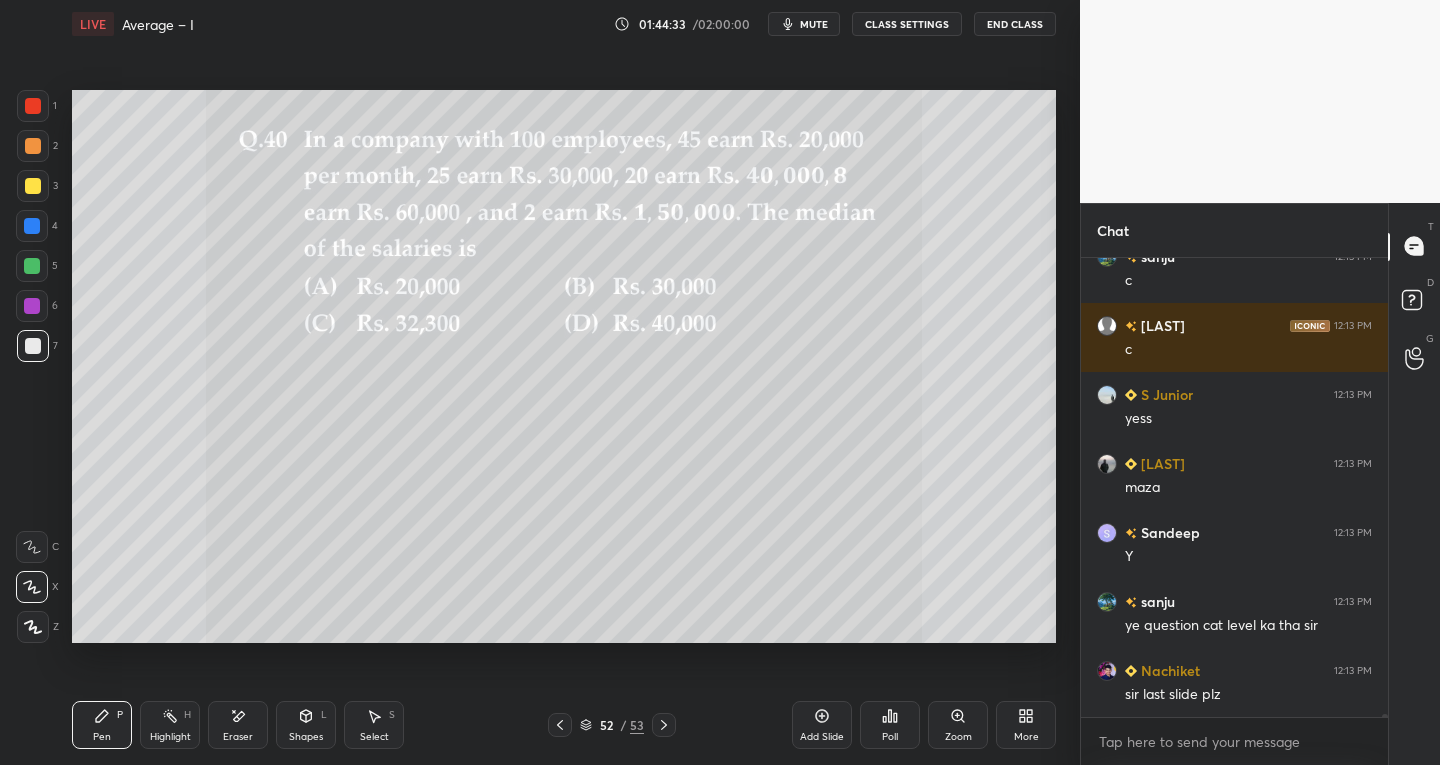 click 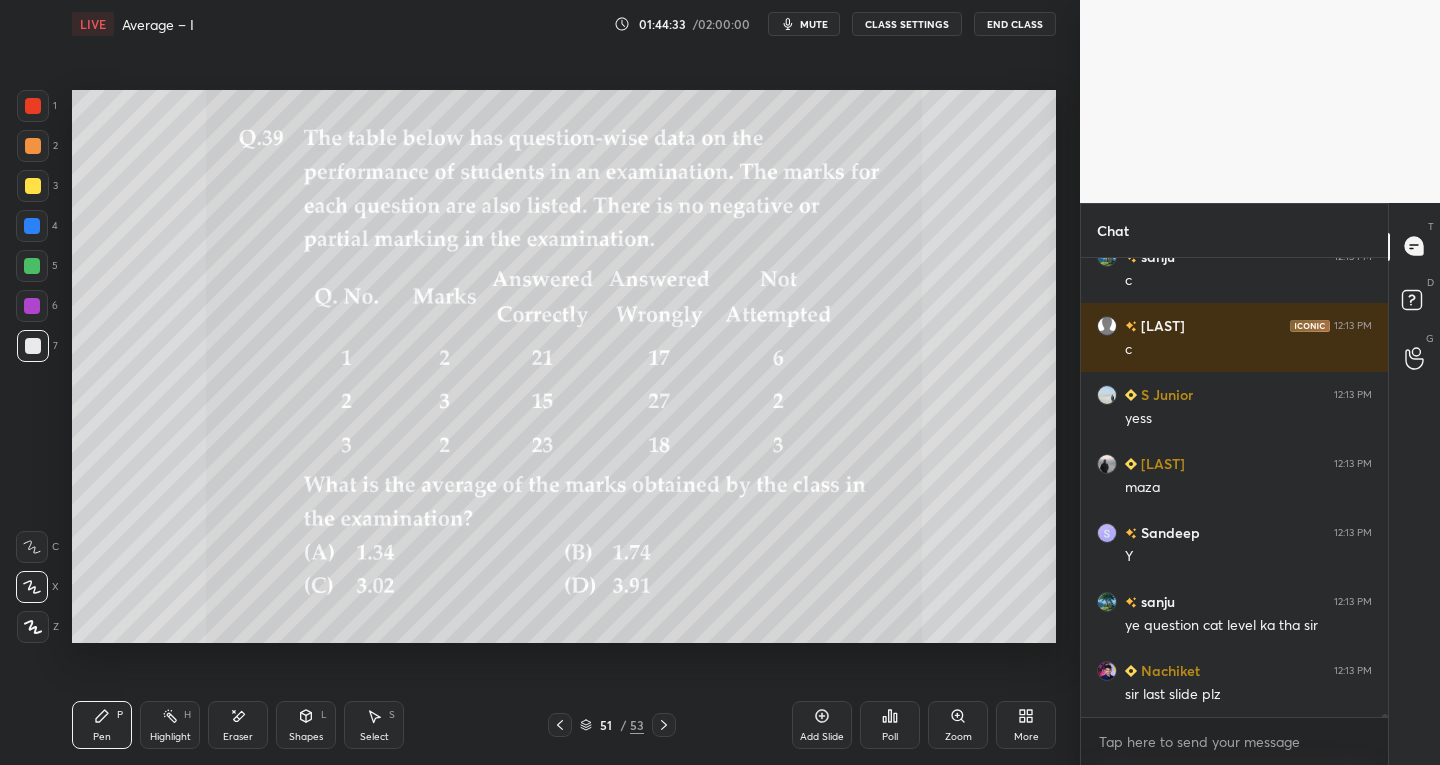 click 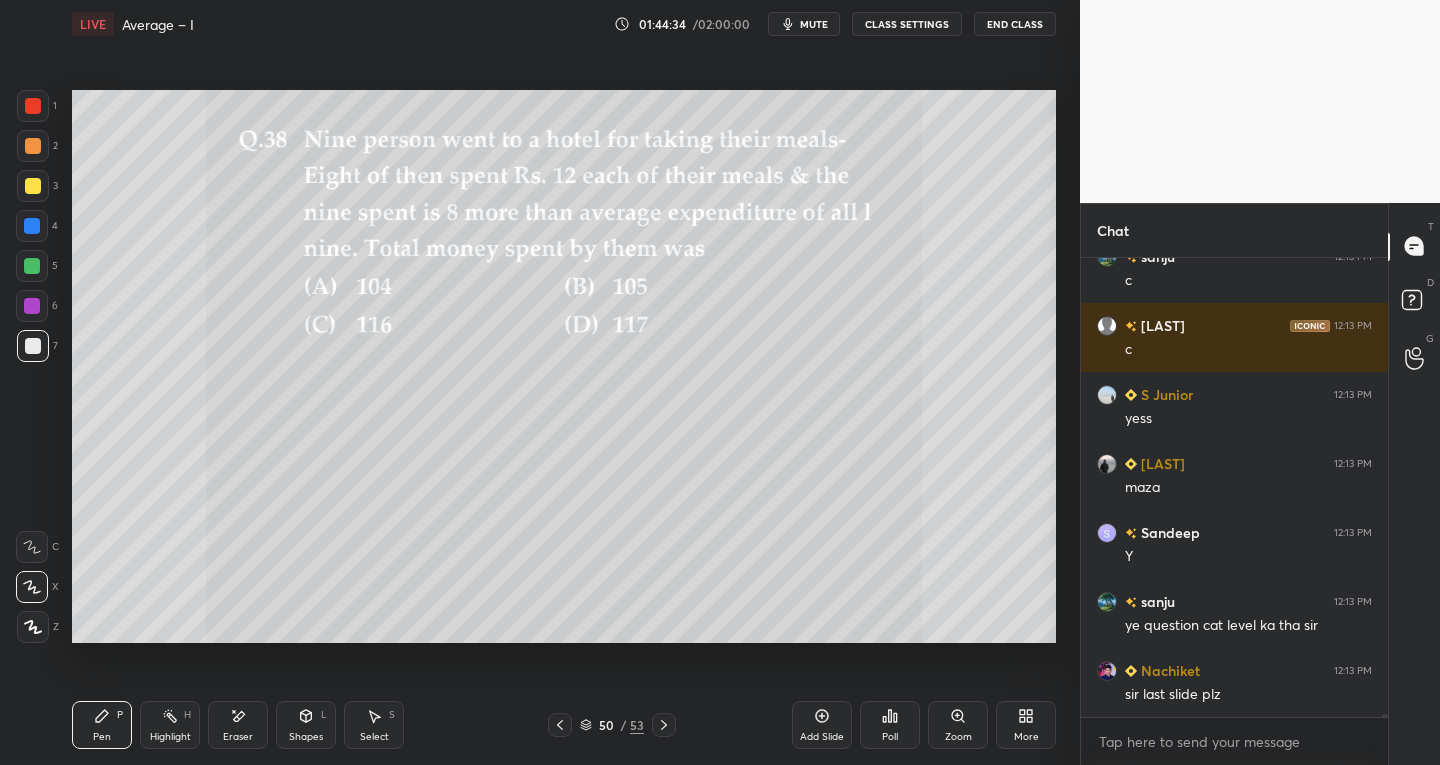 click 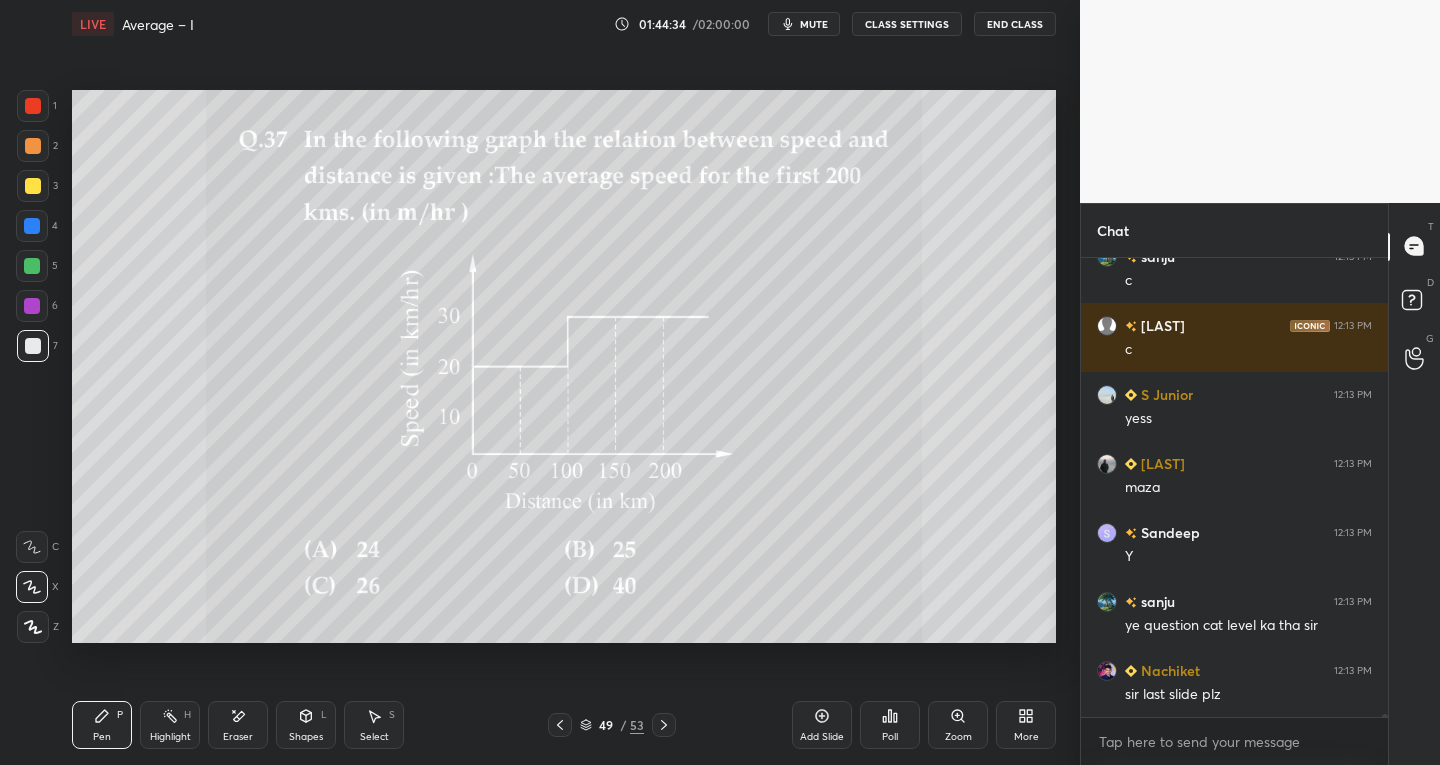 click 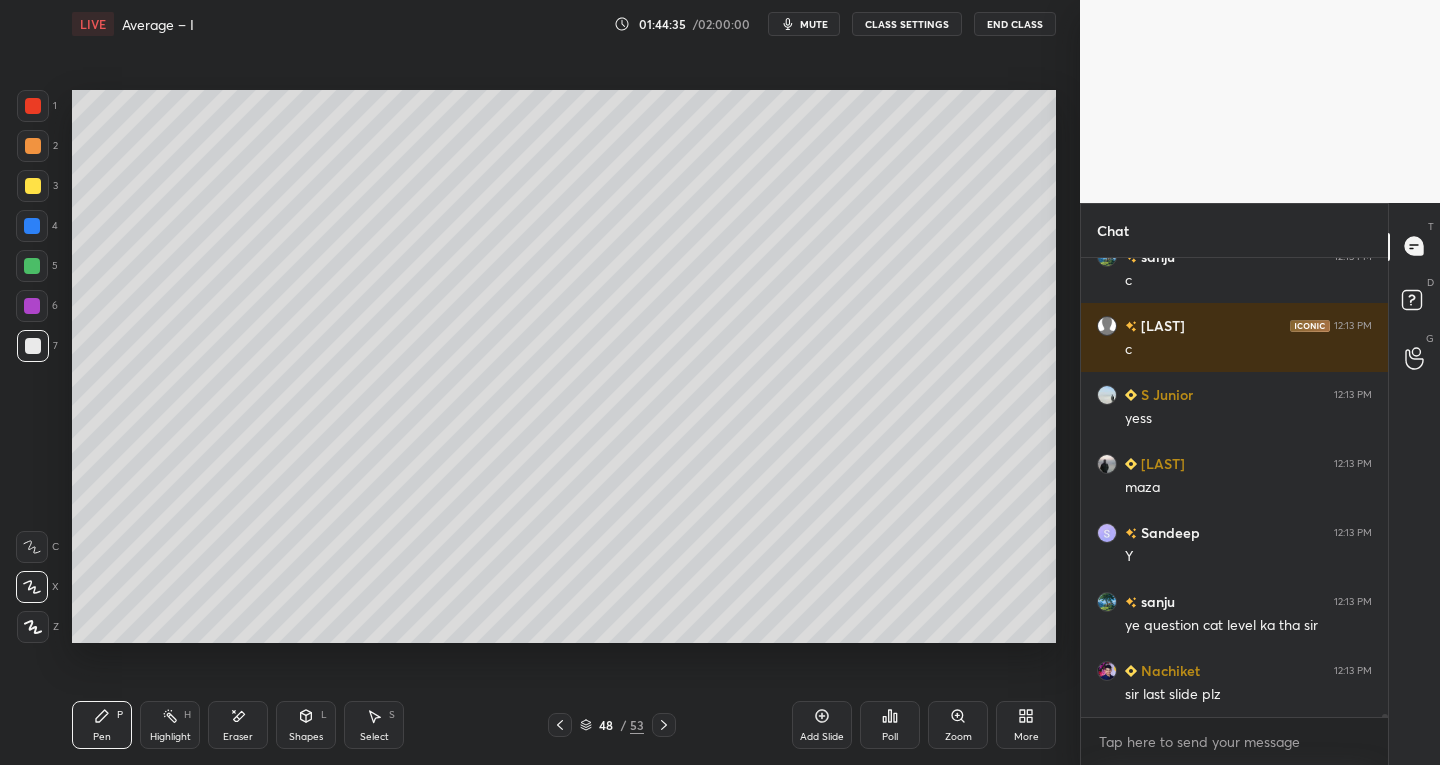 click 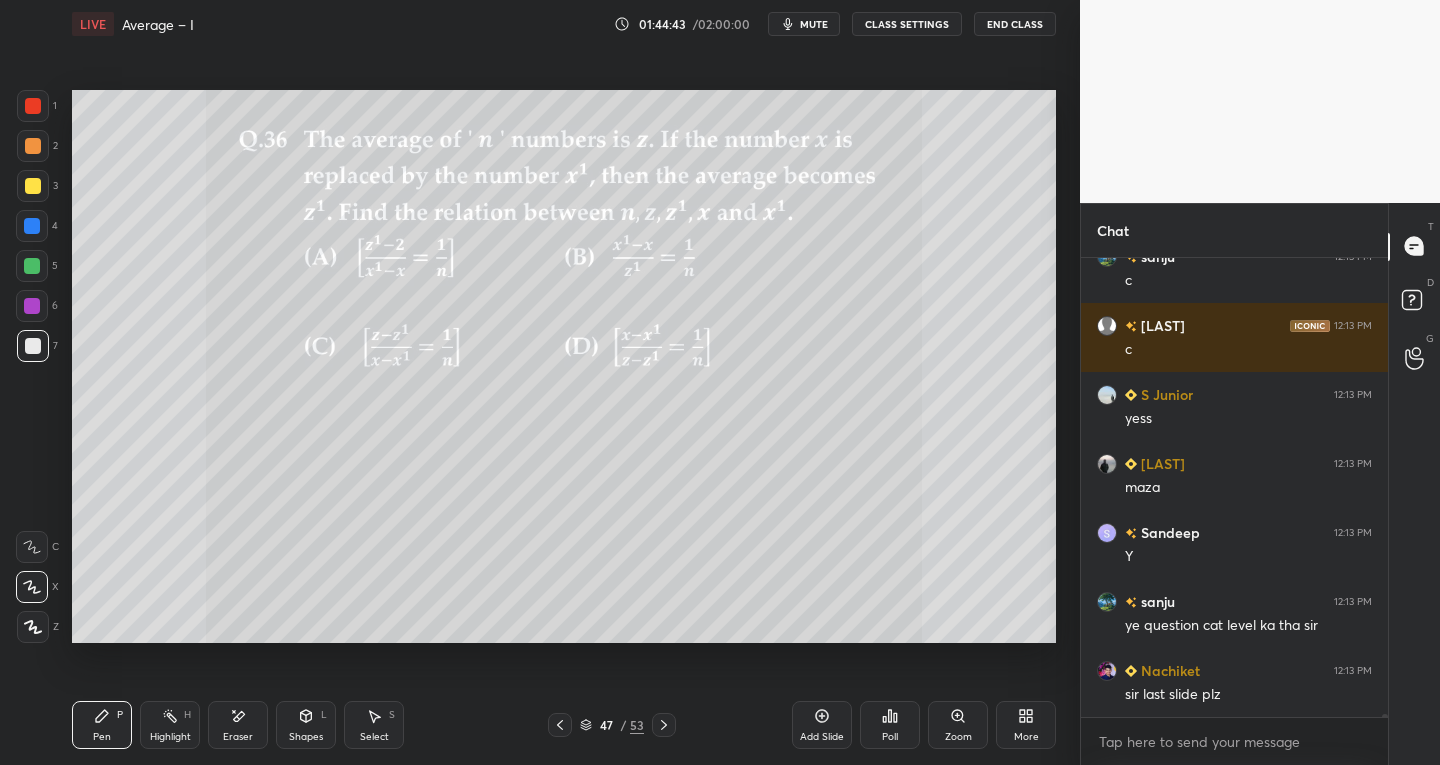 click 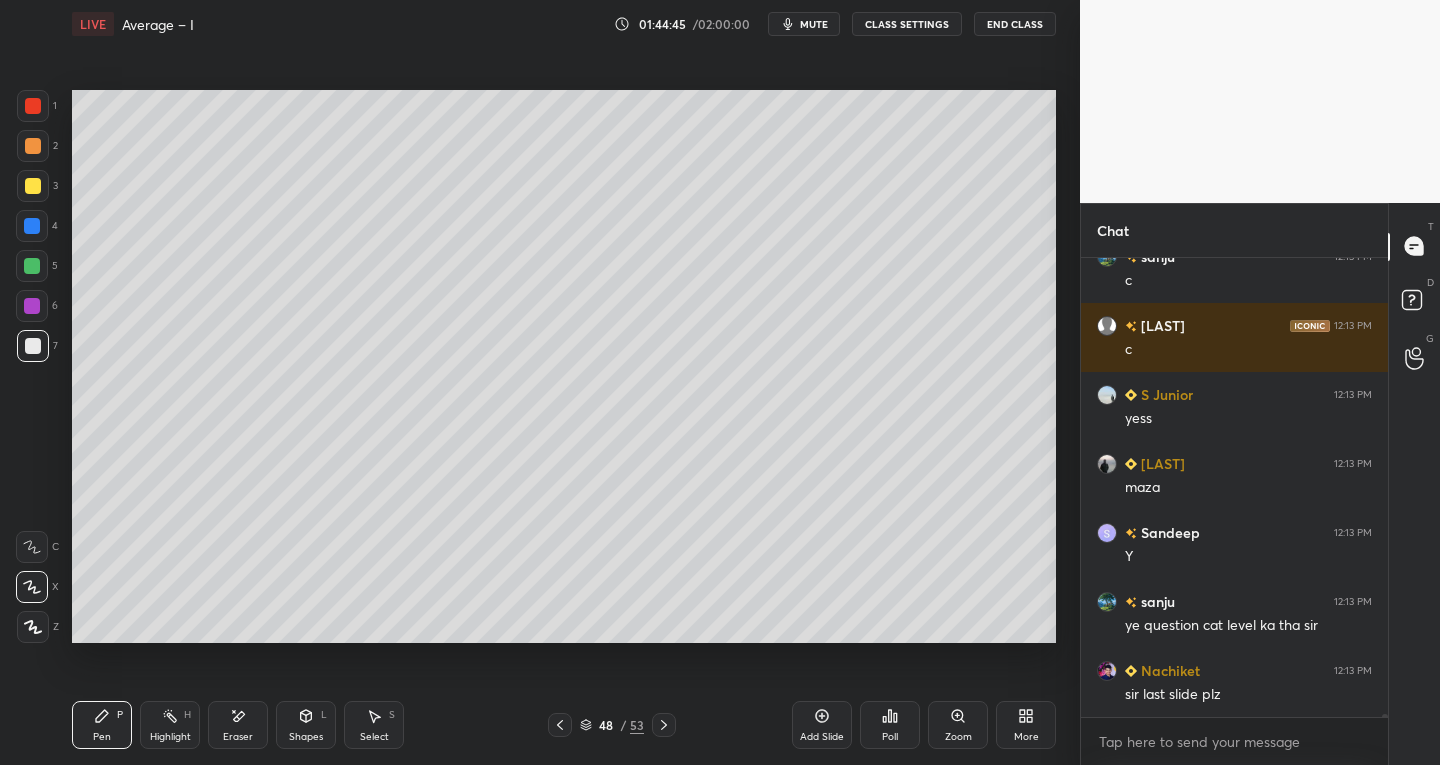 click 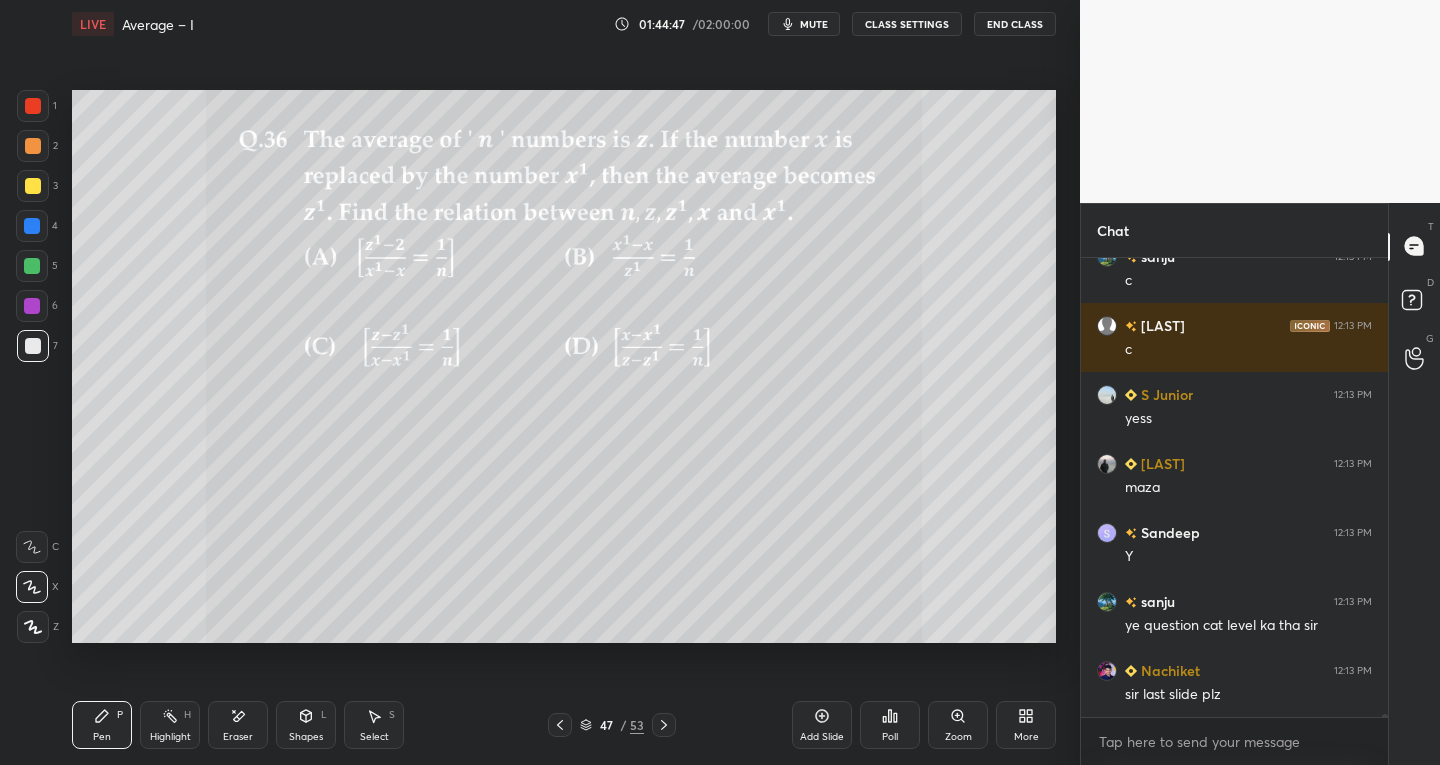 scroll, scrollTop: 66438, scrollLeft: 0, axis: vertical 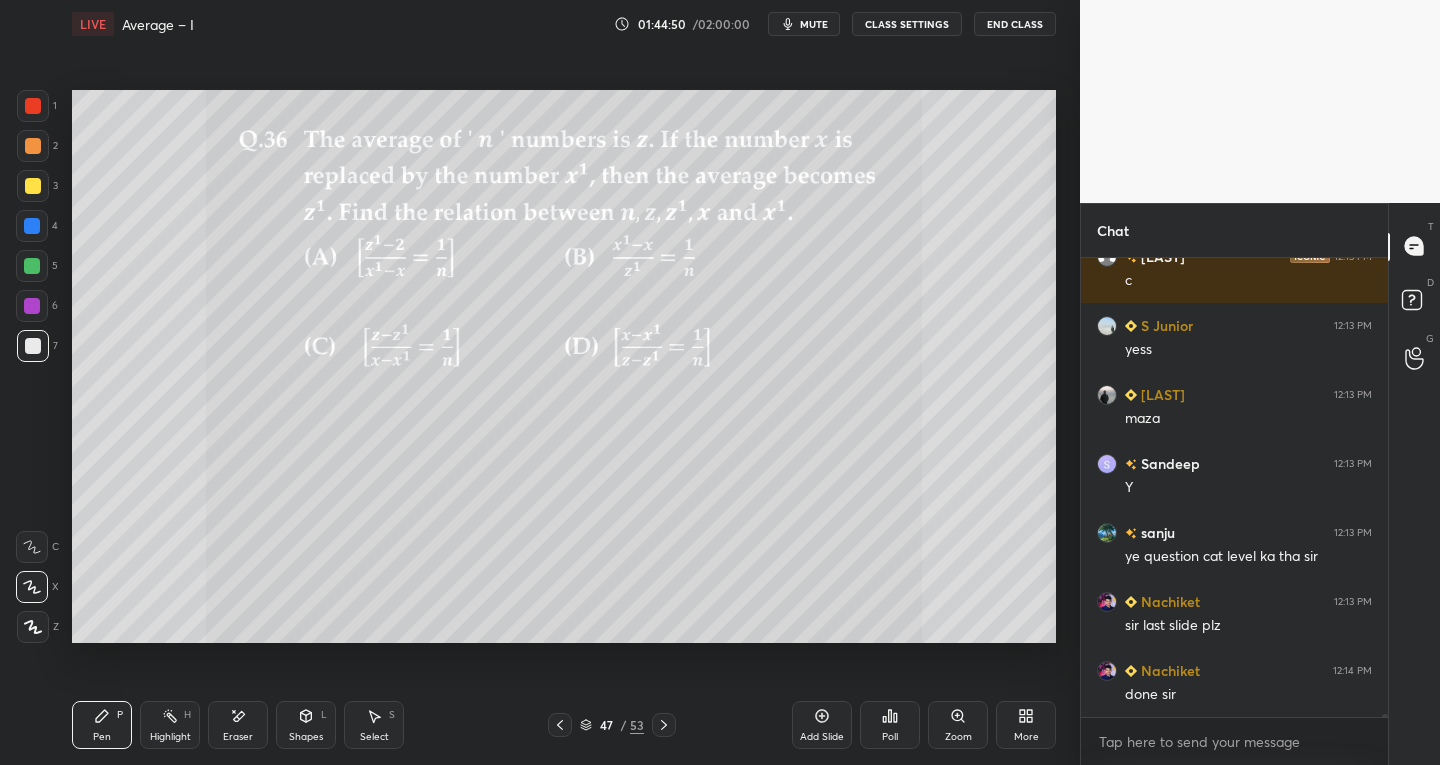 click 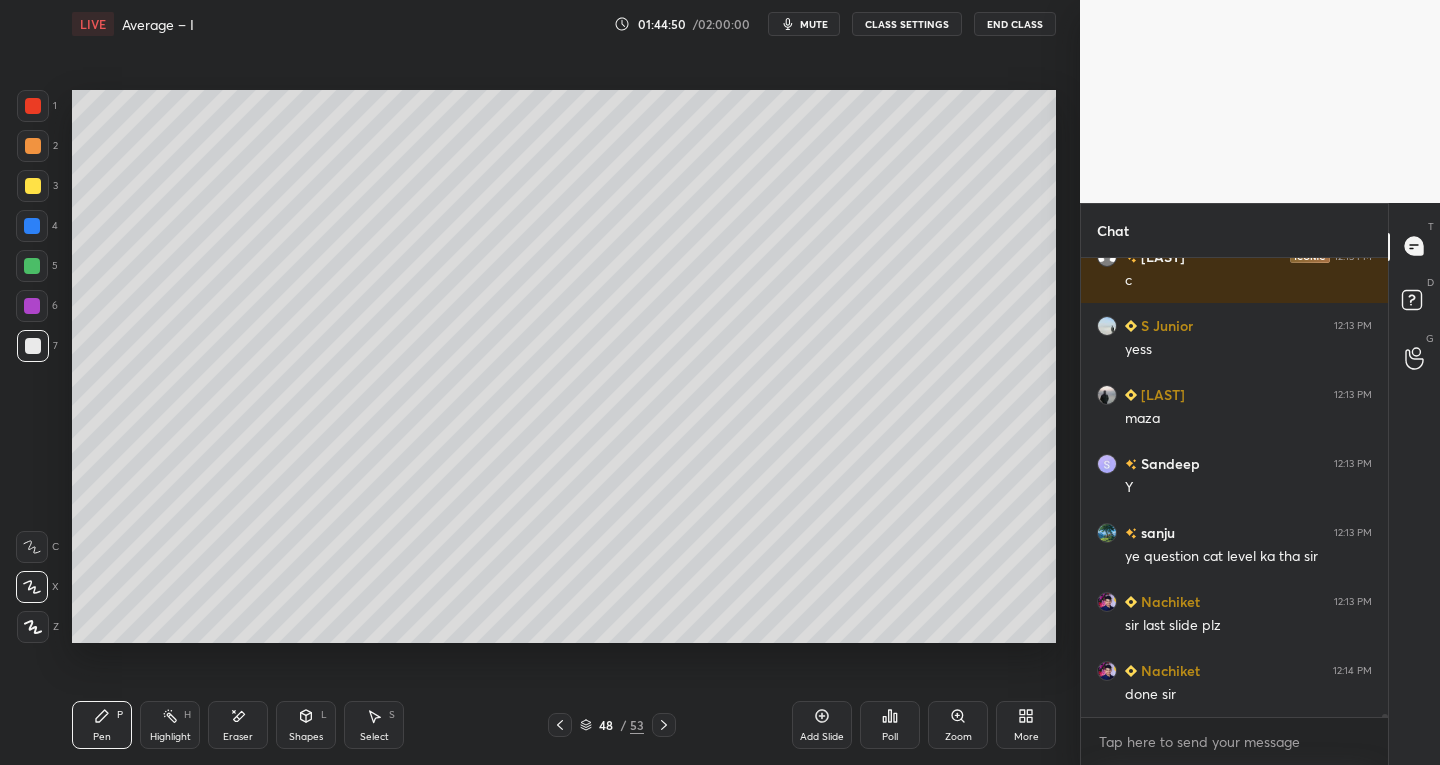 click 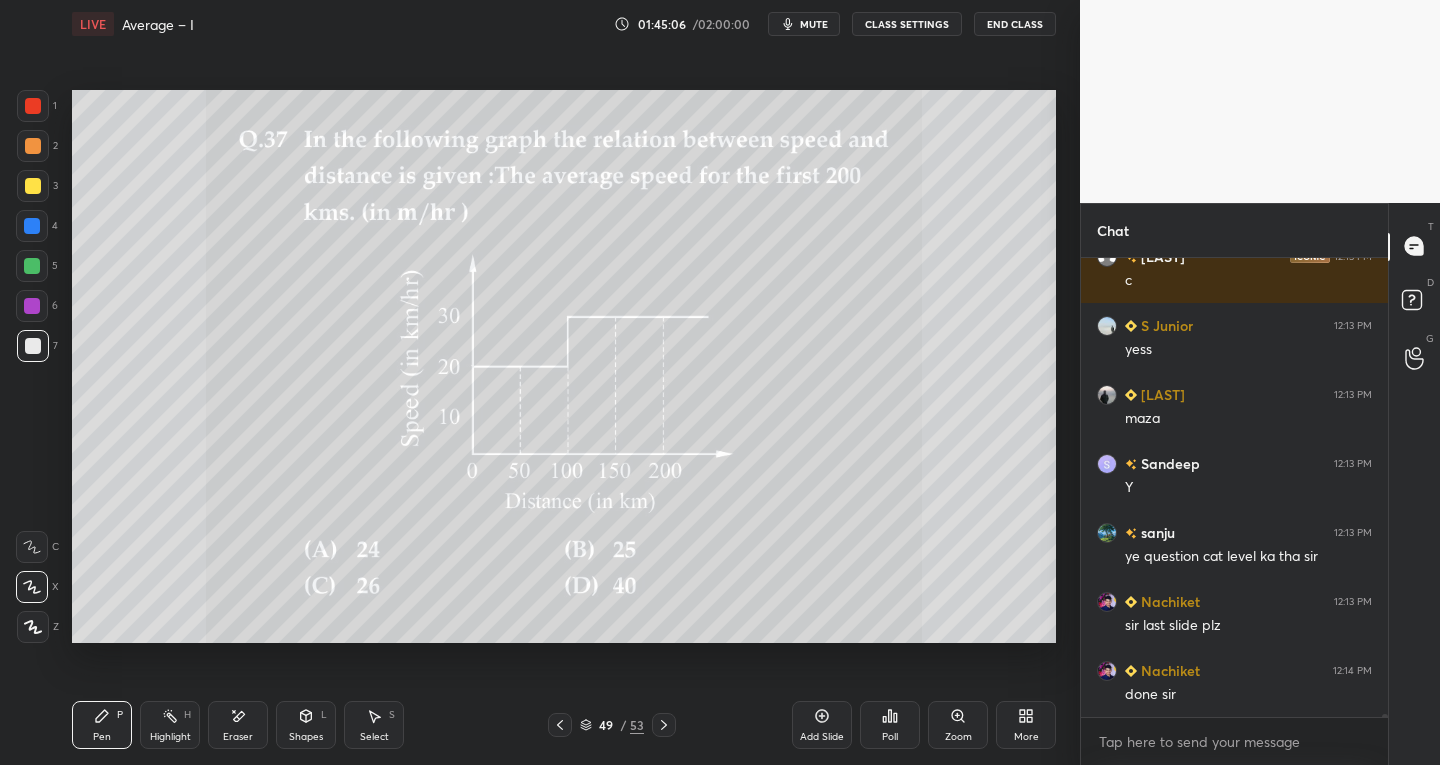 click at bounding box center (33, 186) 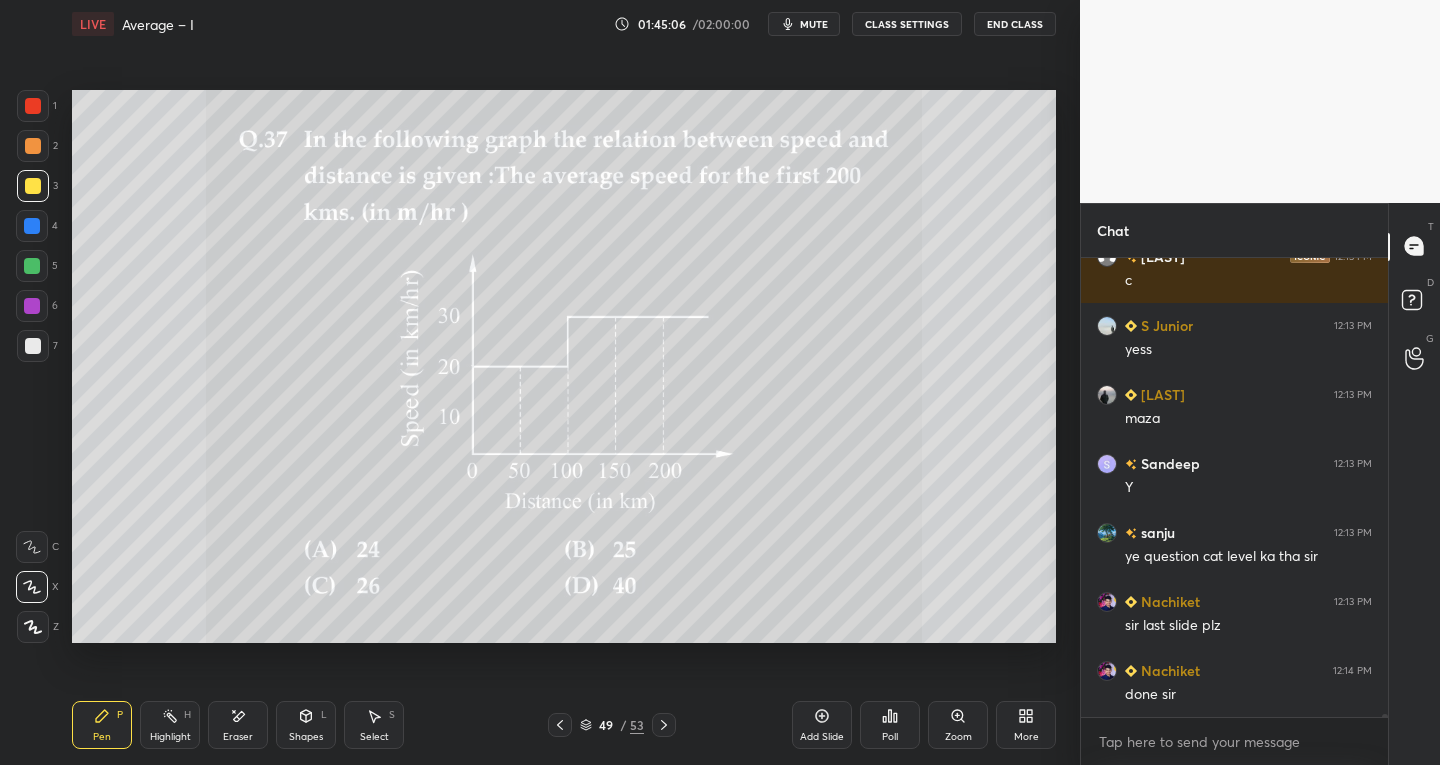 click 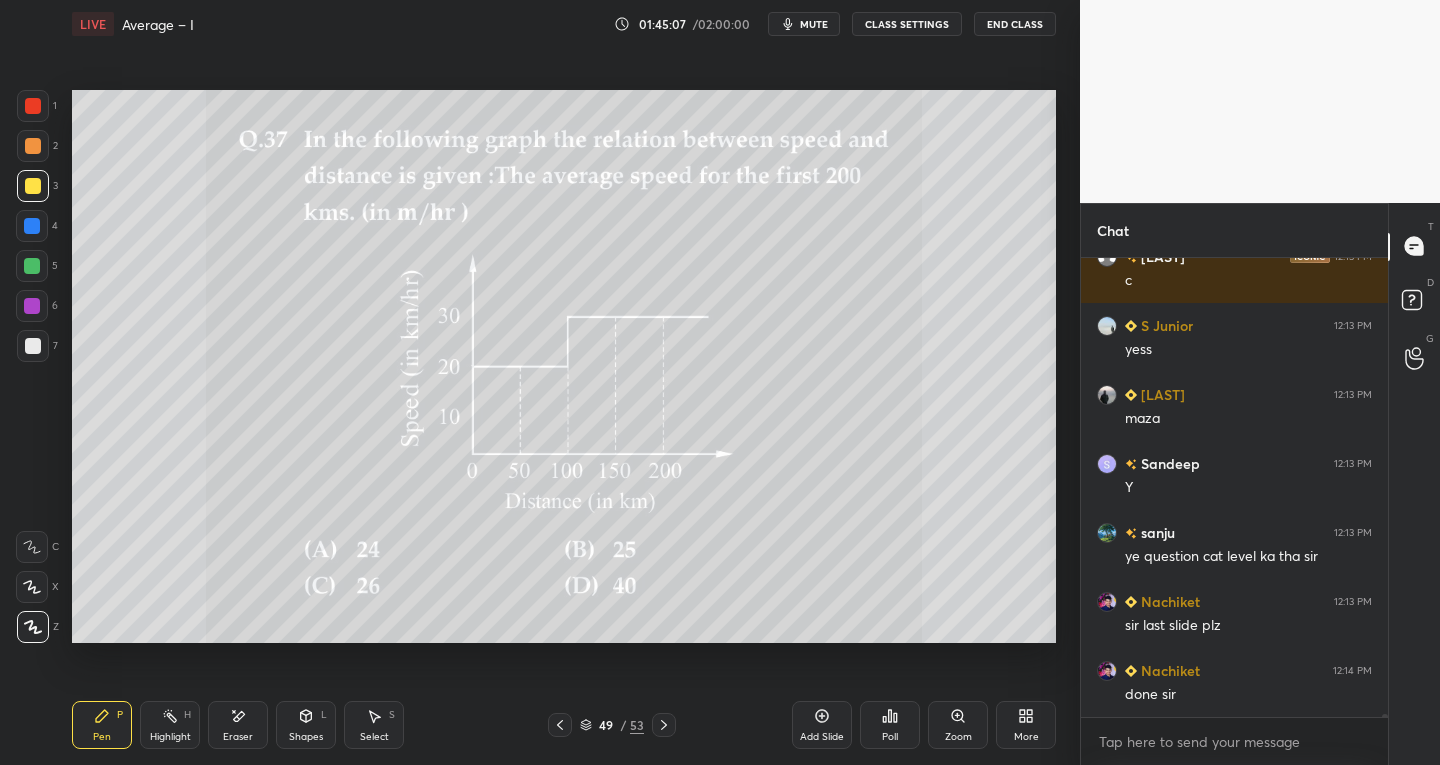 click on "Shapes L" at bounding box center [306, 725] 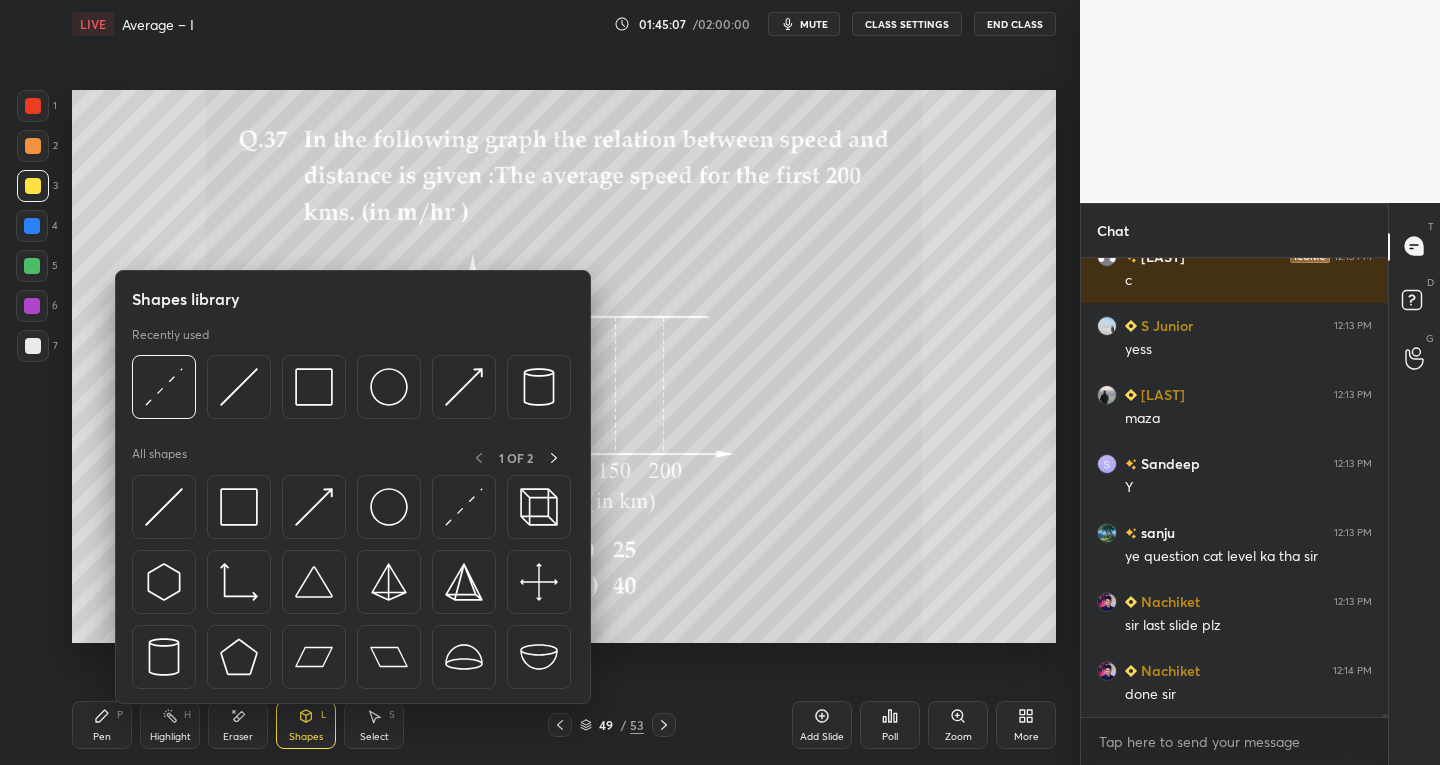 click at bounding box center [164, 507] 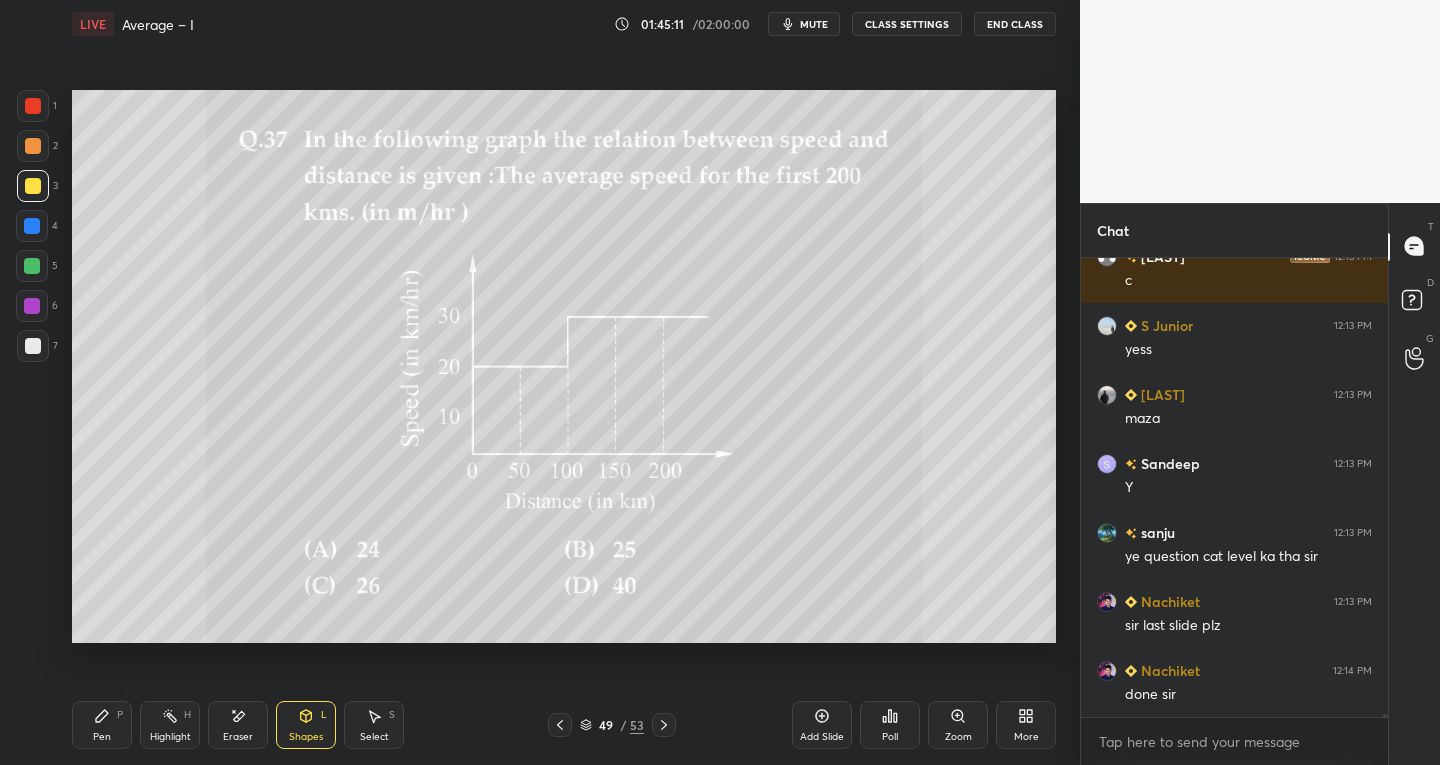 click on "Pen" at bounding box center [102, 737] 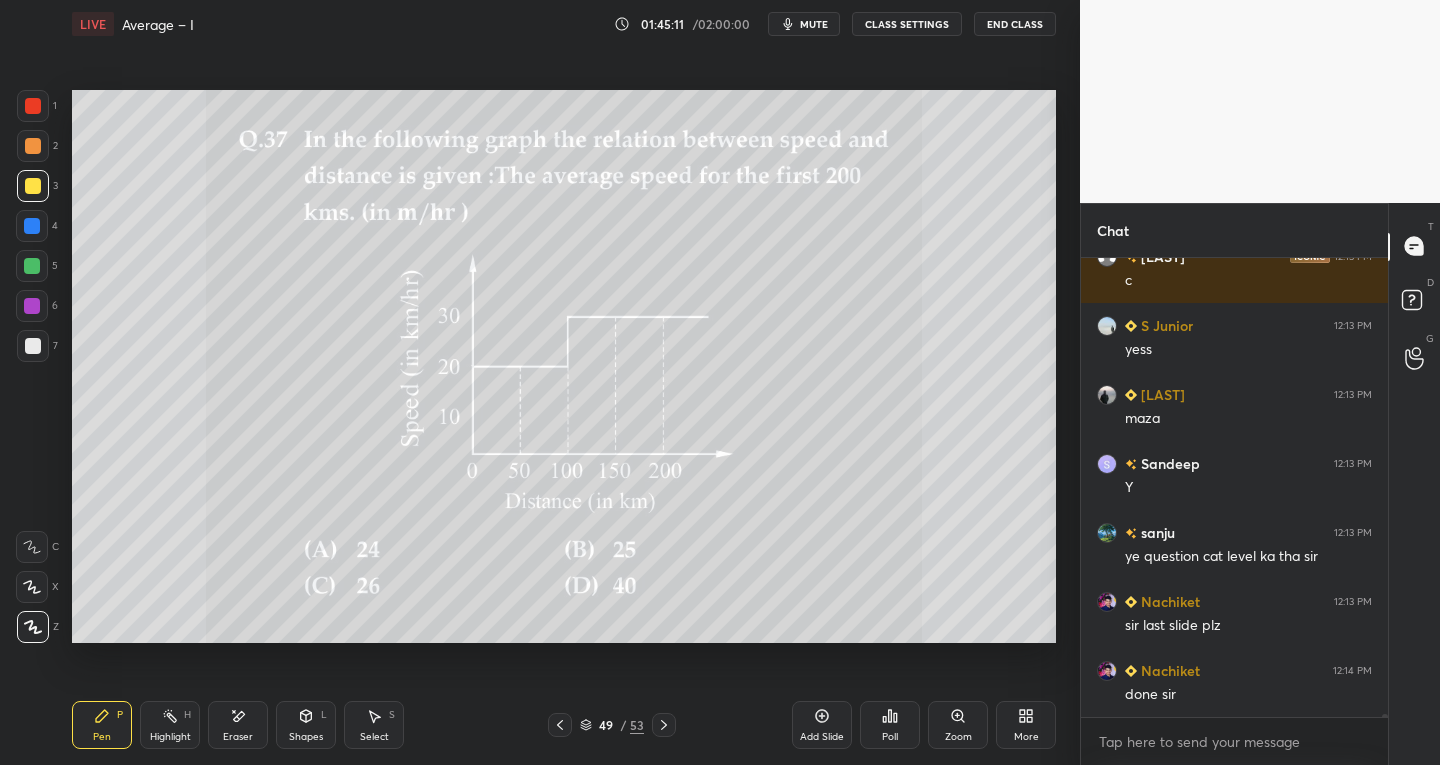 click at bounding box center (33, 346) 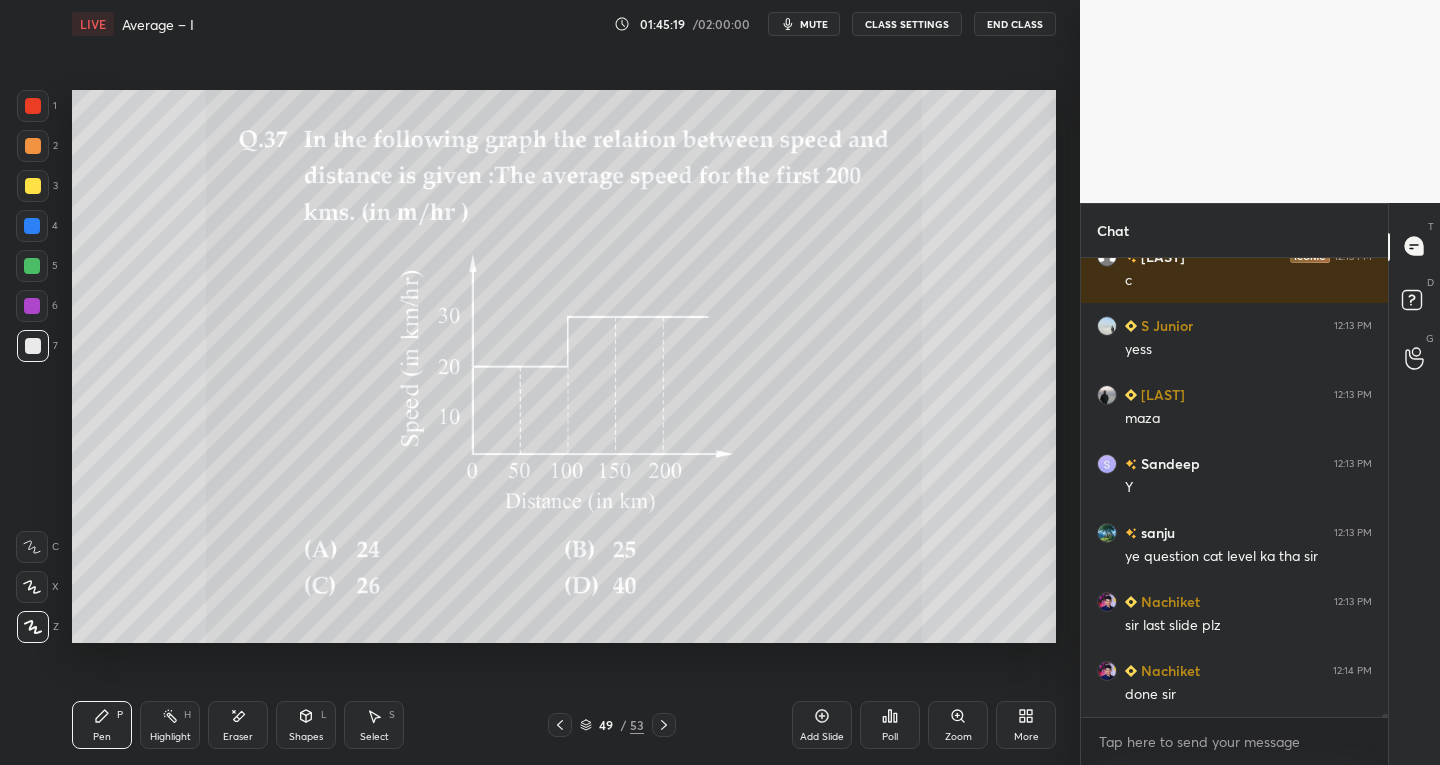 click on "Eraser" at bounding box center [238, 725] 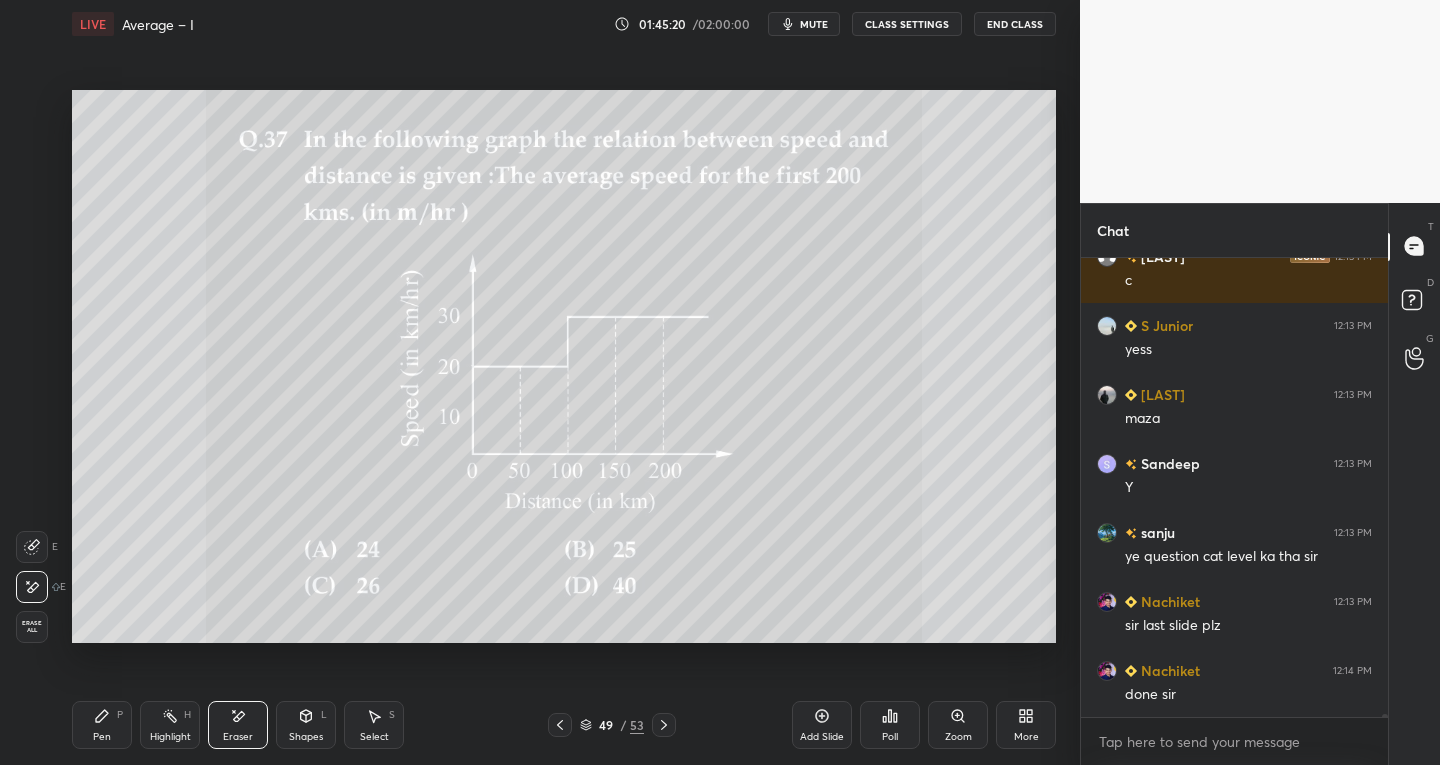 click on "Pen" at bounding box center [102, 737] 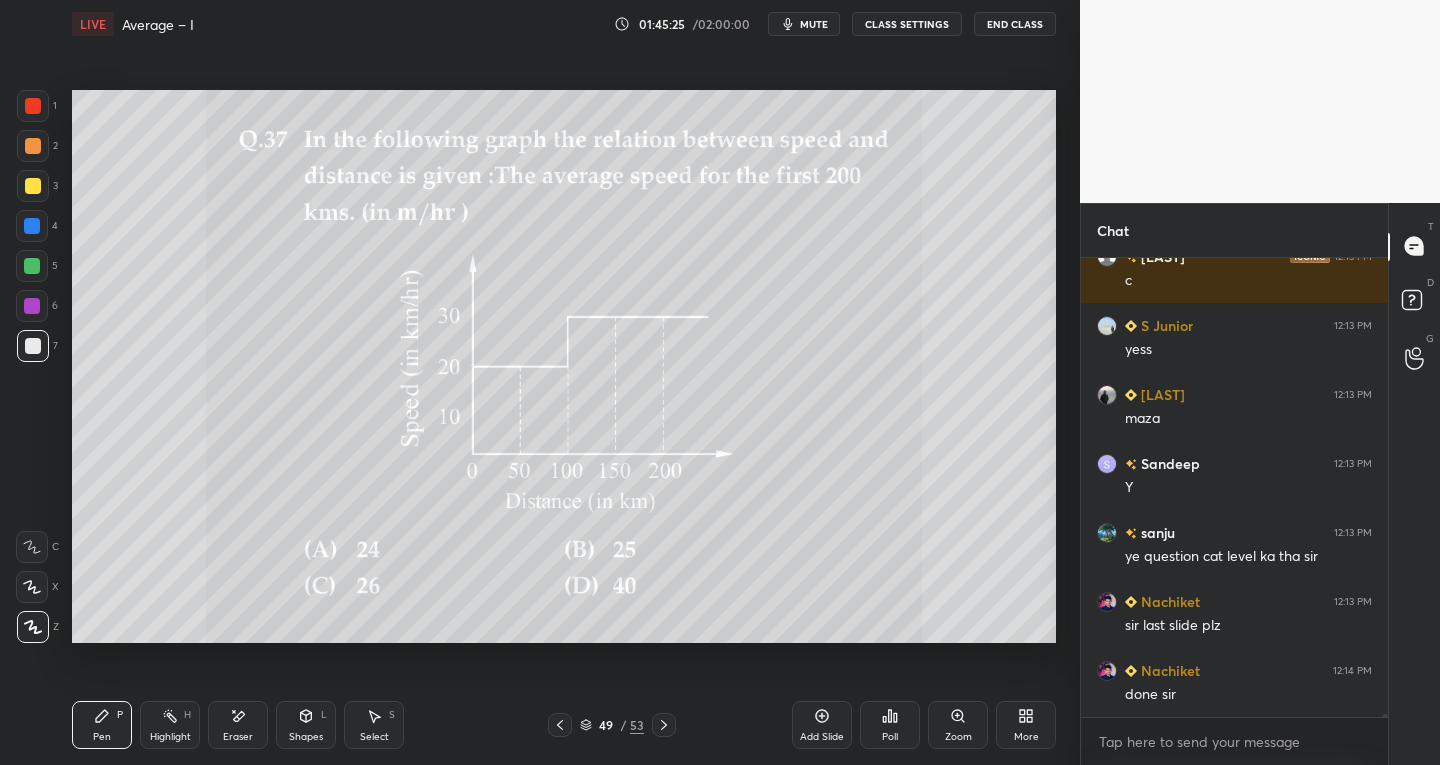 scroll, scrollTop: 66507, scrollLeft: 0, axis: vertical 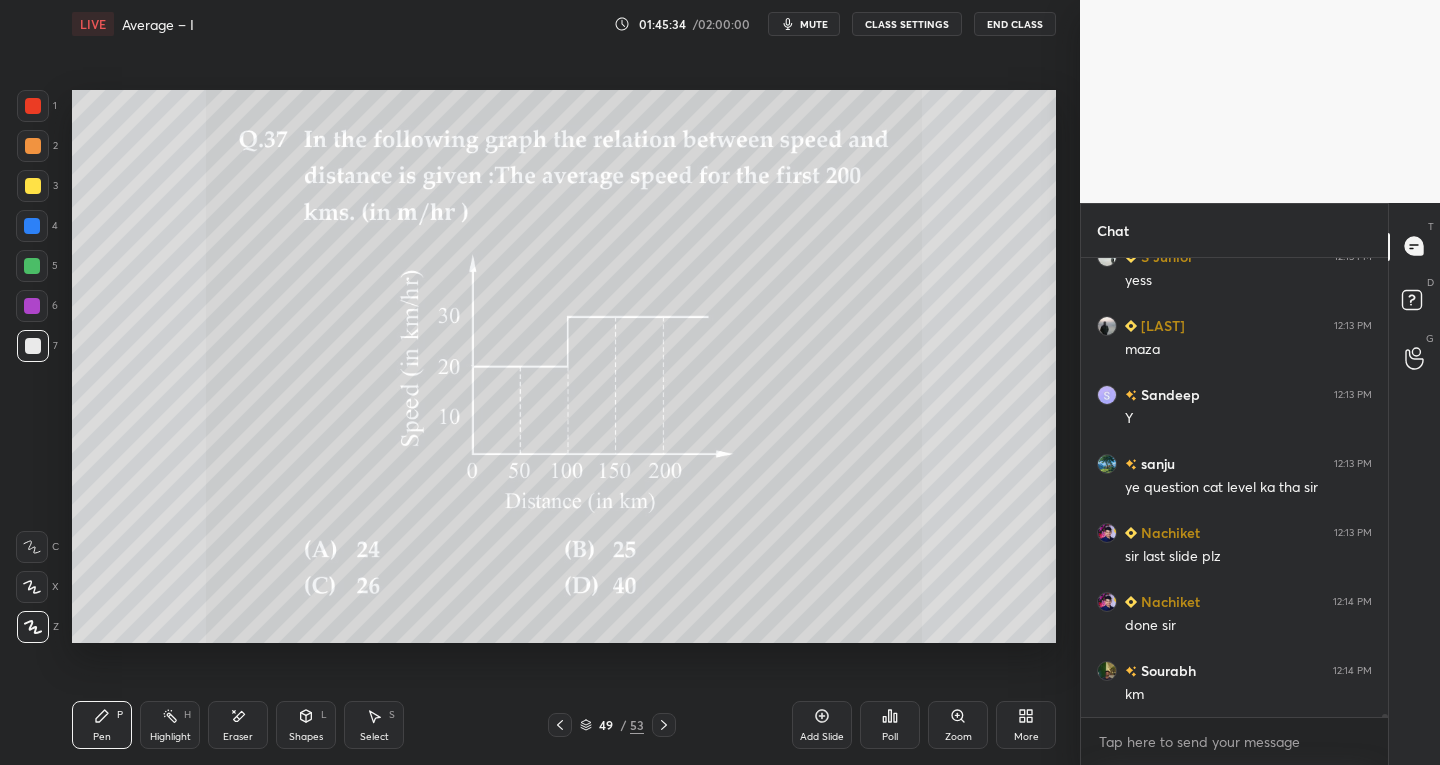 click at bounding box center (33, 186) 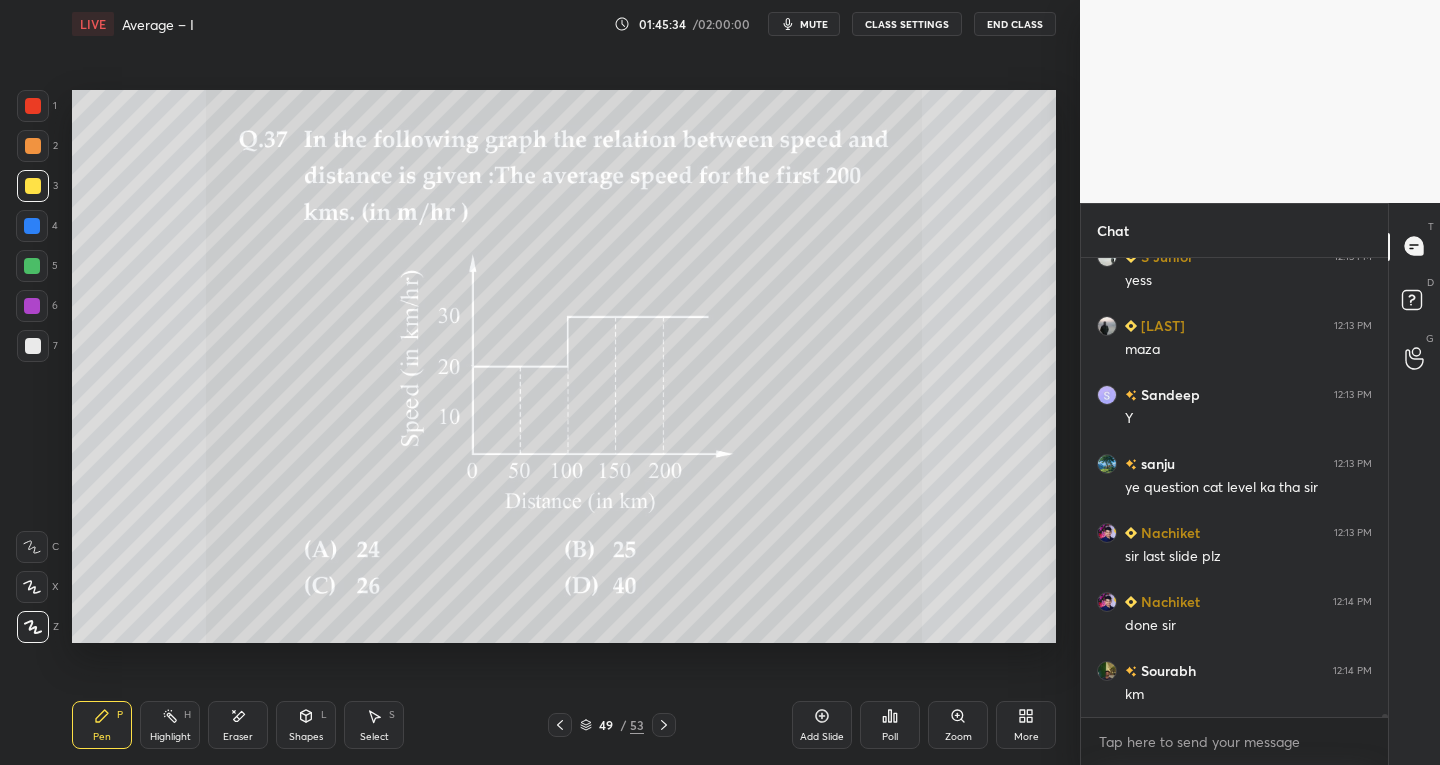click at bounding box center [33, 106] 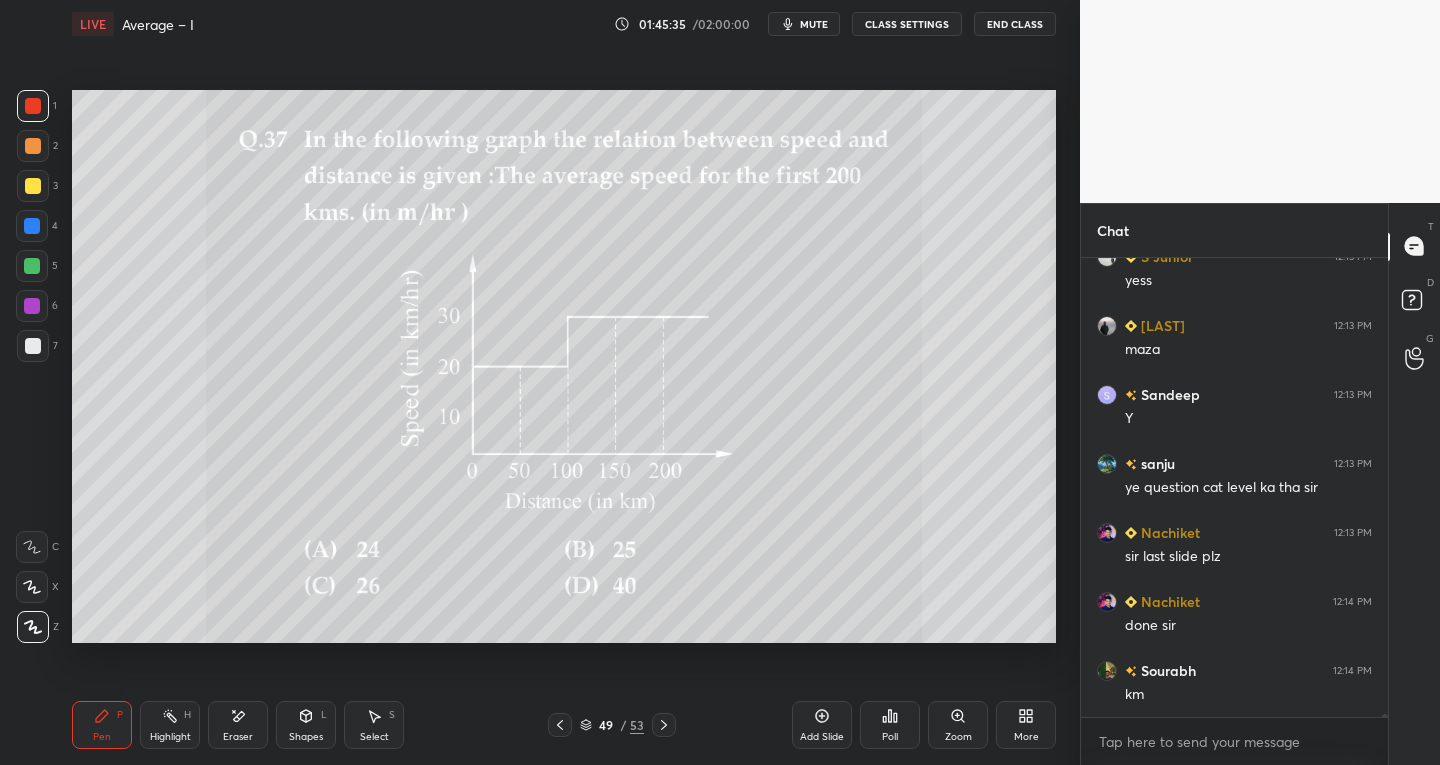 click on "Shapes" at bounding box center (306, 737) 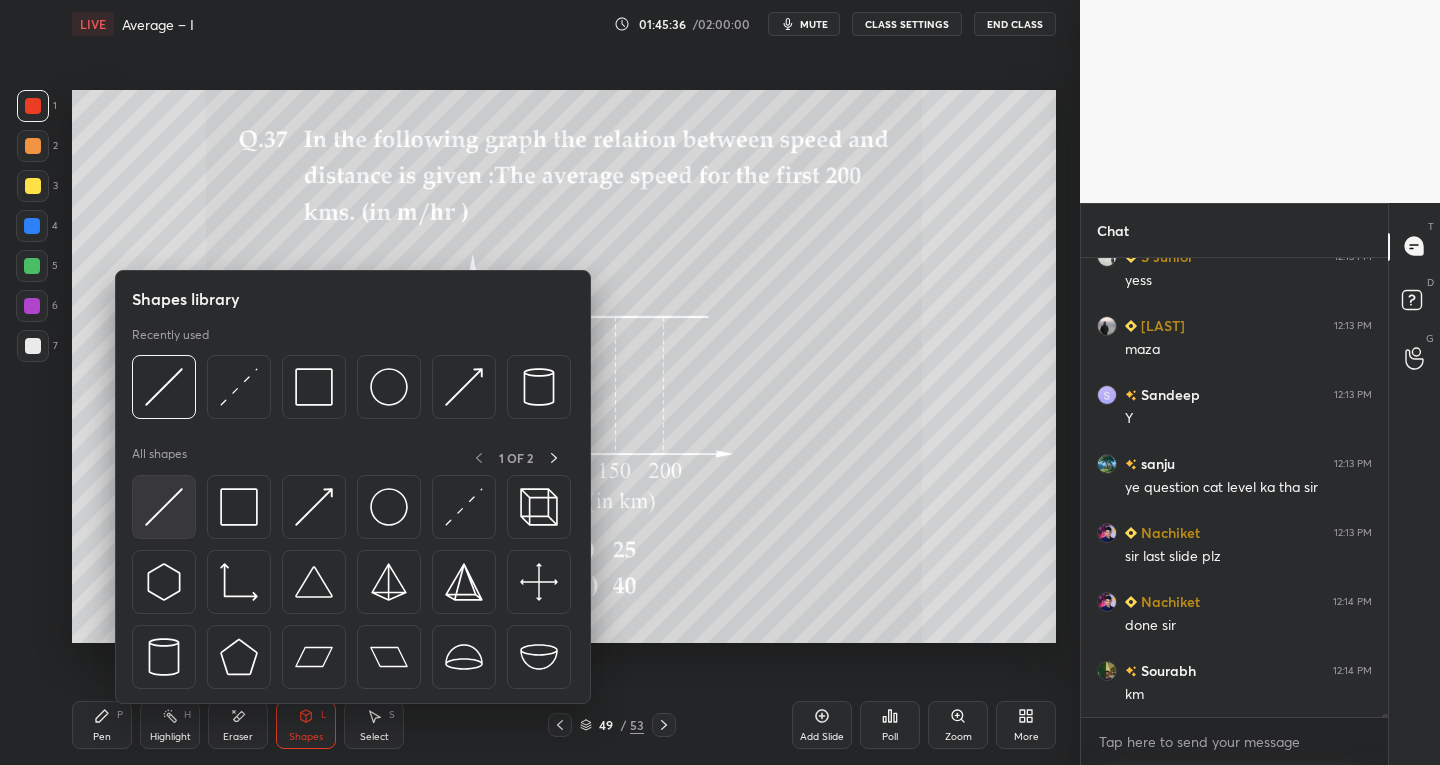 click at bounding box center [164, 507] 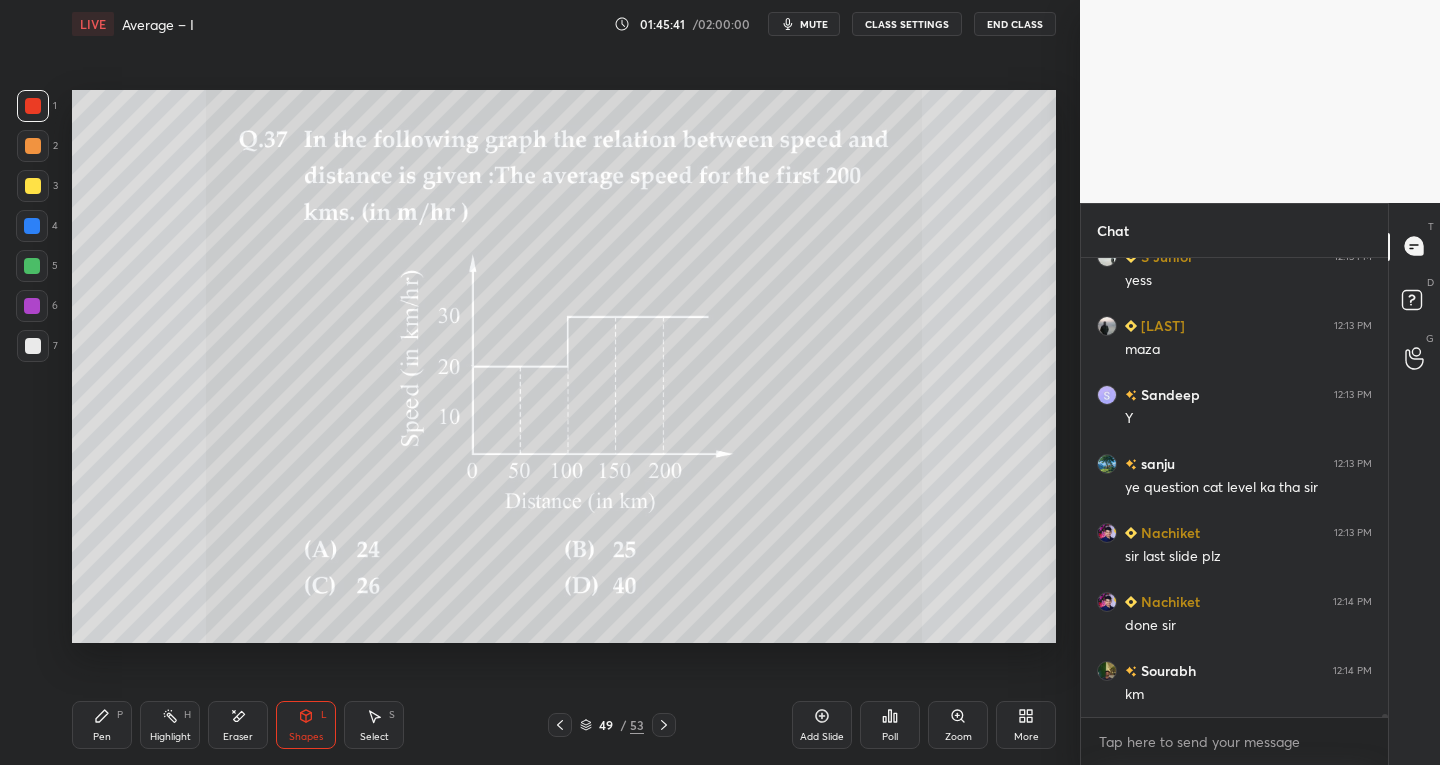 scroll, scrollTop: 66576, scrollLeft: 0, axis: vertical 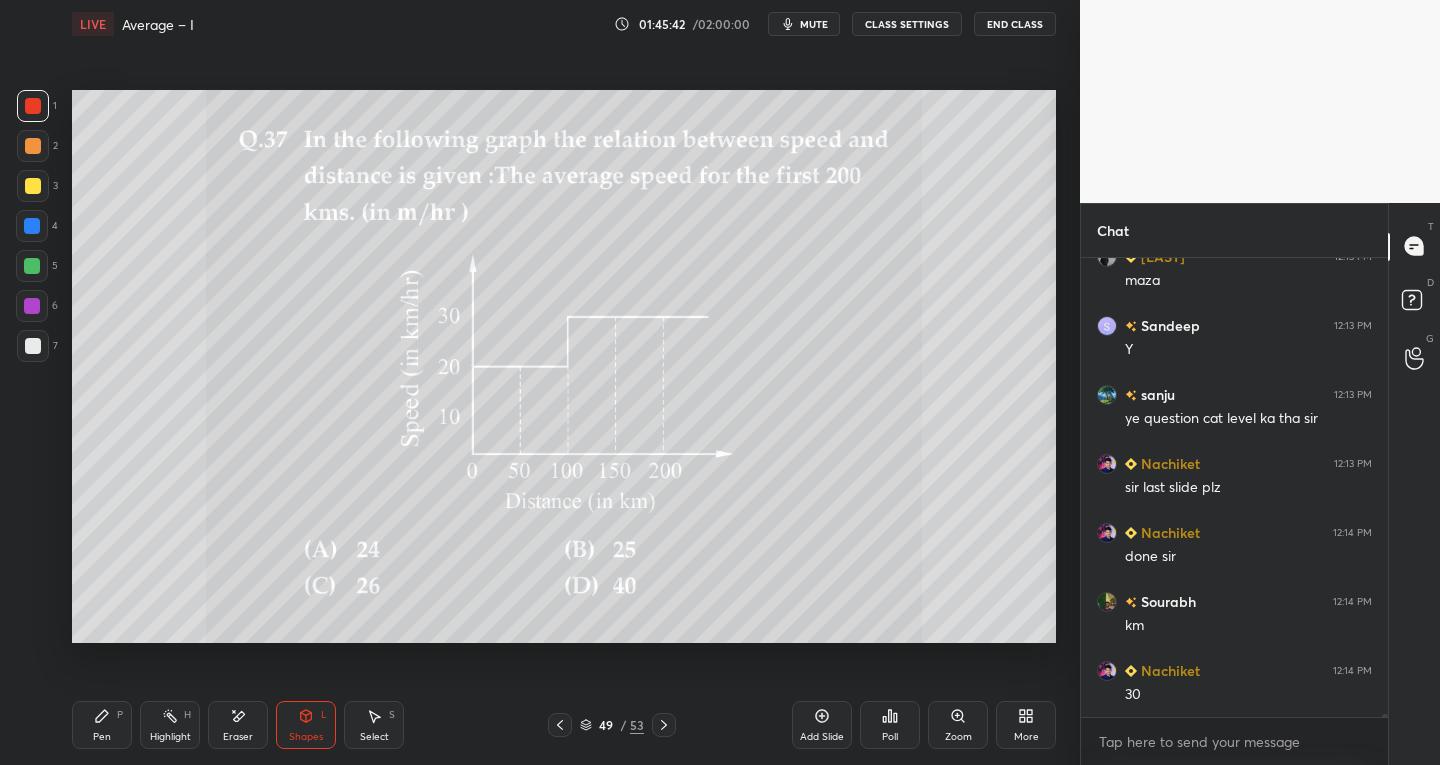 click on "Pen P" at bounding box center [102, 725] 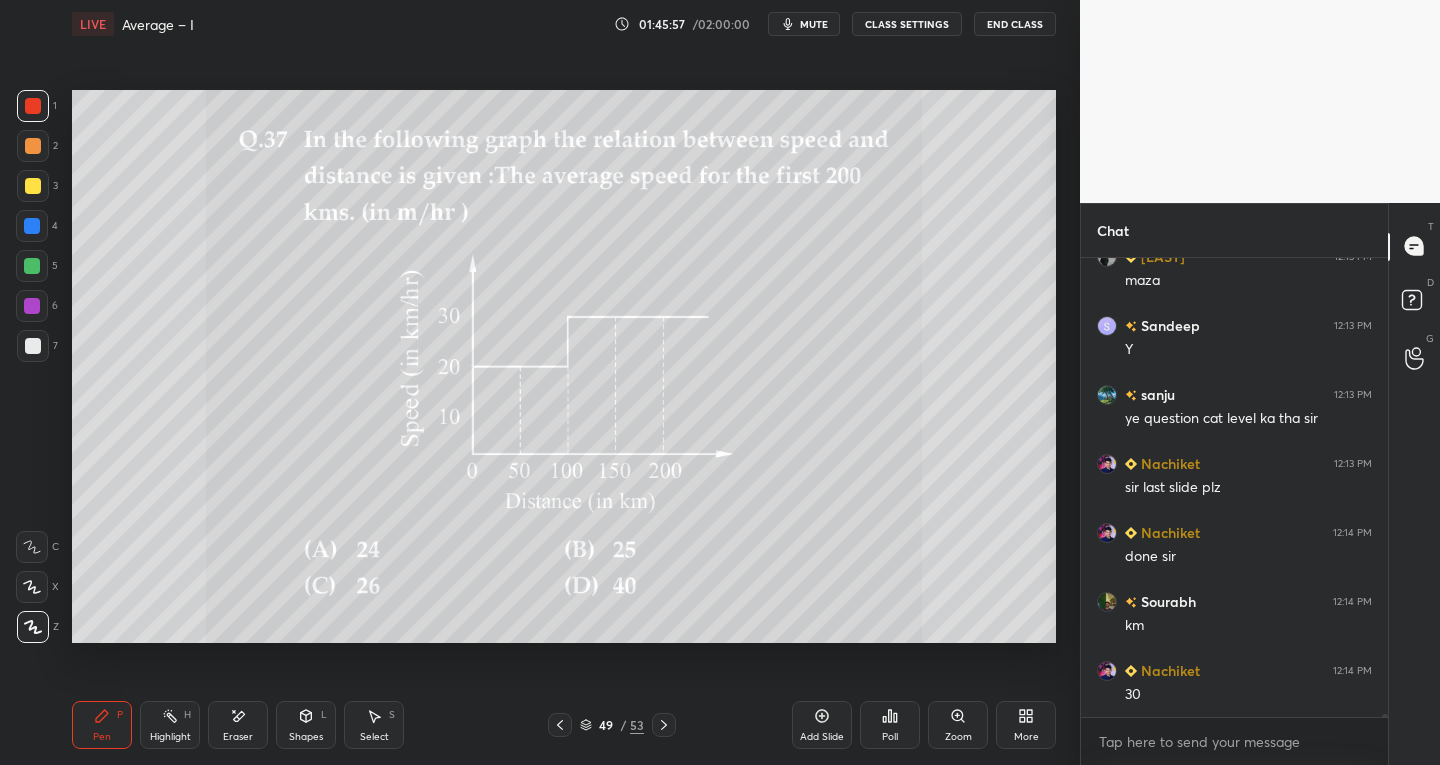click on "7" at bounding box center (37, 346) 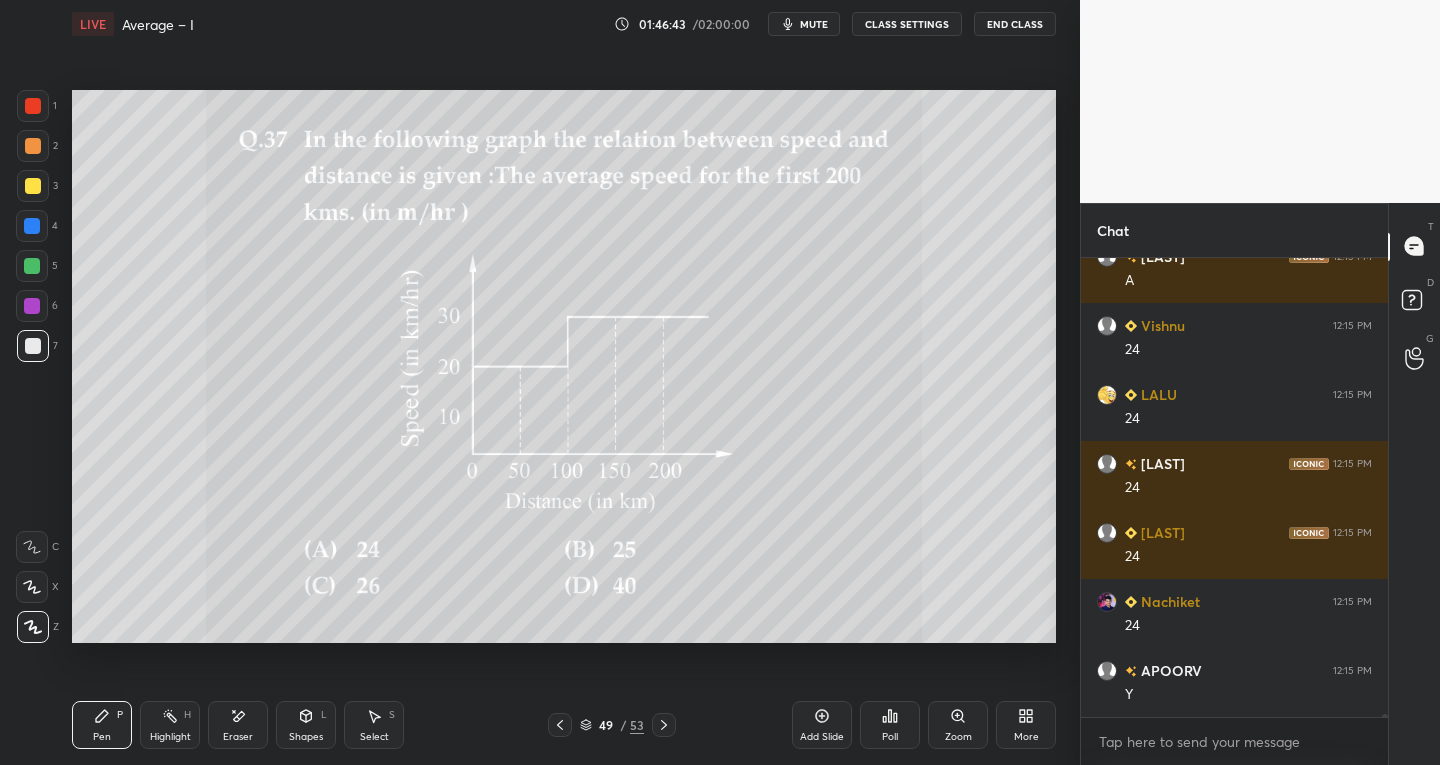 scroll, scrollTop: 67404, scrollLeft: 0, axis: vertical 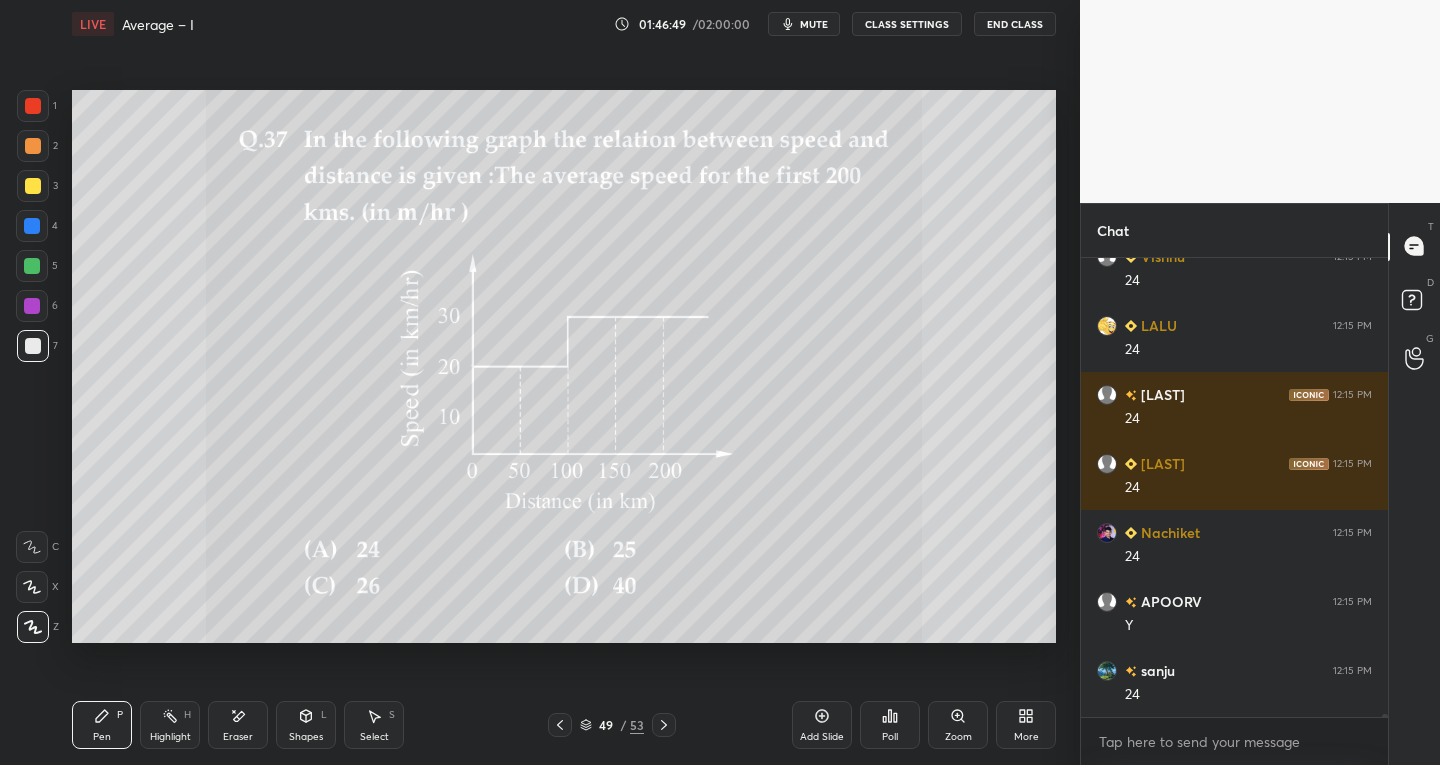 click 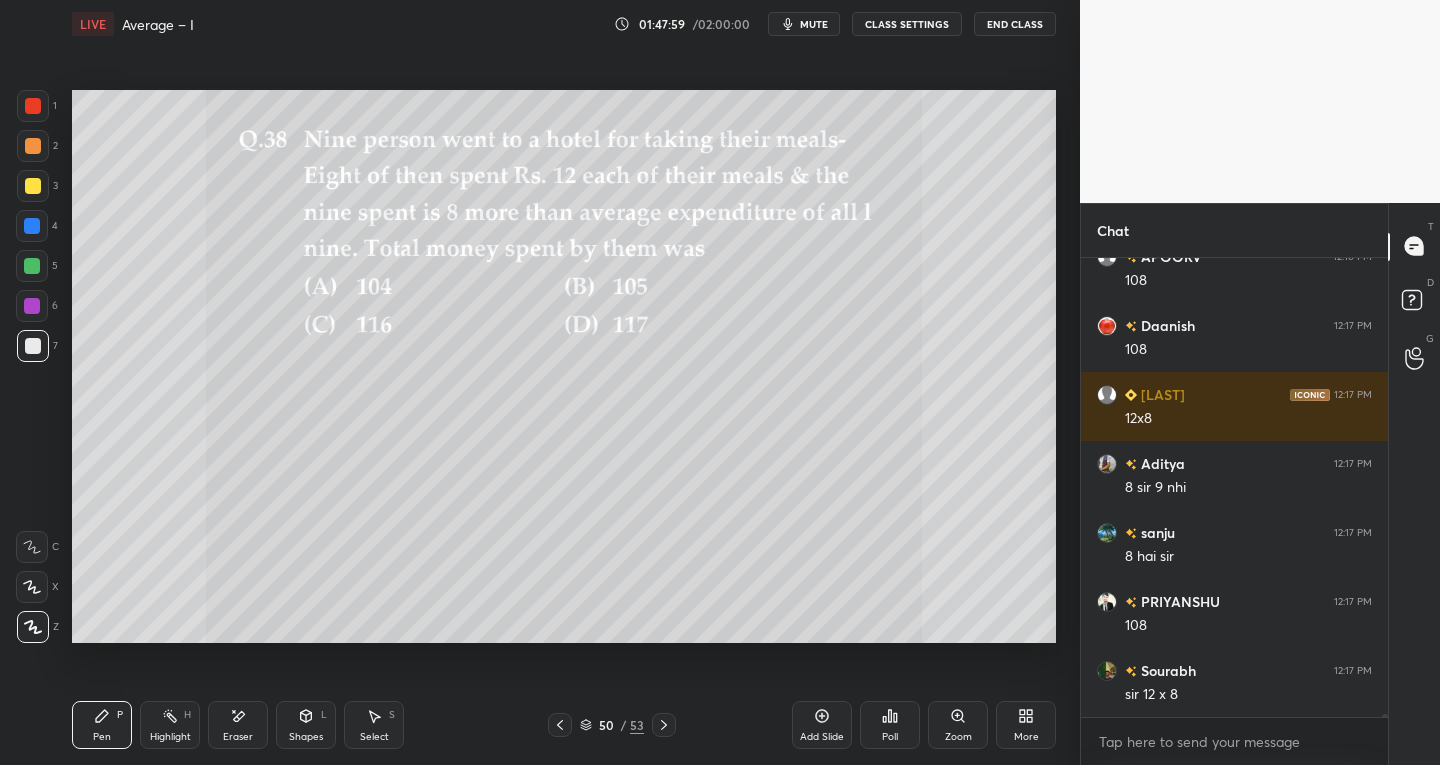 scroll, scrollTop: 69198, scrollLeft: 0, axis: vertical 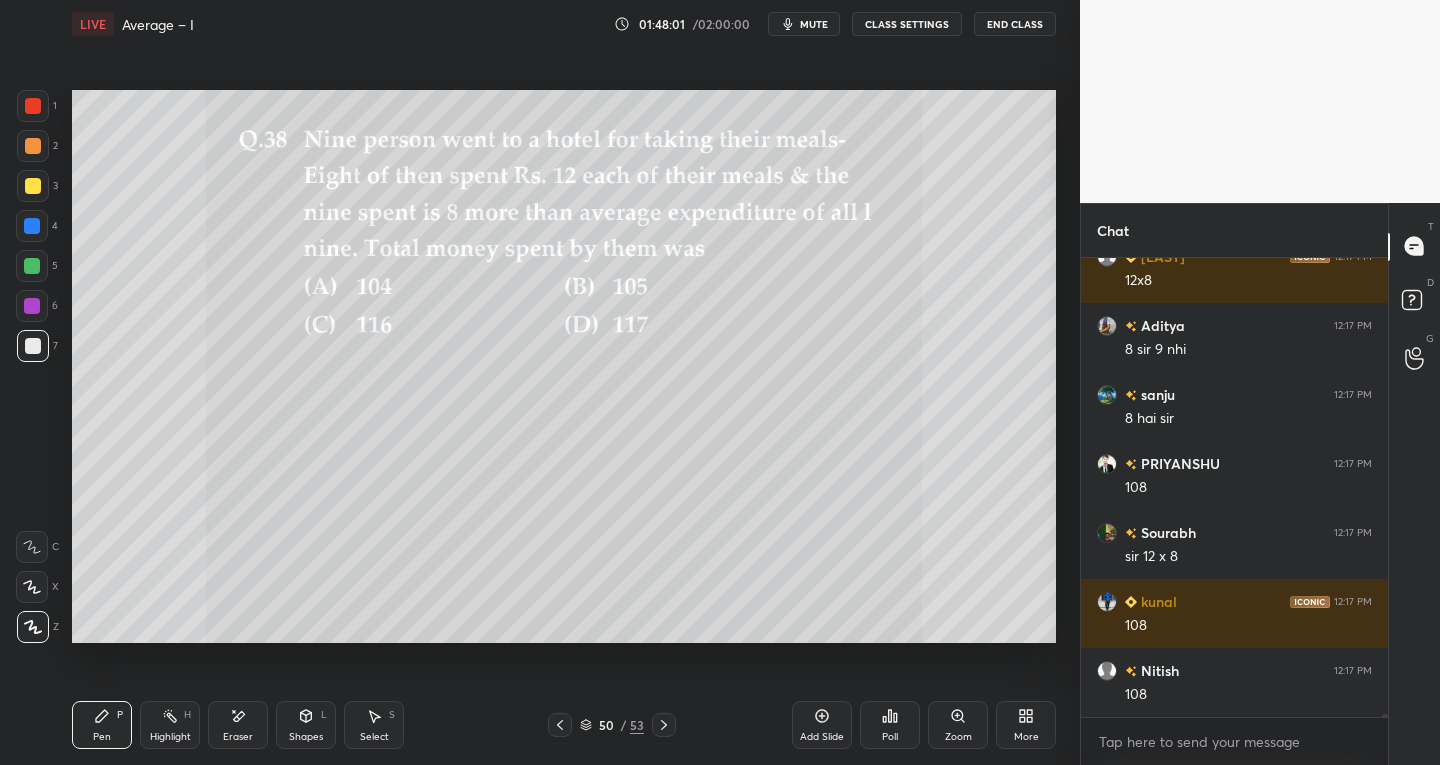 click on "Eraser" at bounding box center [238, 737] 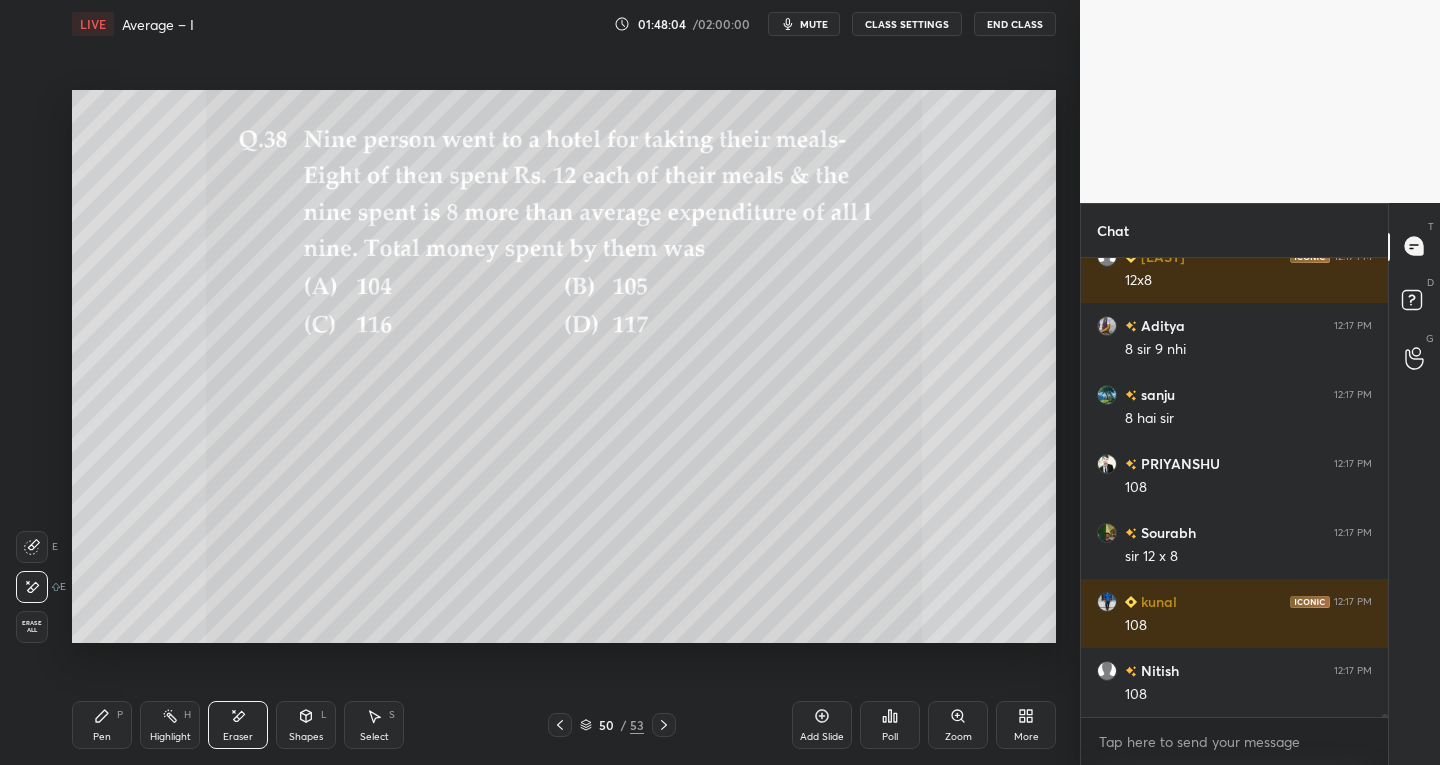 scroll, scrollTop: 69267, scrollLeft: 0, axis: vertical 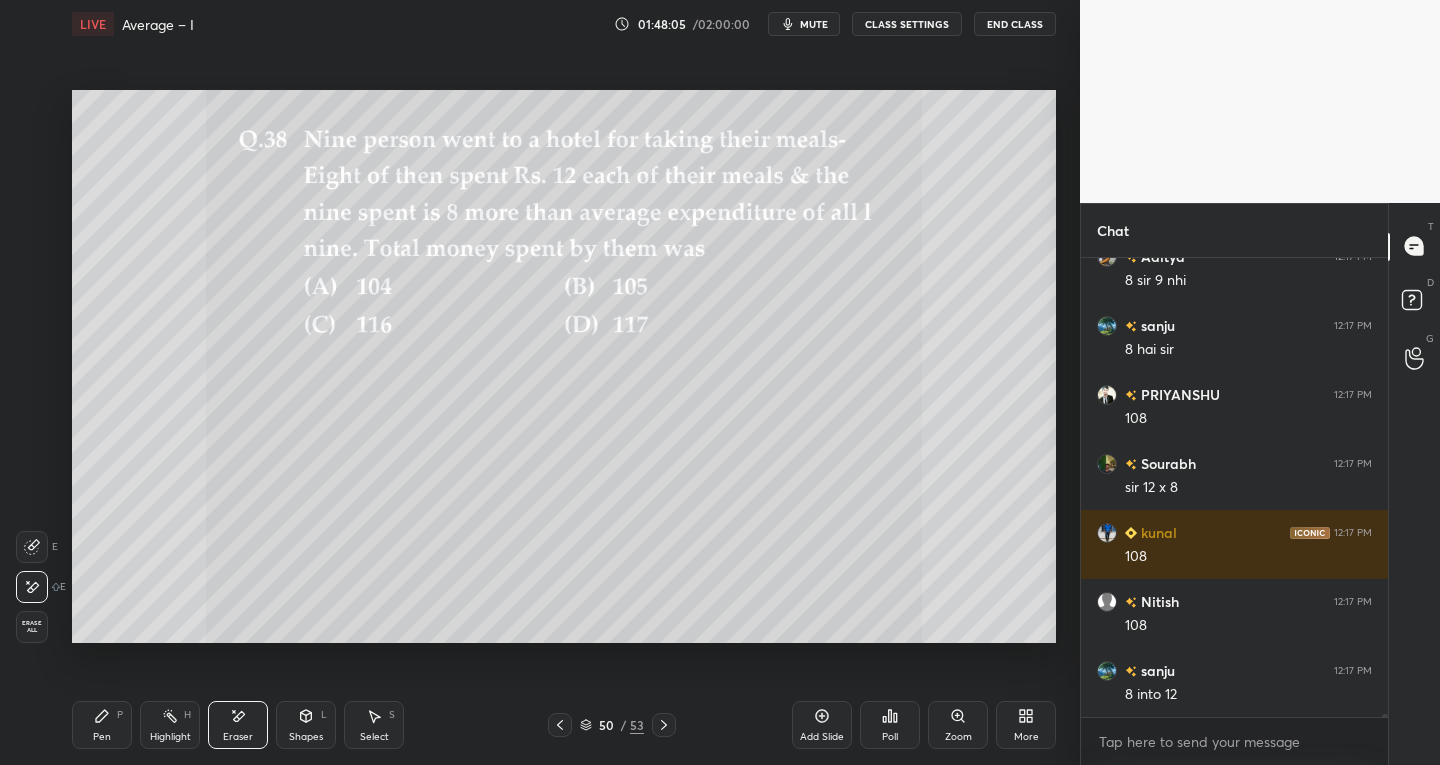 click on "Pen" at bounding box center [102, 737] 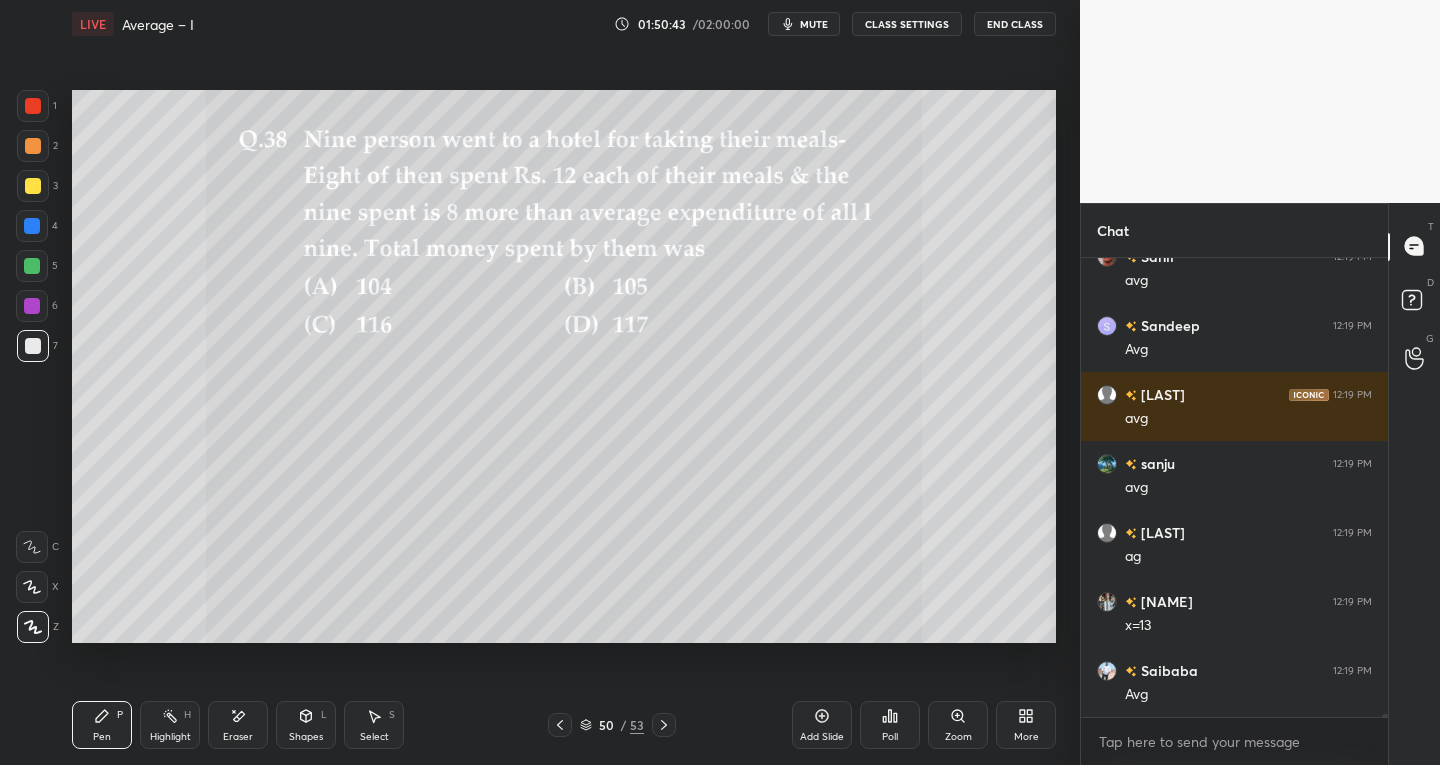scroll, scrollTop: 71475, scrollLeft: 0, axis: vertical 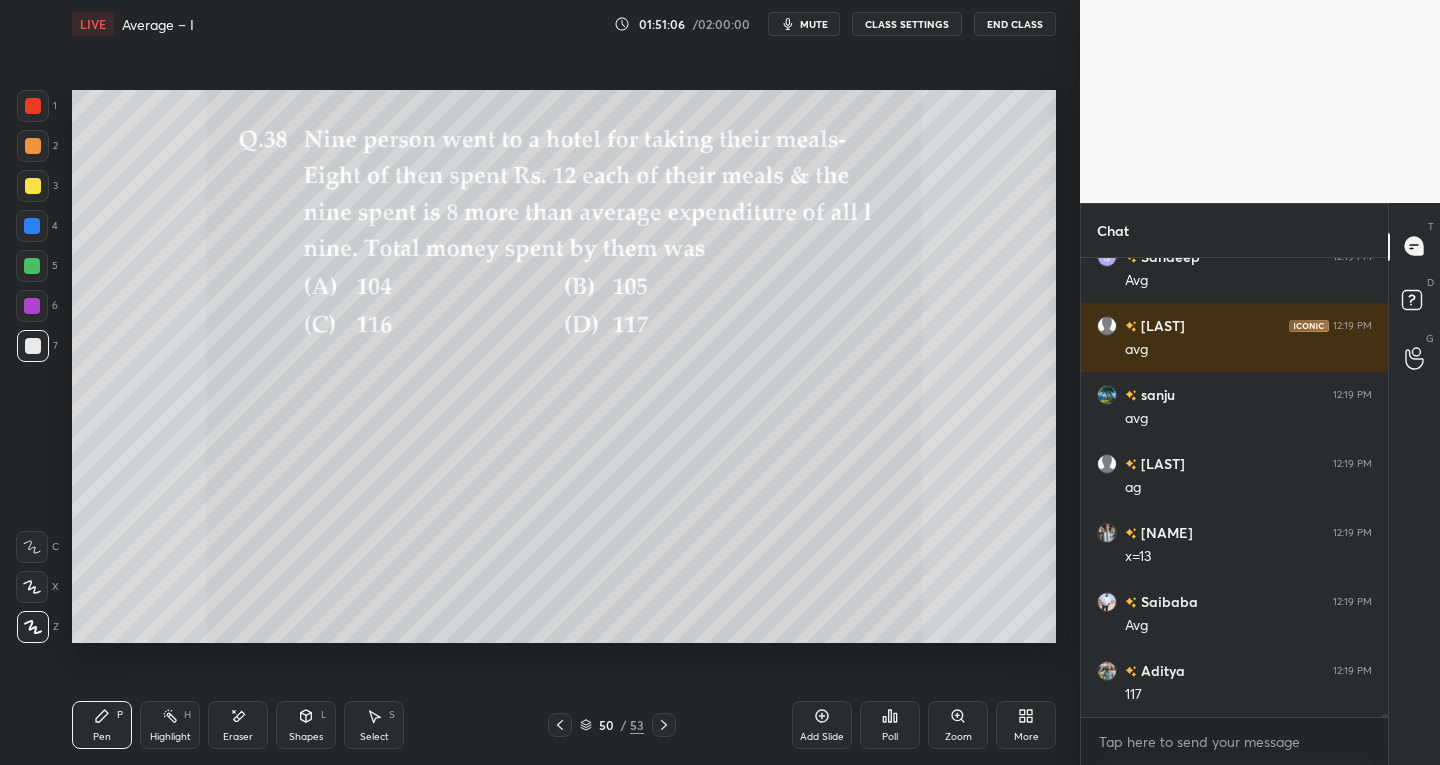 click on "Add Slide" at bounding box center (822, 725) 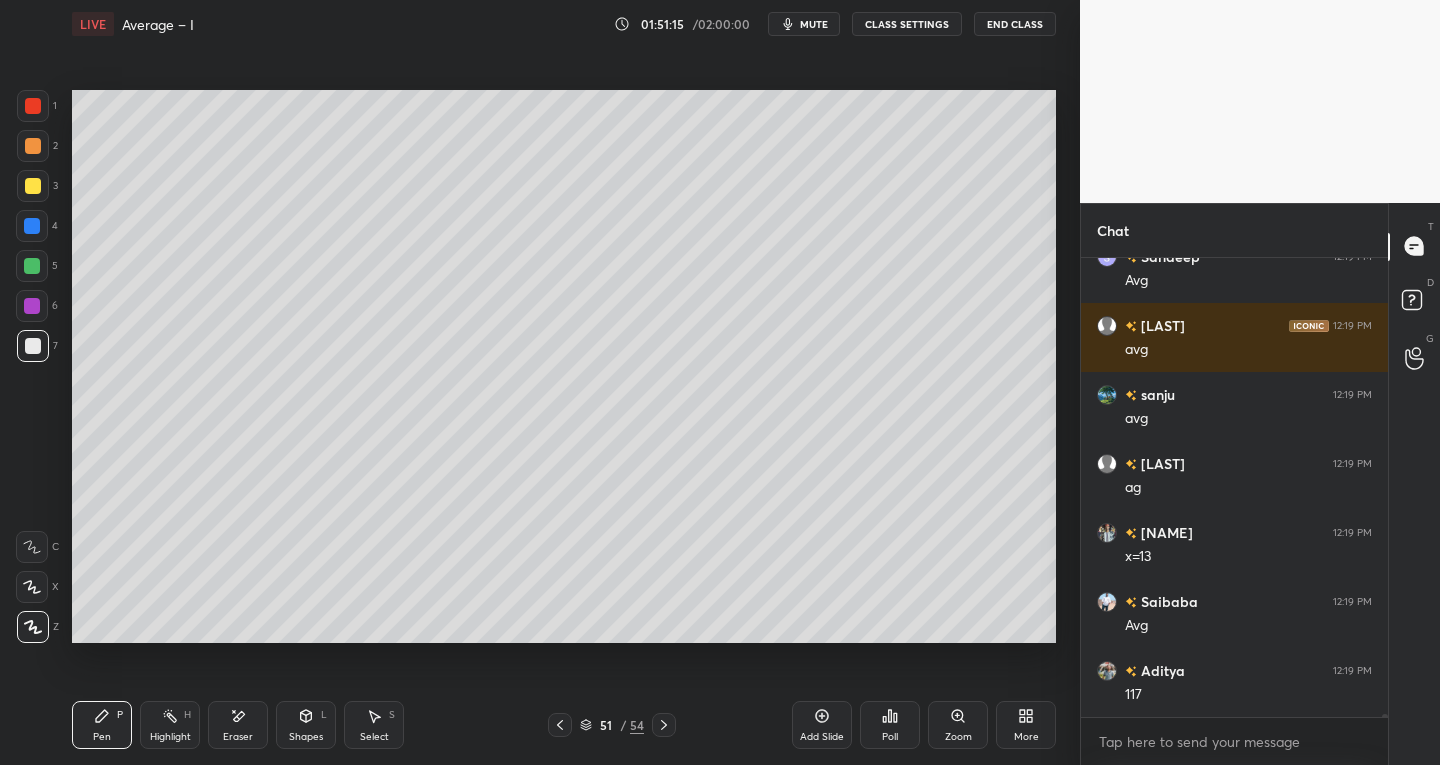 click 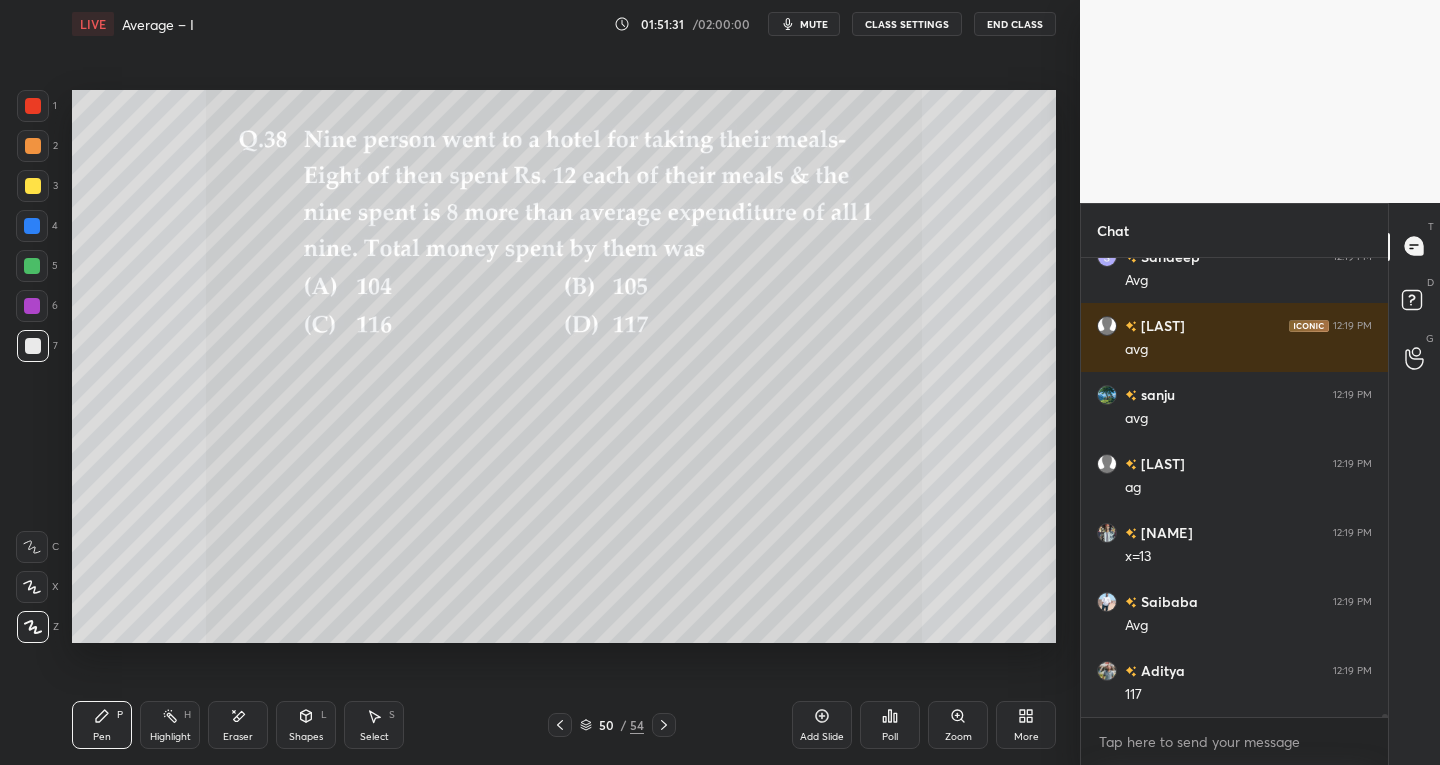 click 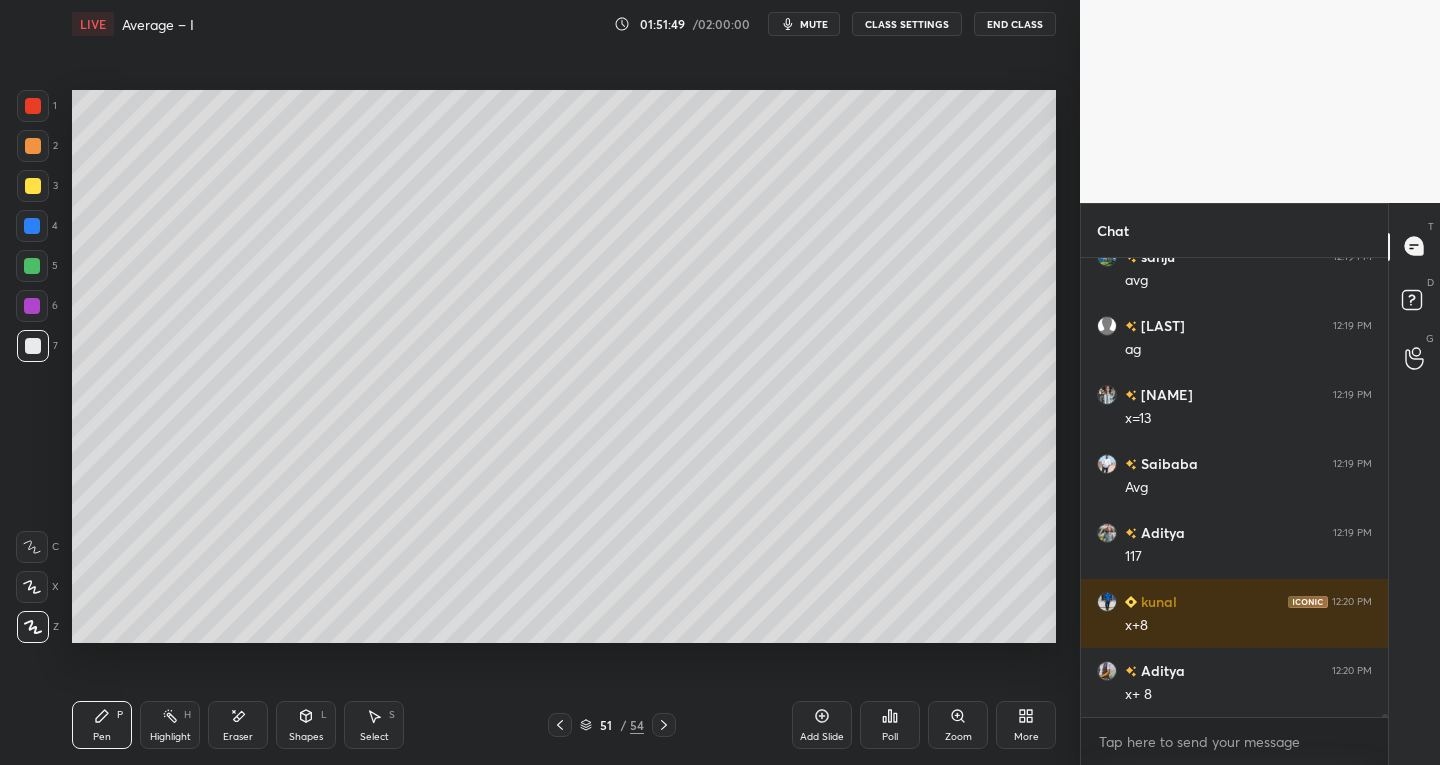 scroll, scrollTop: 71682, scrollLeft: 0, axis: vertical 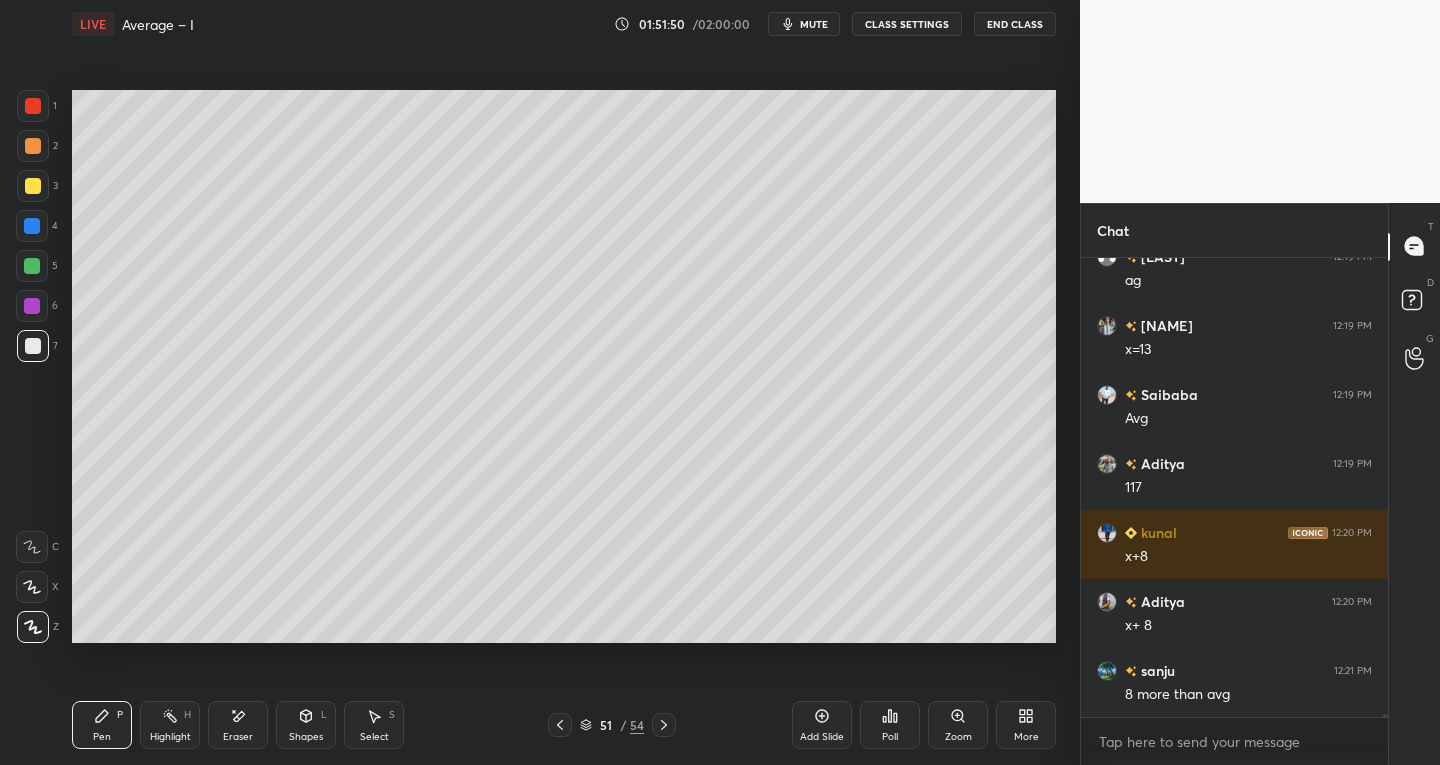 click 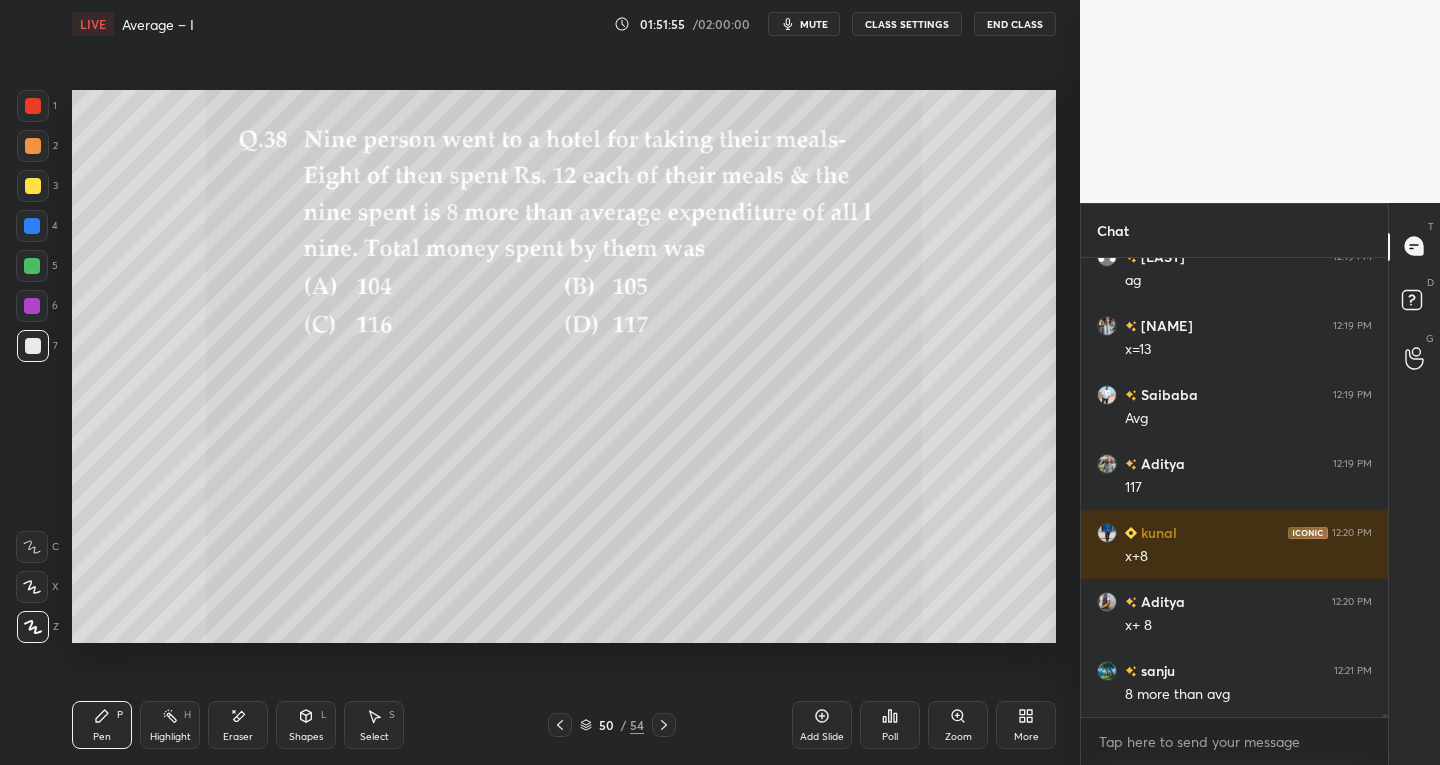 click 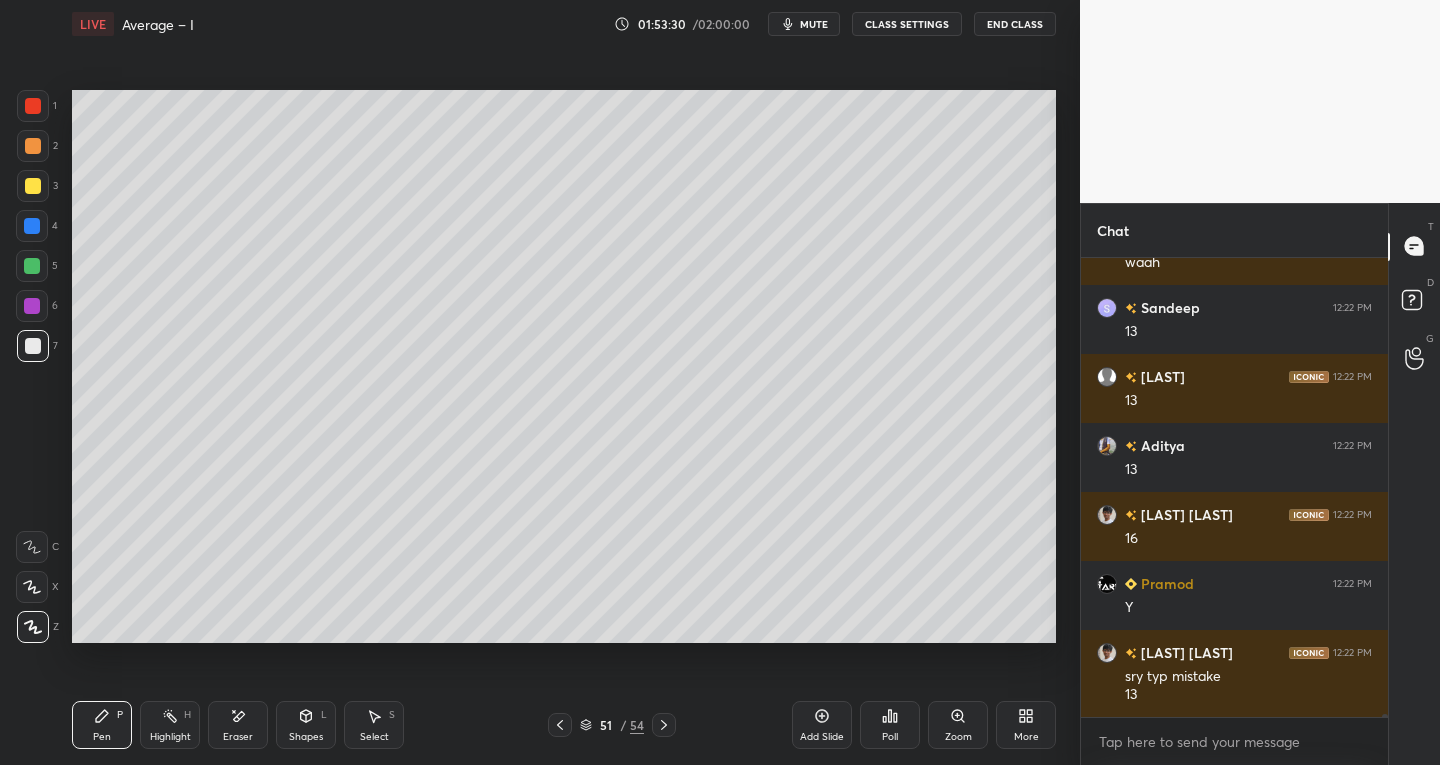 scroll, scrollTop: 72459, scrollLeft: 0, axis: vertical 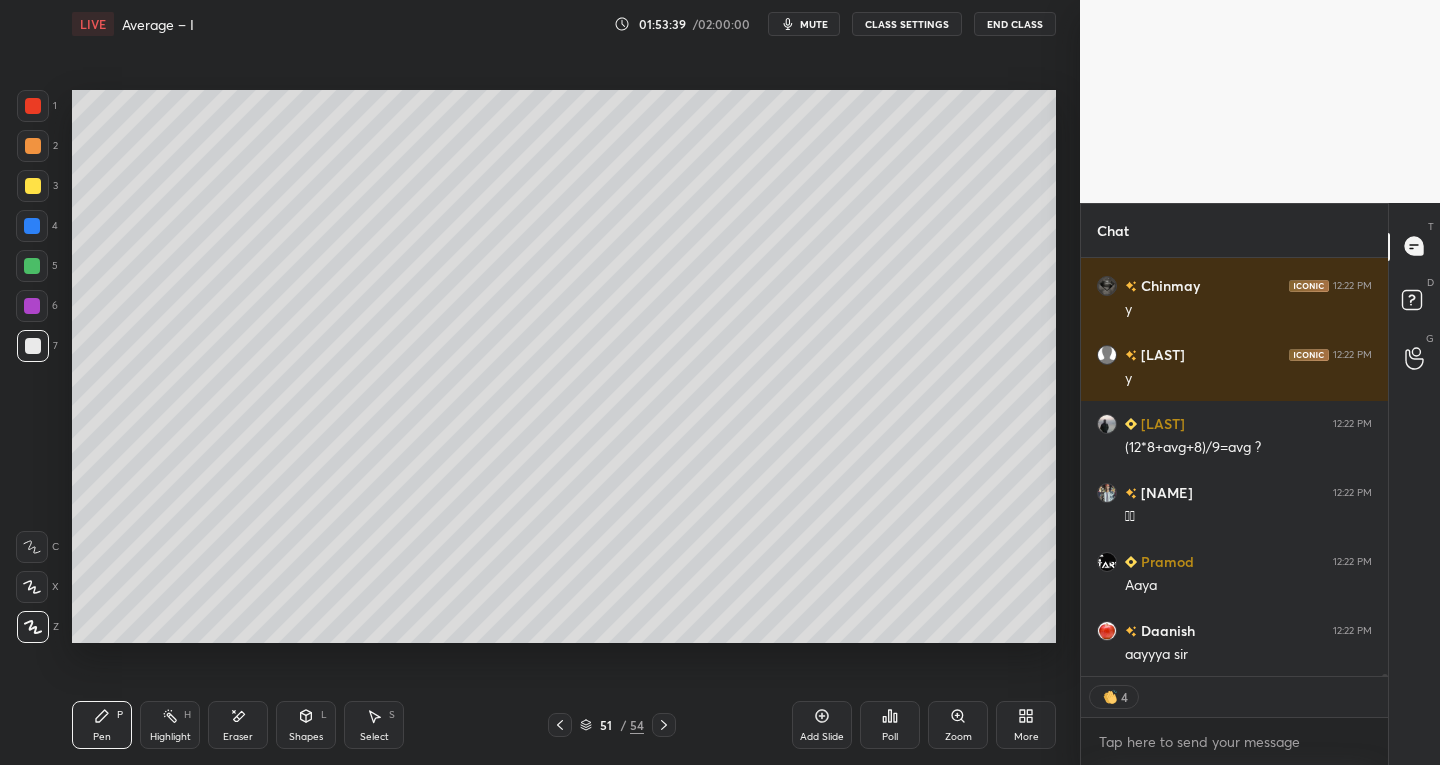 click 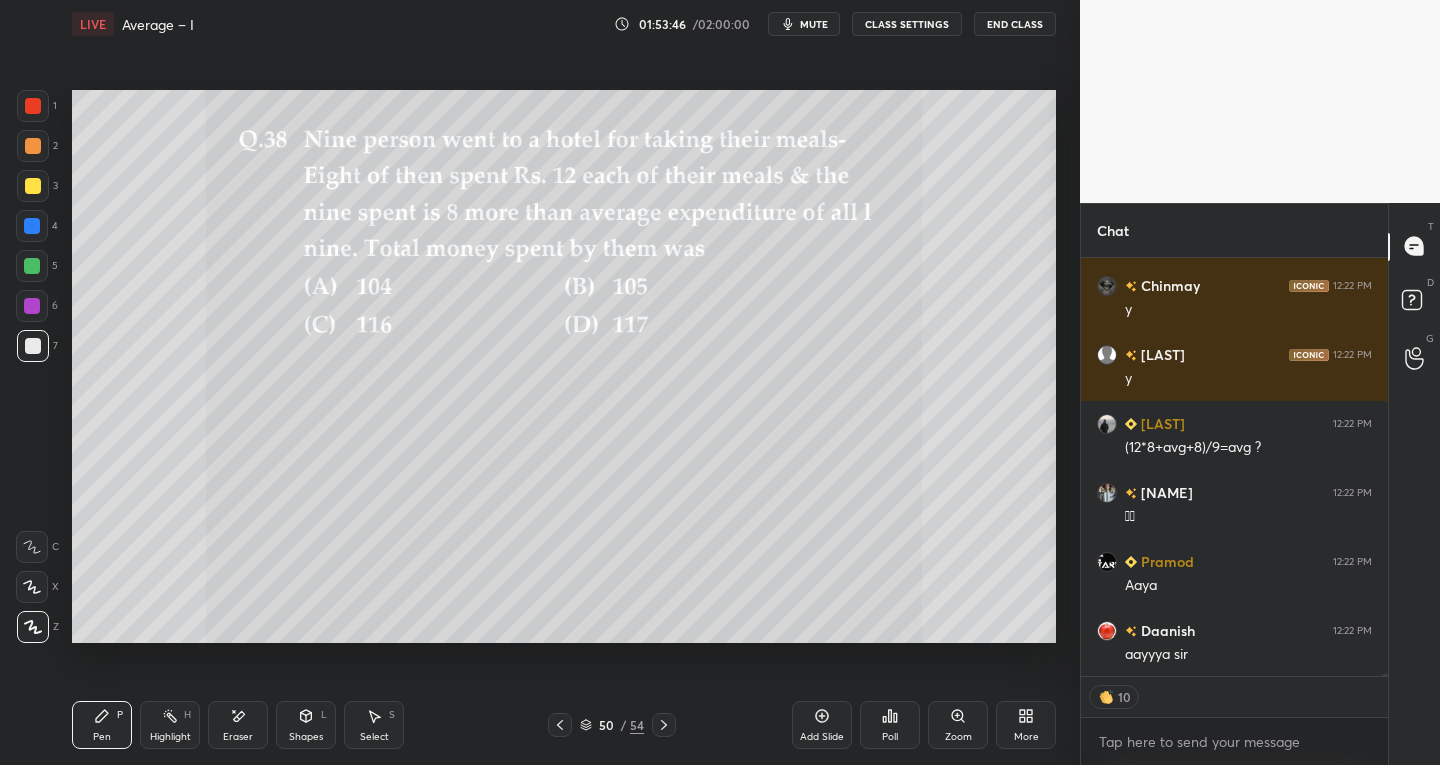 scroll, scrollTop: 72931, scrollLeft: 0, axis: vertical 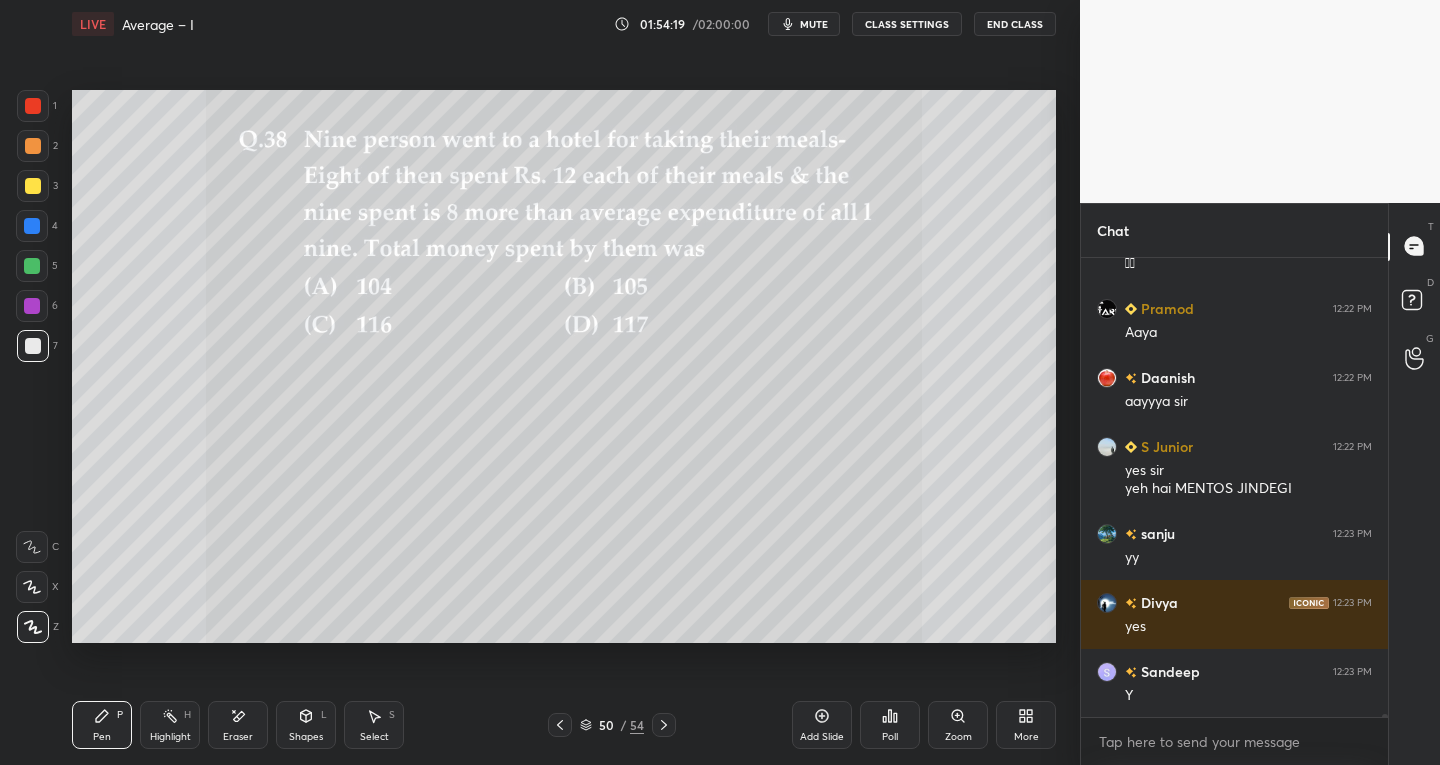 click 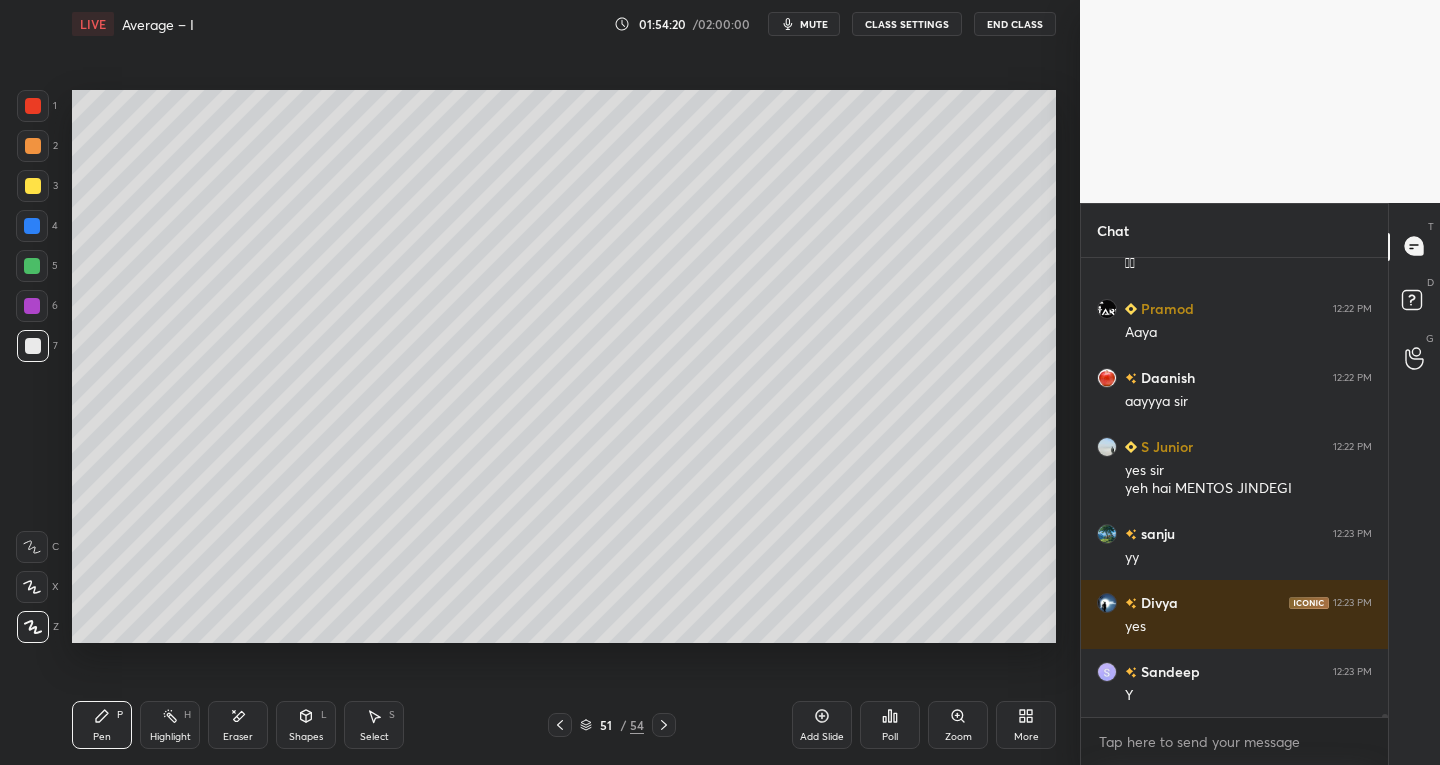 click 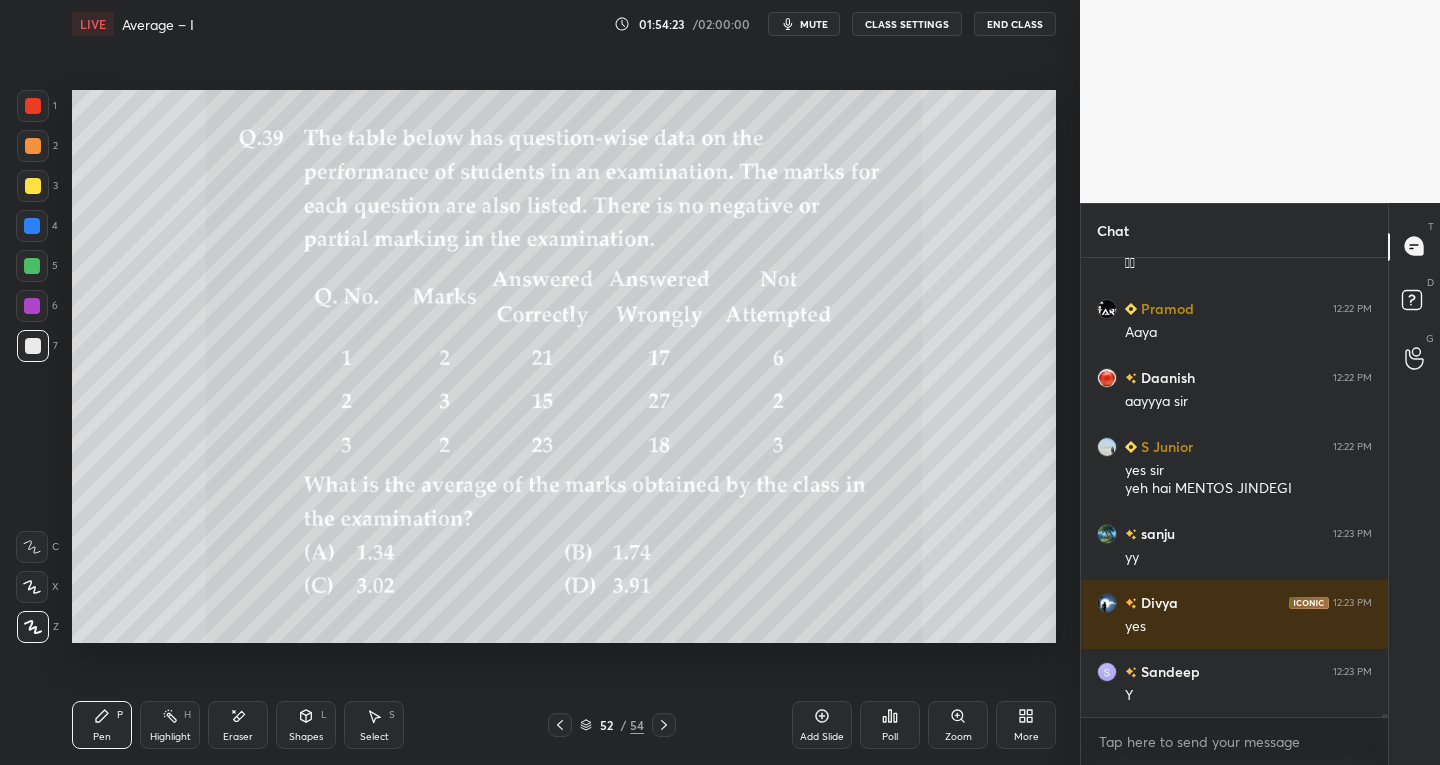 click 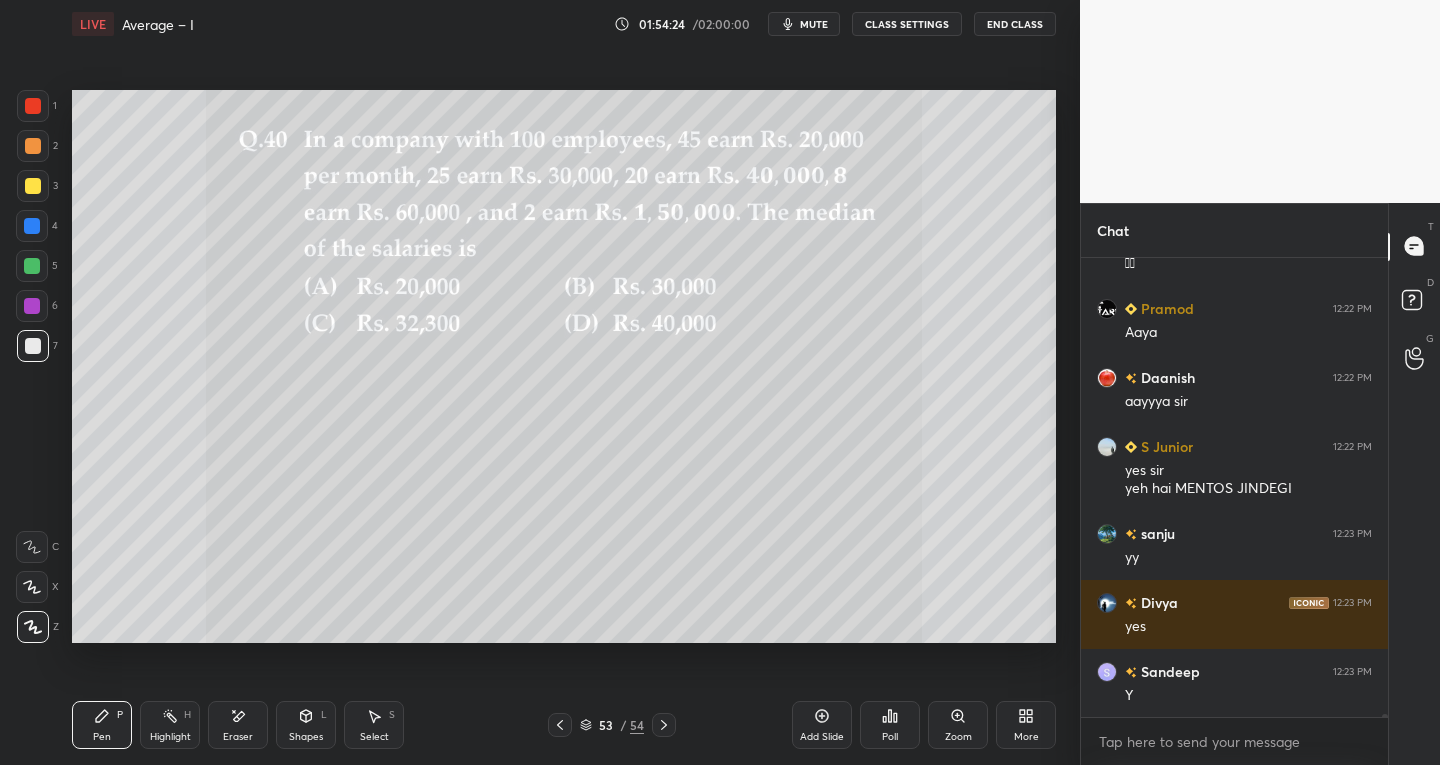 click 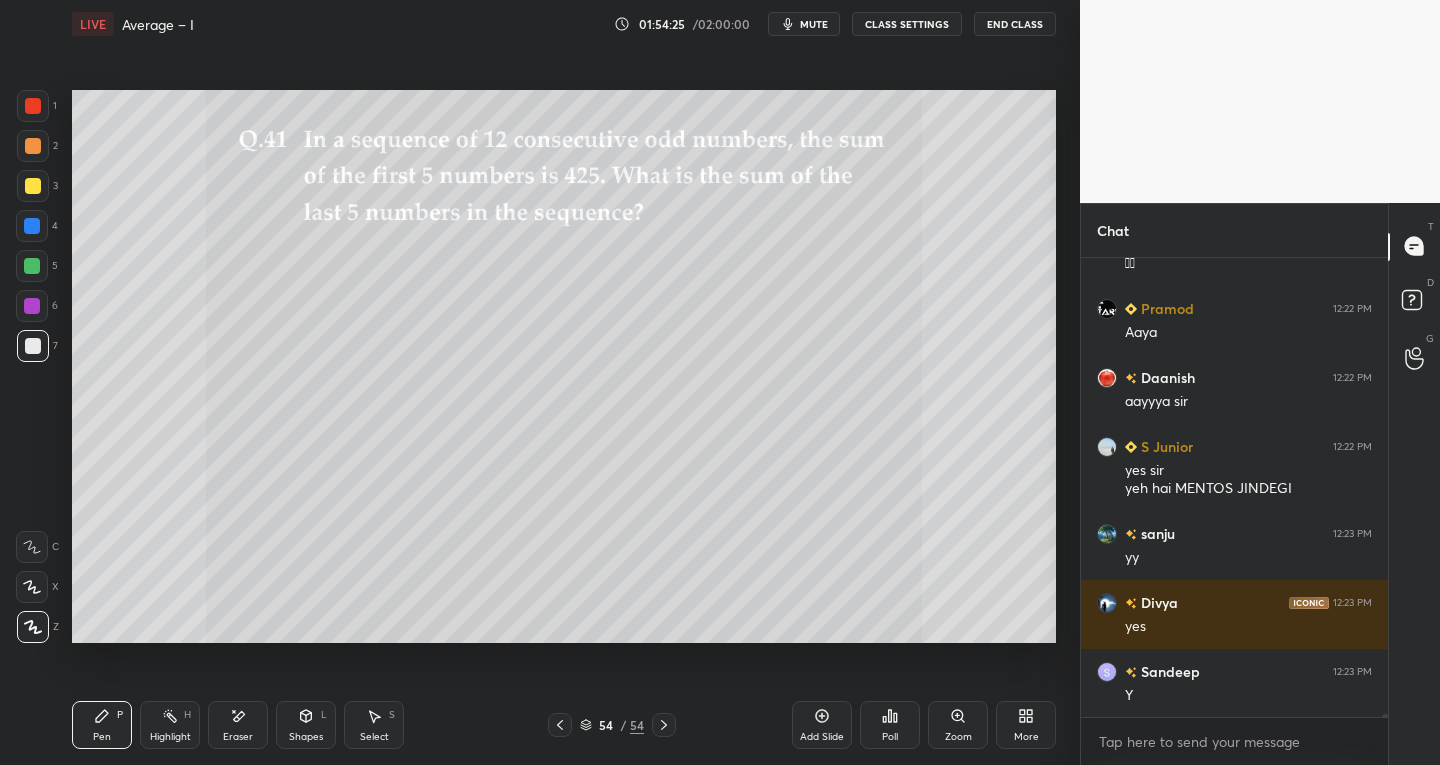 scroll, scrollTop: 73166, scrollLeft: 0, axis: vertical 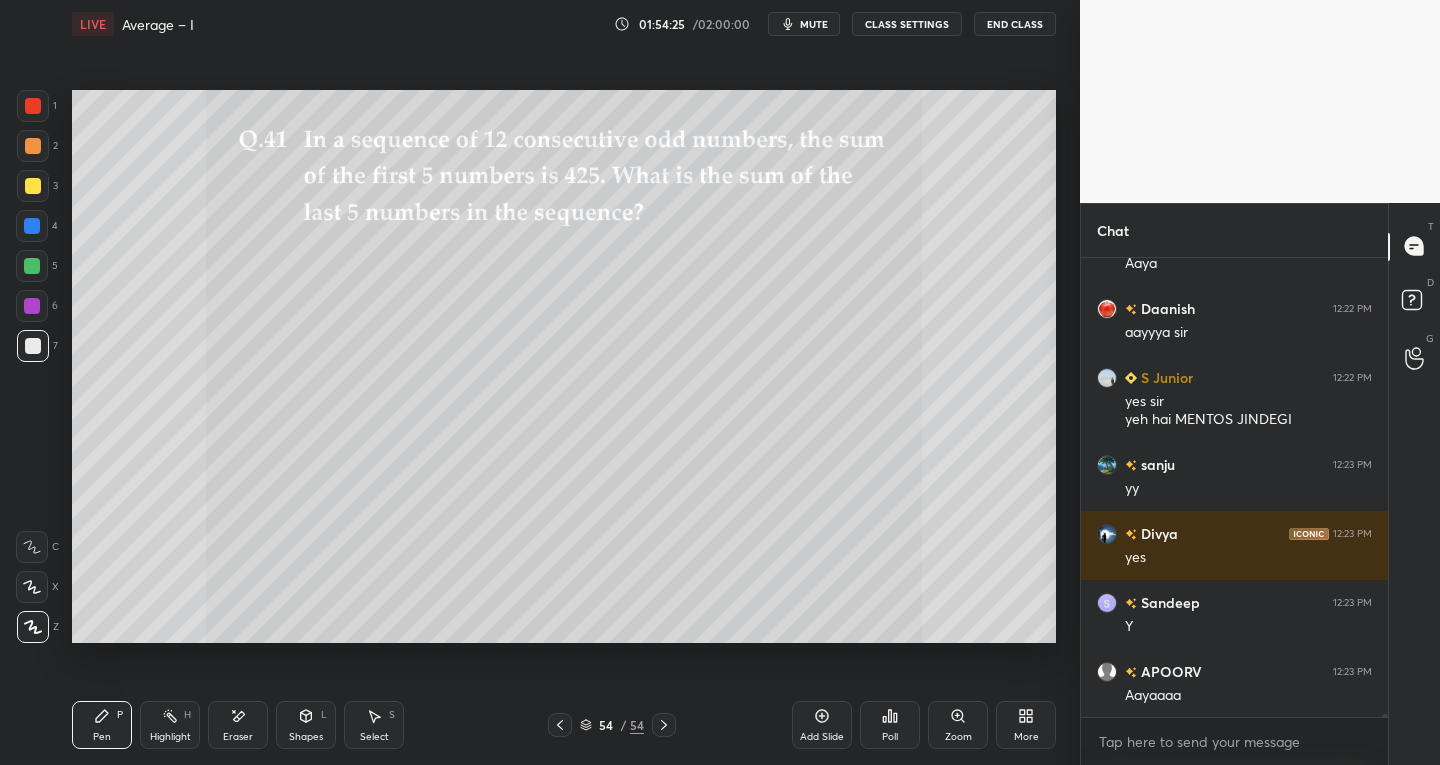 click at bounding box center [664, 725] 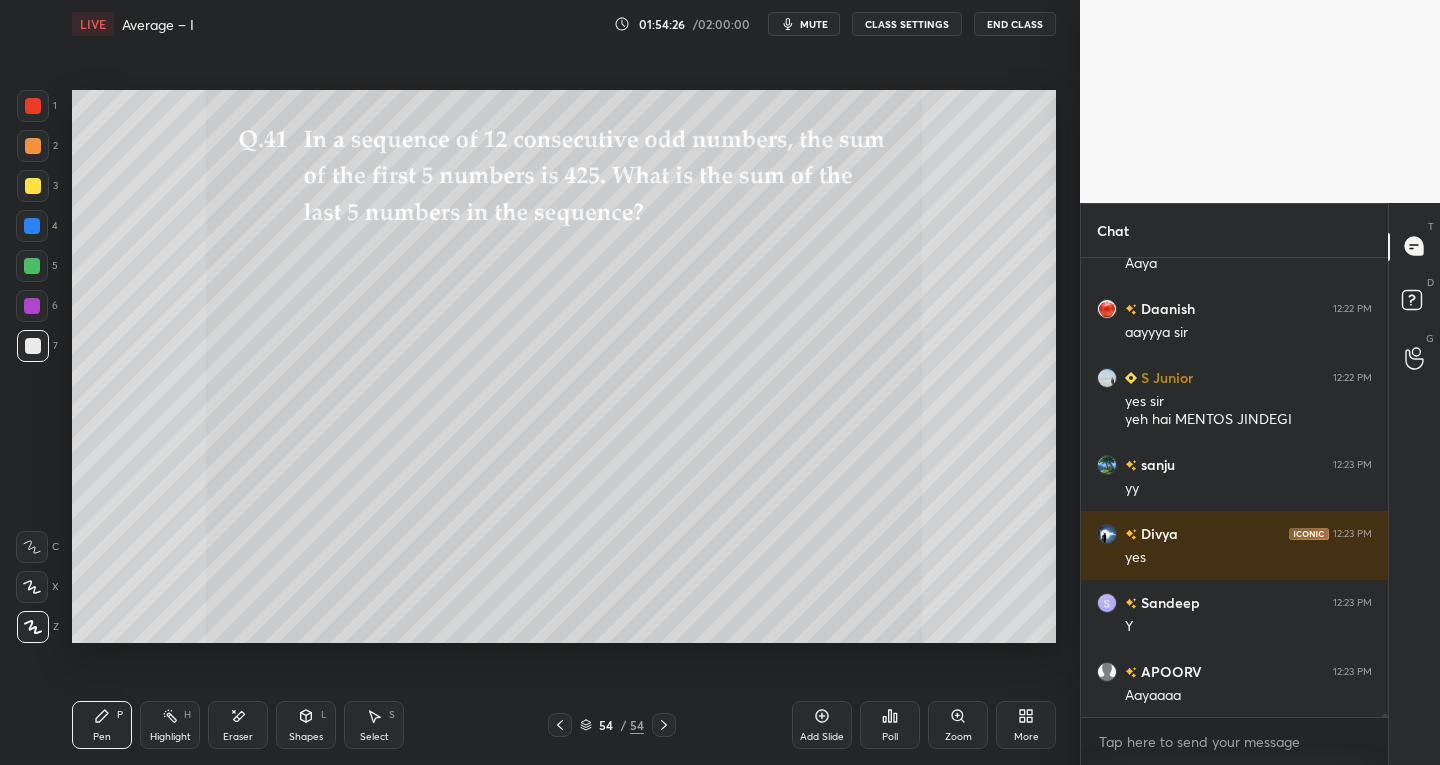 click on "Pen P Highlight H Eraser Shapes L Select S 54 / 54 Add Slide Poll Zoom More" at bounding box center [564, 725] 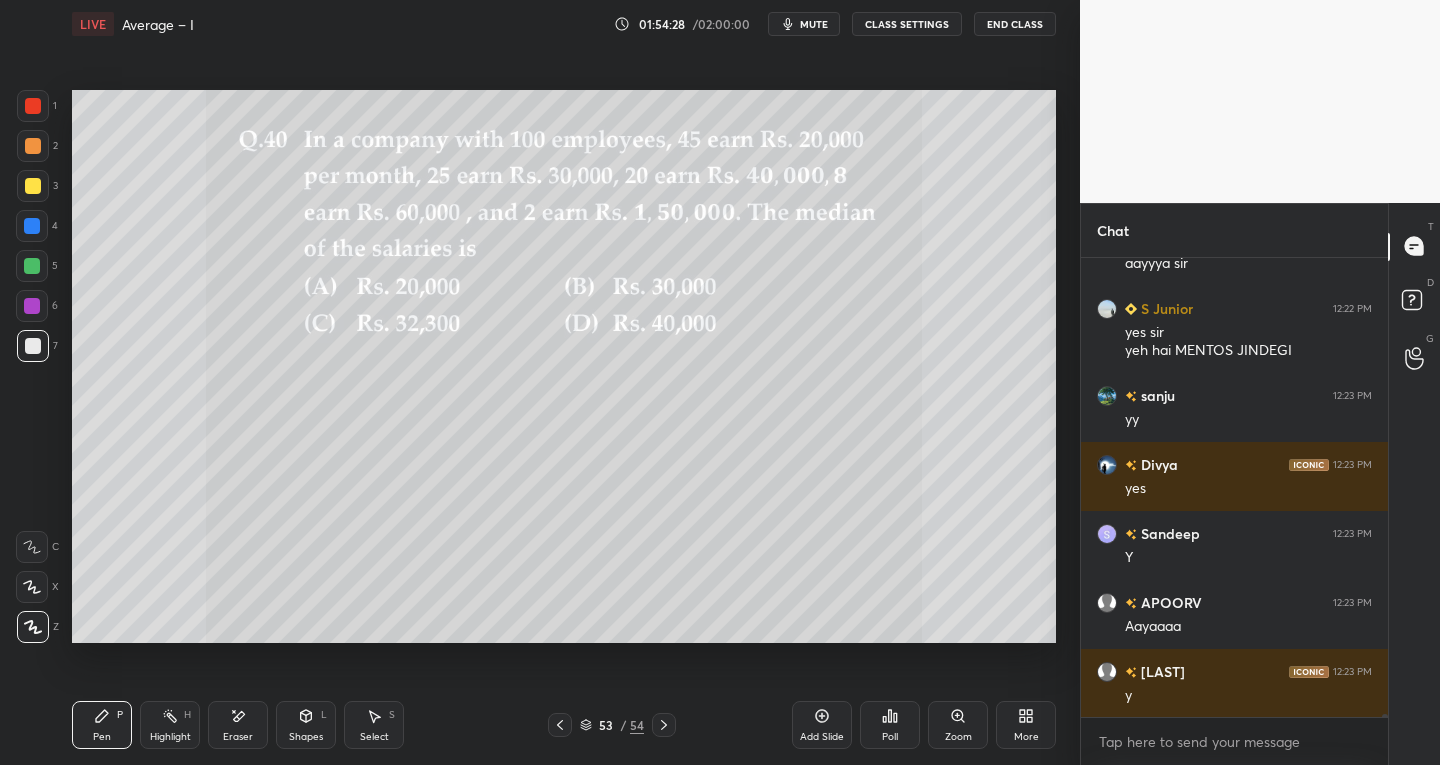 click 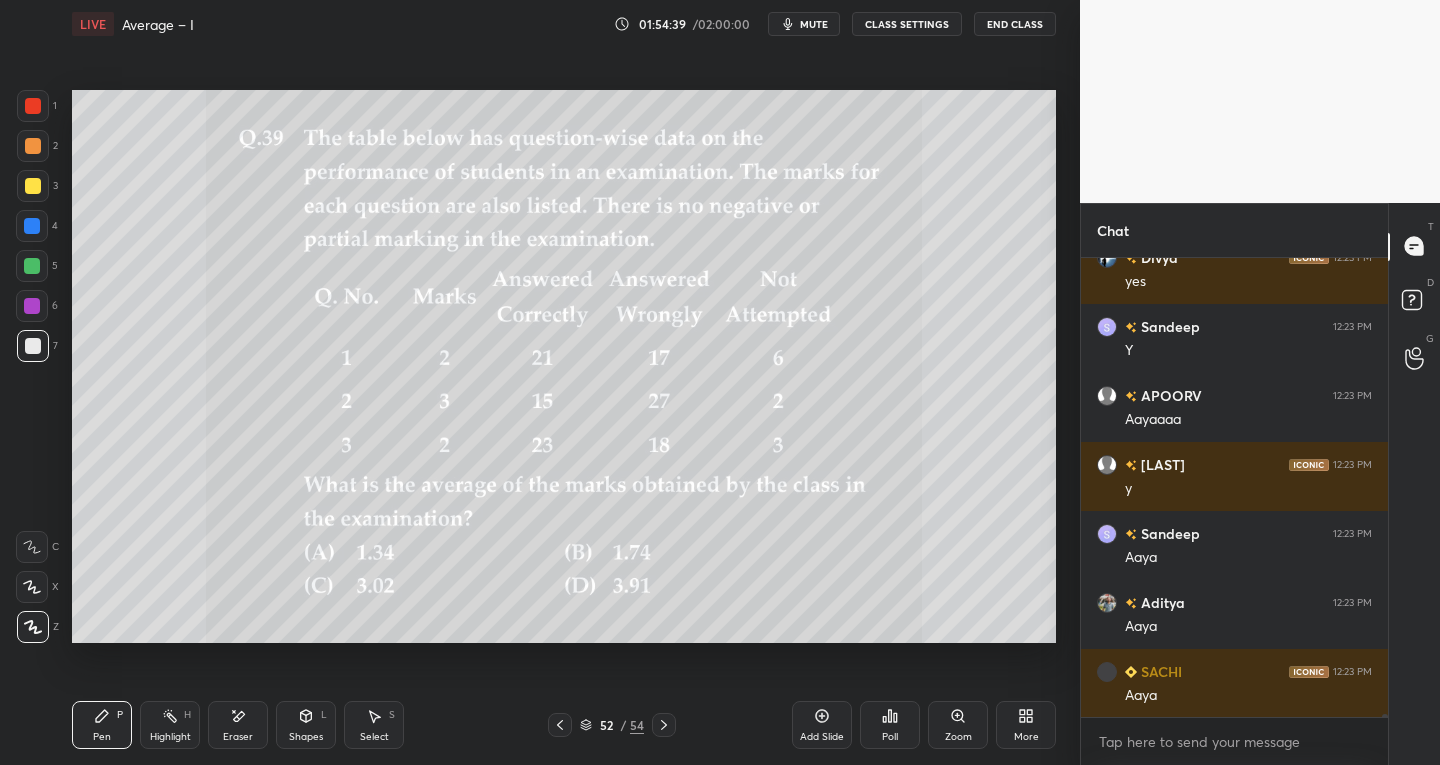 scroll, scrollTop: 73511, scrollLeft: 0, axis: vertical 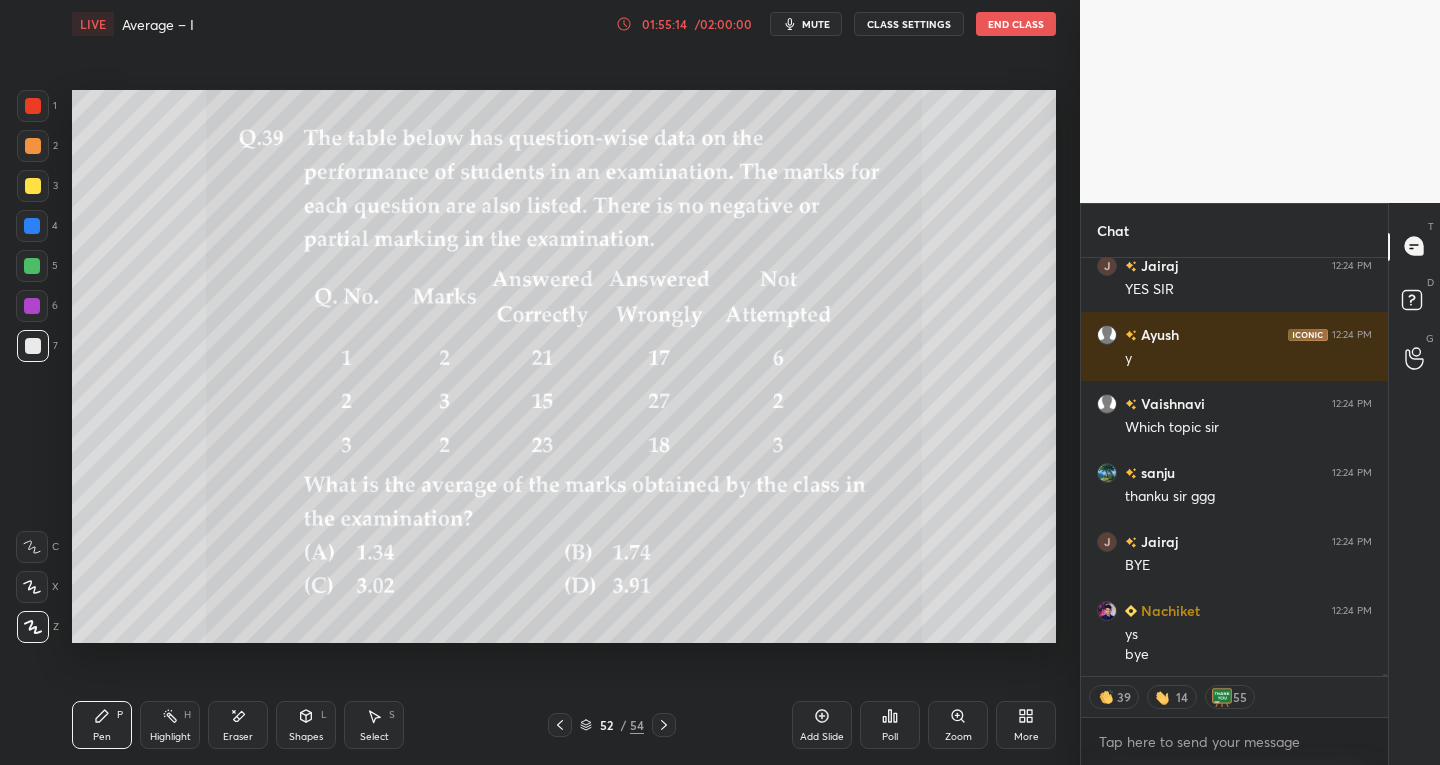 click on "End Class" at bounding box center (1016, 24) 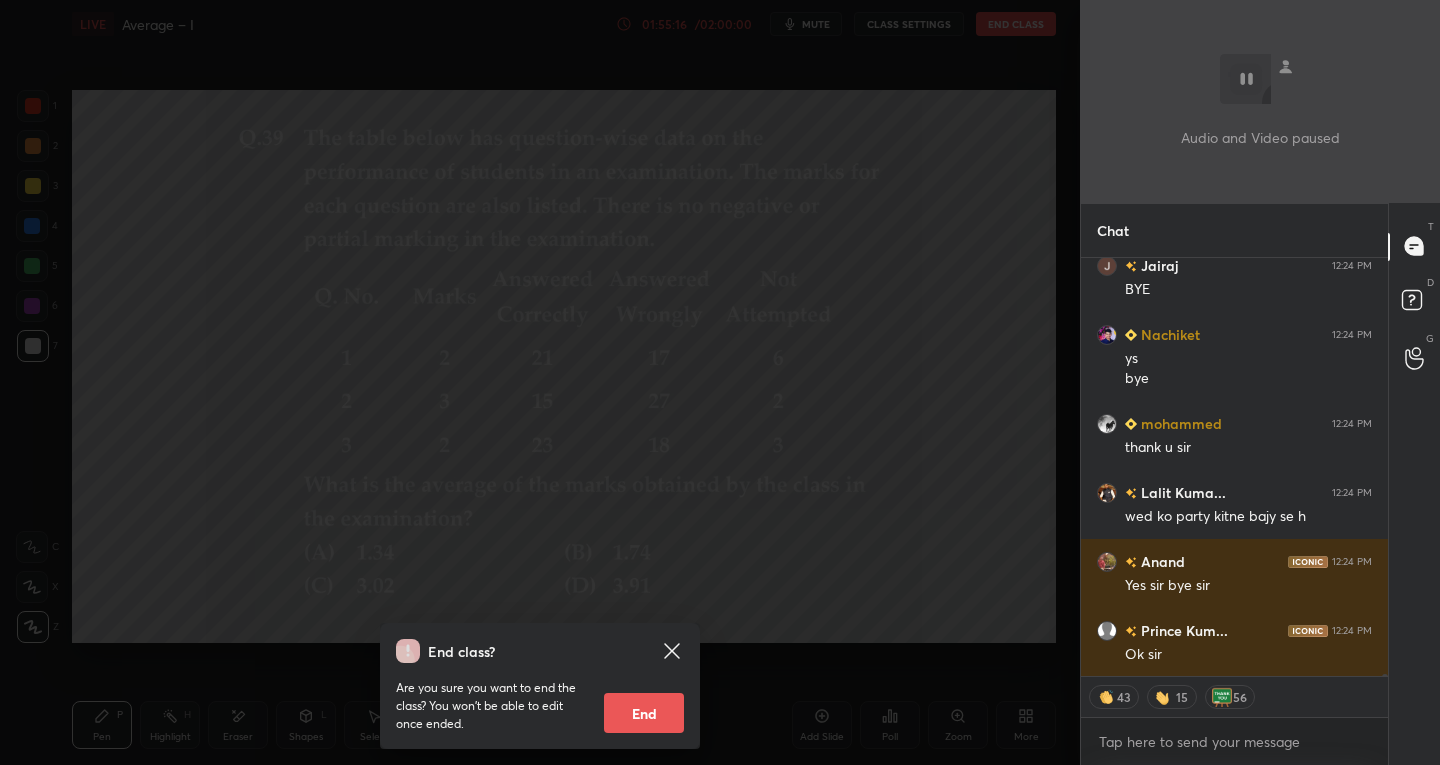 scroll, scrollTop: 76125, scrollLeft: 0, axis: vertical 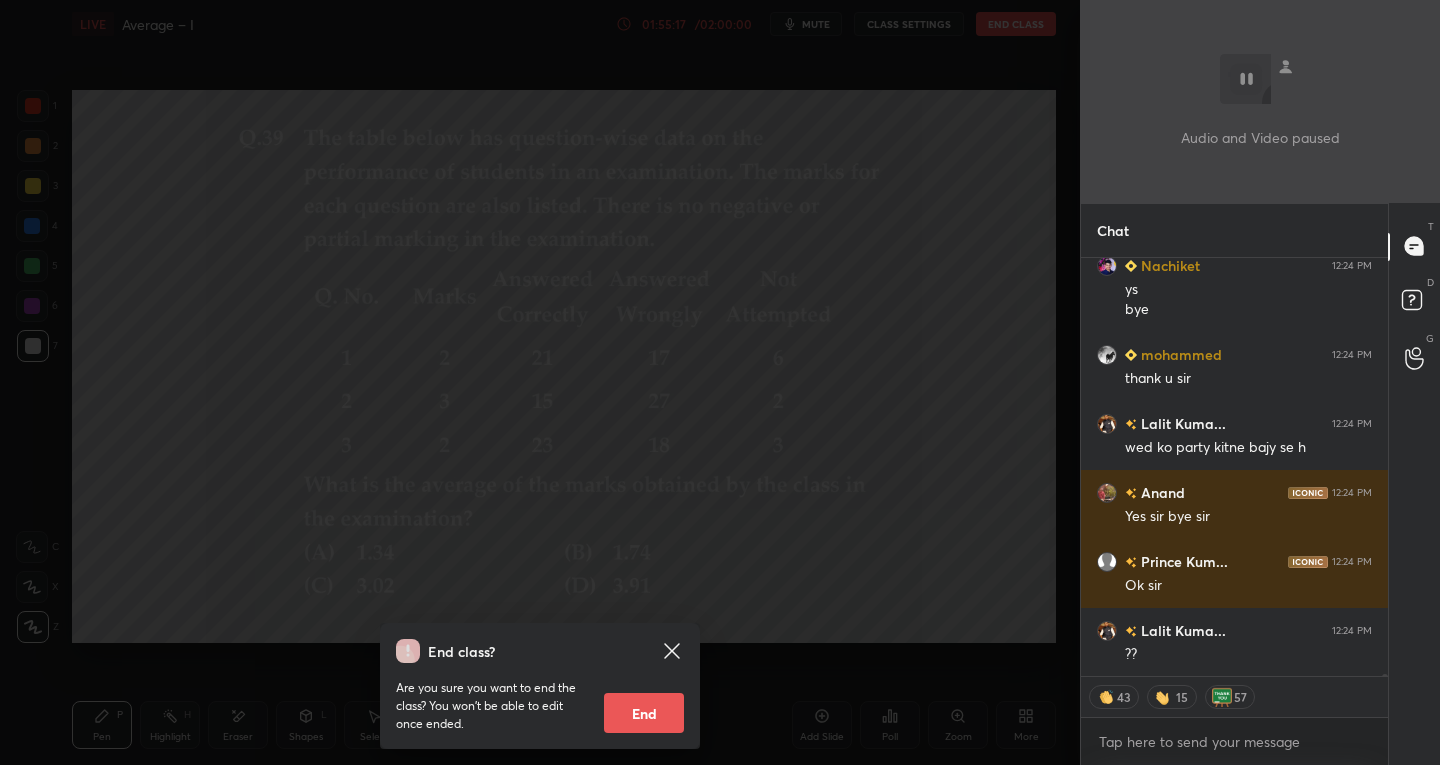 click on "End" at bounding box center (644, 713) 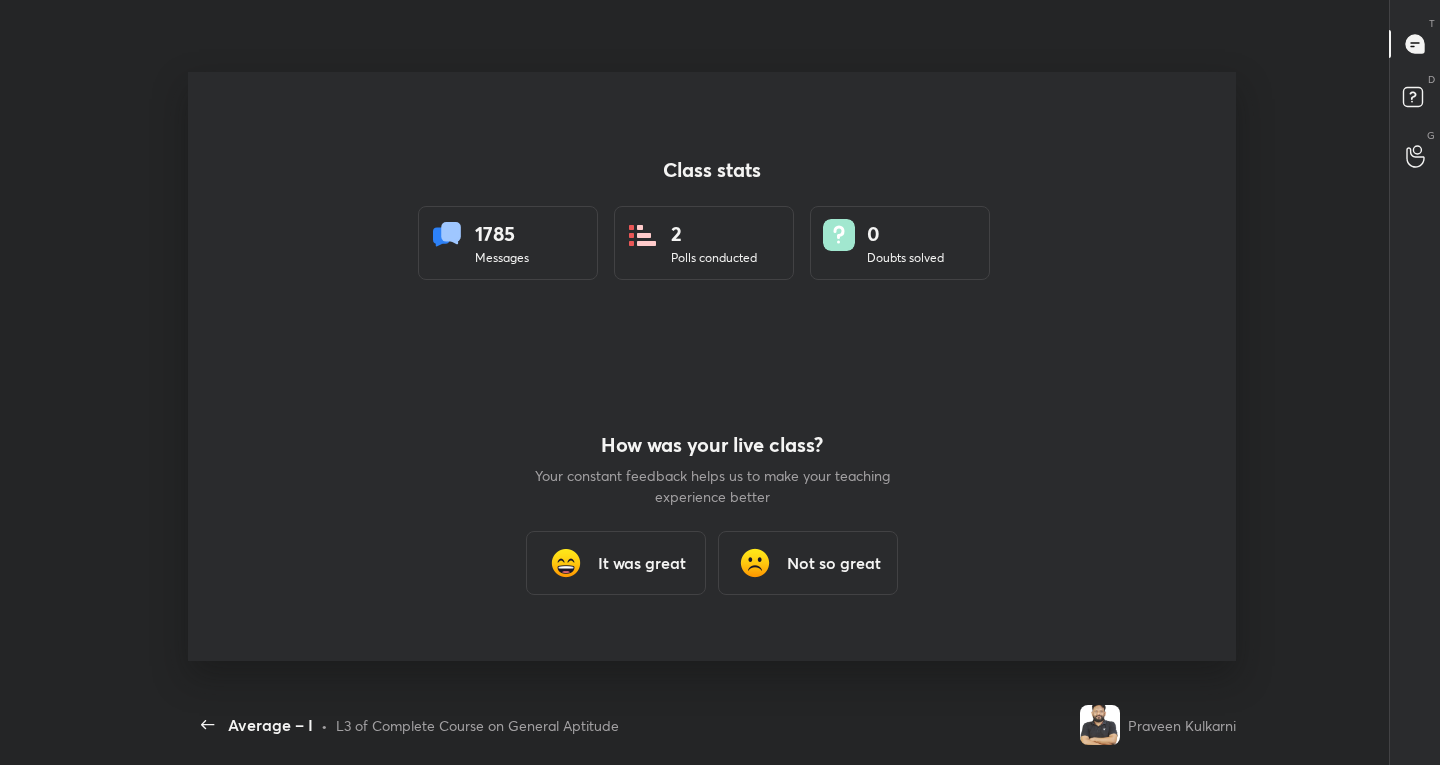 scroll, scrollTop: 99363, scrollLeft: 98935, axis: both 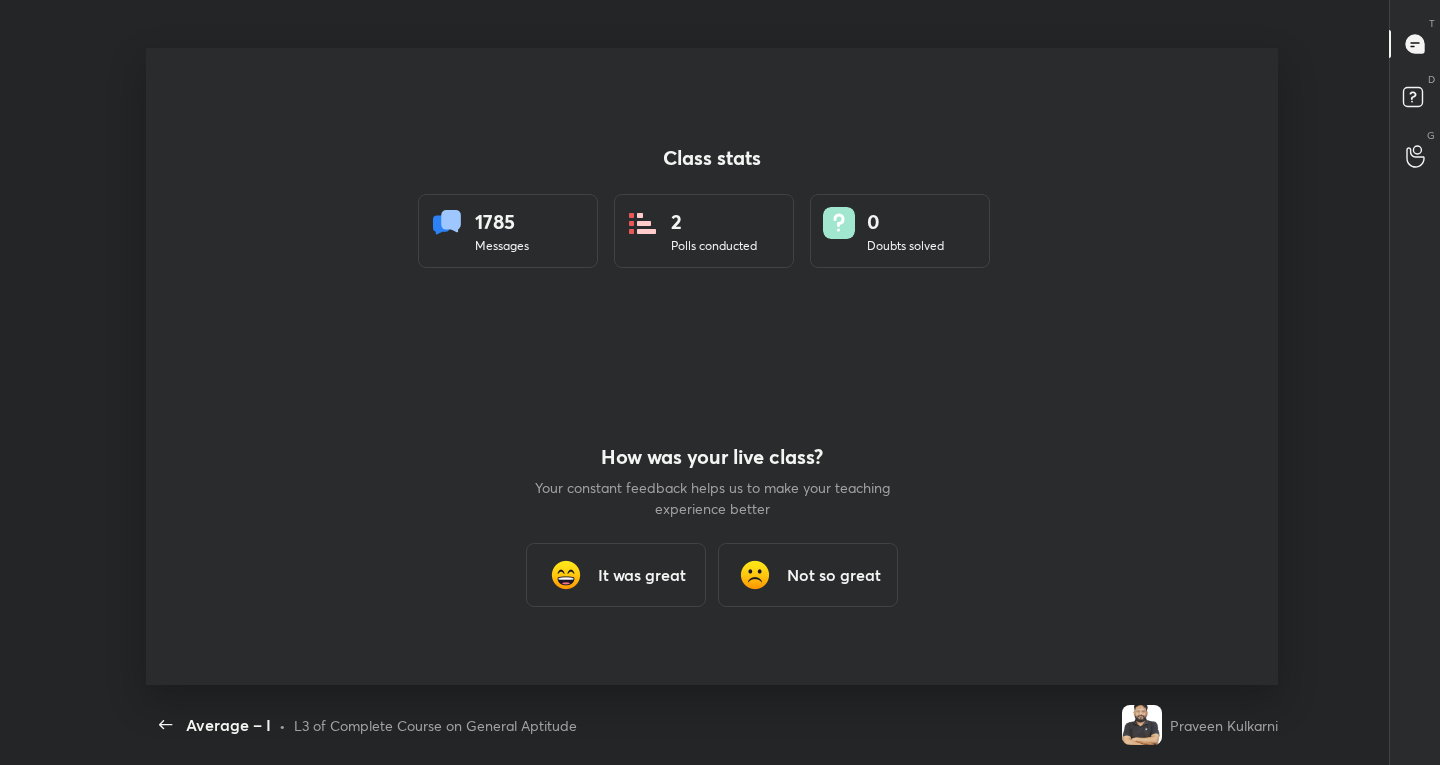 click on "It was great" at bounding box center (642, 575) 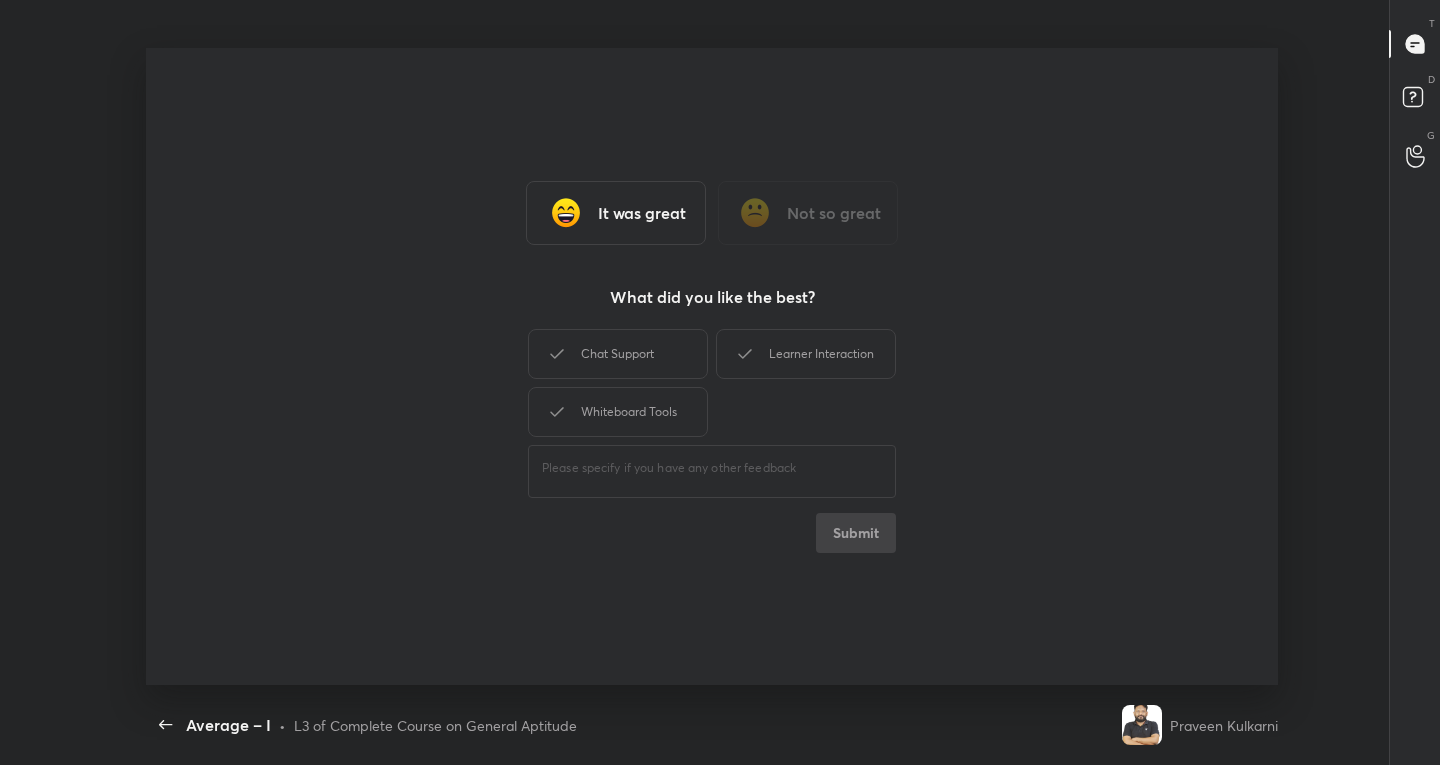 type on "x" 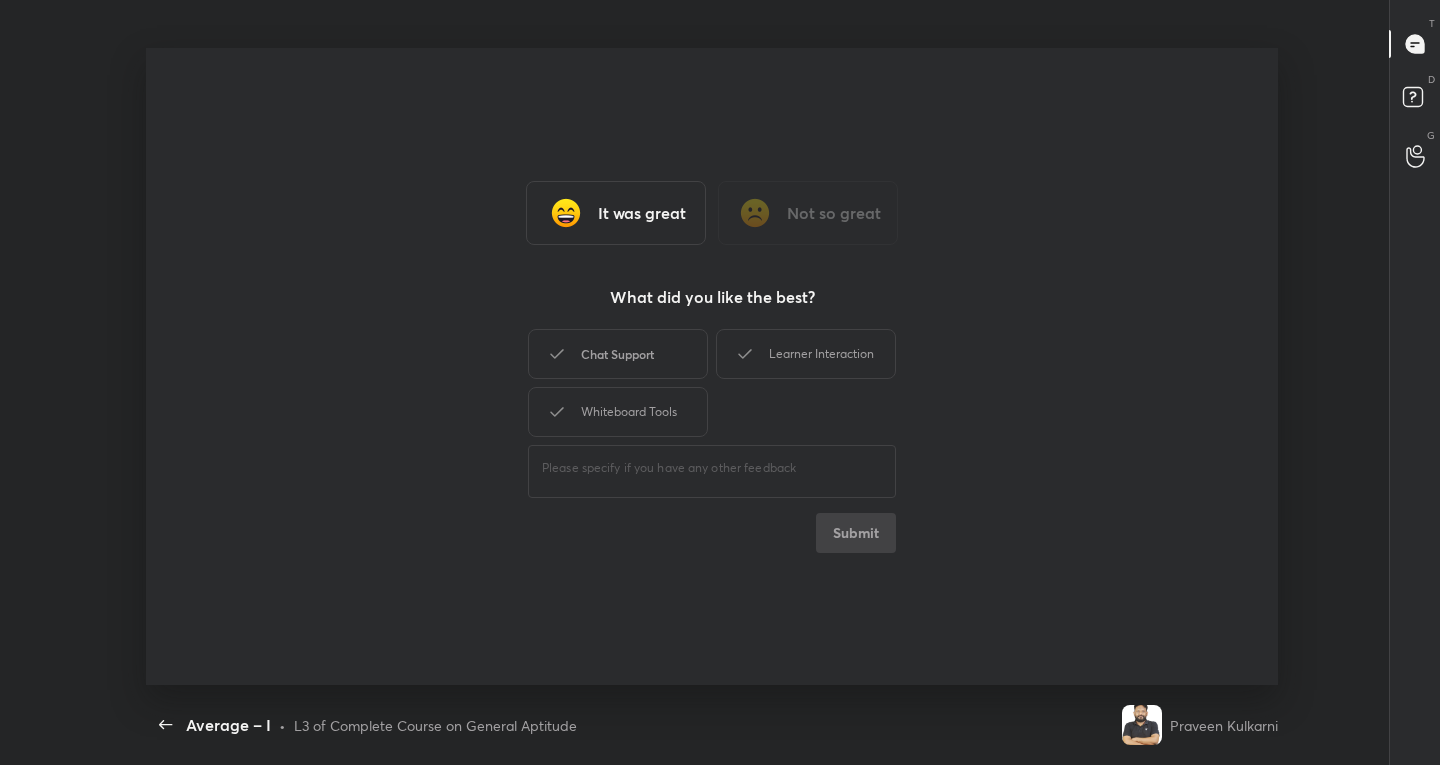 click on "Chat Support" at bounding box center [618, 354] 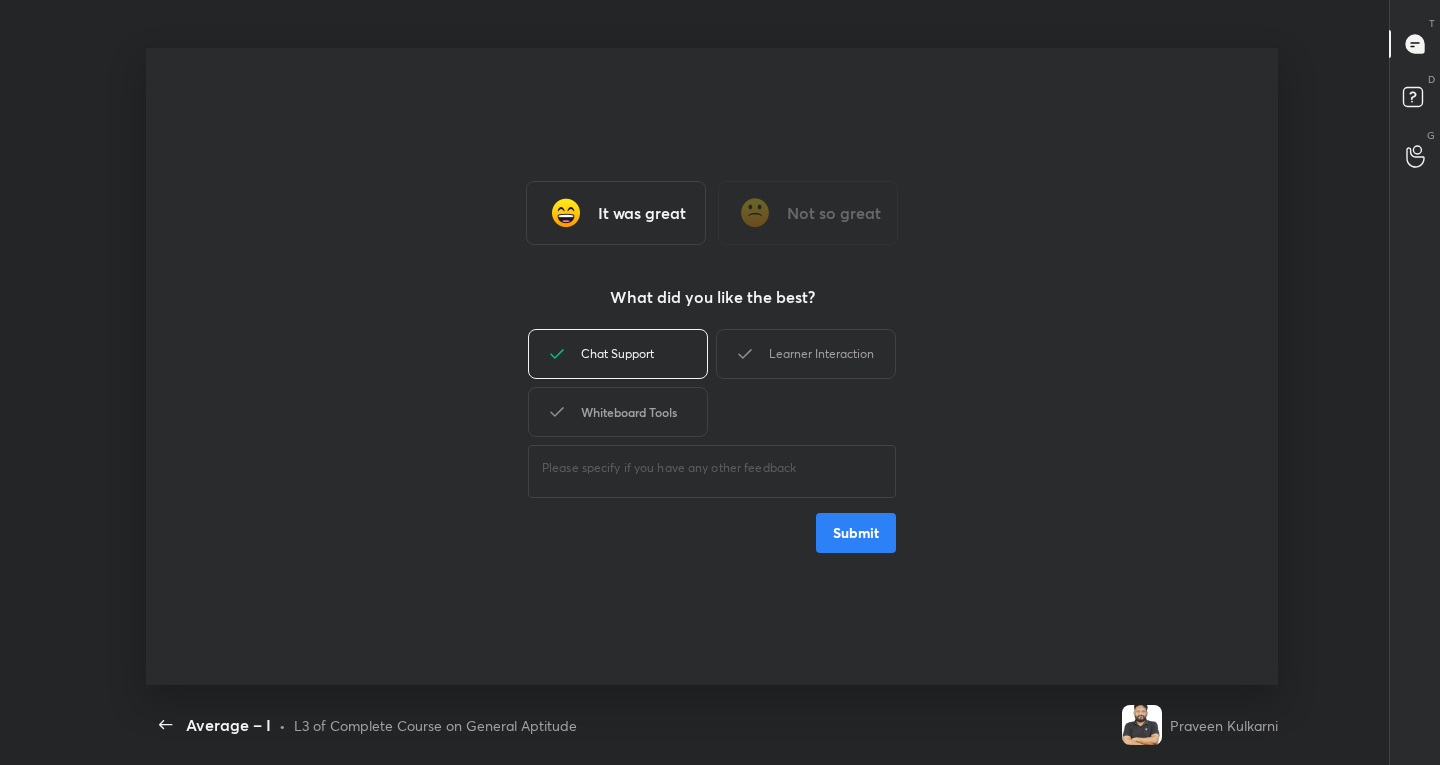 click on "Whiteboard Tools" at bounding box center (618, 412) 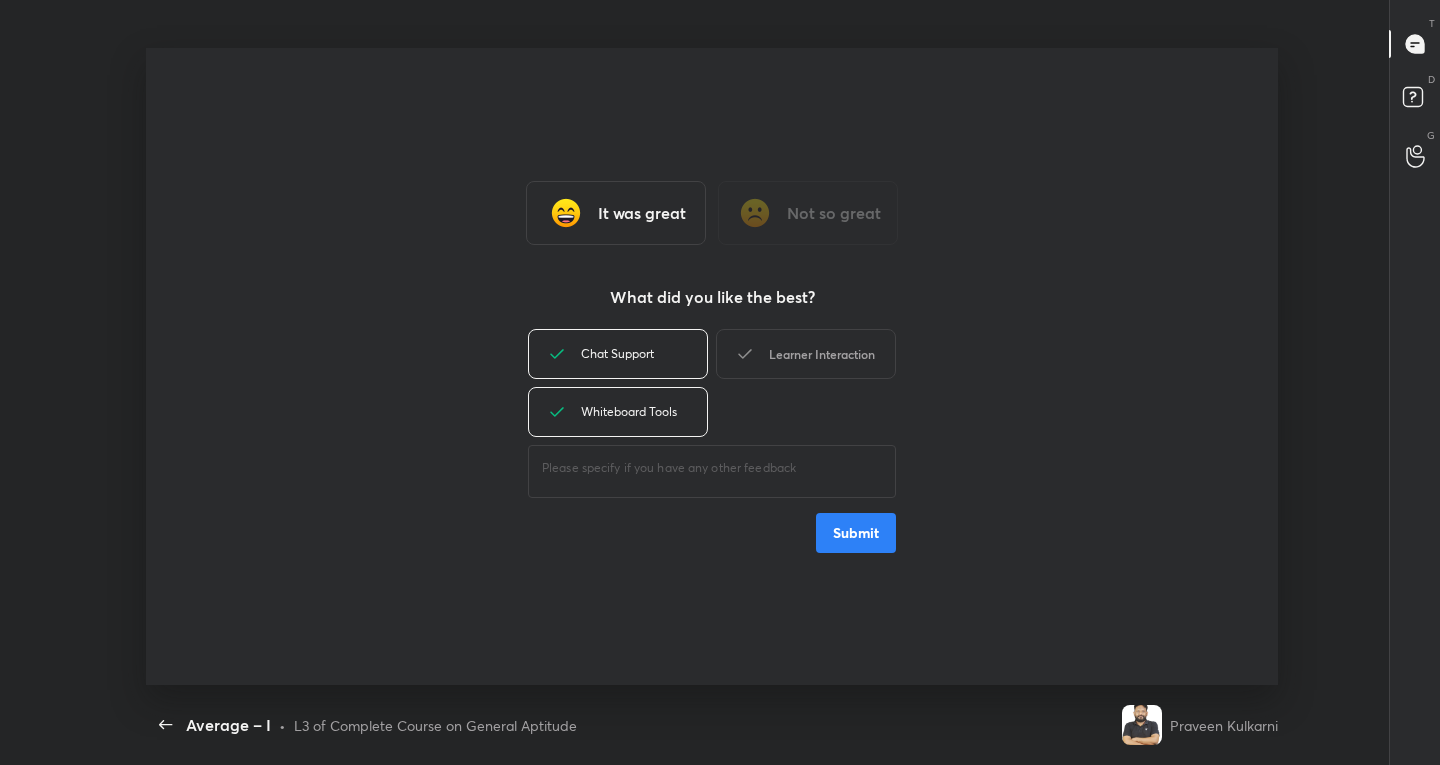 click on "Learner Interaction" at bounding box center (806, 354) 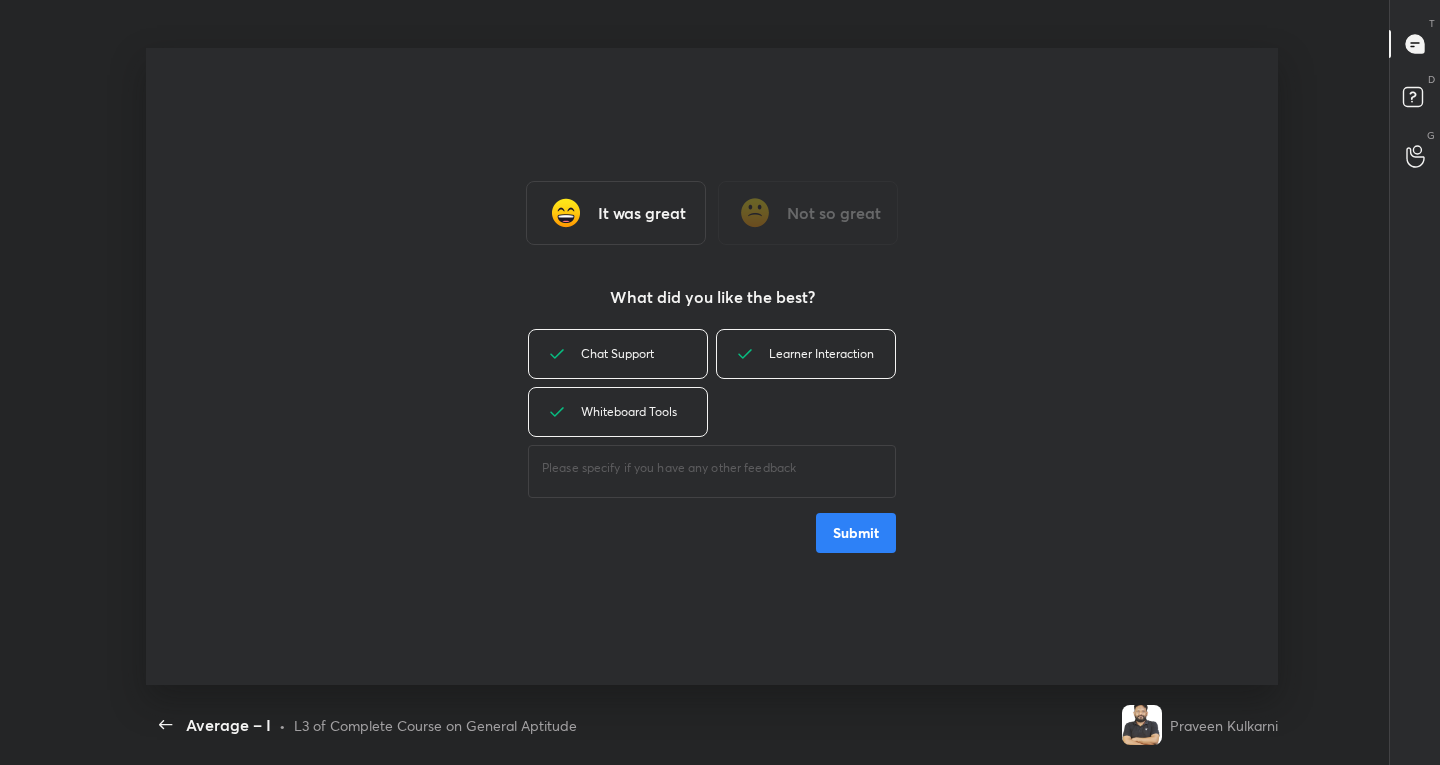 click on "Submit" at bounding box center (856, 533) 